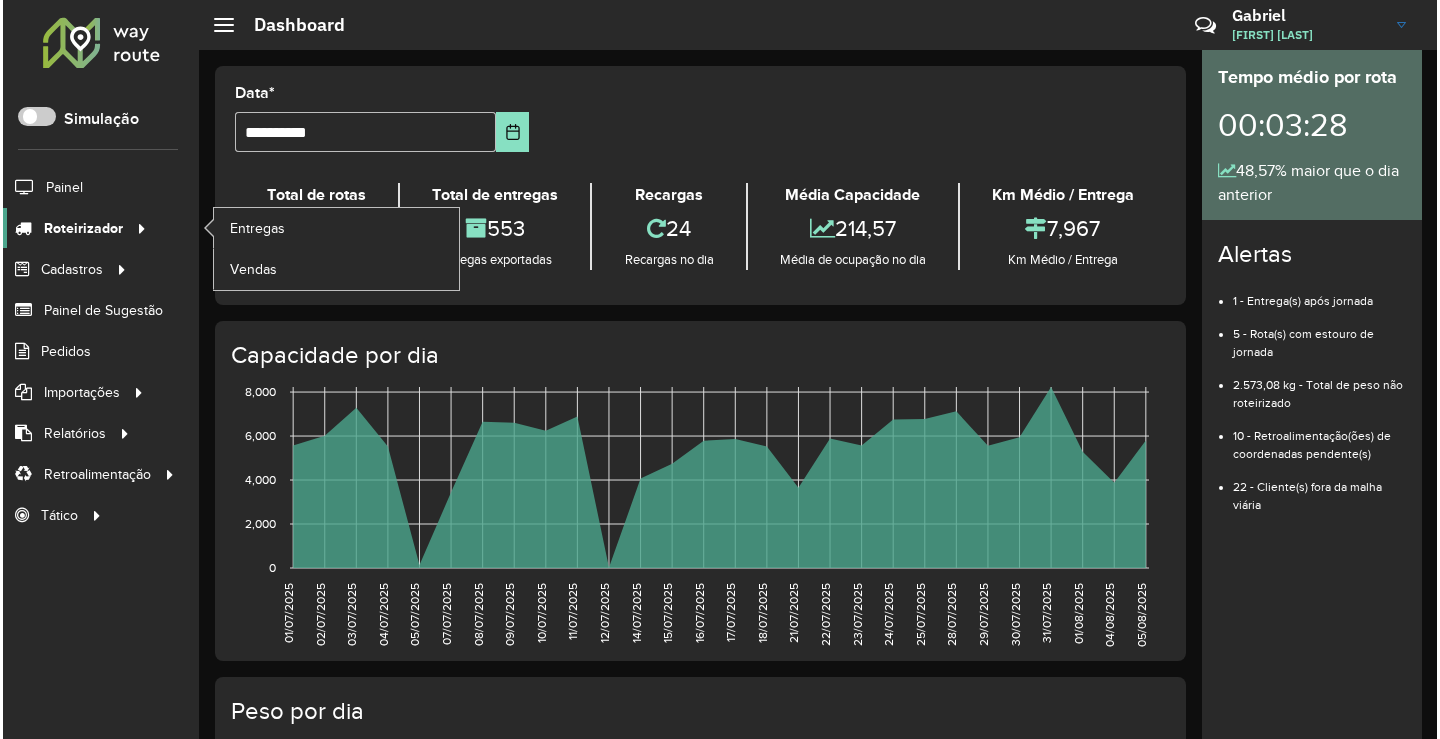 scroll, scrollTop: 0, scrollLeft: 0, axis: both 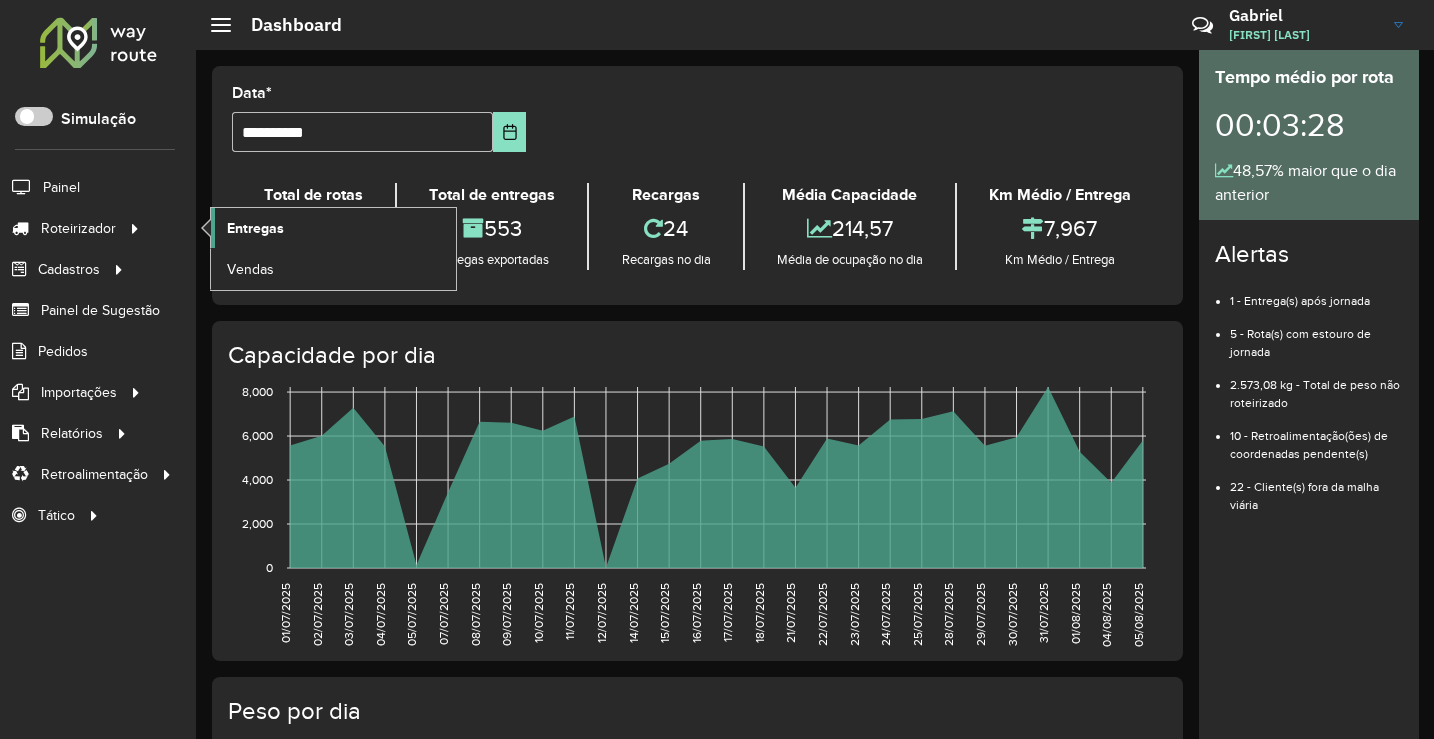 click on "Entregas" 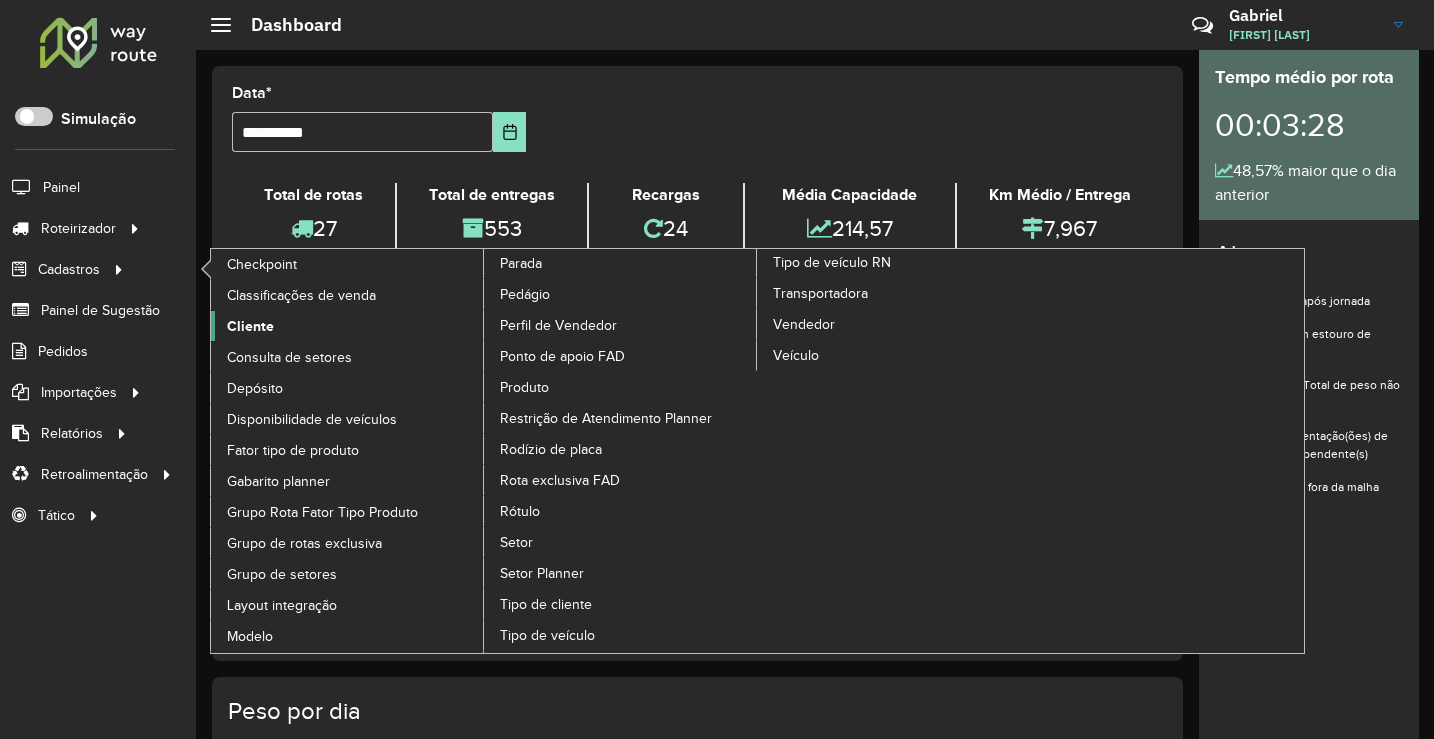 click on "Cliente" 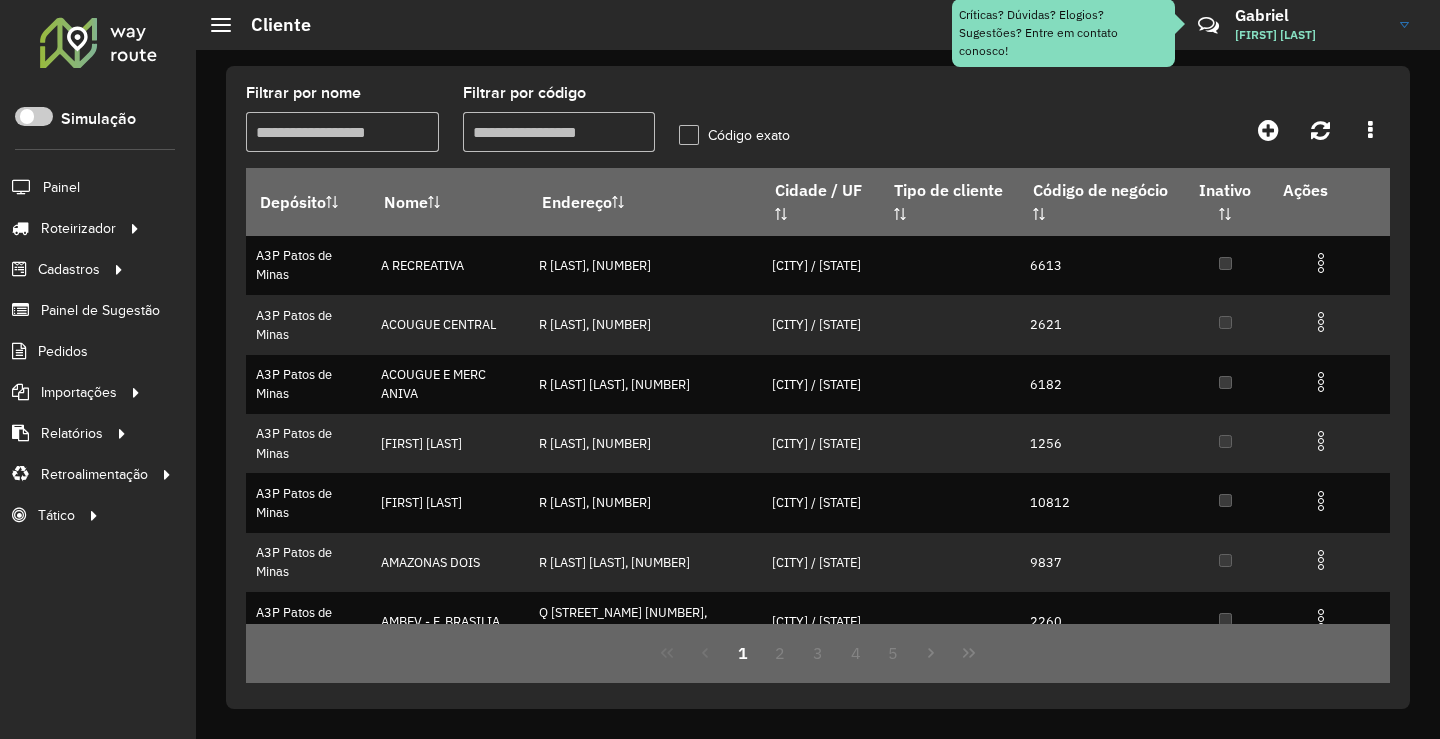 click on "Filtrar por código" at bounding box center [559, 132] 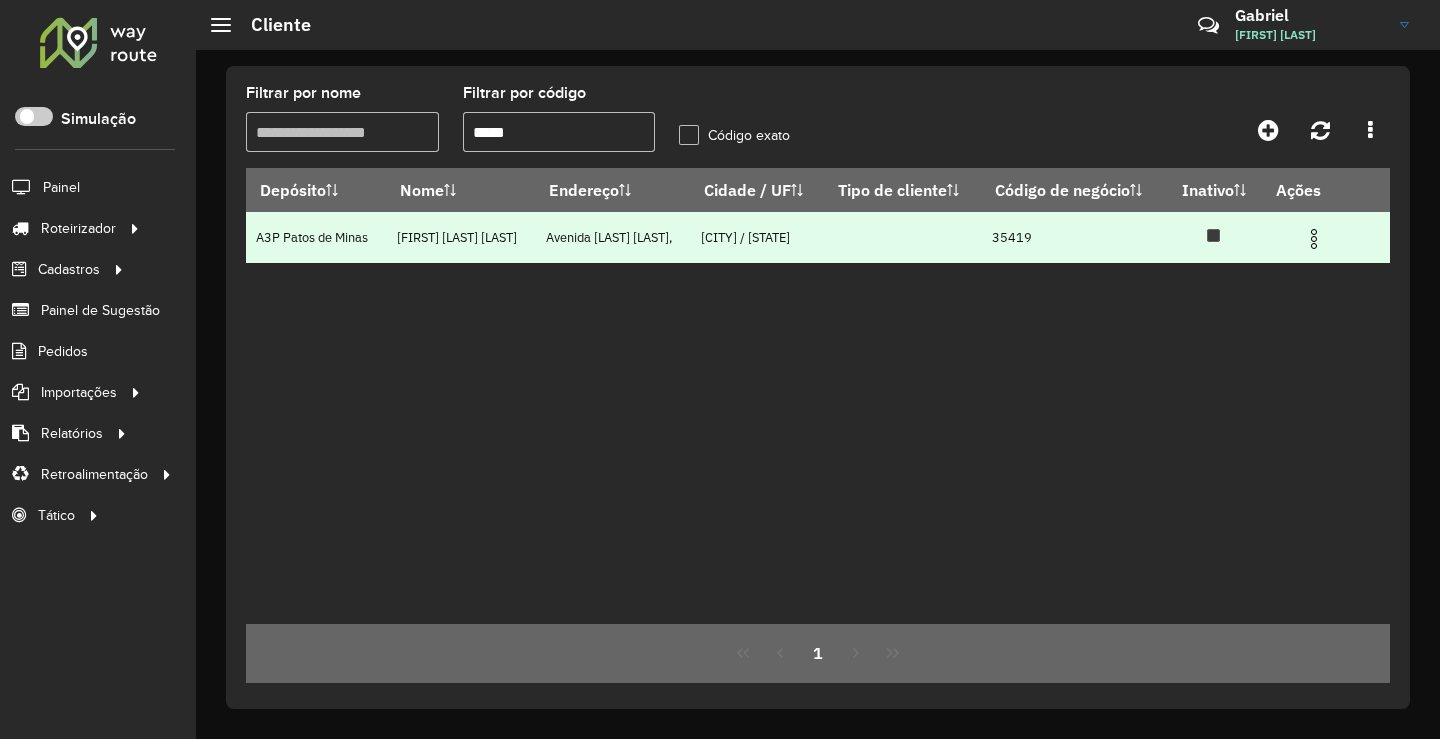 type on "*****" 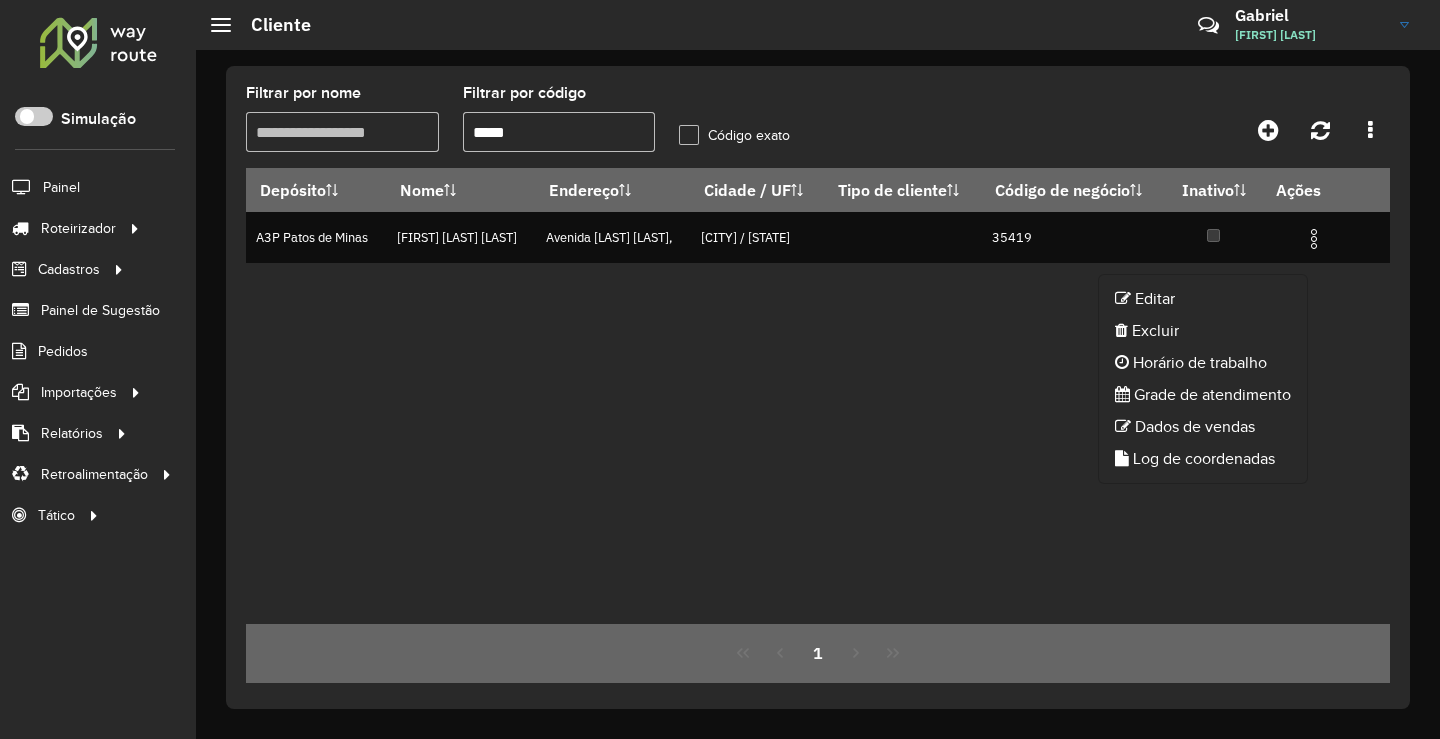 click on "Editar   Excluir   Horário de trabalho   Grade de atendimento   Dados de vendas   Log de coordenadas" 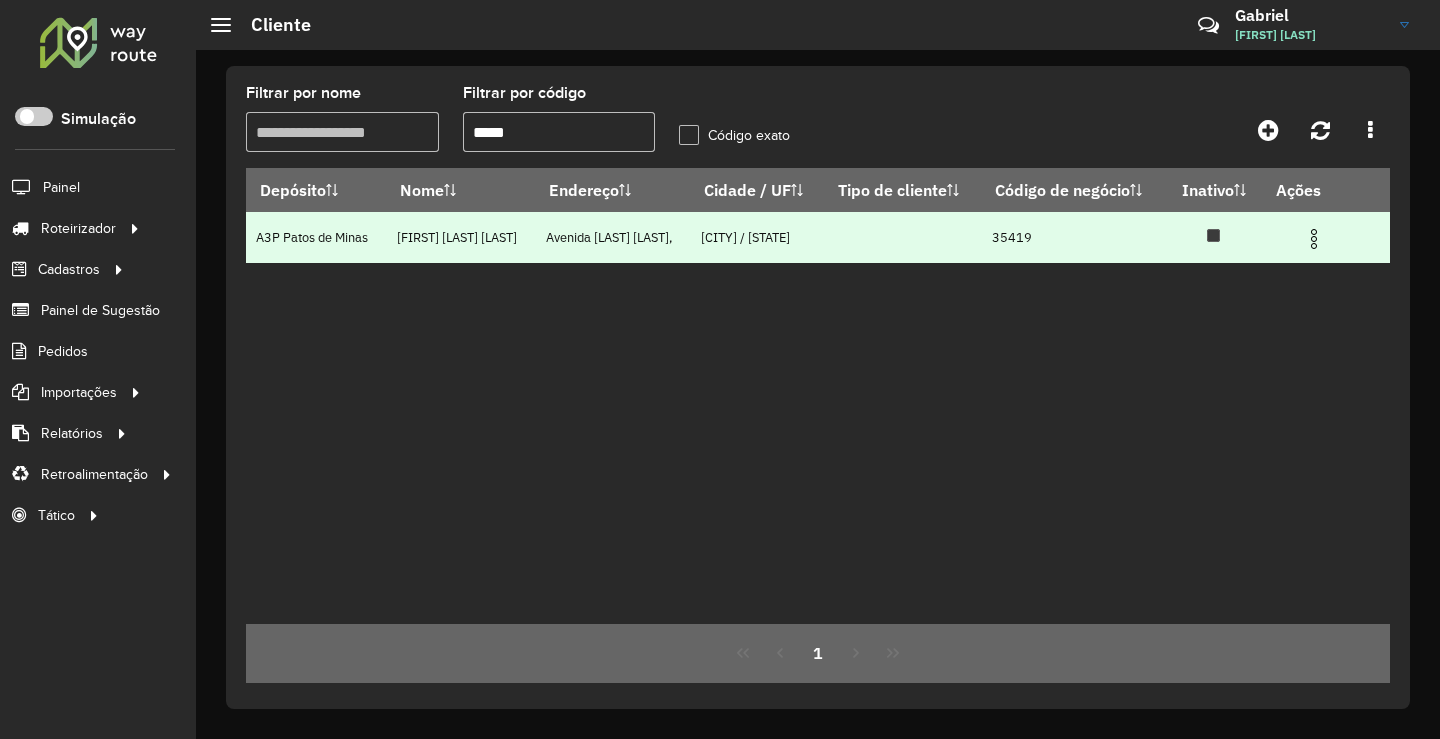 click at bounding box center (1314, 239) 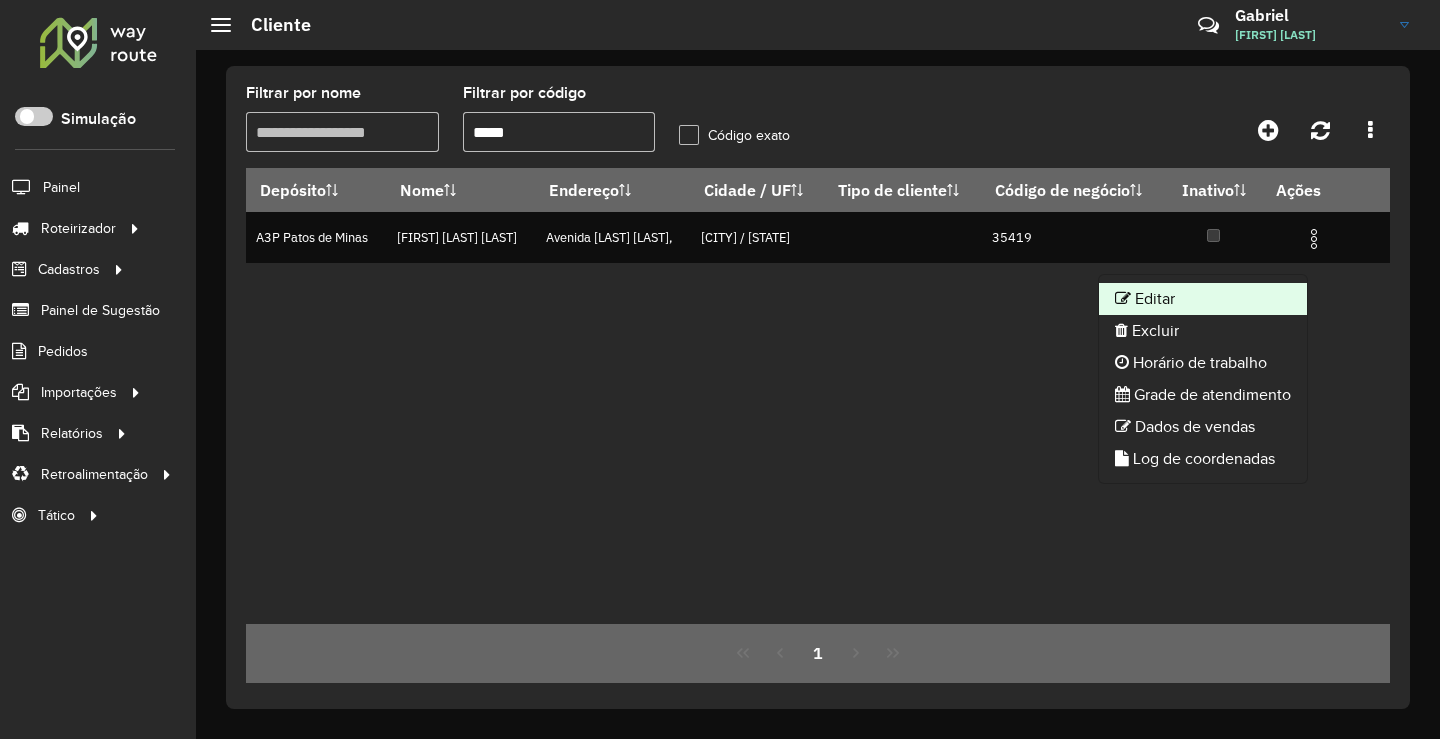 click on "Editar" 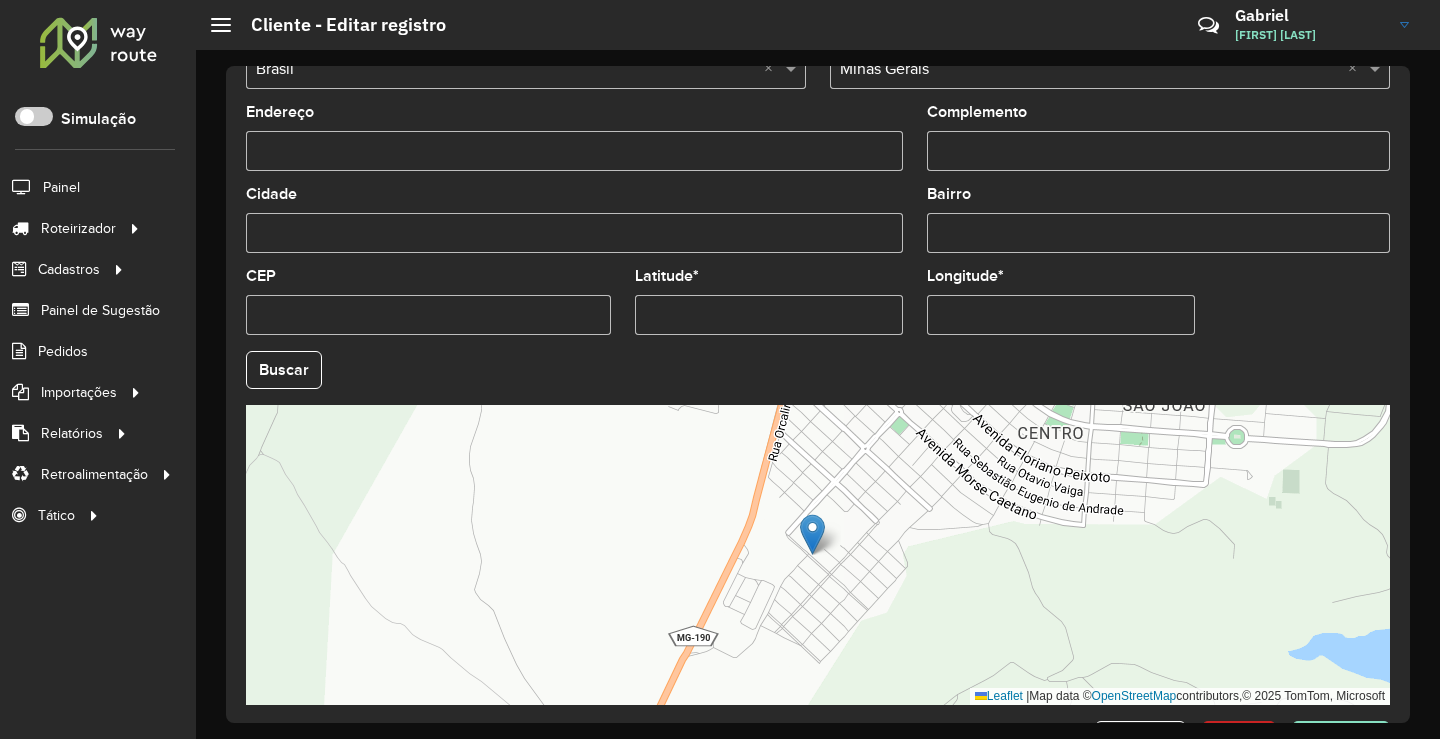 scroll, scrollTop: 749, scrollLeft: 0, axis: vertical 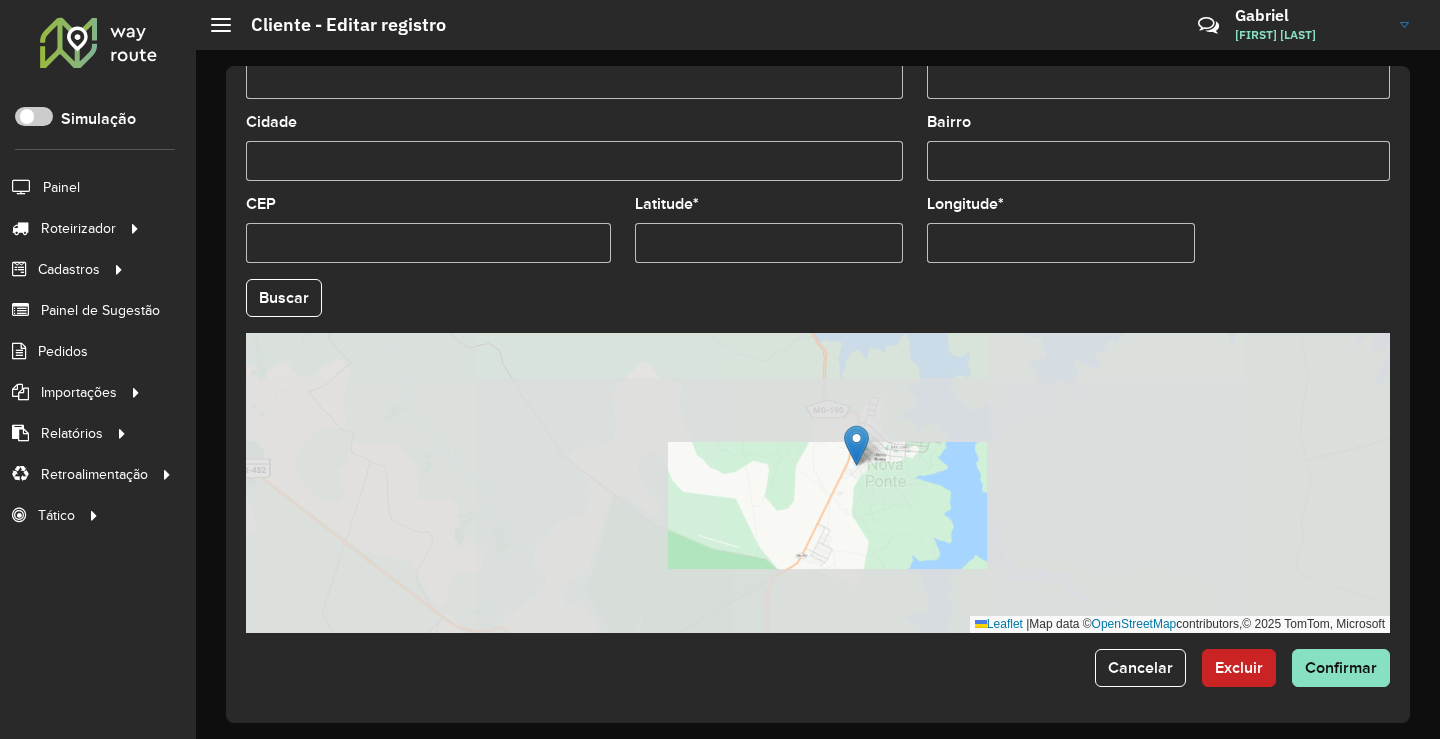 drag, startPoint x: 923, startPoint y: 489, endPoint x: 924, endPoint y: 558, distance: 69.00725 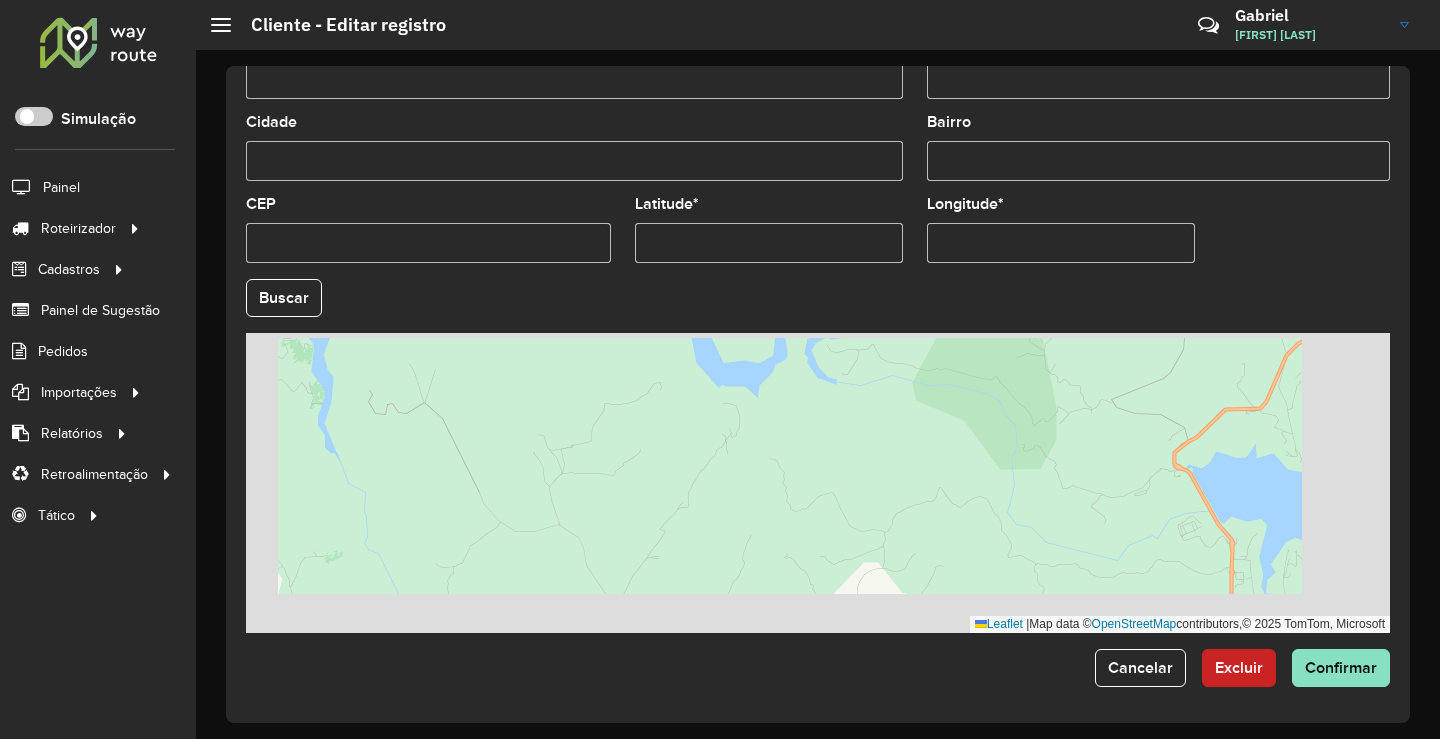 drag, startPoint x: 956, startPoint y: 523, endPoint x: 835, endPoint y: 419, distance: 159.5525 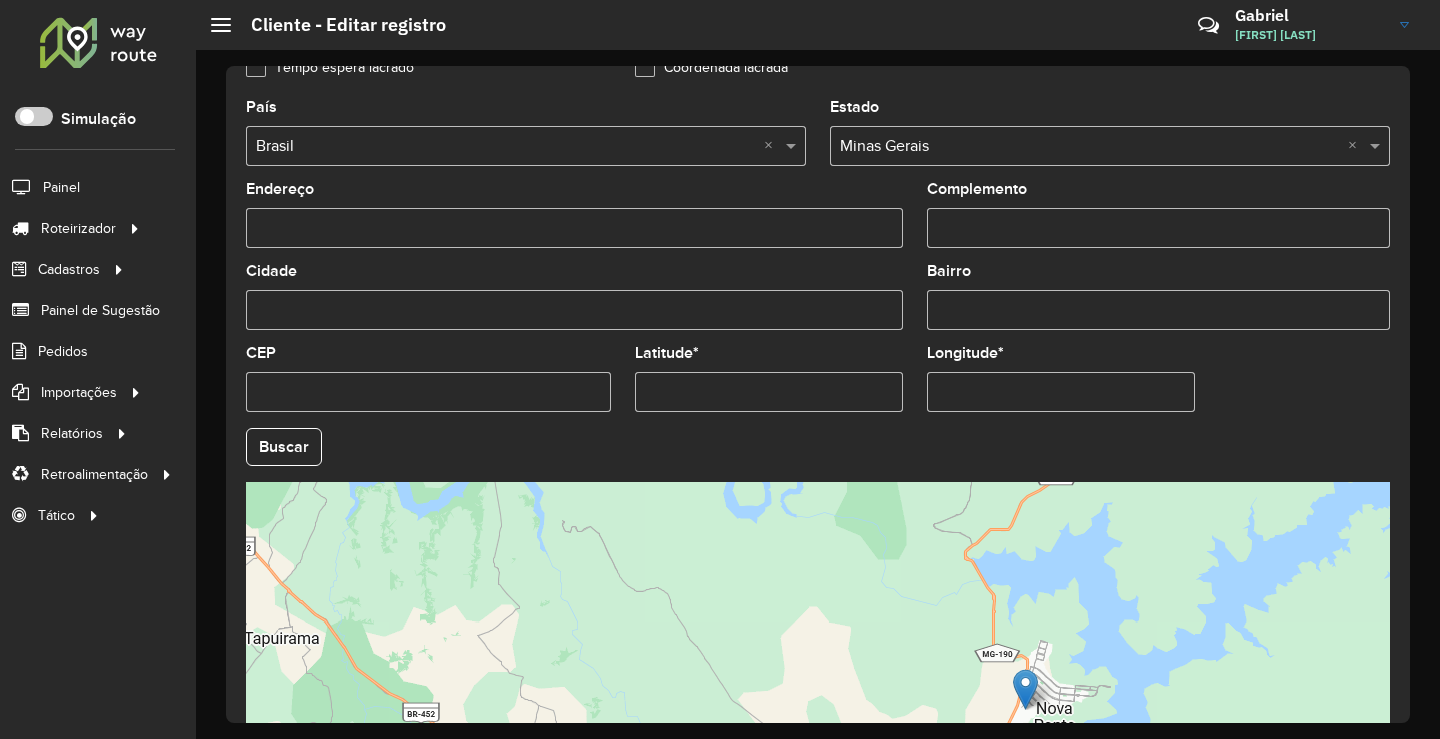 scroll, scrollTop: 749, scrollLeft: 0, axis: vertical 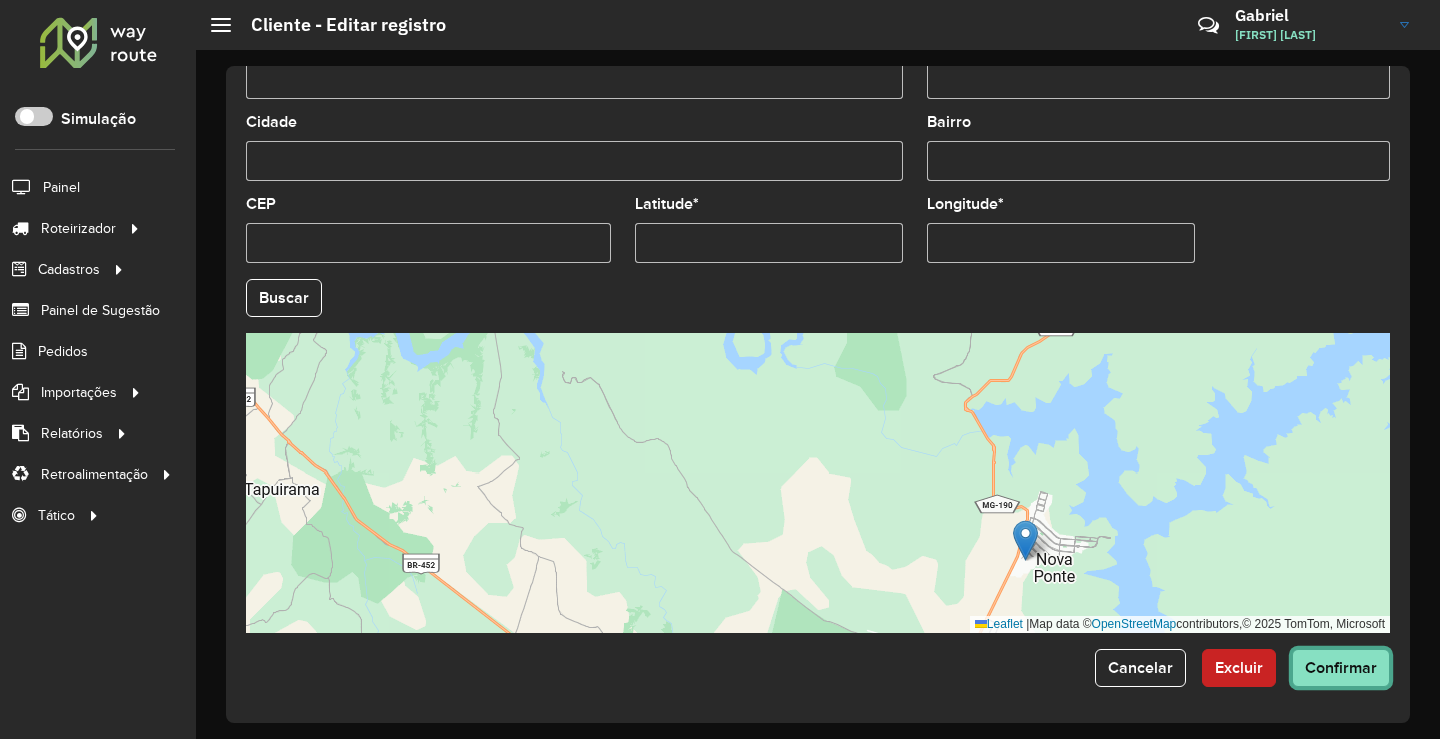 click on "Confirmar" 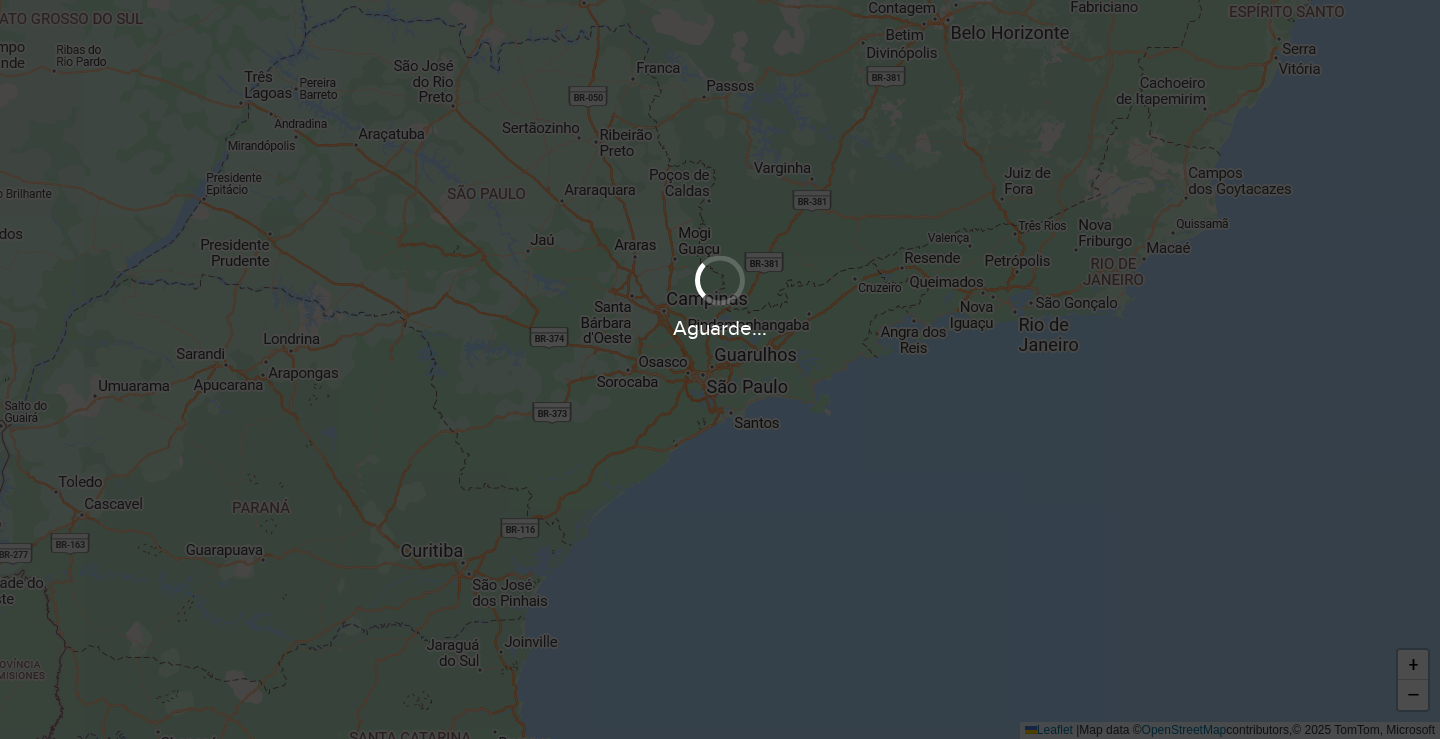 scroll, scrollTop: 0, scrollLeft: 0, axis: both 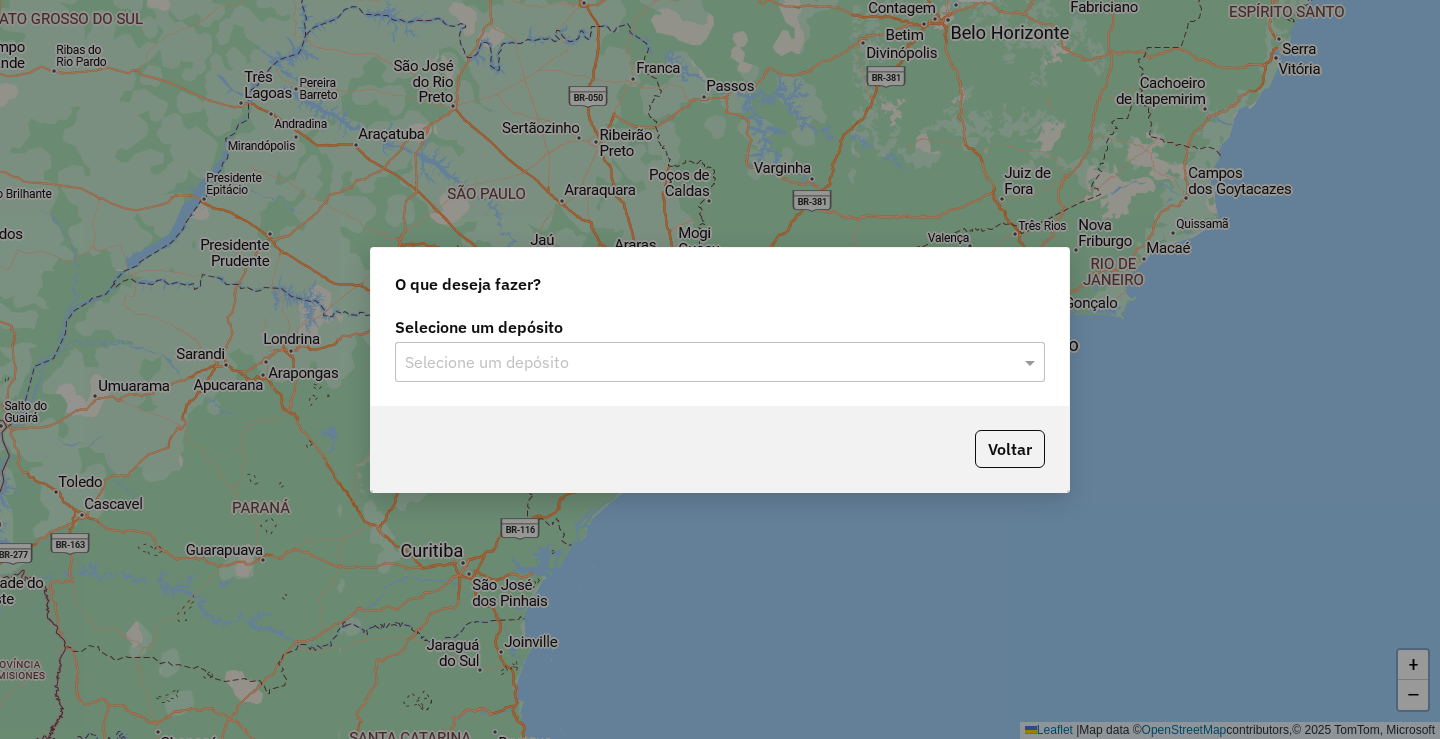 click 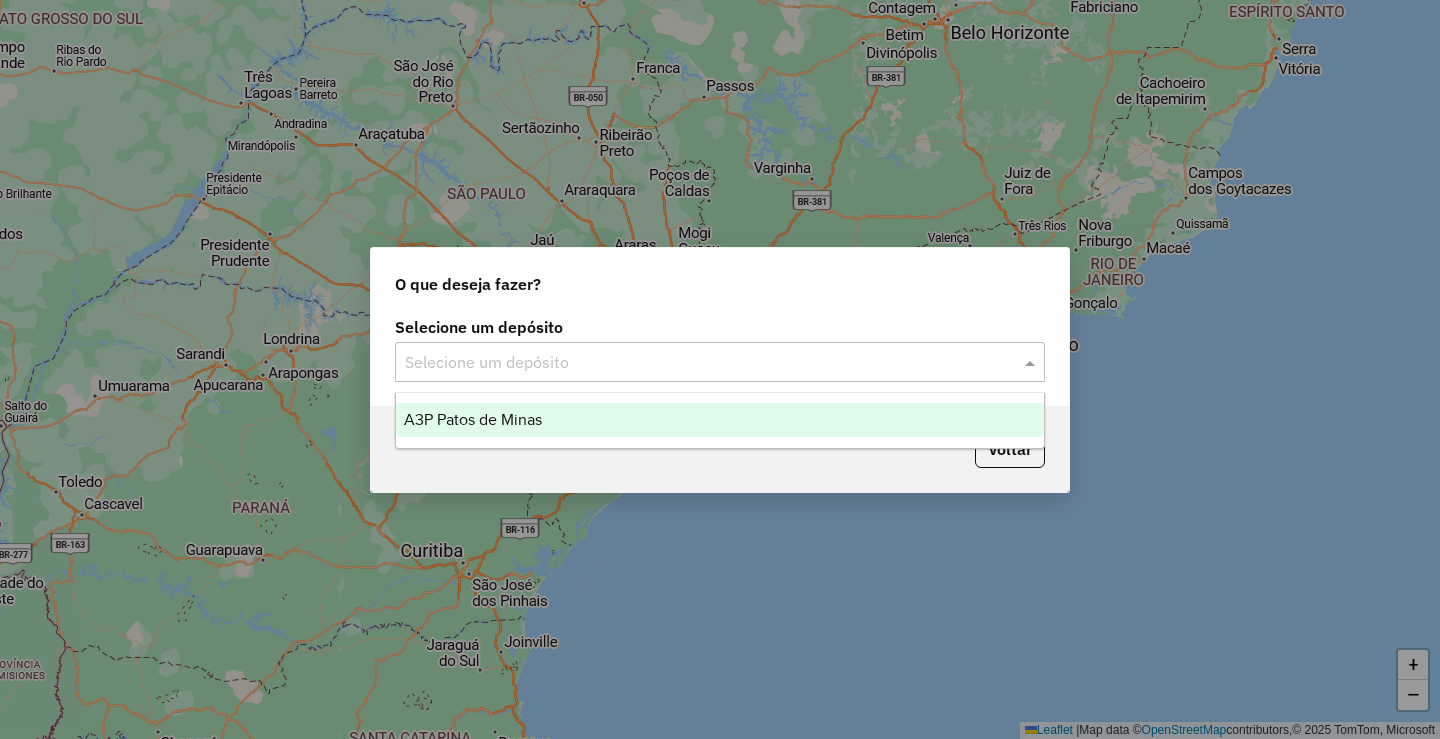 click on "A3P Patos de Minas" at bounding box center (473, 419) 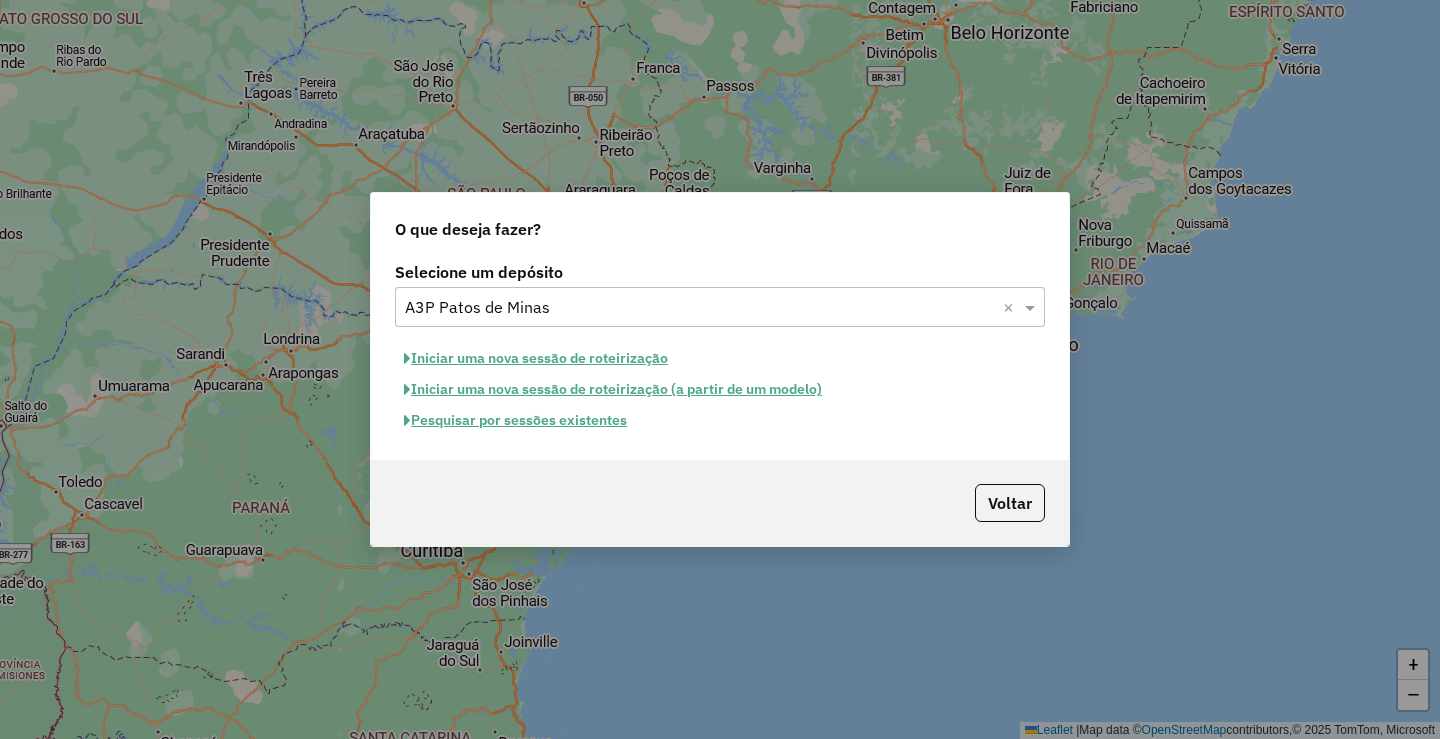 click on "O que deseja fazer?" 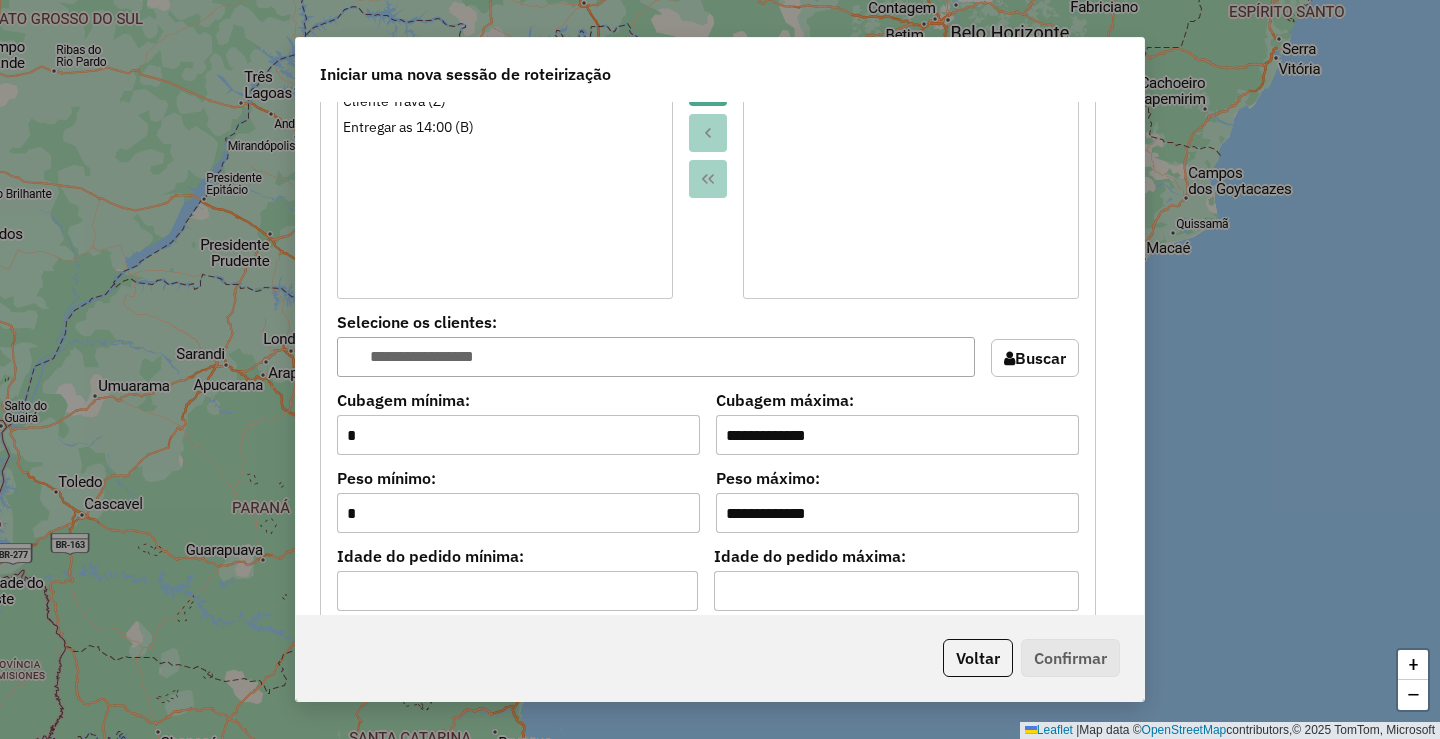 scroll, scrollTop: 2023, scrollLeft: 0, axis: vertical 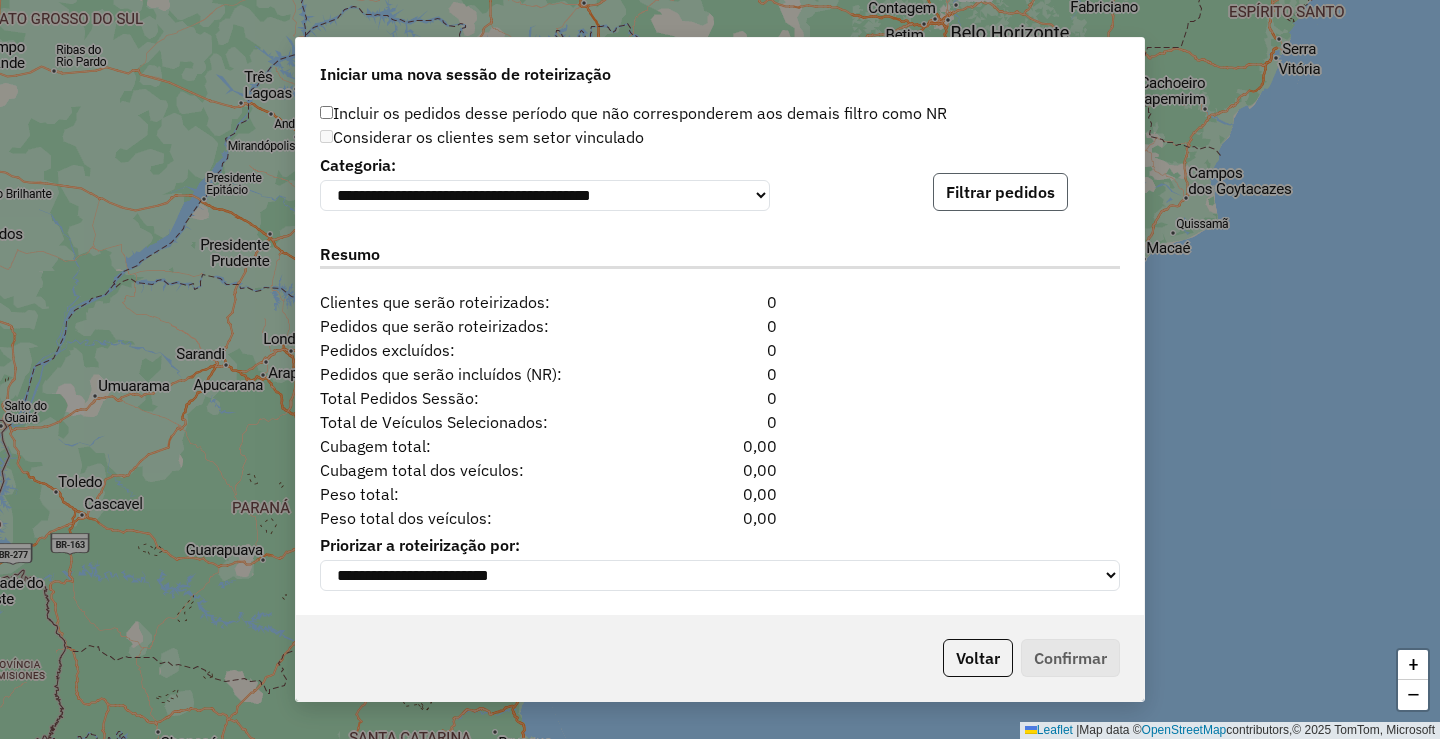 click on "Filtrar pedidos" 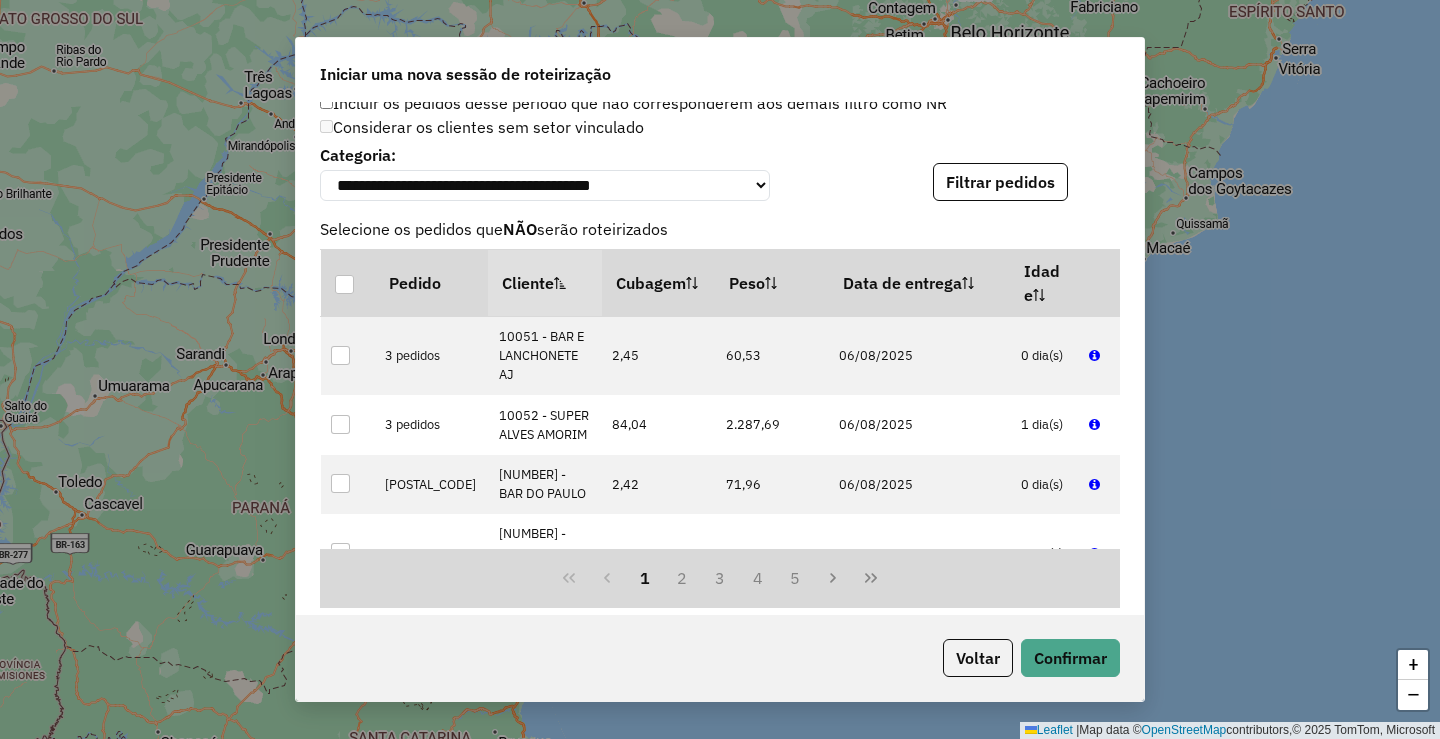 click on "**********" 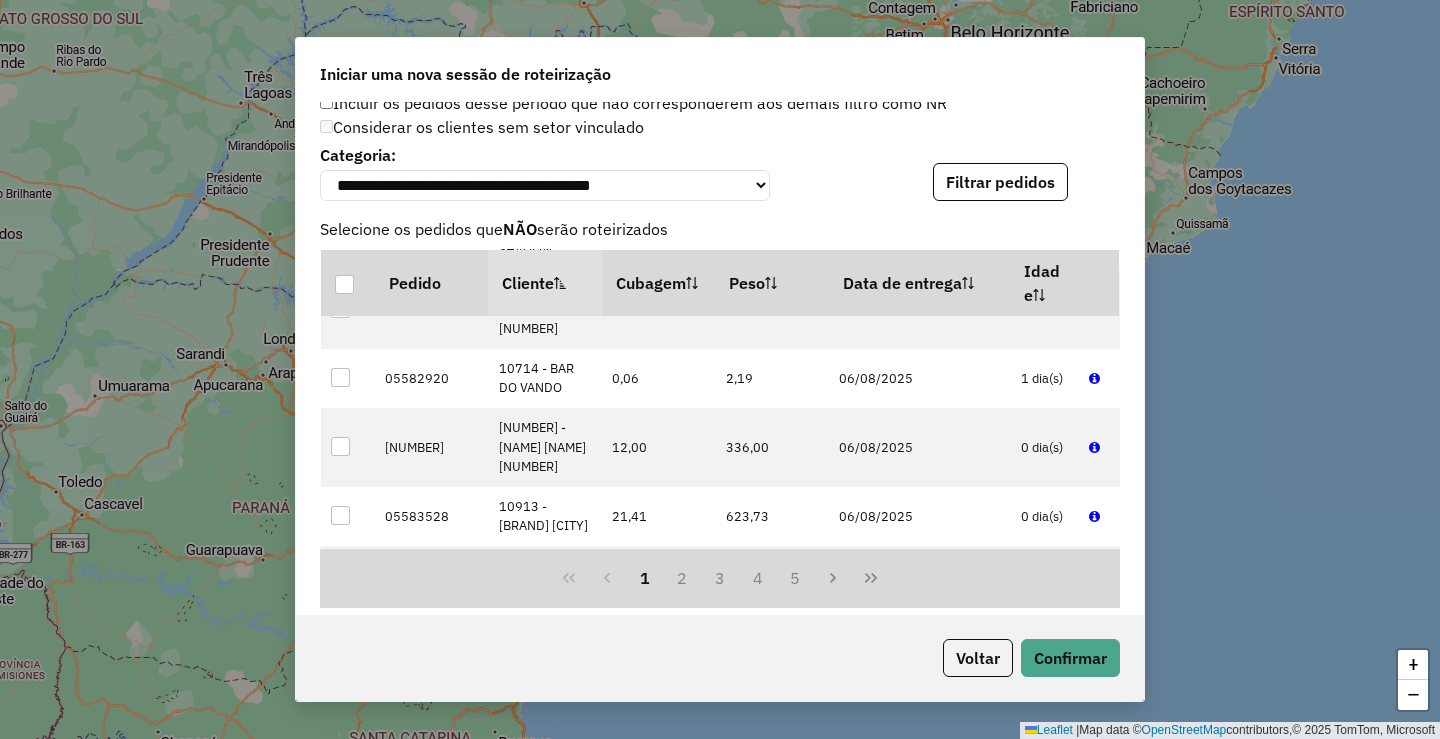 scroll, scrollTop: 1300, scrollLeft: 0, axis: vertical 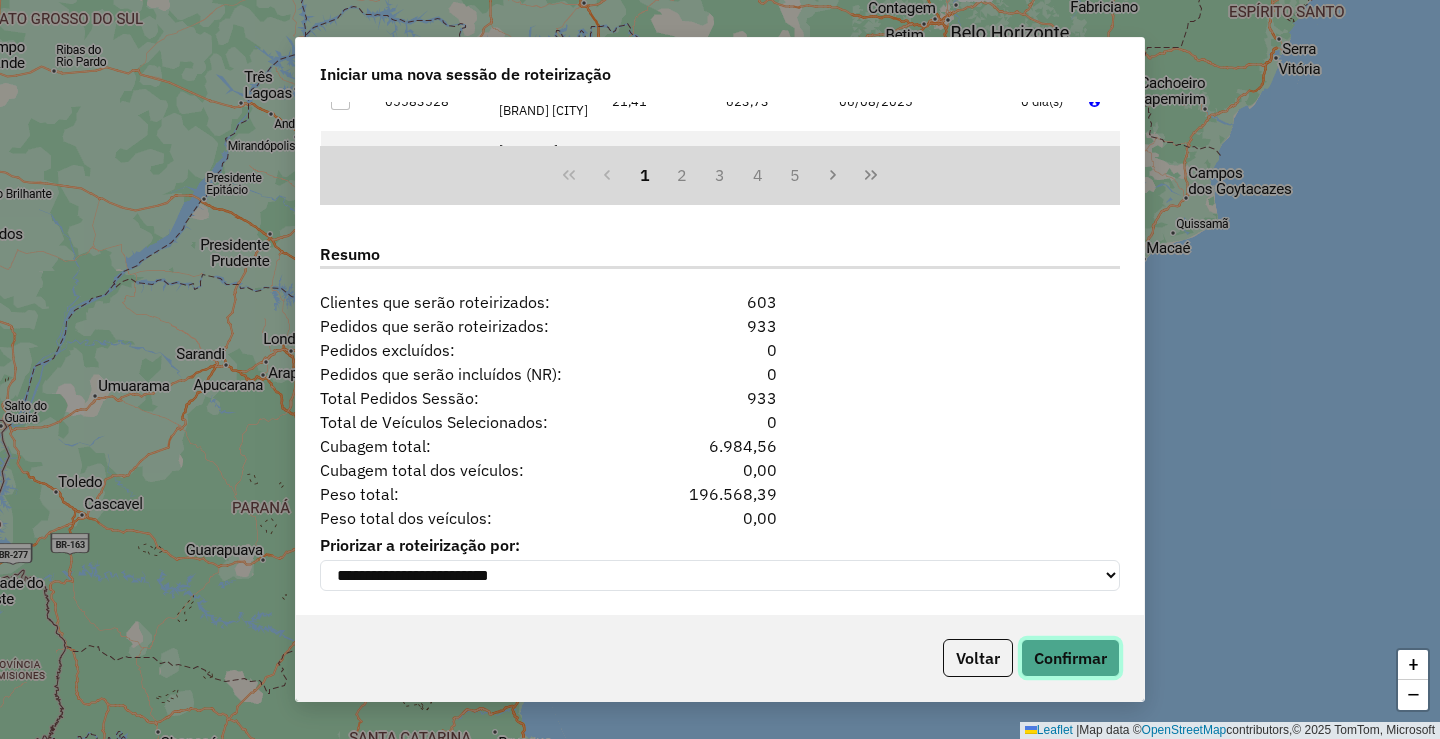 click on "Confirmar" 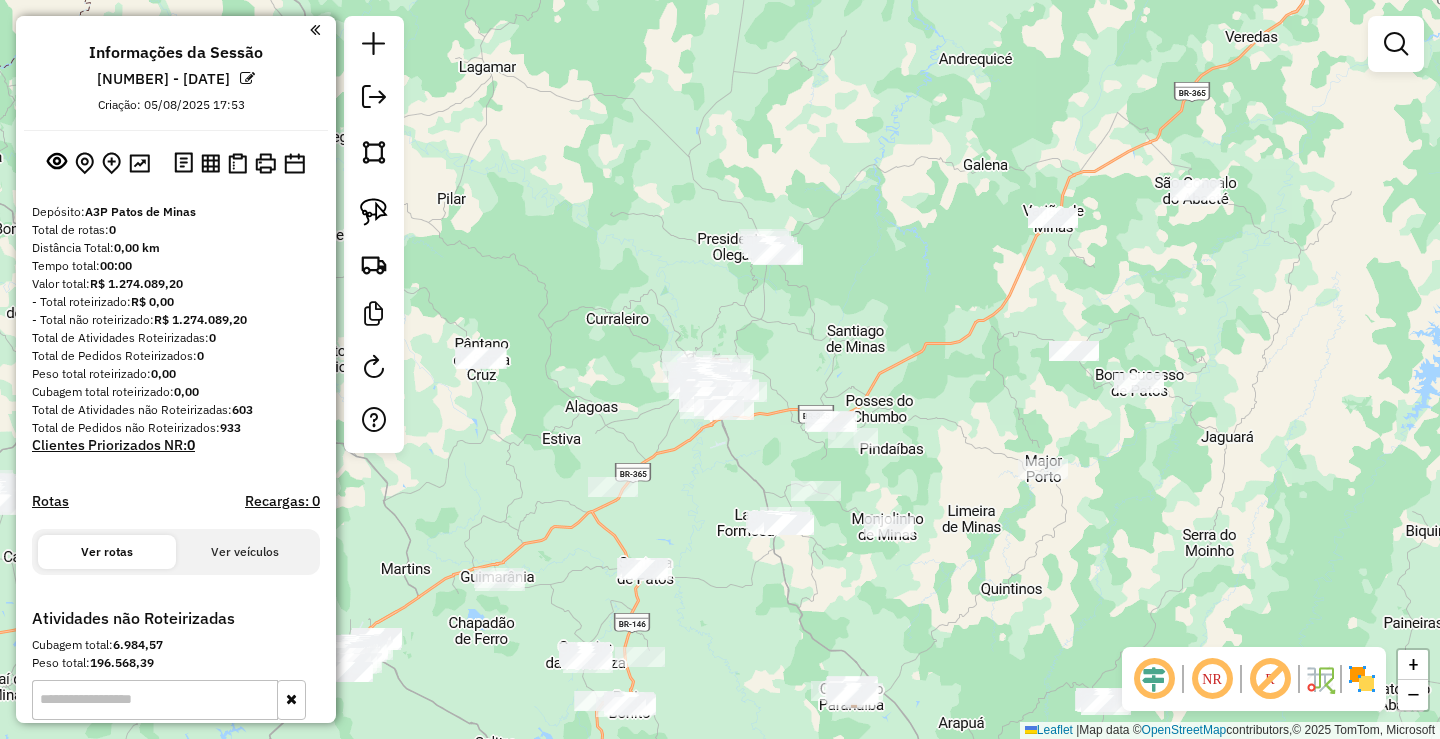 click on "Janela de atendimento Grade de atendimento Capacidade Transportadoras Veículos Cliente Pedidos  Rotas Selecione os dias de semana para filtrar as janelas de atendimento  Seg   Ter   Qua   Qui   Sex   Sáb   Dom  Informe o período da janela de atendimento: De: Até:  Filtrar exatamente a janela do cliente  Considerar janela de atendimento padrão  Selecione os dias de semana para filtrar as grades de atendimento  Seg   Ter   Qua   Qui   Sex   Sáb   Dom   Considerar clientes sem dia de atendimento cadastrado  Clientes fora do dia de atendimento selecionado Filtrar as atividades entre os valores definidos abaixo:  Peso mínimo:   Peso máximo:   Cubagem mínima:   Cubagem máxima:   De:   Até:  Filtrar as atividades entre o tempo de atendimento definido abaixo:  De:   Até:   Considerar capacidade total dos clientes não roteirizados Transportadora: Selecione um ou mais itens Tipo de veículo: Selecione um ou mais itens Veículo: Selecione um ou mais itens Motorista: Selecione um ou mais itens Nome: Rótulo:" 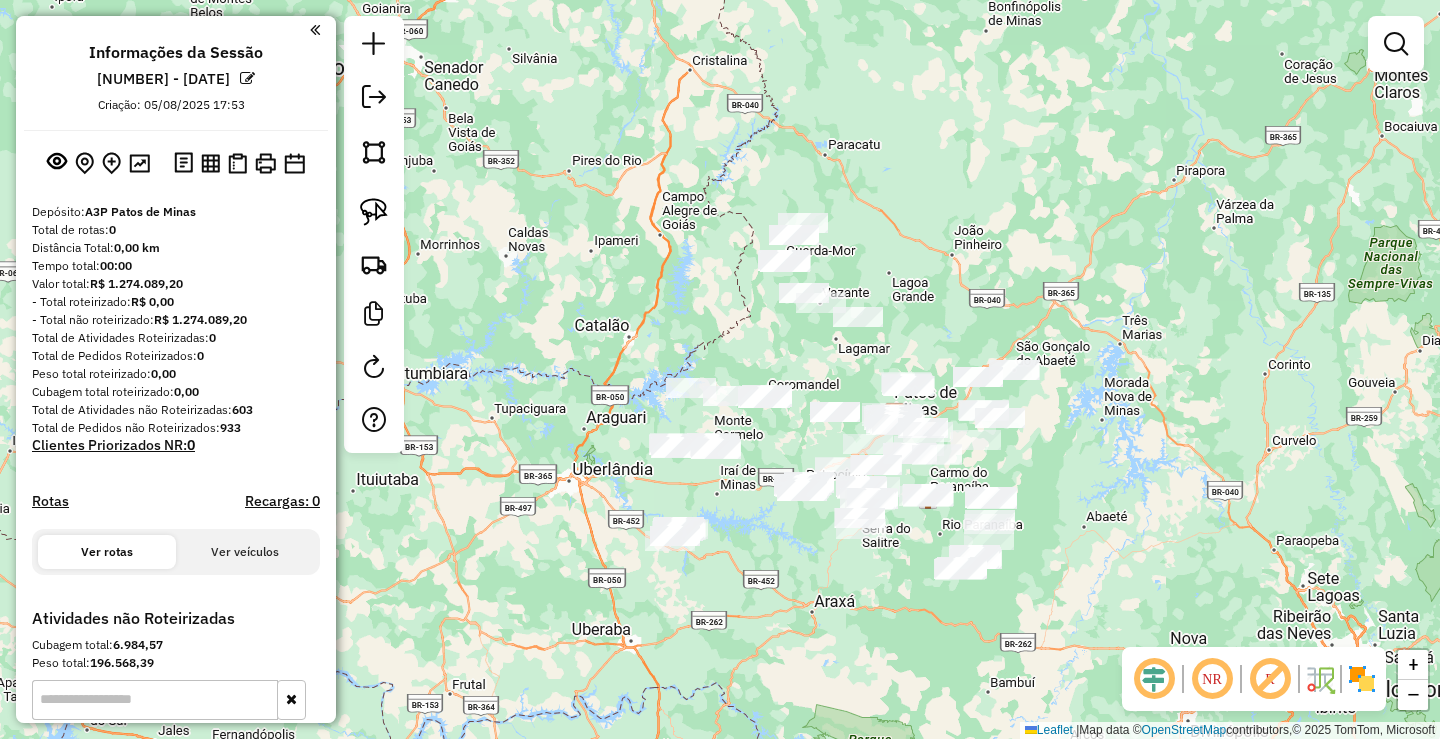 drag, startPoint x: 707, startPoint y: 324, endPoint x: 611, endPoint y: 288, distance: 102.528046 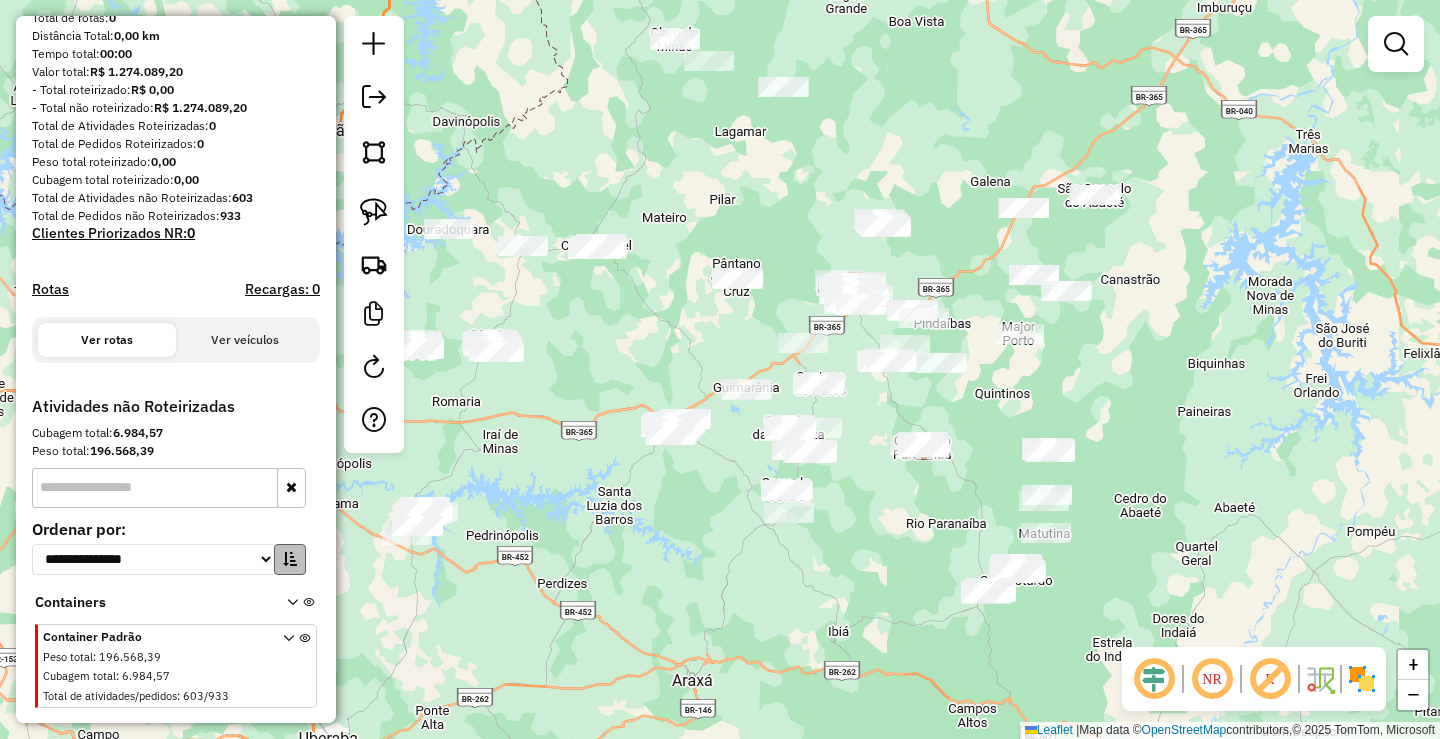 scroll, scrollTop: 245, scrollLeft: 0, axis: vertical 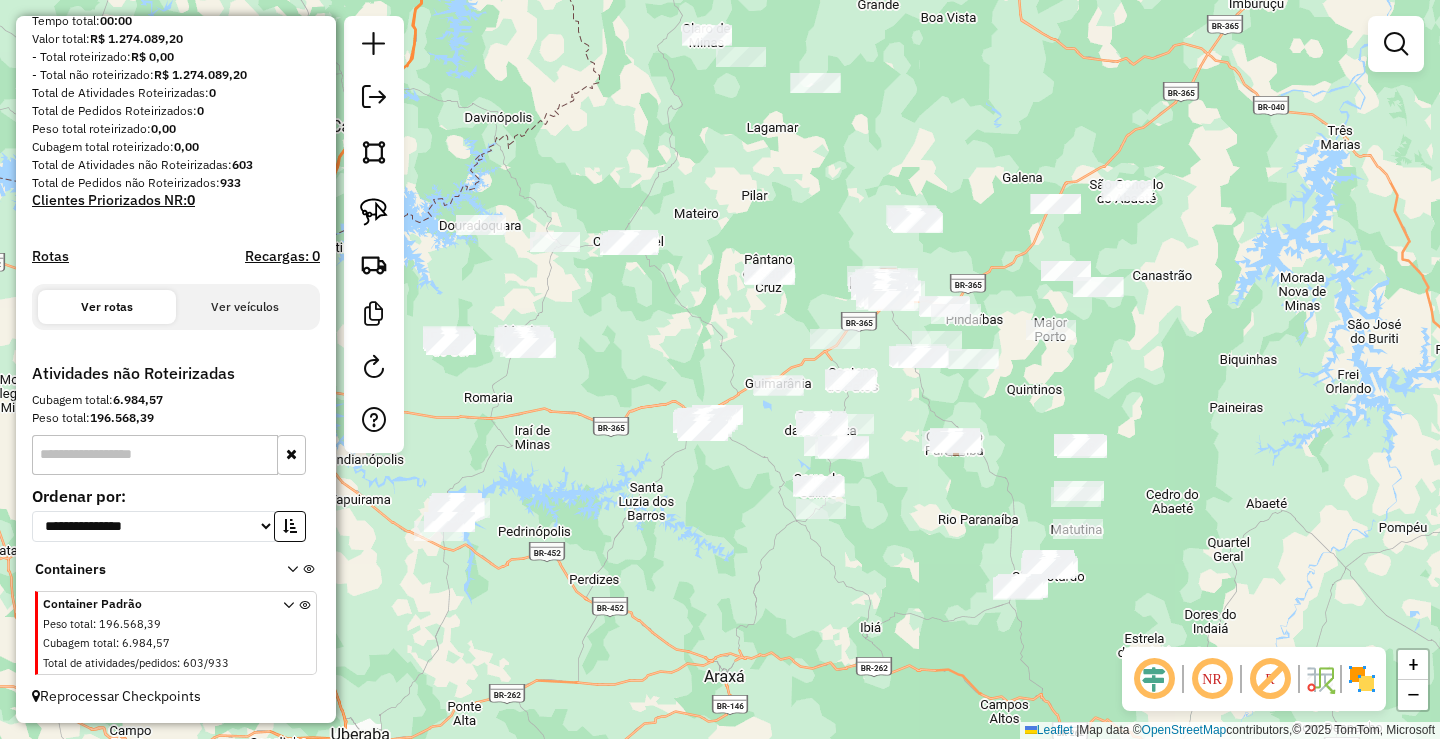 drag, startPoint x: 638, startPoint y: 540, endPoint x: 783, endPoint y: 482, distance: 156.16978 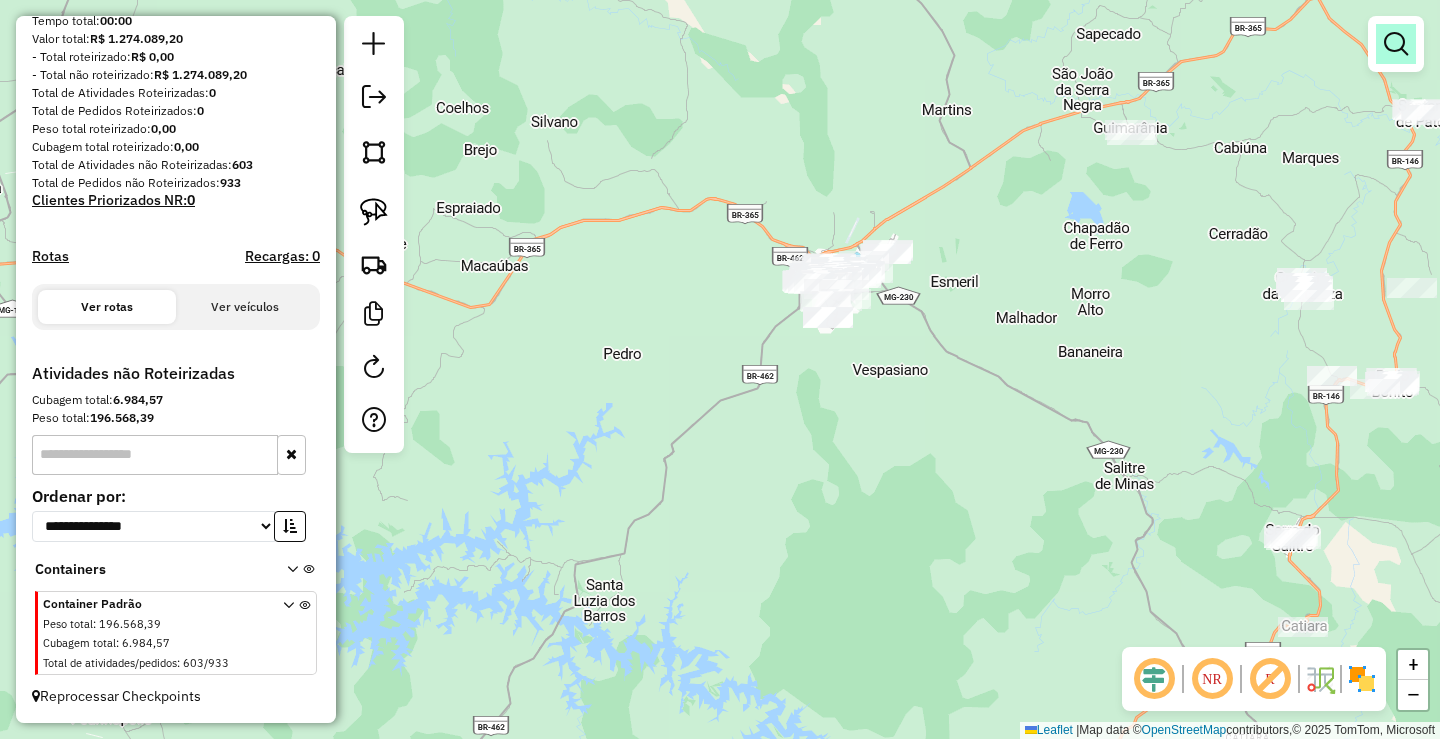 click at bounding box center (1396, 44) 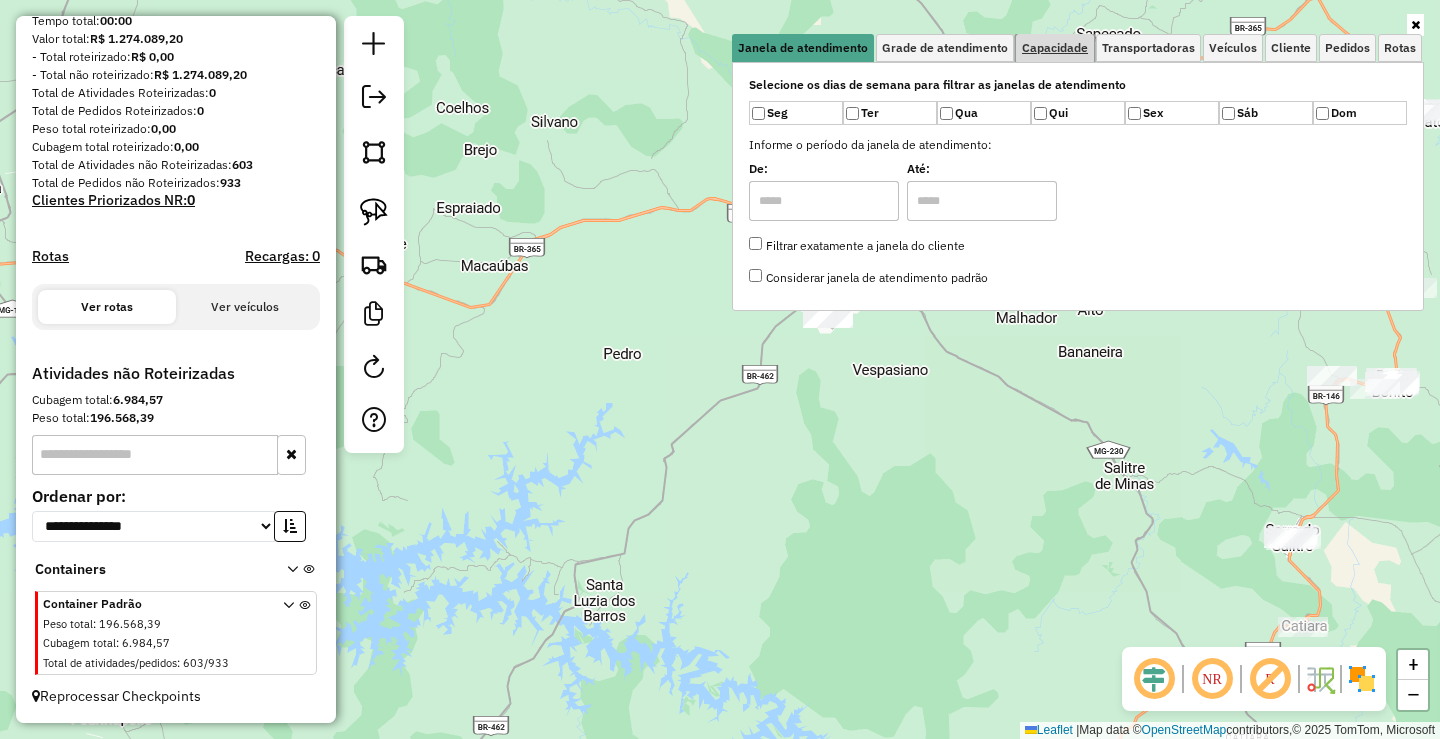 click on "Capacidade" at bounding box center [1055, 48] 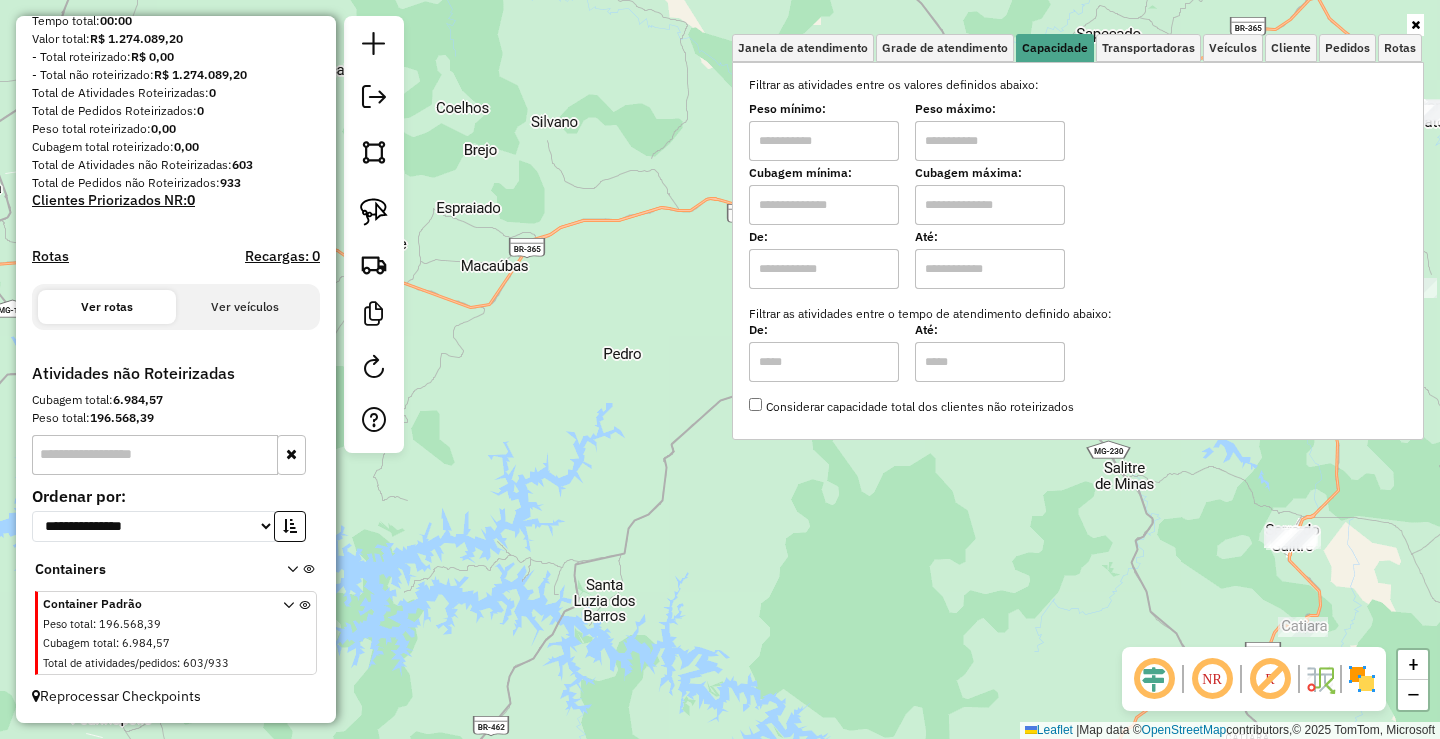 drag, startPoint x: 834, startPoint y: 137, endPoint x: 926, endPoint y: 147, distance: 92.541885 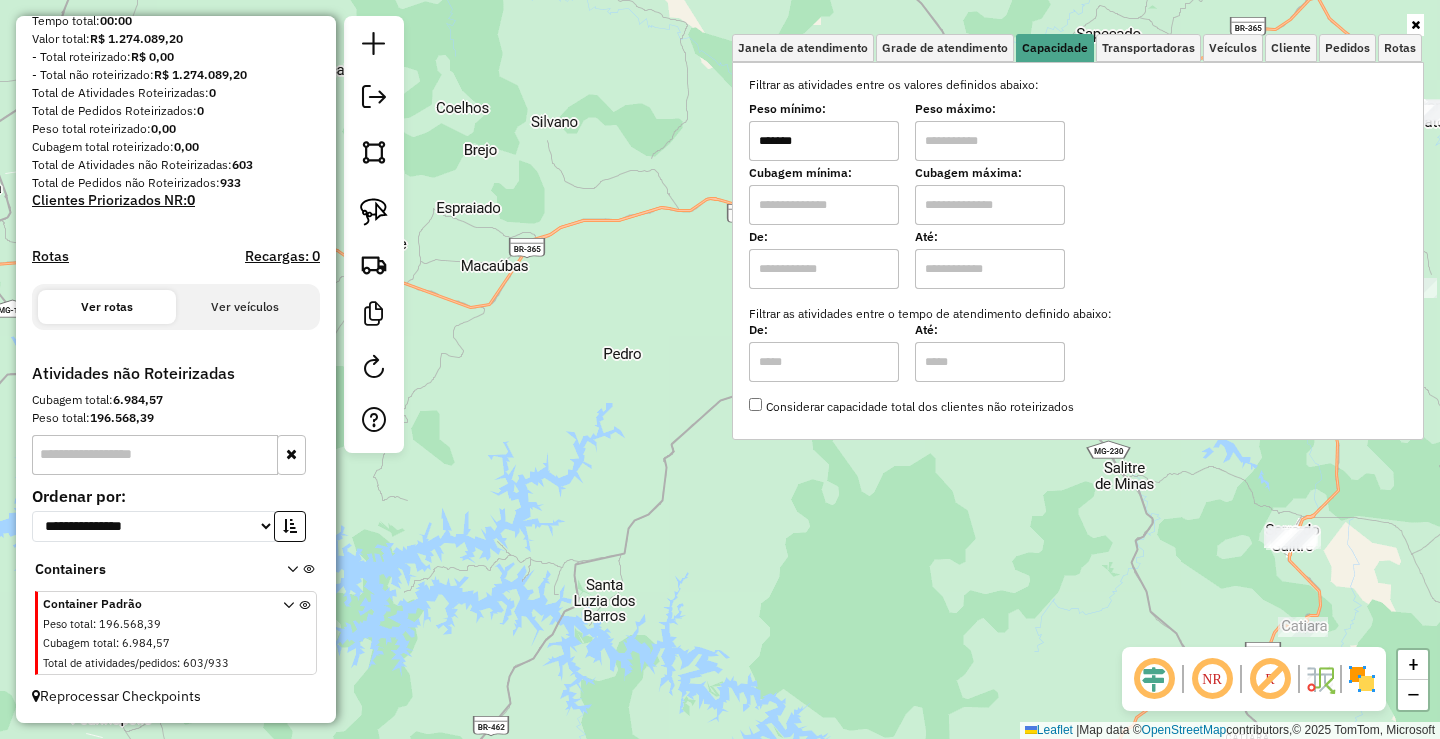 type on "*******" 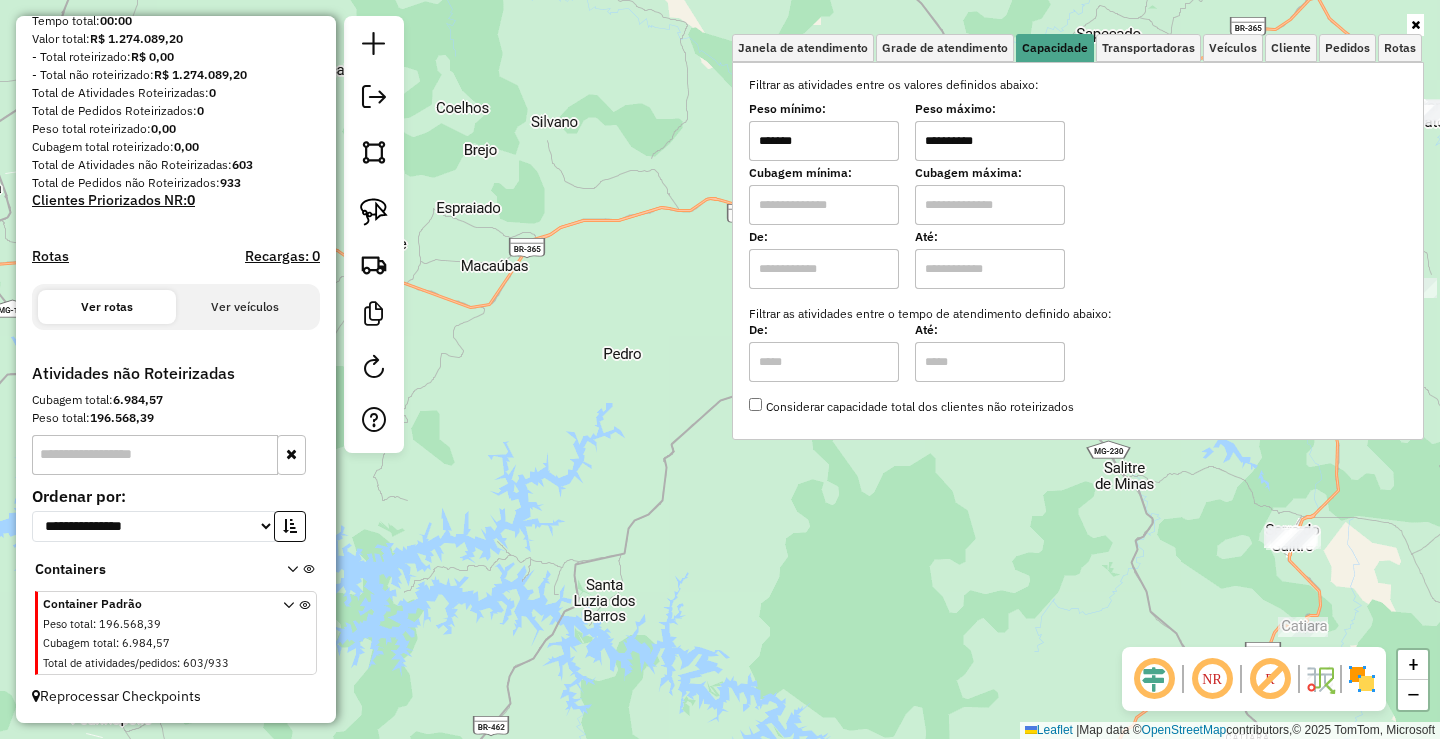 type on "**********" 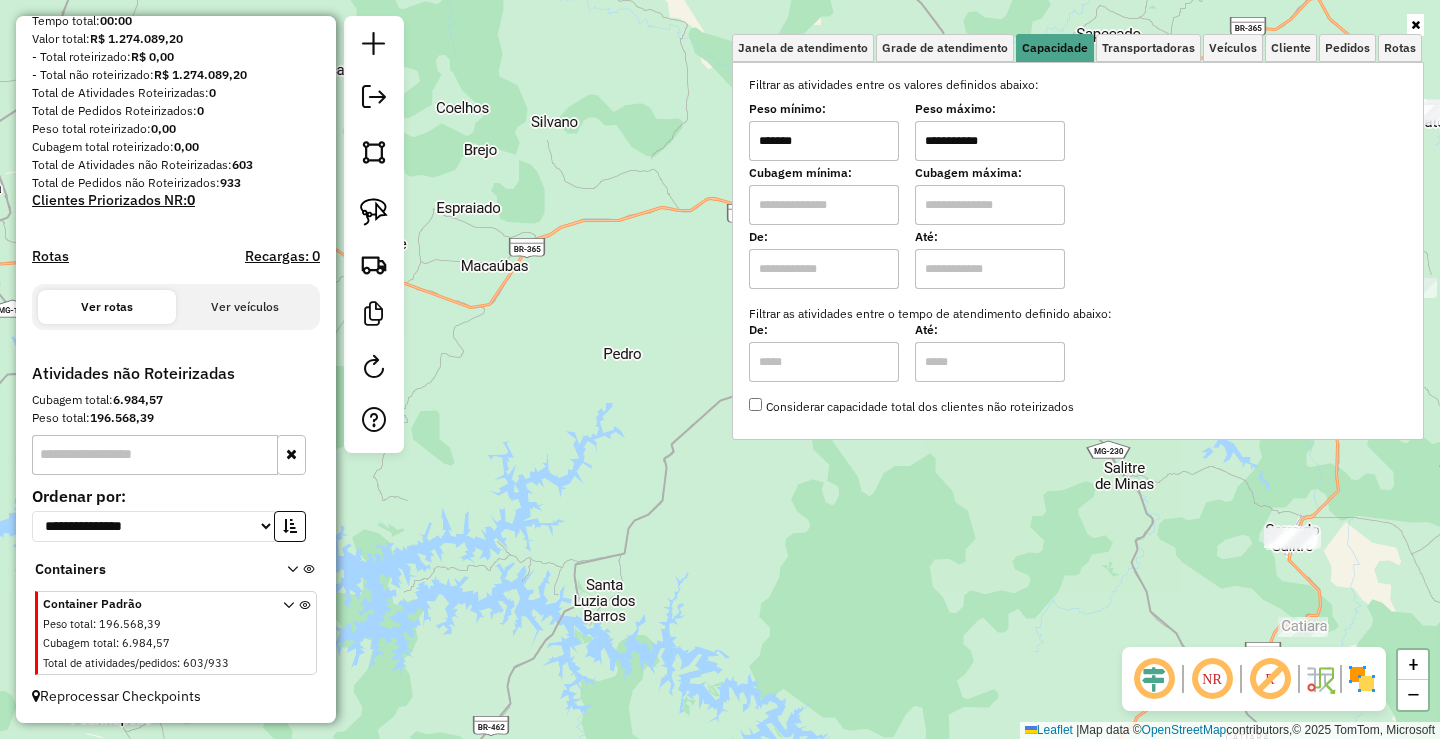 click on "**********" 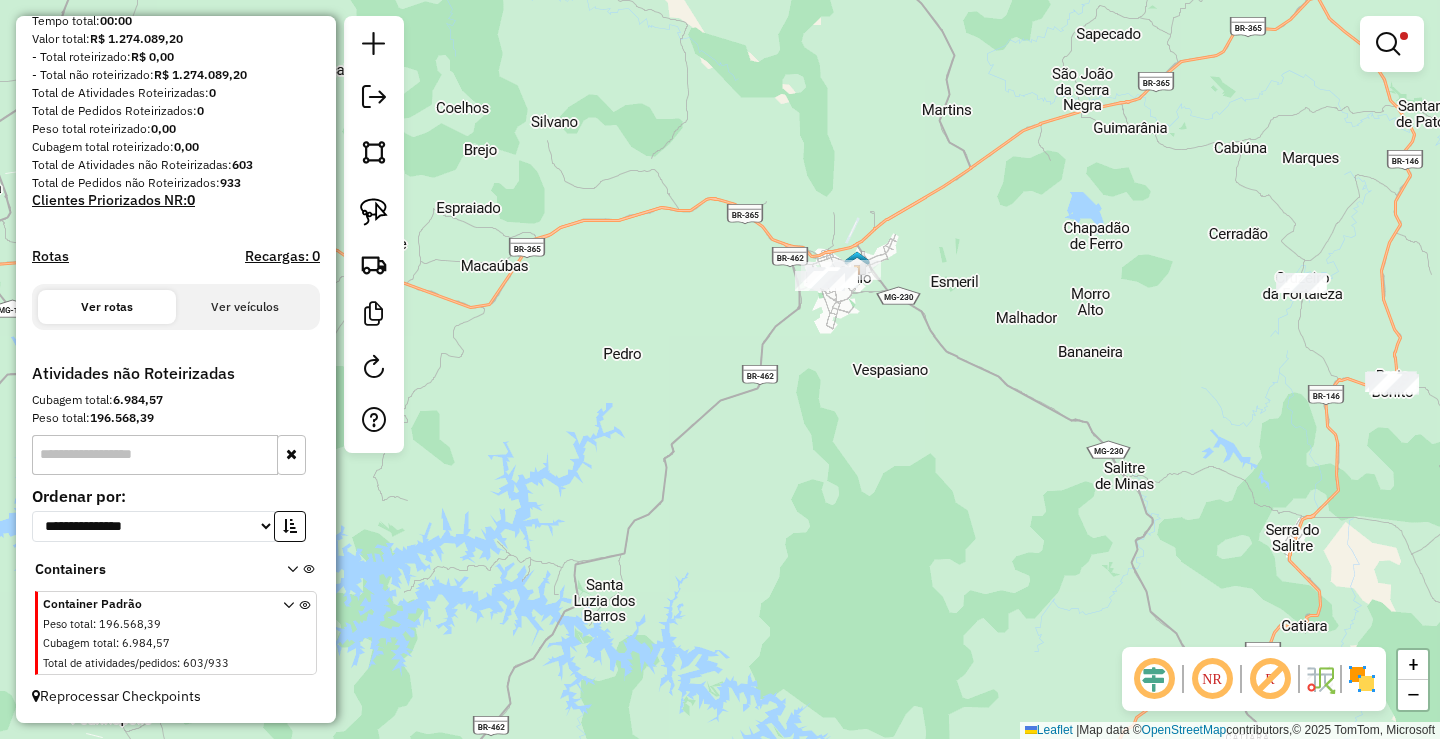 click at bounding box center [1392, 44] 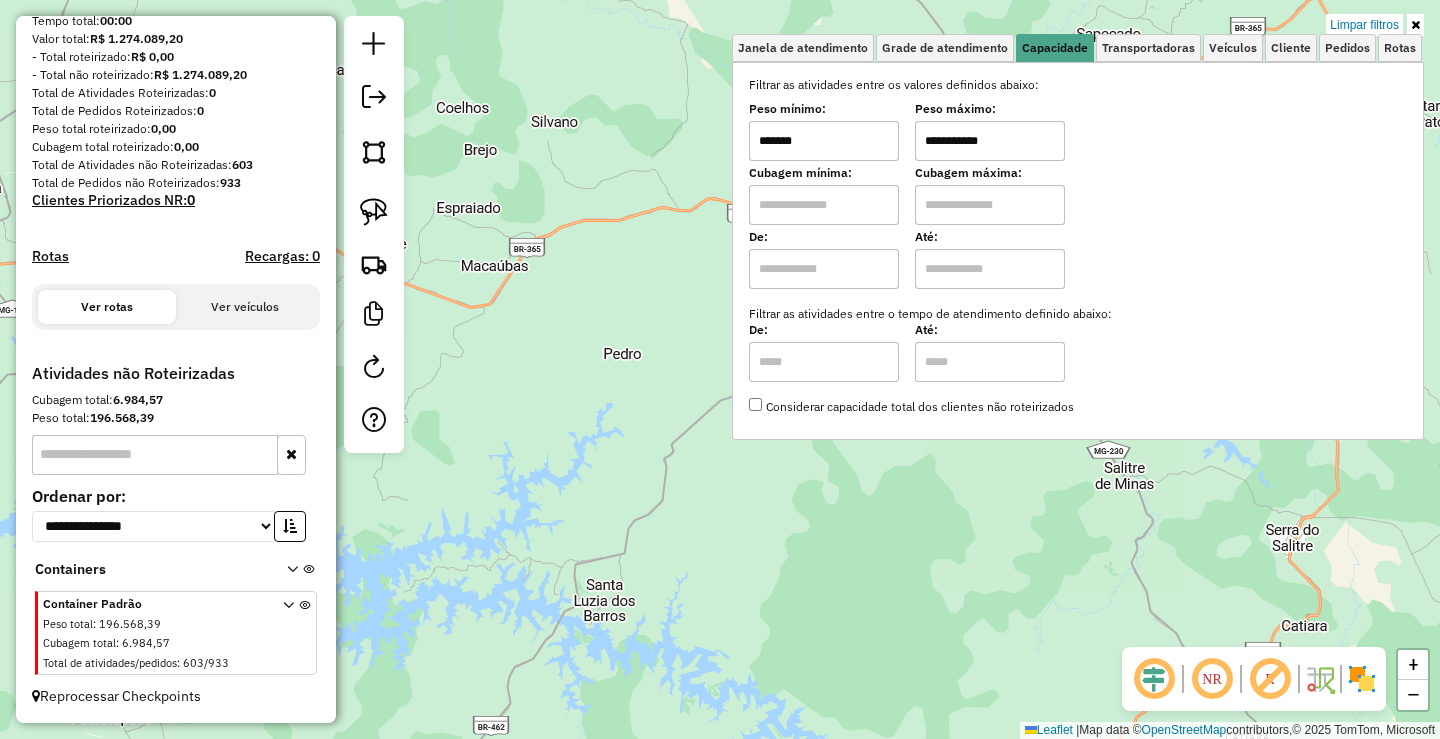 click on "Limpar filtros" at bounding box center [1364, 25] 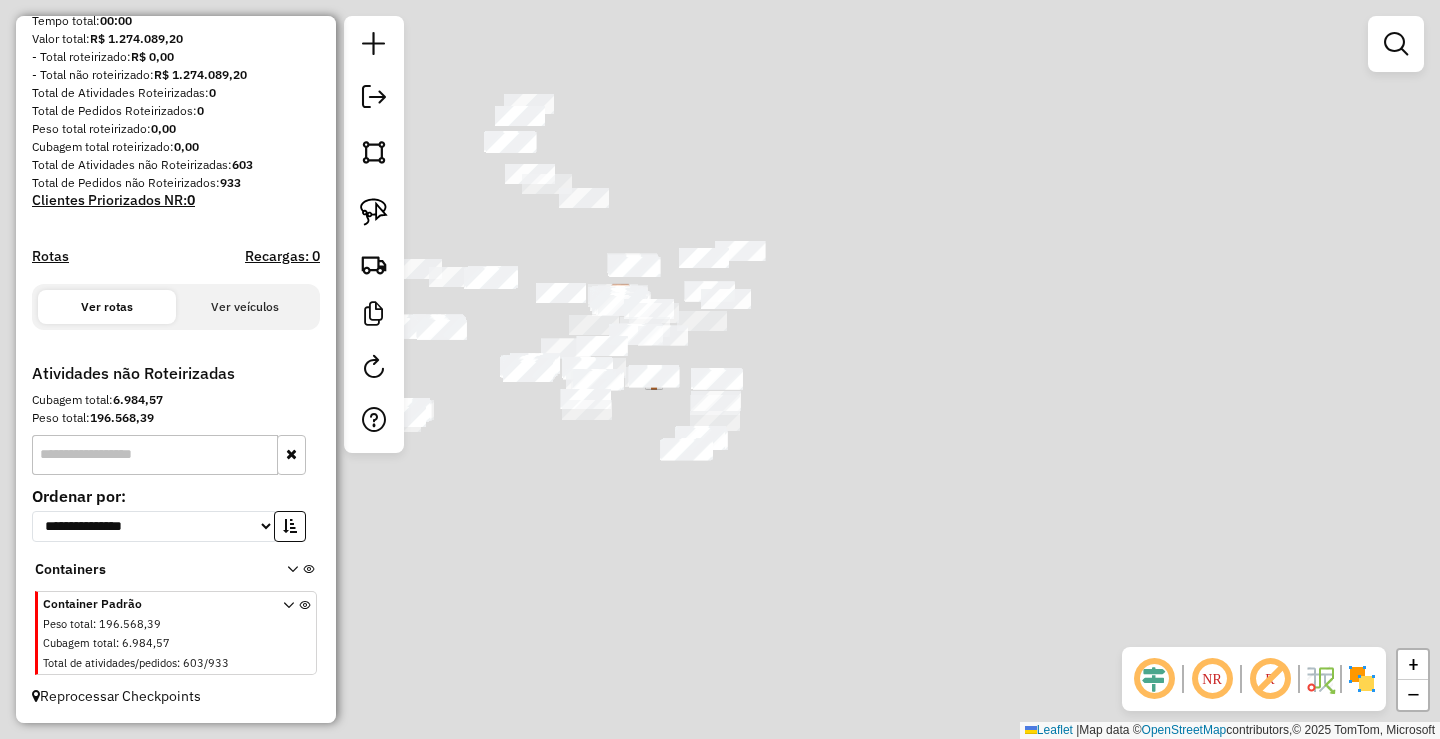 click on "Janela de atendimento Grade de atendimento Capacidade Transportadoras Veículos Cliente Pedidos  Rotas Selecione os dias de semana para filtrar as janelas de atendimento  Seg   Ter   Qua   Qui   Sex   Sáb   Dom  Informe o período da janela de atendimento: De: Até:  Filtrar exatamente a janela do cliente  Considerar janela de atendimento padrão  Selecione os dias de semana para filtrar as grades de atendimento  Seg   Ter   Qua   Qui   Sex   Sáb   Dom   Considerar clientes sem dia de atendimento cadastrado  Clientes fora do dia de atendimento selecionado Filtrar as atividades entre os valores definidos abaixo:  Peso mínimo:   Peso máximo:   Cubagem mínima:   Cubagem máxima:   De:   Até:  Filtrar as atividades entre o tempo de atendimento definido abaixo:  De:   Até:   Considerar capacidade total dos clientes não roteirizados Transportadora: Selecione um ou mais itens Tipo de veículo: Selecione um ou mais itens Veículo: Selecione um ou mais itens Motorista: Selecione um ou mais itens Nome: Rótulo:" 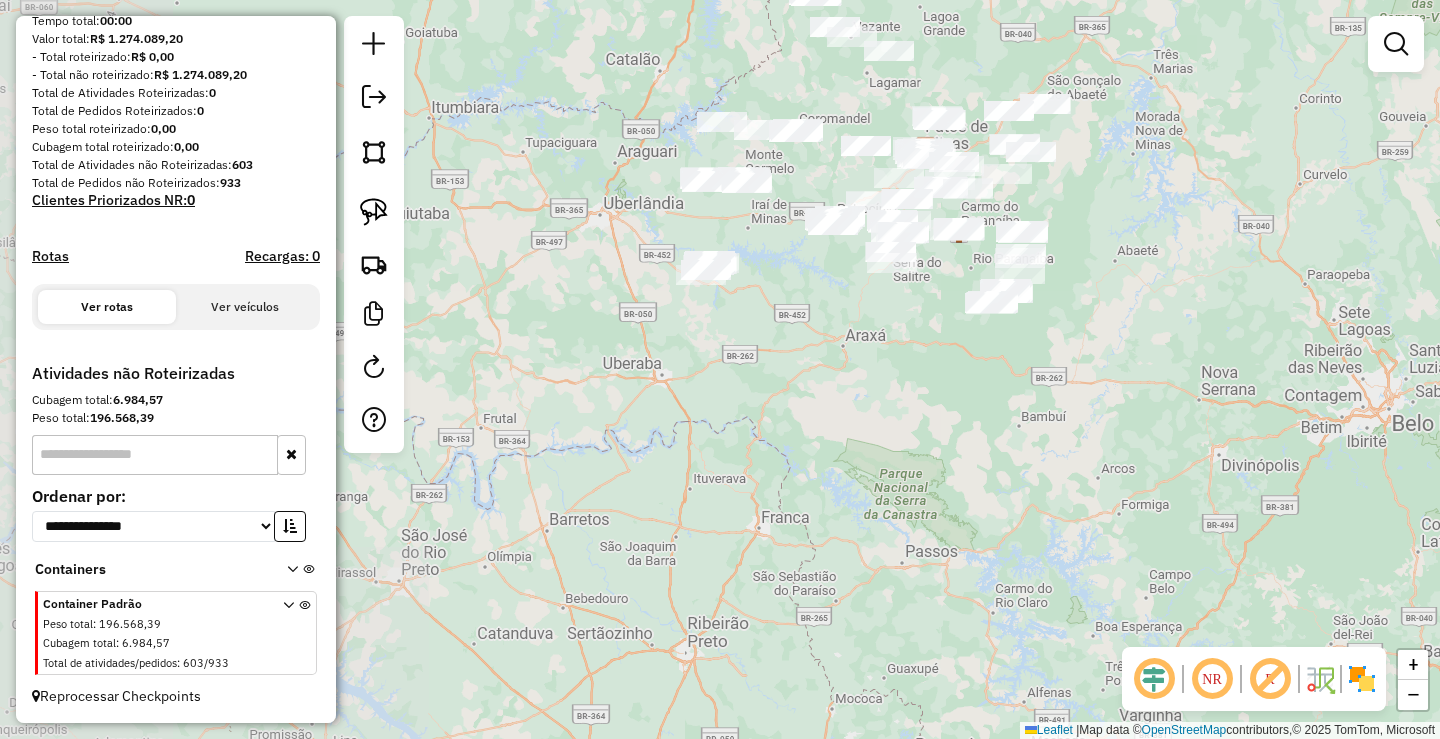 click on "Janela de atendimento Grade de atendimento Capacidade Transportadoras Veículos Cliente Pedidos  Rotas Selecione os dias de semana para filtrar as janelas de atendimento  Seg   Ter   Qua   Qui   Sex   Sáb   Dom  Informe o período da janela de atendimento: De: Até:  Filtrar exatamente a janela do cliente  Considerar janela de atendimento padrão  Selecione os dias de semana para filtrar as grades de atendimento  Seg   Ter   Qua   Qui   Sex   Sáb   Dom   Considerar clientes sem dia de atendimento cadastrado  Clientes fora do dia de atendimento selecionado Filtrar as atividades entre os valores definidos abaixo:  Peso mínimo:   Peso máximo:   Cubagem mínima:   Cubagem máxima:   De:   Até:  Filtrar as atividades entre o tempo de atendimento definido abaixo:  De:   Até:   Considerar capacidade total dos clientes não roteirizados Transportadora: Selecione um ou mais itens Tipo de veículo: Selecione um ou mais itens Veículo: Selecione um ou mais itens Motorista: Selecione um ou mais itens Nome: Rótulo:" 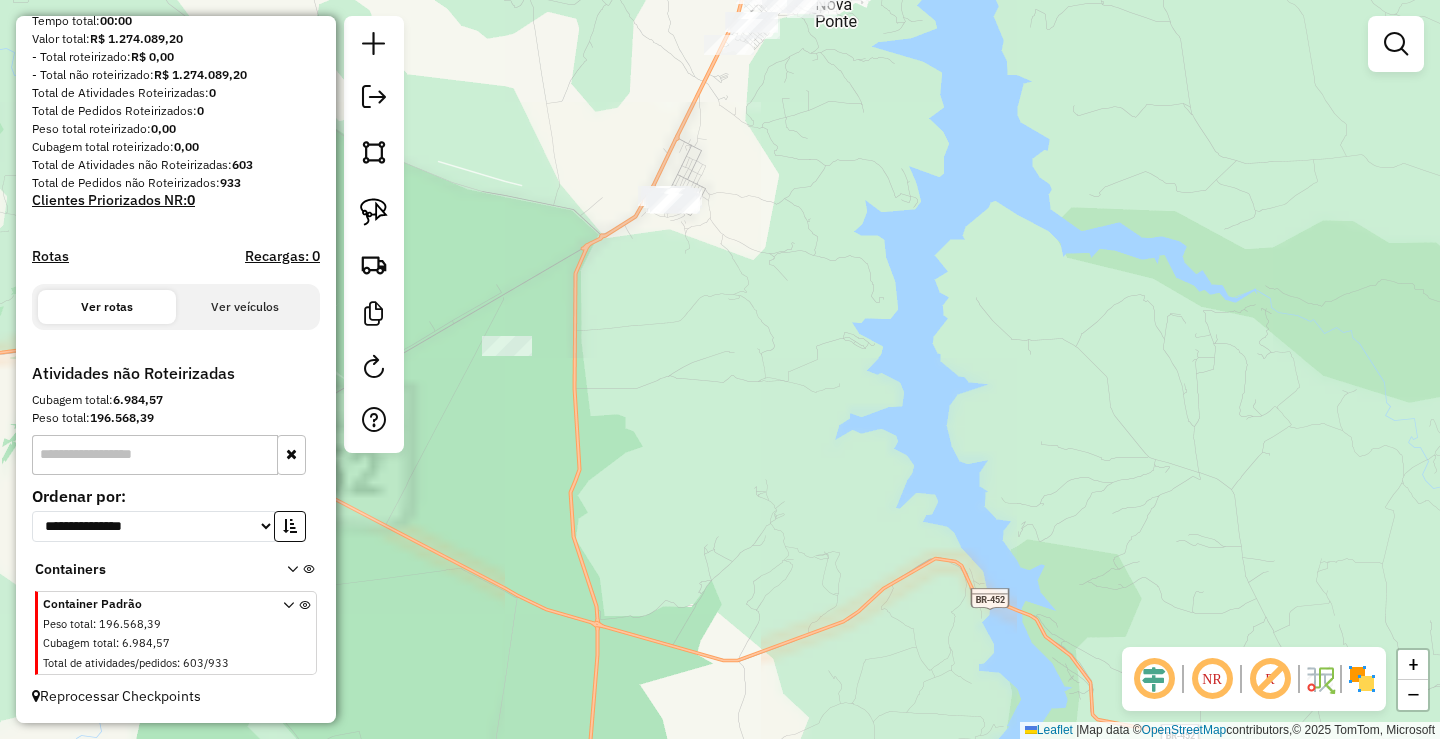 click at bounding box center (1396, 44) 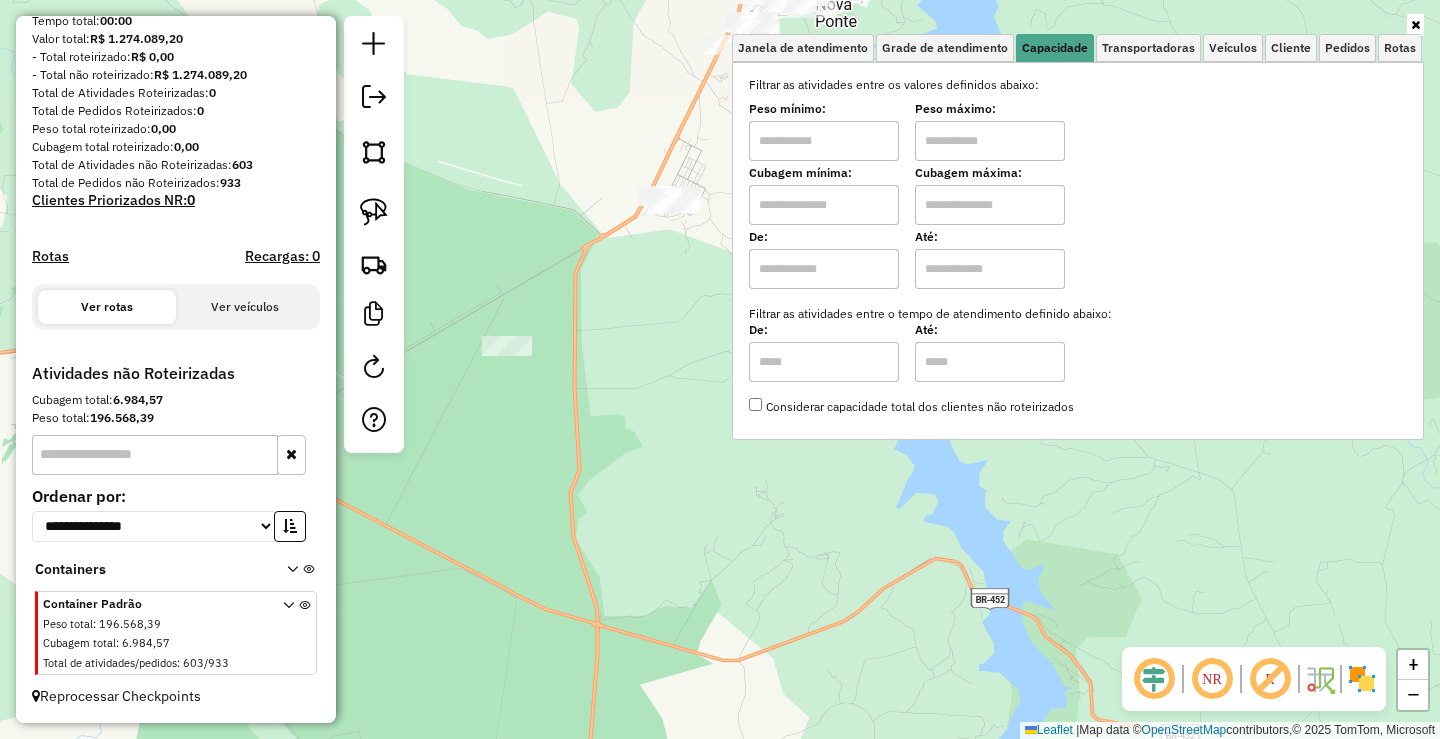 click at bounding box center (824, 141) 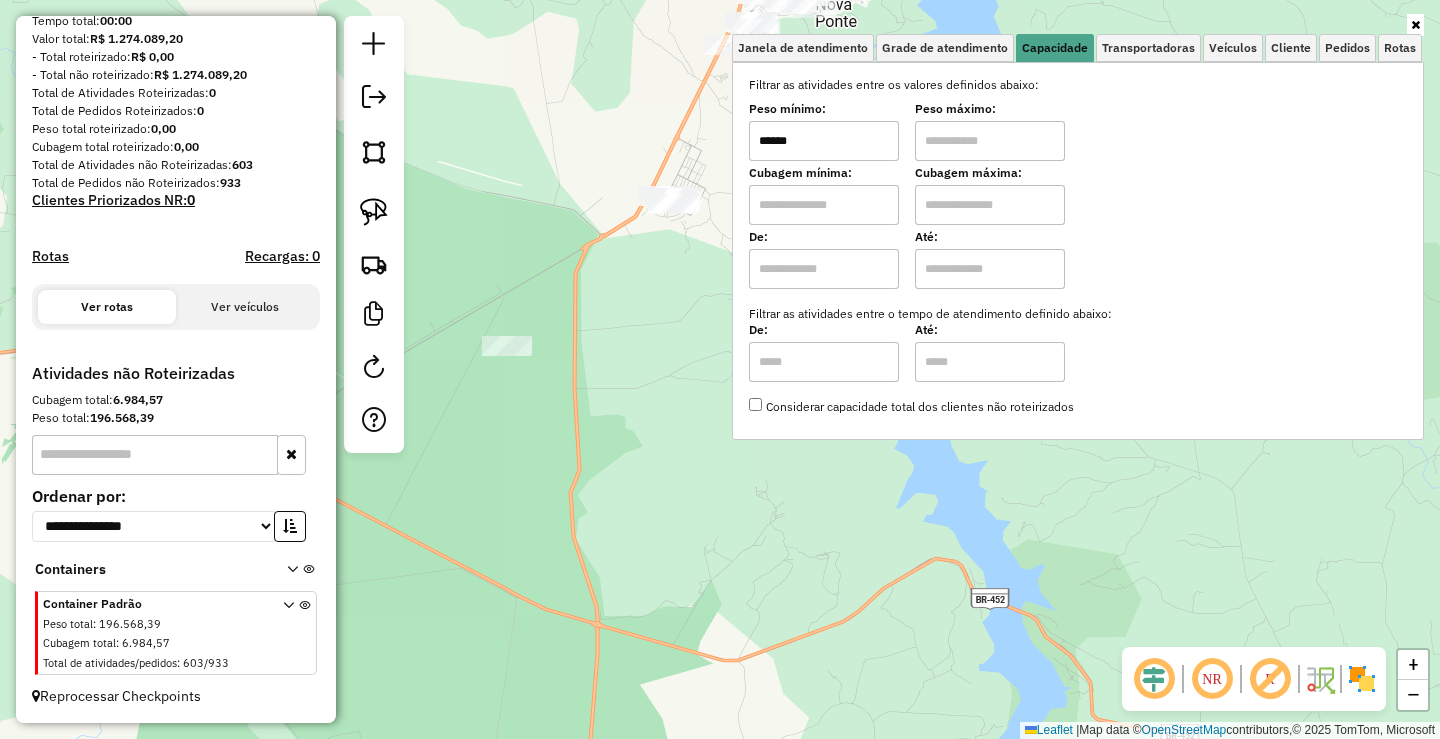 click at bounding box center (990, 141) 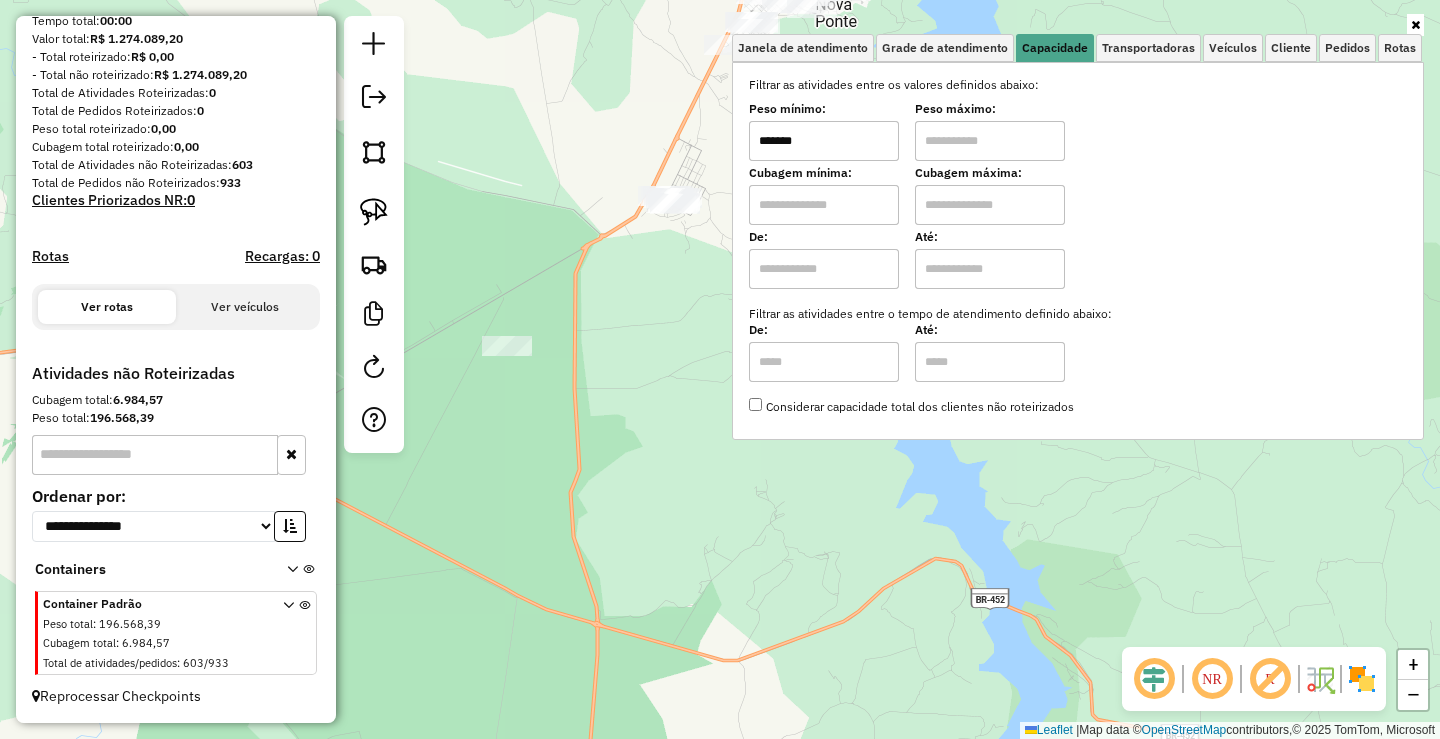 type on "*******" 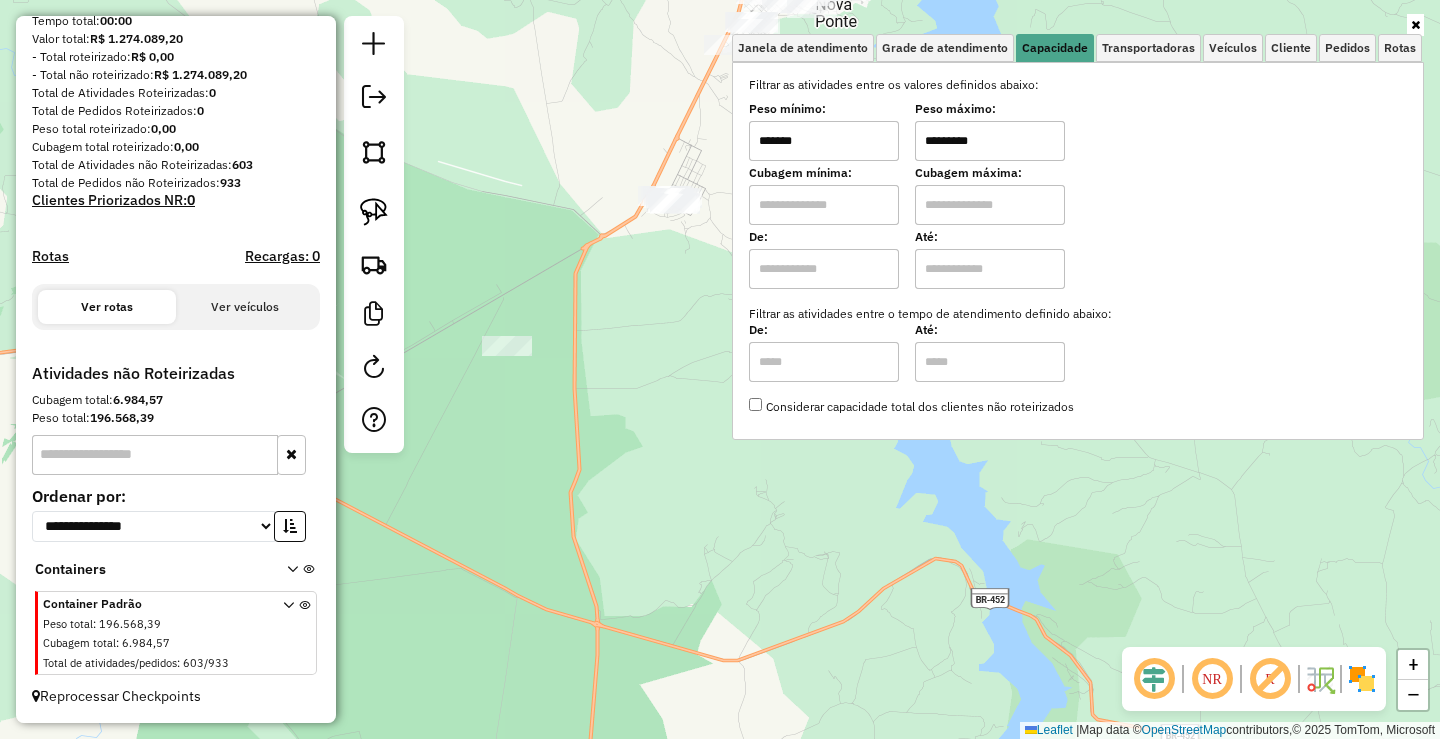 type on "*********" 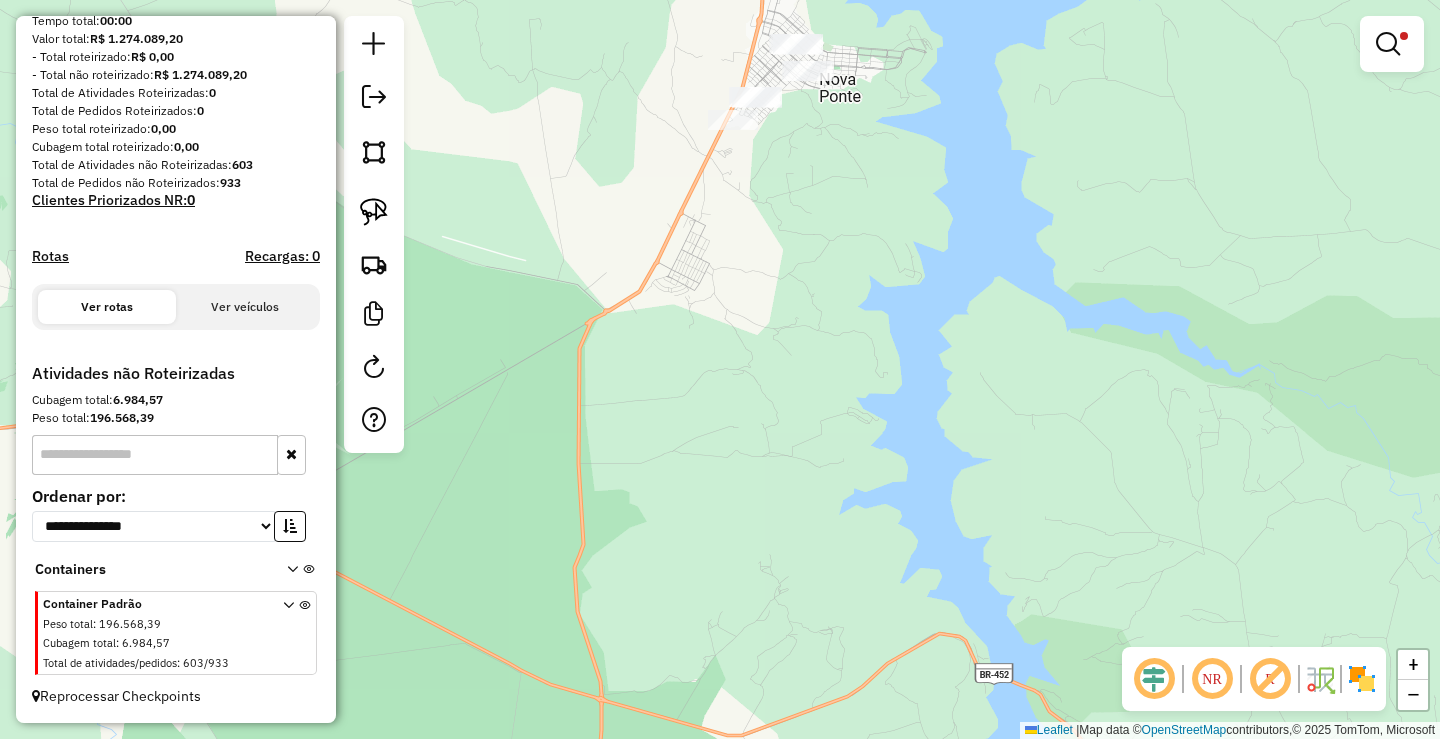 drag, startPoint x: 742, startPoint y: 209, endPoint x: 726, endPoint y: 392, distance: 183.69812 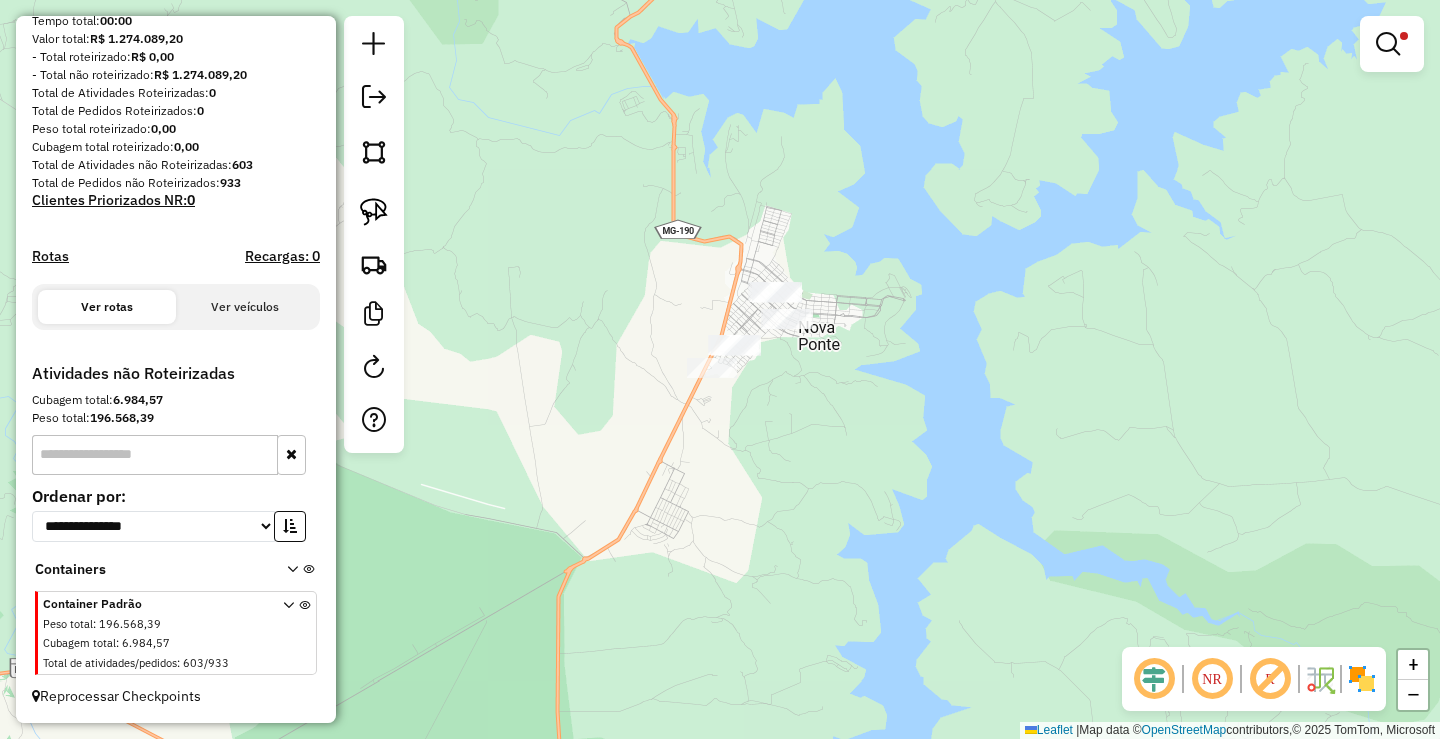 drag, startPoint x: 373, startPoint y: 203, endPoint x: 790, endPoint y: 226, distance: 417.63382 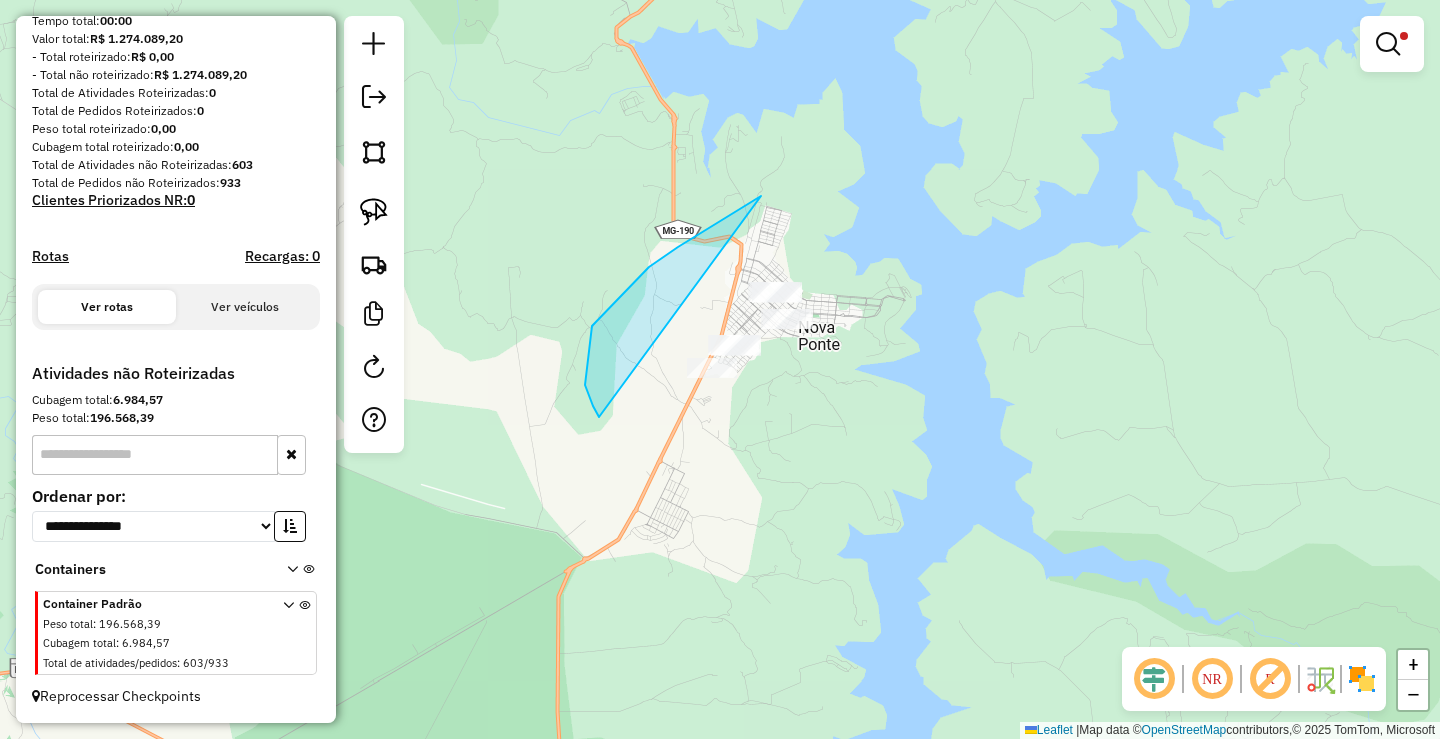 drag, startPoint x: 649, startPoint y: 267, endPoint x: 907, endPoint y: 357, distance: 273.24713 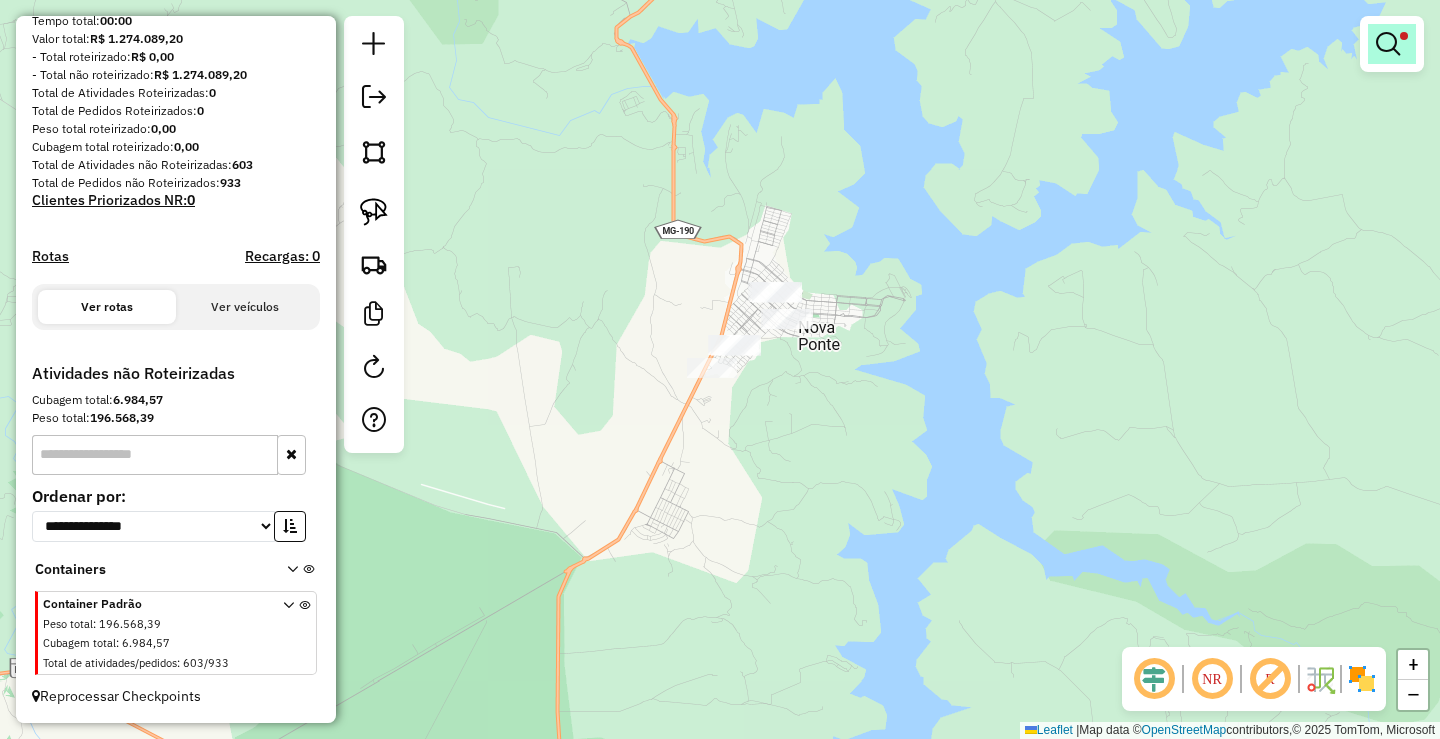 click at bounding box center (1388, 44) 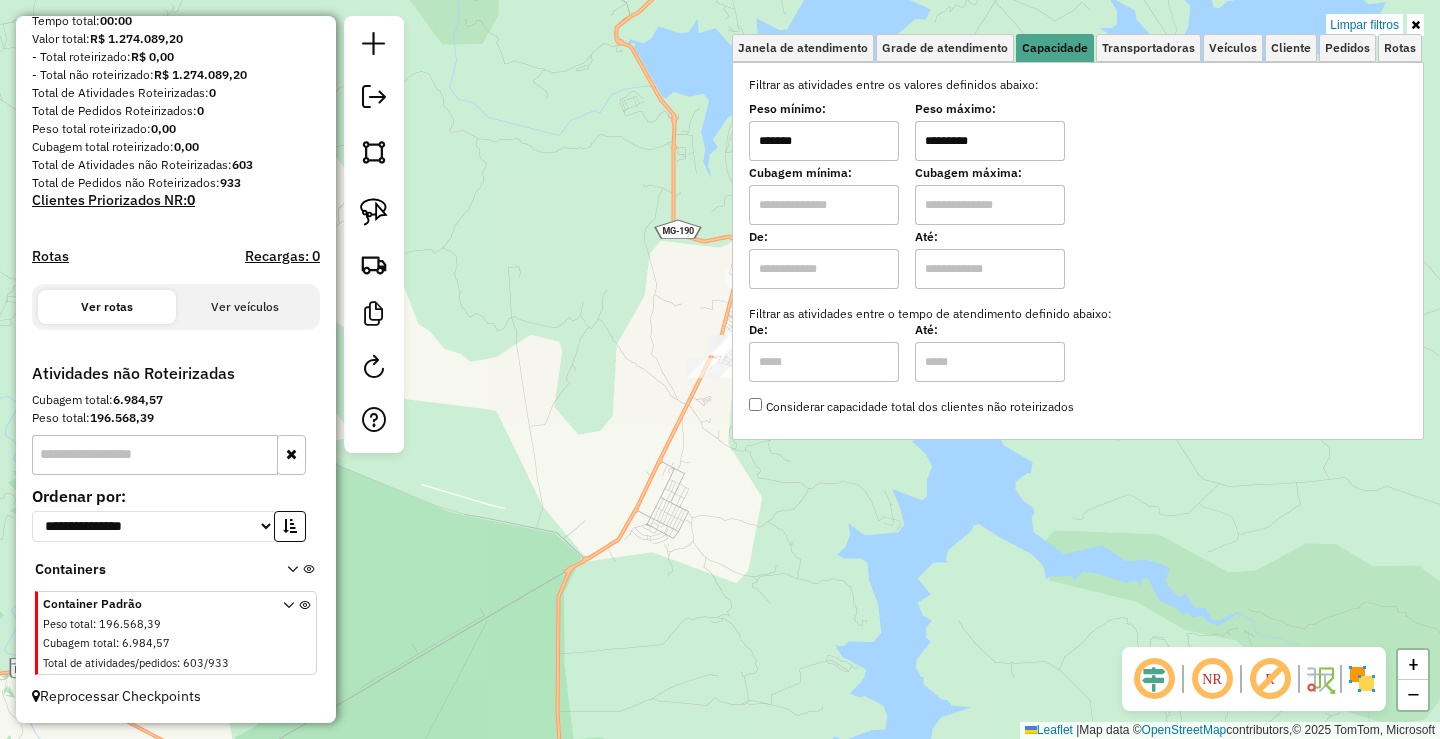 click on "*******" at bounding box center [824, 141] 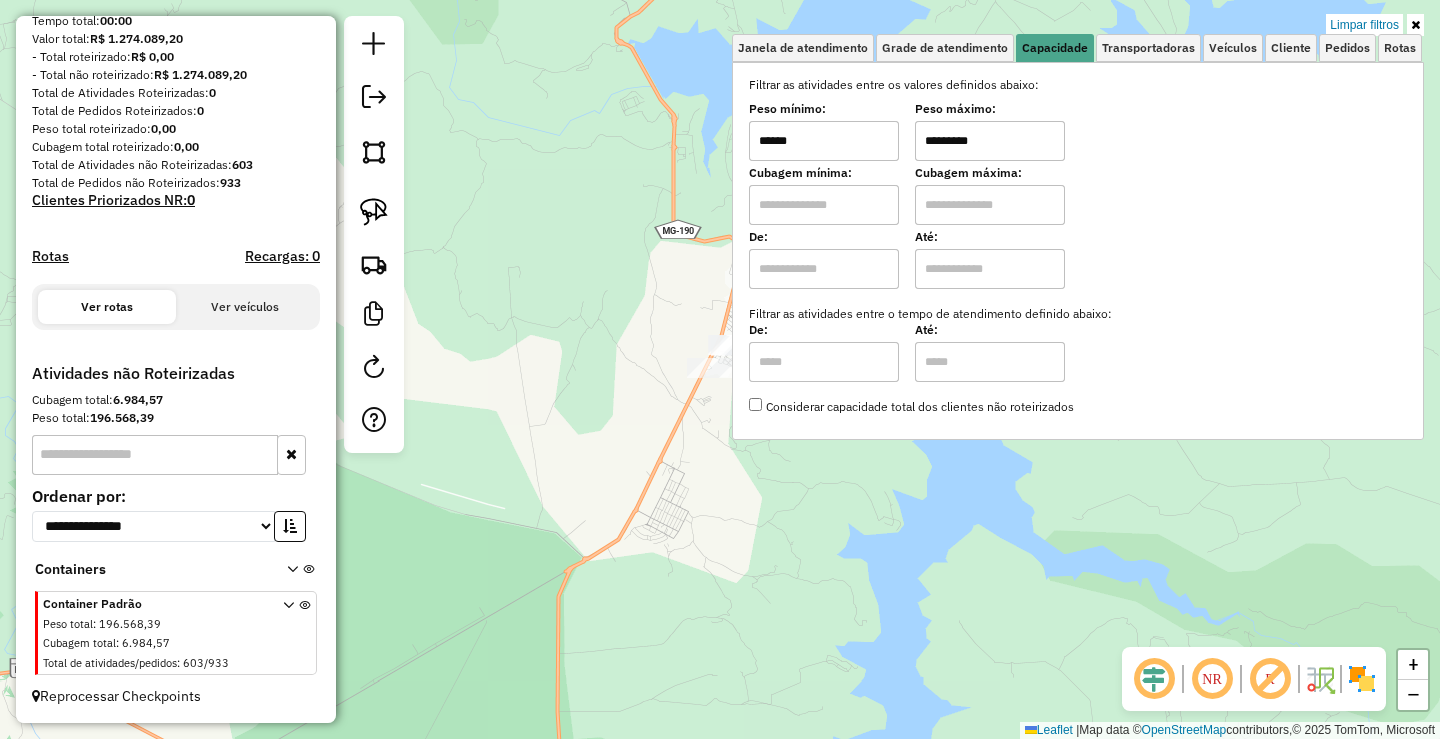 type on "******" 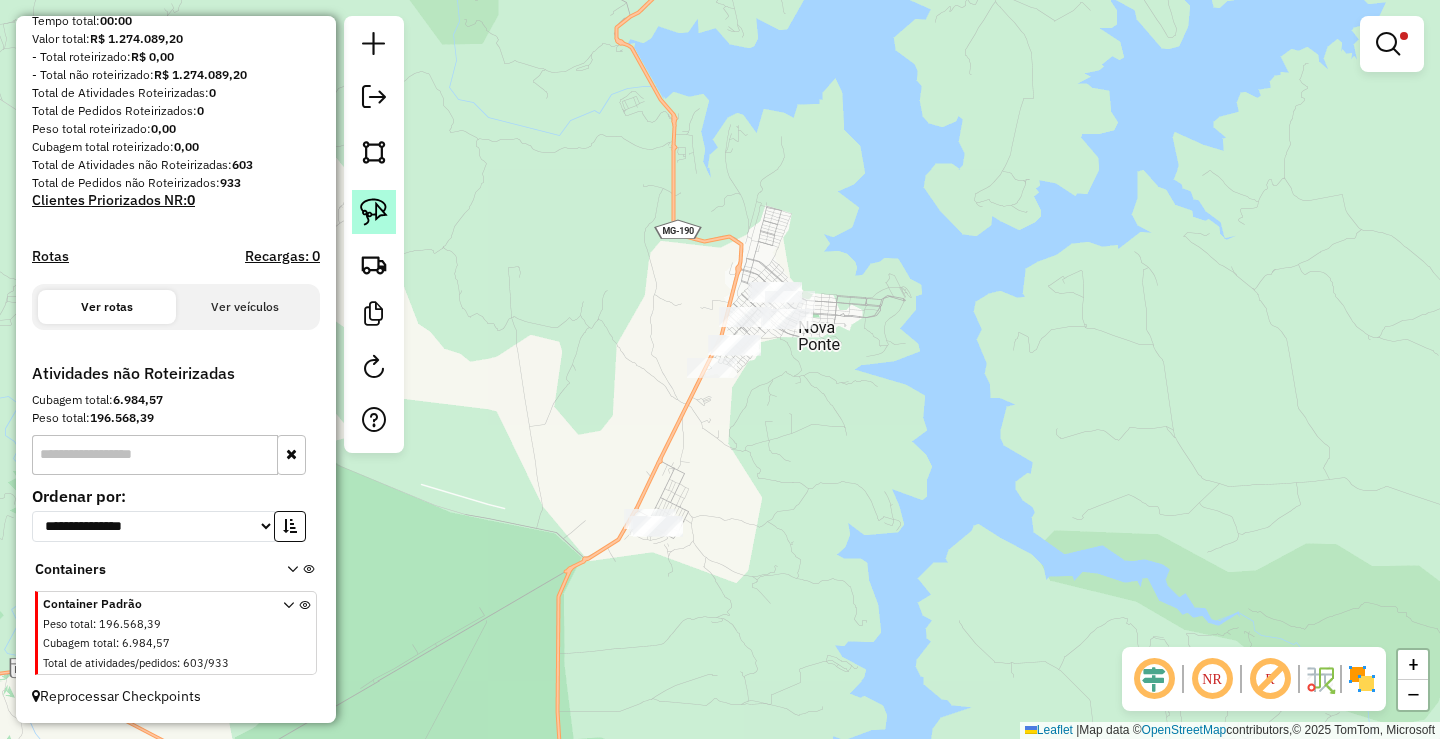 click 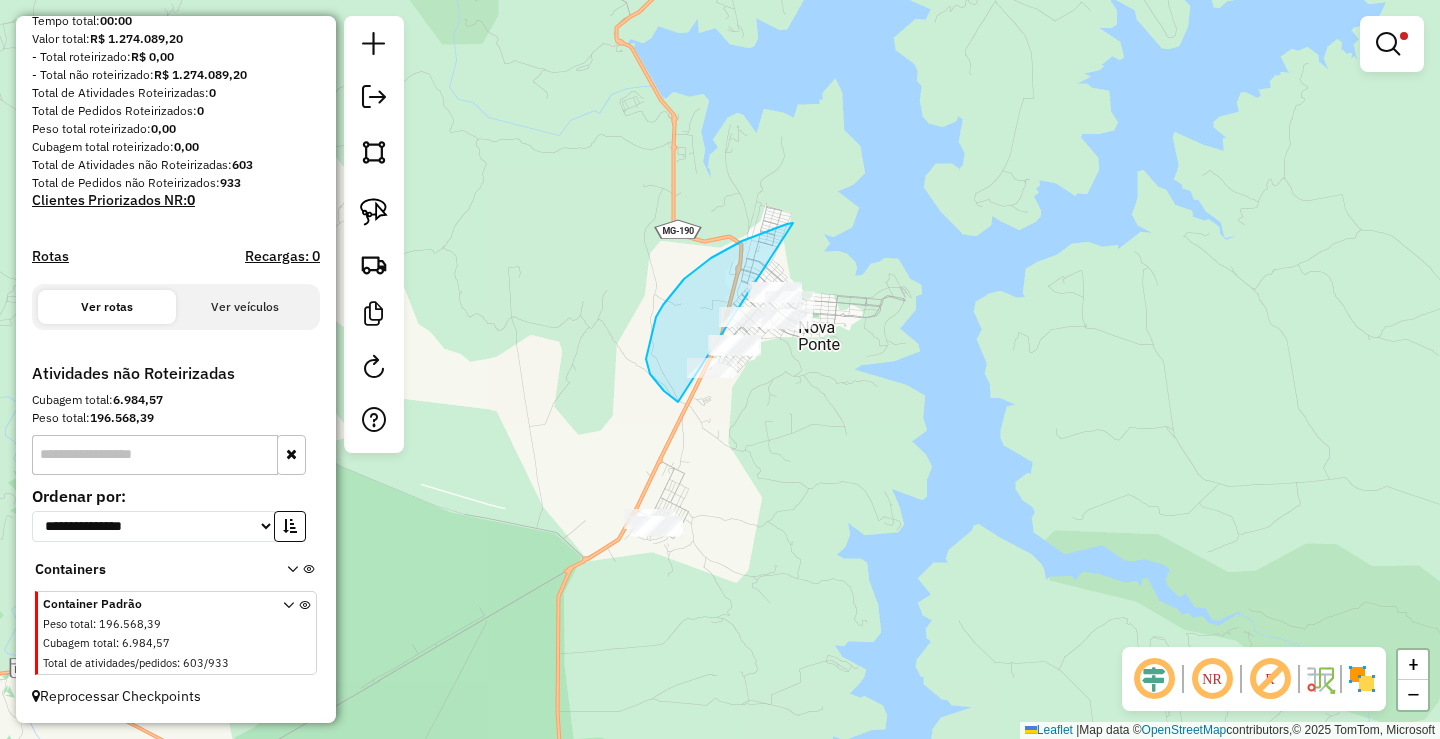 drag, startPoint x: 793, startPoint y: 223, endPoint x: 872, endPoint y: 369, distance: 166.003 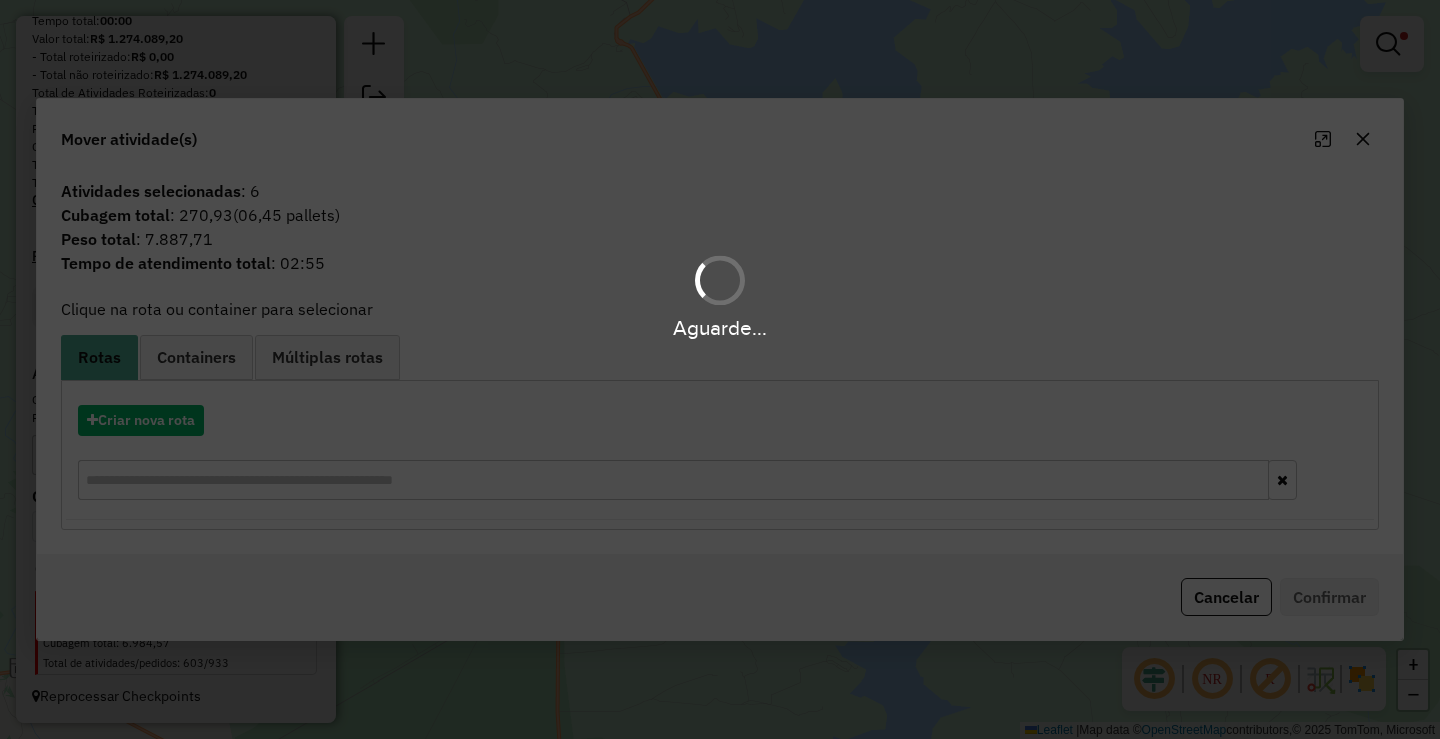 click on "Aguarde..." at bounding box center [720, 369] 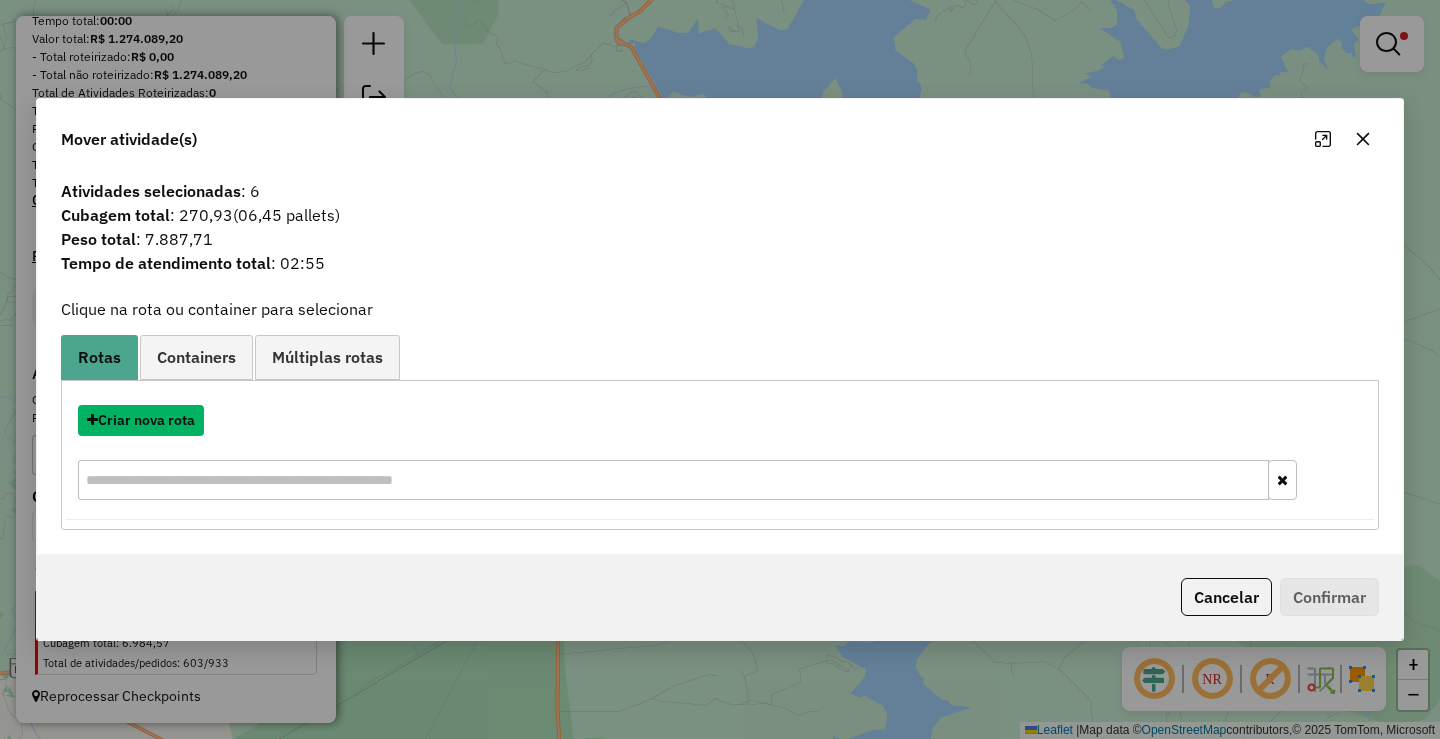 click on "Criar nova rota" at bounding box center [141, 420] 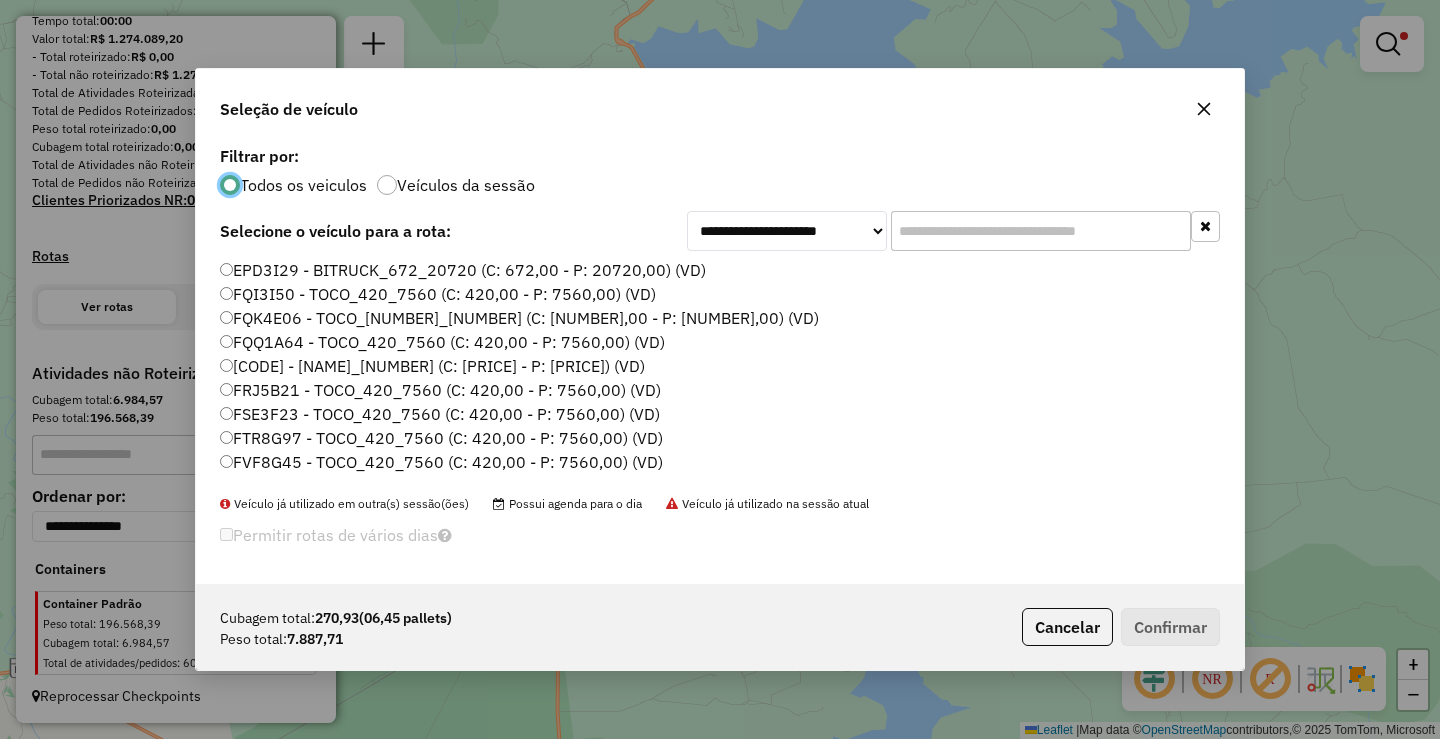 scroll, scrollTop: 11, scrollLeft: 6, axis: both 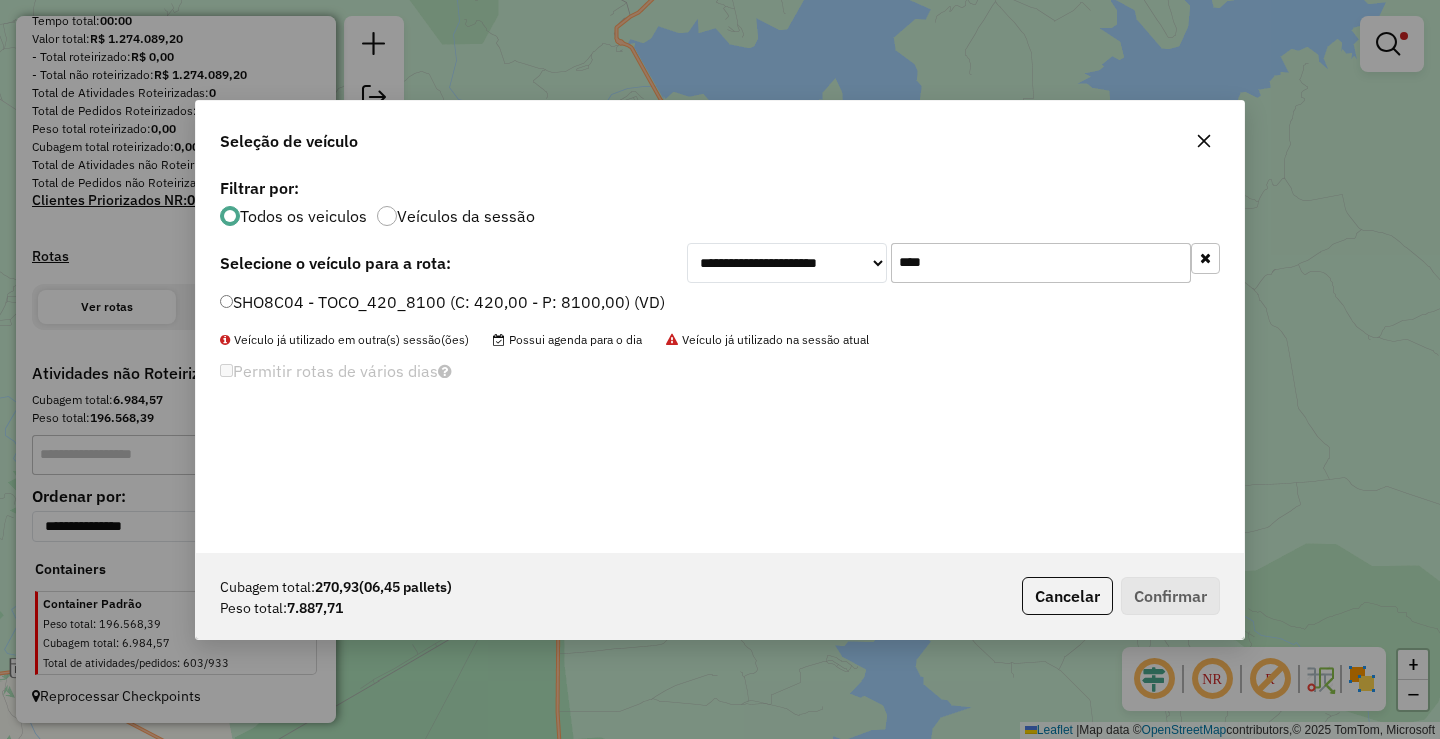 type on "****" 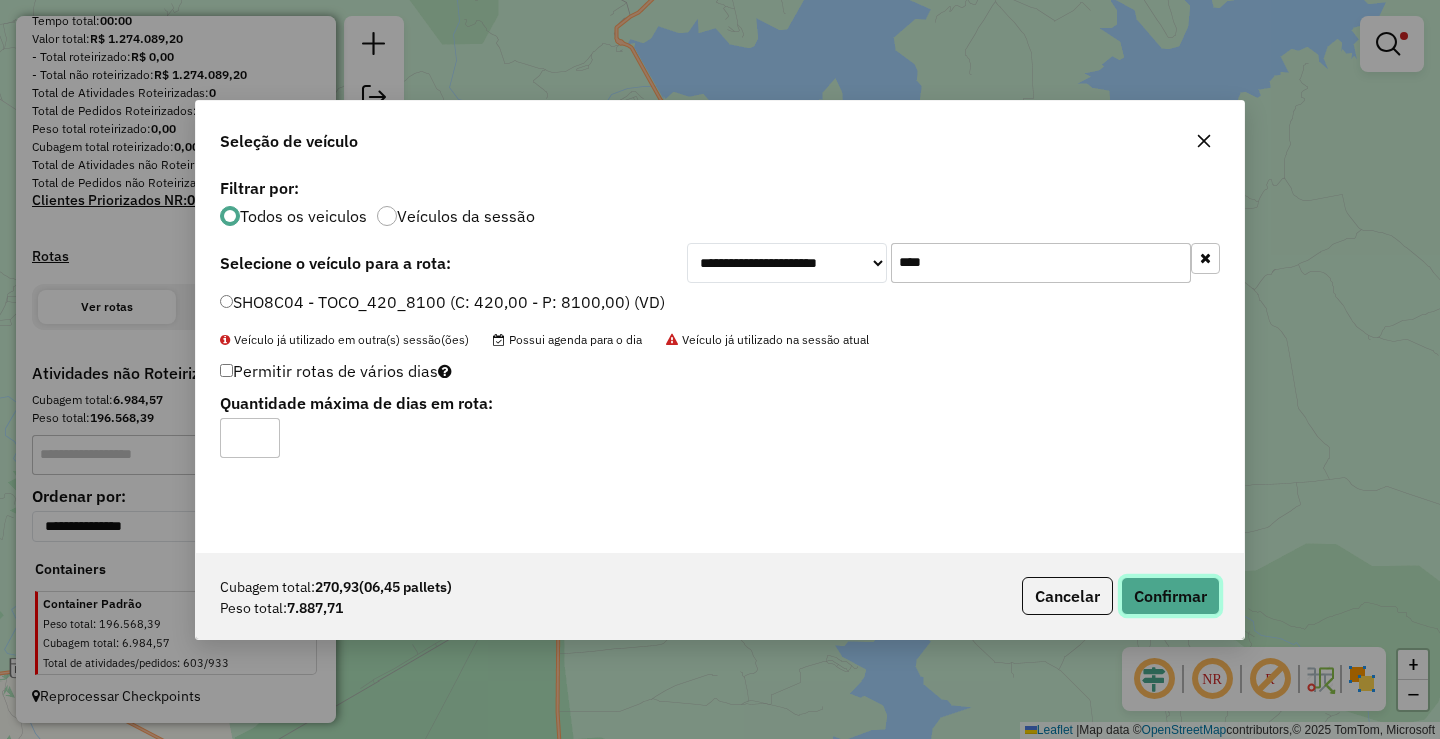 click on "Confirmar" 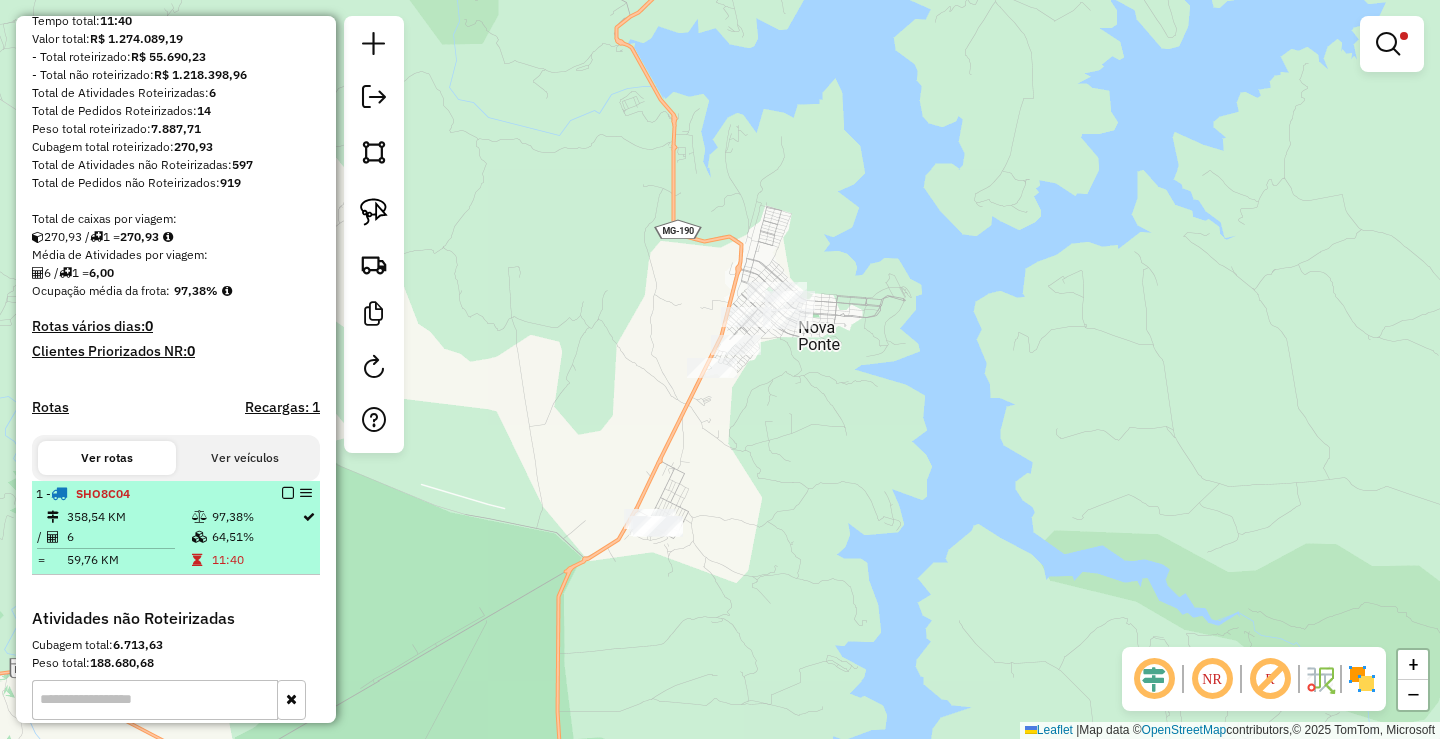 select on "**********" 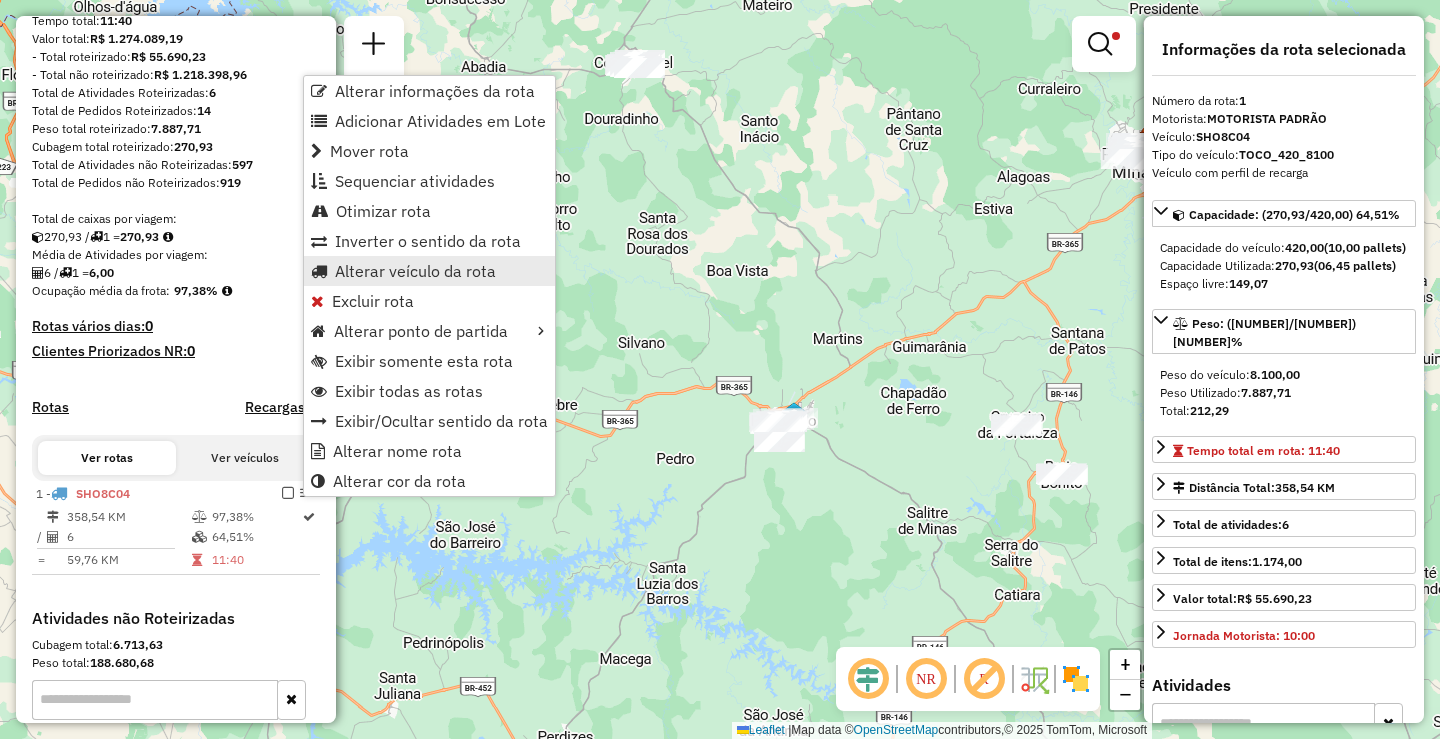click on "Alterar veículo da rota" at bounding box center (415, 271) 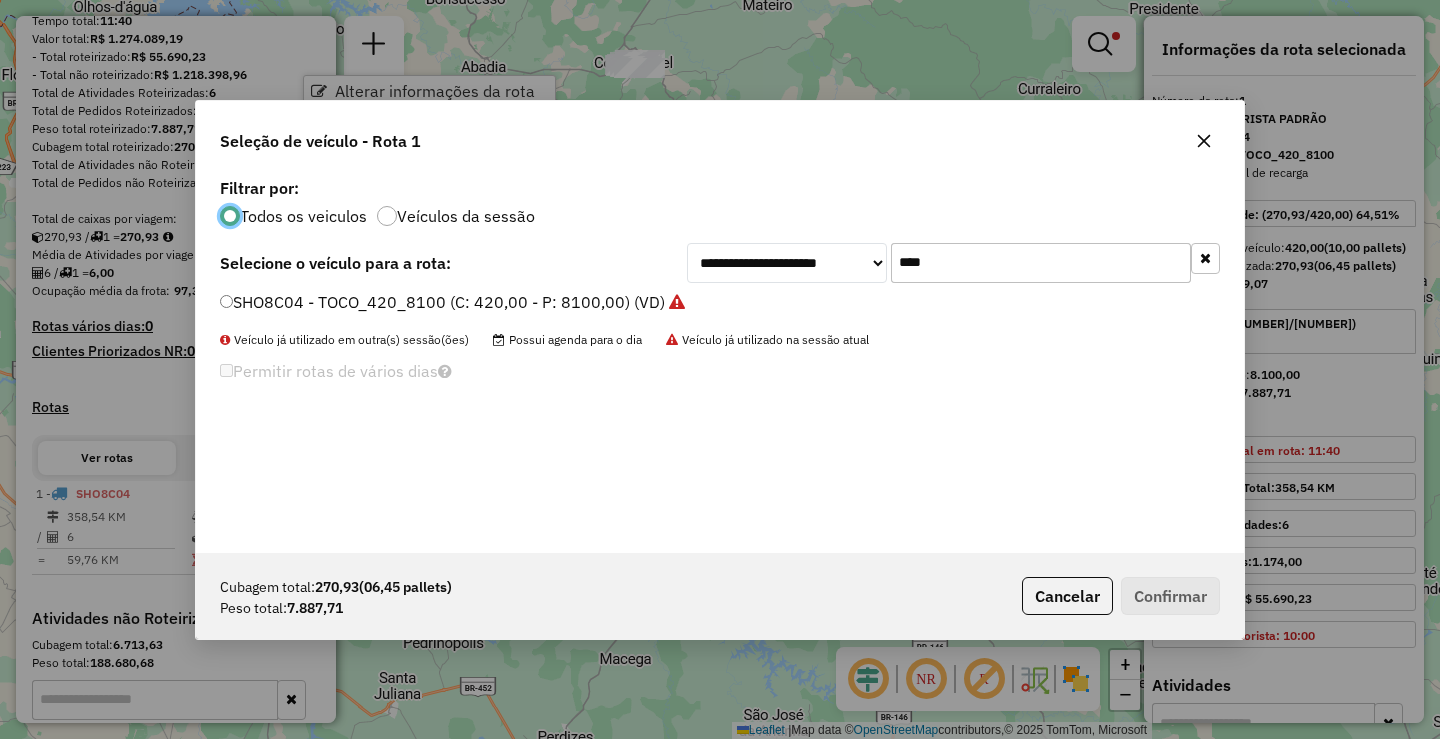 scroll, scrollTop: 11, scrollLeft: 6, axis: both 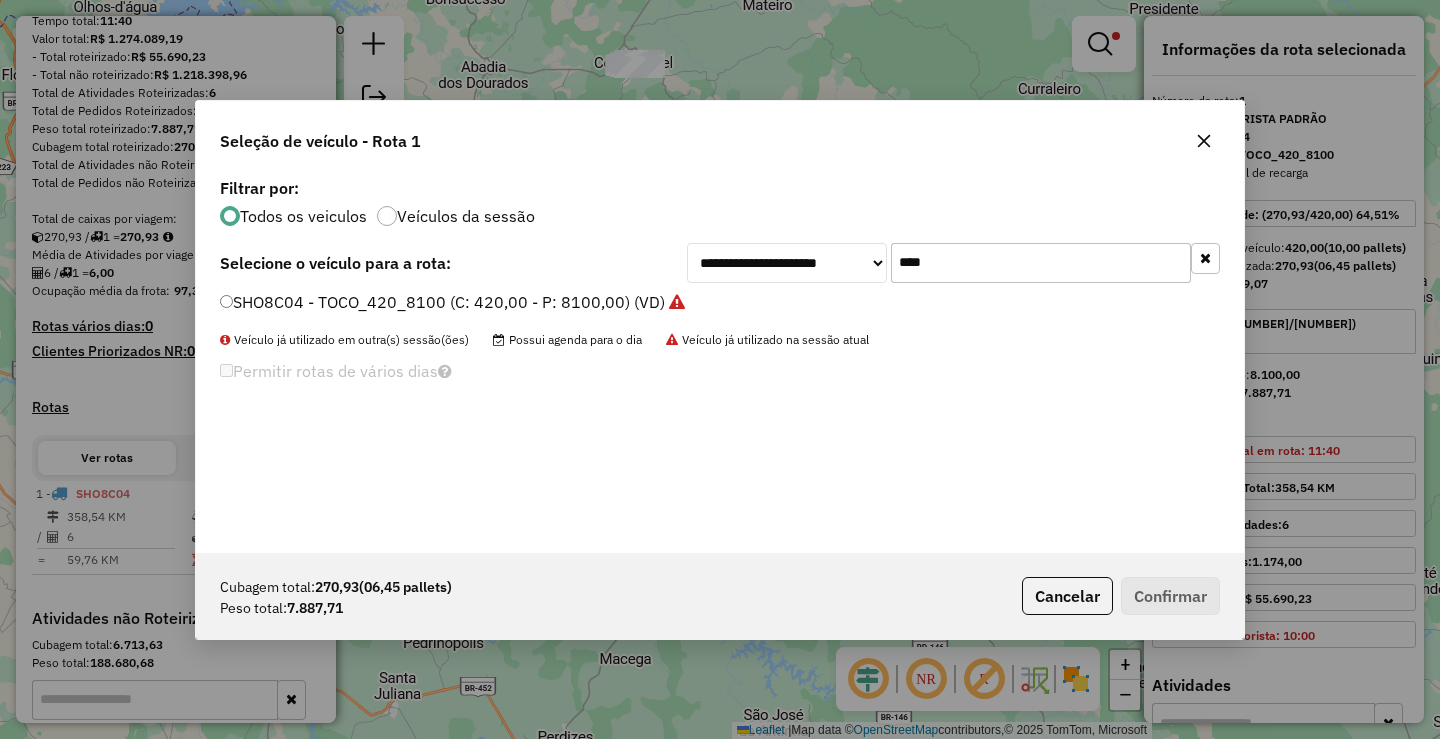 click on "SHO8C04 - TOCO_420_8100 (C: 420,00 - P: 8100,00) (VD)" 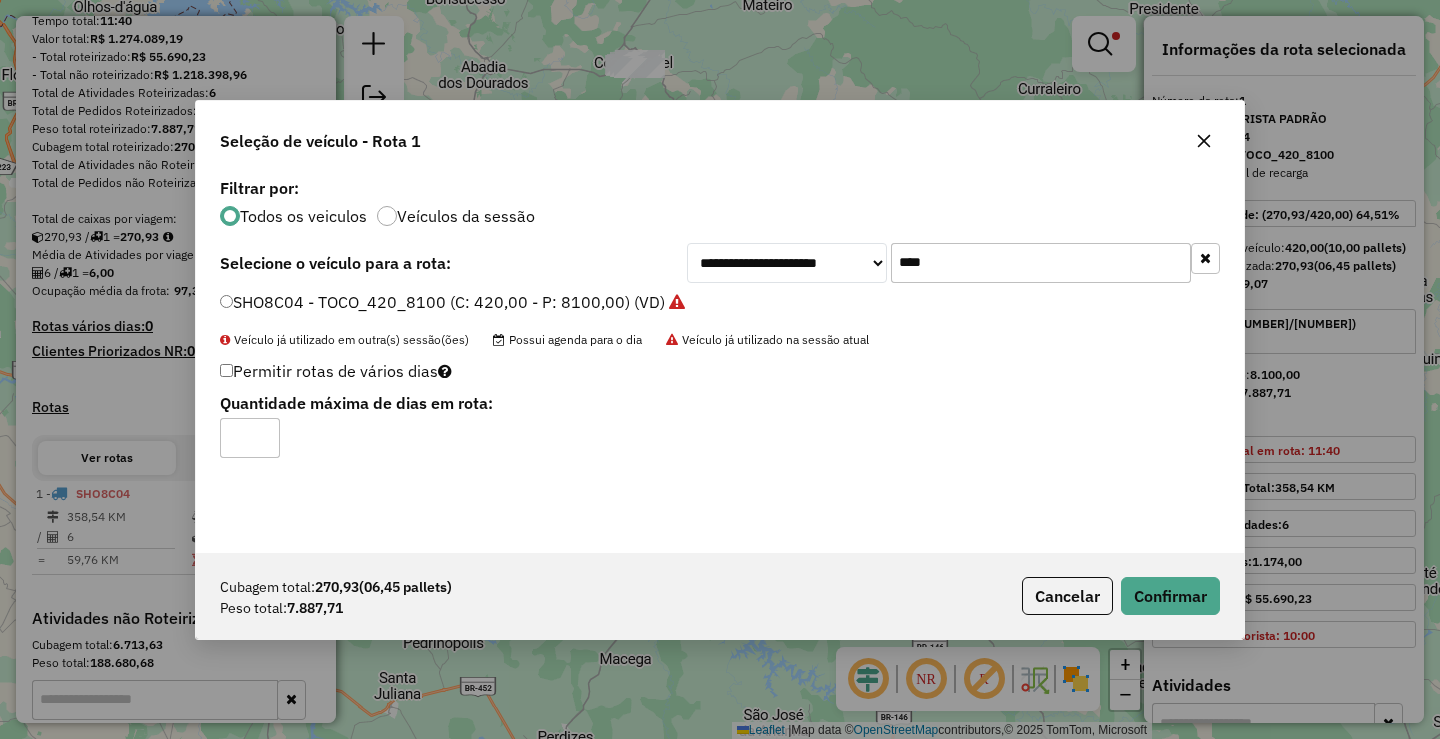 click on "**********" 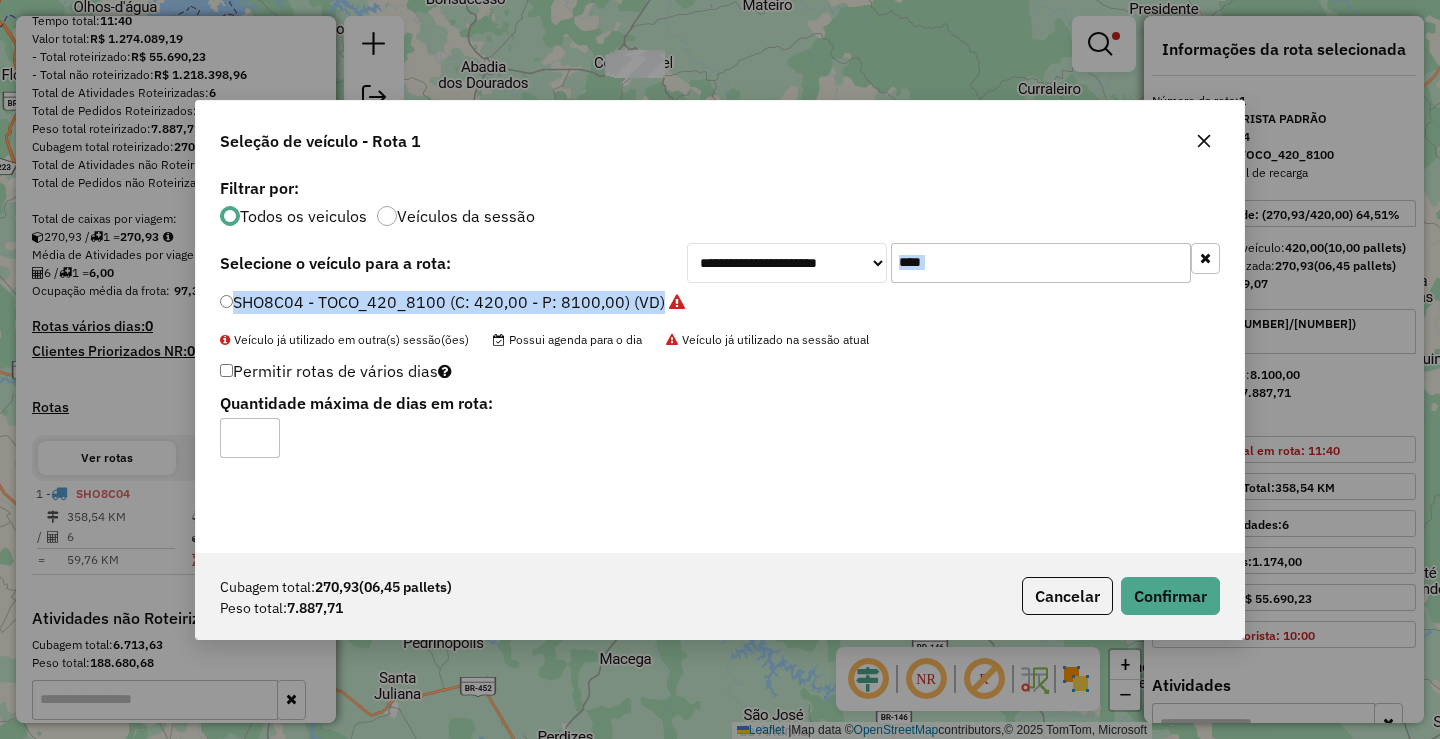click on "****" 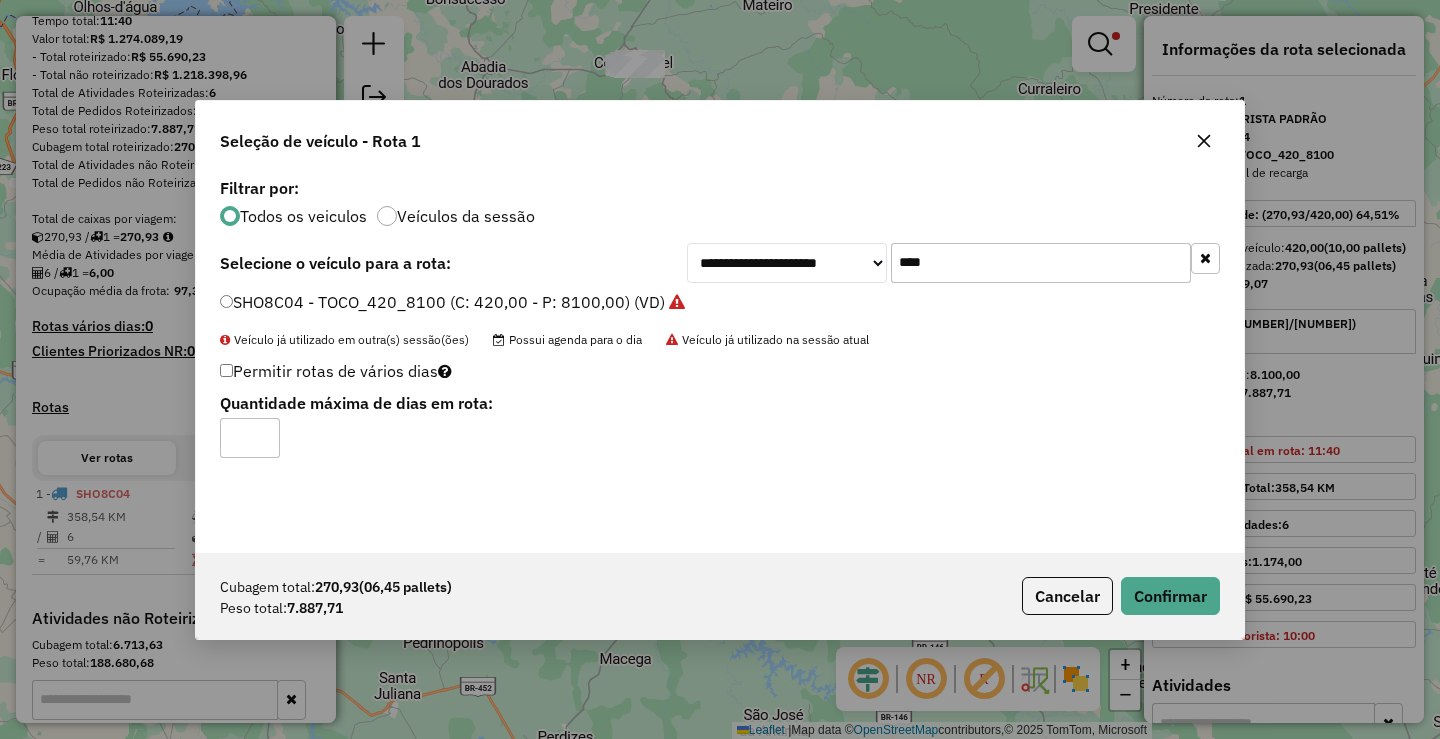 click on "****" 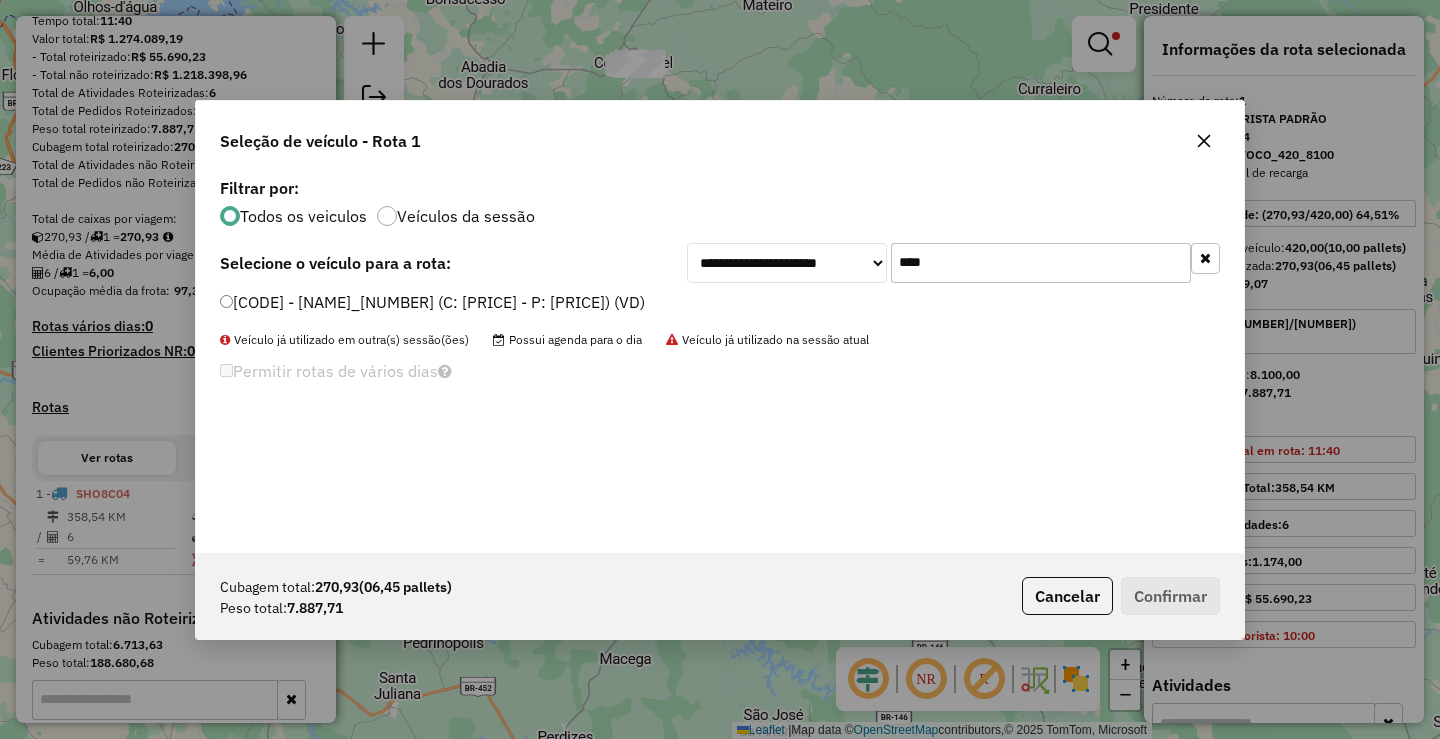 type on "****" 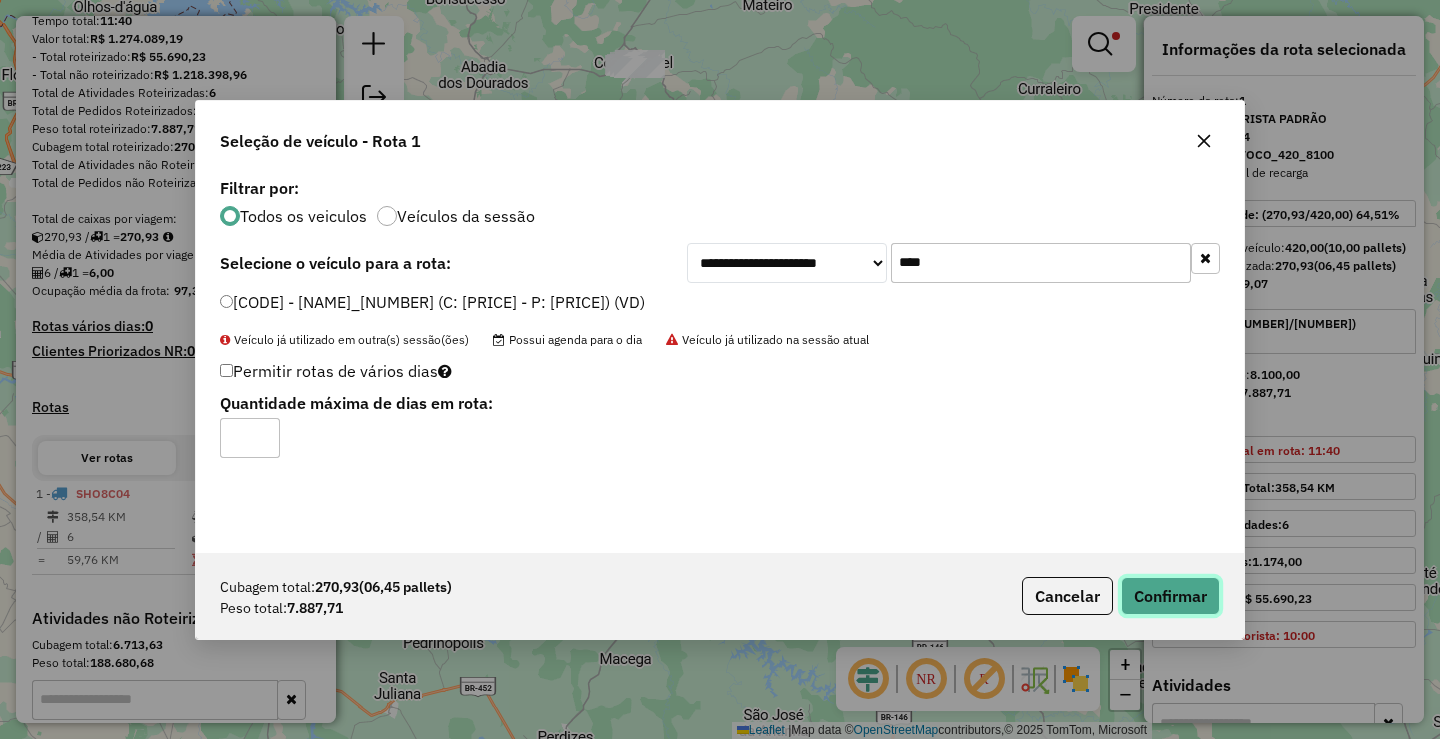 click on "Confirmar" 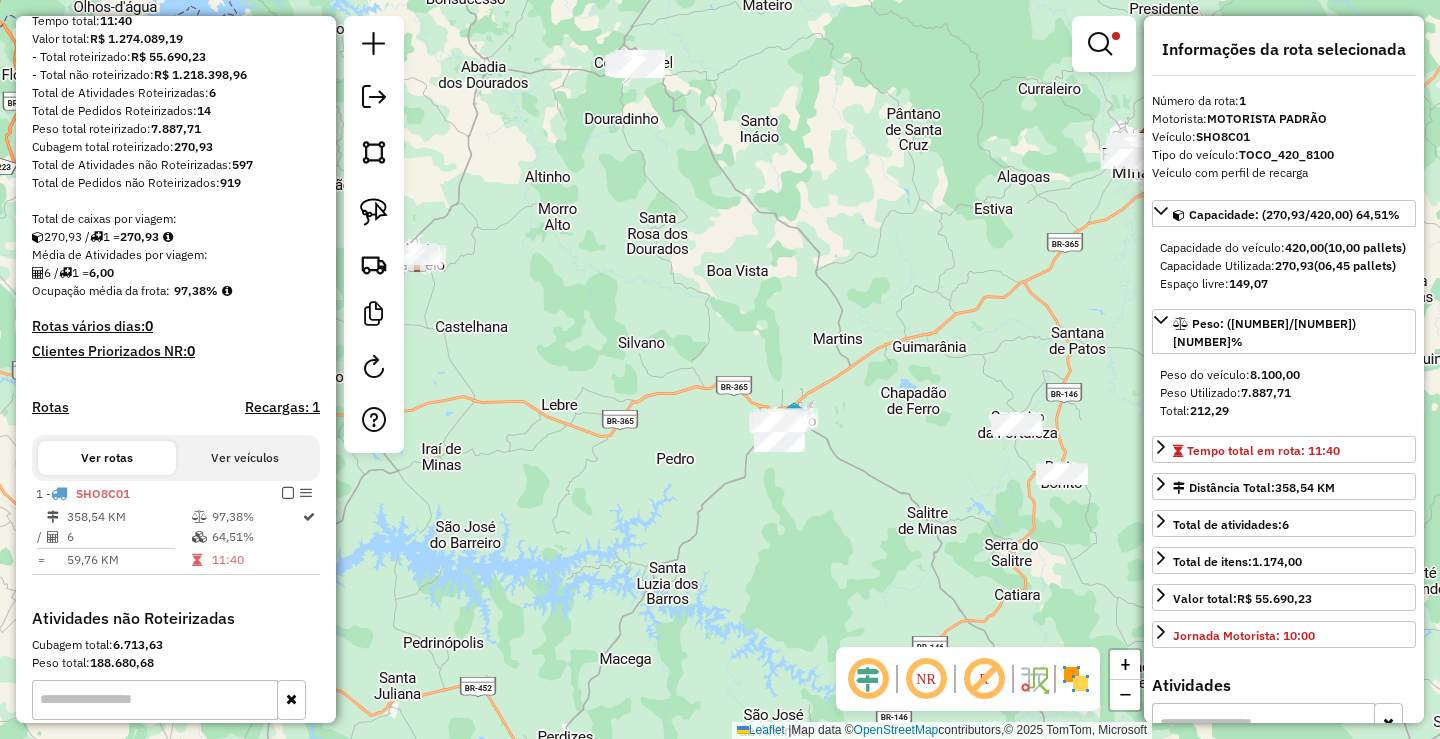 scroll, scrollTop: 490, scrollLeft: 0, axis: vertical 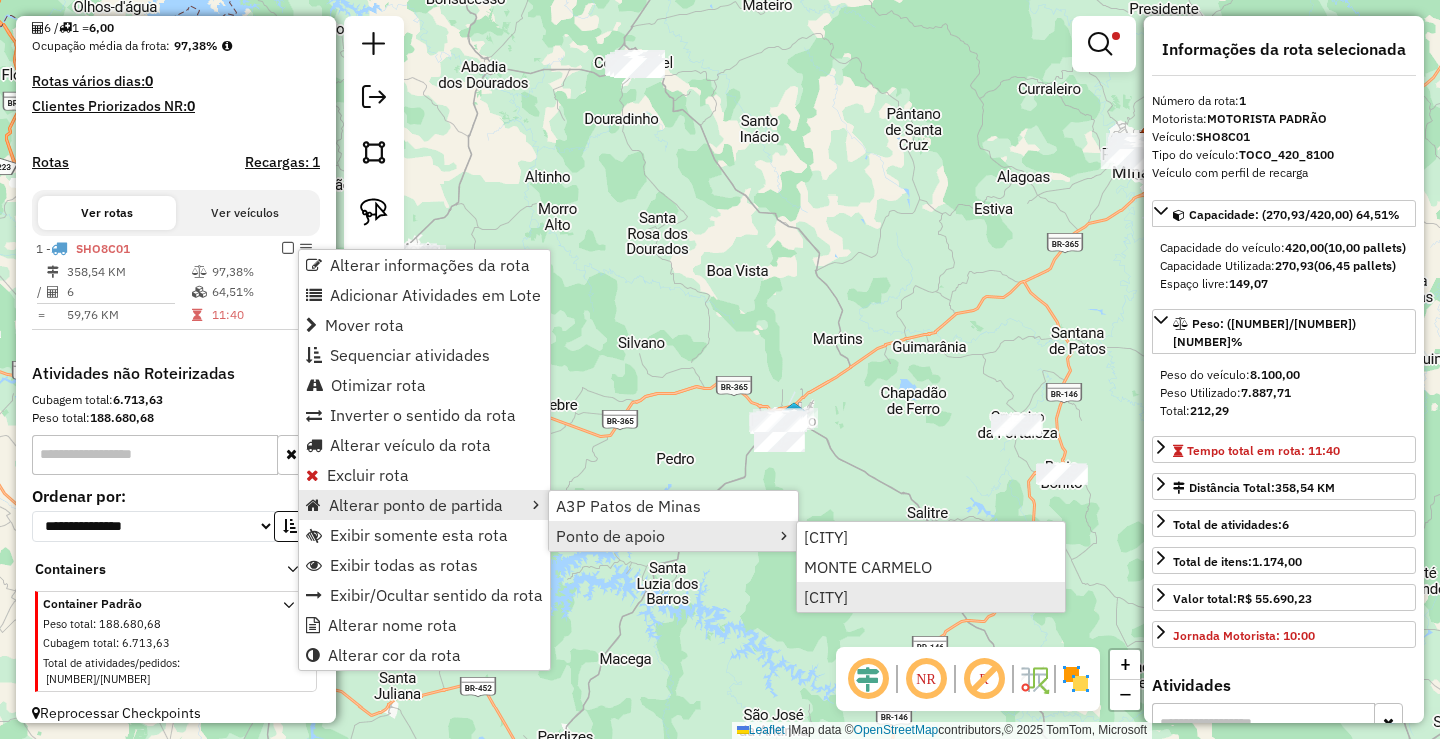 click on "PATROCÍNIO" at bounding box center [826, 597] 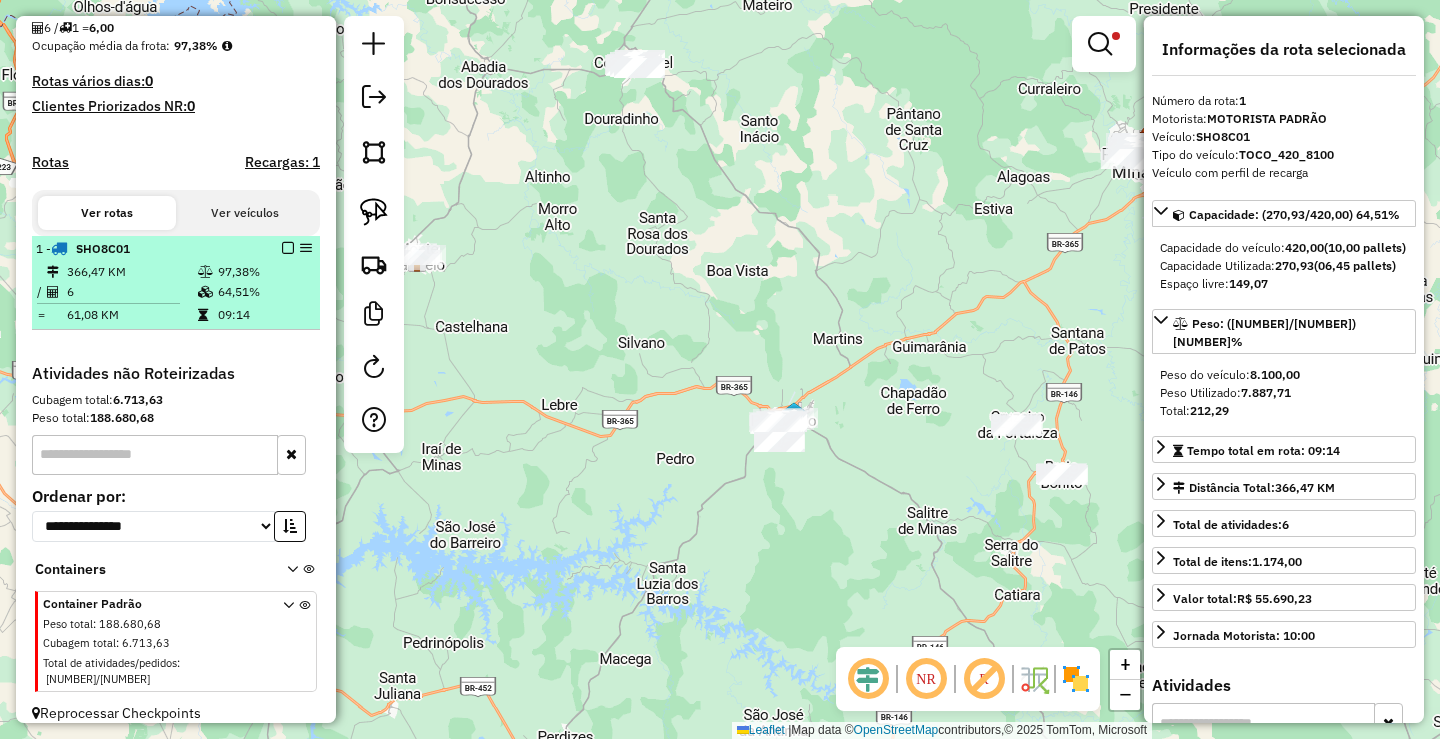 click at bounding box center [288, 248] 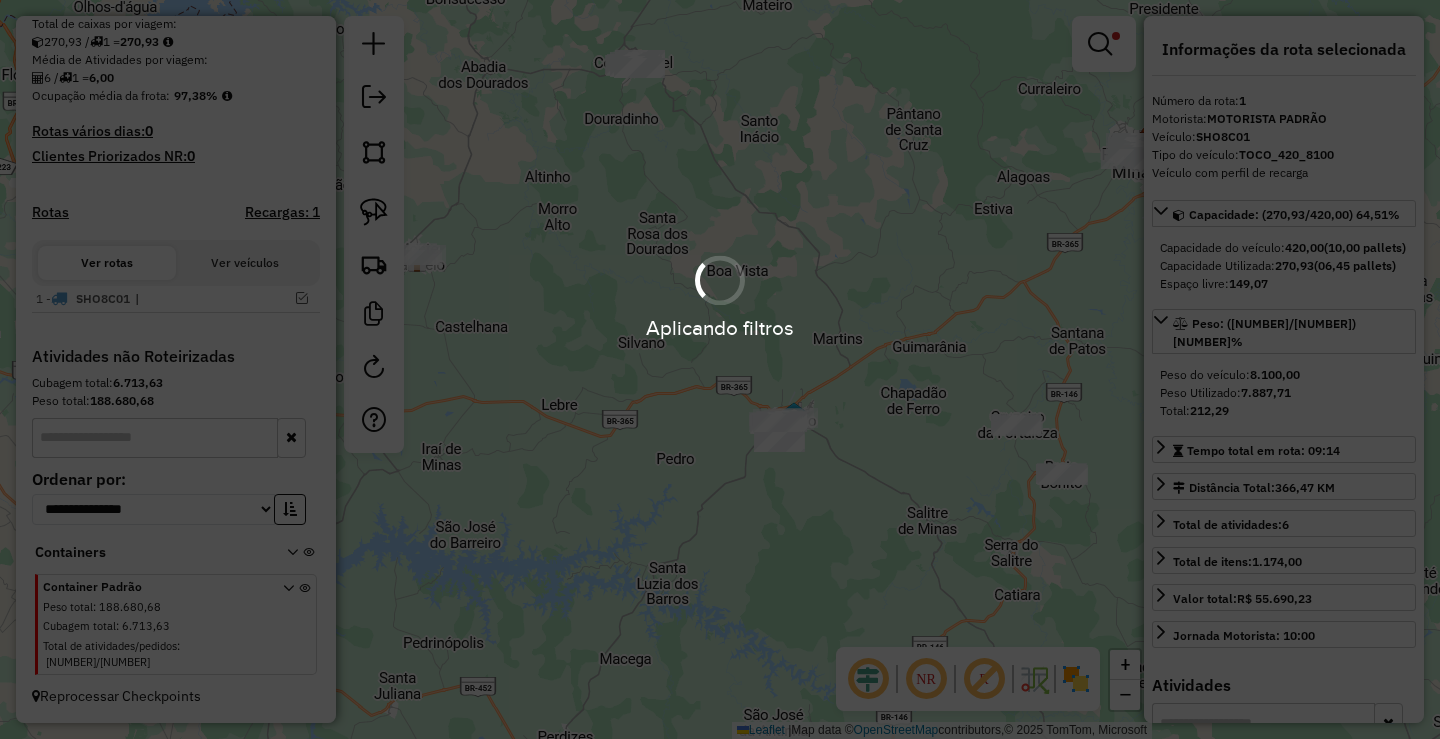 scroll, scrollTop: 423, scrollLeft: 0, axis: vertical 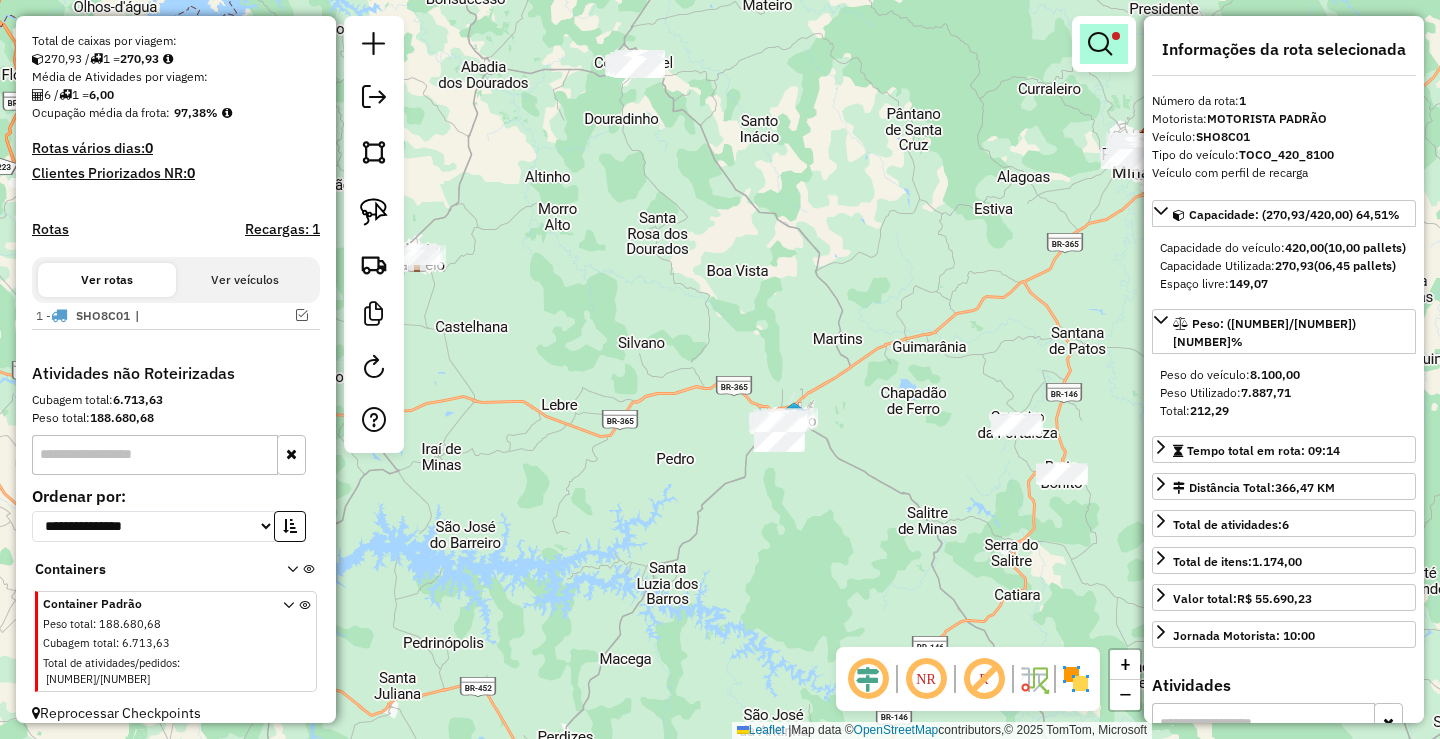click at bounding box center (1104, 44) 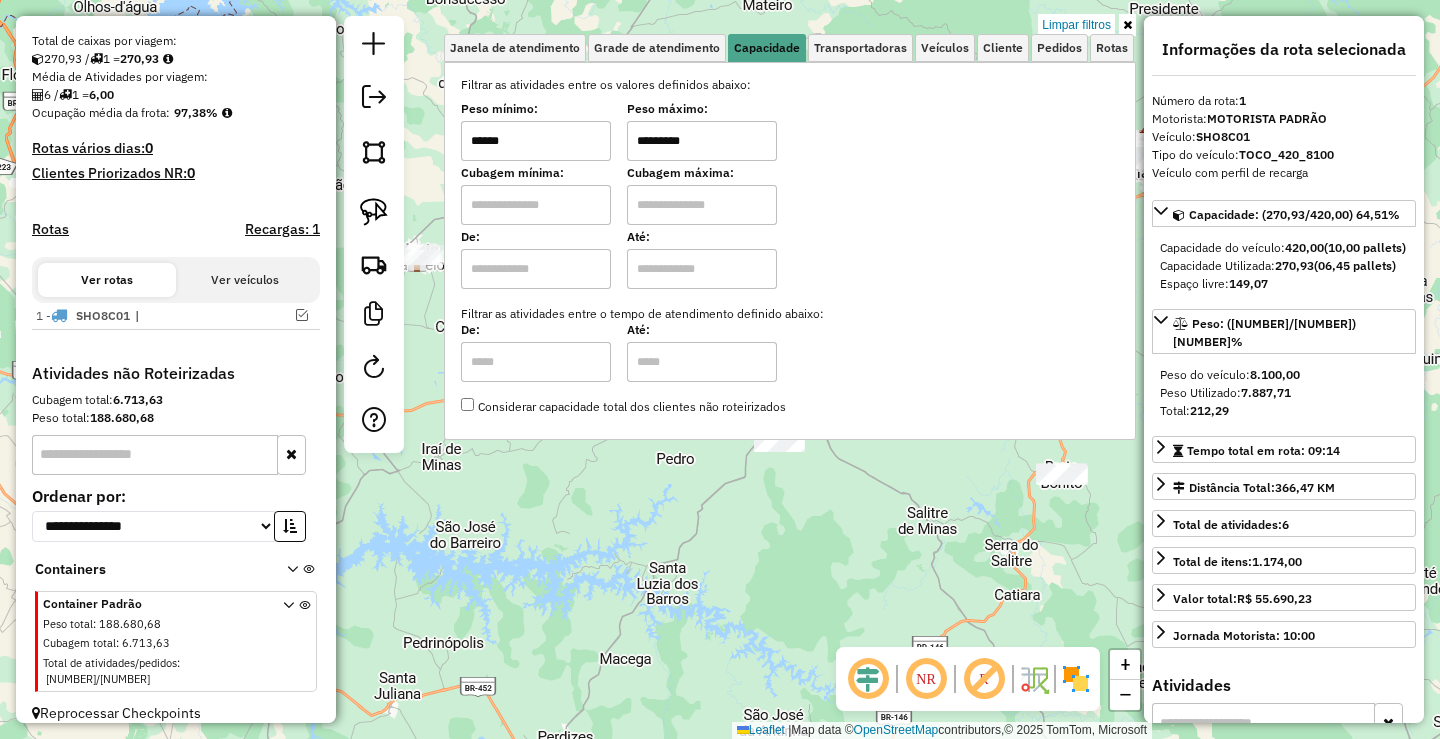 drag, startPoint x: 1096, startPoint y: 25, endPoint x: 545, endPoint y: 439, distance: 689.20026 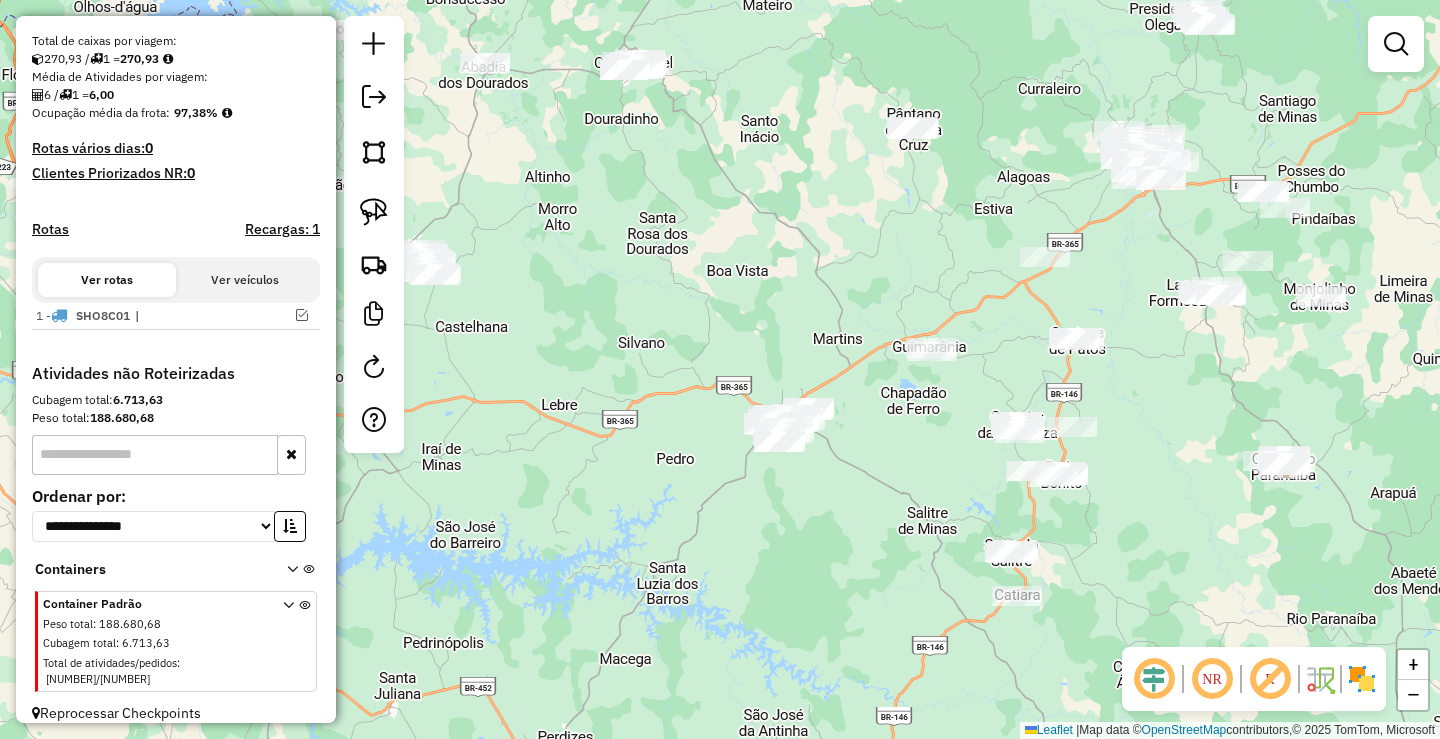 drag, startPoint x: 536, startPoint y: 493, endPoint x: 846, endPoint y: 359, distance: 337.72177 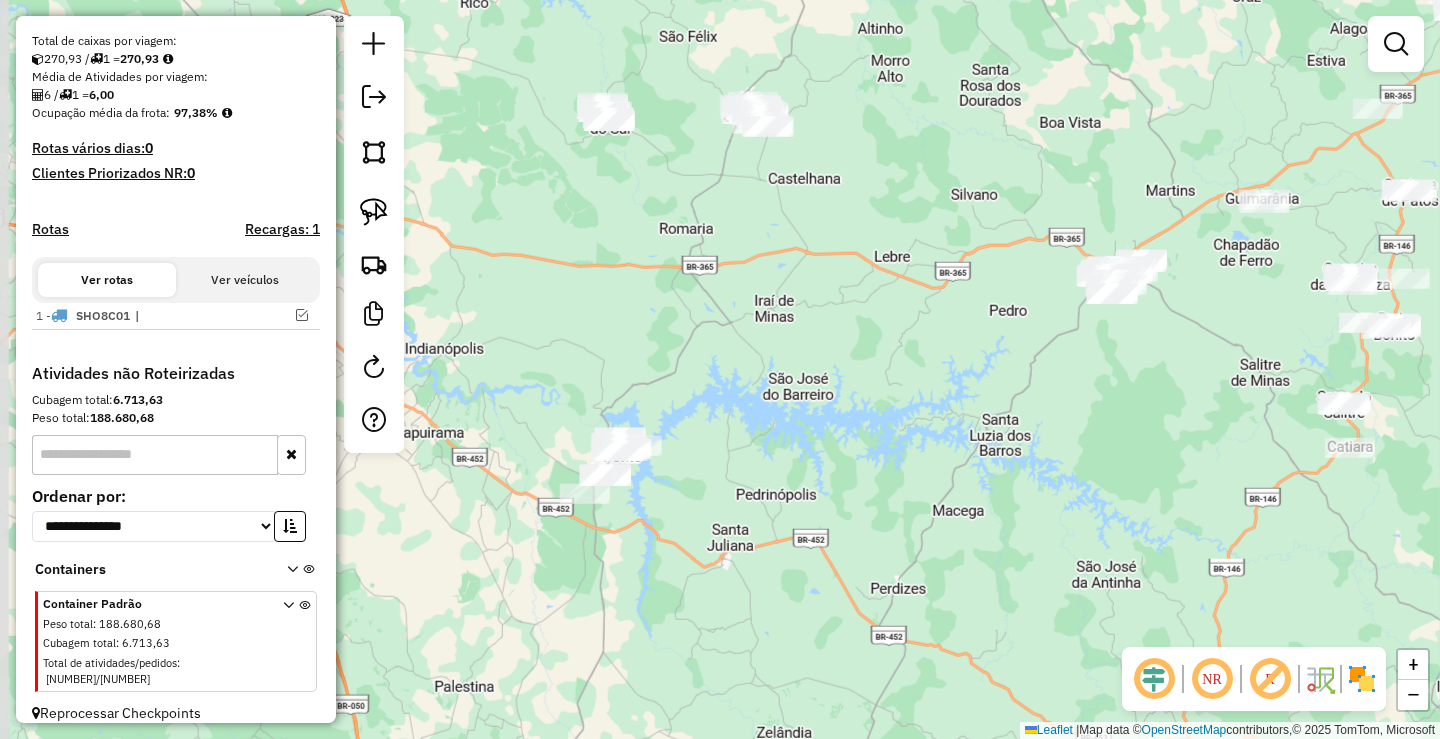 click on "Janela de atendimento Grade de atendimento Capacidade Transportadoras Veículos Cliente Pedidos  Rotas Selecione os dias de semana para filtrar as janelas de atendimento  Seg   Ter   Qua   Qui   Sex   Sáb   Dom  Informe o período da janela de atendimento: De: Até:  Filtrar exatamente a janela do cliente  Considerar janela de atendimento padrão  Selecione os dias de semana para filtrar as grades de atendimento  Seg   Ter   Qua   Qui   Sex   Sáb   Dom   Considerar clientes sem dia de atendimento cadastrado  Clientes fora do dia de atendimento selecionado Filtrar as atividades entre os valores definidos abaixo:  Peso mínimo:   Peso máximo:   Cubagem mínima:   Cubagem máxima:   De:   Até:  Filtrar as atividades entre o tempo de atendimento definido abaixo:  De:   Até:   Considerar capacidade total dos clientes não roteirizados Transportadora: Selecione um ou mais itens Tipo de veículo: Selecione um ou mais itens Veículo: Selecione um ou mais itens Motorista: Selecione um ou mais itens Nome: Rótulo:" 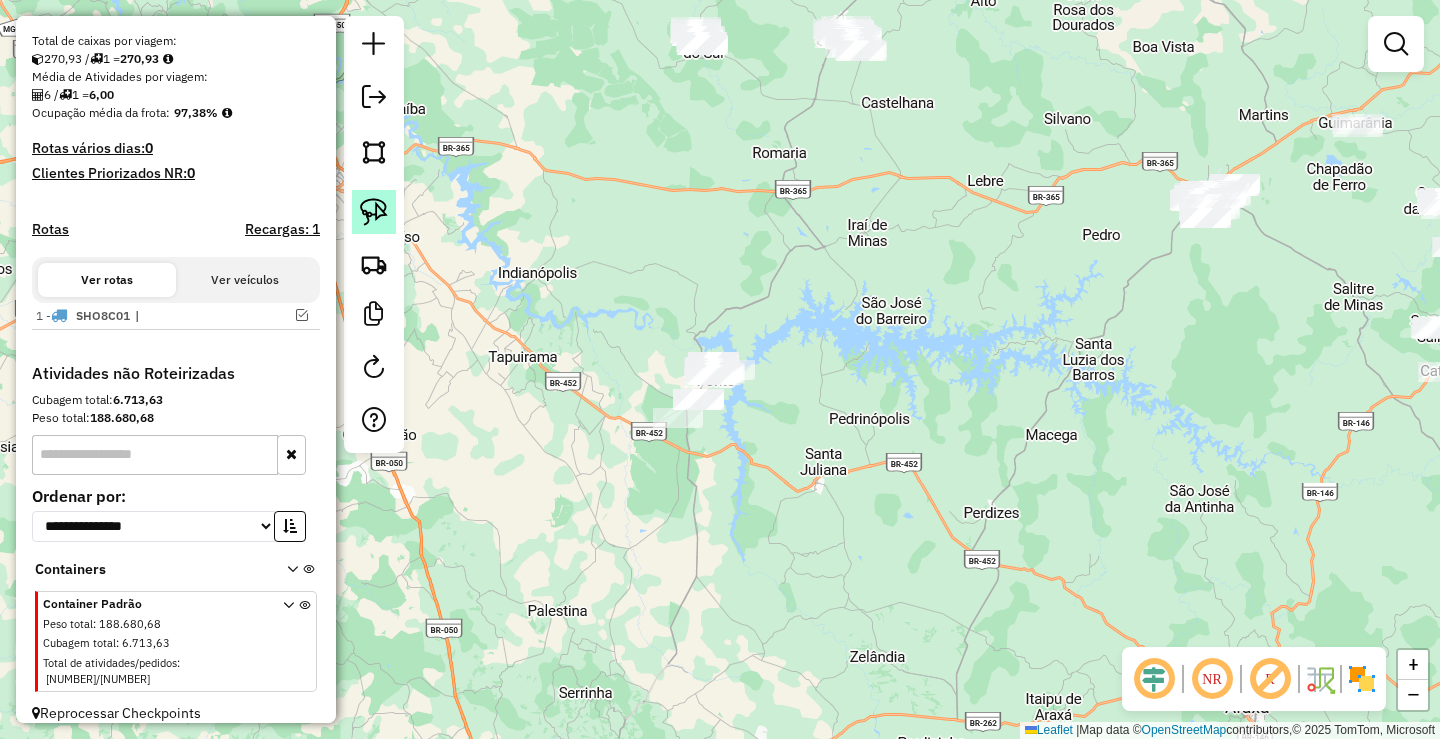 click 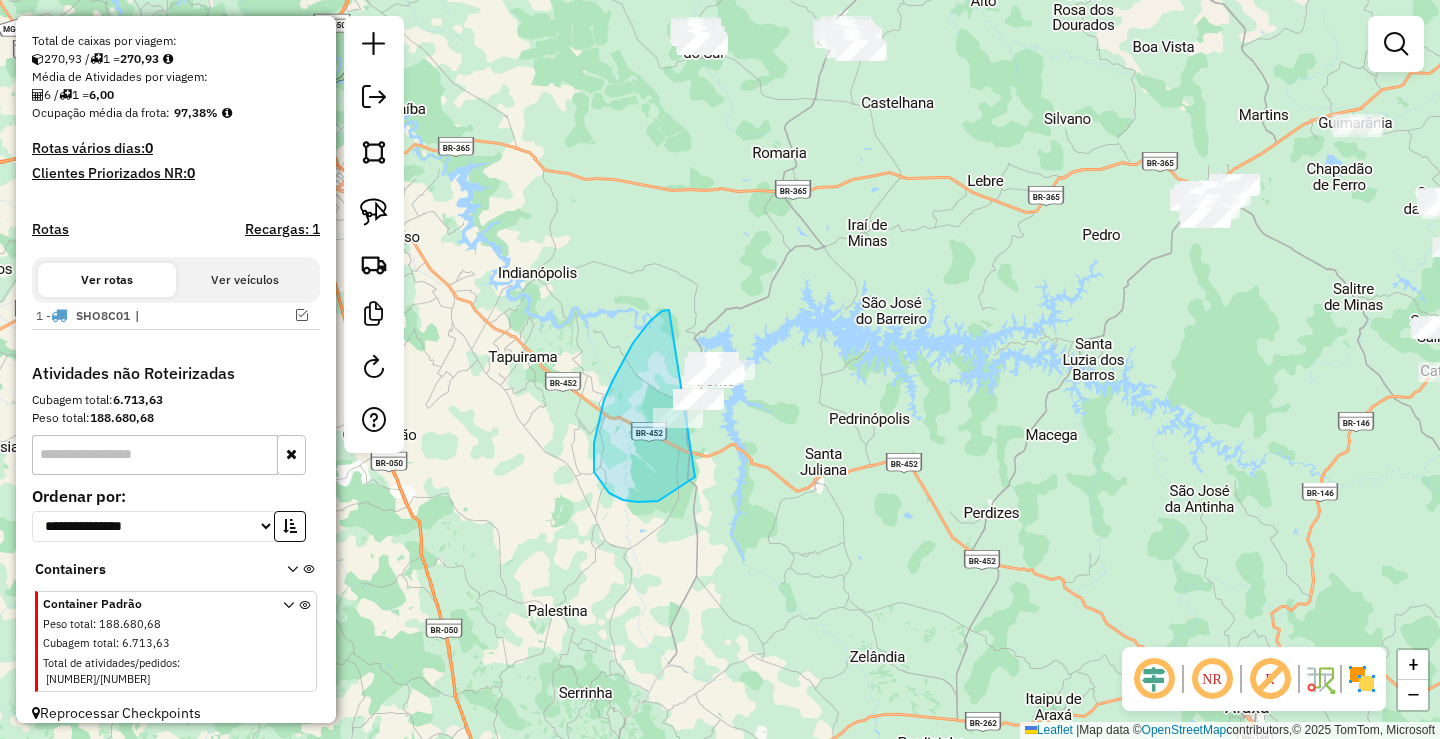 drag, startPoint x: 669, startPoint y: 310, endPoint x: 788, endPoint y: 352, distance: 126.1943 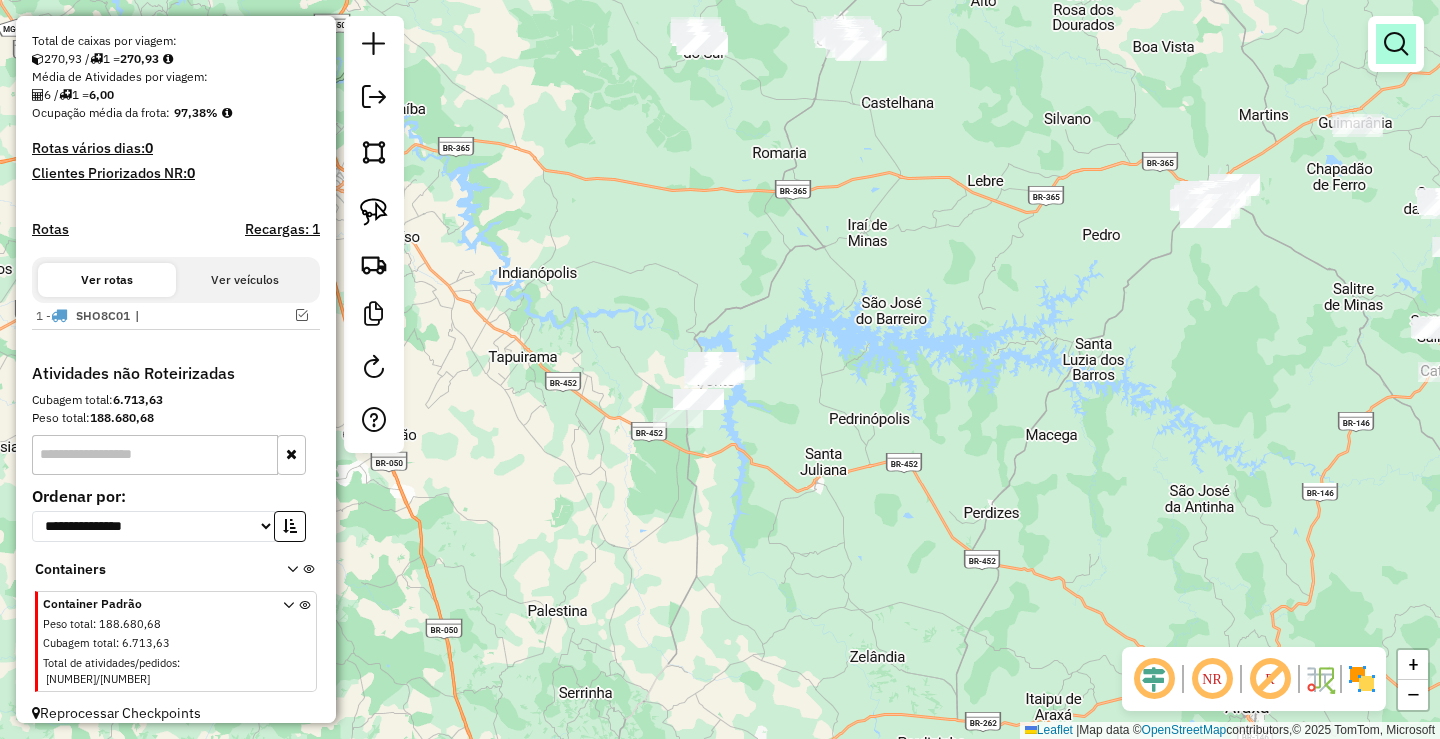 click at bounding box center (1396, 44) 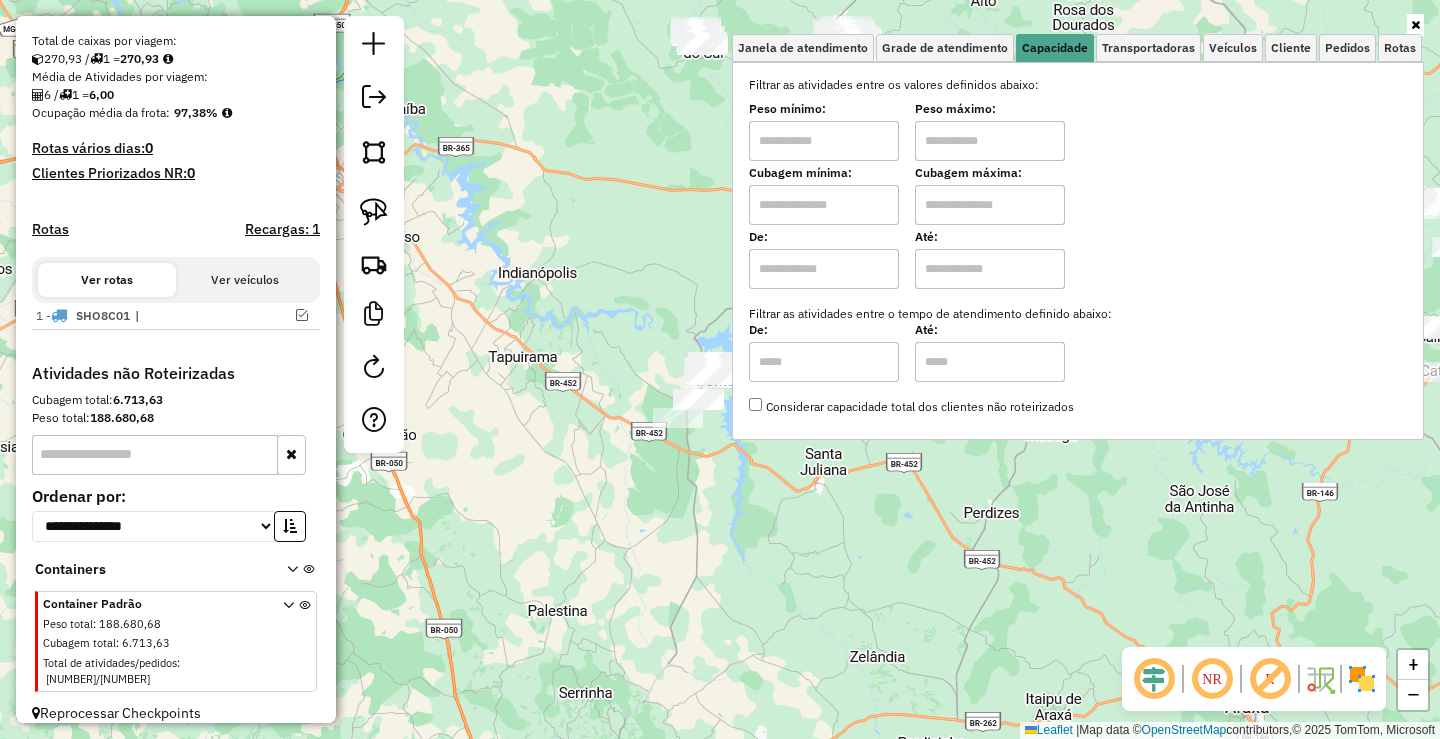 click at bounding box center [824, 141] 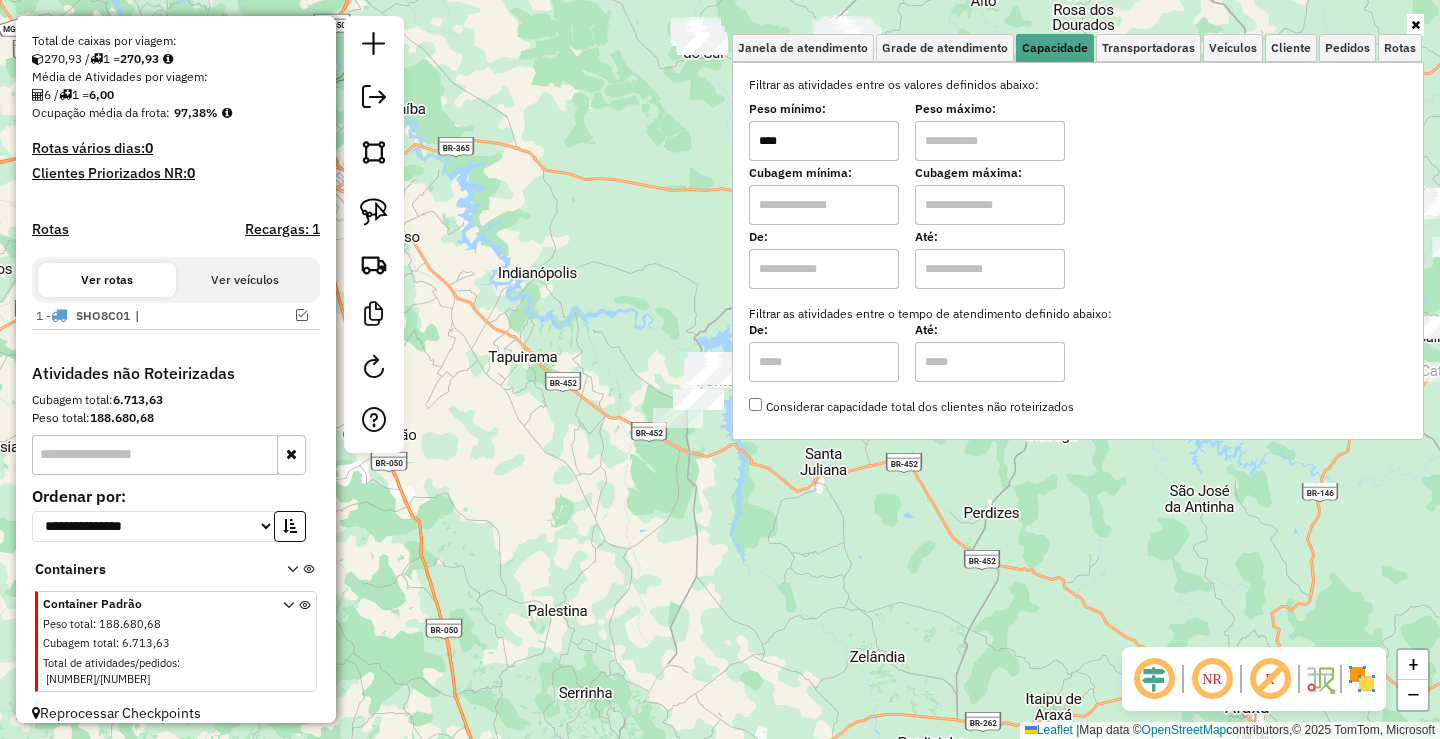 type on "****" 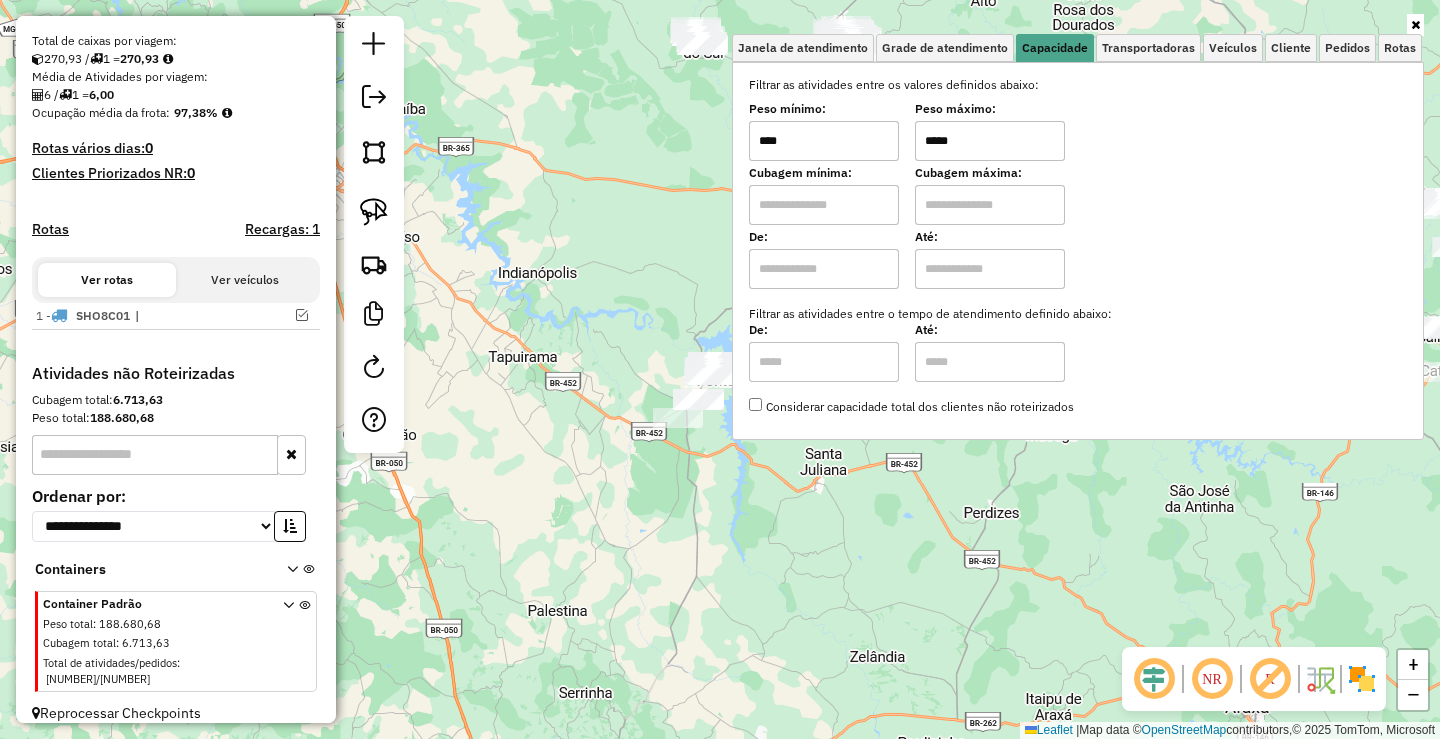 type on "*****" 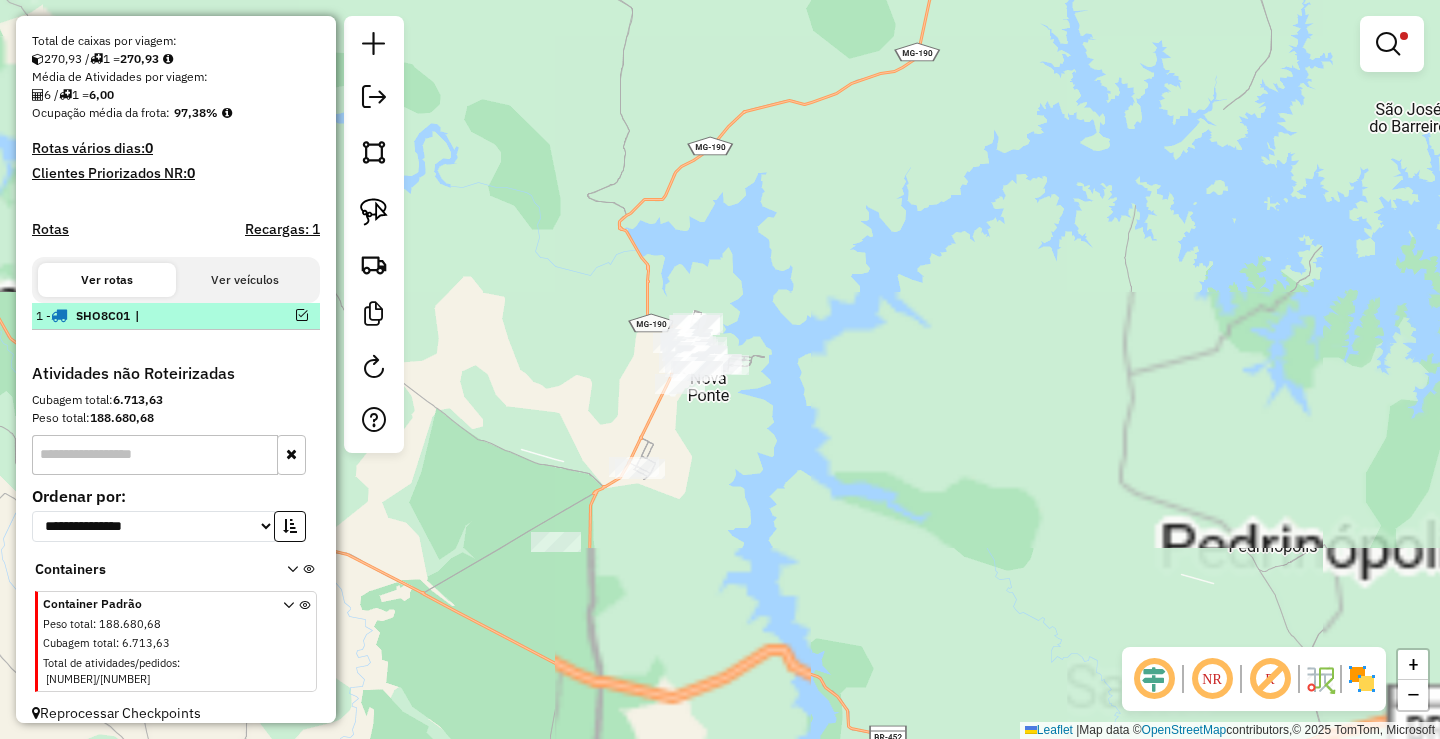 click at bounding box center [302, 315] 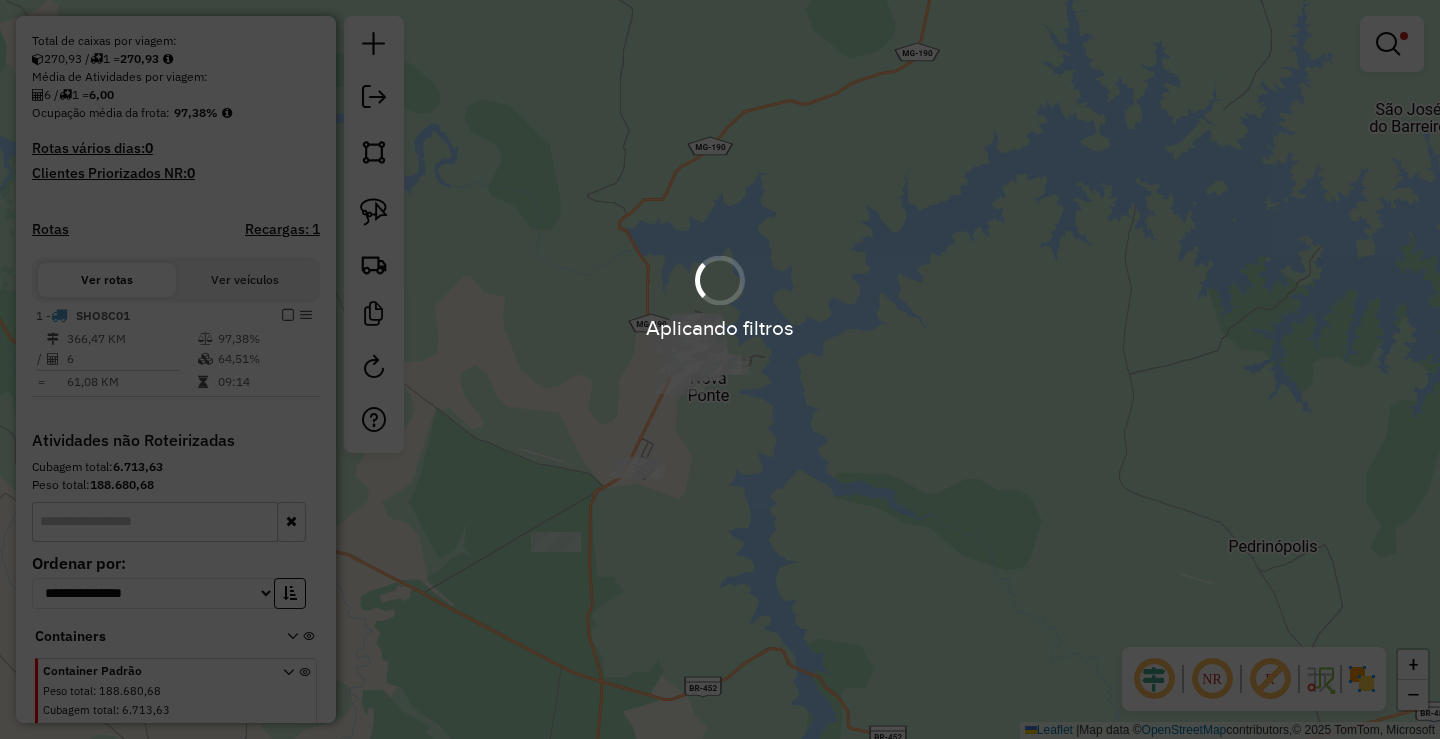 scroll, scrollTop: 490, scrollLeft: 0, axis: vertical 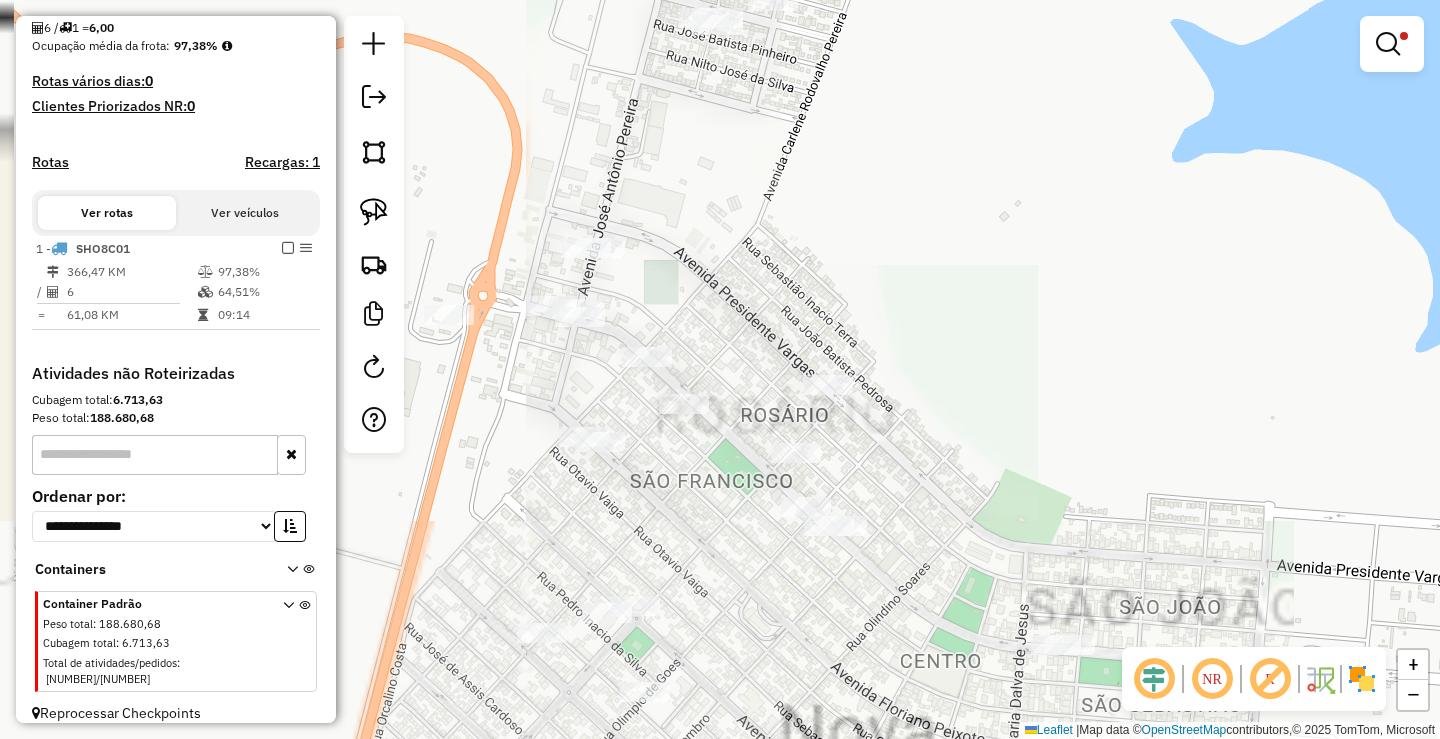 drag, startPoint x: 718, startPoint y: 306, endPoint x: 735, endPoint y: 290, distance: 23.345236 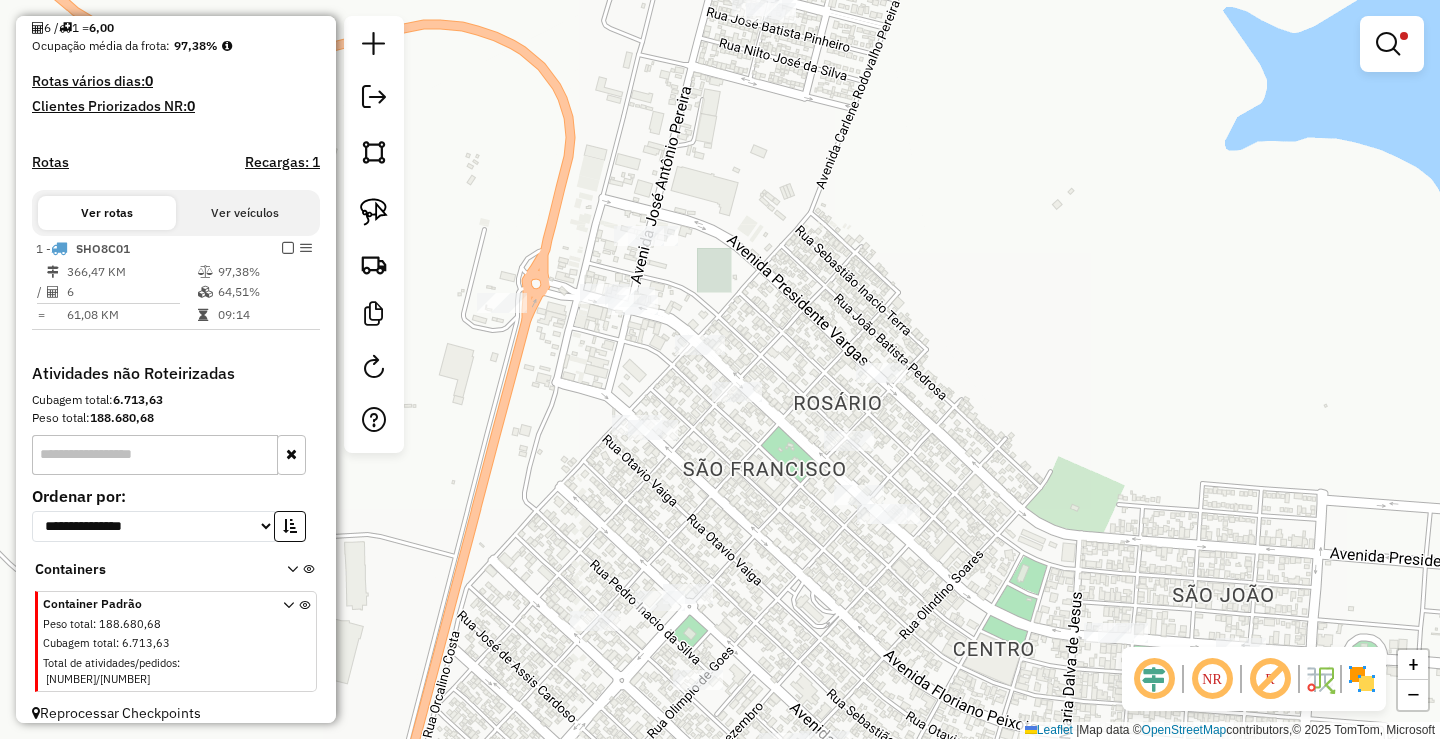 drag, startPoint x: 730, startPoint y: 304, endPoint x: 803, endPoint y: 278, distance: 77.491936 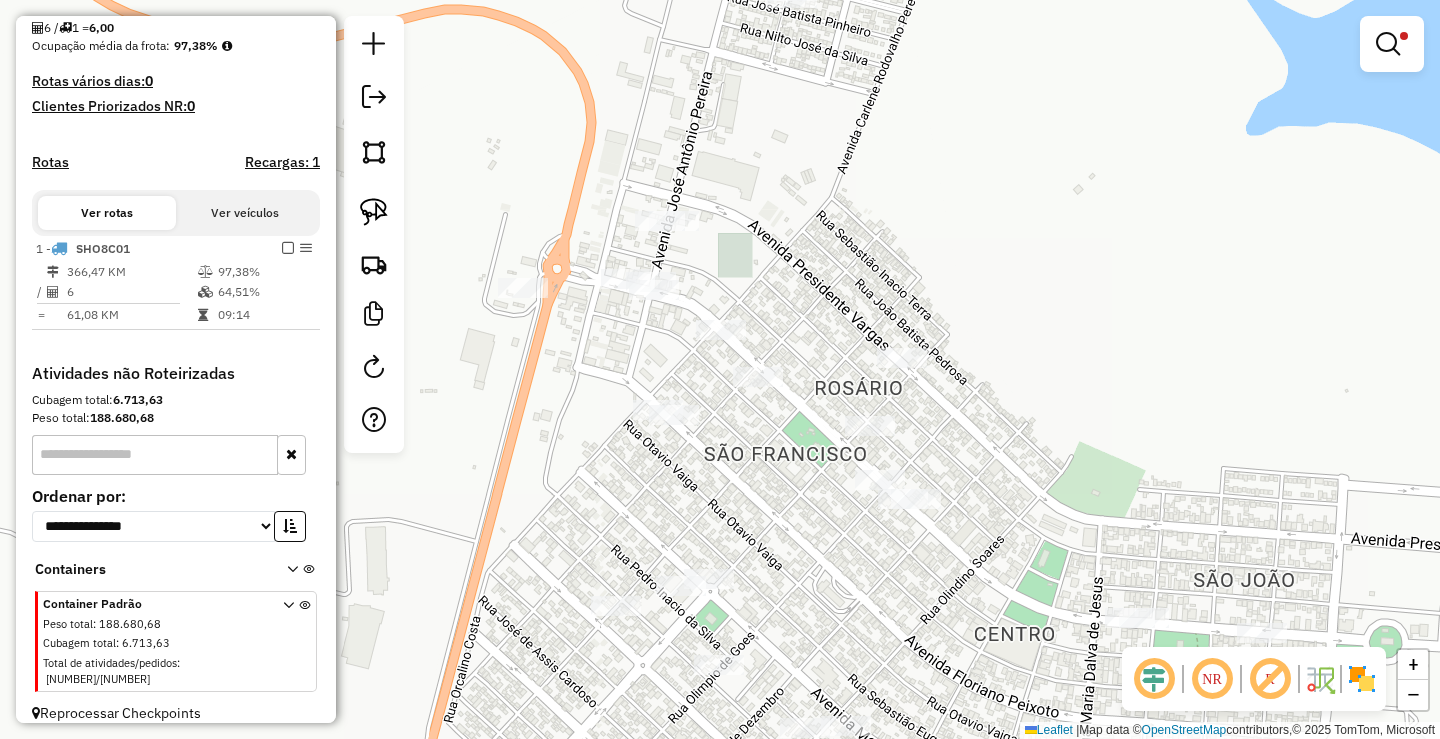 drag, startPoint x: 759, startPoint y: 283, endPoint x: 848, endPoint y: 276, distance: 89.27486 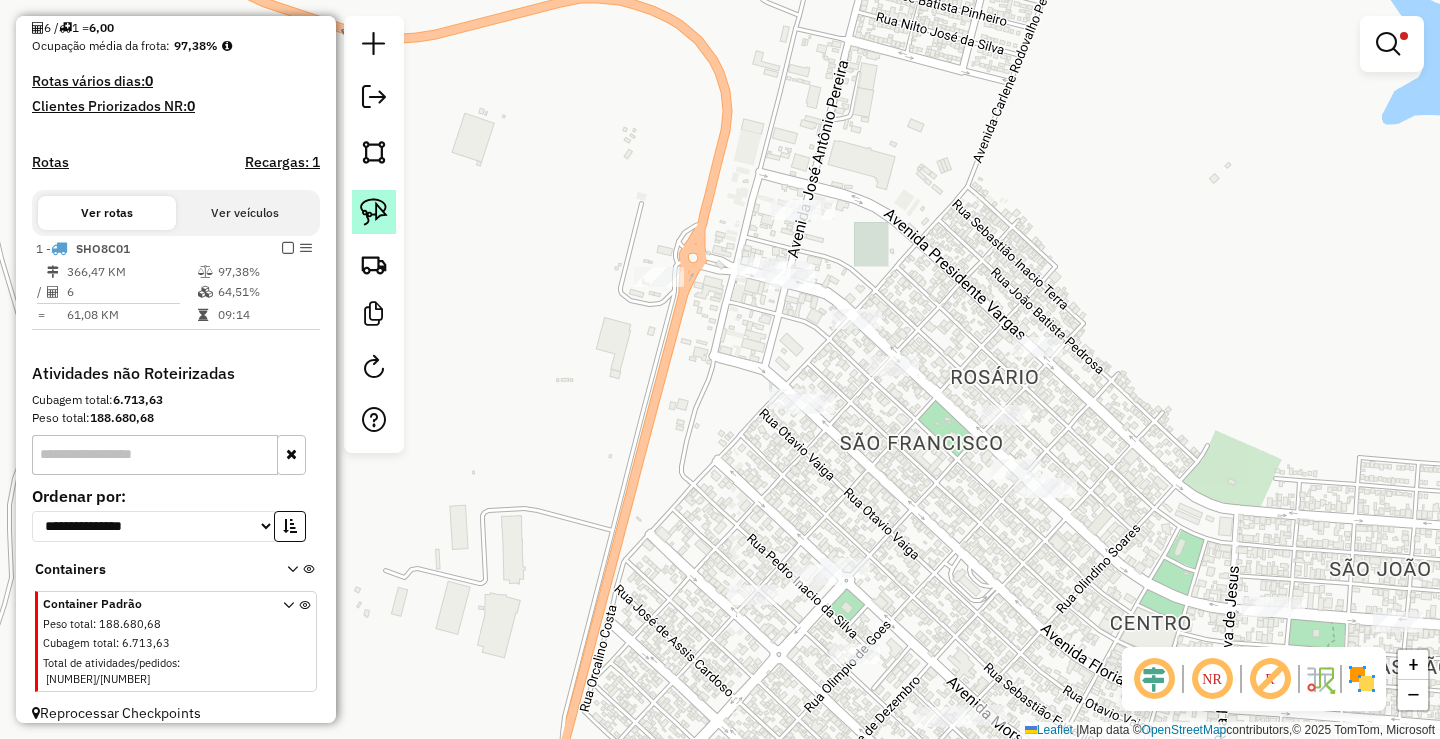 click 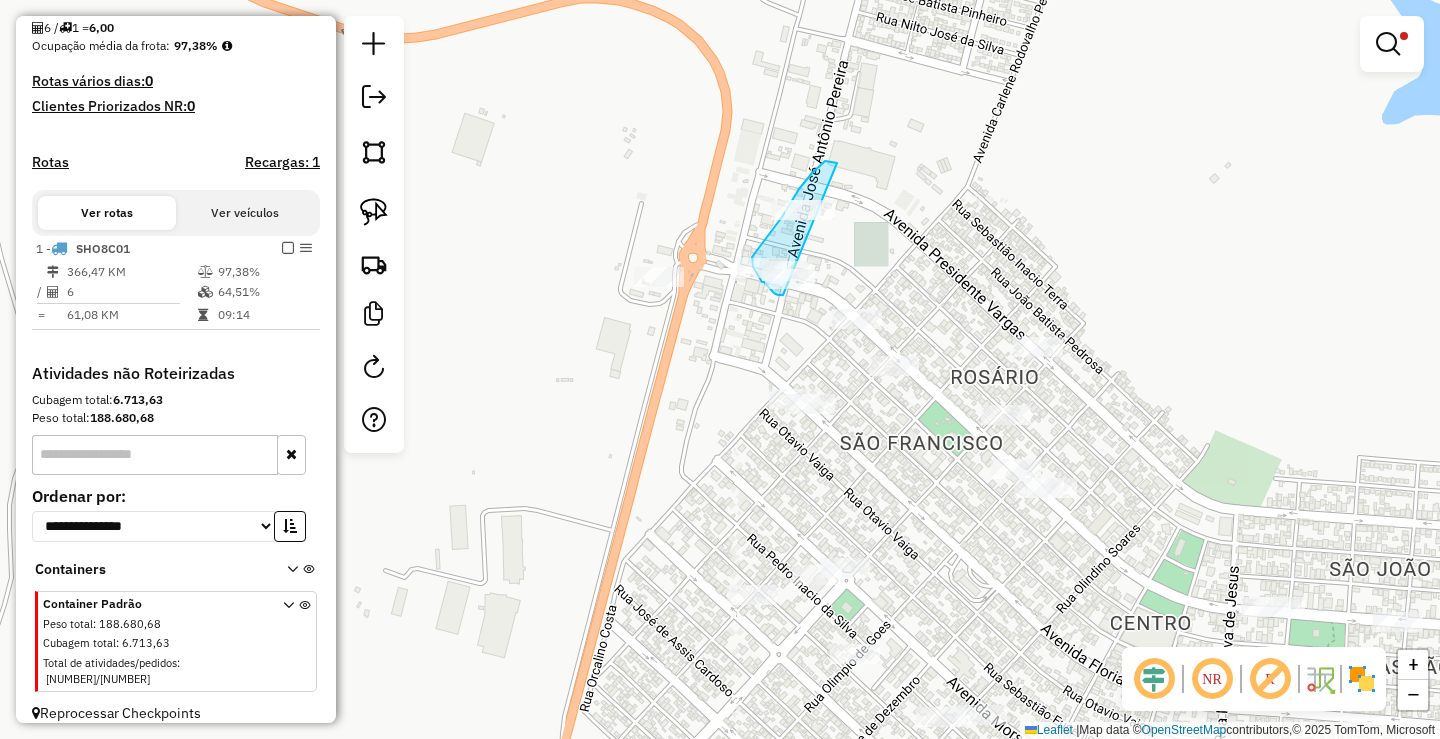 drag, startPoint x: 825, startPoint y: 161, endPoint x: 804, endPoint y: 277, distance: 117.88554 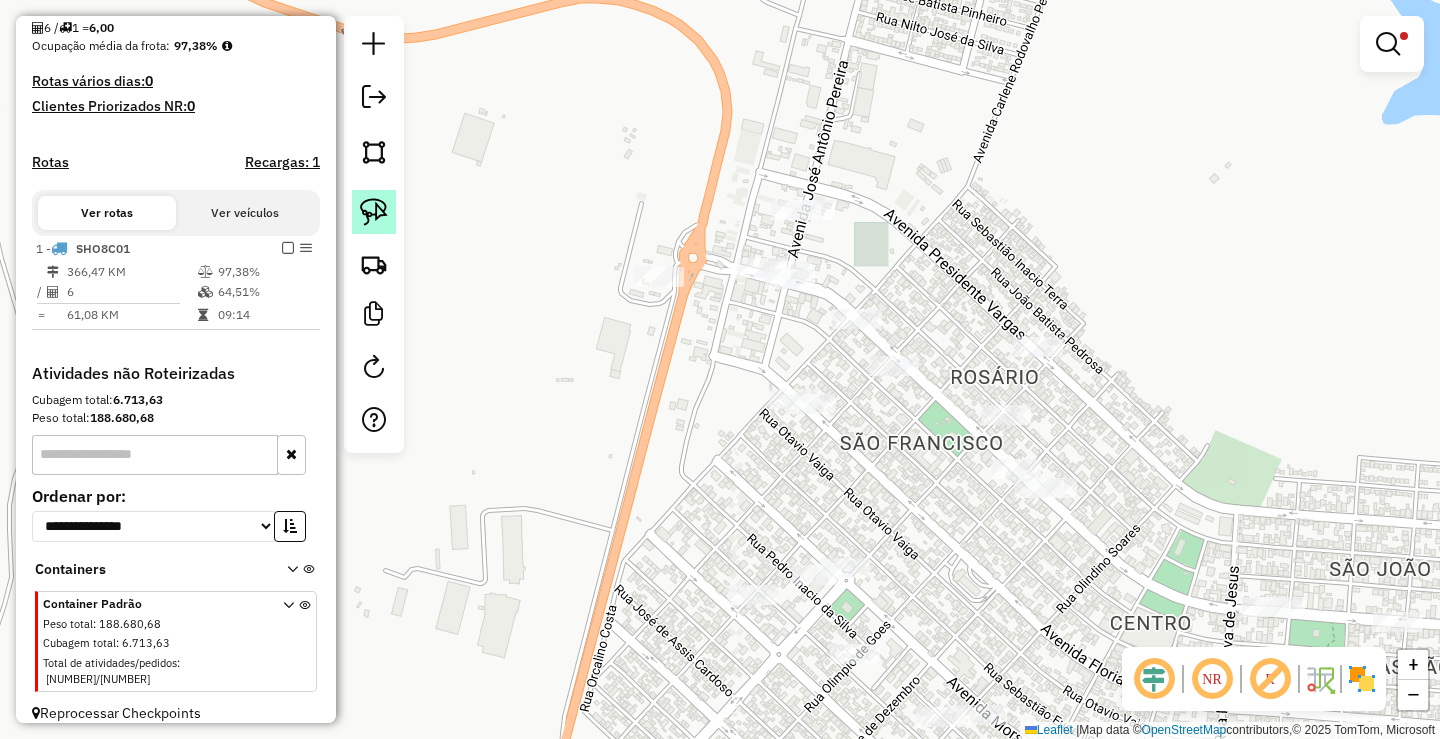 click 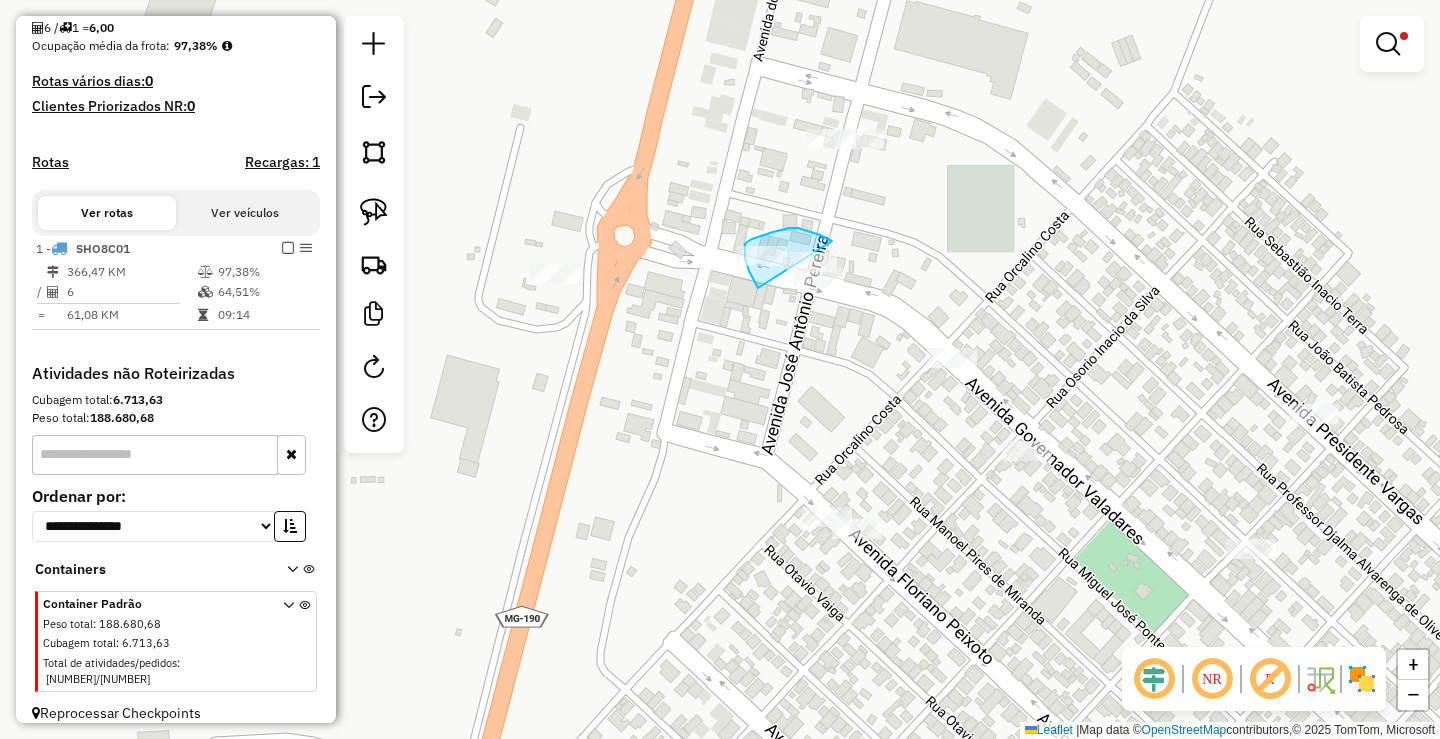 drag, startPoint x: 832, startPoint y: 241, endPoint x: 855, endPoint y: 302, distance: 65.192024 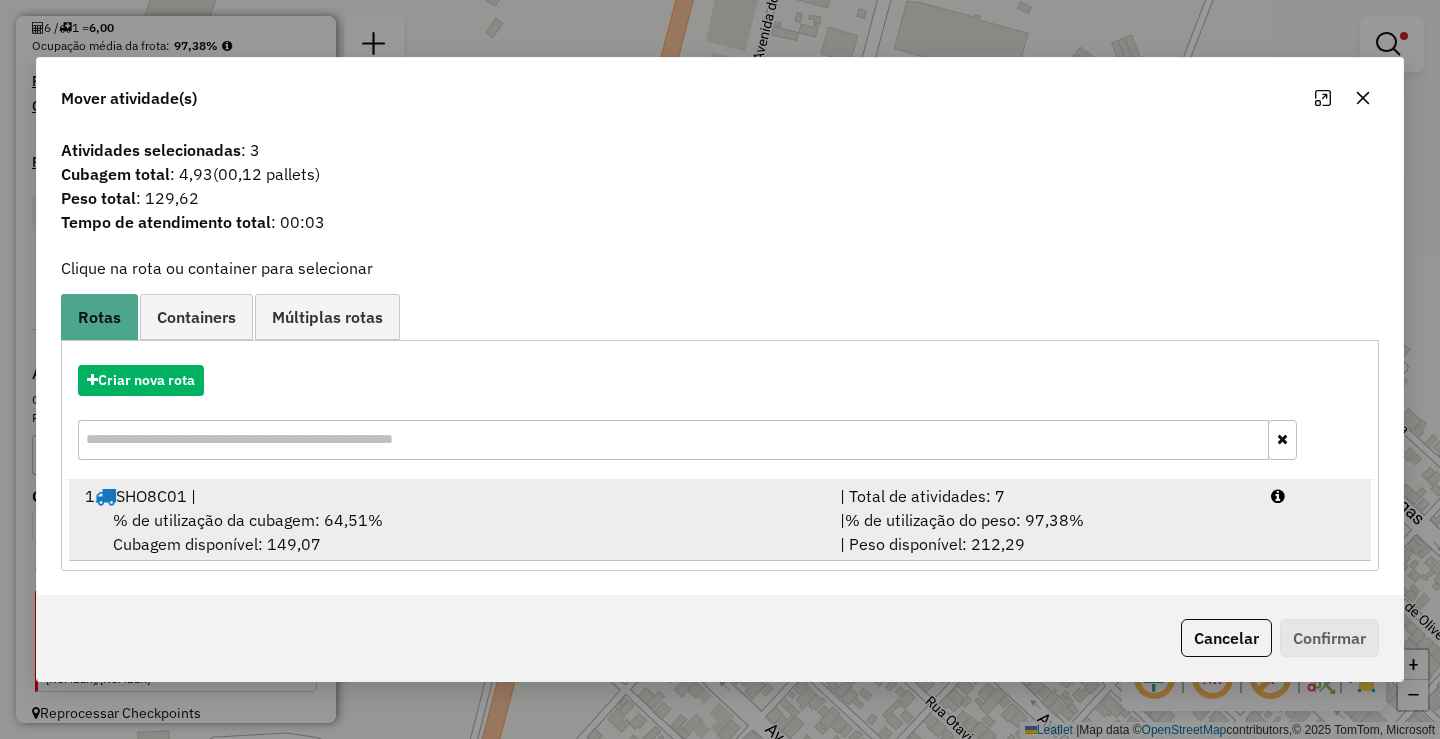 click on "% de utilização do peso: 97,38%" at bounding box center (964, 520) 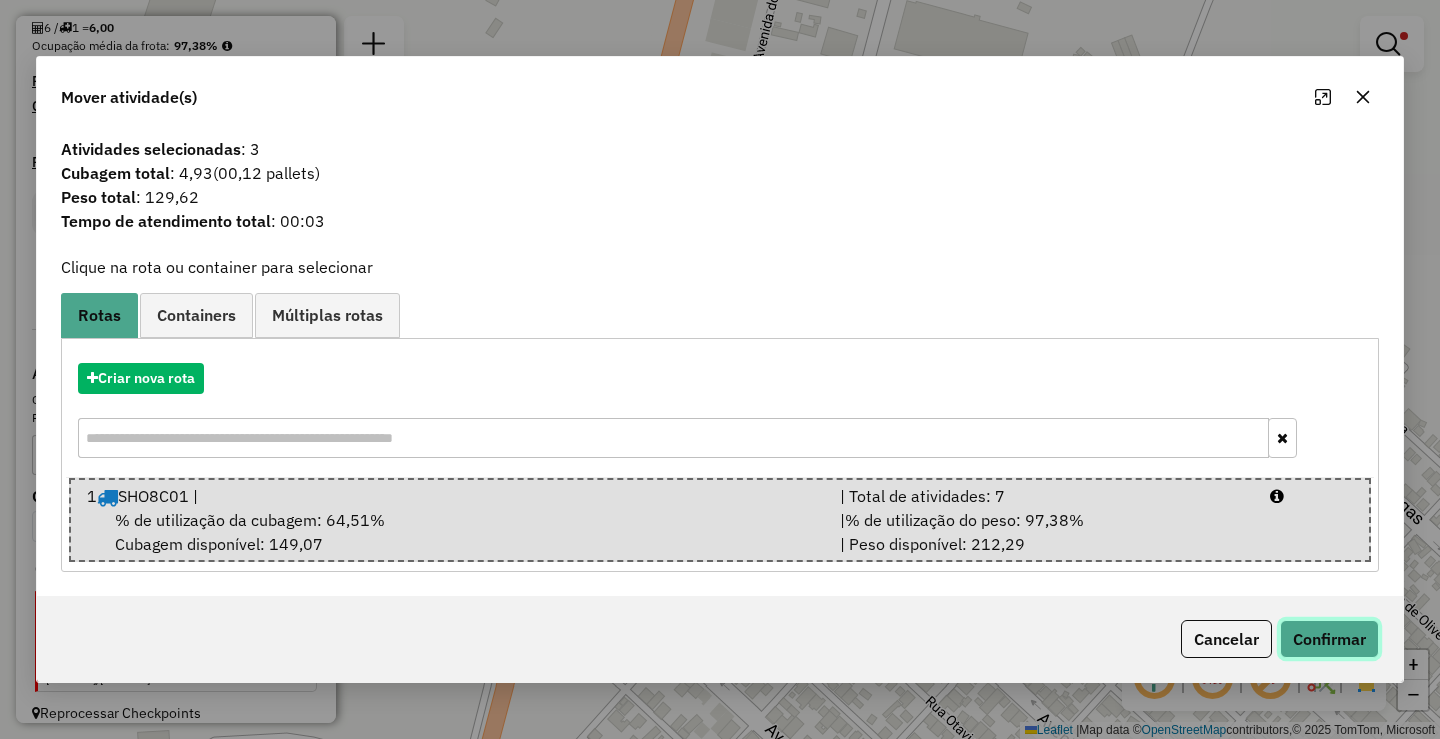 click on "Confirmar" 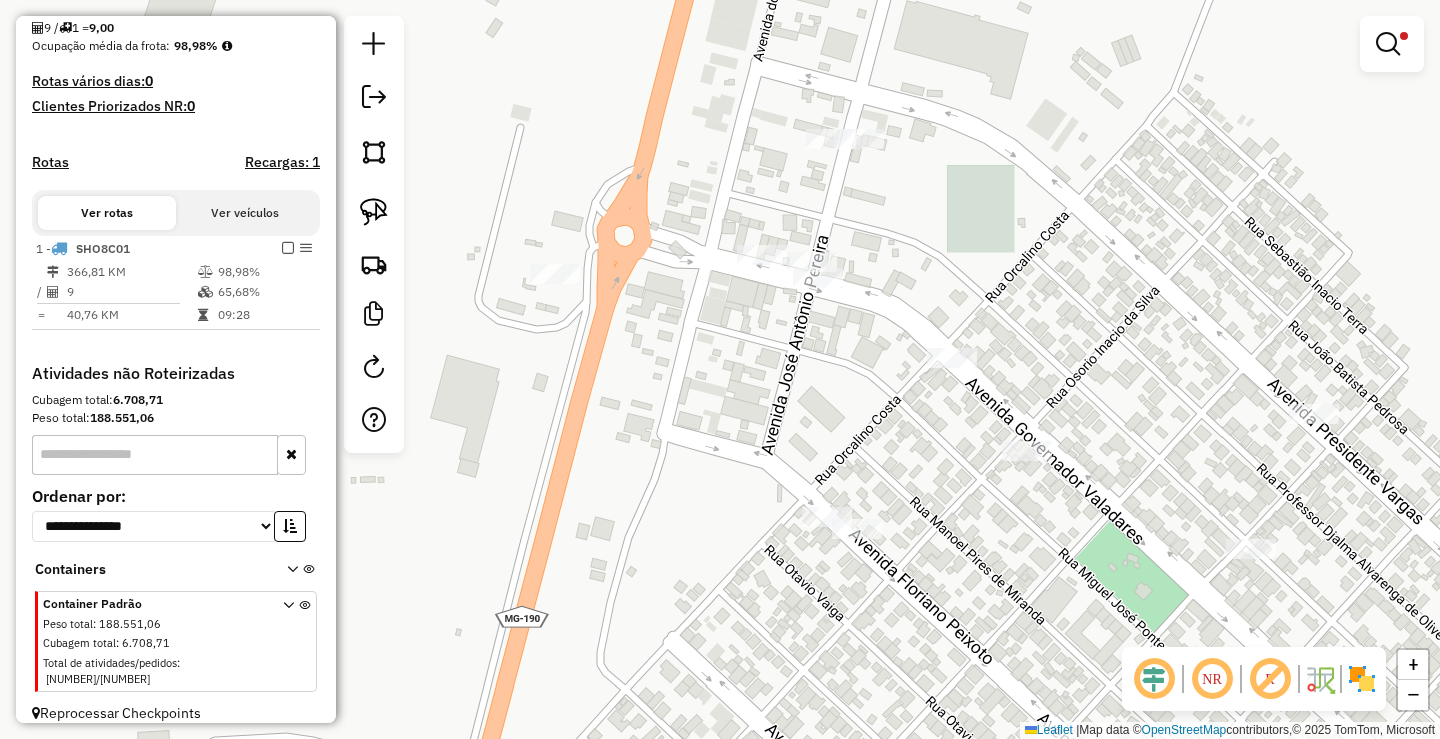 click at bounding box center (288, 248) 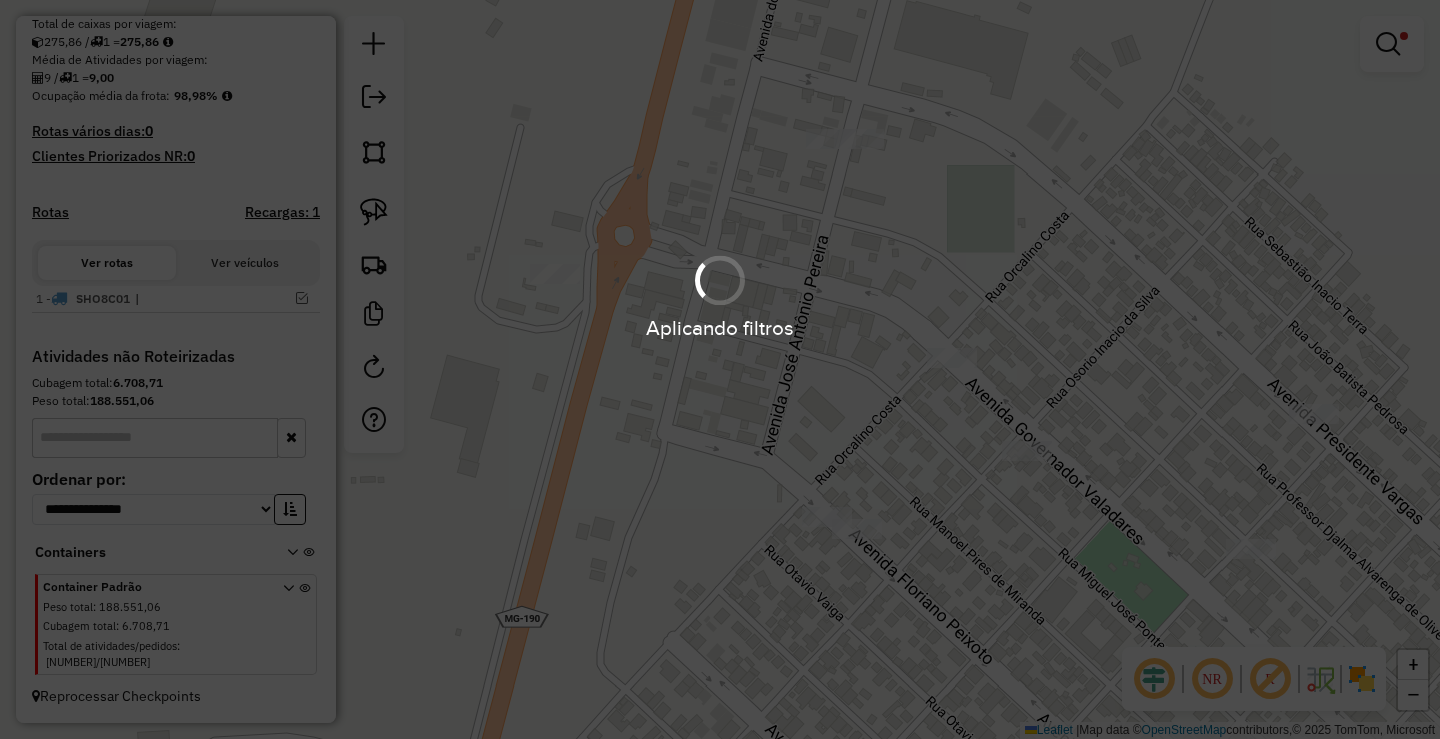 scroll, scrollTop: 423, scrollLeft: 0, axis: vertical 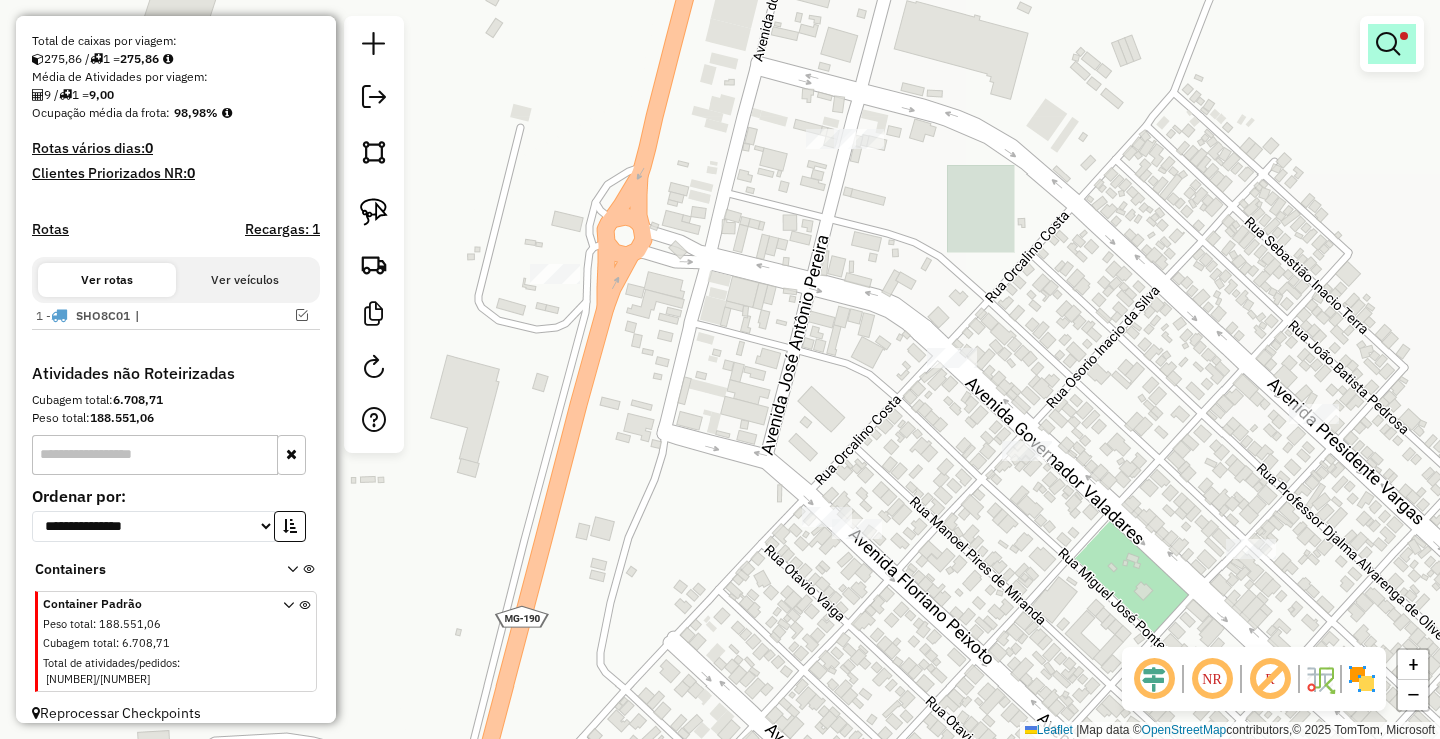 click at bounding box center [1392, 44] 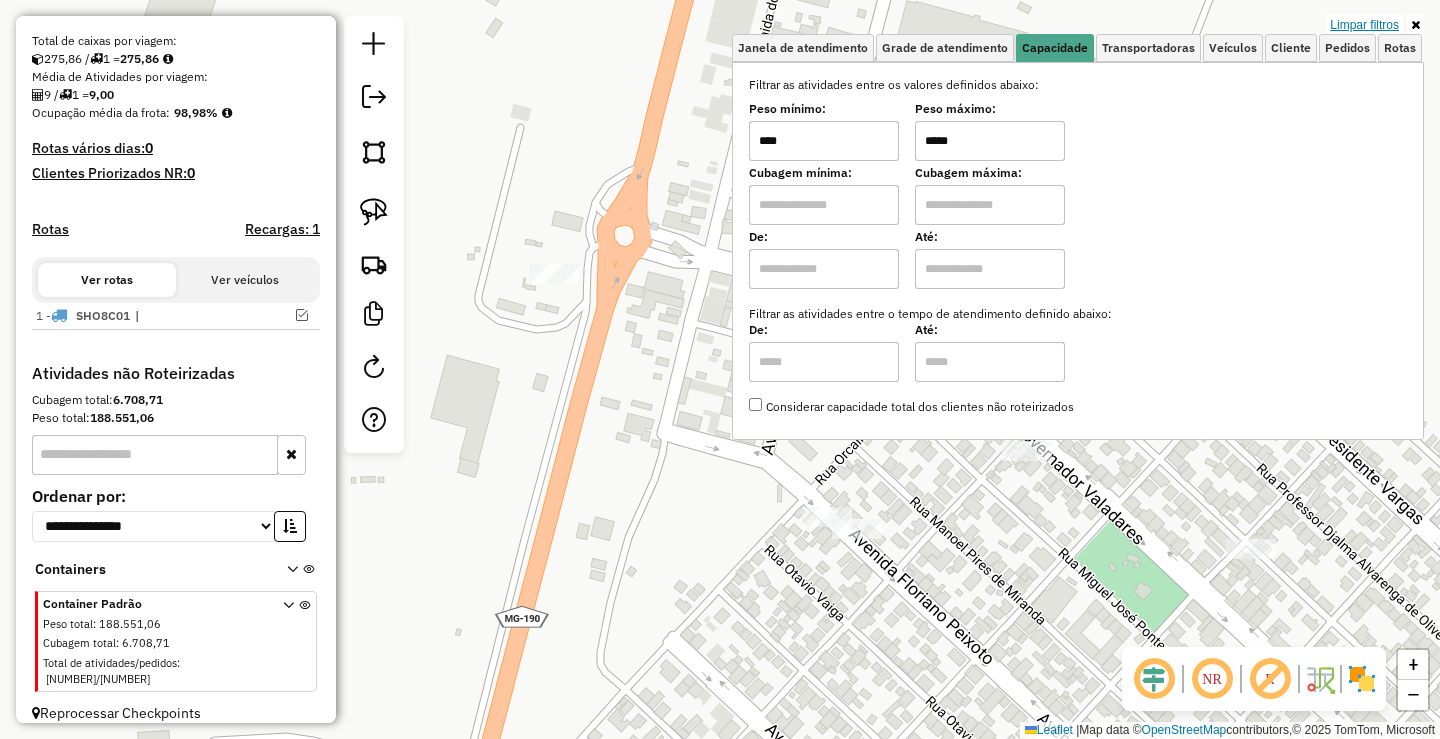click on "Limpar filtros" at bounding box center [1364, 25] 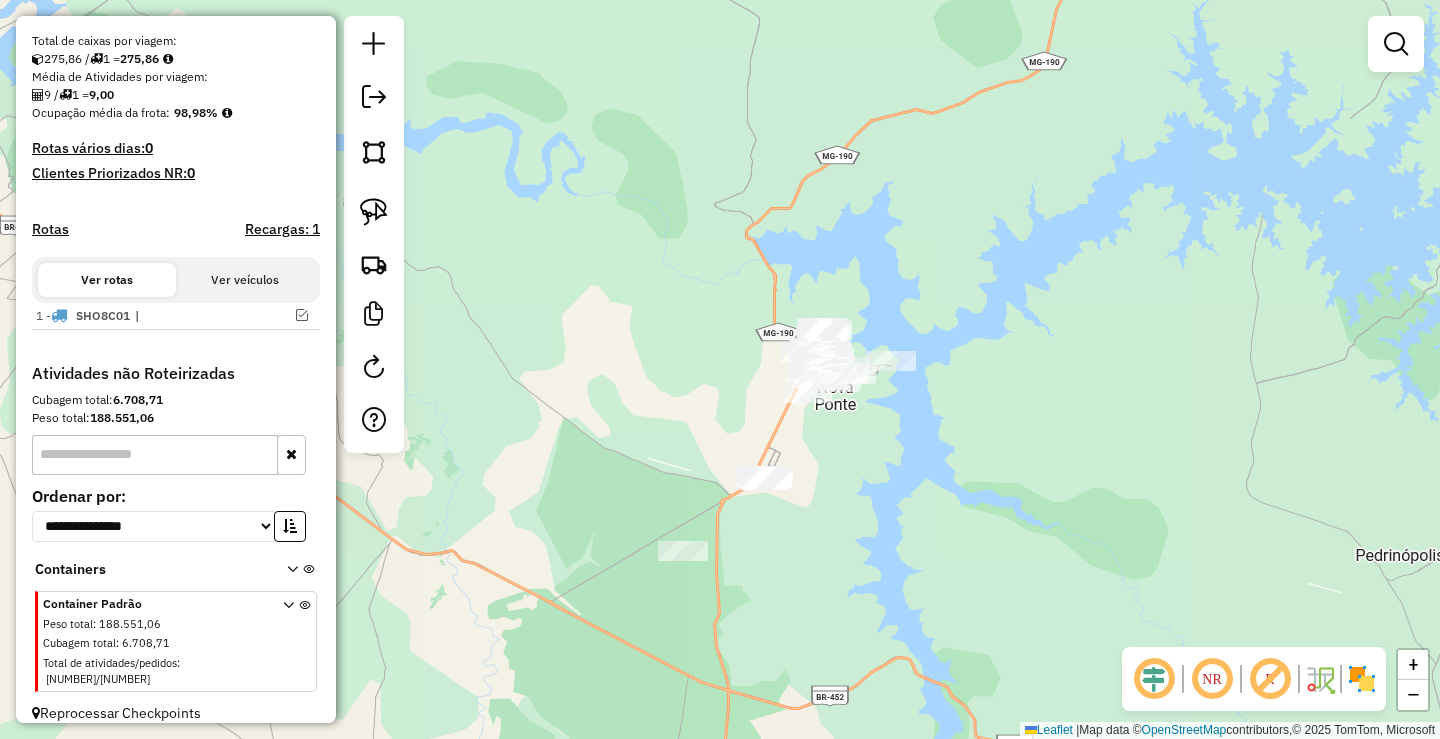 drag, startPoint x: 710, startPoint y: 398, endPoint x: 745, endPoint y: 311, distance: 93.77633 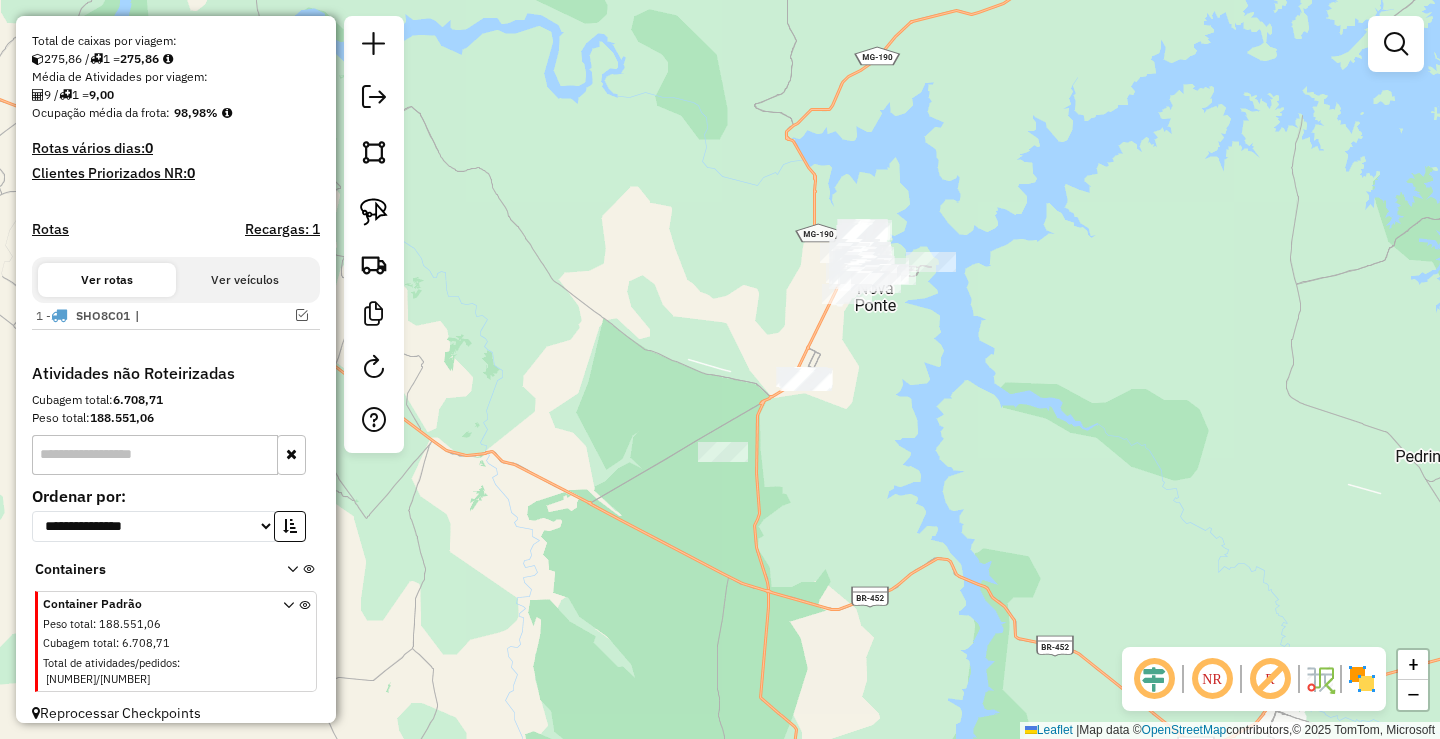 click 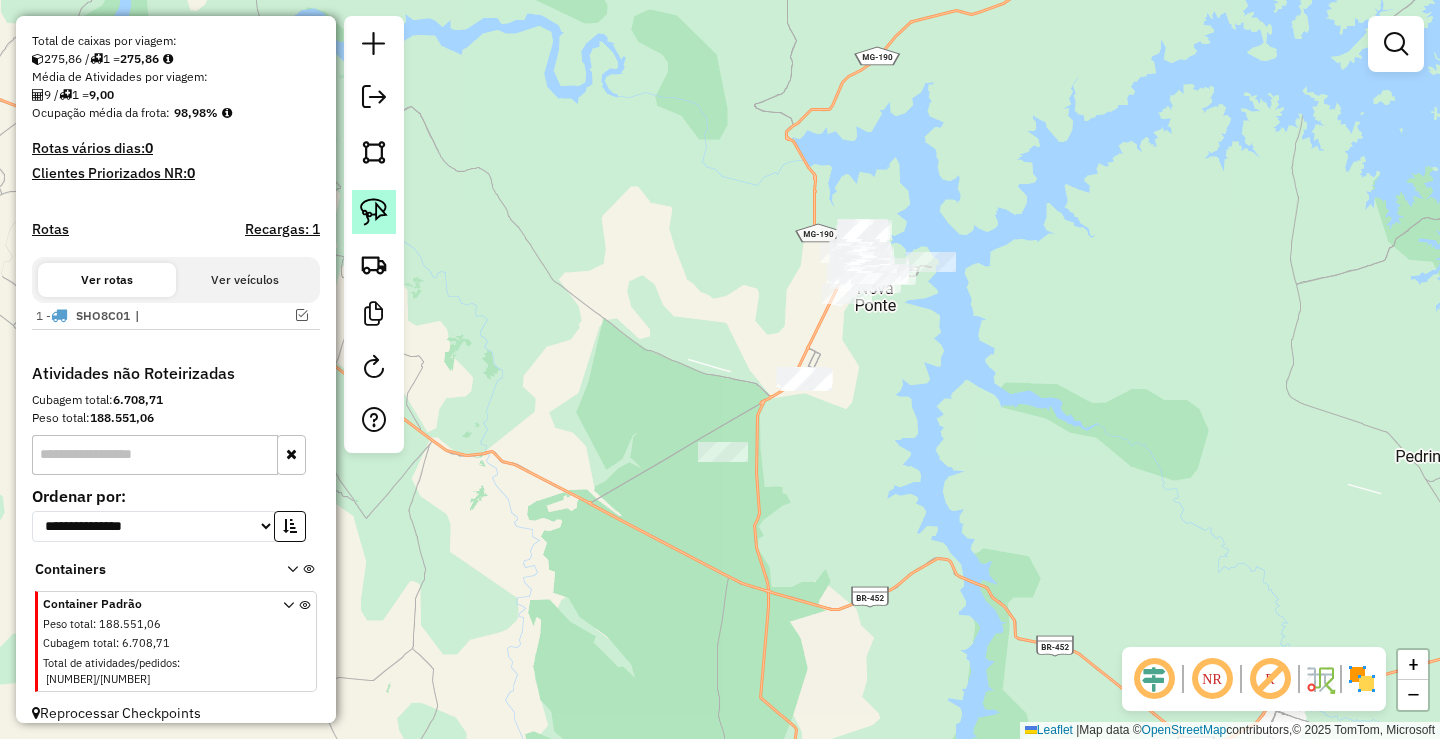 click 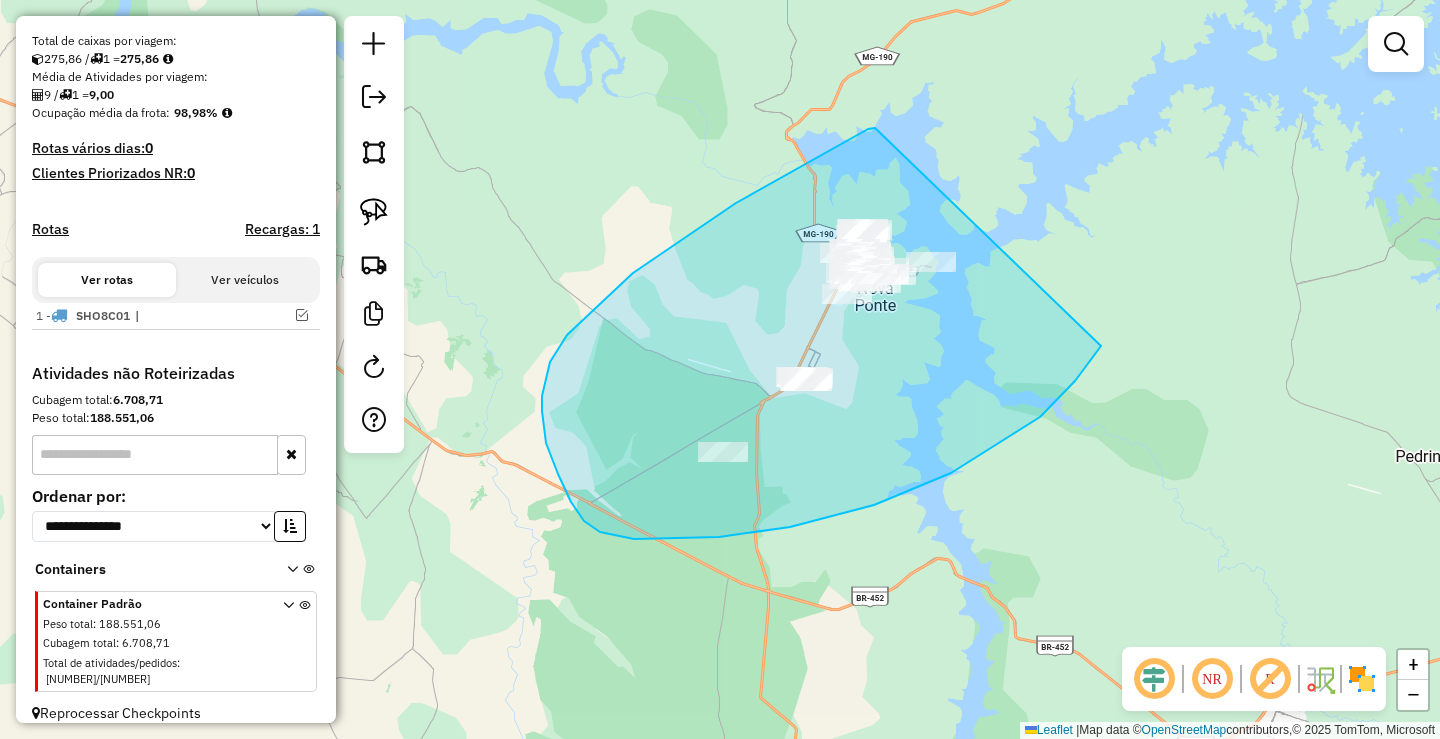 drag, startPoint x: 736, startPoint y: 203, endPoint x: 1105, endPoint y: 338, distance: 392.91983 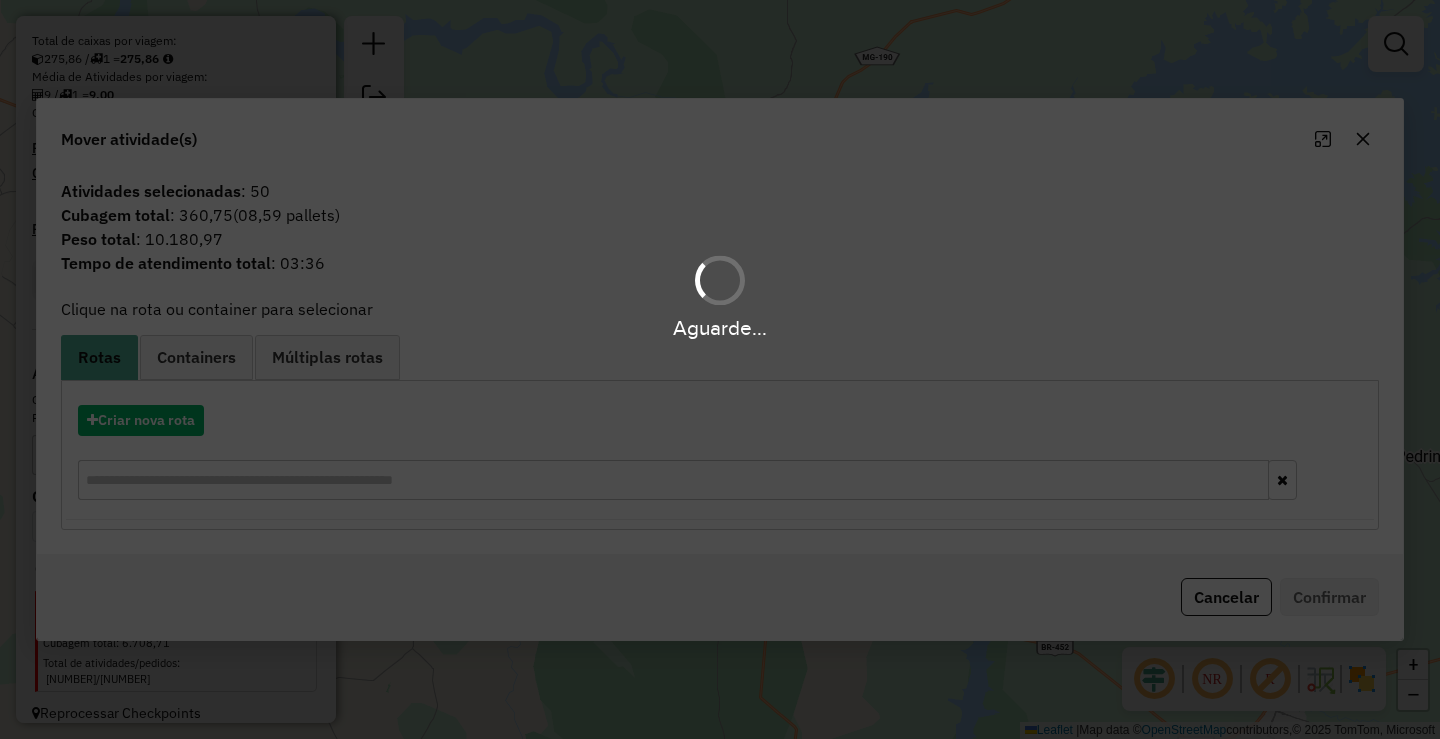 click on "Aguarde..." at bounding box center (720, 369) 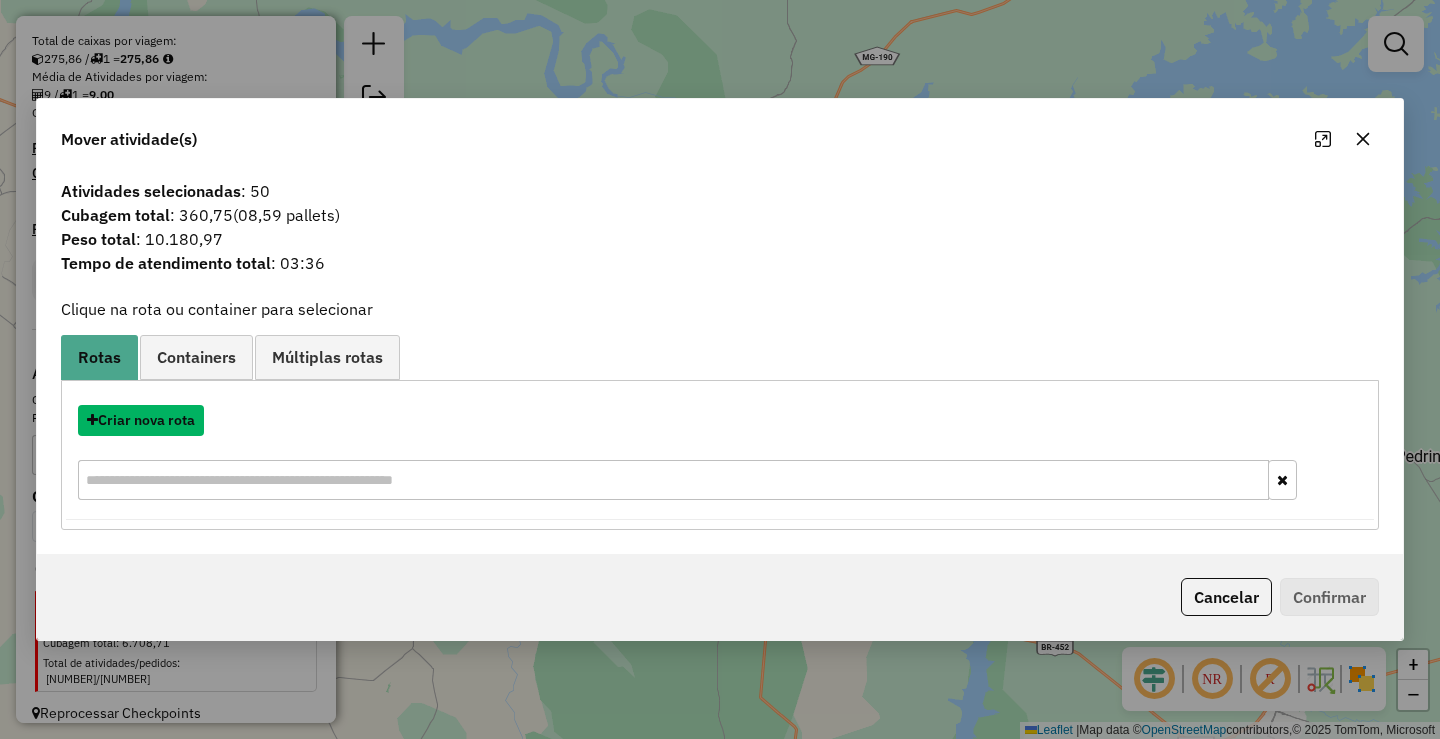 click on "Criar nova rota" at bounding box center (141, 420) 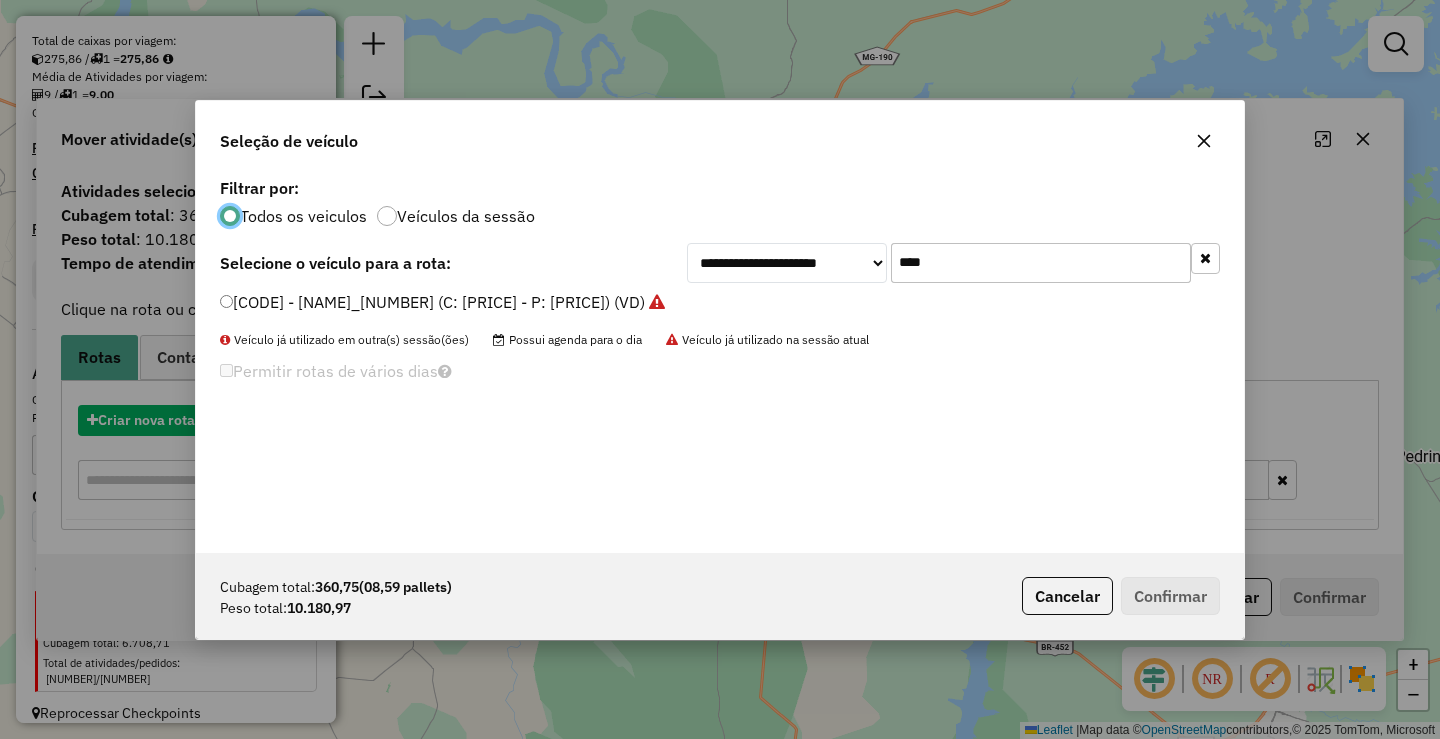 scroll, scrollTop: 11, scrollLeft: 6, axis: both 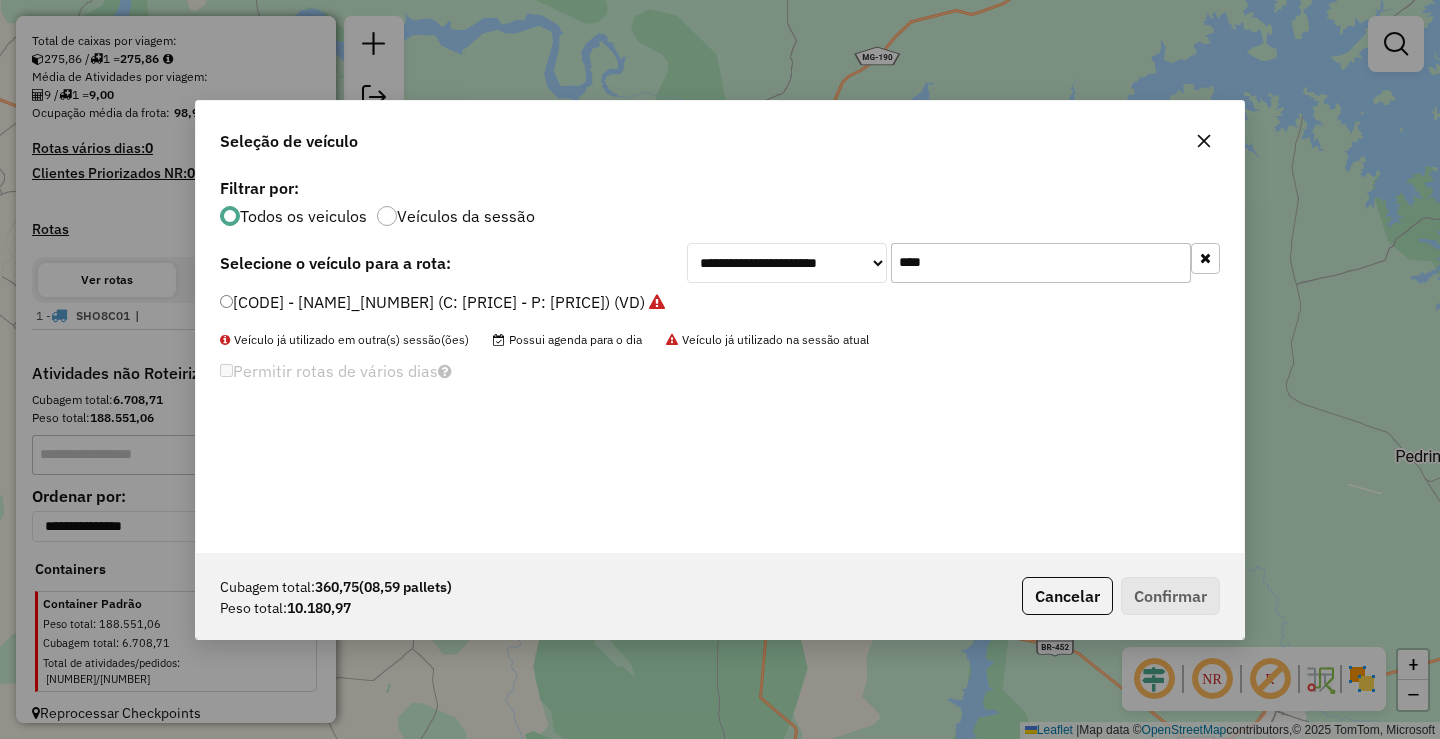 click on "****" 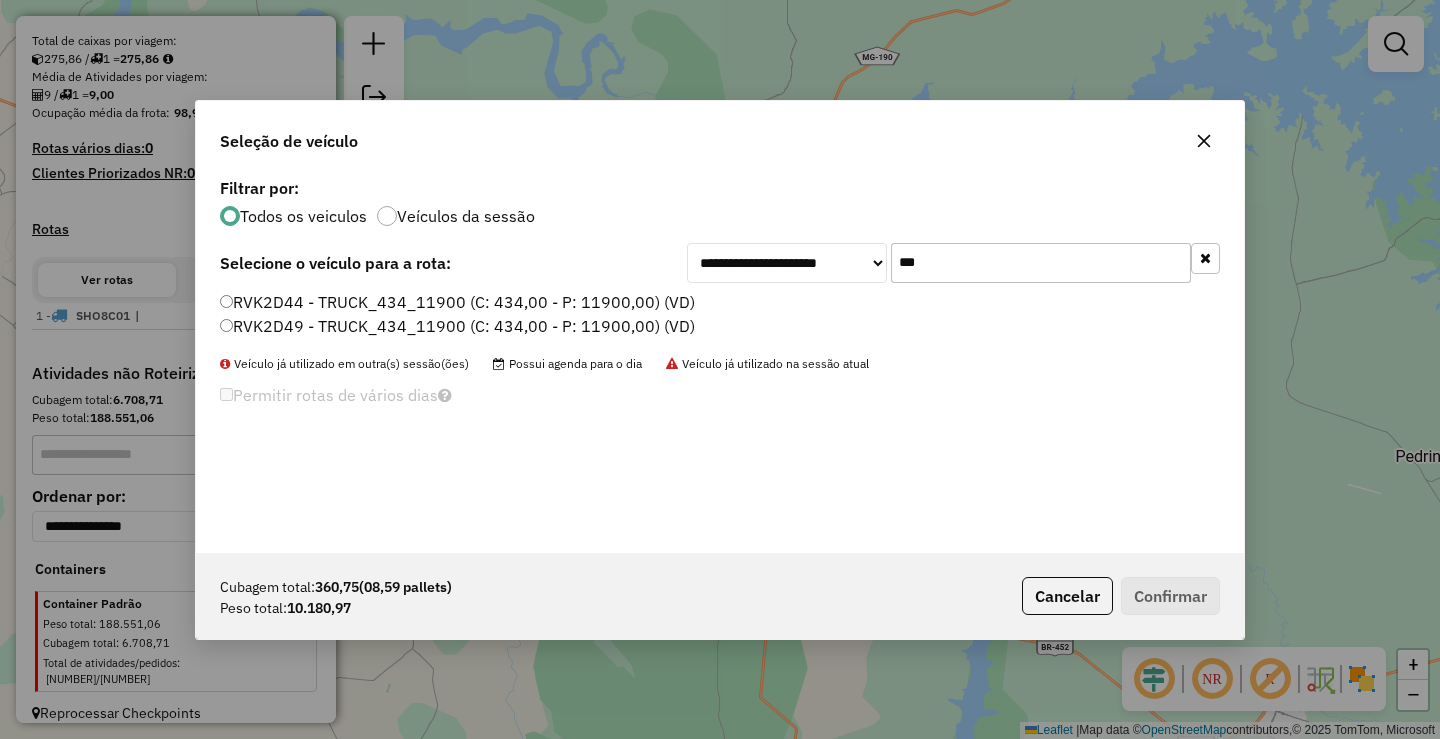 type on "***" 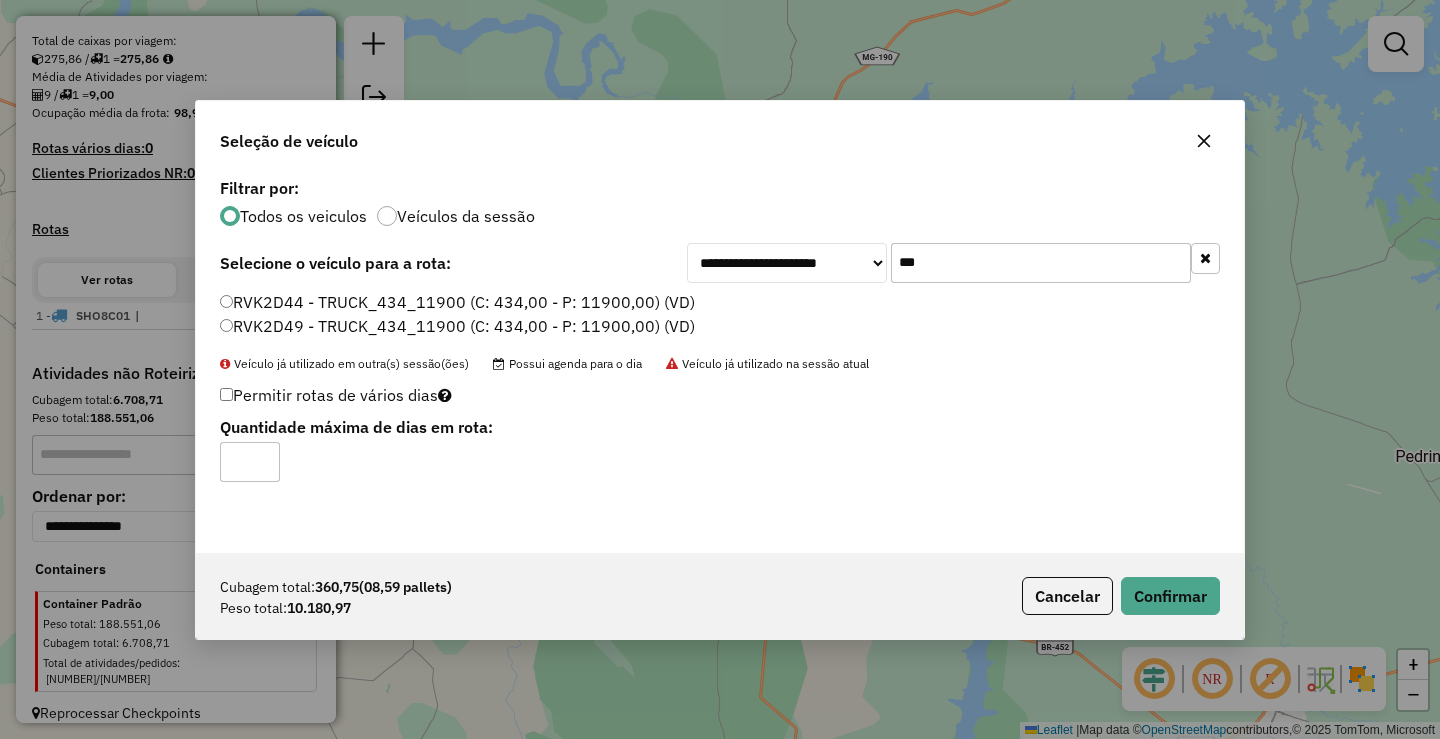 click on "RVK2D49 - TRUCK_434_11900 (C: 434,00 - P: 11900,00) (VD)" 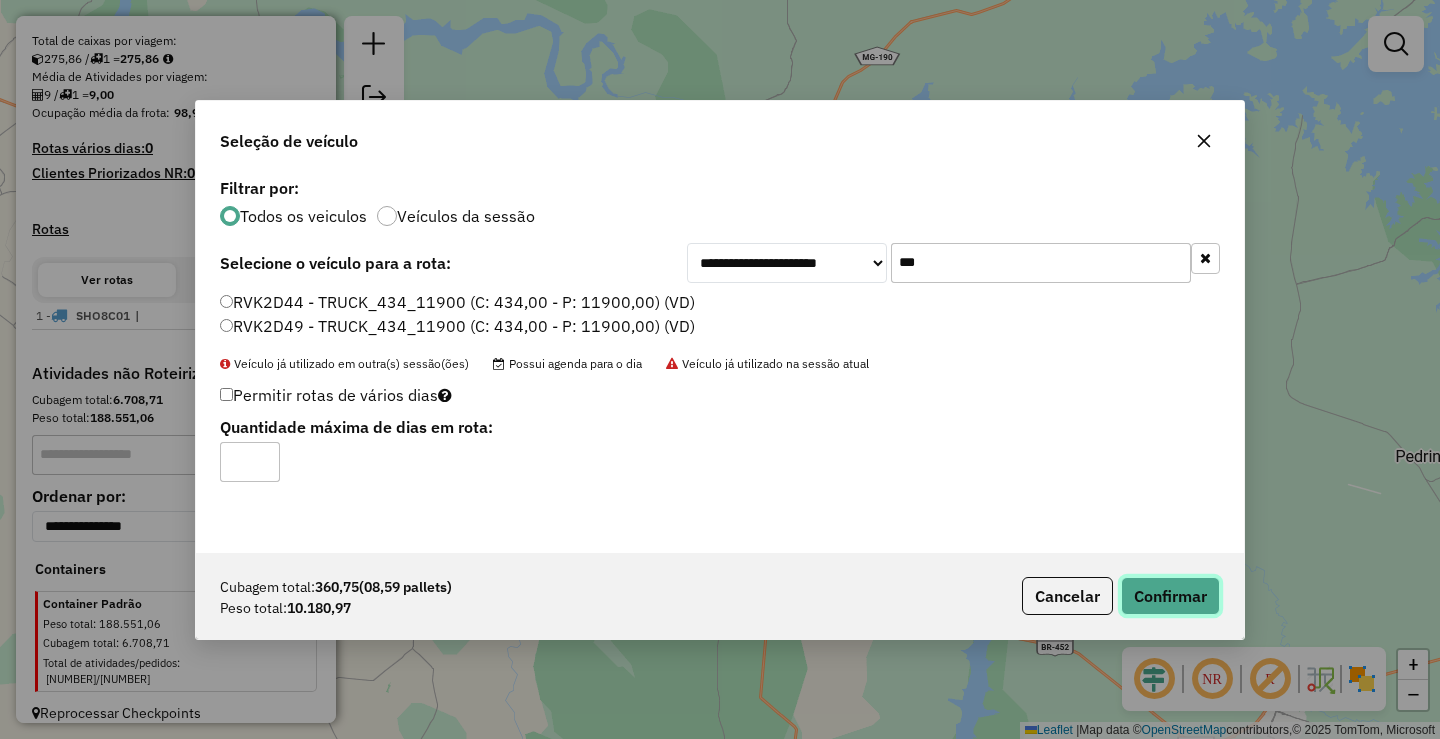 click on "Confirmar" 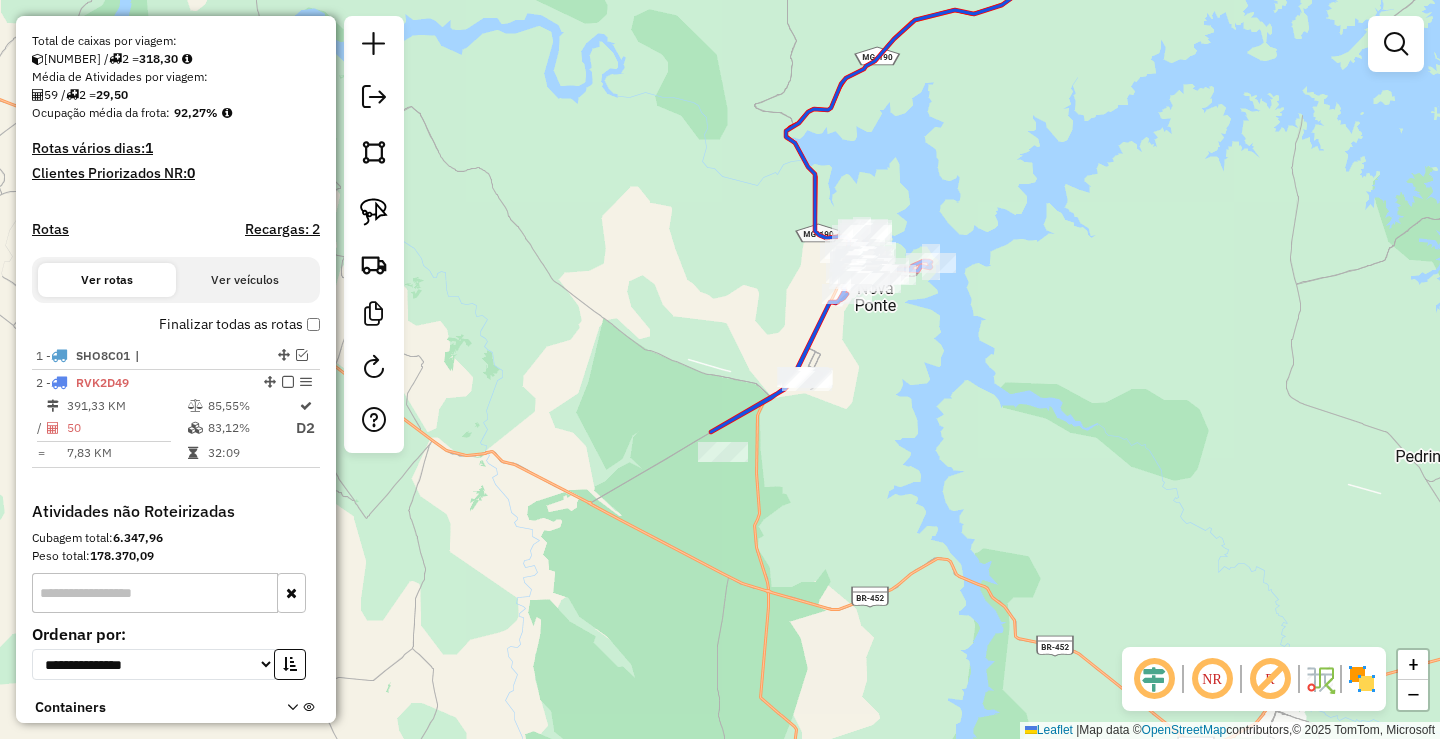 scroll, scrollTop: 490, scrollLeft: 0, axis: vertical 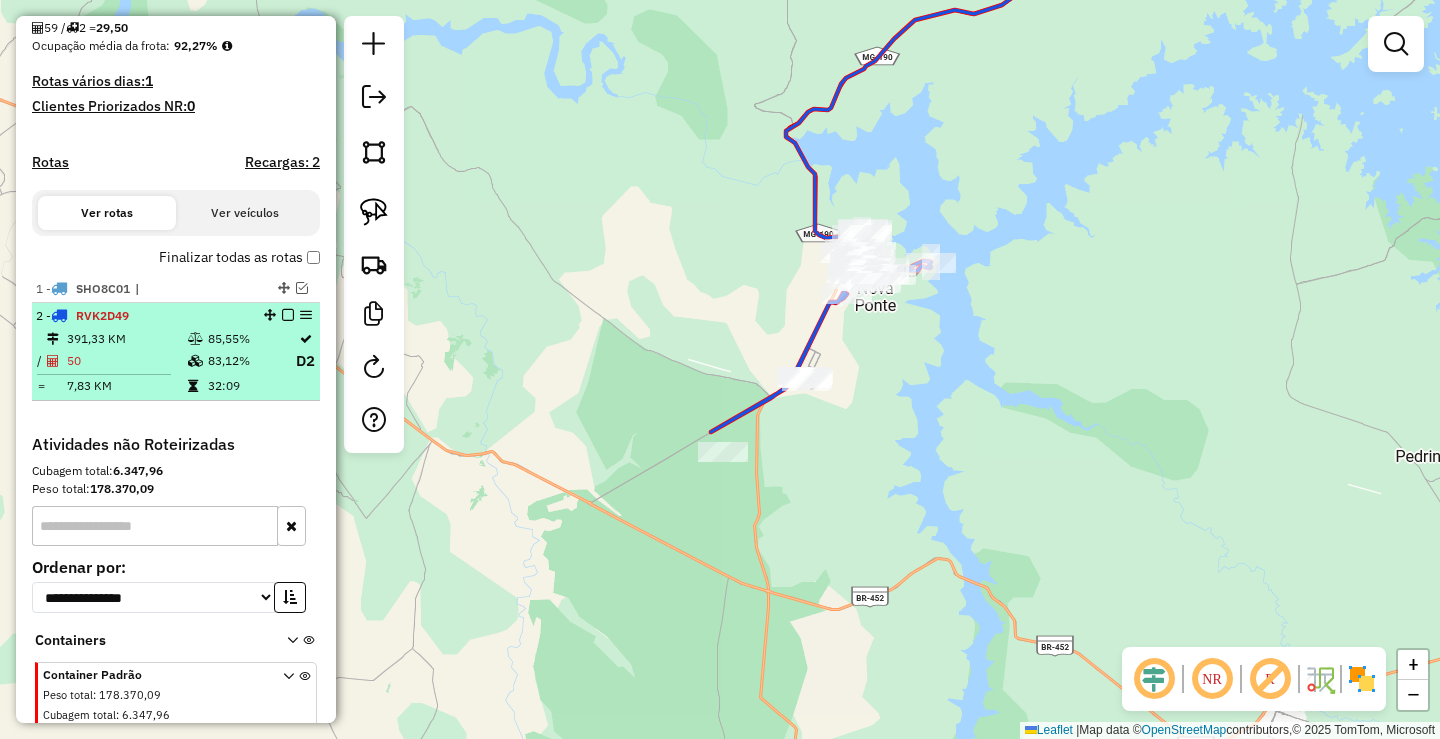 click at bounding box center [288, 315] 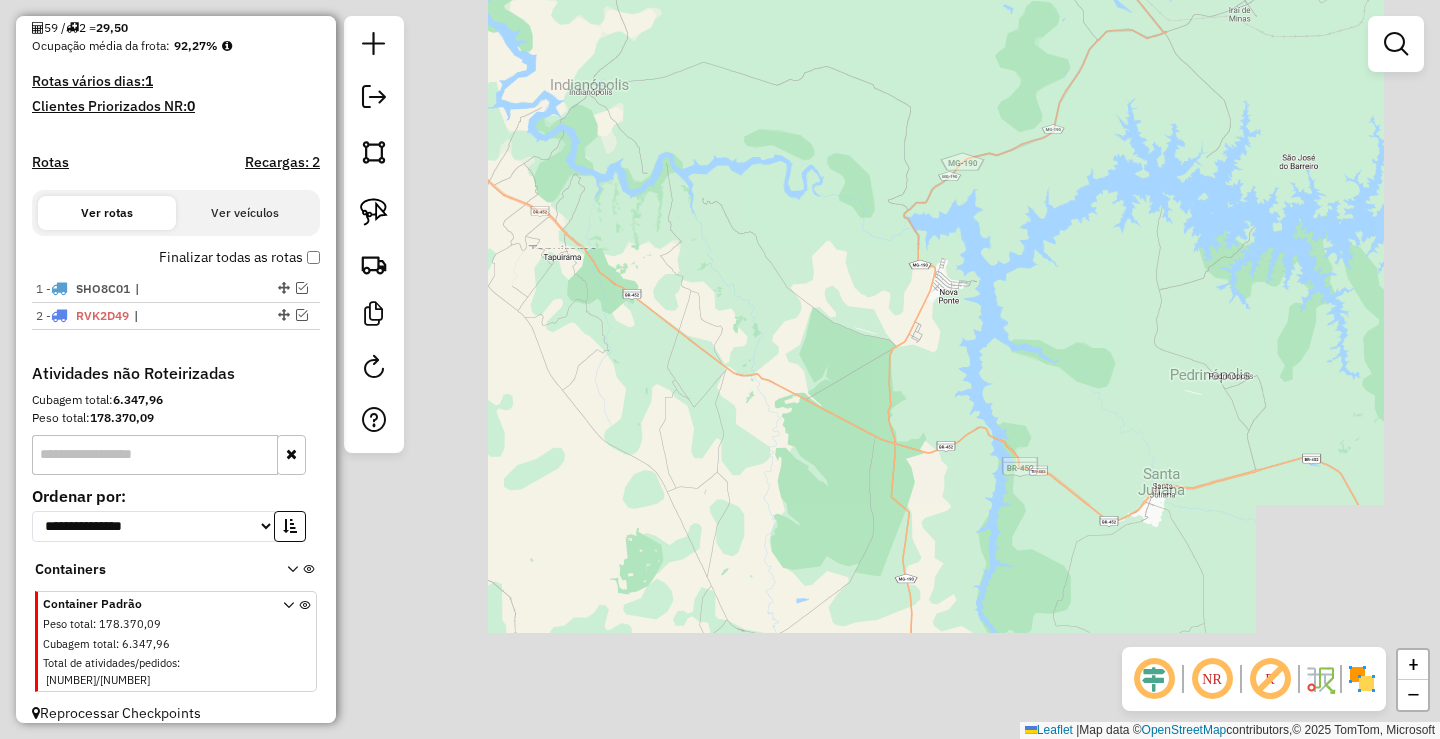 click on "Janela de atendimento Grade de atendimento Capacidade Transportadoras Veículos Cliente Pedidos  Rotas Selecione os dias de semana para filtrar as janelas de atendimento  Seg   Ter   Qua   Qui   Sex   Sáb   Dom  Informe o período da janela de atendimento: De: Até:  Filtrar exatamente a janela do cliente  Considerar janela de atendimento padrão  Selecione os dias de semana para filtrar as grades de atendimento  Seg   Ter   Qua   Qui   Sex   Sáb   Dom   Considerar clientes sem dia de atendimento cadastrado  Clientes fora do dia de atendimento selecionado Filtrar as atividades entre os valores definidos abaixo:  Peso mínimo:   Peso máximo:   Cubagem mínima:   Cubagem máxima:   De:   Até:  Filtrar as atividades entre o tempo de atendimento definido abaixo:  De:   Até:   Considerar capacidade total dos clientes não roteirizados Transportadora: Selecione um ou mais itens Tipo de veículo: Selecione um ou mais itens Veículo: Selecione um ou mais itens Motorista: Selecione um ou mais itens Nome: Rótulo:" 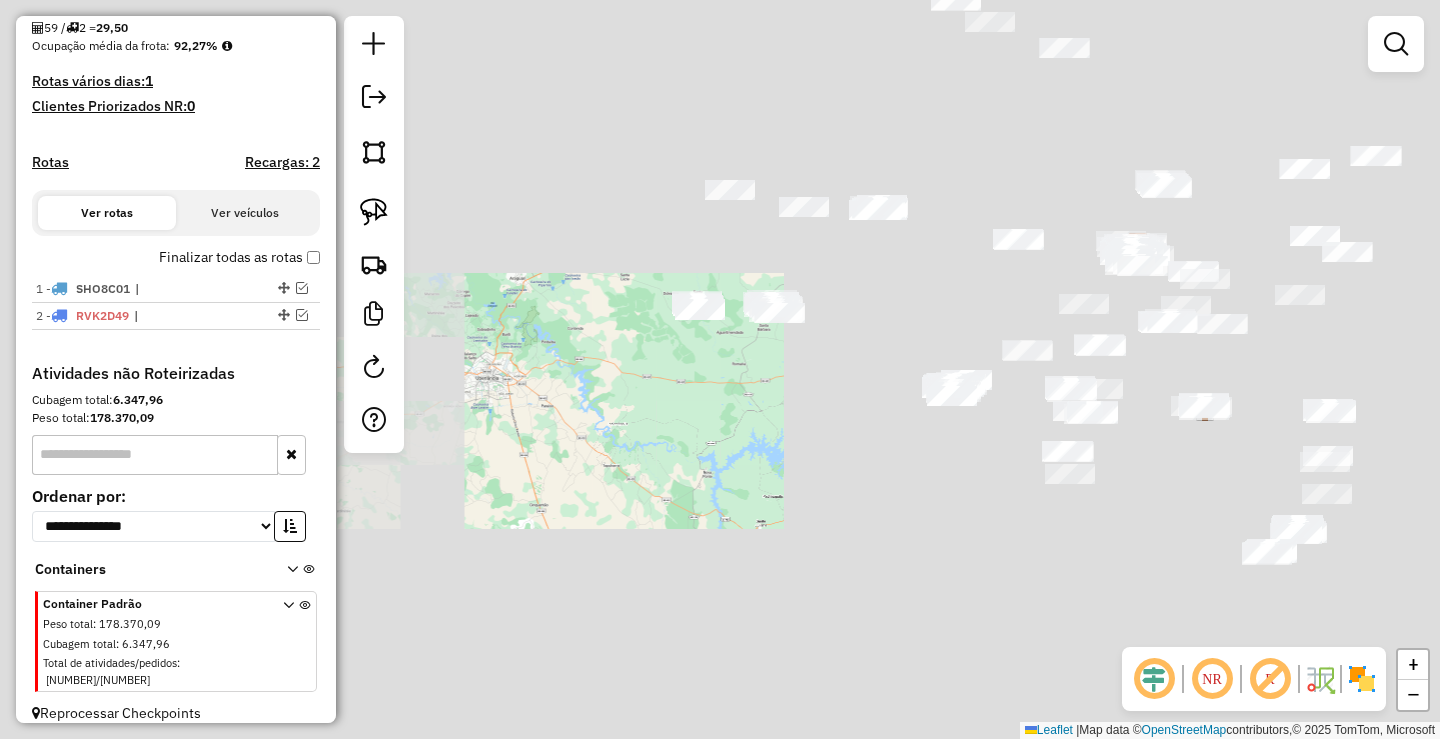 drag, startPoint x: 813, startPoint y: 440, endPoint x: 820, endPoint y: 427, distance: 14.764823 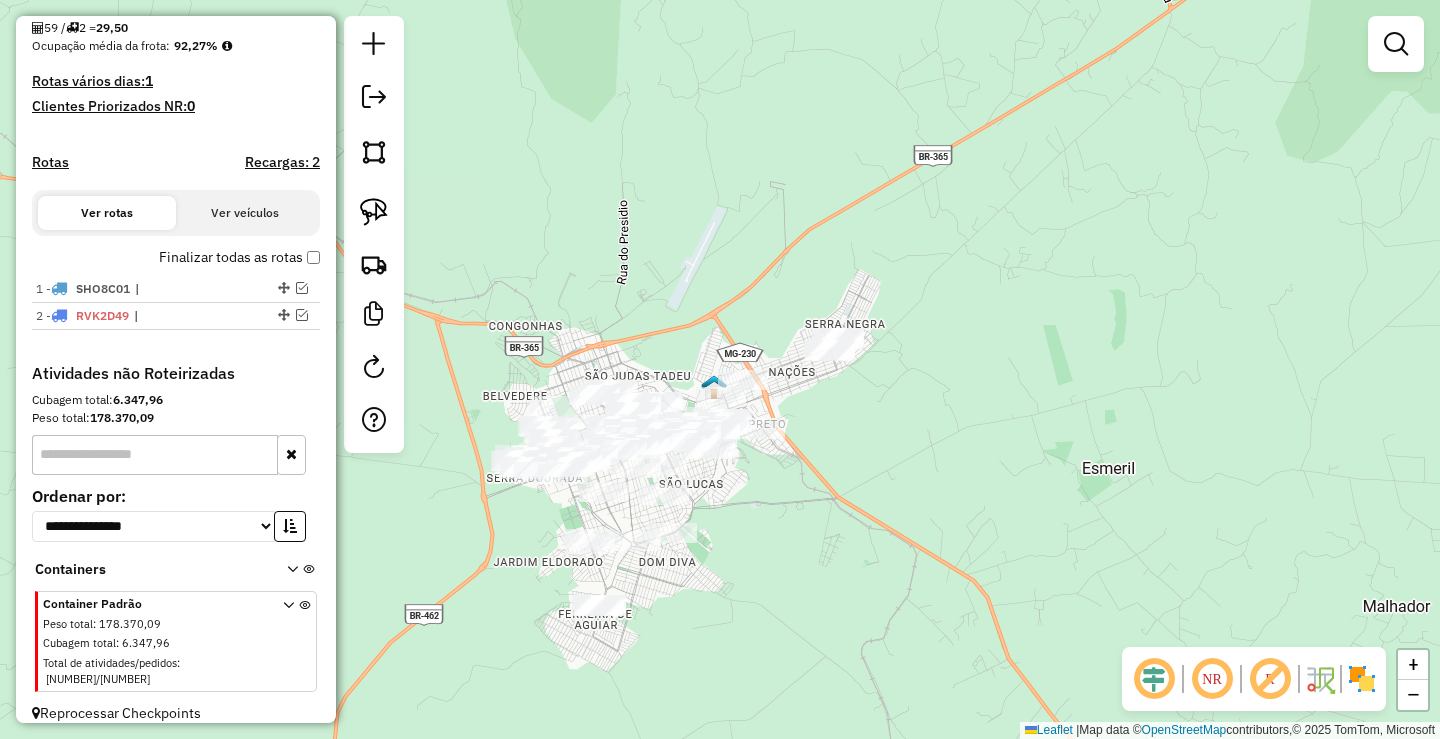 click at bounding box center (1396, 44) 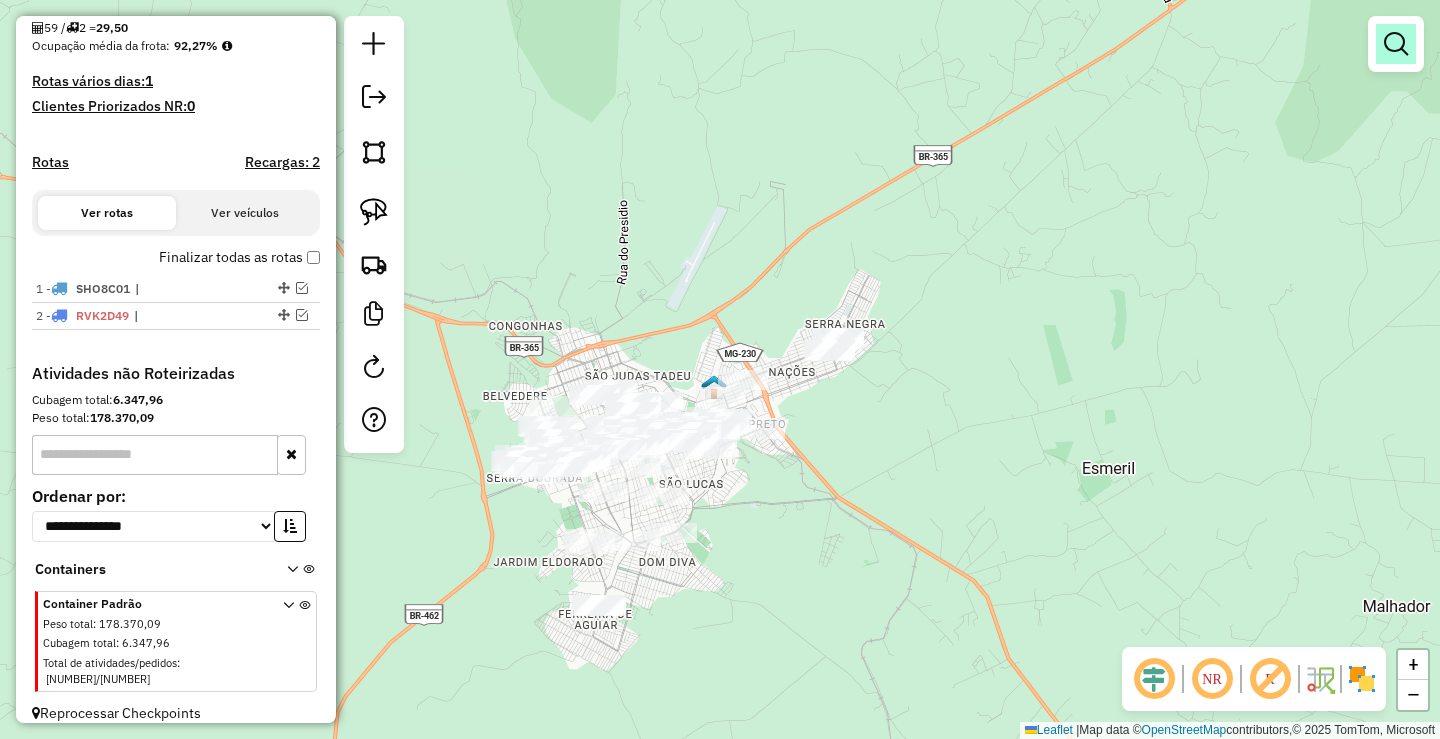click at bounding box center (1396, 44) 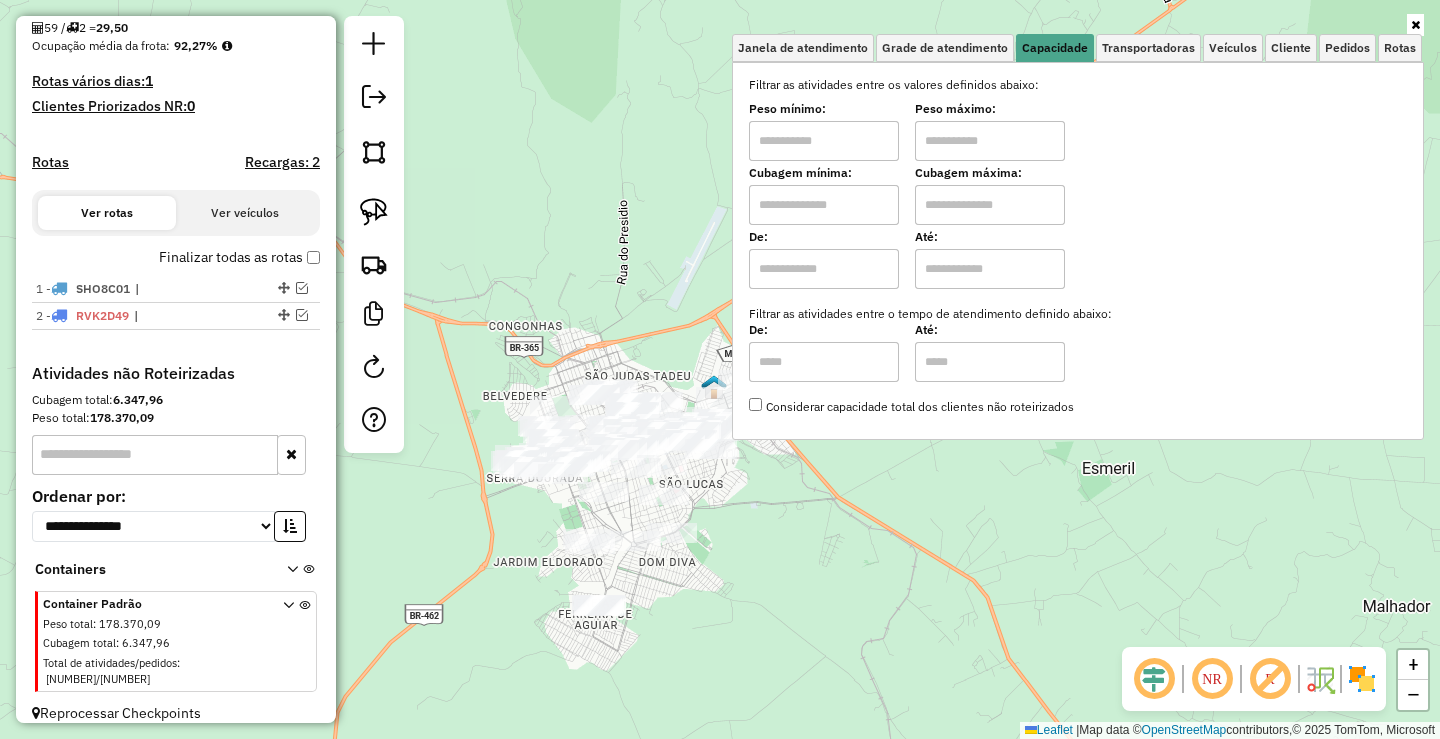 click at bounding box center (824, 141) 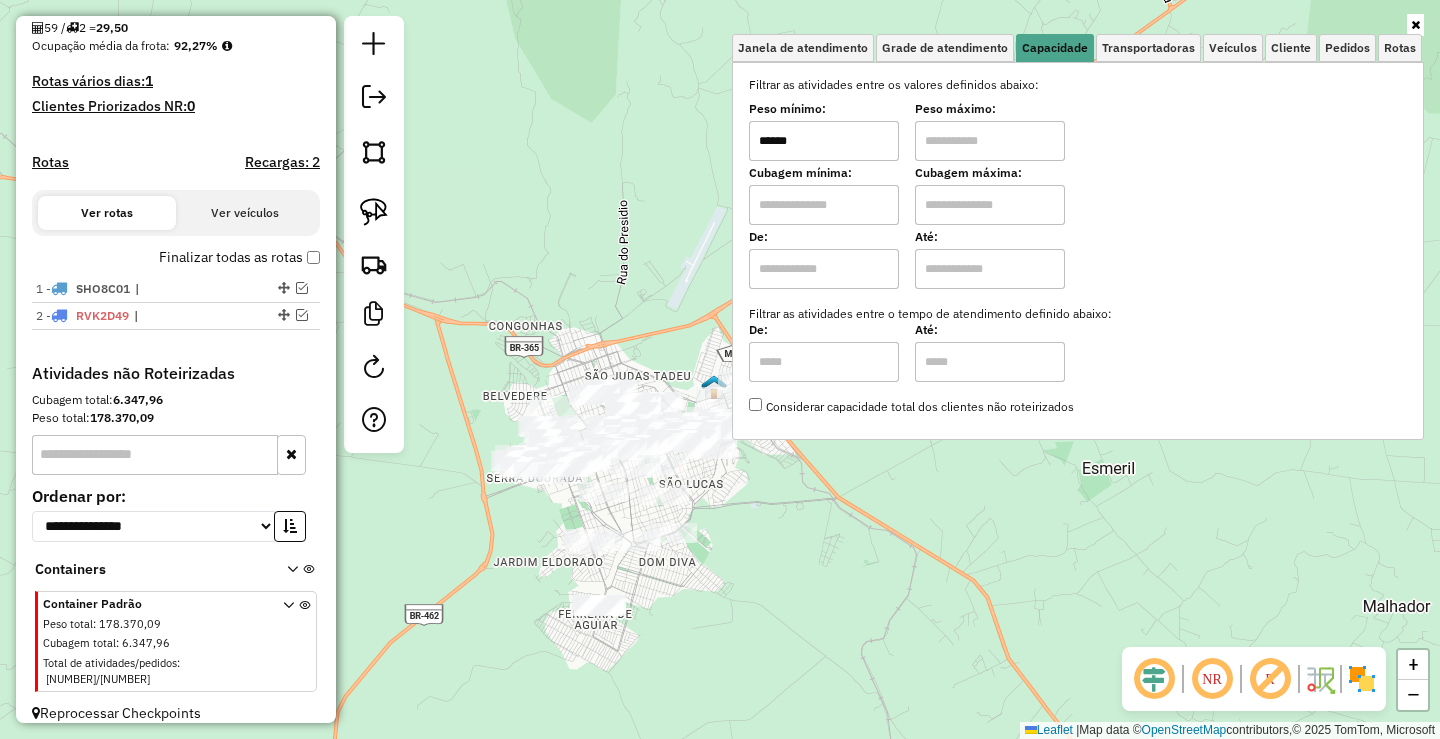 click at bounding box center (990, 141) 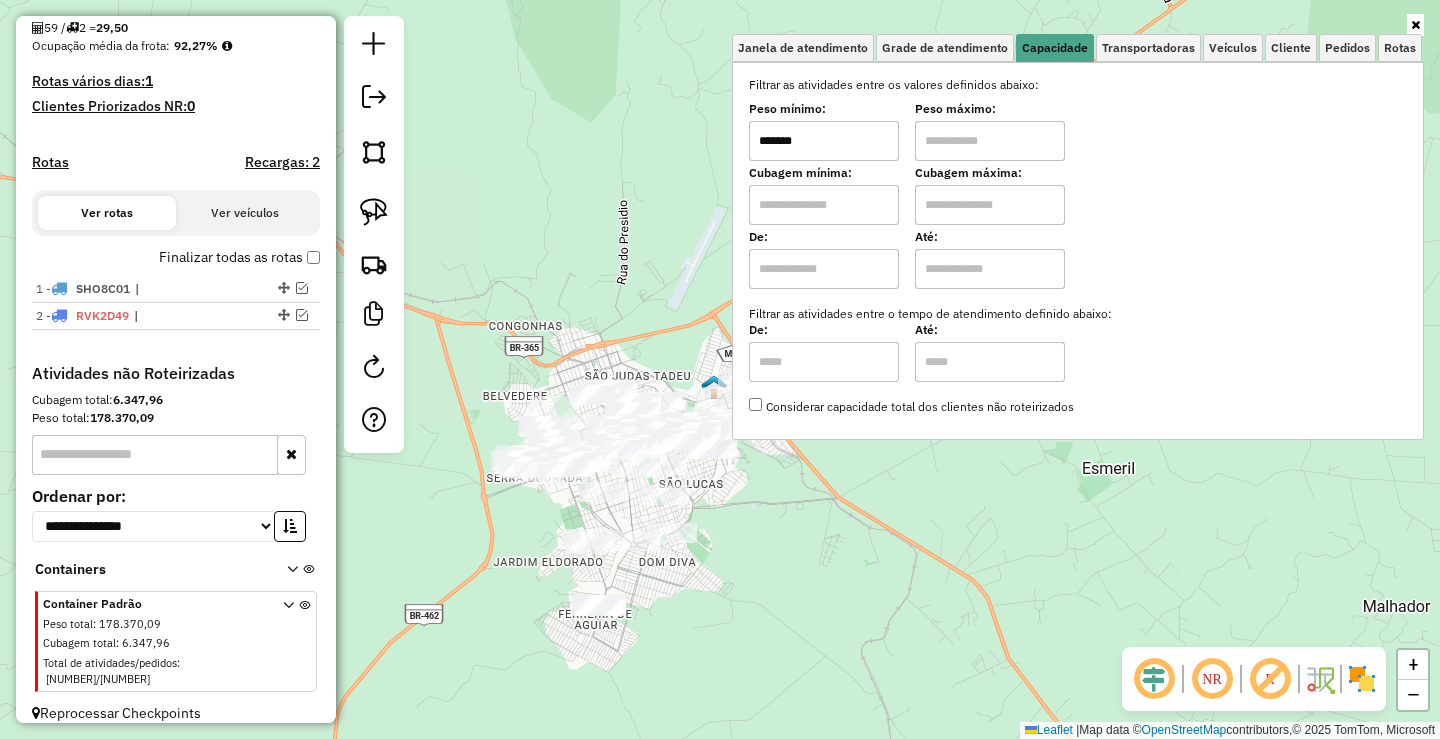 type on "*******" 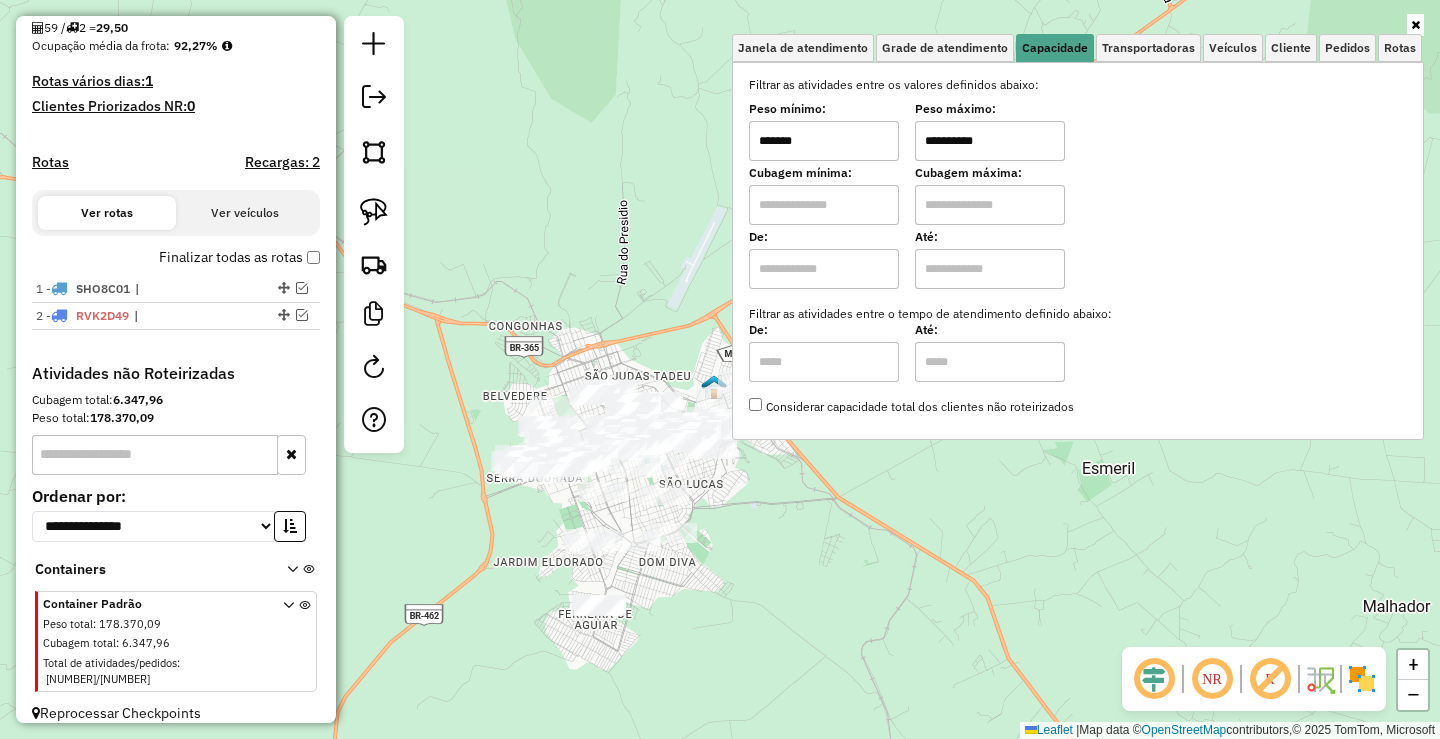 type on "**********" 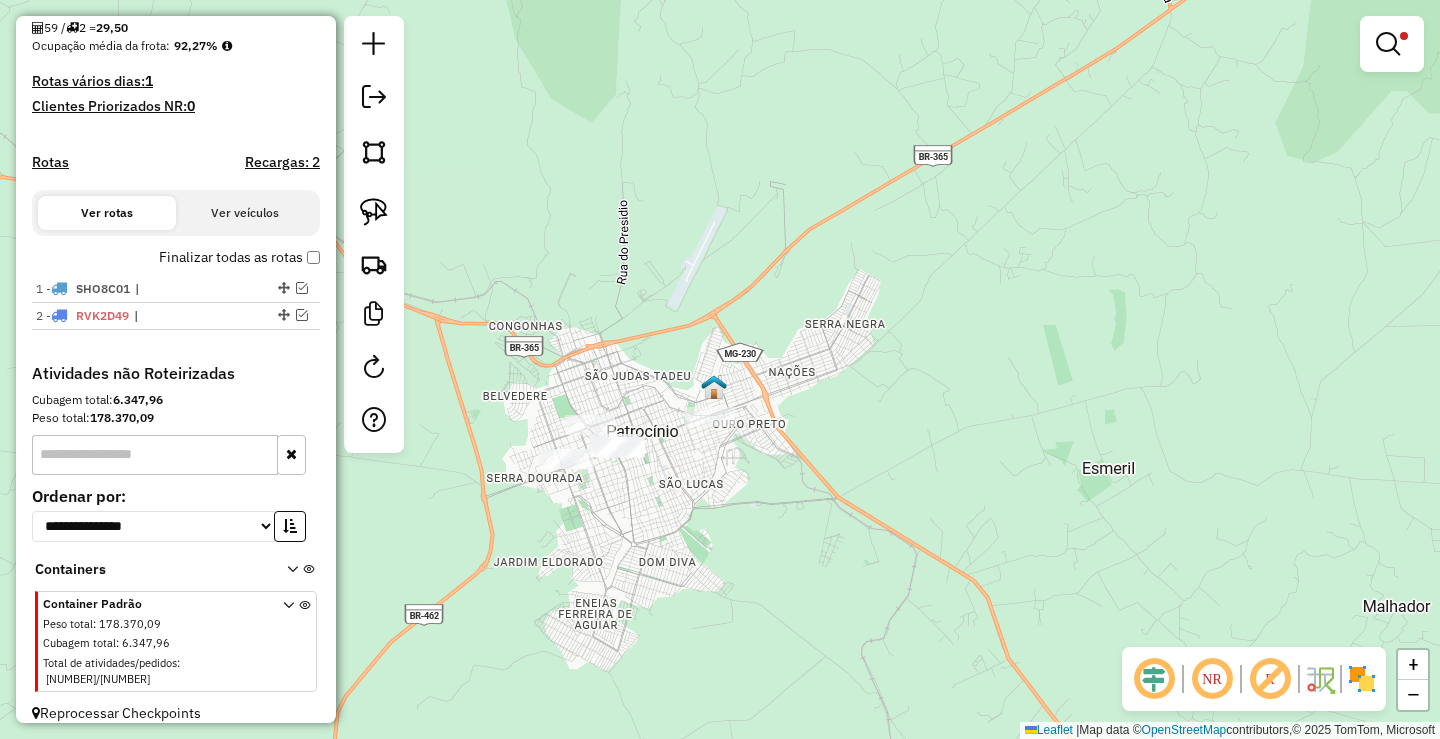 drag, startPoint x: 610, startPoint y: 551, endPoint x: 709, endPoint y: 481, distance: 121.24768 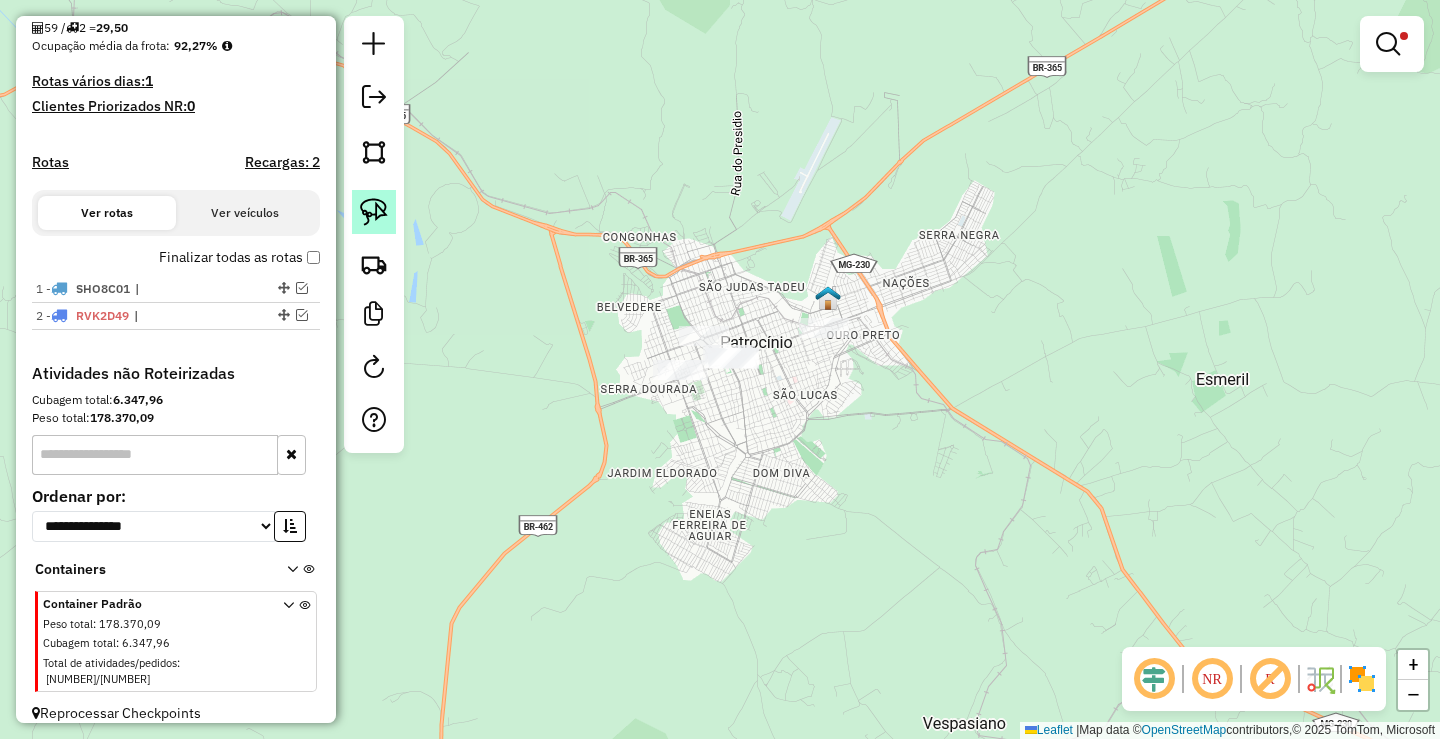 click 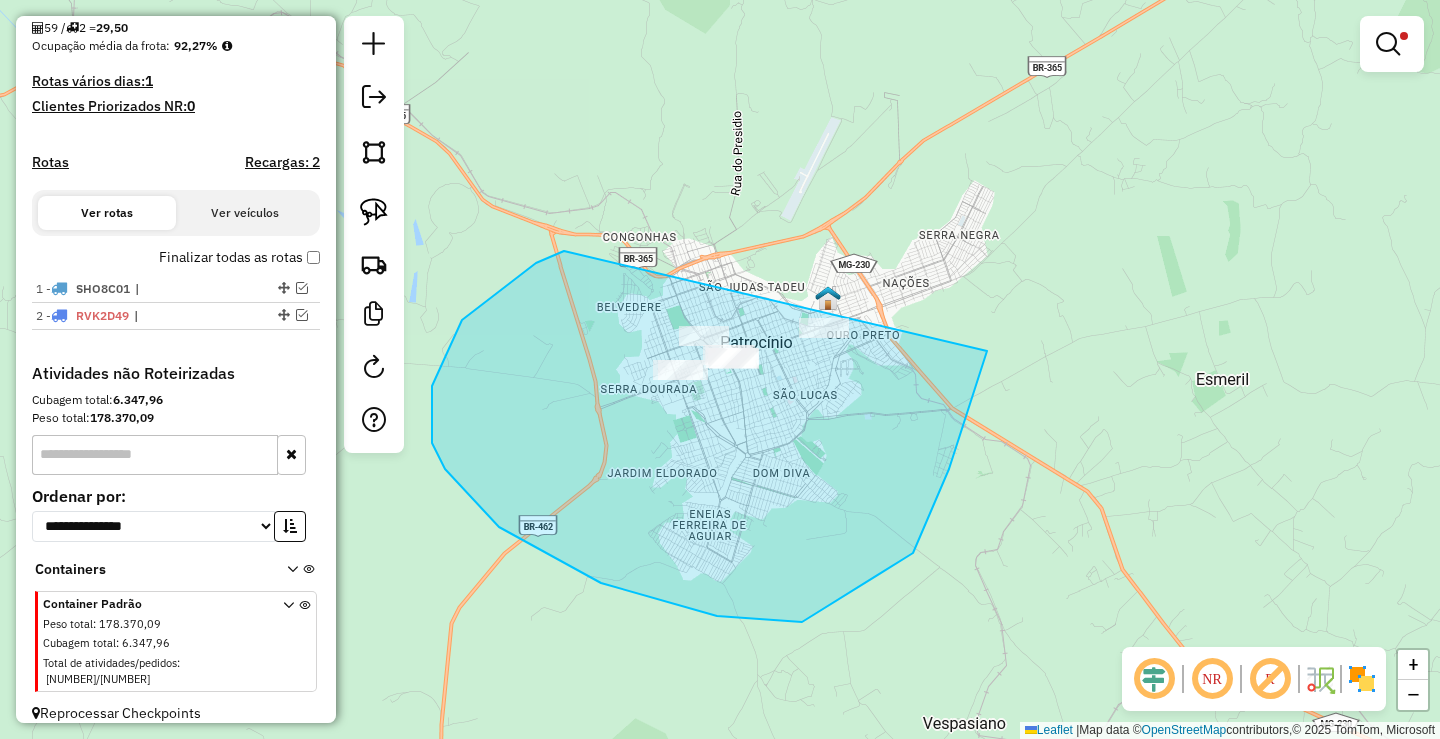 drag, startPoint x: 564, startPoint y: 251, endPoint x: 996, endPoint y: 310, distance: 436.0103 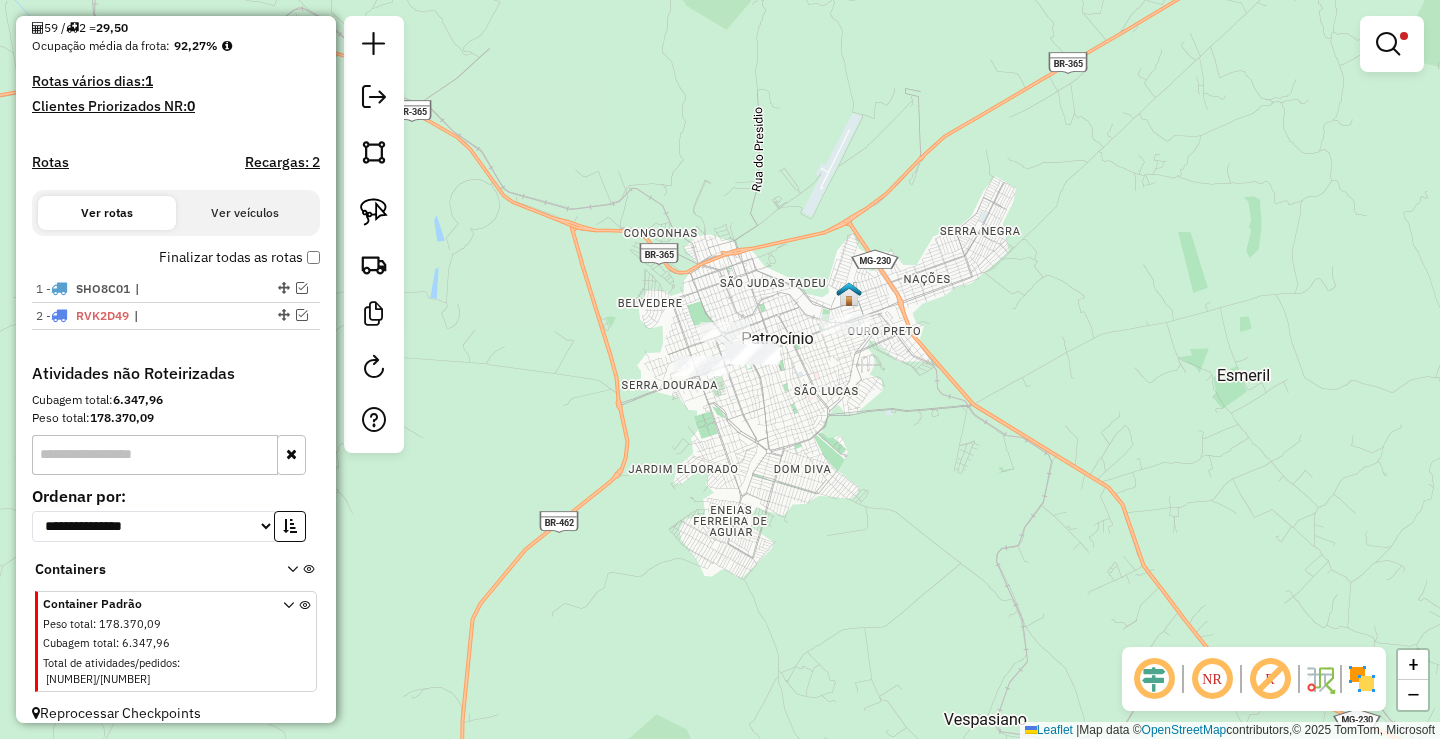 drag, startPoint x: 521, startPoint y: 354, endPoint x: 568, endPoint y: 317, distance: 59.816387 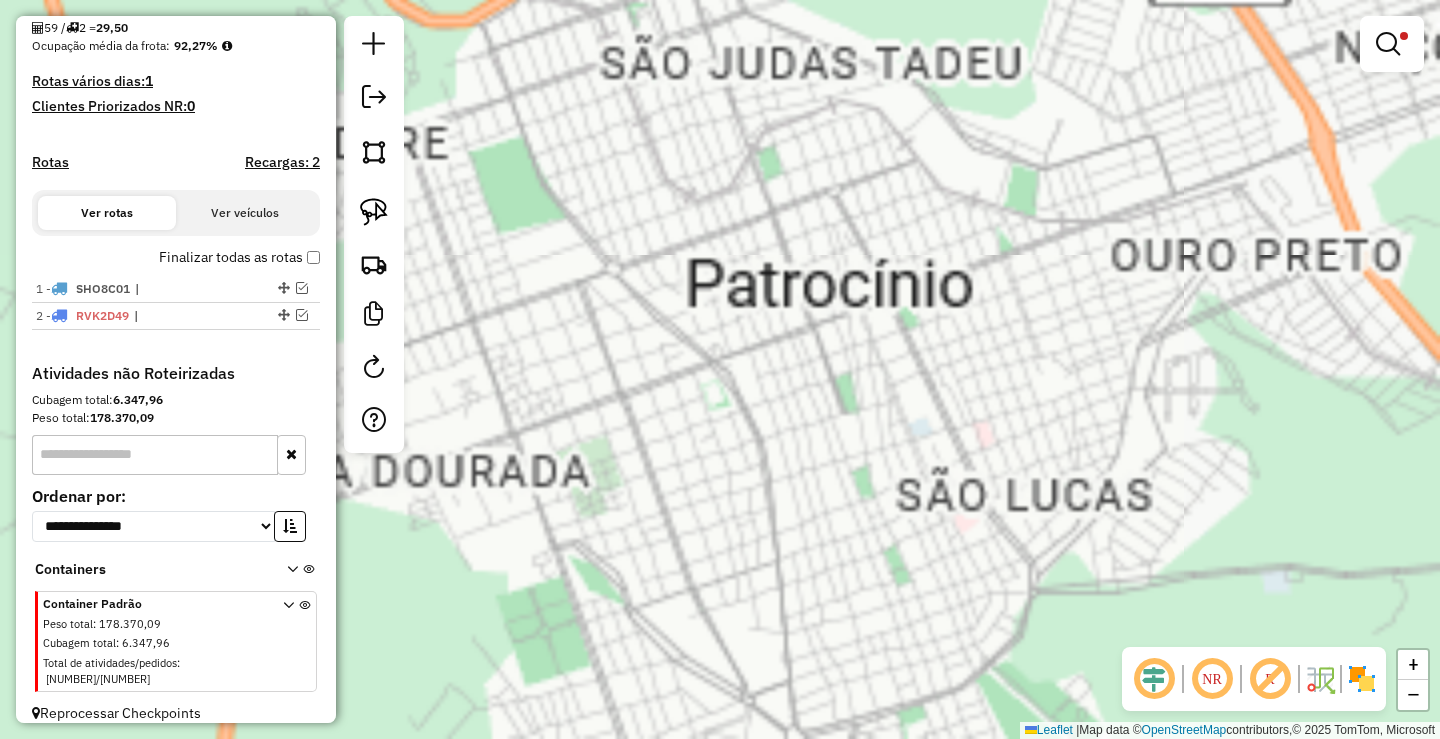 click on "**********" 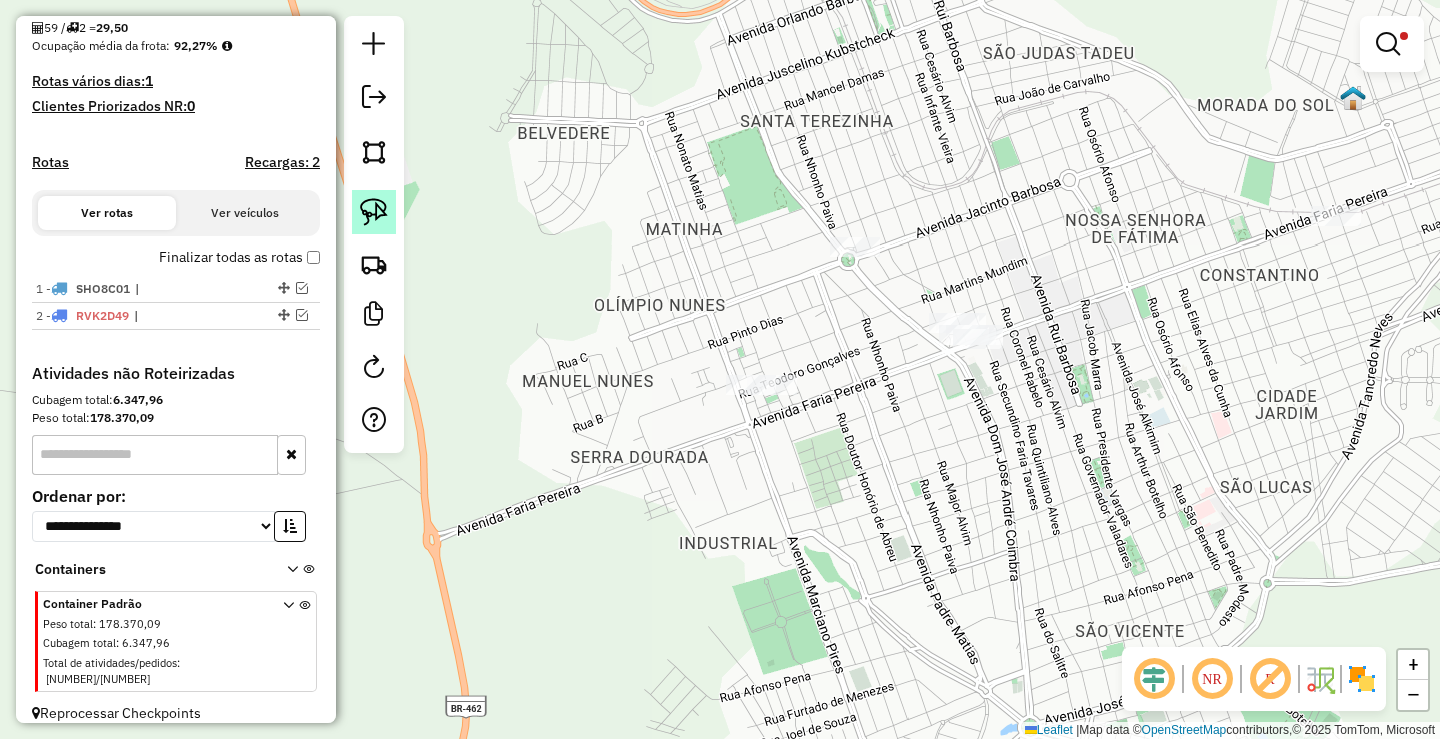 click 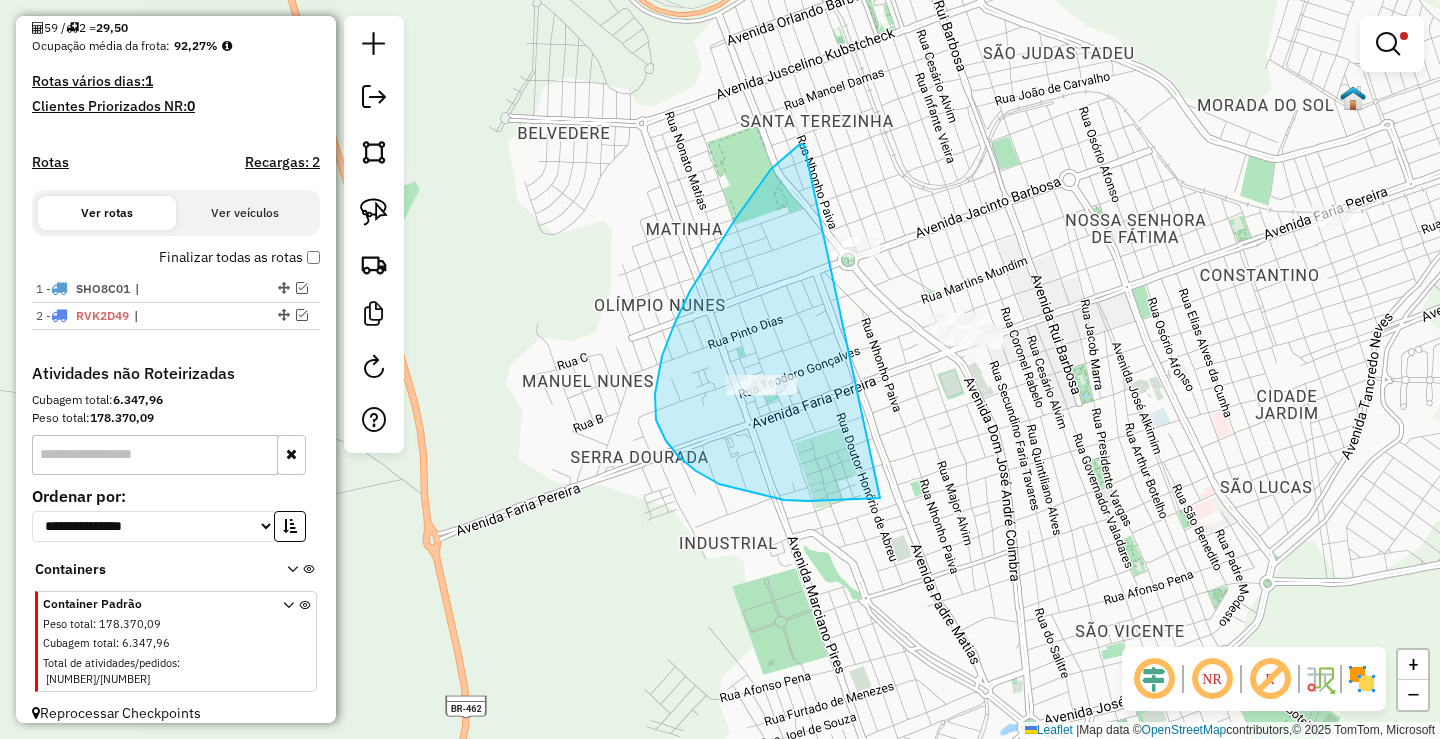 drag, startPoint x: 800, startPoint y: 144, endPoint x: 1134, endPoint y: 339, distance: 386.75702 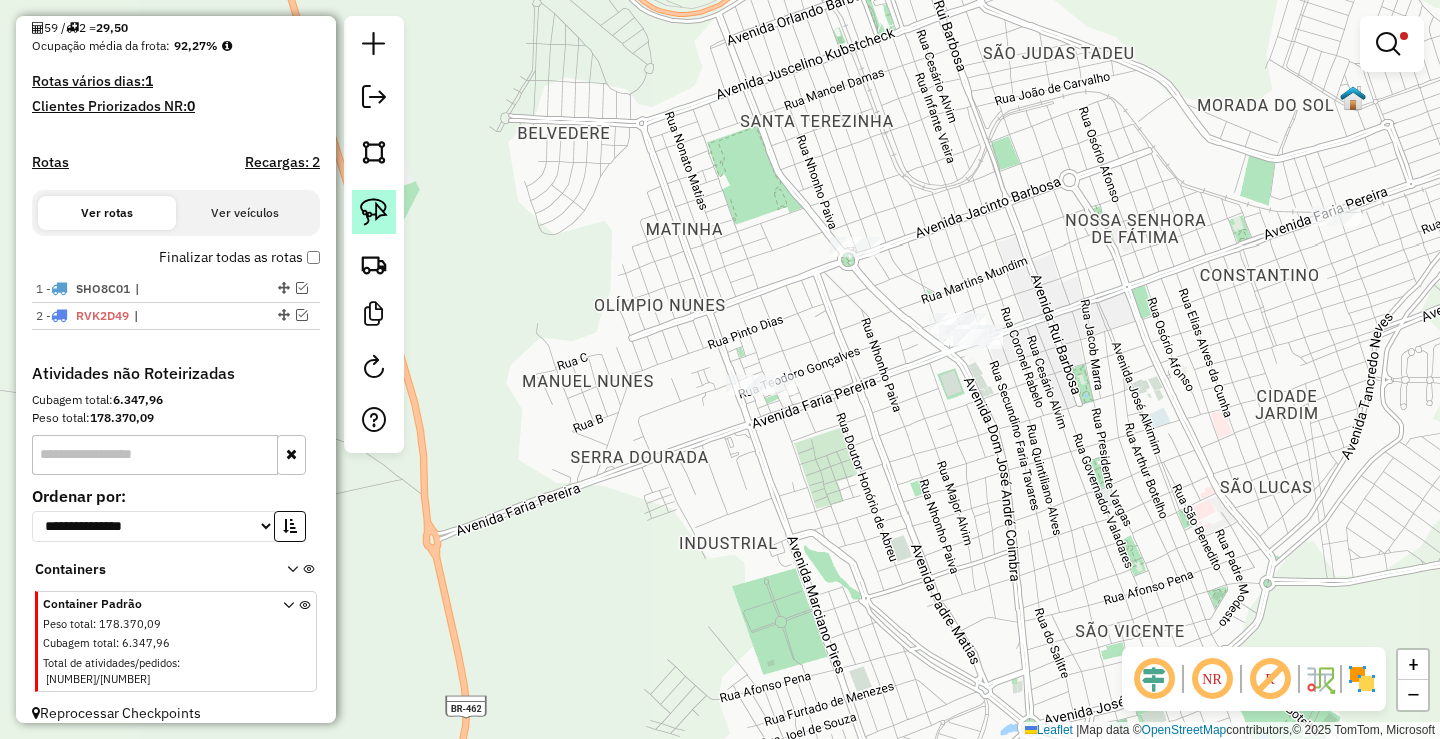 click 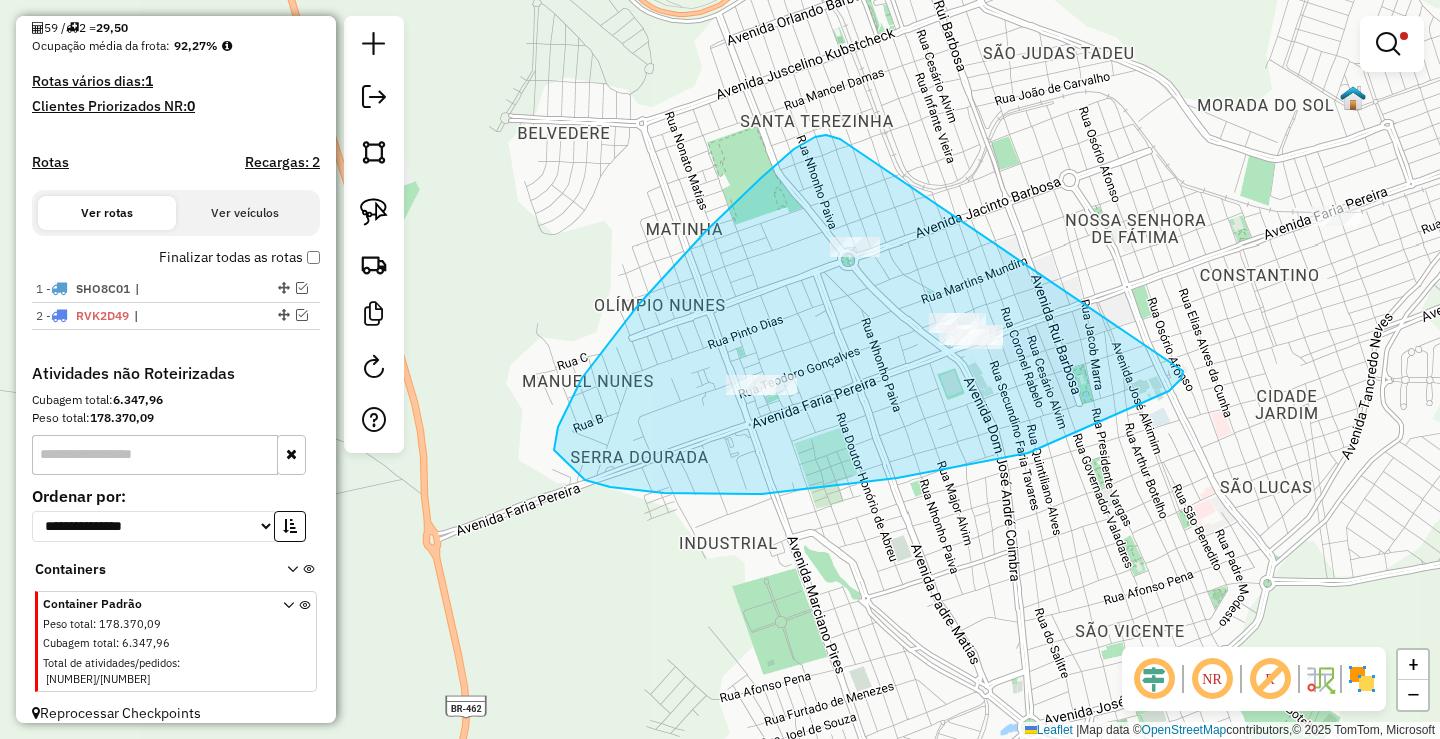 drag, startPoint x: 794, startPoint y: 149, endPoint x: 1183, endPoint y: 371, distance: 447.8895 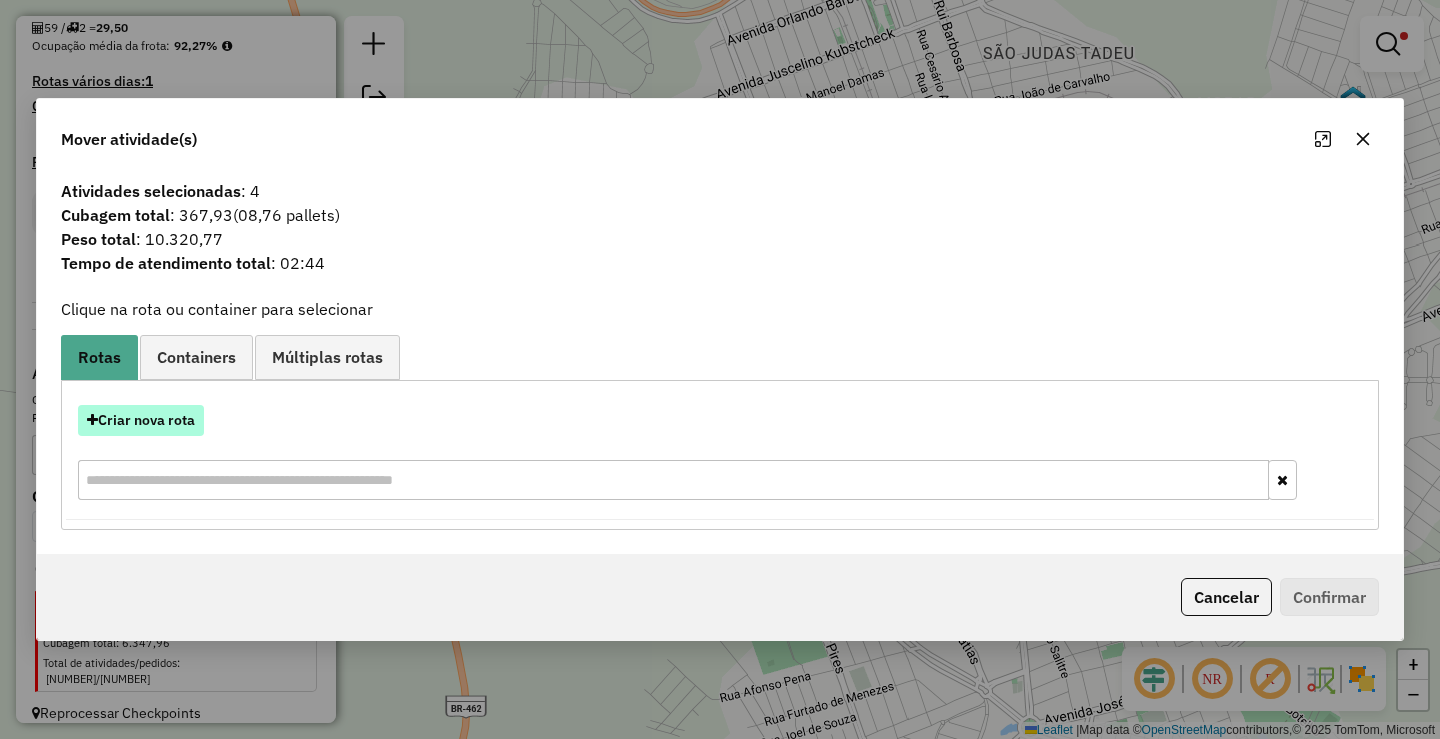 click on "Criar nova rota" at bounding box center [141, 420] 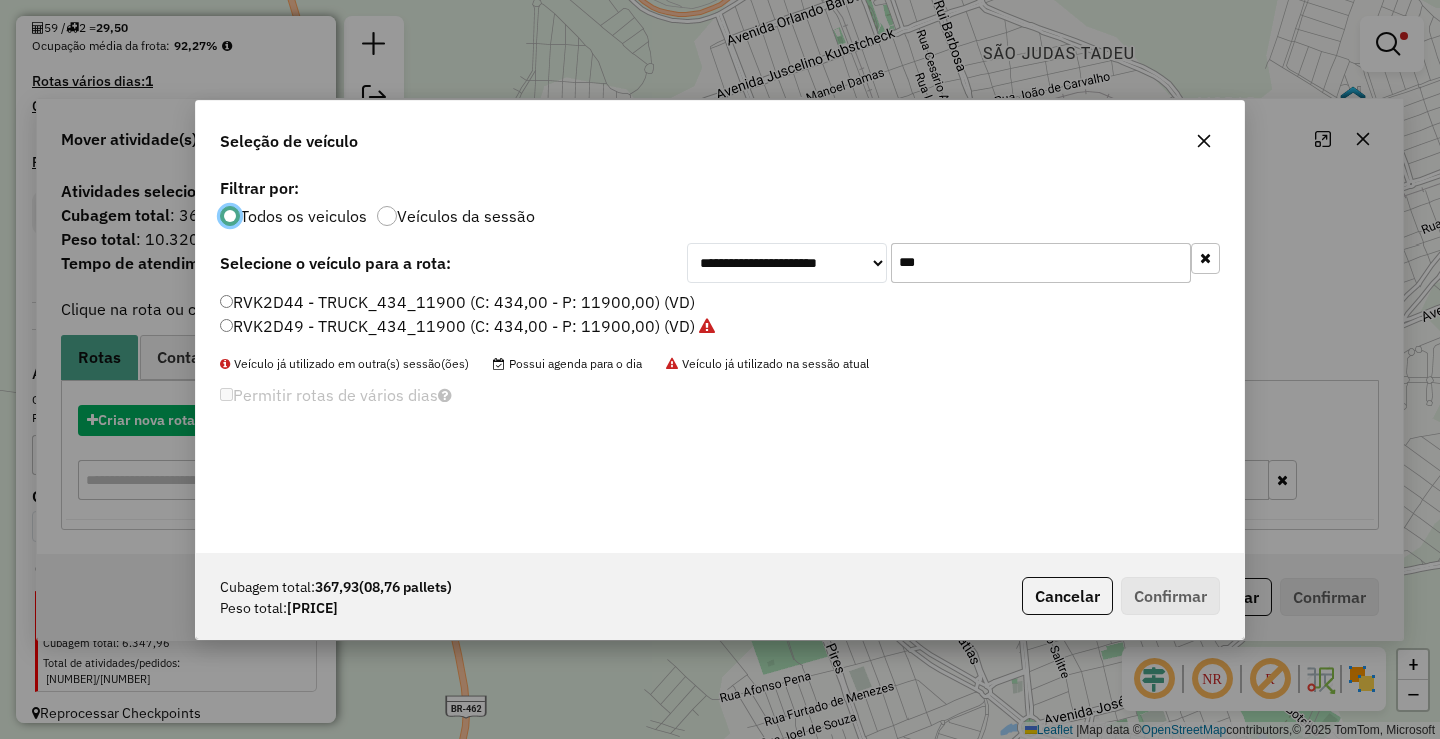 scroll, scrollTop: 11, scrollLeft: 6, axis: both 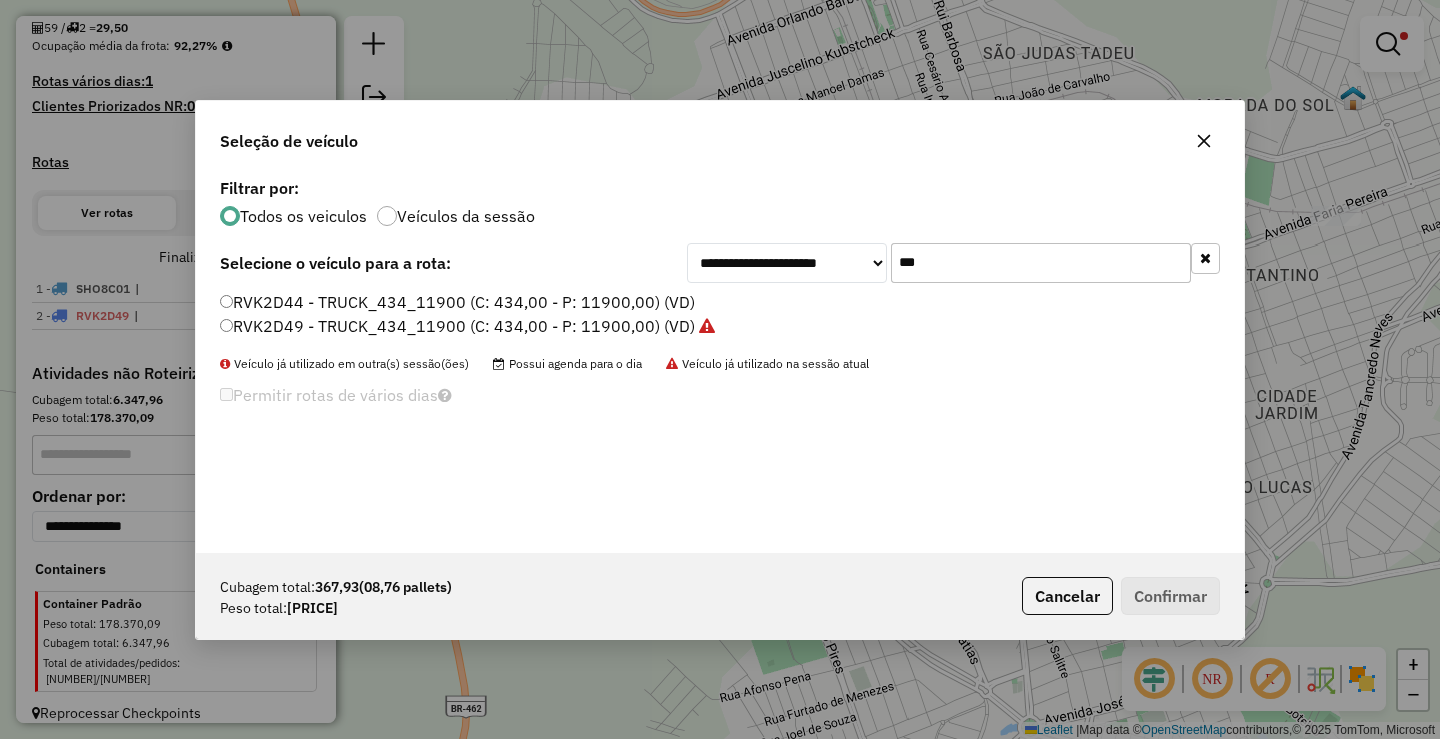 click on "***" 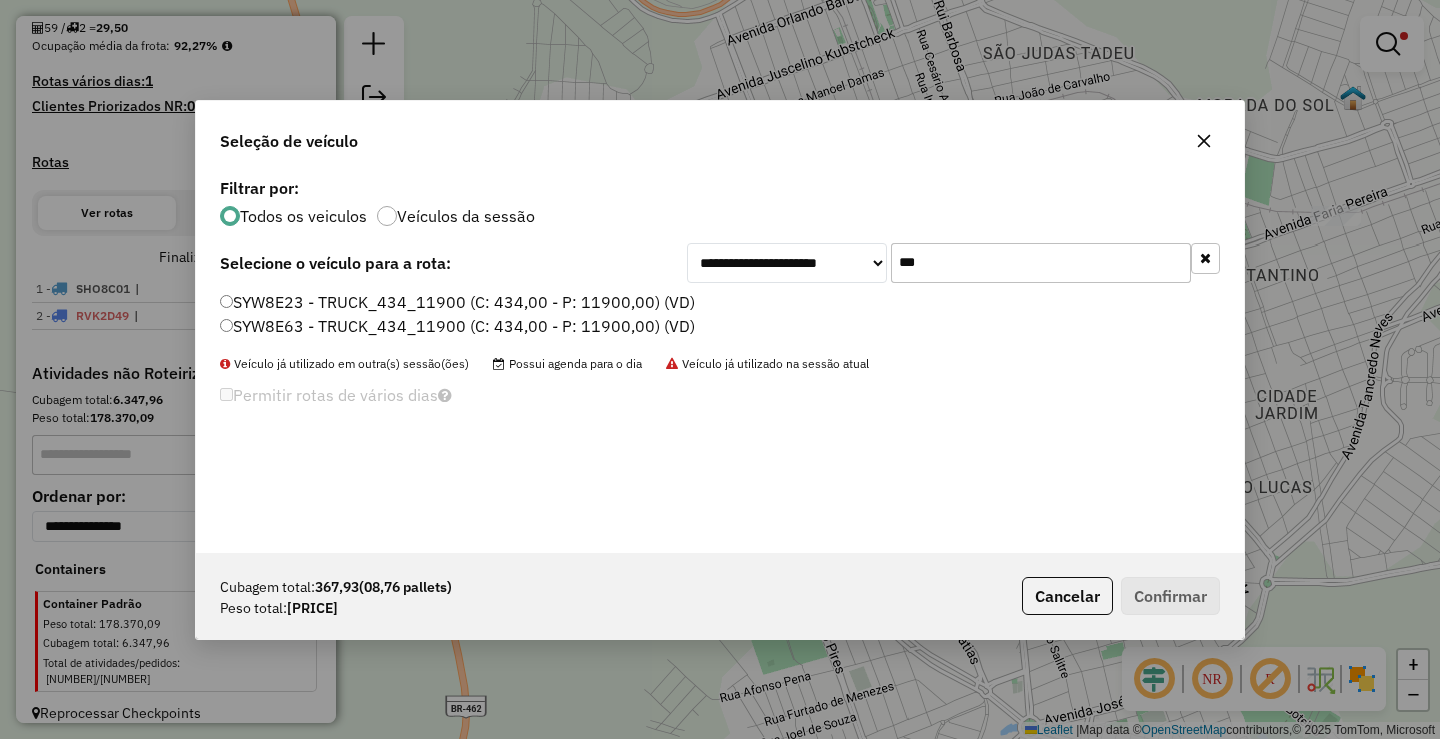 type on "***" 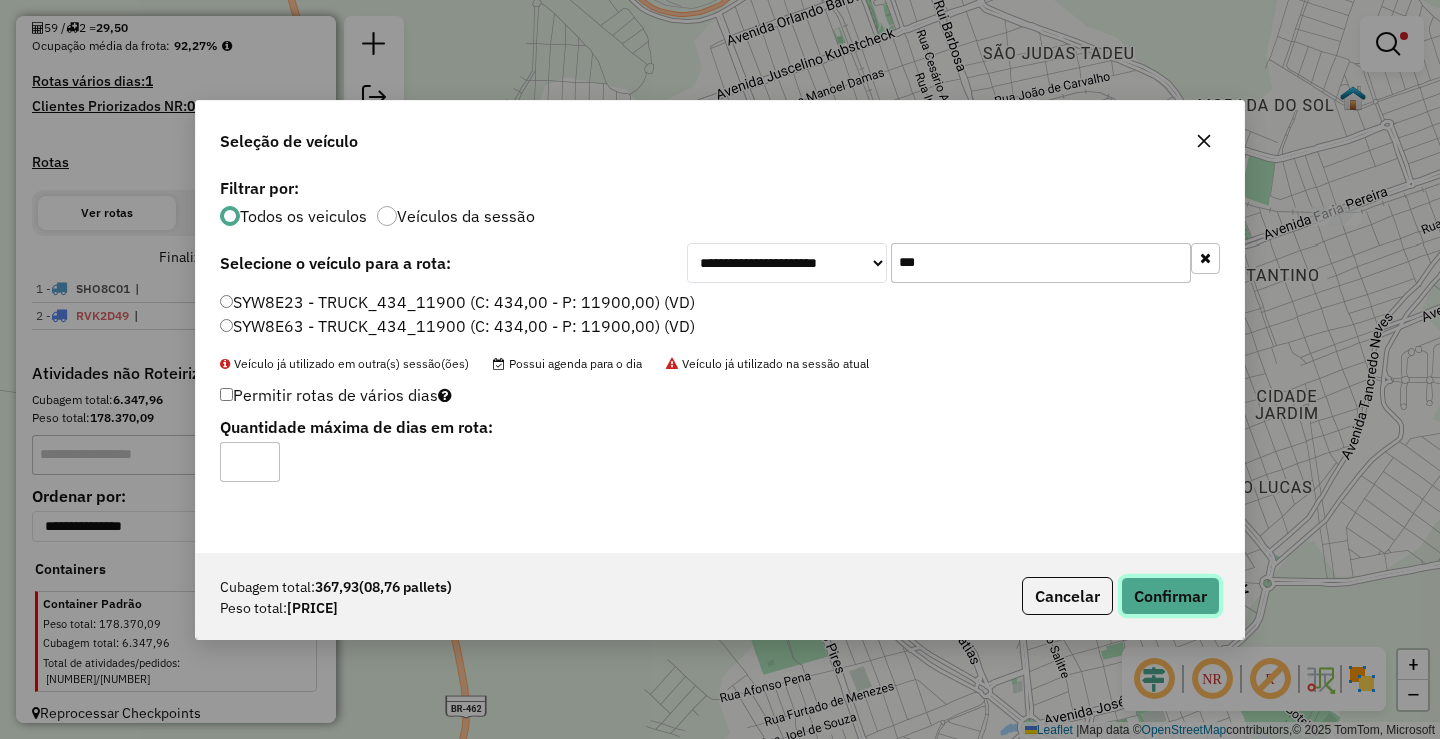 click on "Confirmar" 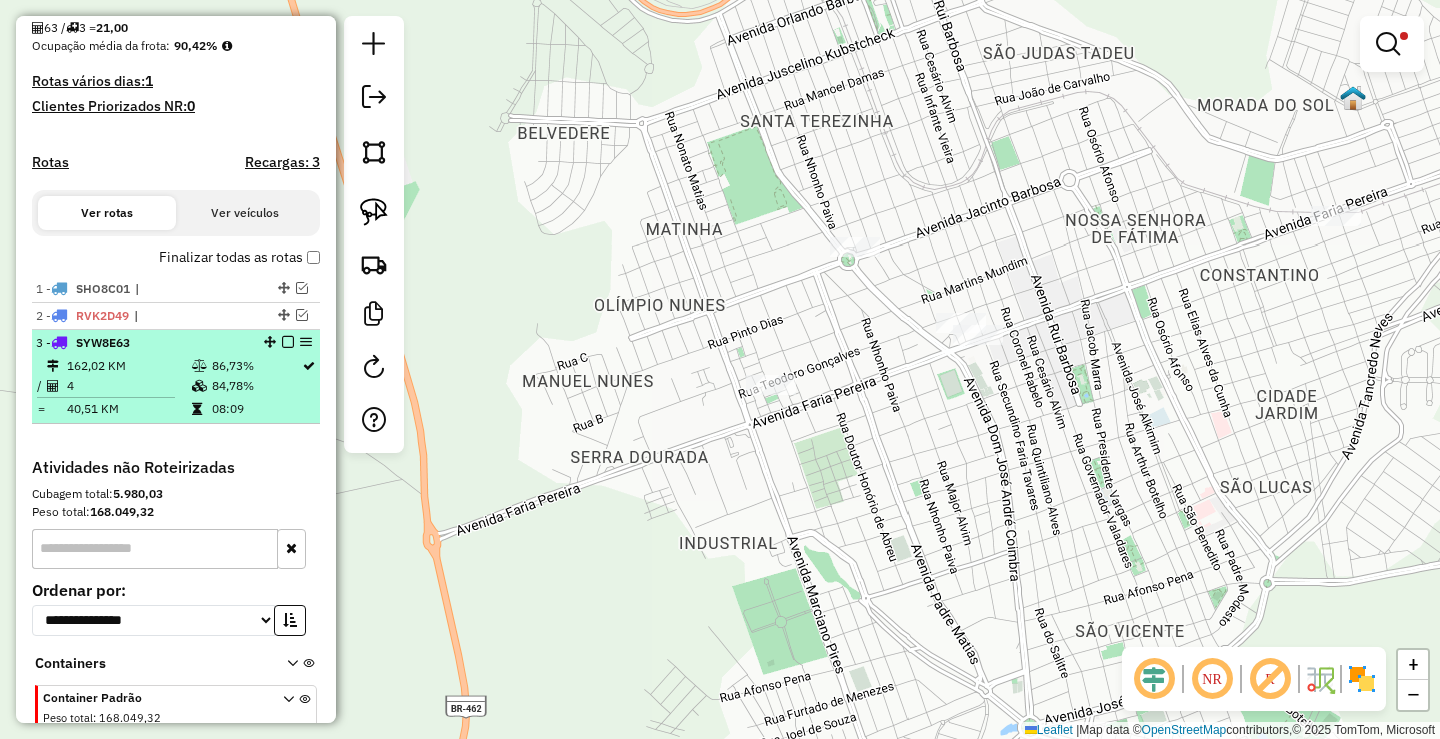 click at bounding box center [288, 342] 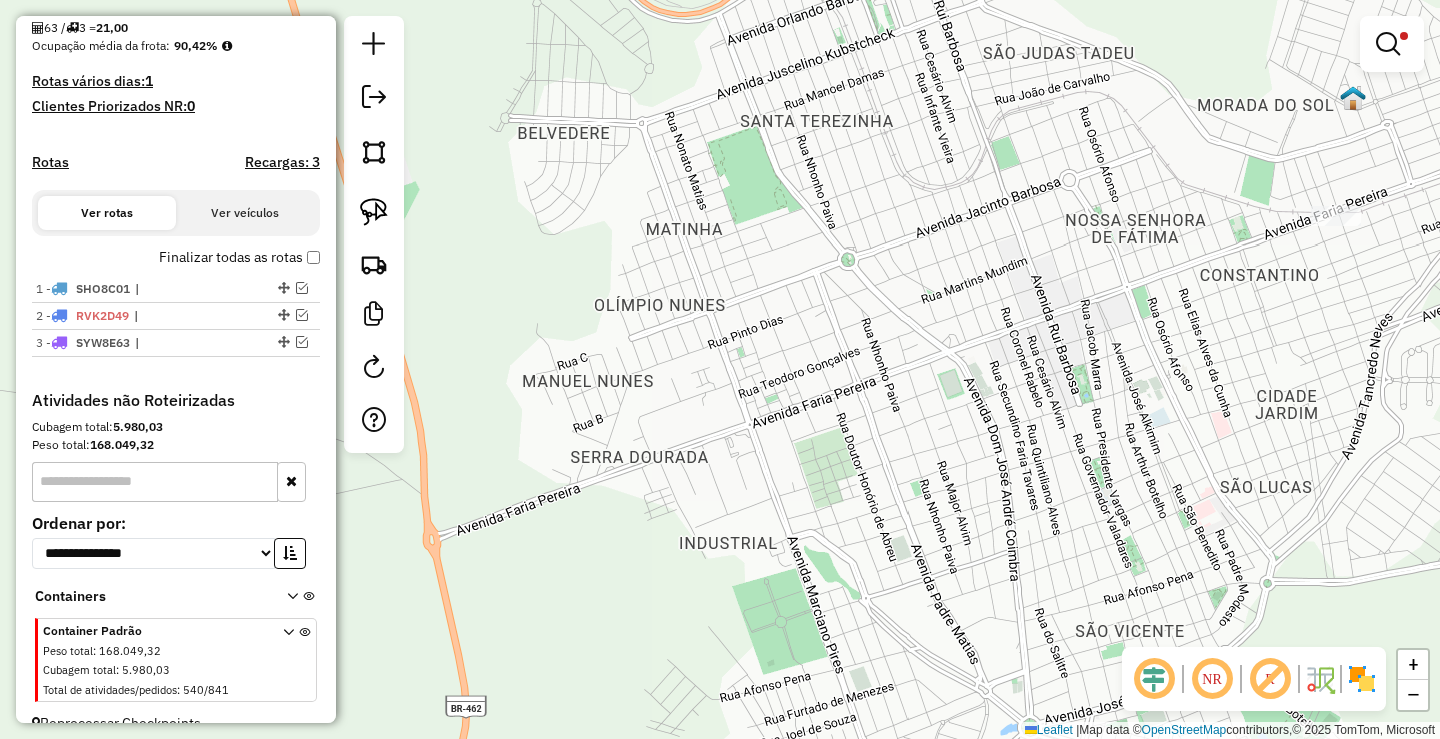 click at bounding box center (1388, 44) 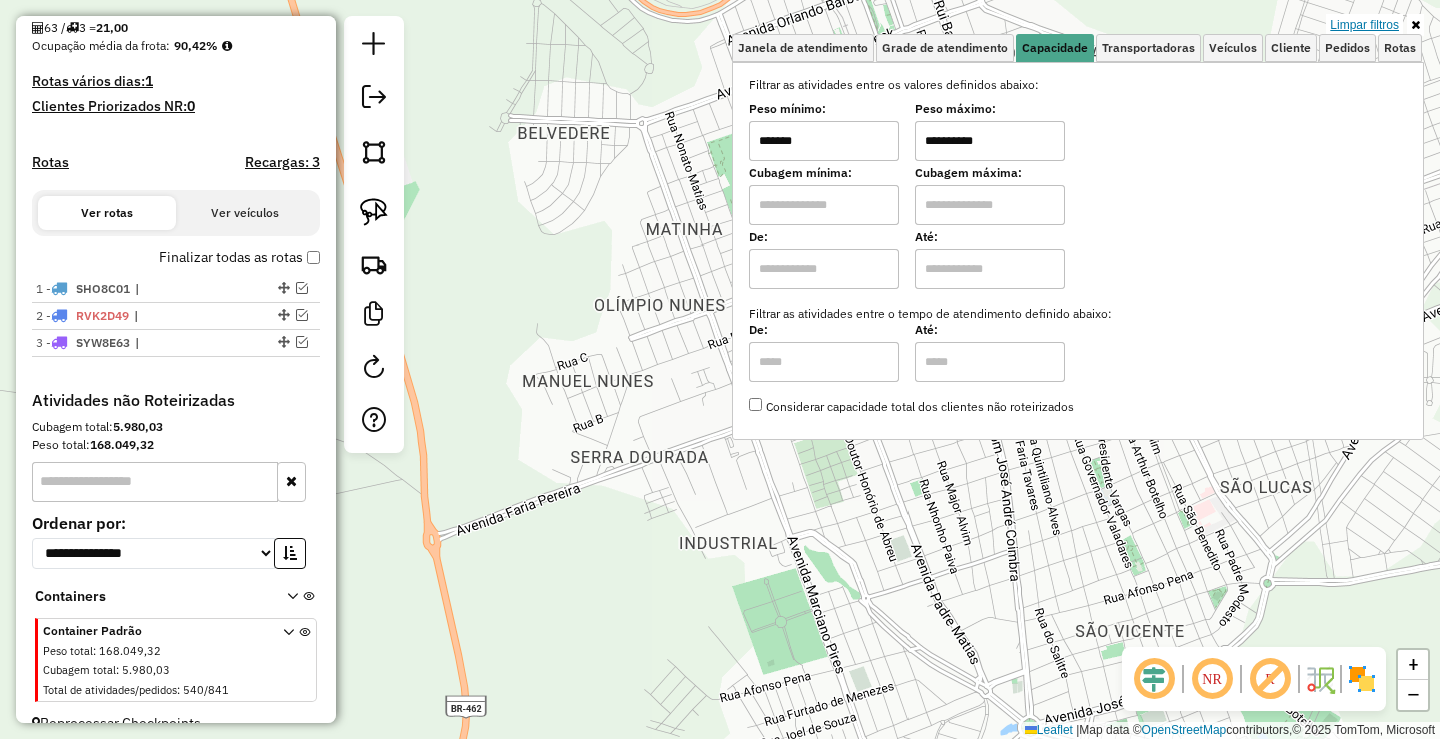 click on "Limpar filtros" at bounding box center (1364, 25) 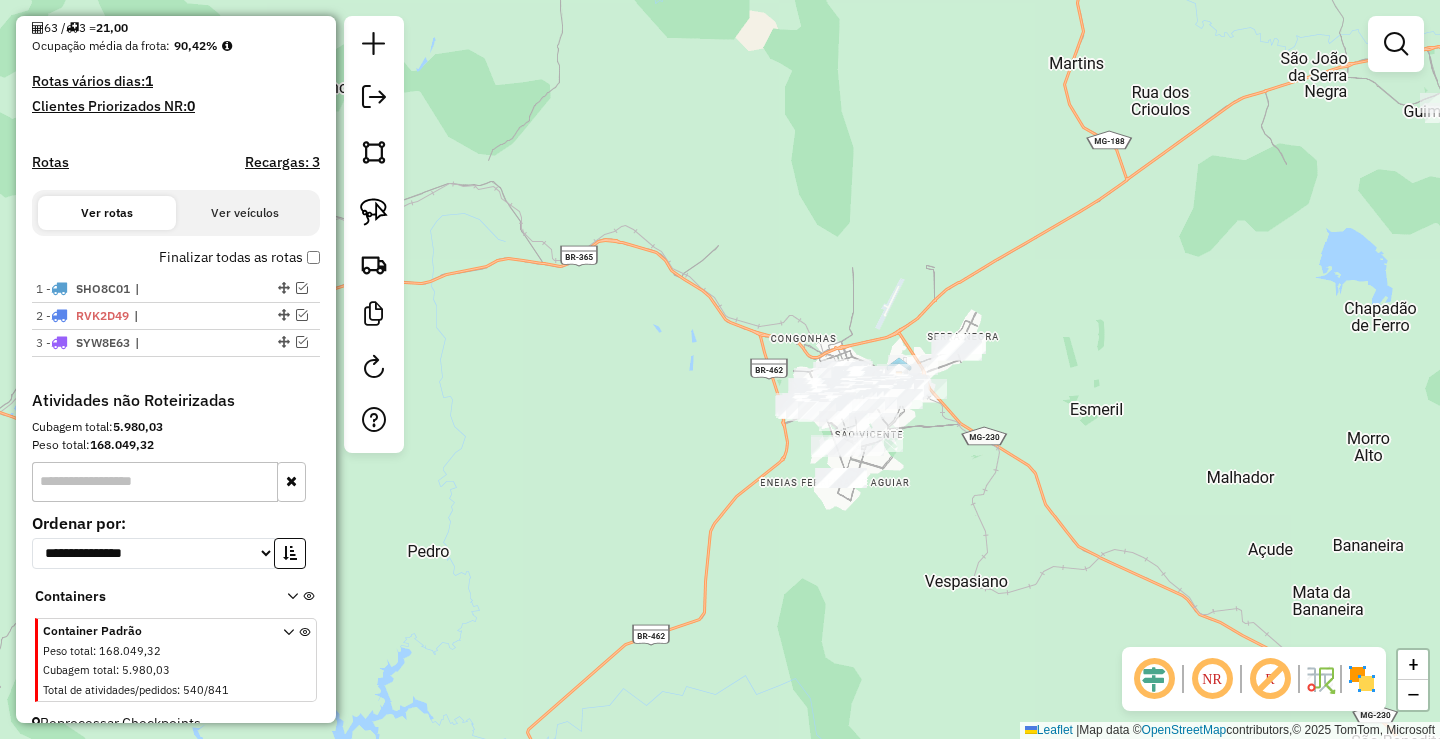 drag, startPoint x: 780, startPoint y: 475, endPoint x: 751, endPoint y: 394, distance: 86.034874 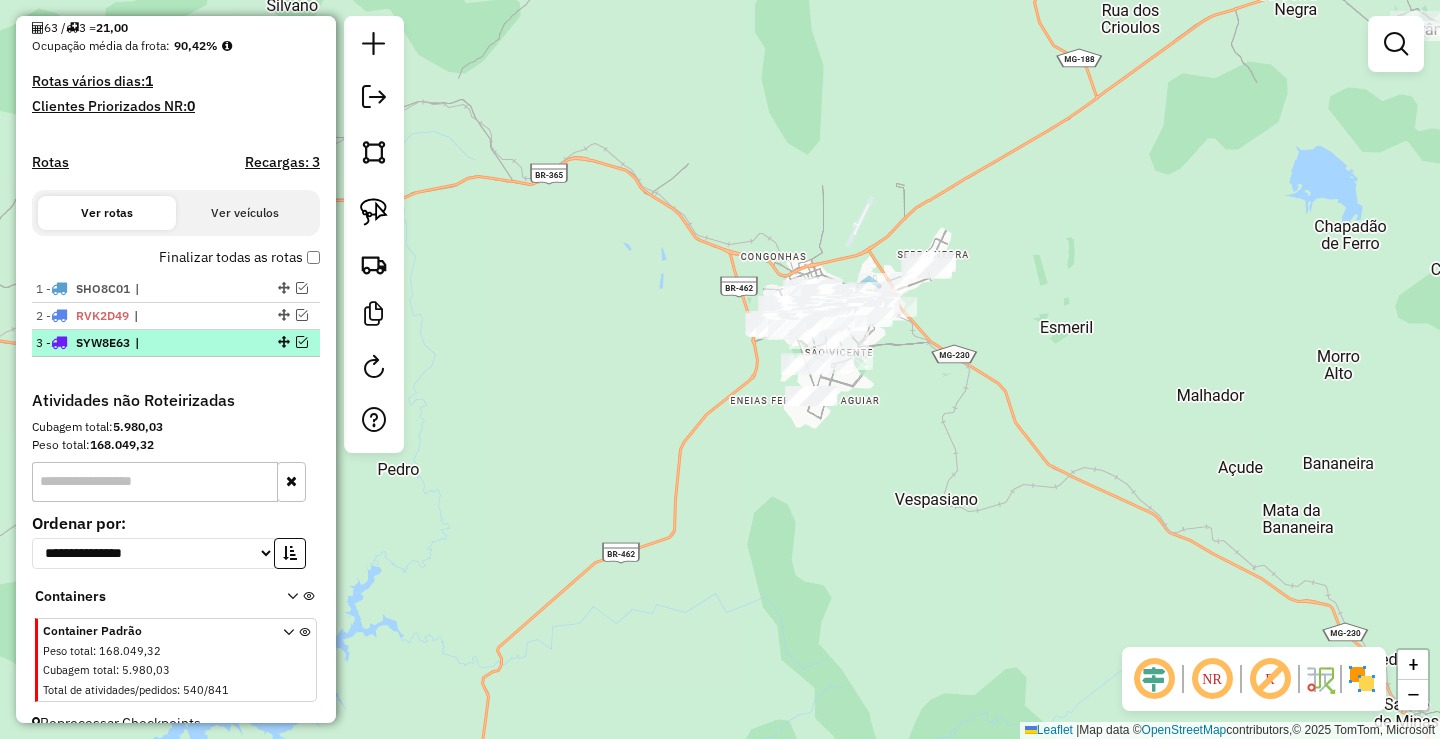 click at bounding box center [302, 342] 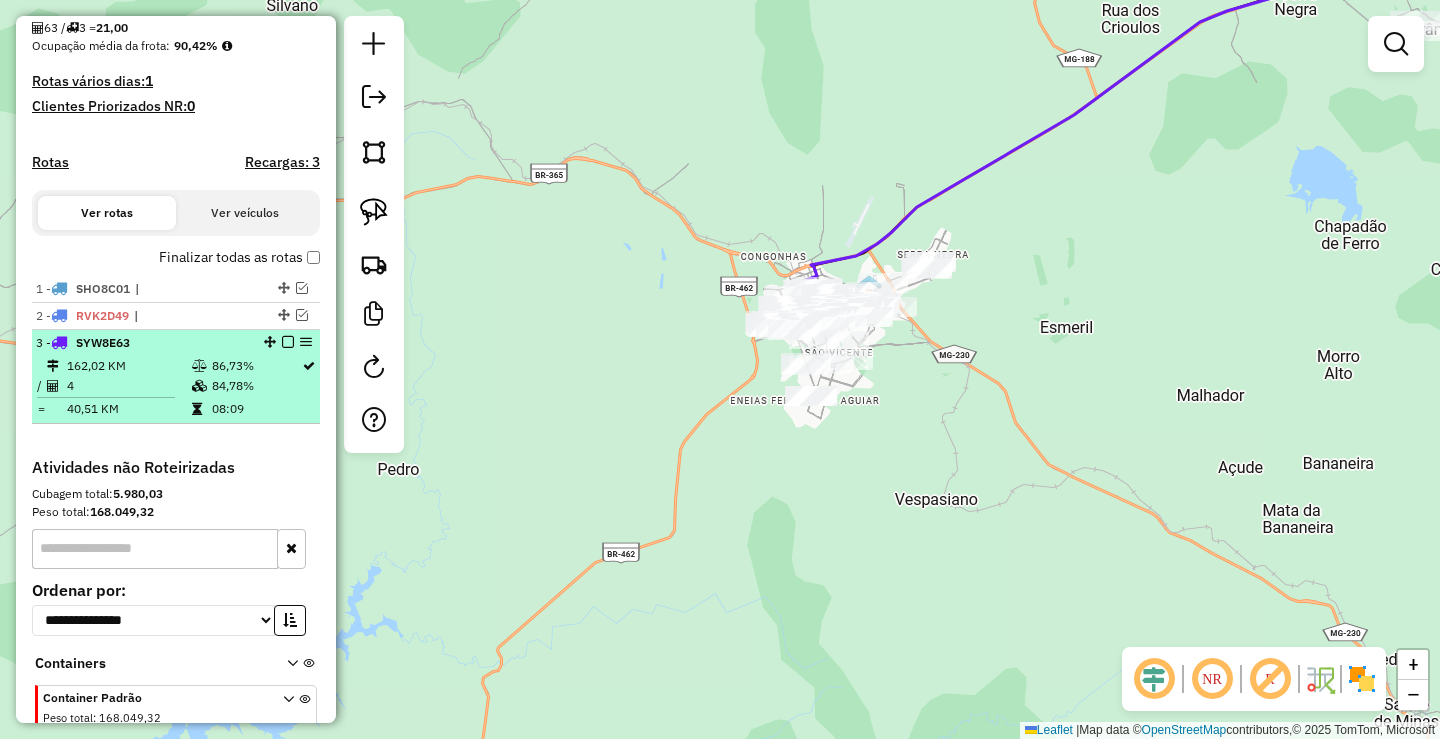 click on "3 -       SYW8E63" at bounding box center [142, 343] 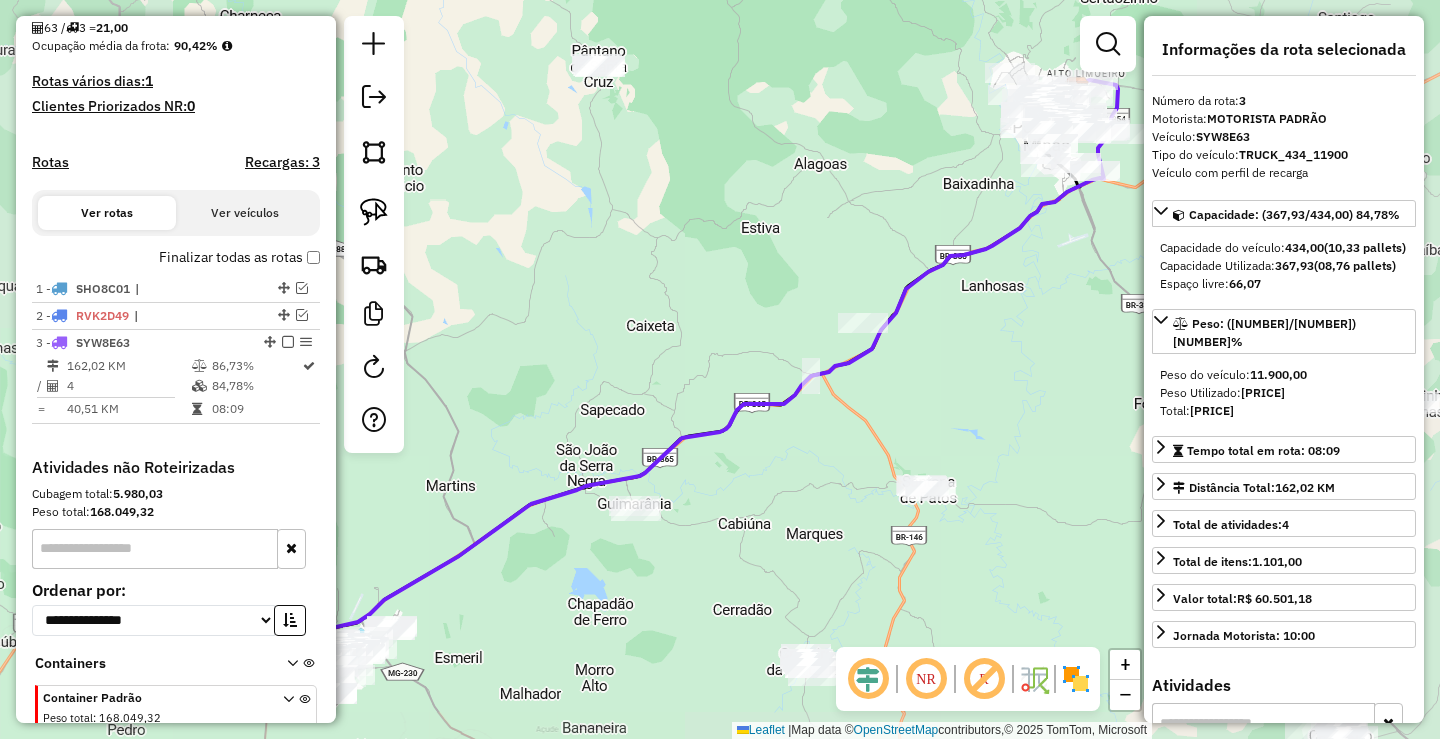 drag, startPoint x: 798, startPoint y: 259, endPoint x: 773, endPoint y: 221, distance: 45.486263 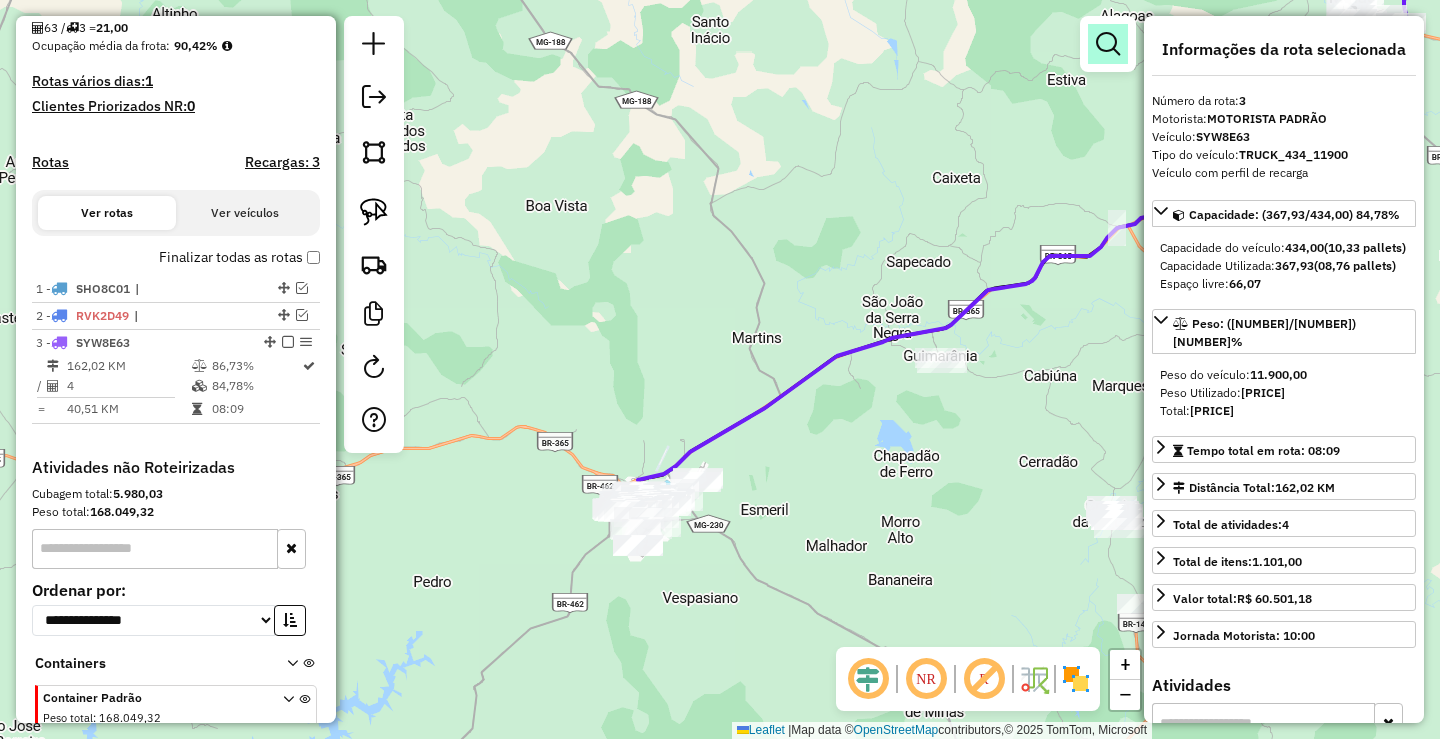 click at bounding box center [1108, 44] 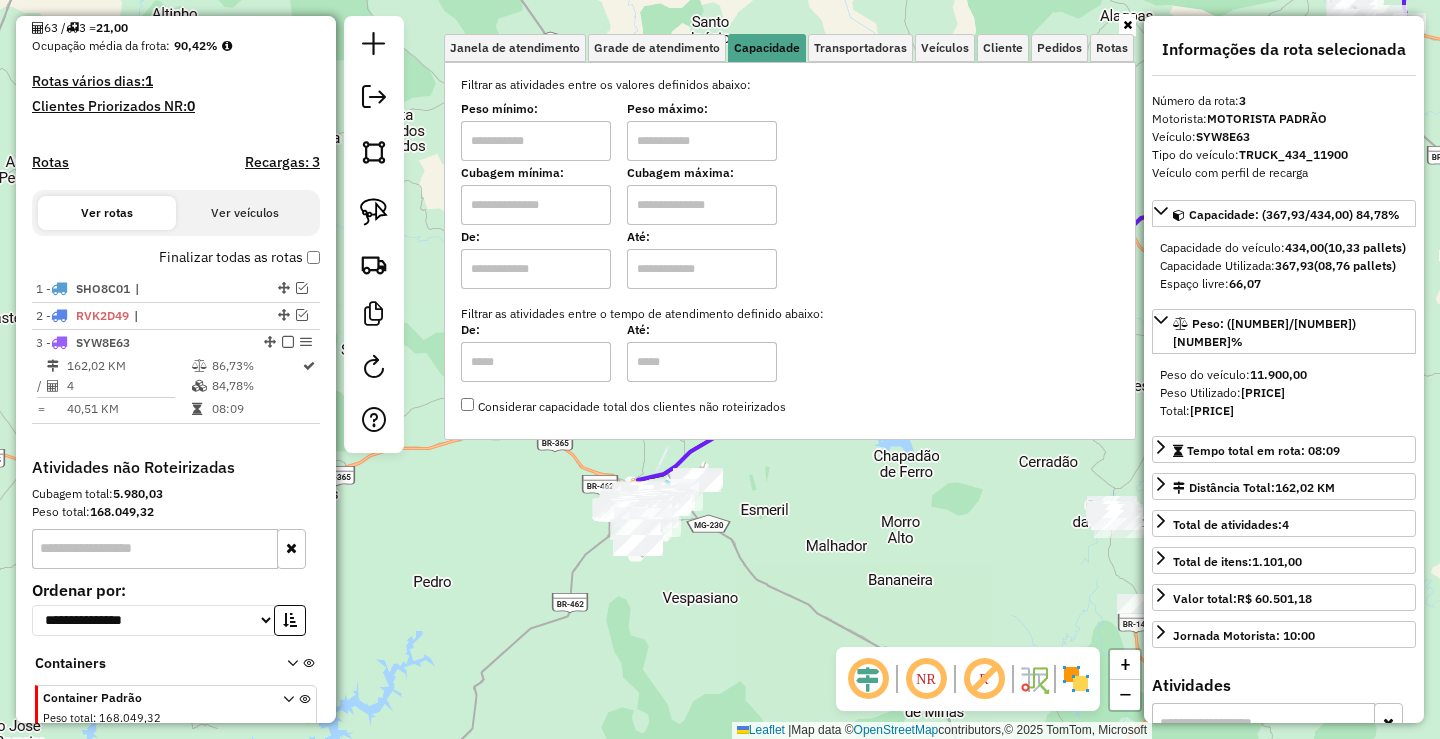 drag, startPoint x: 603, startPoint y: 146, endPoint x: 666, endPoint y: 151, distance: 63.1981 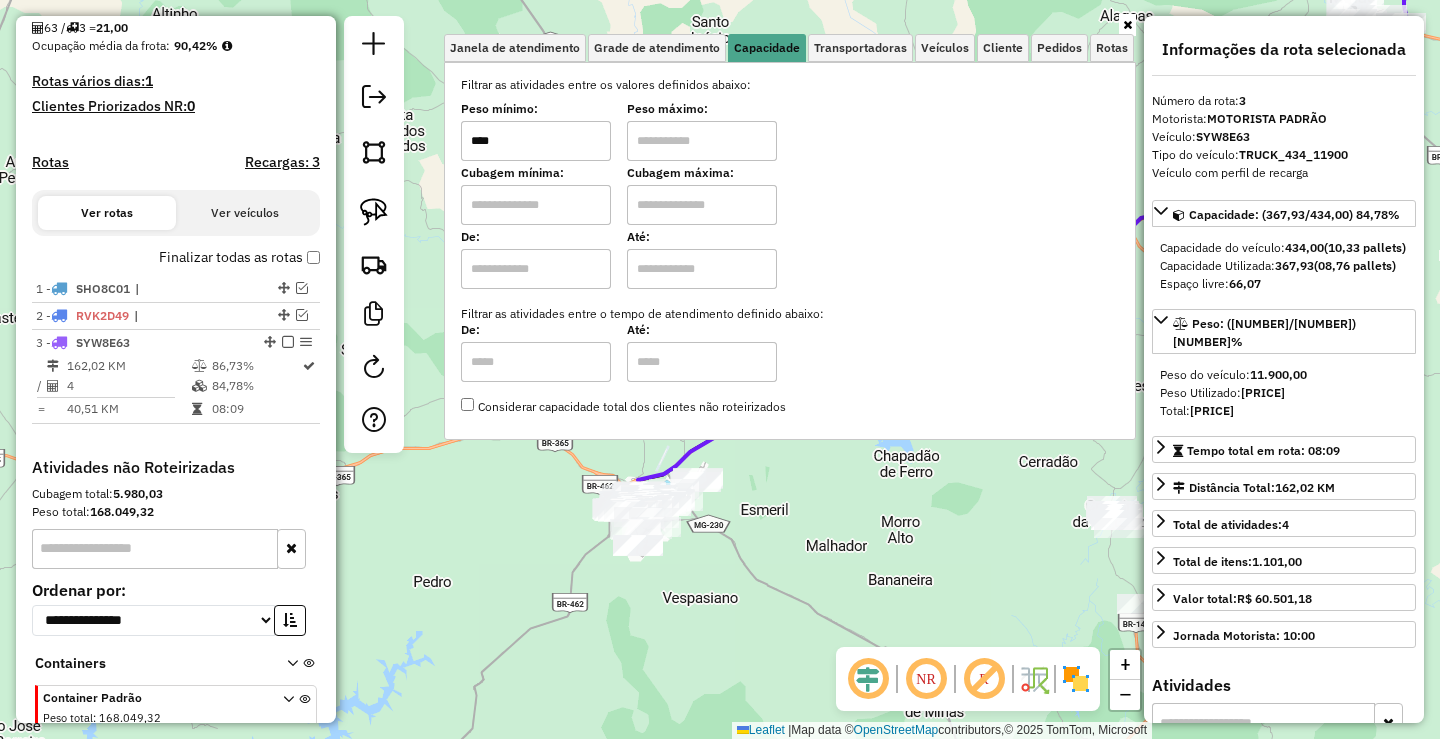 type on "****" 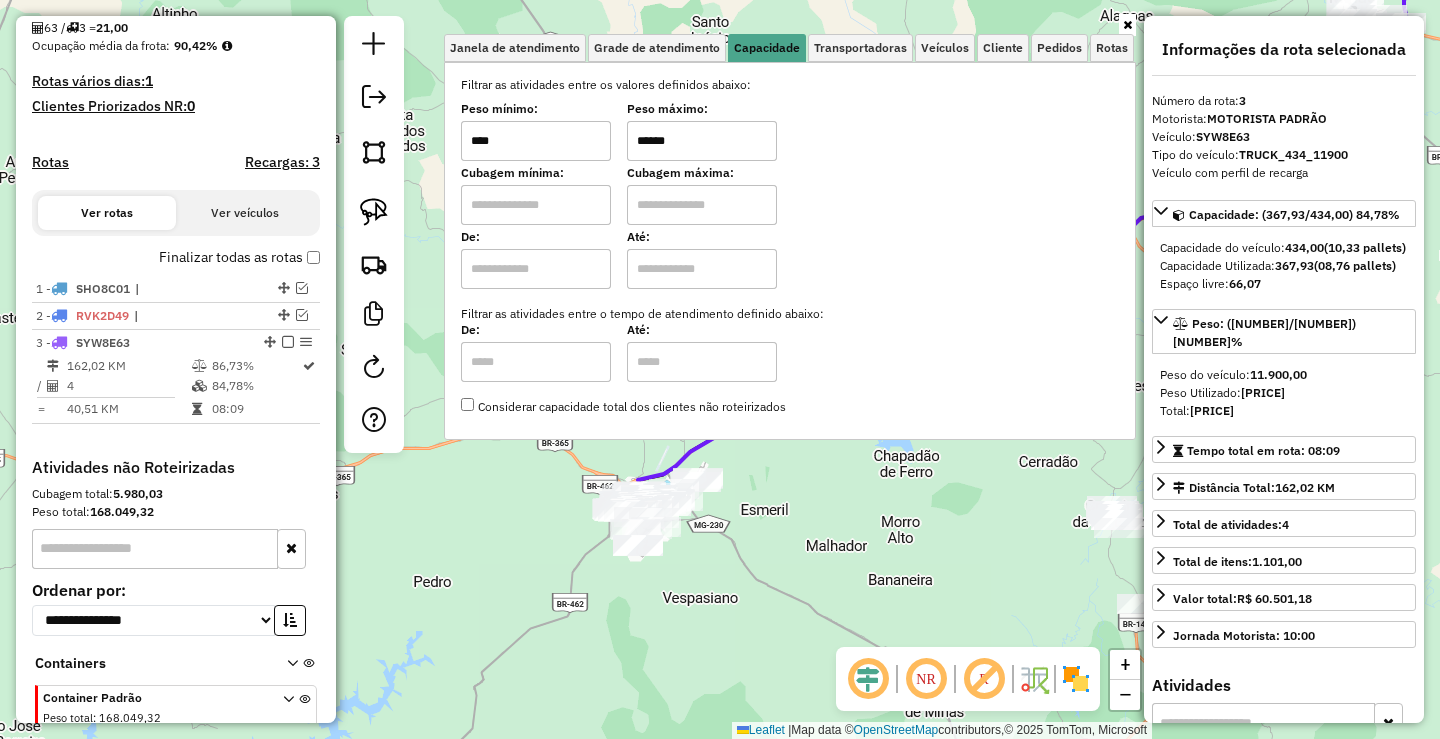 type on "******" 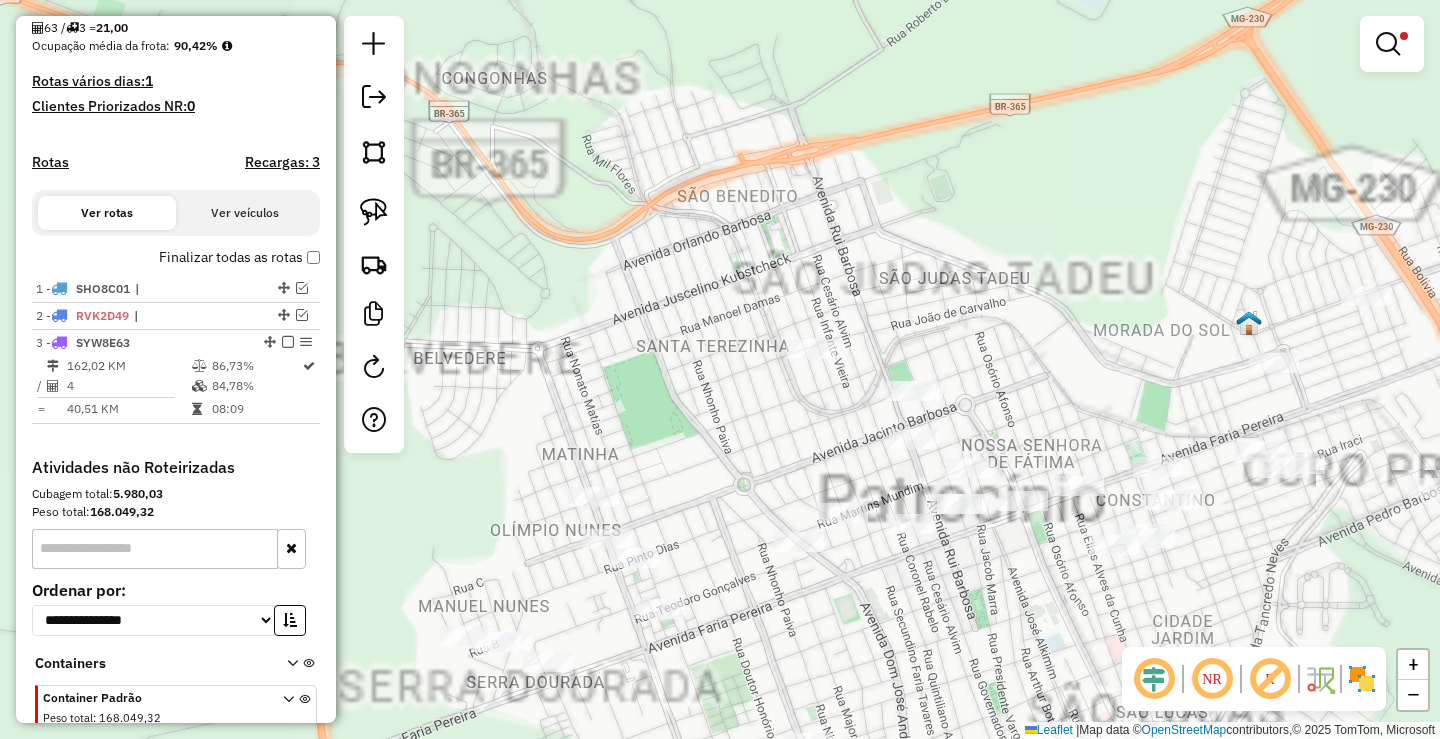 drag, startPoint x: 594, startPoint y: 594, endPoint x: 651, endPoint y: 505, distance: 105.68822 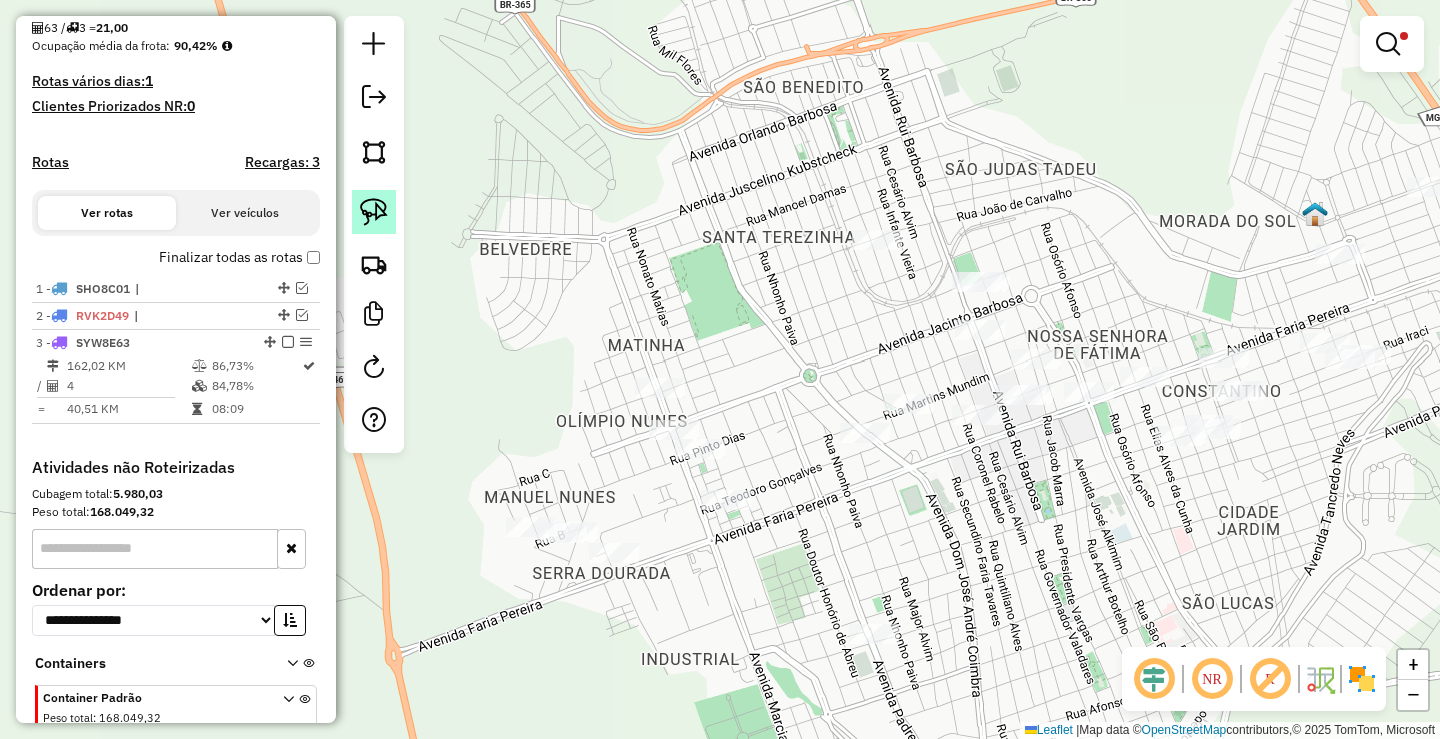 click 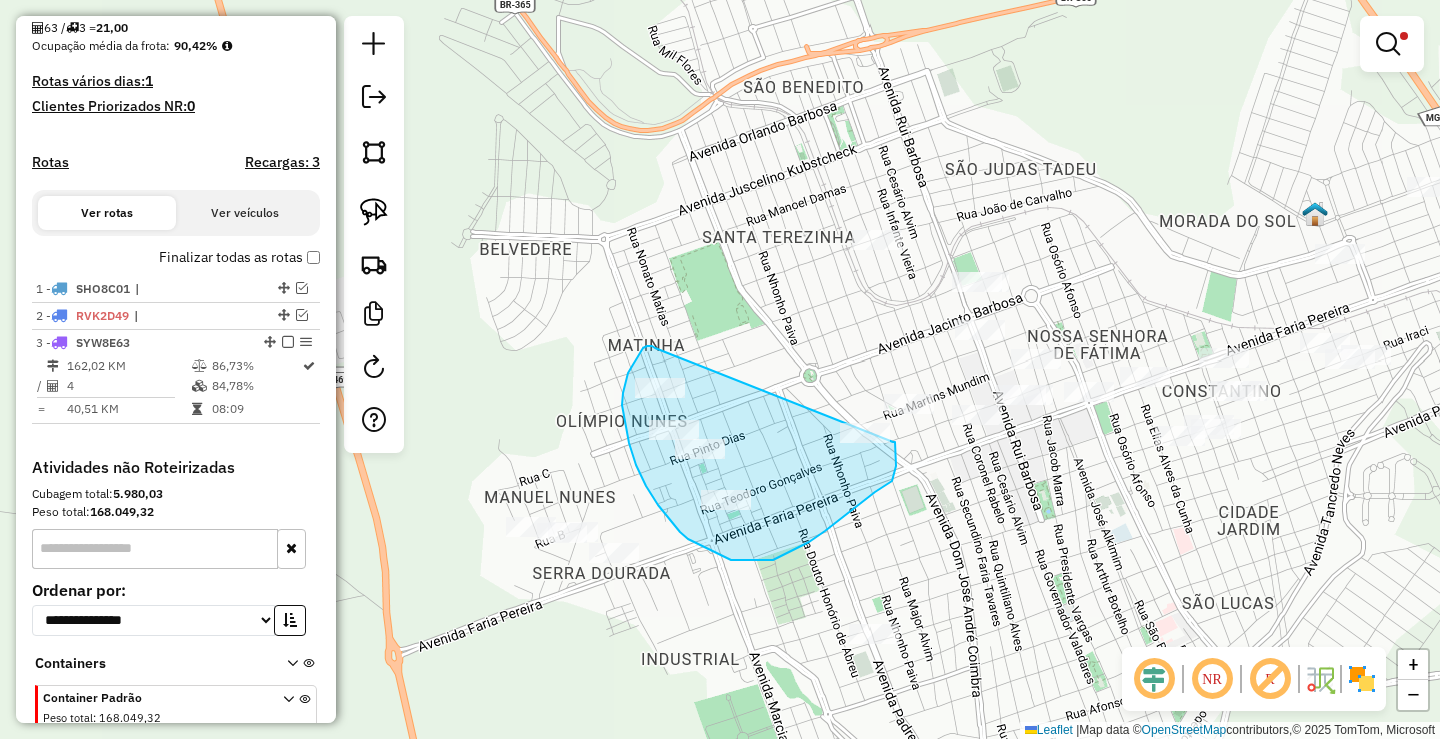 drag, startPoint x: 647, startPoint y: 346, endPoint x: 892, endPoint y: 442, distance: 263.13684 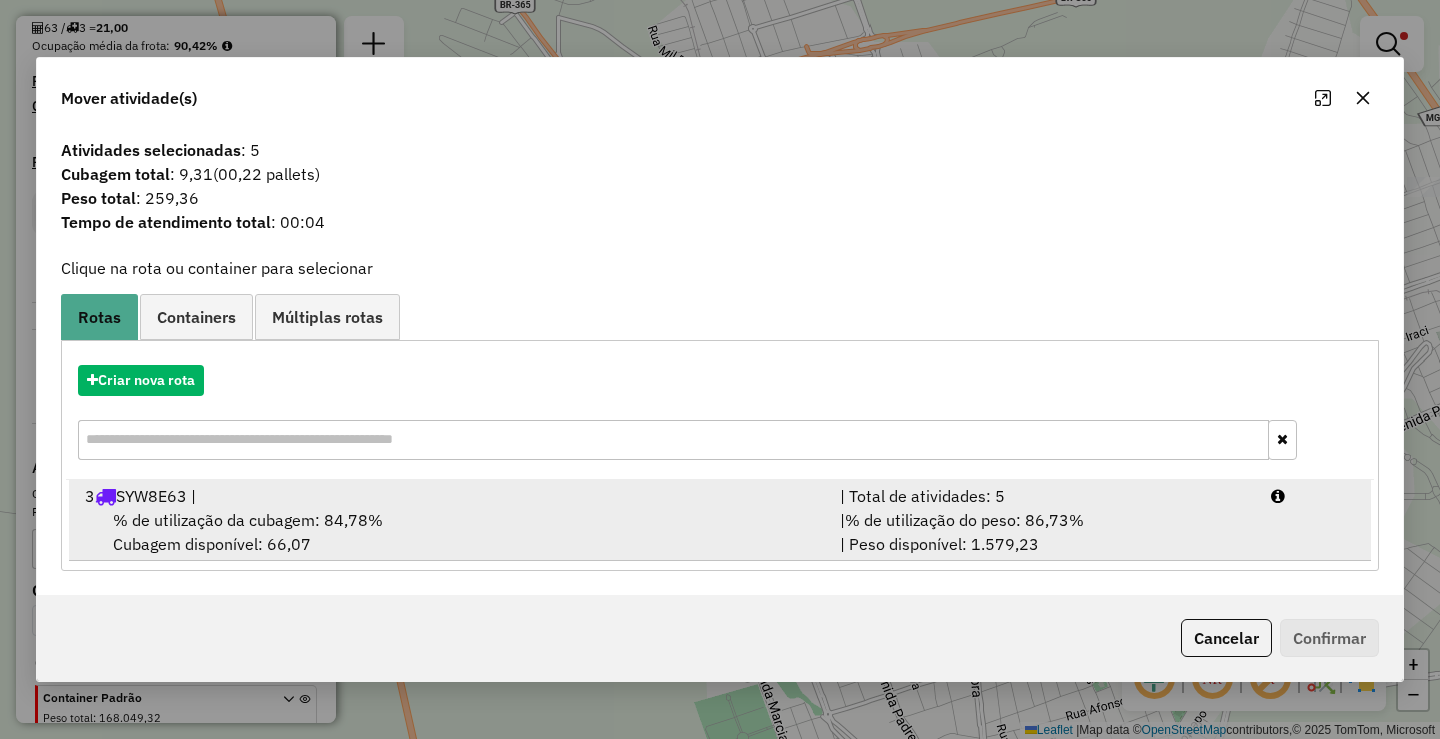 click on "|  % de utilização do peso: 86,73%  | Peso disponível: 1.579,23" at bounding box center [1043, 532] 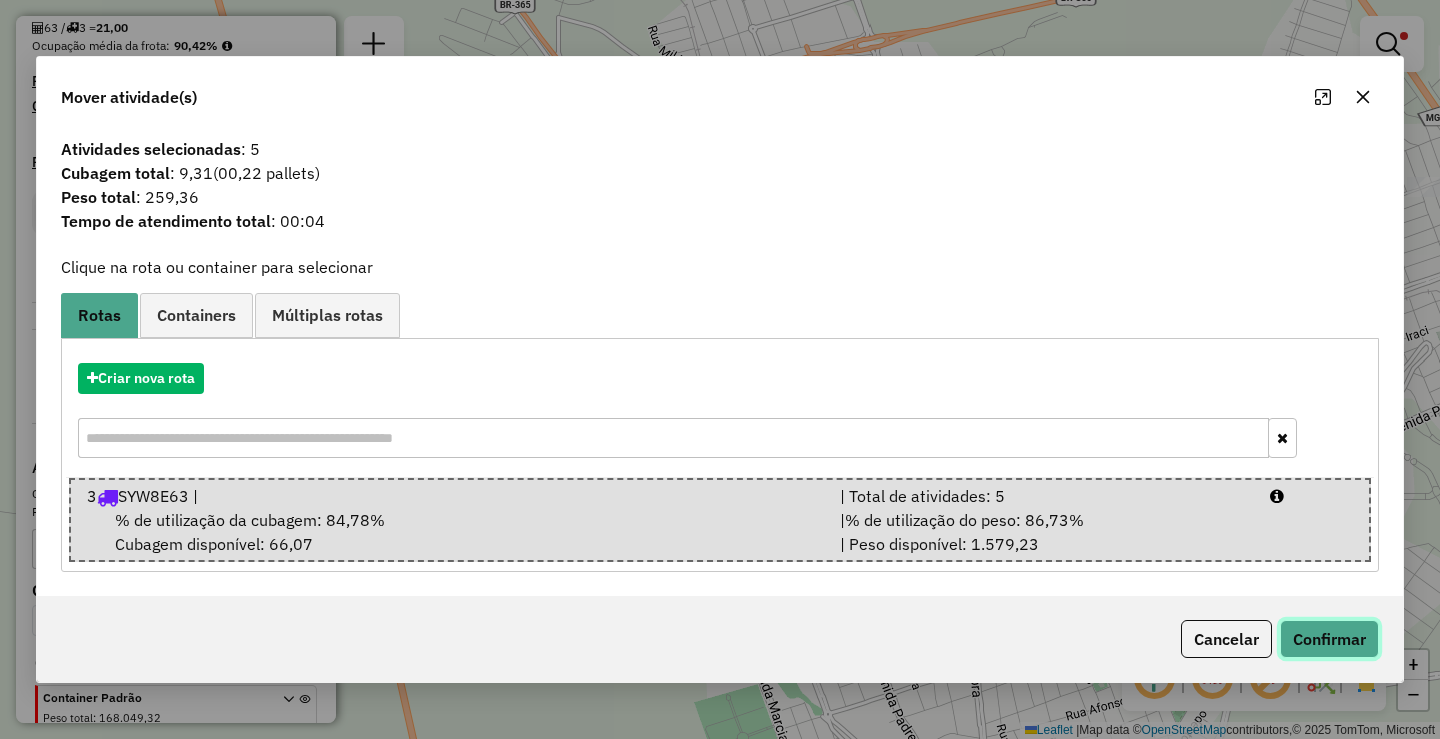 click on "Confirmar" 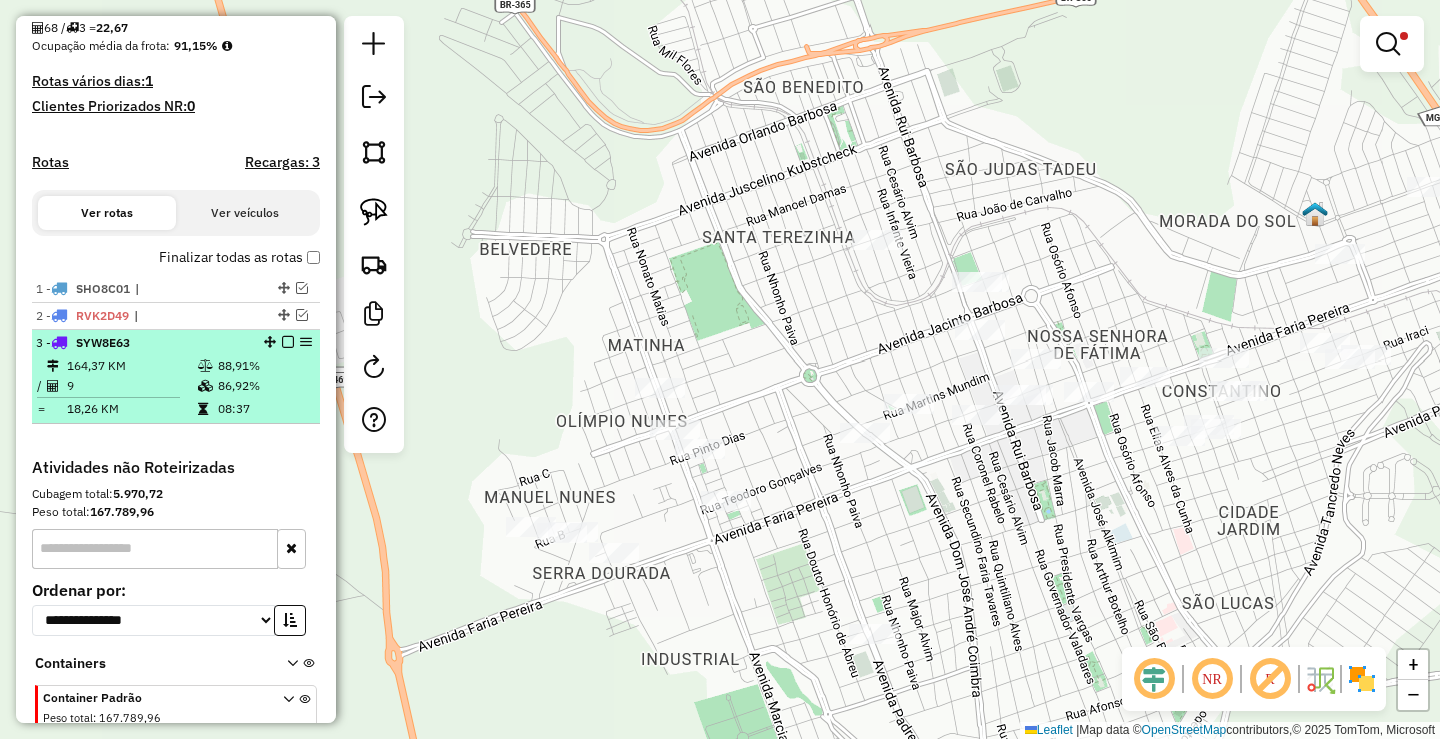 click at bounding box center [288, 342] 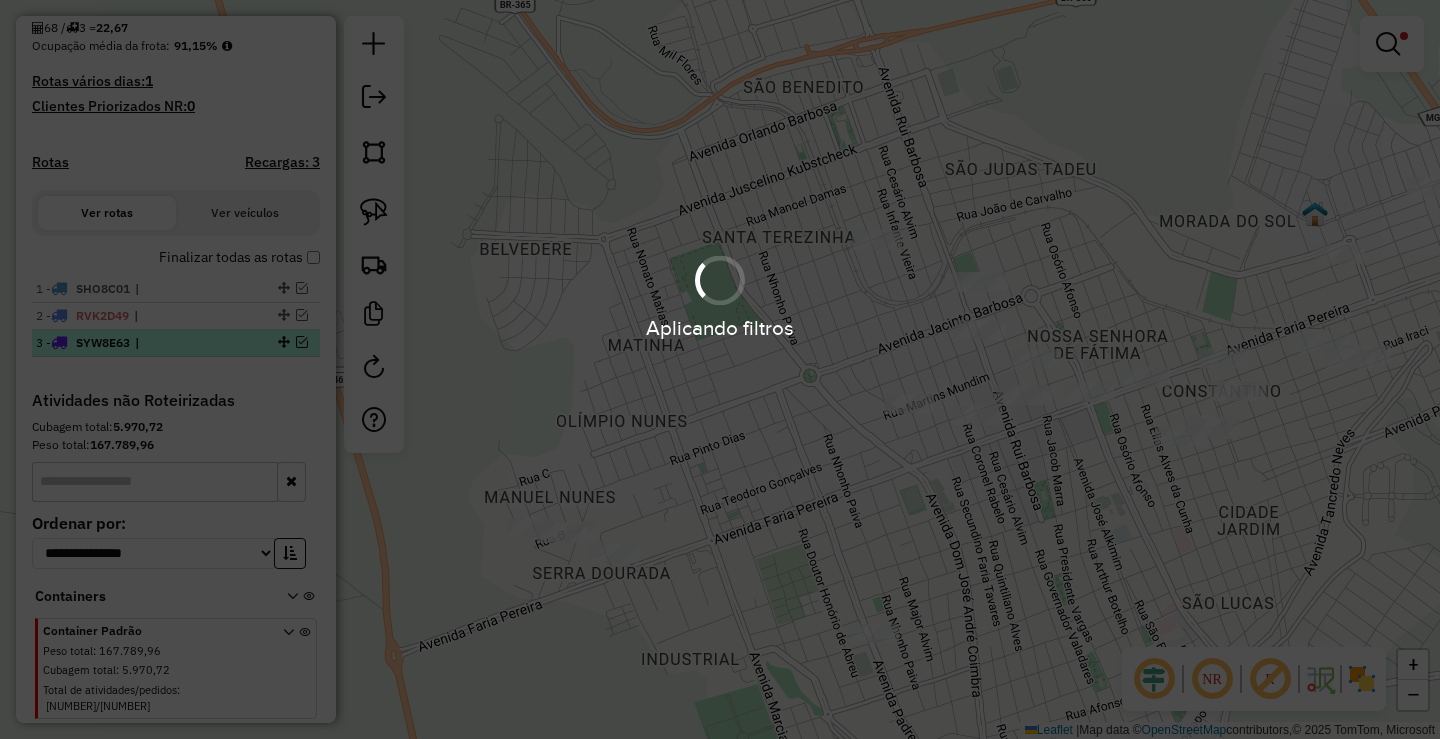click on "|" at bounding box center [181, 343] 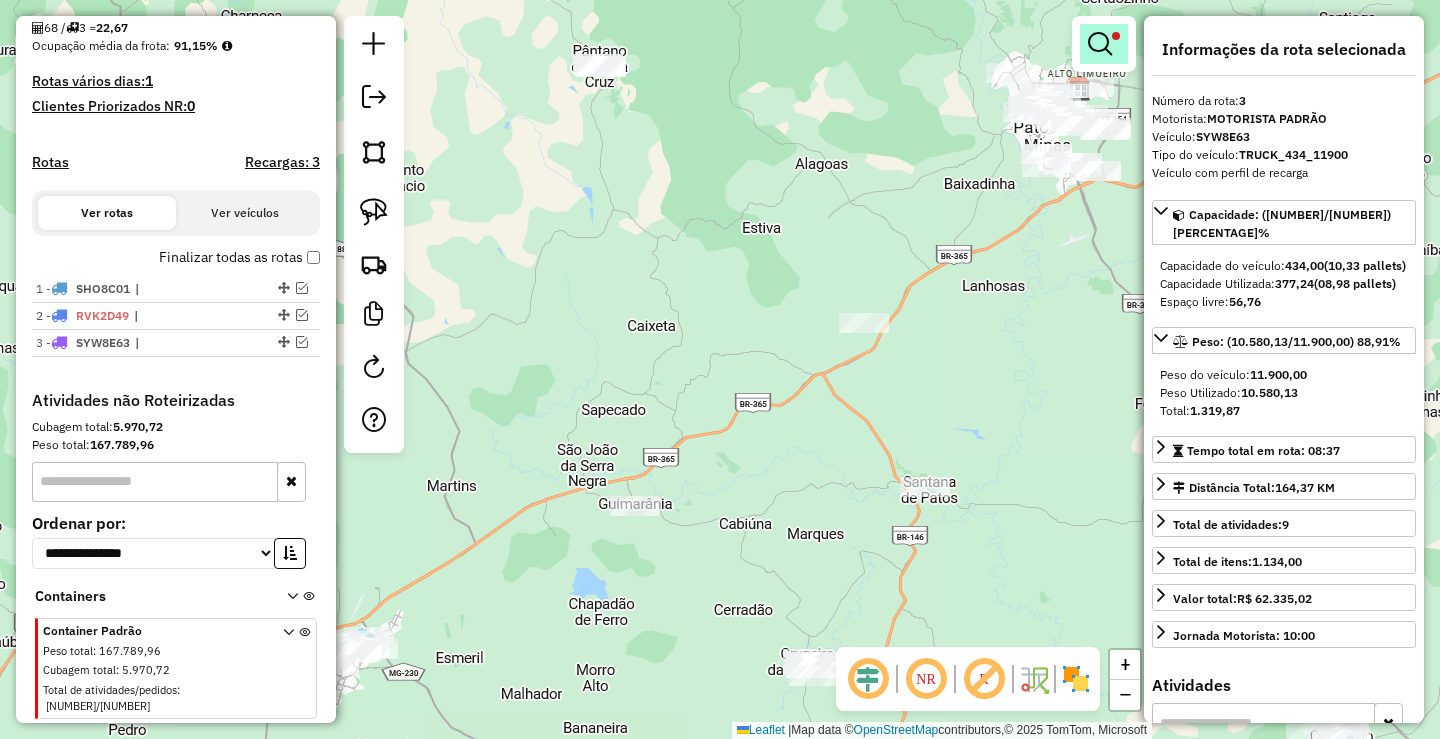 click at bounding box center (1100, 44) 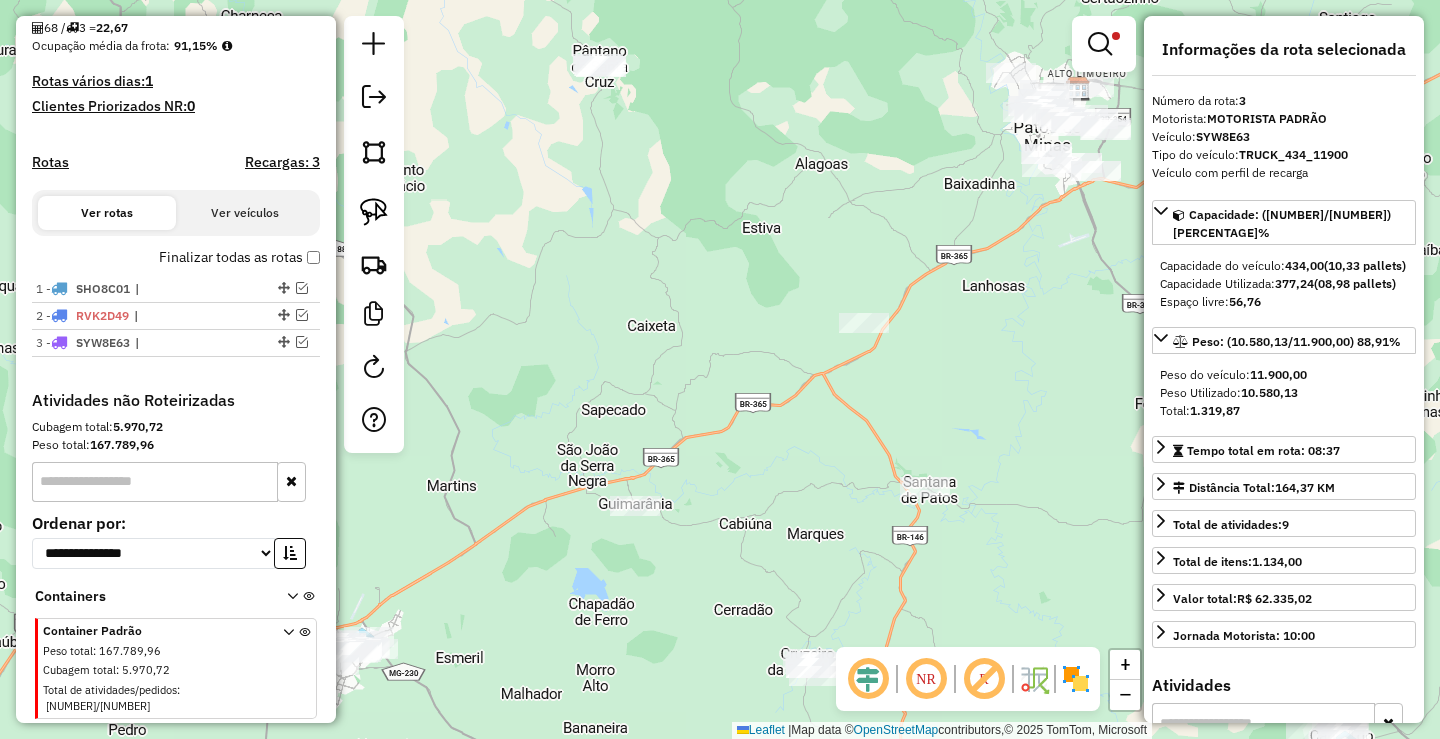 click on "Limpar filtros" at bounding box center (0, 0) 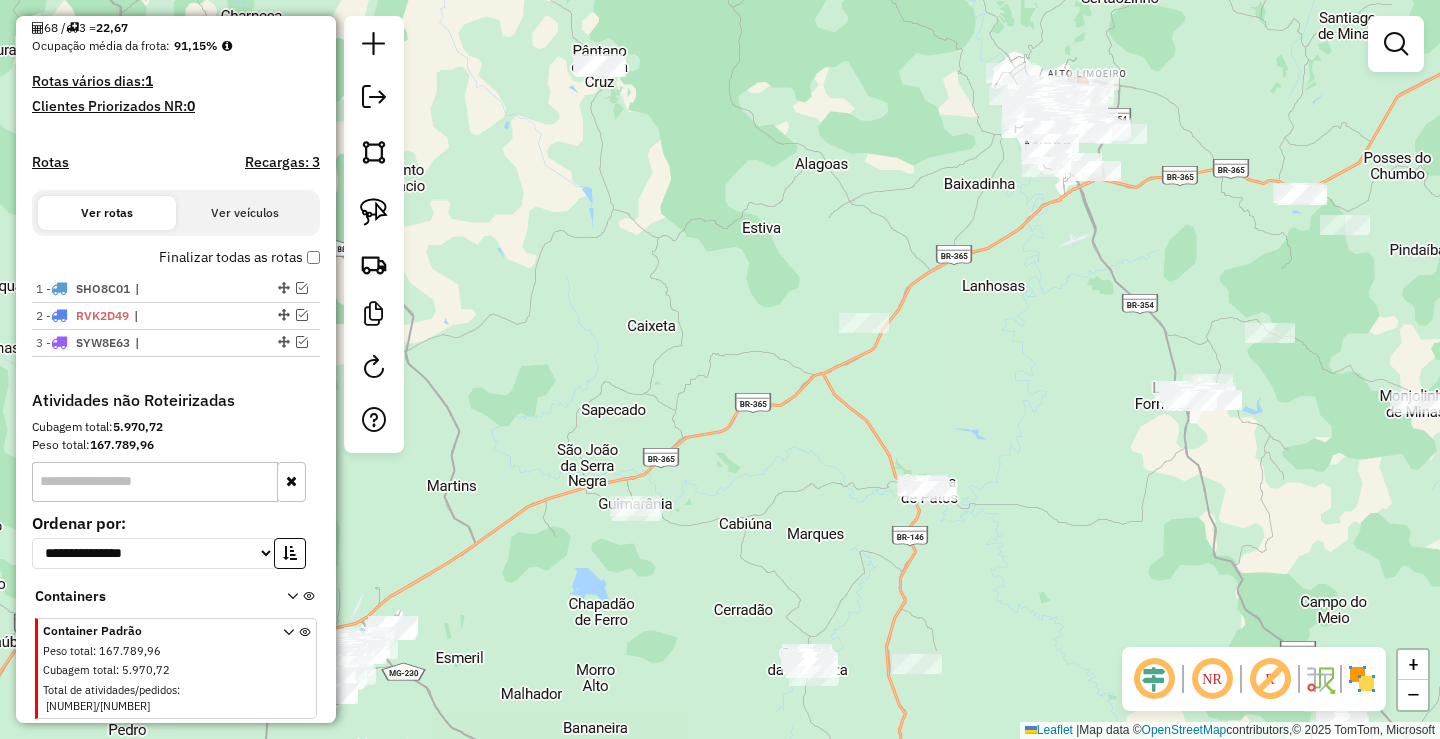 drag, startPoint x: 689, startPoint y: 495, endPoint x: 728, endPoint y: 456, distance: 55.154327 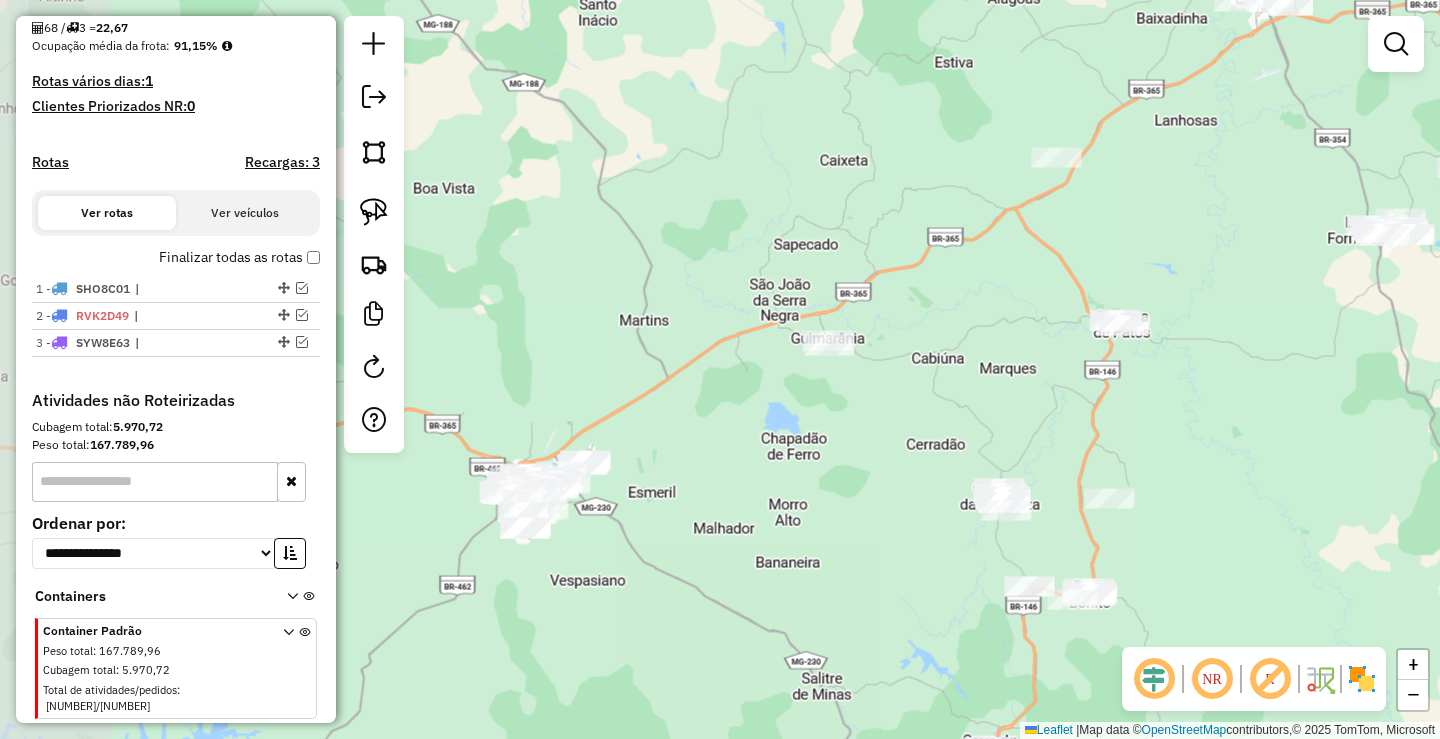 drag, startPoint x: 658, startPoint y: 502, endPoint x: 747, endPoint y: 414, distance: 125.1599 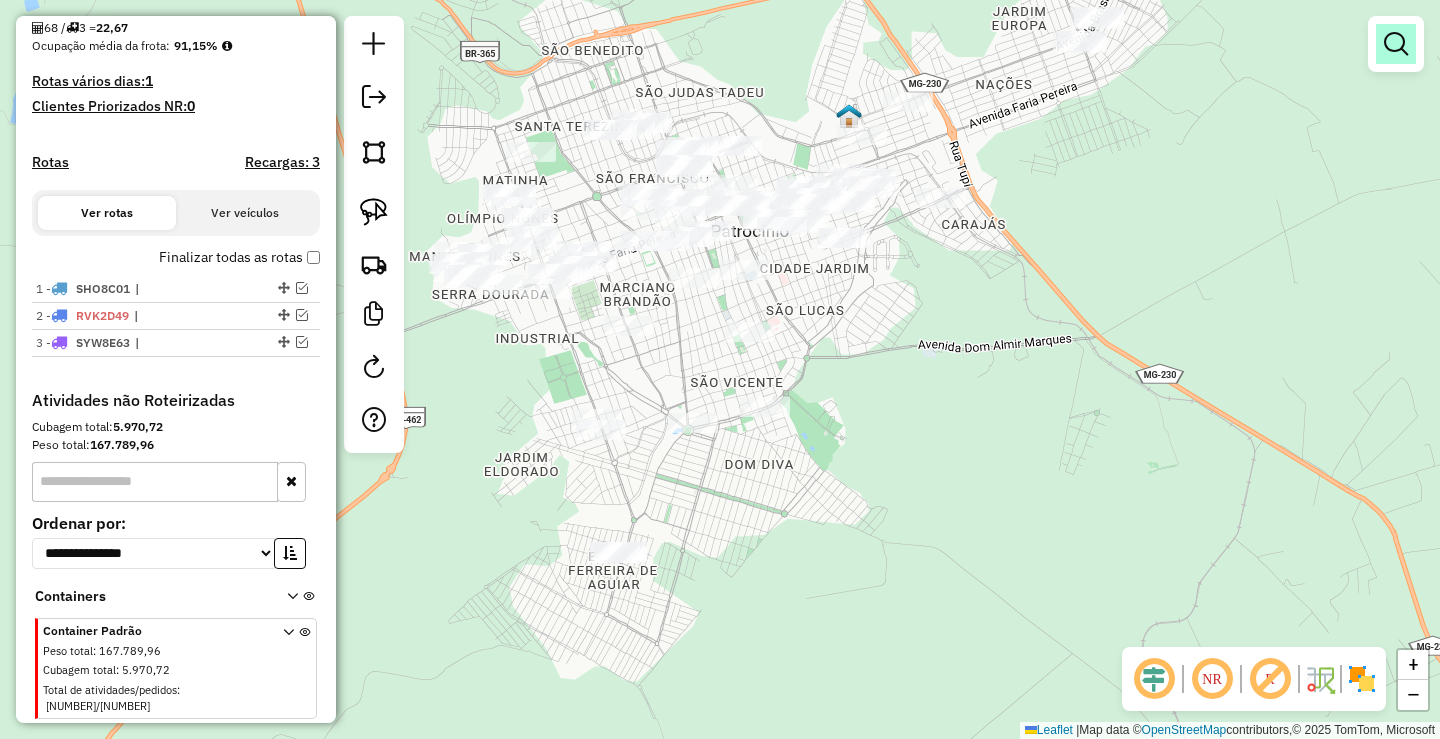 click at bounding box center (1396, 44) 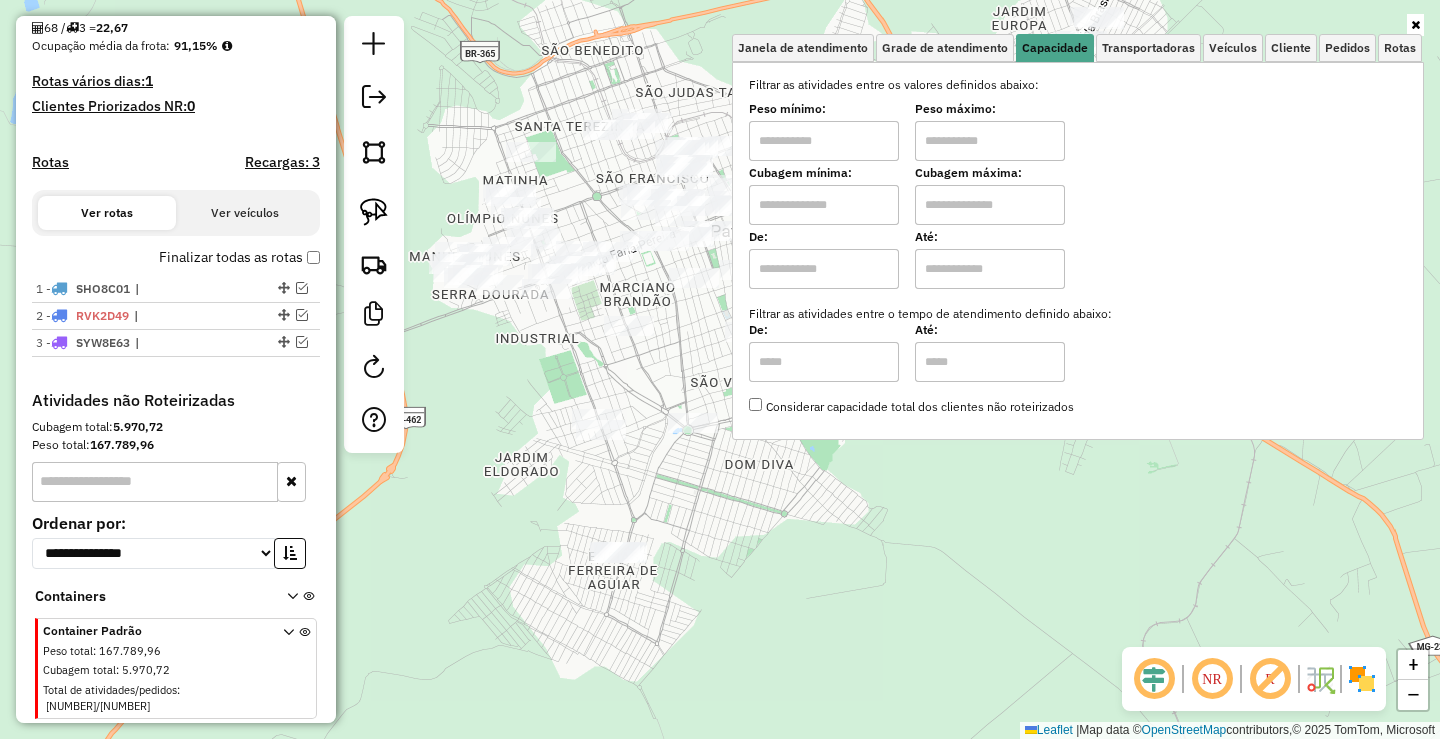 click at bounding box center [824, 141] 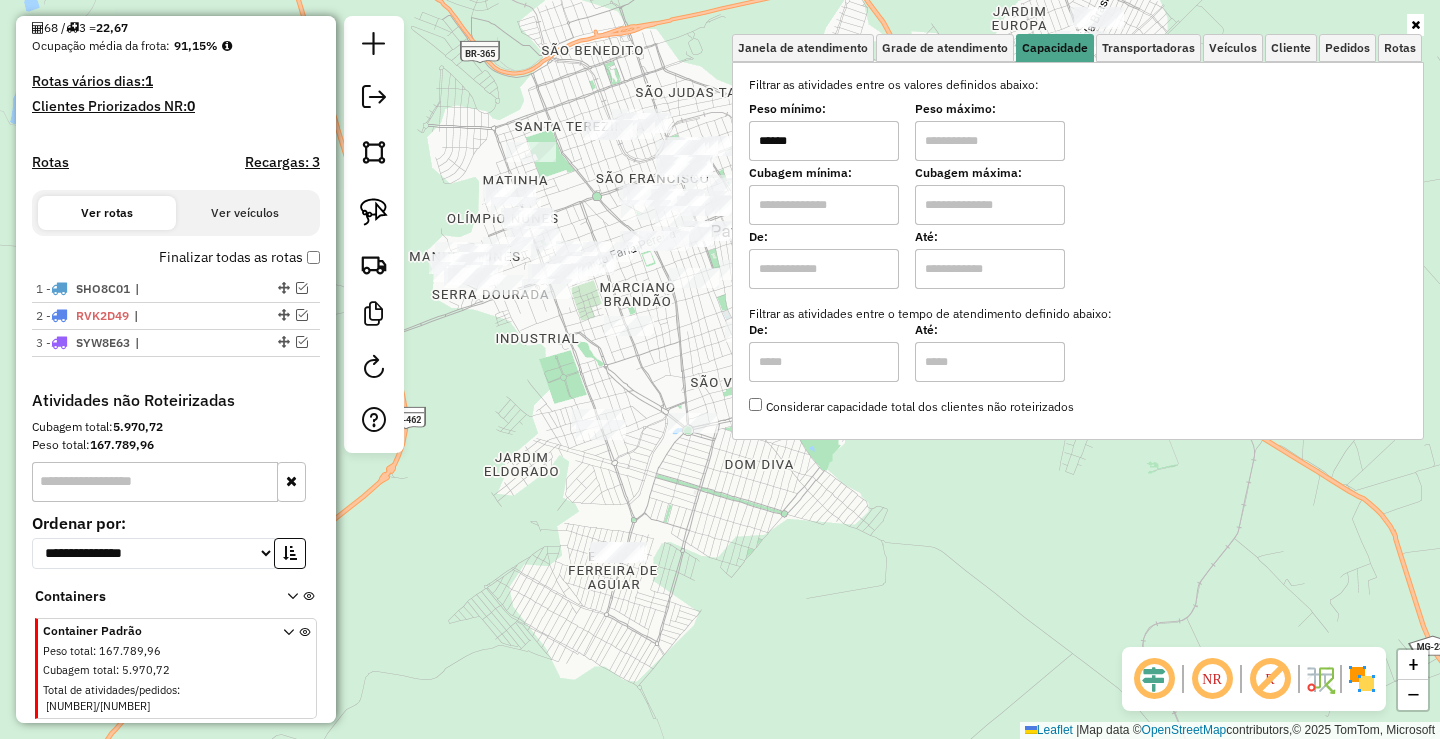 type on "******" 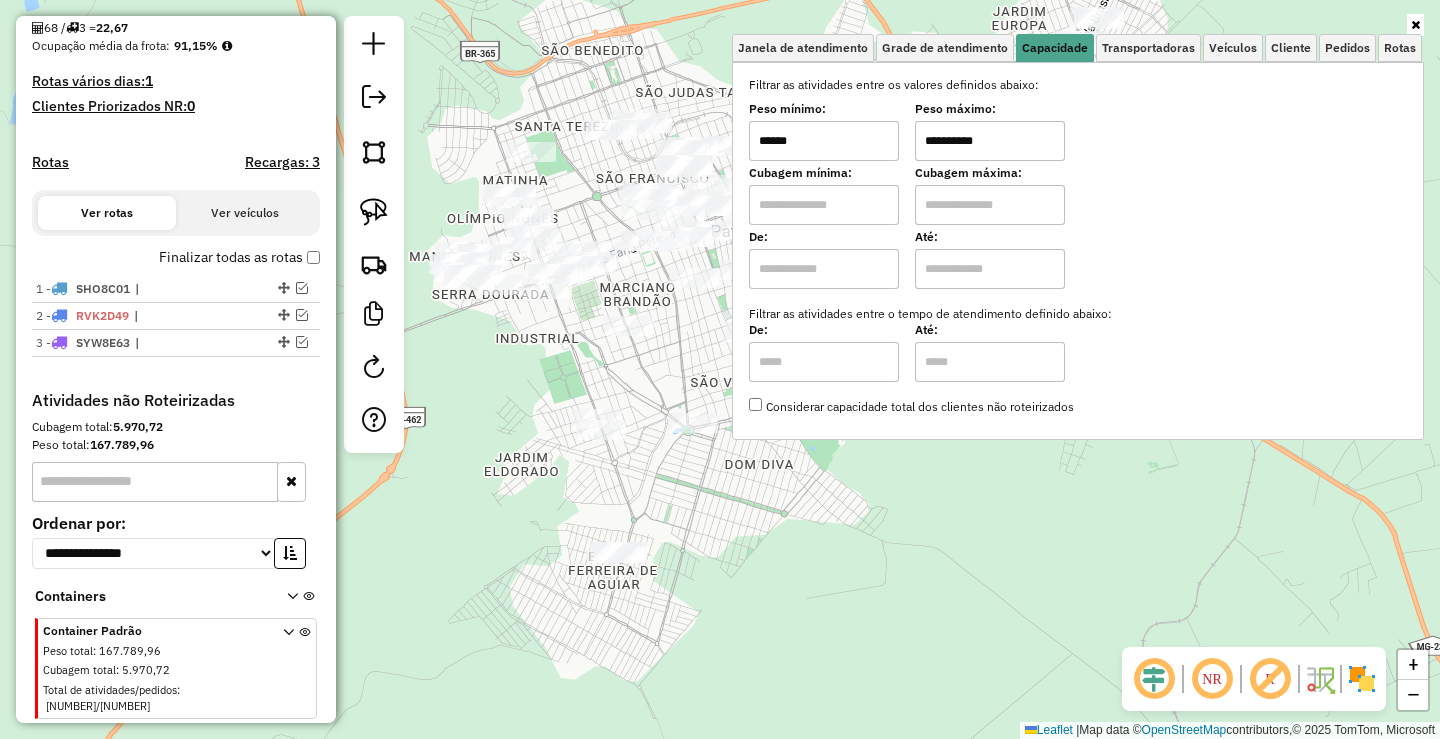 type on "**********" 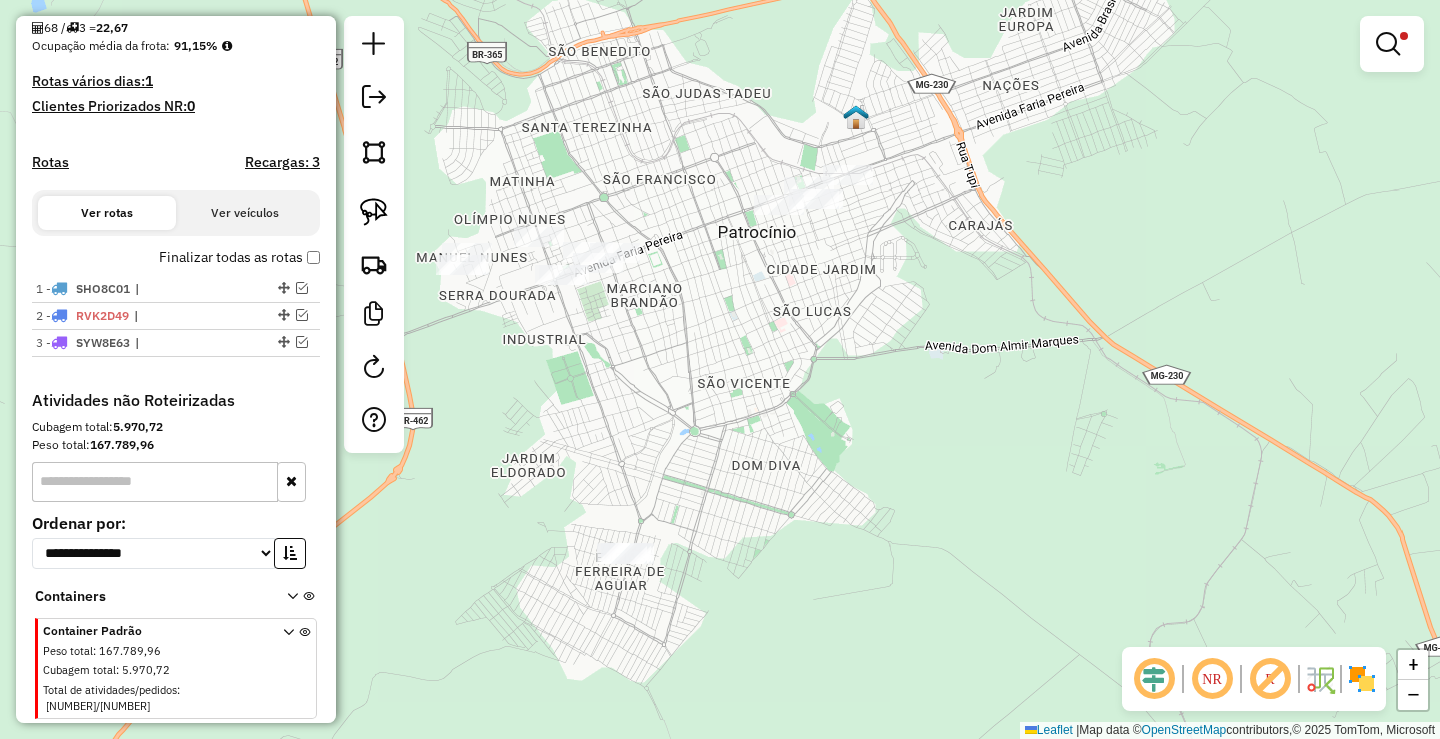 drag, startPoint x: 694, startPoint y: 475, endPoint x: 773, endPoint y: 475, distance: 79 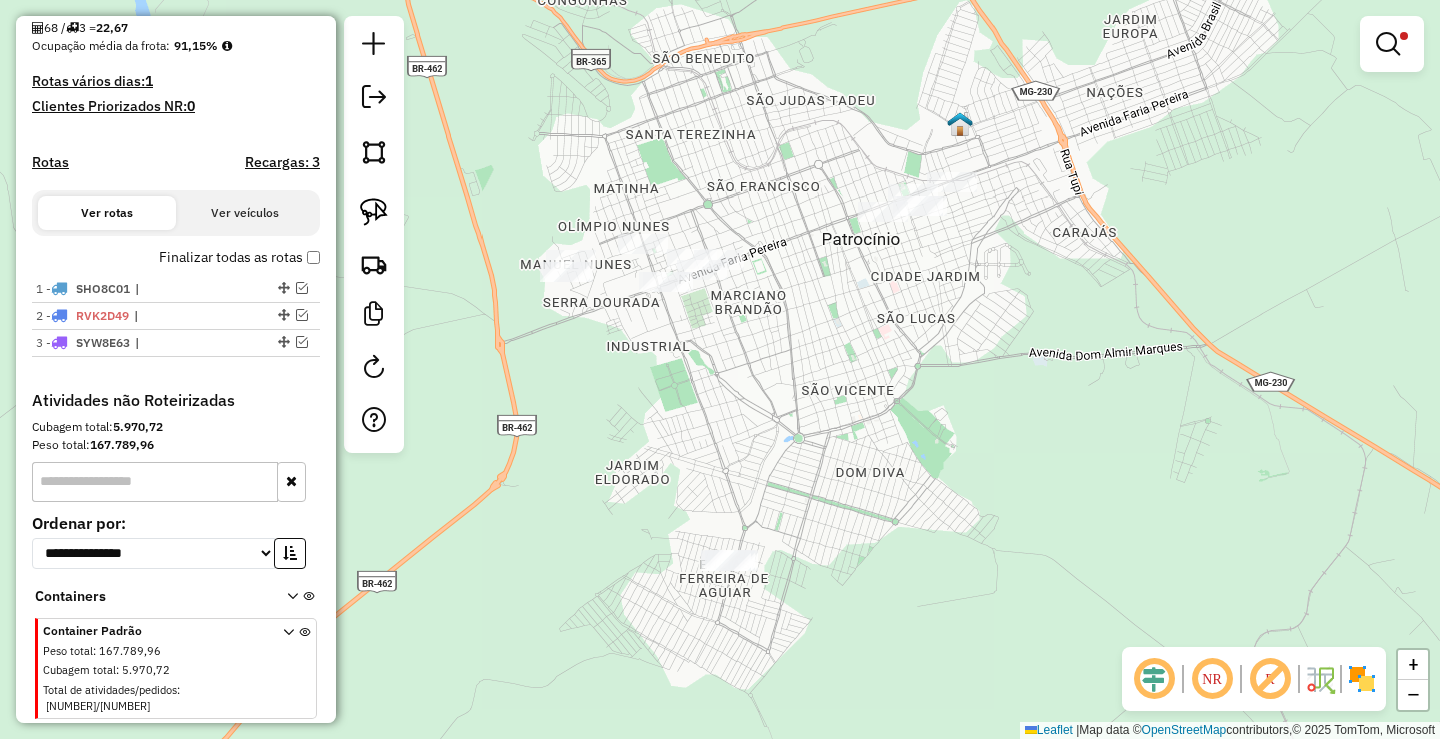 click 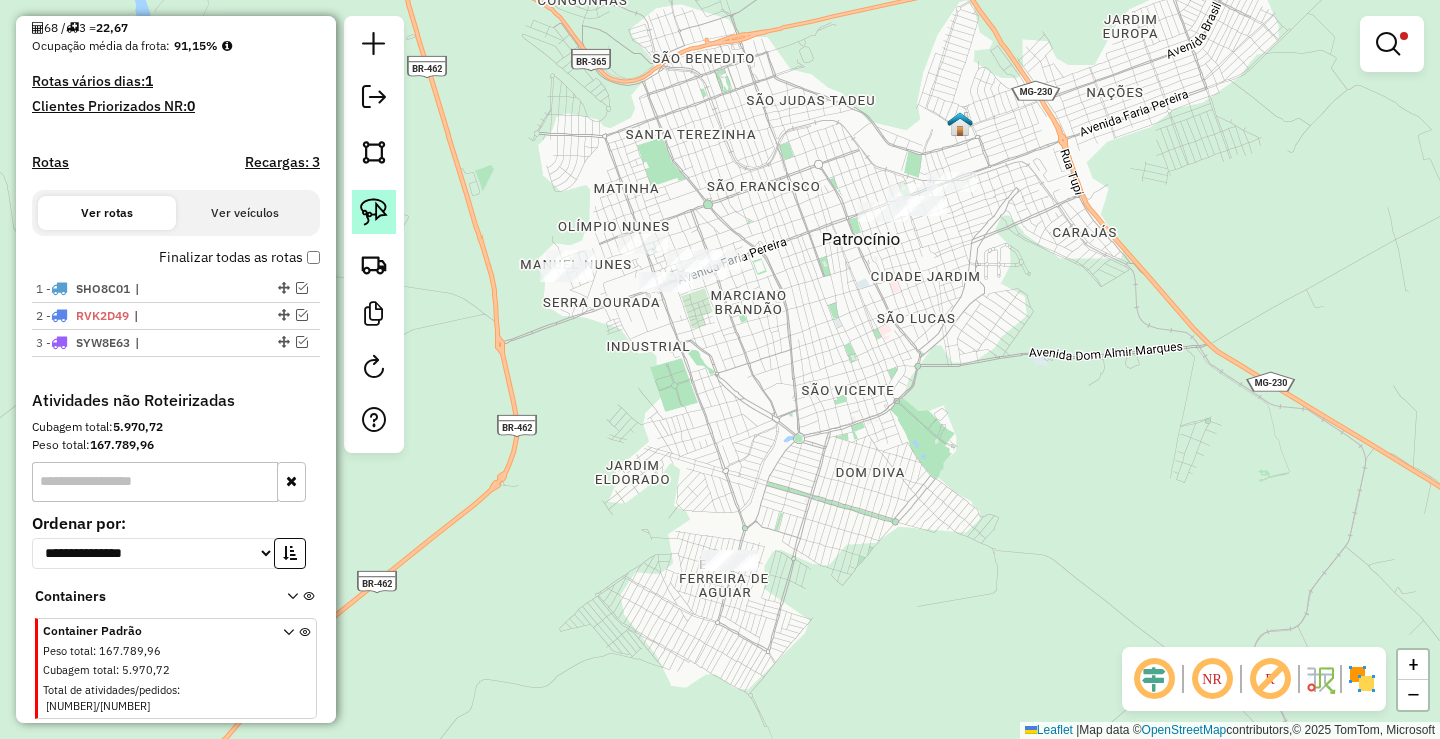 click 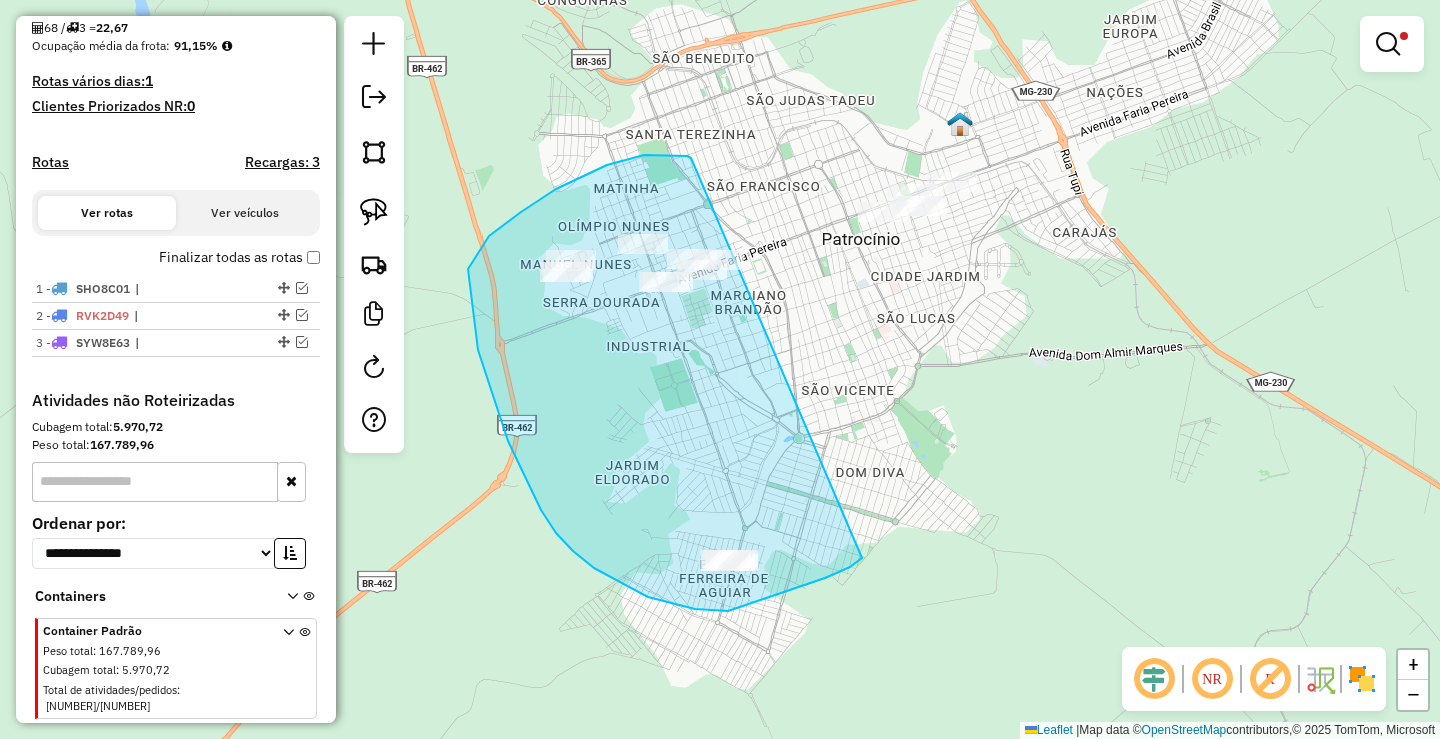 drag, startPoint x: 687, startPoint y: 156, endPoint x: 894, endPoint y: 493, distance: 395.49716 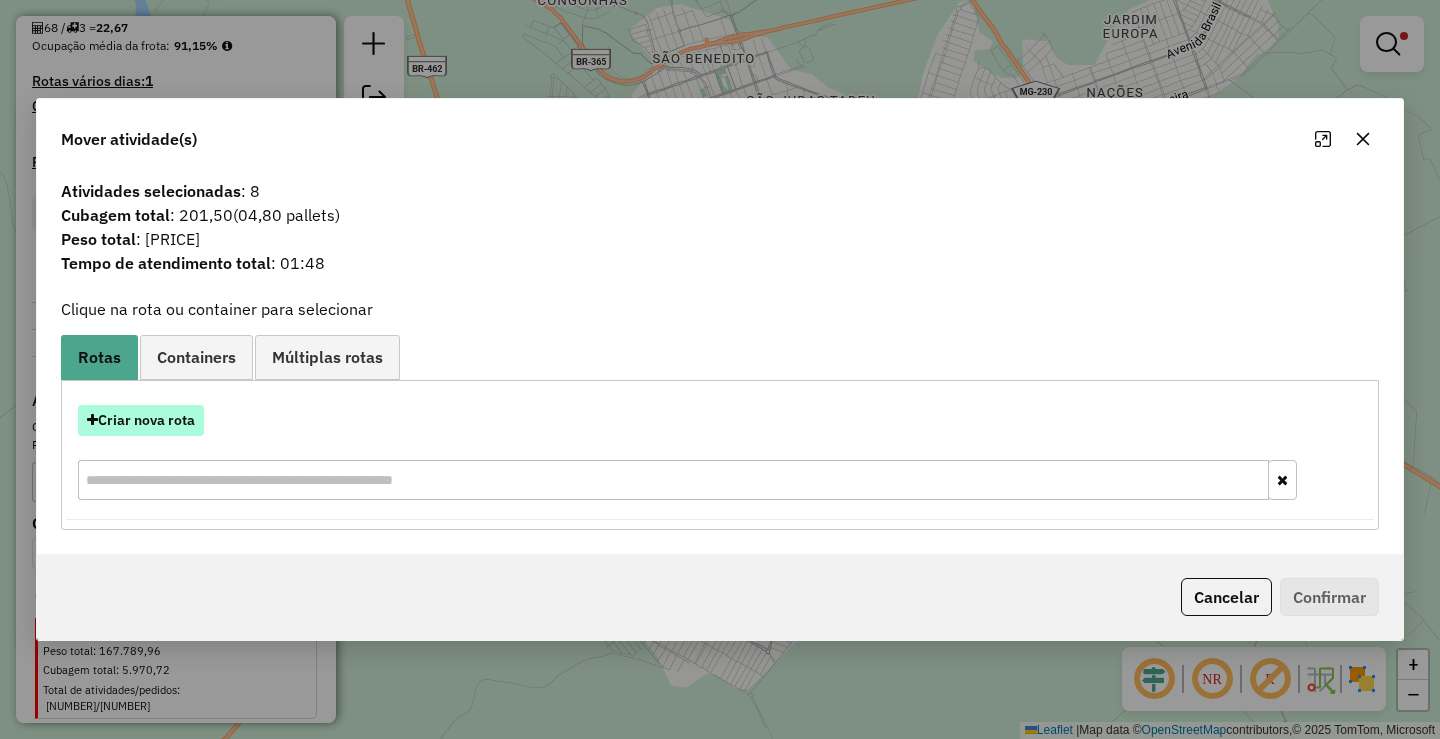 click on "Criar nova rota" at bounding box center [141, 420] 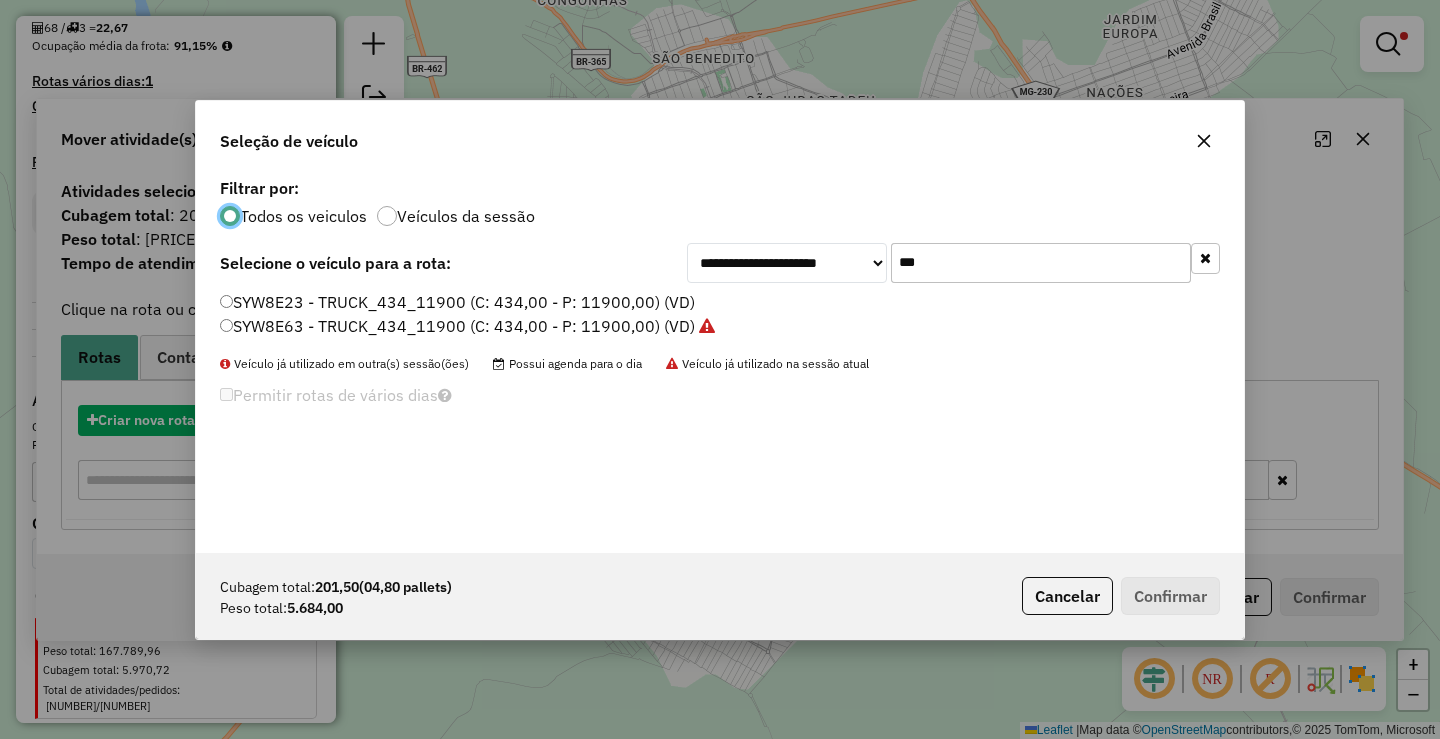 scroll, scrollTop: 11, scrollLeft: 6, axis: both 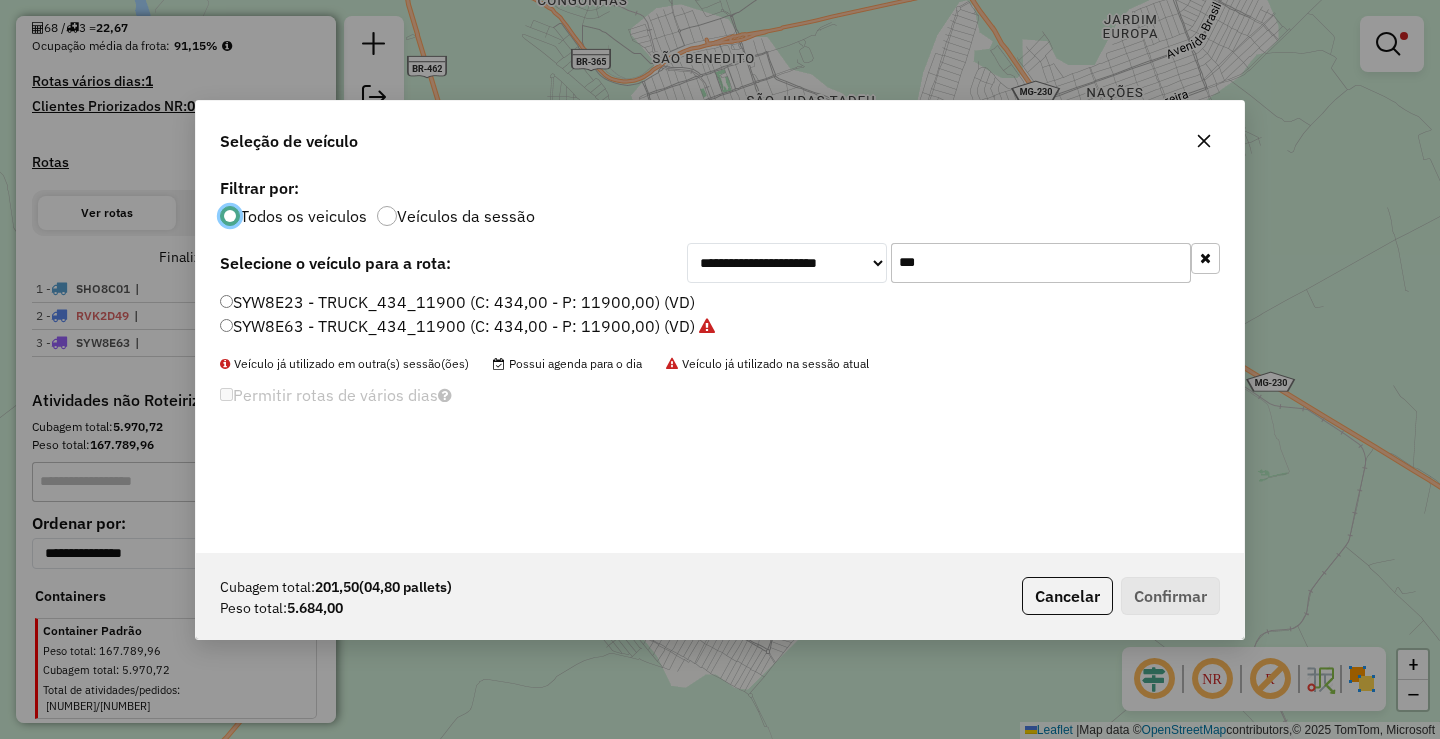 click on "**********" 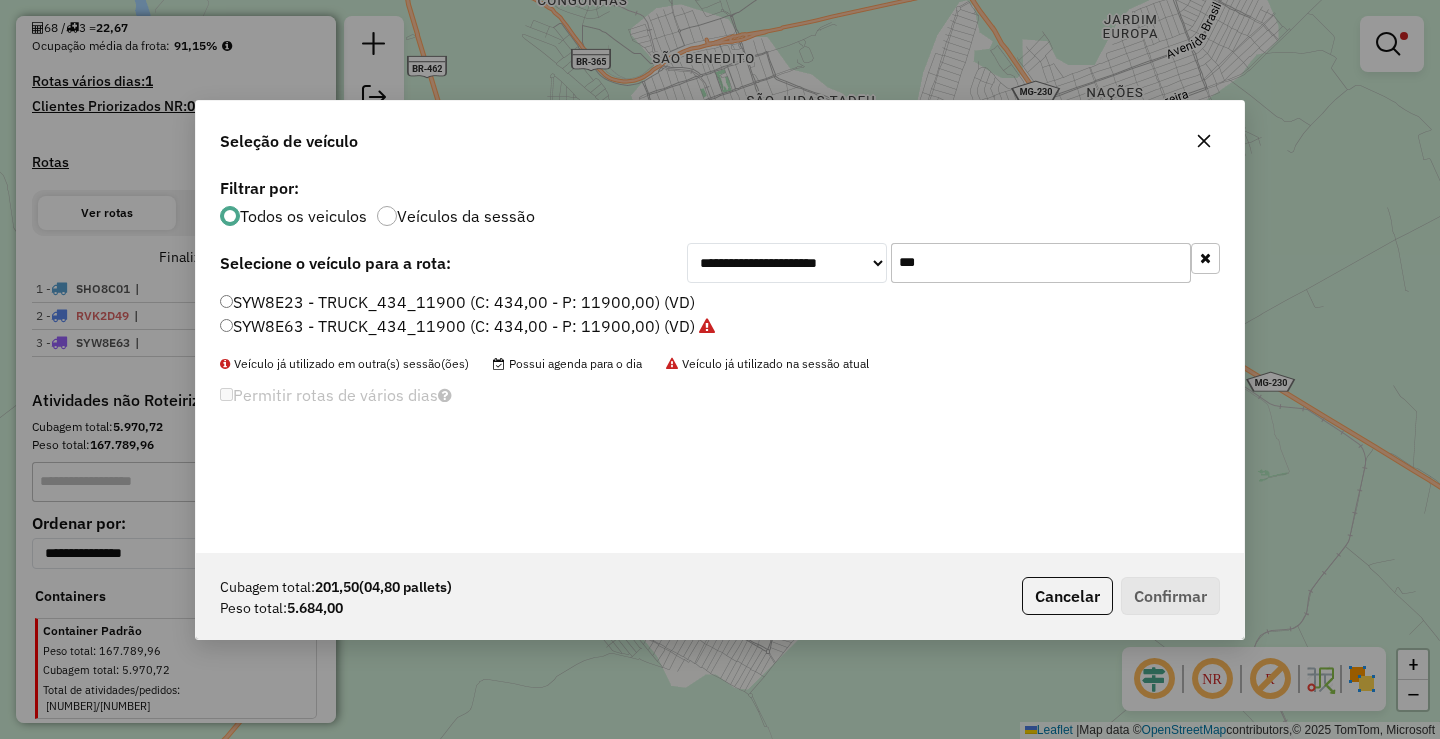 click on "***" 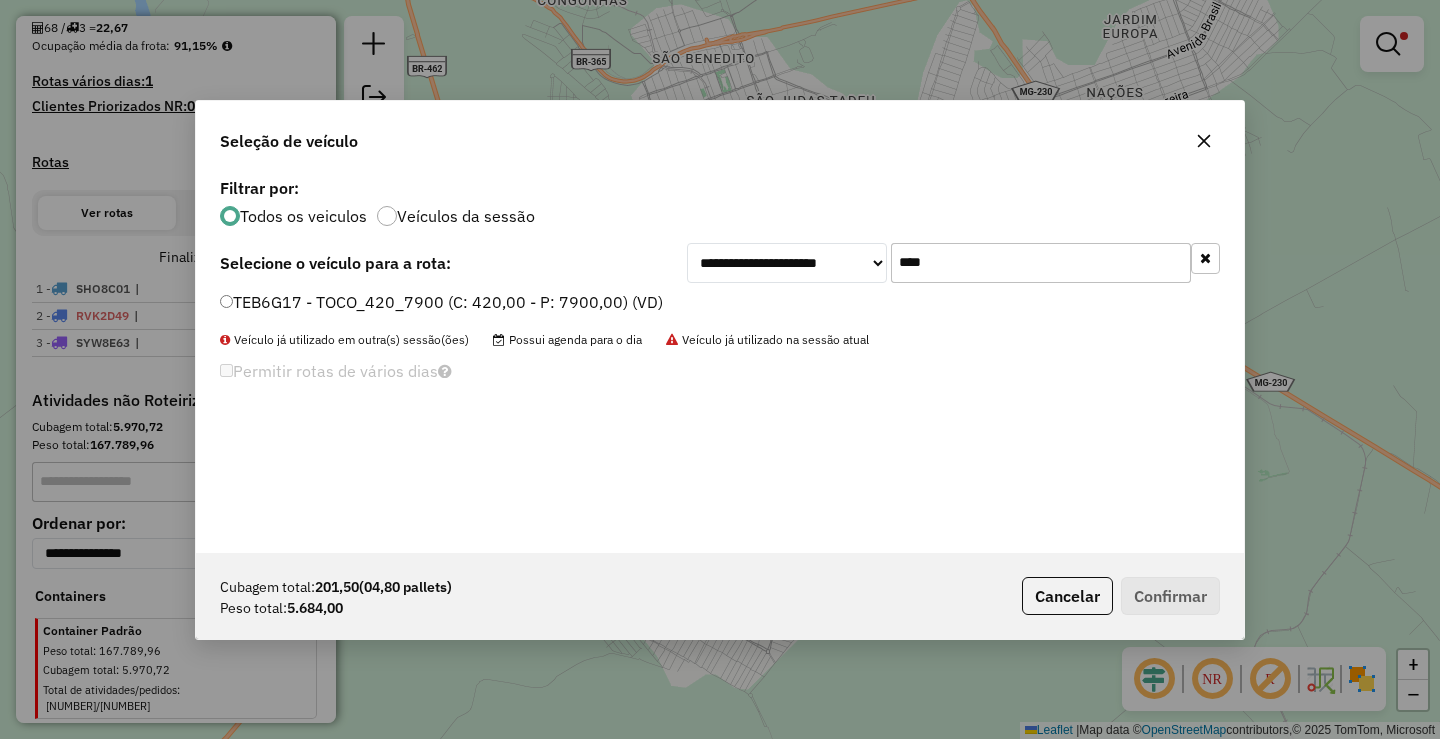 type on "****" 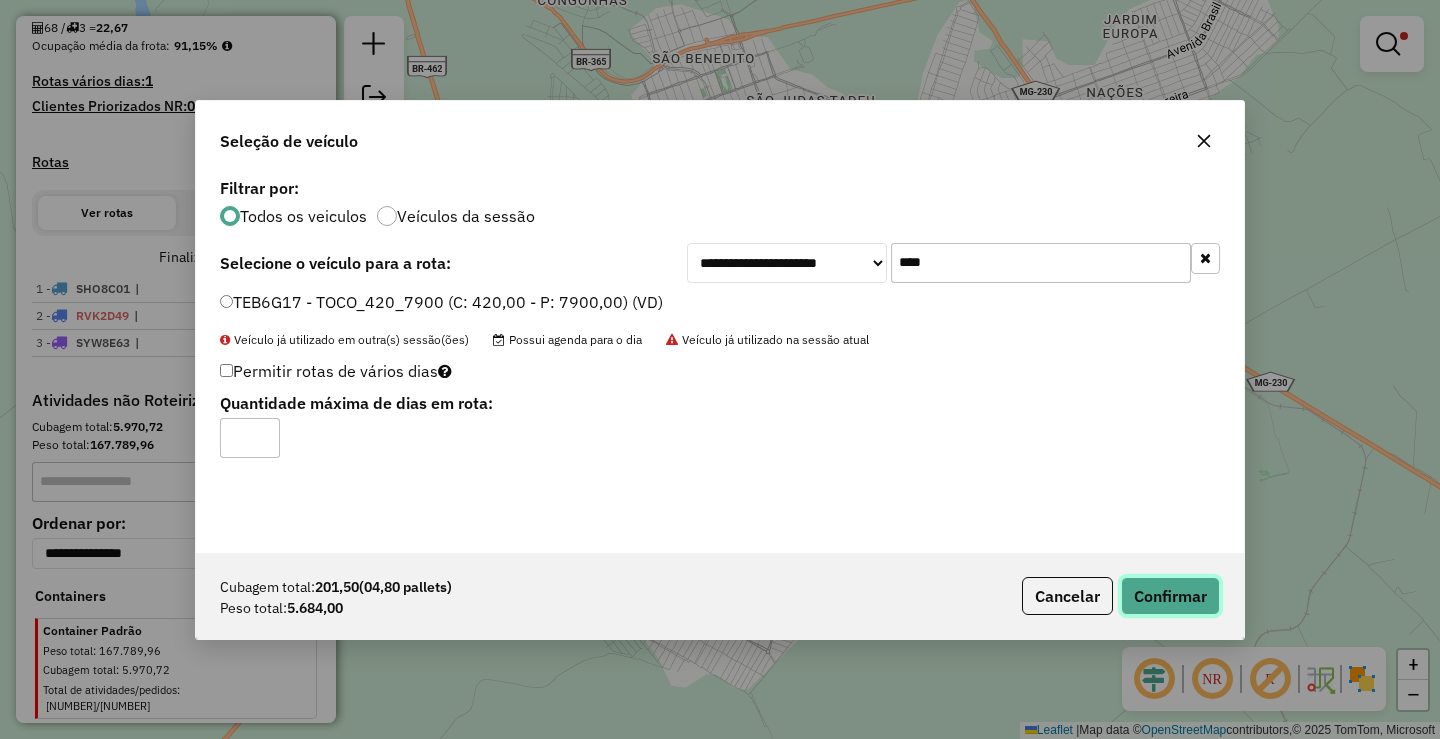 click on "Confirmar" 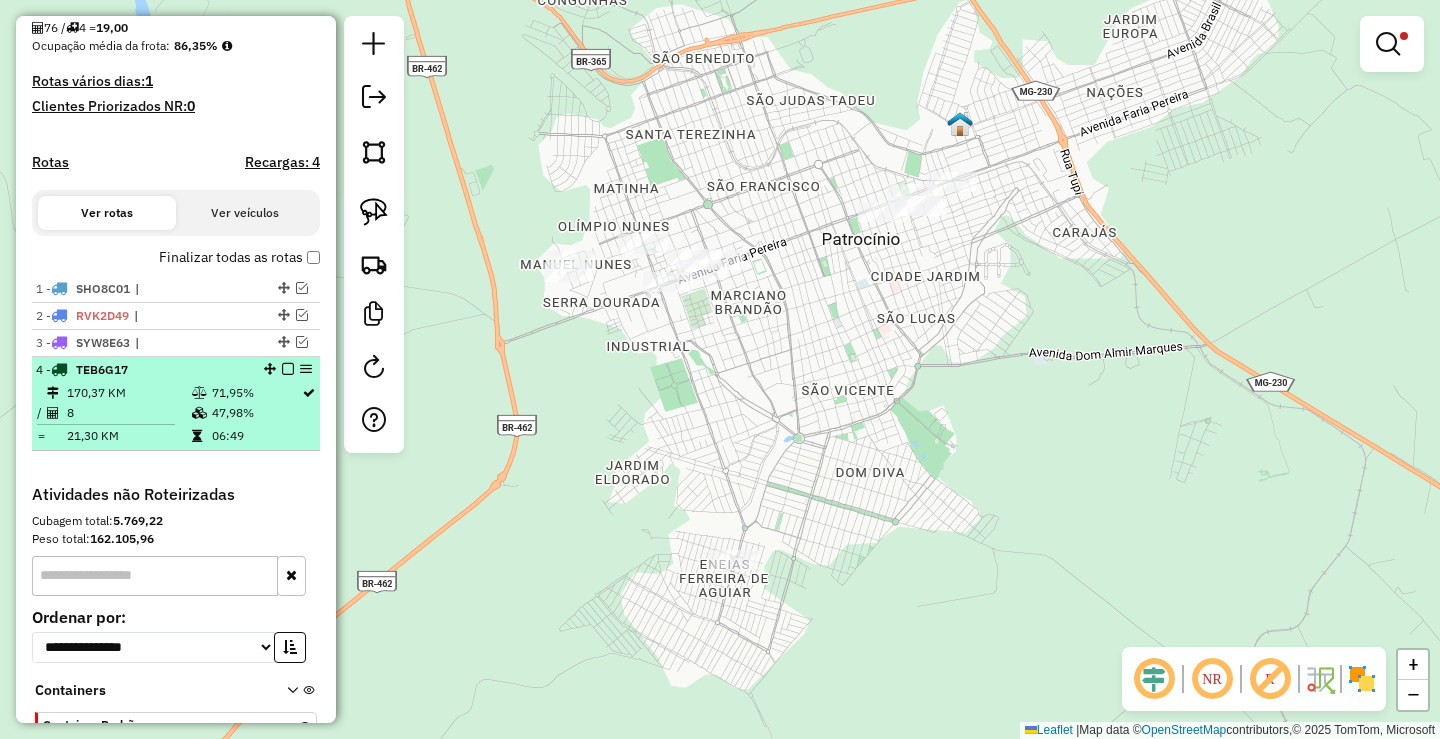 click at bounding box center [288, 369] 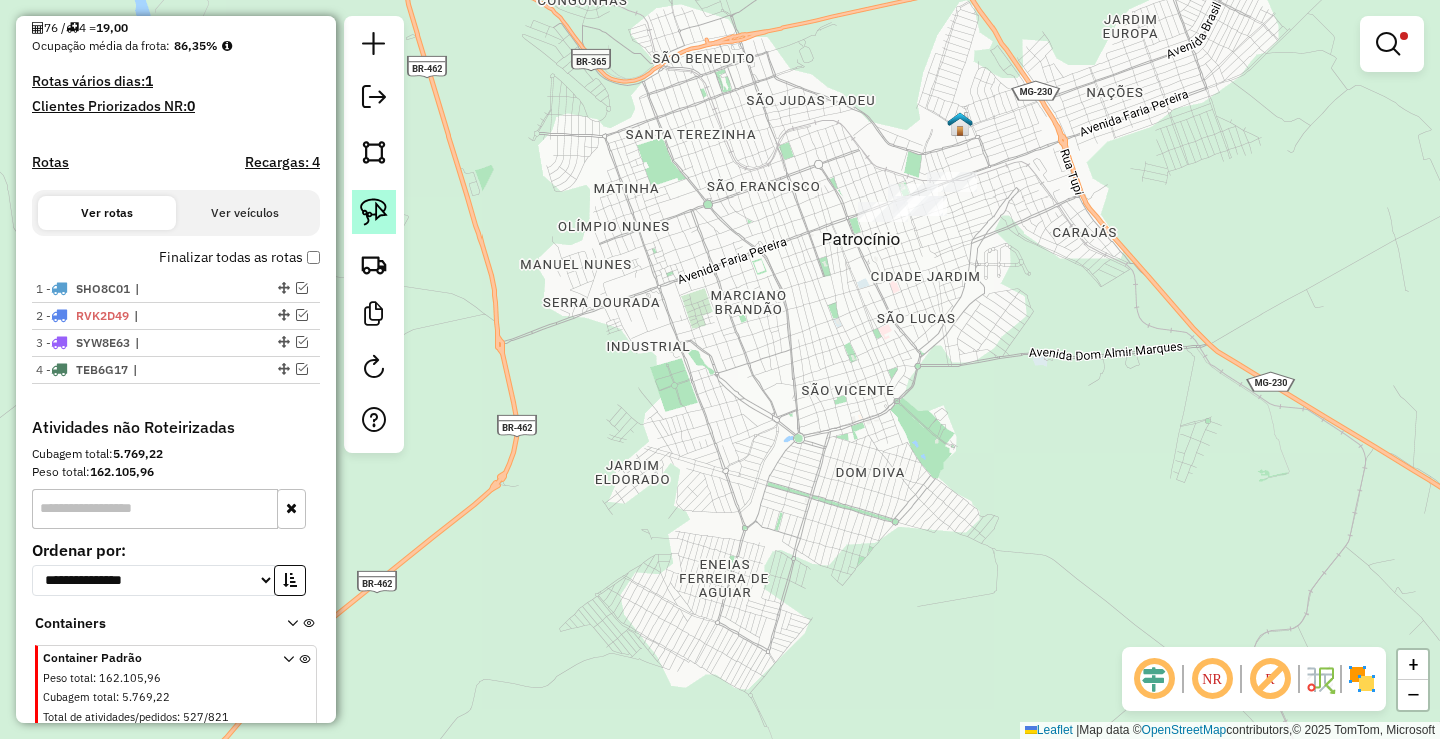 click 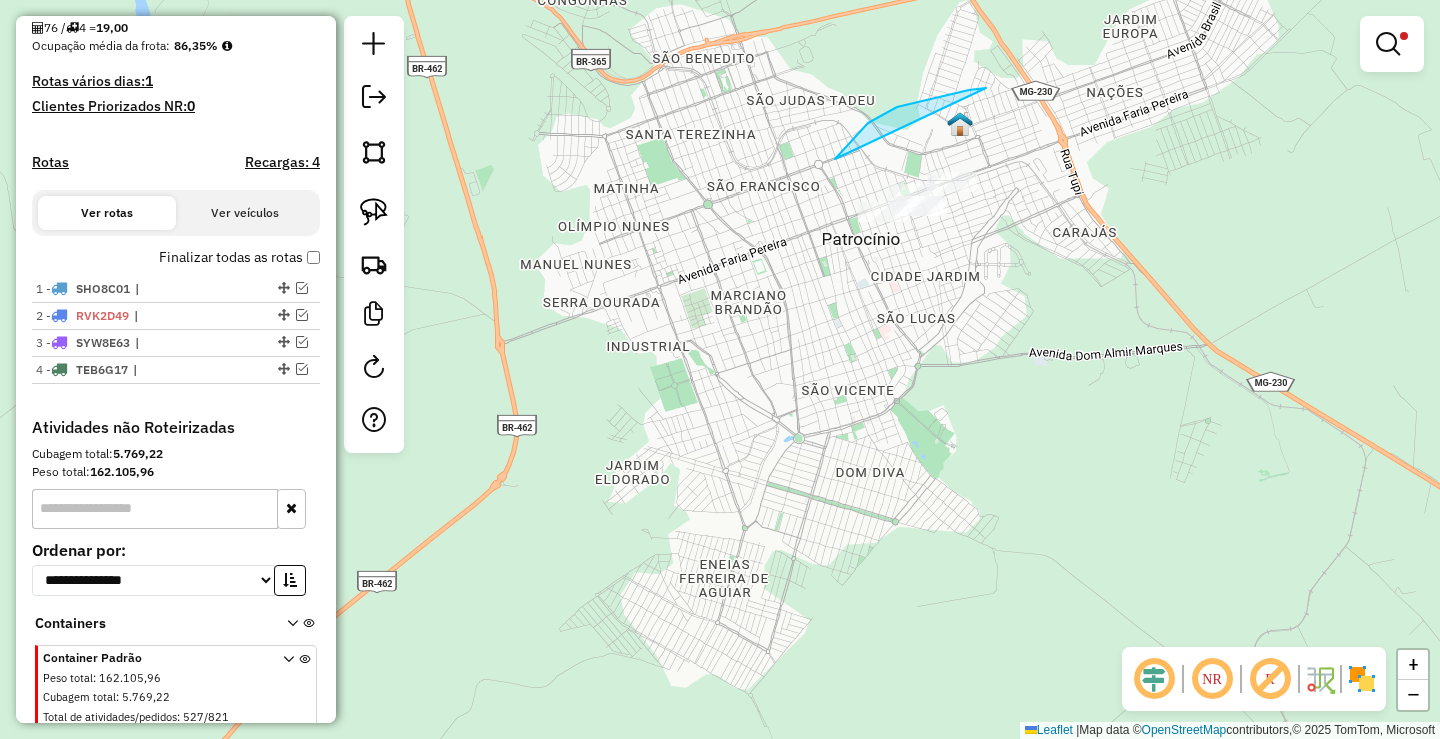 drag, startPoint x: 835, startPoint y: 159, endPoint x: 1125, endPoint y: 347, distance: 345.60672 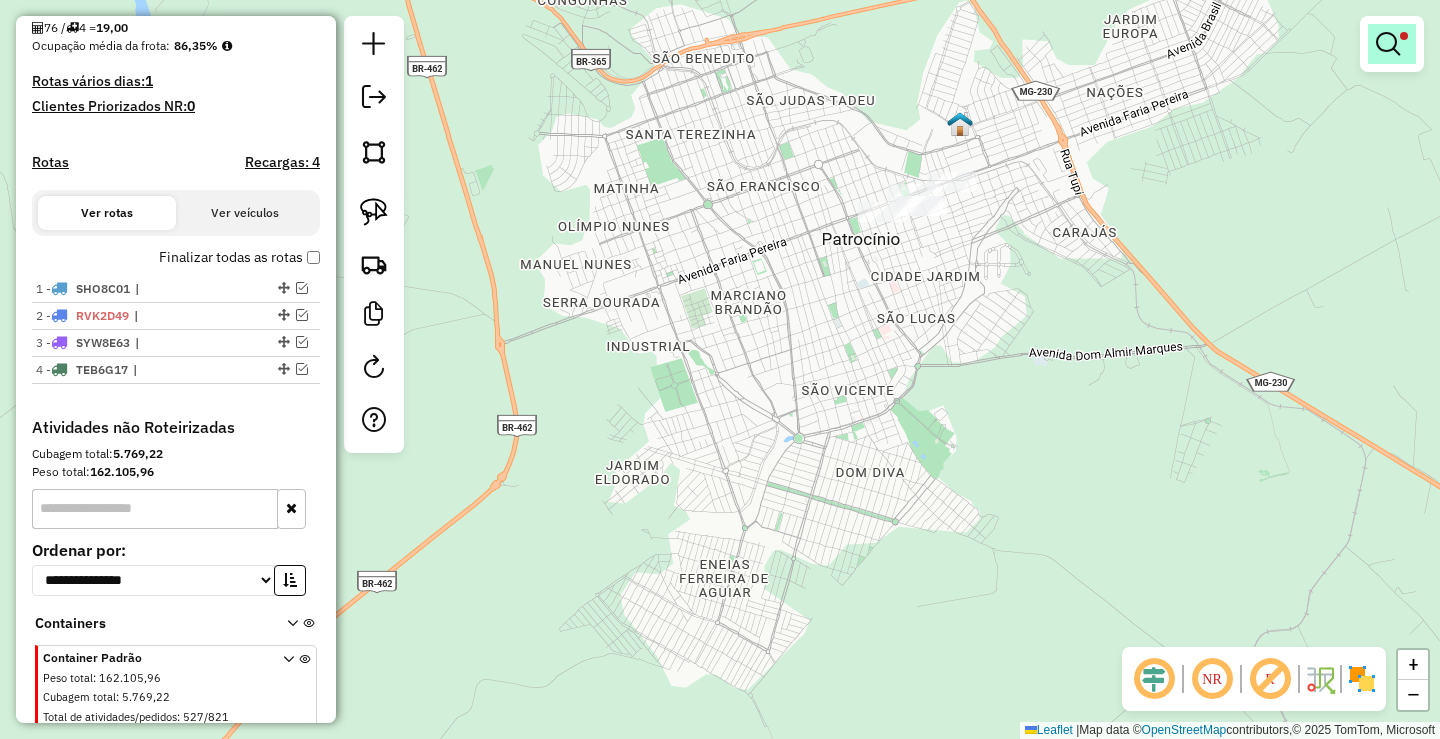 click at bounding box center [1388, 44] 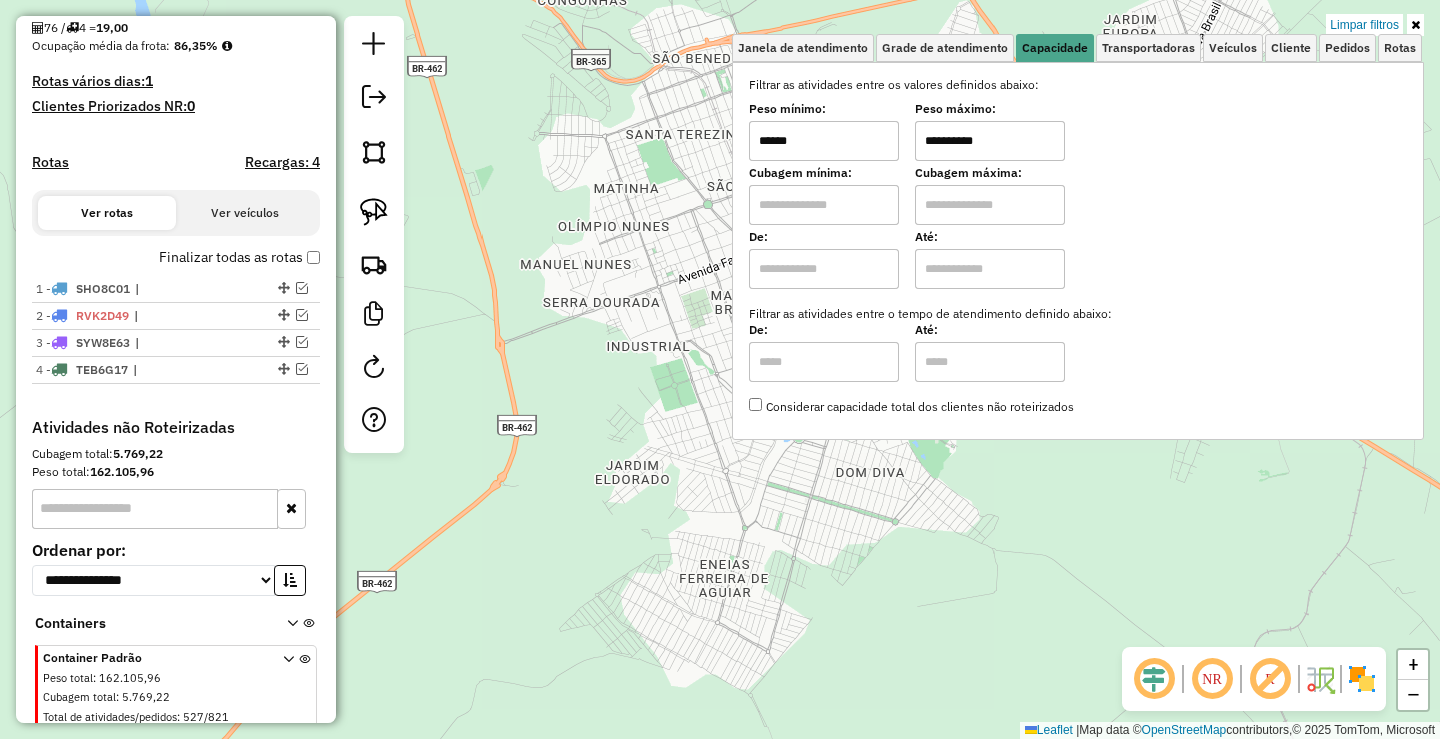 click on "******" at bounding box center (824, 141) 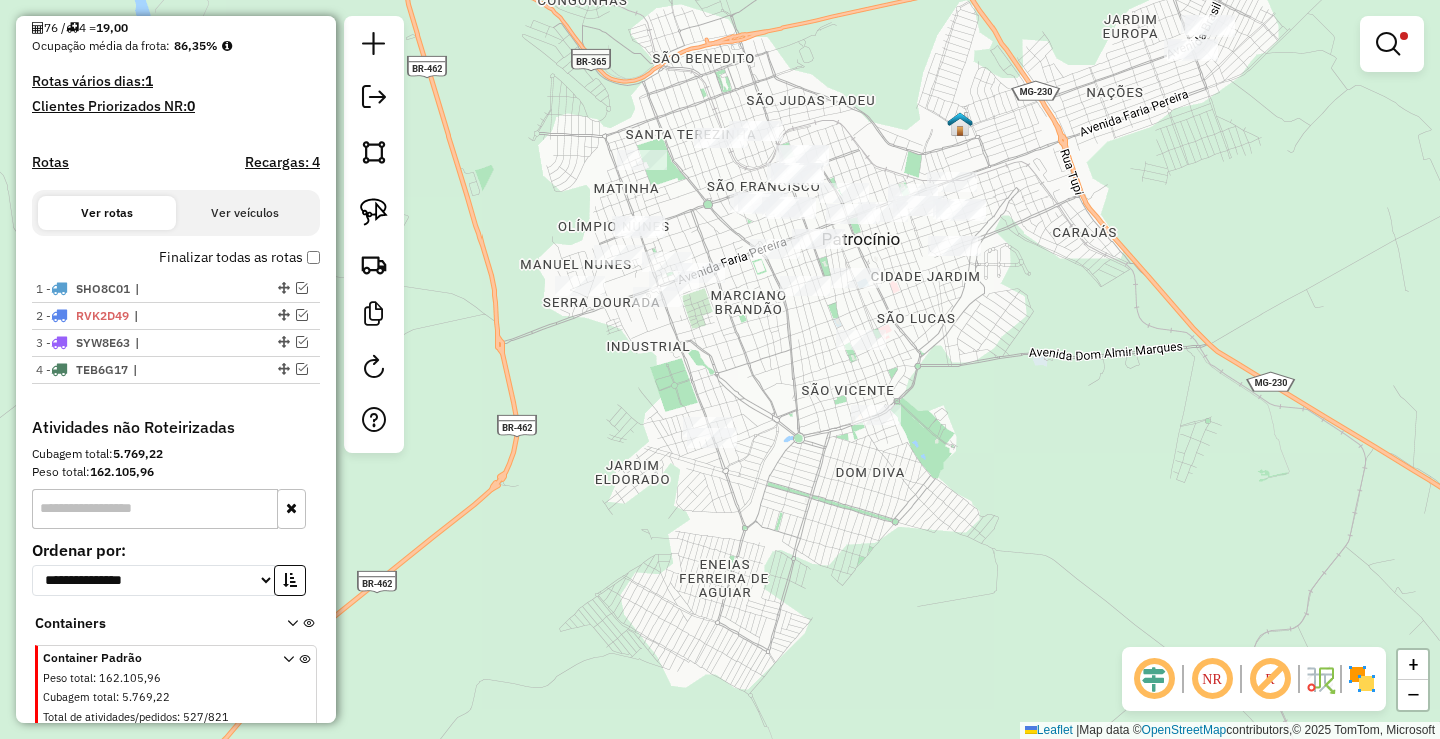 drag, startPoint x: 684, startPoint y: 347, endPoint x: 669, endPoint y: 438, distance: 92.22798 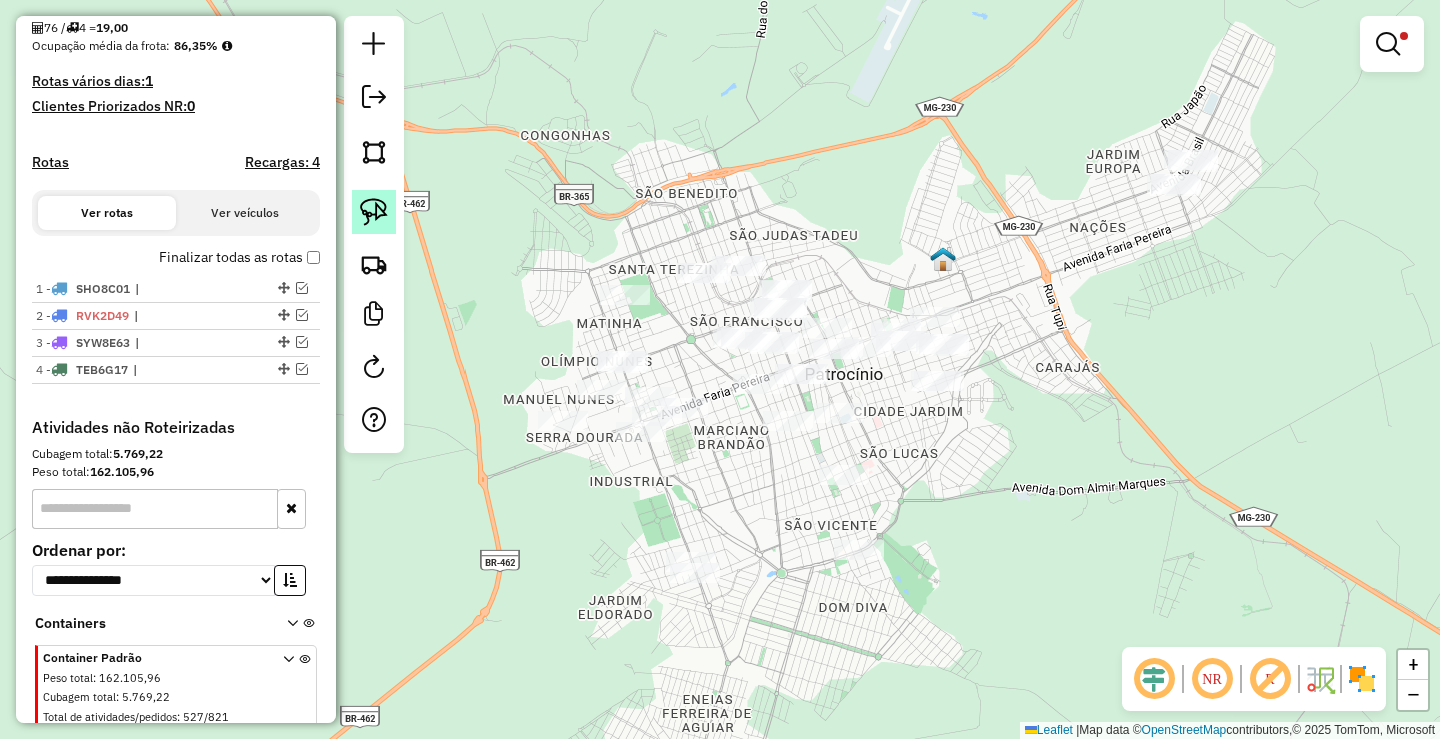 click 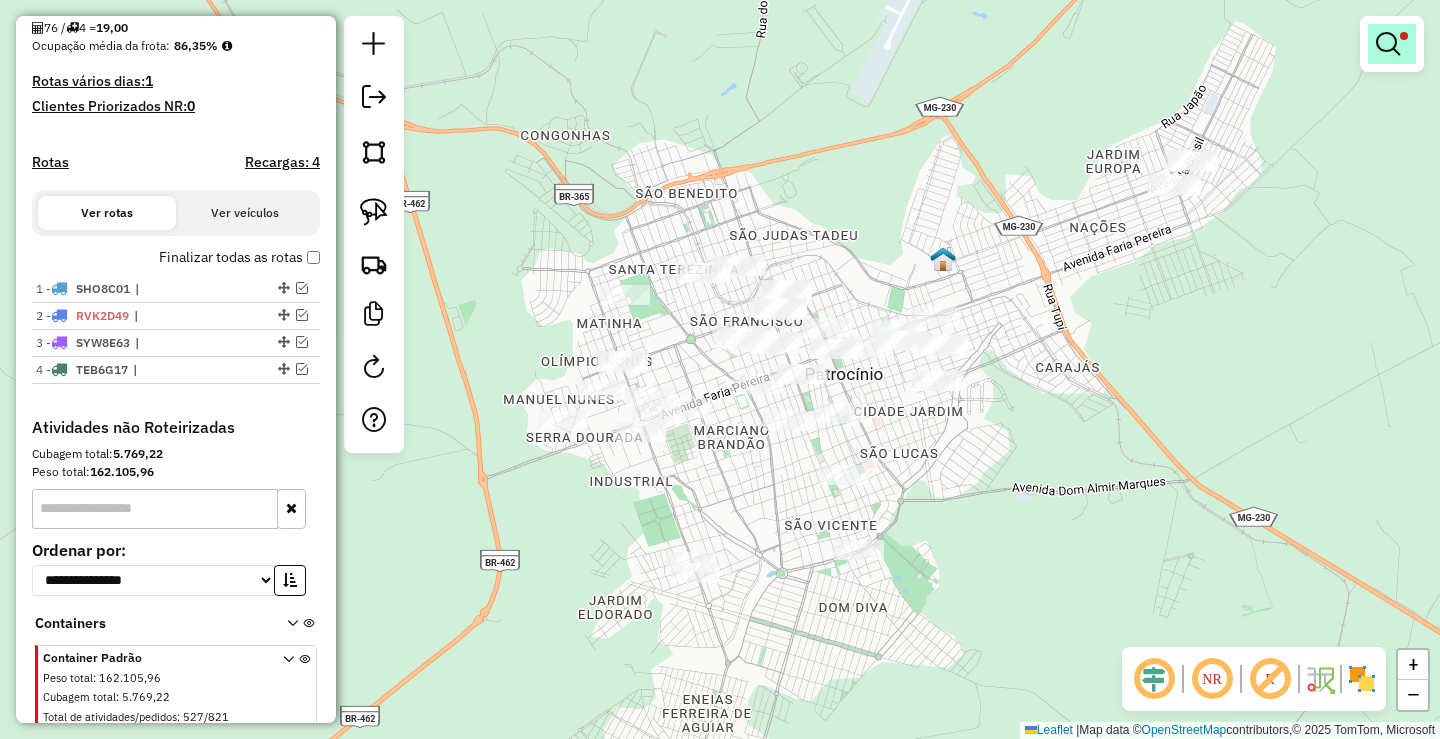 click at bounding box center (1392, 44) 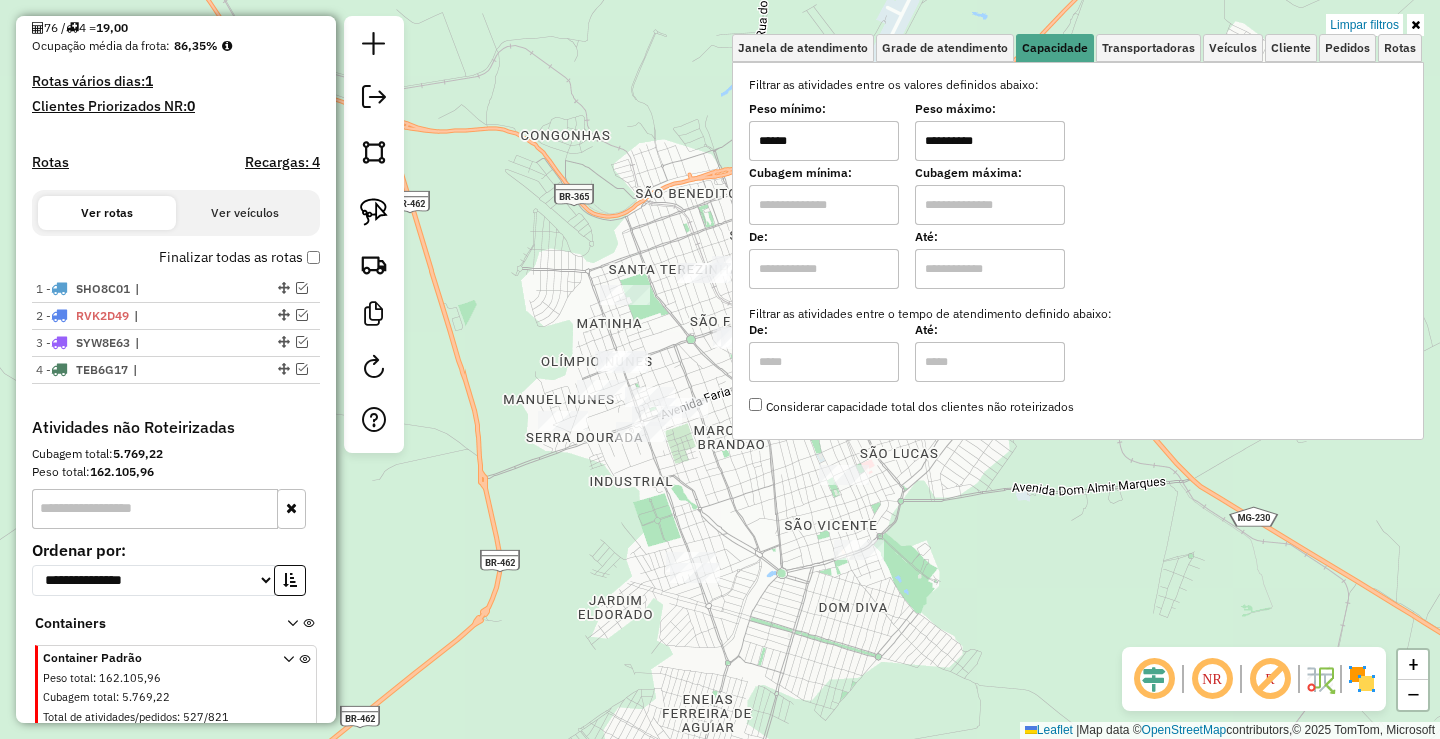 click on "******" at bounding box center (824, 141) 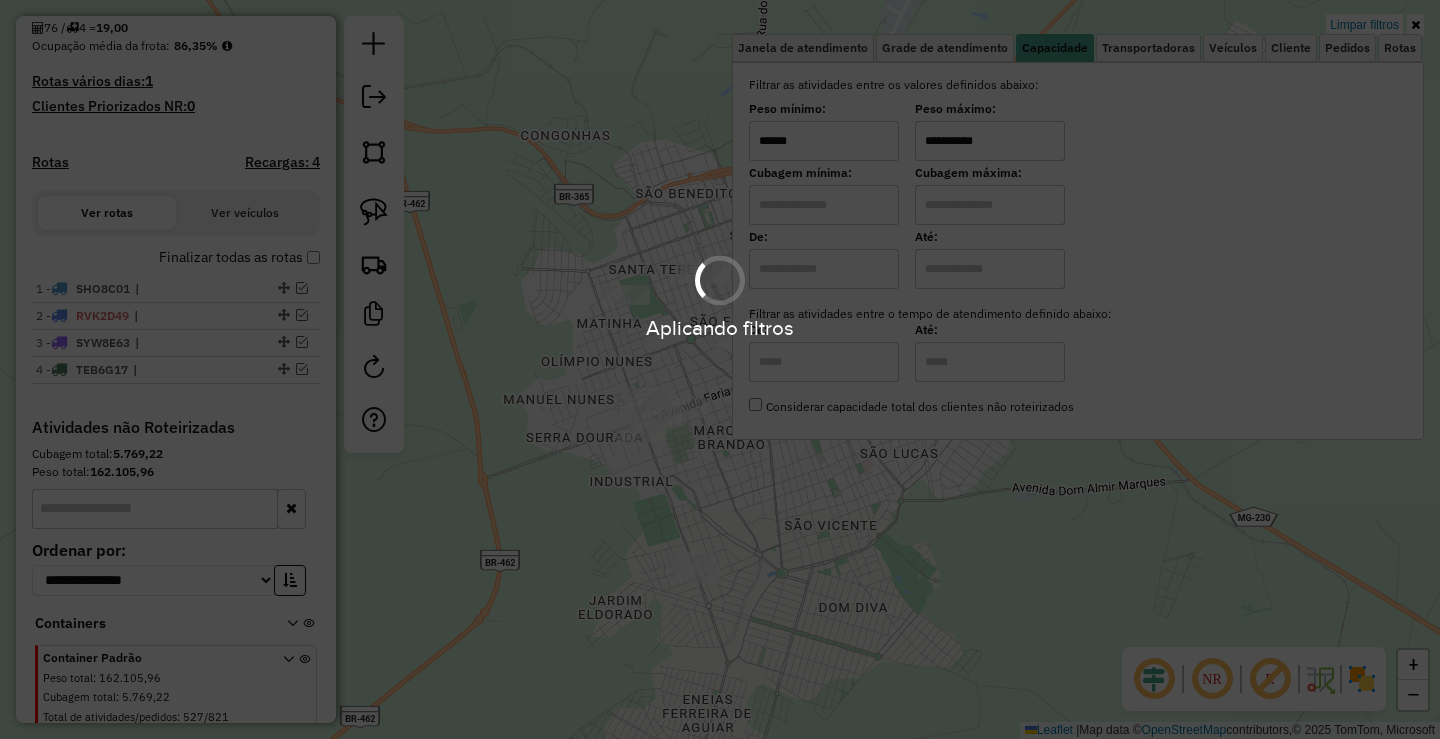 click on "**********" 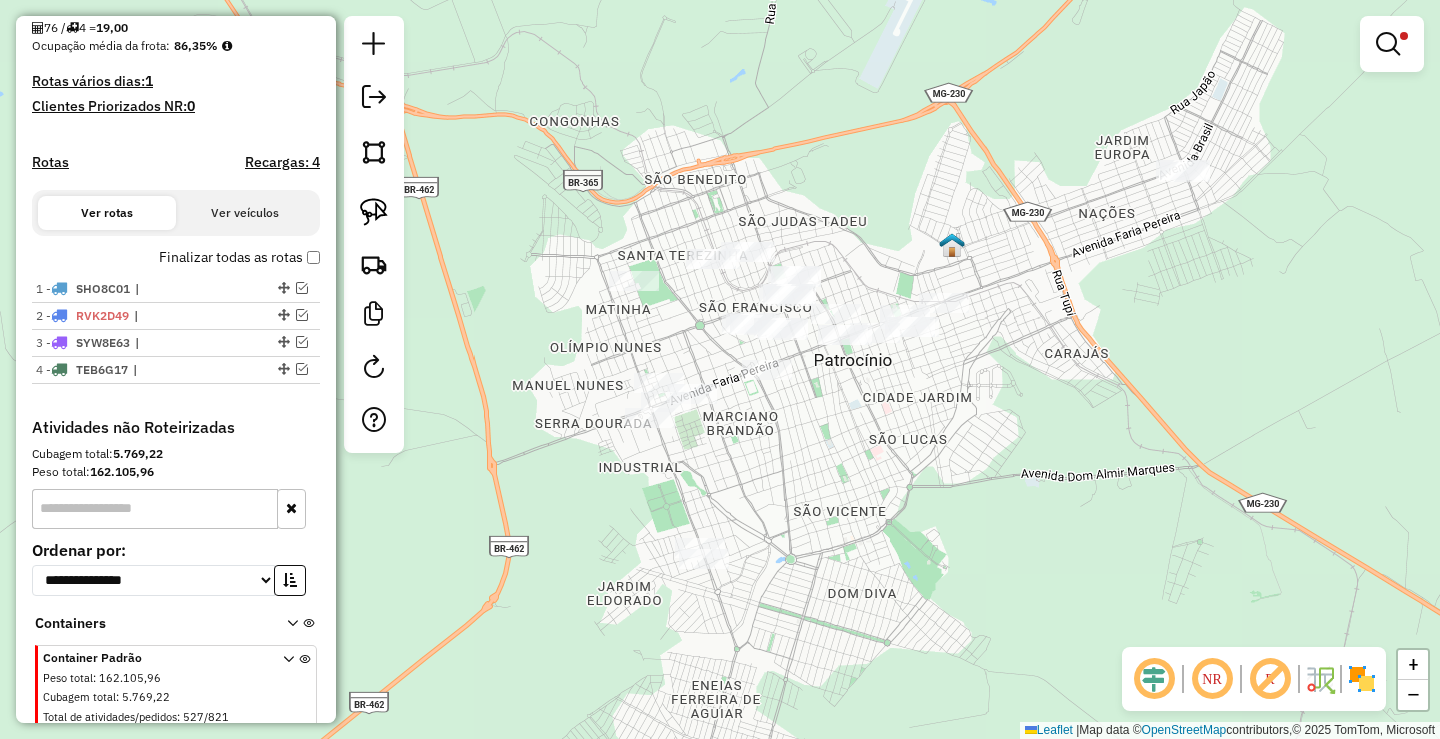 drag, startPoint x: 784, startPoint y: 497, endPoint x: 444, endPoint y: 290, distance: 398.05652 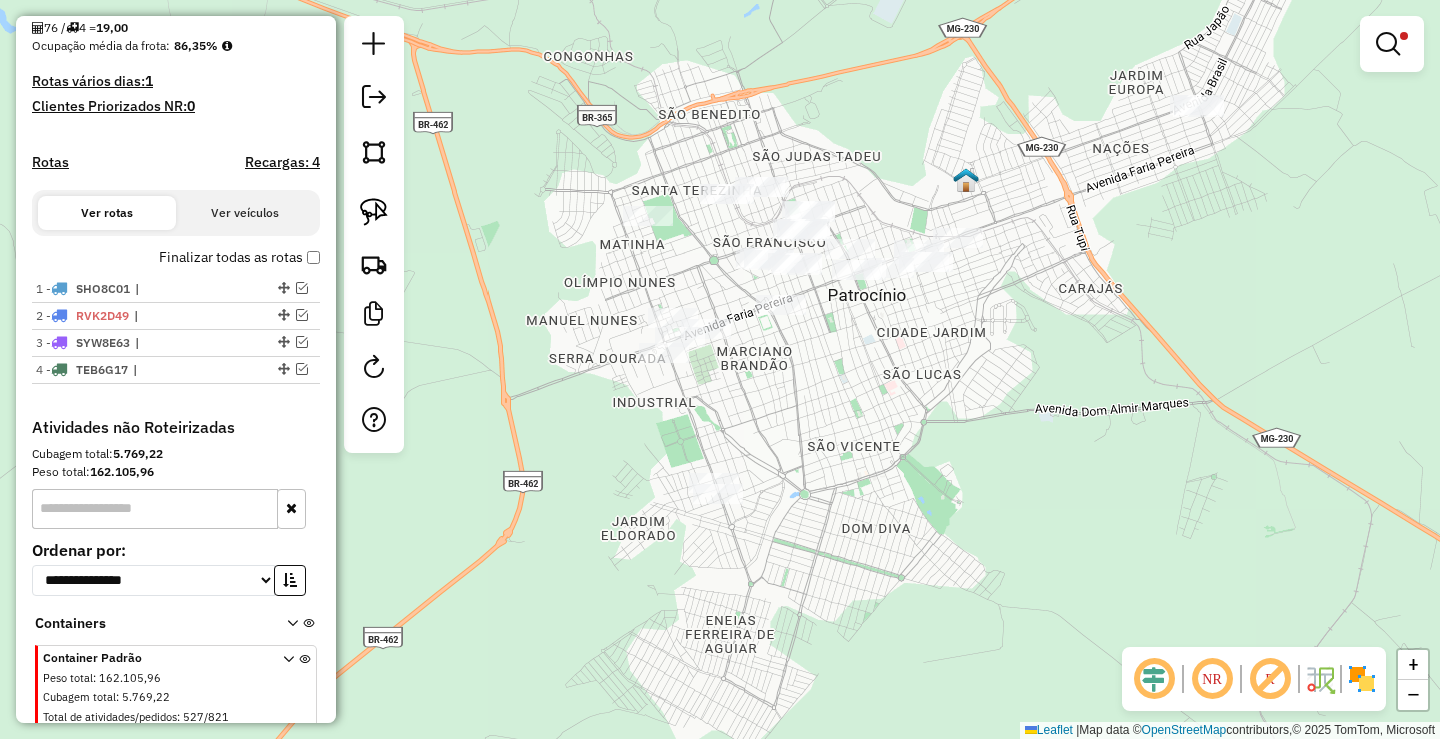 click 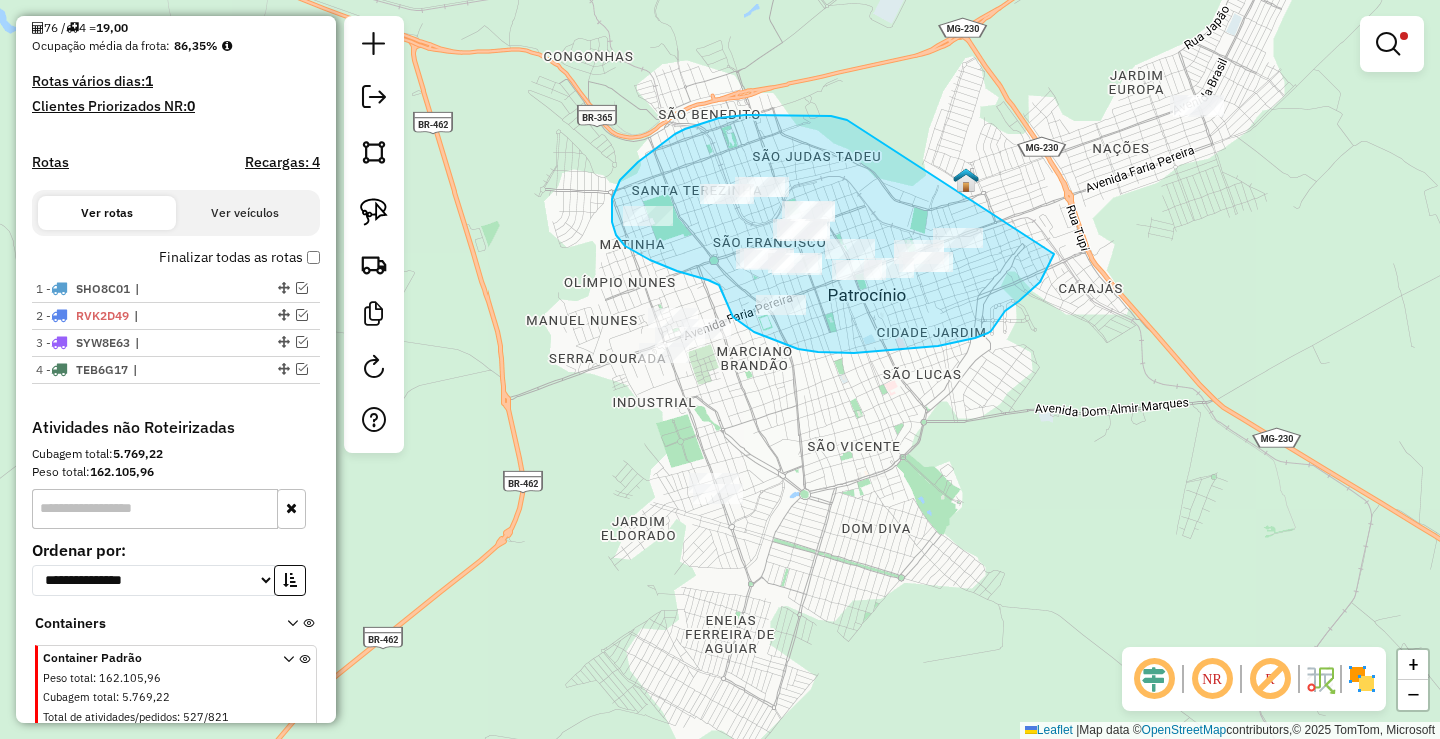 drag, startPoint x: 808, startPoint y: 115, endPoint x: 1054, endPoint y: 254, distance: 282.5544 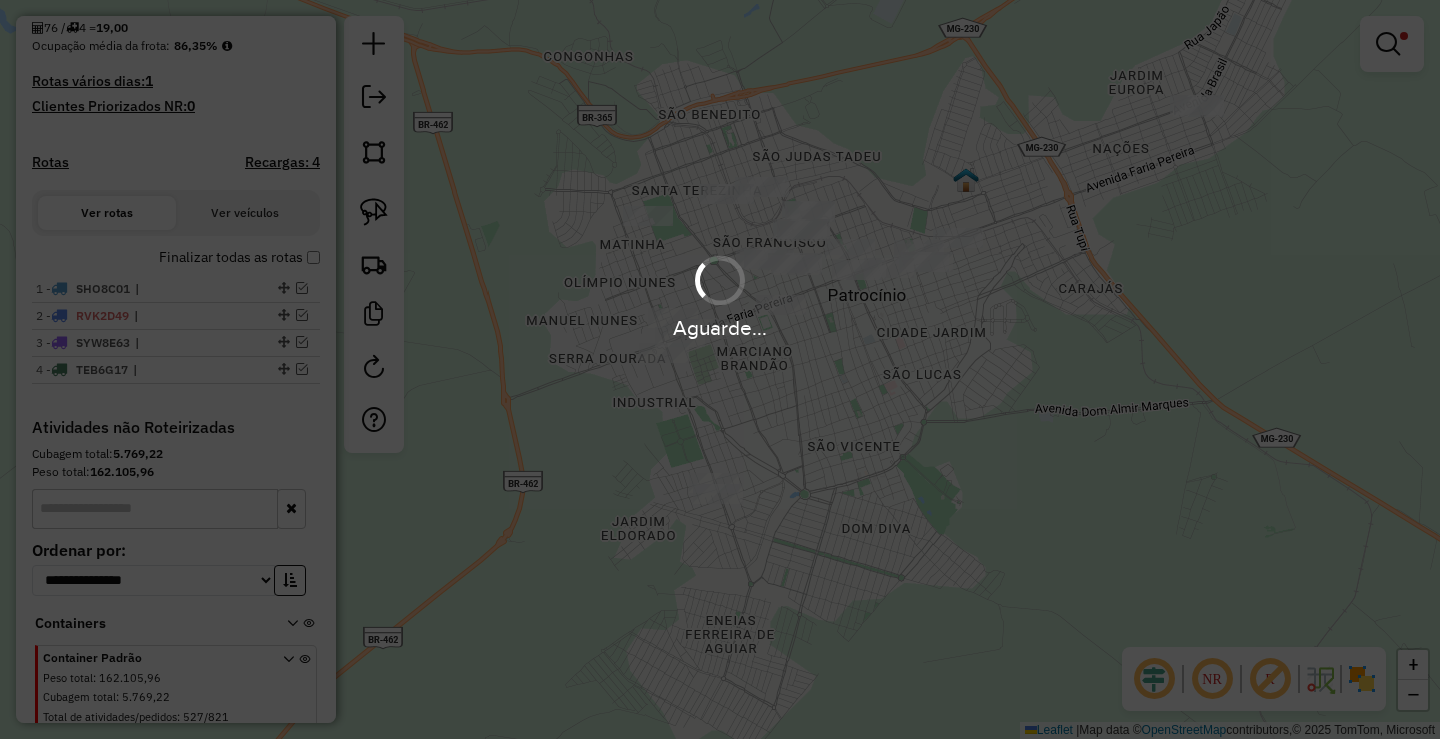 click on "Aguarde..." at bounding box center [720, 369] 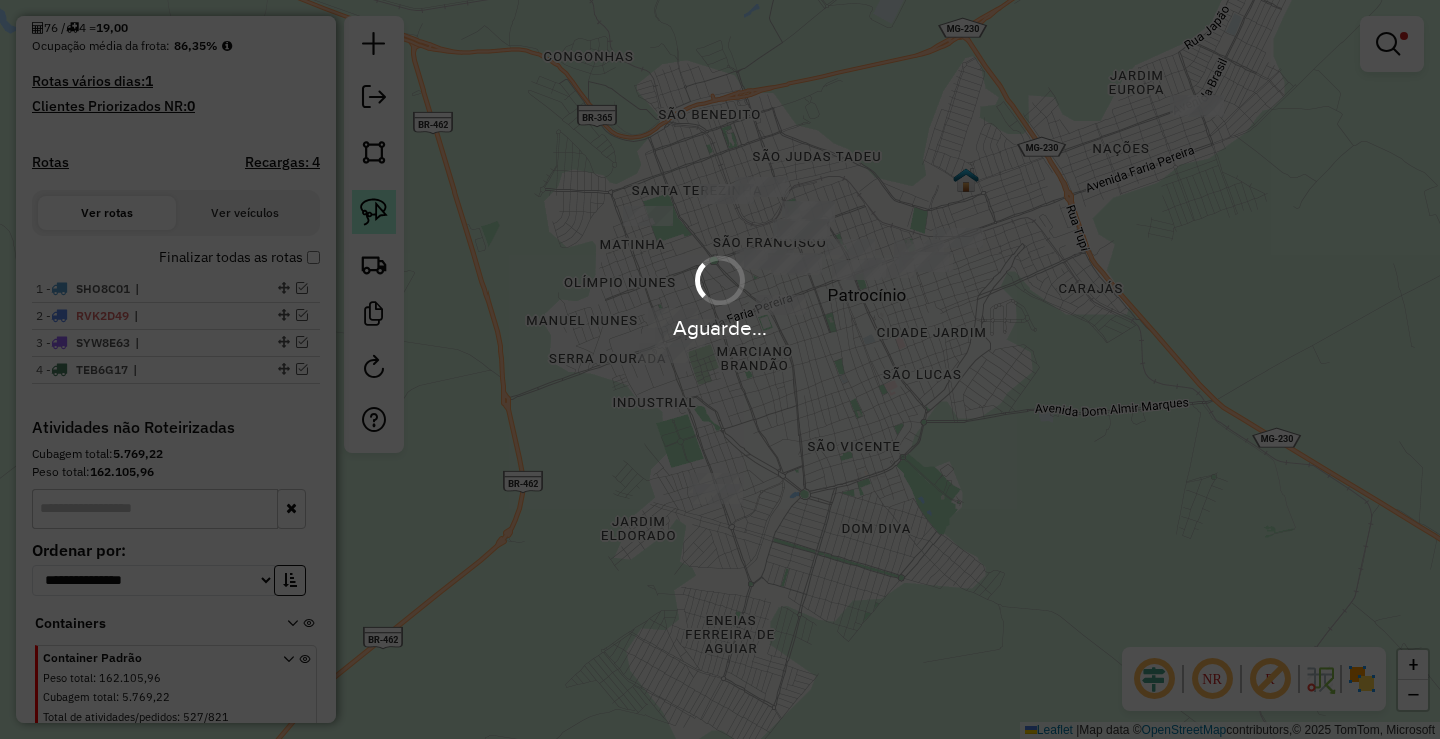 click 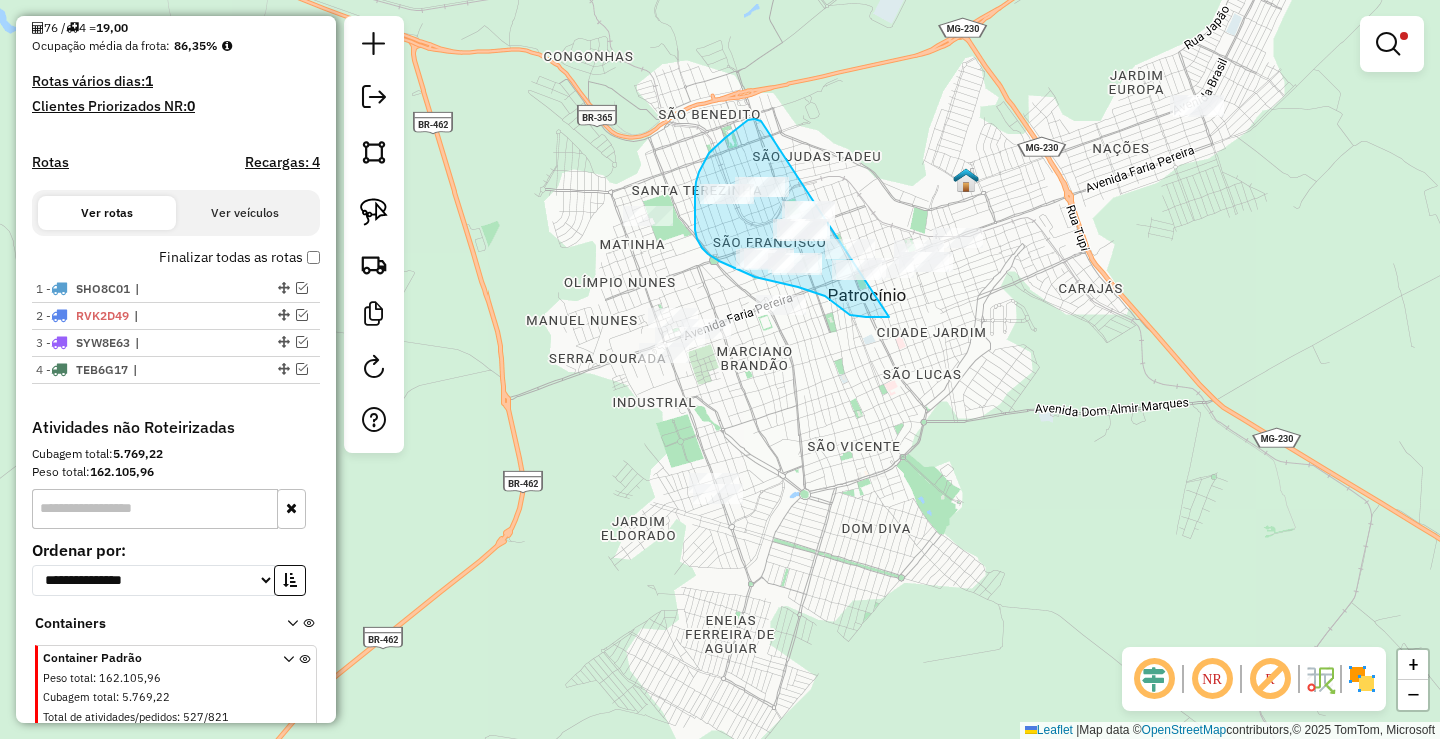 drag, startPoint x: 756, startPoint y: 120, endPoint x: 1047, endPoint y: 237, distance: 313.63992 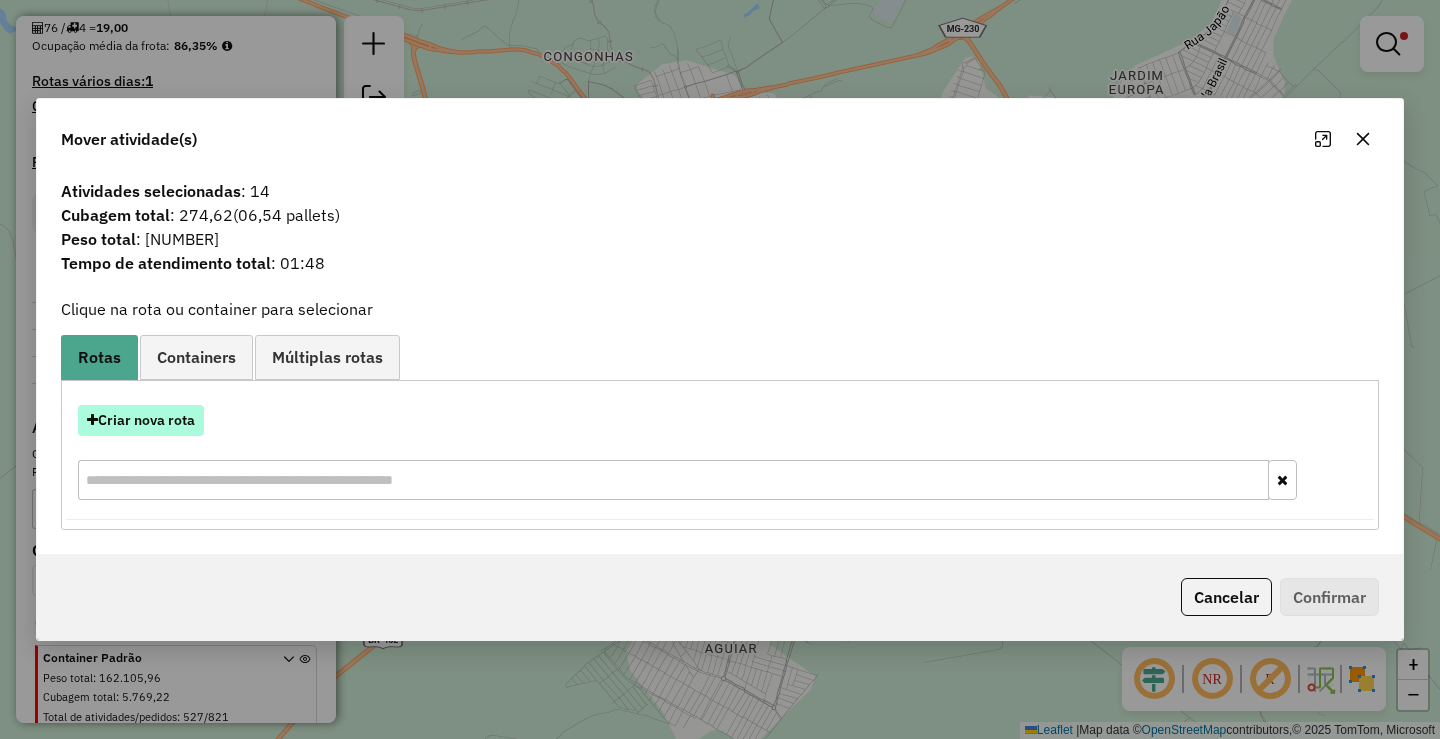 click on "Criar nova rota" at bounding box center [141, 420] 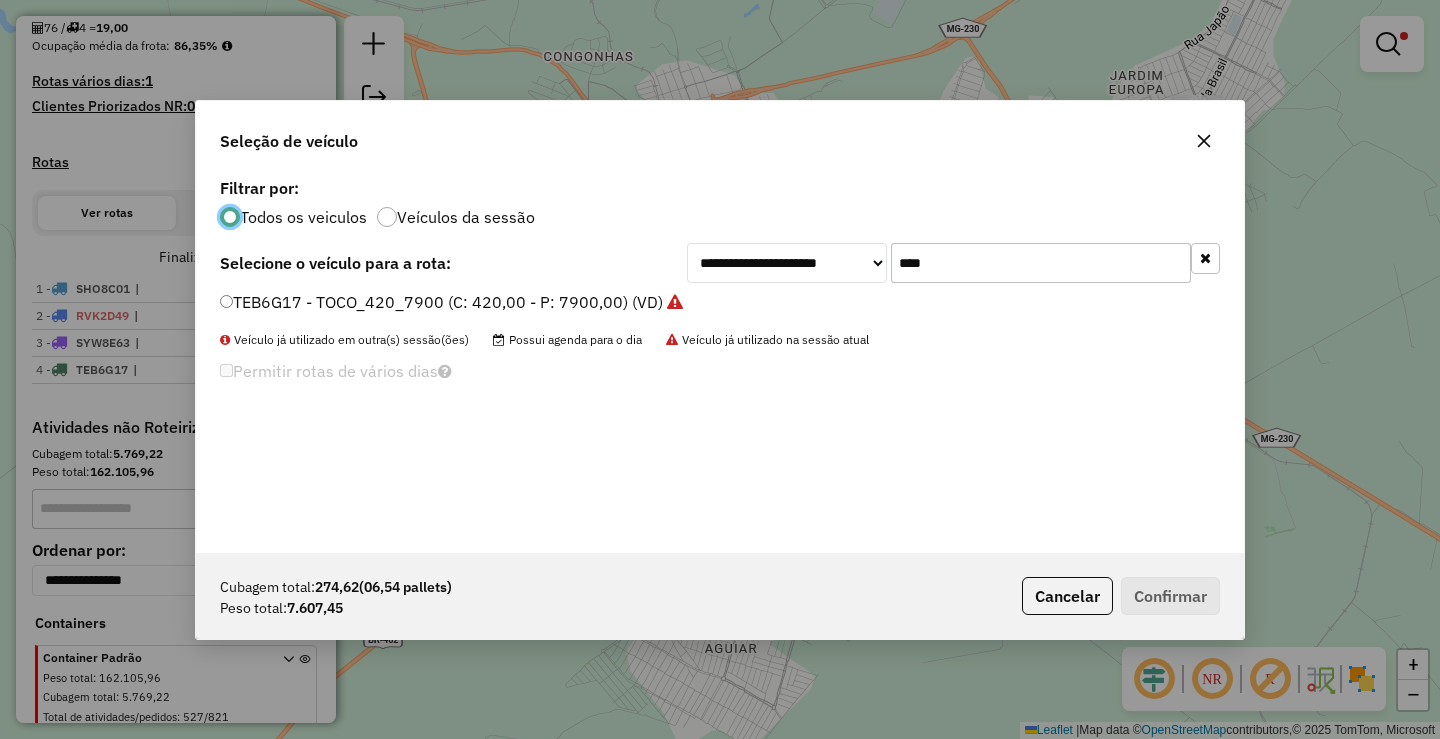 scroll, scrollTop: 11, scrollLeft: 6, axis: both 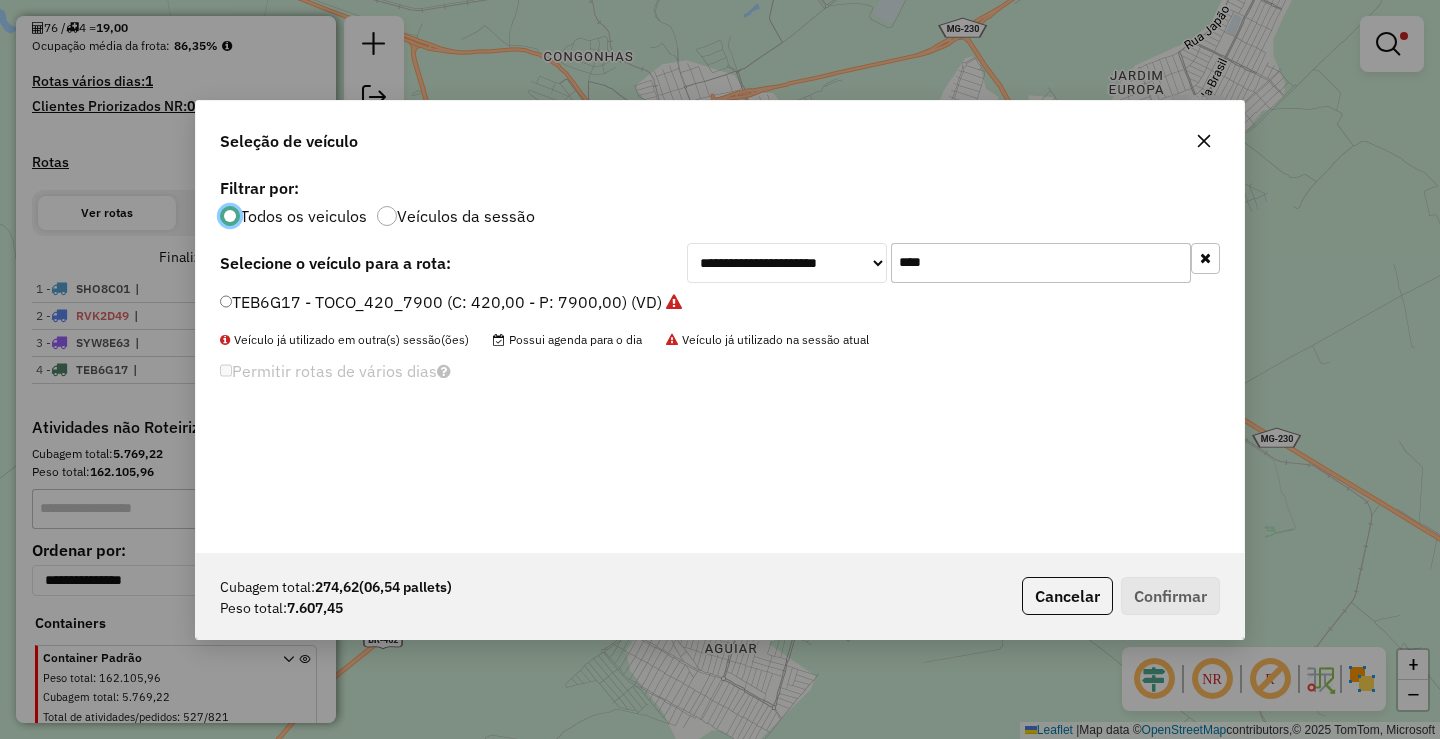 click on "****" 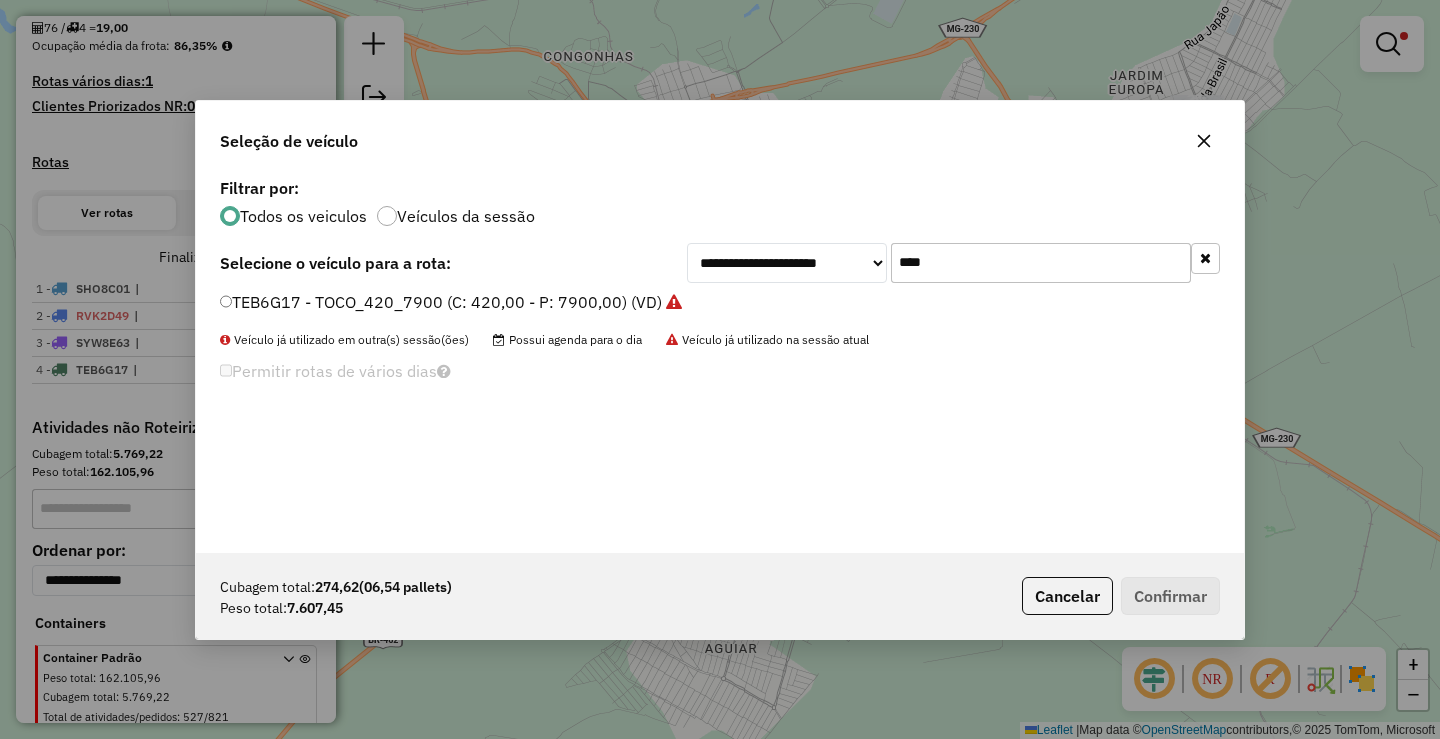 click on "****" 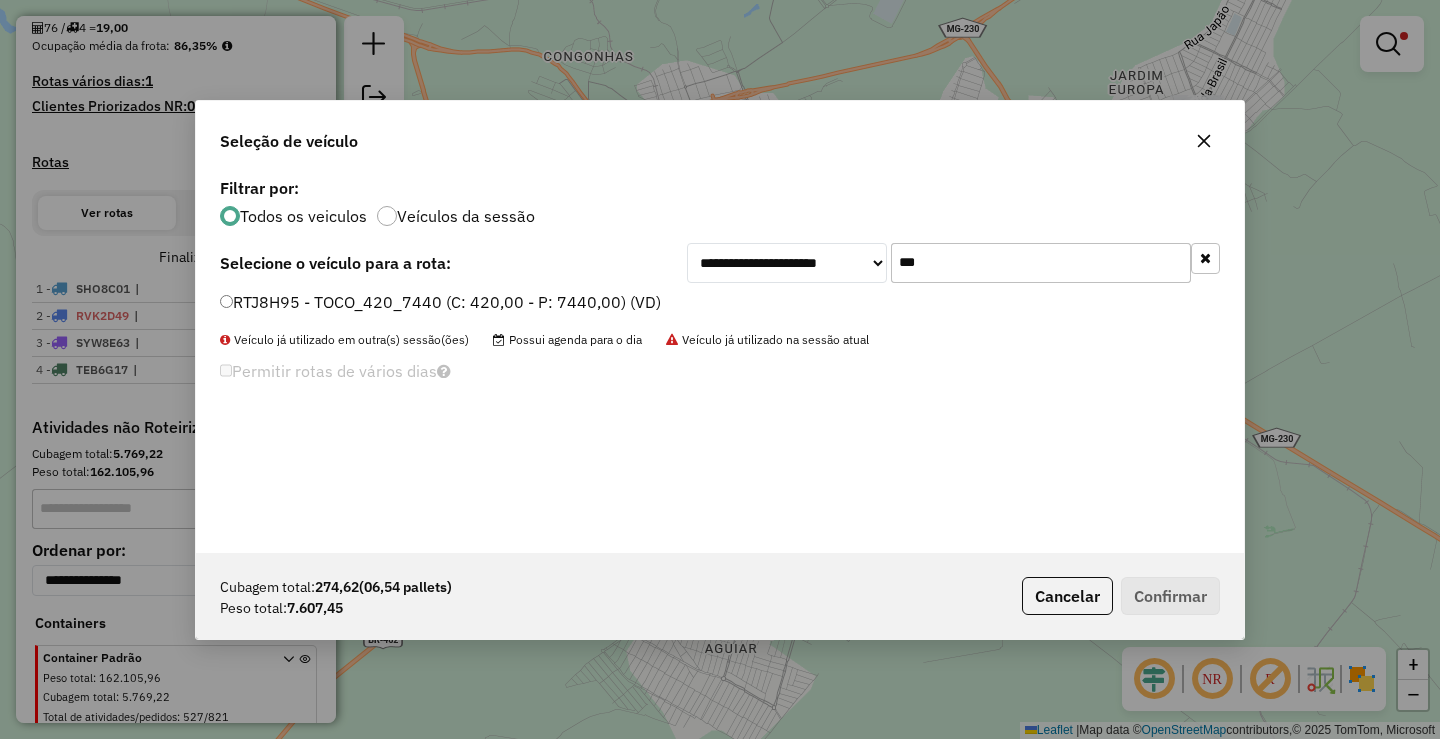 type on "***" 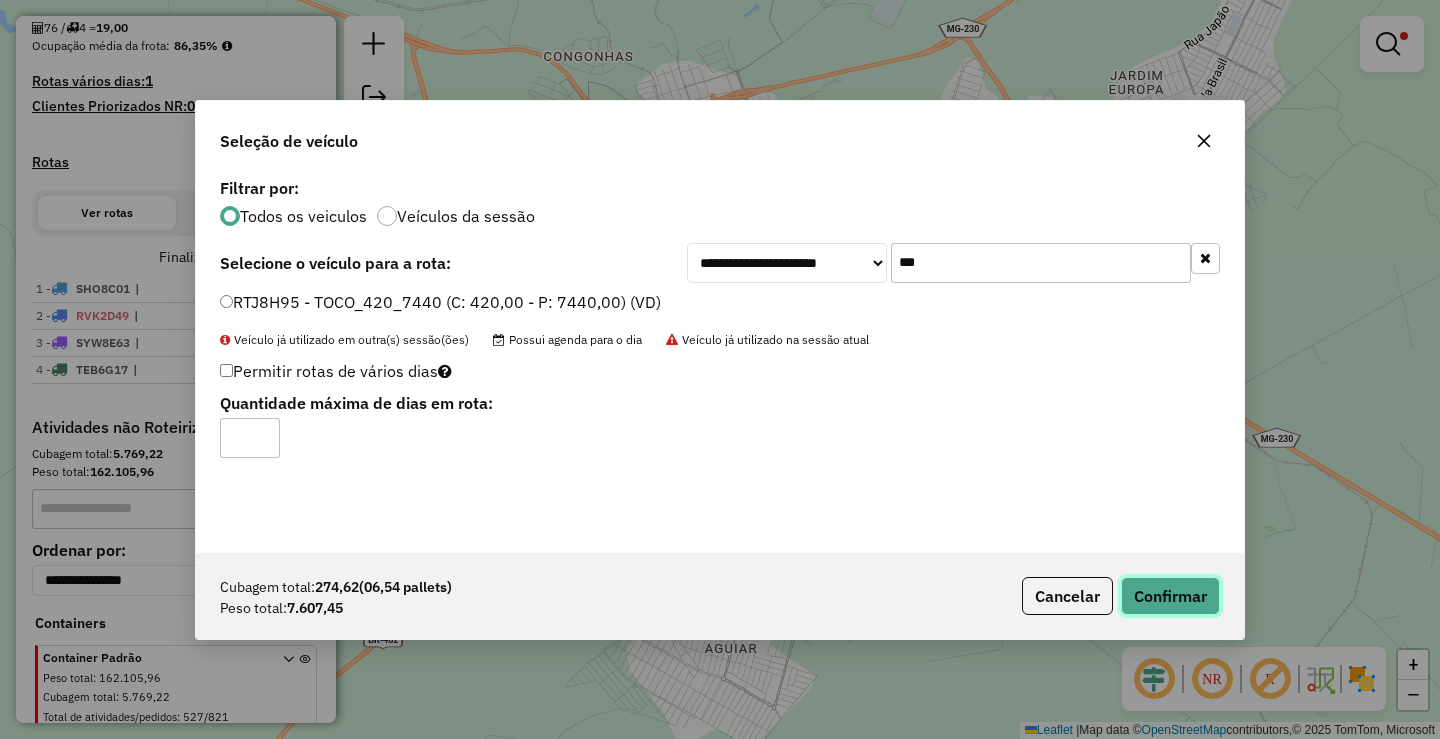 click on "Confirmar" 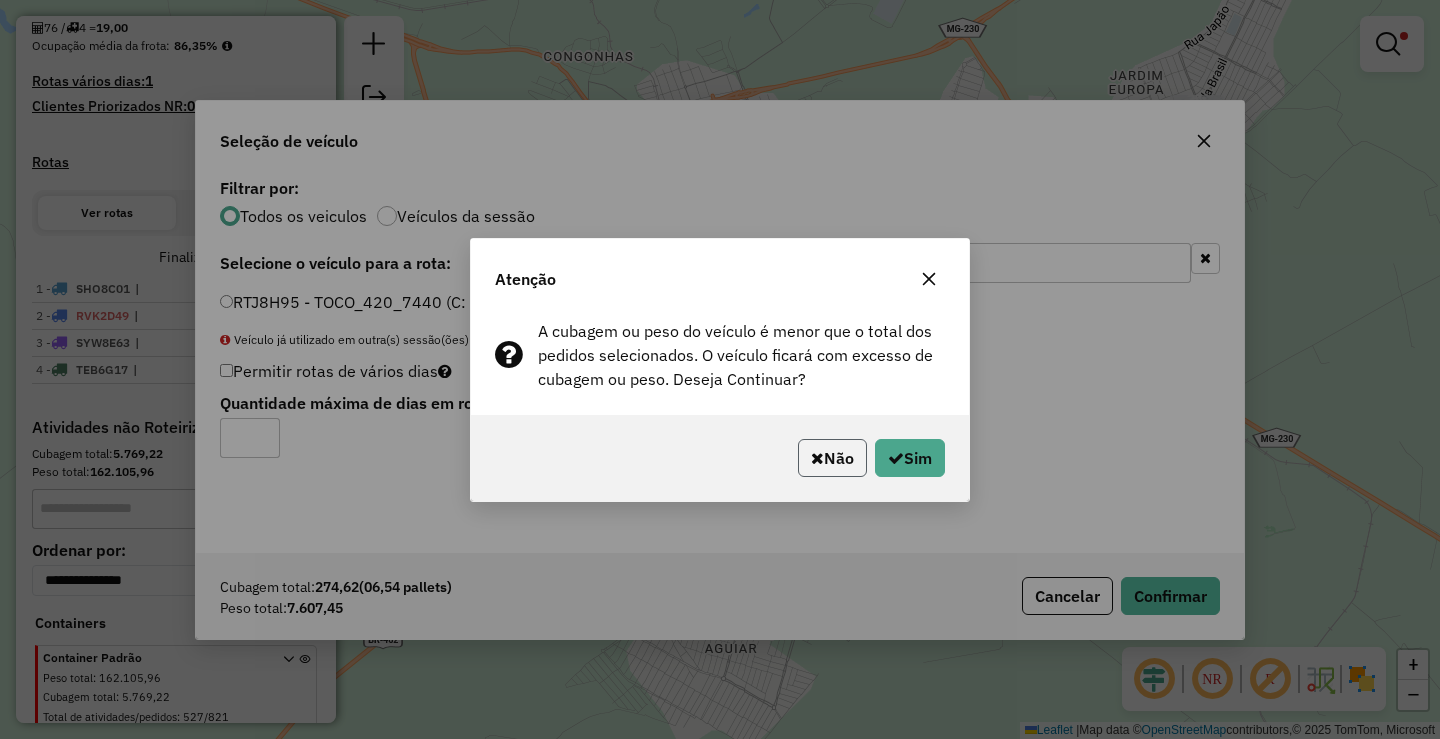 click on "Não" 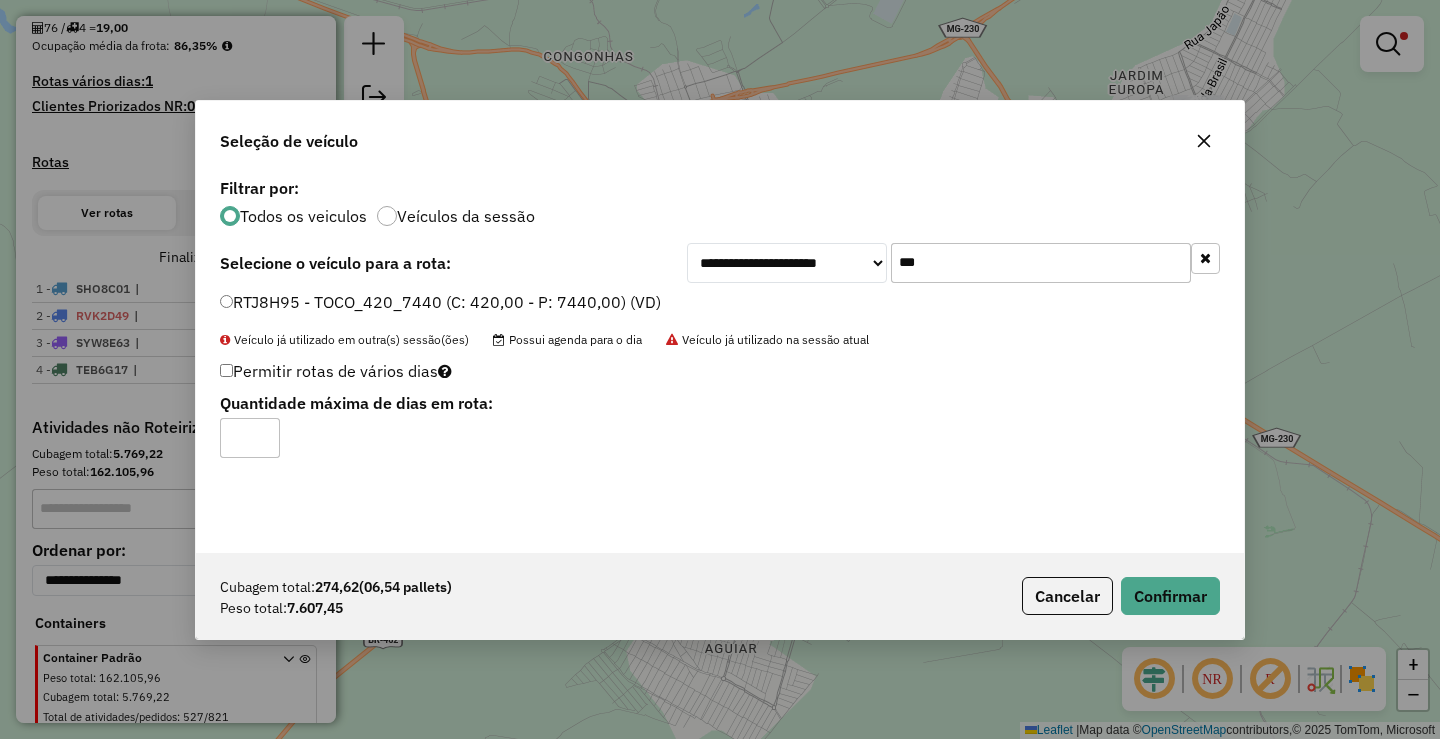 click 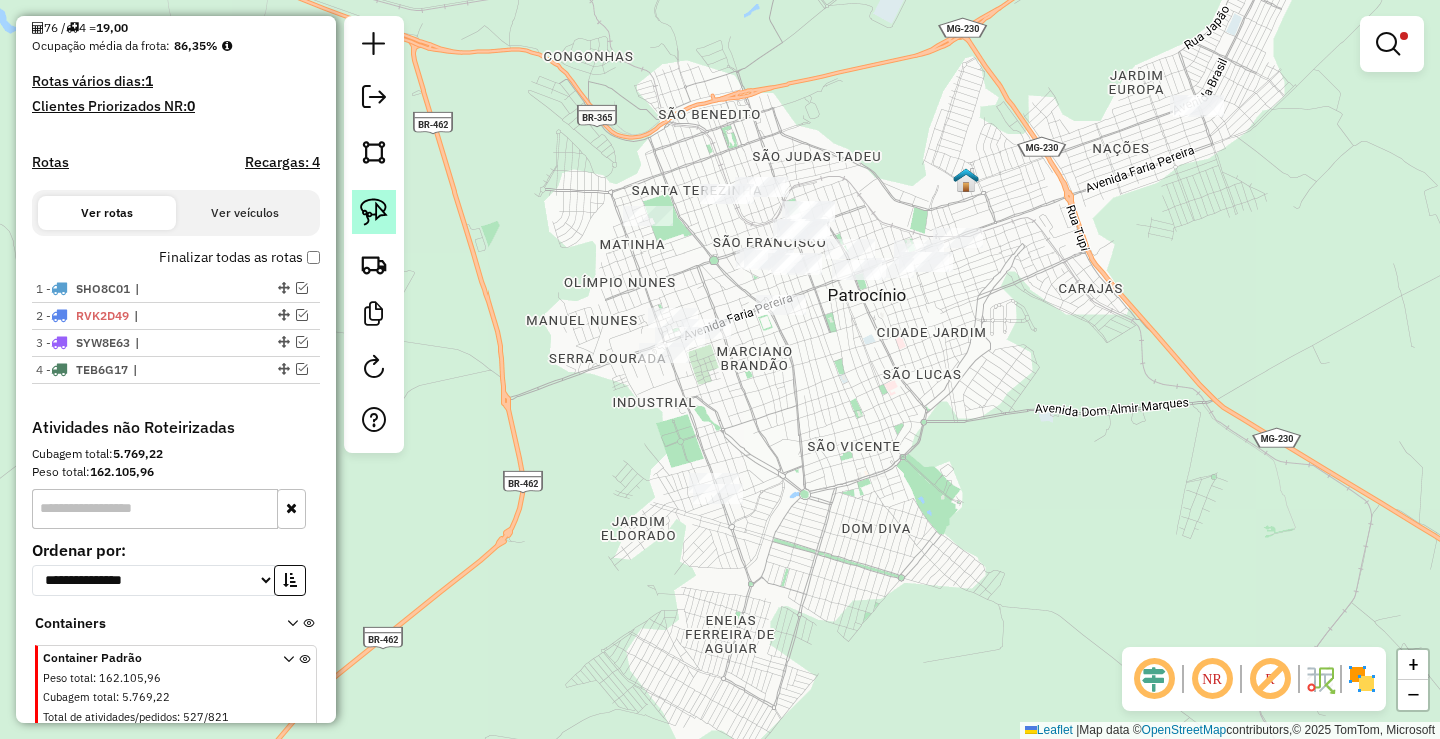 click 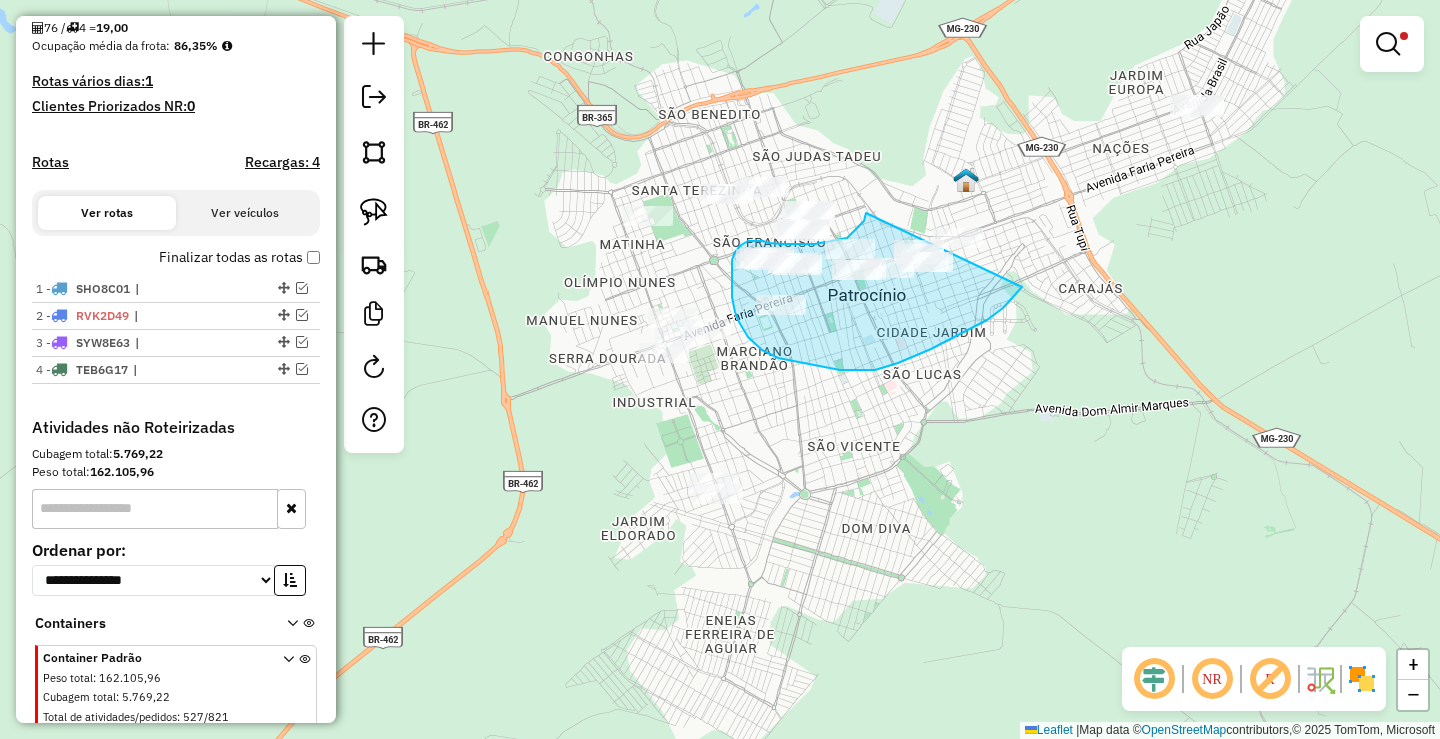 drag, startPoint x: 866, startPoint y: 213, endPoint x: 1042, endPoint y: 250, distance: 179.84715 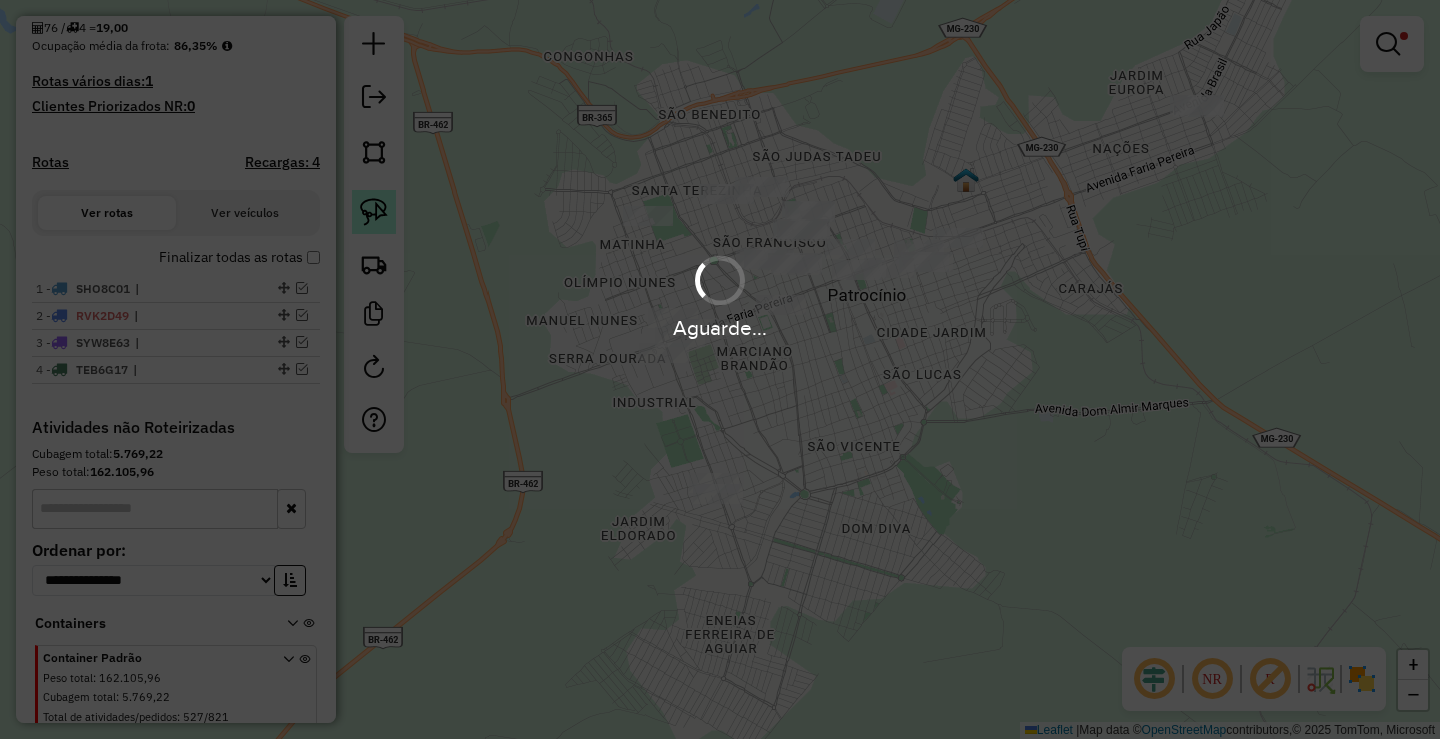 click on "Aguarde...  Pop-up bloqueado!  Seu navegador bloqueou automáticamente a abertura de uma nova janela.   Acesse as configurações e adicione o endereço do sistema a lista de permissão.   Fechar  Informações da Sessão 975399 - 06/08/2025     Criação: 05/08/2025 17:53   Depósito:  A3P Patos de Minas  Total de rotas:  4  Distância Total:  1.092,87 km  Tempo total:  57:03  Valor total:  R$ 1.274.089,19  - Total roteirizado:  R$ 225.467,40  - Total não roteirizado:  R$ 1.048.621,79  Total de Atividades Roteirizadas:  76  Total de Pedidos Roteirizados:  112  Peso total roteirizado:  34.462,43  Cubagem total roteirizado:  1.215,34  Total de Atividades não Roteirizadas:  527  Total de Pedidos não Roteirizados:  821 Total de caixas por viagem:  1.215,34 /   4 =  303,84 Média de Atividades por viagem:  76 /   4 =  19,00 Ocupação média da frota:  86,35%   Rotas vários dias:  1  Clientes Priorizados NR:  0 Rotas  Recargas: 4   Ver rotas   Ver veículos  Finalizar todas as rotas   1 -       SHO8C01  : :" at bounding box center [720, 369] 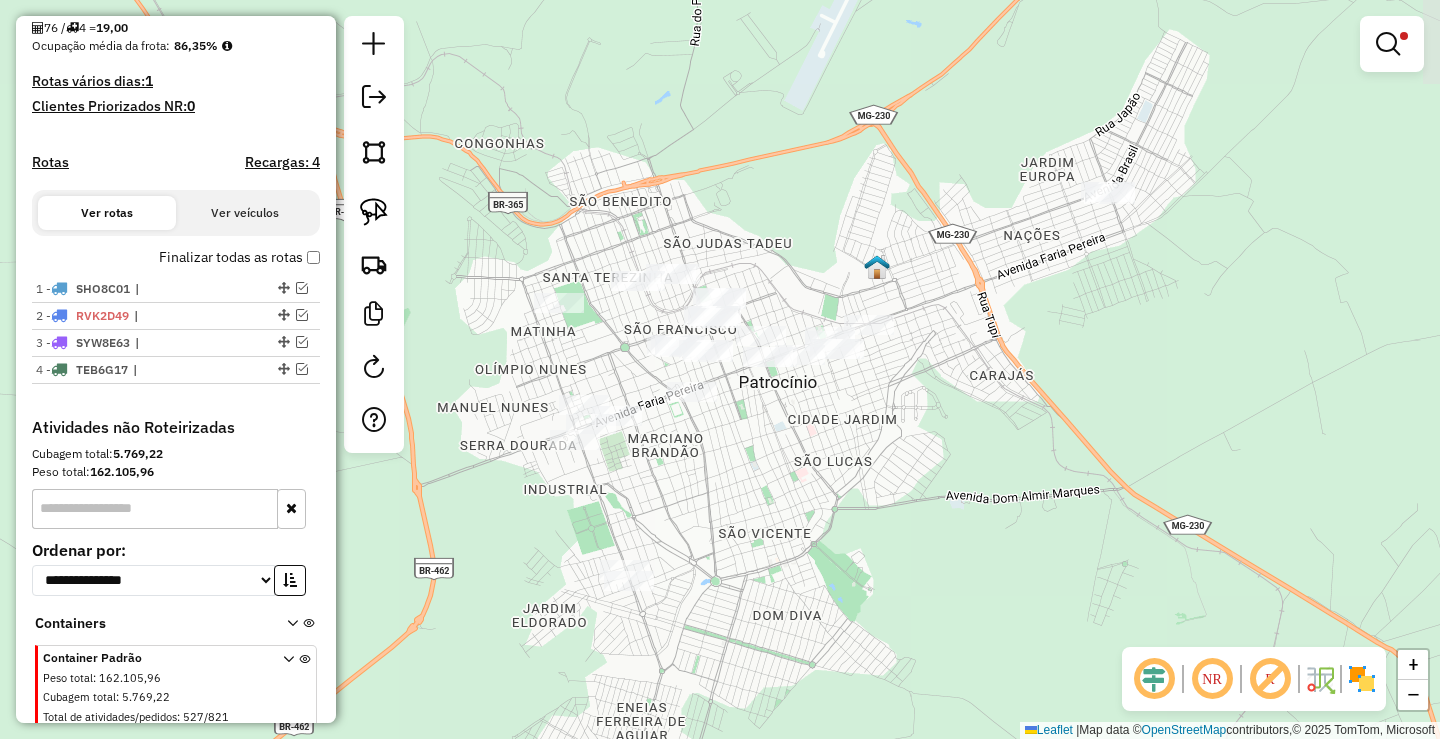 drag, startPoint x: 682, startPoint y: 141, endPoint x: 645, endPoint y: 216, distance: 83.630135 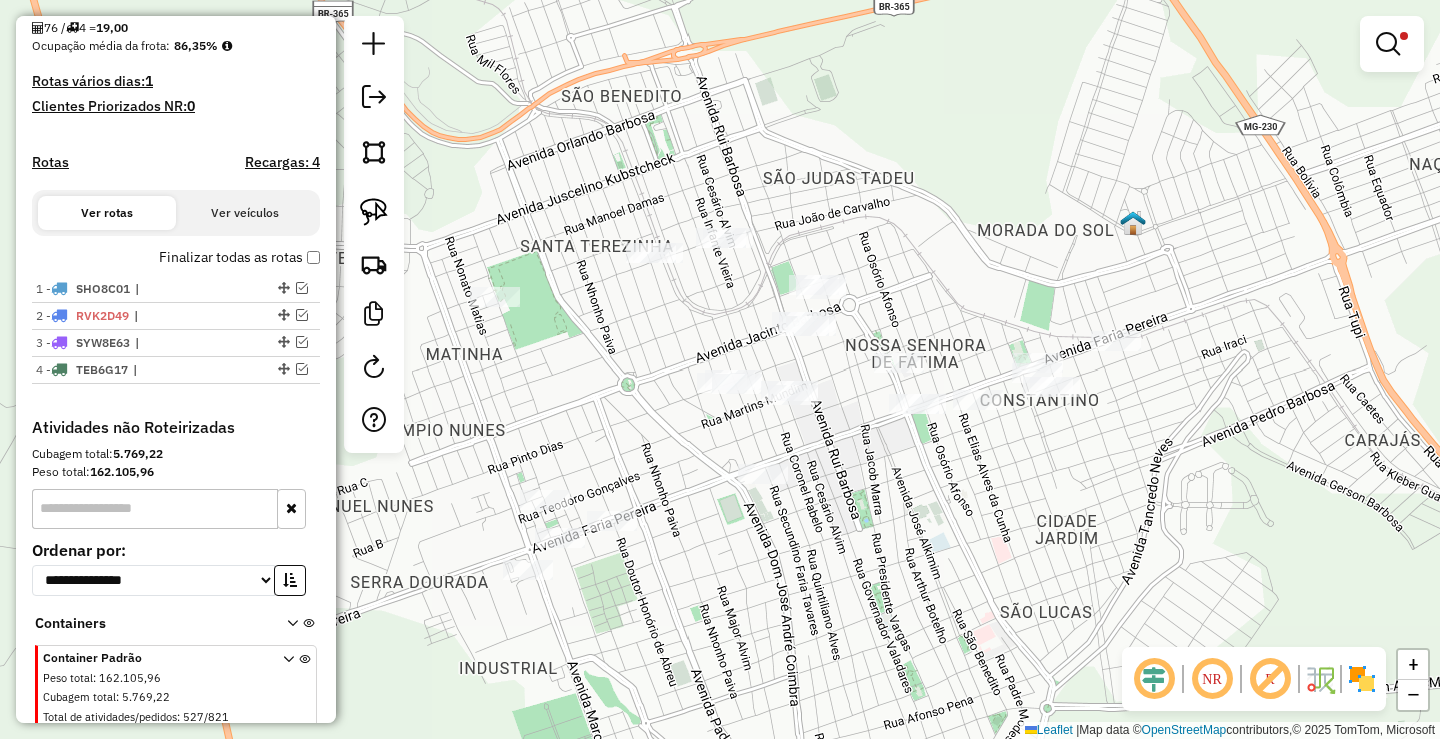 drag, startPoint x: 690, startPoint y: 336, endPoint x: 682, endPoint y: 320, distance: 17.888544 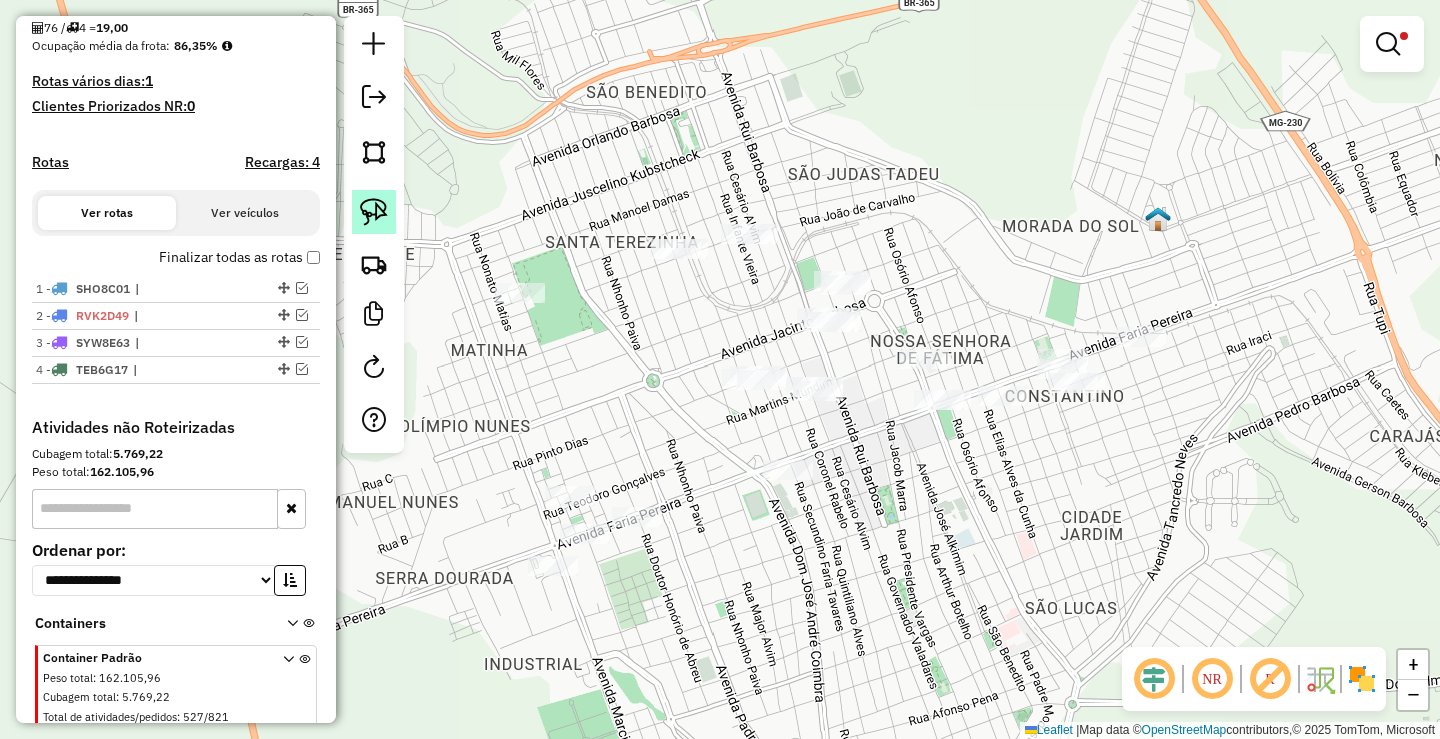 click 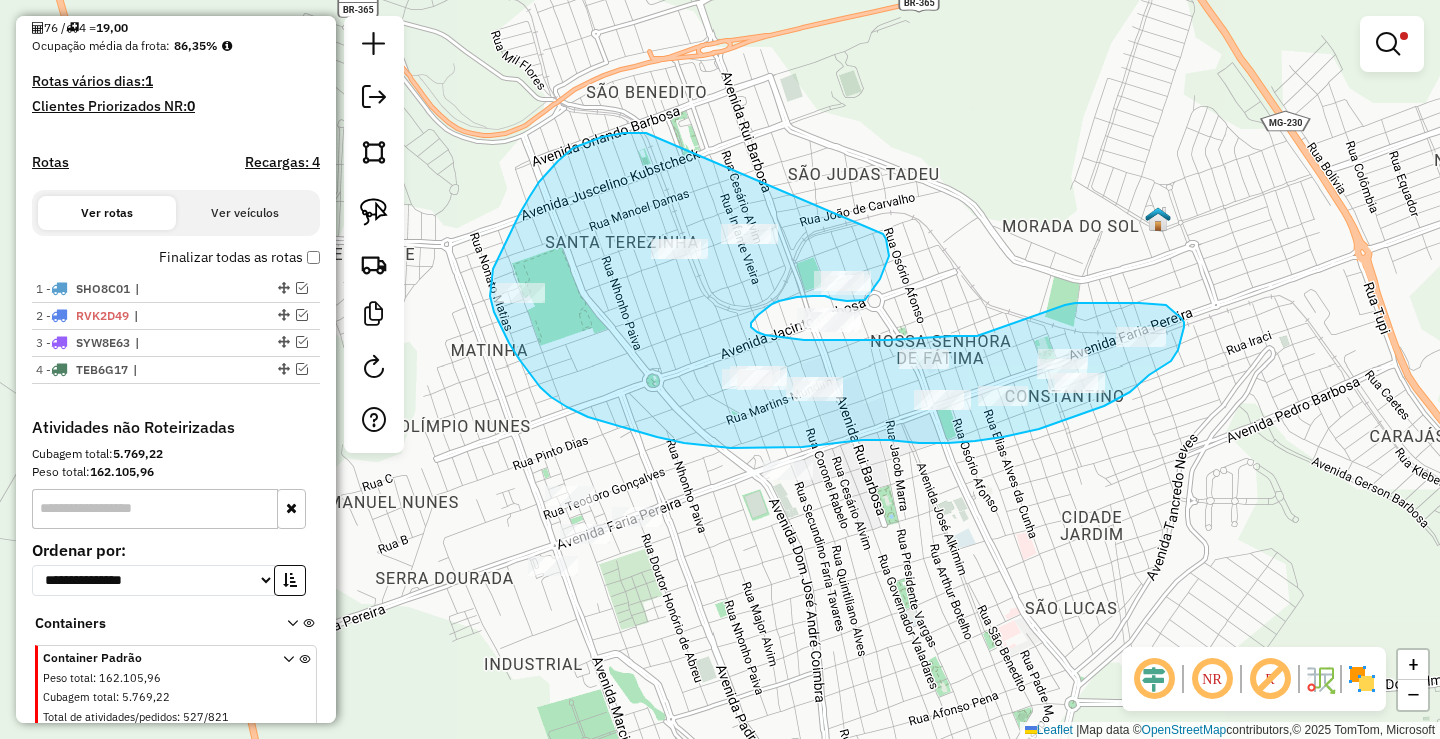 drag, startPoint x: 639, startPoint y: 133, endPoint x: 880, endPoint y: 231, distance: 260.16342 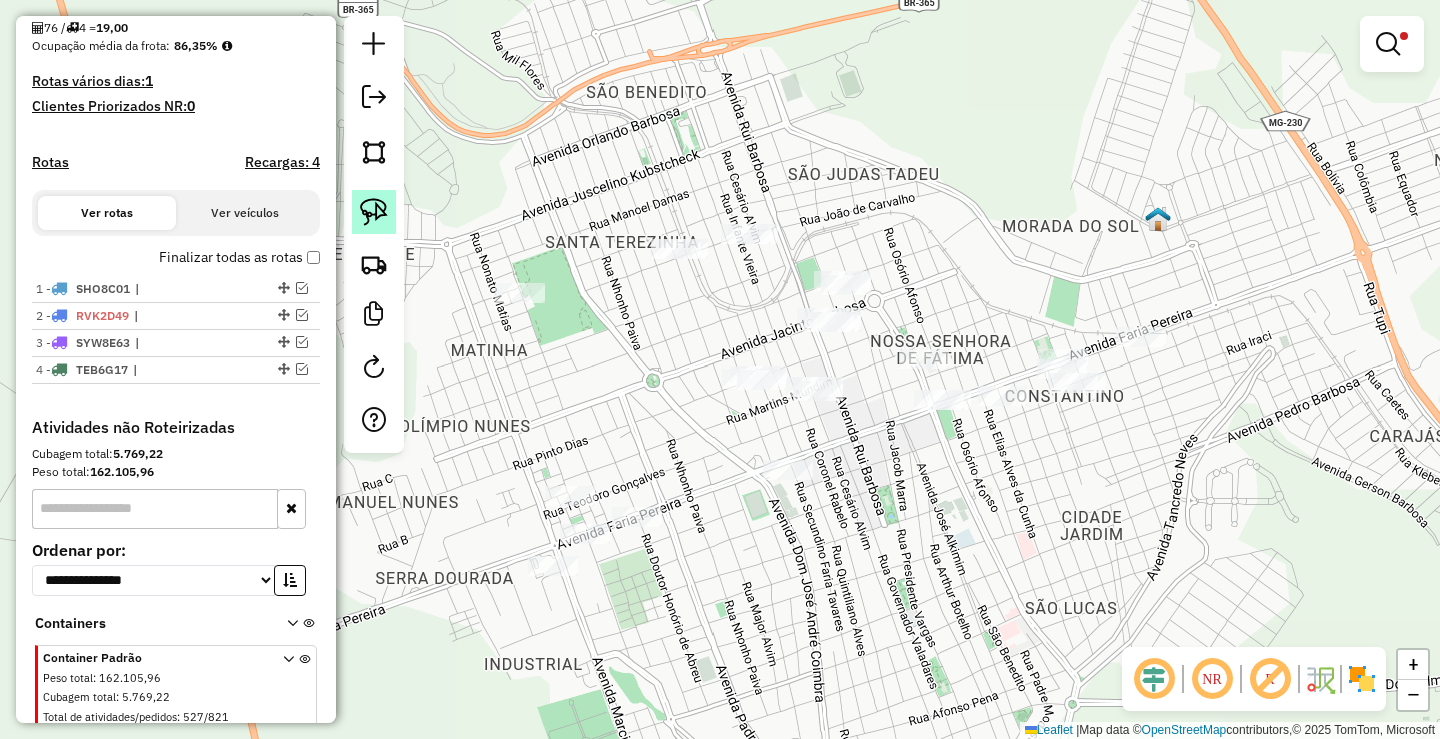 click 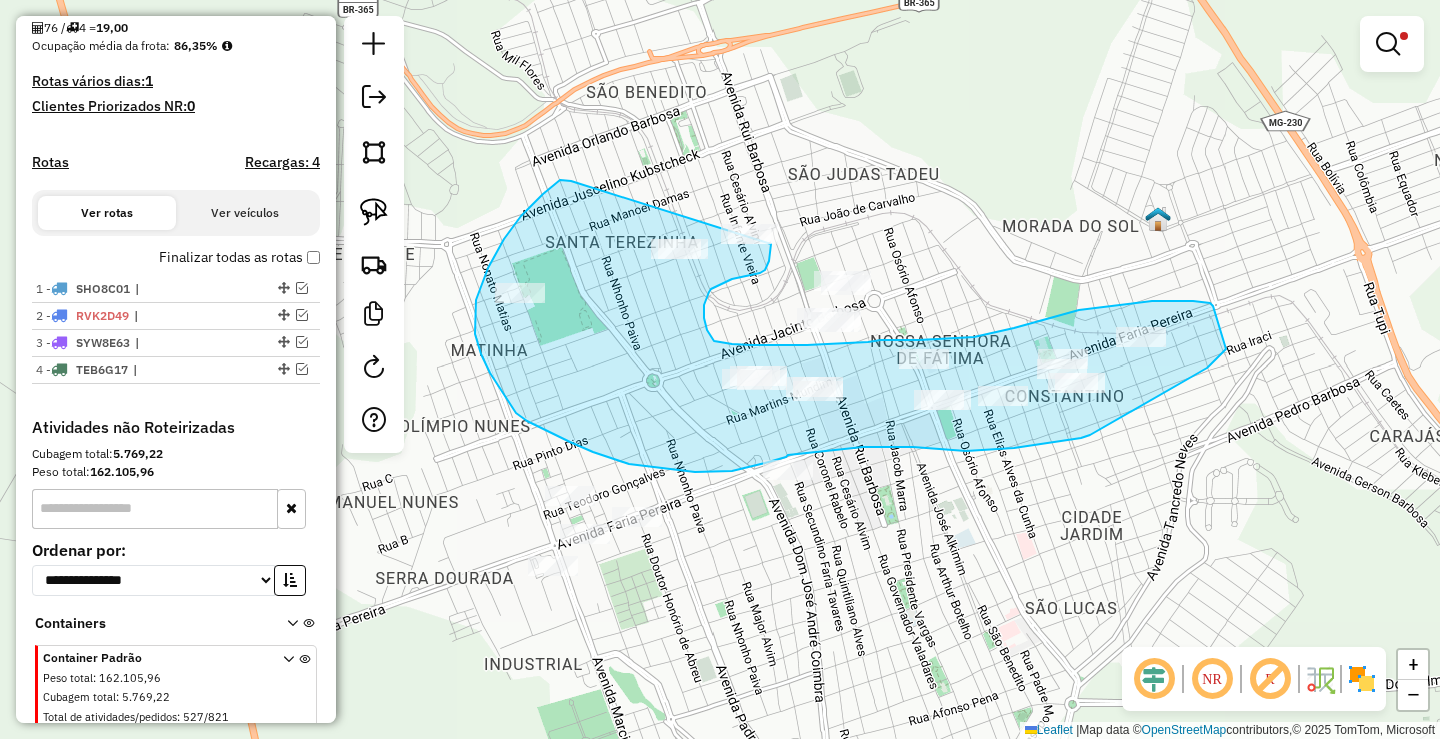 click on "**********" 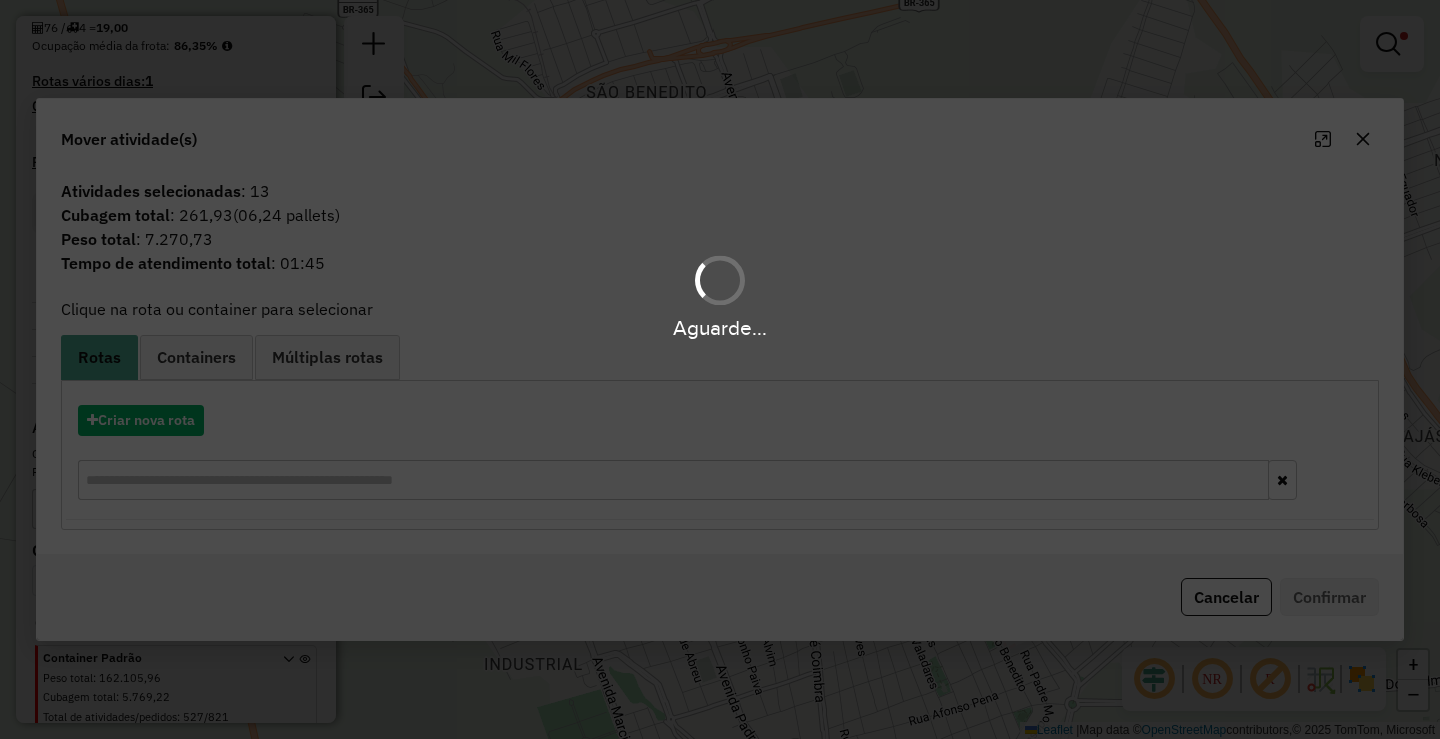 click on "Aguarde..." at bounding box center (720, 369) 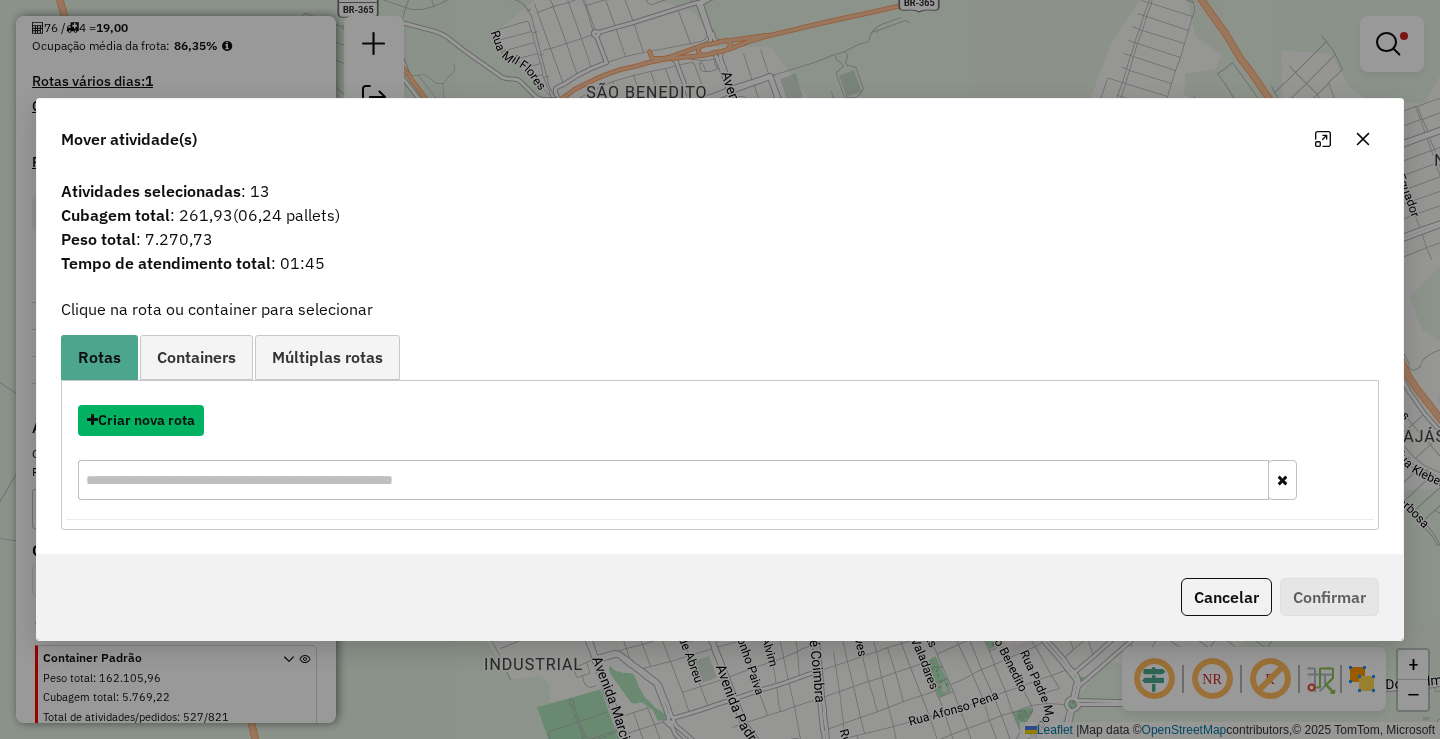 click on "Criar nova rota" at bounding box center (141, 420) 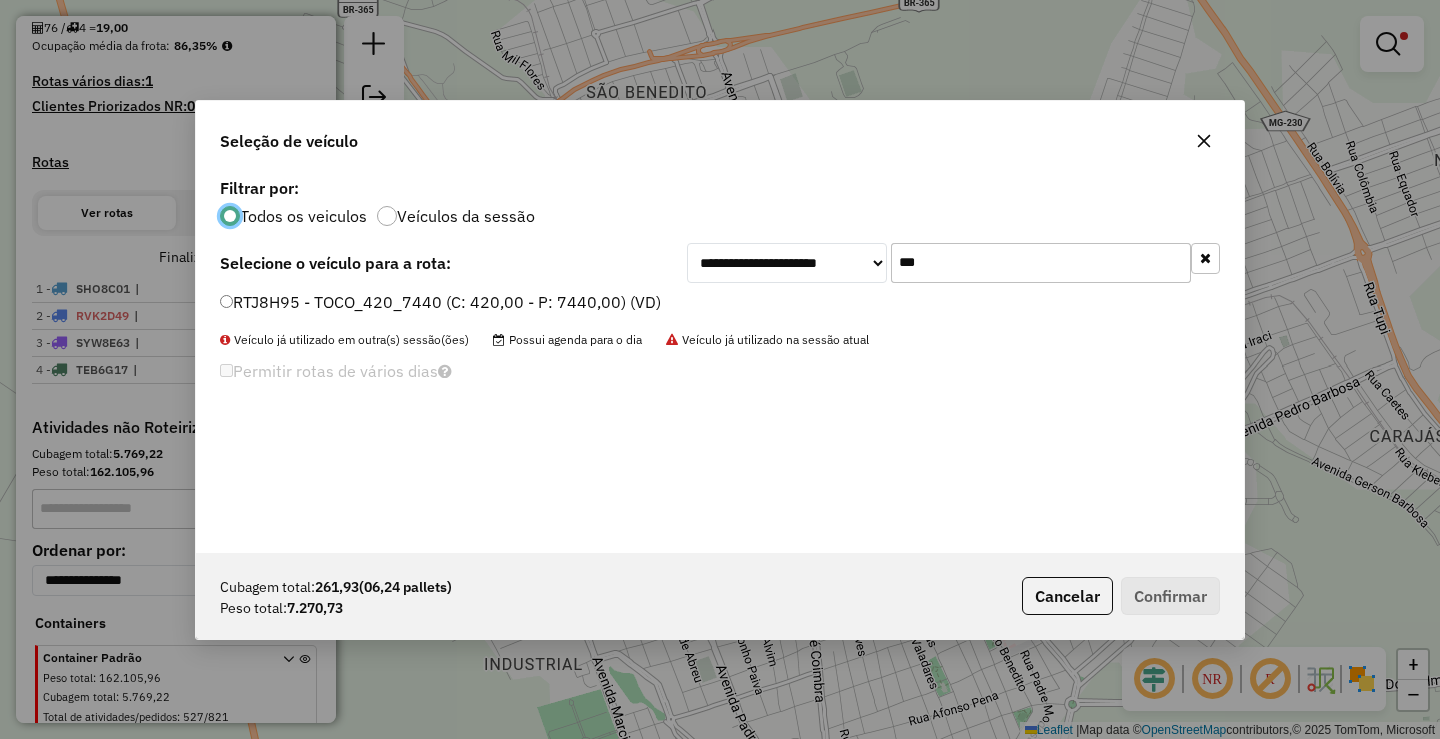 scroll, scrollTop: 11, scrollLeft: 6, axis: both 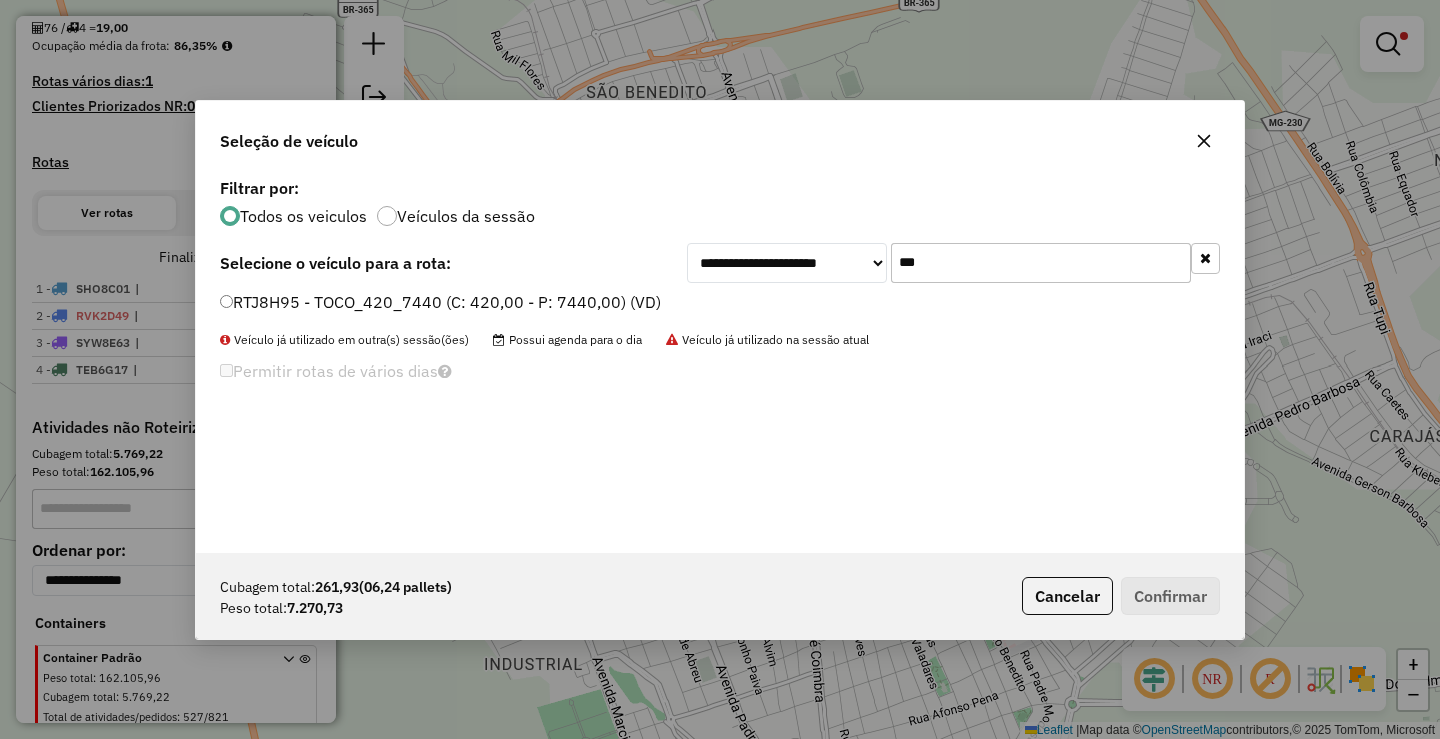 click on "RTJ8H95 - TOCO_420_7440 (C: 420,00 - P: 7440,00) (VD)" 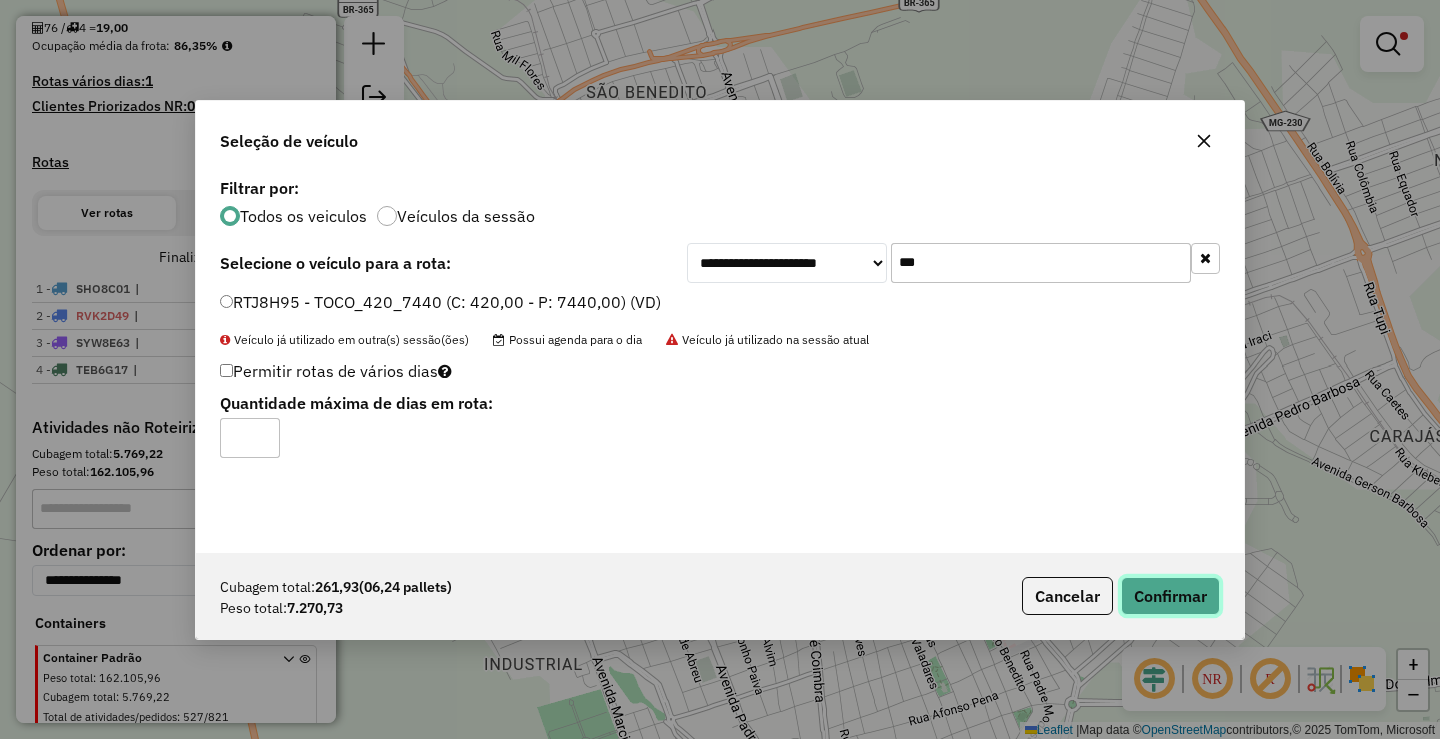 click on "Confirmar" 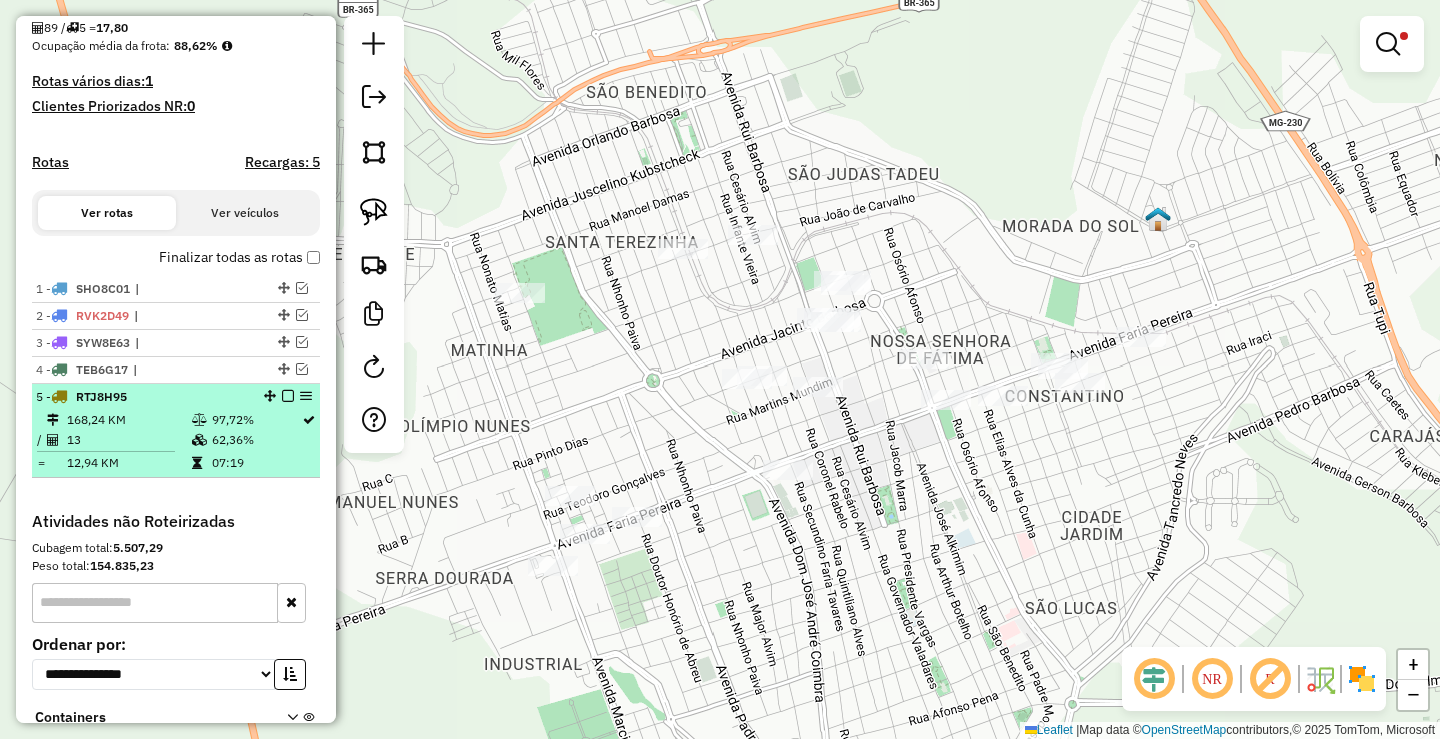 select on "**********" 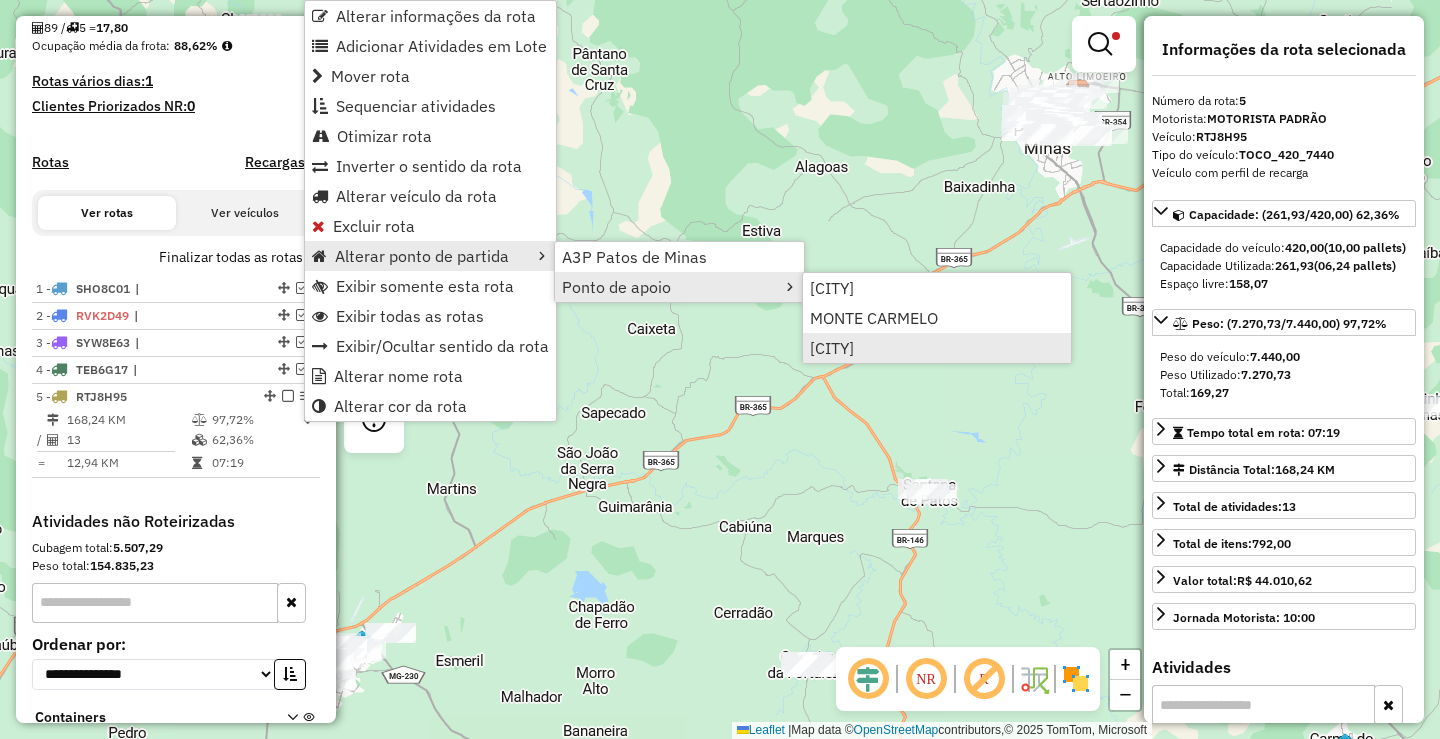 click on "PATROCÍNIO" at bounding box center (832, 348) 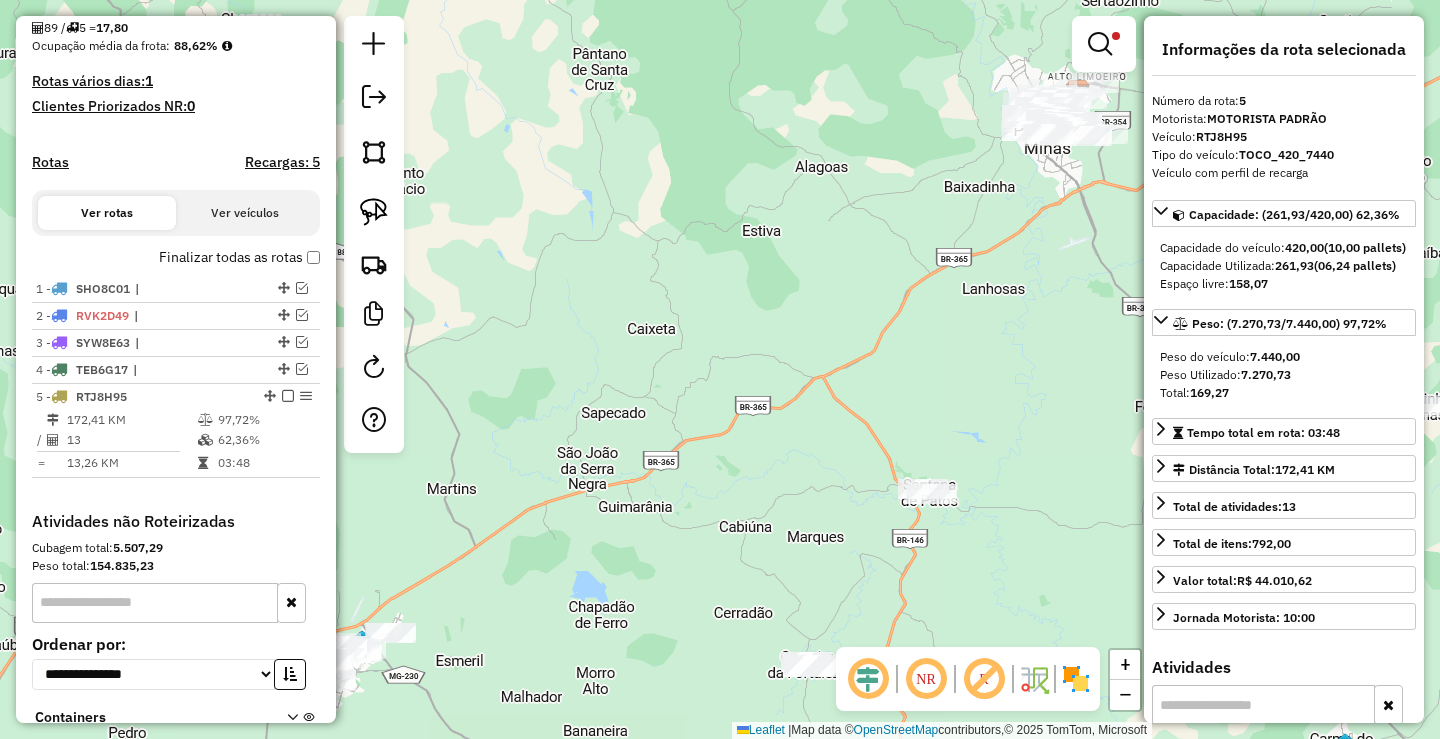 scroll, scrollTop: 638, scrollLeft: 0, axis: vertical 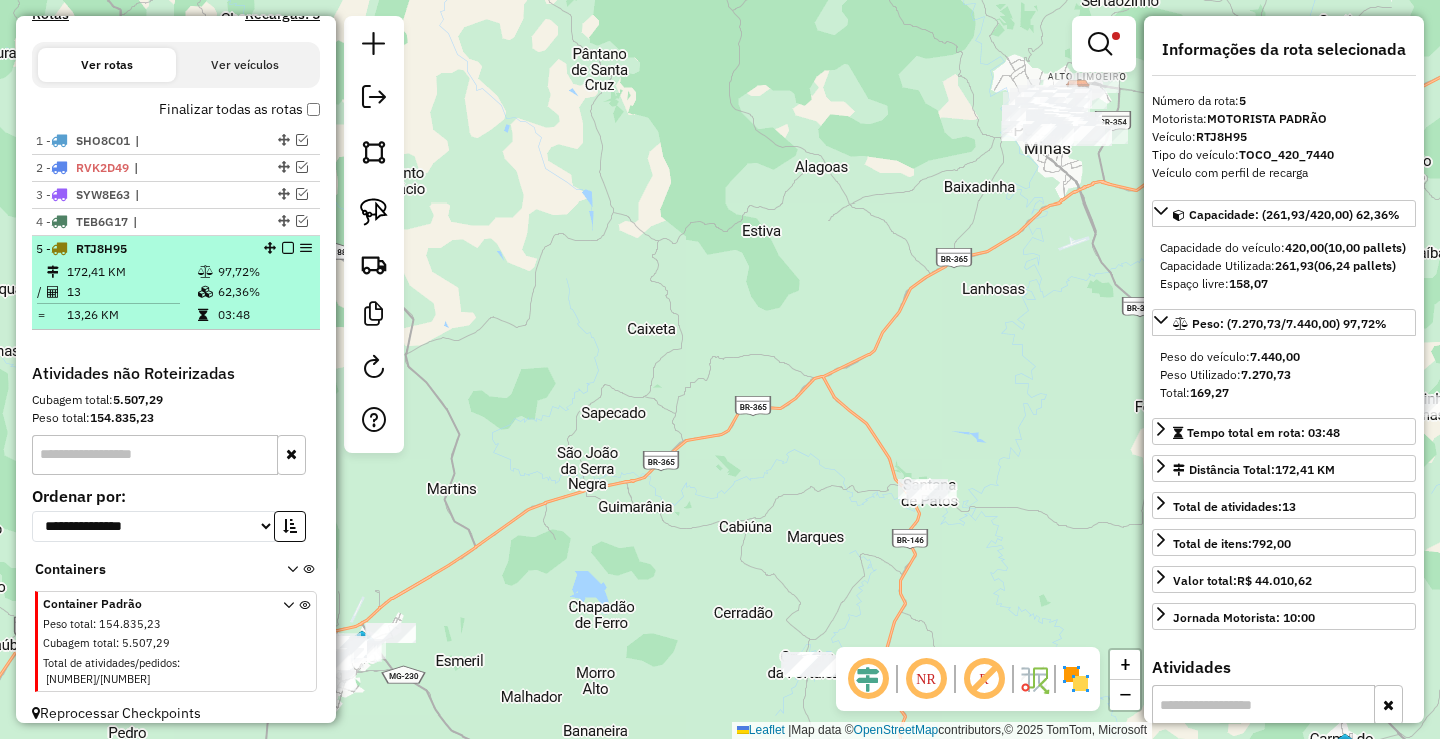 click at bounding box center (288, 248) 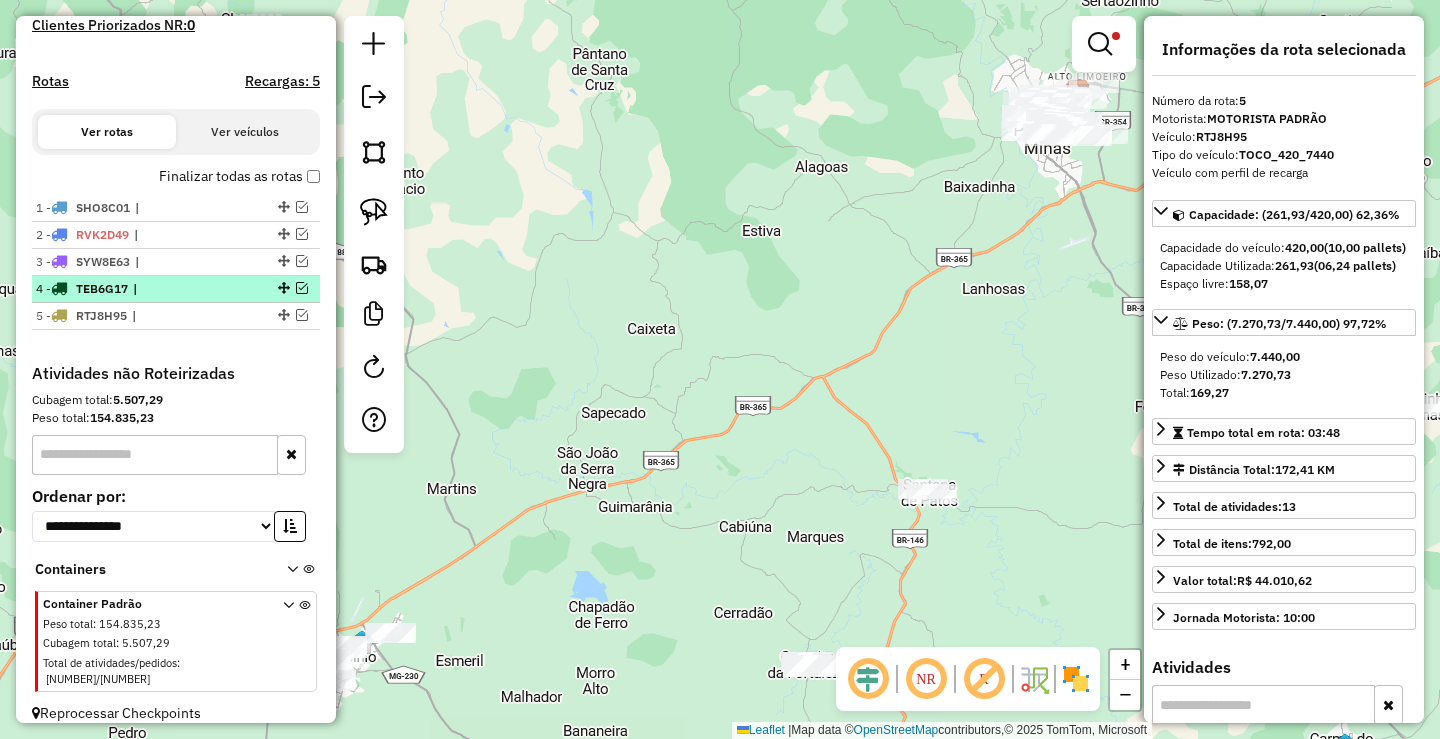 click at bounding box center (302, 288) 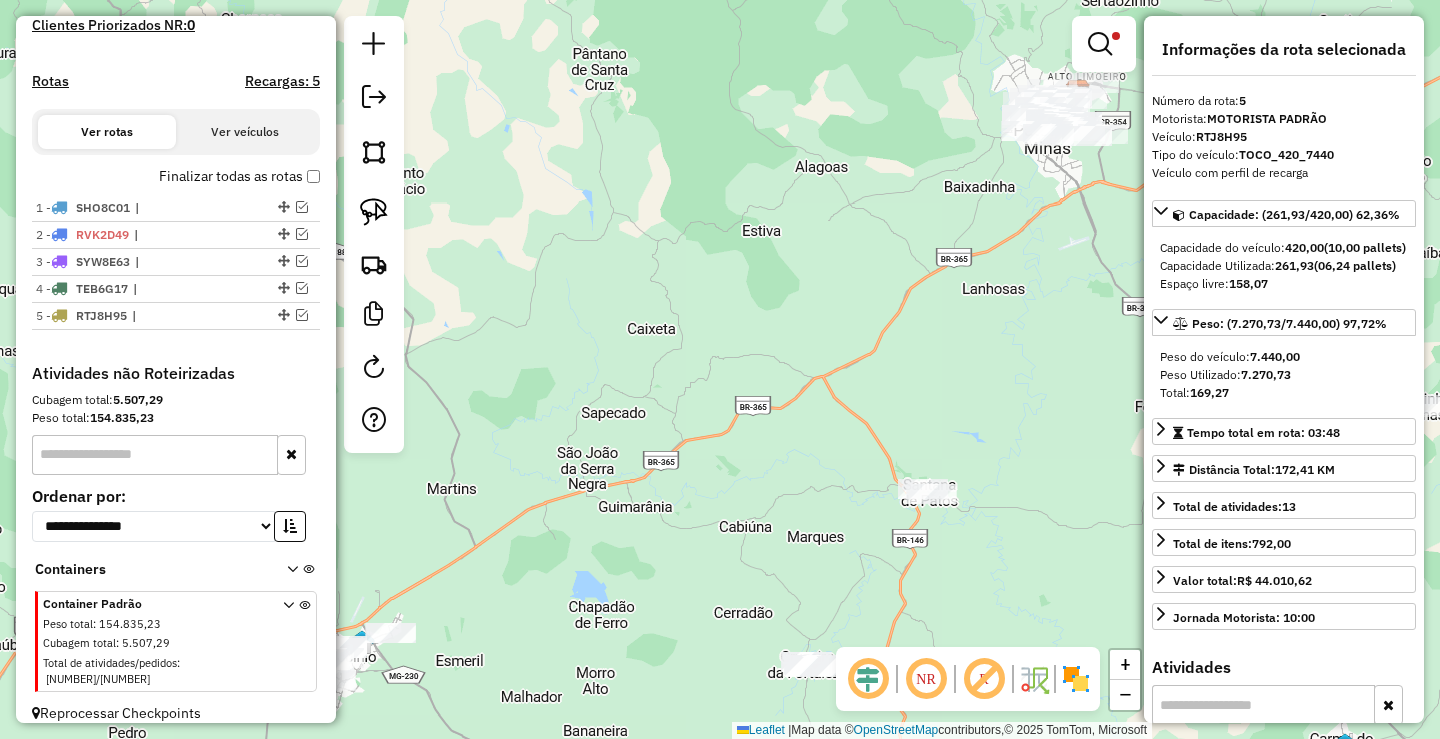 scroll, scrollTop: 638, scrollLeft: 0, axis: vertical 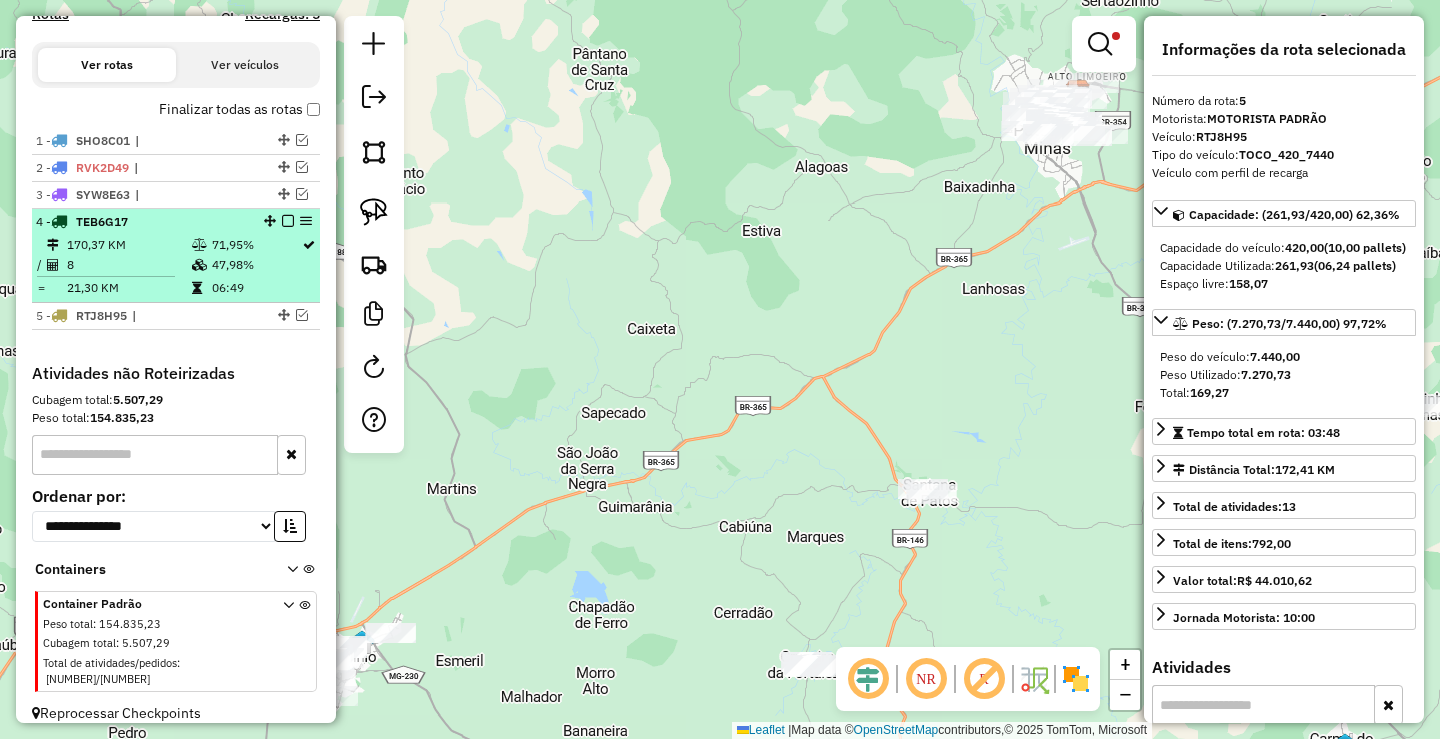 click at bounding box center [199, 265] 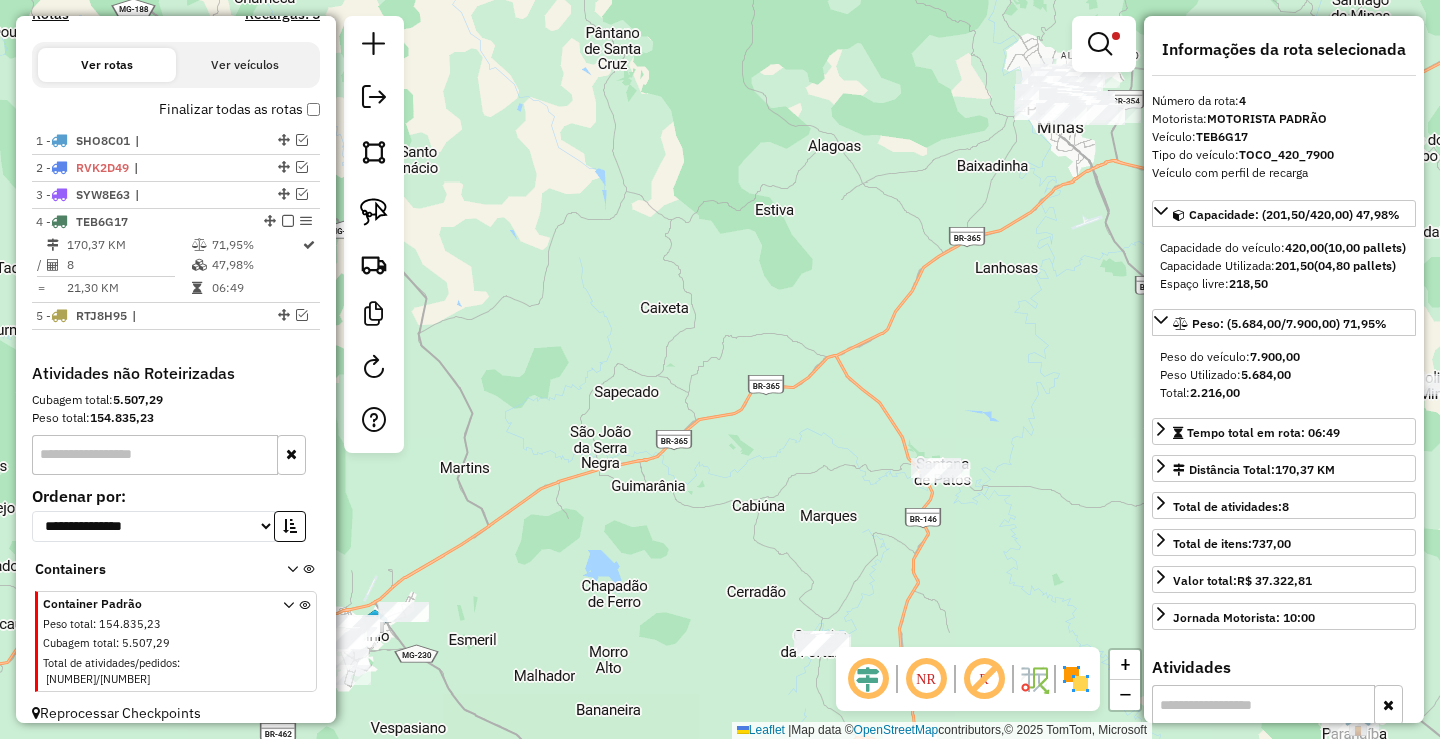 drag, startPoint x: 529, startPoint y: 478, endPoint x: 674, endPoint y: 408, distance: 161.01242 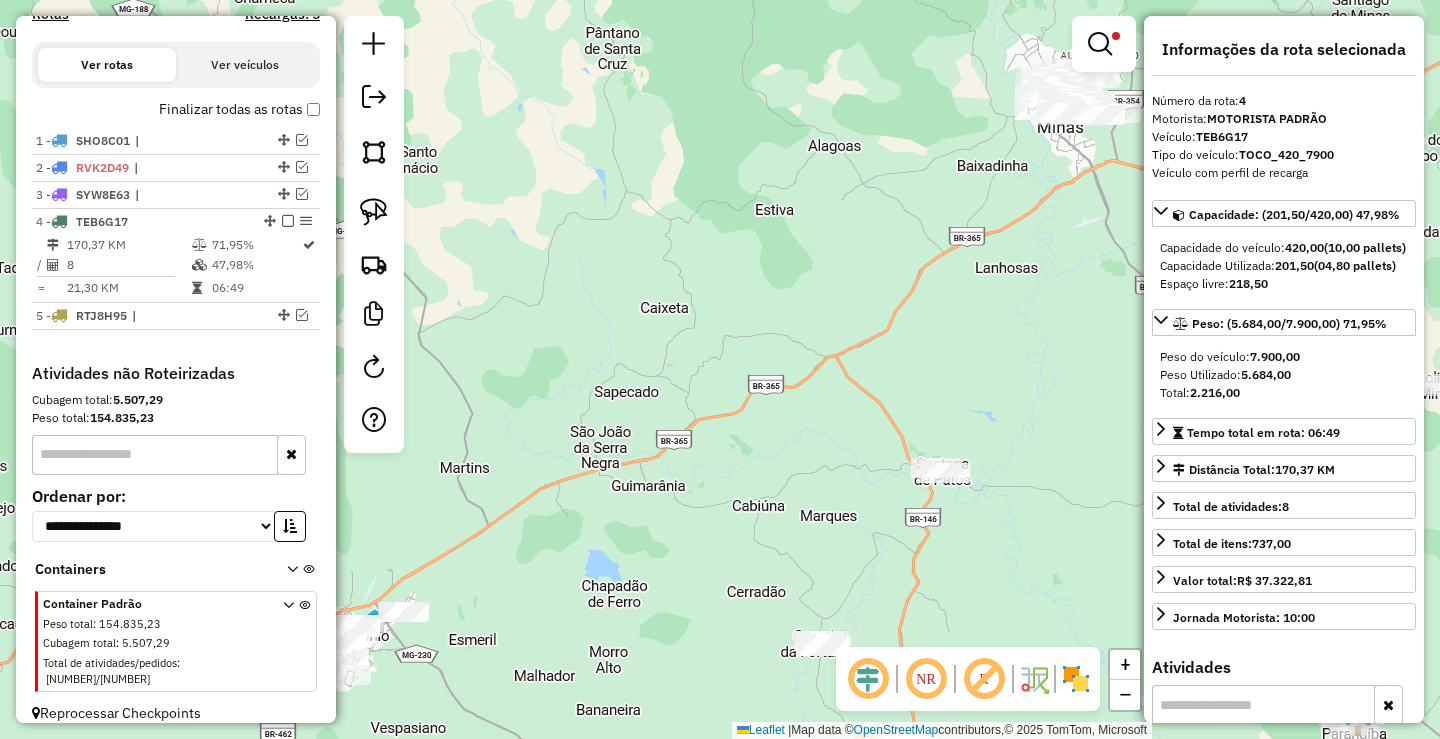 click on "**********" 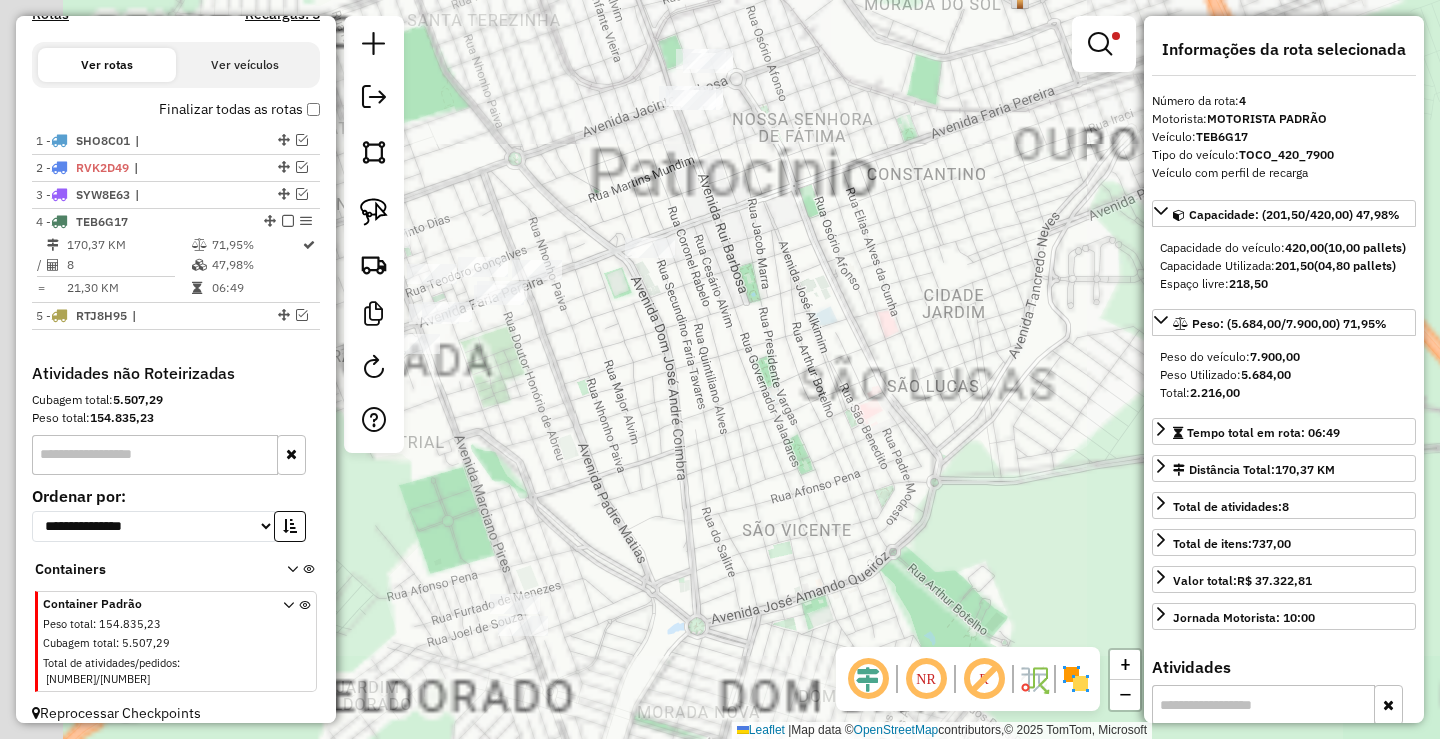 drag, startPoint x: 583, startPoint y: 510, endPoint x: 701, endPoint y: 489, distance: 119.85408 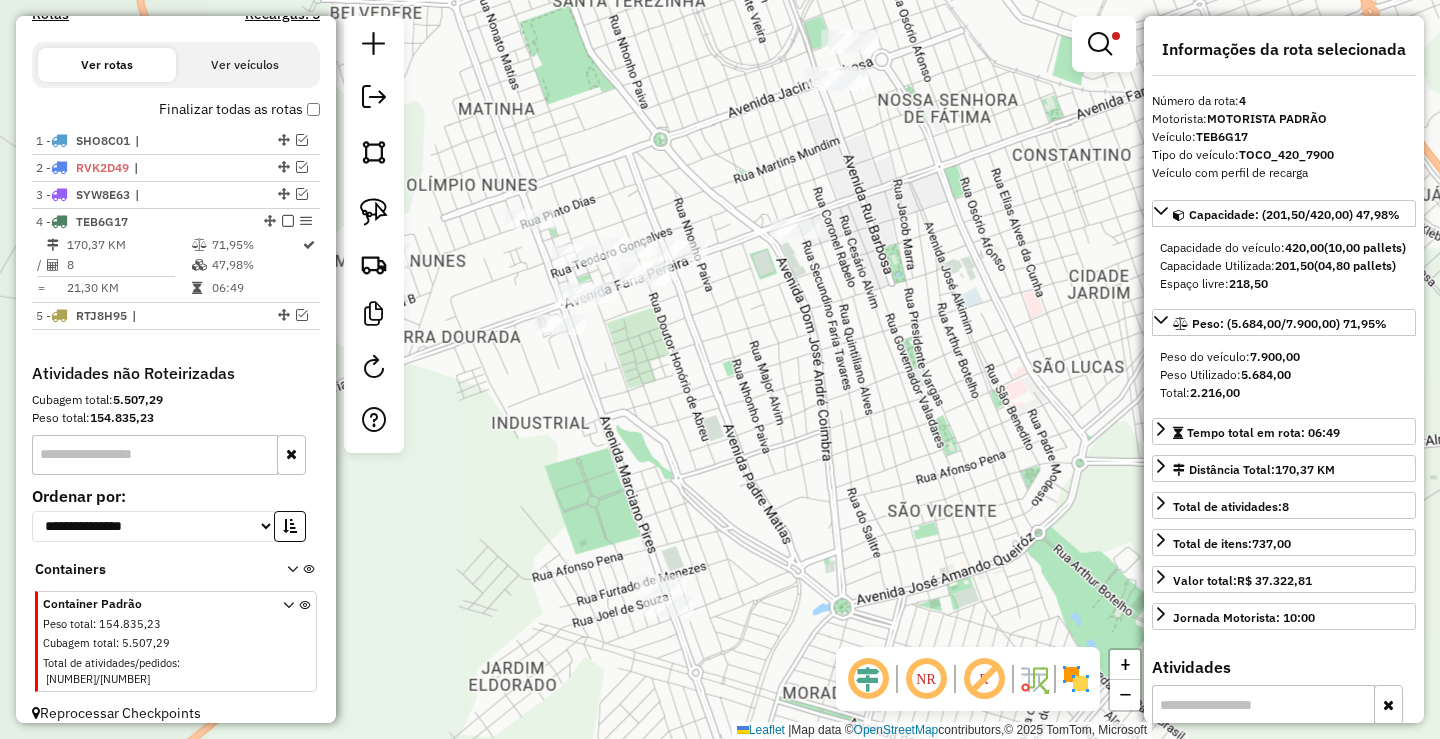 drag, startPoint x: 585, startPoint y: 448, endPoint x: 611, endPoint y: 389, distance: 64.4748 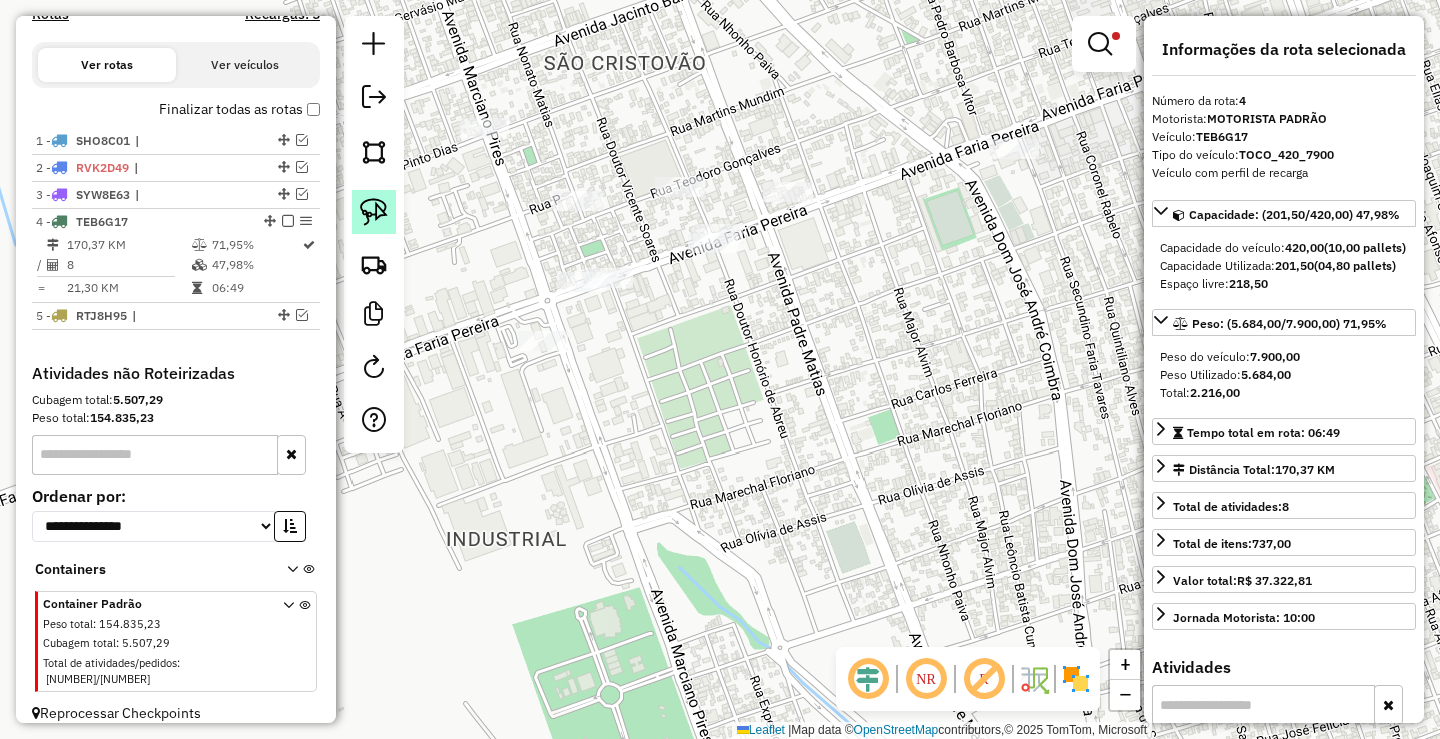 click 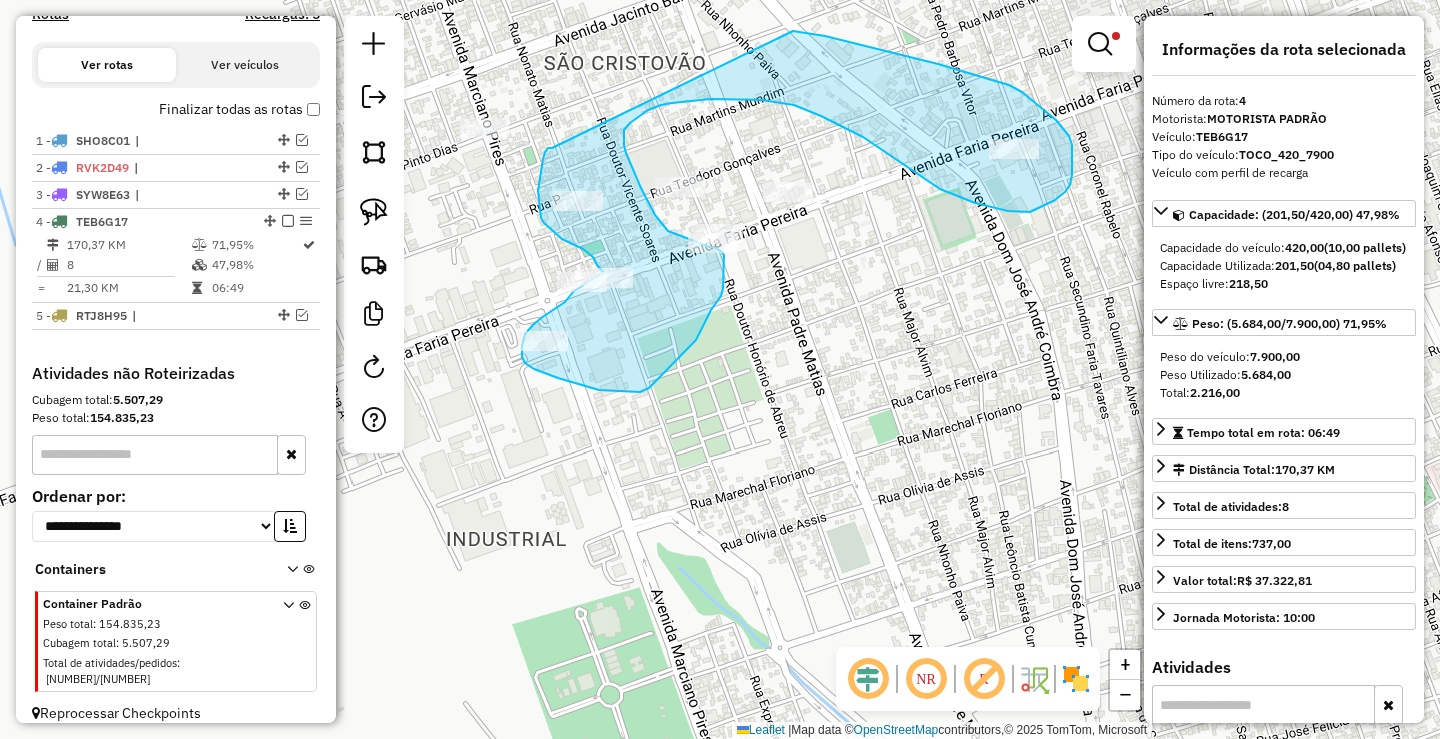 drag, startPoint x: 552, startPoint y: 148, endPoint x: 787, endPoint y: 77, distance: 245.49135 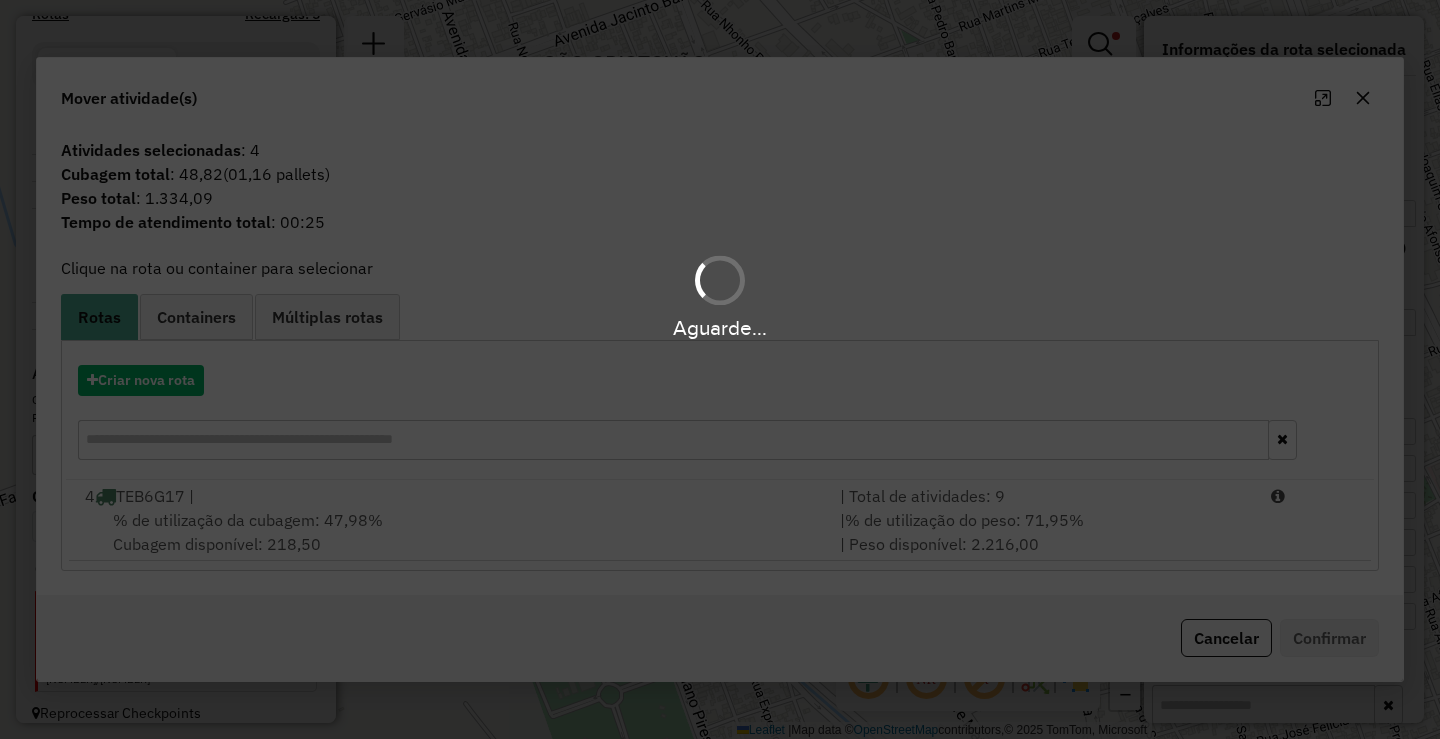 click on "Aguarde..." at bounding box center [720, 369] 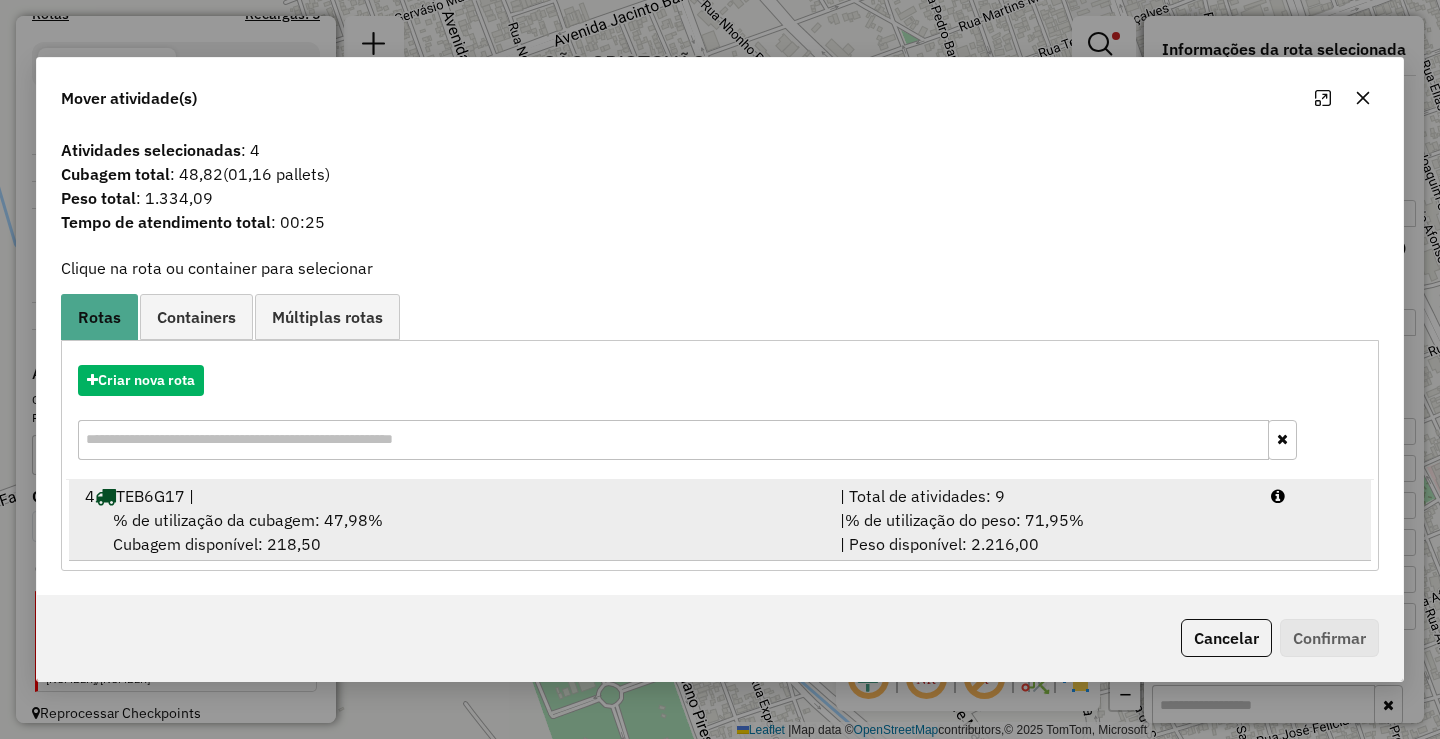 click on "|  % de utilização do peso: 71,95%  | Peso disponível: 2.216,00" at bounding box center (1043, 532) 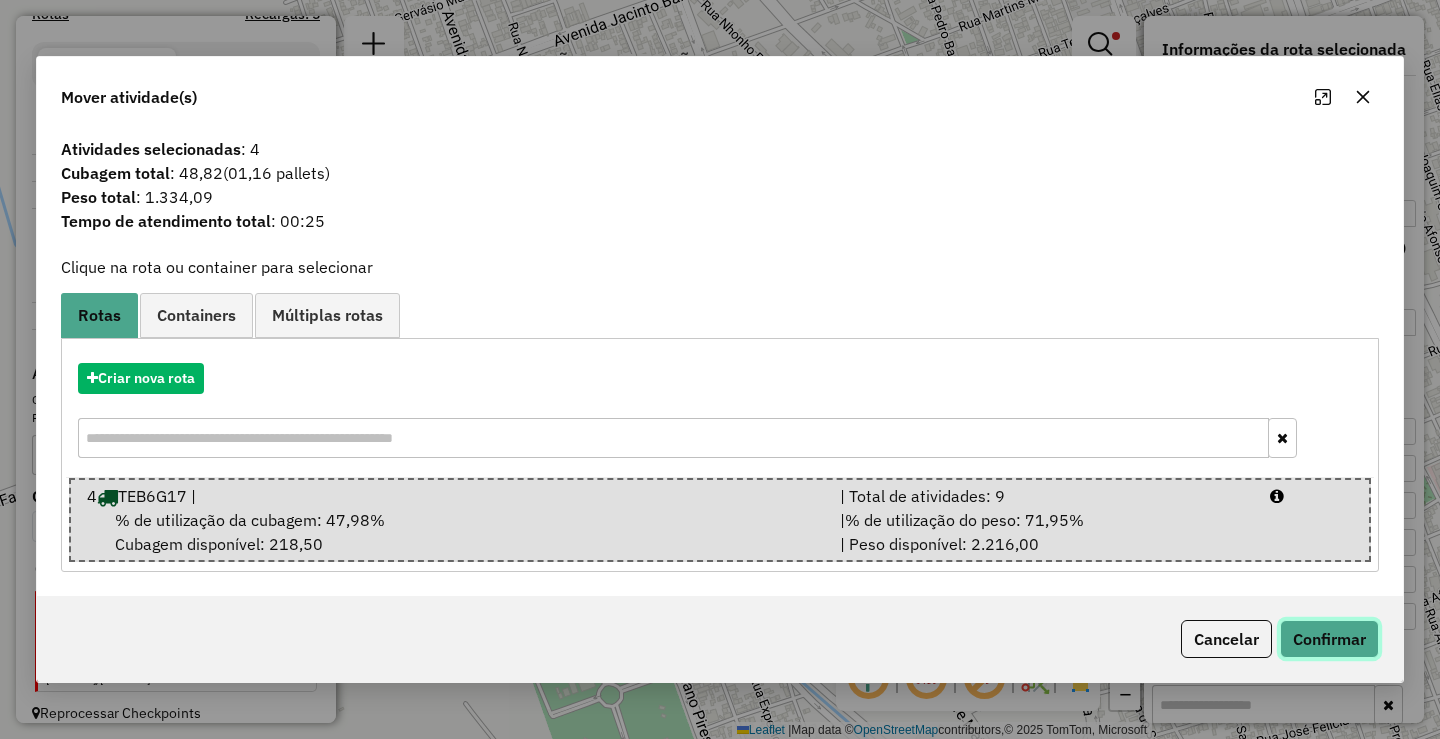 click on "Confirmar" 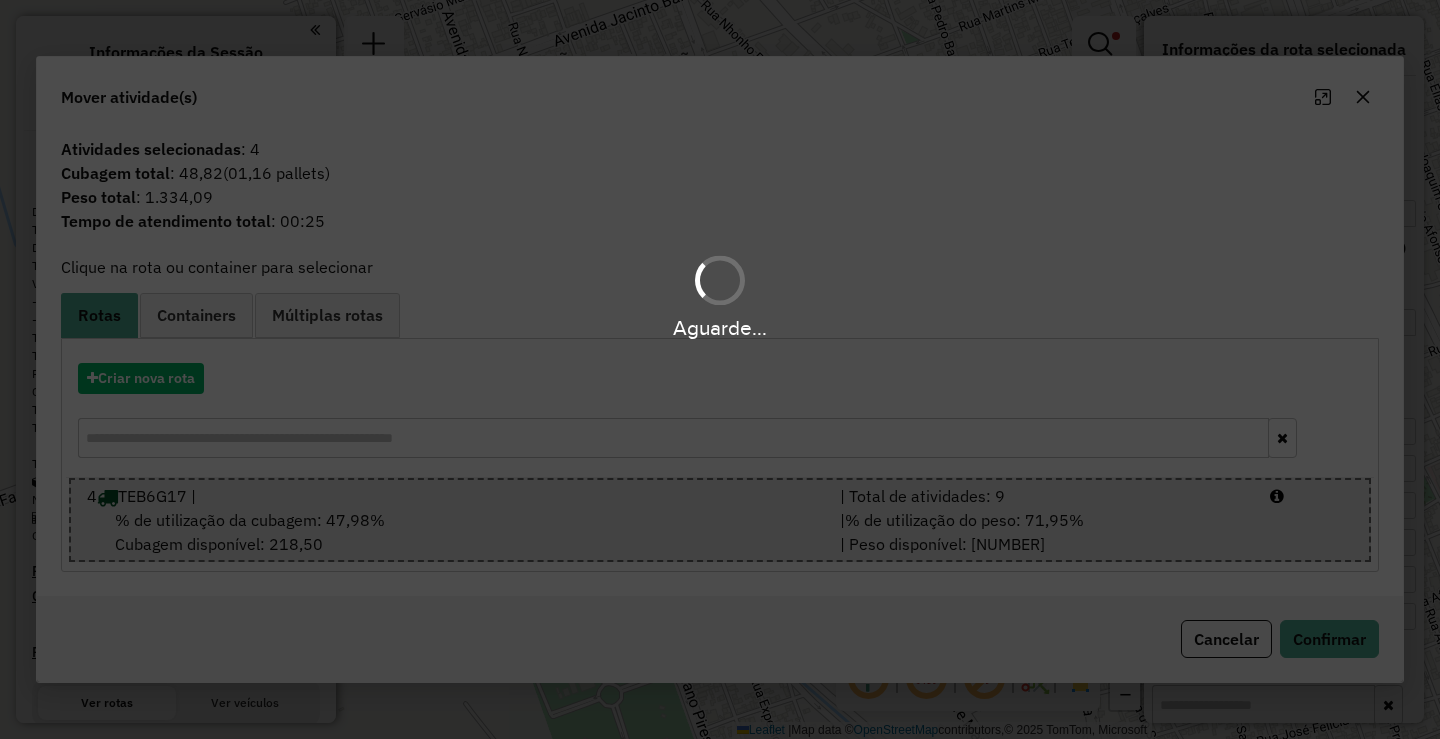 select on "**********" 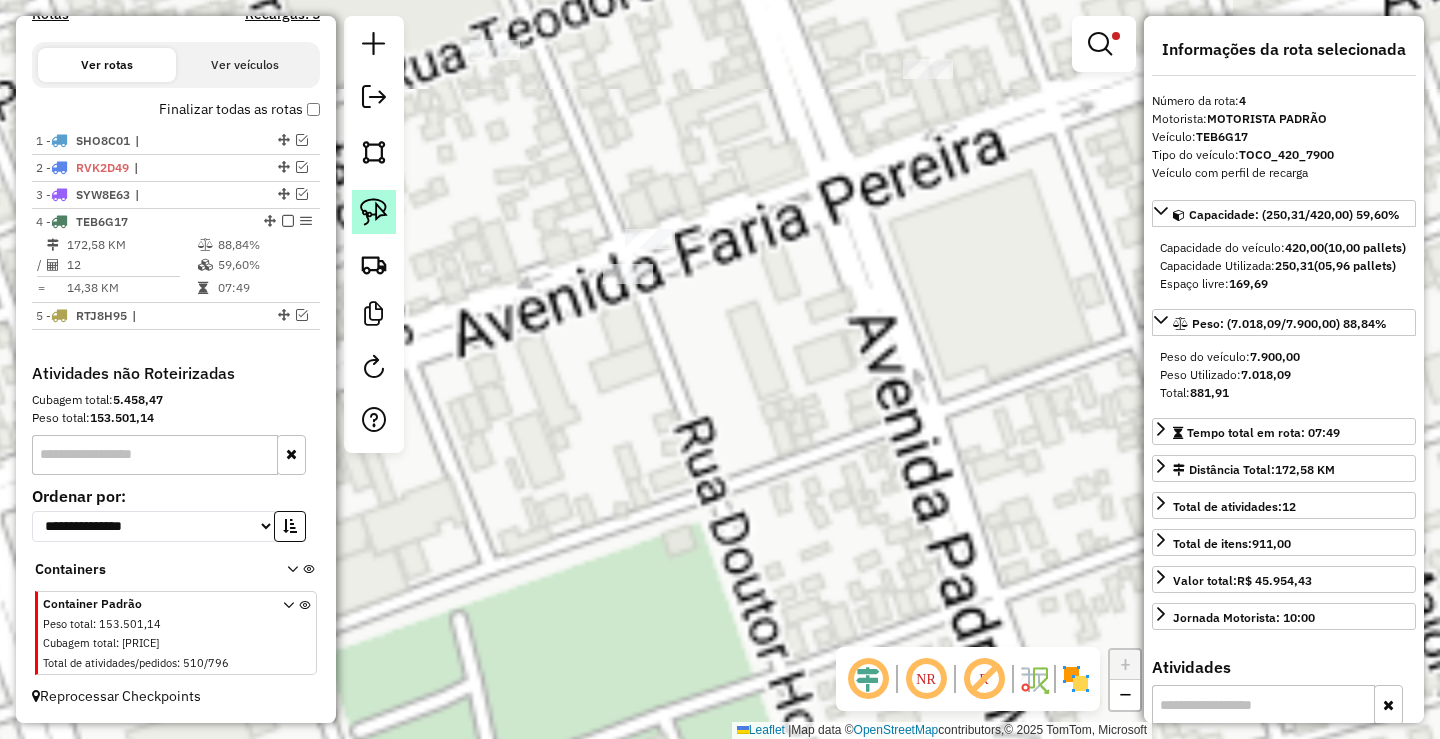 click 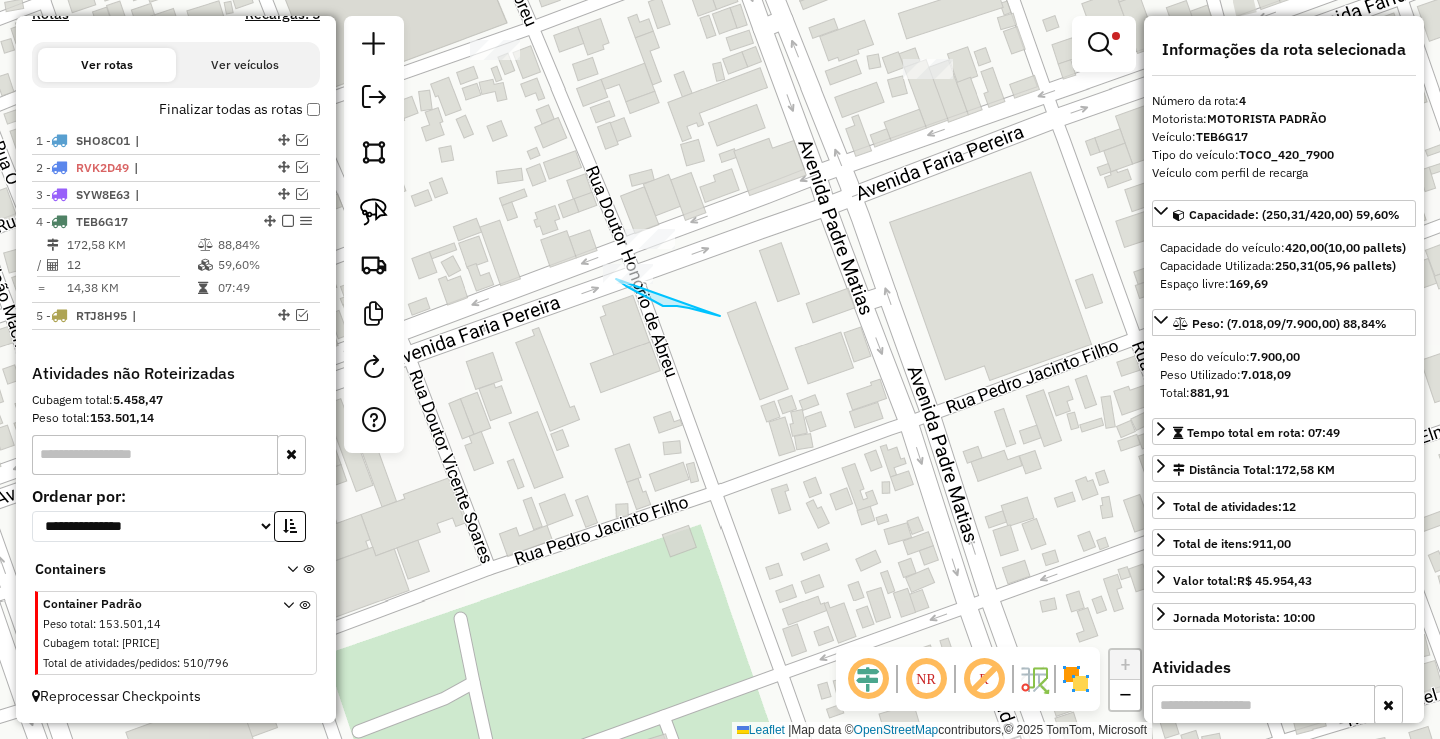 drag, startPoint x: 689, startPoint y: 308, endPoint x: 616, endPoint y: 256, distance: 89.62701 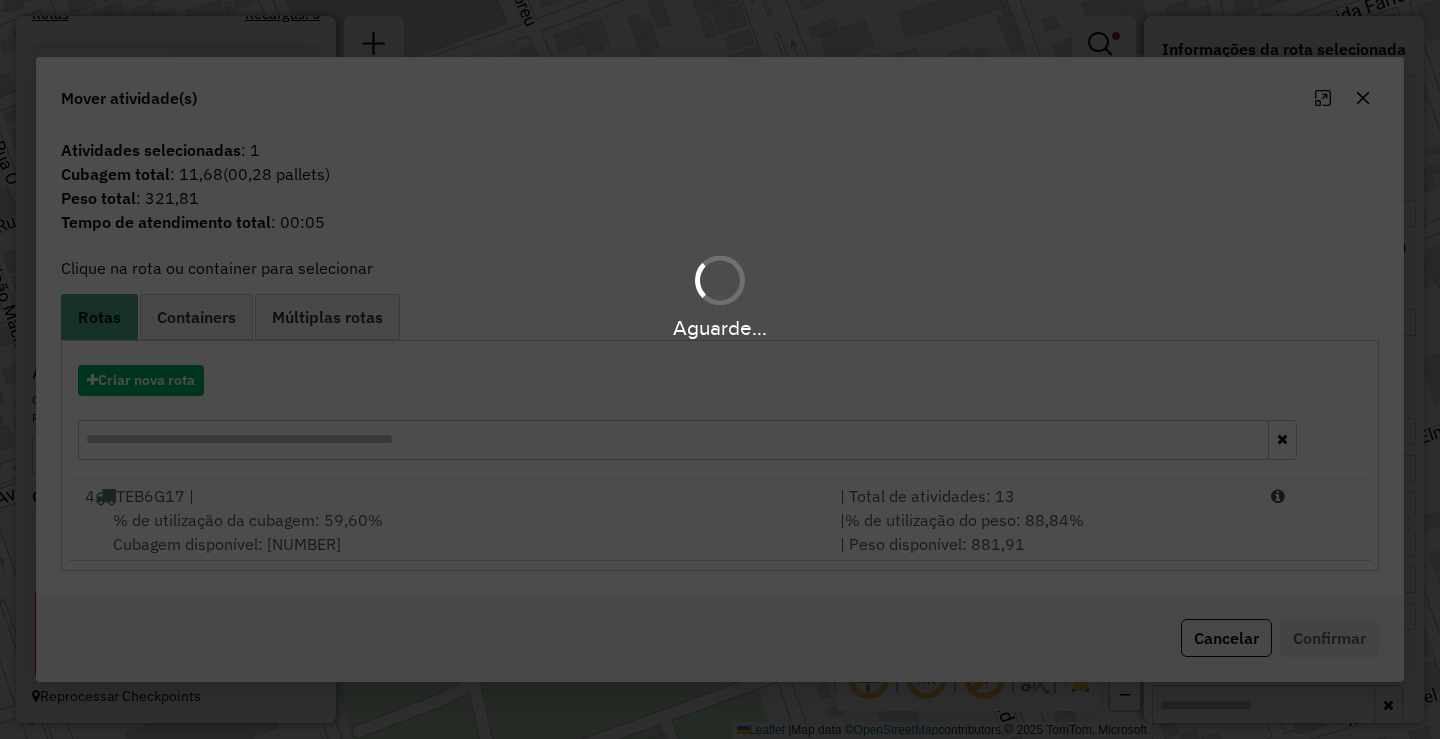 click on "Aguarde..." at bounding box center [720, 369] 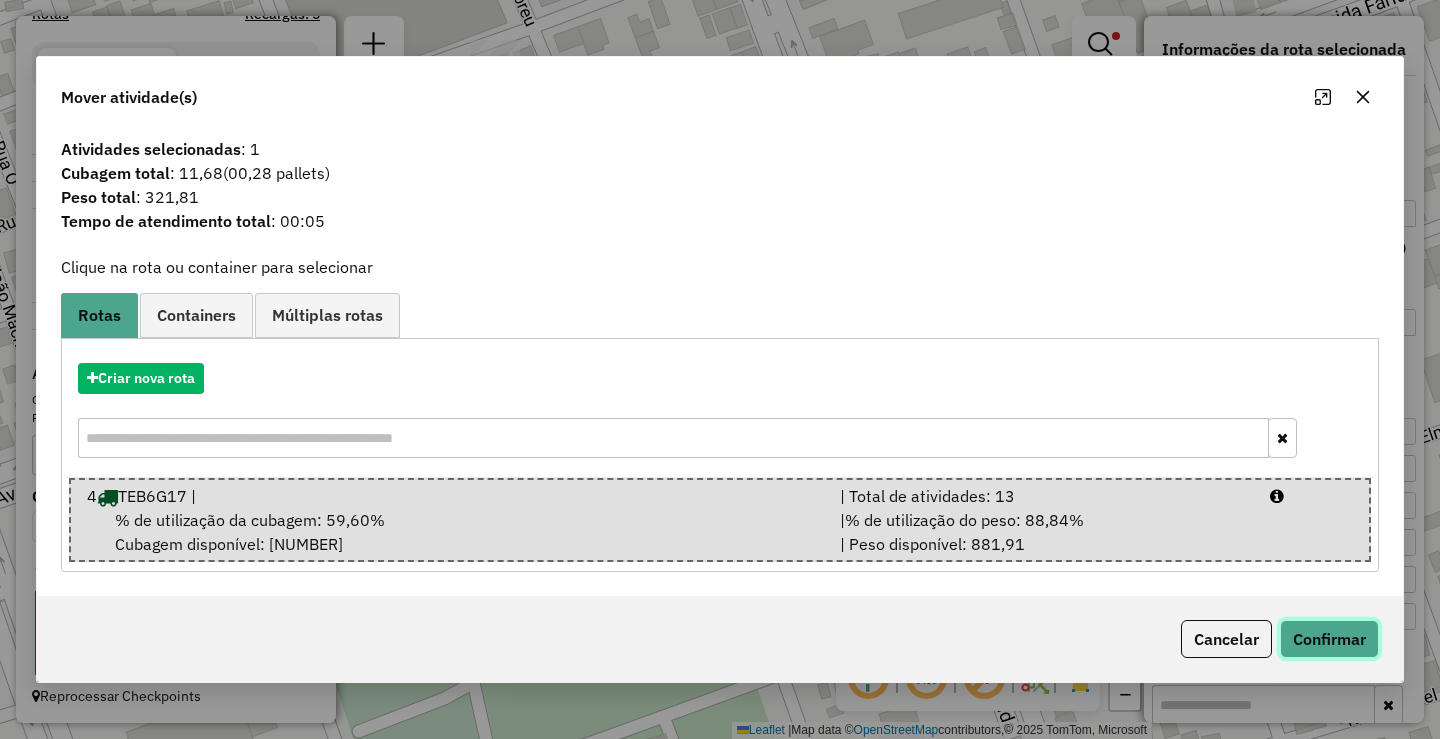 click on "Confirmar" 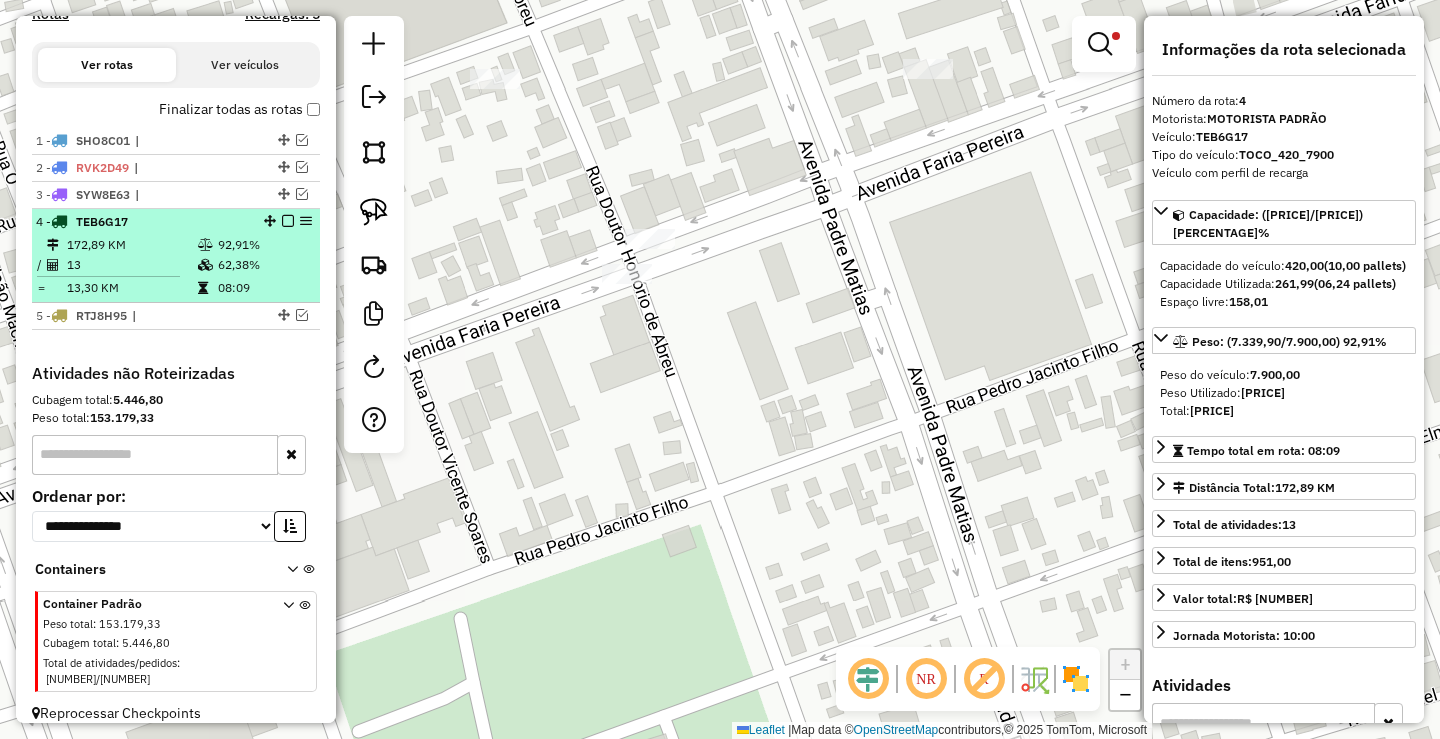 click at bounding box center (288, 221) 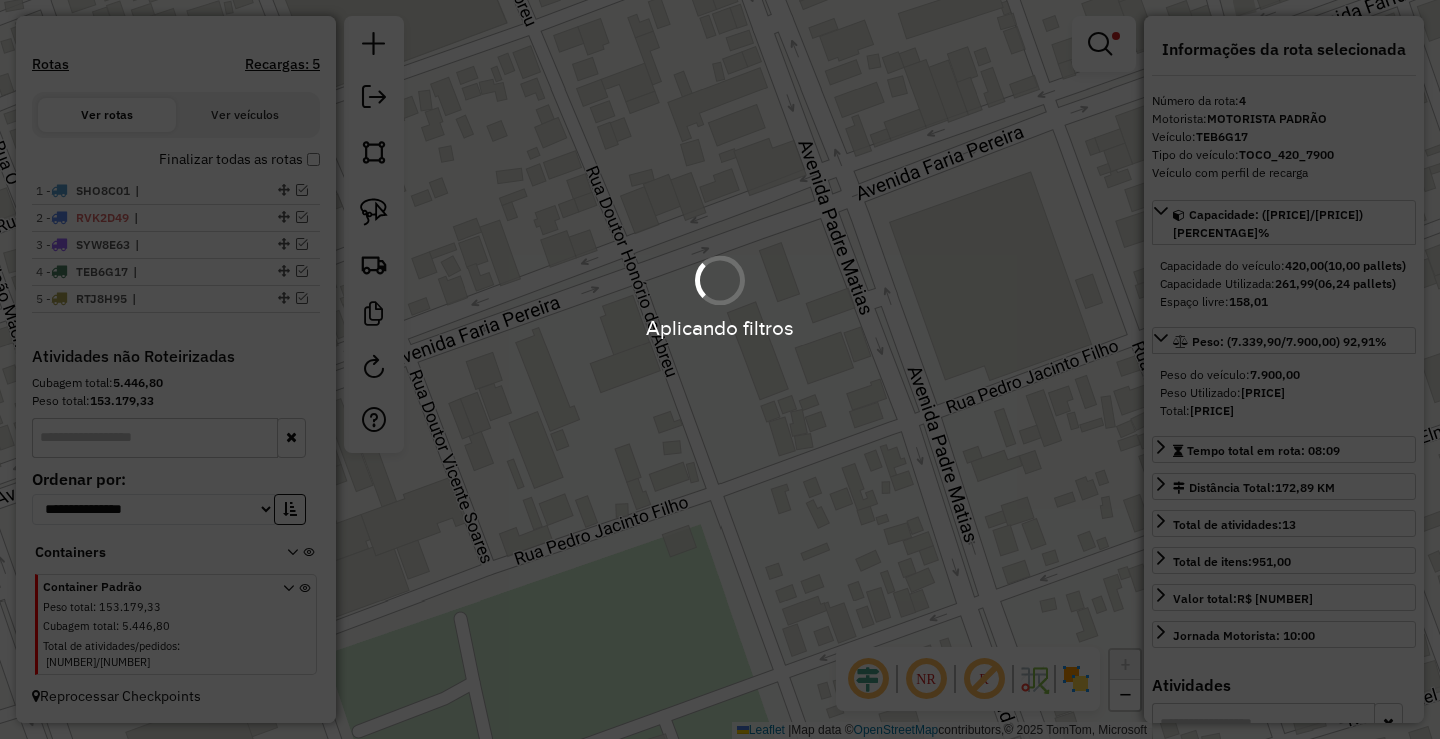 scroll, scrollTop: 571, scrollLeft: 0, axis: vertical 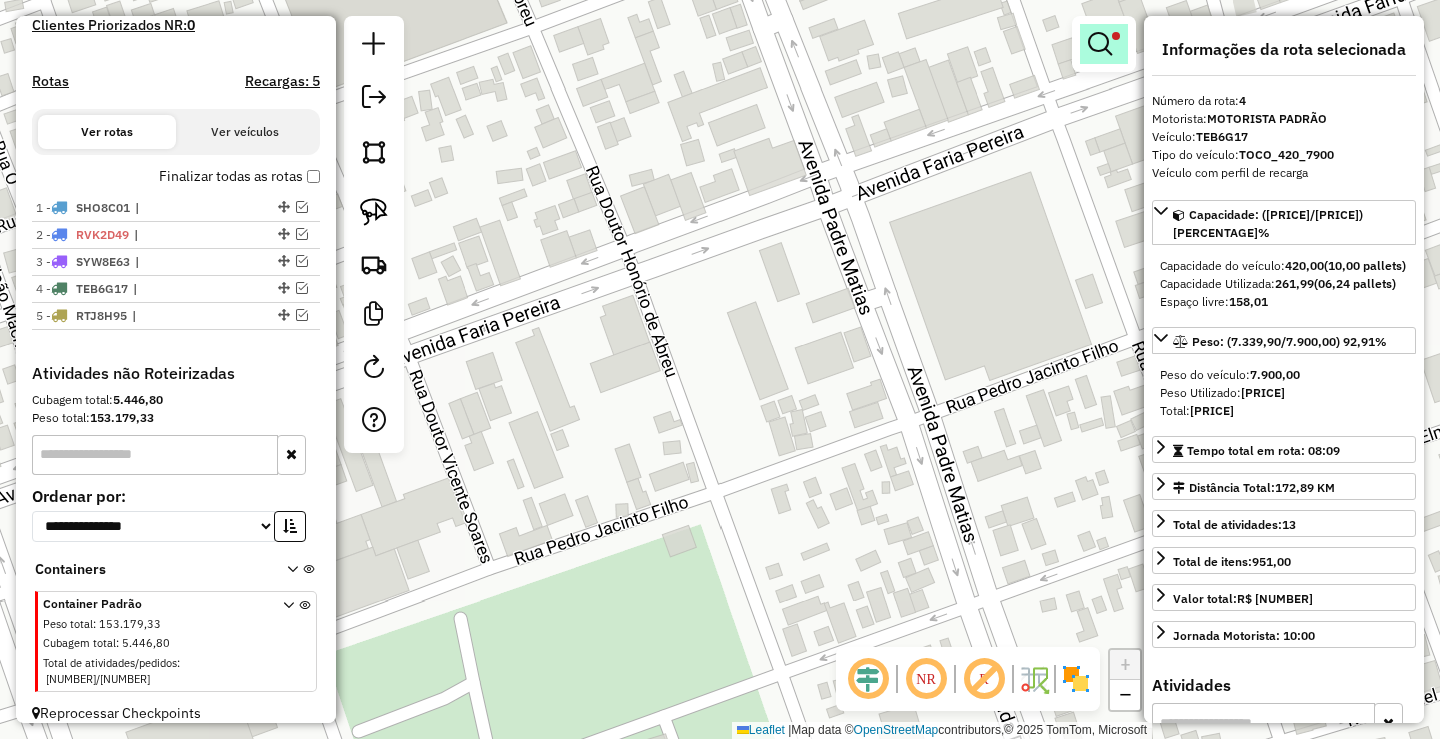 drag, startPoint x: 1097, startPoint y: 52, endPoint x: 1090, endPoint y: 30, distance: 23.086792 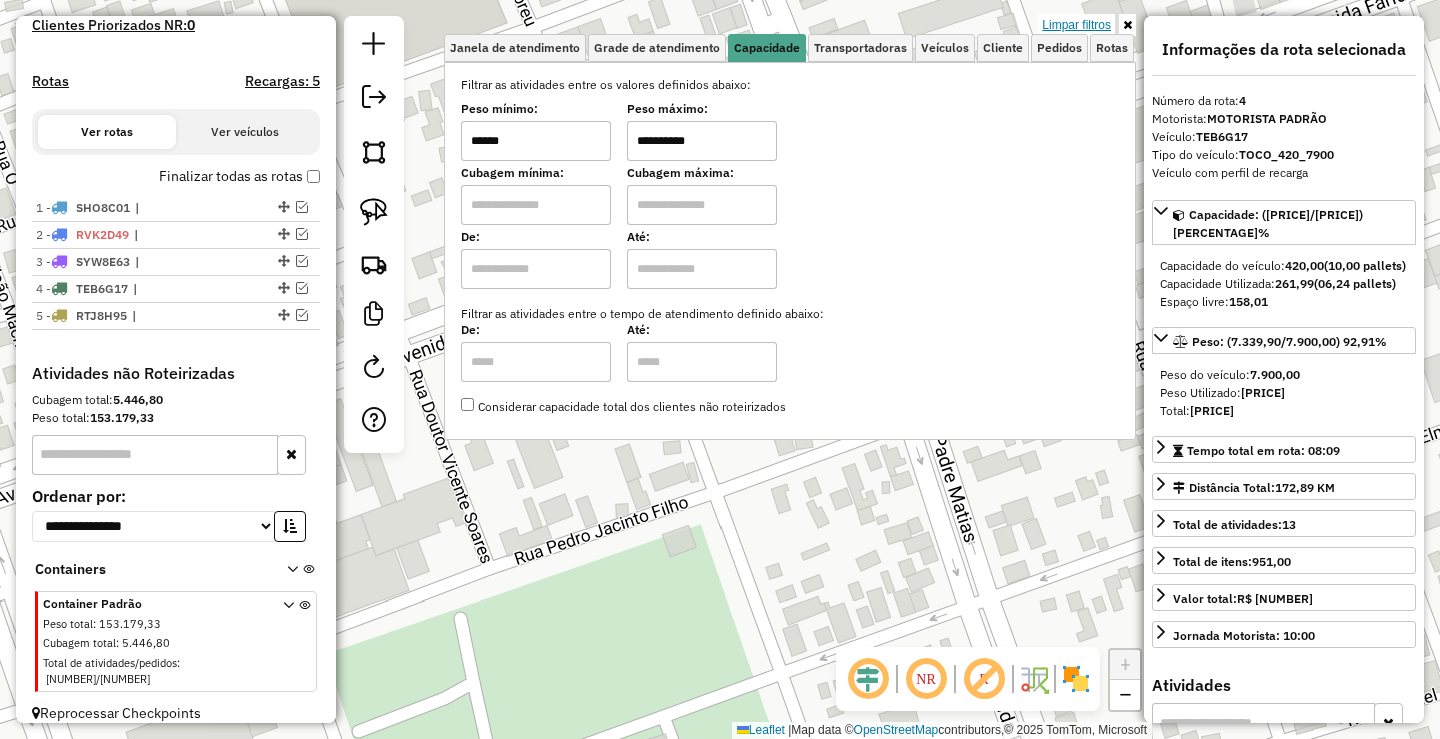click on "Limpar filtros" at bounding box center (1076, 25) 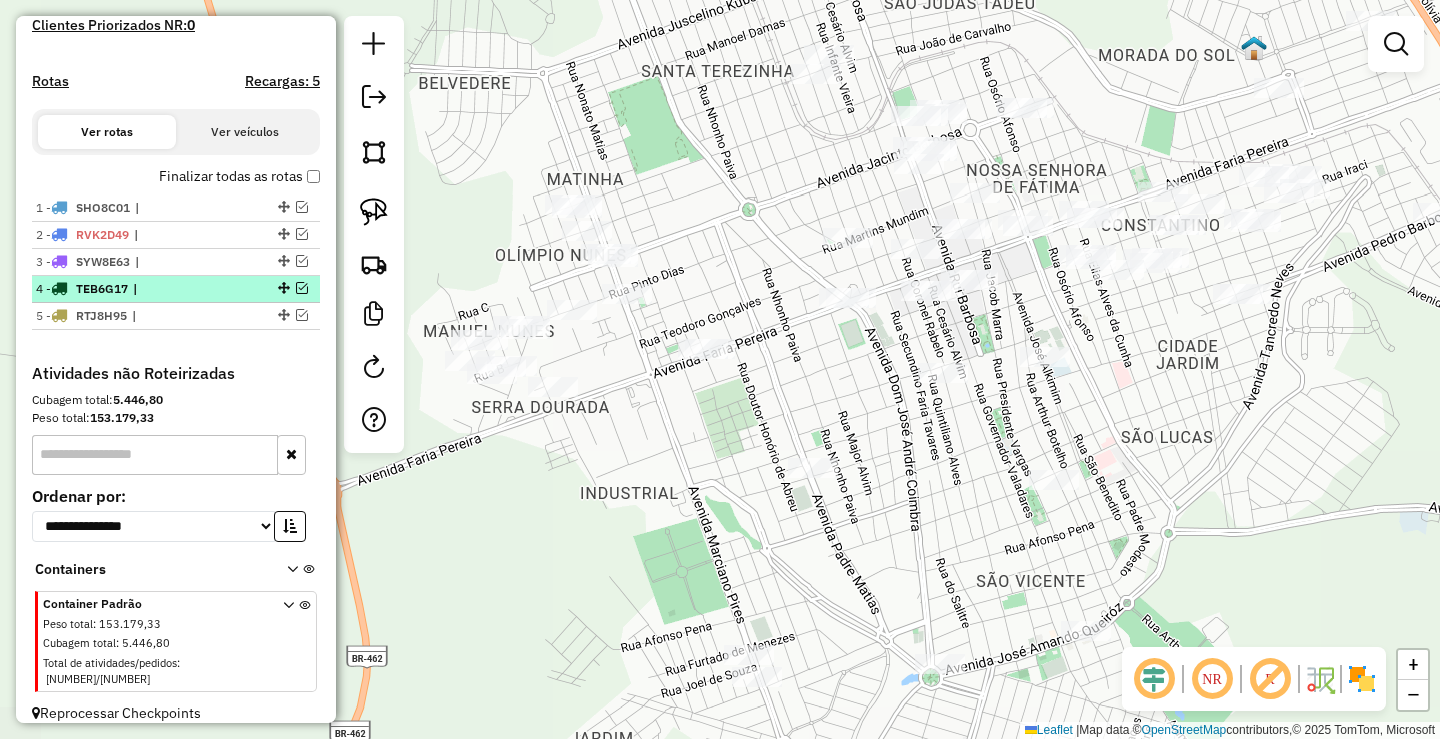 click at bounding box center [302, 288] 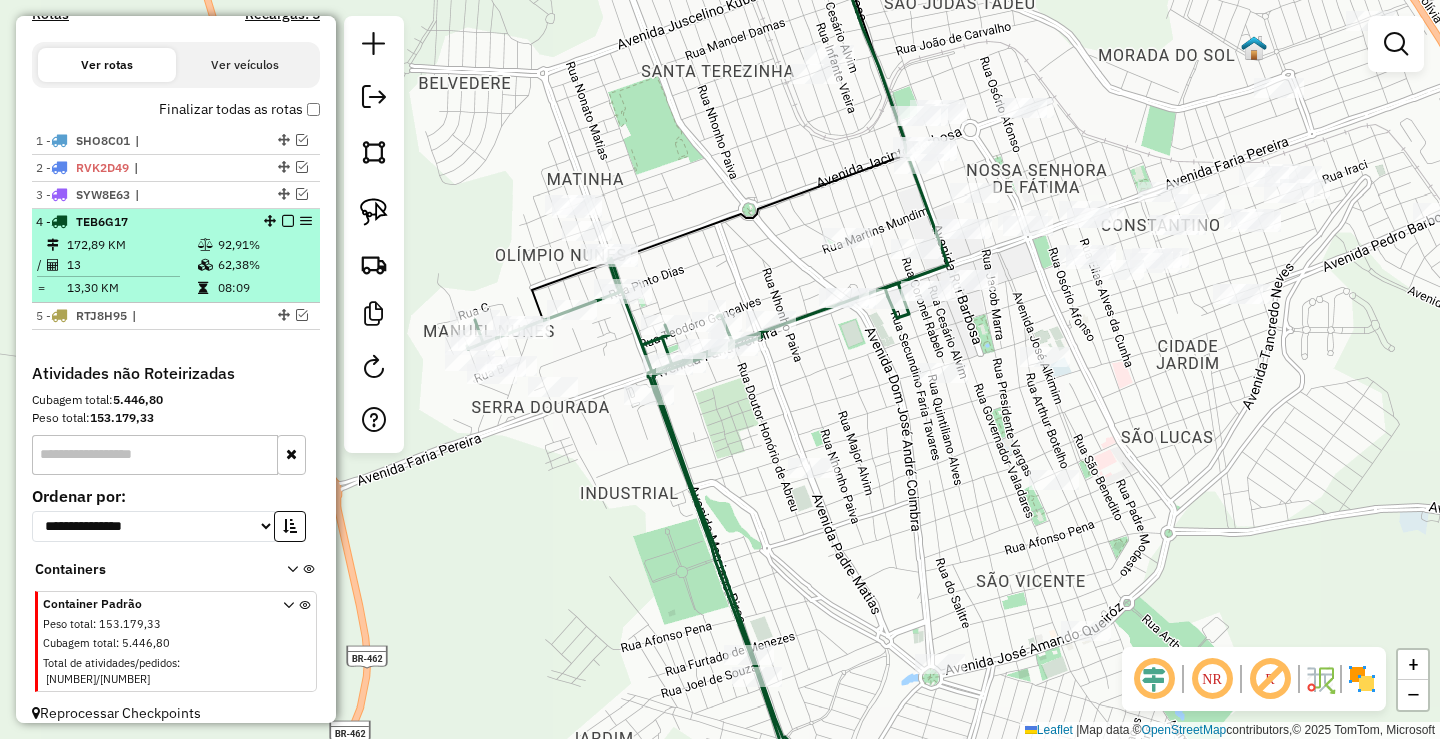 select on "**********" 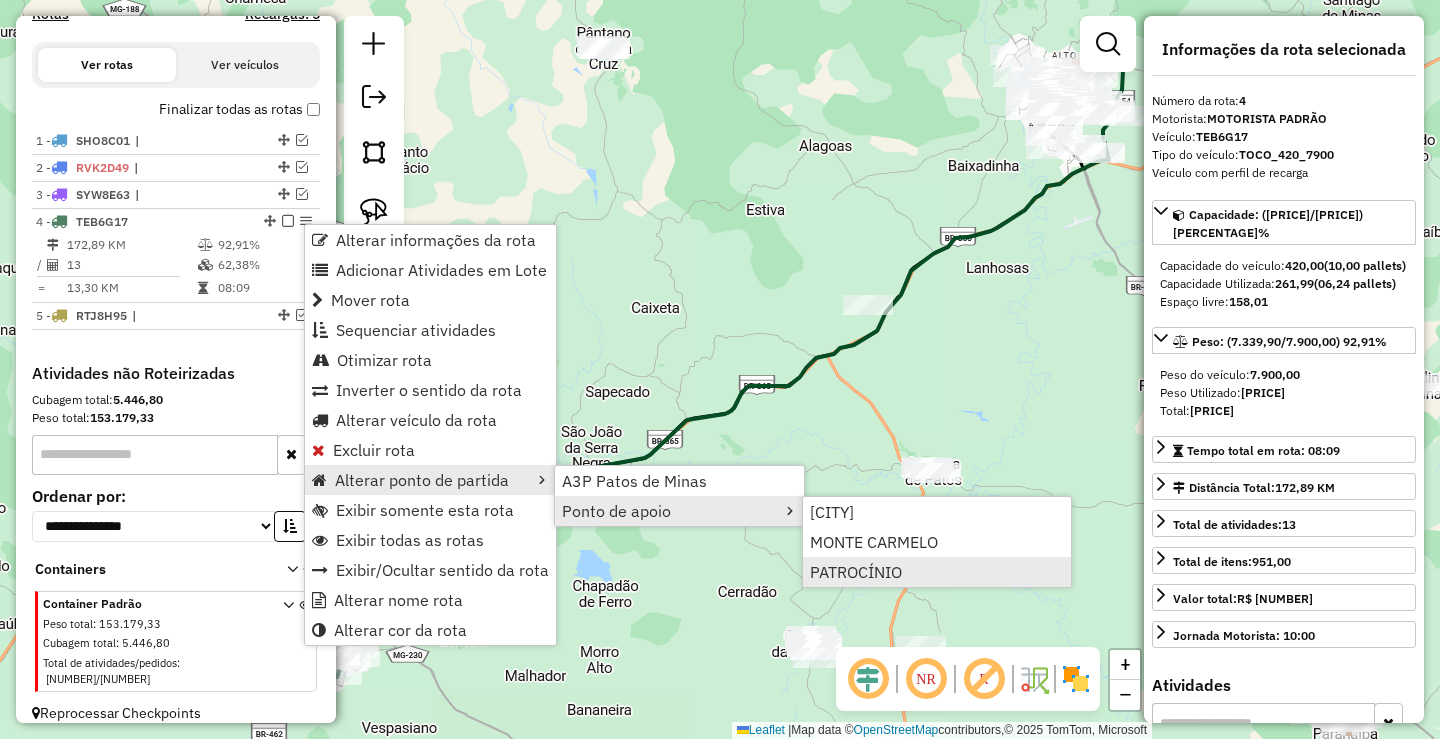 click on "PATROCÍNIO" at bounding box center (856, 572) 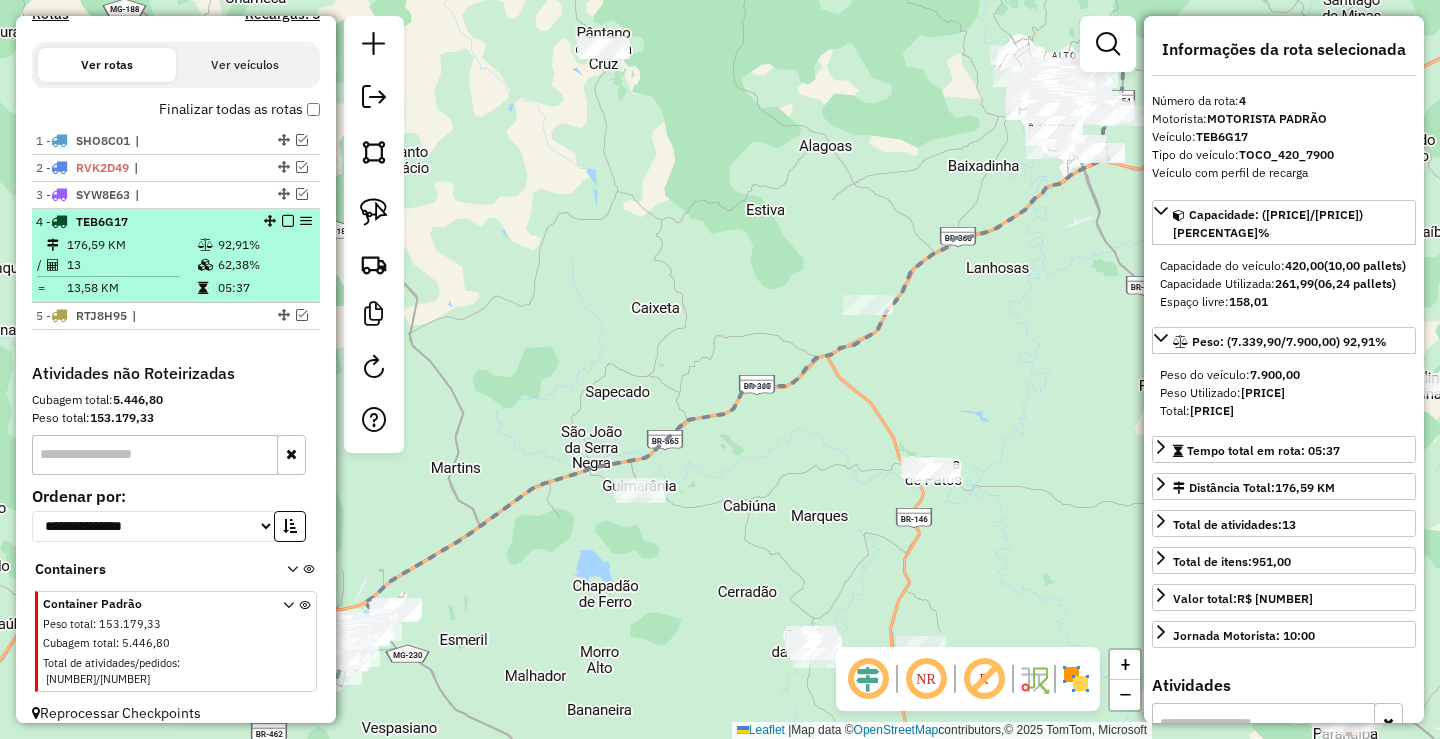 click at bounding box center (288, 221) 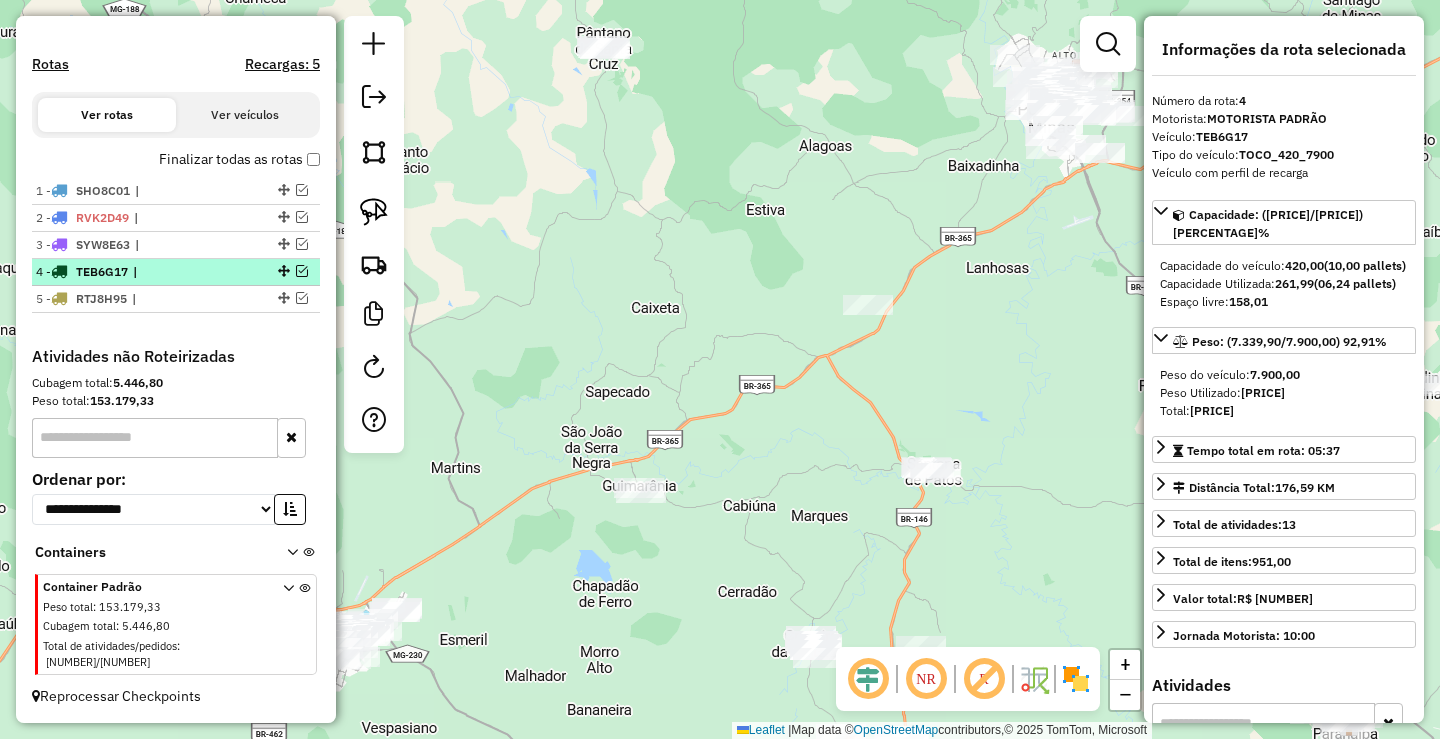 scroll, scrollTop: 571, scrollLeft: 0, axis: vertical 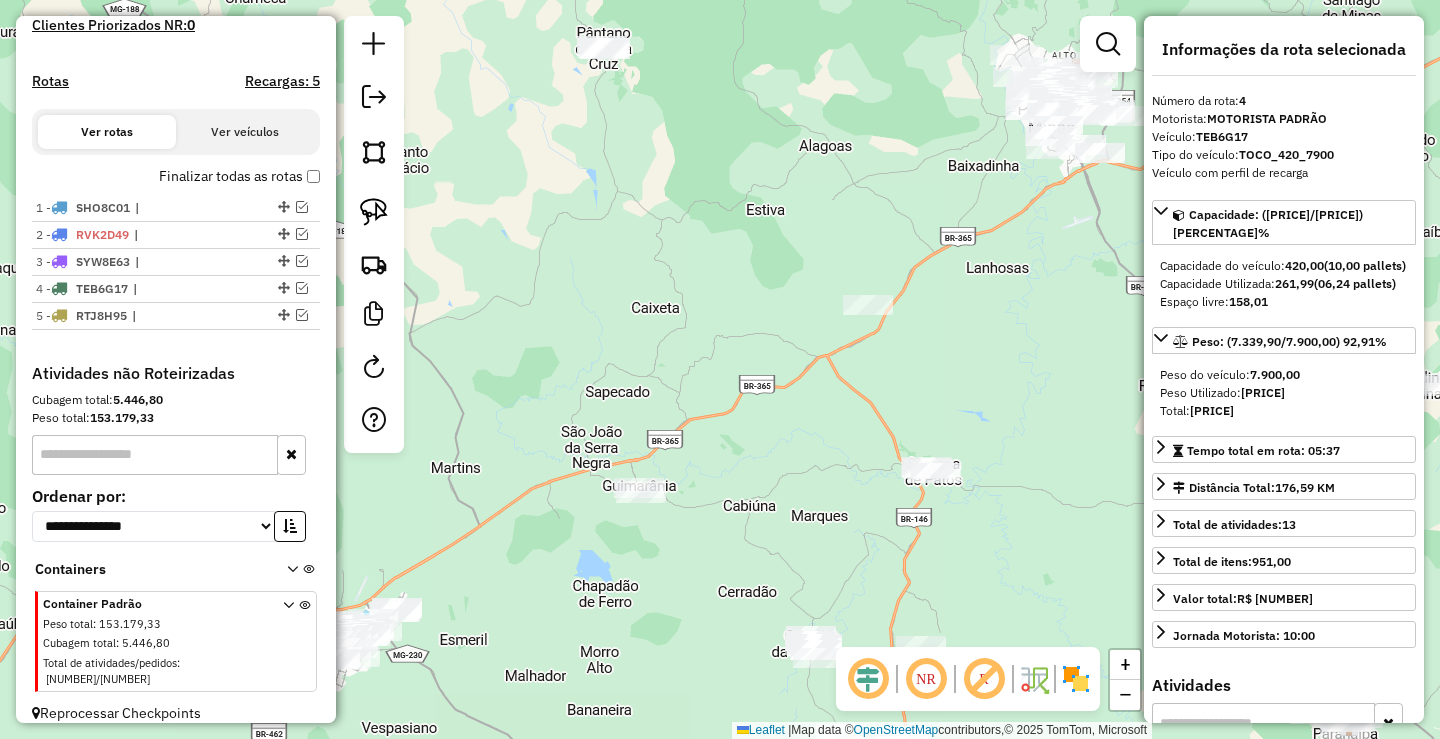 drag, startPoint x: 716, startPoint y: 432, endPoint x: 908, endPoint y: 306, distance: 229.65192 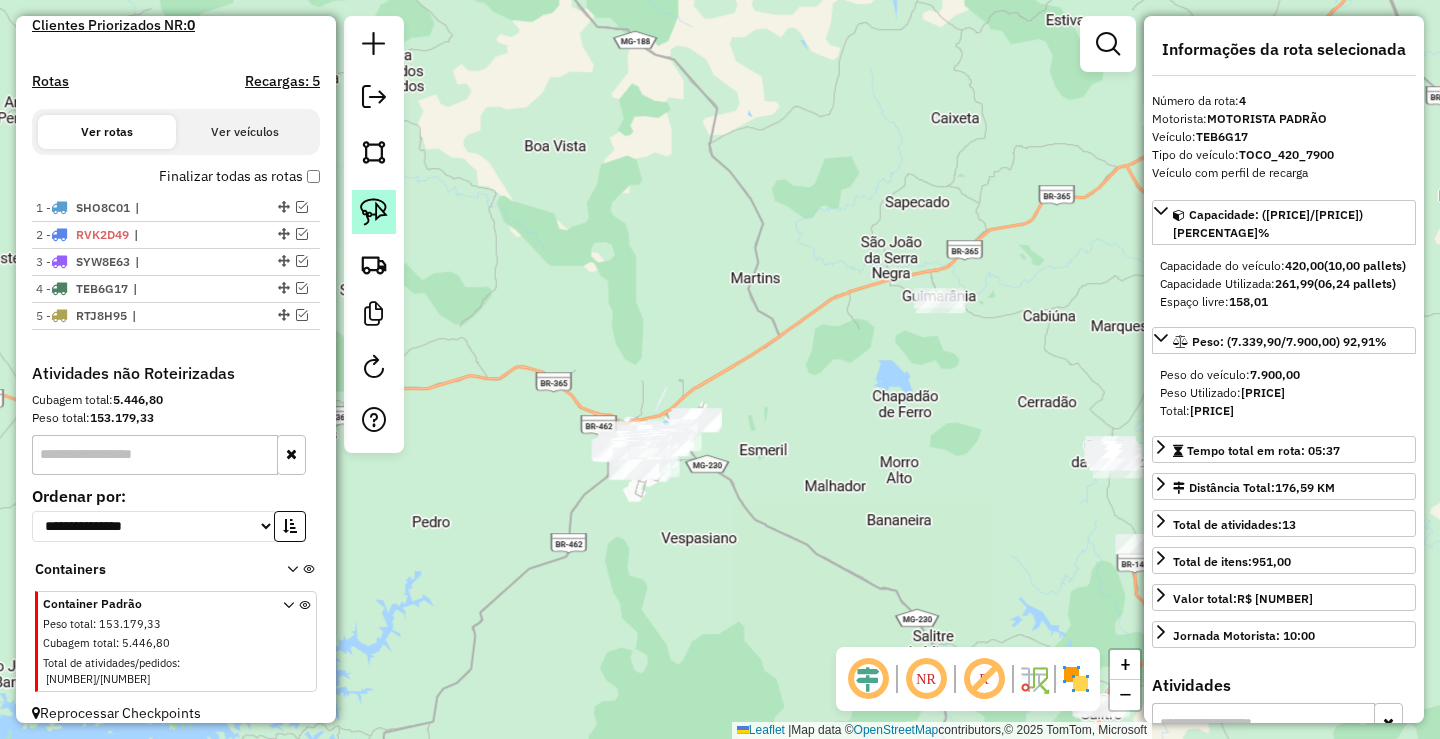 click 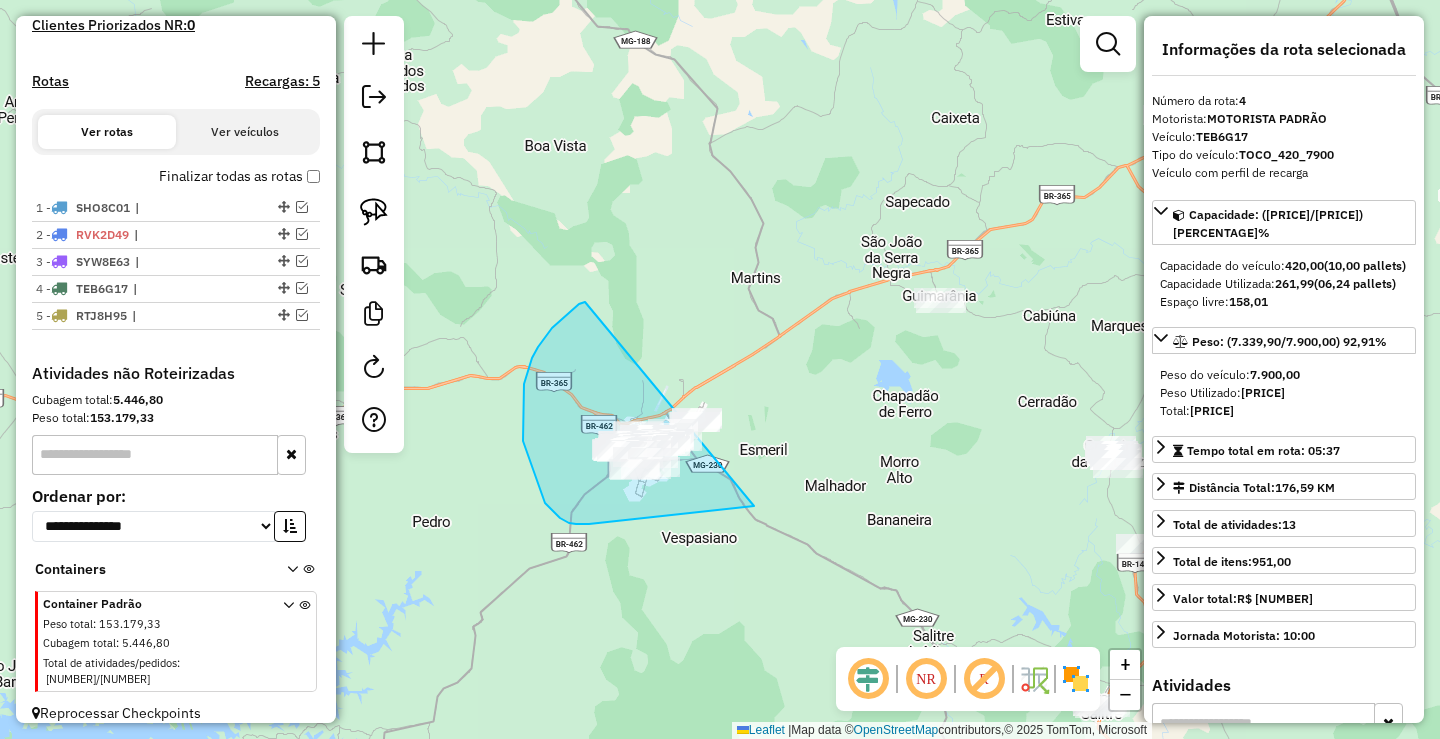 drag, startPoint x: 582, startPoint y: 303, endPoint x: 816, endPoint y: 416, distance: 259.85574 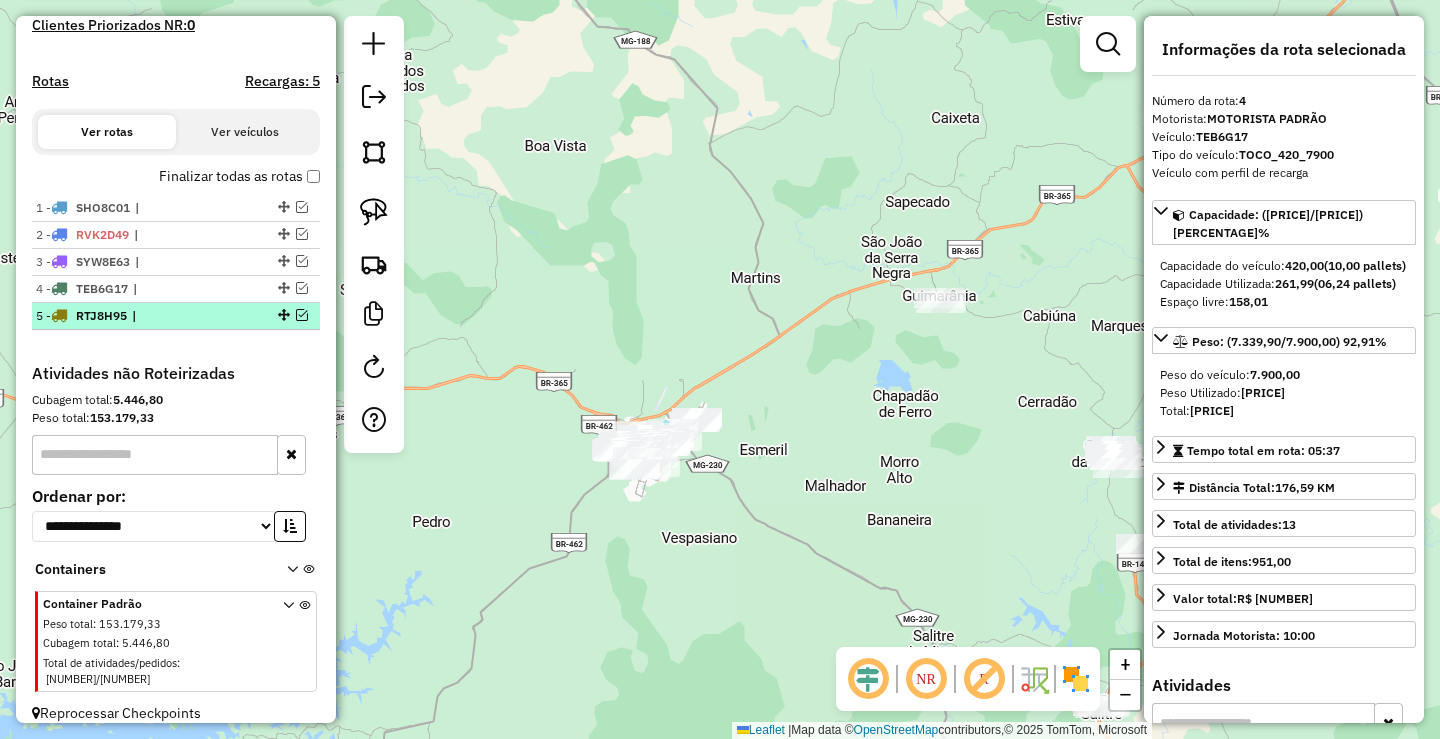 click at bounding box center (302, 315) 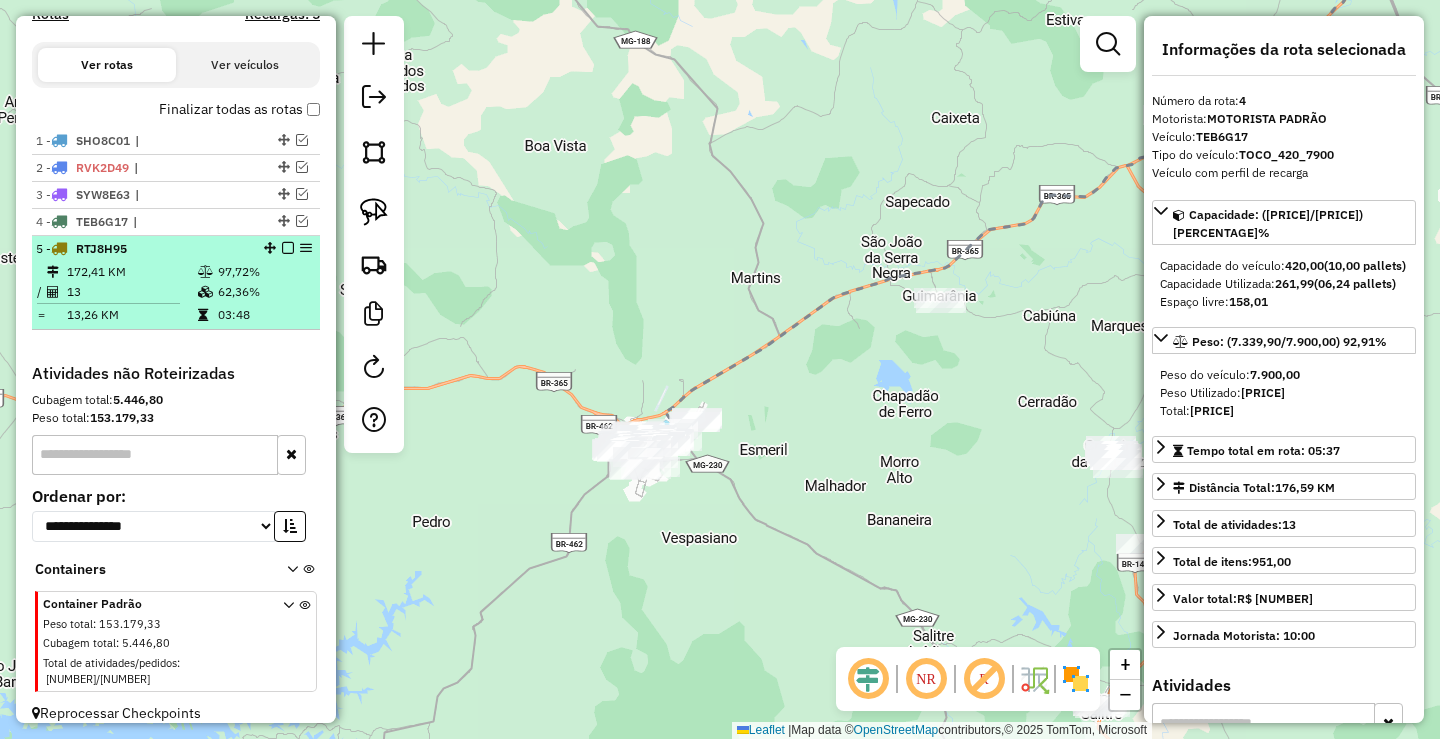 click on "03:48" at bounding box center (264, 315) 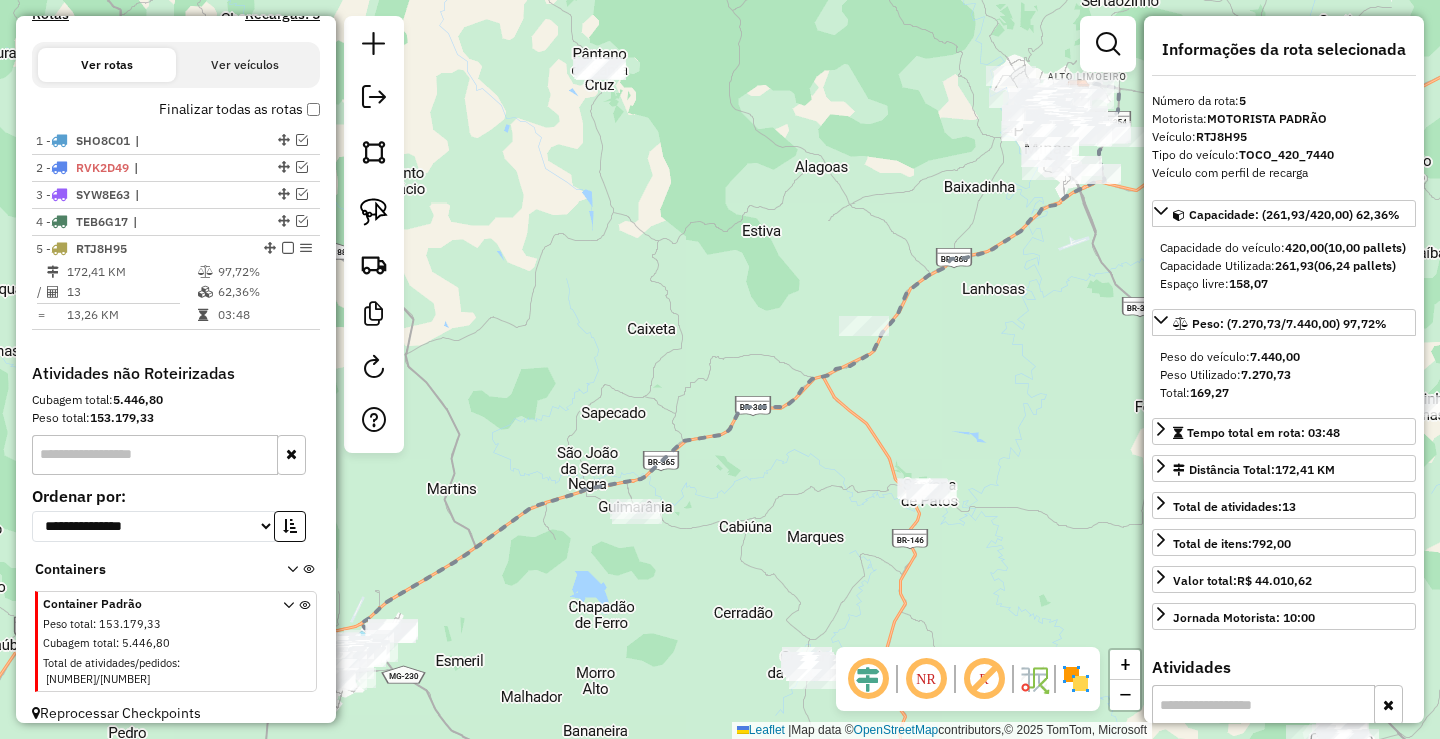 drag, startPoint x: 550, startPoint y: 386, endPoint x: 550, endPoint y: 288, distance: 98 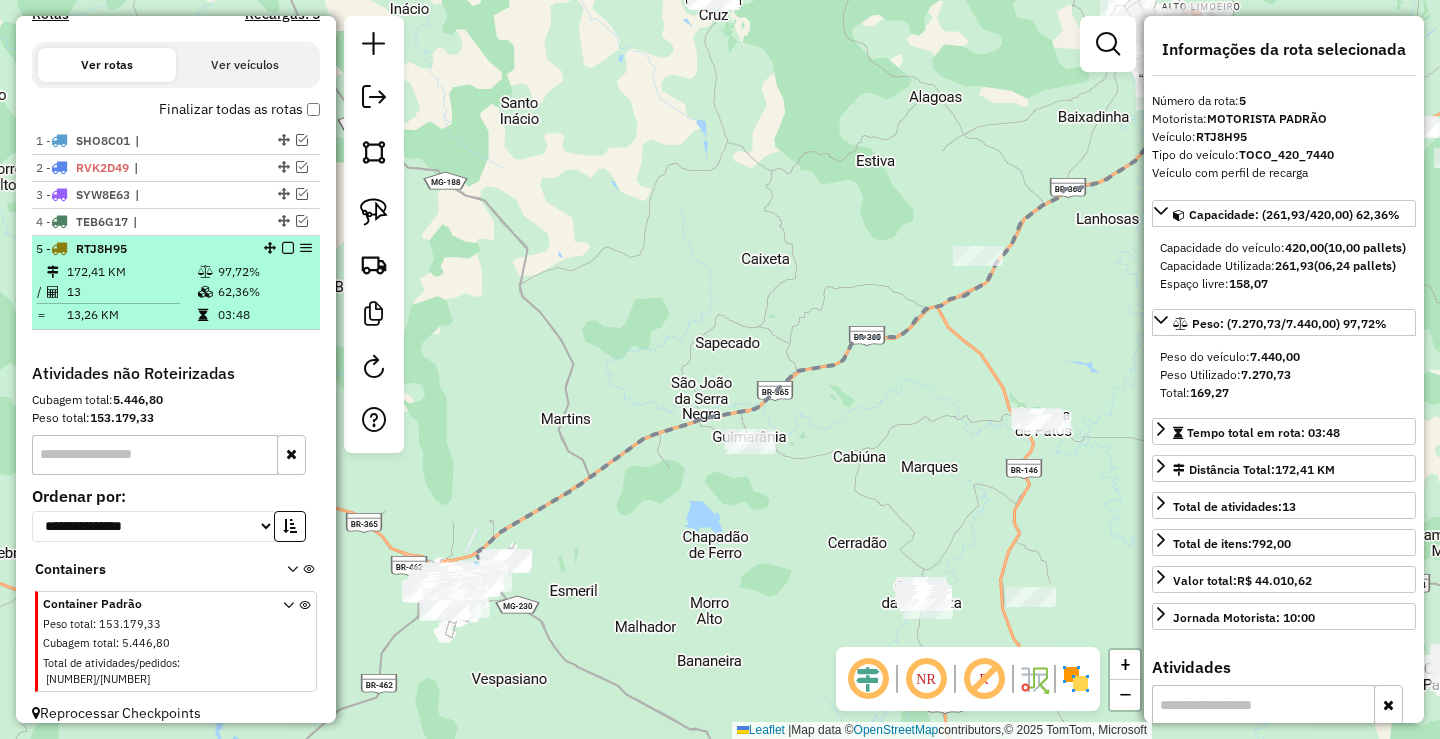 click at bounding box center [288, 248] 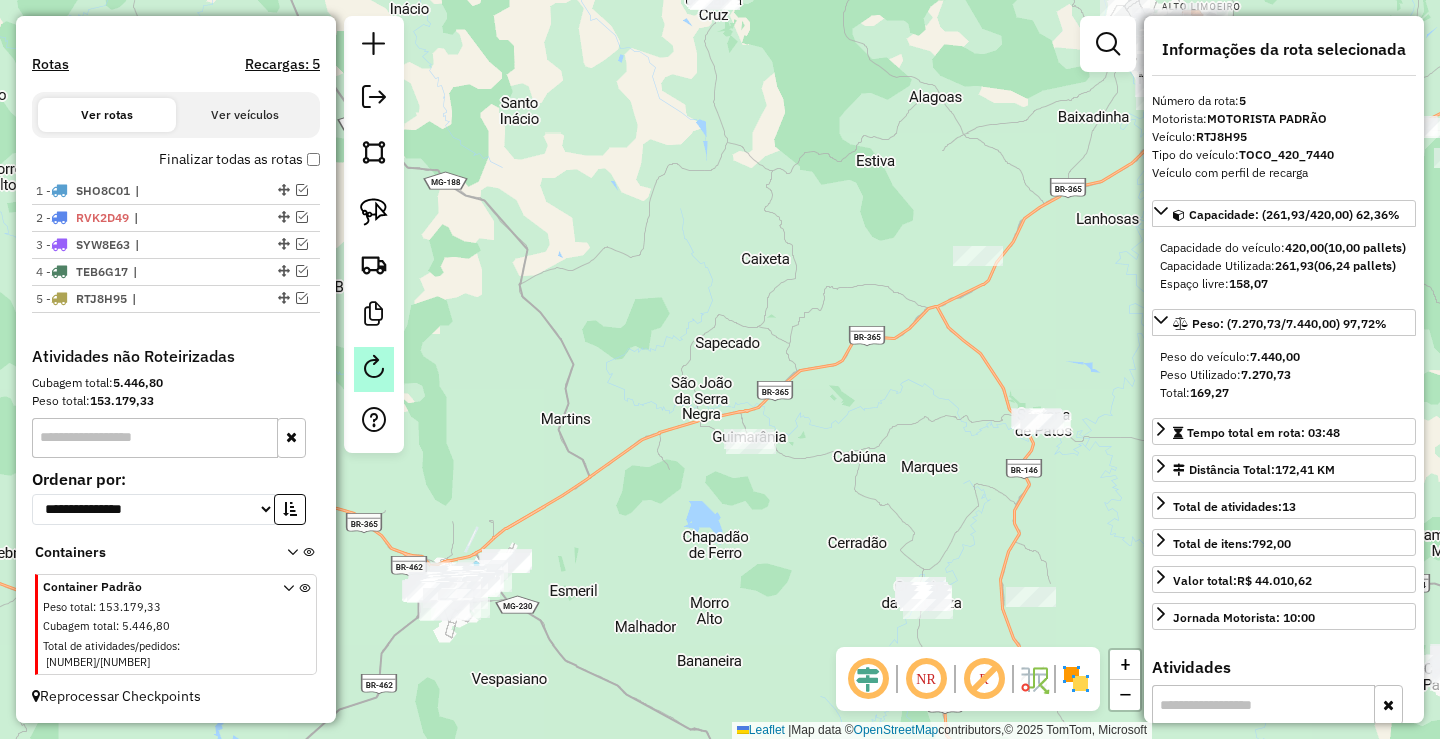 scroll, scrollTop: 571, scrollLeft: 0, axis: vertical 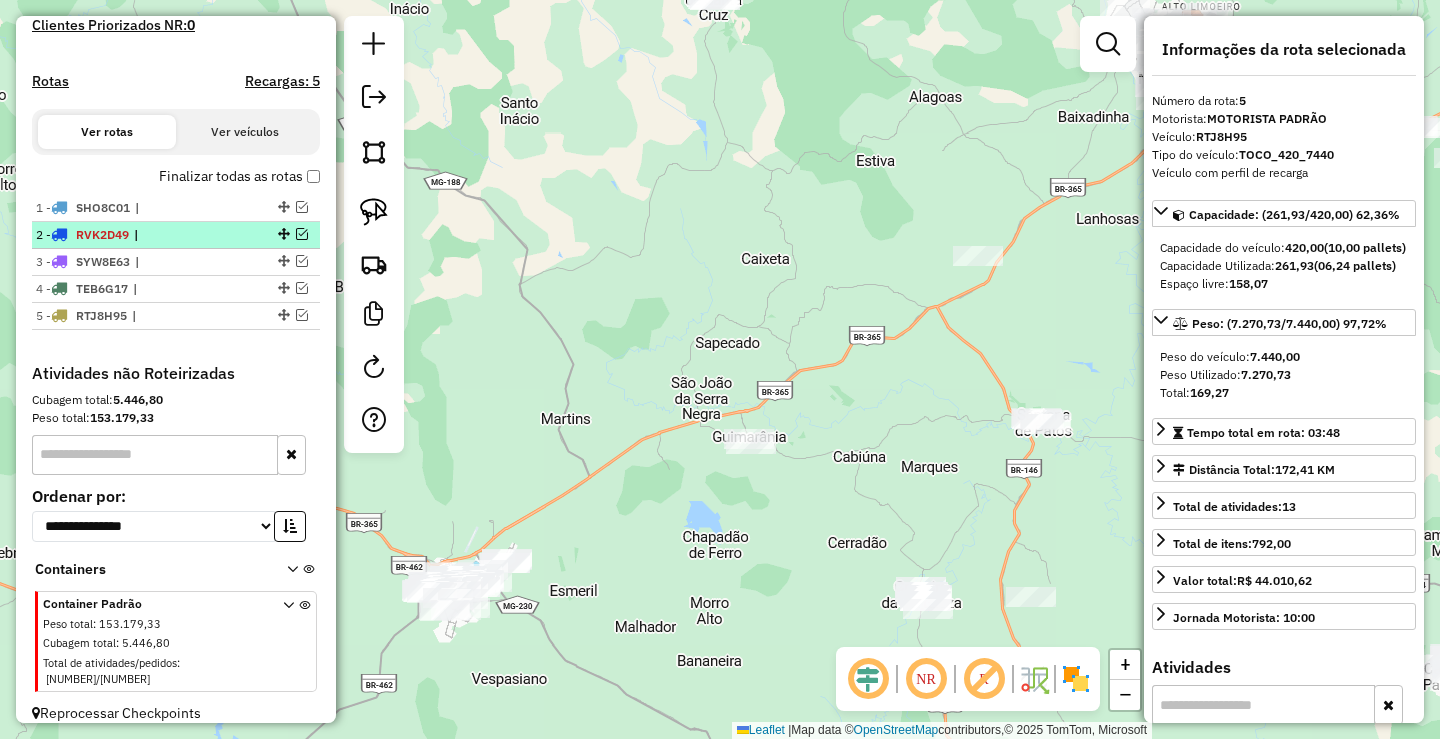 click at bounding box center [302, 234] 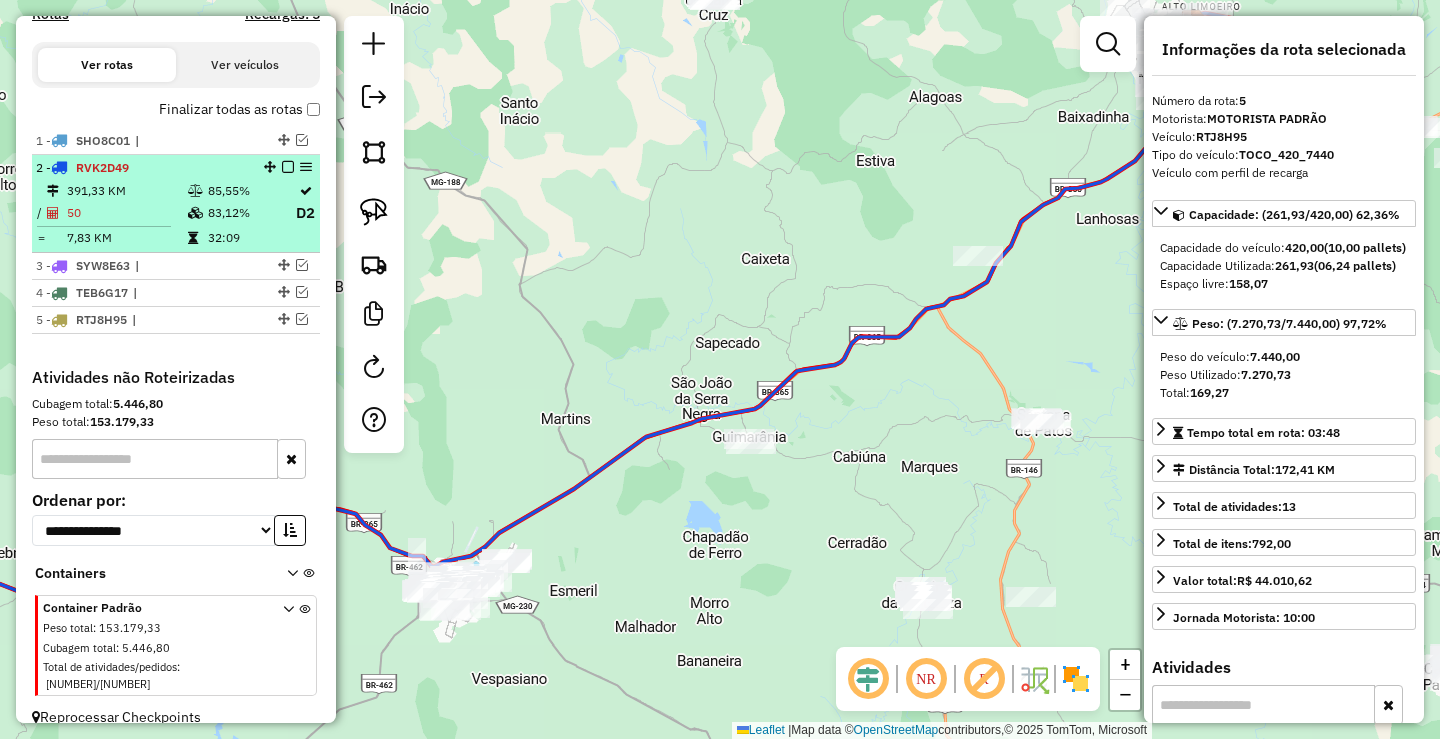 click at bounding box center (288, 167) 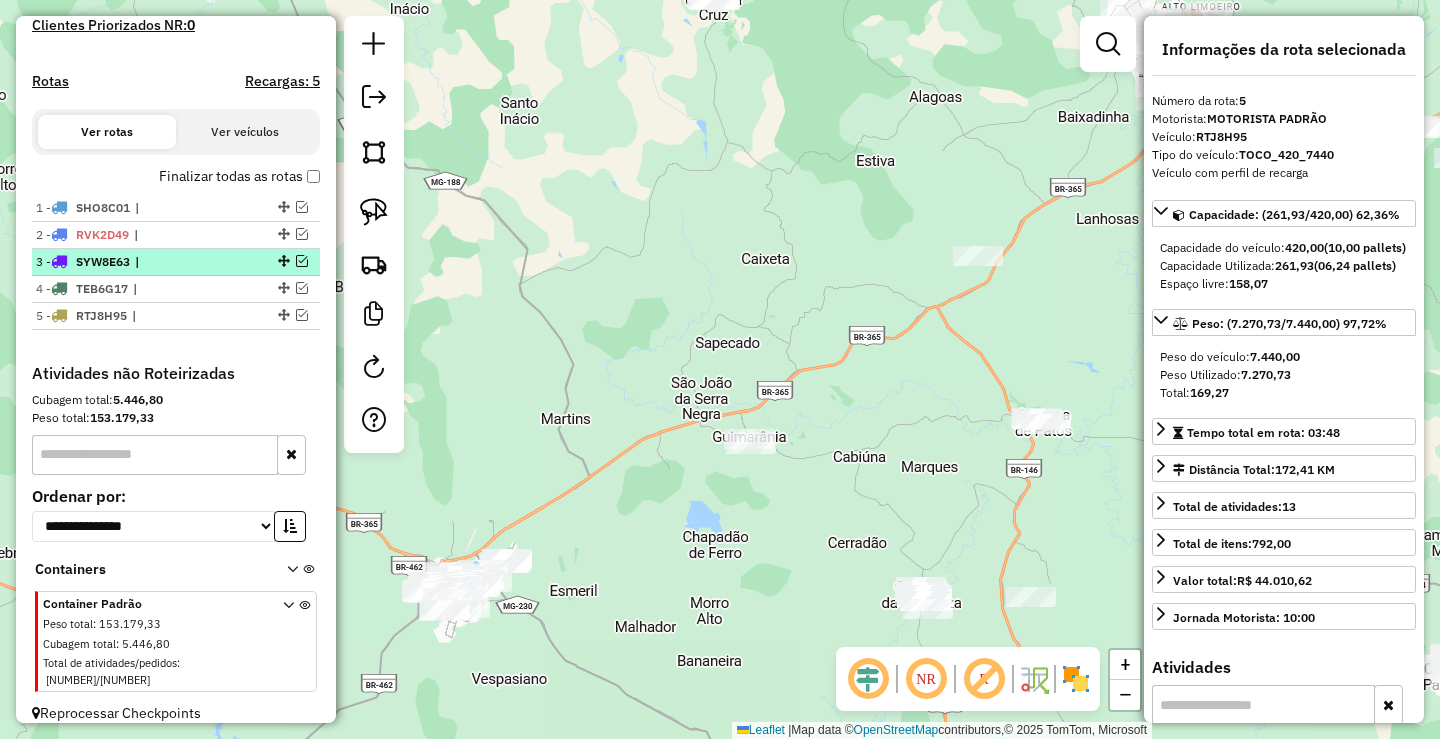 click at bounding box center (302, 261) 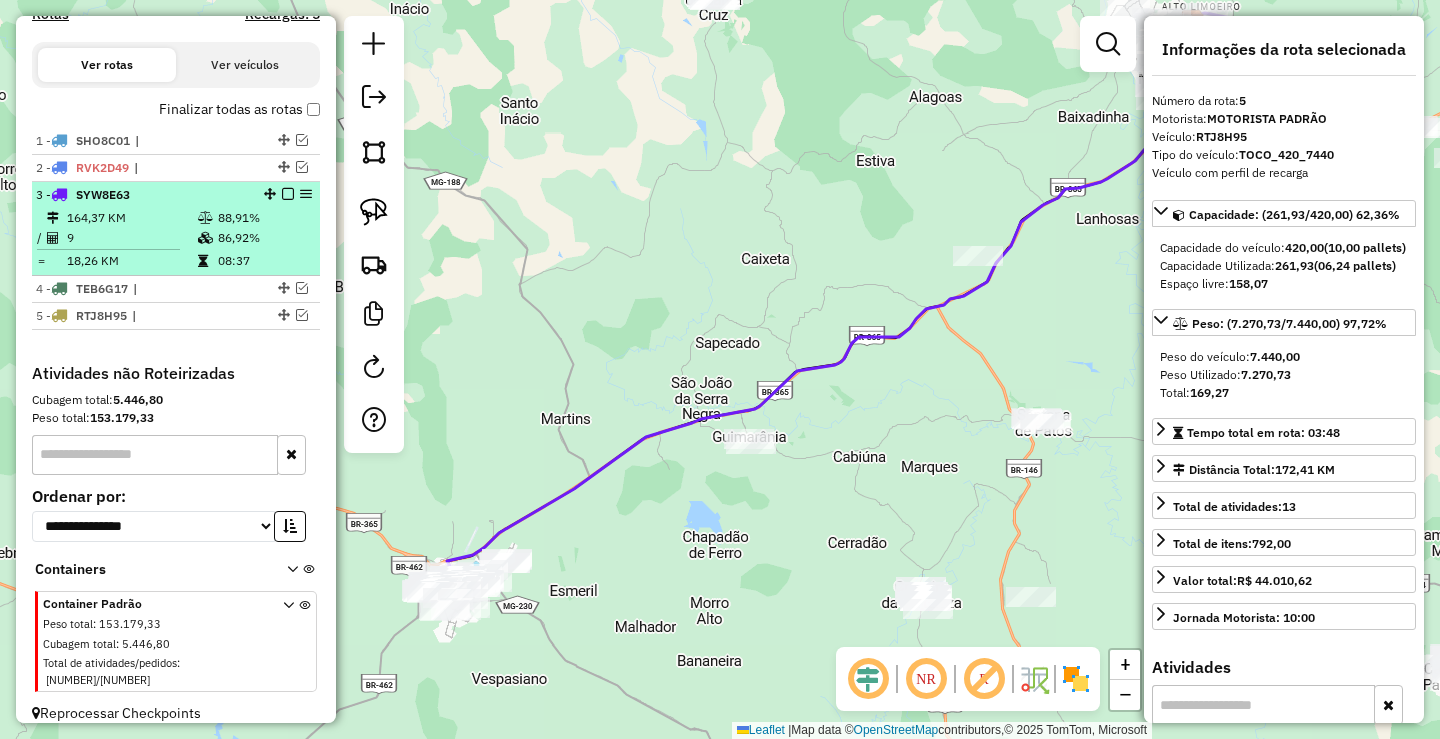 click at bounding box center [203, 261] 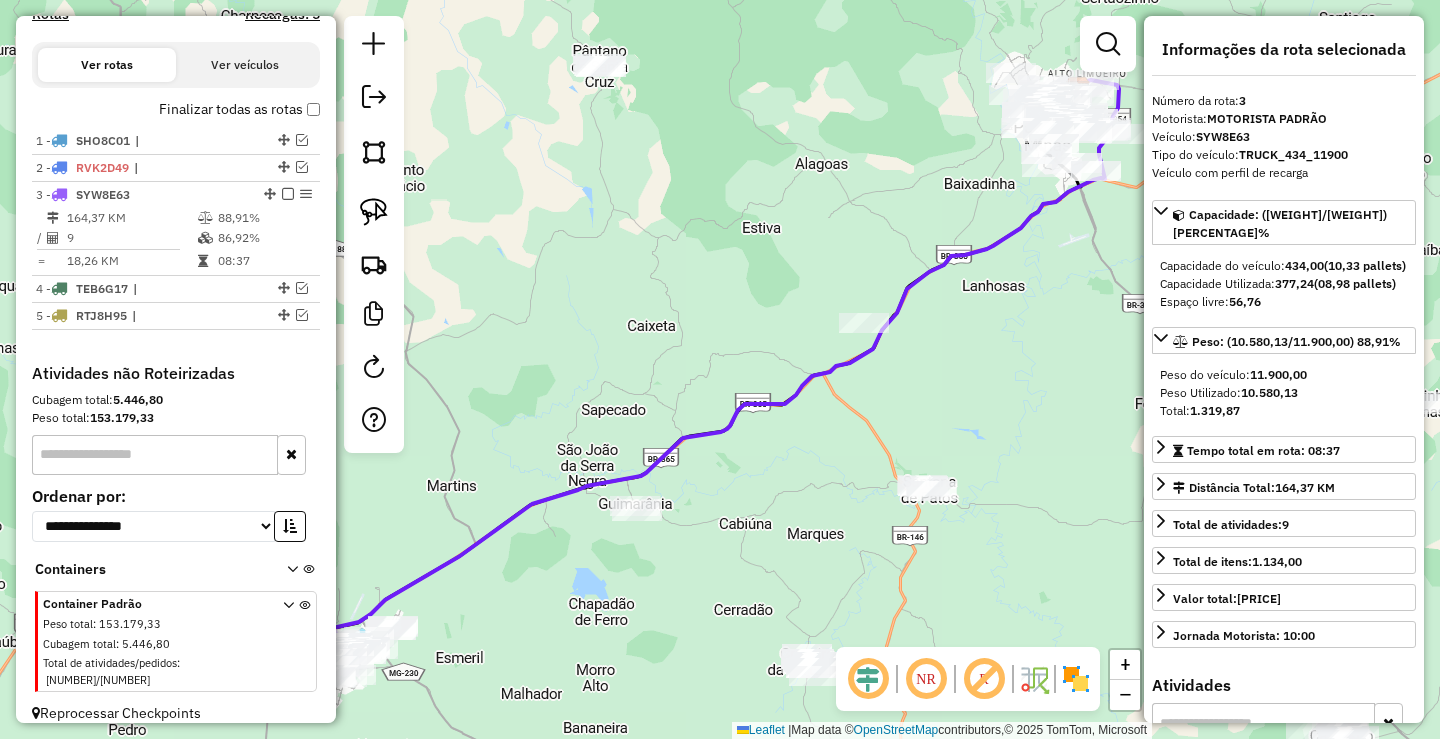 drag, startPoint x: 901, startPoint y: 262, endPoint x: 1127, endPoint y: 128, distance: 262.7394 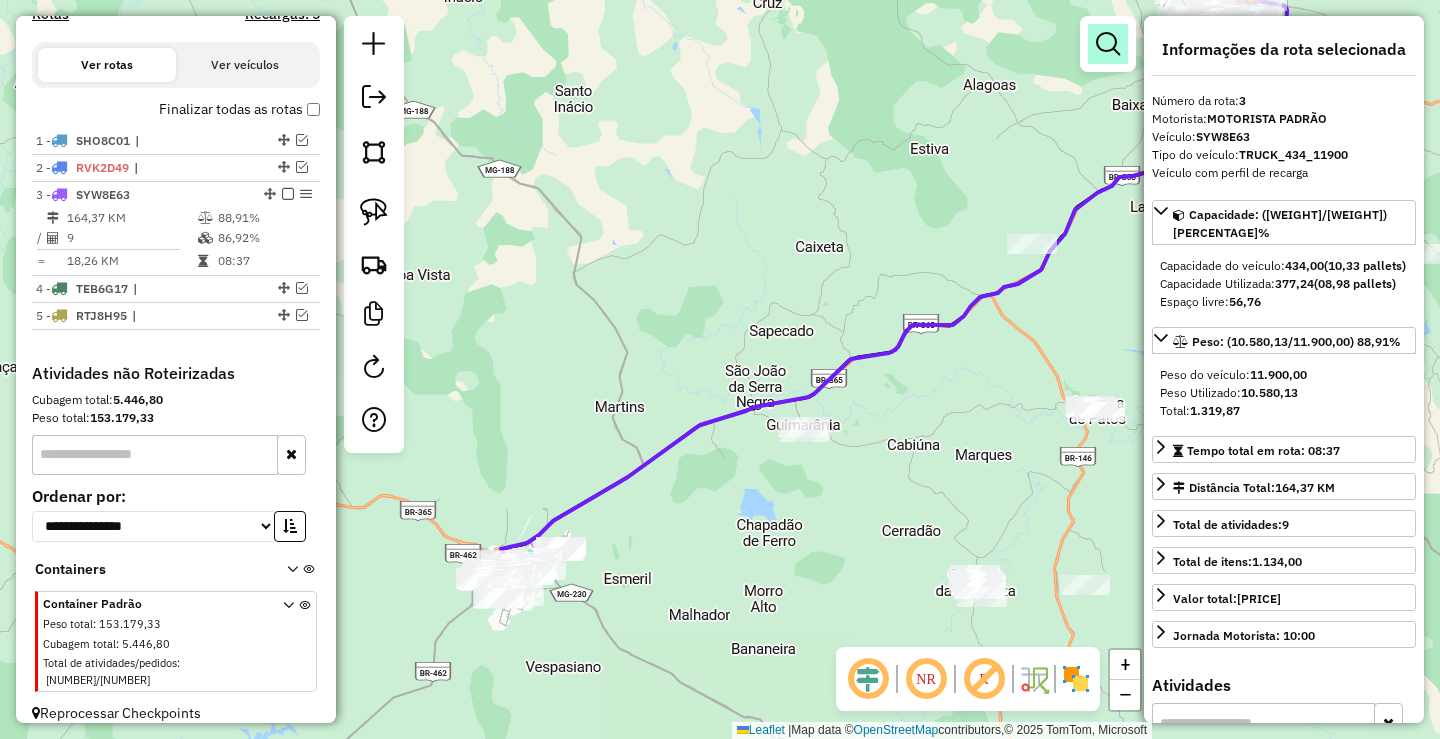 click at bounding box center (1108, 44) 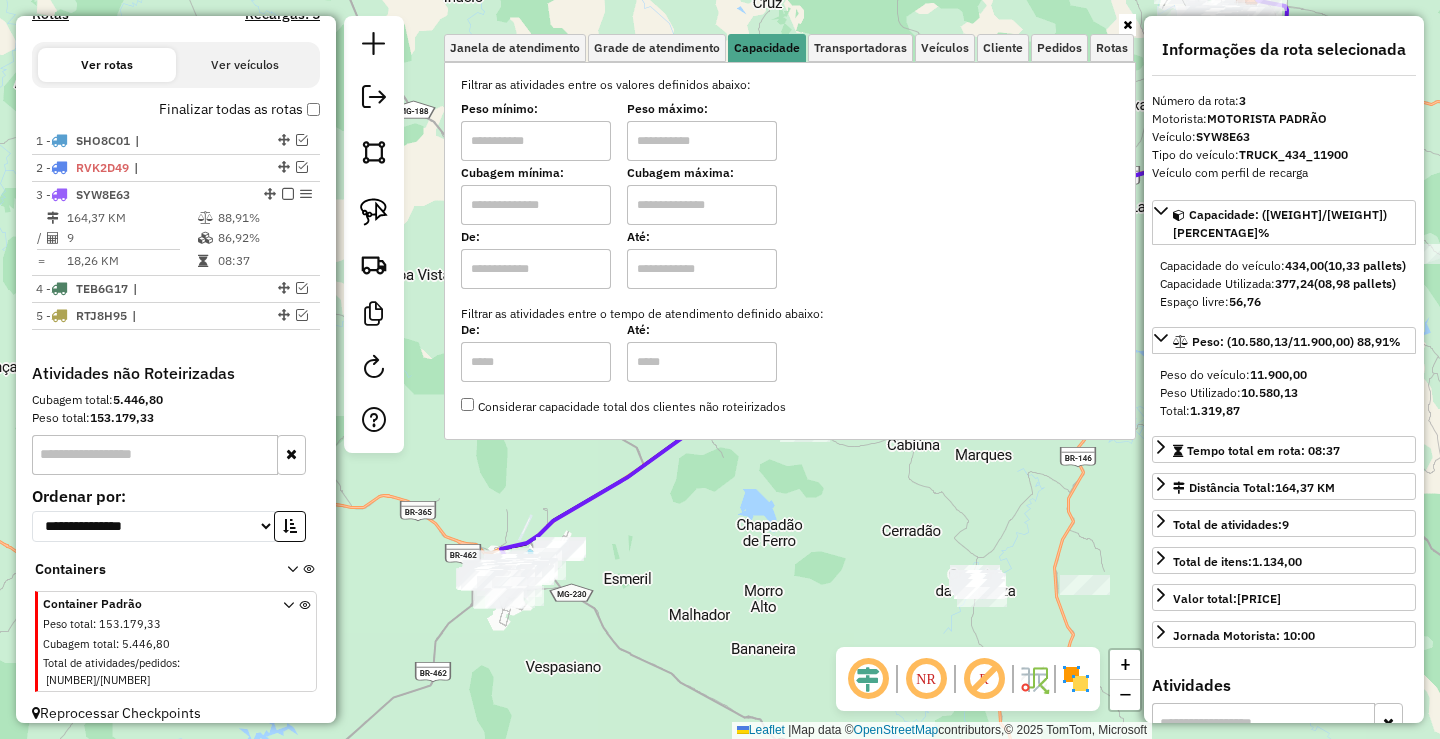 click at bounding box center (536, 141) 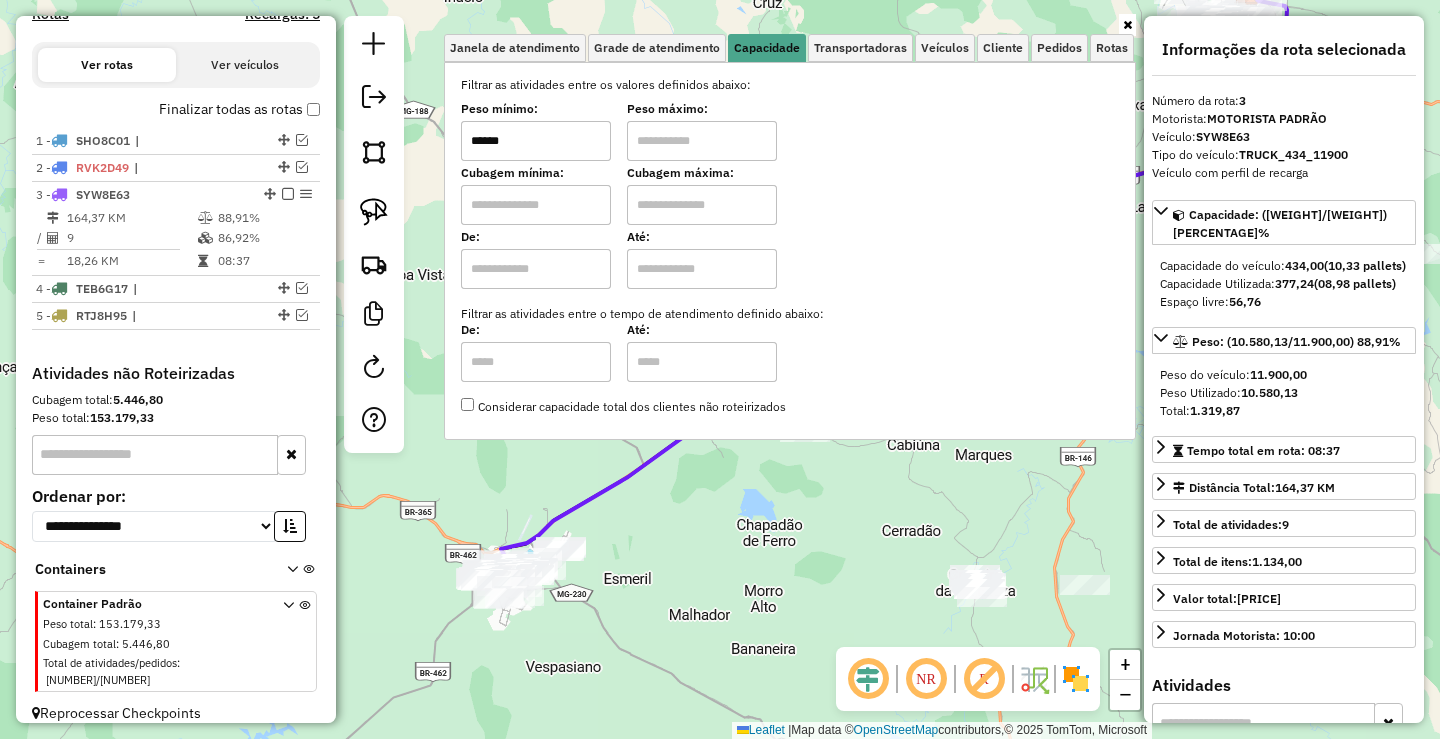 type on "******" 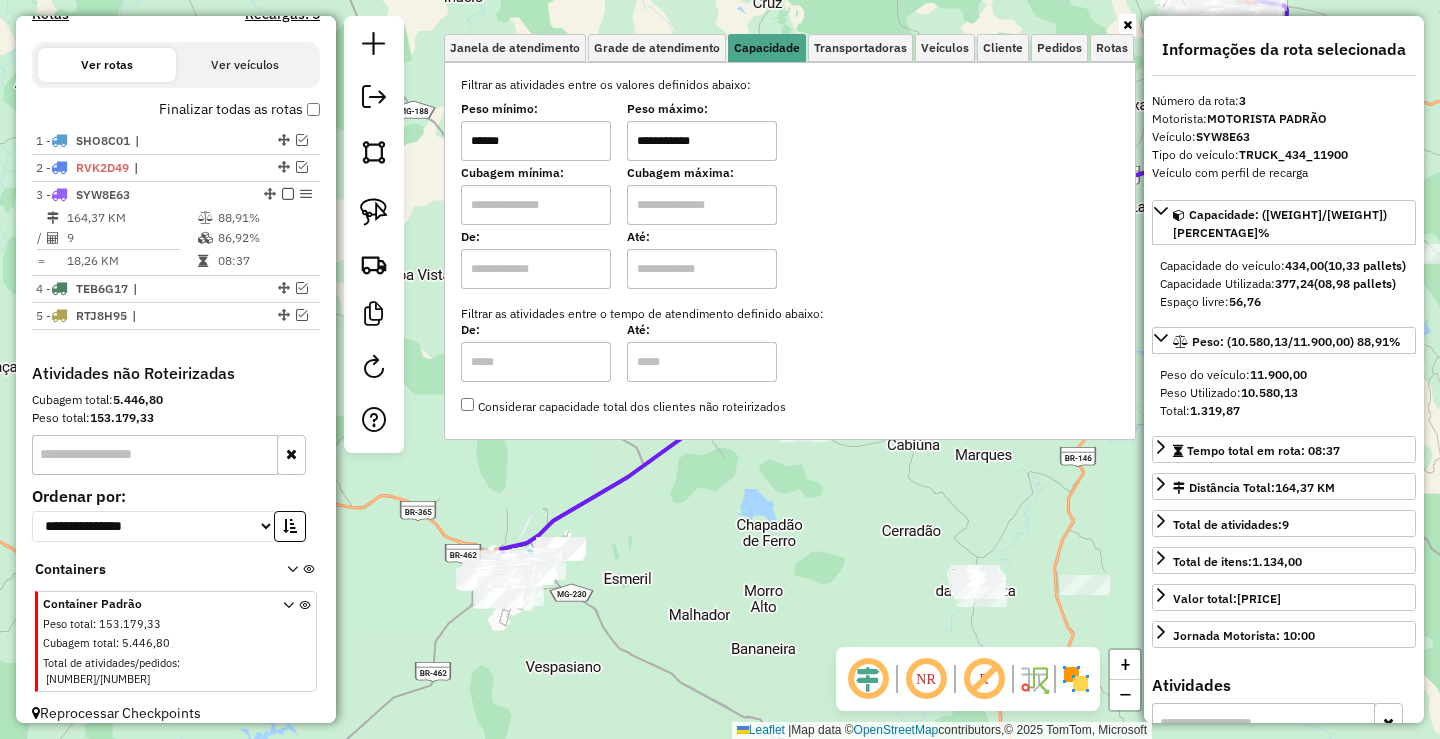 type on "**********" 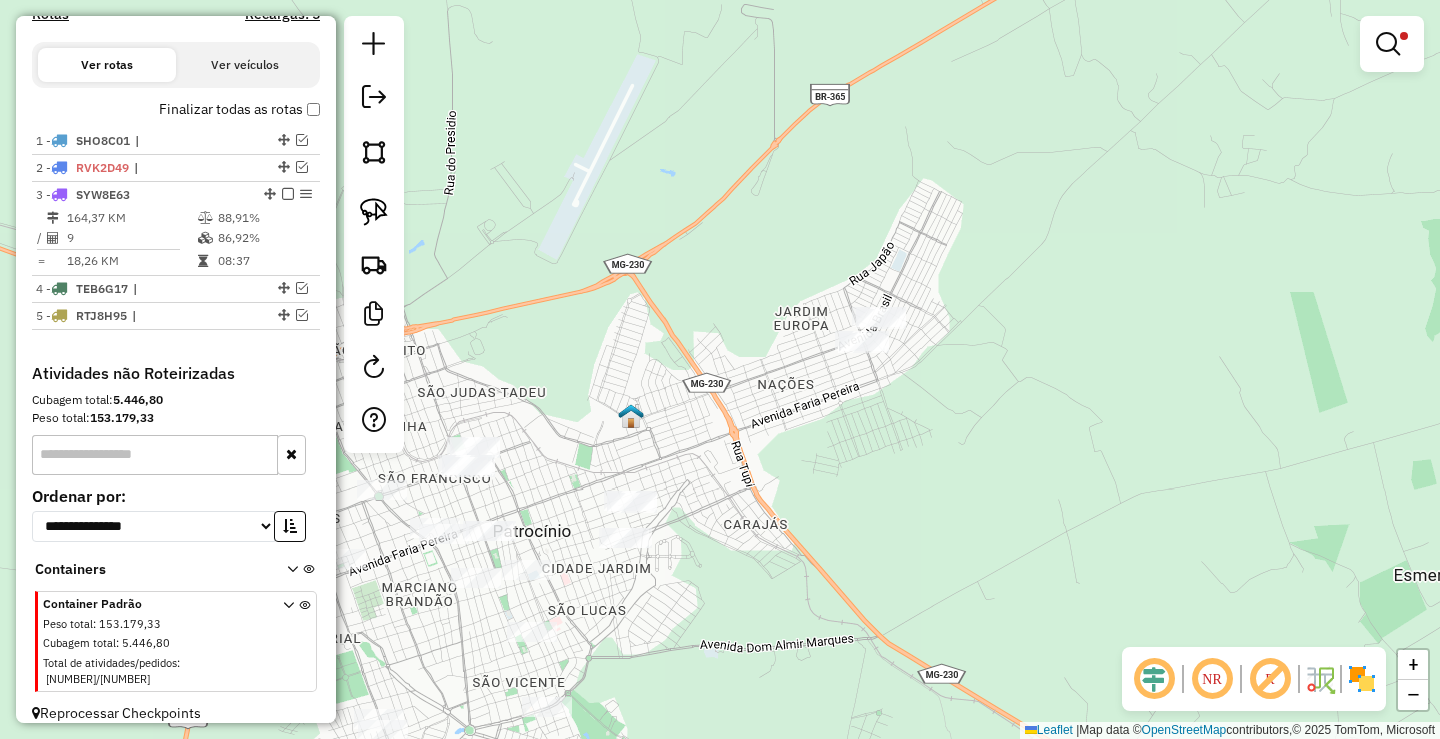 drag, startPoint x: 428, startPoint y: 596, endPoint x: 574, endPoint y: 540, distance: 156.37135 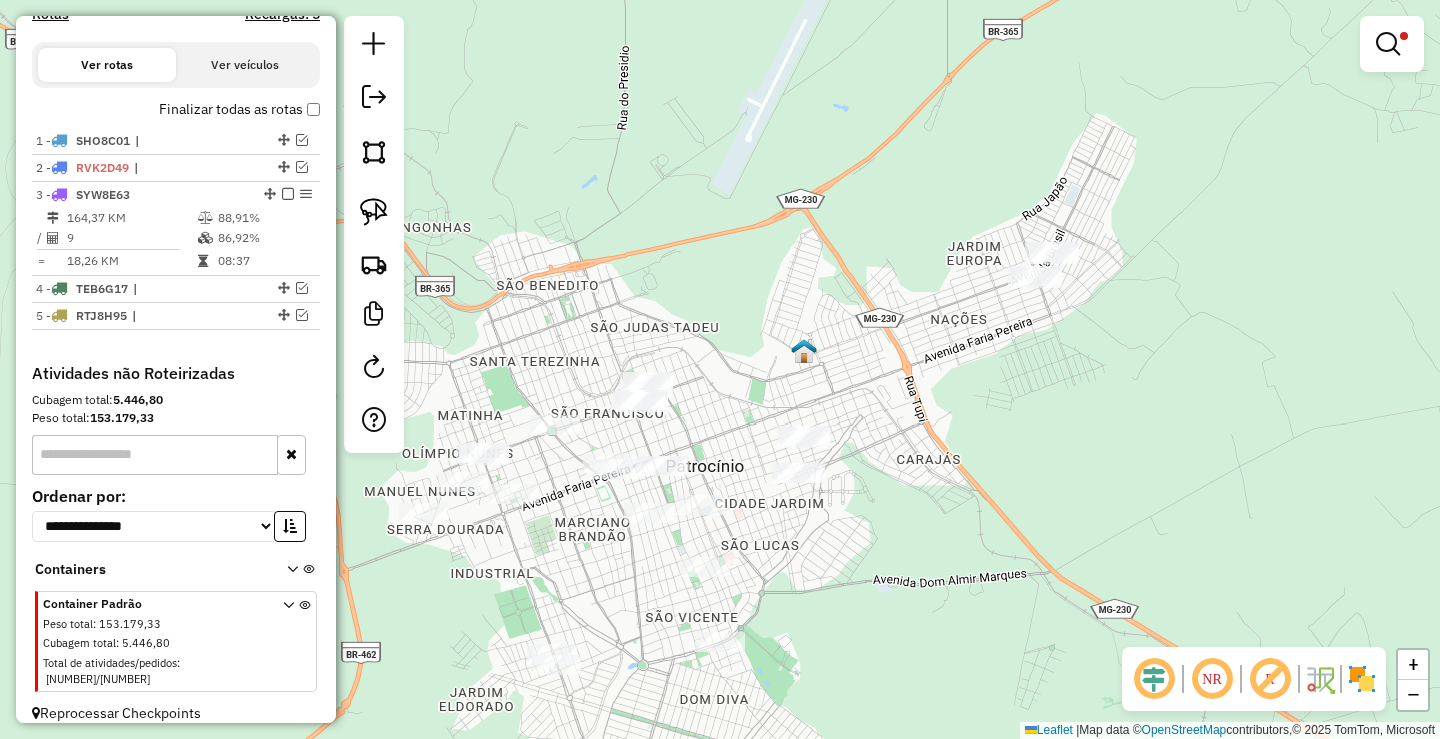 drag, startPoint x: 620, startPoint y: 487, endPoint x: 528, endPoint y: 451, distance: 98.79271 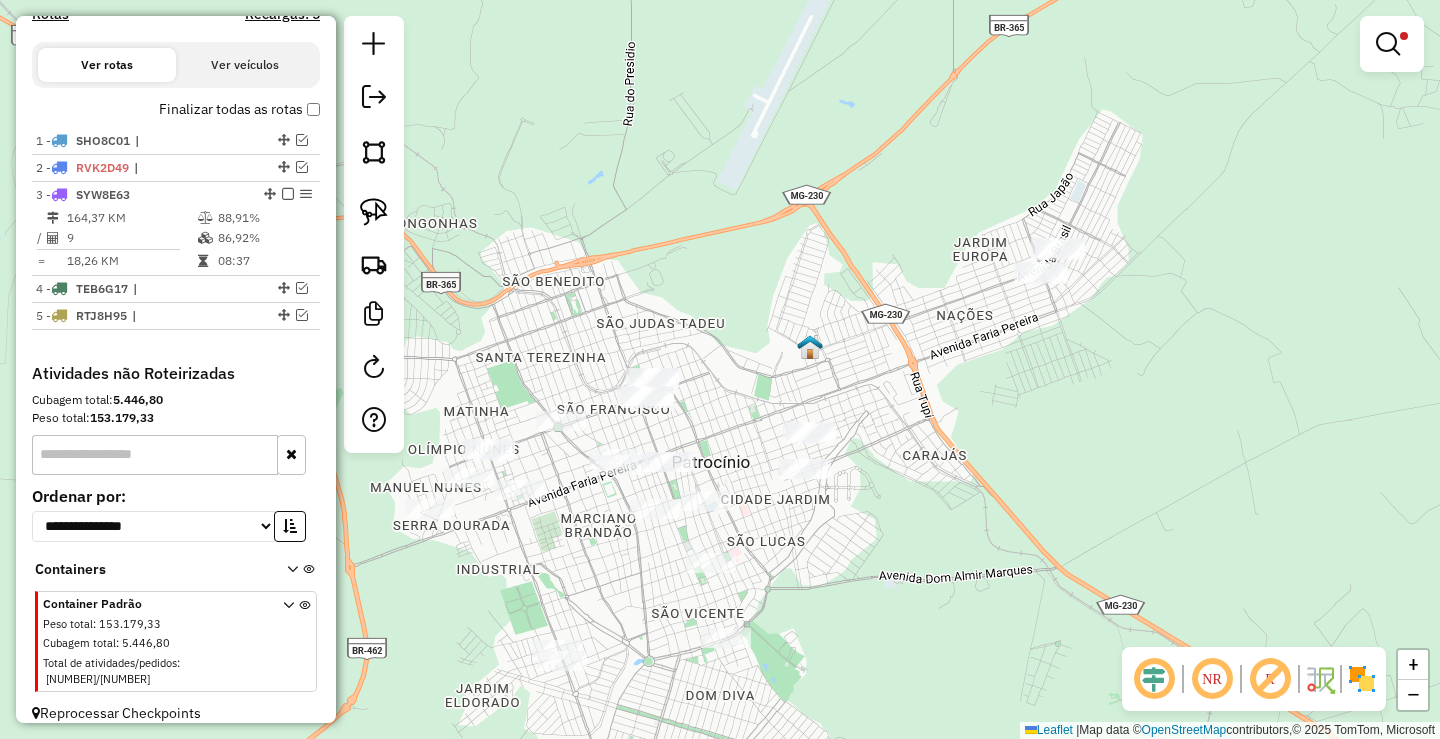 drag, startPoint x: 438, startPoint y: 347, endPoint x: 475, endPoint y: 310, distance: 52.3259 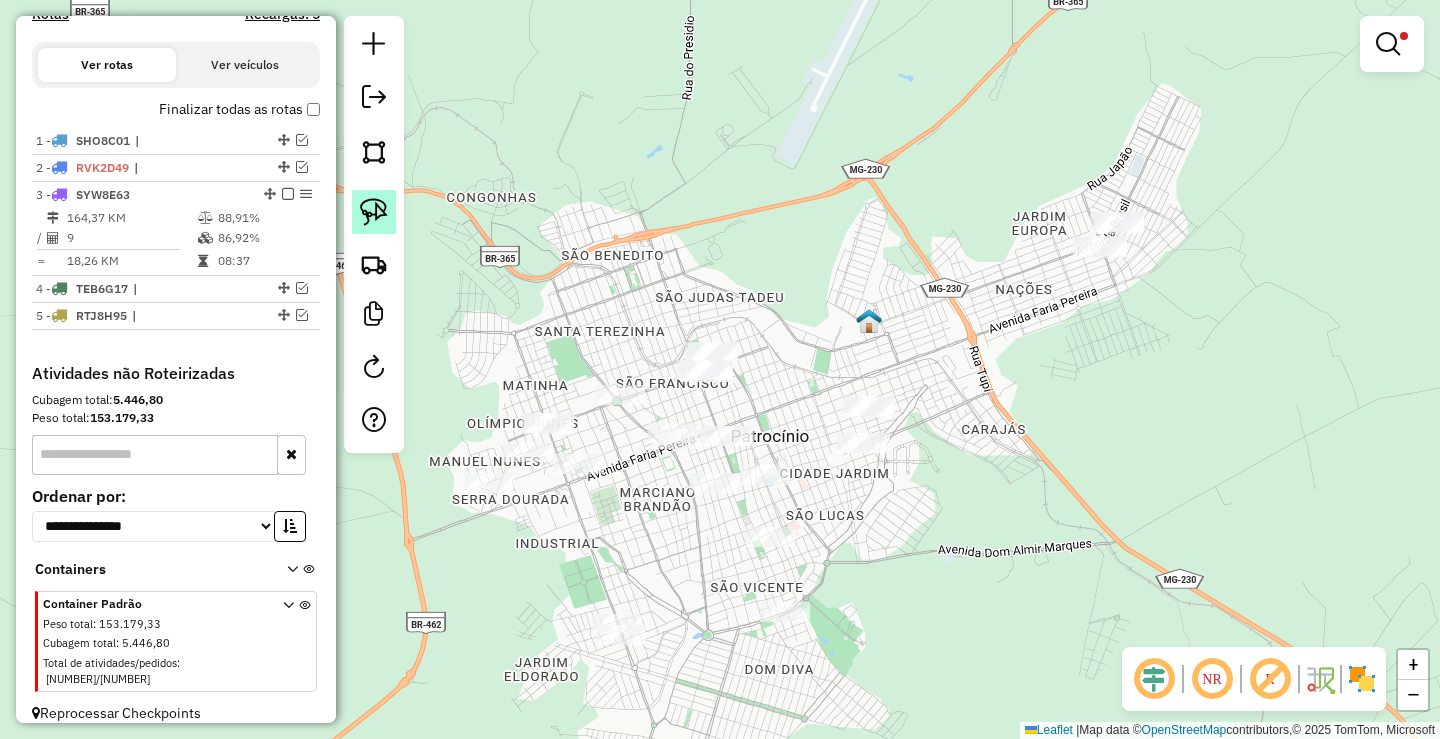 click 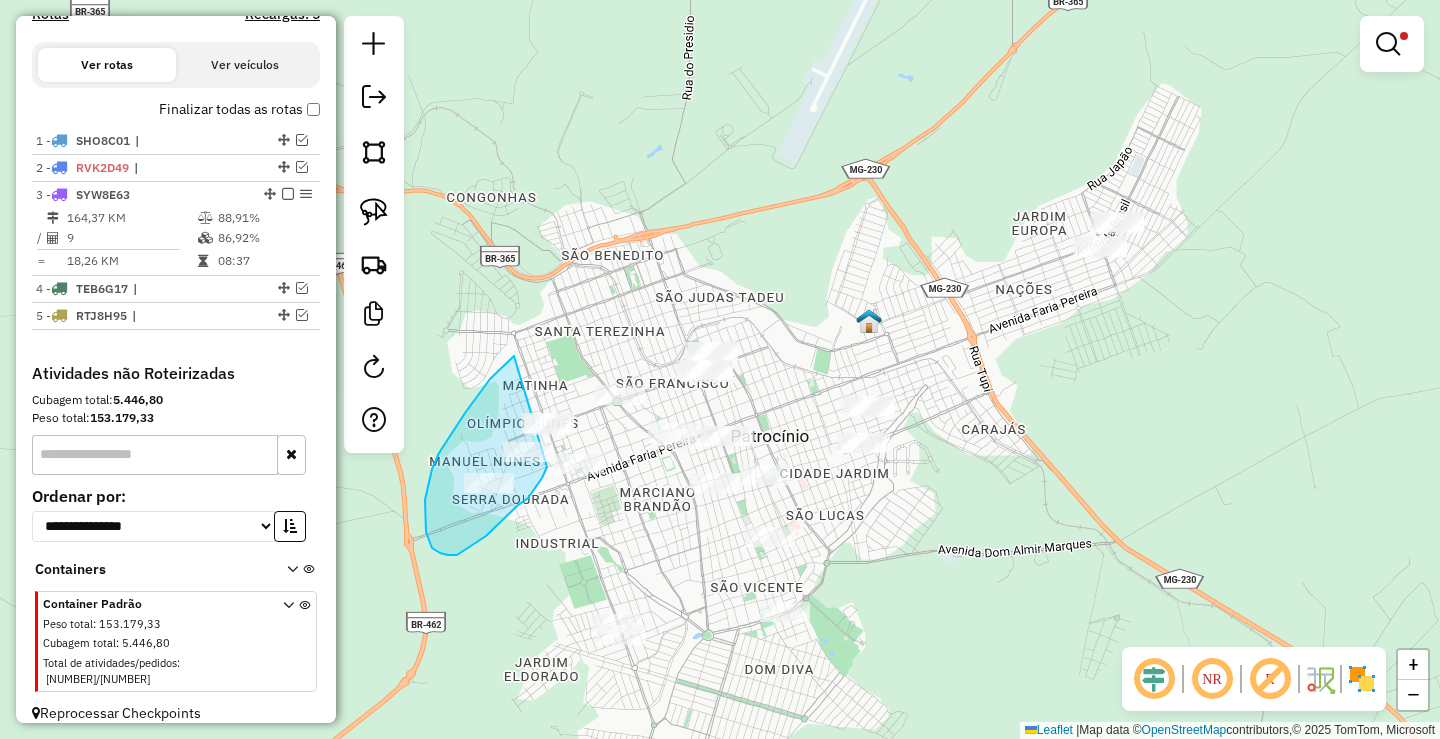 drag, startPoint x: 512, startPoint y: 357, endPoint x: 582, endPoint y: 420, distance: 94.17537 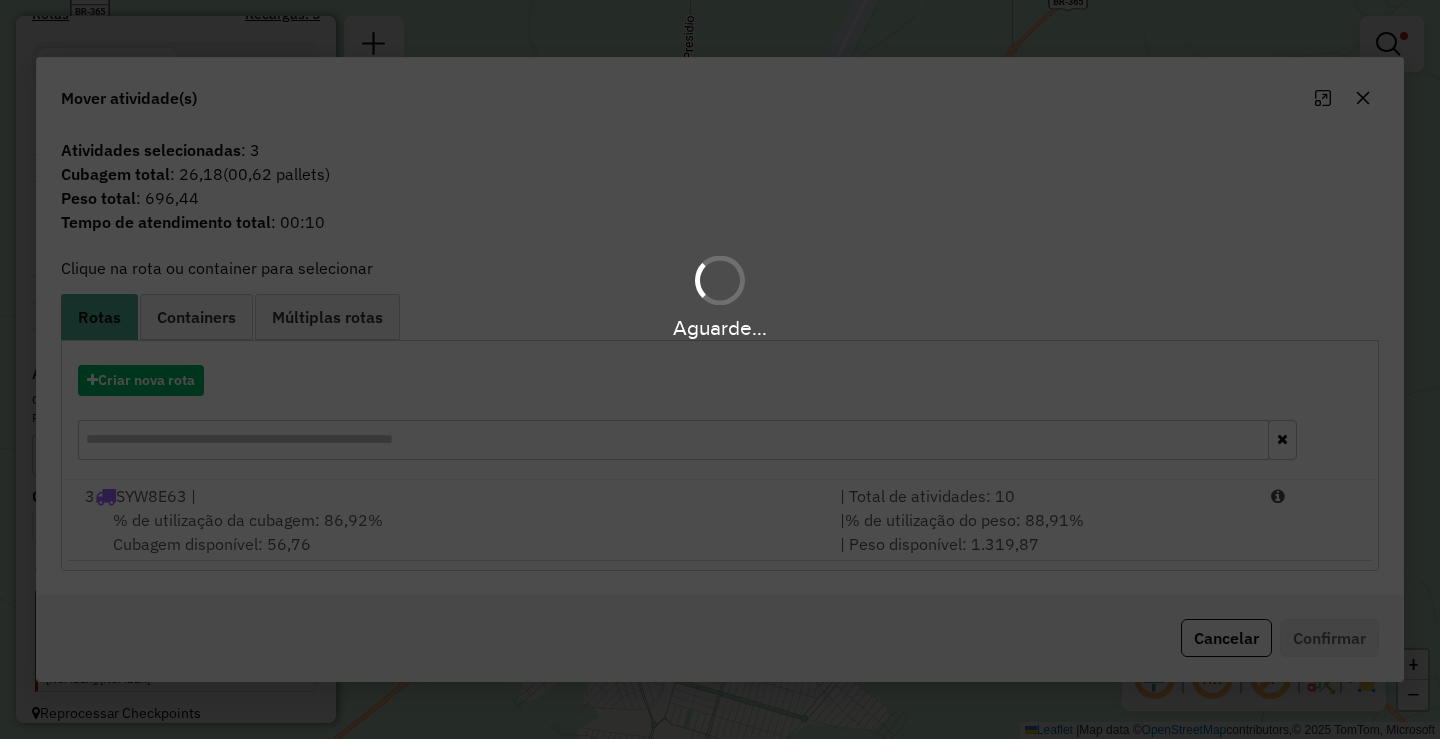 click on "Aguarde..." at bounding box center (720, 369) 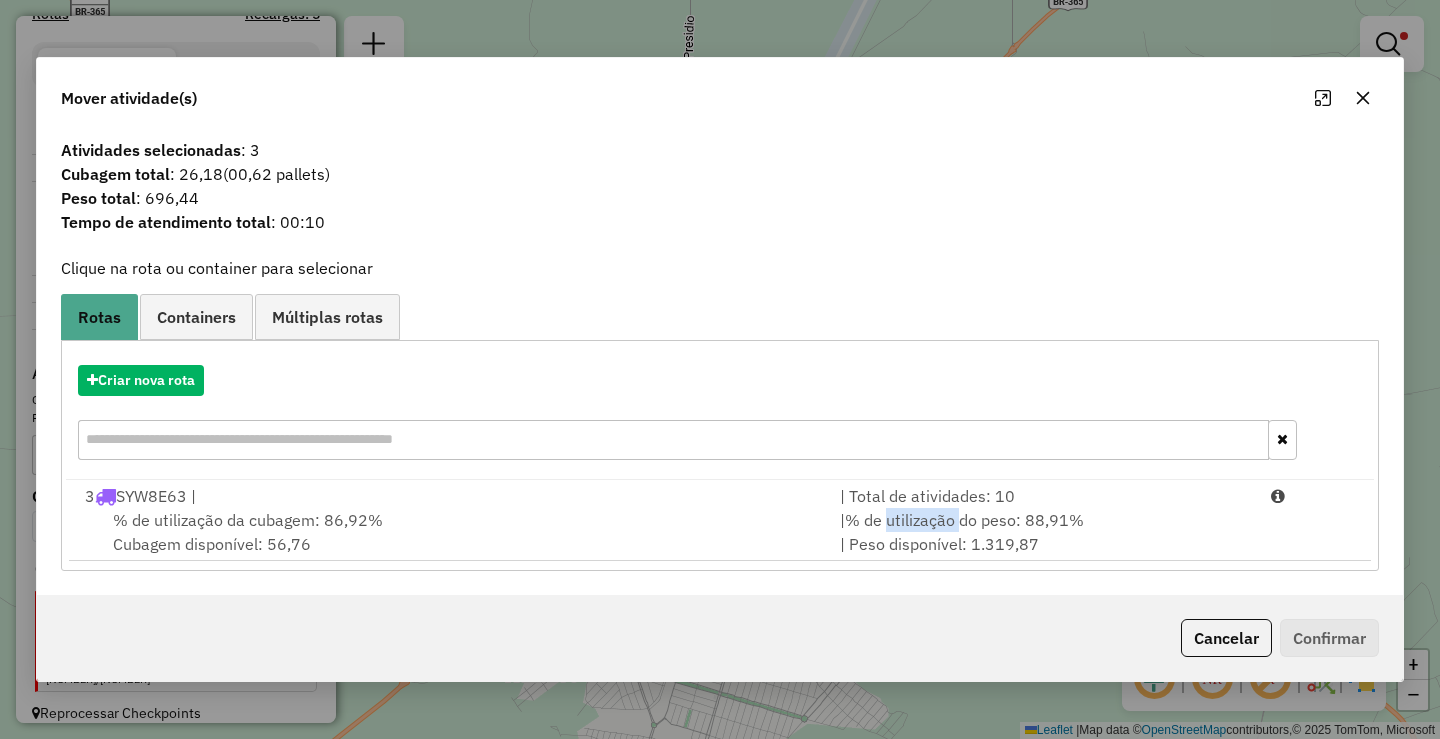 click on "% de utilização do peso: 88,91%" at bounding box center (964, 520) 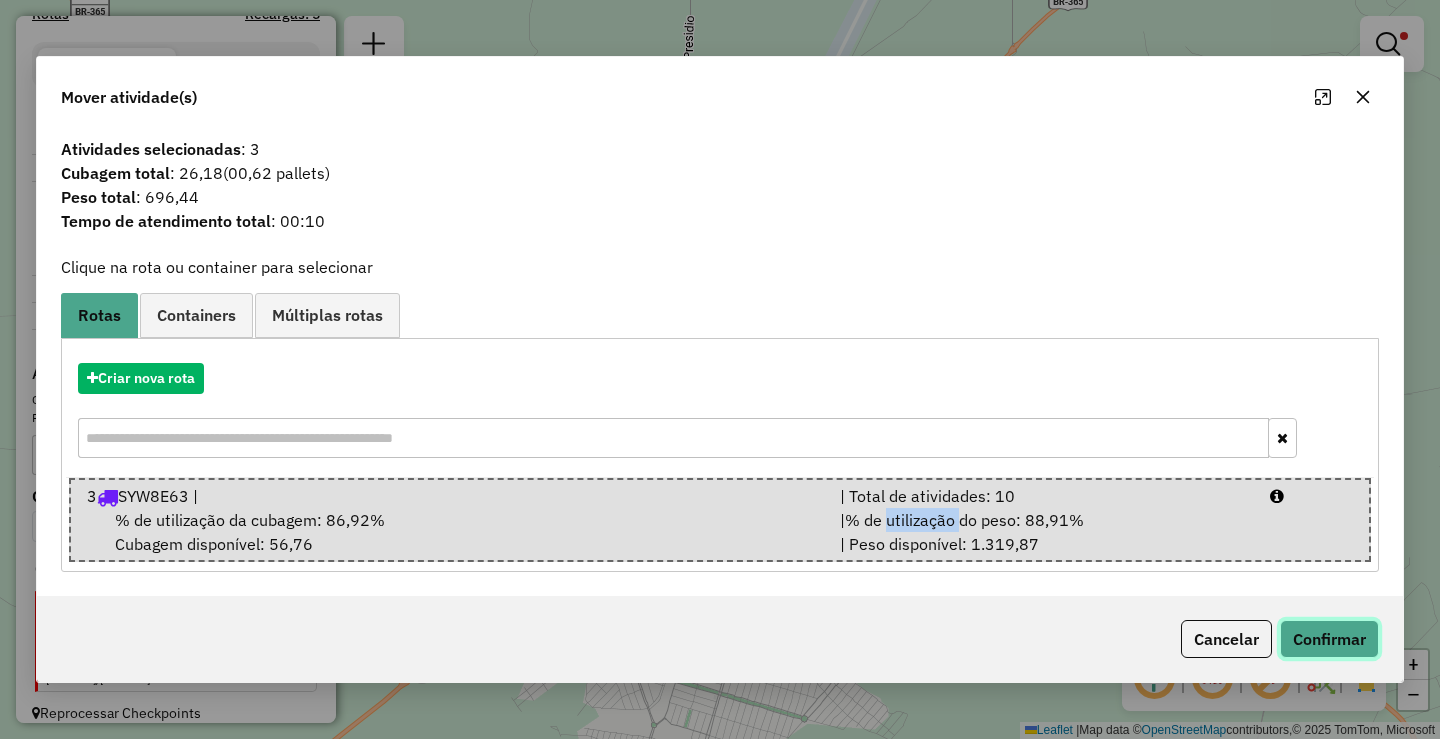 click on "Confirmar" 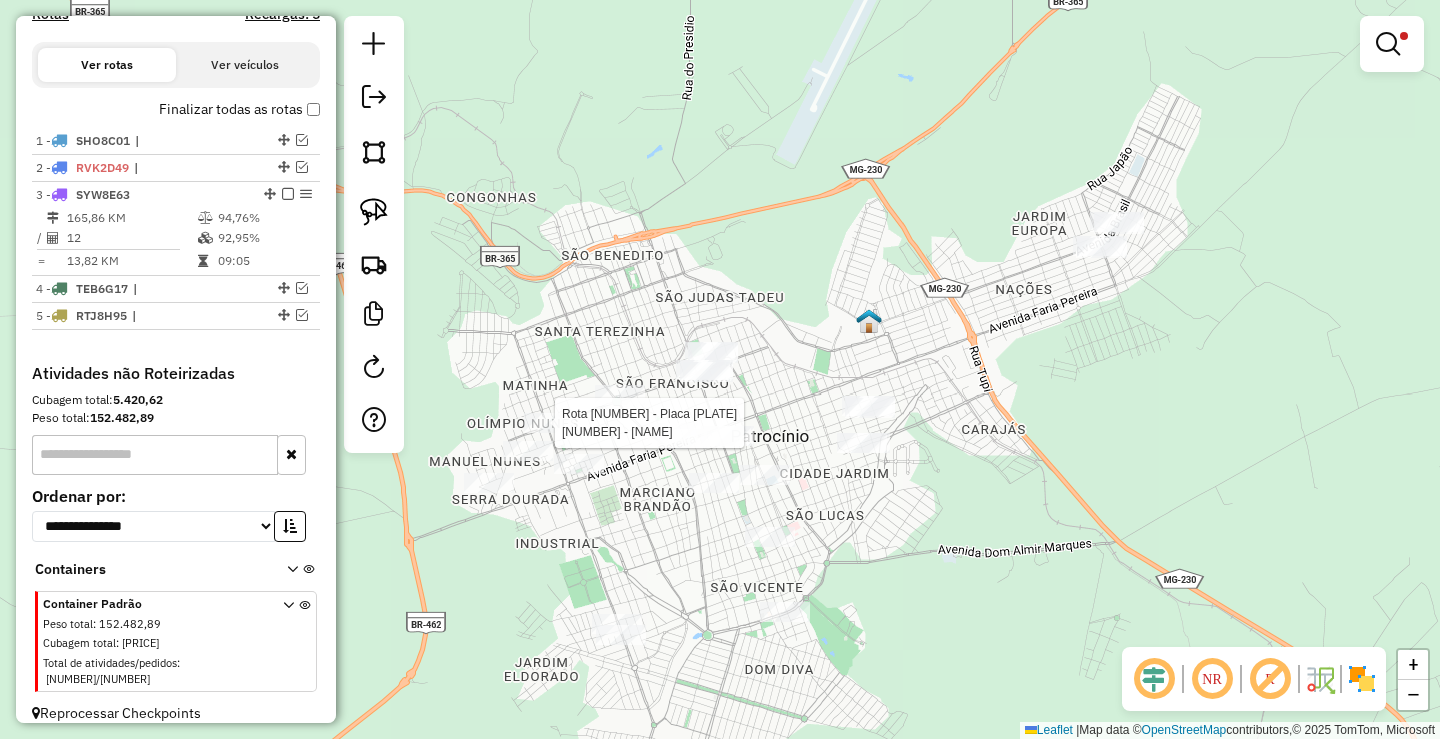 select on "**********" 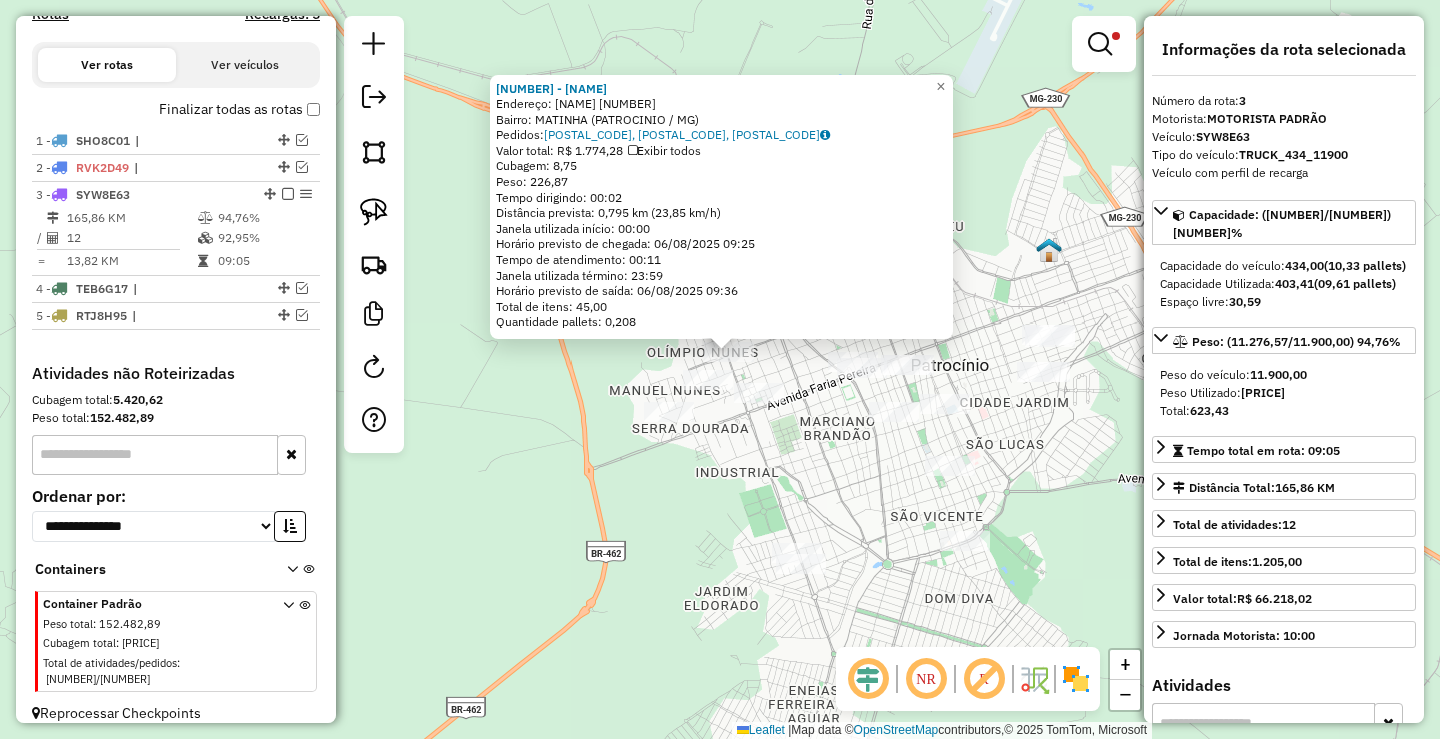 drag, startPoint x: 576, startPoint y: 514, endPoint x: 633, endPoint y: 407, distance: 121.235306 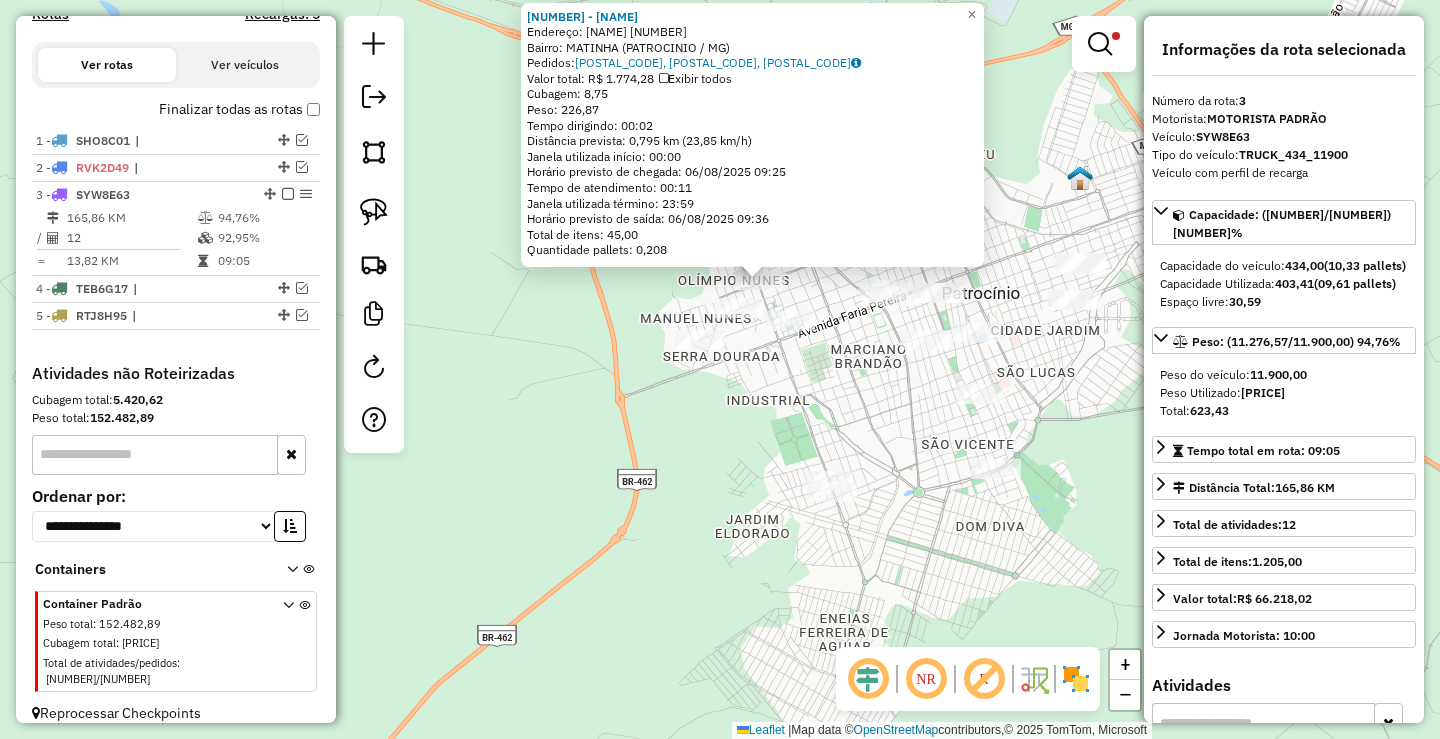 drag, startPoint x: 281, startPoint y: 190, endPoint x: 881, endPoint y: 104, distance: 606.132 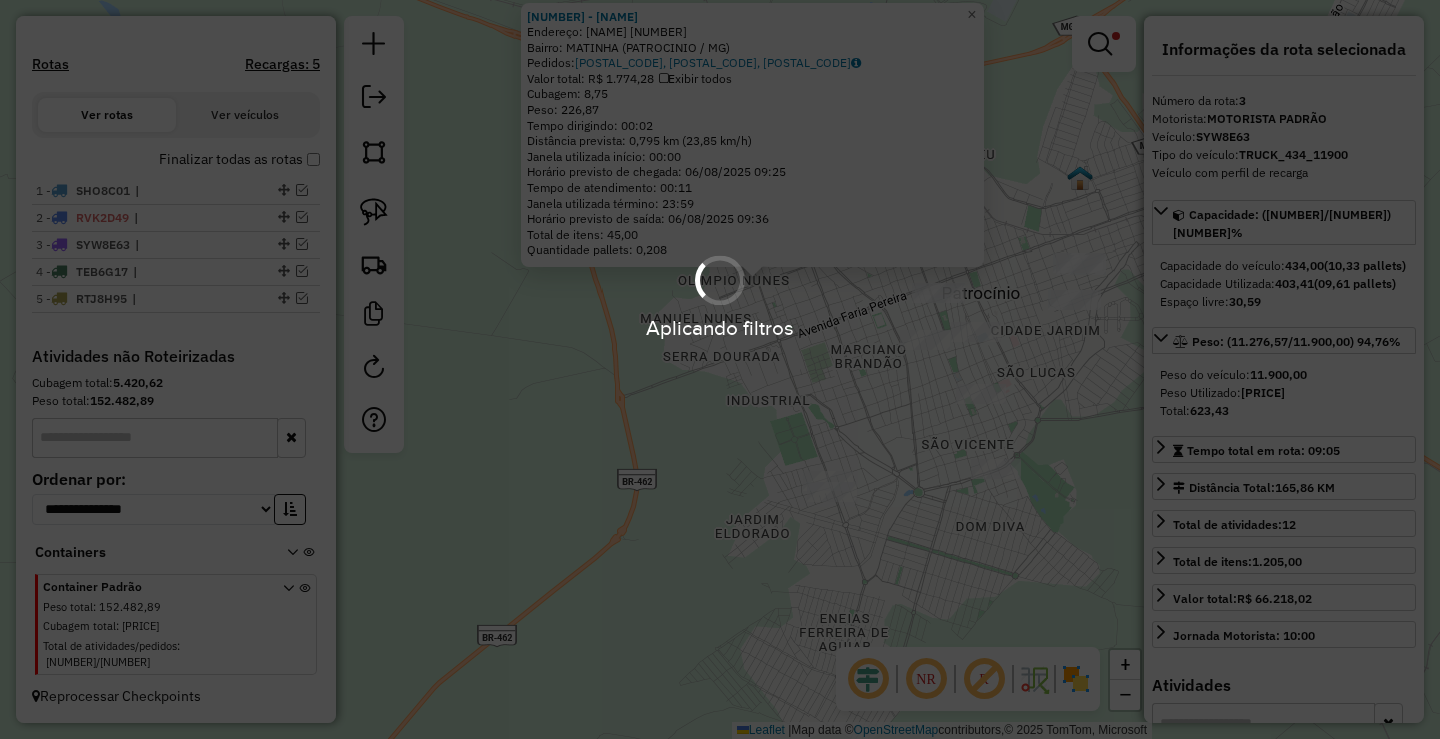 scroll, scrollTop: 571, scrollLeft: 0, axis: vertical 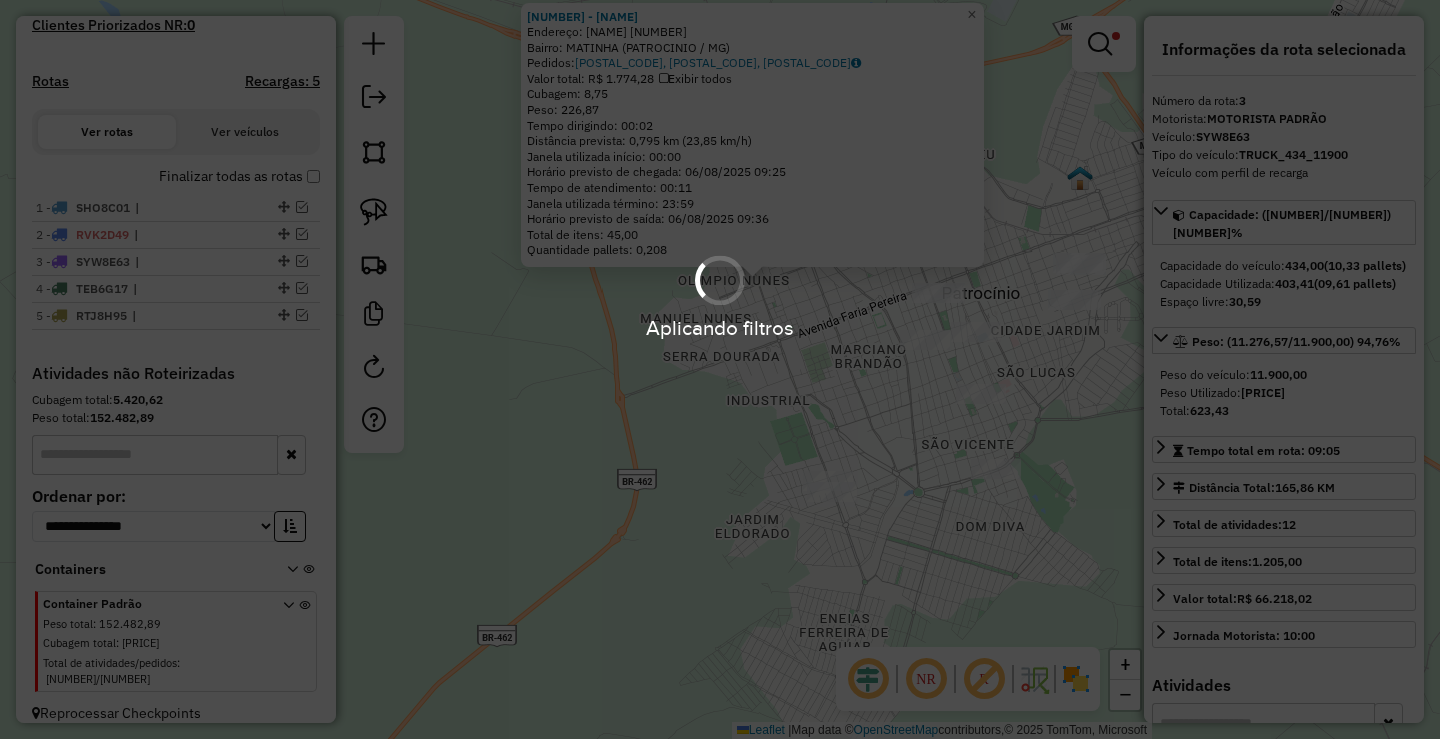 click on "Aplicando filtros" at bounding box center (720, 369) 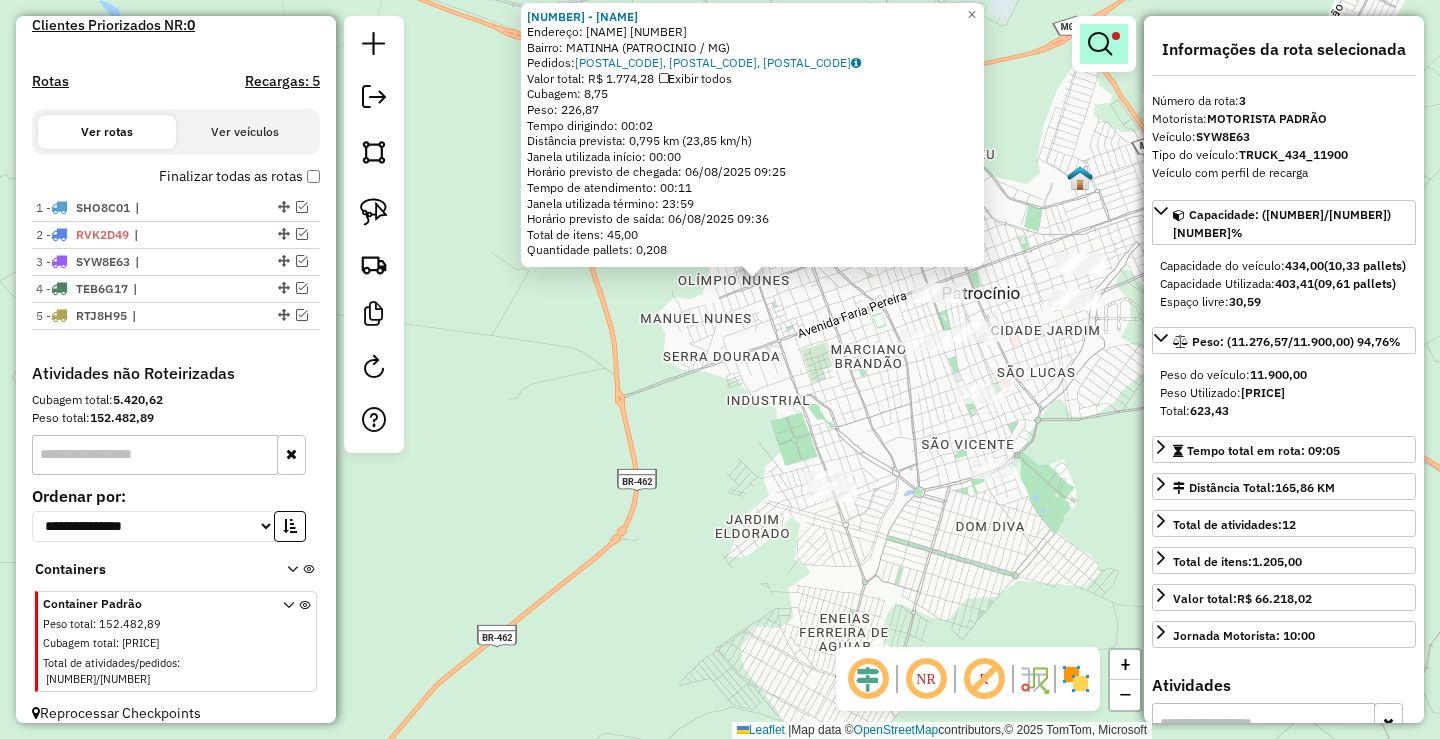 click at bounding box center (1104, 44) 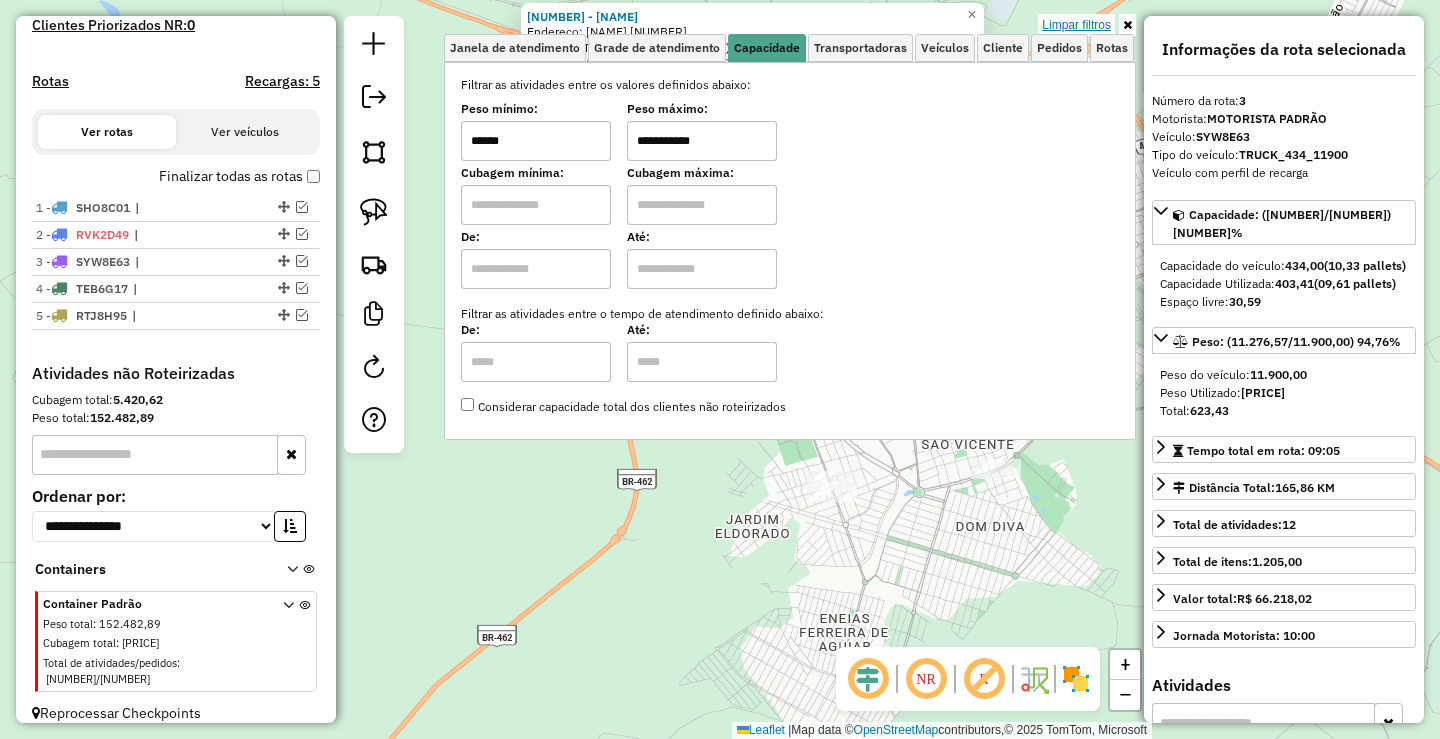 click on "Limpar filtros" at bounding box center (1076, 25) 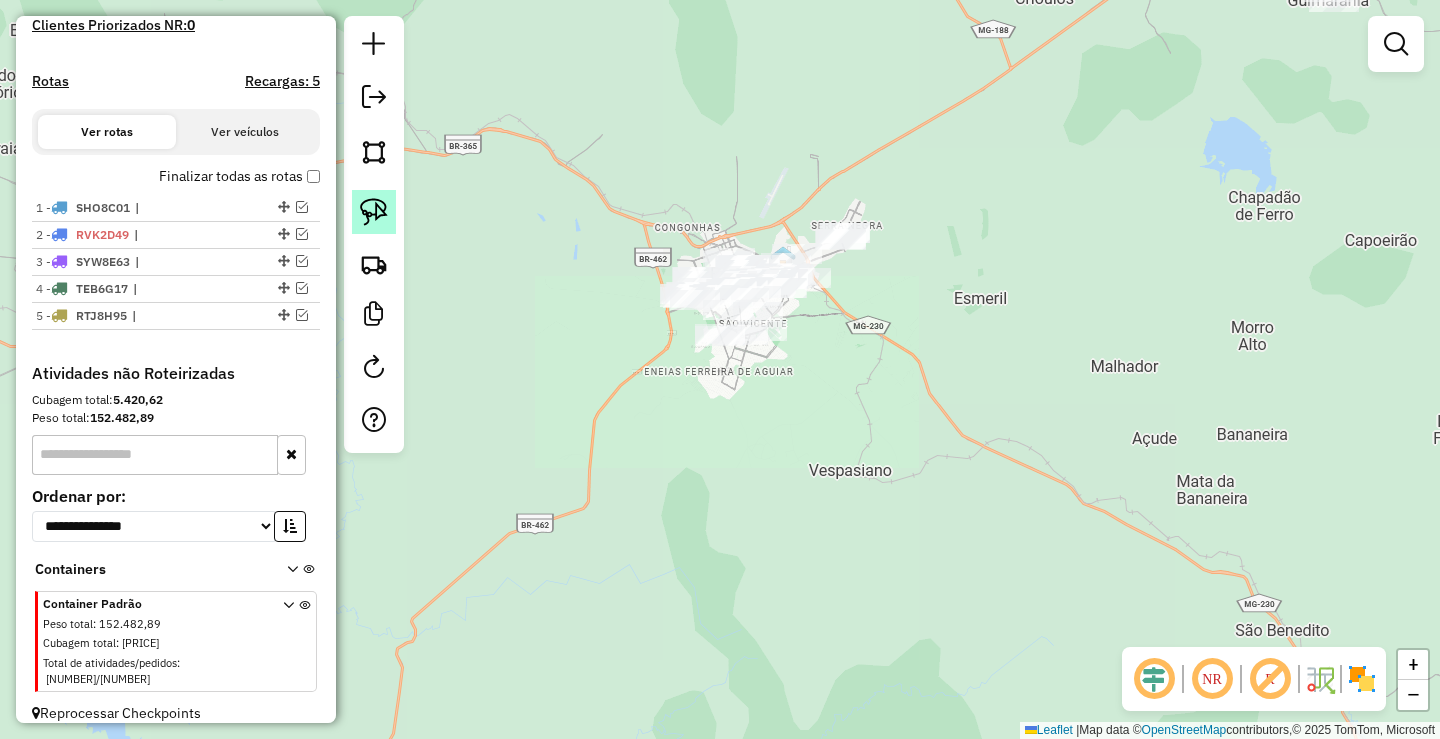 click 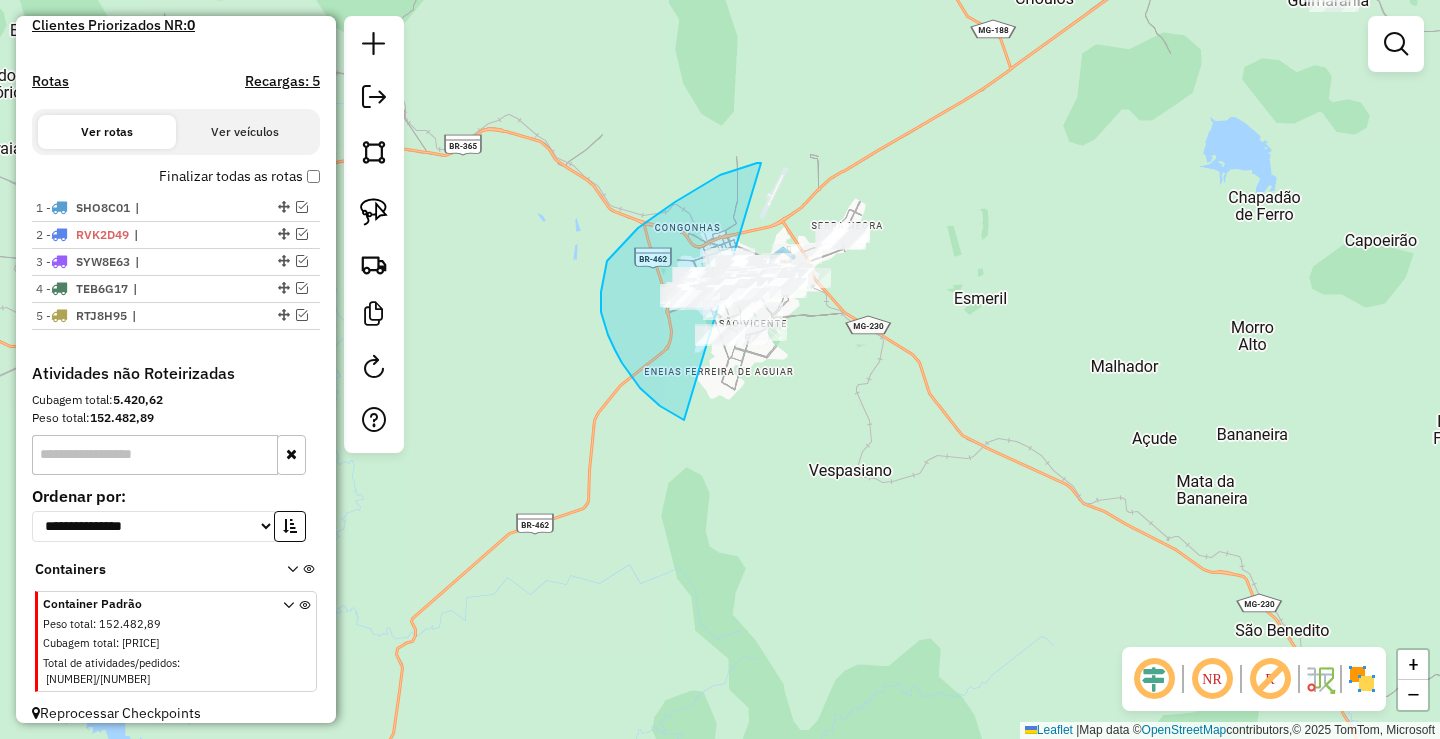 drag, startPoint x: 607, startPoint y: 261, endPoint x: 1016, endPoint y: 264, distance: 409.01102 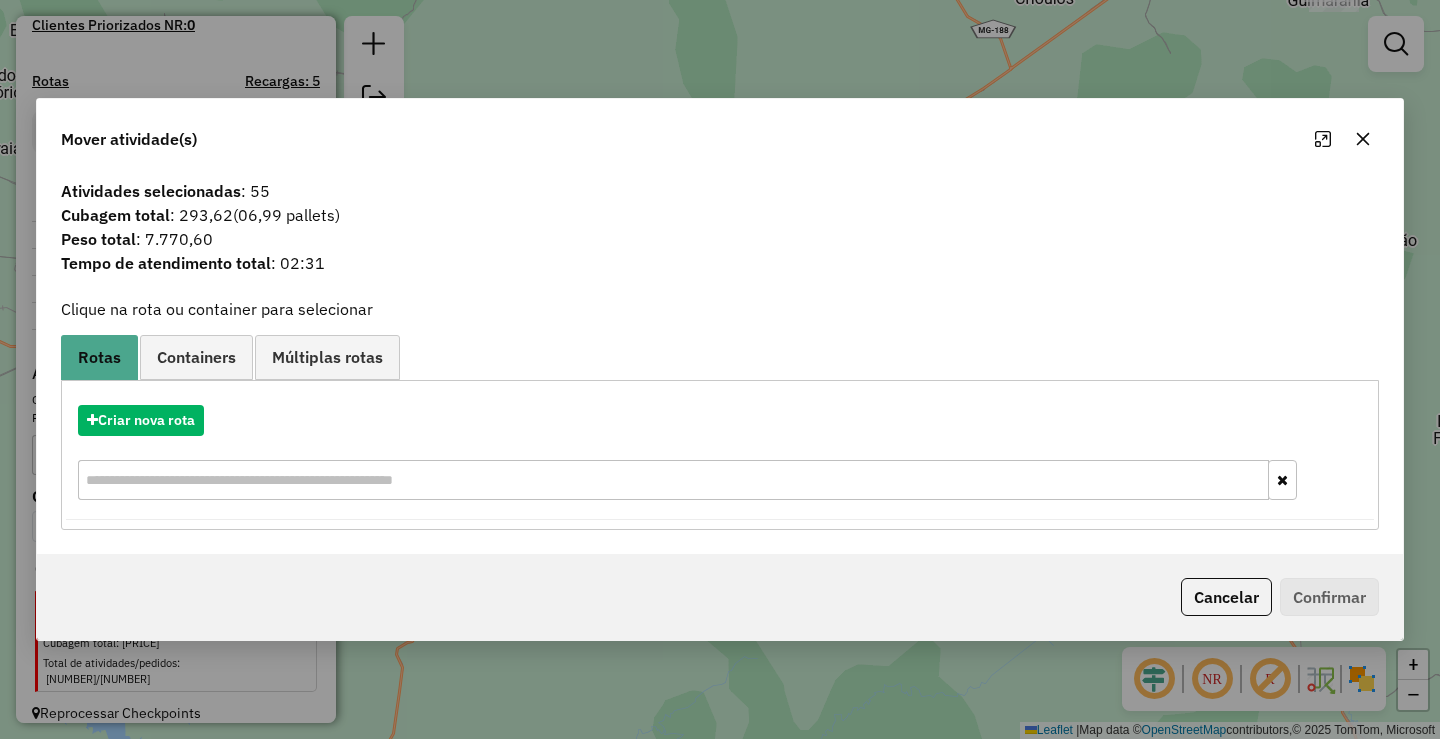 click 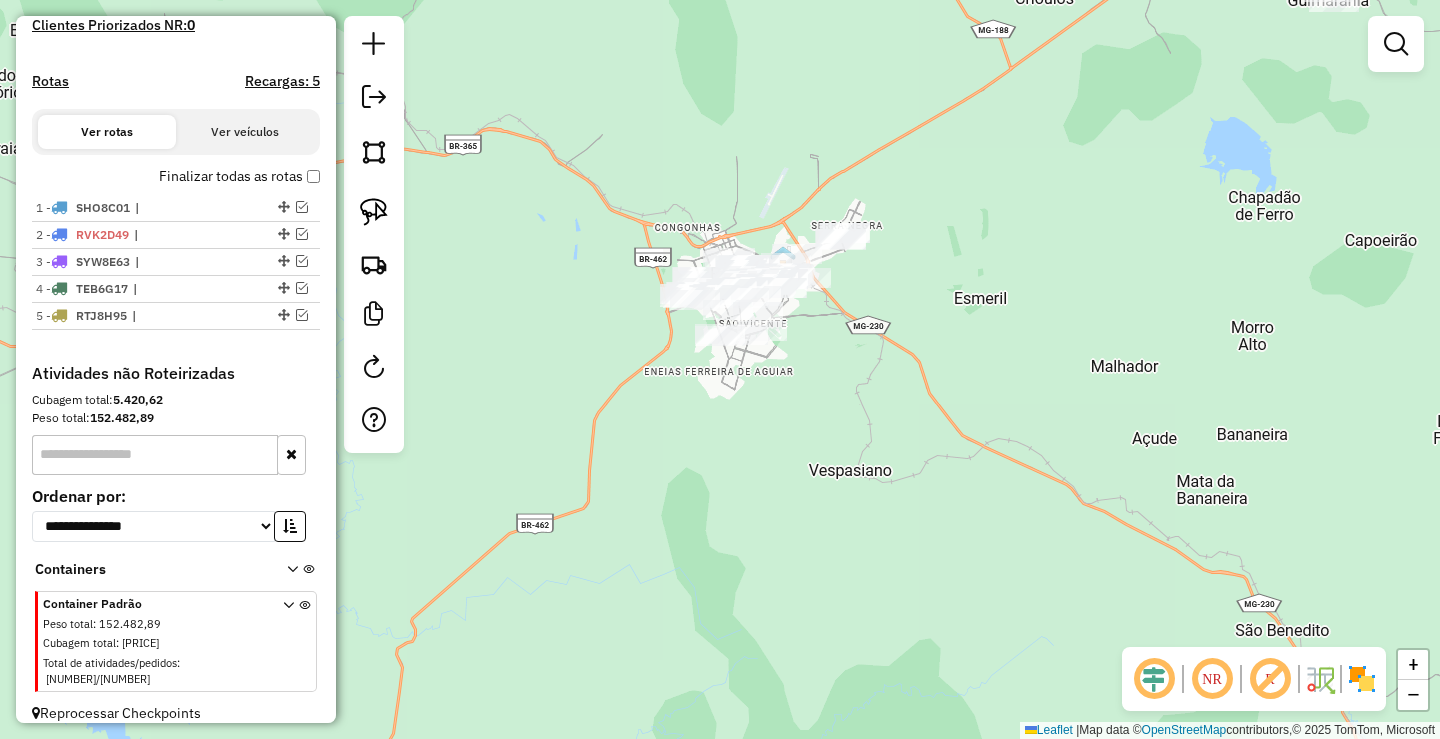 click on "Janela de atendimento Grade de atendimento Capacidade Transportadoras Veículos Cliente Pedidos  Rotas Selecione os dias de semana para filtrar as janelas de atendimento  Seg   Ter   Qua   Qui   Sex   Sáb   Dom  Informe o período da janela de atendimento: De: Até:  Filtrar exatamente a janela do cliente  Considerar janela de atendimento padrão  Selecione os dias de semana para filtrar as grades de atendimento  Seg   Ter   Qua   Qui   Sex   Sáb   Dom   Considerar clientes sem dia de atendimento cadastrado  Clientes fora do dia de atendimento selecionado Filtrar as atividades entre os valores definidos abaixo:  Peso mínimo:   Peso máximo:   Cubagem mínima:   Cubagem máxima:   De:   Até:  Filtrar as atividades entre o tempo de atendimento definido abaixo:  De:   Até:   Considerar capacidade total dos clientes não roteirizados Transportadora: Selecione um ou mais itens Tipo de veículo: Selecione um ou mais itens Veículo: Selecione um ou mais itens Motorista: Selecione um ou mais itens Nome: Rótulo:" 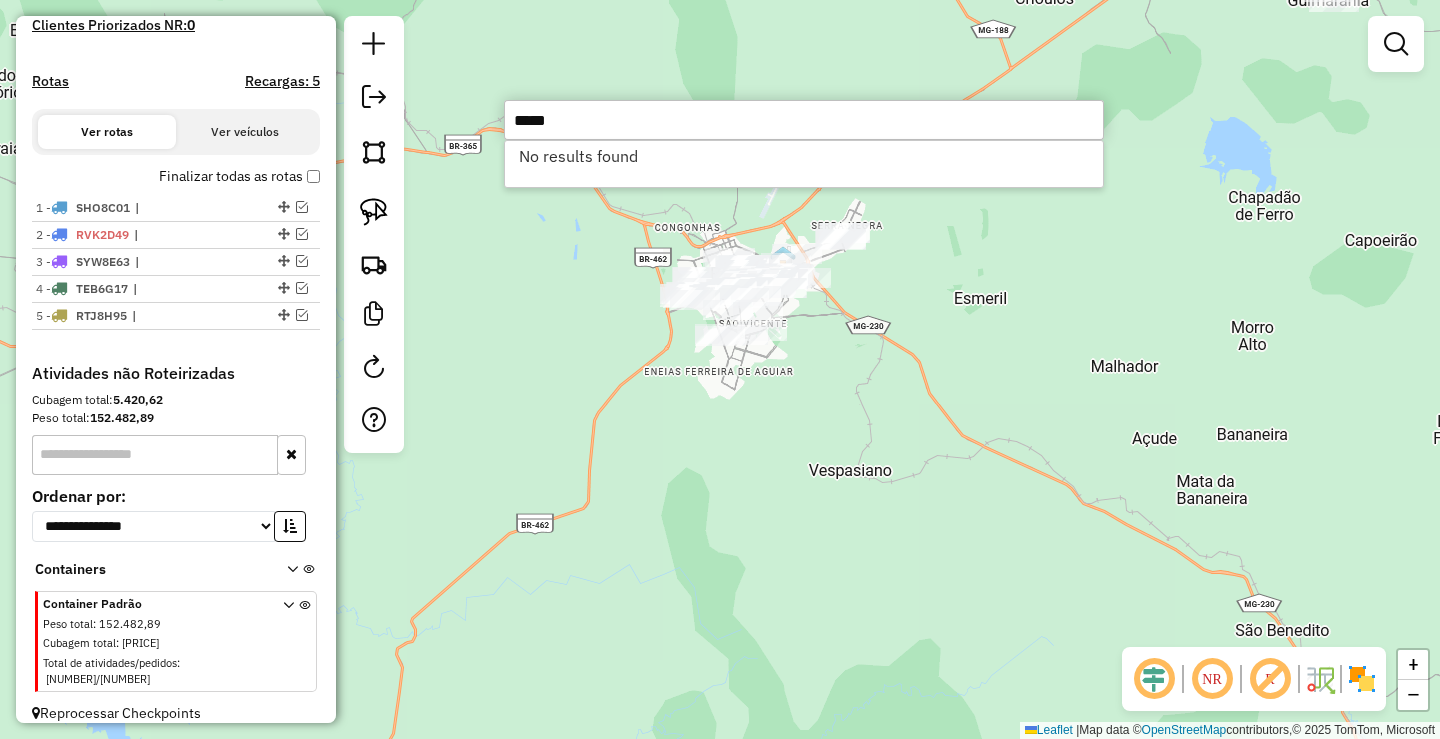 type on "*****" 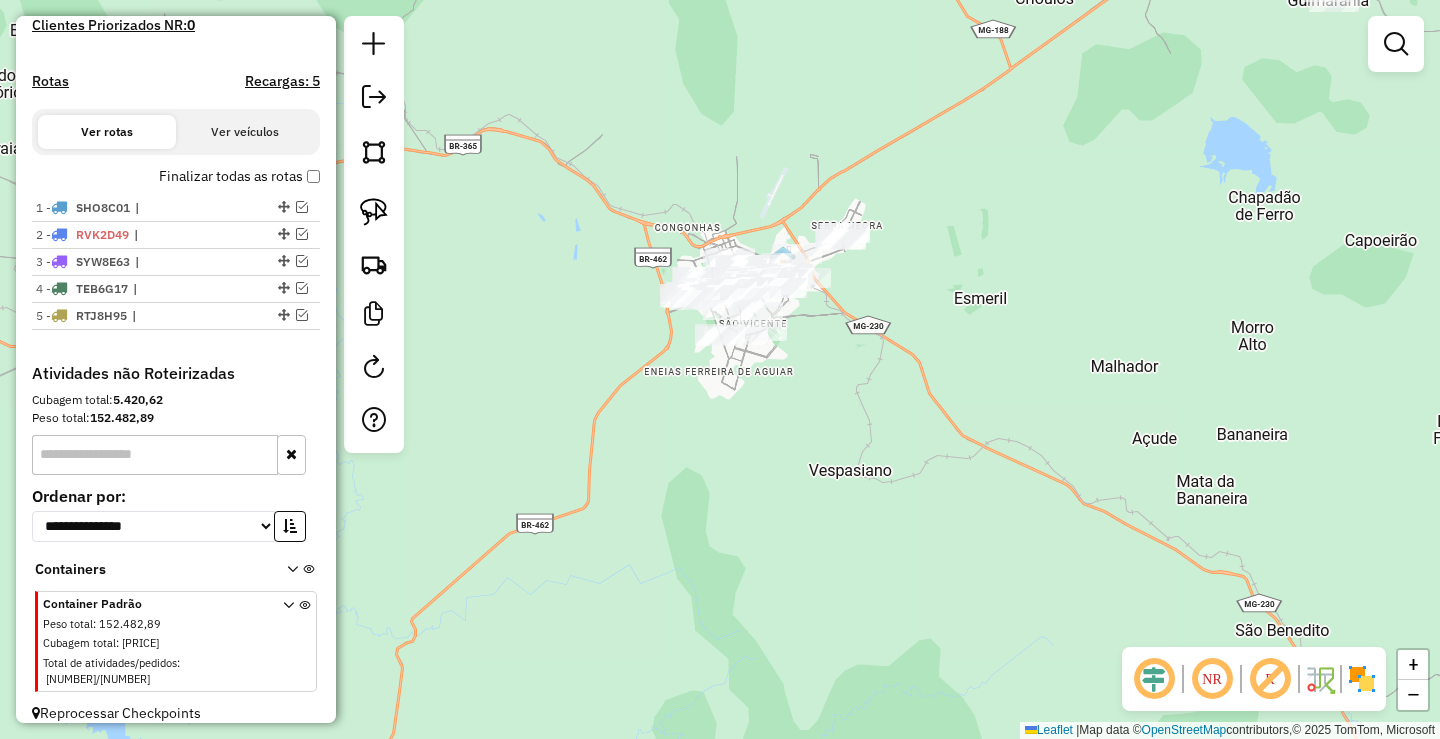 click on "Janela de atendimento Grade de atendimento Capacidade Transportadoras Veículos Cliente Pedidos  Rotas Selecione os dias de semana para filtrar as janelas de atendimento  Seg   Ter   Qua   Qui   Sex   Sáb   Dom  Informe o período da janela de atendimento: De: Até:  Filtrar exatamente a janela do cliente  Considerar janela de atendimento padrão  Selecione os dias de semana para filtrar as grades de atendimento  Seg   Ter   Qua   Qui   Sex   Sáb   Dom   Considerar clientes sem dia de atendimento cadastrado  Clientes fora do dia de atendimento selecionado Filtrar as atividades entre os valores definidos abaixo:  Peso mínimo:   Peso máximo:   Cubagem mínima:   Cubagem máxima:   De:   Até:  Filtrar as atividades entre o tempo de atendimento definido abaixo:  De:   Até:   Considerar capacidade total dos clientes não roteirizados Transportadora: Selecione um ou mais itens Tipo de veículo: Selecione um ou mais itens Veículo: Selecione um ou mais itens Motorista: Selecione um ou mais itens Nome: Rótulo:" 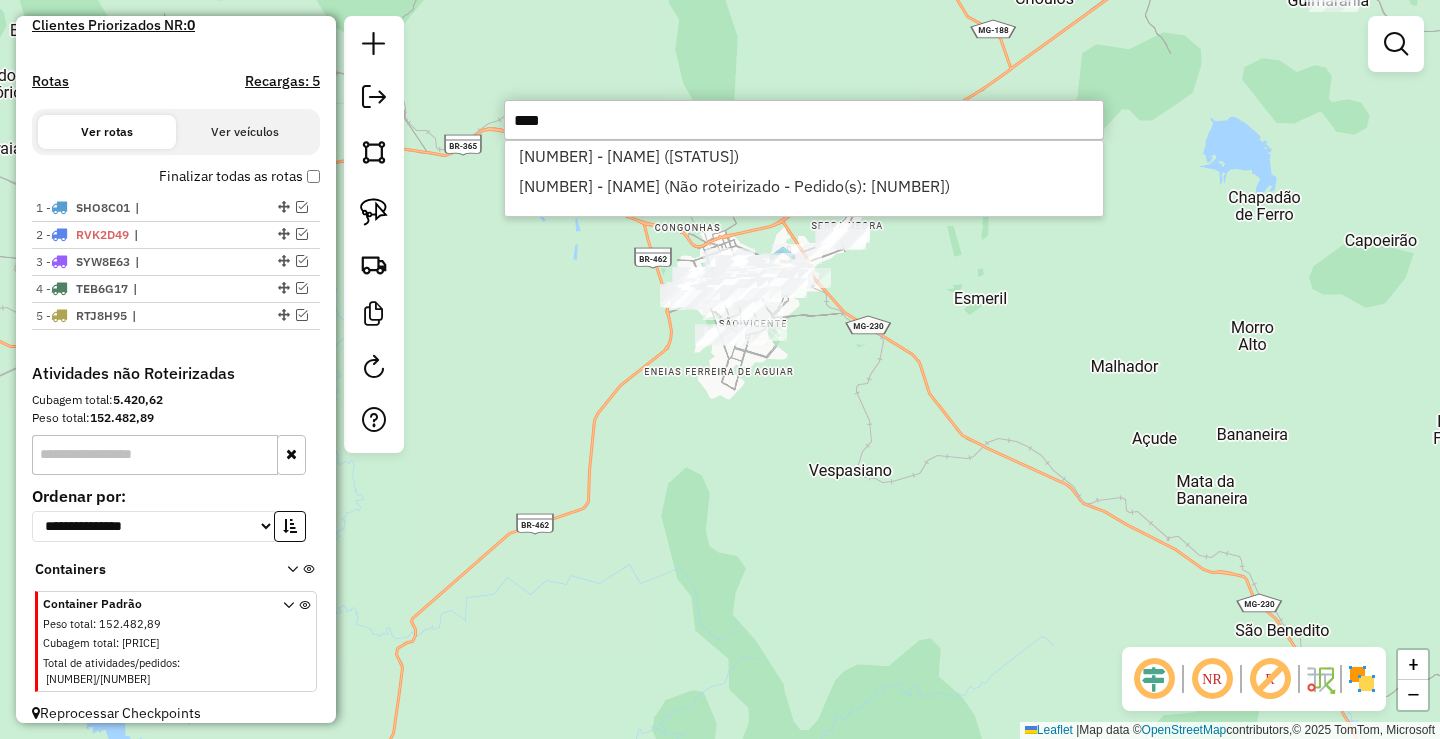 click on "****" at bounding box center [804, 120] 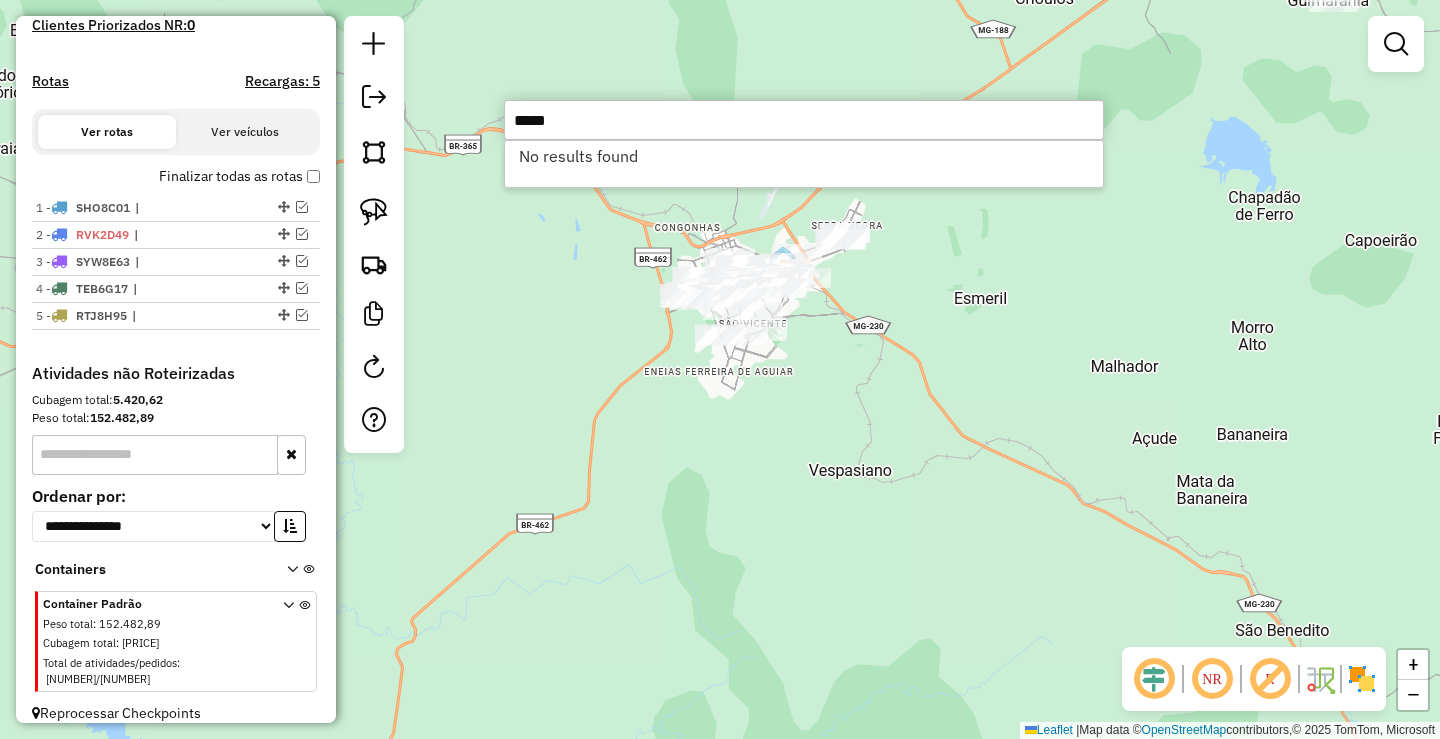 type on "*****" 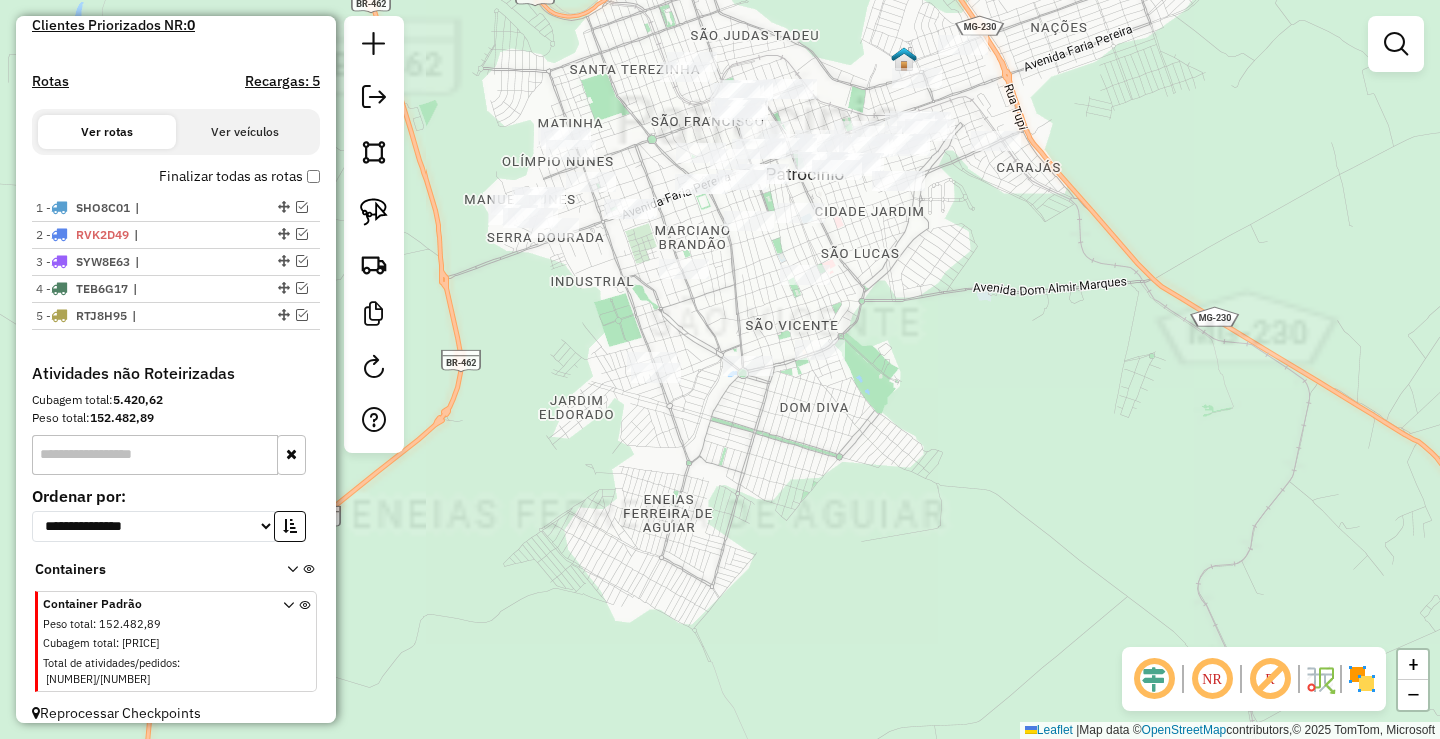 drag, startPoint x: 601, startPoint y: 341, endPoint x: 669, endPoint y: 505, distance: 177.53873 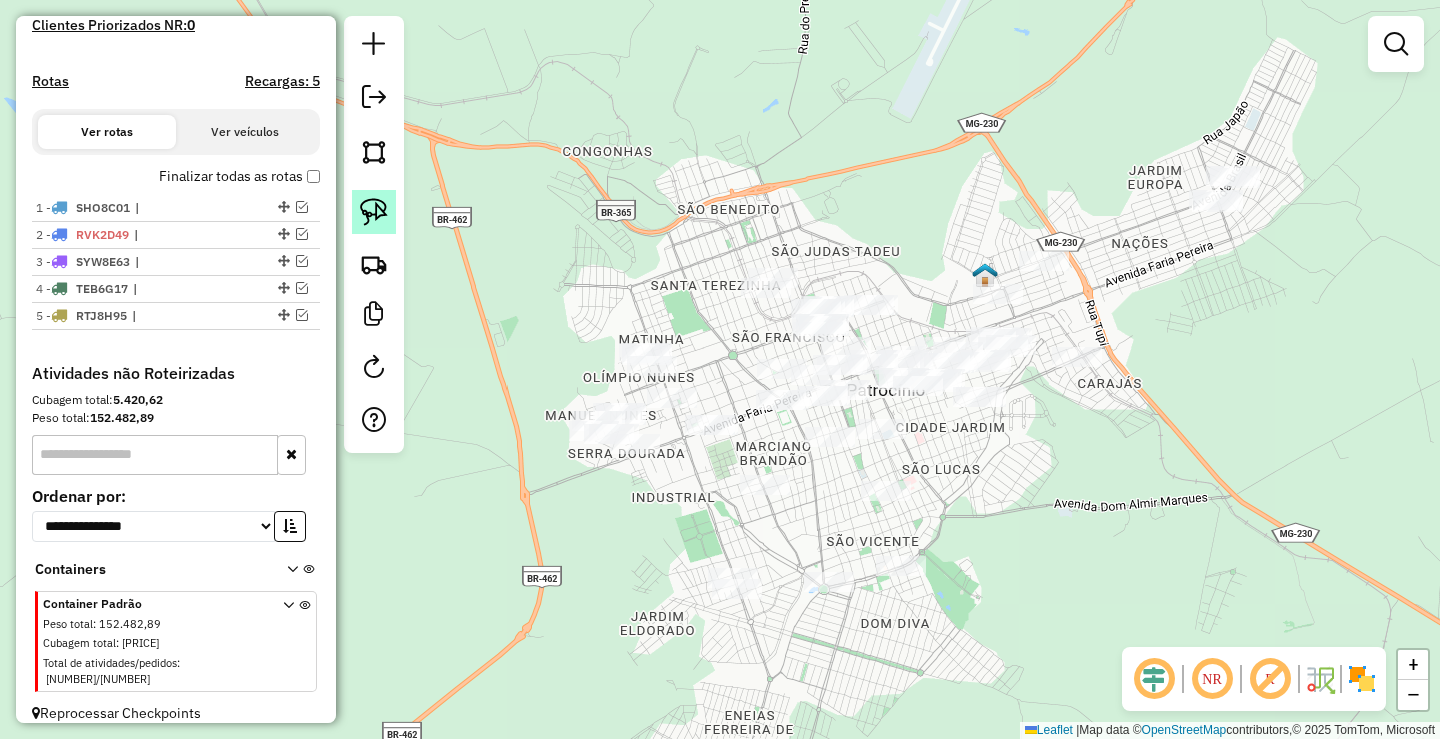 click 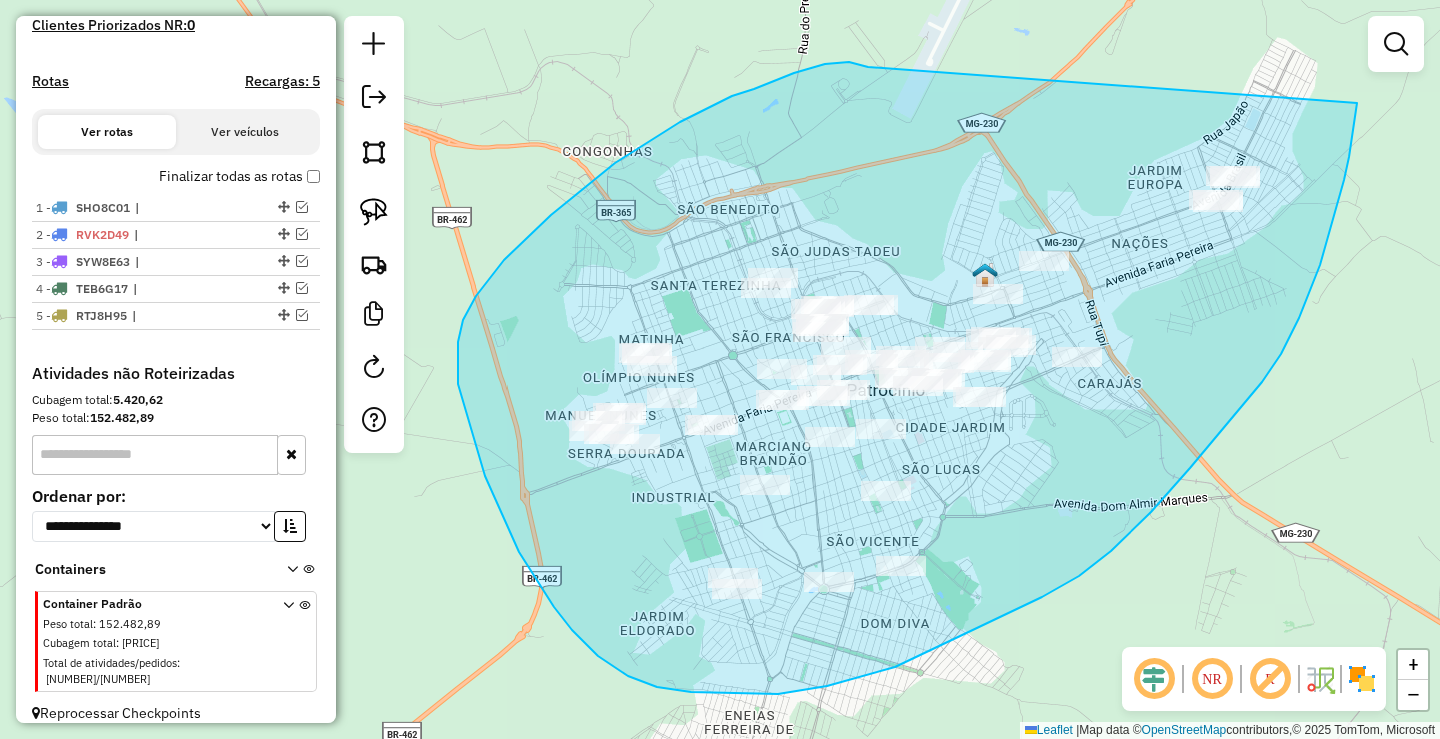 drag, startPoint x: 794, startPoint y: 73, endPoint x: 1357, endPoint y: 101, distance: 563.69586 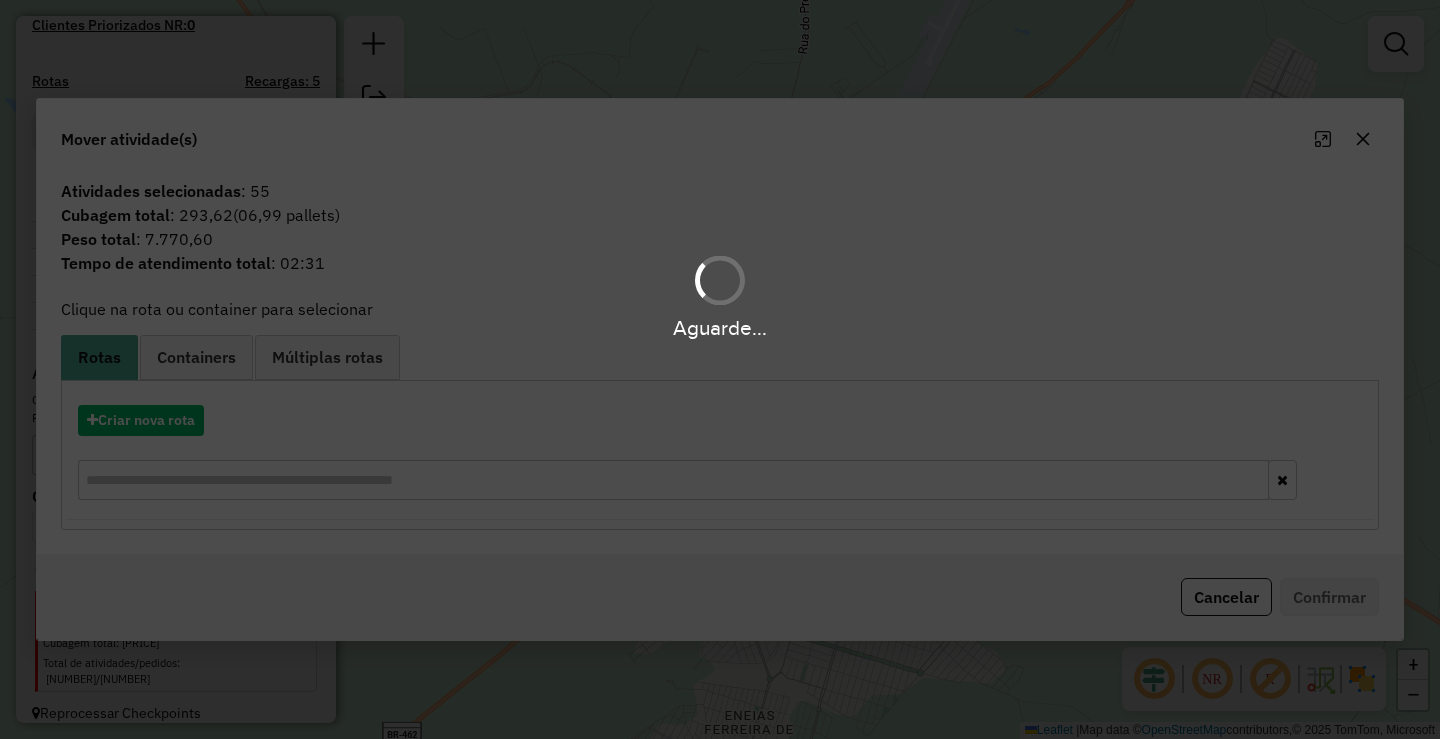 click on "Aguarde..." at bounding box center (720, 369) 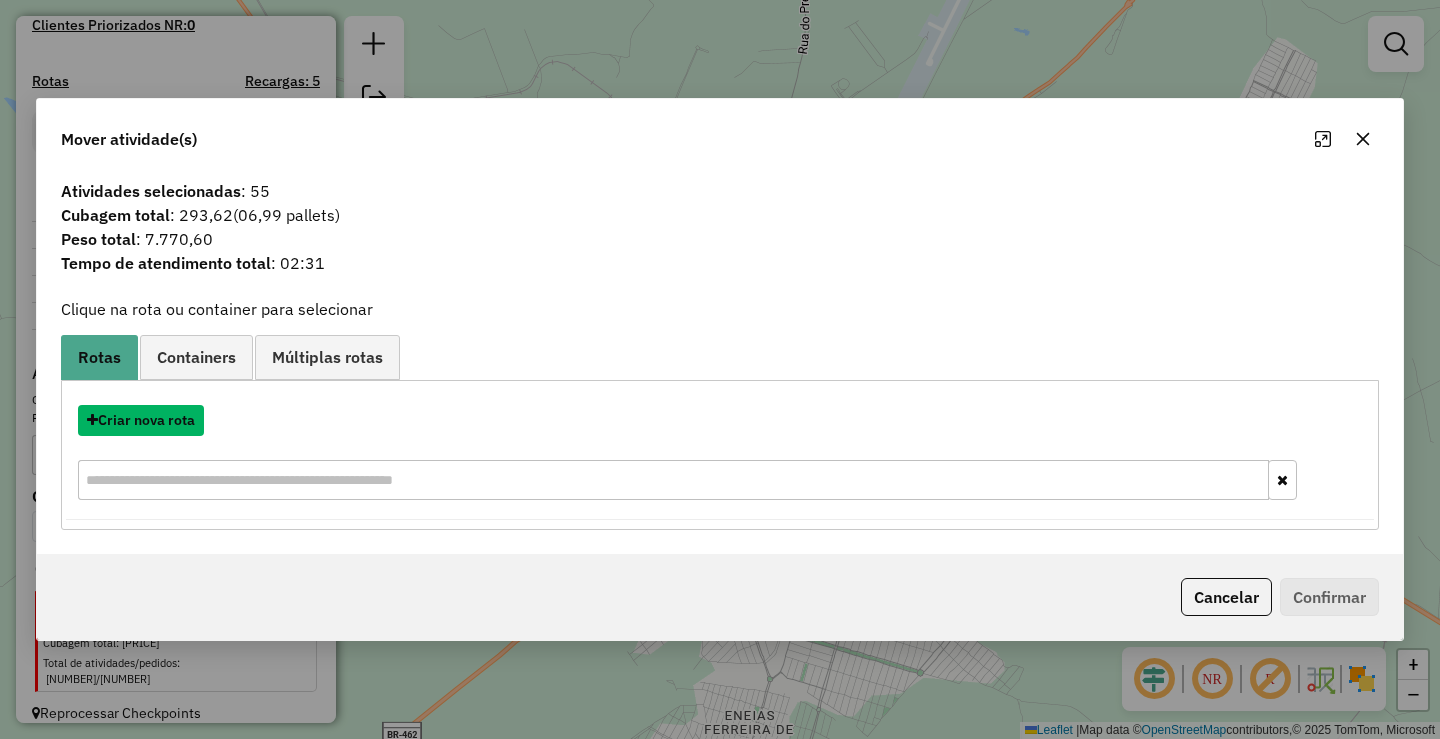 click on "Criar nova rota" at bounding box center [141, 420] 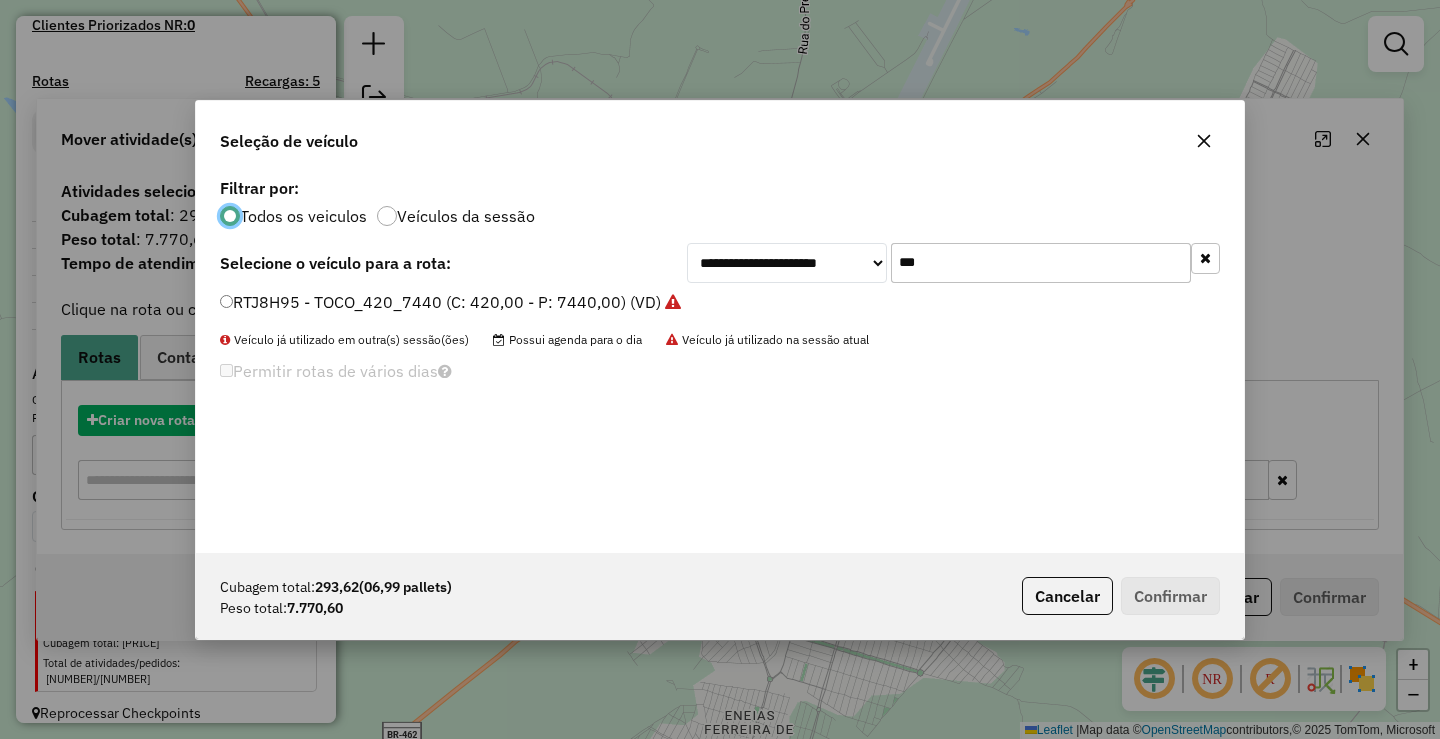 scroll, scrollTop: 11, scrollLeft: 6, axis: both 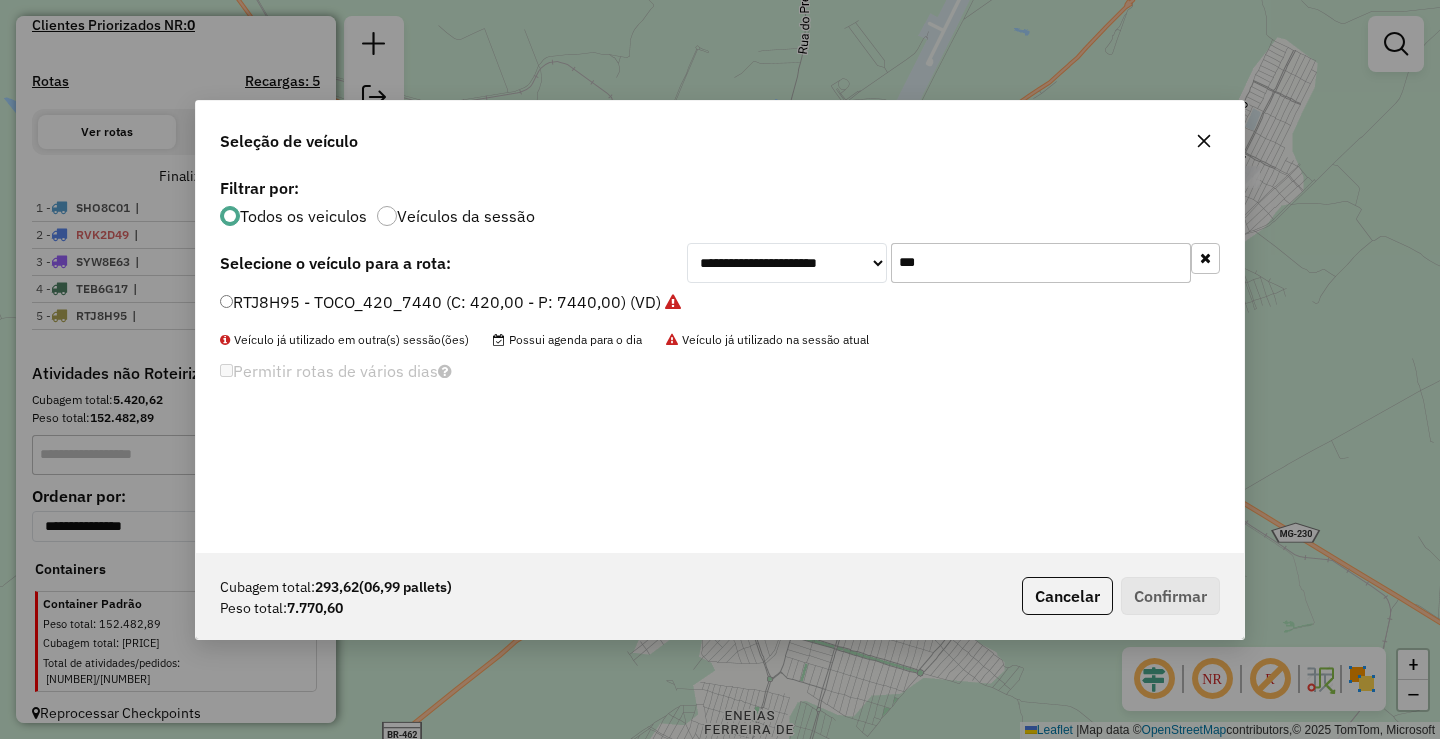 click on "***" 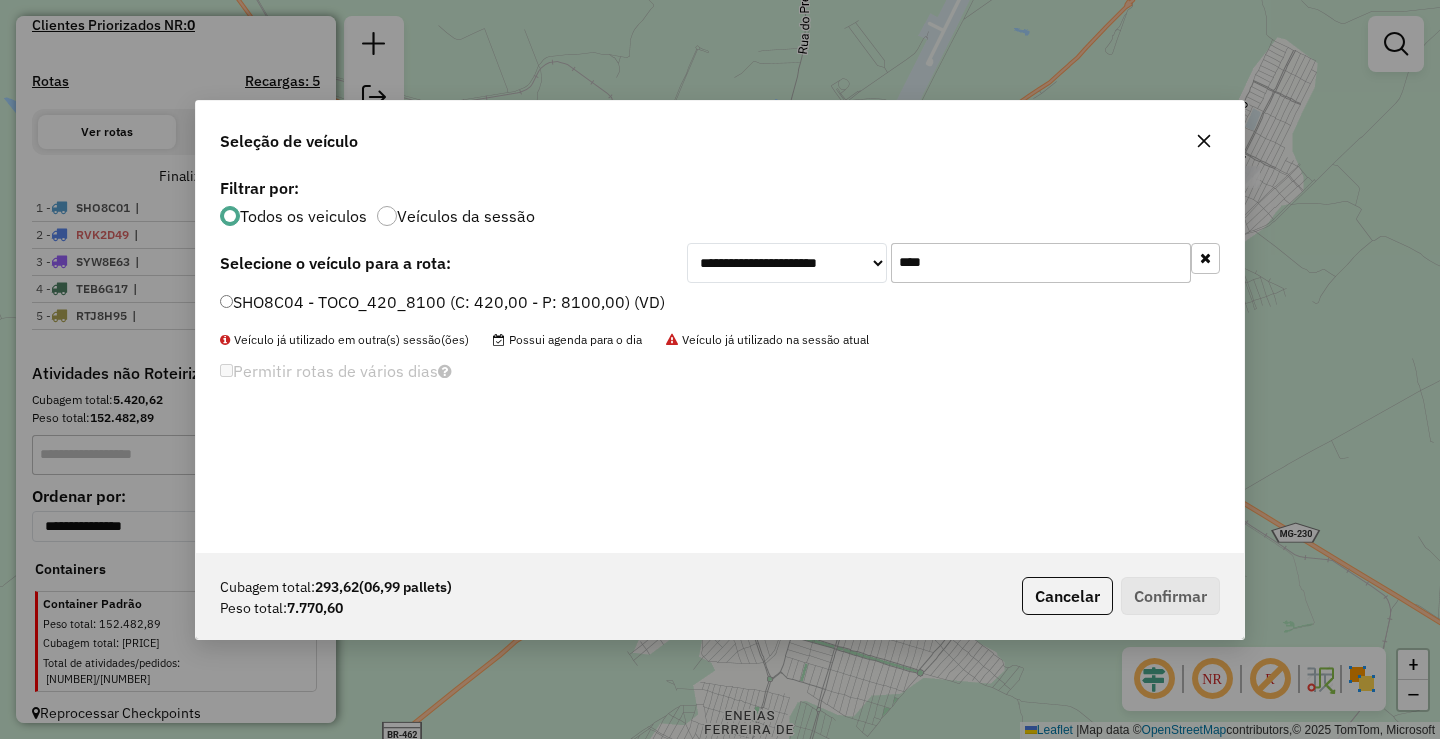 type on "****" 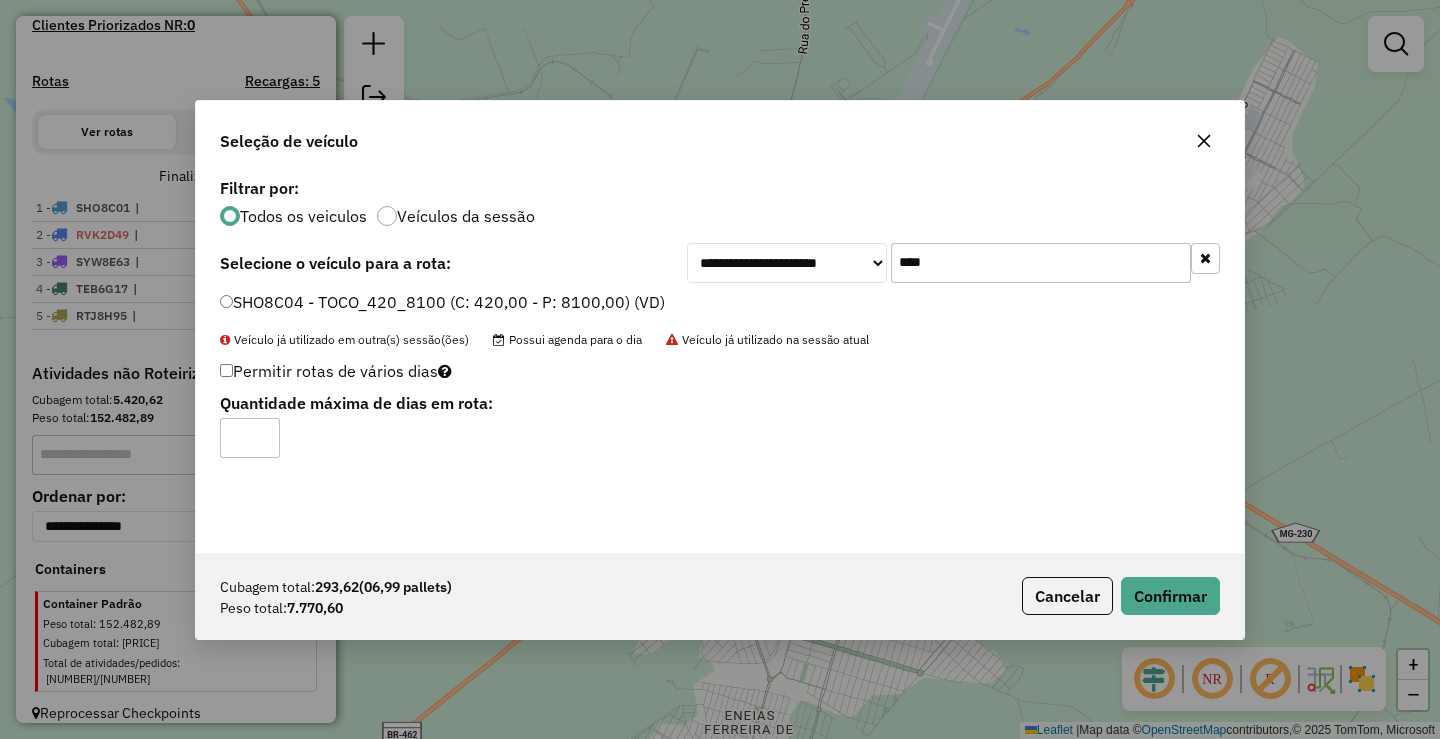 type on "*" 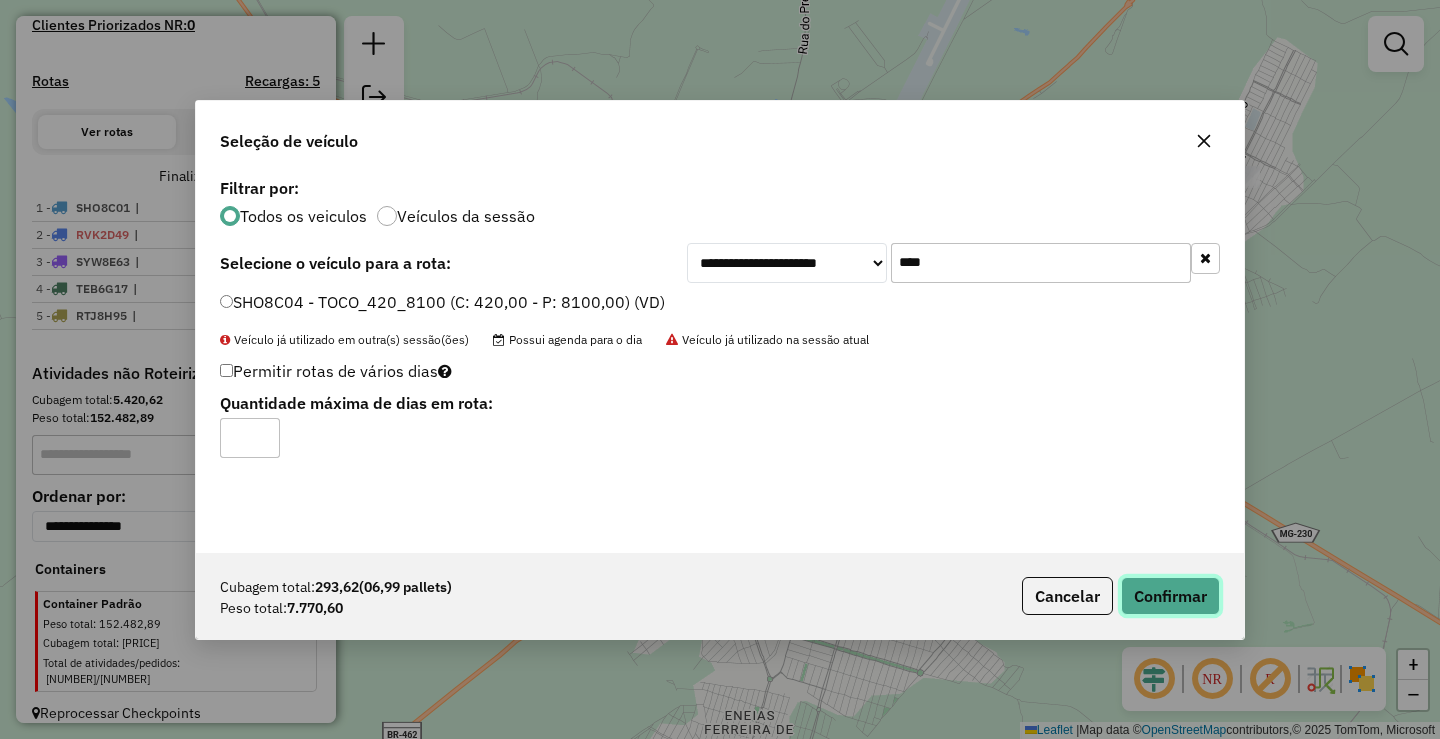 click on "Confirmar" 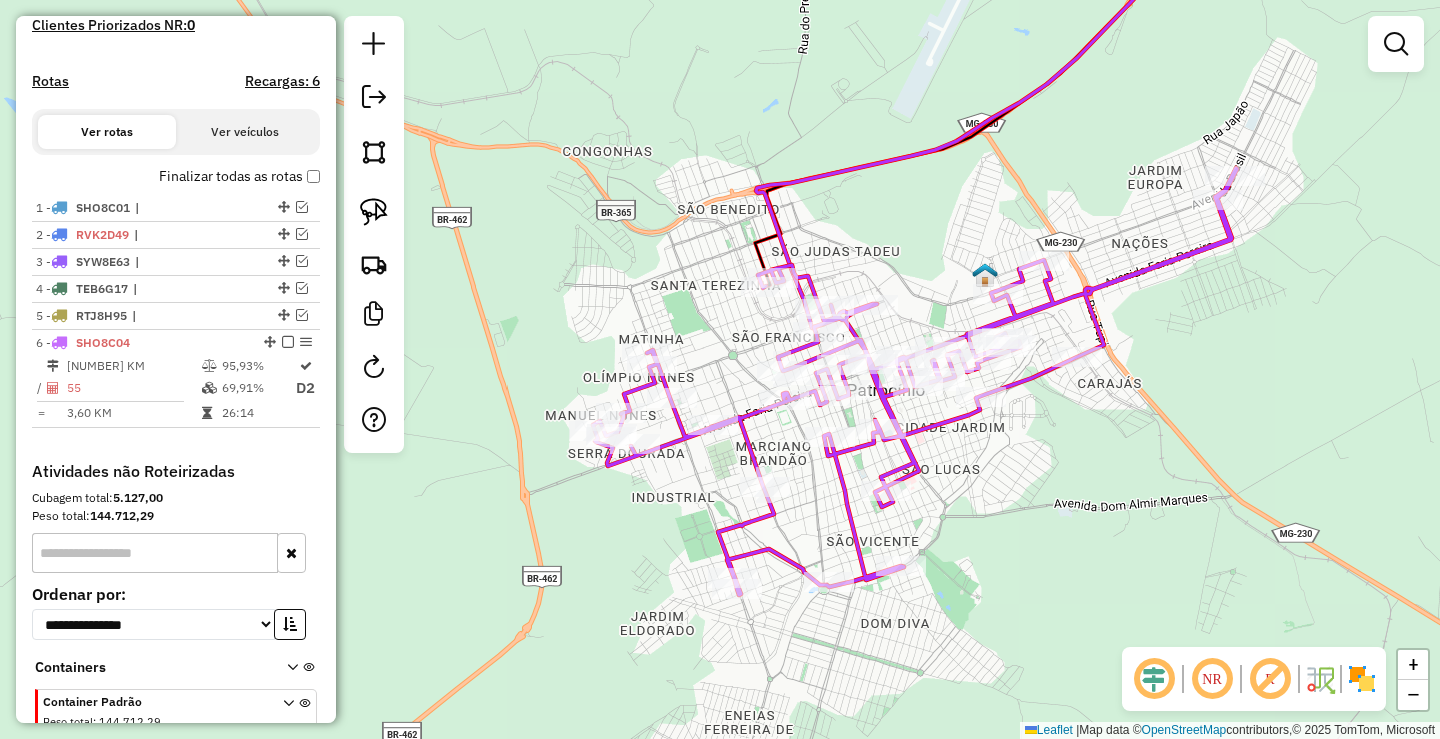 scroll, scrollTop: 638, scrollLeft: 0, axis: vertical 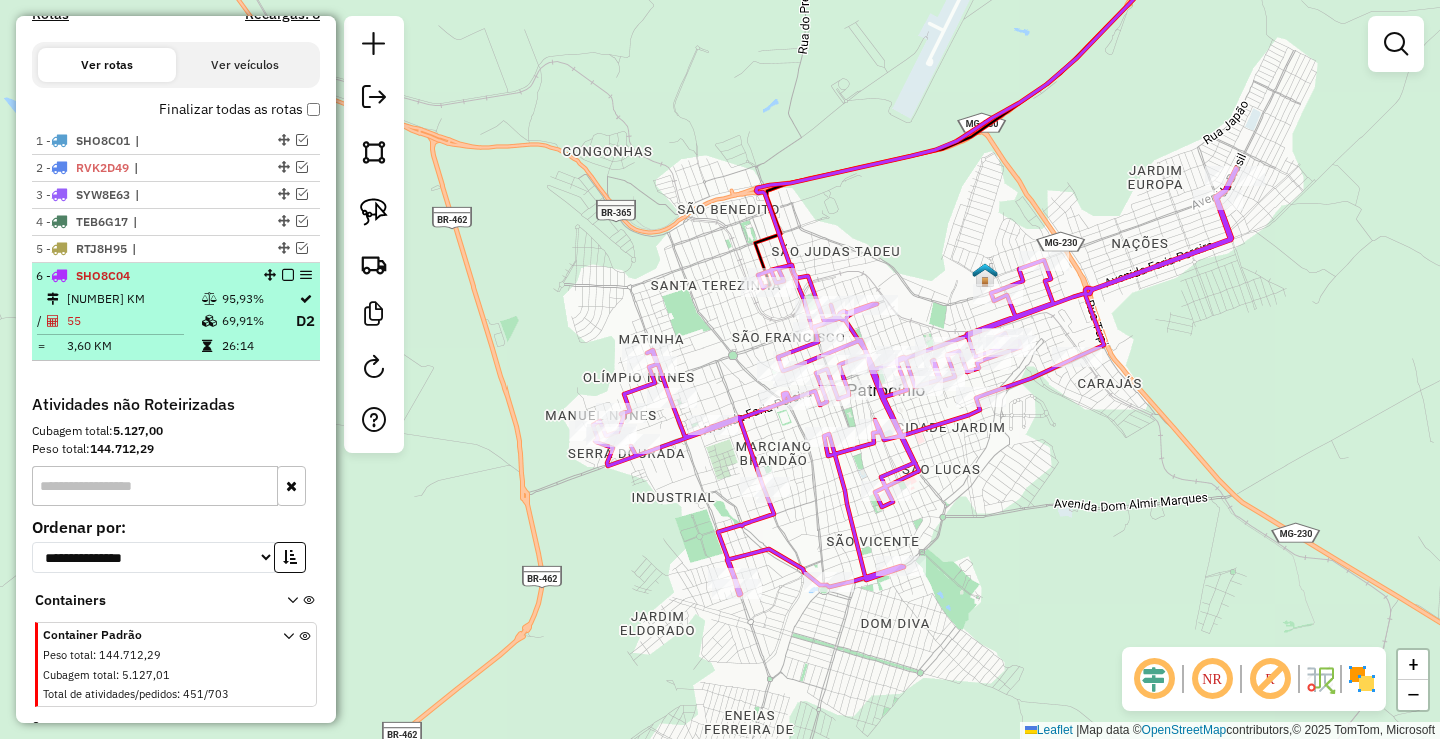 select on "**********" 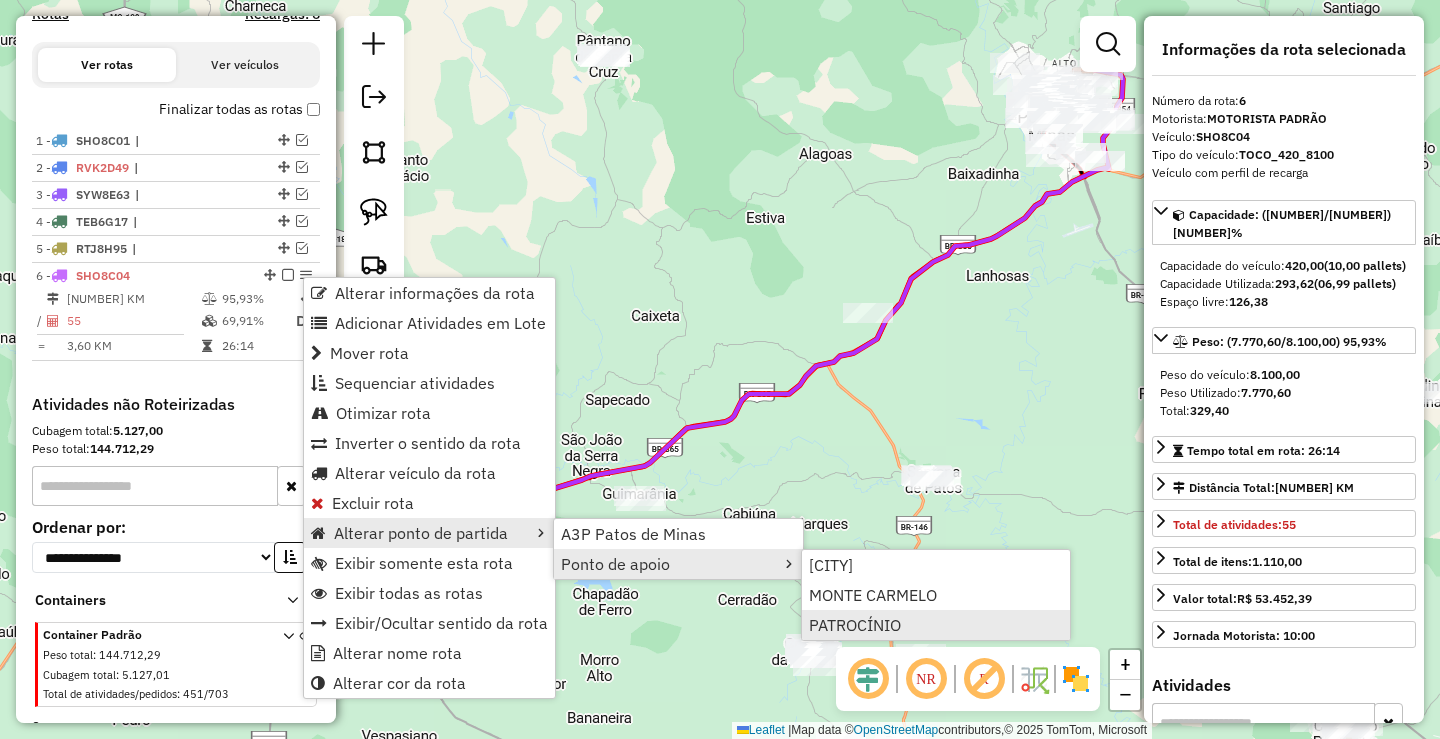 click on "PATROCÍNIO" at bounding box center (855, 625) 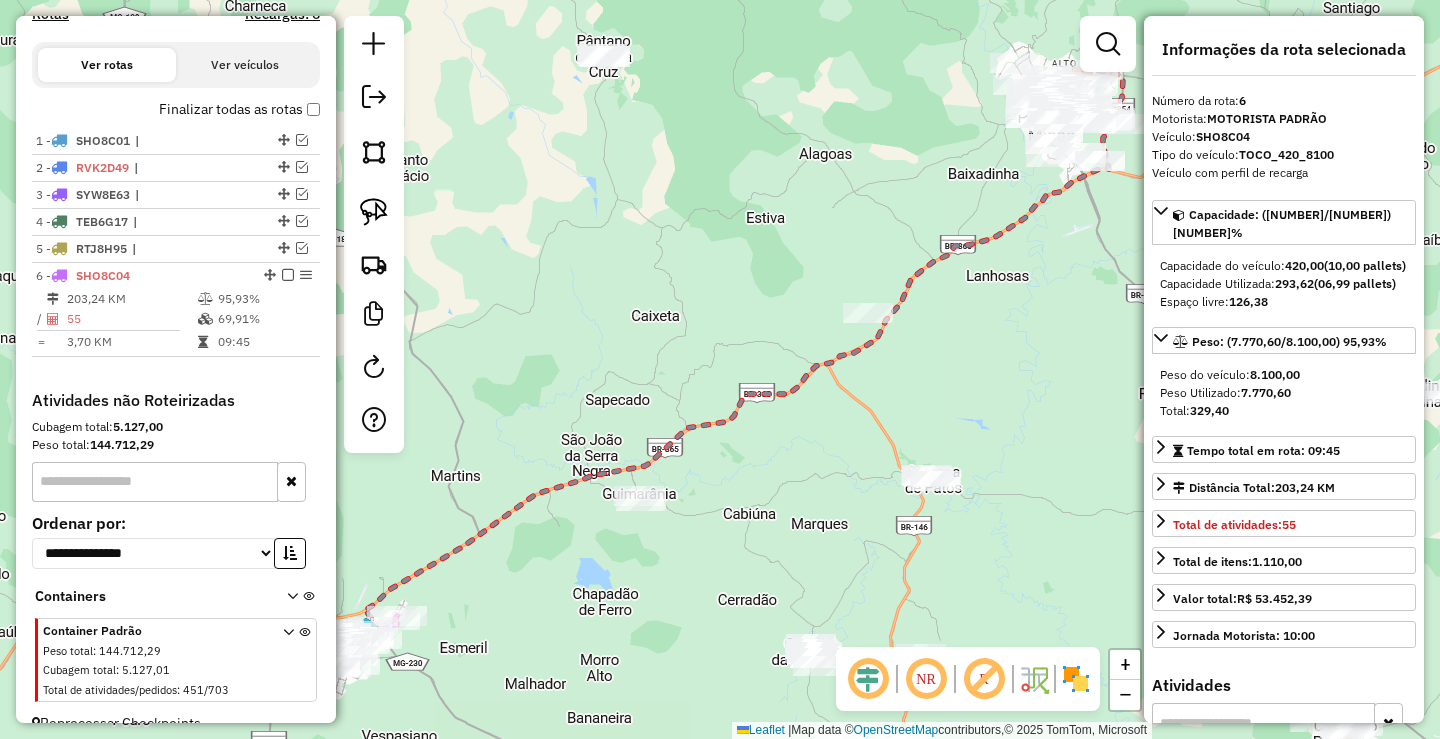 scroll, scrollTop: 665, scrollLeft: 0, axis: vertical 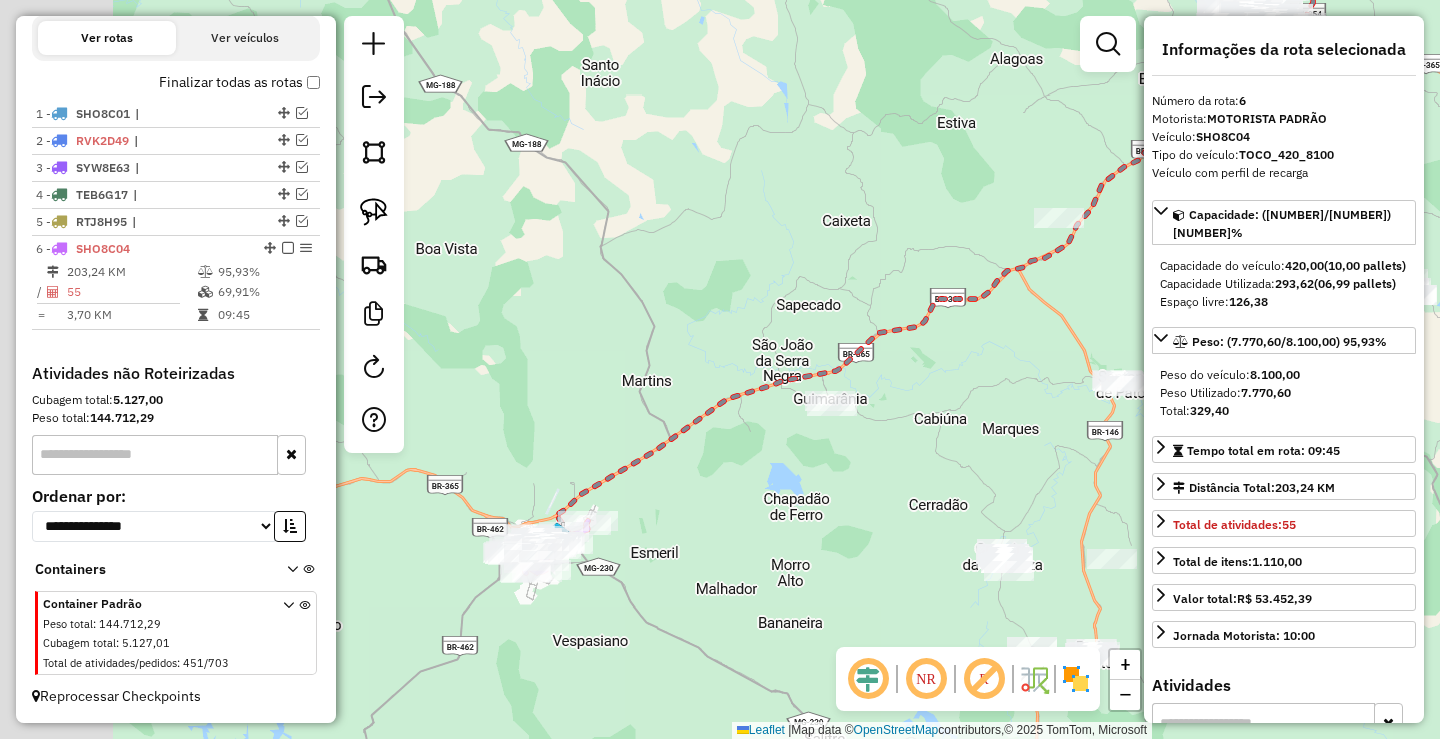 drag, startPoint x: 438, startPoint y: 619, endPoint x: 661, endPoint y: 511, distance: 247.77611 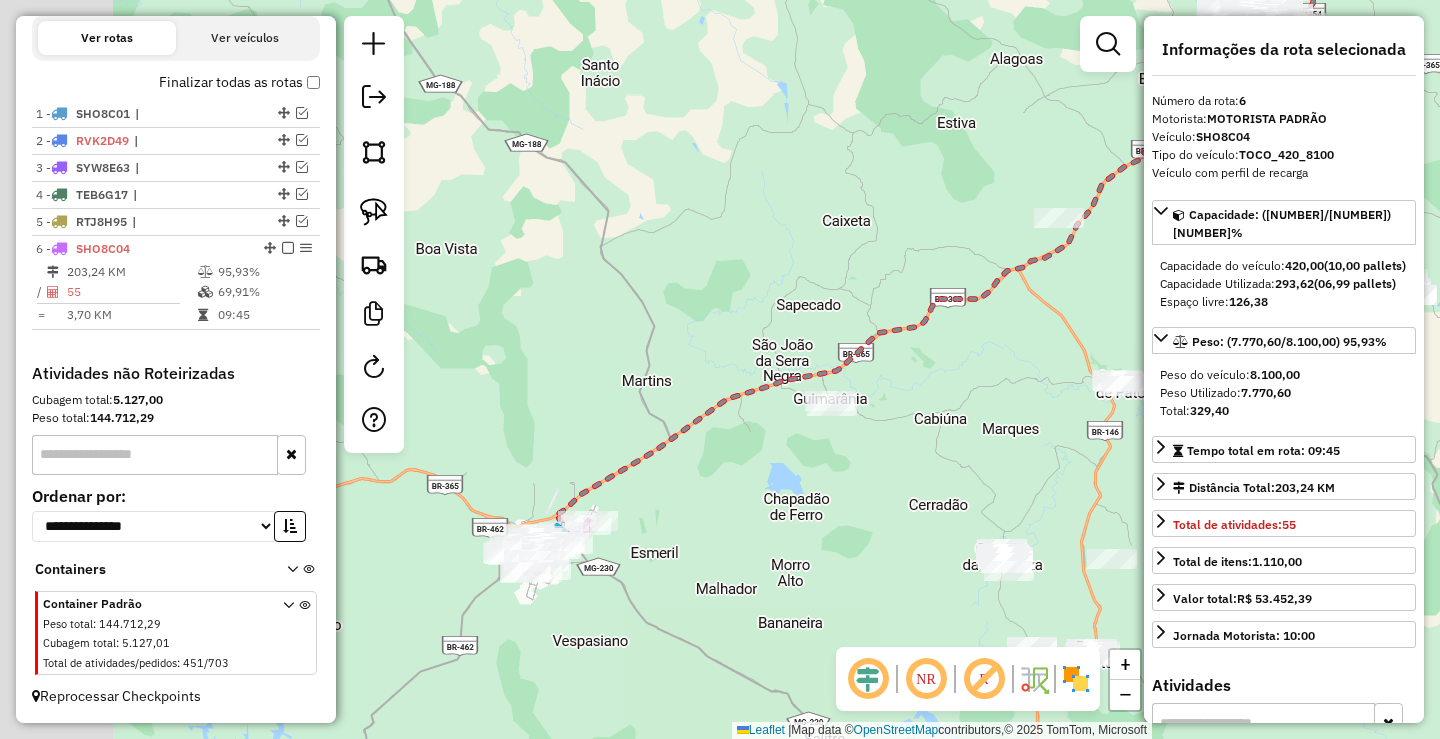 click on "Janela de atendimento Grade de atendimento Capacidade Transportadoras Veículos Cliente Pedidos  Rotas Selecione os dias de semana para filtrar as janelas de atendimento  Seg   Ter   Qua   Qui   Sex   Sáb   Dom  Informe o período da janela de atendimento: De: Até:  Filtrar exatamente a janela do cliente  Considerar janela de atendimento padrão  Selecione os dias de semana para filtrar as grades de atendimento  Seg   Ter   Qua   Qui   Sex   Sáb   Dom   Considerar clientes sem dia de atendimento cadastrado  Clientes fora do dia de atendimento selecionado Filtrar as atividades entre os valores definidos abaixo:  Peso mínimo:   Peso máximo:   Cubagem mínima:   Cubagem máxima:   De:   Até:  Filtrar as atividades entre o tempo de atendimento definido abaixo:  De:   Até:   Considerar capacidade total dos clientes não roteirizados Transportadora: Selecione um ou mais itens Tipo de veículo: Selecione um ou mais itens Veículo: Selecione um ou mais itens Motorista: Selecione um ou mais itens Nome: Rótulo:" 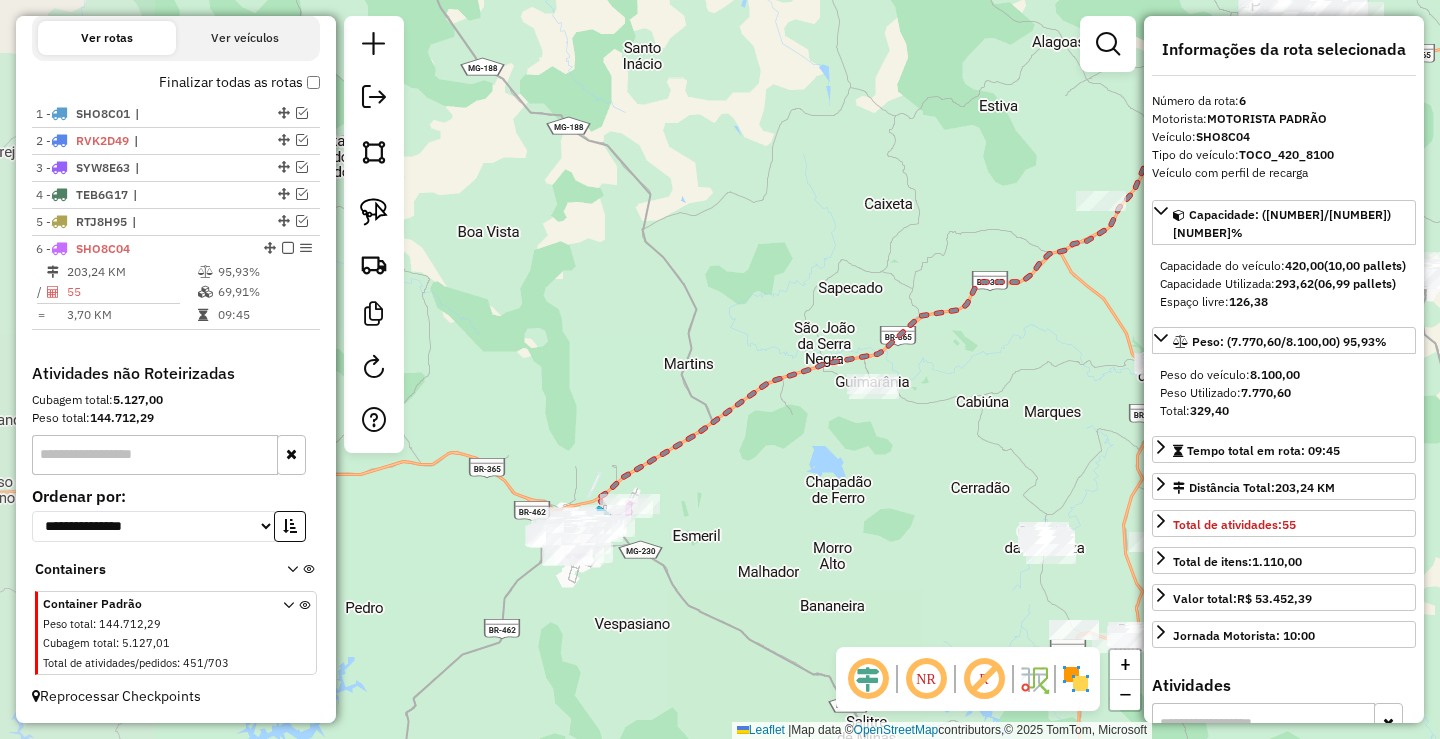 drag, startPoint x: 671, startPoint y: 531, endPoint x: 775, endPoint y: 462, distance: 124.80785 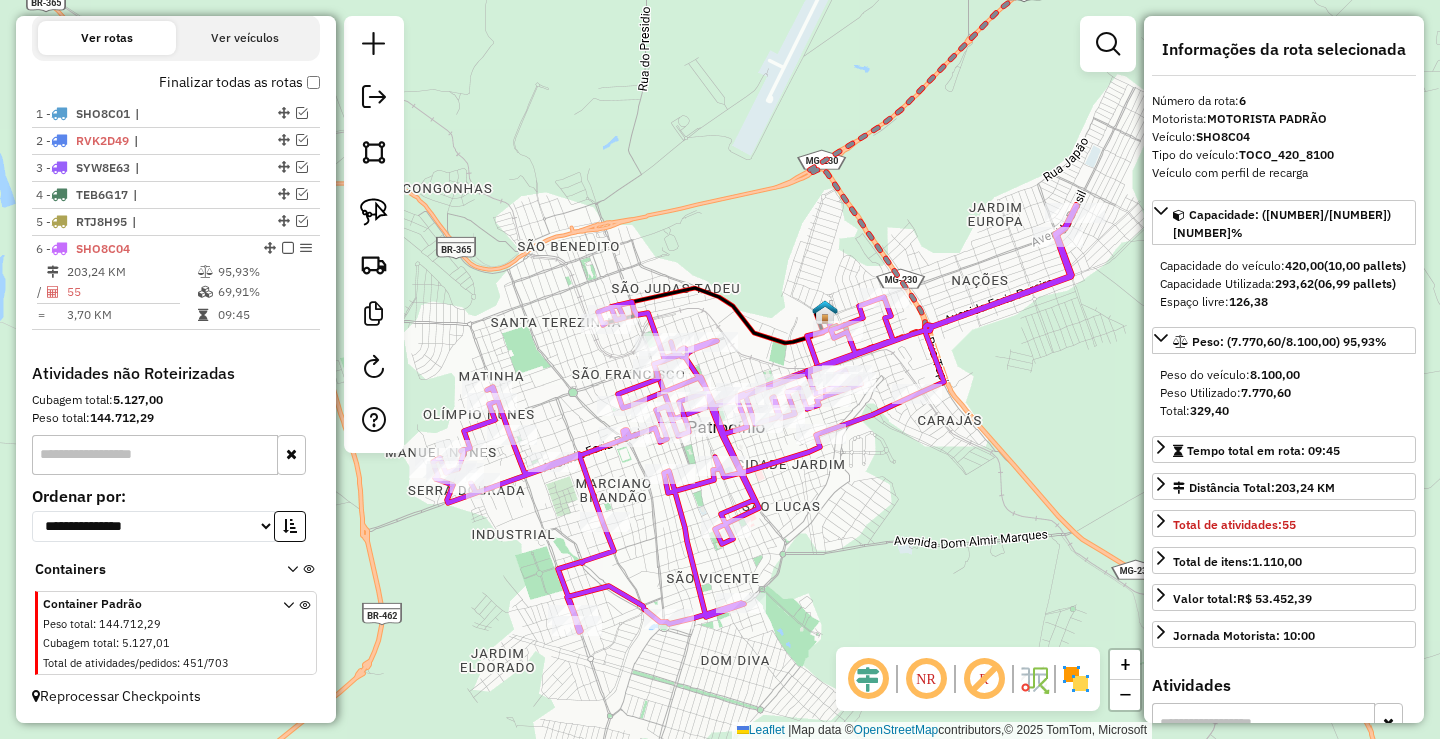 drag, startPoint x: 751, startPoint y: 552, endPoint x: 823, endPoint y: 450, distance: 124.85191 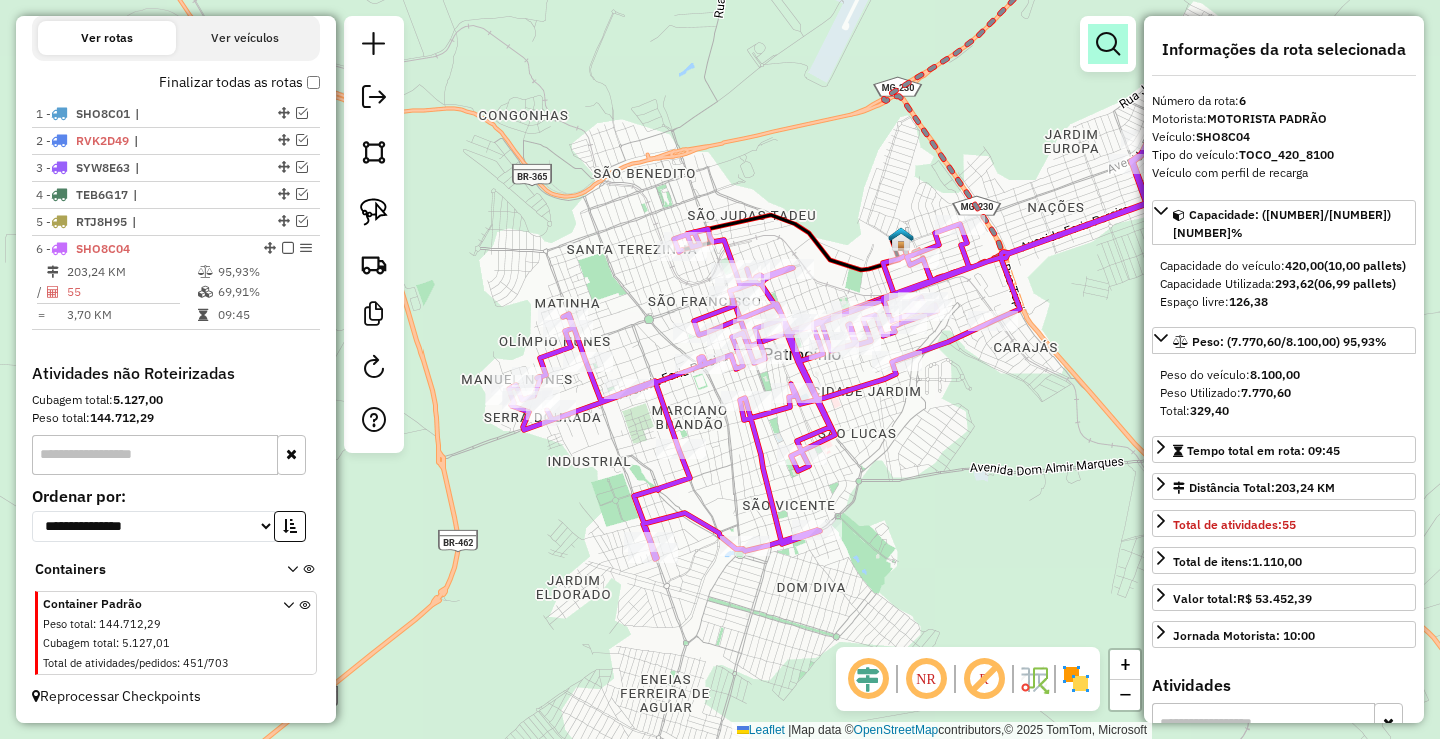 drag, startPoint x: 1142, startPoint y: 32, endPoint x: 1123, endPoint y: 31, distance: 19.026299 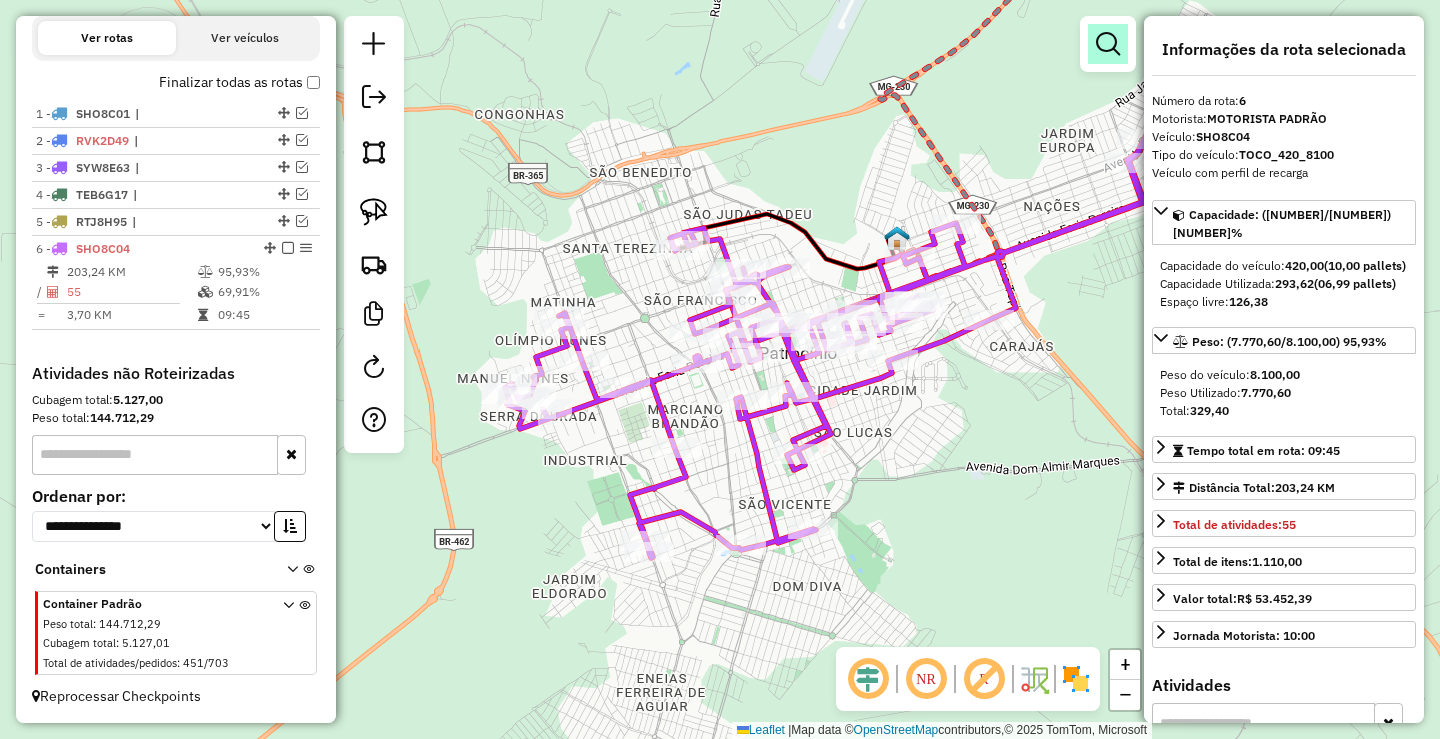 click at bounding box center [1108, 44] 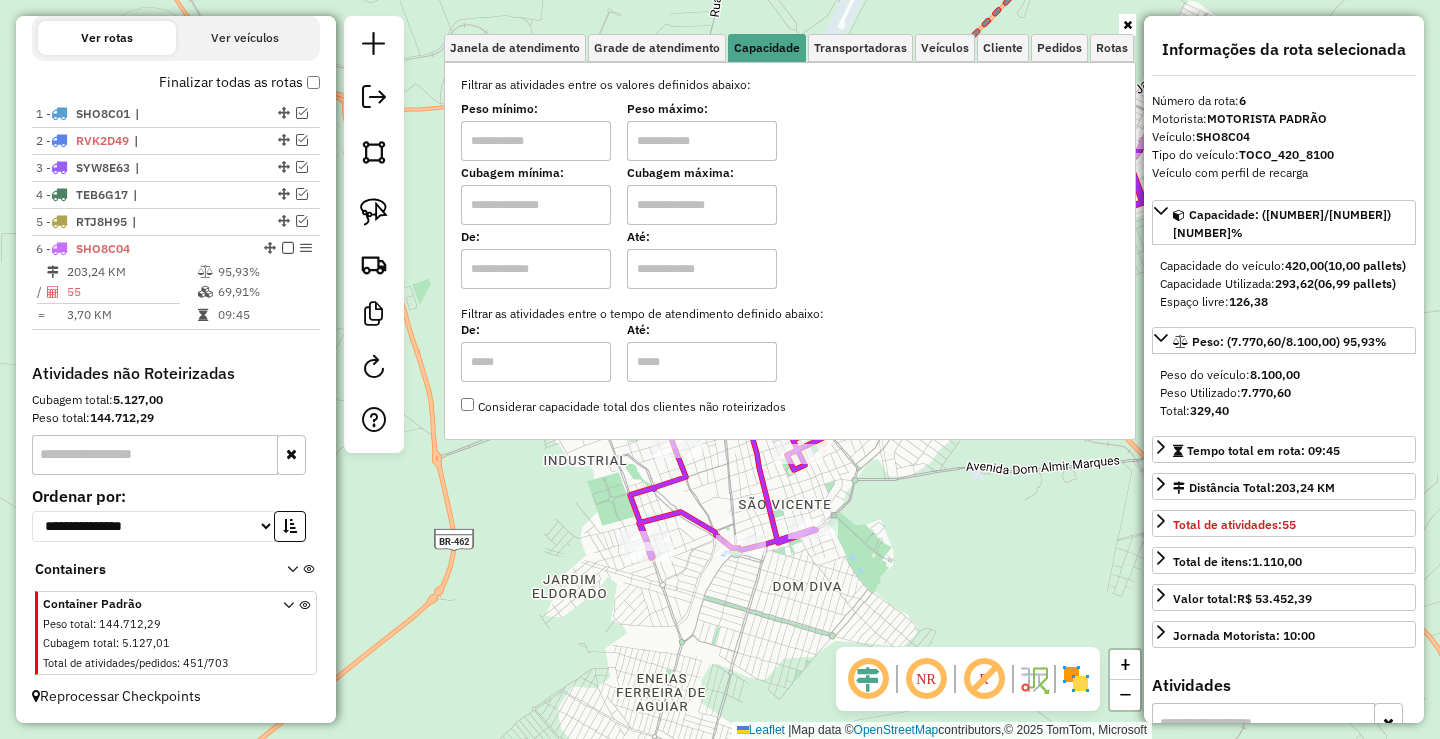 drag, startPoint x: 558, startPoint y: 143, endPoint x: 653, endPoint y: 149, distance: 95.189285 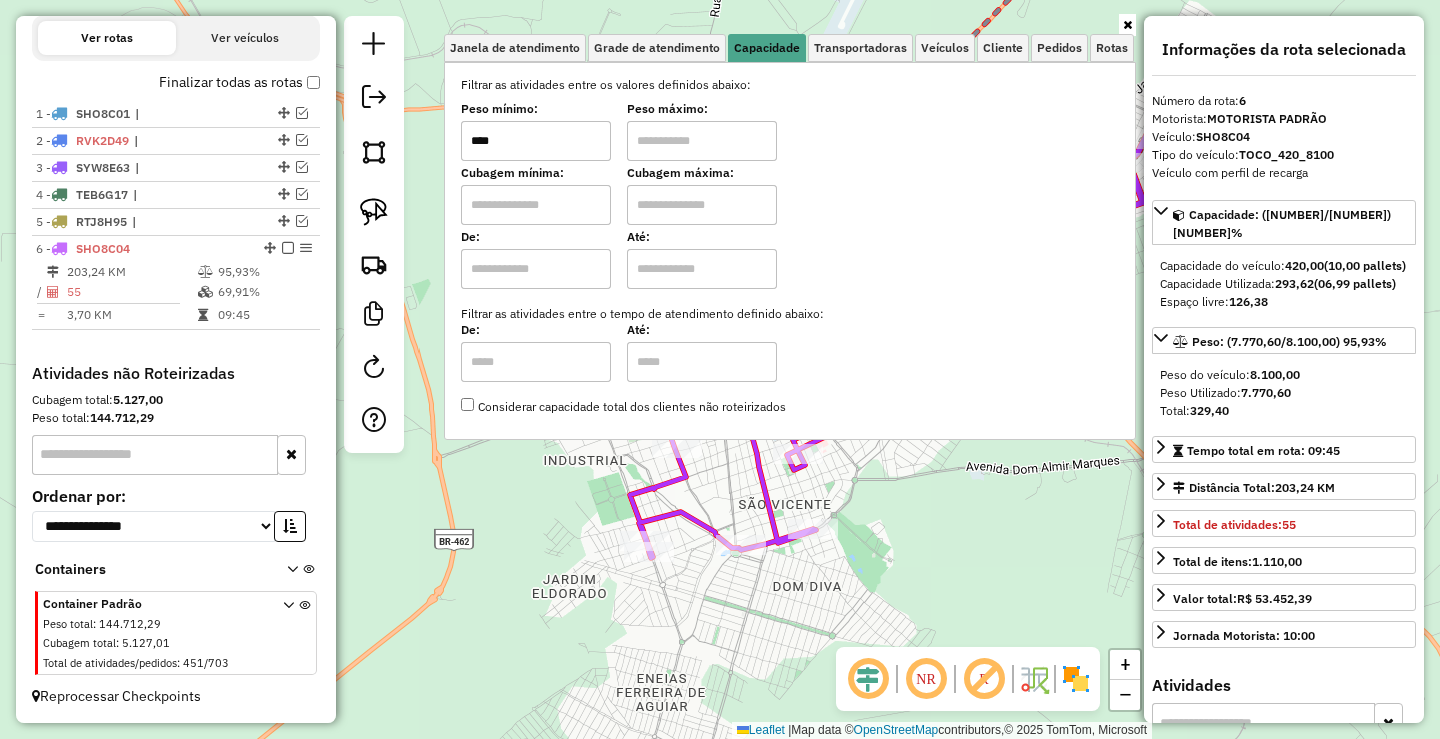 type on "****" 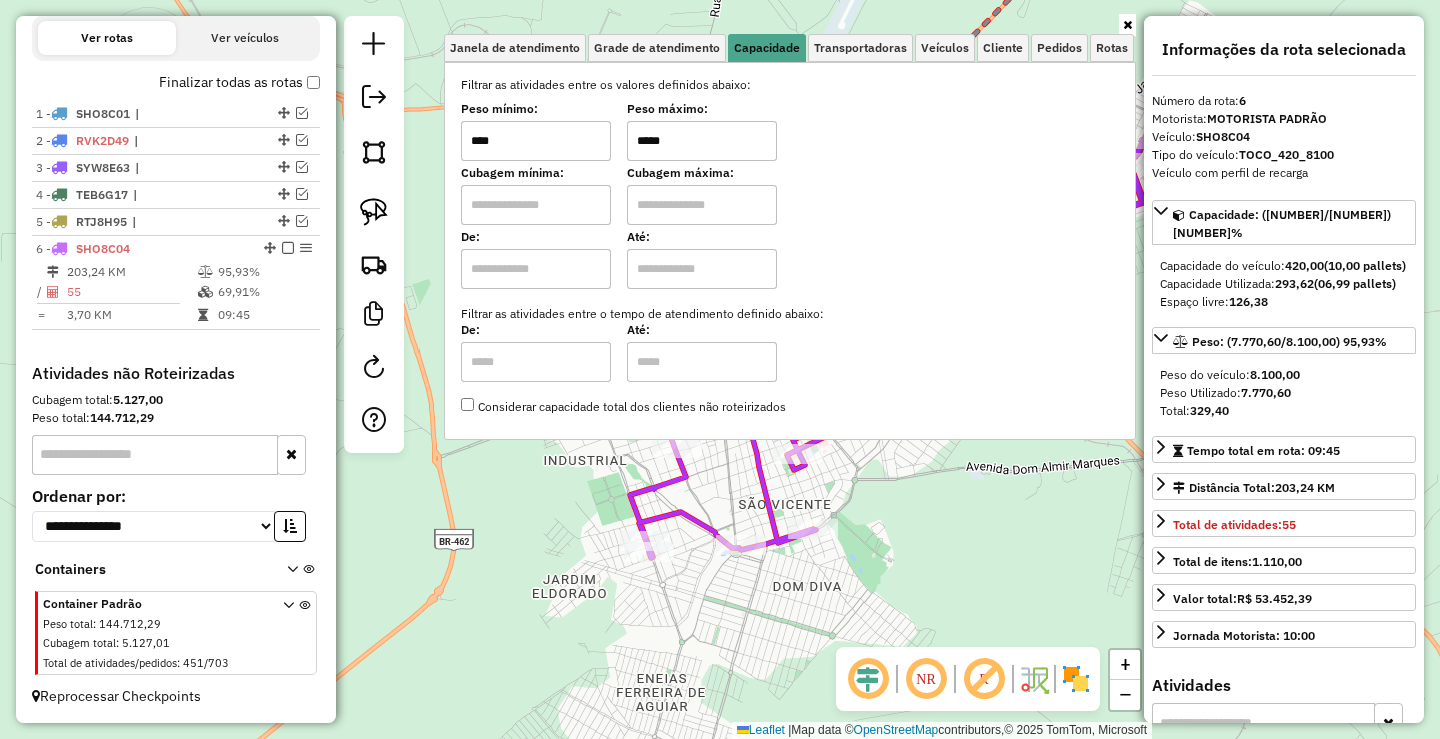 type on "*****" 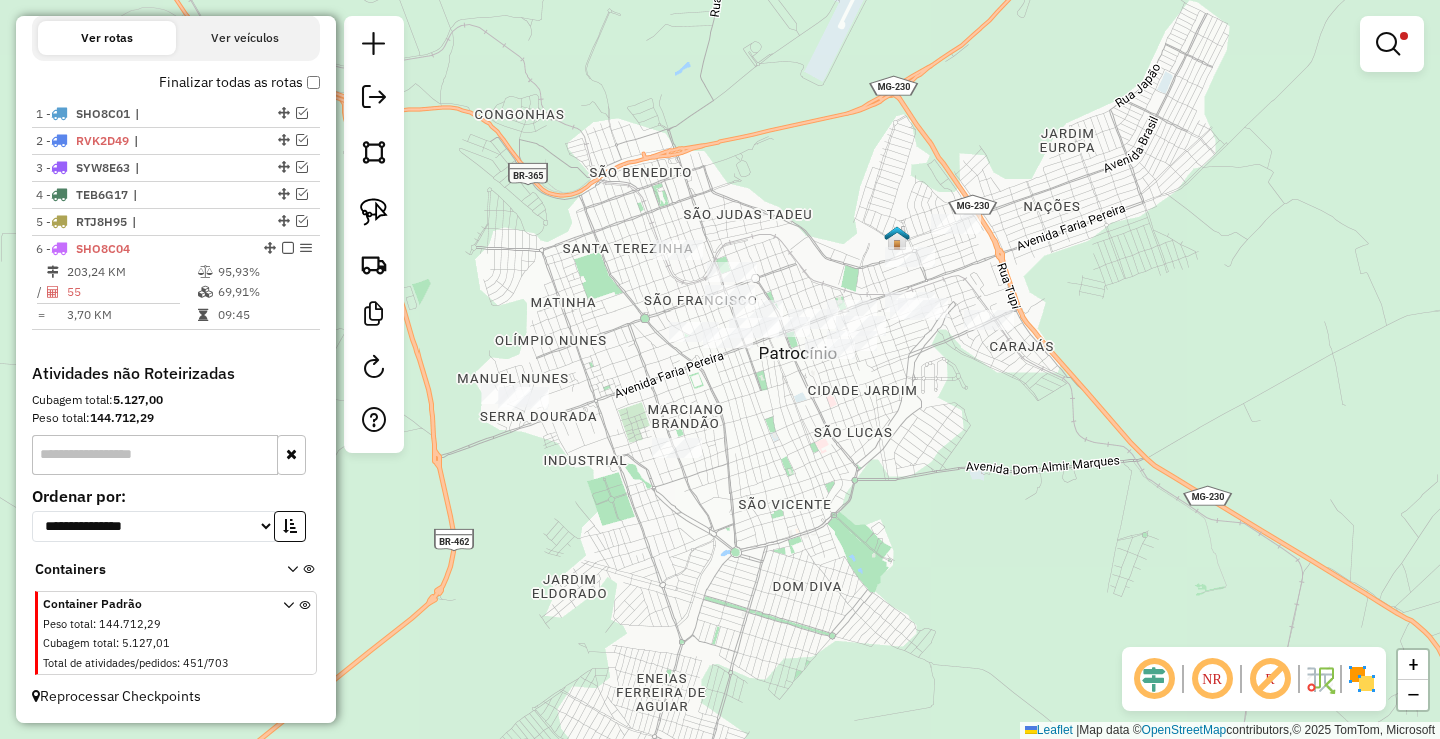 drag, startPoint x: 575, startPoint y: 456, endPoint x: 679, endPoint y: 459, distance: 104.04326 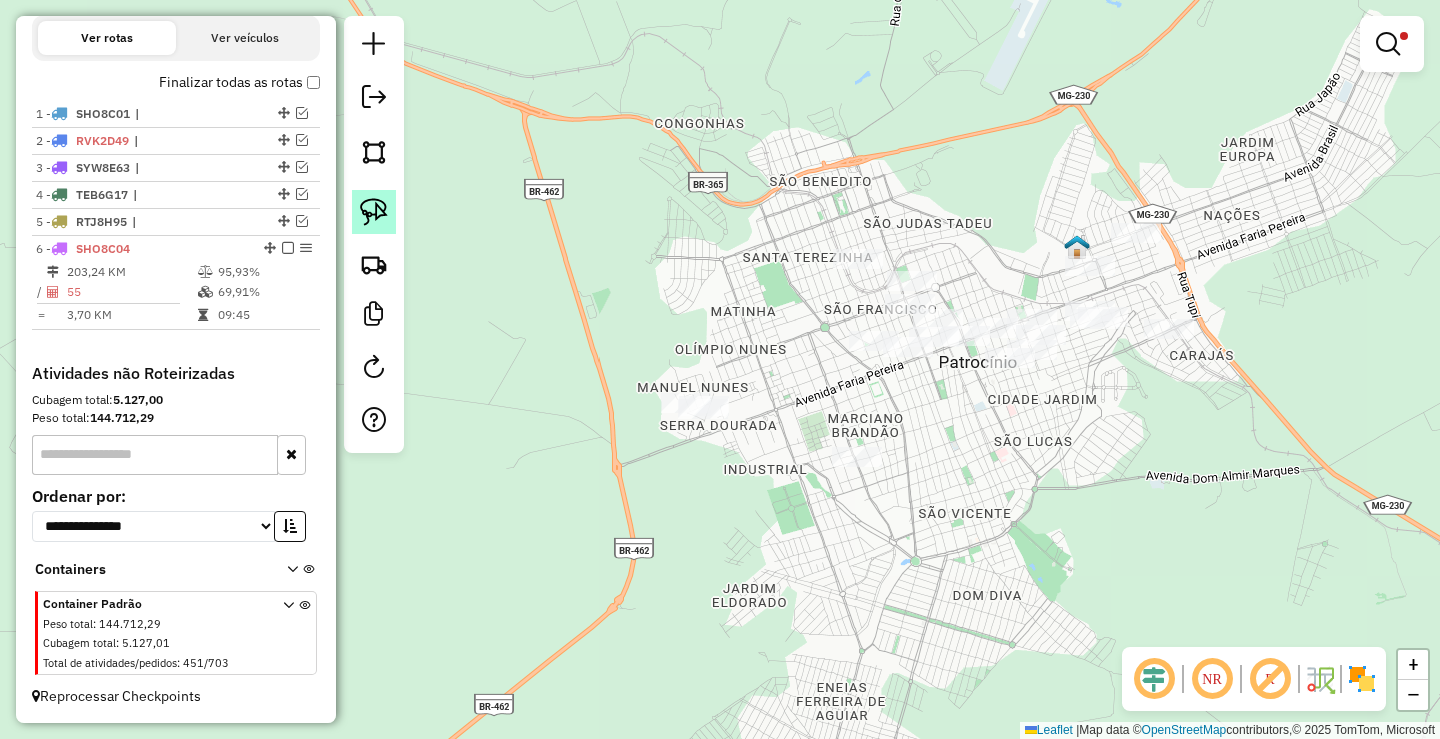 click 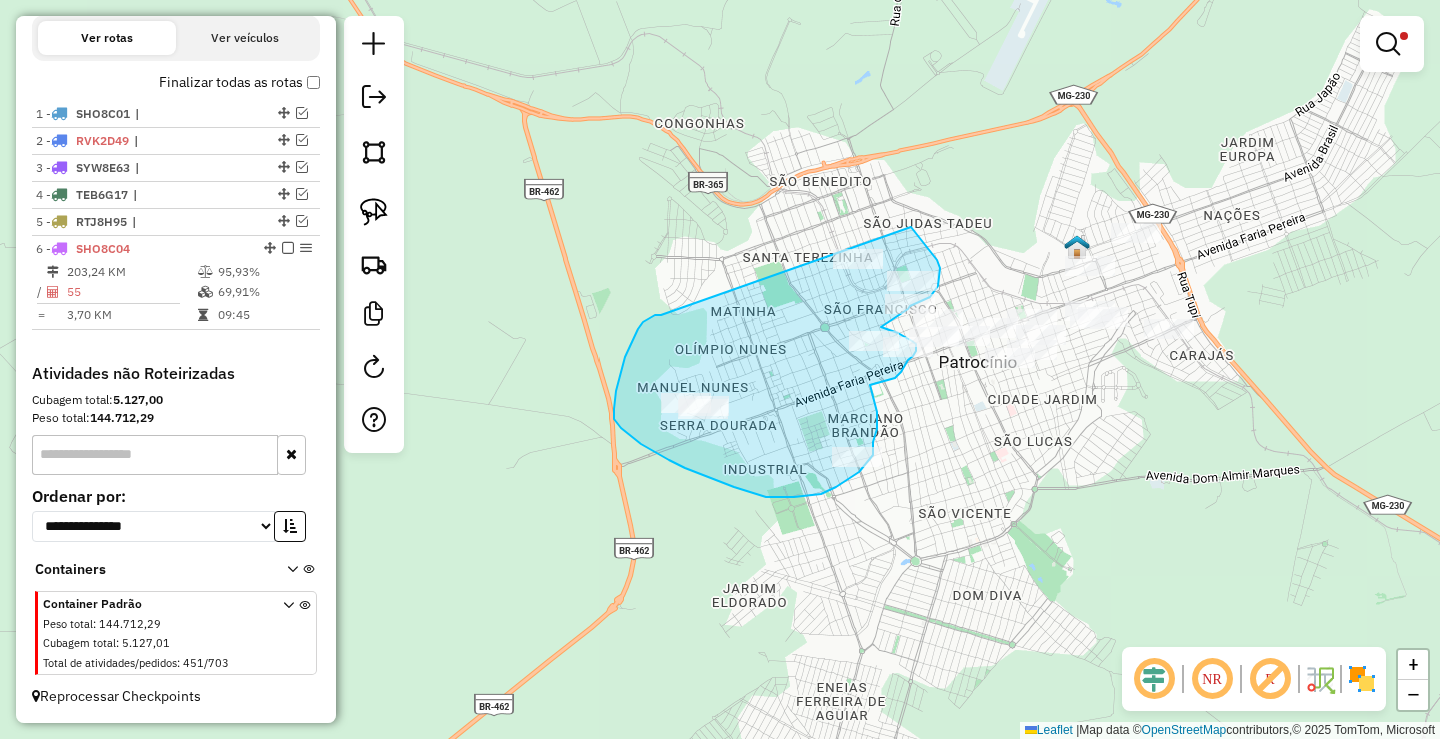 drag, startPoint x: 655, startPoint y: 315, endPoint x: 907, endPoint y: 216, distance: 270.74896 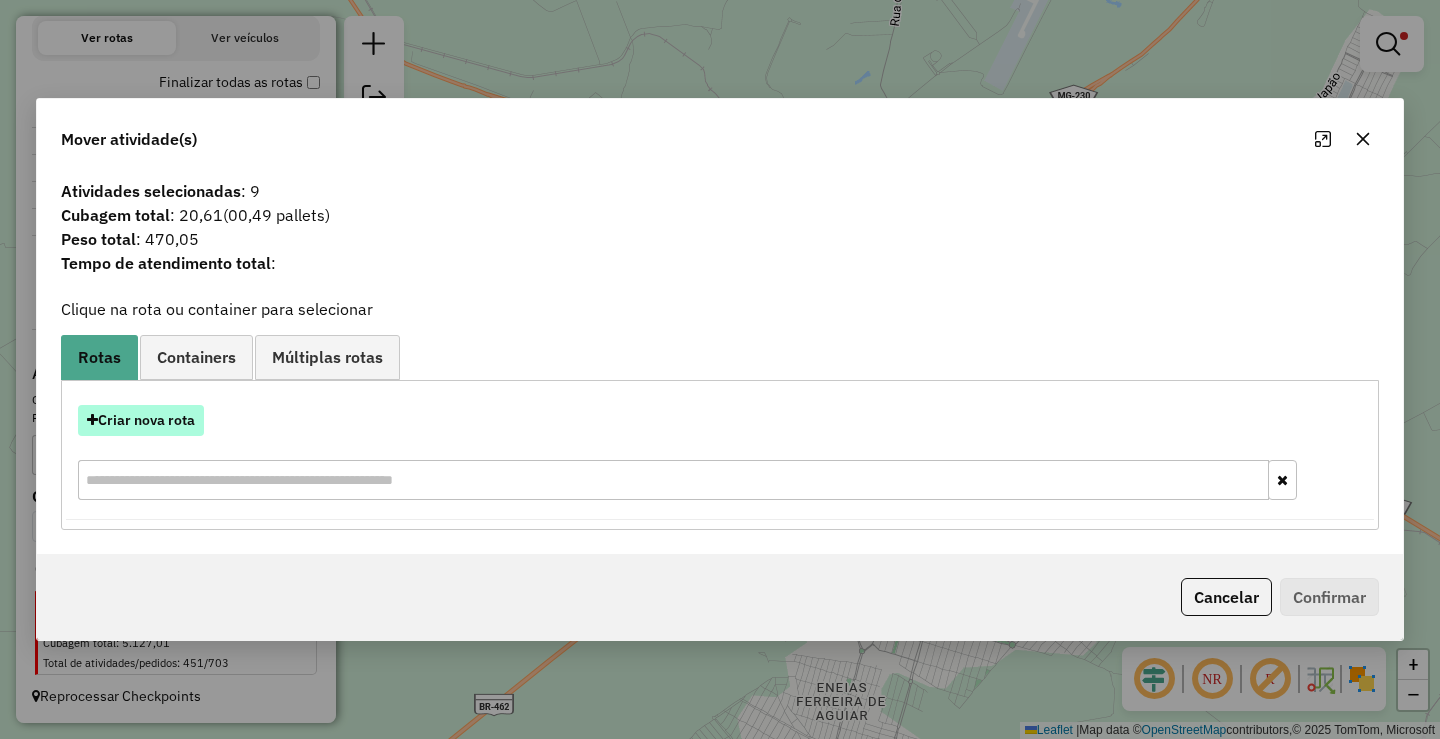 click on "Criar nova rota" at bounding box center [141, 420] 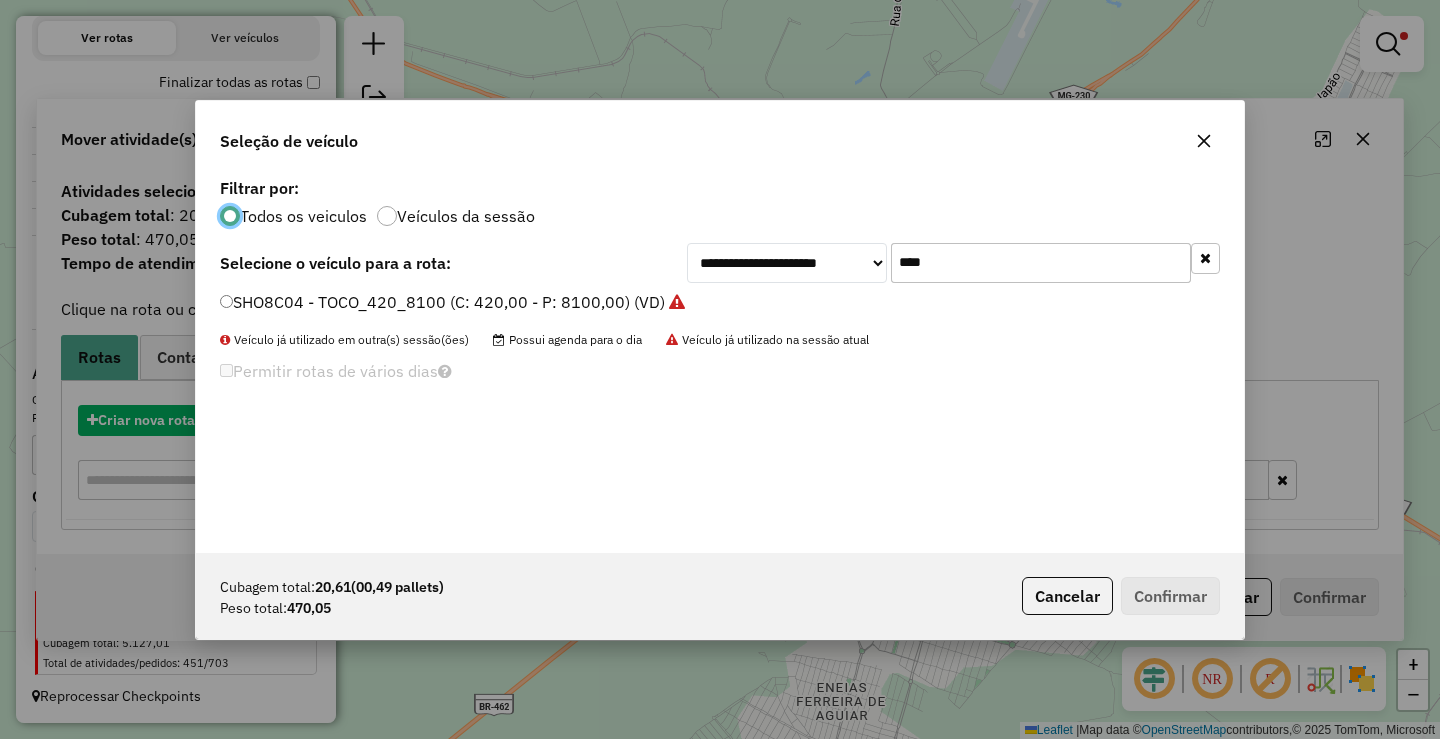 scroll, scrollTop: 11, scrollLeft: 6, axis: both 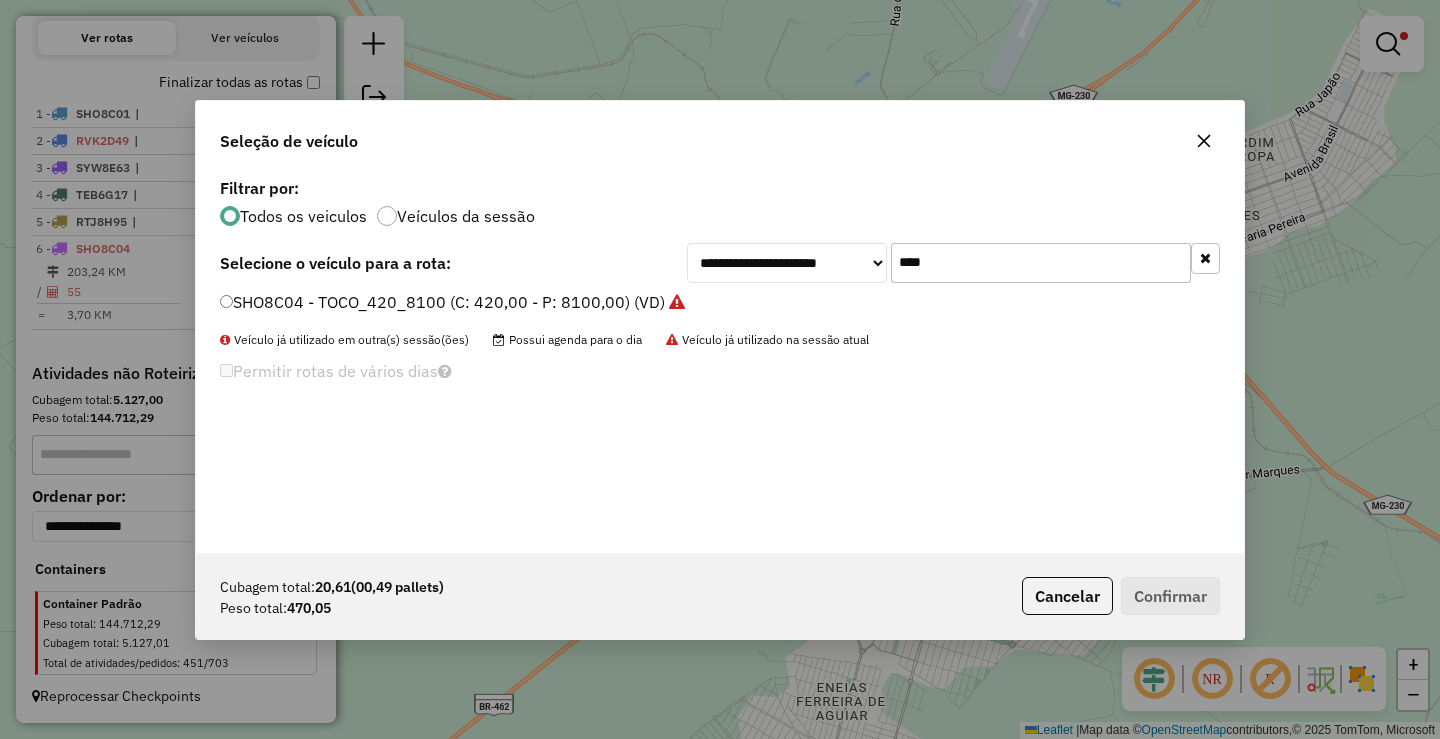click on "****" 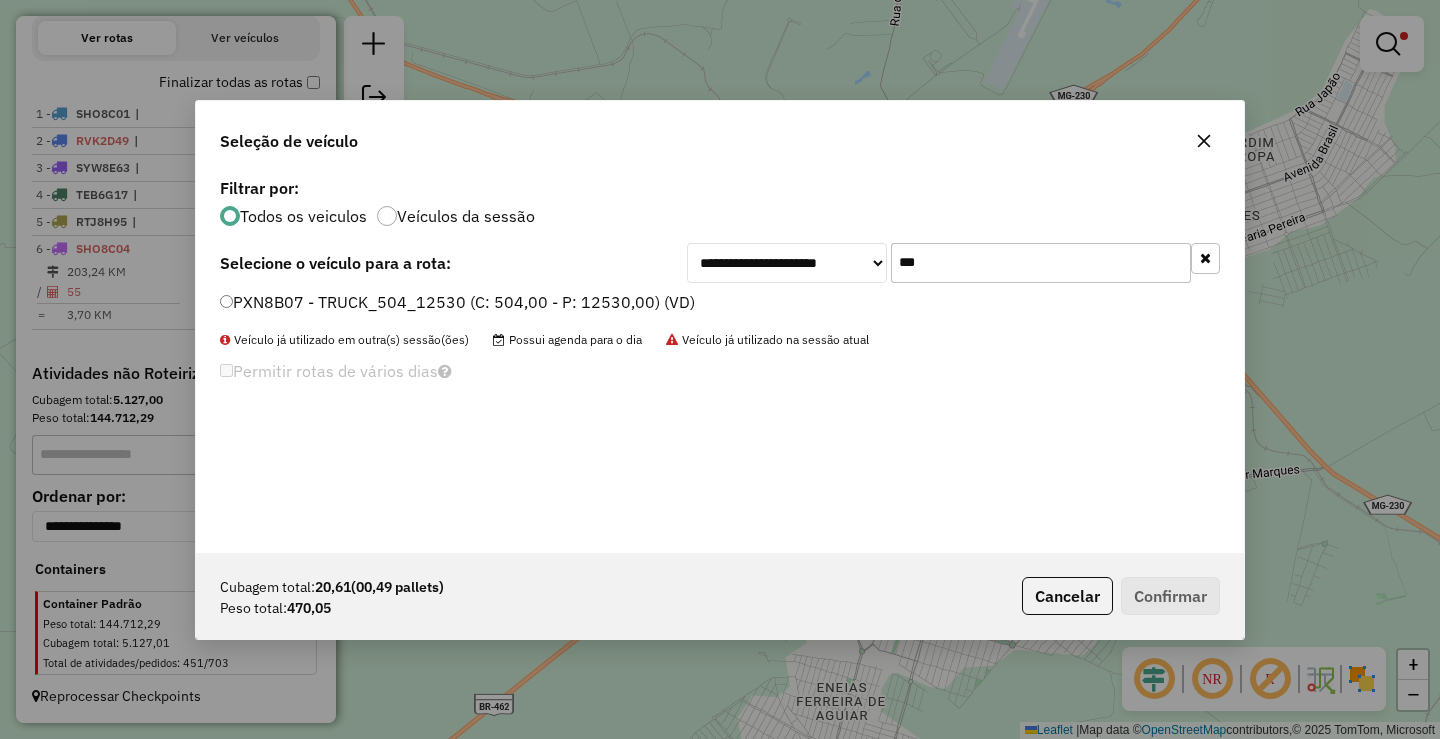 type on "***" 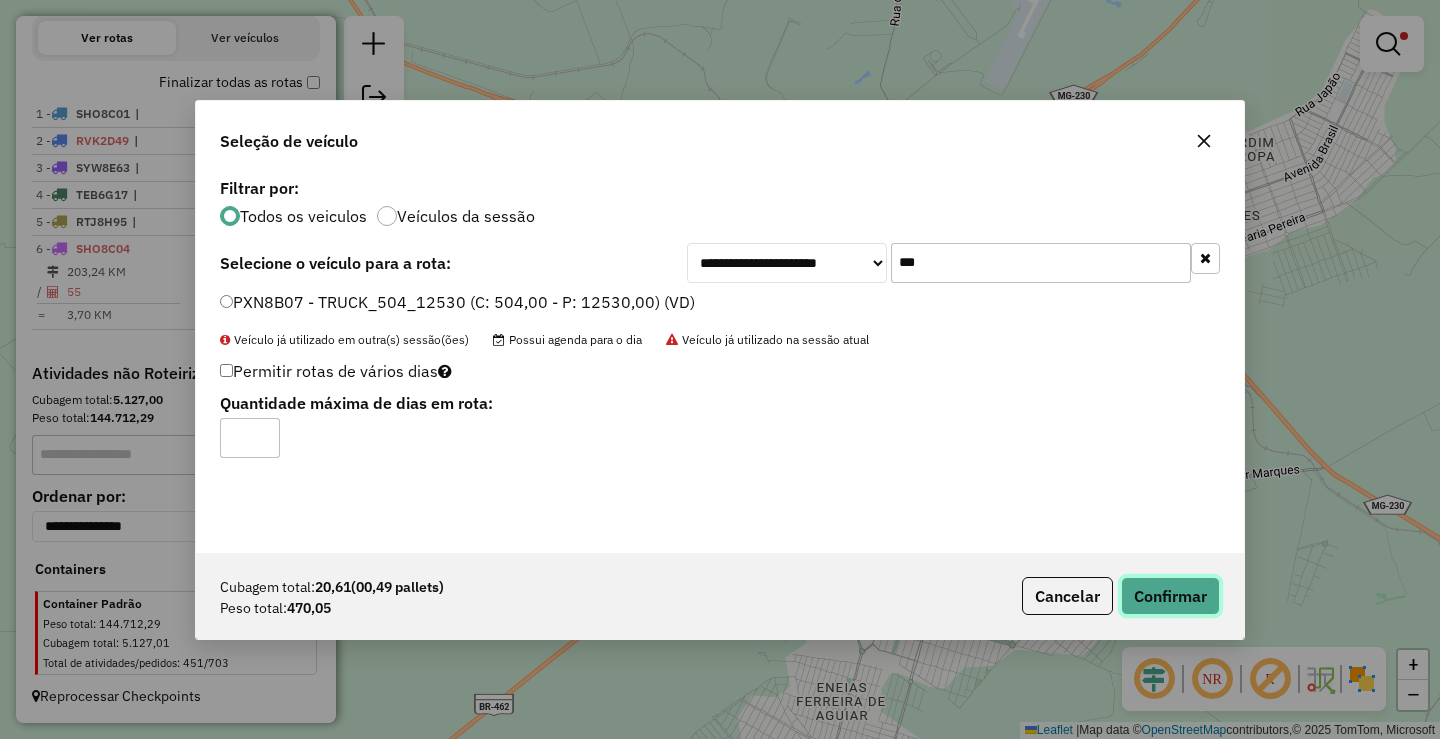 click on "Confirmar" 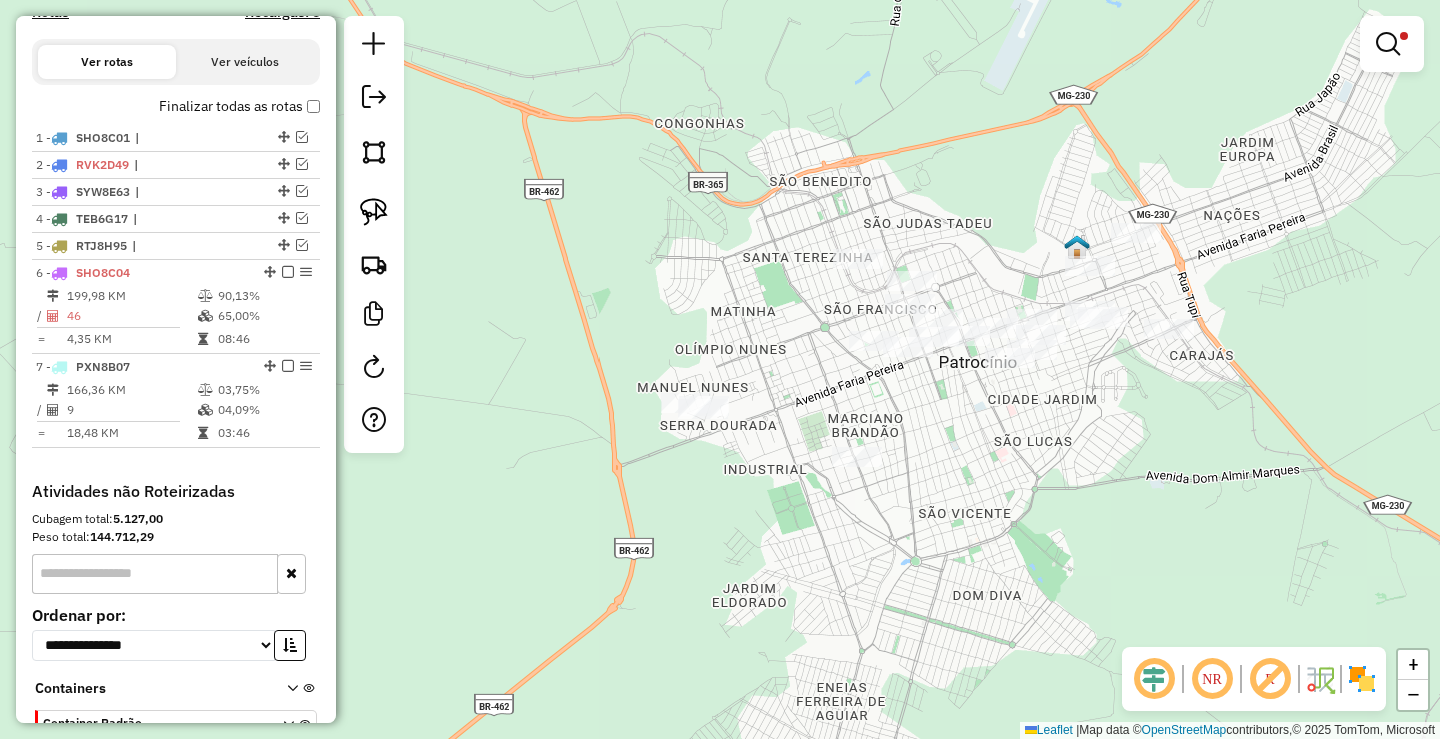 scroll, scrollTop: 689, scrollLeft: 0, axis: vertical 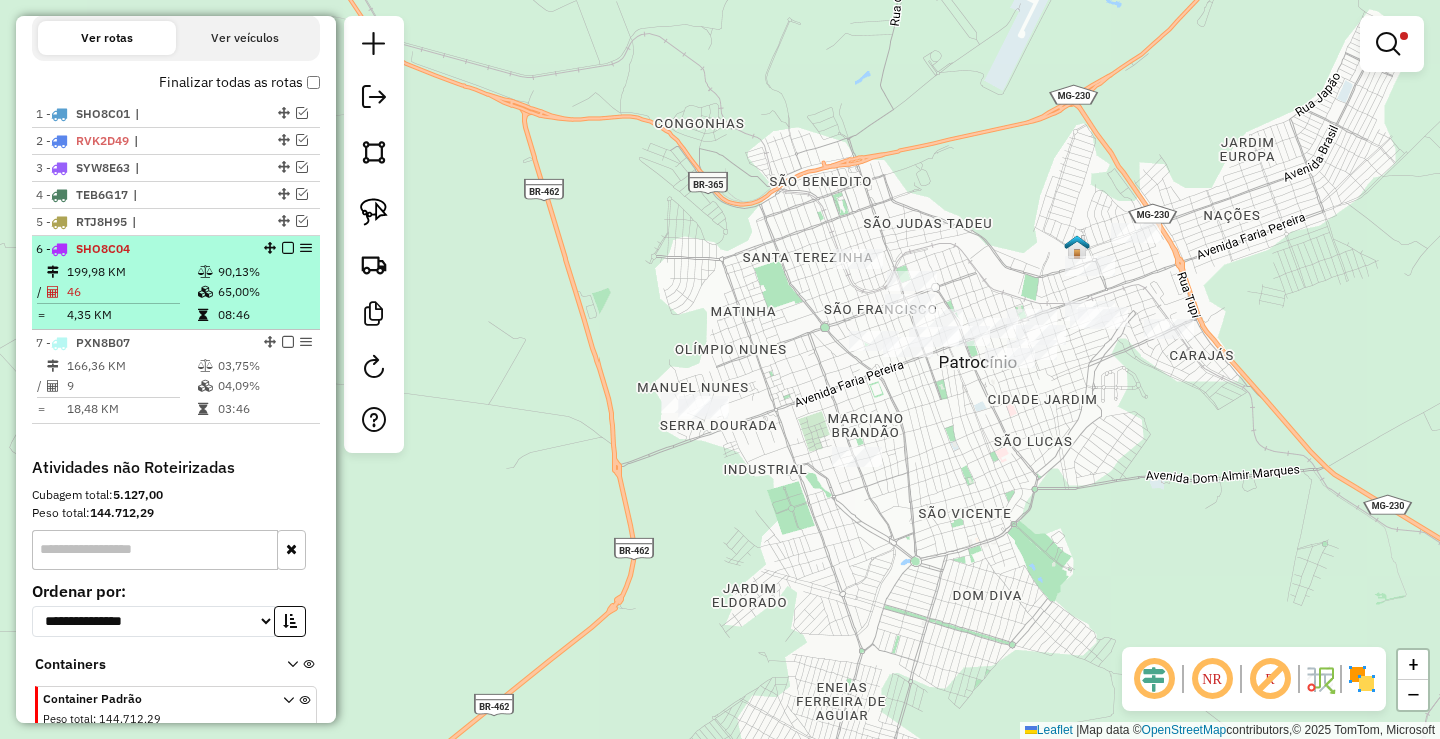 click on "65,00%" at bounding box center [264, 292] 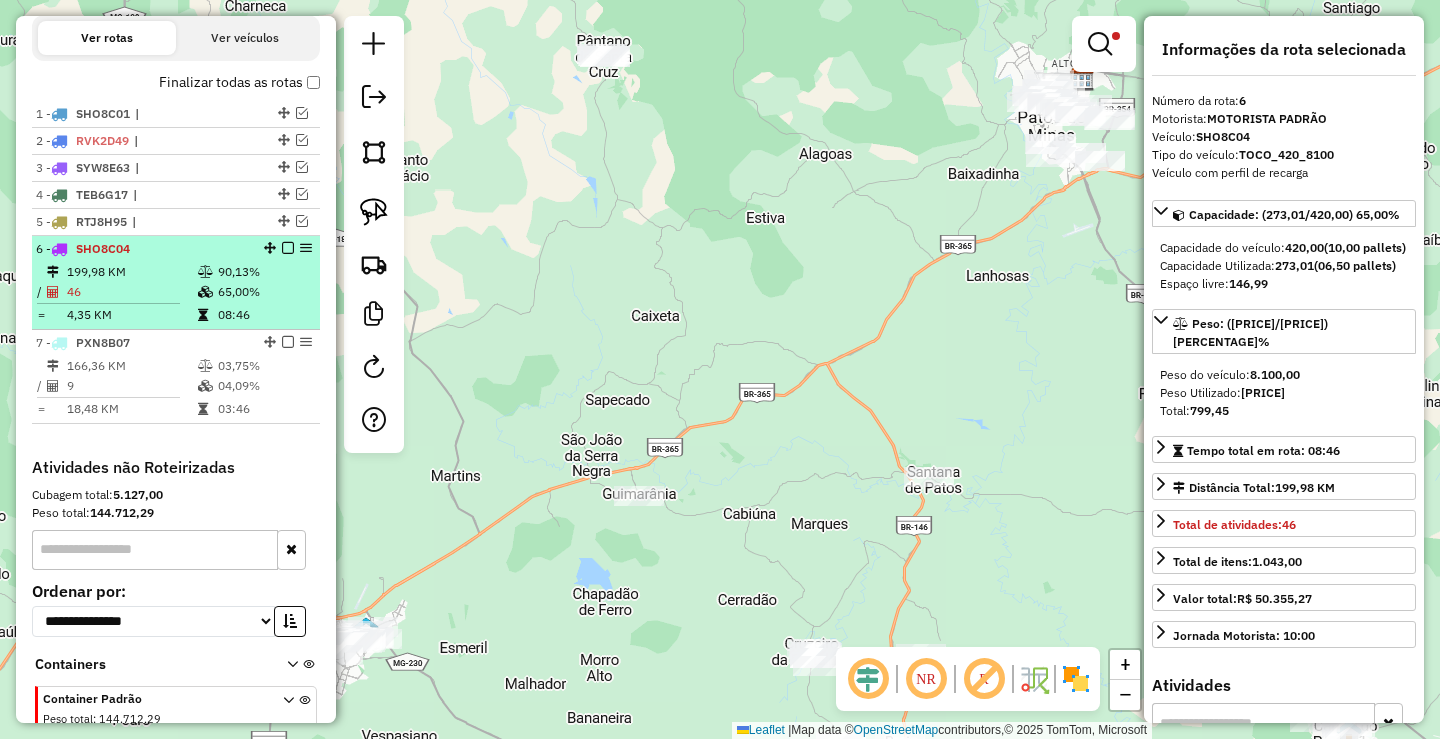 click at bounding box center [288, 248] 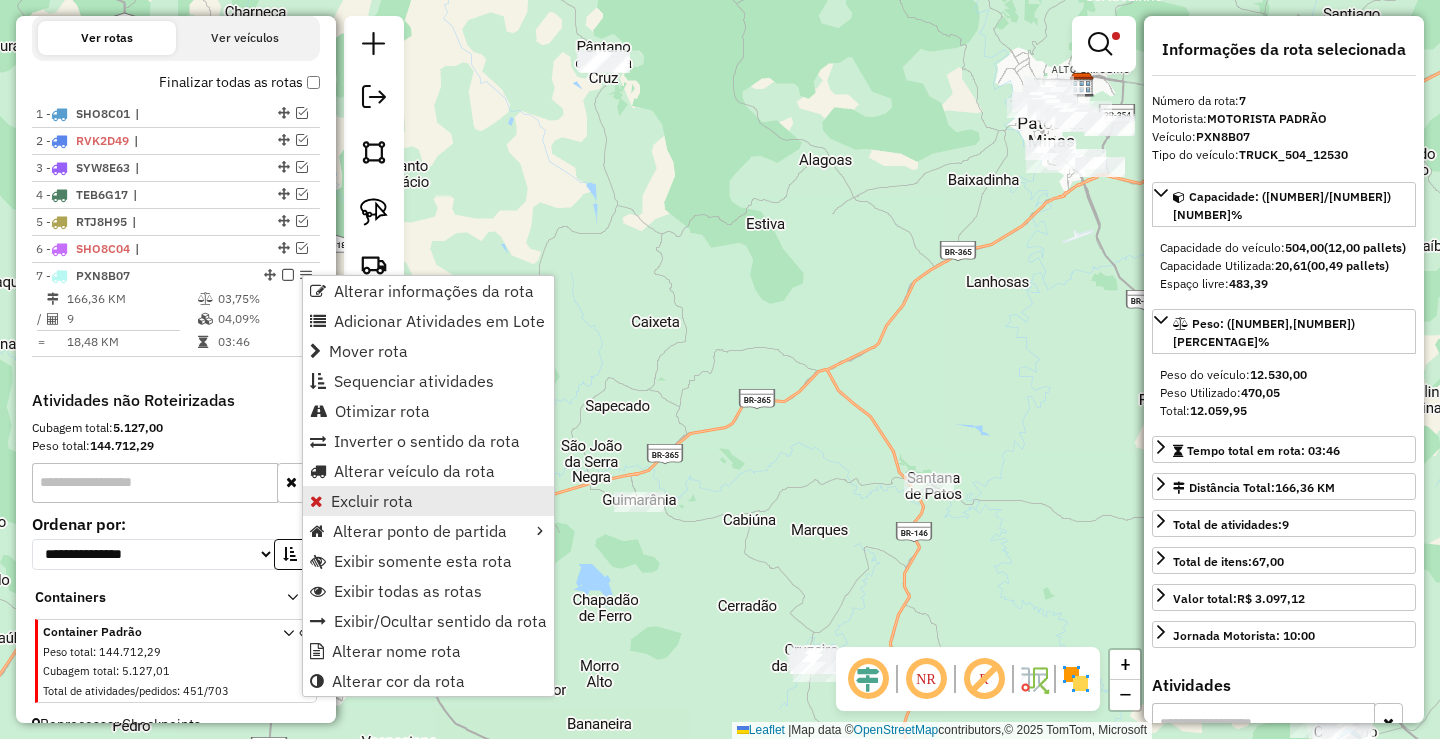 click on "Excluir rota" at bounding box center (372, 501) 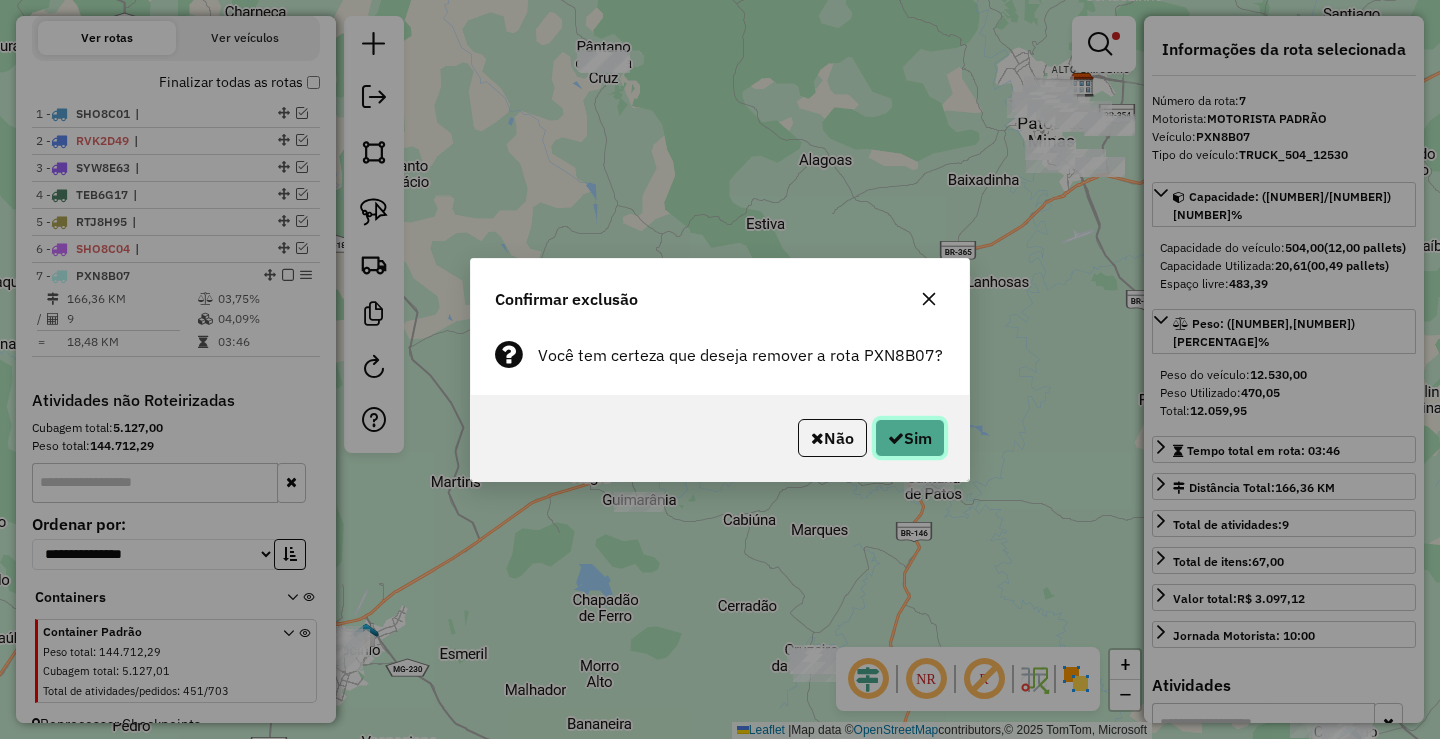 click on "Sim" 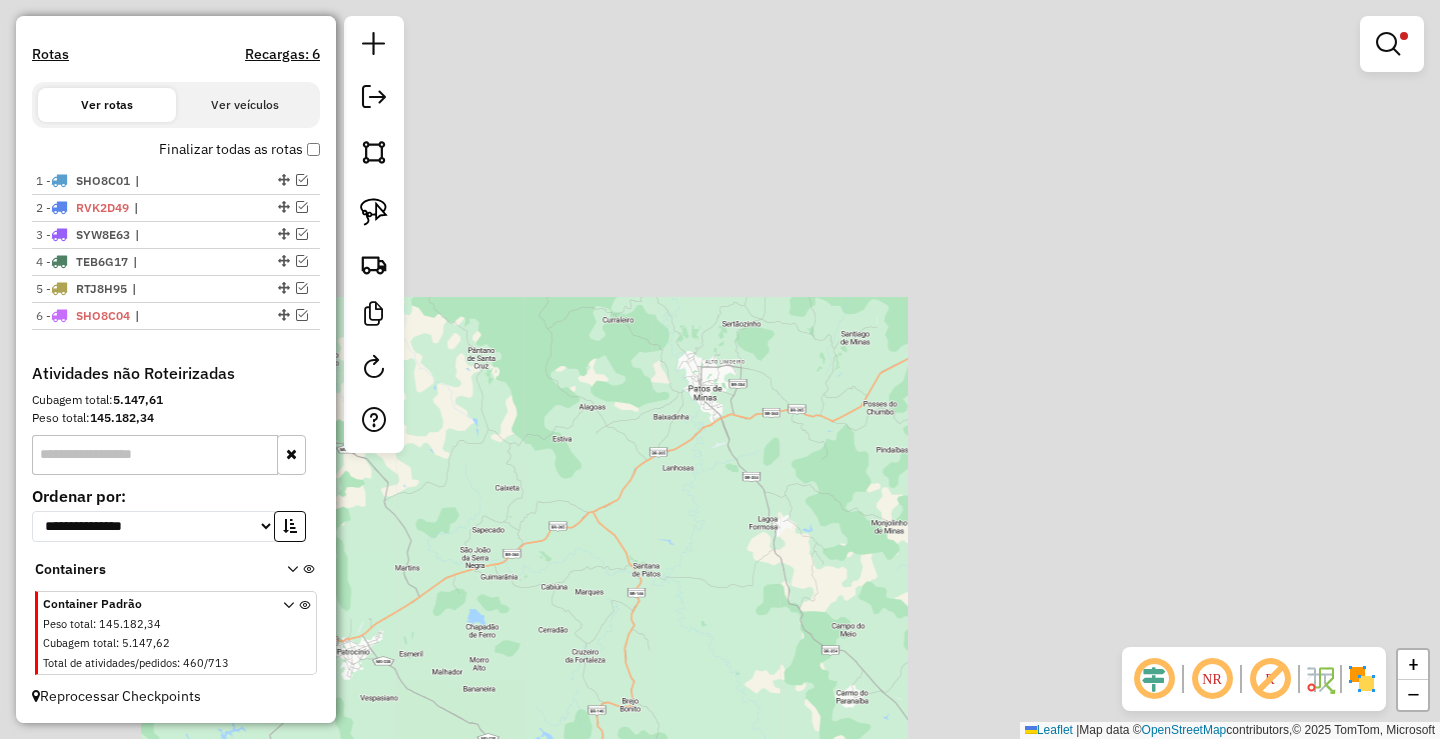 scroll, scrollTop: 598, scrollLeft: 0, axis: vertical 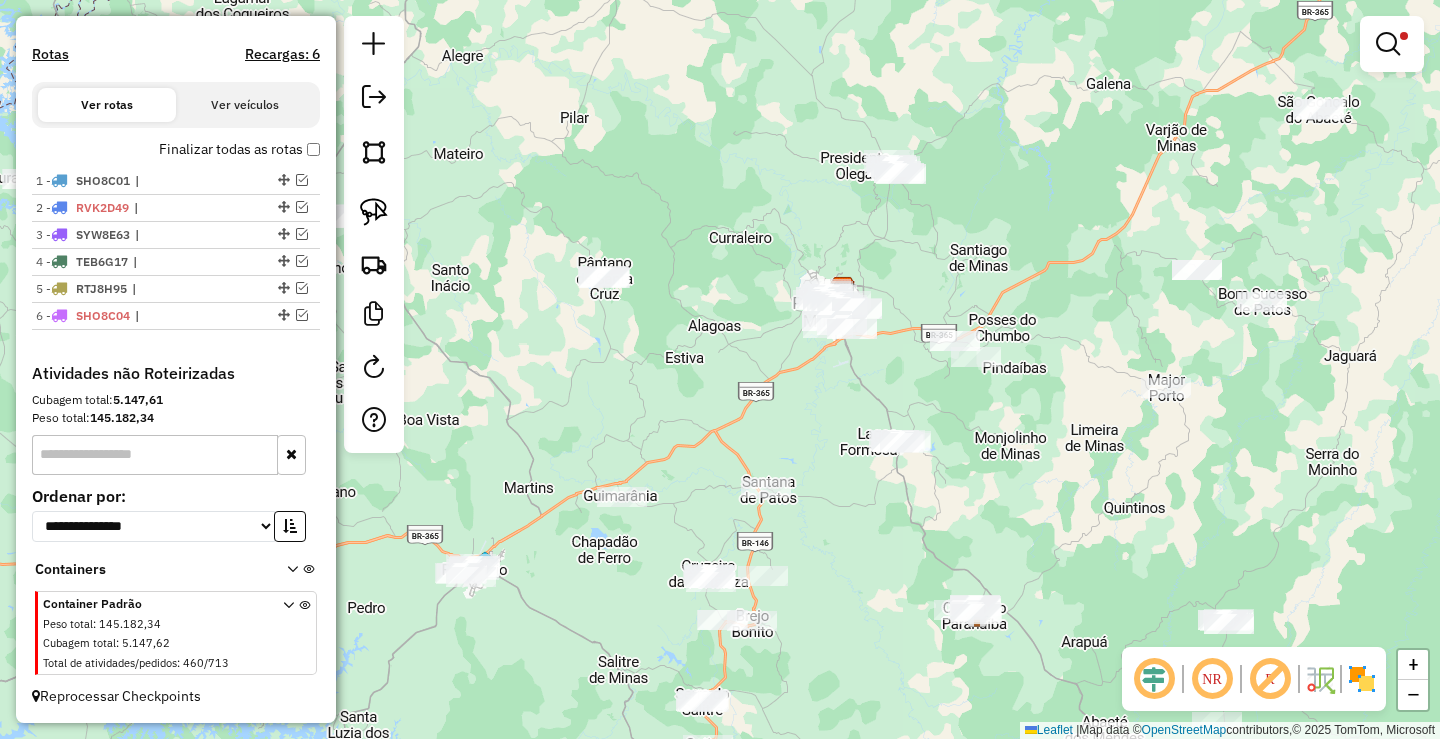 drag, startPoint x: 678, startPoint y: 491, endPoint x: 846, endPoint y: 391, distance: 195.5096 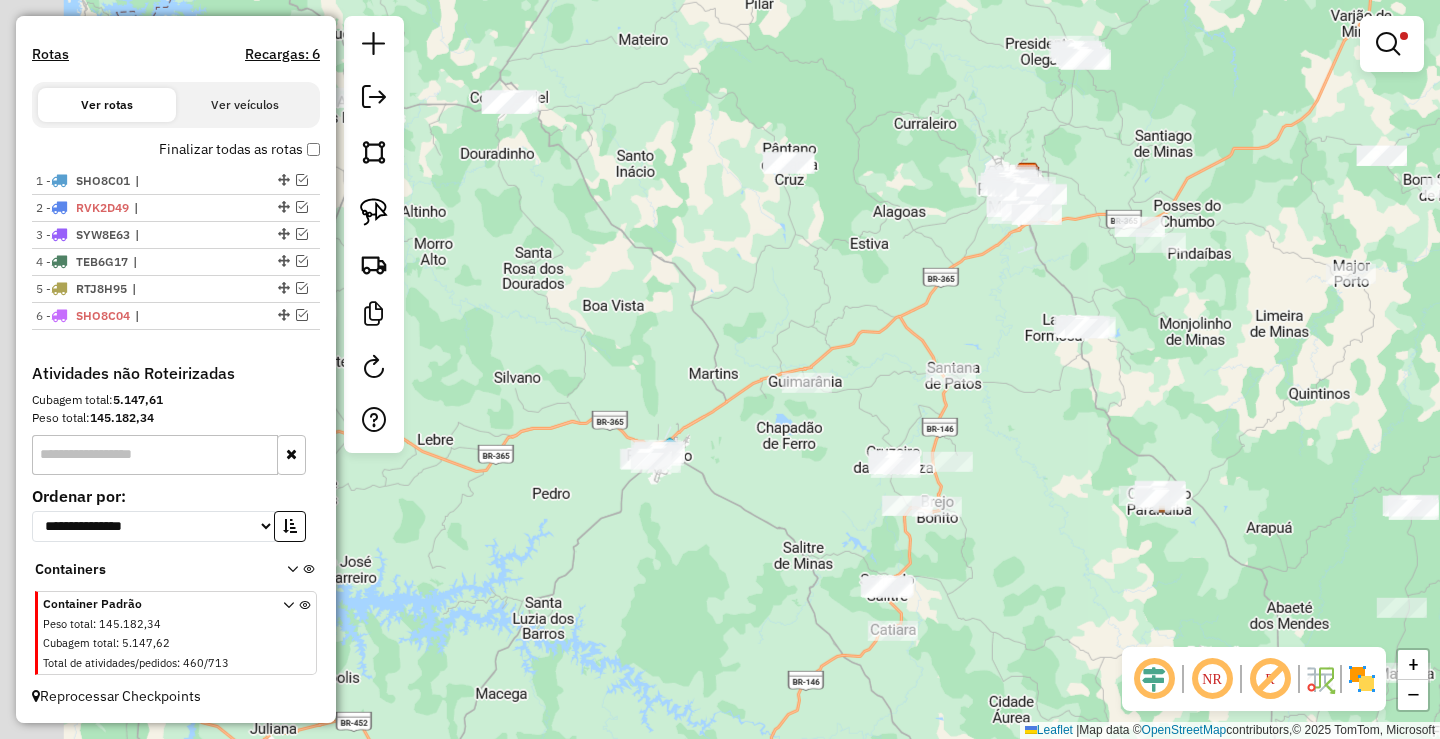 drag, startPoint x: 622, startPoint y: 429, endPoint x: 675, endPoint y: 373, distance: 77.10383 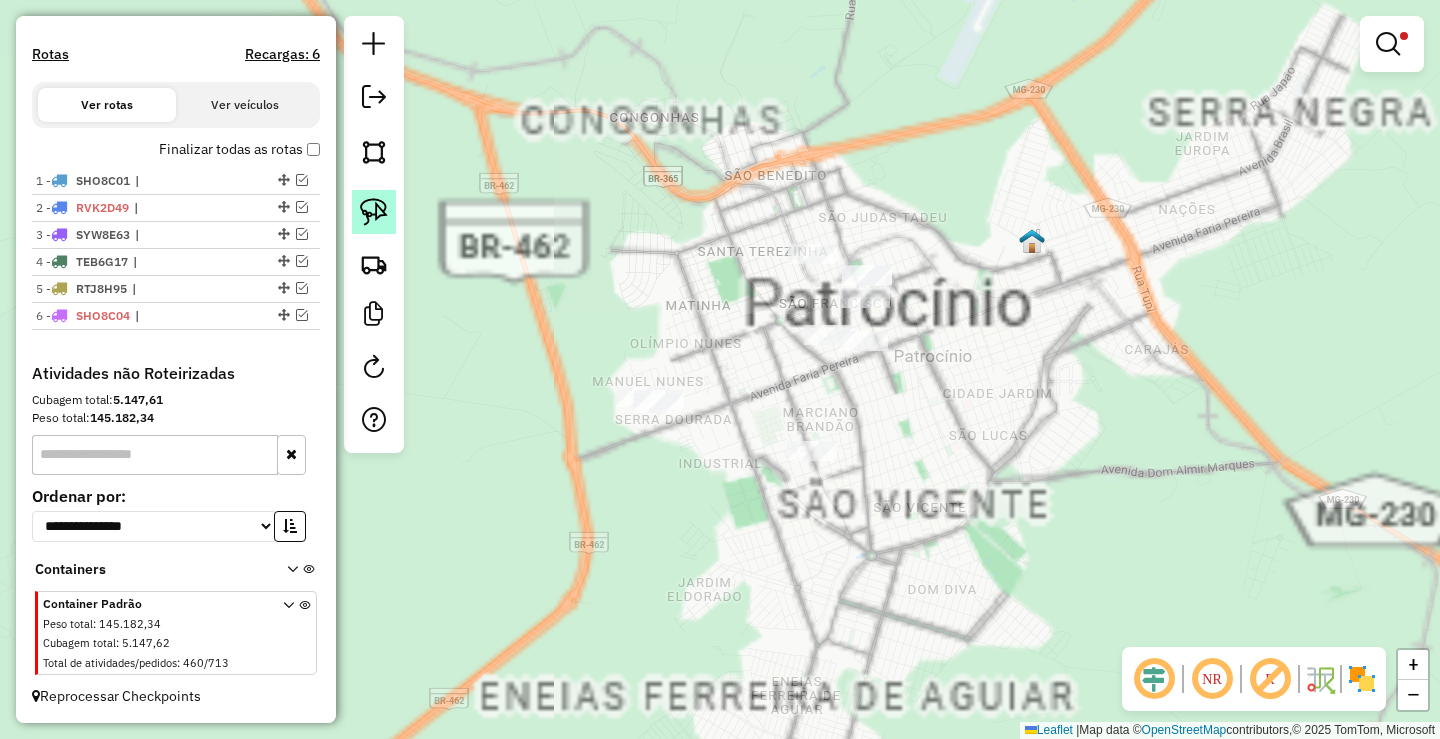 click 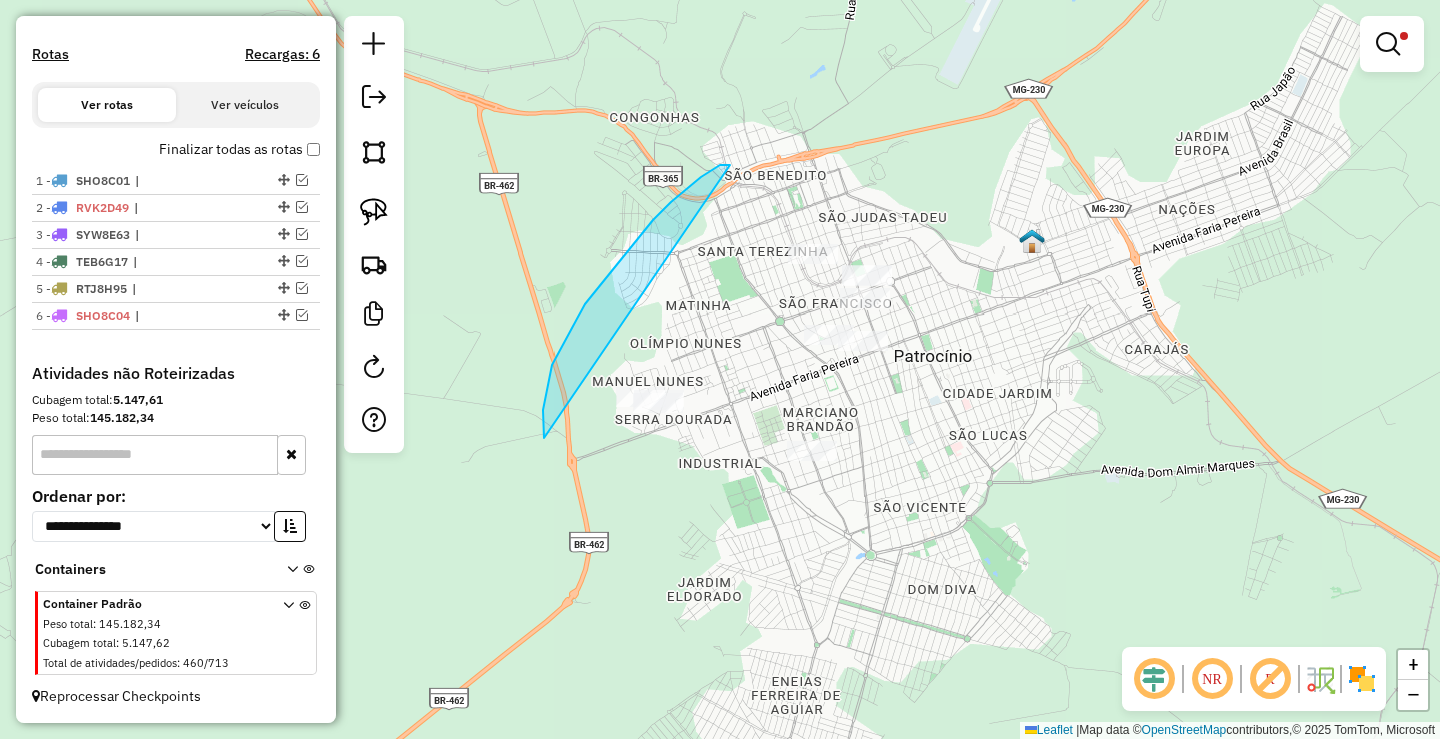 drag, startPoint x: 543, startPoint y: 410, endPoint x: 1062, endPoint y: 364, distance: 521.03455 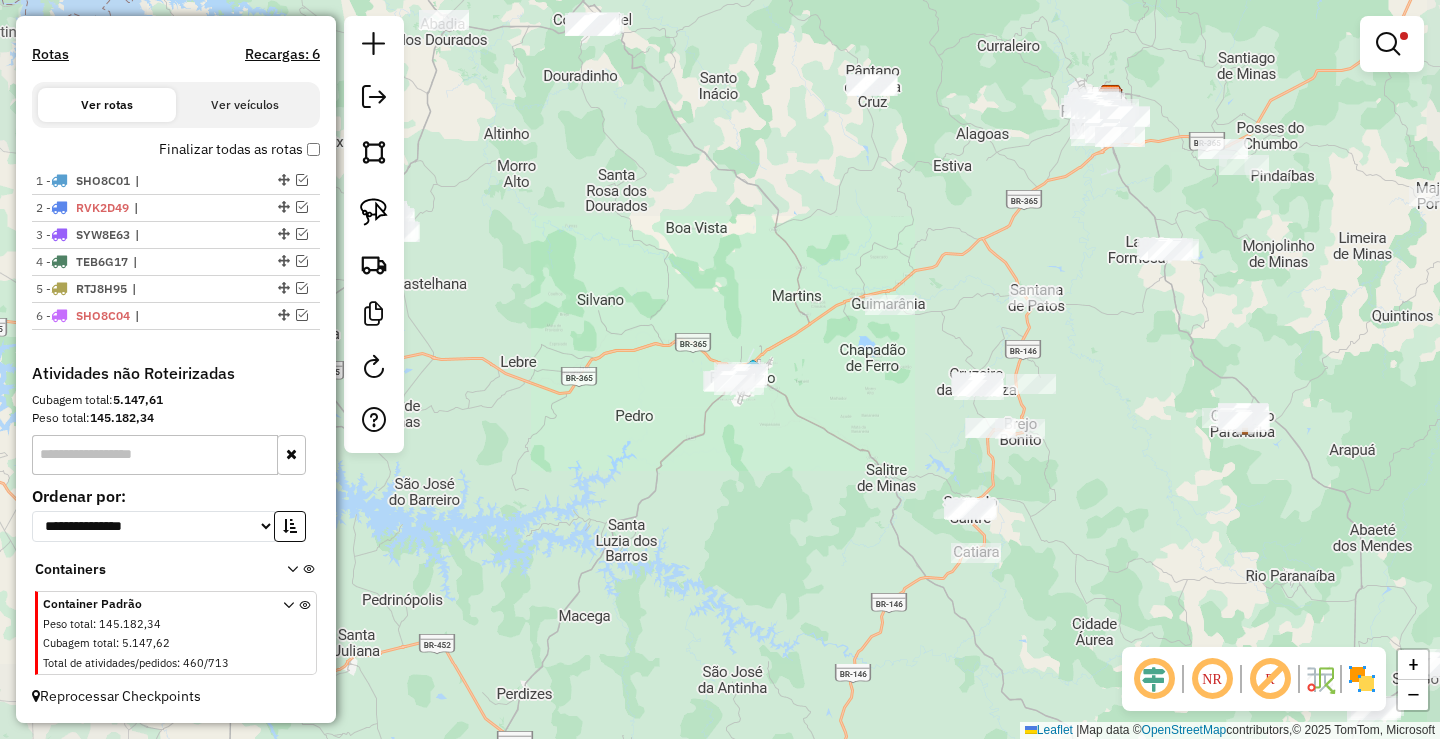 drag, startPoint x: 660, startPoint y: 317, endPoint x: 895, endPoint y: 443, distance: 266.6477 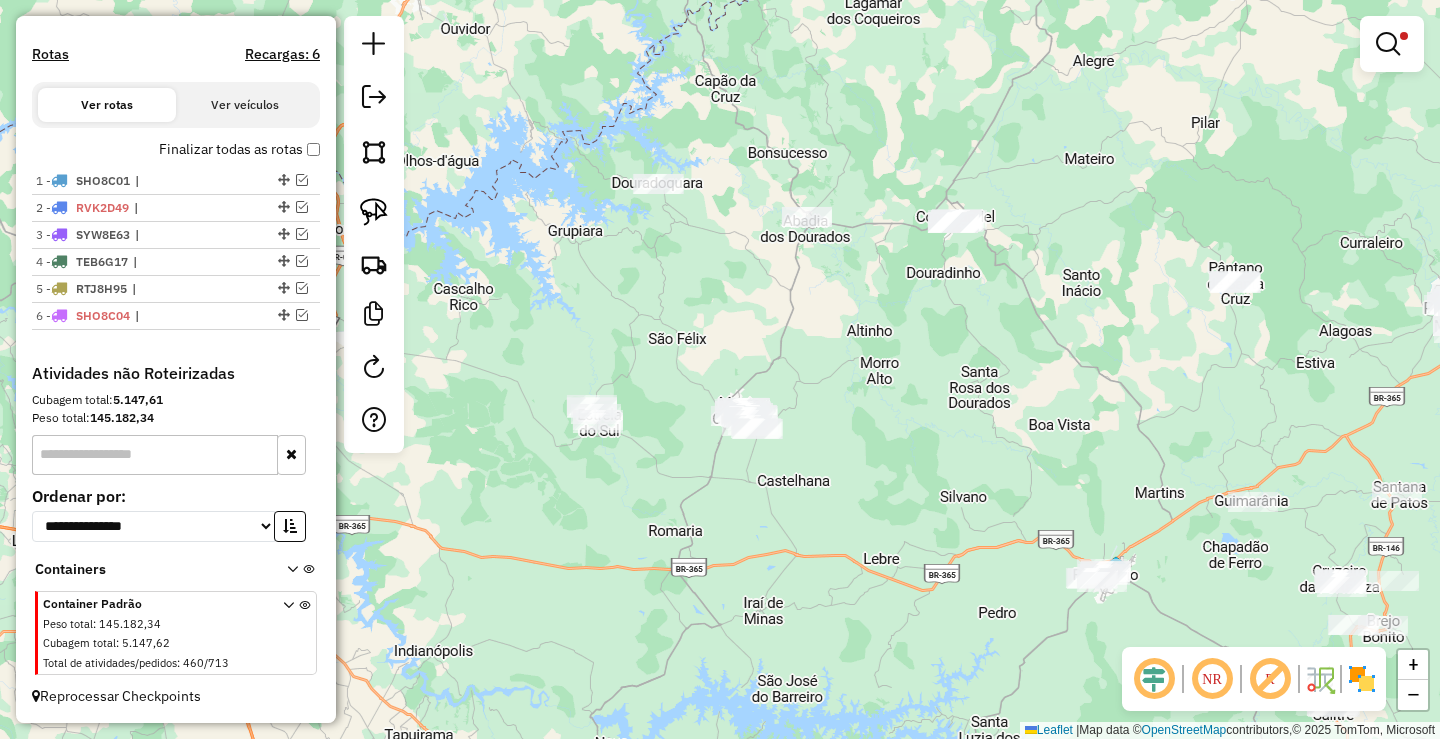drag, startPoint x: 935, startPoint y: 489, endPoint x: 982, endPoint y: 578, distance: 100.6479 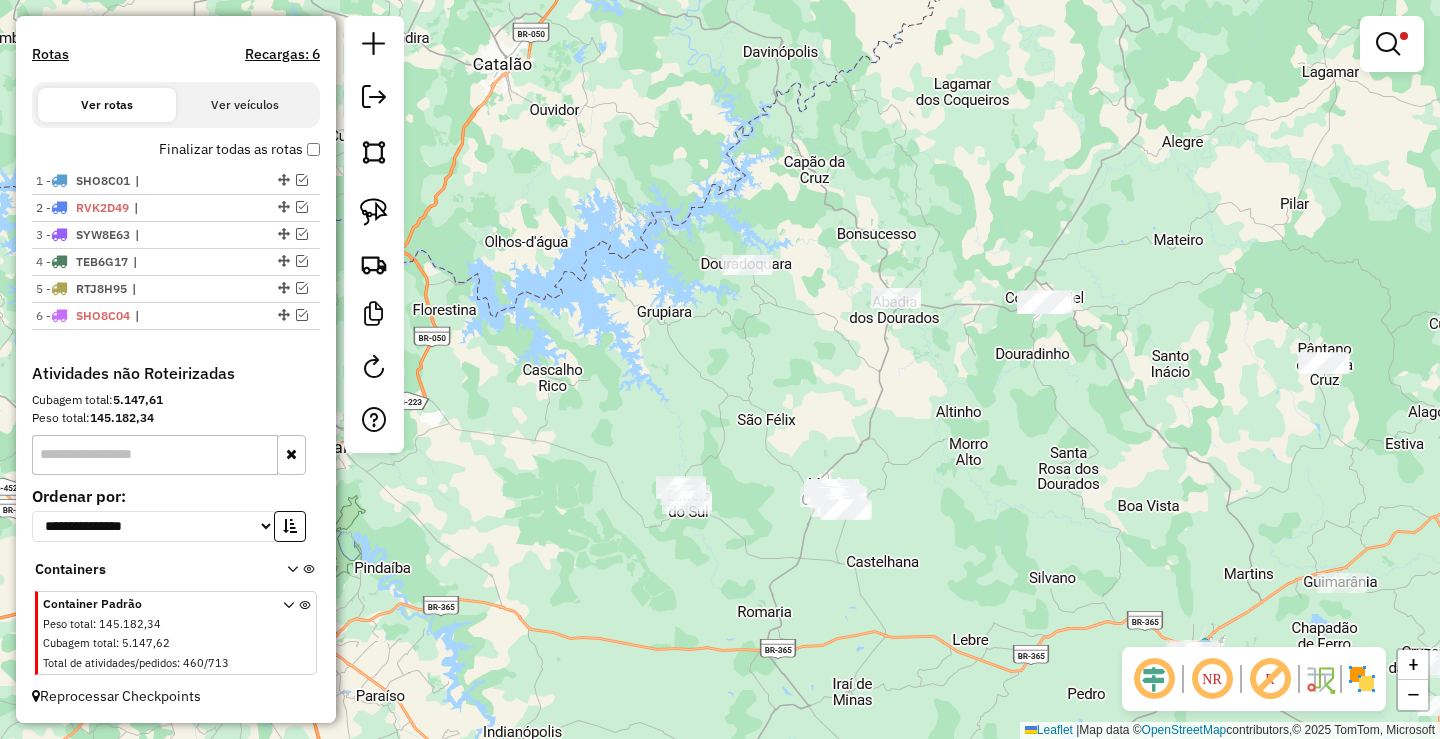 drag, startPoint x: 942, startPoint y: 557, endPoint x: 989, endPoint y: 428, distance: 137.2953 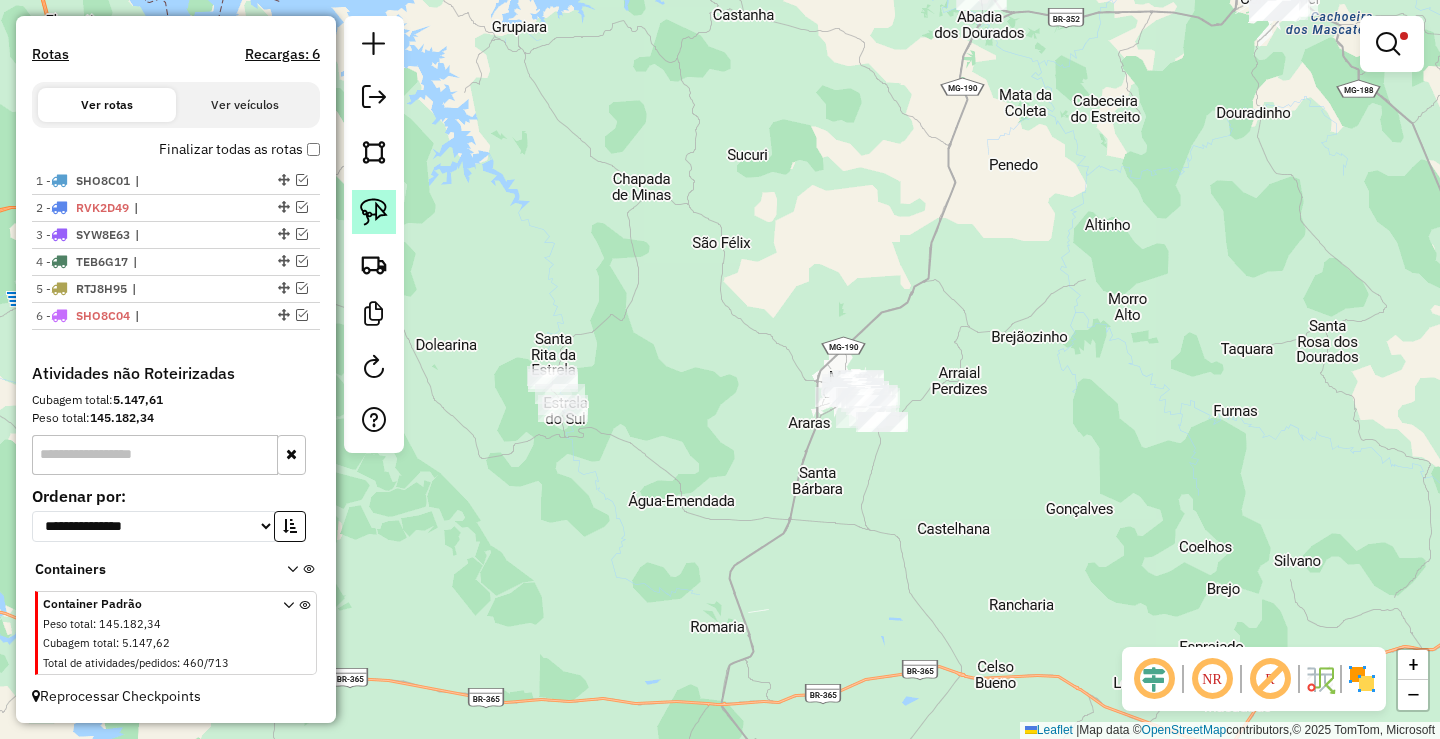 click 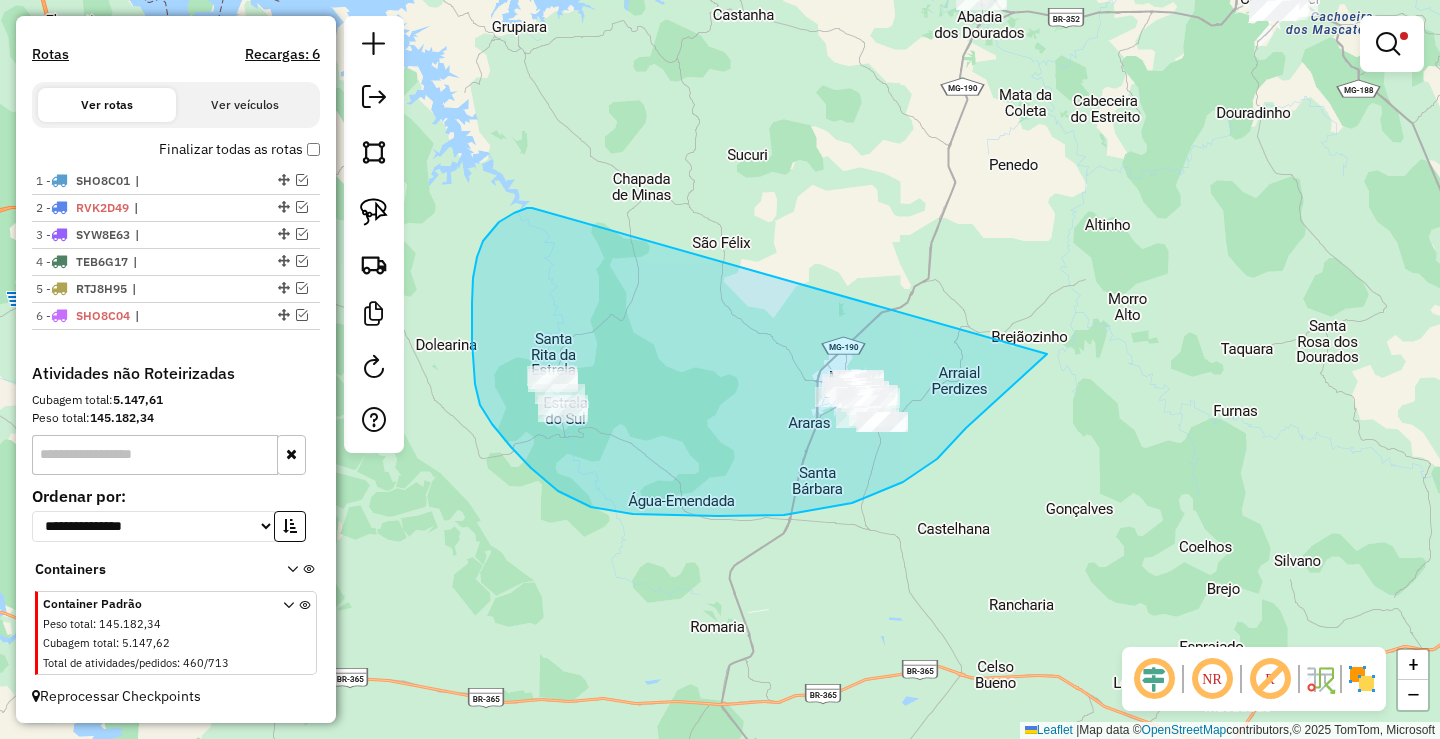 drag, startPoint x: 527, startPoint y: 208, endPoint x: 1047, endPoint y: 353, distance: 539.83795 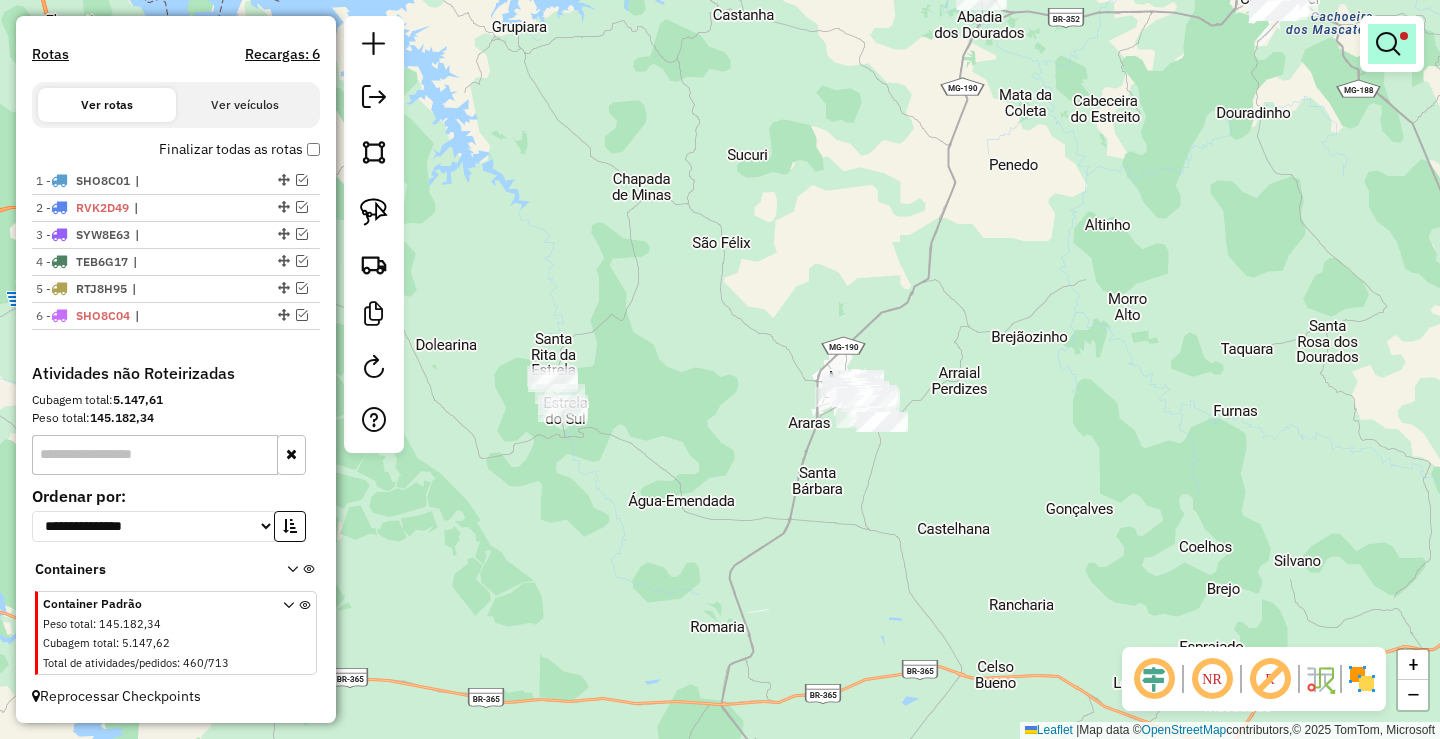 click at bounding box center [1392, 44] 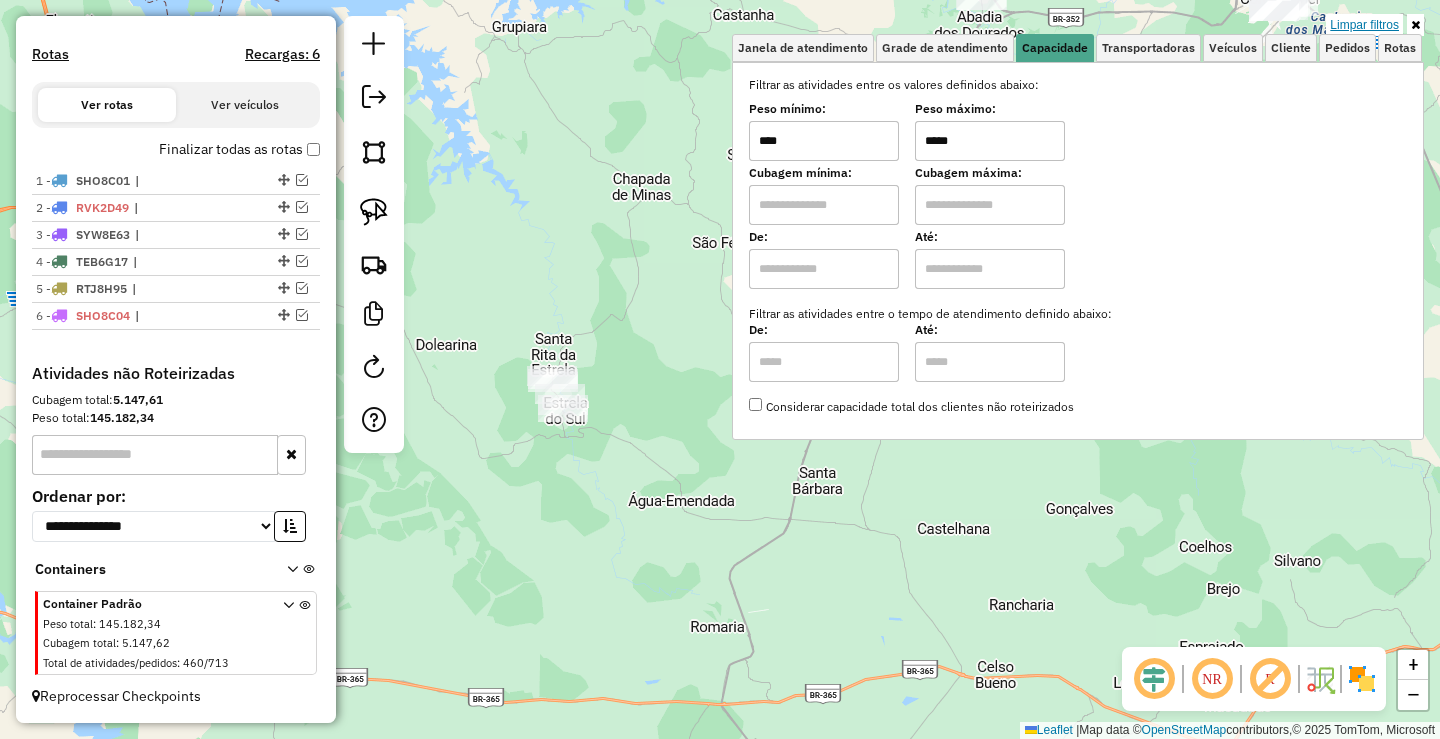 click on "Limpar filtros" at bounding box center [1364, 25] 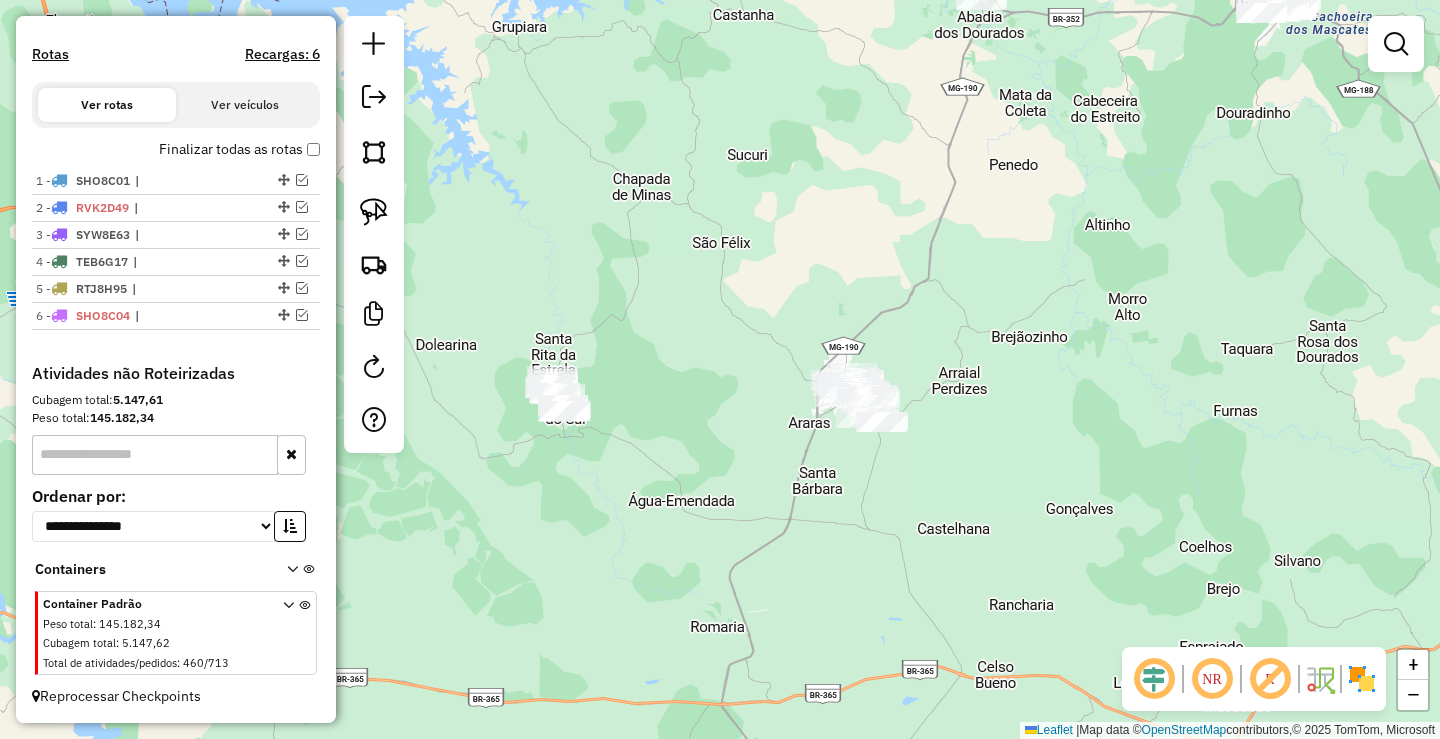click on "Janela de atendimento Grade de atendimento Capacidade Transportadoras Veículos Cliente Pedidos  Rotas Selecione os dias de semana para filtrar as janelas de atendimento  Seg   Ter   Qua   Qui   Sex   Sáb   Dom  Informe o período da janela de atendimento: De: Até:  Filtrar exatamente a janela do cliente  Considerar janela de atendimento padrão  Selecione os dias de semana para filtrar as grades de atendimento  Seg   Ter   Qua   Qui   Sex   Sáb   Dom   Considerar clientes sem dia de atendimento cadastrado  Clientes fora do dia de atendimento selecionado Filtrar as atividades entre os valores definidos abaixo:  Peso mínimo:   Peso máximo:   Cubagem mínima:   Cubagem máxima:   De:   Até:  Filtrar as atividades entre o tempo de atendimento definido abaixo:  De:   Até:   Considerar capacidade total dos clientes não roteirizados Transportadora: Selecione um ou mais itens Tipo de veículo: Selecione um ou mais itens Veículo: Selecione um ou mais itens Motorista: Selecione um ou mais itens Nome: Rótulo:" 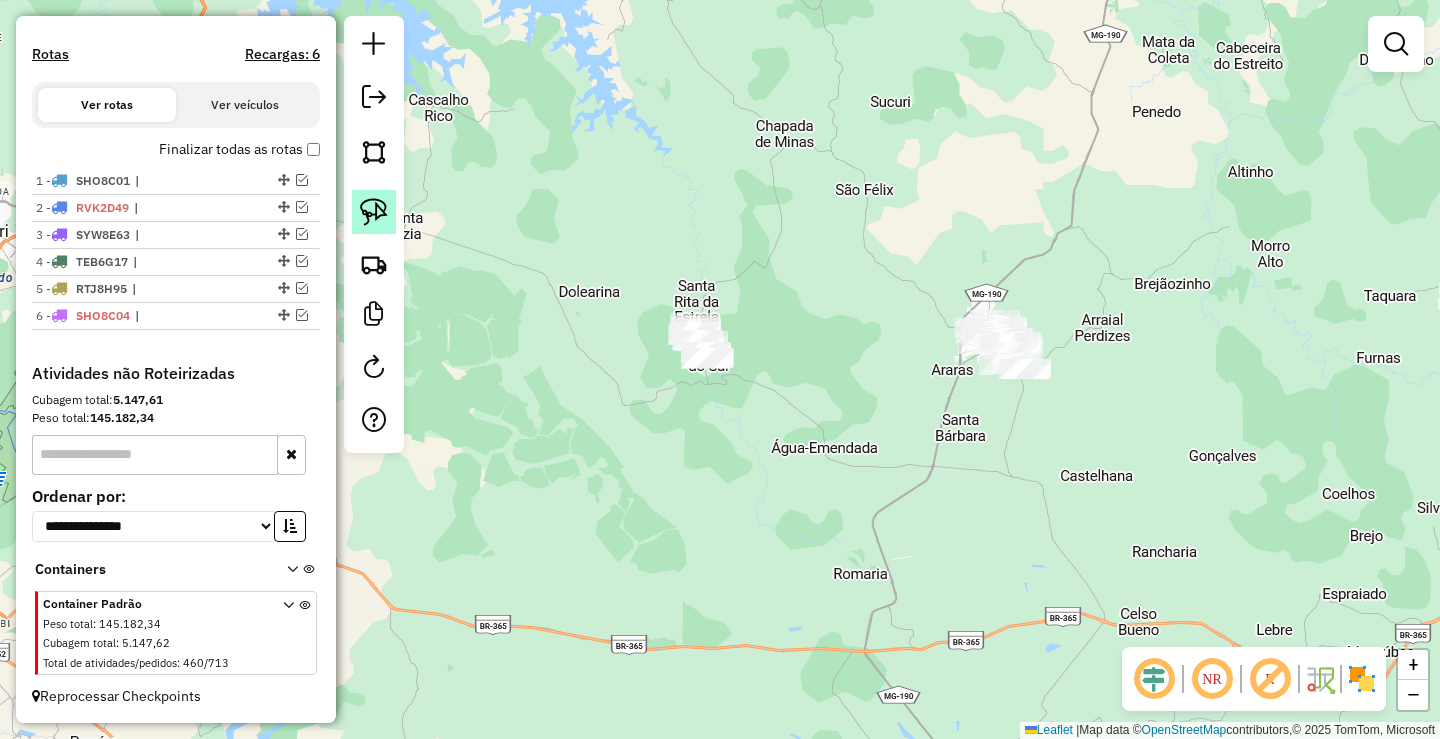 click 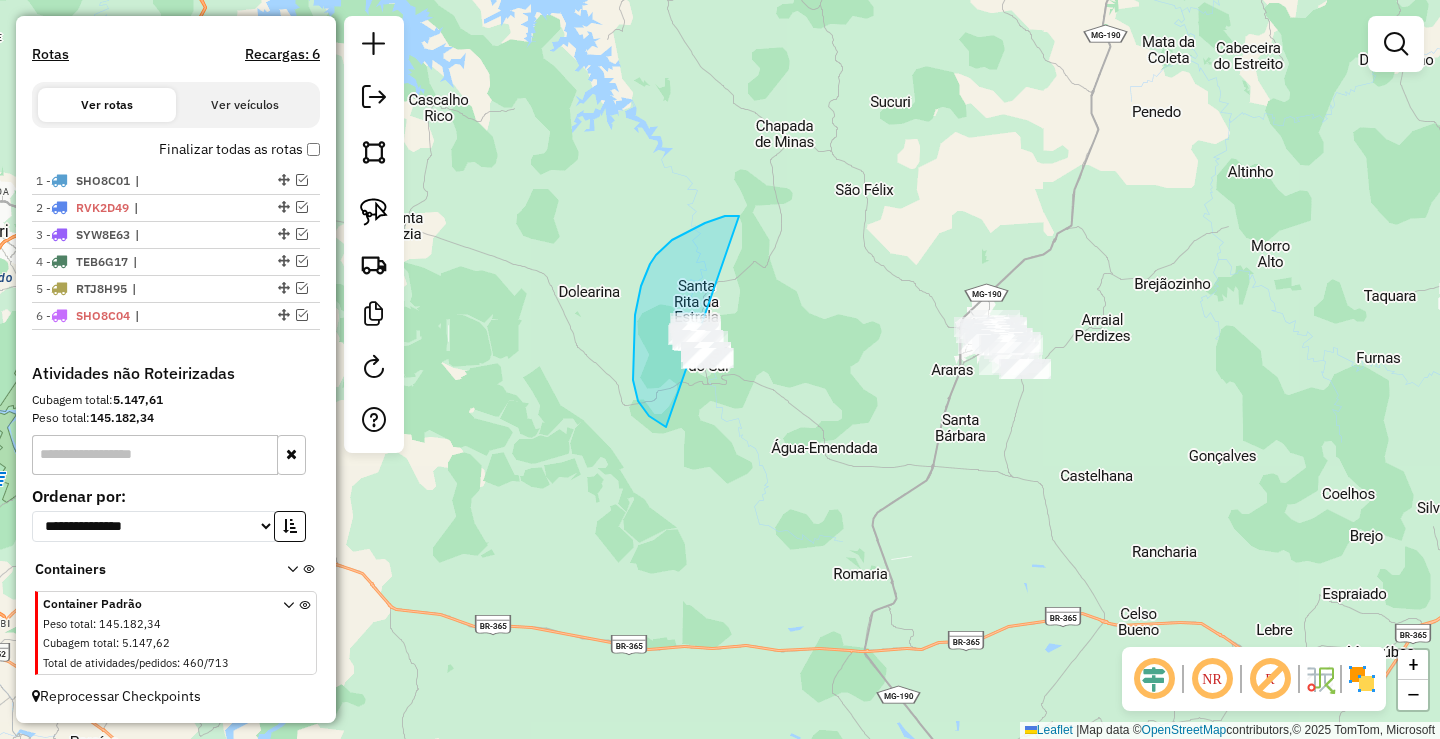 drag, startPoint x: 656, startPoint y: 255, endPoint x: 1166, endPoint y: 378, distance: 524.62274 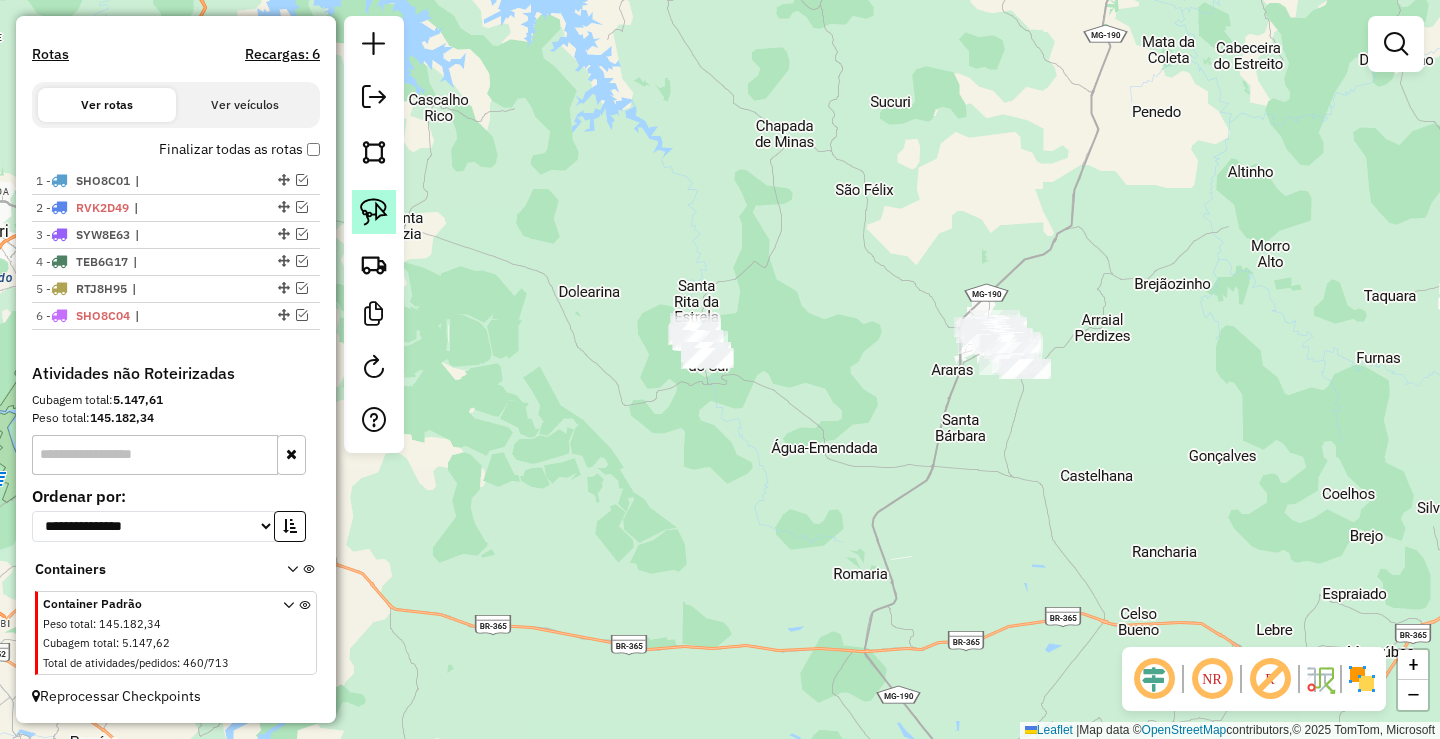 click 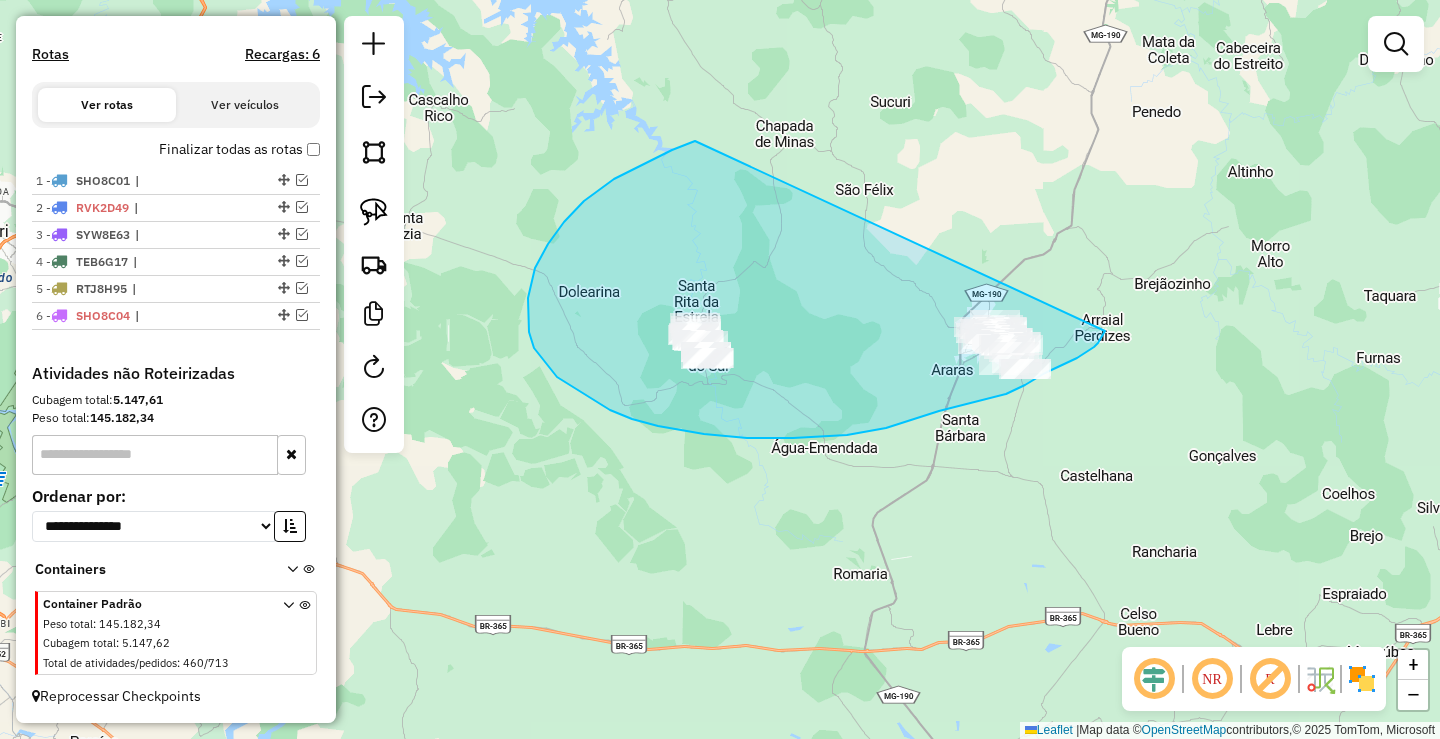 drag, startPoint x: 614, startPoint y: 179, endPoint x: 1106, endPoint y: 322, distance: 512.3602 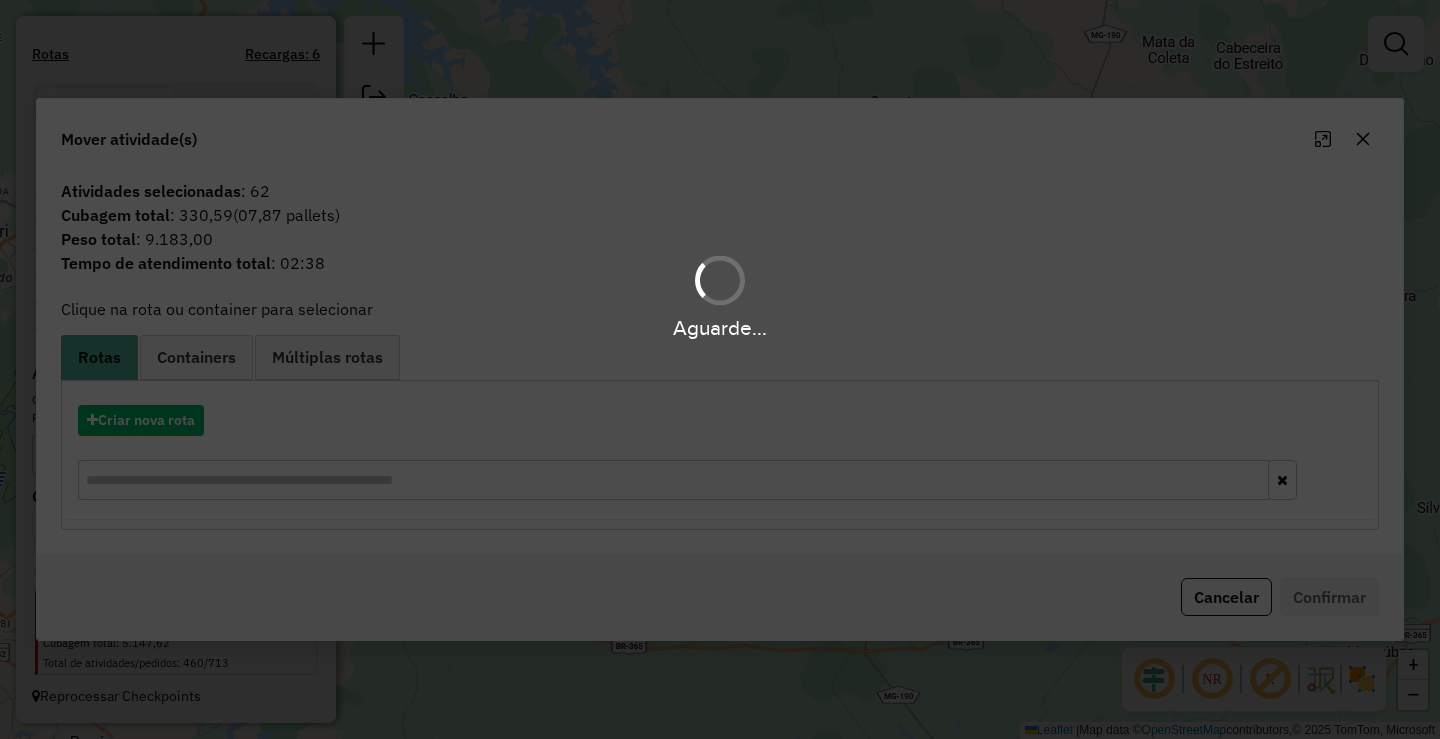 click on "Aguarde..." at bounding box center (720, 369) 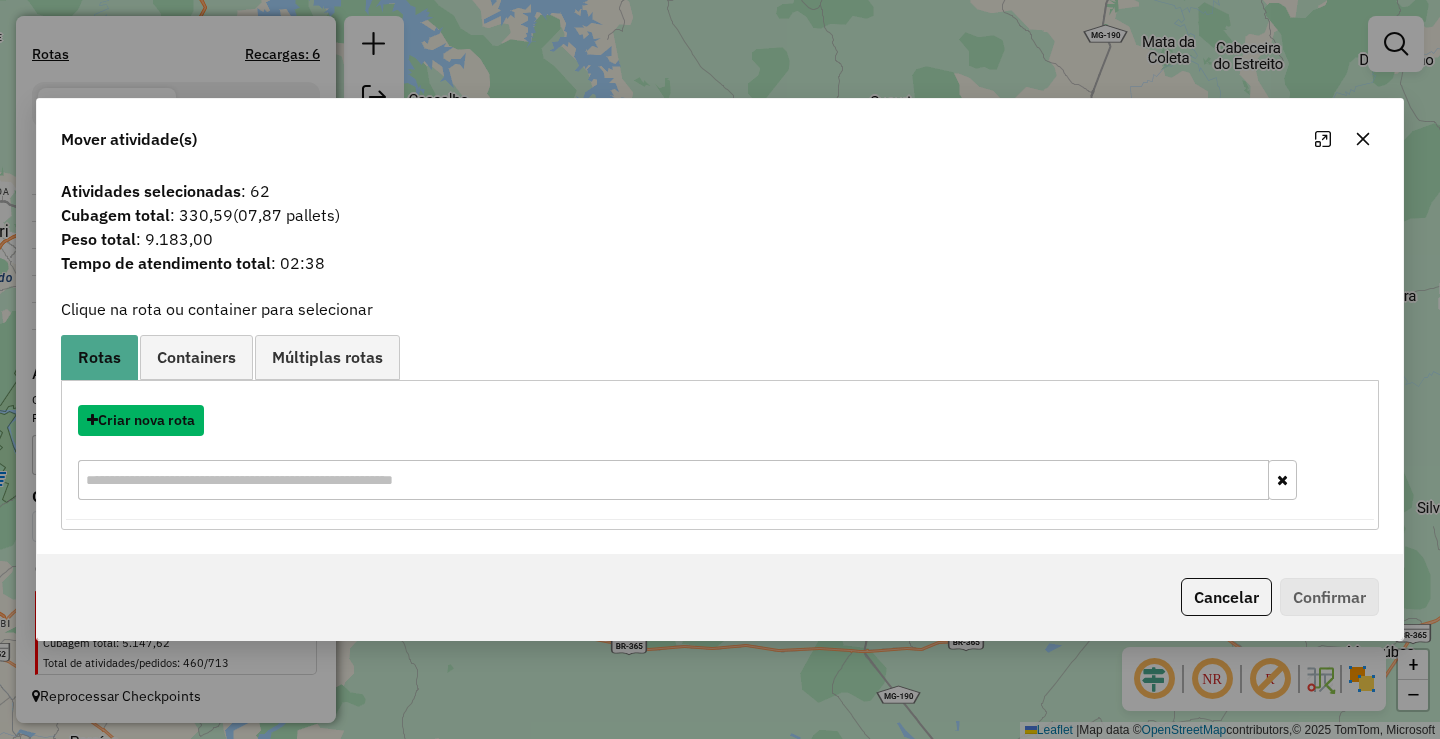click on "Criar nova rota" at bounding box center (141, 420) 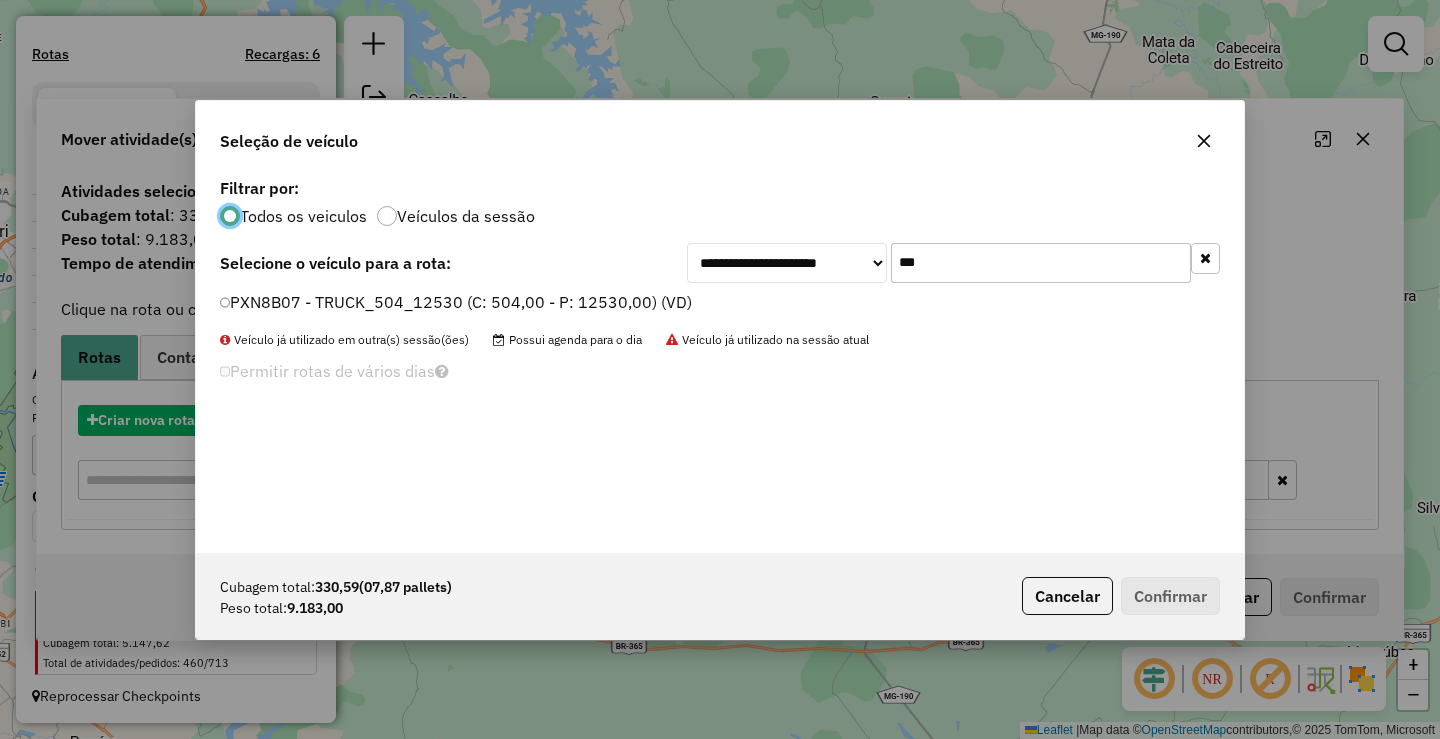 scroll, scrollTop: 11, scrollLeft: 6, axis: both 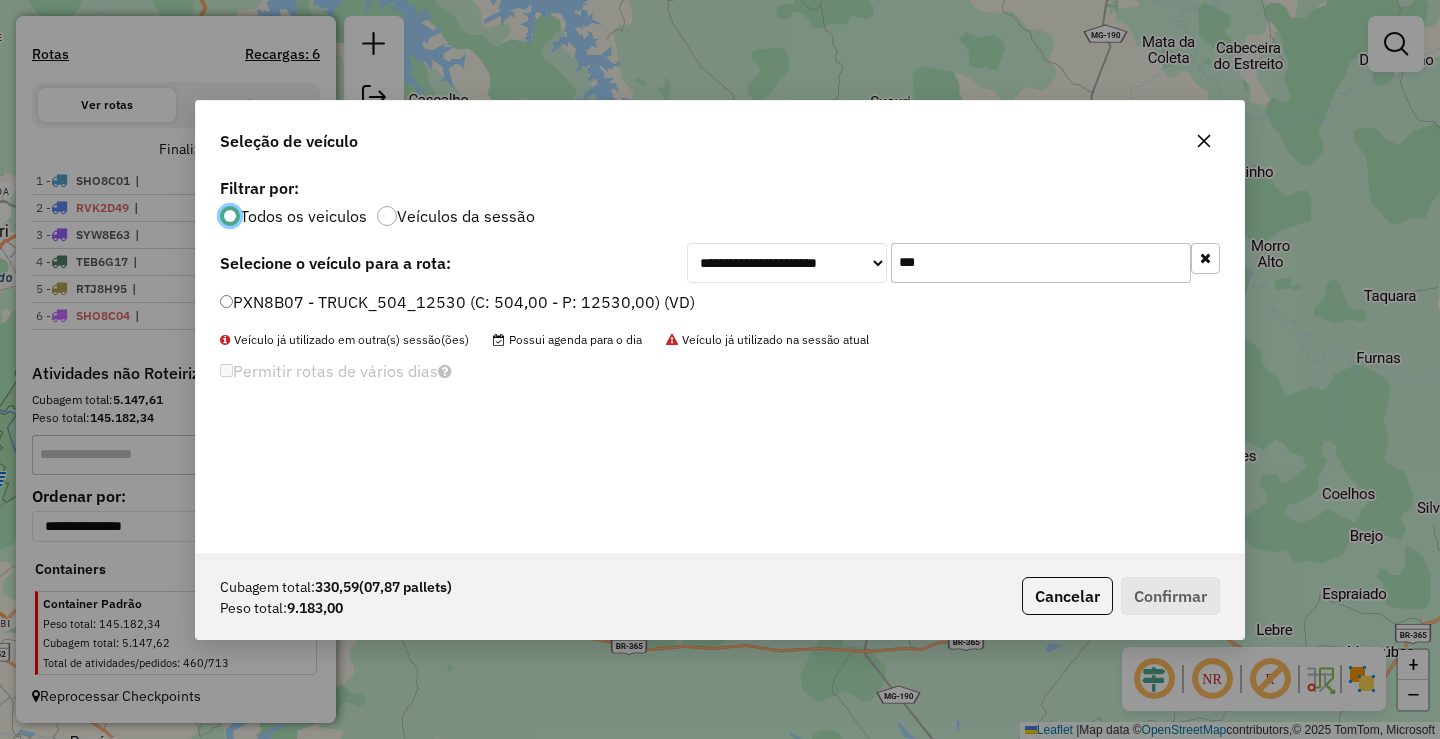 click on "**********" 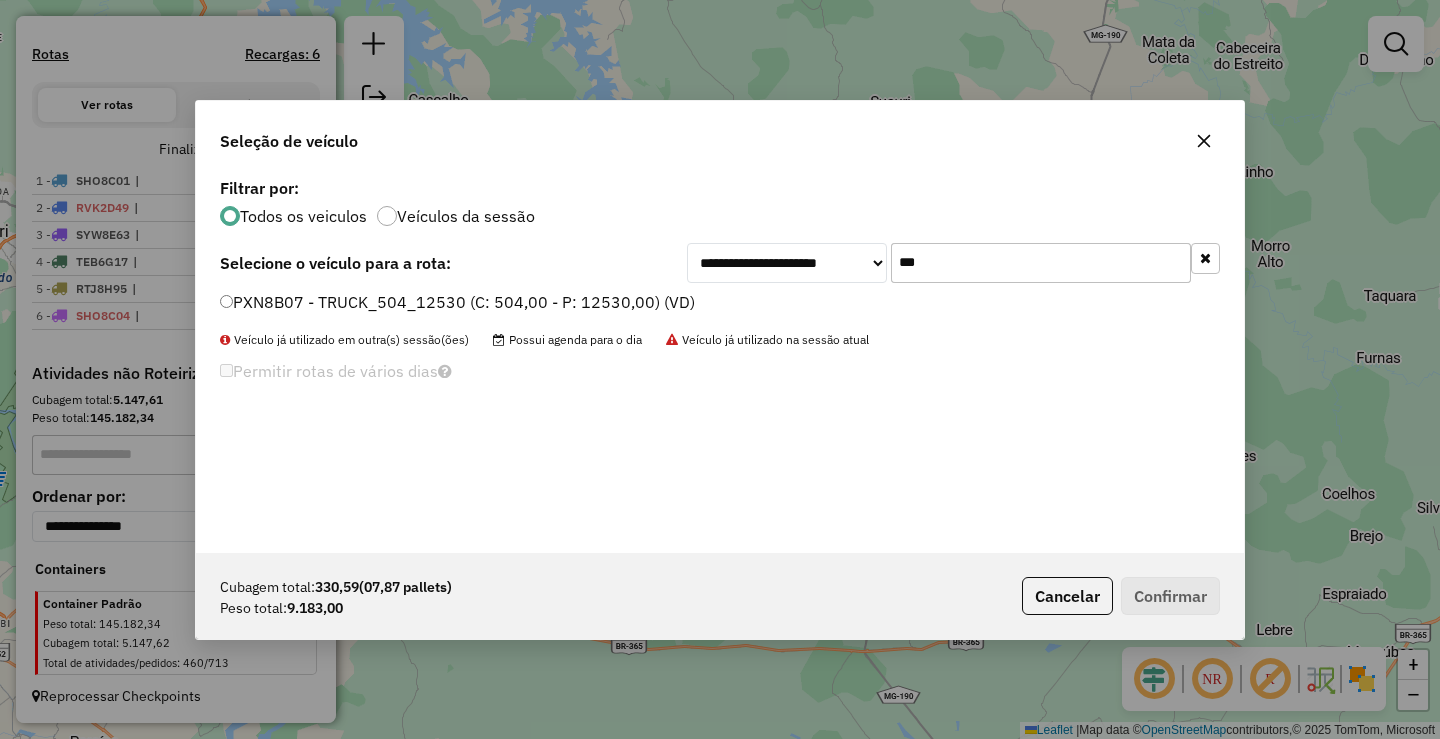click on "**********" 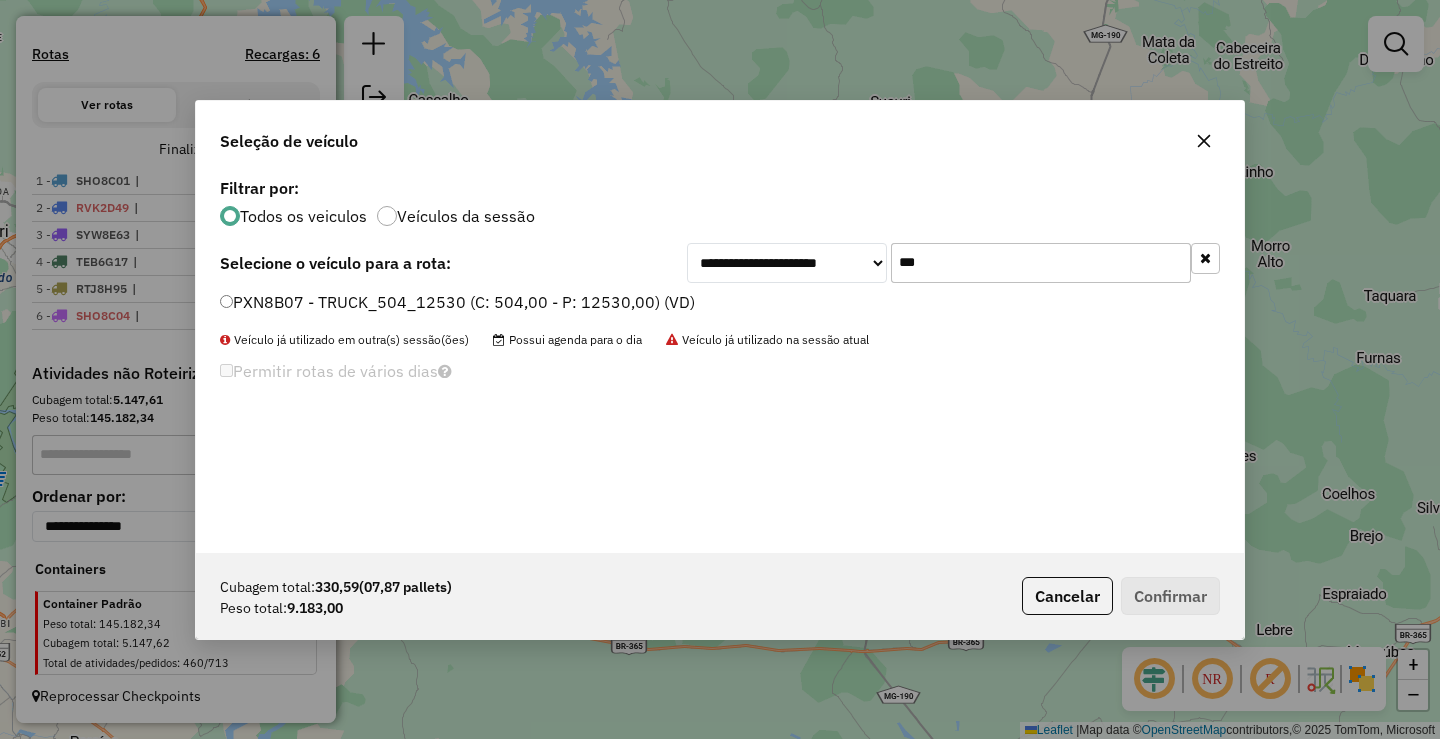 click on "***" 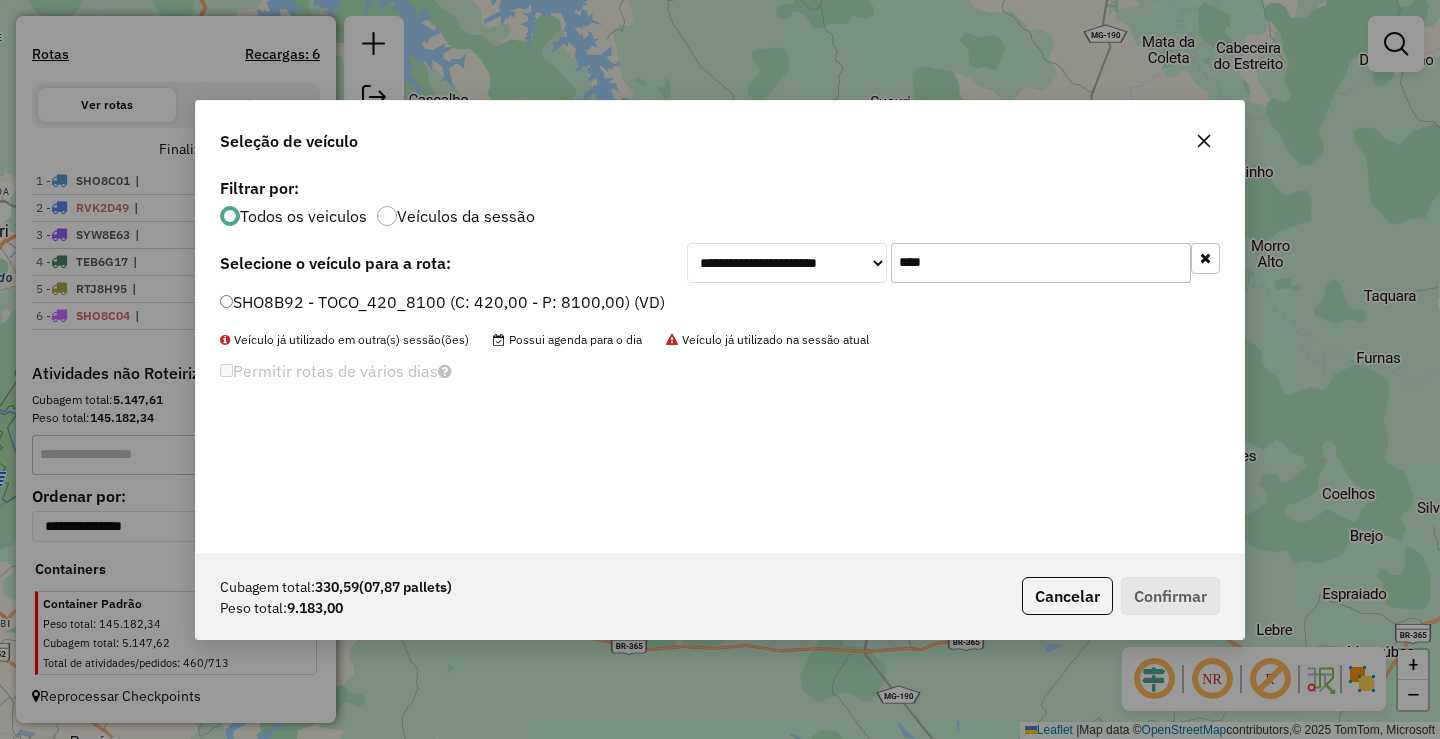 type on "****" 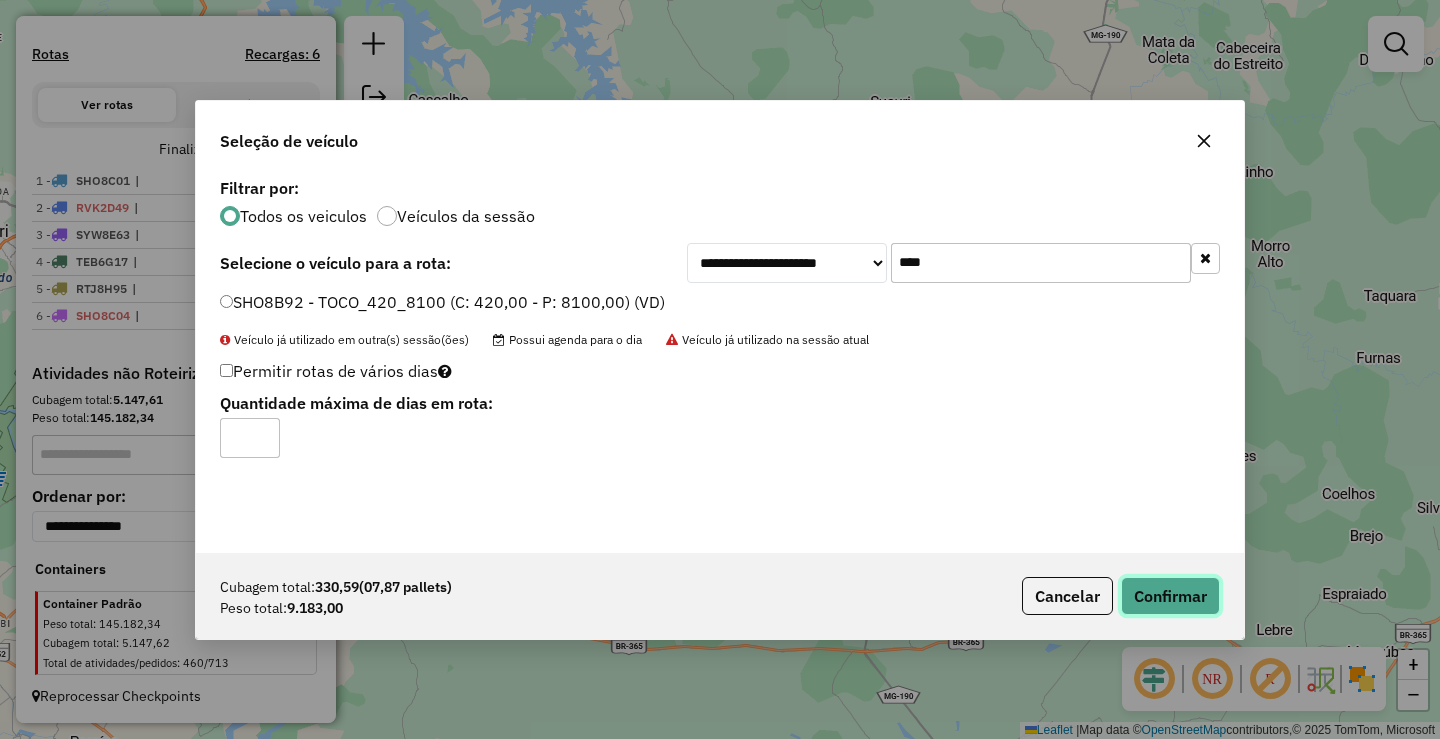 click on "Confirmar" 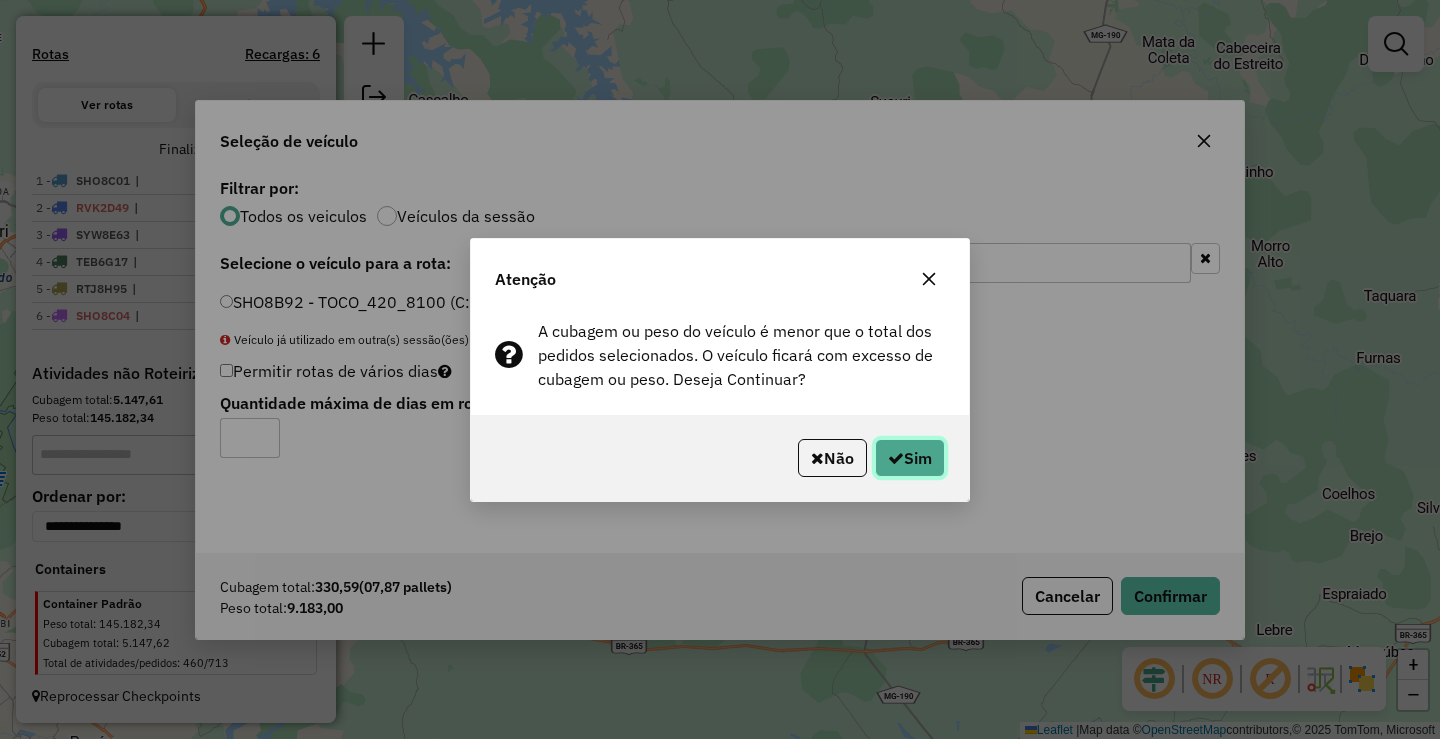 click on "Sim" 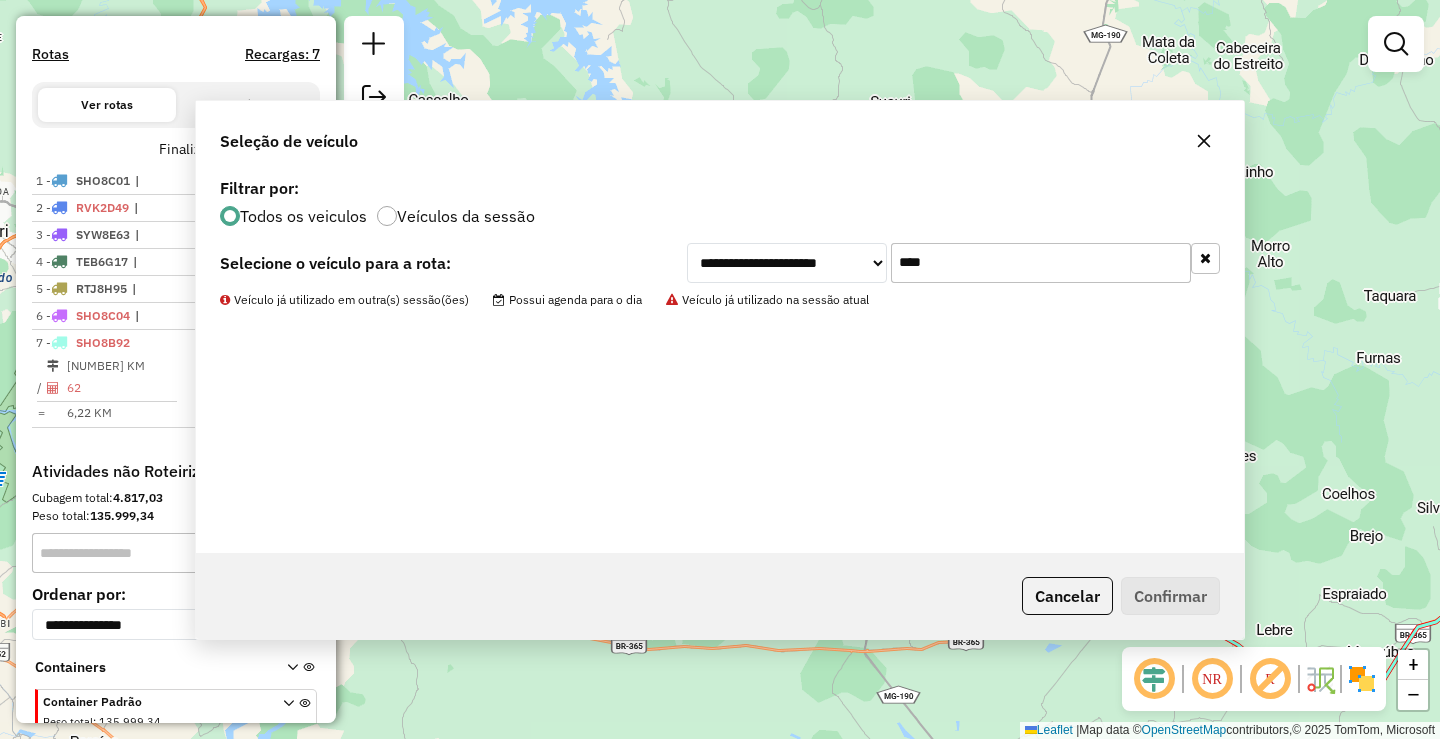 scroll, scrollTop: 665, scrollLeft: 0, axis: vertical 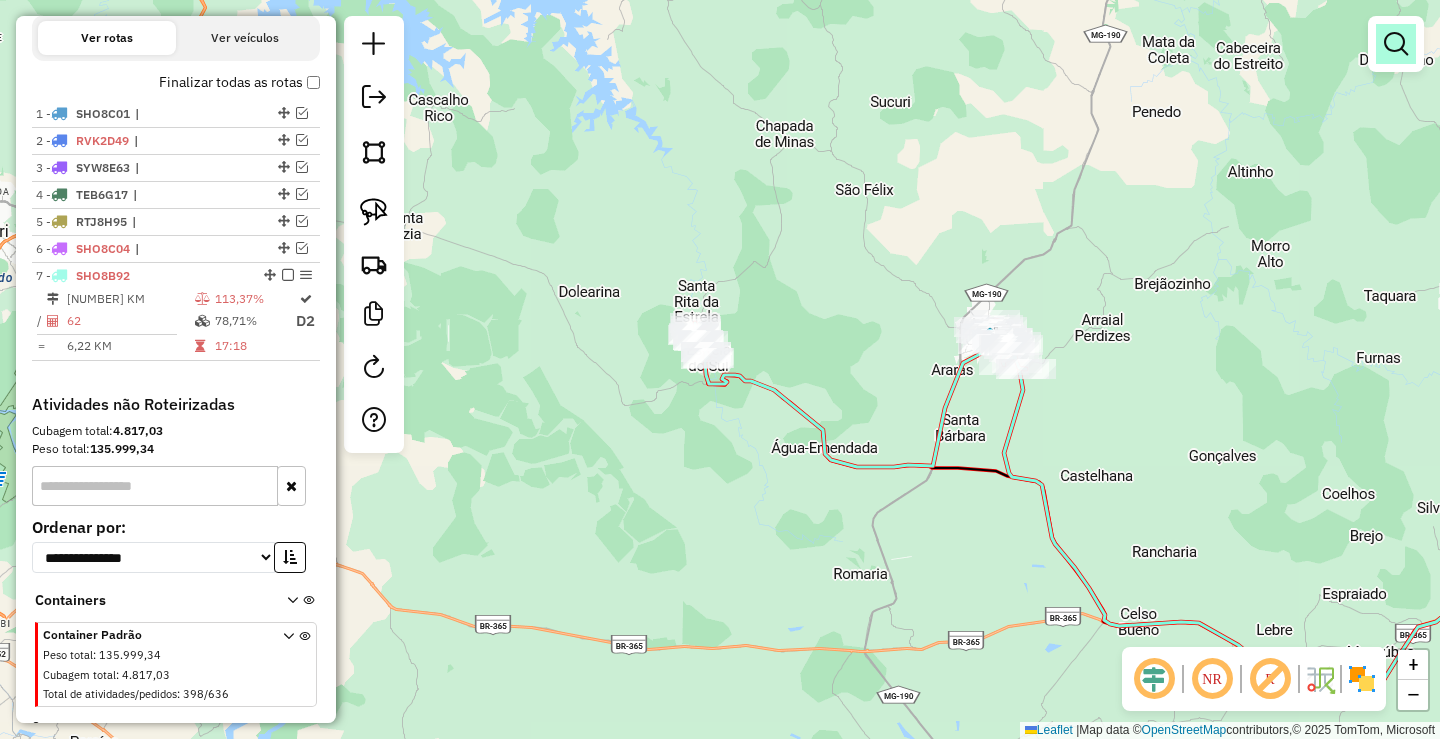 click at bounding box center (1396, 44) 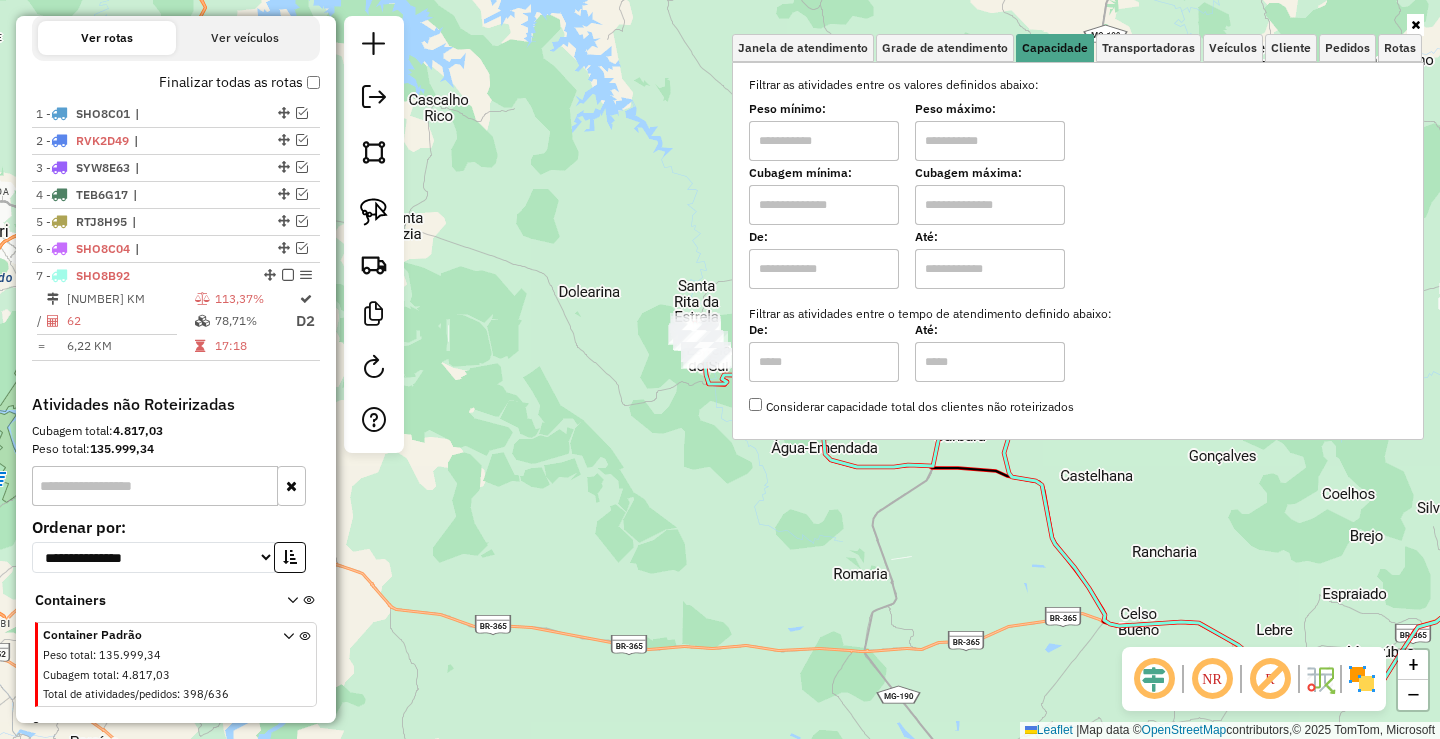 drag, startPoint x: 825, startPoint y: 142, endPoint x: 839, endPoint y: 147, distance: 14.866069 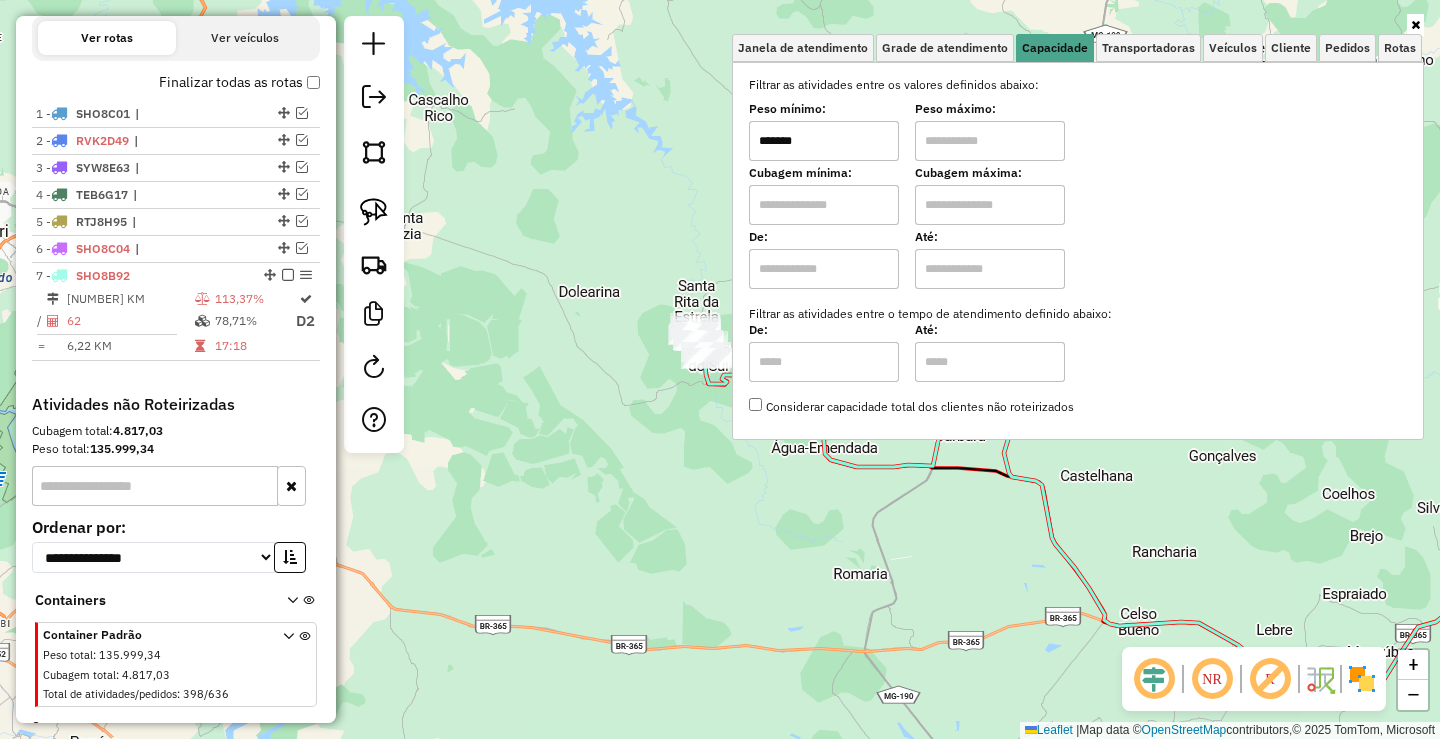 type on "*******" 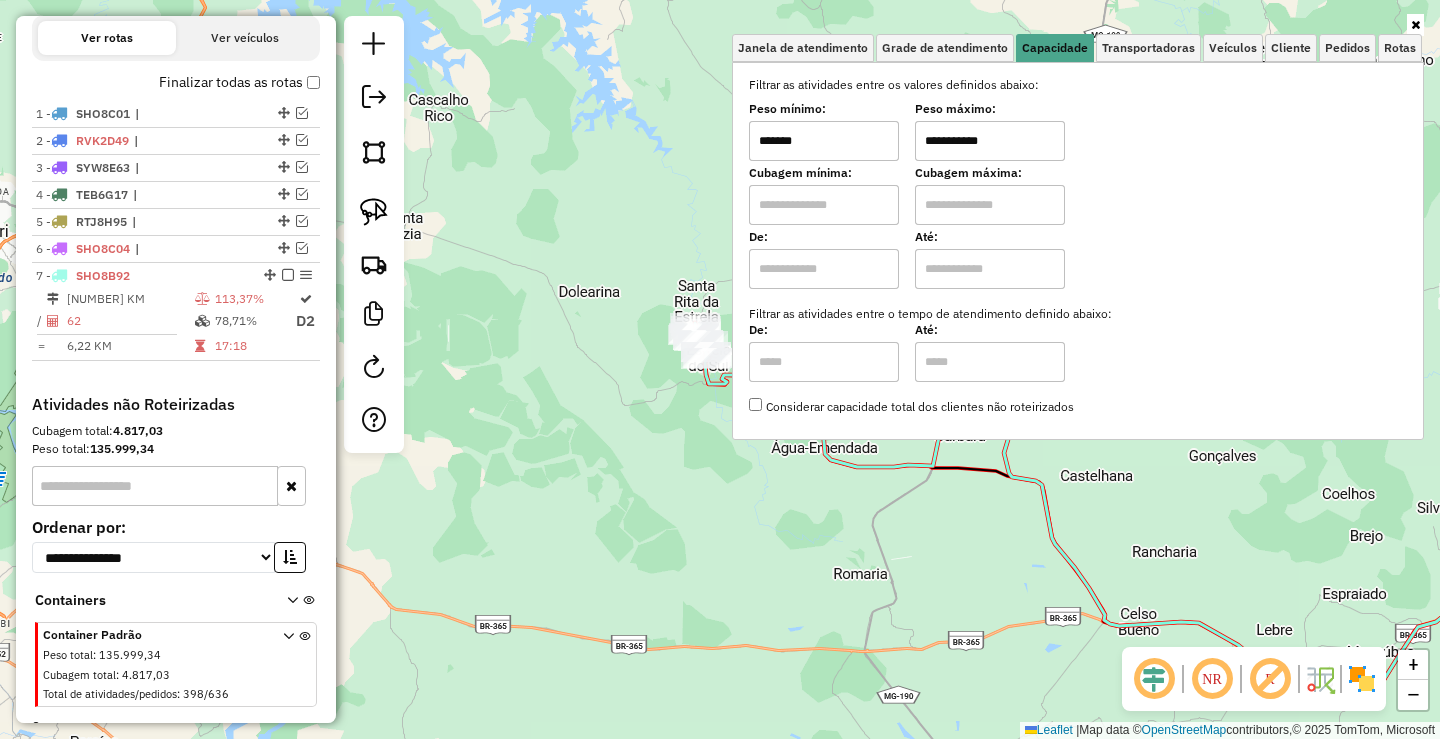 type on "**********" 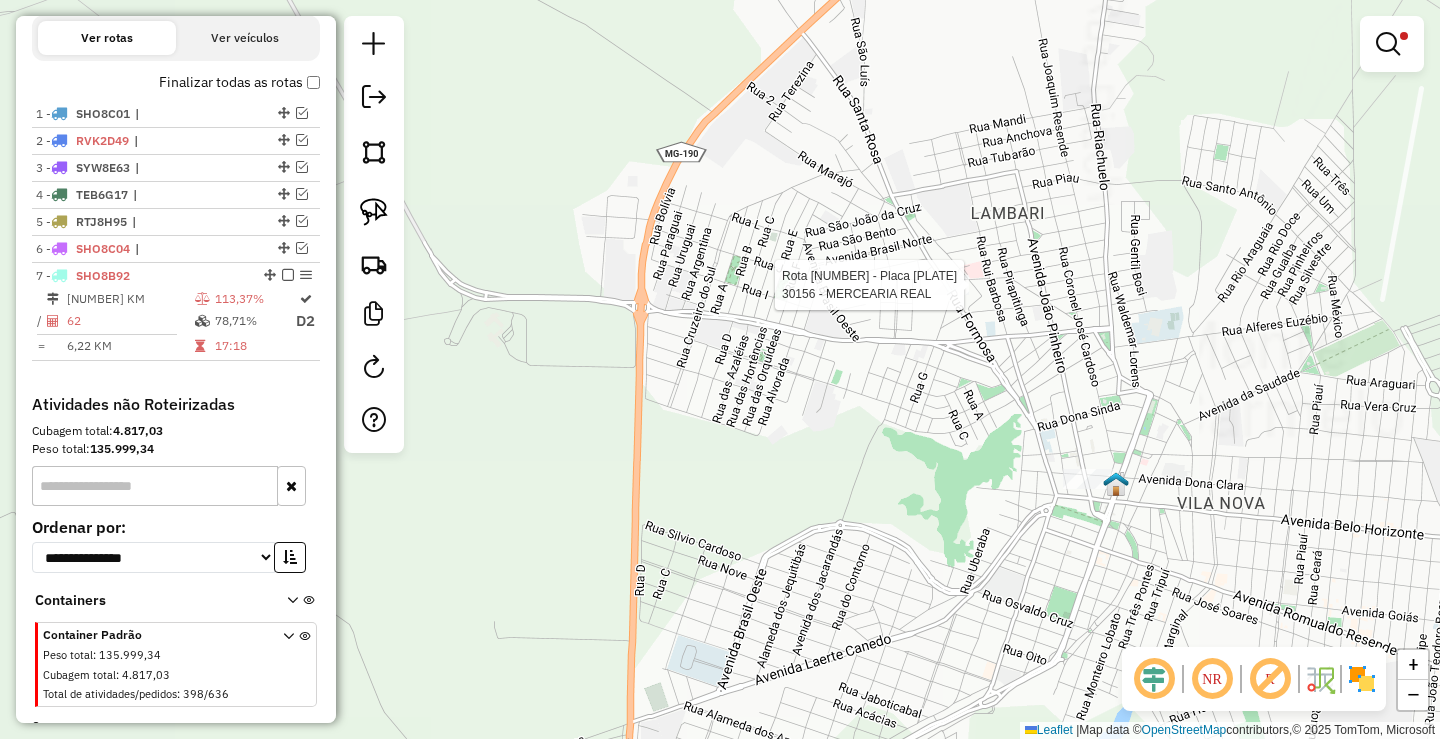 click 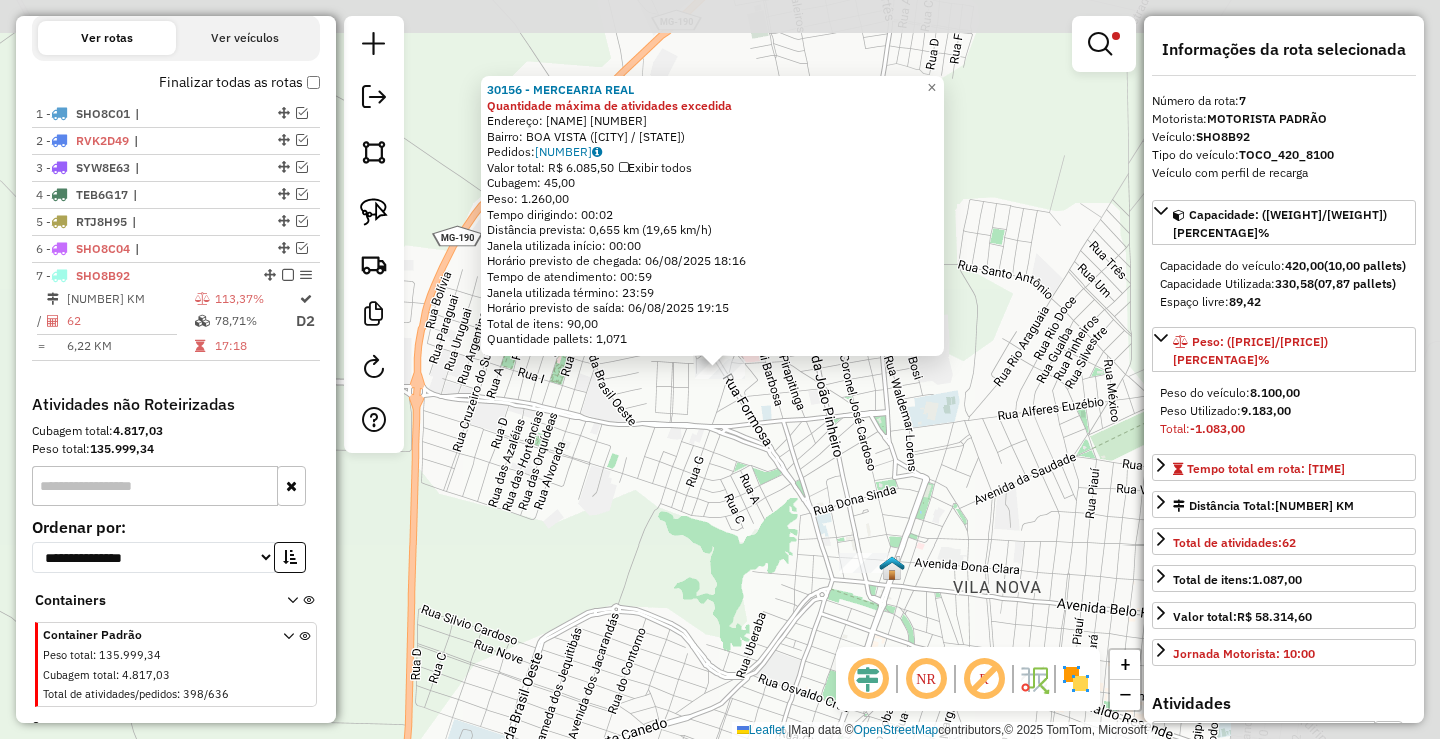 scroll, scrollTop: 697, scrollLeft: 0, axis: vertical 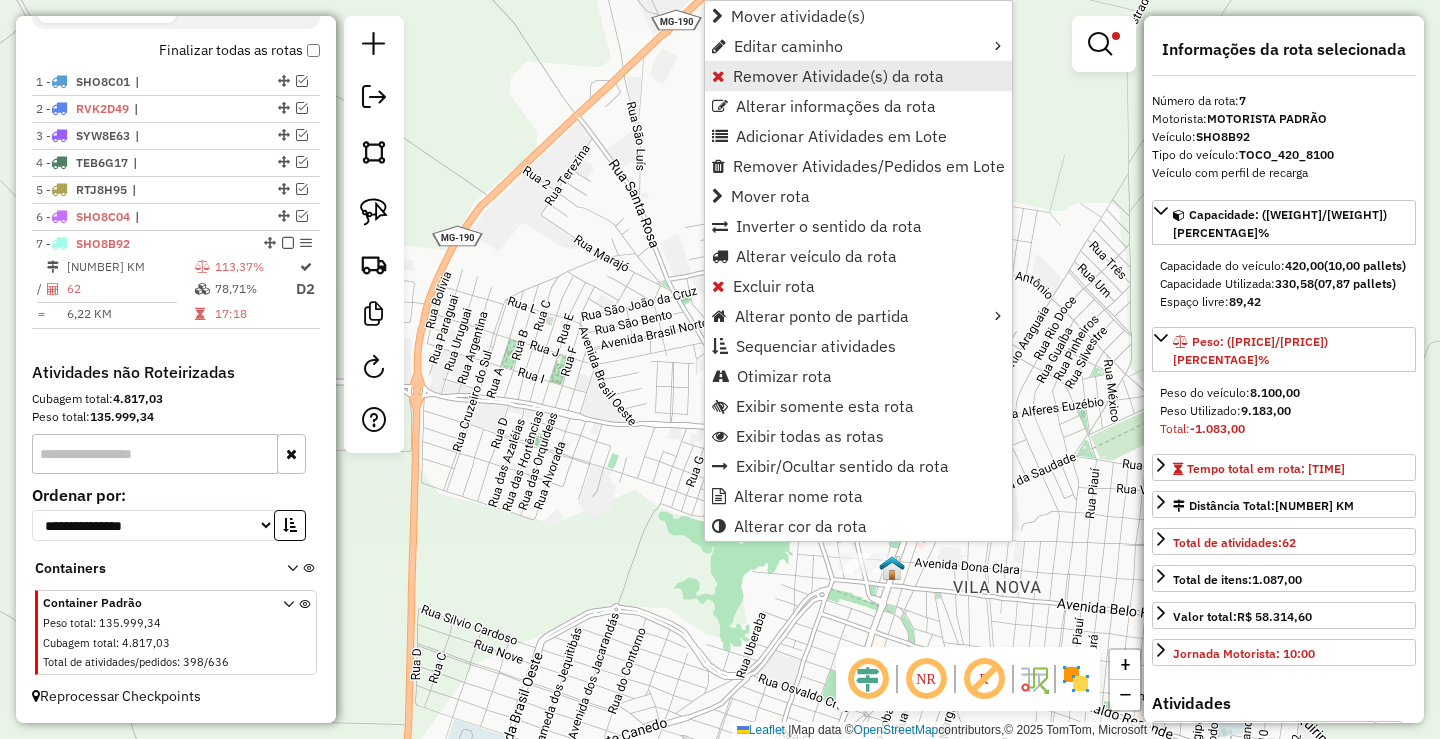 click on "Remover Atividade(s) da rota" at bounding box center (838, 76) 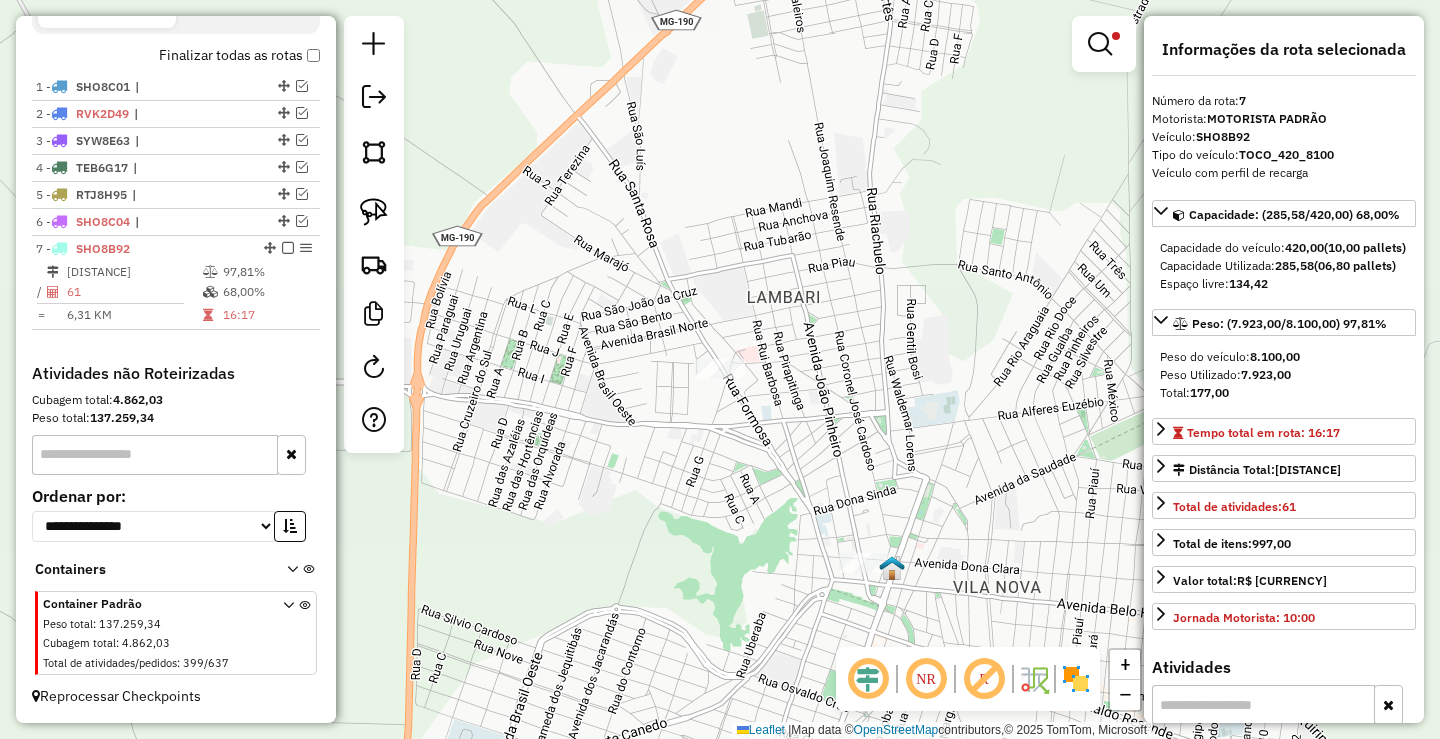 scroll, scrollTop: 692, scrollLeft: 0, axis: vertical 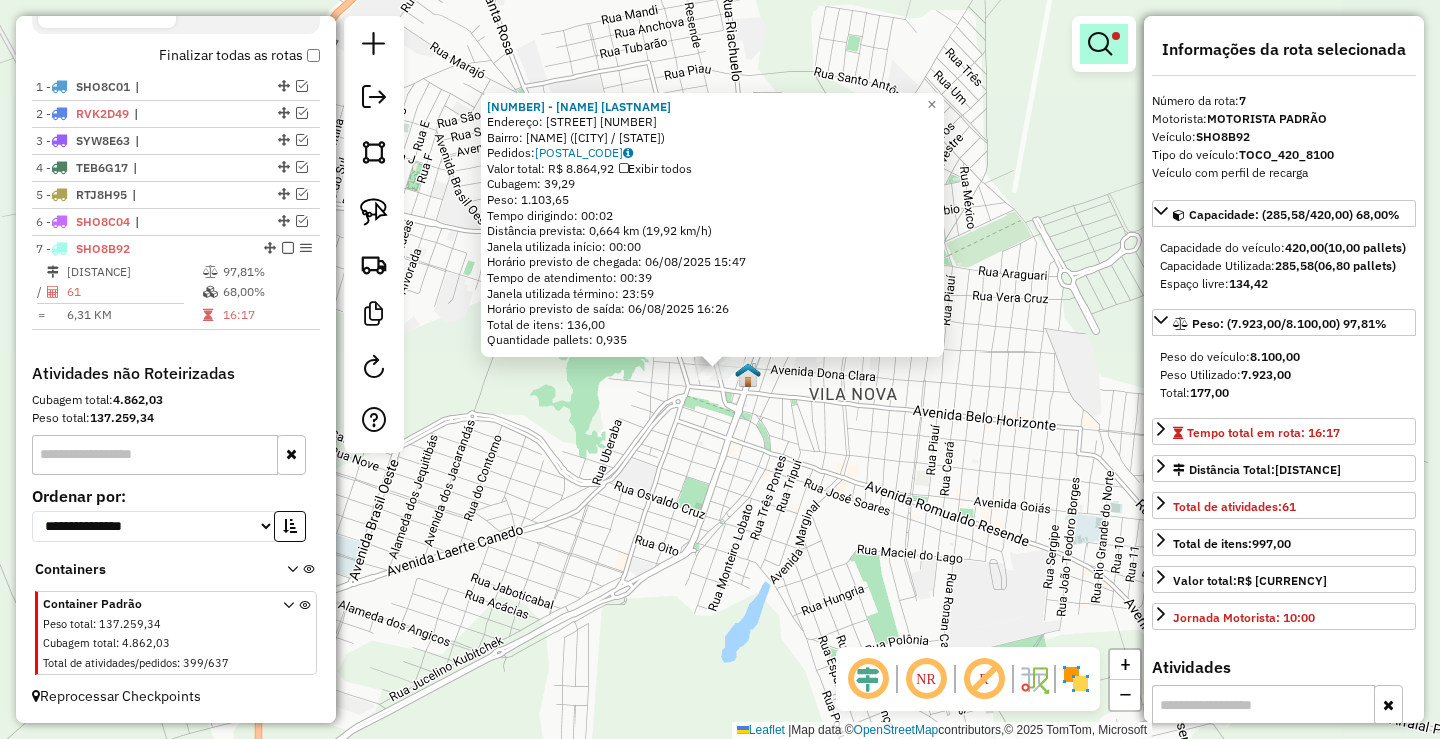 click at bounding box center [1100, 44] 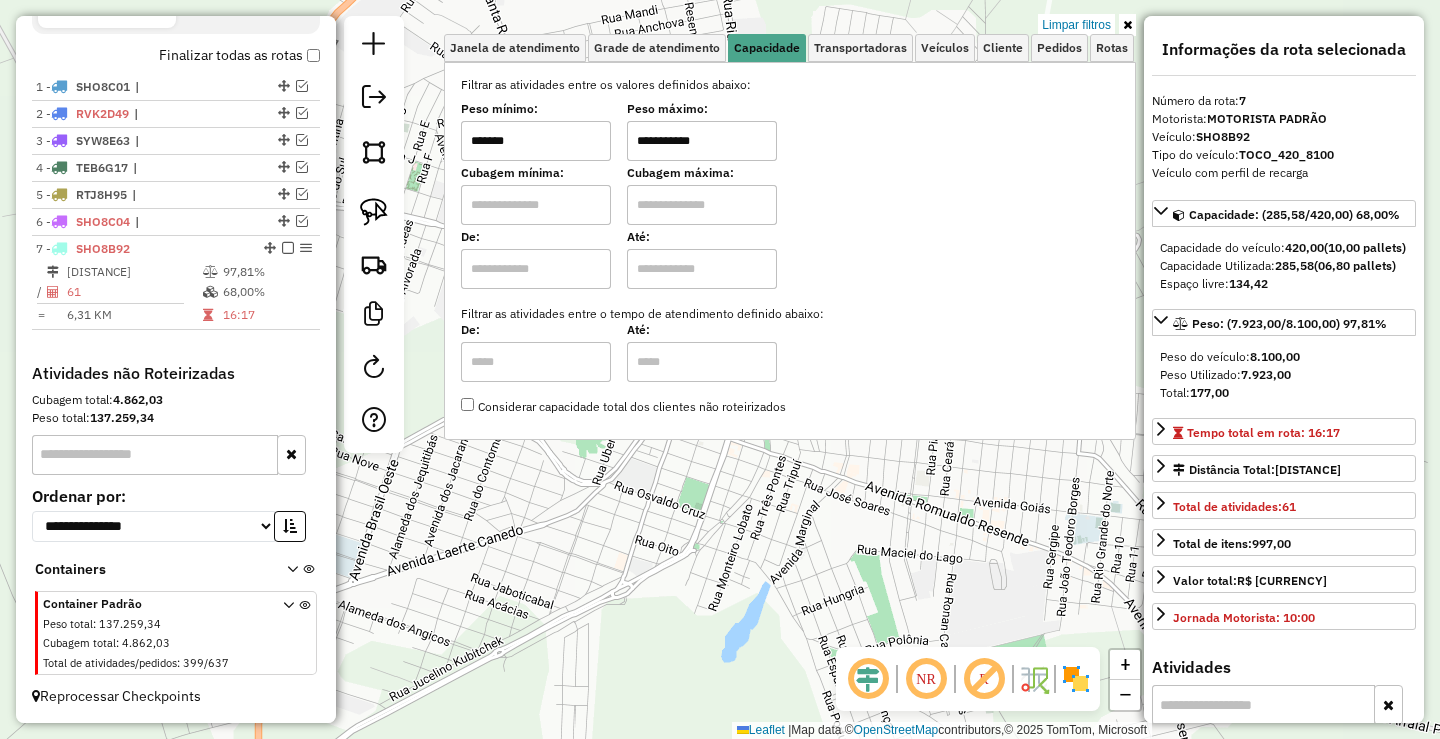 click on "*******" at bounding box center [536, 141] 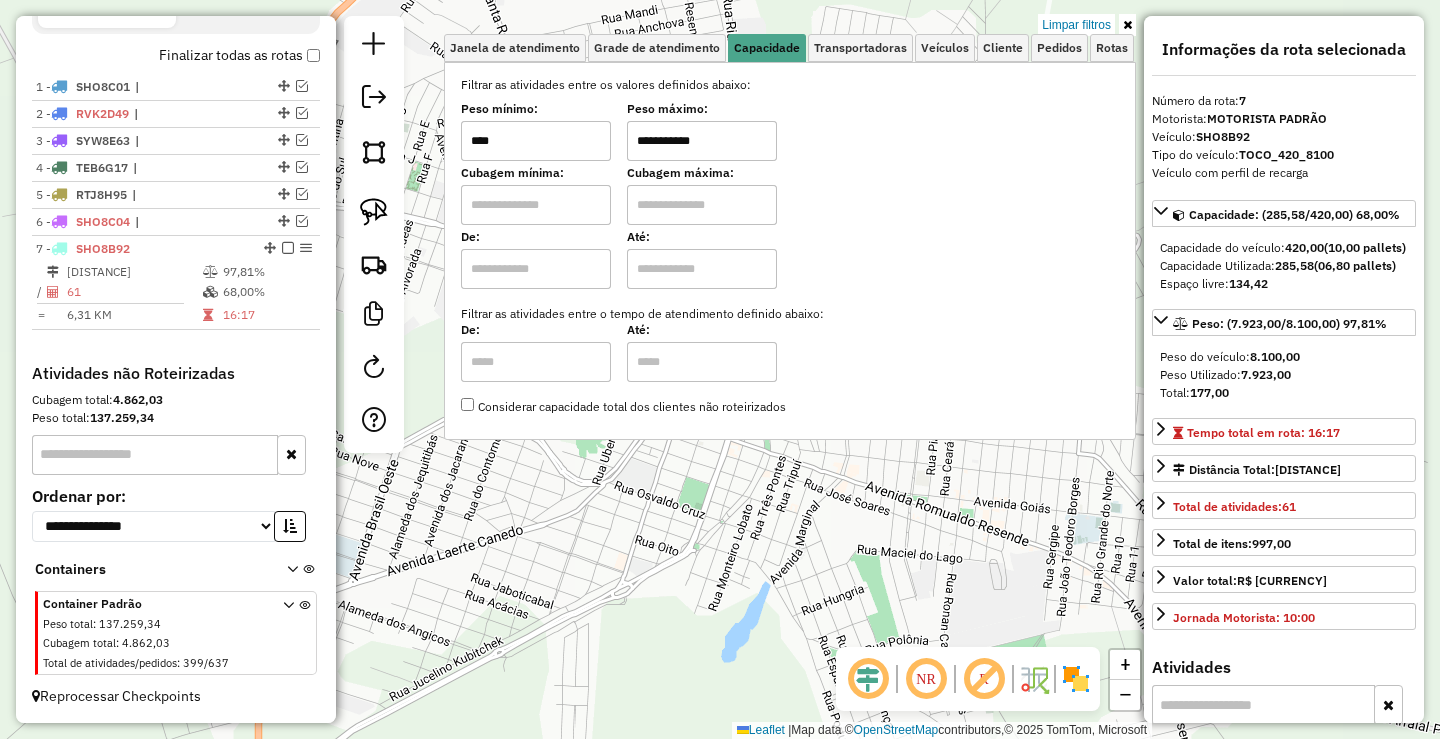 type on "****" 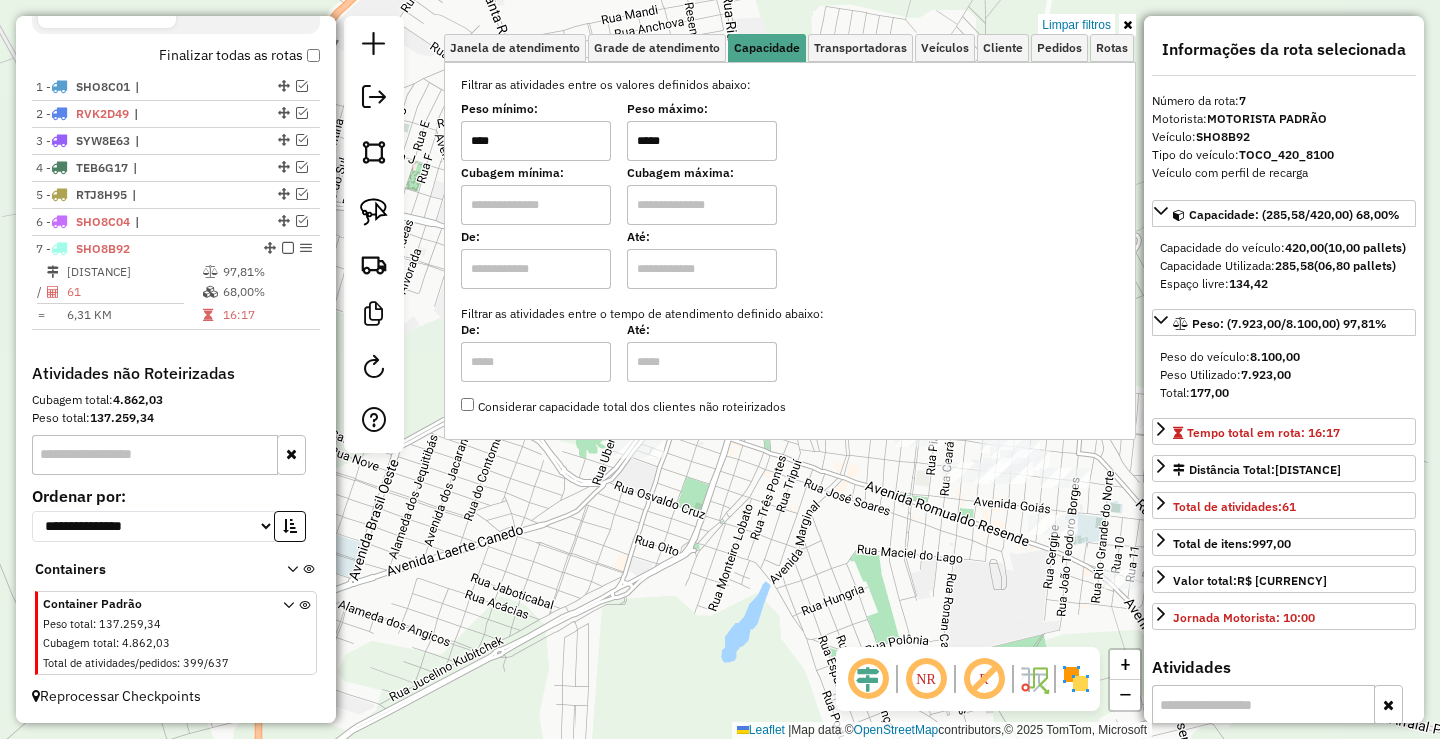 type on "*****" 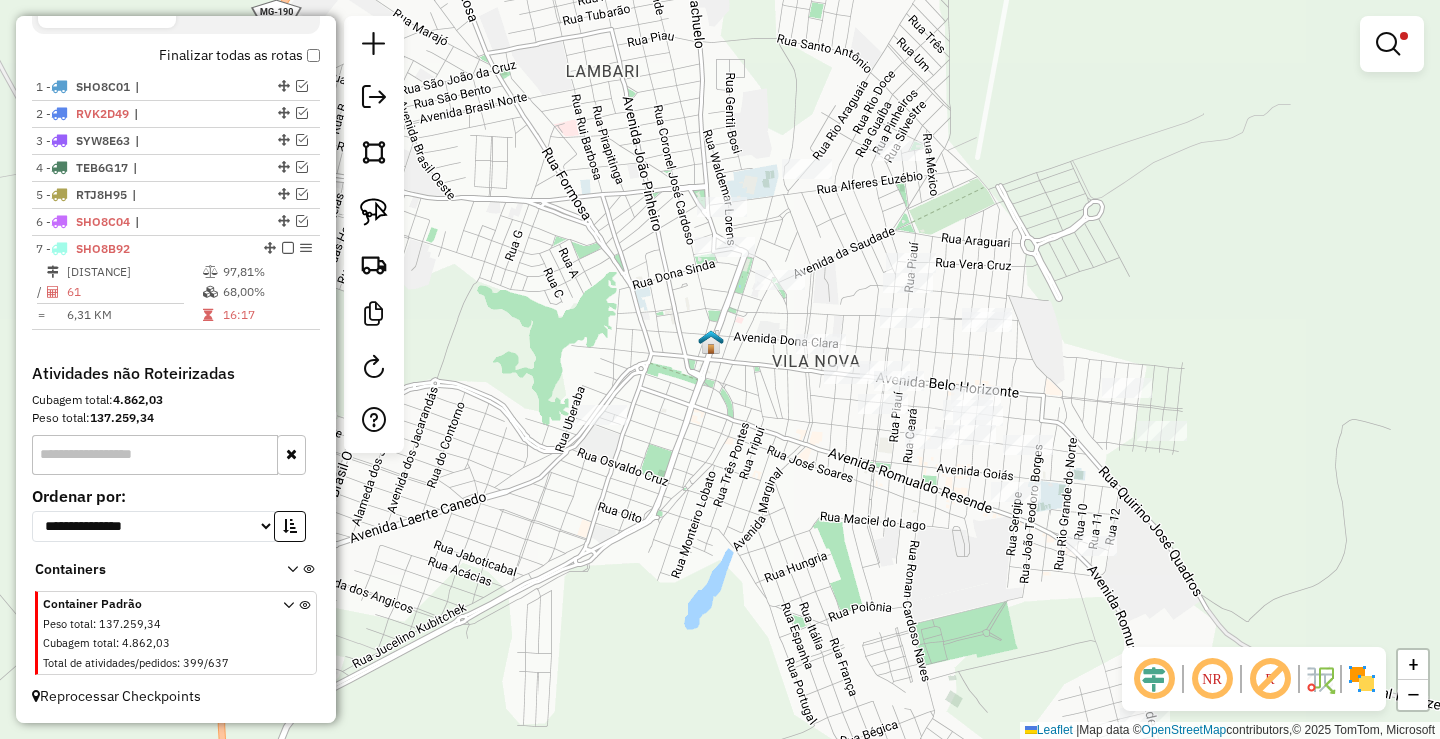 drag, startPoint x: 827, startPoint y: 458, endPoint x: 715, endPoint y: 379, distance: 137.05838 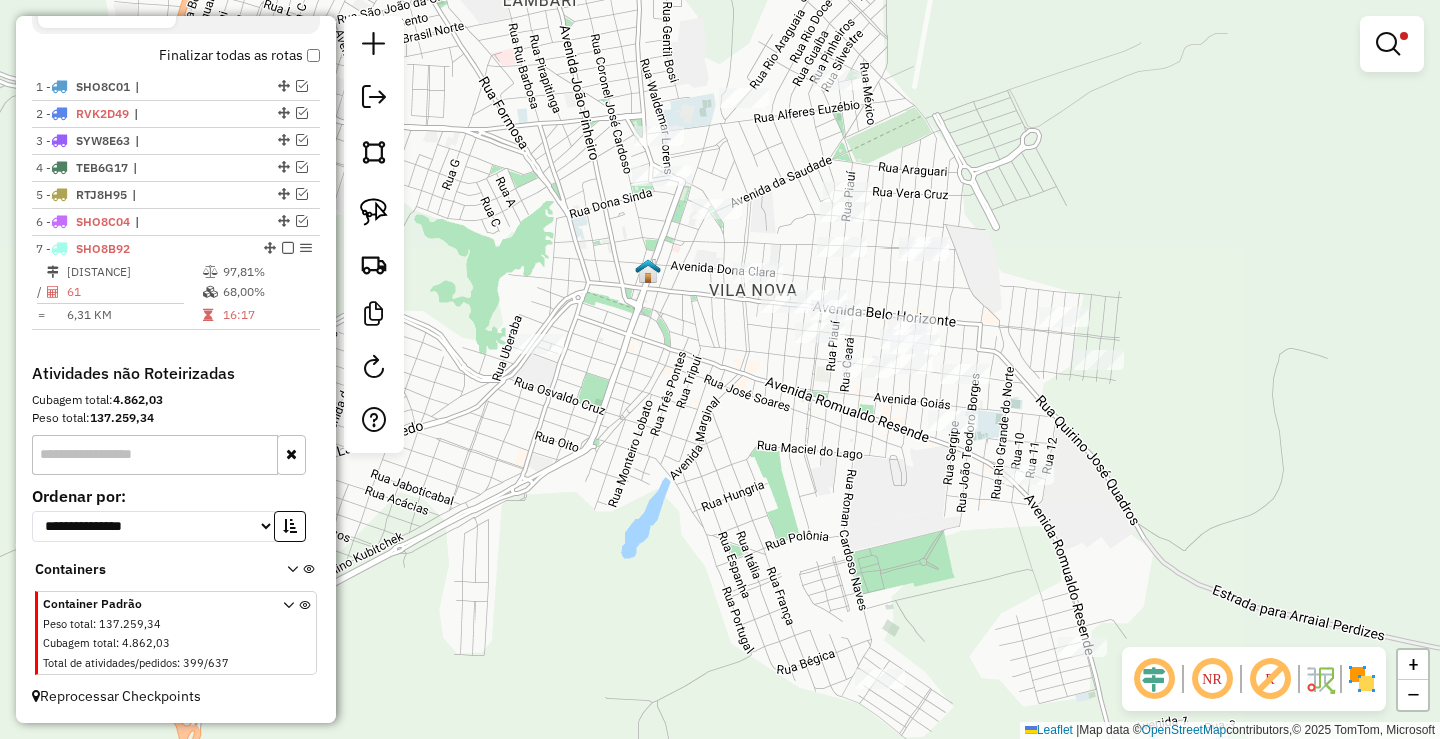drag, startPoint x: 775, startPoint y: 445, endPoint x: 828, endPoint y: 459, distance: 54.81788 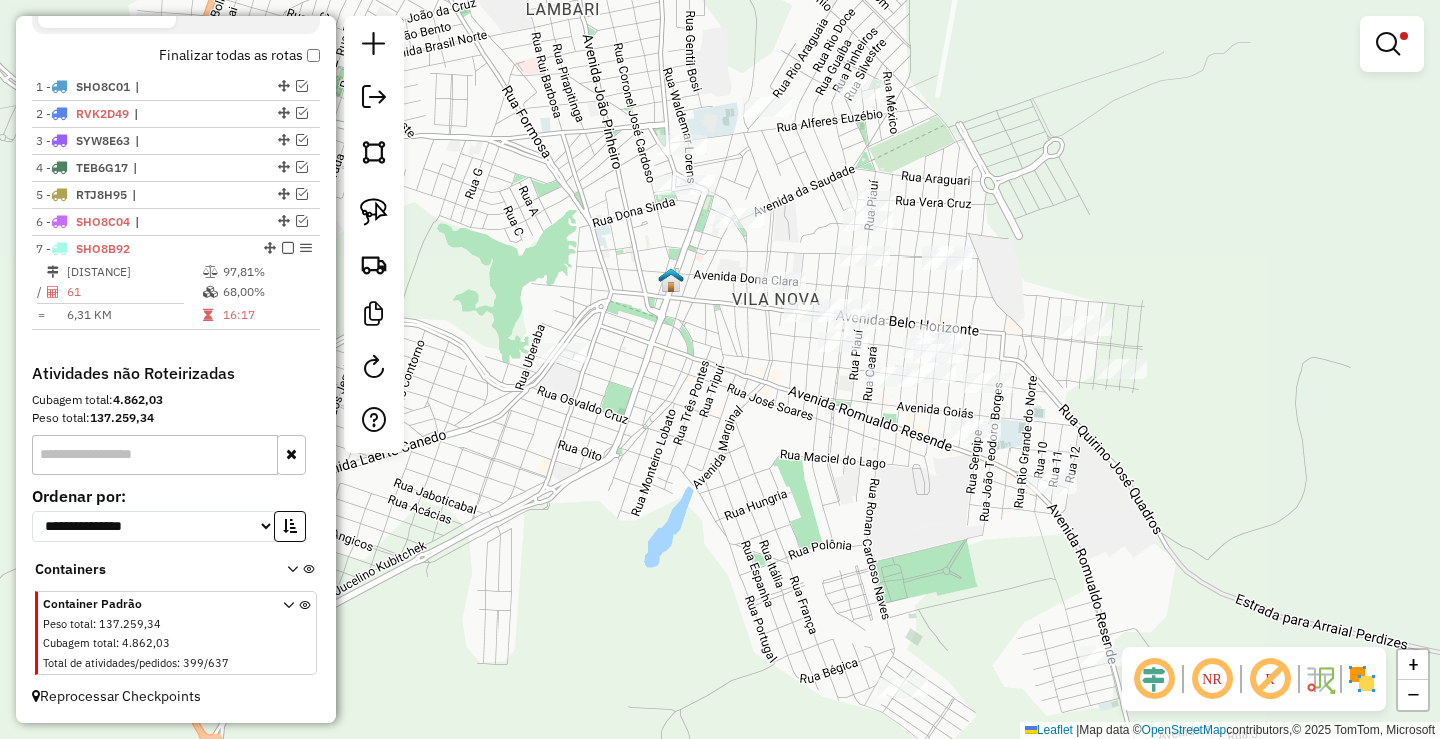 click 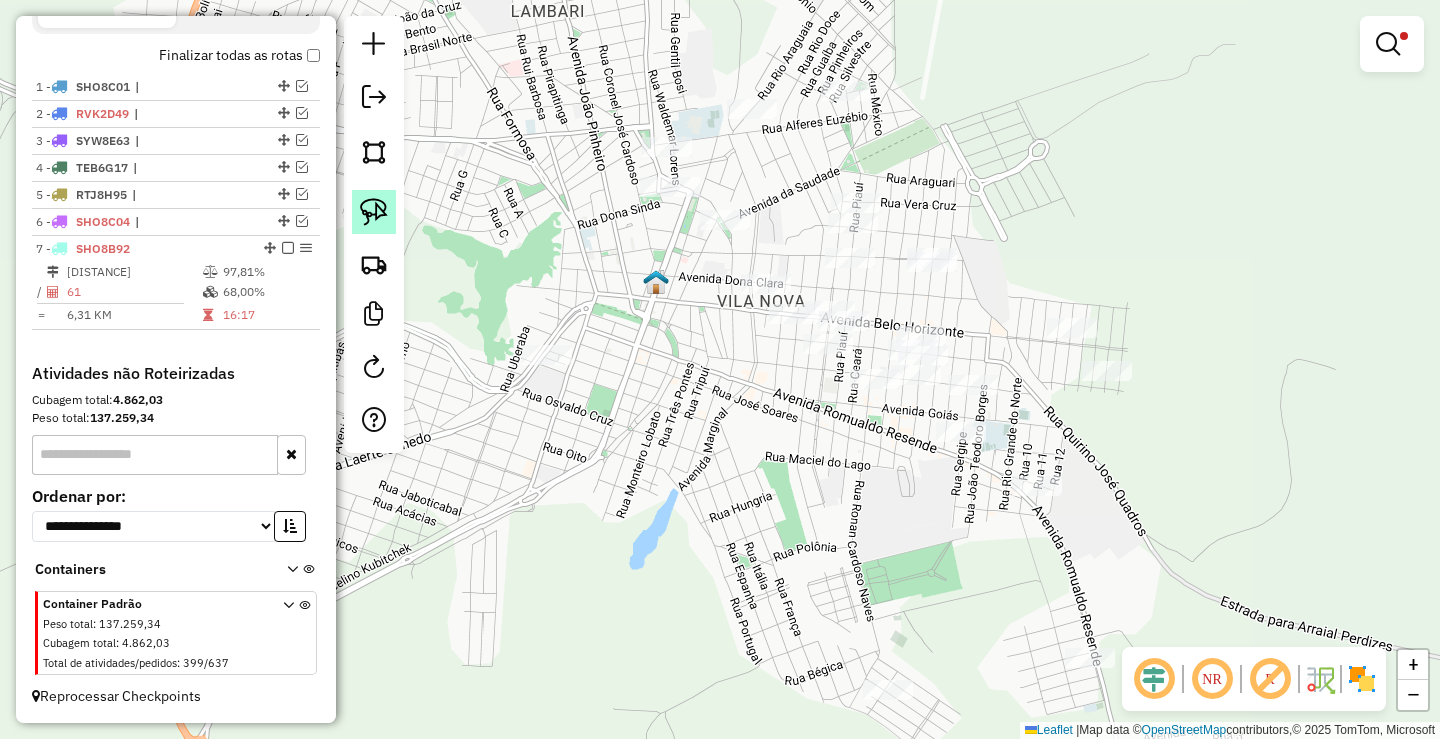 click 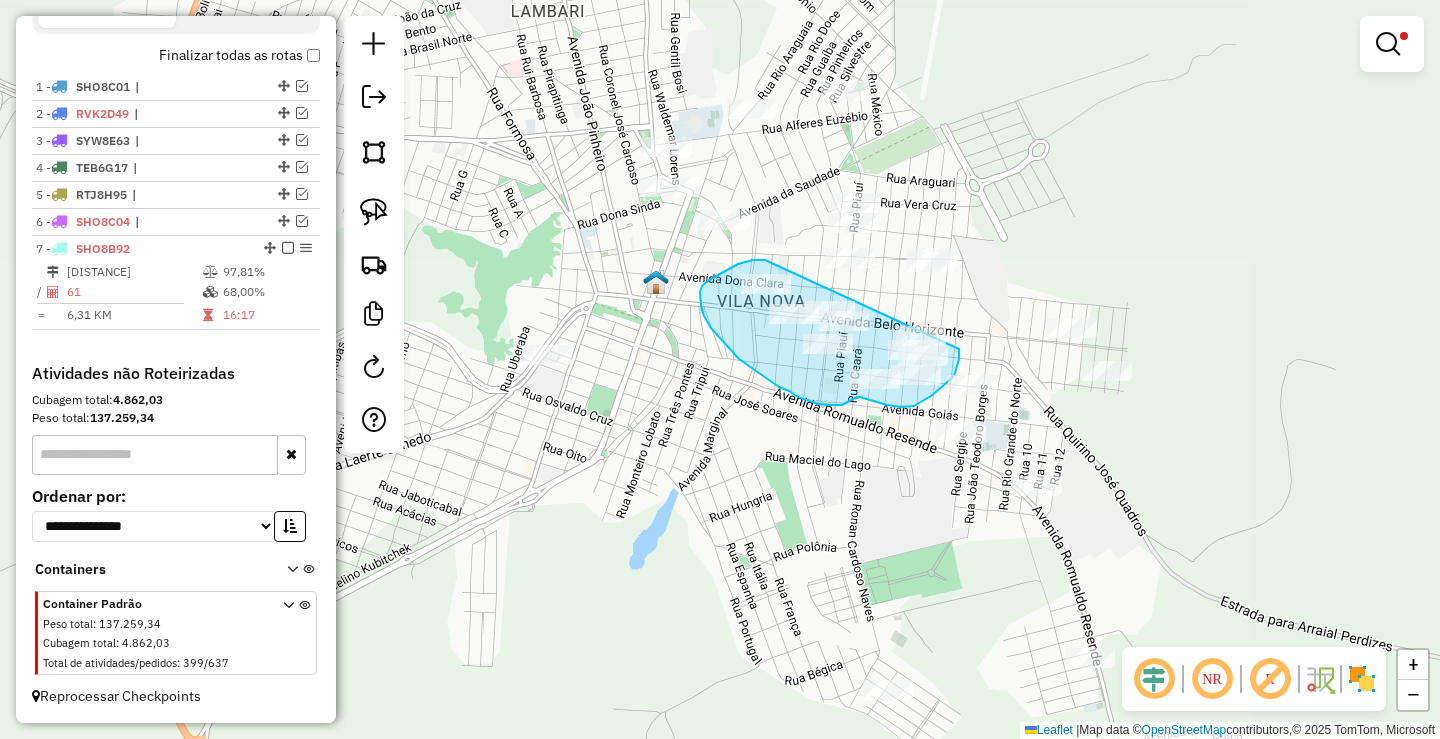 drag, startPoint x: 765, startPoint y: 260, endPoint x: 959, endPoint y: 348, distance: 213.02582 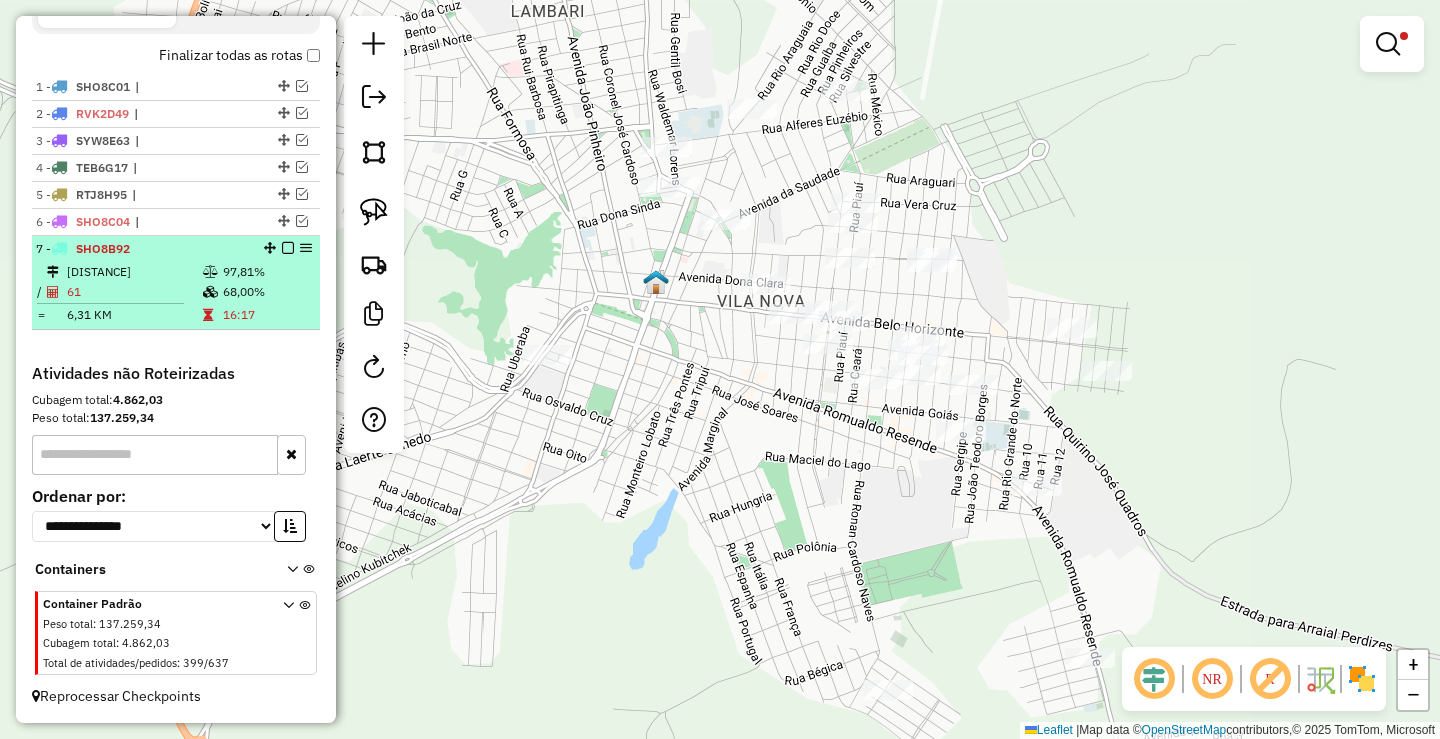 click on "61" at bounding box center [134, 292] 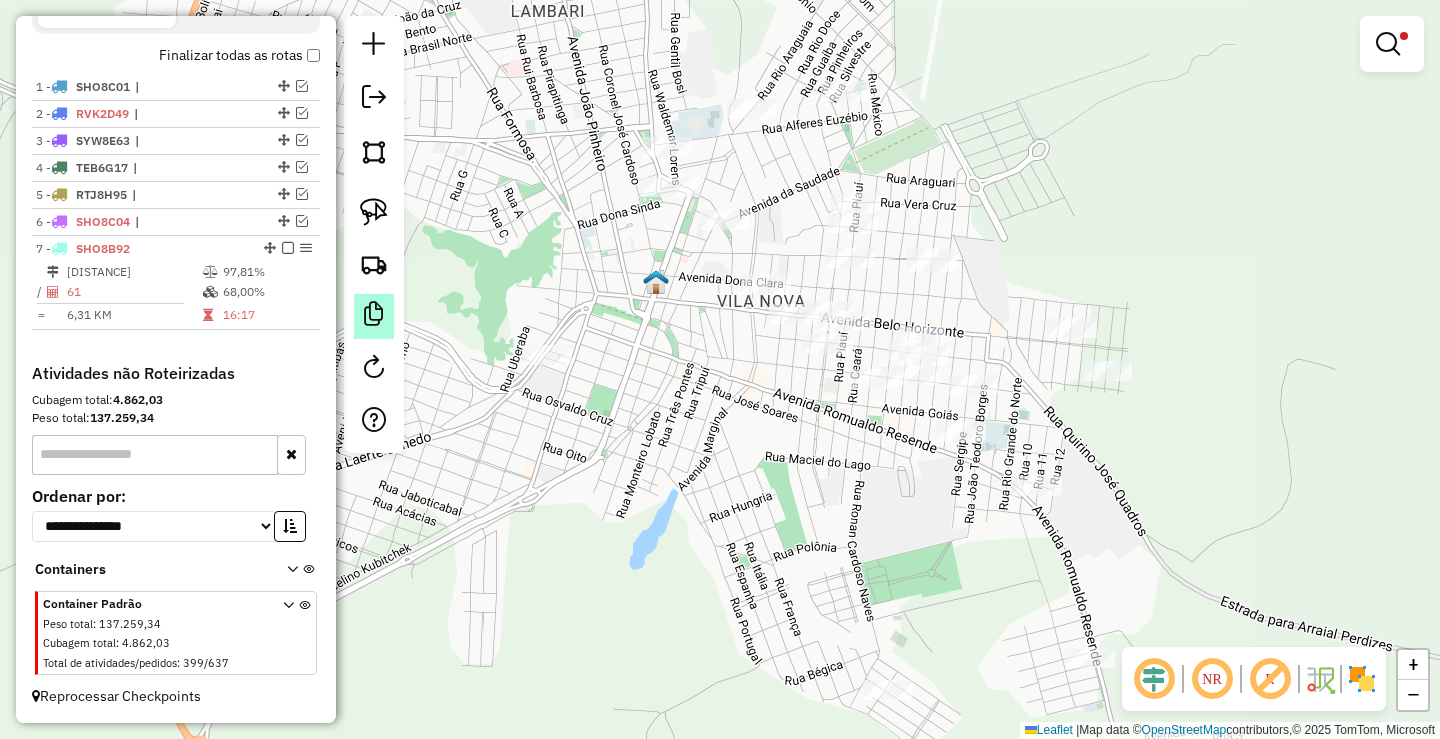 select on "**********" 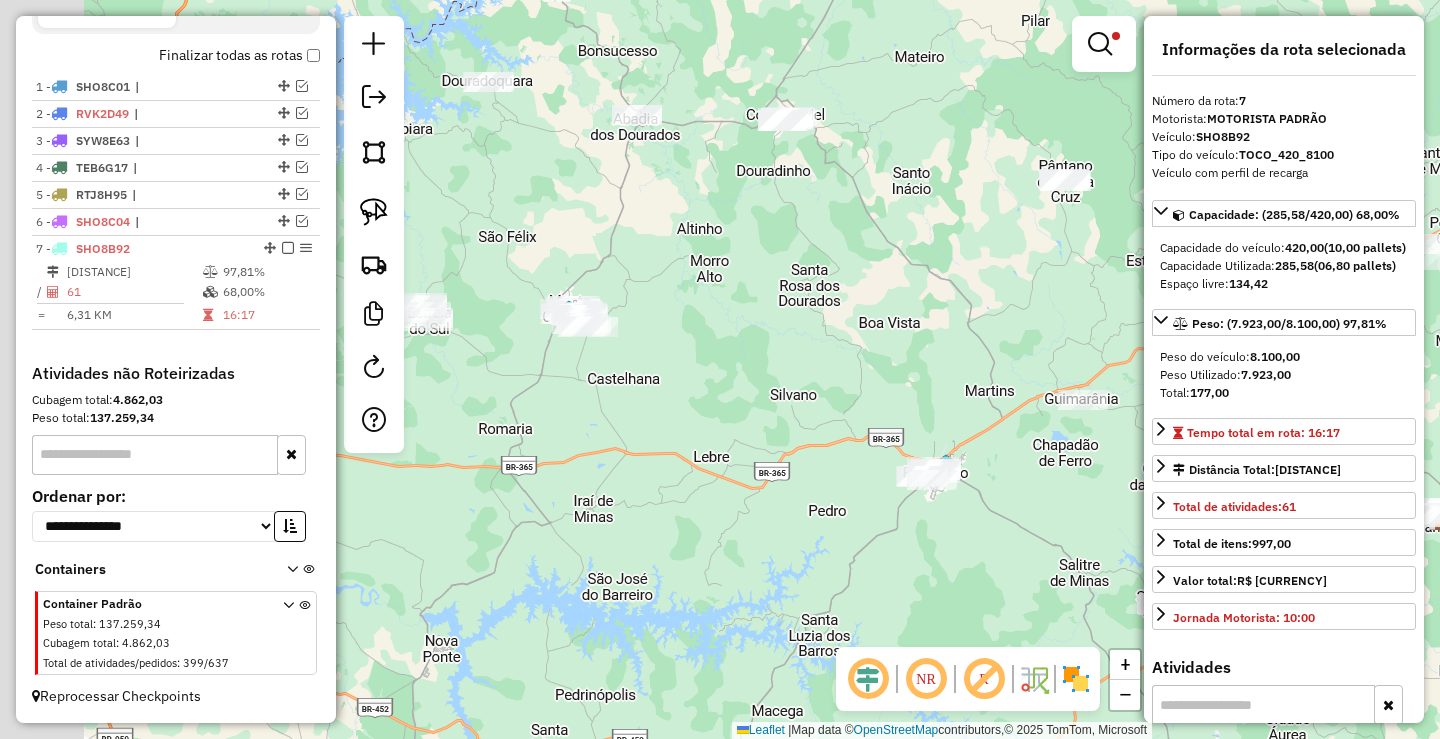 drag, startPoint x: 763, startPoint y: 377, endPoint x: 883, endPoint y: 342, distance: 125 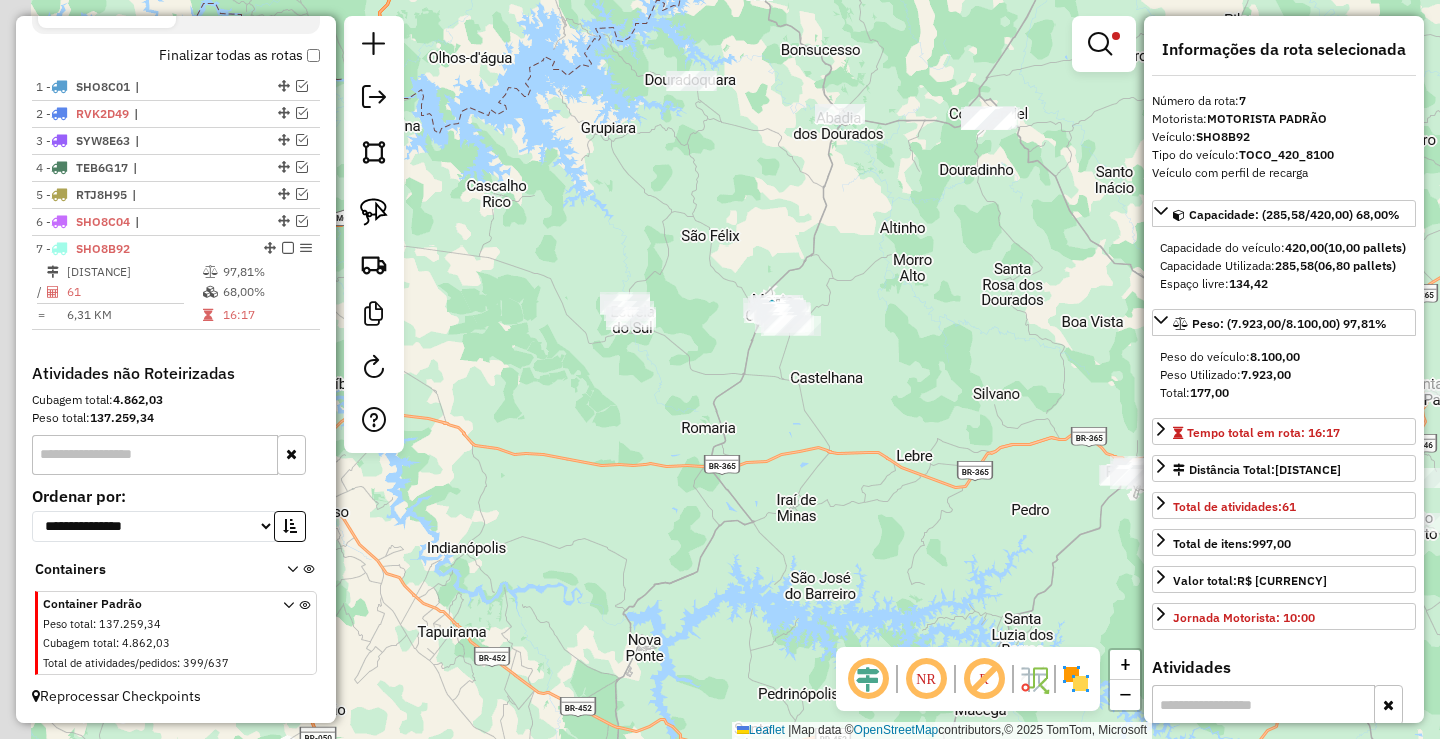 drag, startPoint x: 819, startPoint y: 400, endPoint x: 833, endPoint y: 379, distance: 25.23886 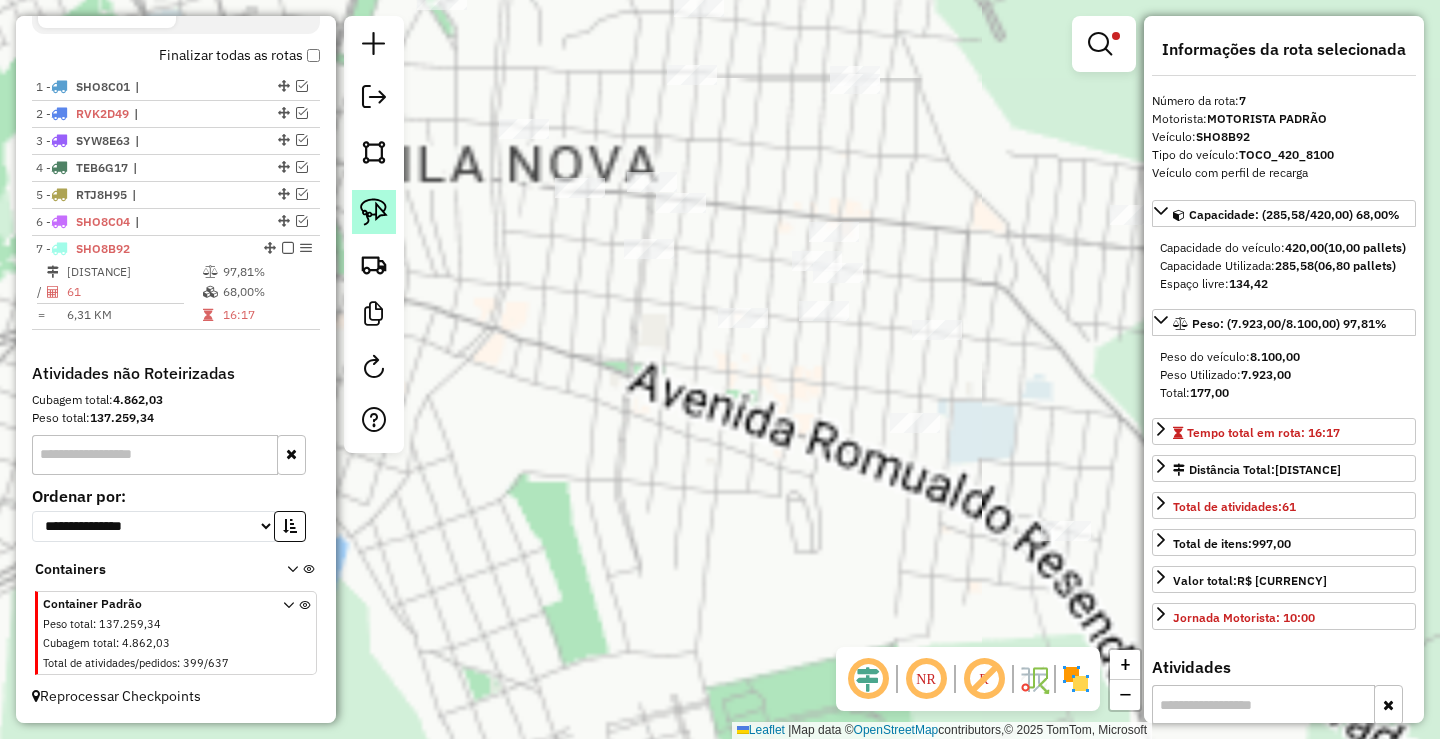 click 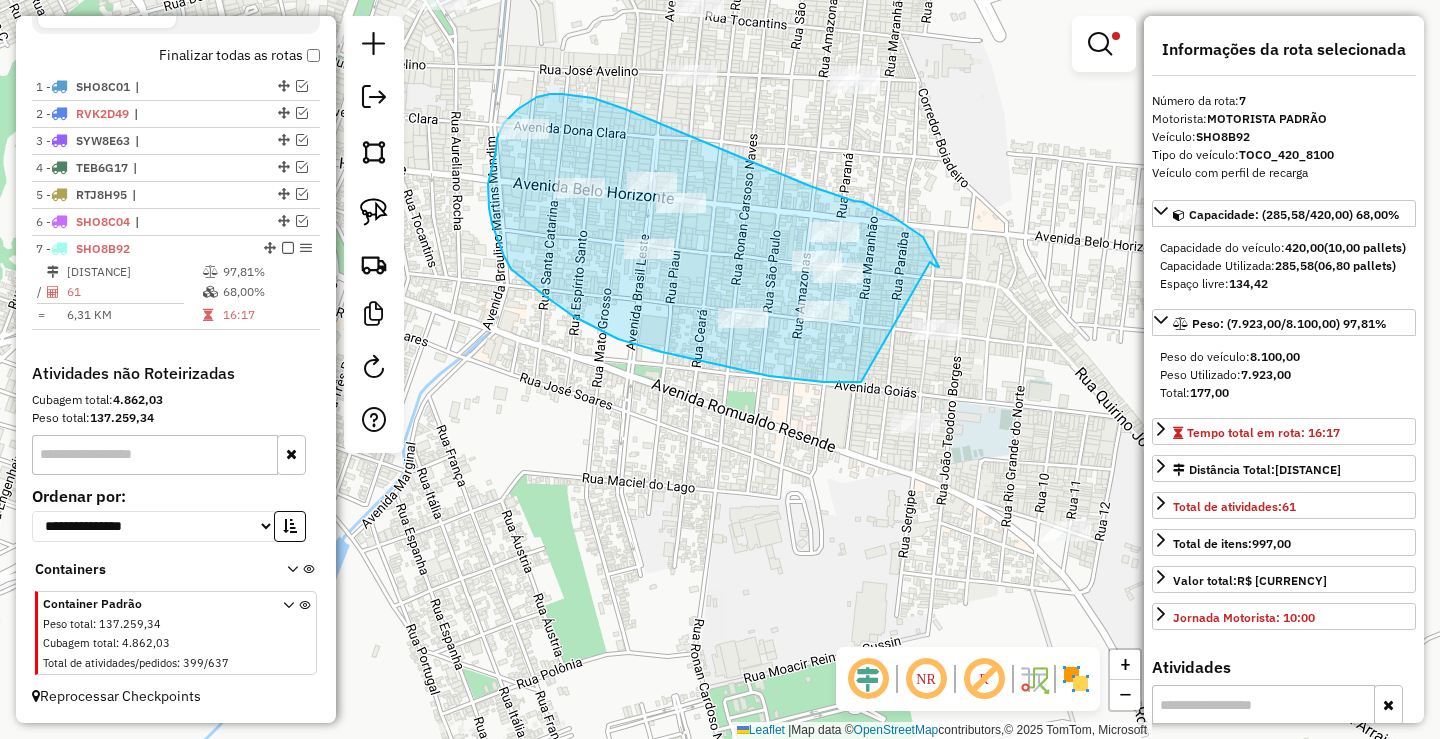 drag, startPoint x: 838, startPoint y: 382, endPoint x: 914, endPoint y: 252, distance: 150.58553 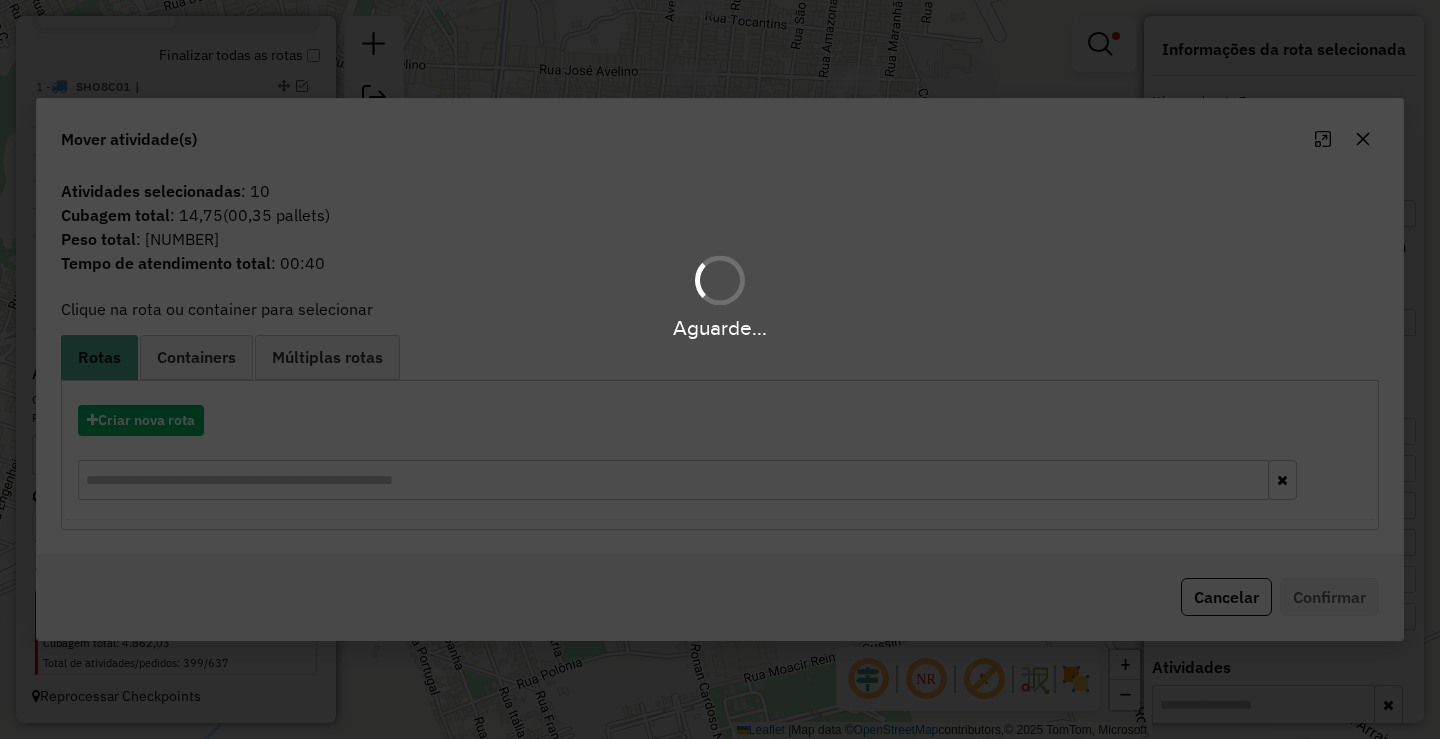 click on "Aguarde..." at bounding box center (720, 369) 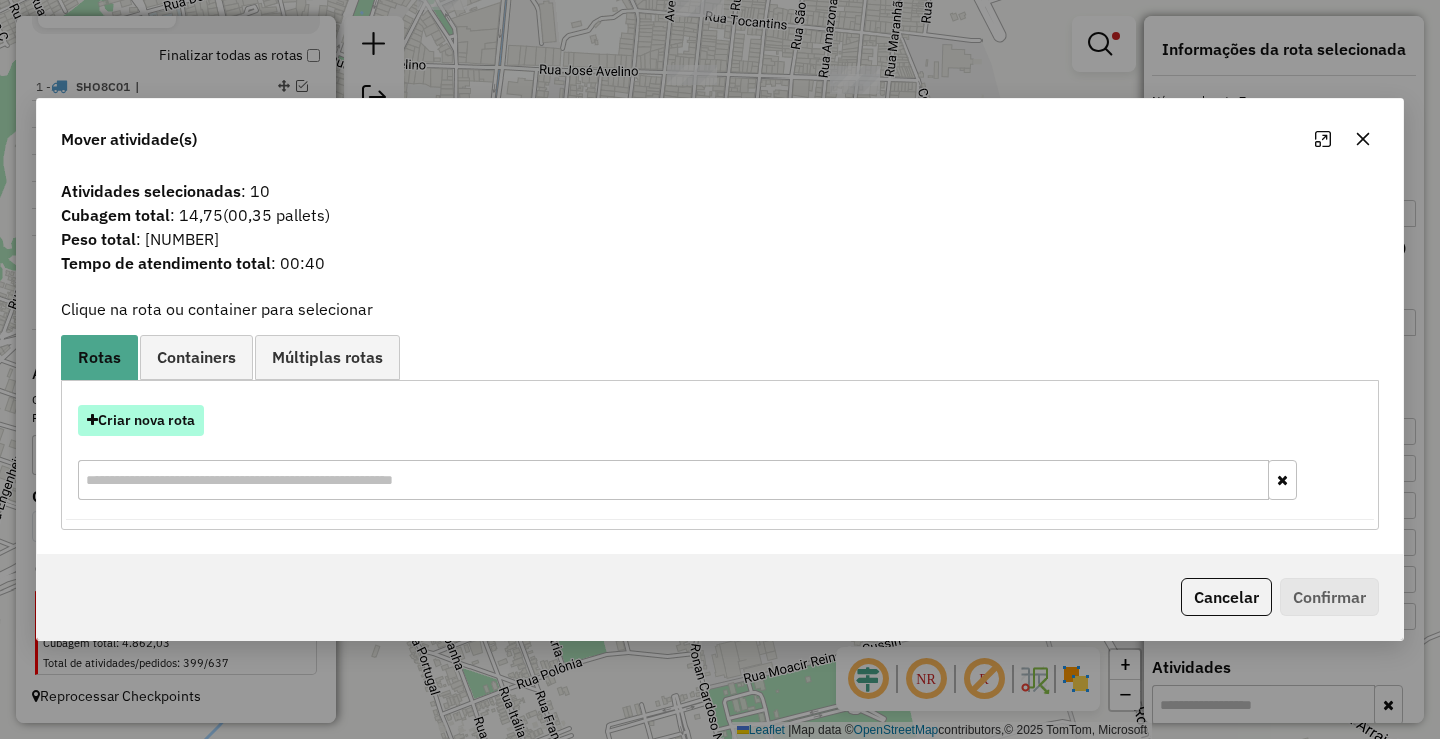 click on "Criar nova rota" at bounding box center [141, 420] 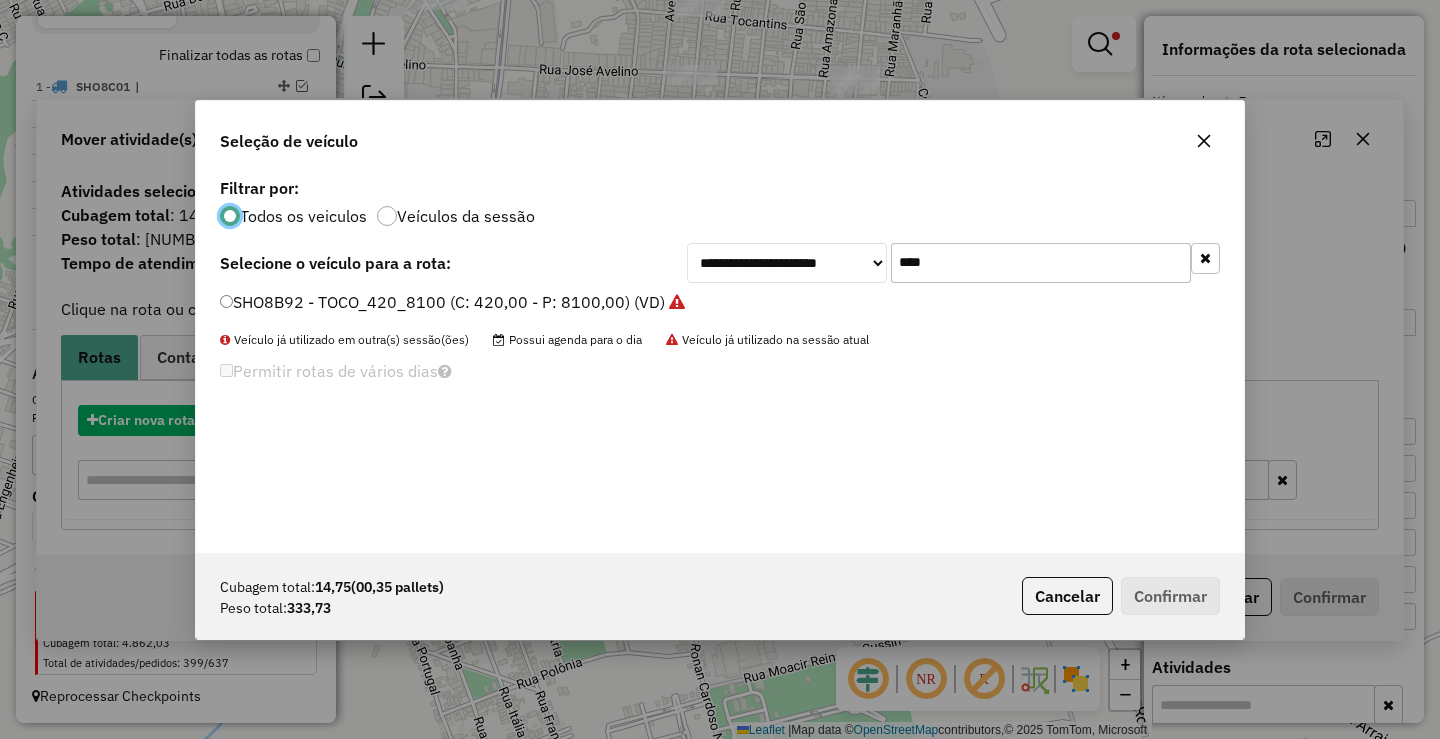 scroll, scrollTop: 11, scrollLeft: 6, axis: both 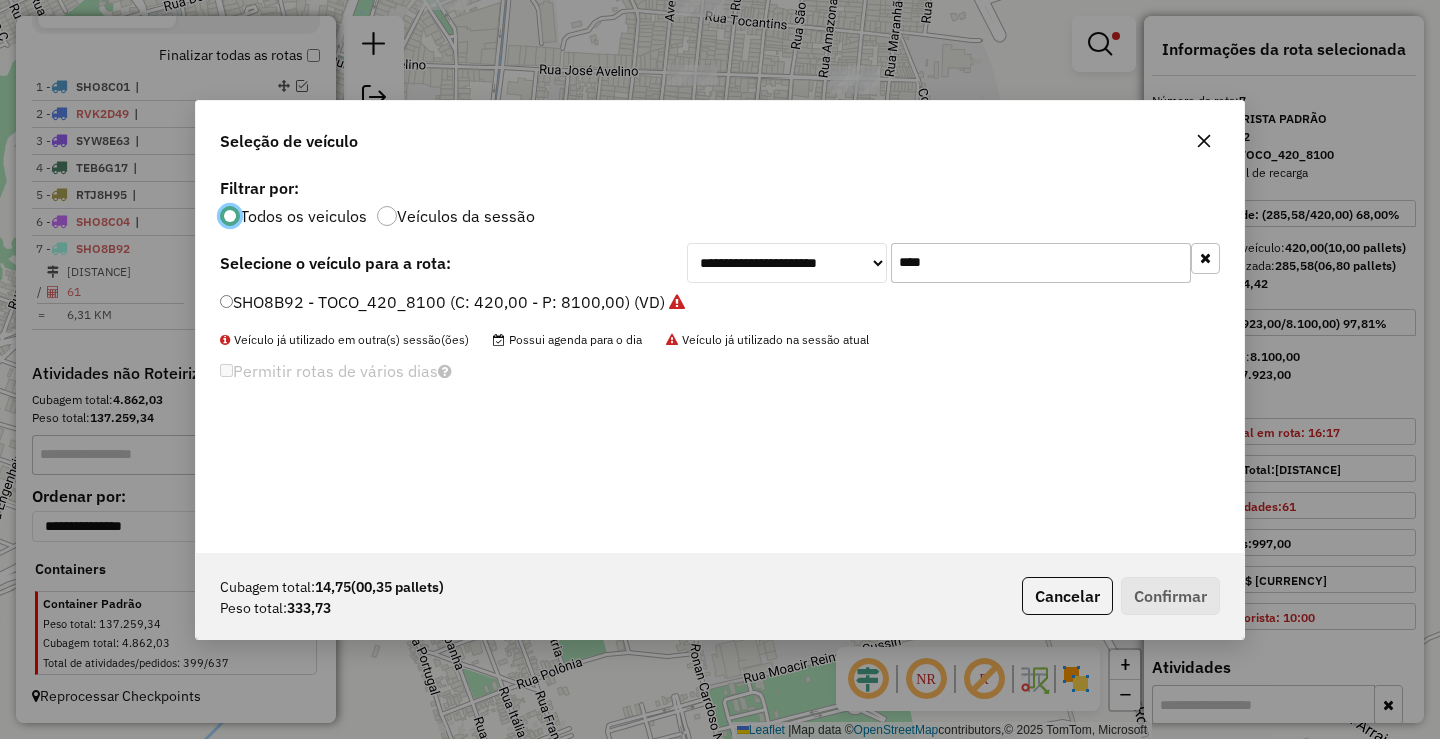 click on "****" 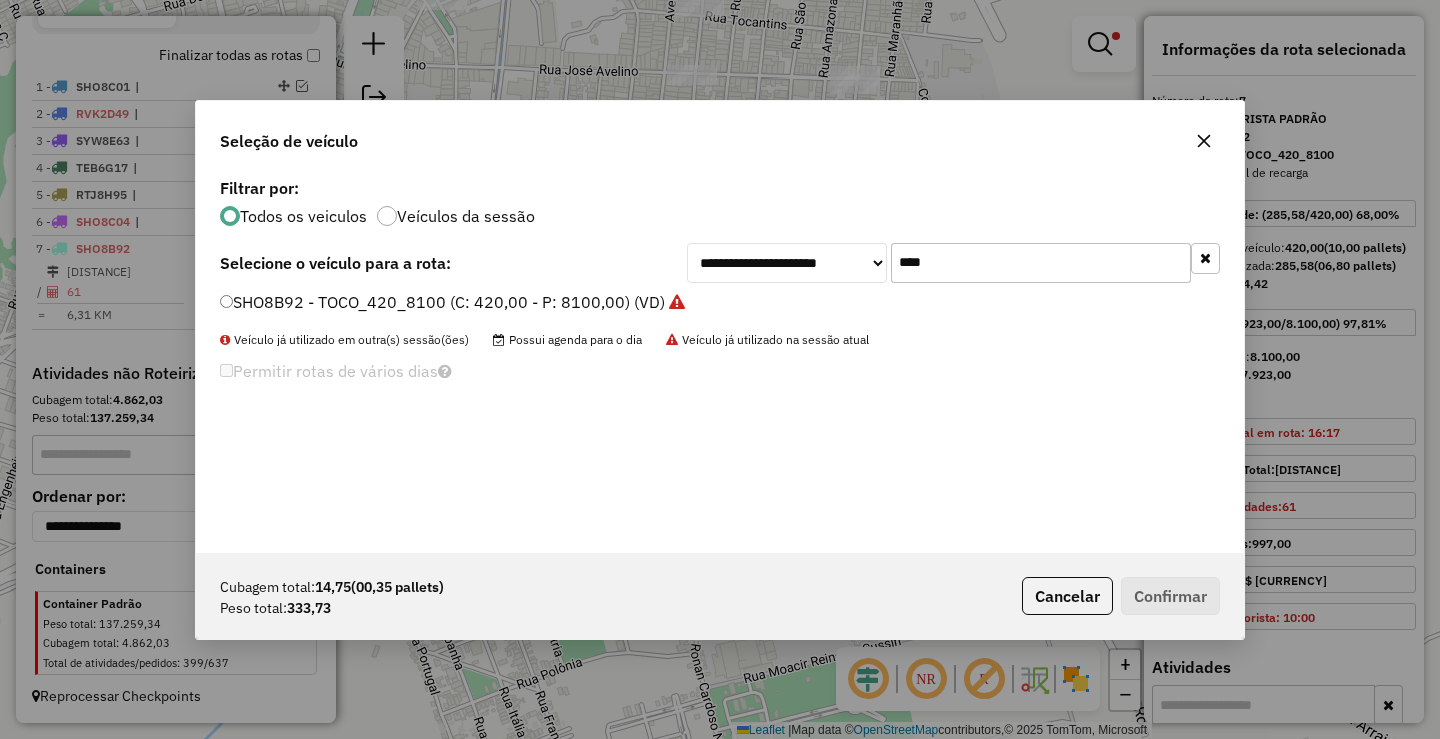 click on "****" 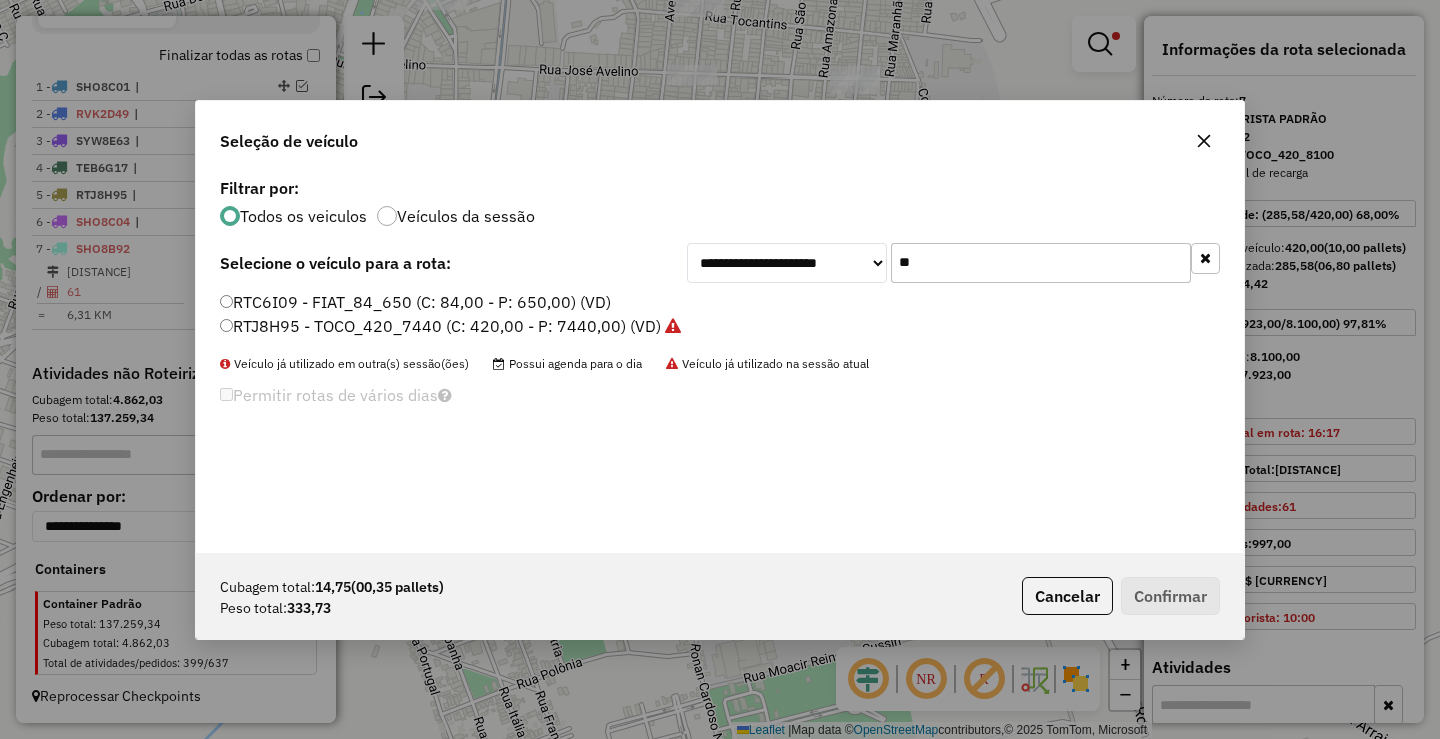 type on "**" 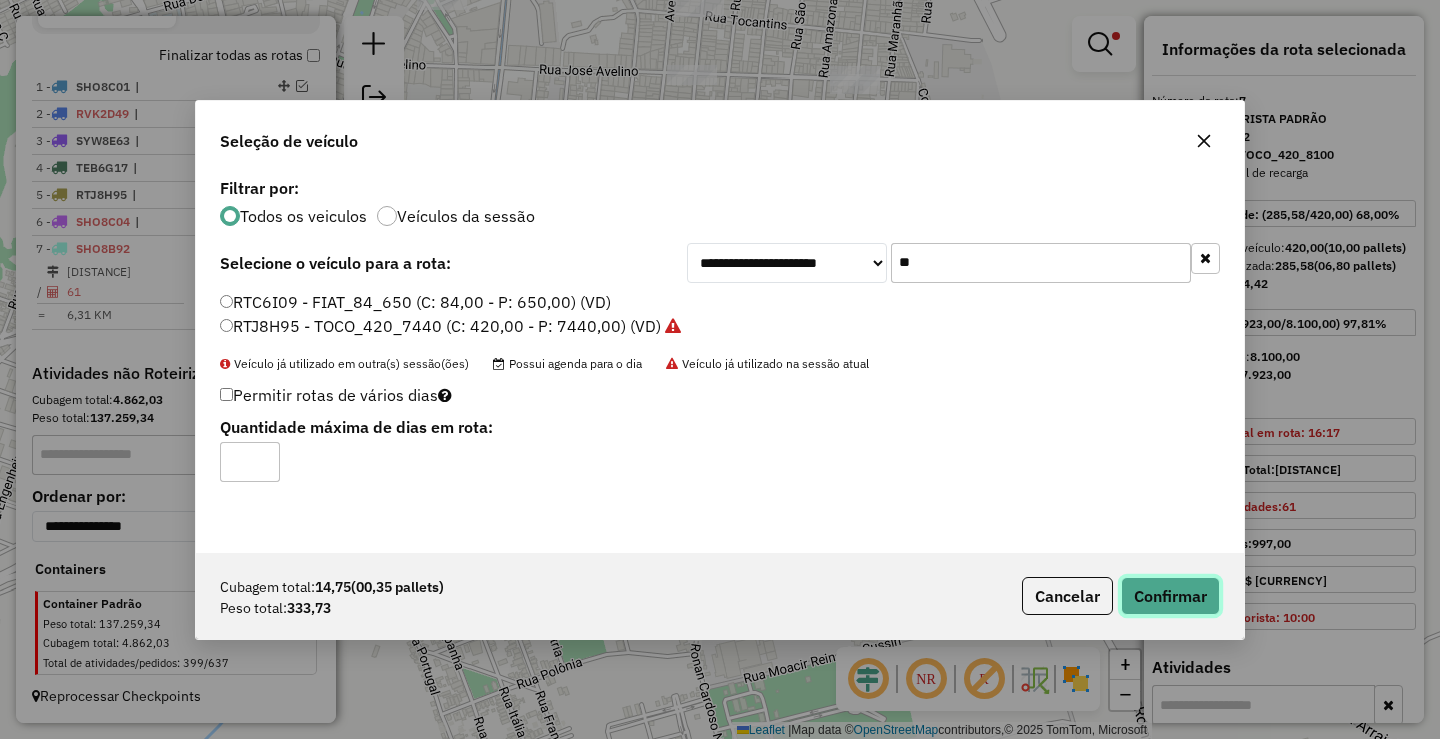 click on "Confirmar" 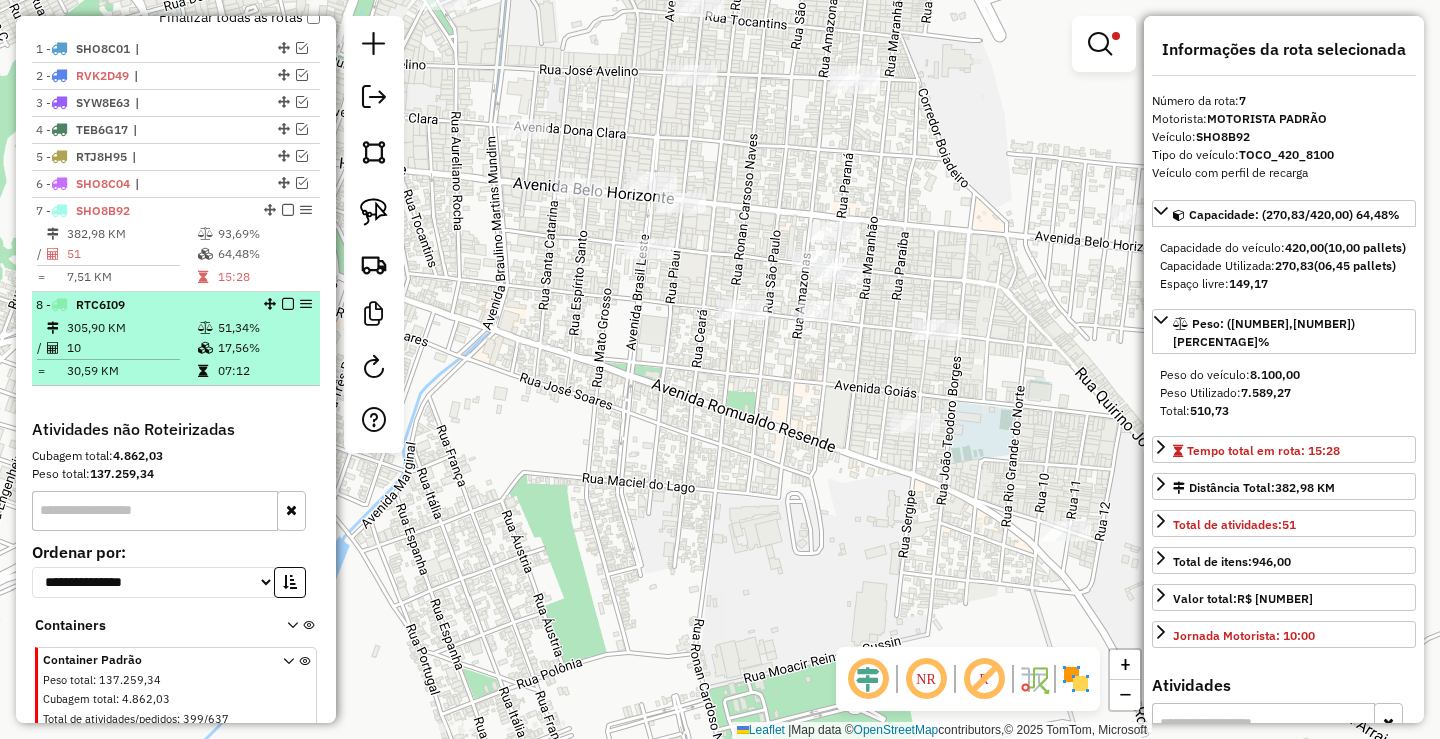 scroll, scrollTop: 786, scrollLeft: 0, axis: vertical 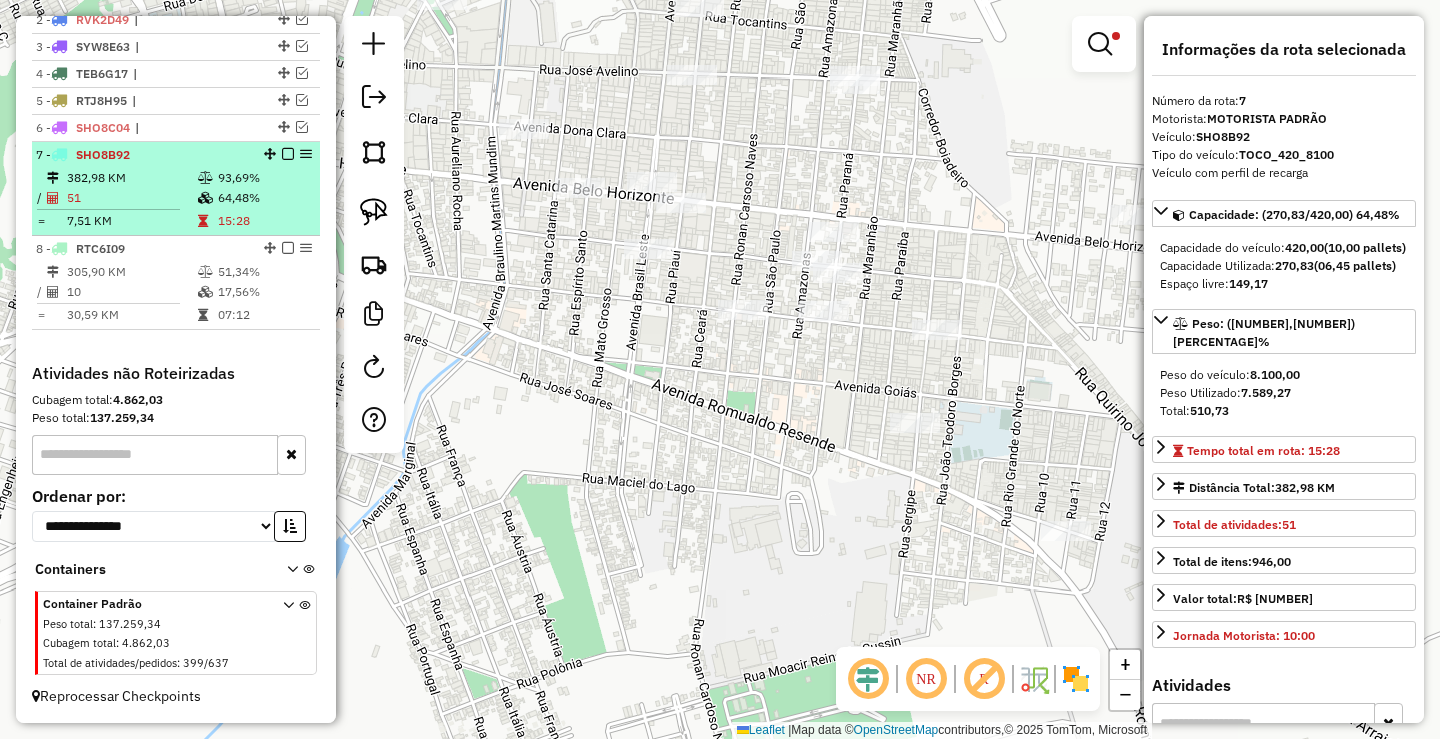 click on "93,69%" at bounding box center [264, 178] 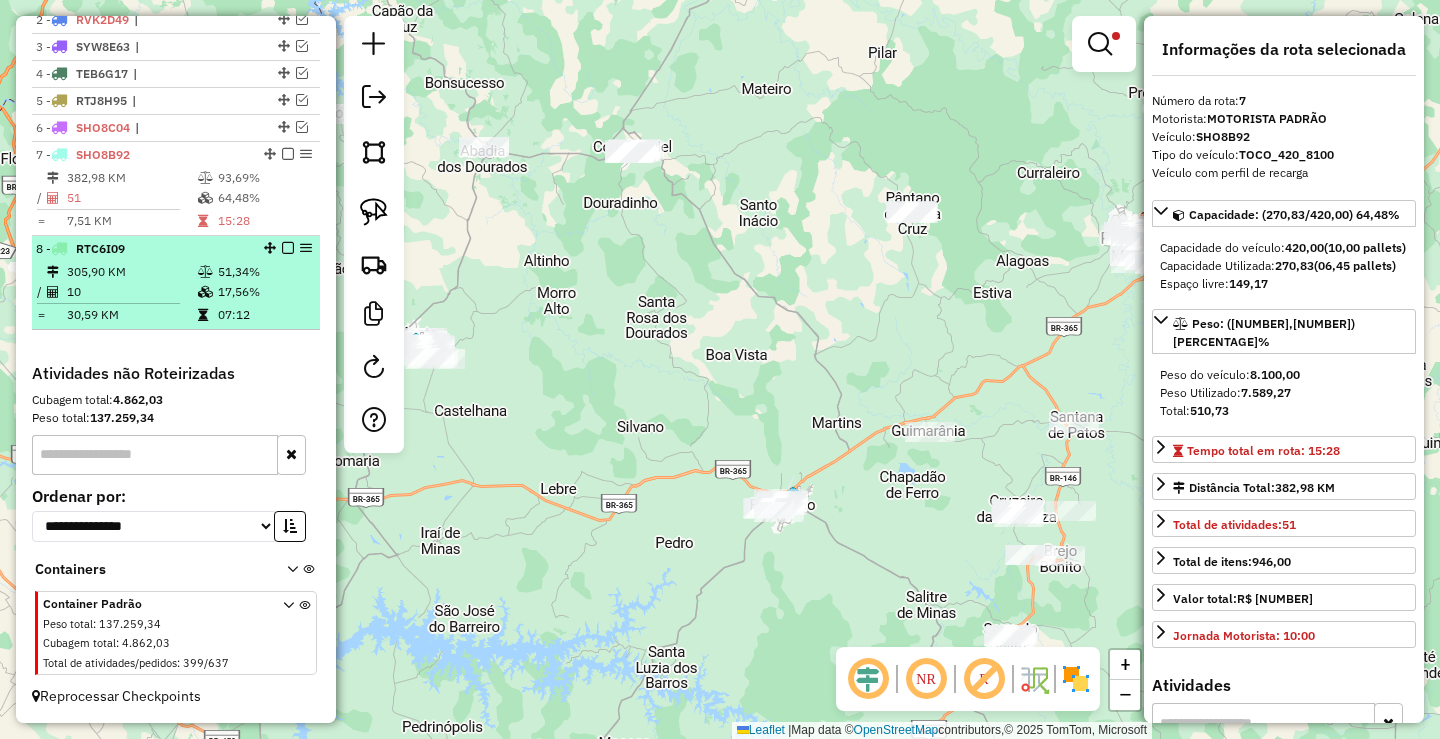 click on "51,34%" at bounding box center (264, 272) 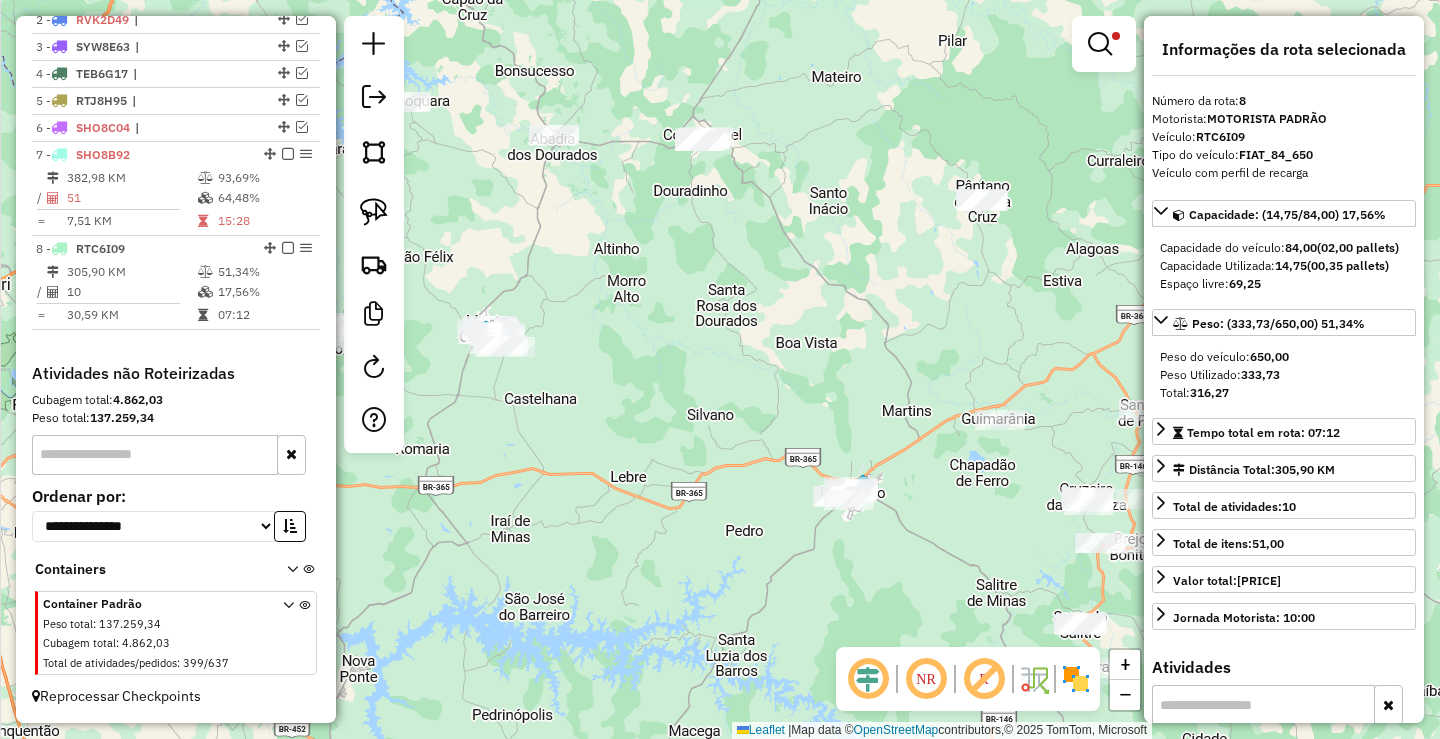drag, startPoint x: 658, startPoint y: 352, endPoint x: 796, endPoint y: 347, distance: 138.09055 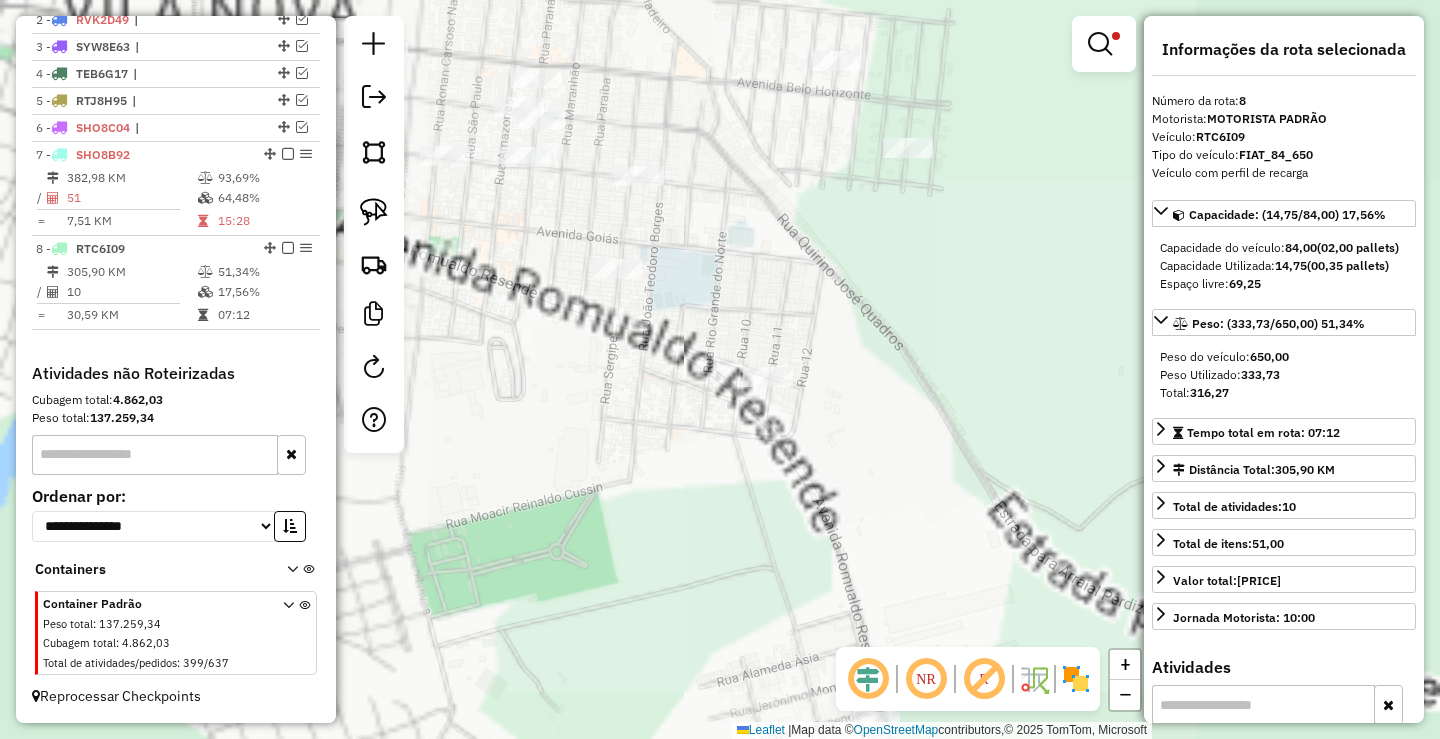 drag, startPoint x: 592, startPoint y: 374, endPoint x: 620, endPoint y: 419, distance: 53 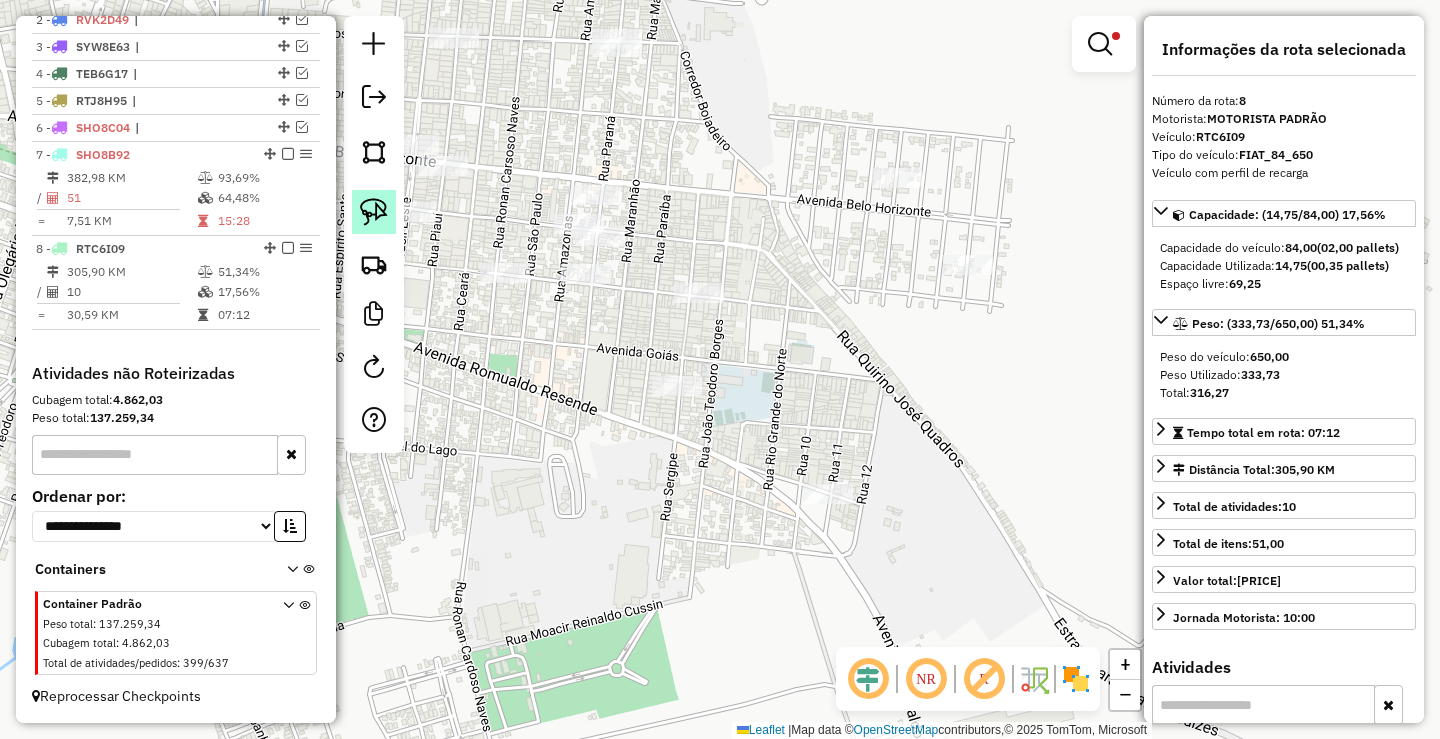 click 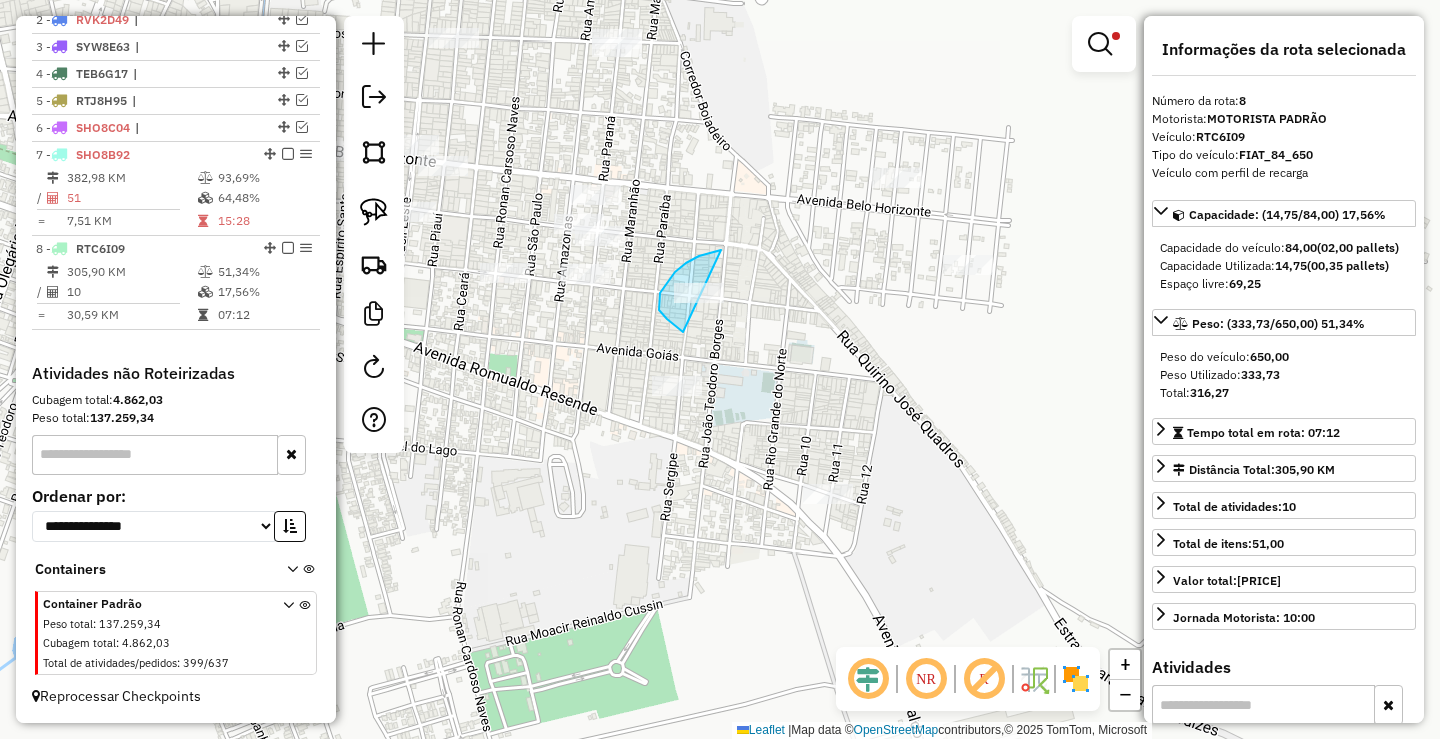 drag, startPoint x: 660, startPoint y: 293, endPoint x: 706, endPoint y: 338, distance: 64.3506 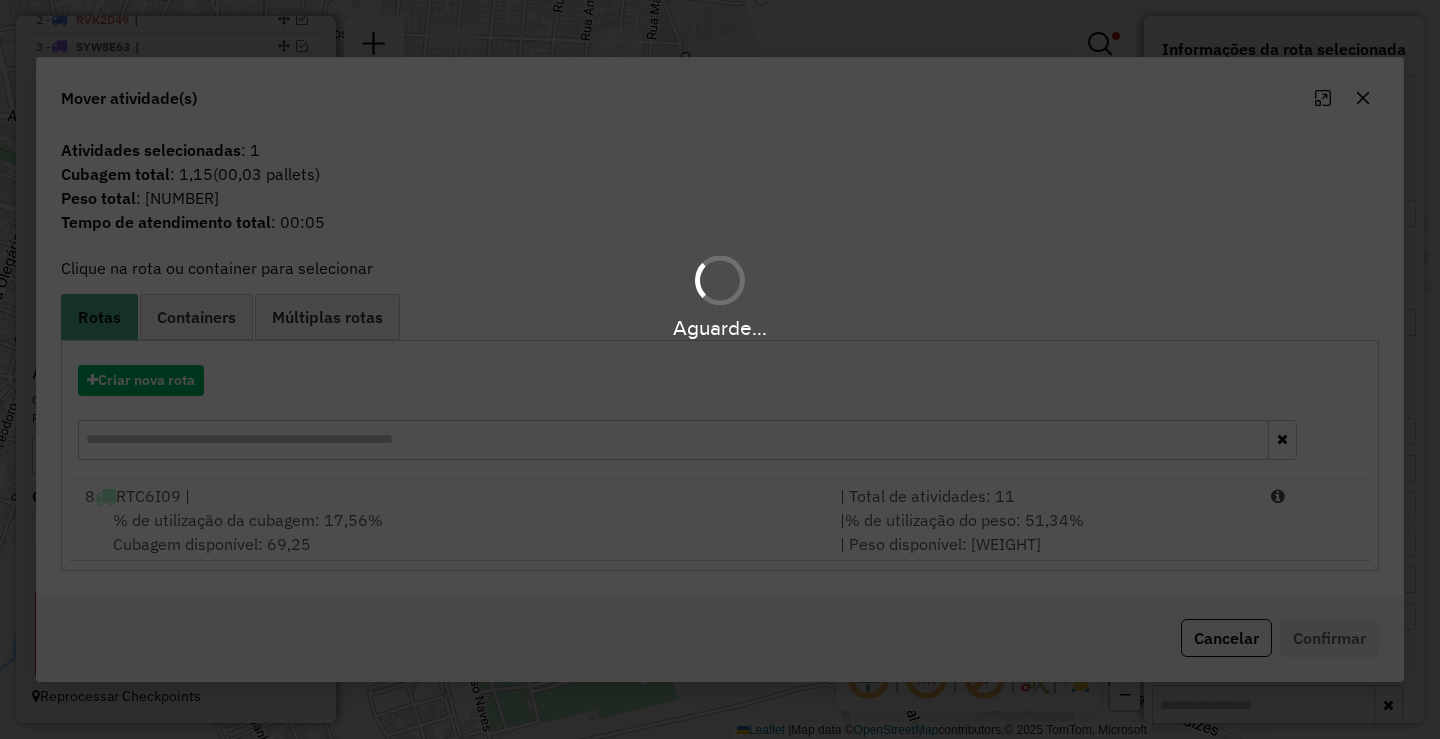 click on "Aguarde..." at bounding box center [720, 369] 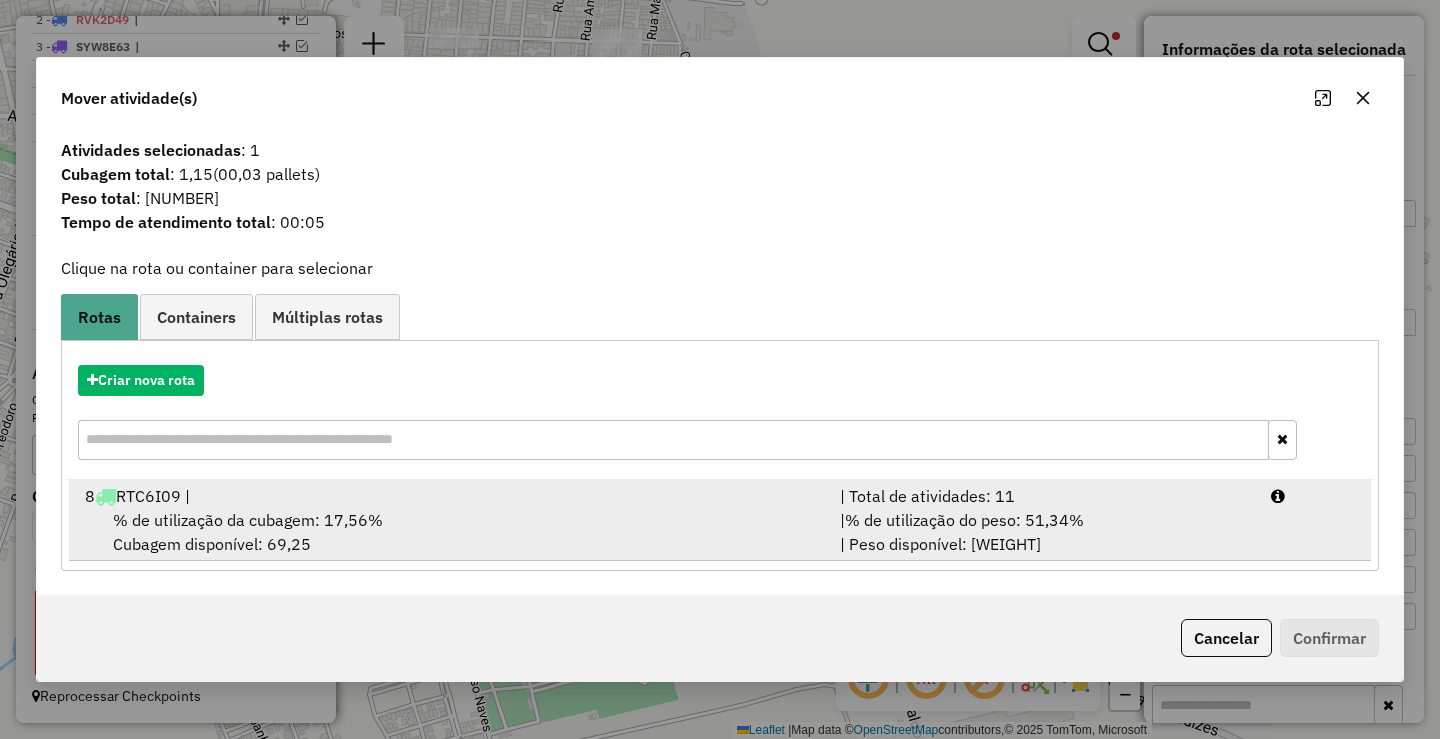 click on "|  % de utilização do peso: 51,34%  | Peso disponível: 316,27" at bounding box center (1043, 532) 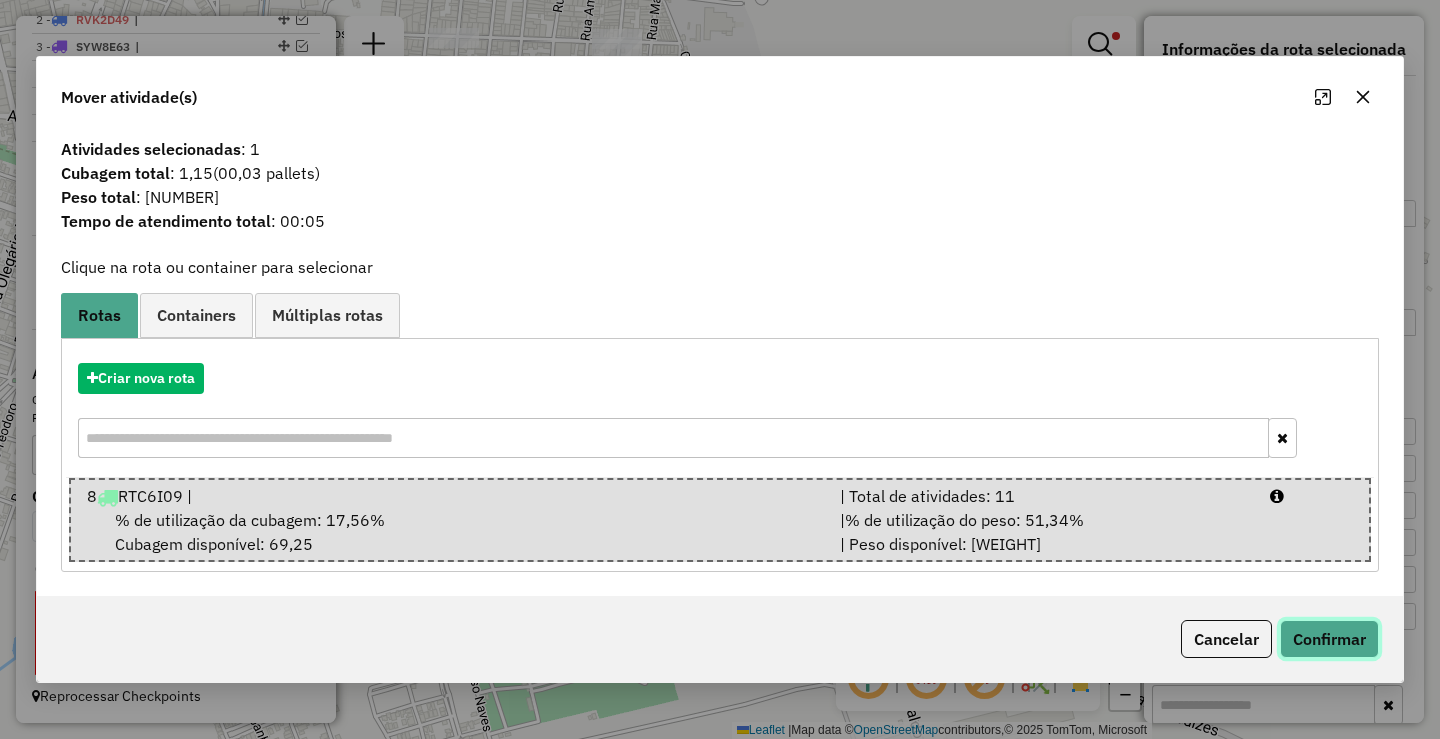 click on "Confirmar" 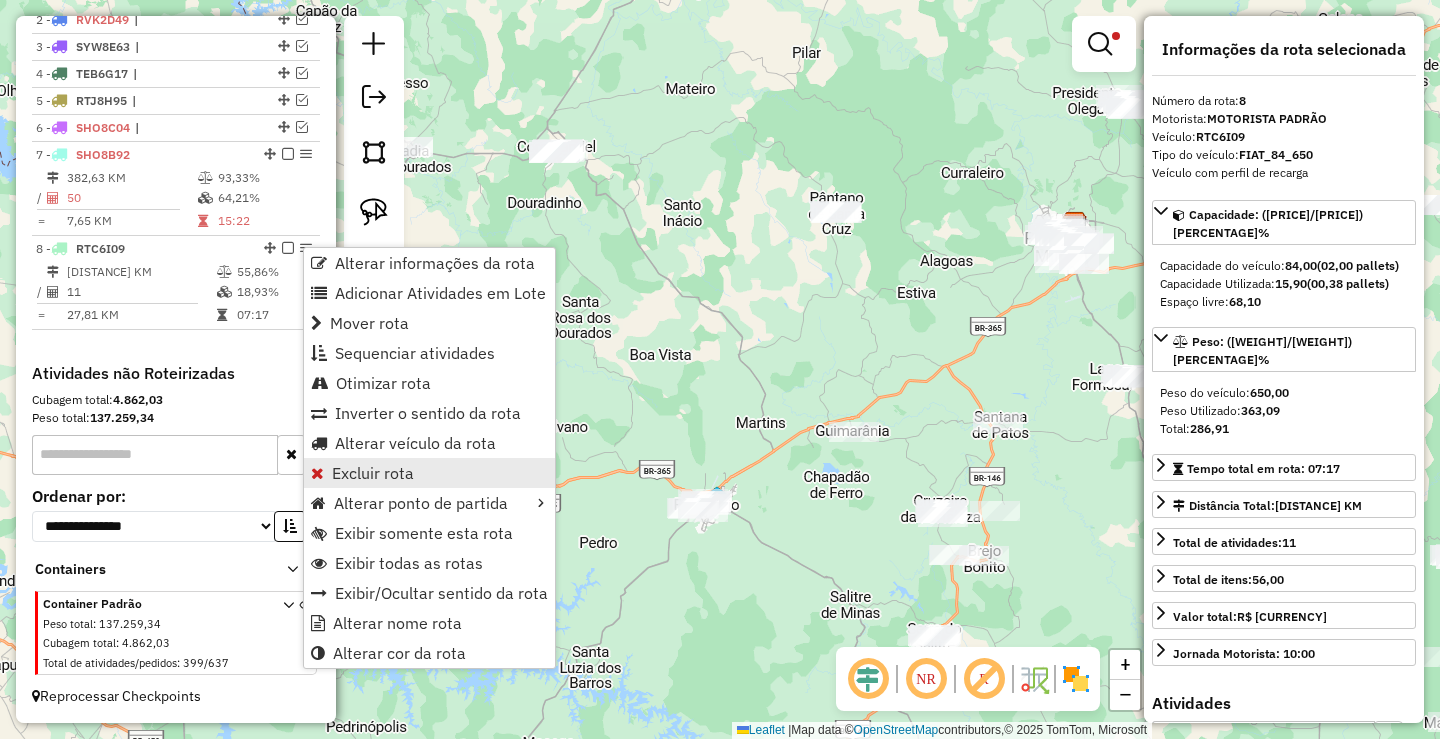 click on "Excluir rota" at bounding box center [373, 473] 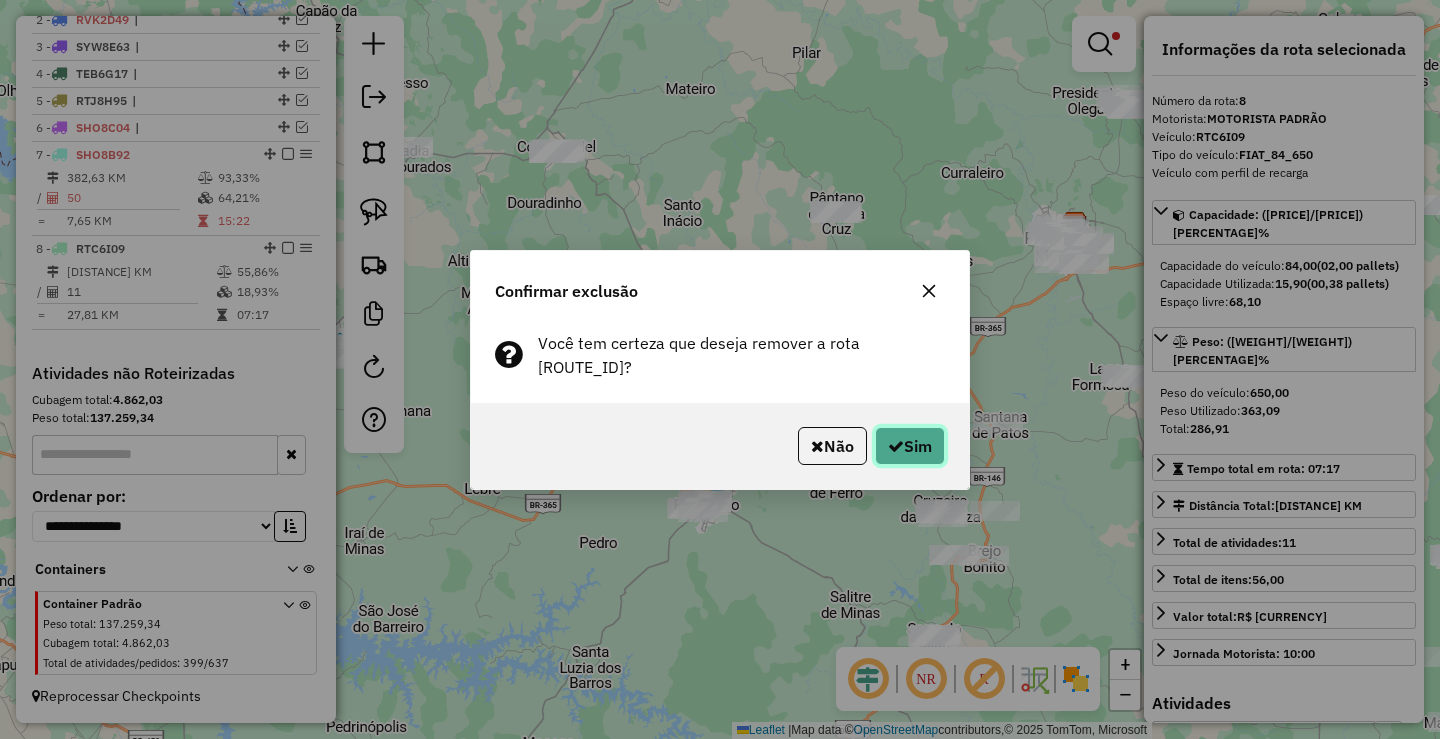 click on "Sim" 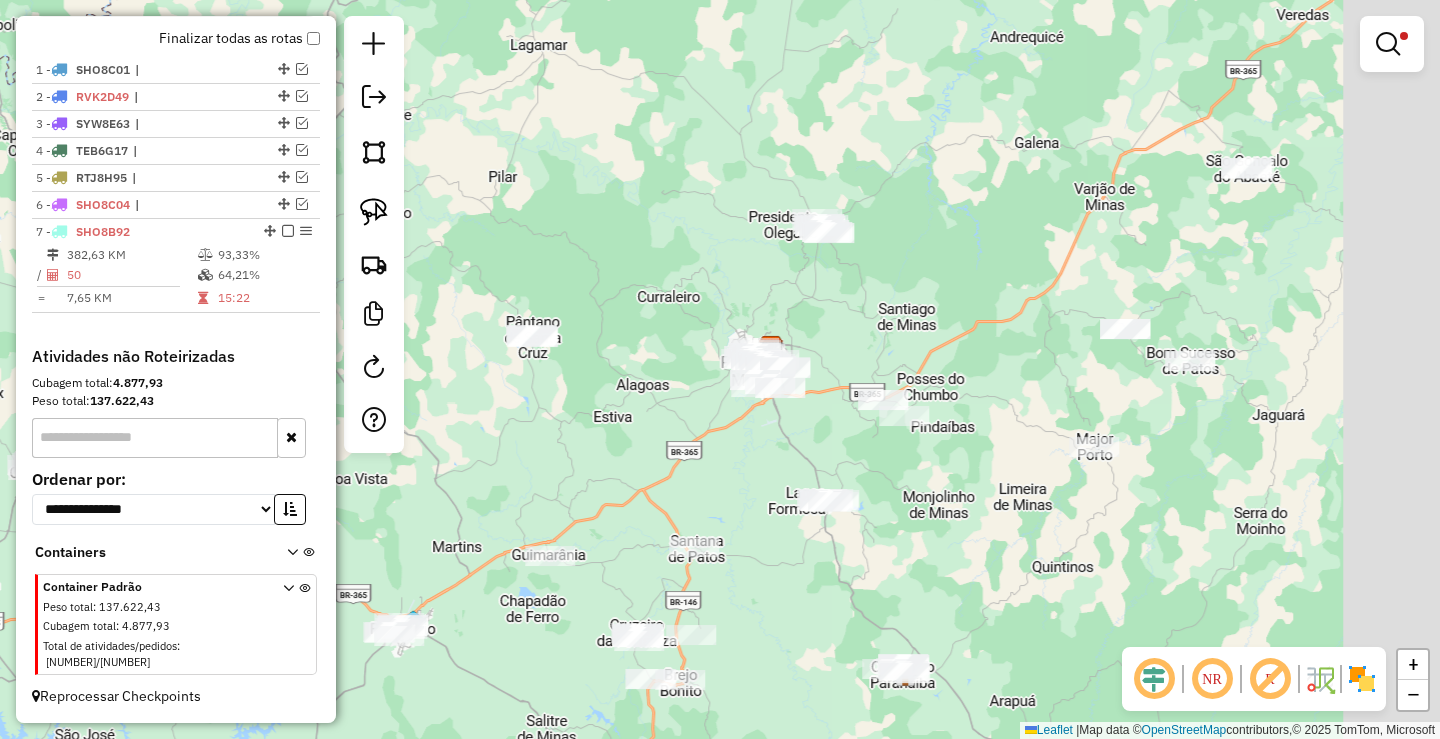 scroll, scrollTop: 692, scrollLeft: 0, axis: vertical 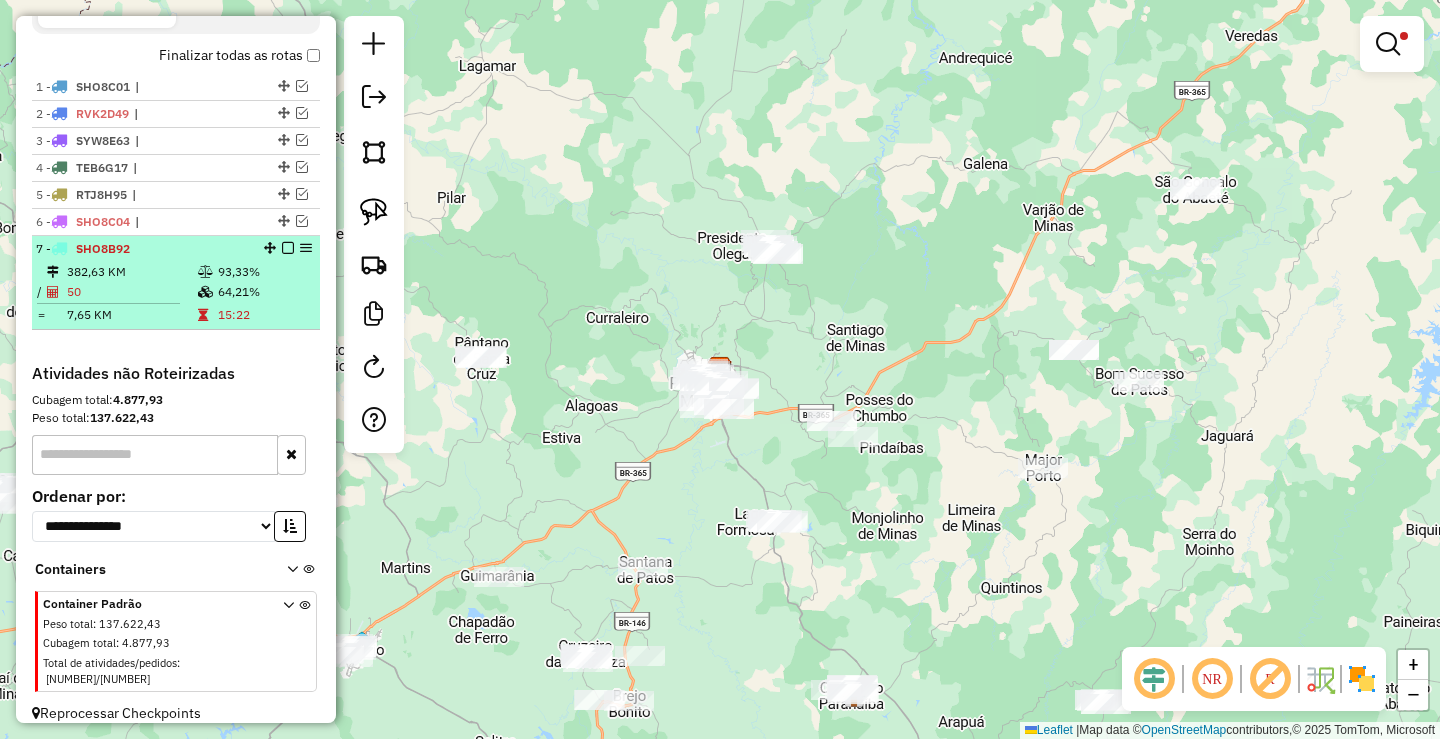 select on "**********" 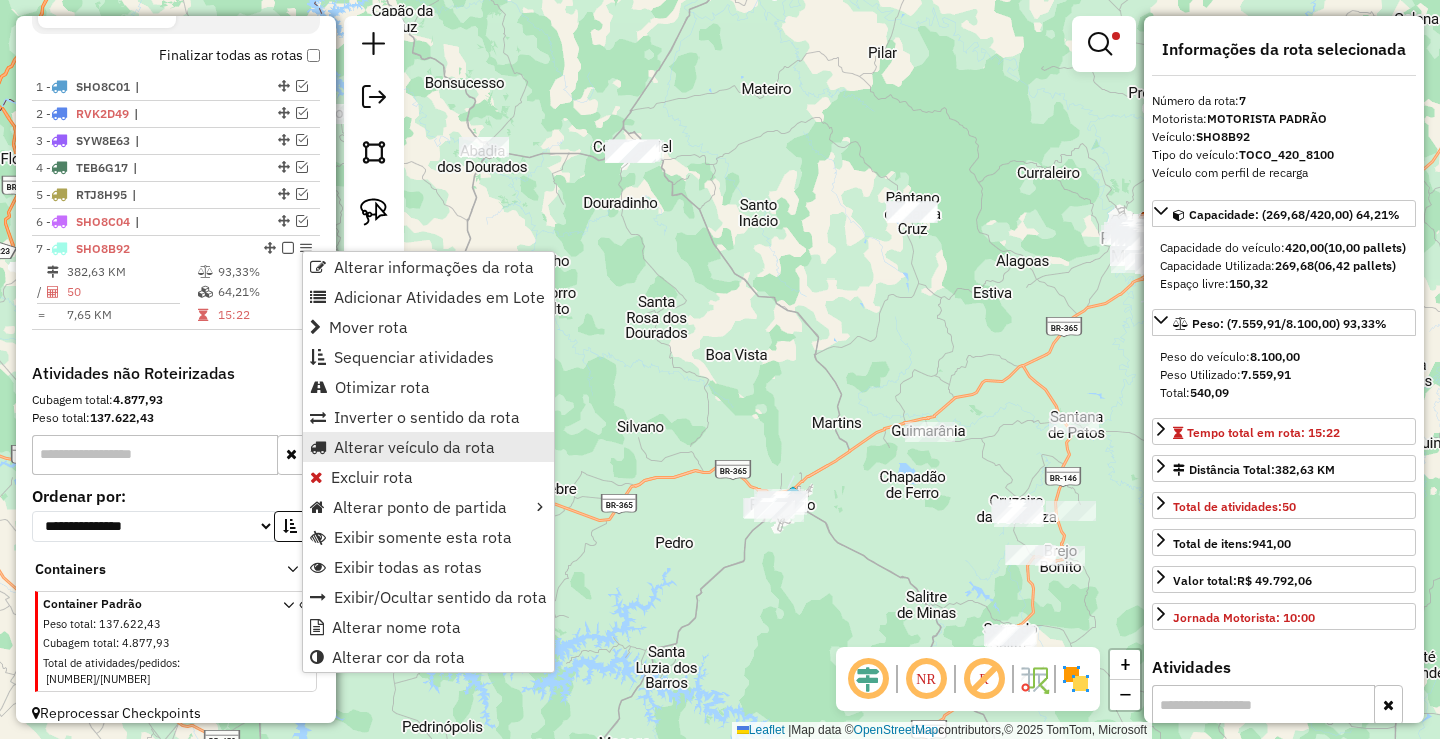 click on "Alterar veículo da rota" at bounding box center (414, 447) 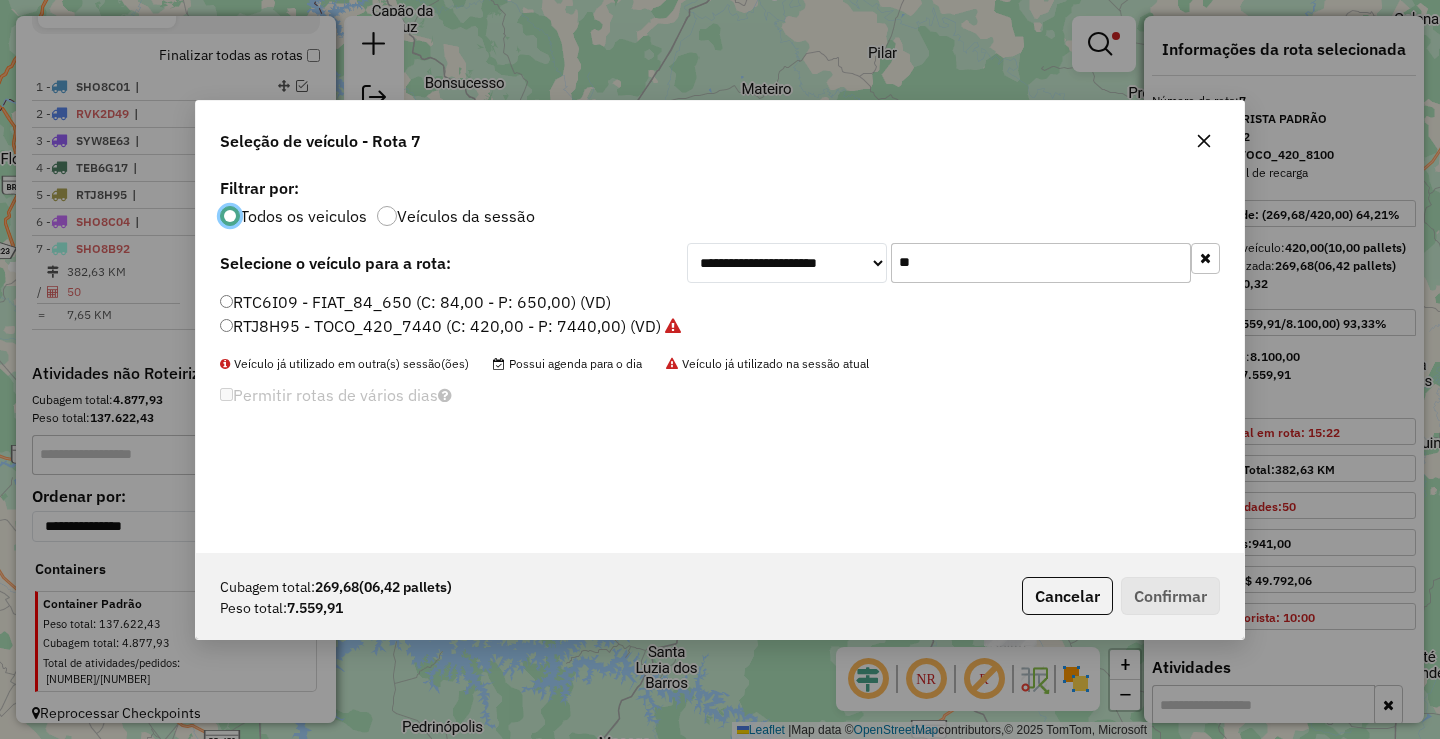 scroll, scrollTop: 11, scrollLeft: 6, axis: both 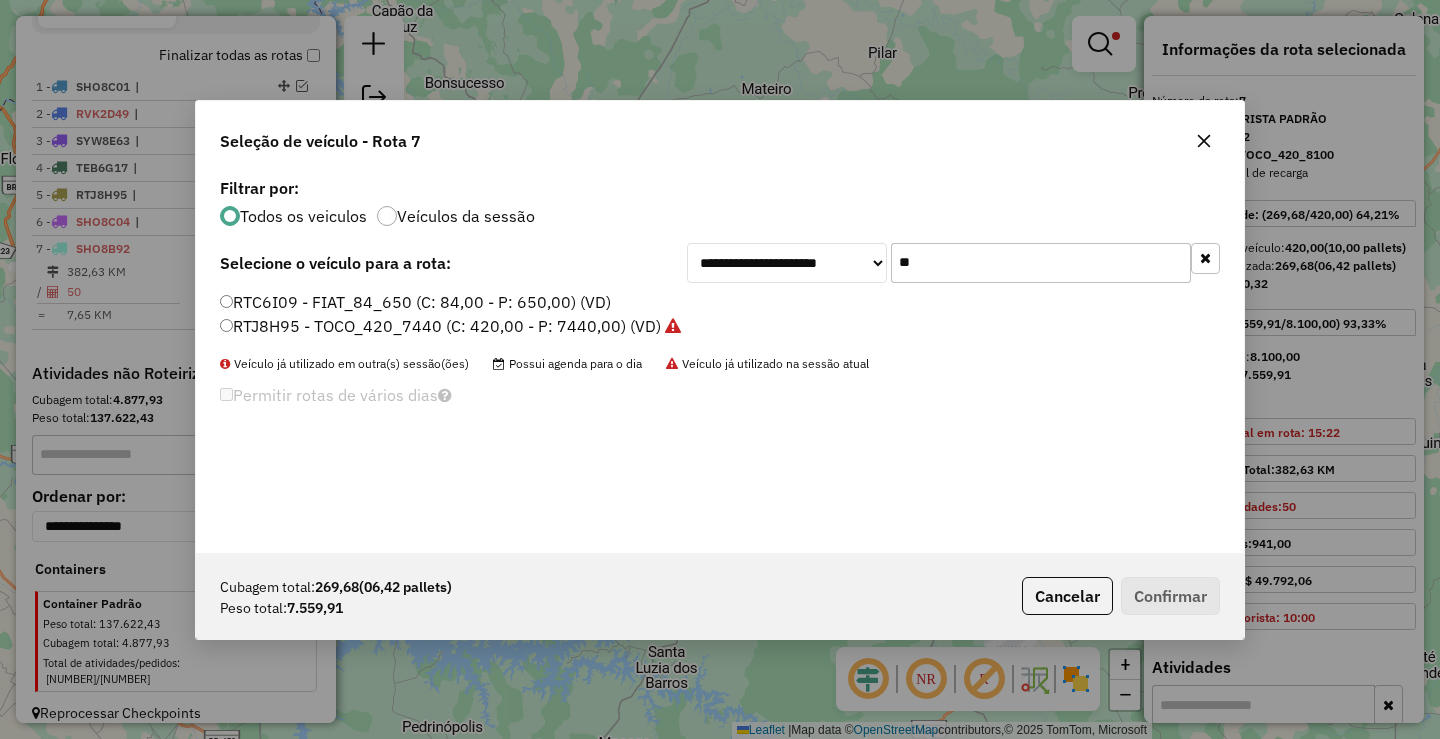click on "**" 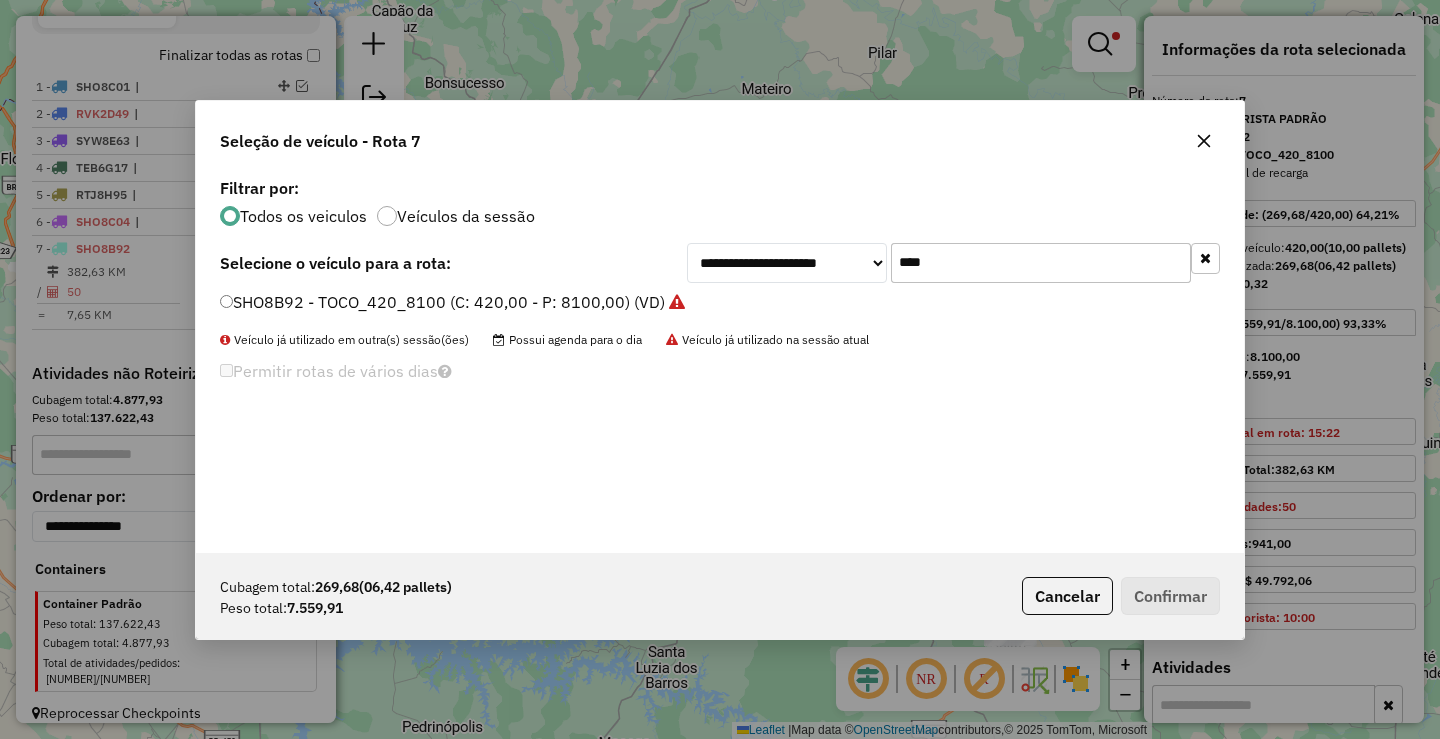 type on "****" 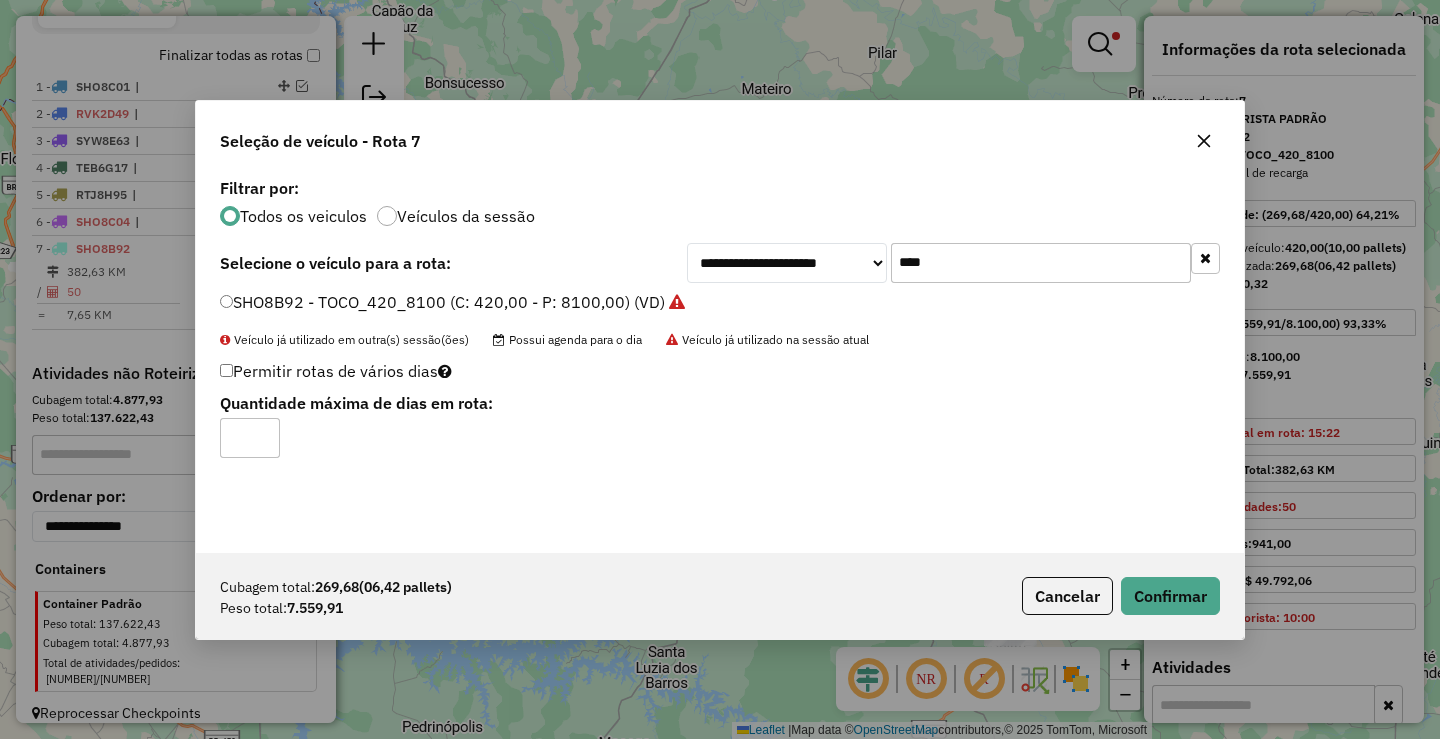 type on "*" 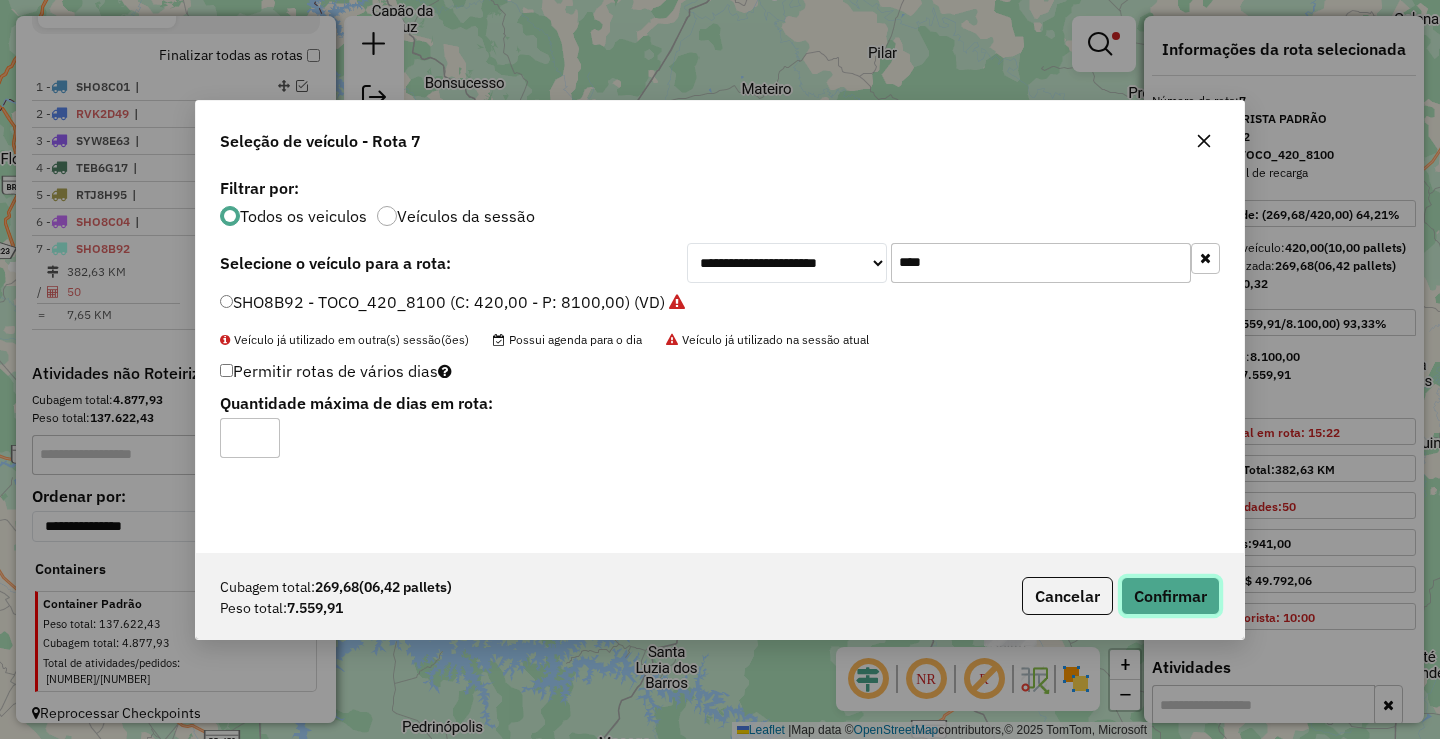 click on "Confirmar" 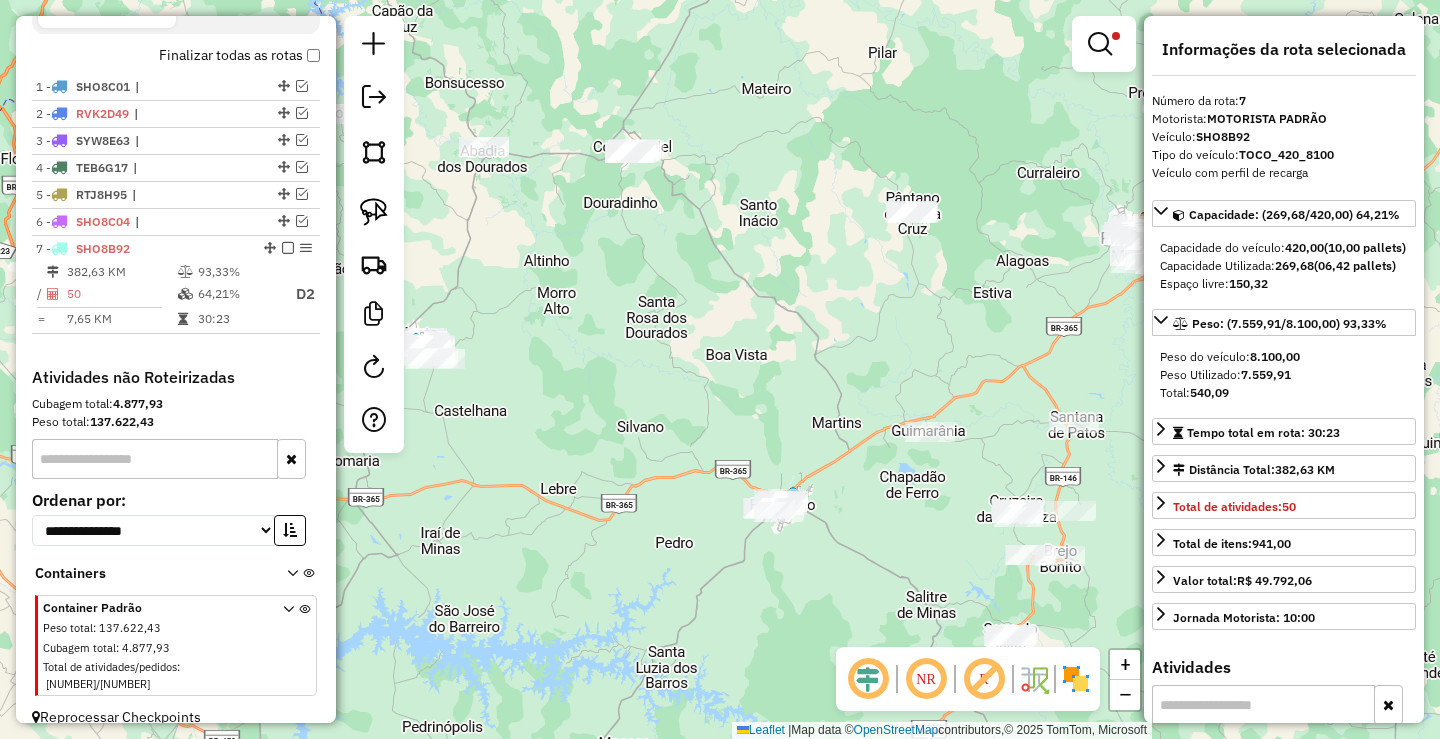 scroll, scrollTop: 697, scrollLeft: 0, axis: vertical 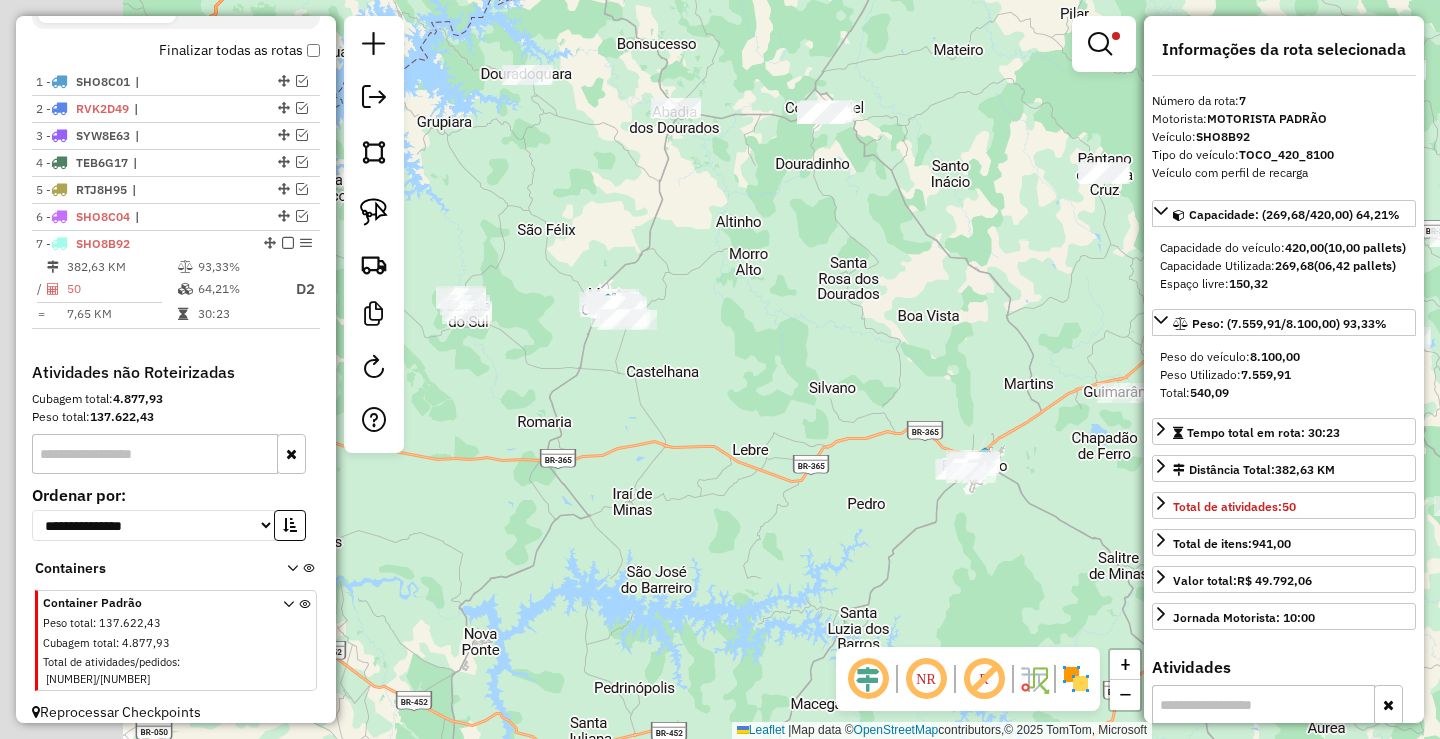 drag, startPoint x: 807, startPoint y: 400, endPoint x: 849, endPoint y: 393, distance: 42.579338 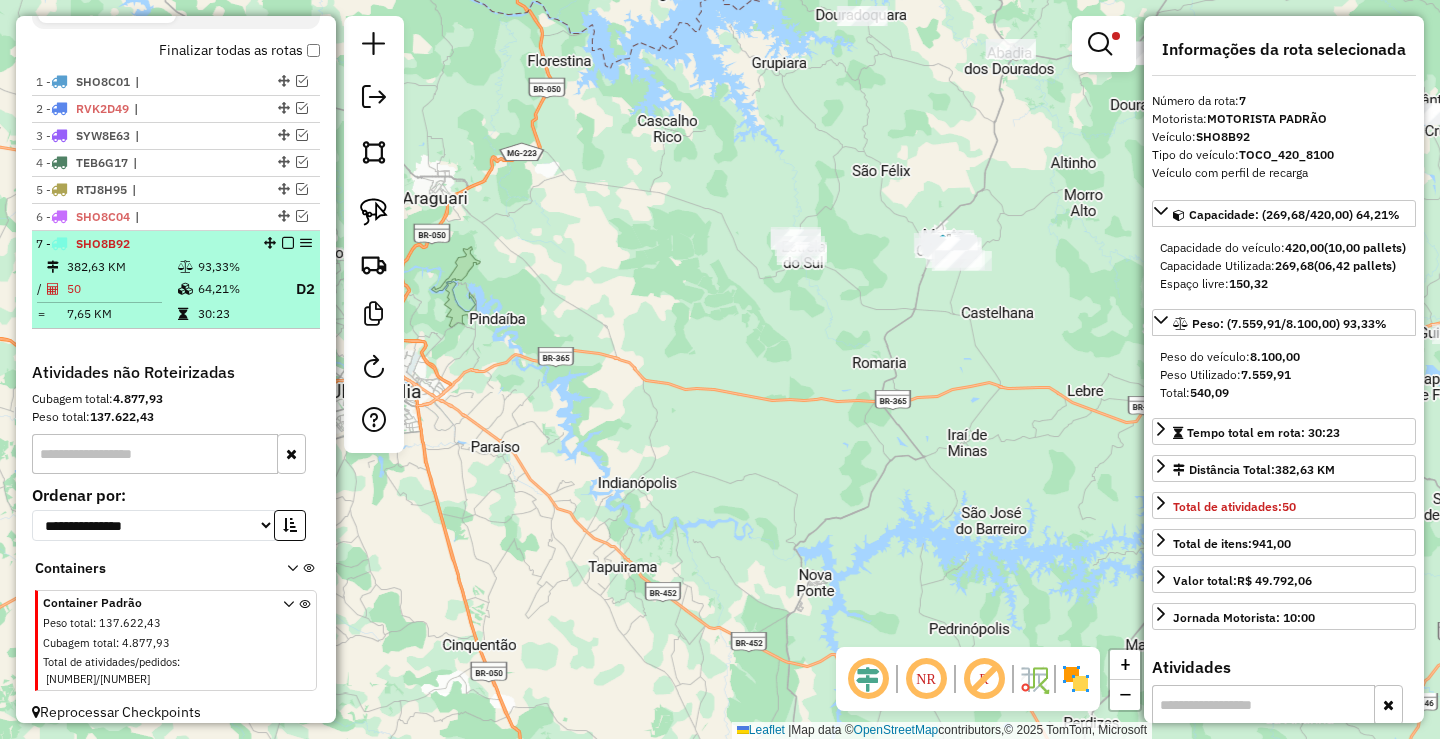 click on "93,33%" at bounding box center (237, 267) 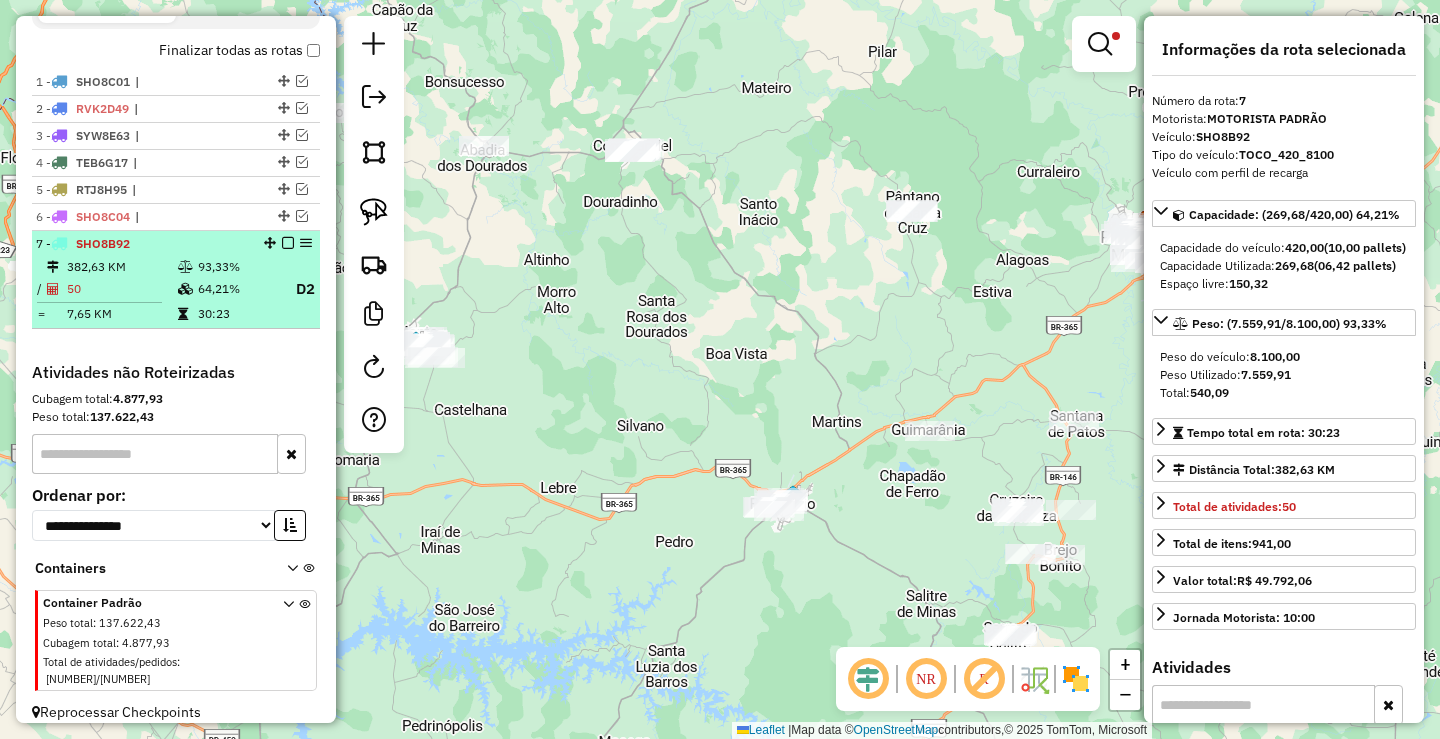 click at bounding box center (288, 243) 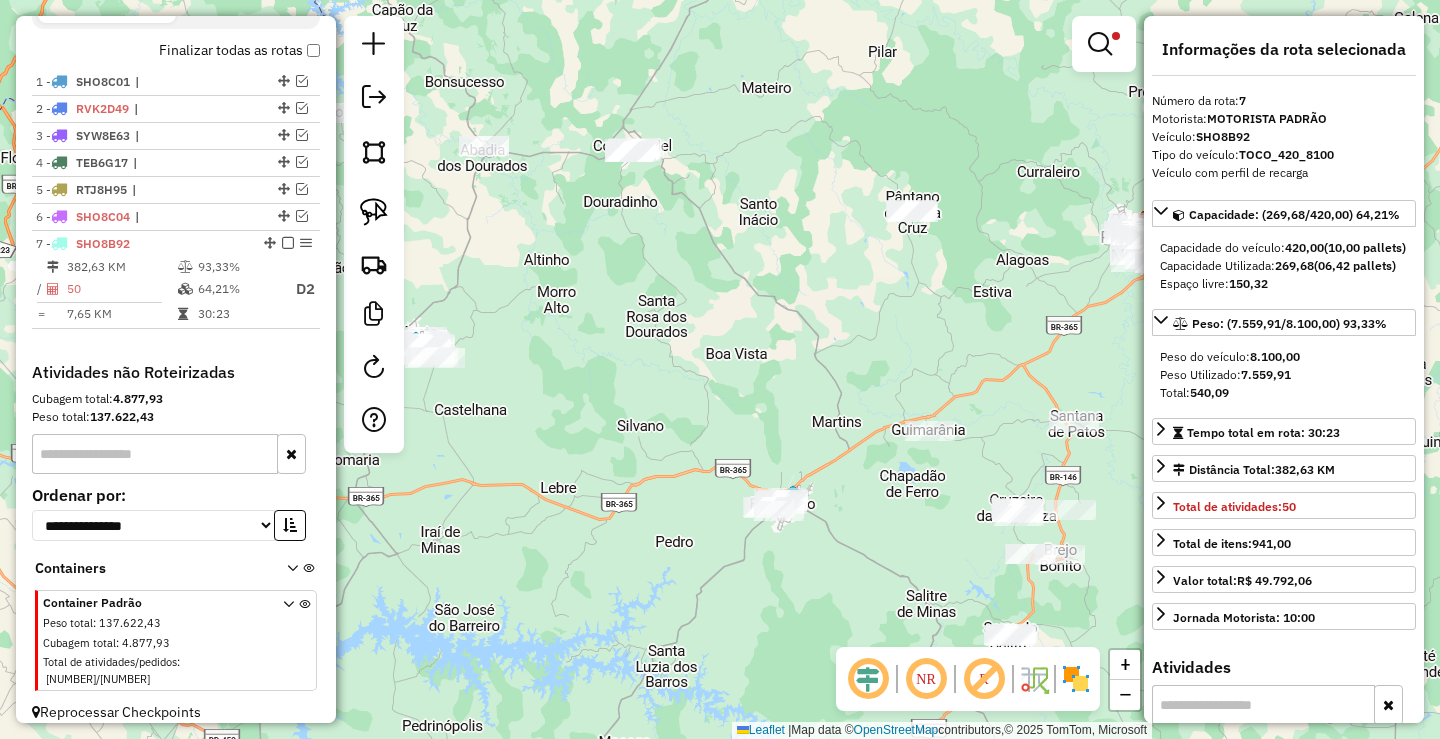 scroll, scrollTop: 625, scrollLeft: 0, axis: vertical 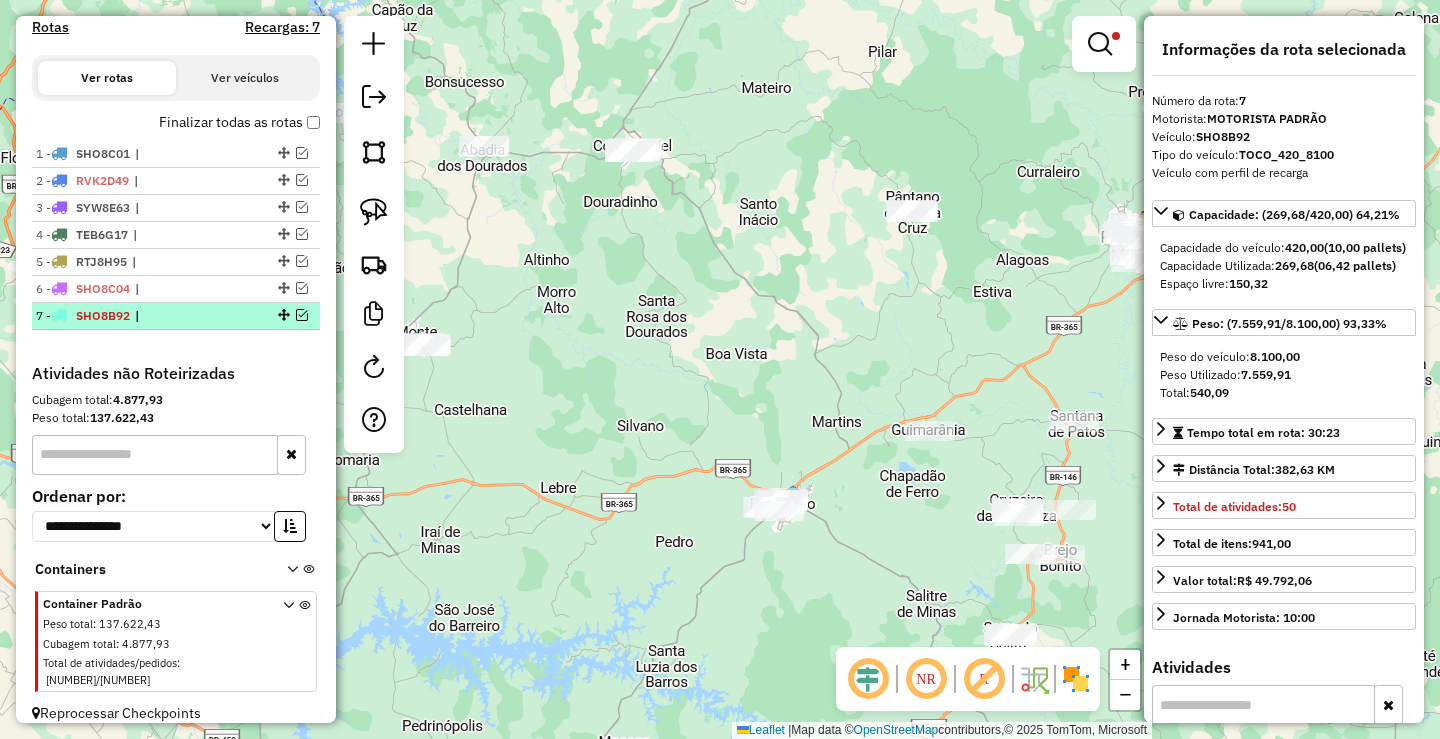click at bounding box center [302, 315] 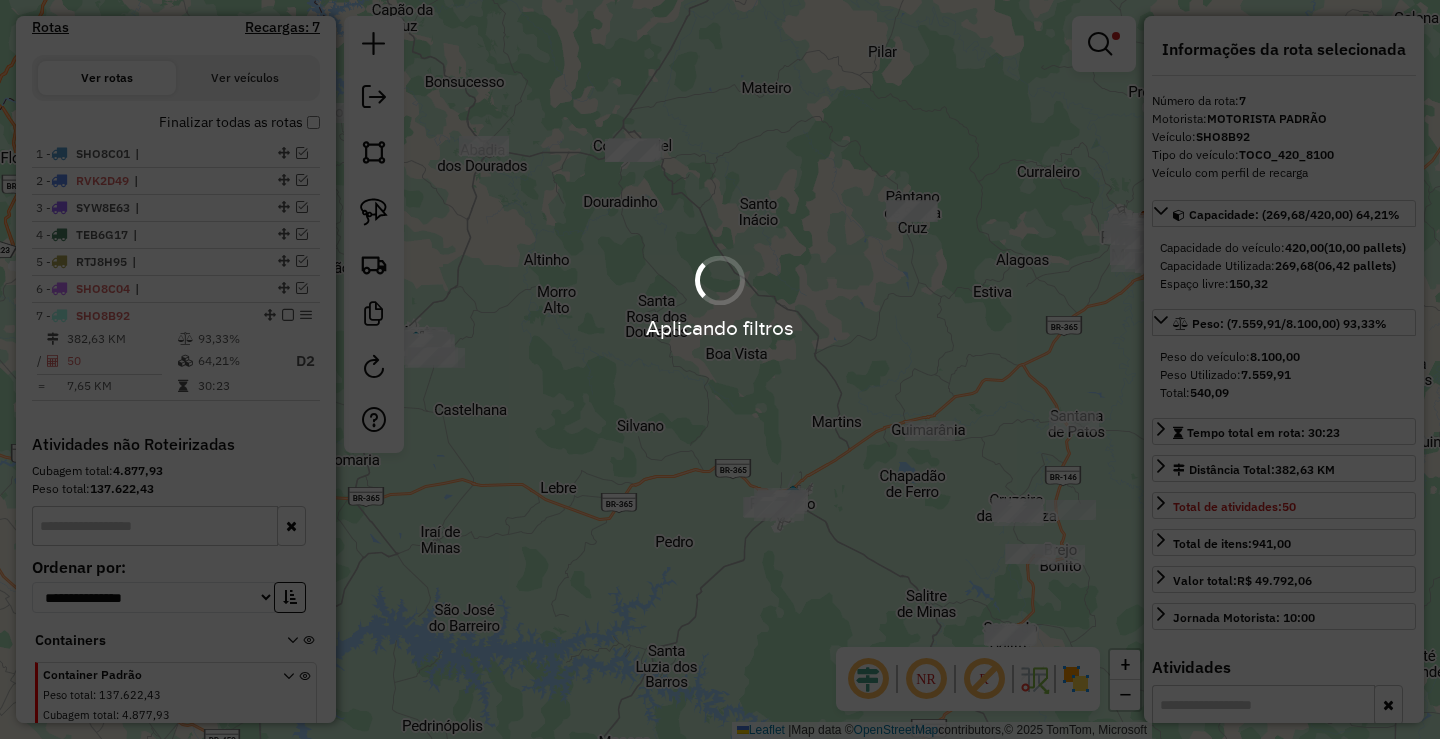scroll, scrollTop: 697, scrollLeft: 0, axis: vertical 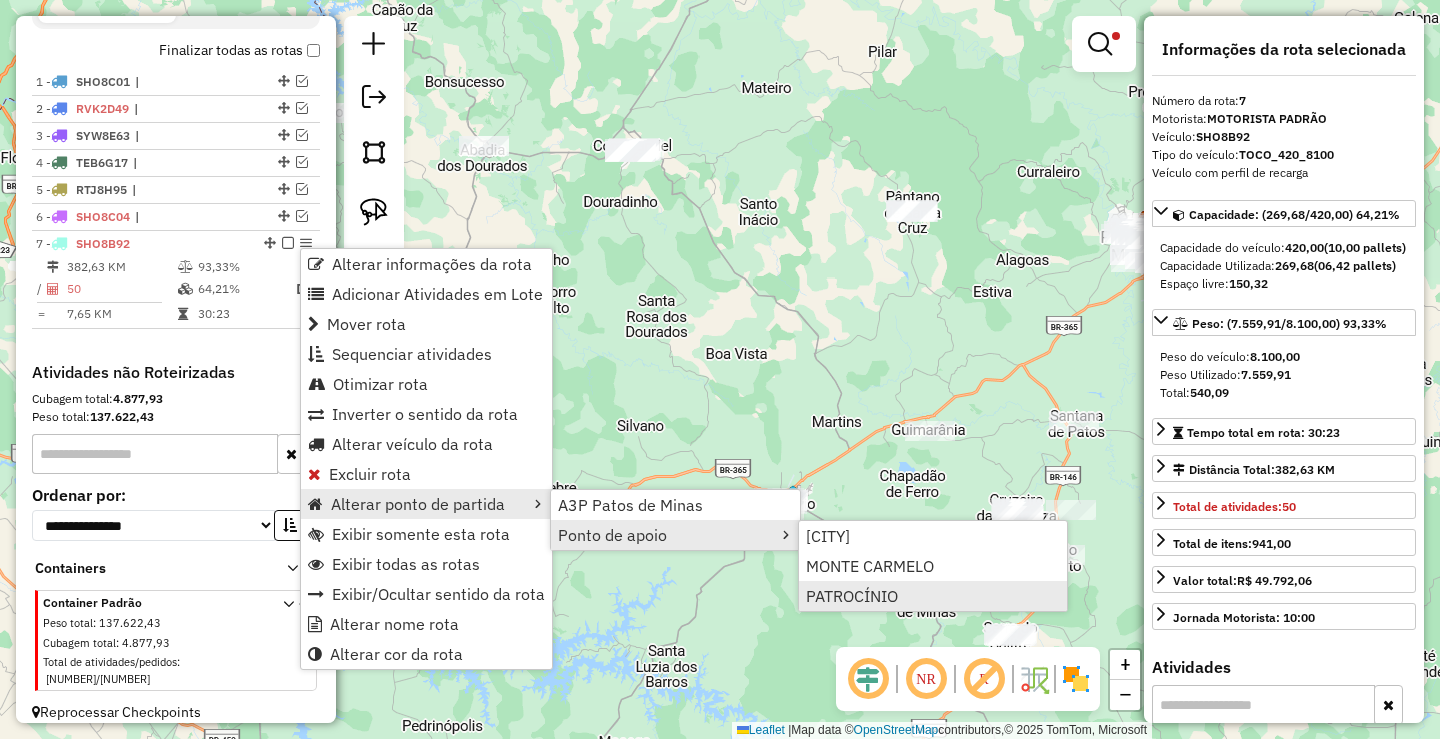 click on "PATROCÍNIO" at bounding box center (852, 596) 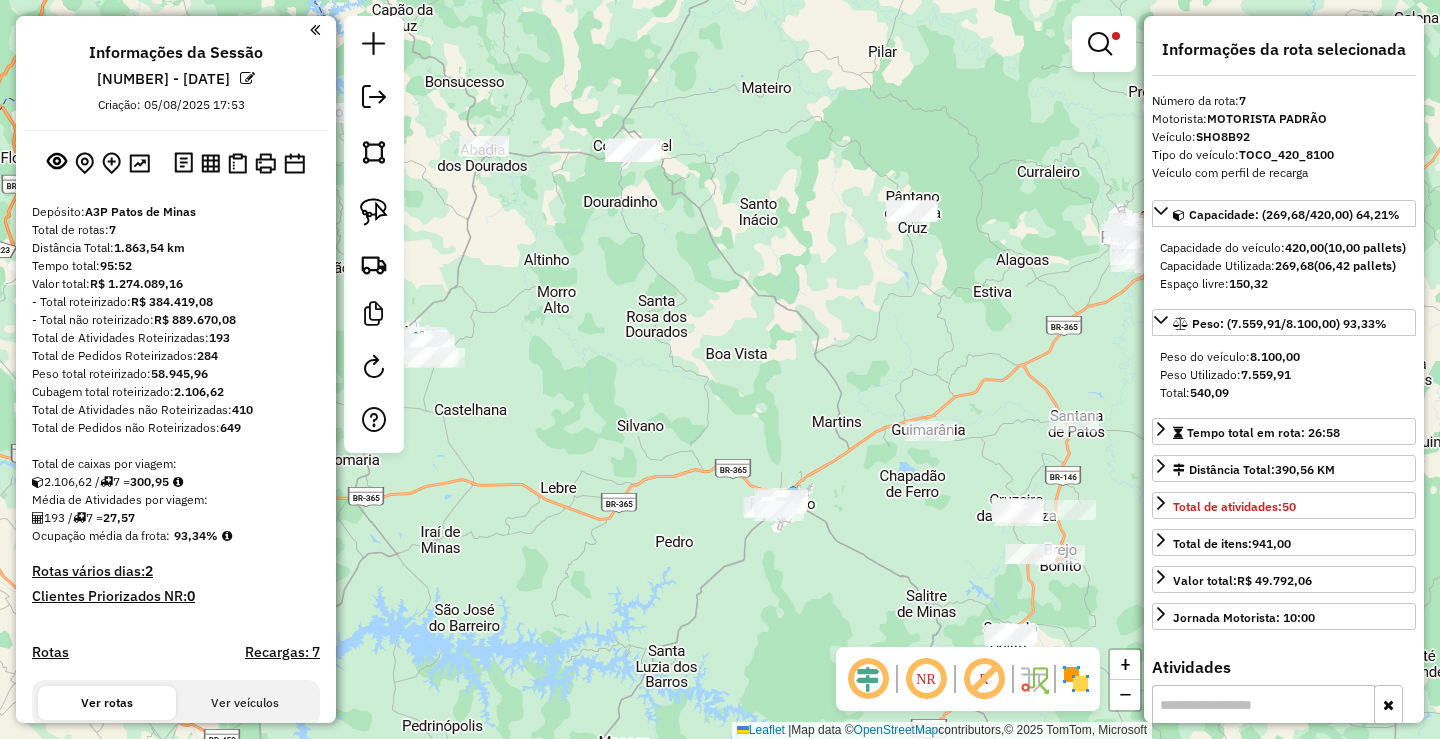 select on "**********" 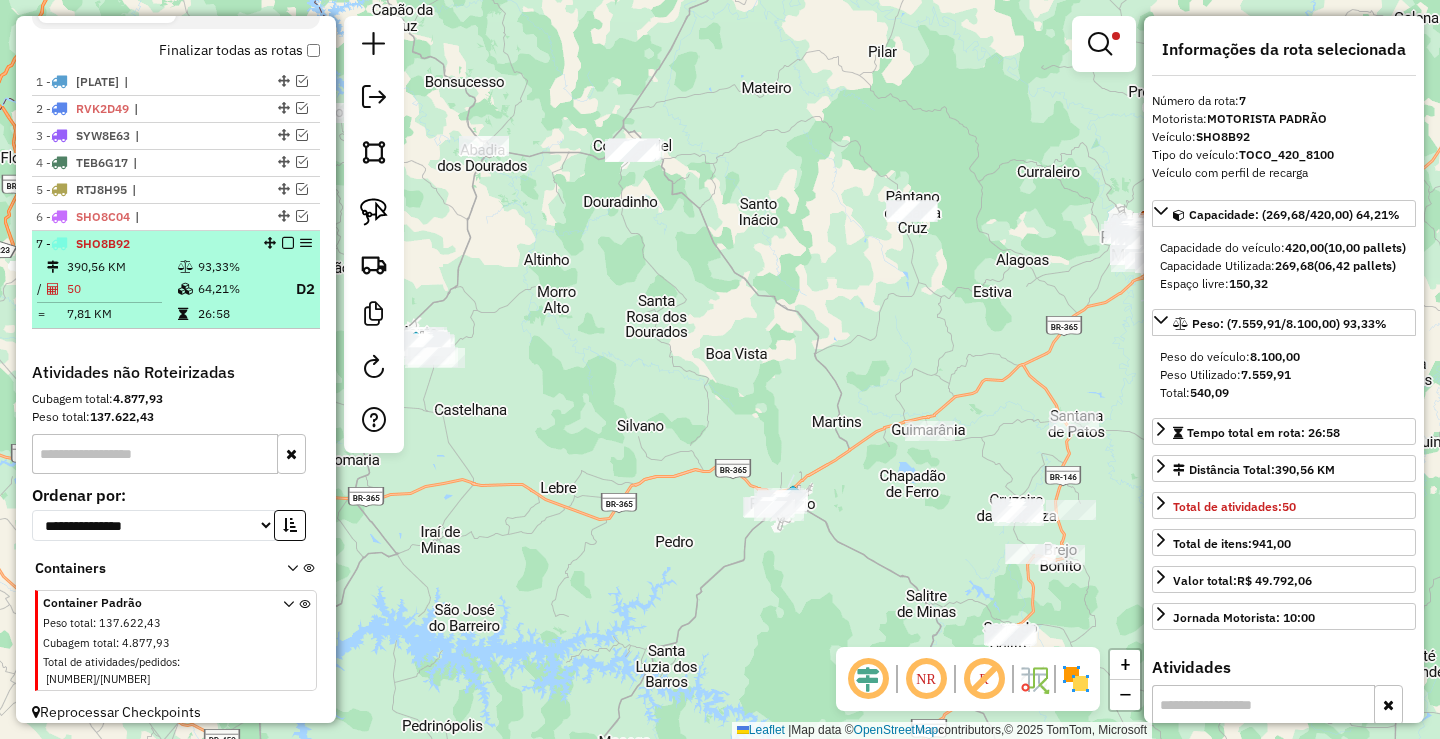 click on "64,21%" at bounding box center [237, 289] 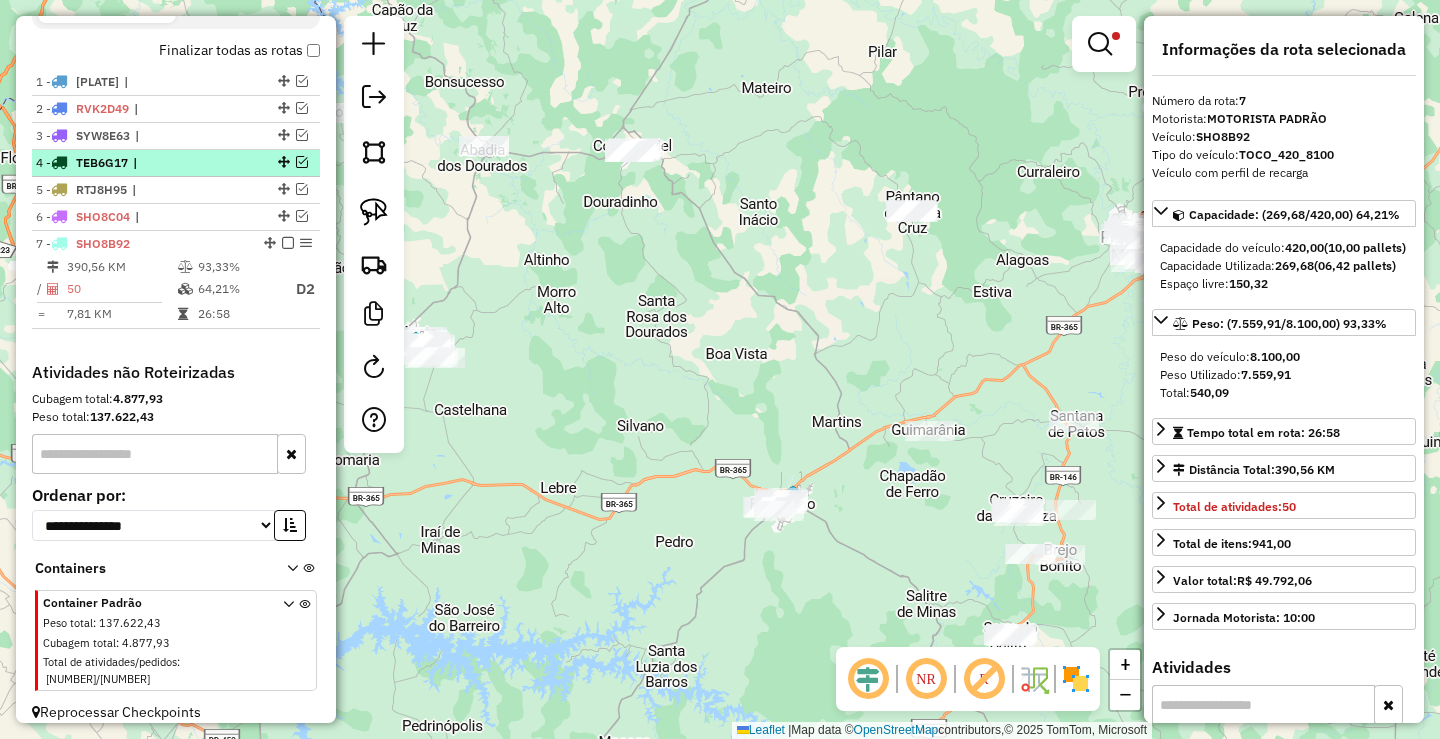 click at bounding box center [288, 243] 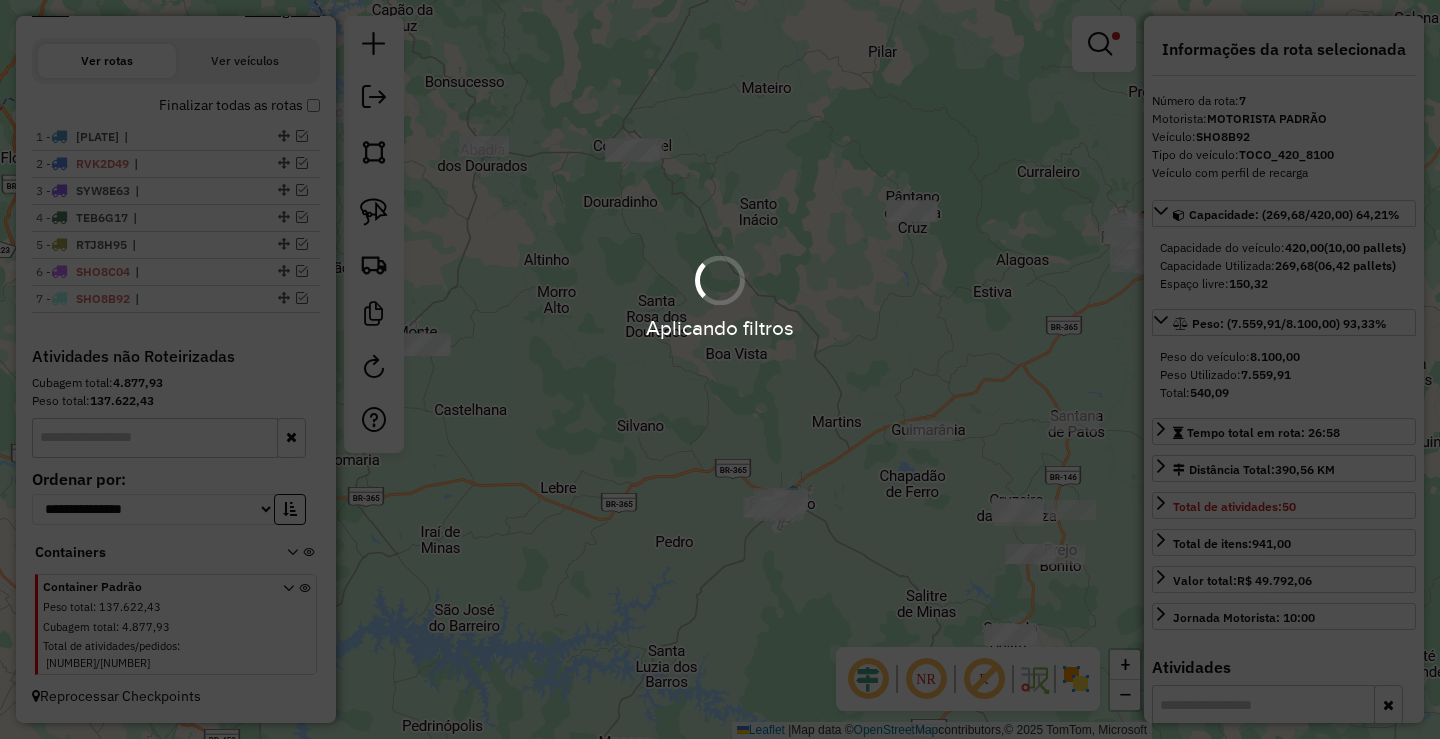 scroll, scrollTop: 625, scrollLeft: 0, axis: vertical 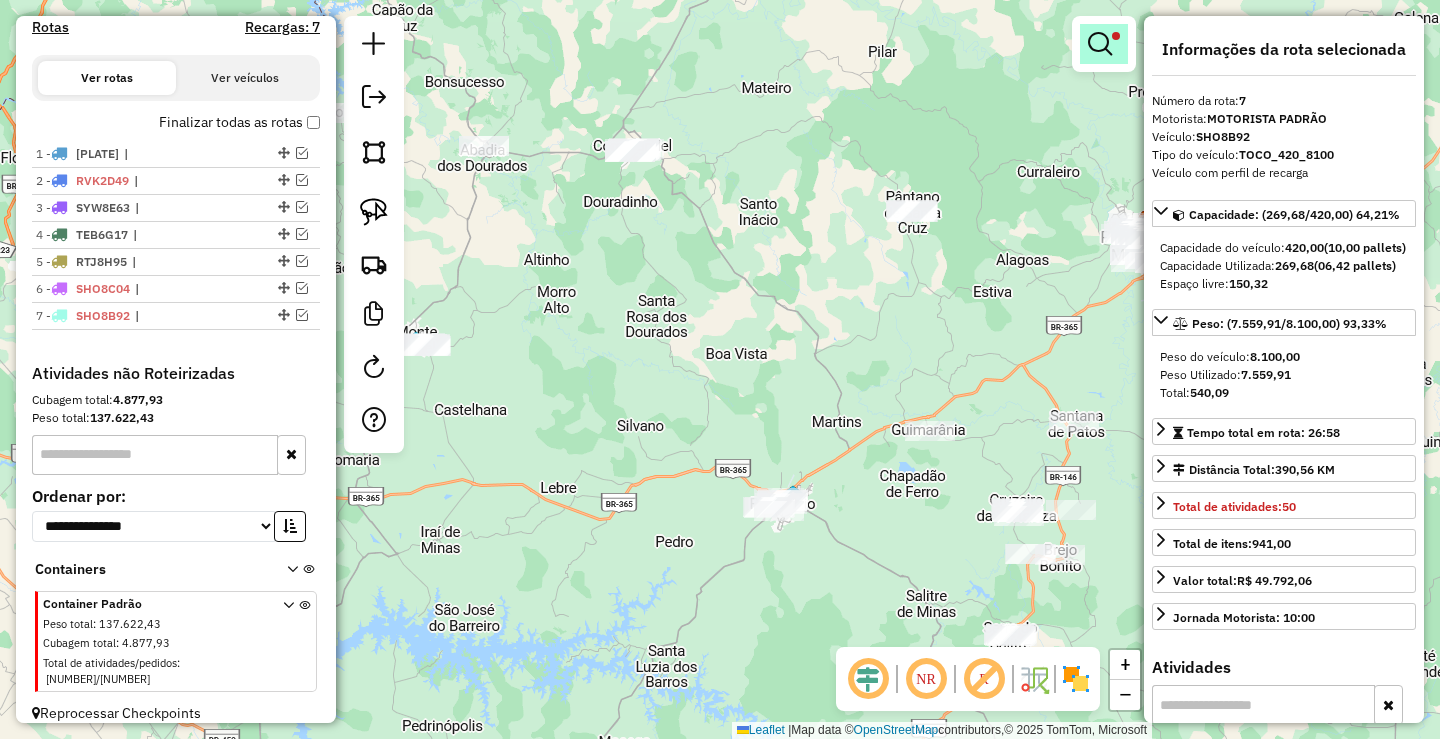 click at bounding box center [1104, 44] 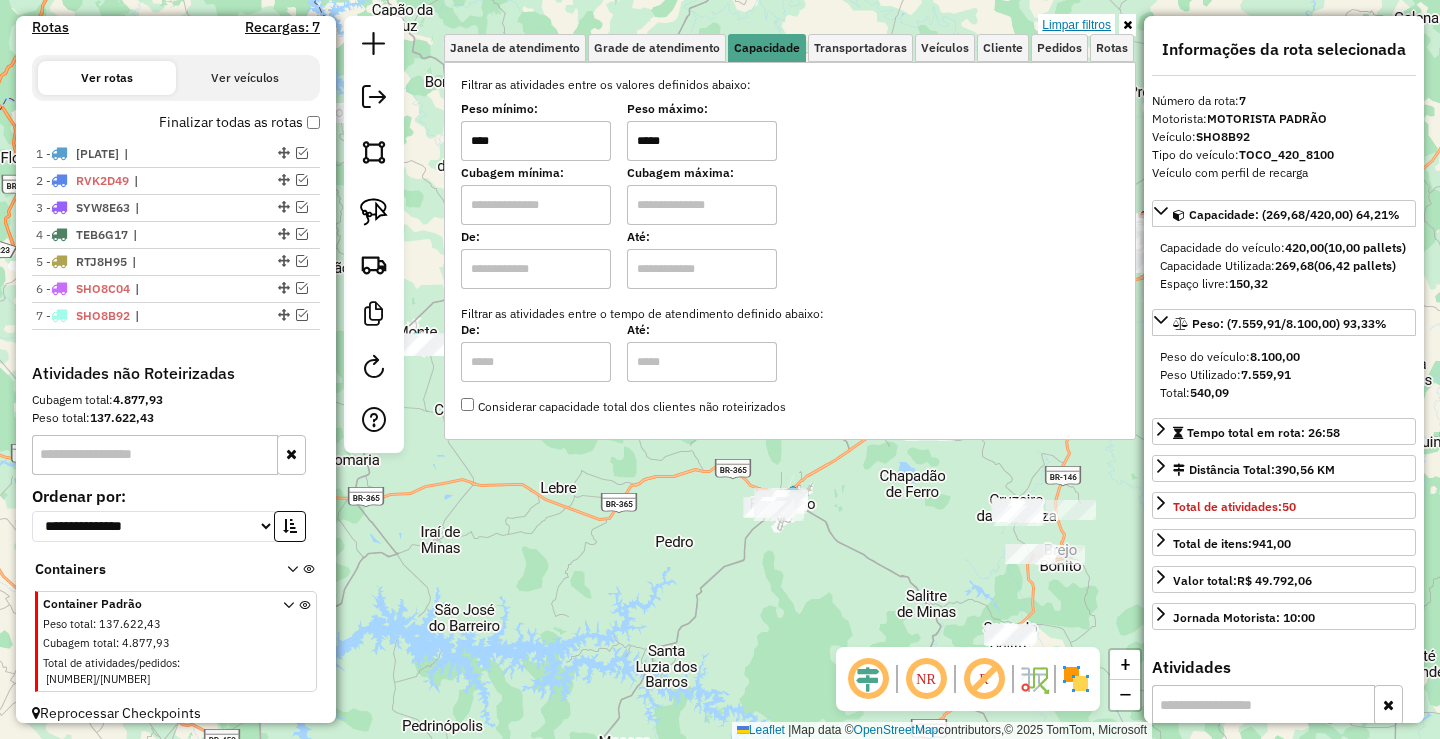 click on "Limpar filtros" at bounding box center [1076, 25] 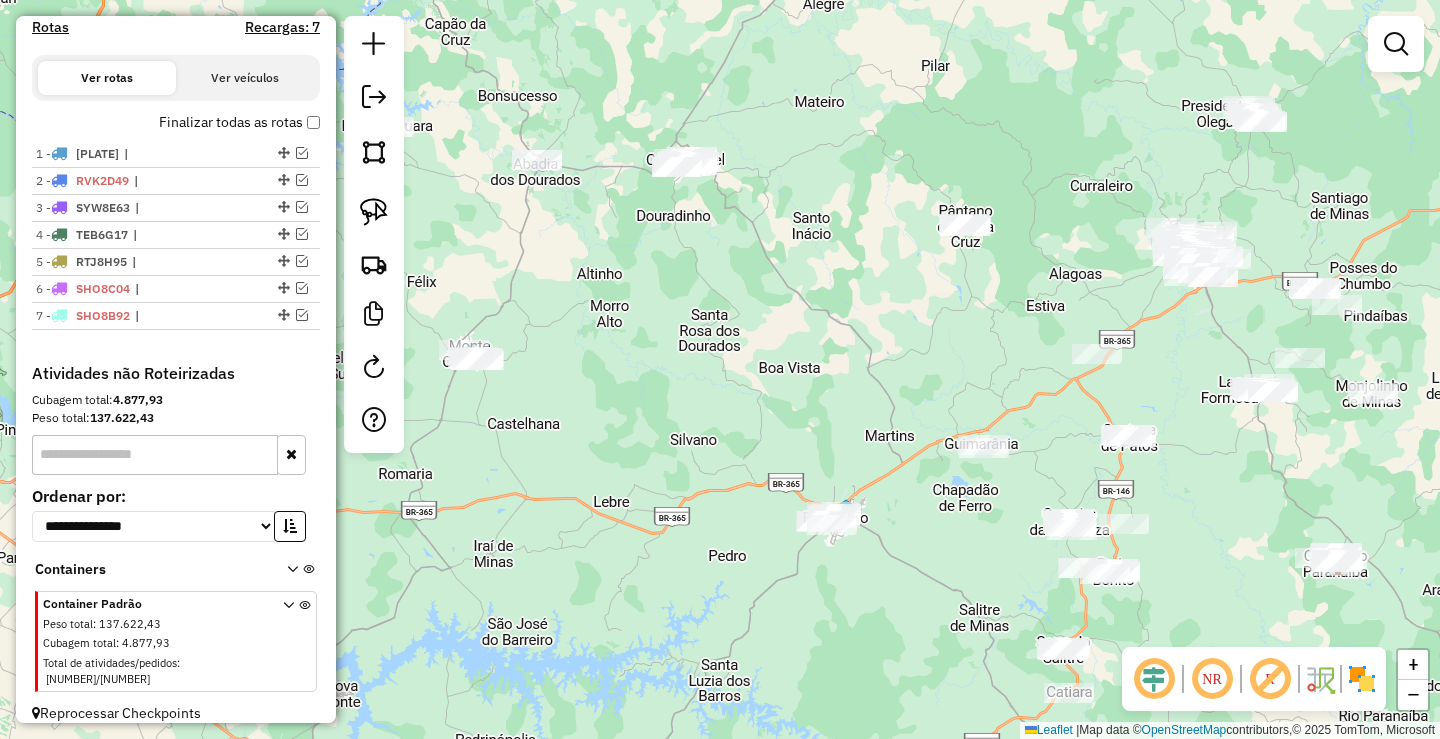 drag, startPoint x: 632, startPoint y: 426, endPoint x: 762, endPoint y: 437, distance: 130.46455 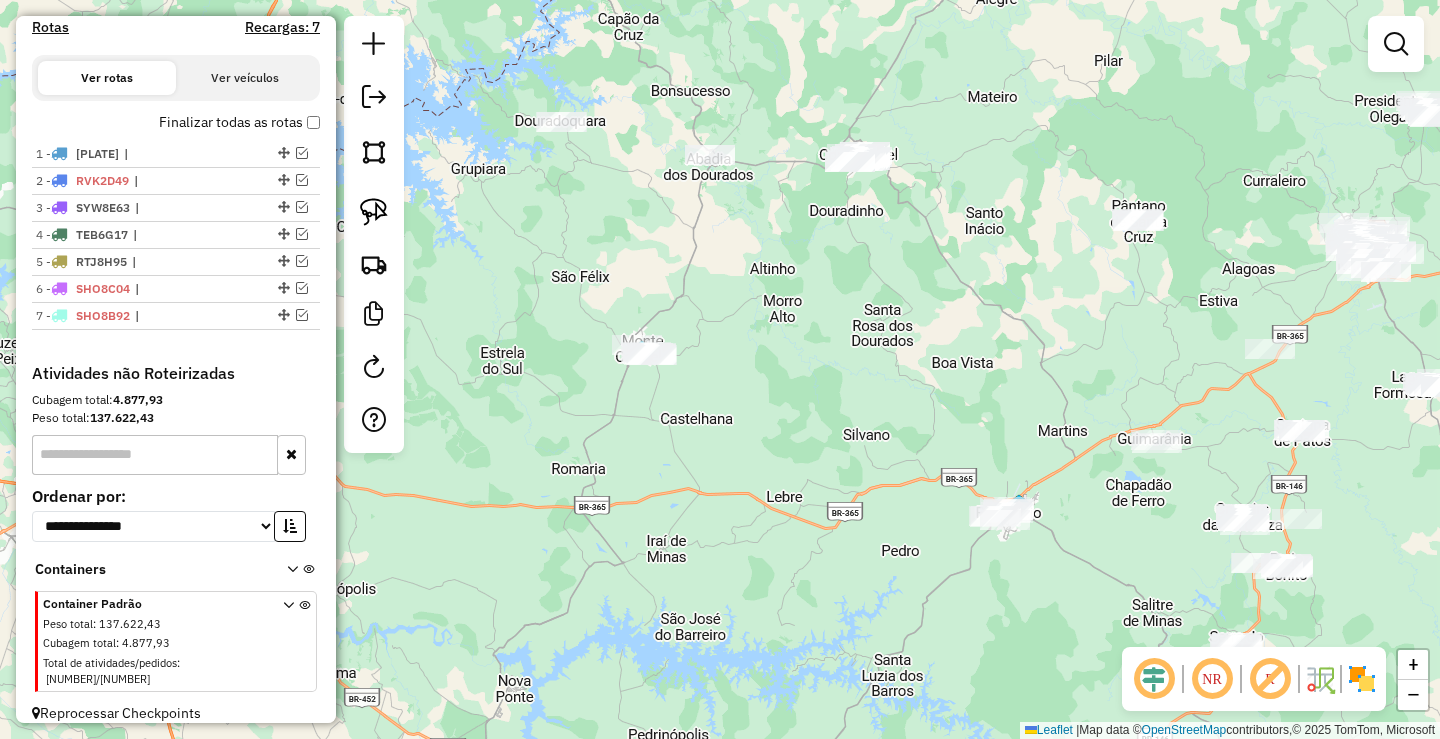 drag, startPoint x: 788, startPoint y: 433, endPoint x: 843, endPoint y: 426, distance: 55.443665 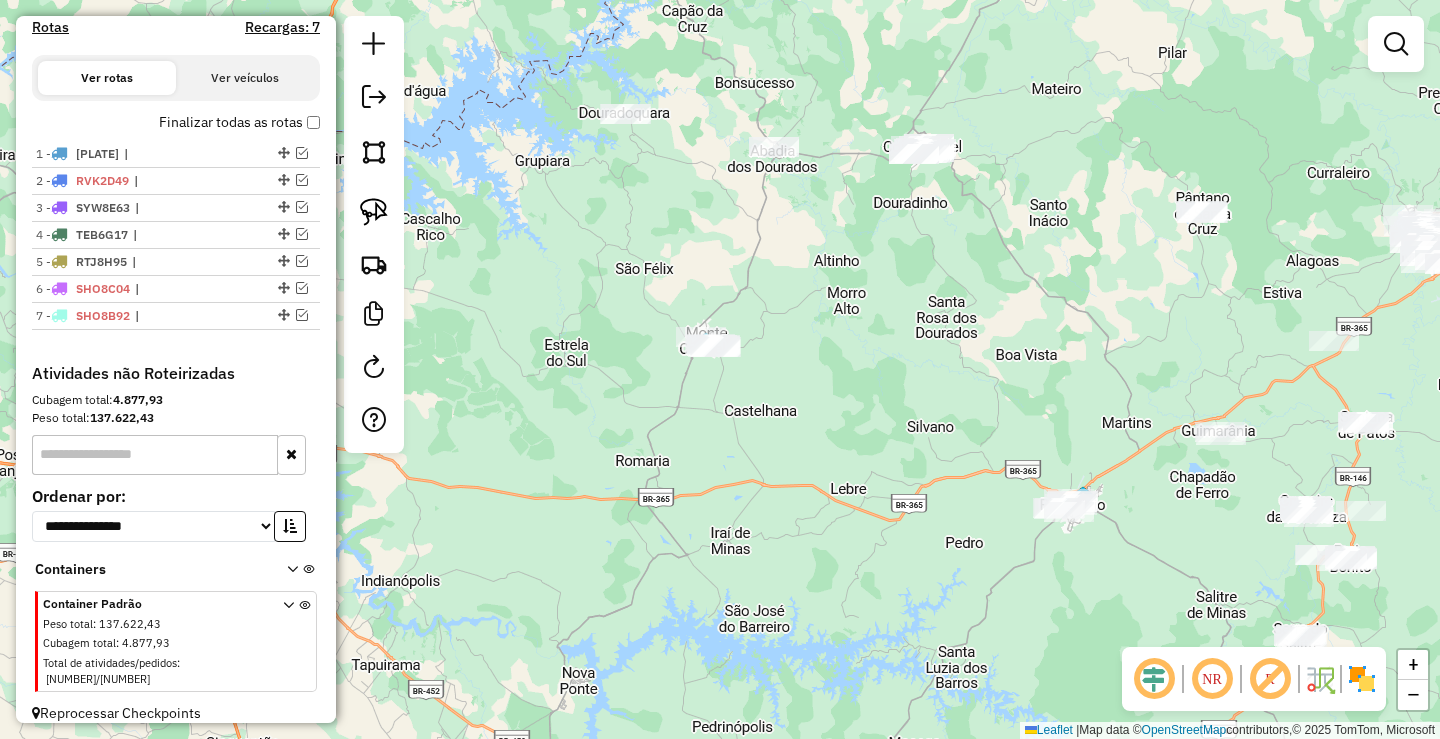 click on "Janela de atendimento Grade de atendimento Capacidade Transportadoras Veículos Cliente Pedidos  Rotas Selecione os dias de semana para filtrar as janelas de atendimento  Seg   Ter   Qua   Qui   Sex   Sáb   Dom  Informe o período da janela de atendimento: De: Até:  Filtrar exatamente a janela do cliente  Considerar janela de atendimento padrão  Selecione os dias de semana para filtrar as grades de atendimento  Seg   Ter   Qua   Qui   Sex   Sáb   Dom   Considerar clientes sem dia de atendimento cadastrado  Clientes fora do dia de atendimento selecionado Filtrar as atividades entre os valores definidos abaixo:  Peso mínimo:   Peso máximo:   Cubagem mínima:   Cubagem máxima:   De:   Até:  Filtrar as atividades entre o tempo de atendimento definido abaixo:  De:   Até:   Considerar capacidade total dos clientes não roteirizados Transportadora: Selecione um ou mais itens Tipo de veículo: Selecione um ou mais itens Veículo: Selecione um ou mais itens Motorista: Selecione um ou mais itens Nome: Rótulo:" 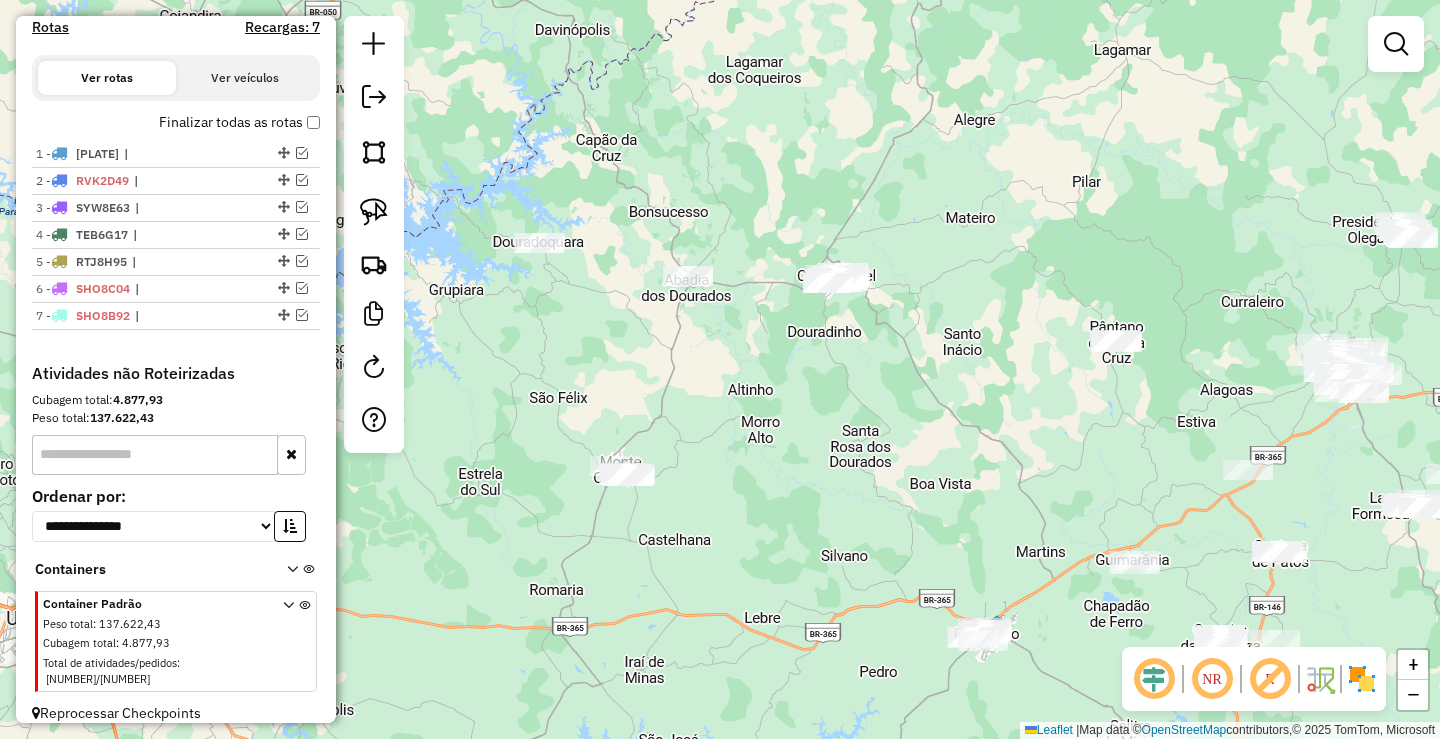 drag, startPoint x: 619, startPoint y: 520, endPoint x: 608, endPoint y: 503, distance: 20.248457 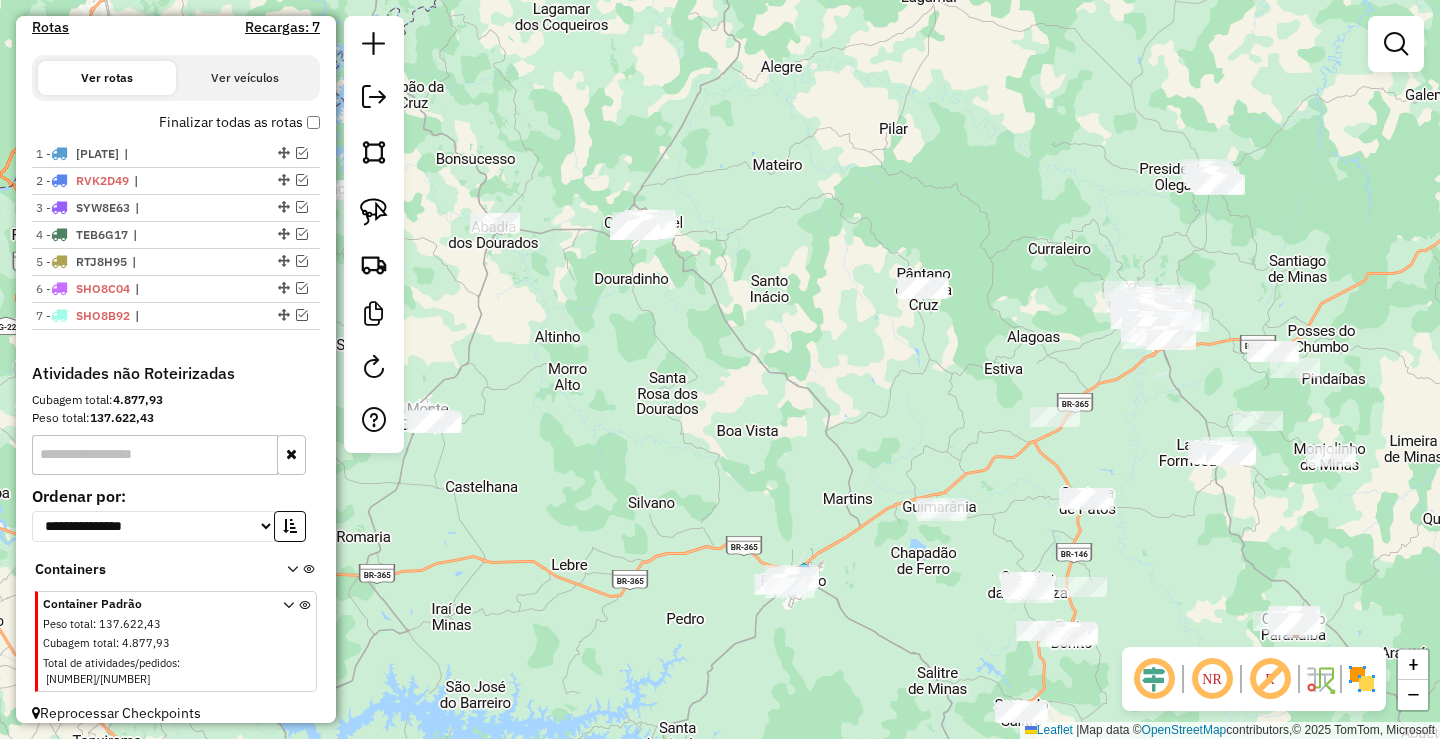 drag, startPoint x: 626, startPoint y: 515, endPoint x: 546, endPoint y: 458, distance: 98.229324 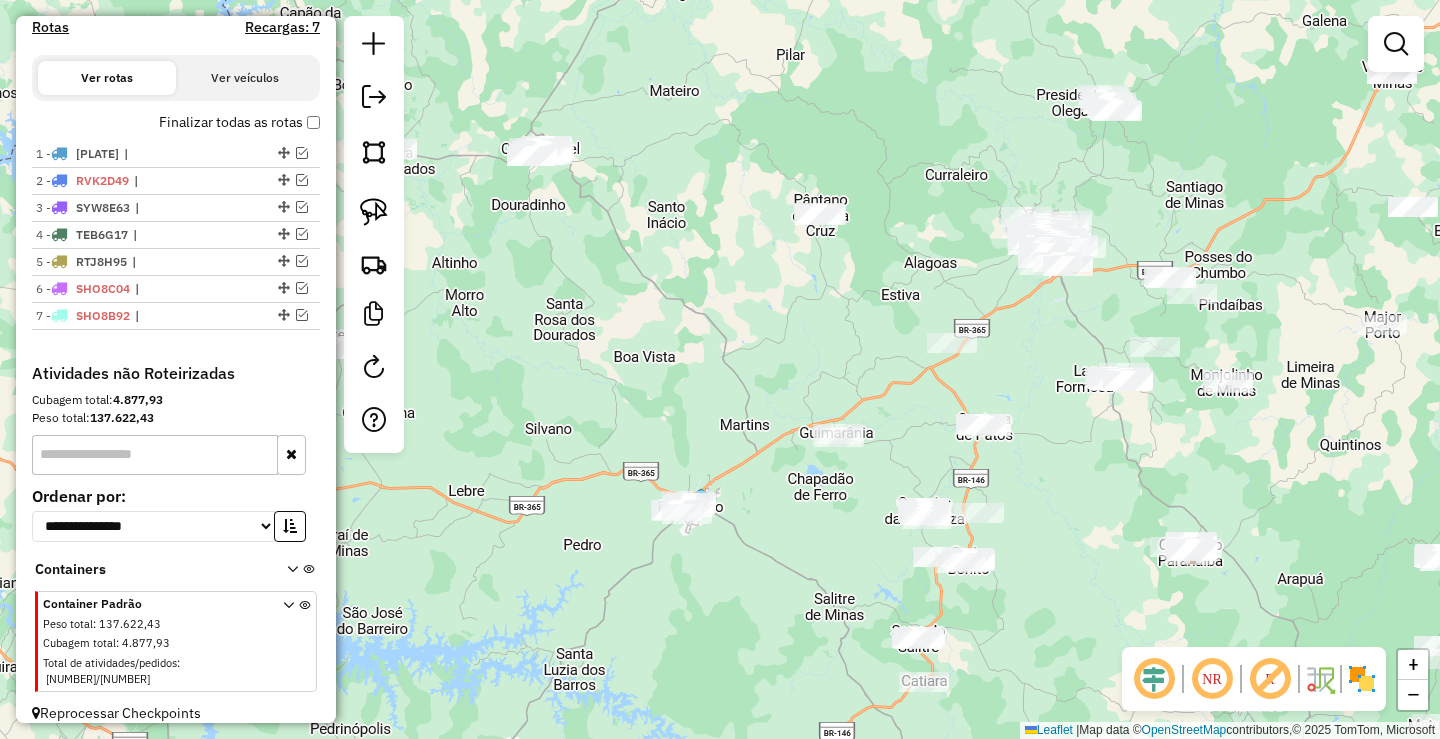 drag, startPoint x: 554, startPoint y: 449, endPoint x: 461, endPoint y: 387, distance: 111.77209 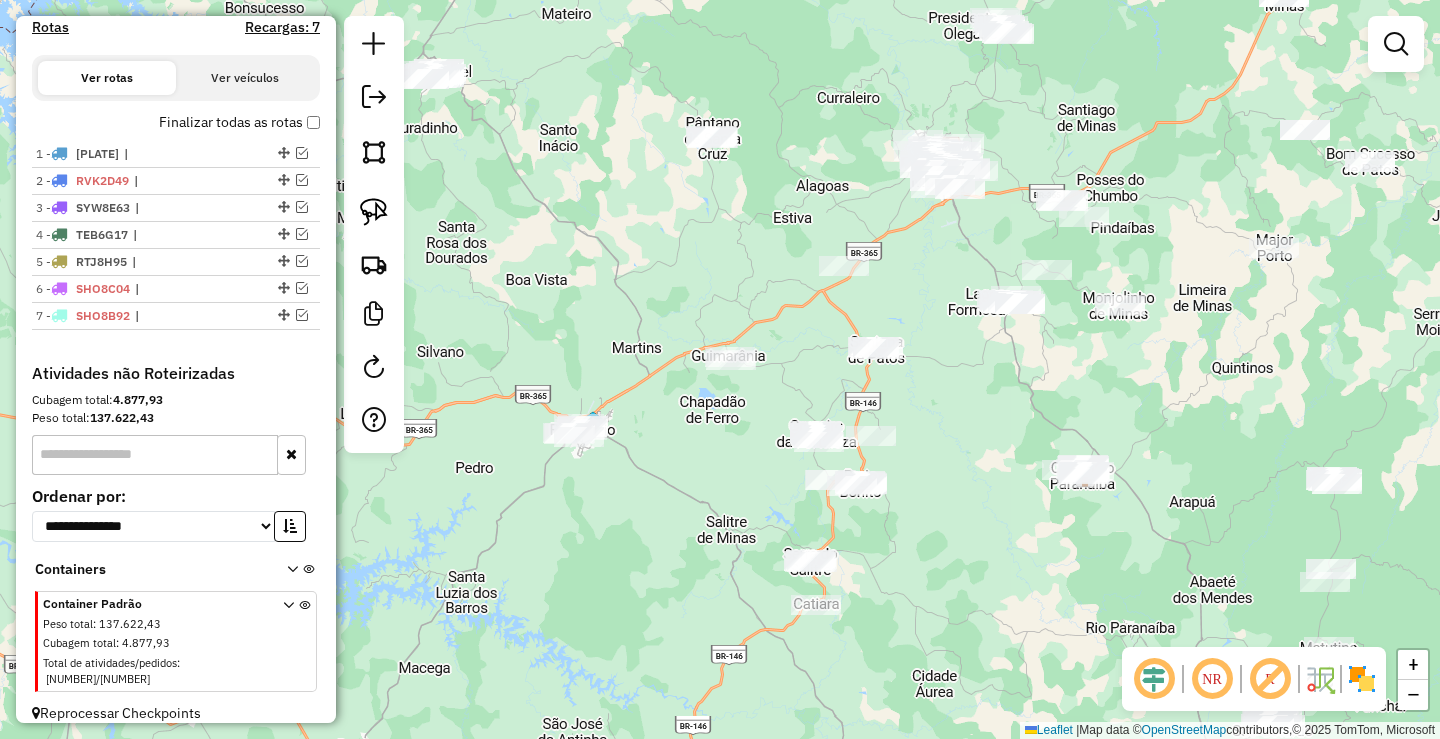 drag, startPoint x: 769, startPoint y: 434, endPoint x: 690, endPoint y: 367, distance: 103.58572 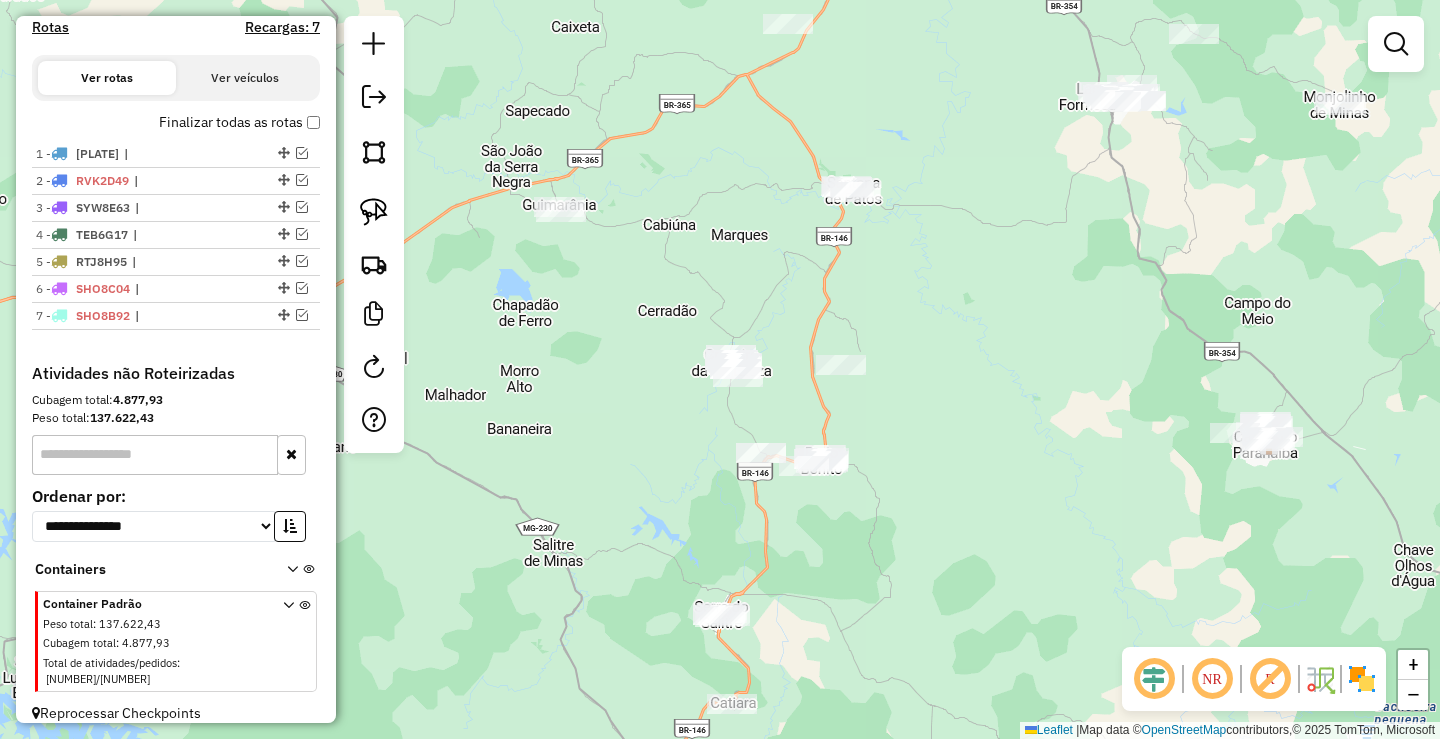click on "Janela de atendimento Grade de atendimento Capacidade Transportadoras Veículos Cliente Pedidos  Rotas Selecione os dias de semana para filtrar as janelas de atendimento  Seg   Ter   Qua   Qui   Sex   Sáb   Dom  Informe o período da janela de atendimento: De: Até:  Filtrar exatamente a janela do cliente  Considerar janela de atendimento padrão  Selecione os dias de semana para filtrar as grades de atendimento  Seg   Ter   Qua   Qui   Sex   Sáb   Dom   Considerar clientes sem dia de atendimento cadastrado  Clientes fora do dia de atendimento selecionado Filtrar as atividades entre os valores definidos abaixo:  Peso mínimo:   Peso máximo:   Cubagem mínima:   Cubagem máxima:   De:   Até:  Filtrar as atividades entre o tempo de atendimento definido abaixo:  De:   Até:   Considerar capacidade total dos clientes não roteirizados Transportadora: Selecione um ou mais itens Tipo de veículo: Selecione um ou mais itens Veículo: Selecione um ou mais itens Motorista: Selecione um ou mais itens Nome: Rótulo:" 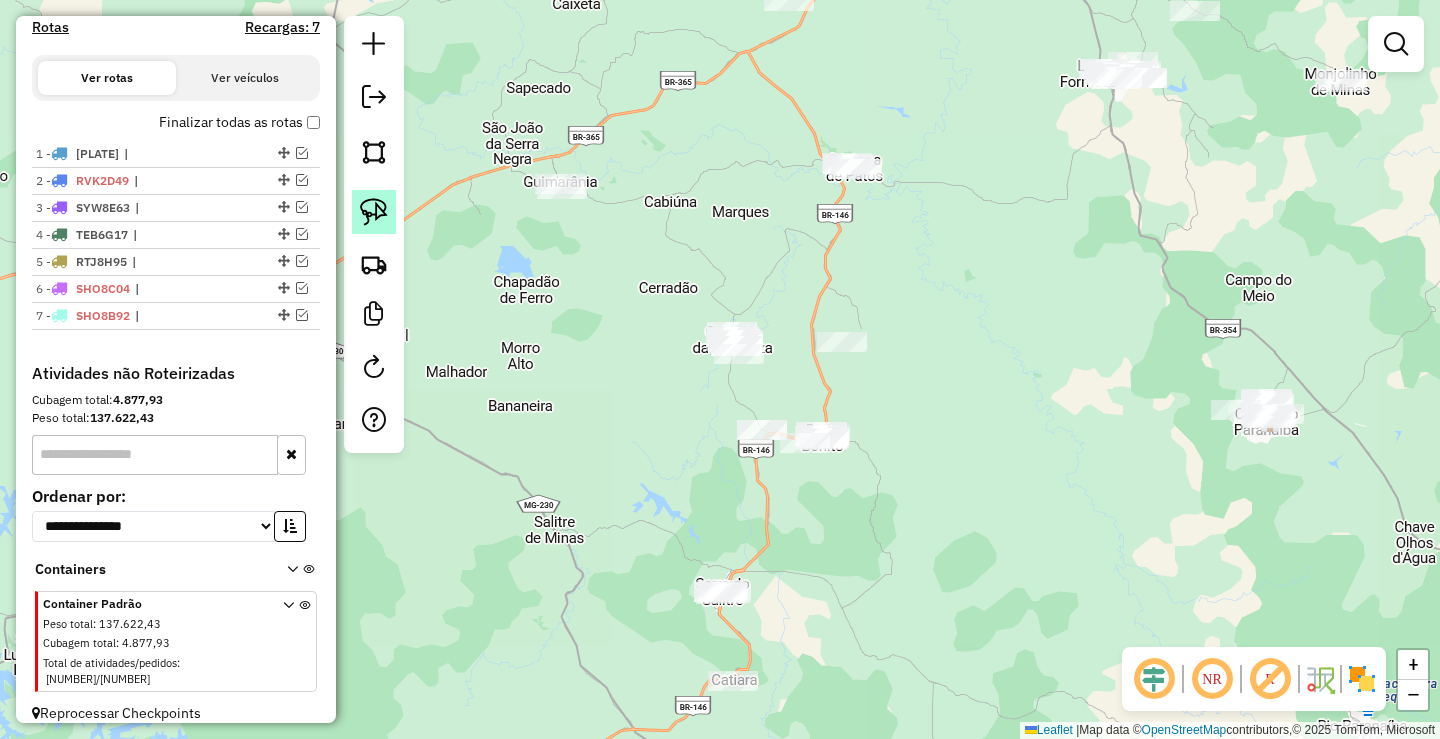 click 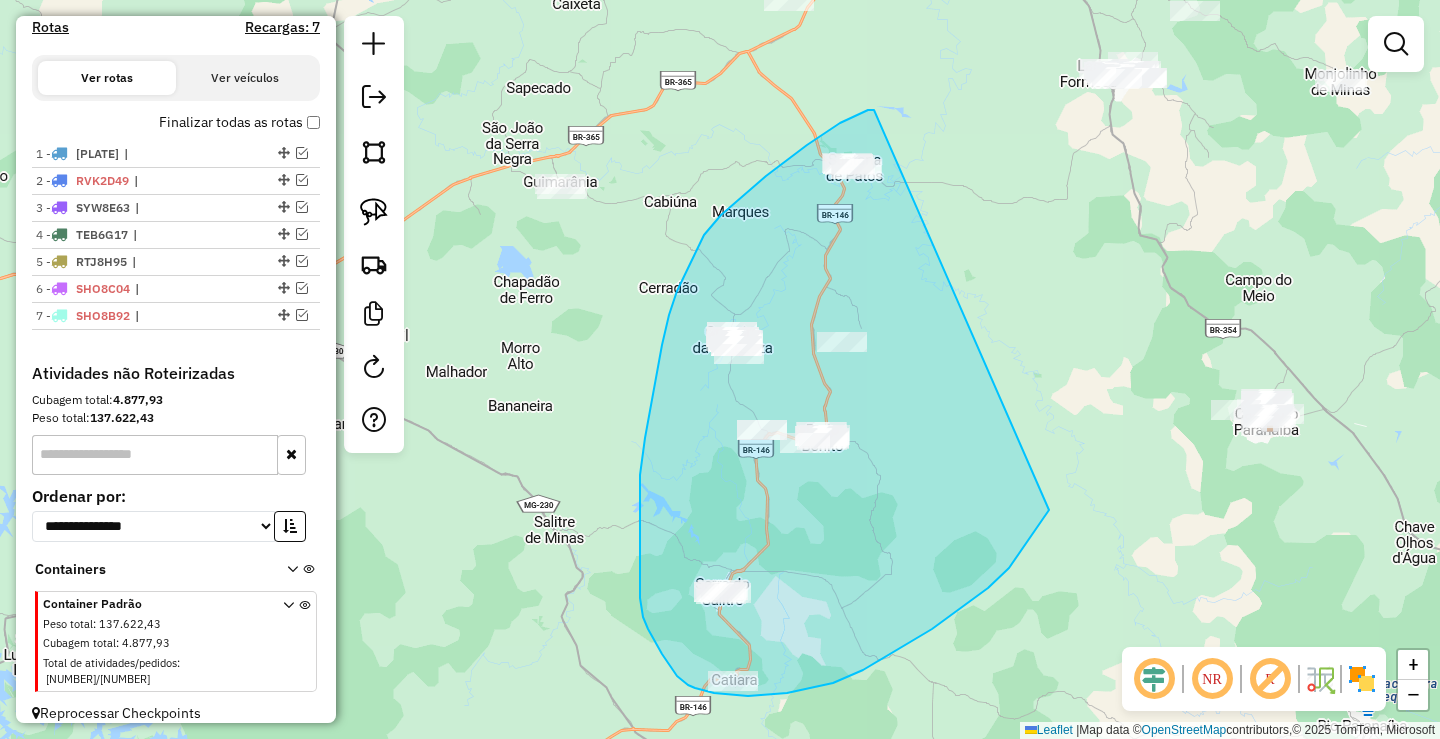 drag, startPoint x: 874, startPoint y: 110, endPoint x: 1058, endPoint y: 493, distance: 424.90588 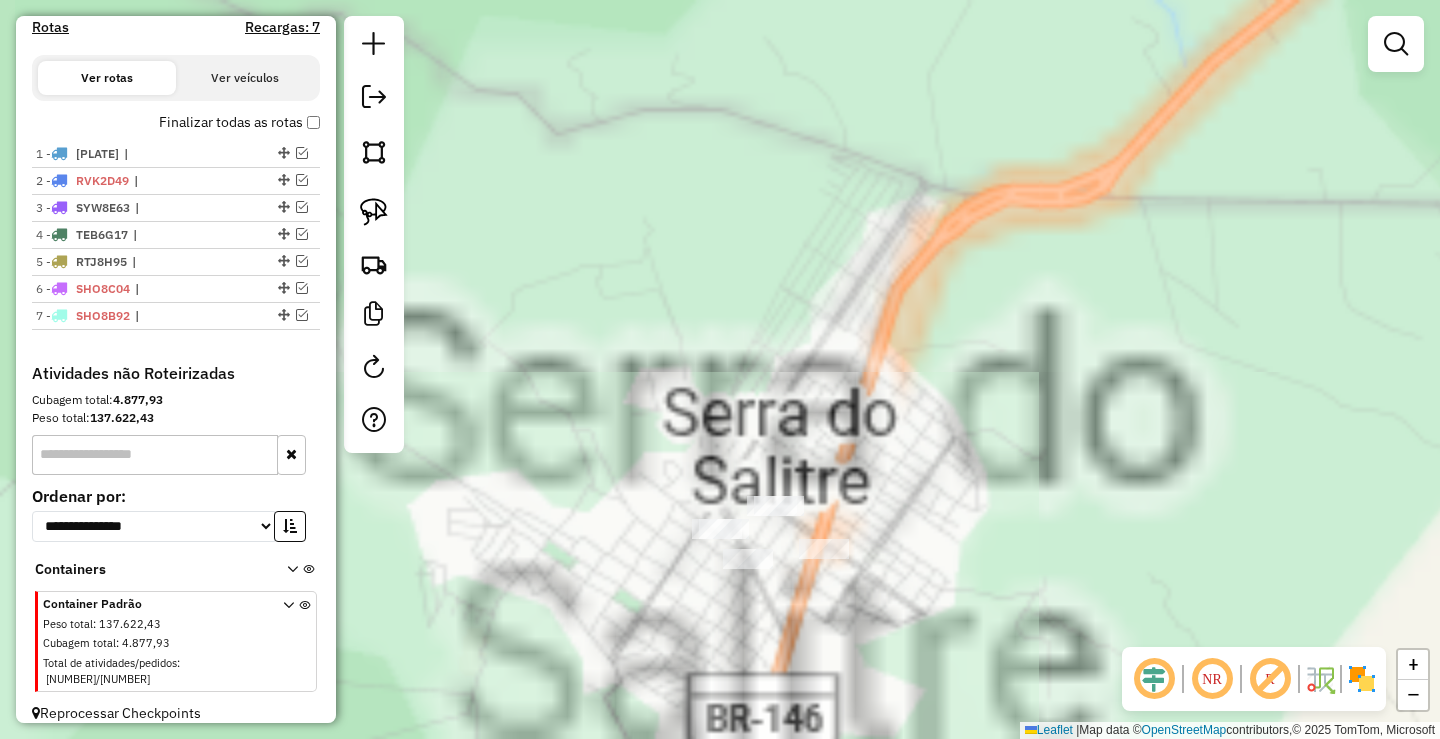 drag, startPoint x: 603, startPoint y: 510, endPoint x: 601, endPoint y: 449, distance: 61.03278 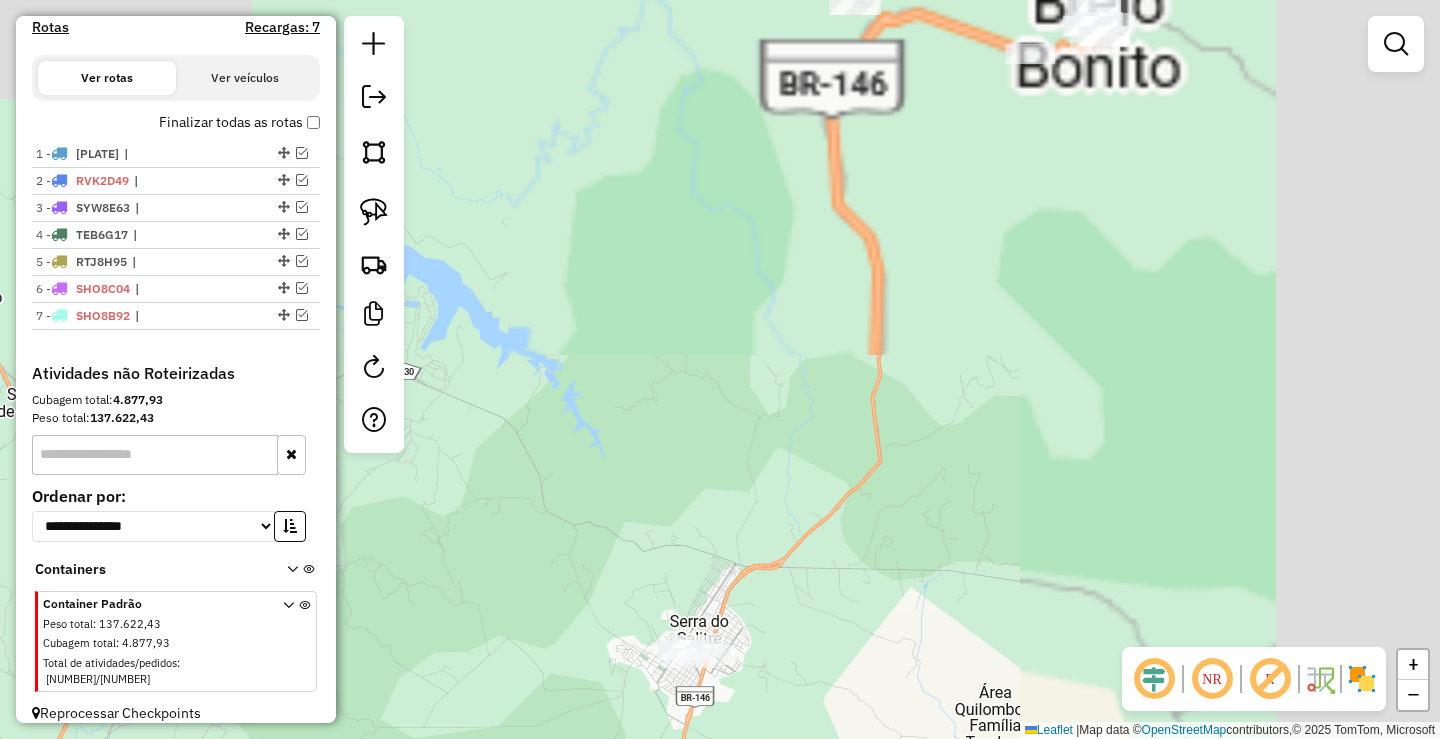 drag, startPoint x: 715, startPoint y: 424, endPoint x: 724, endPoint y: 557, distance: 133.30417 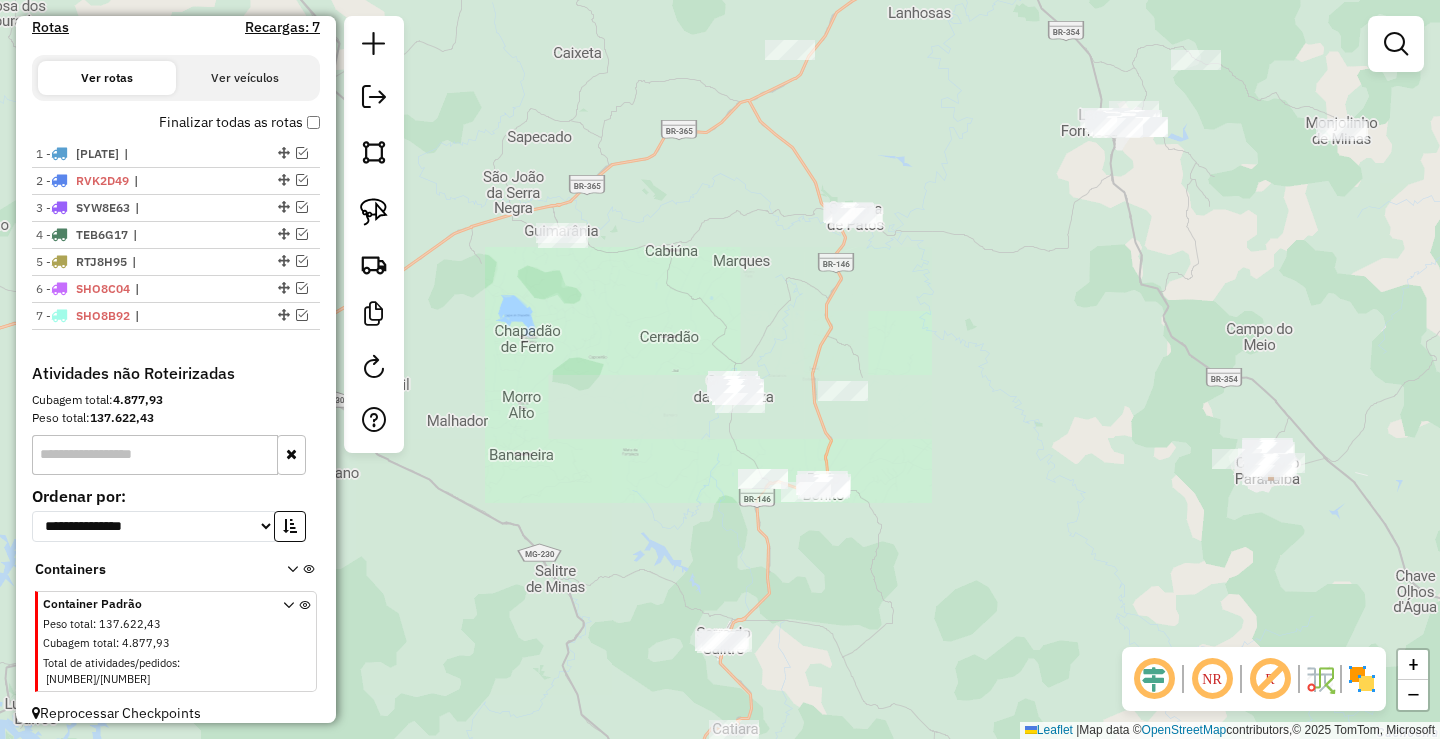click on "Janela de atendimento Grade de atendimento Capacidade Transportadoras Veículos Cliente Pedidos  Rotas Selecione os dias de semana para filtrar as janelas de atendimento  Seg   Ter   Qua   Qui   Sex   Sáb   Dom  Informe o período da janela de atendimento: De: Até:  Filtrar exatamente a janela do cliente  Considerar janela de atendimento padrão  Selecione os dias de semana para filtrar as grades de atendimento  Seg   Ter   Qua   Qui   Sex   Sáb   Dom   Considerar clientes sem dia de atendimento cadastrado  Clientes fora do dia de atendimento selecionado Filtrar as atividades entre os valores definidos abaixo:  Peso mínimo:   Peso máximo:   Cubagem mínima:   Cubagem máxima:   De:   Até:  Filtrar as atividades entre o tempo de atendimento definido abaixo:  De:   Até:   Considerar capacidade total dos clientes não roteirizados Transportadora: Selecione um ou mais itens Tipo de veículo: Selecione um ou mais itens Veículo: Selecione um ou mais itens Motorista: Selecione um ou mais itens Nome: Rótulo:" 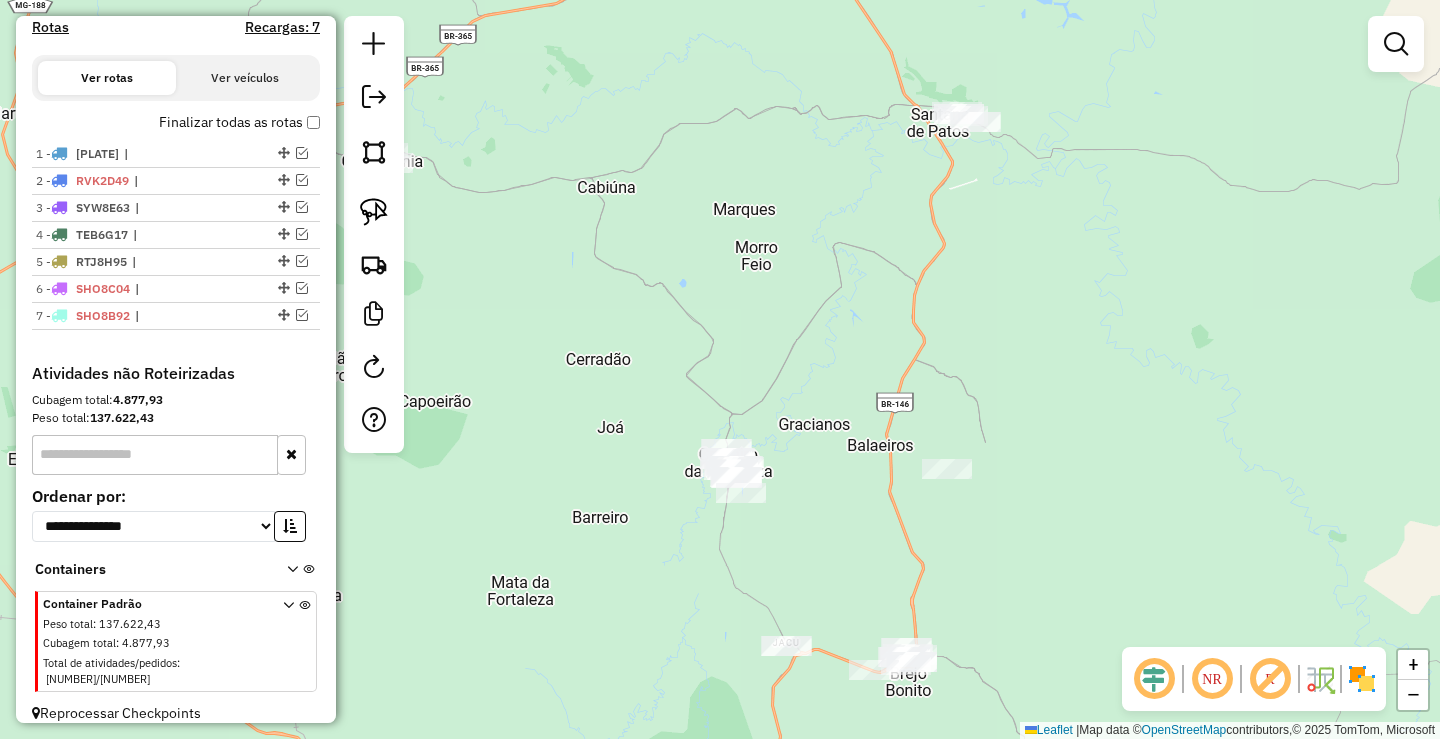 drag, startPoint x: 701, startPoint y: 535, endPoint x: 694, endPoint y: 496, distance: 39.623226 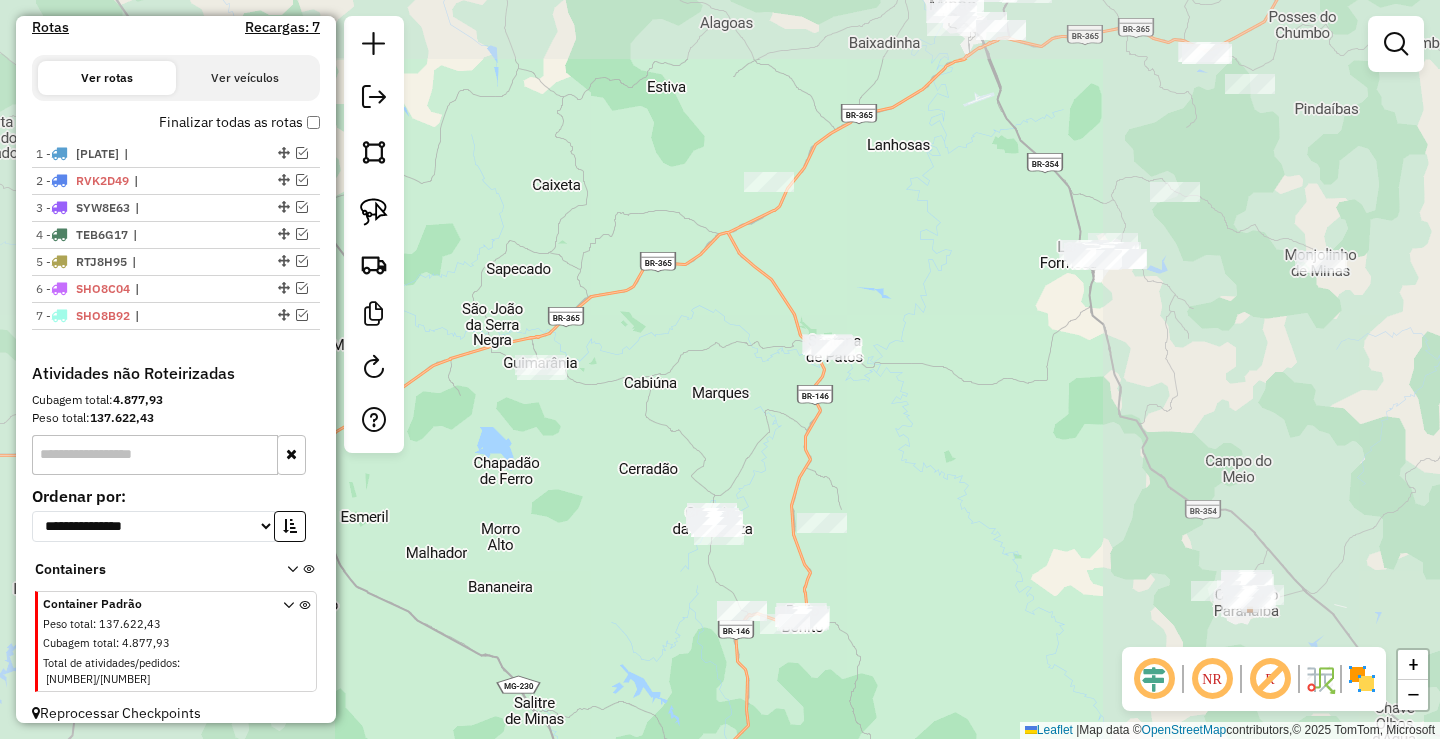 click on "Janela de atendimento Grade de atendimento Capacidade Transportadoras Veículos Cliente Pedidos  Rotas Selecione os dias de semana para filtrar as janelas de atendimento  Seg   Ter   Qua   Qui   Sex   Sáb   Dom  Informe o período da janela de atendimento: De: Até:  Filtrar exatamente a janela do cliente  Considerar janela de atendimento padrão  Selecione os dias de semana para filtrar as grades de atendimento  Seg   Ter   Qua   Qui   Sex   Sáb   Dom   Considerar clientes sem dia de atendimento cadastrado  Clientes fora do dia de atendimento selecionado Filtrar as atividades entre os valores definidos abaixo:  Peso mínimo:   Peso máximo:   Cubagem mínima:   Cubagem máxima:   De:   Até:  Filtrar as atividades entre o tempo de atendimento definido abaixo:  De:   Até:   Considerar capacidade total dos clientes não roteirizados Transportadora: Selecione um ou mais itens Tipo de veículo: Selecione um ou mais itens Veículo: Selecione um ou mais itens Motorista: Selecione um ou mais itens Nome: Rótulo:" 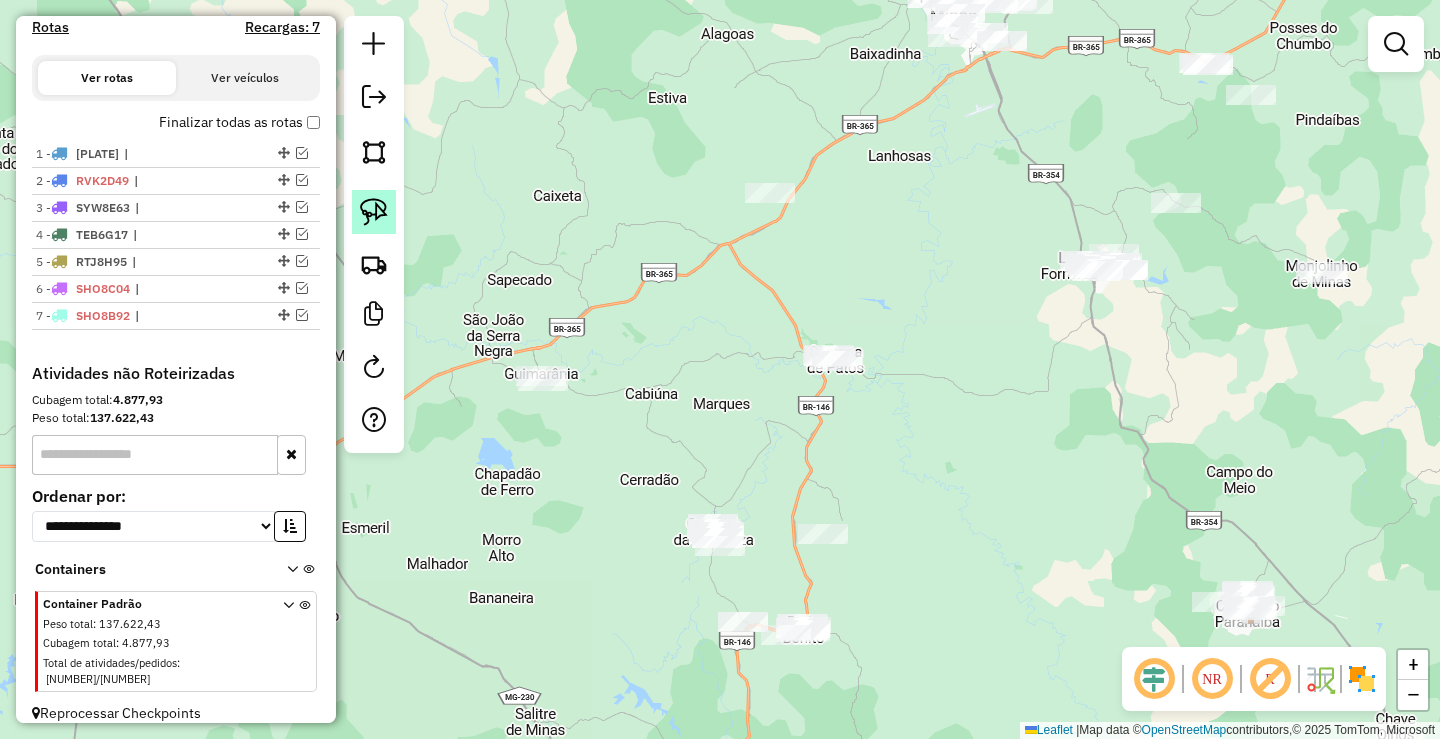 click 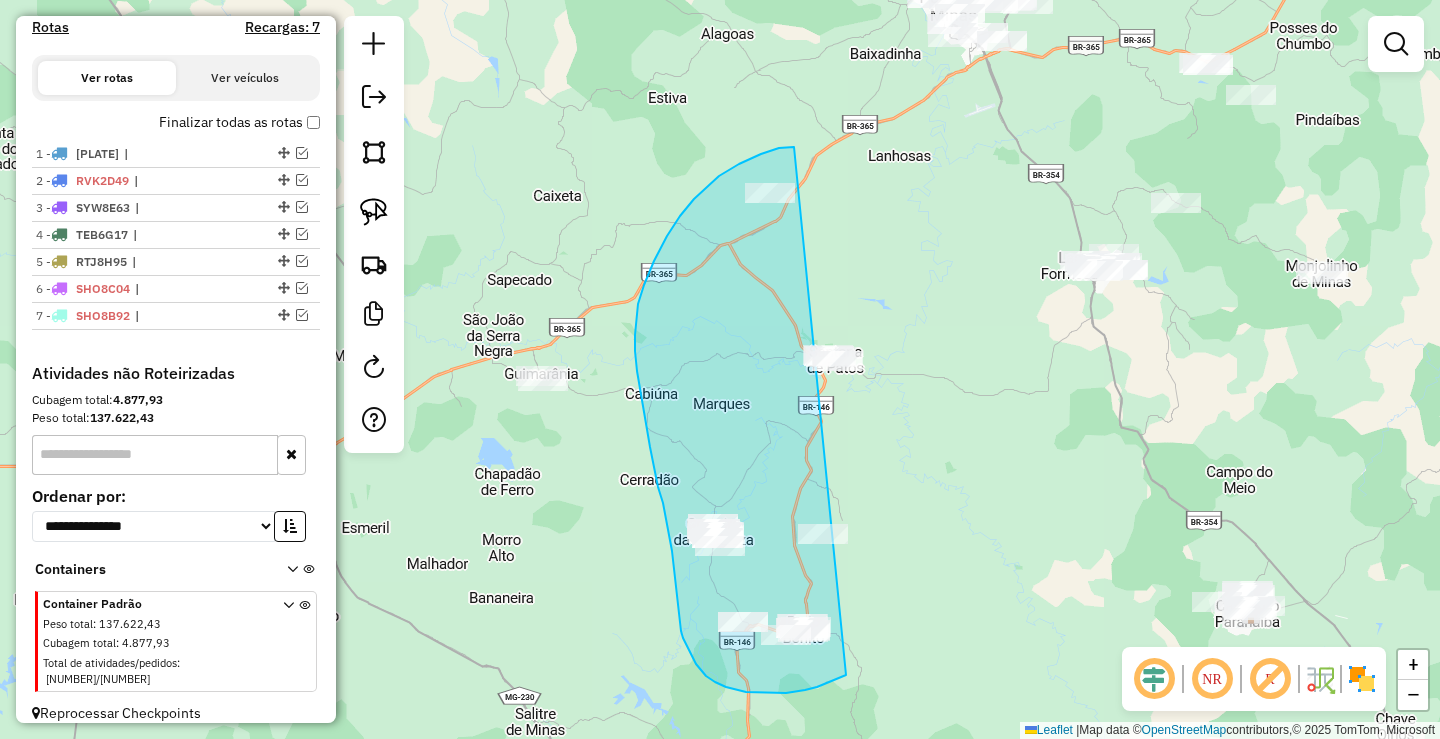 drag, startPoint x: 794, startPoint y: 147, endPoint x: 982, endPoint y: 512, distance: 410.57156 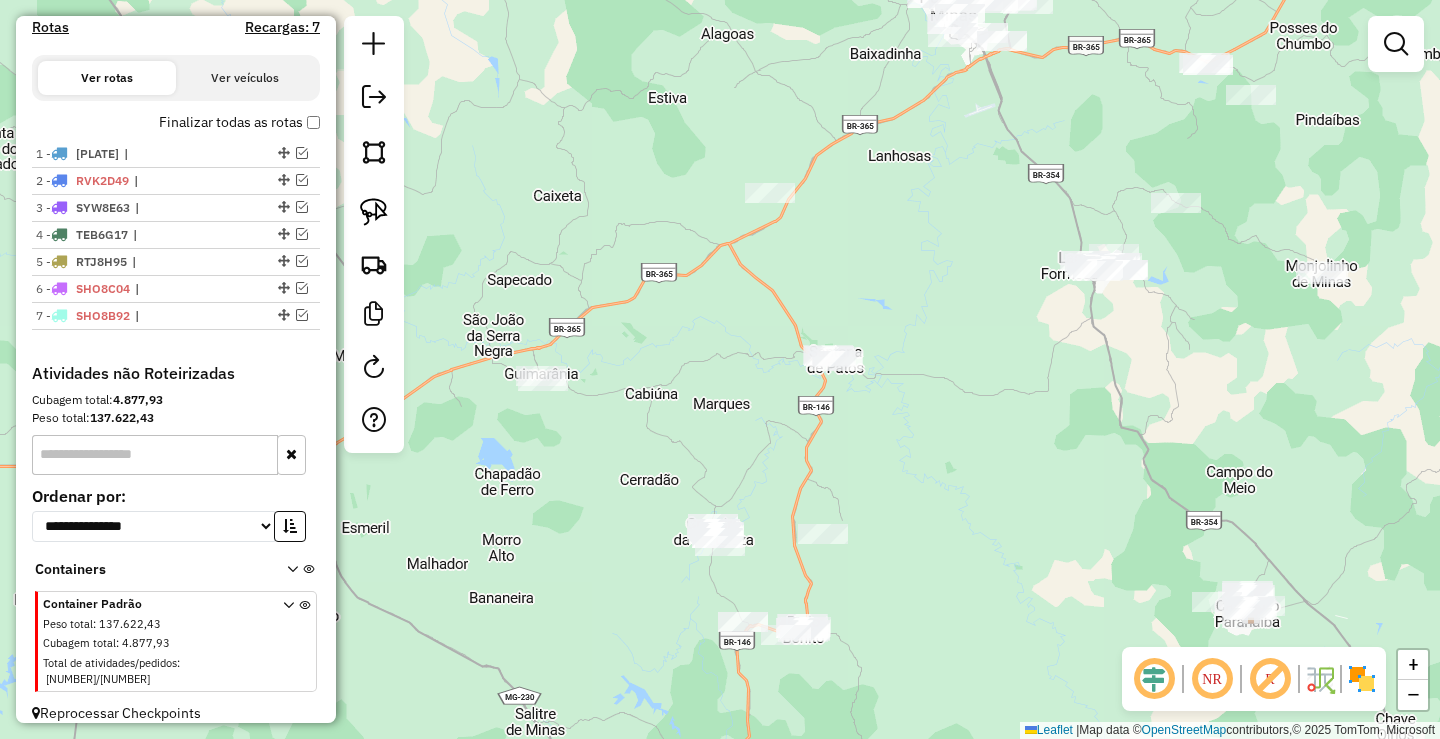 drag, startPoint x: 369, startPoint y: 218, endPoint x: 408, endPoint y: 223, distance: 39.319206 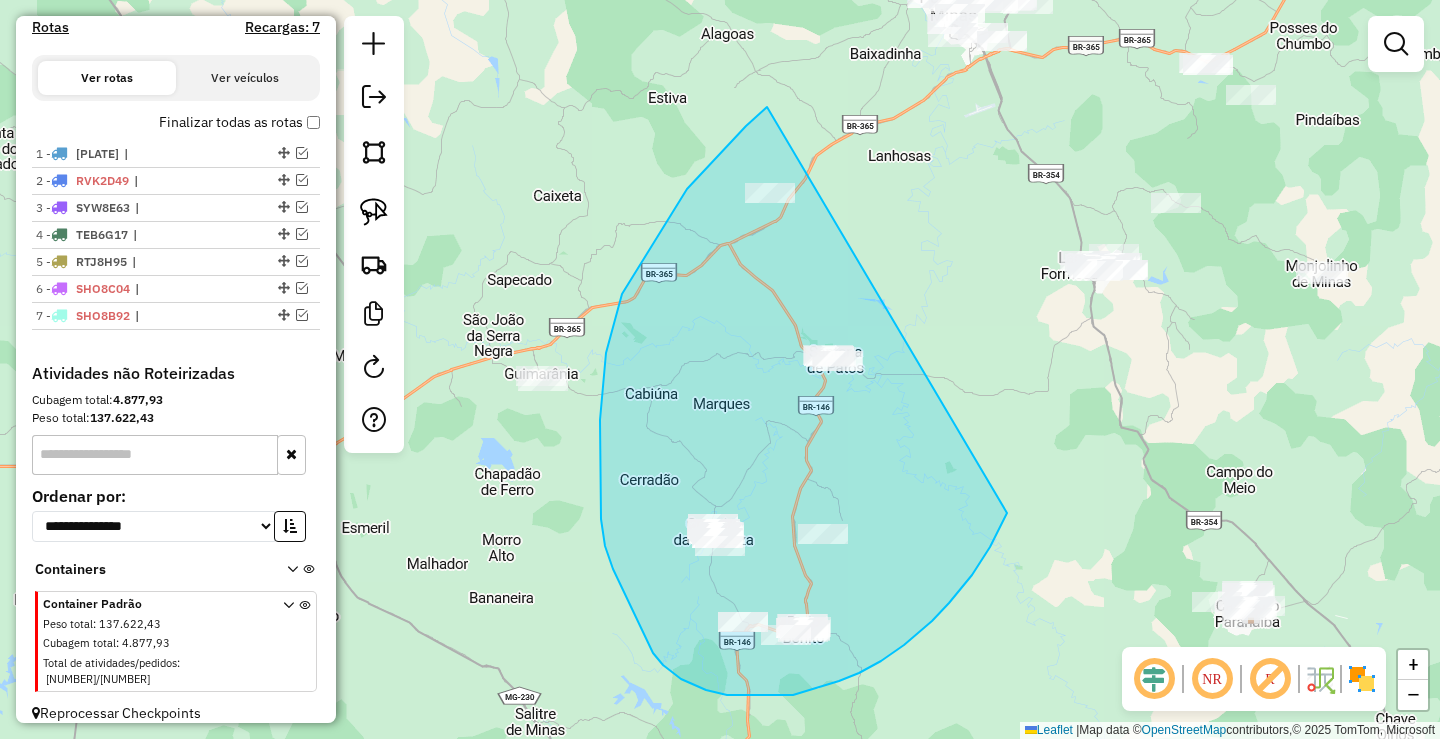 drag, startPoint x: 767, startPoint y: 107, endPoint x: 1016, endPoint y: 489, distance: 455.98795 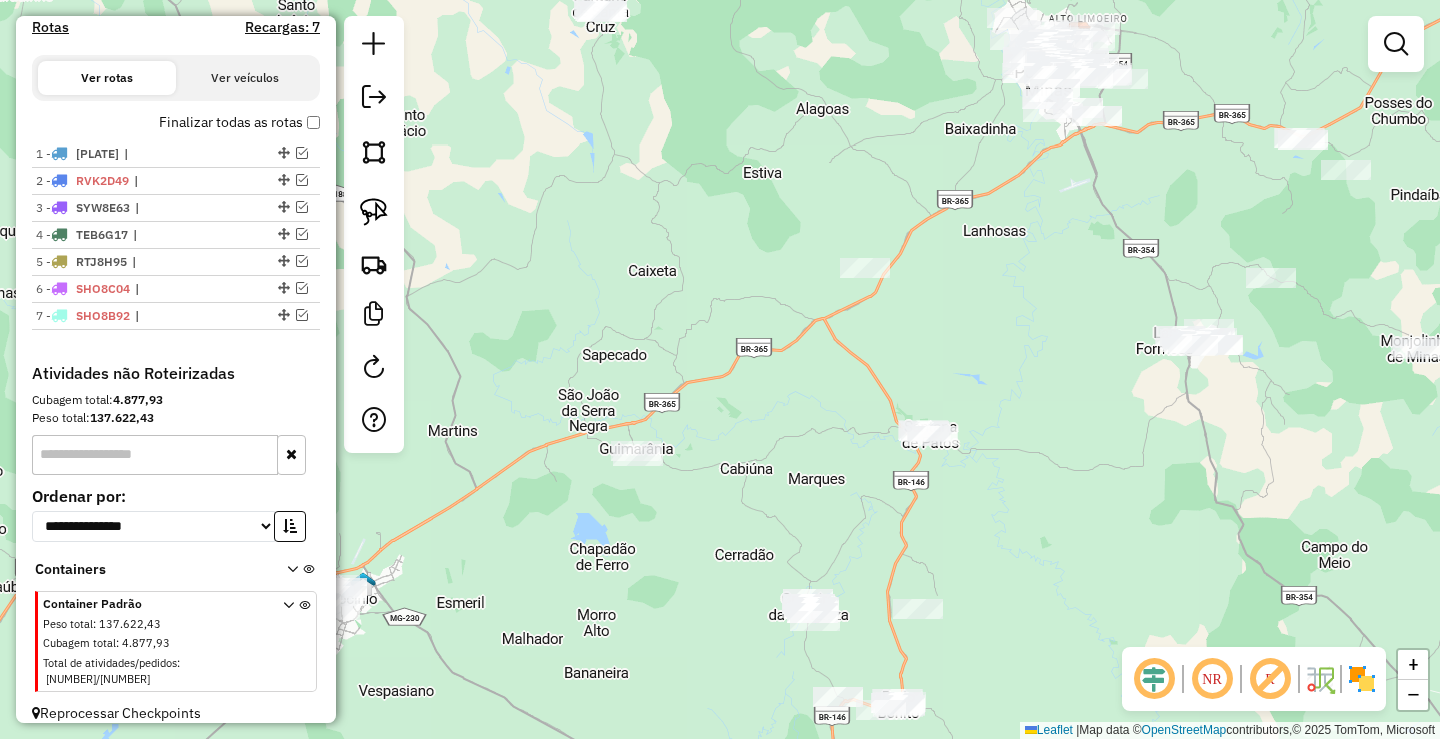 drag, startPoint x: 687, startPoint y: 301, endPoint x: 1071, endPoint y: 489, distance: 427.55118 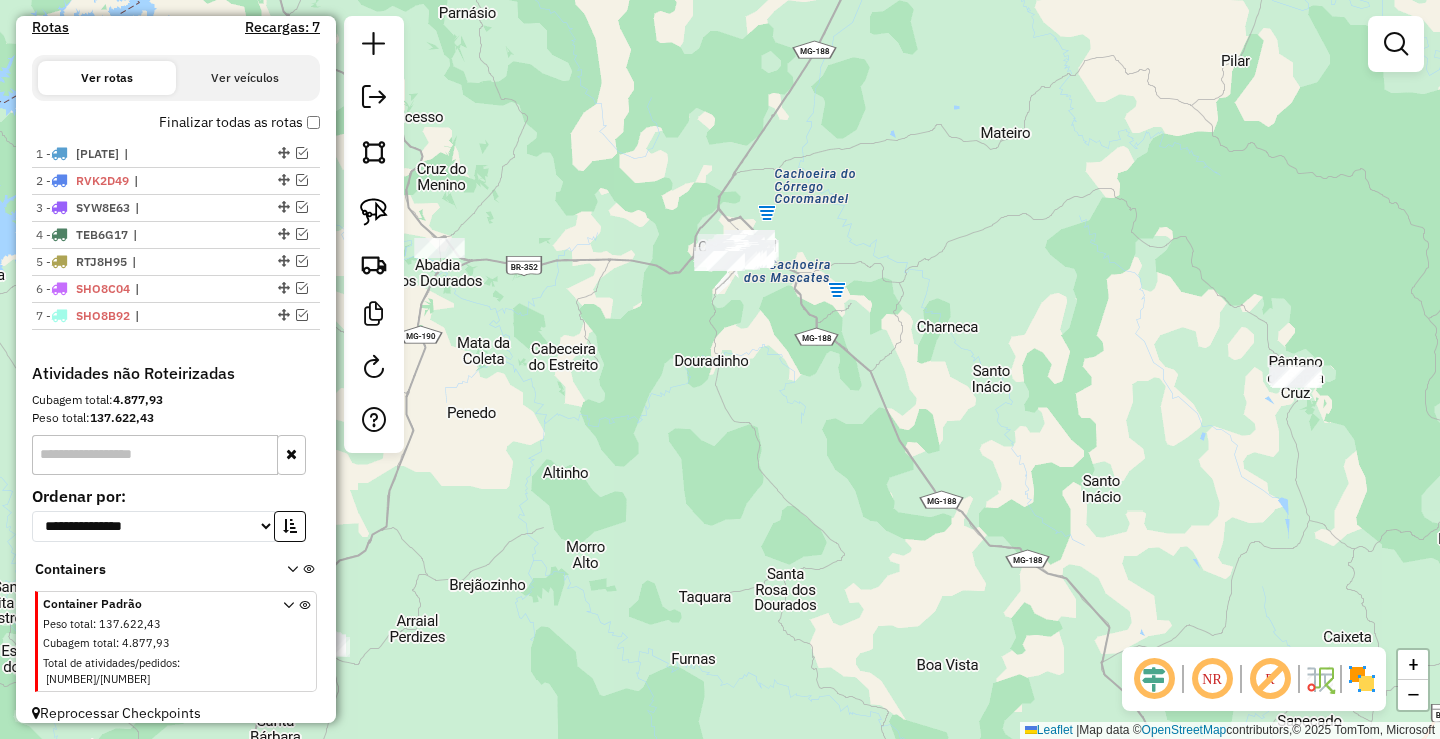 drag, startPoint x: 675, startPoint y: 353, endPoint x: 709, endPoint y: 354, distance: 34.0147 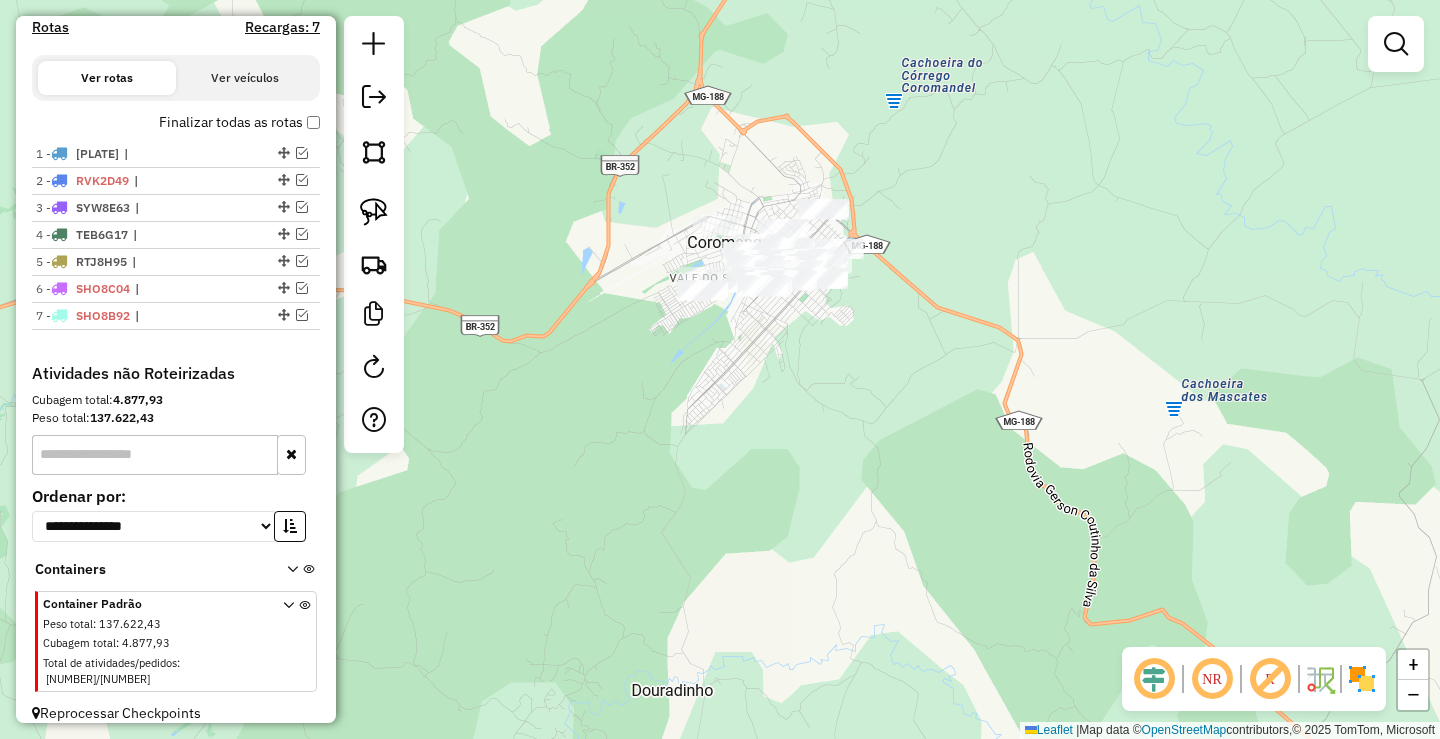 click at bounding box center [1396, 44] 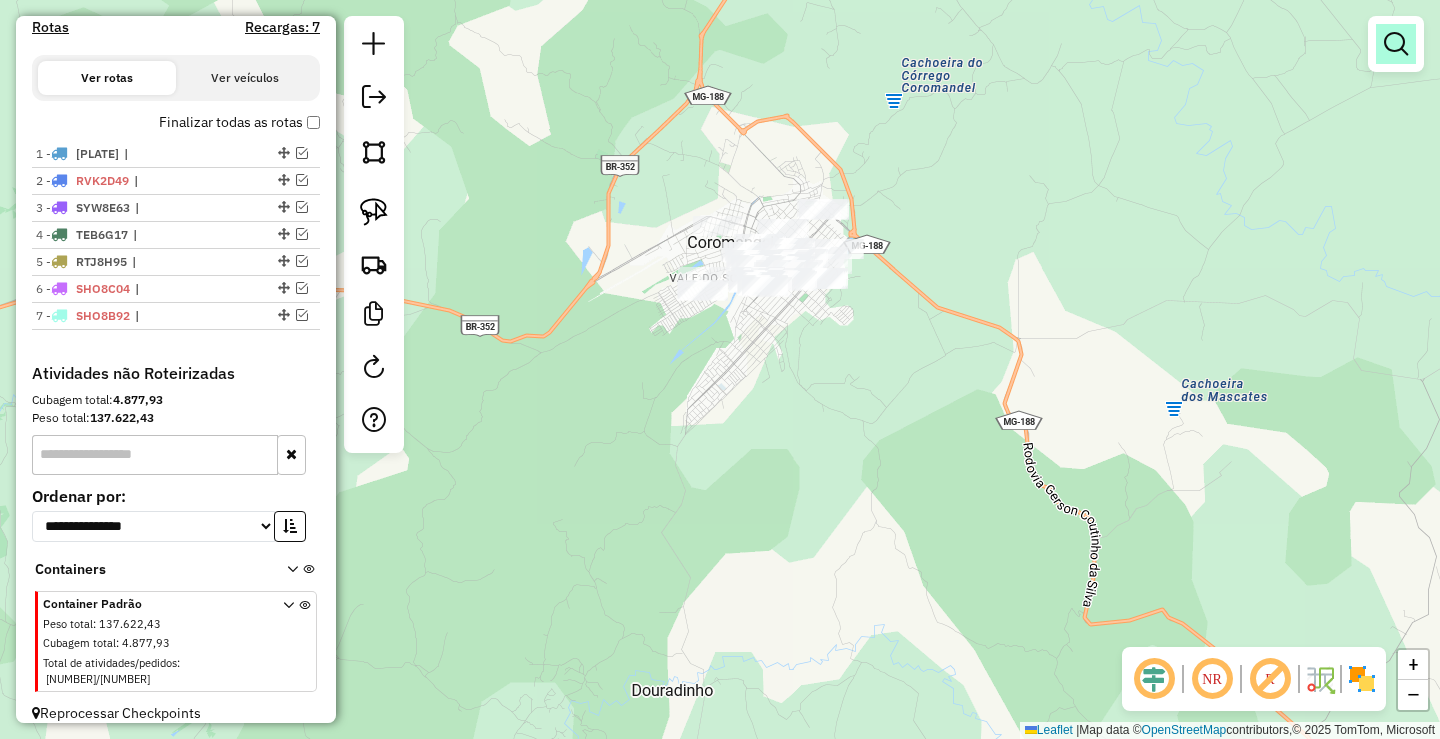 click at bounding box center (1396, 44) 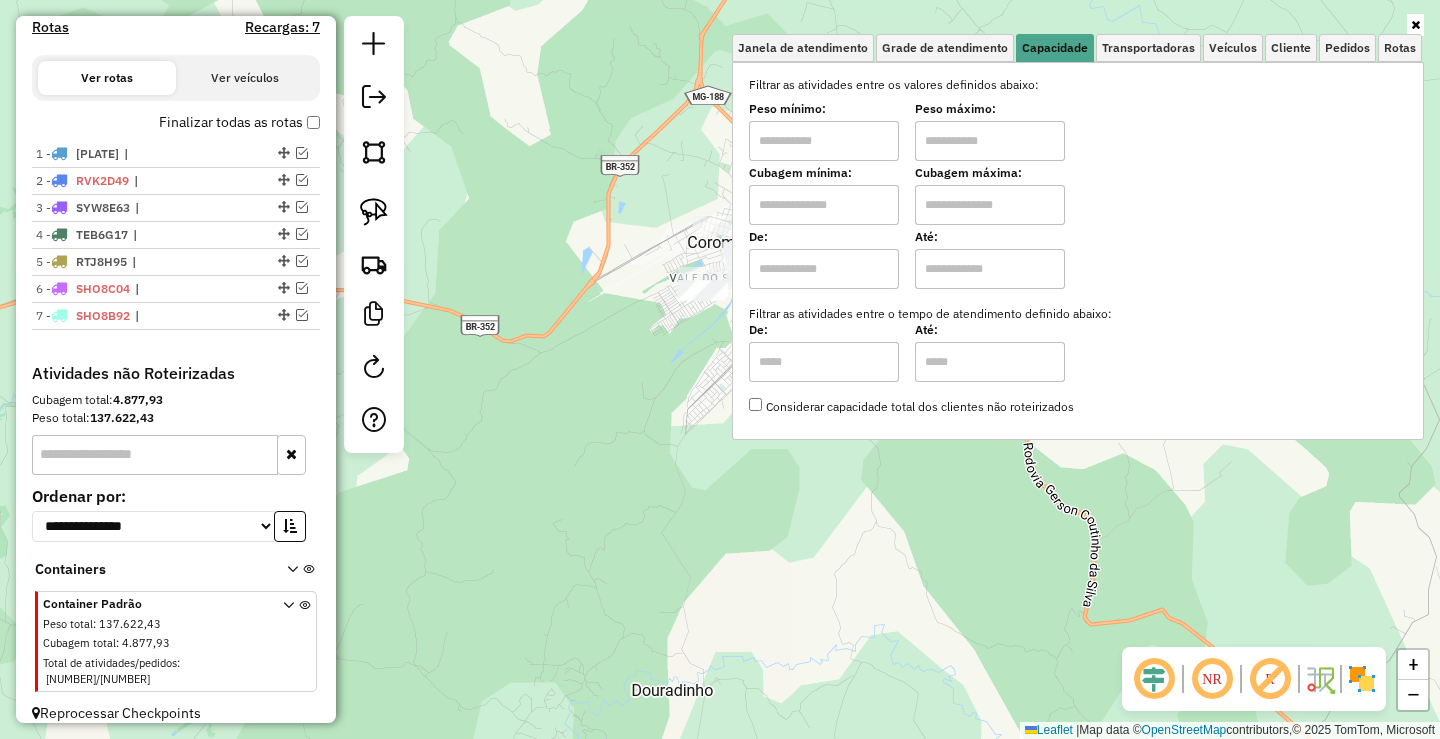 click at bounding box center [824, 141] 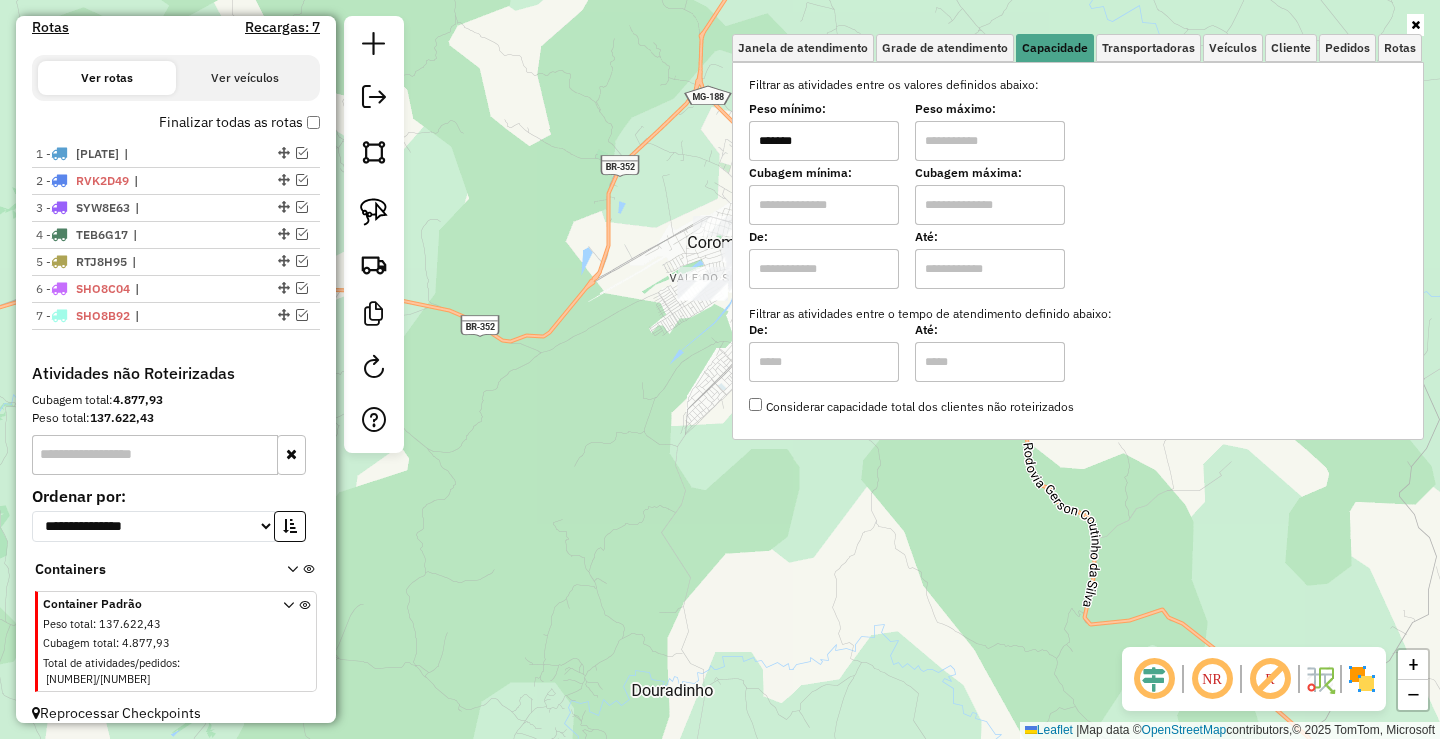 type on "*******" 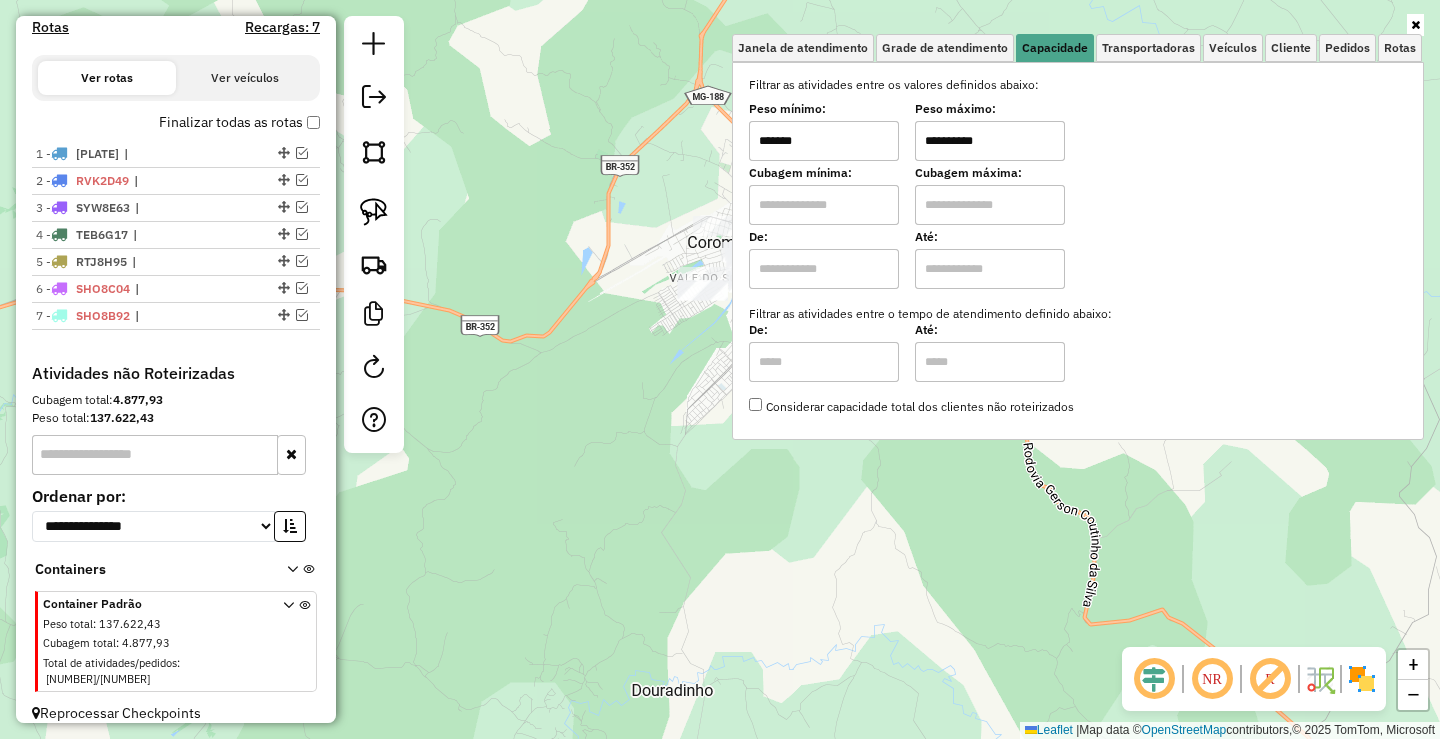 type on "**********" 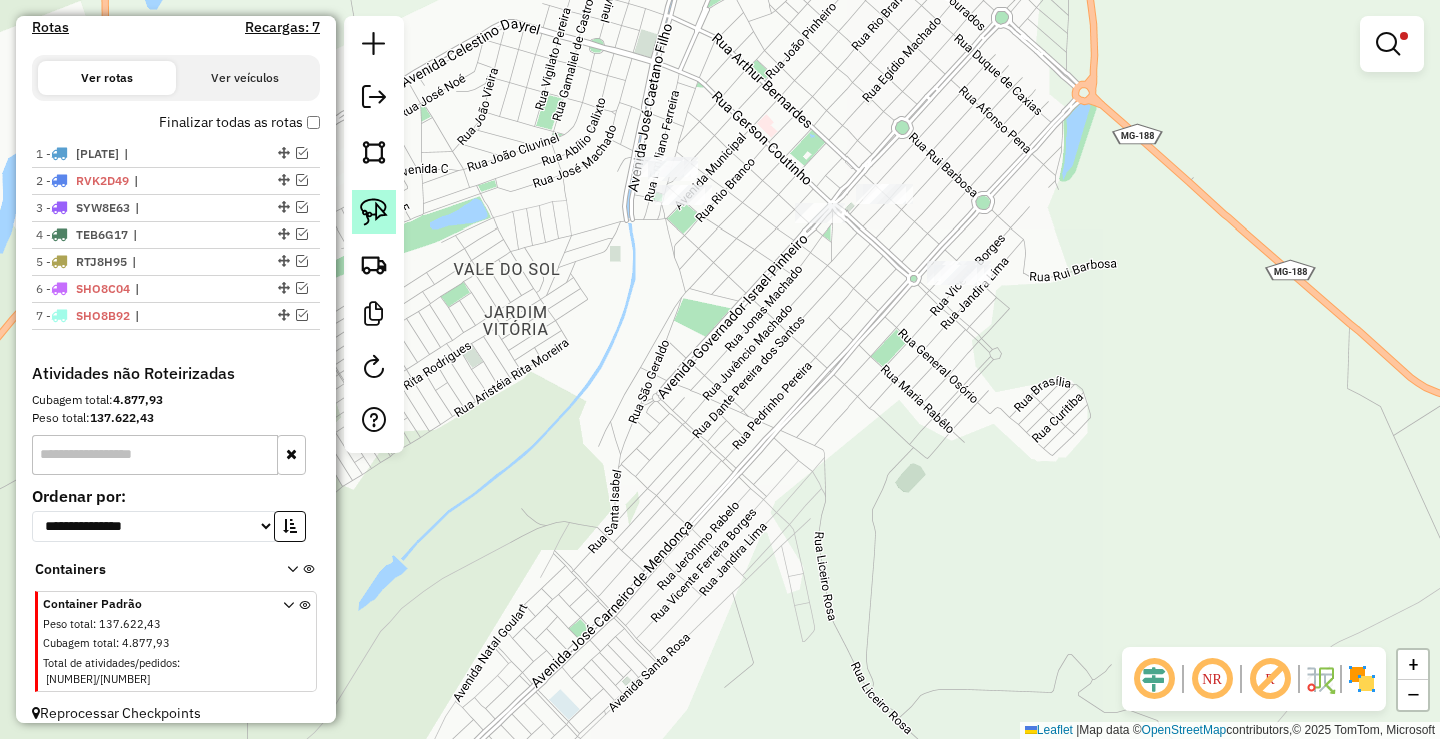 click 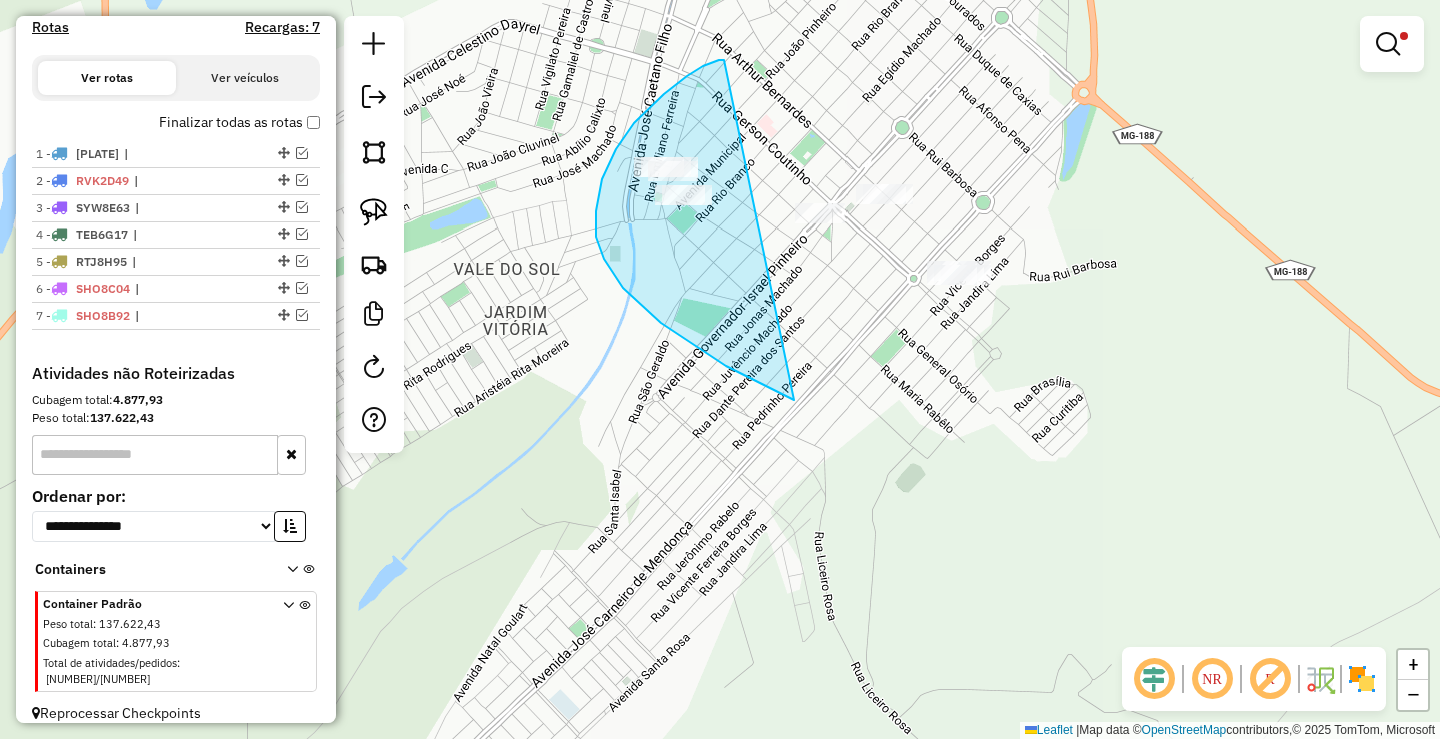 drag, startPoint x: 703, startPoint y: 66, endPoint x: 1149, endPoint y: 352, distance: 529.82263 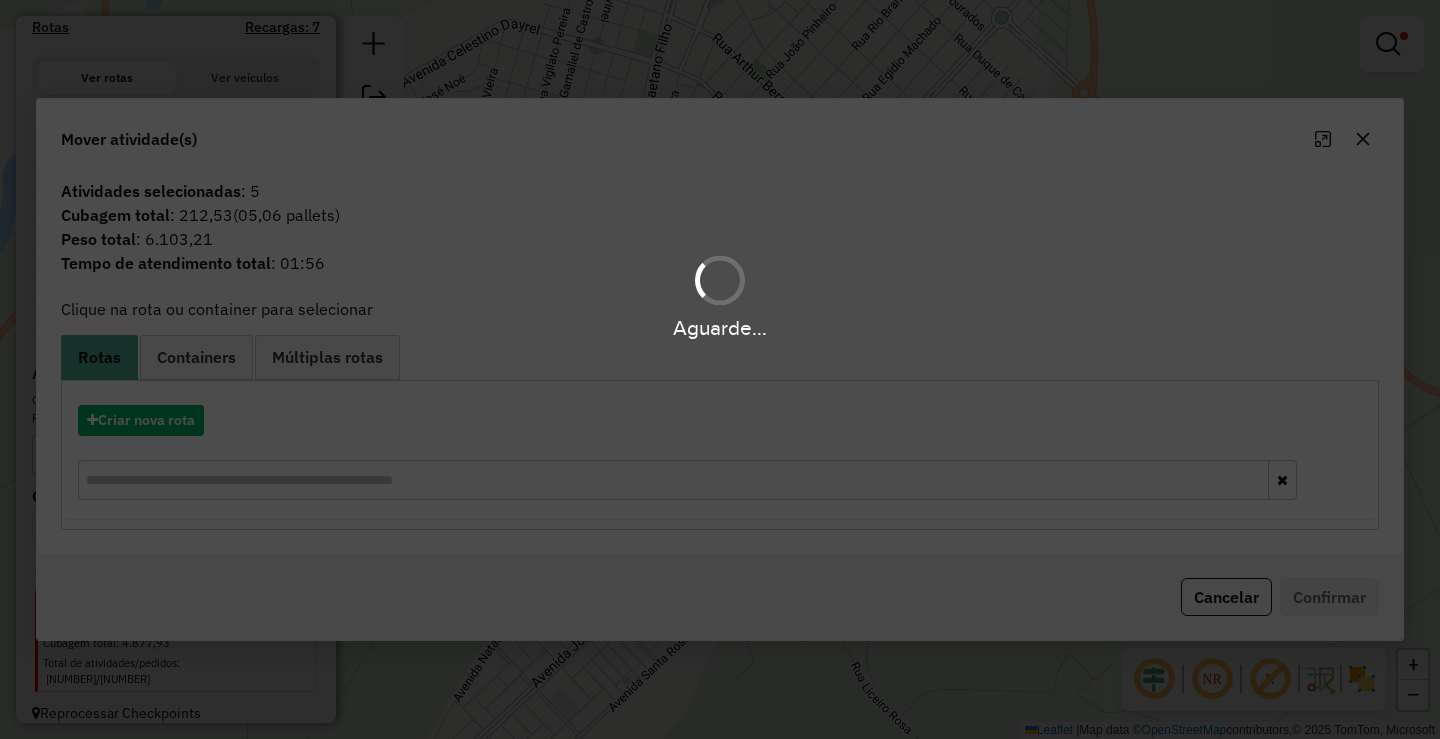 click on "Aguarde..." at bounding box center (720, 369) 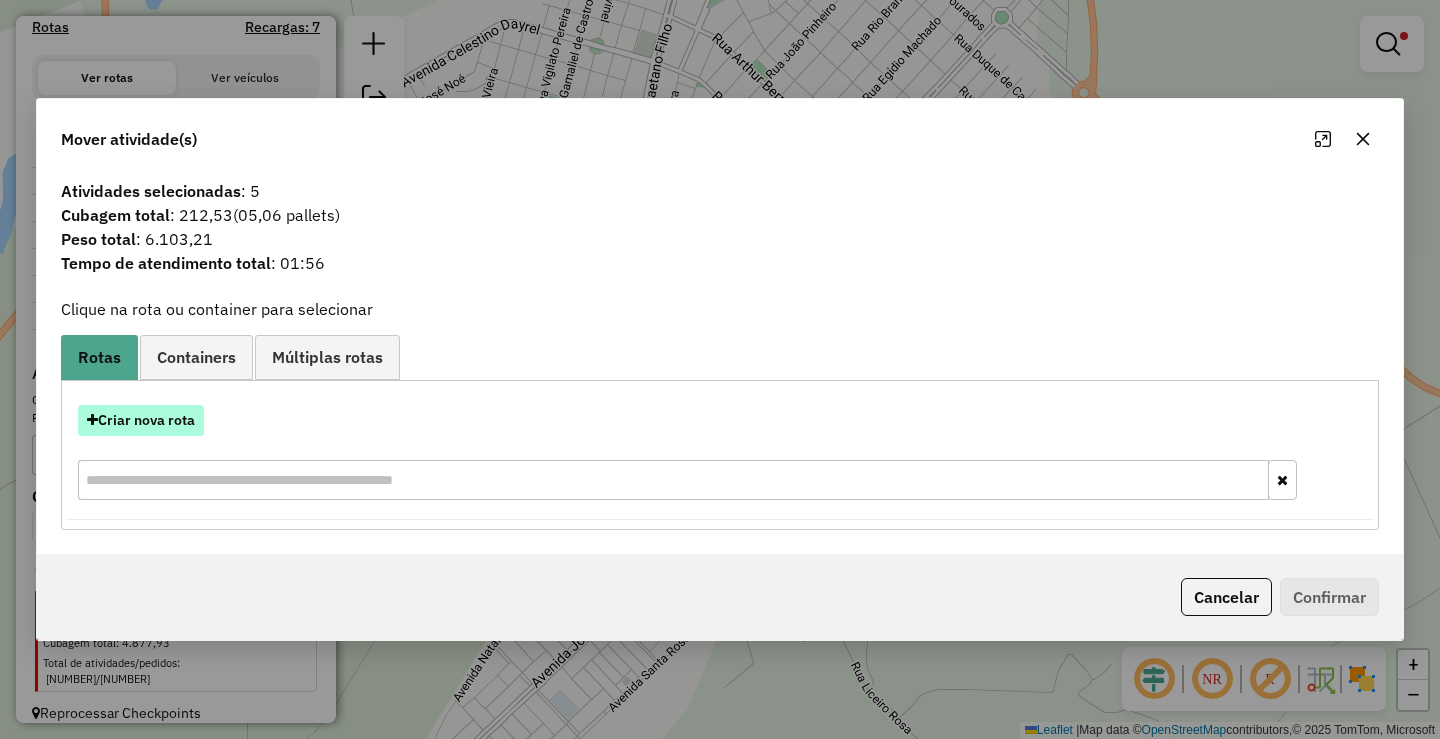 click on "Criar nova rota" at bounding box center [141, 420] 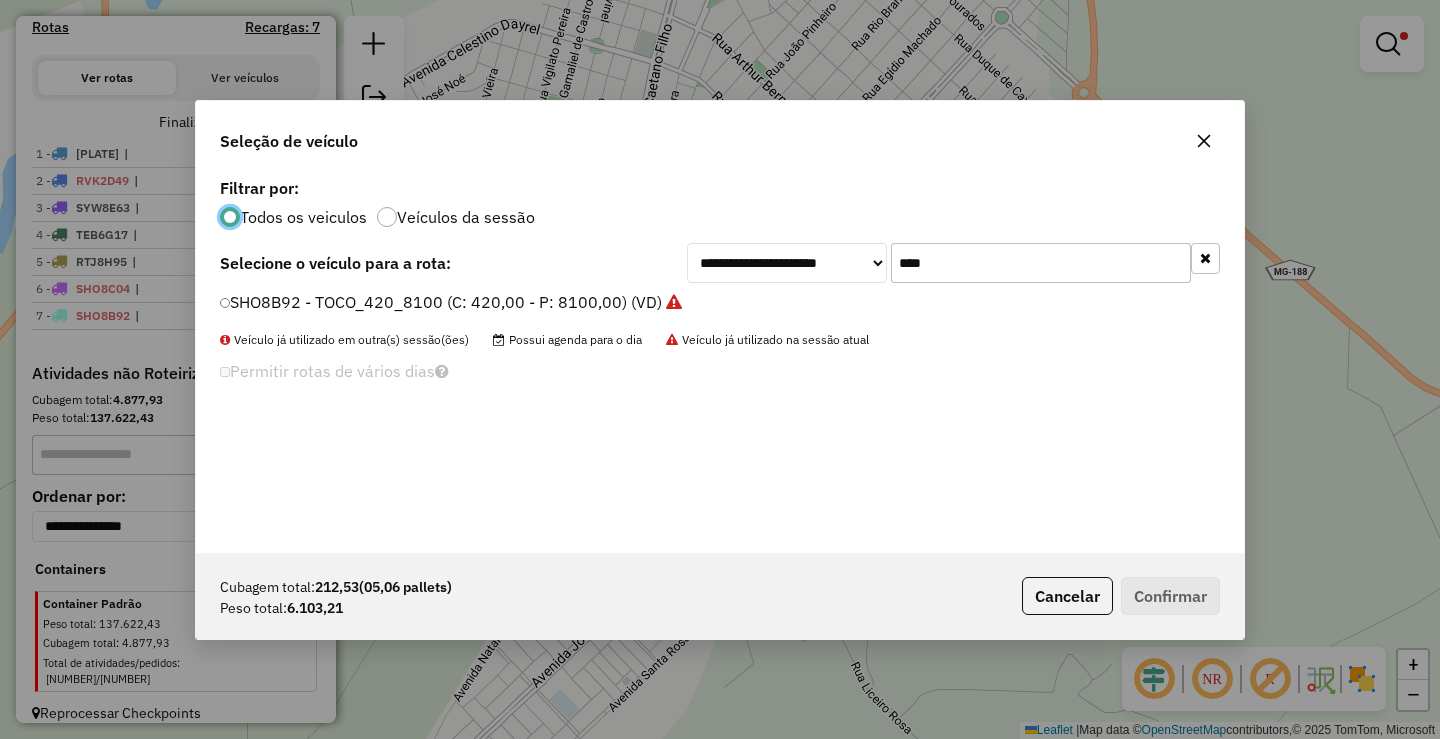 scroll, scrollTop: 11, scrollLeft: 6, axis: both 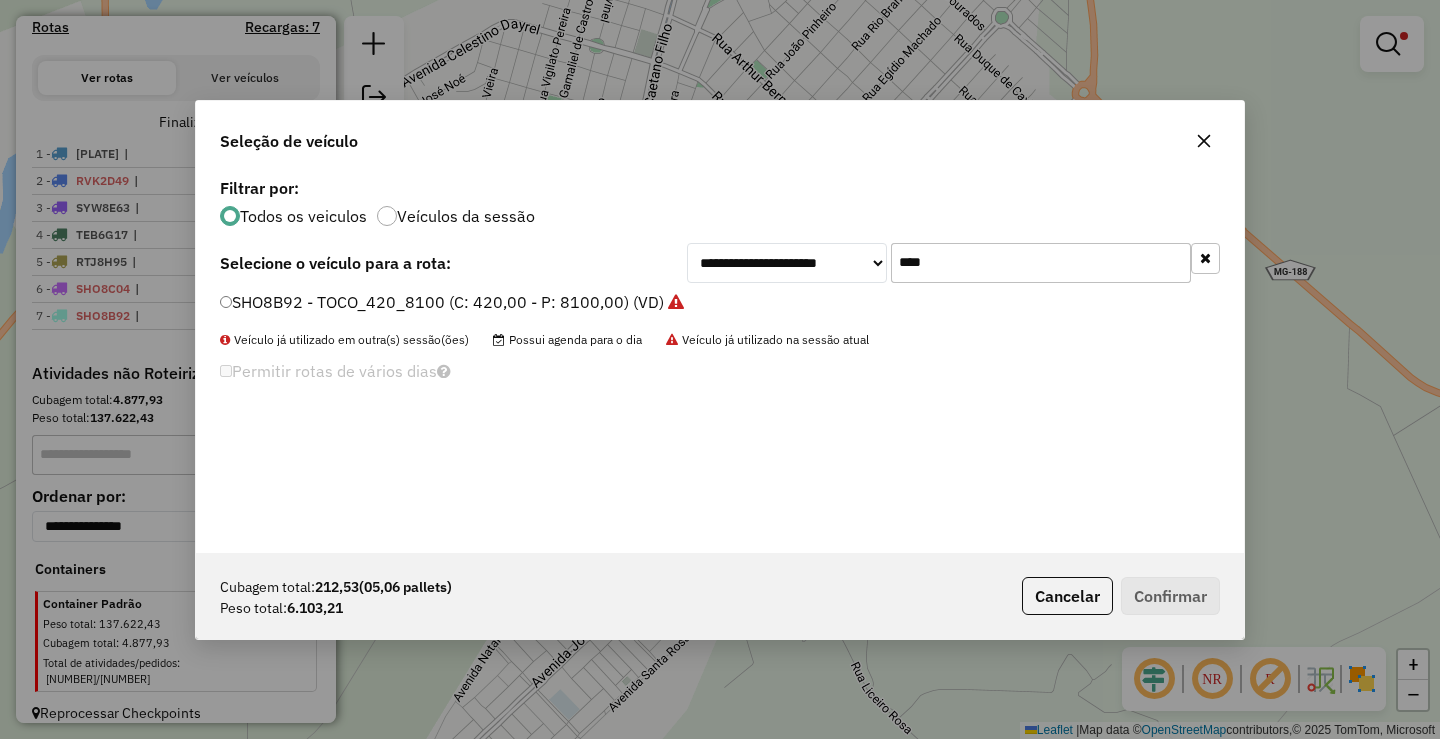 click on "****" 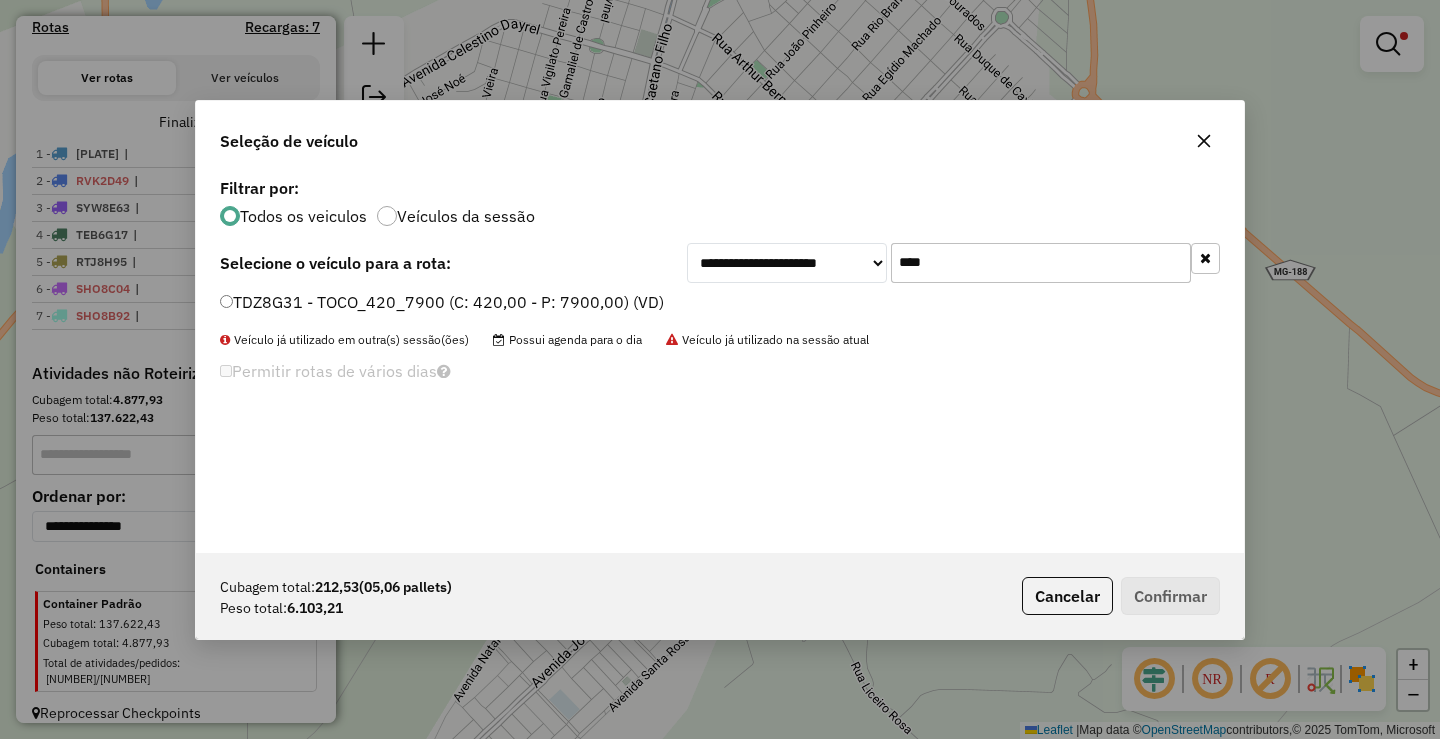 type on "****" 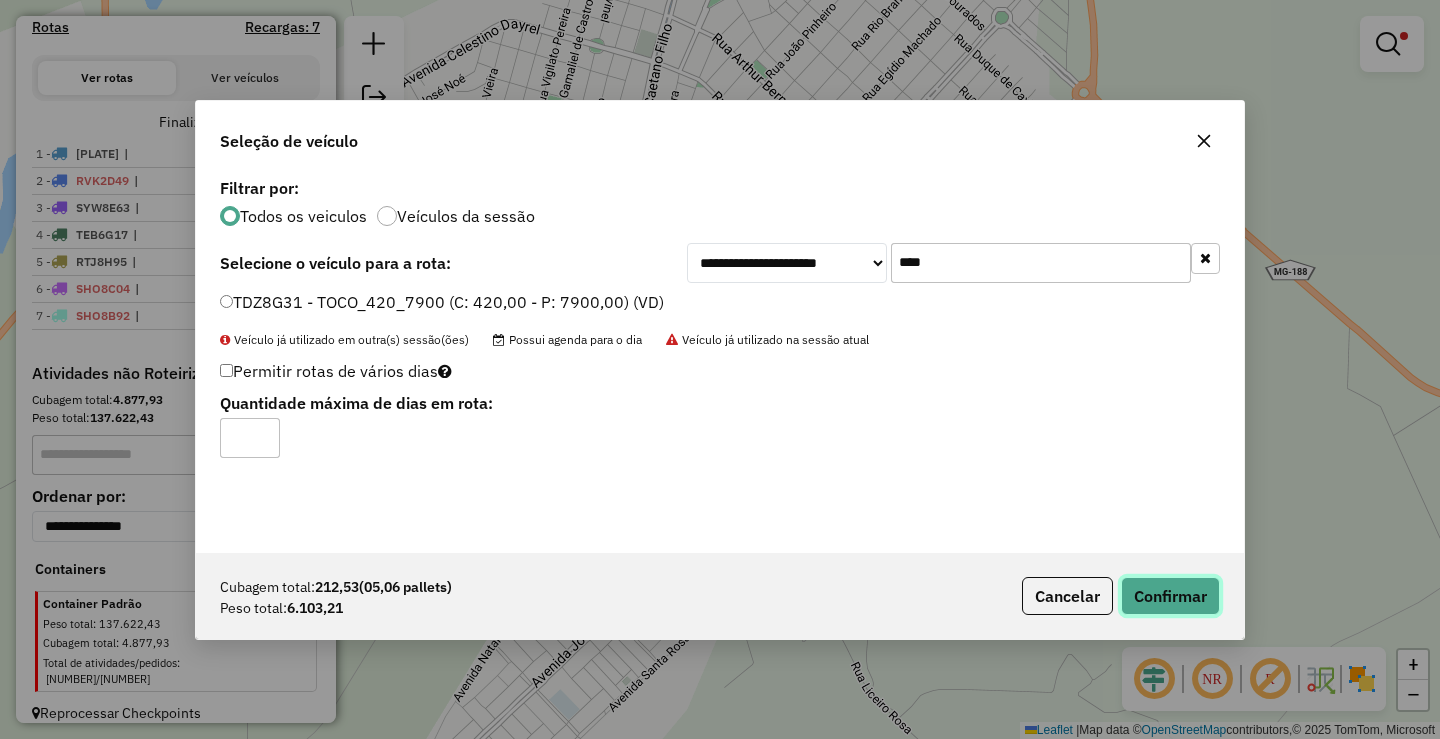 click on "Confirmar" 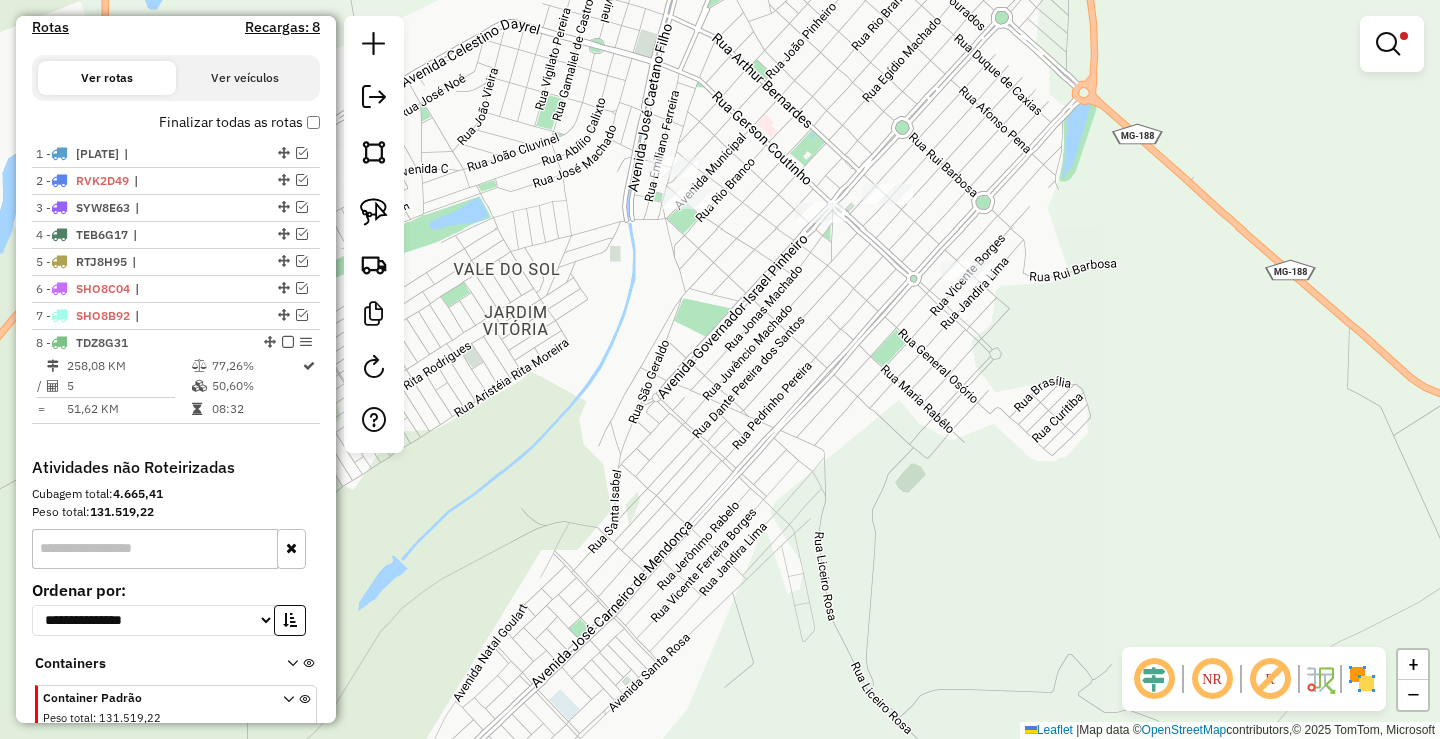 scroll, scrollTop: 719, scrollLeft: 0, axis: vertical 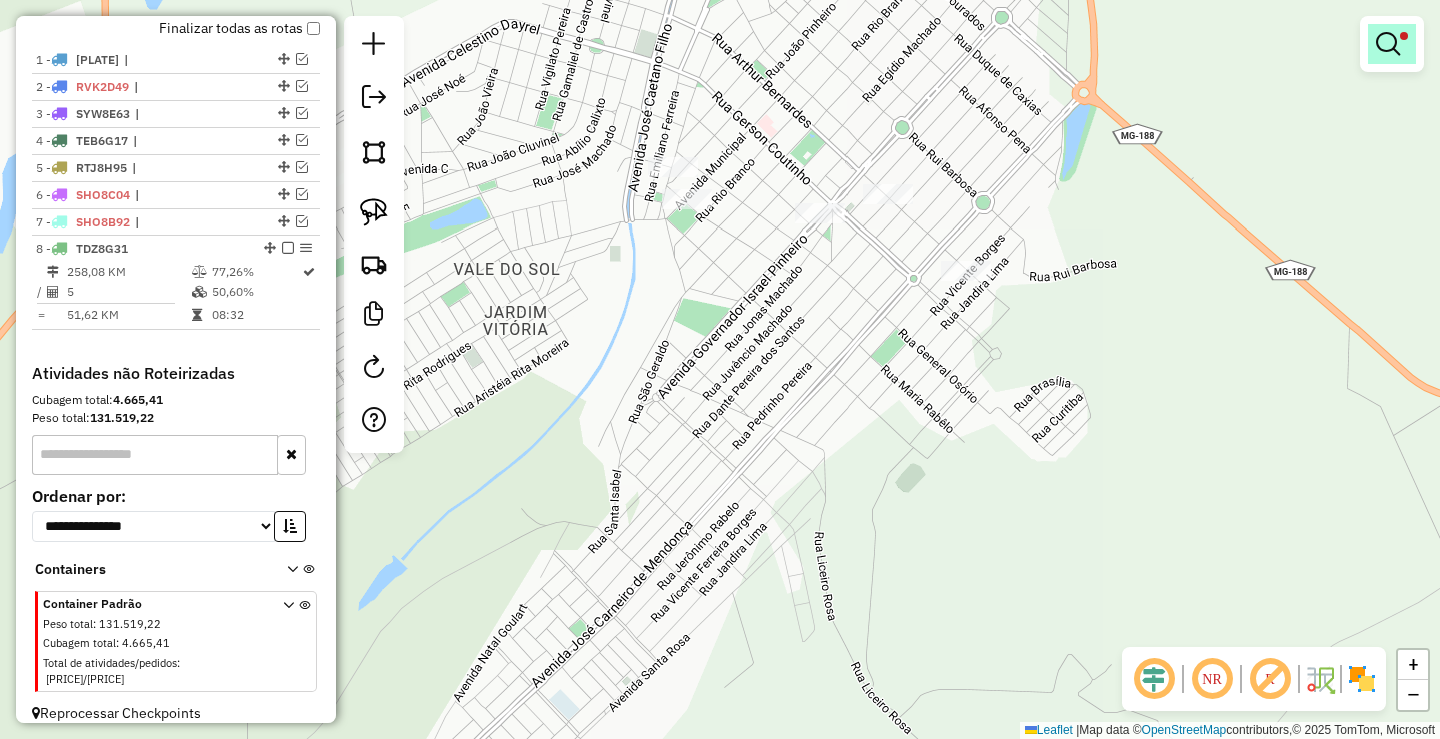 click at bounding box center (1388, 44) 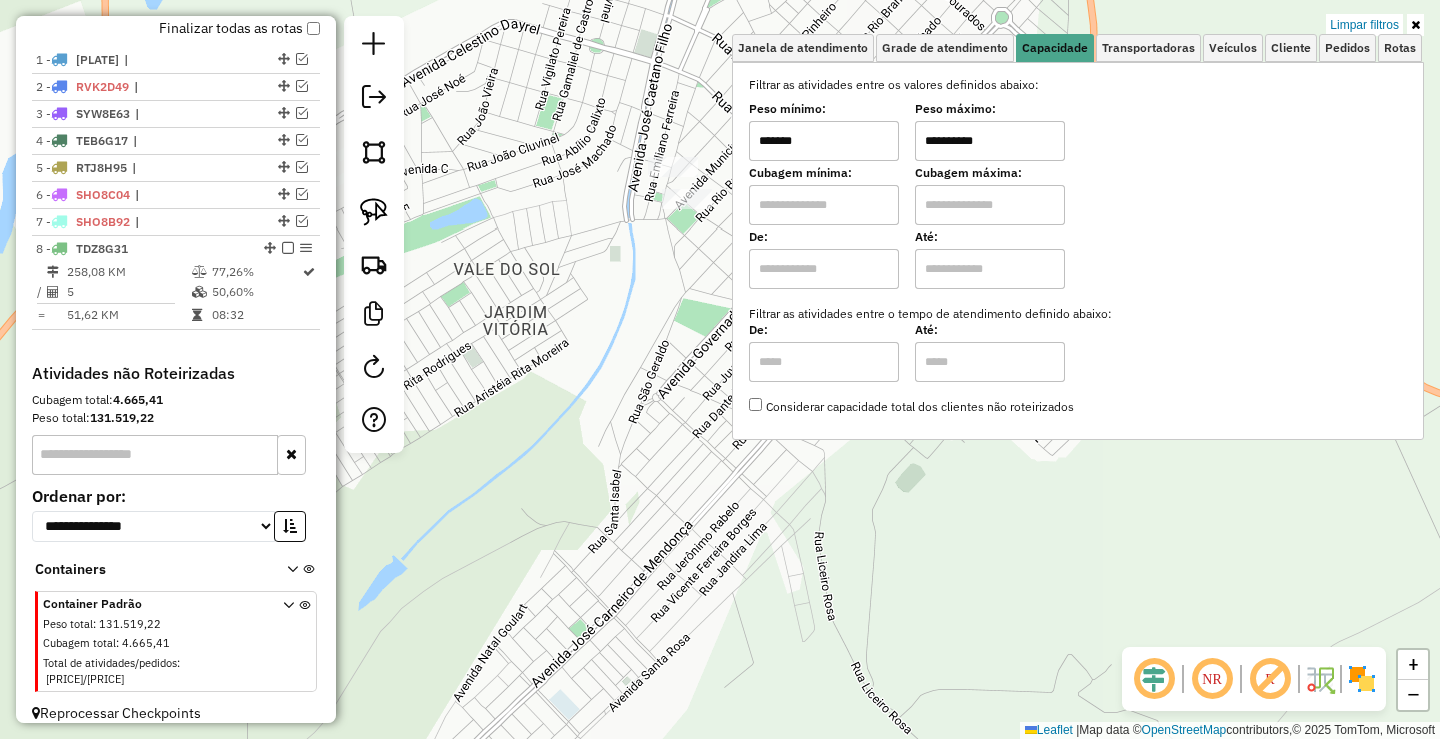 click on "*******" at bounding box center [824, 141] 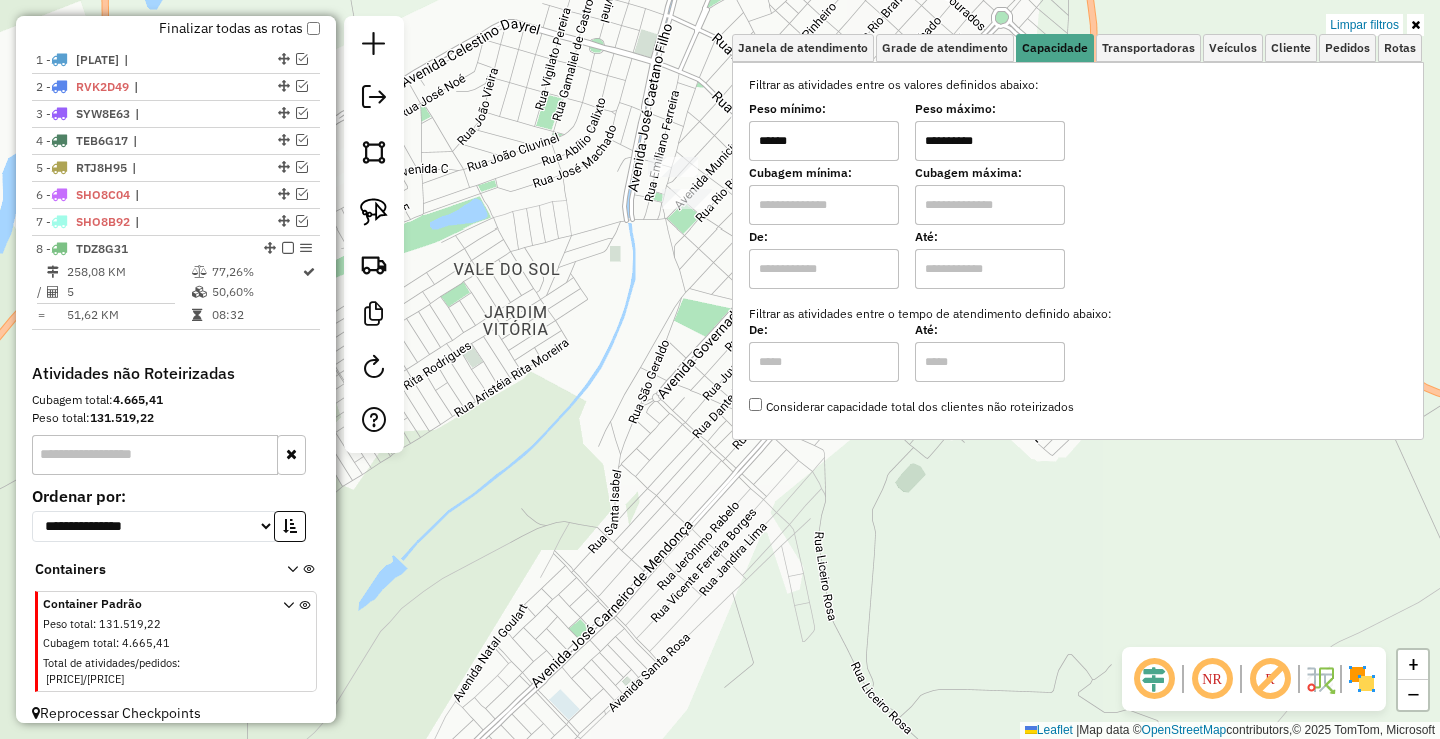 type on "******" 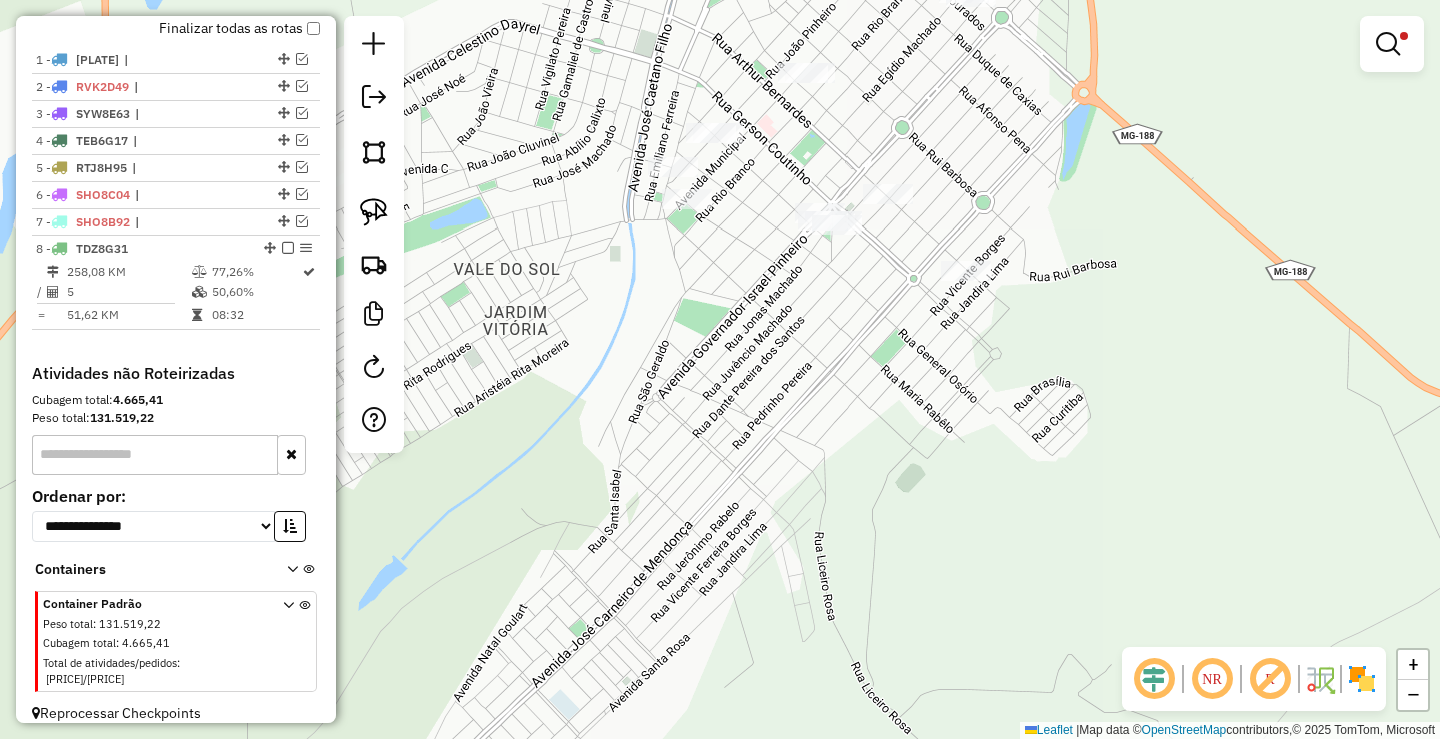 click on "**********" 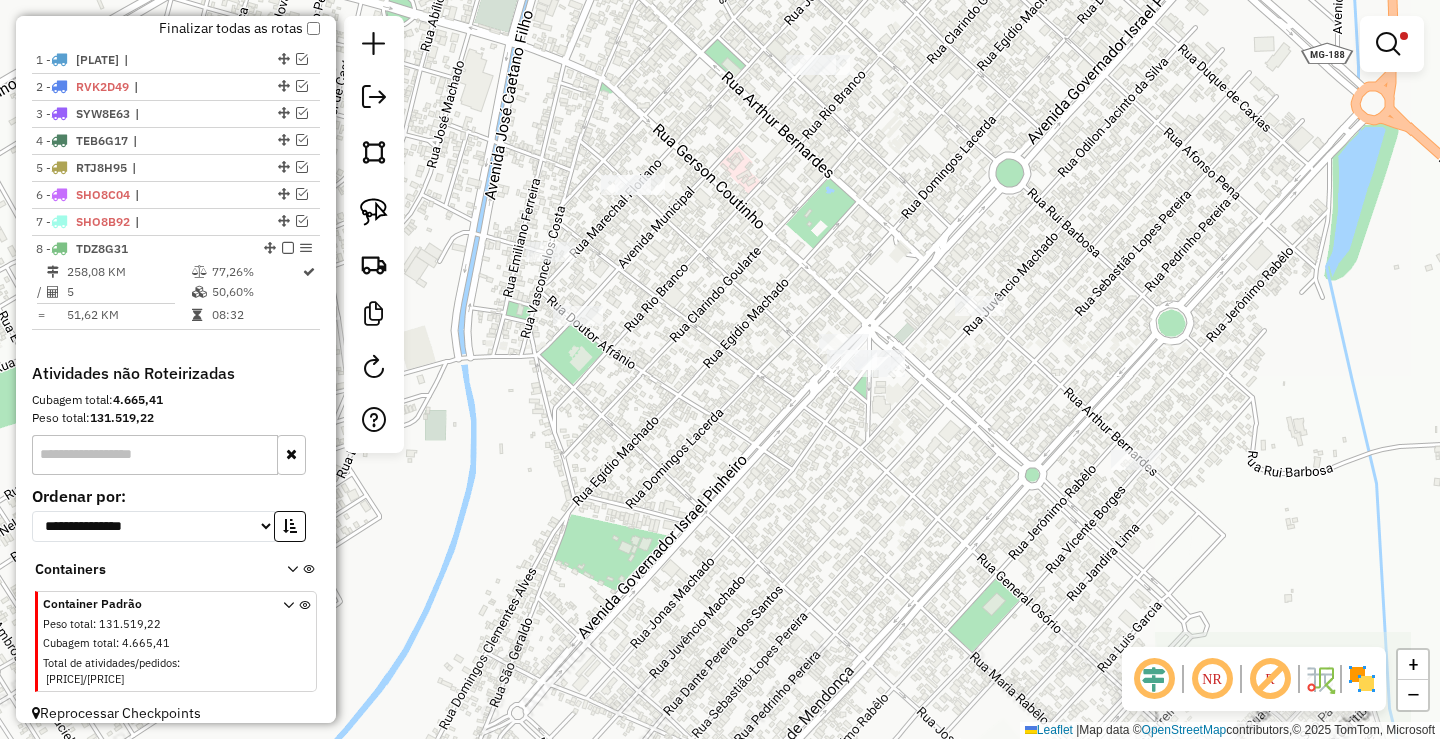 drag, startPoint x: 824, startPoint y: 368, endPoint x: 850, endPoint y: 457, distance: 92.72001 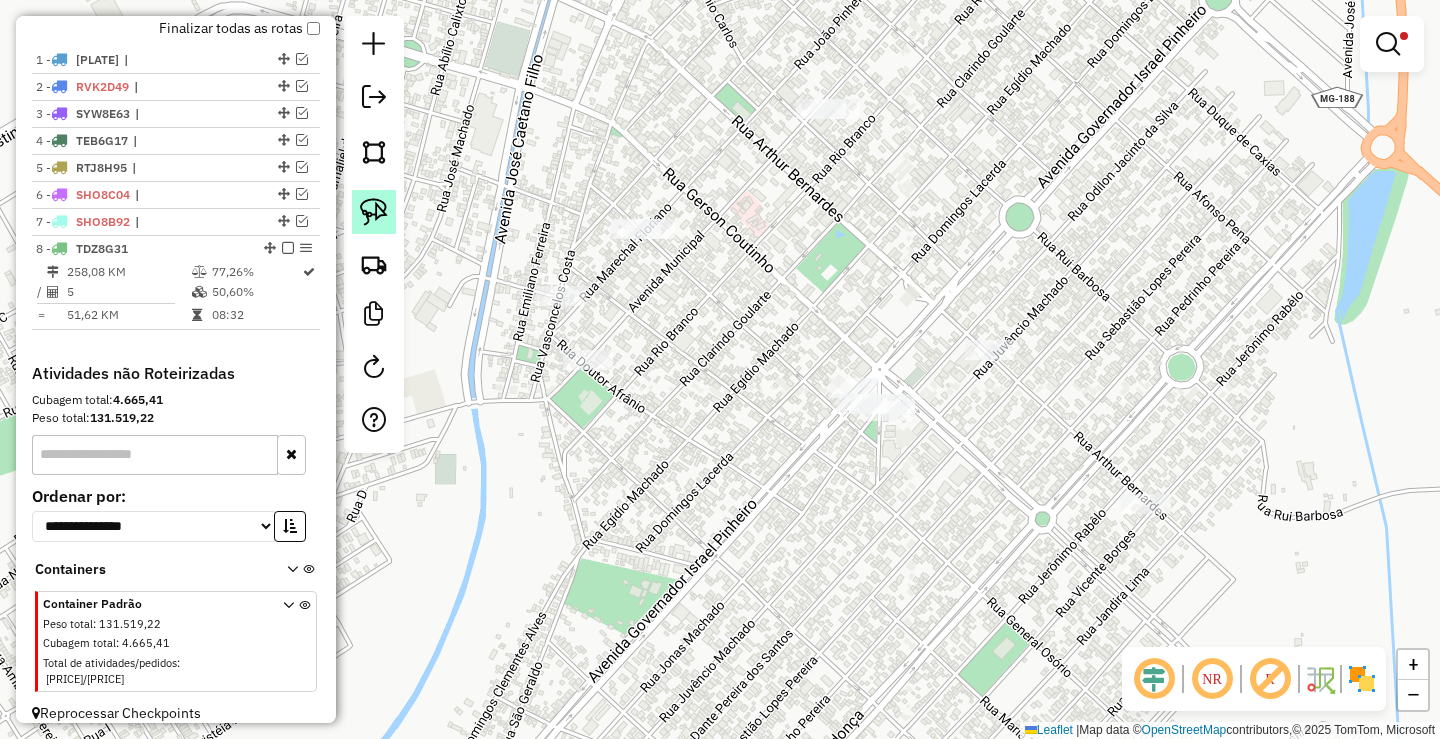 click 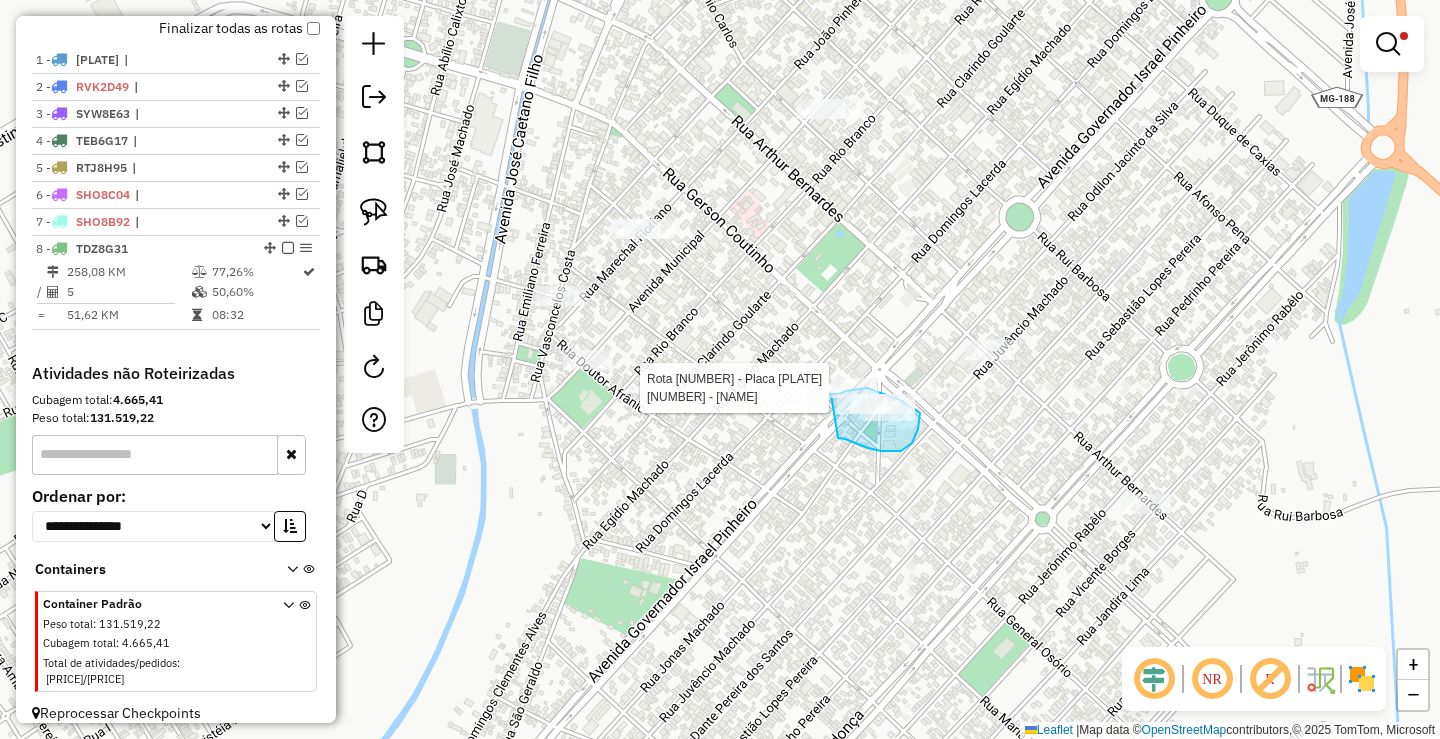 click on "**********" 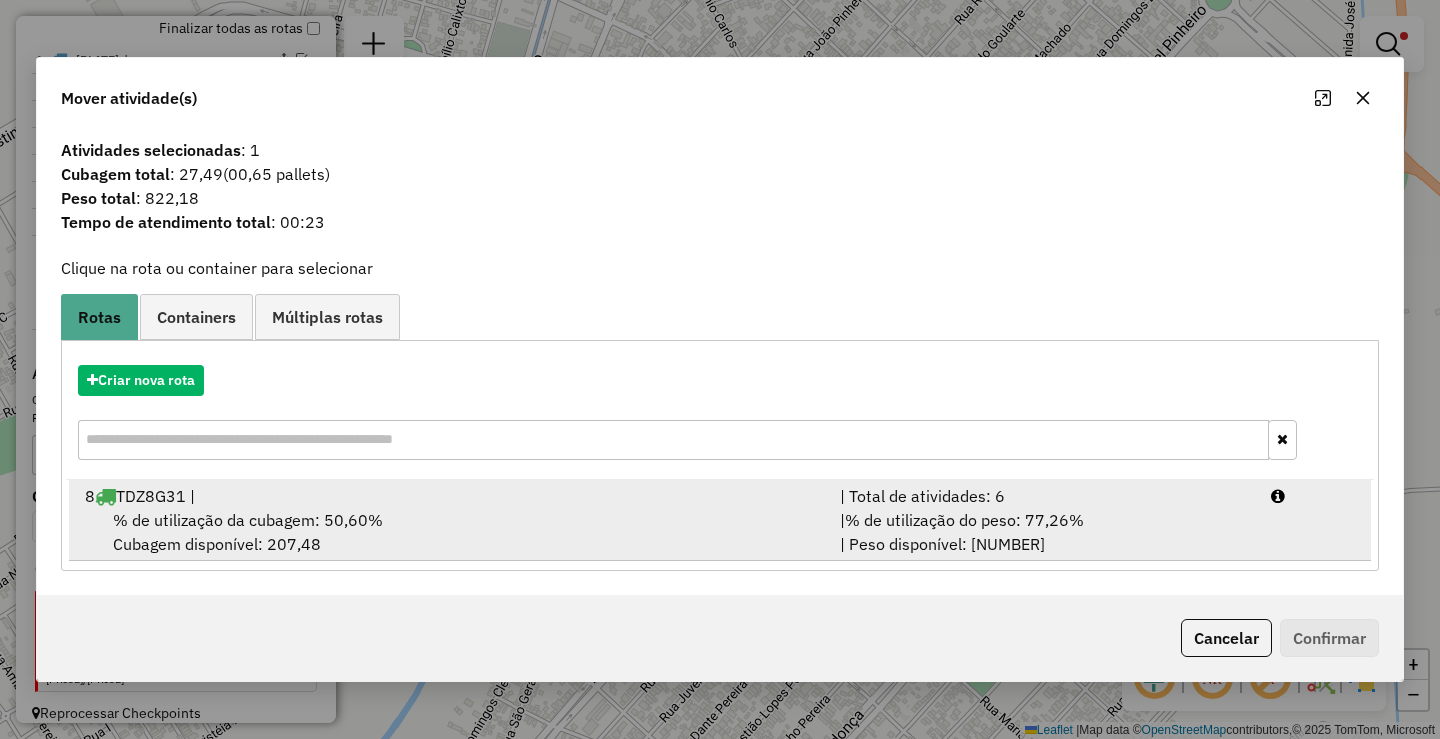 drag, startPoint x: 812, startPoint y: 502, endPoint x: 1006, endPoint y: 503, distance: 194.00258 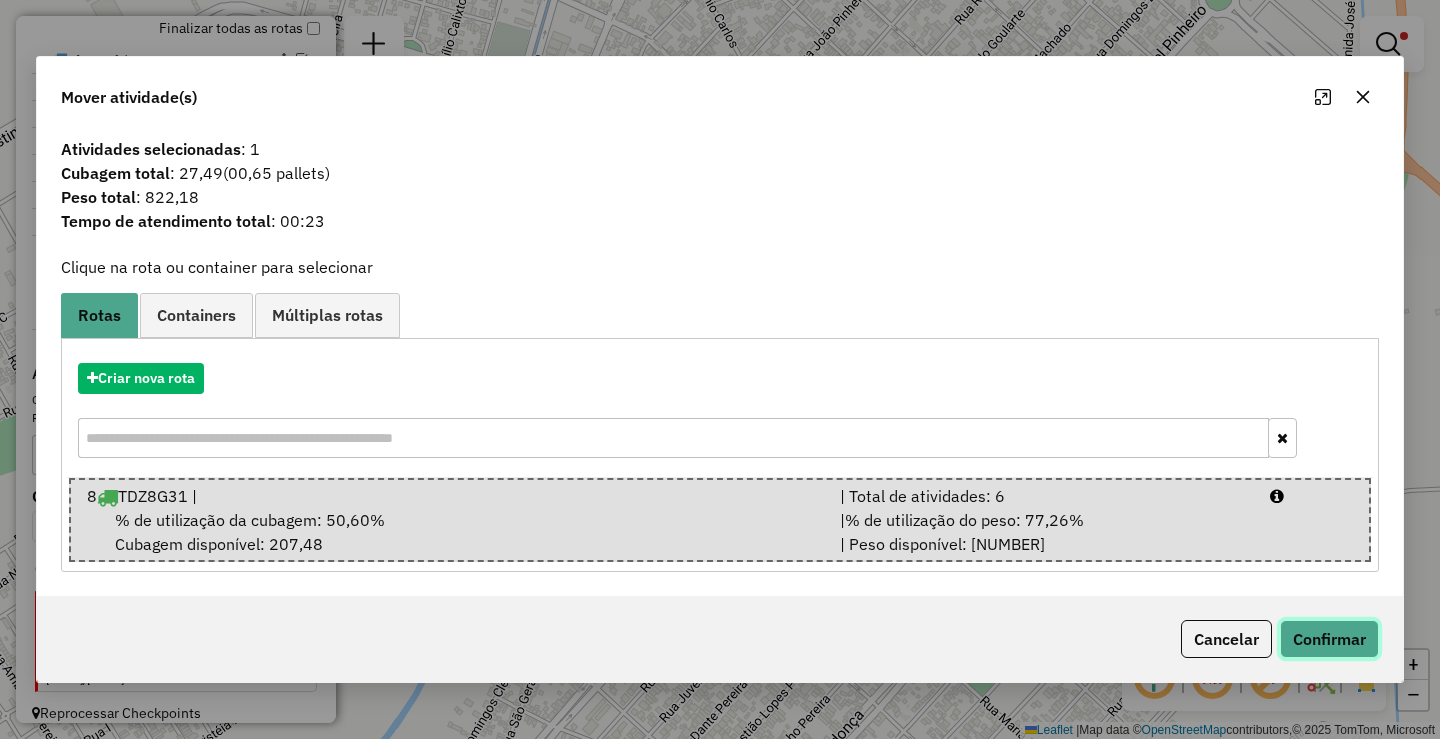 click on "Confirmar" 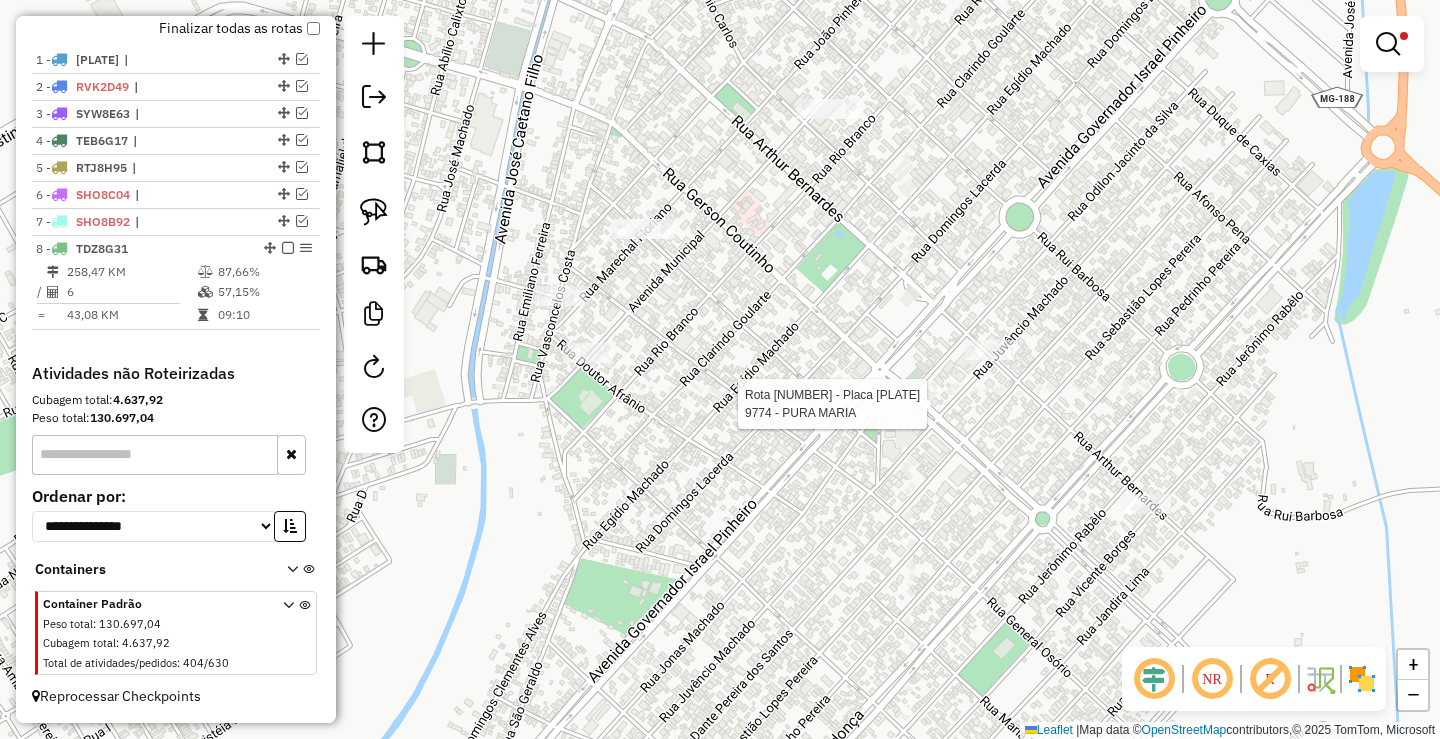 select on "**********" 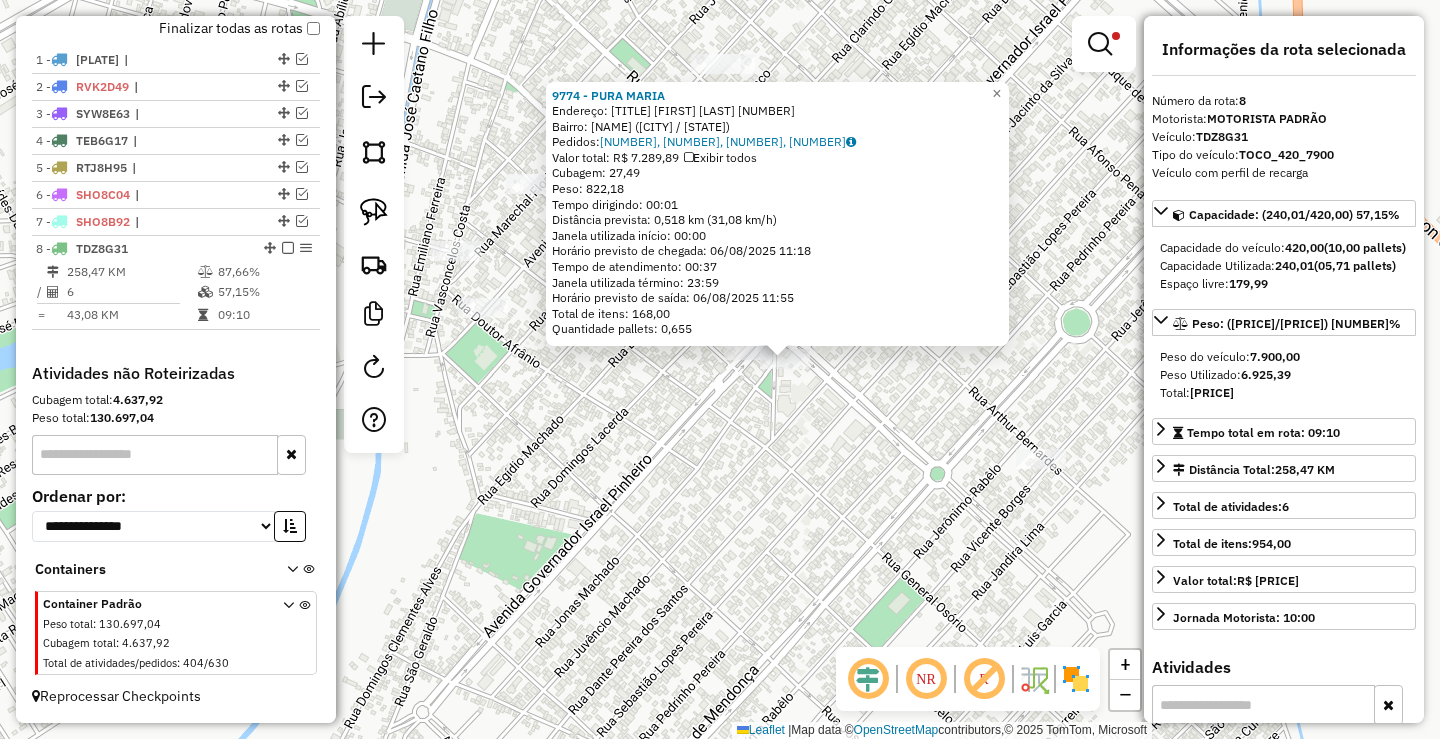 drag, startPoint x: 720, startPoint y: 568, endPoint x: 787, endPoint y: 555, distance: 68.24954 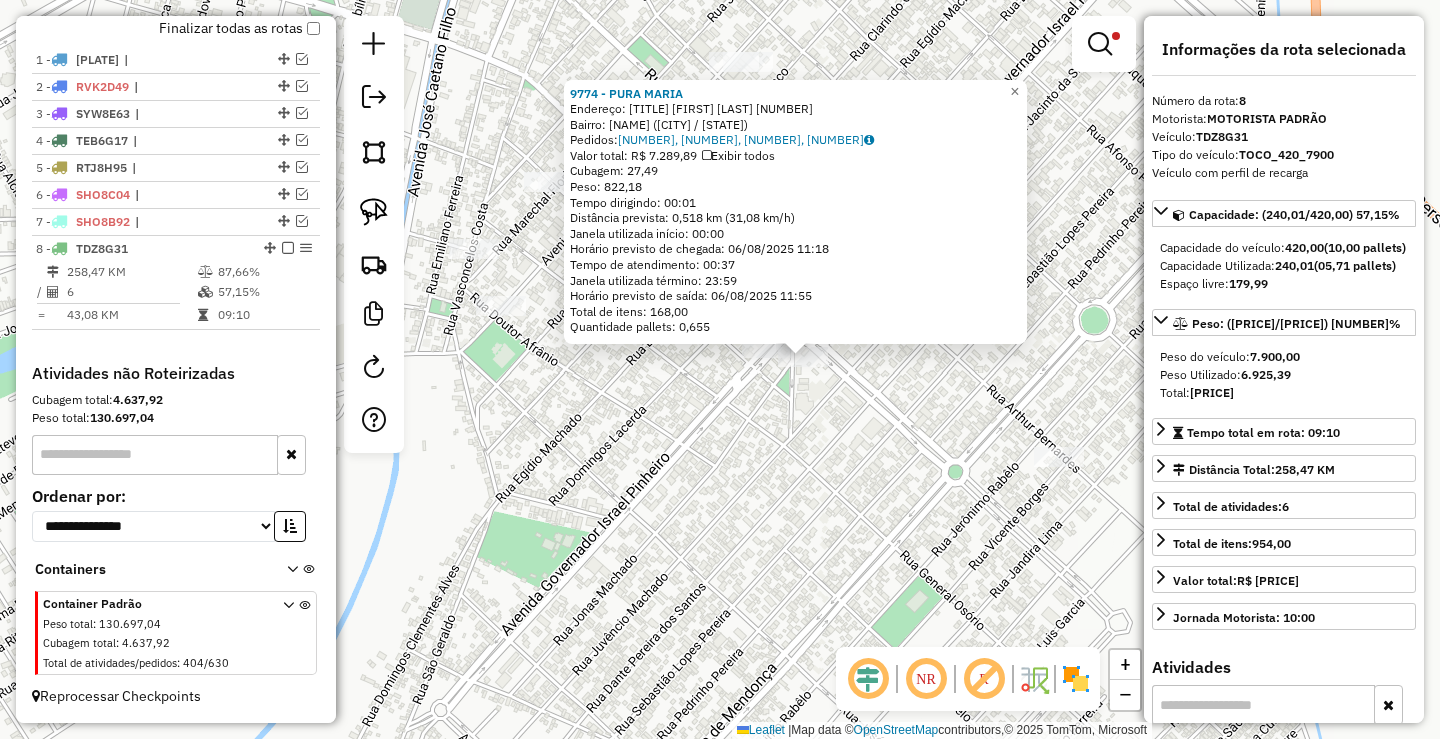 click on "9774 - PURA MARIA  Endereço:  DOUTOR HUMBERTO MACHADO 50   Bairro: SAO DOMINGOS (COROMANDEL / MG)   Pedidos:  05583430, 05583482, 05583879, 05583880   Valor total: R$ 7.289,89   Exibir todos   Cubagem: 27,49  Peso: 822,18  Tempo dirigindo: 00:01   Distância prevista: 0,518 km (31,08 km/h)   Janela utilizada início: 00:00   Horário previsto de chegada: 06/08/2025 11:18   Tempo de atendimento: 00:37   Janela utilizada término: 23:59   Horário previsto de saída: 06/08/2025 11:55   Total de itens: 168,00   Quantidade pallets: 0,655  × Limpar filtros Janela de atendimento Grade de atendimento Capacidade Transportadoras Veículos Cliente Pedidos  Rotas Selecione os dias de semana para filtrar as janelas de atendimento  Seg   Ter   Qua   Qui   Sex   Sáb   Dom  Informe o período da janela de atendimento: De: Até:  Filtrar exatamente a janela do cliente  Considerar janela de atendimento padrão  Selecione os dias de semana para filtrar as grades de atendimento  Seg   Ter   Qua   Qui   Sex   Sáb   Dom  De:" 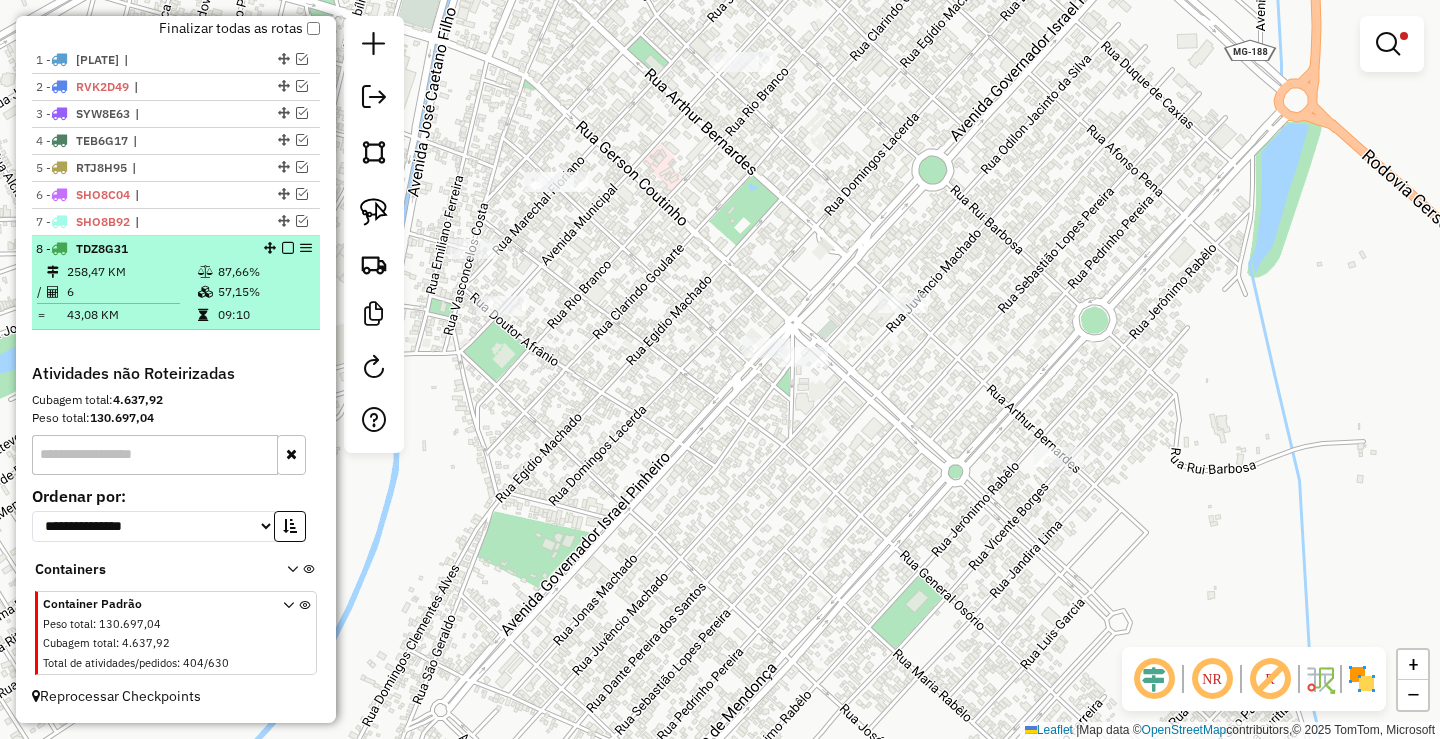 click at bounding box center (288, 248) 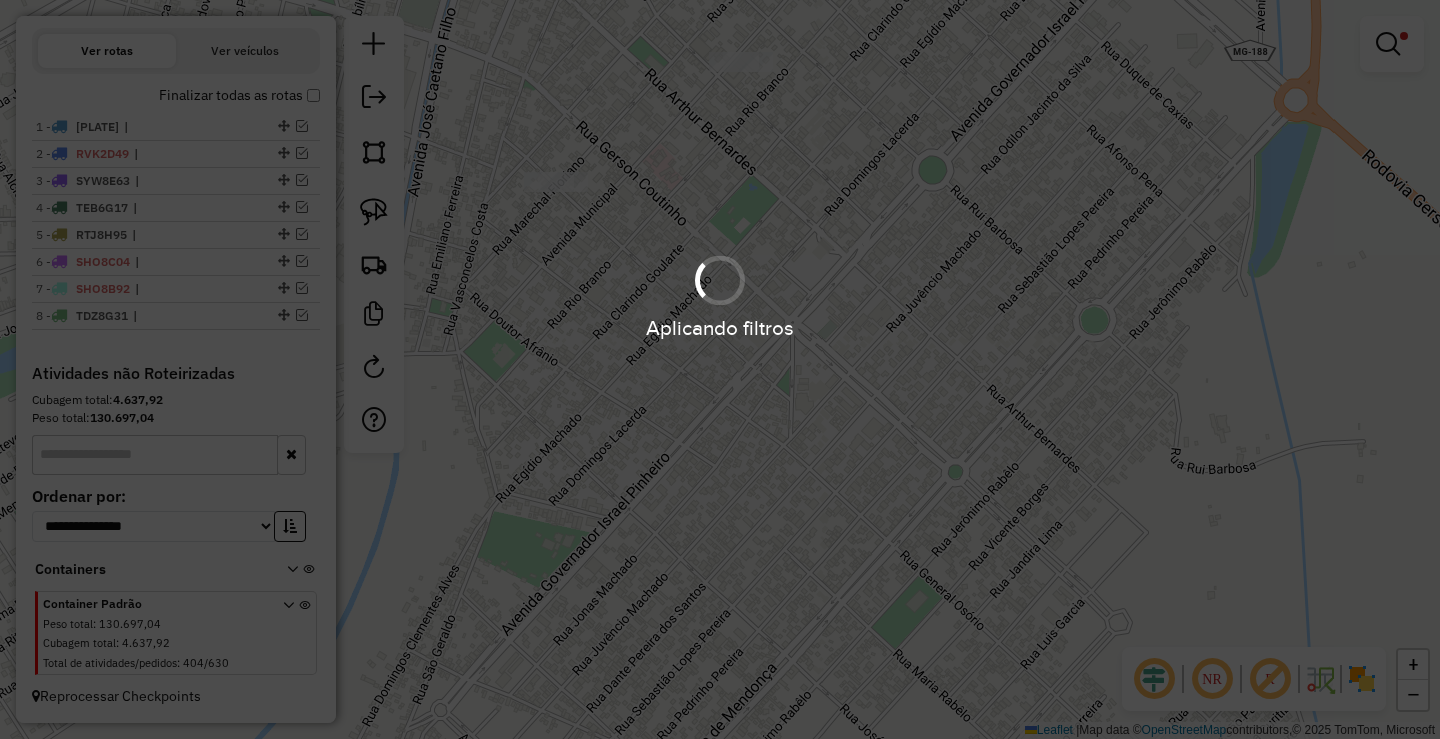 scroll, scrollTop: 652, scrollLeft: 0, axis: vertical 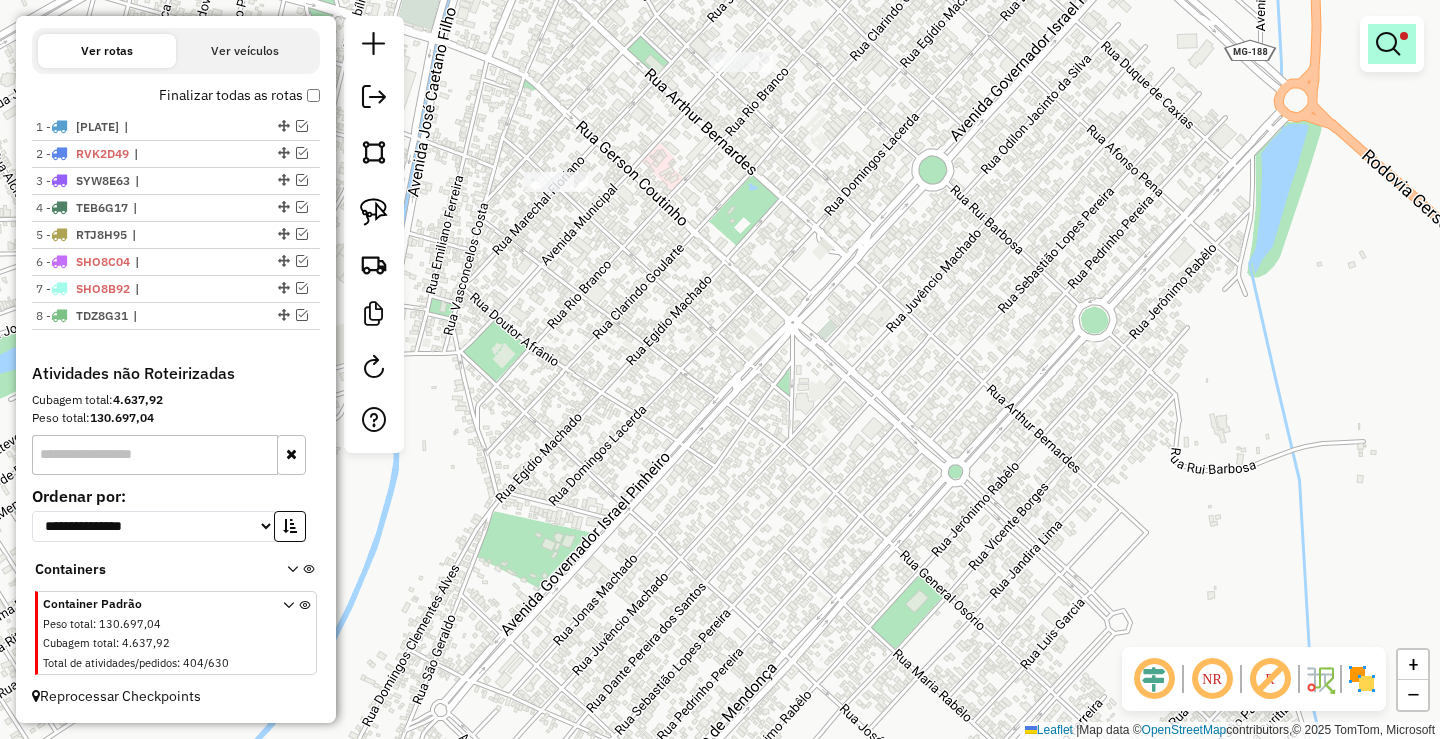 click at bounding box center (1388, 44) 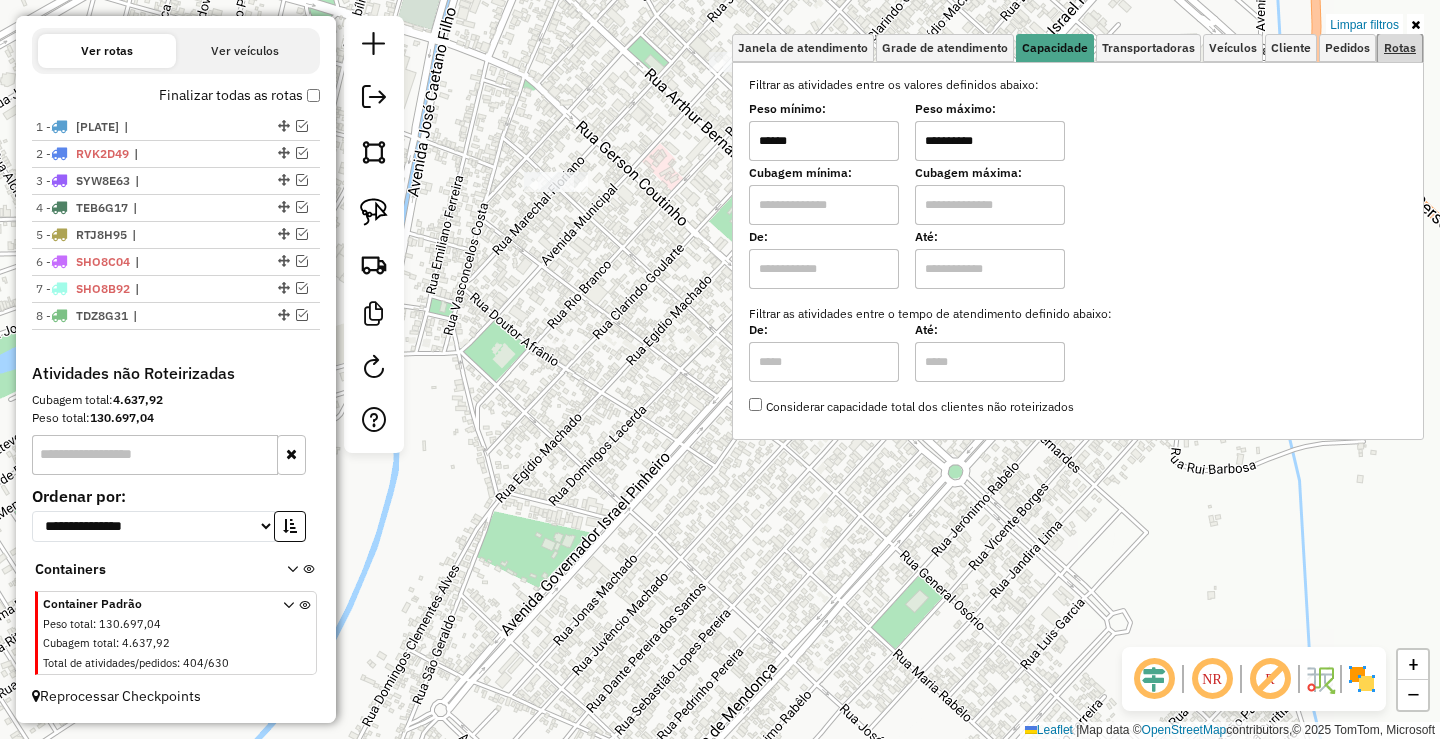 click on "Rotas" at bounding box center (1400, 48) 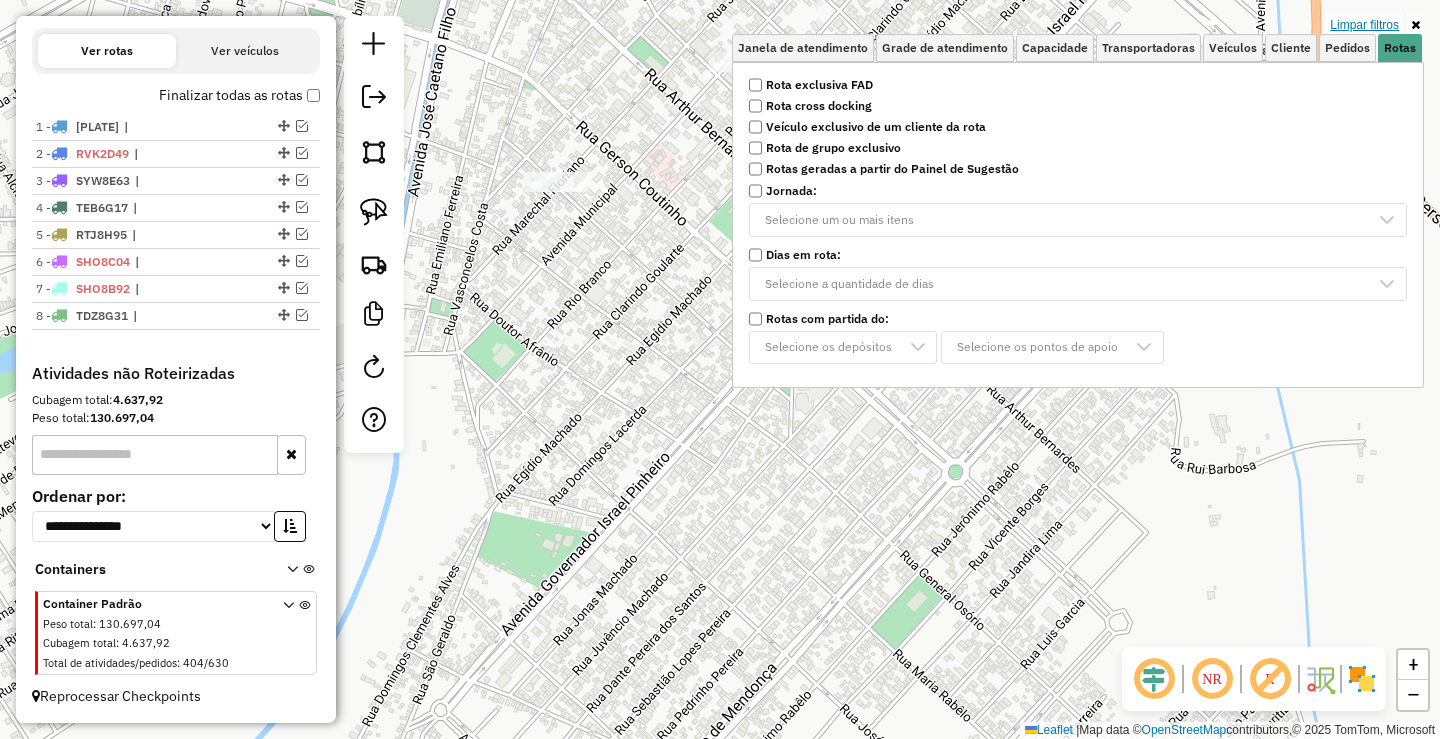 click on "Limpar filtros" at bounding box center [1364, 25] 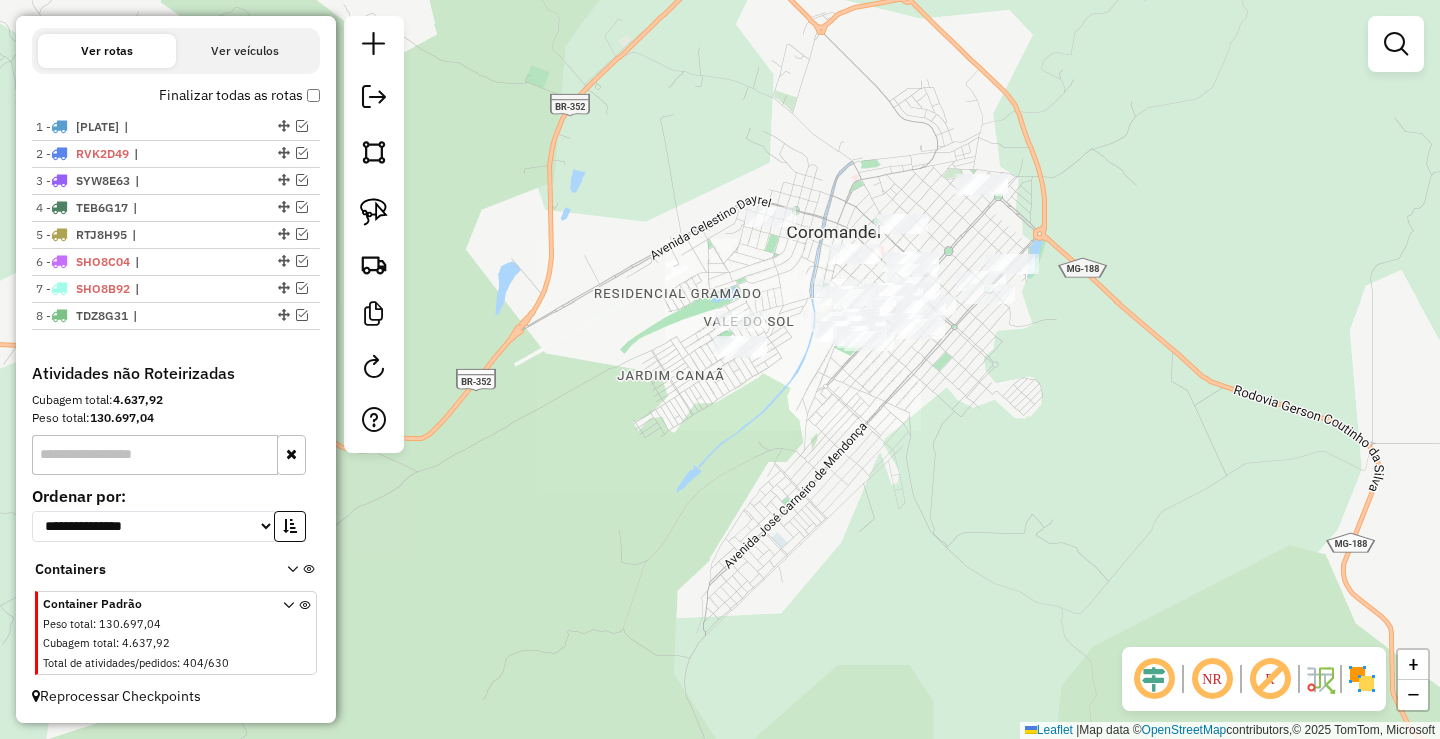 drag, startPoint x: 906, startPoint y: 400, endPoint x: 930, endPoint y: 322, distance: 81.608826 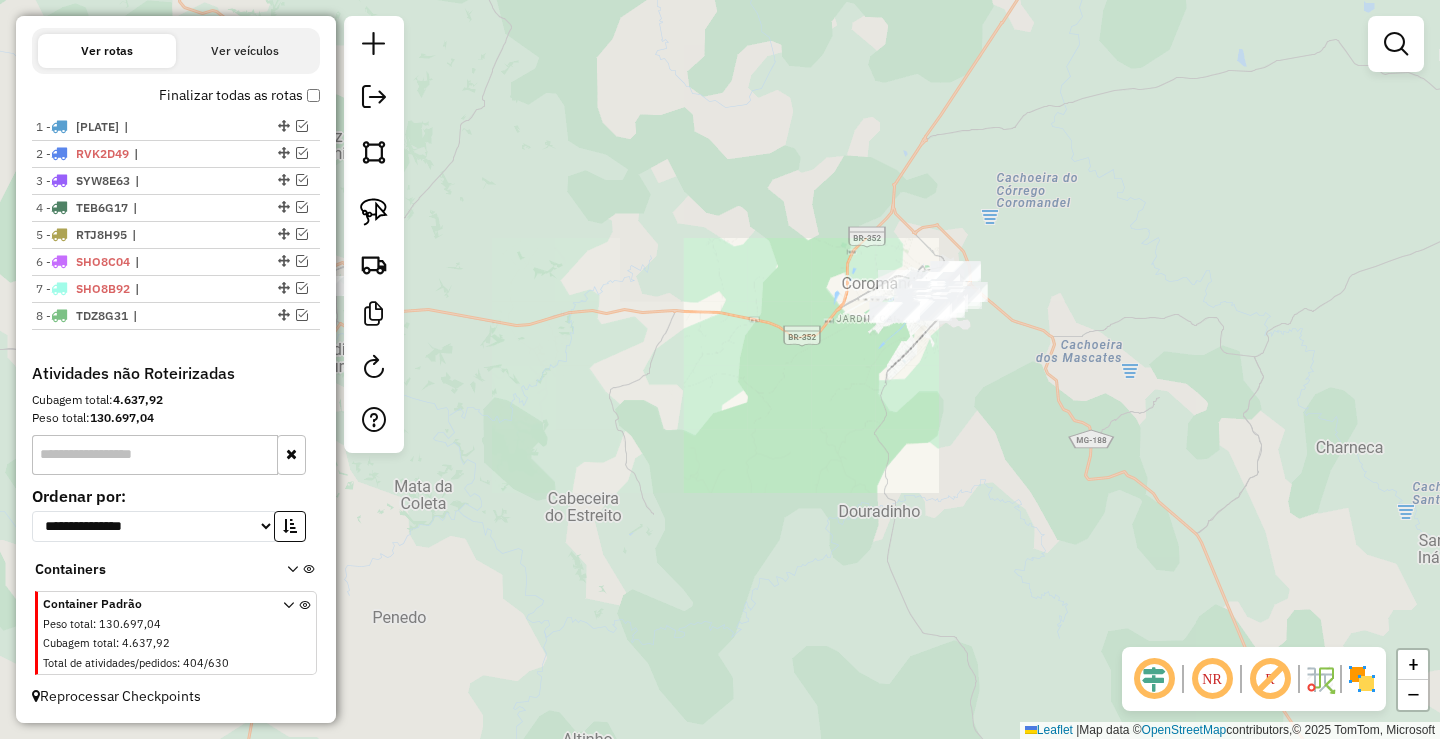 drag, startPoint x: 854, startPoint y: 393, endPoint x: 676, endPoint y: 316, distance: 193.94072 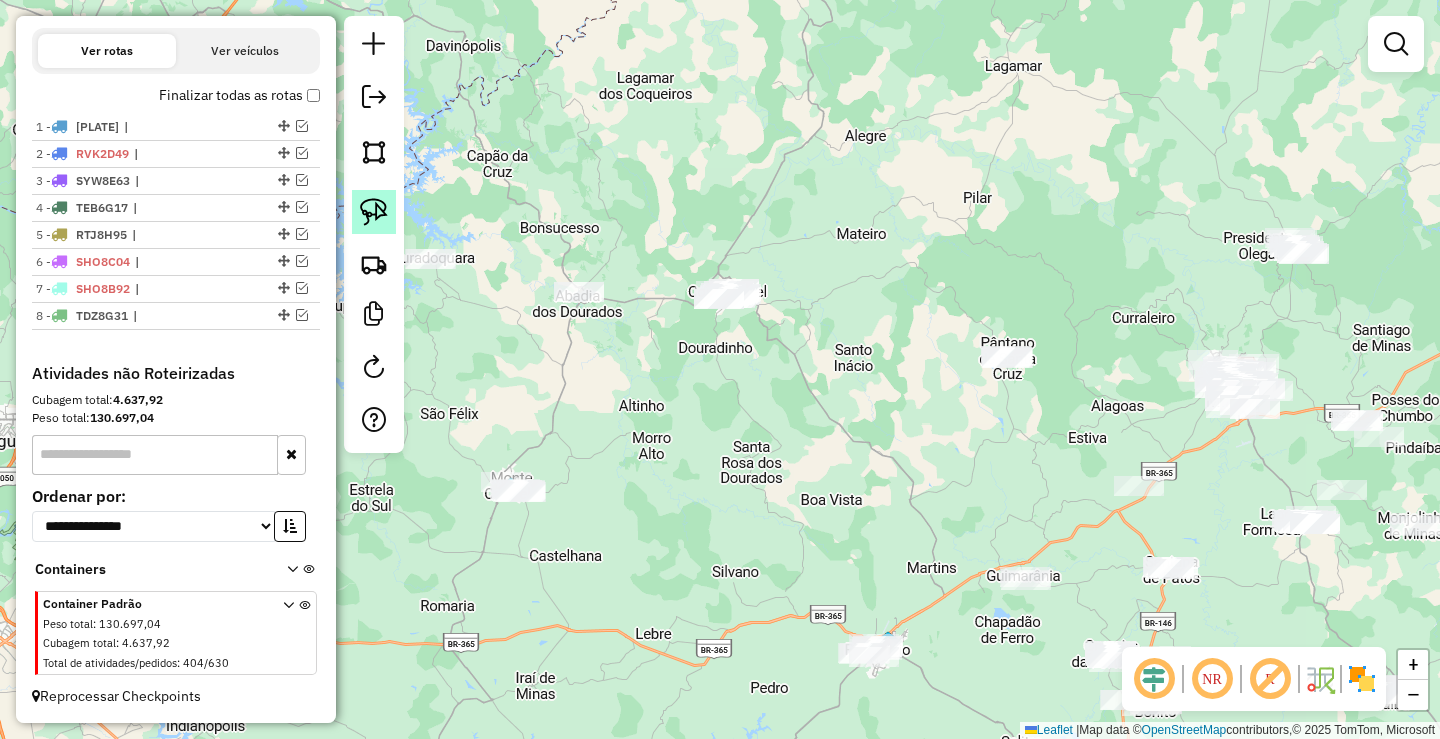 click 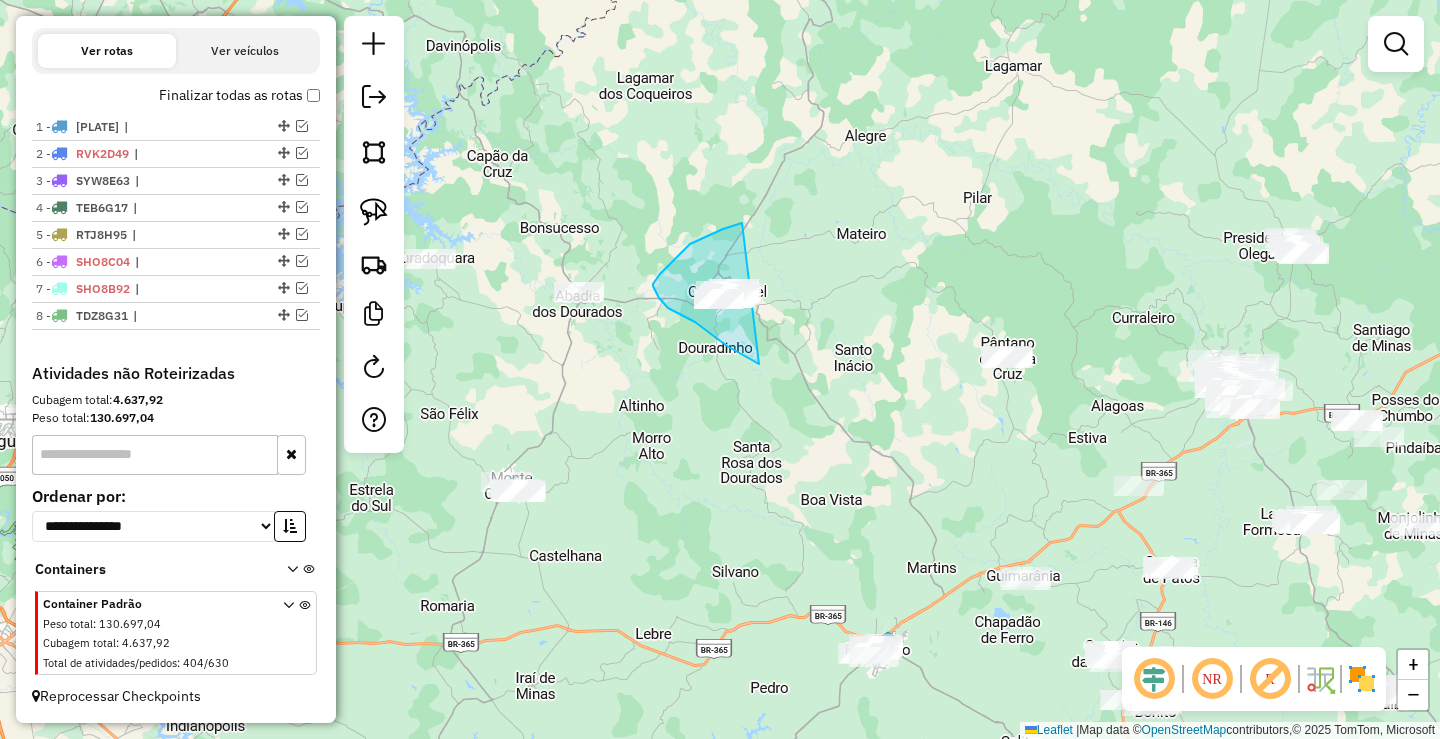 drag, startPoint x: 714, startPoint y: 233, endPoint x: 790, endPoint y: 376, distance: 161.94135 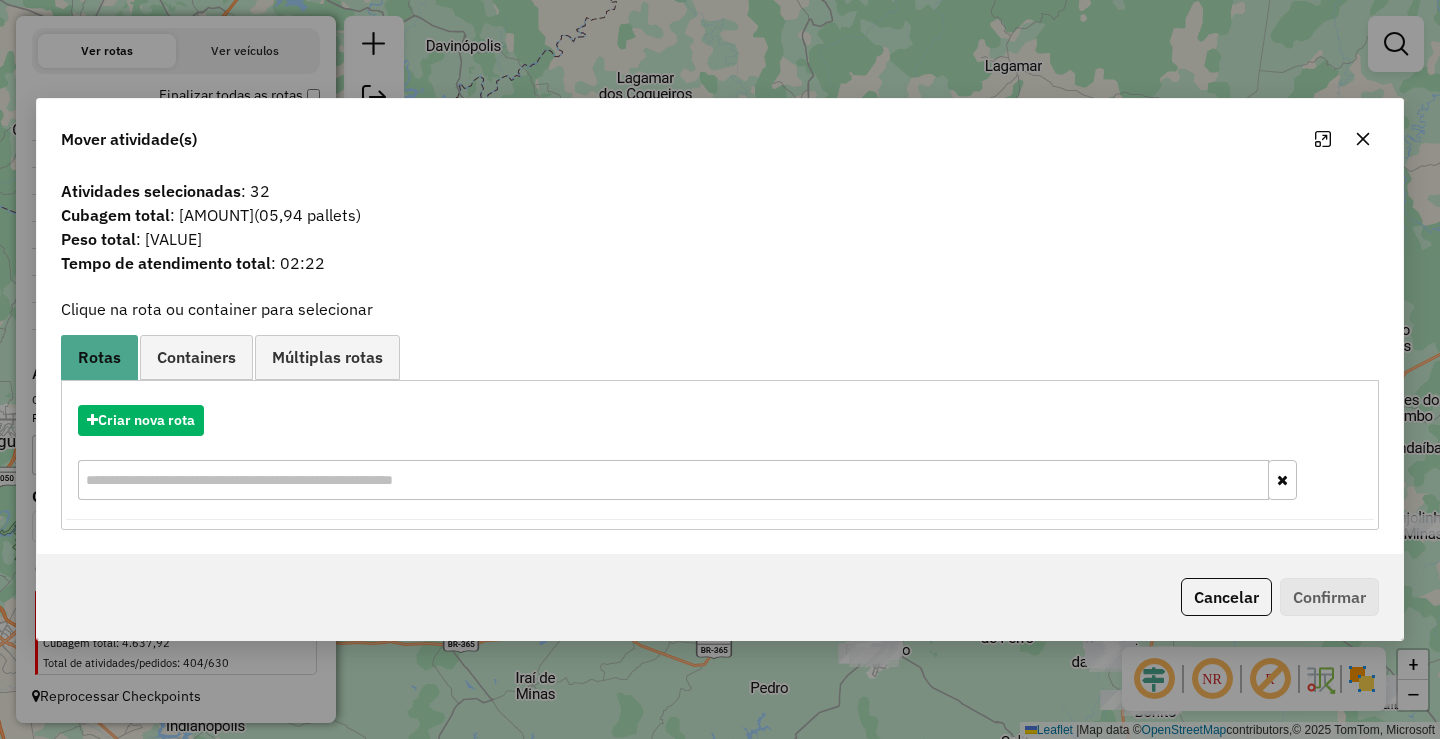 click on "Criar nova rota" at bounding box center (720, 455) 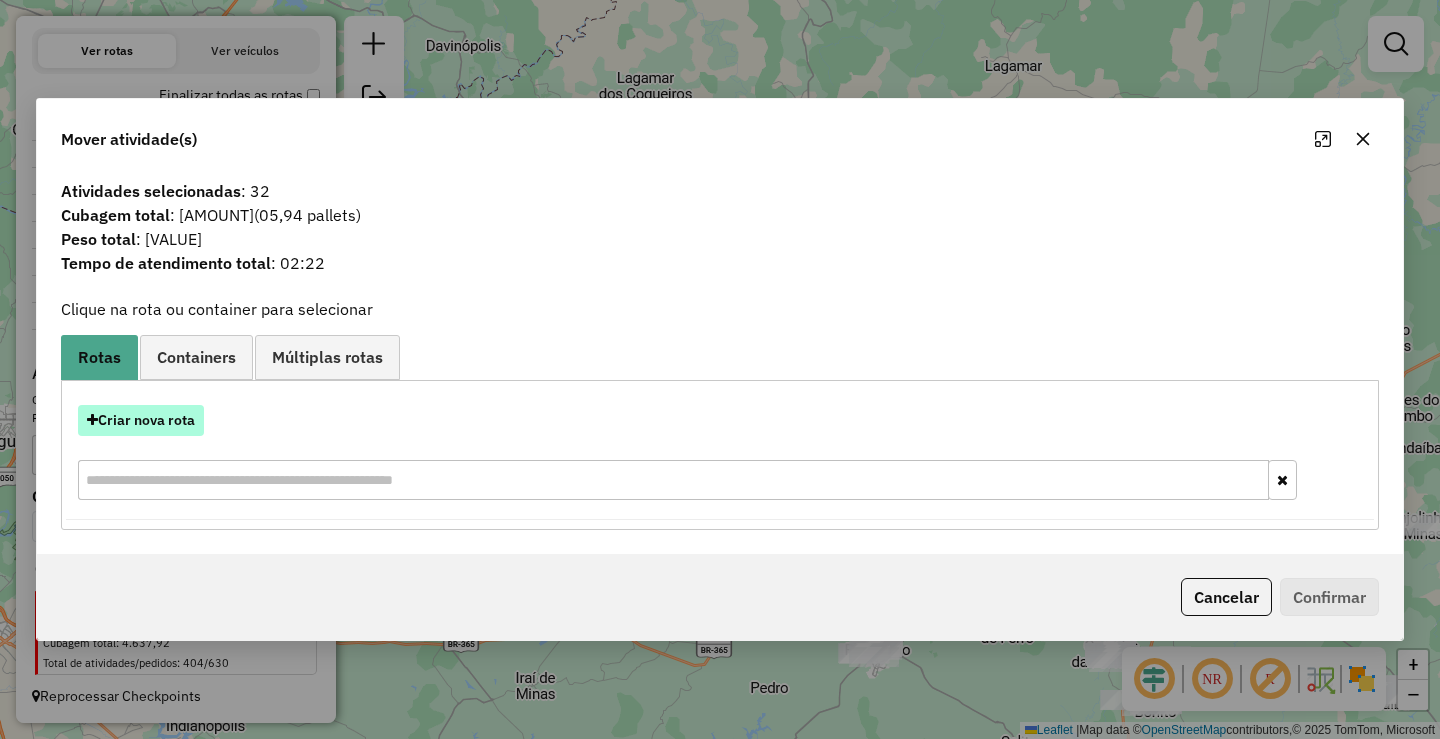 click on "Criar nova rota" at bounding box center (141, 420) 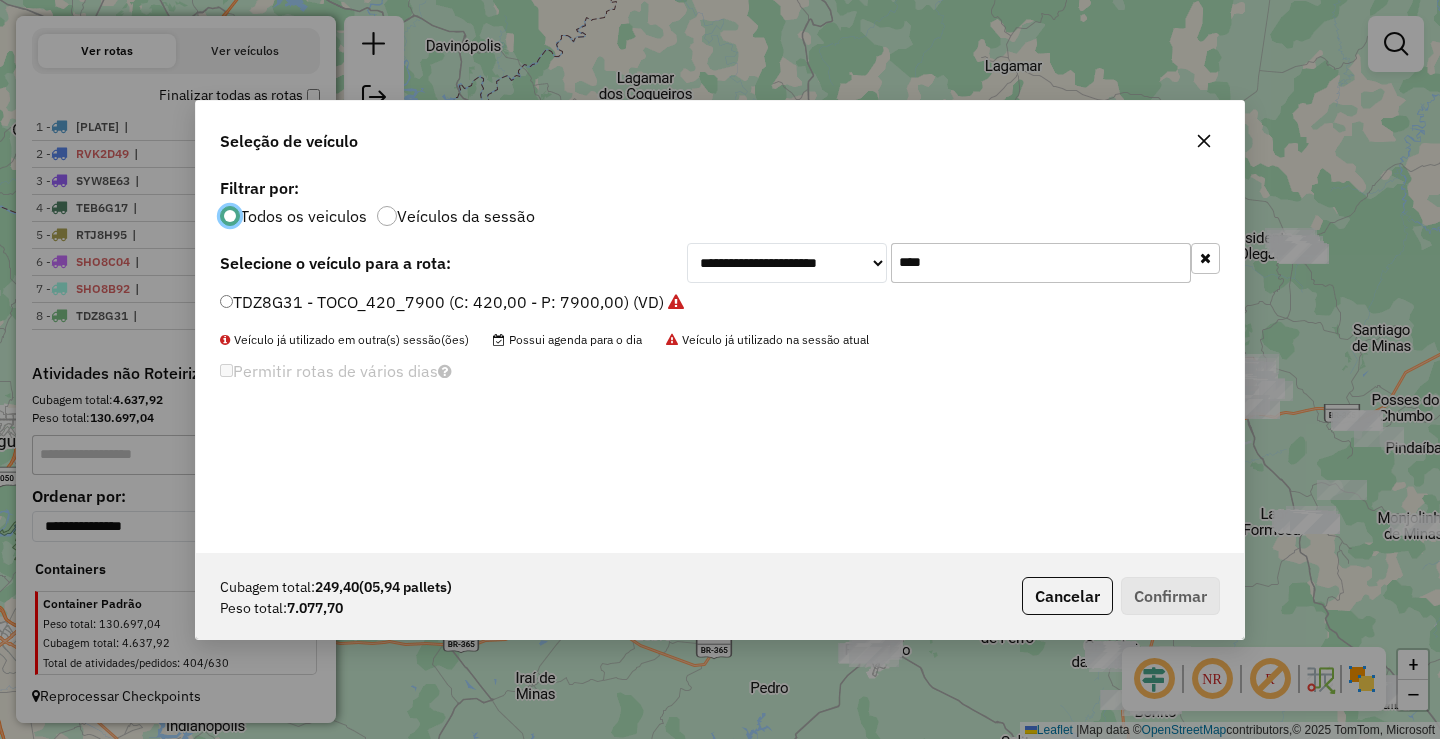 scroll, scrollTop: 11, scrollLeft: 6, axis: both 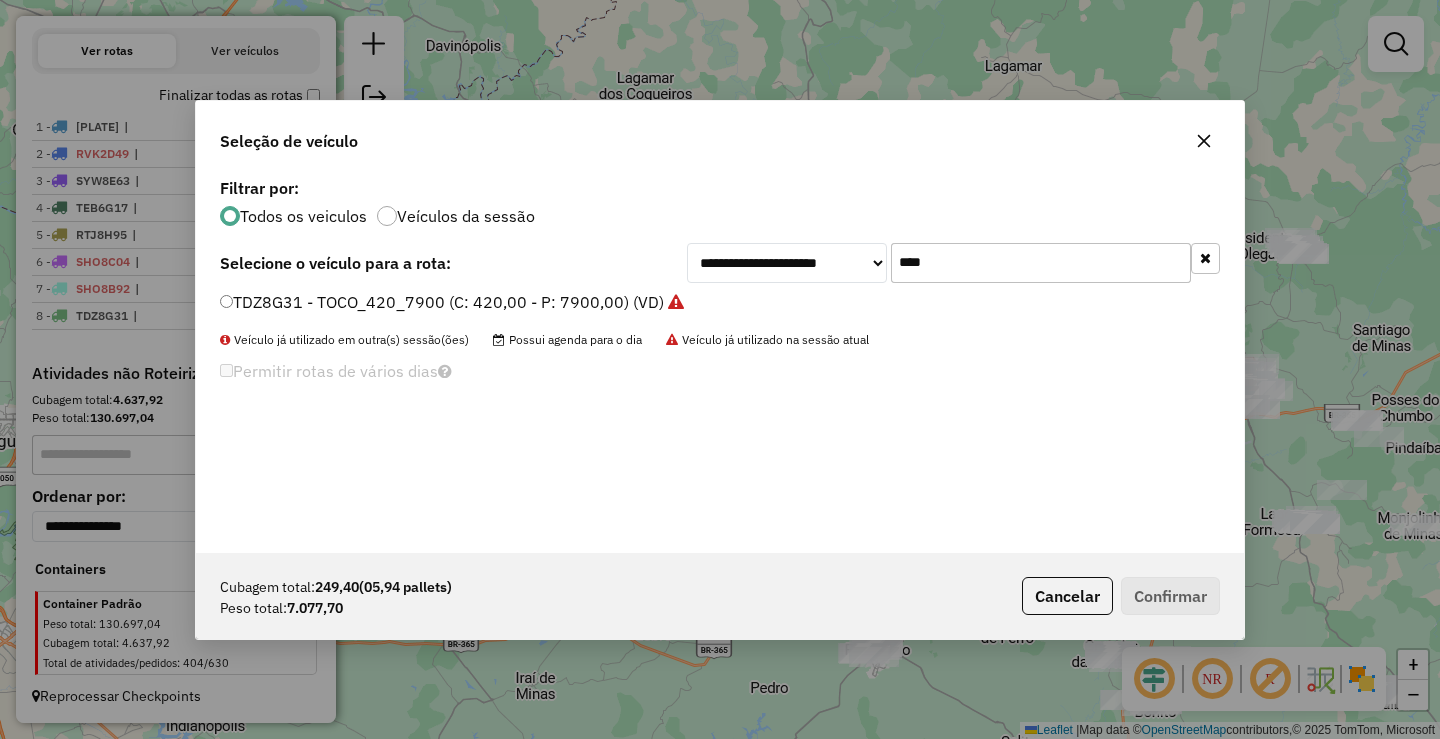 click on "****" 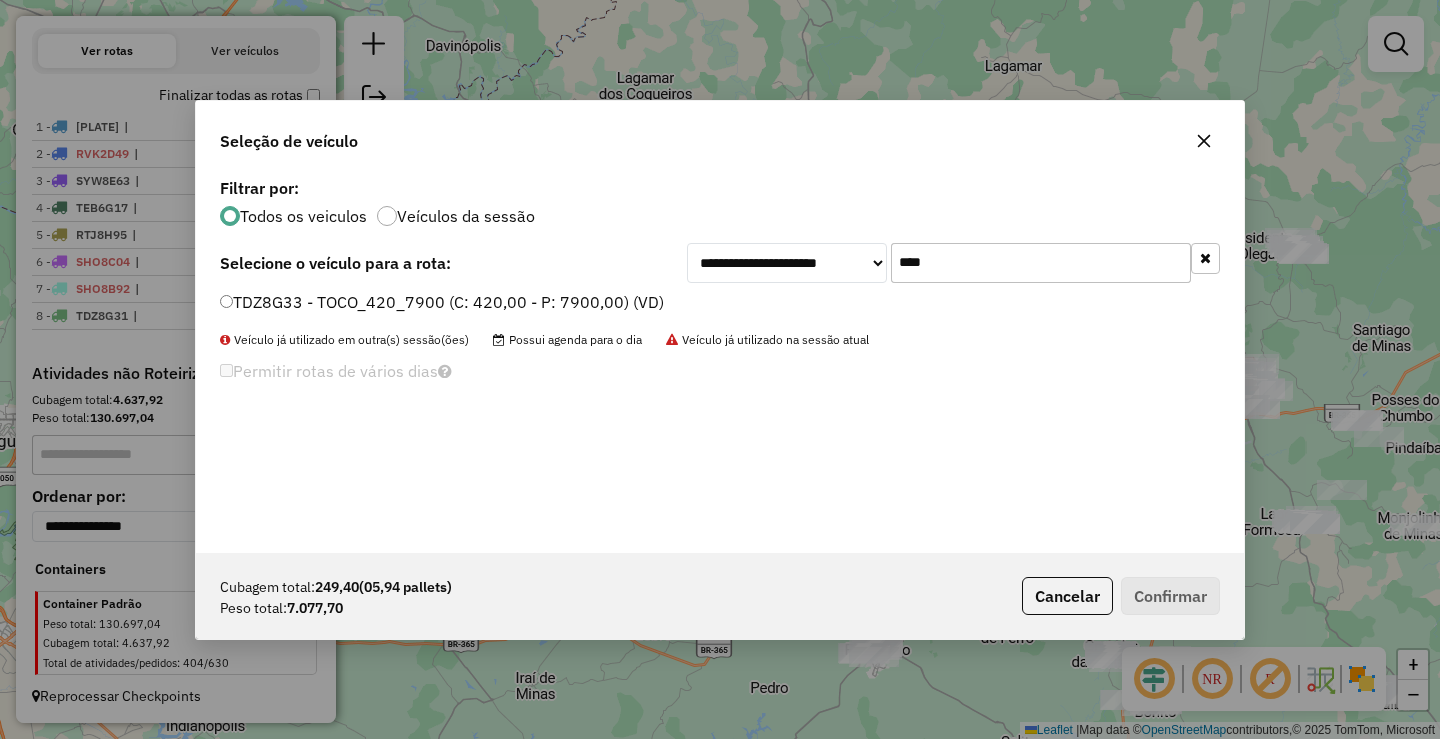 type on "****" 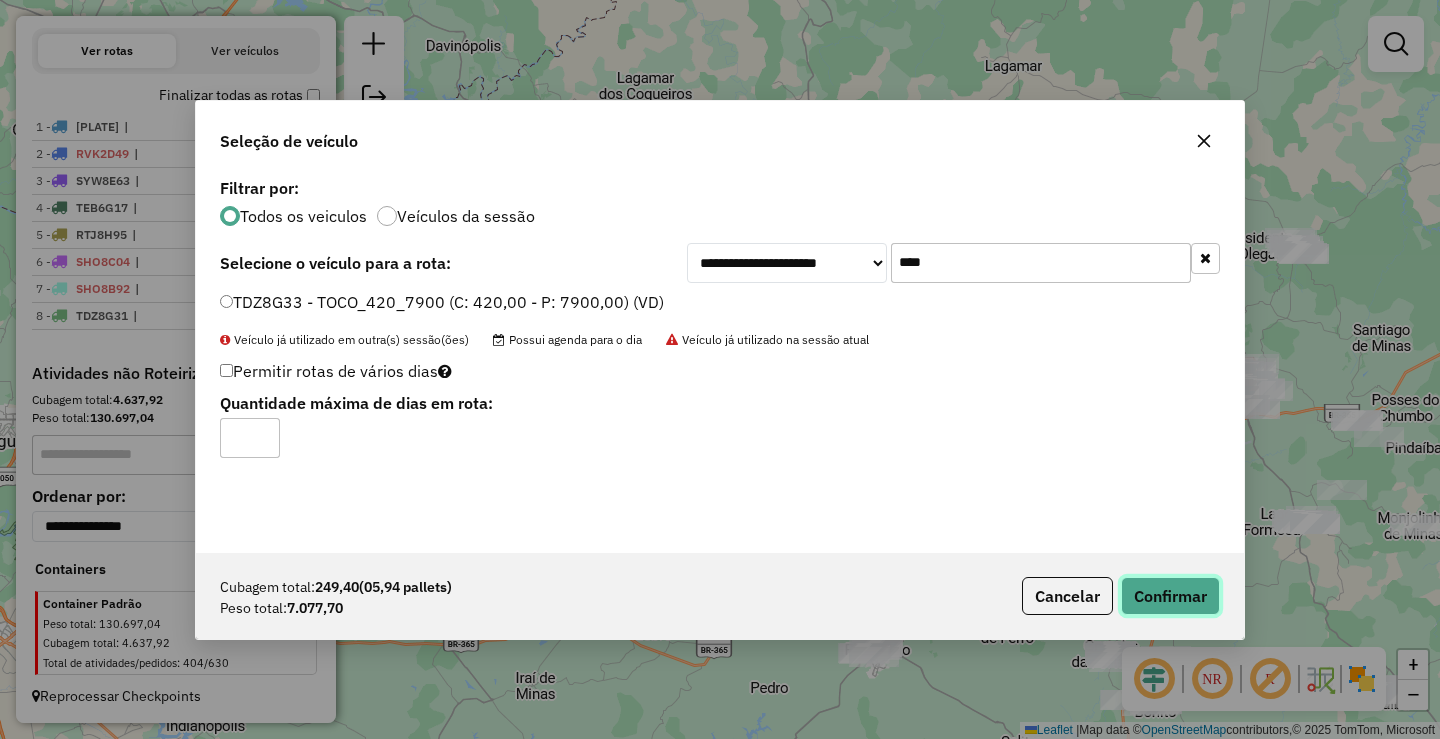 click on "Confirmar" 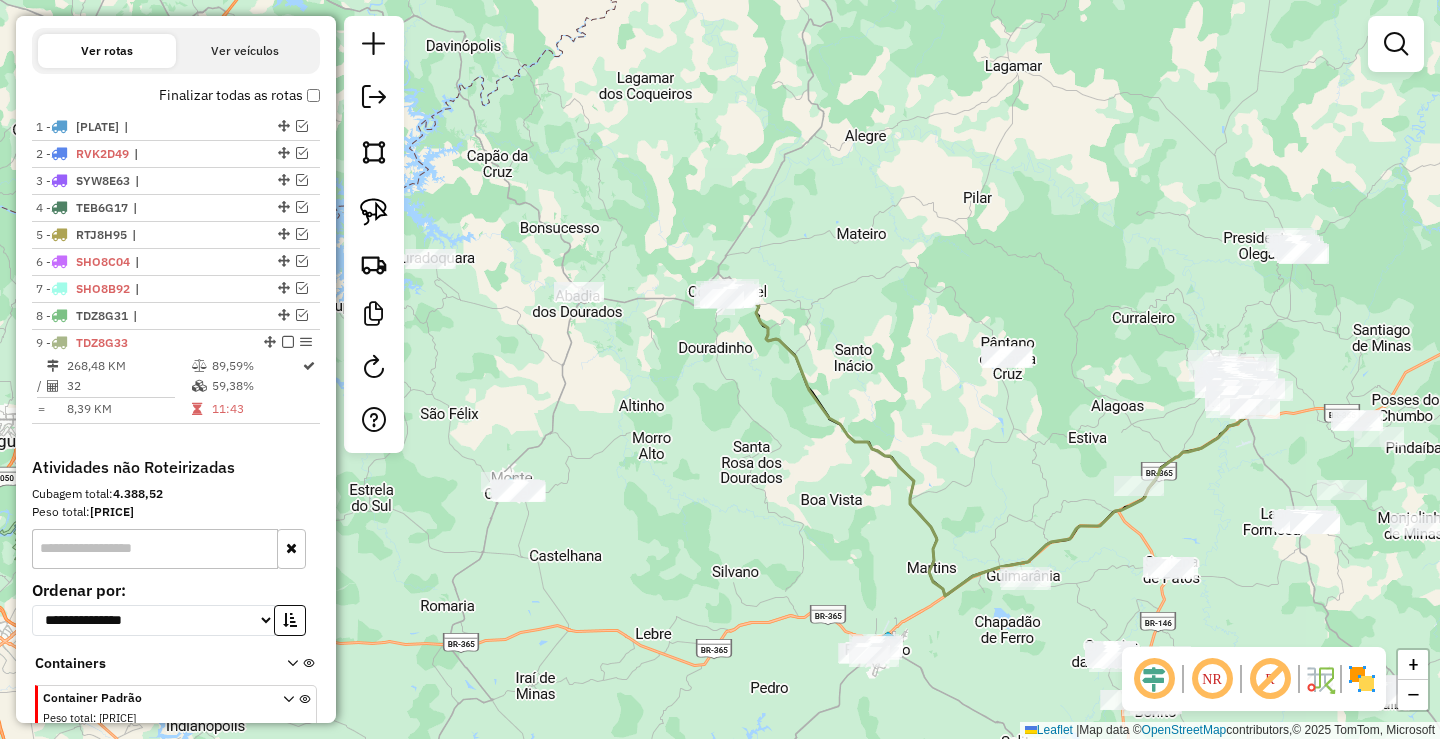 scroll, scrollTop: 746, scrollLeft: 0, axis: vertical 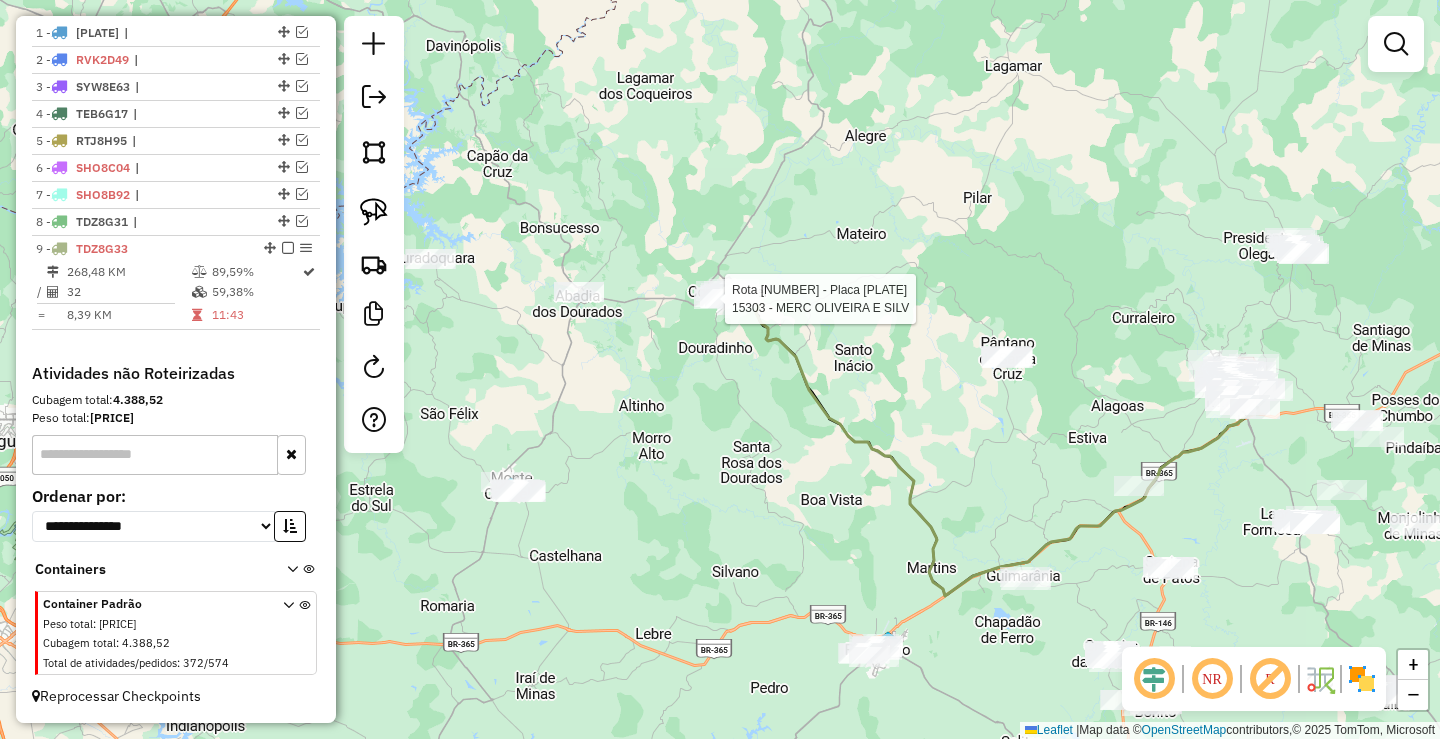 select on "**********" 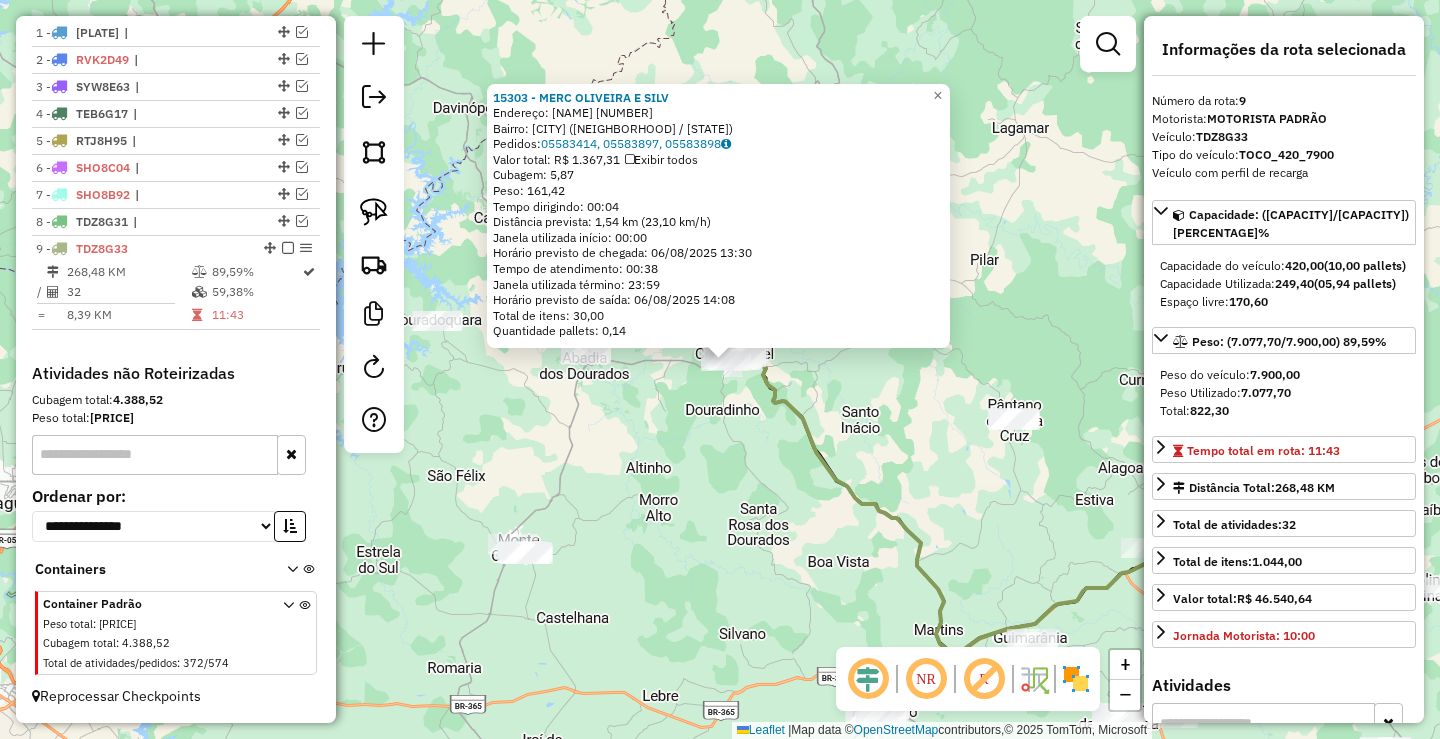 drag, startPoint x: 699, startPoint y: 533, endPoint x: 725, endPoint y: 477, distance: 61.741398 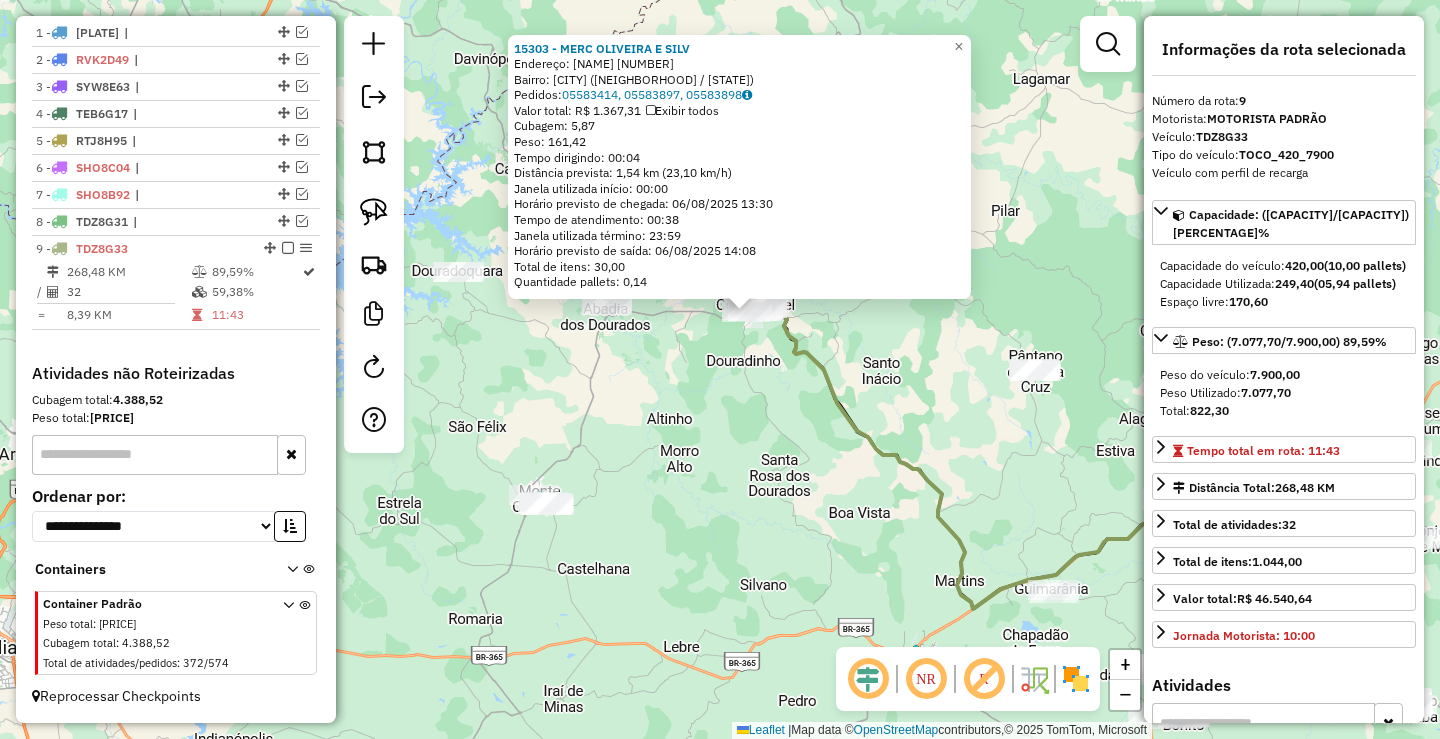 click on "15303 - MERC OLIVEIRA E SILV  Endereço:  Djalma Machado Rocha 231   Bairro: JARDIM DONA LUCINHA (COROMANDEL / MG)   Pedidos:  05583414, 05583897, 05583898   Valor total: R$ 1.367,31   Exibir todos   Cubagem: 5,87  Peso: 161,42  Tempo dirigindo: 00:04   Distância prevista: 1,54 km (23,10 km/h)   Janela utilizada início: 00:00   Horário previsto de chegada: 06/08/2025 13:30   Tempo de atendimento: 00:38   Janela utilizada término: 23:59   Horário previsto de saída: 06/08/2025 14:08   Total de itens: 30,00   Quantidade pallets: 0,14  × Janela de atendimento Grade de atendimento Capacidade Transportadoras Veículos Cliente Pedidos  Rotas Selecione os dias de semana para filtrar as janelas de atendimento  Seg   Ter   Qua   Qui   Sex   Sáb   Dom  Informe o período da janela de atendimento: De: Até:  Filtrar exatamente a janela do cliente  Considerar janela de atendimento padrão  Selecione os dias de semana para filtrar as grades de atendimento  Seg   Ter   Qua   Qui   Sex   Sáb   Dom   Peso mínimo:  +" 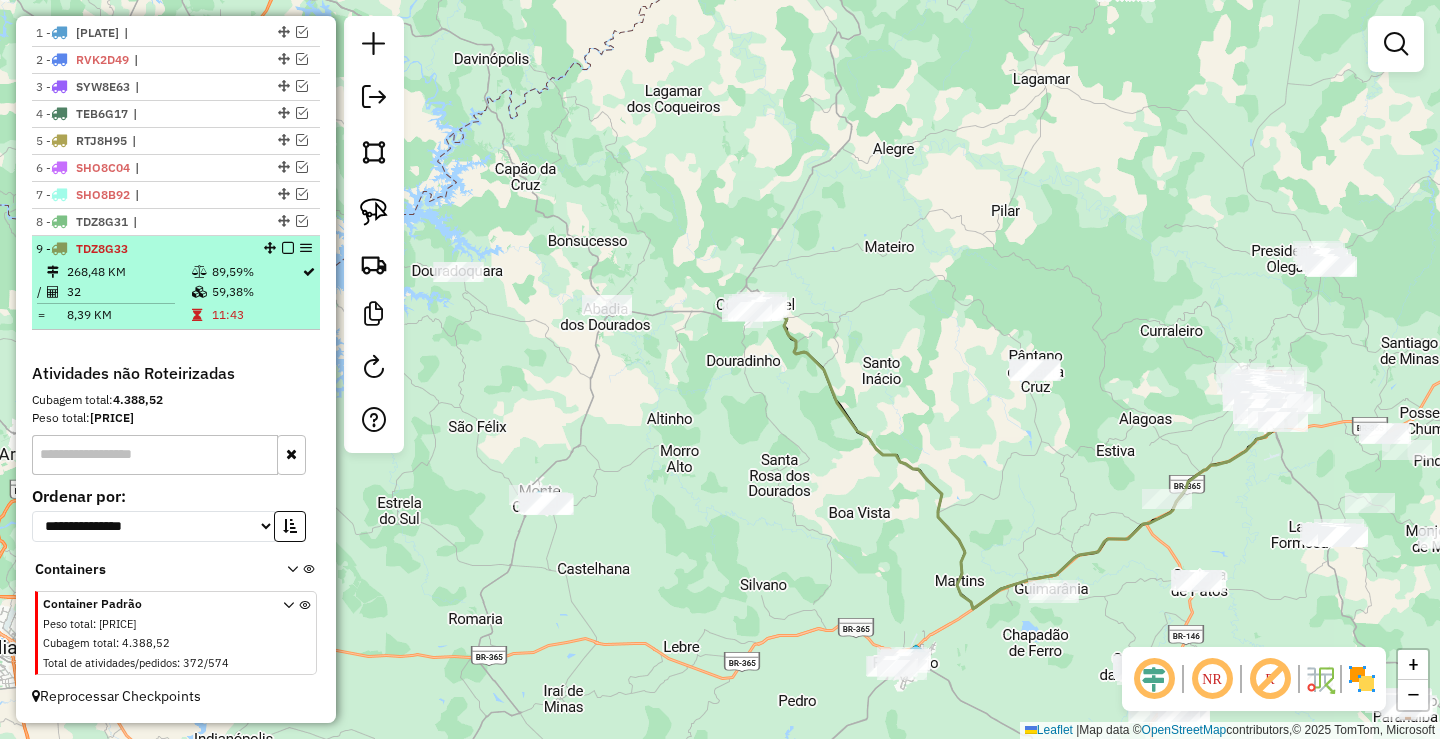 select on "**********" 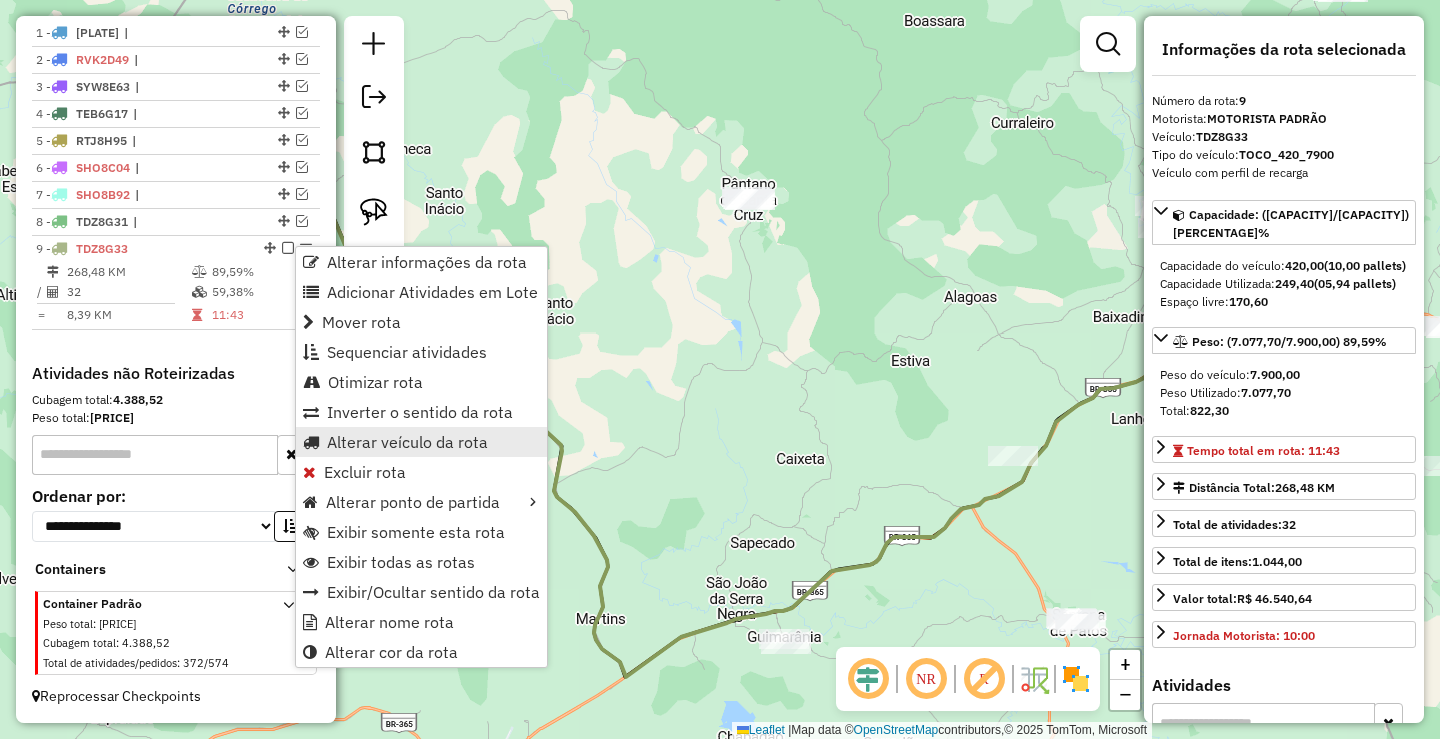 click on "Alterar veículo da rota" at bounding box center (407, 442) 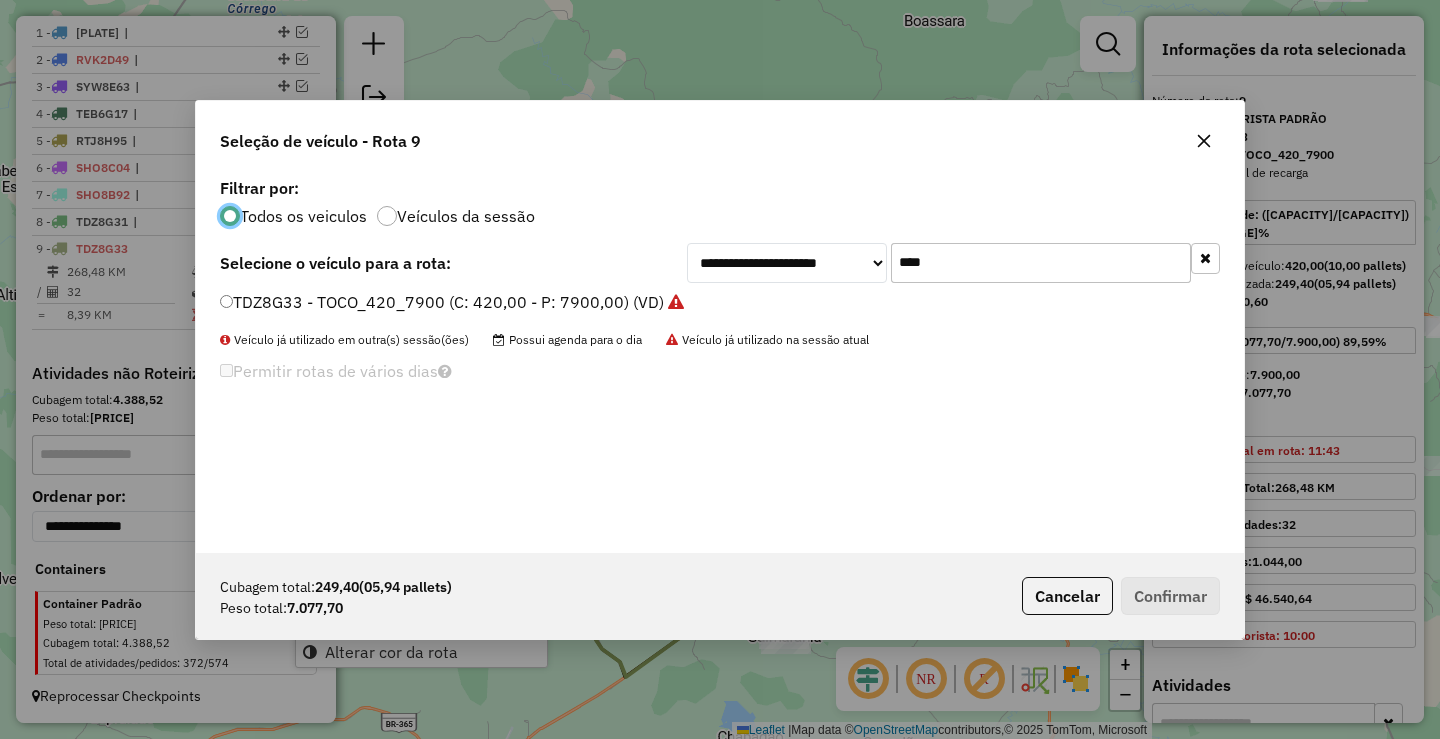 scroll, scrollTop: 11, scrollLeft: 6, axis: both 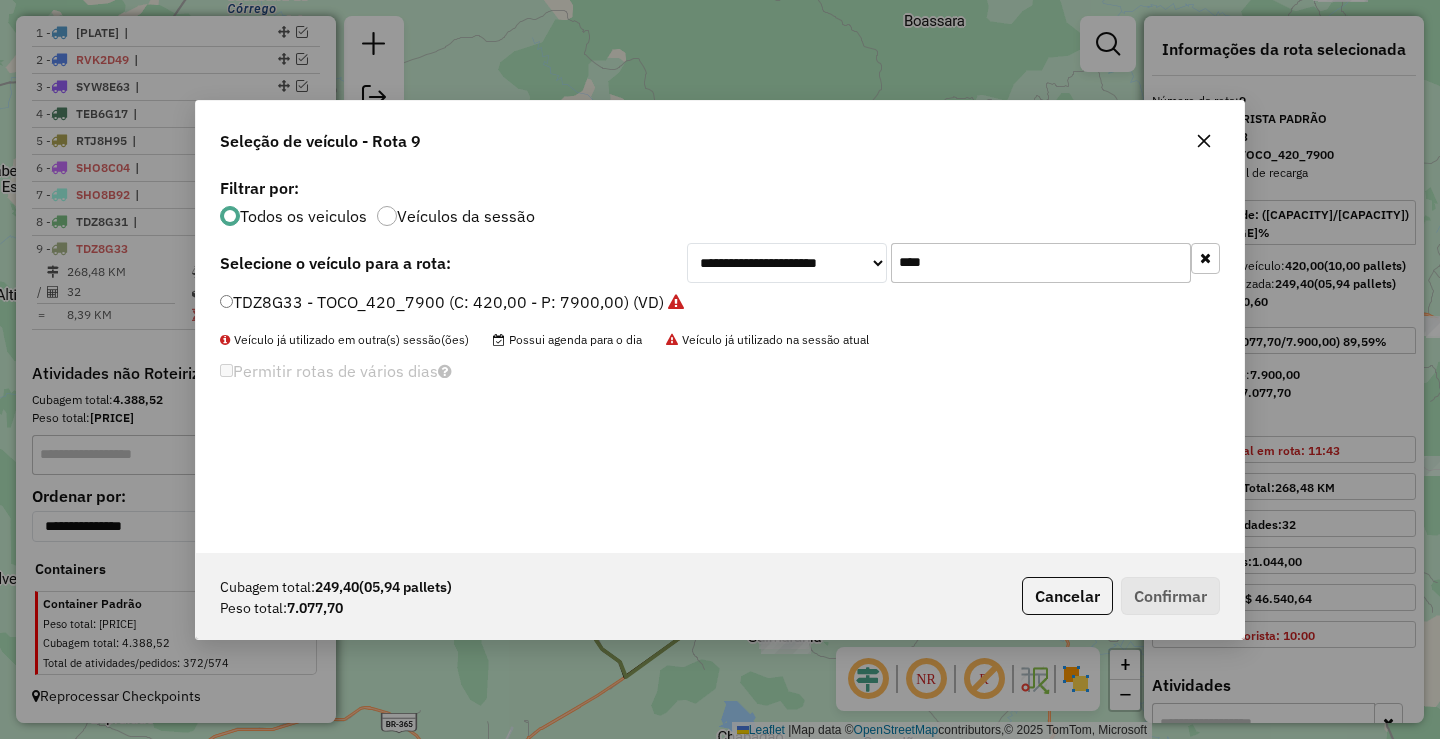 click on "TDZ8G33 - TOCO_420_7900 (C: 420,00 - P: 7900,00) (VD)" 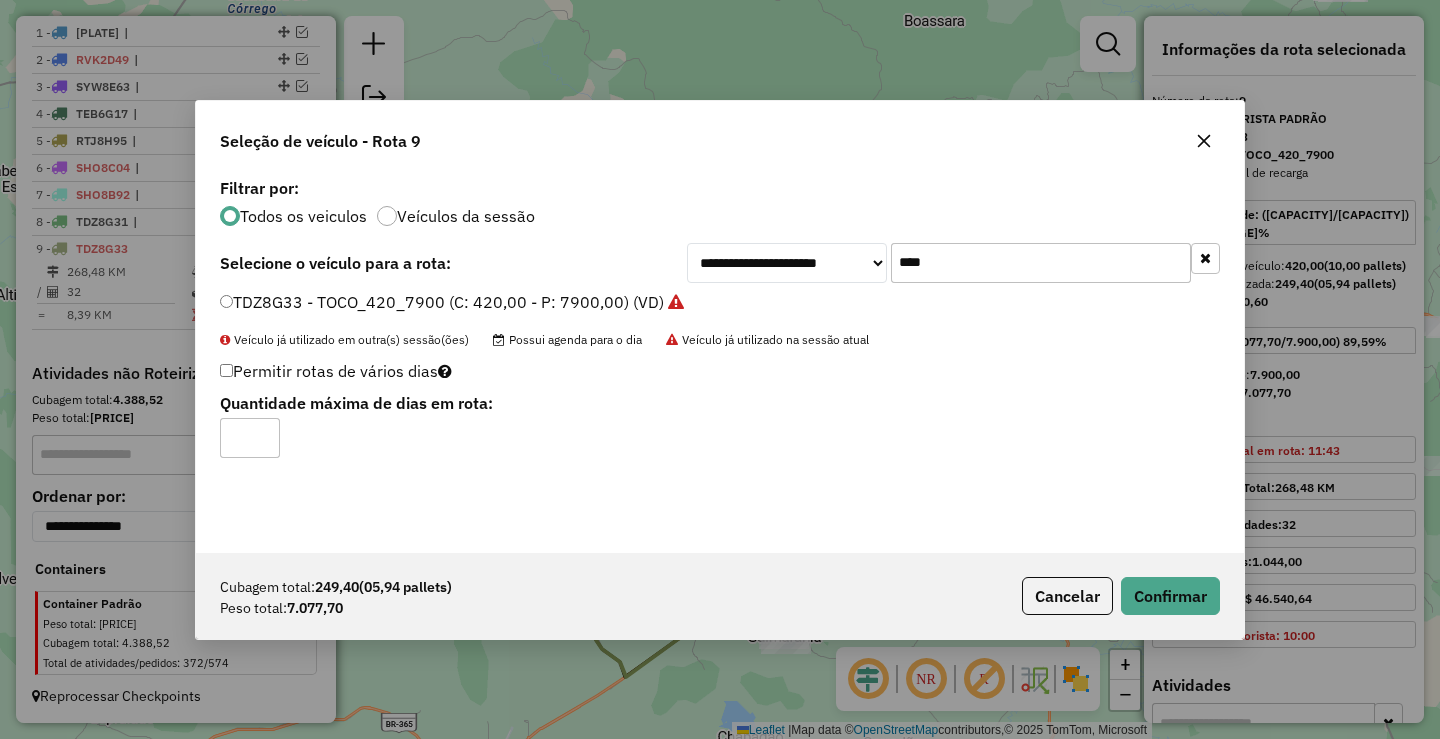 type on "*" 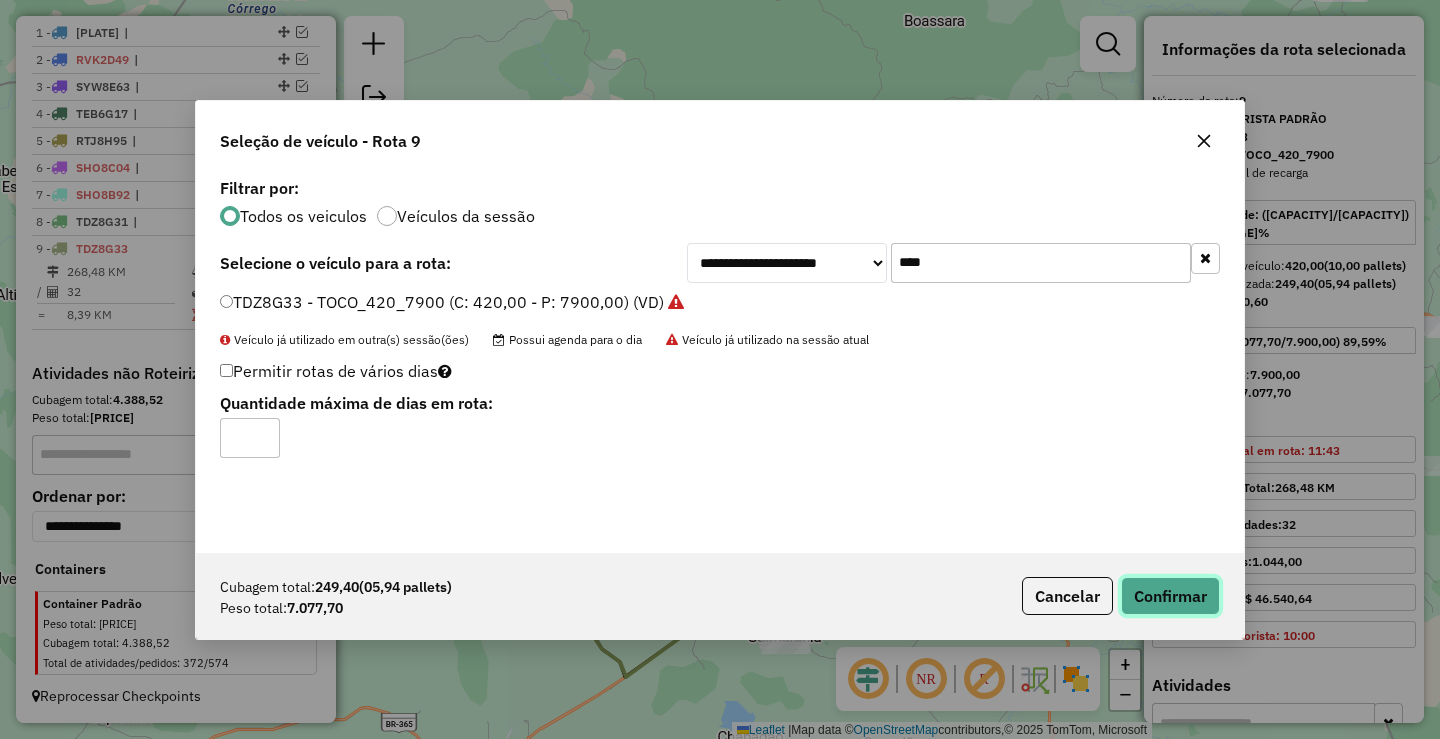 click on "Confirmar" 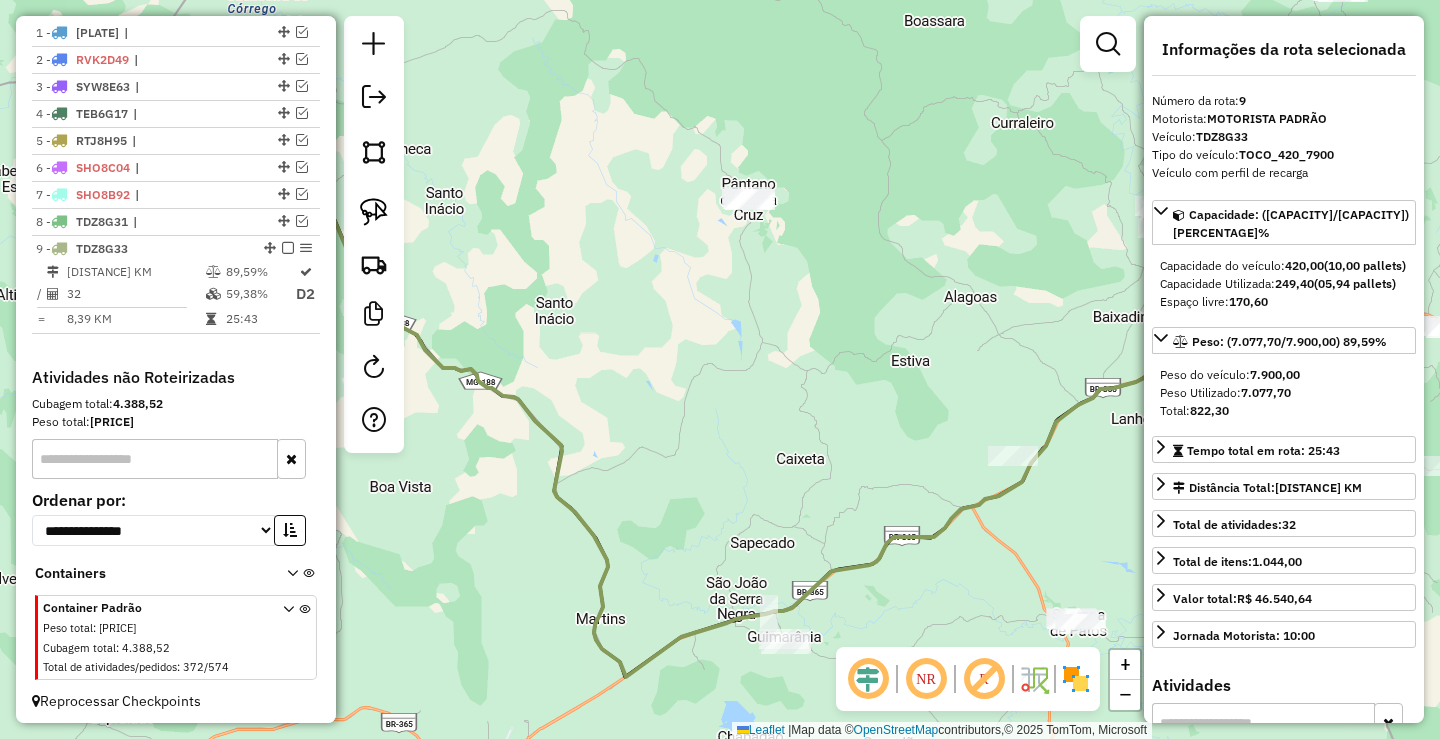 scroll, scrollTop: 751, scrollLeft: 0, axis: vertical 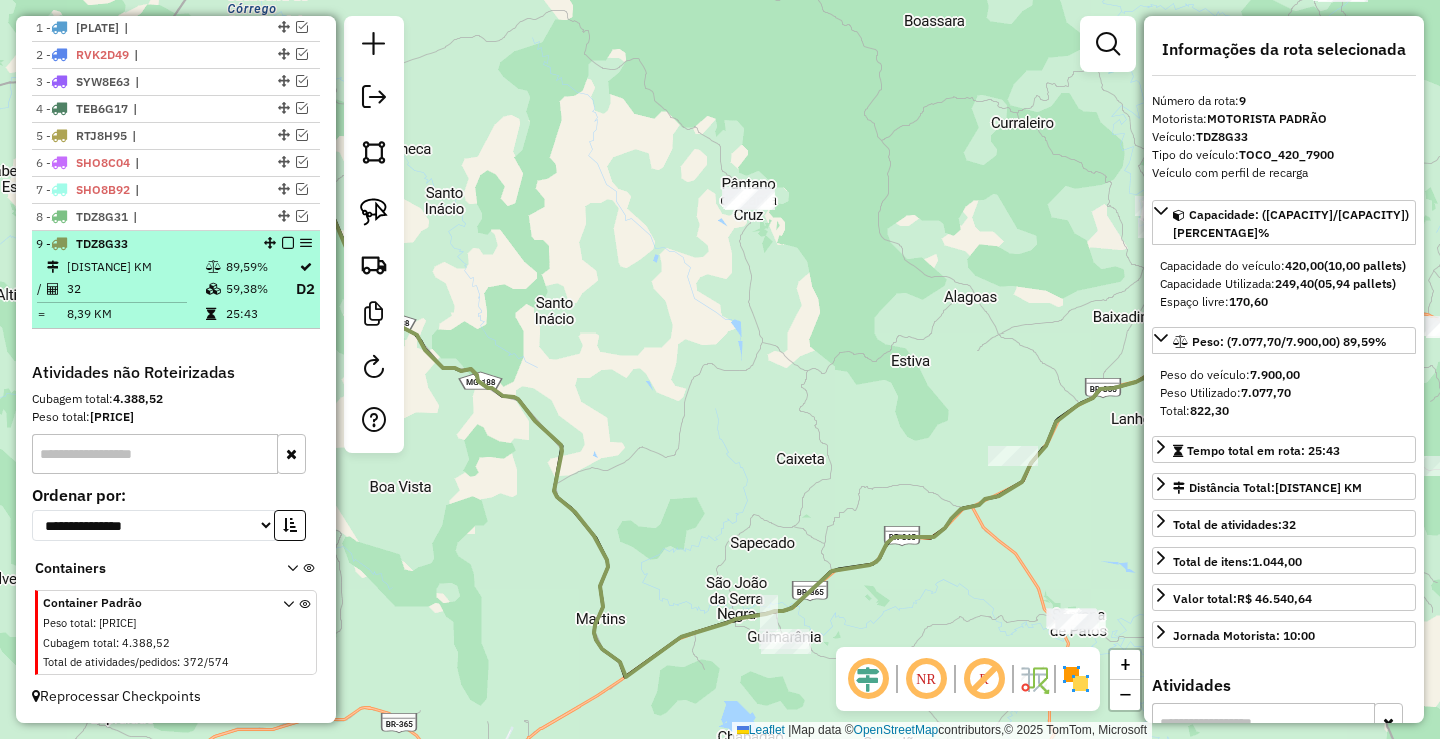 click on "9 -       TDZ8G33" at bounding box center (176, 244) 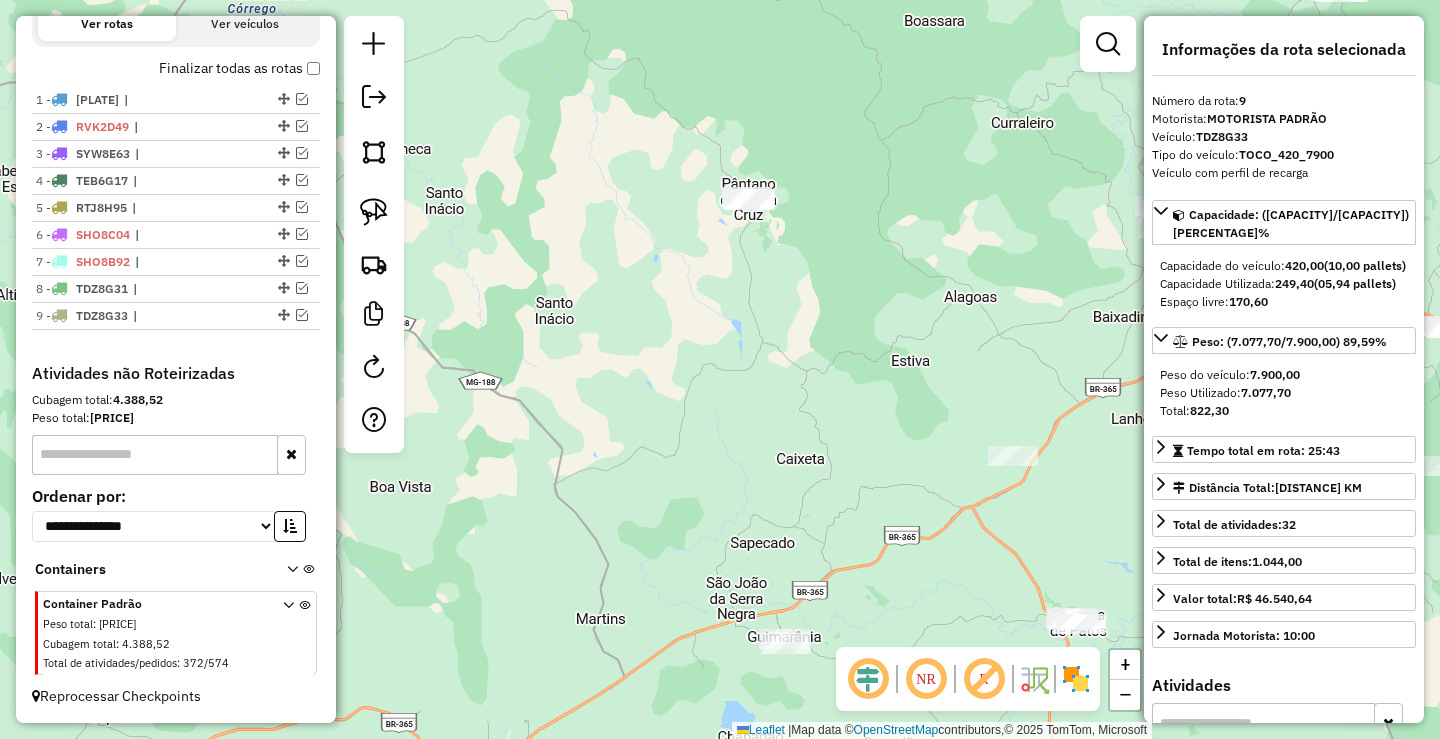 scroll, scrollTop: 679, scrollLeft: 0, axis: vertical 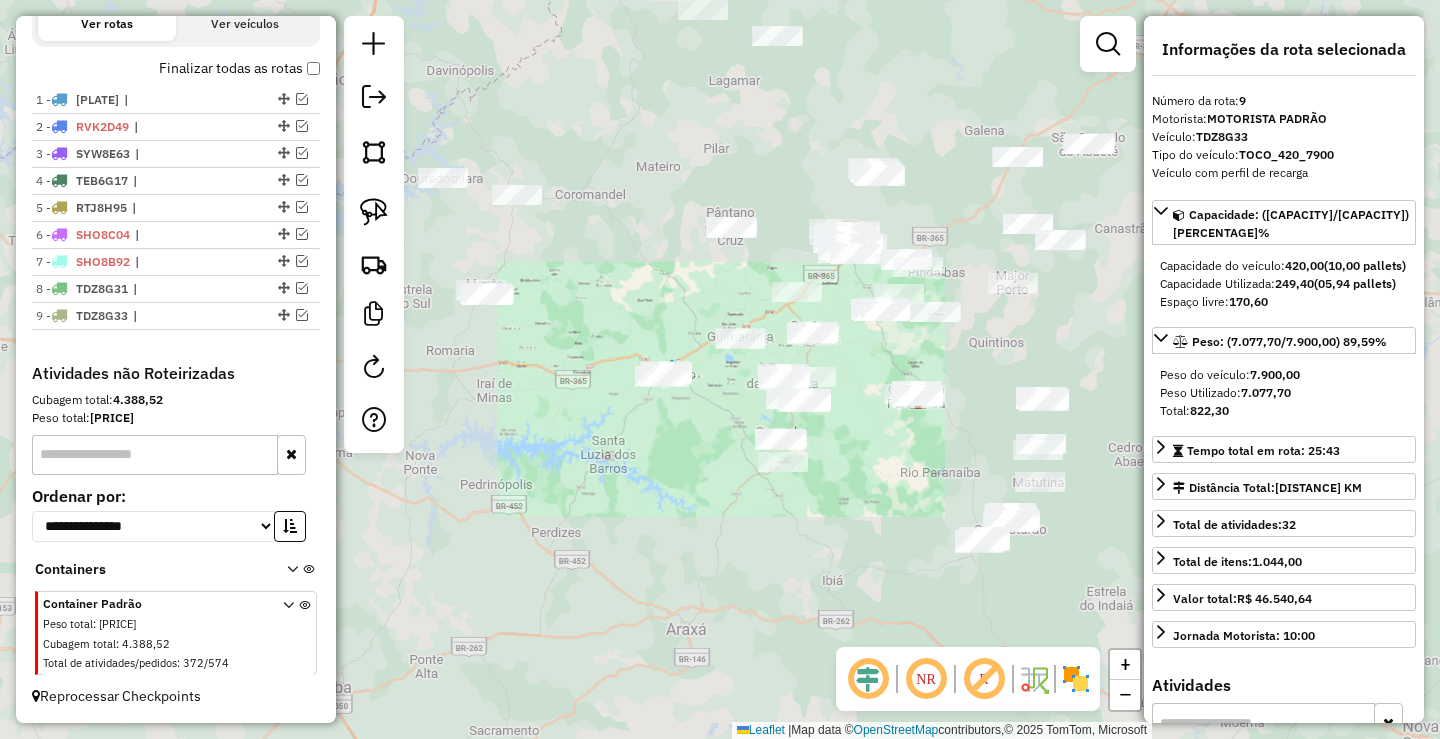 drag, startPoint x: 700, startPoint y: 339, endPoint x: 706, endPoint y: 477, distance: 138.13037 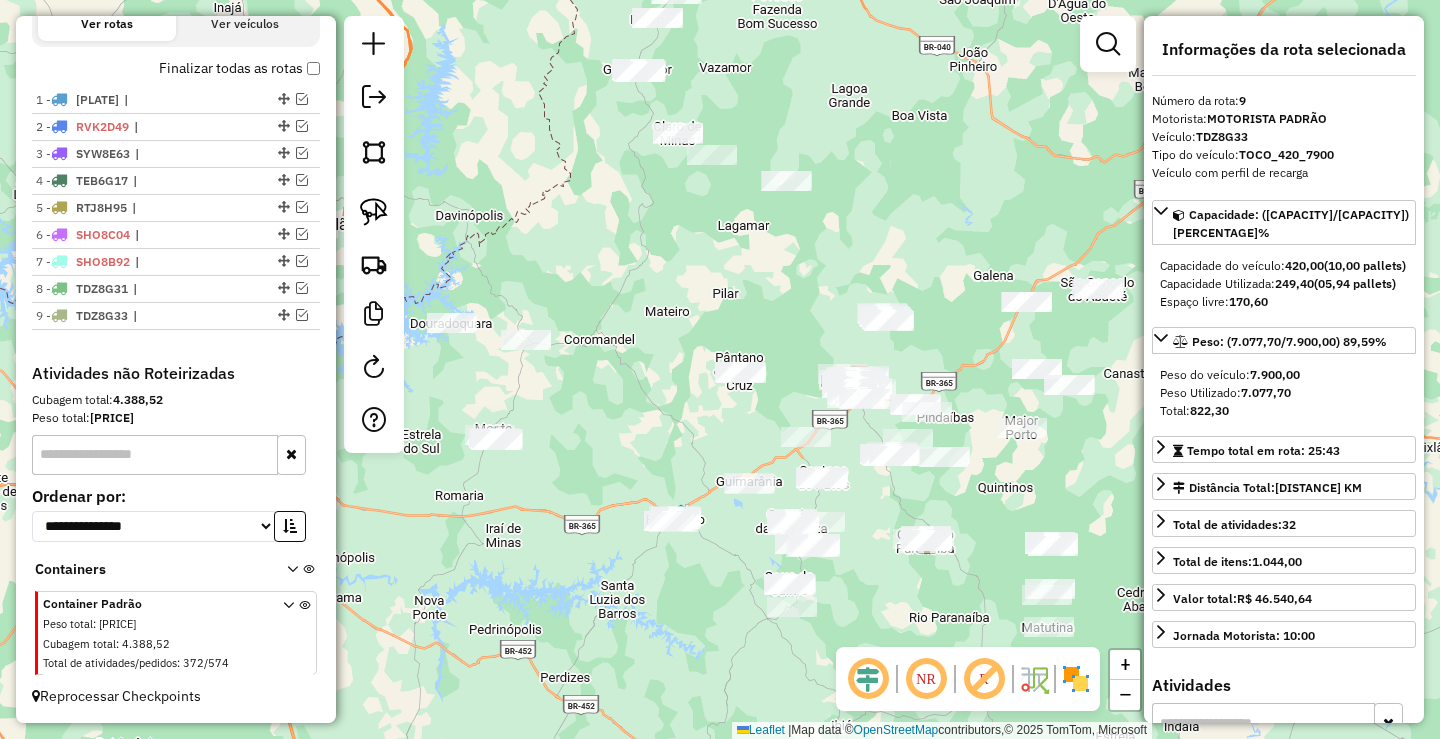 click on "Janela de atendimento Grade de atendimento Capacidade Transportadoras Veículos Cliente Pedidos  Rotas Selecione os dias de semana para filtrar as janelas de atendimento  Seg   Ter   Qua   Qui   Sex   Sáb   Dom  Informe o período da janela de atendimento: De: Até:  Filtrar exatamente a janela do cliente  Considerar janela de atendimento padrão  Selecione os dias de semana para filtrar as grades de atendimento  Seg   Ter   Qua   Qui   Sex   Sáb   Dom   Considerar clientes sem dia de atendimento cadastrado  Clientes fora do dia de atendimento selecionado Filtrar as atividades entre os valores definidos abaixo:  Peso mínimo:   Peso máximo:   Cubagem mínima:   Cubagem máxima:   De:   Até:  Filtrar as atividades entre o tempo de atendimento definido abaixo:  De:   Até:   Considerar capacidade total dos clientes não roteirizados Transportadora: Selecione um ou mais itens Tipo de veículo: Selecione um ou mais itens Veículo: Selecione um ou mais itens Motorista: Selecione um ou mais itens Nome: Rótulo:" 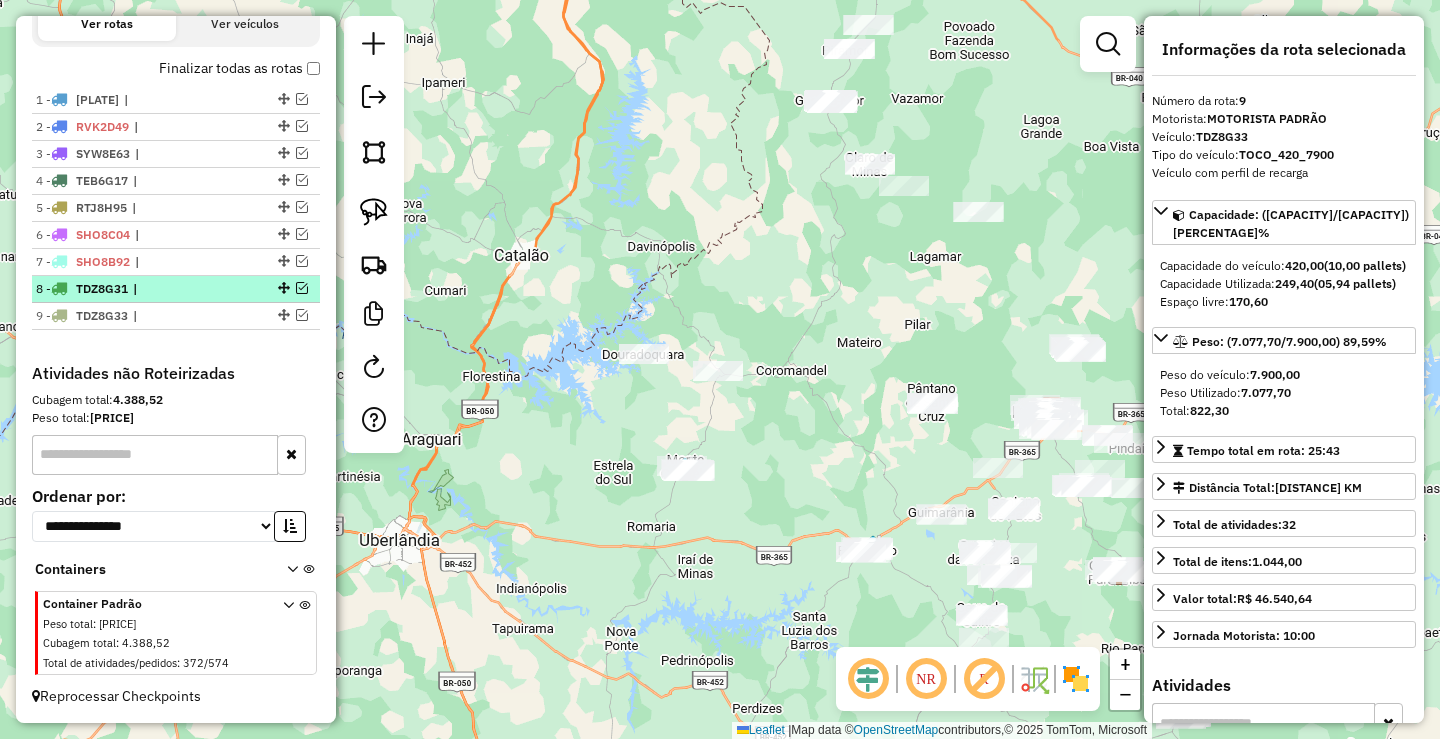 click on "|" at bounding box center (179, 289) 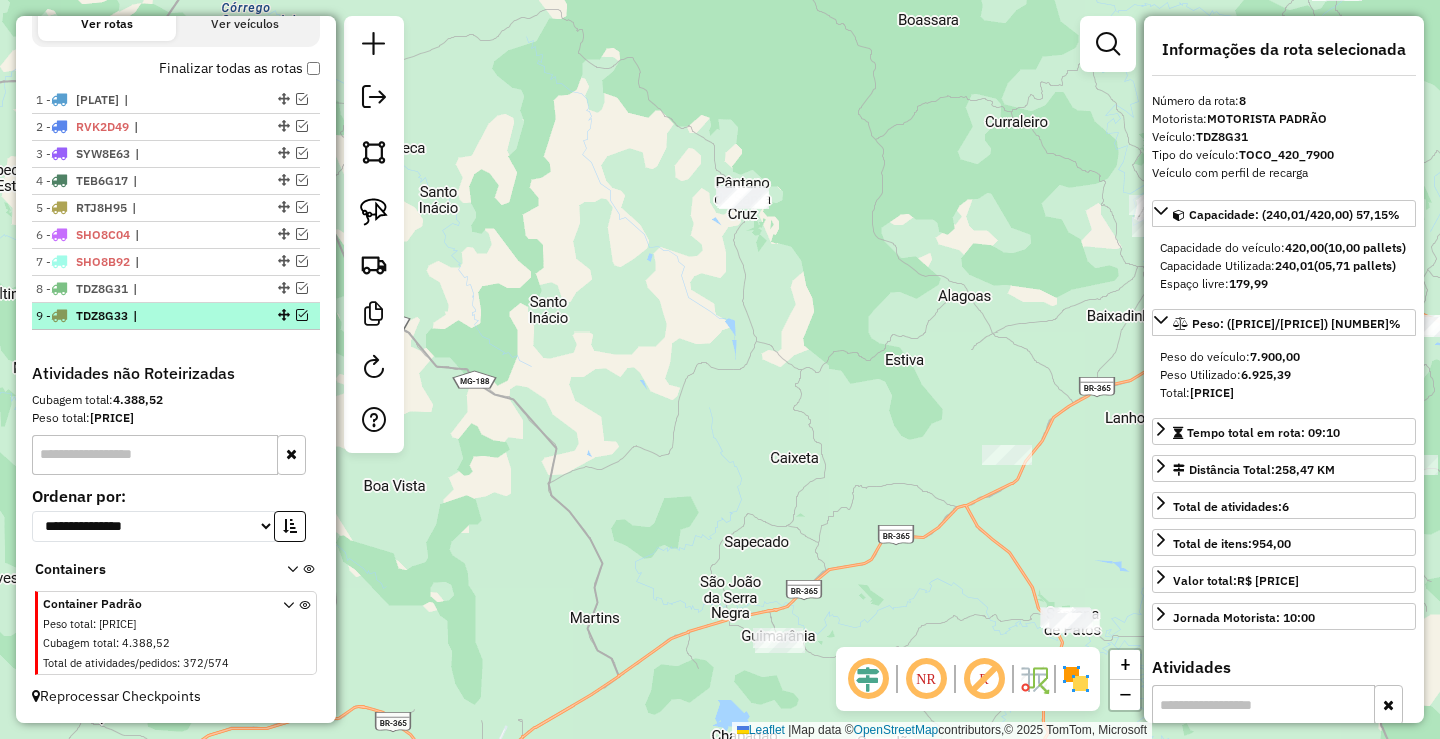 click on "|" at bounding box center [179, 316] 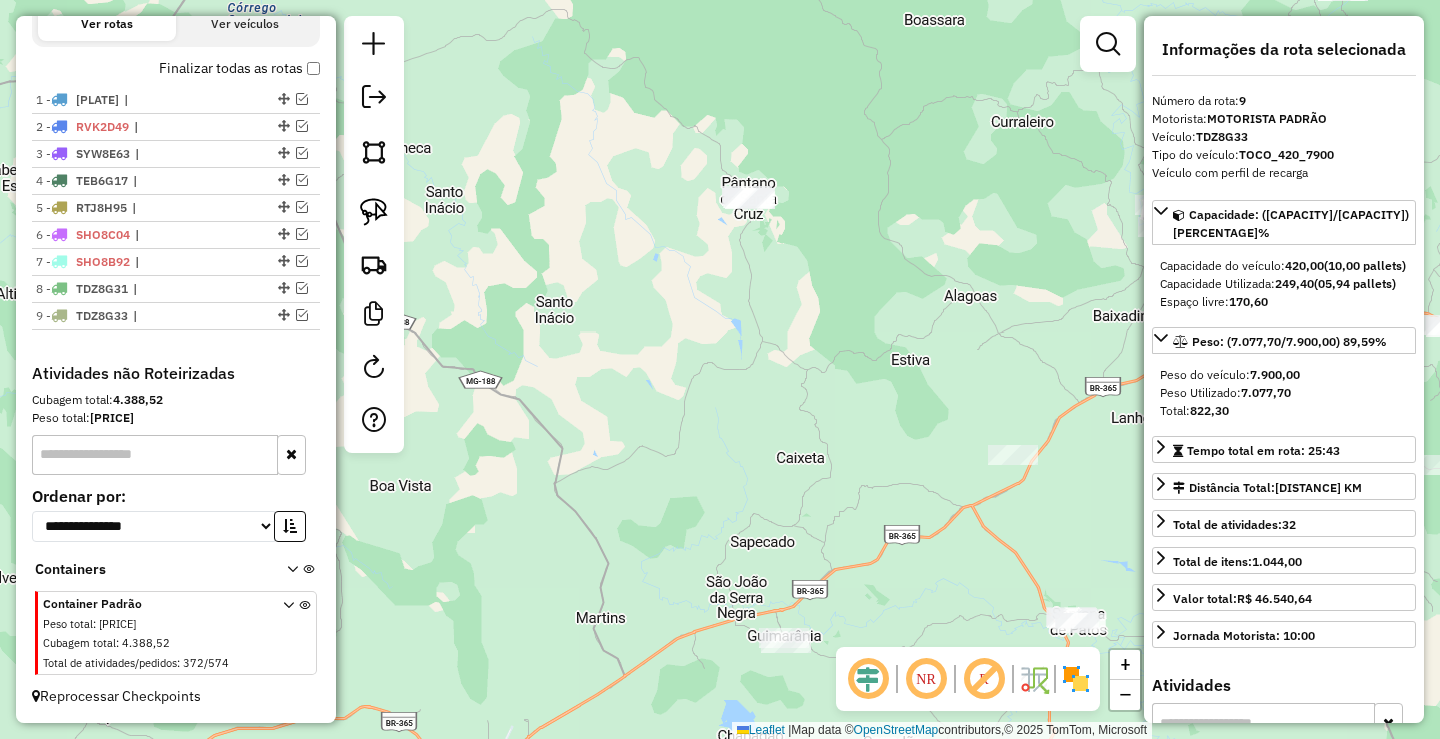 drag, startPoint x: 767, startPoint y: 391, endPoint x: 670, endPoint y: 459, distance: 118.46096 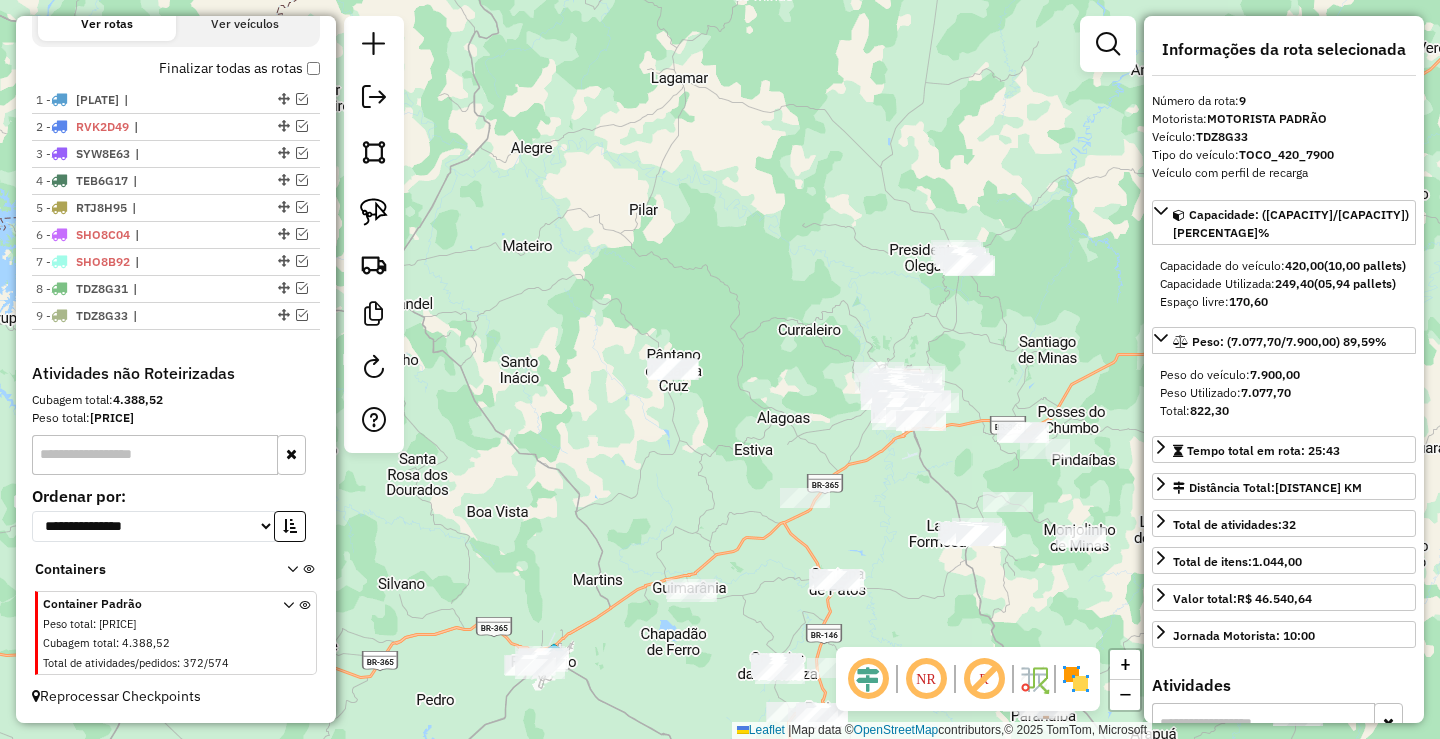 drag, startPoint x: 695, startPoint y: 445, endPoint x: 676, endPoint y: 419, distance: 32.202484 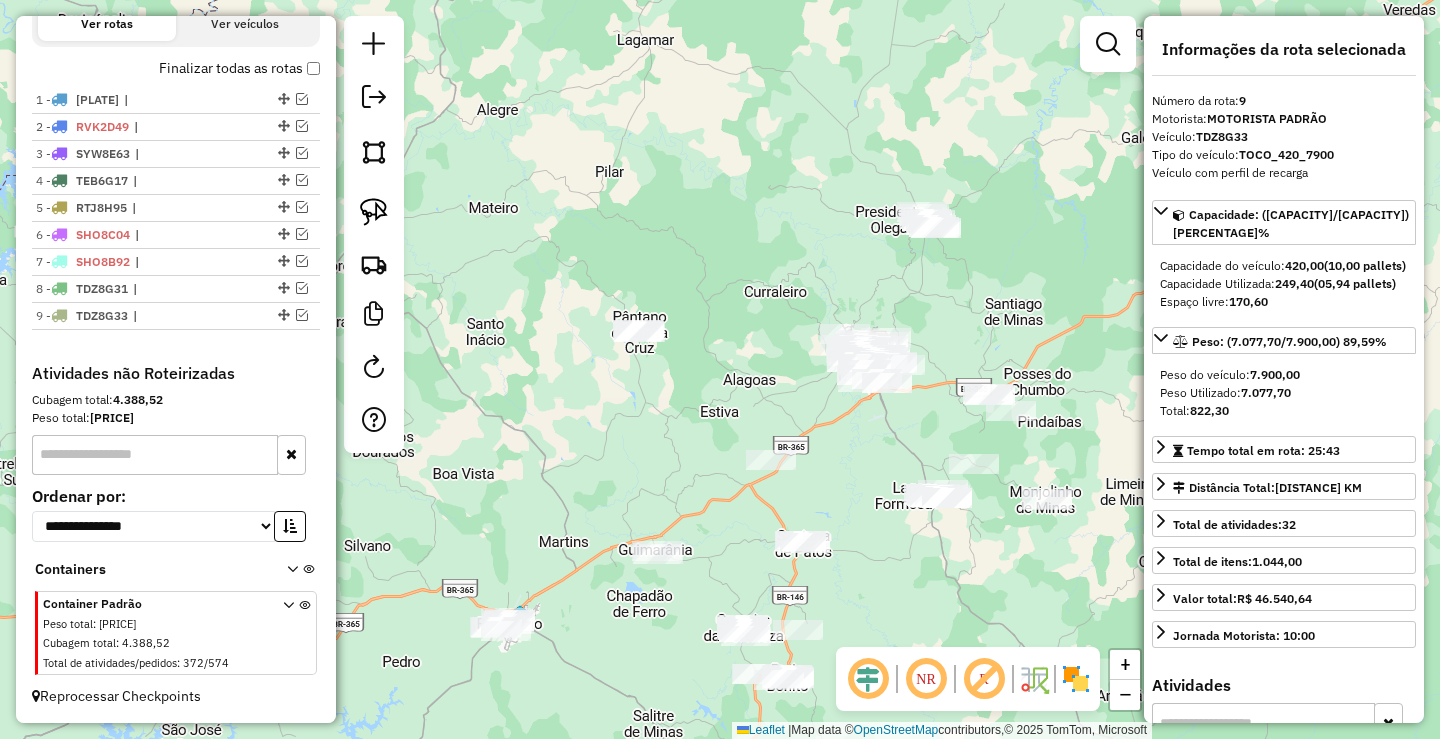 drag, startPoint x: 720, startPoint y: 300, endPoint x: 808, endPoint y: 544, distance: 259.38388 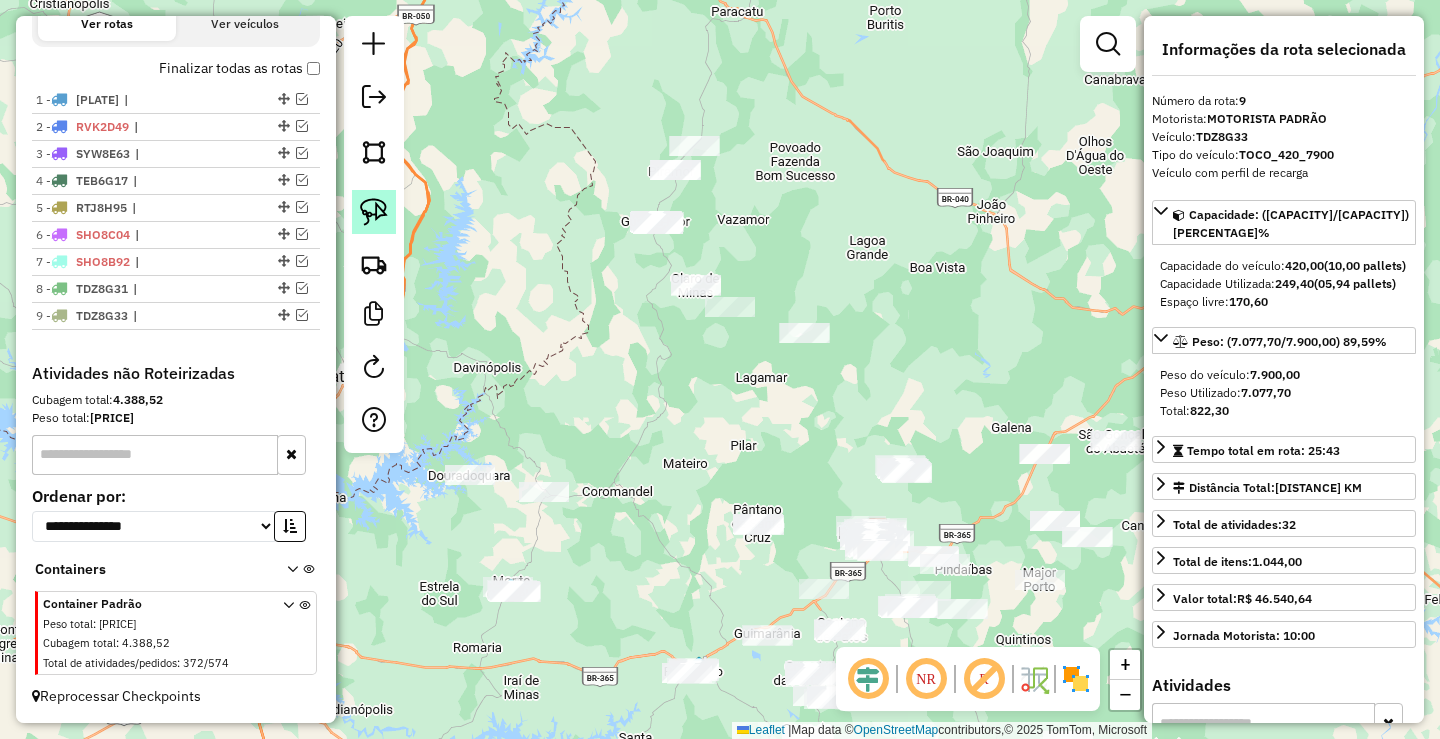 click 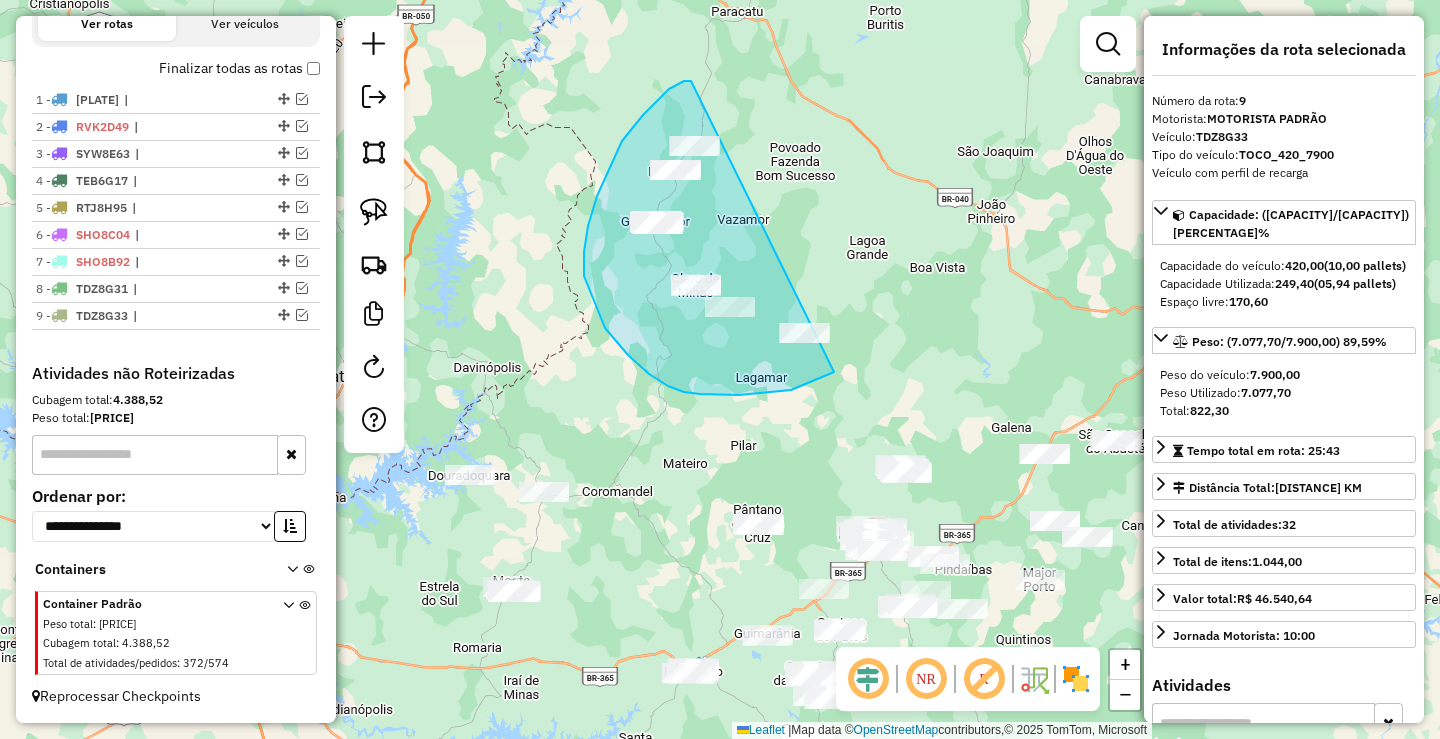 drag, startPoint x: 643, startPoint y: 115, endPoint x: 873, endPoint y: 334, distance: 317.5862 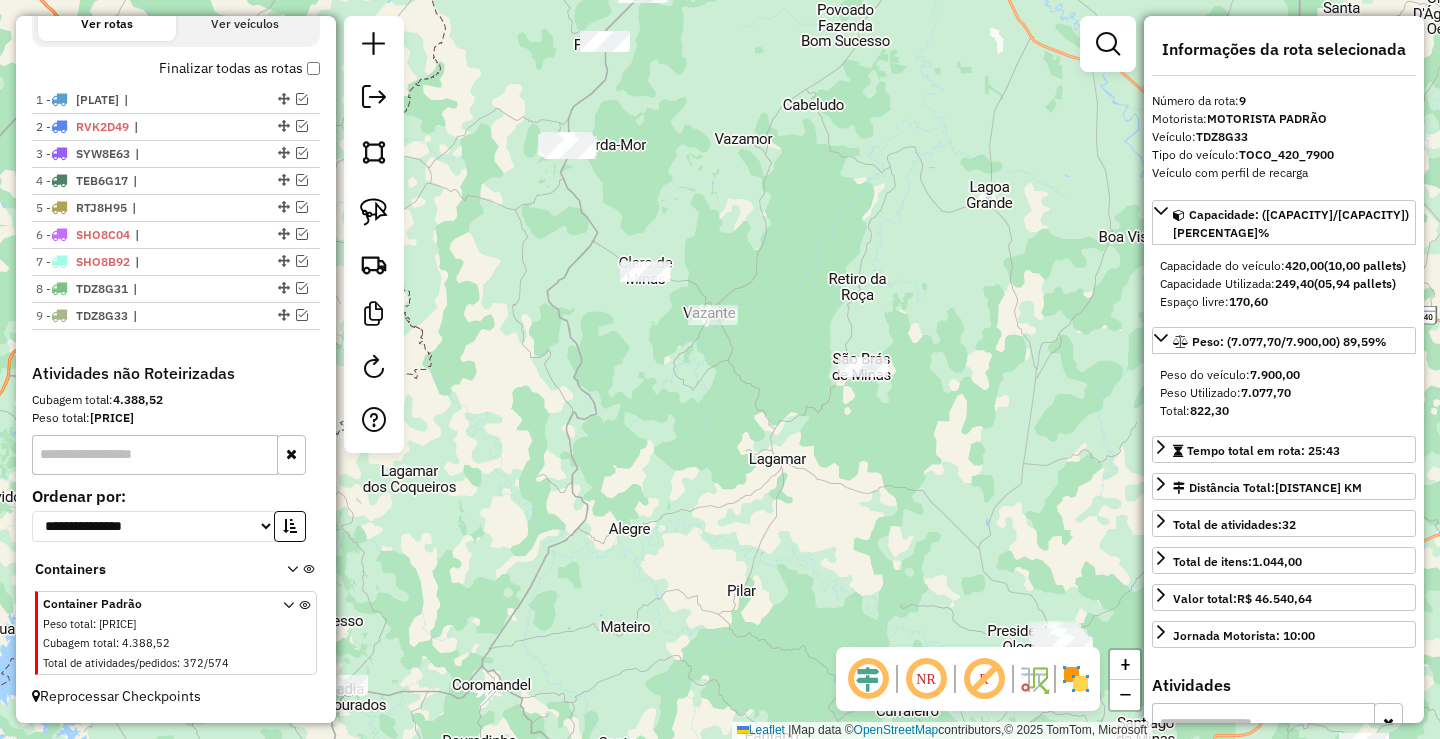 drag, startPoint x: 572, startPoint y: 322, endPoint x: 573, endPoint y: 373, distance: 51.009804 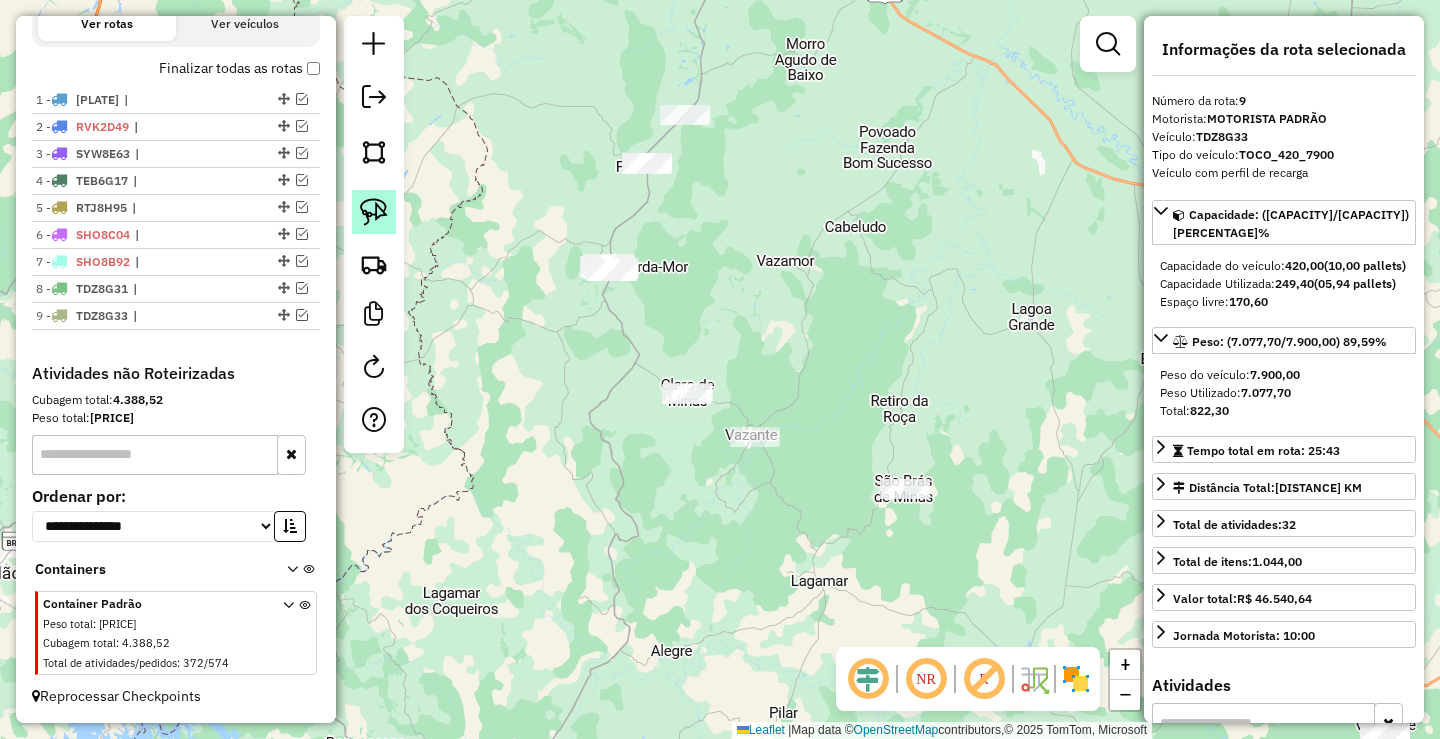 click 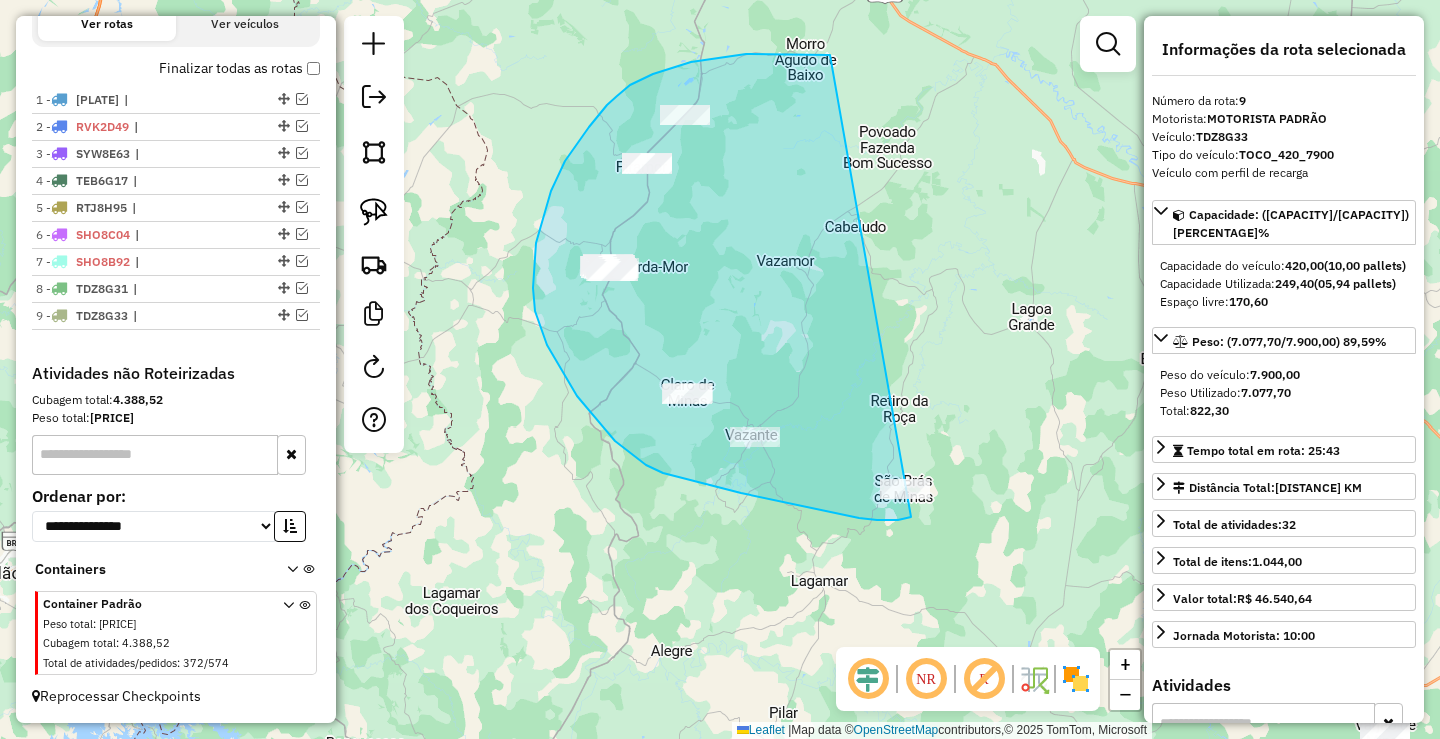 drag, startPoint x: 805, startPoint y: 54, endPoint x: 974, endPoint y: 508, distance: 484.43472 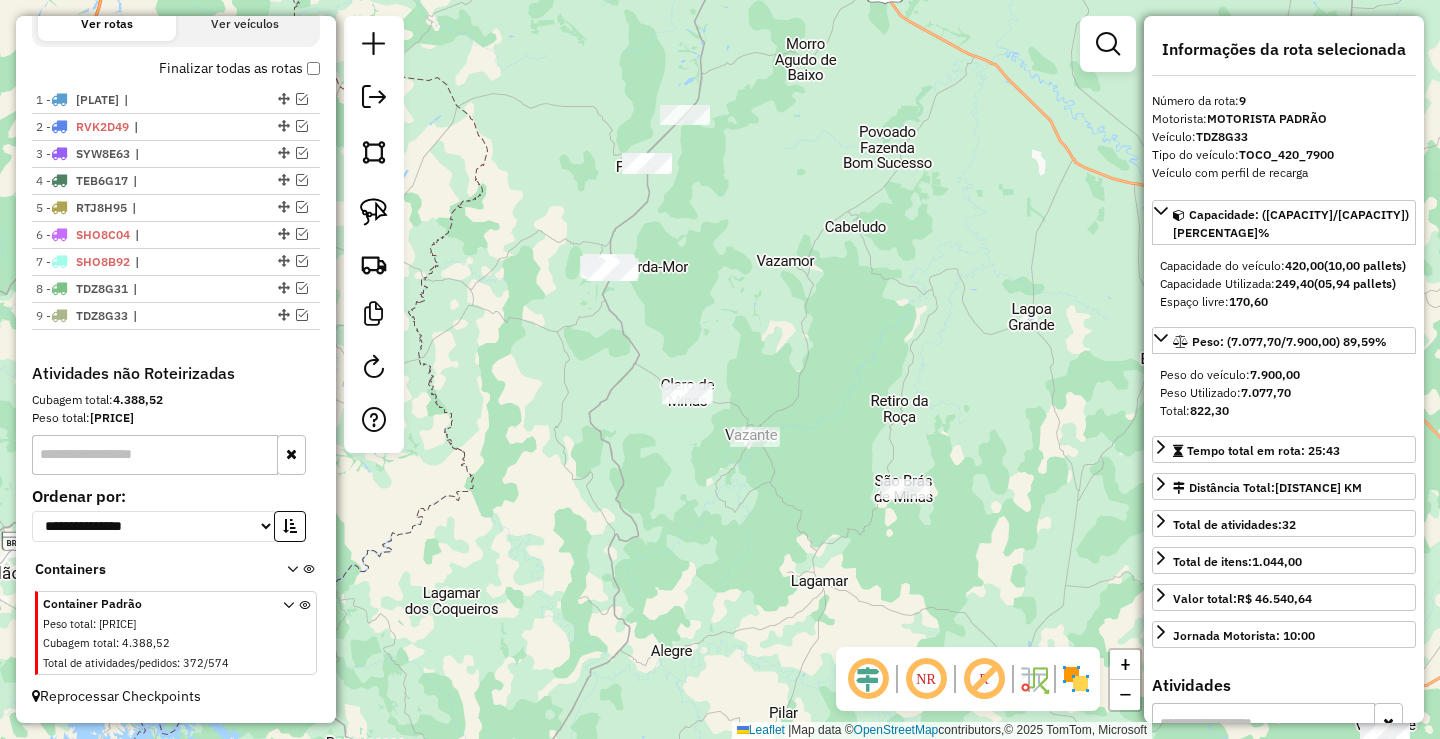 click 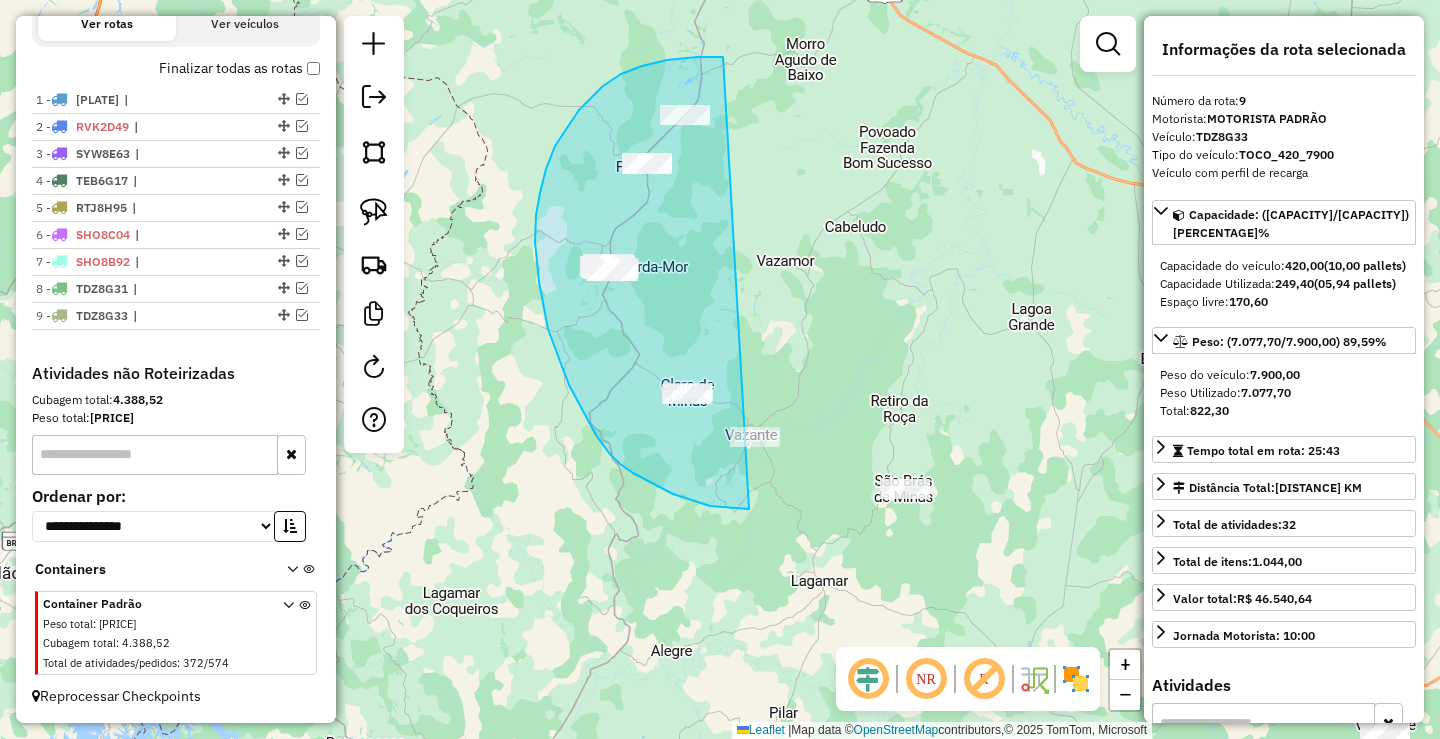 drag, startPoint x: 723, startPoint y: 57, endPoint x: 822, endPoint y: 465, distance: 419.83926 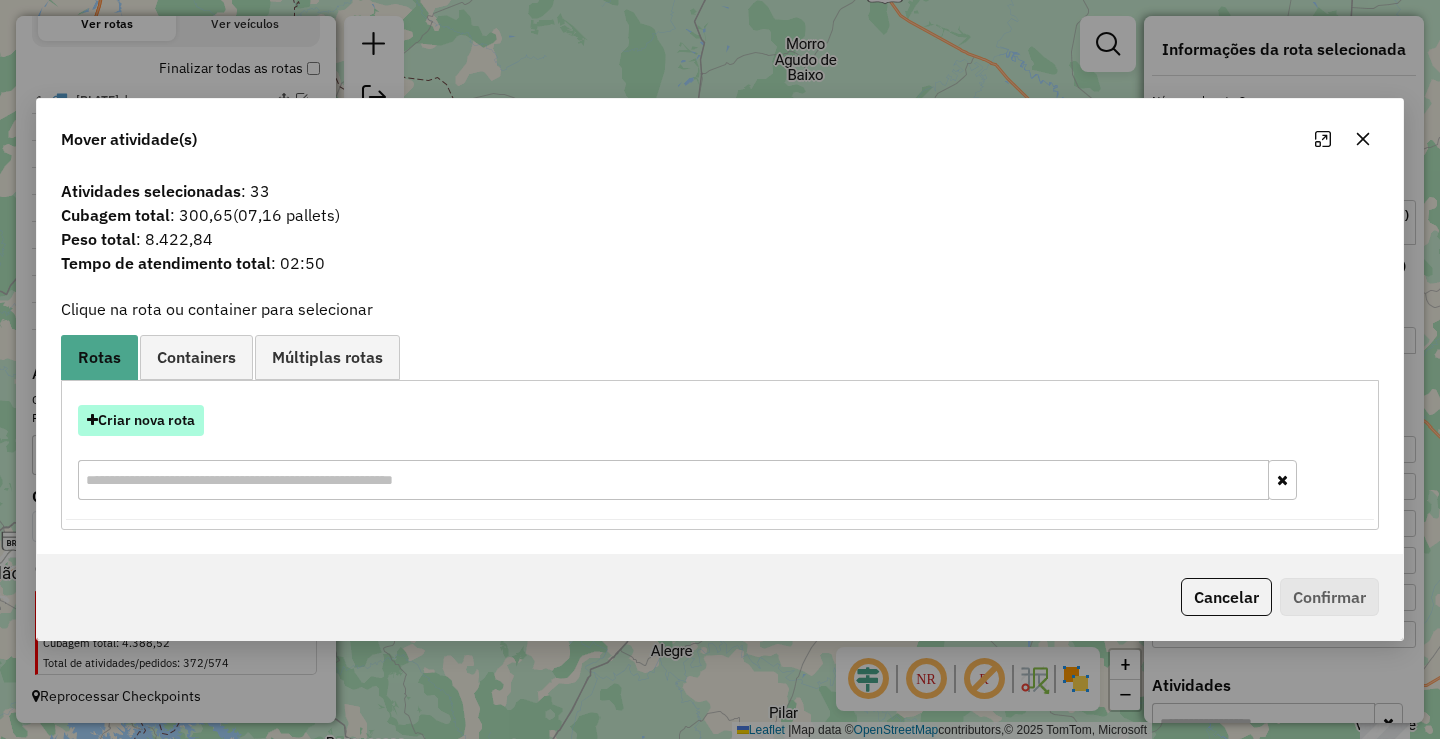 click on "Criar nova rota" at bounding box center (141, 420) 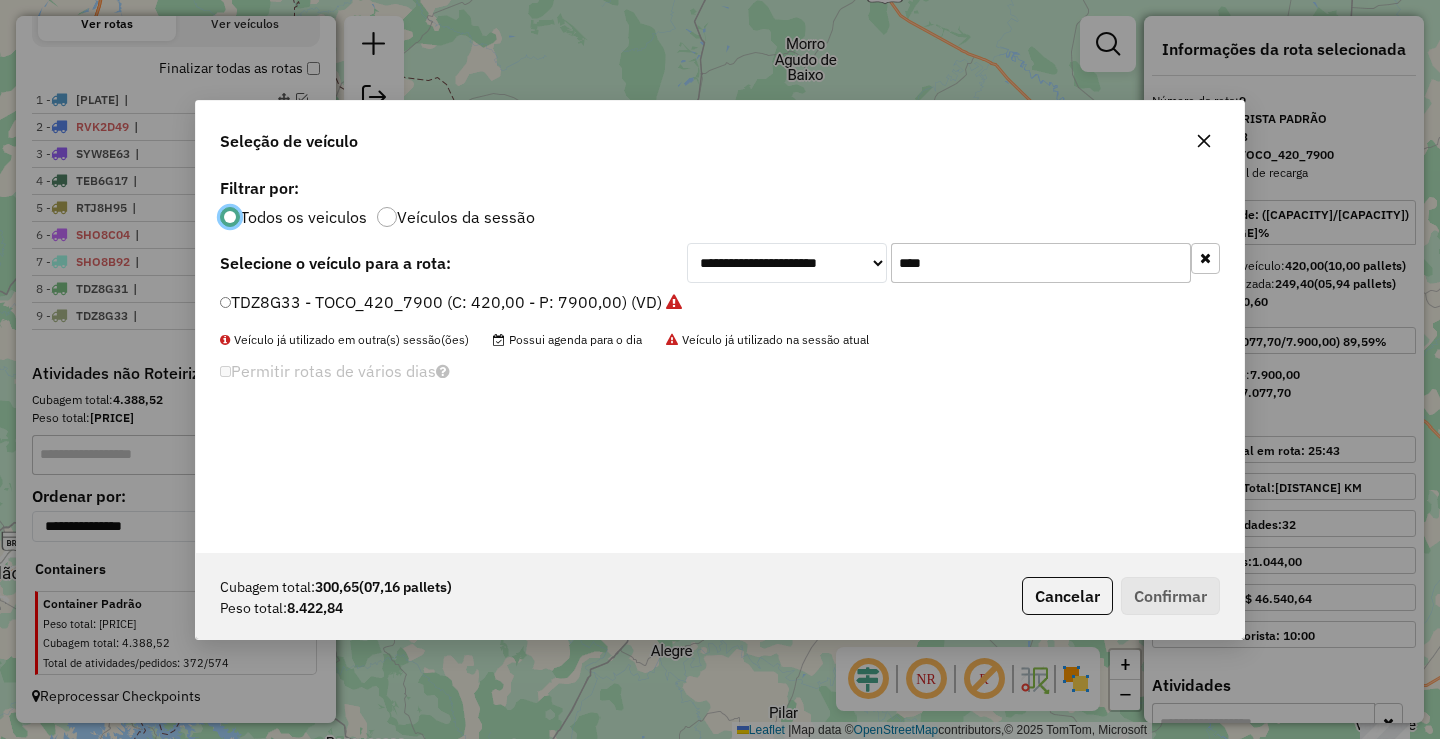 scroll, scrollTop: 11, scrollLeft: 6, axis: both 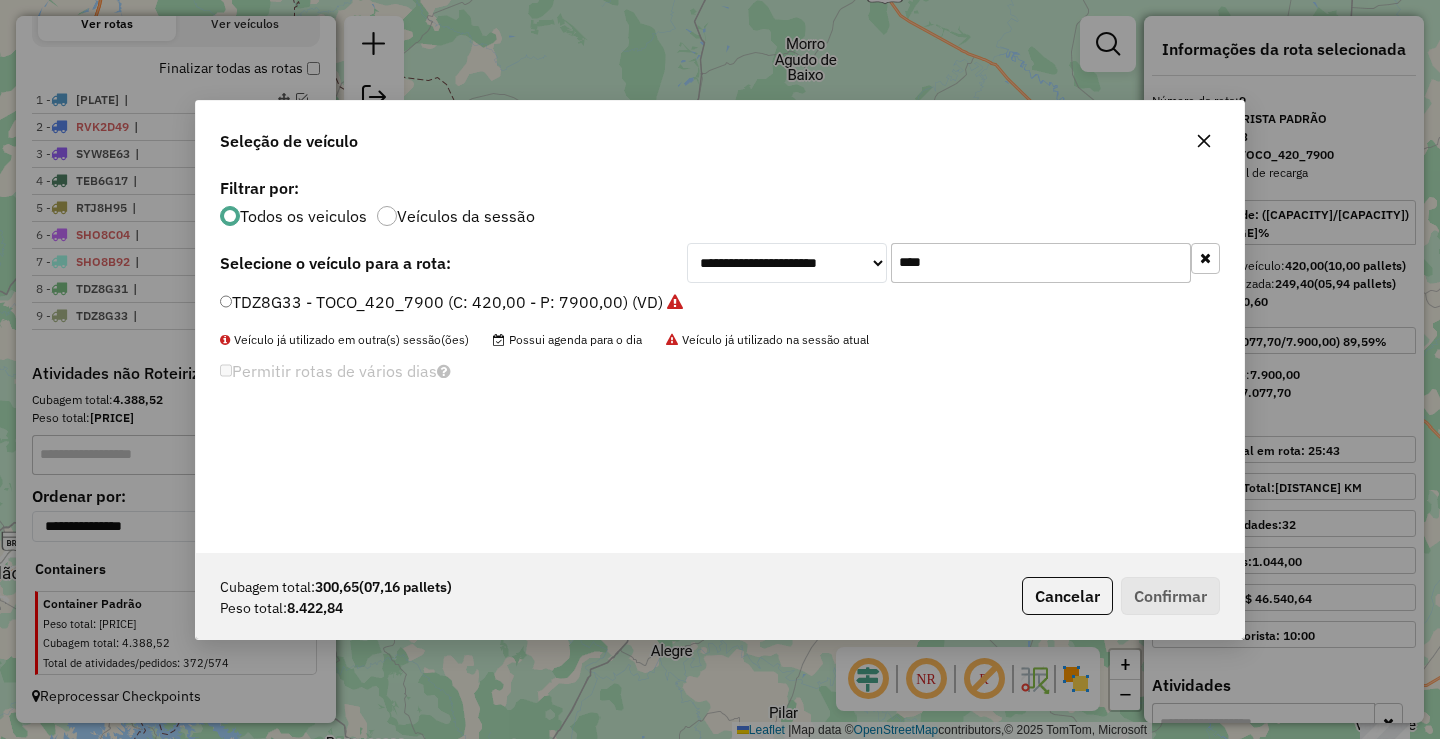 click on "****" 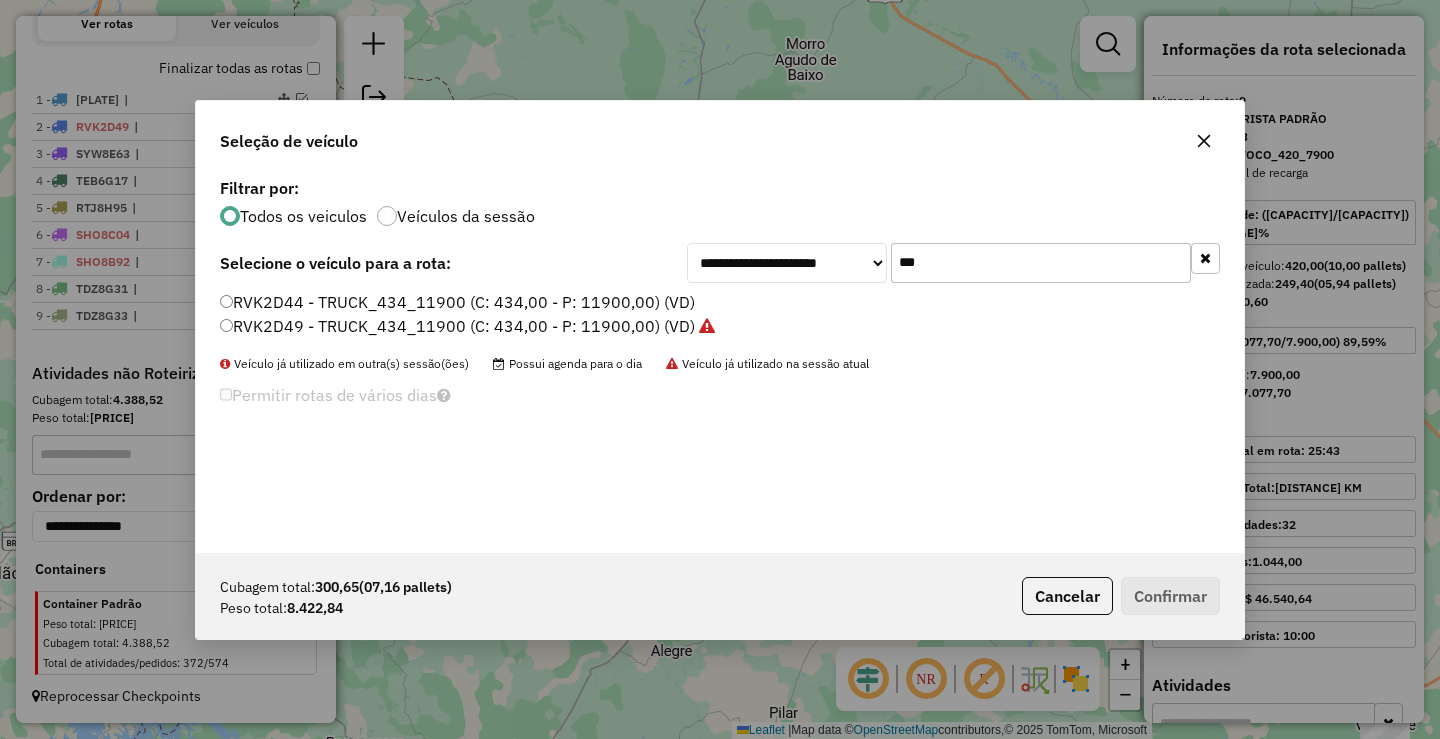 type on "***" 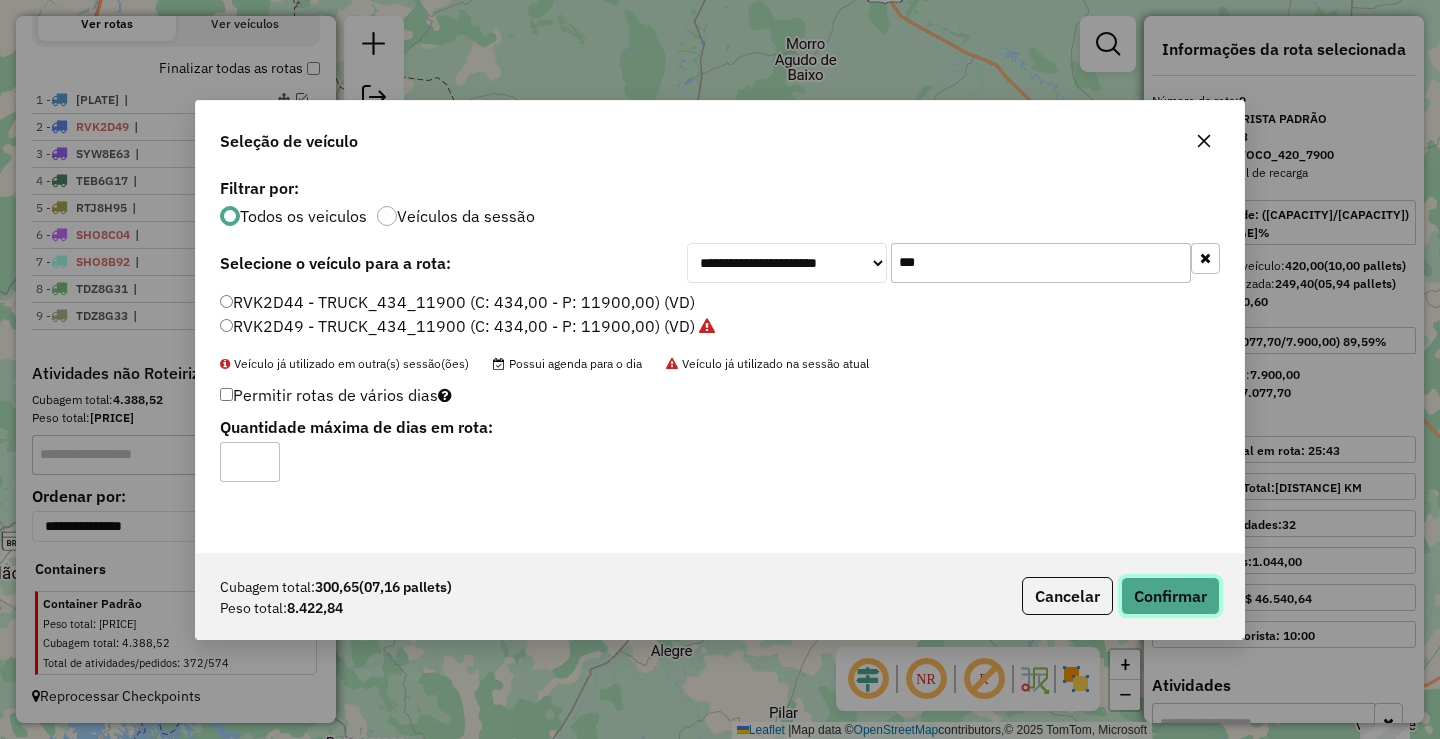 click on "Confirmar" 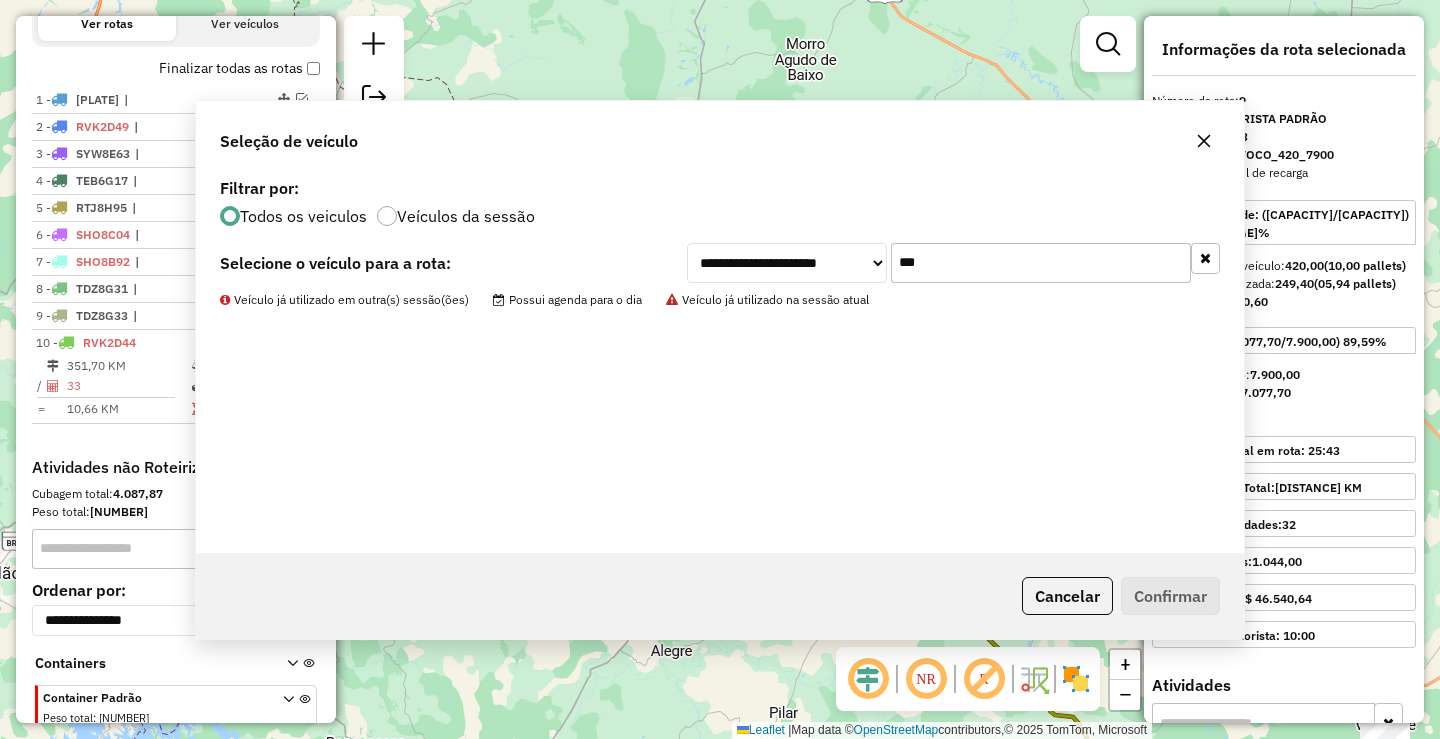 scroll, scrollTop: 773, scrollLeft: 0, axis: vertical 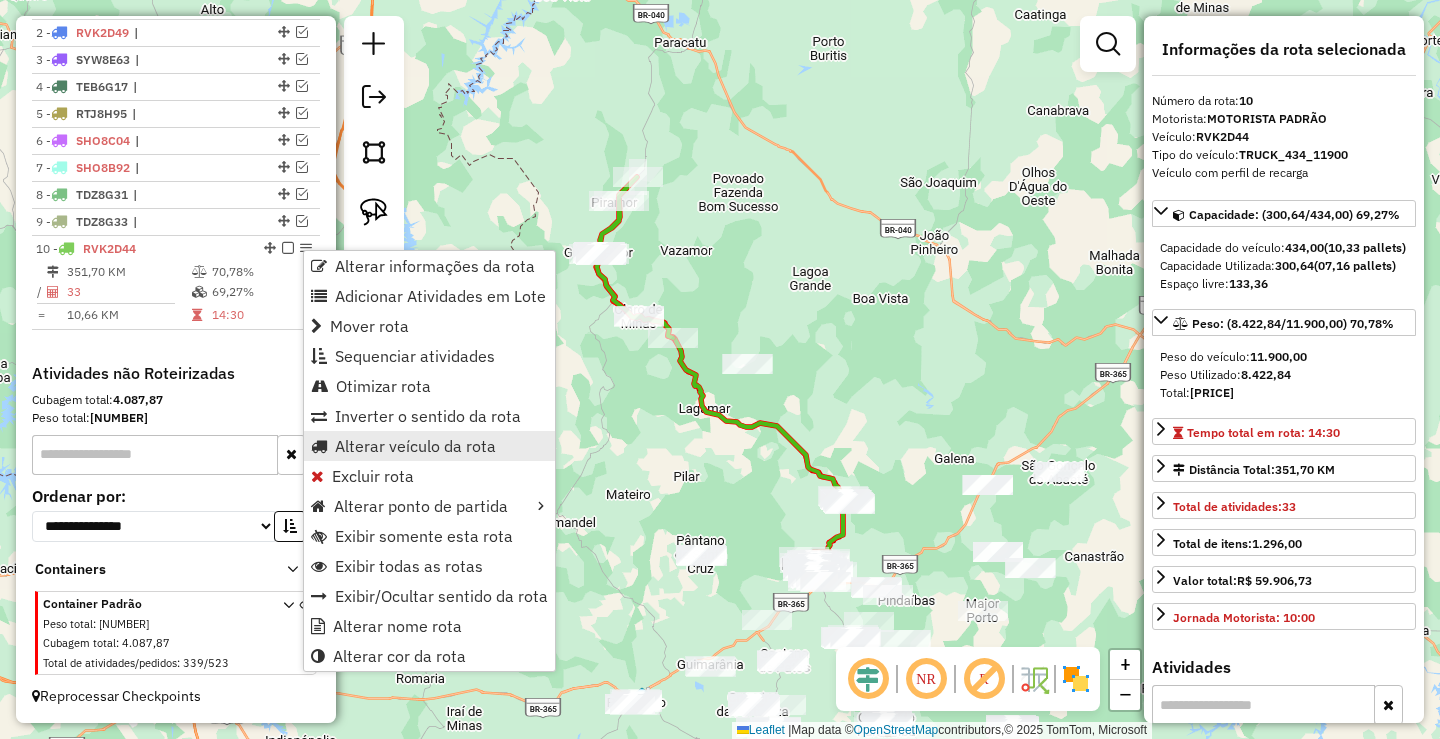 click on "Alterar veículo da rota" at bounding box center (415, 446) 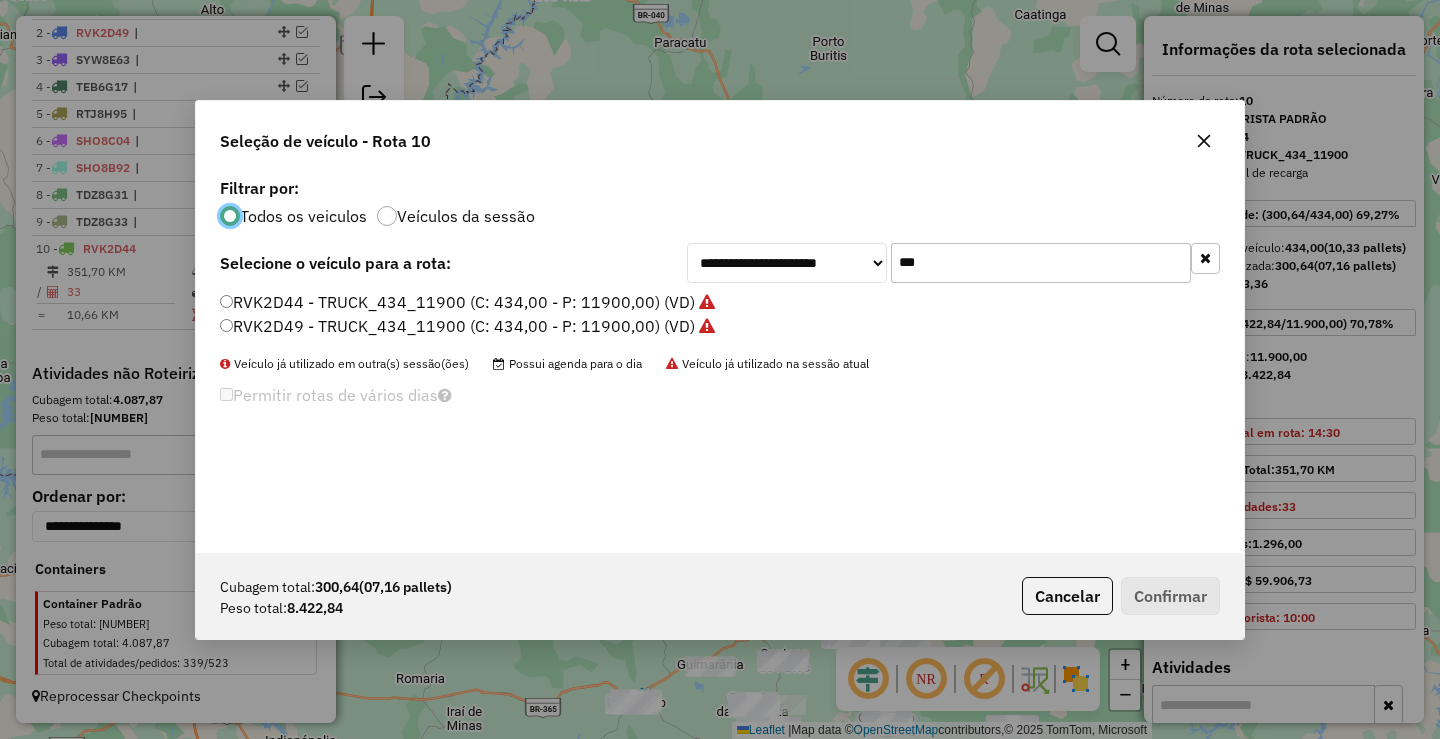 scroll, scrollTop: 11, scrollLeft: 6, axis: both 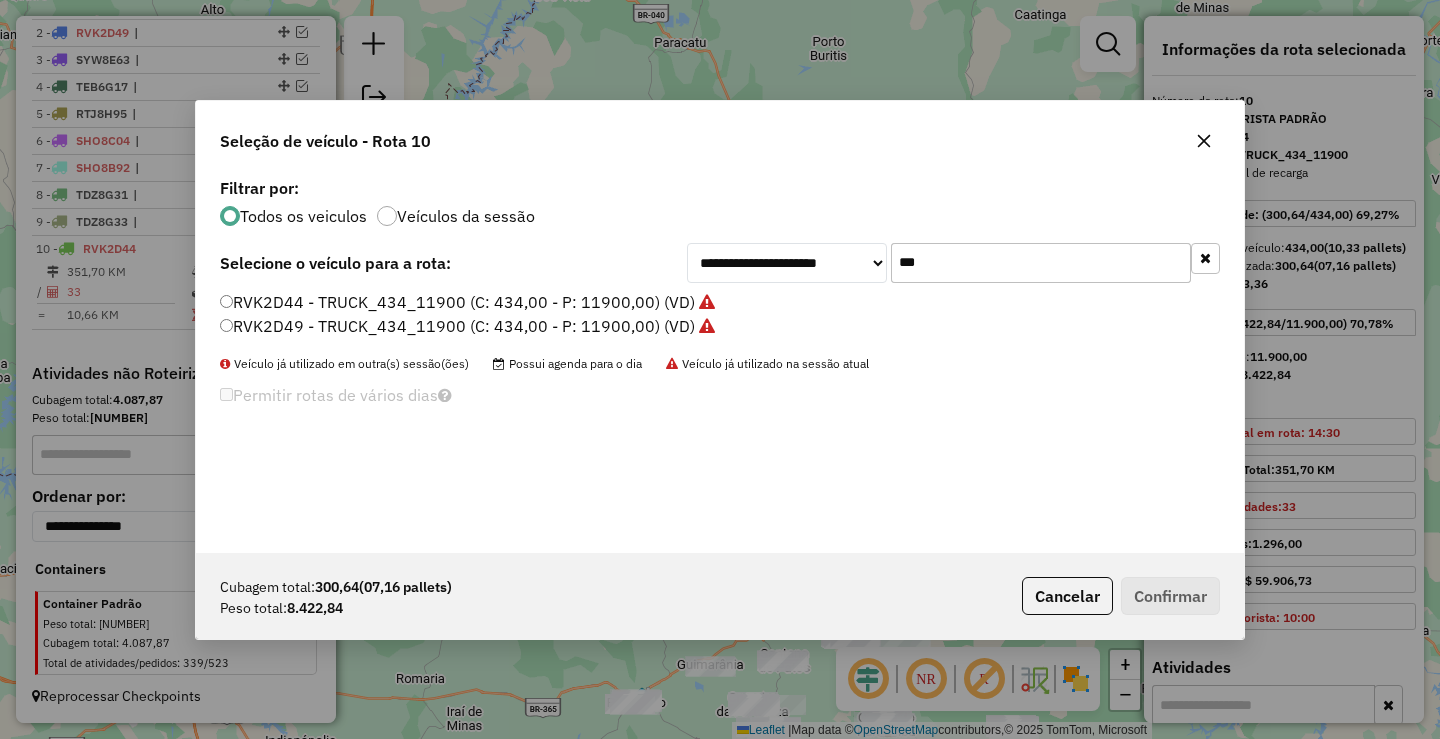 click on "RVK2D44 - TRUCK_434_11900 (C: 434,00 - P: 11900,00) (VD)" 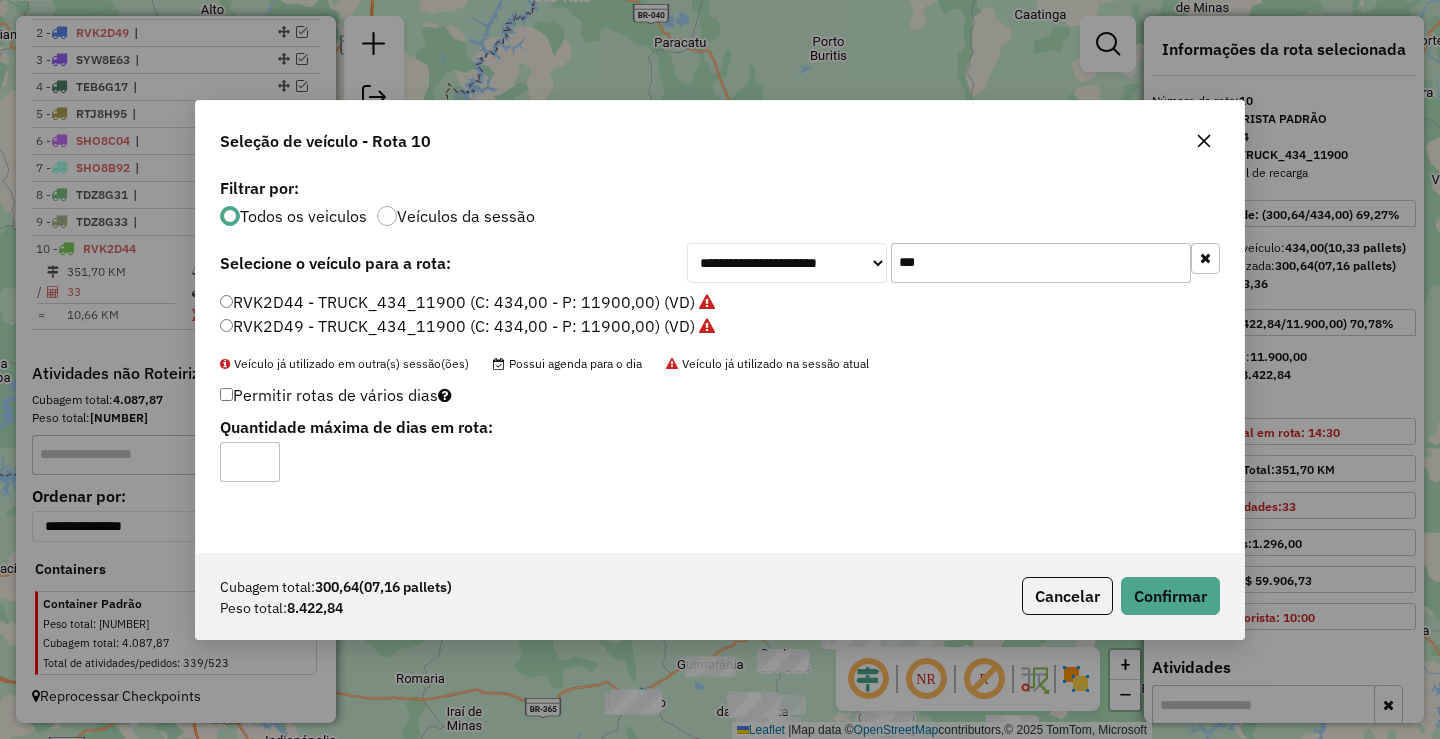 drag, startPoint x: 263, startPoint y: 457, endPoint x: 1071, endPoint y: 612, distance: 822.73267 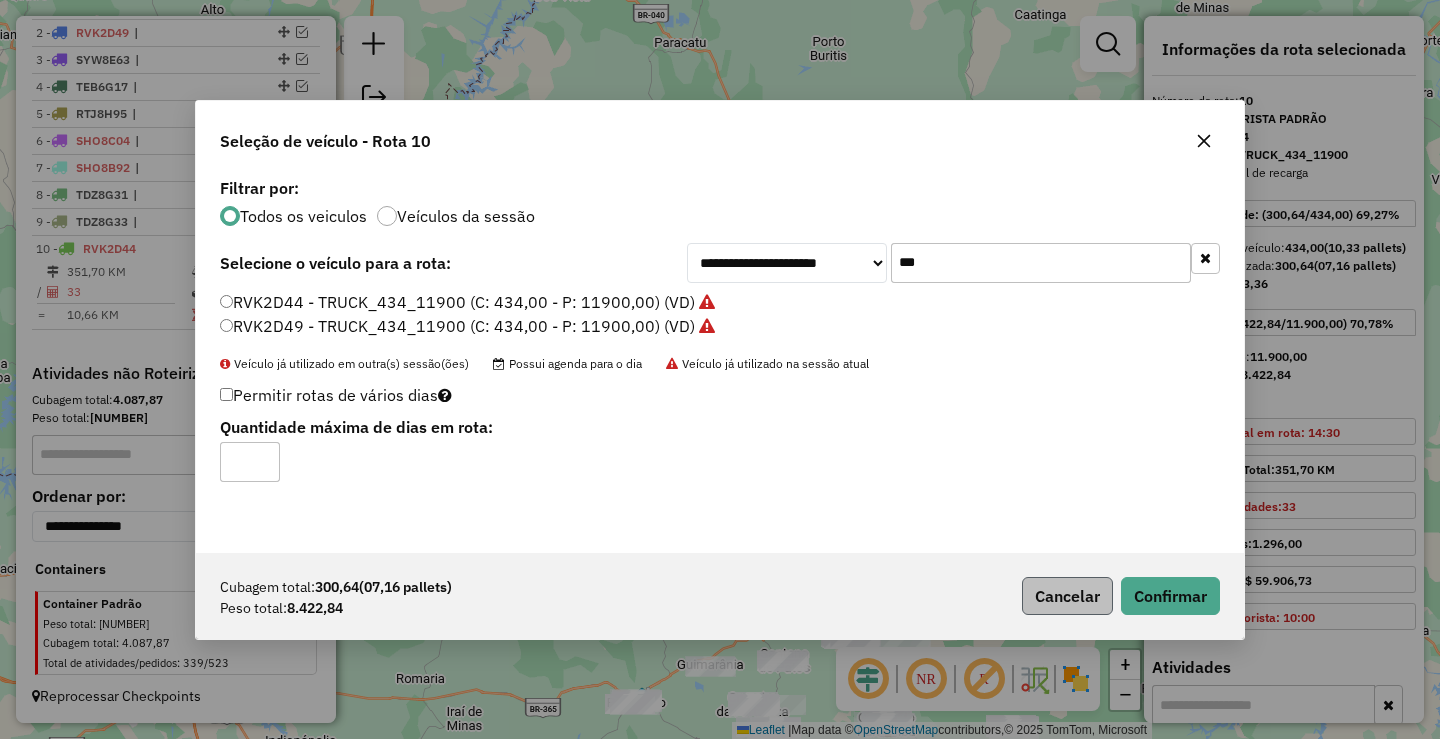 click on "*" 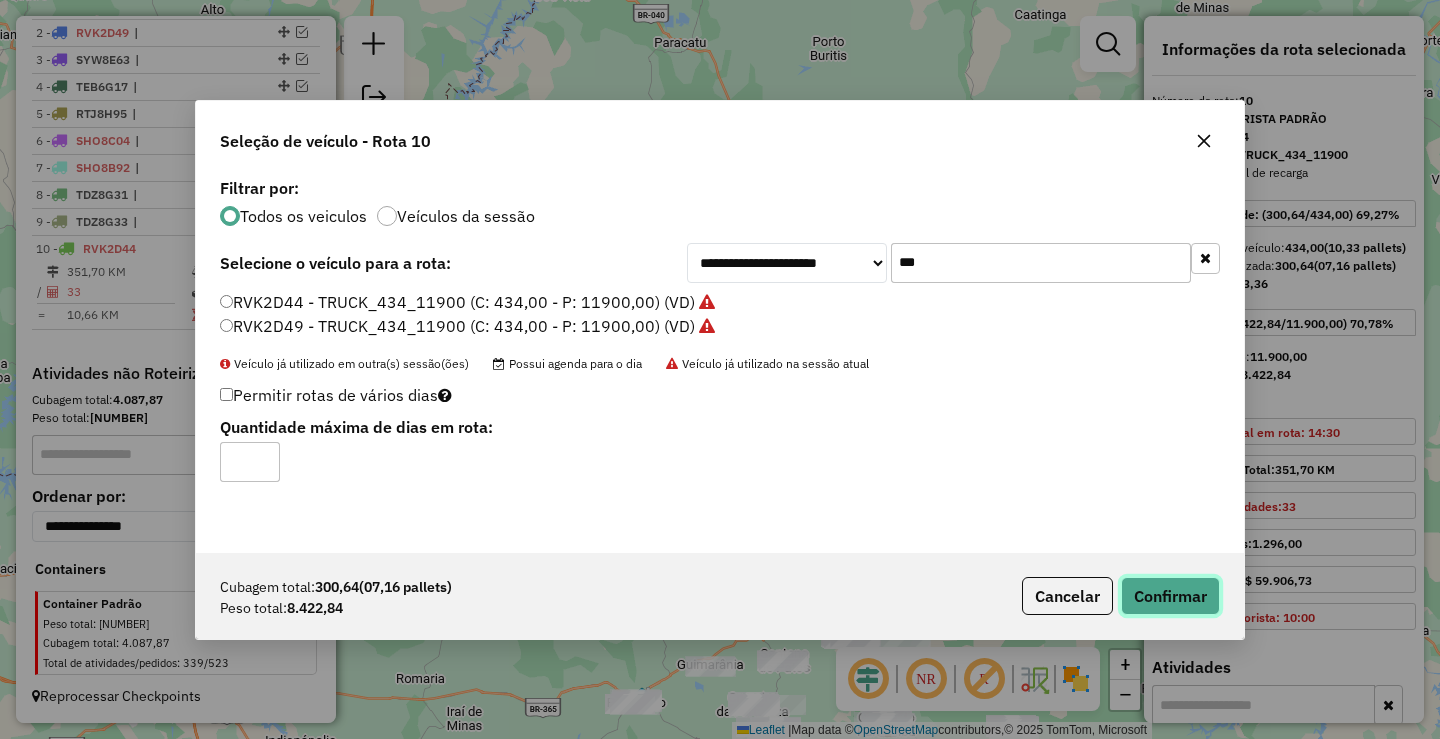 click on "Confirmar" 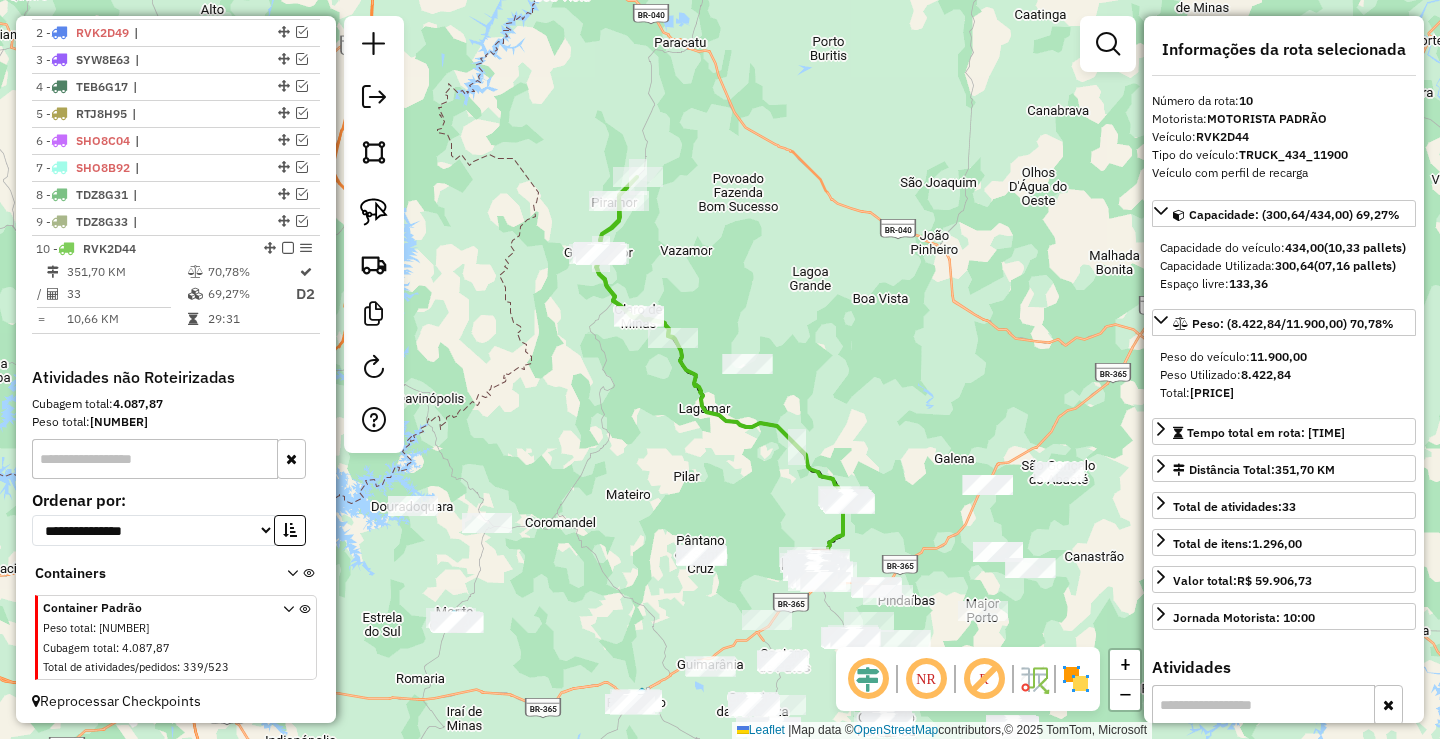 scroll, scrollTop: 778, scrollLeft: 0, axis: vertical 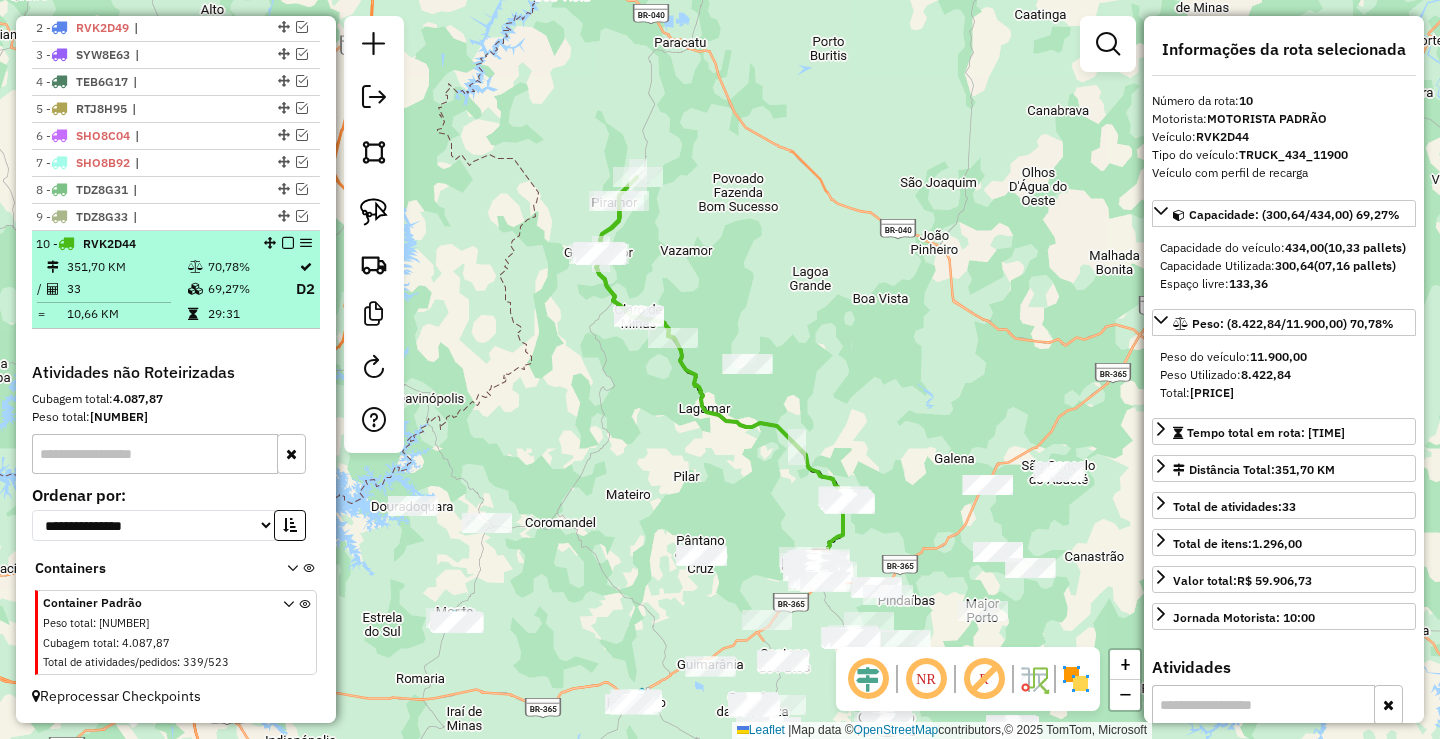 click at bounding box center [288, 243] 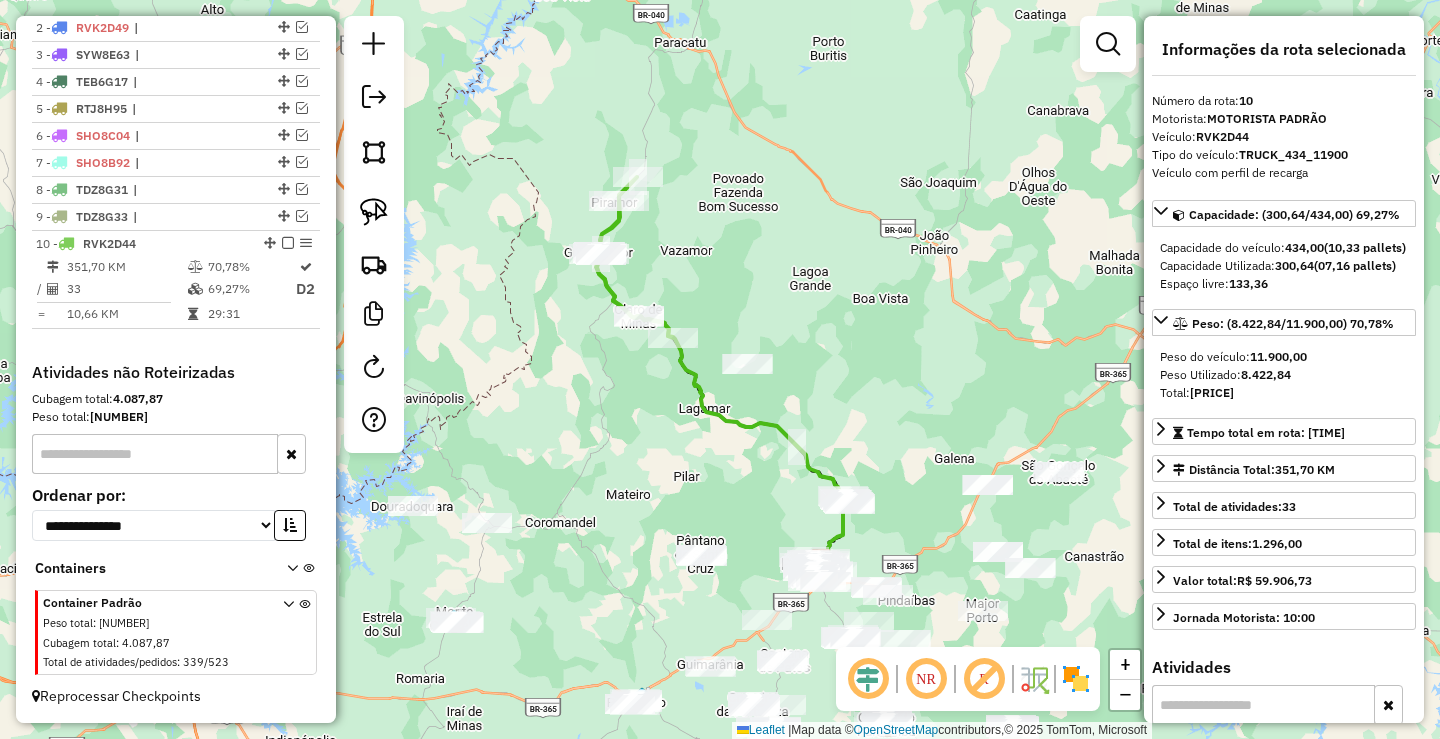 scroll, scrollTop: 706, scrollLeft: 0, axis: vertical 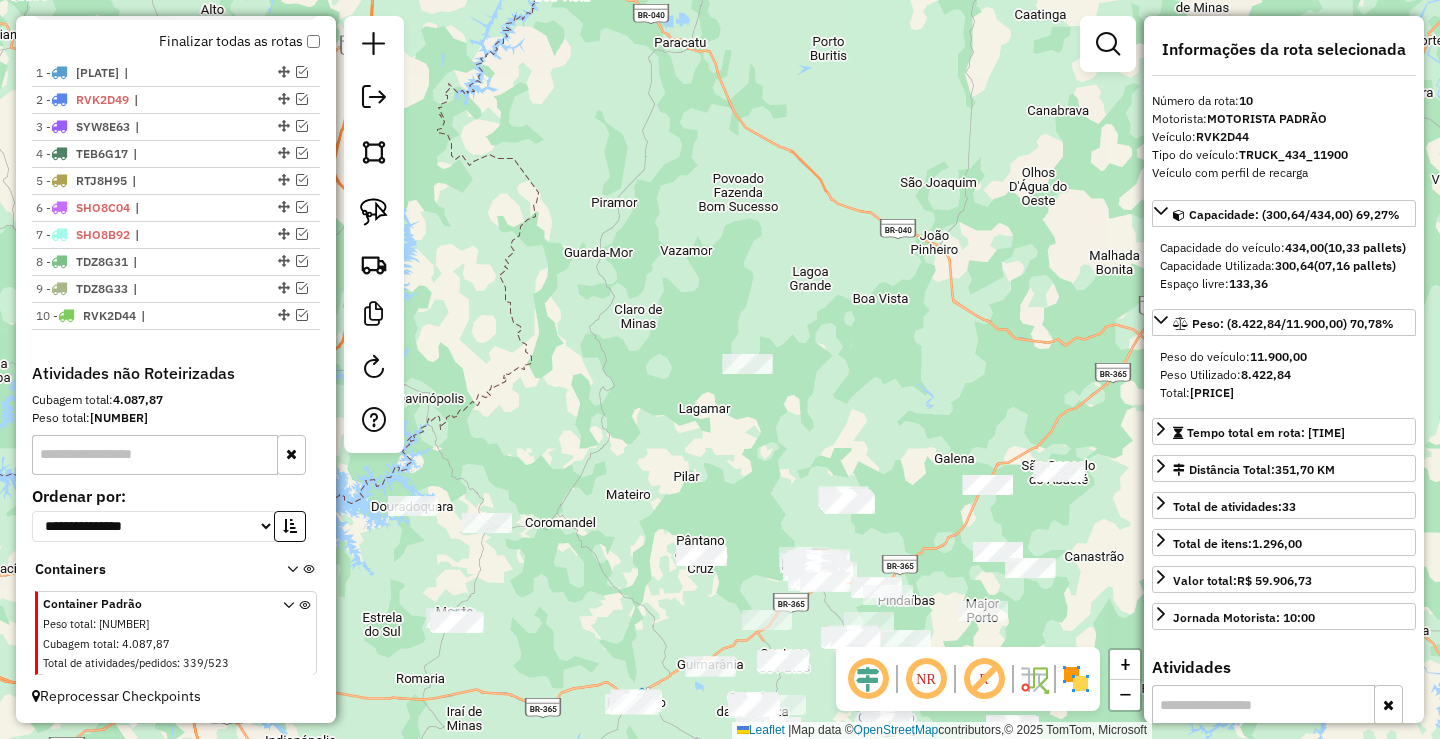 drag, startPoint x: 766, startPoint y: 454, endPoint x: 716, endPoint y: 361, distance: 105.58882 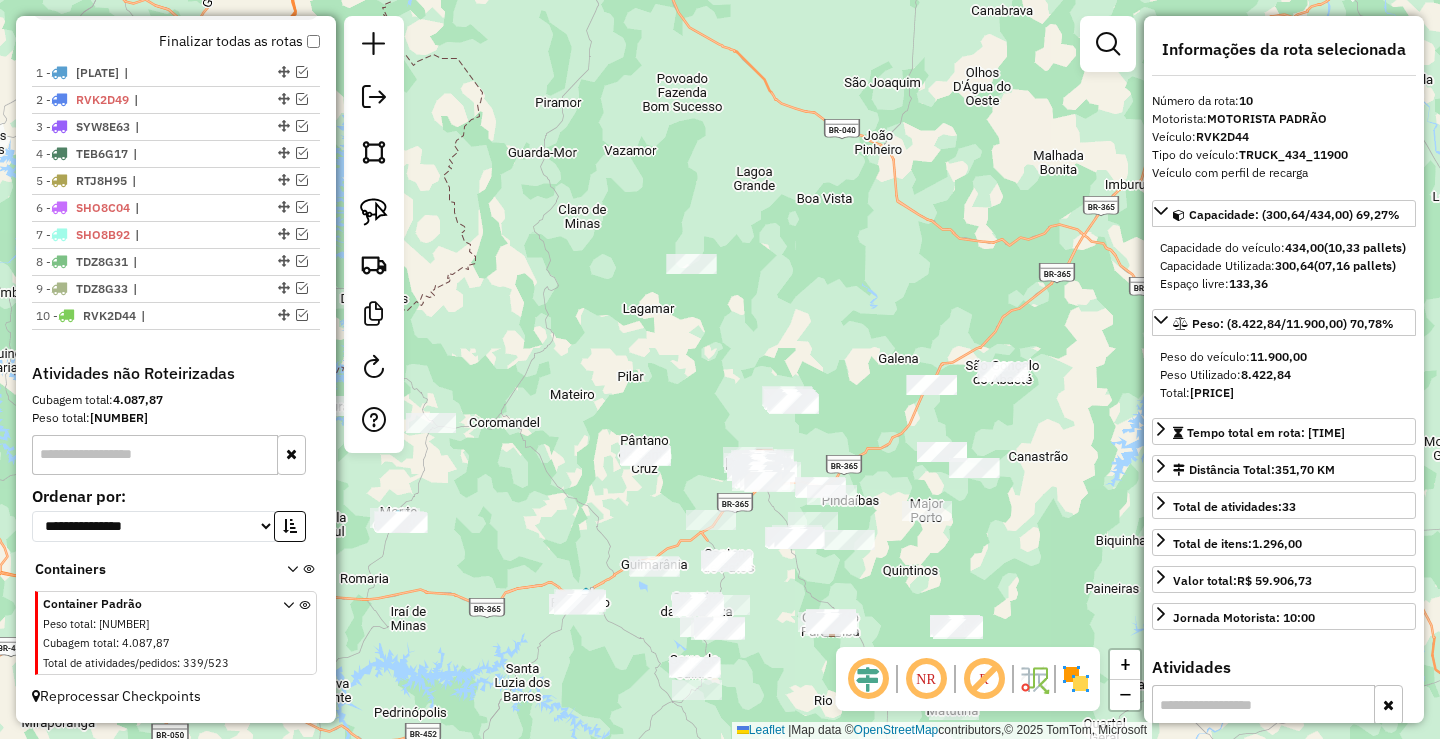 click on "Janela de atendimento Grade de atendimento Capacidade Transportadoras Veículos Cliente Pedidos  Rotas Selecione os dias de semana para filtrar as janelas de atendimento  Seg   Ter   Qua   Qui   Sex   Sáb   Dom  Informe o período da janela de atendimento: De: Até:  Filtrar exatamente a janela do cliente  Considerar janela de atendimento padrão  Selecione os dias de semana para filtrar as grades de atendimento  Seg   Ter   Qua   Qui   Sex   Sáb   Dom   Considerar clientes sem dia de atendimento cadastrado  Clientes fora do dia de atendimento selecionado Filtrar as atividades entre os valores definidos abaixo:  Peso mínimo:   Peso máximo:   Cubagem mínima:   Cubagem máxima:   De:   Até:  Filtrar as atividades entre o tempo de atendimento definido abaixo:  De:   Até:   Considerar capacidade total dos clientes não roteirizados Transportadora: Selecione um ou mais itens Tipo de veículo: Selecione um ou mais itens Veículo: Selecione um ou mais itens Motorista: Selecione um ou mais itens Nome: Rótulo:" 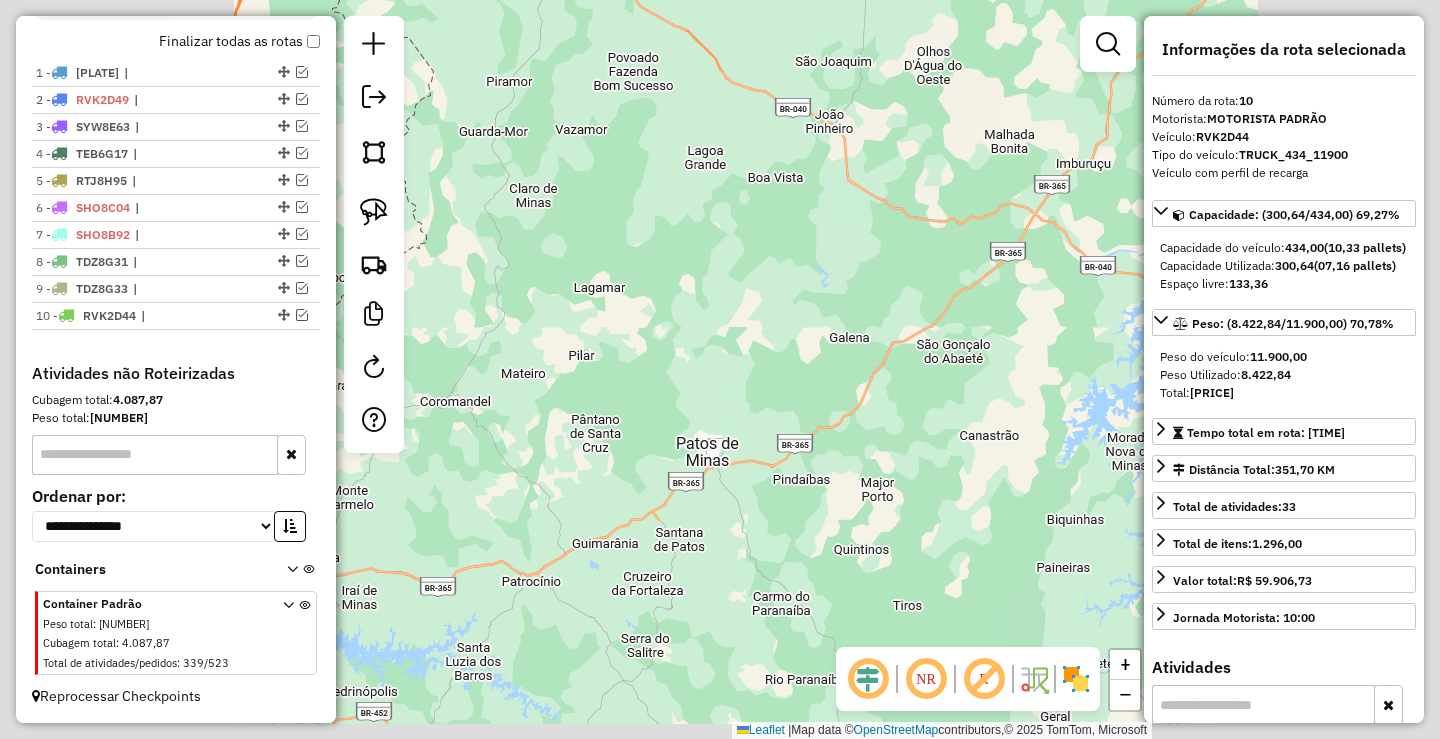 drag, startPoint x: 811, startPoint y: 402, endPoint x: 631, endPoint y: 430, distance: 182.16476 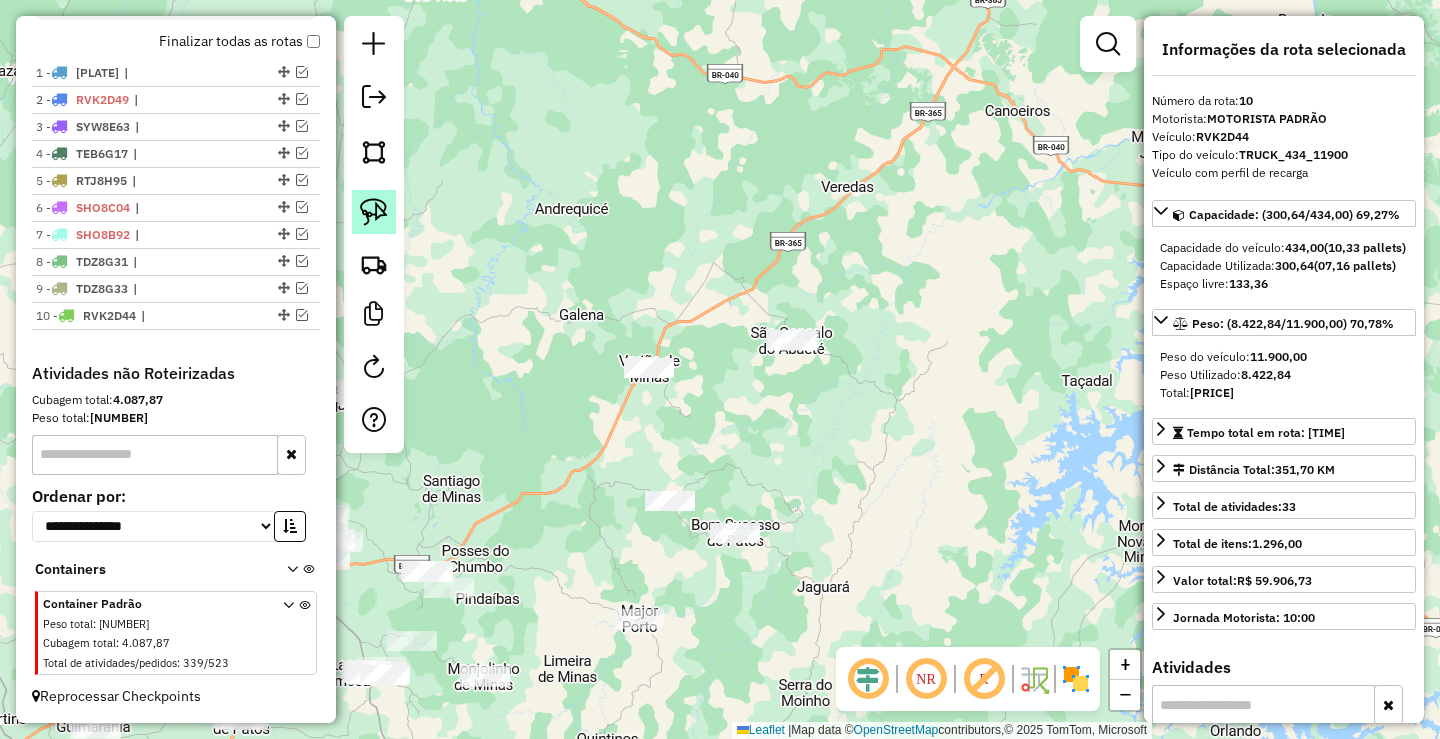 click 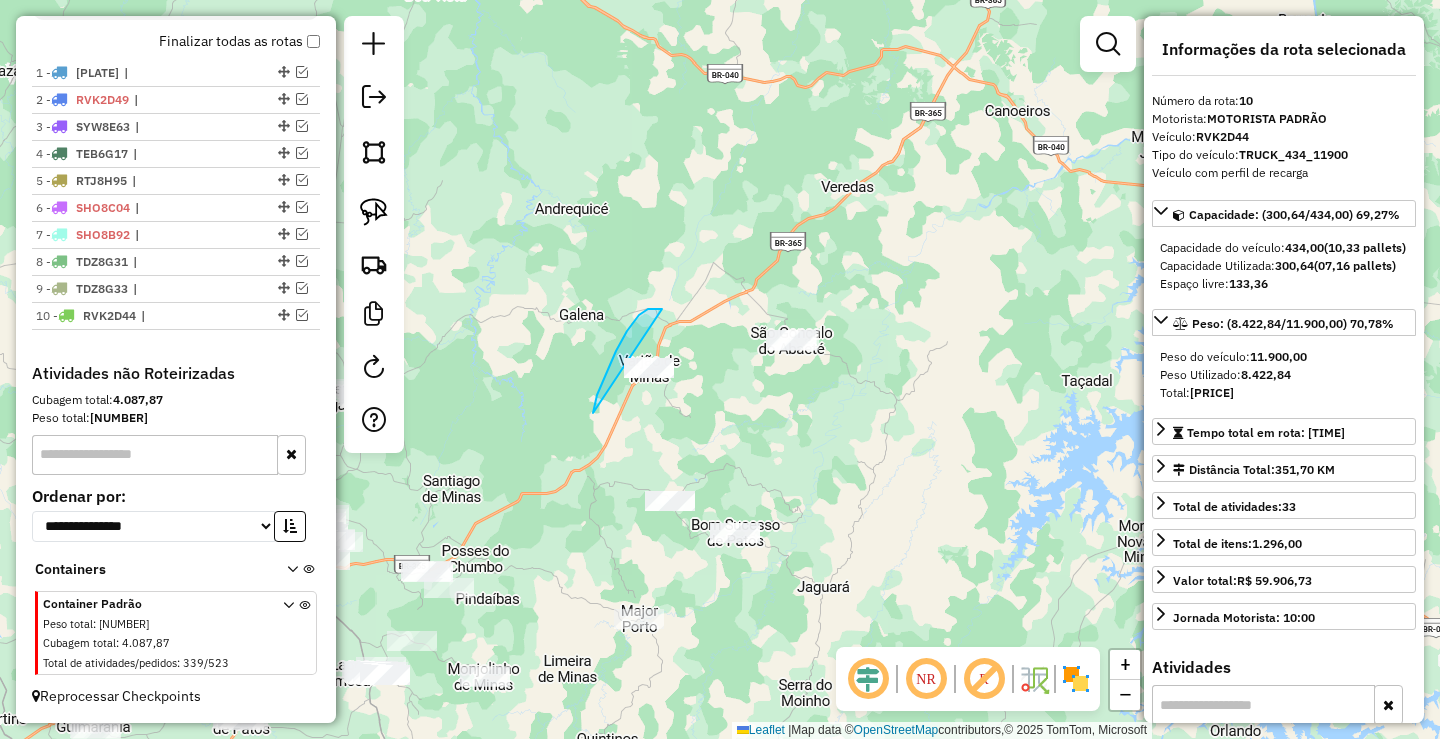 drag, startPoint x: 662, startPoint y: 309, endPoint x: 693, endPoint y: 403, distance: 98.9798 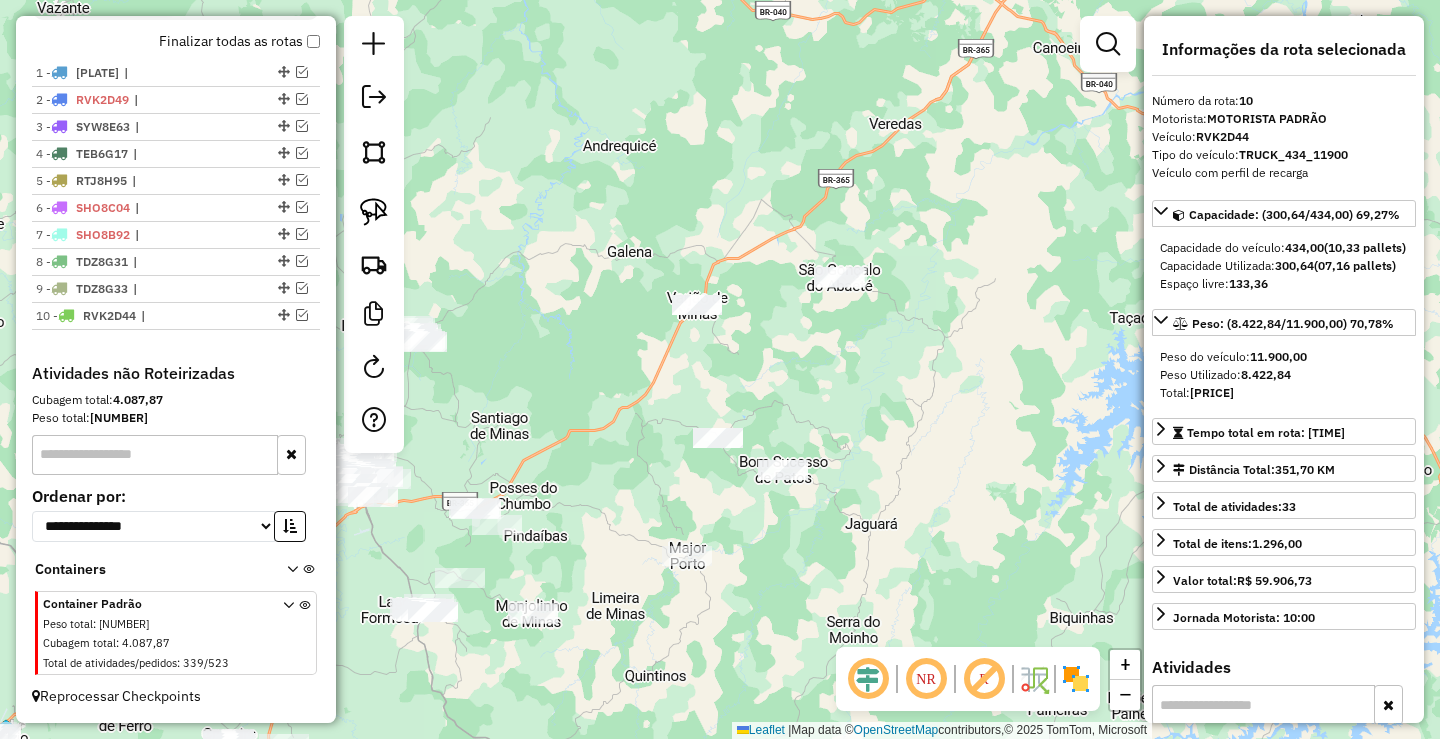 drag, startPoint x: 583, startPoint y: 430, endPoint x: 693, endPoint y: 302, distance: 168.77203 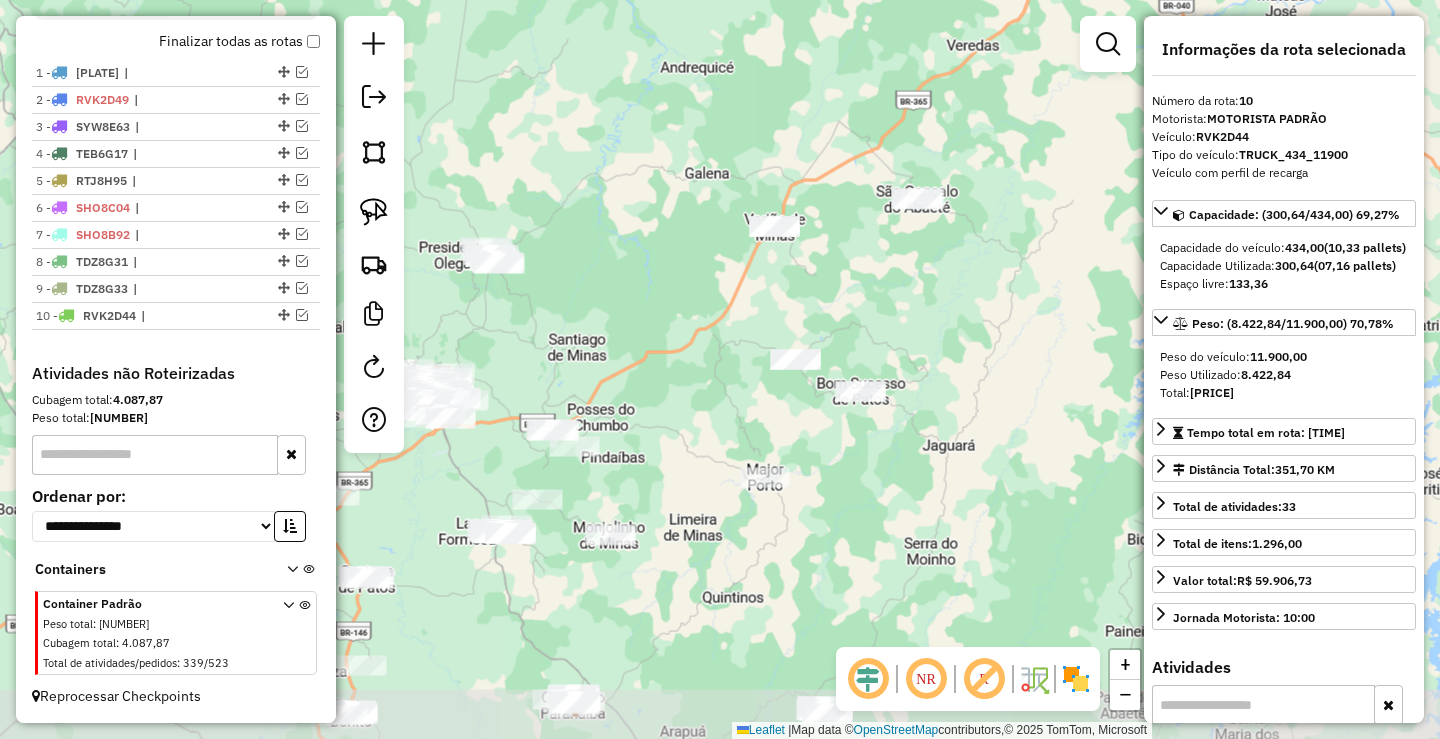 drag, startPoint x: 717, startPoint y: 334, endPoint x: 781, endPoint y: 282, distance: 82.46211 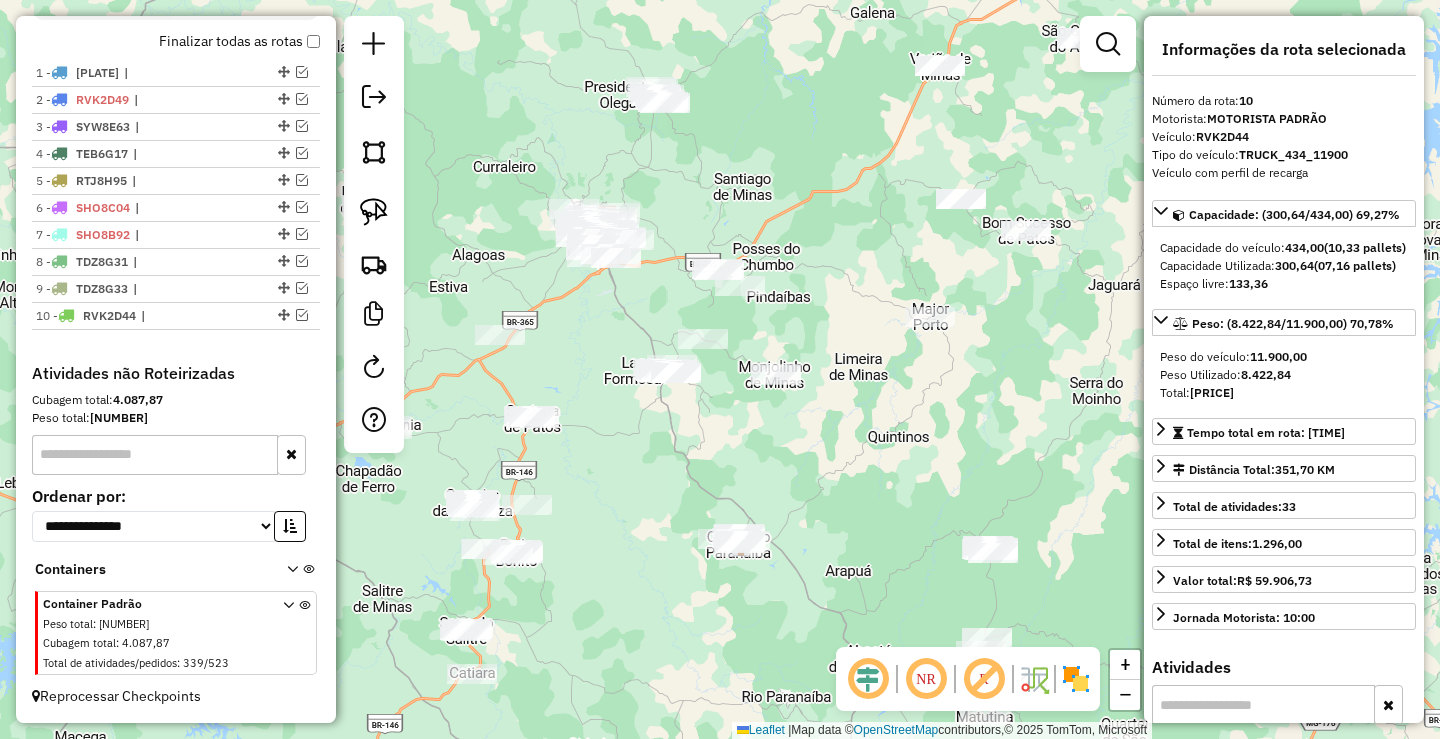 drag, startPoint x: 825, startPoint y: 292, endPoint x: 840, endPoint y: 276, distance: 21.931713 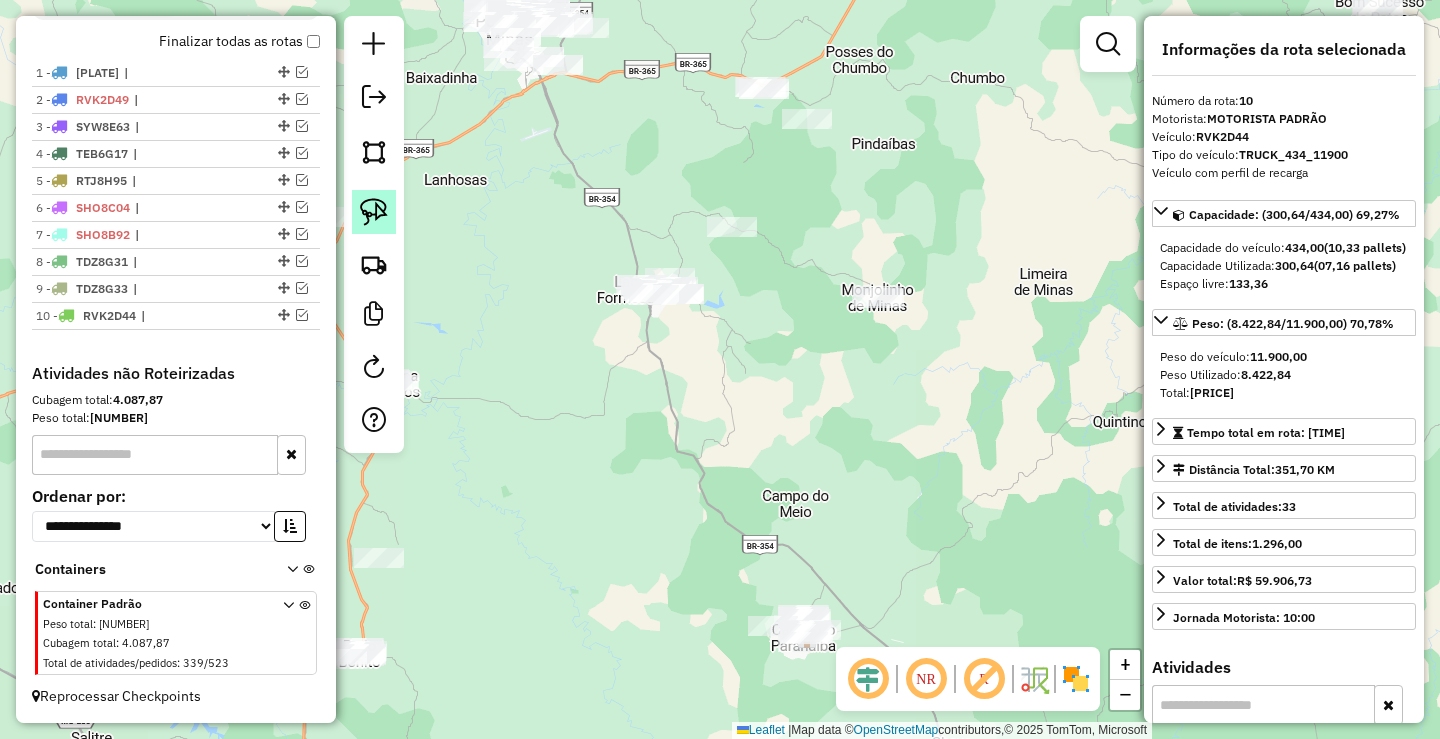 click 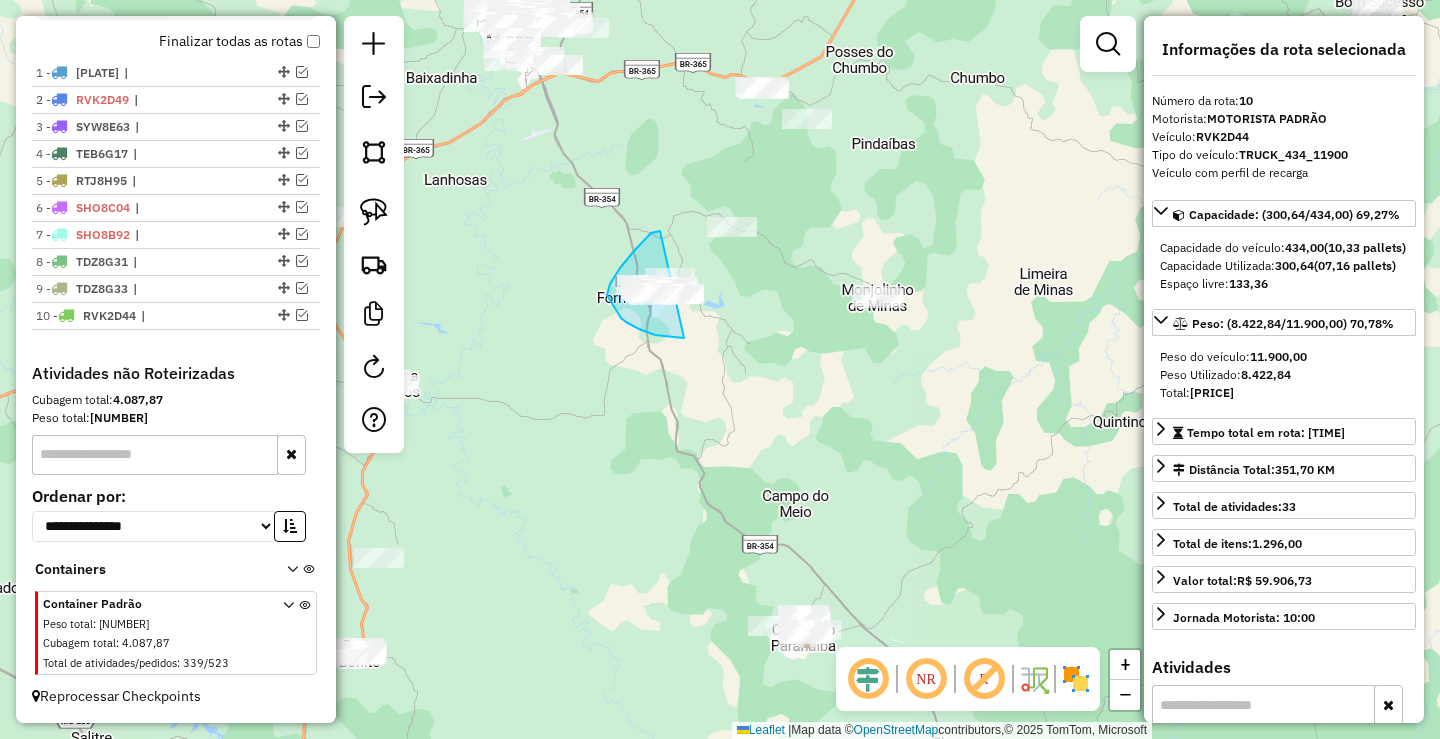 drag, startPoint x: 651, startPoint y: 233, endPoint x: 771, endPoint y: 301, distance: 137.92752 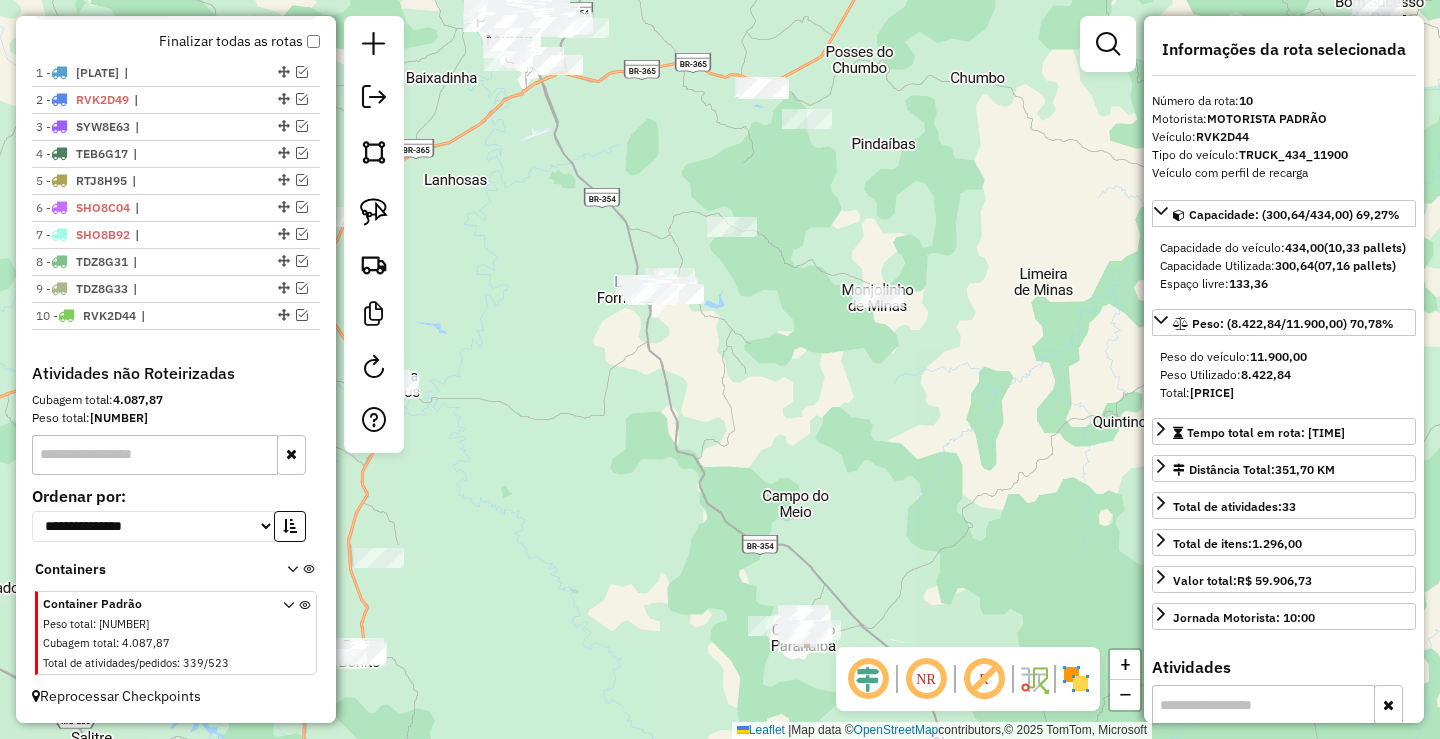 drag, startPoint x: 744, startPoint y: 412, endPoint x: 822, endPoint y: 433, distance: 80.77747 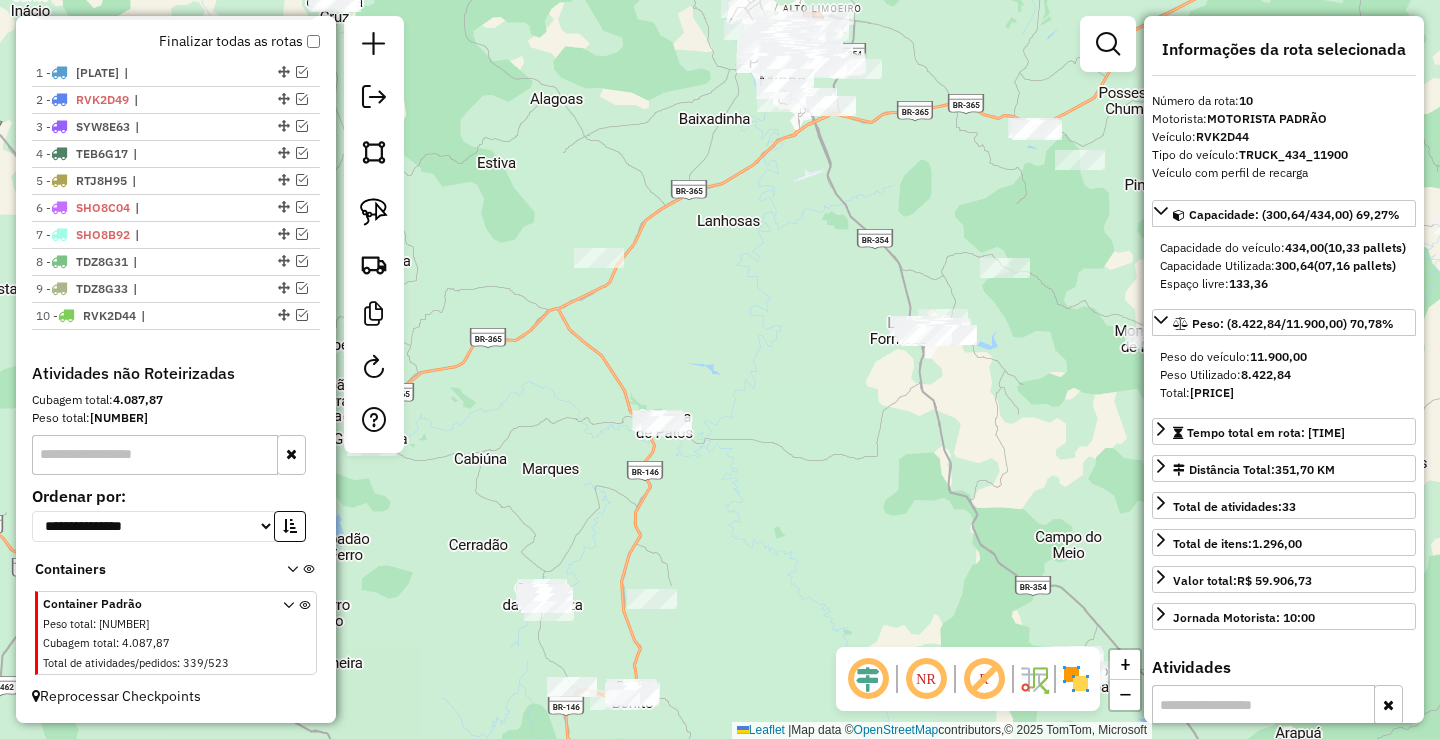 drag, startPoint x: 703, startPoint y: 401, endPoint x: 840, endPoint y: 380, distance: 138.60014 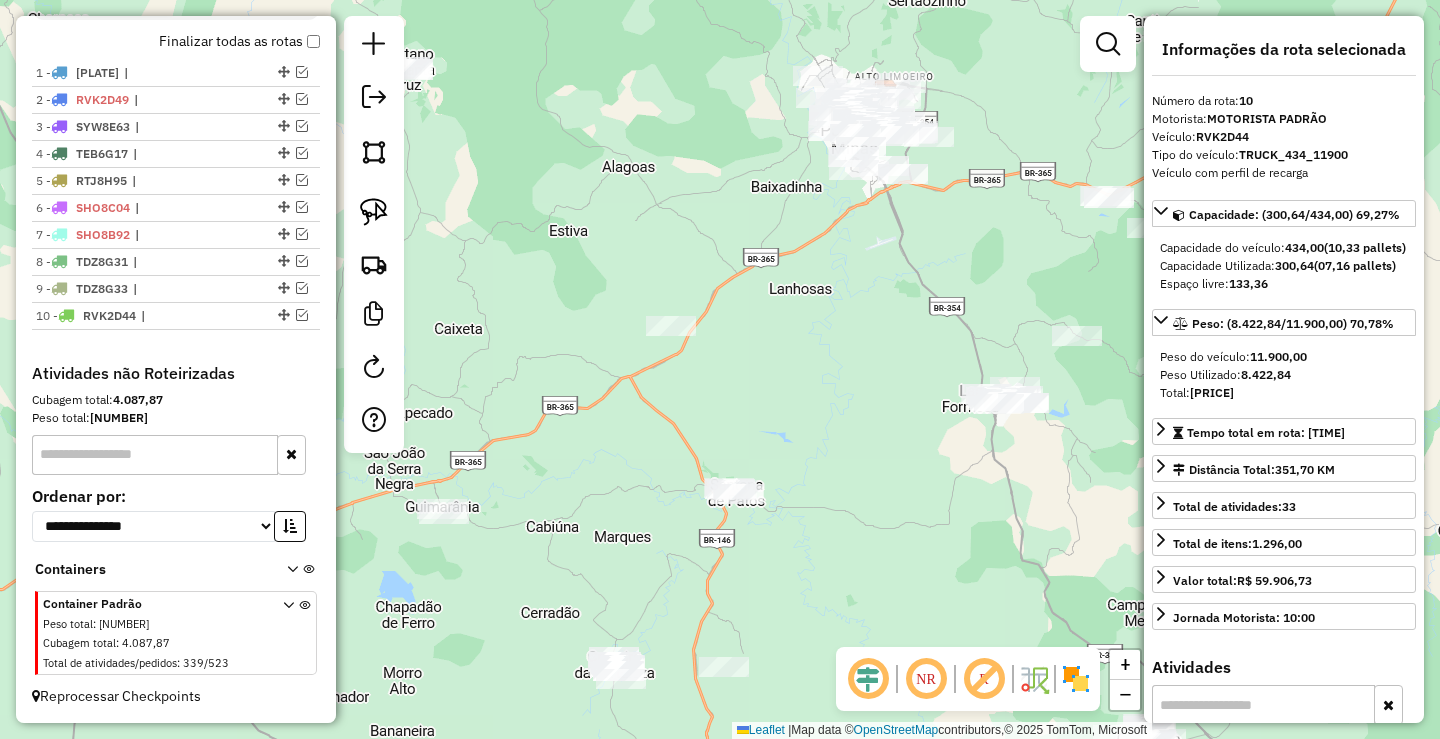 drag, startPoint x: 752, startPoint y: 278, endPoint x: 807, endPoint y: 401, distance: 134.73679 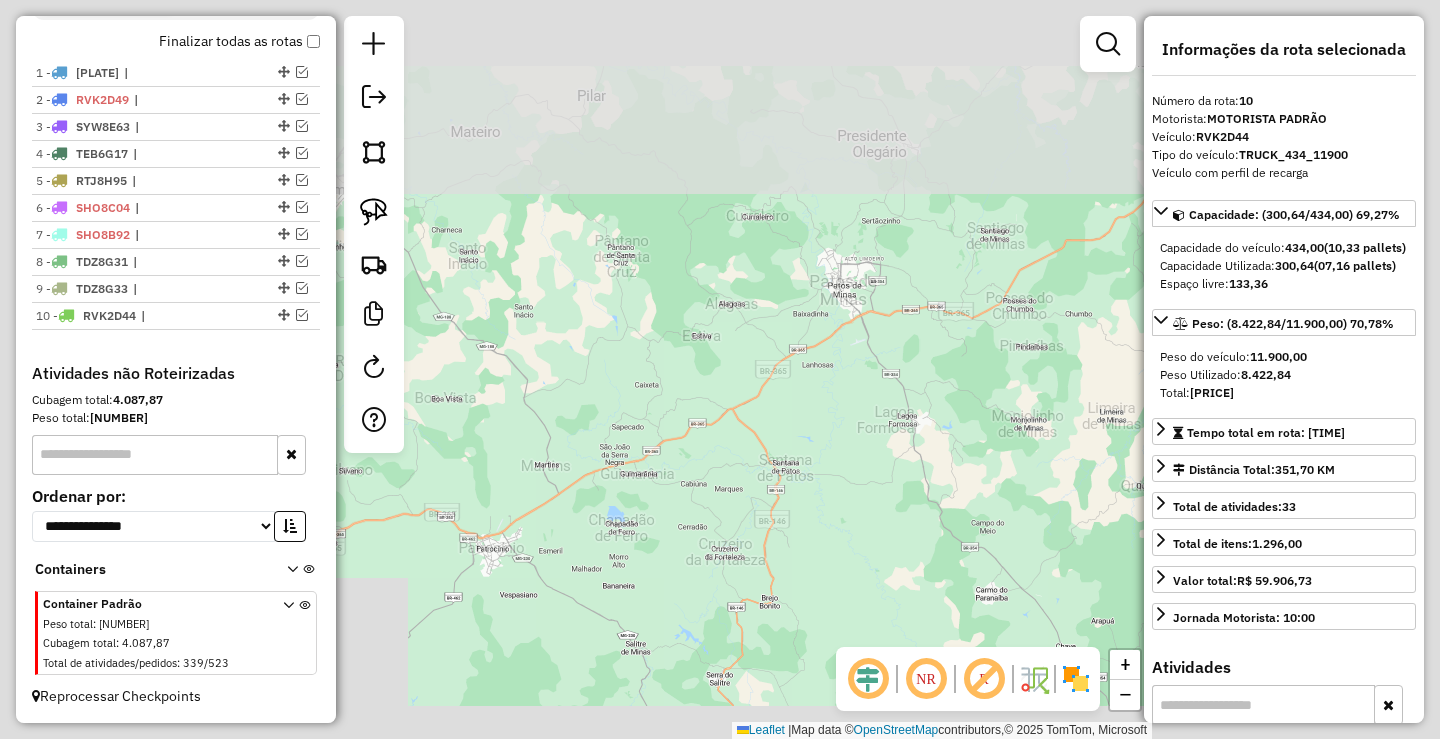click on "Janela de atendimento Grade de atendimento Capacidade Transportadoras Veículos Cliente Pedidos  Rotas Selecione os dias de semana para filtrar as janelas de atendimento  Seg   Ter   Qua   Qui   Sex   Sáb   Dom  Informe o período da janela de atendimento: De: Até:  Filtrar exatamente a janela do cliente  Considerar janela de atendimento padrão  Selecione os dias de semana para filtrar as grades de atendimento  Seg   Ter   Qua   Qui   Sex   Sáb   Dom   Considerar clientes sem dia de atendimento cadastrado  Clientes fora do dia de atendimento selecionado Filtrar as atividades entre os valores definidos abaixo:  Peso mínimo:   Peso máximo:   Cubagem mínima:   Cubagem máxima:   De:   Até:  Filtrar as atividades entre o tempo de atendimento definido abaixo:  De:   Até:   Considerar capacidade total dos clientes não roteirizados Transportadora: Selecione um ou mais itens Tipo de veículo: Selecione um ou mais itens Veículo: Selecione um ou mais itens Motorista: Selecione um ou mais itens Nome: Rótulo:" 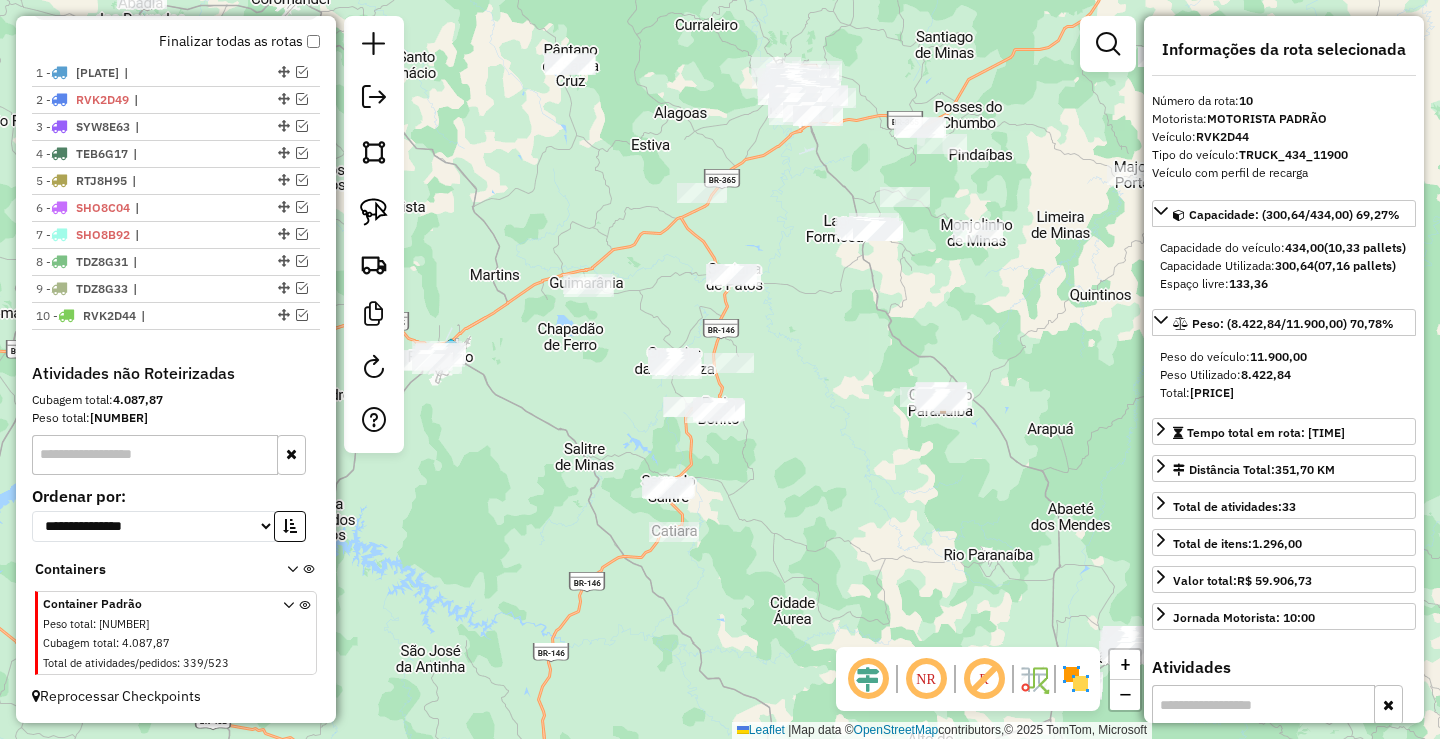 drag, startPoint x: 849, startPoint y: 376, endPoint x: 832, endPoint y: 348, distance: 32.75668 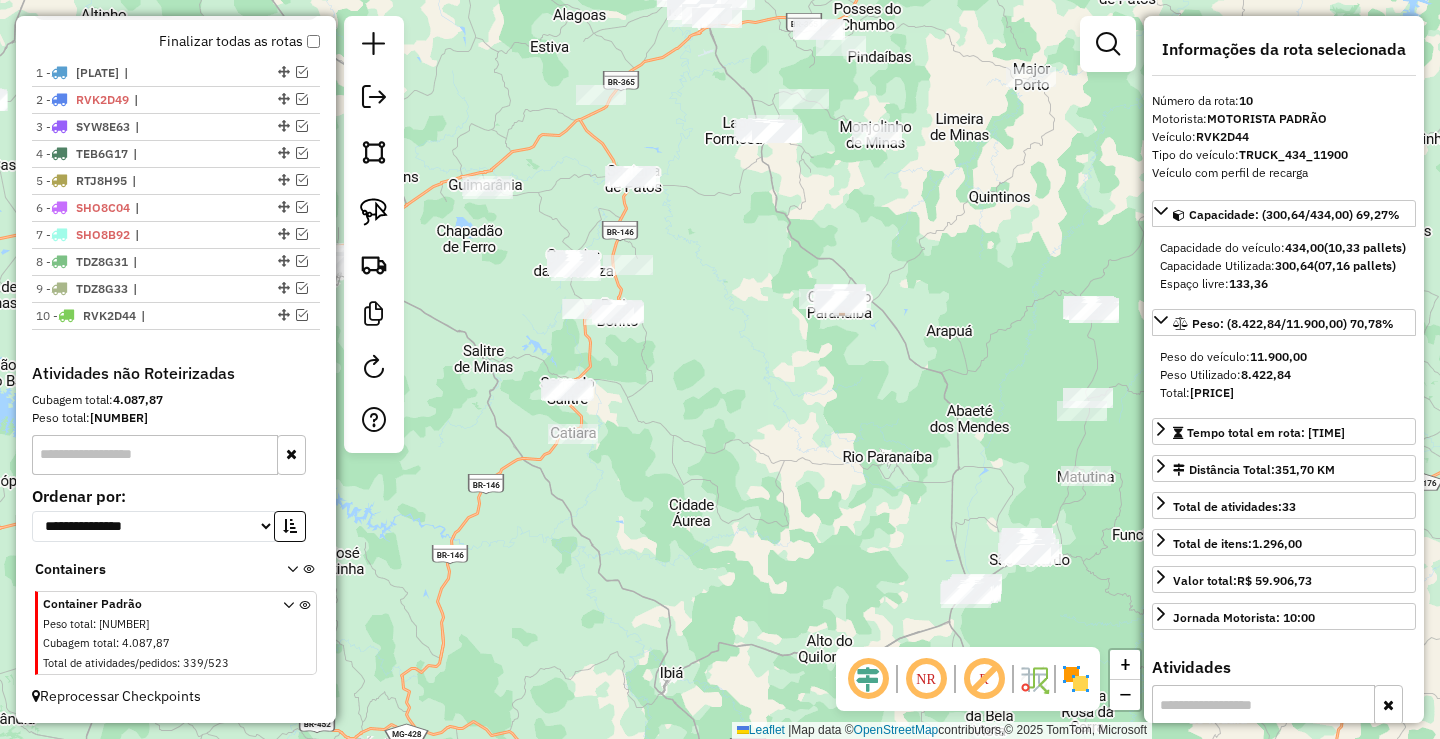 drag, startPoint x: 826, startPoint y: 473, endPoint x: 706, endPoint y: 365, distance: 161.44348 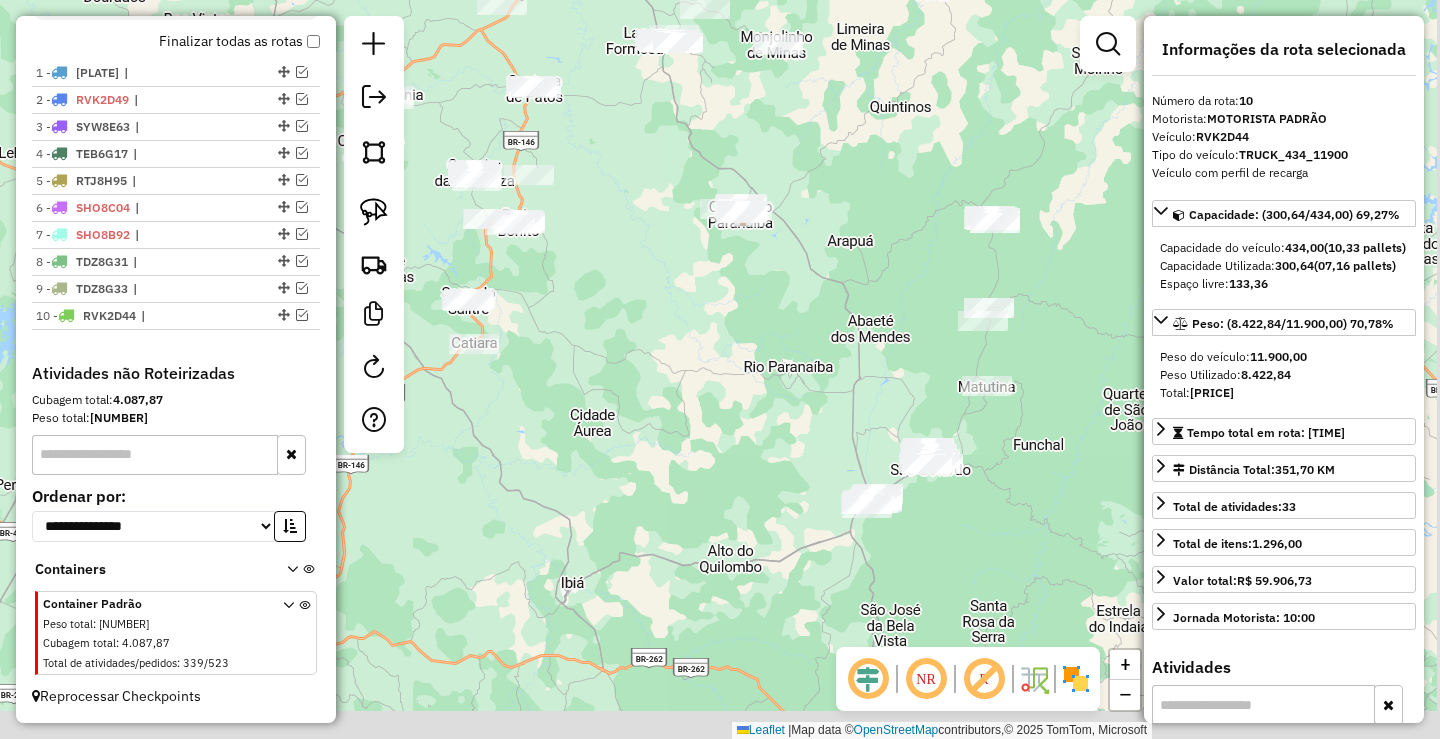 drag, startPoint x: 752, startPoint y: 413, endPoint x: 716, endPoint y: 394, distance: 40.706264 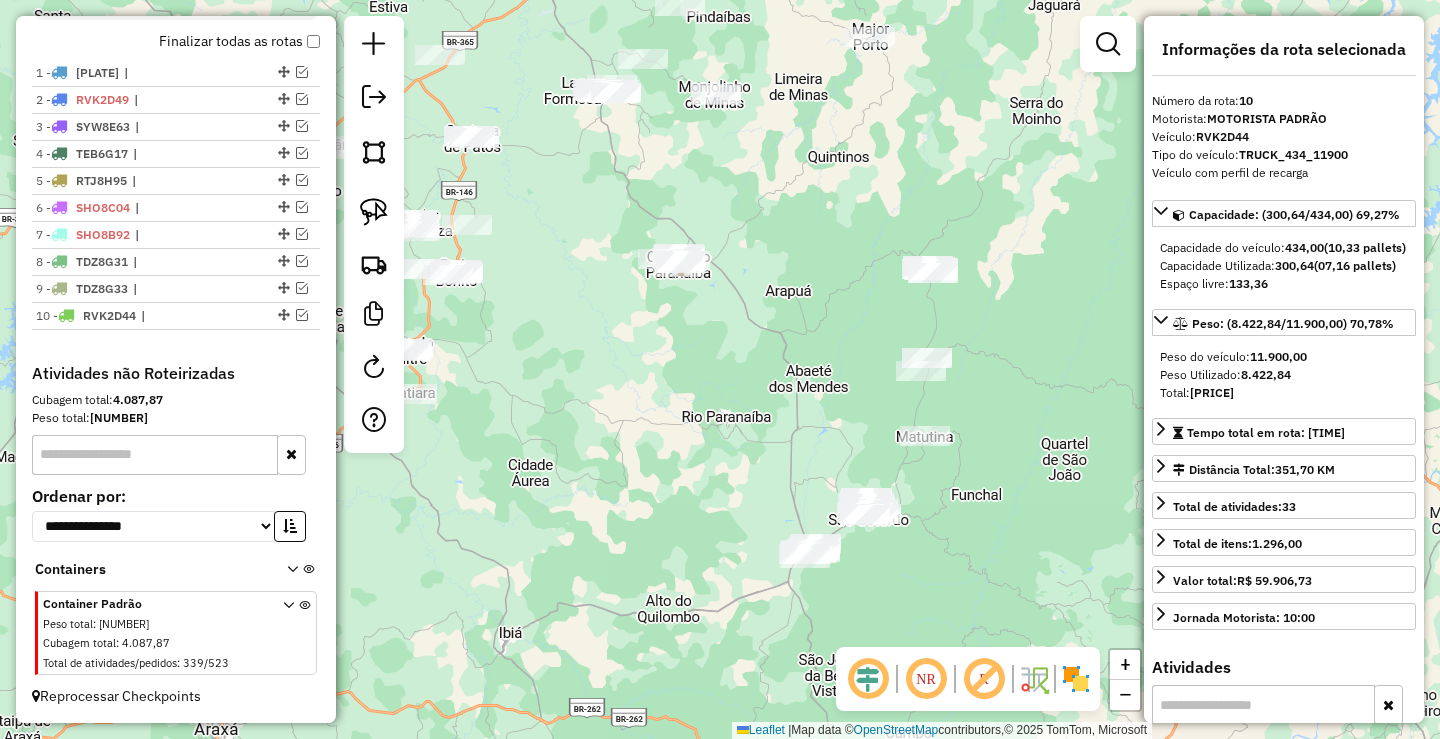 drag, startPoint x: 713, startPoint y: 373, endPoint x: 514, endPoint y: 324, distance: 204.9439 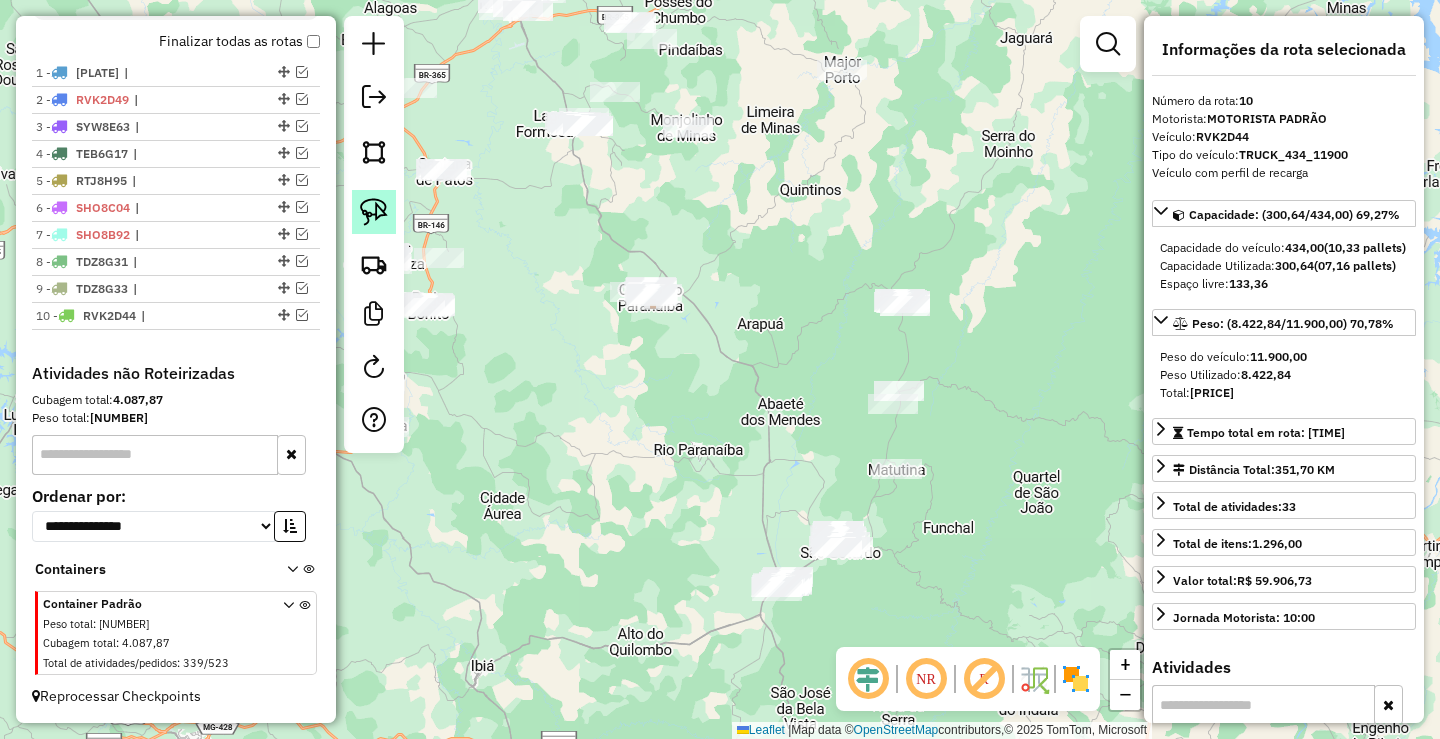 click 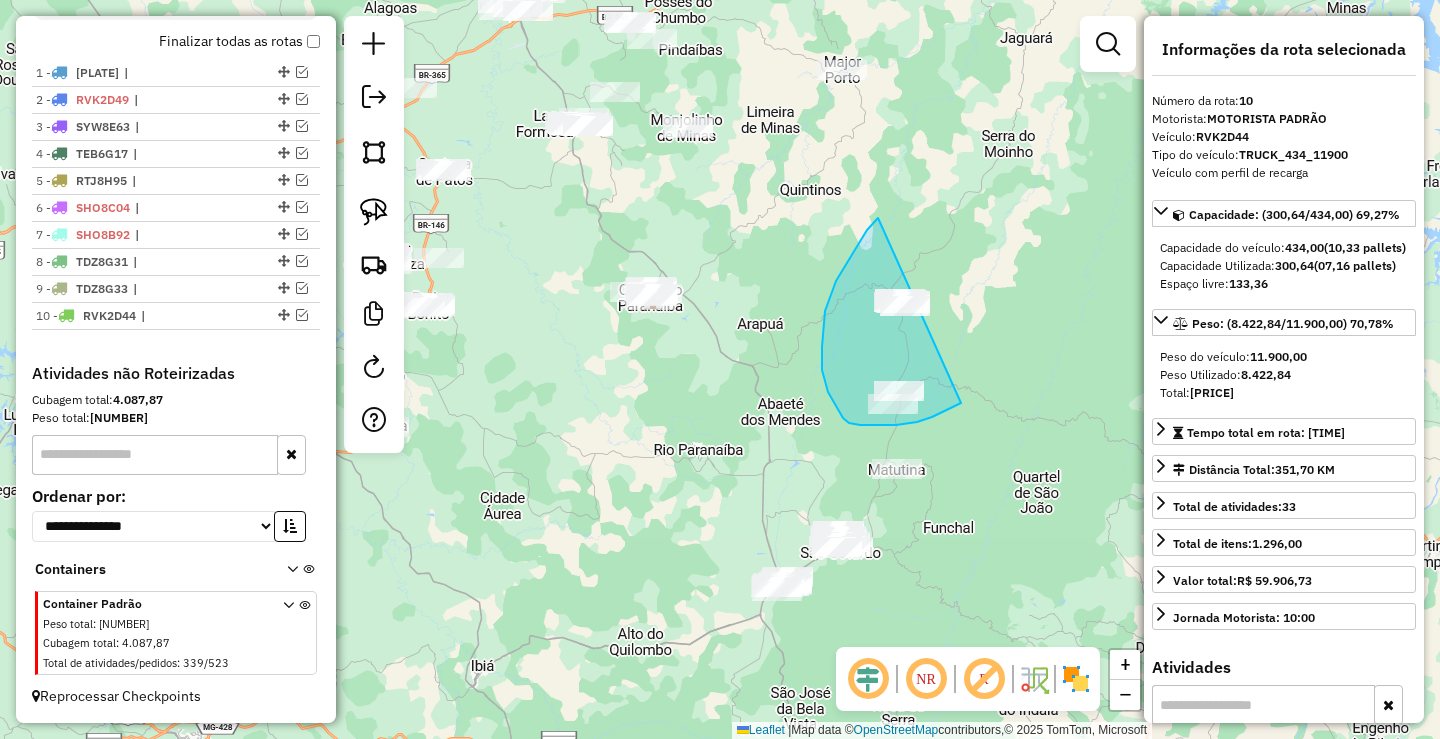 drag, startPoint x: 878, startPoint y: 218, endPoint x: 1008, endPoint y: 354, distance: 188.13824 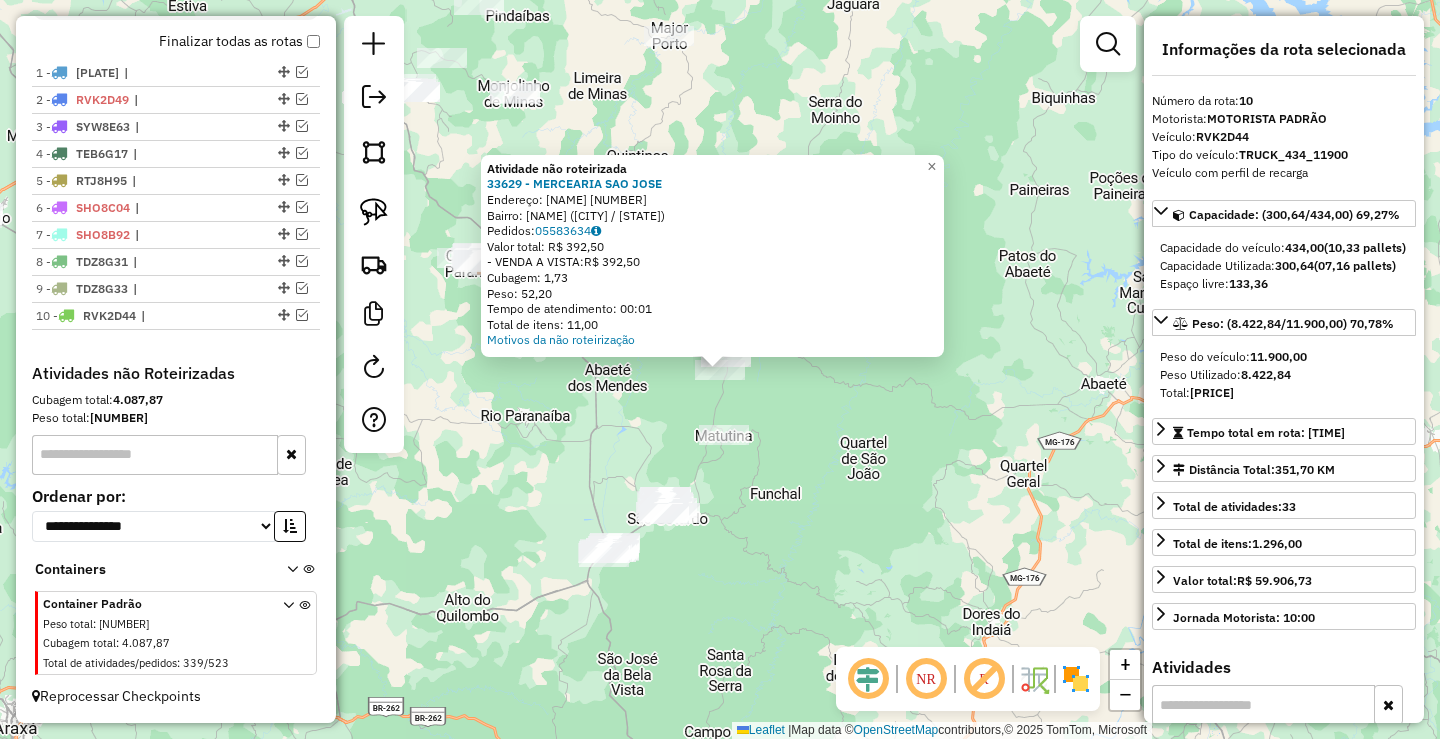 click on "Atividade não roteirizada 33629 - MERCEARIA SAO JOSE  Endereço:  ANA DUTRA A 136   Bairro: ESPINHA DO PEIXE (TIROS / MG)   Pedidos:  05583634   Valor total: R$ 392,50   - VENDA A VISTA:  R$ 392,50   Cubagem: 1,73   Peso: 52,20   Tempo de atendimento: 00:01   Total de itens: 11,00  Motivos da não roteirização × Janela de atendimento Grade de atendimento Capacidade Transportadoras Veículos Cliente Pedidos  Rotas Selecione os dias de semana para filtrar as janelas de atendimento  Seg   Ter   Qua   Qui   Sex   Sáb   Dom  Informe o período da janela de atendimento: De: Até:  Filtrar exatamente a janela do cliente  Considerar janela de atendimento padrão  Selecione os dias de semana para filtrar as grades de atendimento  Seg   Ter   Qua   Qui   Sex   Sáb   Dom   Considerar clientes sem dia de atendimento cadastrado  Clientes fora do dia de atendimento selecionado Filtrar as atividades entre os valores definidos abaixo:  Peso mínimo:   Peso máximo:   Cubagem mínima:   Cubagem máxima:   De:   Até:  +" 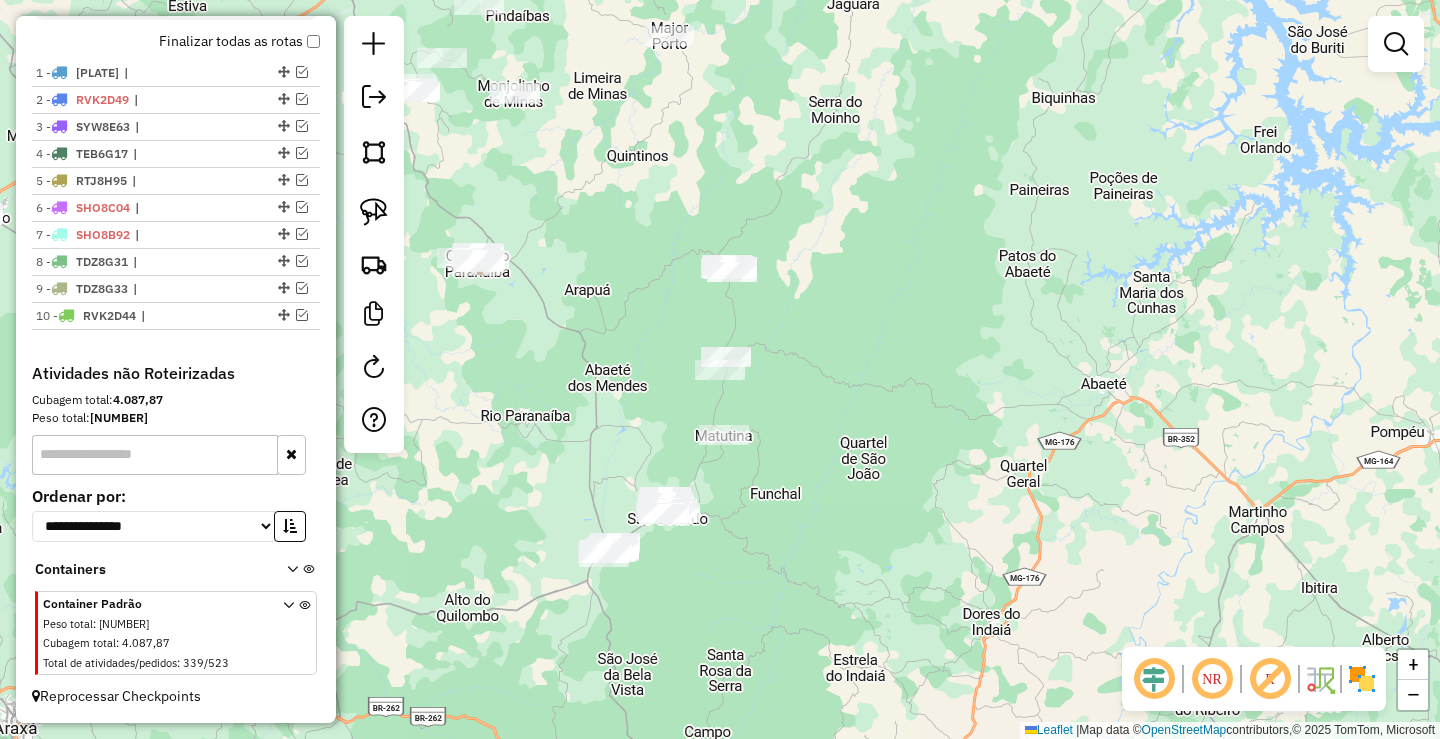 click 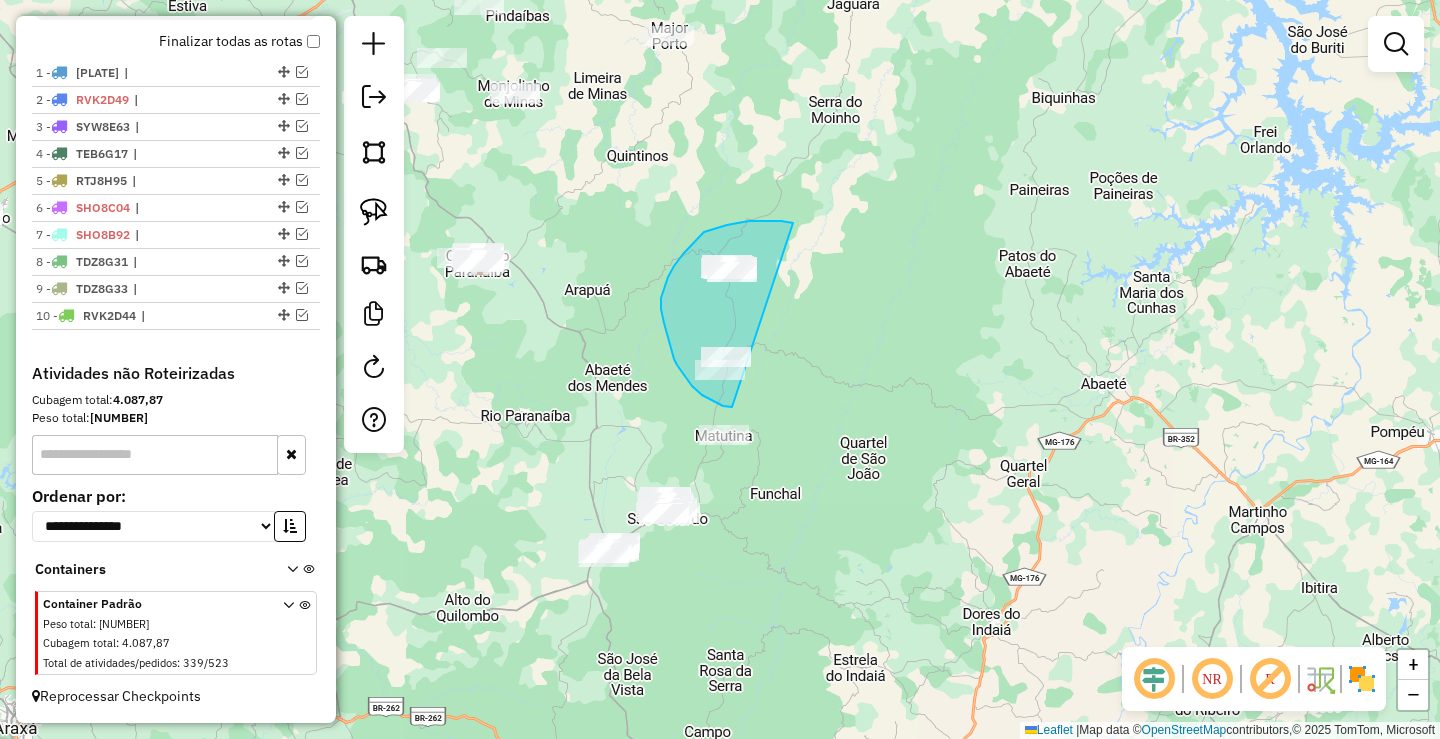 drag, startPoint x: 781, startPoint y: 221, endPoint x: 787, endPoint y: 377, distance: 156.11534 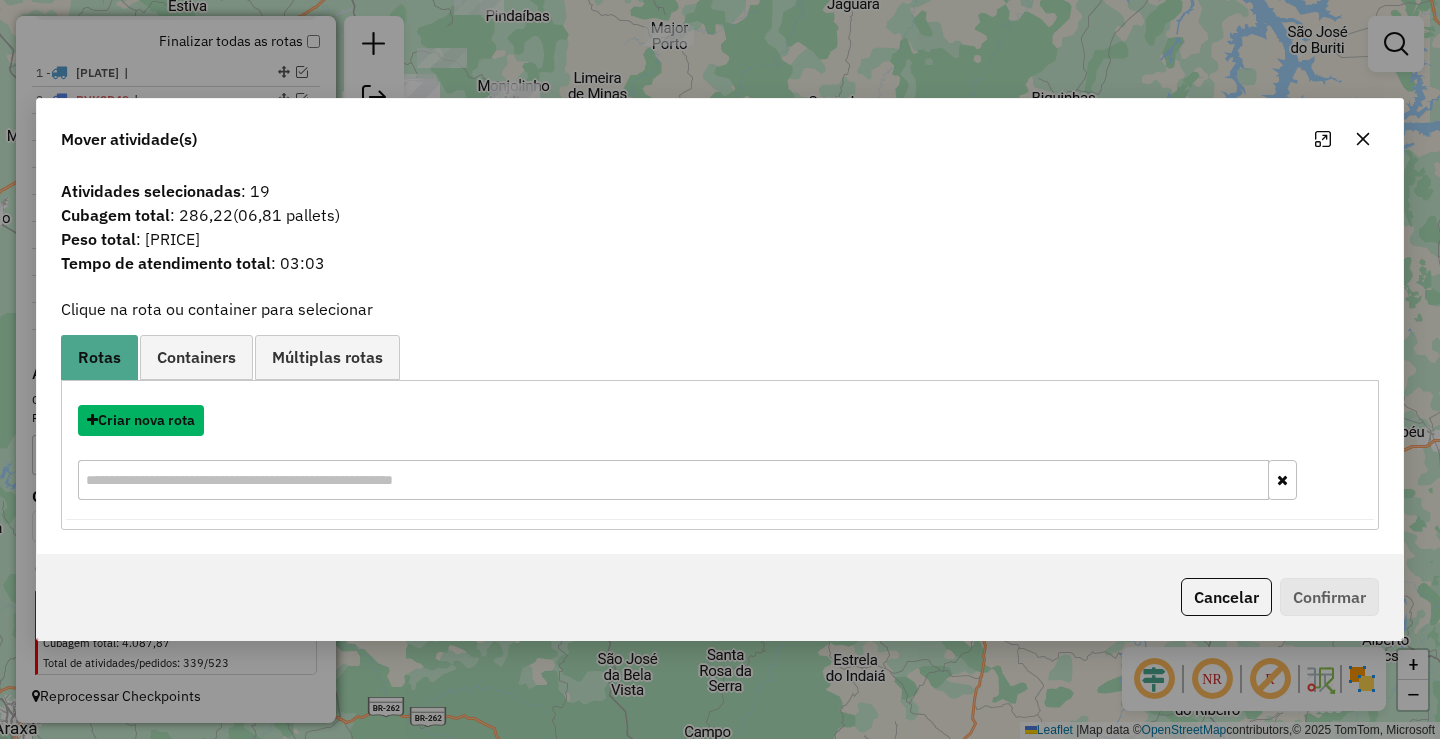 click on "Criar nova rota" at bounding box center (141, 420) 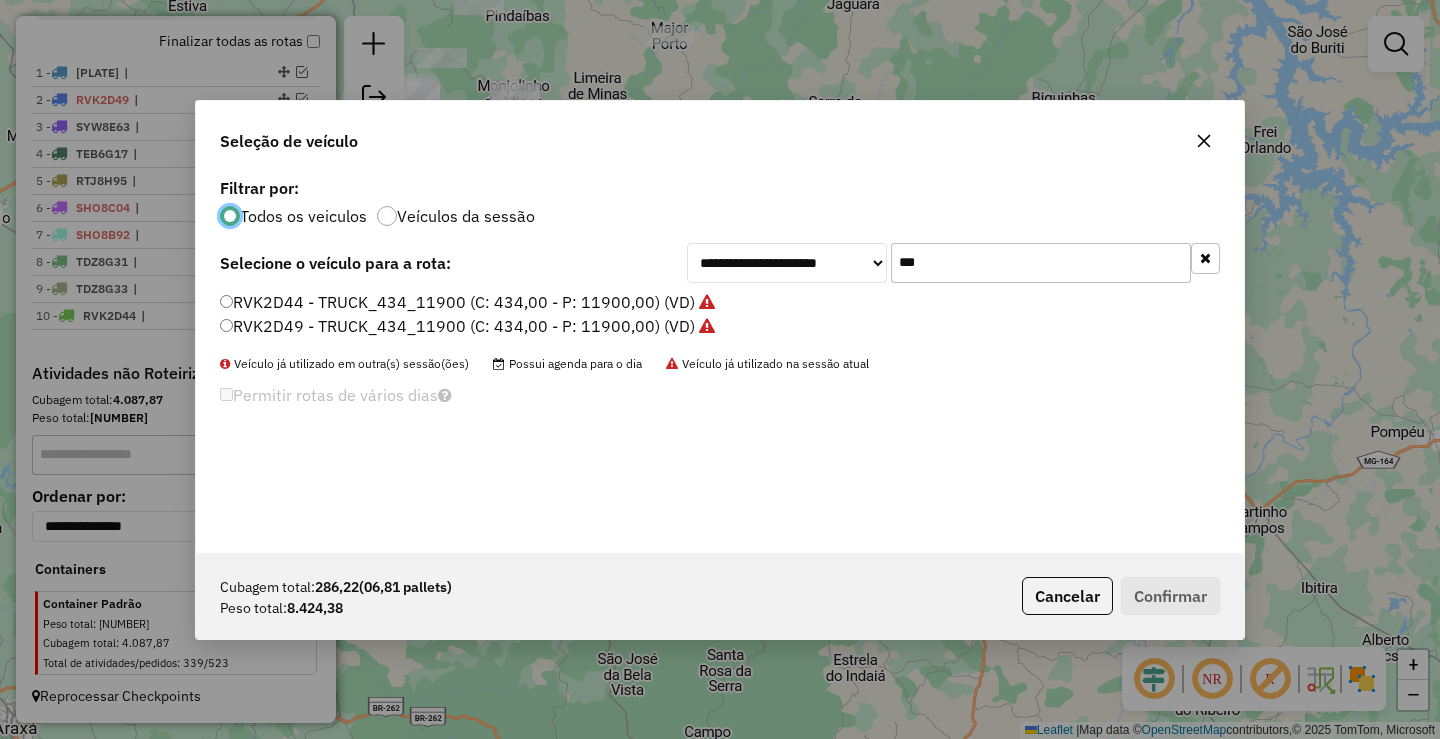 scroll, scrollTop: 11, scrollLeft: 6, axis: both 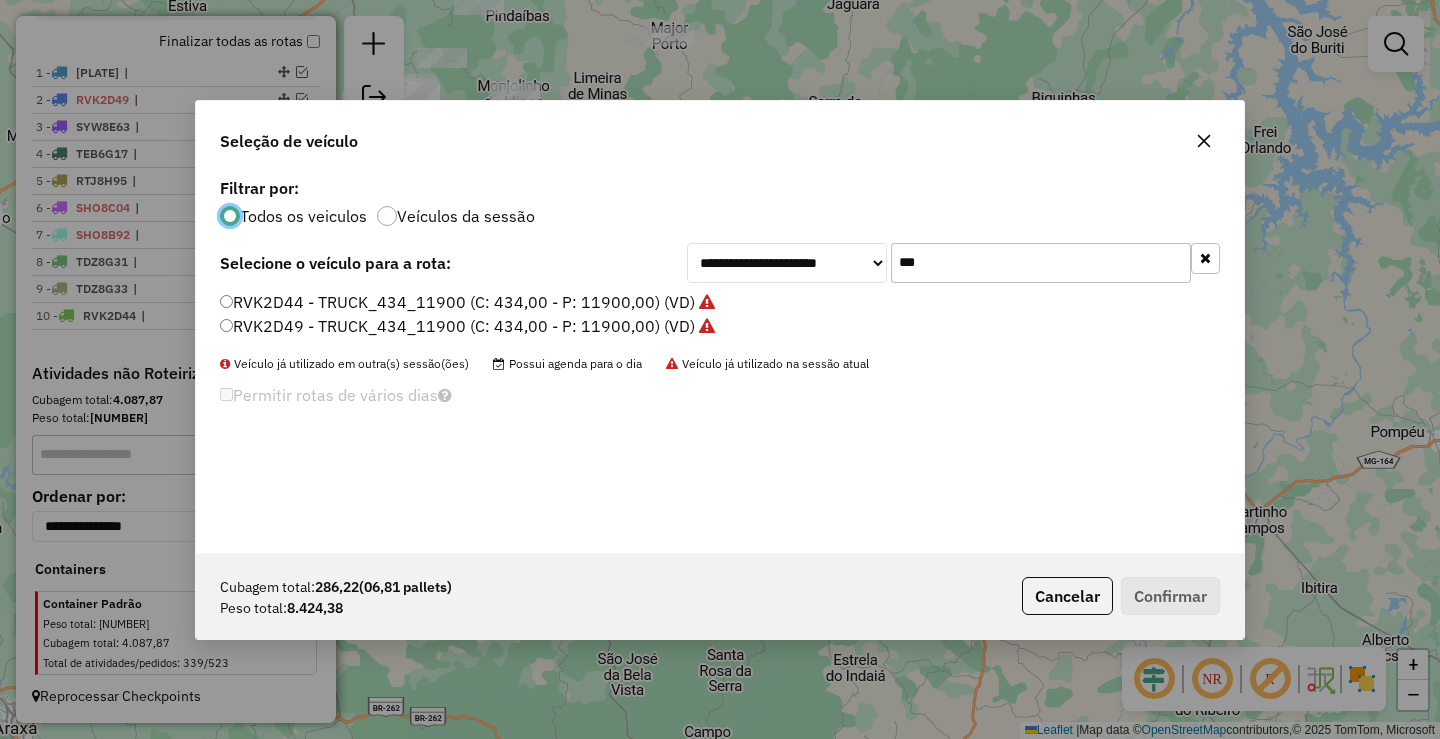 click on "***" 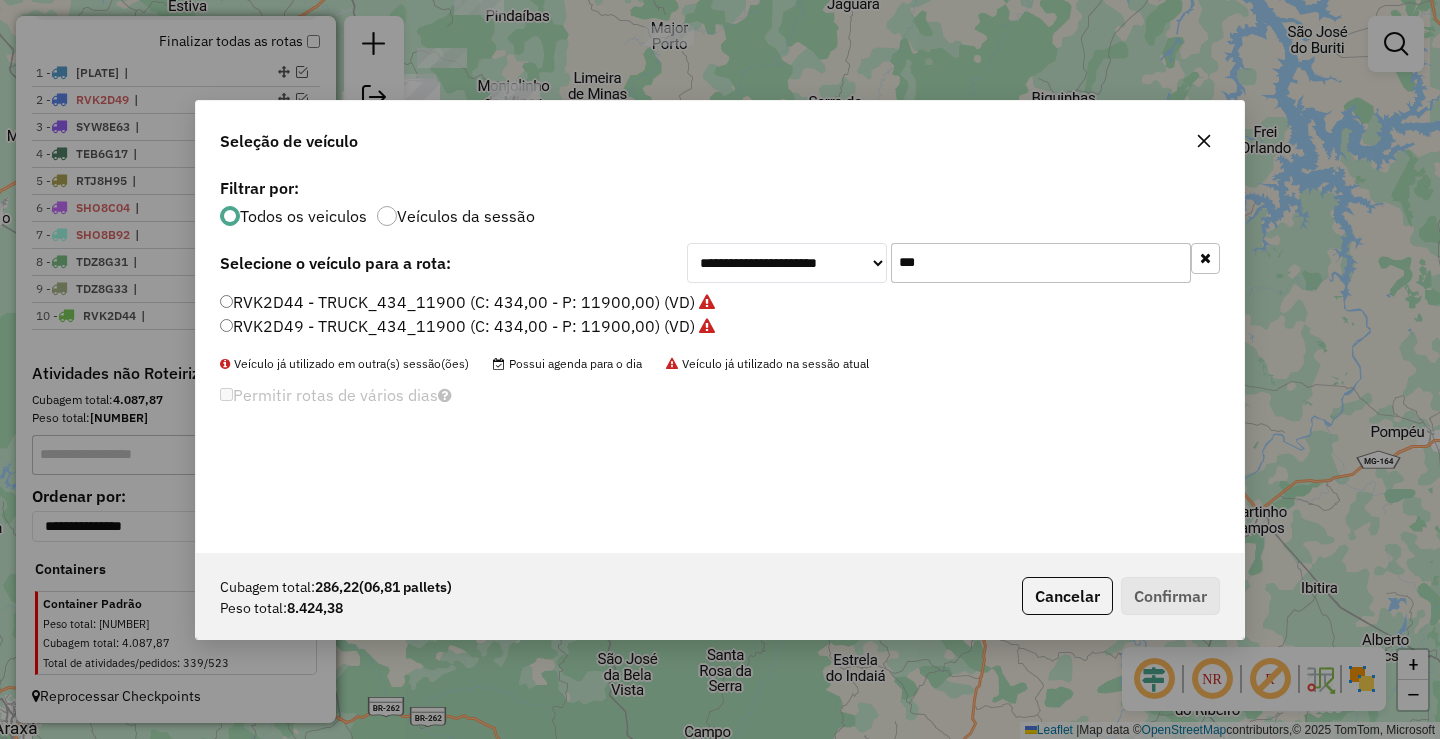 click on "***" 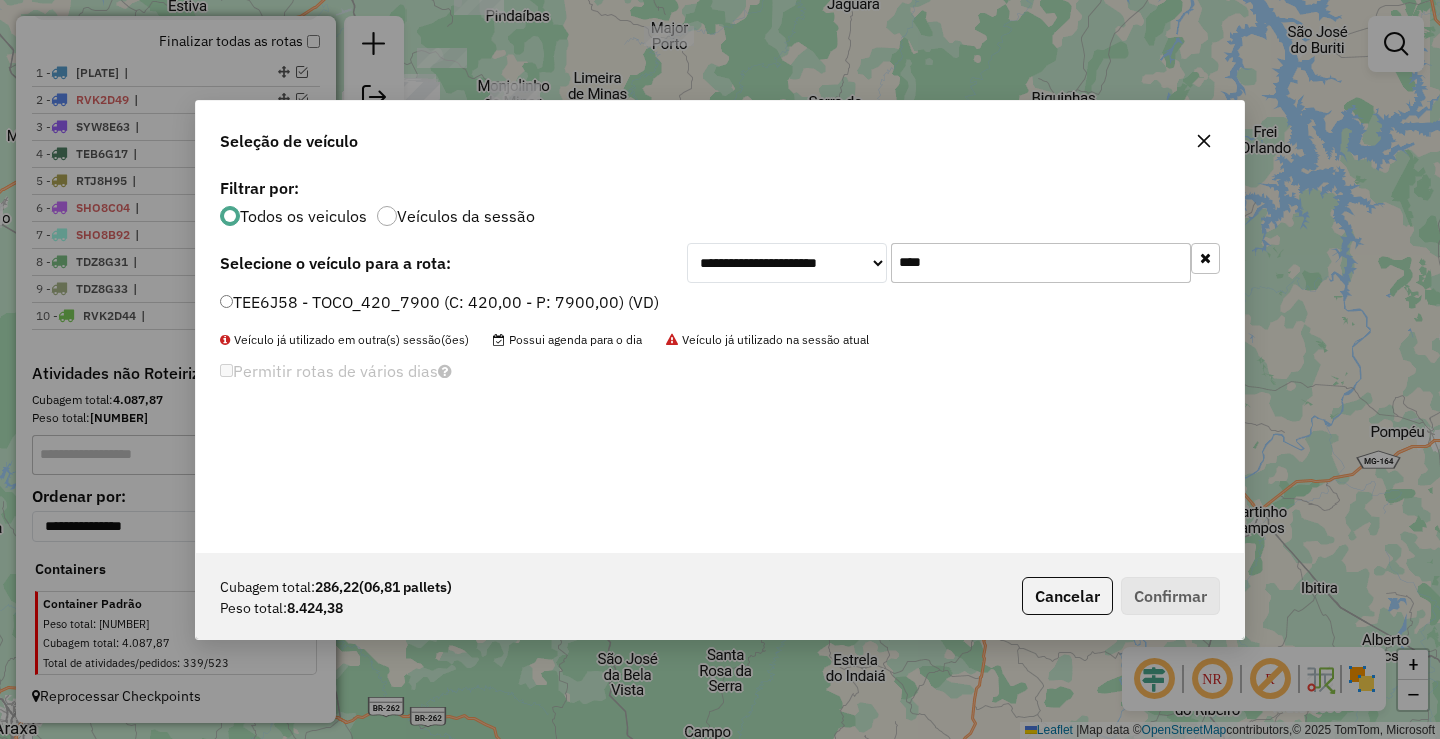 type on "****" 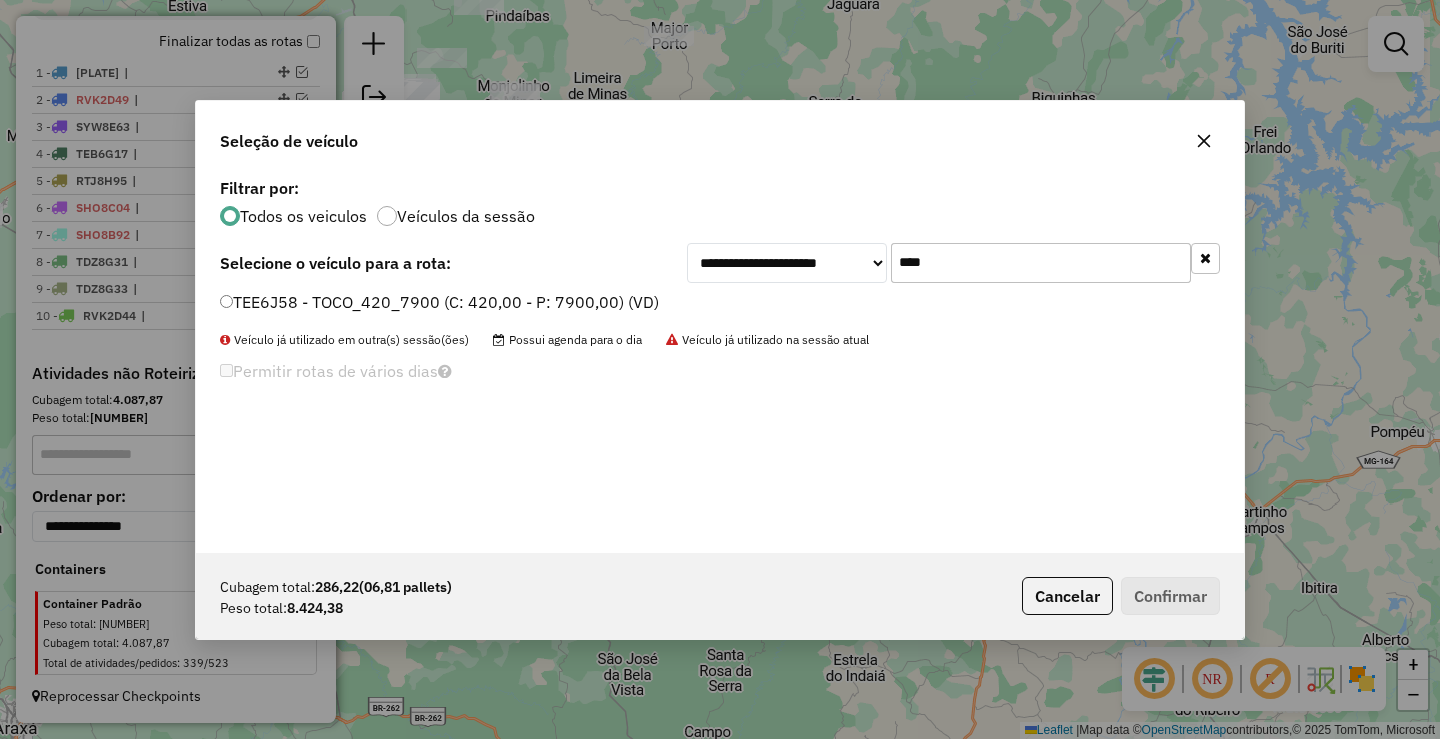 click on "TEE6J58 - TOCO_420_7900 (C: 420,00 - P: 7900,00) (VD)" 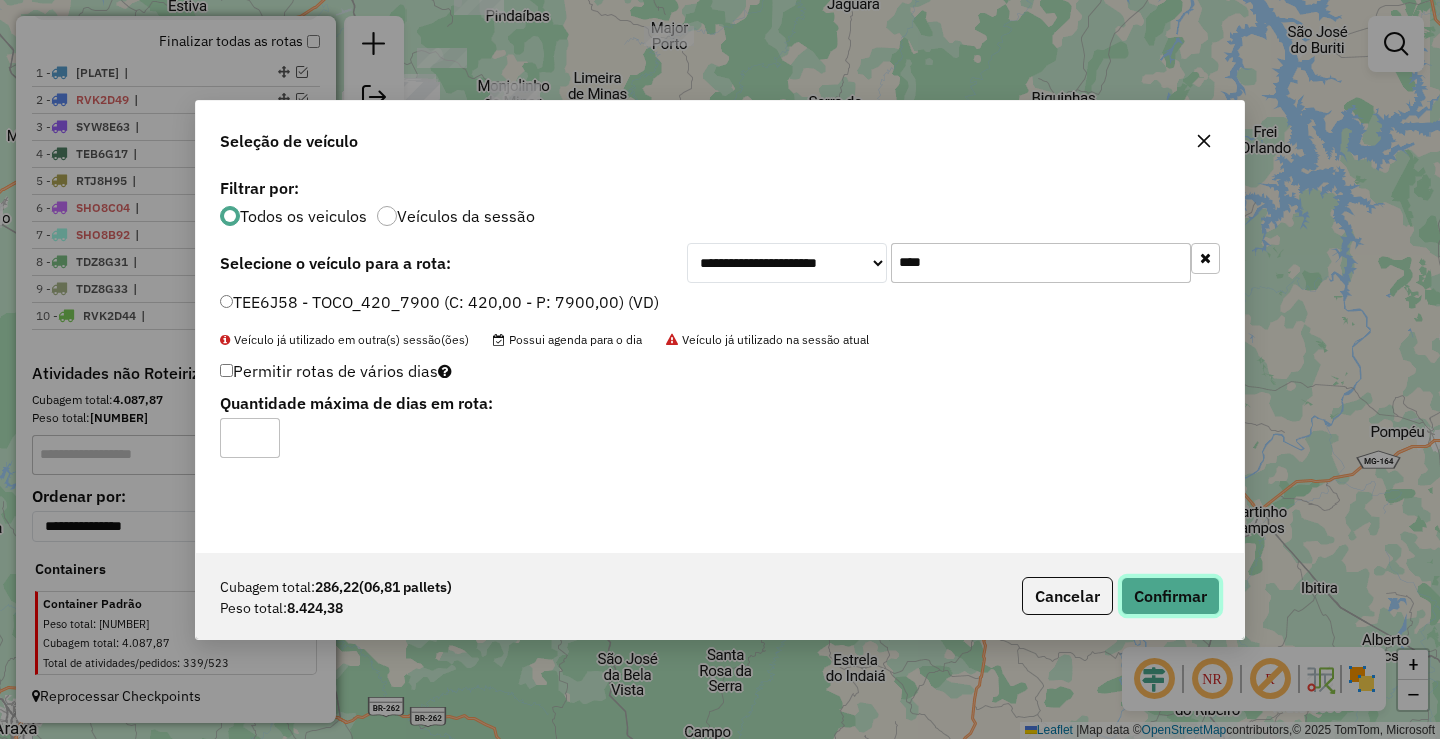 click on "Confirmar" 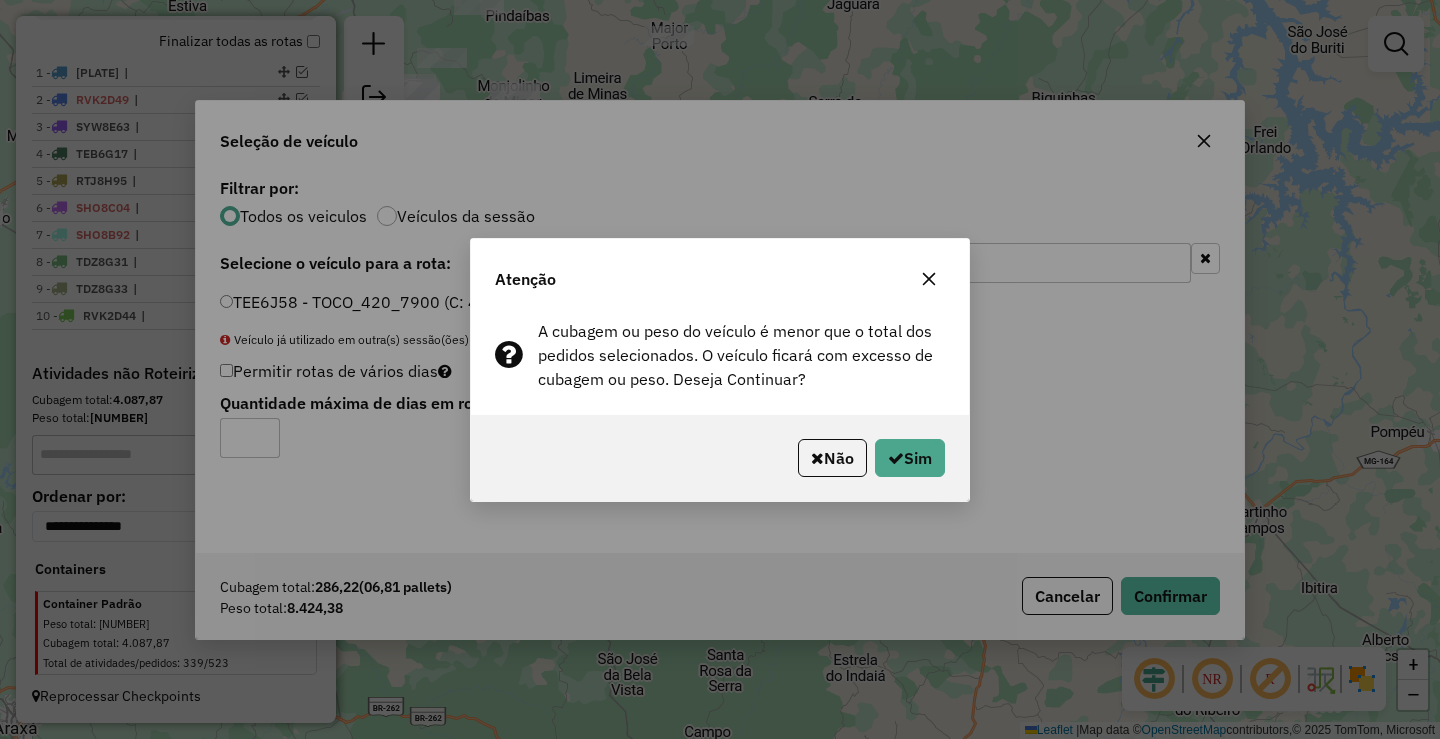 click on "Não   Sim" 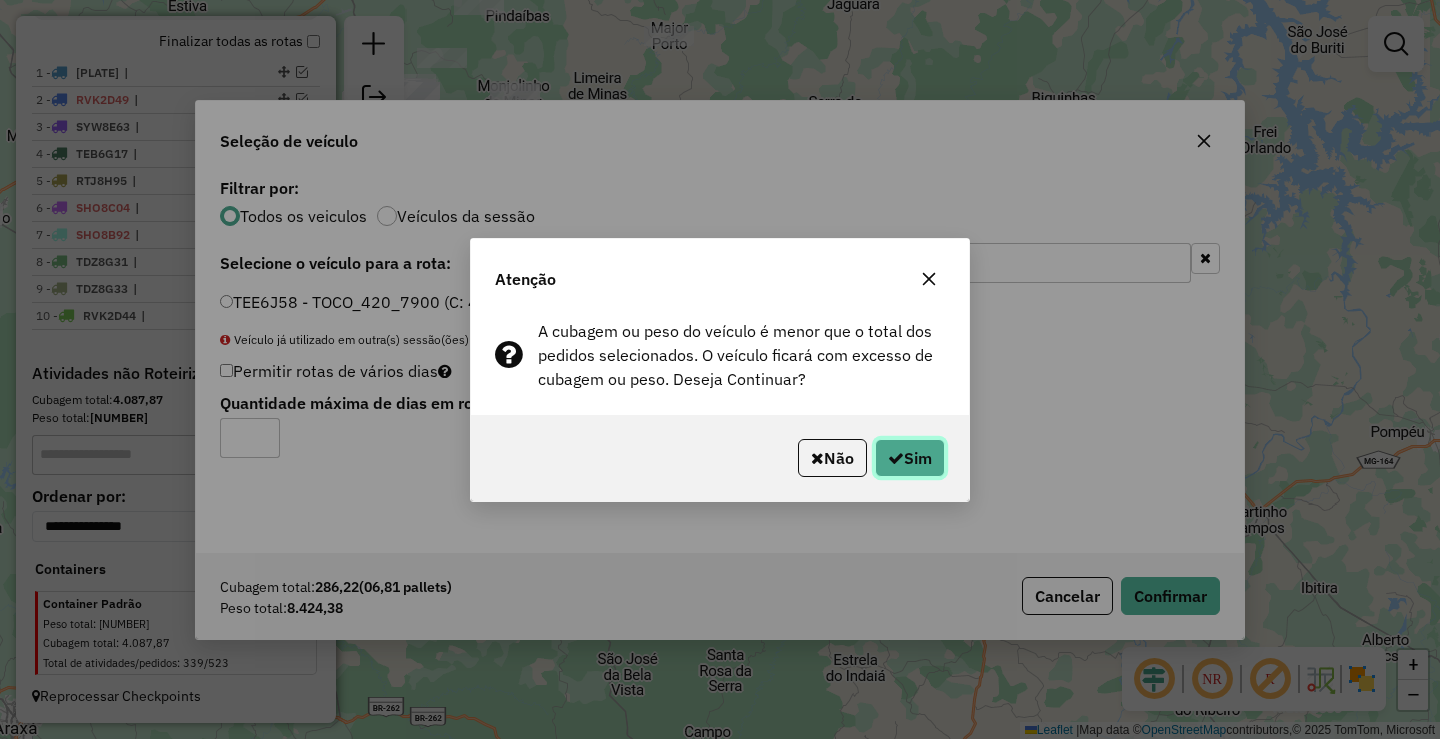 click on "Sim" 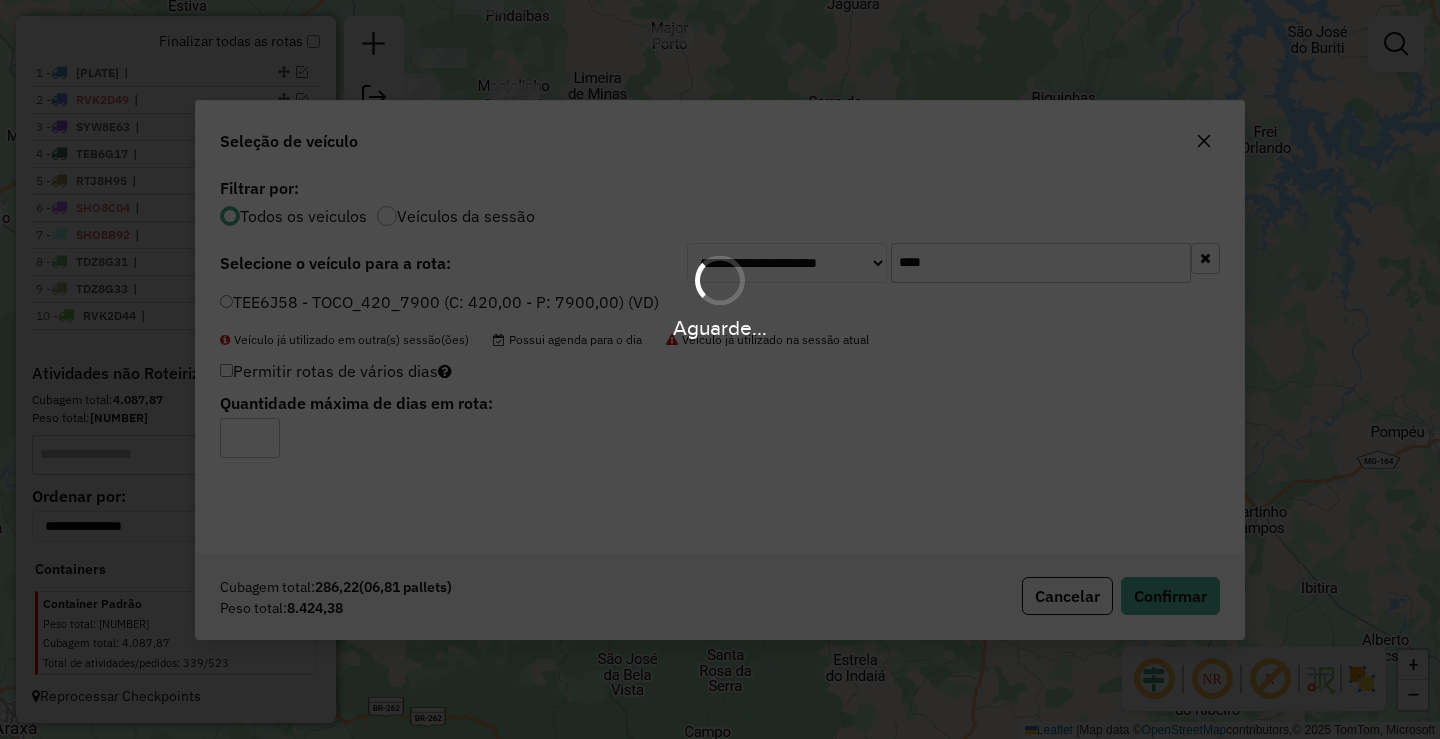 scroll, scrollTop: 786, scrollLeft: 0, axis: vertical 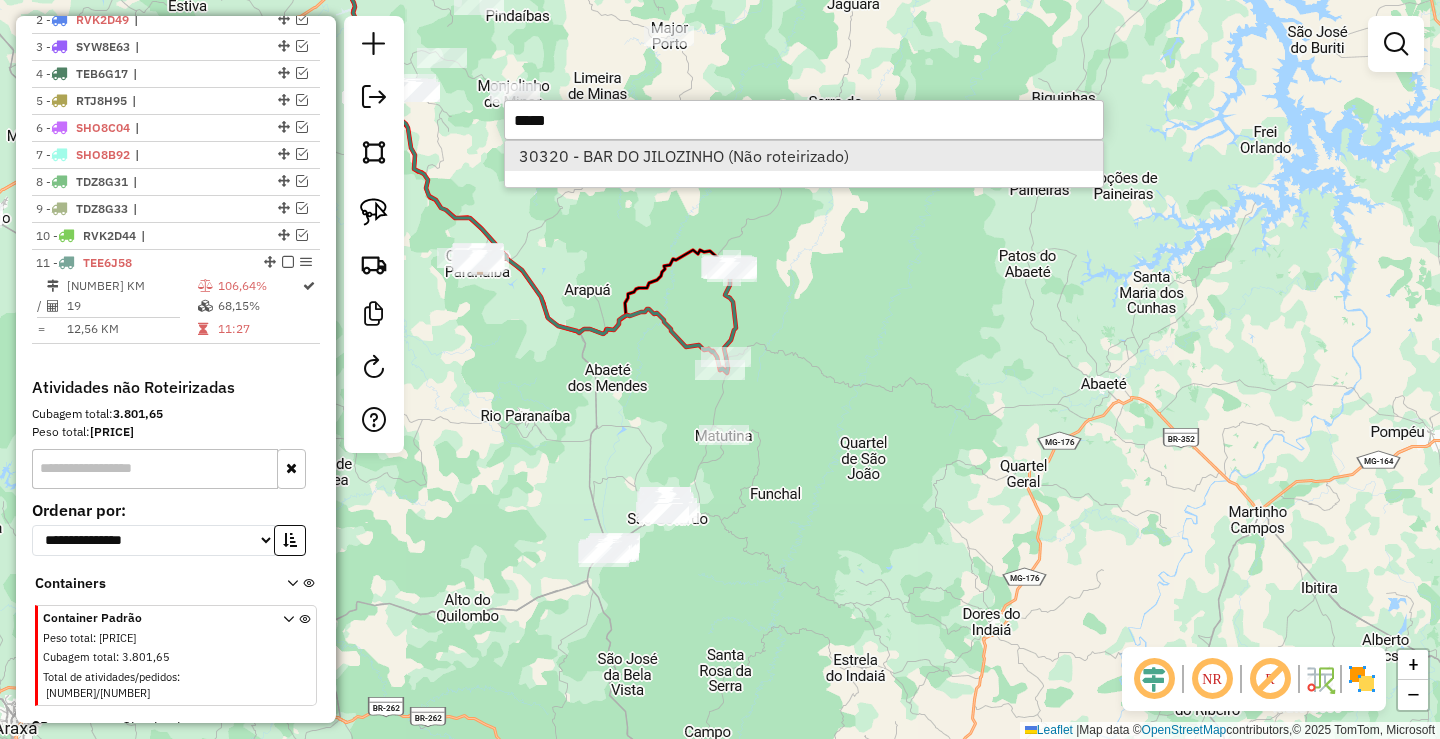 type on "*****" 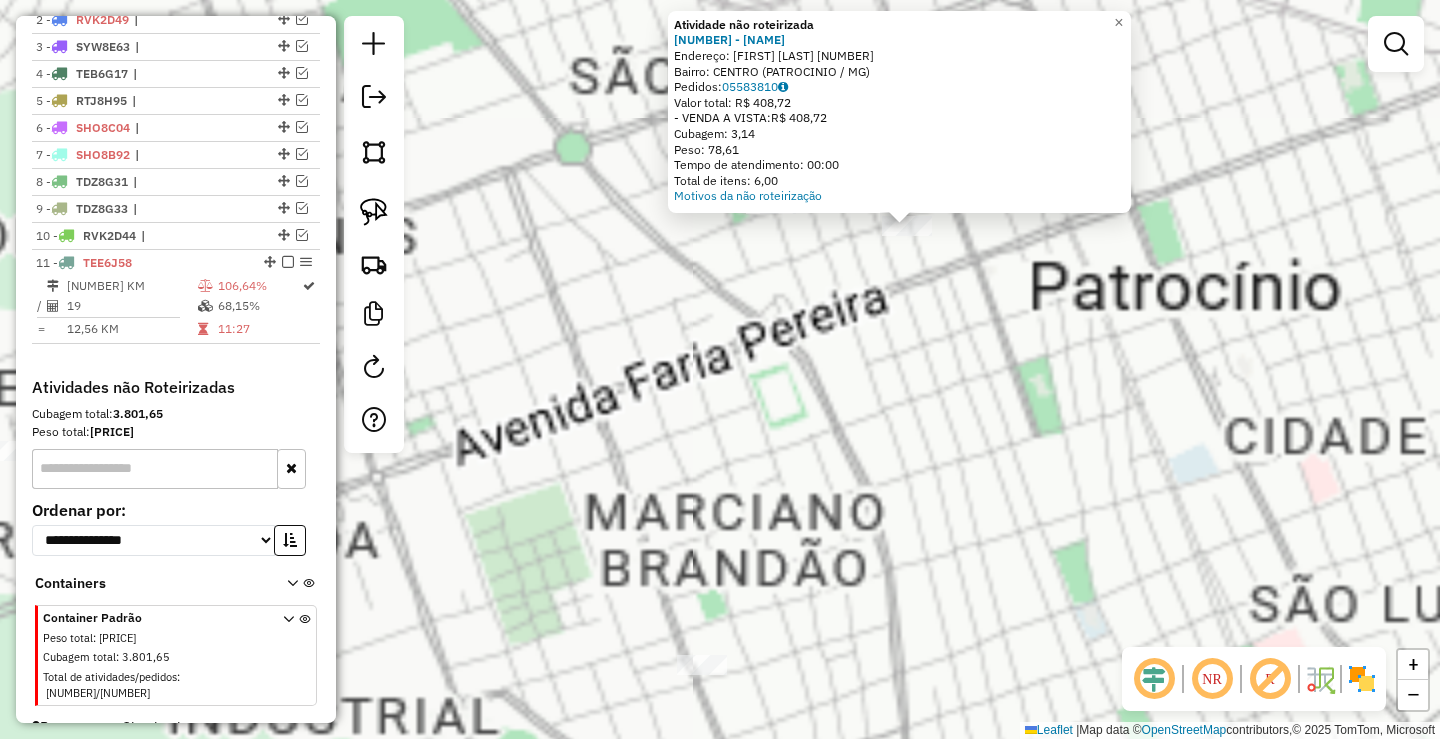 drag, startPoint x: 767, startPoint y: 483, endPoint x: 767, endPoint y: 523, distance: 40 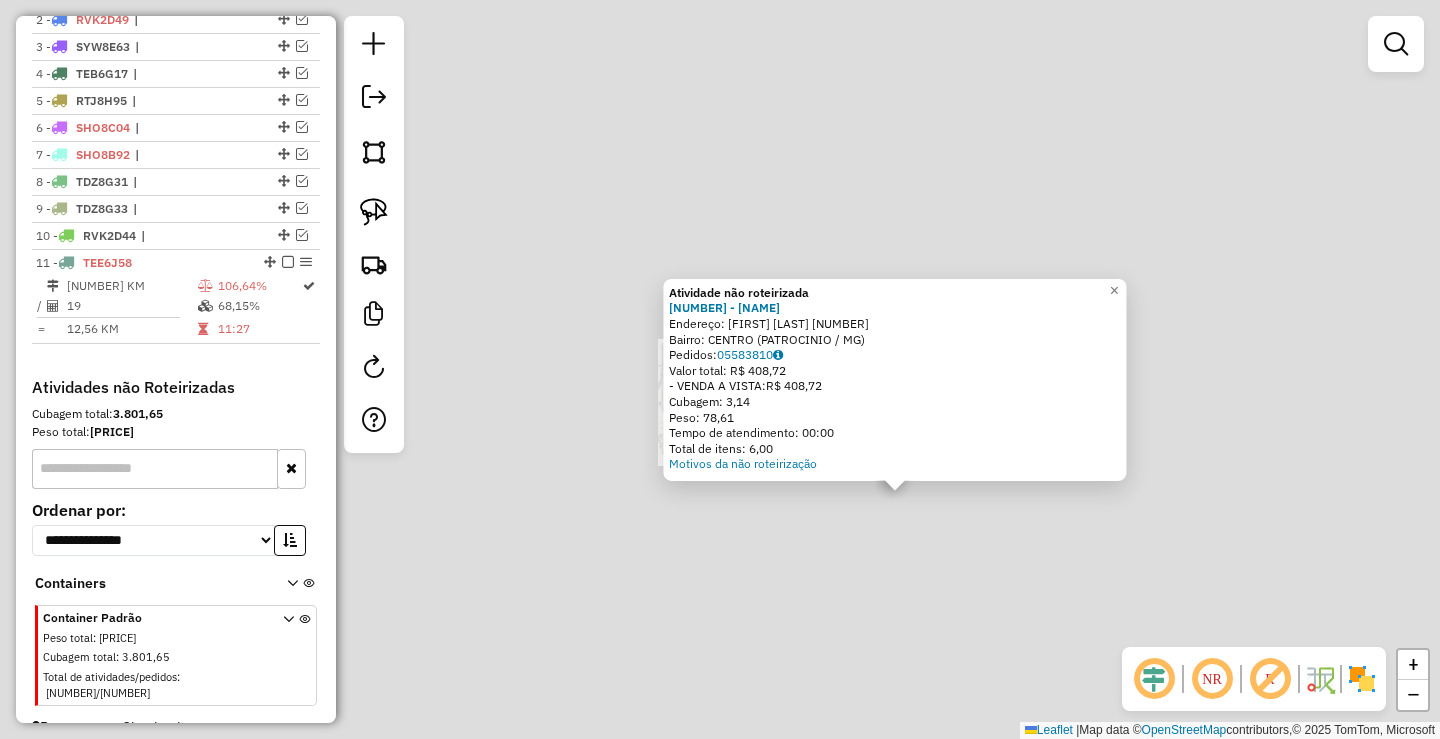 click on "Atividade não roteirizada 30320 - BAR DO JILOZINHO  Endereço:  CESARIO ALVIM 1519   Bairro: CENTRO (PATROCINIO / MG)   Pedidos:  05583810   Valor total: R$ 408,72   - VENDA A VISTA:  R$ 408,72   Cubagem: 3,14   Peso: 78,61   Tempo de atendimento: 00:00   Total de itens: 6,00  Motivos da não roteirização × Janela de atendimento Grade de atendimento Capacidade Transportadoras Veículos Cliente Pedidos  Rotas Selecione os dias de semana para filtrar as janelas de atendimento  Seg   Ter   Qua   Qui   Sex   Sáb   Dom  Informe o período da janela de atendimento: De: Até:  Filtrar exatamente a janela do cliente  Considerar janela de atendimento padrão  Selecione os dias de semana para filtrar as grades de atendimento  Seg   Ter   Qua   Qui   Sex   Sáb   Dom   Considerar clientes sem dia de atendimento cadastrado  Clientes fora do dia de atendimento selecionado Filtrar as atividades entre os valores definidos abaixo:  Peso mínimo:   Peso máximo:   Cubagem mínima:   Cubagem máxima:   De:   Até:   De:" 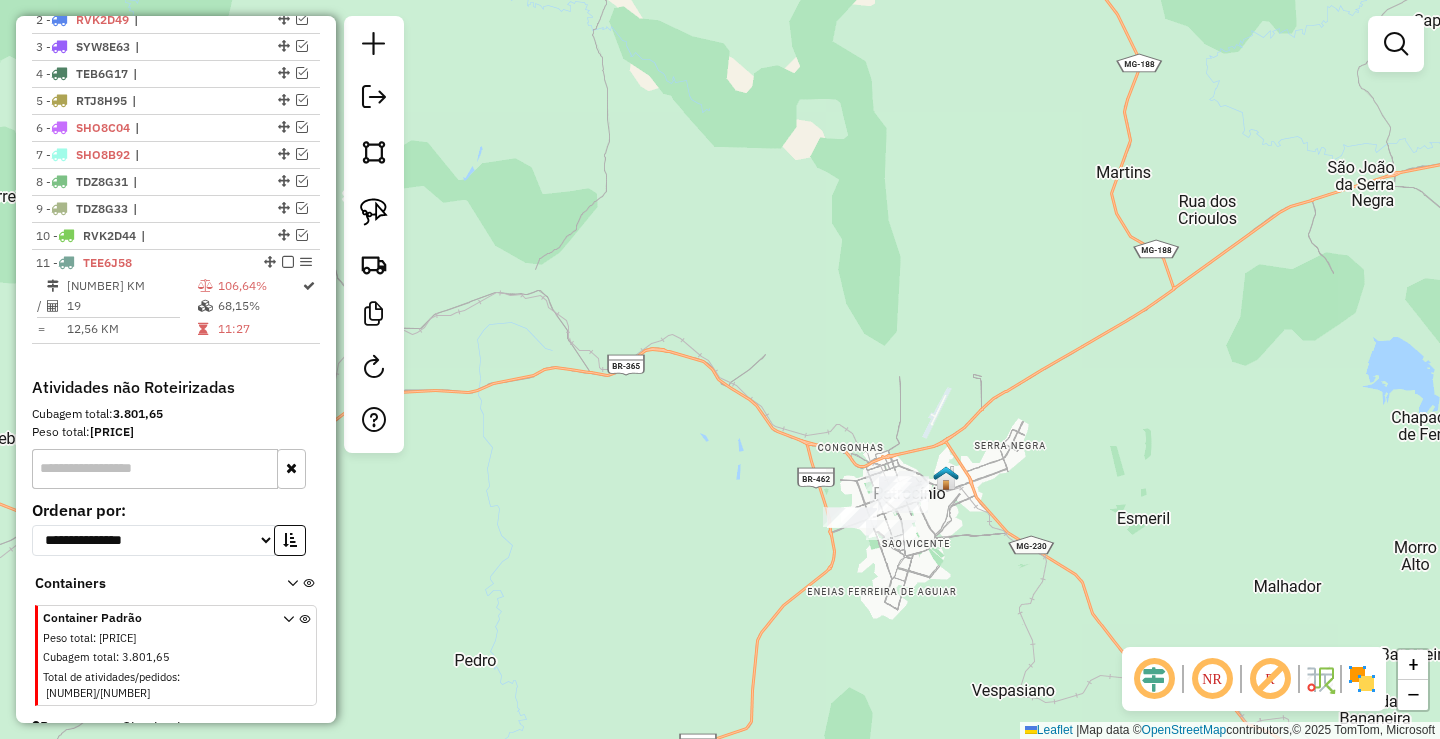 drag, startPoint x: 1110, startPoint y: 543, endPoint x: 1072, endPoint y: 485, distance: 69.339745 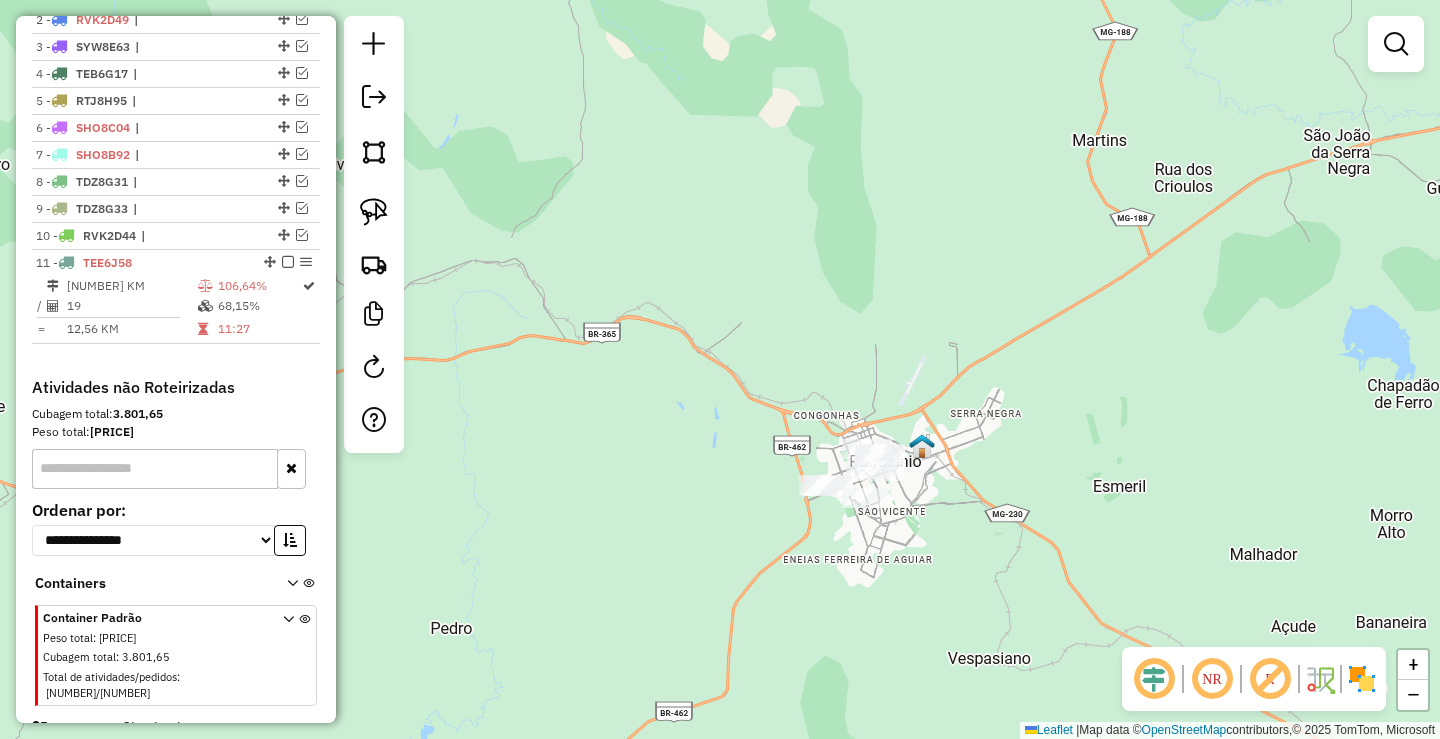 click on "Janela de atendimento Grade de atendimento Capacidade Transportadoras Veículos Cliente Pedidos  Rotas Selecione os dias de semana para filtrar as janelas de atendimento  Seg   Ter   Qua   Qui   Sex   Sáb   Dom  Informe o período da janela de atendimento: De: Até:  Filtrar exatamente a janela do cliente  Considerar janela de atendimento padrão  Selecione os dias de semana para filtrar as grades de atendimento  Seg   Ter   Qua   Qui   Sex   Sáb   Dom   Considerar clientes sem dia de atendimento cadastrado  Clientes fora do dia de atendimento selecionado Filtrar as atividades entre os valores definidos abaixo:  Peso mínimo:   Peso máximo:   Cubagem mínima:   Cubagem máxima:   De:   Até:  Filtrar as atividades entre o tempo de atendimento definido abaixo:  De:   Até:   Considerar capacidade total dos clientes não roteirizados Transportadora: Selecione um ou mais itens Tipo de veículo: Selecione um ou mais itens Veículo: Selecione um ou mais itens Motorista: Selecione um ou mais itens Nome: Rótulo:" 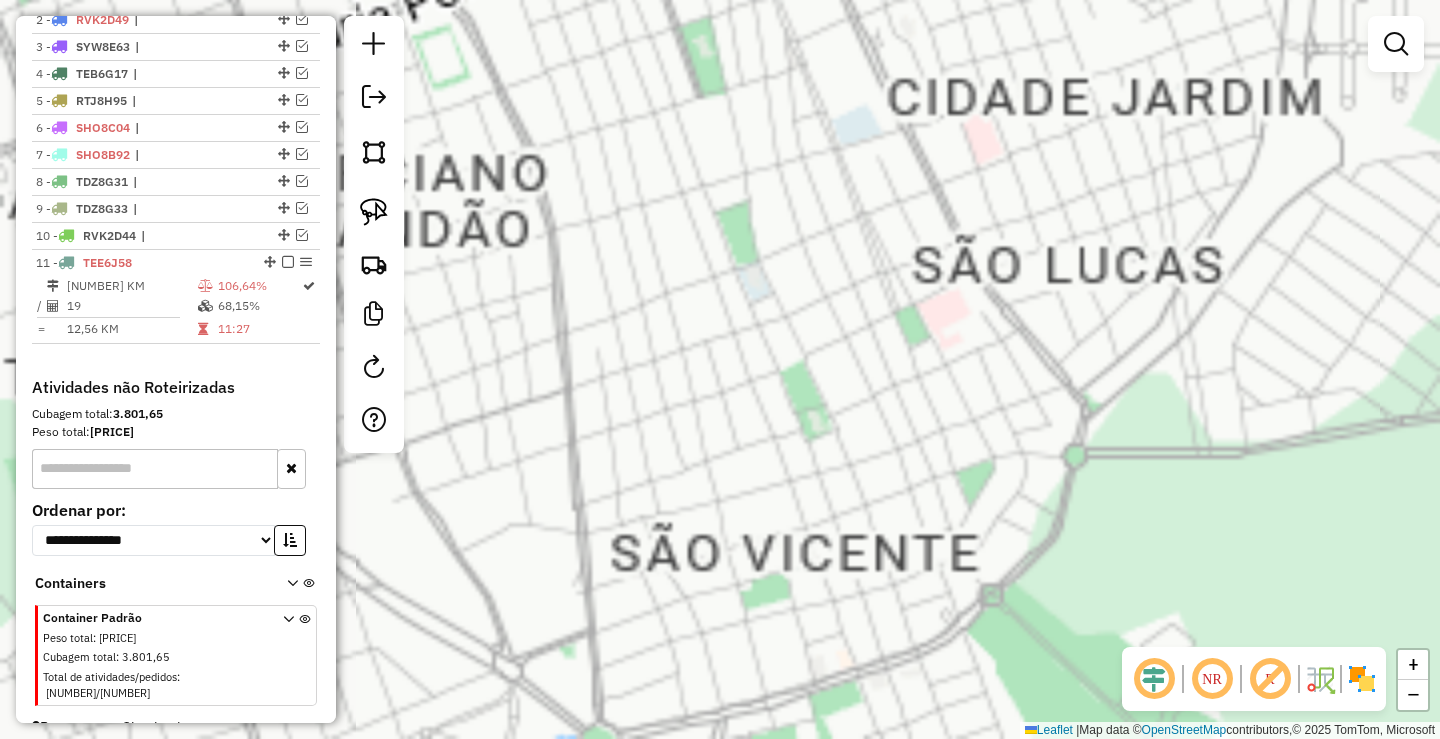 click on "Janela de atendimento Grade de atendimento Capacidade Transportadoras Veículos Cliente Pedidos  Rotas Selecione os dias de semana para filtrar as janelas de atendimento  Seg   Ter   Qua   Qui   Sex   Sáb   Dom  Informe o período da janela de atendimento: De: Até:  Filtrar exatamente a janela do cliente  Considerar janela de atendimento padrão  Selecione os dias de semana para filtrar as grades de atendimento  Seg   Ter   Qua   Qui   Sex   Sáb   Dom   Considerar clientes sem dia de atendimento cadastrado  Clientes fora do dia de atendimento selecionado Filtrar as atividades entre os valores definidos abaixo:  Peso mínimo:   Peso máximo:   Cubagem mínima:   Cubagem máxima:   De:   Até:  Filtrar as atividades entre o tempo de atendimento definido abaixo:  De:   Até:   Considerar capacidade total dos clientes não roteirizados Transportadora: Selecione um ou mais itens Tipo de veículo: Selecione um ou mais itens Veículo: Selecione um ou mais itens Motorista: Selecione um ou mais itens Nome: Rótulo:" 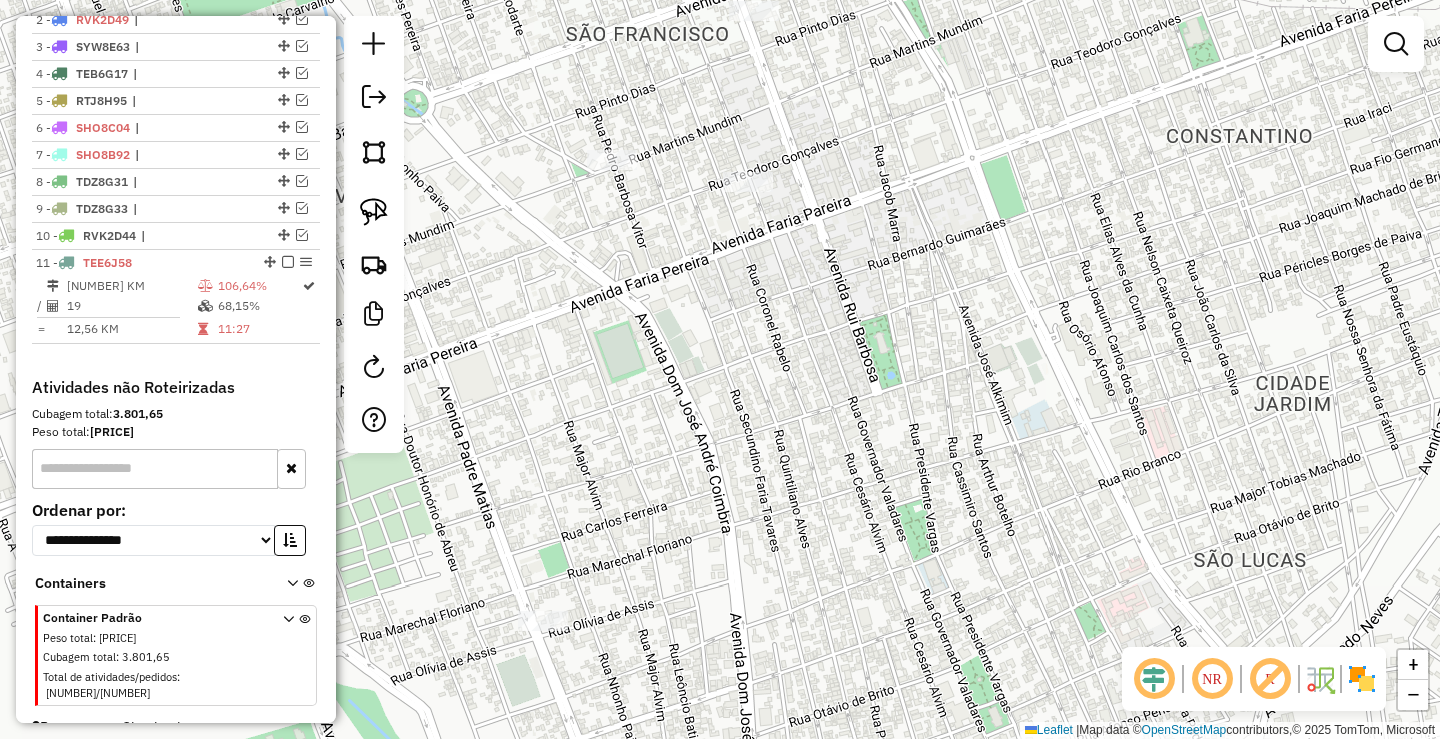 click 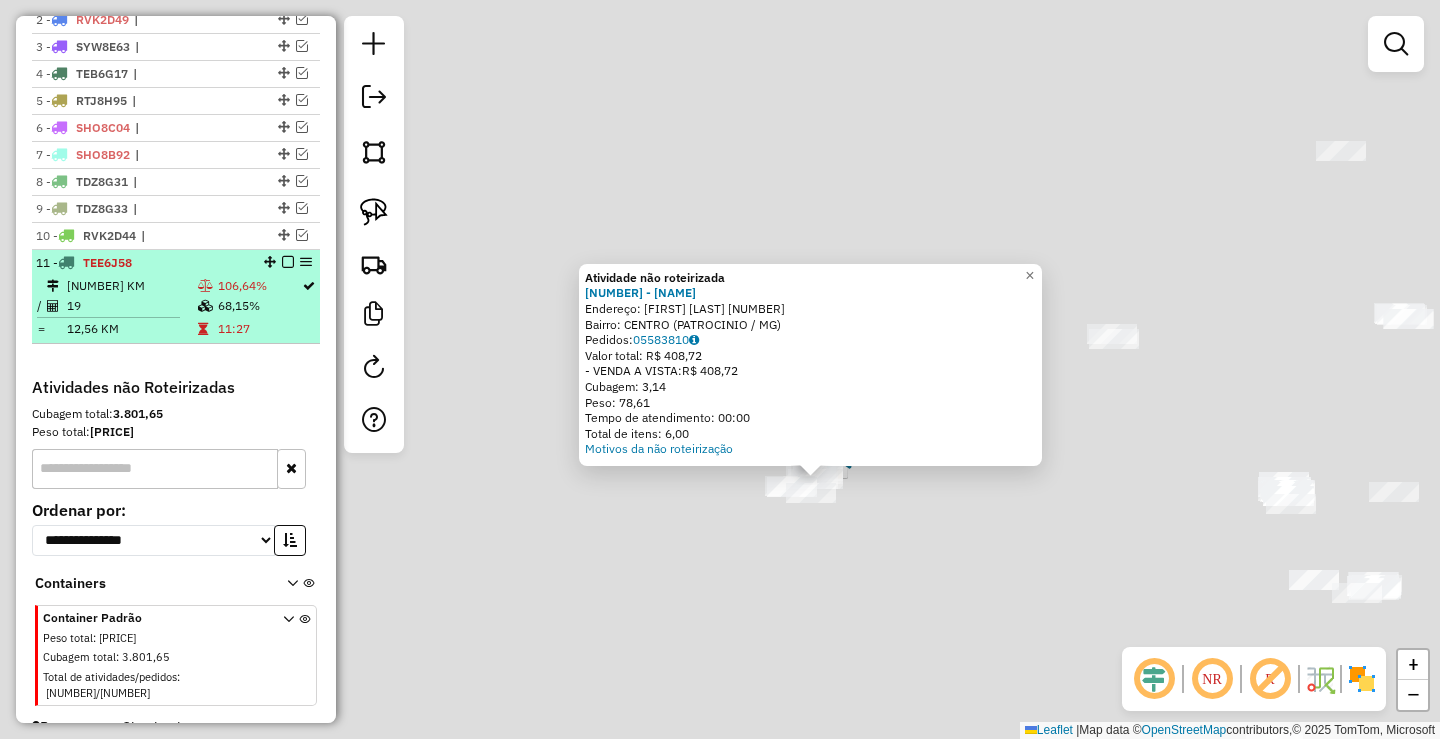 click on "19" at bounding box center [131, 306] 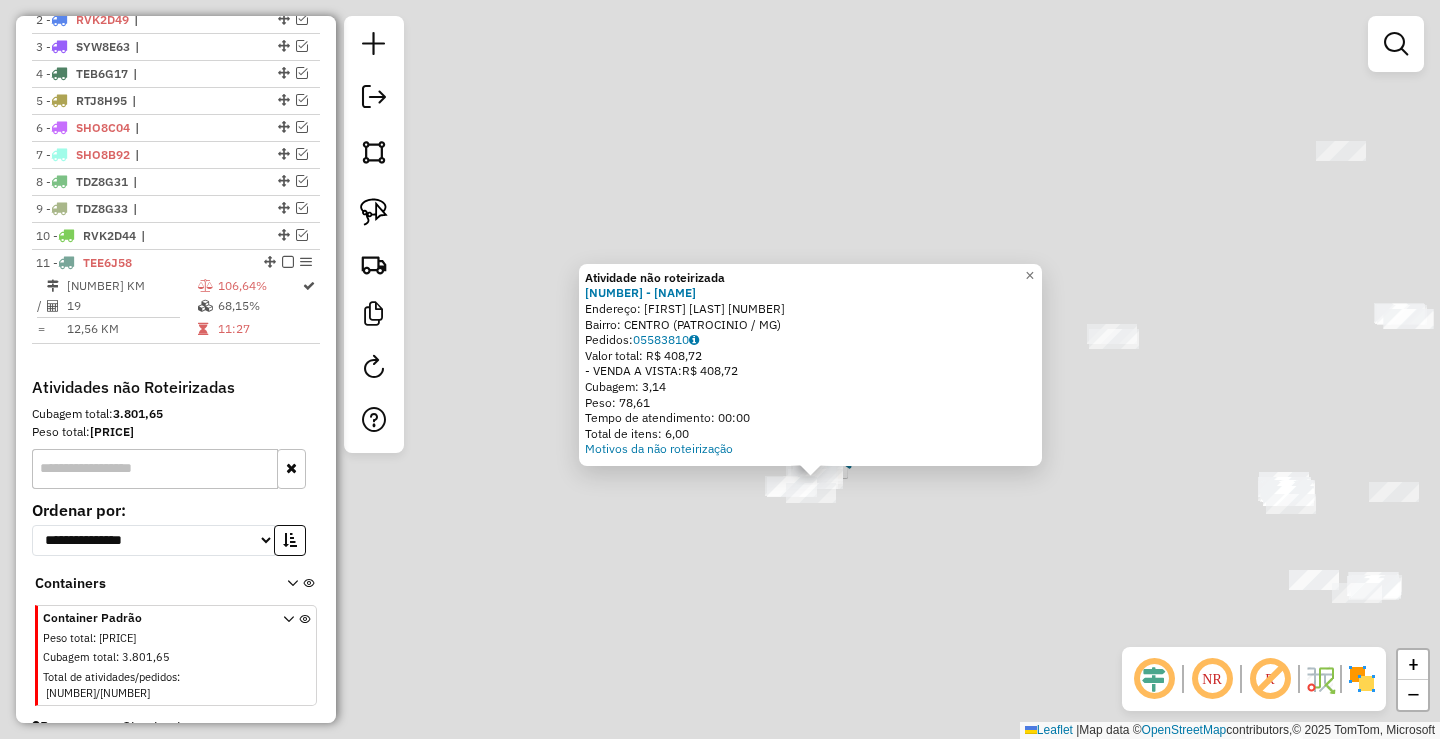 select on "**********" 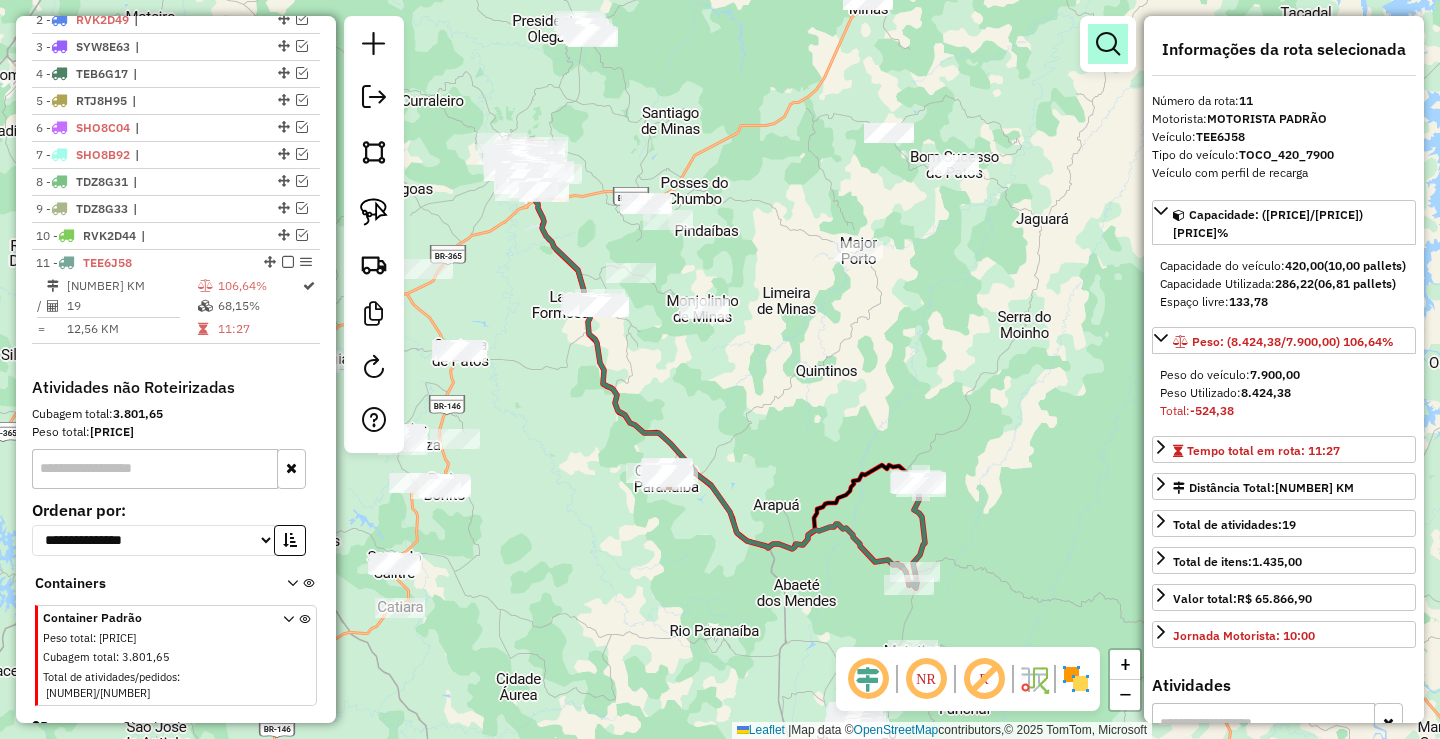 click at bounding box center (1108, 44) 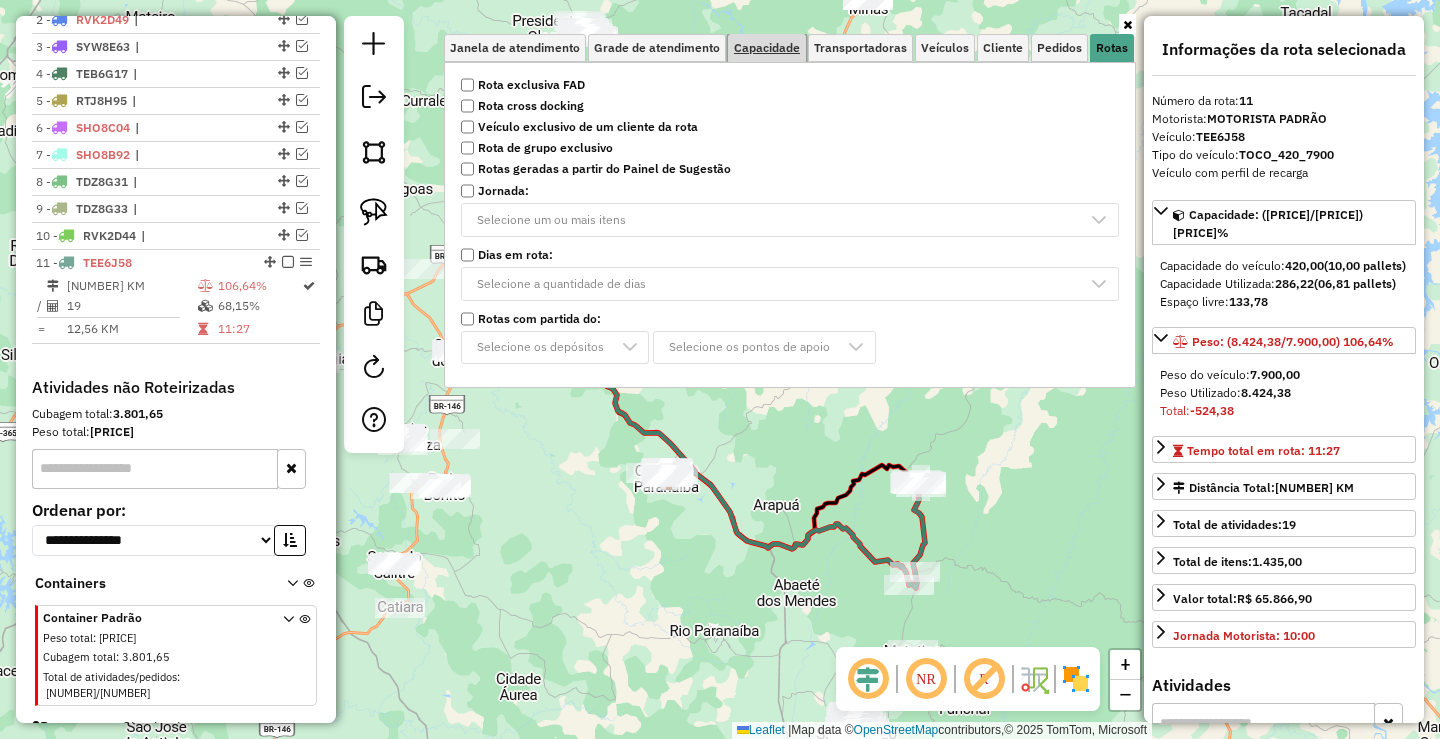 click on "Capacidade" at bounding box center (767, 48) 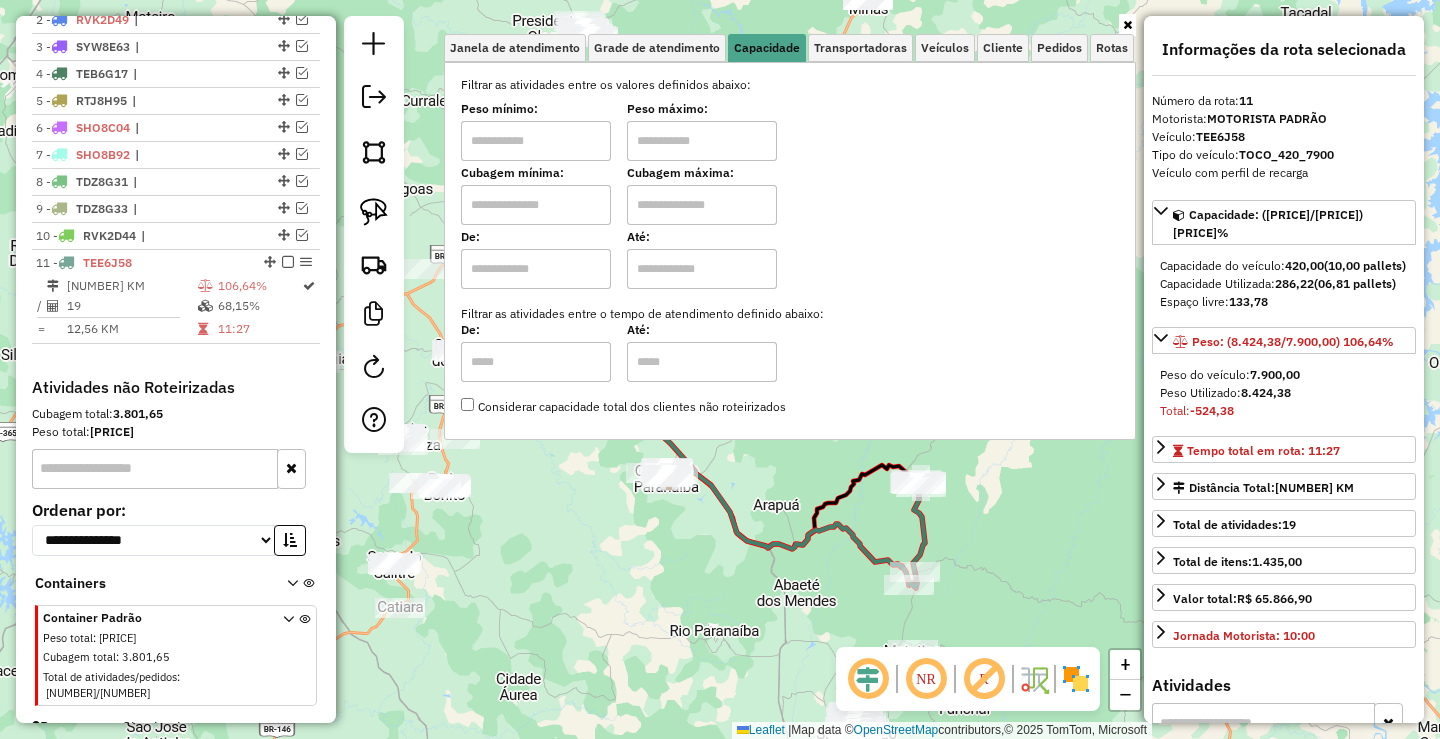 click at bounding box center (536, 141) 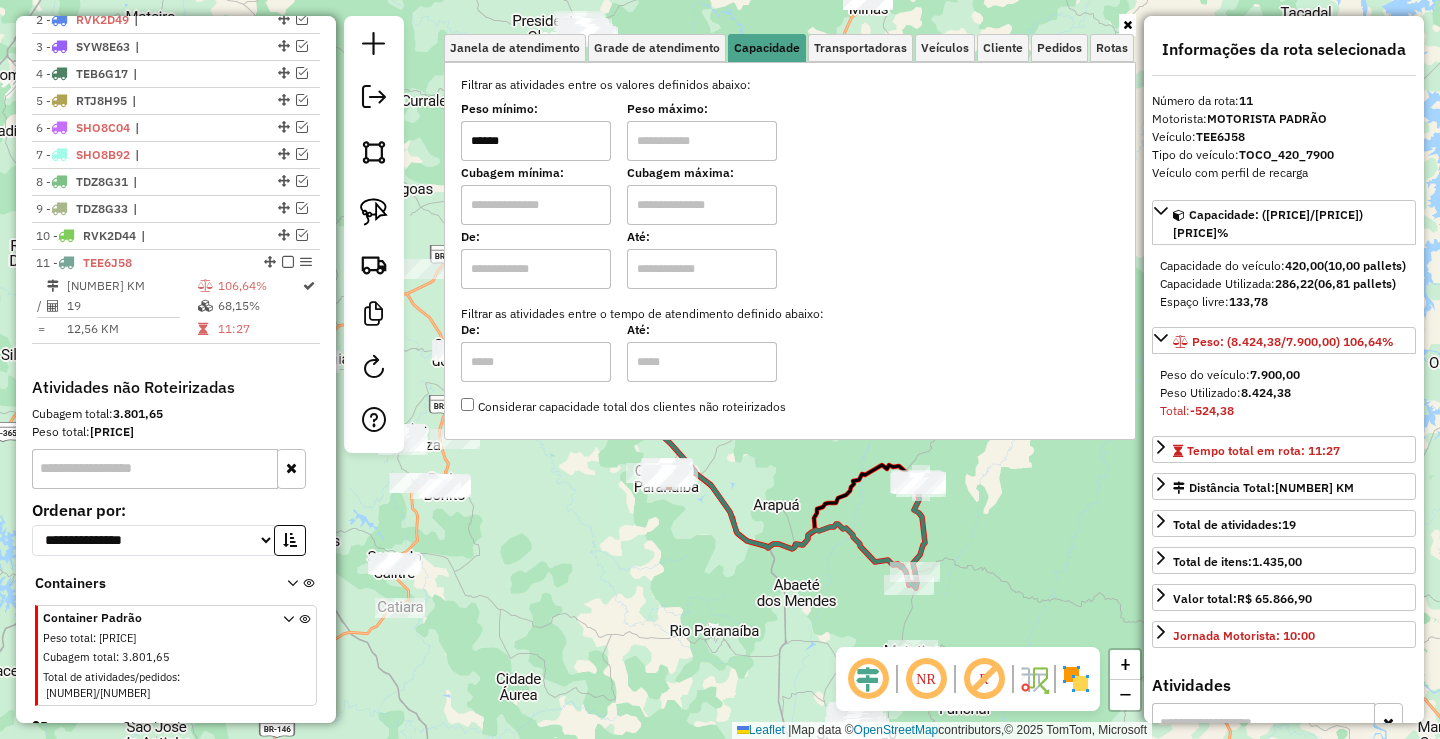 type on "******" 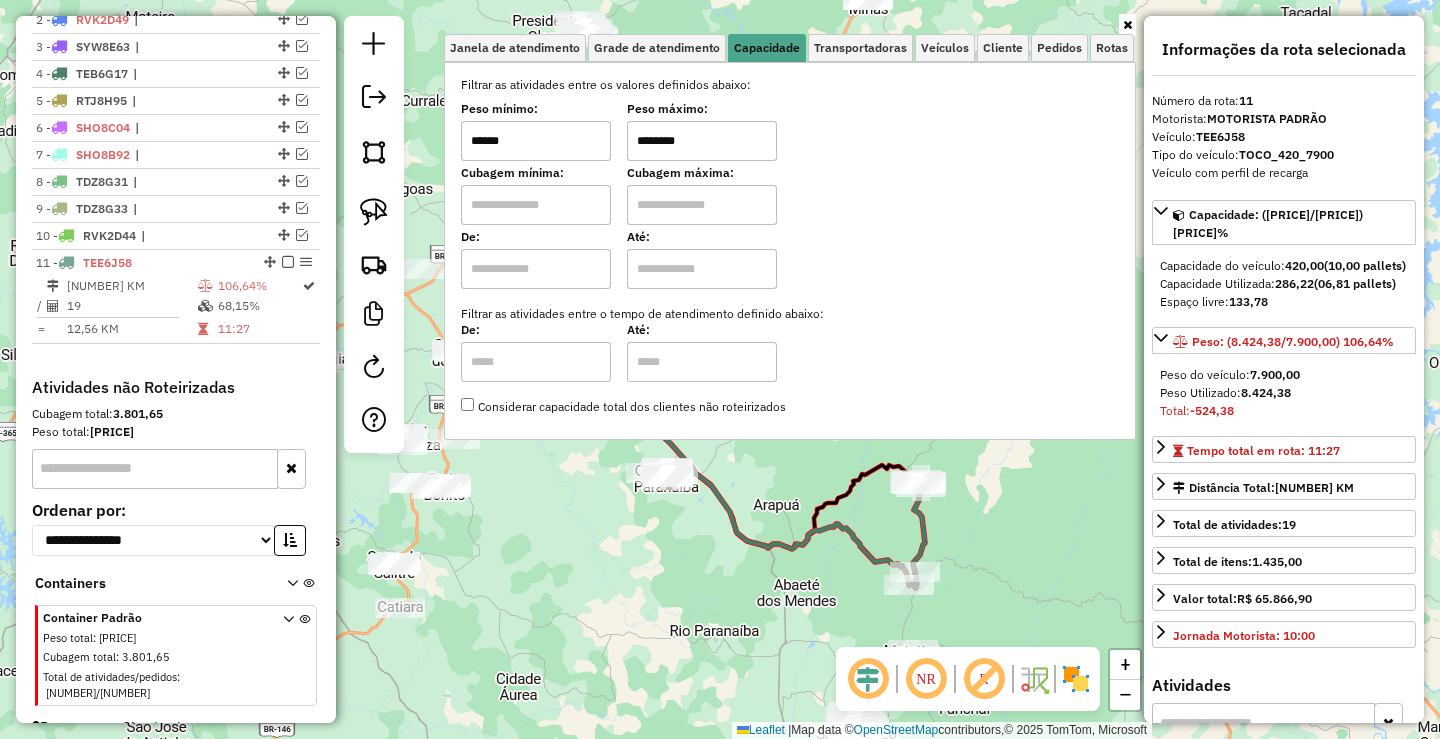 type on "********" 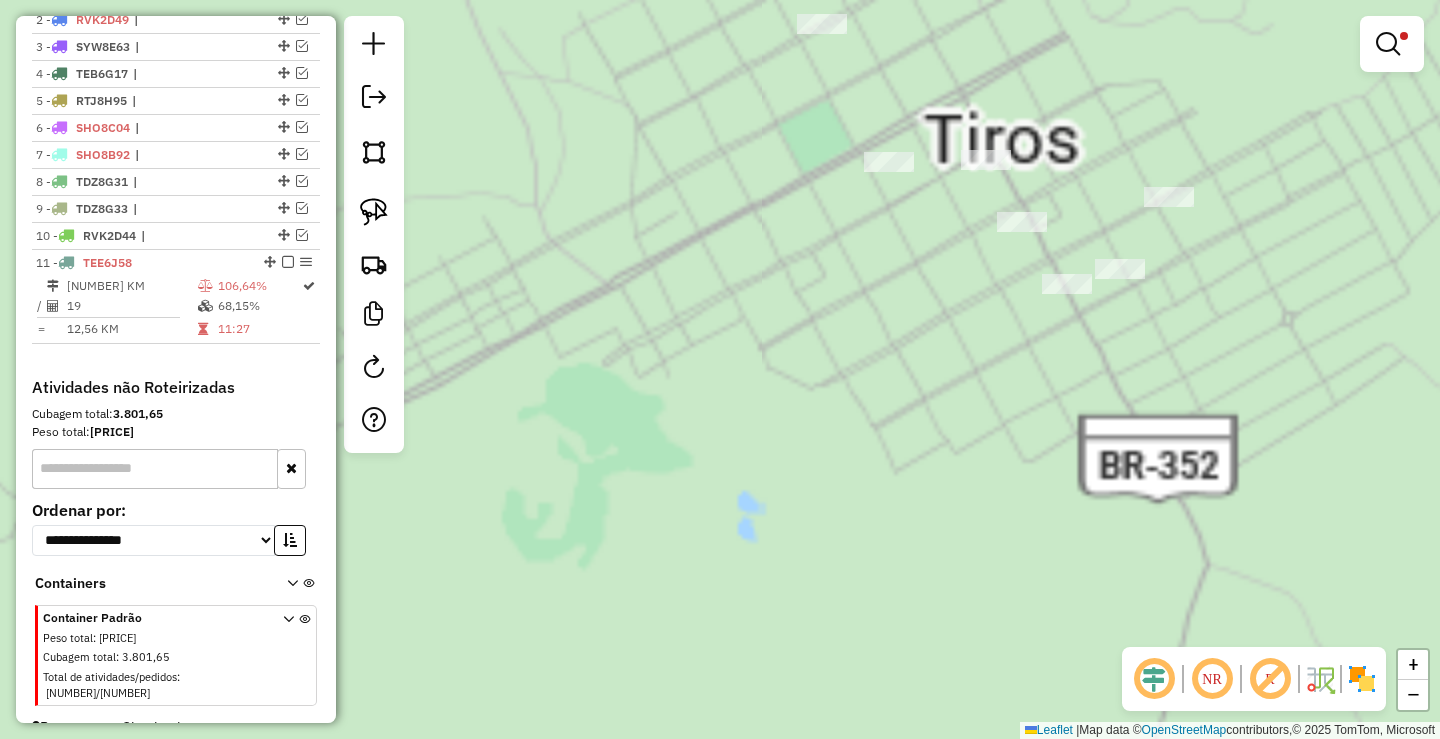 drag, startPoint x: 931, startPoint y: 542, endPoint x: 907, endPoint y: 557, distance: 28.301943 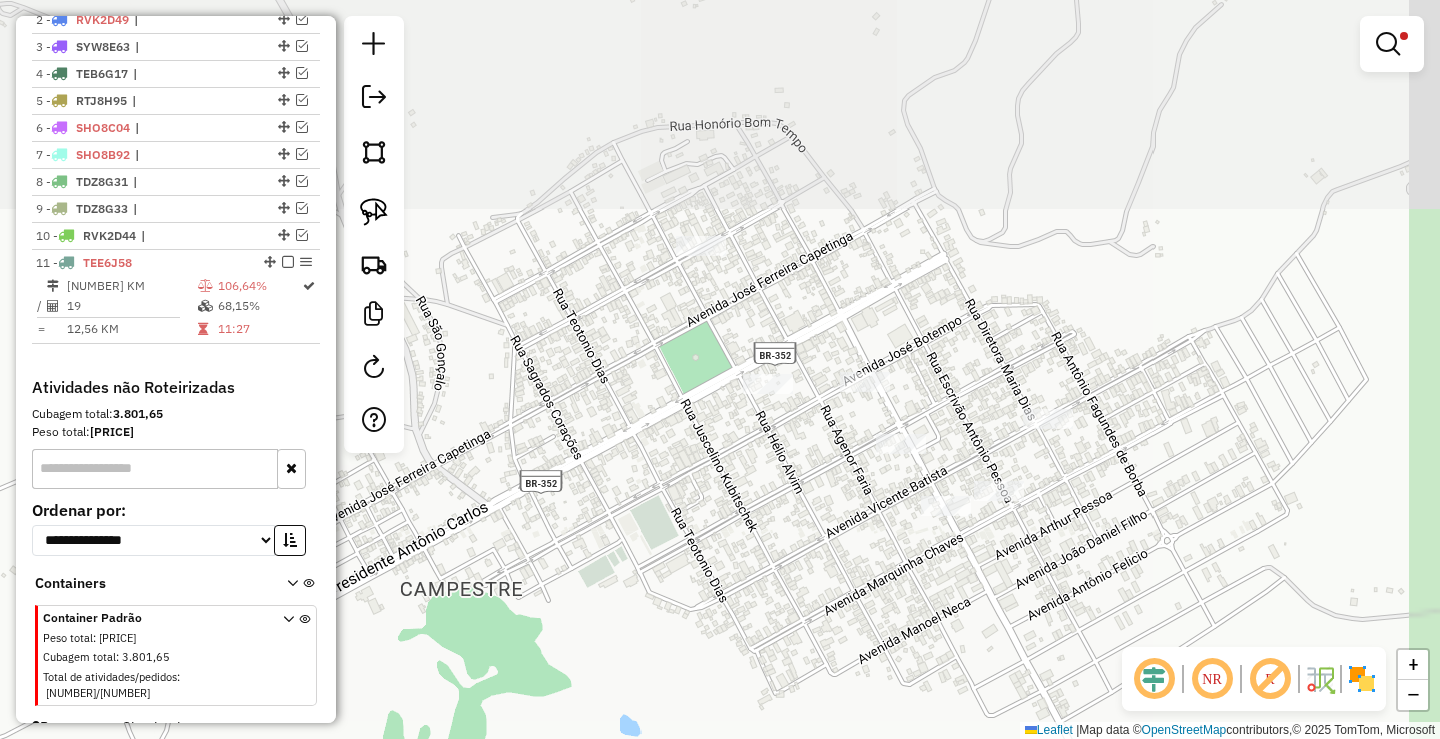 select on "**********" 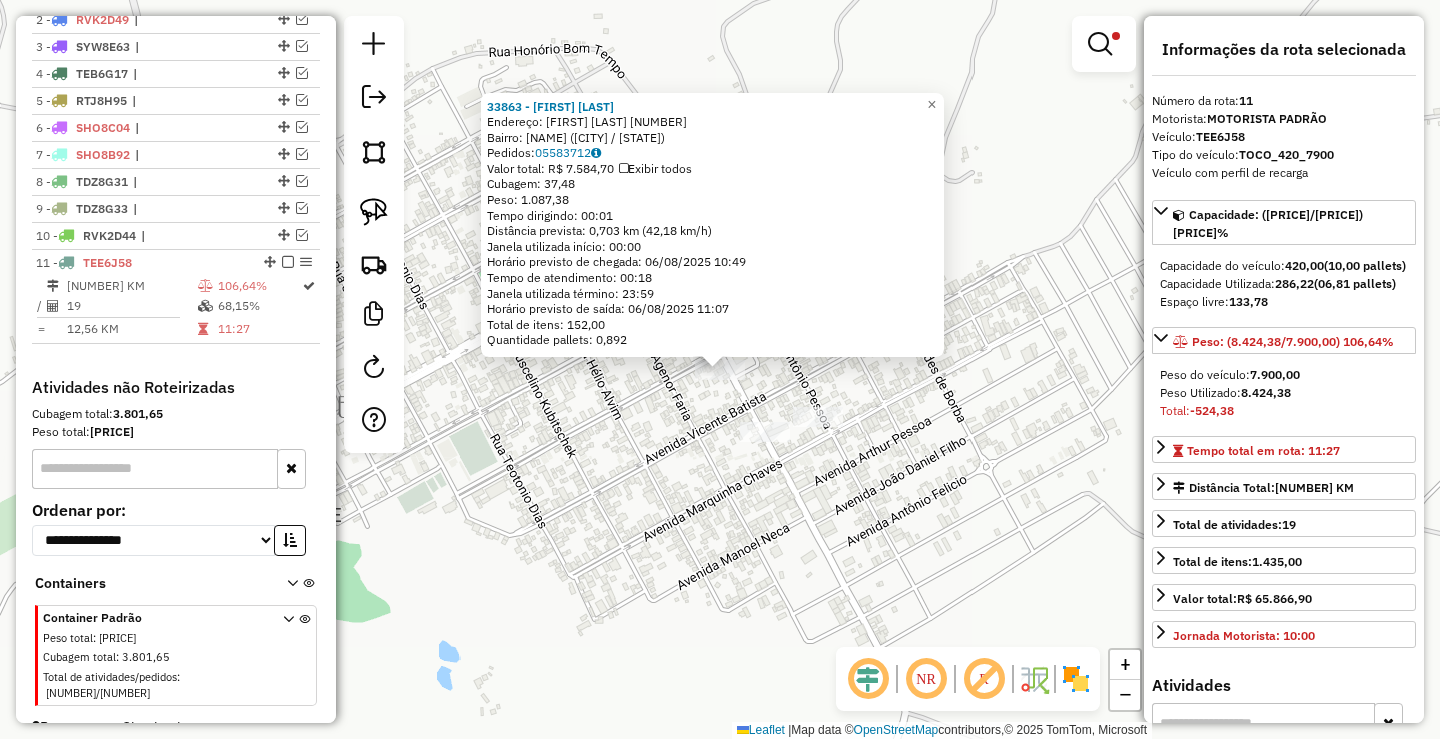 scroll, scrollTop: 800, scrollLeft: 0, axis: vertical 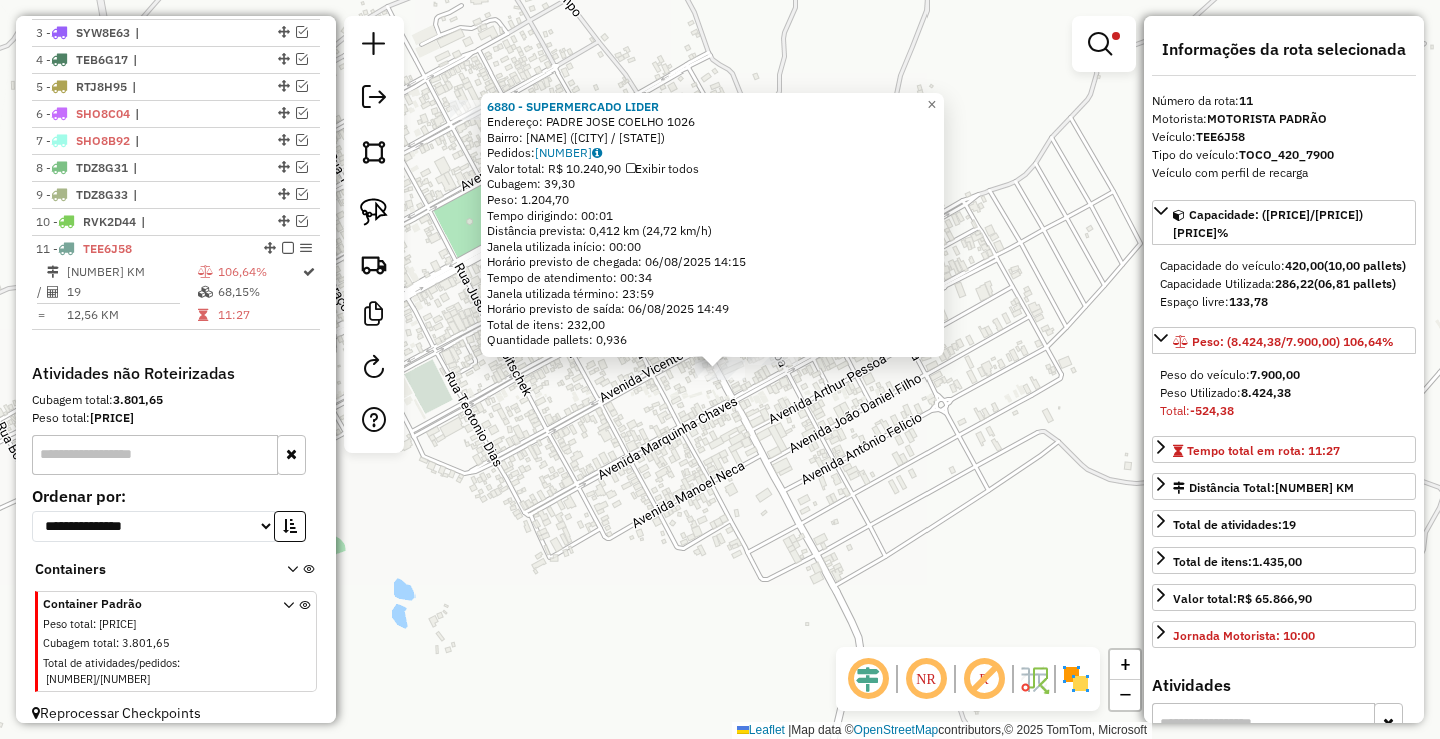 click on "6880 - SUPERMERCADO LIDER  Endereço:  PADRE JOSE COELHO 1026   Bairro: CENTRO (TIROS / MG)   Pedidos:  05583709   Valor total: R$ 10.240,90   Exibir todos   Cubagem: 39,30  Peso: 1.204,70  Tempo dirigindo: 00:01   Distância prevista: 0,412 km (24,72 km/h)   Janela utilizada início: 00:00   Horário previsto de chegada: 06/08/2025 14:15   Tempo de atendimento: 00:34   Janela utilizada término: 23:59   Horário previsto de saída: 06/08/2025 14:49   Total de itens: 232,00   Quantidade pallets: 0,936  × Limpar filtros Janela de atendimento Grade de atendimento Capacidade Transportadoras Veículos Cliente Pedidos  Rotas Selecione os dias de semana para filtrar as janelas de atendimento  Seg   Ter   Qua   Qui   Sex   Sáb   Dom  Informe o período da janela de atendimento: De: Até:  Filtrar exatamente a janela do cliente  Considerar janela de atendimento padrão  Selecione os dias de semana para filtrar as grades de atendimento  Seg   Ter   Qua   Qui   Sex   Sáb   Dom   Peso mínimo:  ******  Peso máximo:" 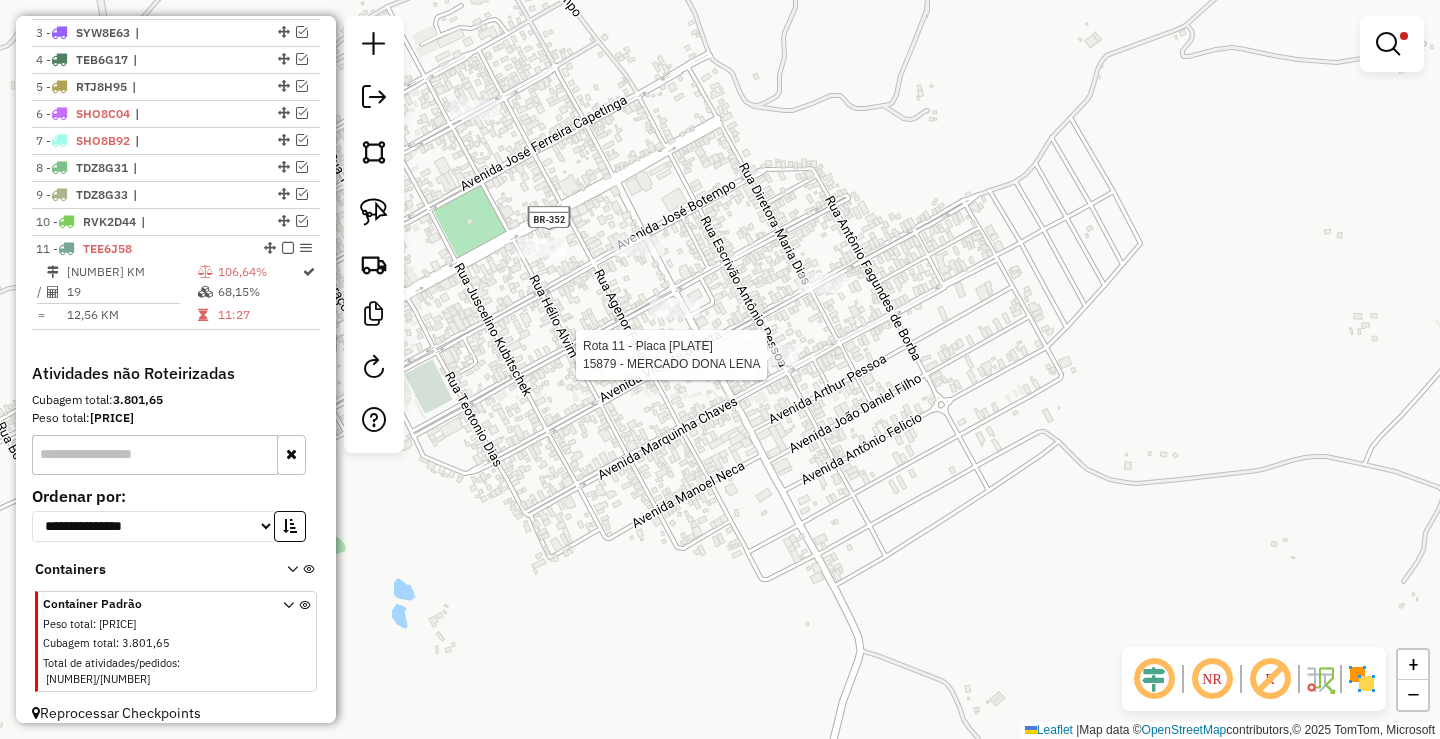 select on "**********" 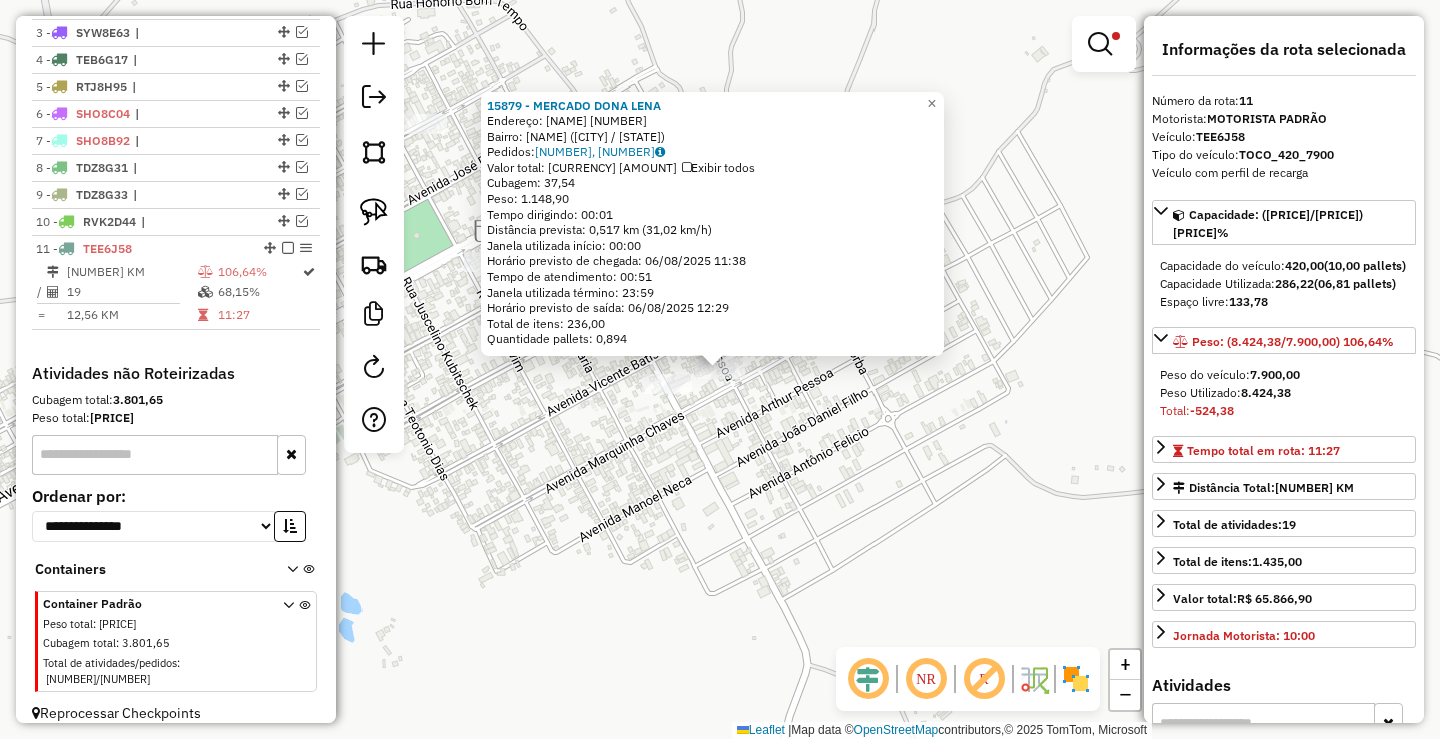 click on "15879 - MERCADO DONA LENA  Endereço:  MARIQUINHA CHAVES 333   Bairro: CENTRO (TIROS / MG)   Pedidos:  05583664, 05583665   Valor total: R$ 9.791,29   Exibir todos   Cubagem: 37,54  Peso: 1.148,90  Tempo dirigindo: 00:01   Distância prevista: 0,517 km (31,02 km/h)   Janela utilizada início: 00:00   Horário previsto de chegada: 06/08/2025 11:38   Tempo de atendimento: 00:51   Janela utilizada término: 23:59   Horário previsto de saída: 06/08/2025 12:29   Total de itens: 236,00   Quantidade pallets: 0,894" 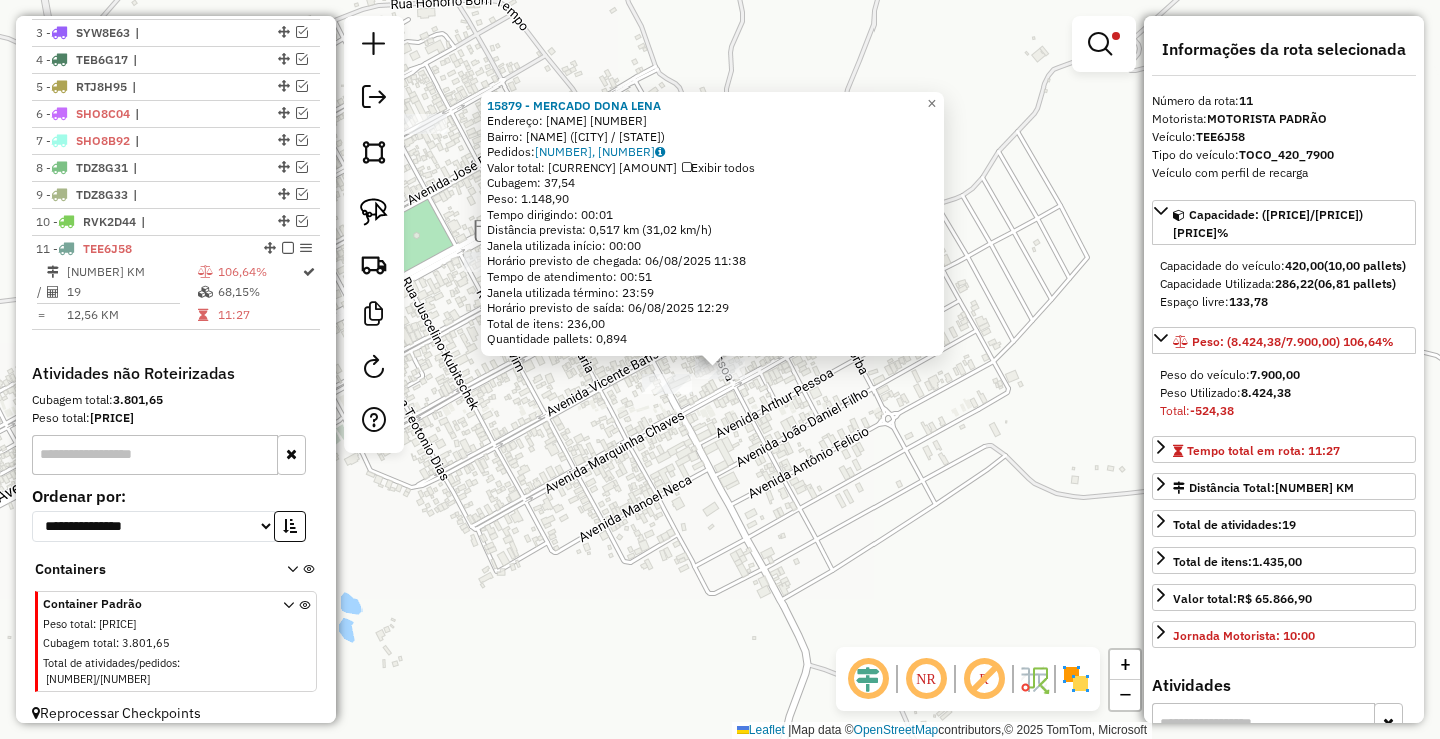 click on "15879 - MERCADO DONA LENA  Endereço:  MARIQUINHA CHAVES 333   Bairro: CENTRO (TIROS / MG)   Pedidos:  05583664, 05583665   Valor total: R$ 9.791,29   Exibir todos   Cubagem: 37,54  Peso: 1.148,90  Tempo dirigindo: 00:01   Distância prevista: 0,517 km (31,02 km/h)   Janela utilizada início: 00:00   Horário previsto de chegada: 06/08/2025 11:38   Tempo de atendimento: 00:51   Janela utilizada término: 23:59   Horário previsto de saída: 06/08/2025 12:29   Total de itens: 236,00   Quantidade pallets: 0,894  × Limpar filtros Janela de atendimento Grade de atendimento Capacidade Transportadoras Veículos Cliente Pedidos  Rotas Selecione os dias de semana para filtrar as janelas de atendimento  Seg   Ter   Qua   Qui   Sex   Sáb   Dom  Informe o período da janela de atendimento: De: Até:  Filtrar exatamente a janela do cliente  Considerar janela de atendimento padrão  Selecione os dias de semana para filtrar as grades de atendimento  Seg   Ter   Qua   Qui   Sex   Sáb   Dom   Peso mínimo:  ******  De:  +" 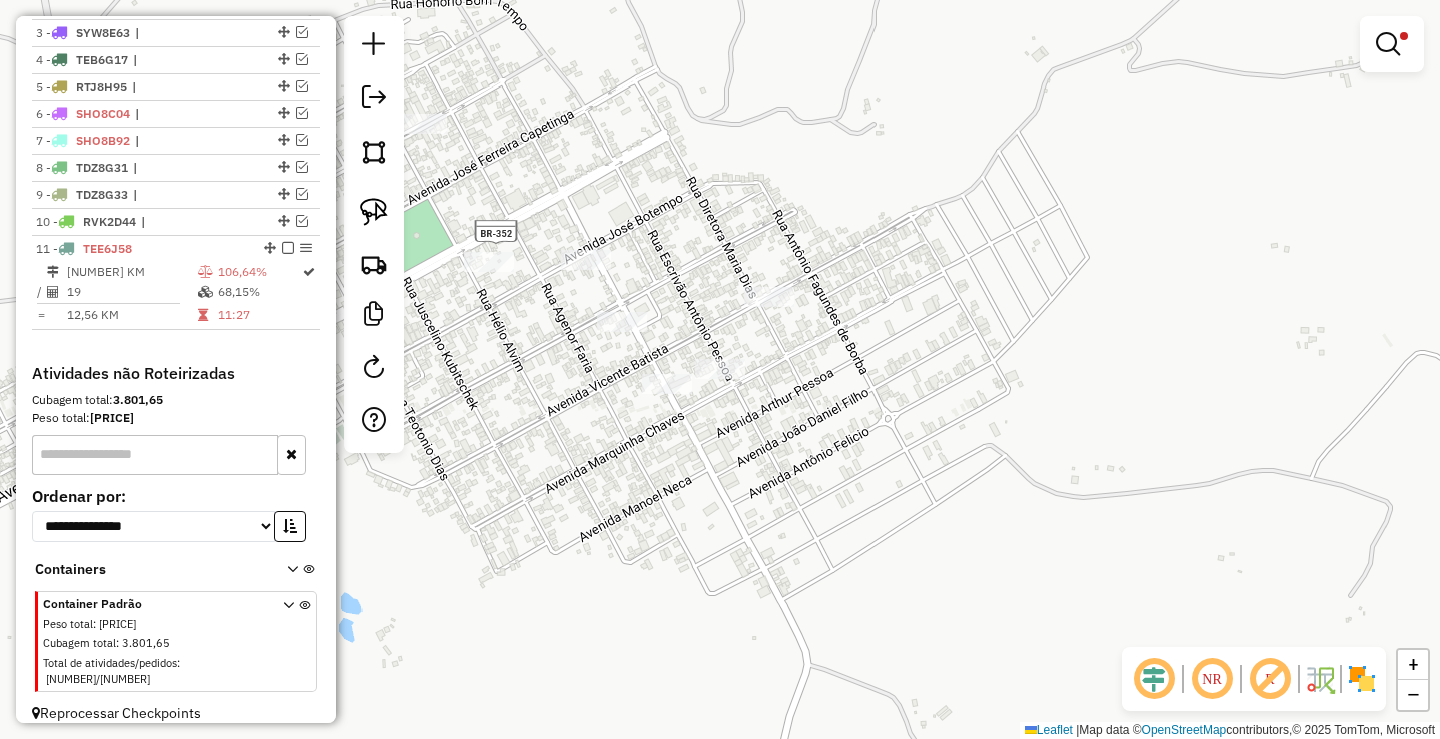 click on "Limpar filtros Janela de atendimento Grade de atendimento Capacidade Transportadoras Veículos Cliente Pedidos  Rotas Selecione os dias de semana para filtrar as janelas de atendimento  Seg   Ter   Qua   Qui   Sex   Sáb   Dom  Informe o período da janela de atendimento: De: Até:  Filtrar exatamente a janela do cliente  Considerar janela de atendimento padrão  Selecione os dias de semana para filtrar as grades de atendimento  Seg   Ter   Qua   Qui   Sex   Sáb   Dom   Considerar clientes sem dia de atendimento cadastrado  Clientes fora do dia de atendimento selecionado Filtrar as atividades entre os valores definidos abaixo:  Peso mínimo:  ******  Peso máximo:  ********  Cubagem mínima:   Cubagem máxima:   De:   Até:  Filtrar as atividades entre o tempo de atendimento definido abaixo:  De:   Até:   Considerar capacidade total dos clientes não roteirizados Transportadora: Selecione um ou mais itens Tipo de veículo: Selecione um ou mais itens Veículo: Selecione um ou mais itens Motorista: Nome: De:" 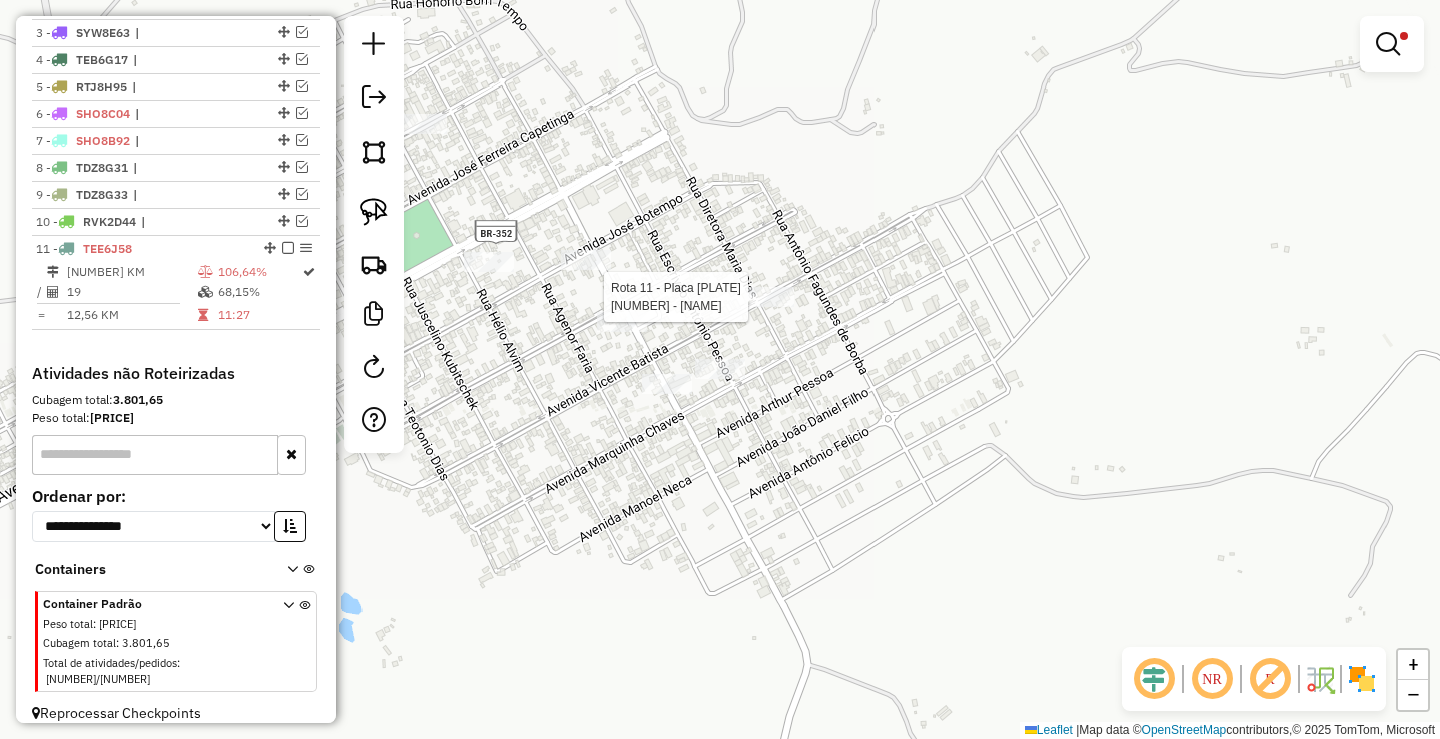 select on "**********" 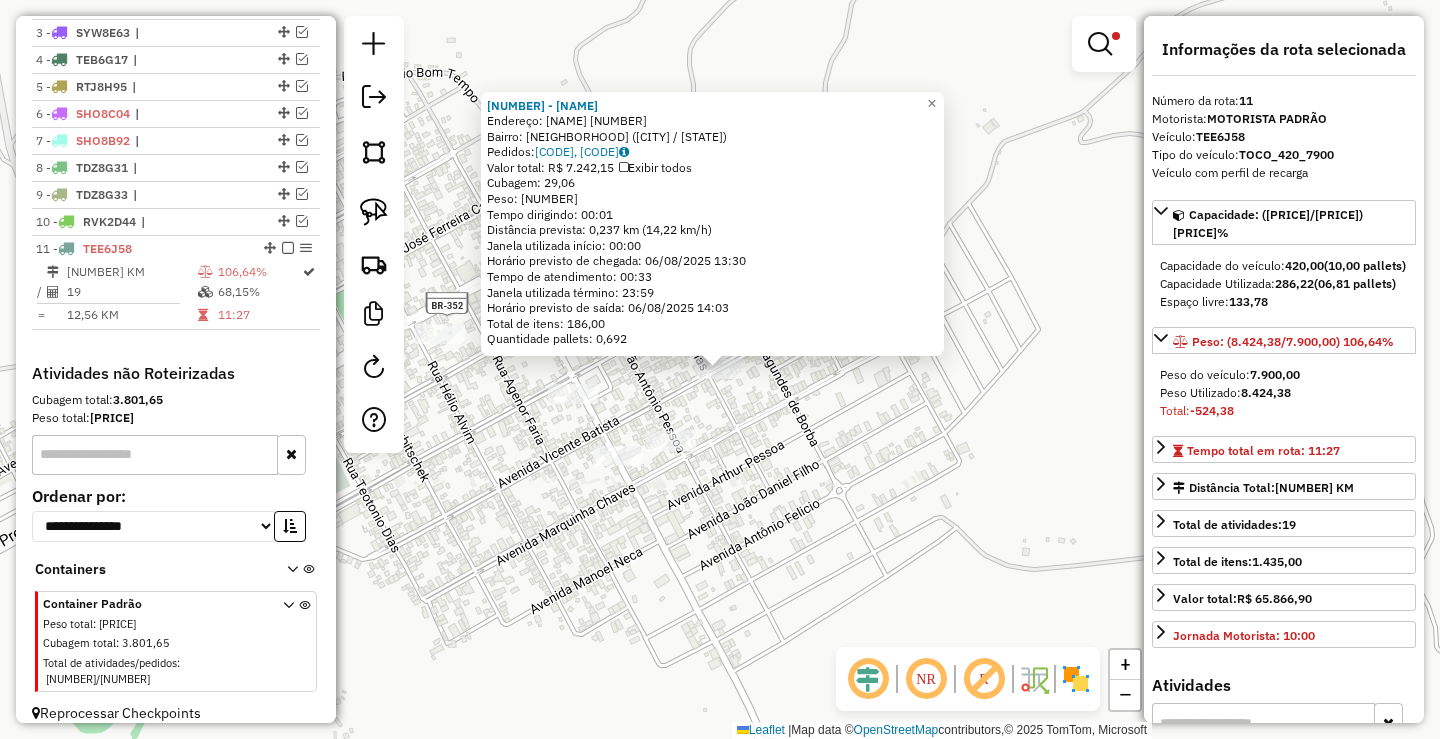 drag, startPoint x: 845, startPoint y: 446, endPoint x: 899, endPoint y: 415, distance: 62.26556 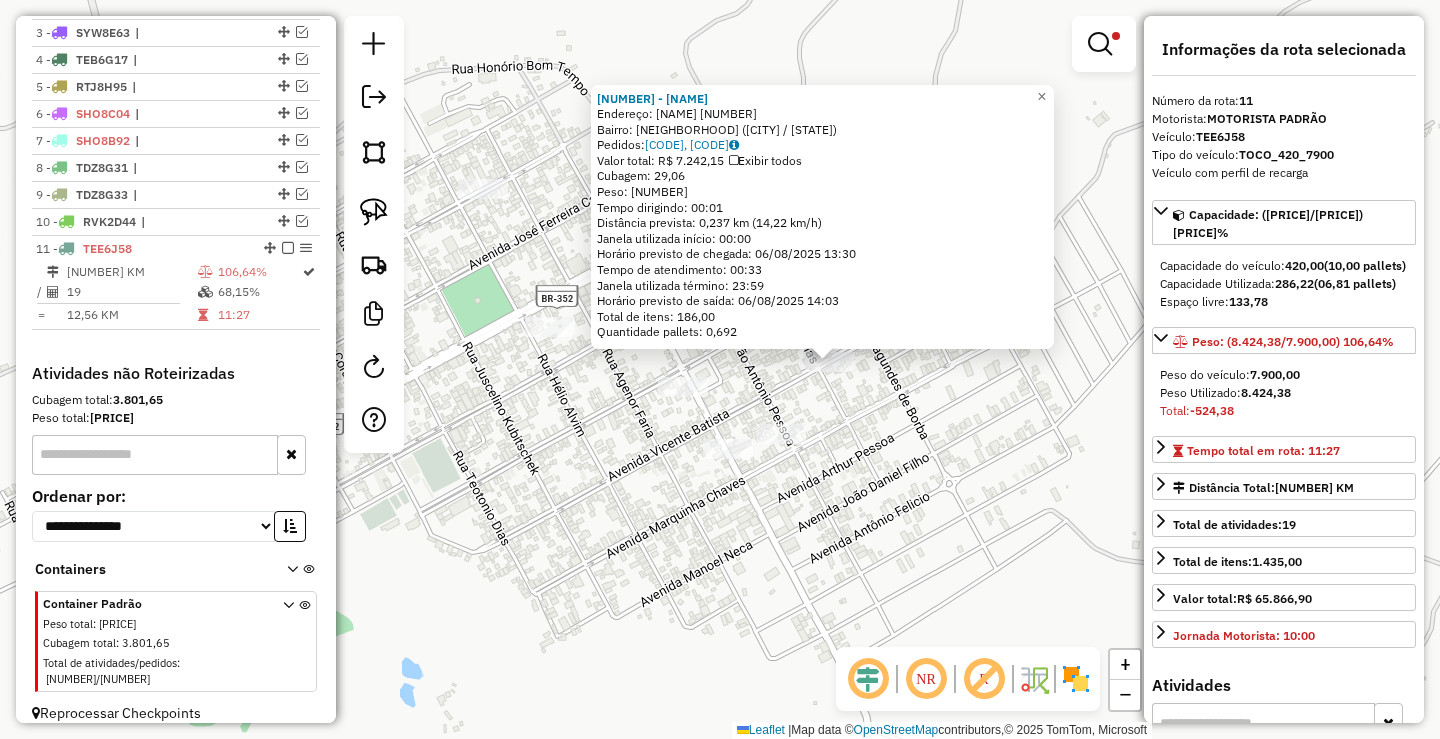 click on "5535 - SUP DOIS IRMAOS  Endereço:  VICENTE BATISTA 167   Bairro: PROGRESSO (TIROS / MG)   Pedidos:  05583656, 05583657   Valor total: R$ 7.242,15   Exibir todos   Cubagem: 29,06  Peso: 874,39  Tempo dirigindo: 00:01   Distância prevista: 0,237 km (14,22 km/h)   Janela utilizada início: 00:00   Horário previsto de chegada: 06/08/2025 13:30   Tempo de atendimento: 00:33   Janela utilizada término: 23:59   Horário previsto de saída: 06/08/2025 14:03   Total de itens: 186,00   Quantidade pallets: 0,692  × Limpar filtros Janela de atendimento Grade de atendimento Capacidade Transportadoras Veículos Cliente Pedidos  Rotas Selecione os dias de semana para filtrar as janelas de atendimento  Seg   Ter   Qua   Qui   Sex   Sáb   Dom  Informe o período da janela de atendimento: De: Até:  Filtrar exatamente a janela do cliente  Considerar janela de atendimento padrão  Selecione os dias de semana para filtrar as grades de atendimento  Seg   Ter   Qua   Qui   Sex   Sáb   Dom   Peso mínimo:  ****** ******** +" 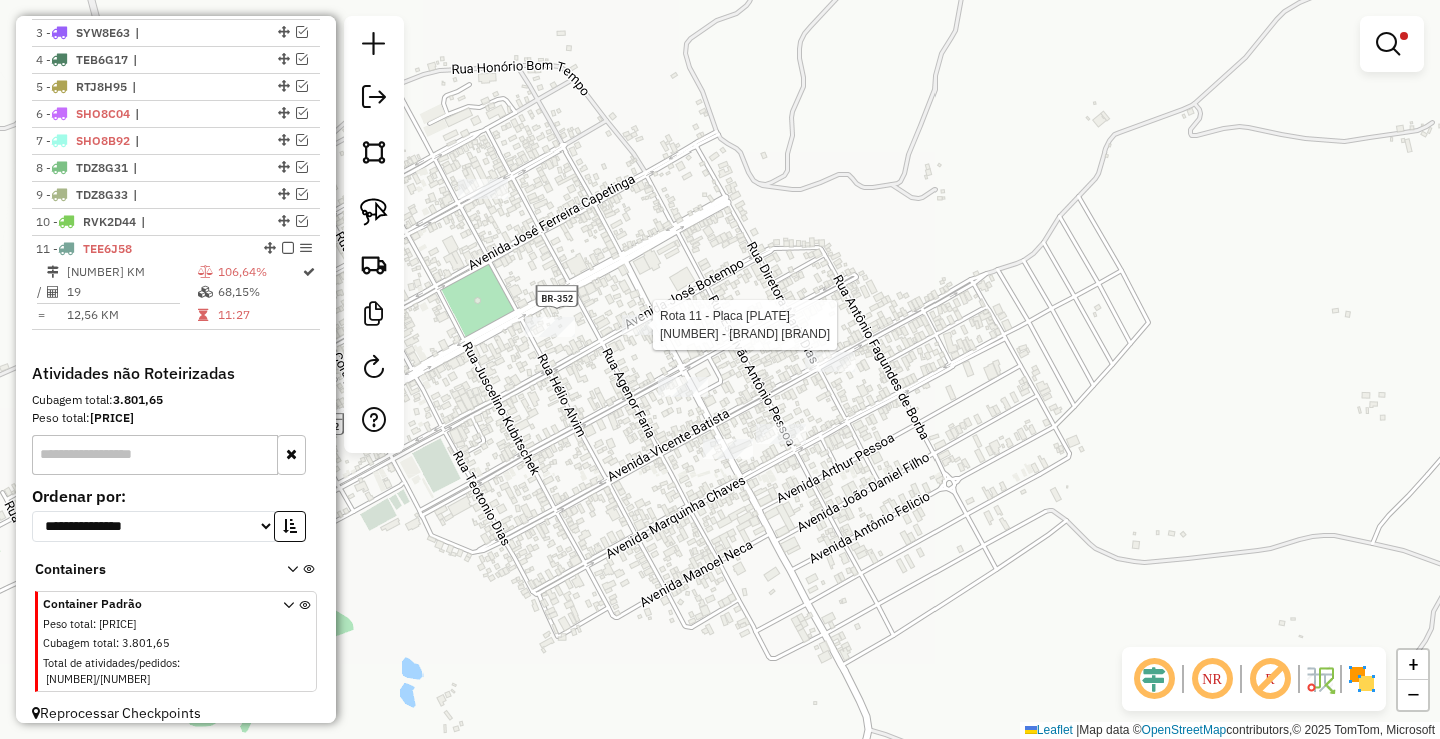 select on "**********" 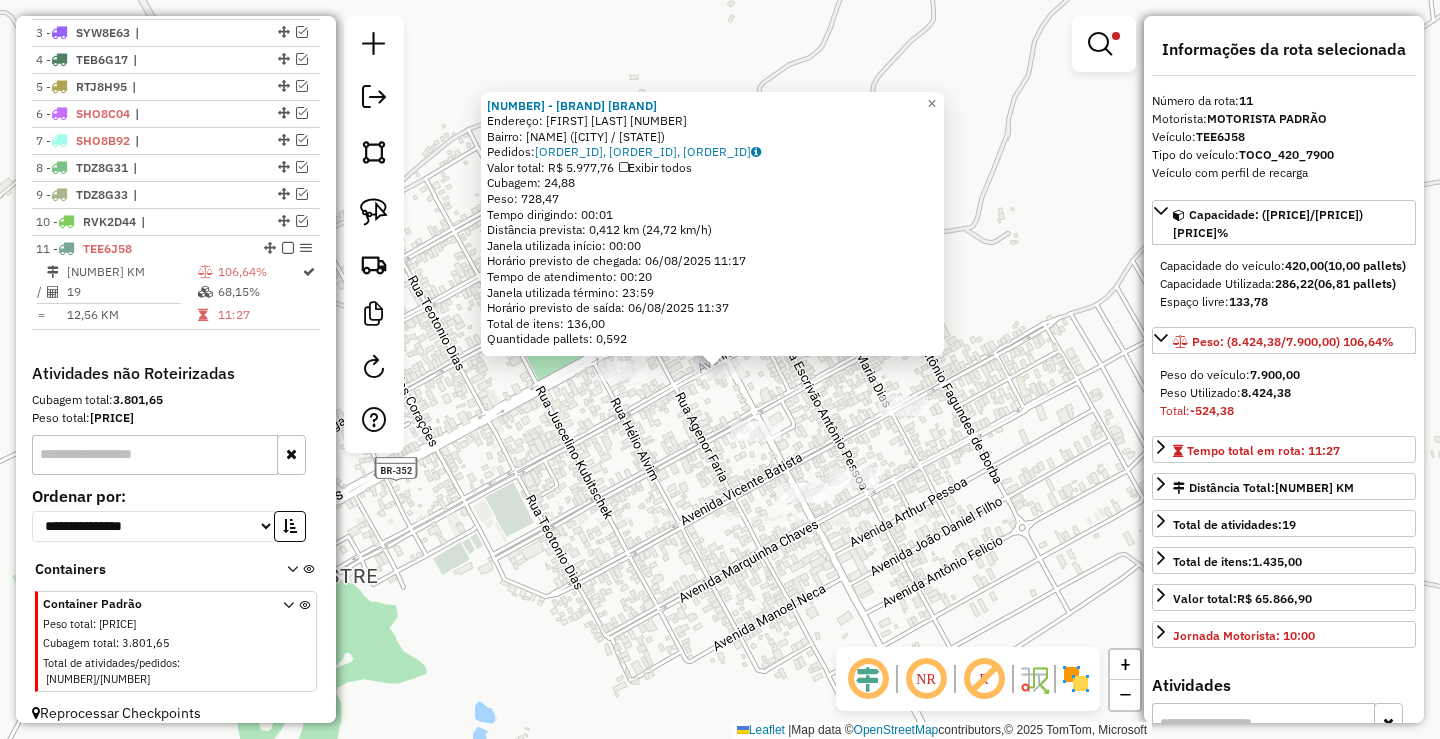 click on "Rota 11 - Placa TEE6J58  32626 - DISK MOREIRA 13512 - BAR DO JOAO  Endereço:  JOSE BOM TEMPO 355   Bairro: CENTRO (TIROS / MG)   Pedidos:  05583710, 05583435, 05583436   Valor total: R$ 5.977,76   Exibir todos   Cubagem: 24,88  Peso: 728,47  Tempo dirigindo: 00:01   Distância prevista: 0,412 km (24,72 km/h)   Janela utilizada início: 00:00   Horário previsto de chegada: 06/08/2025 11:17   Tempo de atendimento: 00:20   Janela utilizada término: 23:59   Horário previsto de saída: 06/08/2025 11:37   Total de itens: 136,00   Quantidade pallets: 0,592  × Limpar filtros Janela de atendimento Grade de atendimento Capacidade Transportadoras Veículos Cliente Pedidos  Rotas Selecione os dias de semana para filtrar as janelas de atendimento  Seg   Ter   Qua   Qui   Sex   Sáb   Dom  Informe o período da janela de atendimento: De: Até:  Filtrar exatamente a janela do cliente  Considerar janela de atendimento padrão  Selecione os dias de semana para filtrar as grades de atendimento  Seg   Ter   Qua   Qui  De:" 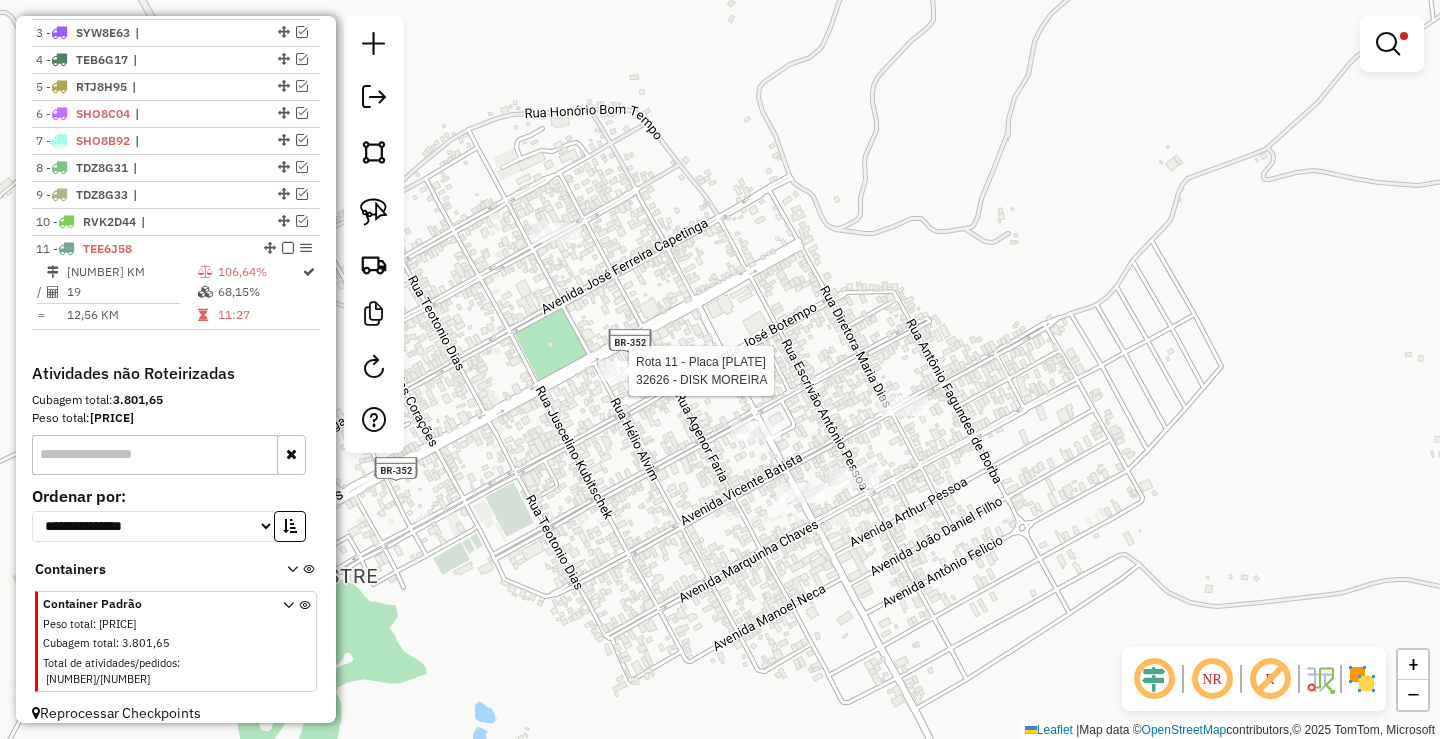 select on "**********" 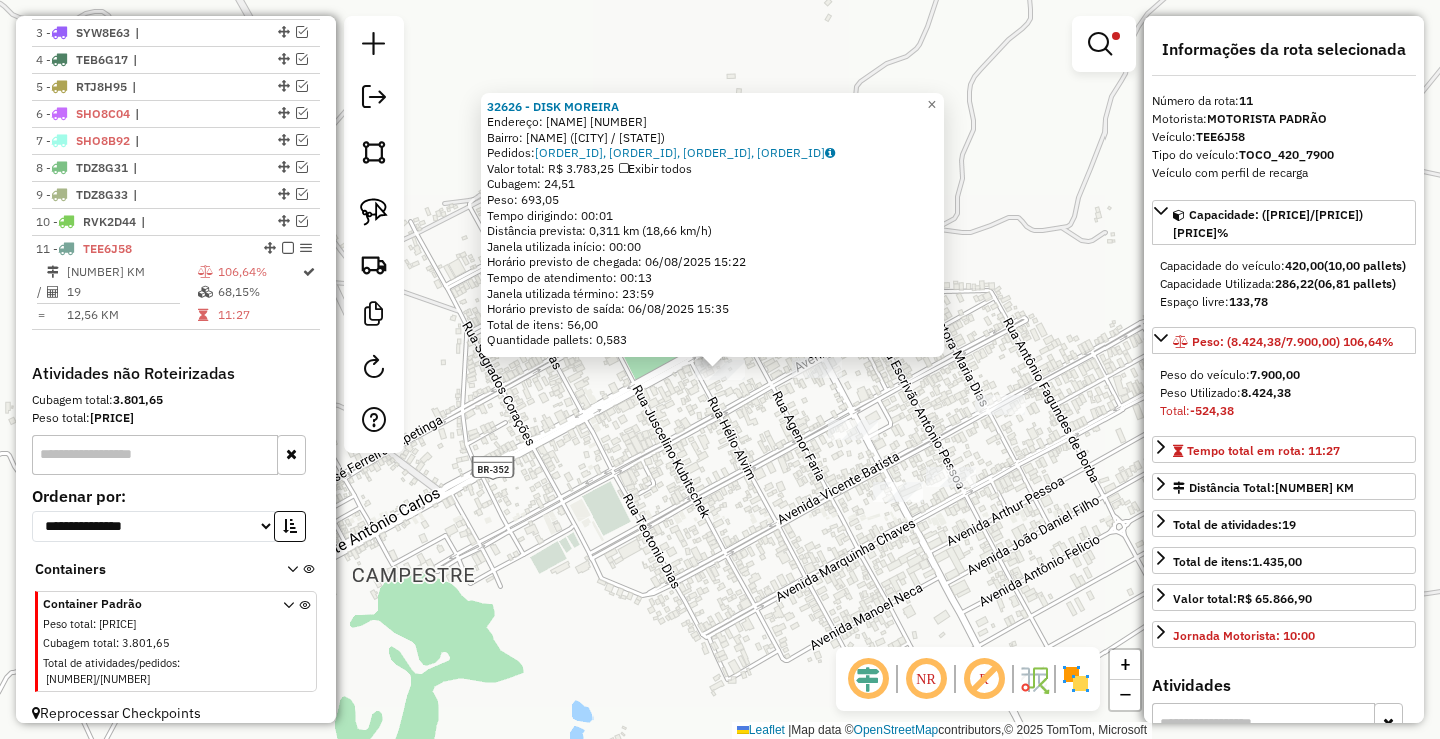 click on "32626 - DISK MOREIRA  Endereço:  CARLOS CIPRESTES 337   Bairro: CENTRO (TIROS / MG)   Pedidos:  05583114, 05583421, 05583552, 05583423   Valor total: R$ 3.783,25   Exibir todos   Cubagem: 24,51  Peso: 693,05  Tempo dirigindo: 00:01   Distância prevista: 0,311 km (18,66 km/h)   Janela utilizada início: 00:00   Horário previsto de chegada: 06/08/2025 15:22   Tempo de atendimento: 00:13   Janela utilizada término: 23:59   Horário previsto de saída: 06/08/2025 15:35   Total de itens: 56,00   Quantidade pallets: 0,583  × Limpar filtros Janela de atendimento Grade de atendimento Capacidade Transportadoras Veículos Cliente Pedidos  Rotas Selecione os dias de semana para filtrar as janelas de atendimento  Seg   Ter   Qua   Qui   Sex   Sáb   Dom  Informe o período da janela de atendimento: De: Até:  Filtrar exatamente a janela do cliente  Considerar janela de atendimento padrão  Selecione os dias de semana para filtrar as grades de atendimento  Seg   Ter   Qua   Qui   Sex   Sáb   Dom   Peso mínimo:  De:" 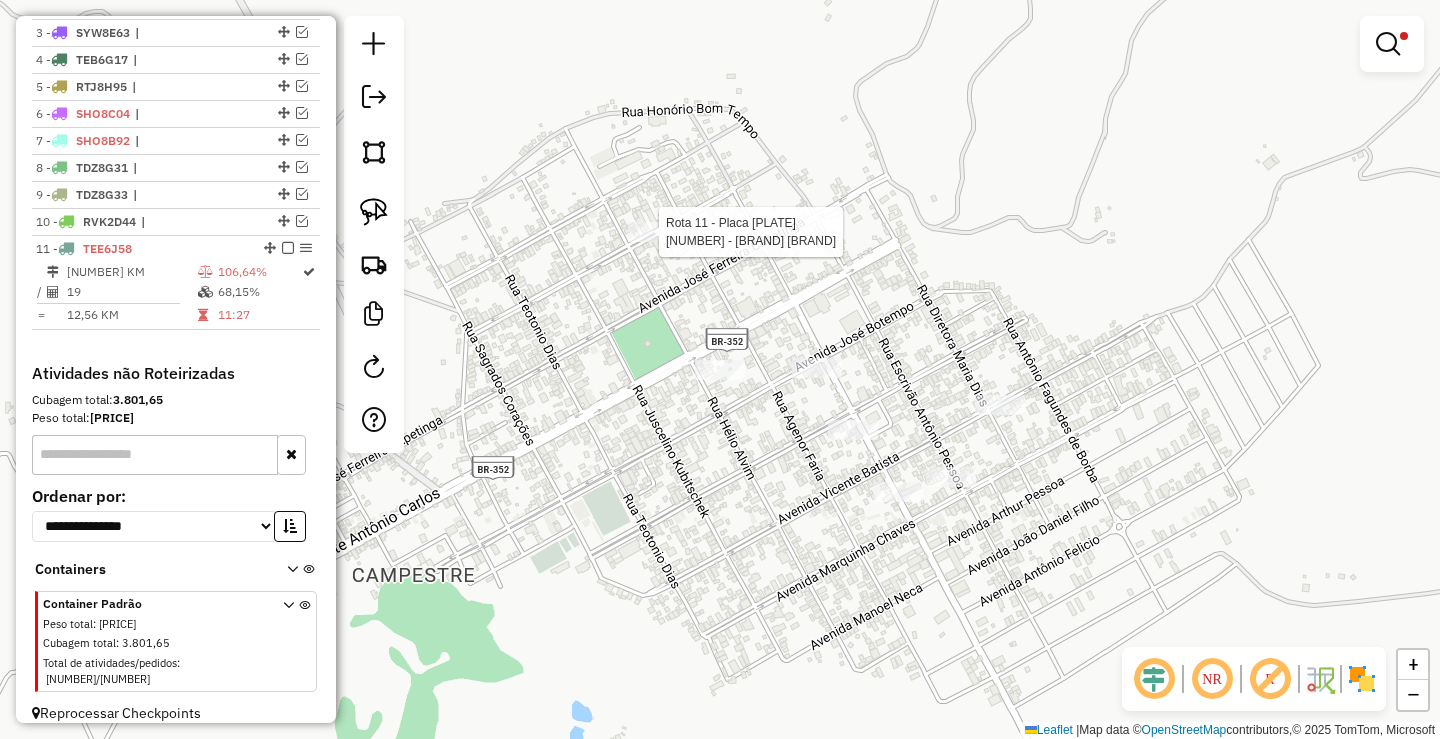 select on "**********" 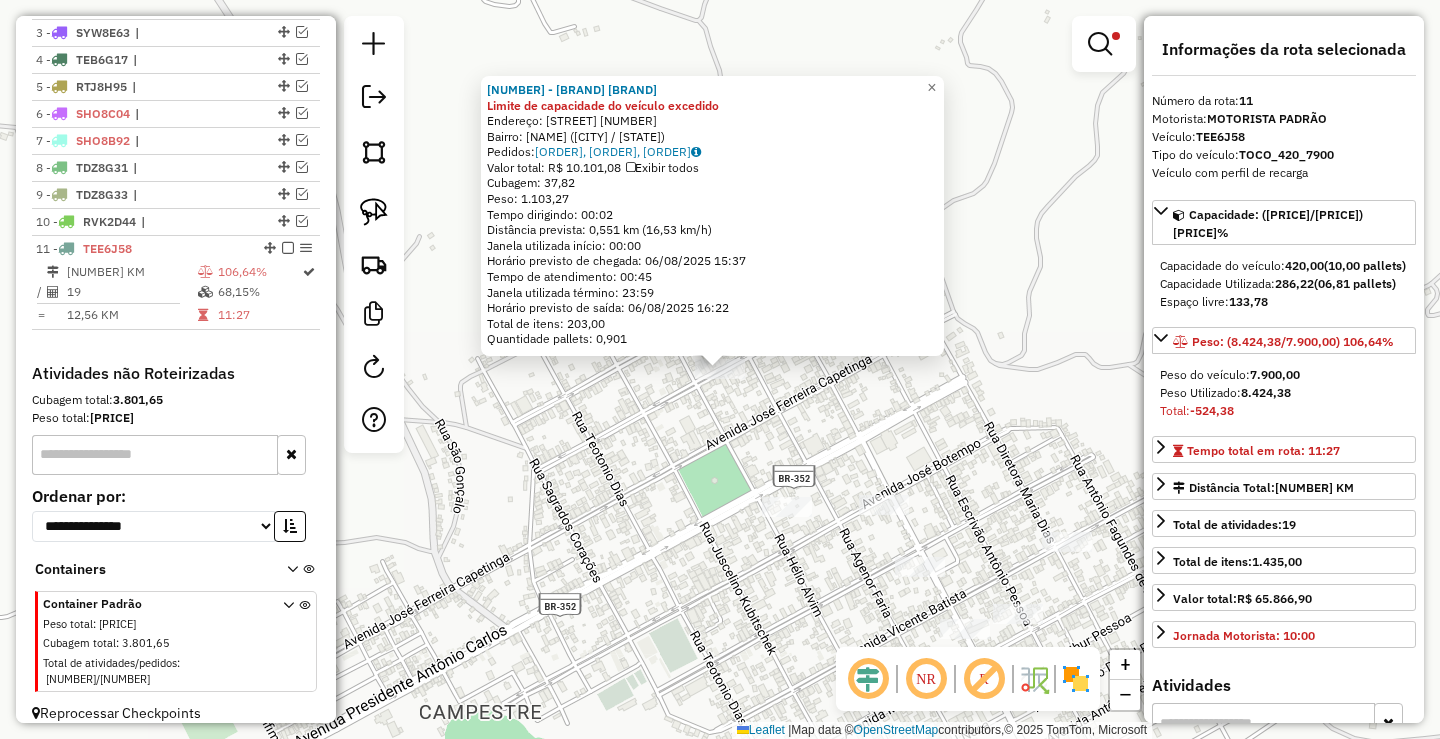 click on "15222 - EMPORIUM BEER Limite de capacidade do veículo excedido  Endereço:  DR CARLOS CIPRESTES 480   Bairro: CENTRO (TIROS / MG)   Pedidos:  05583736, 05583711, 05583895   Valor total: R$ 10.101,08   Exibir todos   Cubagem: 37,82  Peso: 1.103,27  Tempo dirigindo: 00:02   Distância prevista: 0,551 km (16,53 km/h)   Janela utilizada início: 00:00   Horário previsto de chegada: 06/08/2025 15:37   Tempo de atendimento: 00:45   Janela utilizada término: 23:59   Horário previsto de saída: 06/08/2025 16:22   Total de itens: 203,00   Quantidade pallets: 0,901  × Limpar filtros Janela de atendimento Grade de atendimento Capacidade Transportadoras Veículos Cliente Pedidos  Rotas Selecione os dias de semana para filtrar as janelas de atendimento  Seg   Ter   Qua   Qui   Sex   Sáb   Dom  Informe o período da janela de atendimento: De: Até:  Filtrar exatamente a janela do cliente  Considerar janela de atendimento padrão  Selecione os dias de semana para filtrar as grades de atendimento  Seg   Ter   Qua  De:" 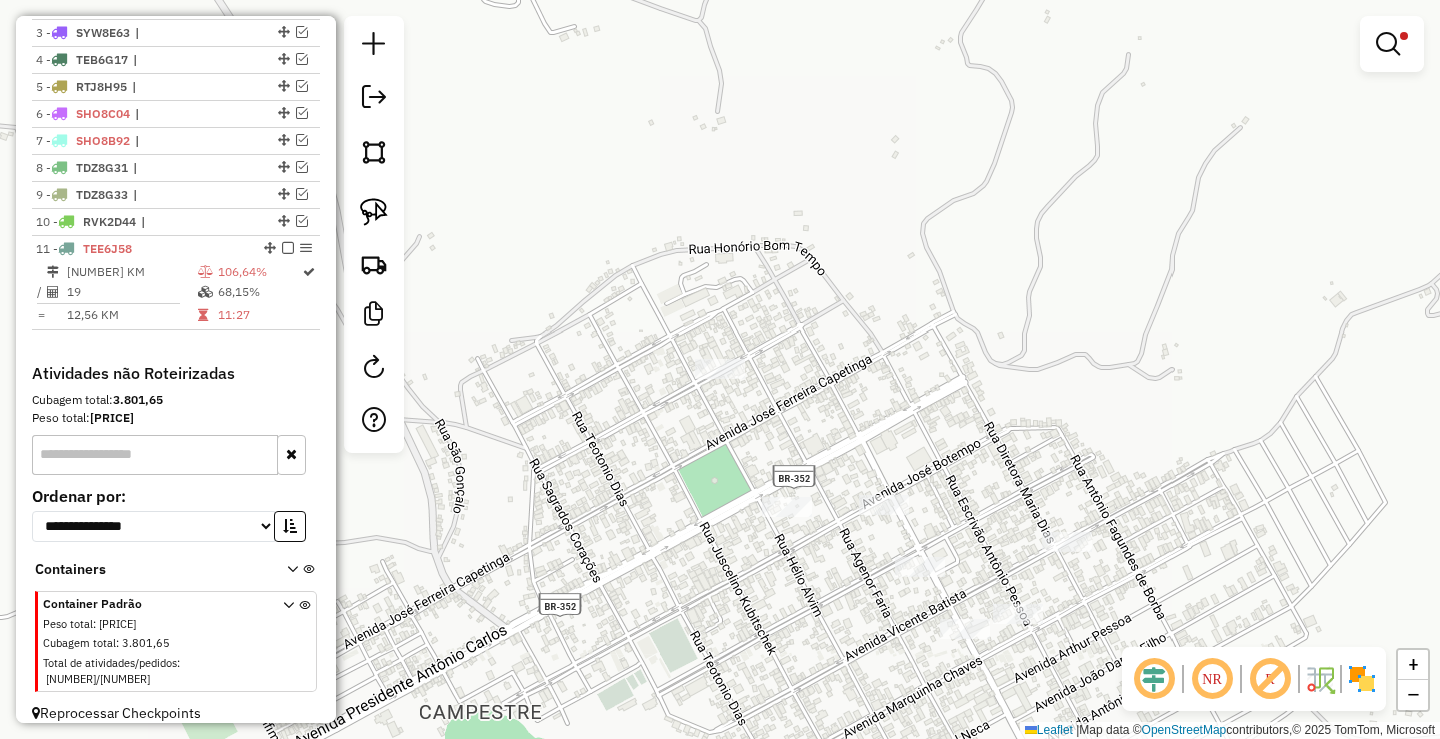 select on "**********" 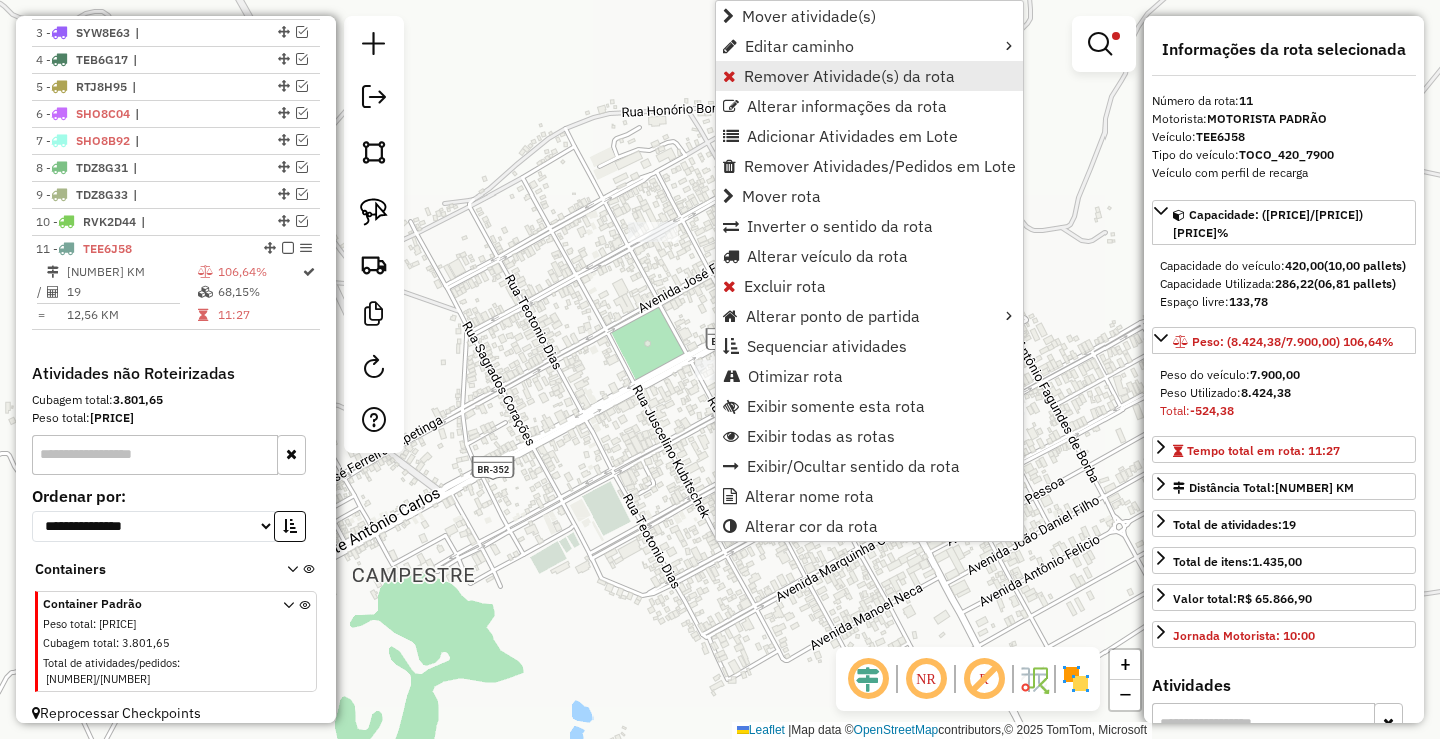 click on "Remover Atividade(s) da rota" at bounding box center [849, 76] 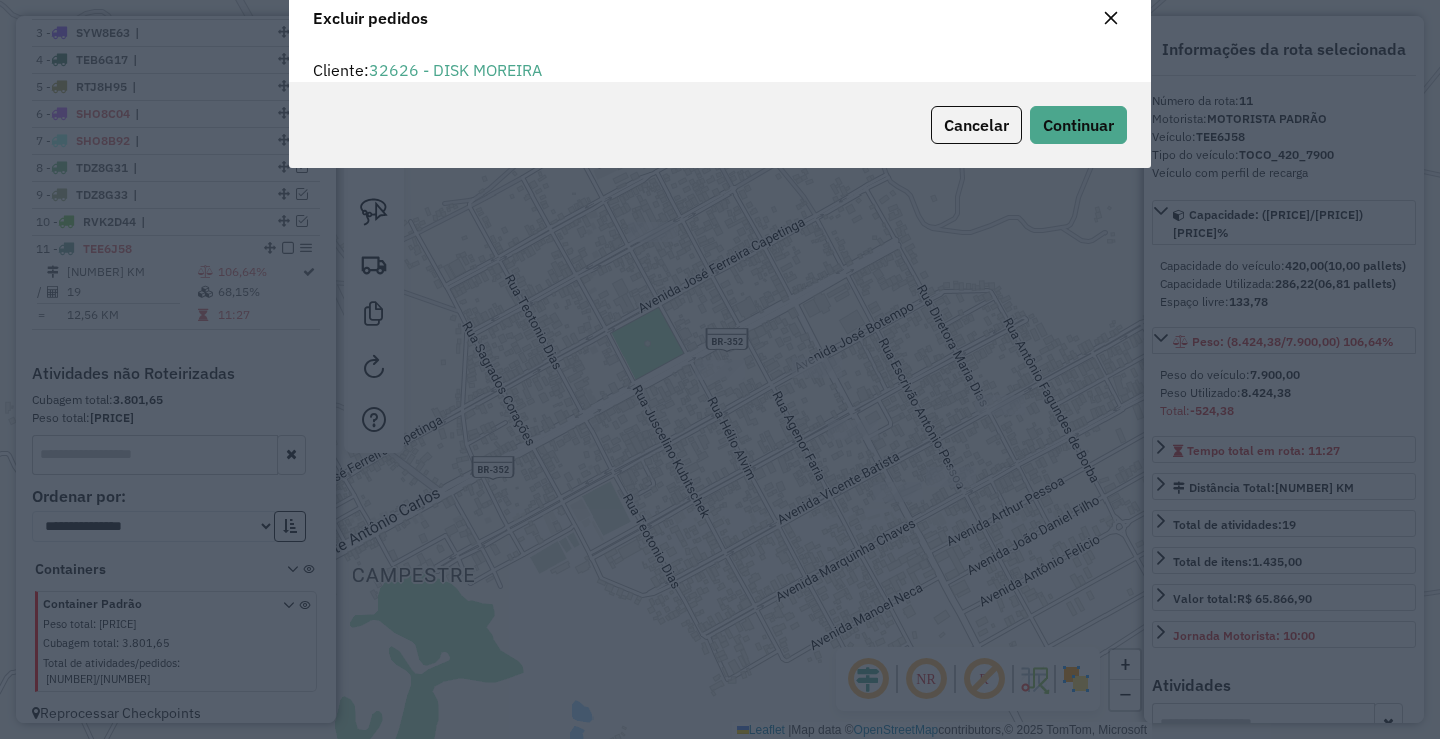 scroll, scrollTop: 82, scrollLeft: 0, axis: vertical 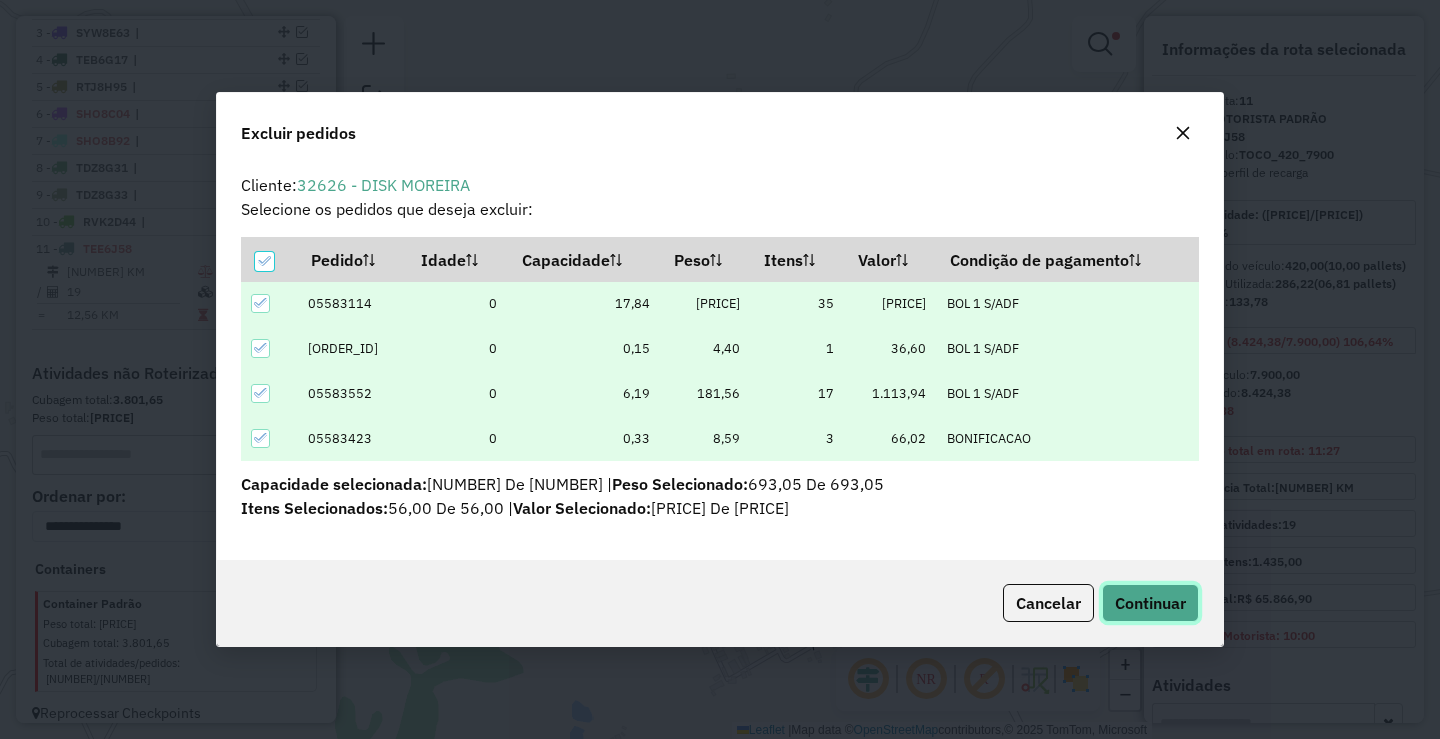 click on "Continuar" 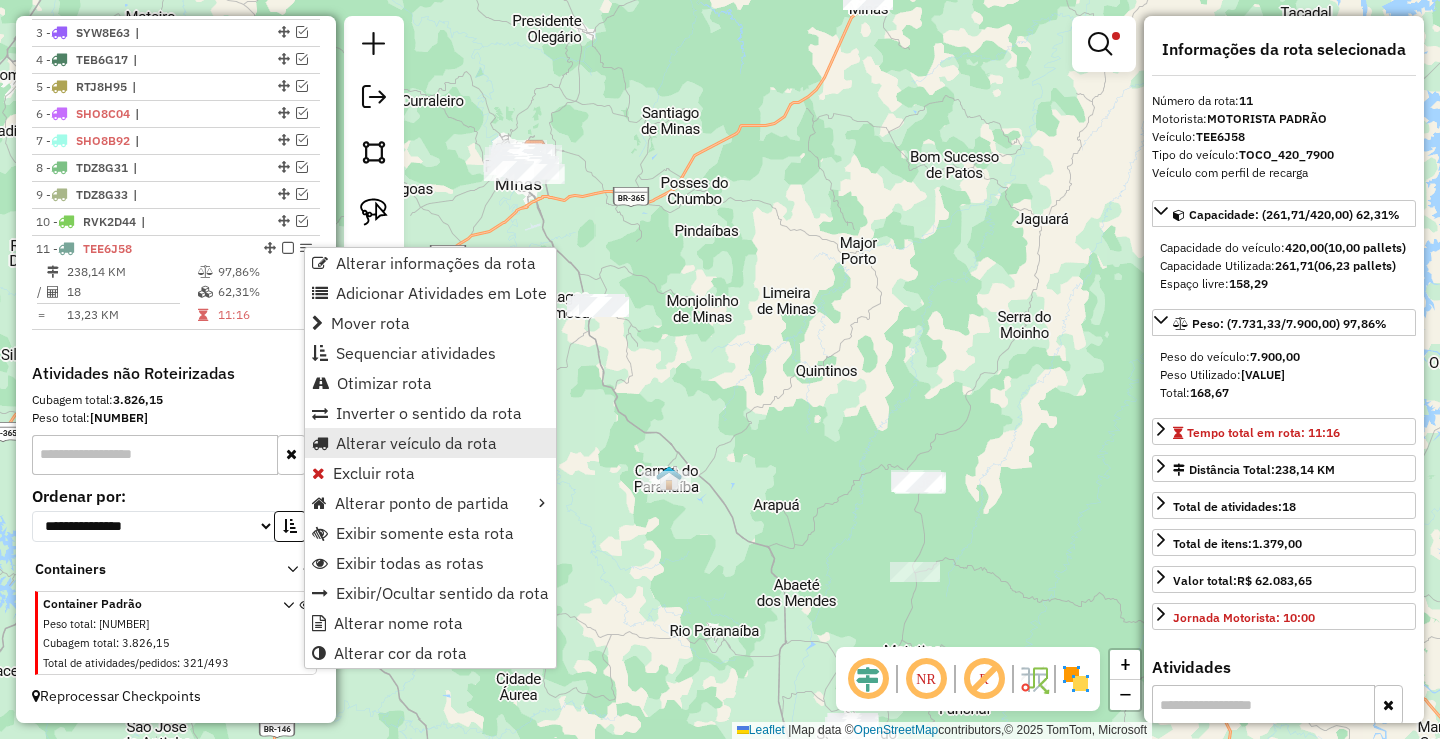 click on "Alterar veículo da rota" at bounding box center (416, 443) 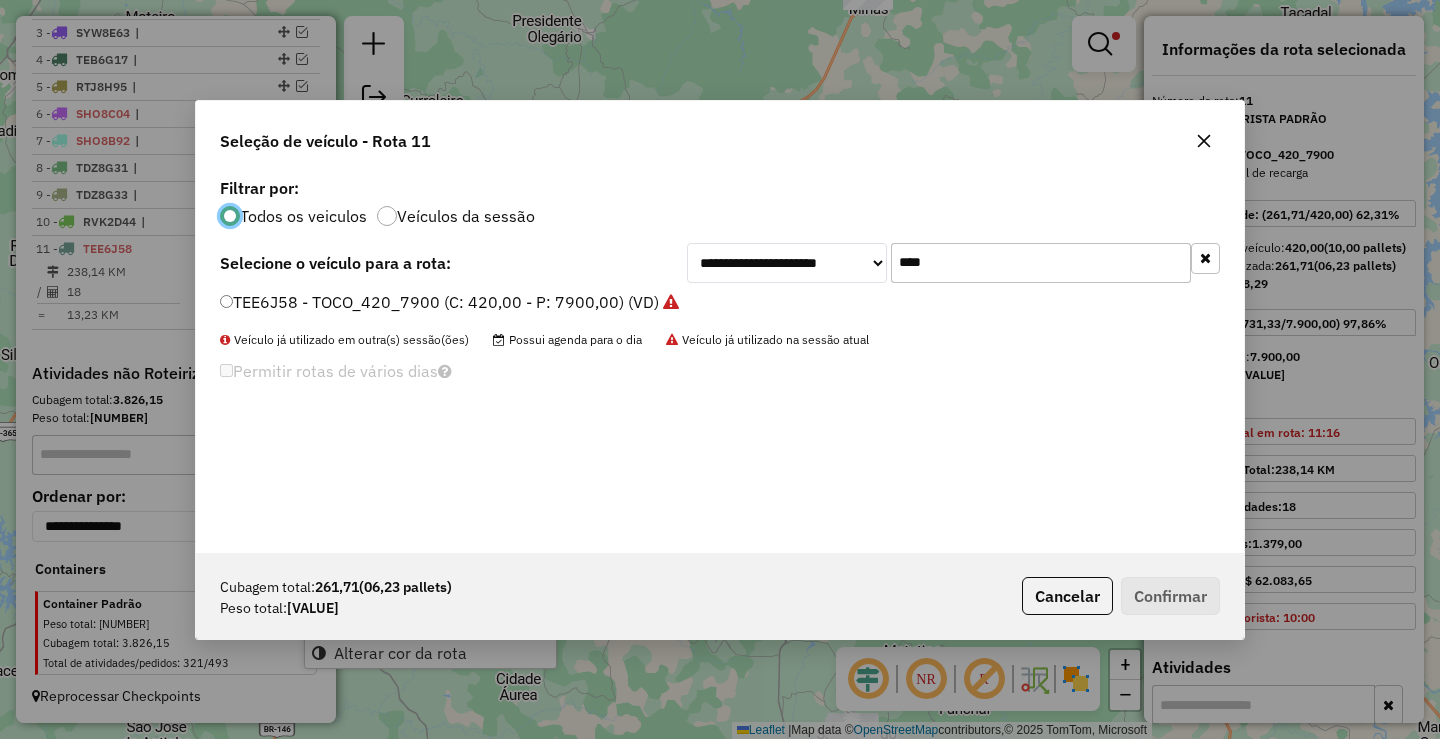 scroll, scrollTop: 11, scrollLeft: 6, axis: both 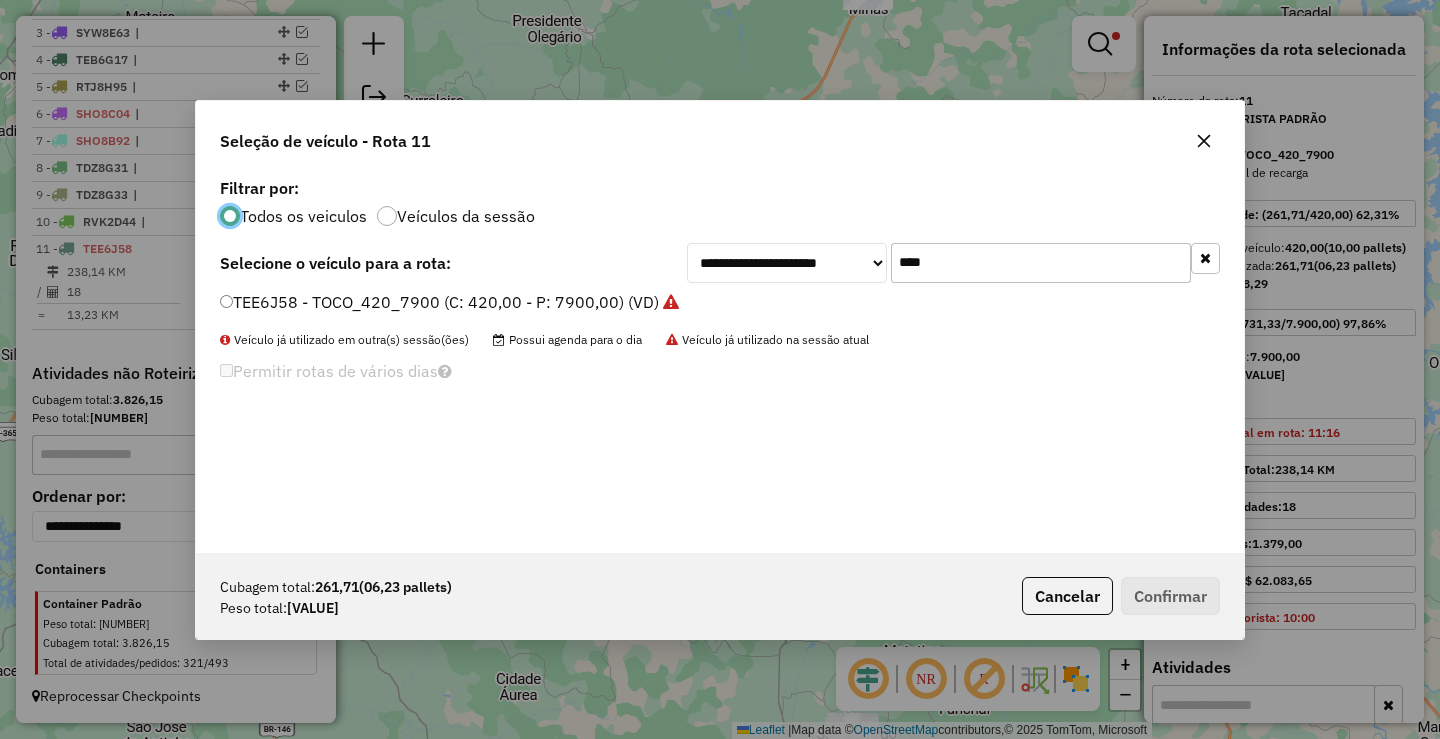 click on "TEE6J58 - TOCO_420_7900 (C: 420,00 - P: 7900,00) (VD)" 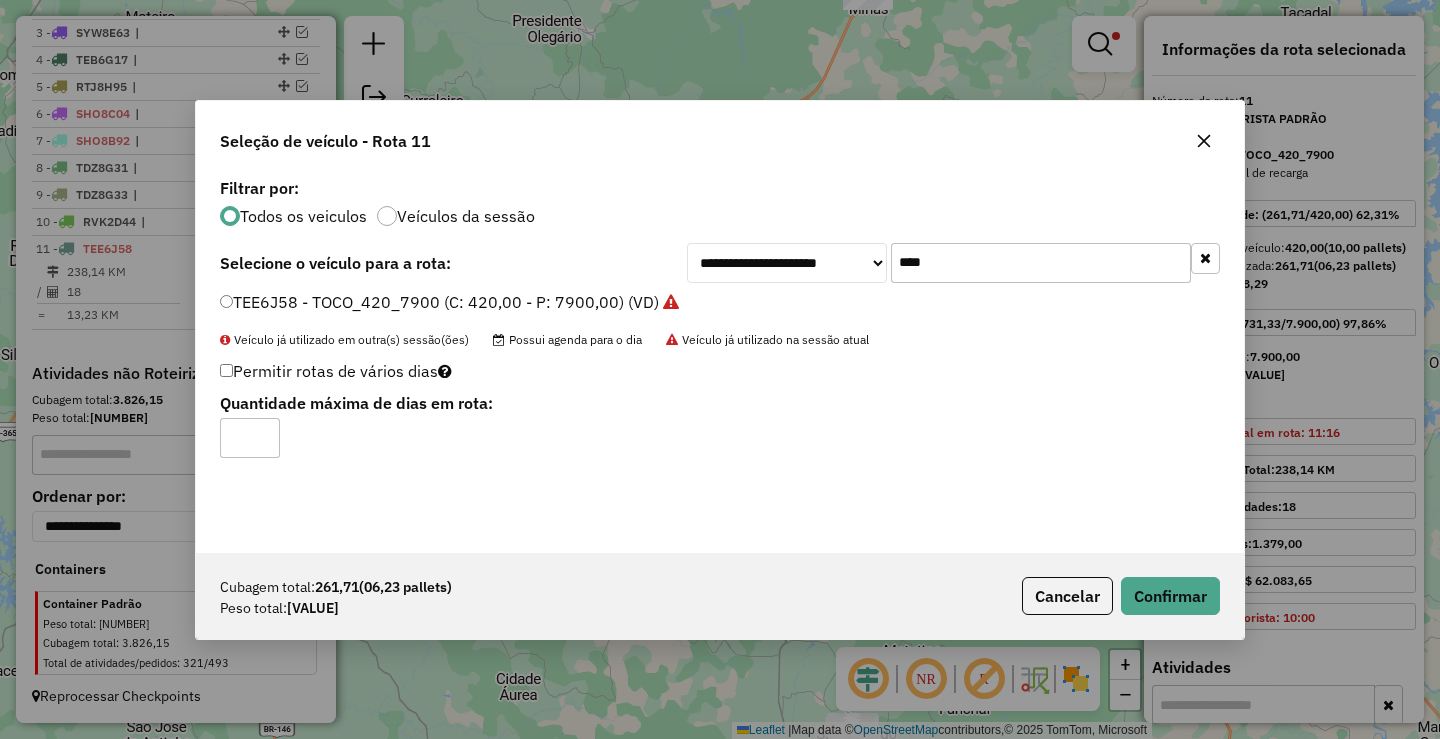 type on "*" 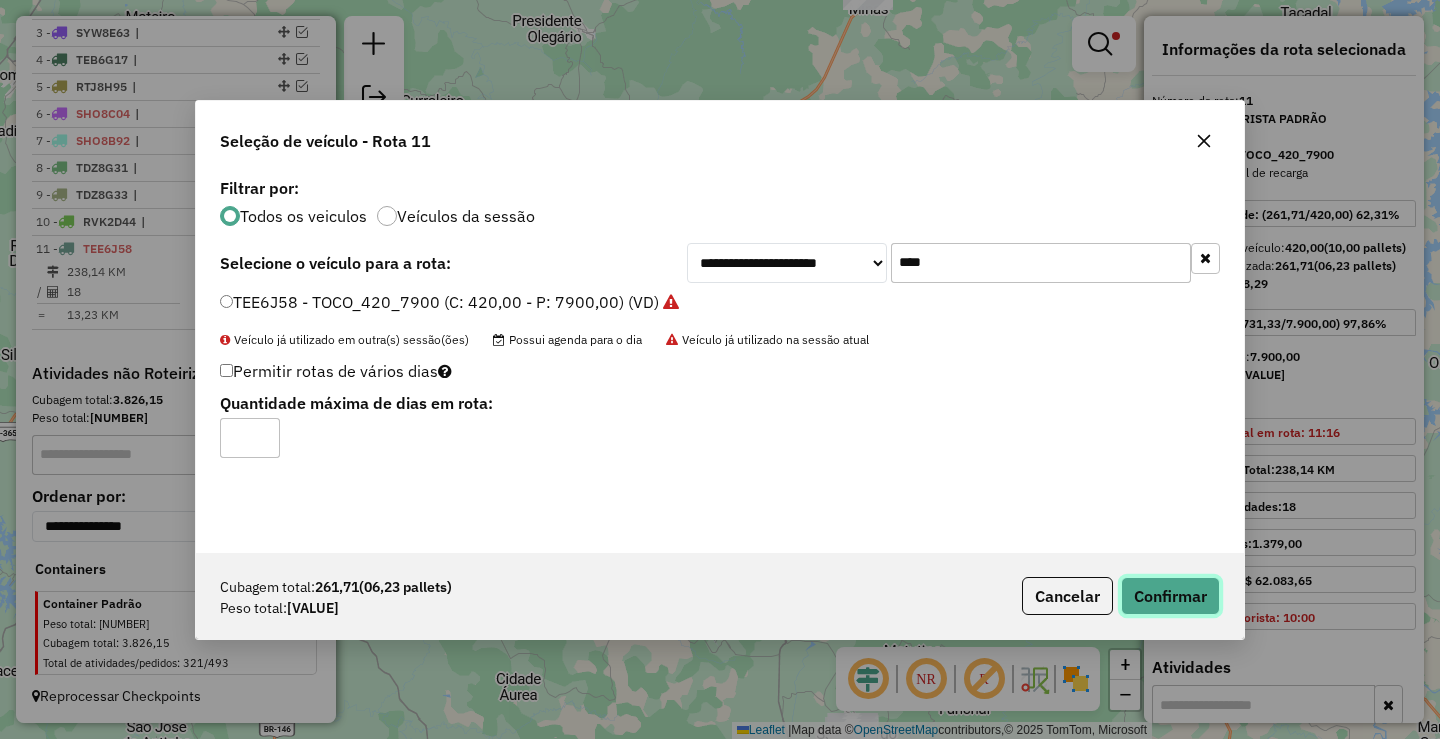 click on "Confirmar" 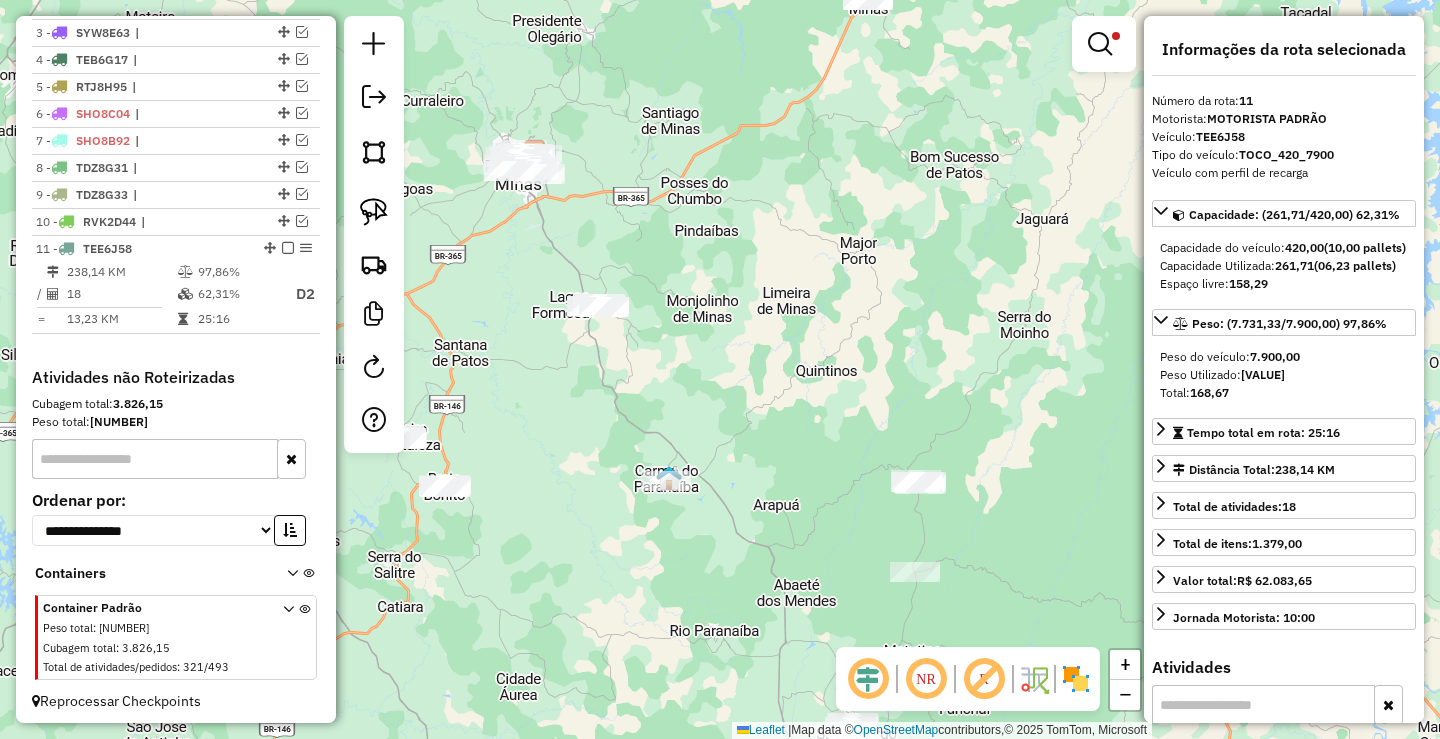 scroll, scrollTop: 805, scrollLeft: 0, axis: vertical 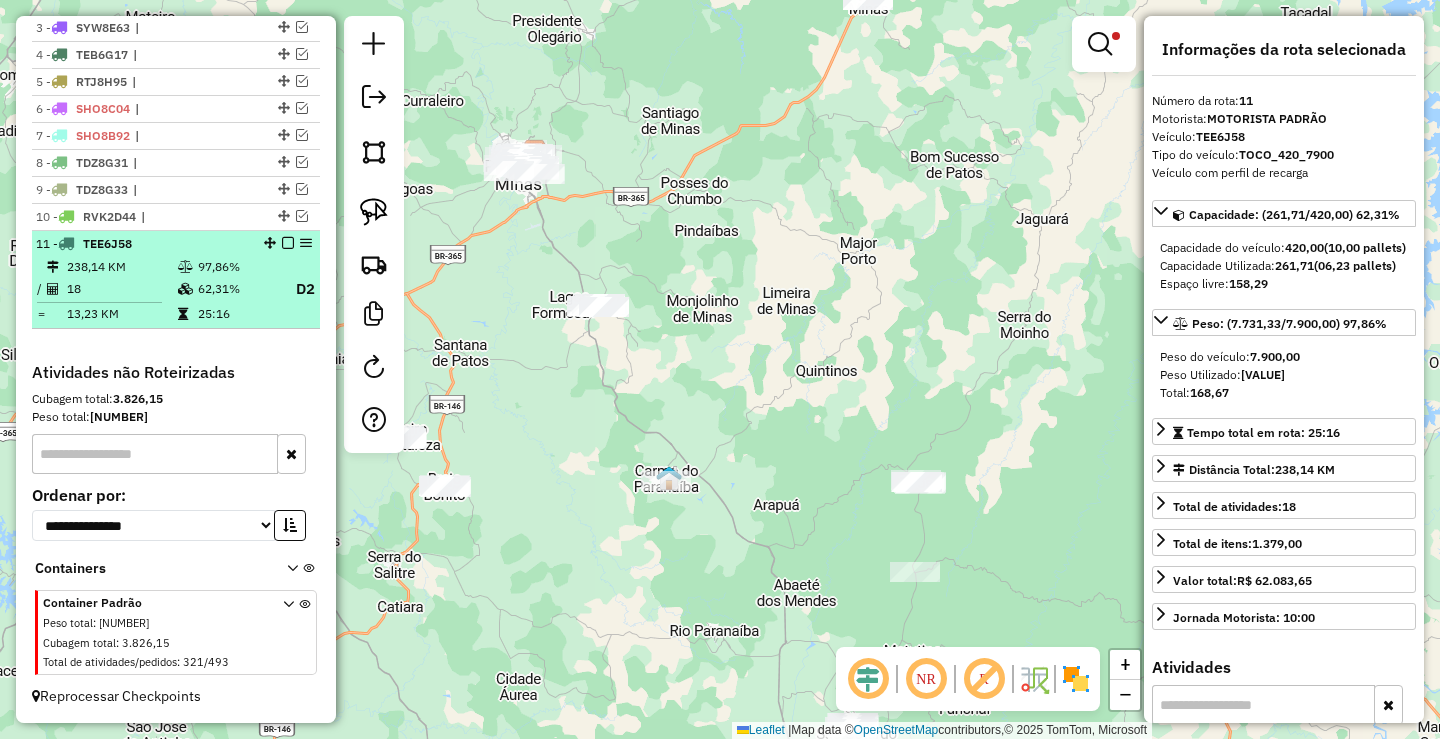 click at bounding box center (288, 243) 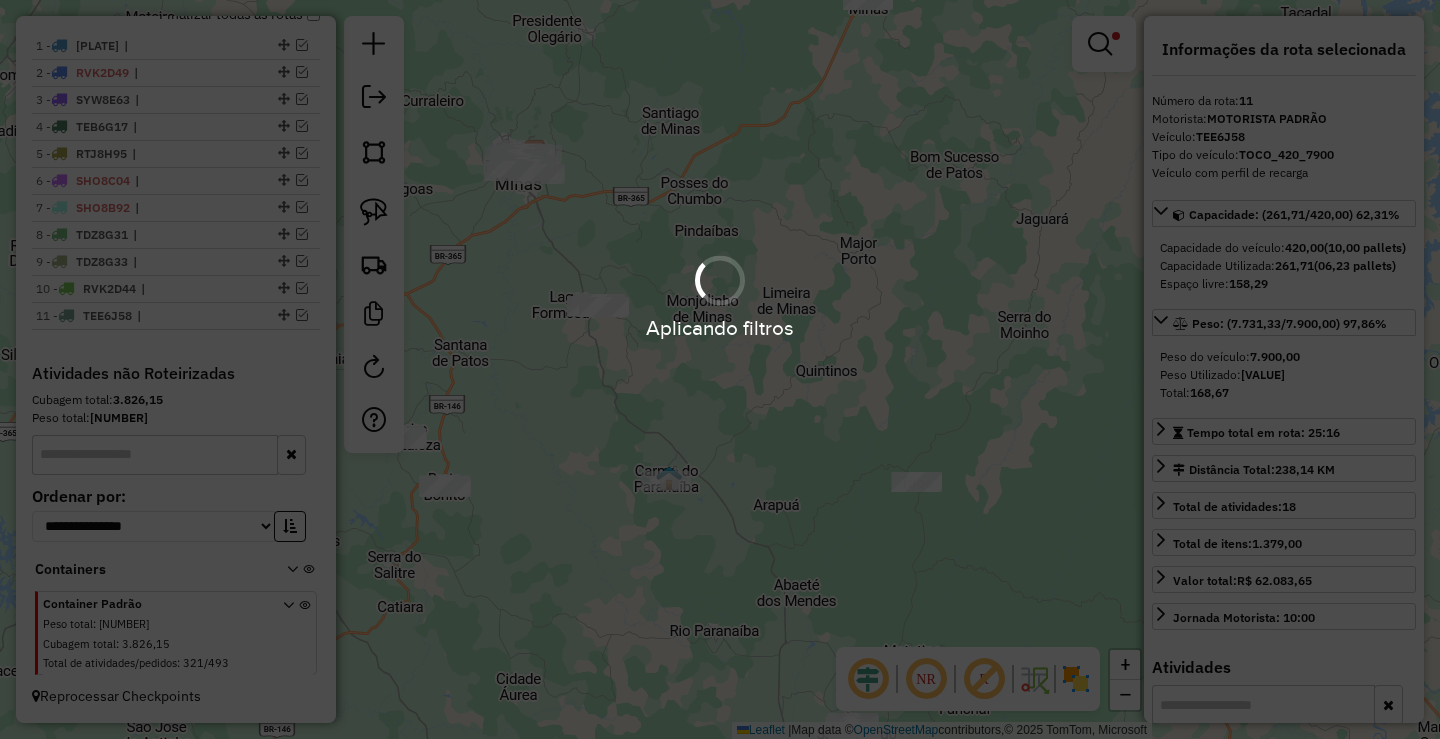 scroll, scrollTop: 733, scrollLeft: 0, axis: vertical 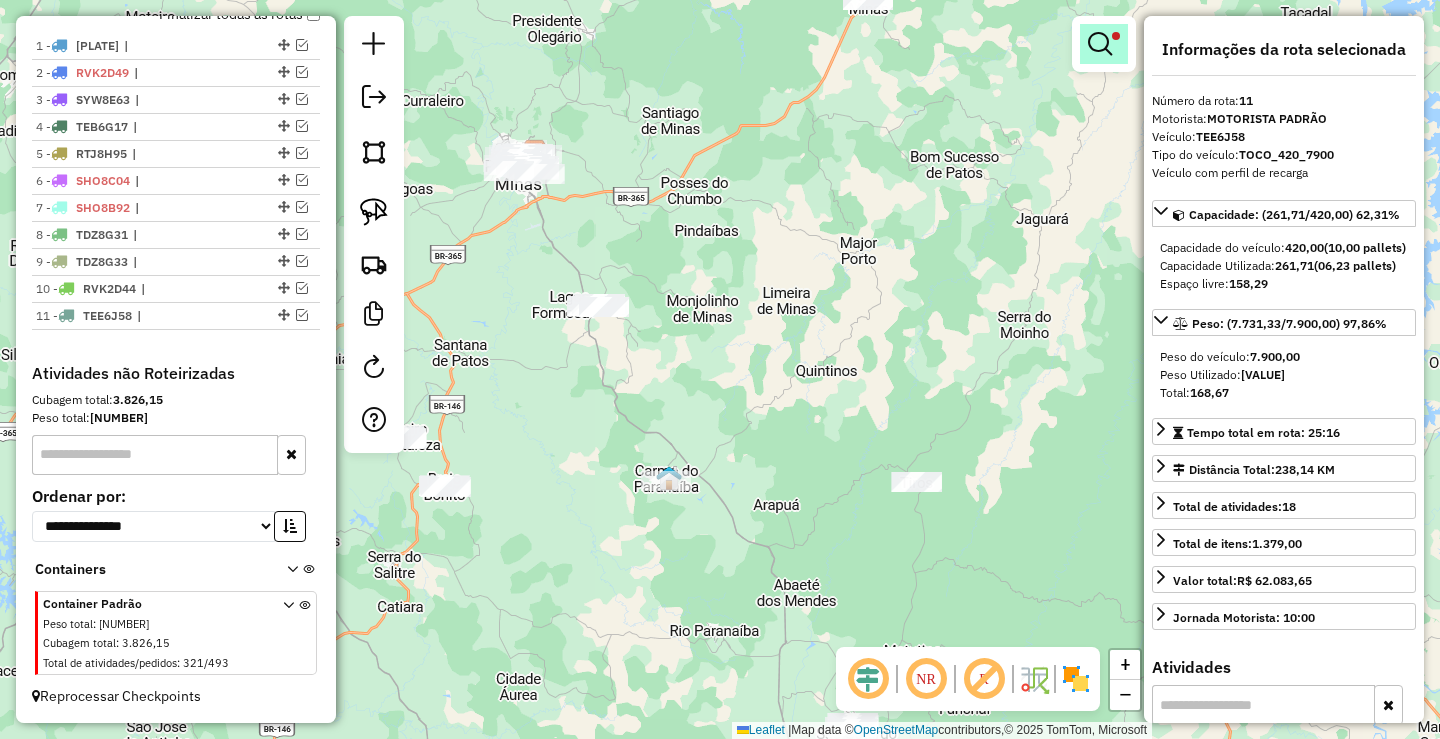 click at bounding box center [1100, 44] 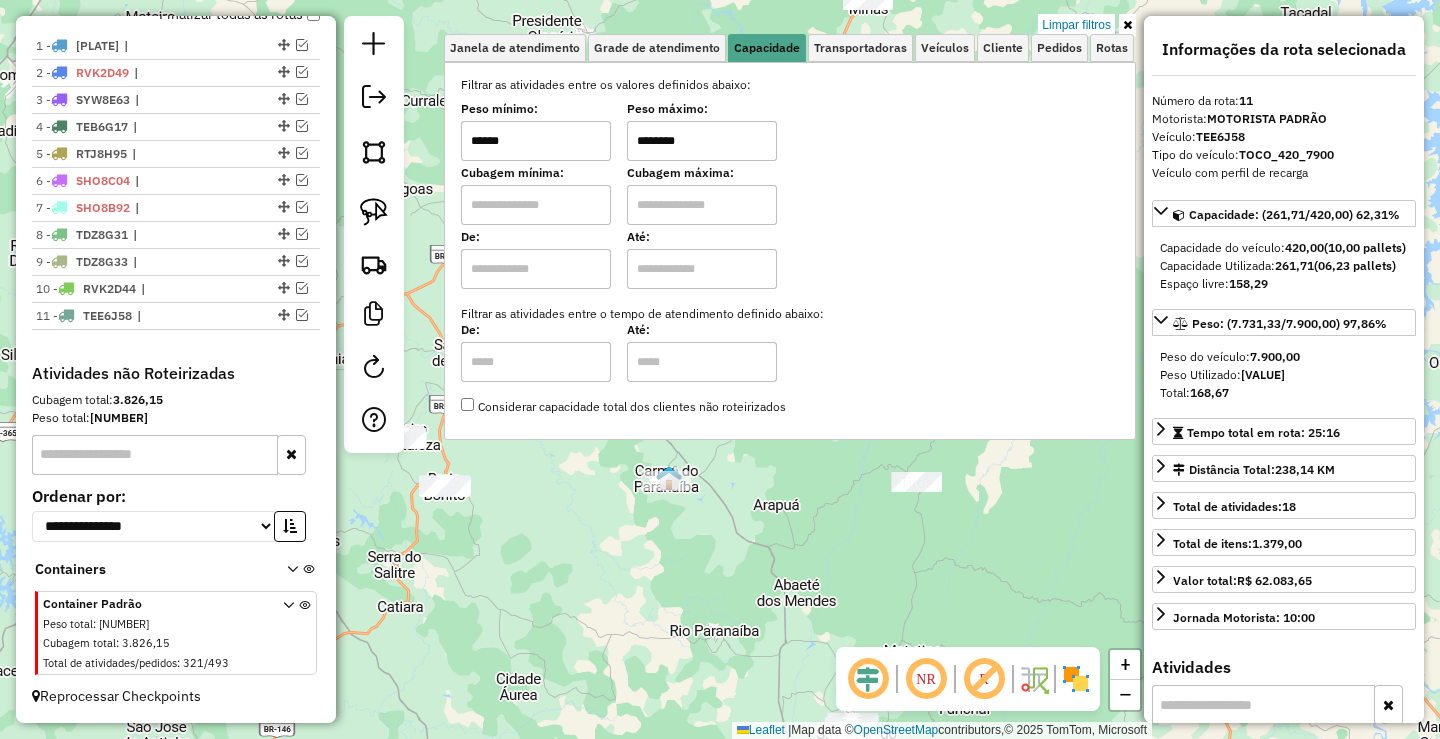 click on "Limpar filtros Janela de atendimento Grade de atendimento Capacidade Transportadoras Veículos Cliente Pedidos  Rotas Selecione os dias de semana para filtrar as janelas de atendimento  Seg   Ter   Qua   Qui   Sex   Sáb   Dom  Informe o período da janela de atendimento: De: Até:  Filtrar exatamente a janela do cliente  Considerar janela de atendimento padrão  Selecione os dias de semana para filtrar as grades de atendimento  Seg   Ter   Qua   Qui   Sex   Sáb   Dom   Considerar clientes sem dia de atendimento cadastrado  Clientes fora do dia de atendimento selecionado Filtrar as atividades entre os valores definidos abaixo:  Peso mínimo:  ******  Peso máximo:  ********  Cubagem mínima:   Cubagem máxima:   De:   Até:  Filtrar as atividades entre o tempo de atendimento definido abaixo:  De:   Até:   Considerar capacidade total dos clientes não roteirizados Transportadora: Selecione um ou mais itens Tipo de veículo: Selecione um ou mais itens Veículo: Selecione um ou mais itens Motorista: Nome: De:" 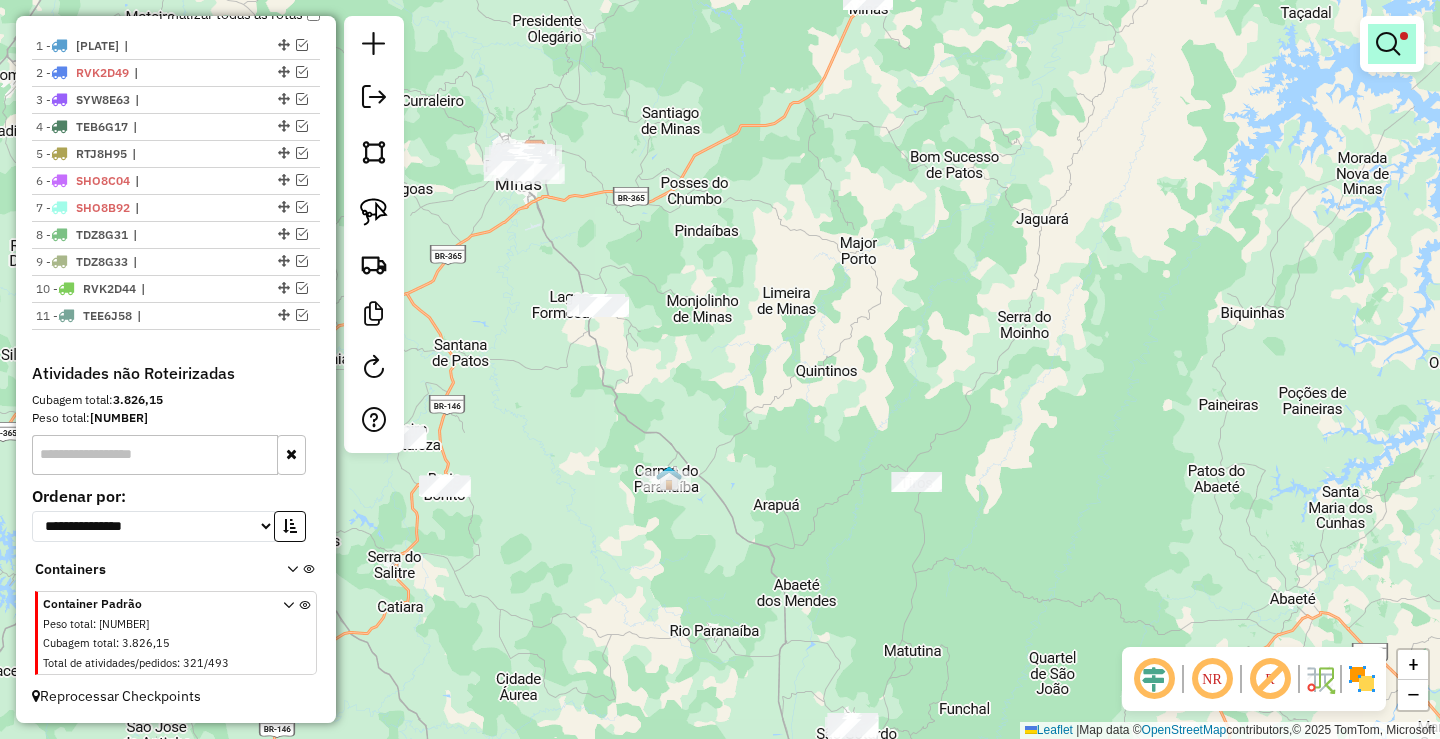 click at bounding box center [1388, 44] 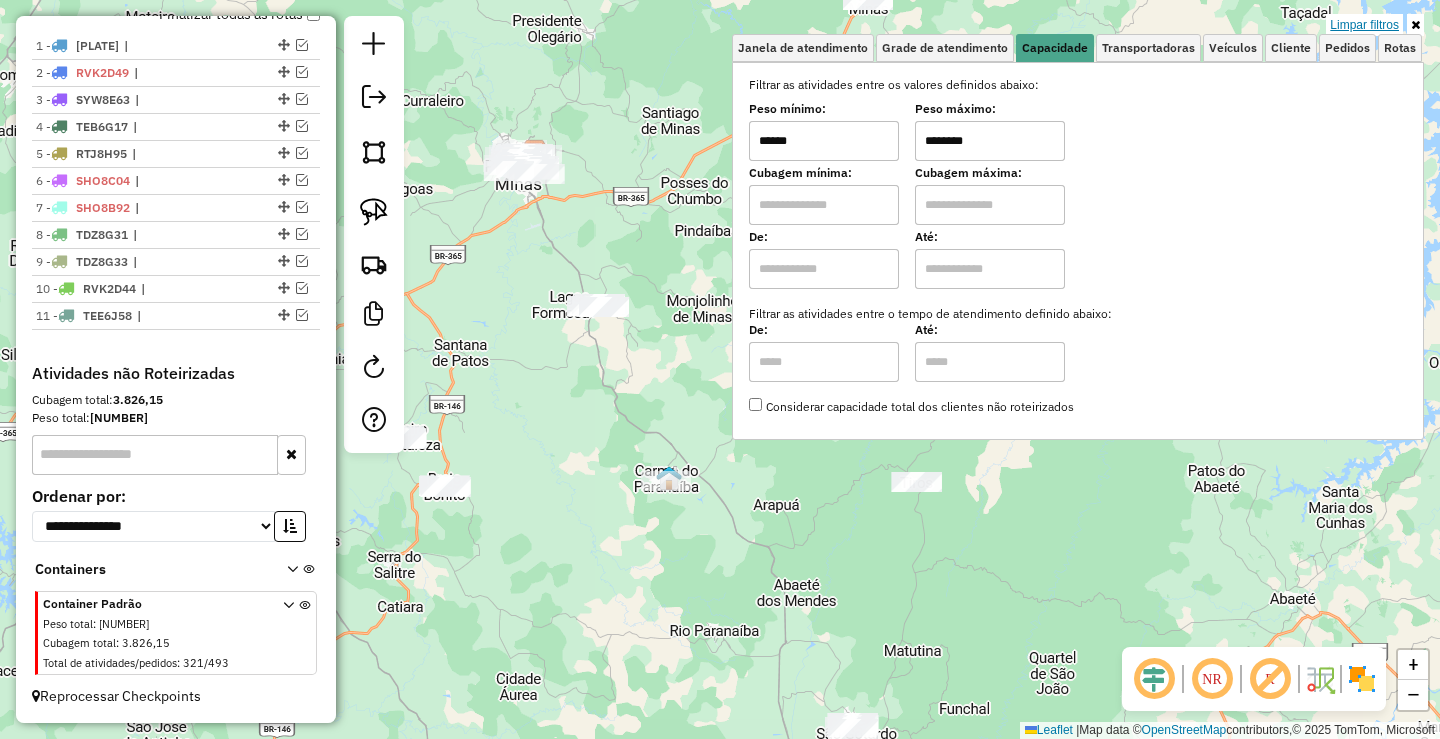 click on "Limpar filtros" at bounding box center [1364, 25] 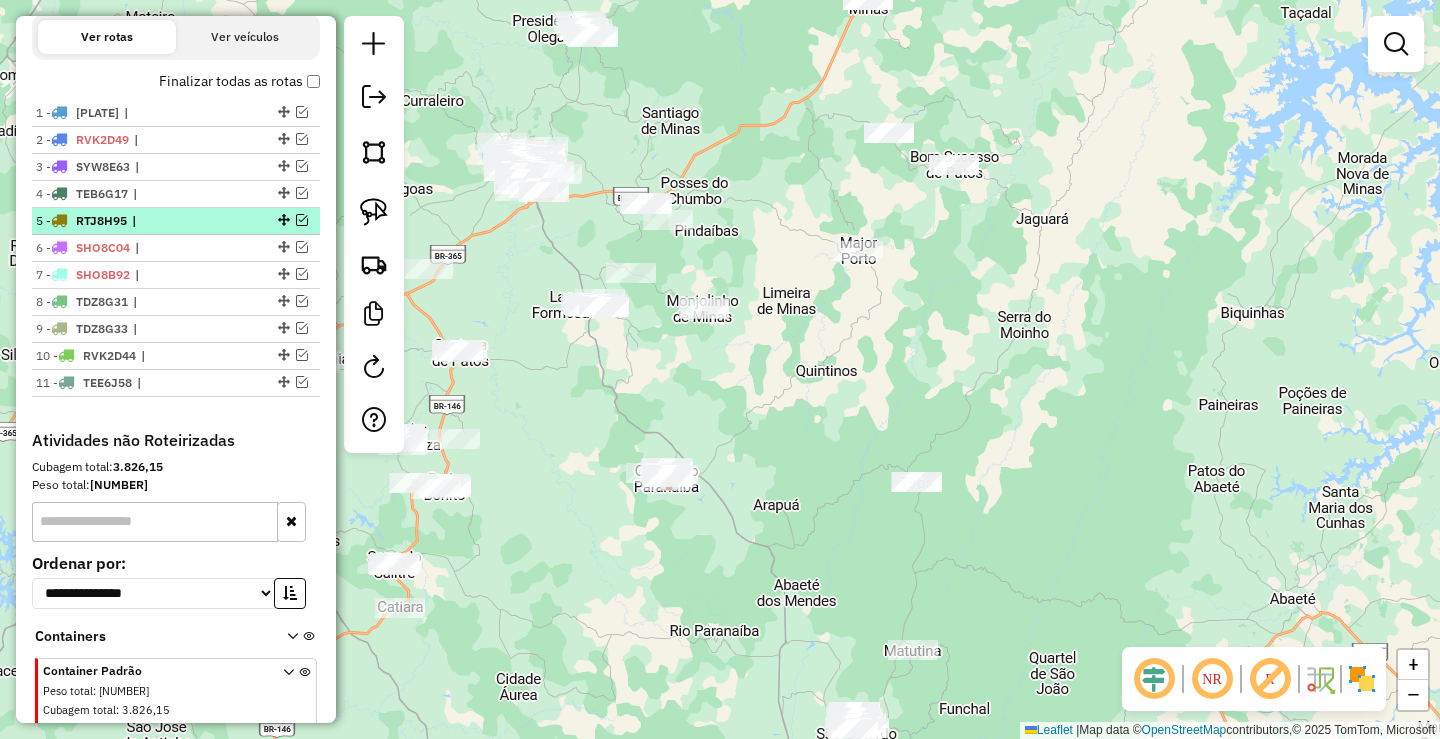 scroll, scrollTop: 633, scrollLeft: 0, axis: vertical 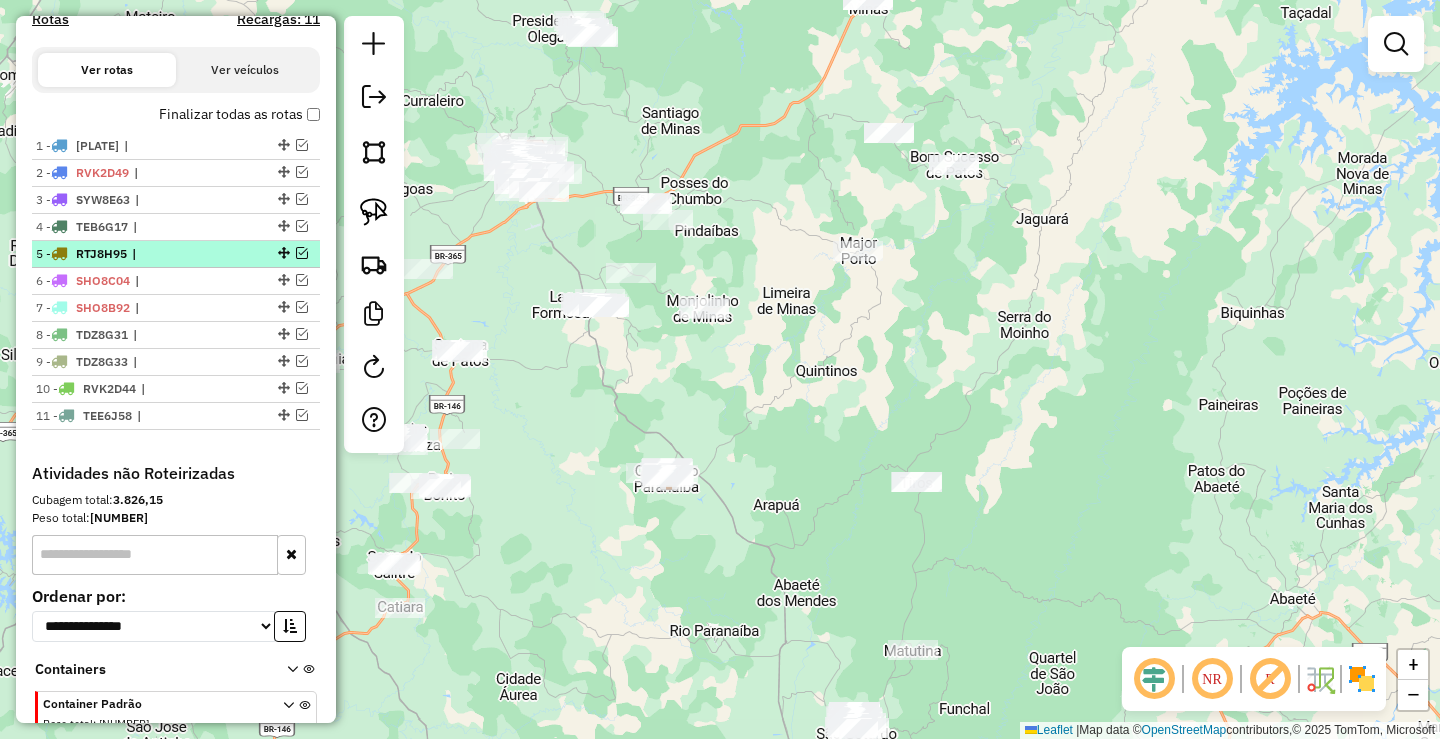 click at bounding box center (282, 253) 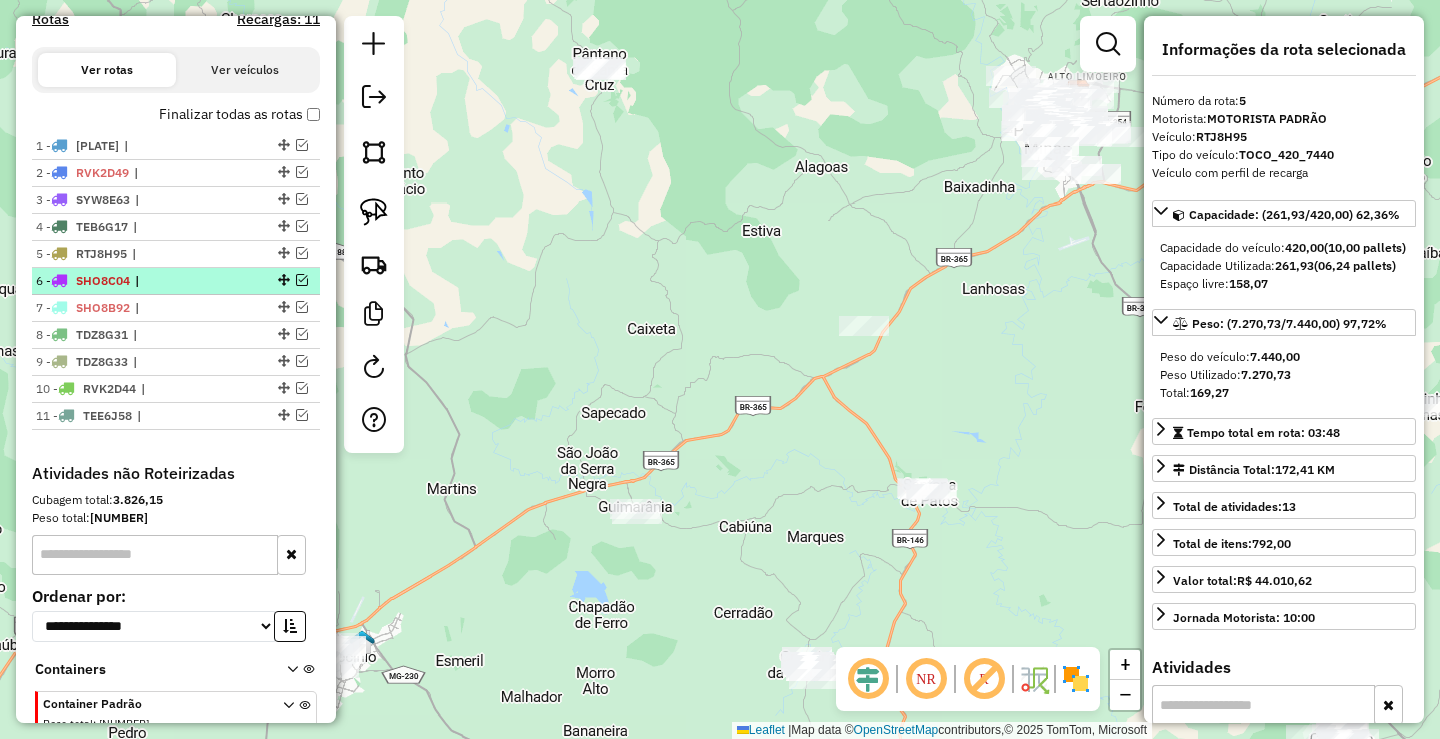 click on "6 -       SHO8C04   |" at bounding box center [142, 281] 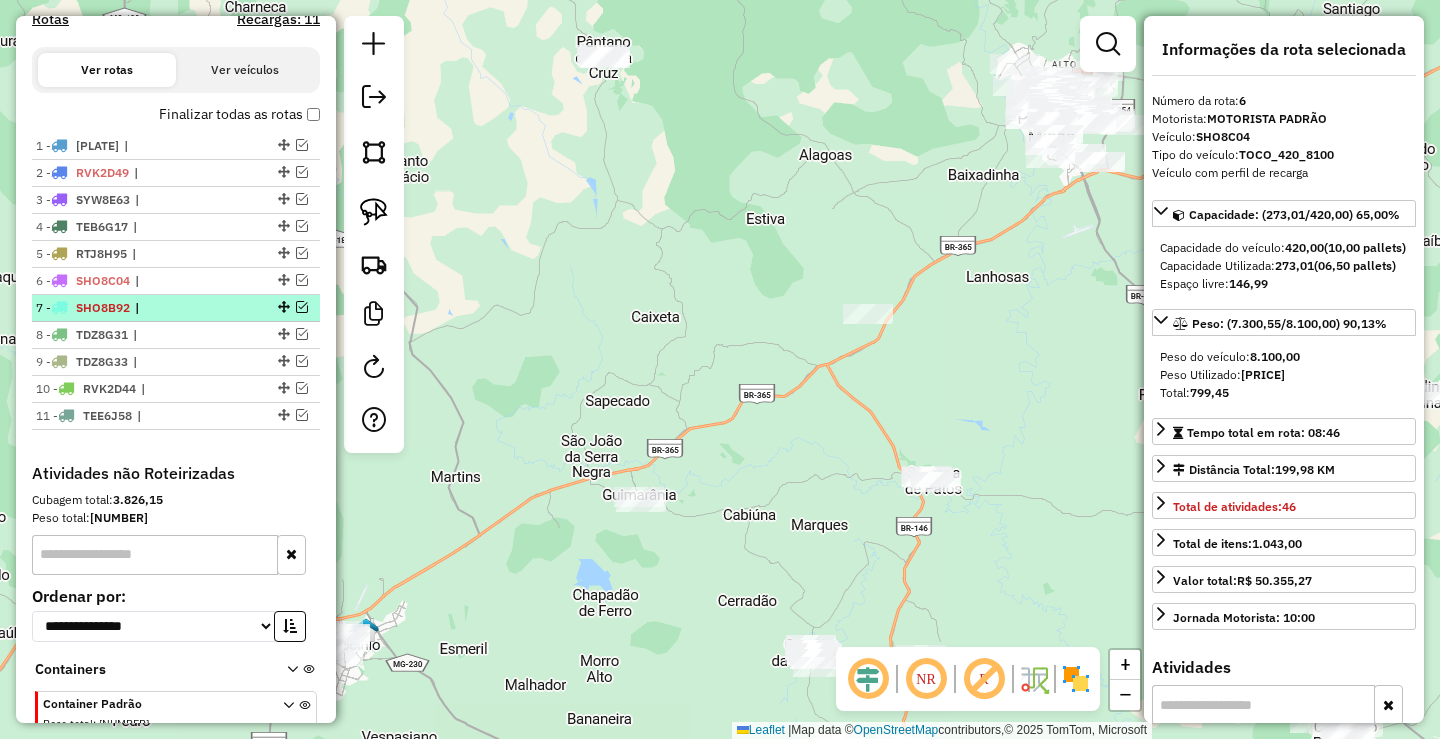 click on "7 -       SHO8B92   |" at bounding box center (142, 308) 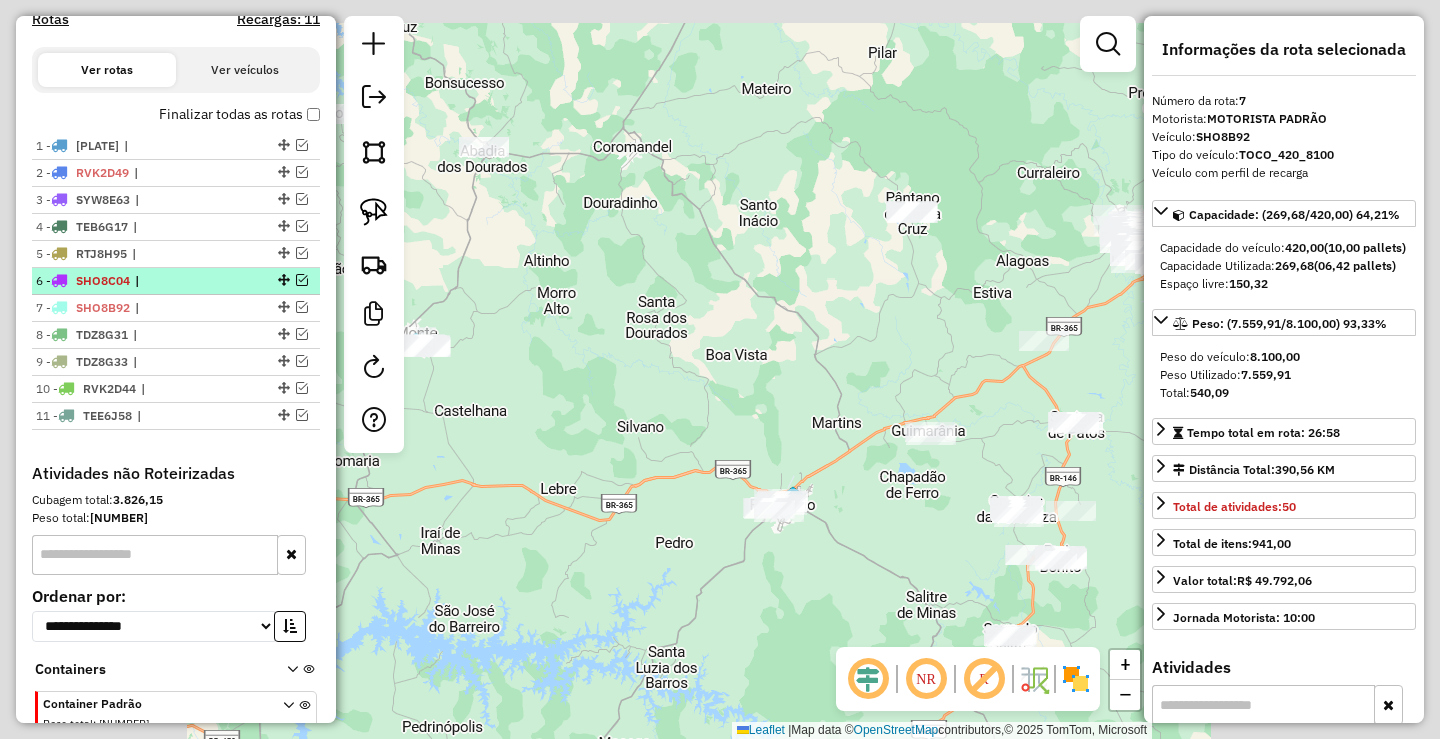 click on "|" at bounding box center (181, 281) 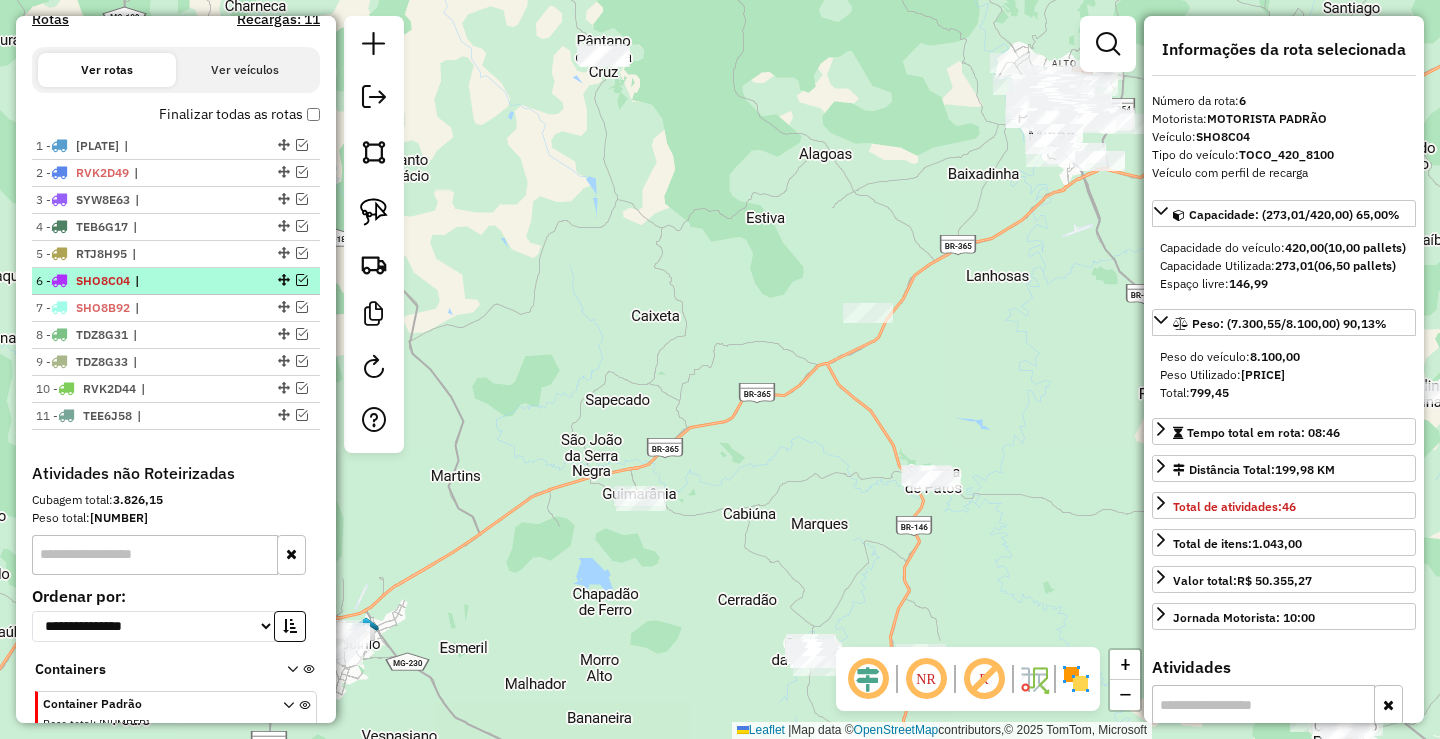 click at bounding box center [302, 280] 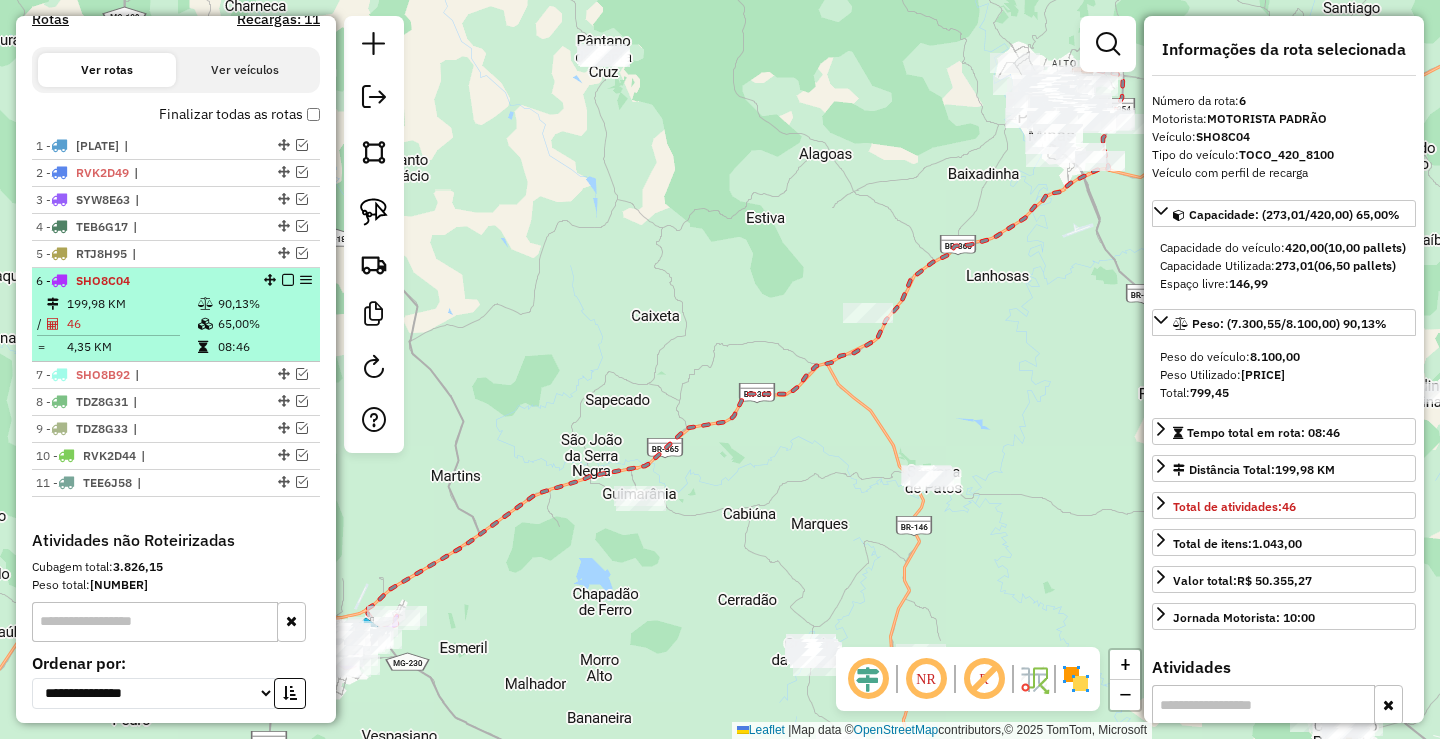 click on "6 -       SHO8C04" at bounding box center [142, 281] 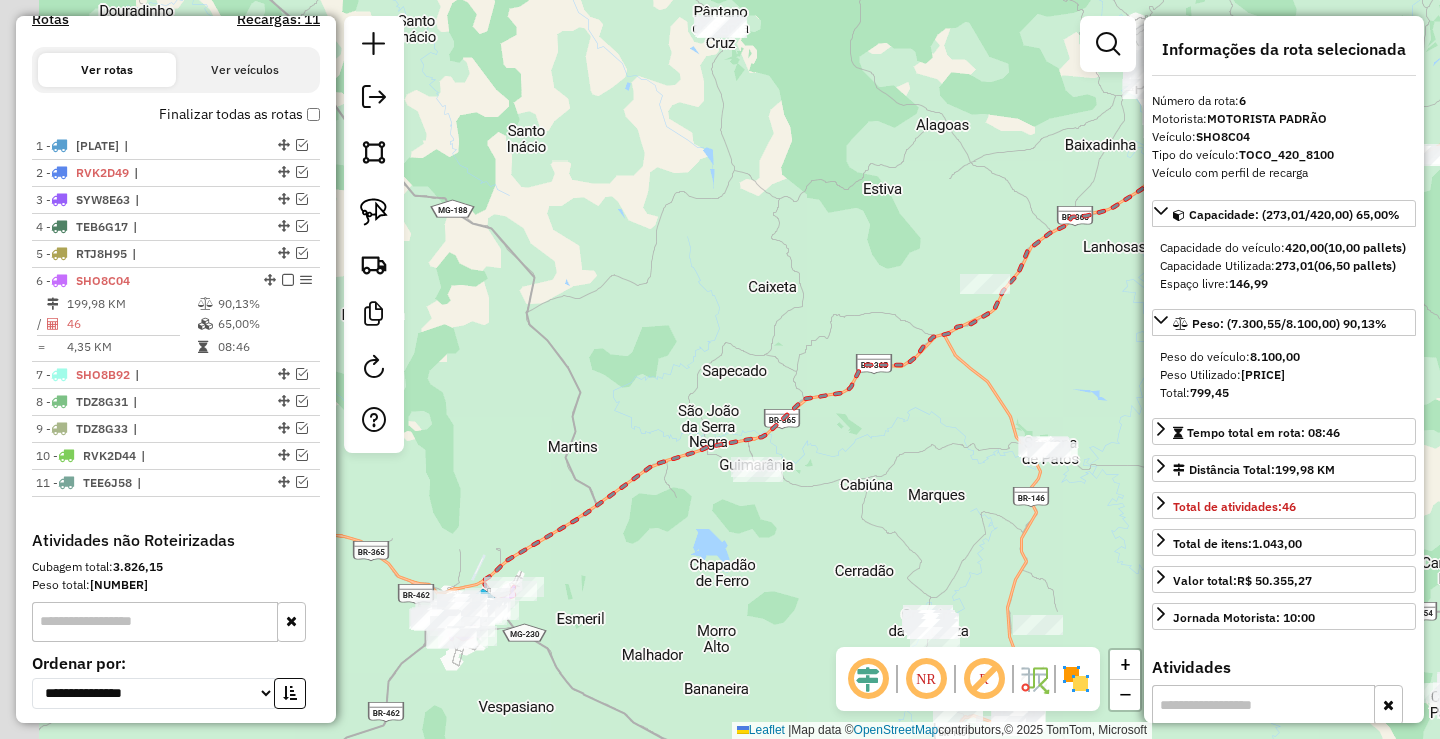 drag, startPoint x: 652, startPoint y: 391, endPoint x: 903, endPoint y: 327, distance: 259.03088 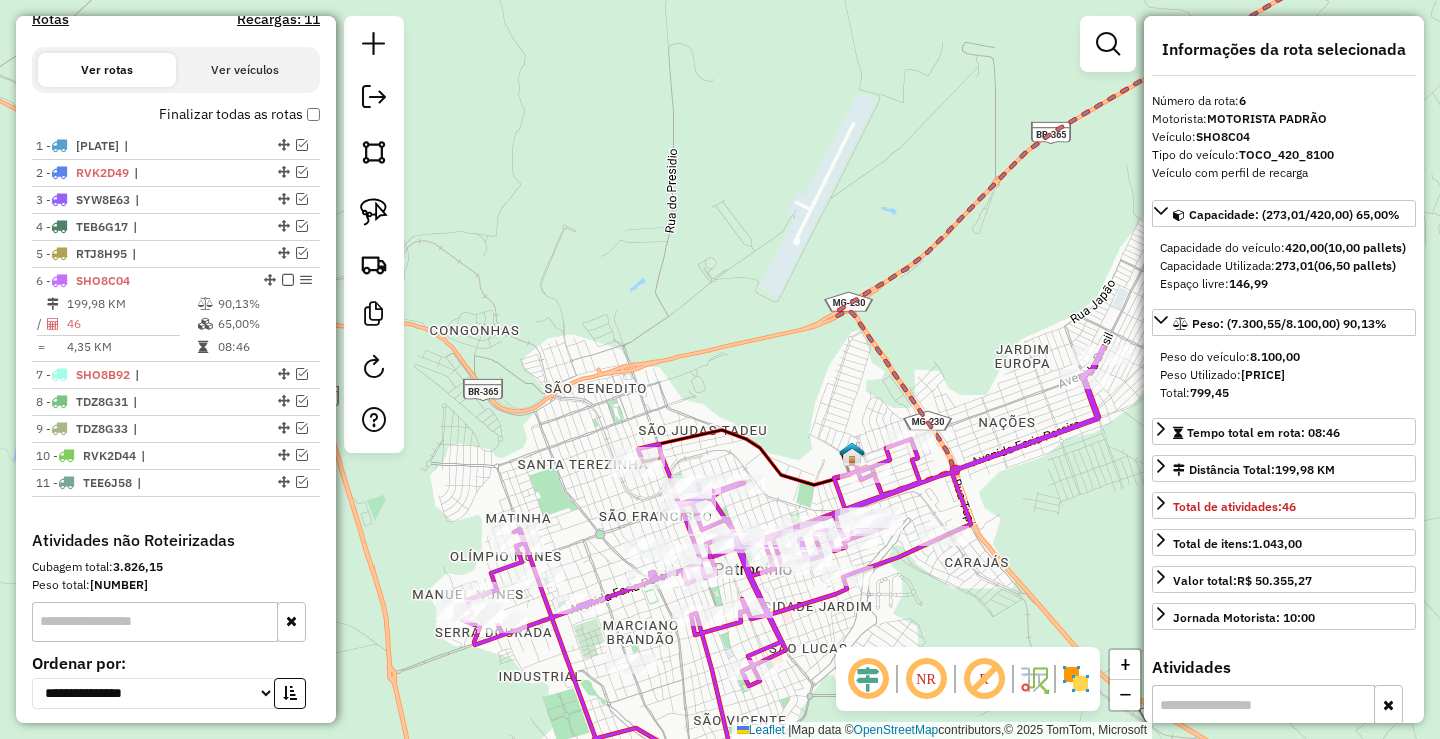 drag, startPoint x: 606, startPoint y: 480, endPoint x: 633, endPoint y: 369, distance: 114.236595 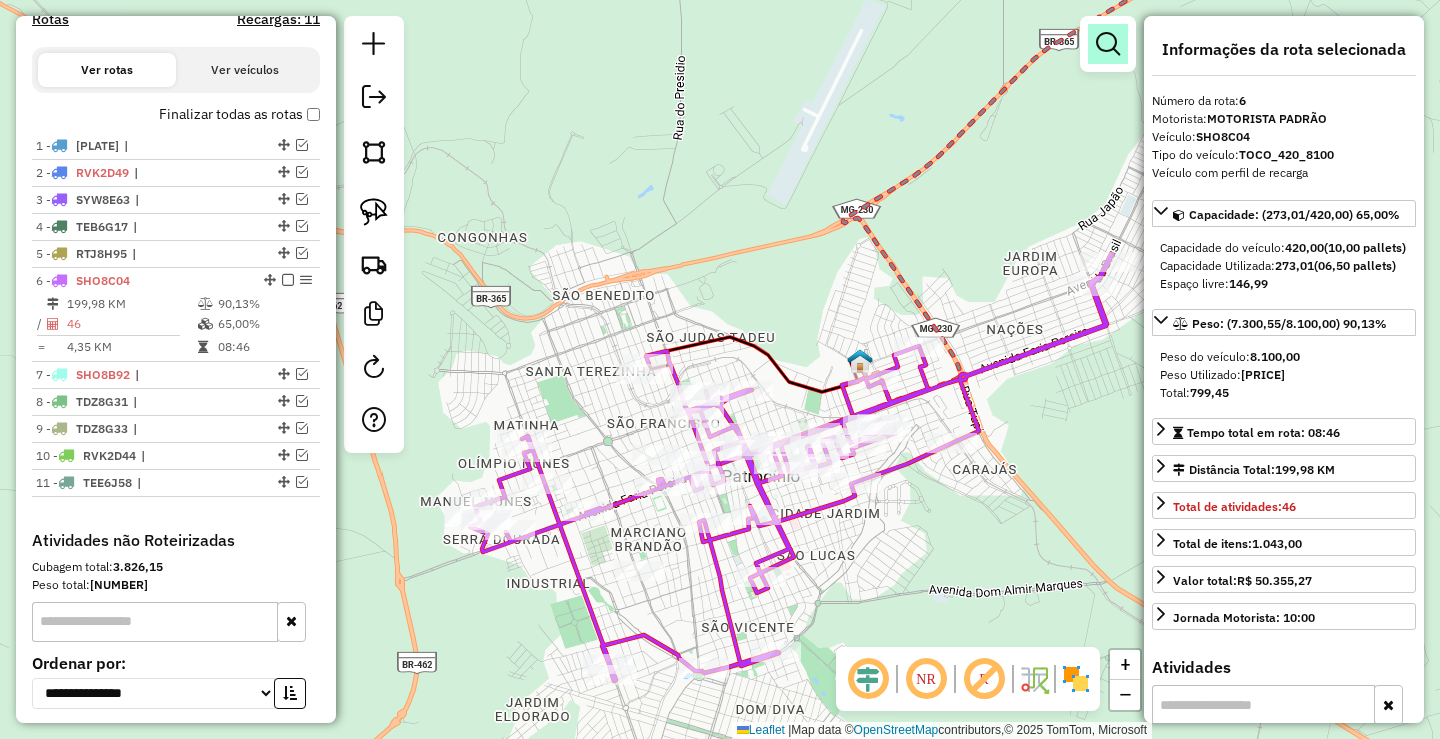 click at bounding box center (1108, 44) 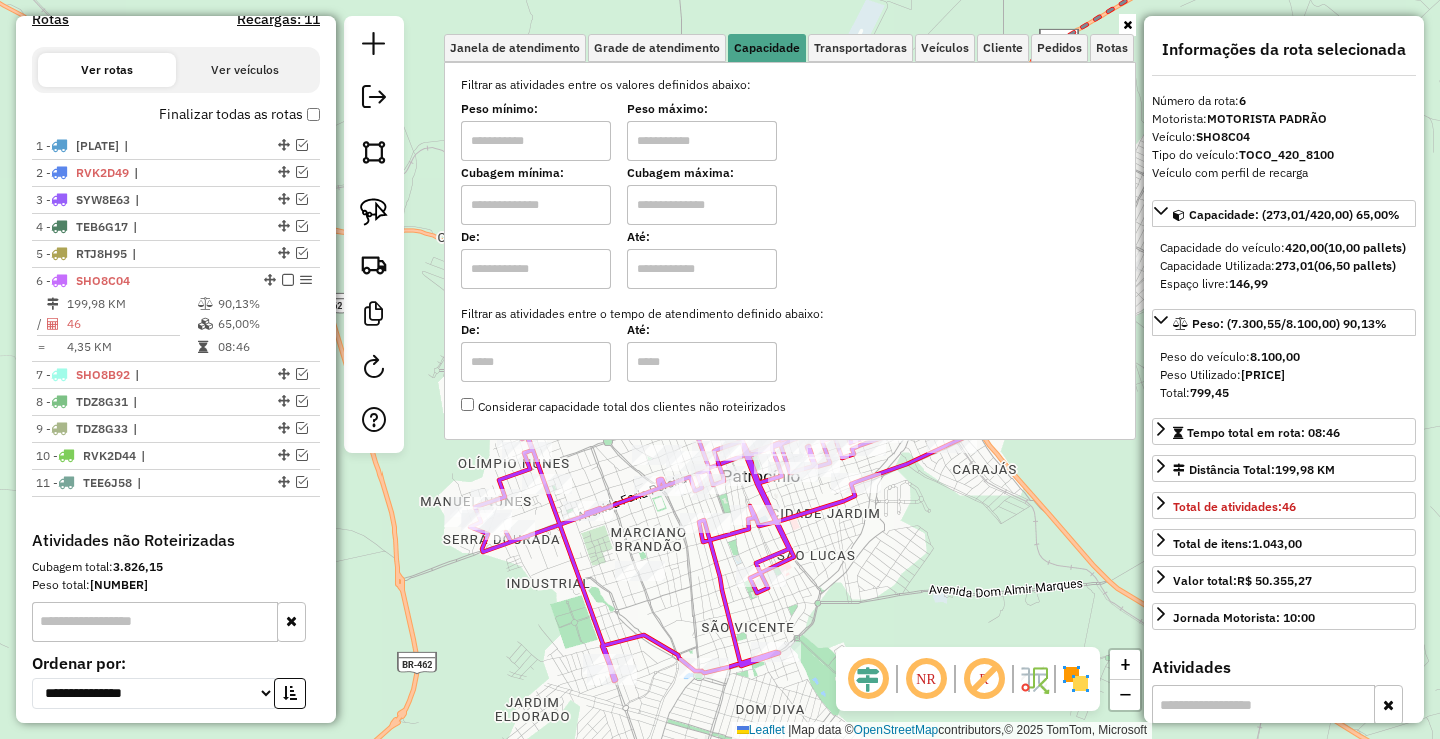 drag, startPoint x: 558, startPoint y: 155, endPoint x: 659, endPoint y: 144, distance: 101.597244 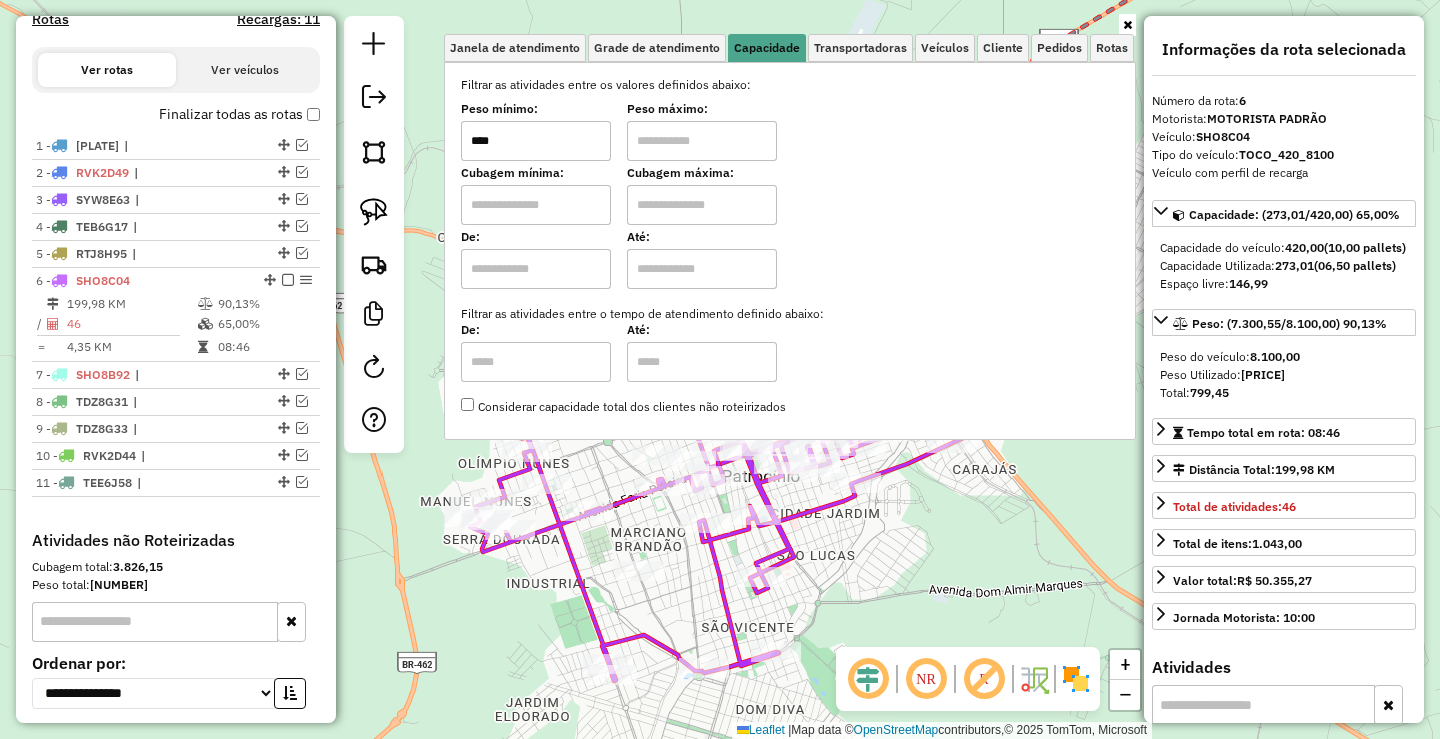 type on "****" 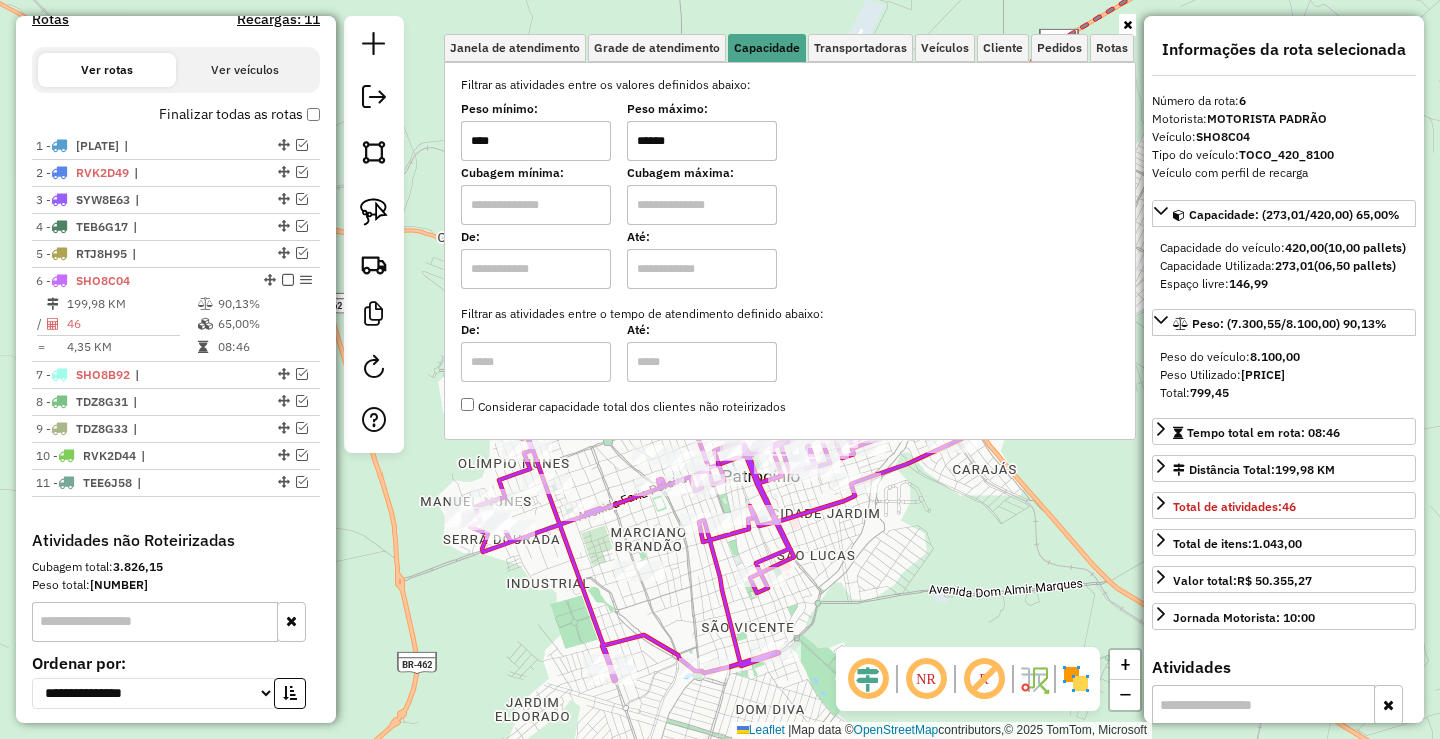 type on "******" 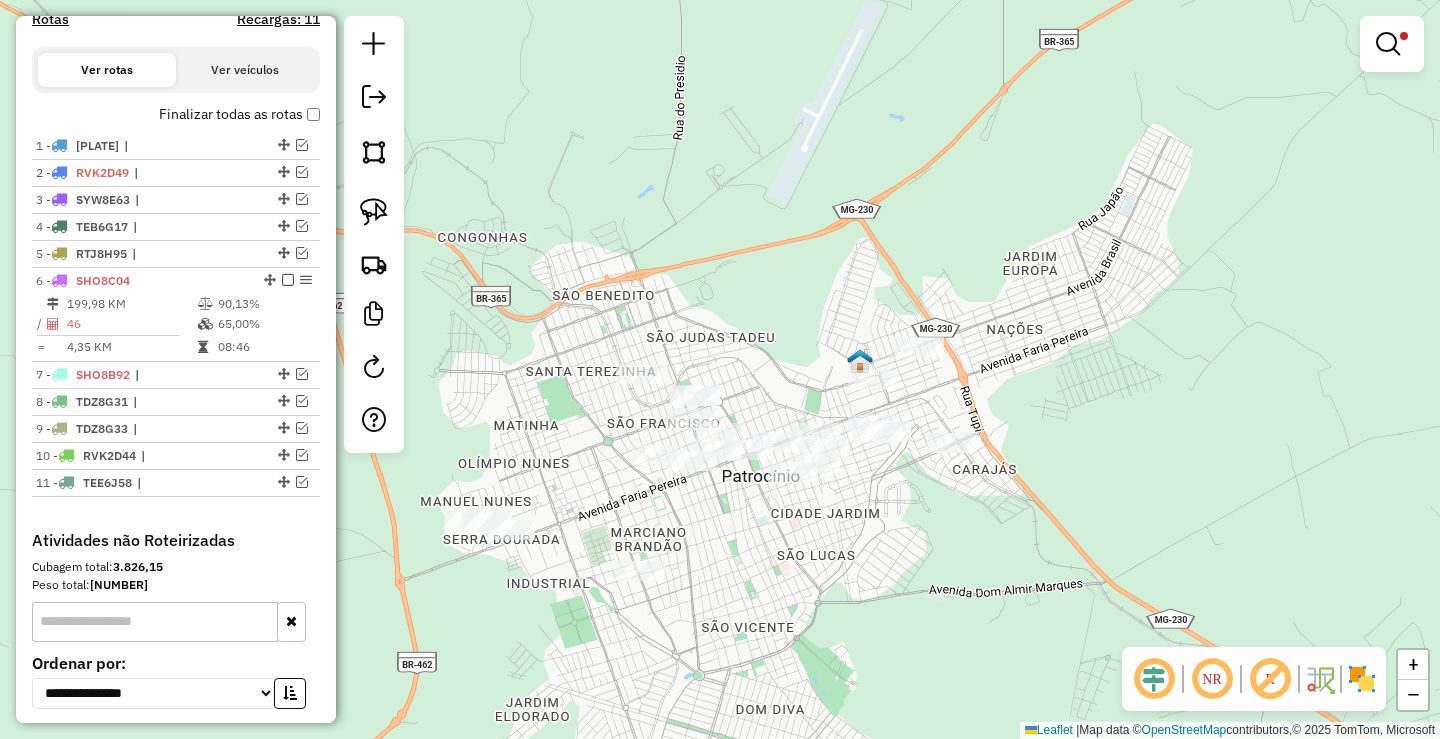 drag, startPoint x: 591, startPoint y: 491, endPoint x: 695, endPoint y: 435, distance: 118.11858 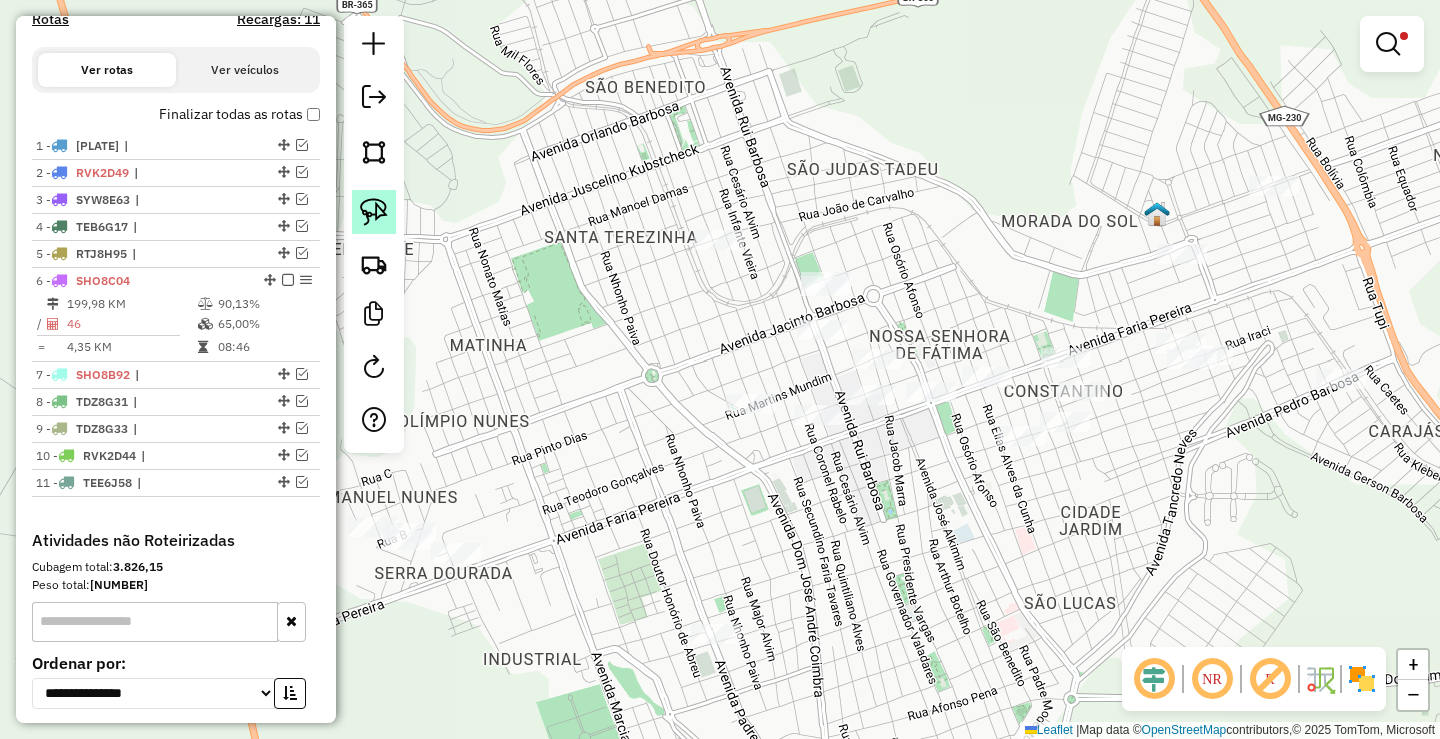 click 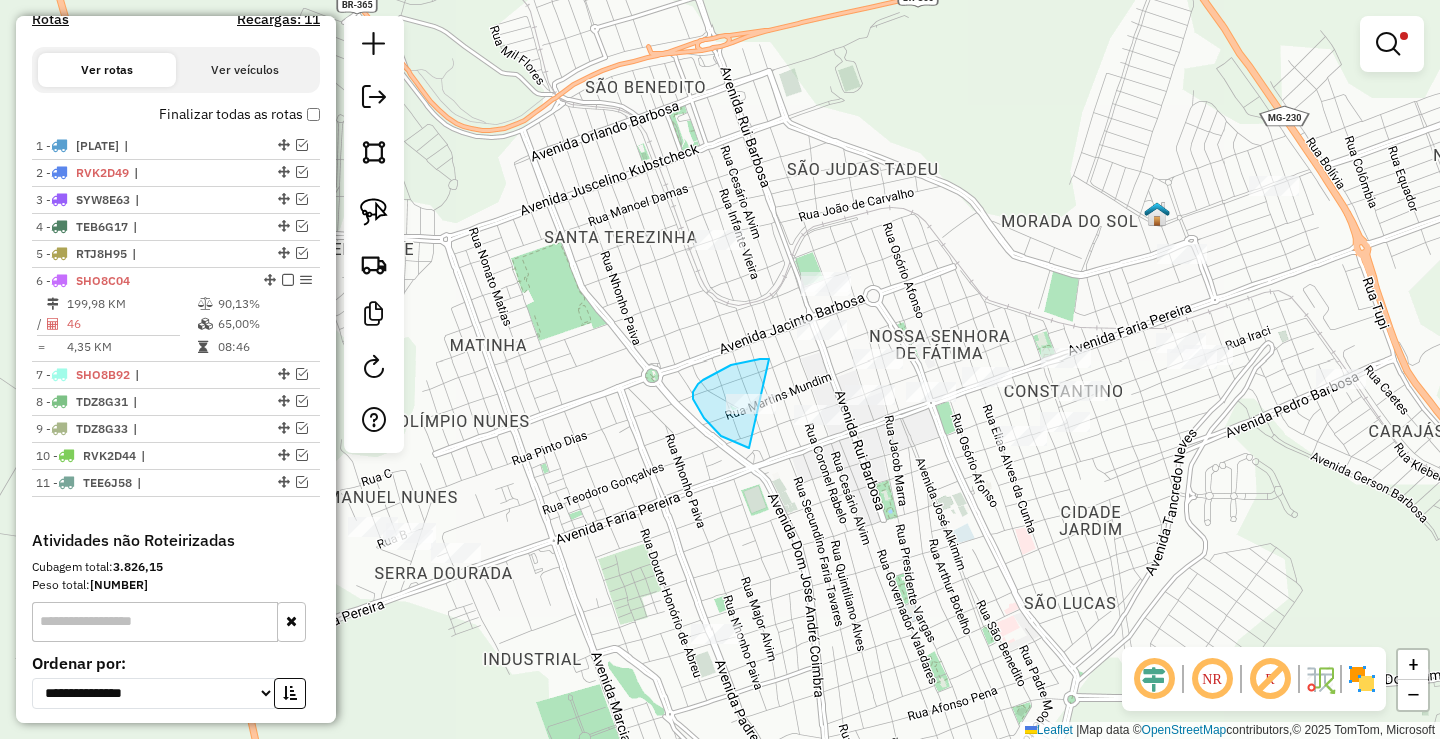 drag, startPoint x: 769, startPoint y: 359, endPoint x: 857, endPoint y: 445, distance: 123.04471 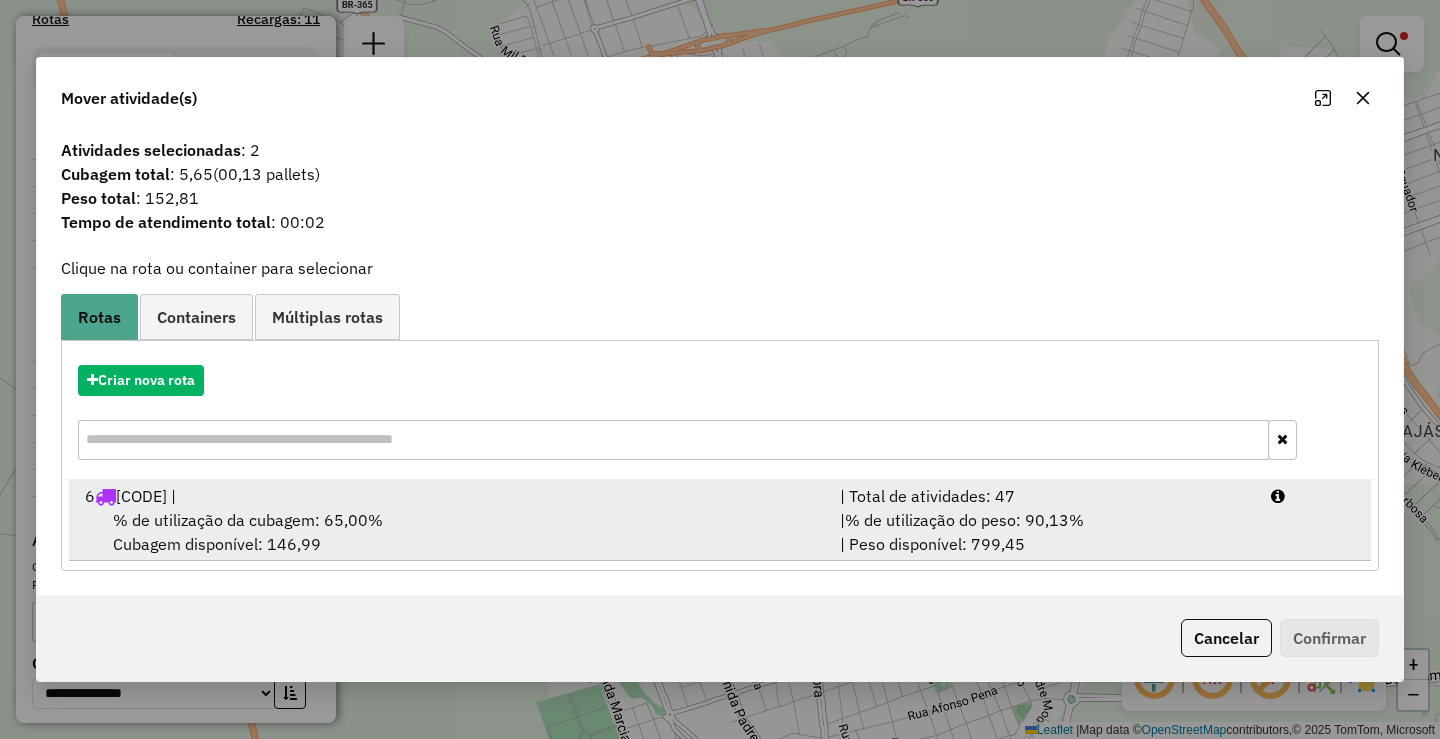 click on "|  % de utilização do peso: 90,13%  | Peso disponível: 799,45" at bounding box center (1043, 532) 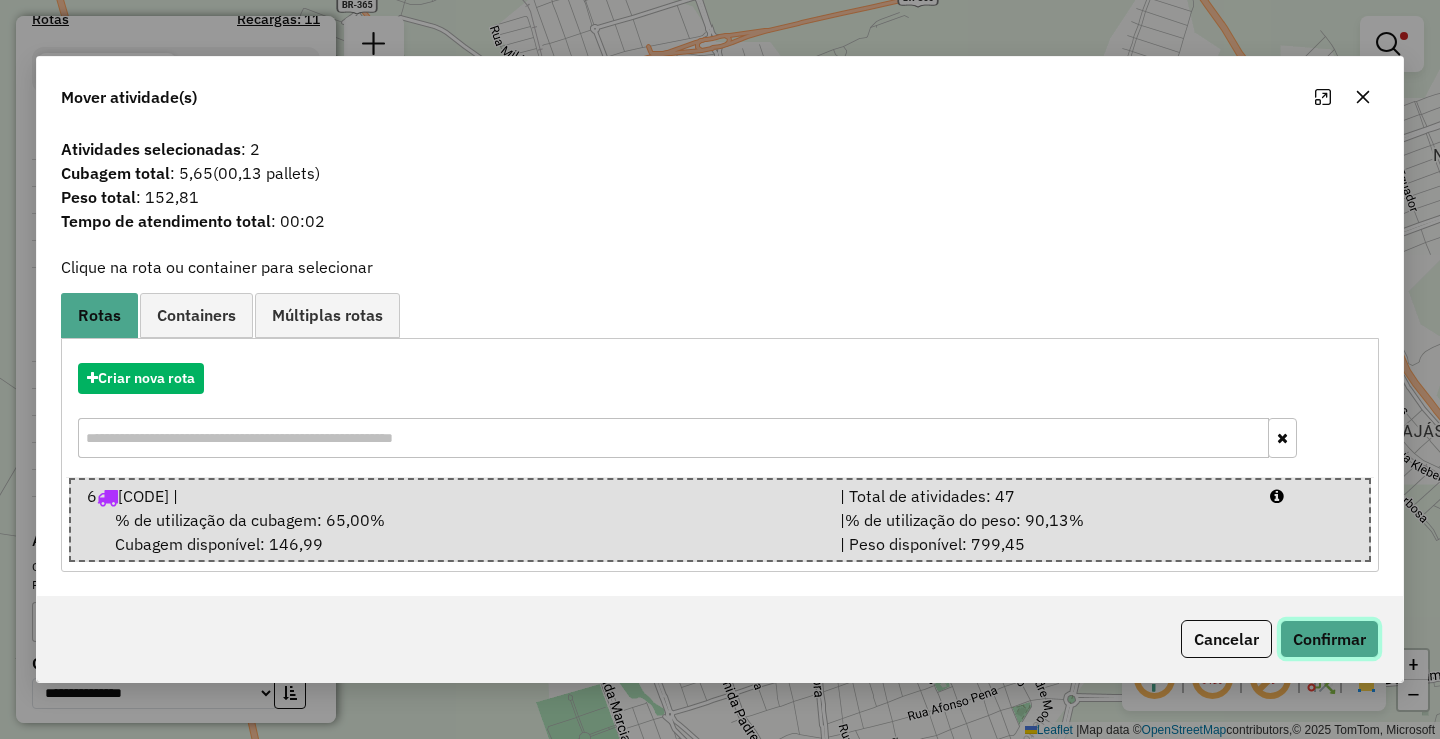 click on "Confirmar" 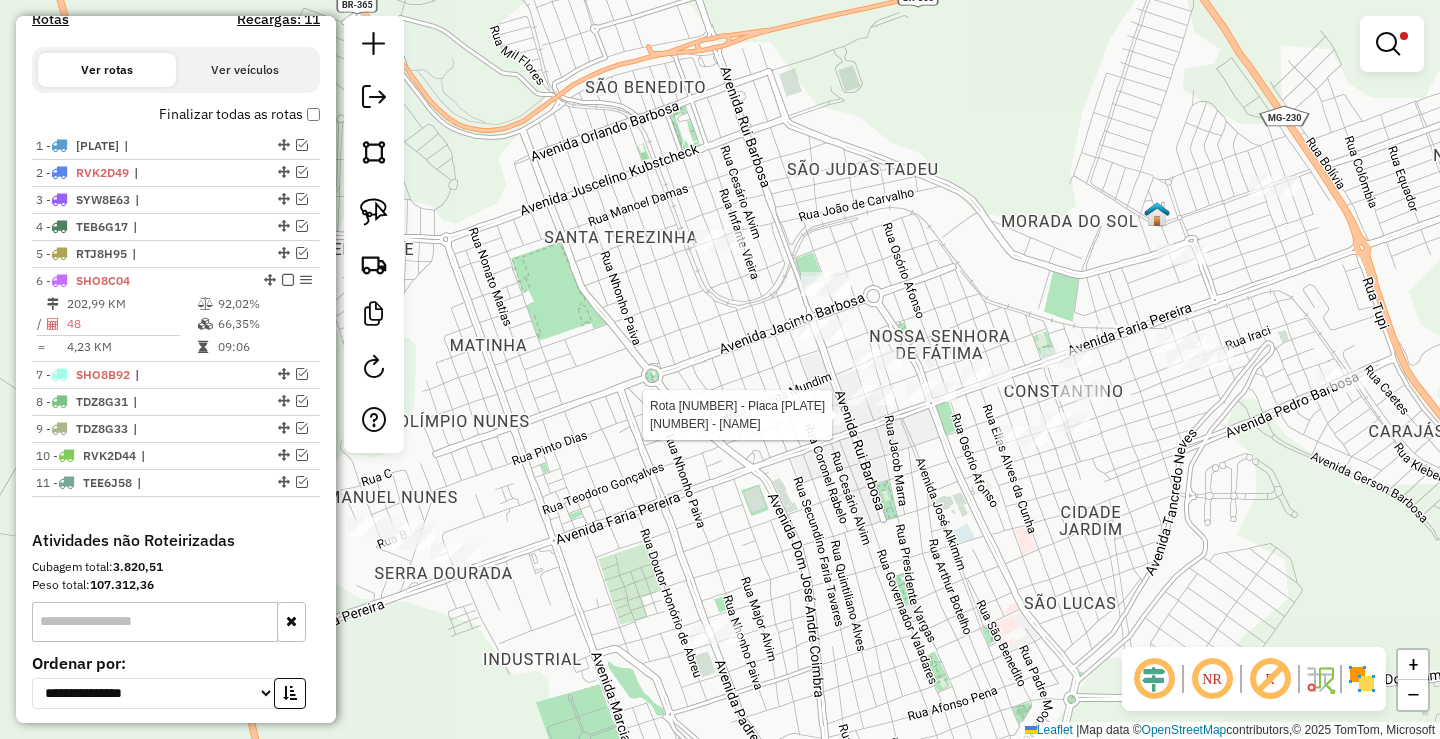 select on "**********" 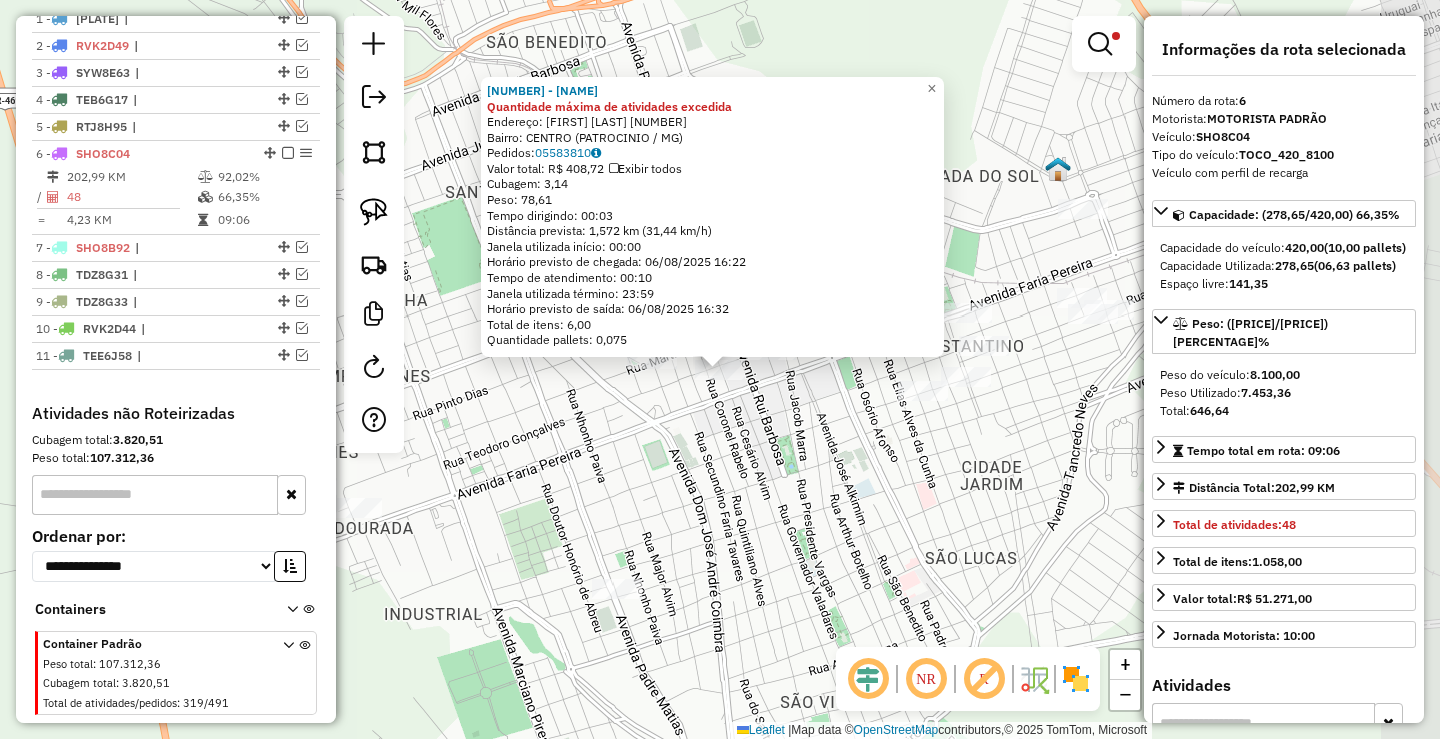 scroll, scrollTop: 800, scrollLeft: 0, axis: vertical 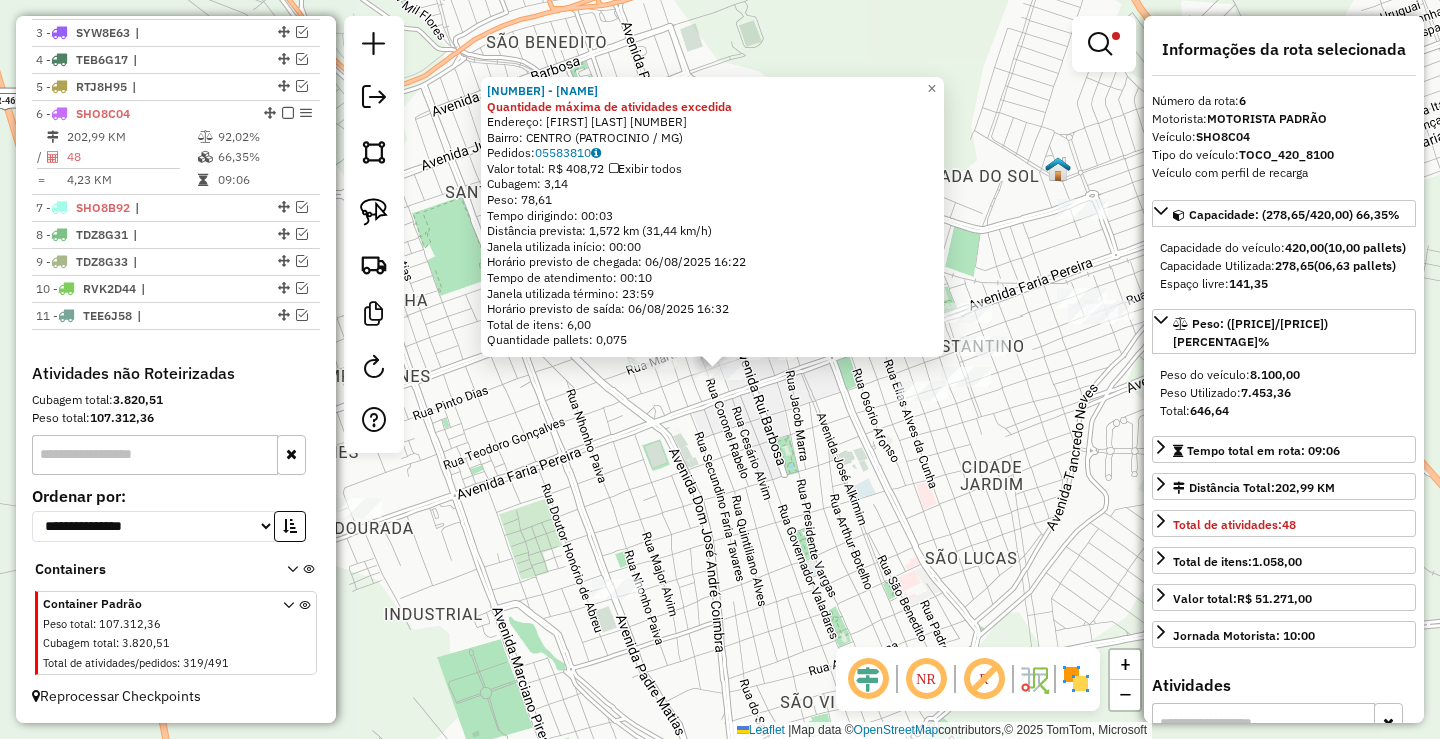 click on "30320 - BAR DO JILOZINHO Quantidade máxima de atividades excedida  Endereço:  CESARIO ALVIM 1519   Bairro: CENTRO (PATROCINIO / MG)   Pedidos:  05583810   Valor total: R$ 408,72   Exibir todos   Cubagem: 3,14  Peso: 78,61  Tempo dirigindo: 00:03   Distância prevista: 1,572 km (31,44 km/h)   Janela utilizada início: 00:00   Horário previsto de chegada: 06/08/2025 16:22   Tempo de atendimento: 00:10   Janela utilizada término: 23:59   Horário previsto de saída: 06/08/2025 16:32   Total de itens: 6,00   Quantidade pallets: 0,075  × Limpar filtros Janela de atendimento Grade de atendimento Capacidade Transportadoras Veículos Cliente Pedidos  Rotas Selecione os dias de semana para filtrar as janelas de atendimento  Seg   Ter   Qua   Qui   Sex   Sáb   Dom  Informe o período da janela de atendimento: De: Até:  Filtrar exatamente a janela do cliente  Considerar janela de atendimento padrão  Selecione os dias de semana para filtrar as grades de atendimento  Seg   Ter   Qua   Qui   Sex   Sáb   Dom  ****" 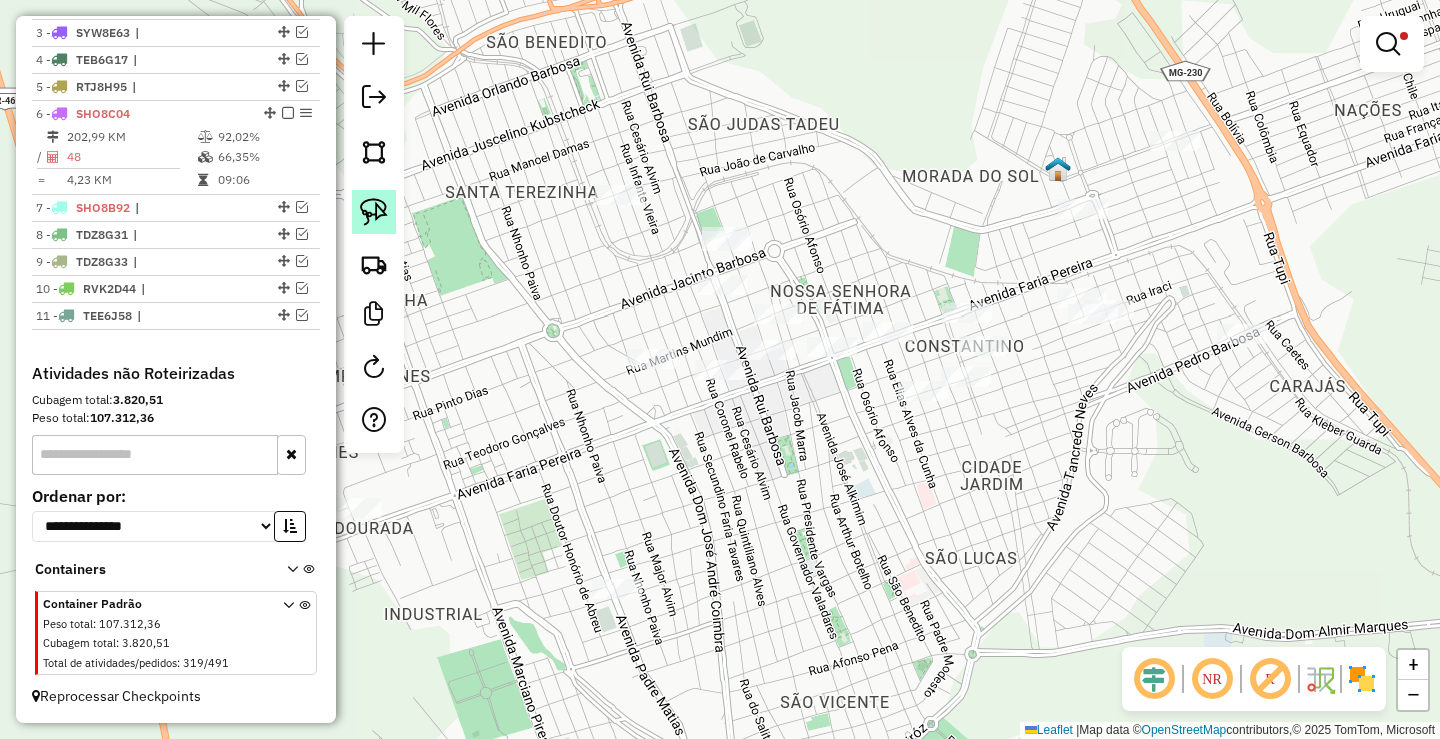 click 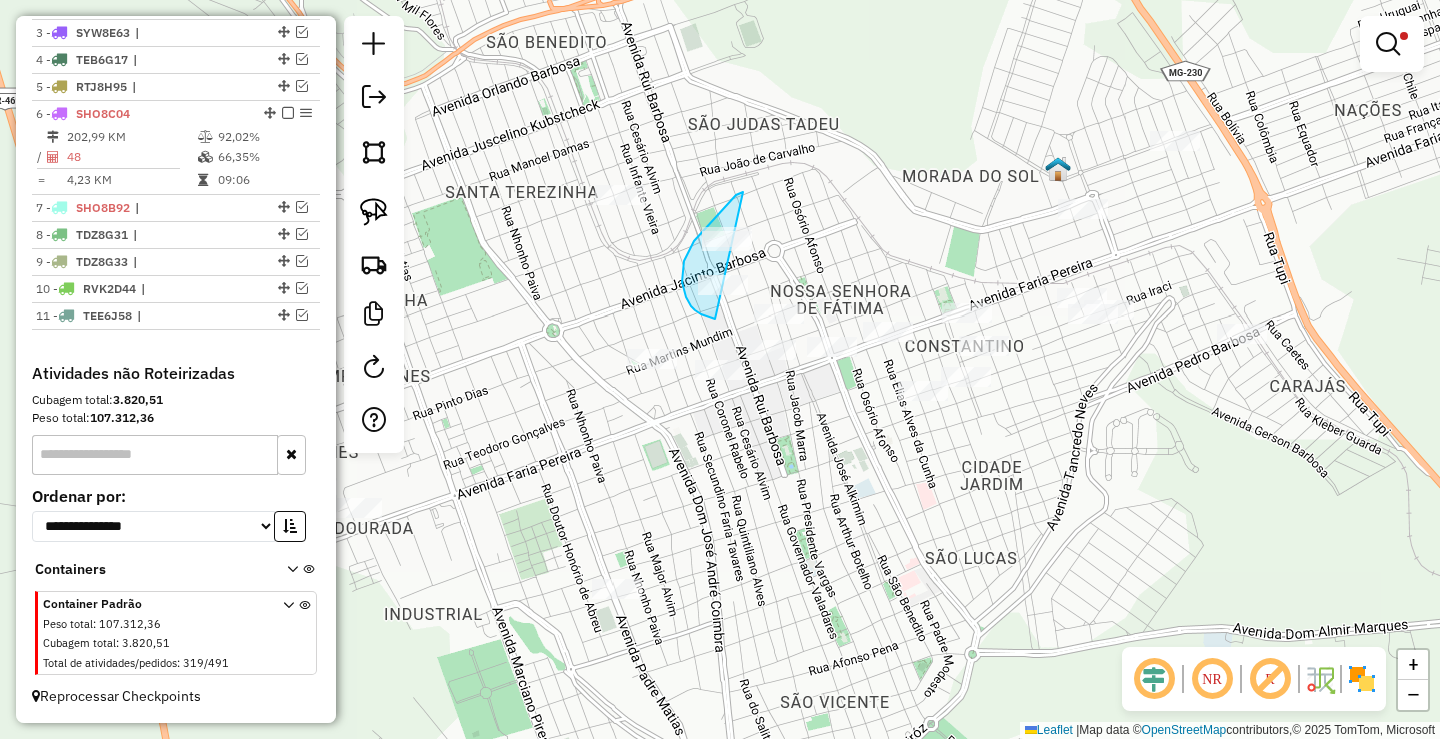 drag, startPoint x: 743, startPoint y: 192, endPoint x: 759, endPoint y: 287, distance: 96.337944 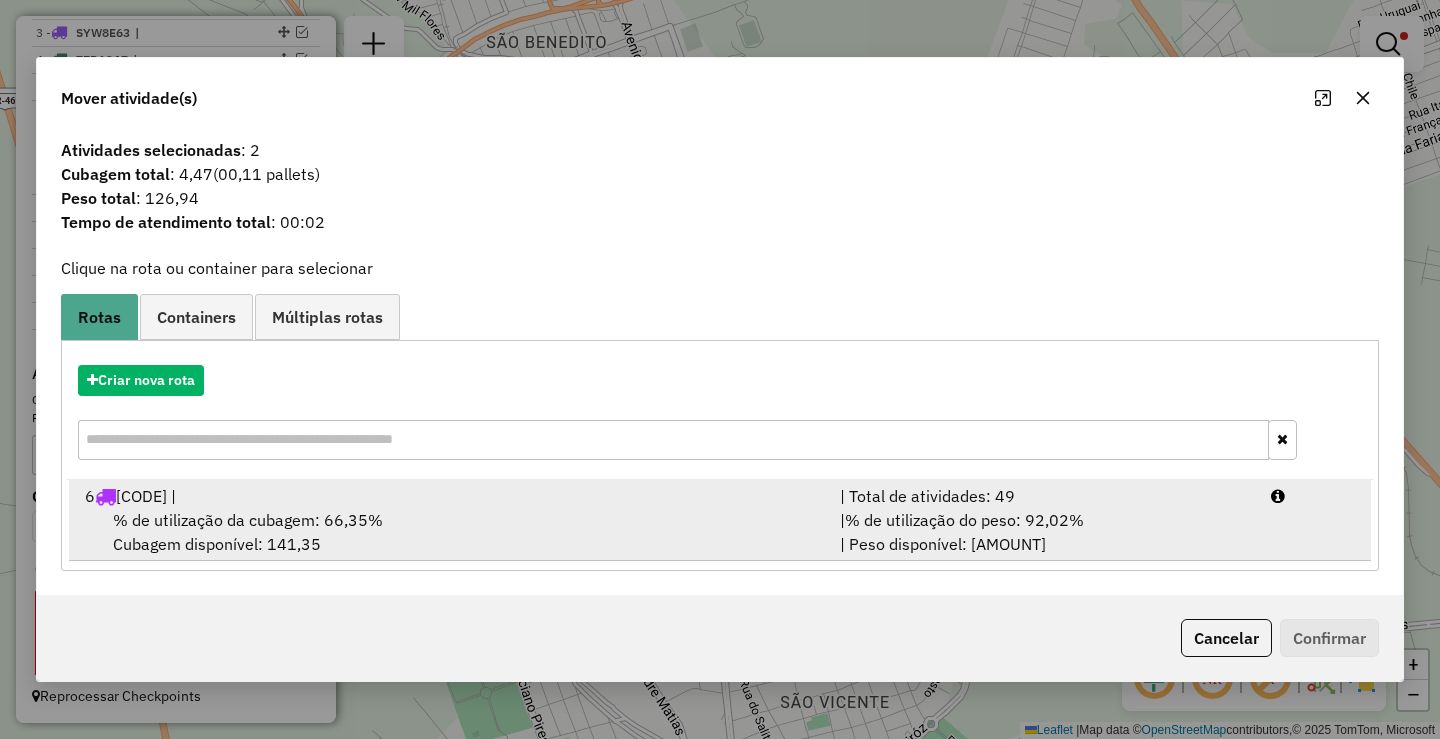 click on "|  % de utilização do peso: 92,02%  | Peso disponível: 646,64" at bounding box center [1043, 532] 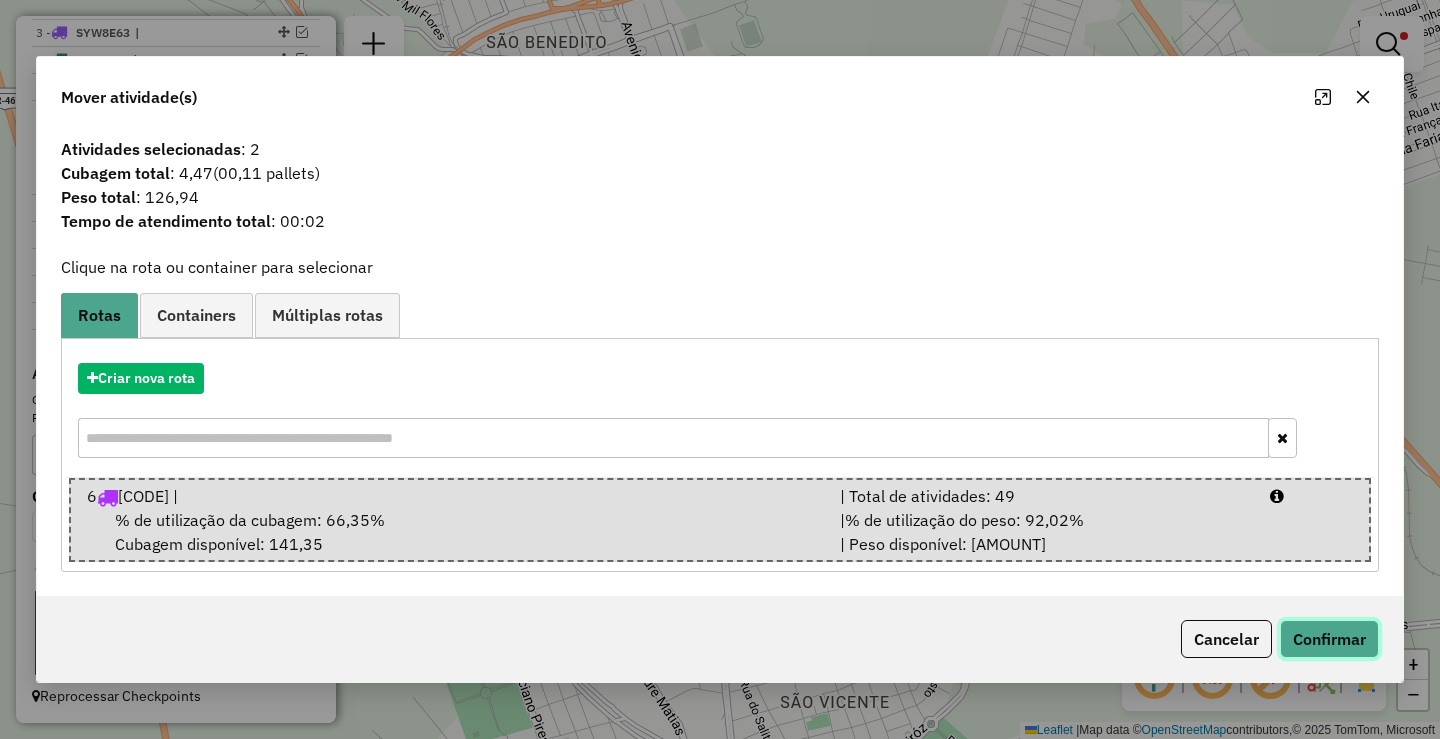 click on "Confirmar" 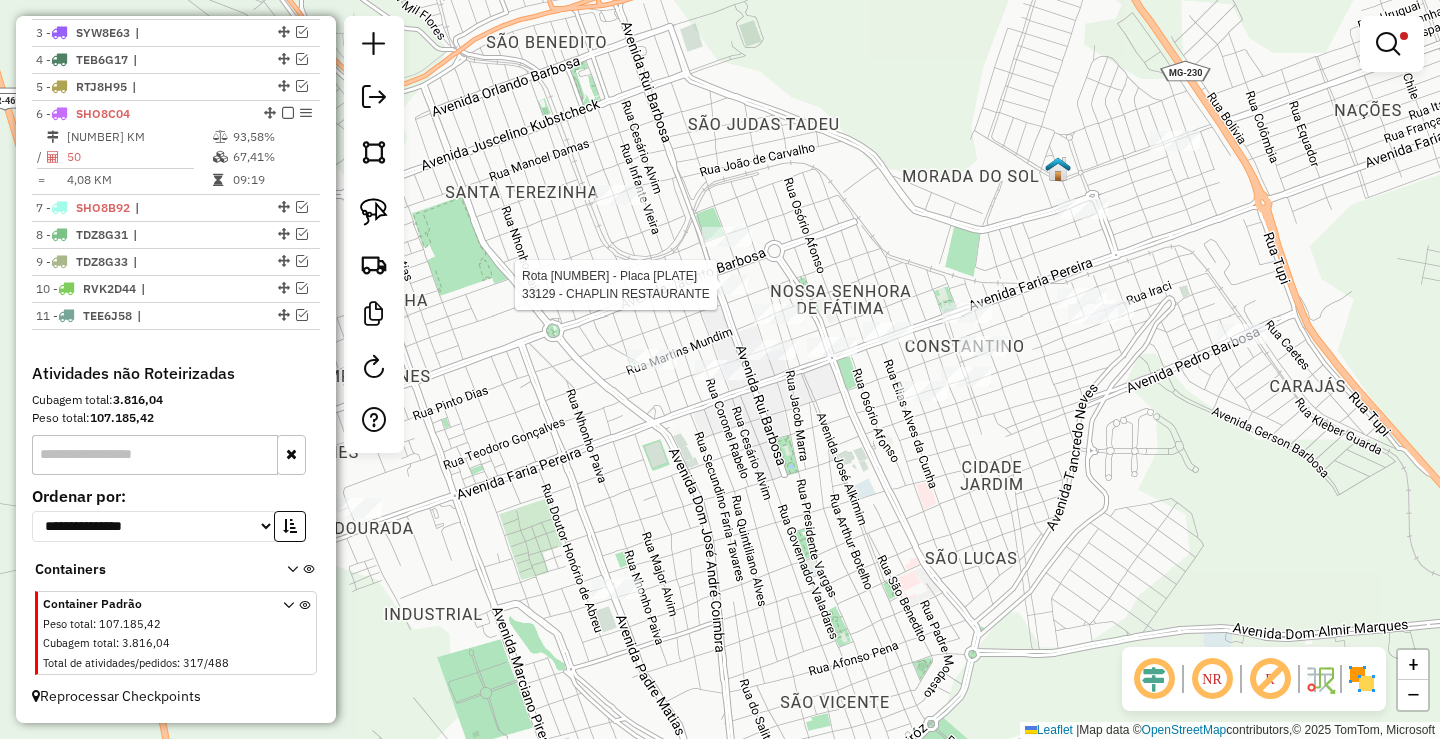 select on "**********" 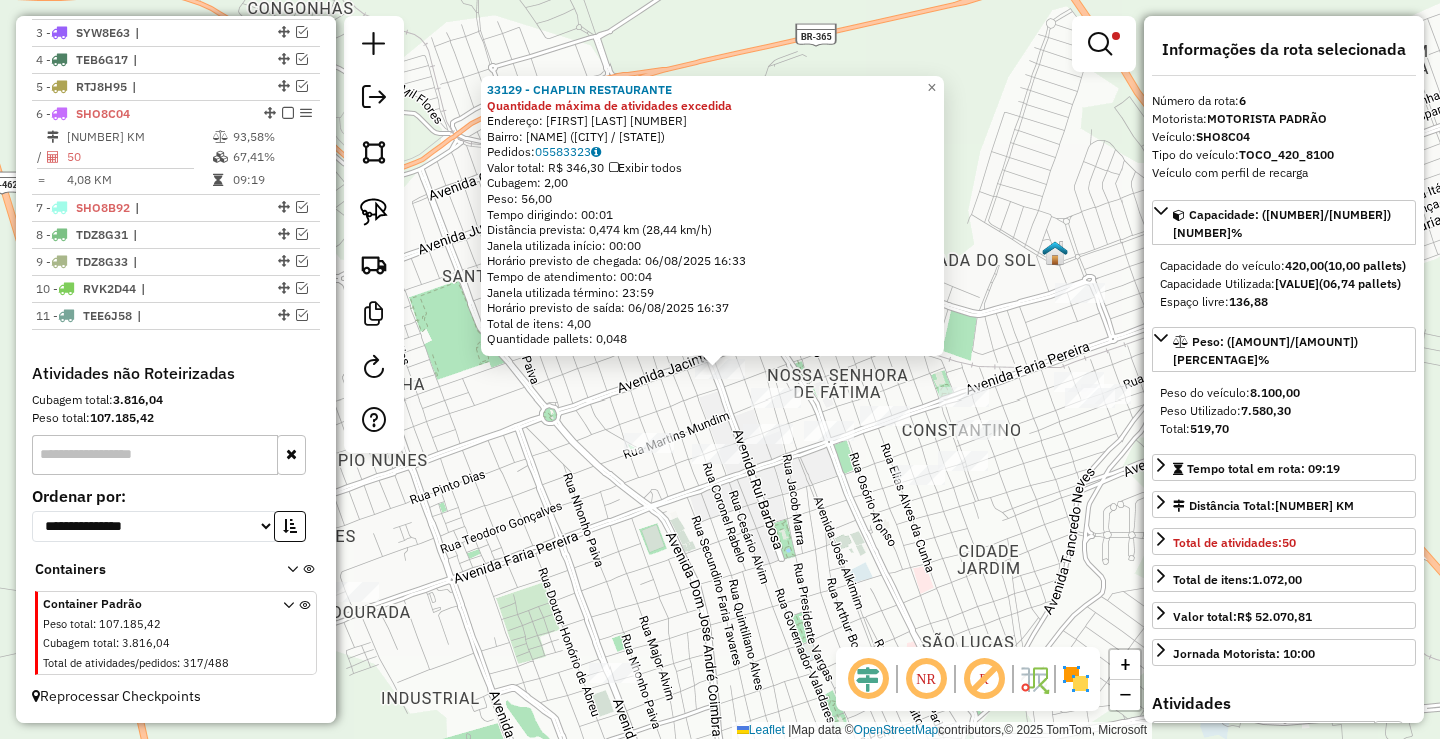 drag, startPoint x: 735, startPoint y: 566, endPoint x: 765, endPoint y: 497, distance: 75.23962 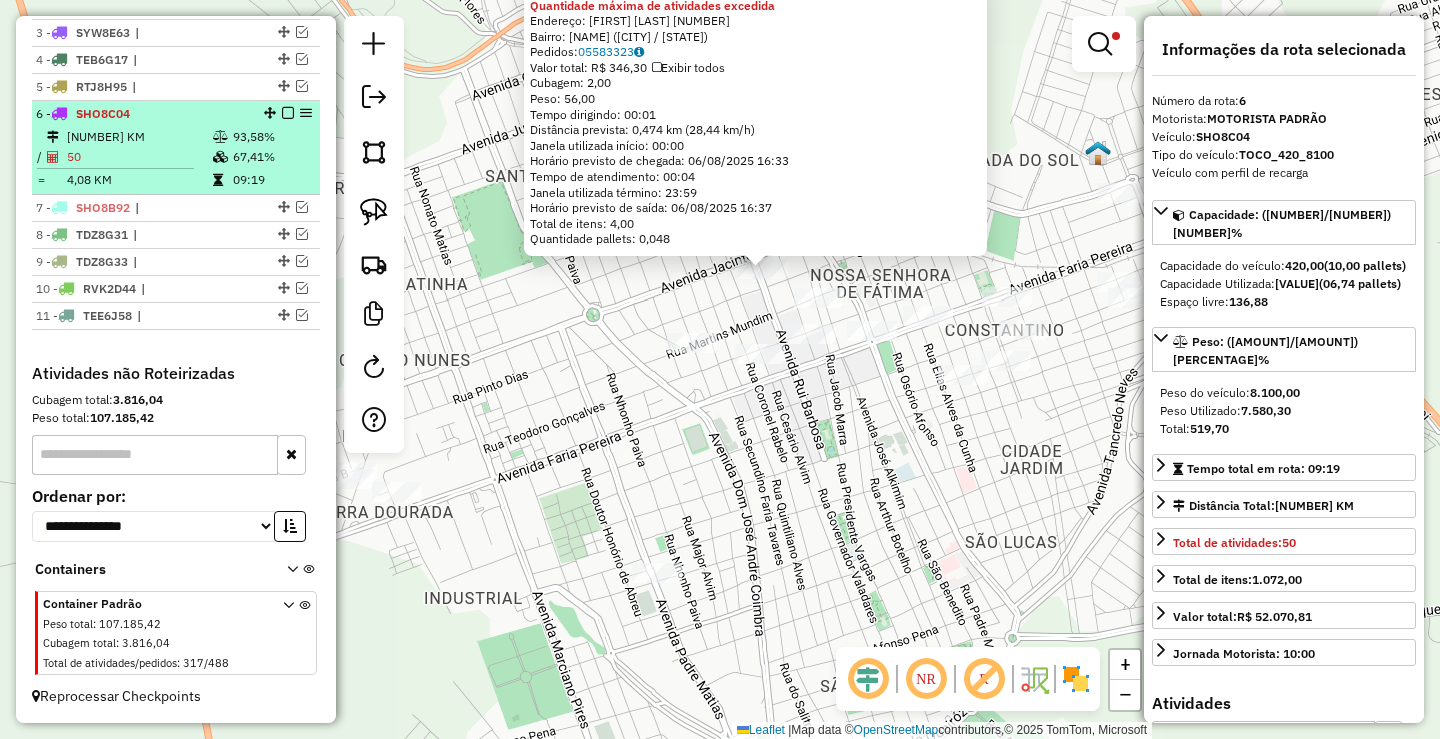click on "6 -       SHO8C04" at bounding box center [176, 114] 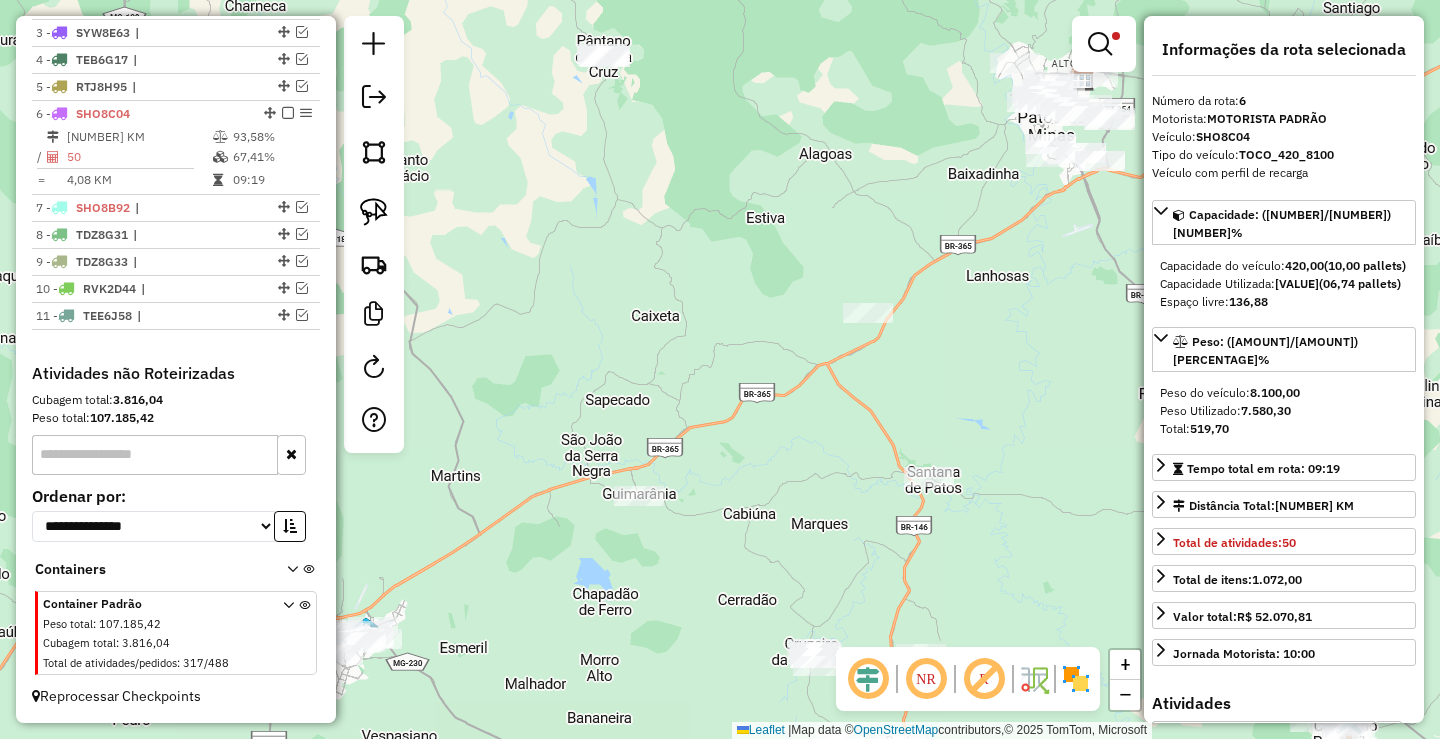 click at bounding box center (1104, 44) 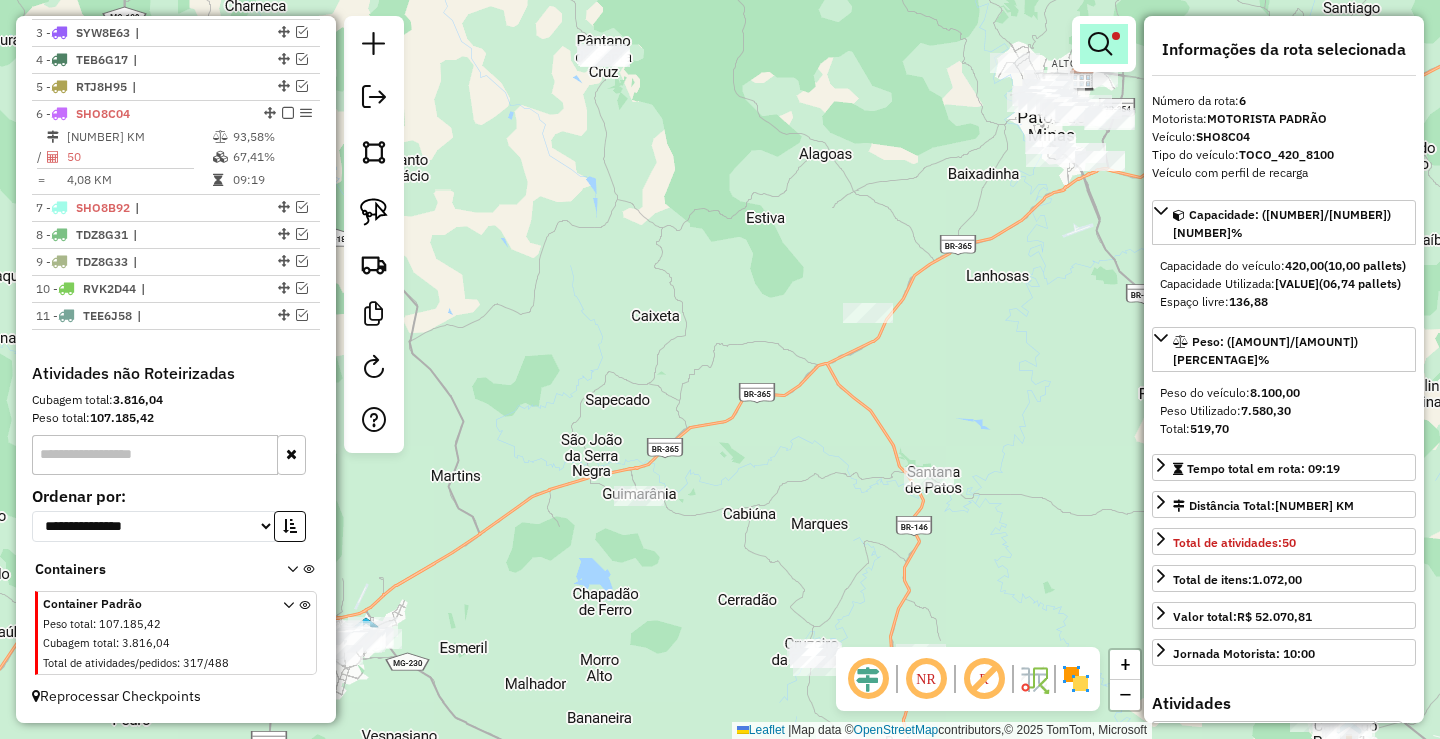 click at bounding box center (1100, 44) 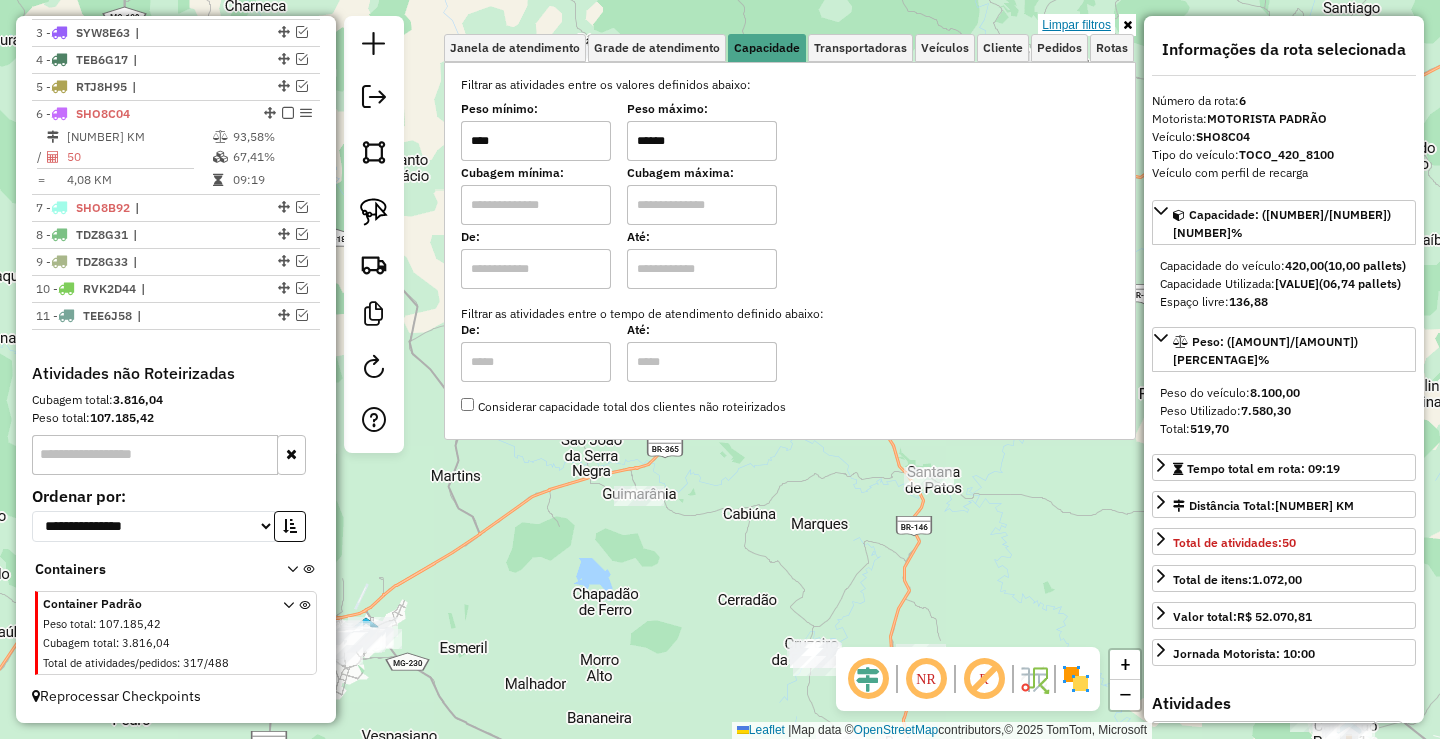 click on "Limpar filtros" at bounding box center [1076, 25] 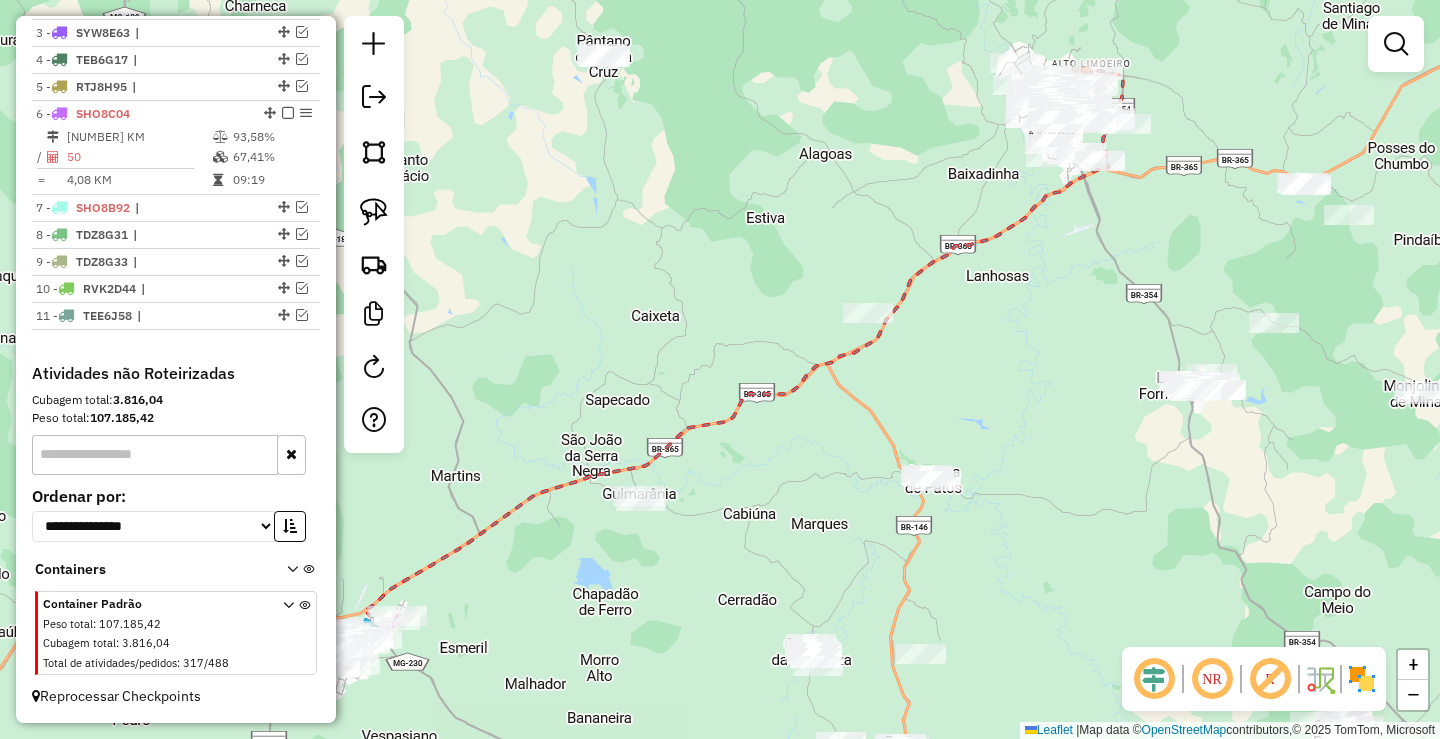 click at bounding box center (288, 113) 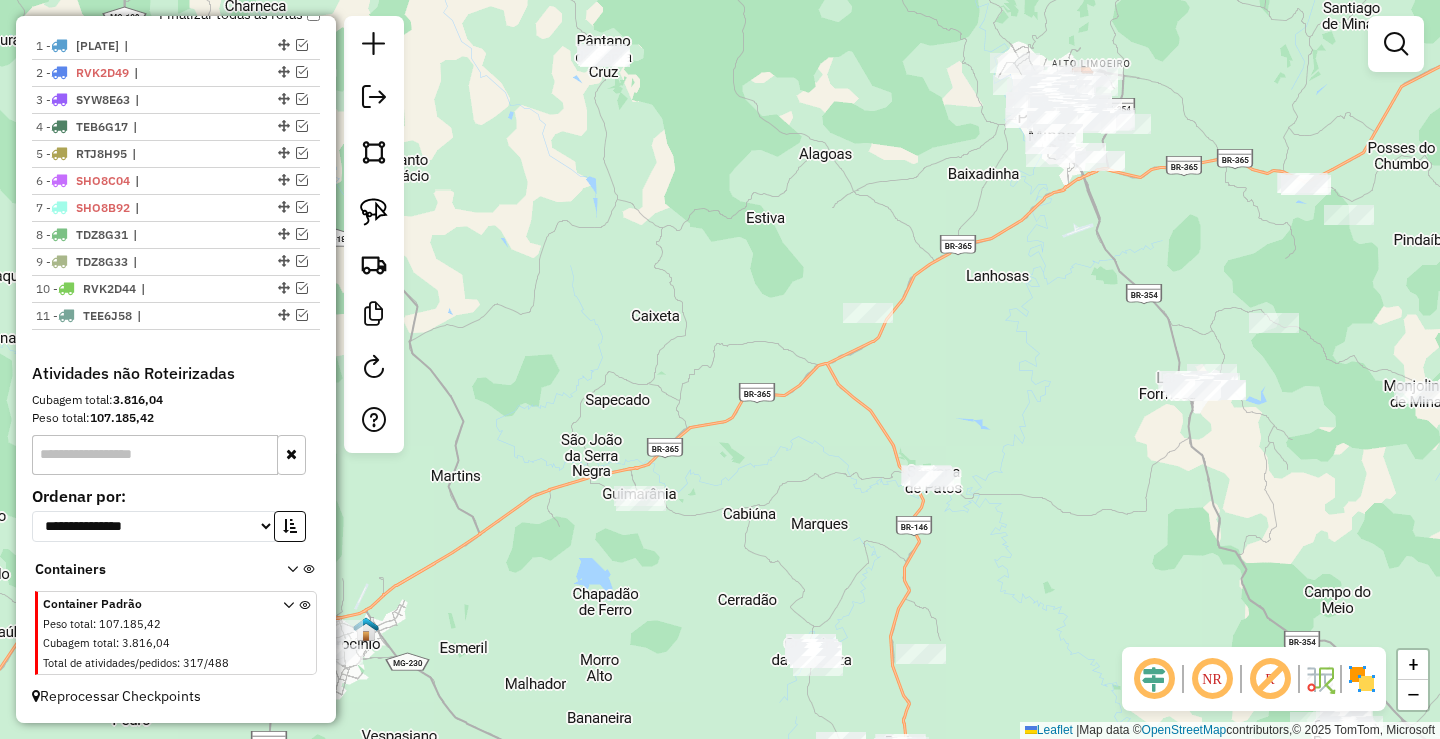 scroll, scrollTop: 733, scrollLeft: 0, axis: vertical 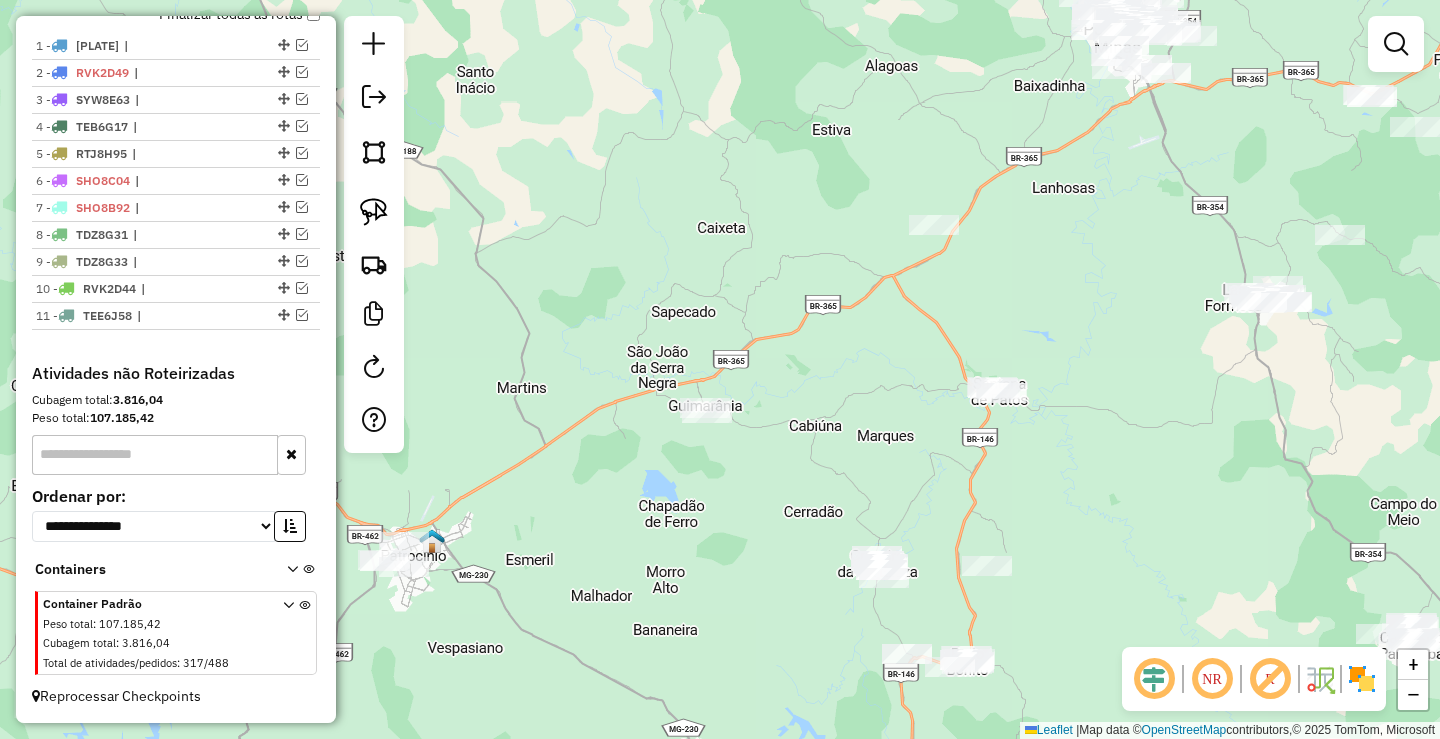 drag, startPoint x: 732, startPoint y: 365, endPoint x: 734, endPoint y: 326, distance: 39.051247 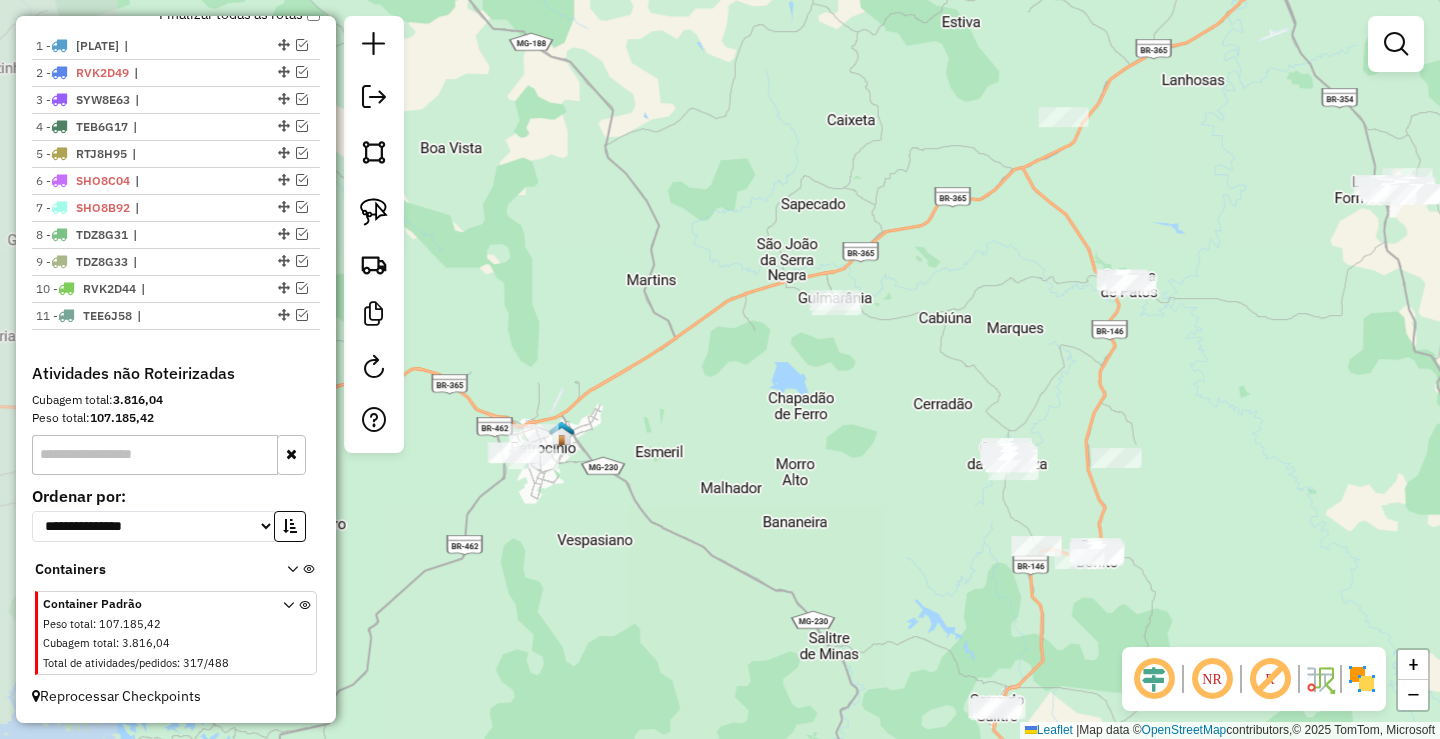 click on "Janela de atendimento Grade de atendimento Capacidade Transportadoras Veículos Cliente Pedidos  Rotas Selecione os dias de semana para filtrar as janelas de atendimento  Seg   Ter   Qua   Qui   Sex   Sáb   Dom  Informe o período da janela de atendimento: De: Até:  Filtrar exatamente a janela do cliente  Considerar janela de atendimento padrão  Selecione os dias de semana para filtrar as grades de atendimento  Seg   Ter   Qua   Qui   Sex   Sáb   Dom   Considerar clientes sem dia de atendimento cadastrado  Clientes fora do dia de atendimento selecionado Filtrar as atividades entre os valores definidos abaixo:  Peso mínimo:   Peso máximo:   Cubagem mínima:   Cubagem máxima:   De:   Até:  Filtrar as atividades entre o tempo de atendimento definido abaixo:  De:   Até:   Considerar capacidade total dos clientes não roteirizados Transportadora: Selecione um ou mais itens Tipo de veículo: Selecione um ou mais itens Veículo: Selecione um ou mais itens Motorista: Selecione um ou mais itens Nome: Rótulo:" 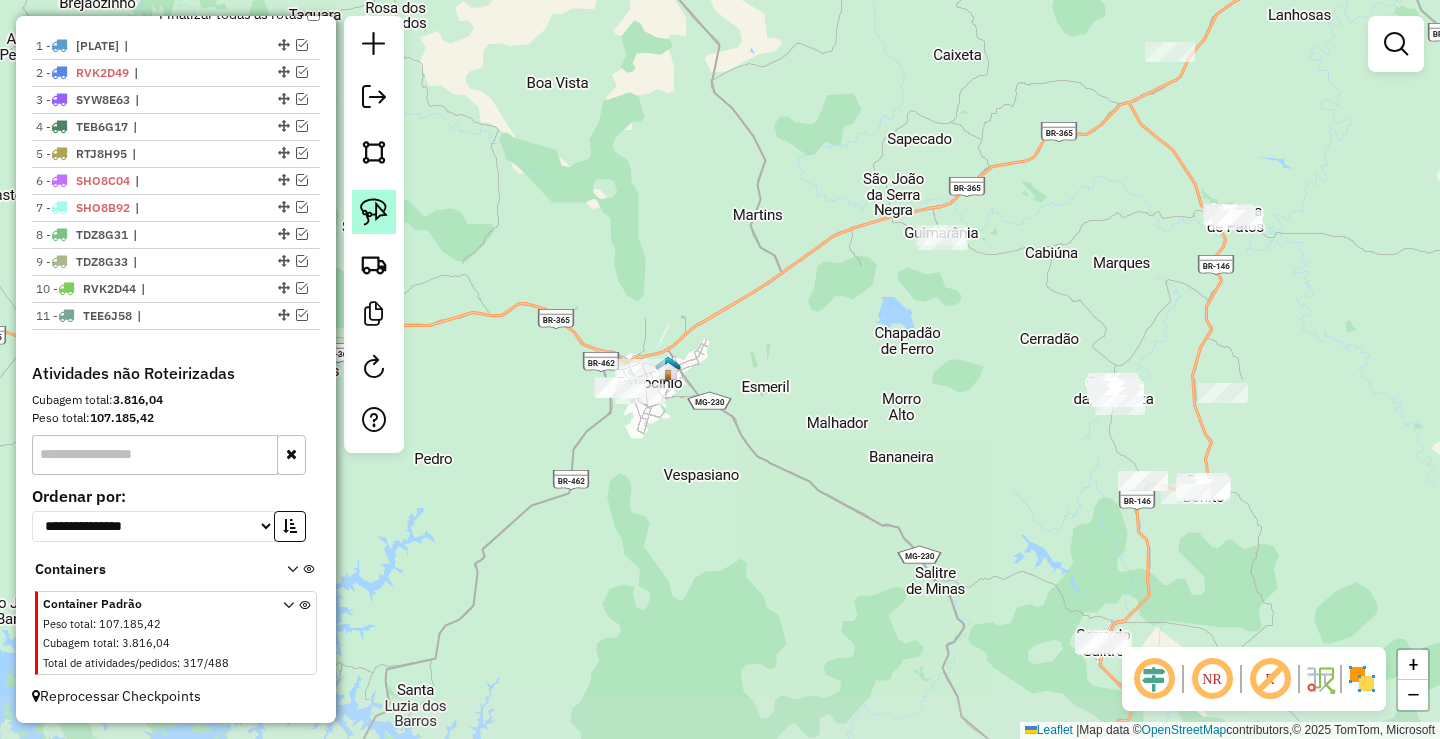 click 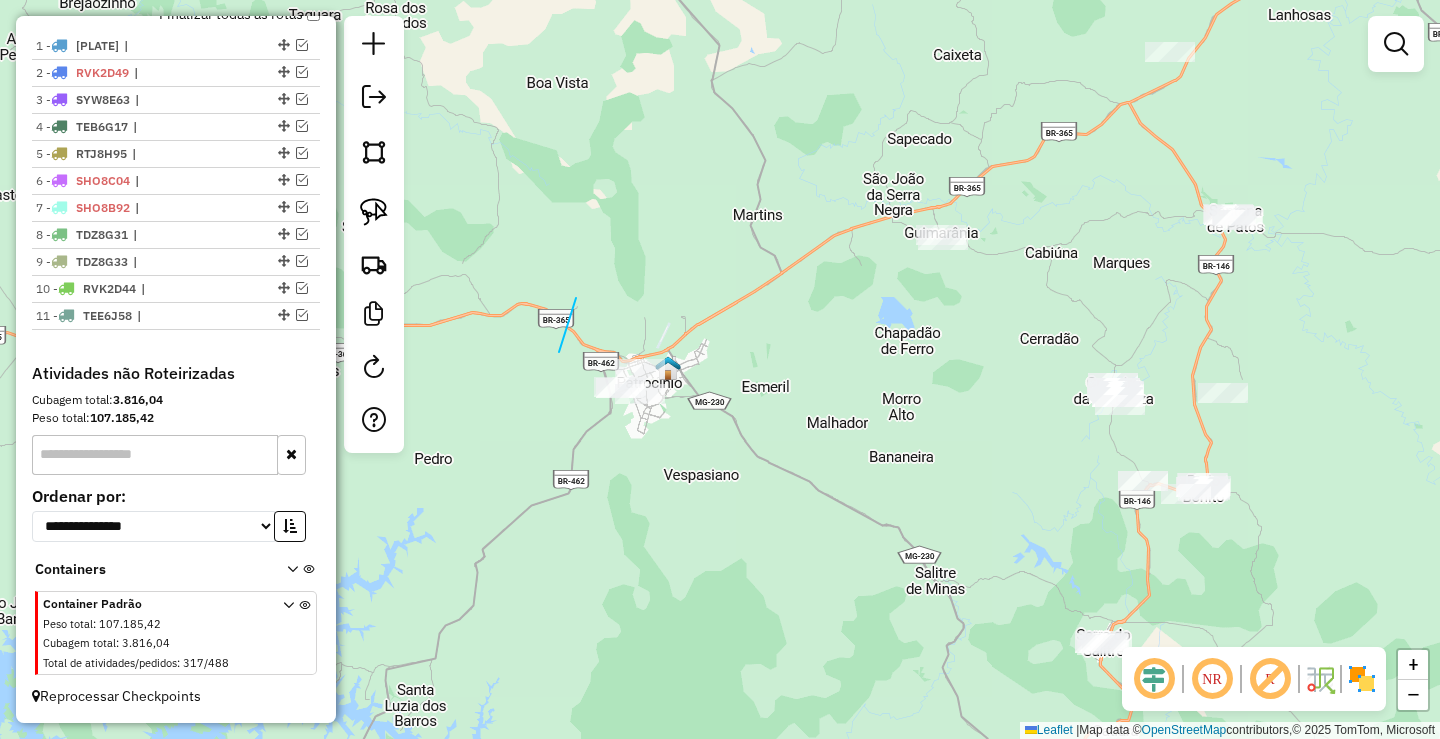 drag, startPoint x: 576, startPoint y: 298, endPoint x: 709, endPoint y: 369, distance: 150.76472 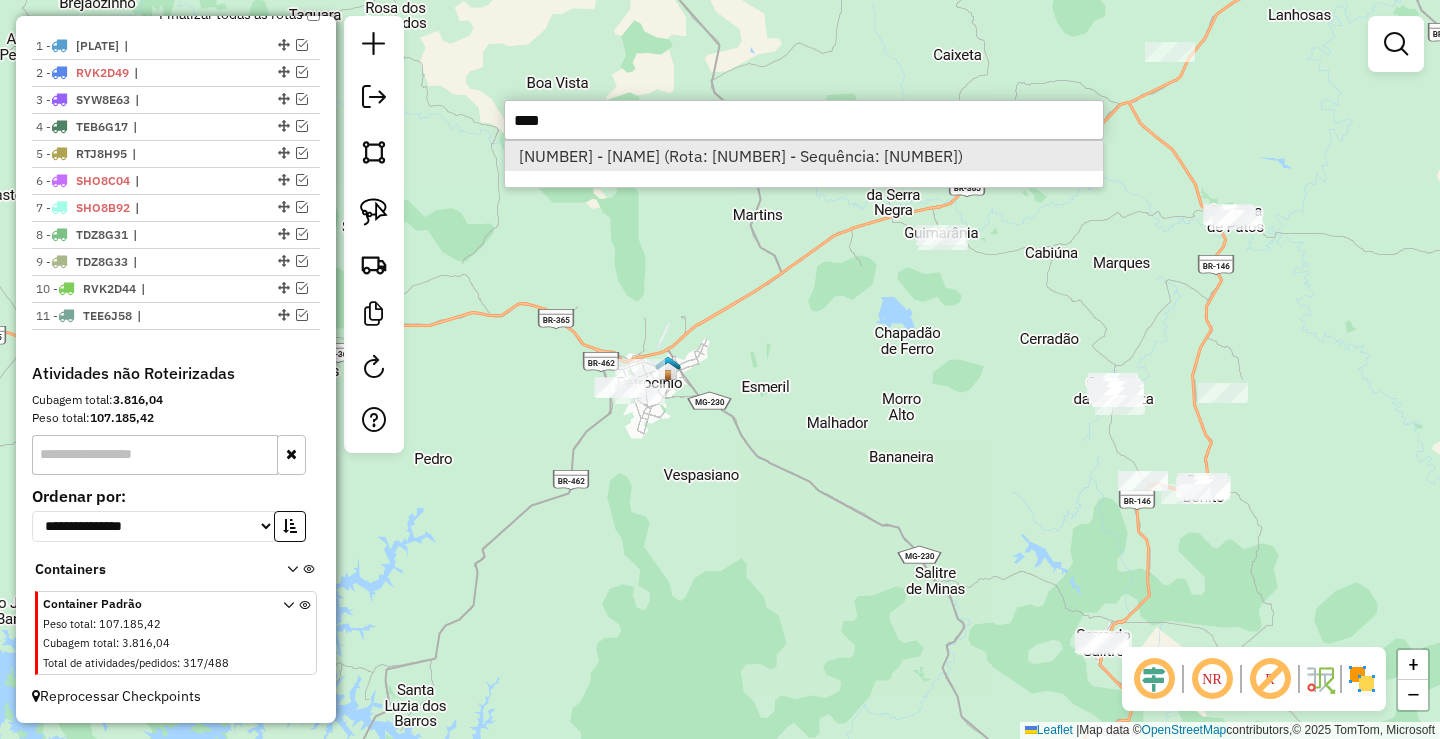 type on "****" 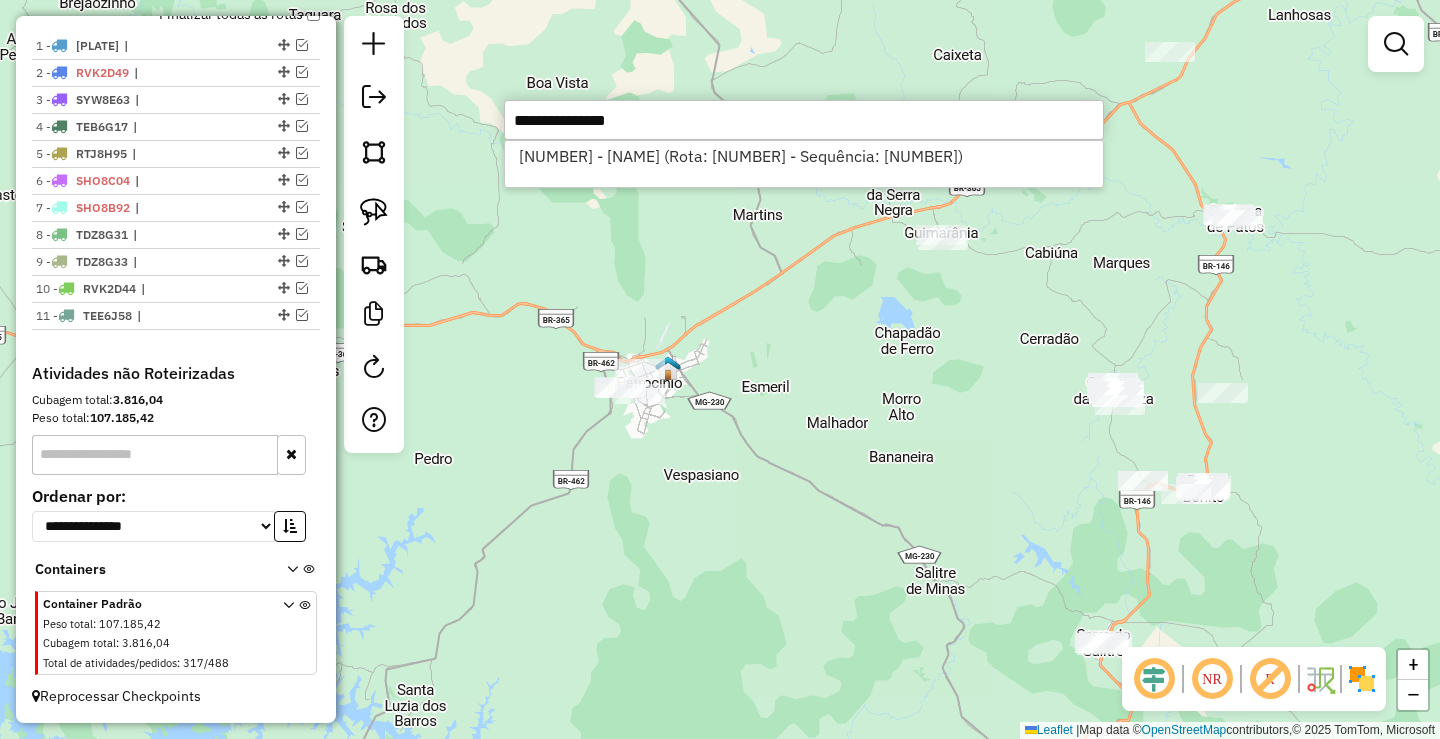 select on "**********" 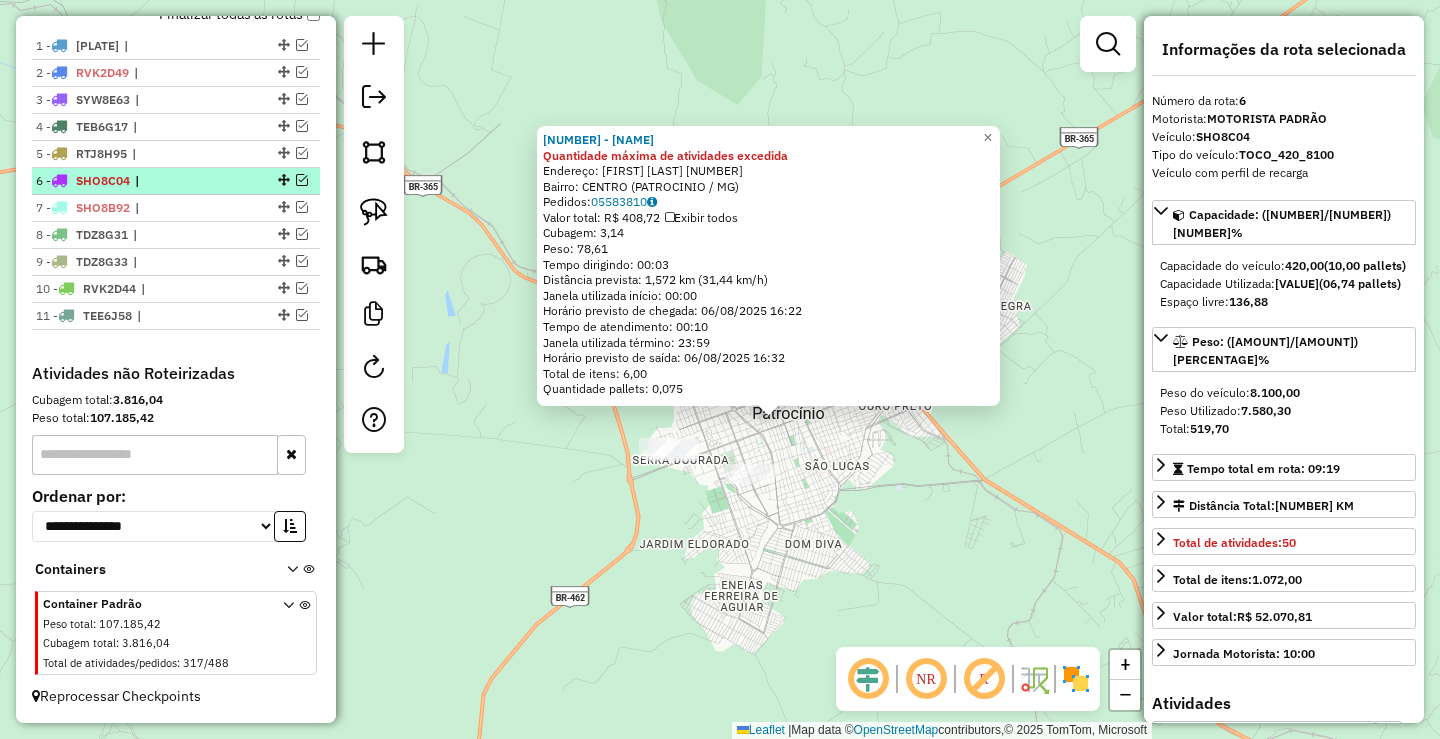 click at bounding box center [302, 180] 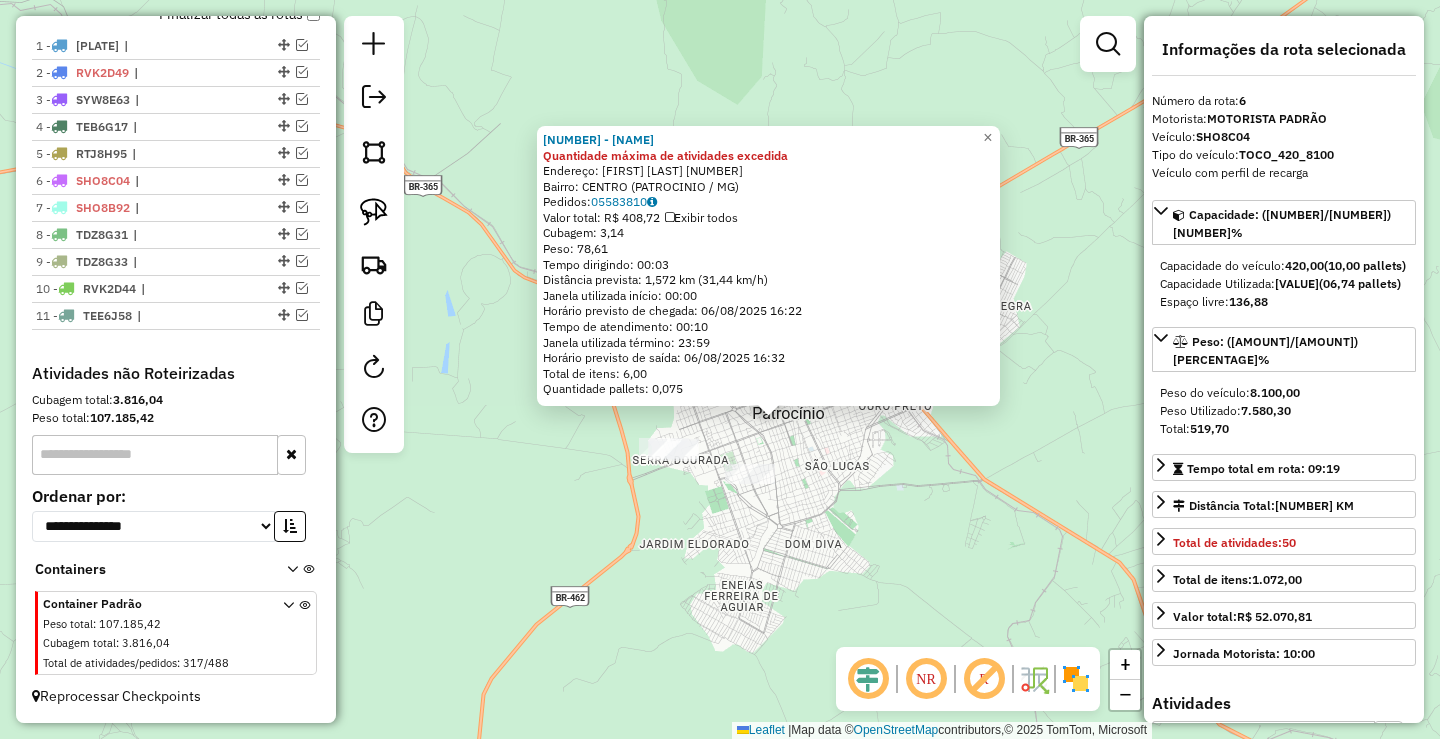scroll, scrollTop: 800, scrollLeft: 0, axis: vertical 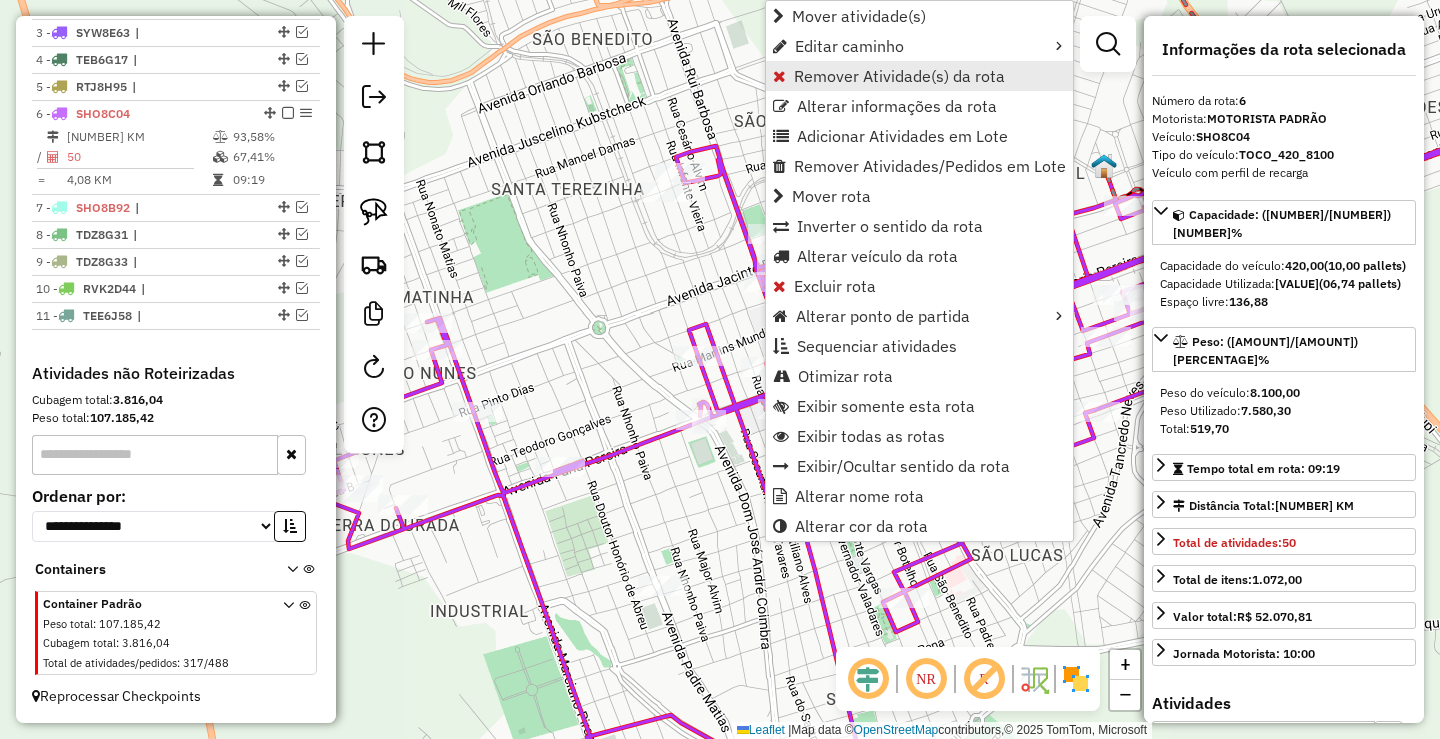 click on "Remover Atividade(s) da rota" at bounding box center [899, 76] 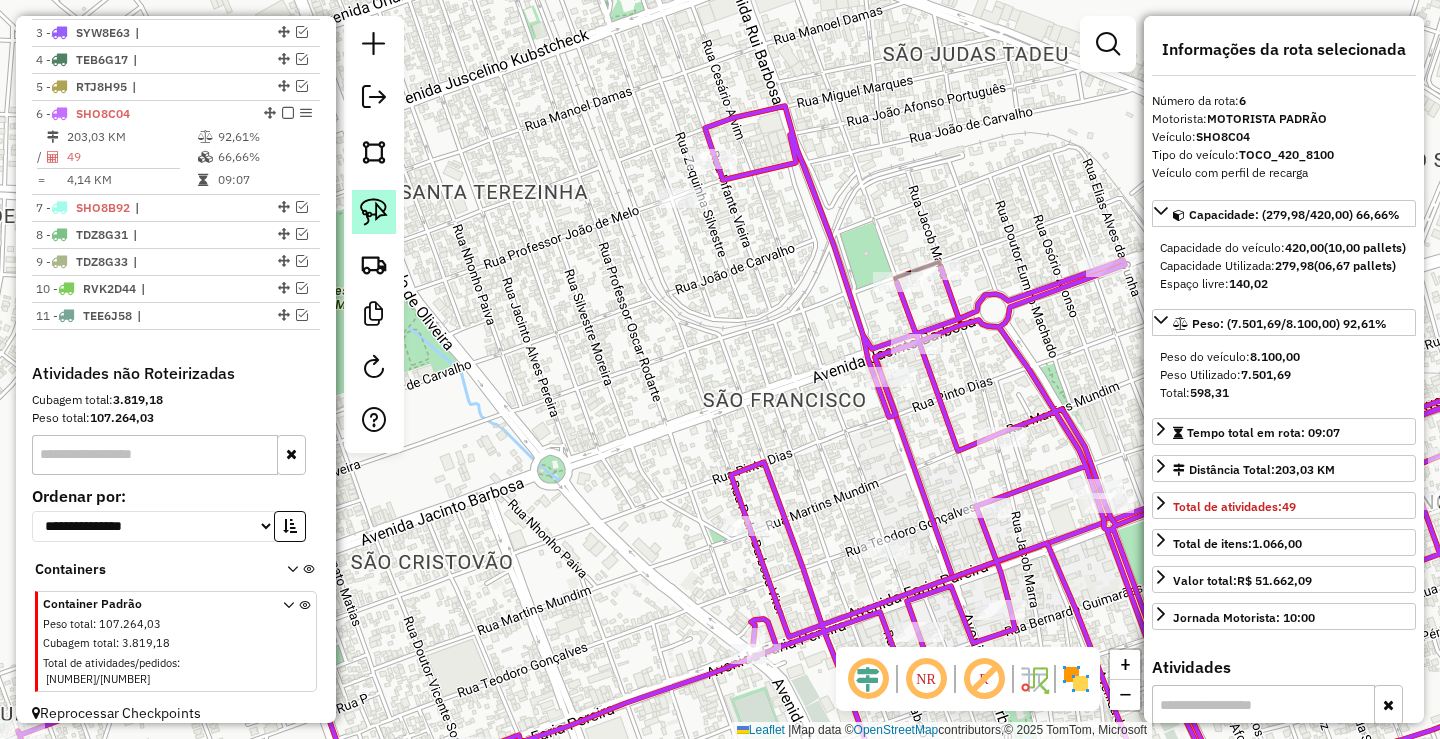 click 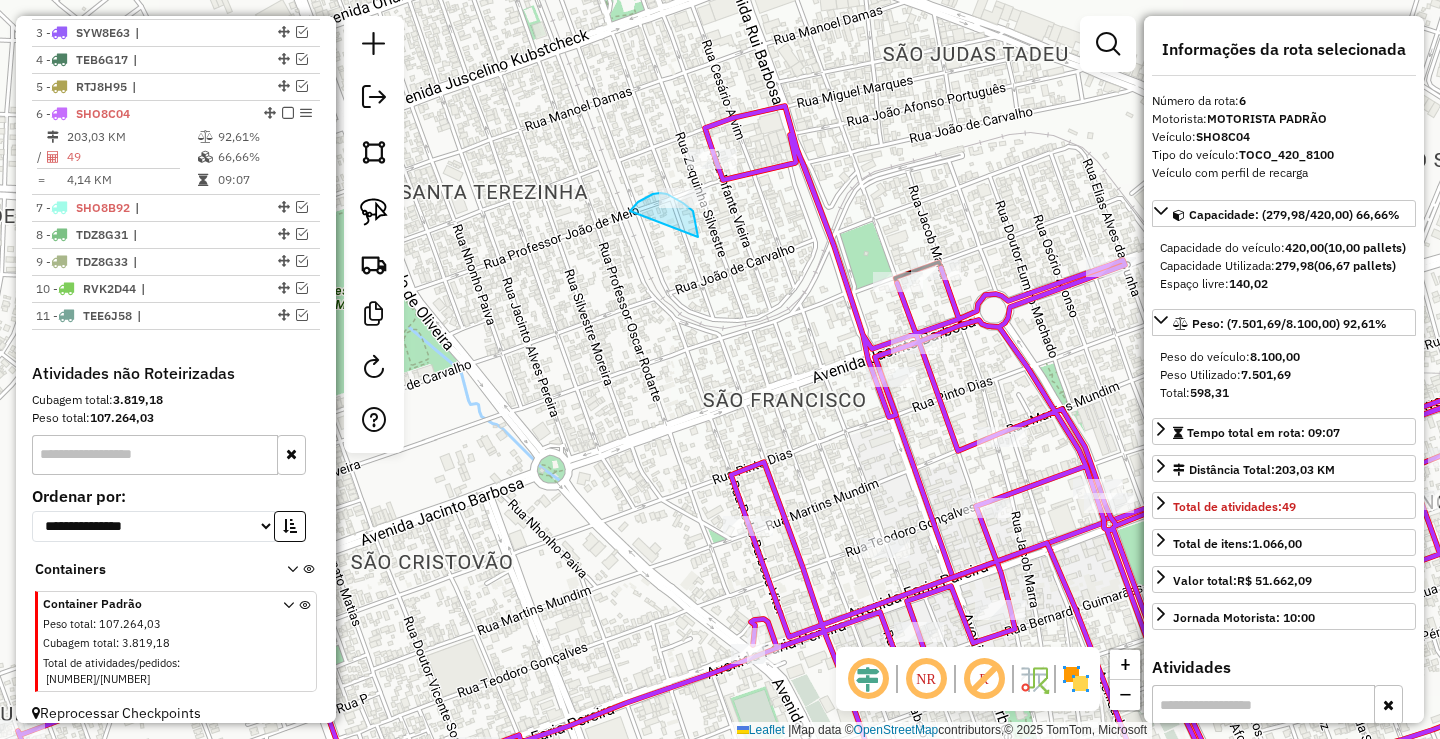 drag, startPoint x: 697, startPoint y: 236, endPoint x: 706, endPoint y: 214, distance: 23.769728 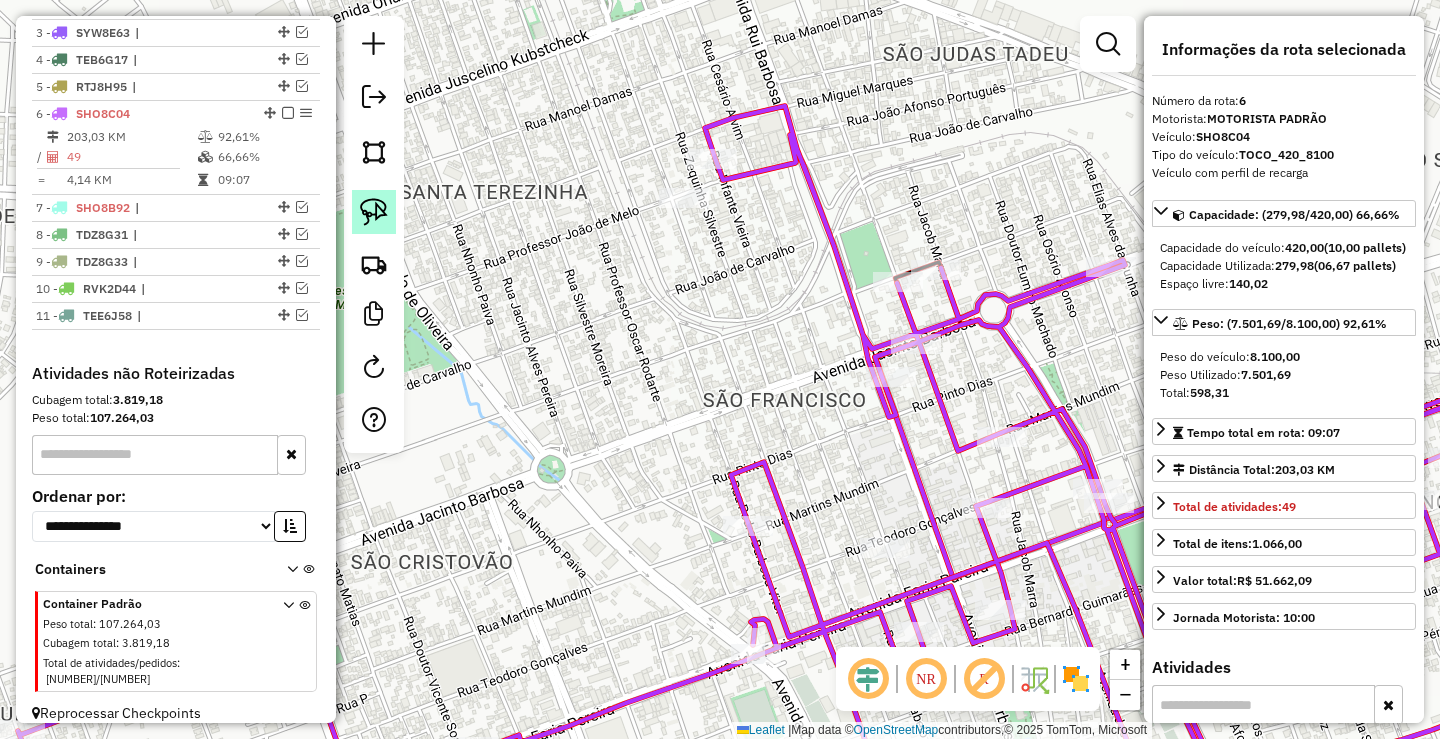 click 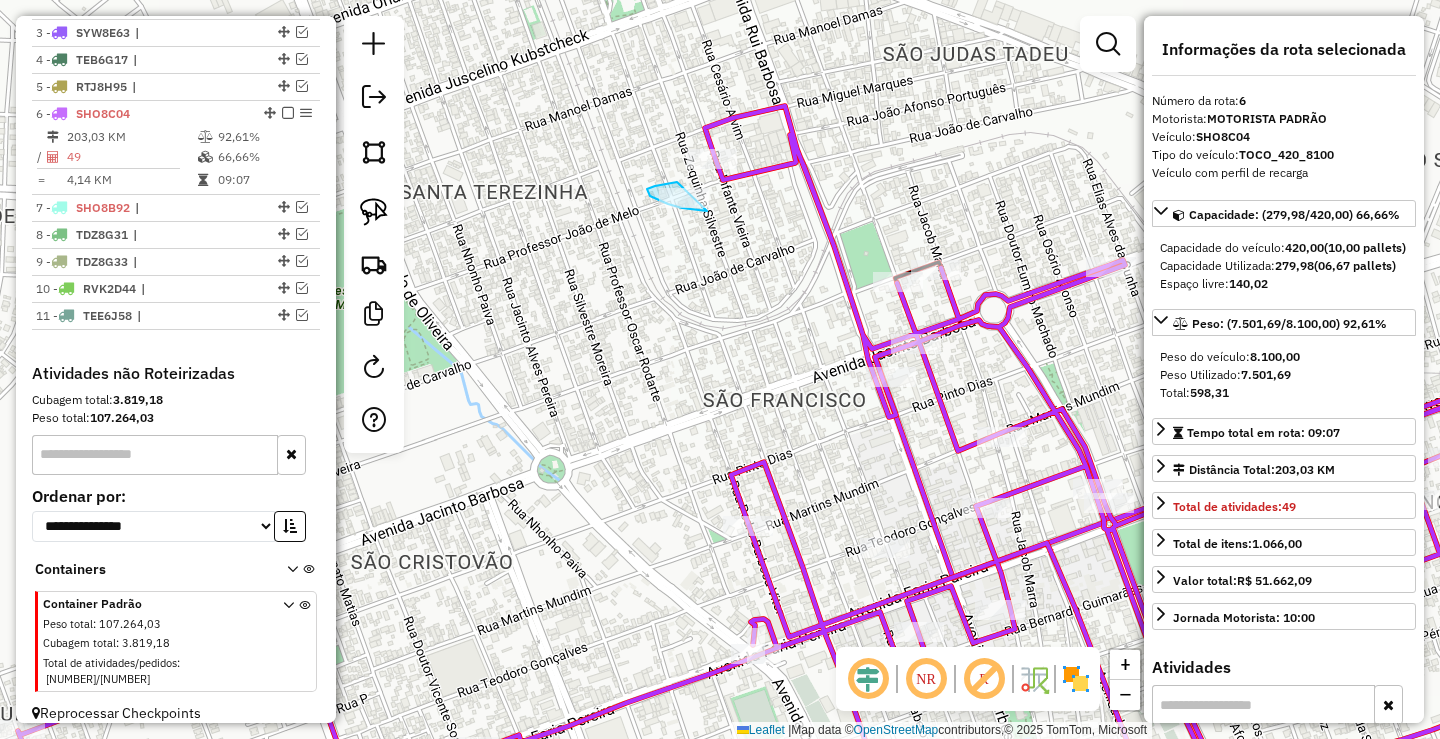 drag, startPoint x: 700, startPoint y: 211, endPoint x: 709, endPoint y: 225, distance: 16.643316 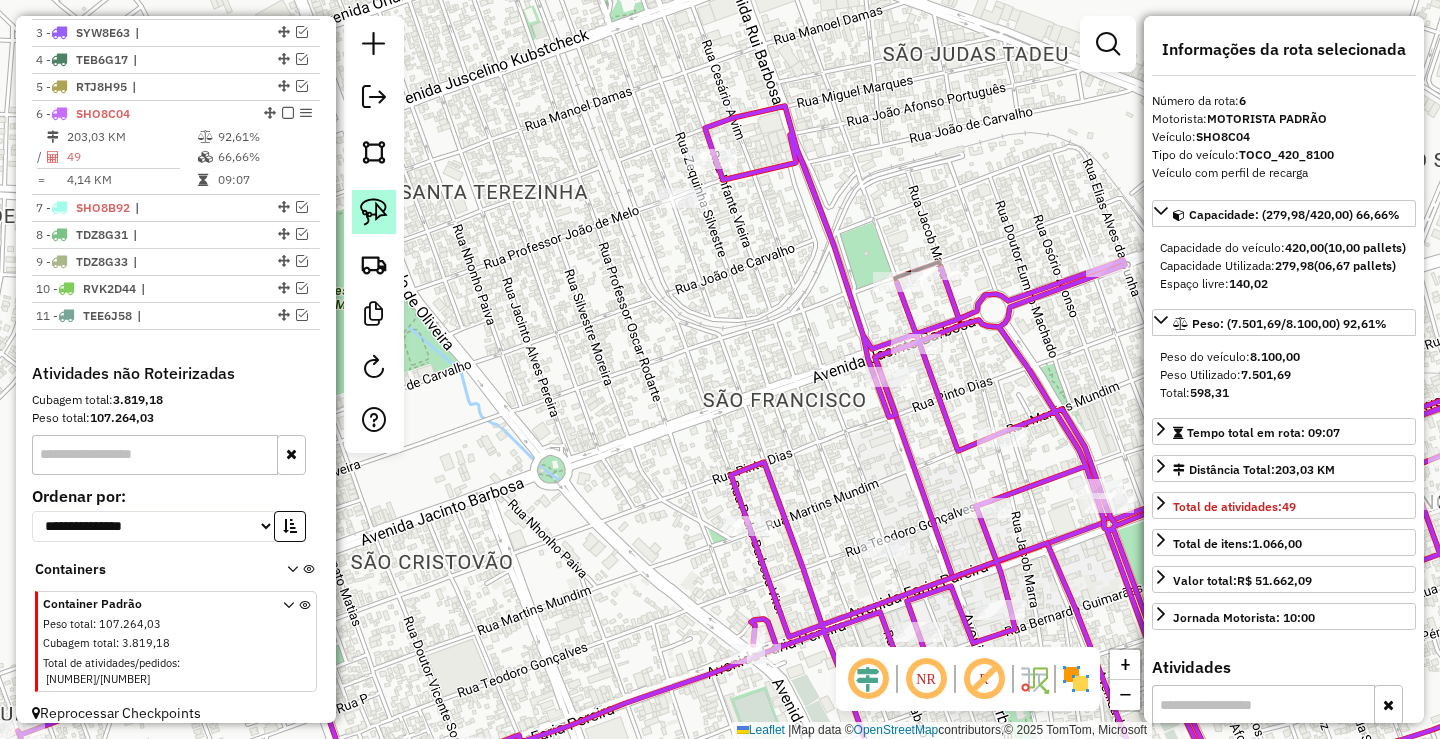 click 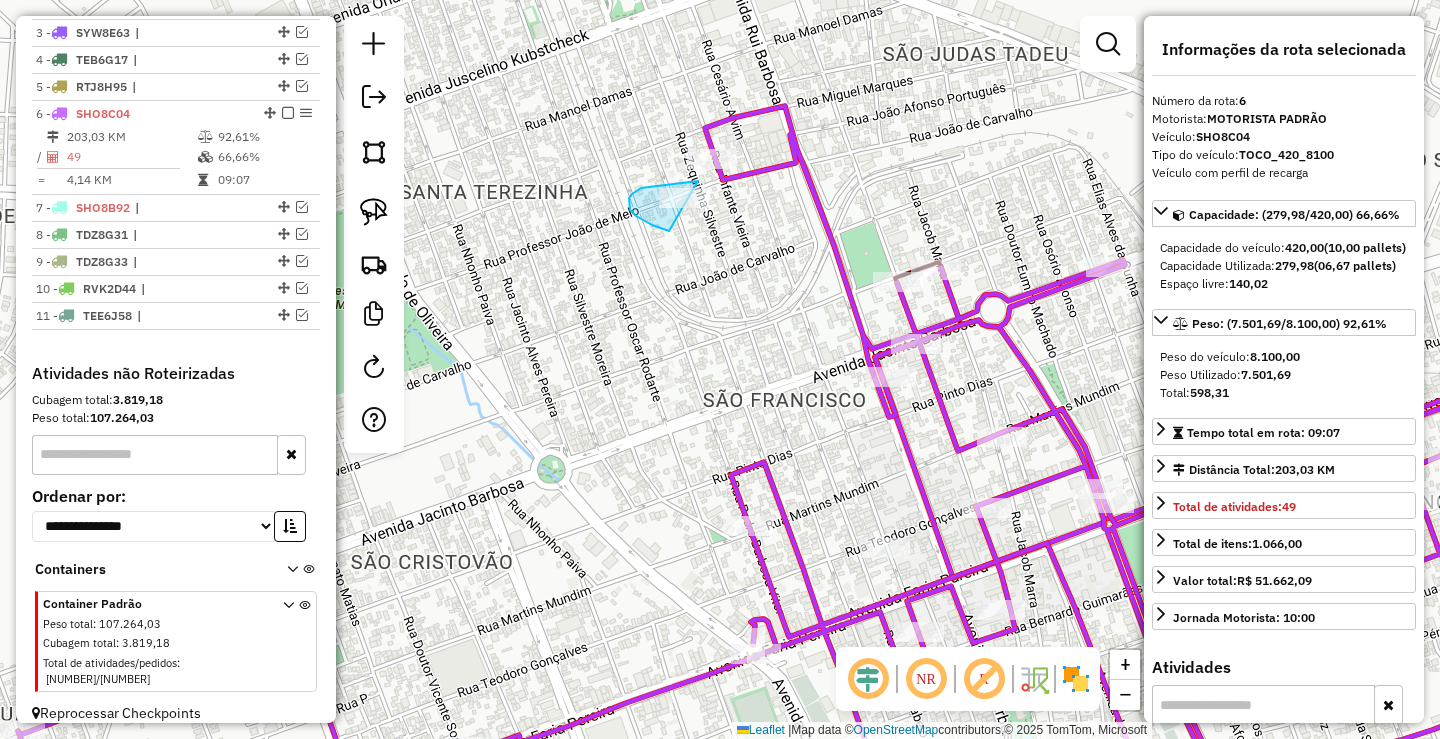 drag, startPoint x: 662, startPoint y: 229, endPoint x: 718, endPoint y: 246, distance: 58.5235 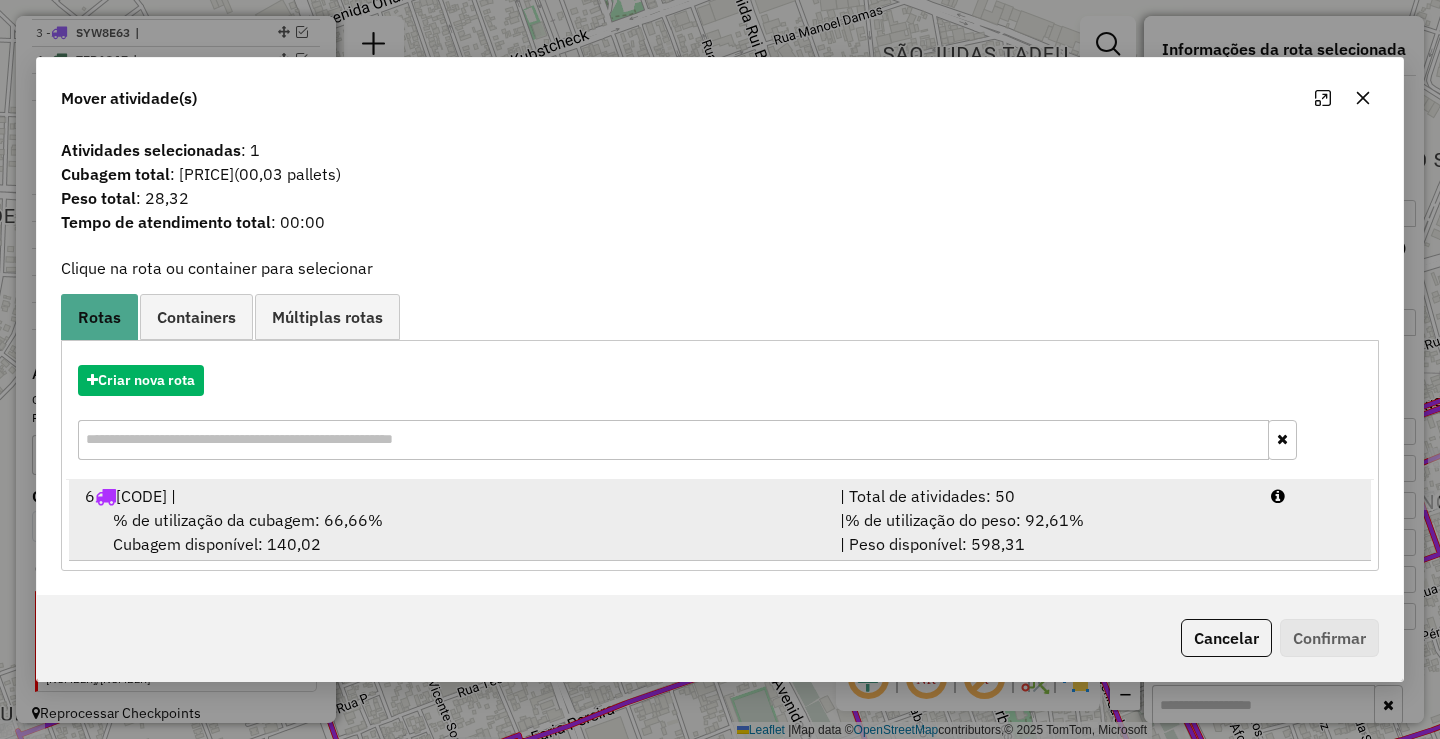 click on "% de utilização do peso: 92,61%" at bounding box center (964, 520) 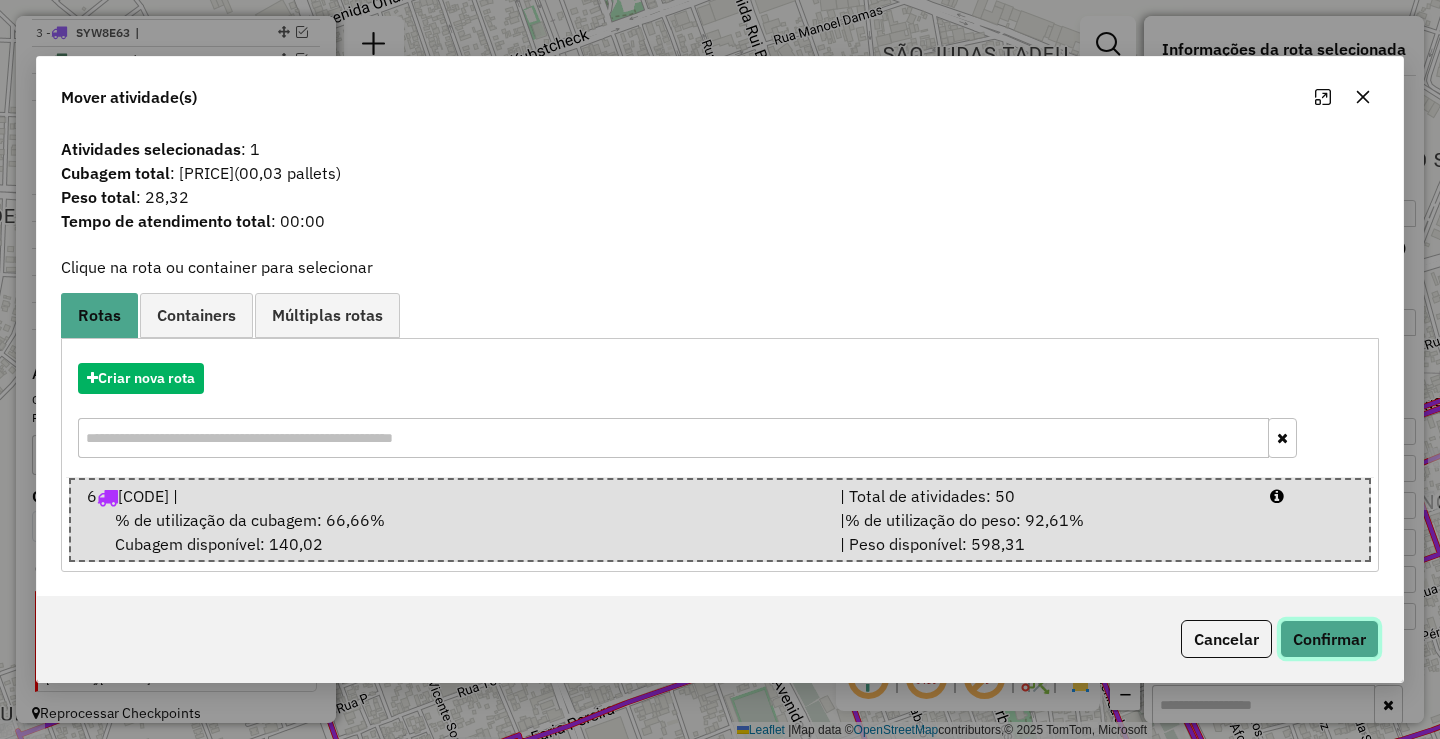 click on "Confirmar" 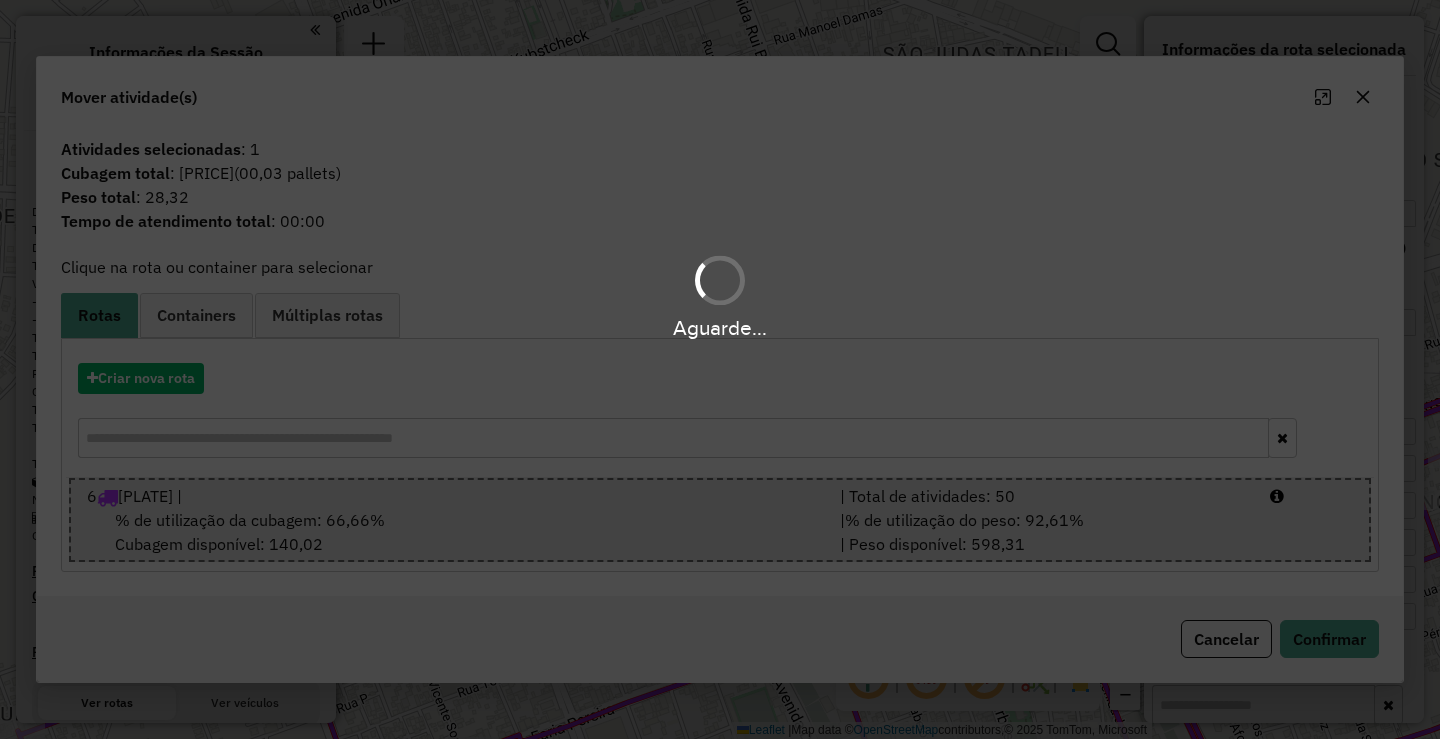 select on "**********" 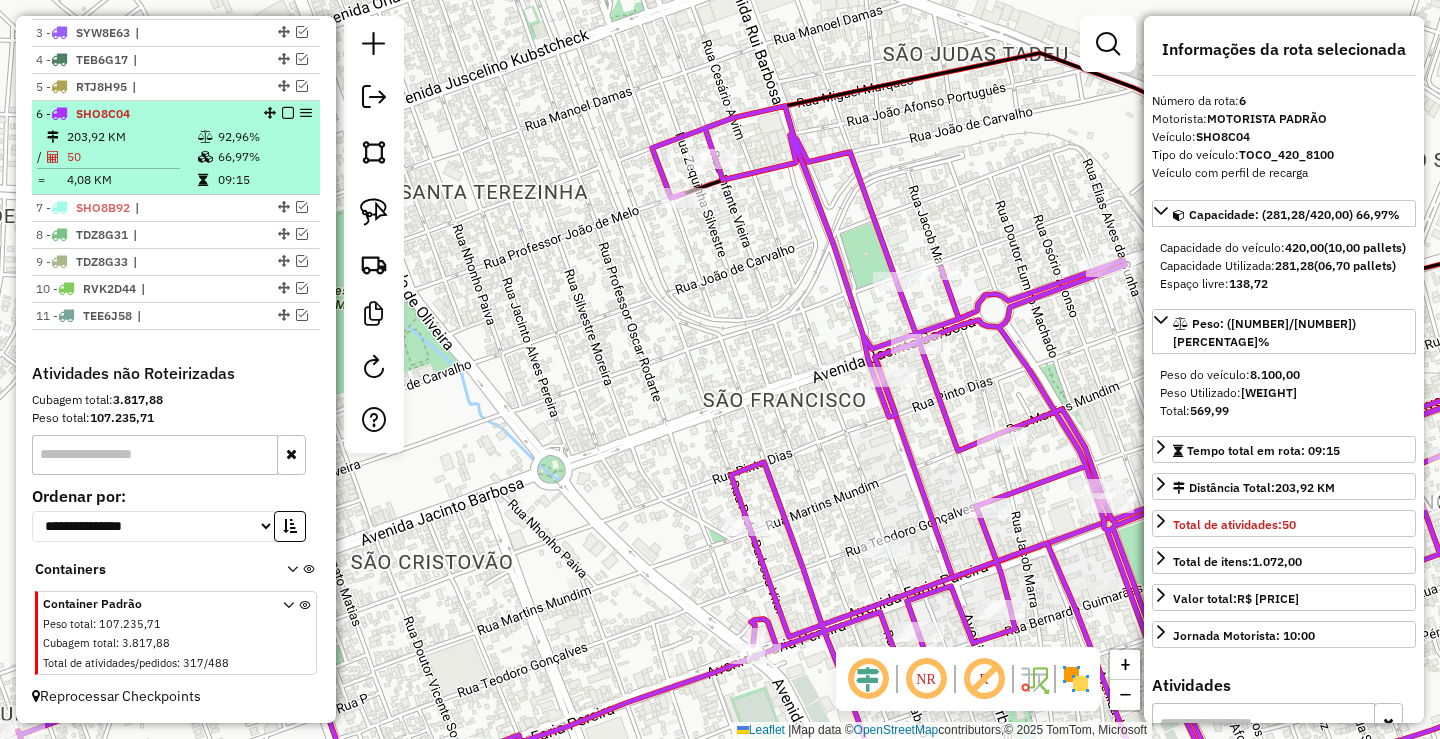 click at bounding box center (288, 113) 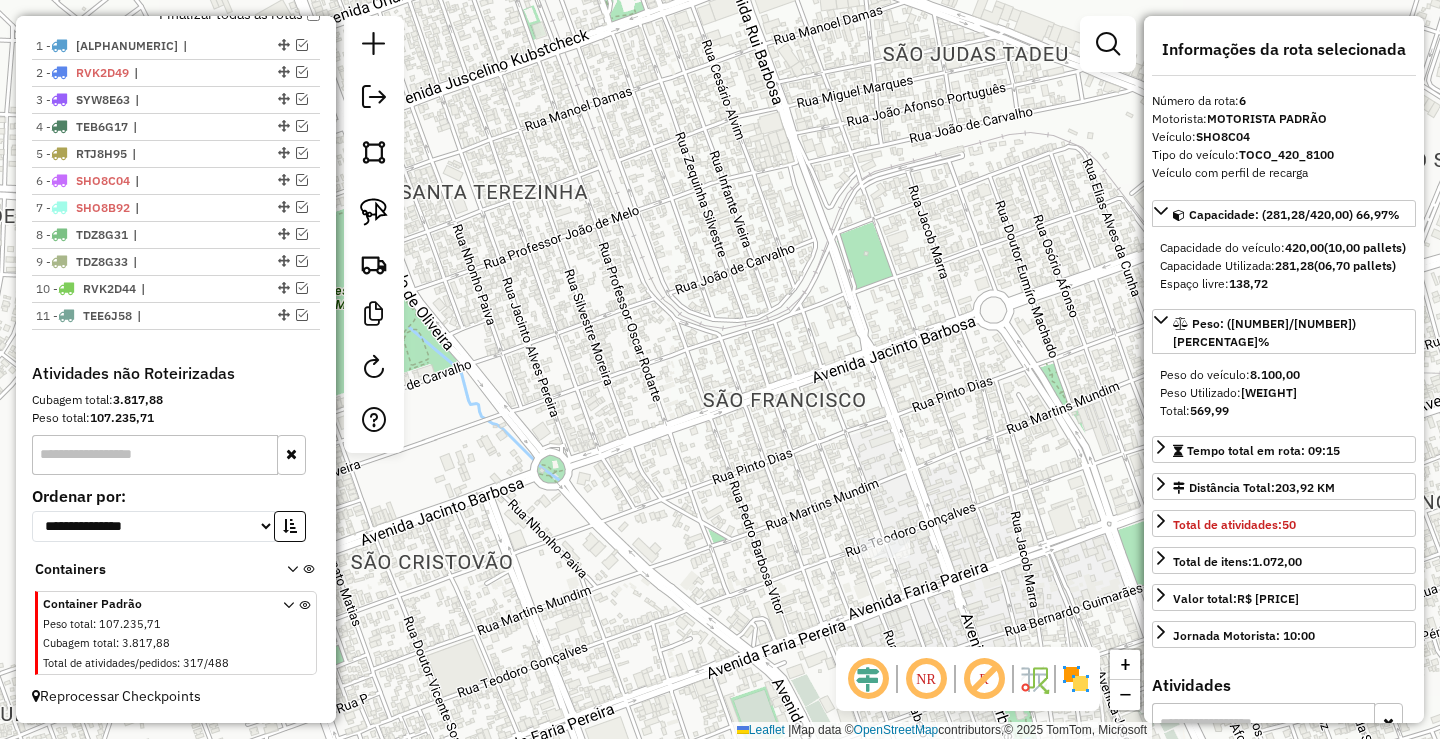 scroll, scrollTop: 733, scrollLeft: 0, axis: vertical 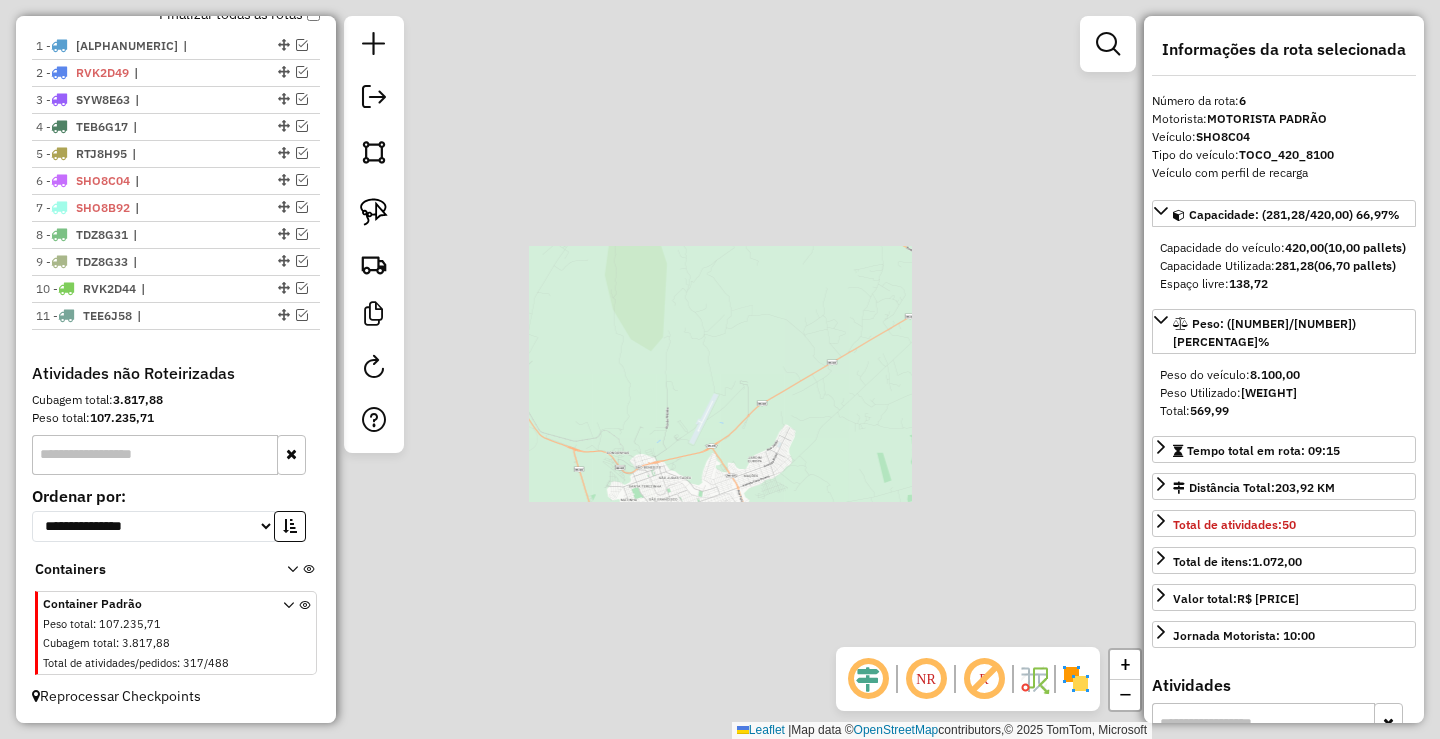 click on "Janela de atendimento Grade de atendimento Capacidade Transportadoras Veículos Cliente Pedidos  Rotas Selecione os dias de semana para filtrar as janelas de atendimento  Seg   Ter   Qua   Qui   Sex   Sáb   Dom  Informe o período da janela de atendimento: De: Até:  Filtrar exatamente a janela do cliente  Considerar janela de atendimento padrão  Selecione os dias de semana para filtrar as grades de atendimento  Seg   Ter   Qua   Qui   Sex   Sáb   Dom   Considerar clientes sem dia de atendimento cadastrado  Clientes fora do dia de atendimento selecionado Filtrar as atividades entre os valores definidos abaixo:  Peso mínimo:   Peso máximo:   Cubagem mínima:   Cubagem máxima:   De:   Até:  Filtrar as atividades entre o tempo de atendimento definido abaixo:  De:   Até:   Considerar capacidade total dos clientes não roteirizados Transportadora: Selecione um ou mais itens Tipo de veículo: Selecione um ou mais itens Veículo: Selecione um ou mais itens Motorista: Selecione um ou mais itens Nome: Rótulo:" 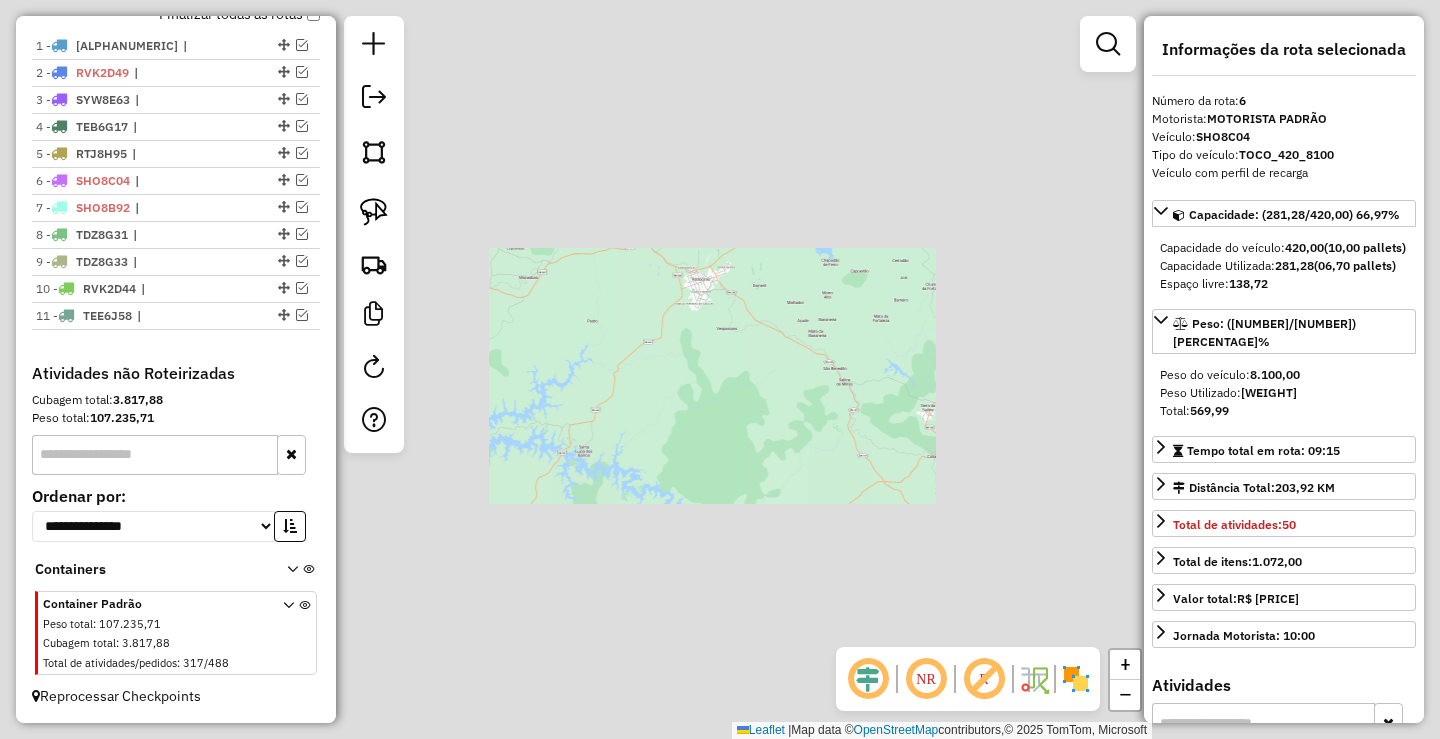 click on "Janela de atendimento Grade de atendimento Capacidade Transportadoras Veículos Cliente Pedidos  Rotas Selecione os dias de semana para filtrar as janelas de atendimento  Seg   Ter   Qua   Qui   Sex   Sáb   Dom  Informe o período da janela de atendimento: De: Até:  Filtrar exatamente a janela do cliente  Considerar janela de atendimento padrão  Selecione os dias de semana para filtrar as grades de atendimento  Seg   Ter   Qua   Qui   Sex   Sáb   Dom   Considerar clientes sem dia de atendimento cadastrado  Clientes fora do dia de atendimento selecionado Filtrar as atividades entre os valores definidos abaixo:  Peso mínimo:   Peso máximo:   Cubagem mínima:   Cubagem máxima:   De:   Até:  Filtrar as atividades entre o tempo de atendimento definido abaixo:  De:   Até:   Considerar capacidade total dos clientes não roteirizados Transportadora: Selecione um ou mais itens Tipo de veículo: Selecione um ou mais itens Veículo: Selecione um ou mais itens Motorista: Selecione um ou mais itens Nome: Rótulo:" 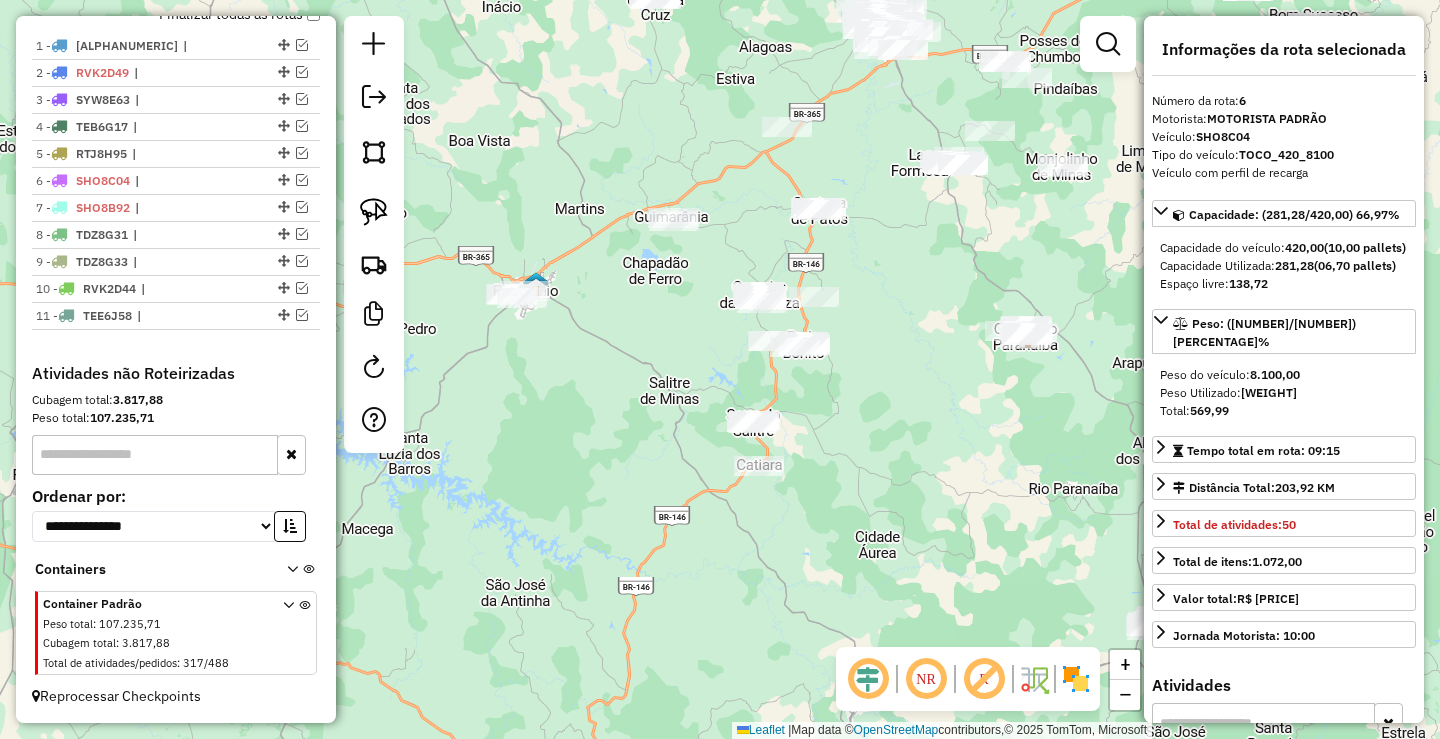 click on "Janela de atendimento Grade de atendimento Capacidade Transportadoras Veículos Cliente Pedidos  Rotas Selecione os dias de semana para filtrar as janelas de atendimento  Seg   Ter   Qua   Qui   Sex   Sáb   Dom  Informe o período da janela de atendimento: De: Até:  Filtrar exatamente a janela do cliente  Considerar janela de atendimento padrão  Selecione os dias de semana para filtrar as grades de atendimento  Seg   Ter   Qua   Qui   Sex   Sáb   Dom   Considerar clientes sem dia de atendimento cadastrado  Clientes fora do dia de atendimento selecionado Filtrar as atividades entre os valores definidos abaixo:  Peso mínimo:   Peso máximo:   Cubagem mínima:   Cubagem máxima:   De:   Até:  Filtrar as atividades entre o tempo de atendimento definido abaixo:  De:   Até:   Considerar capacidade total dos clientes não roteirizados Transportadora: Selecione um ou mais itens Tipo de veículo: Selecione um ou mais itens Veículo: Selecione um ou mais itens Motorista: Selecione um ou mais itens Nome: Rótulo:" 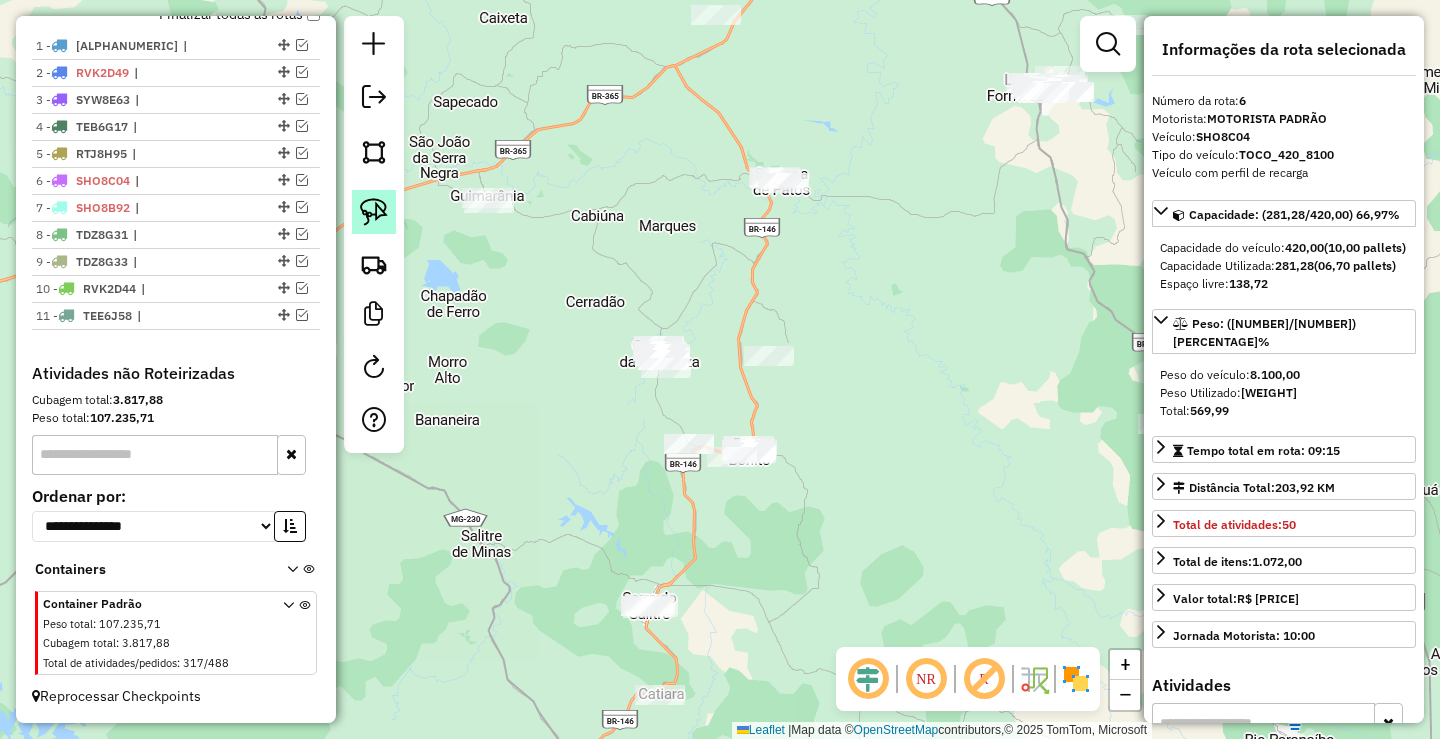 click 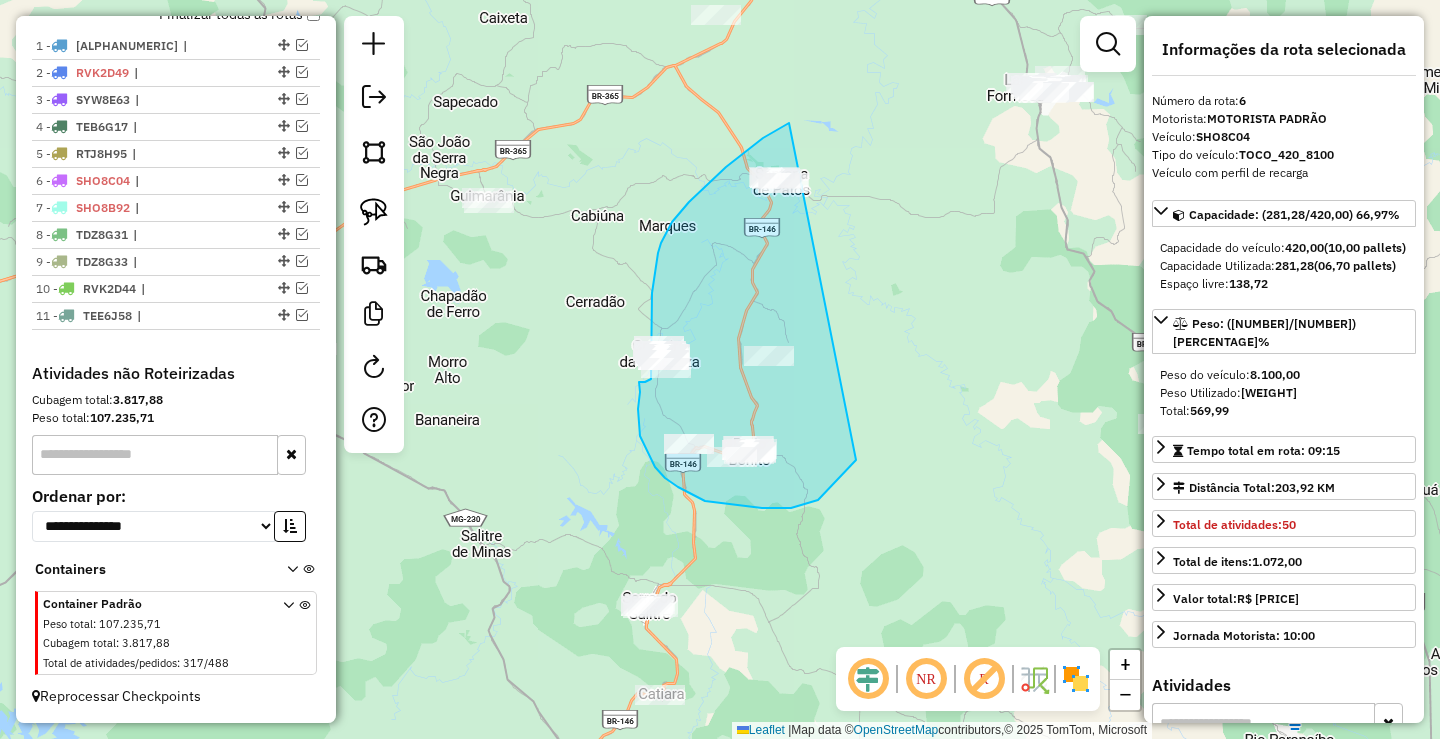 drag, startPoint x: 789, startPoint y: 123, endPoint x: 879, endPoint y: 429, distance: 318.96082 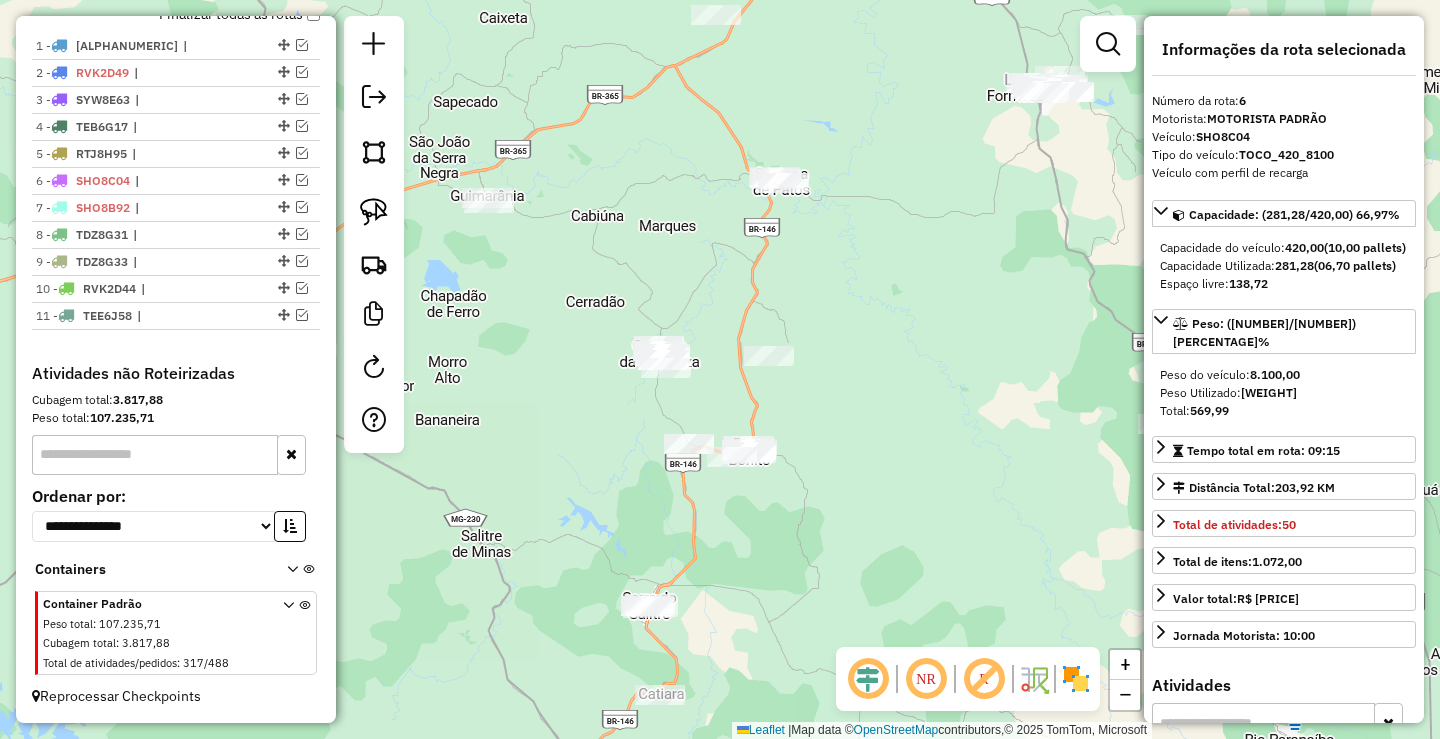 click 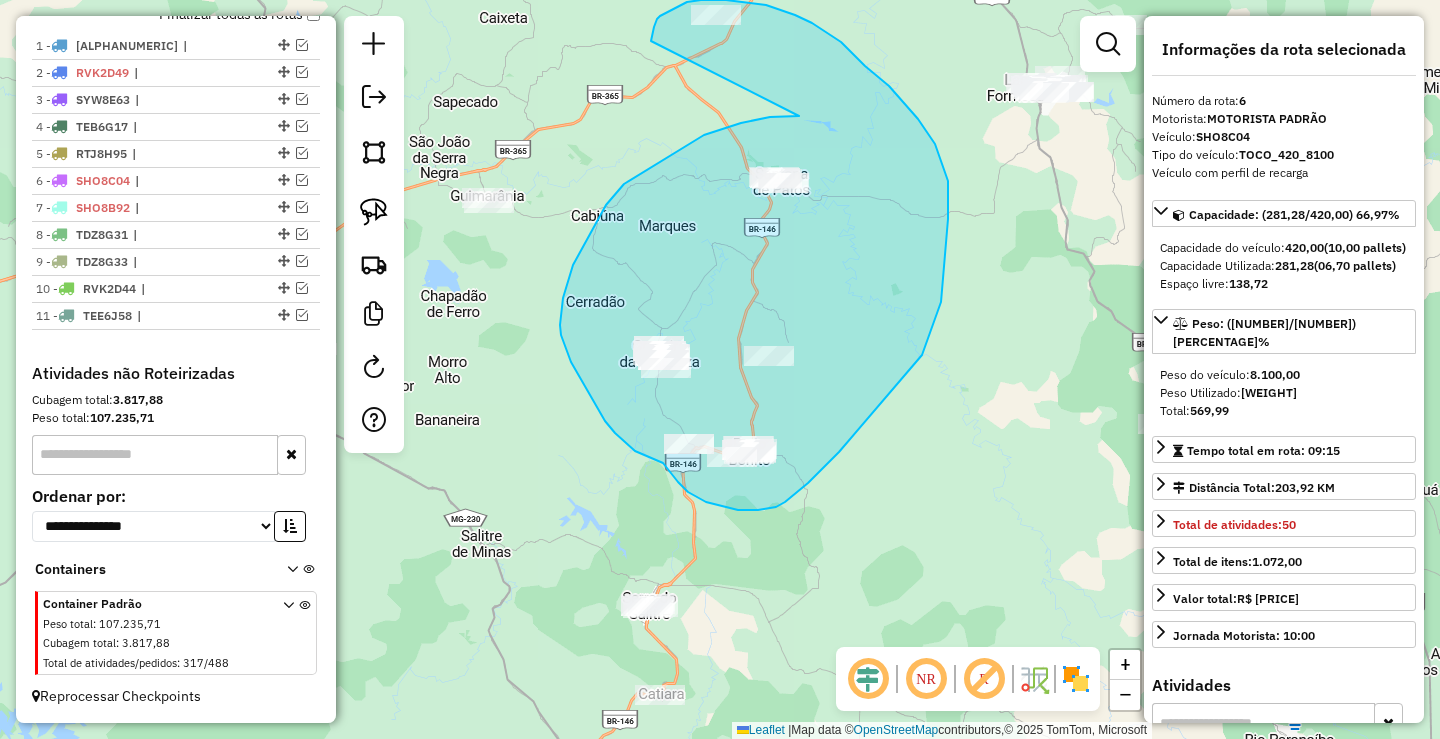 drag, startPoint x: 799, startPoint y: 116, endPoint x: 660, endPoint y: 91, distance: 141.2303 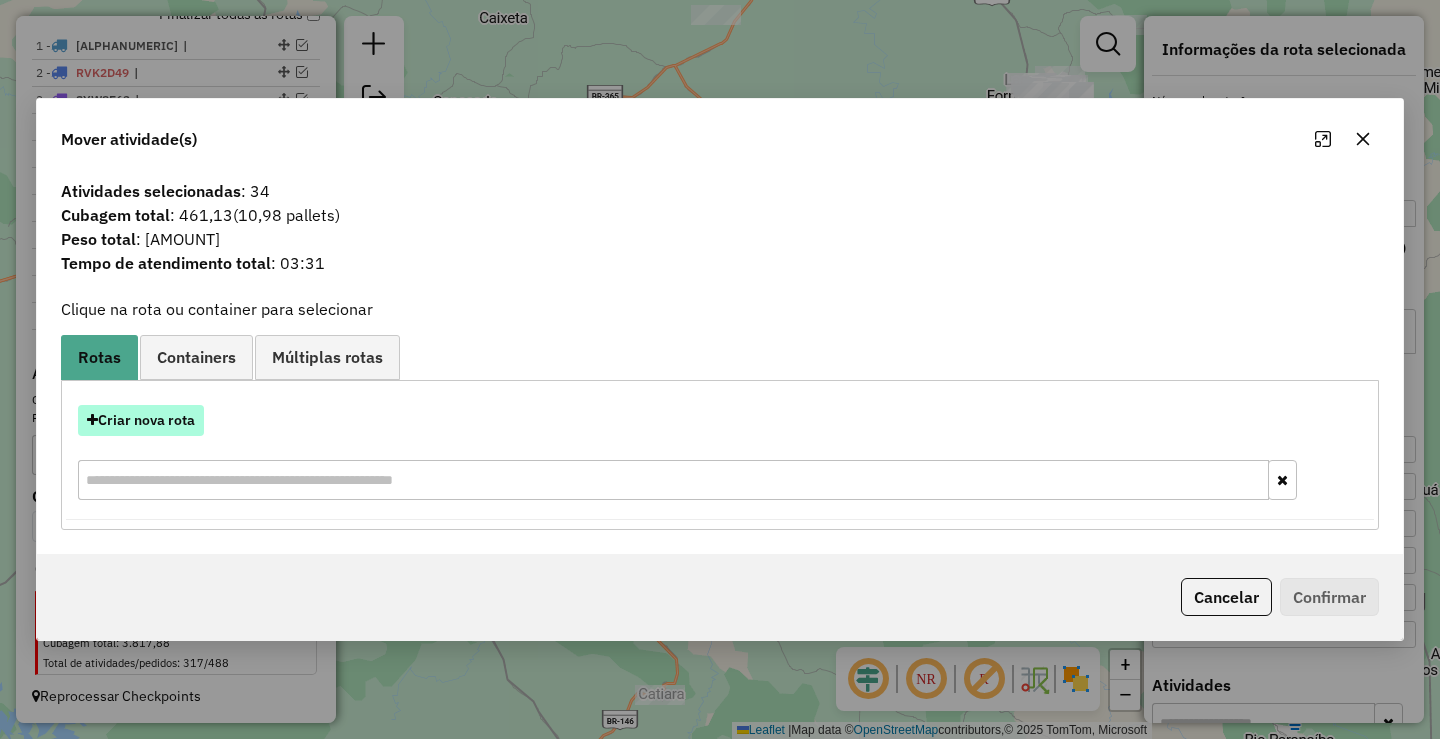 click on "Criar nova rota" at bounding box center (141, 420) 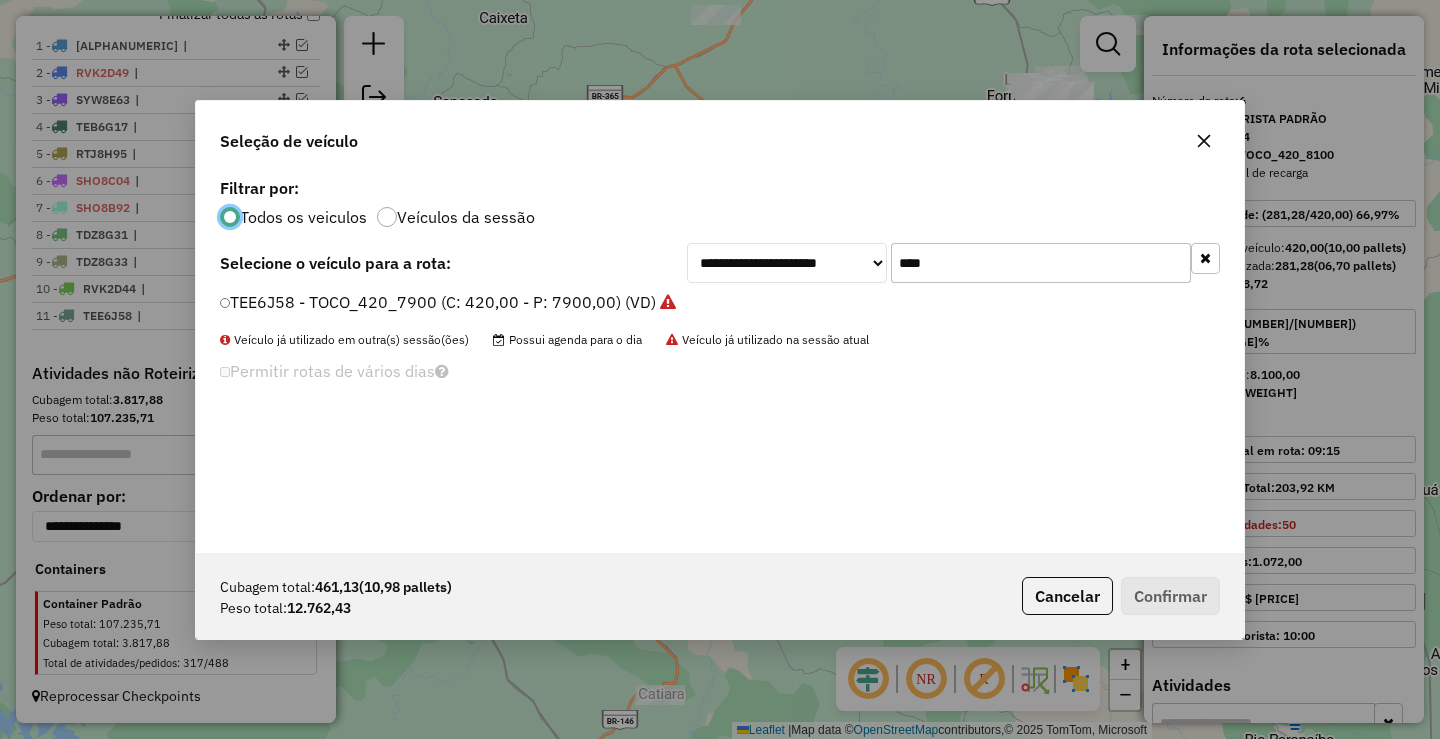scroll, scrollTop: 11, scrollLeft: 6, axis: both 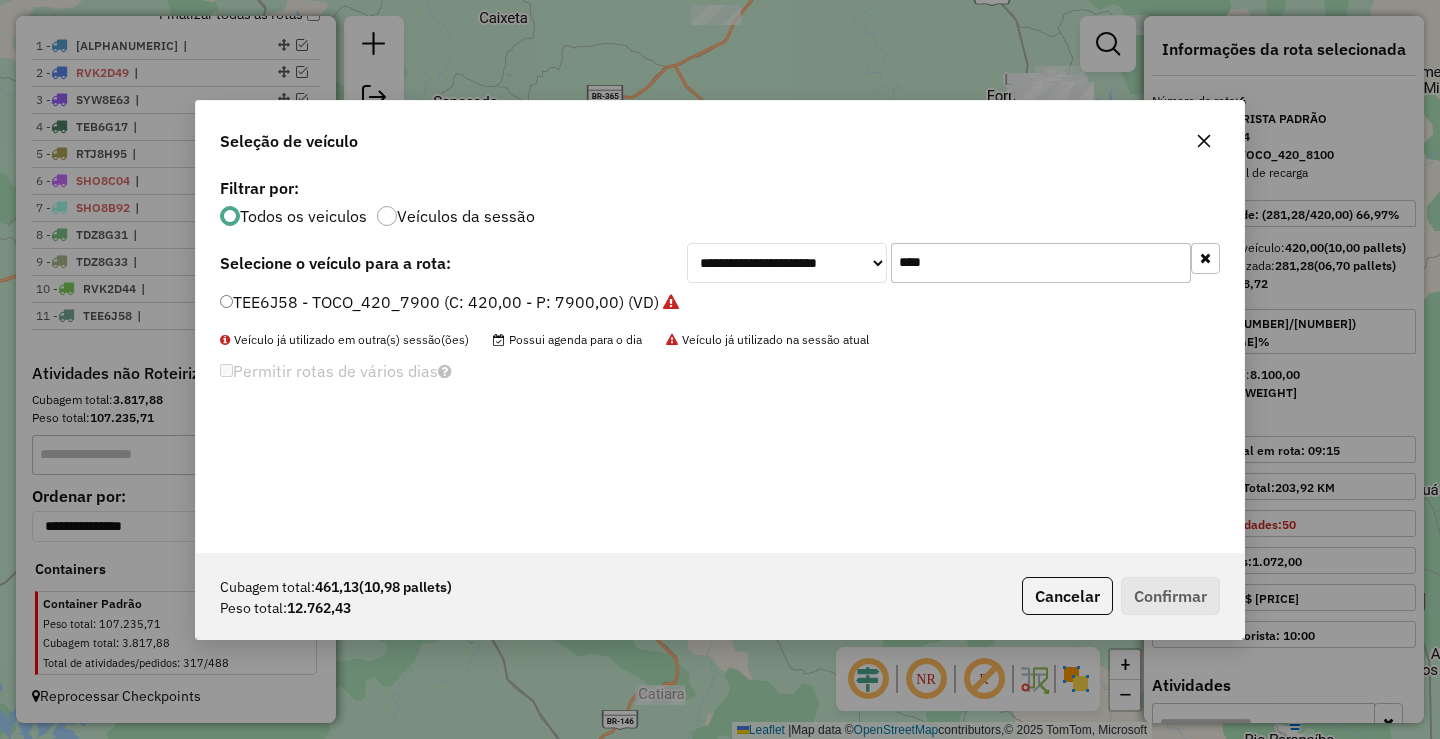 click on "****" 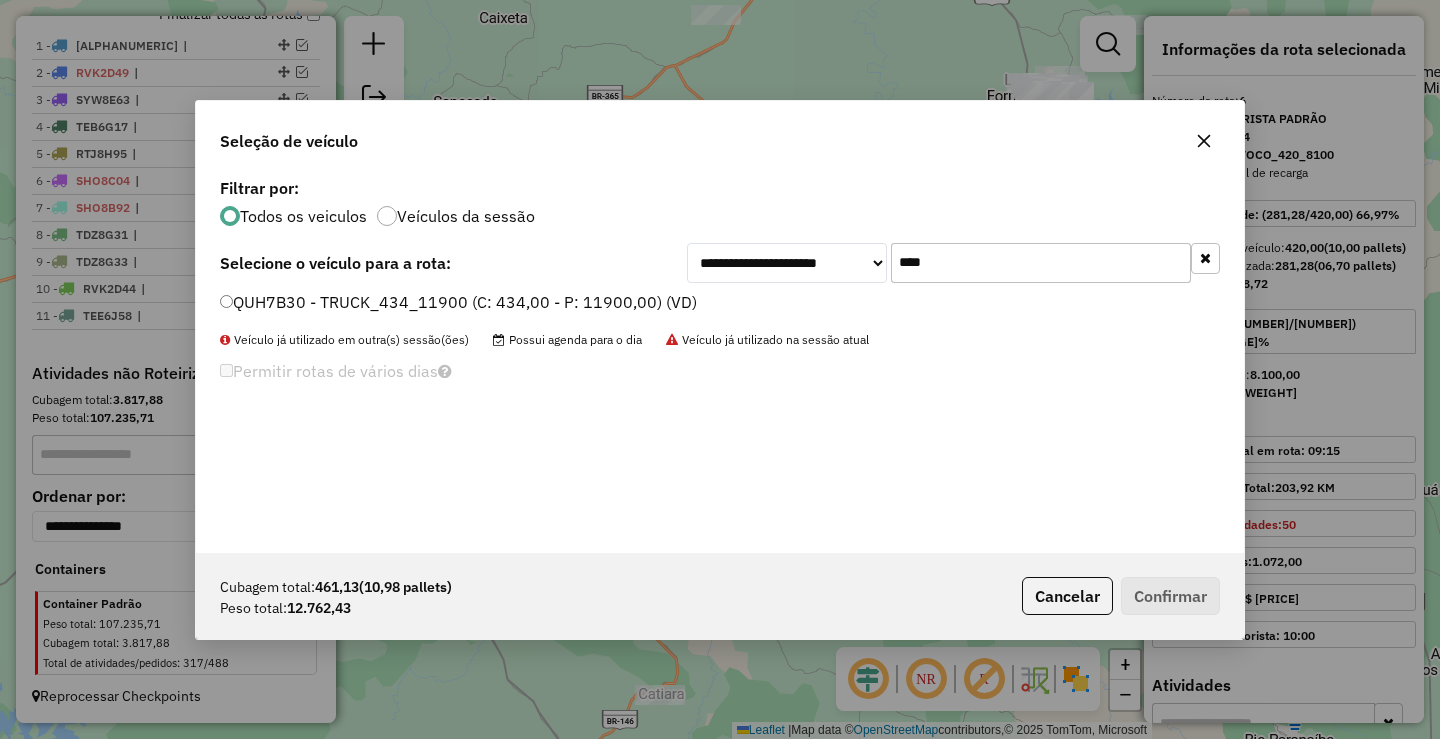 type on "****" 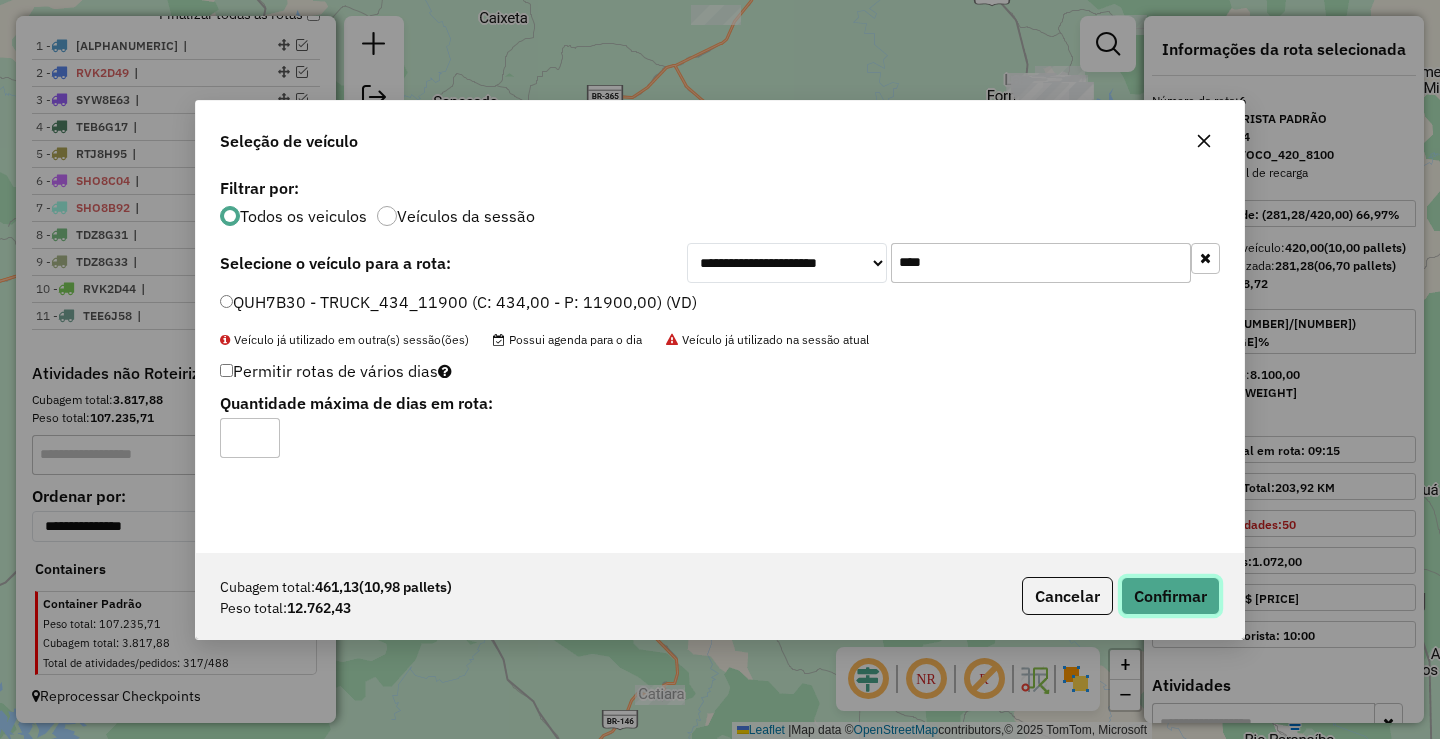 click on "Confirmar" 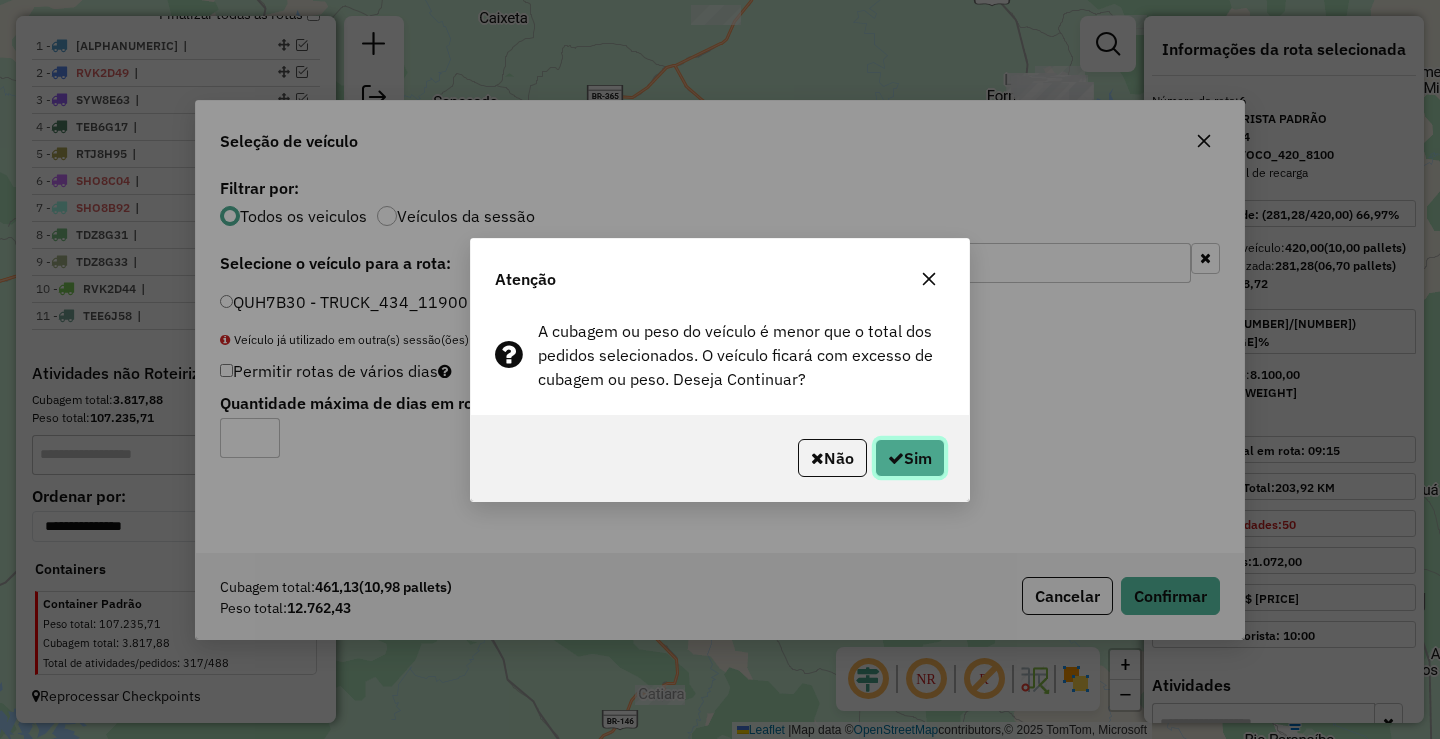 click on "Sim" 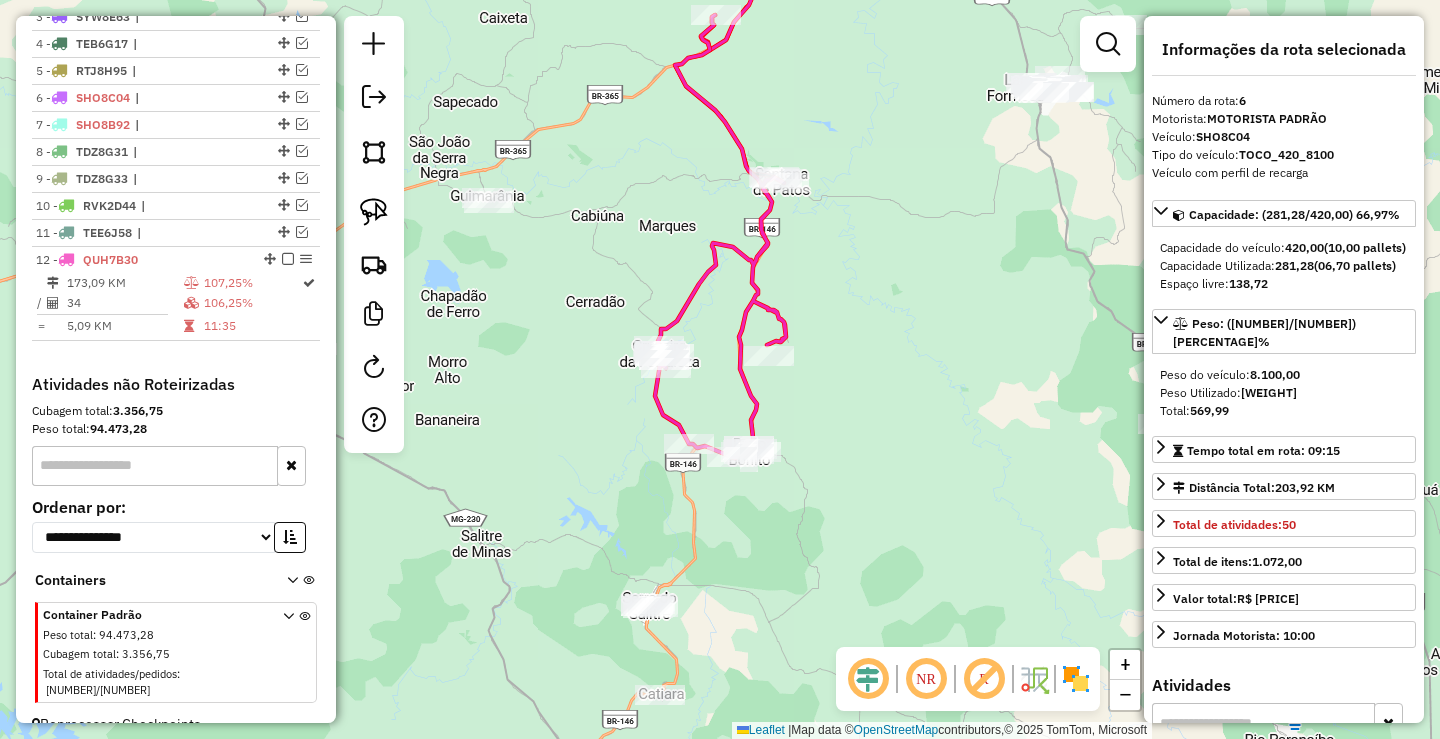 scroll, scrollTop: 827, scrollLeft: 0, axis: vertical 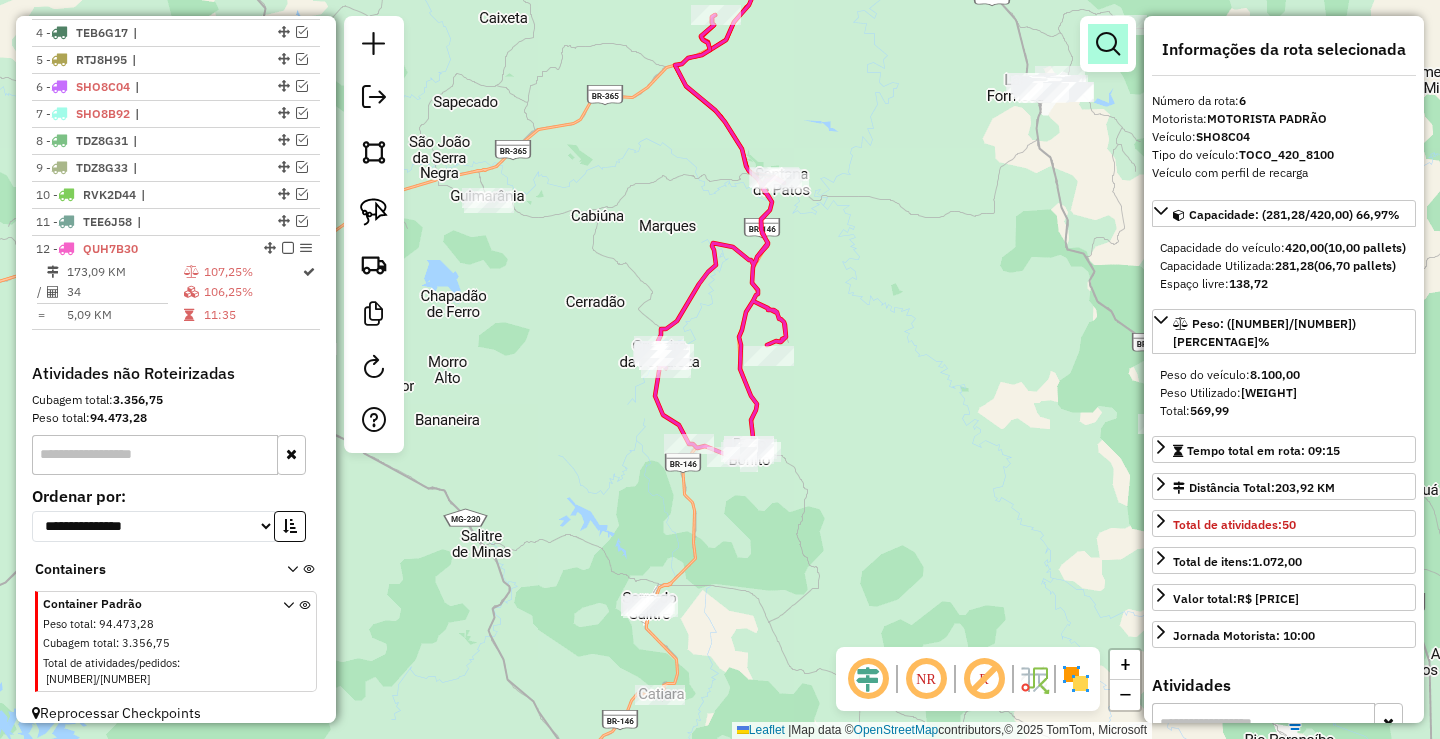click at bounding box center [1108, 44] 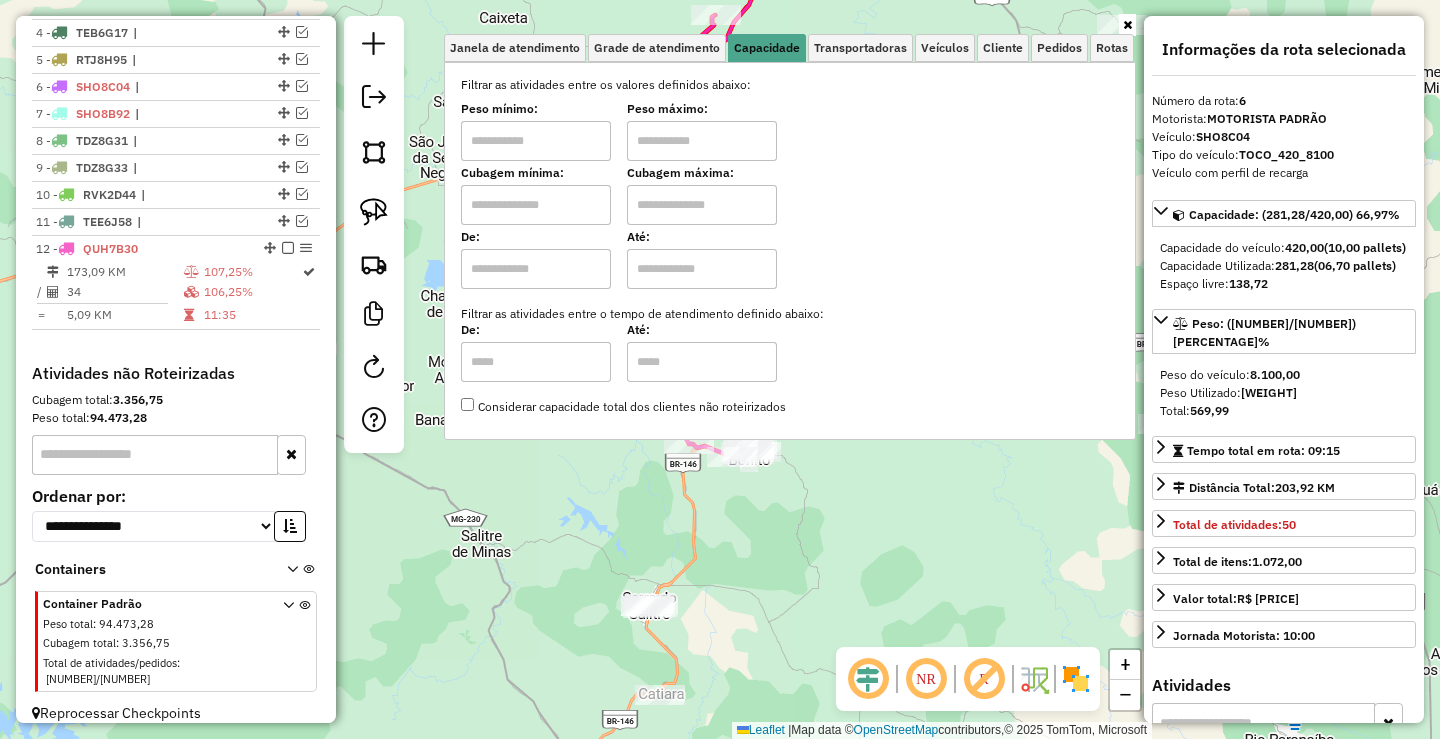 click at bounding box center [536, 141] 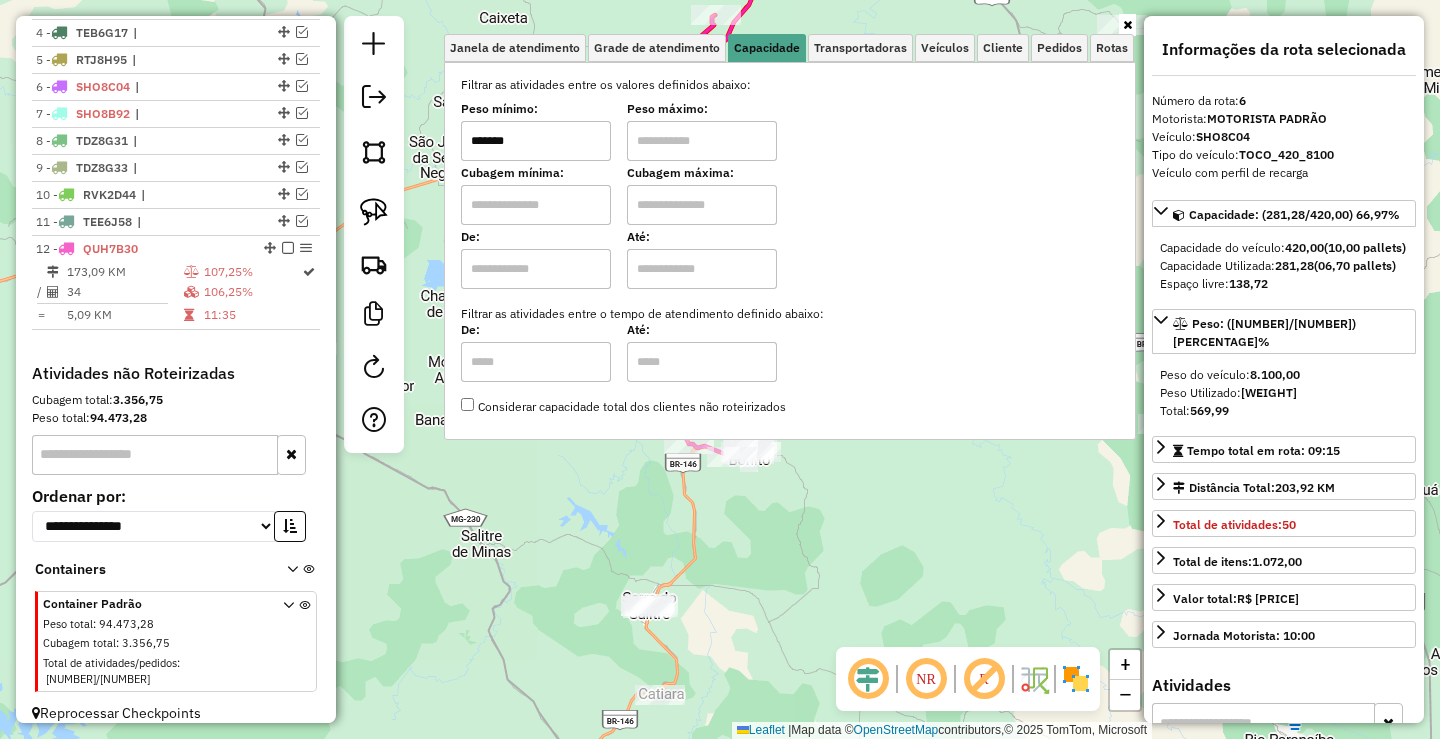type on "*******" 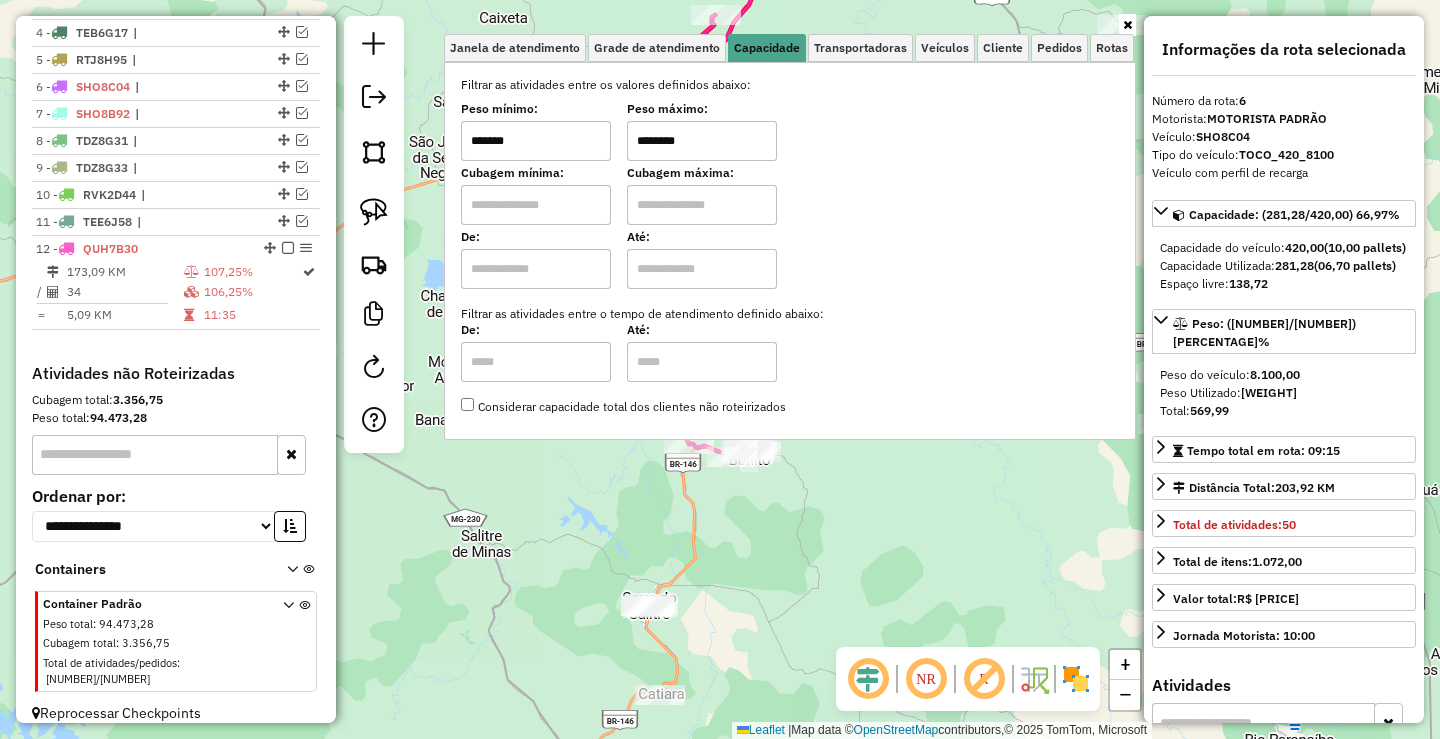 type on "*********" 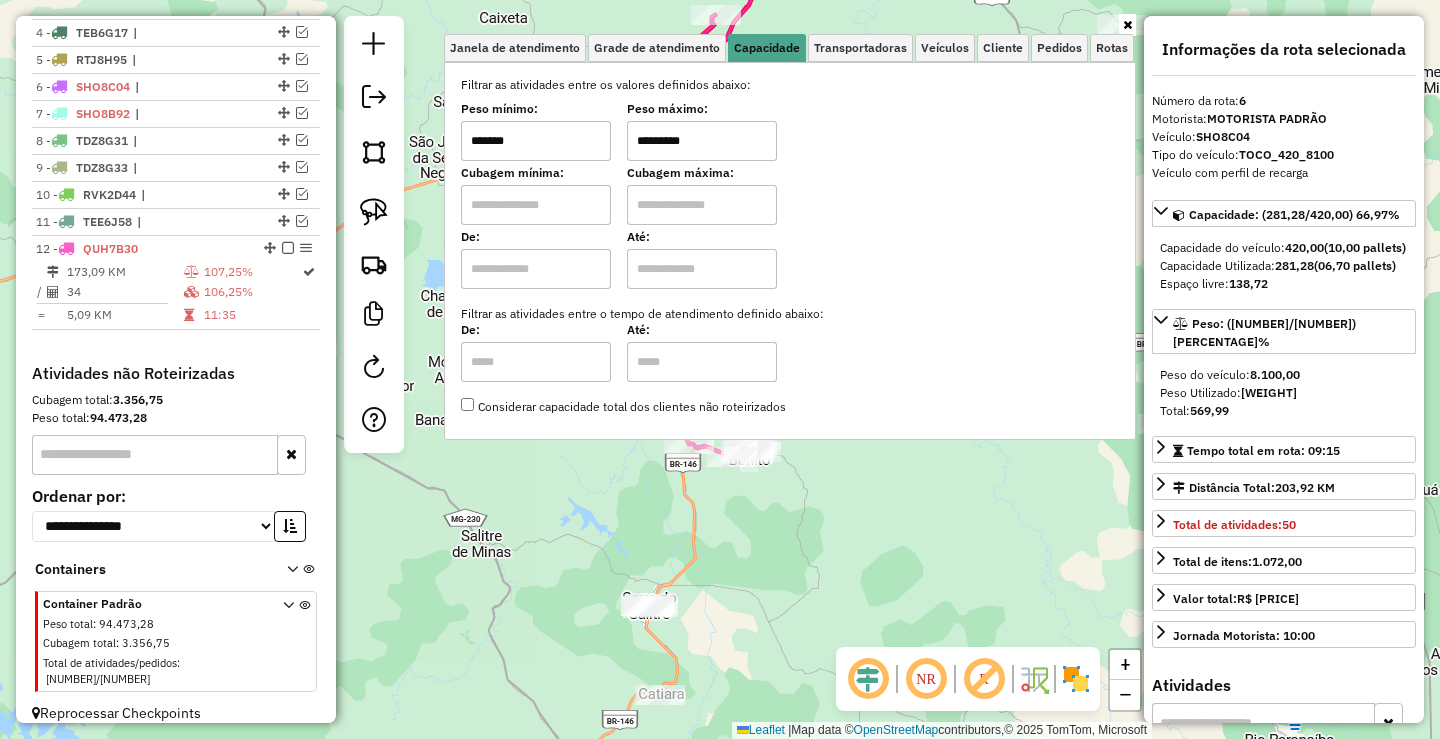 click on "Janela de atendimento Grade de atendimento Capacidade Transportadoras Veículos Cliente Pedidos  Rotas Selecione os dias de semana para filtrar as janelas de atendimento  Seg   Ter   Qua   Qui   Sex   Sáb   Dom  Informe o período da janela de atendimento: De: Até:  Filtrar exatamente a janela do cliente  Considerar janela de atendimento padrão  Selecione os dias de semana para filtrar as grades de atendimento  Seg   Ter   Qua   Qui   Sex   Sáb   Dom   Considerar clientes sem dia de atendimento cadastrado  Clientes fora do dia de atendimento selecionado Filtrar as atividades entre os valores definidos abaixo:  Peso mínimo:  *******  Peso máximo:  *********  Cubagem mínima:   Cubagem máxima:   De:   Até:  Filtrar as atividades entre o tempo de atendimento definido abaixo:  De:   Até:   Considerar capacidade total dos clientes não roteirizados Transportadora: Selecione um ou mais itens Tipo de veículo: Selecione um ou mais itens Veículo: Selecione um ou mais itens Motorista: Nome: Tipo de cliente:" 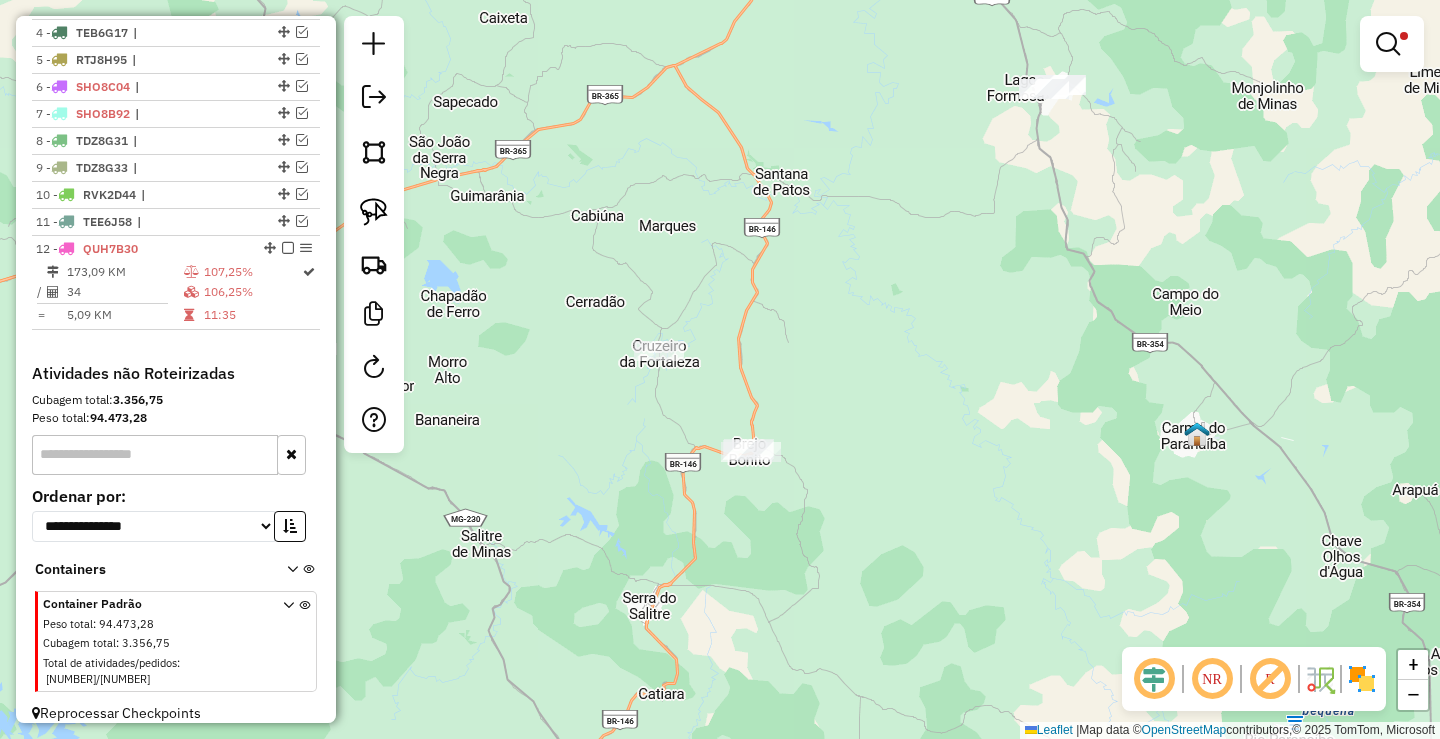 select on "**********" 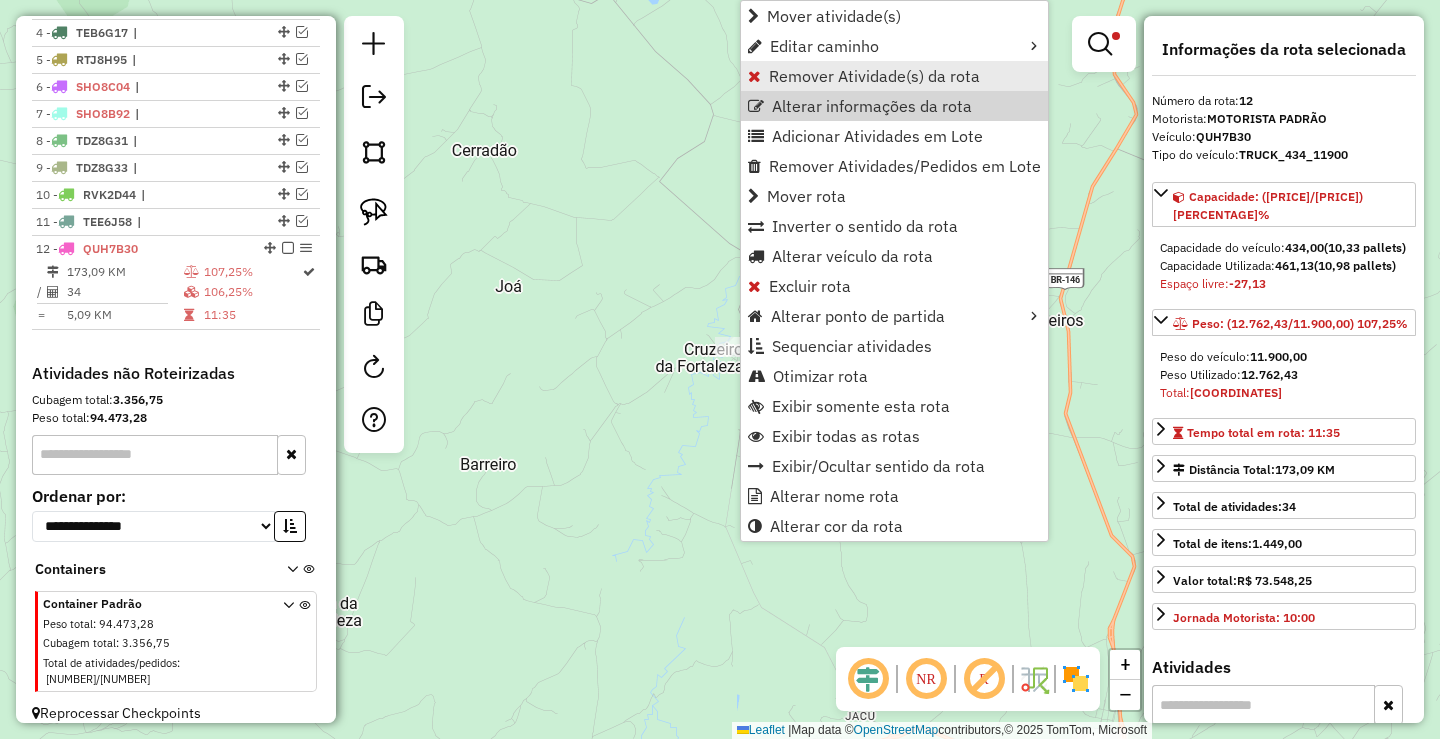 click on "Remover Atividade(s) da rota" at bounding box center [874, 76] 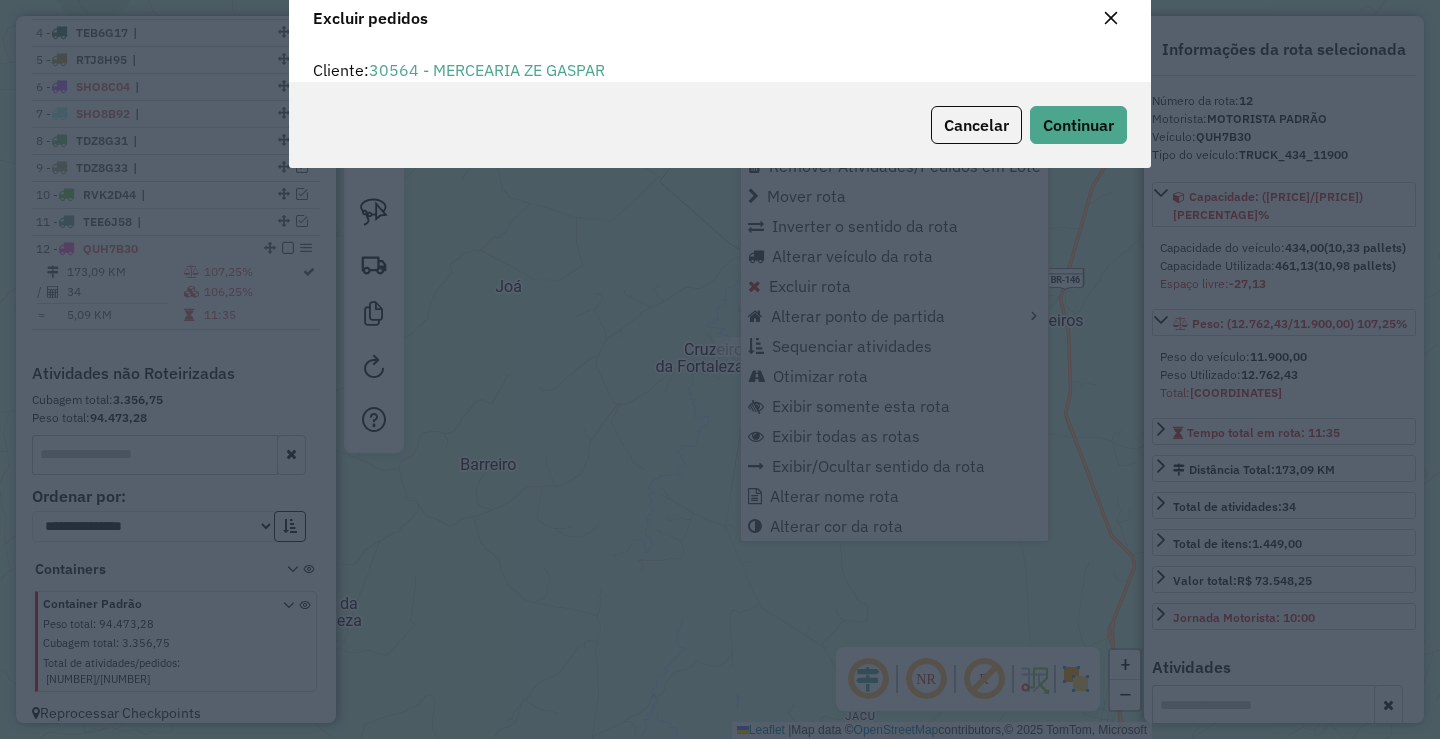 scroll, scrollTop: 12, scrollLeft: 6, axis: both 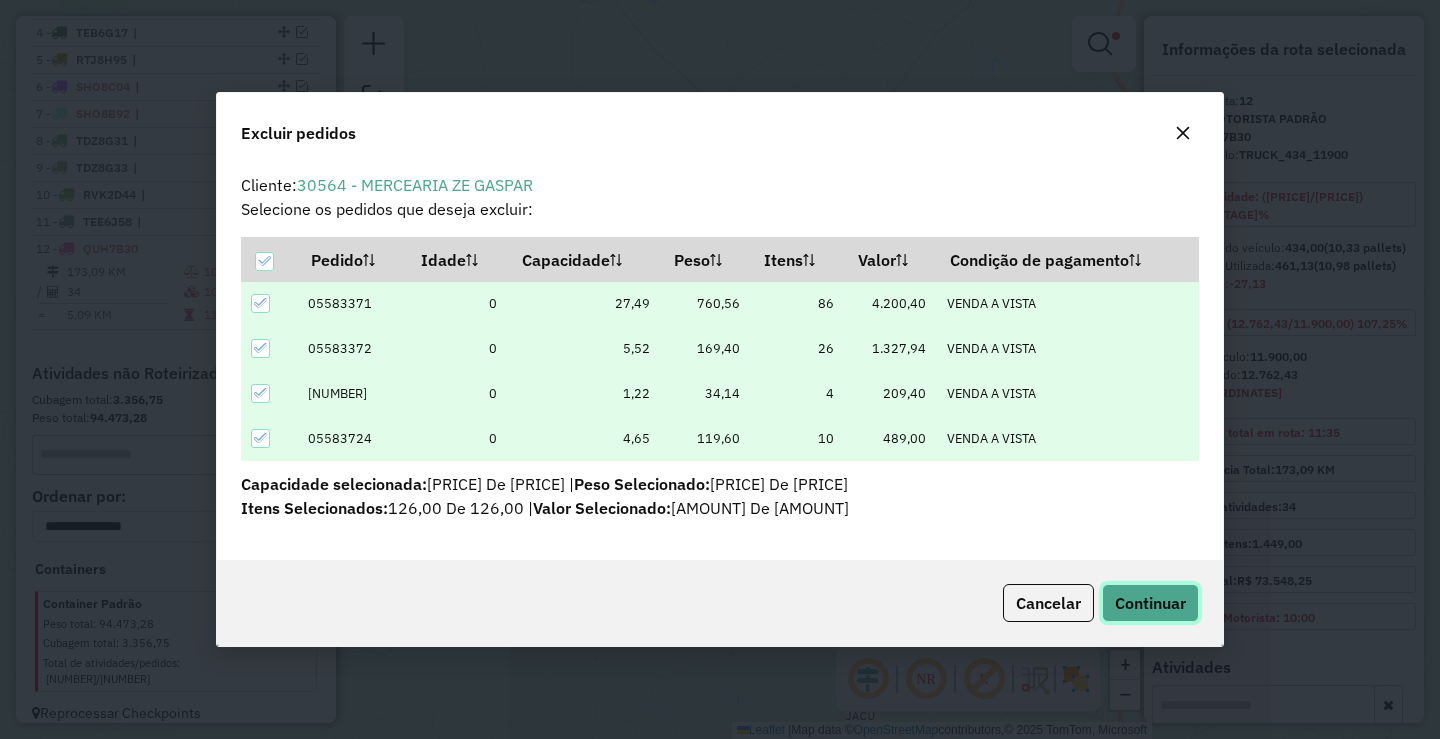 click on "Continuar" 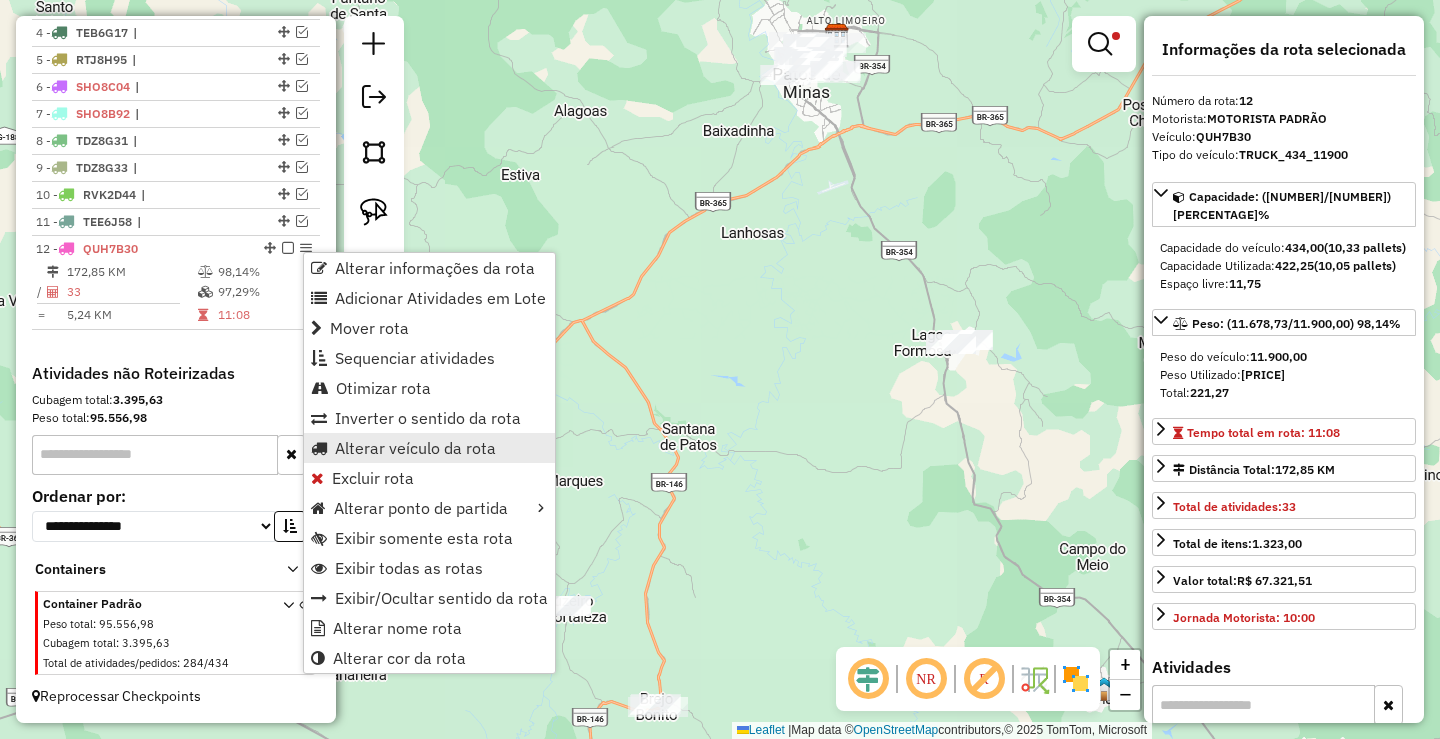 click on "Alterar veículo da rota" at bounding box center (415, 448) 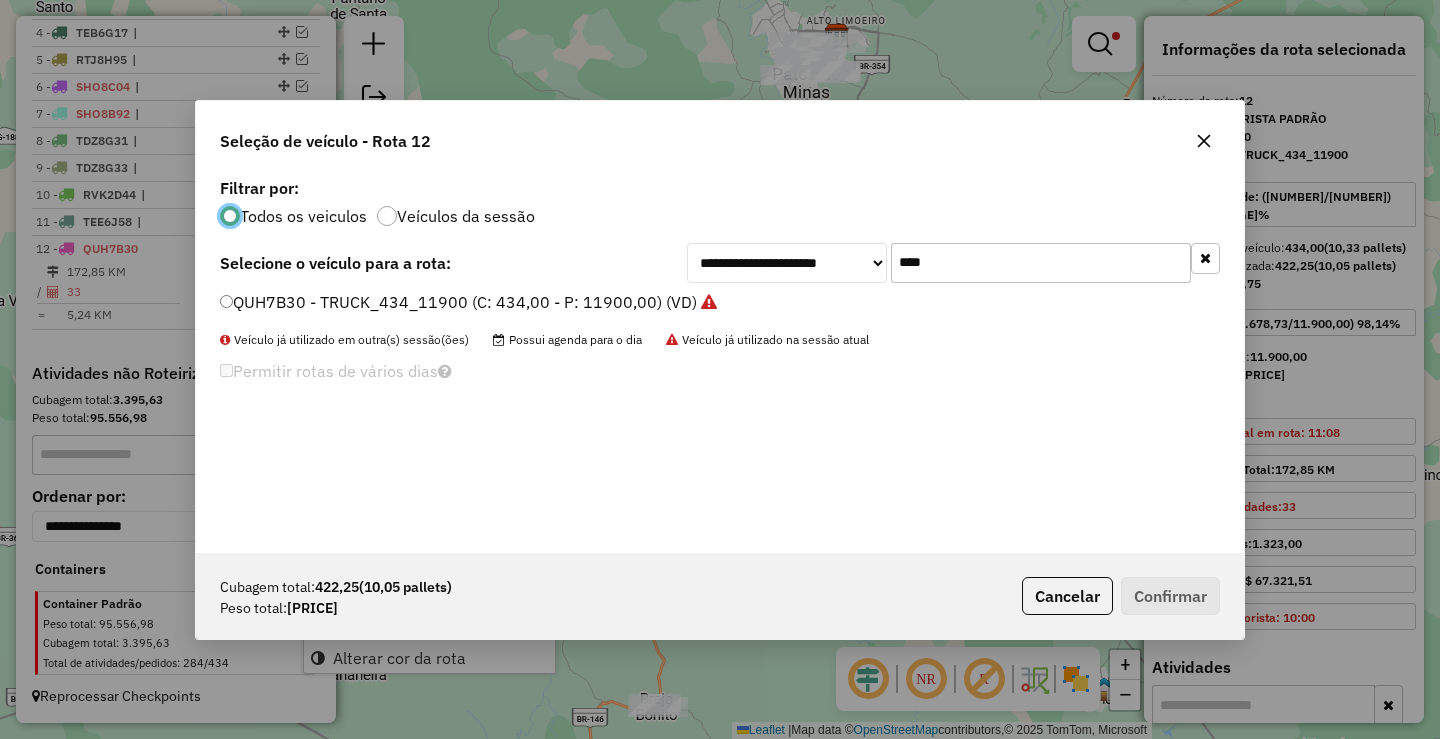 scroll, scrollTop: 11, scrollLeft: 6, axis: both 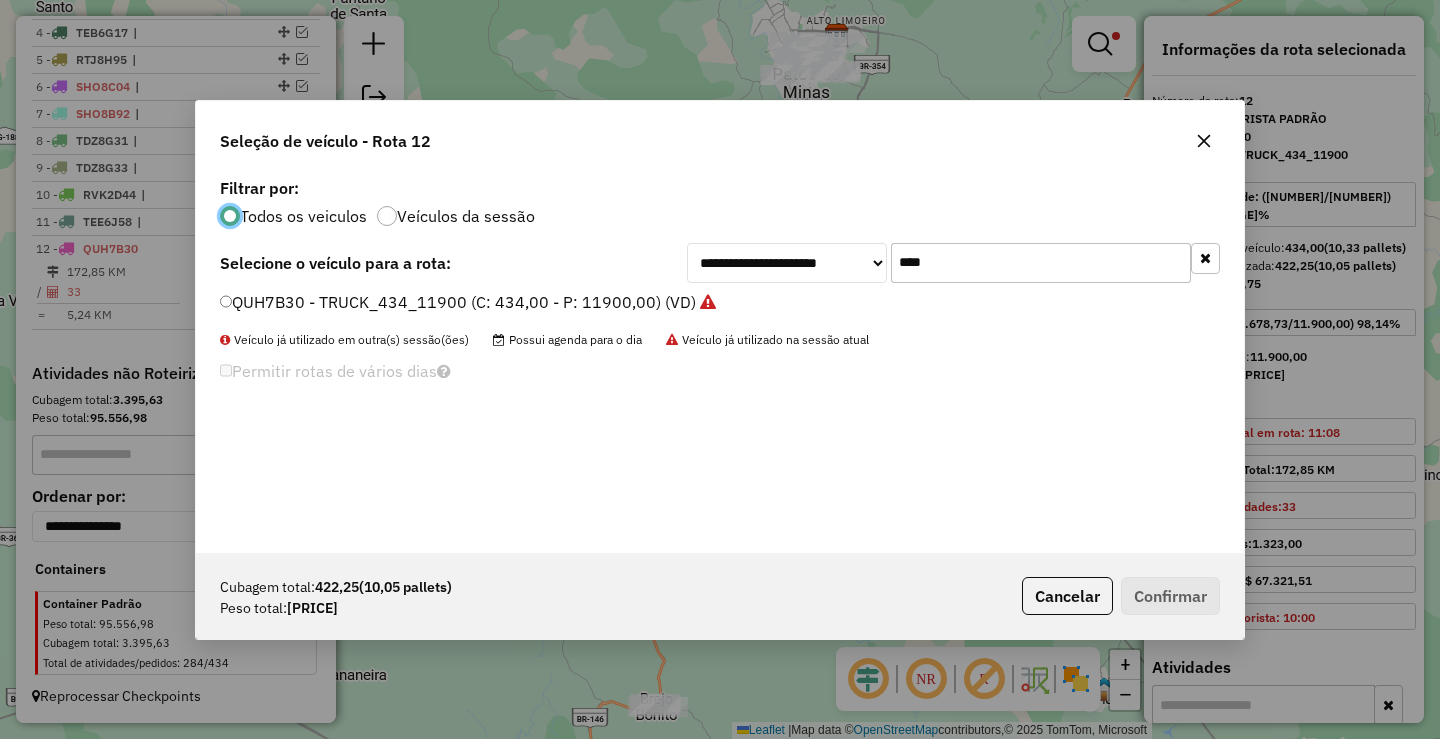 click on "QUH7B30 - TRUCK_434_11900 (C: 434,00 - P: 11900,00) (VD)" 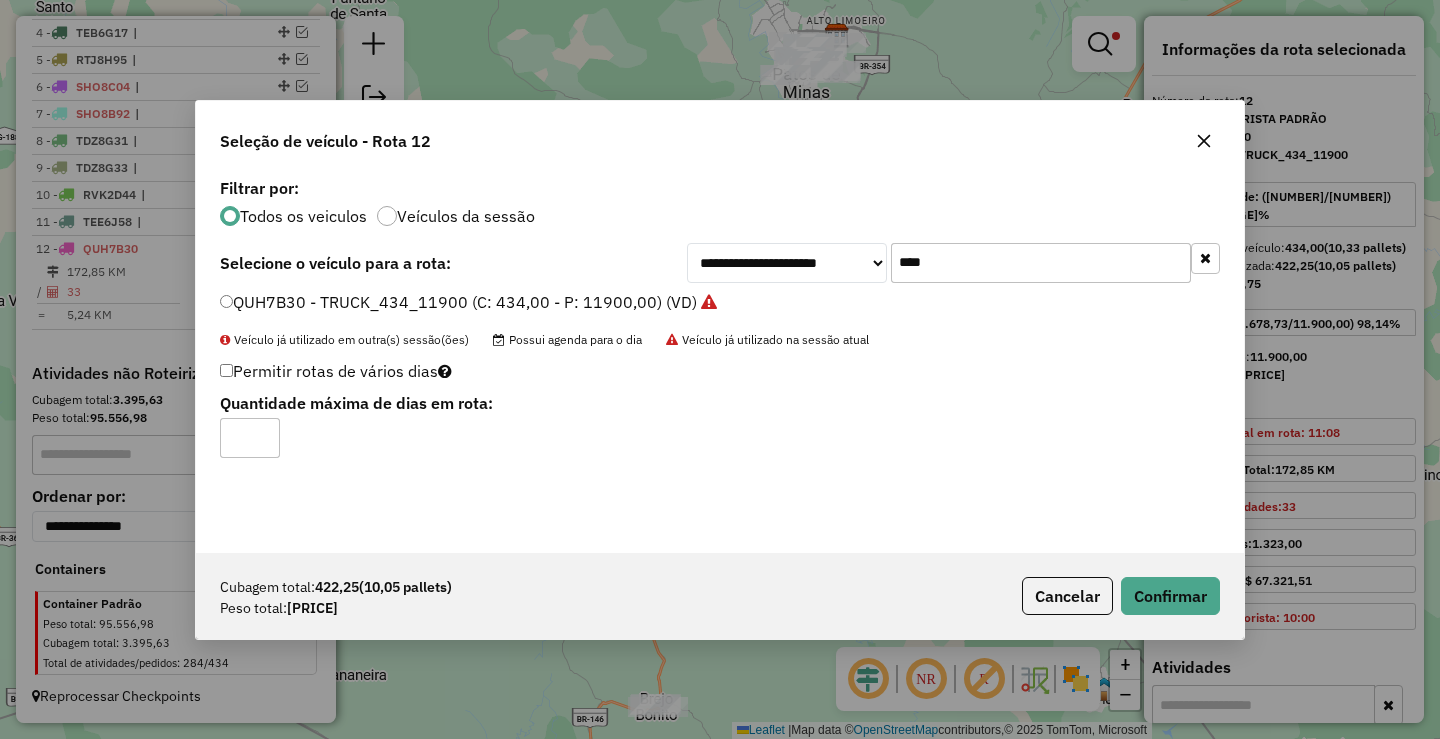 drag, startPoint x: 260, startPoint y: 433, endPoint x: 414, endPoint y: 486, distance: 162.86497 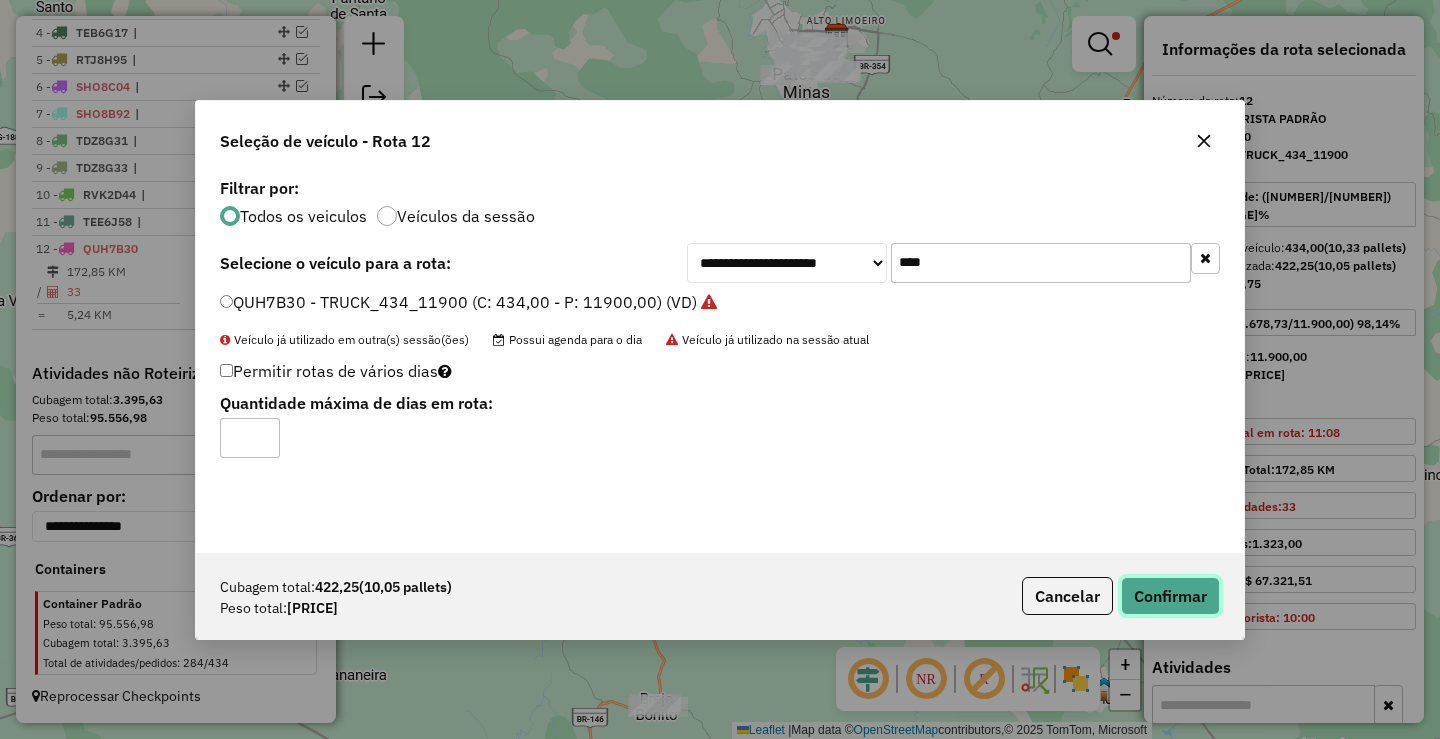 click on "Confirmar" 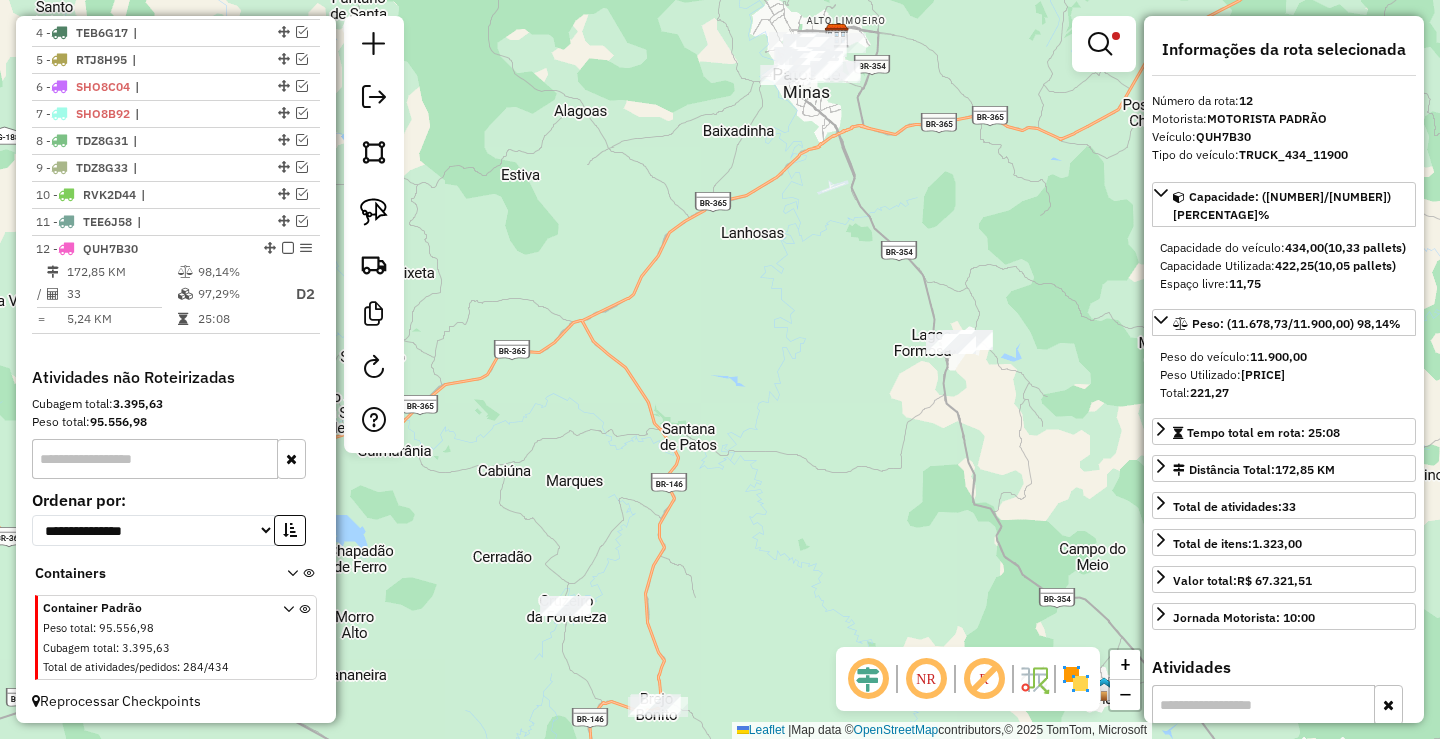 scroll, scrollTop: 832, scrollLeft: 0, axis: vertical 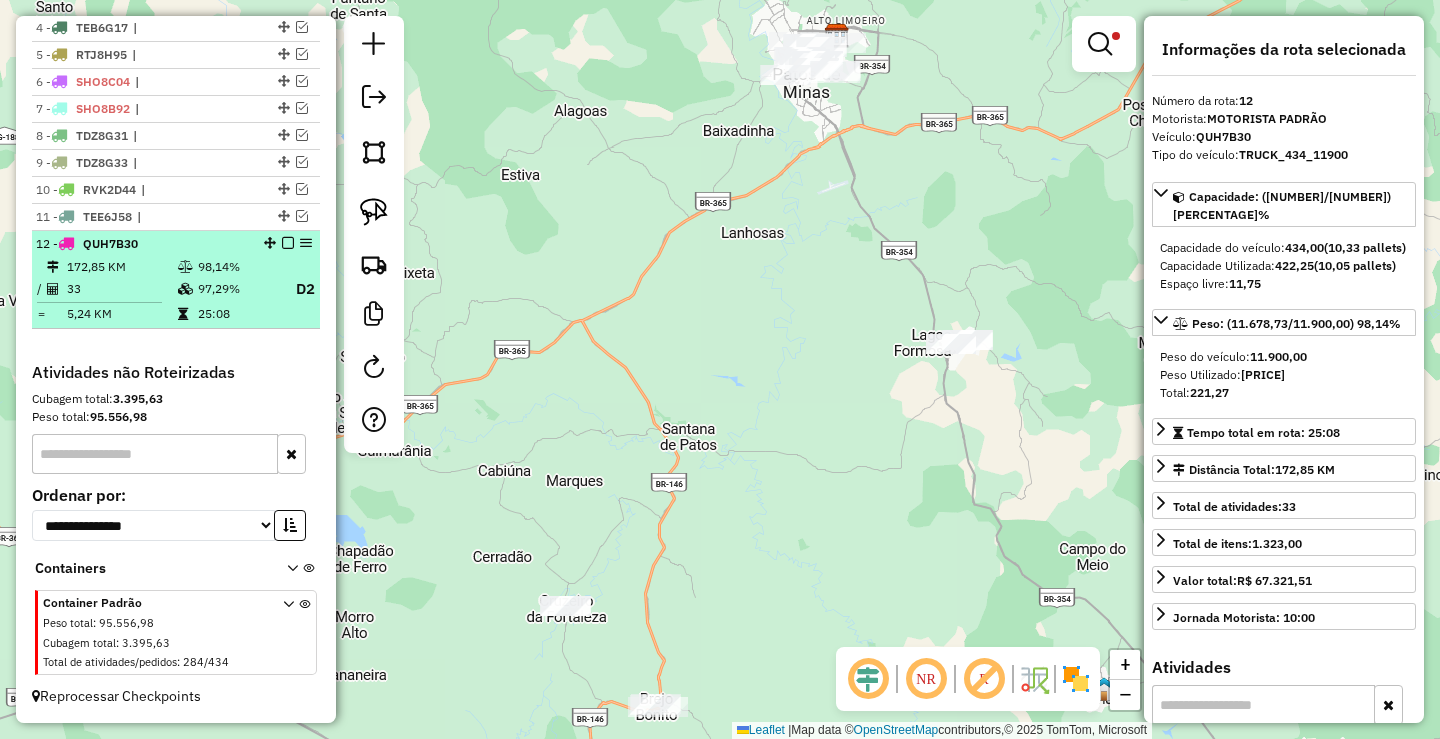 click at bounding box center [288, 243] 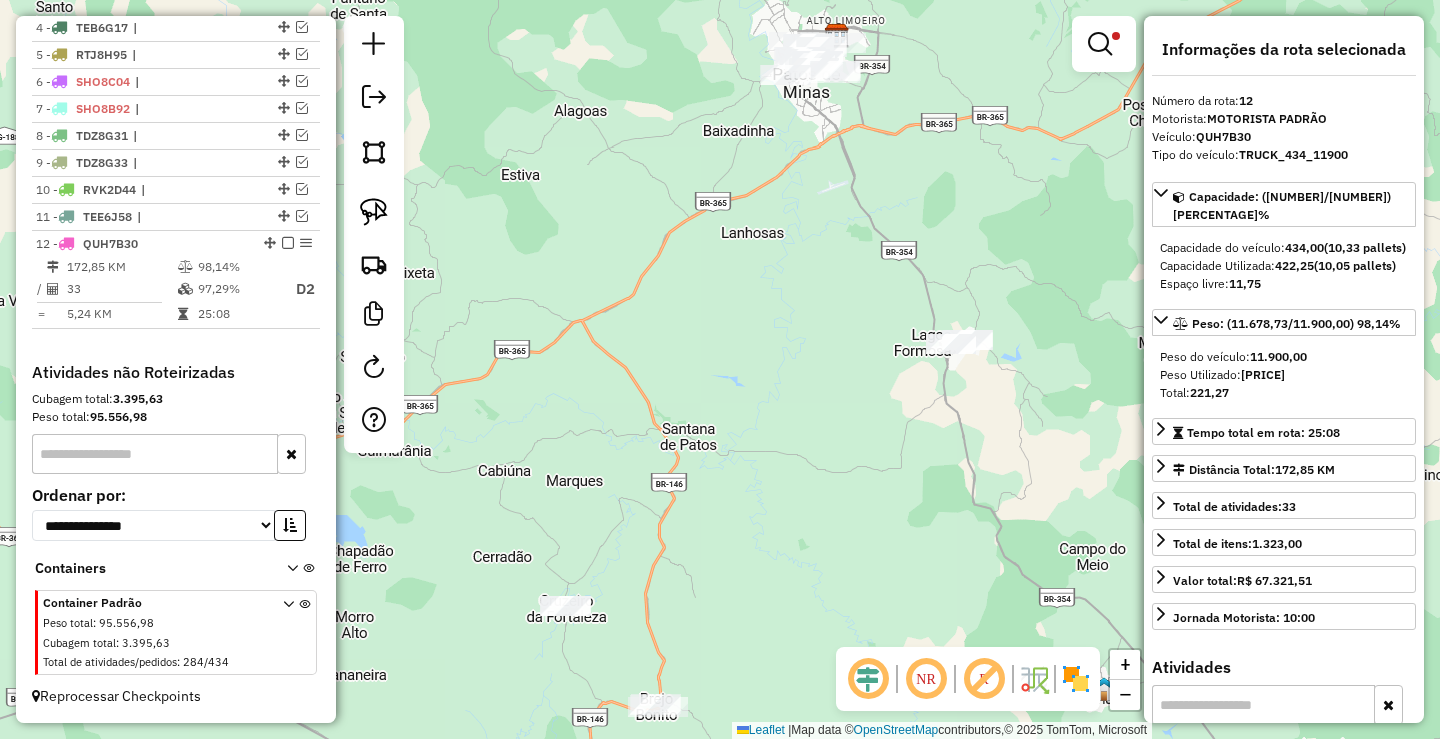 scroll, scrollTop: 760, scrollLeft: 0, axis: vertical 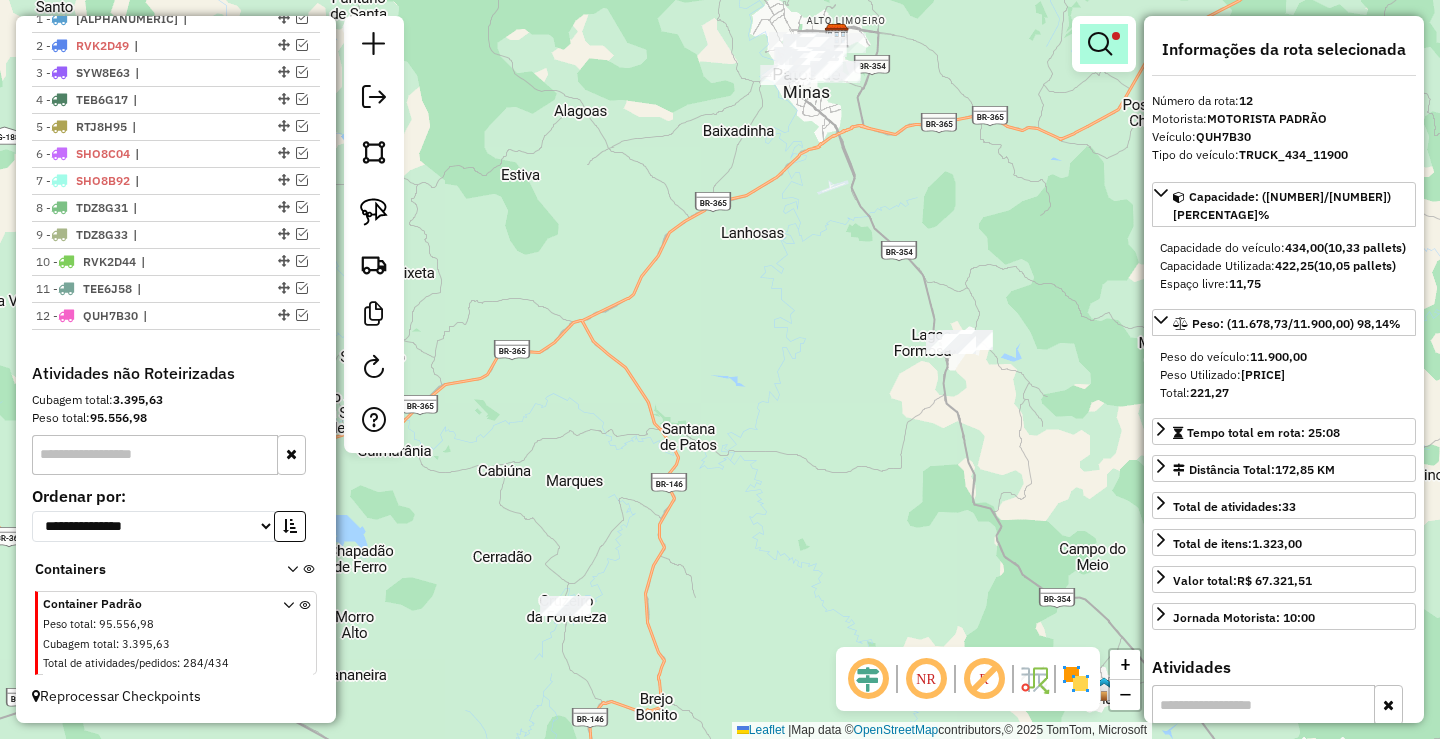 click at bounding box center [1100, 44] 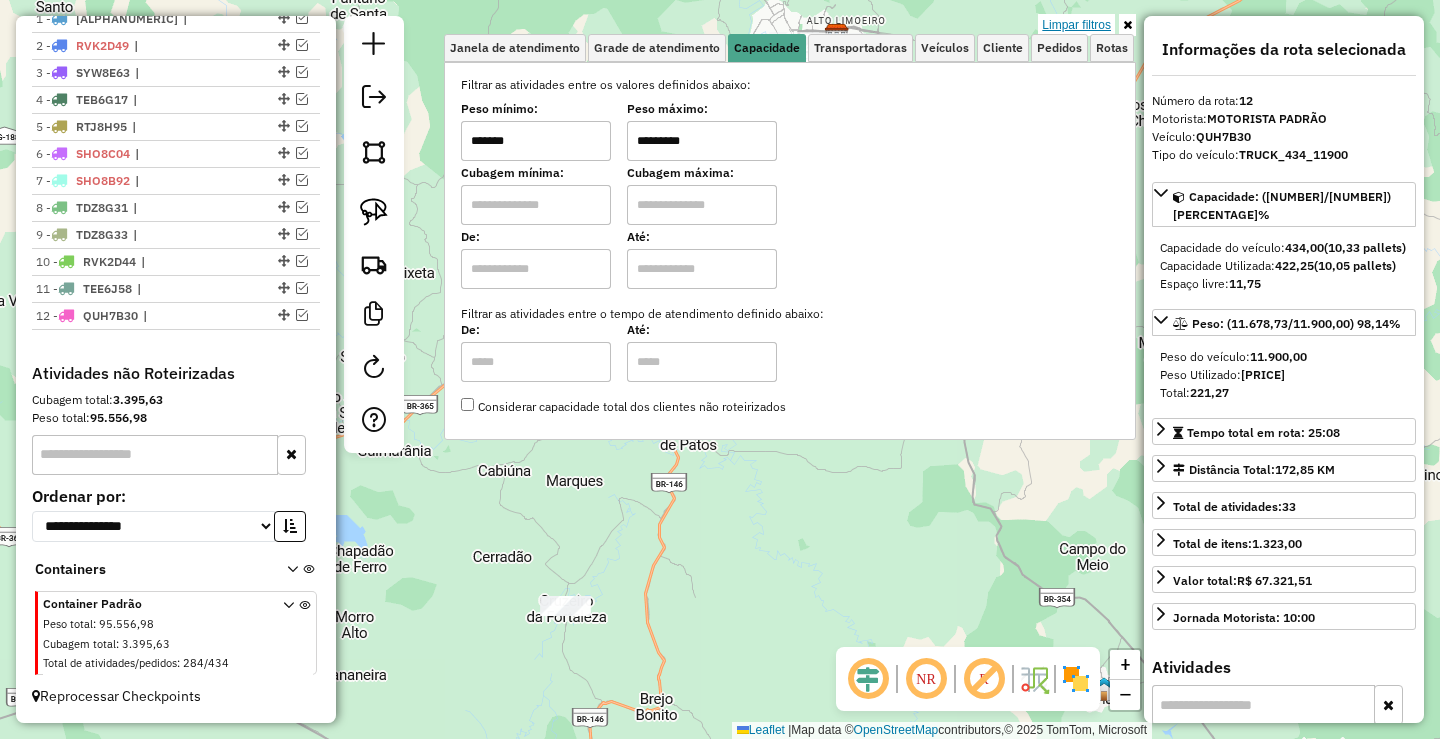 click on "Limpar filtros" at bounding box center (1076, 25) 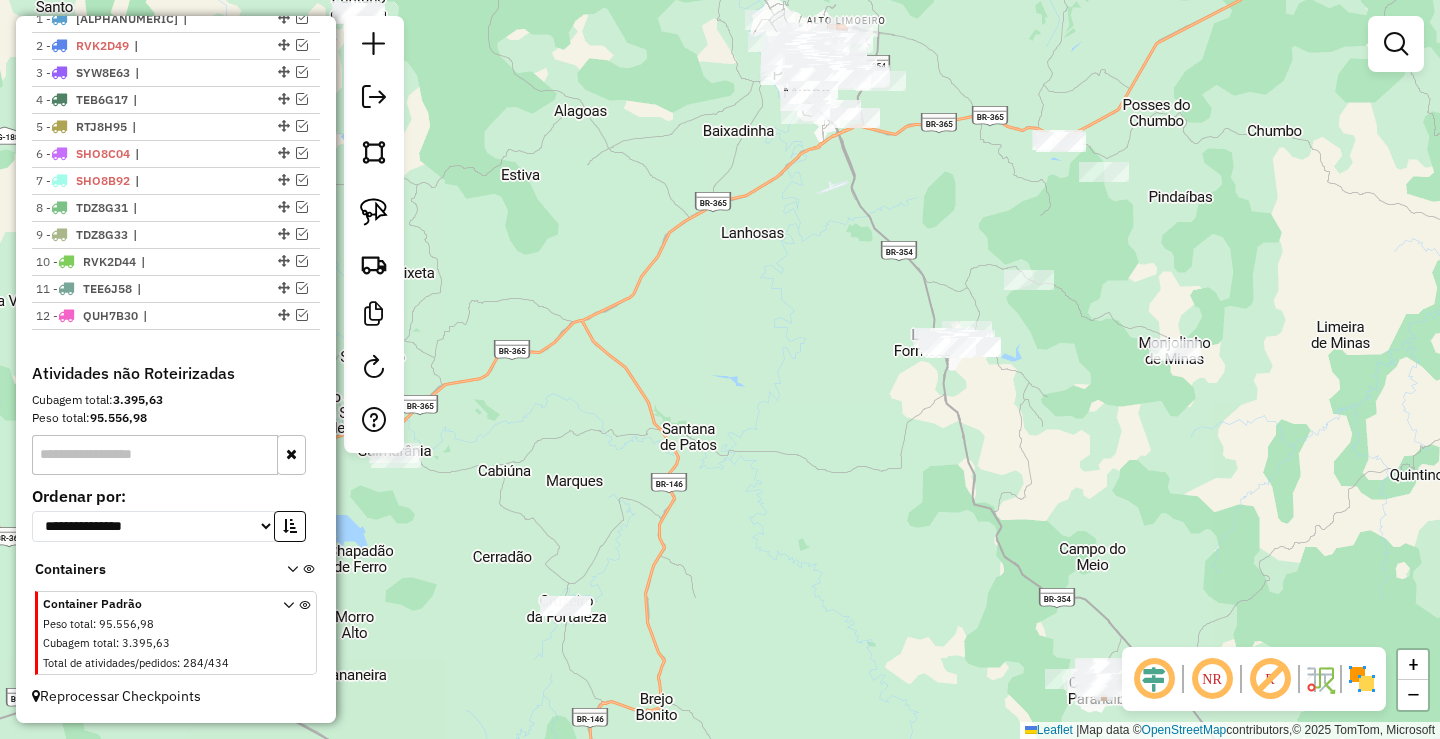 drag, startPoint x: 801, startPoint y: 298, endPoint x: 745, endPoint y: 215, distance: 100.12492 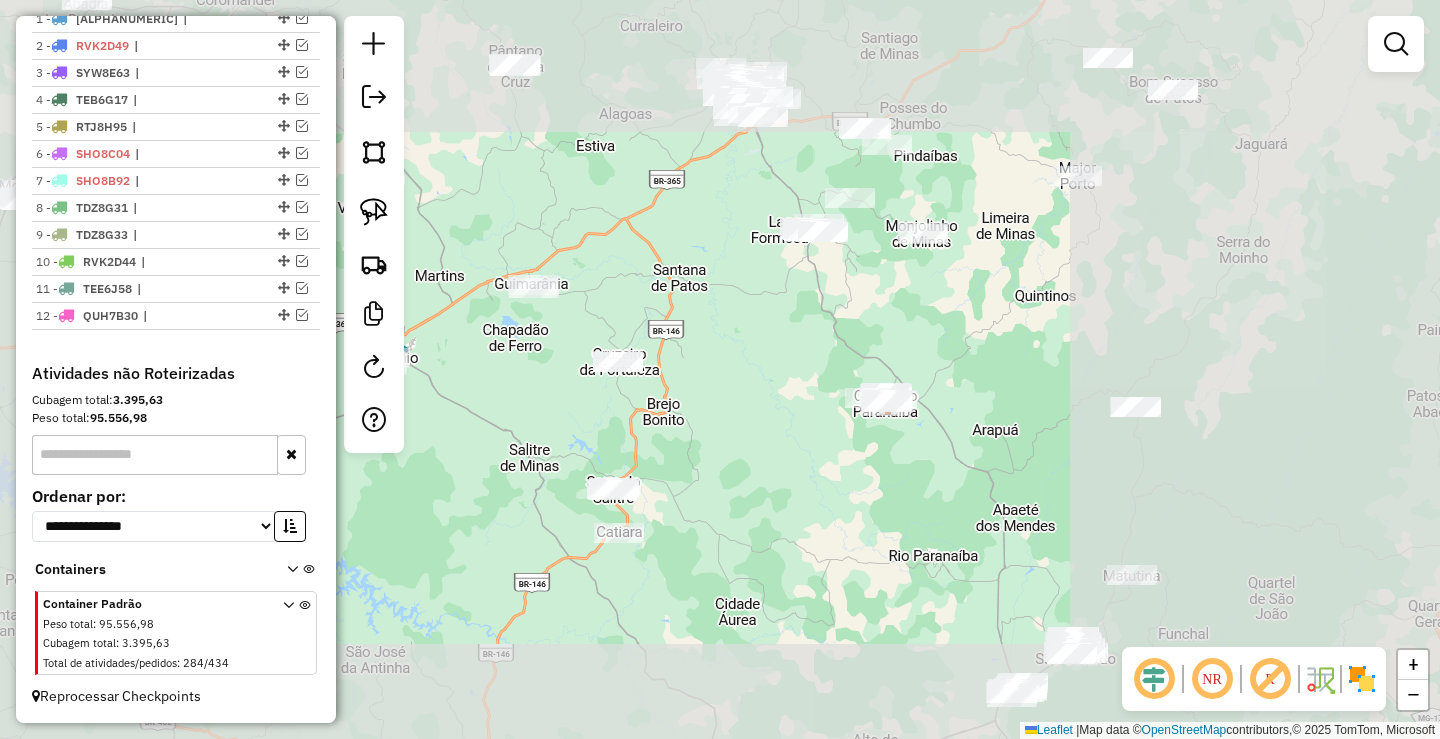 drag, startPoint x: 827, startPoint y: 346, endPoint x: 777, endPoint y: 295, distance: 71.42129 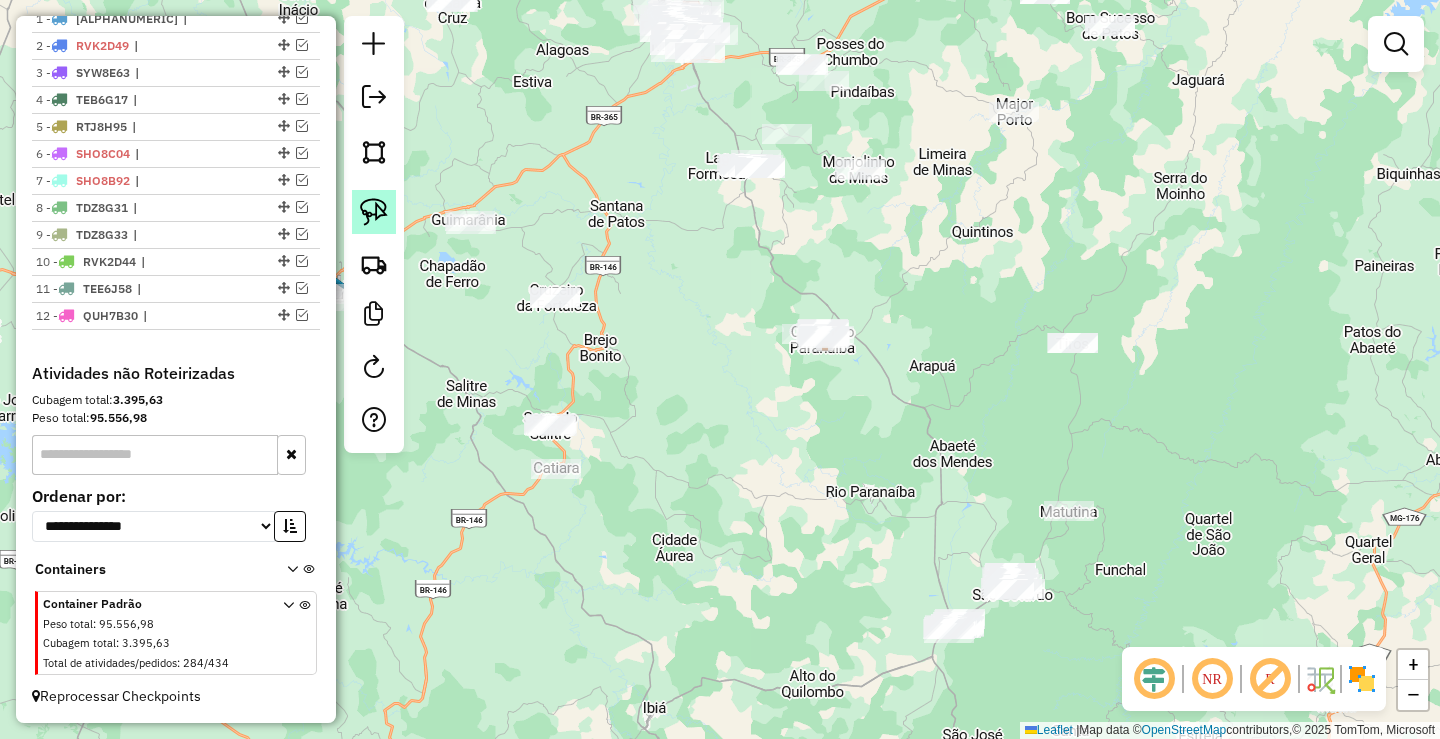 click 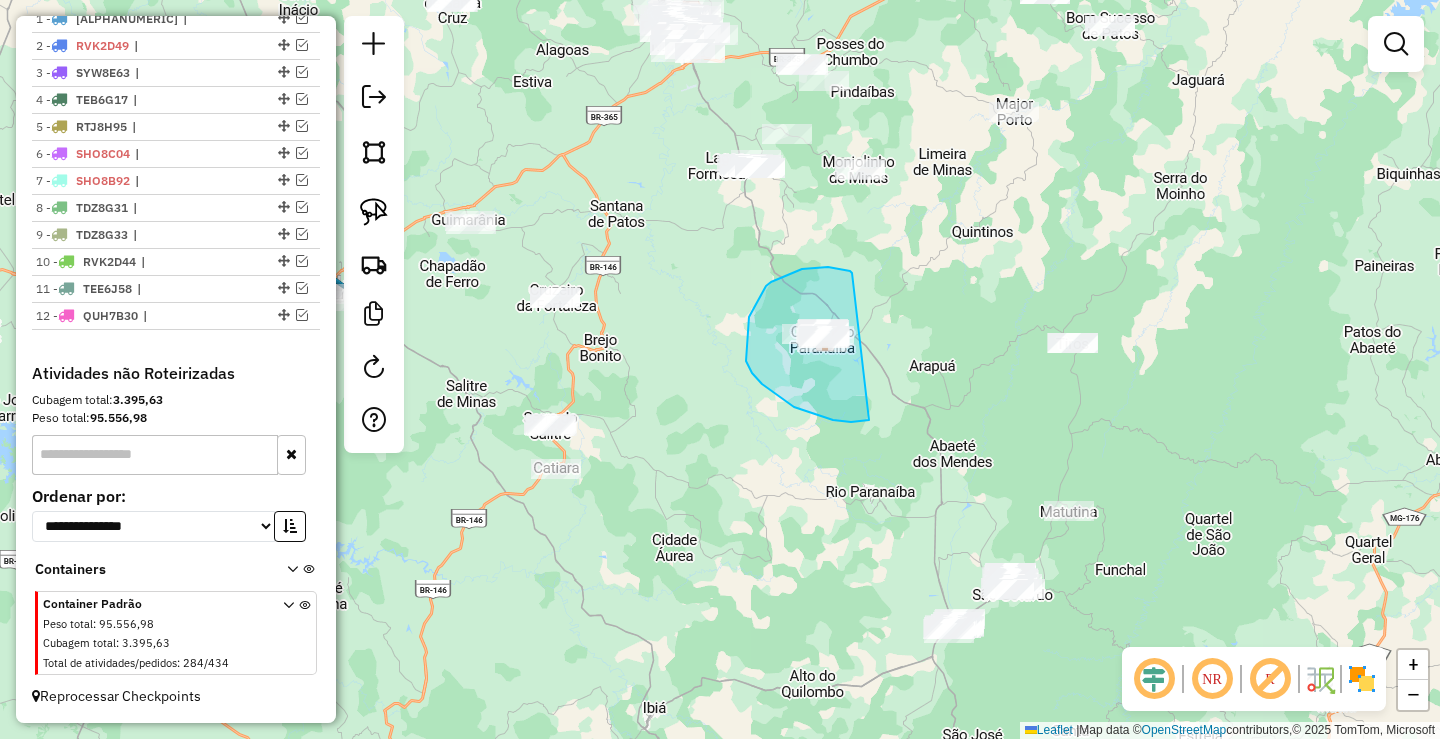 drag, startPoint x: 794, startPoint y: 272, endPoint x: 884, endPoint y: 391, distance: 149.2012 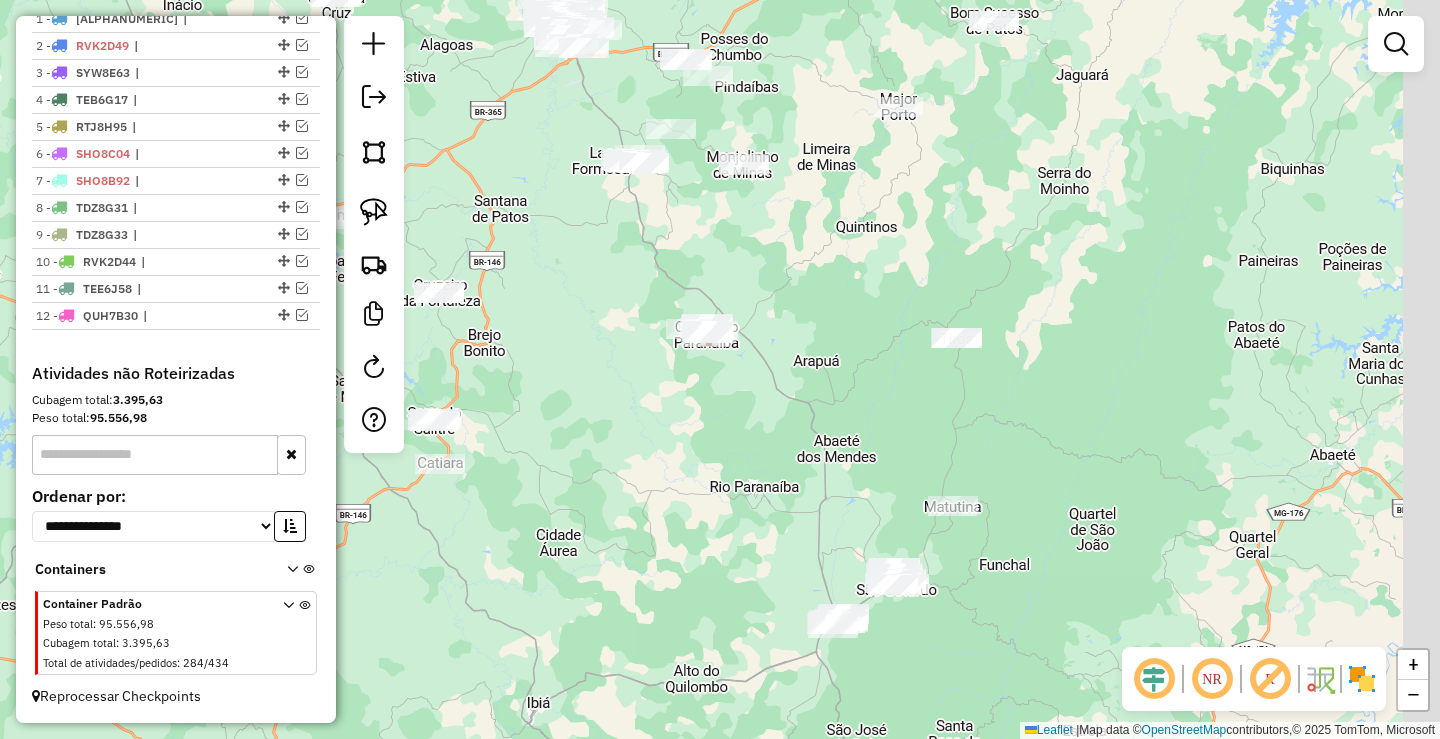 click on "Janela de atendimento Grade de atendimento Capacidade Transportadoras Veículos Cliente Pedidos  Rotas Selecione os dias de semana para filtrar as janelas de atendimento  Seg   Ter   Qua   Qui   Sex   Sáb   Dom  Informe o período da janela de atendimento: De: Até:  Filtrar exatamente a janela do cliente  Considerar janela de atendimento padrão  Selecione os dias de semana para filtrar as grades de atendimento  Seg   Ter   Qua   Qui   Sex   Sáb   Dom   Considerar clientes sem dia de atendimento cadastrado  Clientes fora do dia de atendimento selecionado Filtrar as atividades entre os valores definidos abaixo:  Peso mínimo:   Peso máximo:   Cubagem mínima:   Cubagem máxima:   De:   Até:  Filtrar as atividades entre o tempo de atendimento definido abaixo:  De:   Até:   Considerar capacidade total dos clientes não roteirizados Transportadora: Selecione um ou mais itens Tipo de veículo: Selecione um ou mais itens Veículo: Selecione um ou mais itens Motorista: Selecione um ou mais itens Nome: Rótulo:" 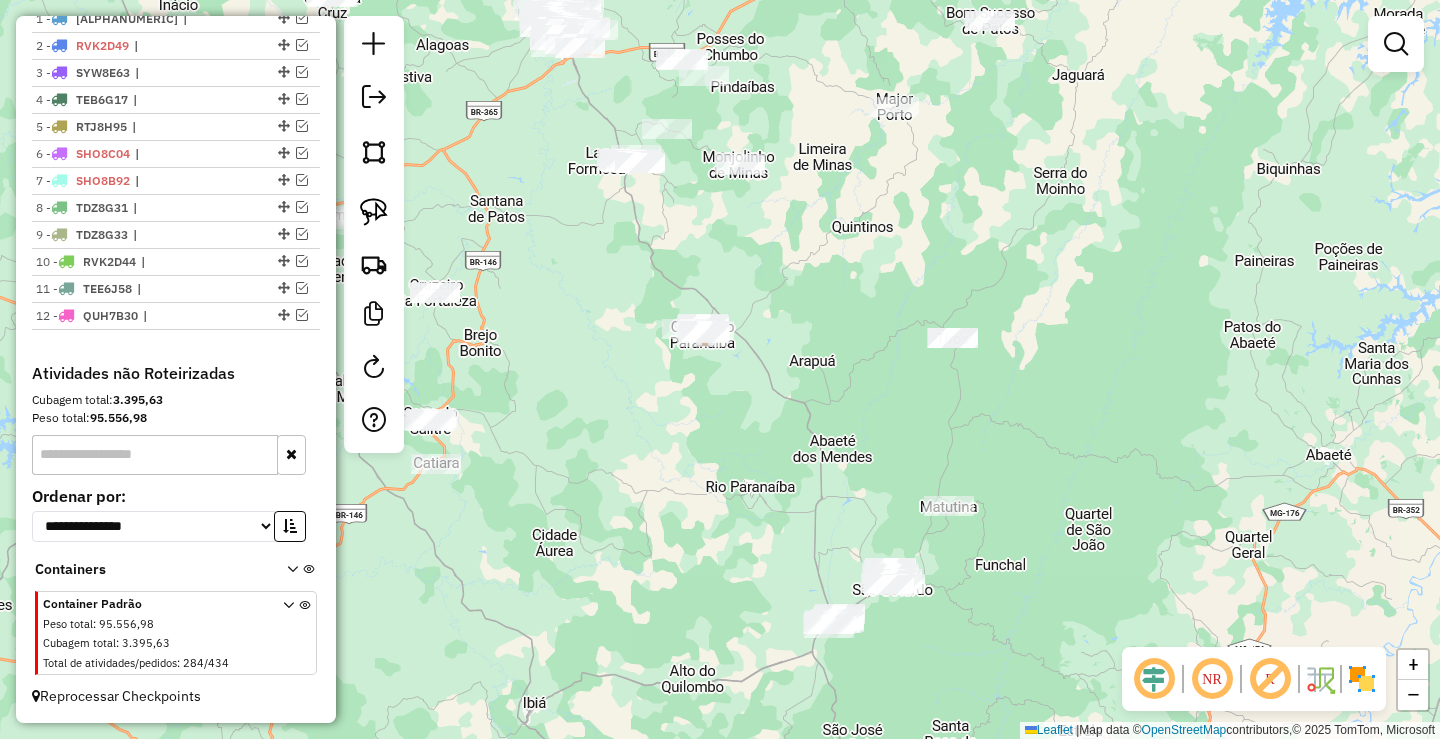 drag, startPoint x: 558, startPoint y: 248, endPoint x: 591, endPoint y: 388, distance: 143.83672 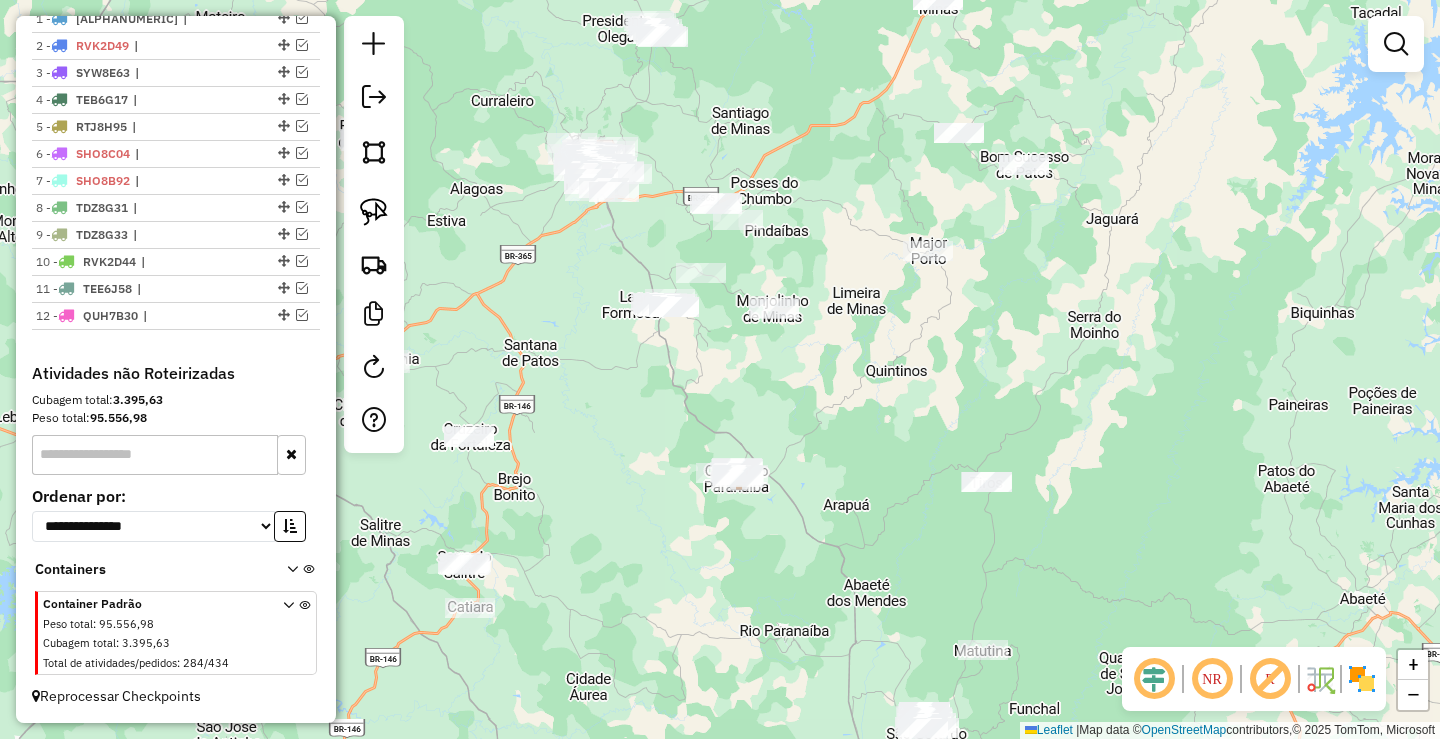 drag, startPoint x: 672, startPoint y: 482, endPoint x: 656, endPoint y: 368, distance: 115.11733 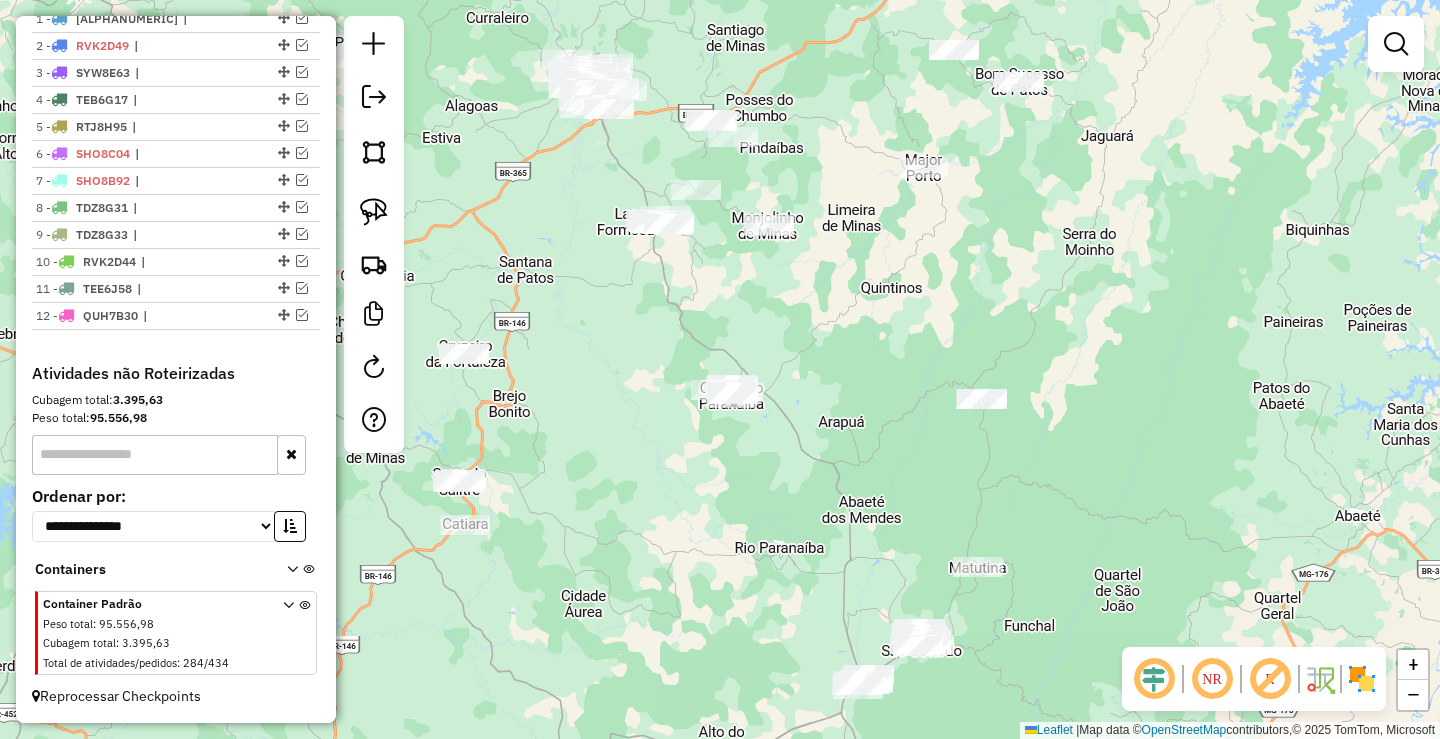 click on "Janela de atendimento Grade de atendimento Capacidade Transportadoras Veículos Cliente Pedidos  Rotas Selecione os dias de semana para filtrar as janelas de atendimento  Seg   Ter   Qua   Qui   Sex   Sáb   Dom  Informe o período da janela de atendimento: De: Até:  Filtrar exatamente a janela do cliente  Considerar janela de atendimento padrão  Selecione os dias de semana para filtrar as grades de atendimento  Seg   Ter   Qua   Qui   Sex   Sáb   Dom   Considerar clientes sem dia de atendimento cadastrado  Clientes fora do dia de atendimento selecionado Filtrar as atividades entre os valores definidos abaixo:  Peso mínimo:   Peso máximo:   Cubagem mínima:   Cubagem máxima:   De:   Até:  Filtrar as atividades entre o tempo de atendimento definido abaixo:  De:   Até:   Considerar capacidade total dos clientes não roteirizados Transportadora: Selecione um ou mais itens Tipo de veículo: Selecione um ou mais itens Veículo: Selecione um ou mais itens Motorista: Selecione um ou mais itens Nome: Rótulo:" 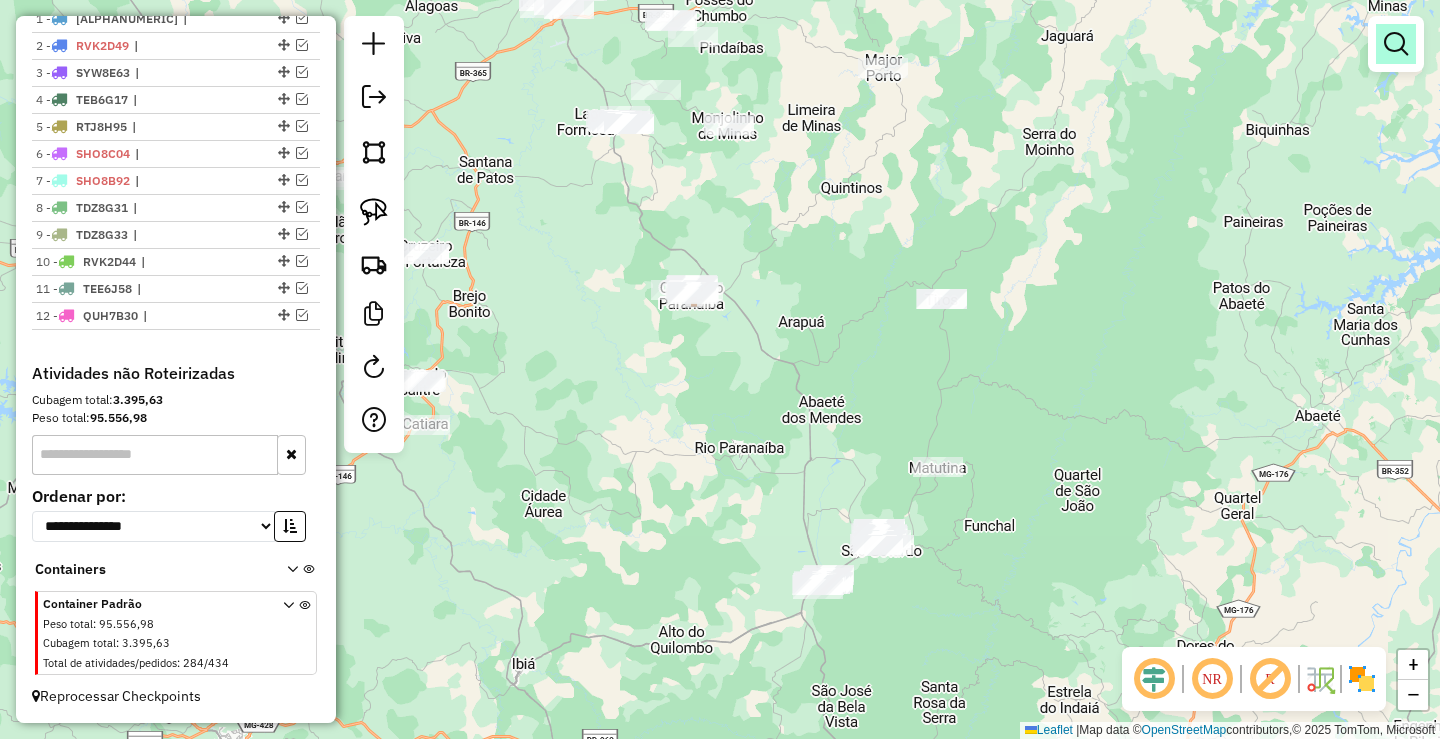 click at bounding box center [1396, 44] 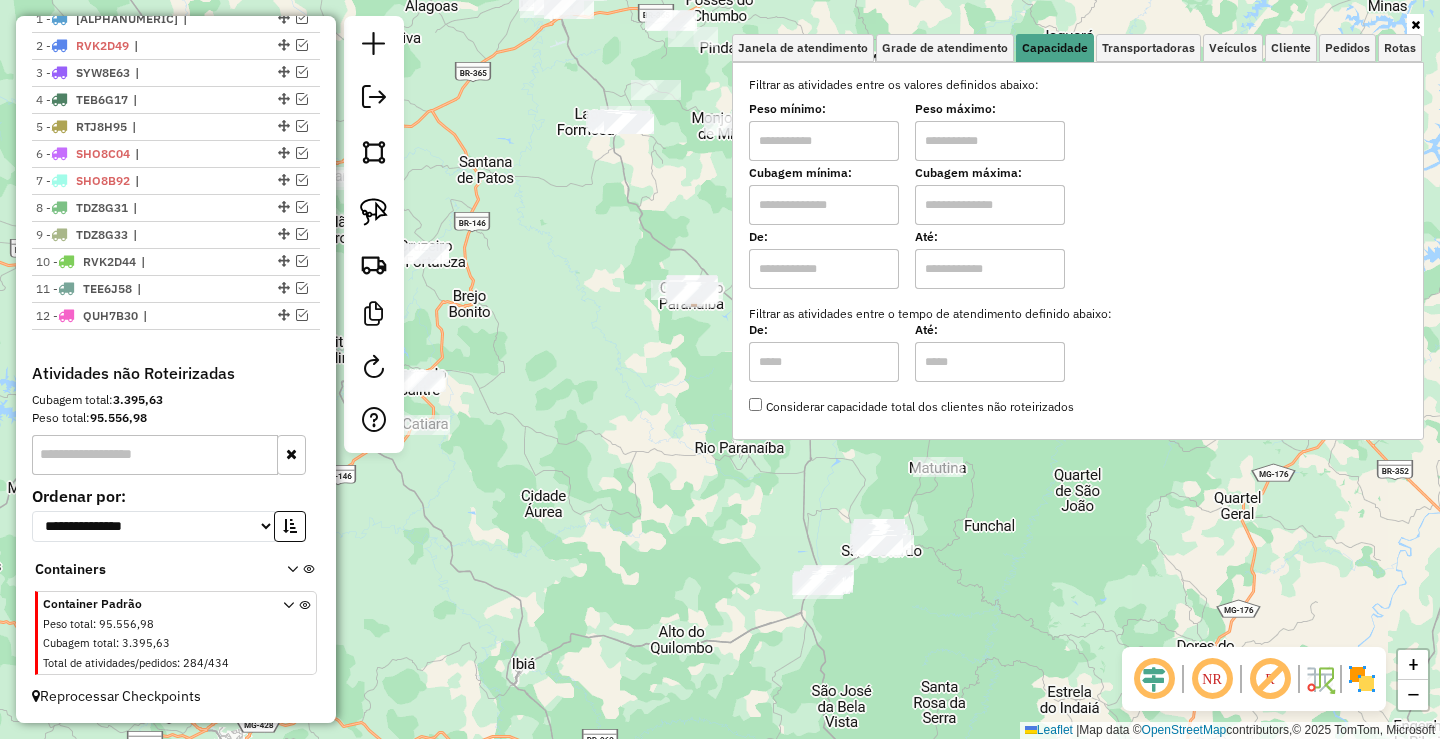 drag, startPoint x: 828, startPoint y: 145, endPoint x: 857, endPoint y: 154, distance: 30.364452 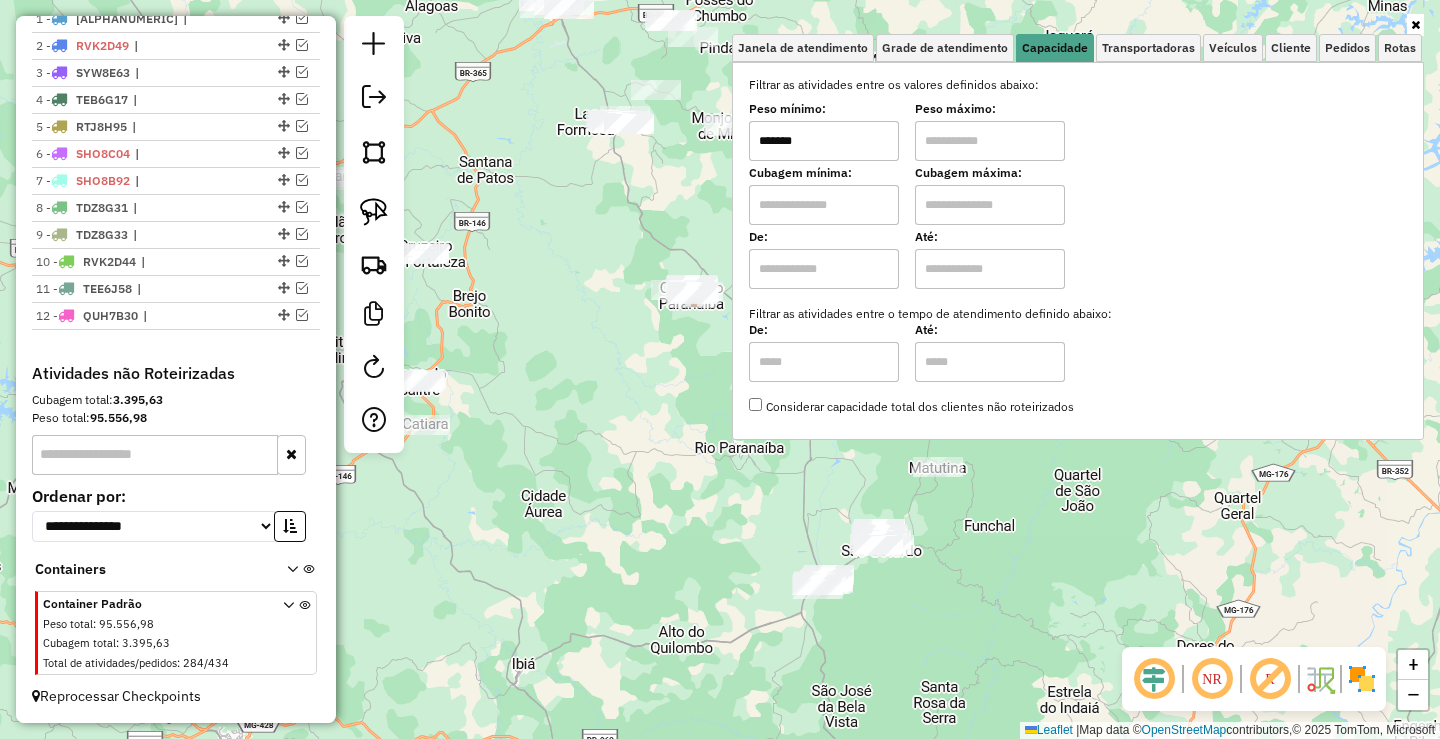 type on "*******" 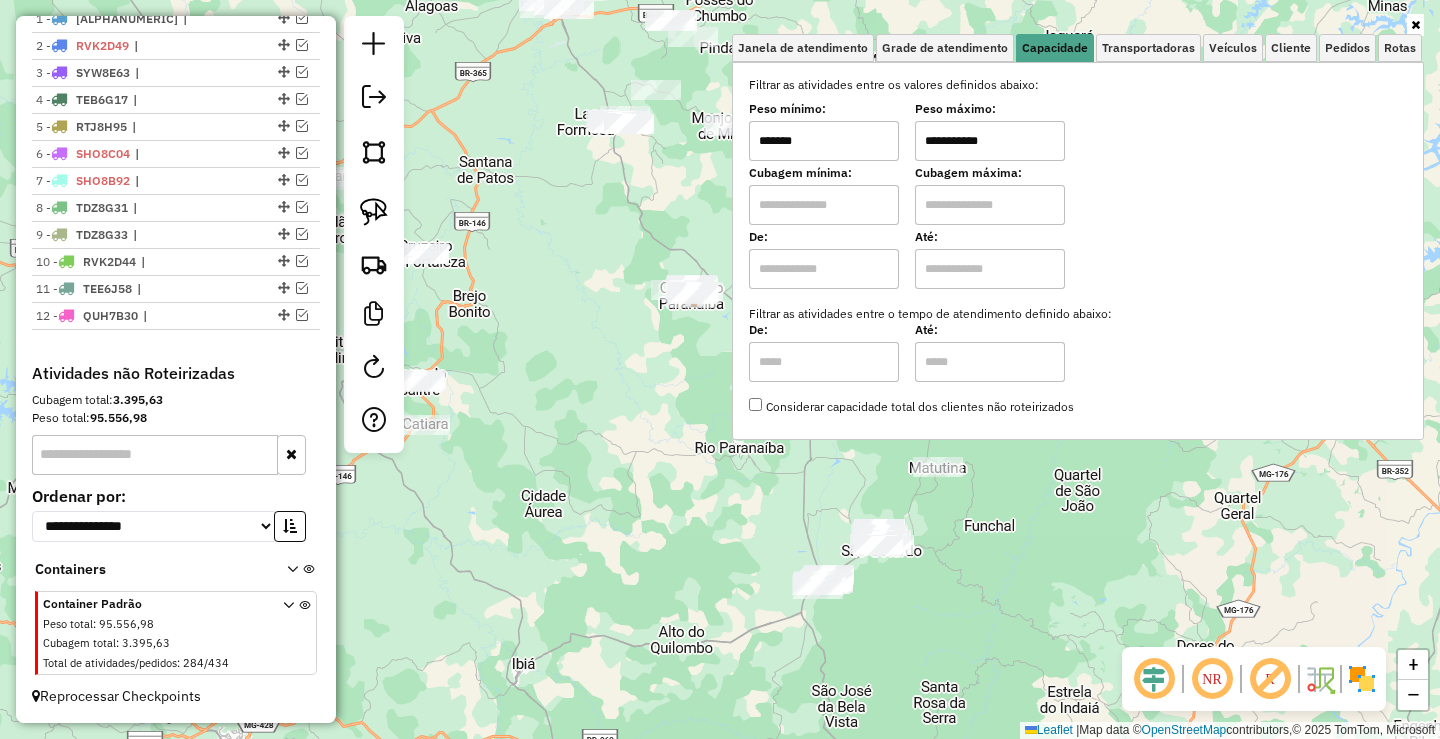 type on "**********" 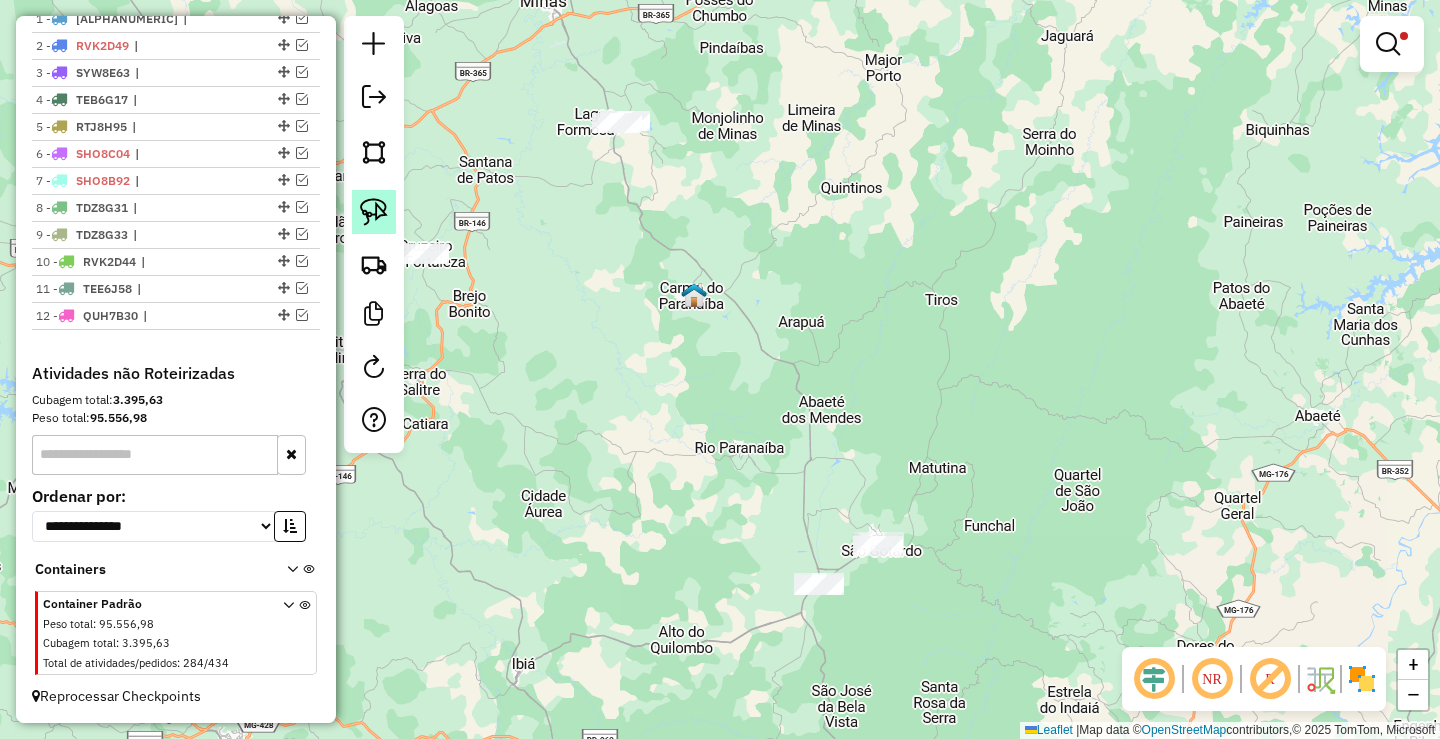 click 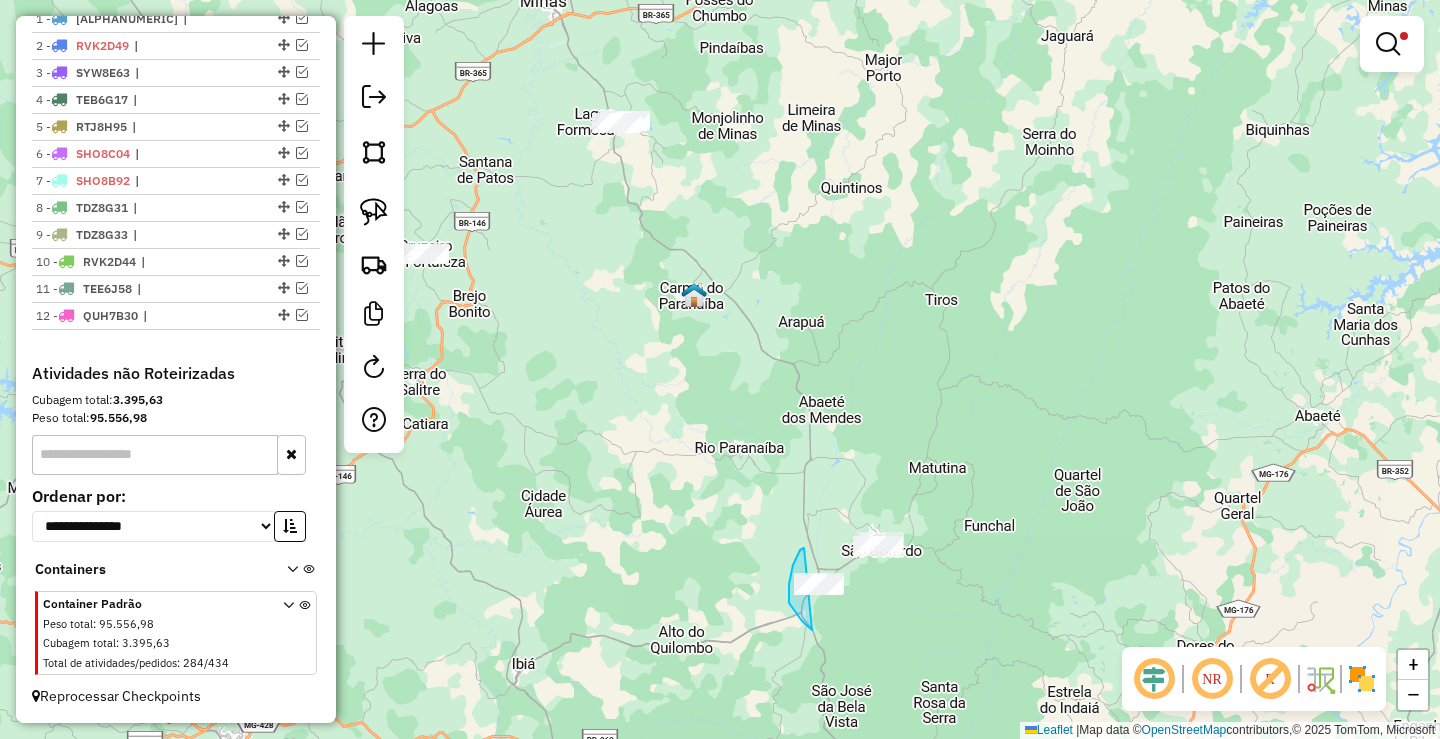 drag, startPoint x: 804, startPoint y: 548, endPoint x: 873, endPoint y: 611, distance: 93.43447 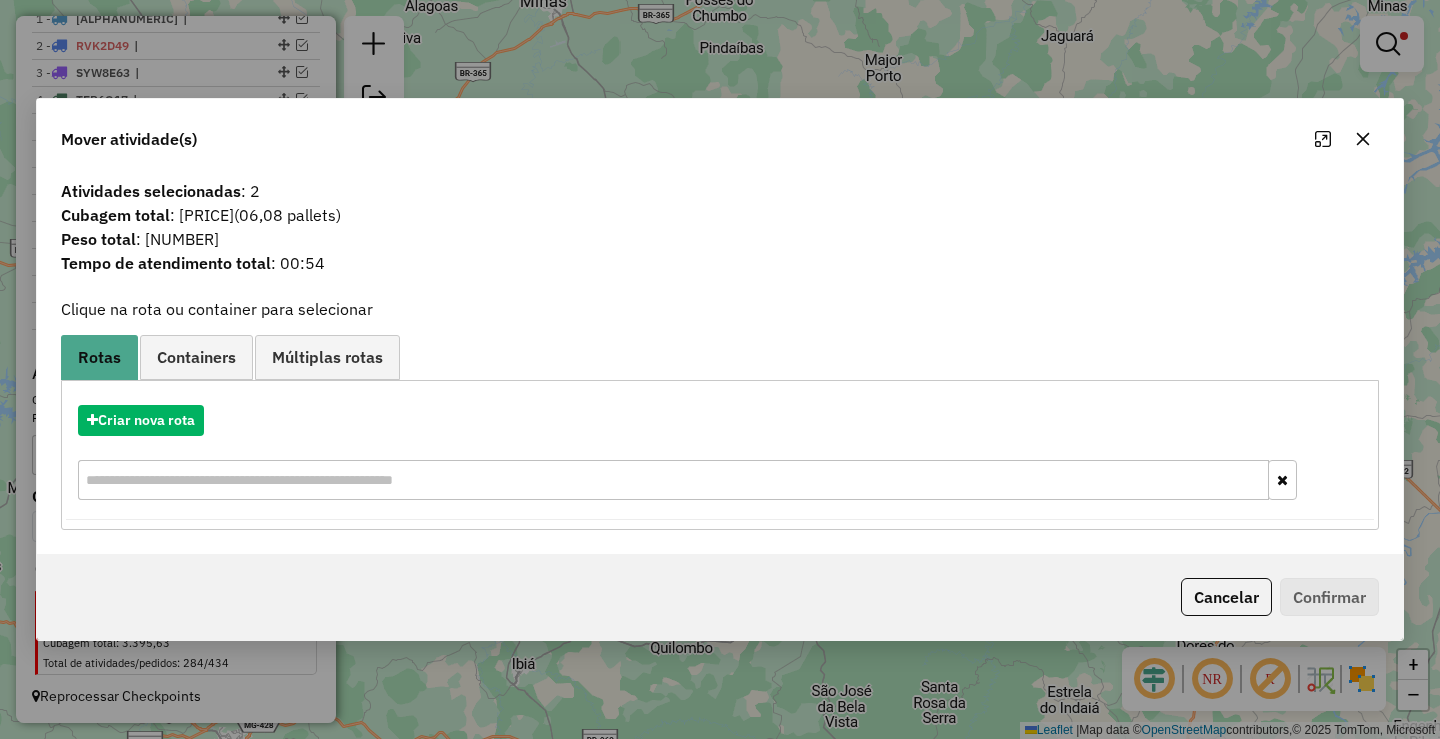 click 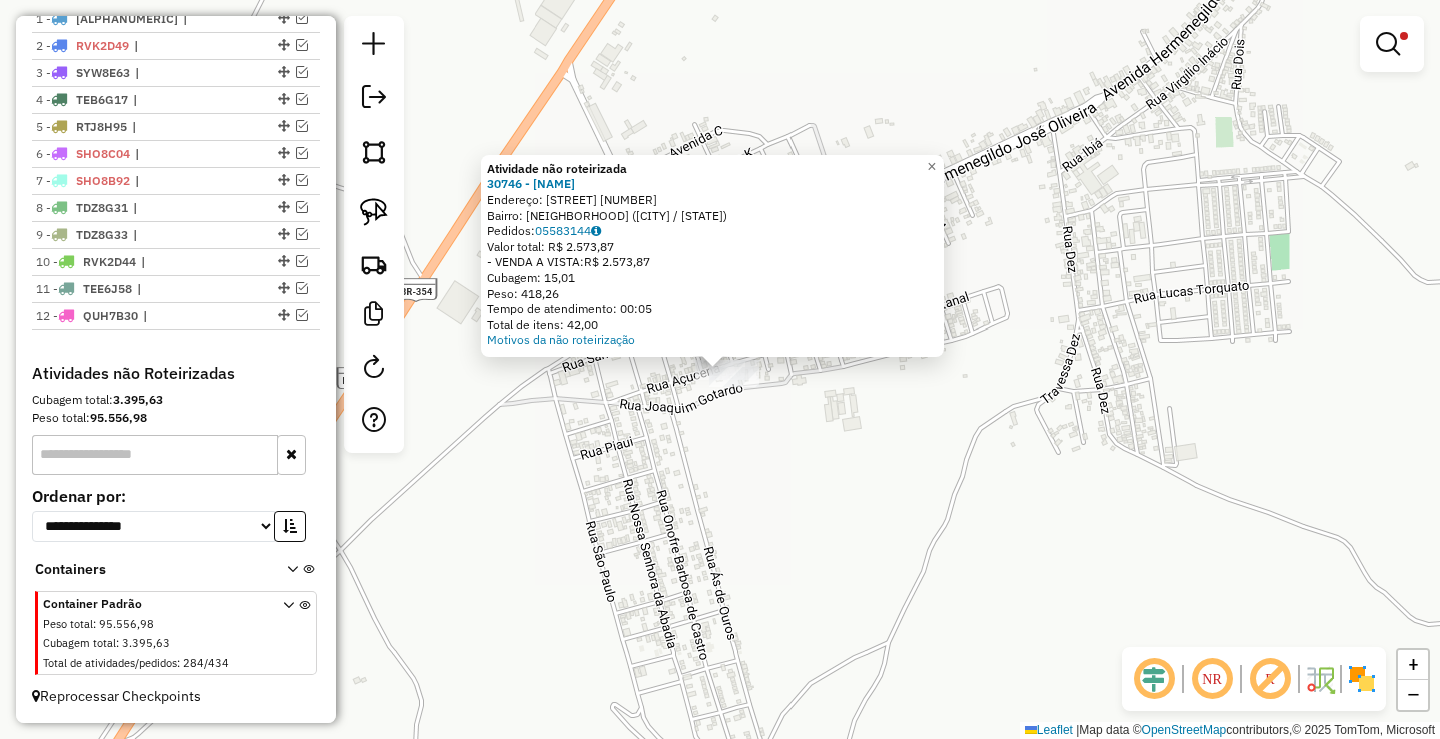 click on "**********" 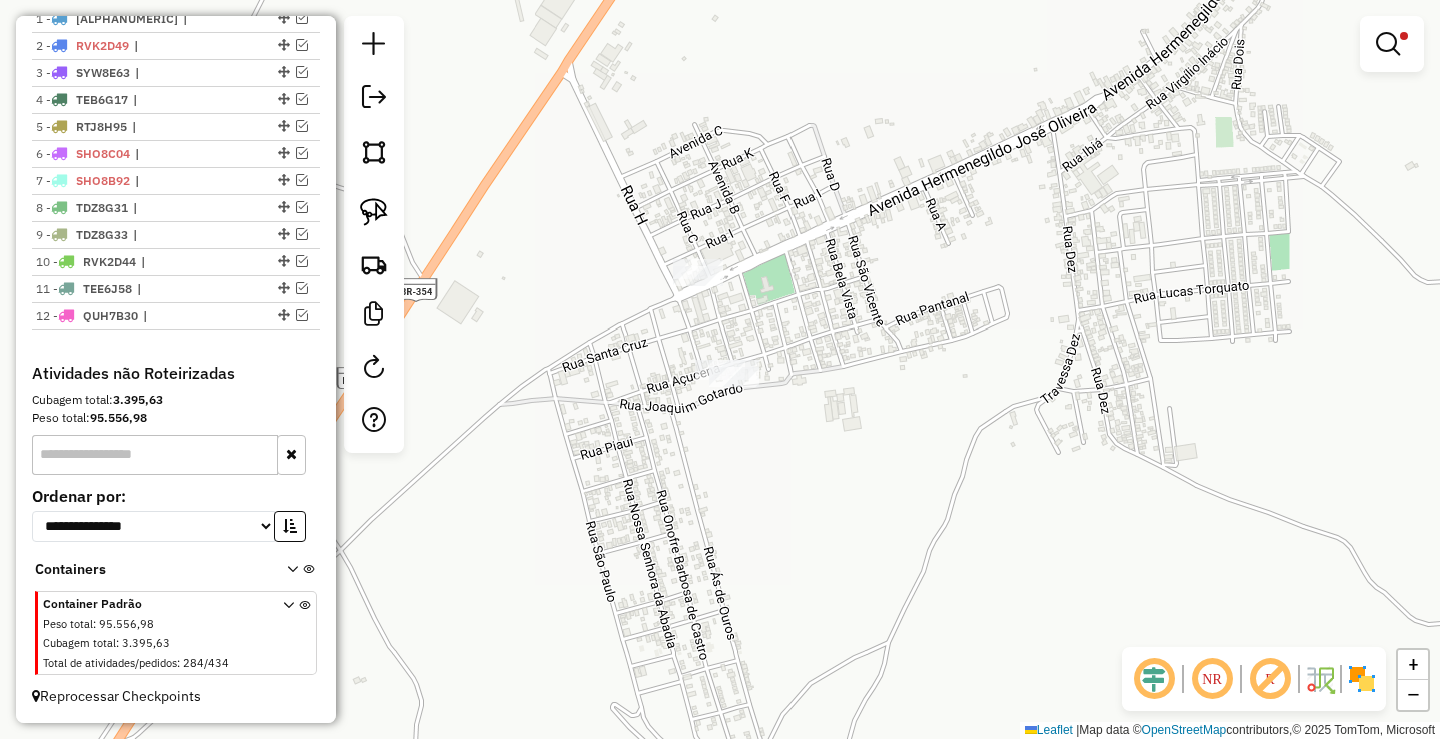 click 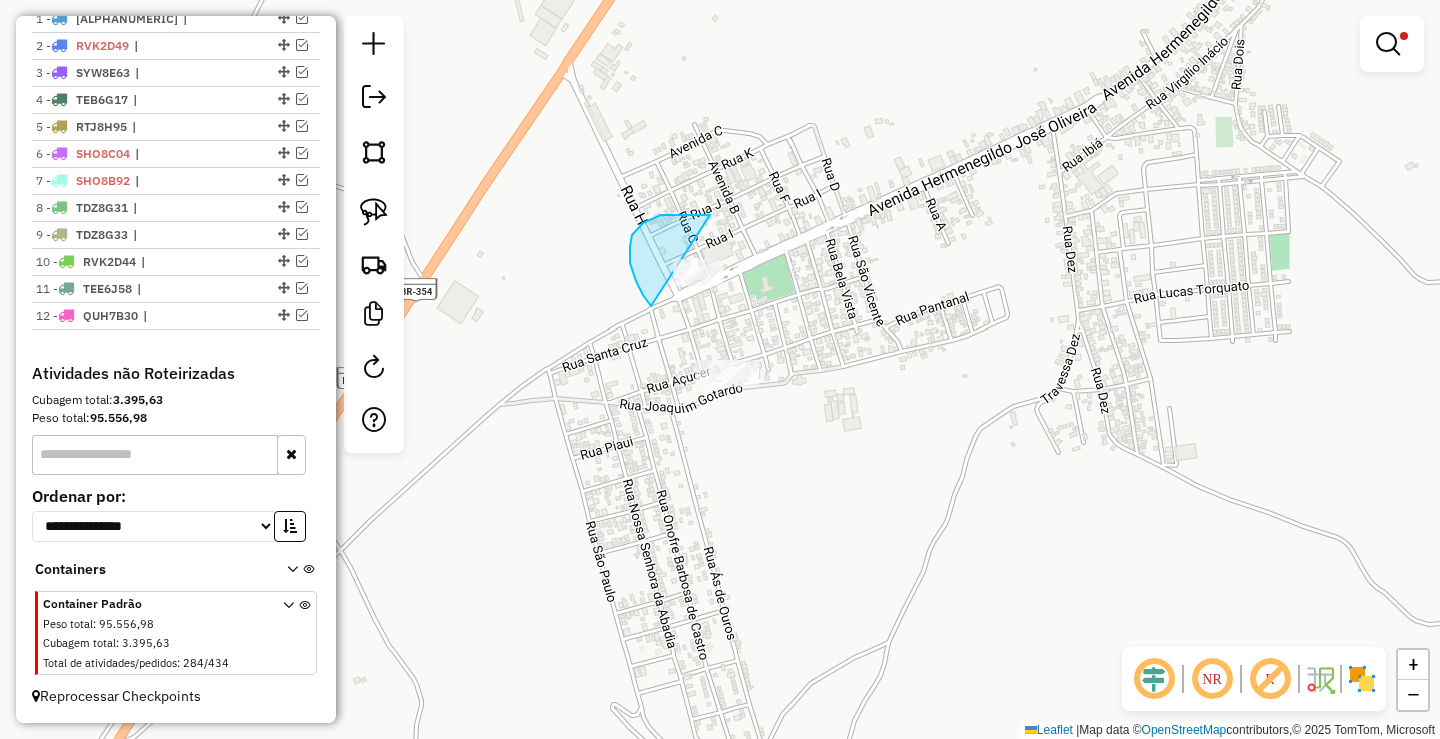 drag, startPoint x: 704, startPoint y: 214, endPoint x: 795, endPoint y: 287, distance: 116.6619 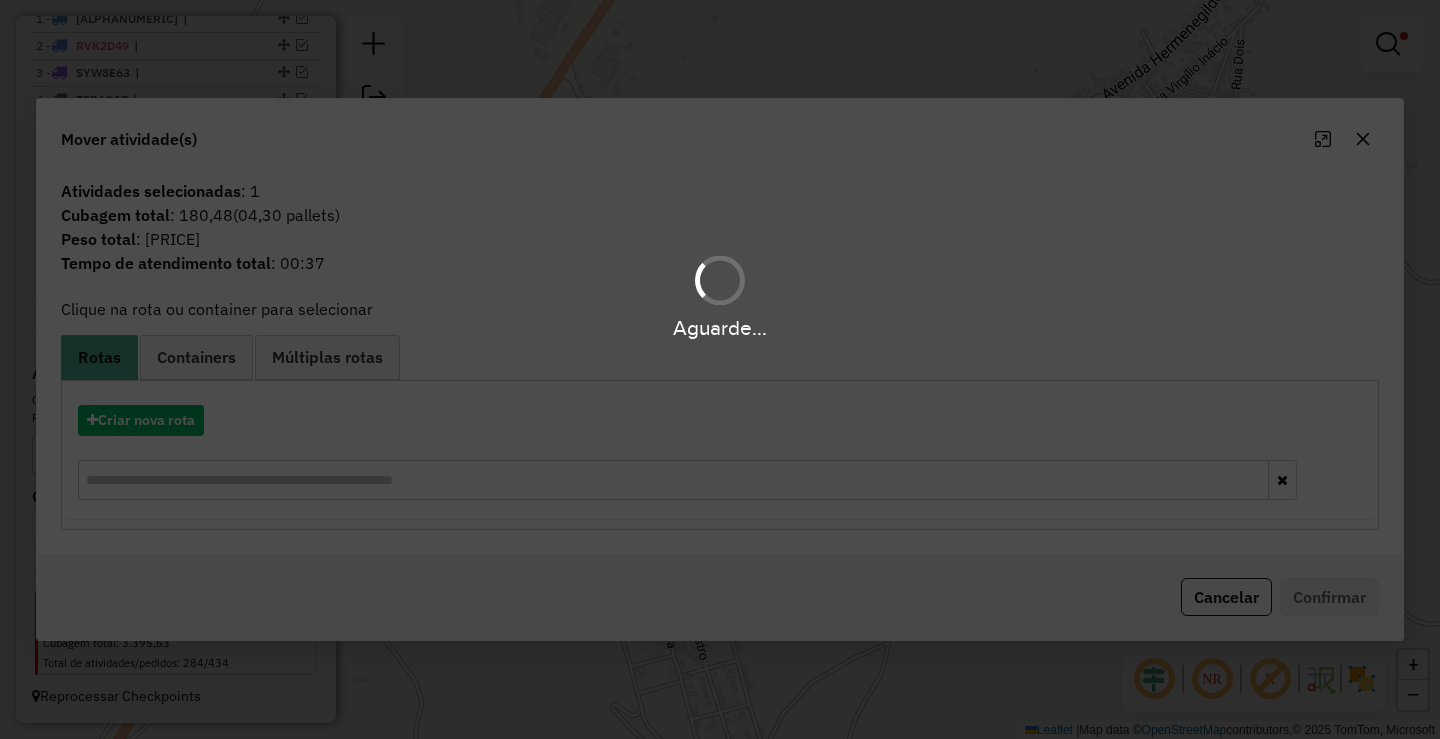 click on "Aguarde..." at bounding box center [720, 369] 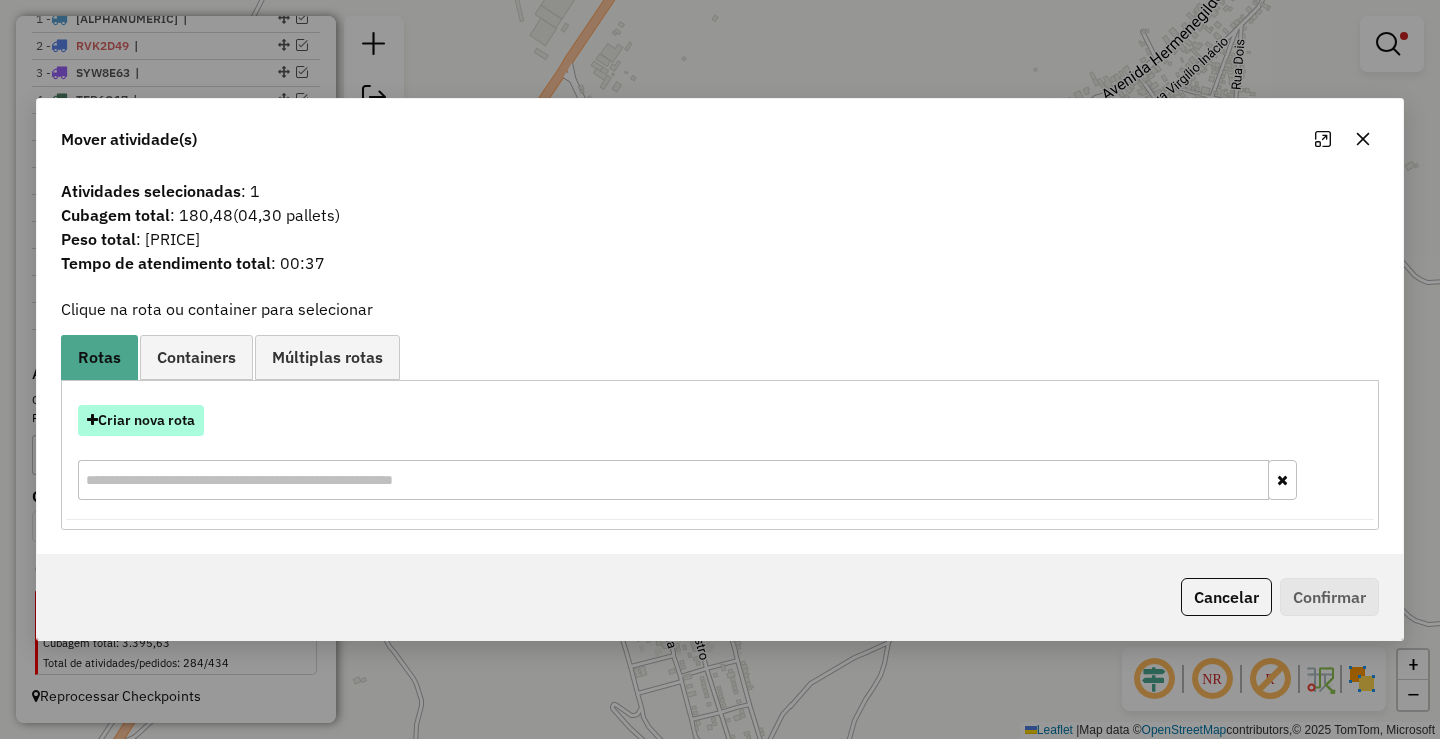 click on "Criar nova rota" at bounding box center (141, 420) 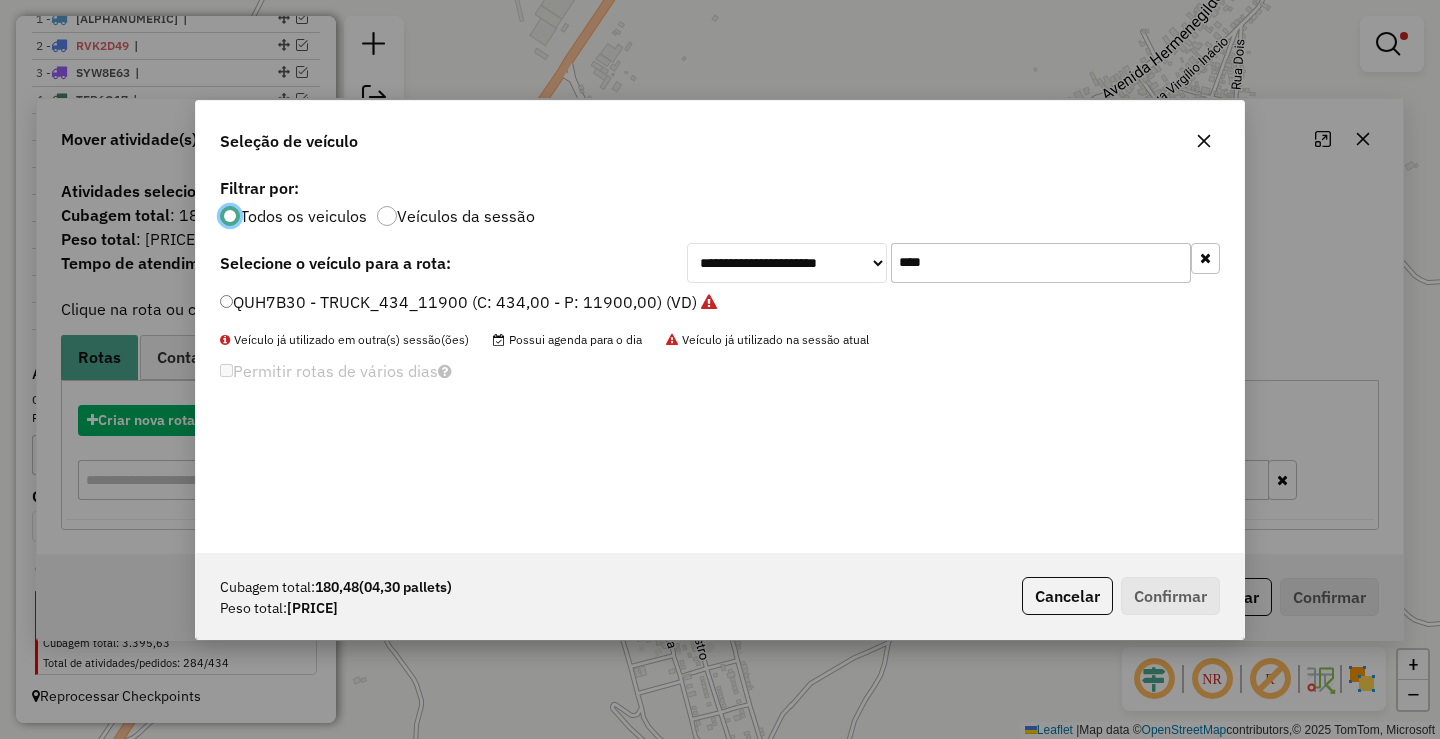 scroll, scrollTop: 11, scrollLeft: 6, axis: both 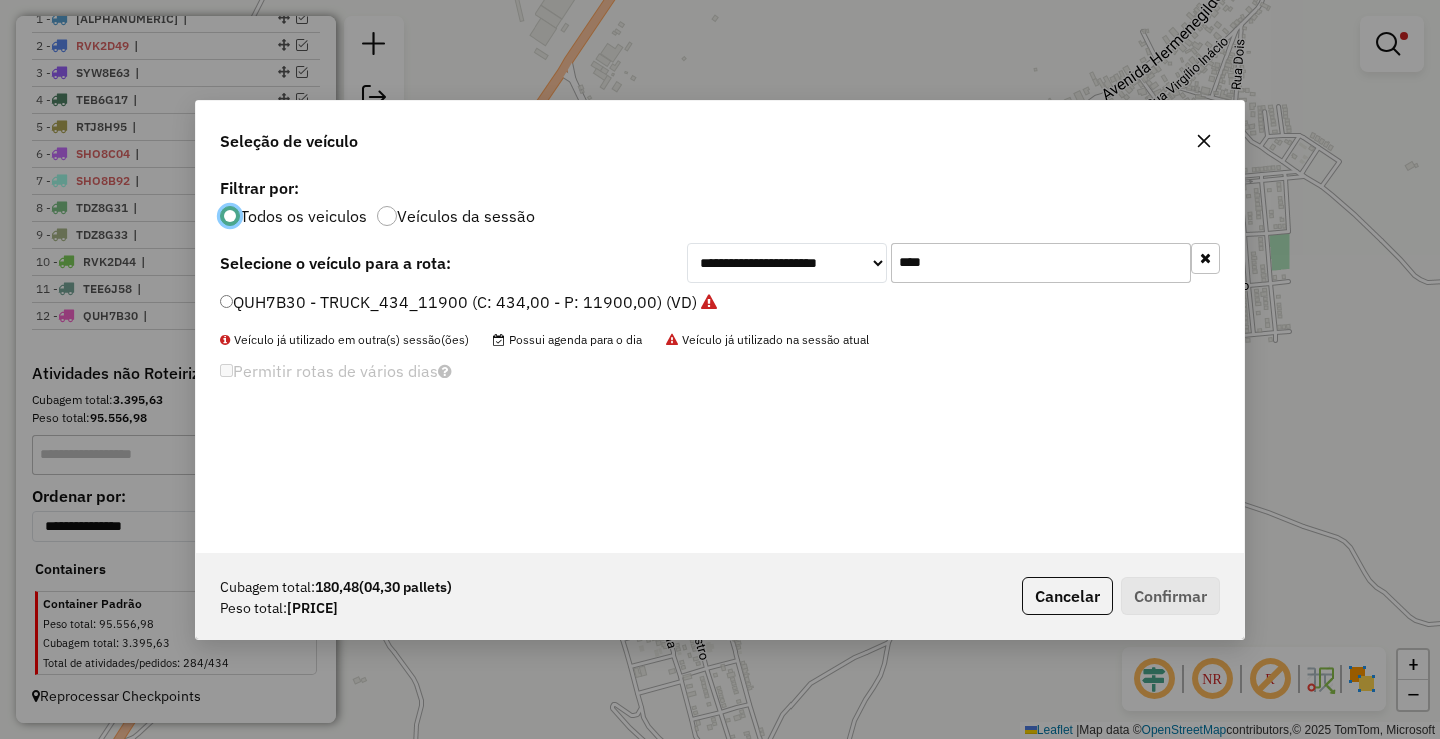 click on "****" 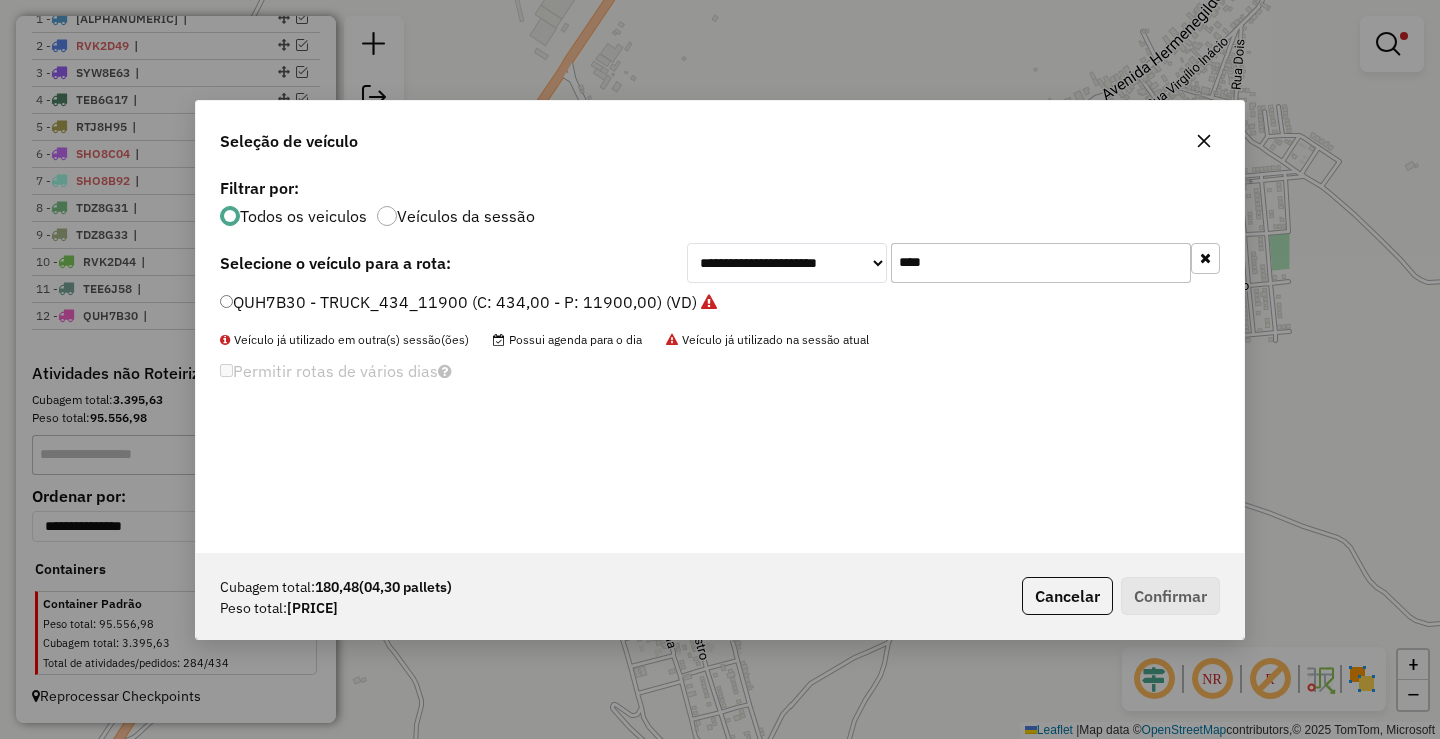 click on "****" 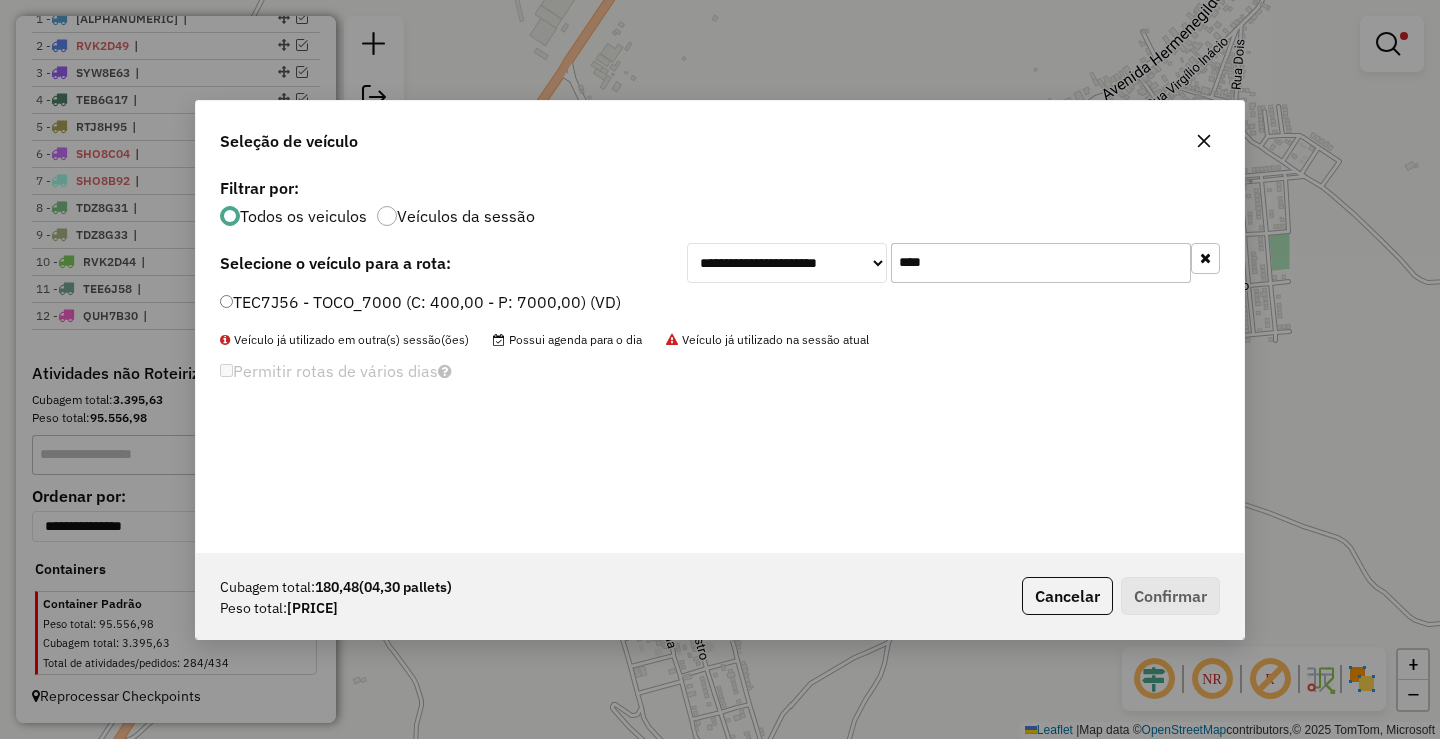 type on "****" 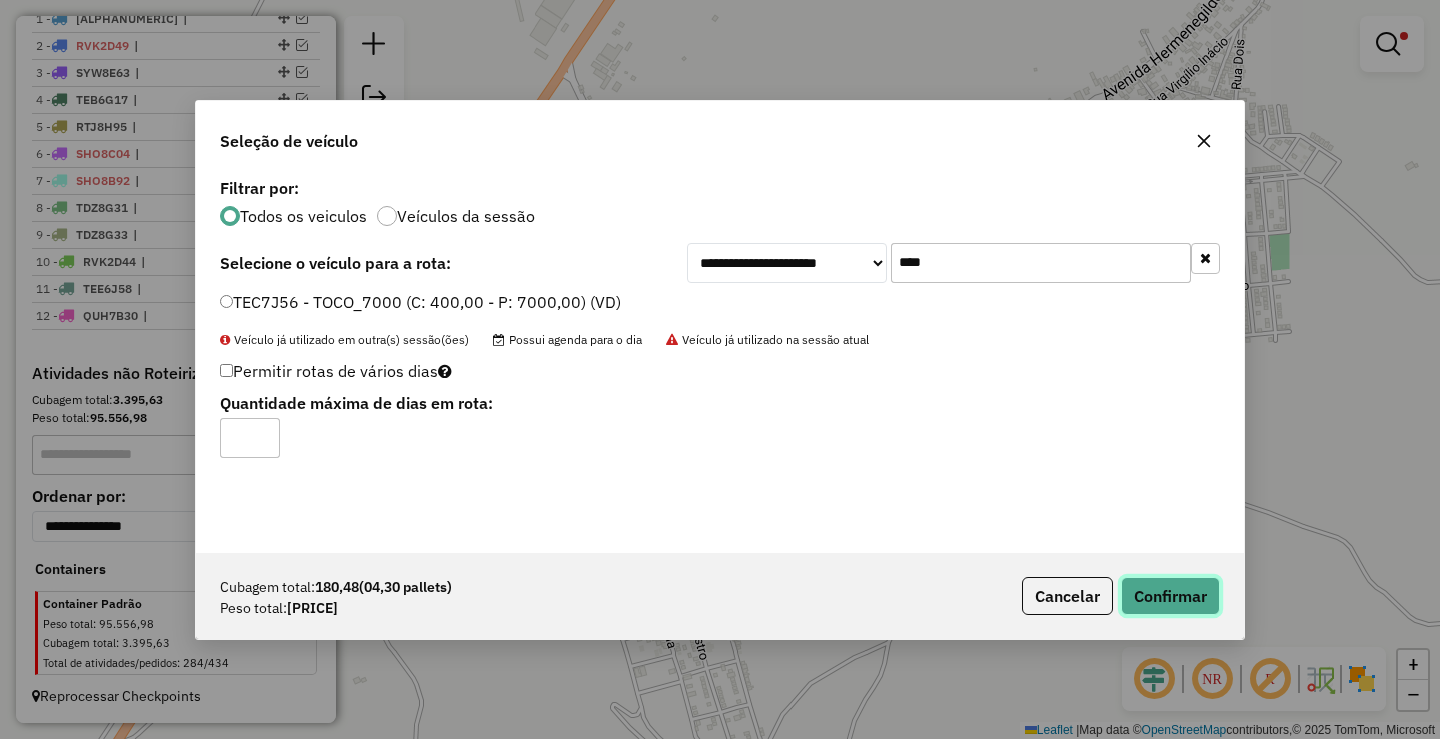click on "Confirmar" 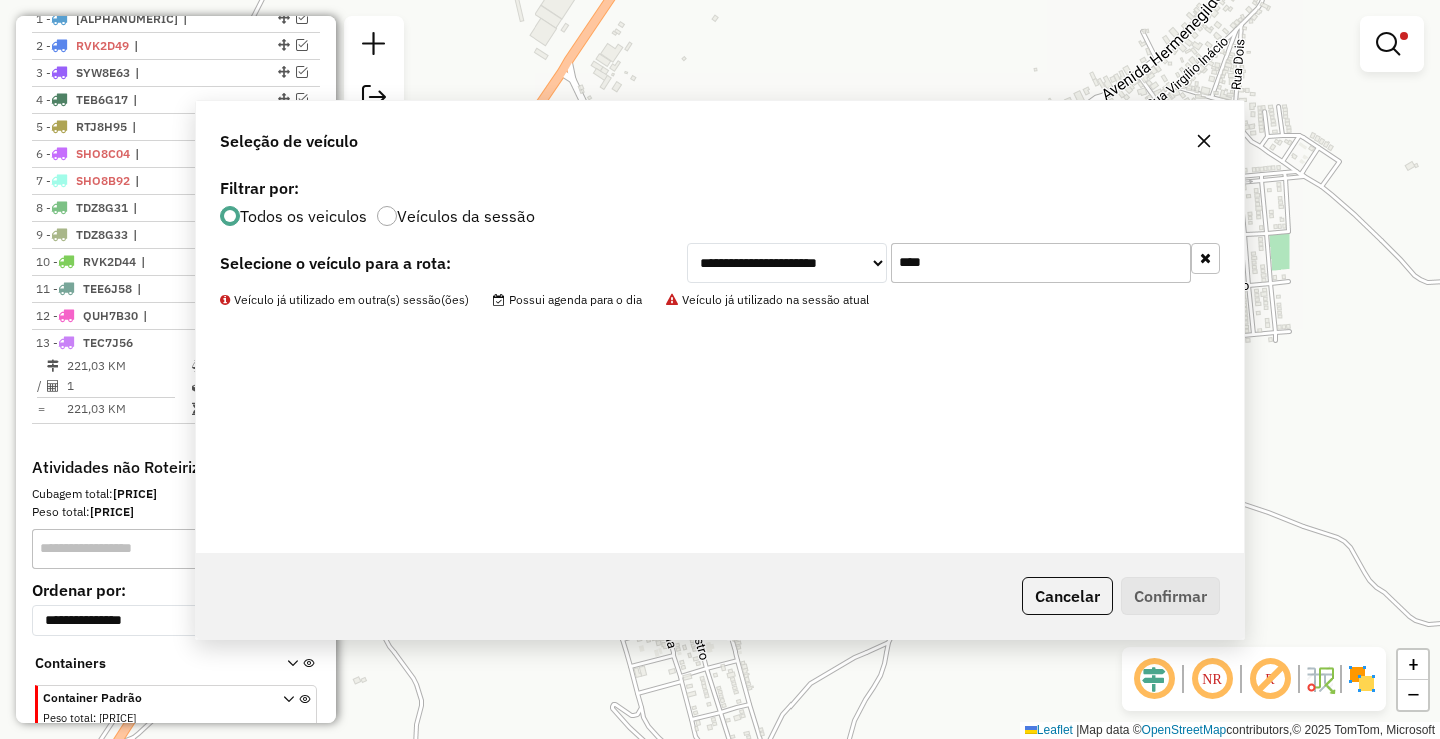 scroll, scrollTop: 832, scrollLeft: 0, axis: vertical 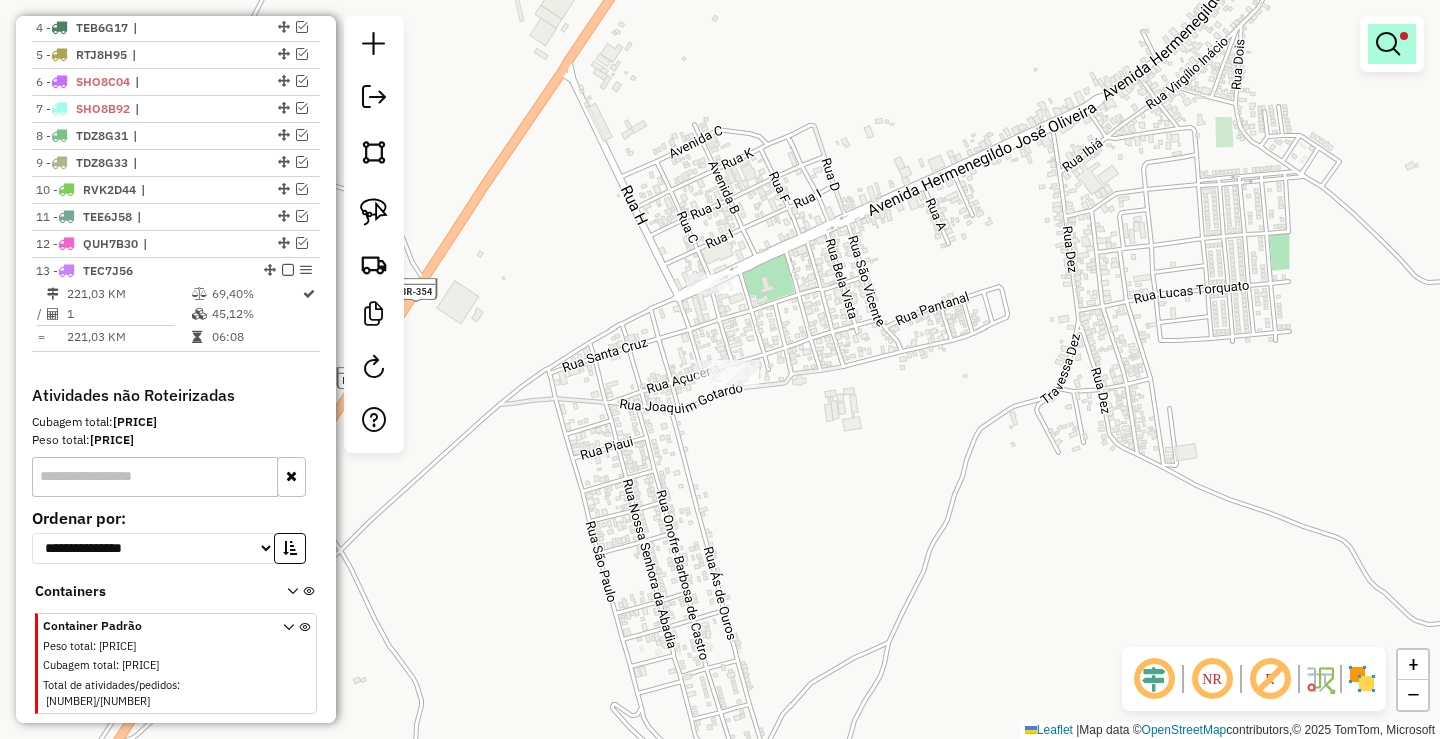 click at bounding box center [1404, 36] 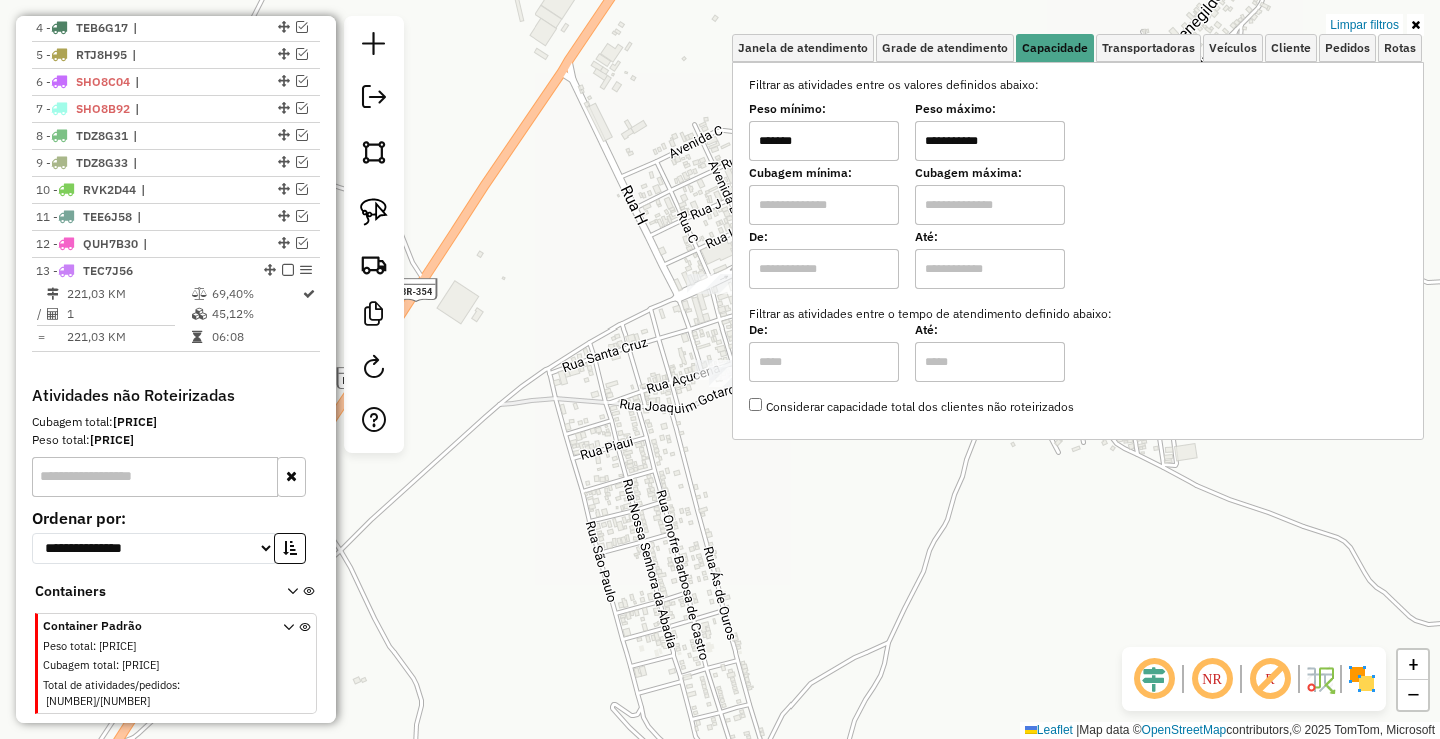 click on "Limpar filtros" at bounding box center (1364, 25) 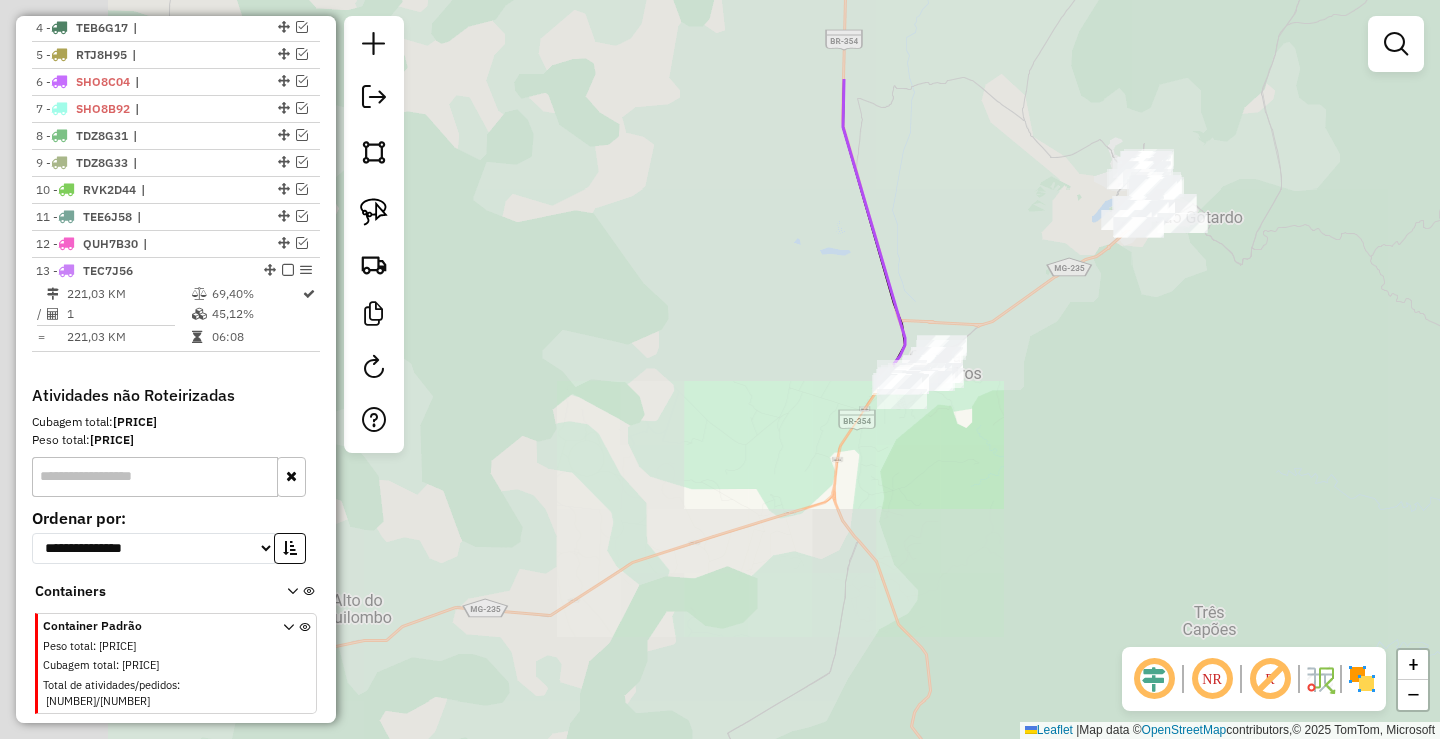 drag, startPoint x: 706, startPoint y: 100, endPoint x: 827, endPoint y: 442, distance: 362.77405 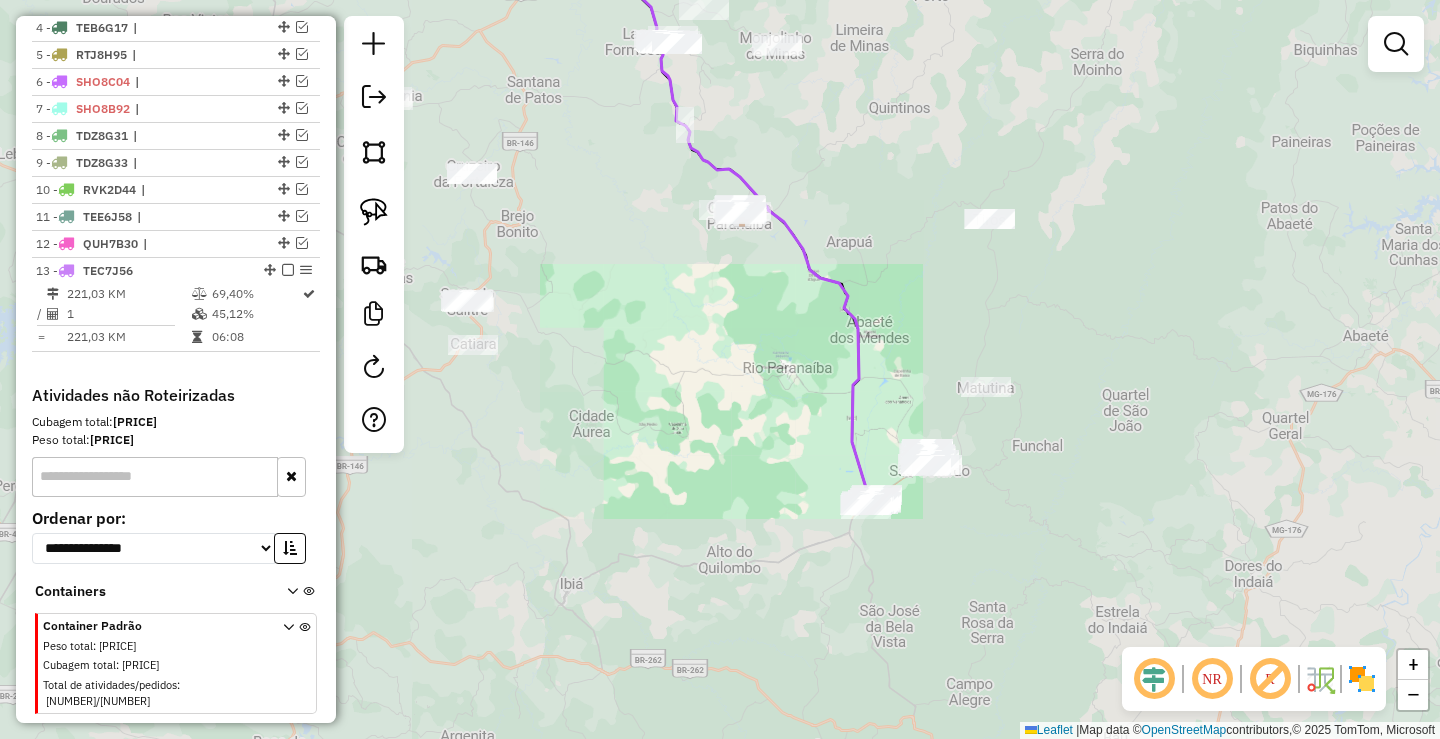 drag, startPoint x: 754, startPoint y: 312, endPoint x: 875, endPoint y: 527, distance: 246.71036 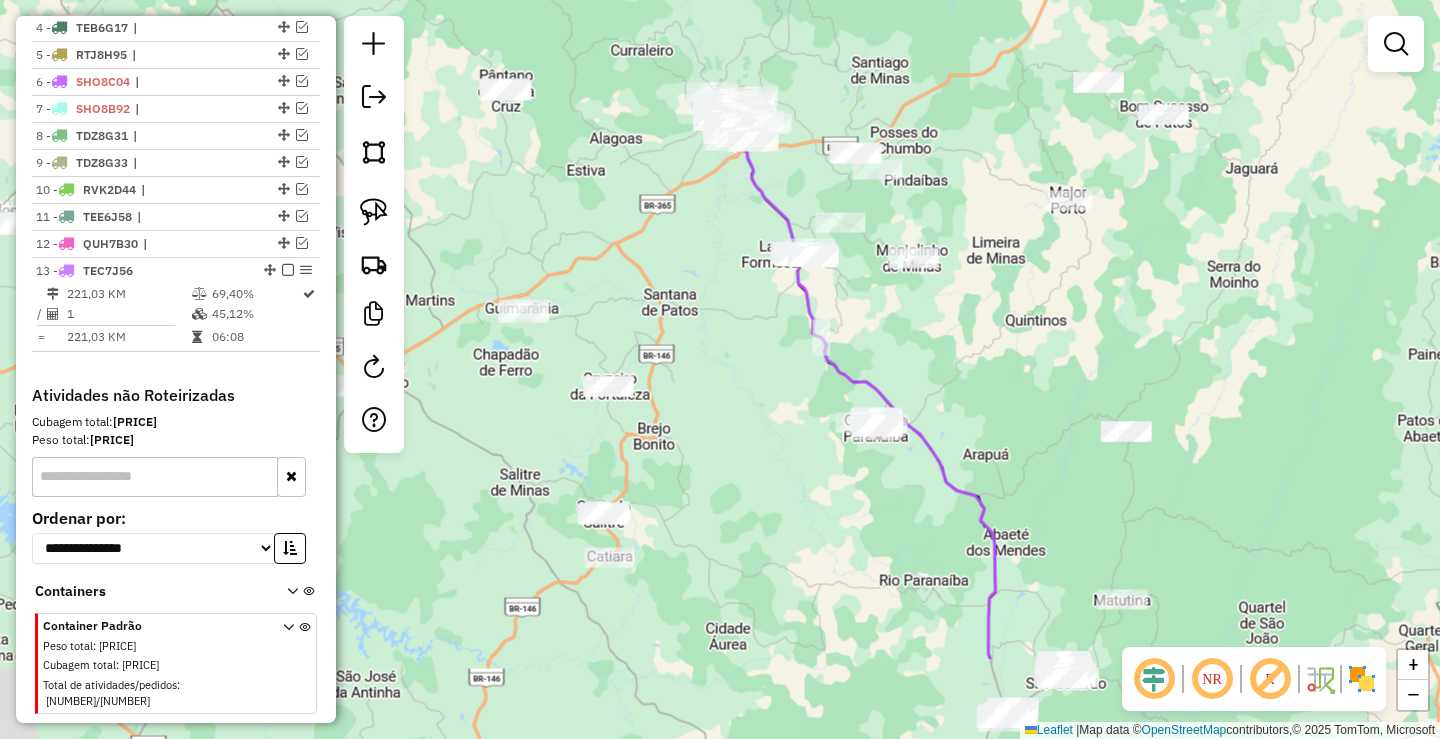 drag, startPoint x: 763, startPoint y: 386, endPoint x: 677, endPoint y: 281, distance: 135.72398 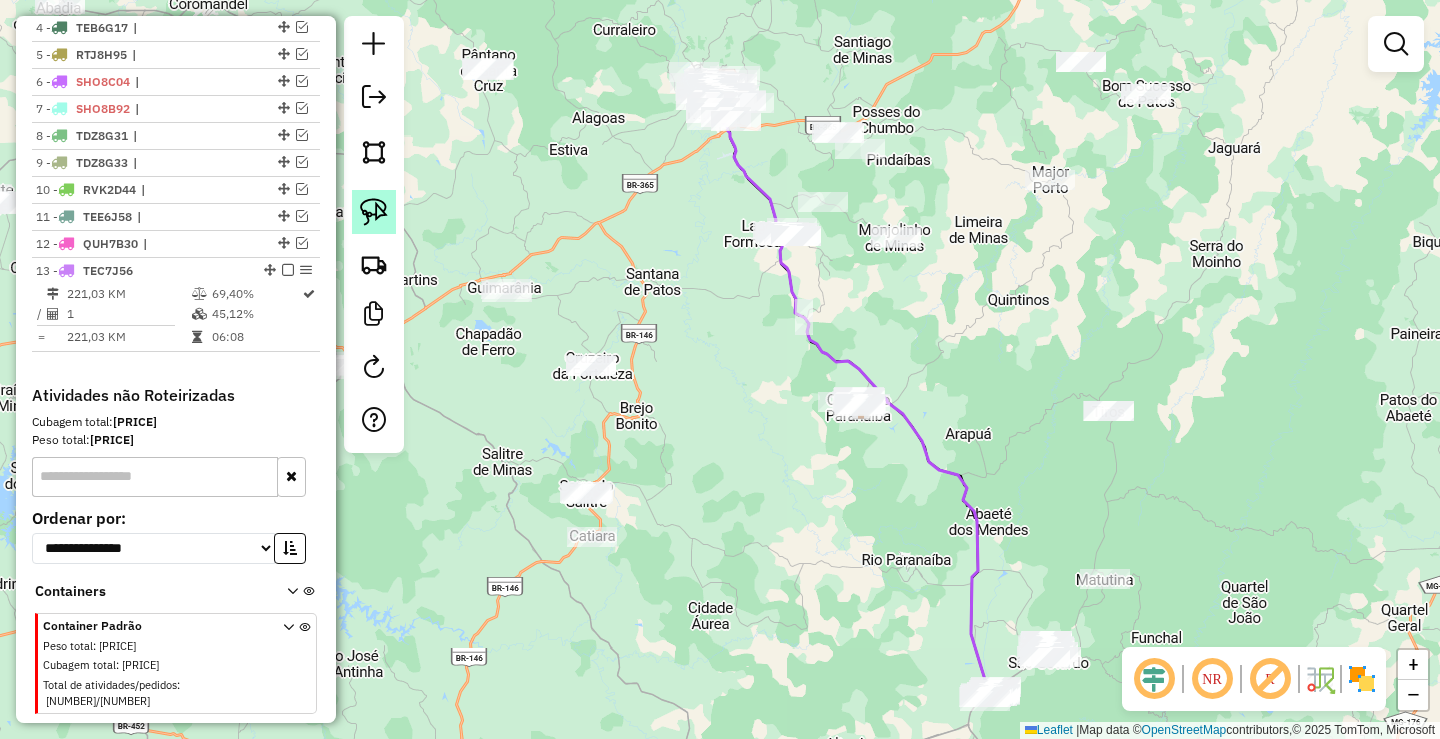 click 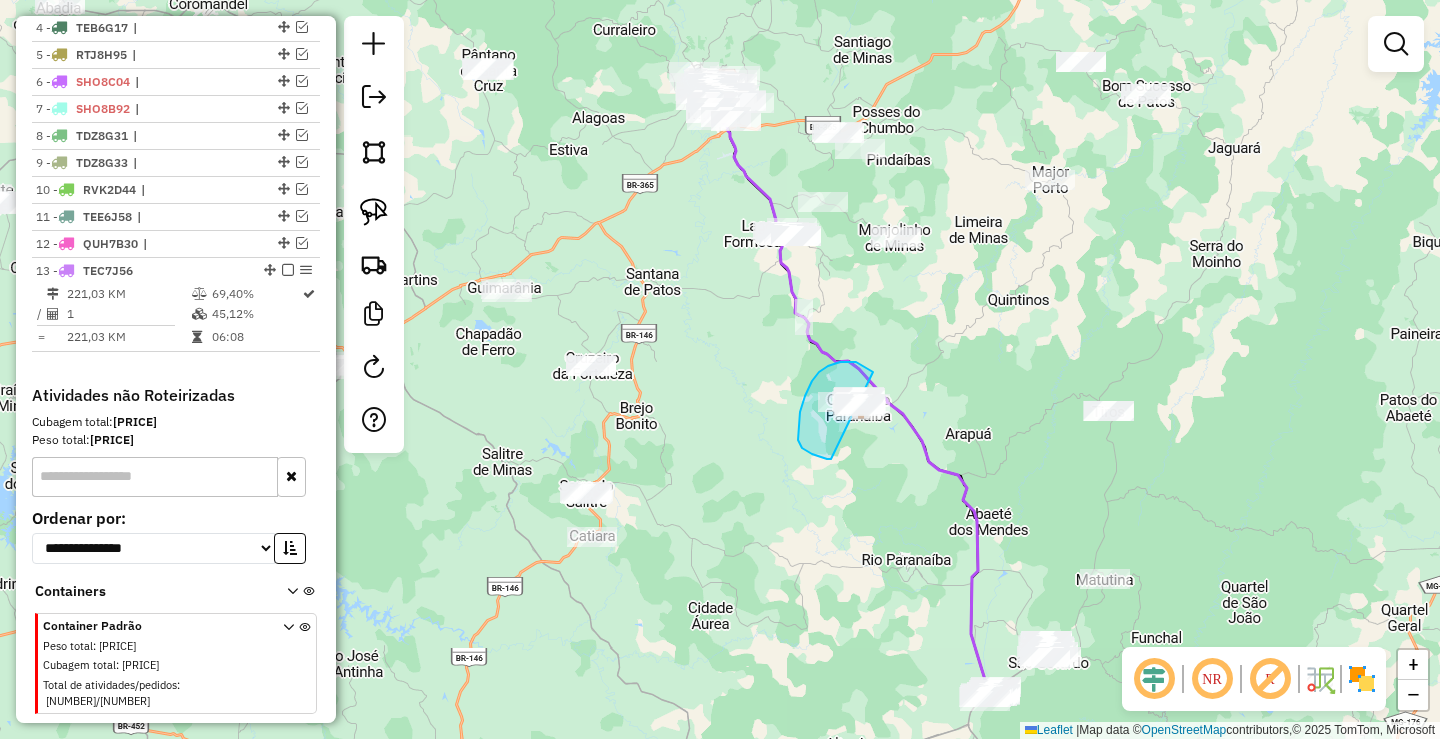 drag, startPoint x: 856, startPoint y: 362, endPoint x: 910, endPoint y: 424, distance: 82.219215 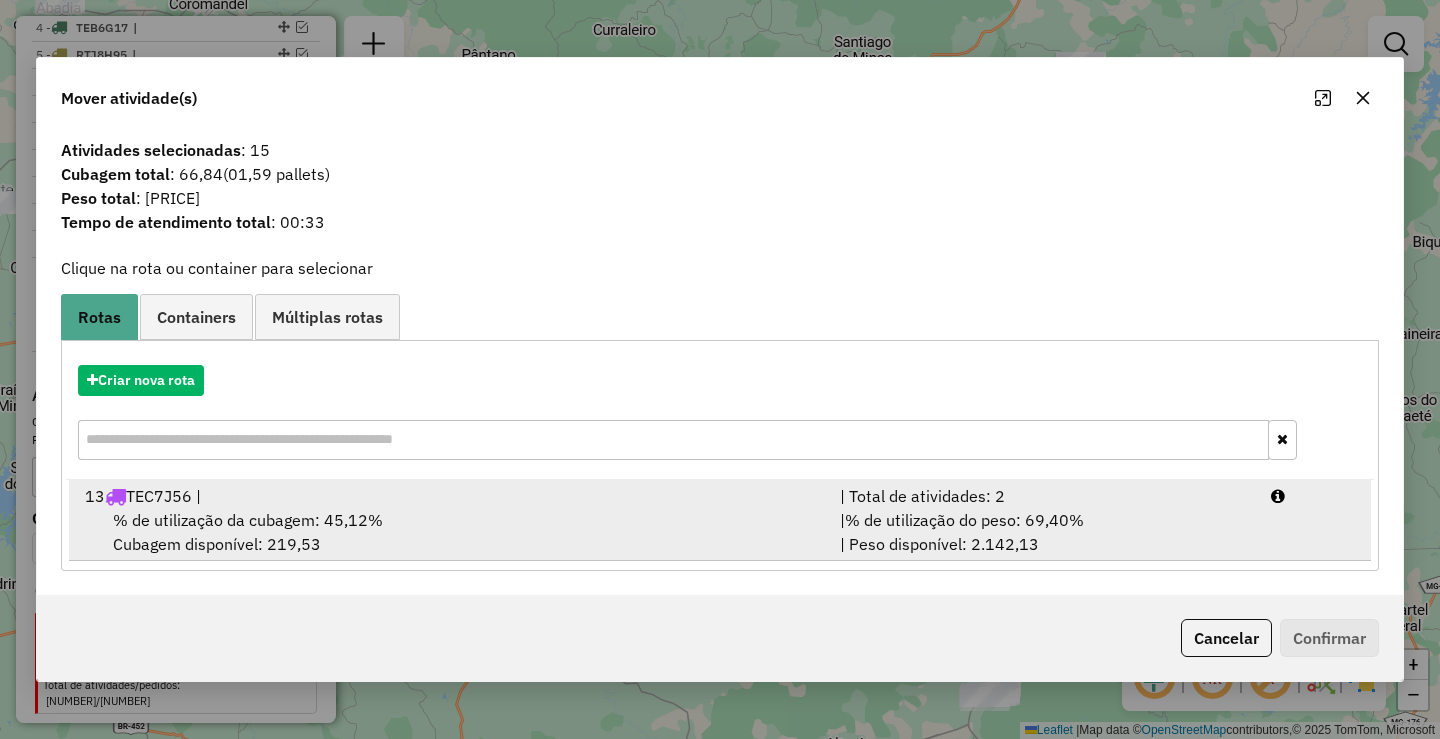 click on "|  % de utilização do peso: [PERCENTAGE]%  | Peso disponível: [NUMBER]" at bounding box center [1043, 532] 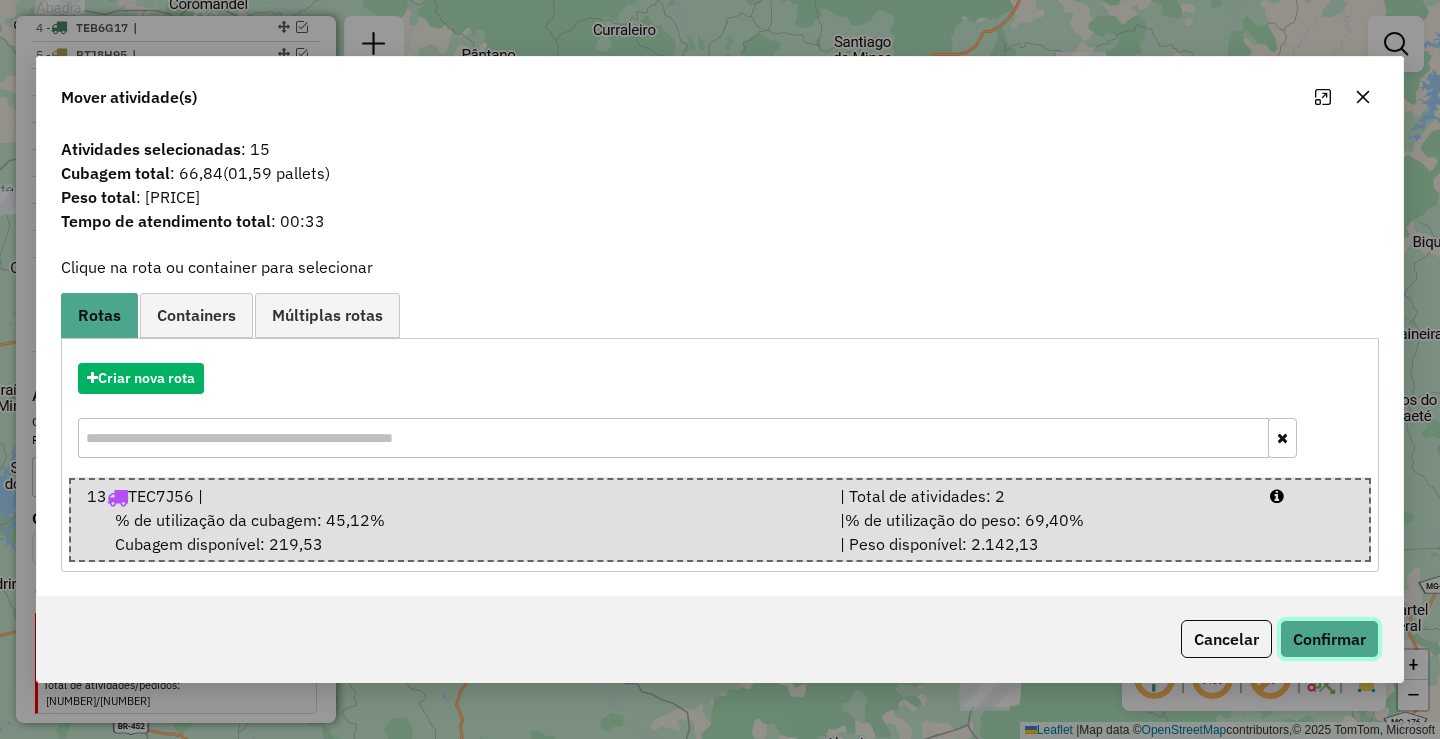 drag, startPoint x: 1298, startPoint y: 623, endPoint x: 1309, endPoint y: 631, distance: 13.601471 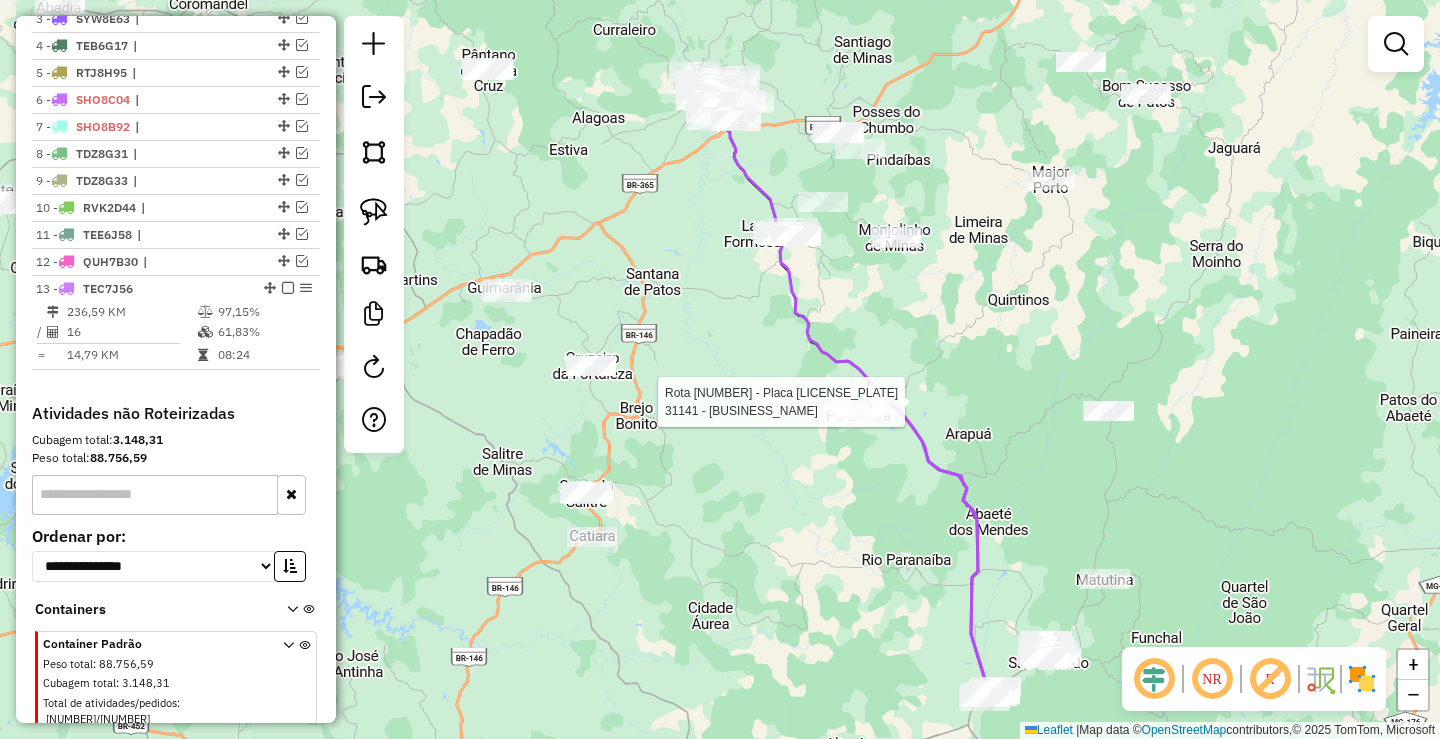 click 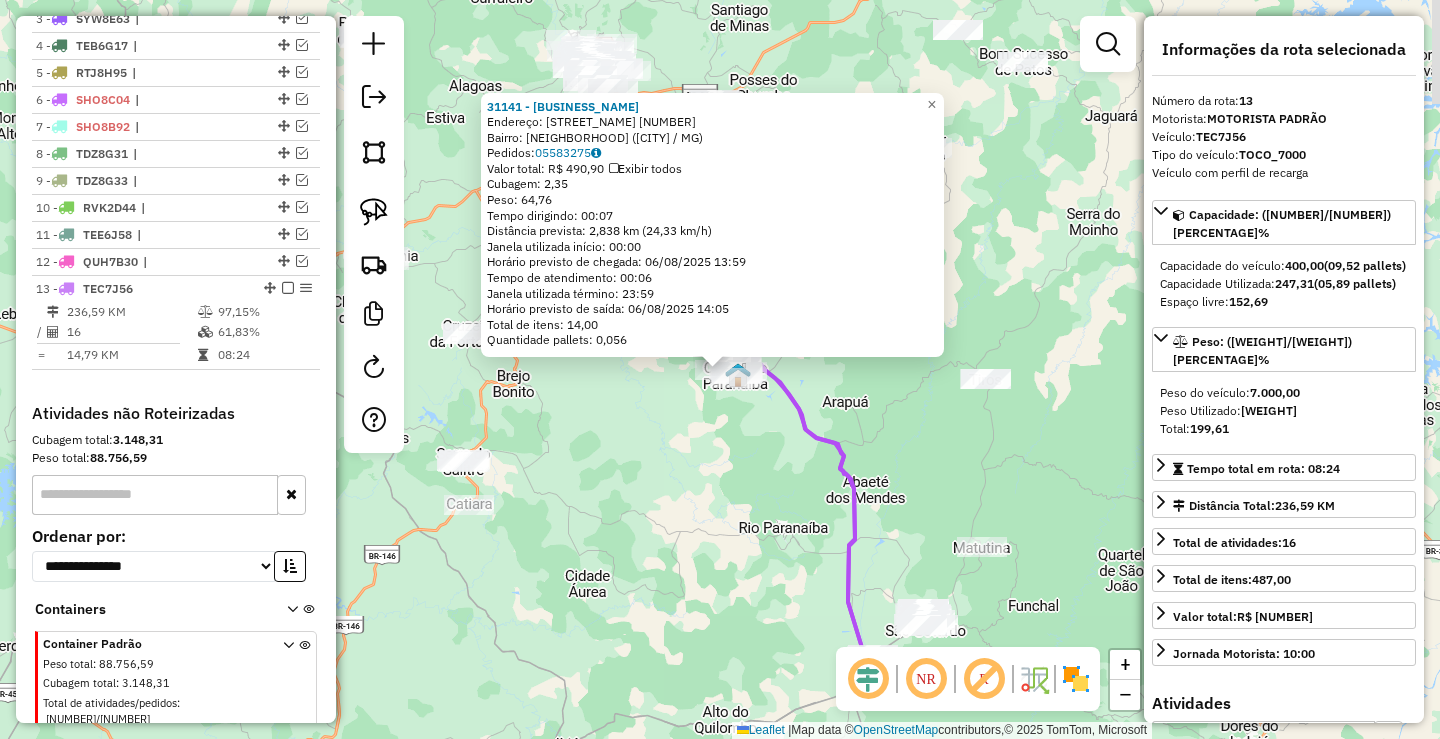 scroll, scrollTop: 854, scrollLeft: 0, axis: vertical 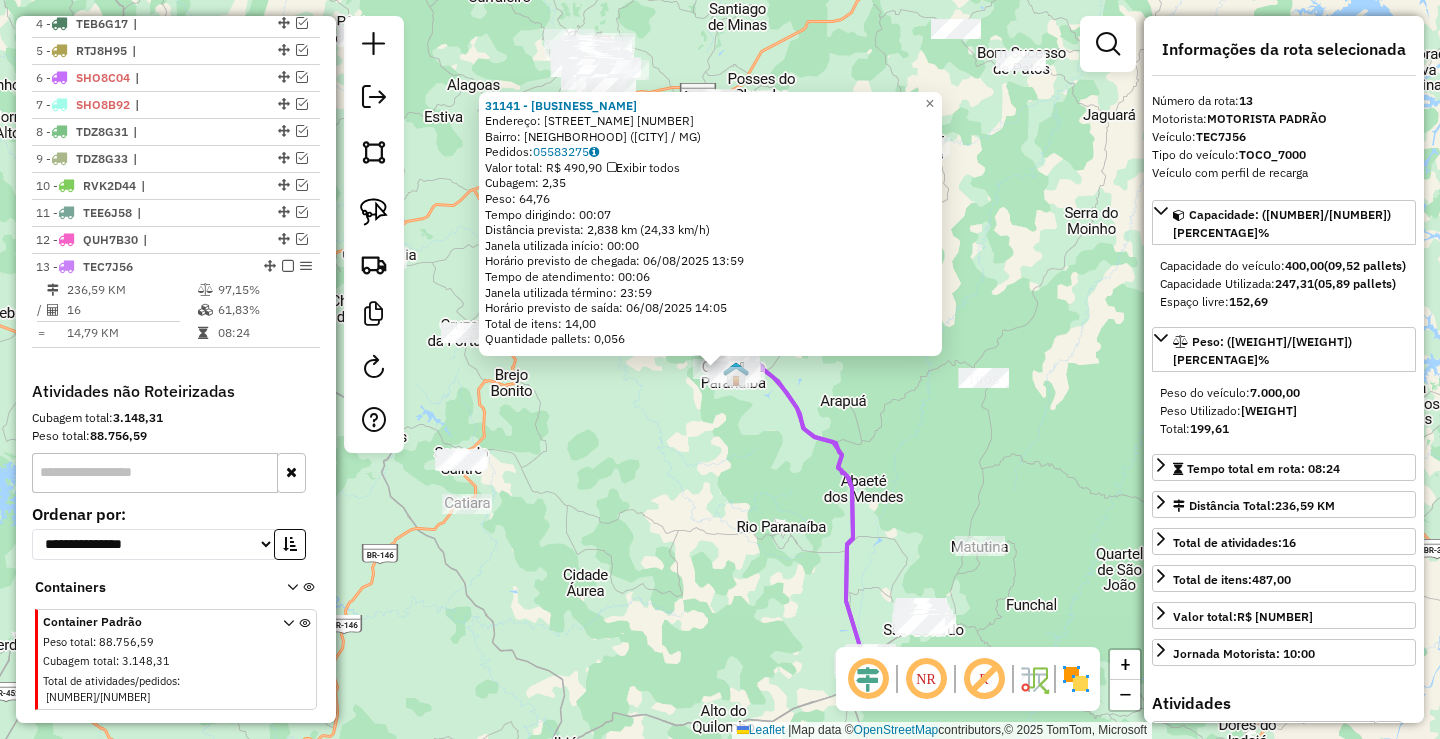 drag, startPoint x: 761, startPoint y: 528, endPoint x: 627, endPoint y: 347, distance: 225.20435 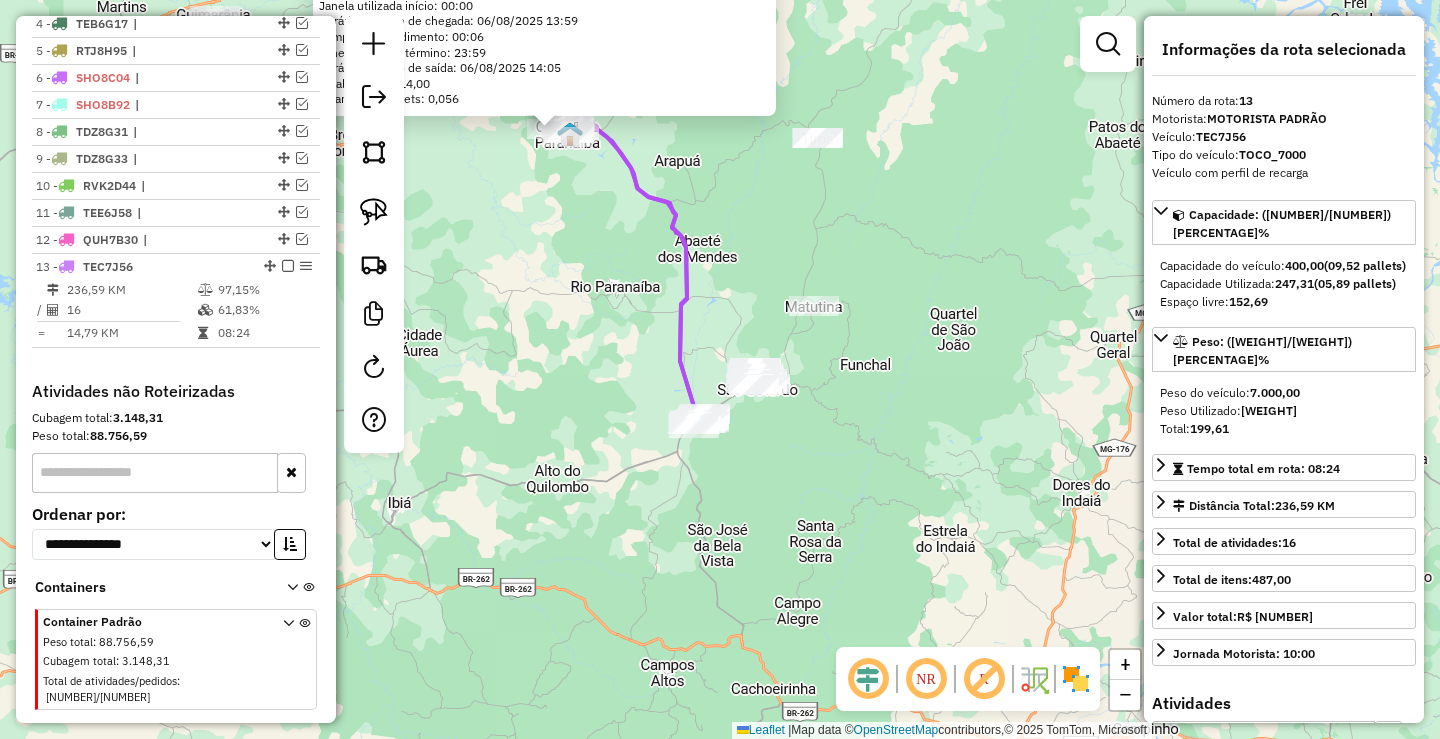 drag, startPoint x: 620, startPoint y: 389, endPoint x: 630, endPoint y: 280, distance: 109.457756 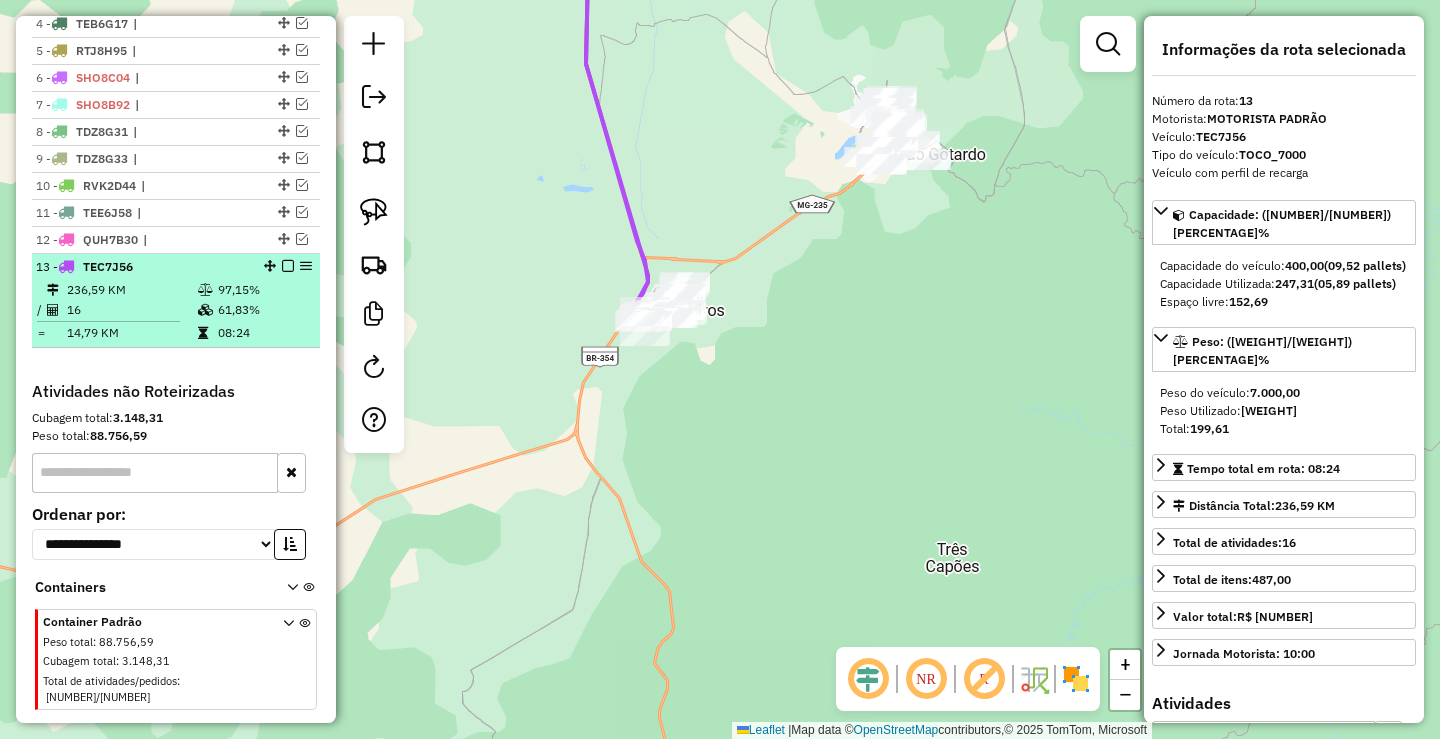 click at bounding box center [288, 266] 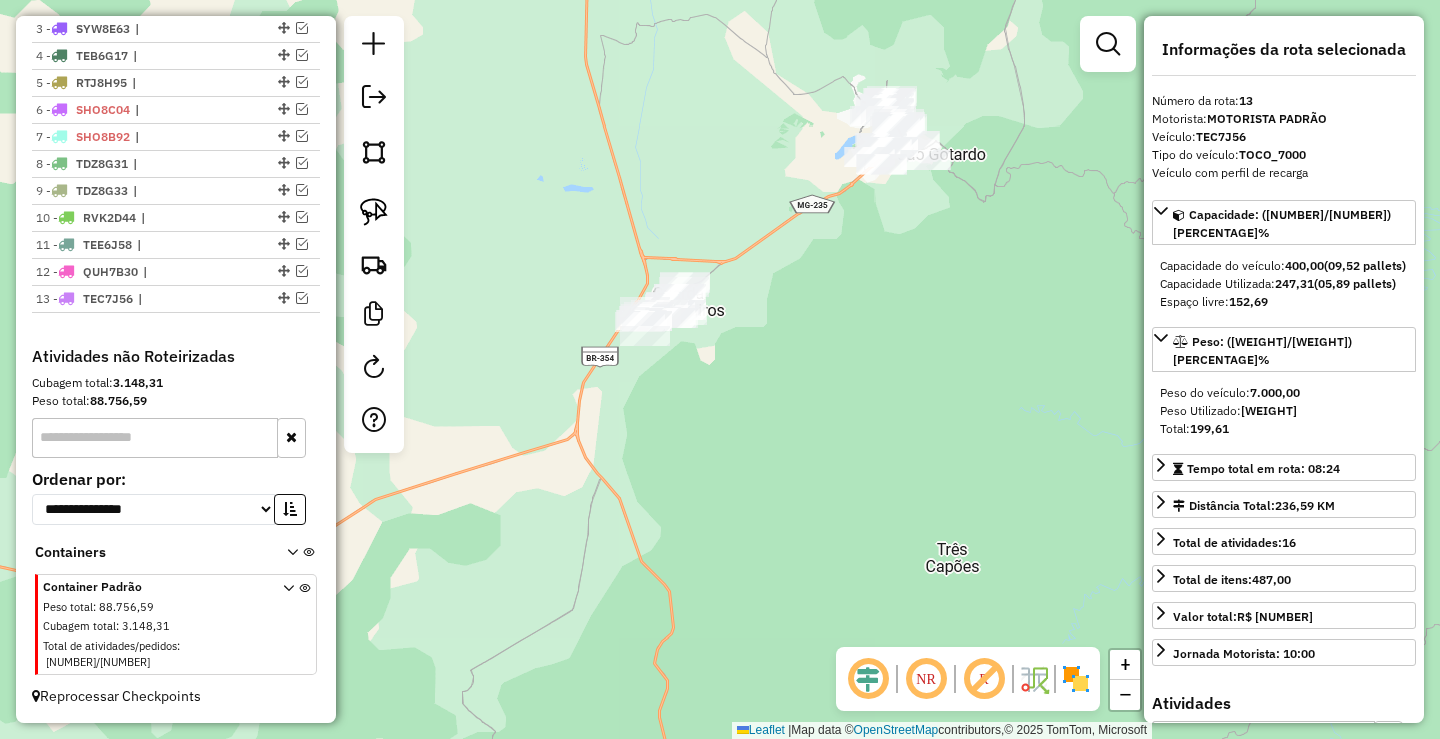 scroll, scrollTop: 787, scrollLeft: 0, axis: vertical 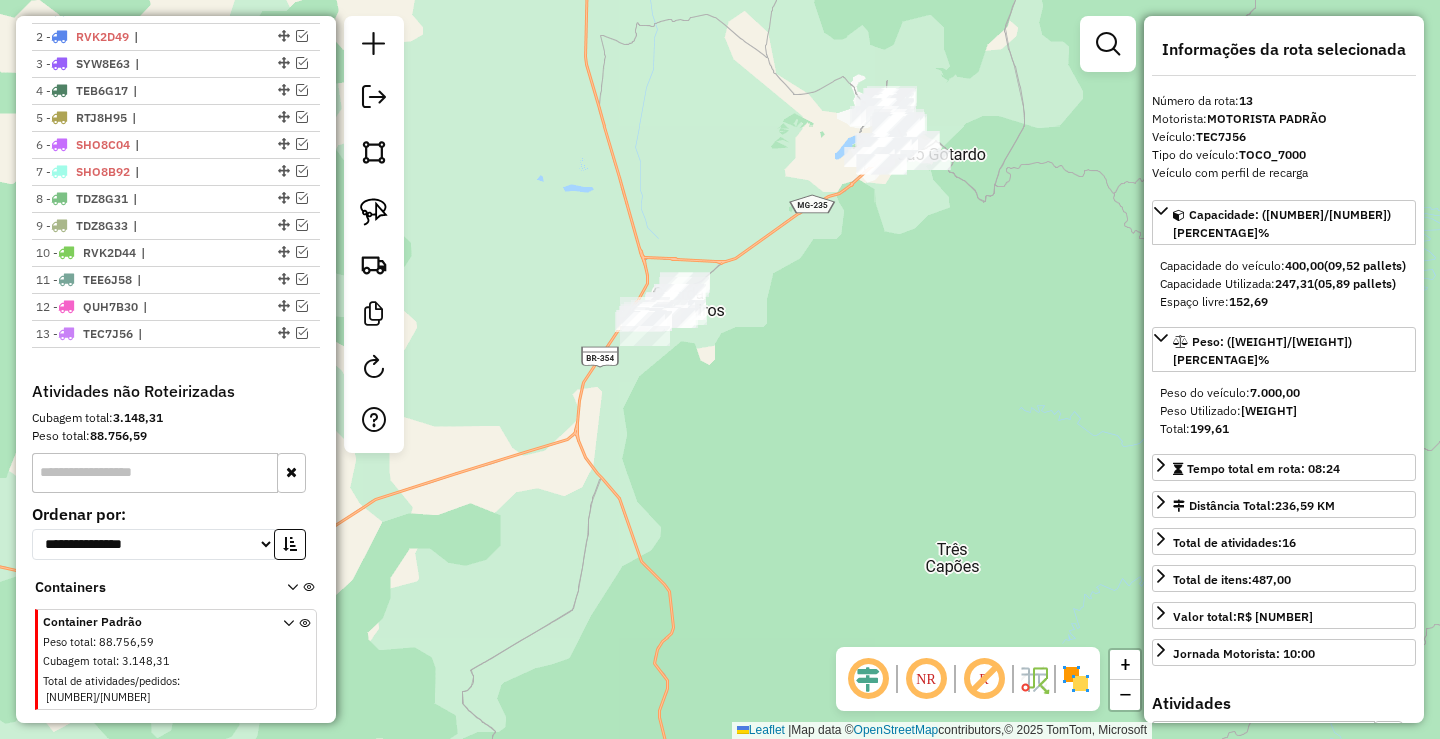 drag, startPoint x: 626, startPoint y: 165, endPoint x: 622, endPoint y: 313, distance: 148.05405 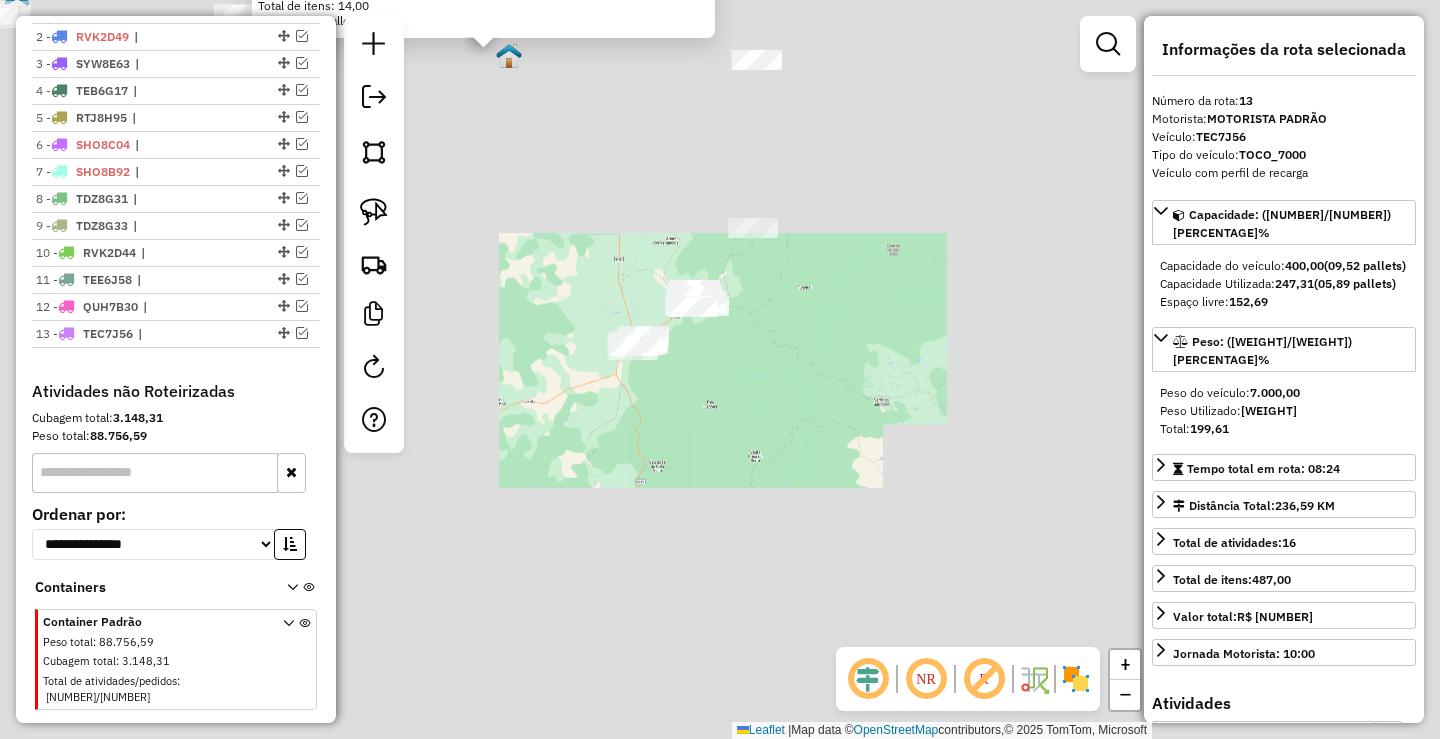 drag, startPoint x: 532, startPoint y: 155, endPoint x: 650, endPoint y: 429, distance: 298.32867 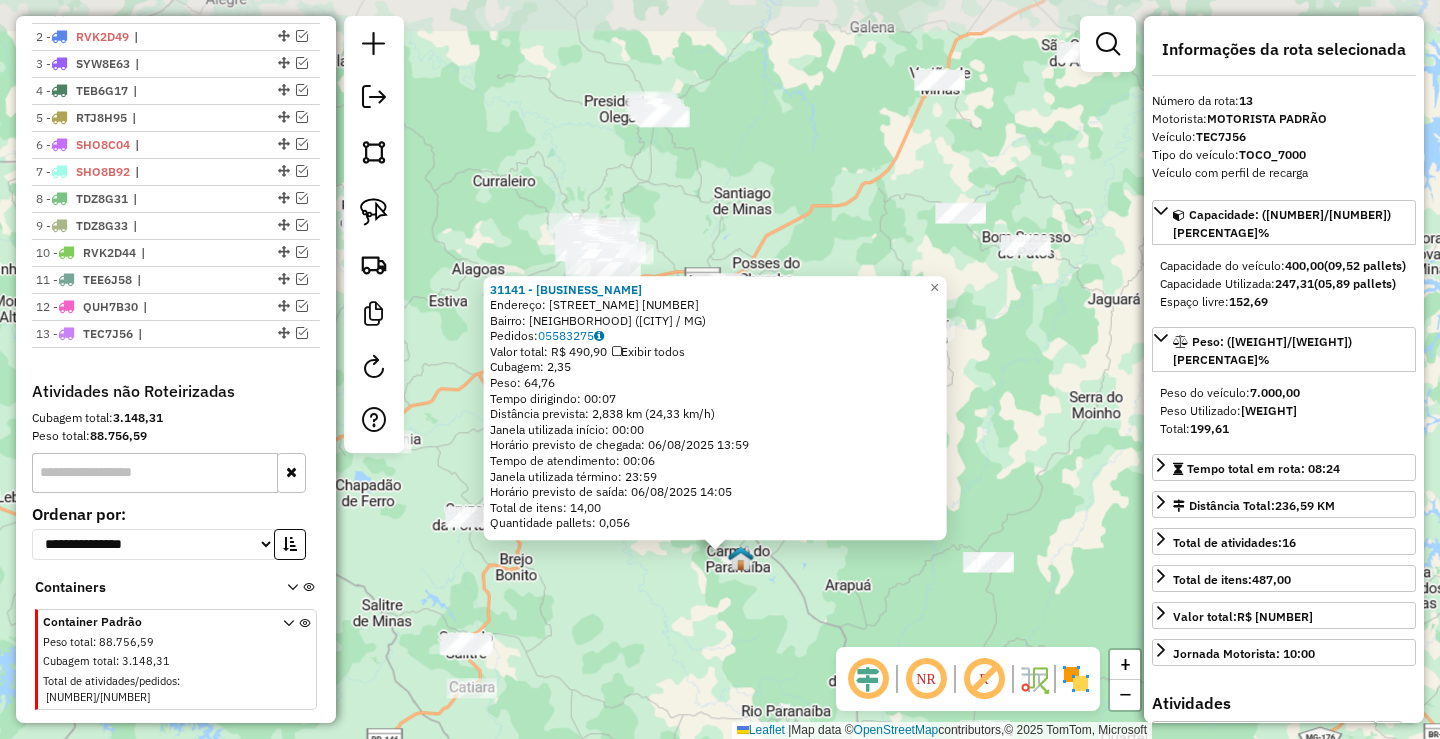 click on "[NUMBER] - [NAME] Endereço: [STREET_NAME] [NUMBER] Bairro: [NEIGHBORHOOD] ([CITY] / MG) Pedidos: [ORDER_ID] Valor total: R$ [PRICE] Exibir todos Cubagem: [CUBAGE] Peso: [WEIGHT] Tempo dirigindo: [TIME] Distância prevista: [DISTANCE] ([SPEED]) Janela utilizada início: [TIME] Horário previsto de chegada: [DATE] [TIME] Tempo de atendimento: [TIME] Janela utilizada término: [TIME] Horário previsto de saída: [DATE] [TIME] Total de itens: [ITEMS] Quantidade pallets: [PALLETS] × Janela de atendimento Grade de atendimento Capacidade Transportadoras Veículos Cliente Pedidos Rotas Selecione os dias de semana para filtrar as janelas de atendimento Seg Ter Qua Qui Sex Sáb Dom Informe o período da janela de atendimento: De: [DATE] Até: [DATE] Filtrar exatamente a janela do cliente Considerar janela de atendimento padrão Selecione os dias de semana para filtrar as grades de atendimento Seg Ter Qua Qui Sex Sáb Dom Peso mínimo: Peso máximo:" 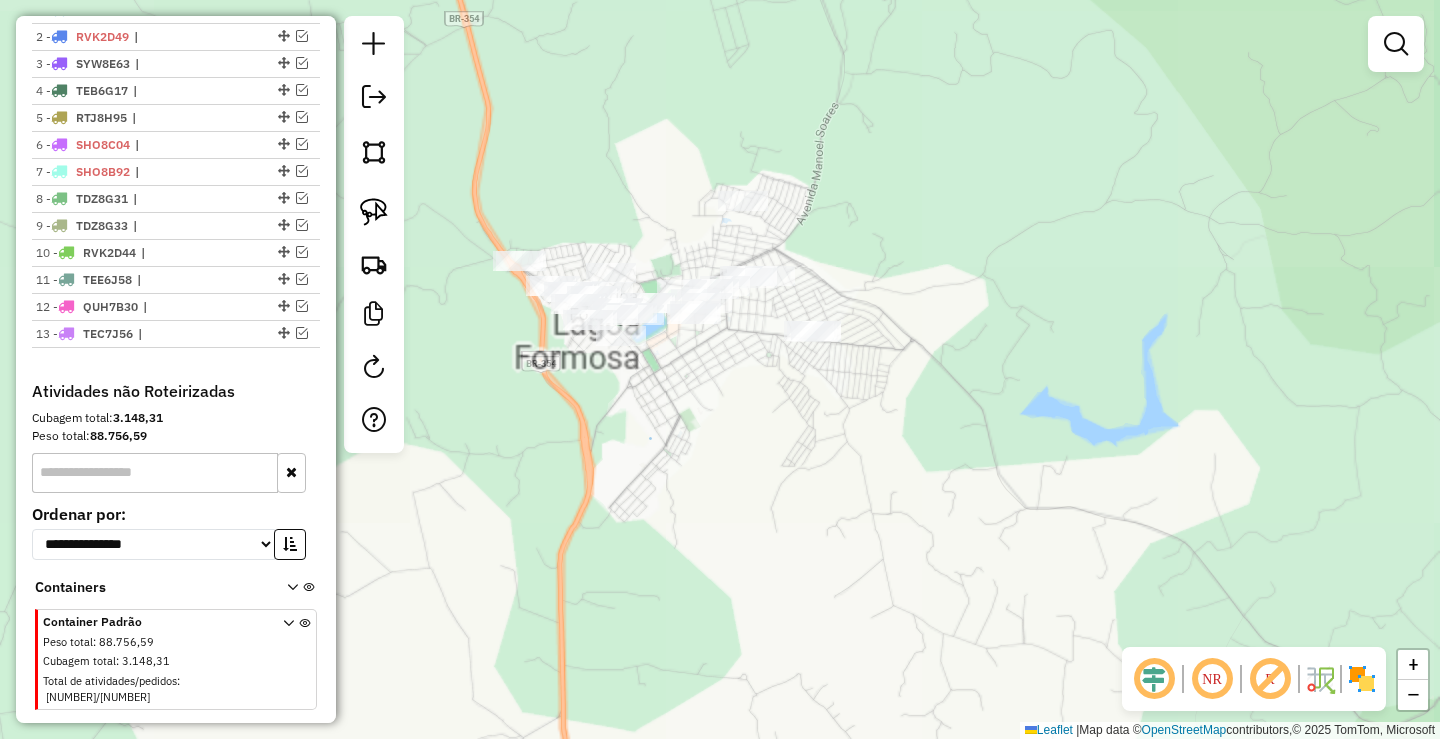 drag, startPoint x: 620, startPoint y: 449, endPoint x: 612, endPoint y: 436, distance: 15.264338 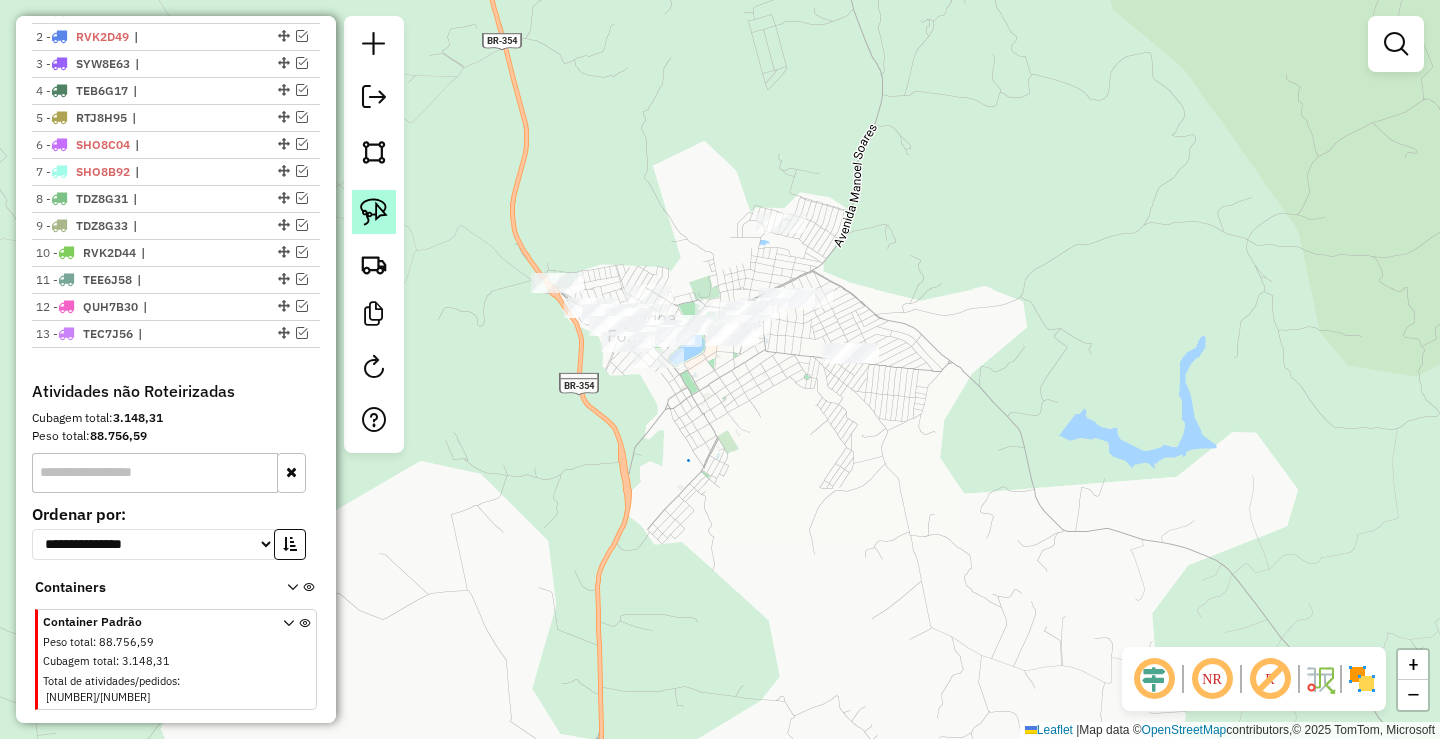 drag, startPoint x: 359, startPoint y: 215, endPoint x: 380, endPoint y: 220, distance: 21.587032 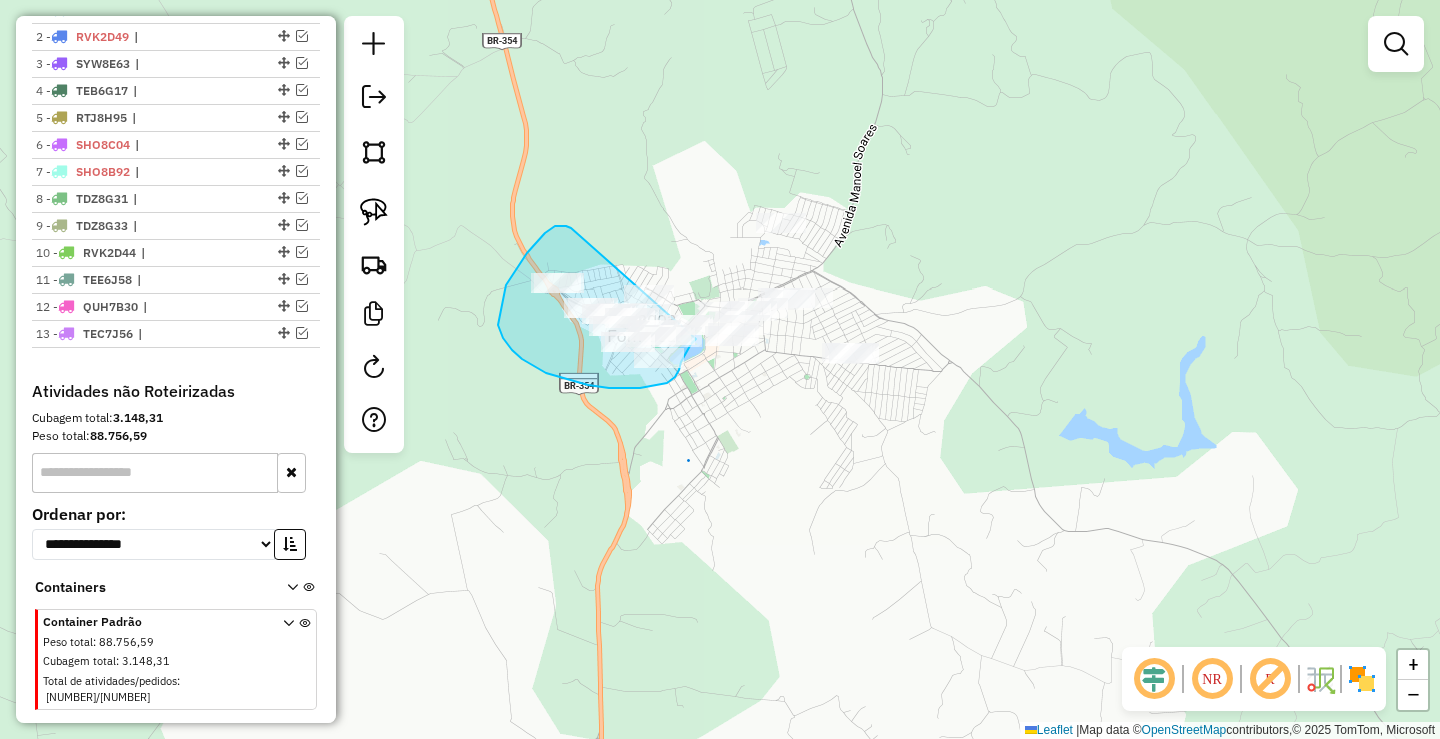 drag, startPoint x: 571, startPoint y: 228, endPoint x: 694, endPoint y: 313, distance: 149.51254 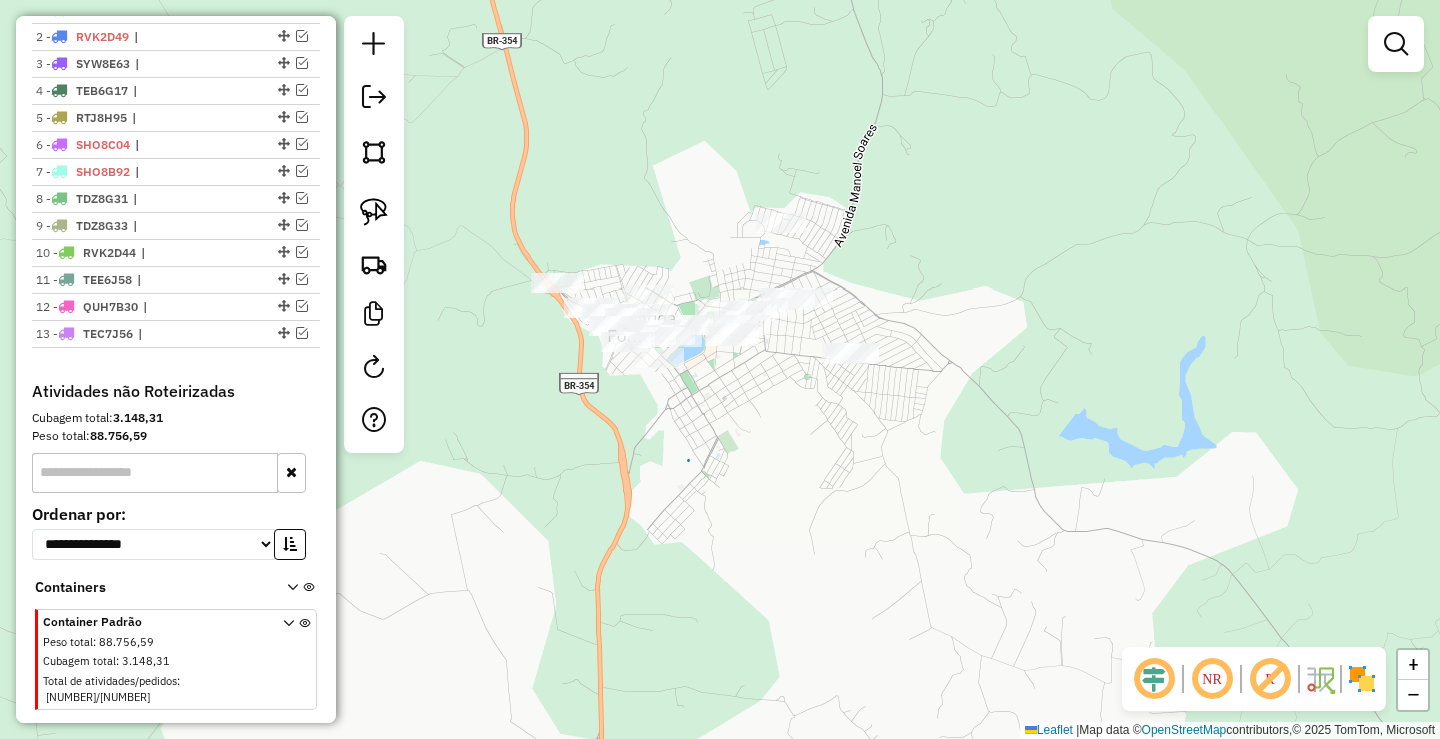 drag, startPoint x: 1009, startPoint y: 179, endPoint x: 913, endPoint y: 336, distance: 184.02446 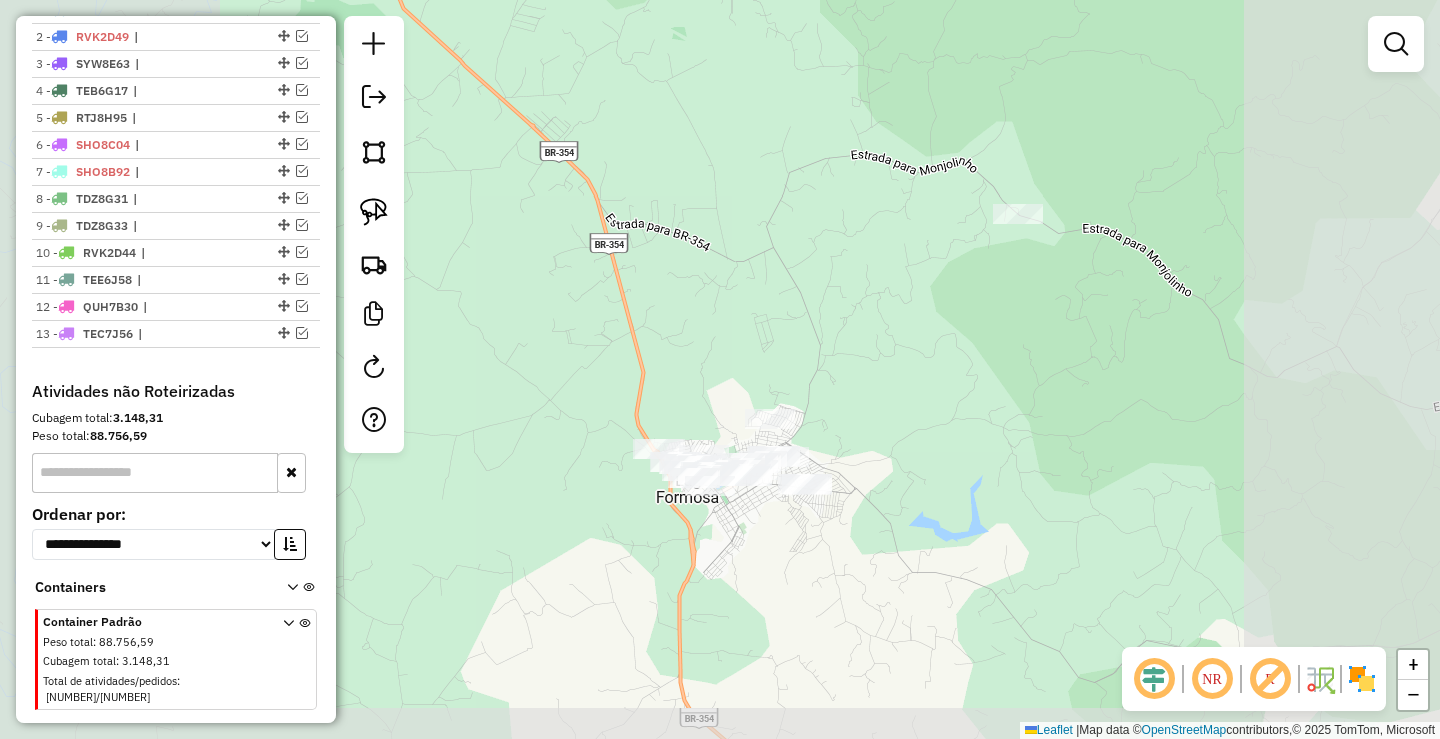 drag, startPoint x: 895, startPoint y: 344, endPoint x: 843, endPoint y: 243, distance: 113.600174 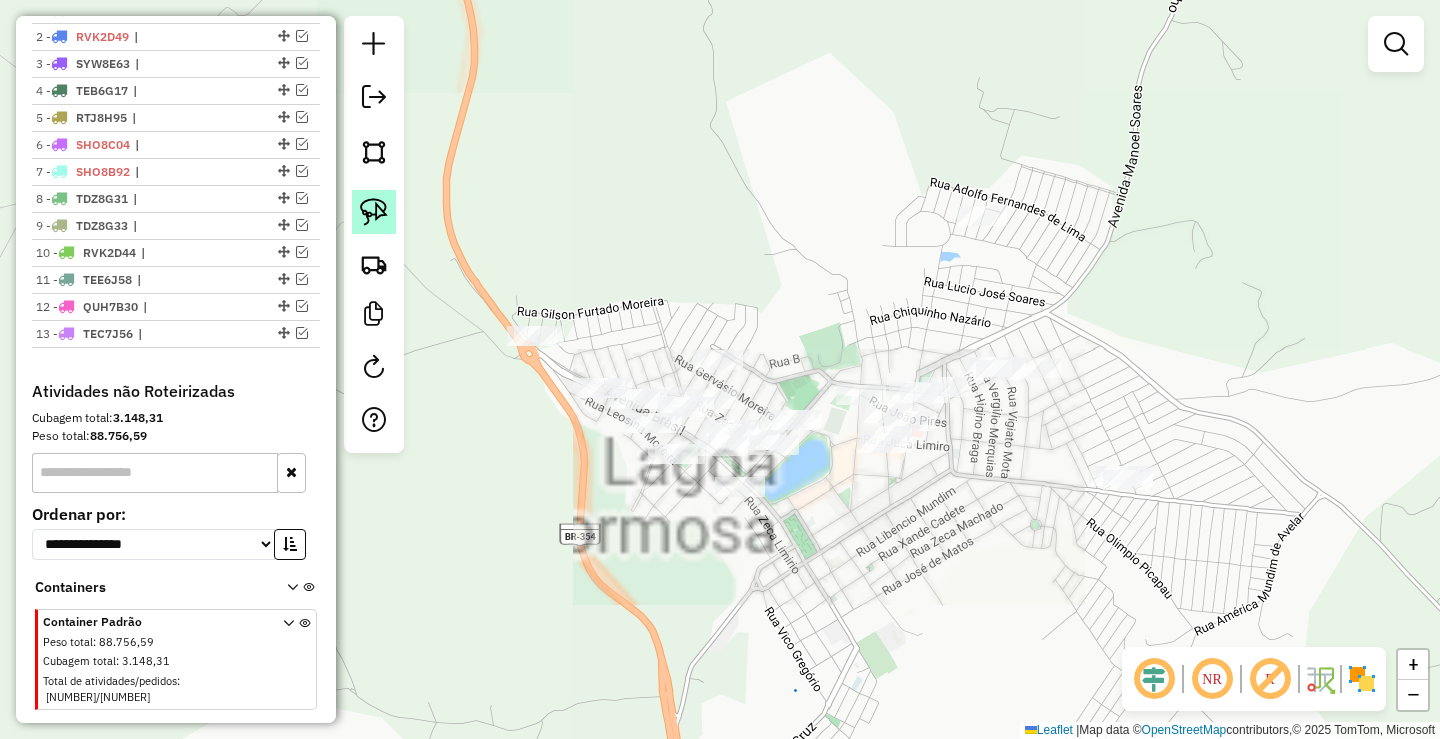 click 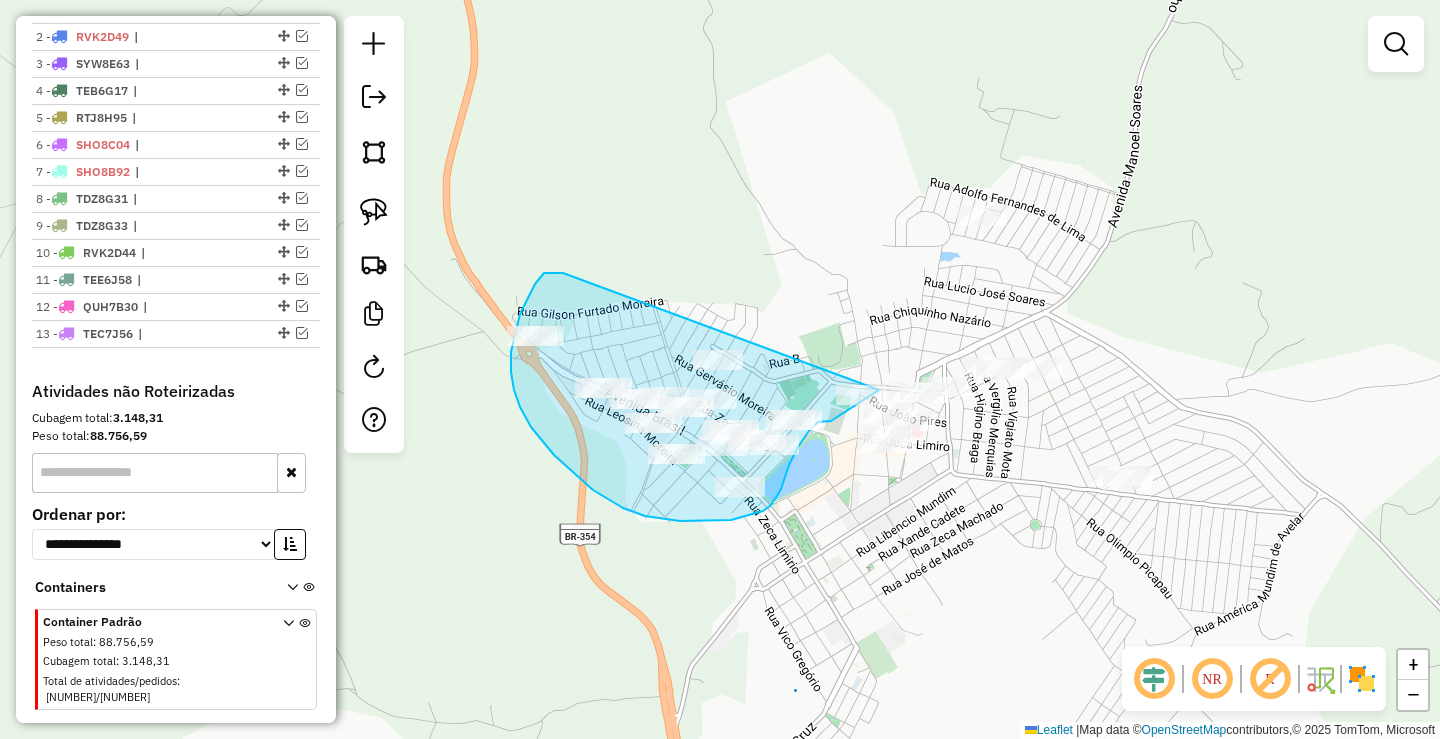 drag, startPoint x: 544, startPoint y: 273, endPoint x: 884, endPoint y: 372, distance: 354.12003 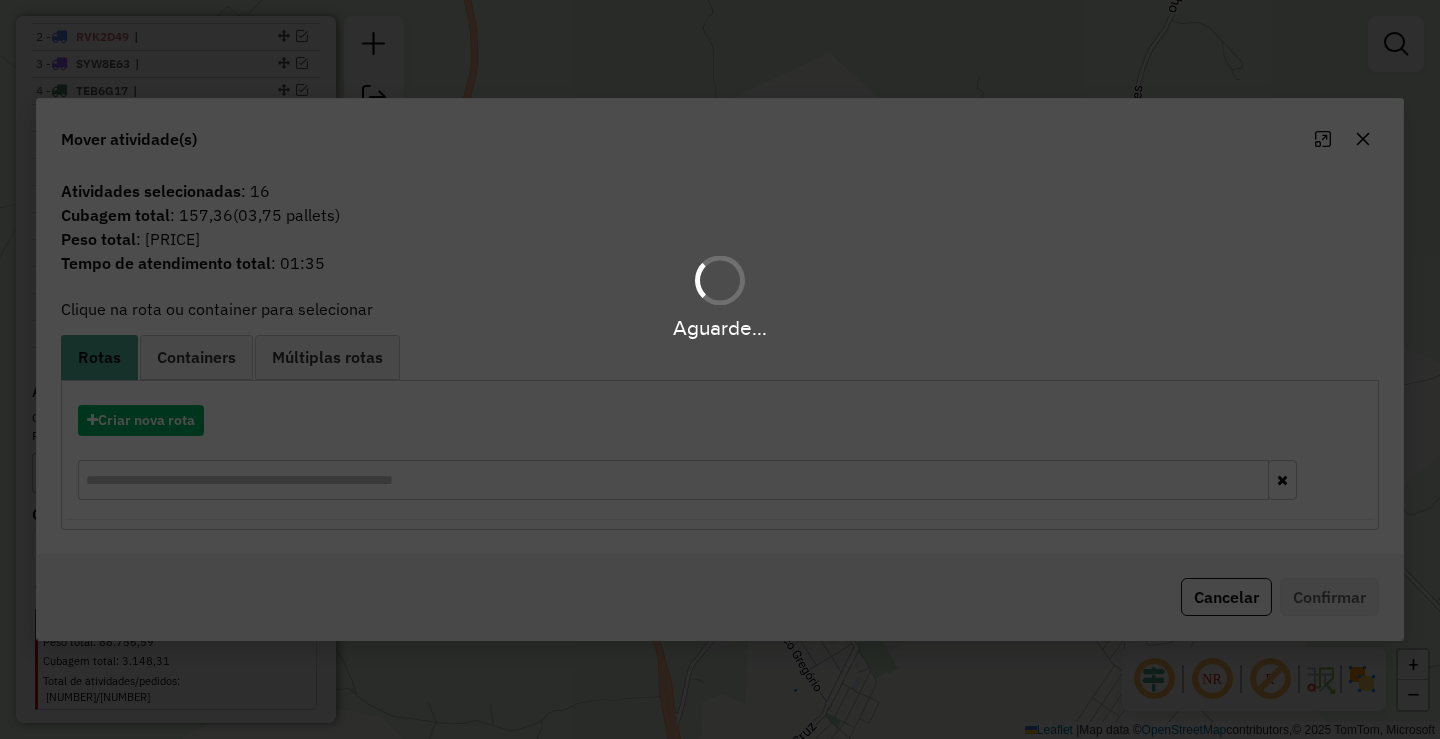 click on "Aguarde...  Pop-up bloqueado!  Seu navegador bloqueou automáticamente a abertura de uma nova janela.   Acesse as configurações e adicione o endereço do sistema a lista de permissão.   Fechar  Informações da Sessão [NUMBER] - [DATE]     Criação: [DATE] [TIME]   Depósito:  [WAREHOUSE_CODE]  Total de rotas:  [NUMBER]  Distância Total:  [DISTANCE] km  Tempo total:  [TIME]  Valor total:  R$ [PRICE]  - Total roteirizado:  R$ [PRICE]  - Total não roteirizado:  R$ [PRICE]  Total de Atividades Roteirizadas:  [NUMBER]  Total de Pedidos Roteirizados:  [NUMBER]  Peso total roteirizado:  [WEIGHT]  Cubagem total roteirizado:  [VOLUME]  Total de Atividades não Roteirizadas:  [NUMBER]  Total de Pedidos não Roteirizados:  [NUMBER] Total de caixas por viagem:  [VOLUME] /   [NUMBER] =  [NUMBER] Média de Atividades por viagem:  [NUMBER] /   [NUMBER] =  [NUMBER] Ocupação média da frota:  [PERCENTAGE]%   Rotas vários dias:  [NUMBER]  Clientes Priorizados NR:  [NUMBER] Rotas  Recargas: [NUMBER]   Ver rotas   Ver veículos  Finalizar todas as rotas   1 -       |   :" at bounding box center [720, 369] 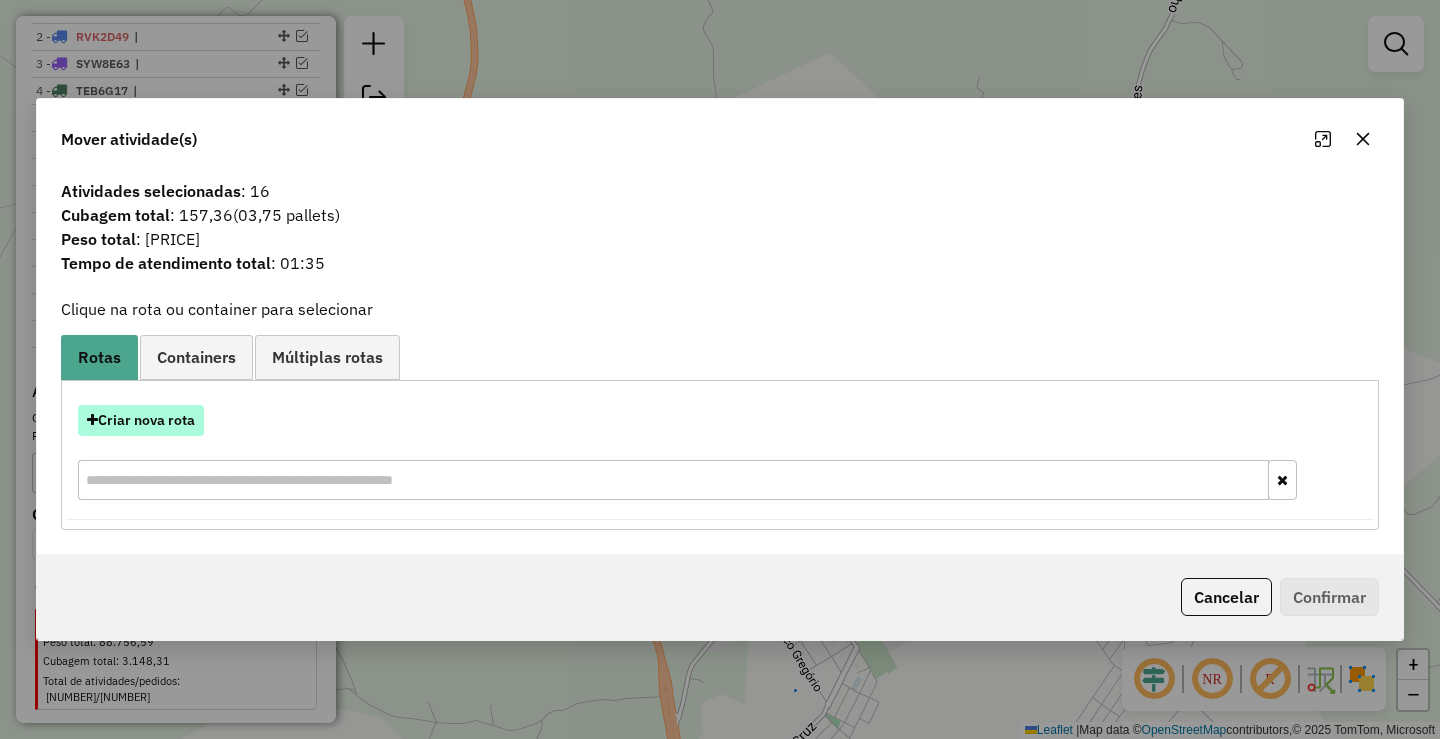 click on "Criar nova rota" at bounding box center [141, 420] 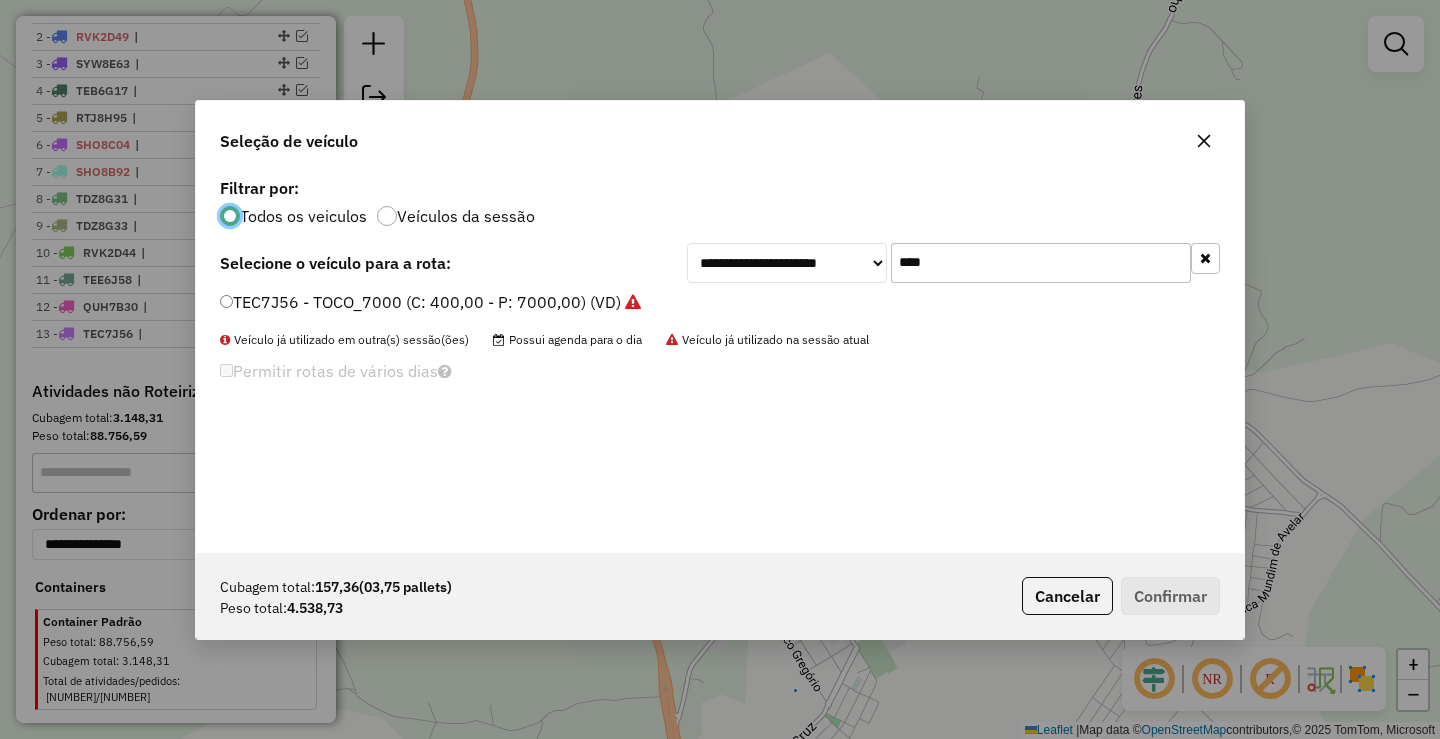 scroll, scrollTop: 11, scrollLeft: 6, axis: both 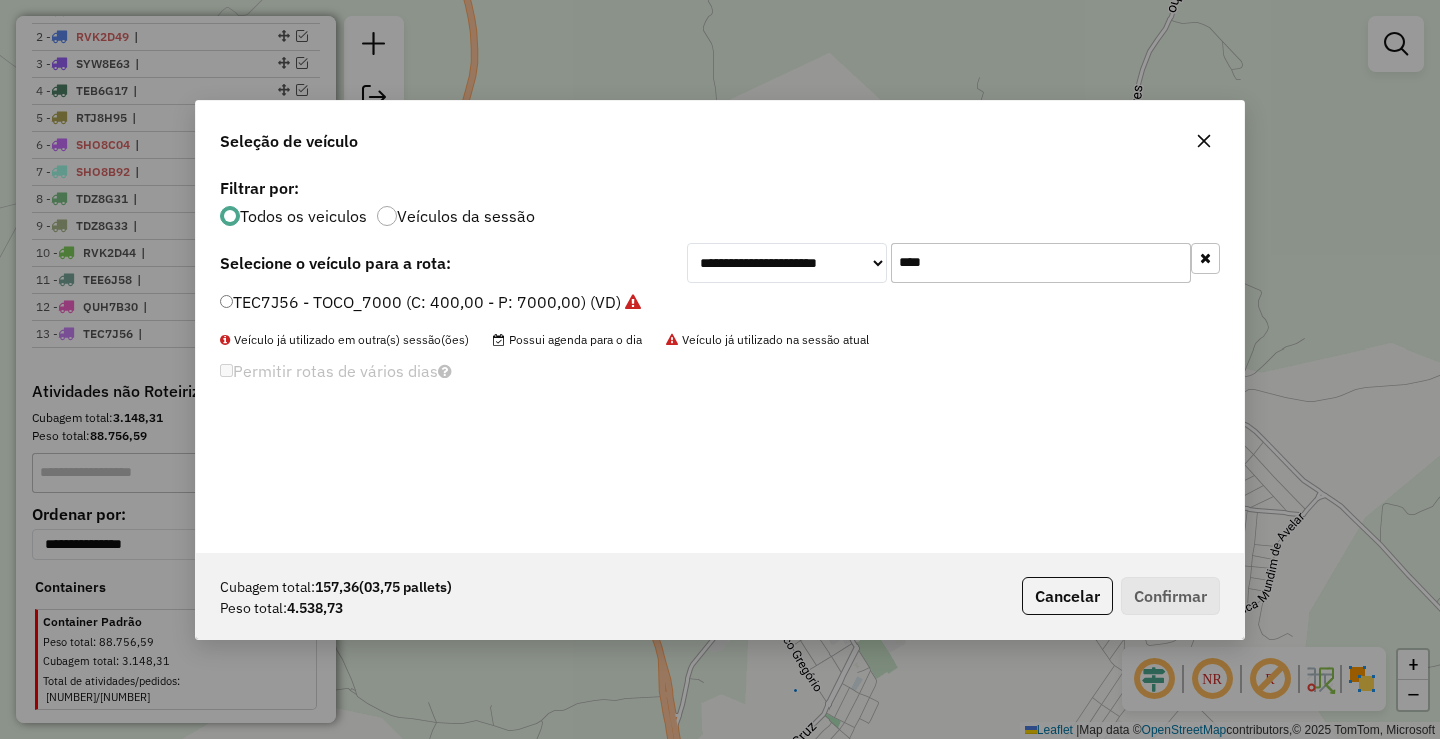 click on "****" 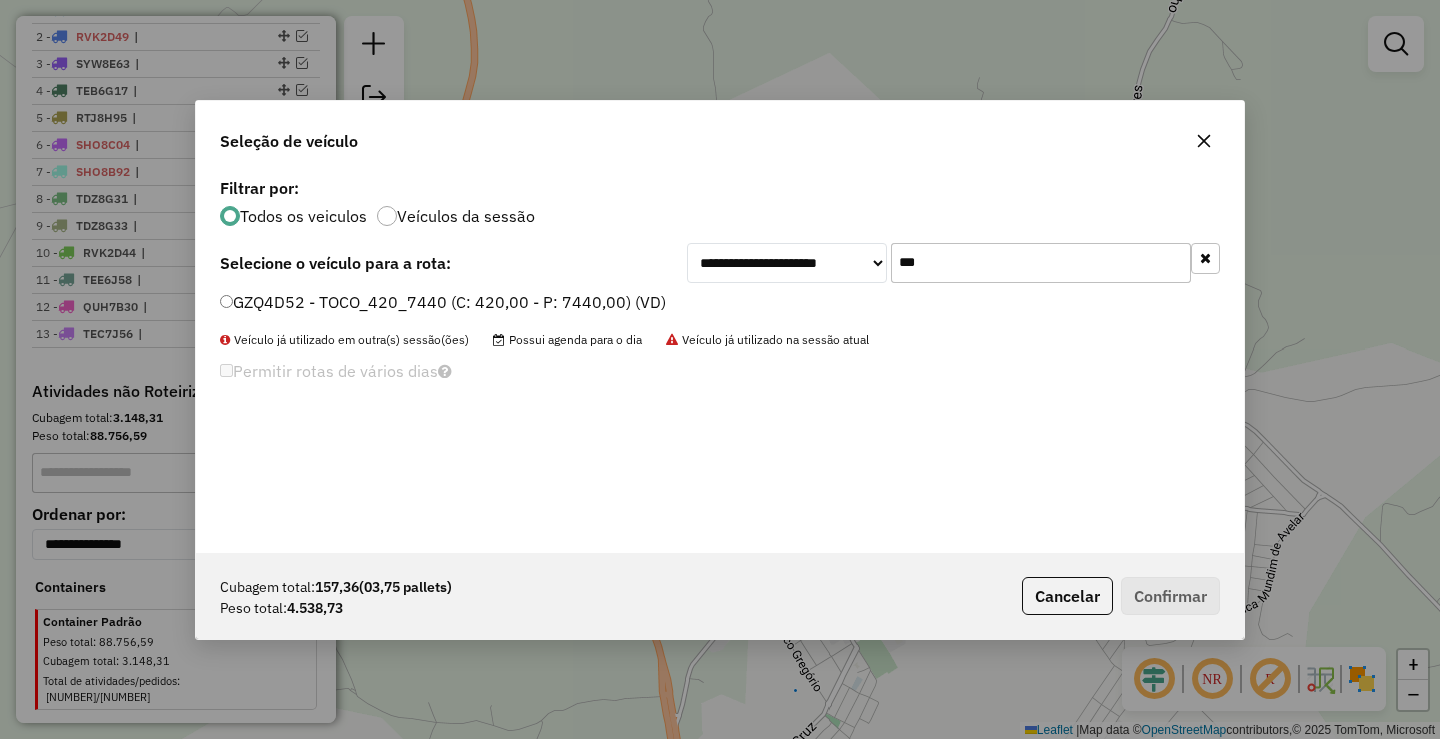 click on "GZQ4D52 - TOCO_420_7440 (C: 420,00 - P: 7440,00) (VD)" 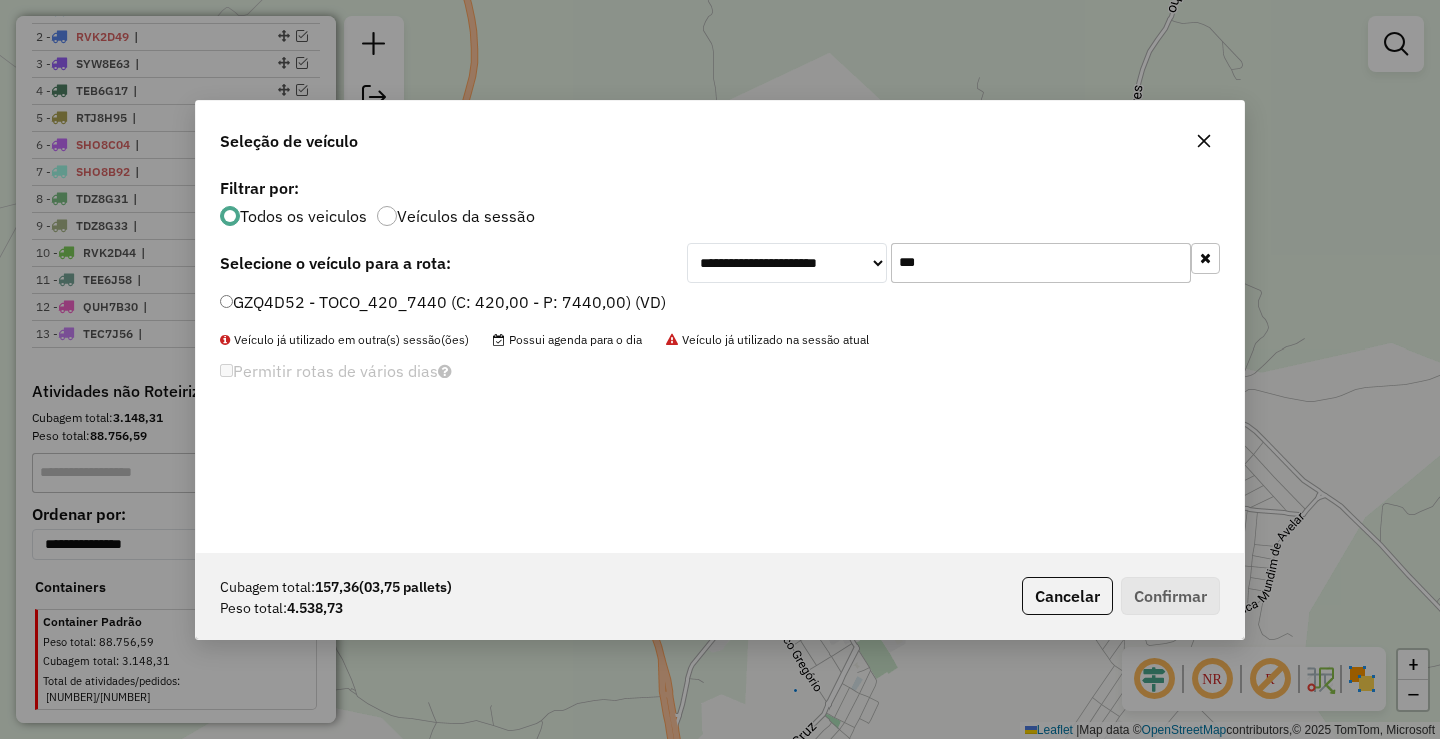 click on "***" 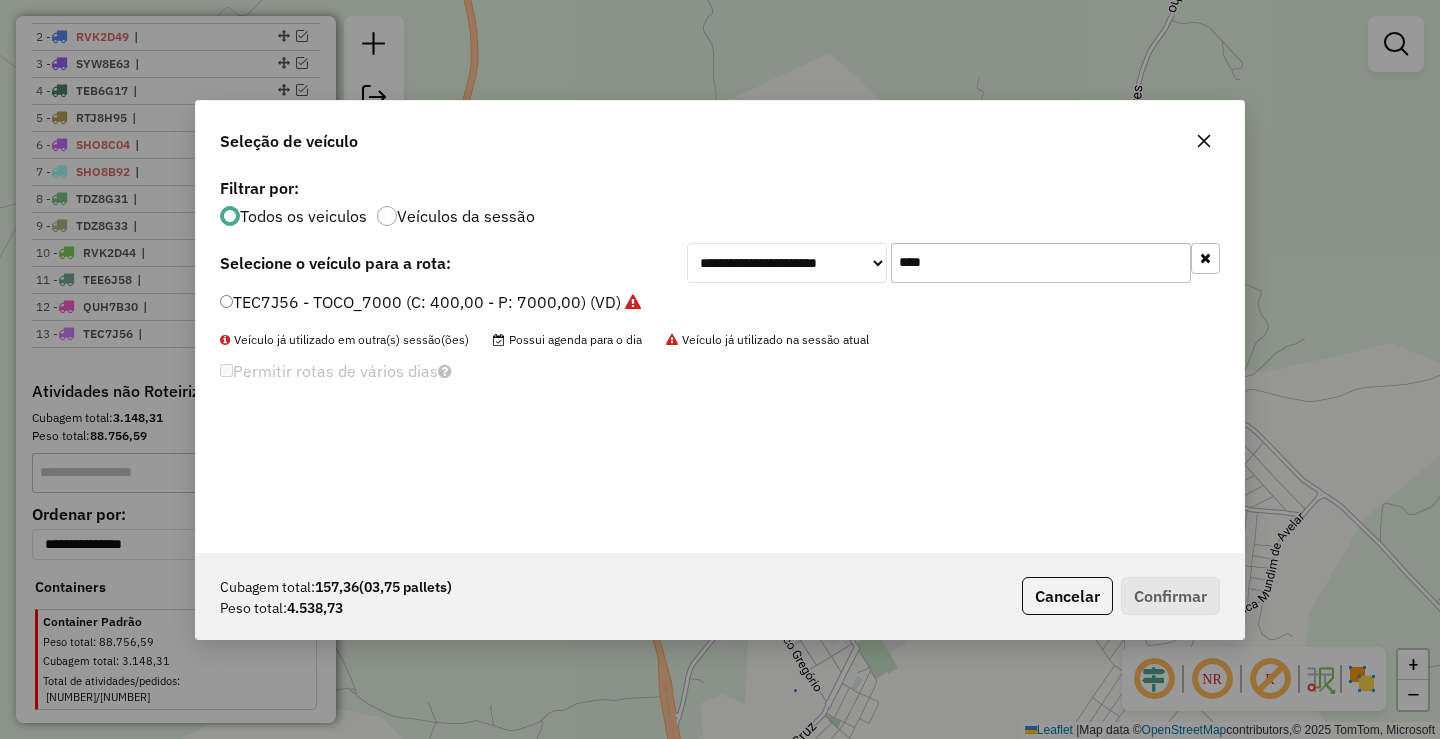 type on "****" 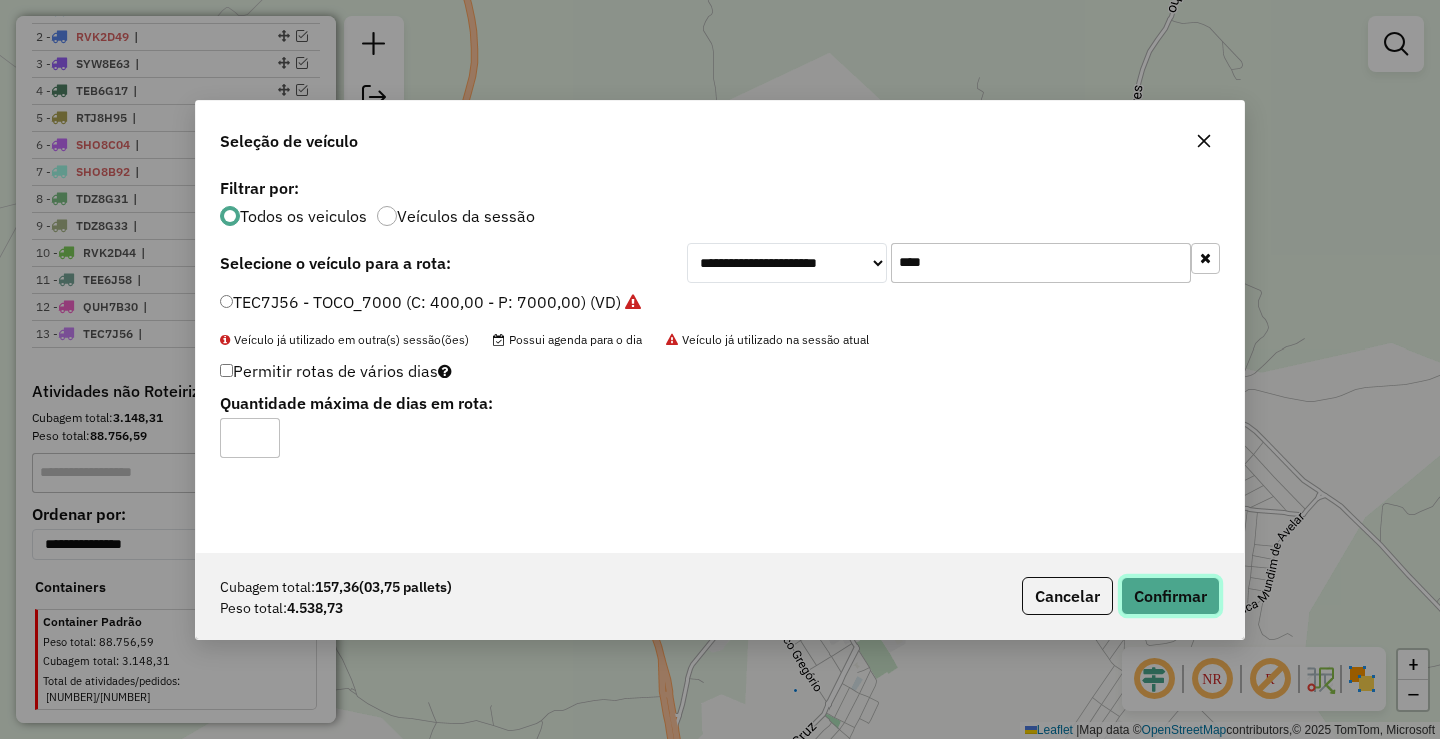 click on "Confirmar" 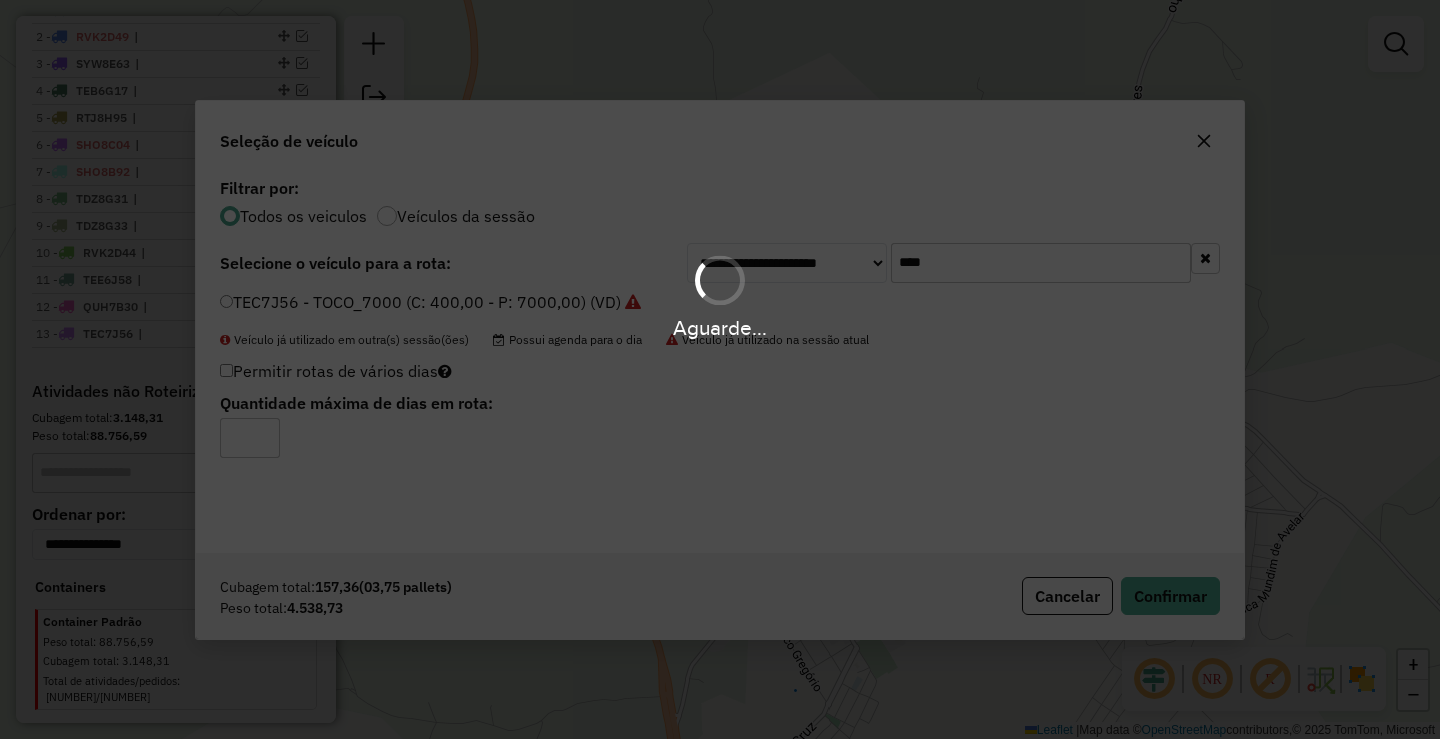 scroll, scrollTop: 854, scrollLeft: 0, axis: vertical 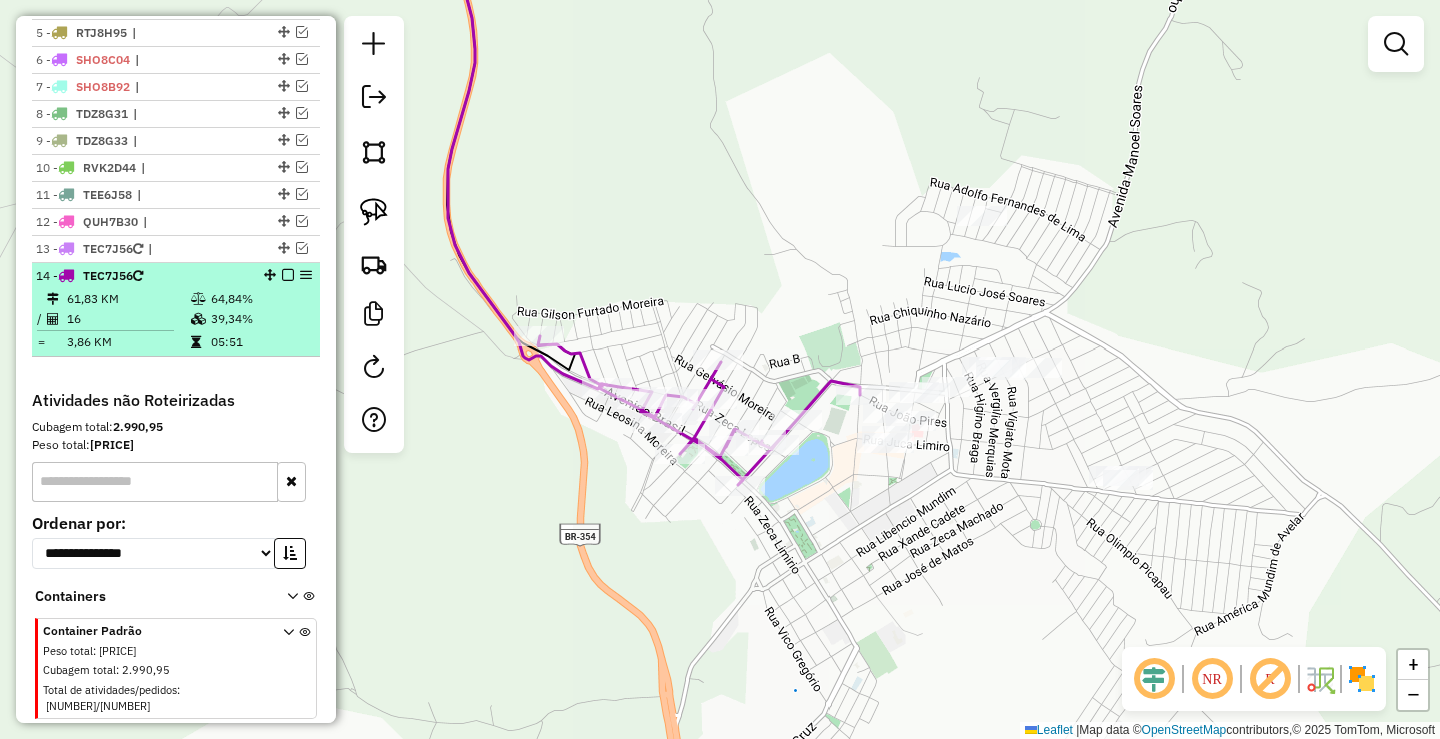 click at bounding box center (288, 275) 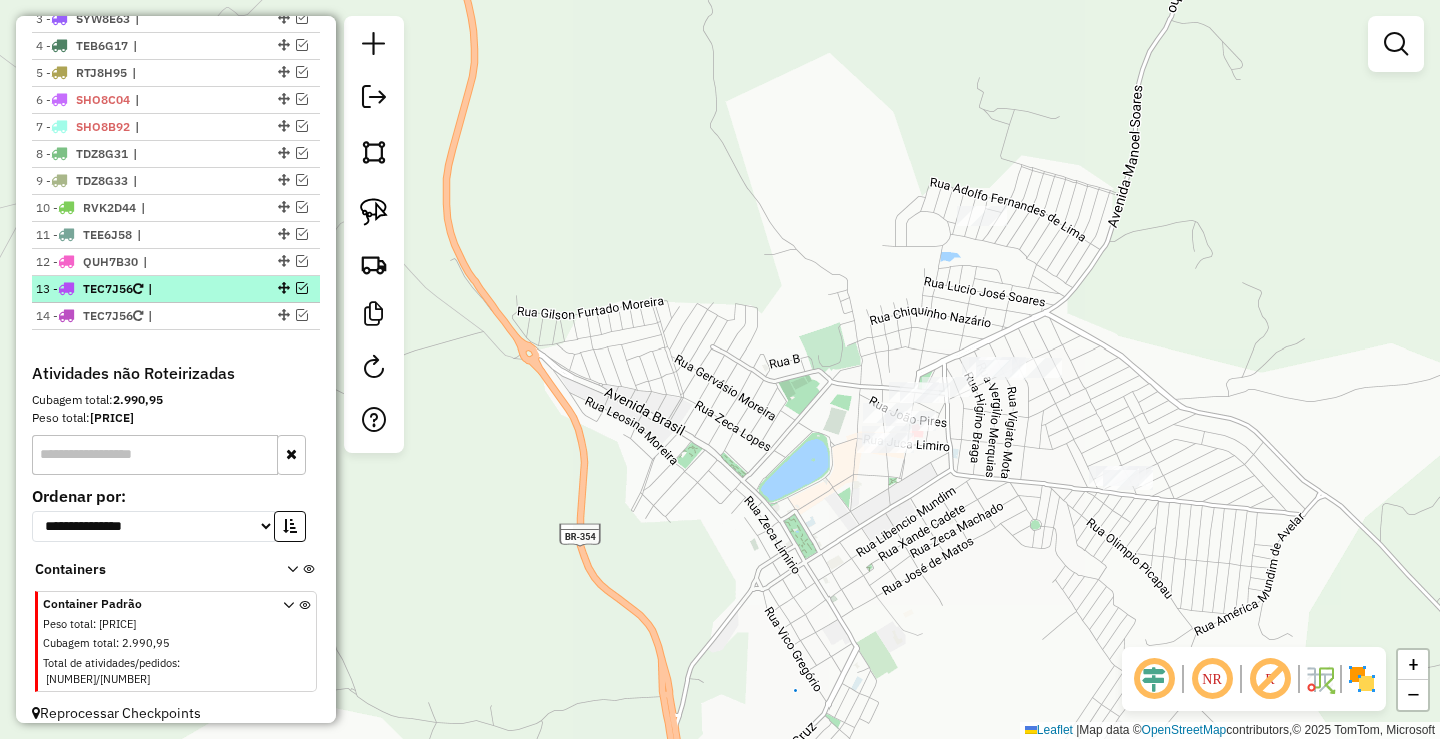click at bounding box center [302, 288] 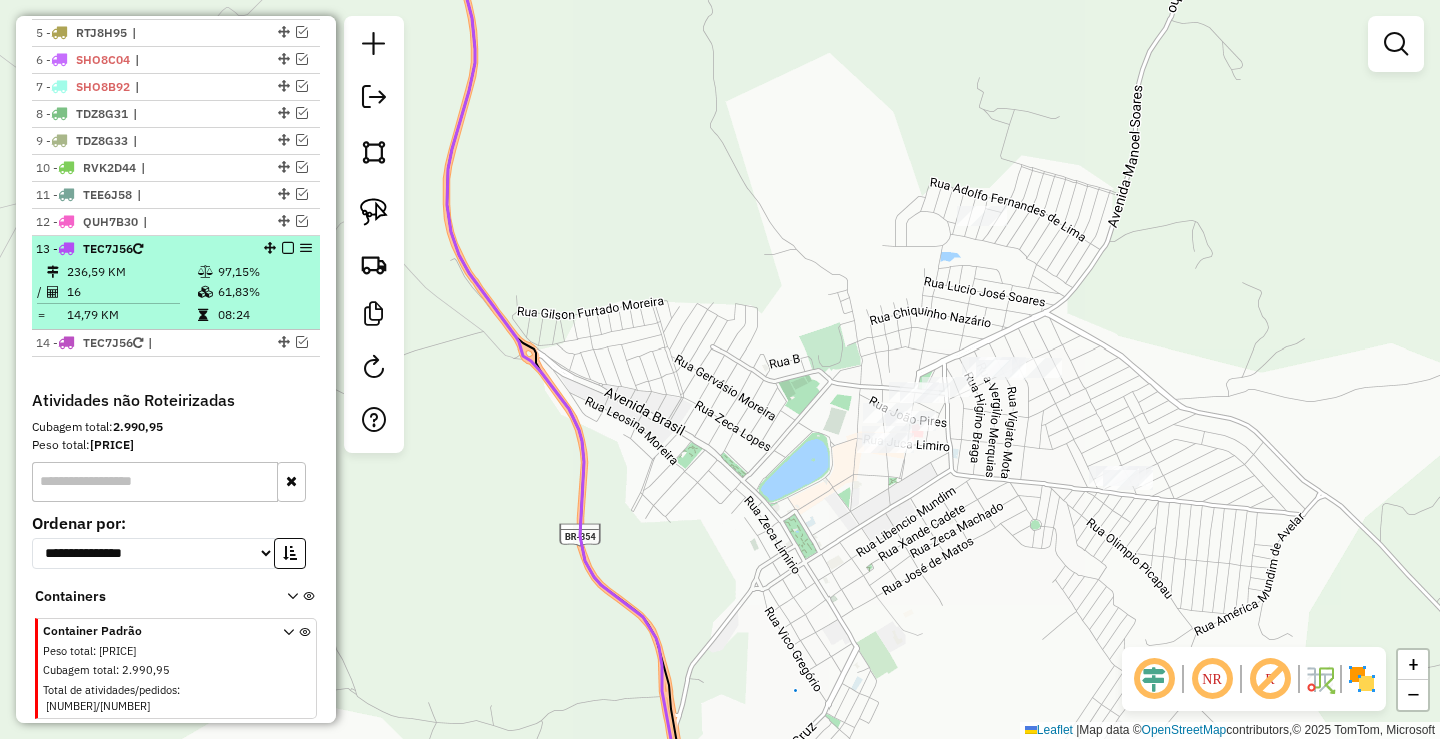 select on "**********" 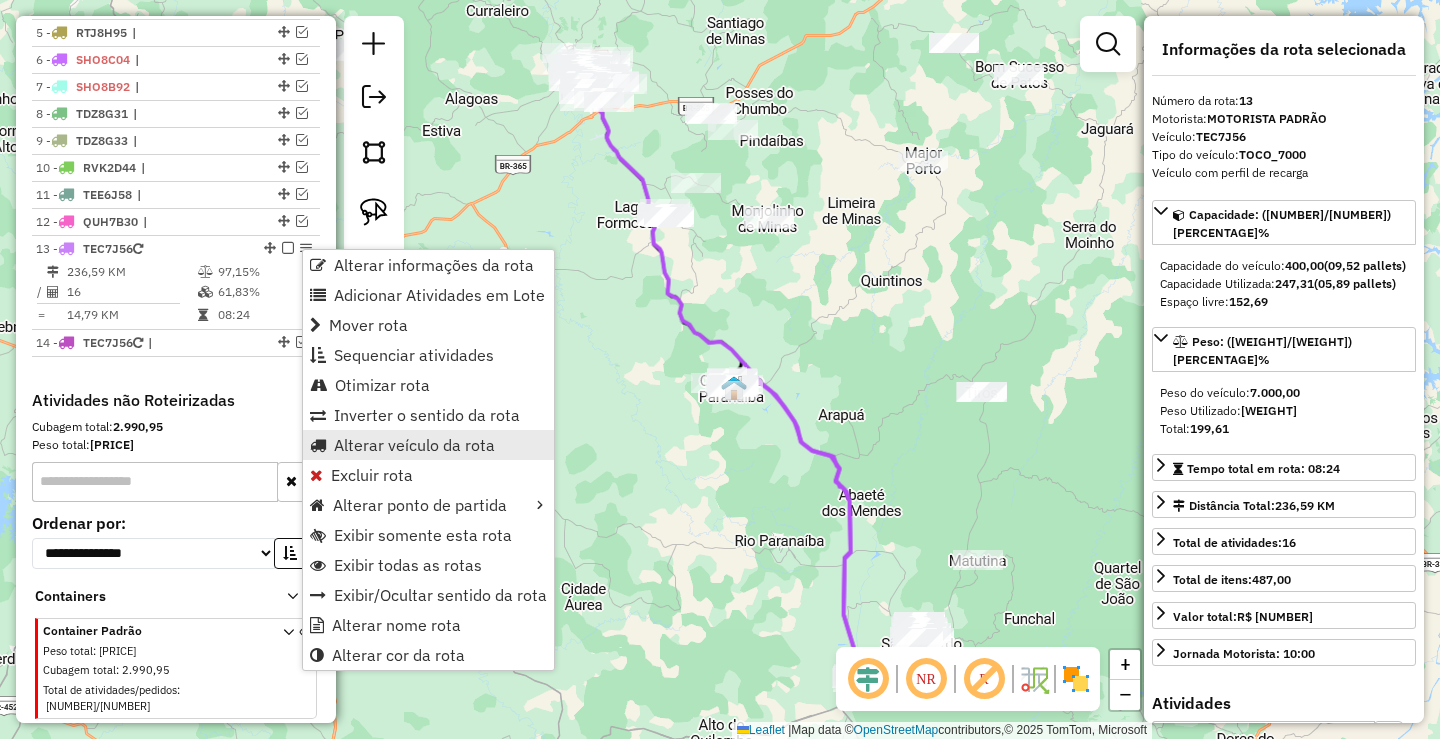 click on "Alterar veículo da rota" at bounding box center (414, 445) 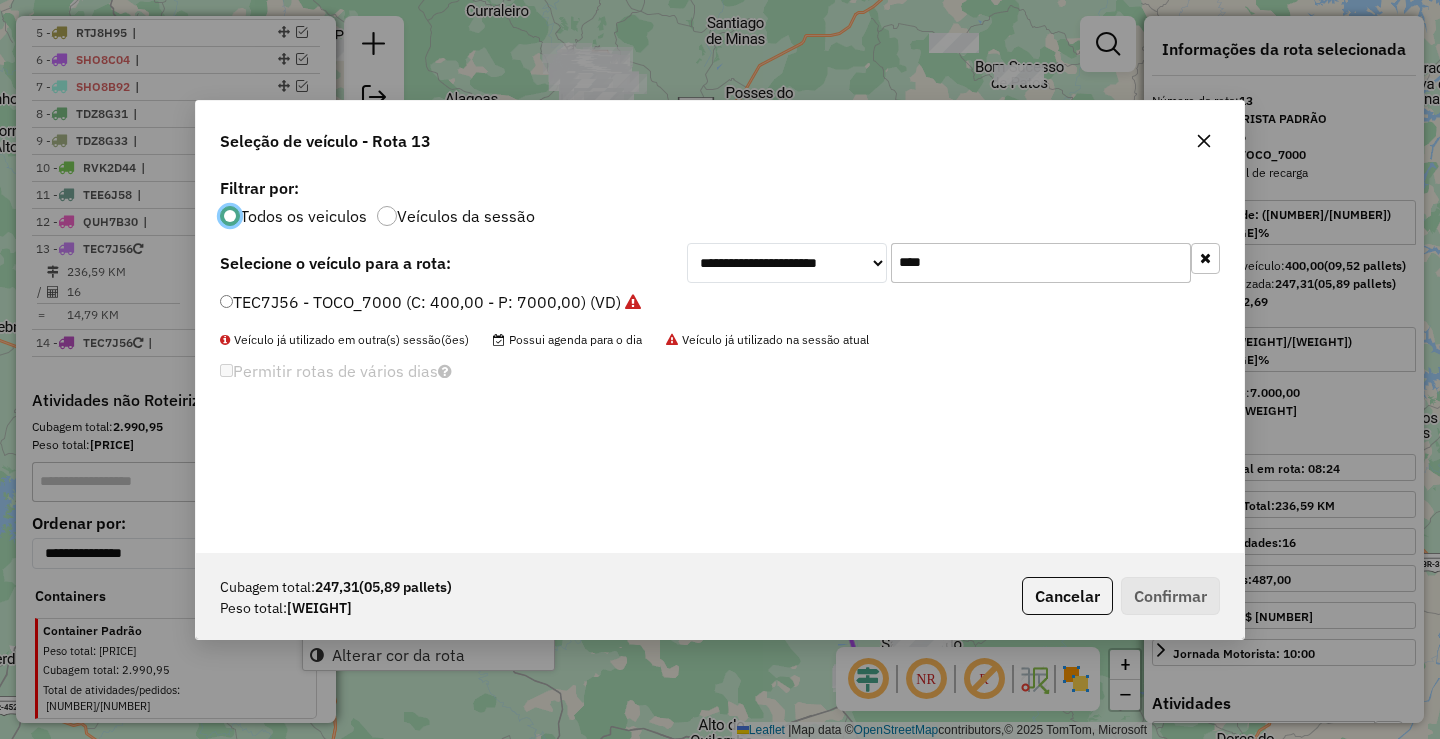 scroll, scrollTop: 11, scrollLeft: 6, axis: both 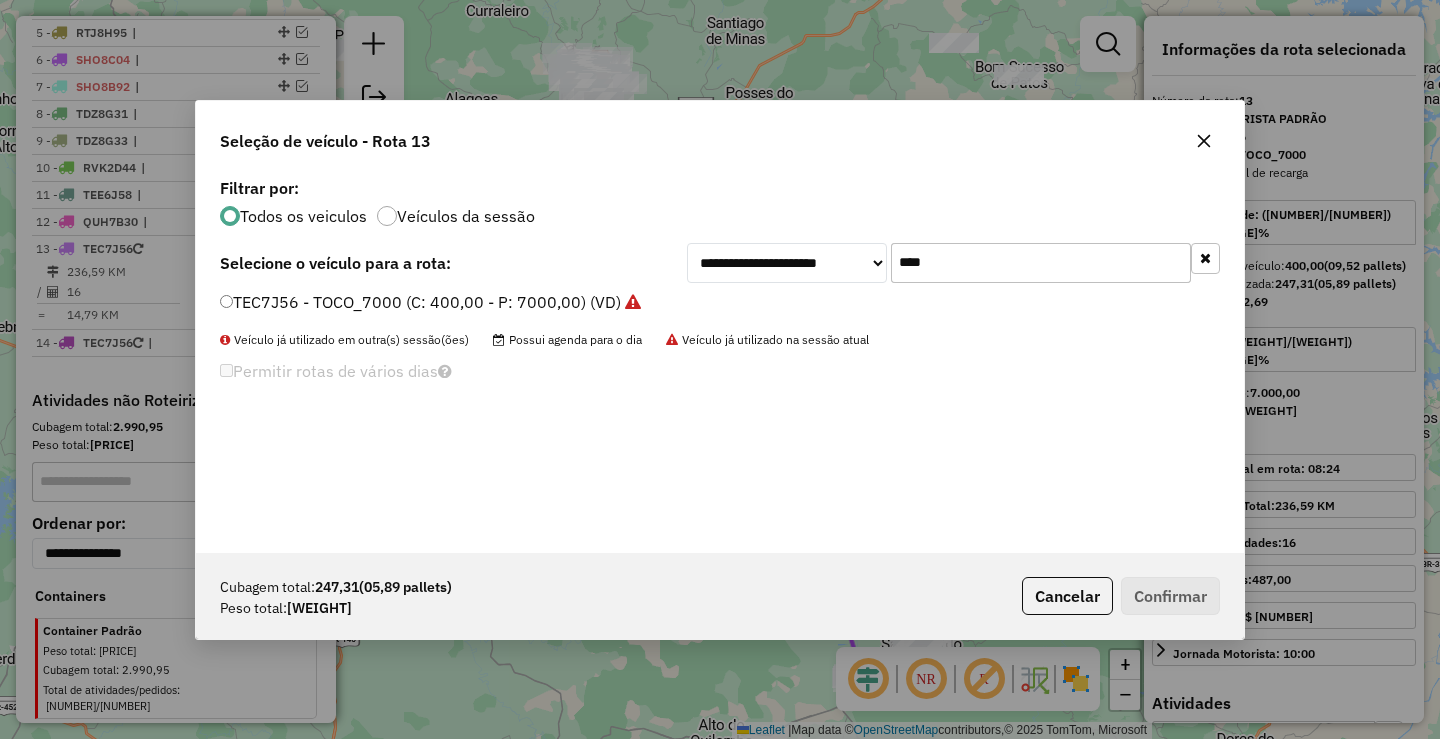 click on "****" 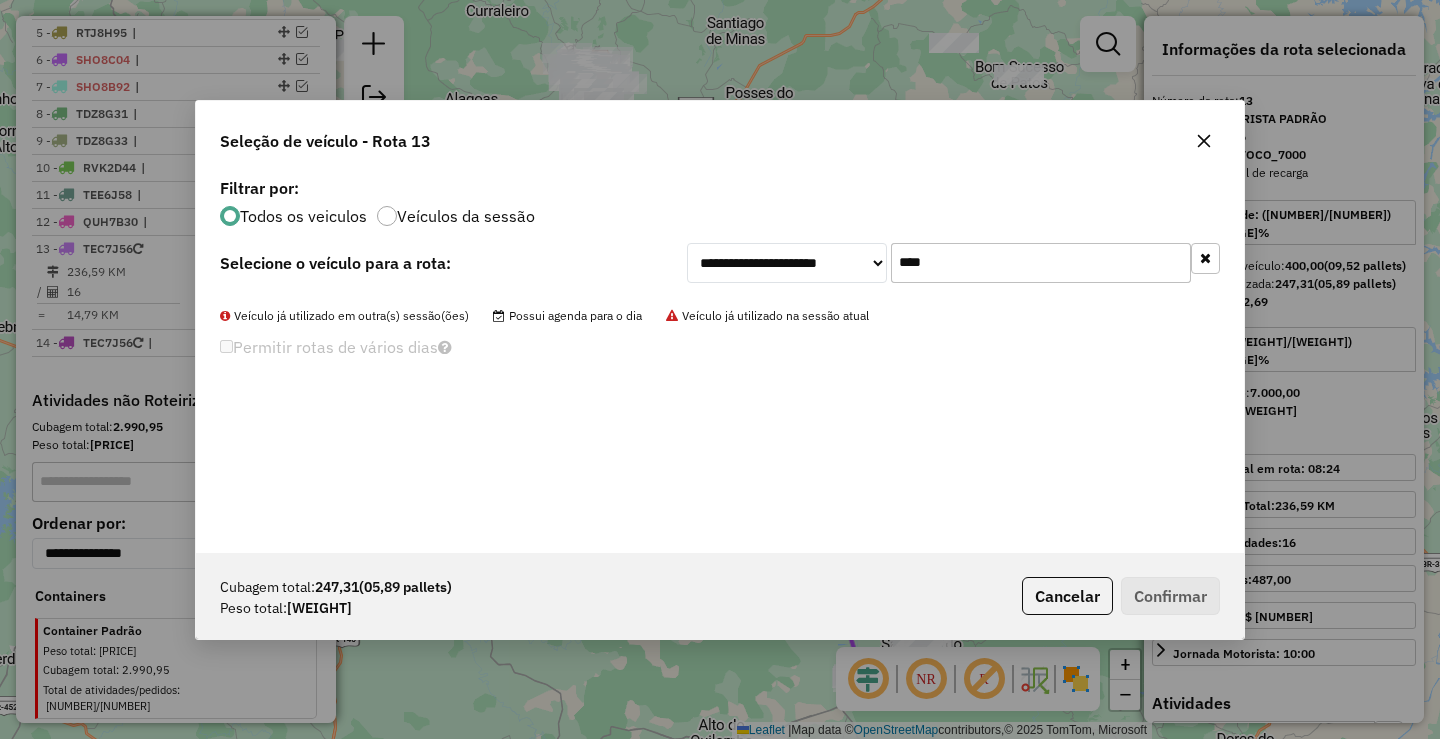 click on "****" 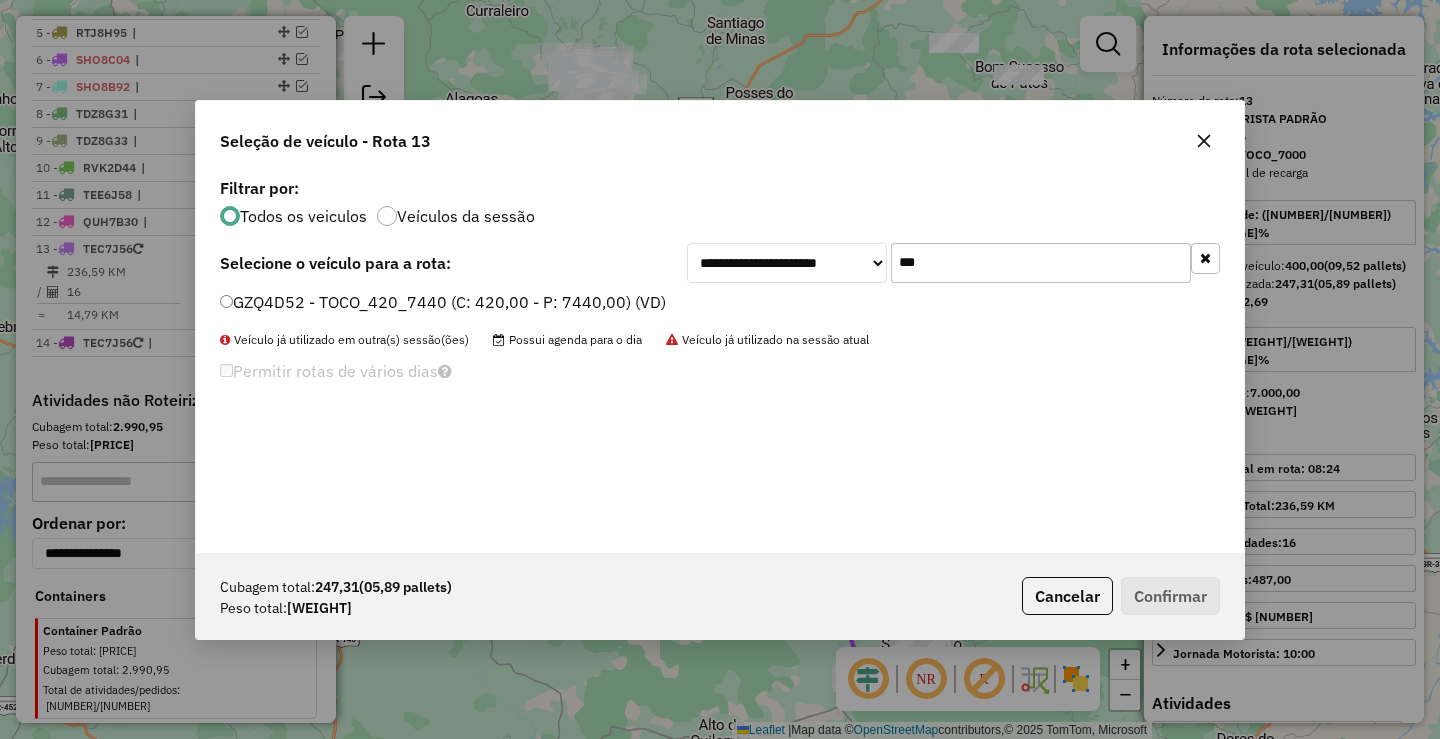 type on "***" 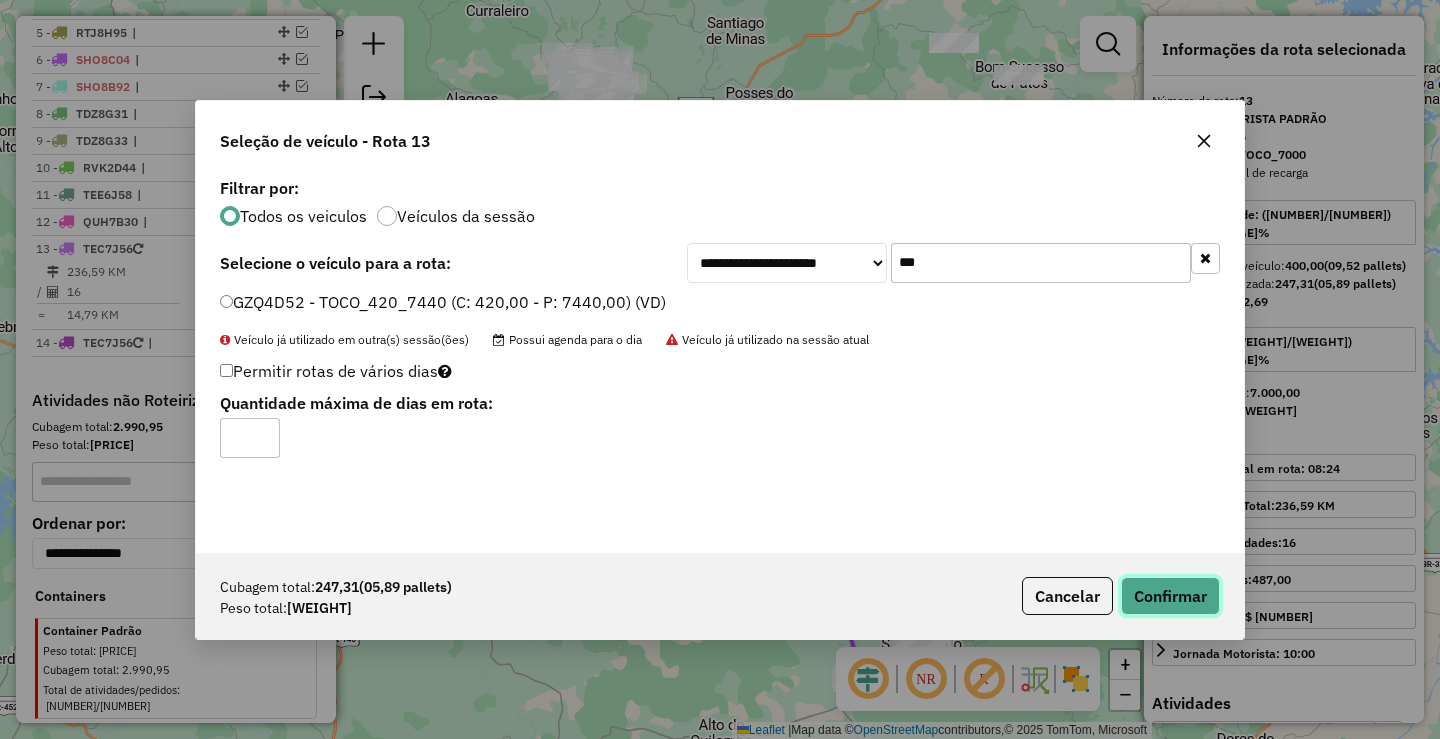 click on "Confirmar" 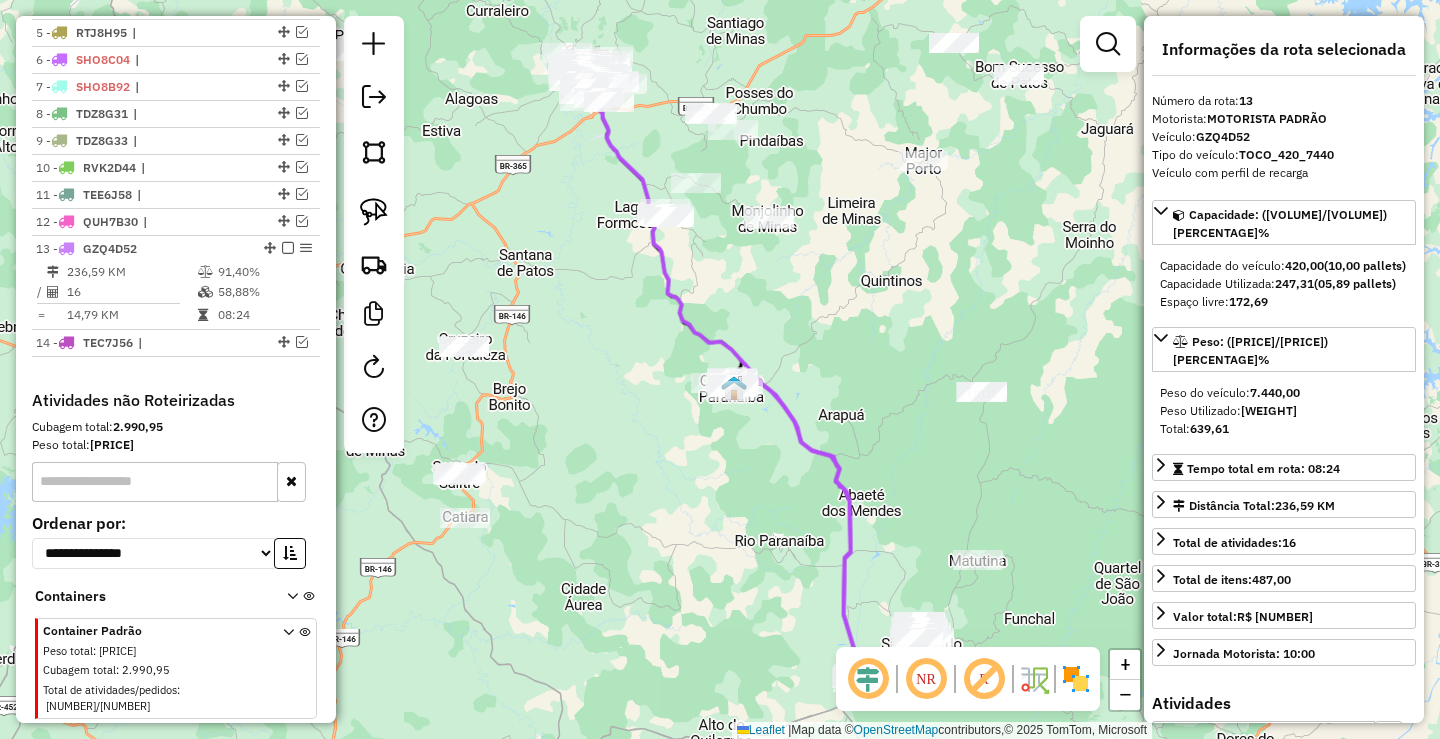 scroll, scrollTop: 881, scrollLeft: 0, axis: vertical 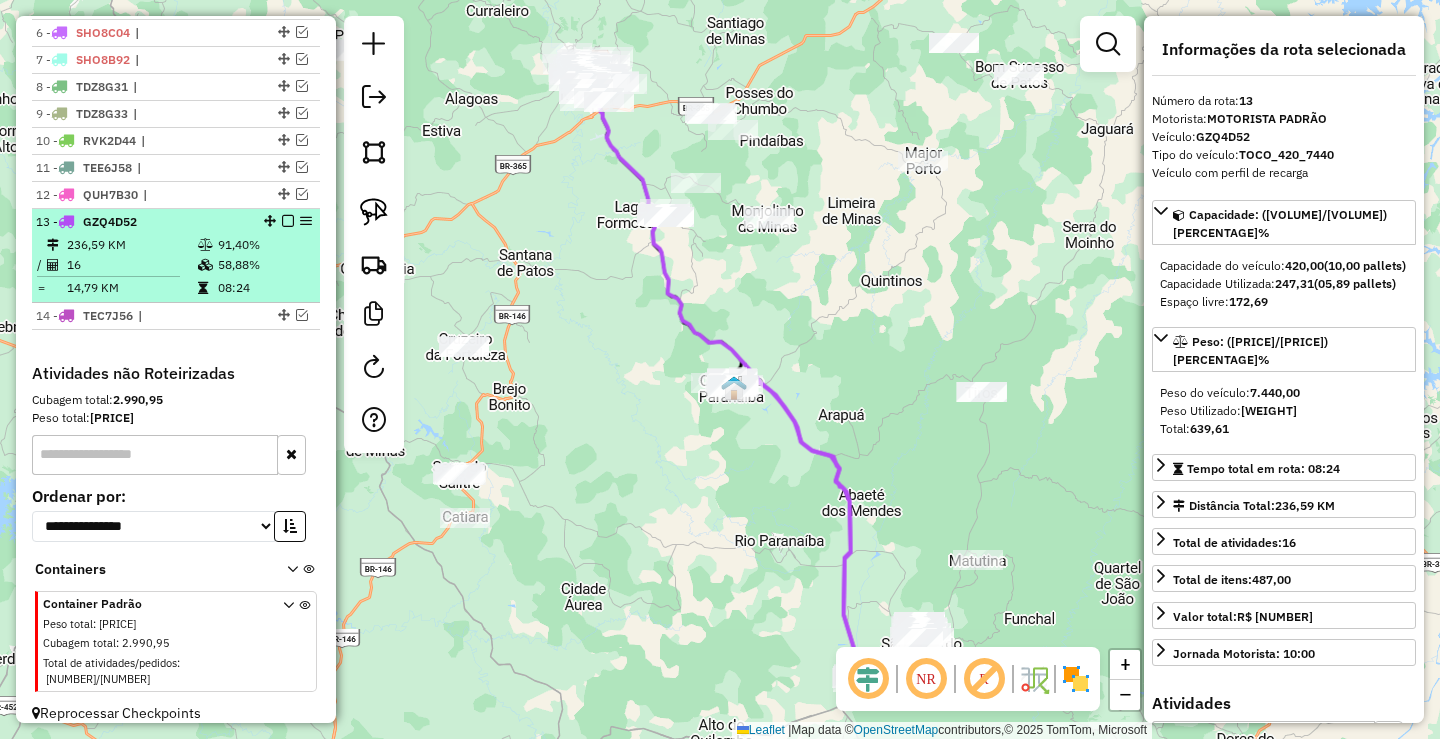 click at bounding box center (288, 221) 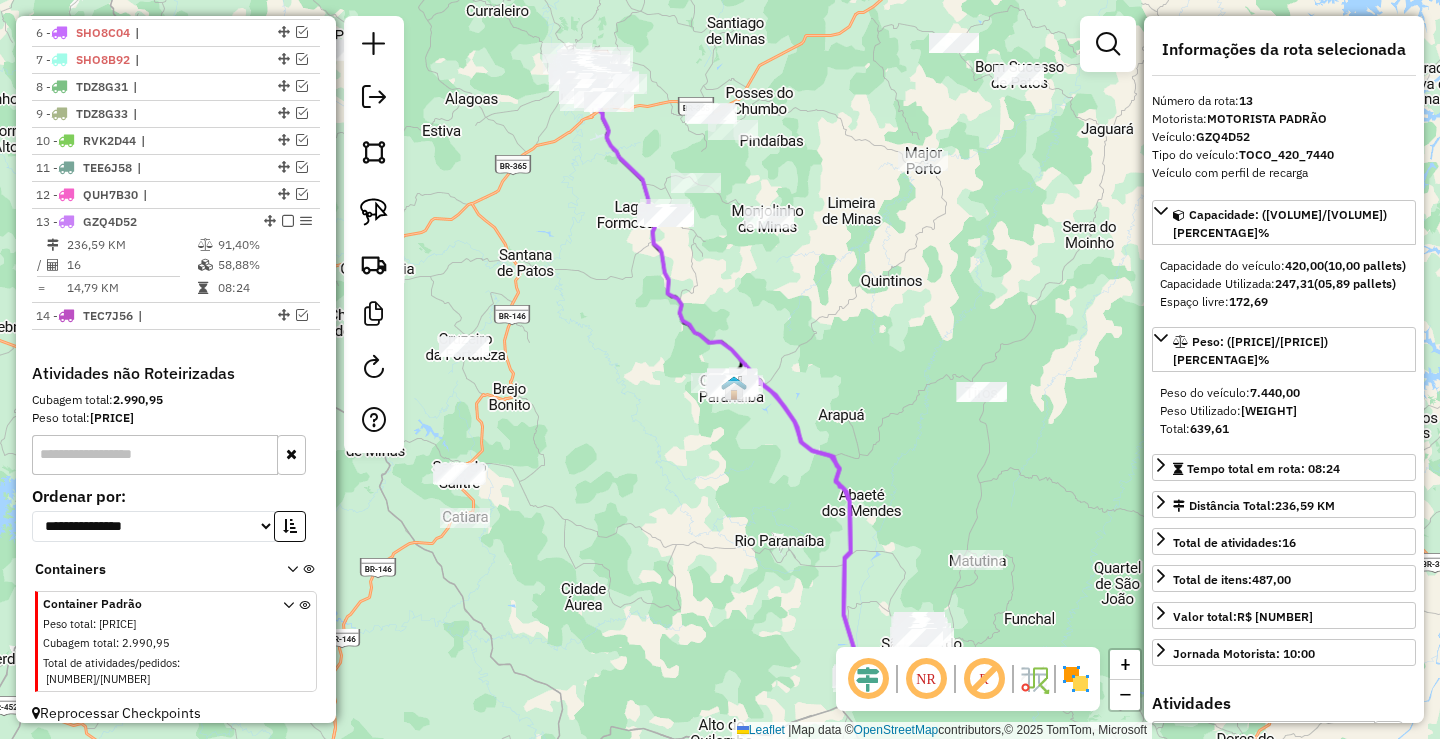 scroll, scrollTop: 814, scrollLeft: 0, axis: vertical 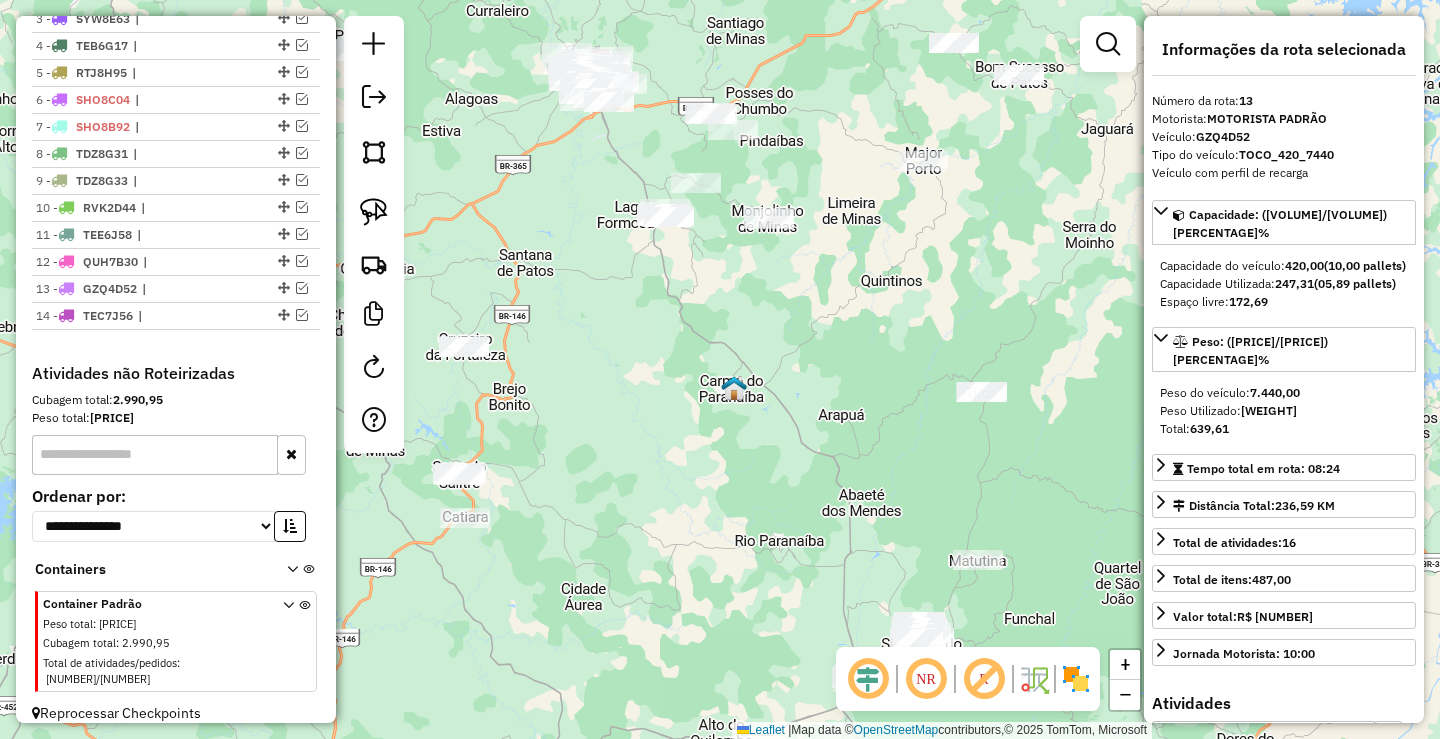 click on "Janela de atendimento Grade de atendimento Capacidade Transportadoras Veículos Cliente Pedidos  Rotas Selecione os dias de semana para filtrar as janelas de atendimento  Seg   Ter   Qua   Qui   Sex   Sáb   Dom  Informe o período da janela de atendimento: De: Até:  Filtrar exatamente a janela do cliente  Considerar janela de atendimento padrão  Selecione os dias de semana para filtrar as grades de atendimento  Seg   Ter   Qua   Qui   Sex   Sáb   Dom   Considerar clientes sem dia de atendimento cadastrado  Clientes fora do dia de atendimento selecionado Filtrar as atividades entre os valores definidos abaixo:  Peso mínimo:   Peso máximo:   Cubagem mínima:   Cubagem máxima:   De:   Até:  Filtrar as atividades entre o tempo de atendimento definido abaixo:  De:   Até:   Considerar capacidade total dos clientes não roteirizados Transportadora: Selecione um ou mais itens Tipo de veículo: Selecione um ou mais itens Veículo: Selecione um ou mais itens Motorista: Selecione um ou mais itens Nome: Rótulo:" 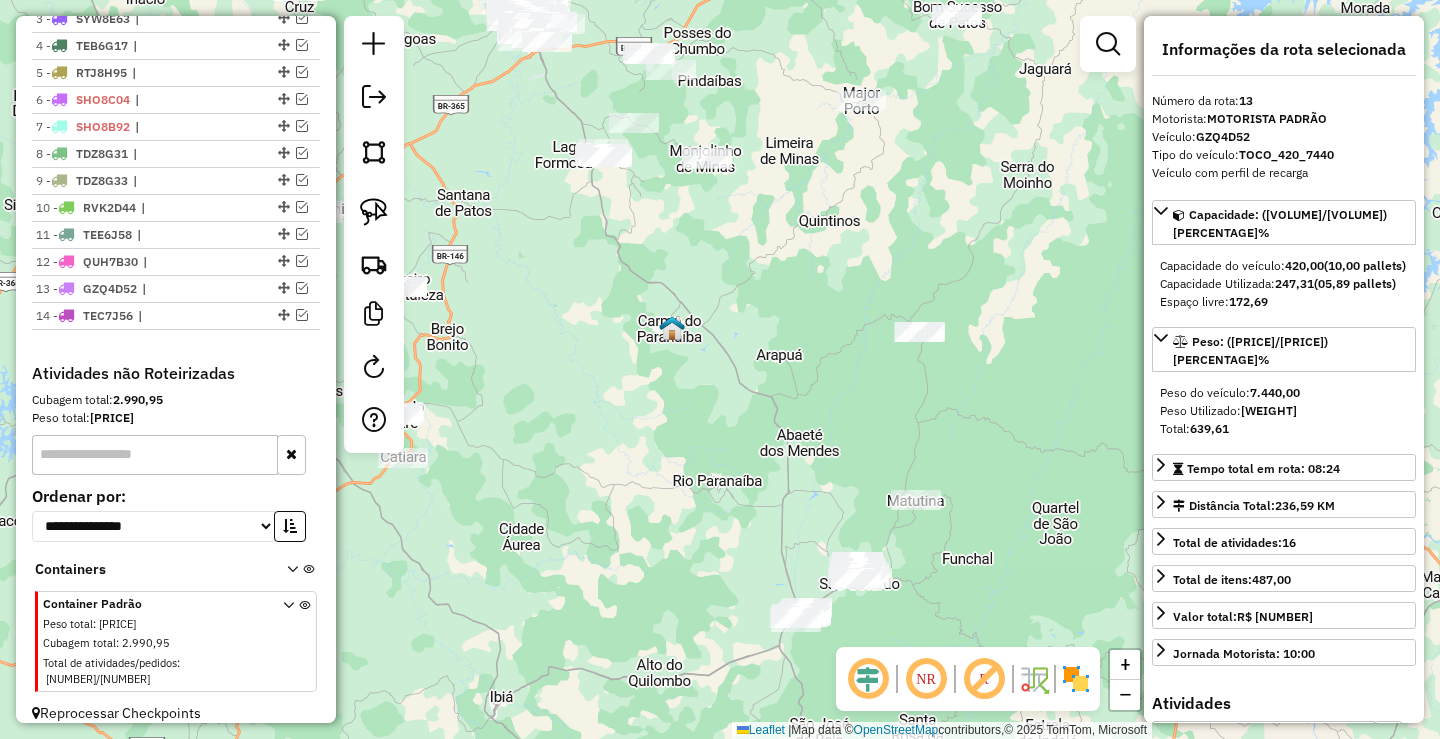 drag, startPoint x: 677, startPoint y: 307, endPoint x: 617, endPoint y: 379, distance: 93.723 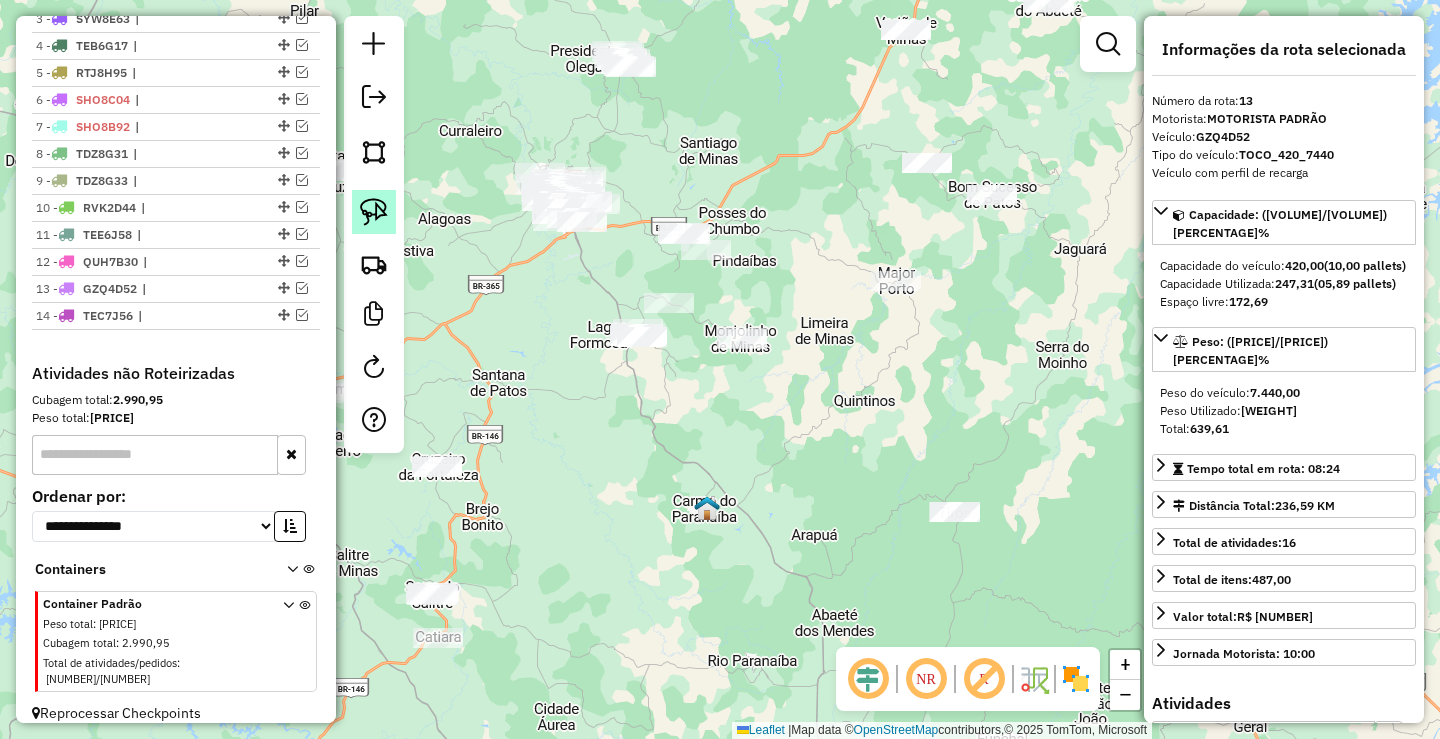 click 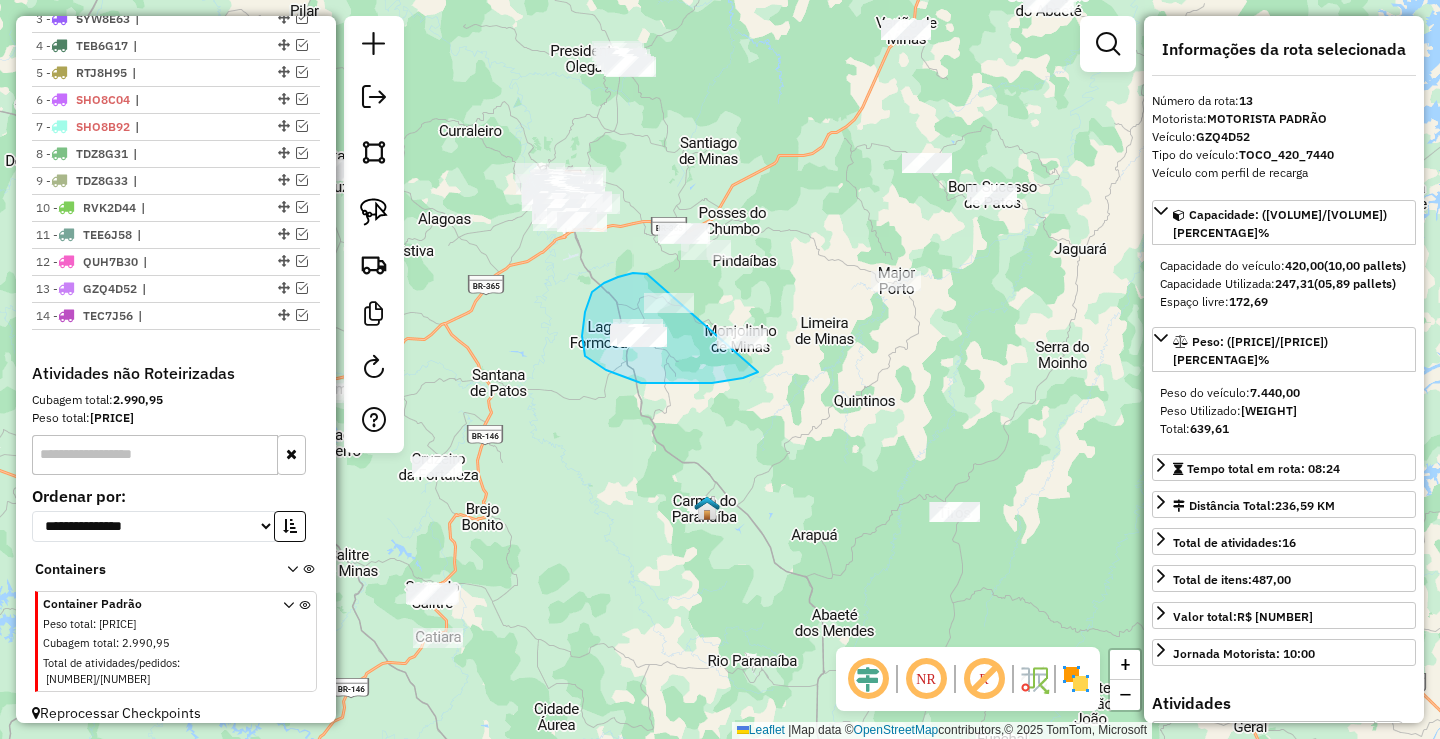 drag, startPoint x: 647, startPoint y: 274, endPoint x: 795, endPoint y: 333, distance: 159.3267 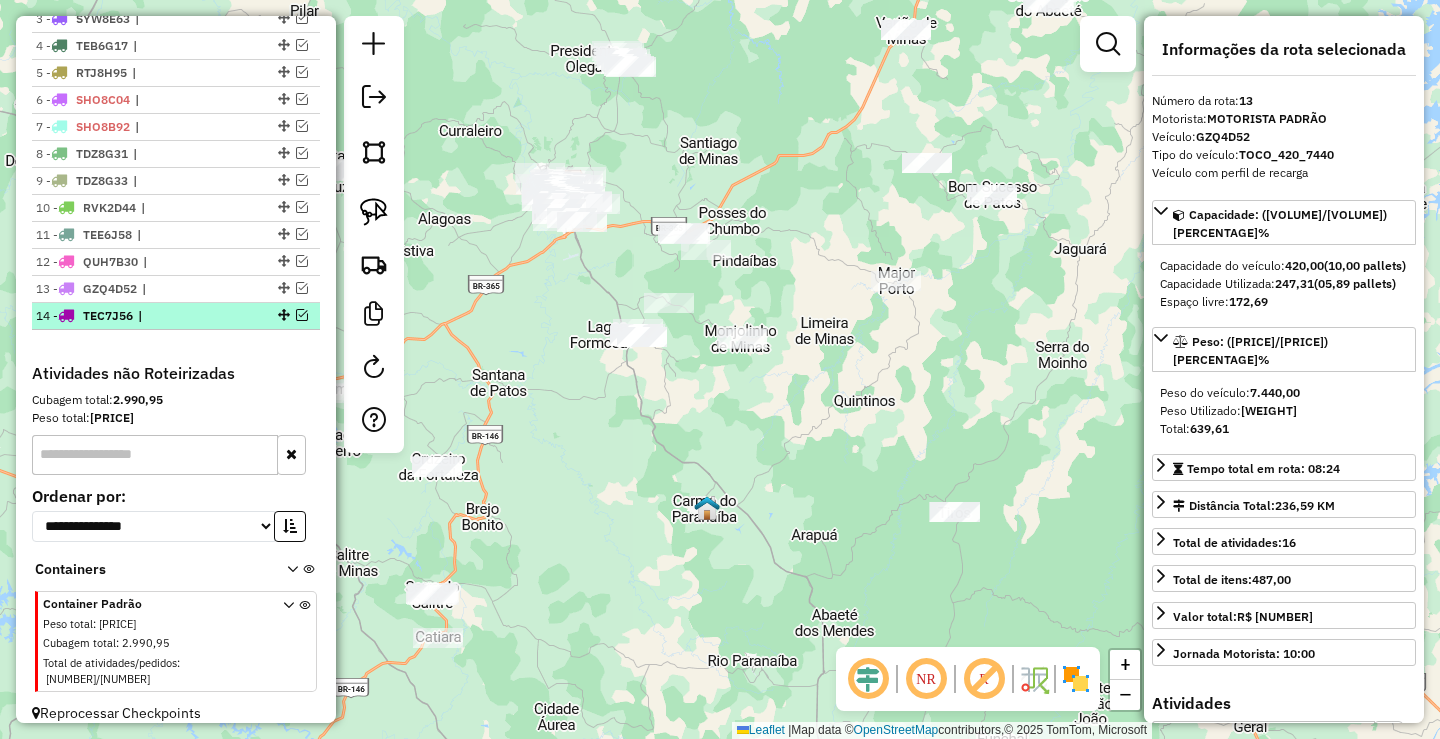 click at bounding box center [302, 315] 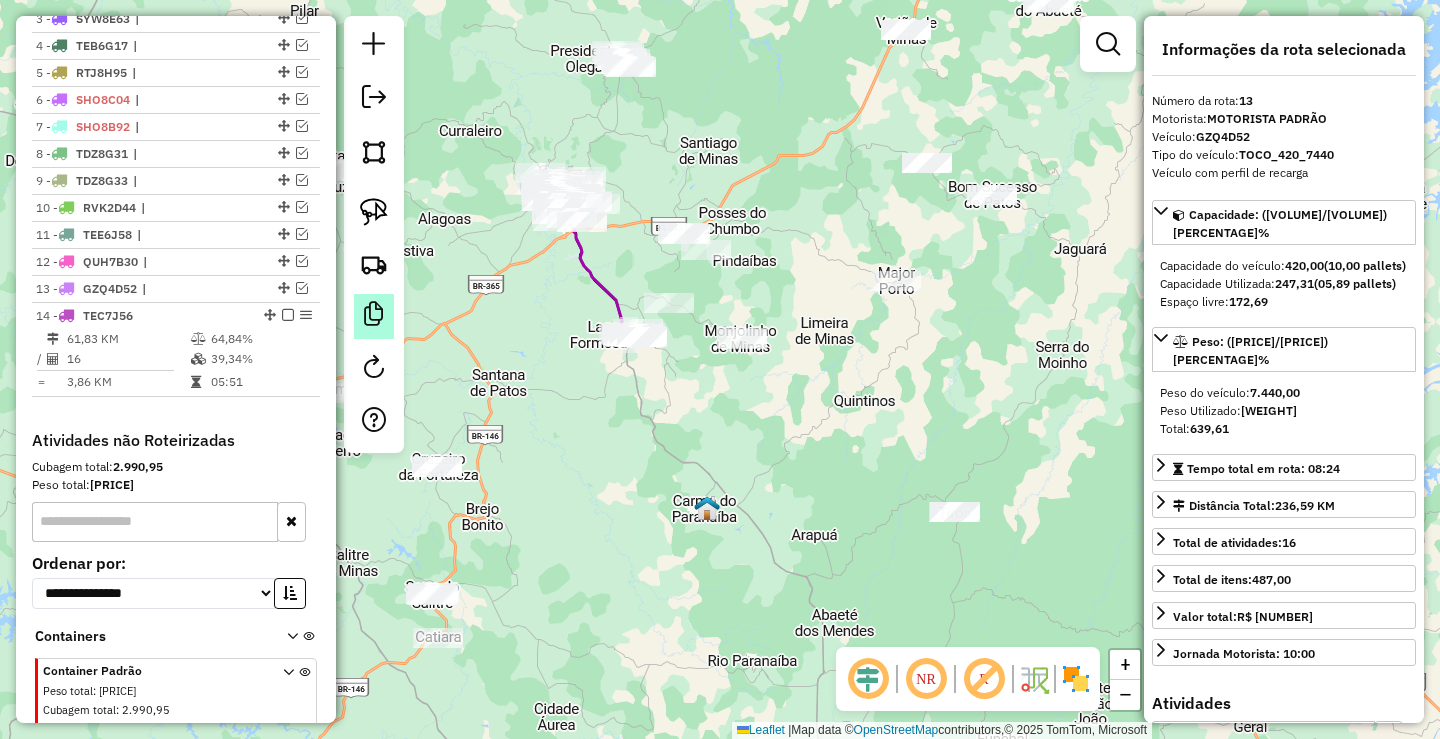 scroll, scrollTop: 881, scrollLeft: 0, axis: vertical 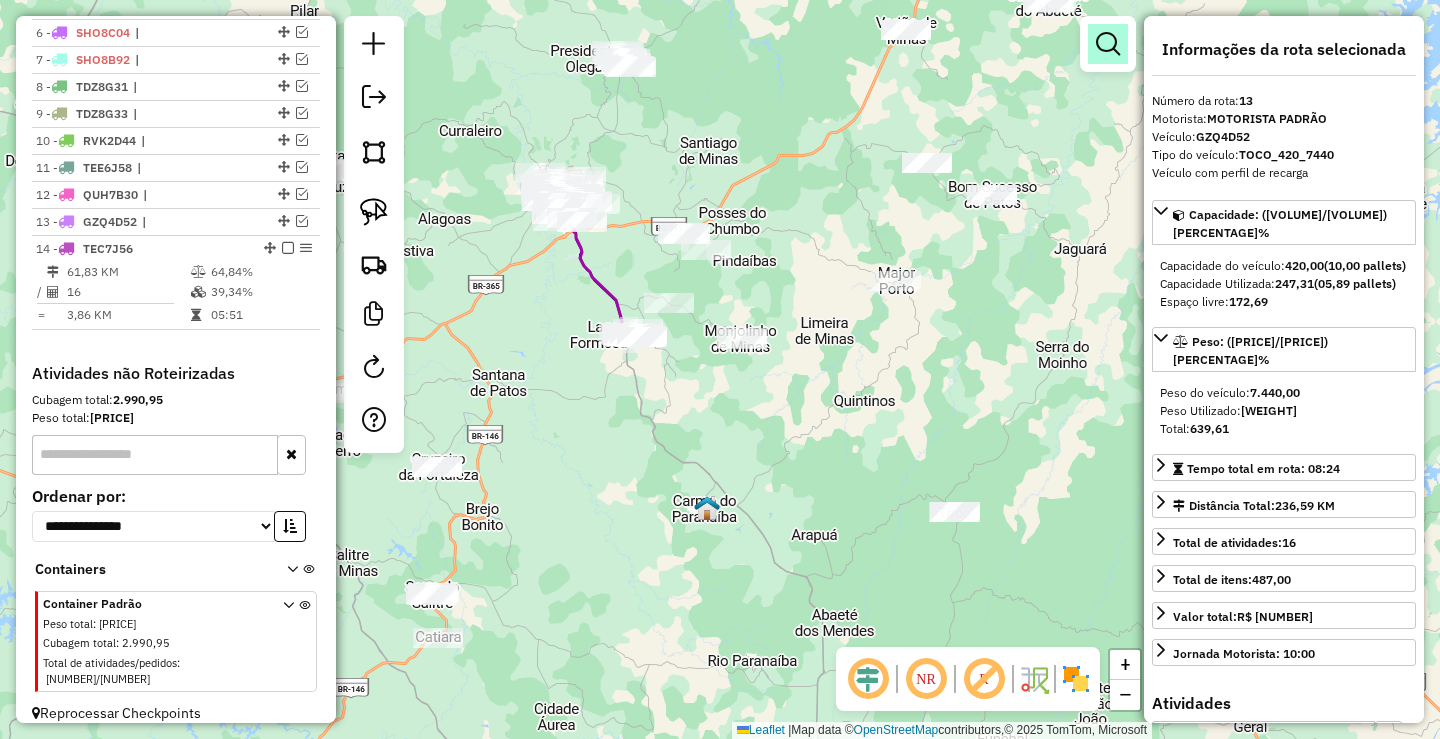 click at bounding box center [1108, 44] 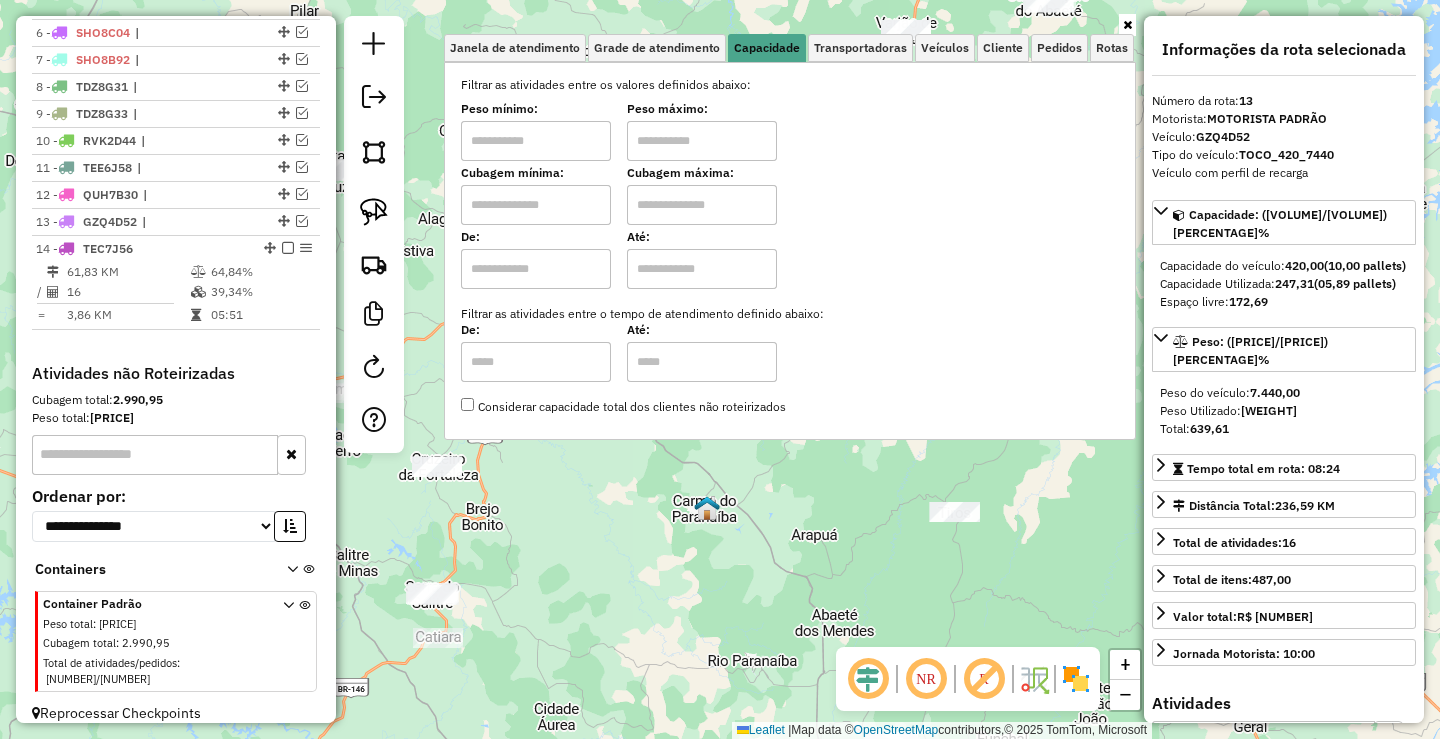 click at bounding box center [536, 141] 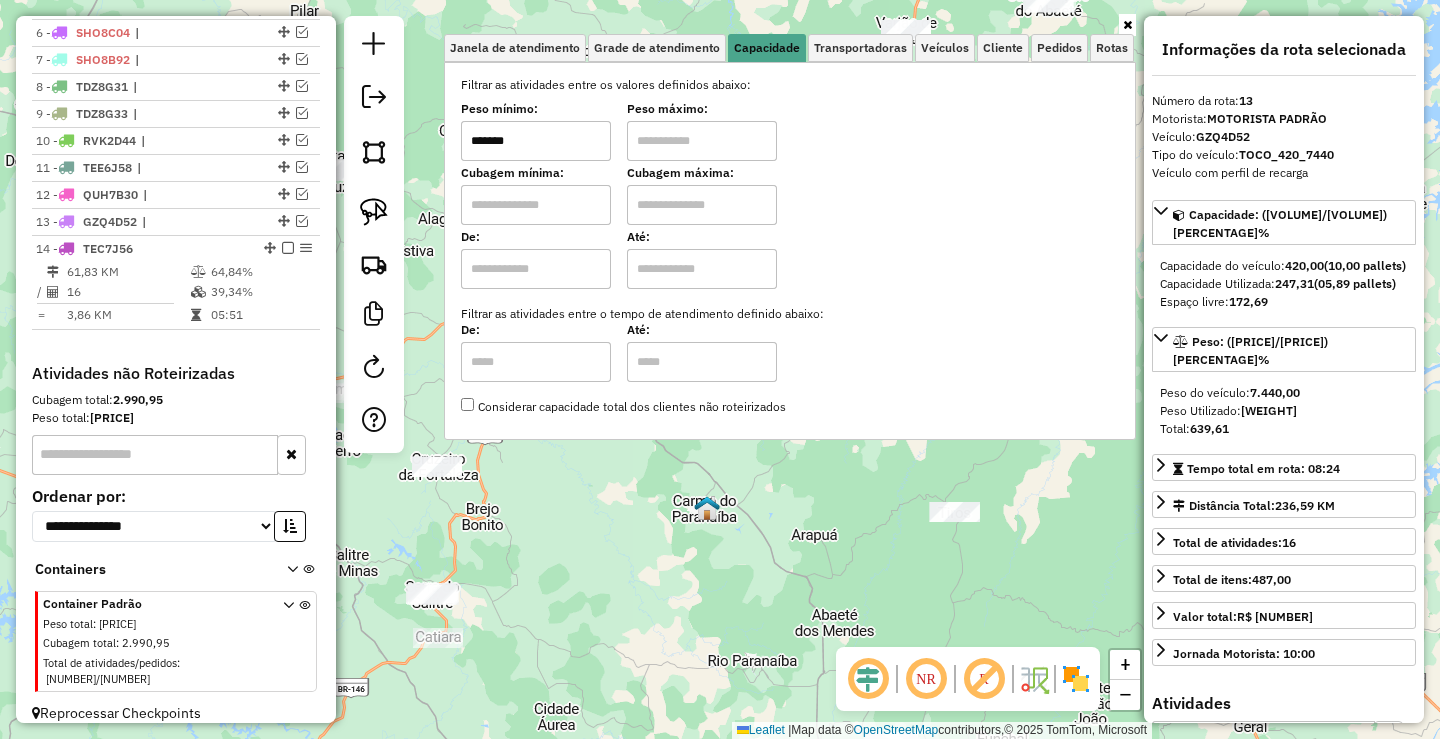 type on "*******" 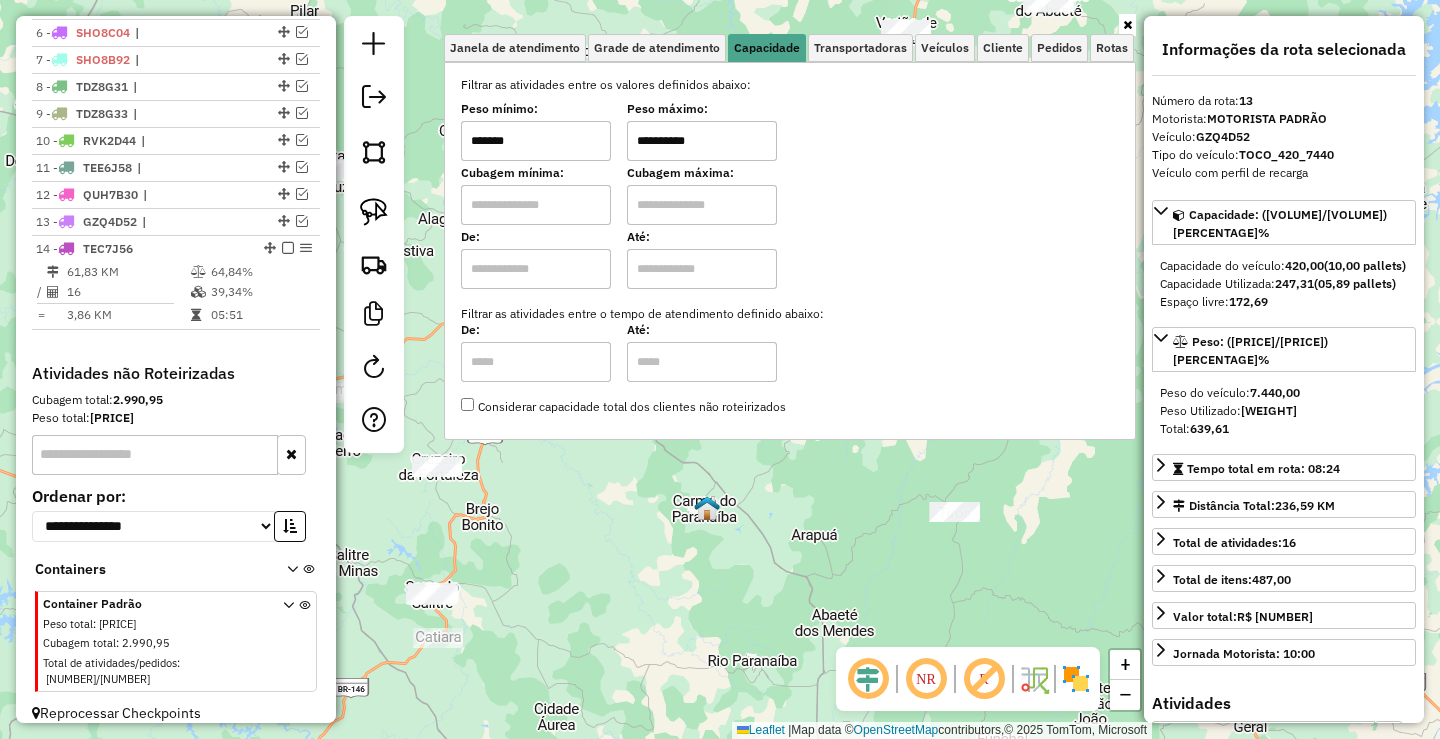type on "**********" 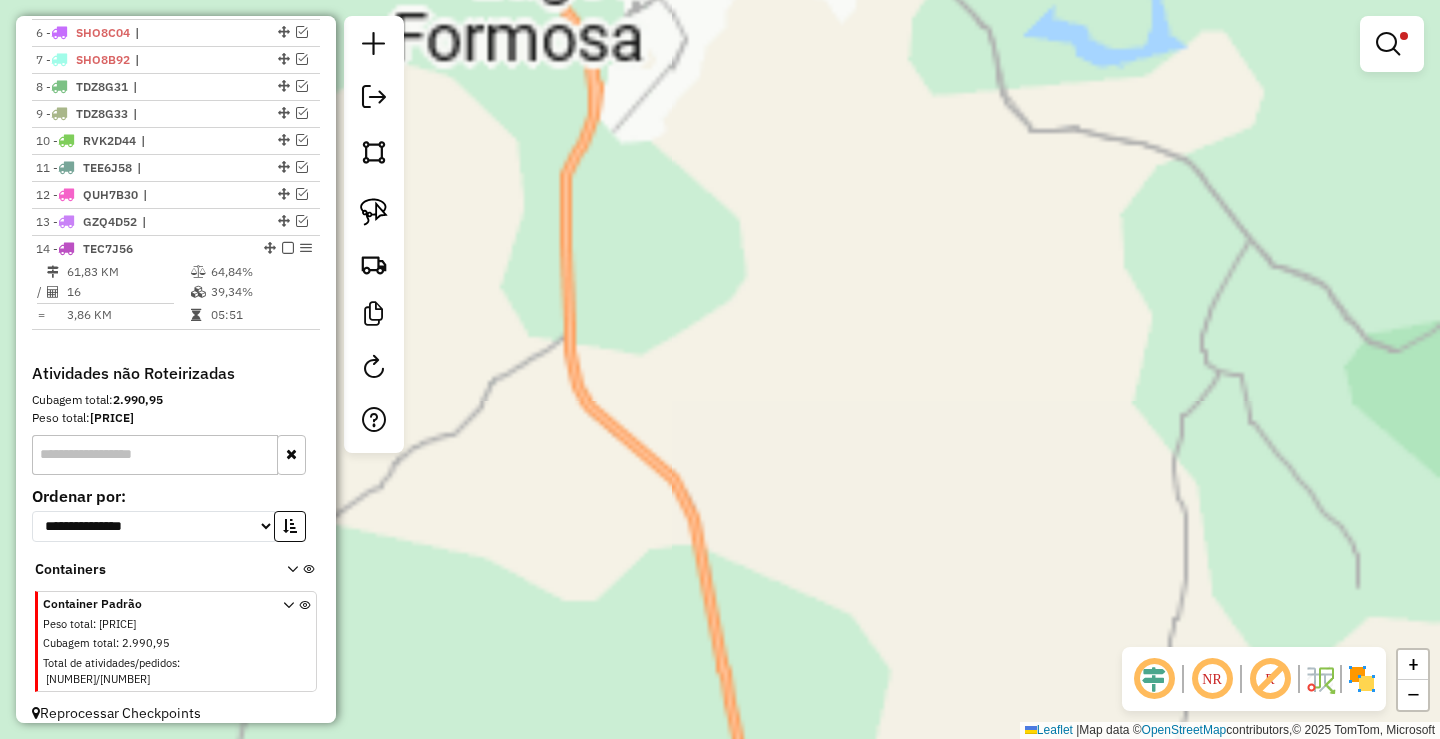 drag, startPoint x: 647, startPoint y: 398, endPoint x: 661, endPoint y: 454, distance: 57.72348 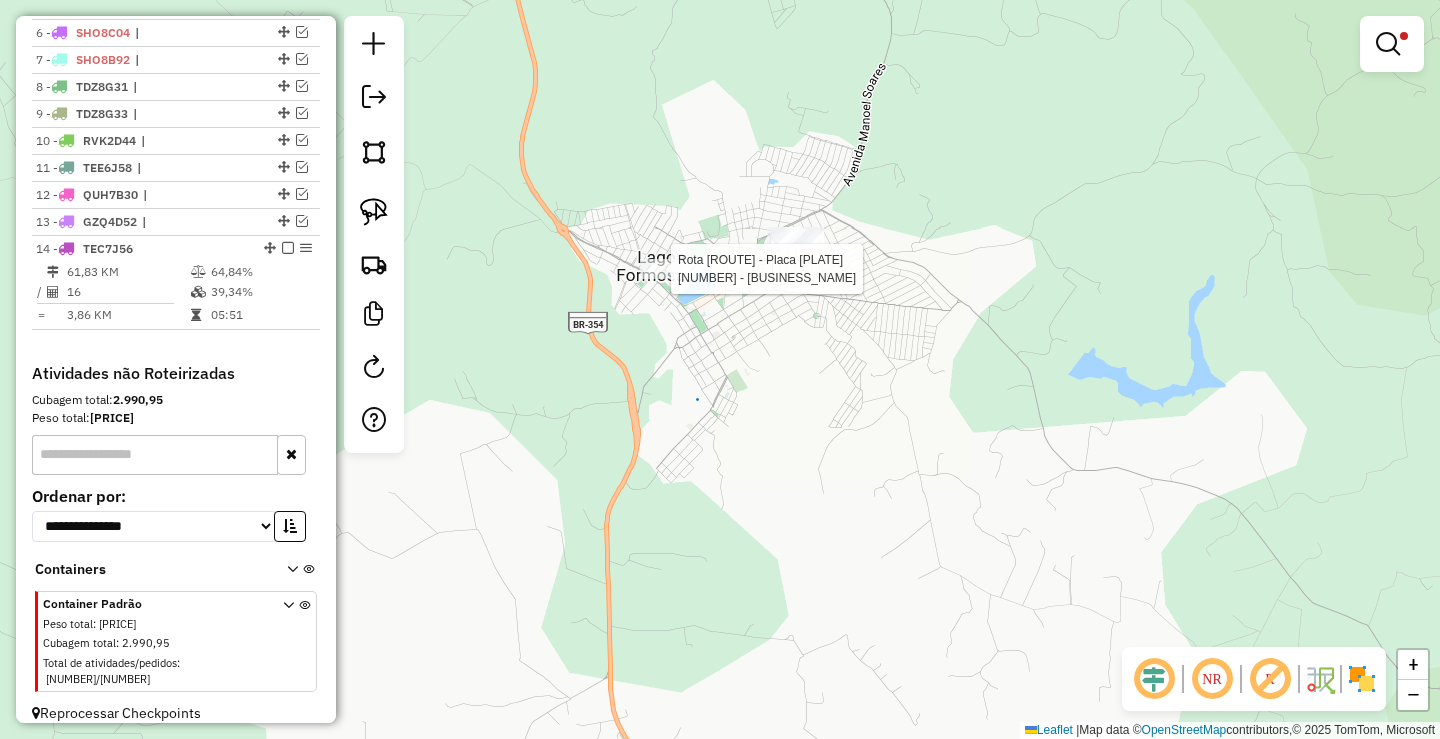 select on "**********" 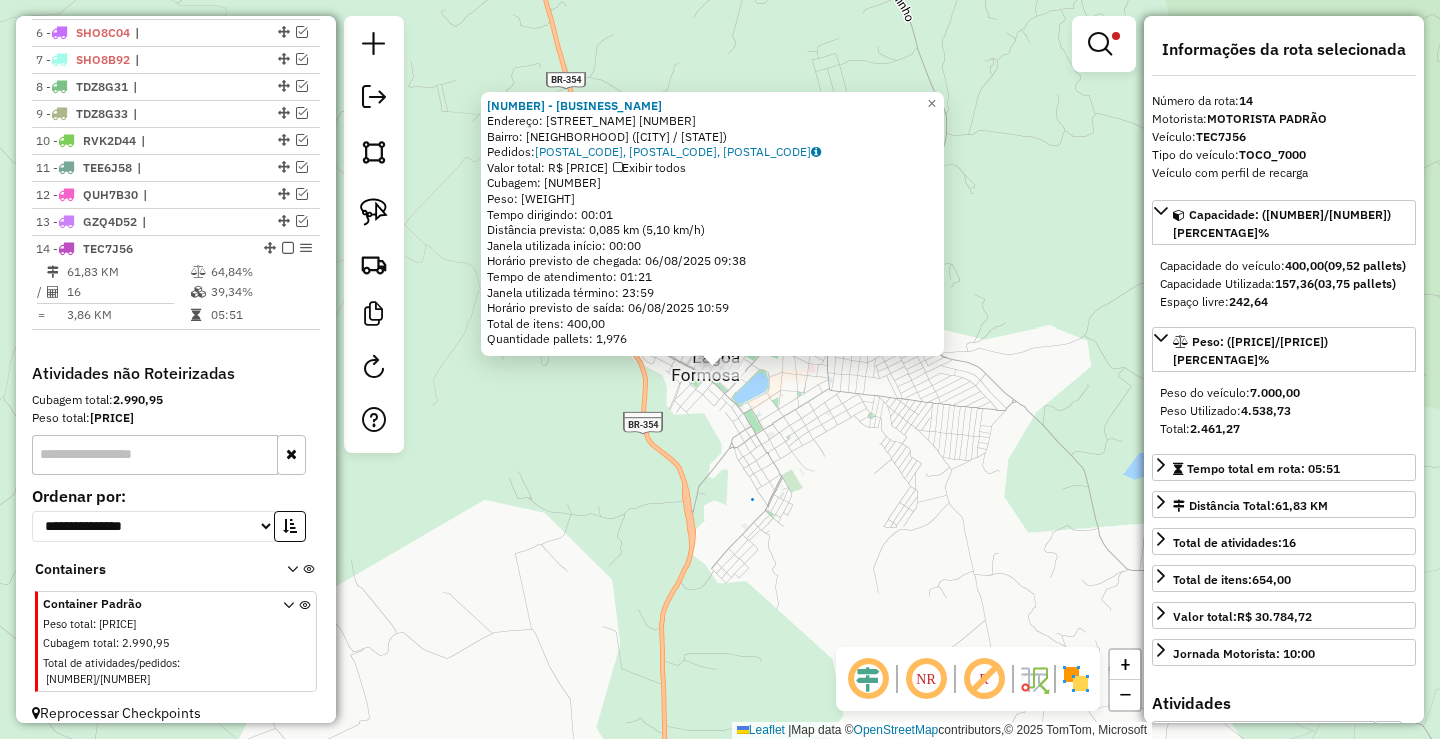 click on "53 - SUPNOVAOPCAO Endereço: ZECA LOPES [NUMBER] Bairro: NOVO HORIZONTE ([CITY] / [STATE]) Pedidos: [POSTAL_CODE], [POSTAL_CODE], [POSTAL_CODE] Valor total: R$ [PRICE] Exibir todos Cubagem: [PRICE] Peso: [PRICE] Tempo dirigindo: [TIME] Distância prevista: [DISTANCE] km ([SPEED] km/h) Janela utilizada início: [TIME] Horário previsto de chegada: [DATE] [TIME] Tempo de atendimento: [TIME] Janela utilizada término: [TIME] Horário previsto de saída: [DATE] [TIME] Total de itens: [PRICE] Quantidade pallets: [PRICE] × Limpar filtros Janela de atendimento Grade de atendimento Capacidade Transportadoras Veículos Cliente Pedidos Rotas Selecione os dias de semana para filtrar as janelas de atendimento Seg Ter Qua Qui Sex Sáb Dom Informe o período da janela de atendimento: De: Até: Filtrar exatamente a janela do cliente Considerar janela de atendimento padrão Selecione os dias de semana para filtrar as grades de atendimento Seg Ter Qua Qui Sex Sáb Dom Peso mínimo: +" 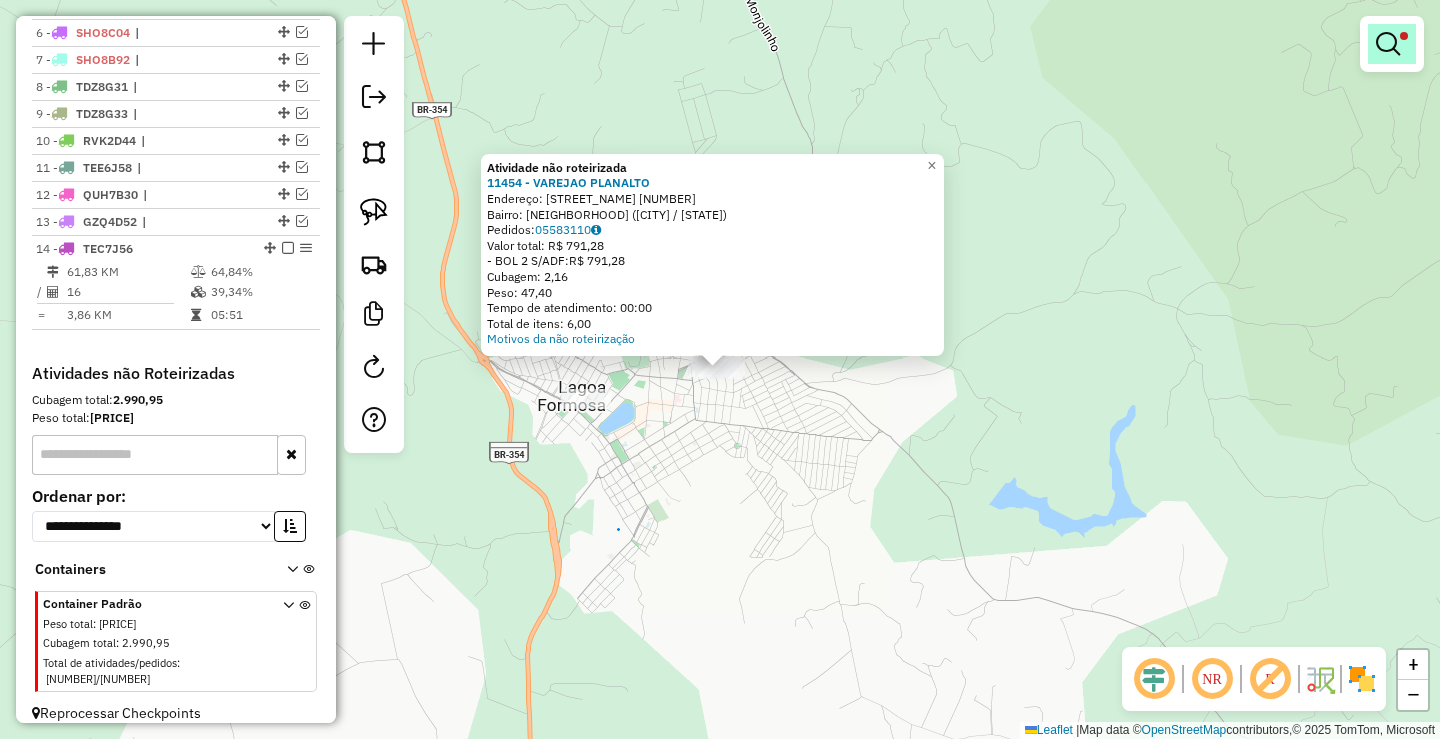 click at bounding box center [1392, 44] 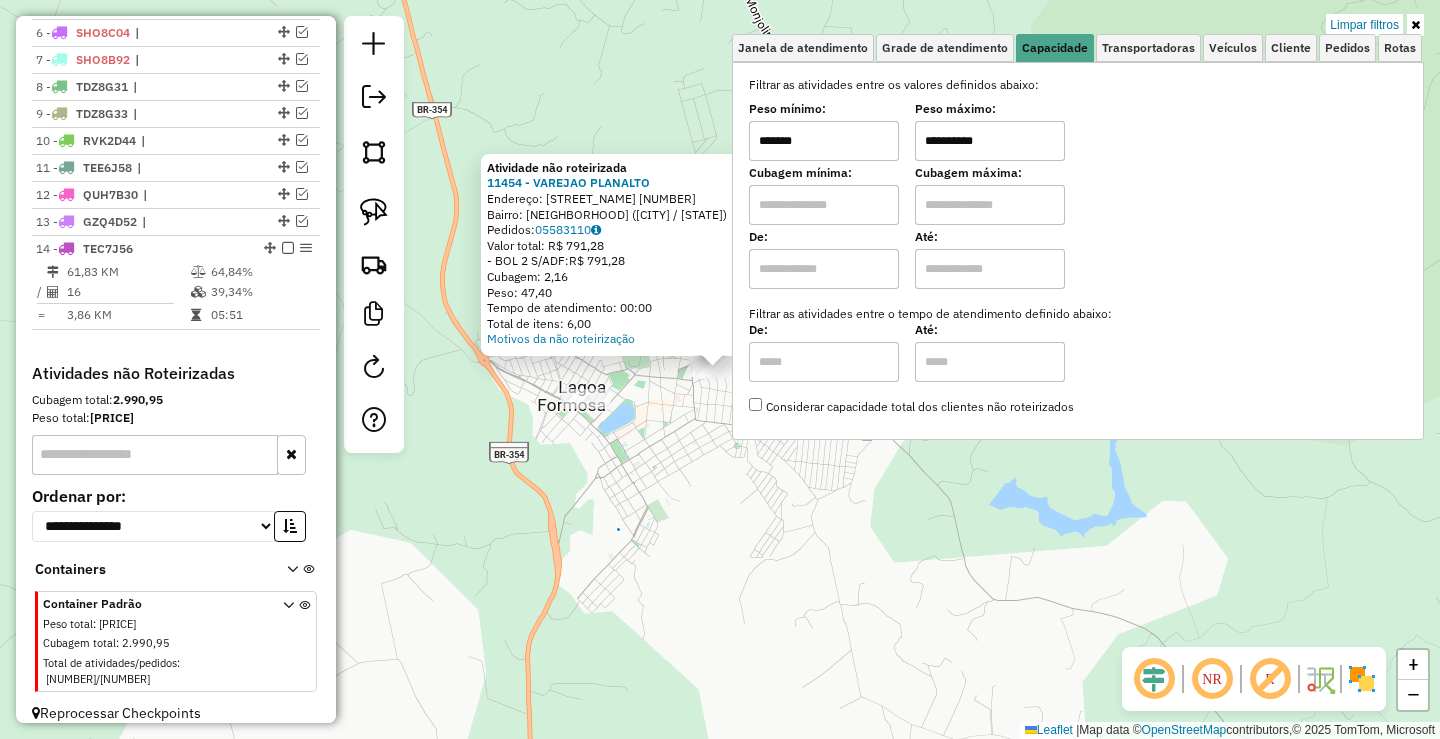 click on "*******" at bounding box center [824, 141] 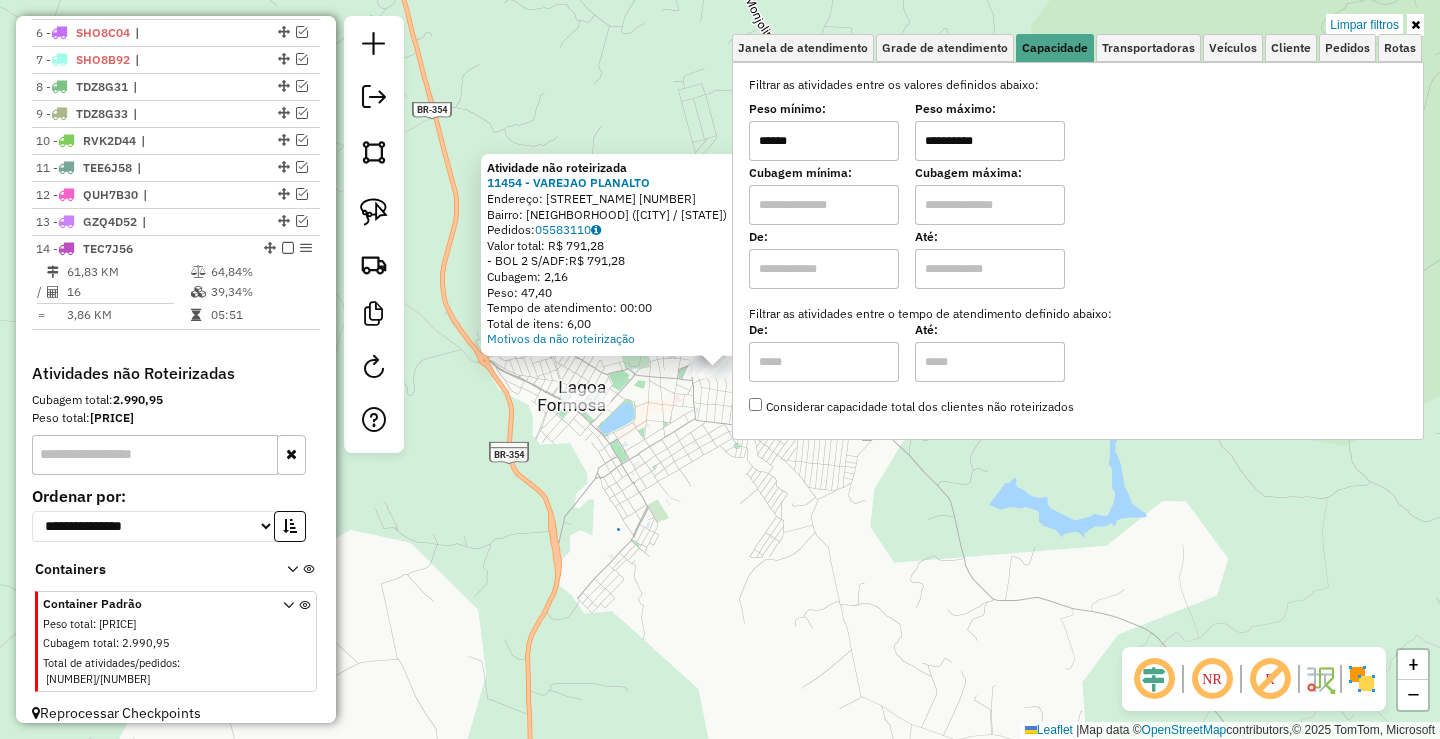 type on "******" 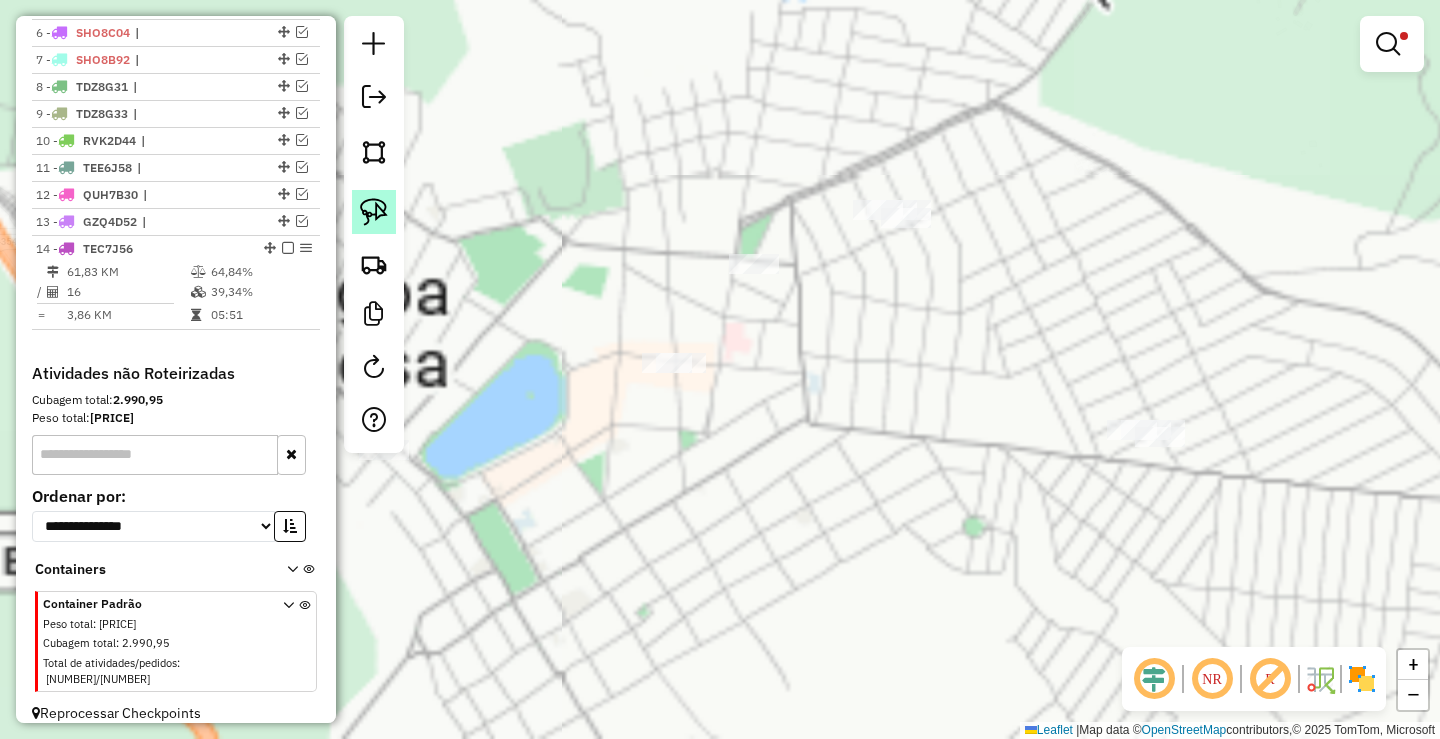 click 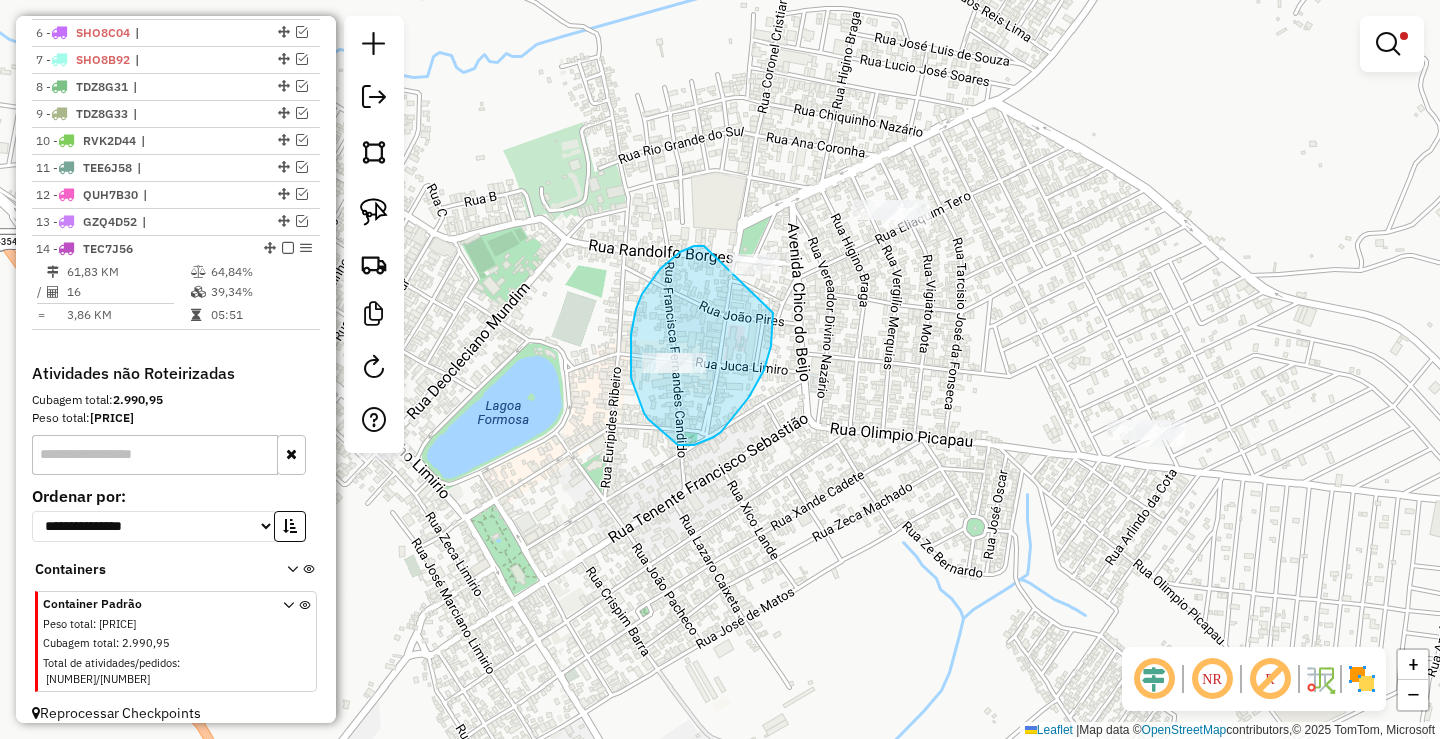 drag, startPoint x: 704, startPoint y: 246, endPoint x: 777, endPoint y: 286, distance: 83.240616 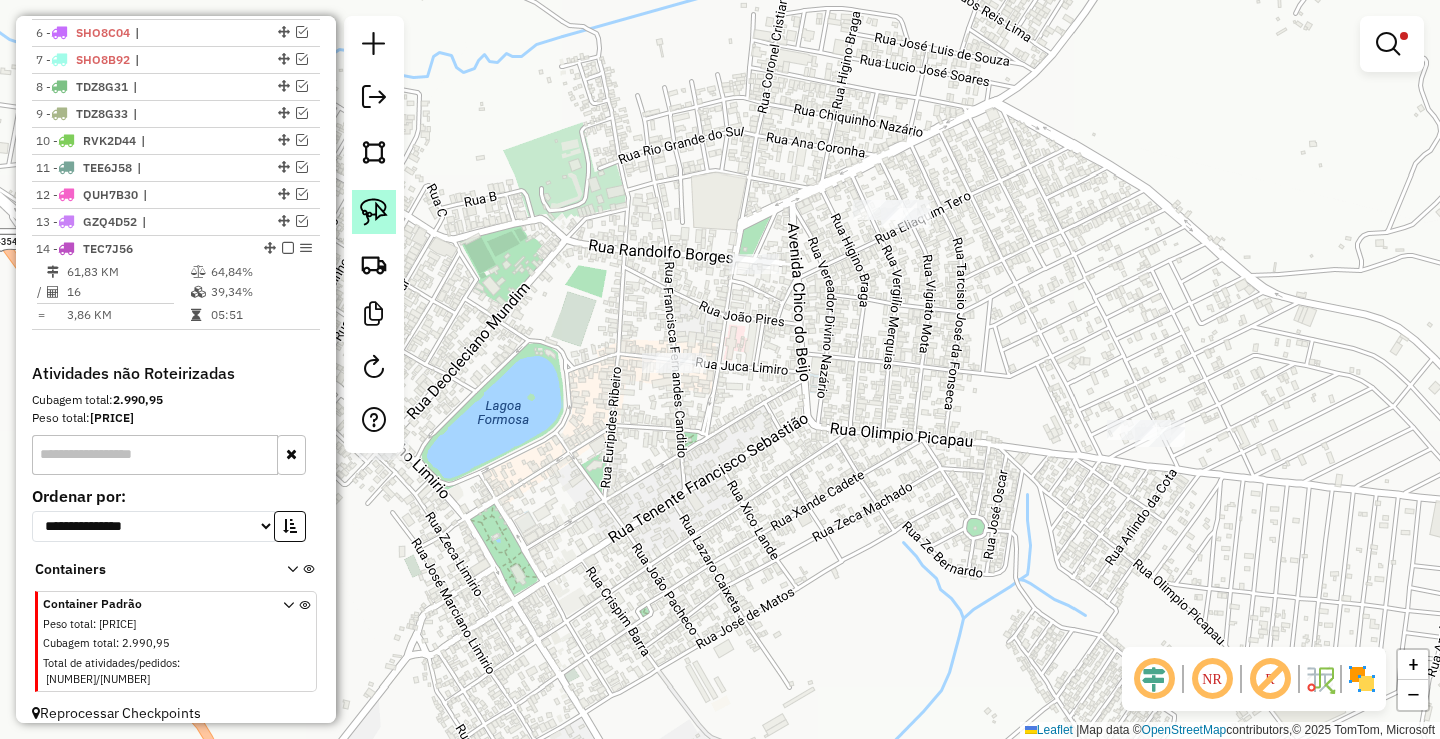 click 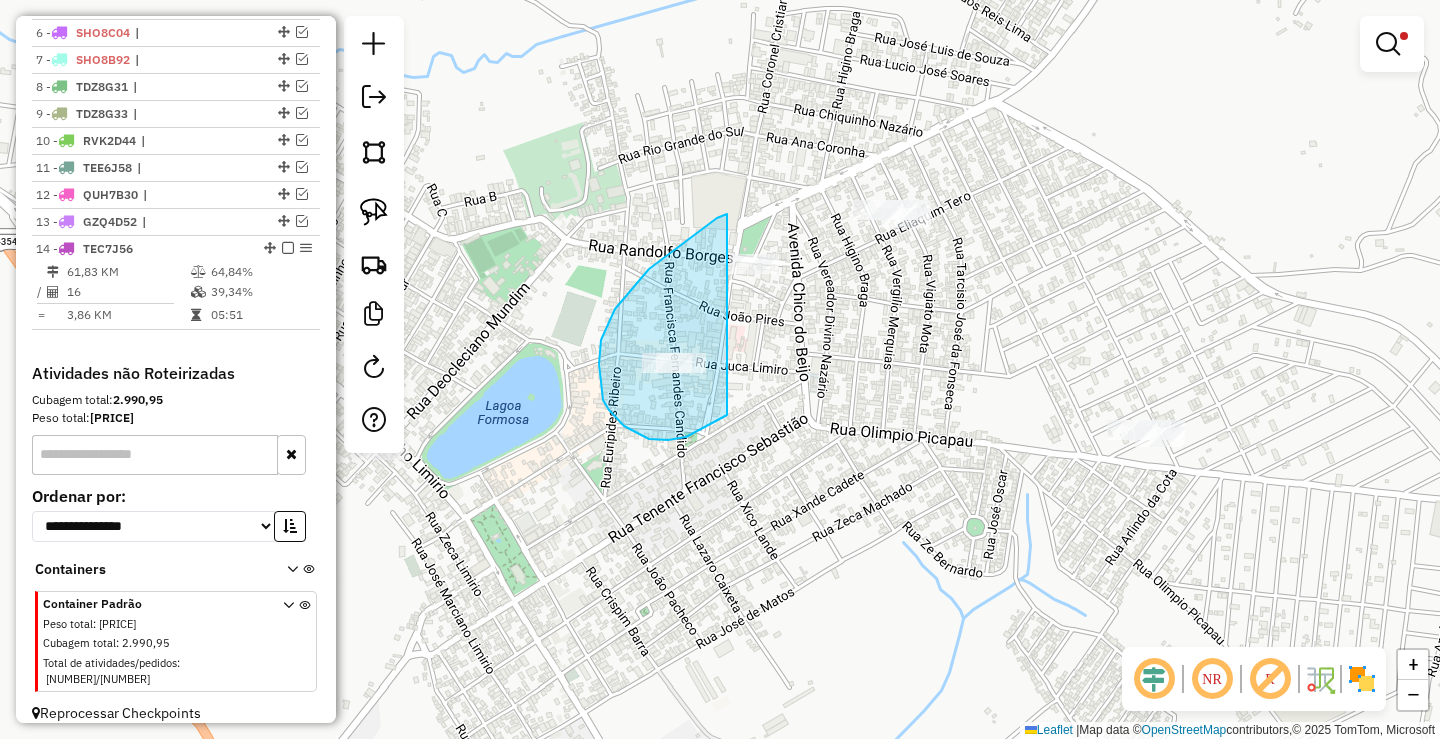 drag, startPoint x: 727, startPoint y: 214, endPoint x: 879, endPoint y: 307, distance: 178.19371 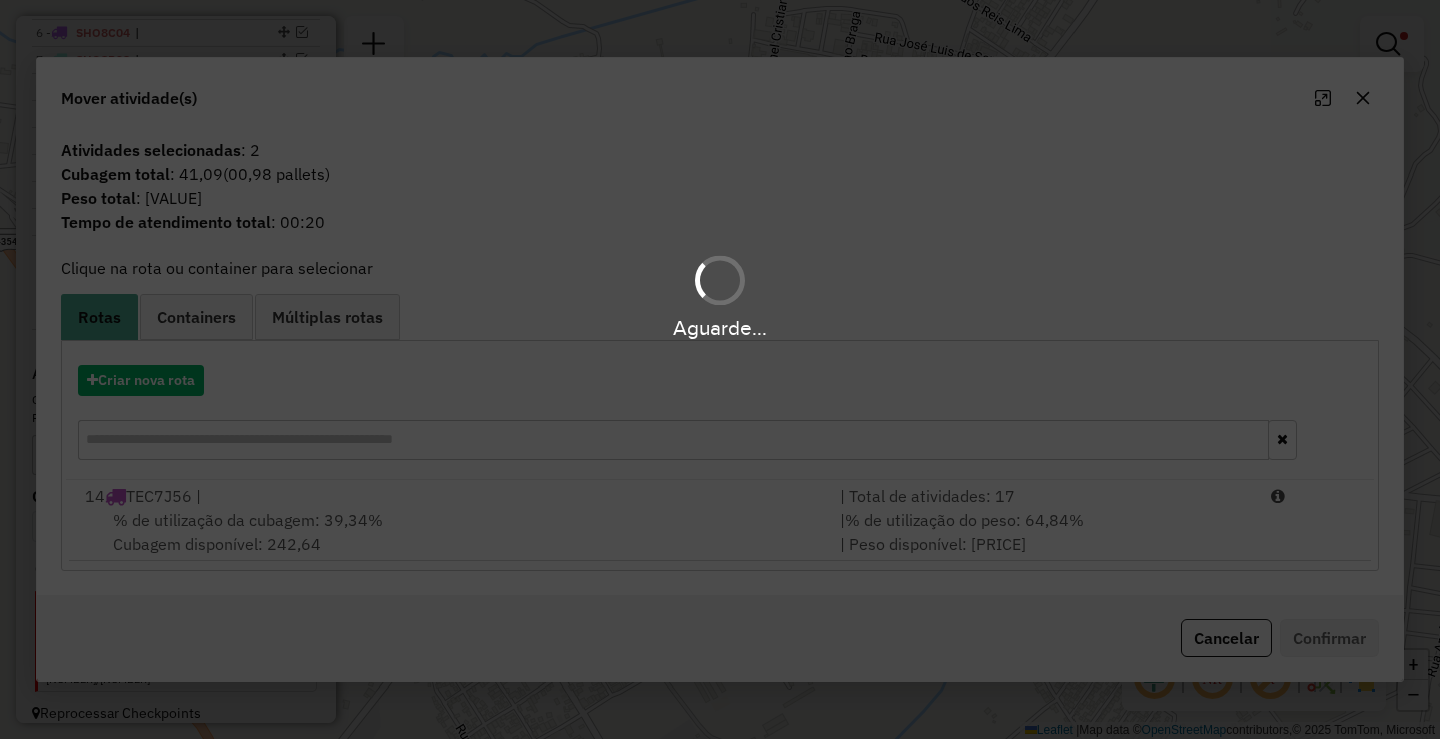 click on "Aguarde..." at bounding box center (720, 369) 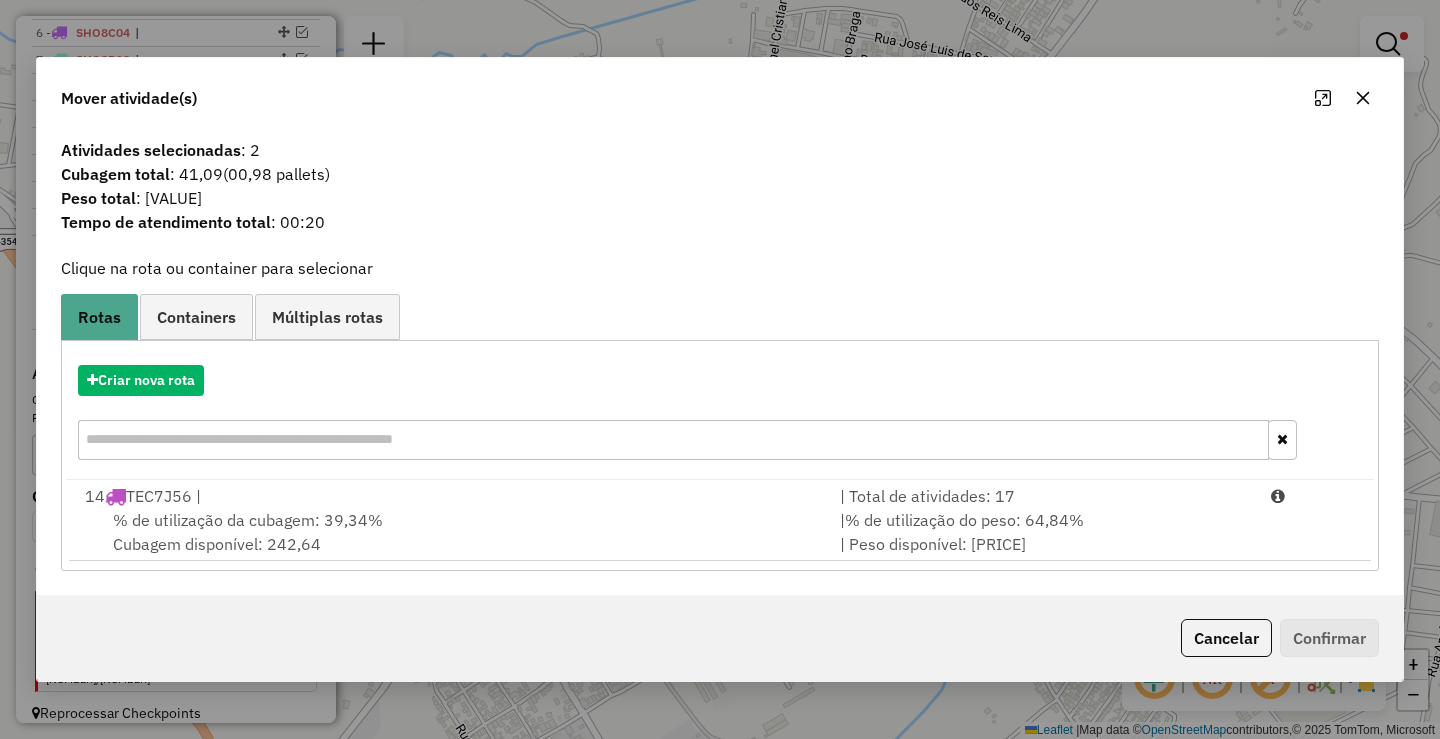 click on "|  % de utilização do peso: 64,84%  | Peso disponível: 2.461,27" at bounding box center (1043, 532) 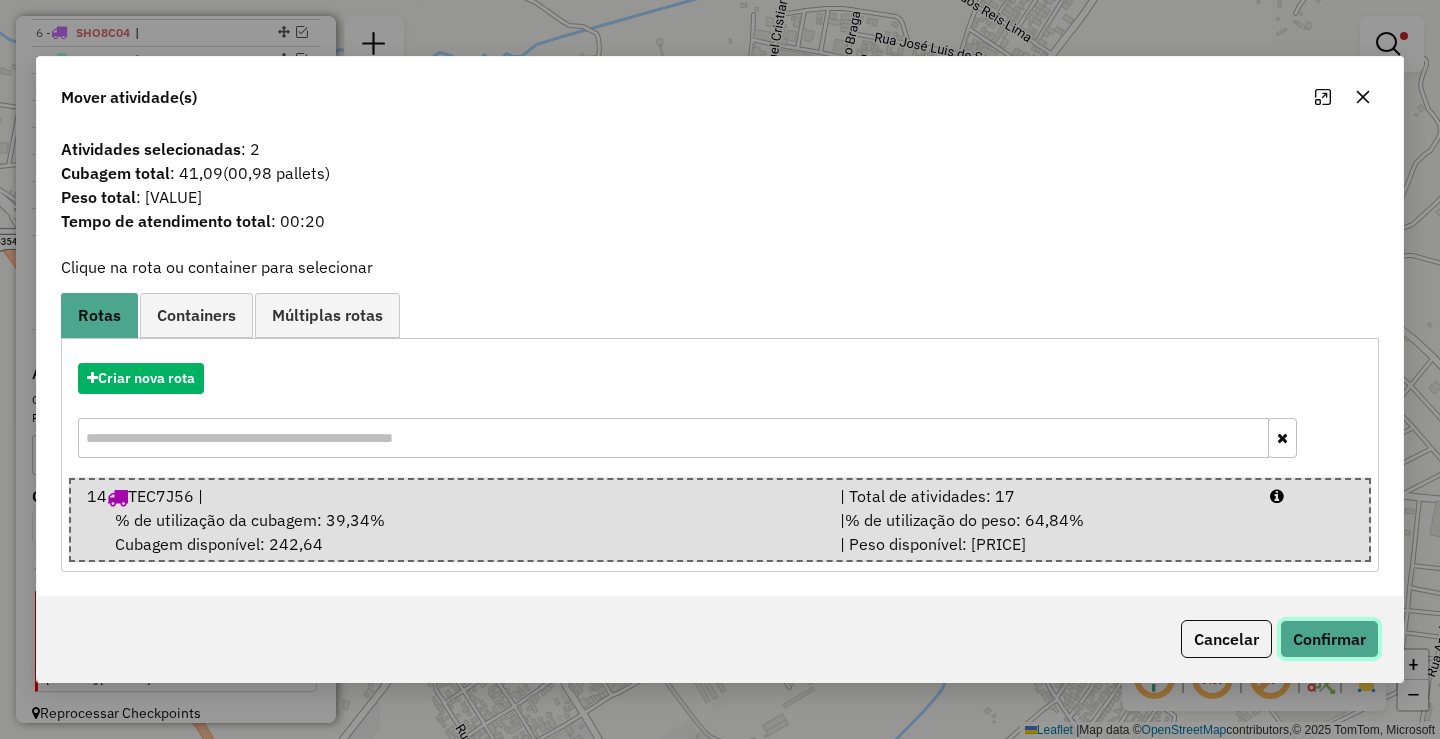 click on "Confirmar" 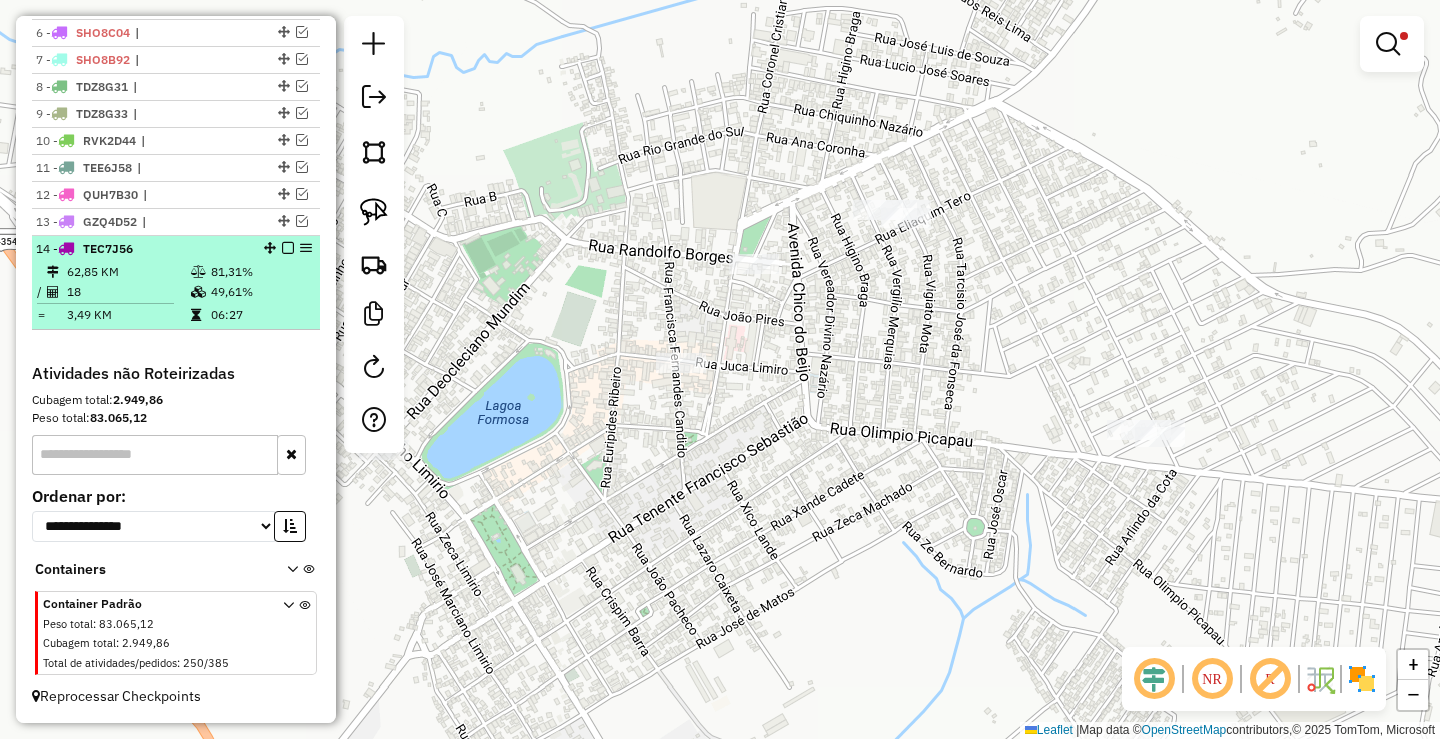 click on "49,61%" at bounding box center (260, 292) 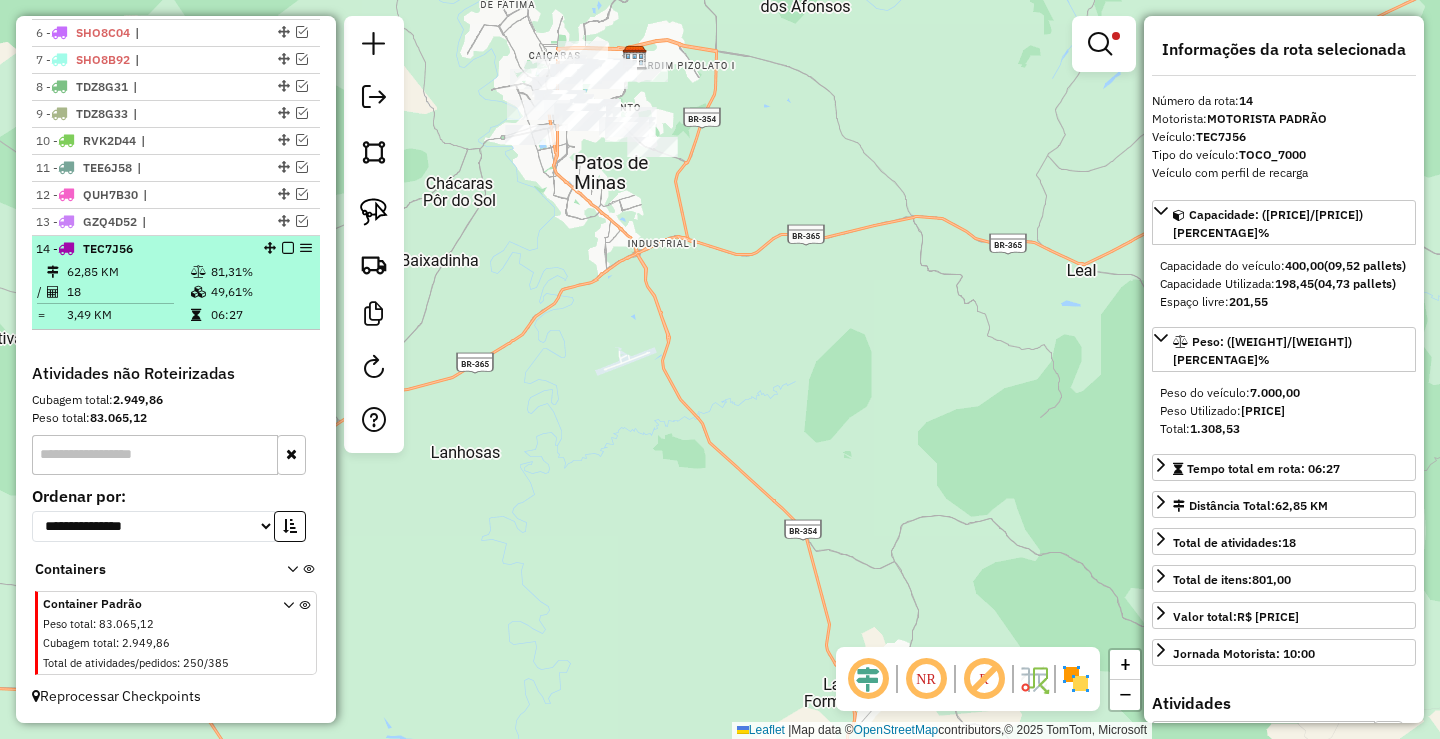 click at bounding box center (288, 248) 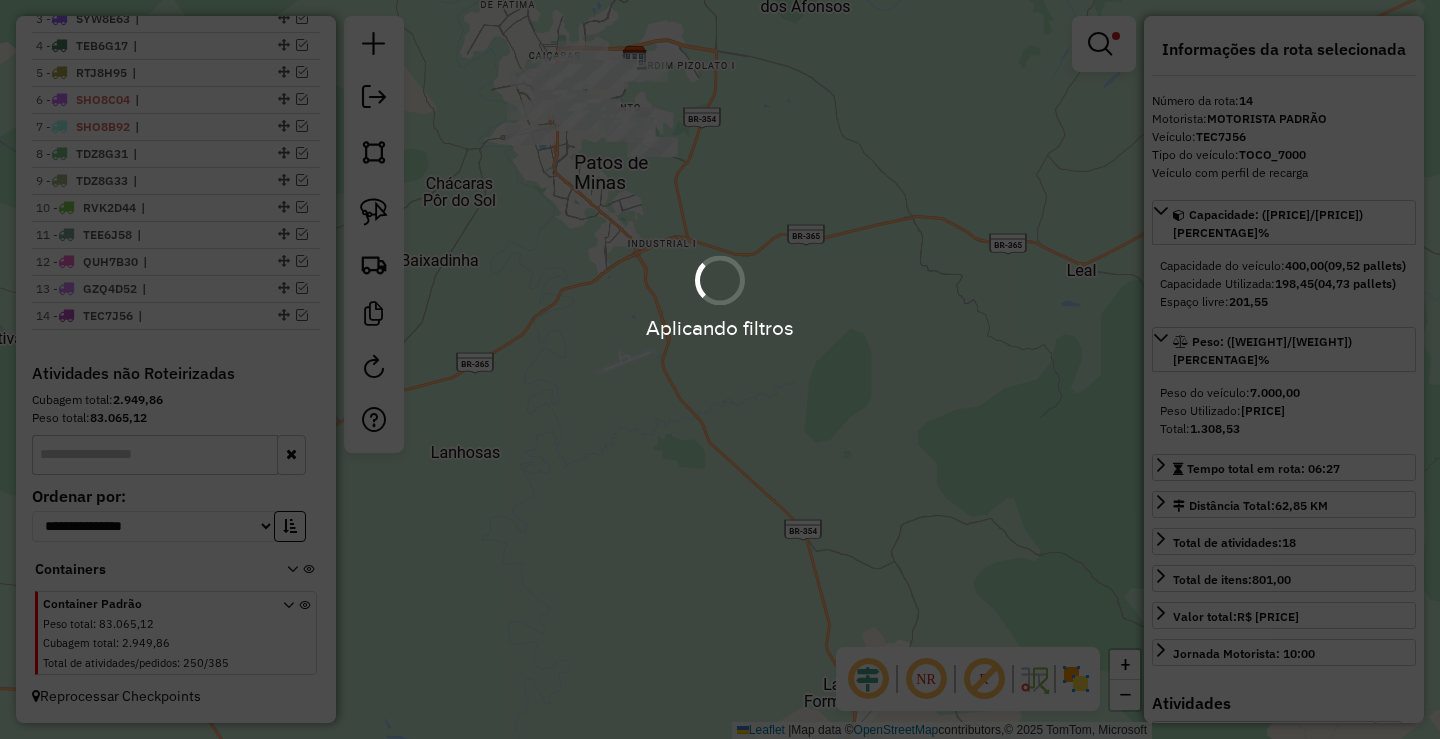 scroll, scrollTop: 814, scrollLeft: 0, axis: vertical 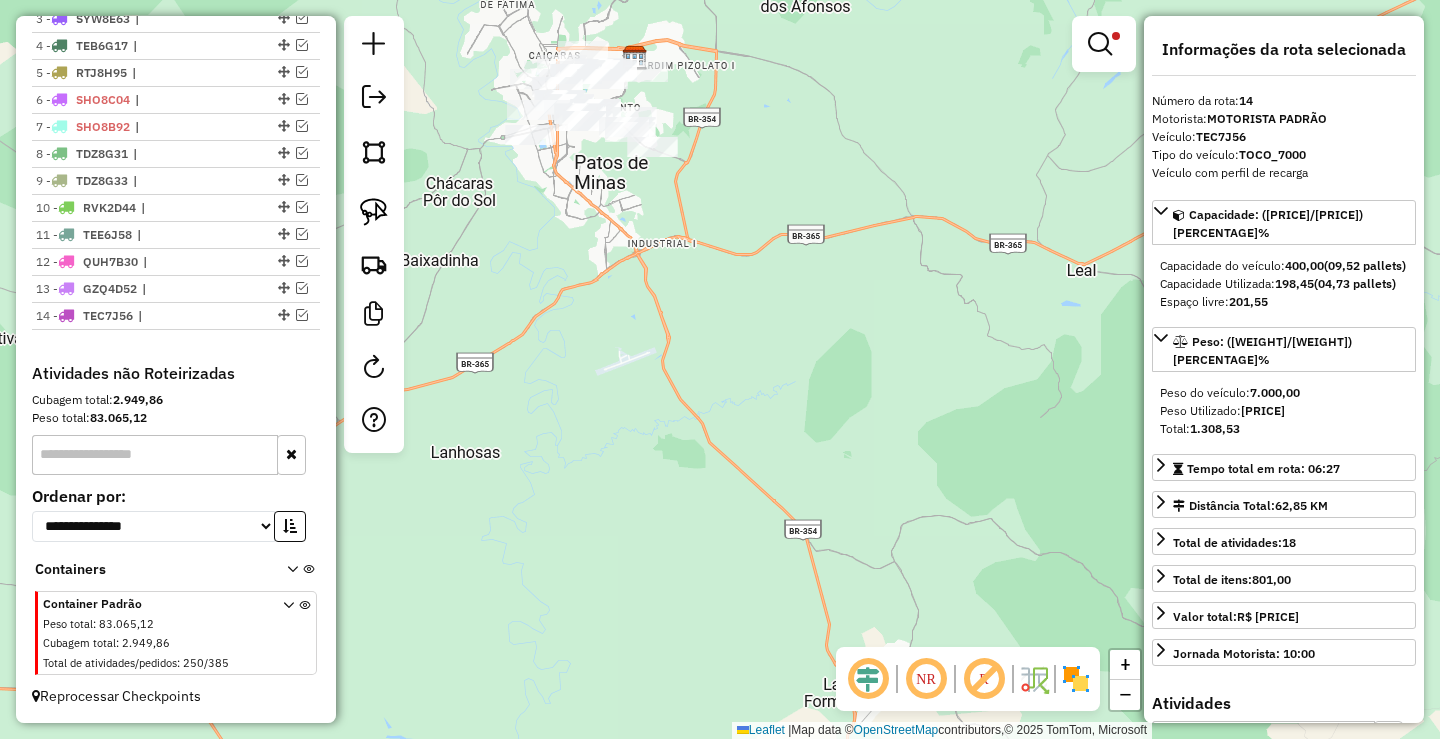 click at bounding box center (1104, 44) 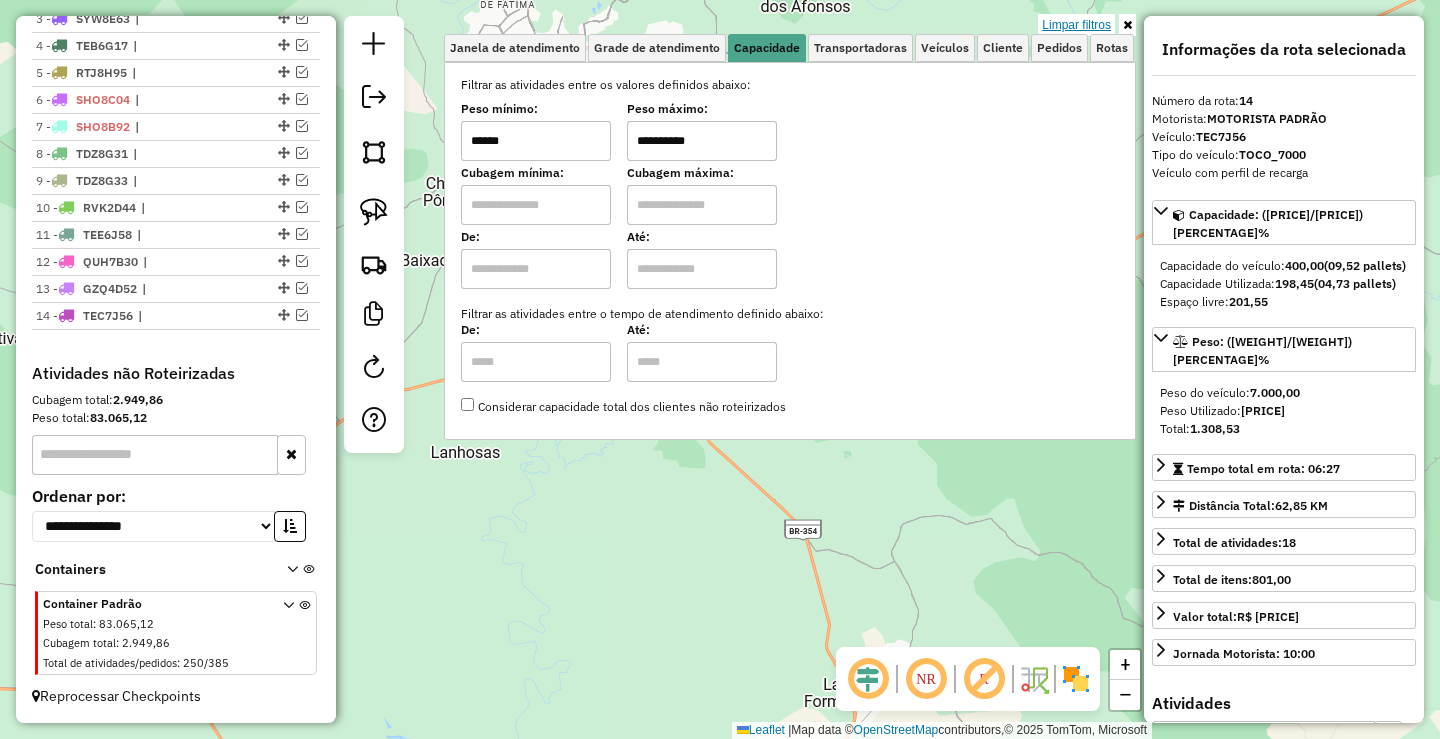 click on "Limpar filtros" at bounding box center [1076, 25] 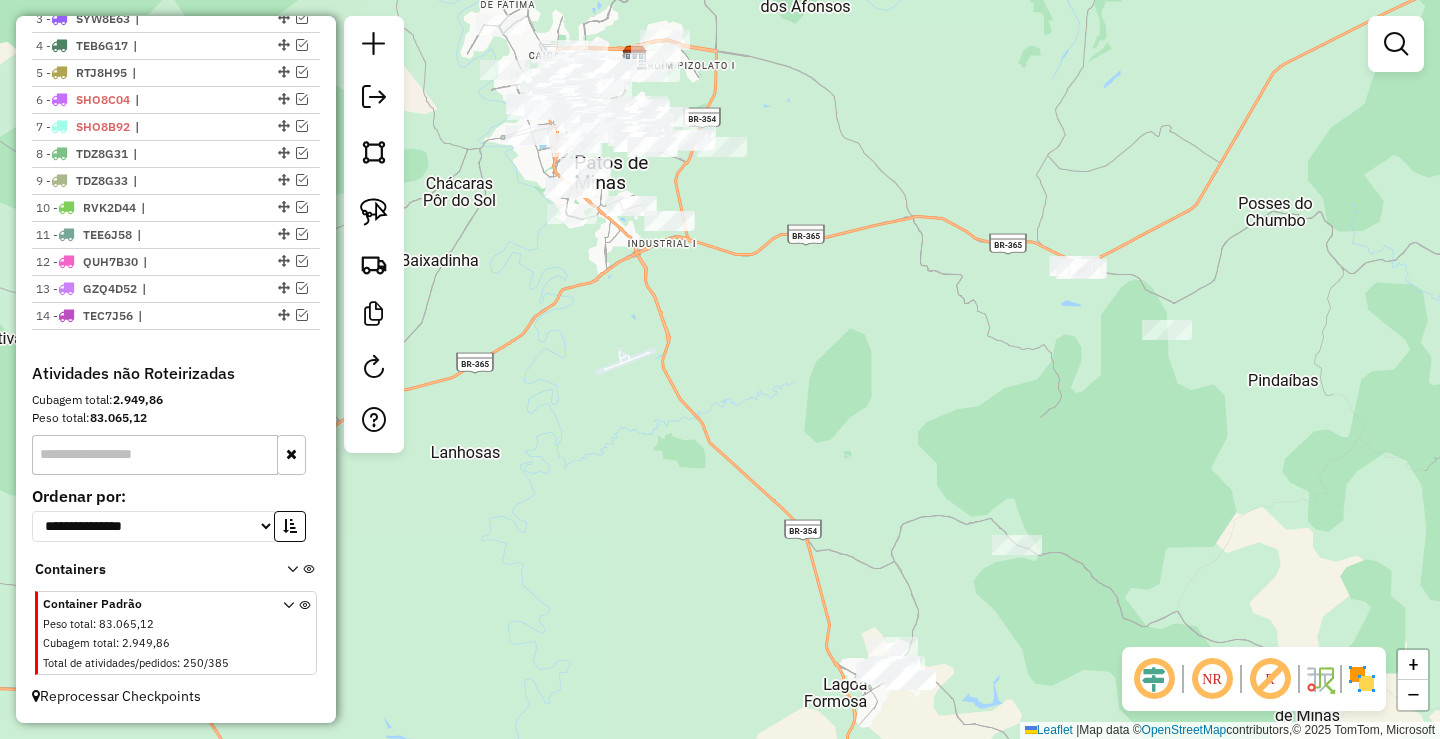 drag, startPoint x: 855, startPoint y: 421, endPoint x: 738, endPoint y: 222, distance: 230.84627 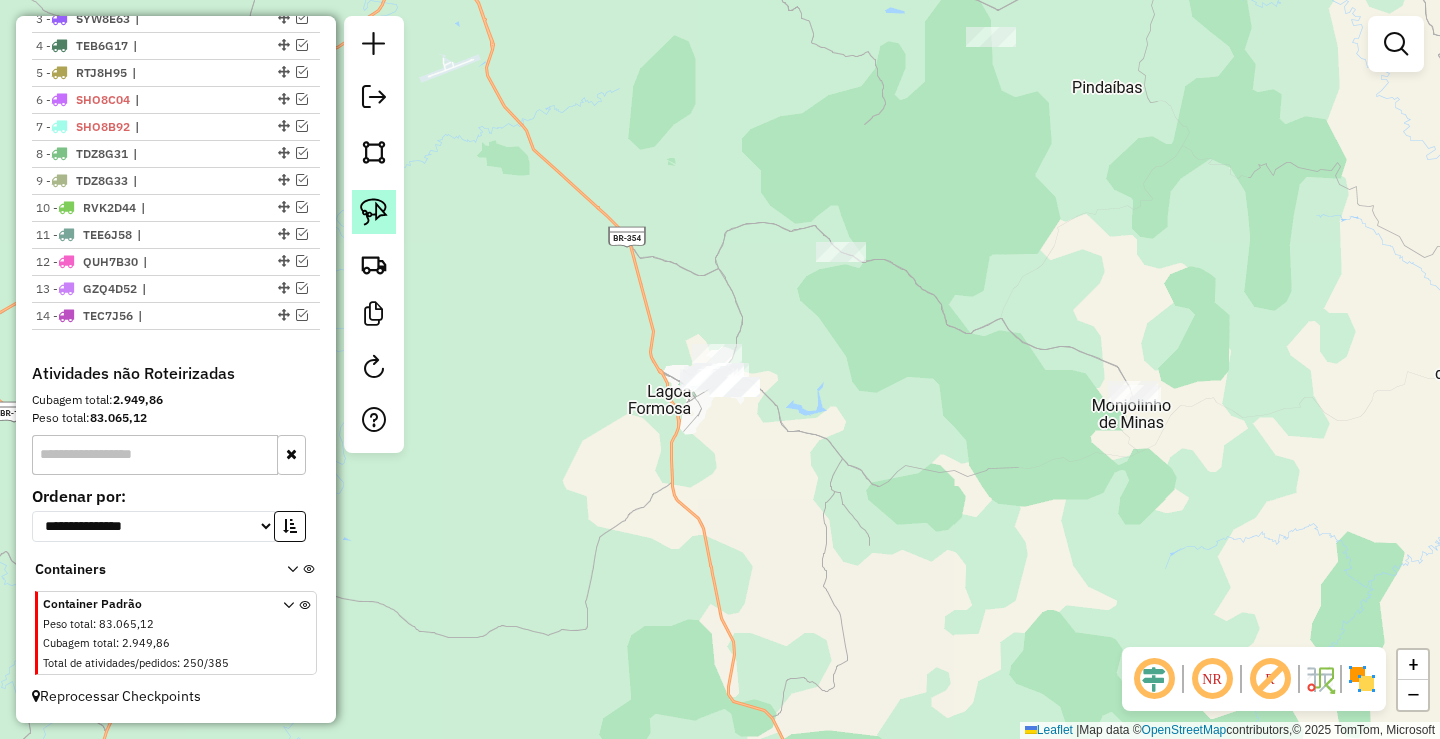 click 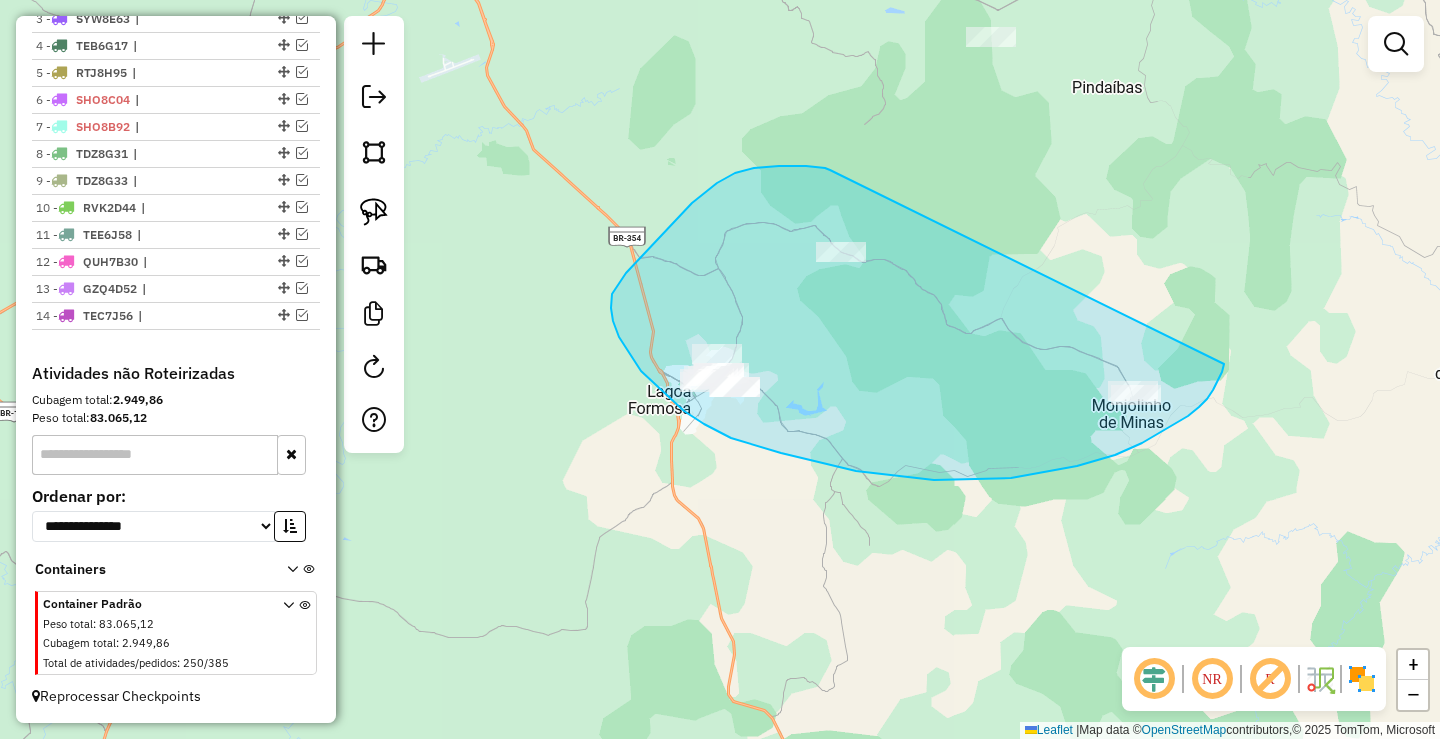 drag, startPoint x: 743, startPoint y: 171, endPoint x: 1225, endPoint y: 364, distance: 519.2042 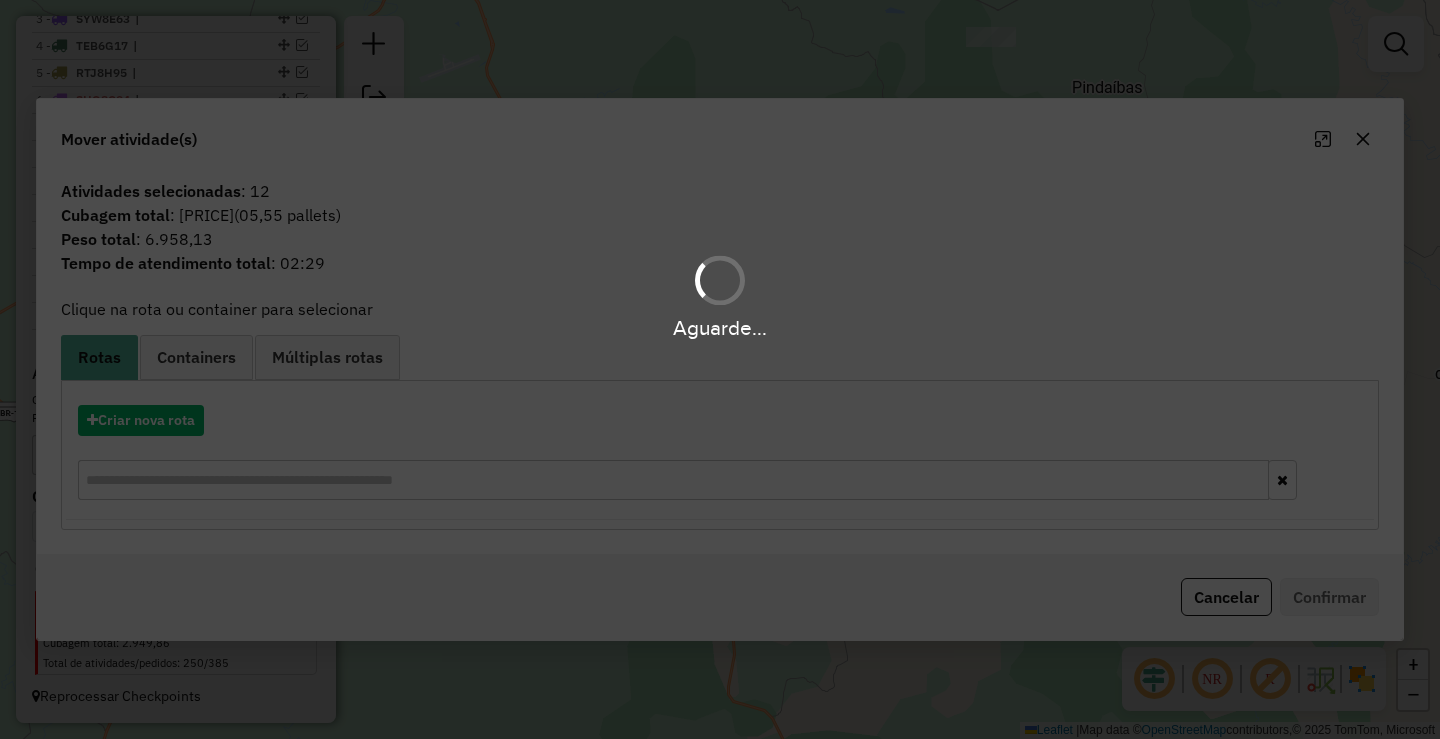 click on "Aguarde..." at bounding box center [720, 369] 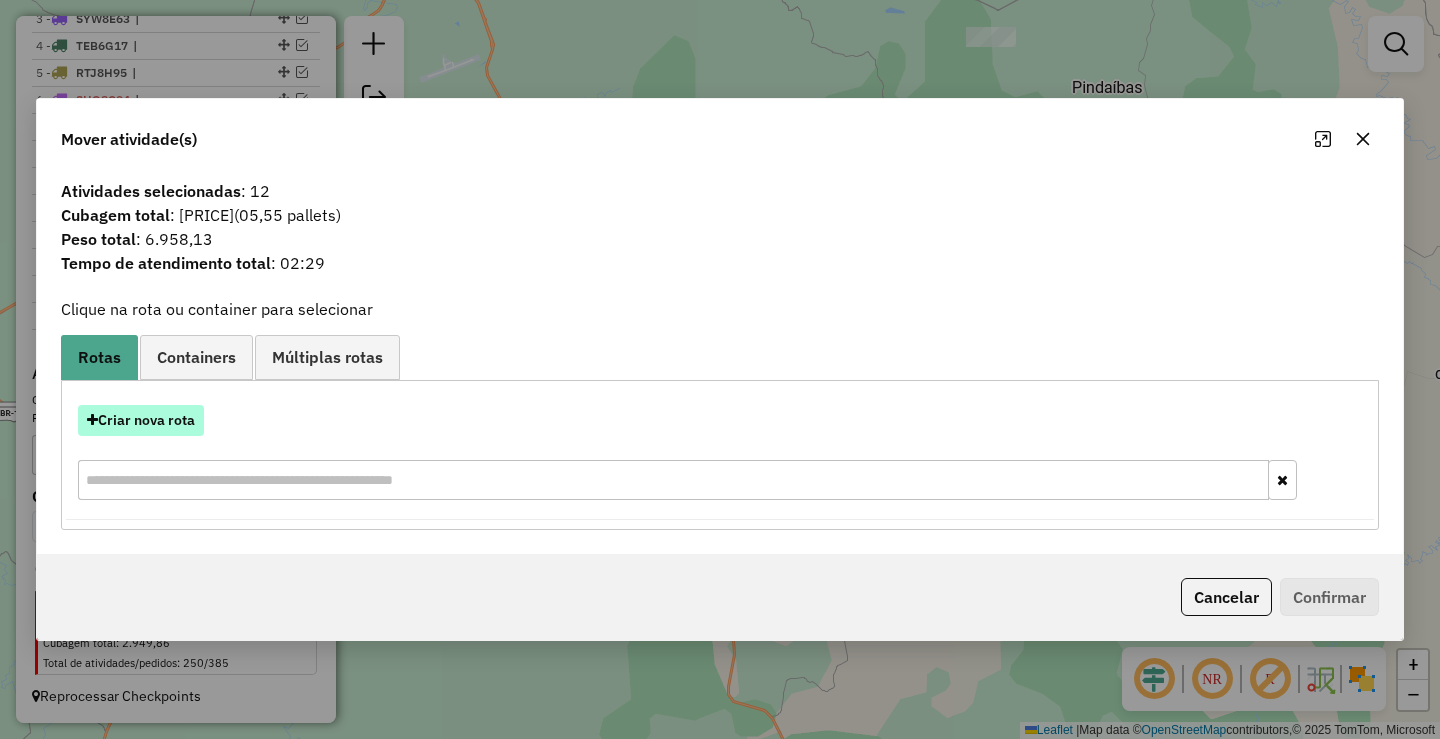 click on "Criar nova rota" at bounding box center (141, 420) 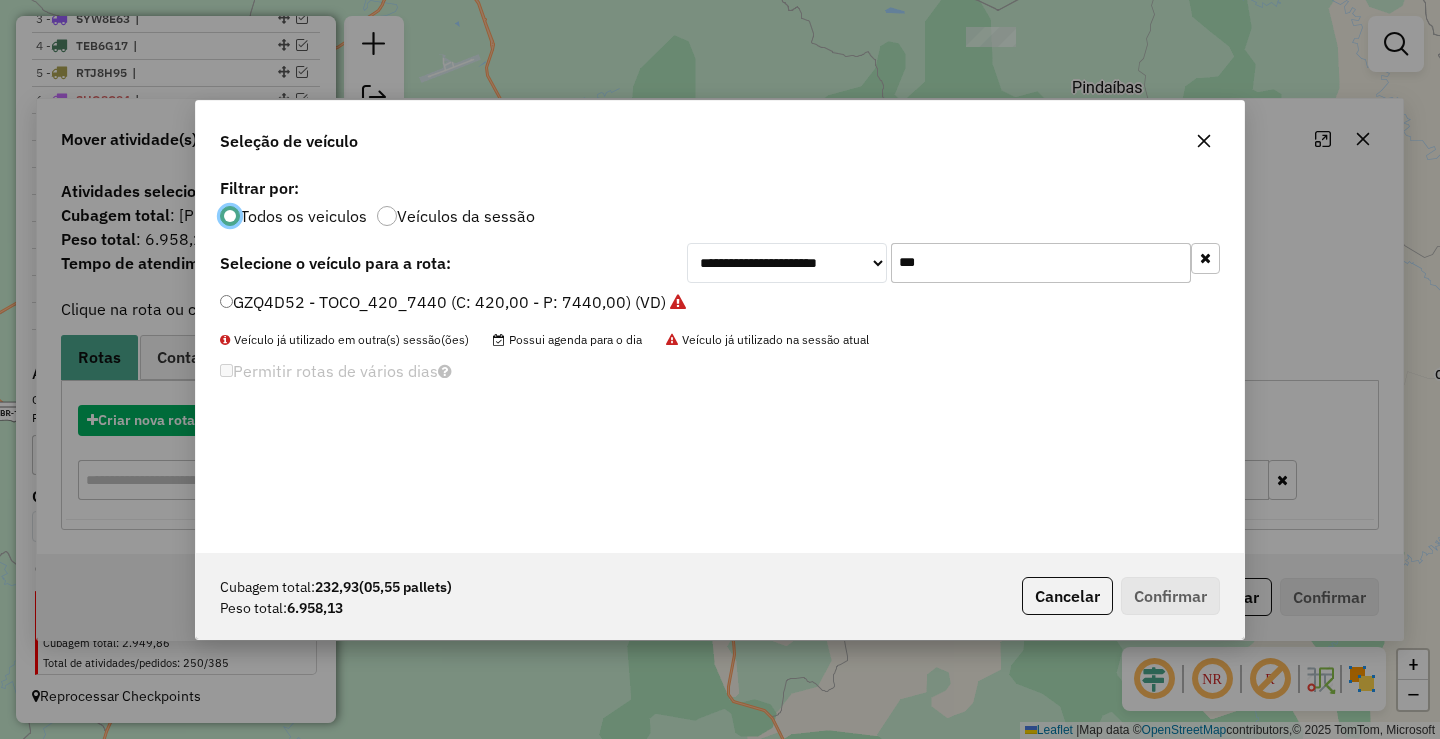 scroll, scrollTop: 11, scrollLeft: 6, axis: both 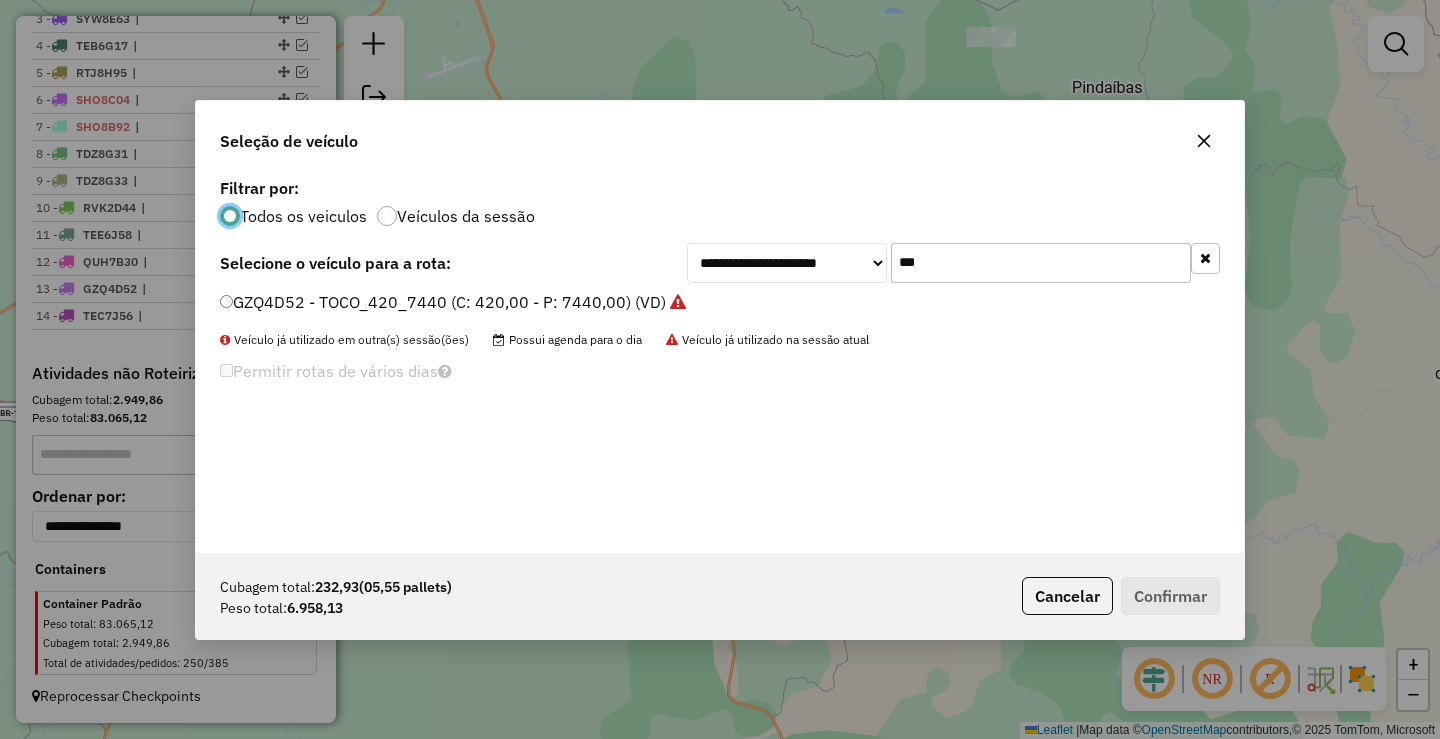 click on "***" 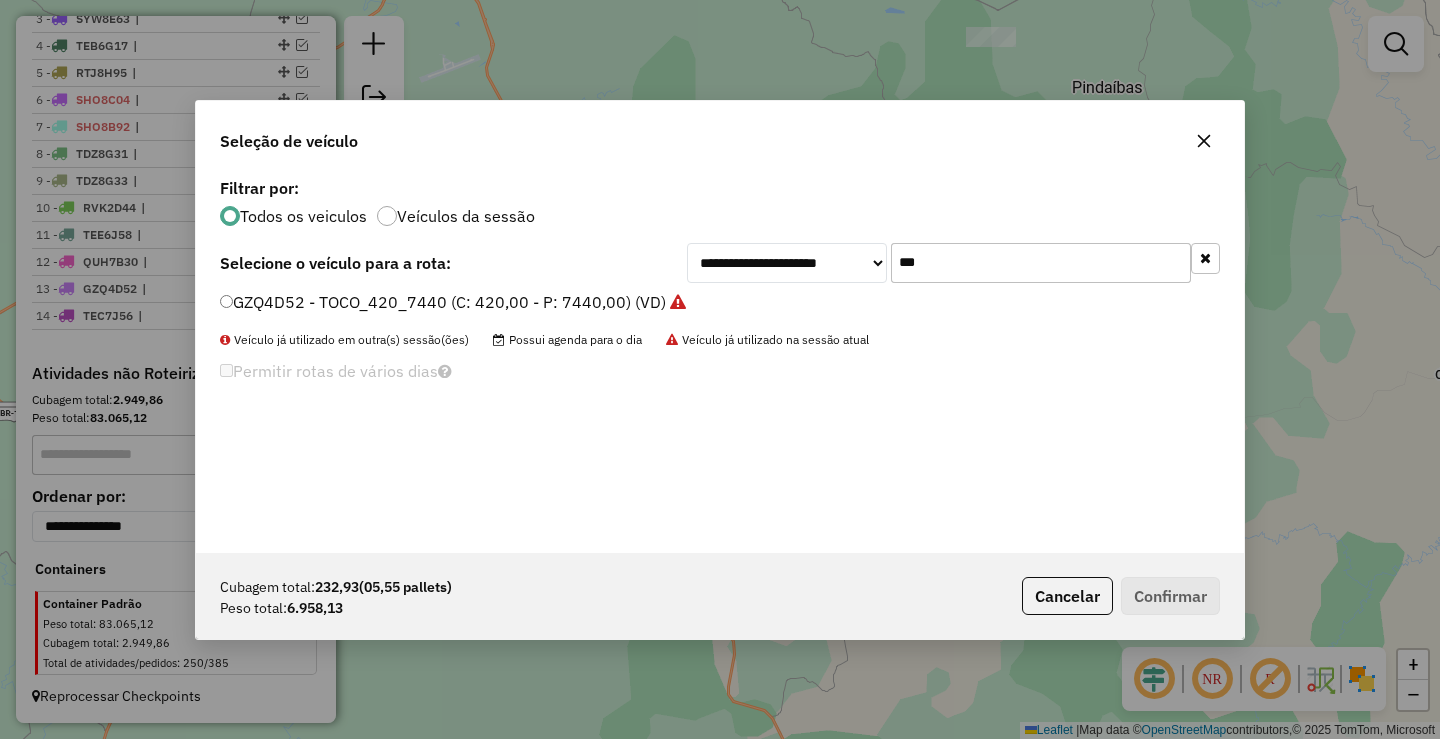 click on "***" 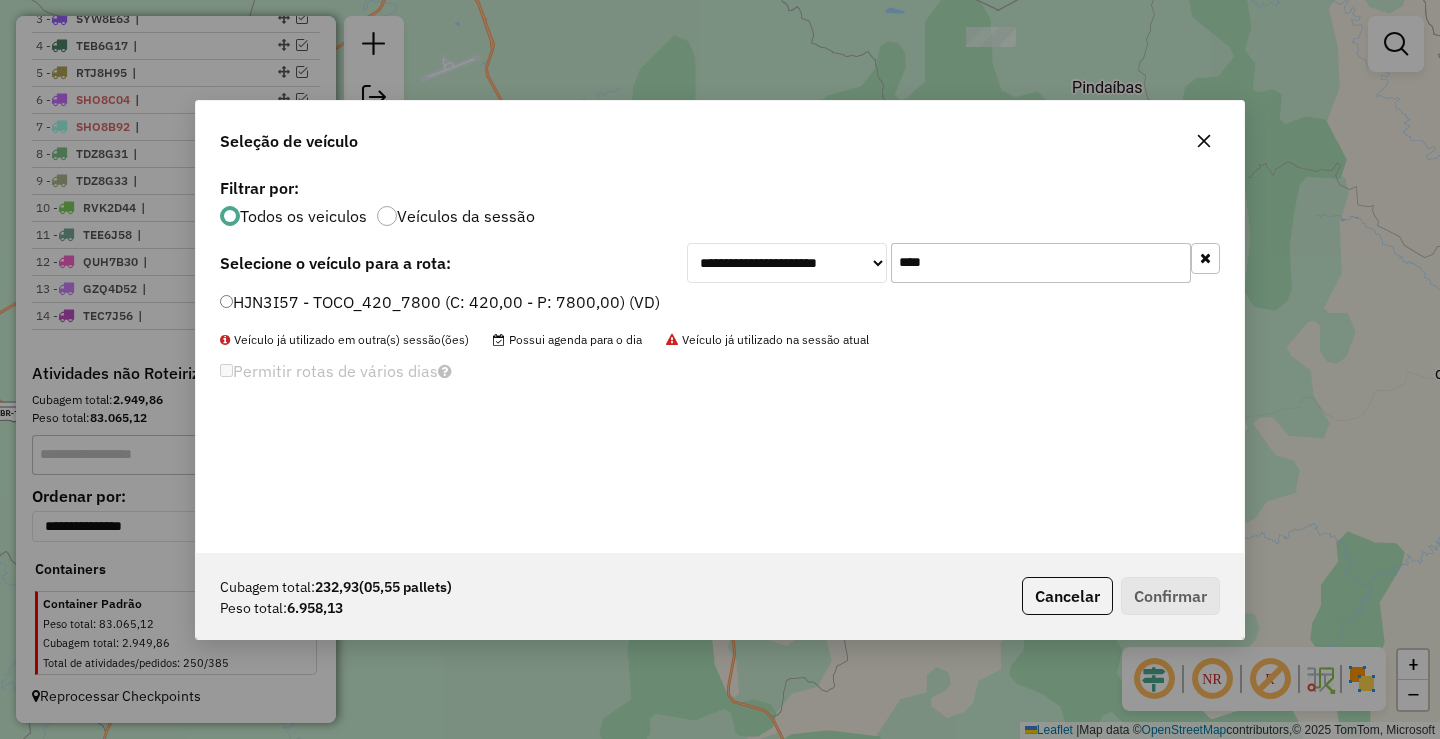 click on "**********" 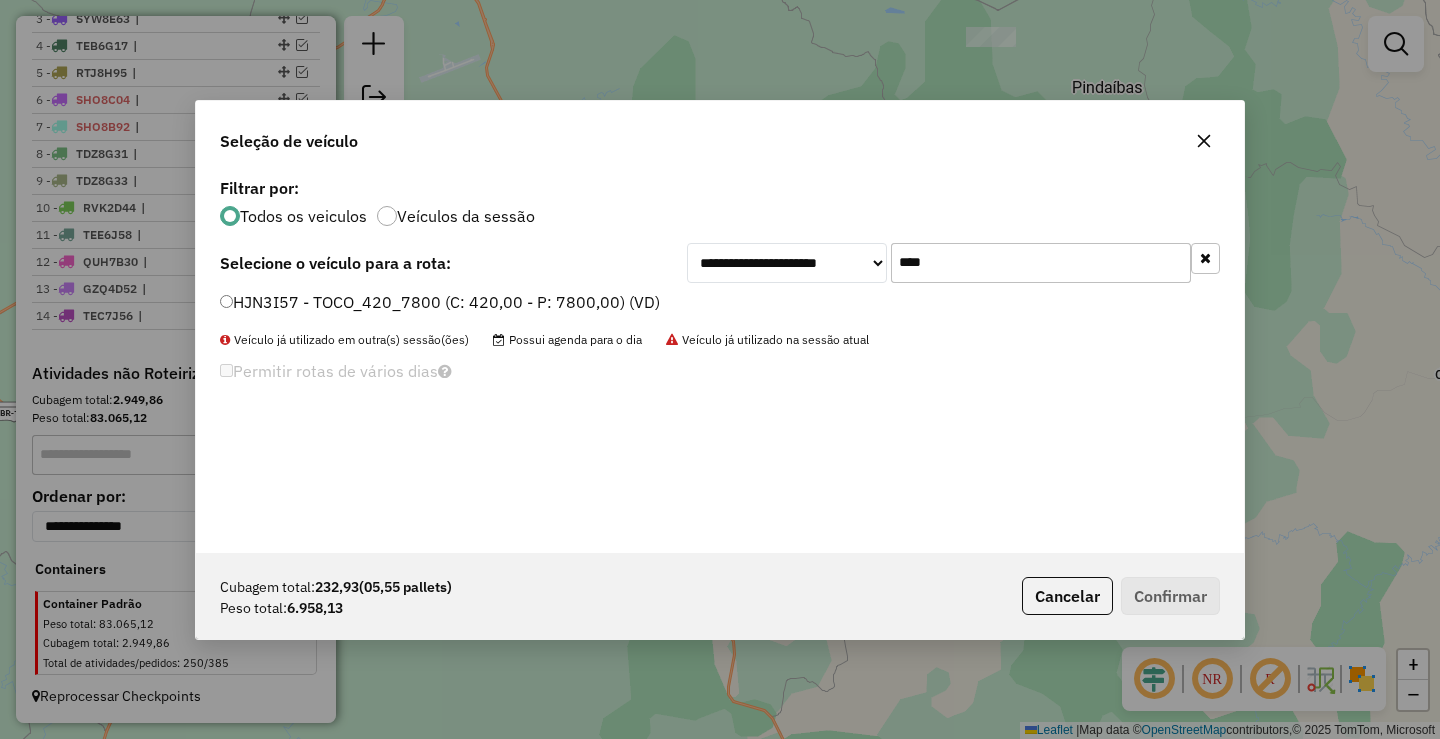click on "****" 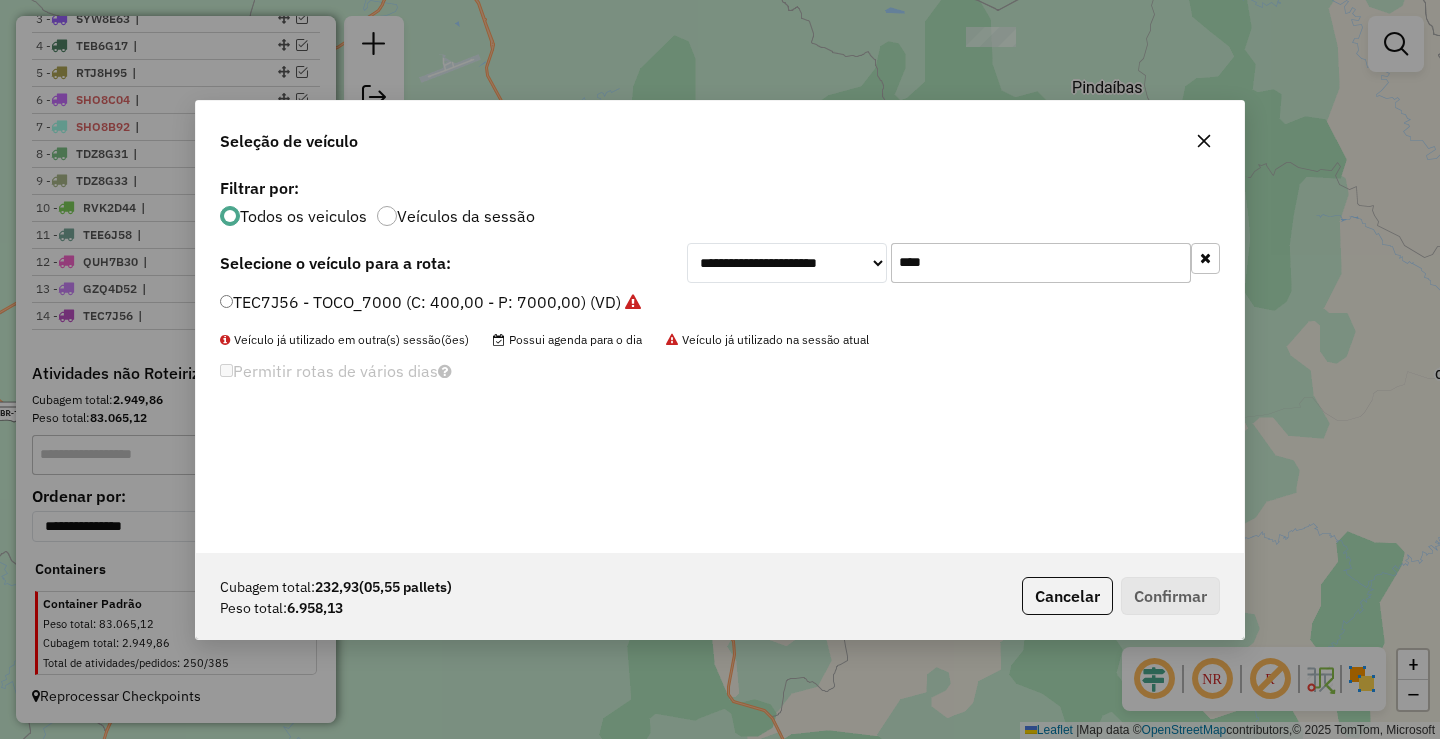 type on "****" 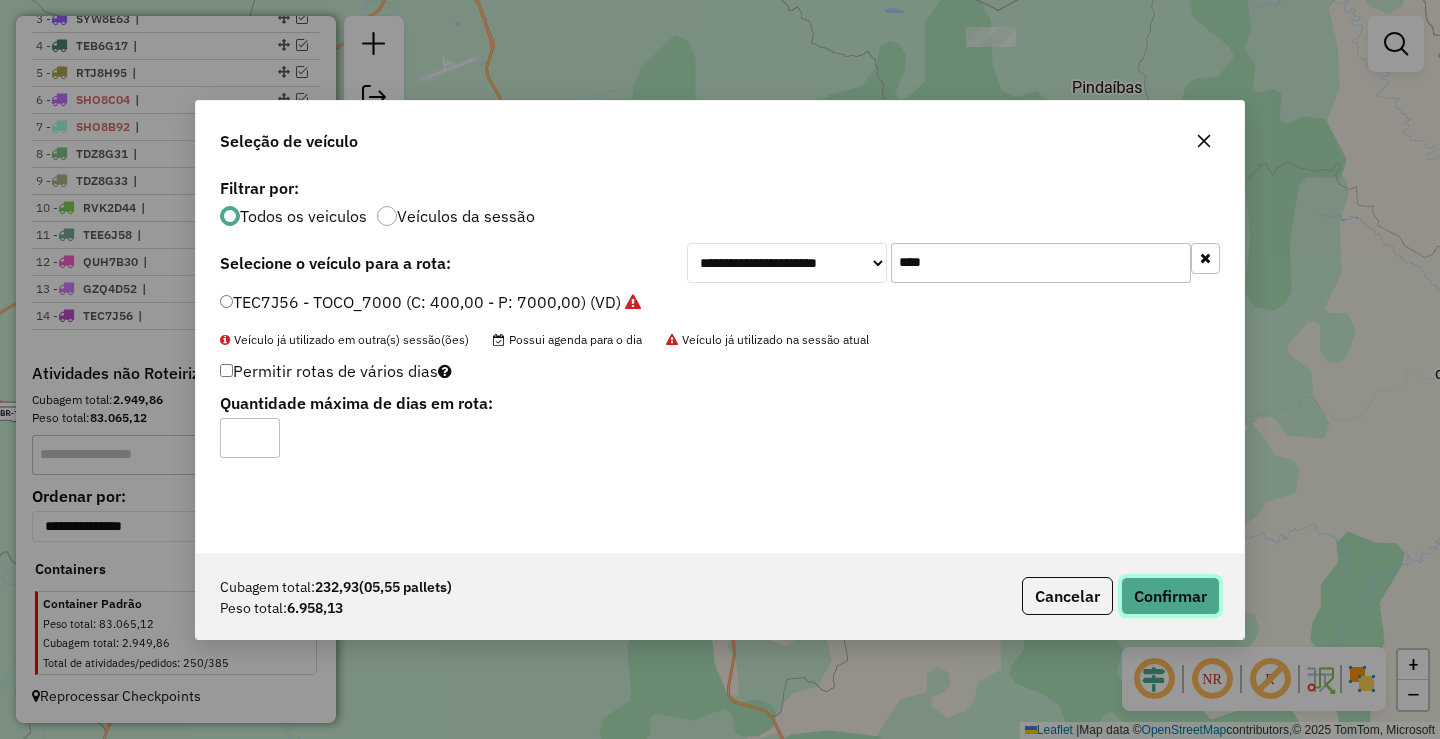click on "Confirmar" 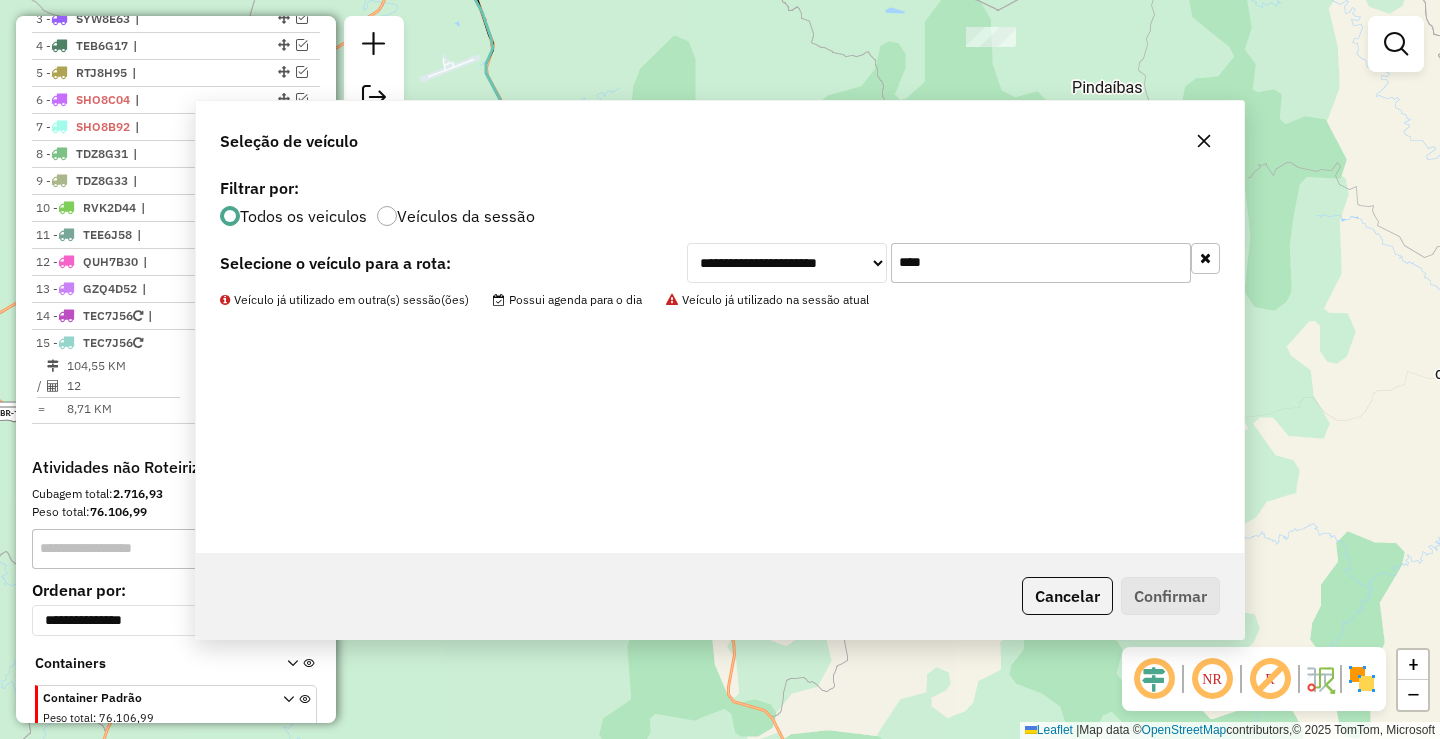 scroll, scrollTop: 881, scrollLeft: 0, axis: vertical 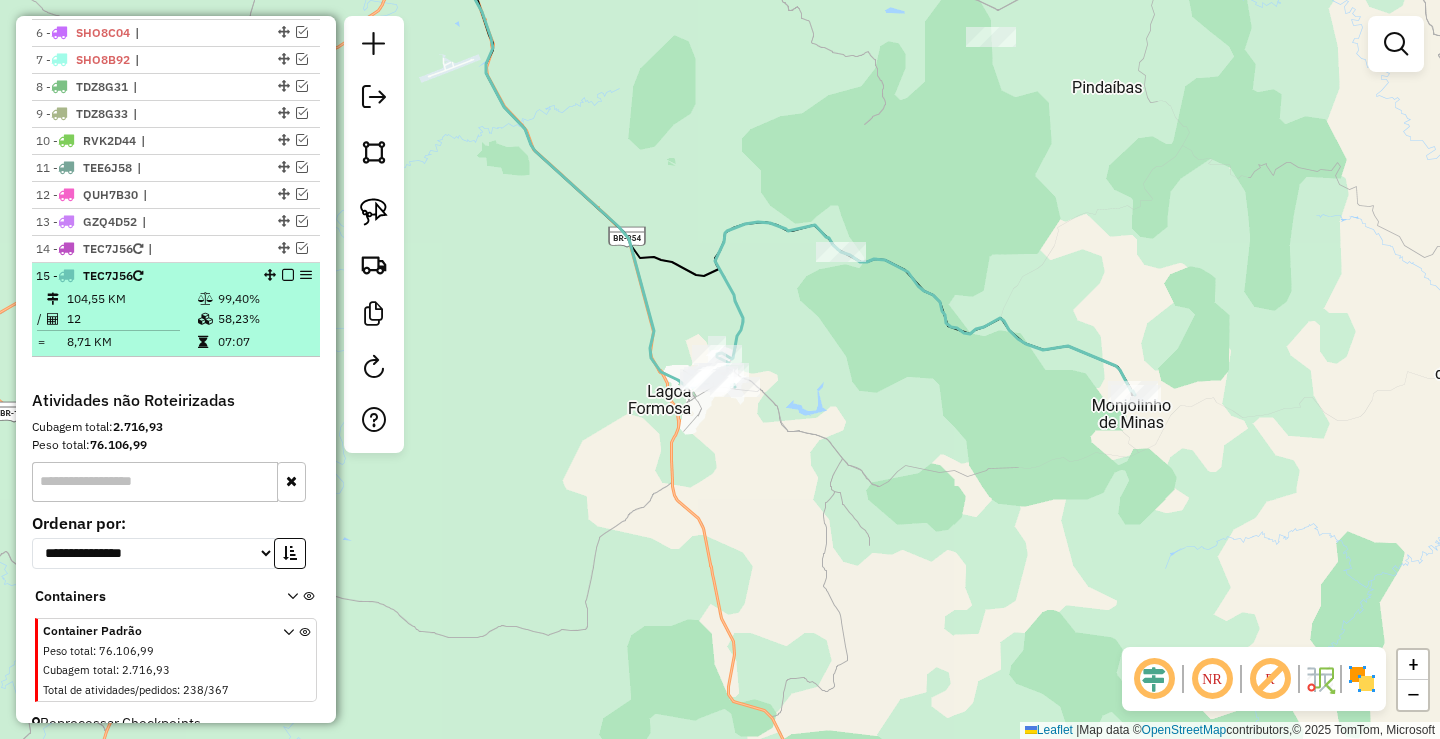 select on "**********" 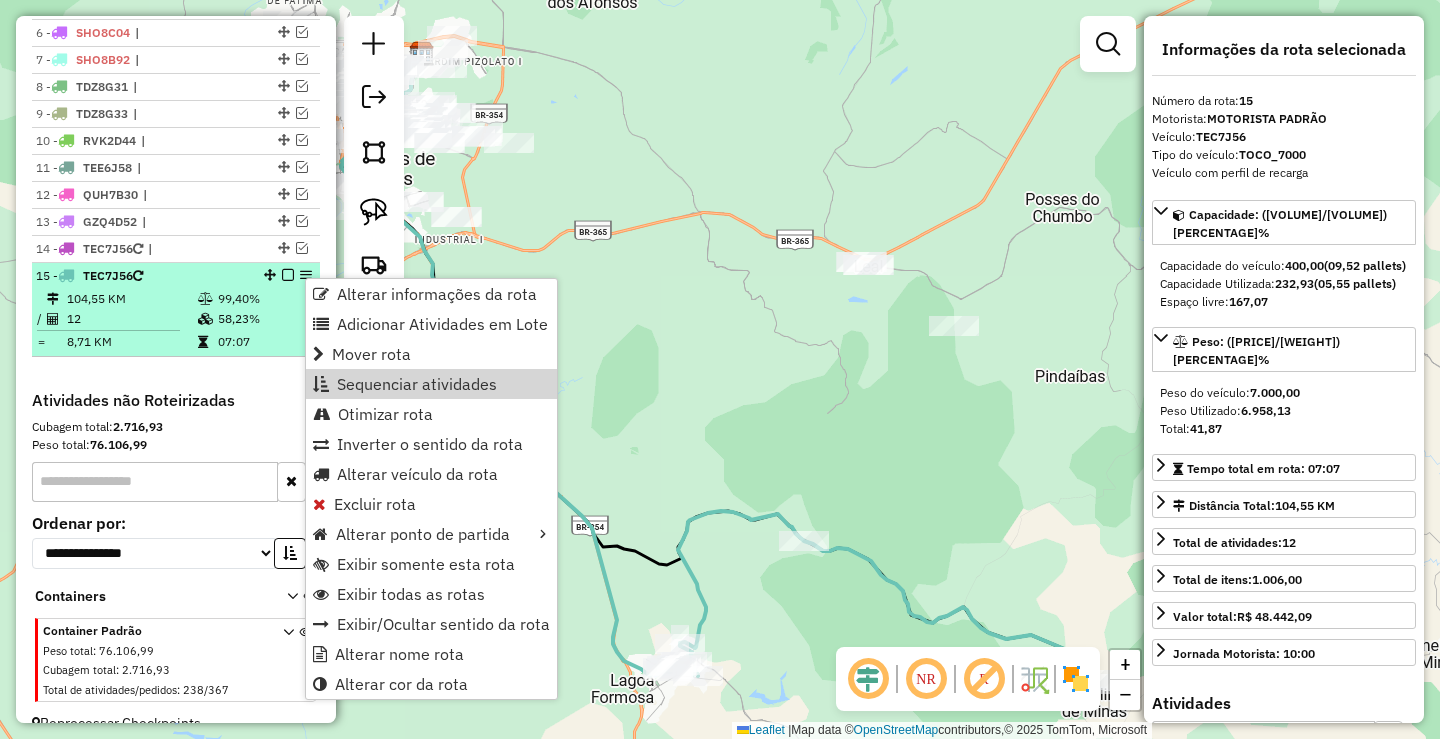 click on "99,40%" at bounding box center (264, 299) 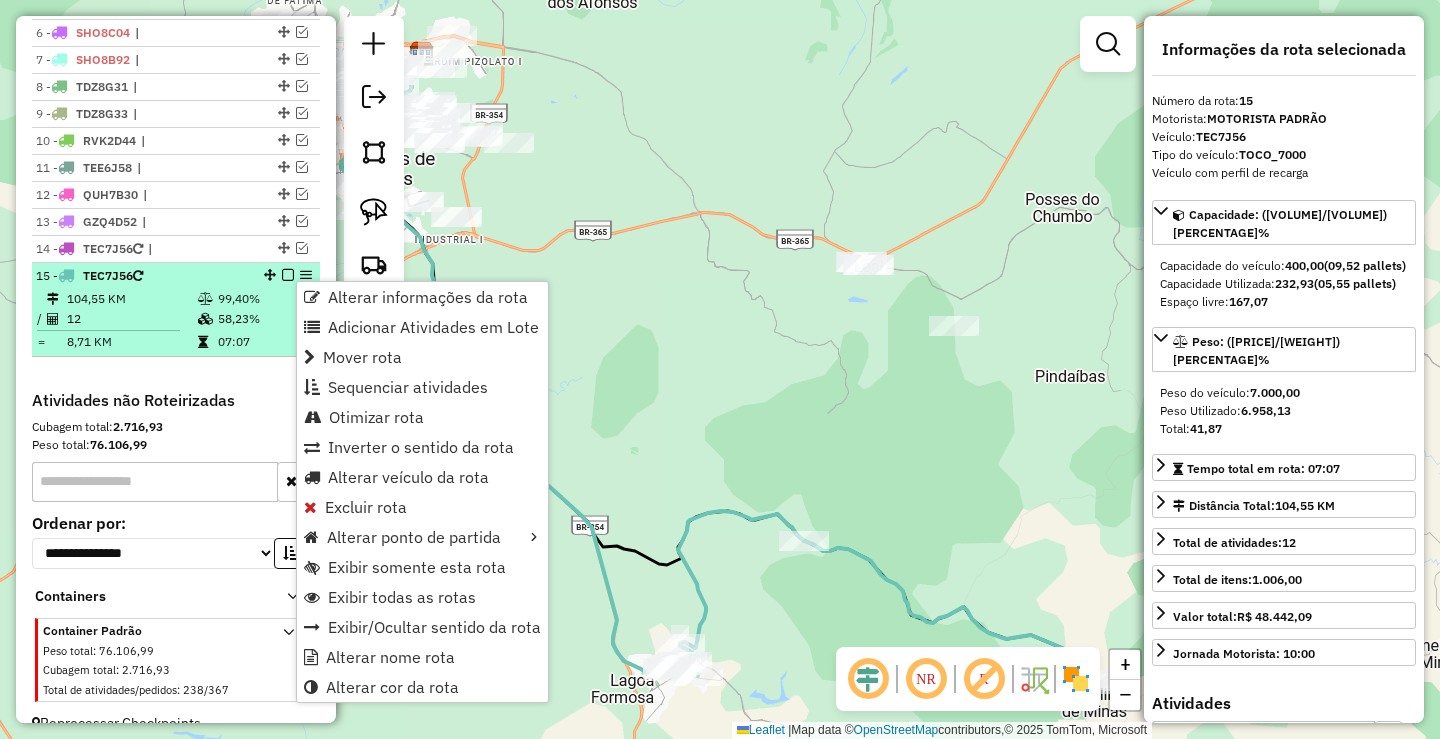 click on "99,40%" at bounding box center [264, 299] 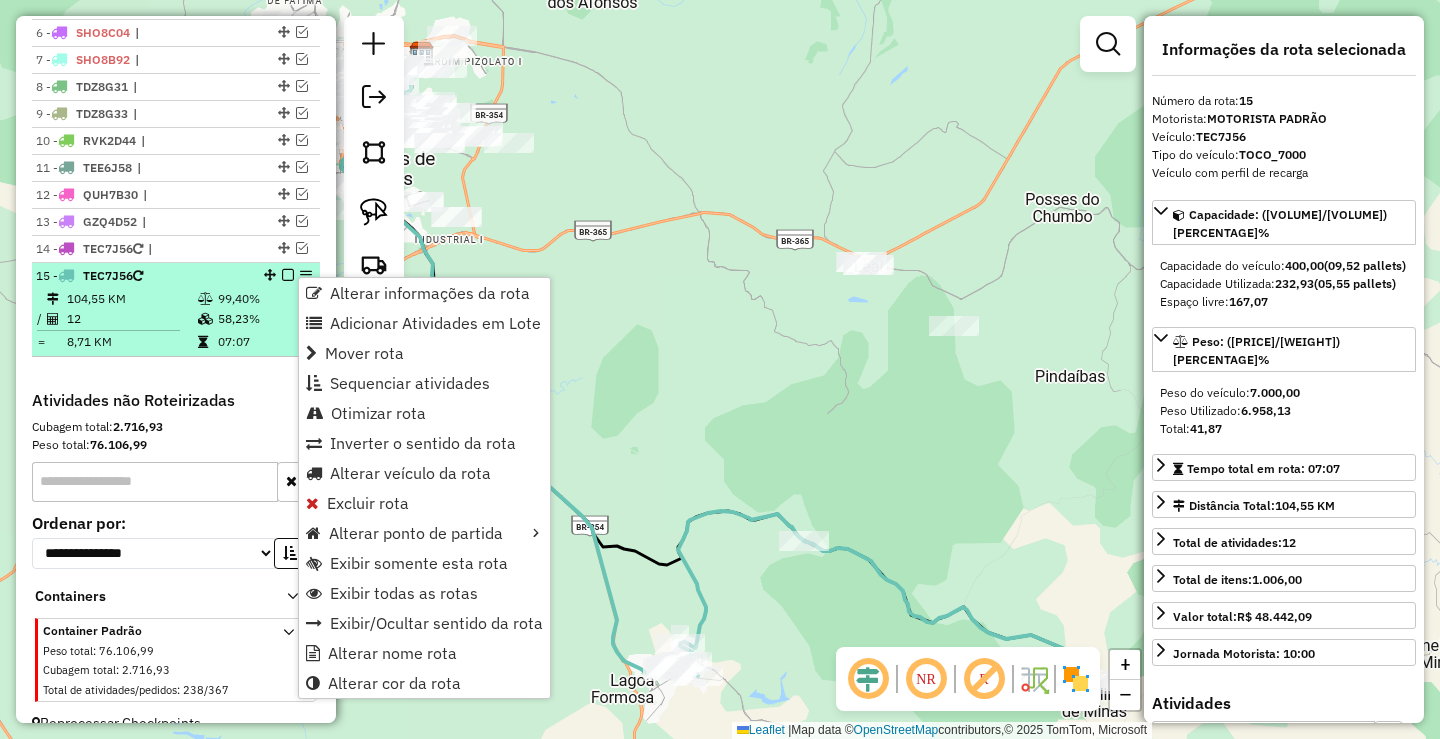click at bounding box center (288, 275) 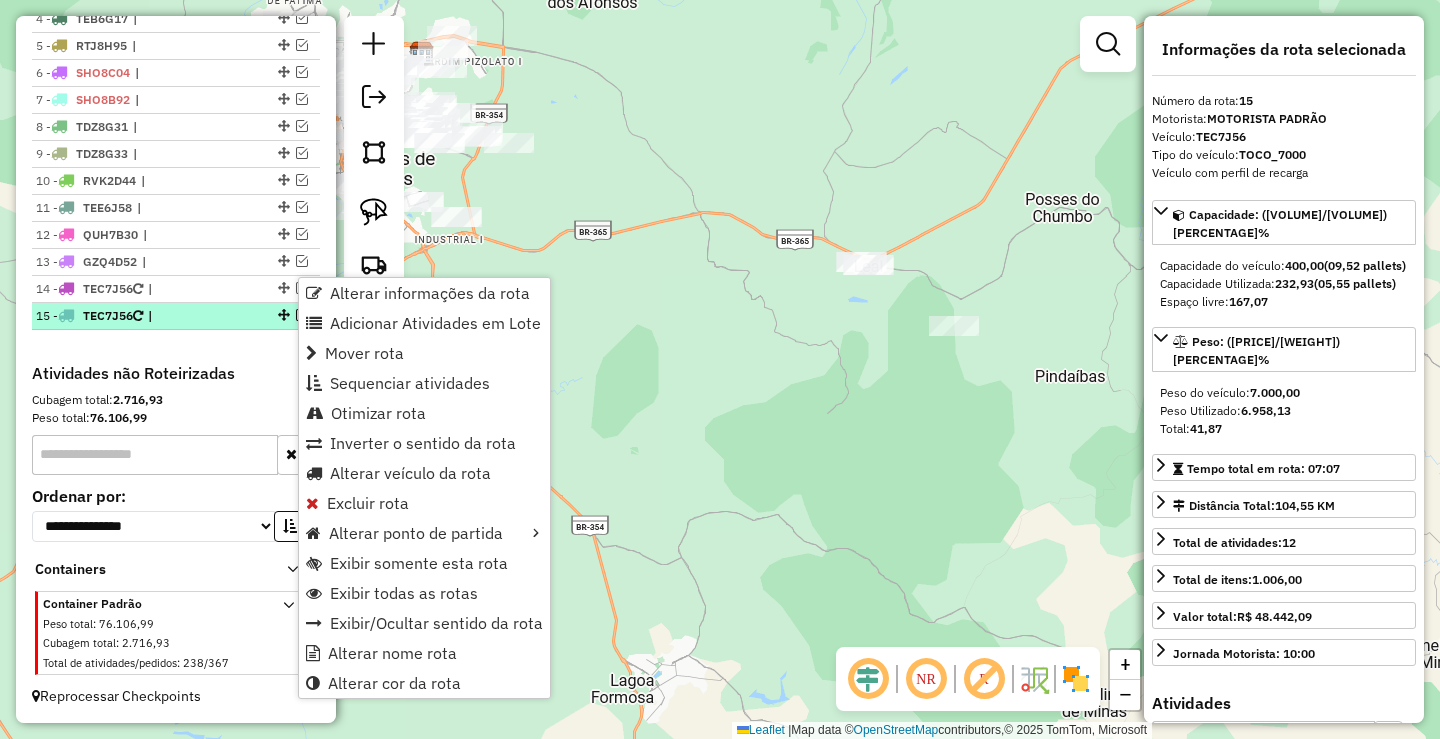 scroll, scrollTop: 841, scrollLeft: 0, axis: vertical 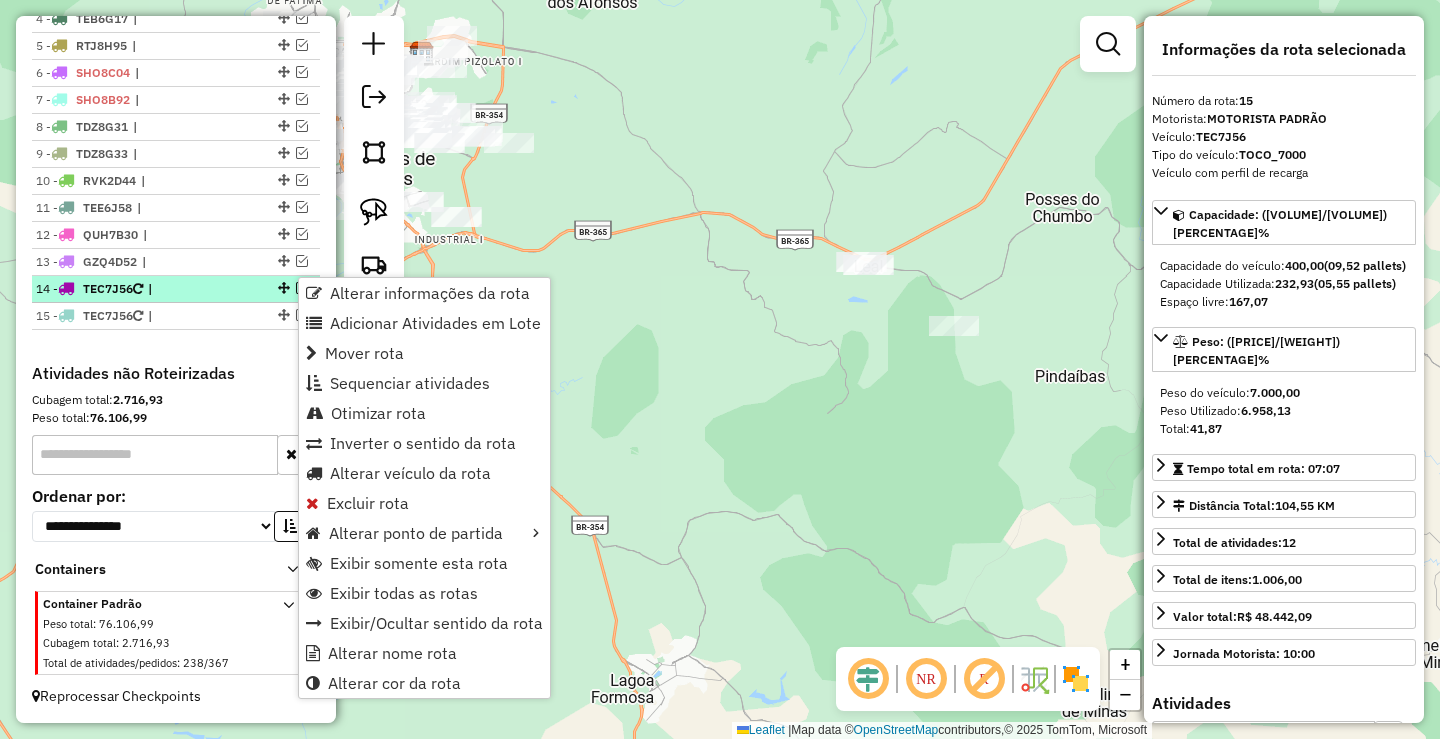 click on "|" at bounding box center [194, 289] 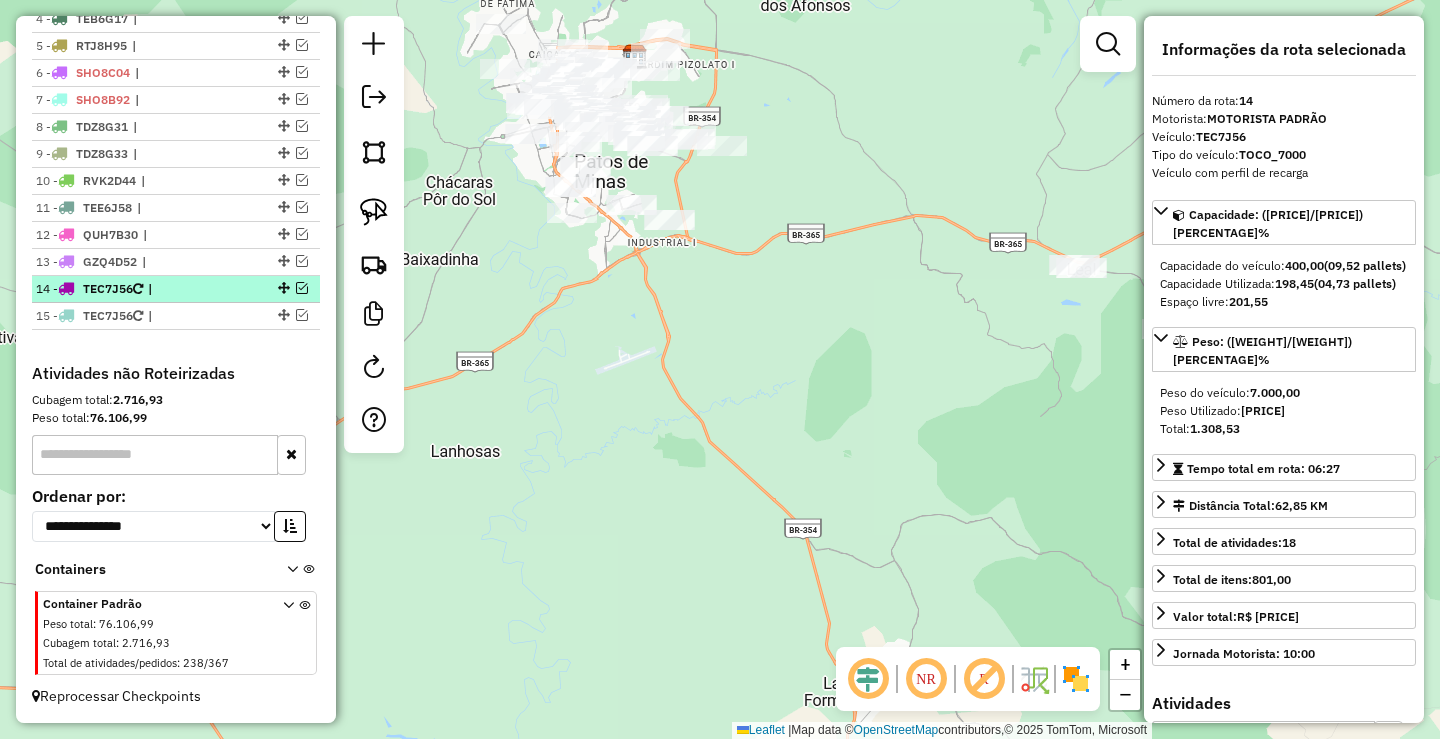 click at bounding box center (302, 288) 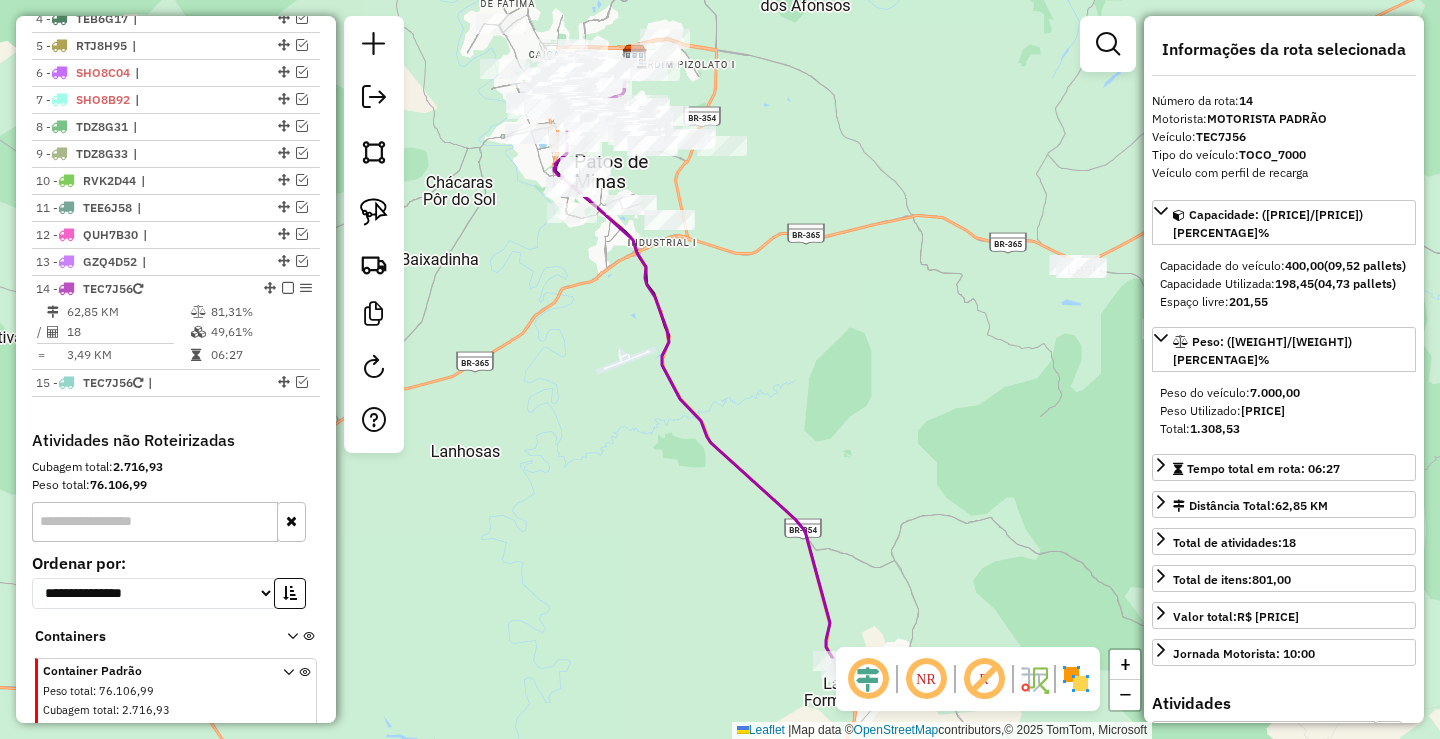 scroll, scrollTop: 881, scrollLeft: 0, axis: vertical 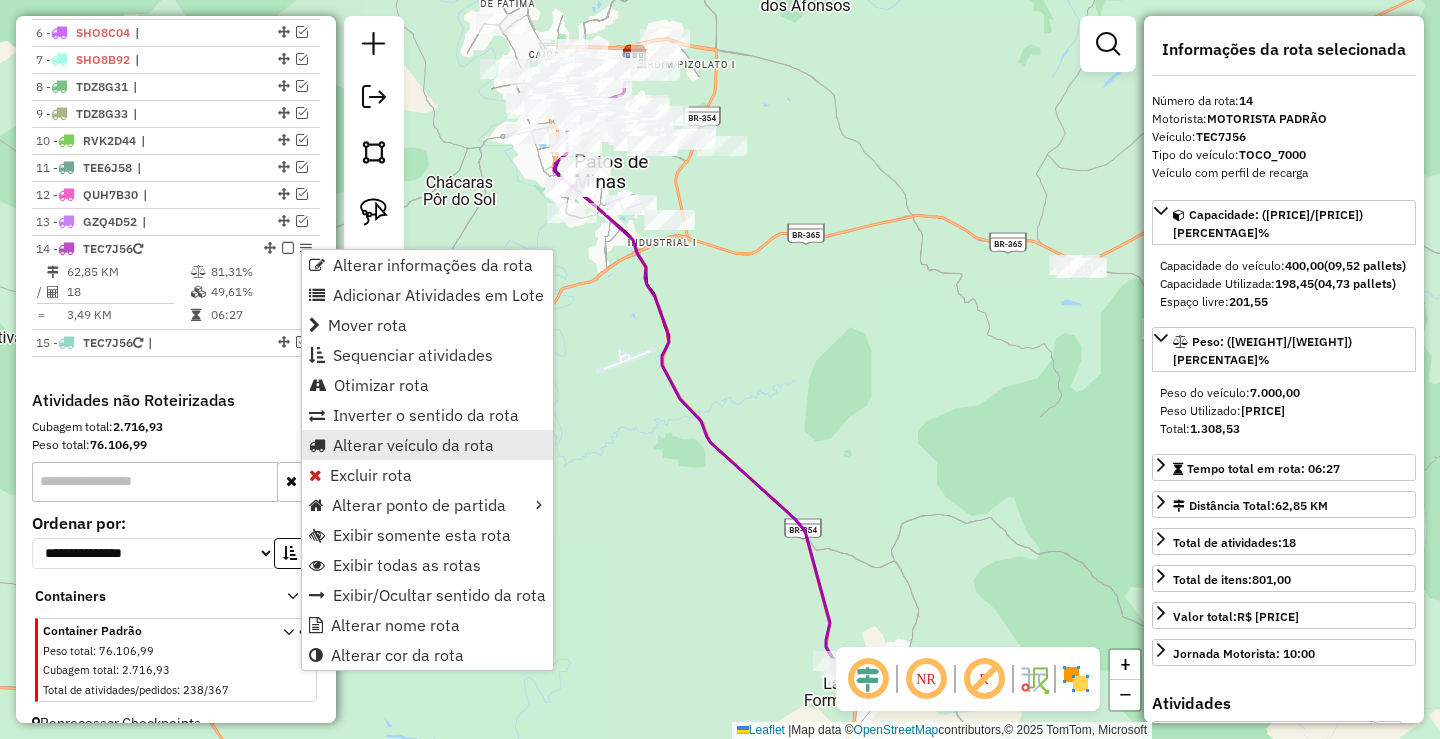 click on "Alterar veículo da rota" at bounding box center [413, 445] 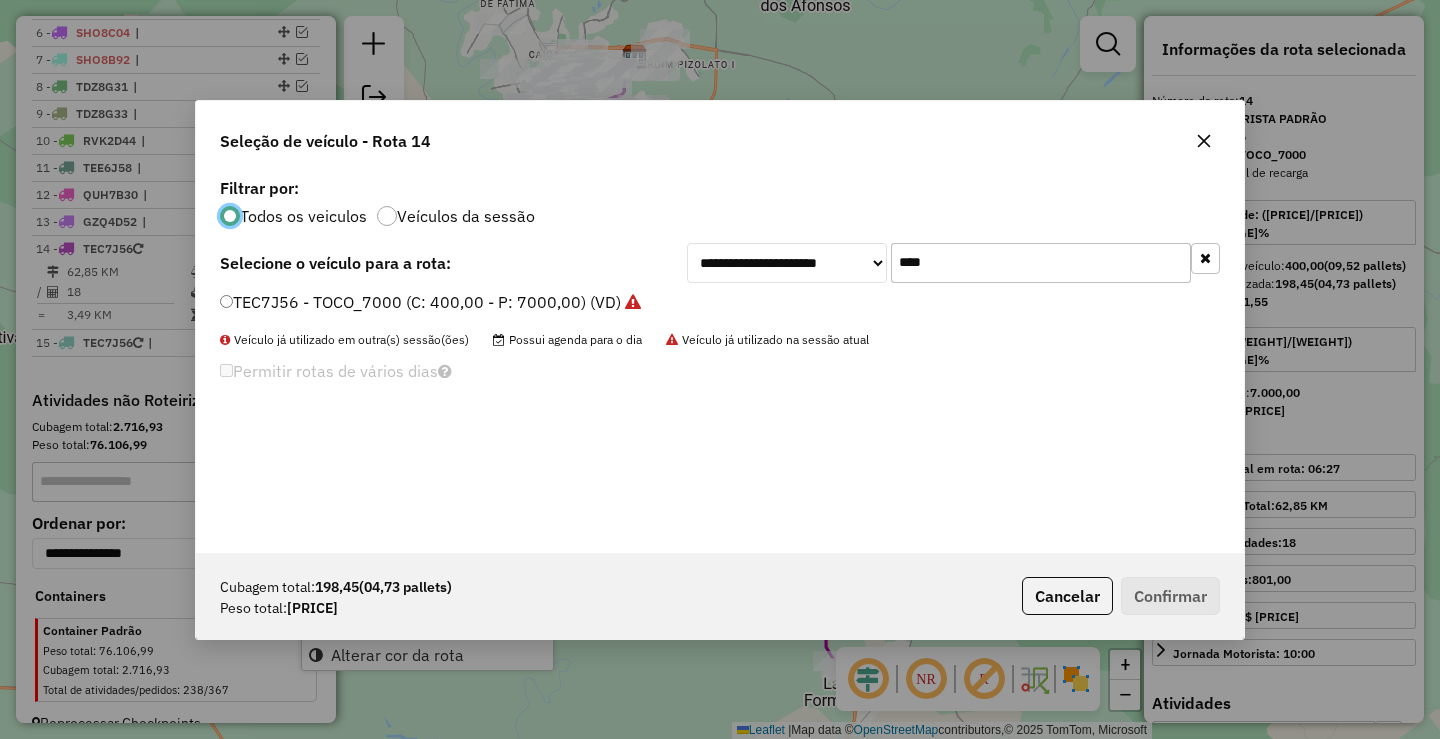 scroll, scrollTop: 11, scrollLeft: 6, axis: both 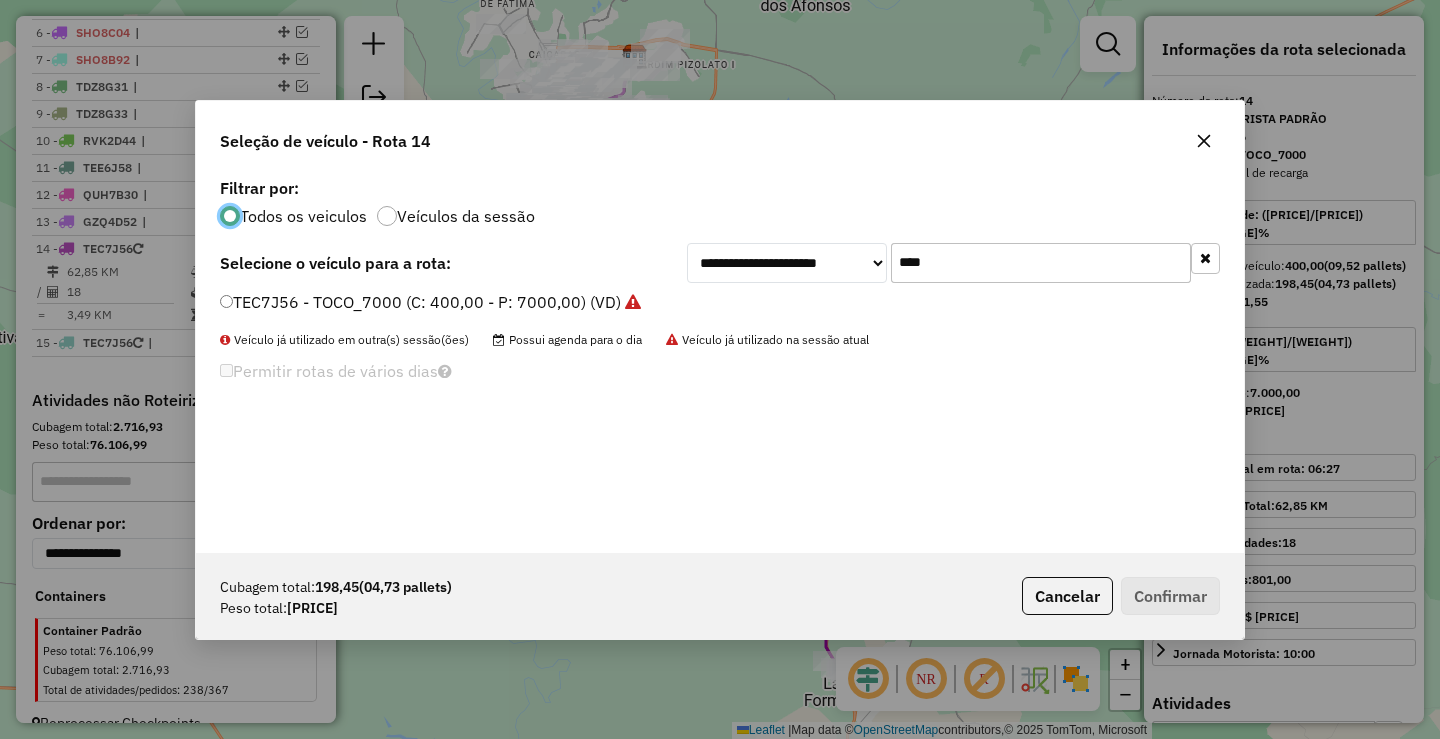 click on "****" 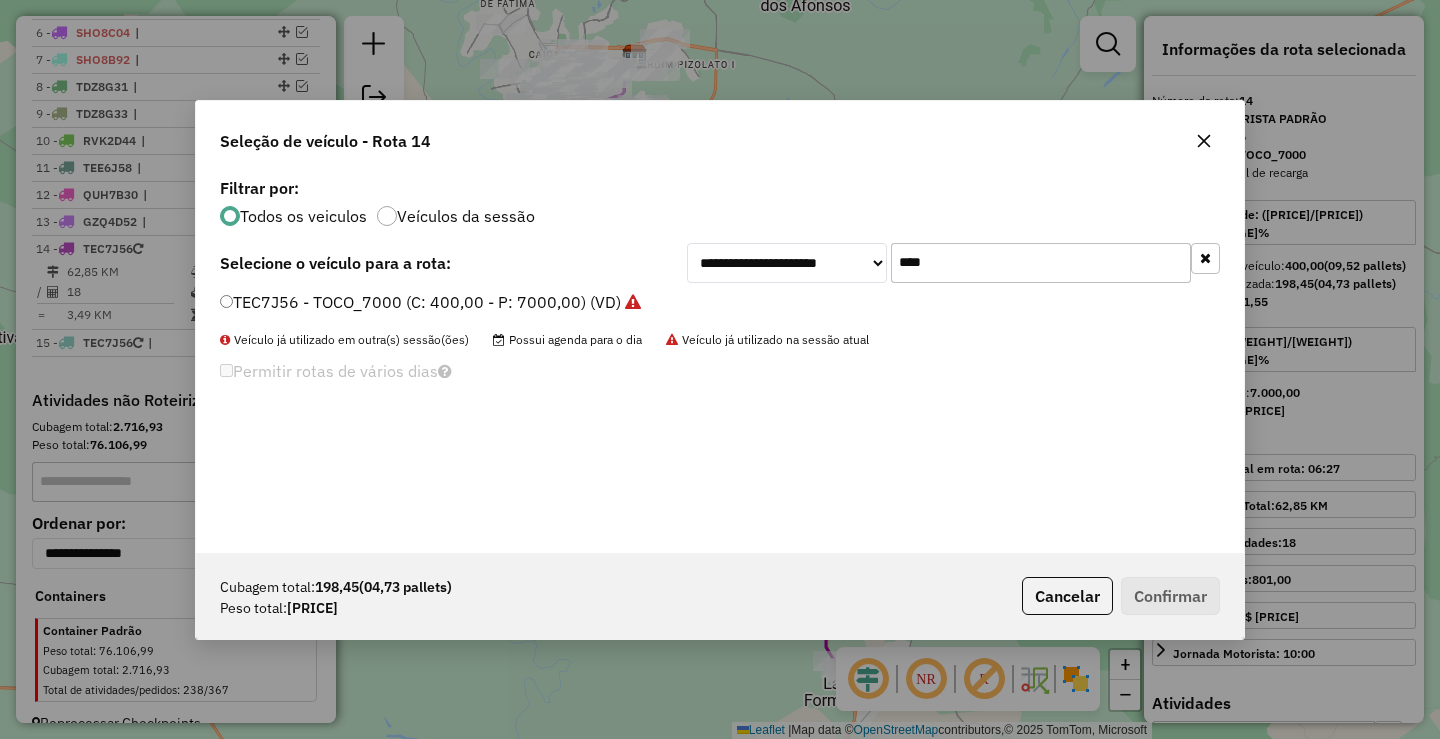 click on "****" 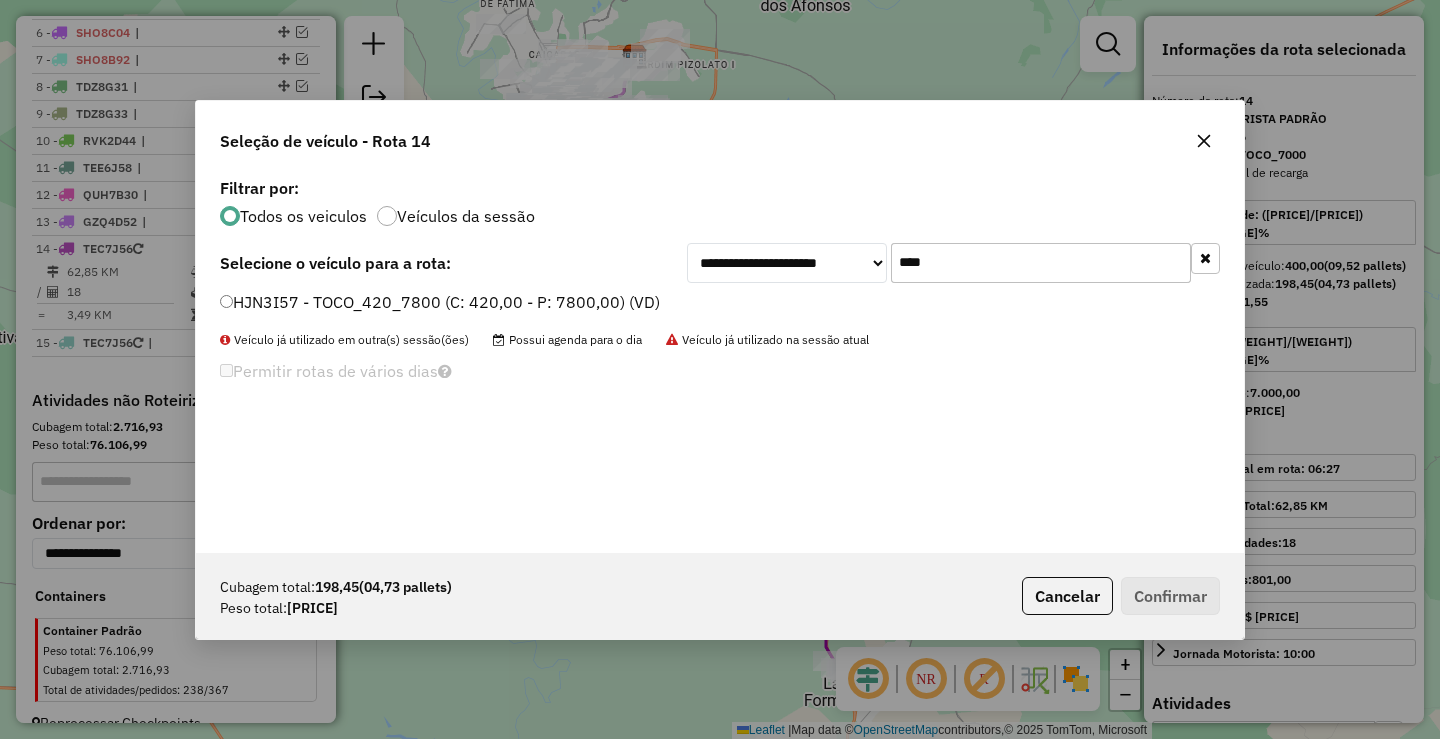 type on "****" 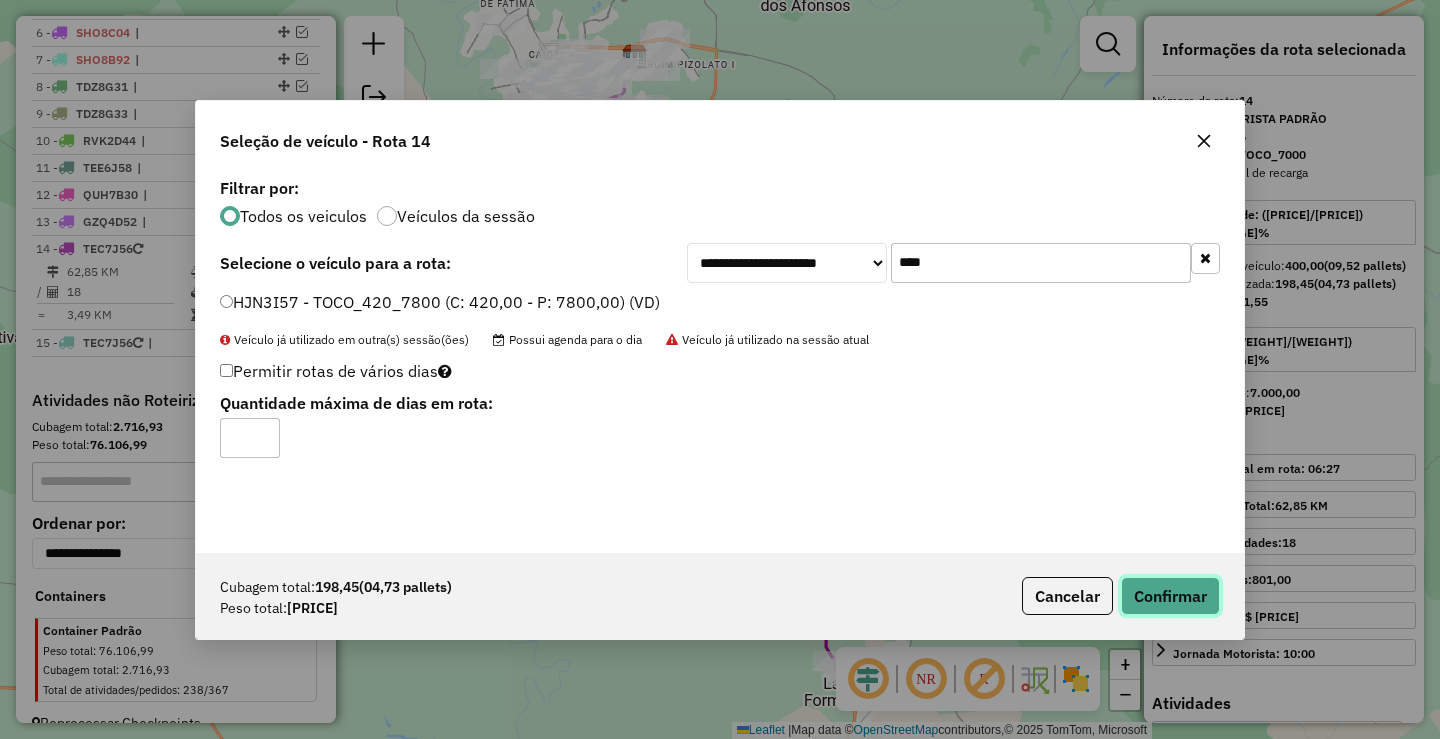 click on "Confirmar" 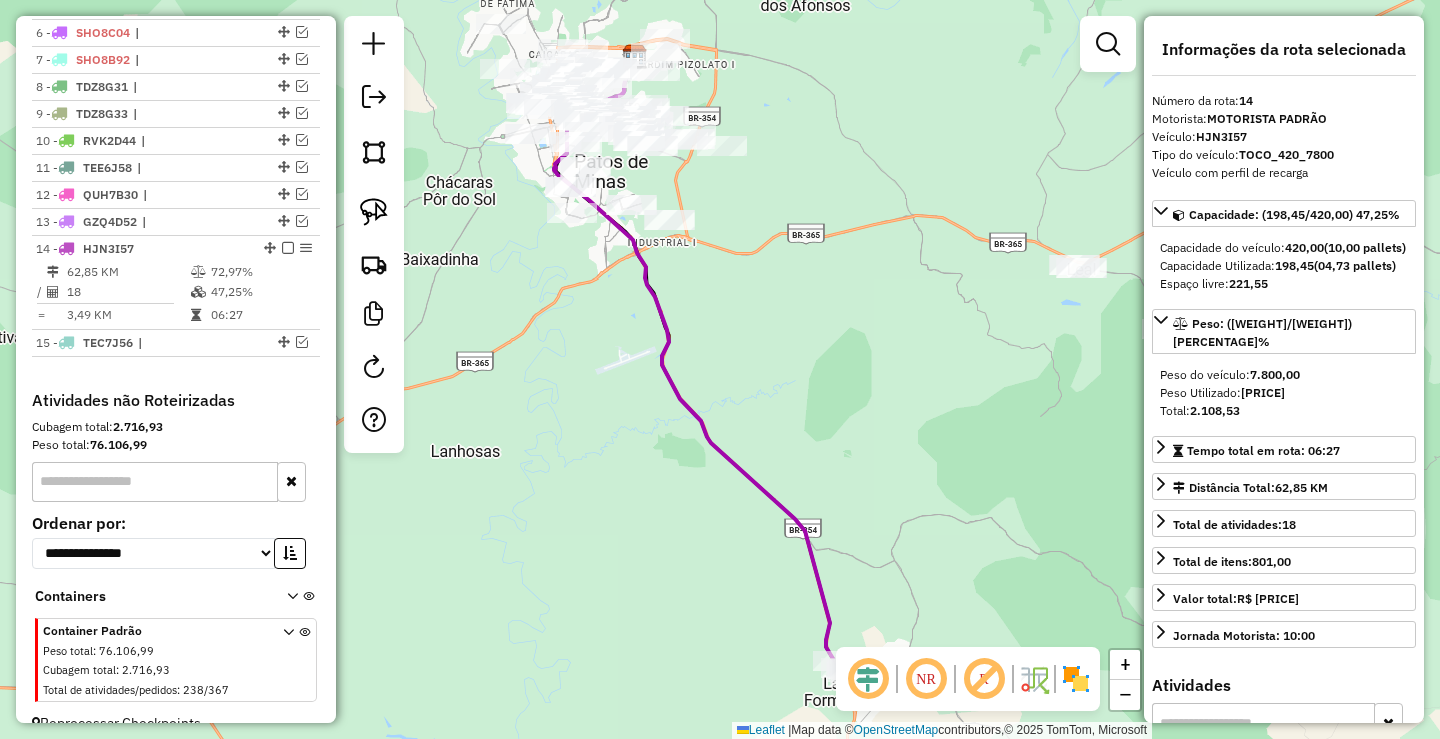 scroll, scrollTop: 908, scrollLeft: 0, axis: vertical 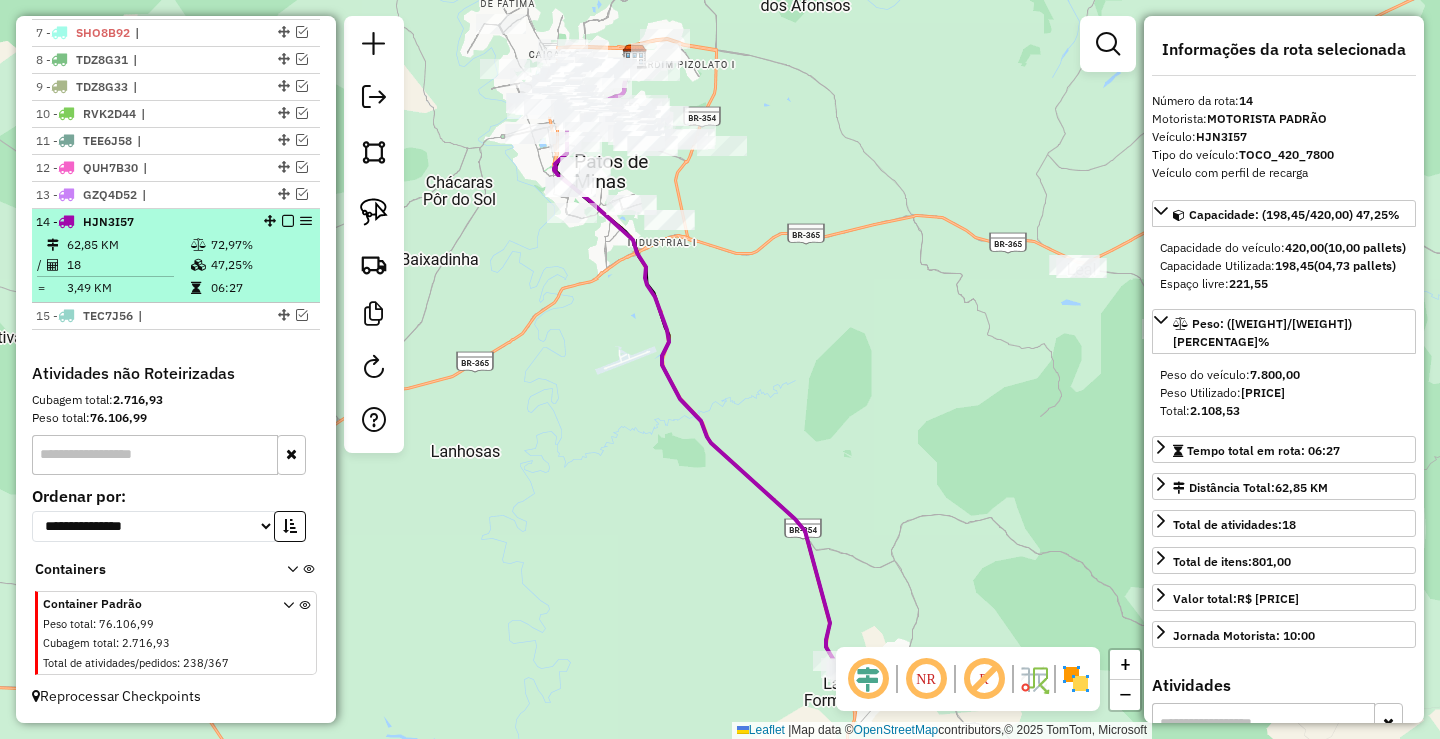 click on "[NUMBER] - [ALPHANUMERIC]" at bounding box center [176, 222] 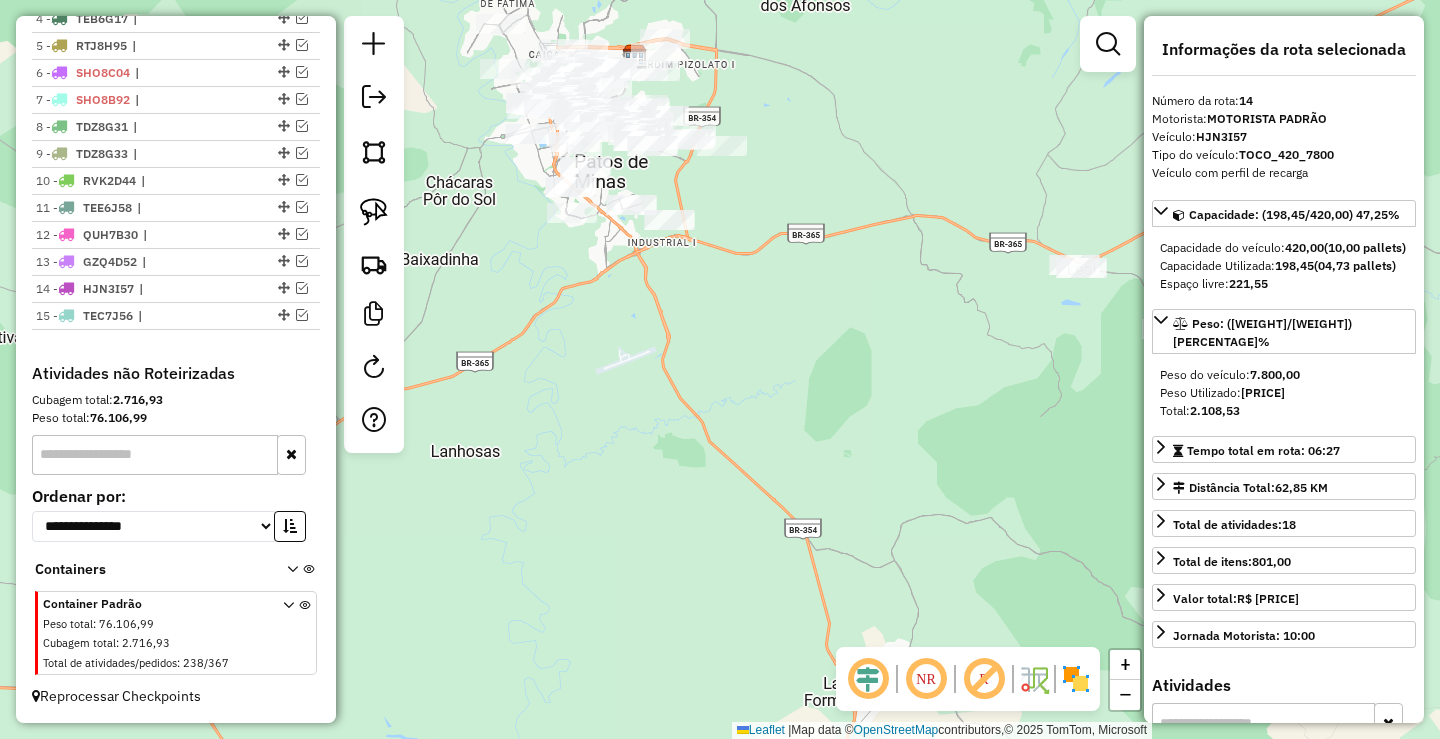 scroll, scrollTop: 841, scrollLeft: 0, axis: vertical 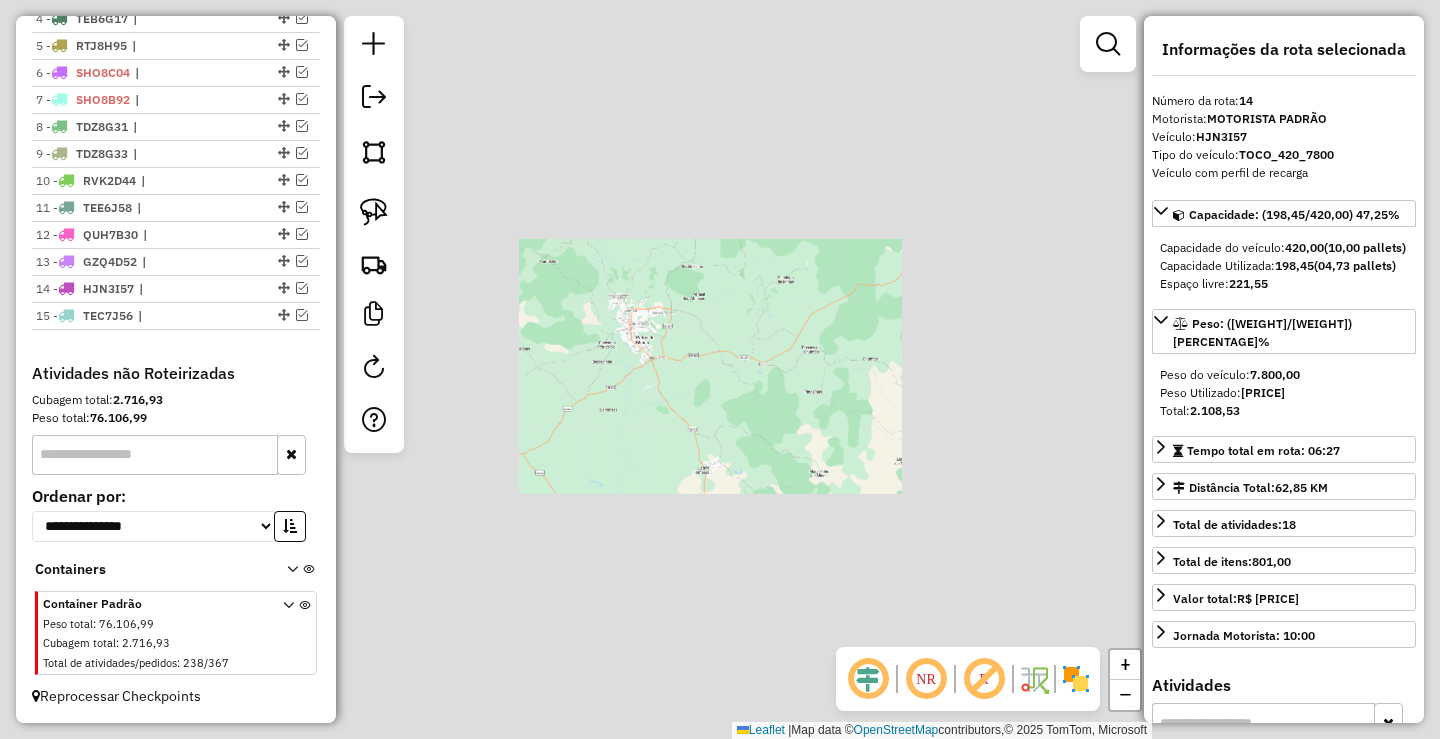 click on "Janela de atendimento Grade de atendimento Capacidade Transportadoras Veículos Cliente Pedidos  Rotas Selecione os dias de semana para filtrar as janelas de atendimento  Seg   Ter   Qua   Qui   Sex   Sáb   Dom  Informe o período da janela de atendimento: De: Até:  Filtrar exatamente a janela do cliente  Considerar janela de atendimento padrão  Selecione os dias de semana para filtrar as grades de atendimento  Seg   Ter   Qua   Qui   Sex   Sáb   Dom   Considerar clientes sem dia de atendimento cadastrado  Clientes fora do dia de atendimento selecionado Filtrar as atividades entre os valores definidos abaixo:  Peso mínimo:   Peso máximo:   Cubagem mínima:   Cubagem máxima:   De:   Até:  Filtrar as atividades entre o tempo de atendimento definido abaixo:  De:   Até:   Considerar capacidade total dos clientes não roteirizados Transportadora: Selecione um ou mais itens Tipo de veículo: Selecione um ou mais itens Veículo: Selecione um ou mais itens Motorista: Selecione um ou mais itens Nome: Rótulo:" 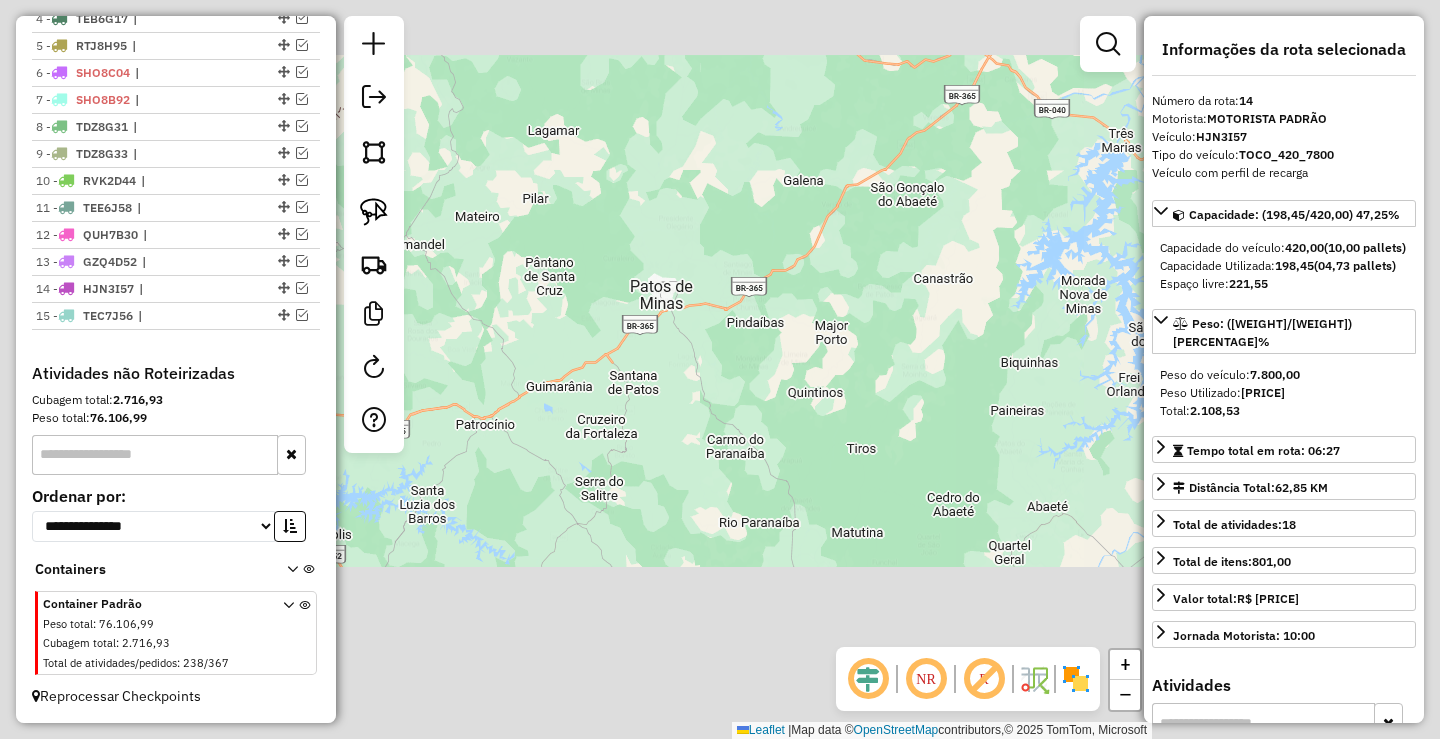 drag, startPoint x: 697, startPoint y: 439, endPoint x: 731, endPoint y: 495, distance: 65.51336 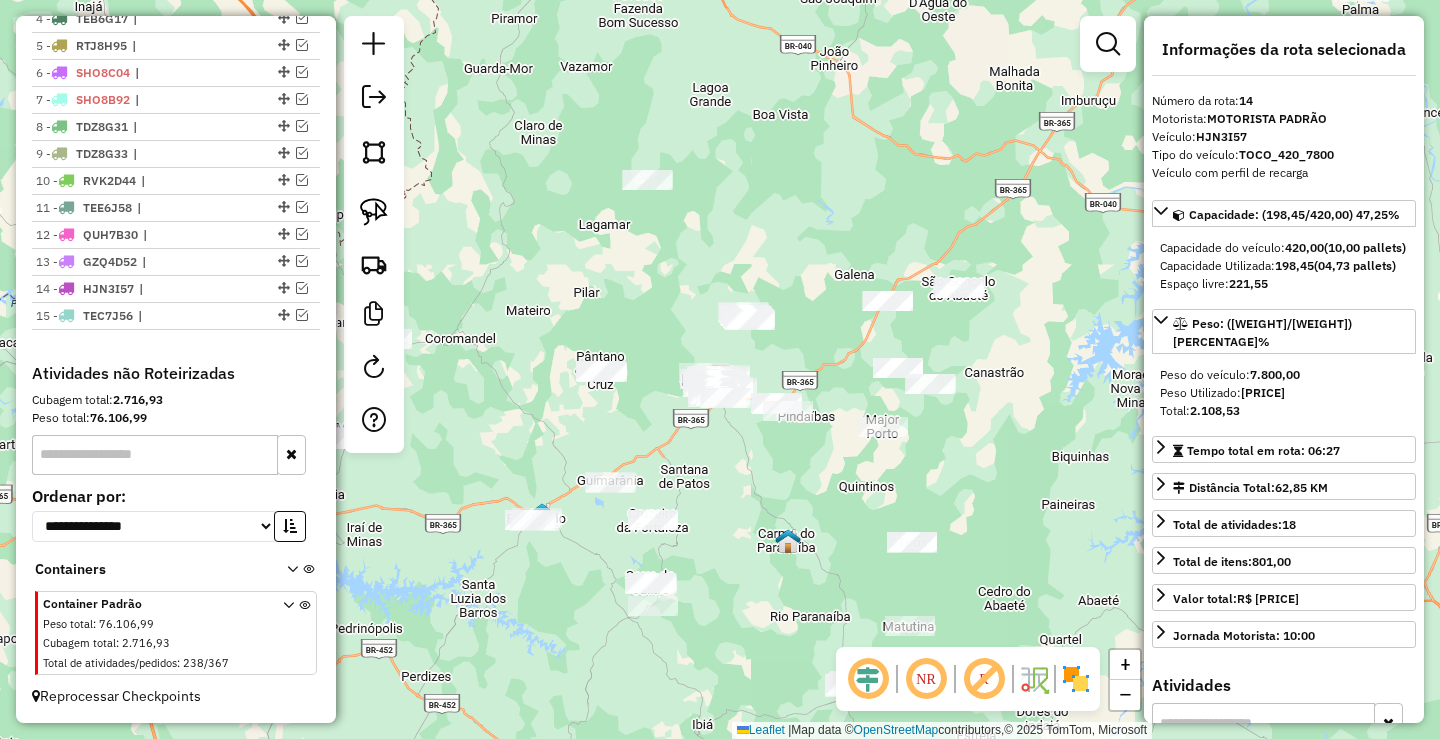 drag, startPoint x: 732, startPoint y: 464, endPoint x: 732, endPoint y: 429, distance: 35 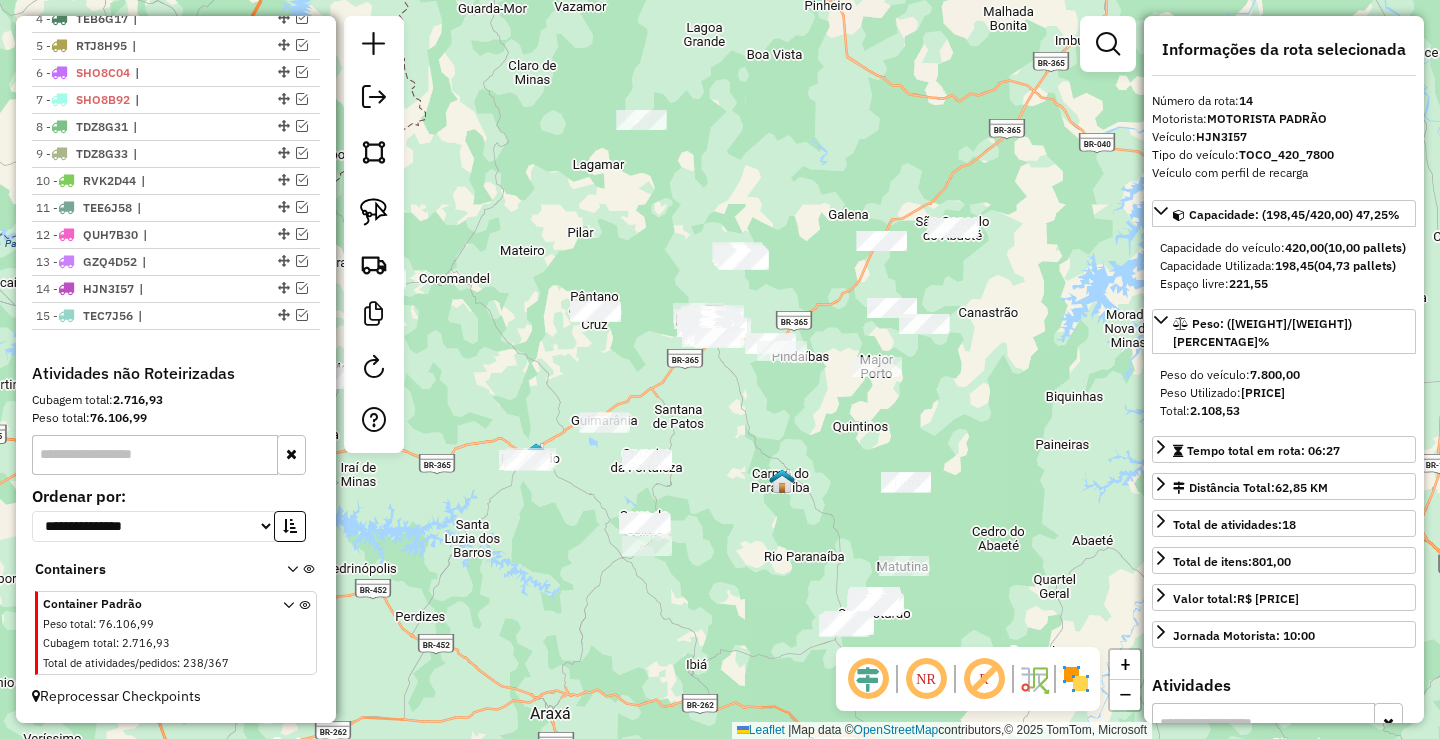drag, startPoint x: 750, startPoint y: 499, endPoint x: 714, endPoint y: 411, distance: 95.07891 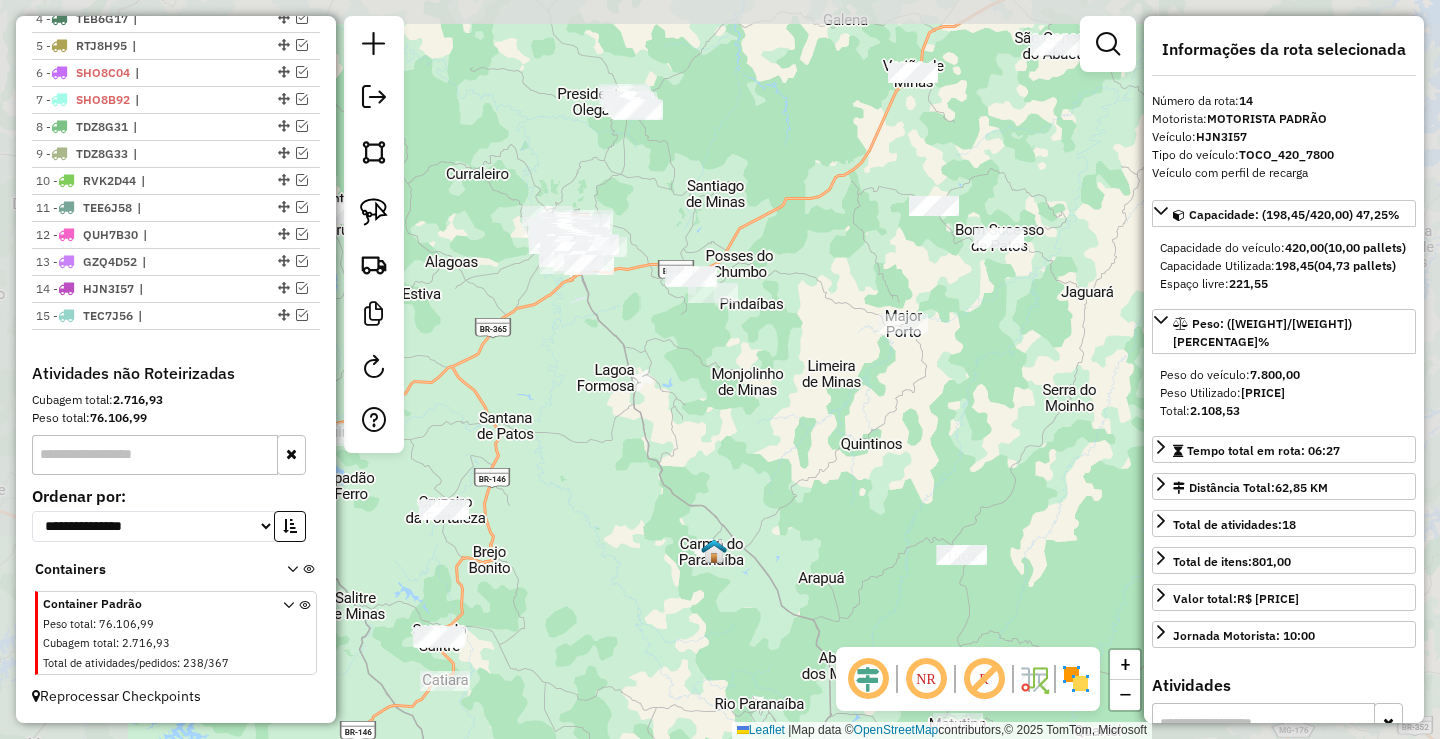 drag, startPoint x: 763, startPoint y: 365, endPoint x: 685, endPoint y: 418, distance: 94.302704 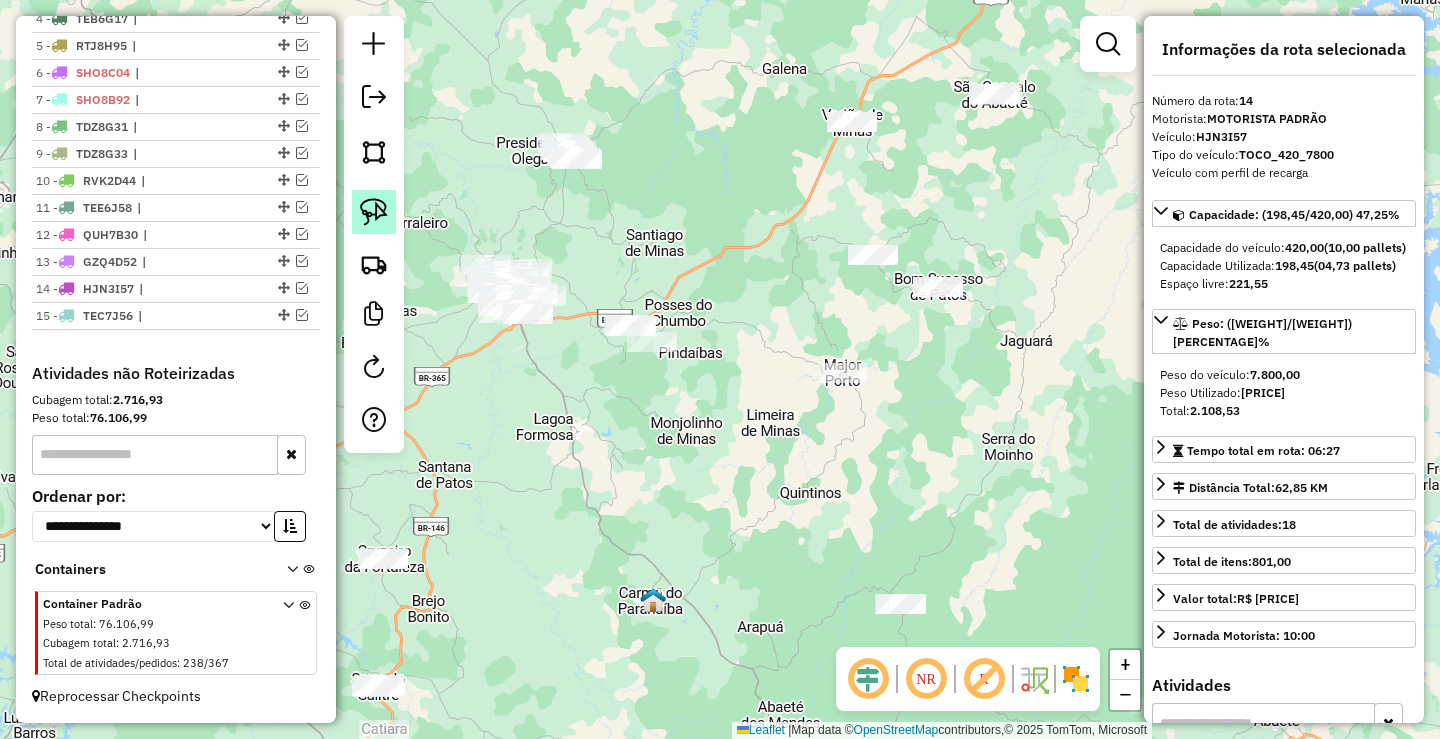 click 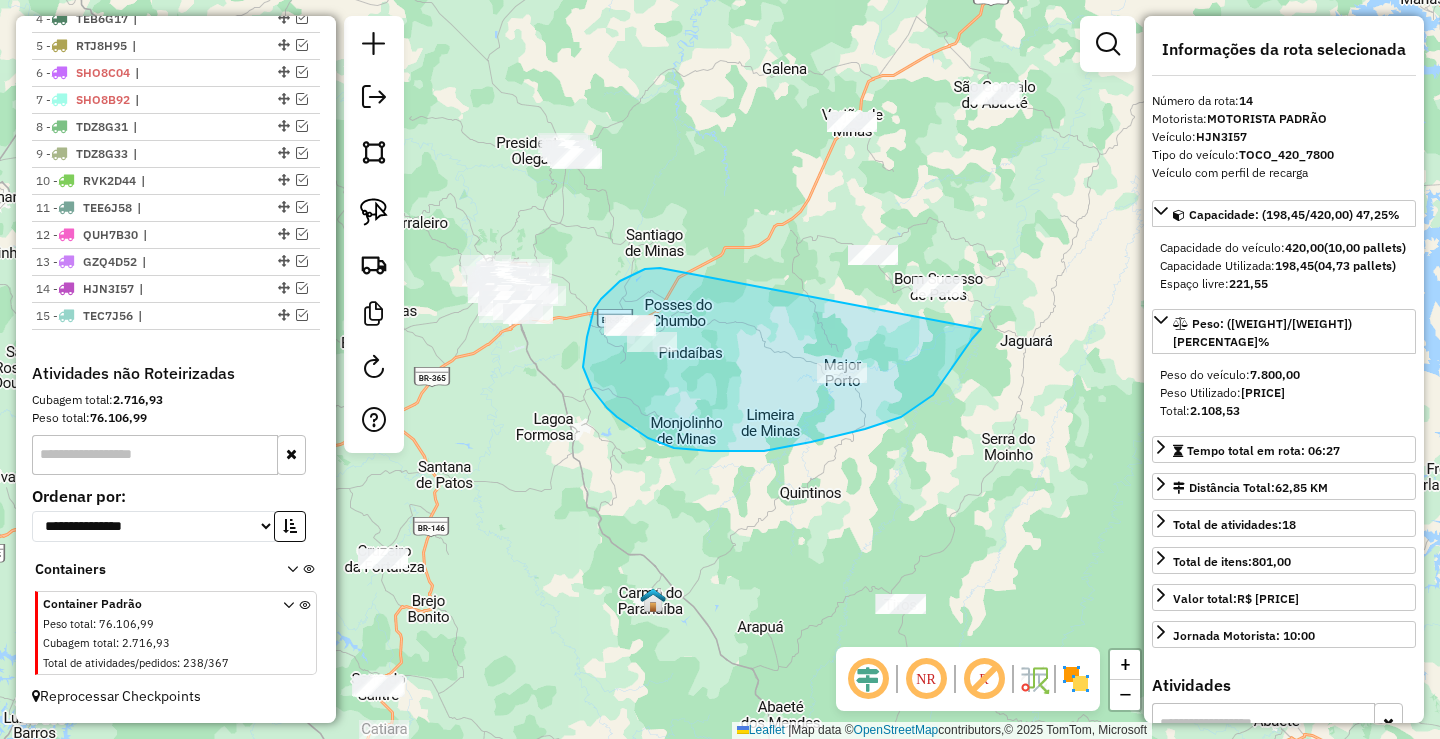 drag, startPoint x: 658, startPoint y: 268, endPoint x: 1005, endPoint y: 225, distance: 349.6541 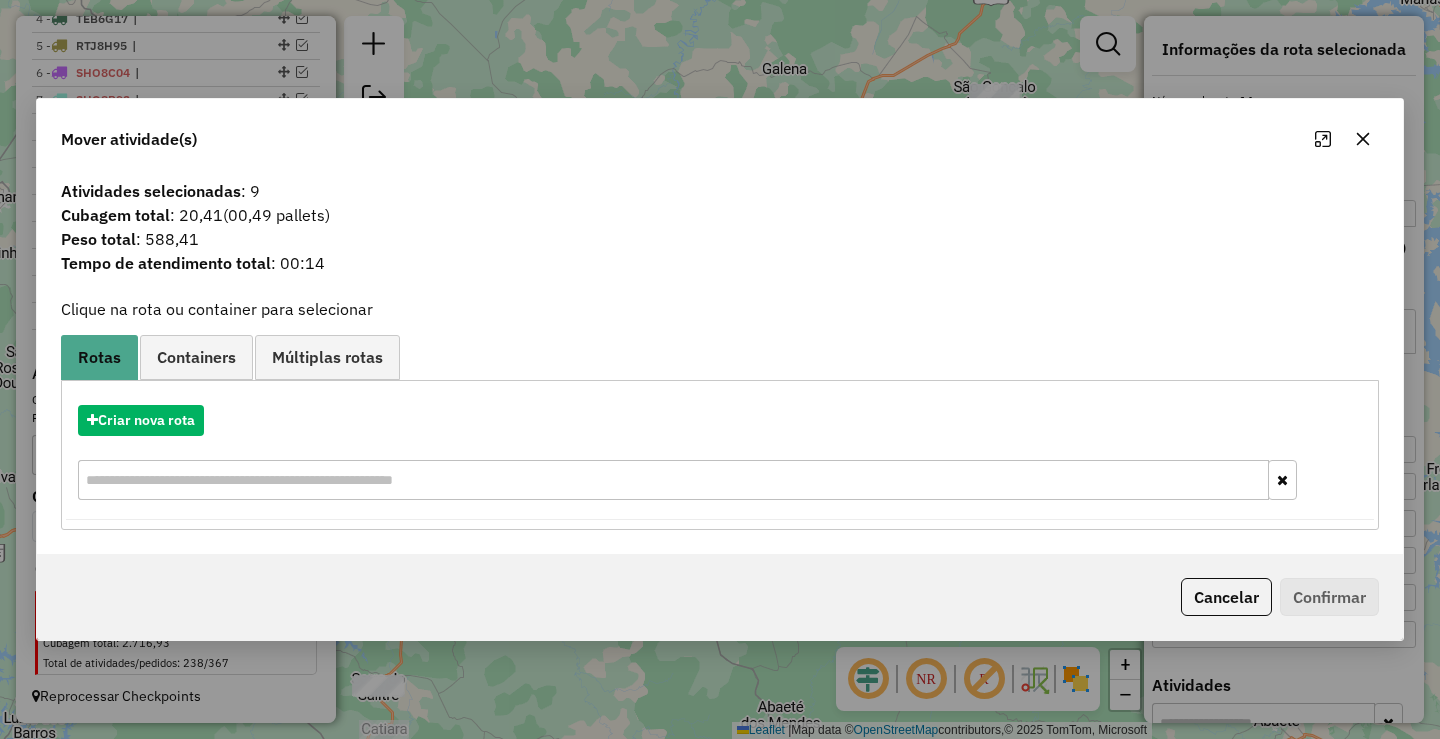 click 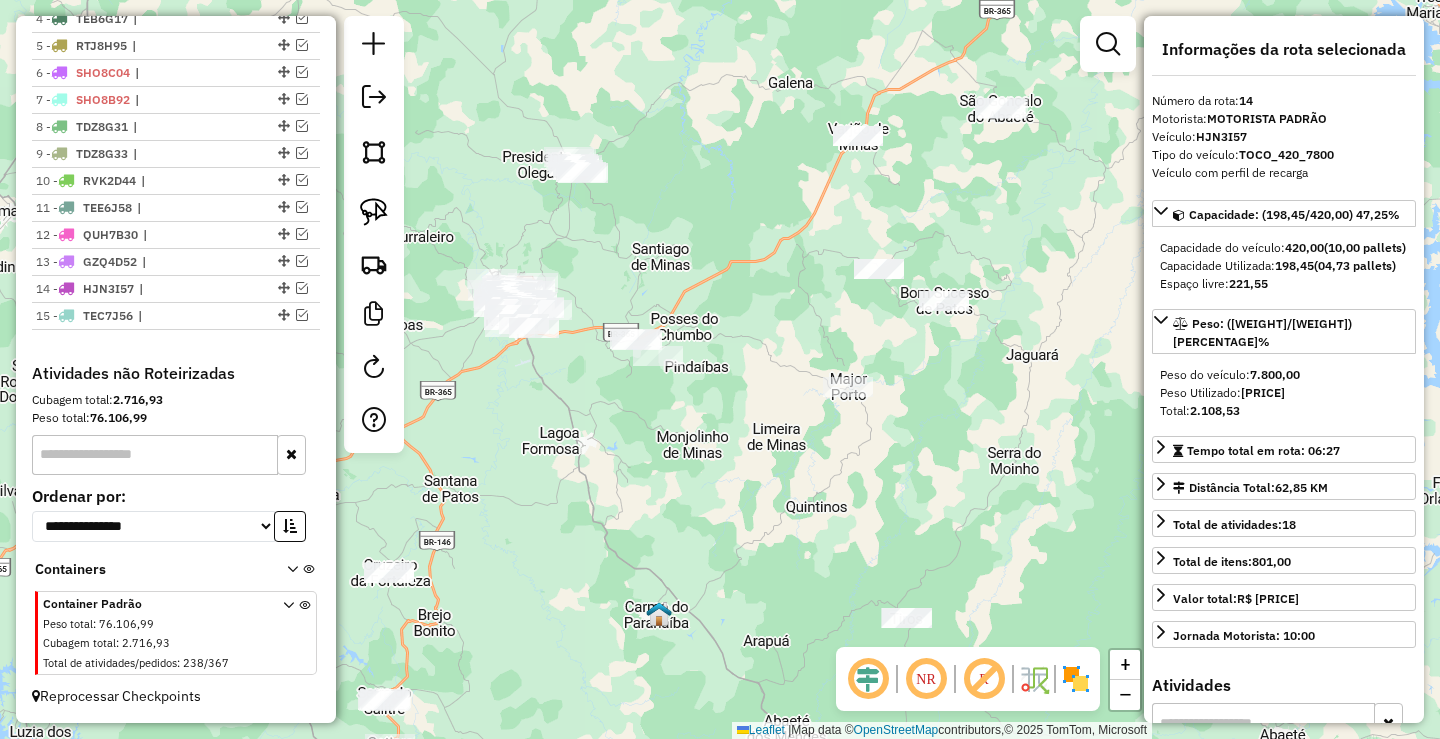 drag, startPoint x: 771, startPoint y: 188, endPoint x: 778, endPoint y: 204, distance: 17.464249 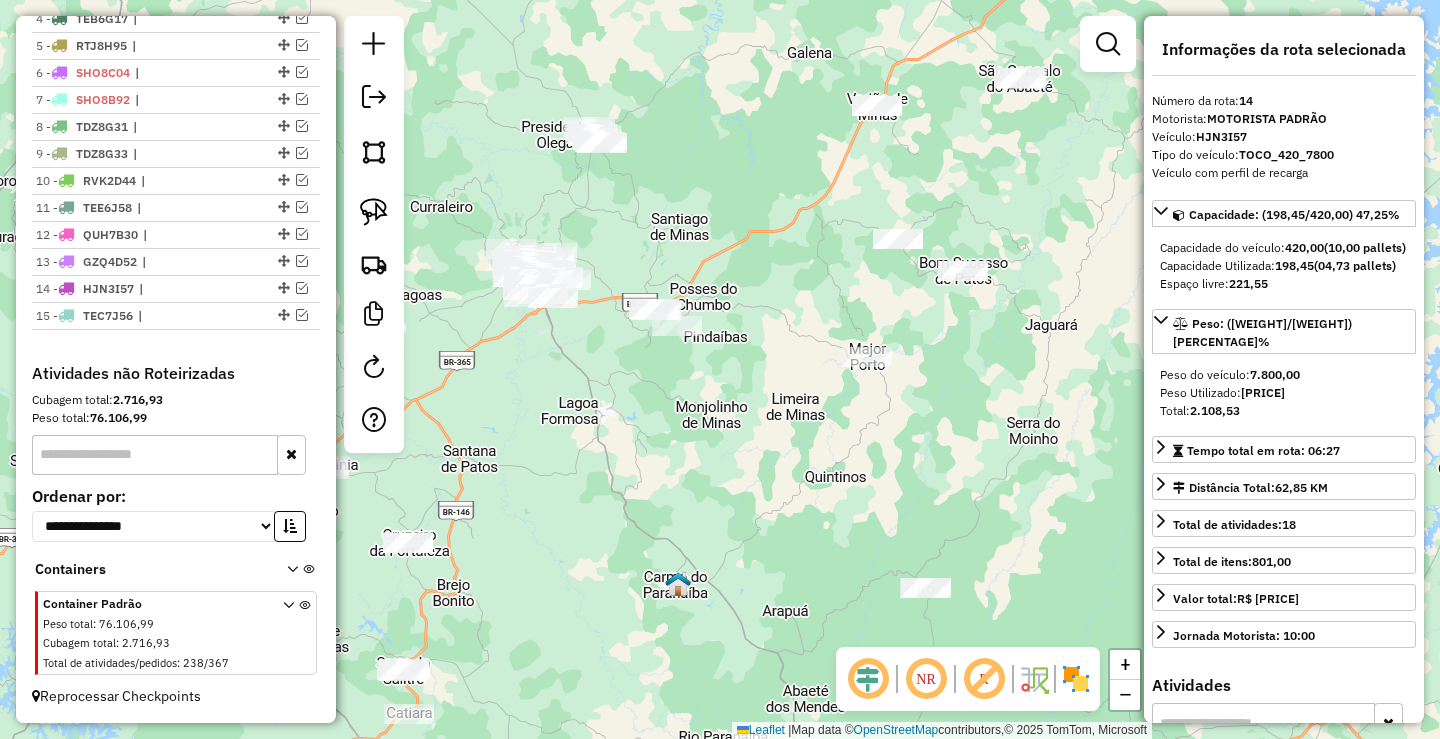 drag, startPoint x: 704, startPoint y: 264, endPoint x: 722, endPoint y: 233, distance: 35.846897 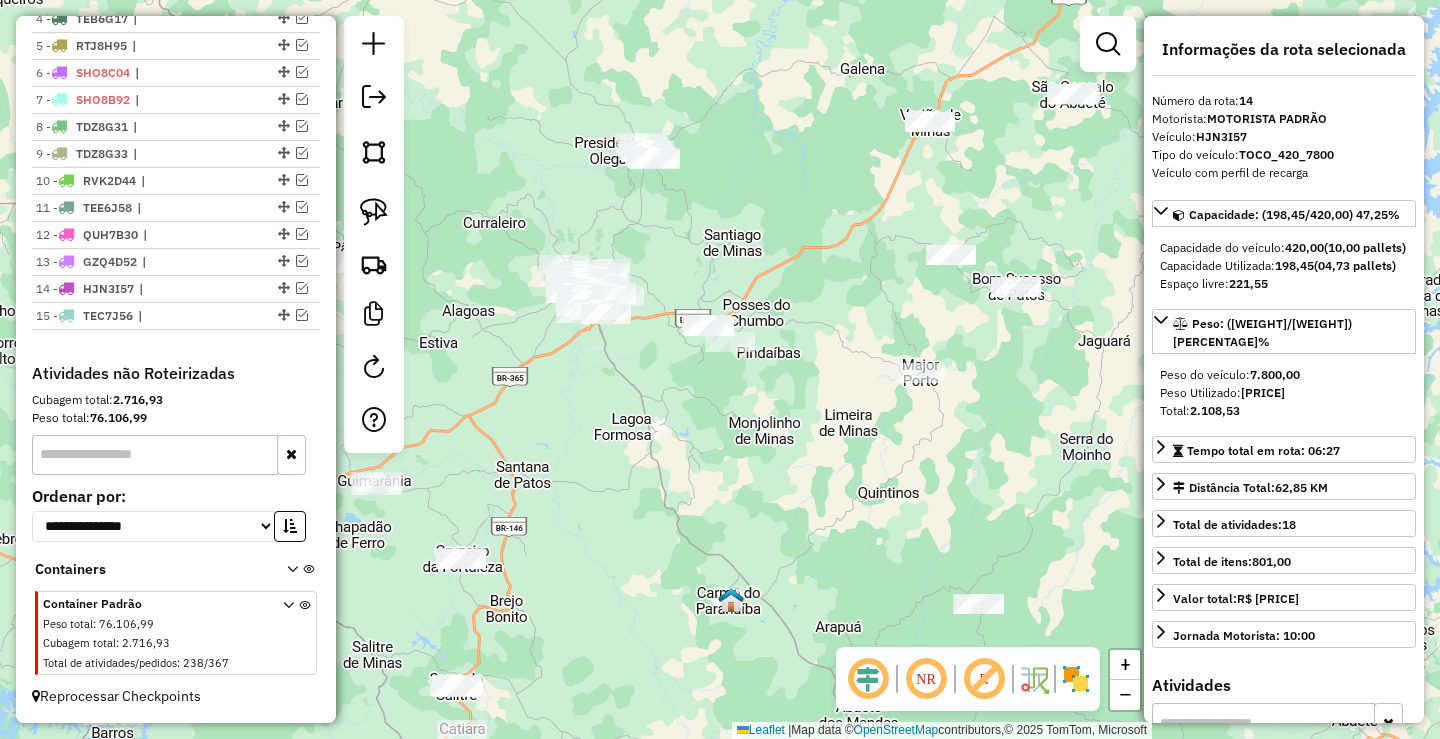 drag, startPoint x: 632, startPoint y: 232, endPoint x: 854, endPoint y: 213, distance: 222.81158 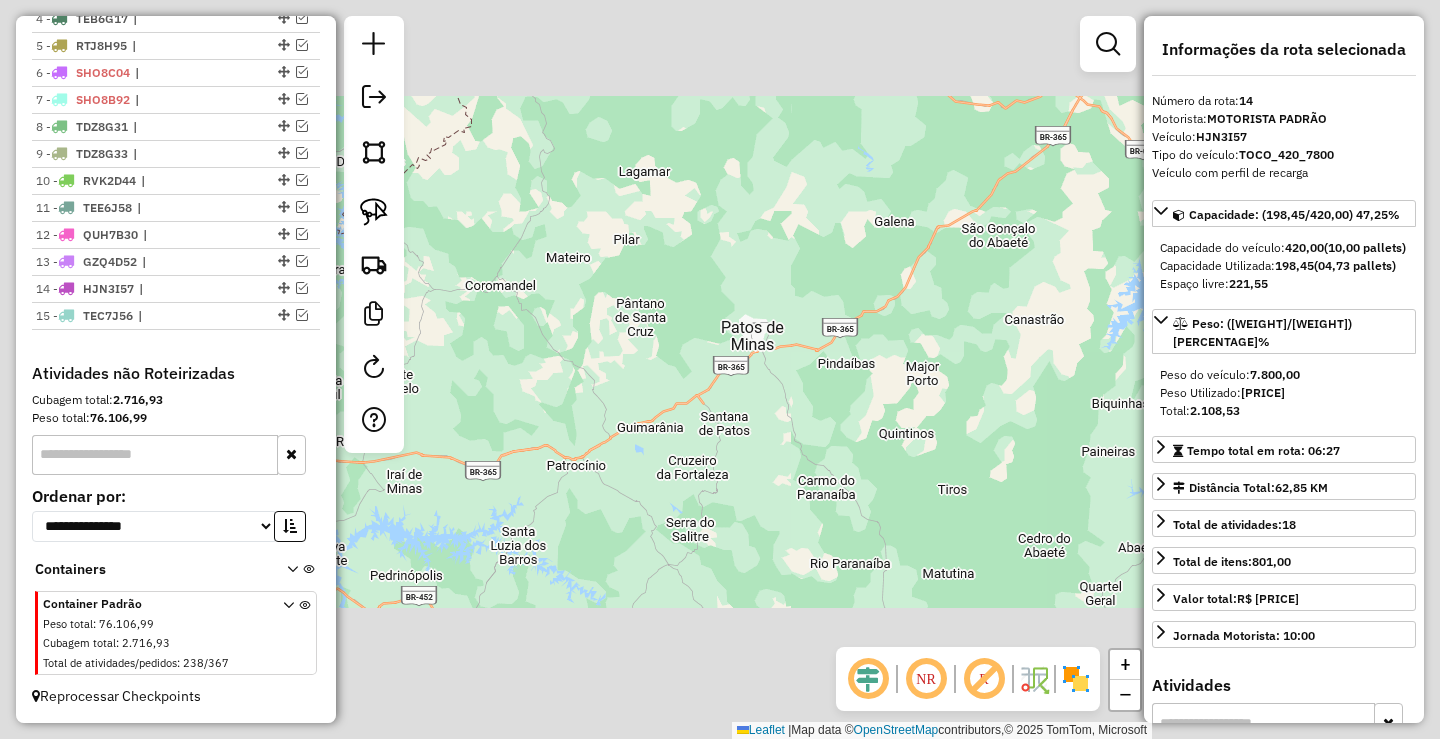 drag, startPoint x: 655, startPoint y: 359, endPoint x: 752, endPoint y: 313, distance: 107.35455 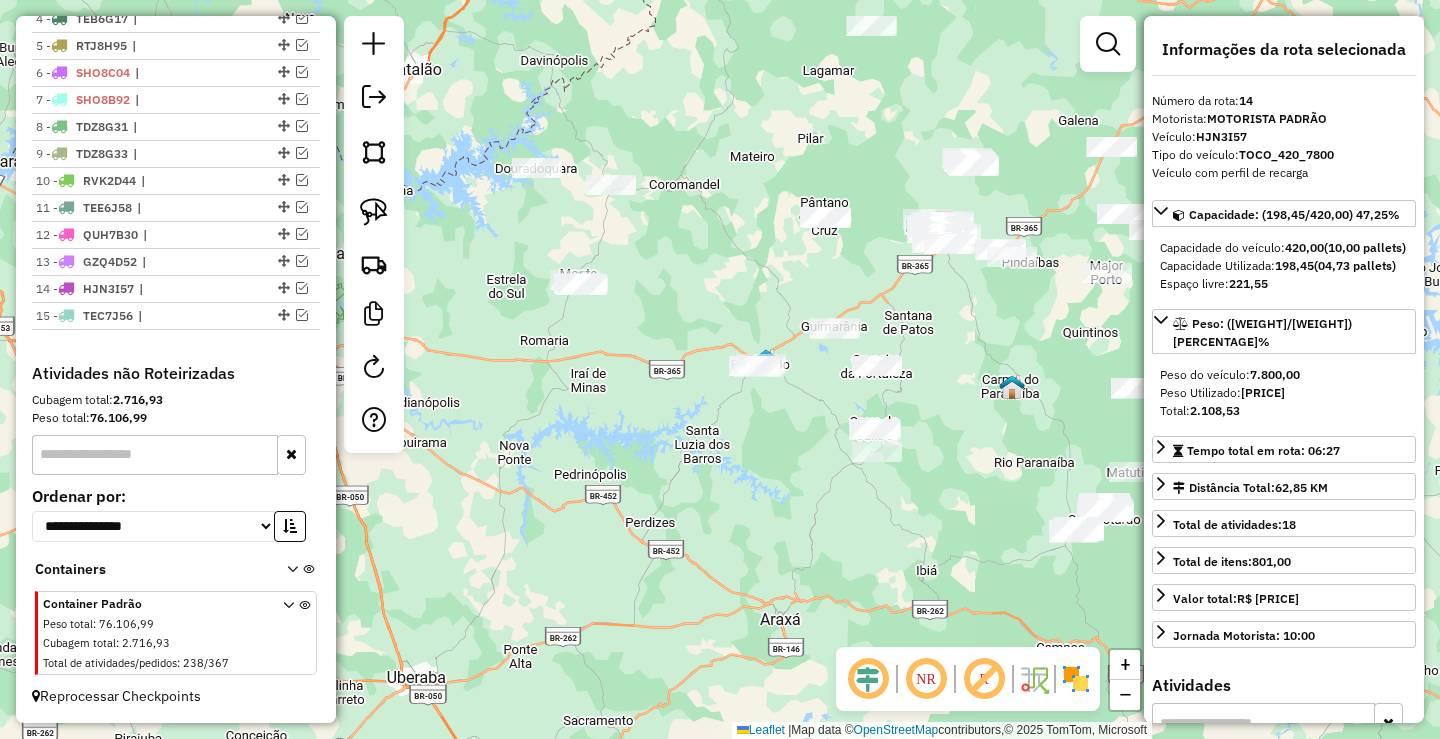 drag, startPoint x: 664, startPoint y: 465, endPoint x: 589, endPoint y: 489, distance: 78.74643 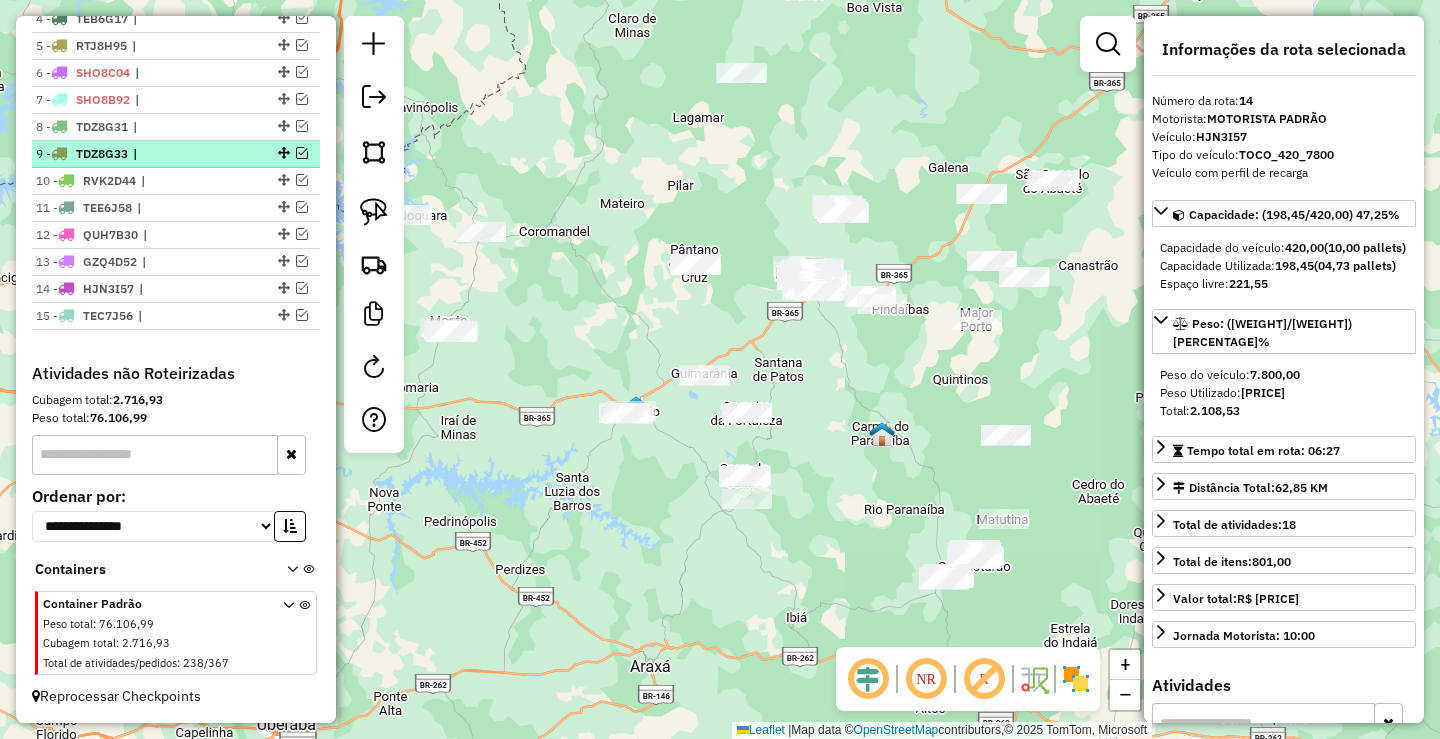 click at bounding box center [302, 153] 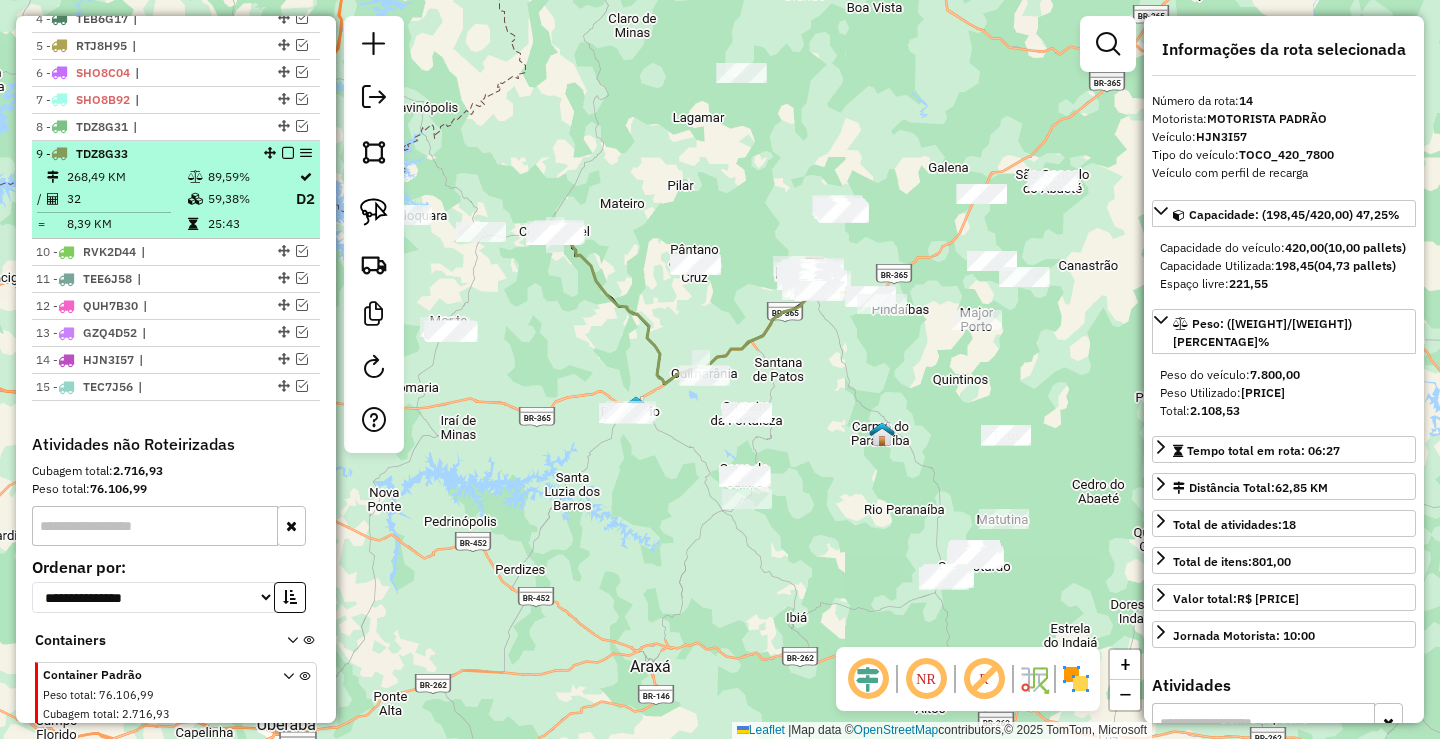 scroll, scrollTop: 908, scrollLeft: 0, axis: vertical 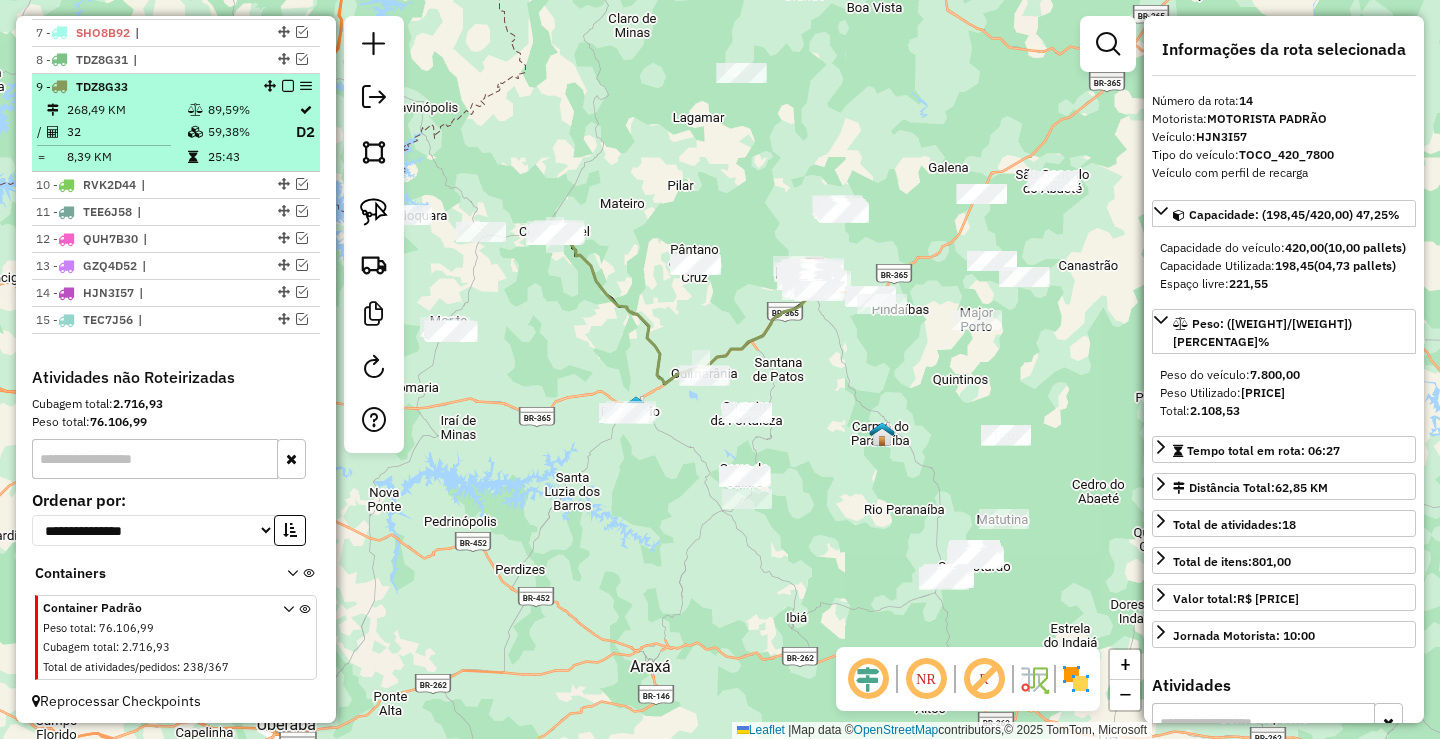 click on "25:43" at bounding box center [251, 157] 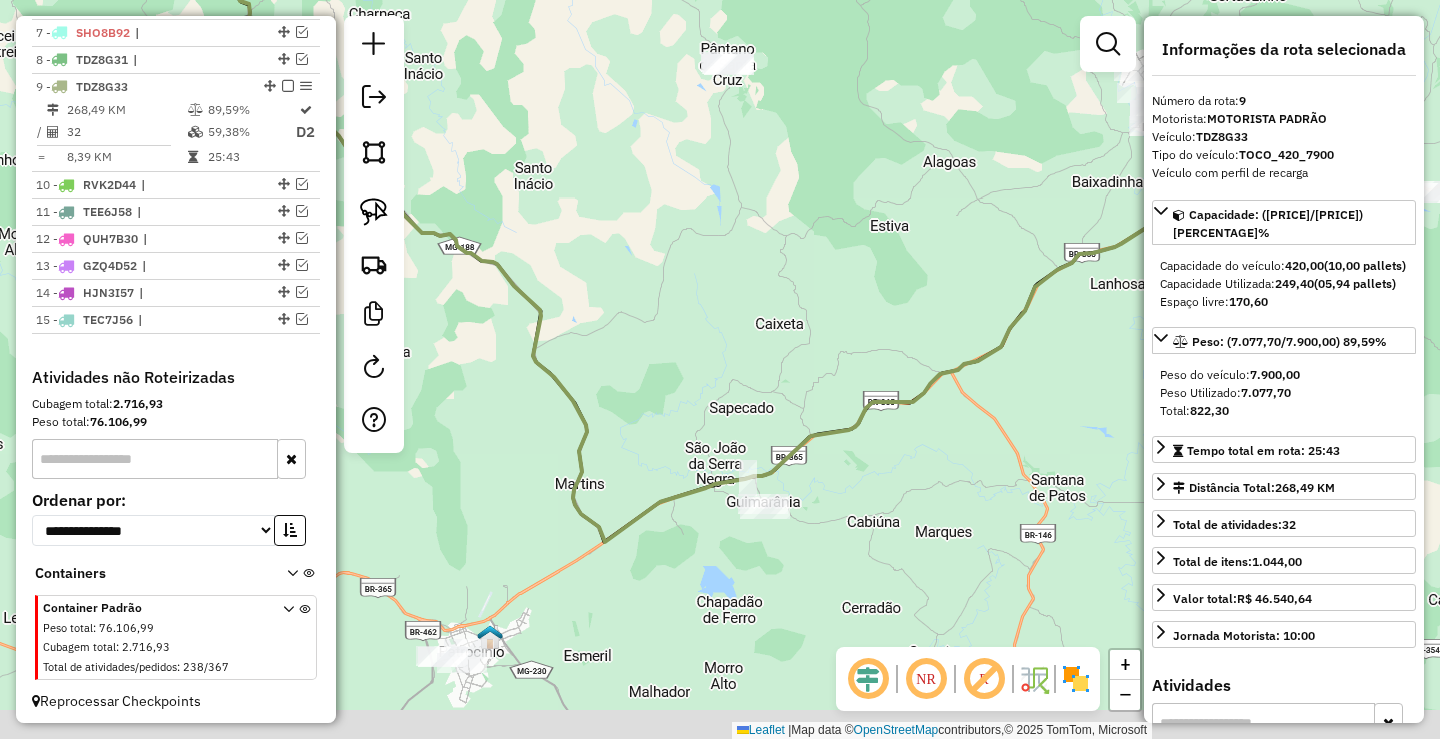 drag, startPoint x: 590, startPoint y: 288, endPoint x: 588, endPoint y: 230, distance: 58.034473 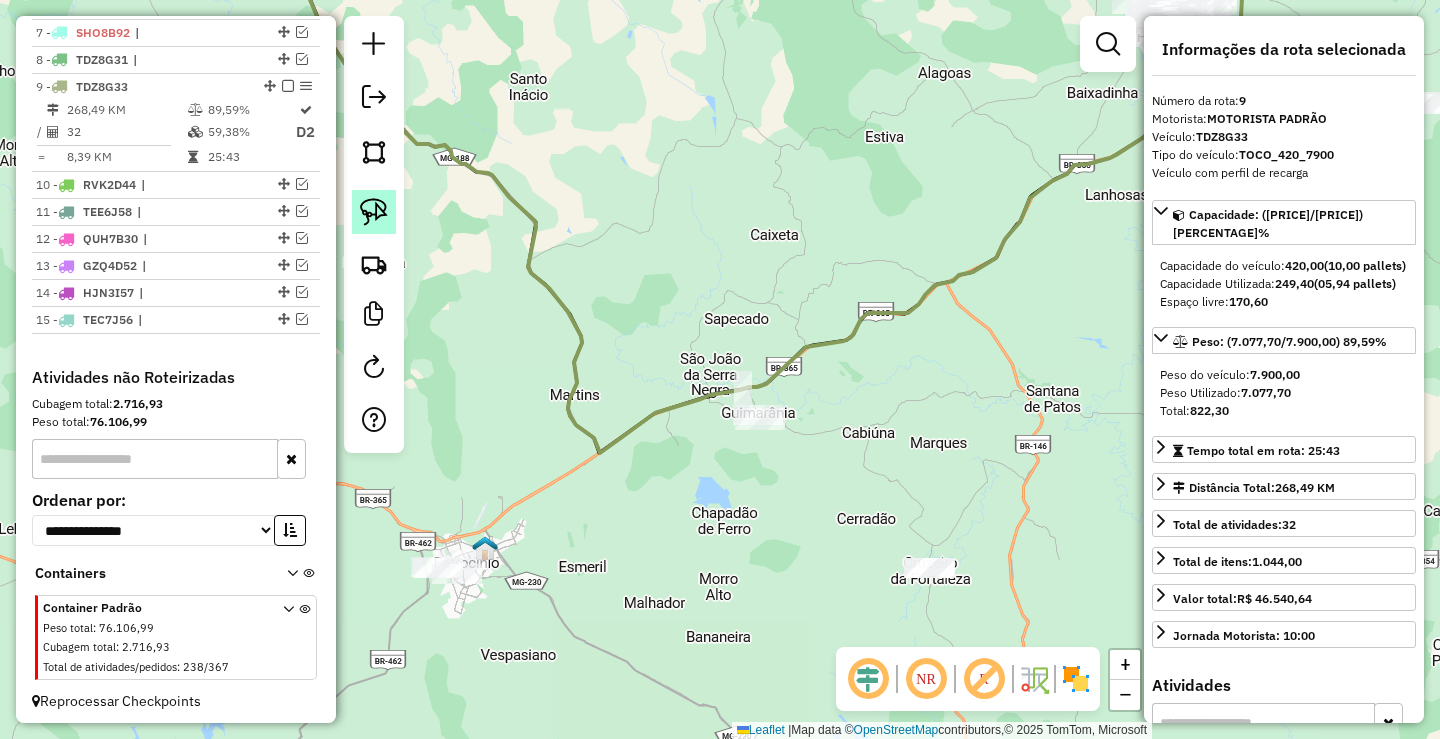 click 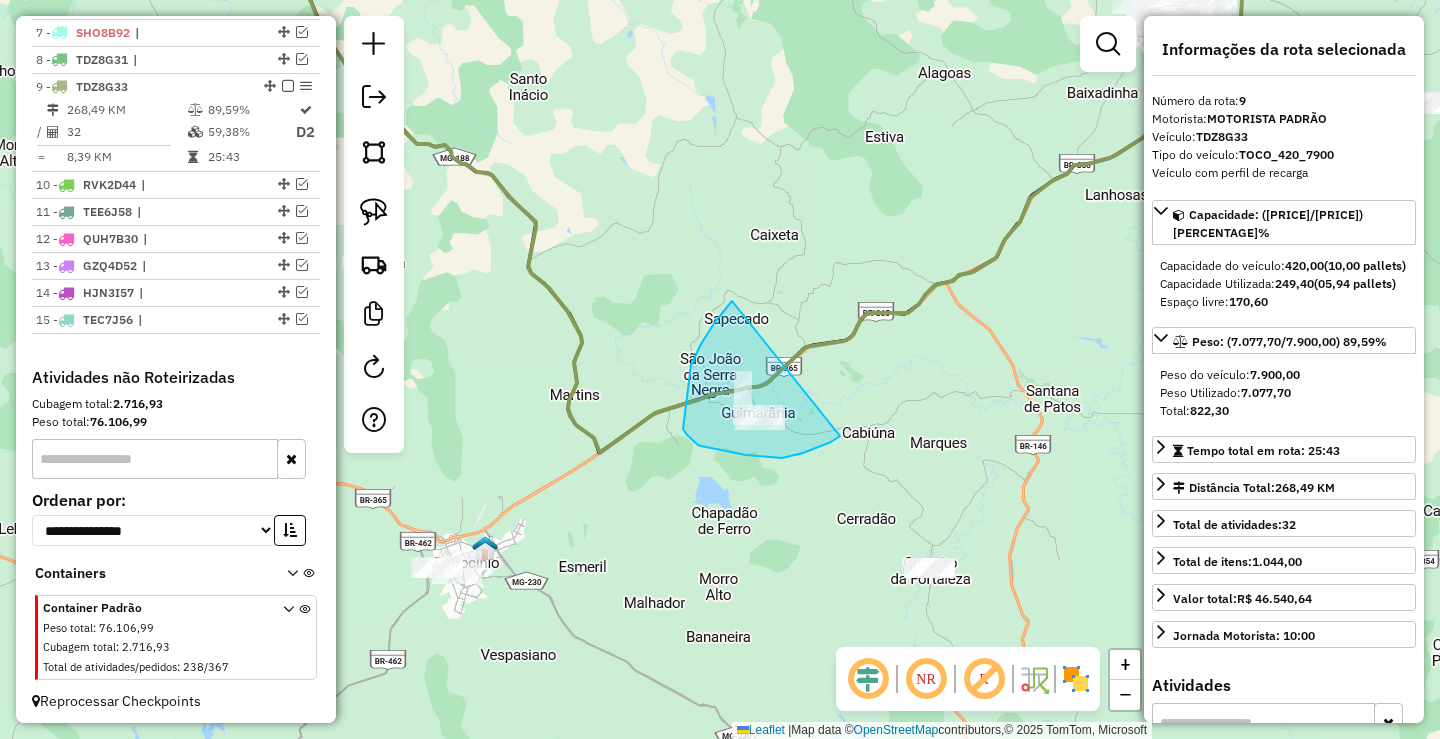 drag, startPoint x: 732, startPoint y: 301, endPoint x: 839, endPoint y: 435, distance: 171.47887 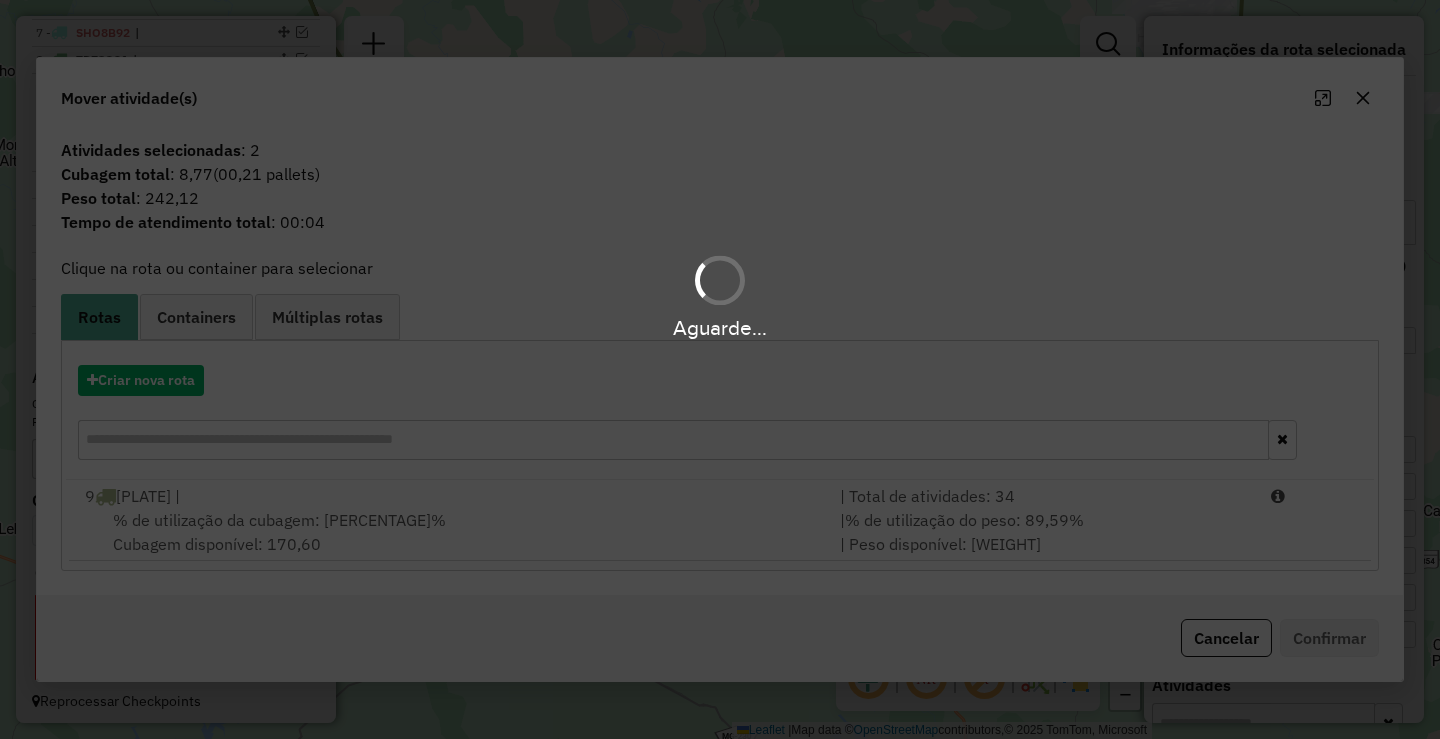 click on "Aguarde... Pop-up bloqueado! Seu navegador bloqueou automáticamente a abertura de uma nova janela. Acesse as configurações e adicione o endereço do sistema a lista de permissão. Fechar Informações da Sessão [NUMBER] - [DATE] Criação: [DATE] [TIME] Depósito: A3P [CITY] Total de rotas: [NUMBER] Distância Total: [NUMBER] km Tempo total: [TIME] Valor total: R$ [NUMBER] - Total roteirizado: R$ [NUMBER] - Total não roteirizado: R$ [NUMBER] Total de Atividades Roteirizadas: [NUMBER] Total de Pedidos Roteirizados: [NUMBER] Peso total roteirizado: [NUMBER] Cubagem total roteirizado: [NUMBER] Total de Atividades não Roteirizadas: [NUMBER] Total de Pedidos não Roteirizados: [NUMBER] Total de caixas por viagem: [NUMBER] / [NUMBER] = [NUMBER] Média de Atividades por viagem: [NUMBER] / [NUMBER] = [NUMBER] Ocupação média da frota: [PERCENTAGE]% Rotas vários dias: [NUMBER] Clientes Priorizados NR: [NUMBER] Rotas Recargas: [NUMBER] Ver rotas Ver veículos Finalizar todas as rotas [NUMBER] - | /" at bounding box center [720, 369] 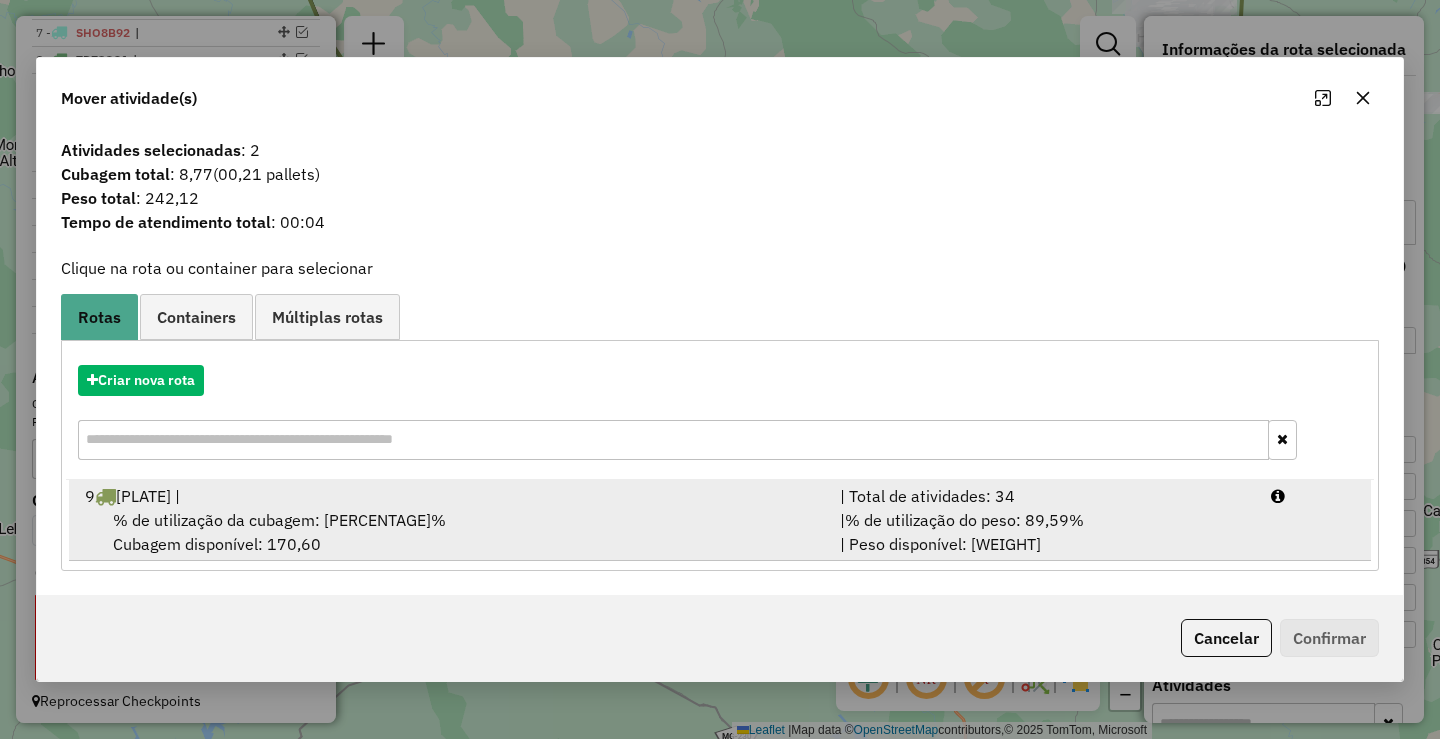 click on "% de utilização do peso: 89,59%" at bounding box center (964, 520) 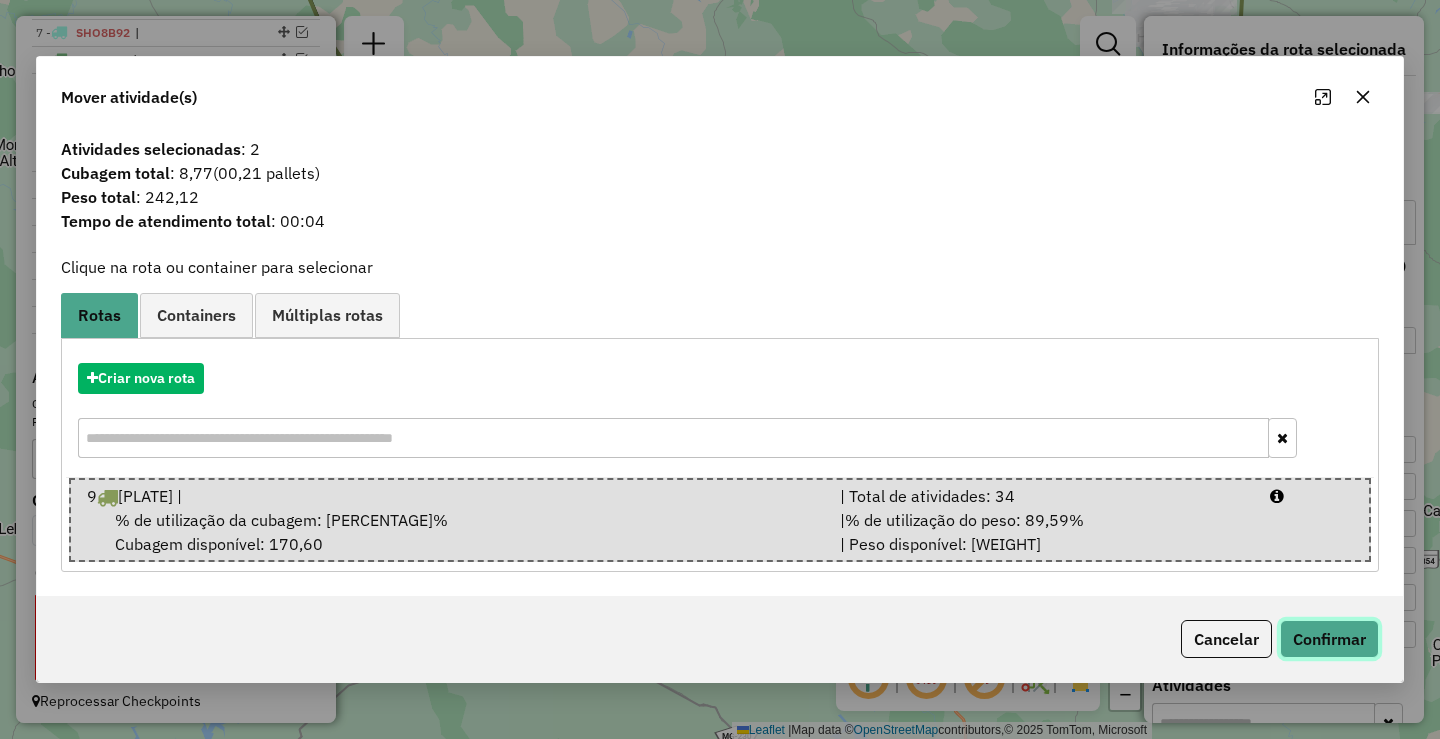 click on "Confirmar" 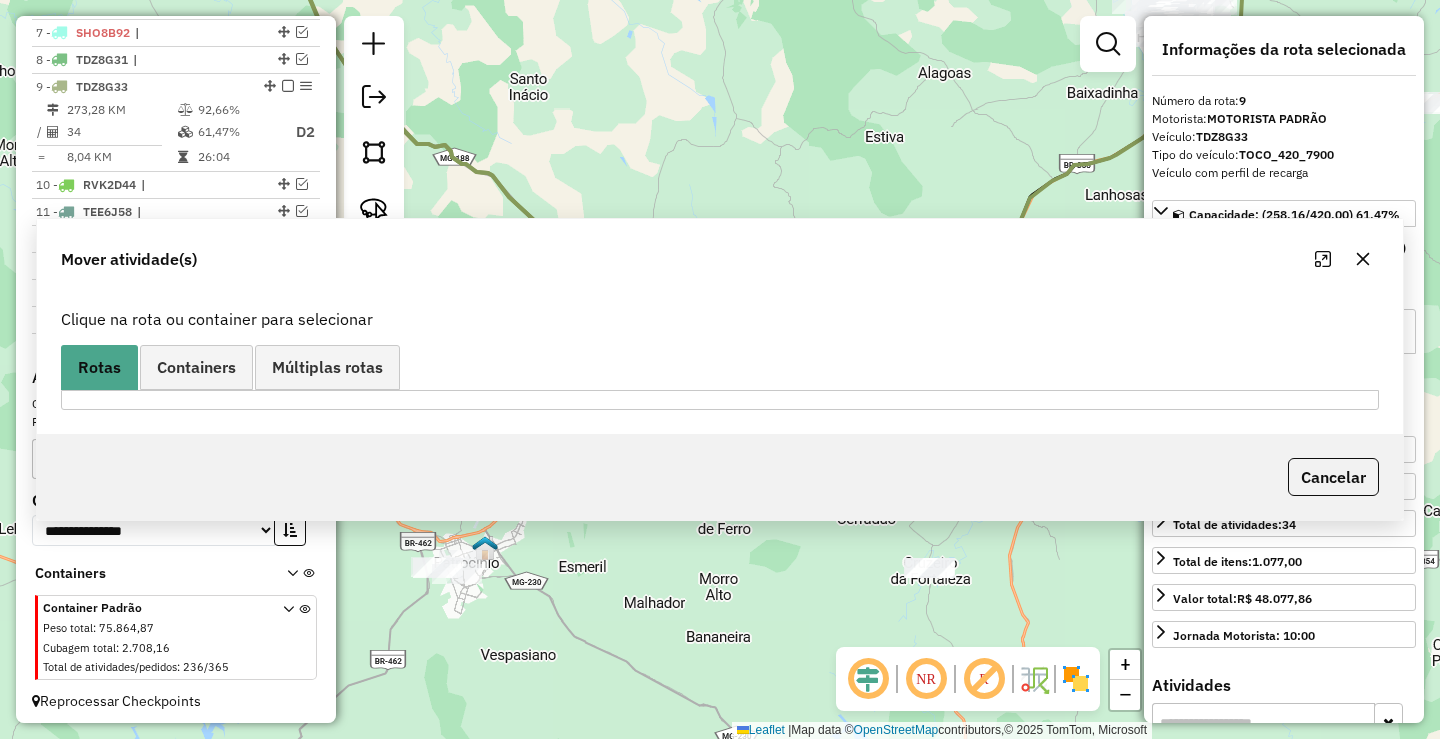 scroll, scrollTop: 913, scrollLeft: 0, axis: vertical 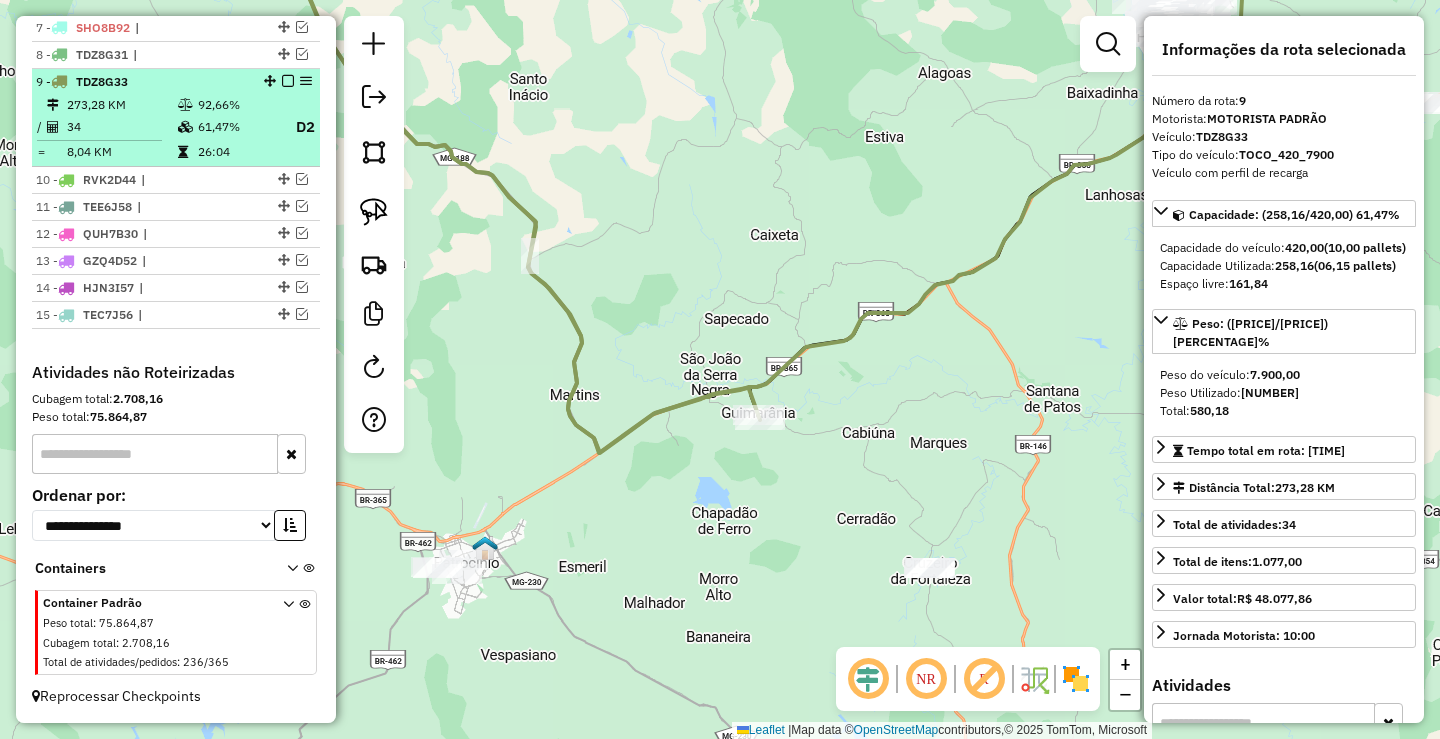 click at bounding box center (288, 81) 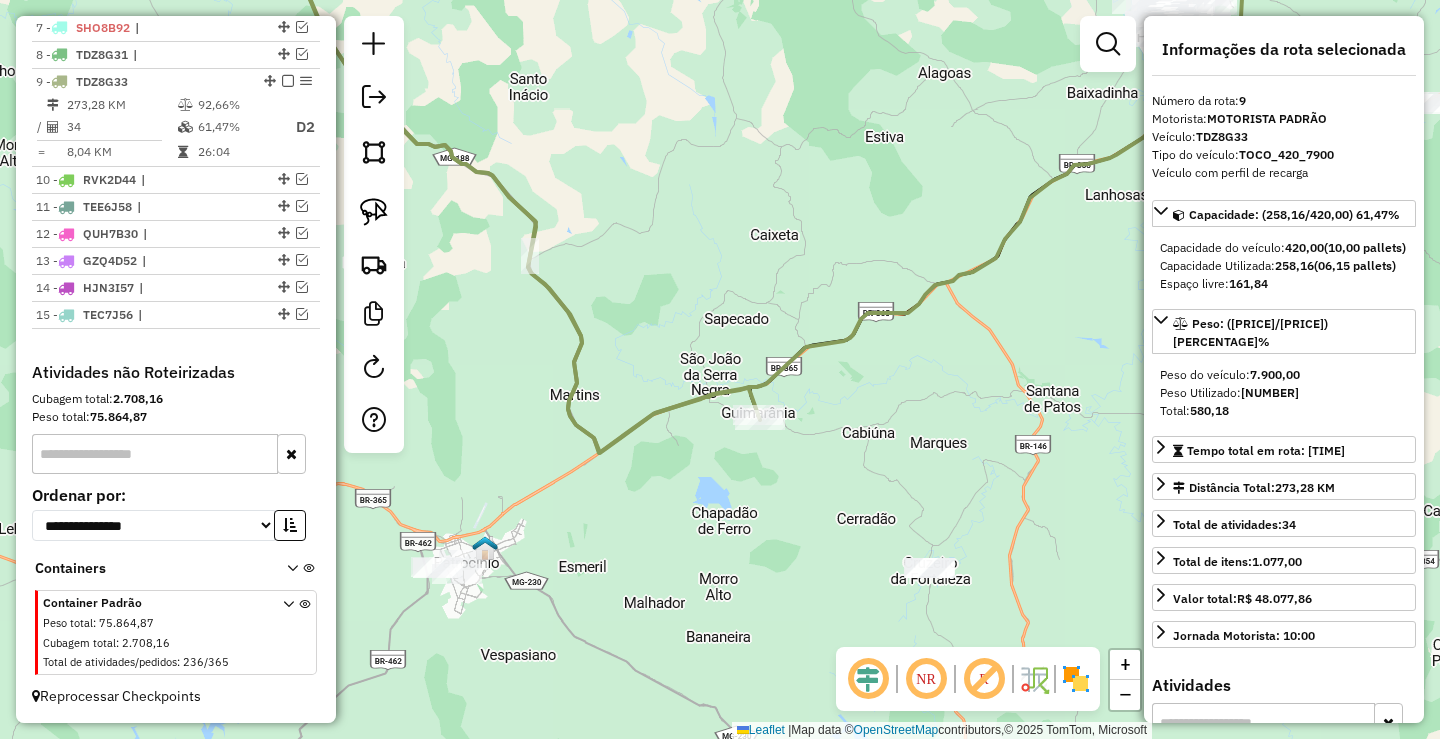 scroll, scrollTop: 841, scrollLeft: 0, axis: vertical 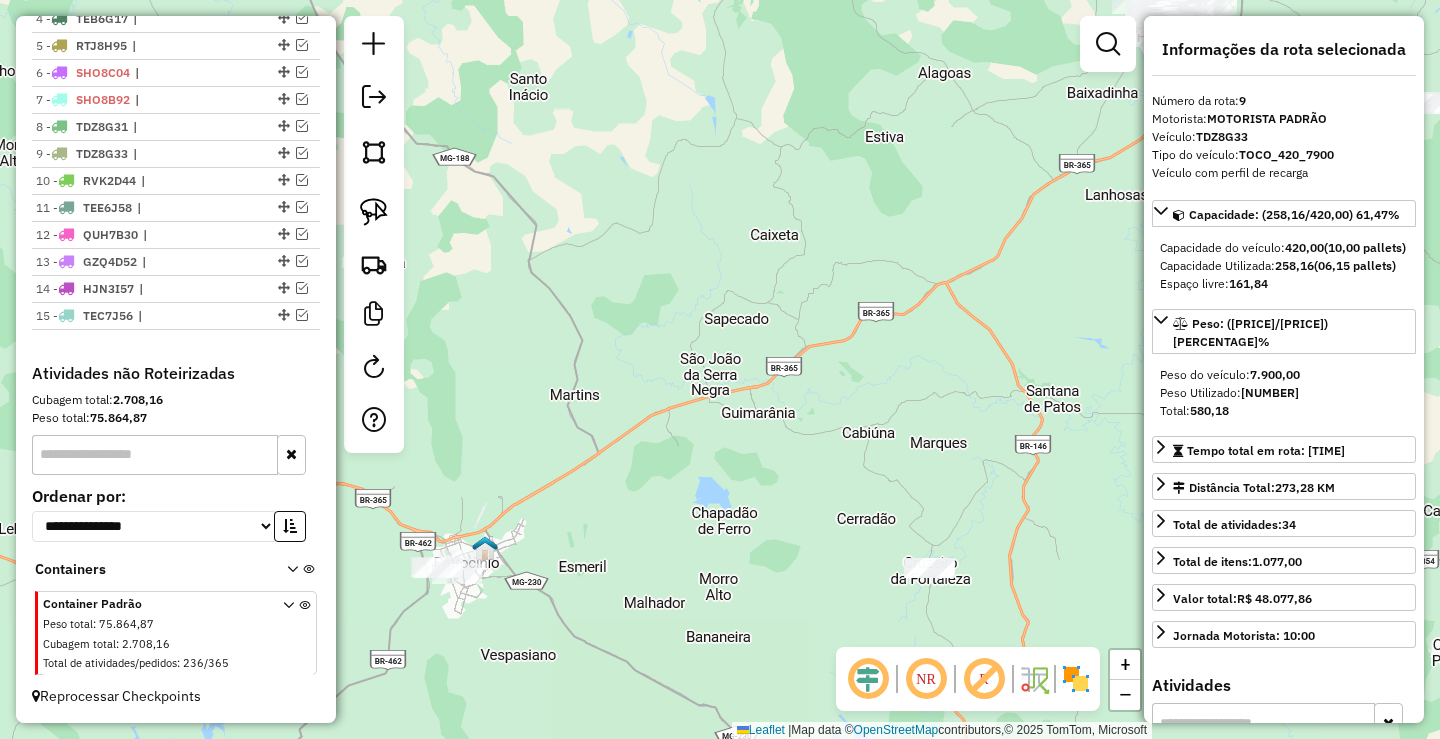 drag, startPoint x: 637, startPoint y: 392, endPoint x: 906, endPoint y: 256, distance: 301.42496 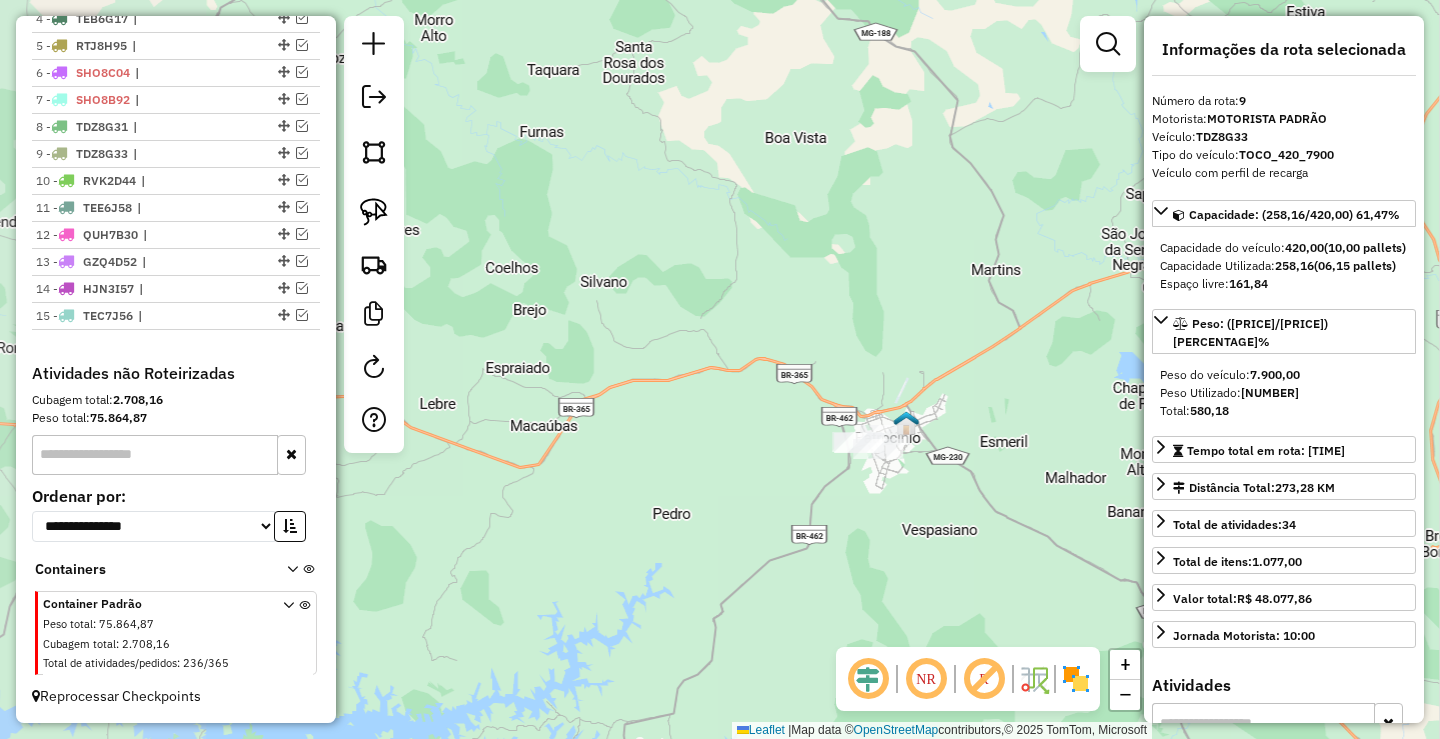 drag, startPoint x: 648, startPoint y: 288, endPoint x: 793, endPoint y: 361, distance: 162.33916 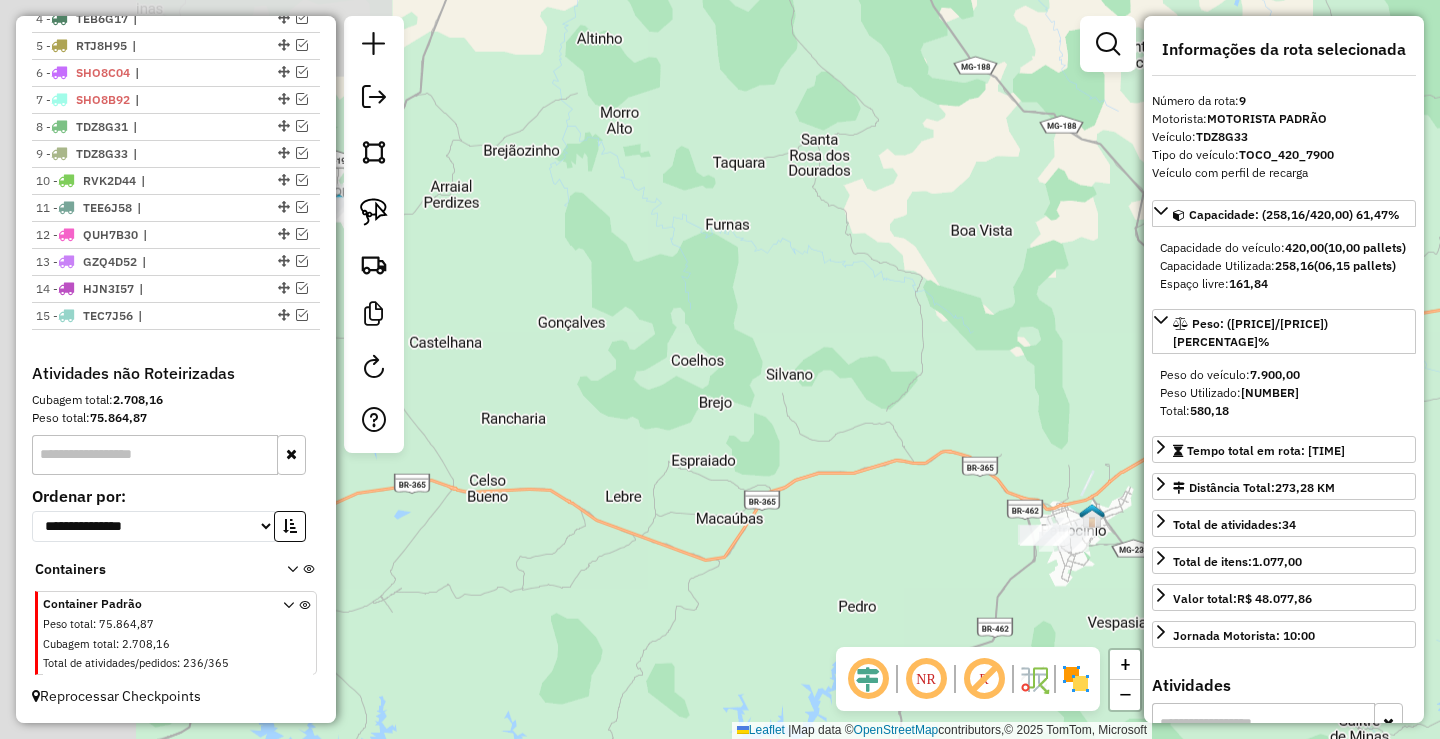 drag, startPoint x: 710, startPoint y: 329, endPoint x: 933, endPoint y: 386, distance: 230.16951 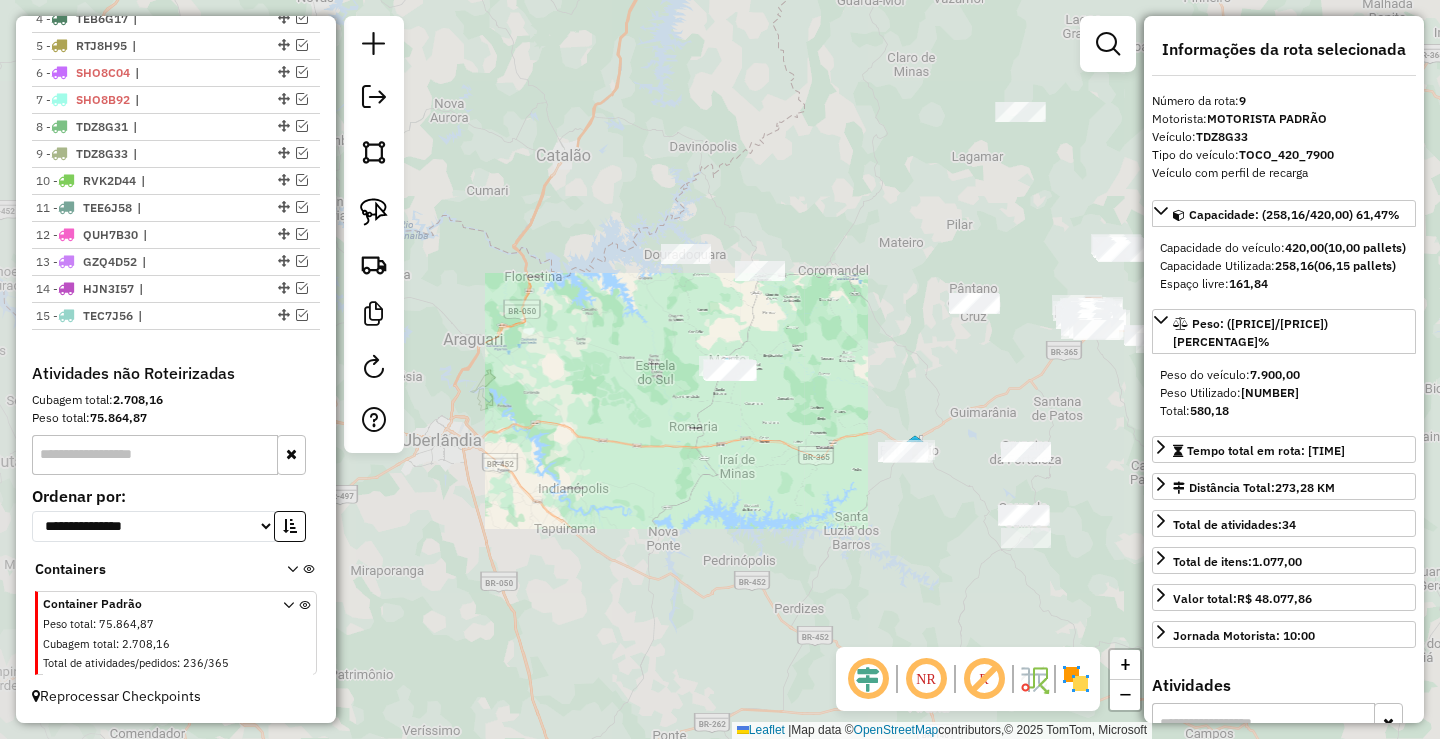 drag, startPoint x: 811, startPoint y: 447, endPoint x: 662, endPoint y: 504, distance: 159.53056 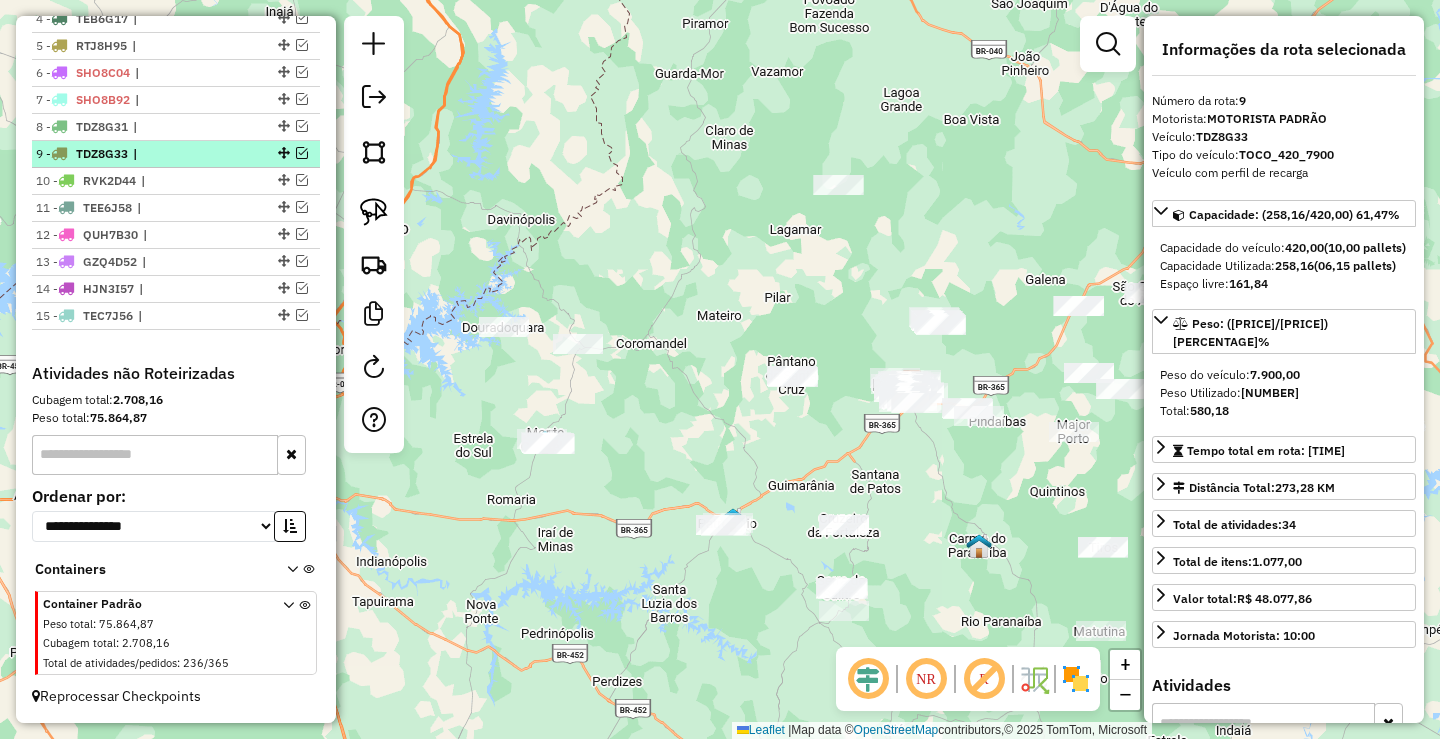 click at bounding box center [302, 153] 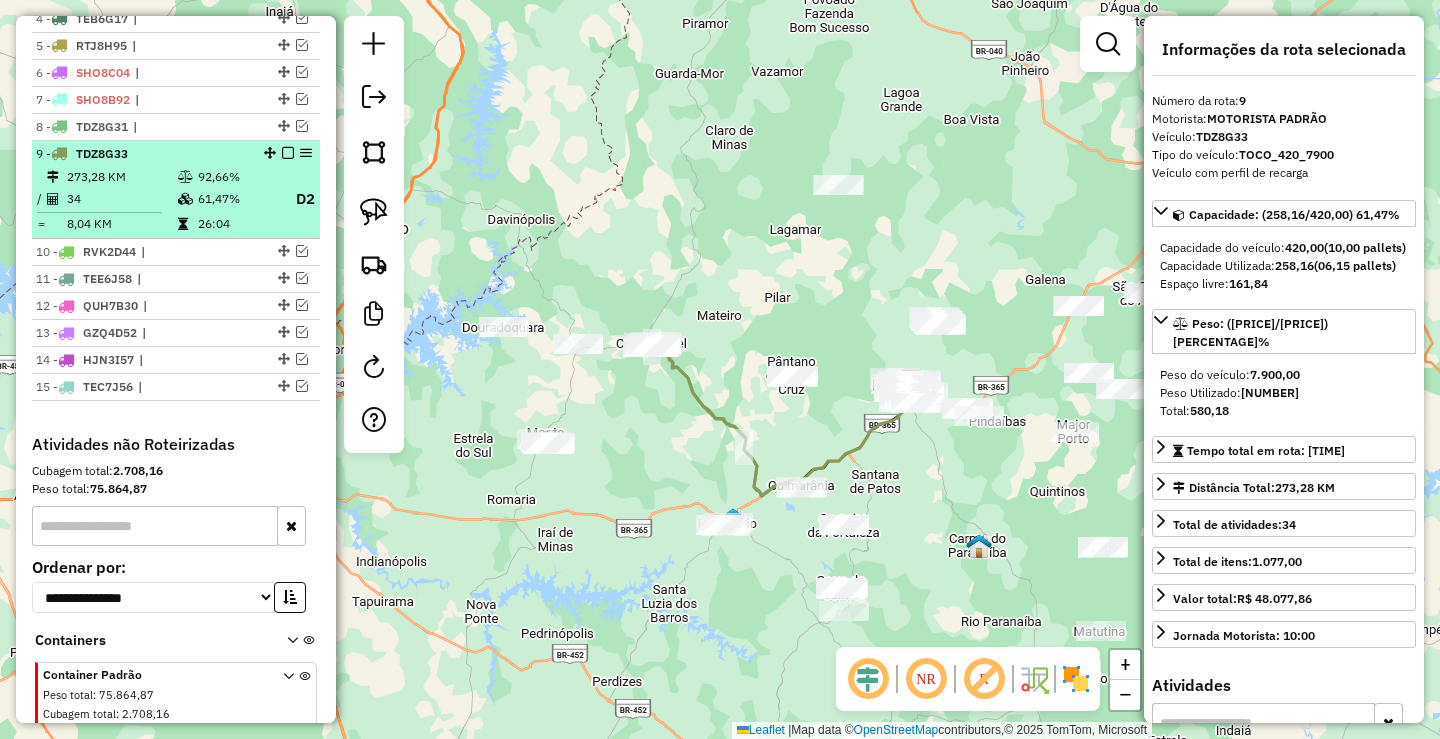 scroll, scrollTop: 913, scrollLeft: 0, axis: vertical 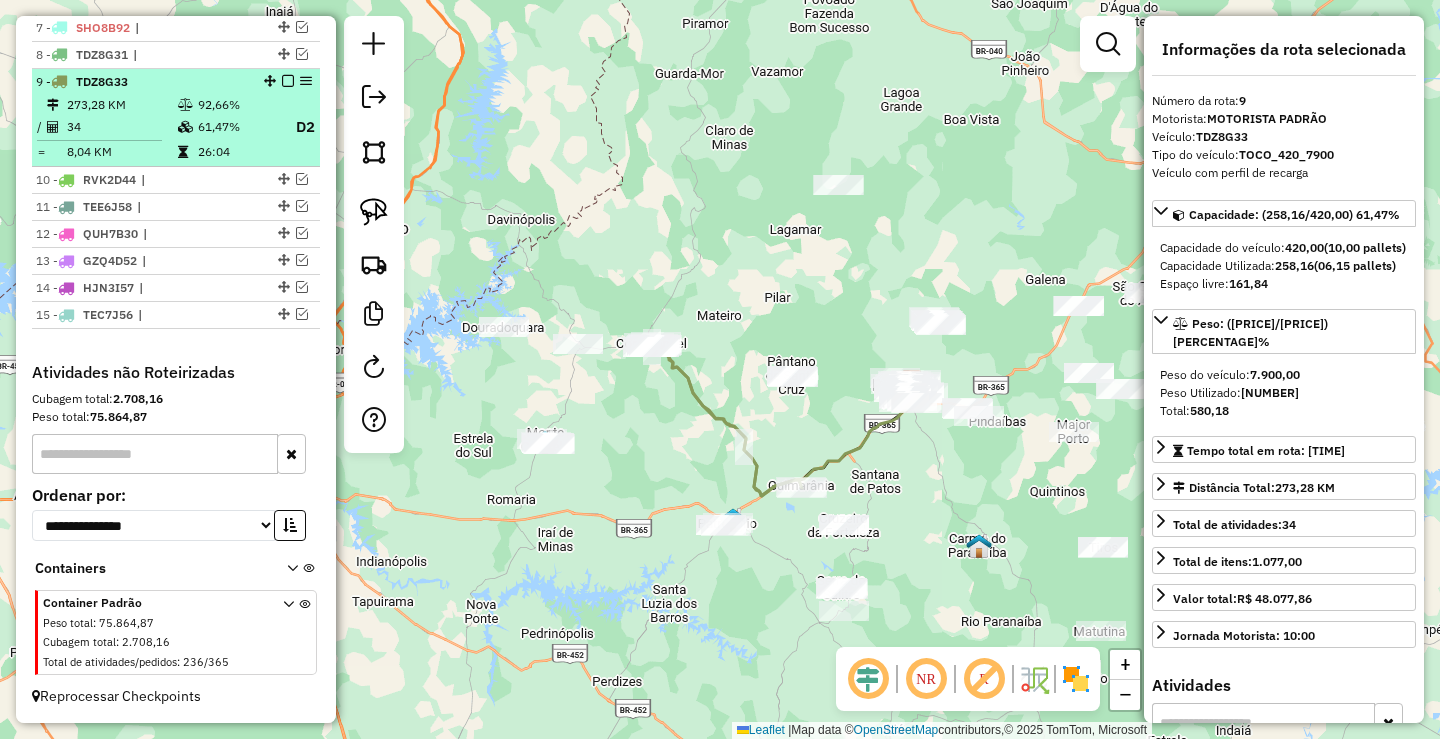 click at bounding box center (288, 81) 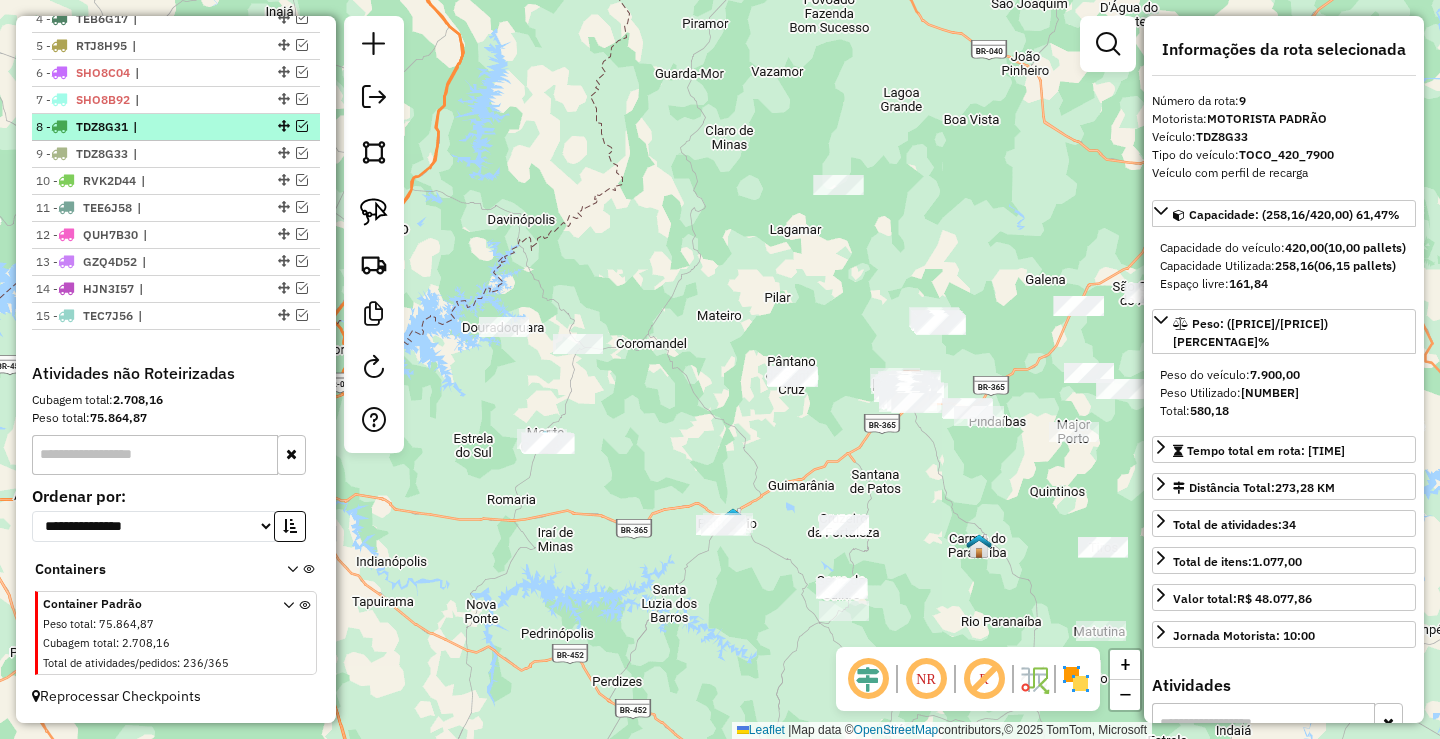 click at bounding box center (302, 126) 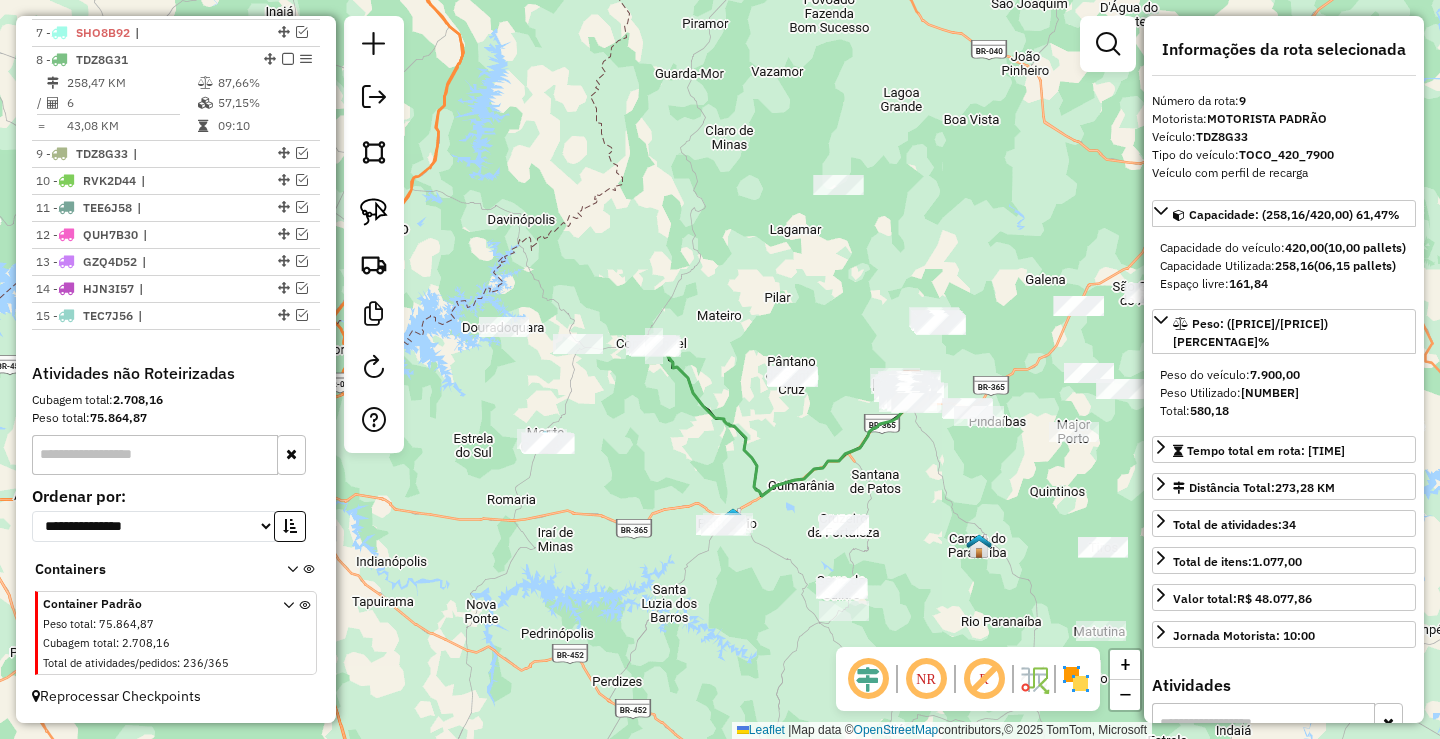 drag, startPoint x: 283, startPoint y: 57, endPoint x: 400, endPoint y: 184, distance: 172.6789 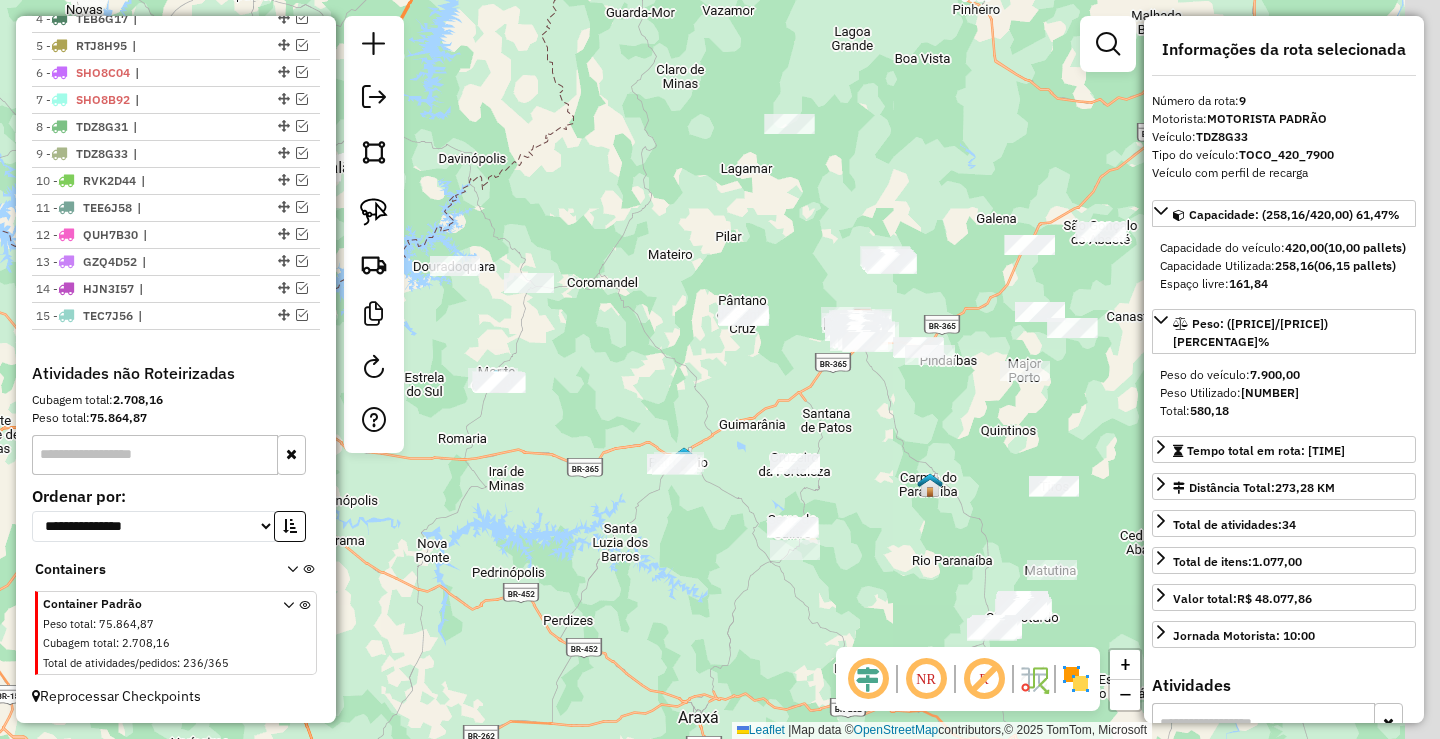 drag, startPoint x: 596, startPoint y: 374, endPoint x: 497, endPoint y: 247, distance: 161.02795 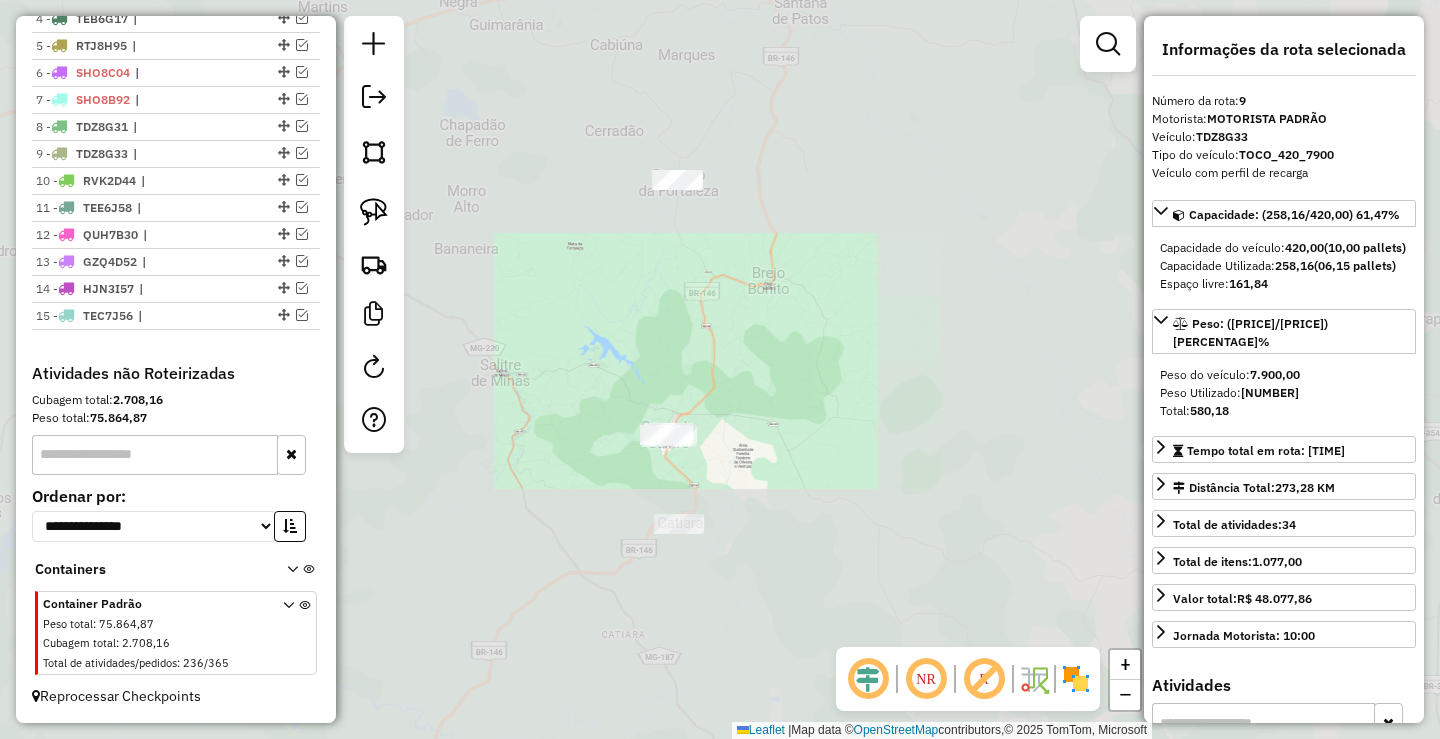 drag, startPoint x: 882, startPoint y: 343, endPoint x: 769, endPoint y: 589, distance: 270.71204 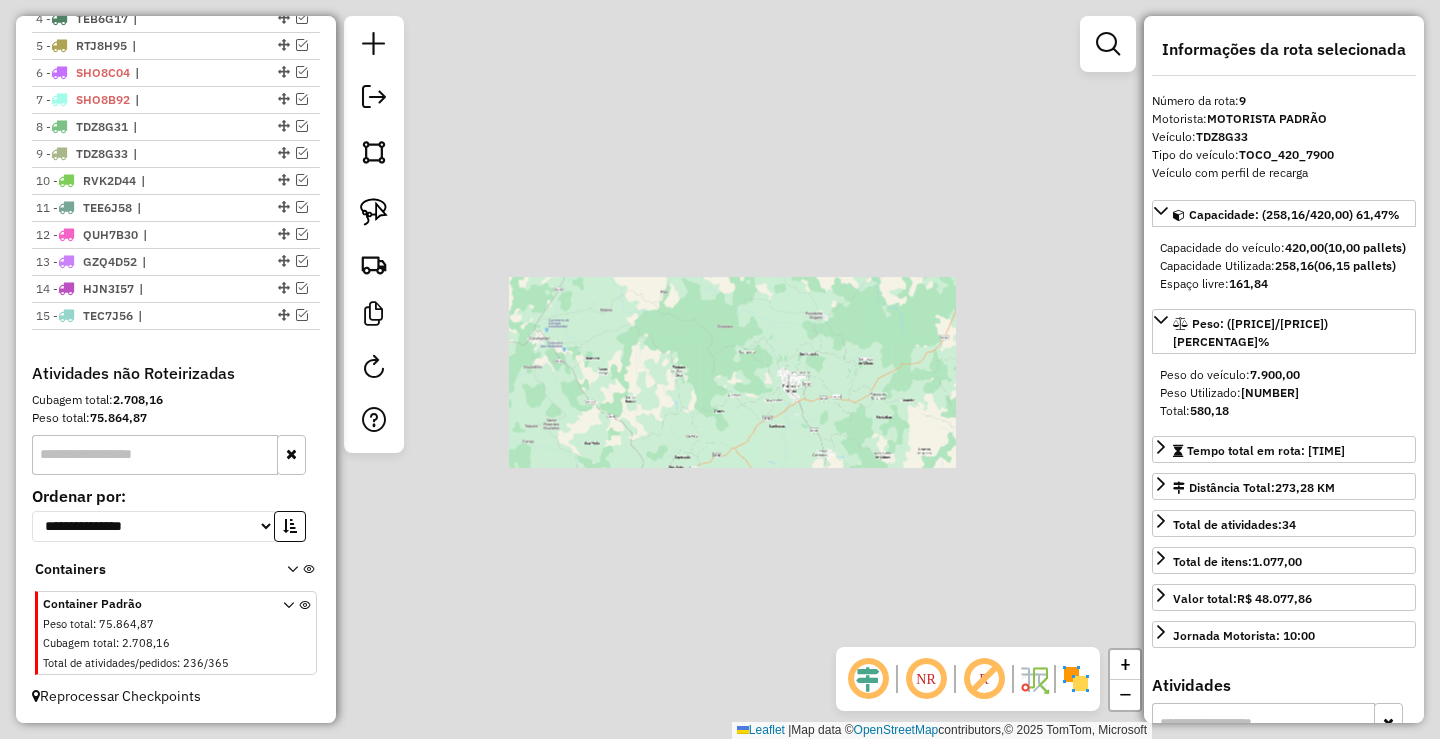 drag, startPoint x: 772, startPoint y: 531, endPoint x: 757, endPoint y: 553, distance: 26.627054 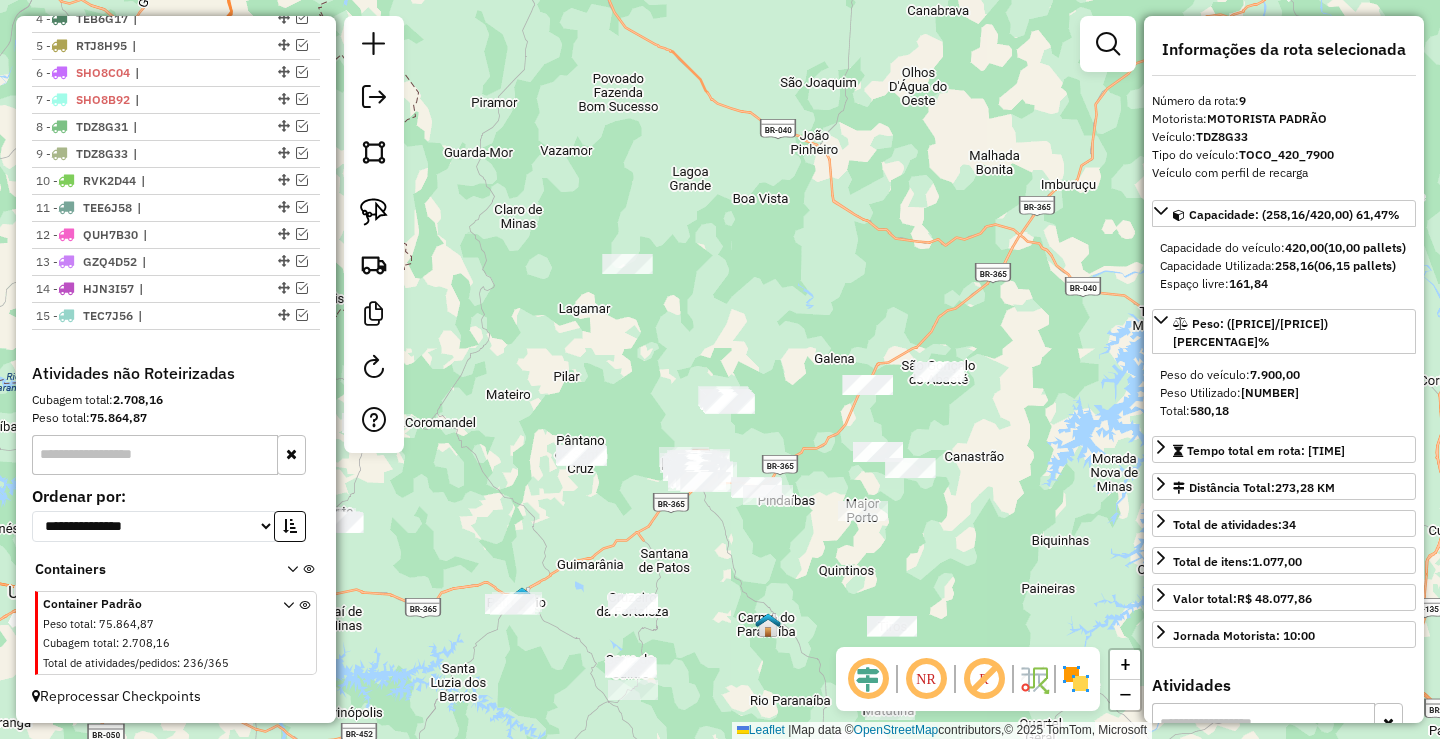 drag, startPoint x: 727, startPoint y: 552, endPoint x: 666, endPoint y: 479, distance: 95.131485 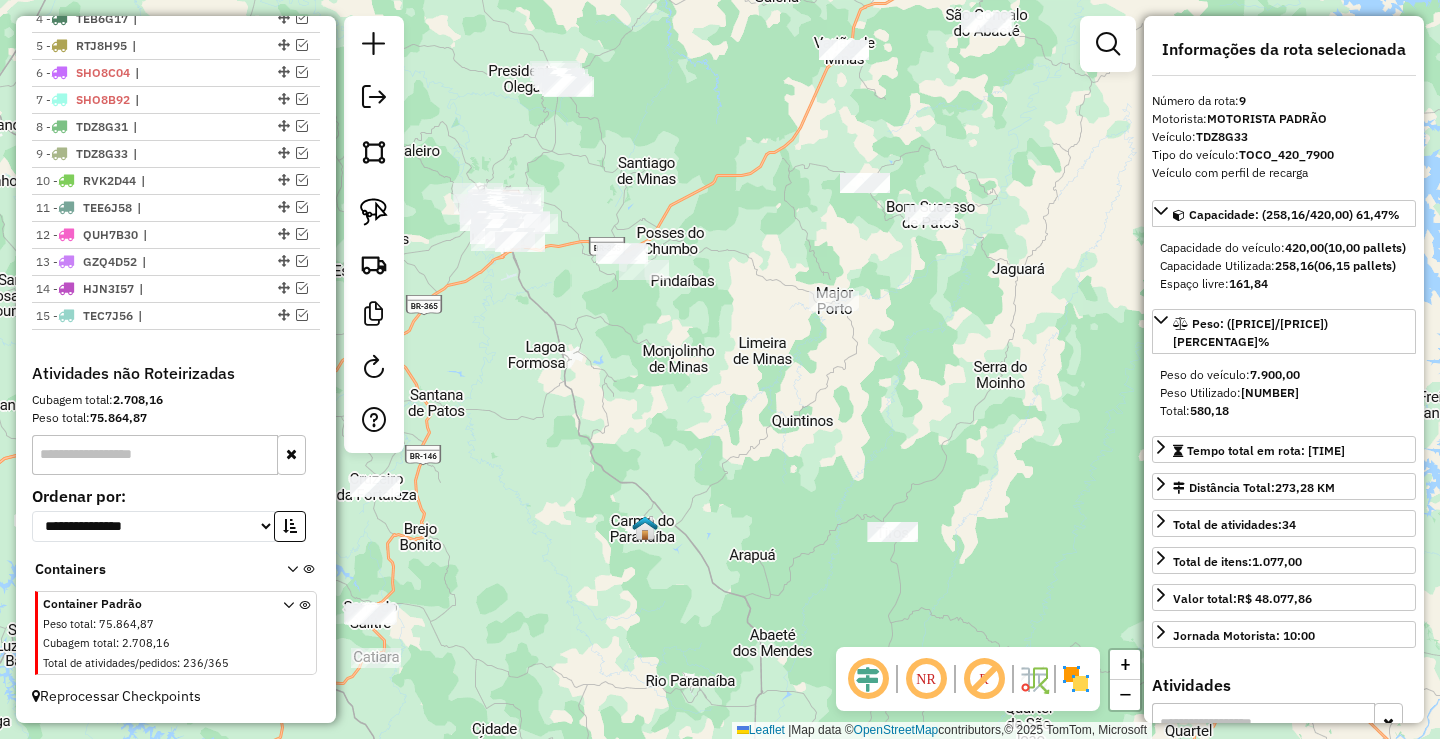 drag, startPoint x: 698, startPoint y: 450, endPoint x: 692, endPoint y: 403, distance: 47.38143 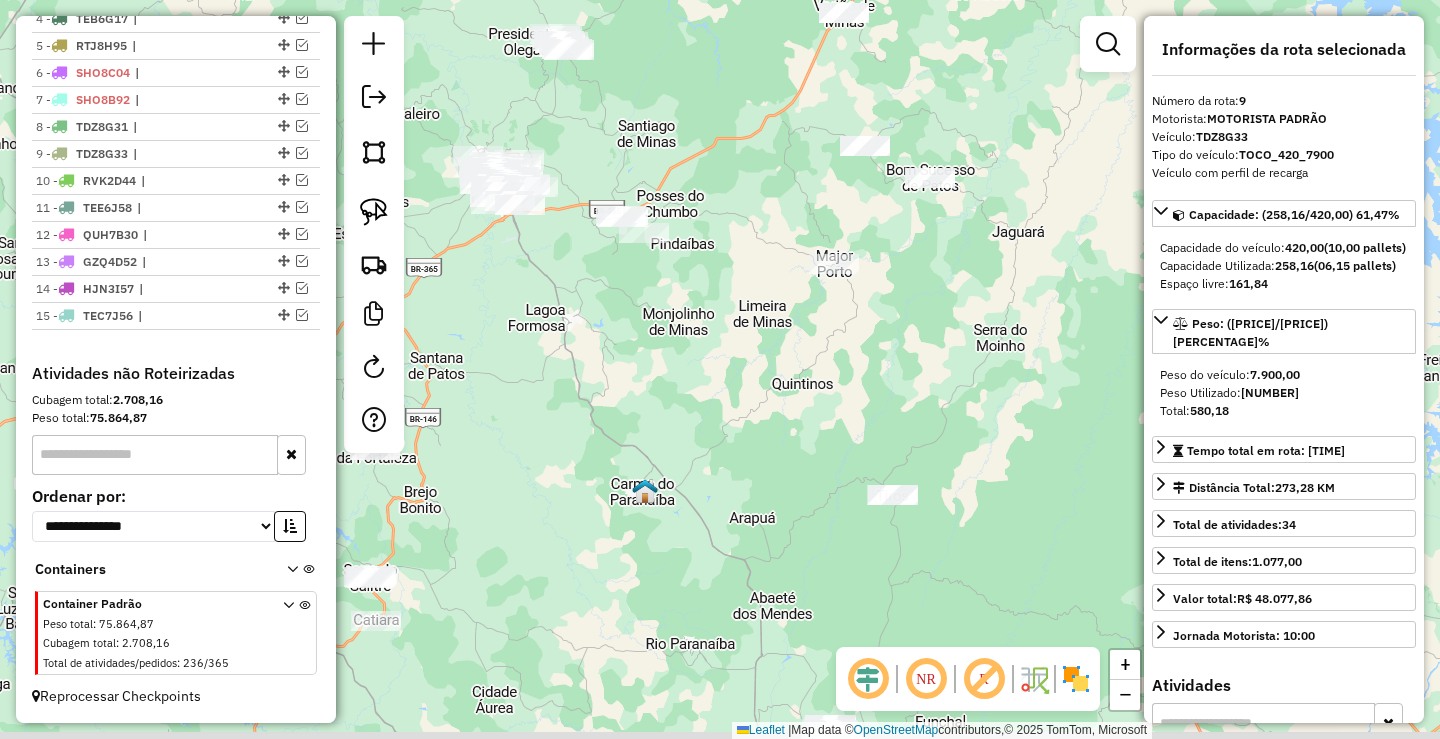 drag, startPoint x: 657, startPoint y: 405, endPoint x: 650, endPoint y: 317, distance: 88.27797 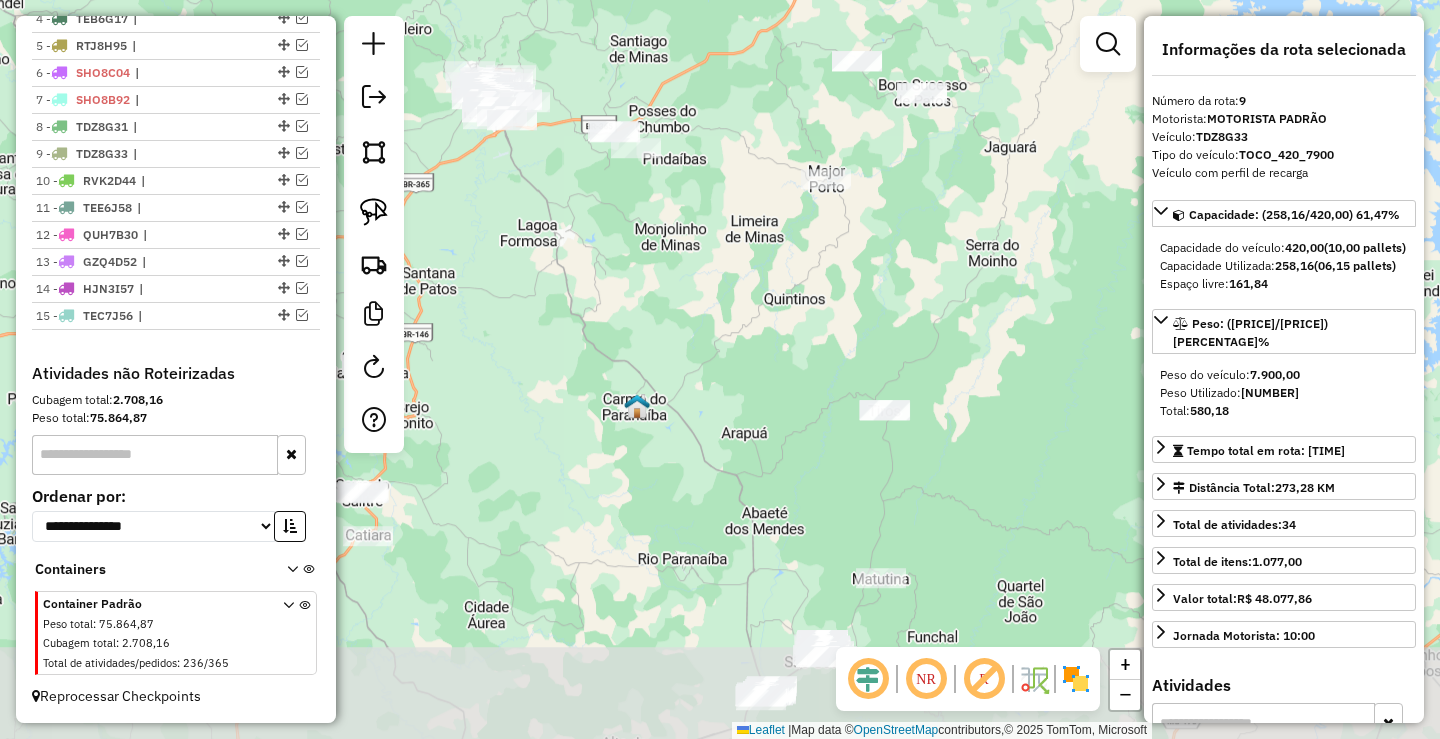 drag, startPoint x: 674, startPoint y: 412, endPoint x: 659, endPoint y: 307, distance: 106.06602 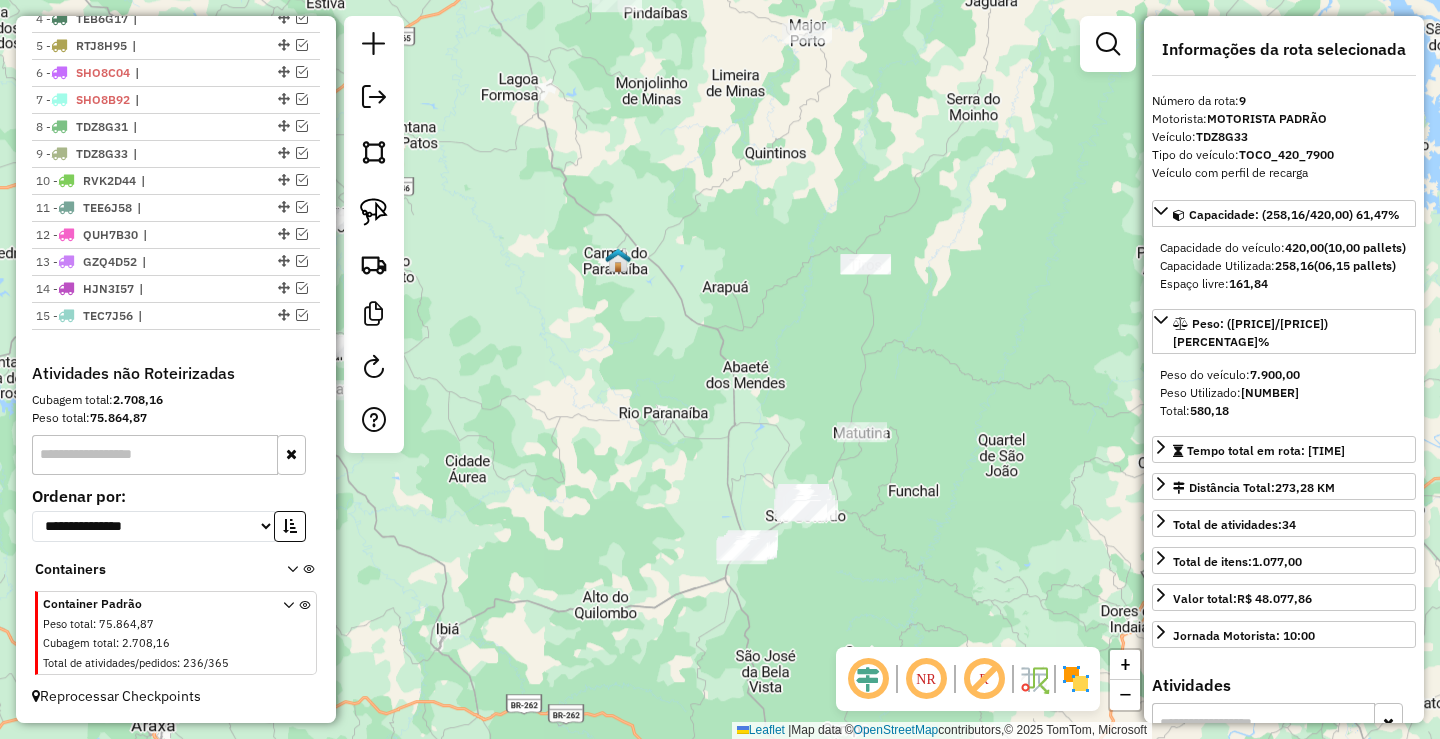 drag, startPoint x: 701, startPoint y: 389, endPoint x: 724, endPoint y: 362, distance: 35.468296 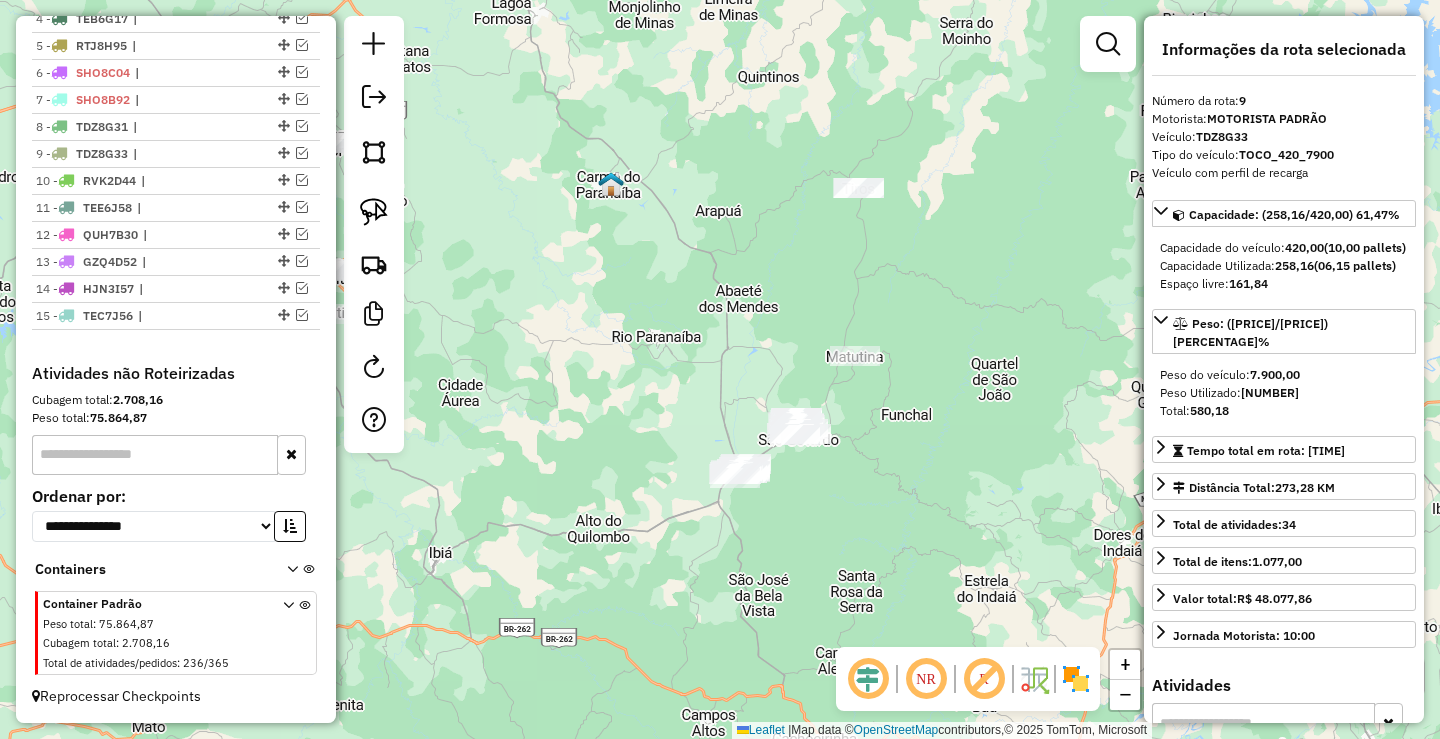 click 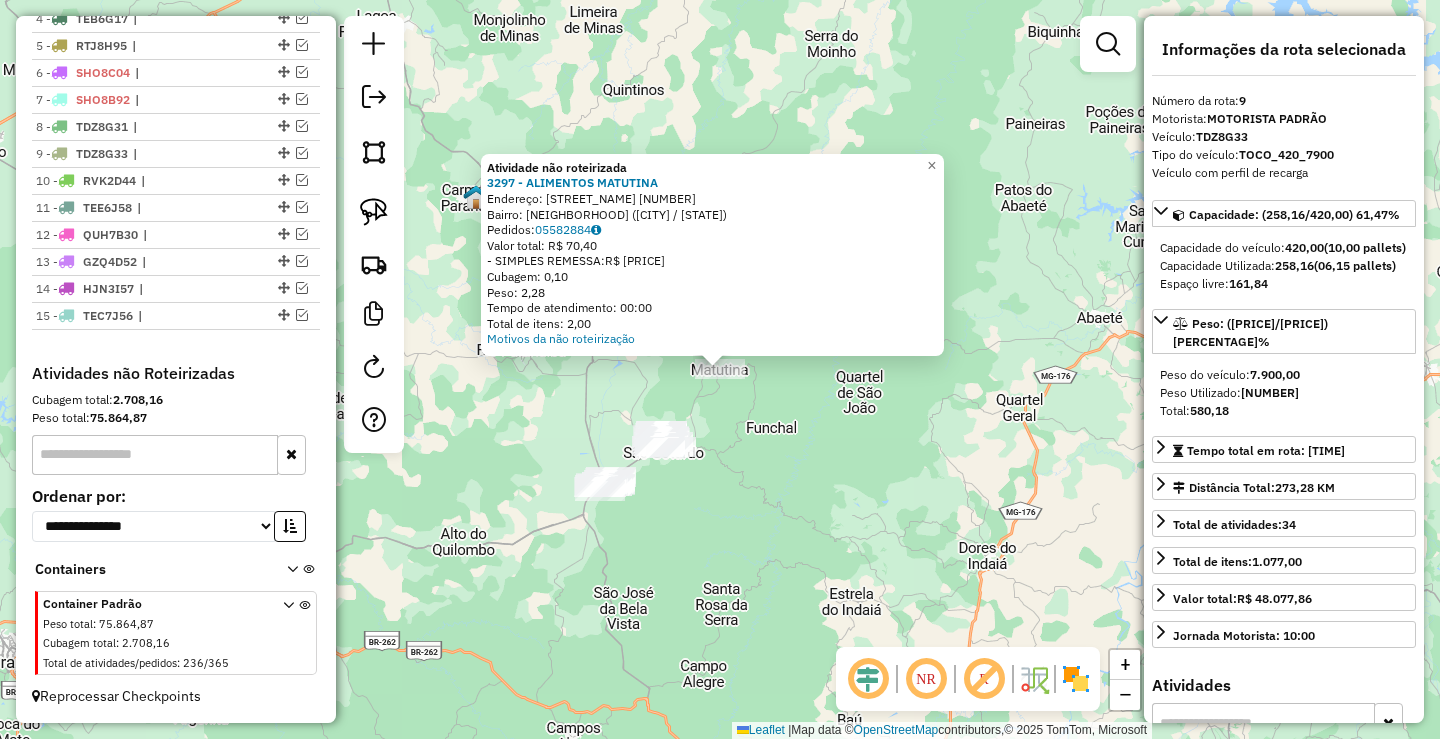 drag, startPoint x: 788, startPoint y: 451, endPoint x: 819, endPoint y: 431, distance: 36.891735 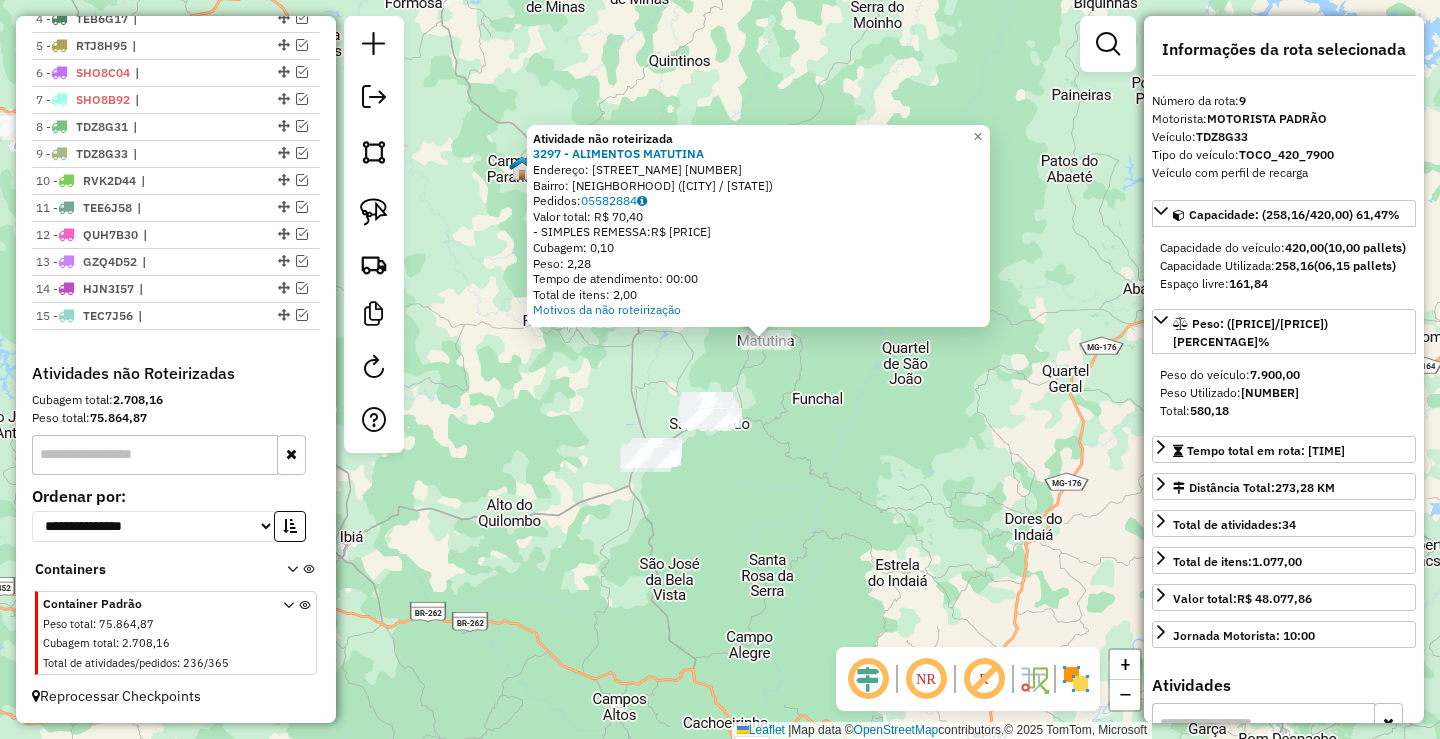 click on "Atividade não roteirizada [NUMBER] - [BUSINESS_NAME]  Endereço:  [STREET_NAME] [NUMBER]   Bairro: [NEIGHBORHOOD] ([CITY] / [STATE])   Pedidos:  [NUMBER]   Valor total: R$ [PRICE]   - SIMPLES REMESSA:  R$ [PRICE]   Cubagem: [VOLUME]   Peso: [WEIGHT]   Tempo de atendimento: [TIME]   Total de itens: [NUMBER]  Motivos da não roteirização × Janela de atendimento Grade de atendimento Capacidade Transportadoras Veículos Cliente Pedidos  Rotas Selecione os dias de semana para filtrar as janelas de atendimento  Seg   Ter   Qua   Qui   Sex   Sáb   Dom  Informe o período da janela de atendimento: De: Até:  Filtrar exatamente a janela do cliente  Considerar janela de atendimento padrão  Selecione os dias de semana para filtrar as grades de atendimento  Seg   Ter   Qua   Qui   Sex   Sáb   Dom   Considerar clientes sem dia de atendimento cadastrado  Clientes fora do dia de atendimento selecionado Filtrar as atividades entre os valores definidos abaixo:  Peso mínimo:   Peso máximo:   Cubagem mínima:   Cubagem máxima:   De:   Até:  +" 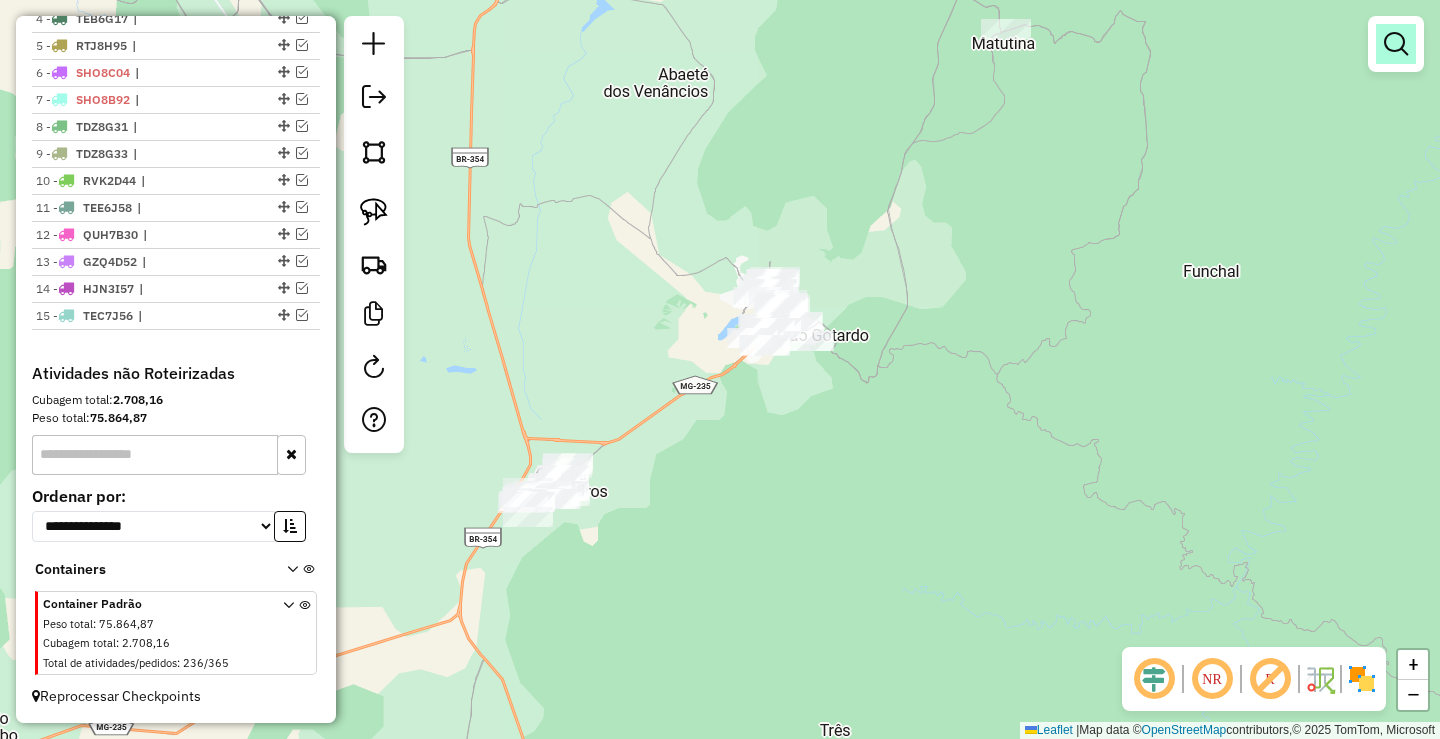 click at bounding box center (1396, 44) 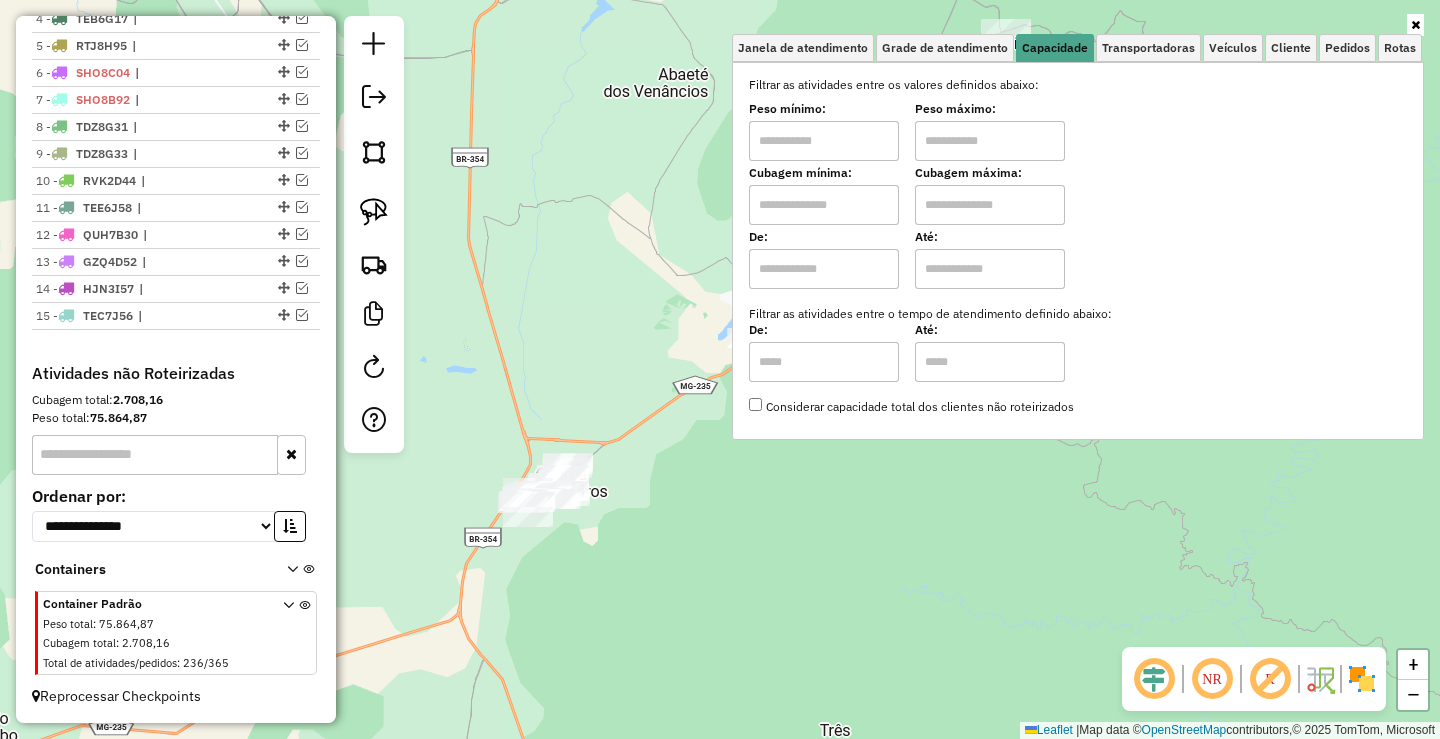 drag, startPoint x: 779, startPoint y: 149, endPoint x: 793, endPoint y: 153, distance: 14.56022 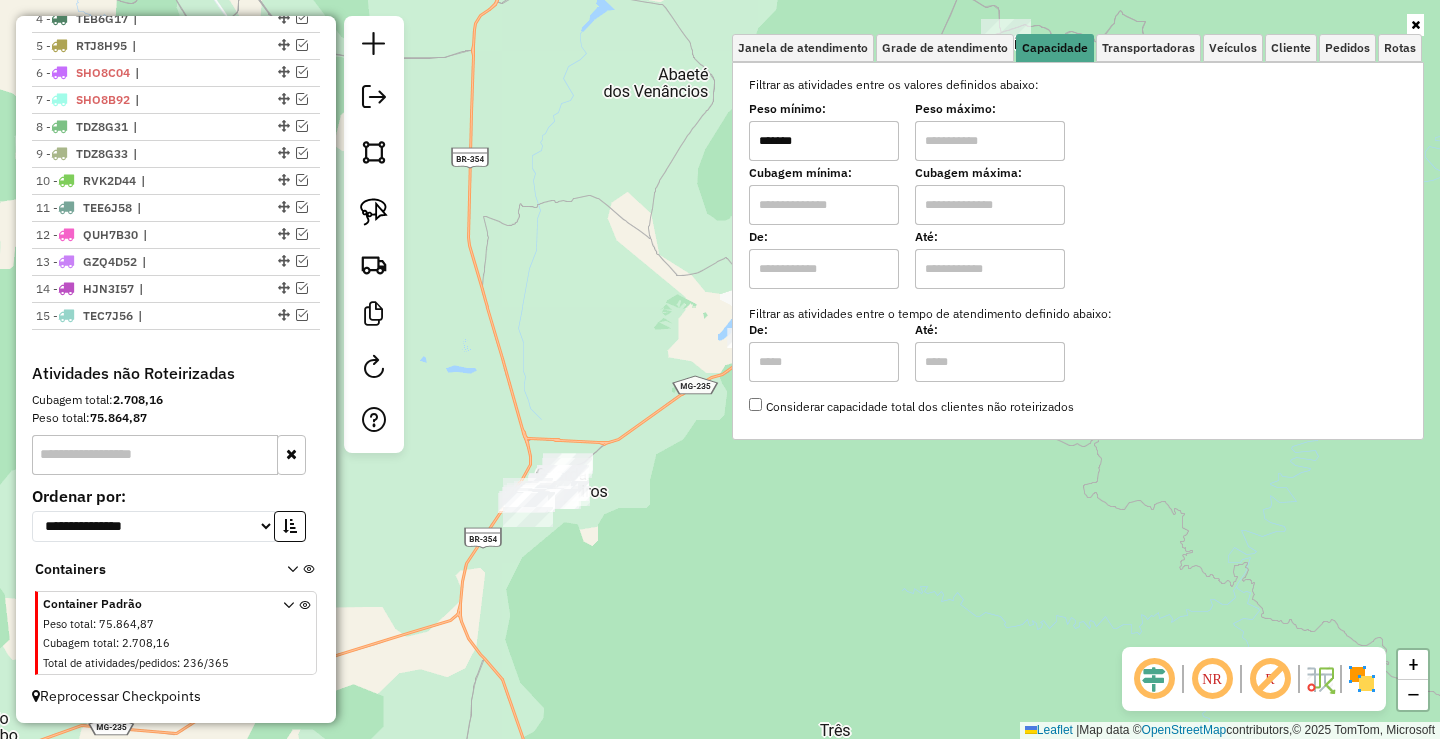 type on "*******" 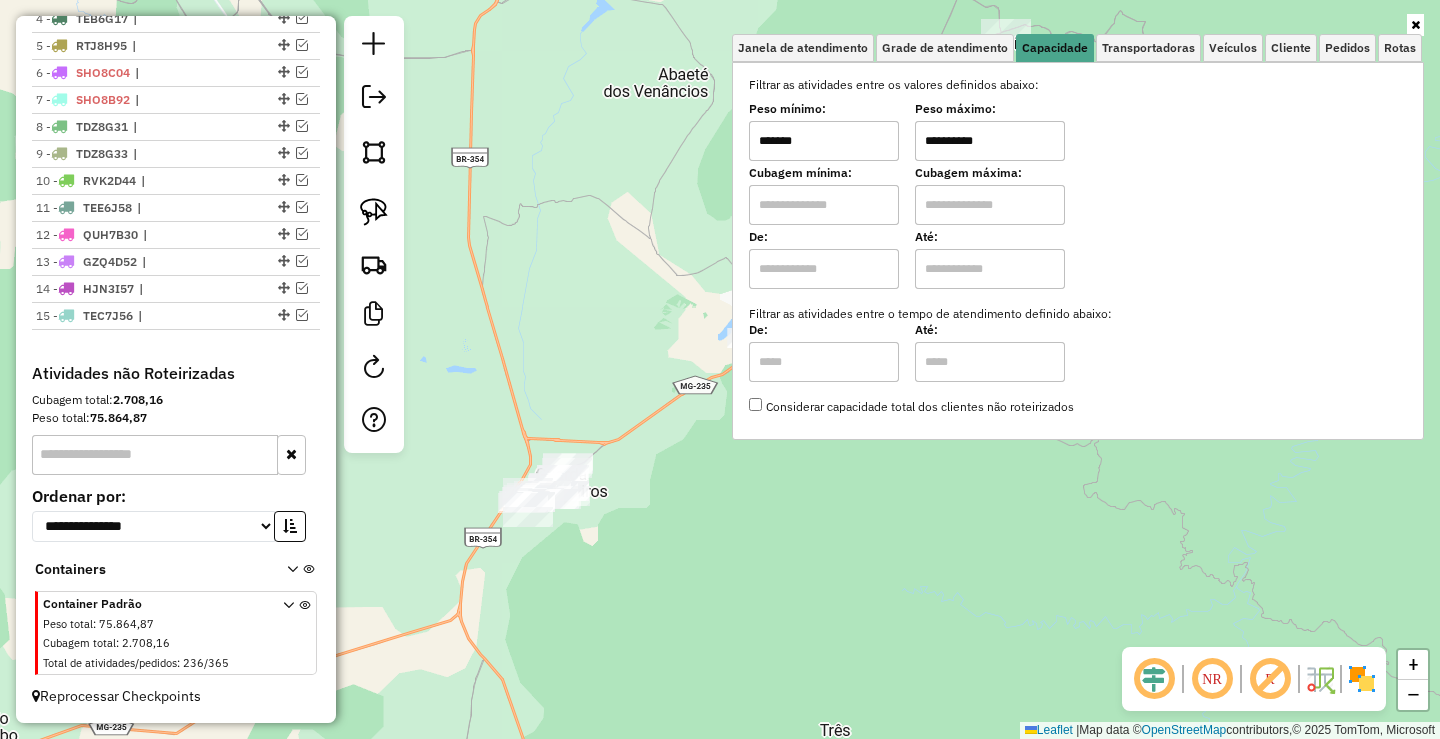 type on "**********" 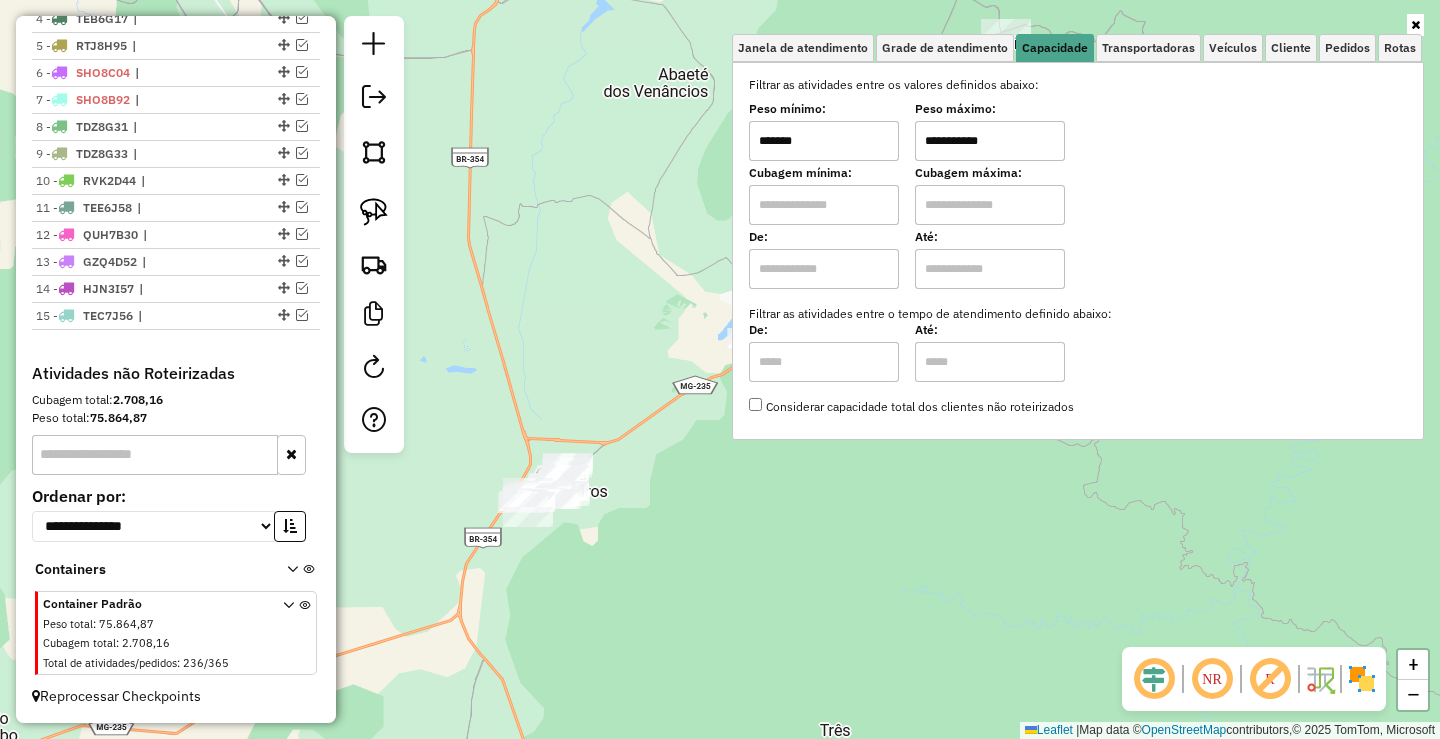 click on "**********" 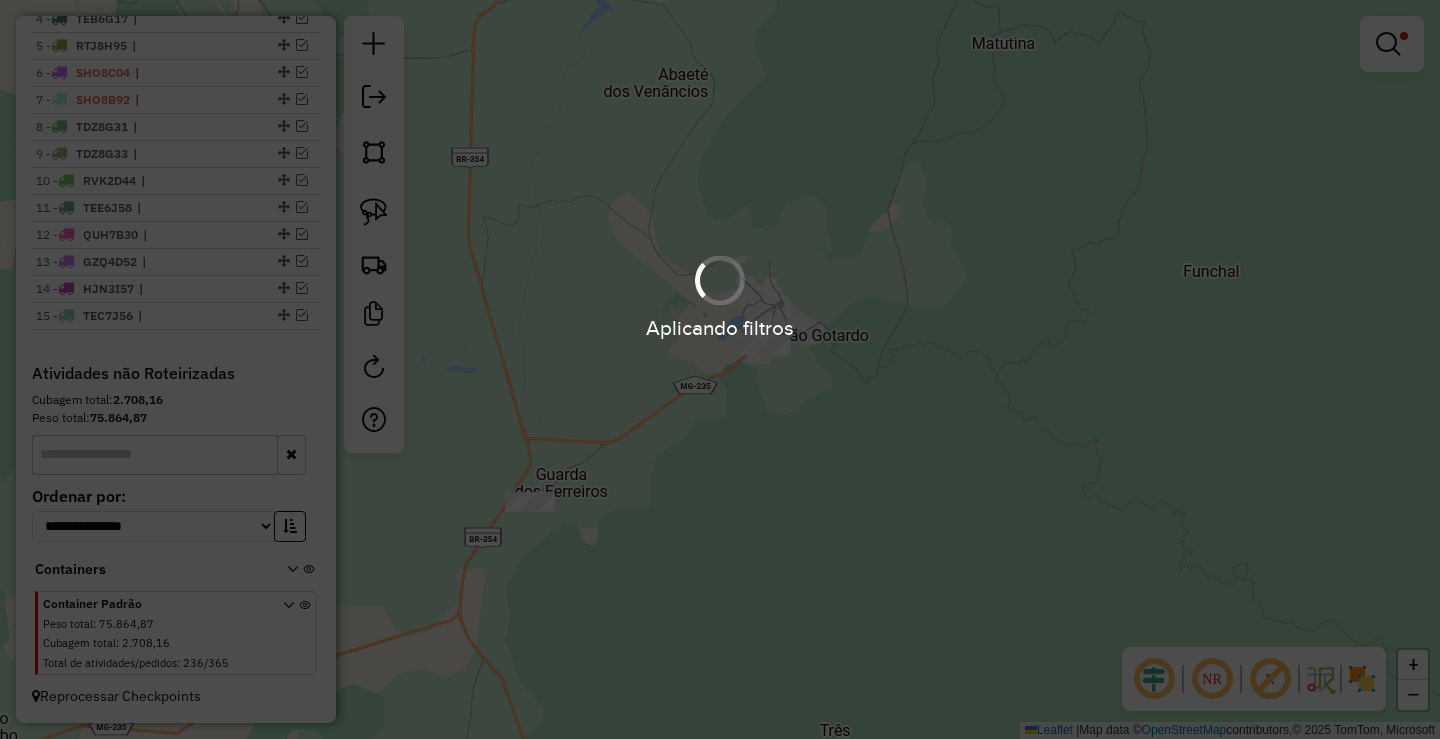 click on "**********" 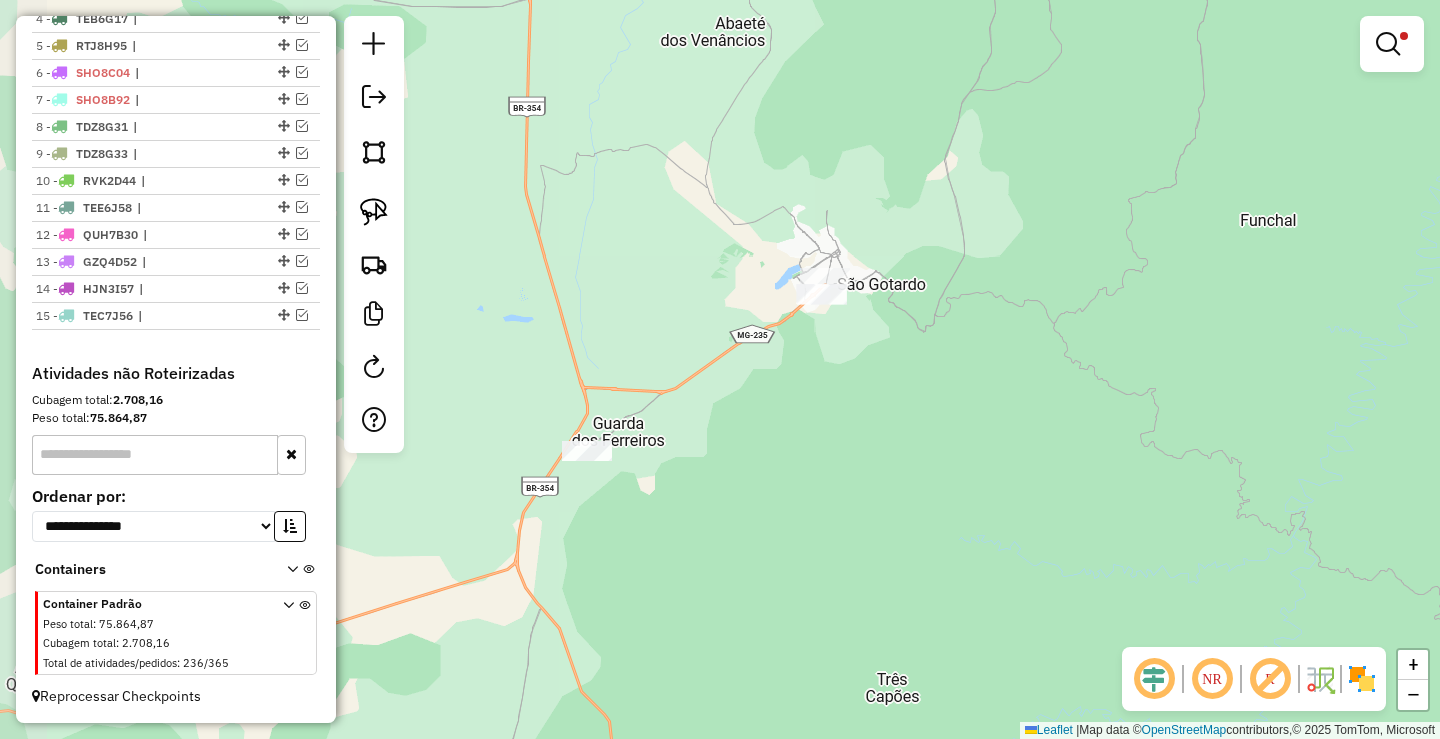 drag, startPoint x: 373, startPoint y: 208, endPoint x: 401, endPoint y: 225, distance: 32.75668 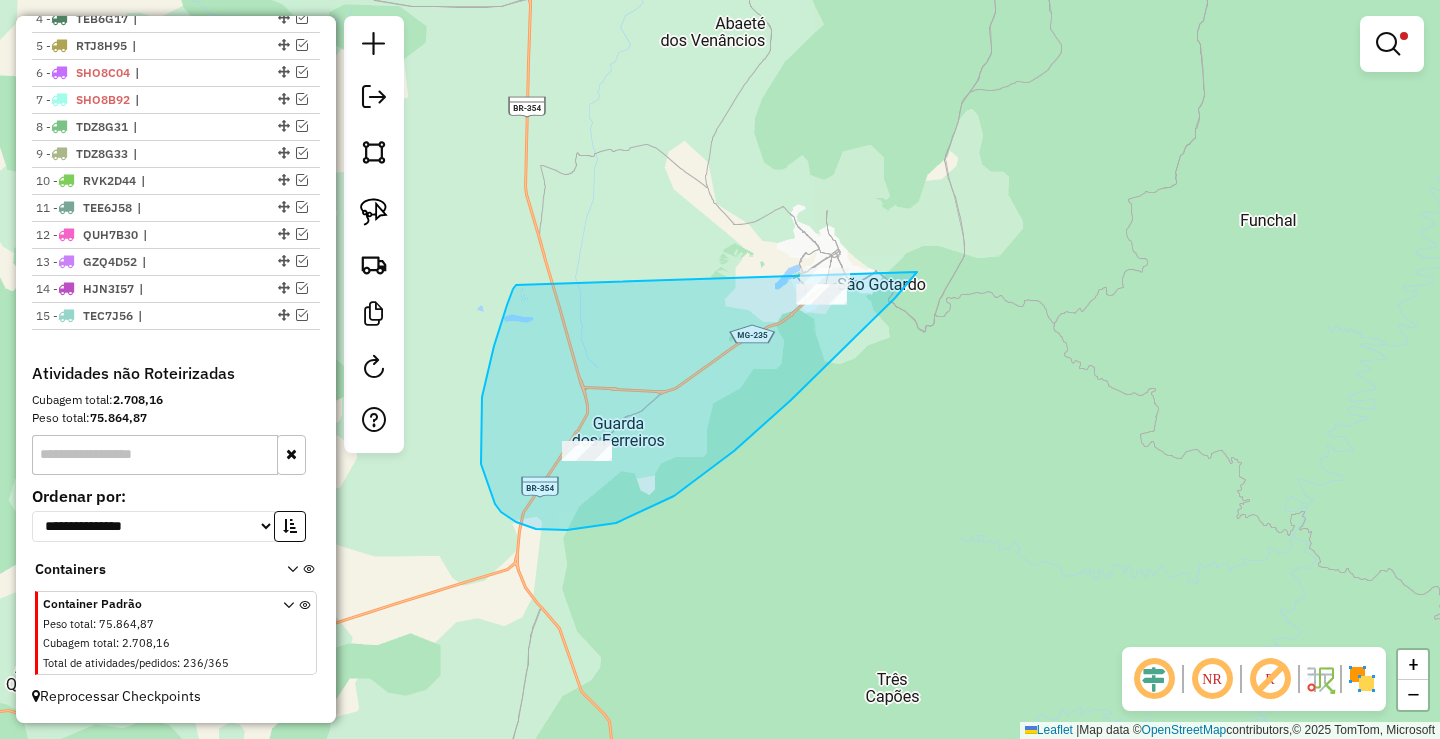 drag, startPoint x: 494, startPoint y: 346, endPoint x: 947, endPoint y: 226, distance: 468.62457 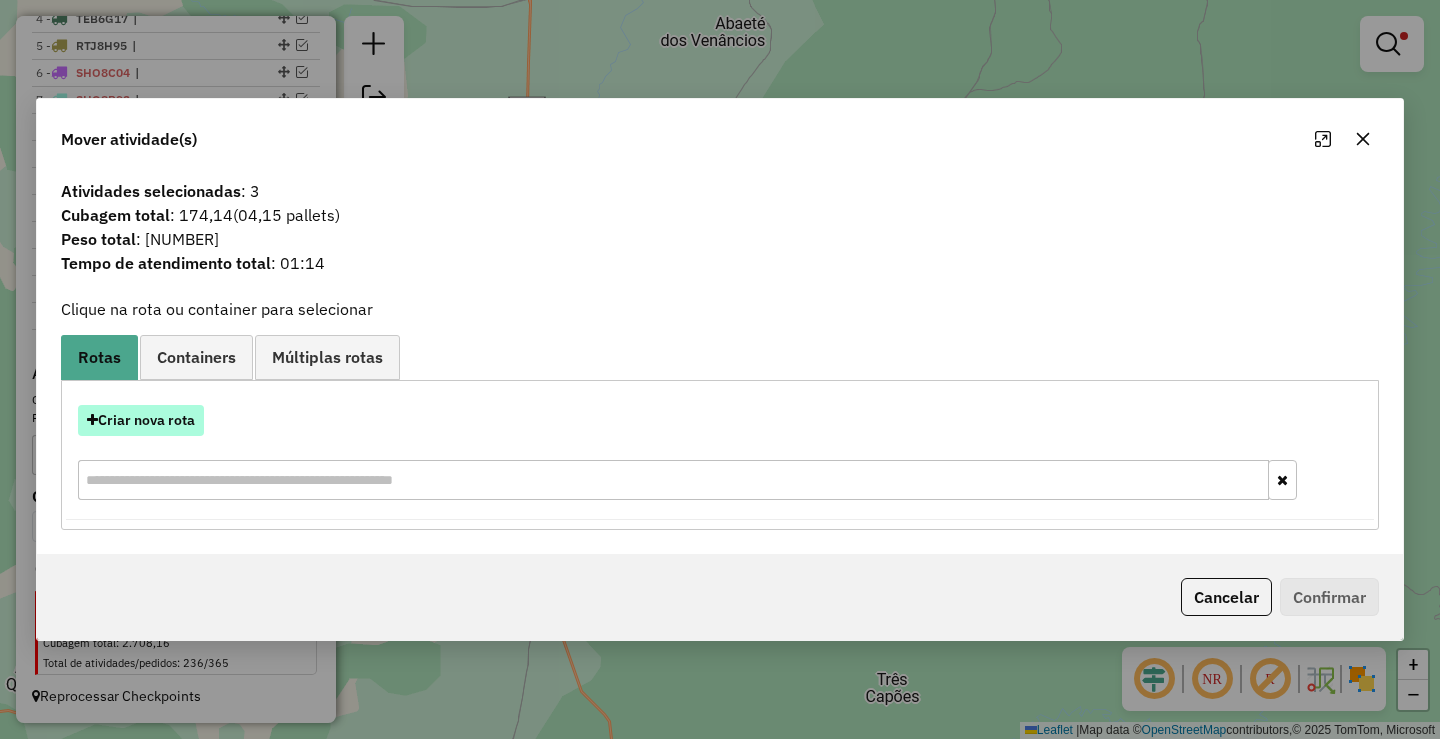 click on "Criar nova rota" at bounding box center (141, 420) 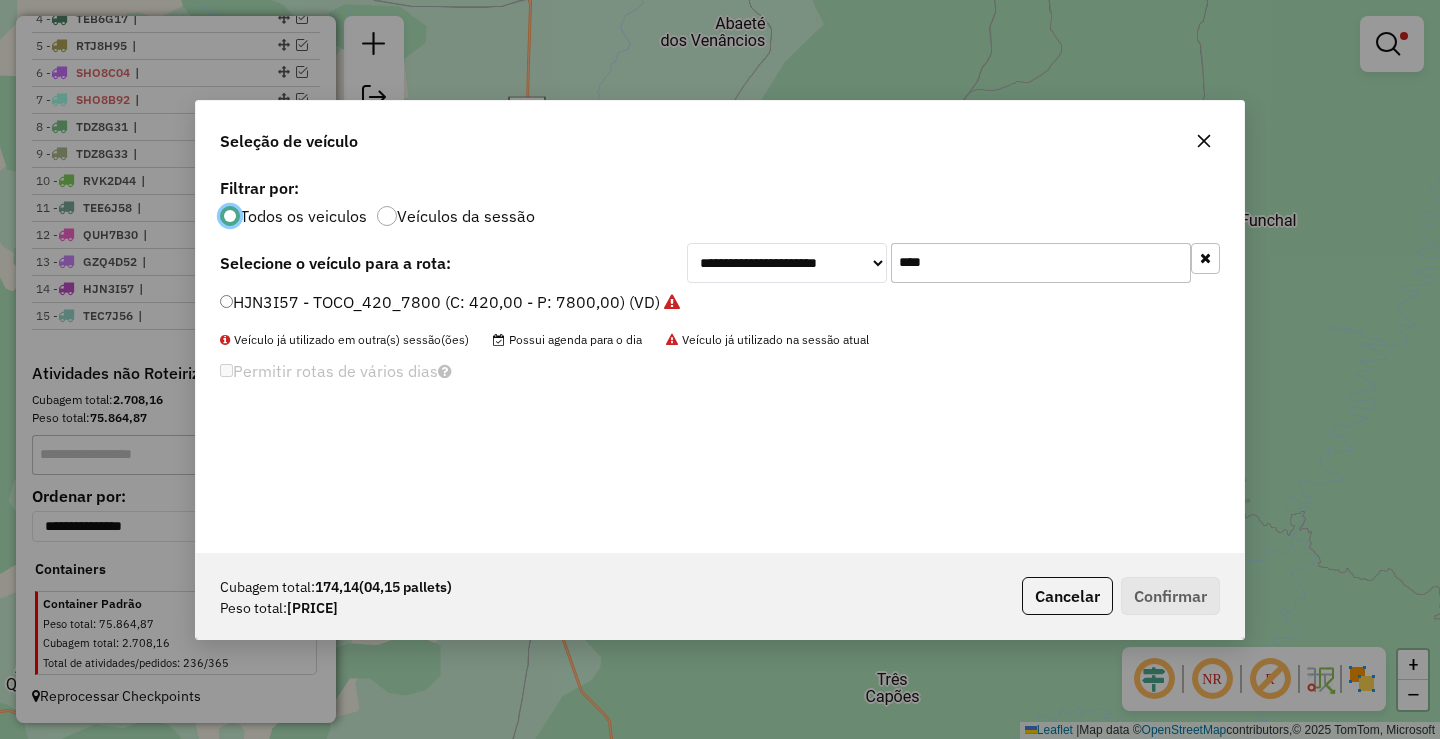 scroll, scrollTop: 11, scrollLeft: 6, axis: both 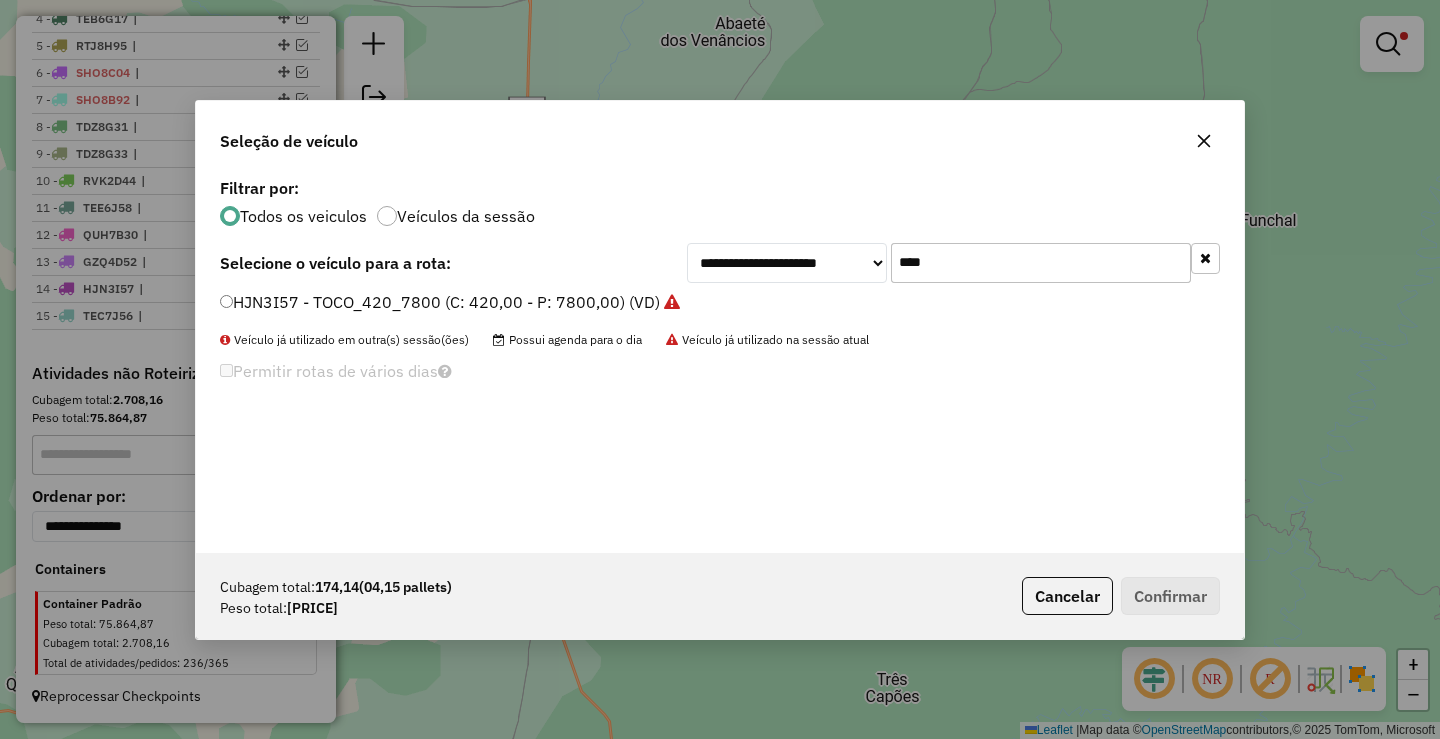 click on "****" 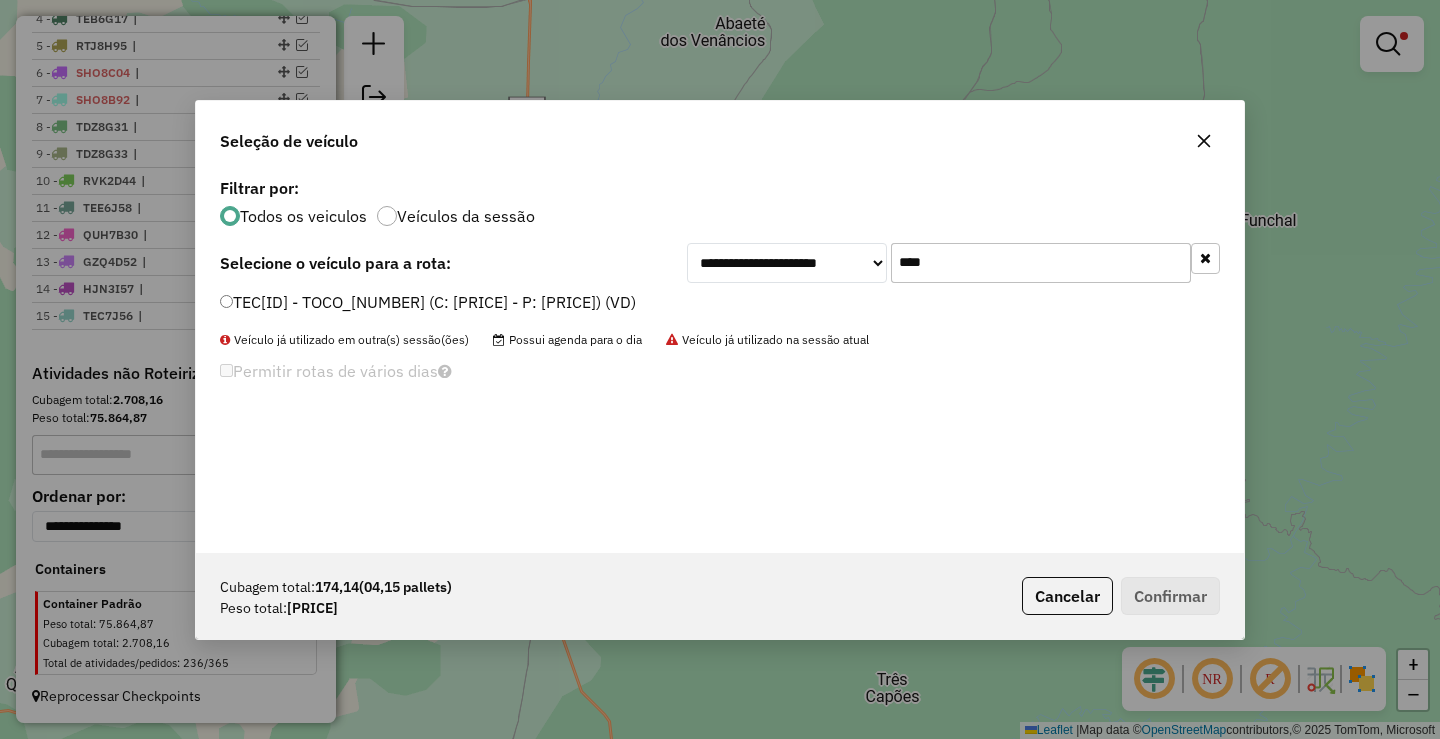 type on "****" 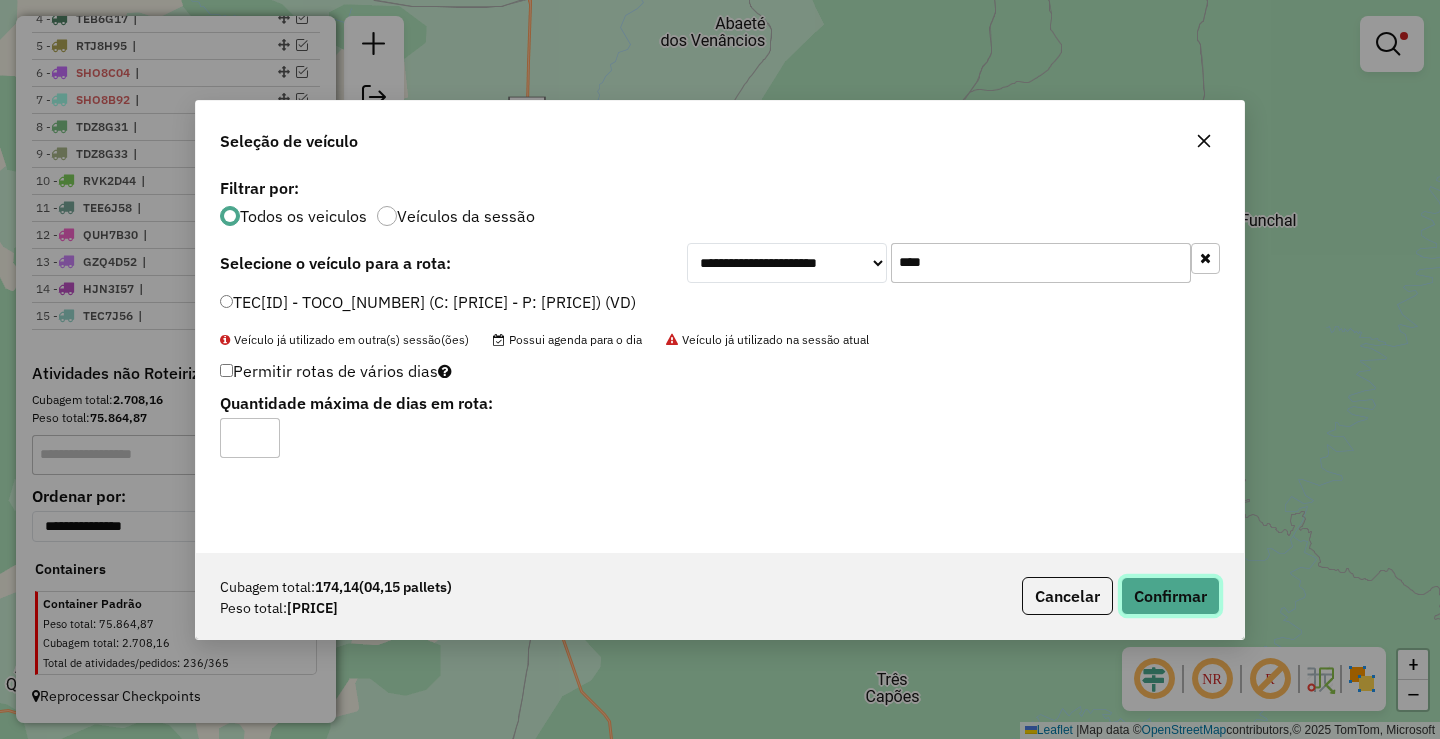 click on "Confirmar" 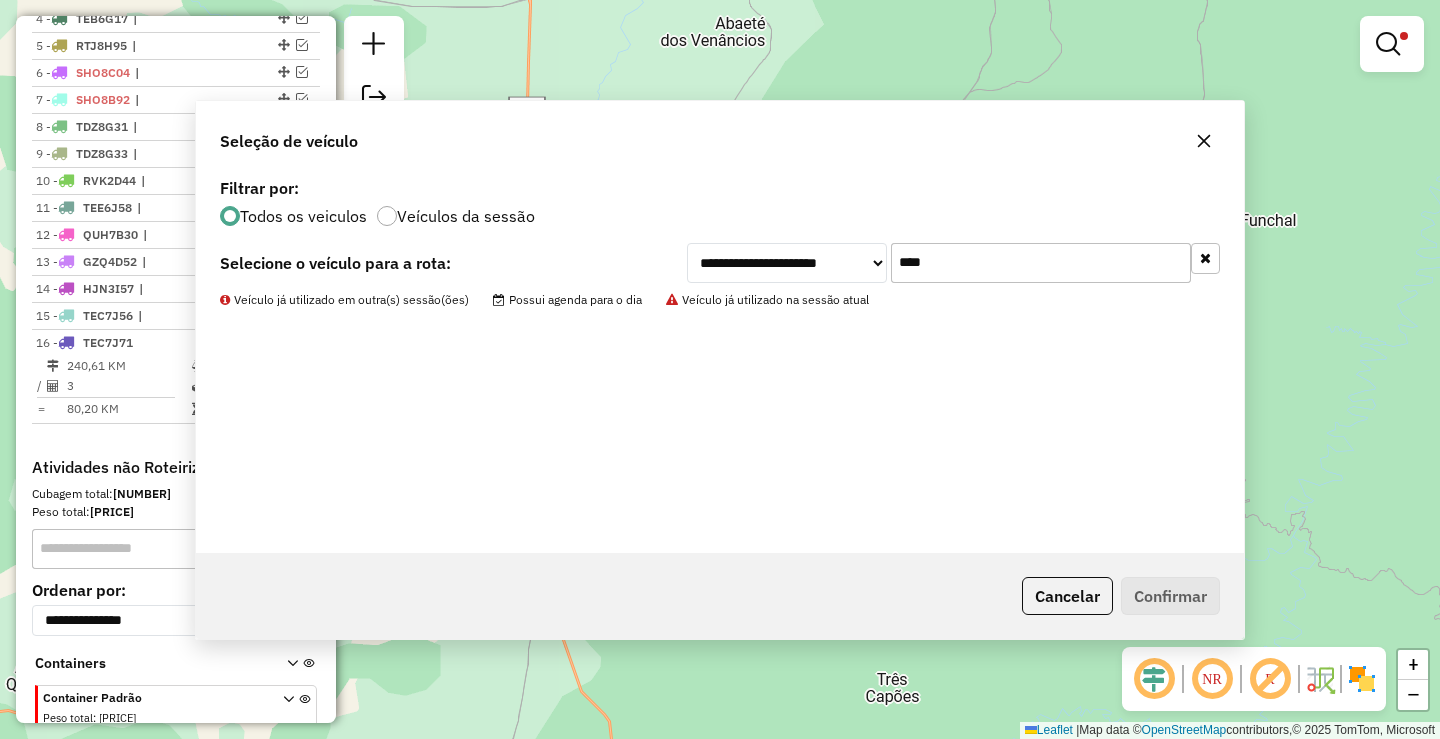 scroll, scrollTop: 913, scrollLeft: 0, axis: vertical 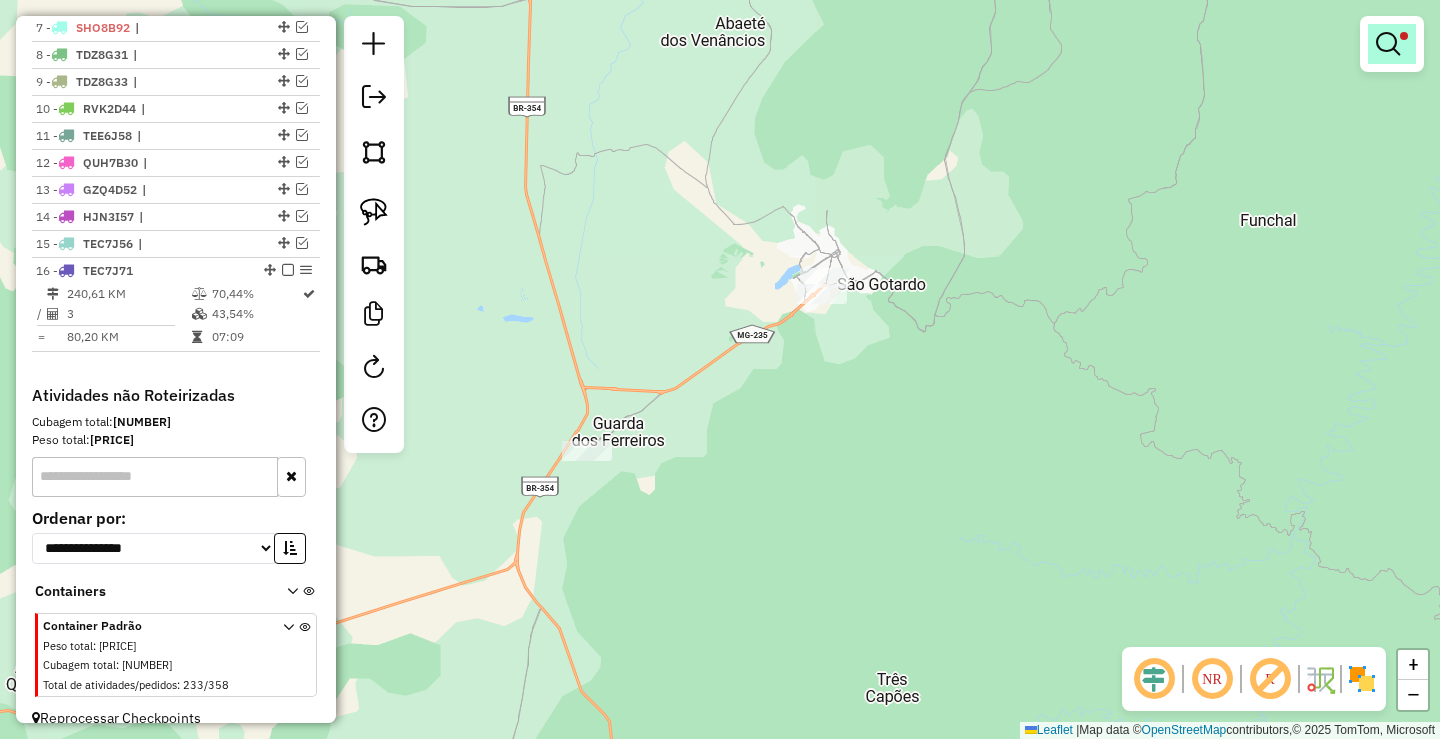 click at bounding box center (1388, 44) 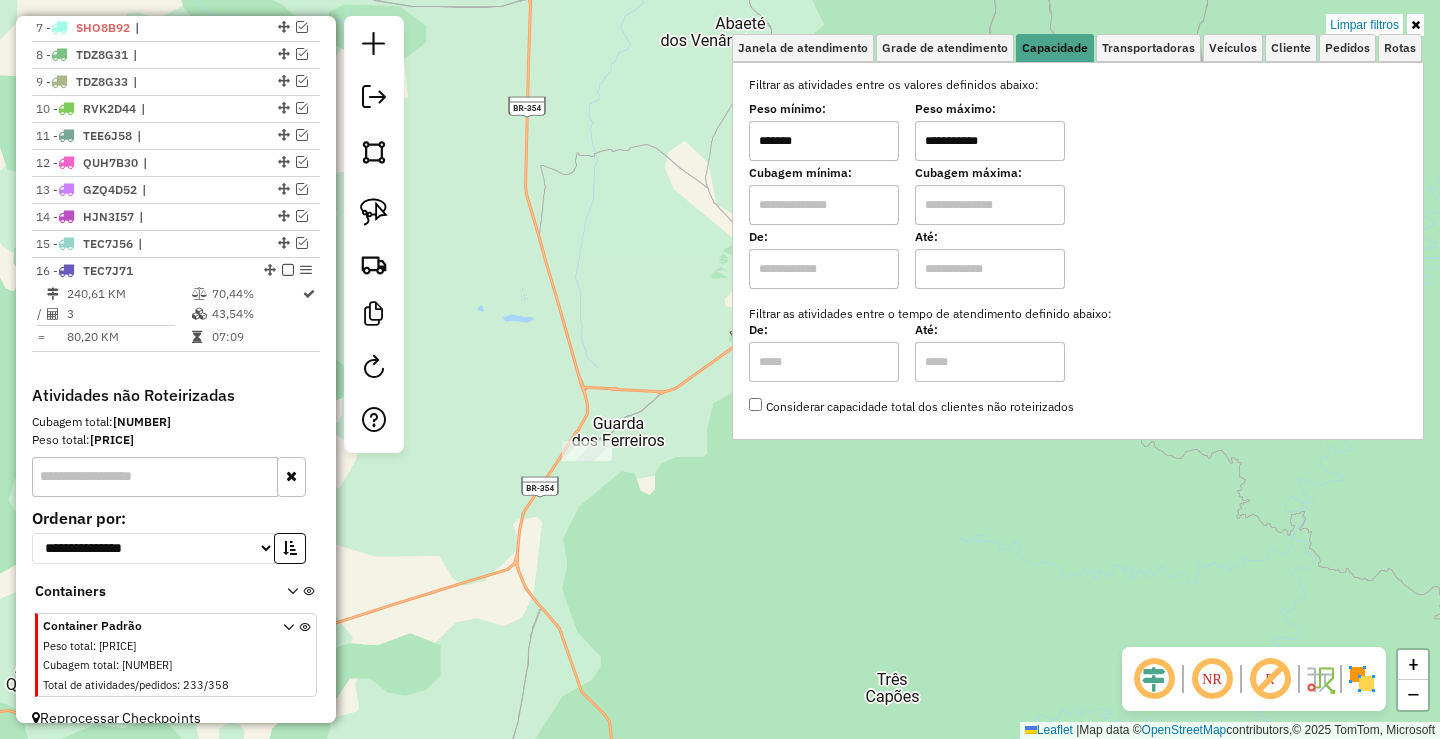 click on "*******" at bounding box center [824, 141] 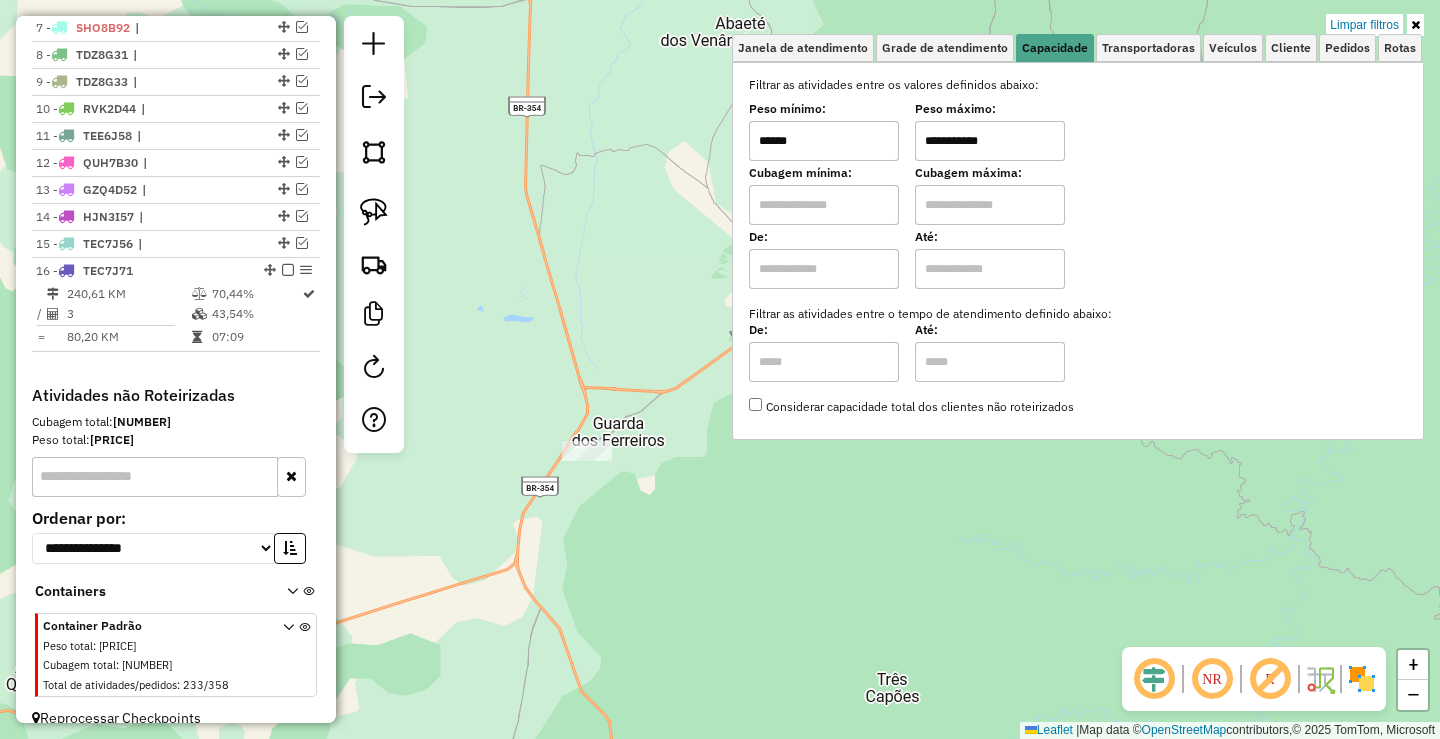 type on "******" 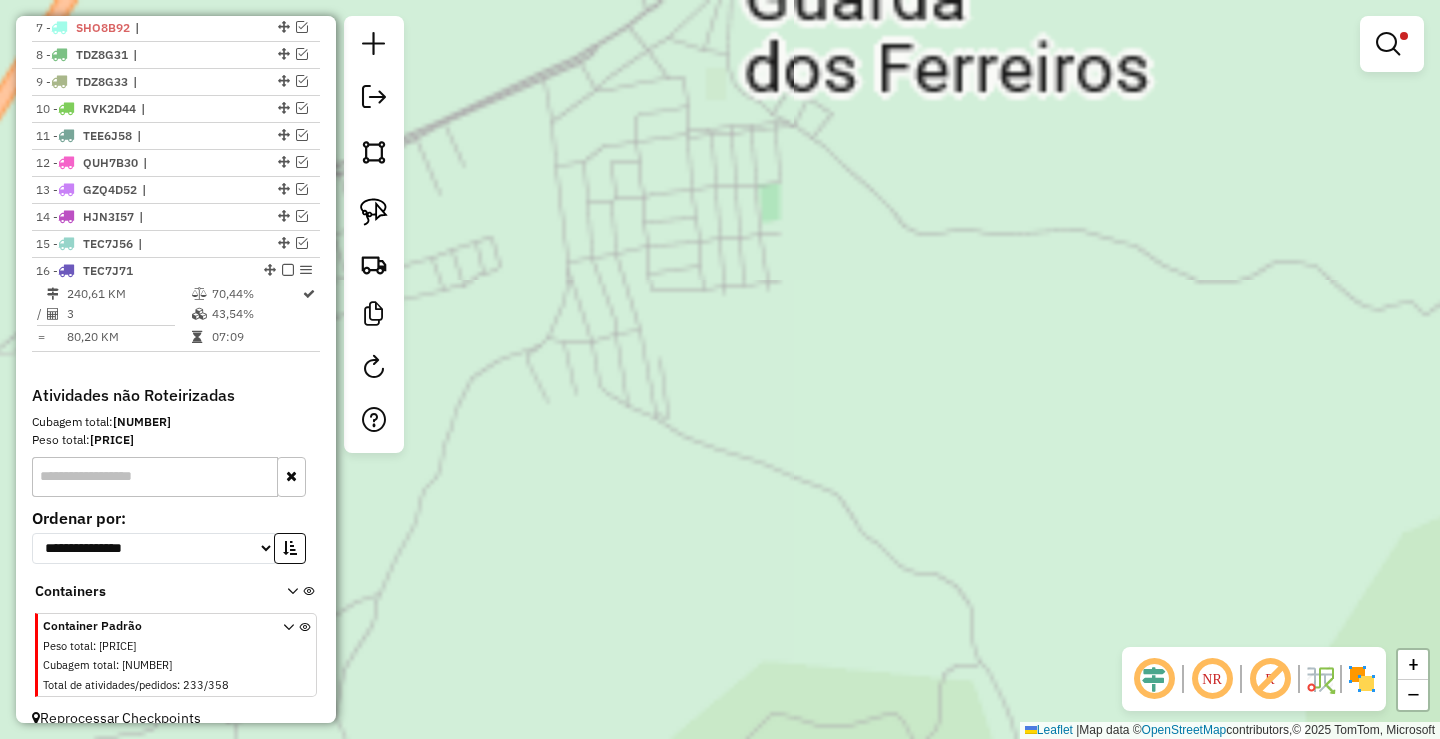 drag, startPoint x: 538, startPoint y: 456, endPoint x: 831, endPoint y: 537, distance: 303.99014 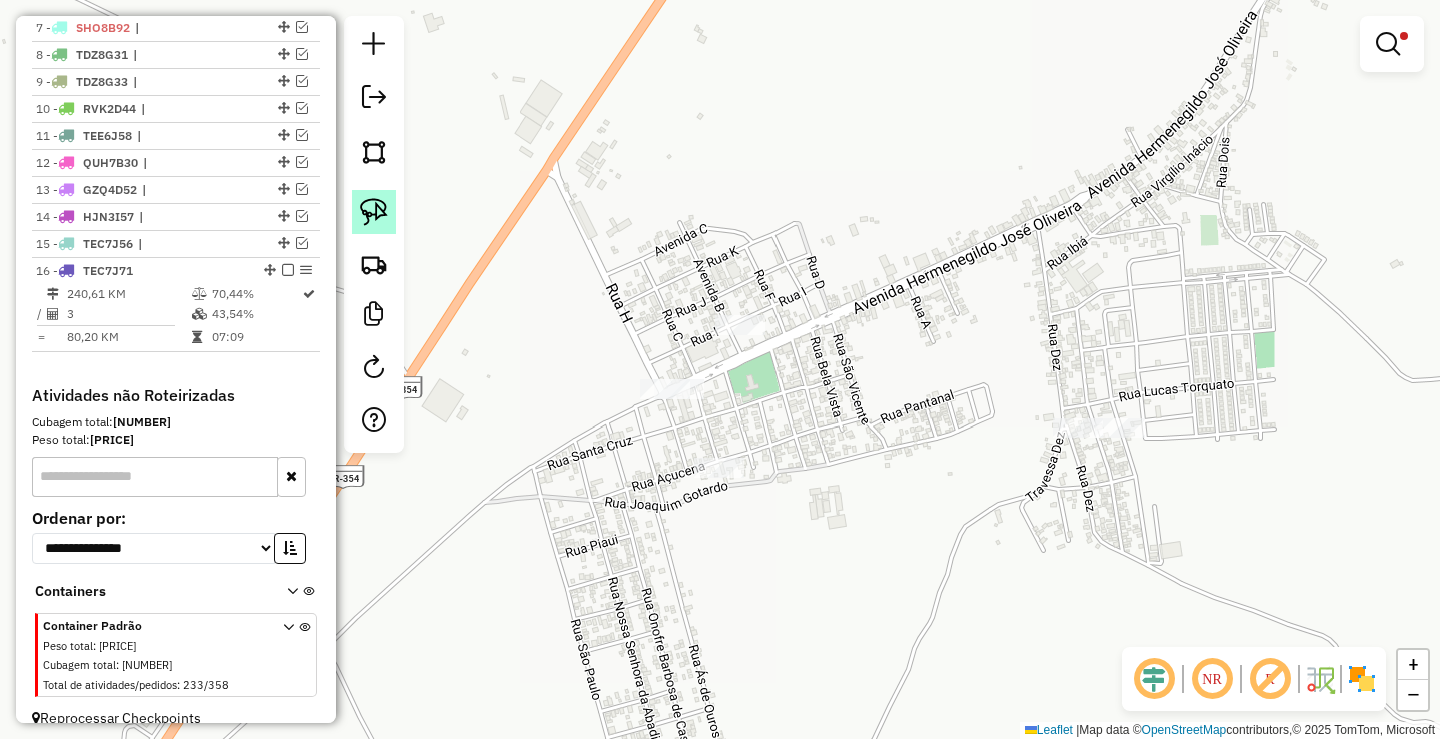 click 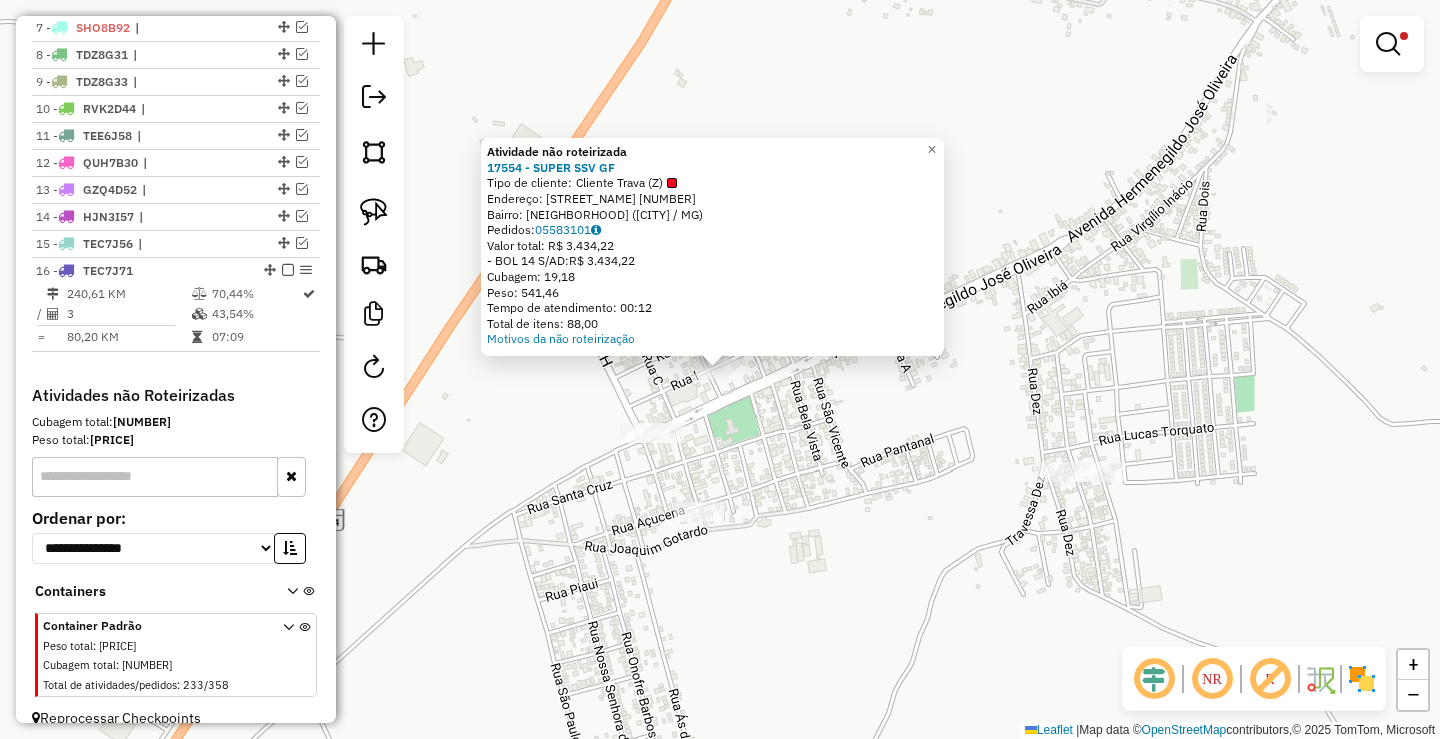 click on "Atividade não roteirizada [NUMBER] - [BUSINESS_NAME] Tipo de cliente: Cliente Trava (Z) Endereço: [STREET_NAME] [NUMBER] Bairro: [NEIGHBORHOOD] ([CITY] / MG) Pedidos: [ORDER_ID] Valor total: R$ [PRICE] -BOL [NUMBER] S/AD: R$ [PRICE] Cubagem: [CUBAGE] Peso: [WEIGHT] Tempo de atendimento: [TIME] Total de itens: [ITEMS] Motivos da não roteirização × Limpar filtros Janela de atendimento Grade de atendimento Capacidade Transportadoras Veículos Cliente Pedidos Rotas Selecione os dias de semana para filtrar as janelas de atendimento Seg Ter Qua Qui Sex Sáb Dom Informe o período da janela de atendimento: De: [DATE] Até: [DATE] Filtrar exatamente a janela do cliente Considerar janela de atendimento padrão Selecione os dias de semana para filtrar as grades de atendimento Seg Ter Qua Qui Sex Sáb Dom Considerar clientes sem dia de atendimento cadastrado Clientes fora do dia de atendimento selecionado Filtrar as atividades entre os valores definidos abaixo: De: [NUMBER]" 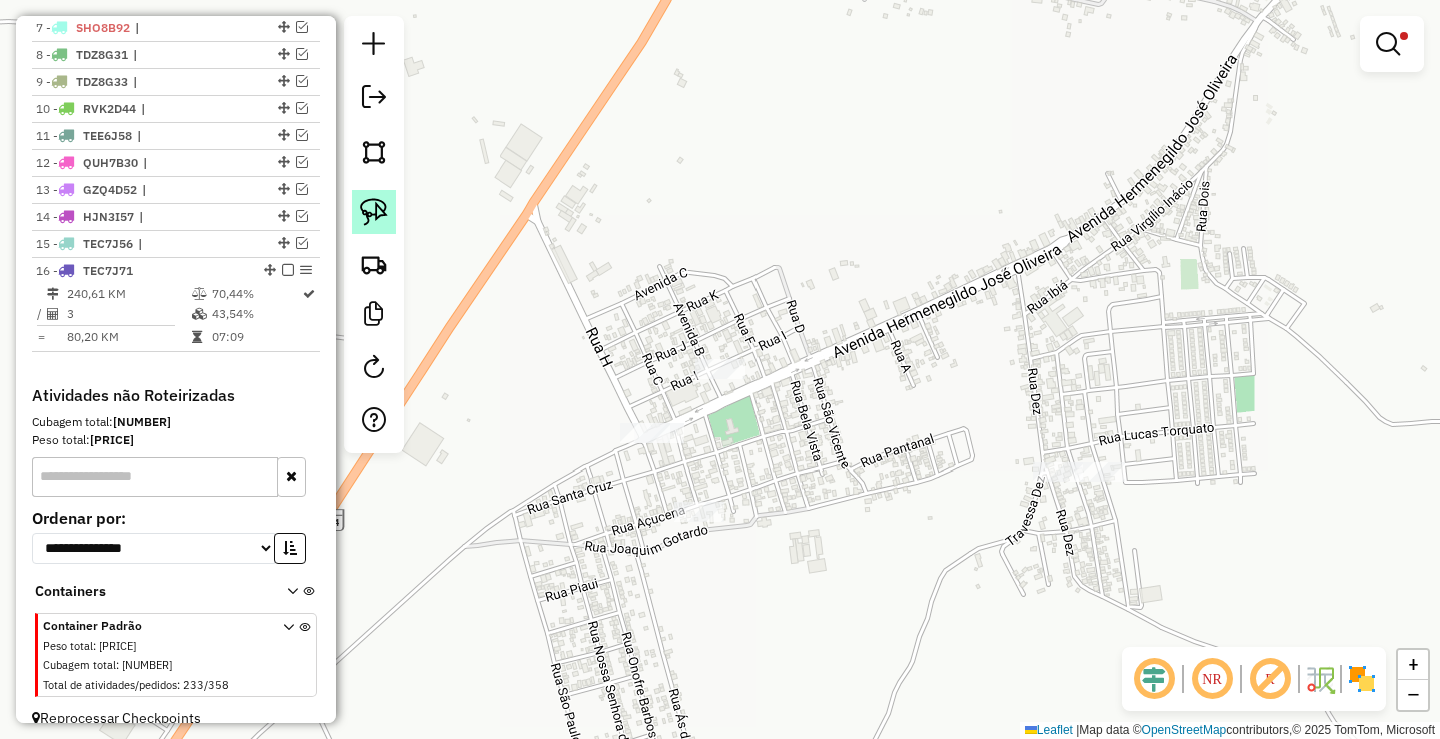 click 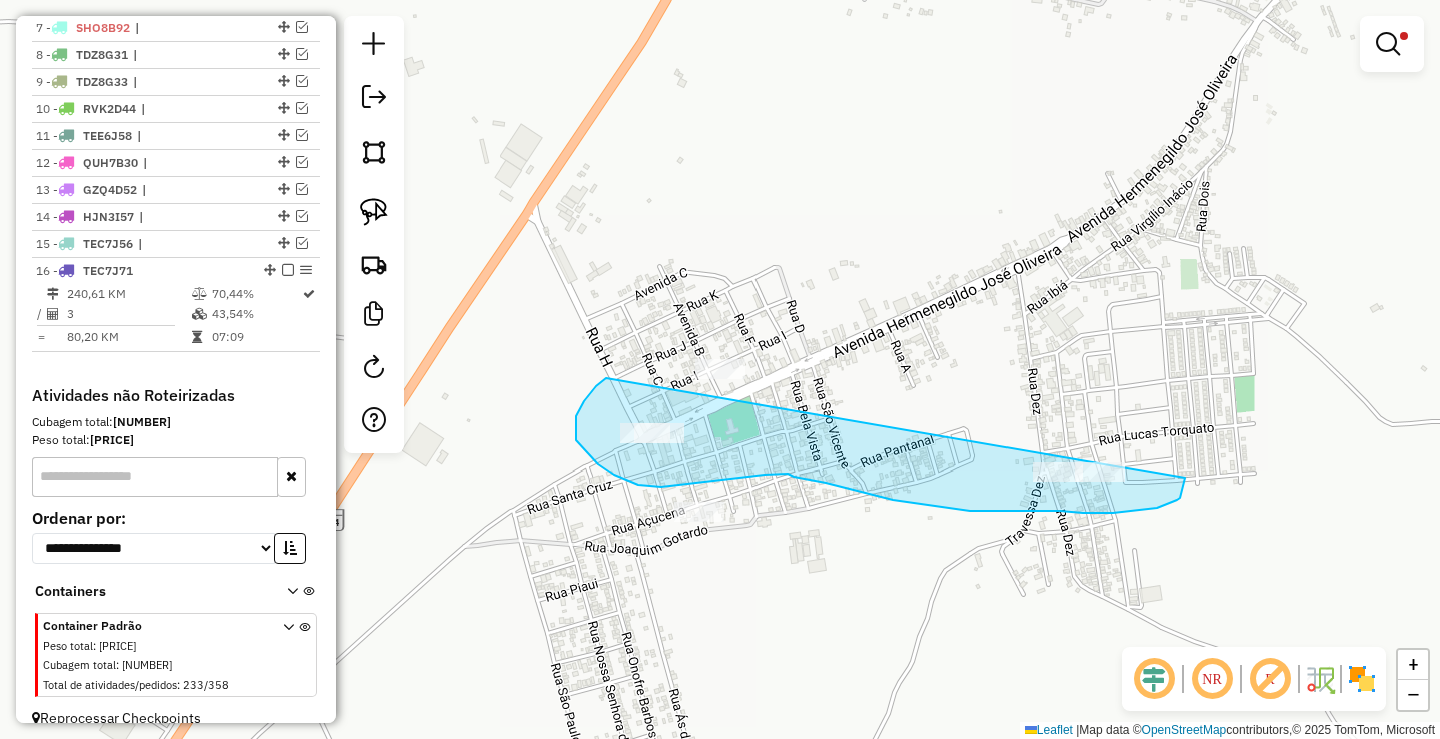 drag, startPoint x: 606, startPoint y: 378, endPoint x: 1180, endPoint y: 469, distance: 581.16864 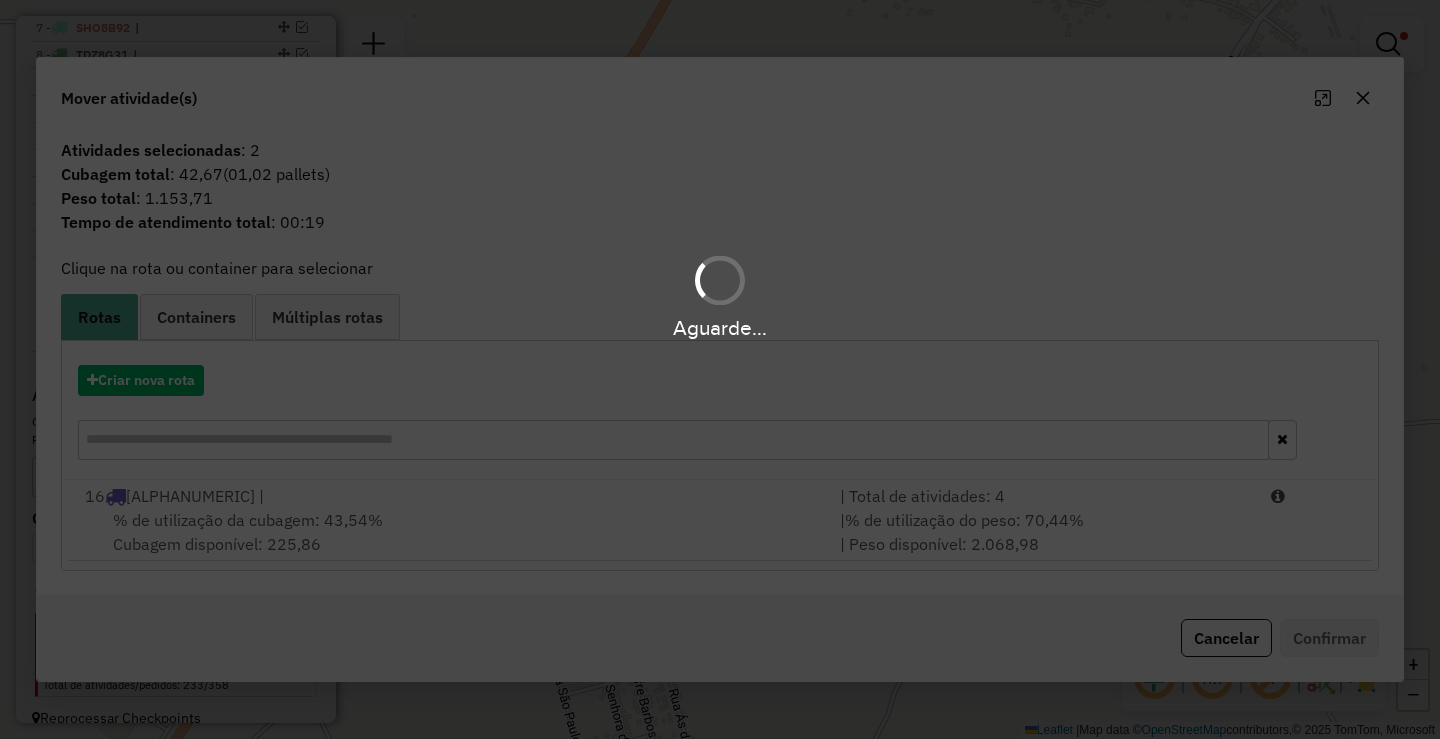 click on "Aguarde..." at bounding box center (720, 369) 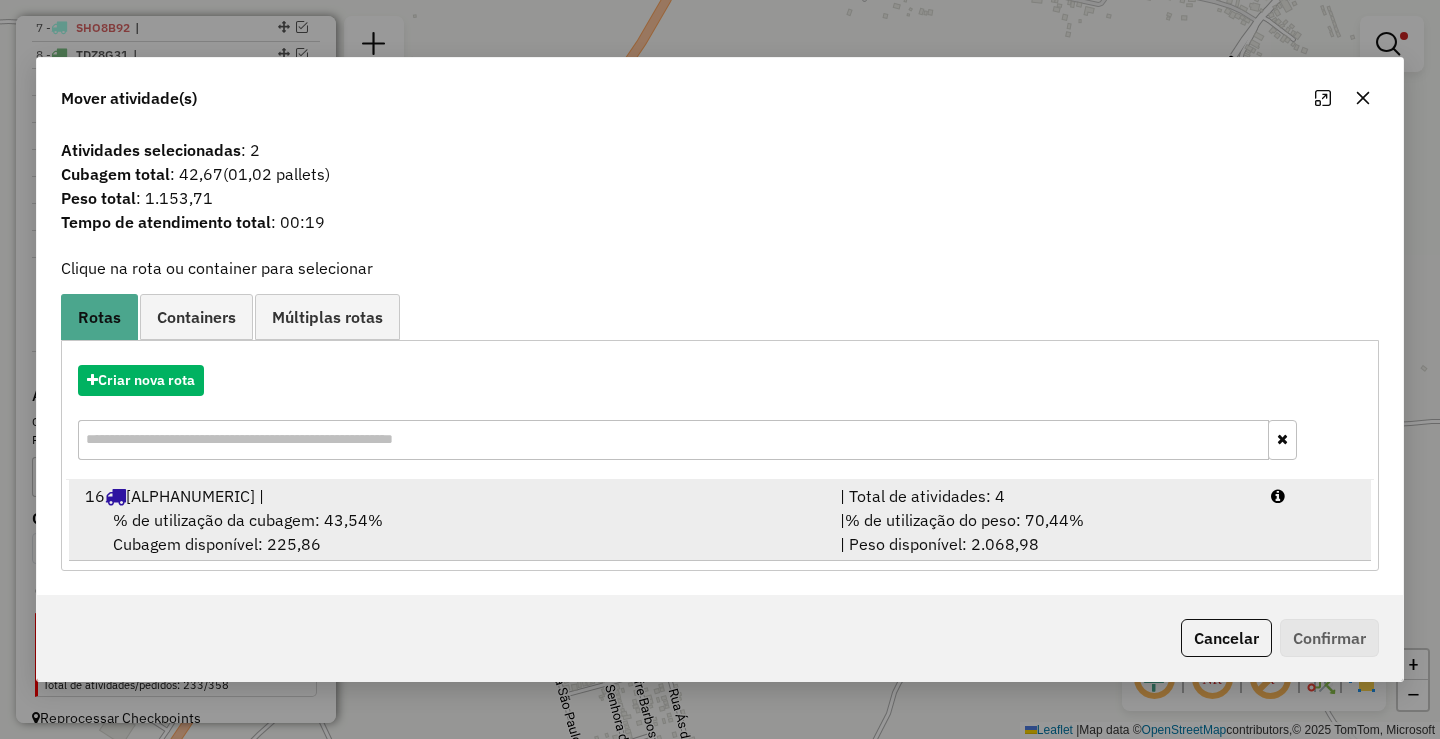 click on "% de utilização do peso: 70,44%" at bounding box center [964, 520] 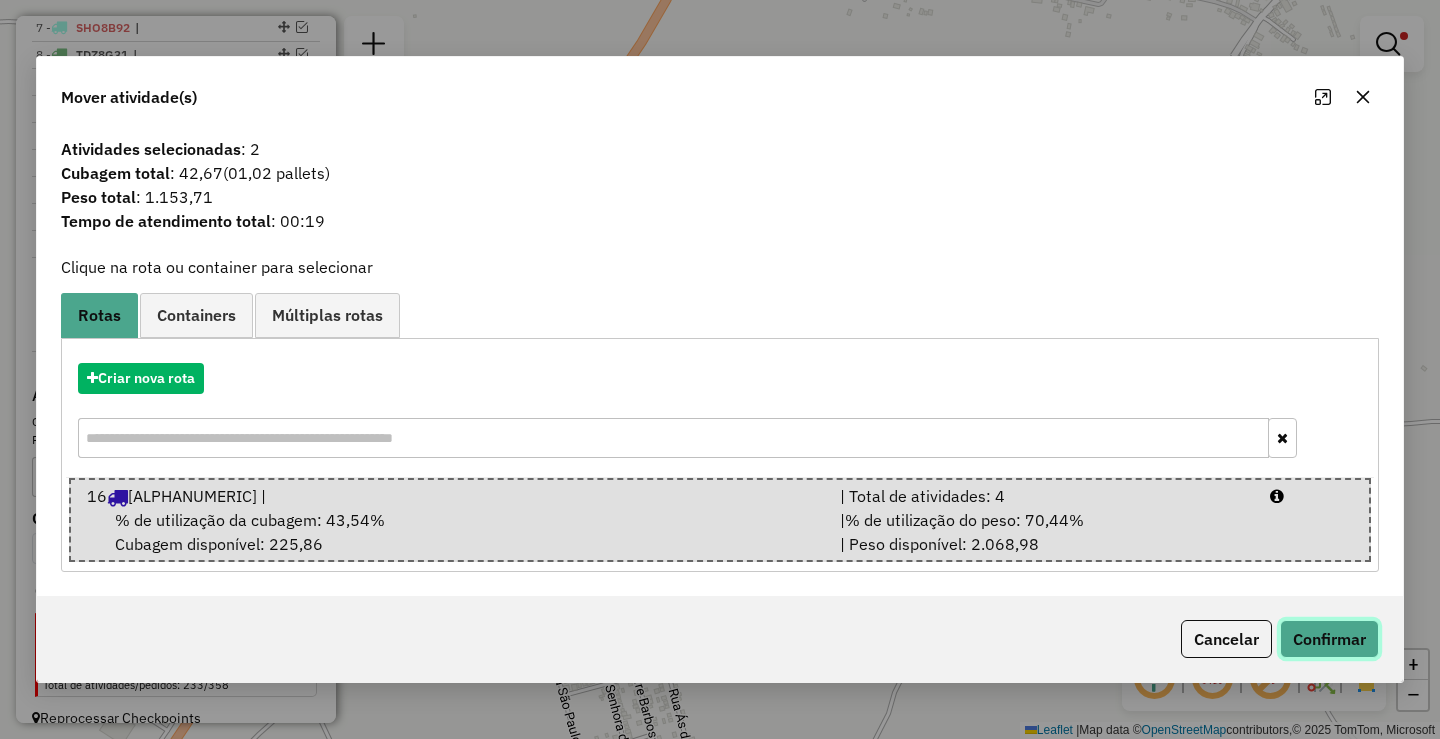 click on "Confirmar" 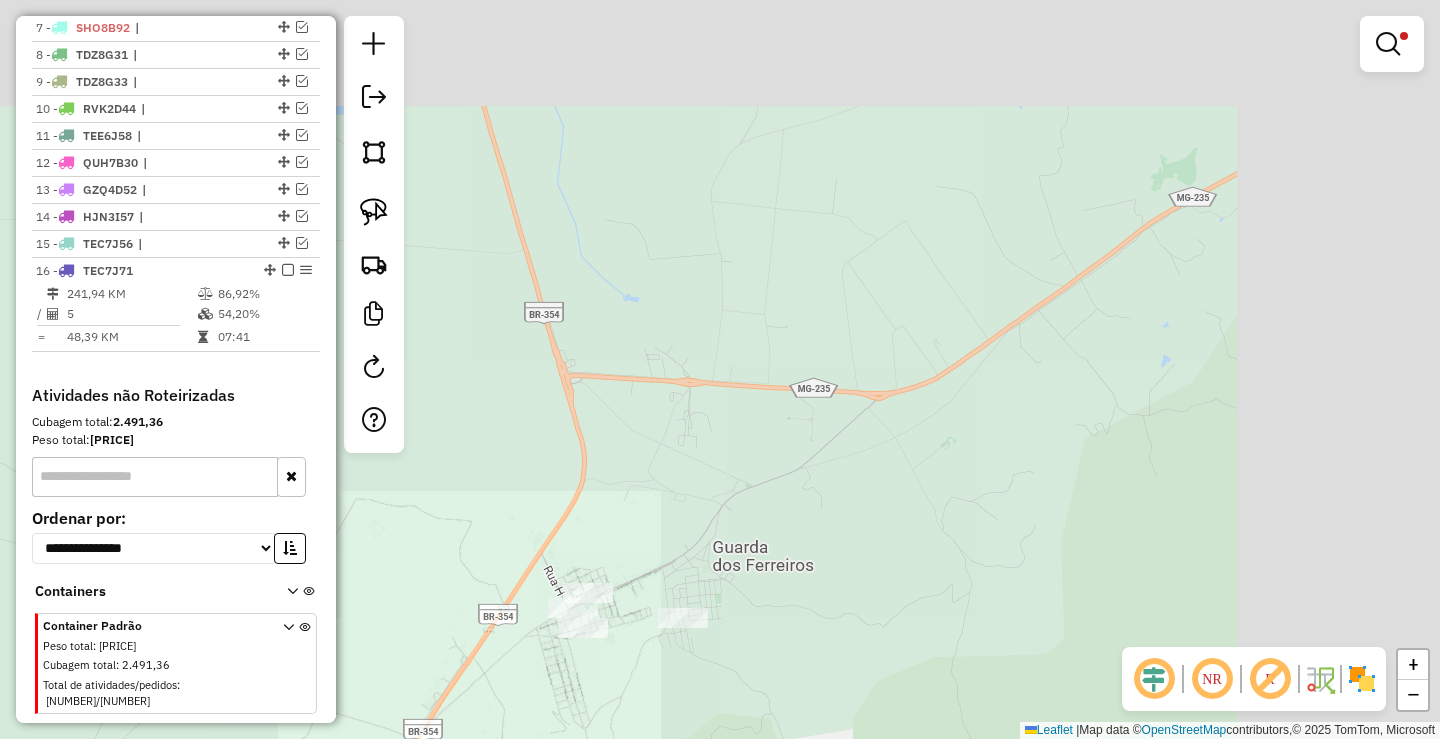 drag, startPoint x: 889, startPoint y: 318, endPoint x: 725, endPoint y: 497, distance: 242.76944 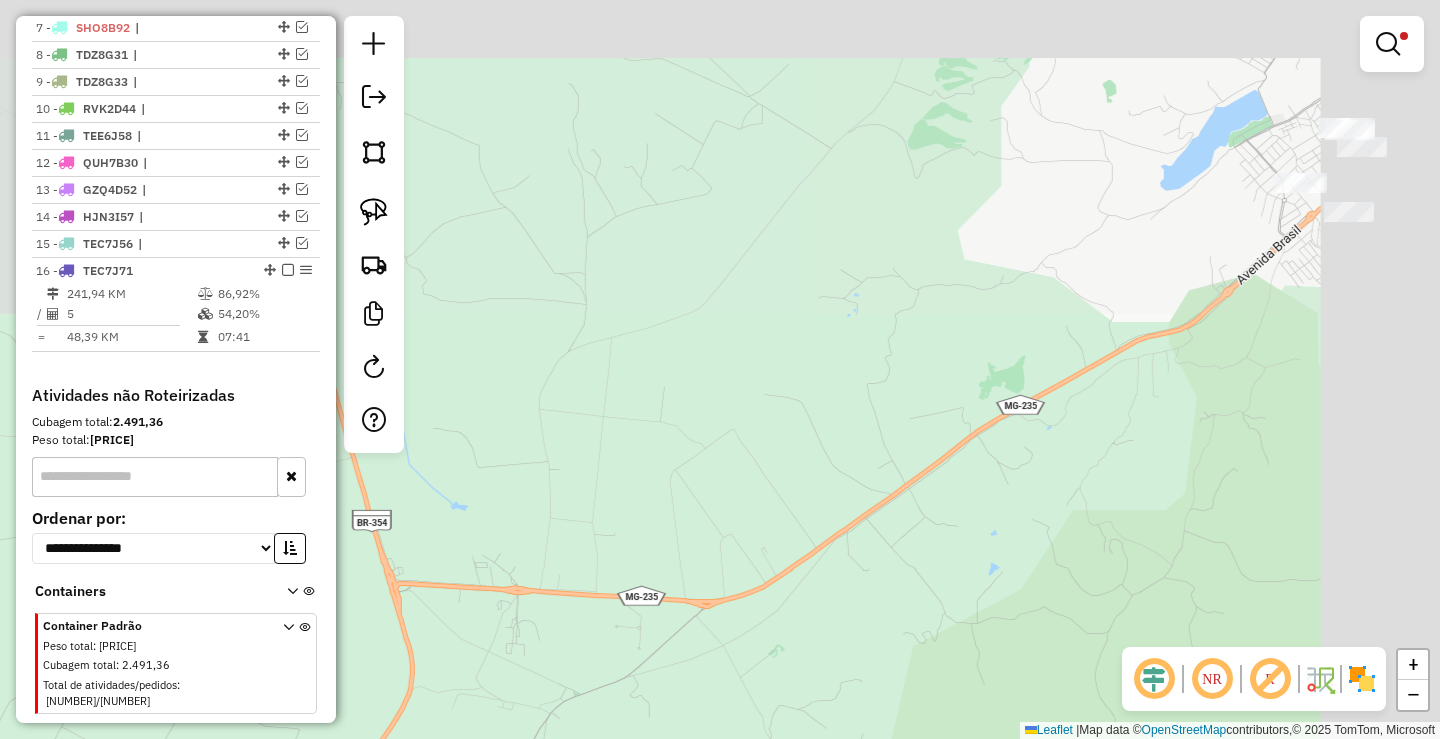 drag, startPoint x: 968, startPoint y: 413, endPoint x: 775, endPoint y: 495, distance: 209.6974 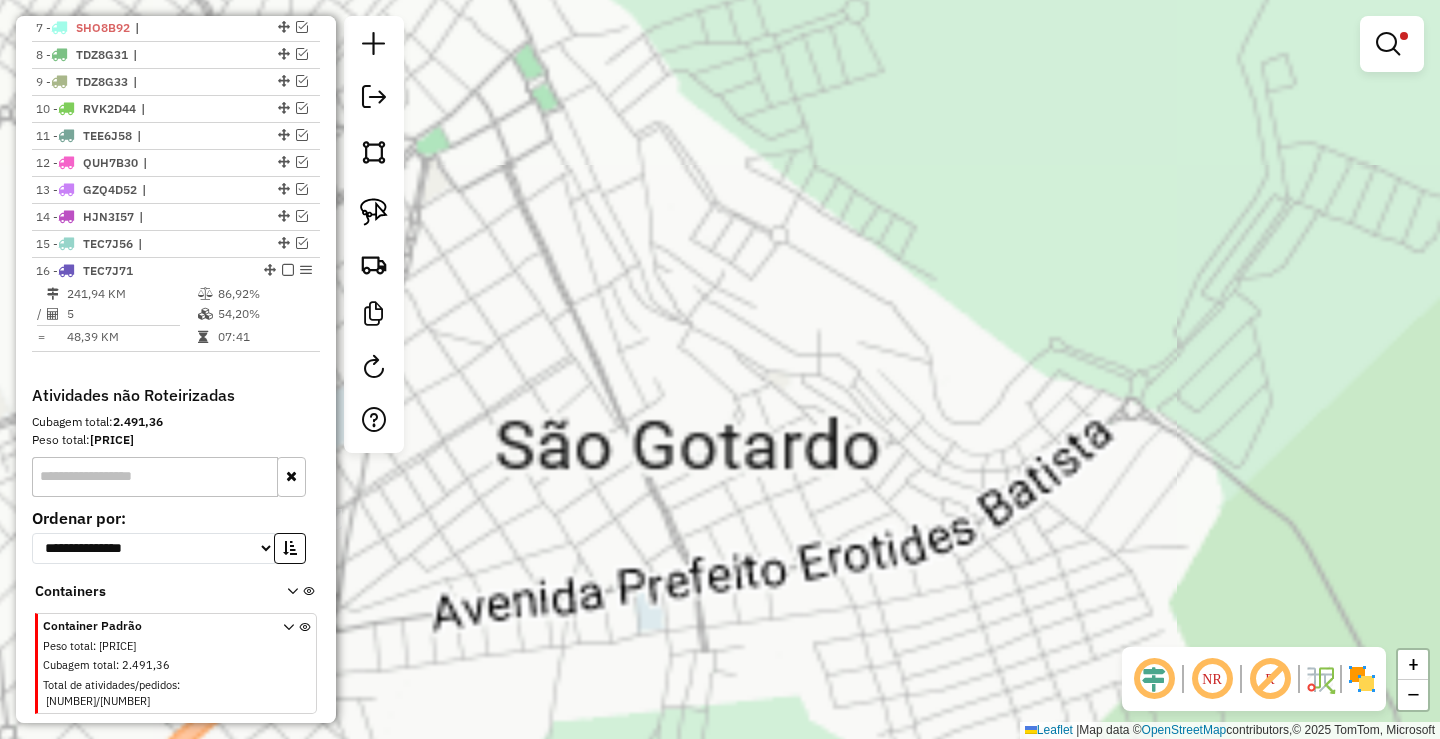 drag, startPoint x: 570, startPoint y: 414, endPoint x: 821, endPoint y: 272, distance: 288.38342 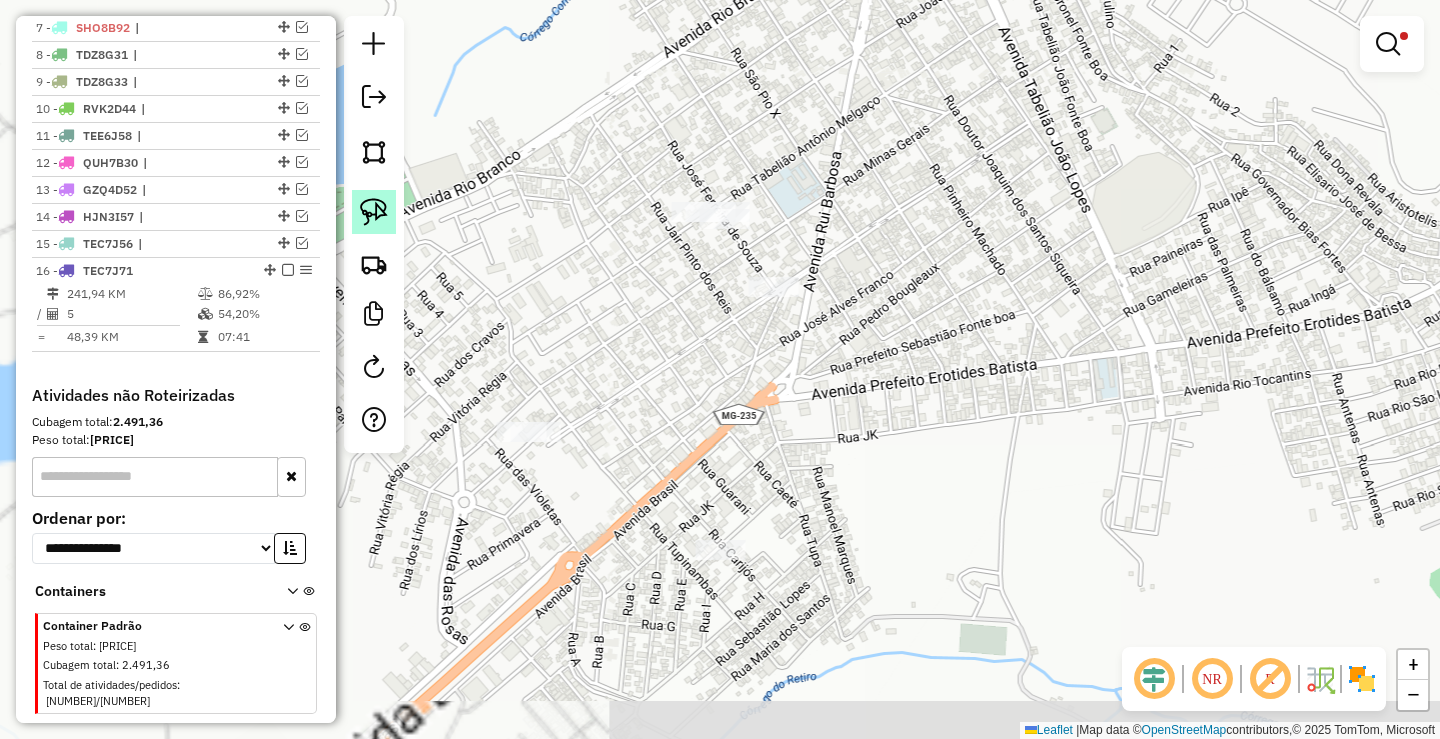 drag, startPoint x: 585, startPoint y: 240, endPoint x: 387, endPoint y: 205, distance: 201.06964 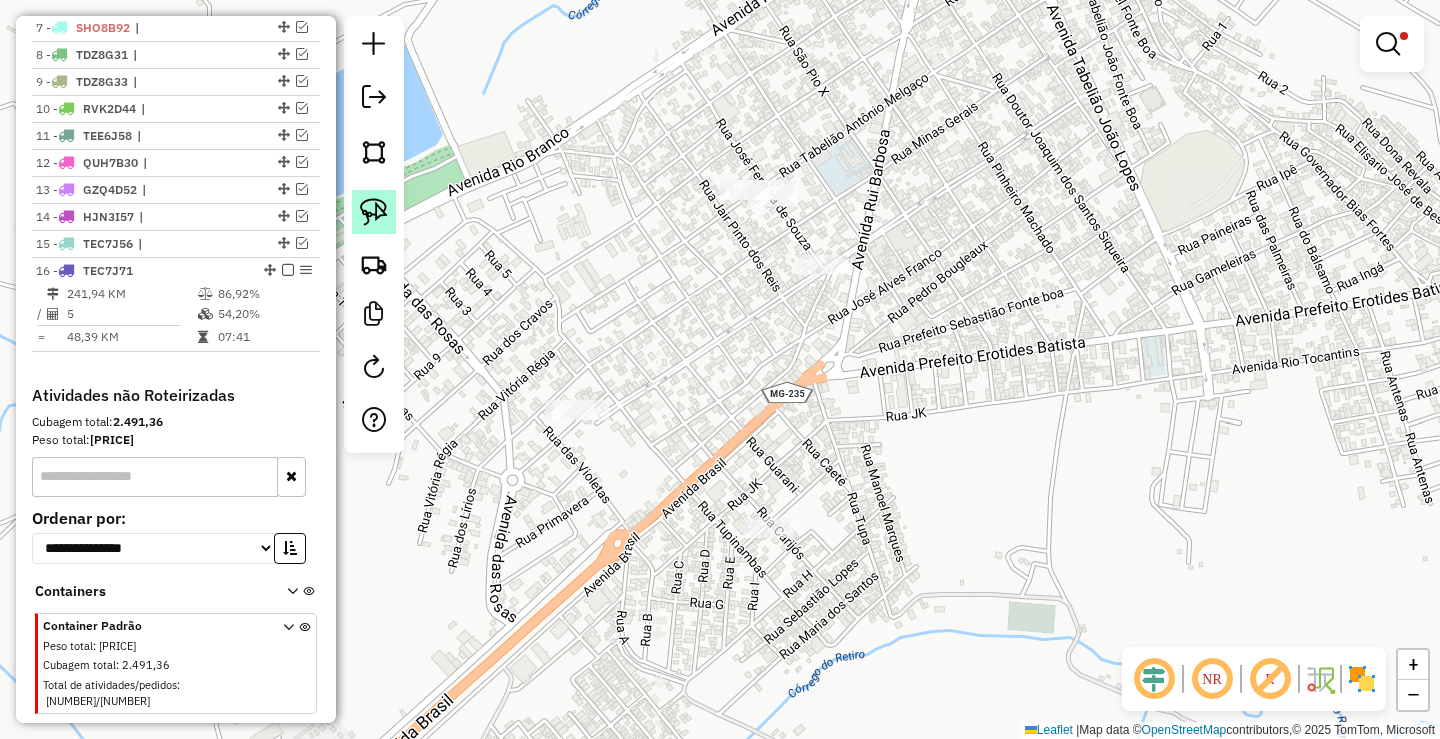 click 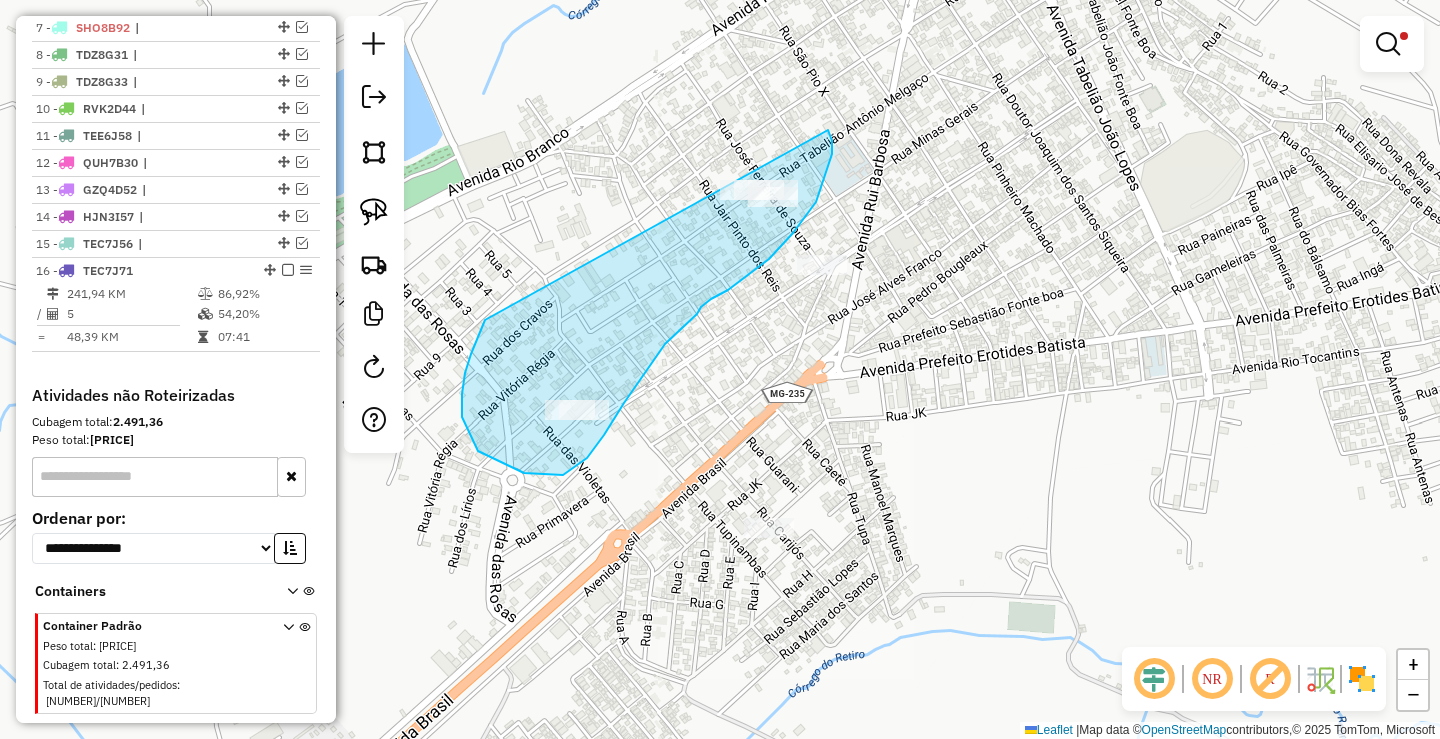 drag, startPoint x: 462, startPoint y: 417, endPoint x: 797, endPoint y: 148, distance: 429.63474 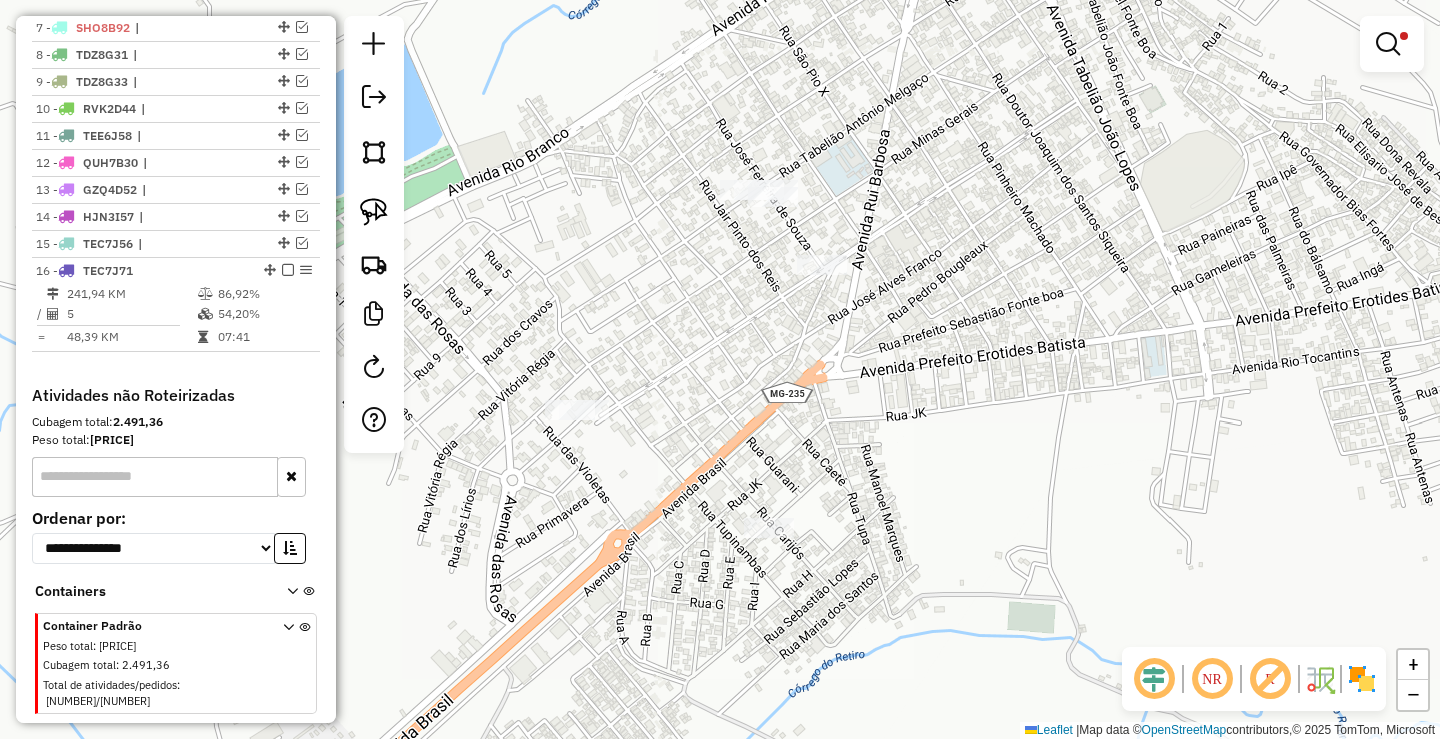 drag, startPoint x: 382, startPoint y: 209, endPoint x: 678, endPoint y: 203, distance: 296.0608 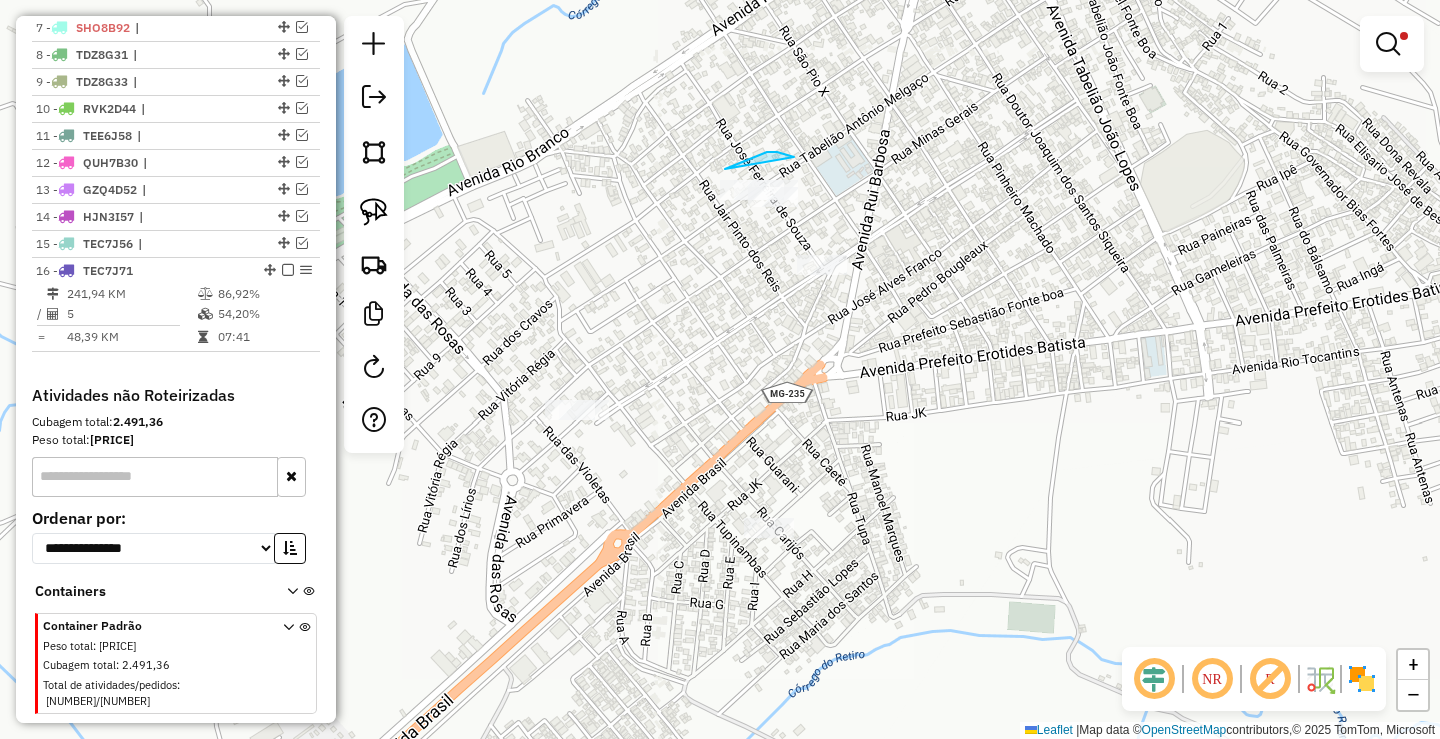 drag, startPoint x: 784, startPoint y: 154, endPoint x: 833, endPoint y: 196, distance: 64.53681 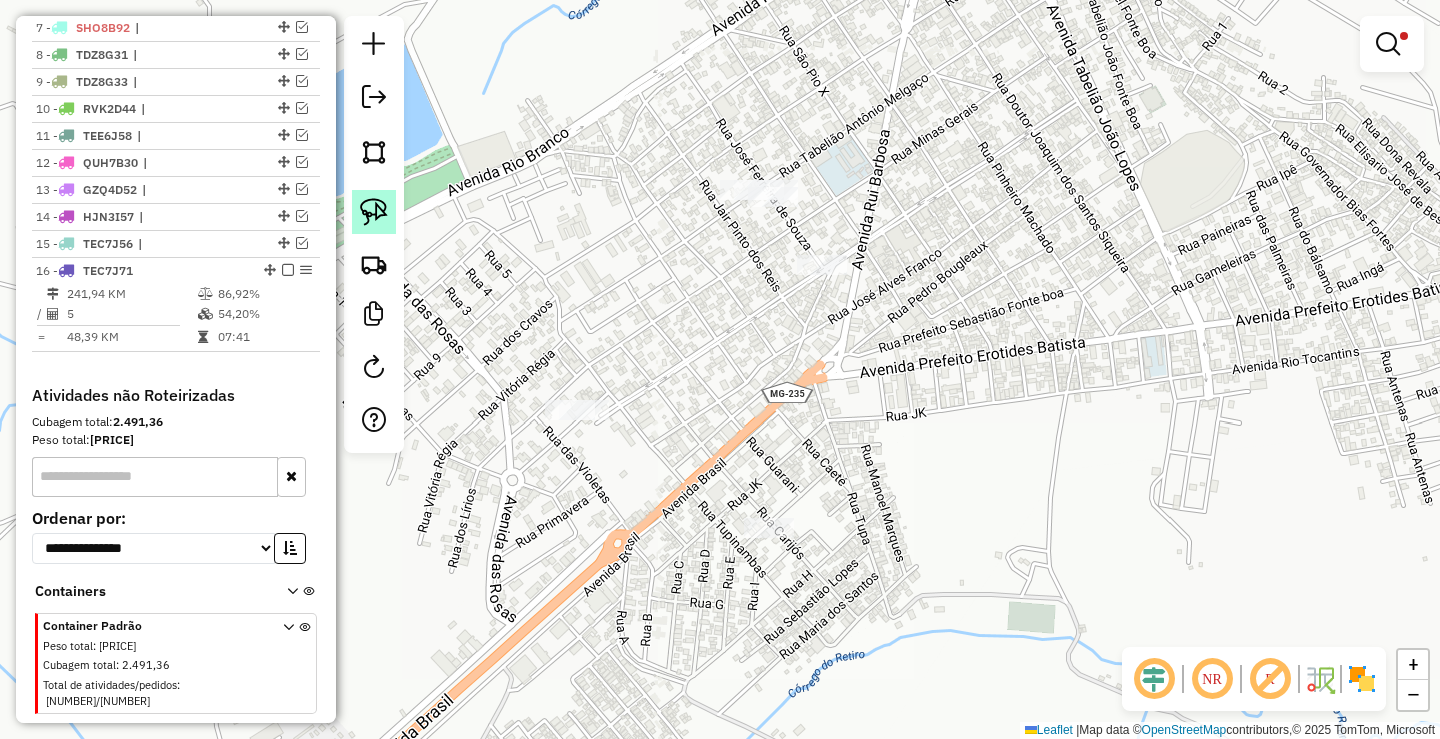 click 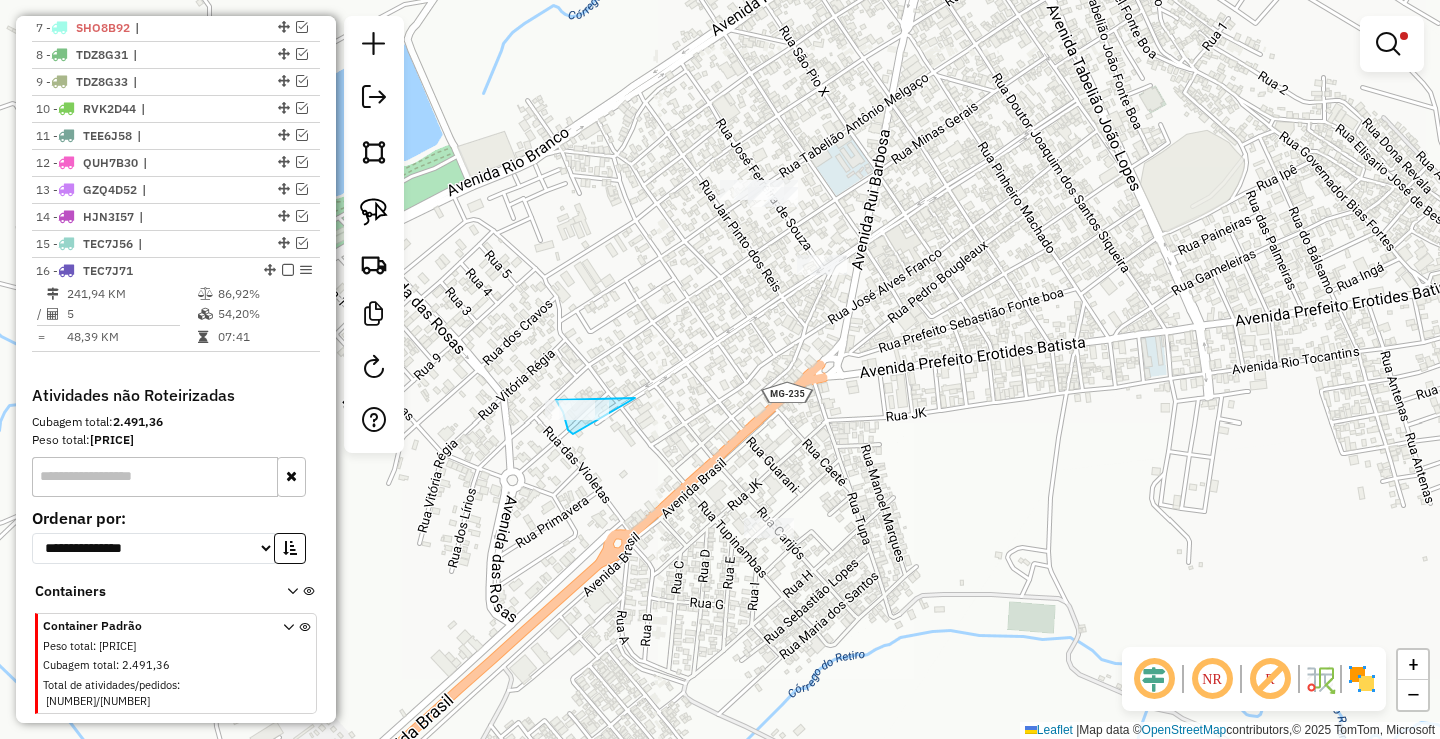 drag, startPoint x: 560, startPoint y: 399, endPoint x: 624, endPoint y: 446, distance: 79.40403 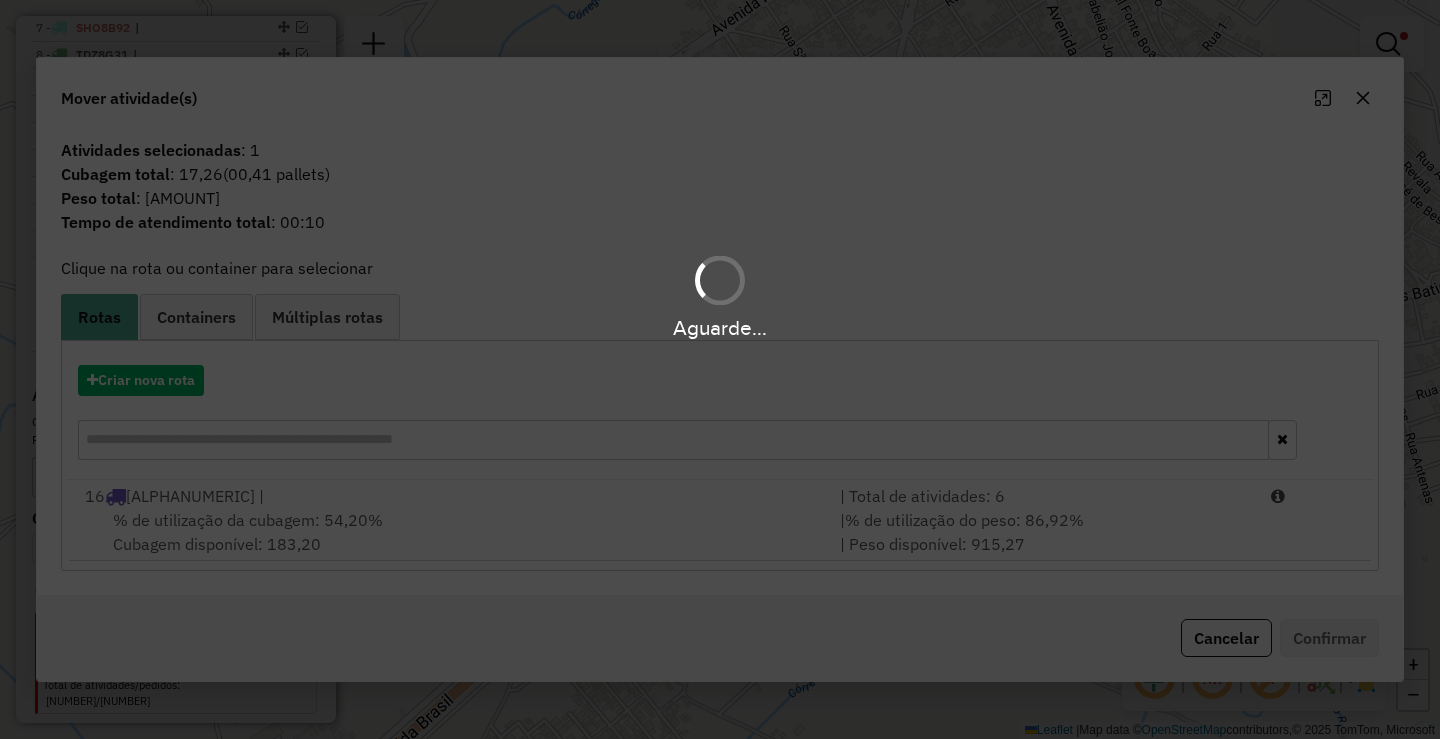 click on "Aguarde..." at bounding box center (720, 369) 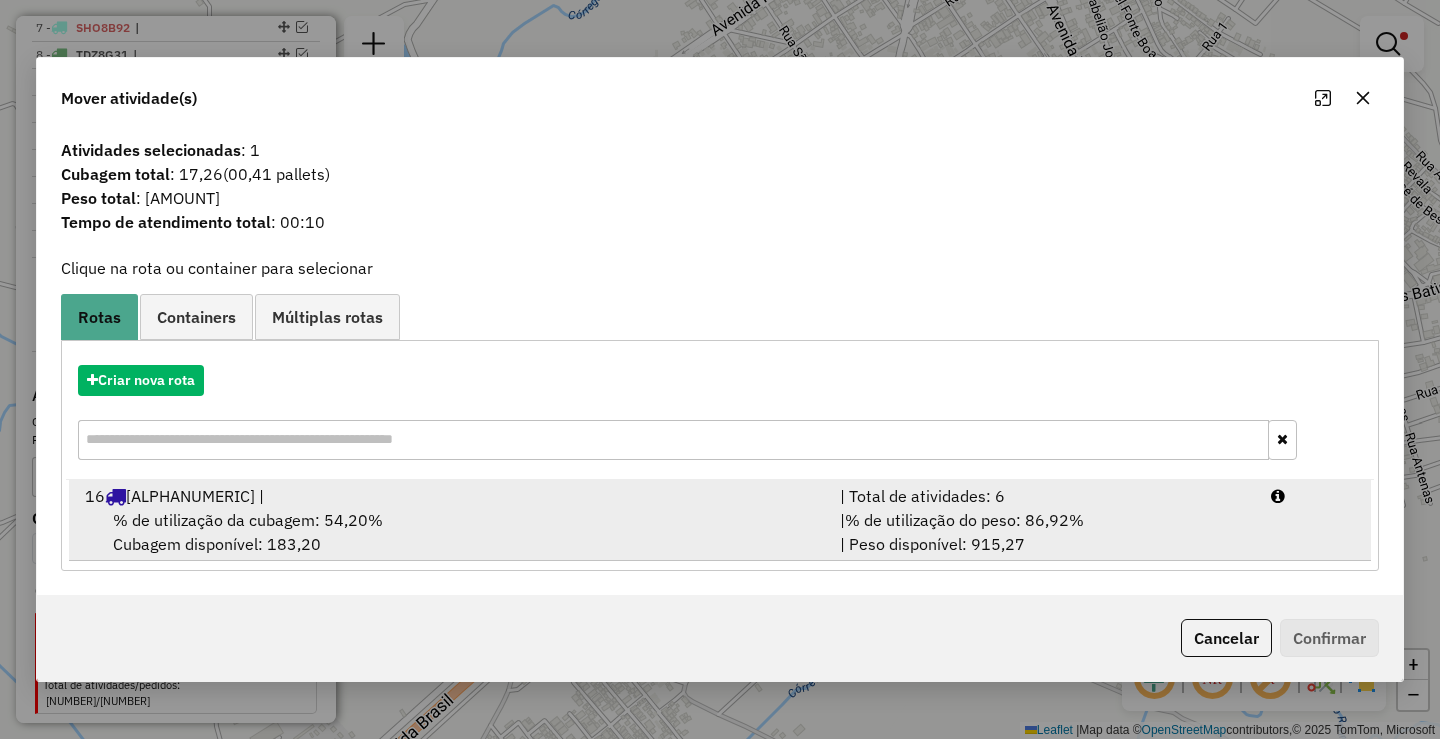 click on "|  % de utilização do peso: [PERCENTAGE]%  | Peso disponível: [WEIGHT]" at bounding box center [1043, 532] 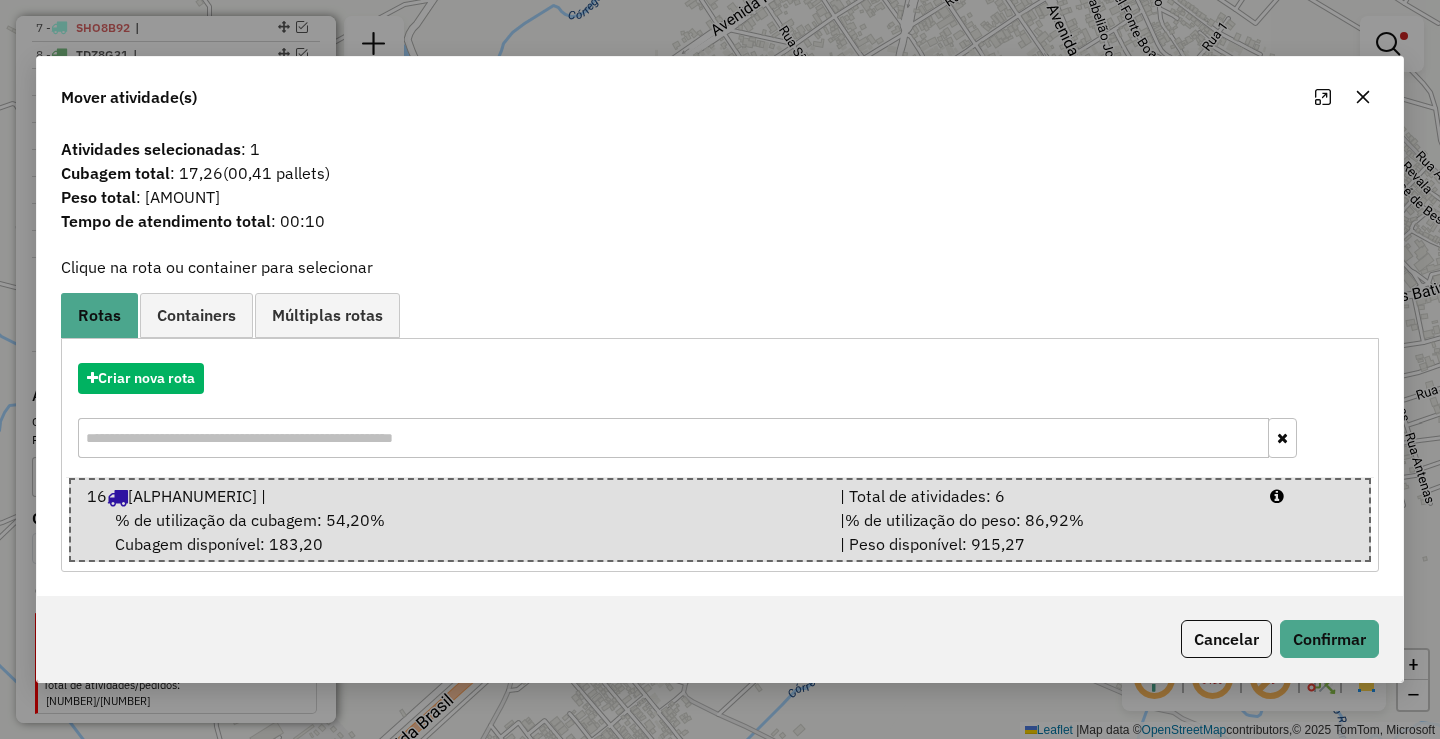 click on "Cancelar   Confirmar" 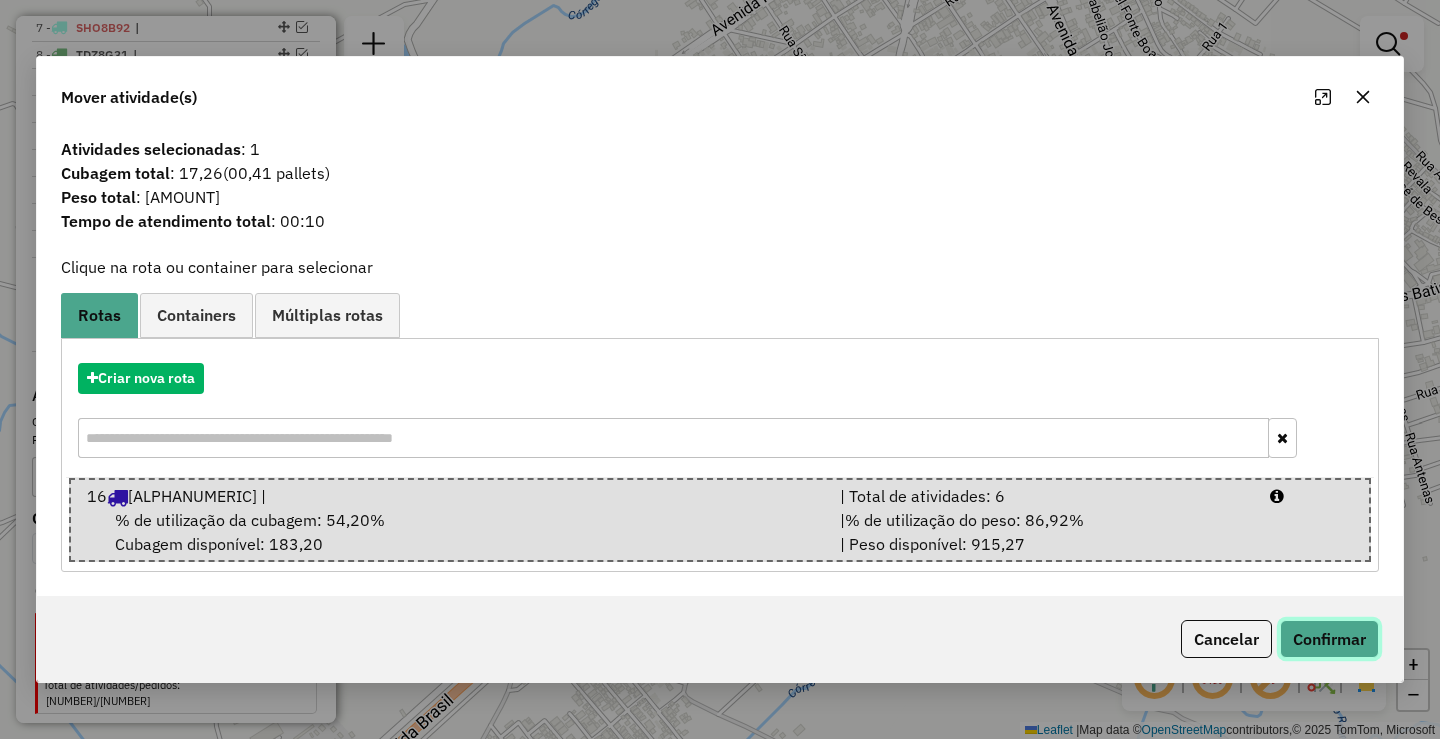 click on "Confirmar" 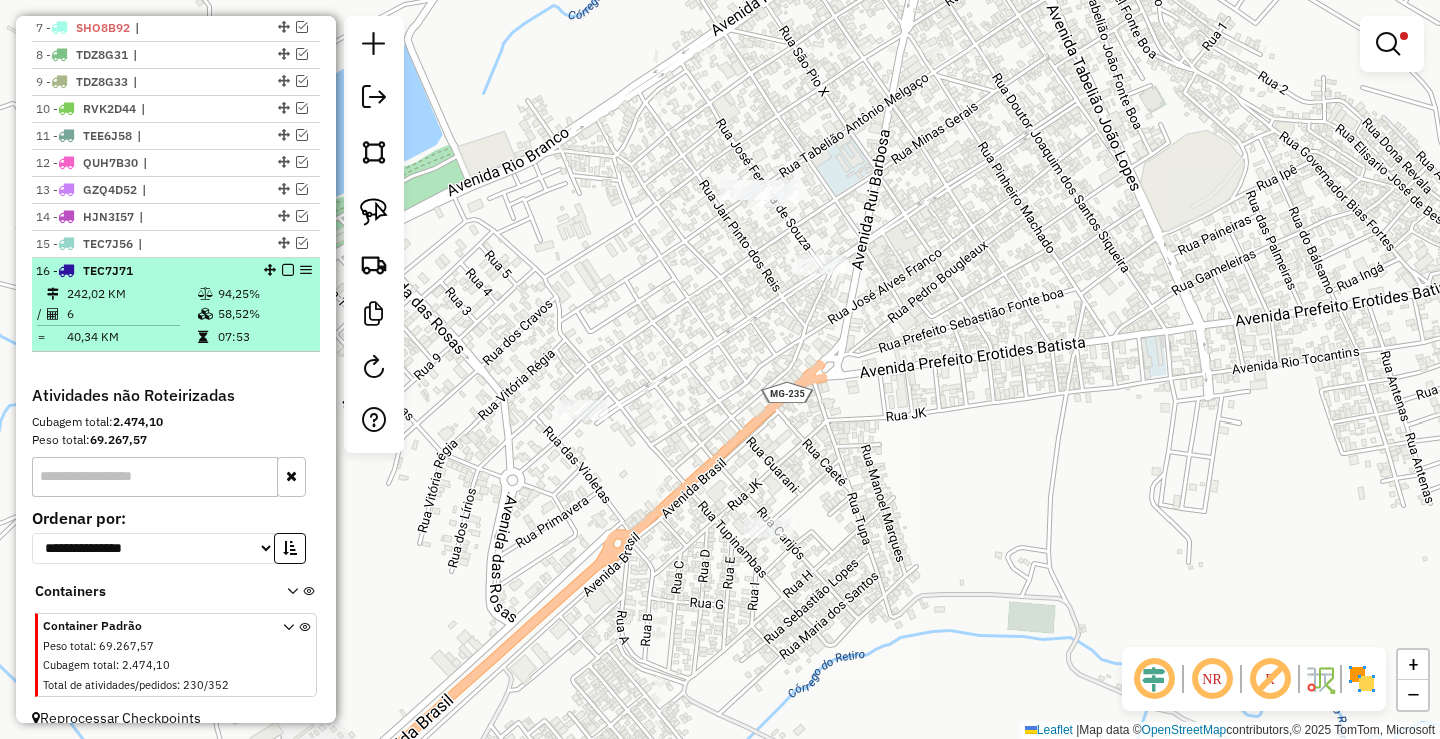 click at bounding box center (288, 270) 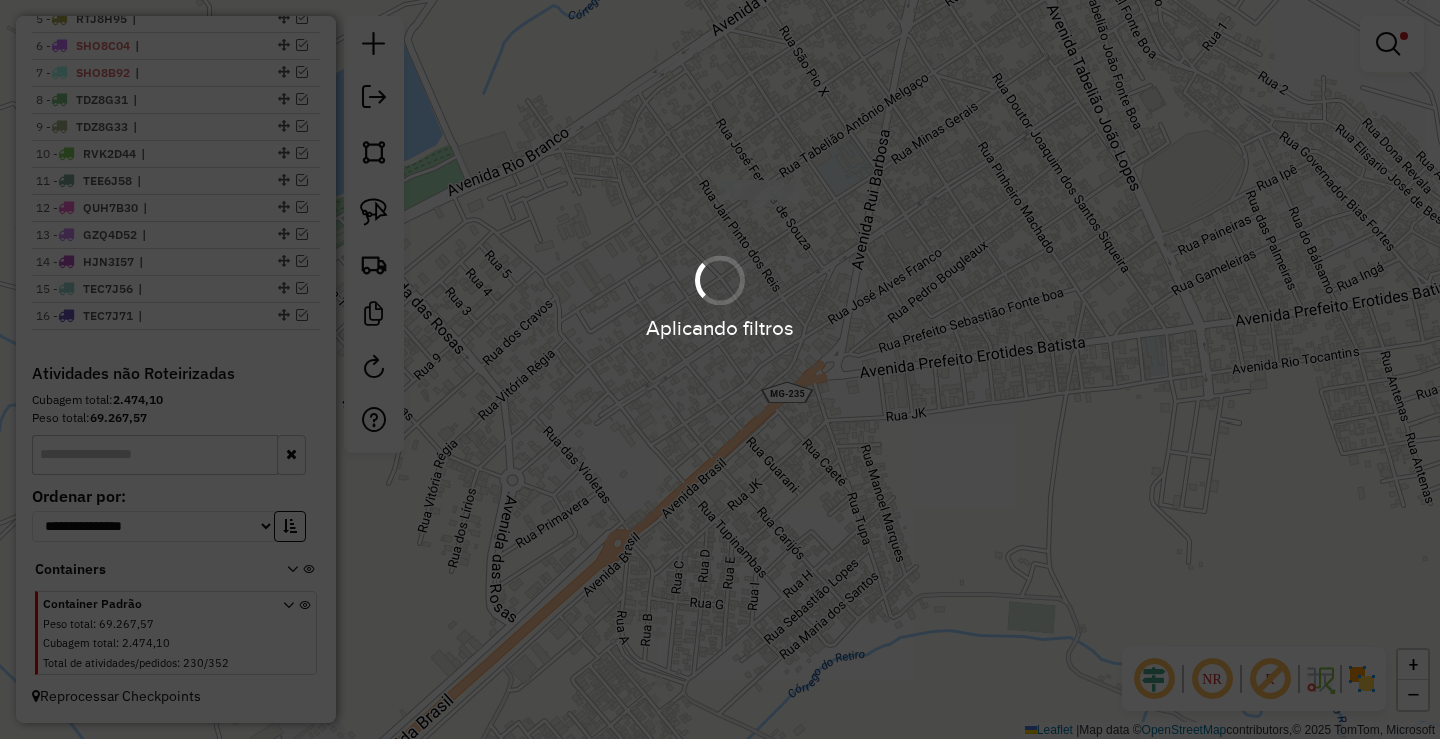 scroll, scrollTop: 868, scrollLeft: 0, axis: vertical 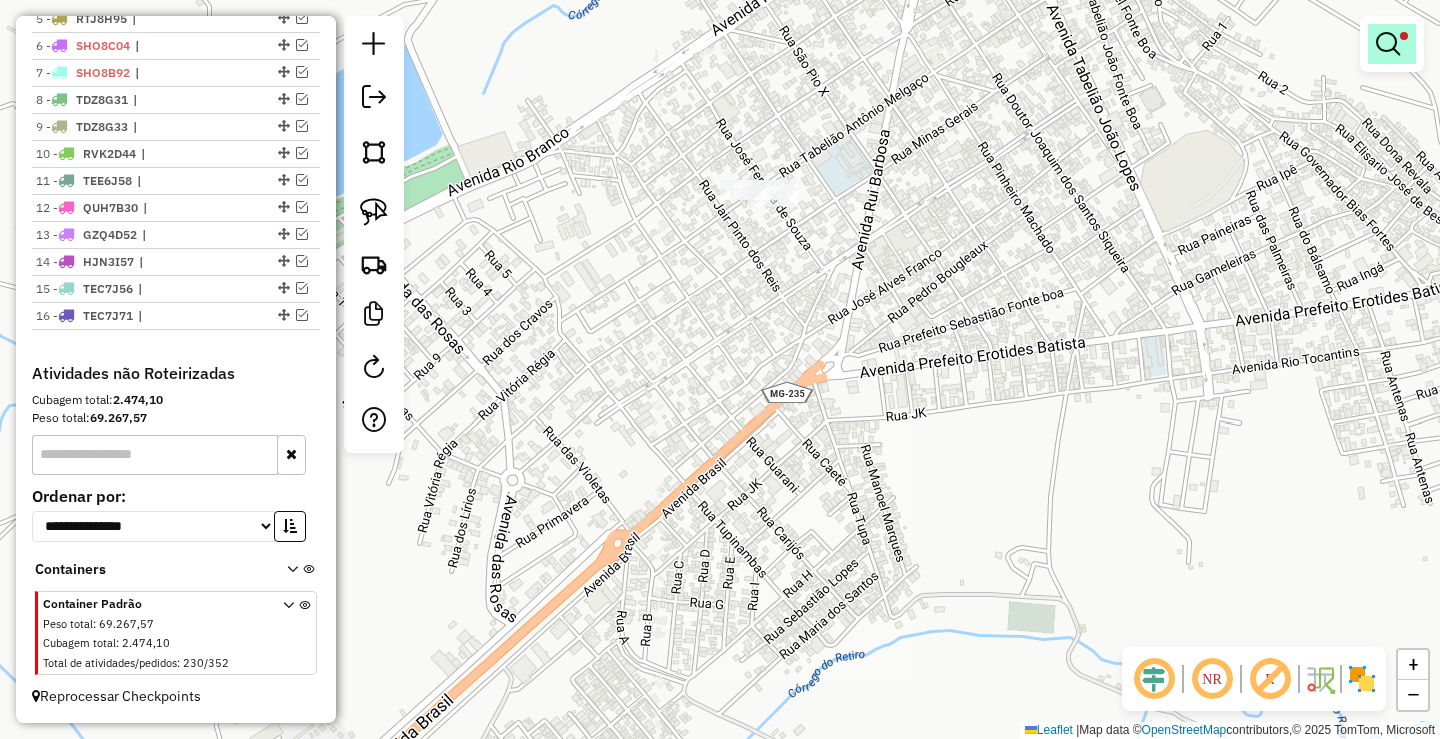 click at bounding box center [1388, 44] 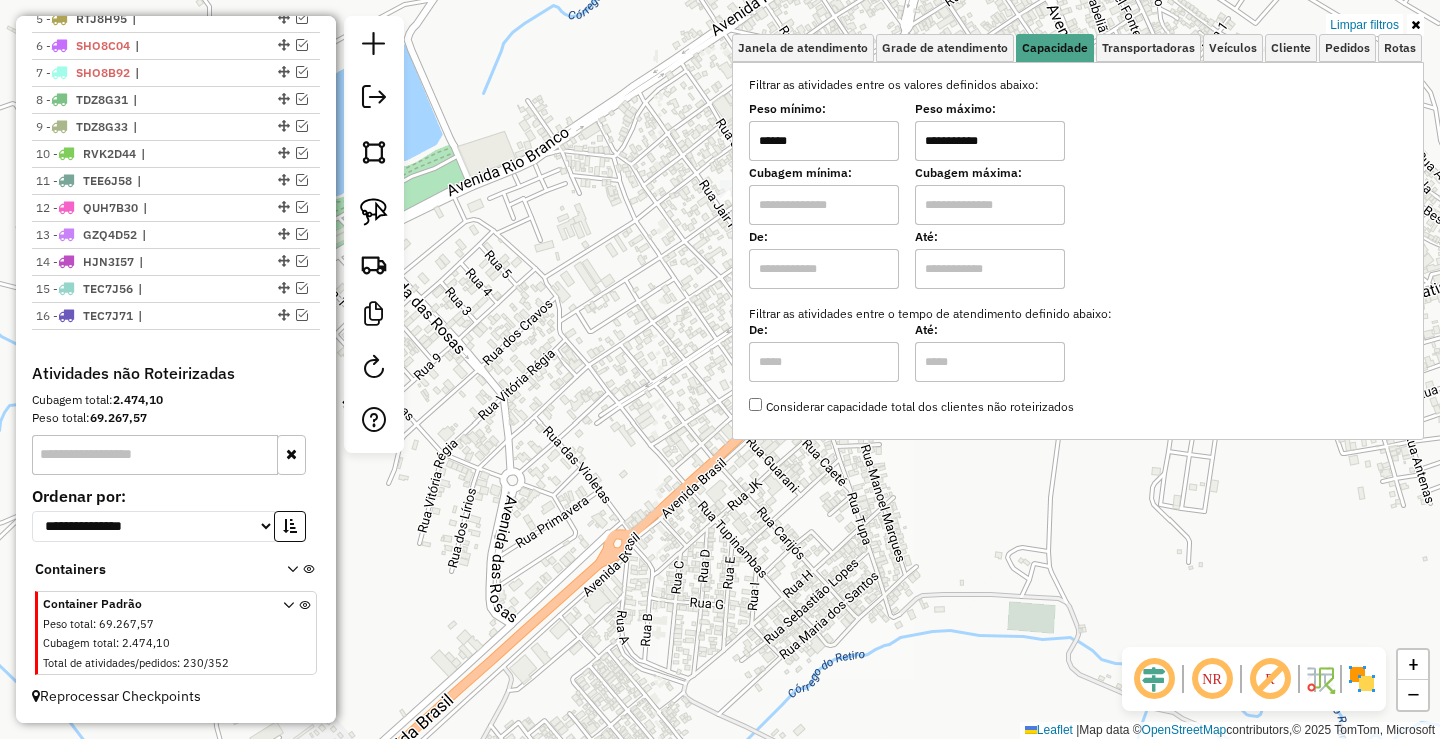 drag, startPoint x: 1386, startPoint y: 21, endPoint x: 1206, endPoint y: 136, distance: 213.6001 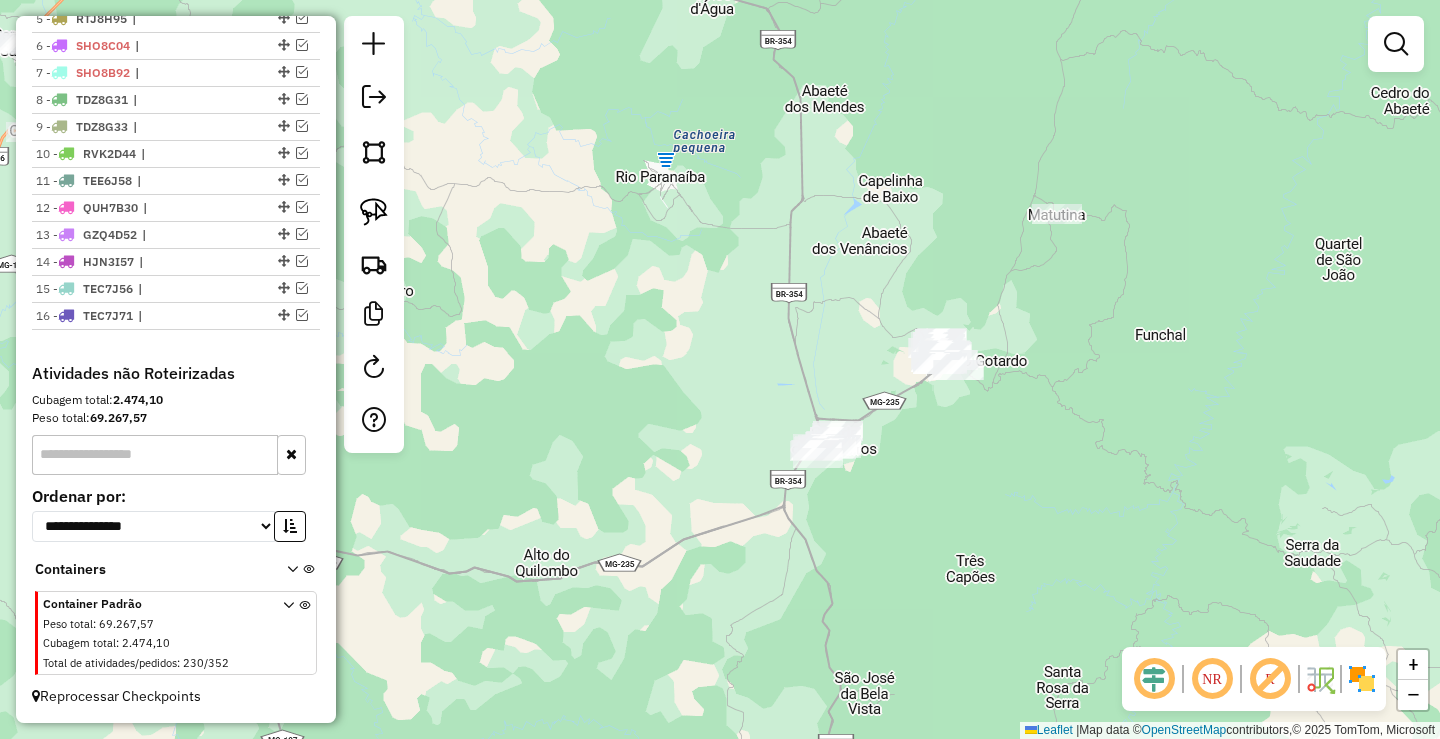 drag, startPoint x: 779, startPoint y: 319, endPoint x: 776, endPoint y: 333, distance: 14.3178215 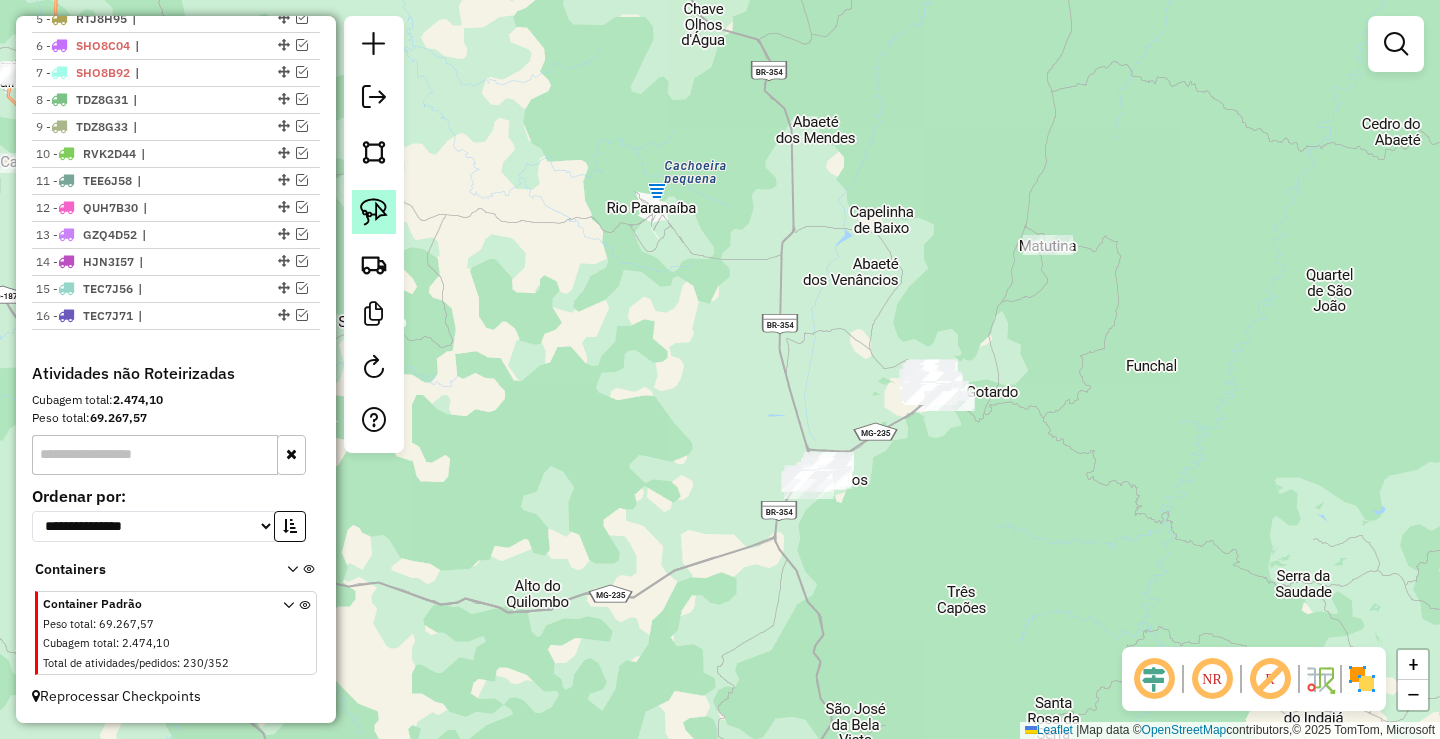 click 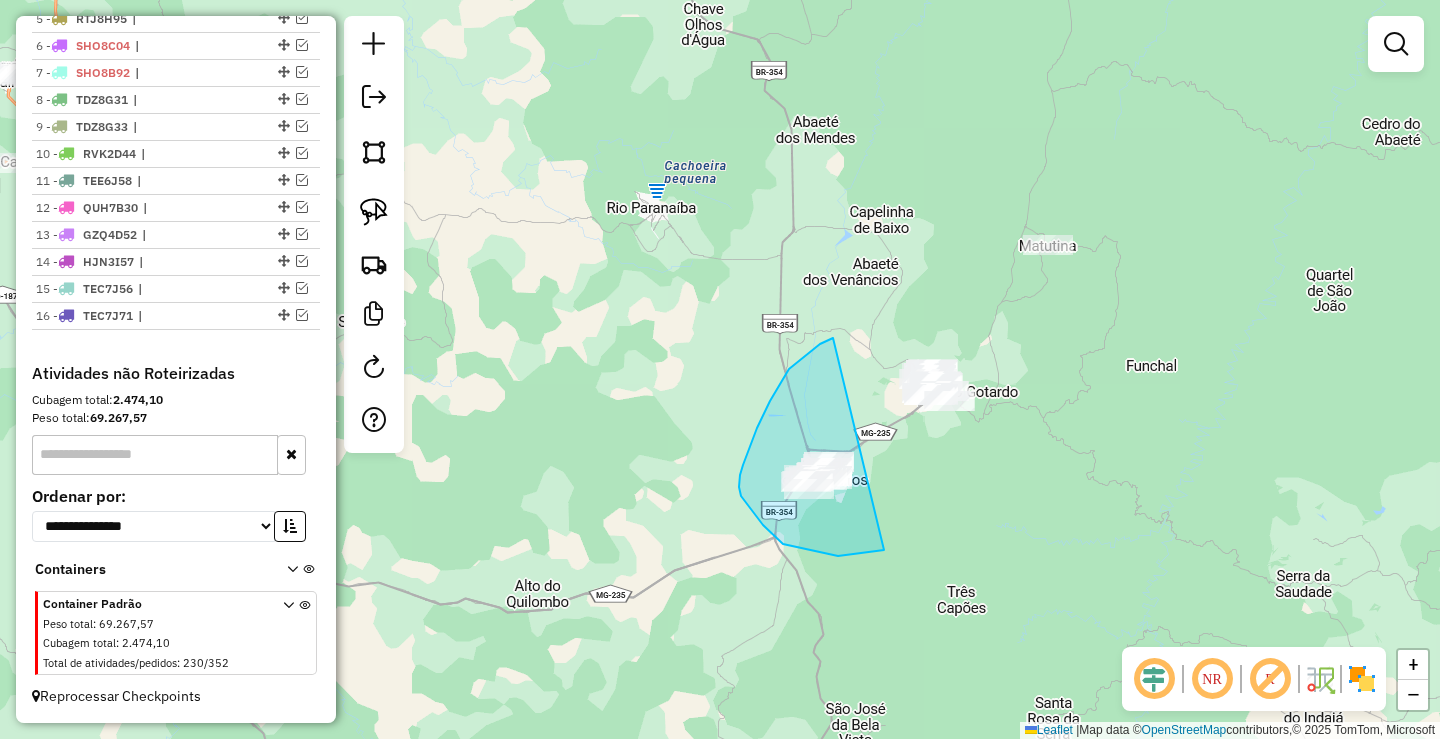 drag, startPoint x: 833, startPoint y: 338, endPoint x: 1009, endPoint y: 325, distance: 176.47946 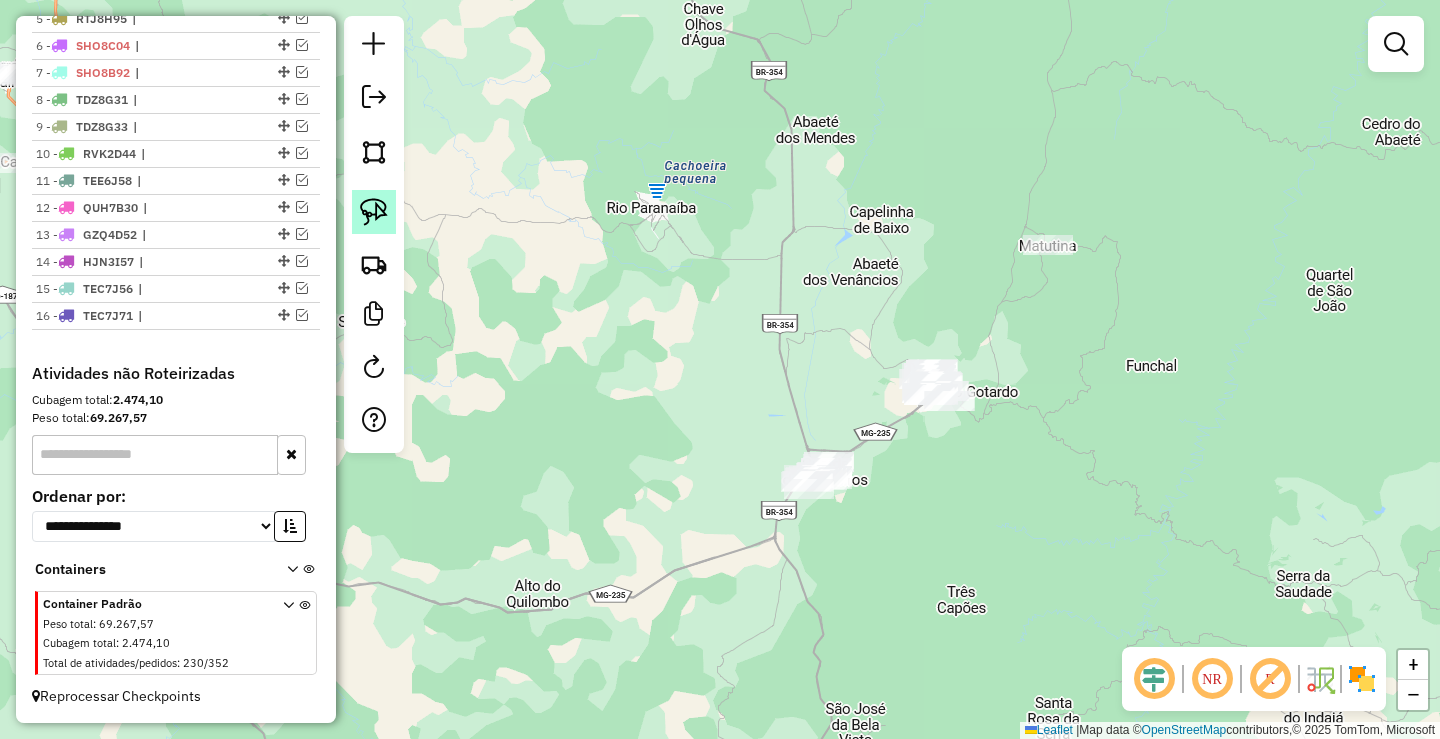 click 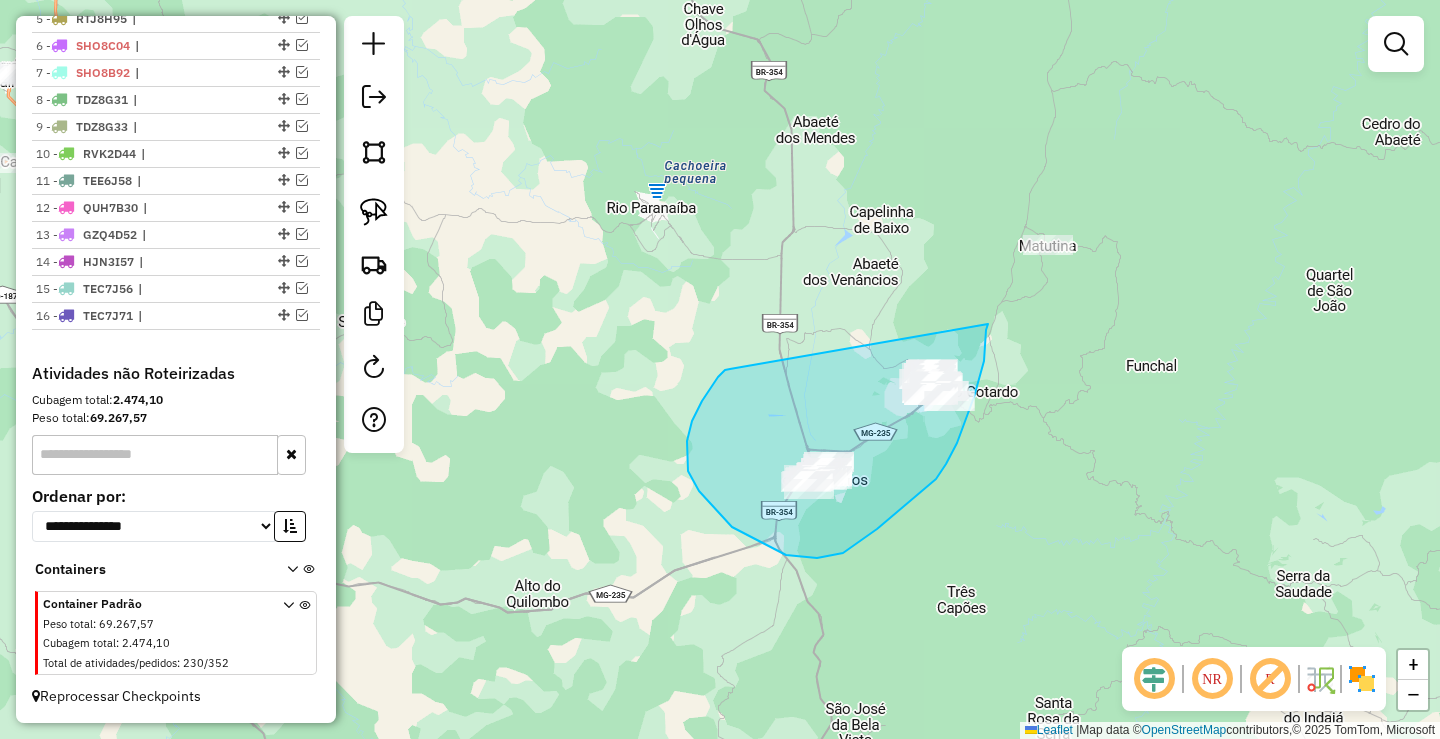 drag, startPoint x: 725, startPoint y: 370, endPoint x: 988, endPoint y: 324, distance: 266.99252 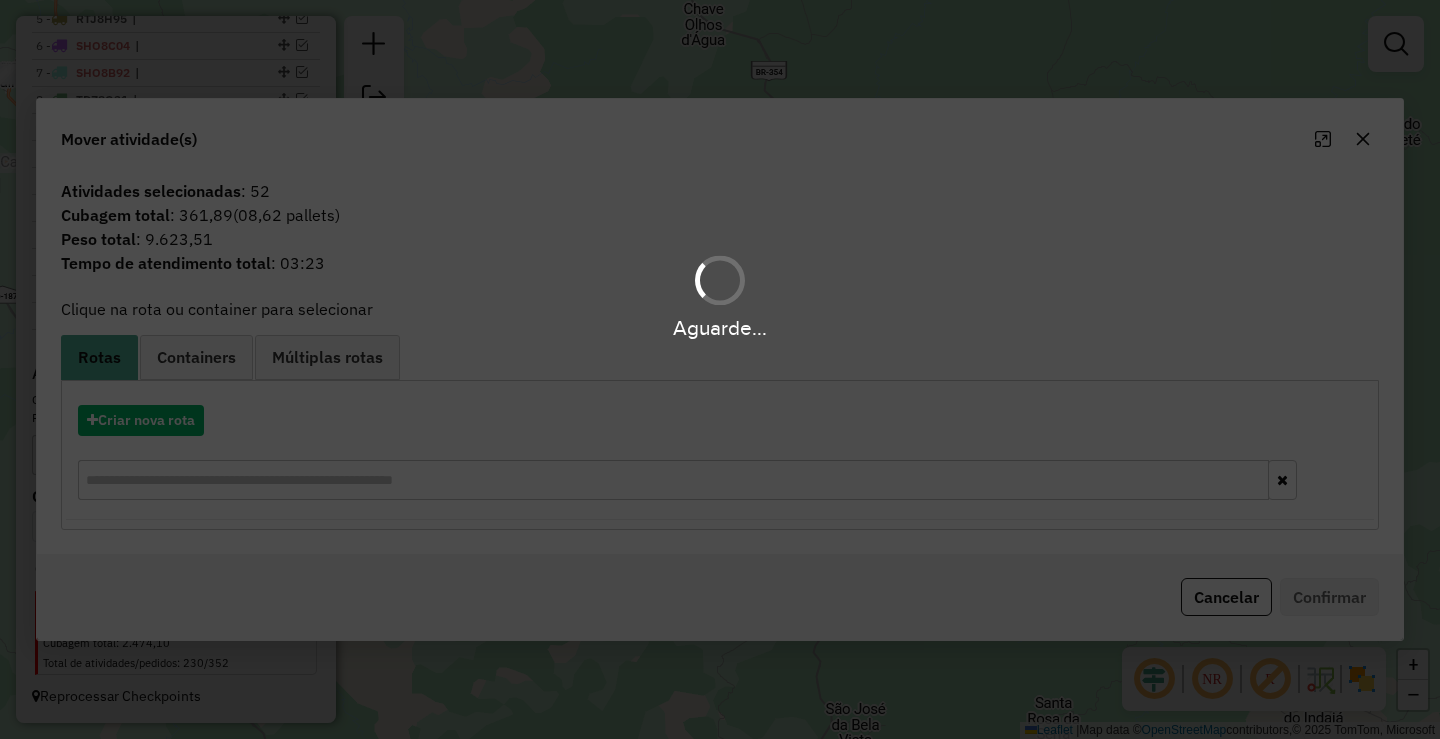 click on "Aguarde..." at bounding box center [720, 369] 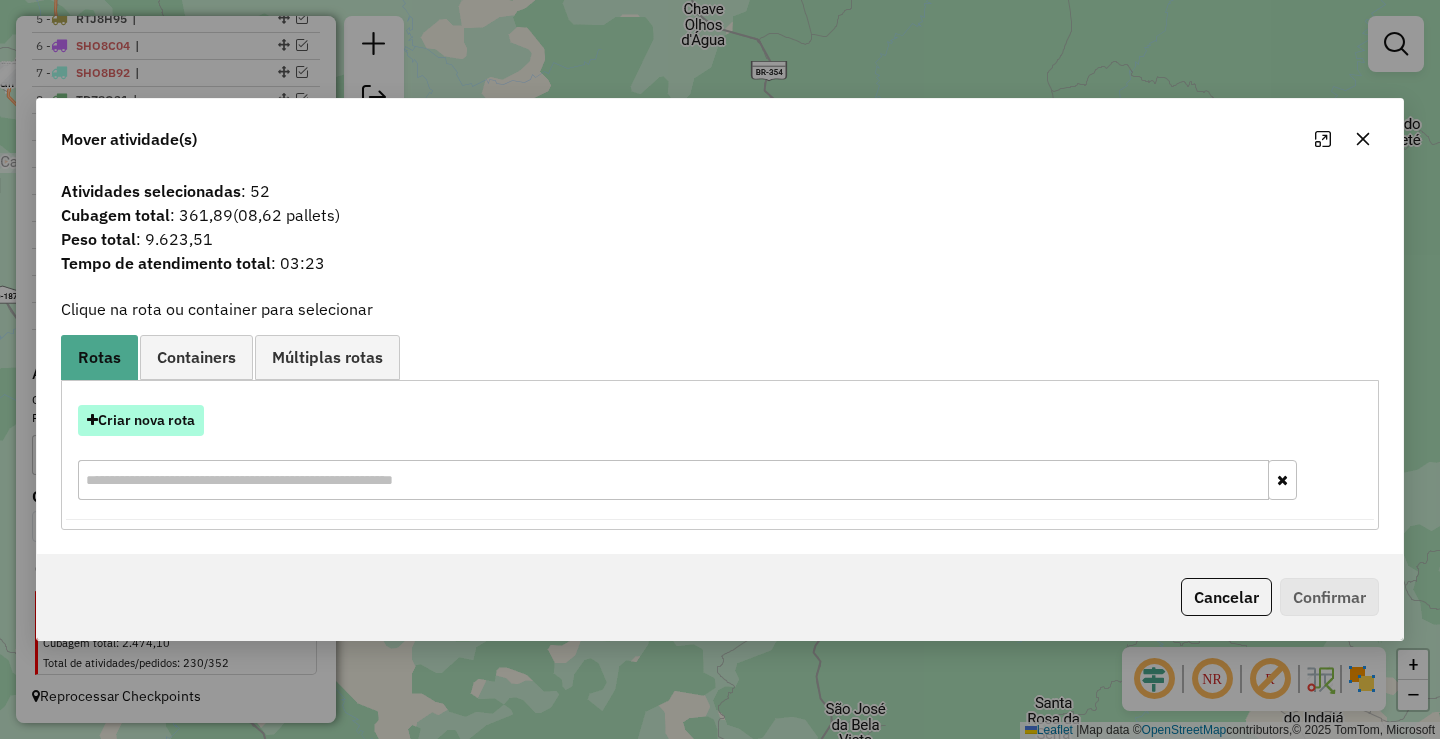 click on "Criar nova rota" at bounding box center (141, 420) 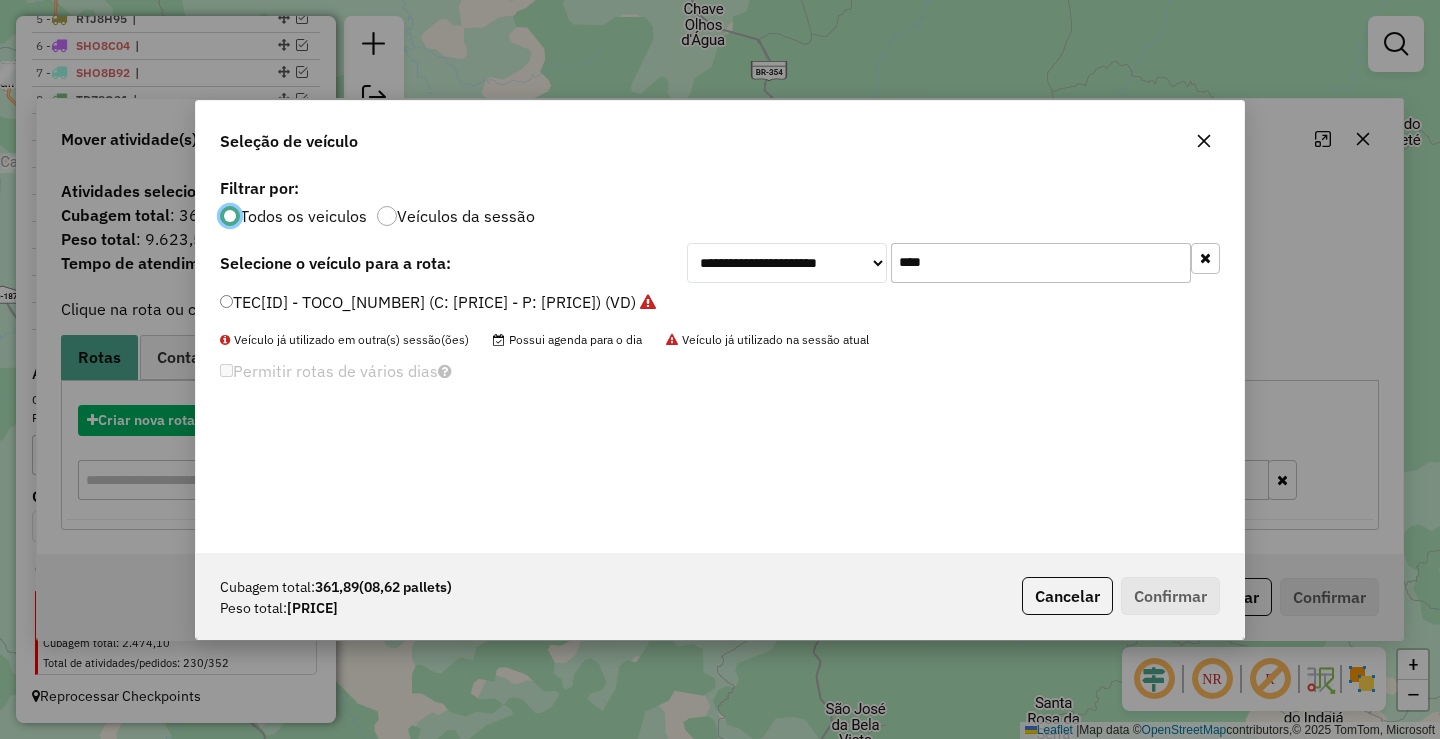 scroll, scrollTop: 11, scrollLeft: 6, axis: both 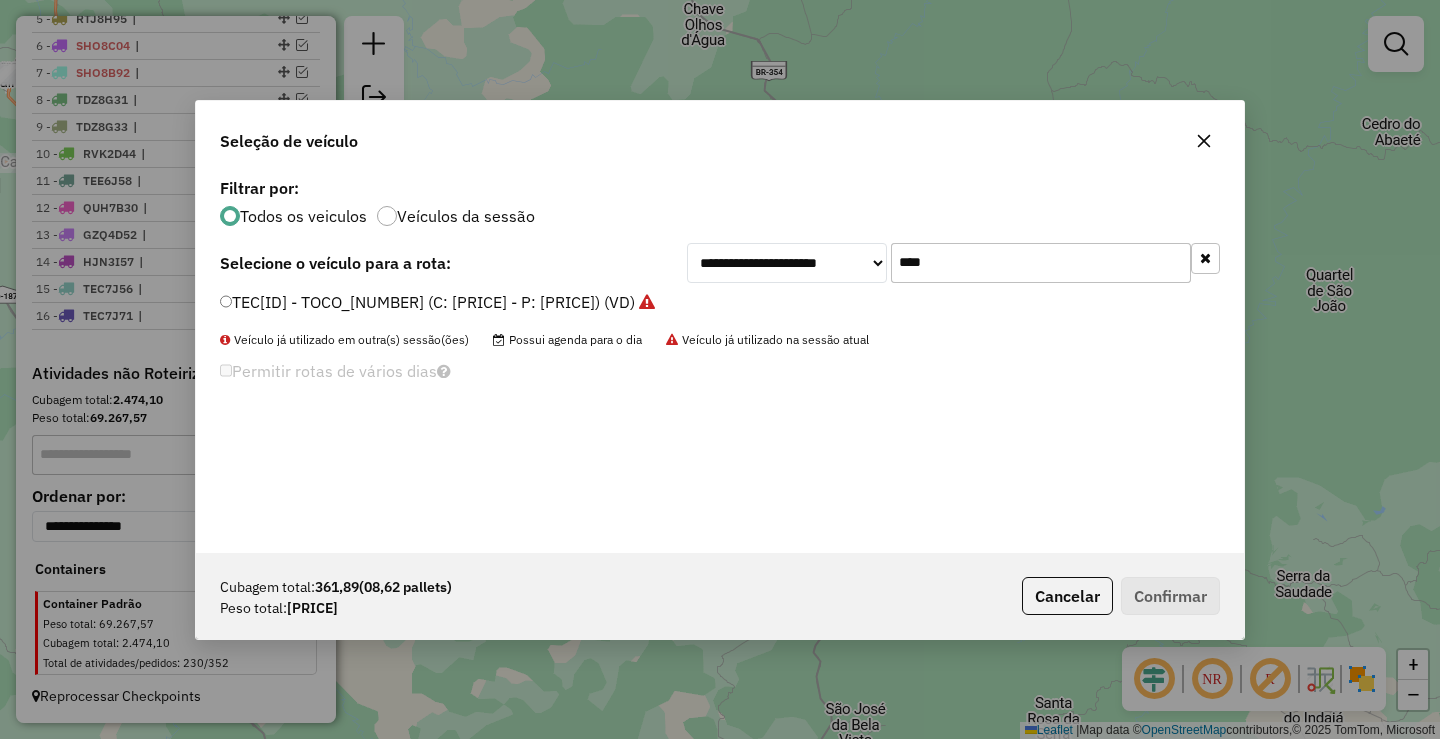 click on "****" 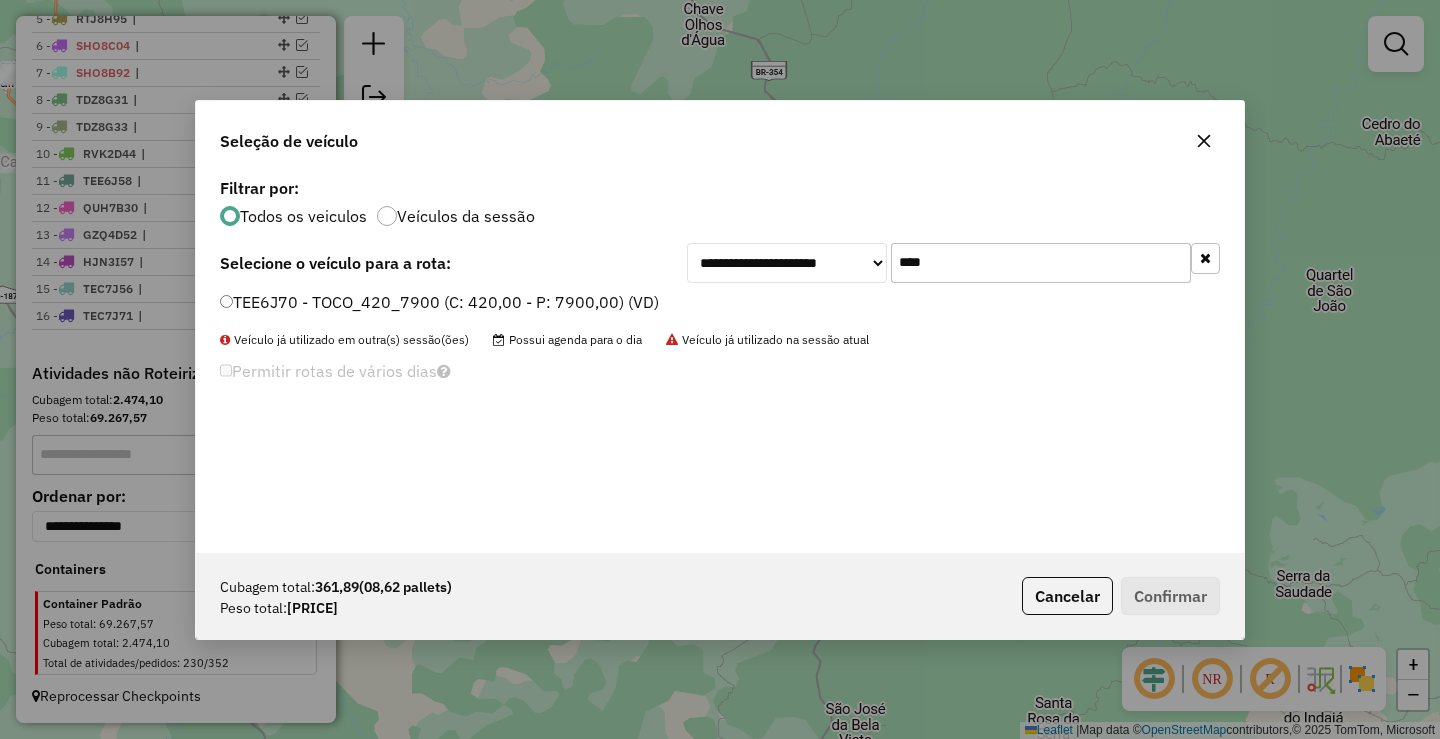type on "****" 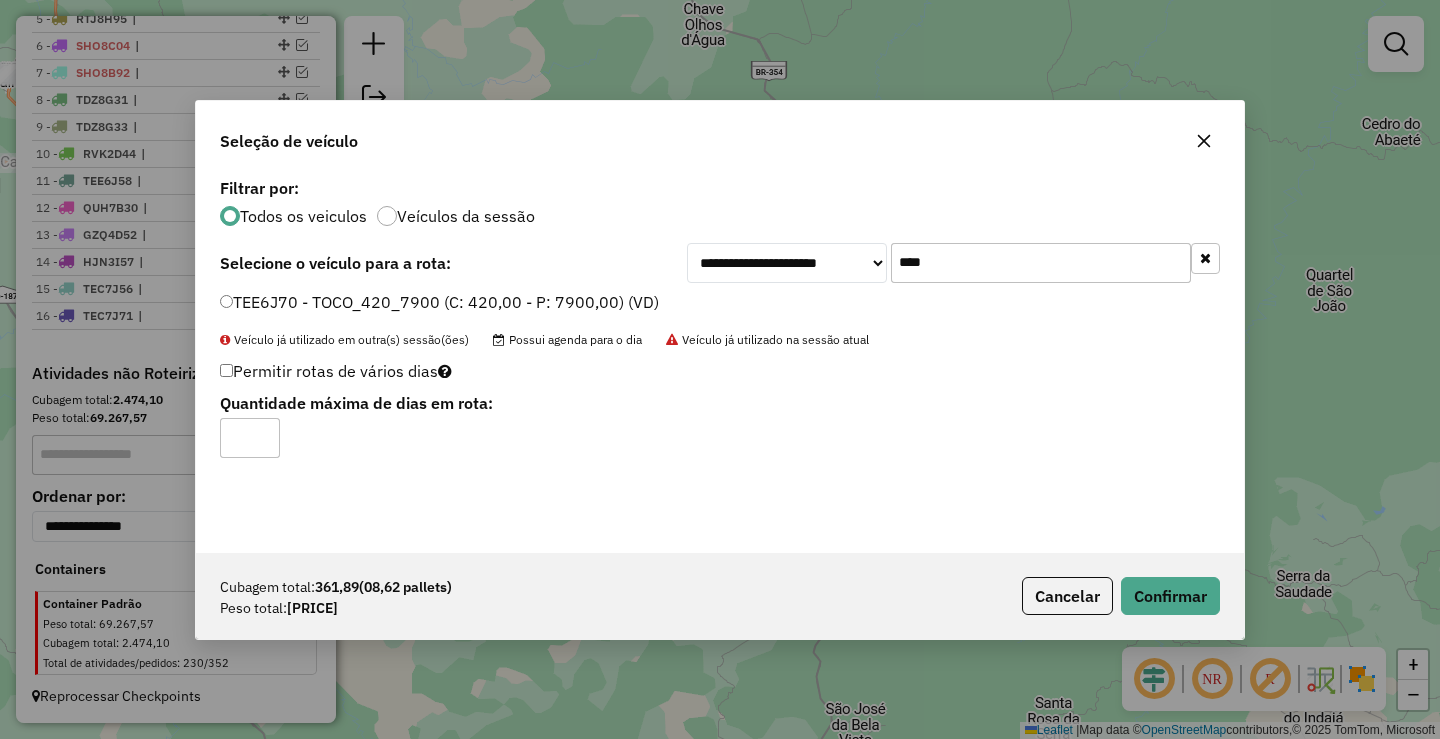 type on "*" 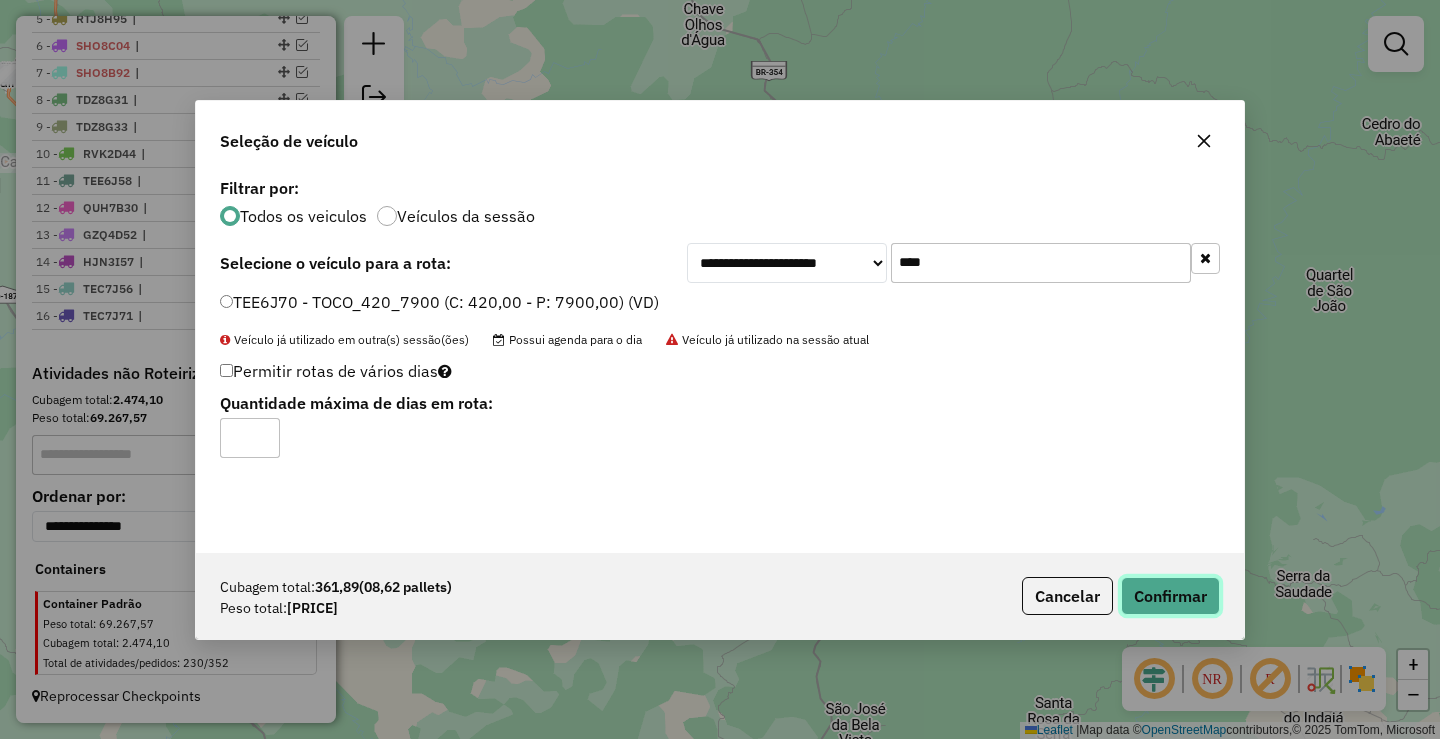 click on "Confirmar" 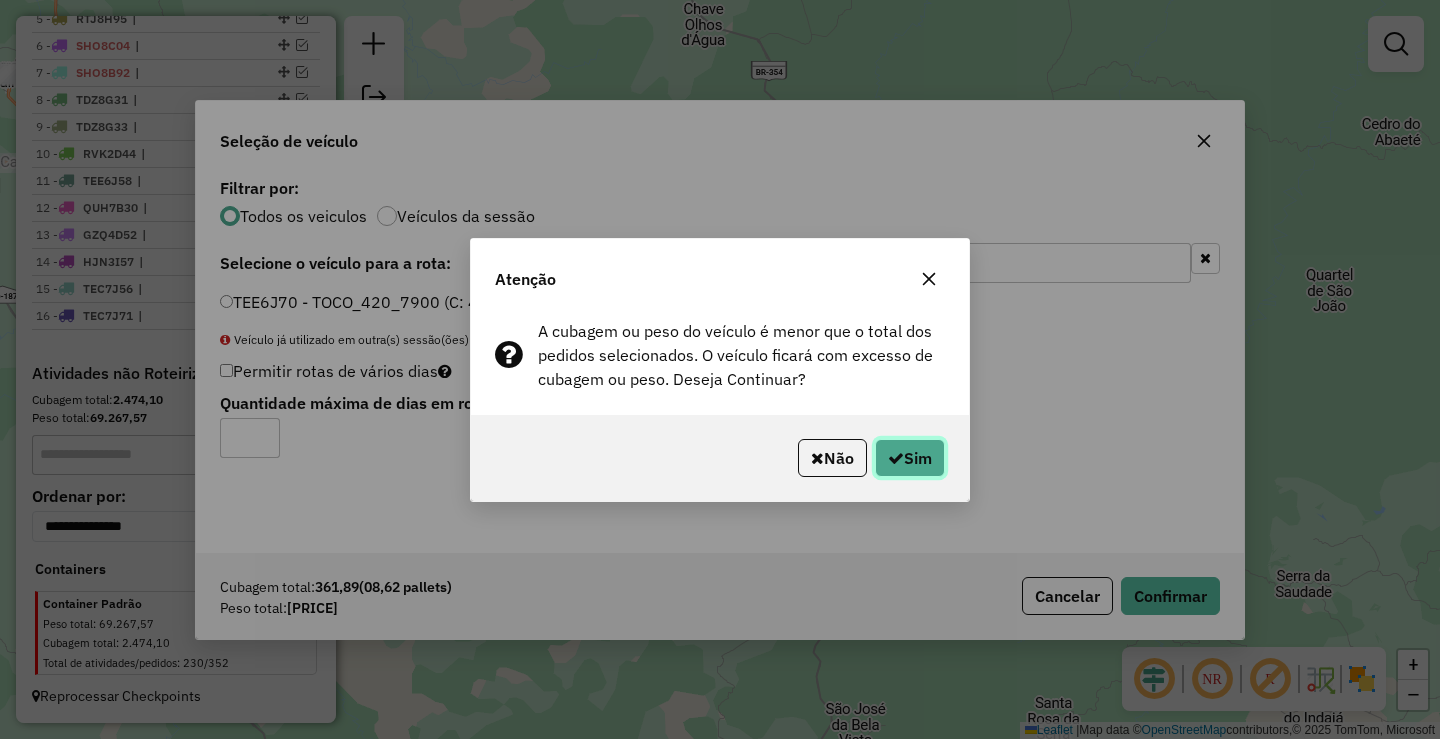 click on "Sim" 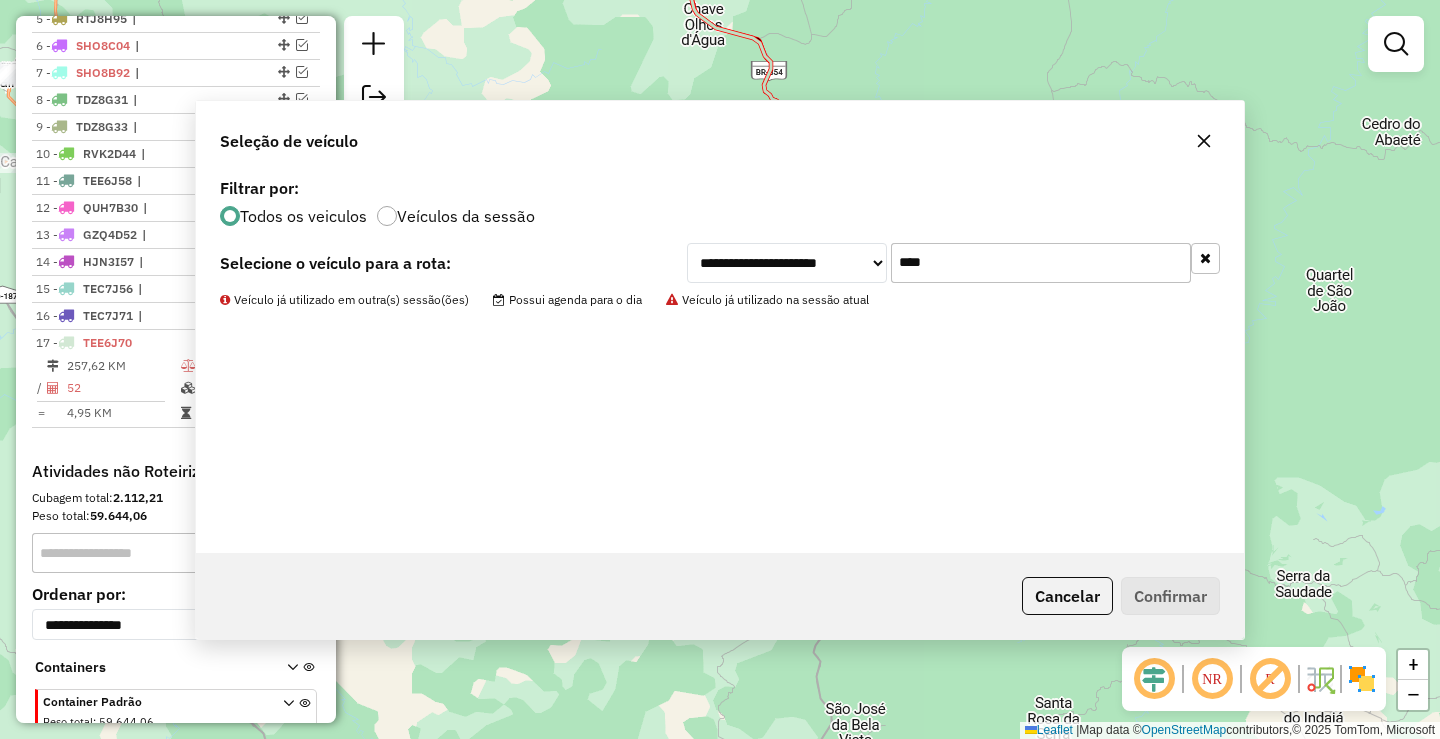 scroll, scrollTop: 913, scrollLeft: 0, axis: vertical 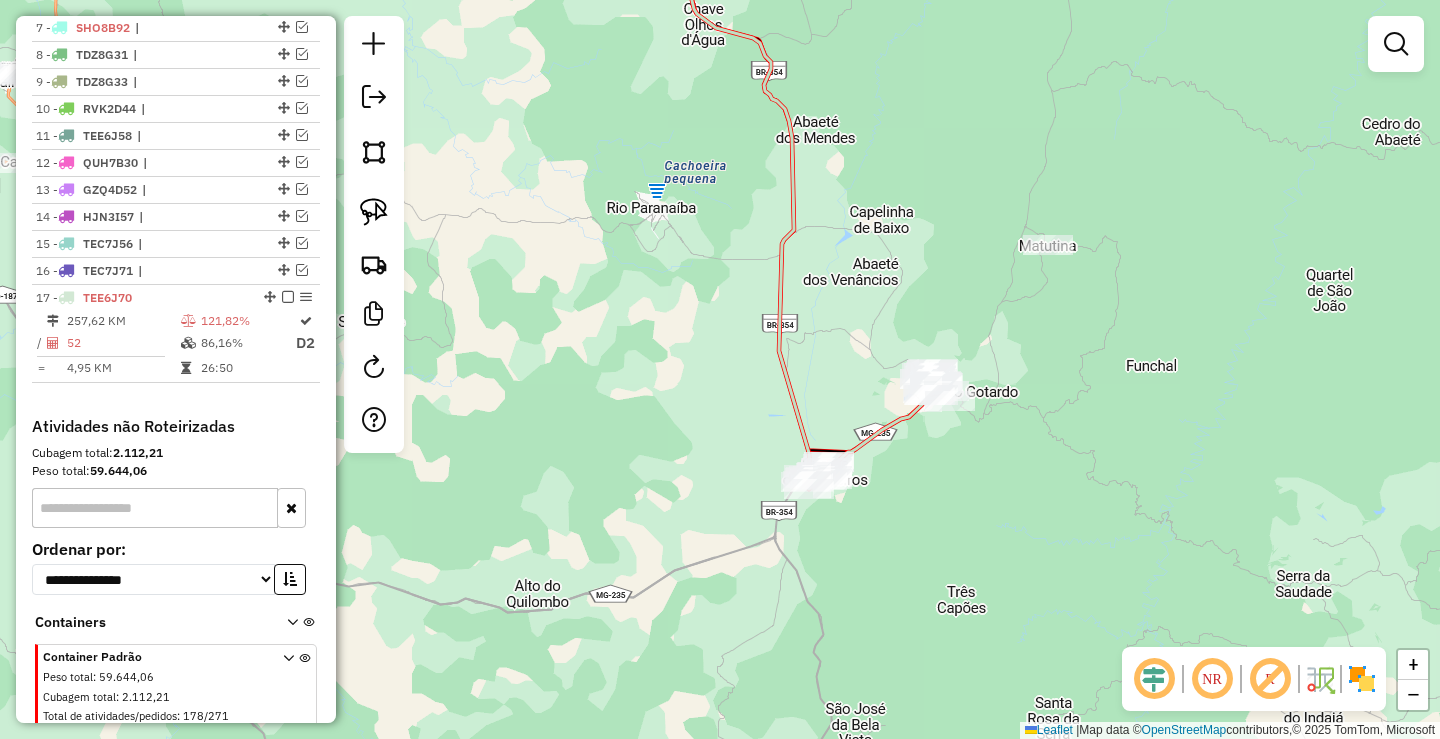 drag, startPoint x: 685, startPoint y: 235, endPoint x: 865, endPoint y: 532, distance: 347.28806 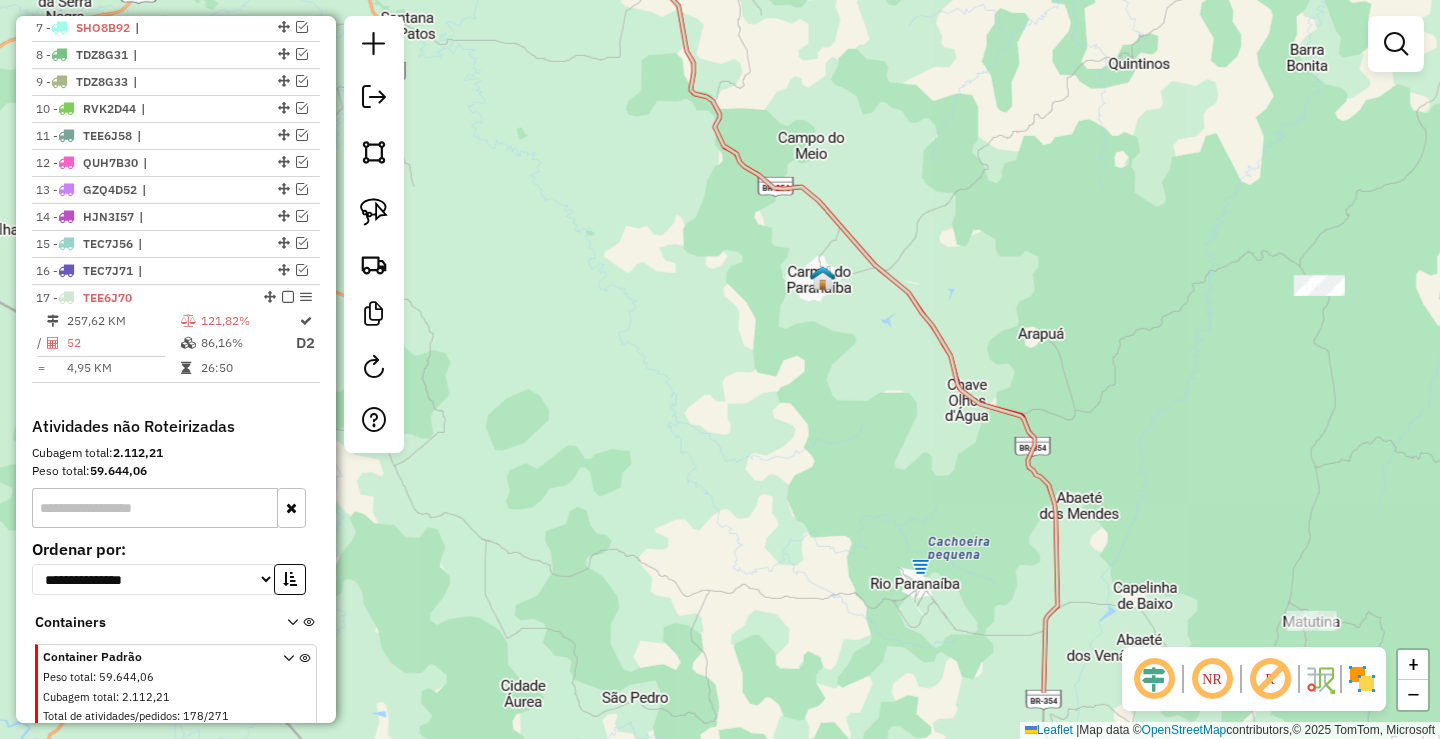 drag, startPoint x: 772, startPoint y: 381, endPoint x: 679, endPoint y: 198, distance: 205.27542 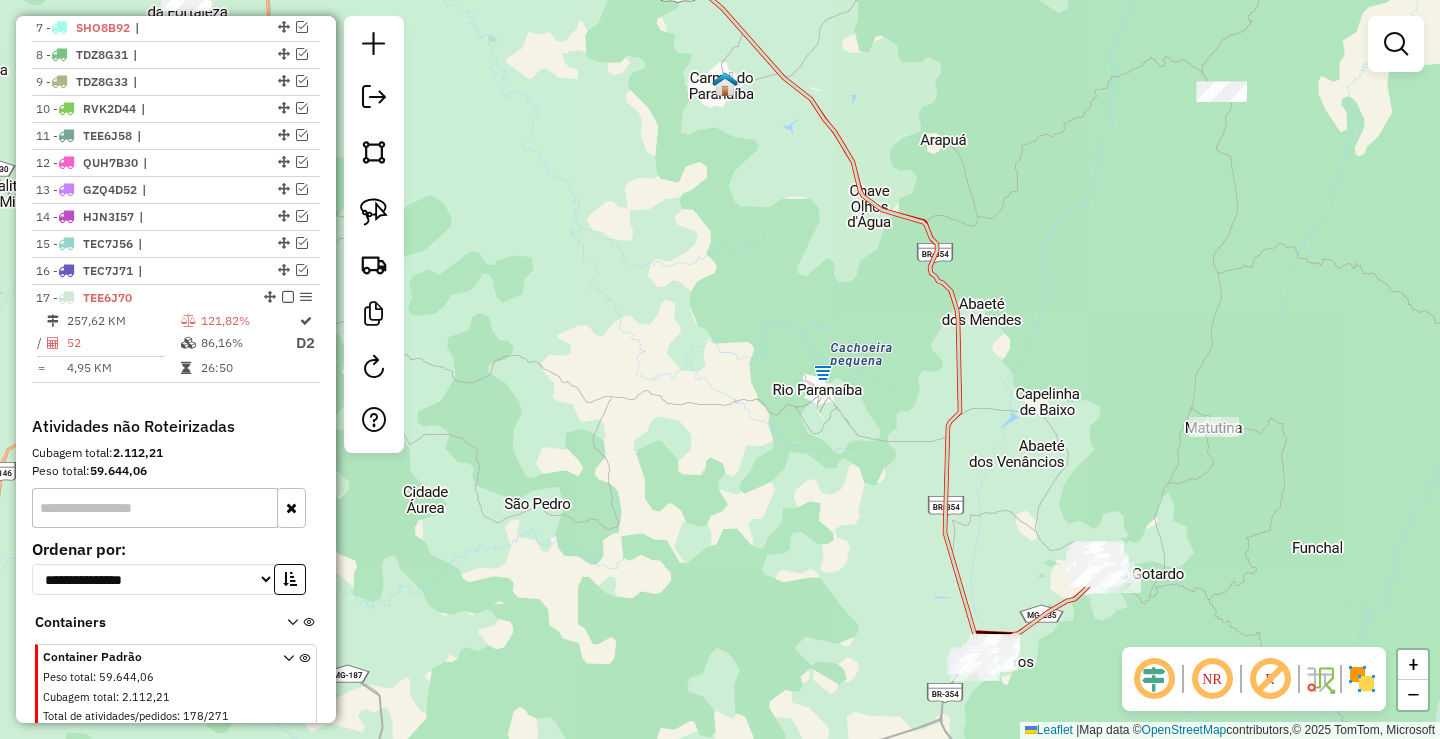 select on "**********" 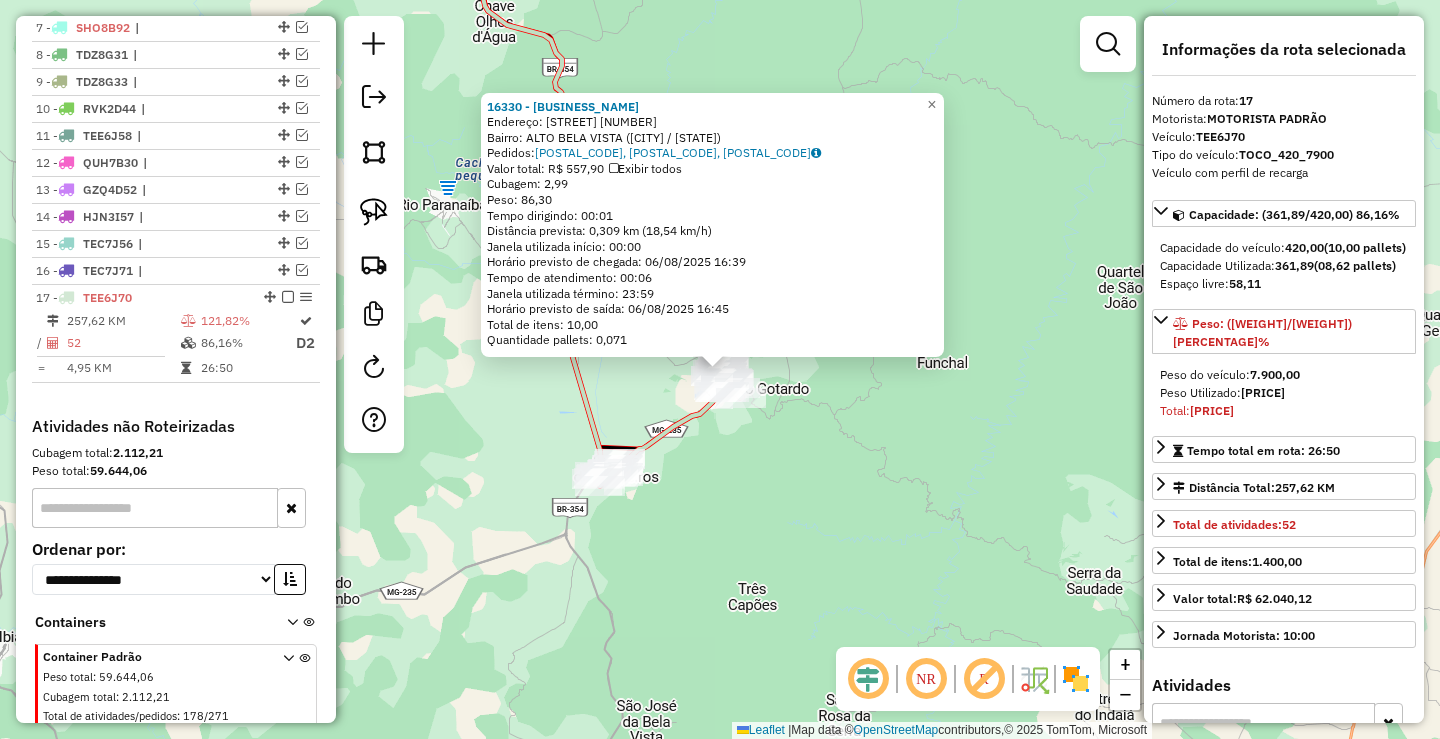 scroll, scrollTop: 967, scrollLeft: 0, axis: vertical 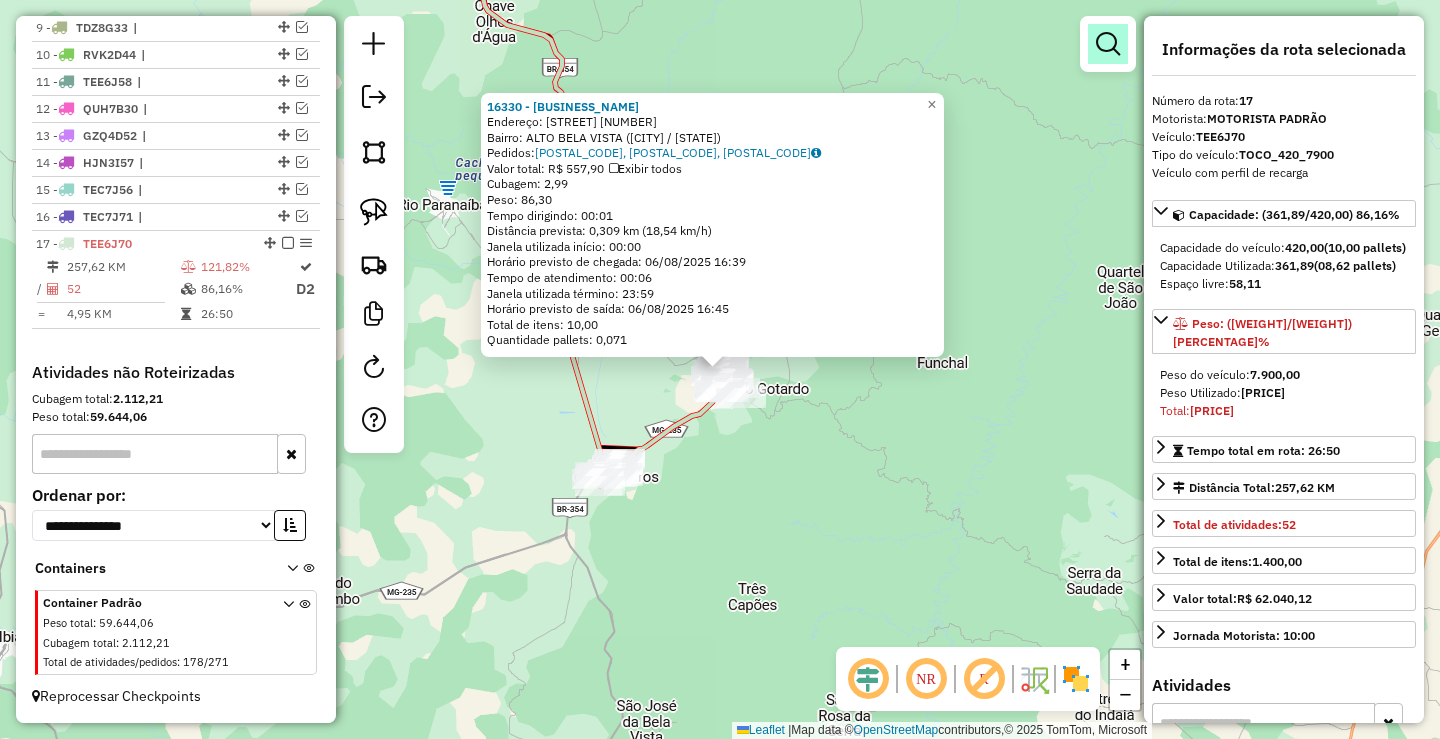 click at bounding box center [1108, 44] 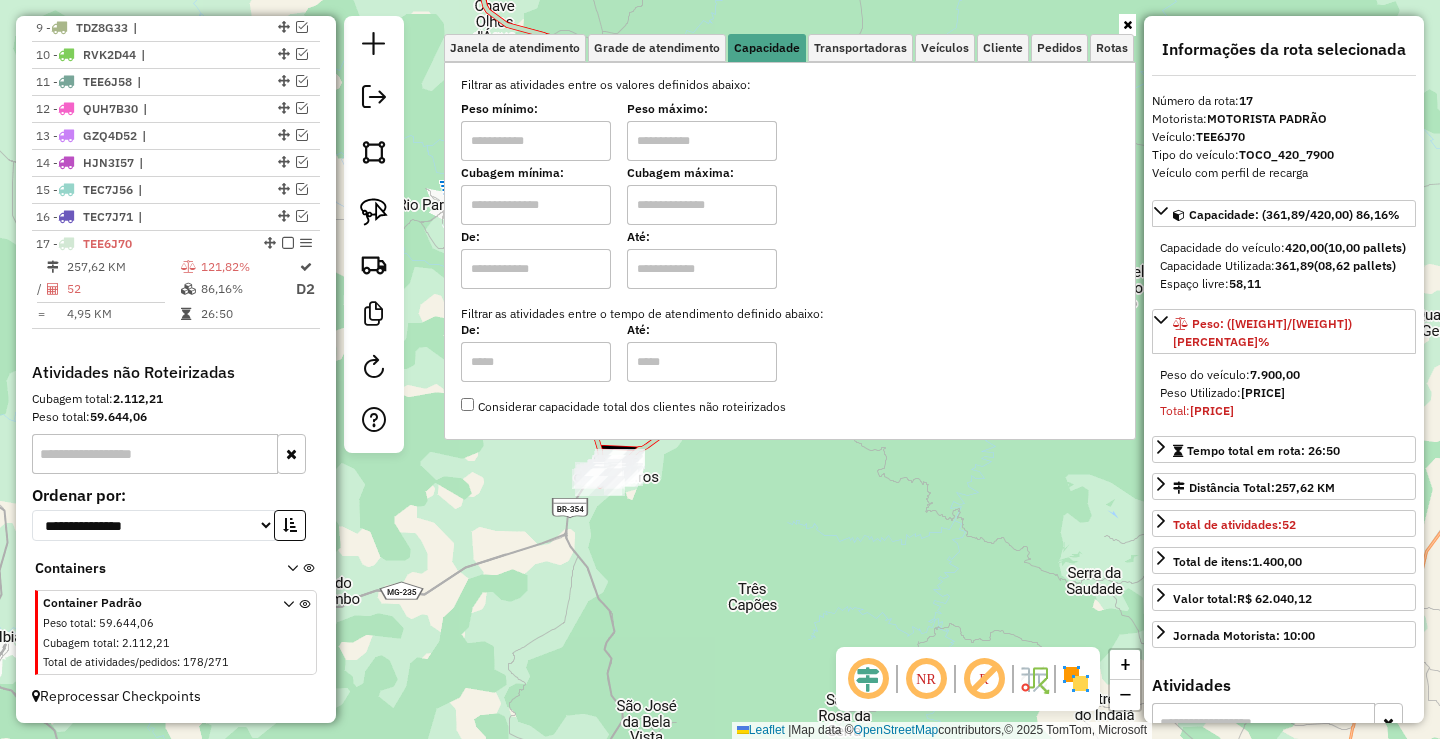 click at bounding box center (536, 141) 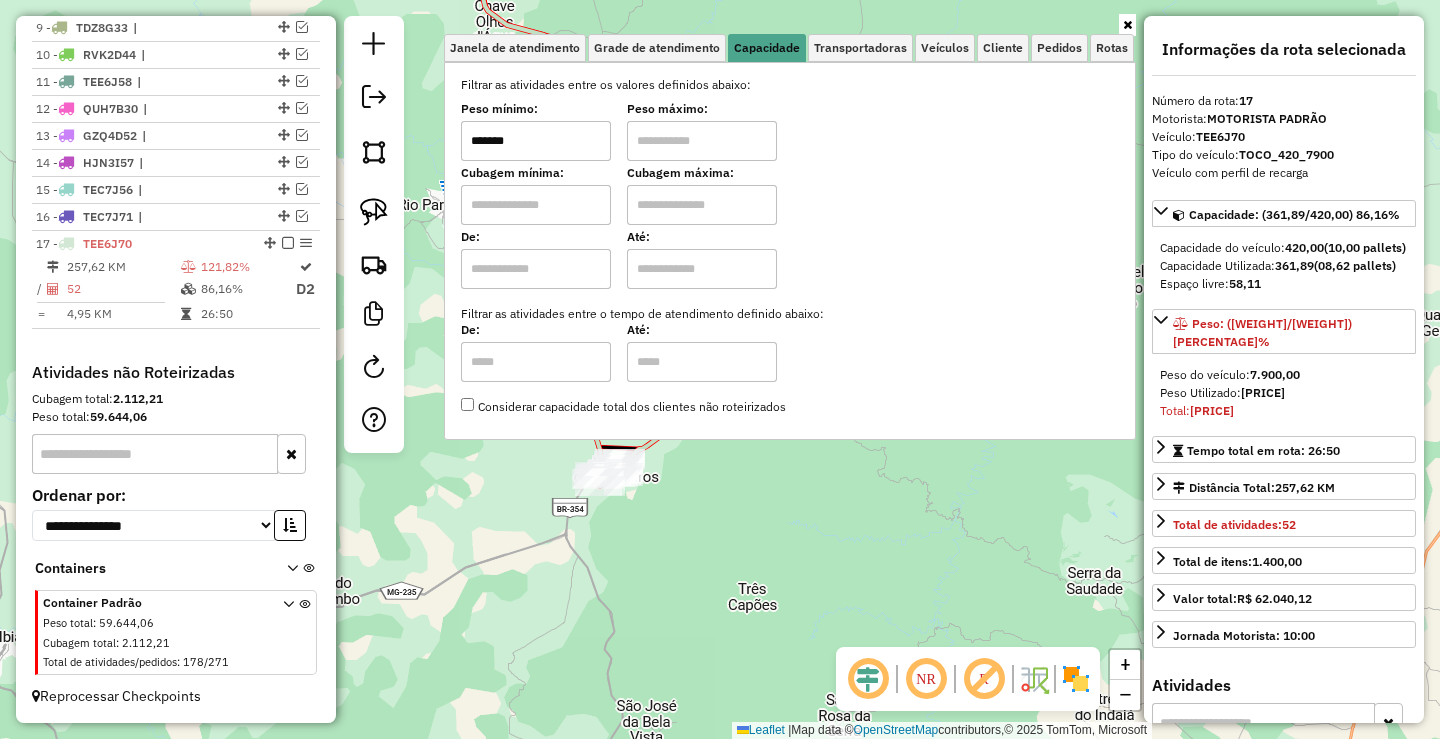 type on "*******" 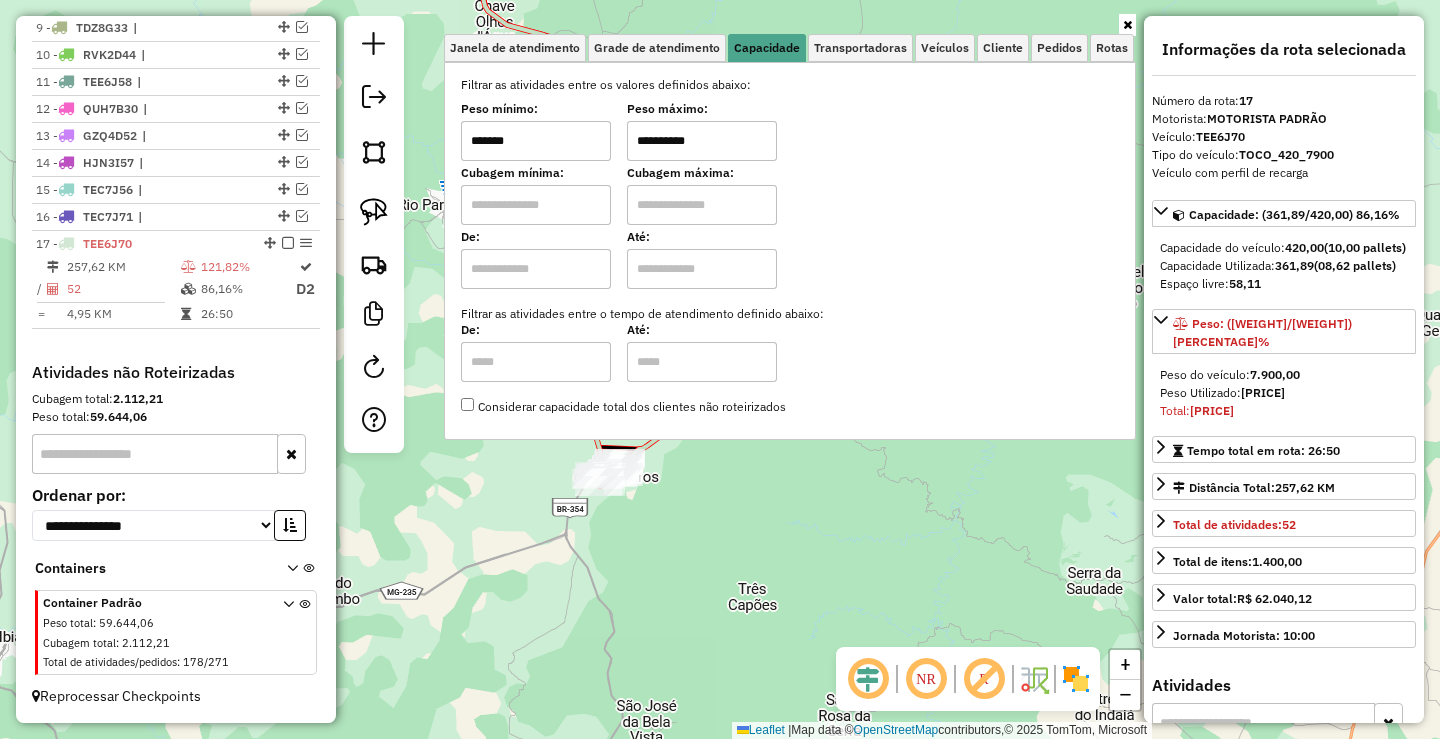 type on "**********" 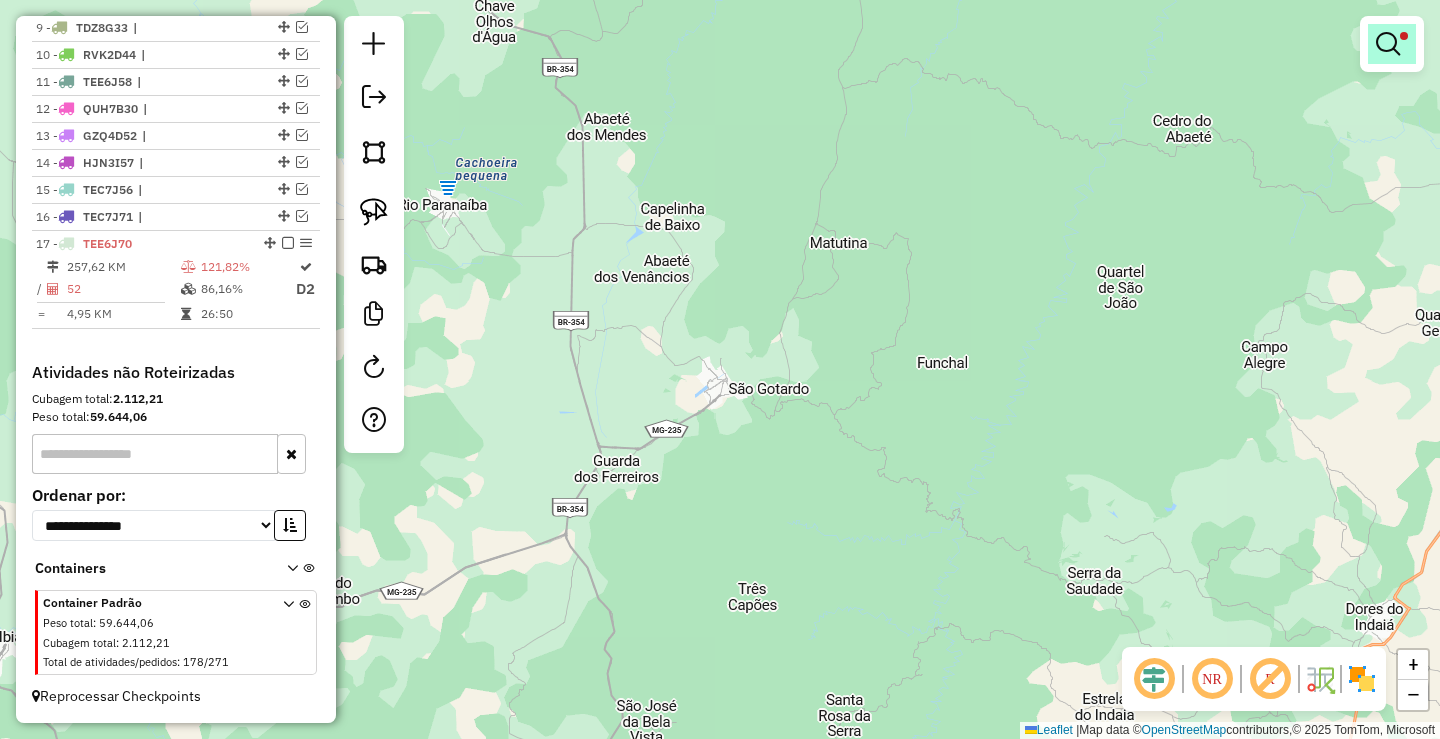 click at bounding box center [1392, 44] 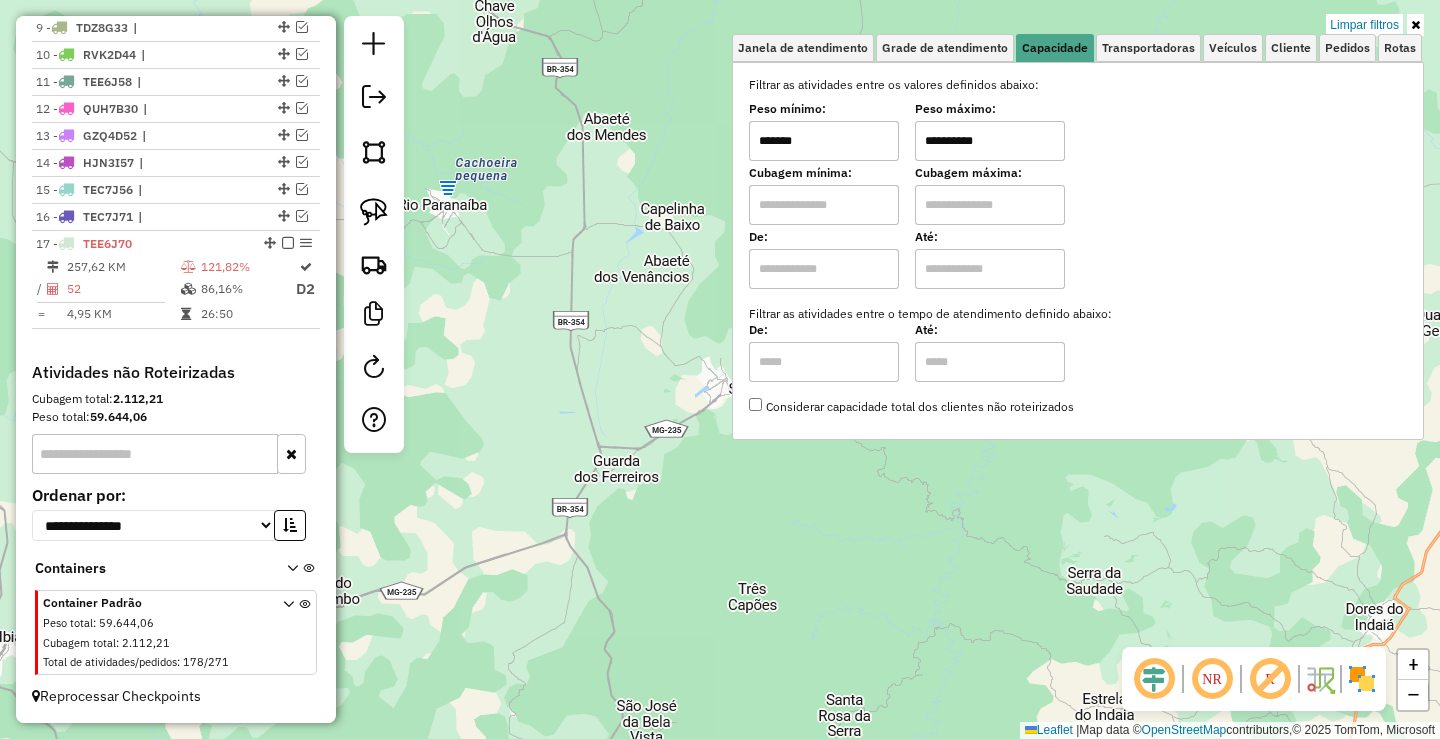 click on "*******" at bounding box center (824, 141) 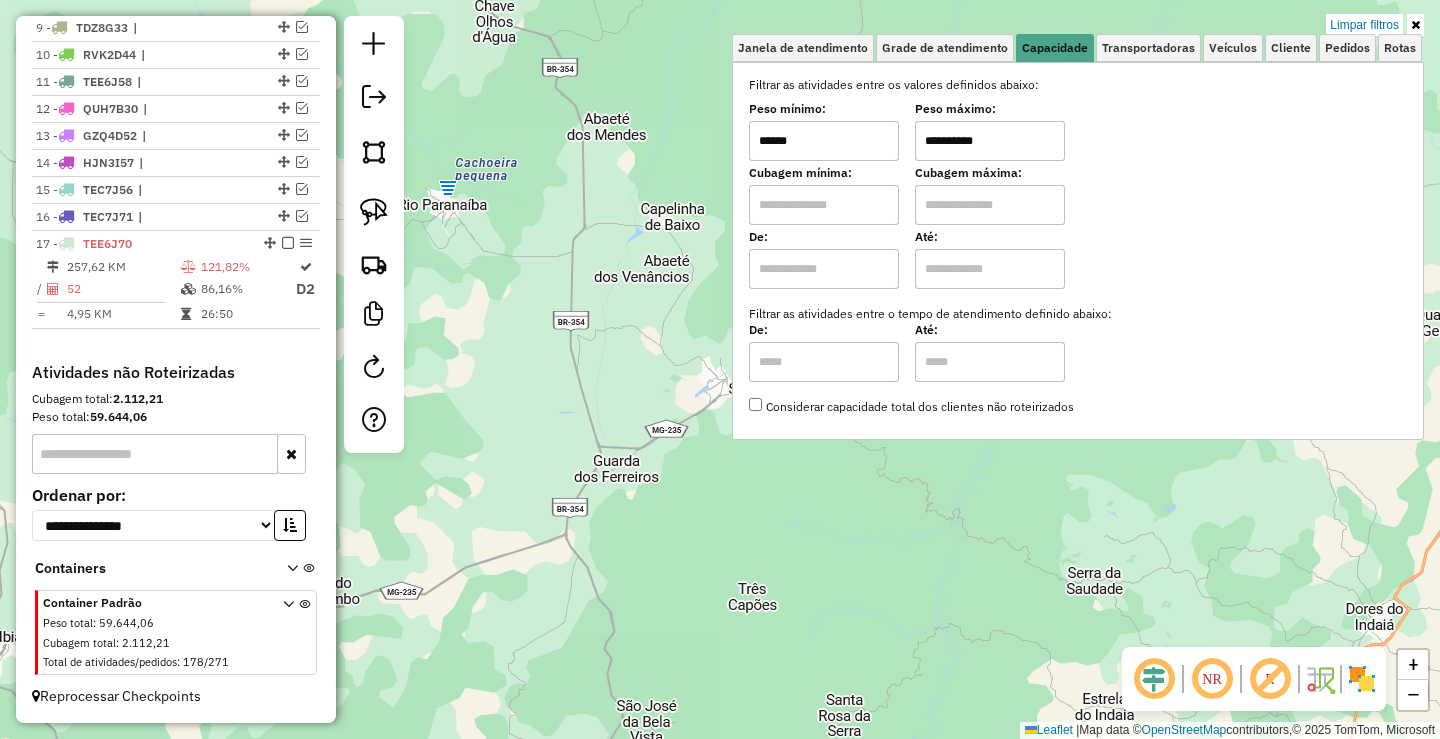 type on "******" 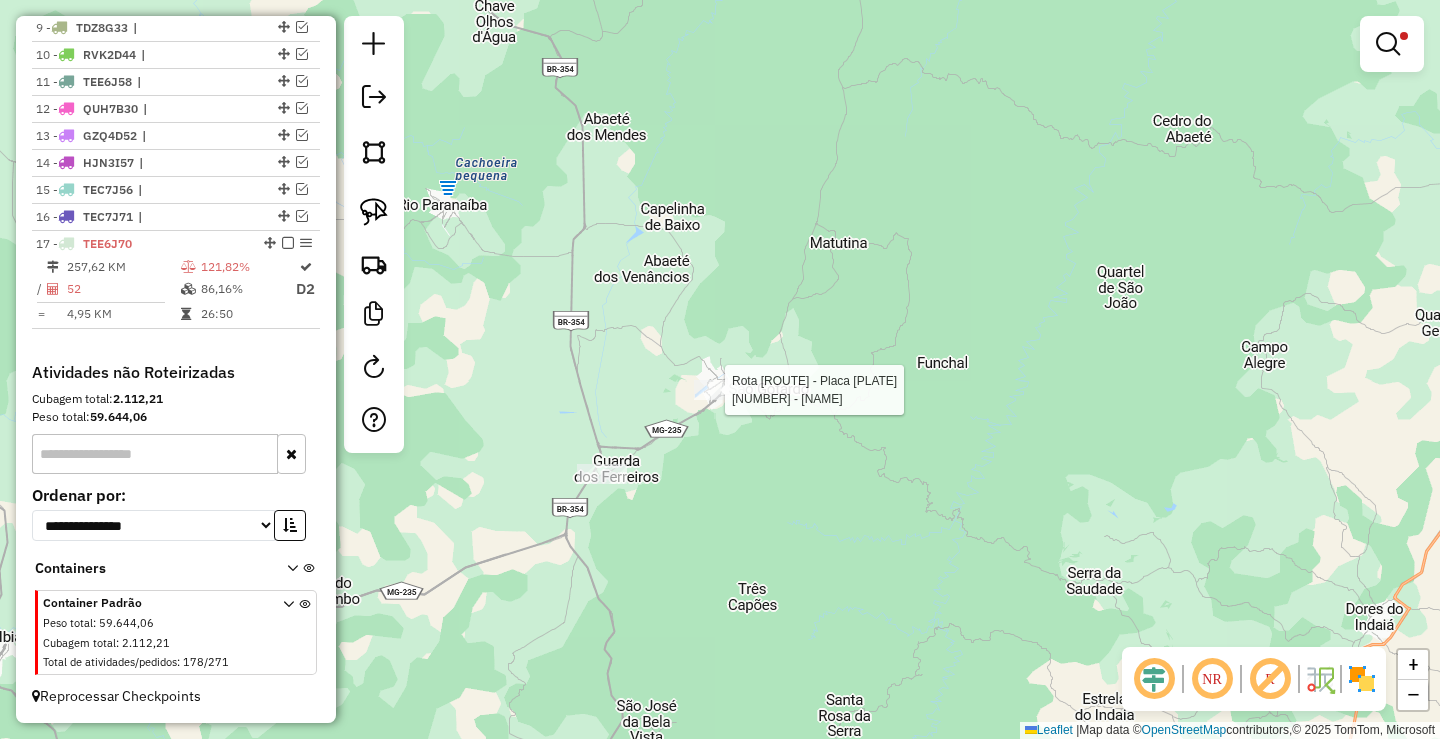 select on "**********" 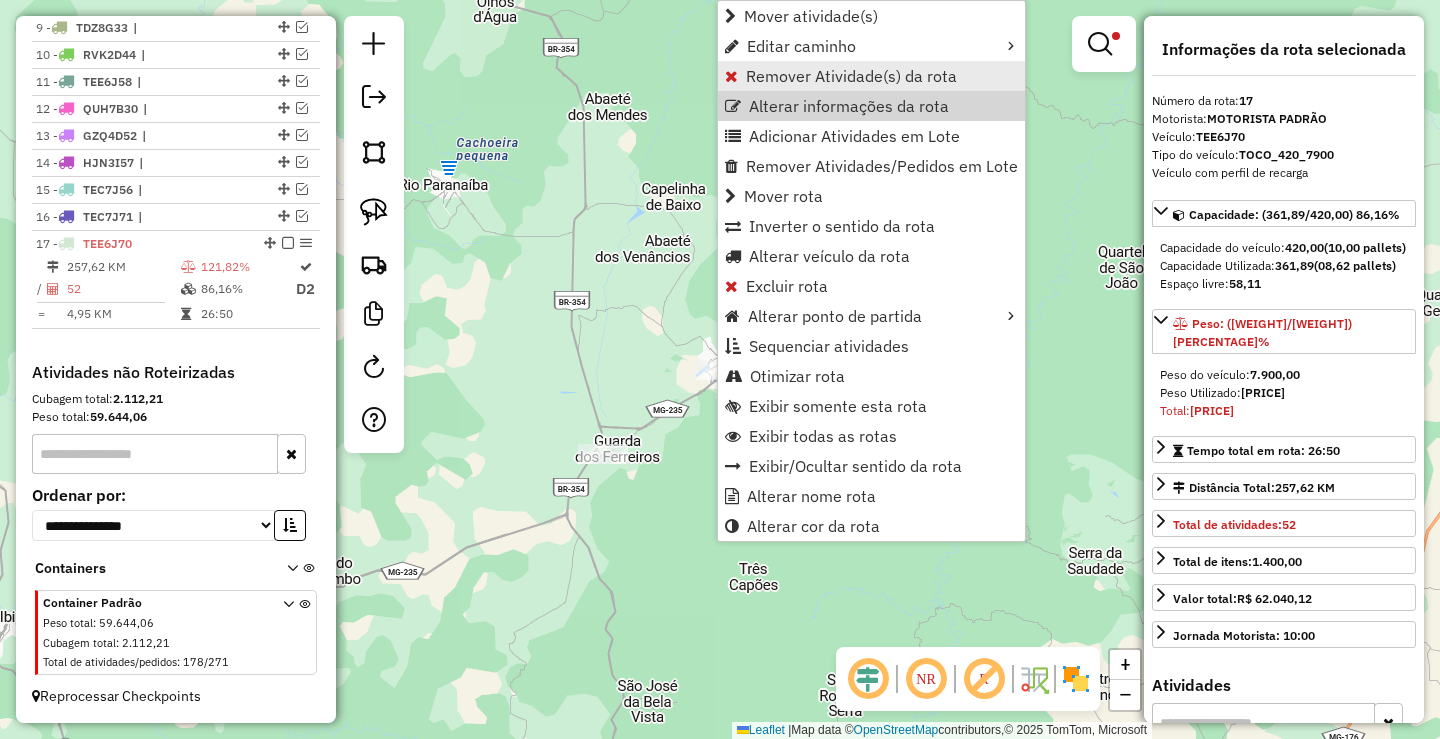 click on "Remover Atividade(s) da rota" at bounding box center [851, 76] 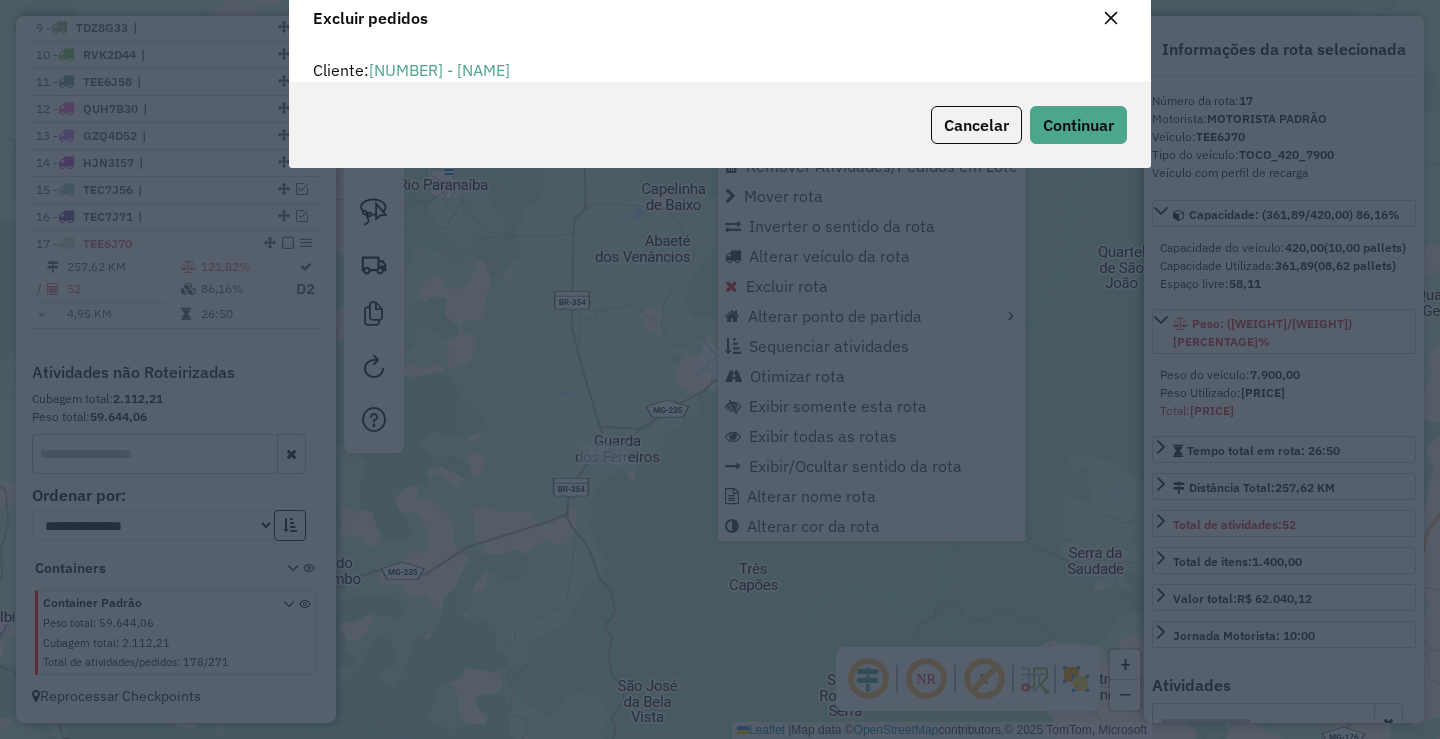 scroll, scrollTop: 12, scrollLeft: 6, axis: both 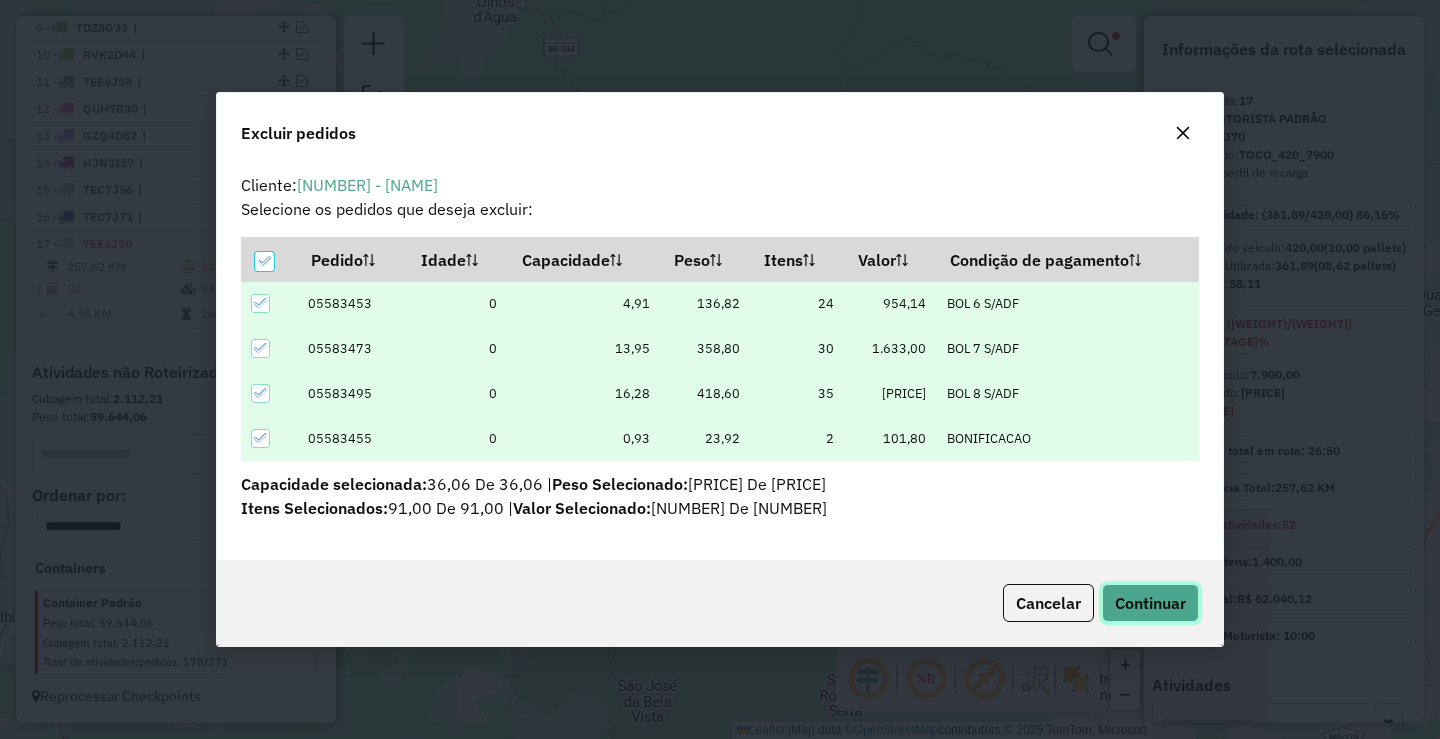 click on "Continuar" 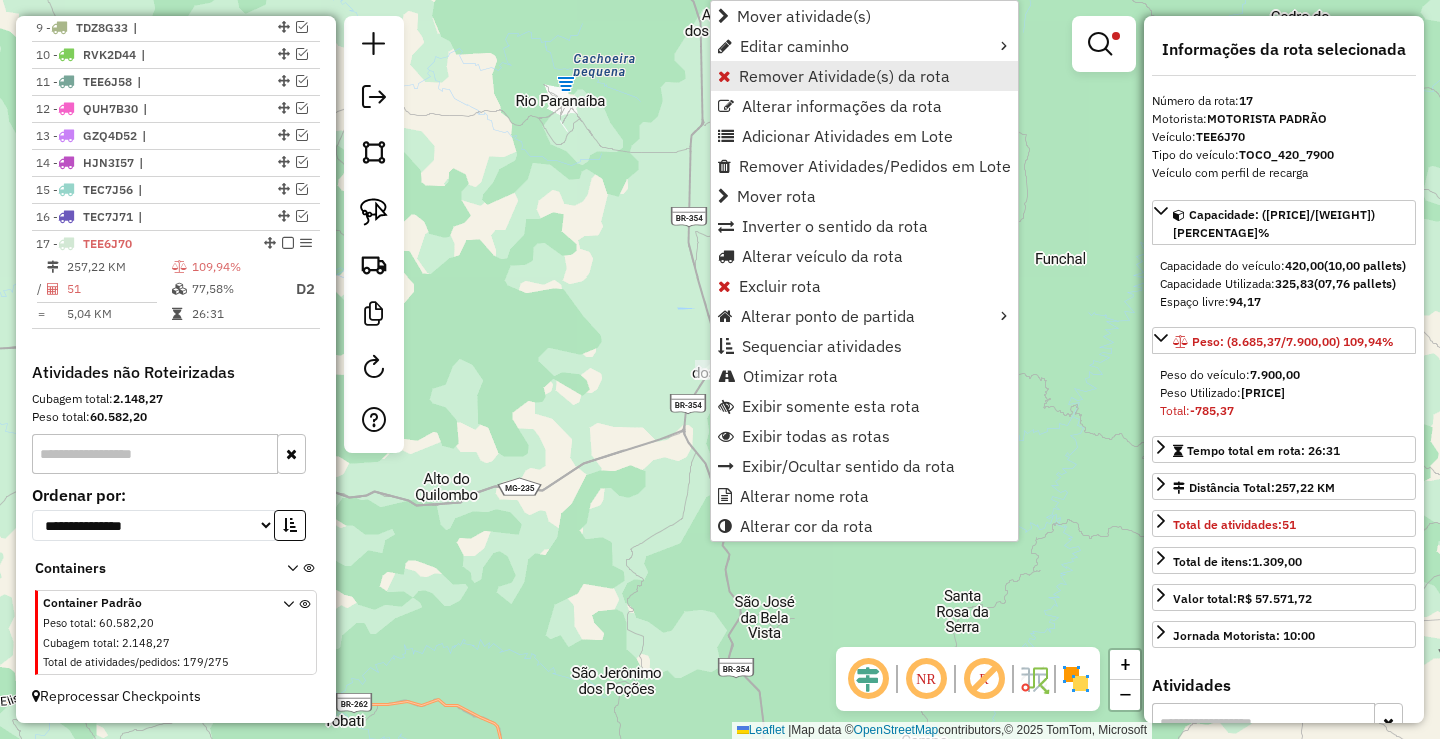 click on "Remover Atividade(s) da rota" at bounding box center (844, 76) 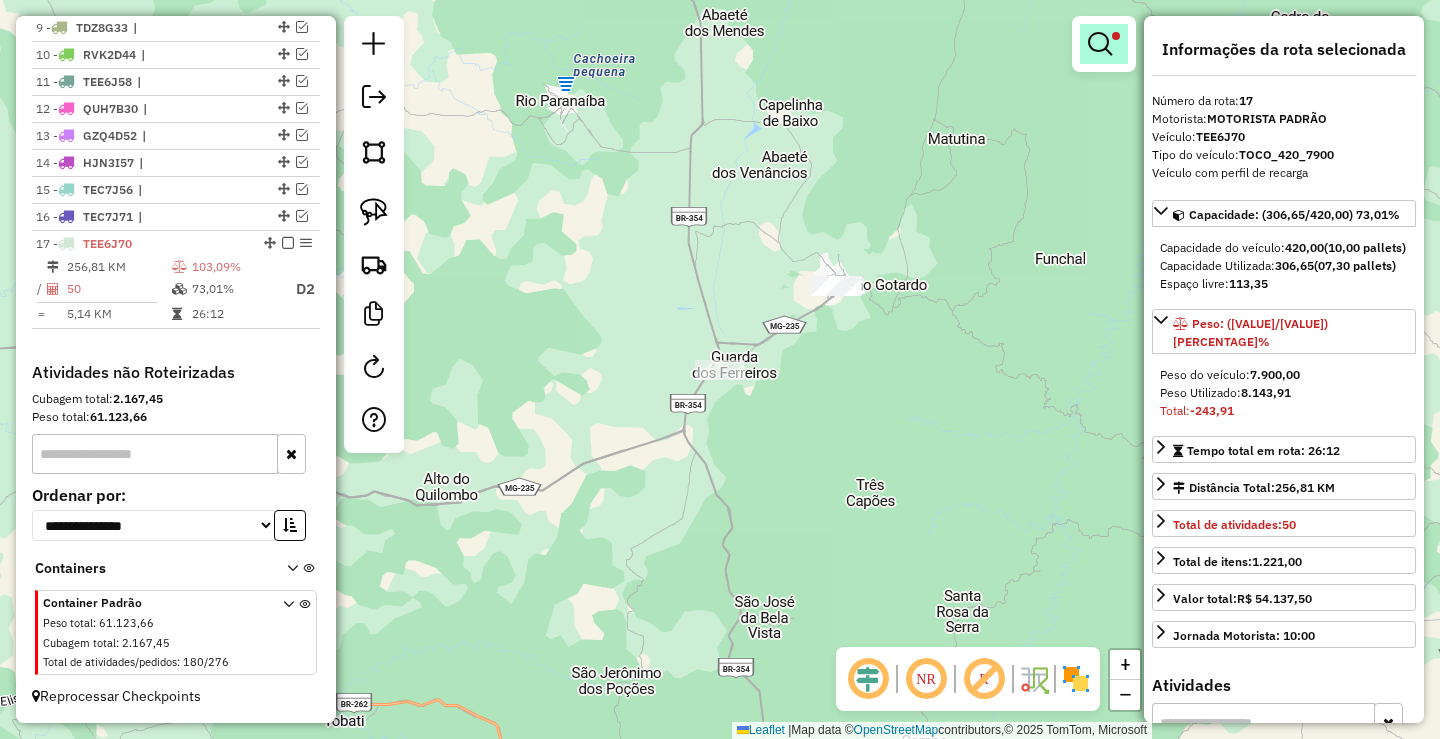 click at bounding box center [1100, 44] 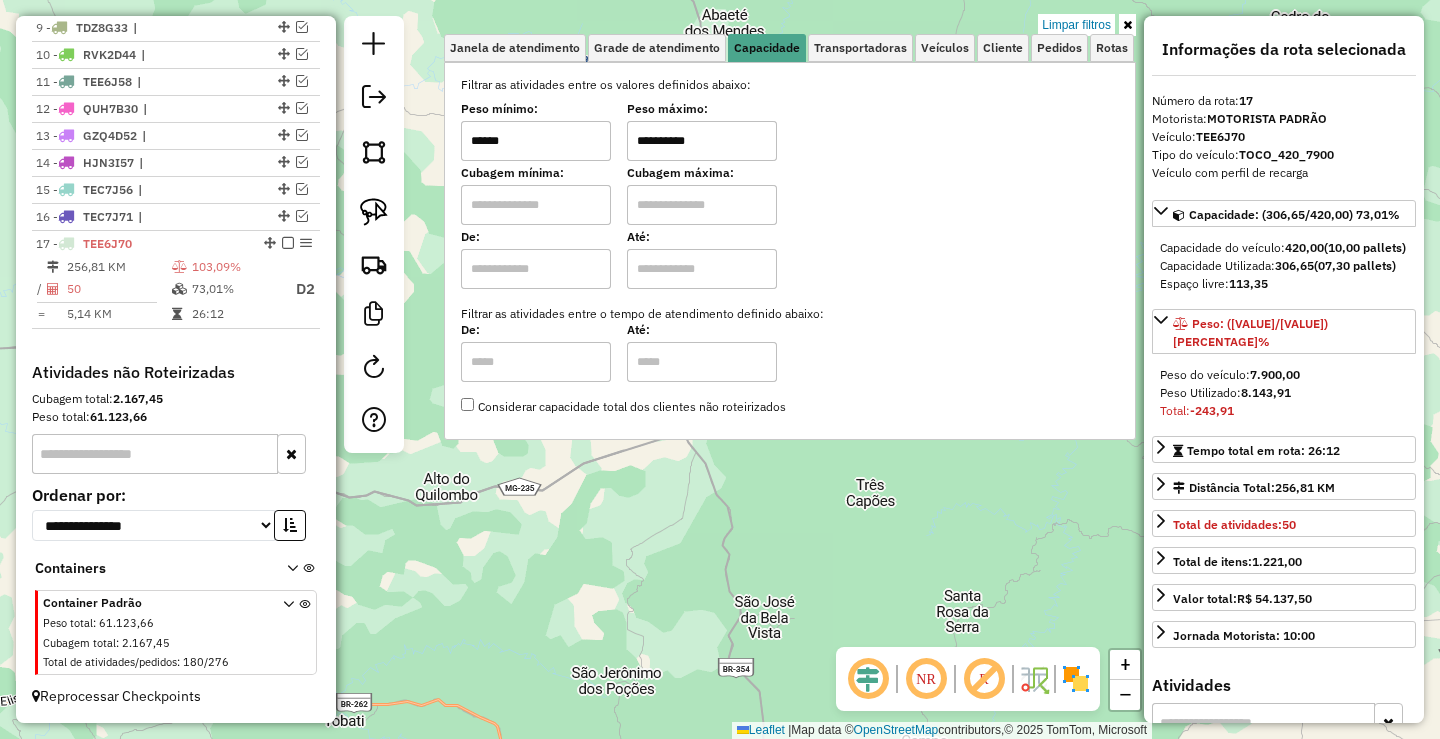 click on "******" at bounding box center (536, 141) 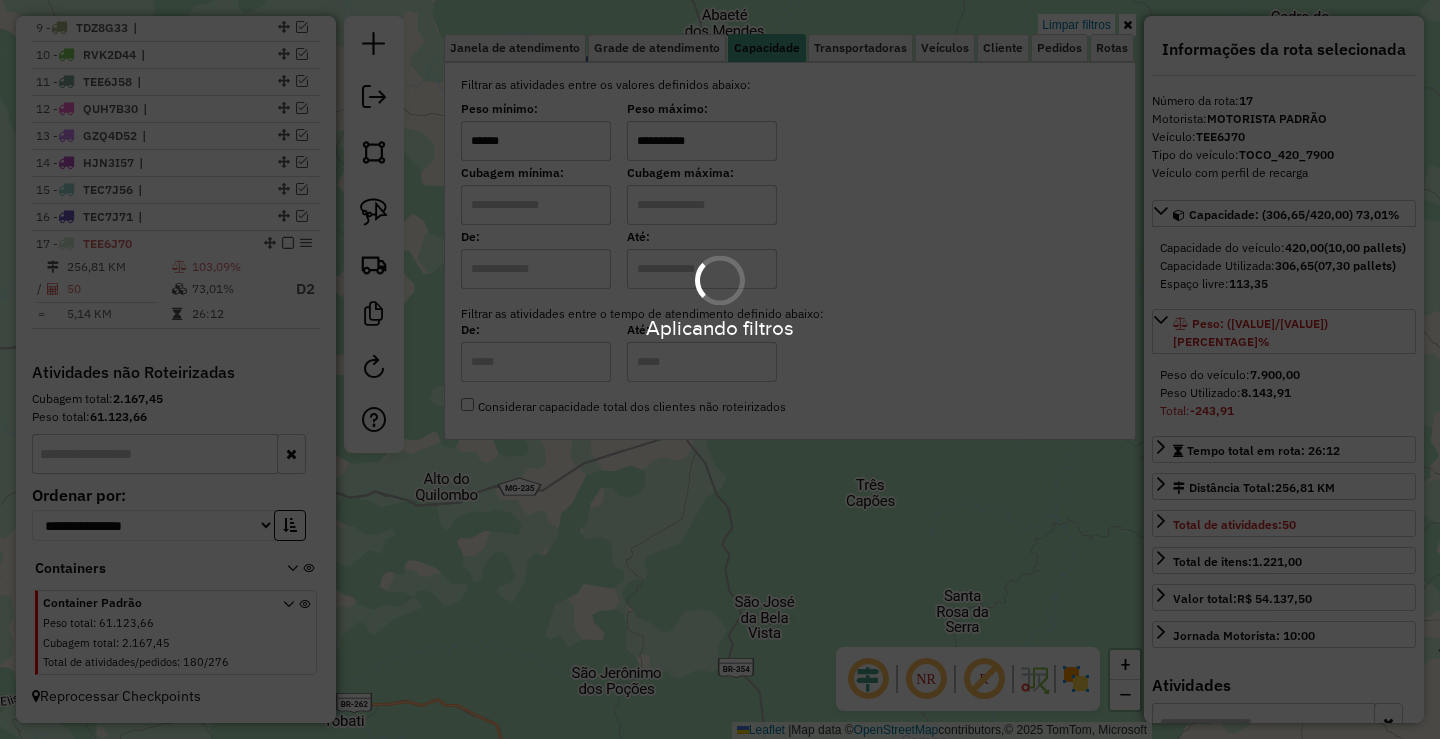 type on "******" 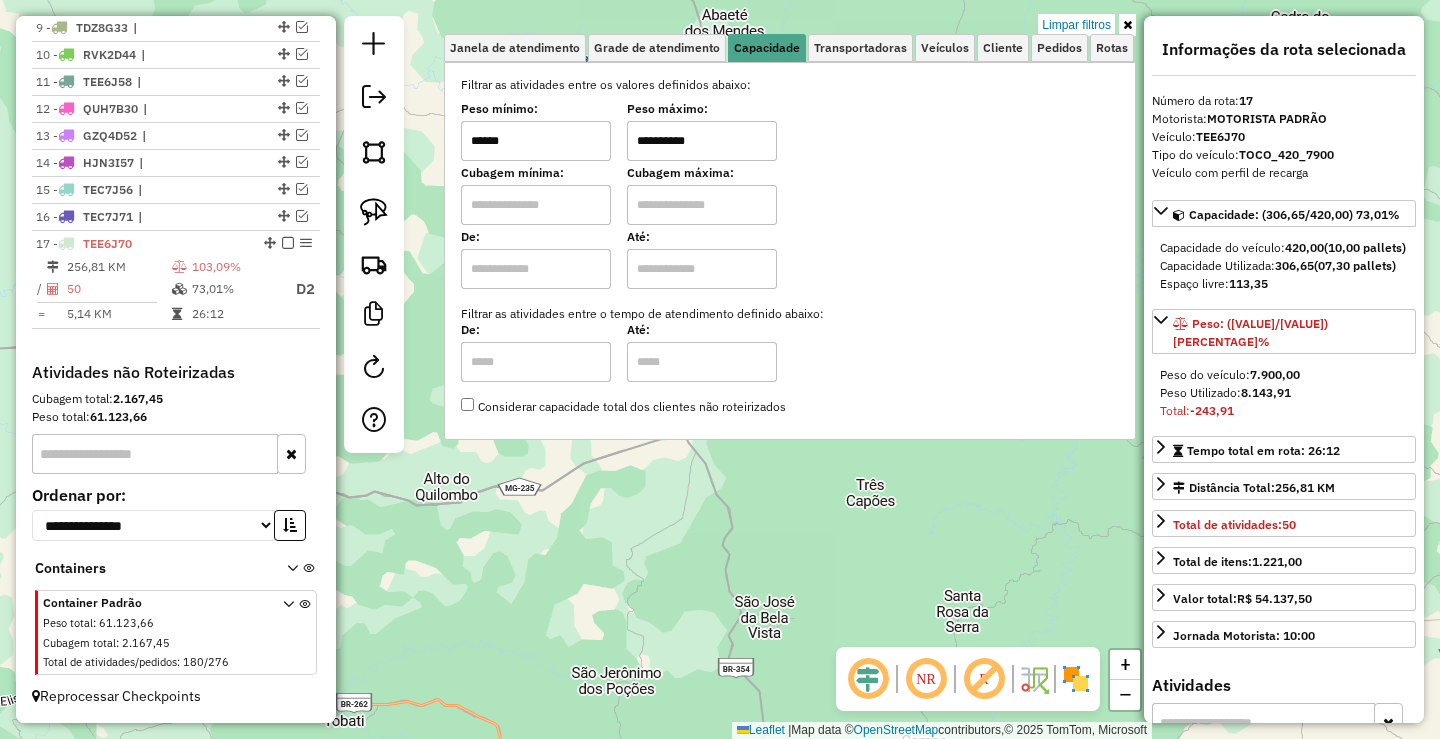 click on "**********" 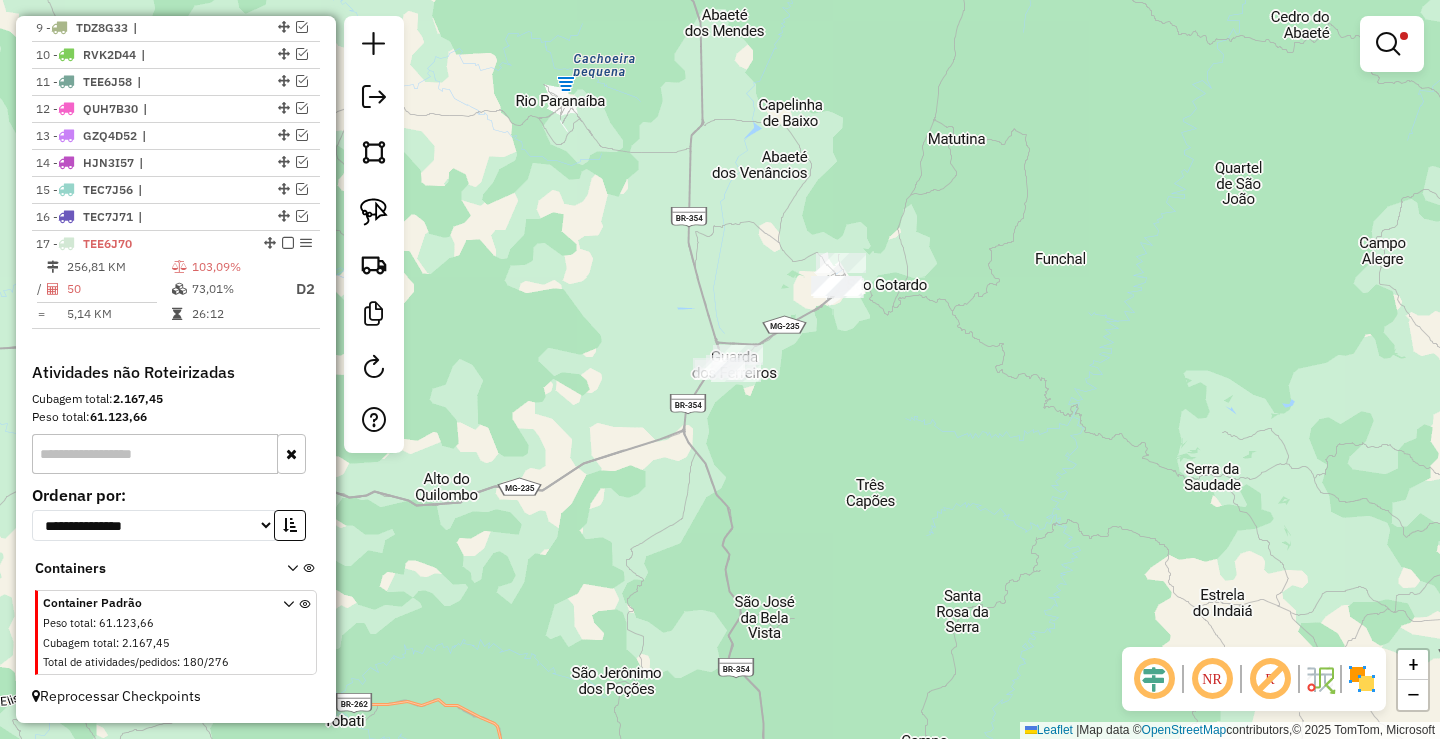 drag, startPoint x: 768, startPoint y: 476, endPoint x: 779, endPoint y: 515, distance: 40.5216 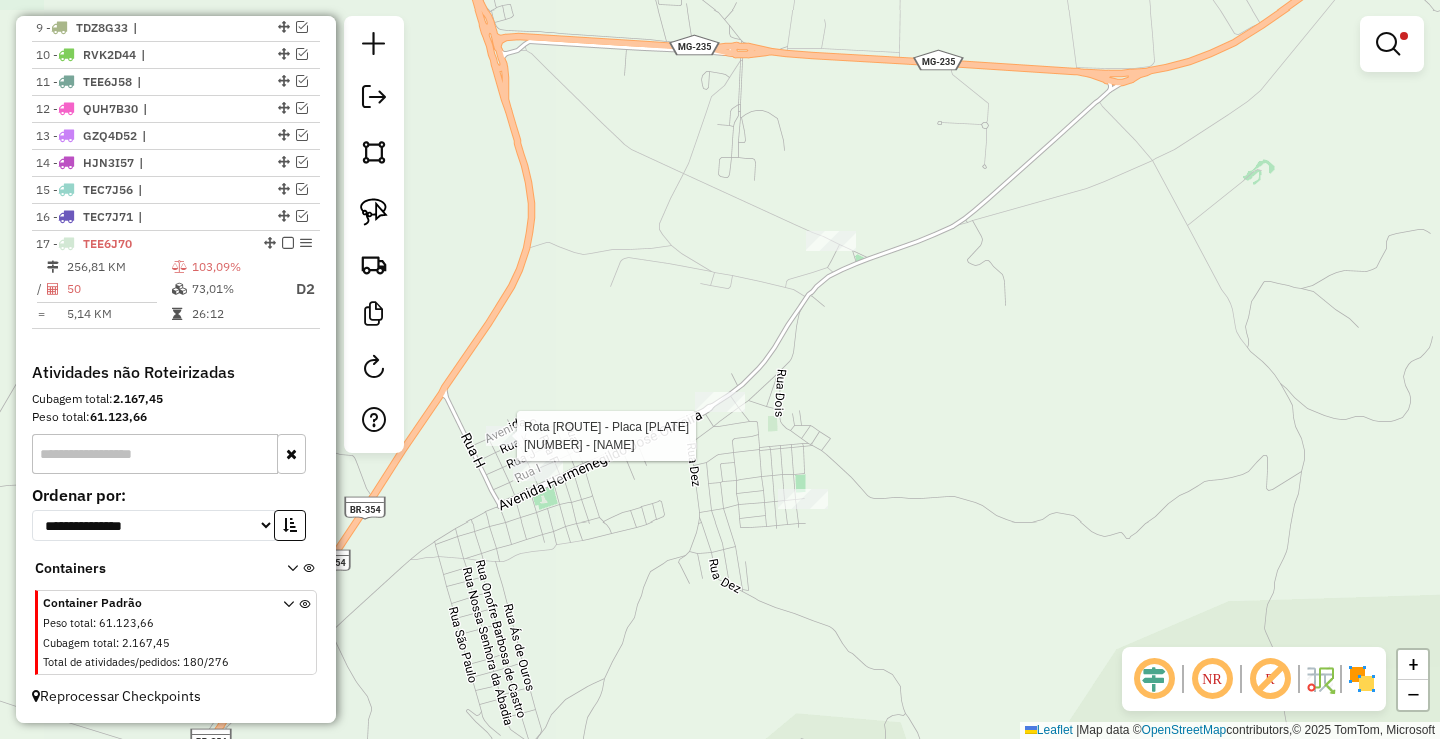 select on "**********" 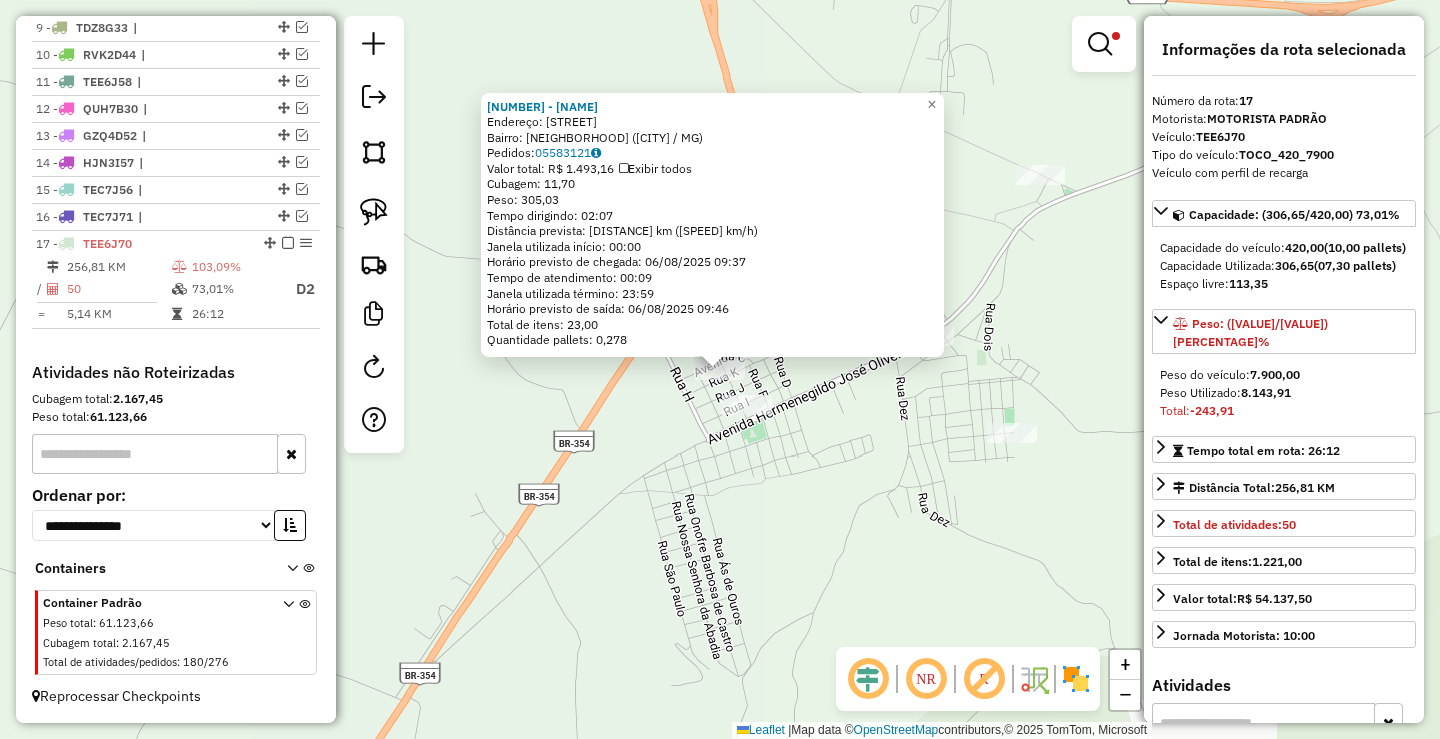 click on "Rota [NUMBER] - Placa [PLATE] [NUMBER] - [NAME] [NUMBER] - [NAME] Endereço: [ALPHANUMERIC] Bairro: [NEIGHBORHOOD] ([CITY] / MG) Pedidos: [ORDER_ID] Valor total: R$ [PRICE] Exibir todos Cubagem: [CUBAGE] Peso: [WEIGHT] Tempo dirigindo: [TIME] Distância prevista: [DISTANCE] ([SPEED]) Janela utilizada início: [TIME] Horário previsto de chegada: [DATE] [TIME] Tempo de atendimento: [TIME] Janela utilizada término: [TIME] Horário previsto de saída: [DATE] [TIME] Total de itens: [ITEMS] Quantidade pallets: [PALLETS] × Limpar filtros Janela de atendimento Grade de atendimento Capacidade Transportadoras Veículos Cliente Pedidos Rotas Selecione os dias de semana para filtrar as janelas de atendimento Seg Ter Qua Qui Sex Sáb Dom Informe o período da janela de atendimento: De: [DATE] Até: [DATE] Filtrar exatamente a janela do cliente Considerar janela de atendimento padrão Selecione os dias de semana para filtrar as grades de atendimento Seg Ter Qua Qui Sex Sáb Dom Considerar clientes sem dia de atendimento cadastrado Clientes fora do dia de atendimento selecionado Filtrar as atividades entre os valores definidos abaixo: De: [NUMBER]" 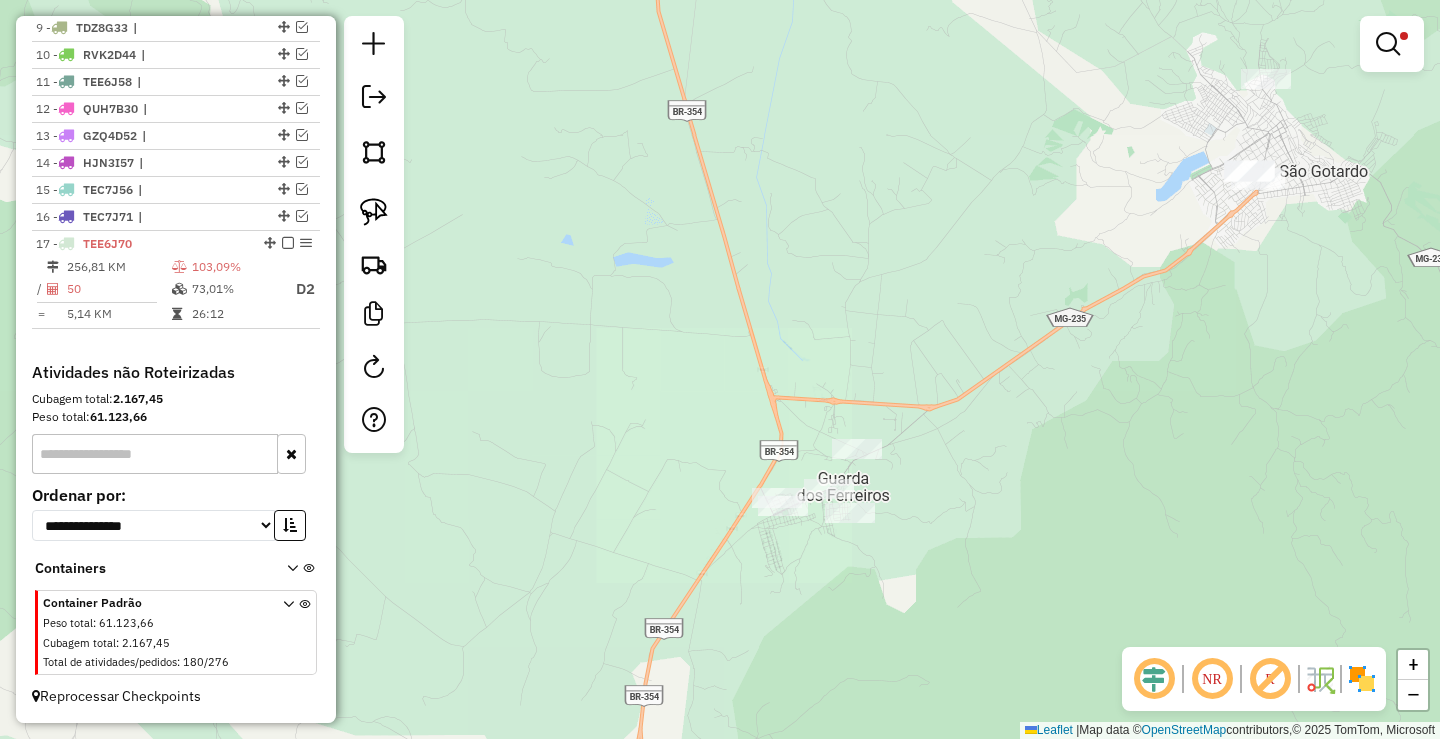 drag, startPoint x: 1057, startPoint y: 397, endPoint x: 888, endPoint y: 511, distance: 203.85535 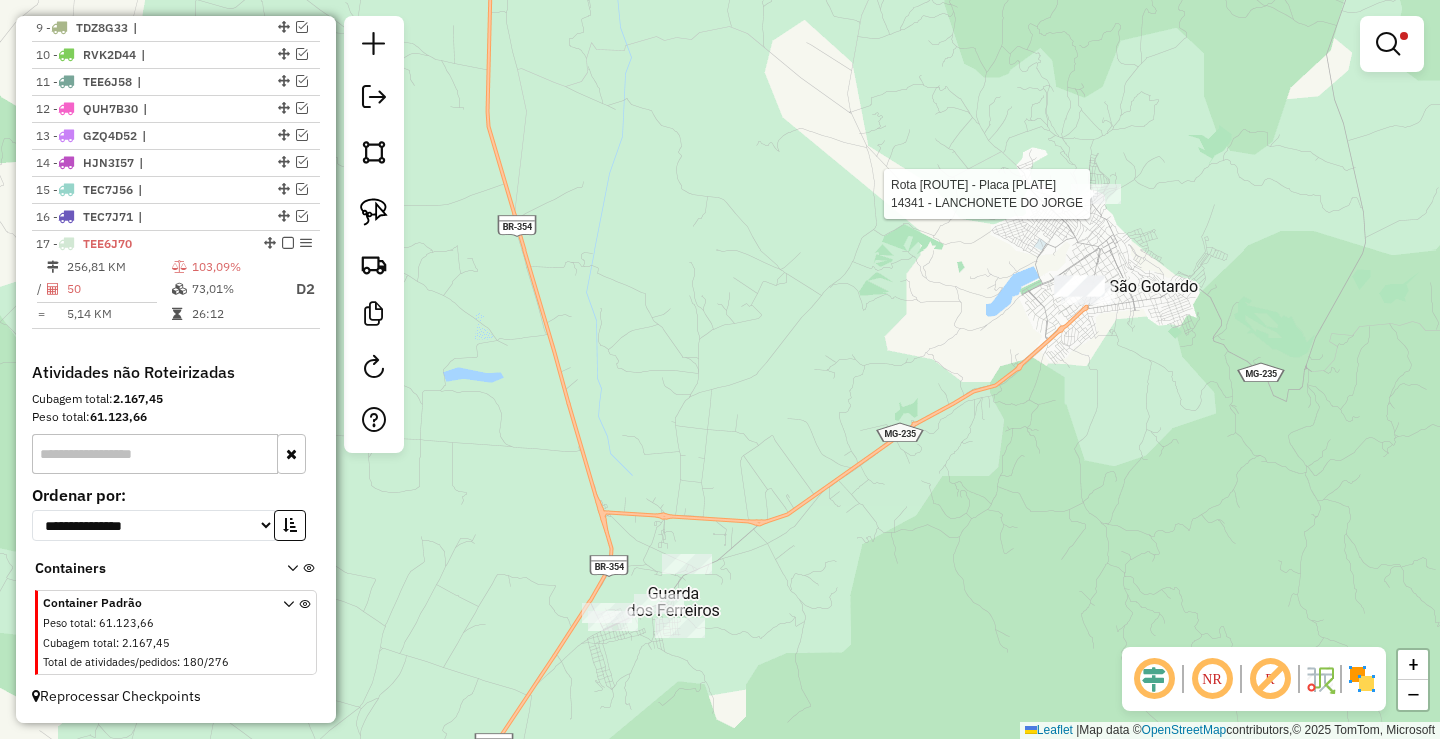 select on "**********" 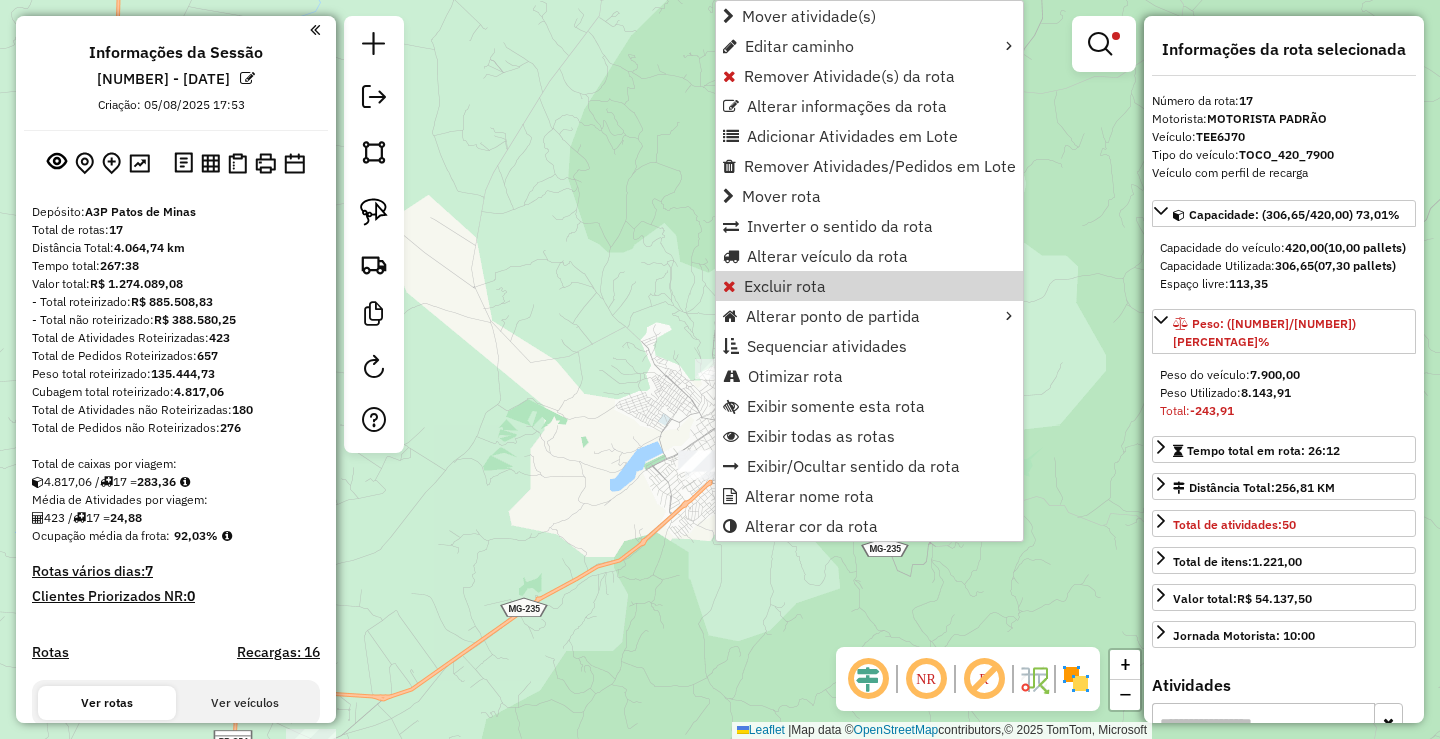 select on "**********" 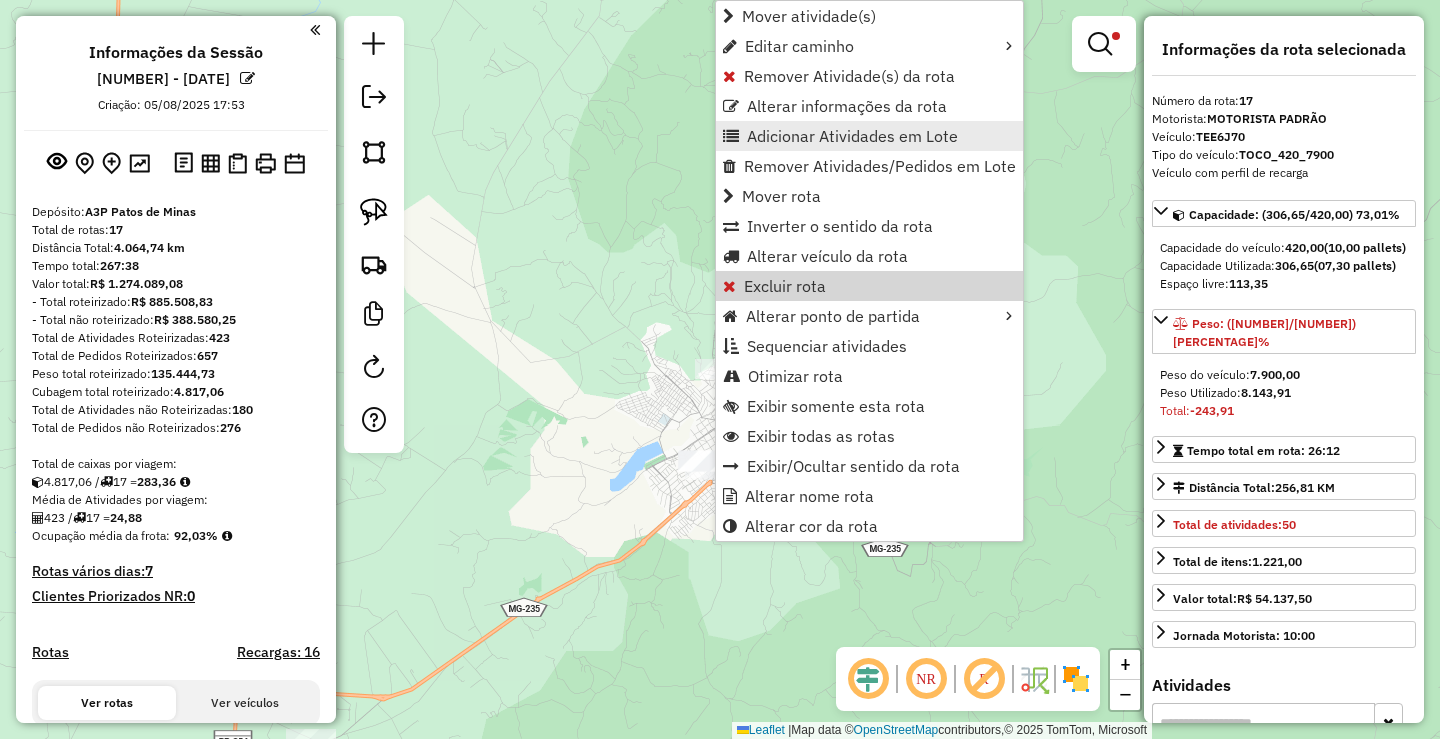 scroll, scrollTop: 0, scrollLeft: 0, axis: both 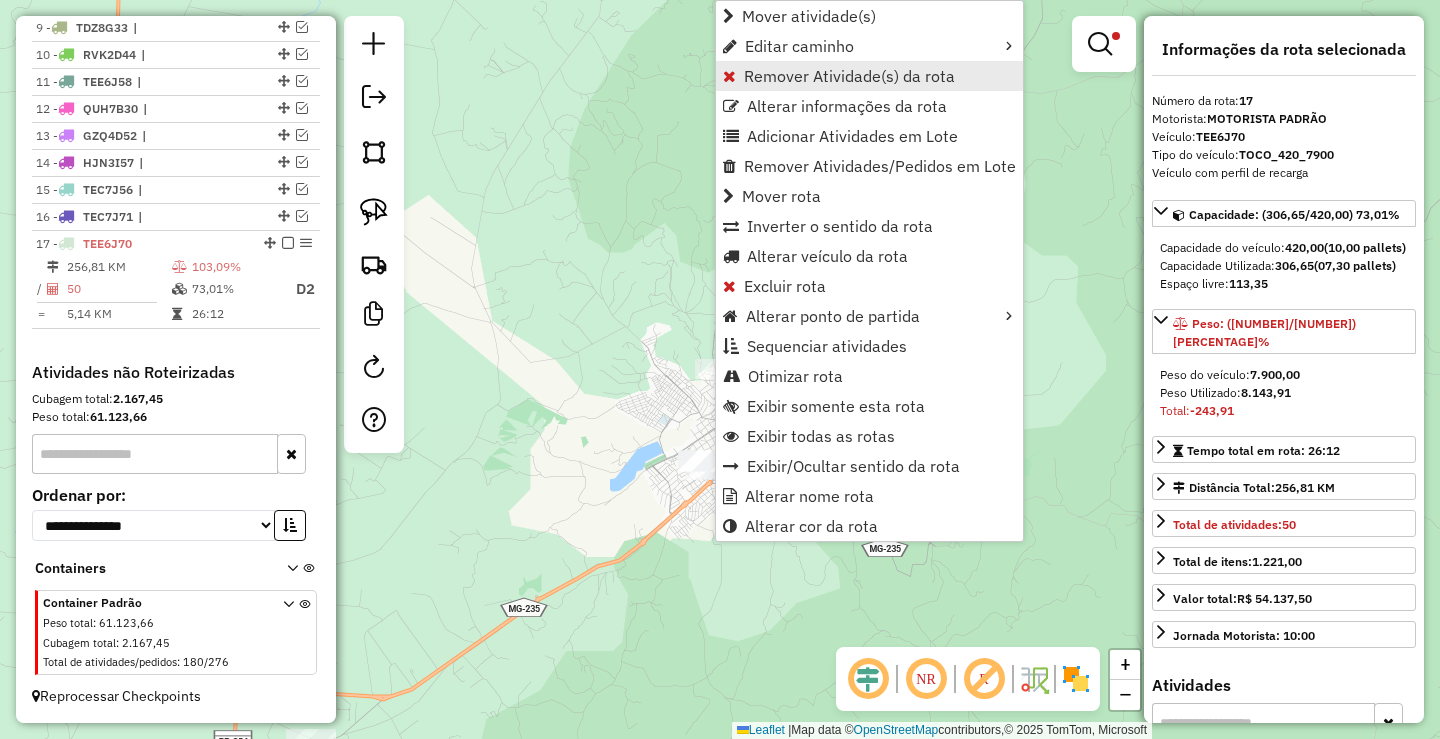 click on "Remover Atividade(s) da rota" at bounding box center [849, 76] 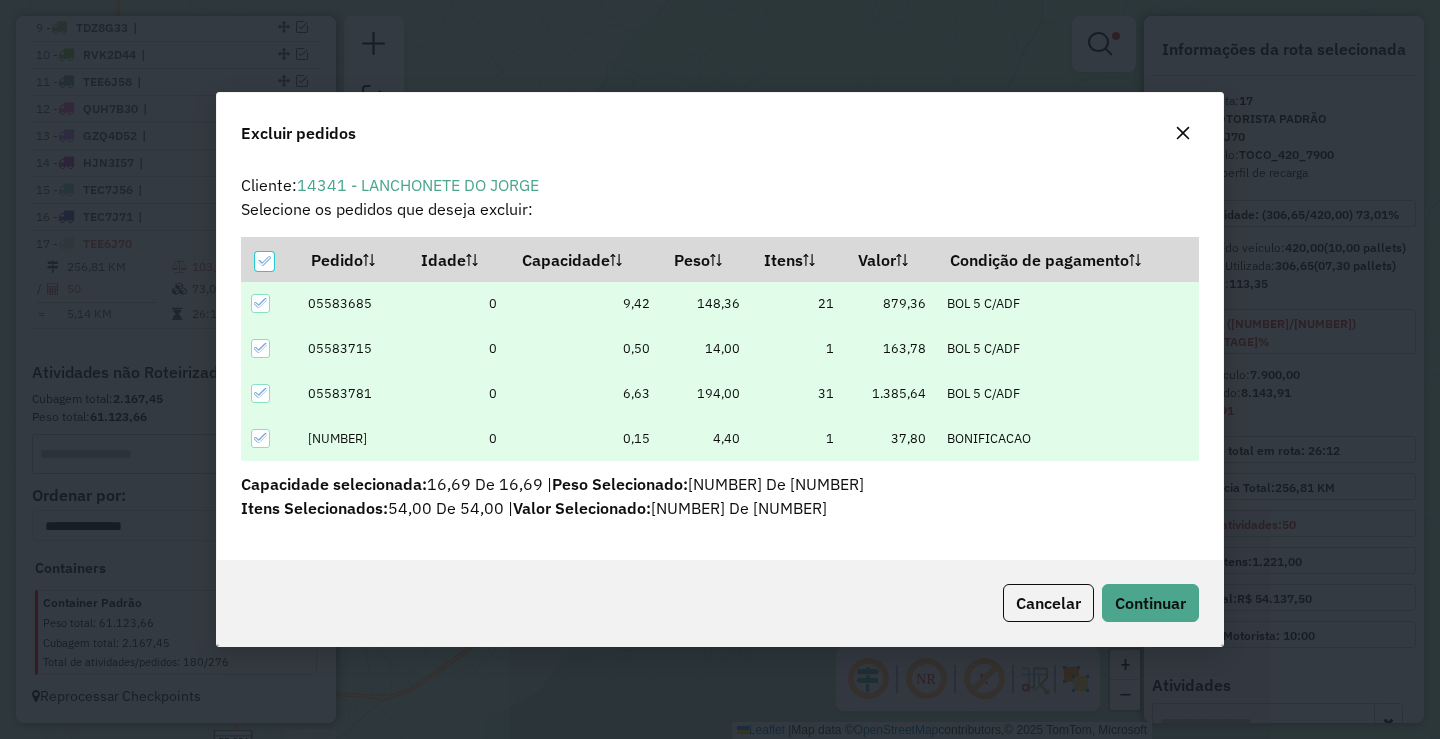 scroll, scrollTop: 0, scrollLeft: 0, axis: both 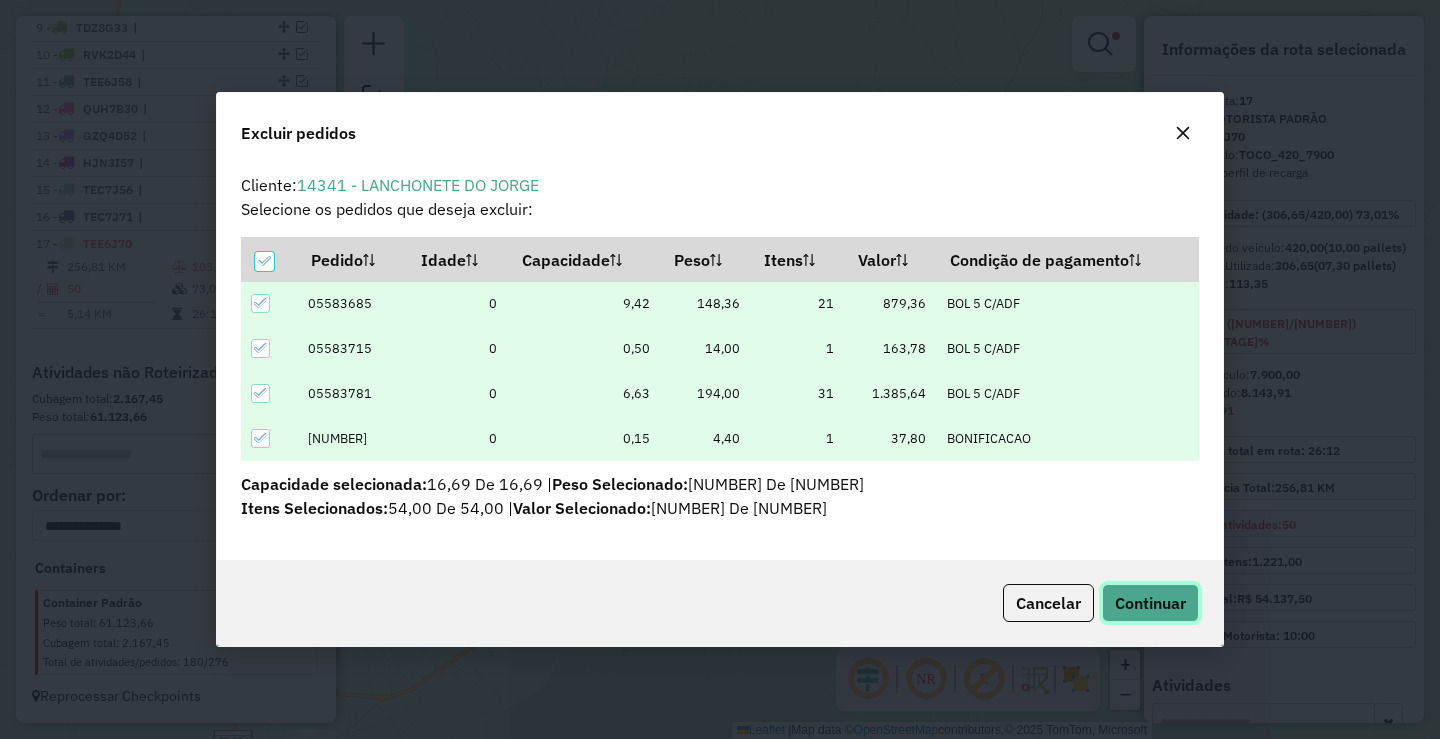 click on "Continuar" 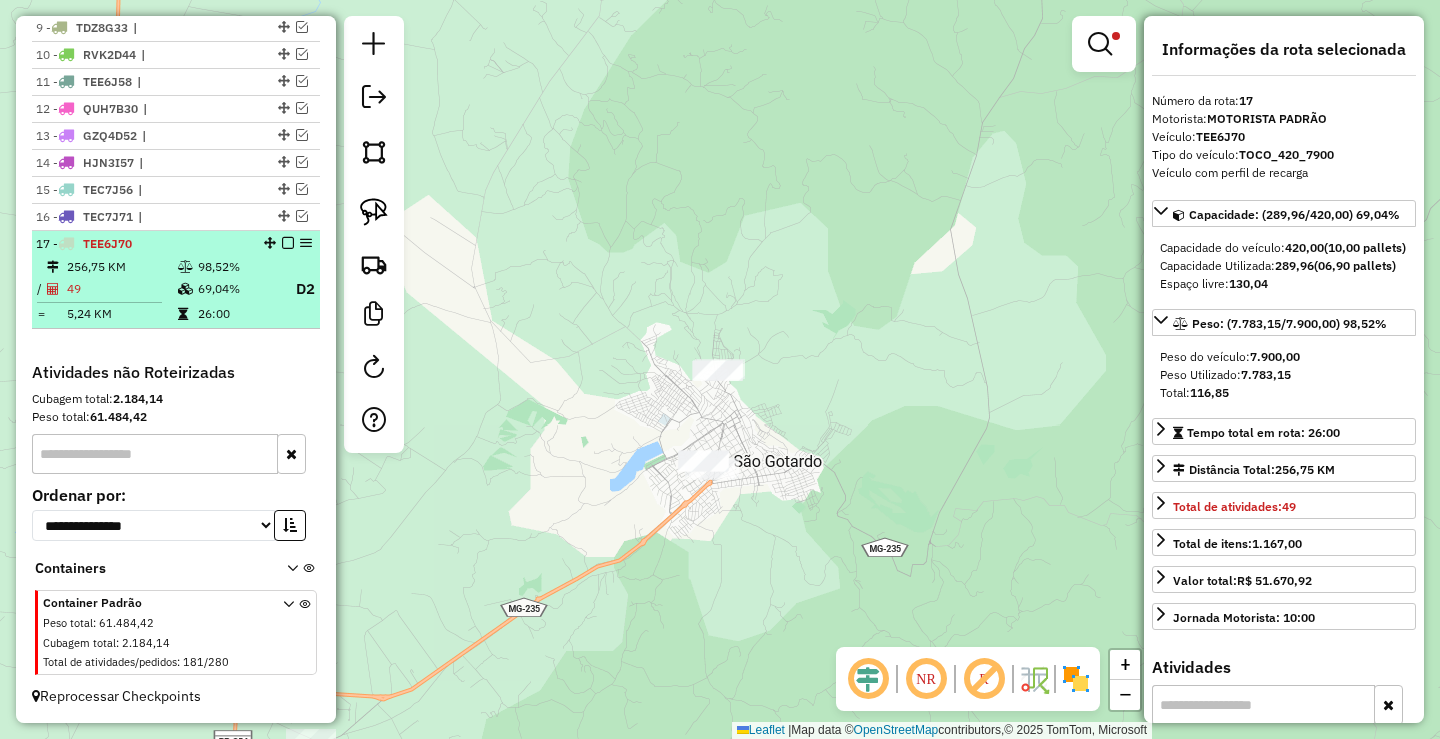 click at bounding box center [288, 243] 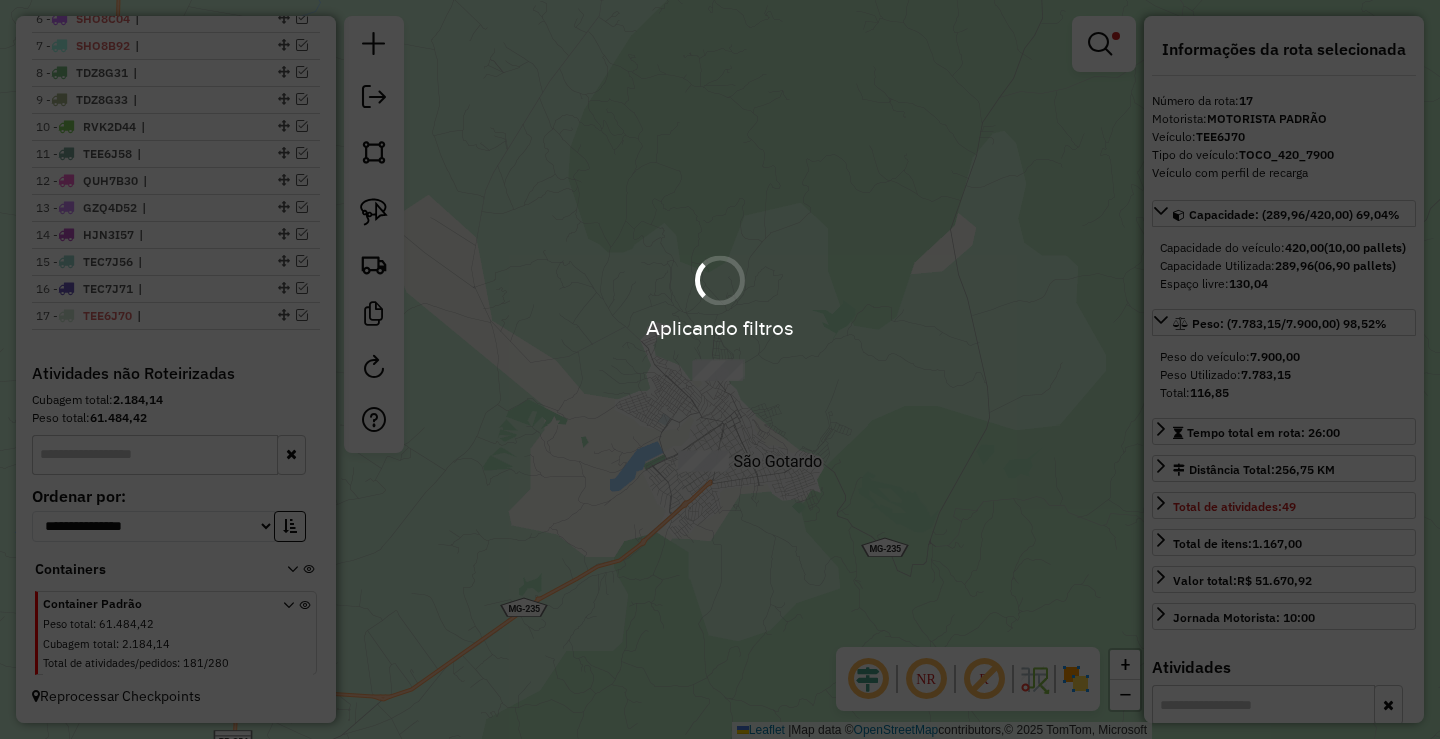 scroll, scrollTop: 895, scrollLeft: 0, axis: vertical 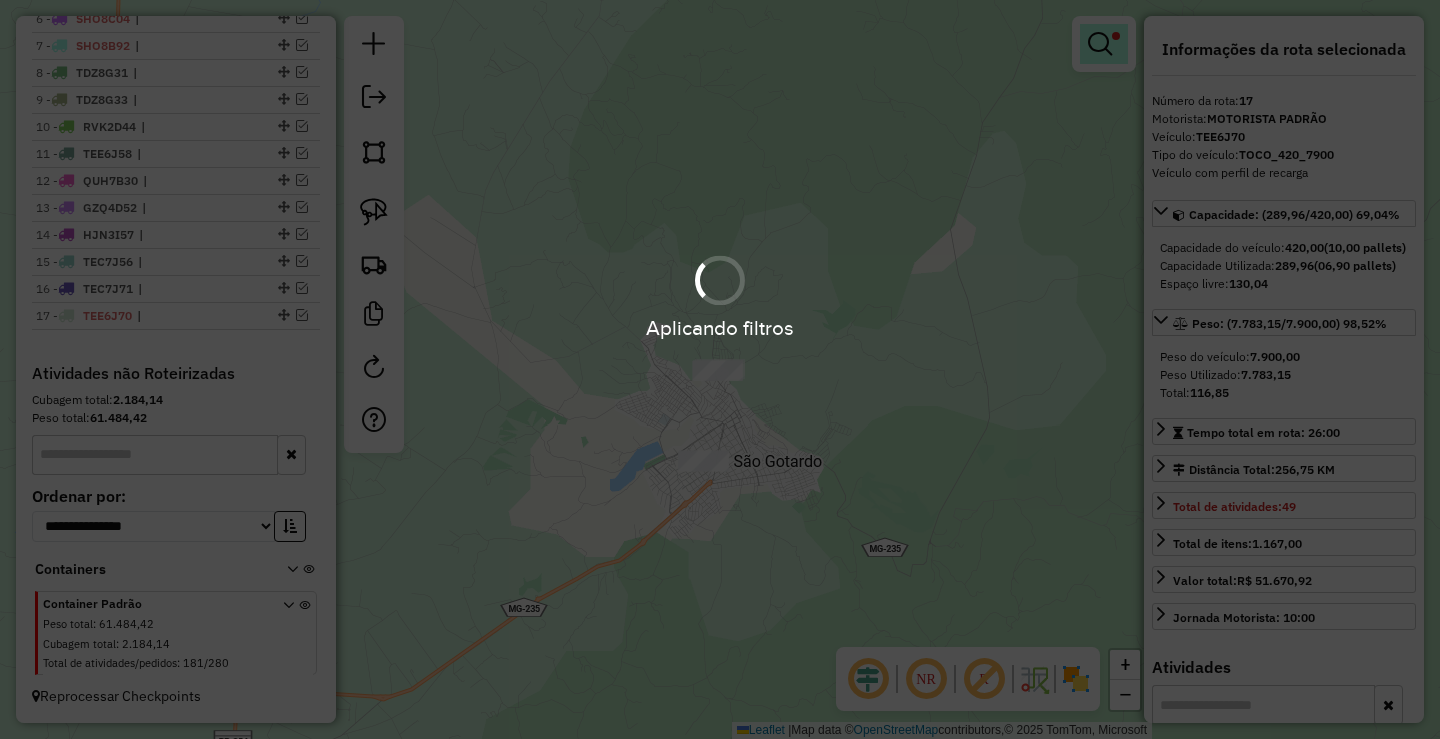 click at bounding box center [1116, 36] 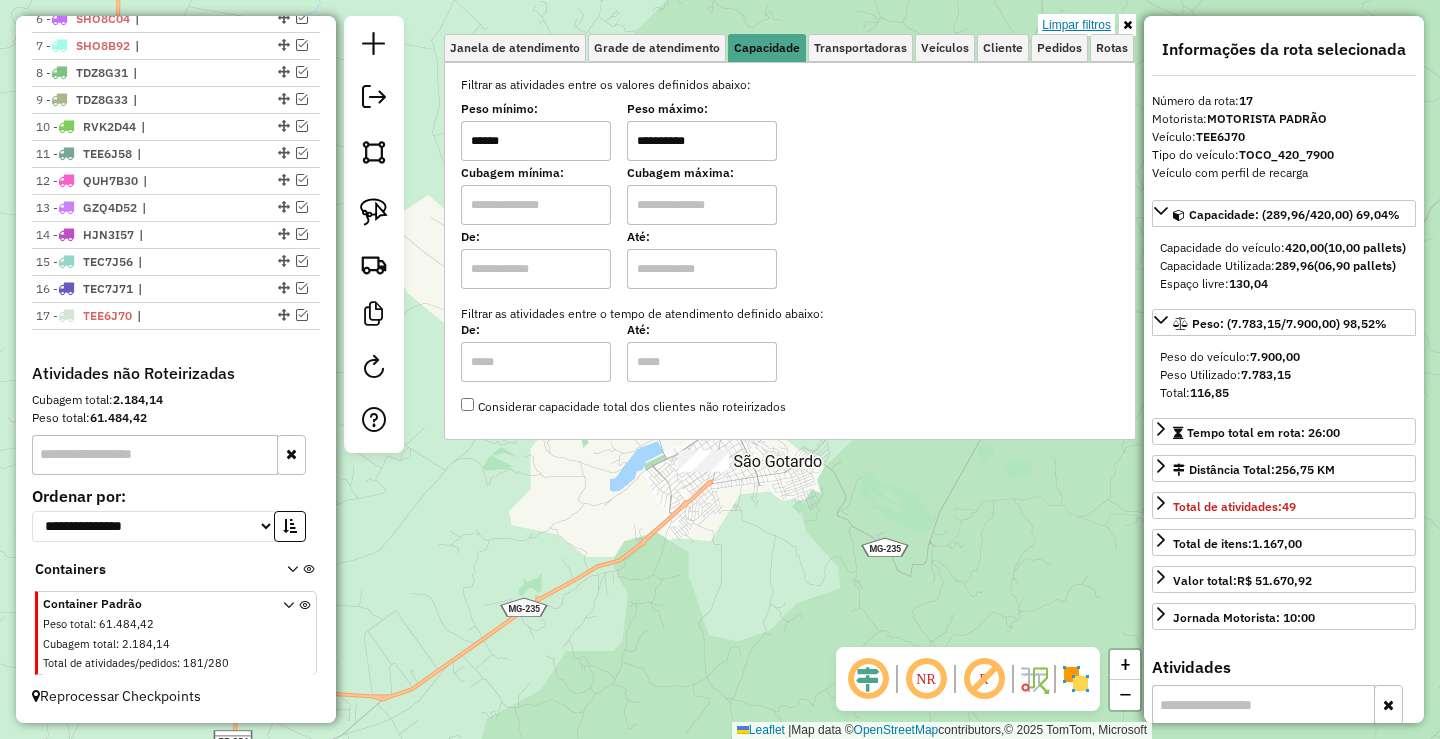 click on "Limpar filtros" at bounding box center (1076, 25) 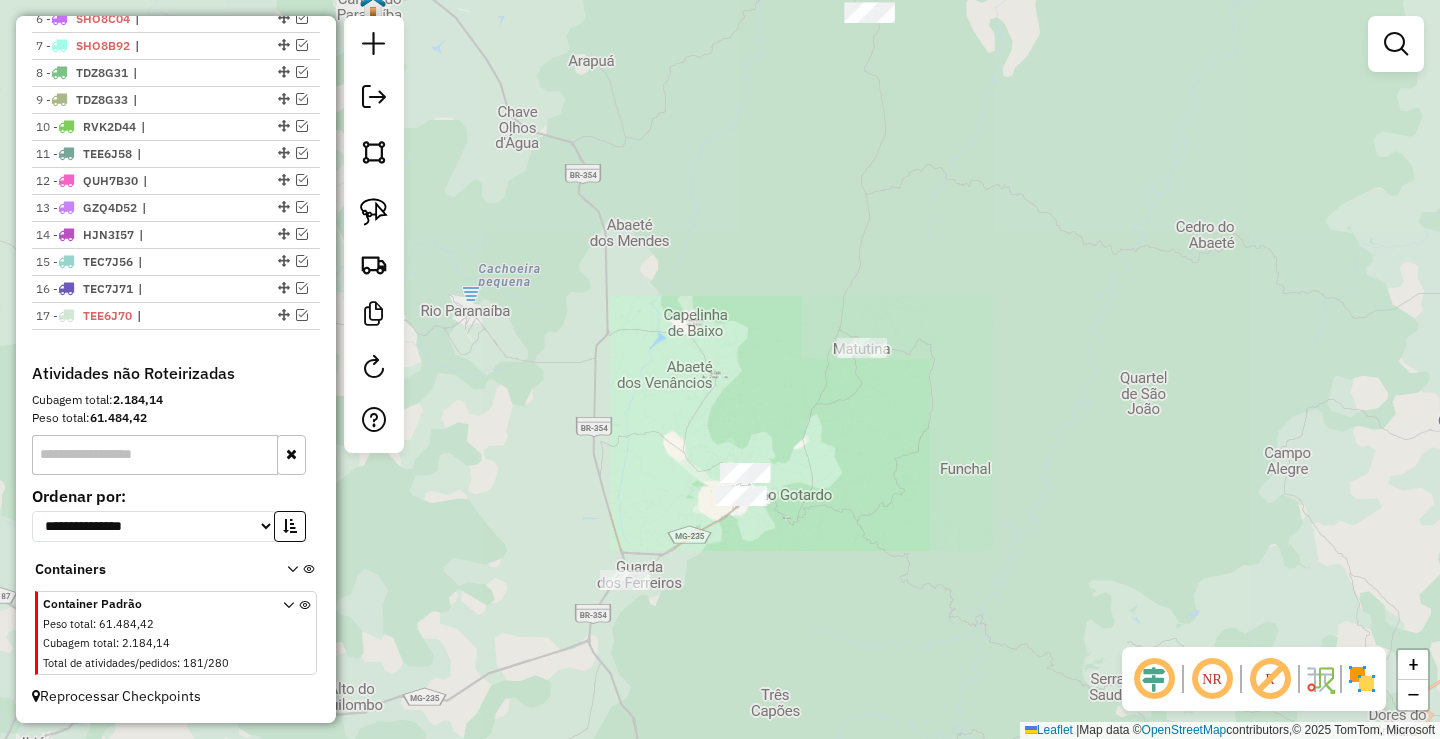 drag, startPoint x: 575, startPoint y: 277, endPoint x: 848, endPoint y: 422, distance: 309.1181 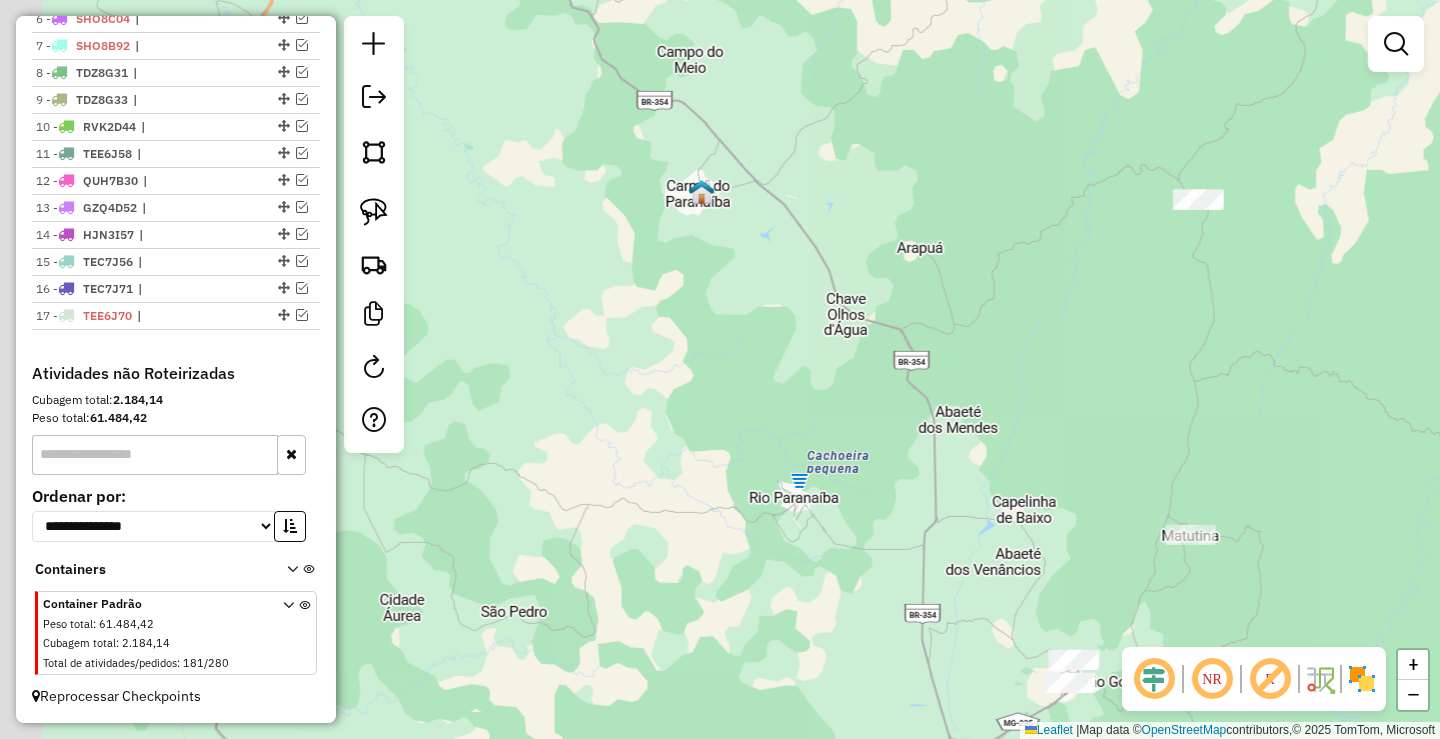 drag, startPoint x: 767, startPoint y: 393, endPoint x: 894, endPoint y: 563, distance: 212.20038 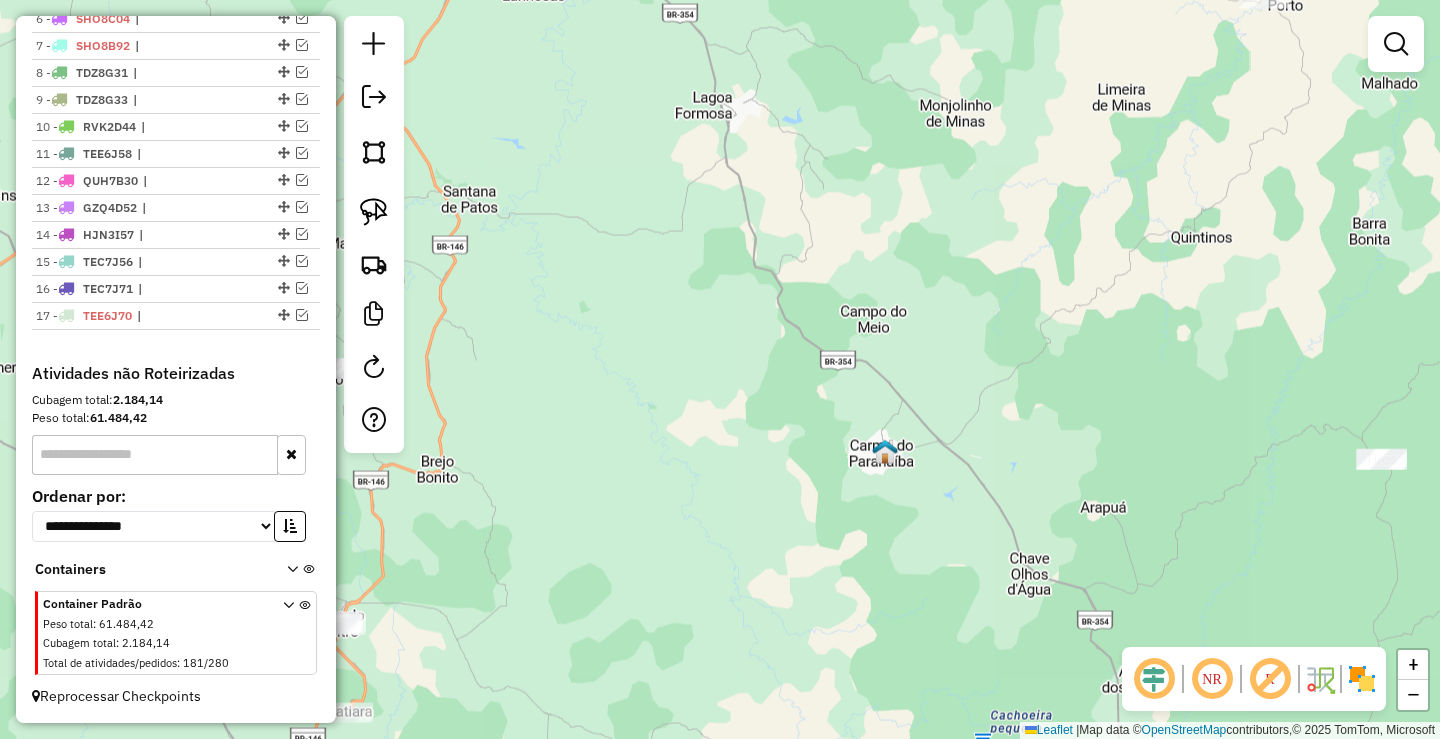 click on "Janela de atendimento Grade de atendimento Capacidade Transportadoras Veículos Cliente Pedidos  Rotas Selecione os dias de semana para filtrar as janelas de atendimento  Seg   Ter   Qua   Qui   Sex   Sáb   Dom  Informe o período da janela de atendimento: De: Até:  Filtrar exatamente a janela do cliente  Considerar janela de atendimento padrão  Selecione os dias de semana para filtrar as grades de atendimento  Seg   Ter   Qua   Qui   Sex   Sáb   Dom   Considerar clientes sem dia de atendimento cadastrado  Clientes fora do dia de atendimento selecionado Filtrar as atividades entre os valores definidos abaixo:  Peso mínimo:   Peso máximo:   Cubagem mínima:   Cubagem máxima:   De:   Até:  Filtrar as atividades entre o tempo de atendimento definido abaixo:  De:   Até:   Considerar capacidade total dos clientes não roteirizados Transportadora: Selecione um ou mais itens Tipo de veículo: Selecione um ou mais itens Veículo: Selecione um ou mais itens Motorista: Selecione um ou mais itens Nome: Rótulo:" 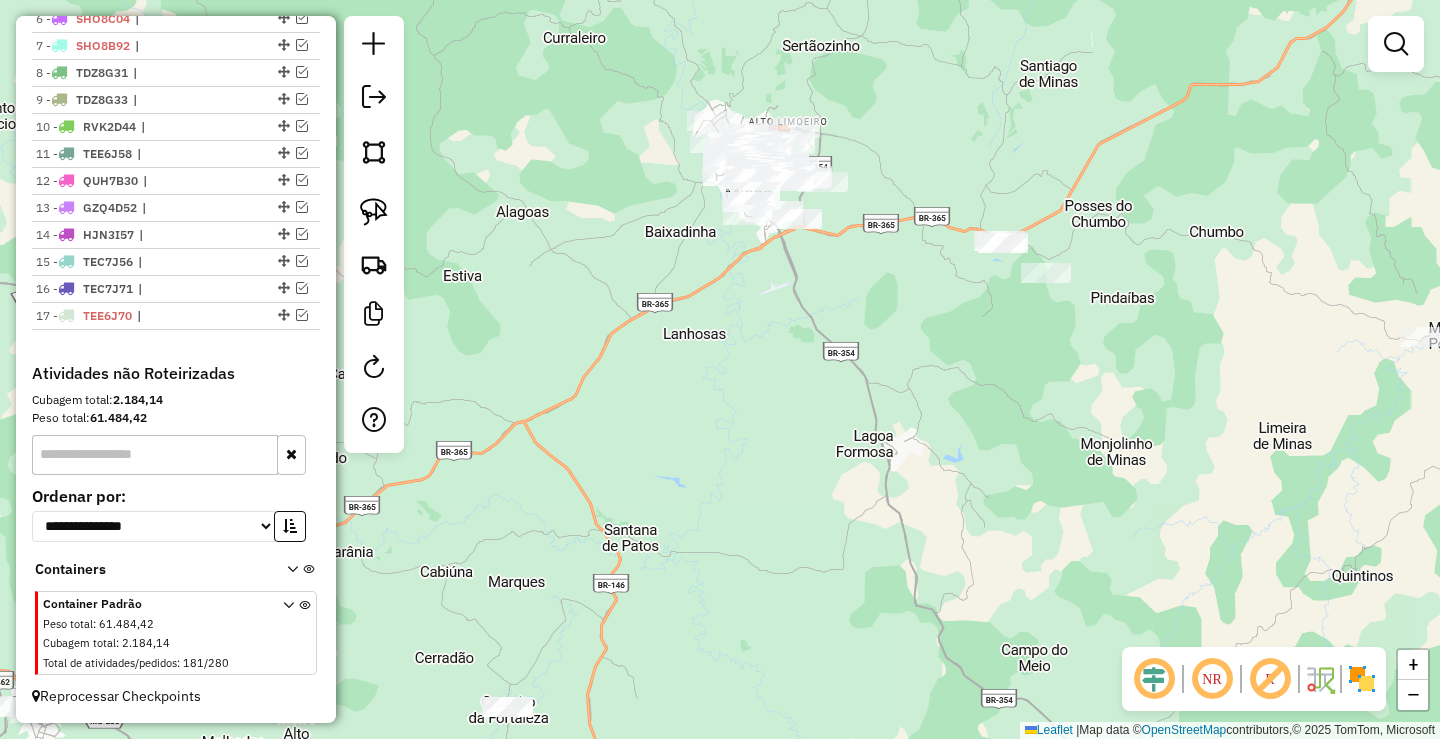 drag, startPoint x: 842, startPoint y: 572, endPoint x: 942, endPoint y: 697, distance: 160.07811 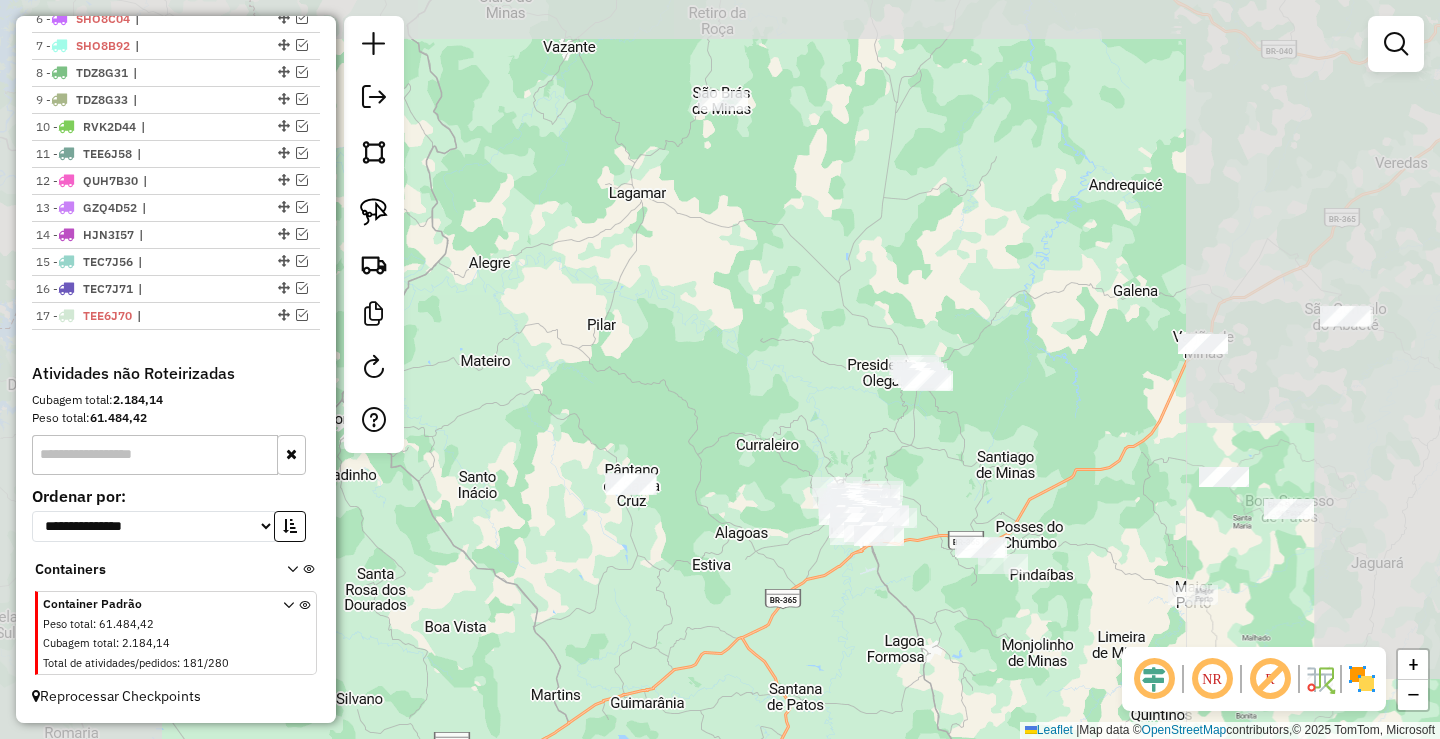 drag, startPoint x: 878, startPoint y: 612, endPoint x: 841, endPoint y: 614, distance: 37.054016 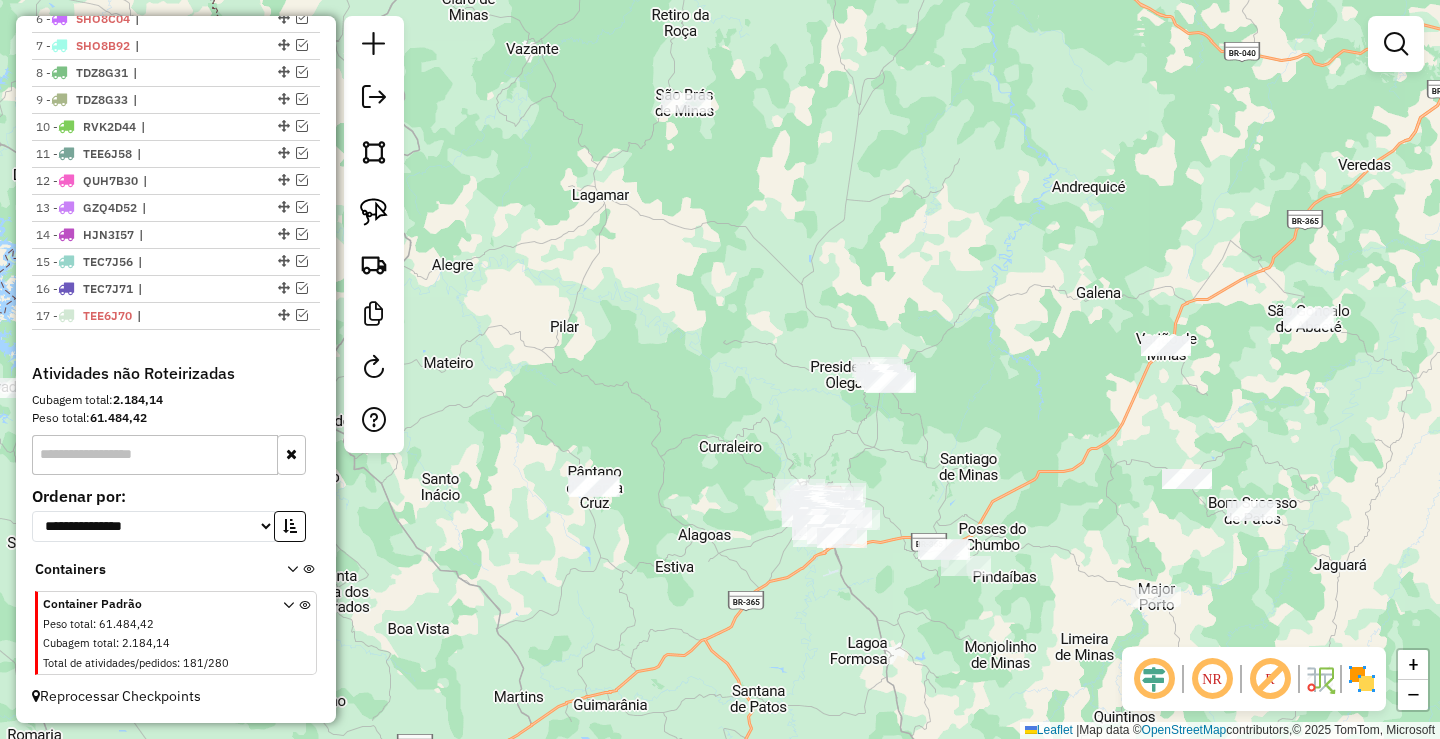click 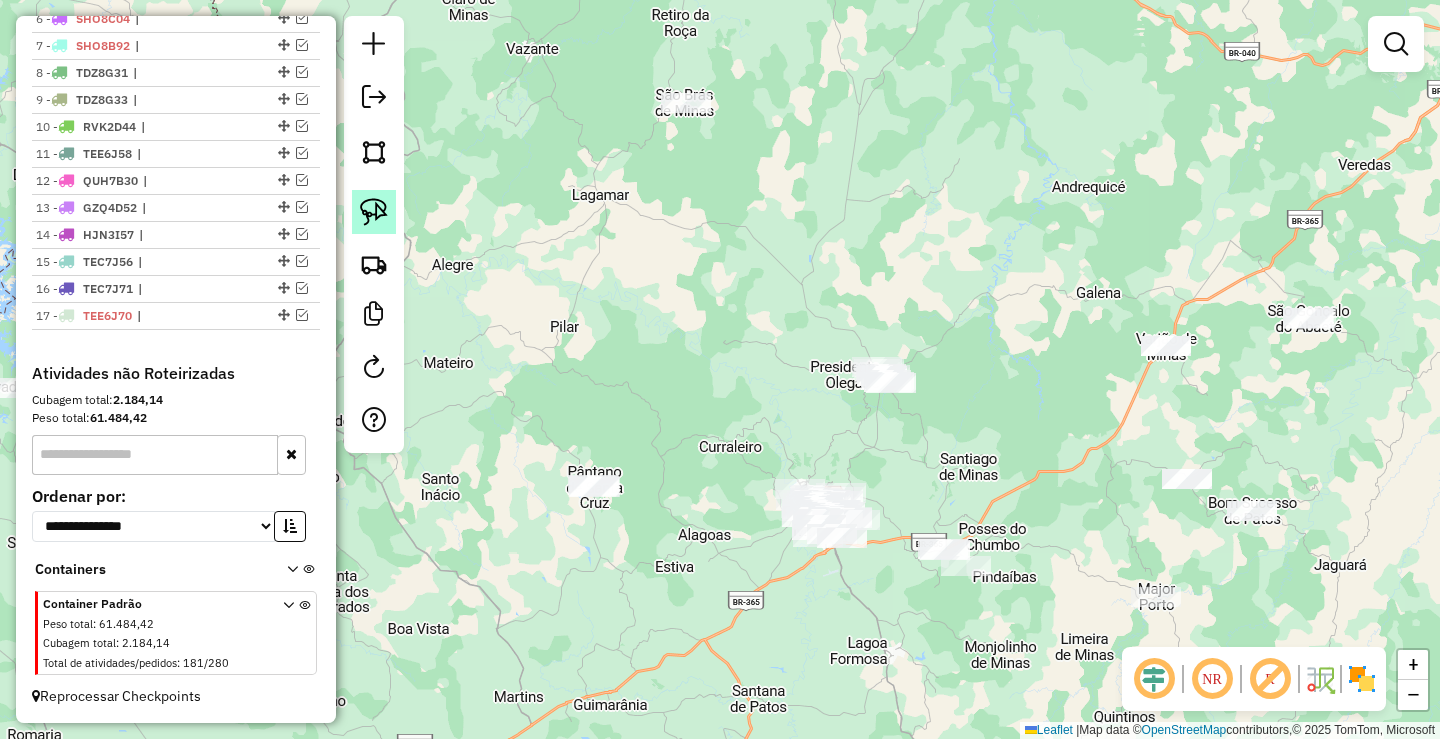 click 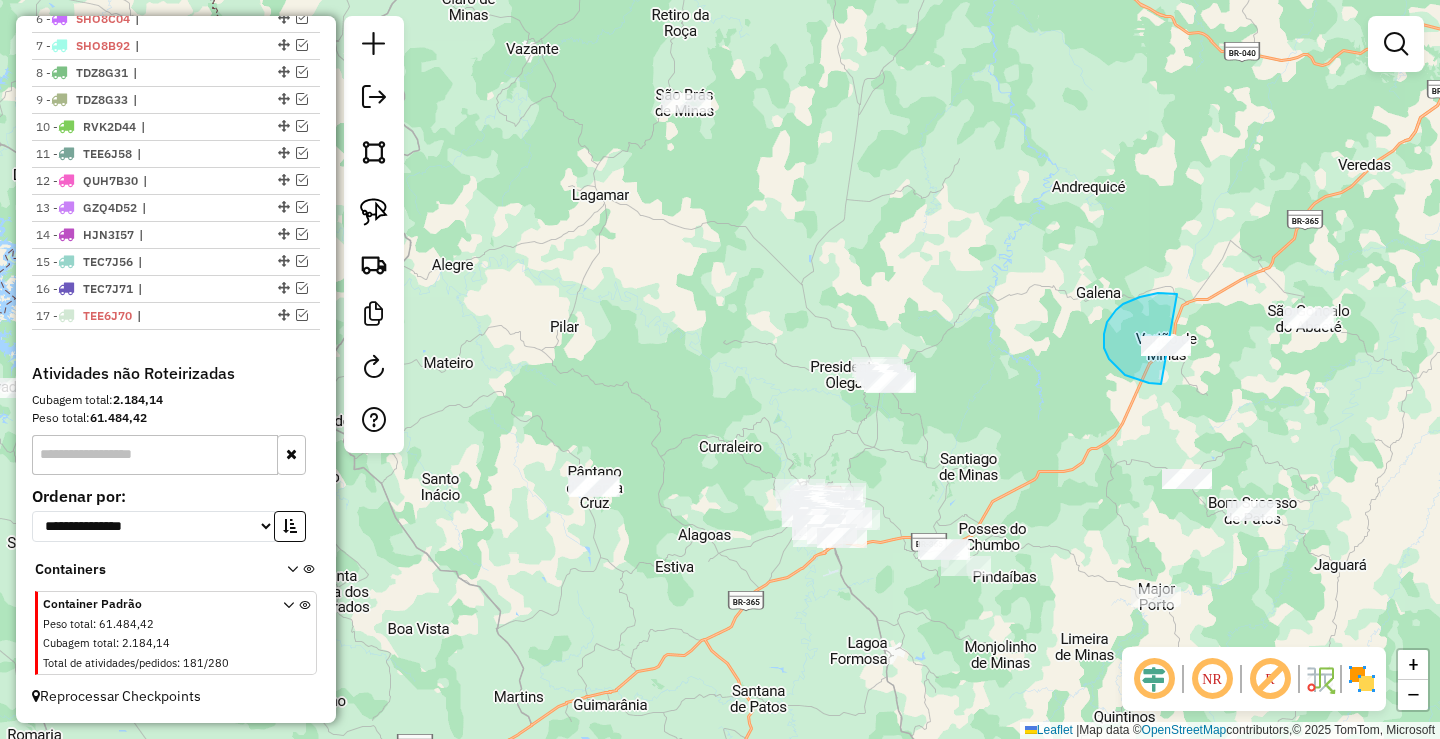 drag, startPoint x: 1177, startPoint y: 294, endPoint x: 1211, endPoint y: 361, distance: 75.13322 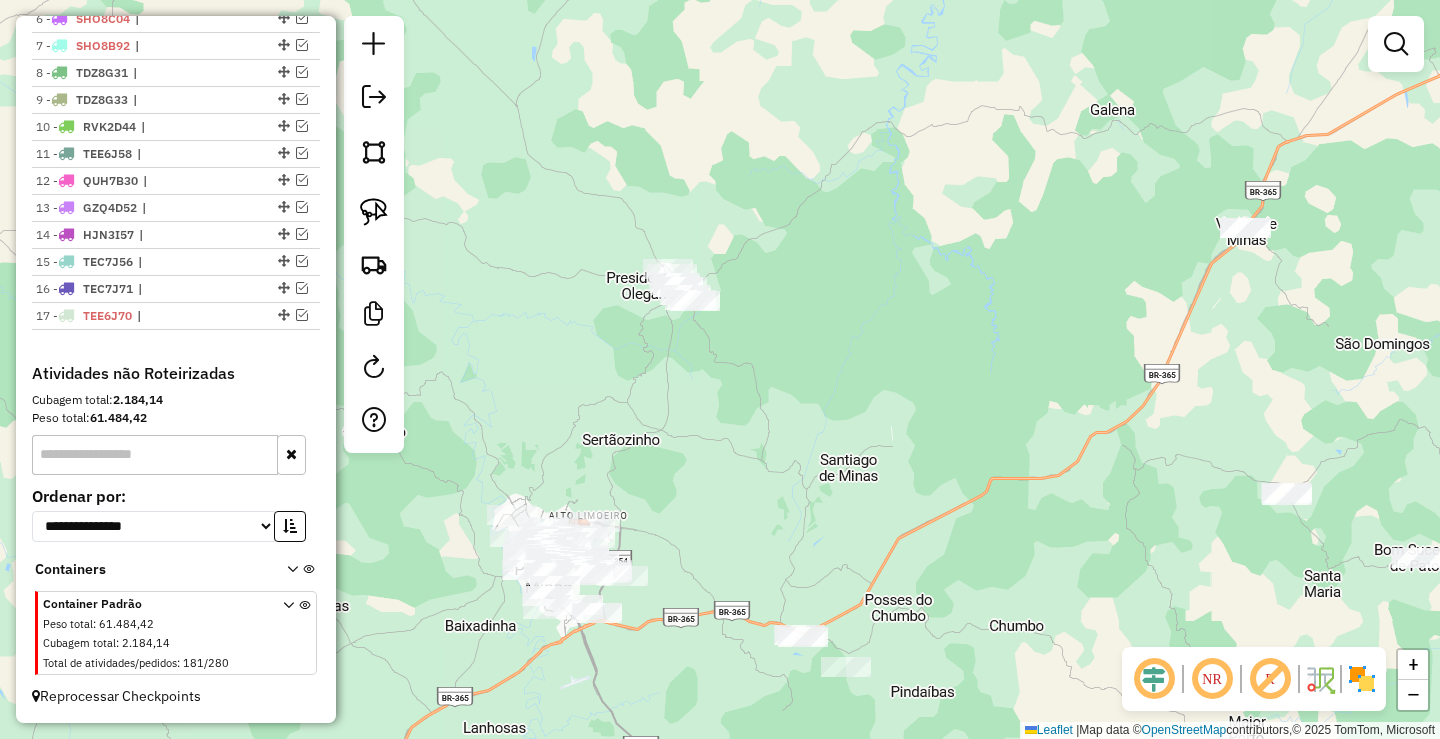 drag, startPoint x: 909, startPoint y: 478, endPoint x: 847, endPoint y: 473, distance: 62.201286 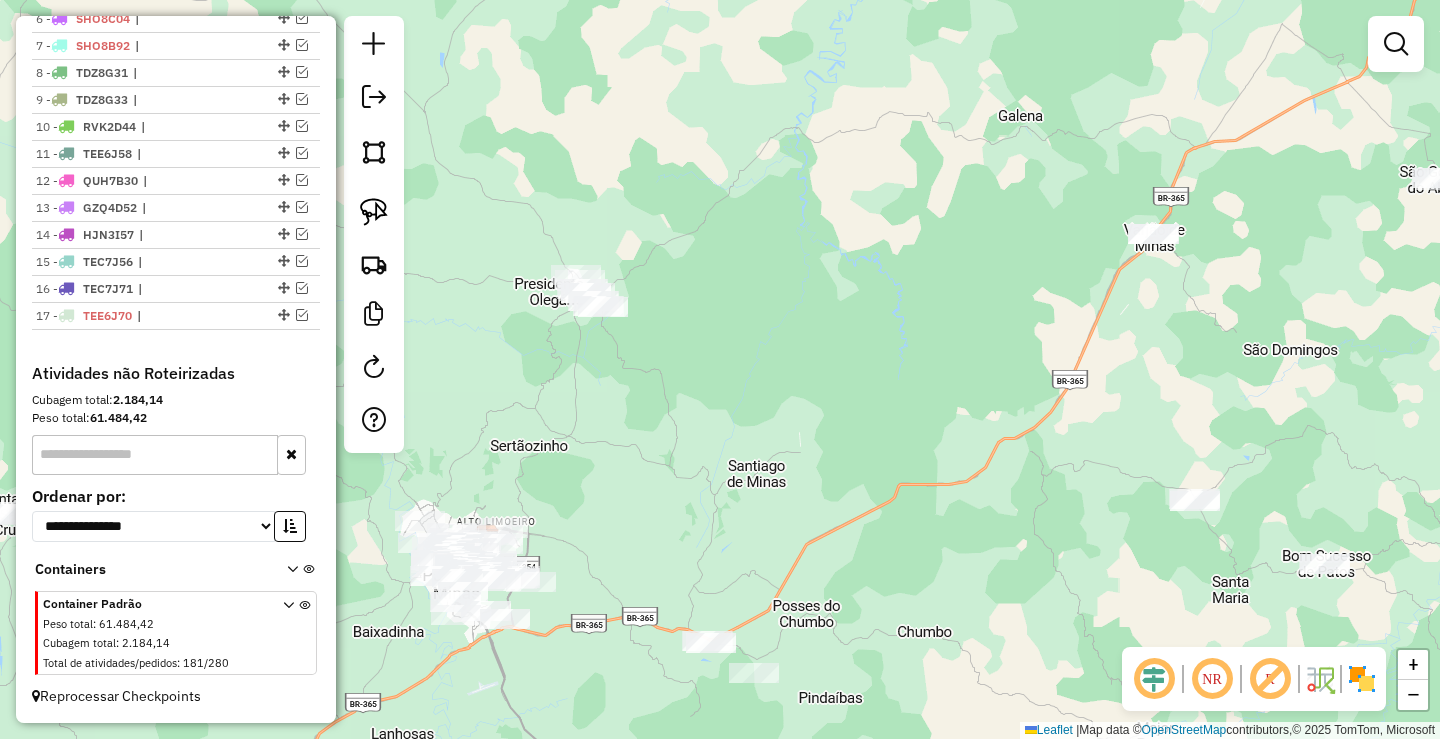 drag, startPoint x: 784, startPoint y: 574, endPoint x: 809, endPoint y: 400, distance: 175.7868 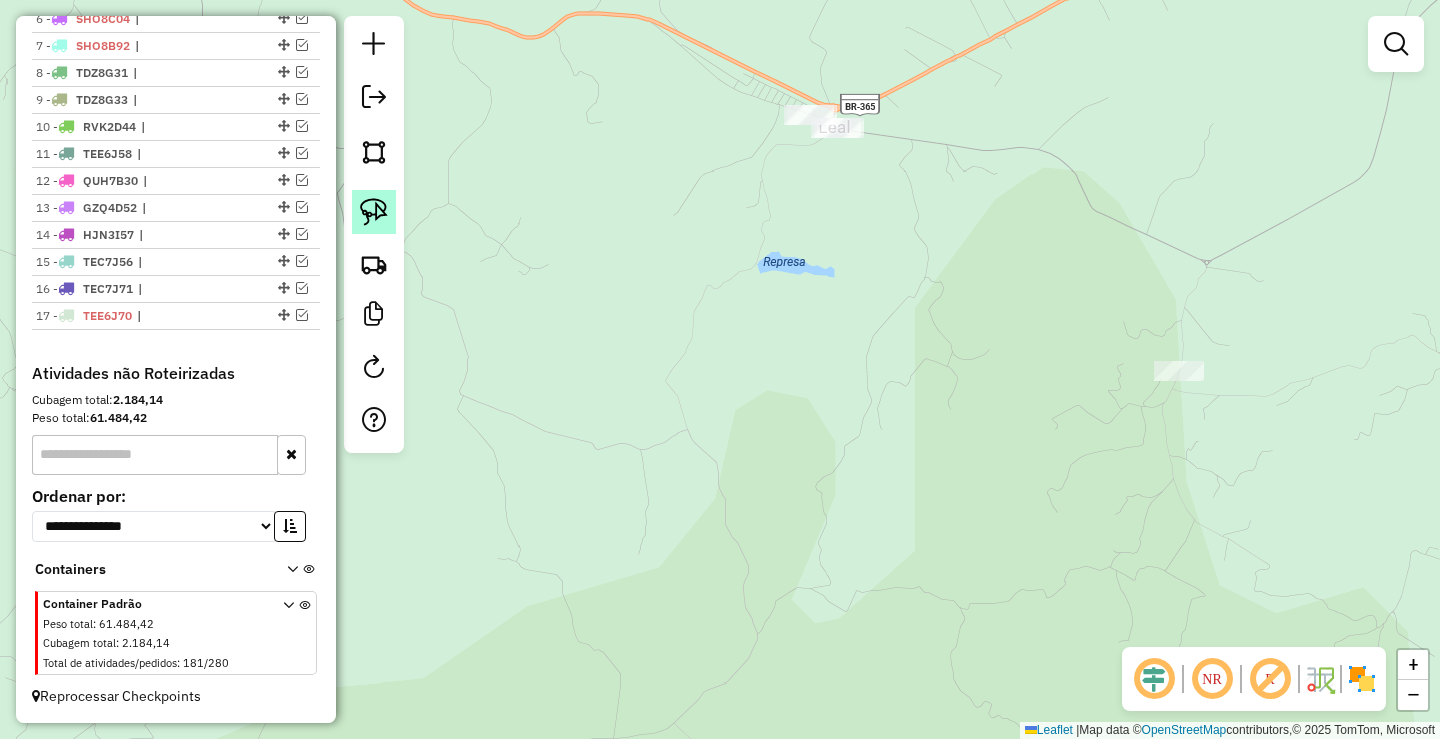 click 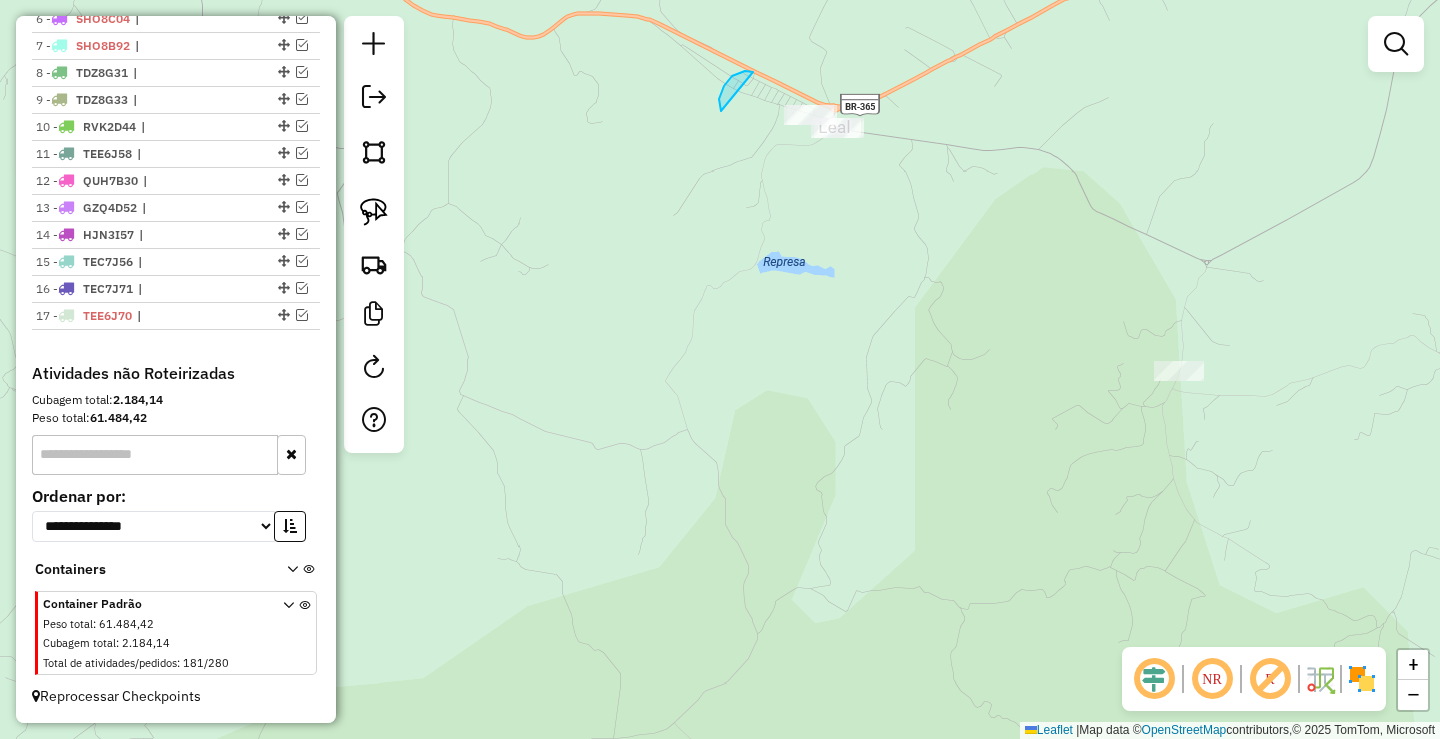 drag, startPoint x: 748, startPoint y: 71, endPoint x: 934, endPoint y: 97, distance: 187.80841 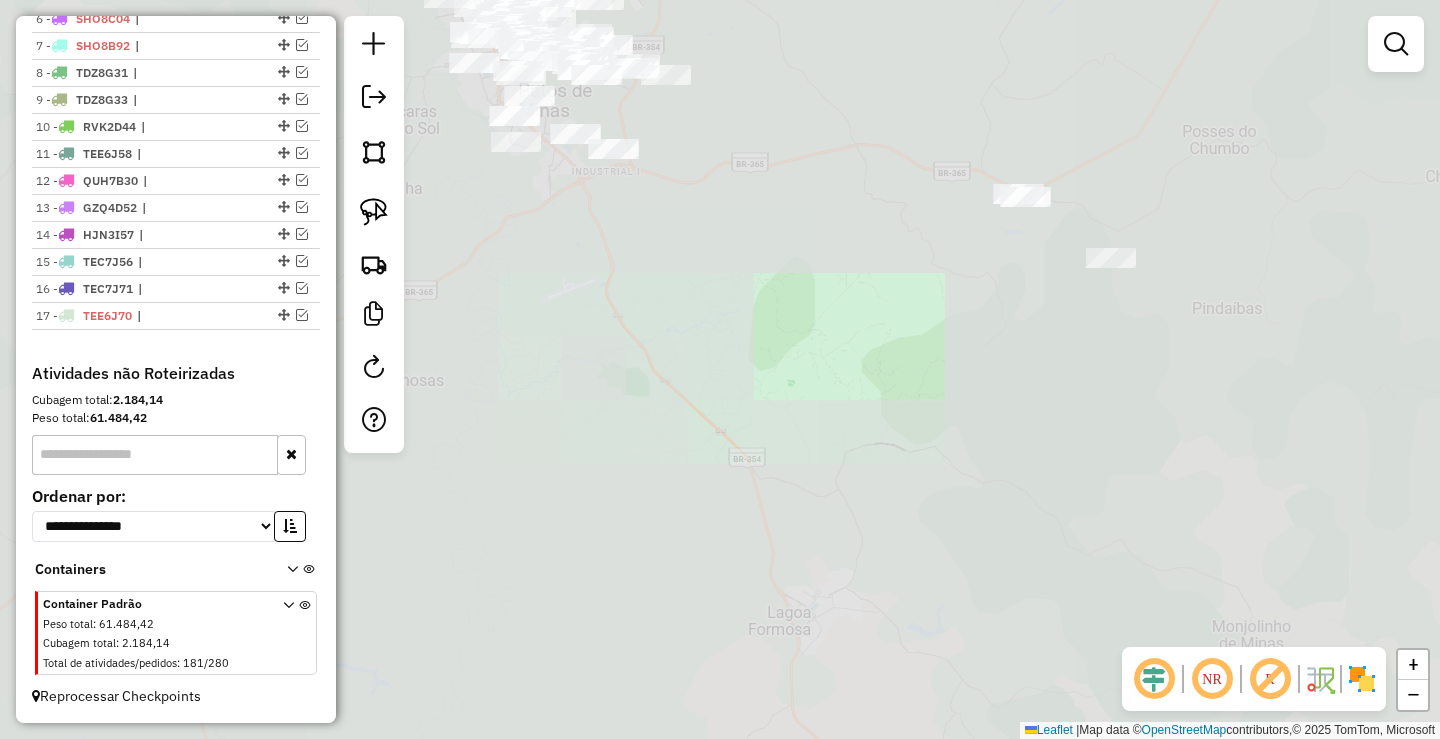 drag, startPoint x: 1144, startPoint y: 181, endPoint x: 956, endPoint y: 416, distance: 300.94684 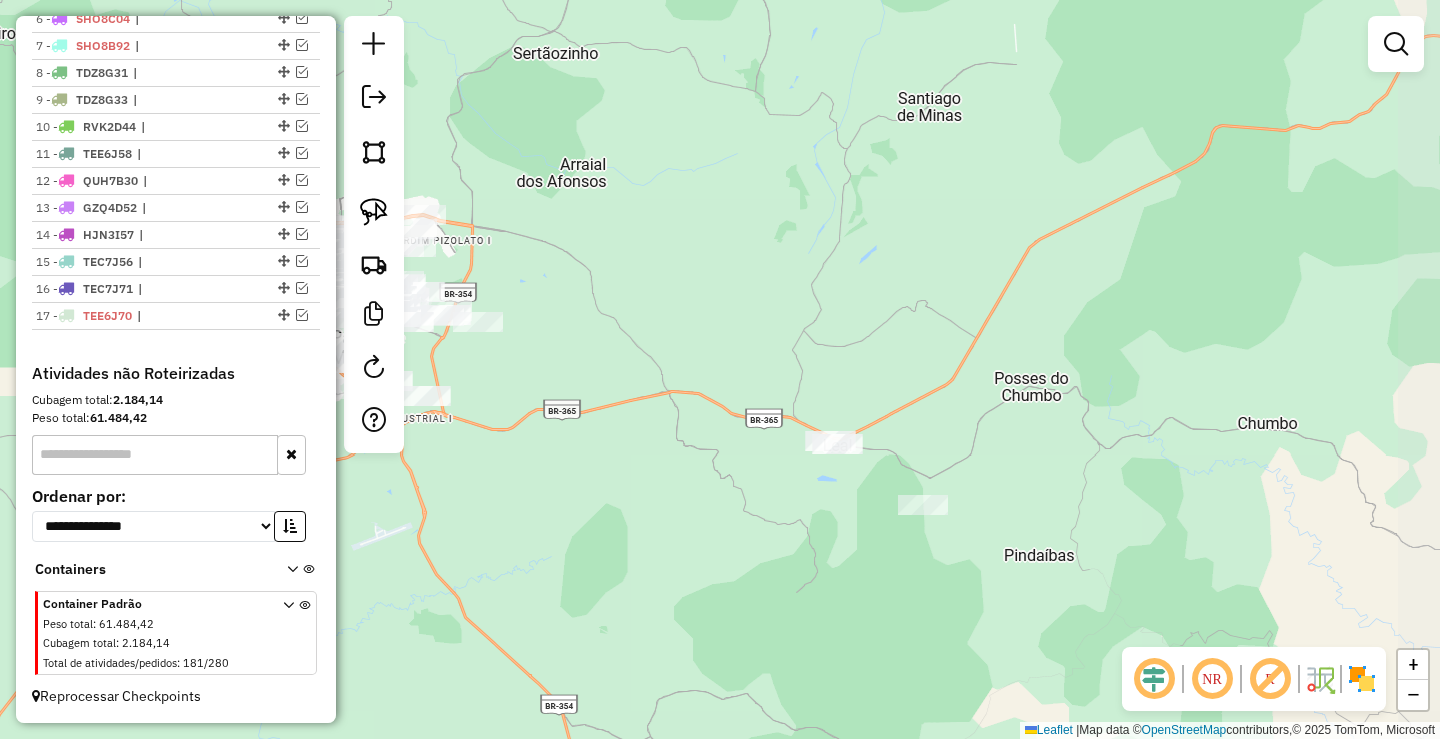 click on "Janela de atendimento Grade de atendimento Capacidade Transportadoras Veículos Cliente Pedidos  Rotas Selecione os dias de semana para filtrar as janelas de atendimento  Seg   Ter   Qua   Qui   Sex   Sáb   Dom  Informe o período da janela de atendimento: De: Até:  Filtrar exatamente a janela do cliente  Considerar janela de atendimento padrão  Selecione os dias de semana para filtrar as grades de atendimento  Seg   Ter   Qua   Qui   Sex   Sáb   Dom   Considerar clientes sem dia de atendimento cadastrado  Clientes fora do dia de atendimento selecionado Filtrar as atividades entre os valores definidos abaixo:  Peso mínimo:   Peso máximo:   Cubagem mínima:   Cubagem máxima:   De:   Até:  Filtrar as atividades entre o tempo de atendimento definido abaixo:  De:   Até:   Considerar capacidade total dos clientes não roteirizados Transportadora: Selecione um ou mais itens Tipo de veículo: Selecione um ou mais itens Veículo: Selecione um ou mais itens Motorista: Selecione um ou mais itens Nome: Rótulo:" 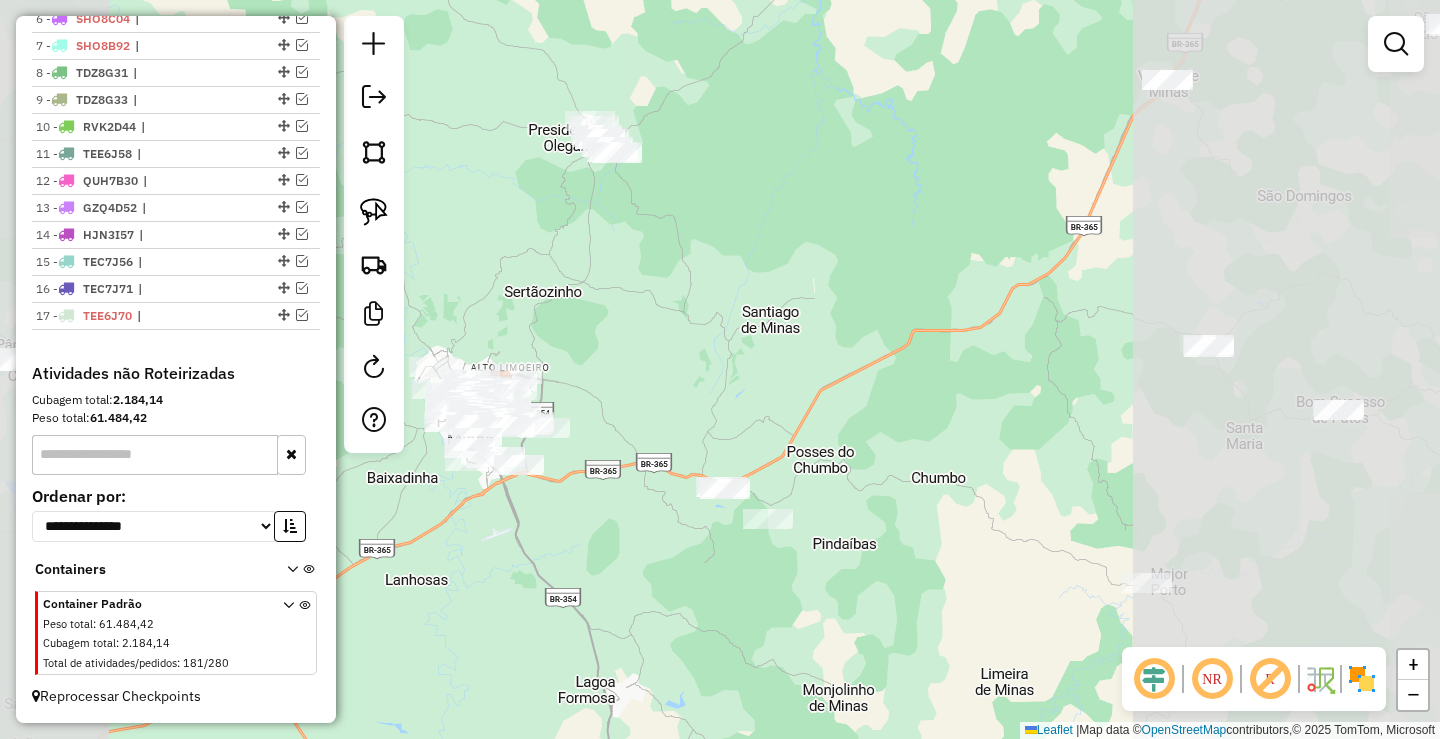 drag, startPoint x: 831, startPoint y: 382, endPoint x: 776, endPoint y: 375, distance: 55.443665 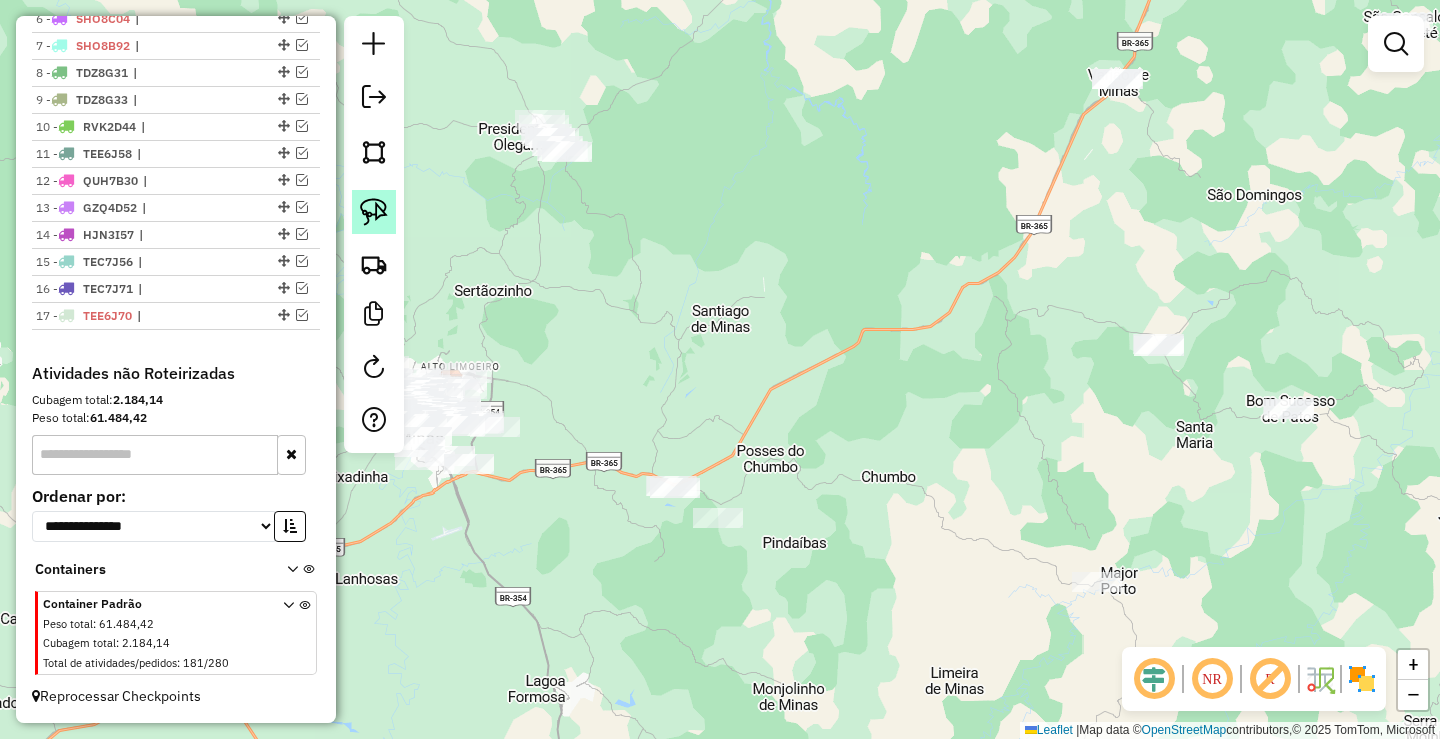 click 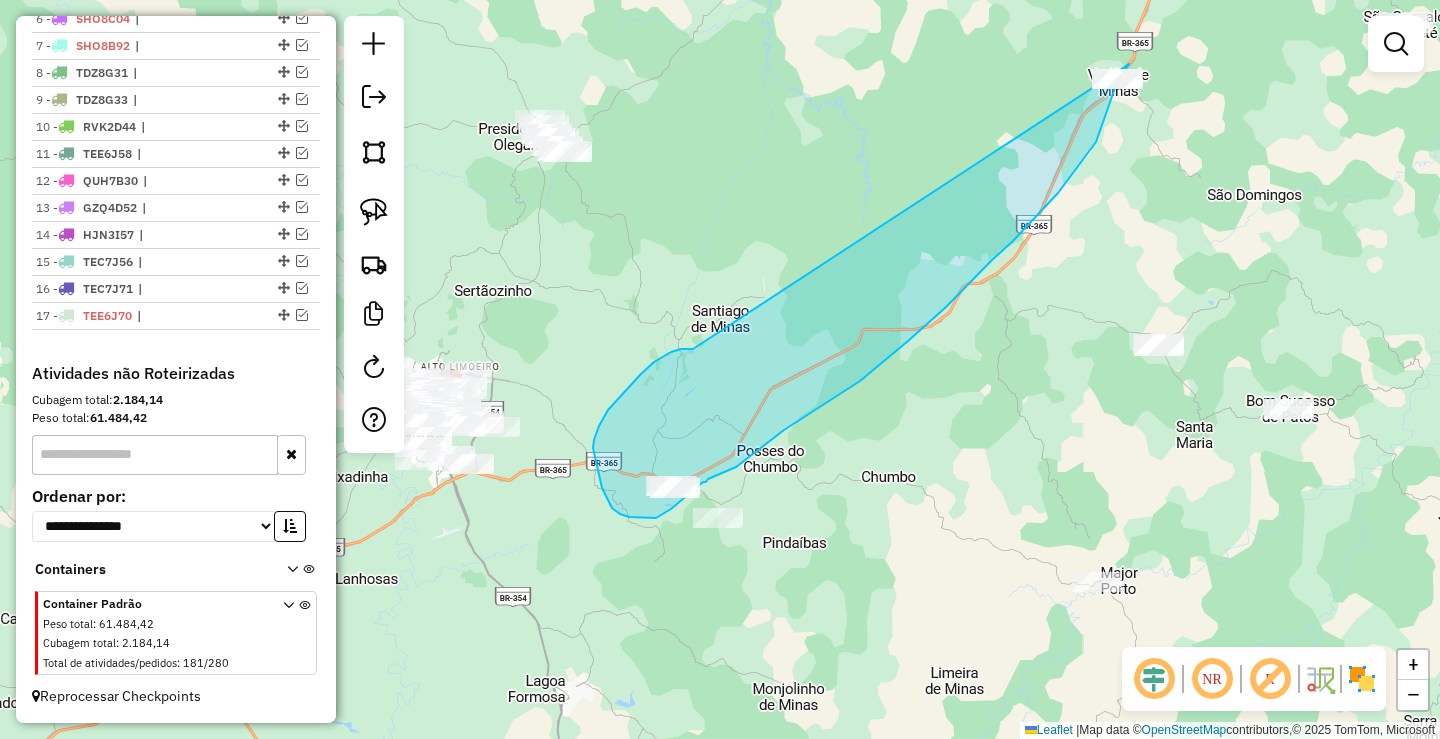 drag, startPoint x: 654, startPoint y: 362, endPoint x: 1123, endPoint y: 43, distance: 567.20544 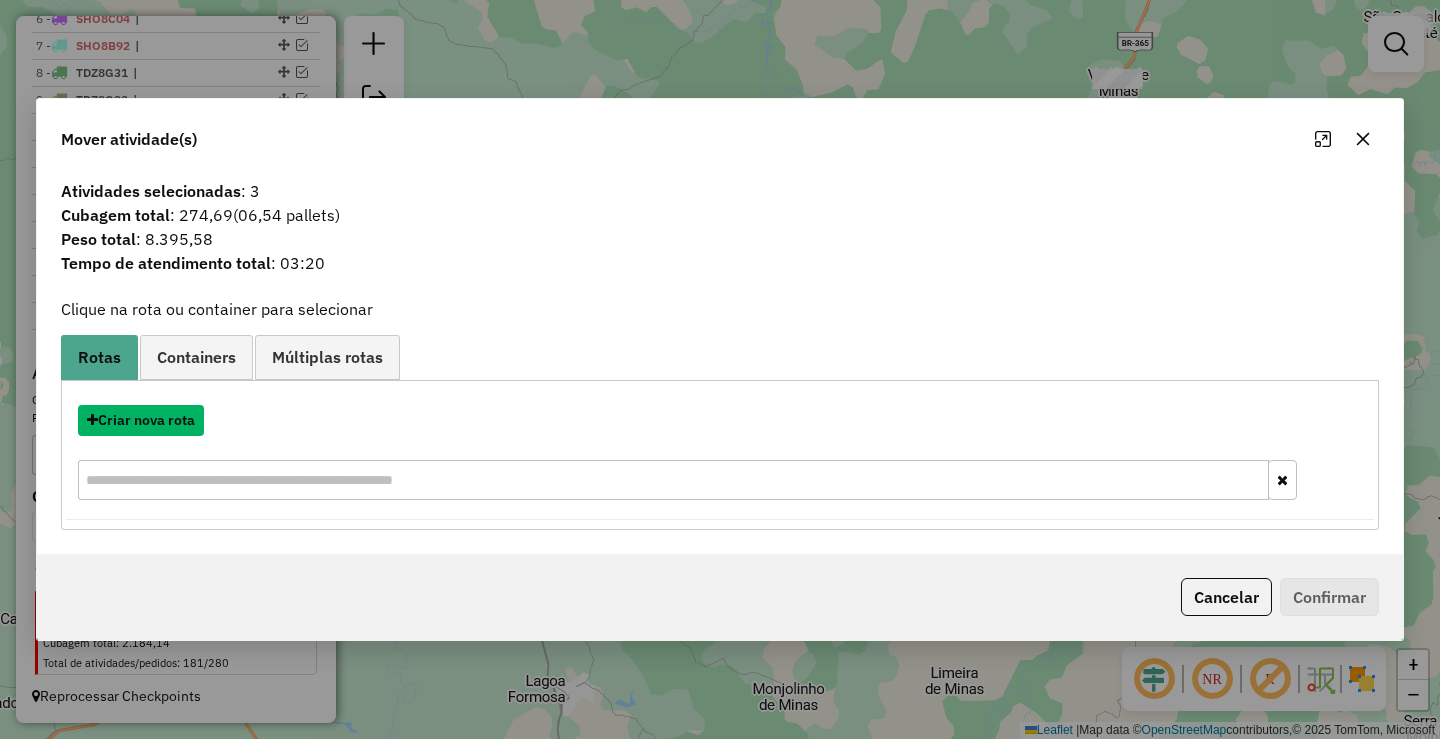 click on "Criar nova rota" at bounding box center [141, 420] 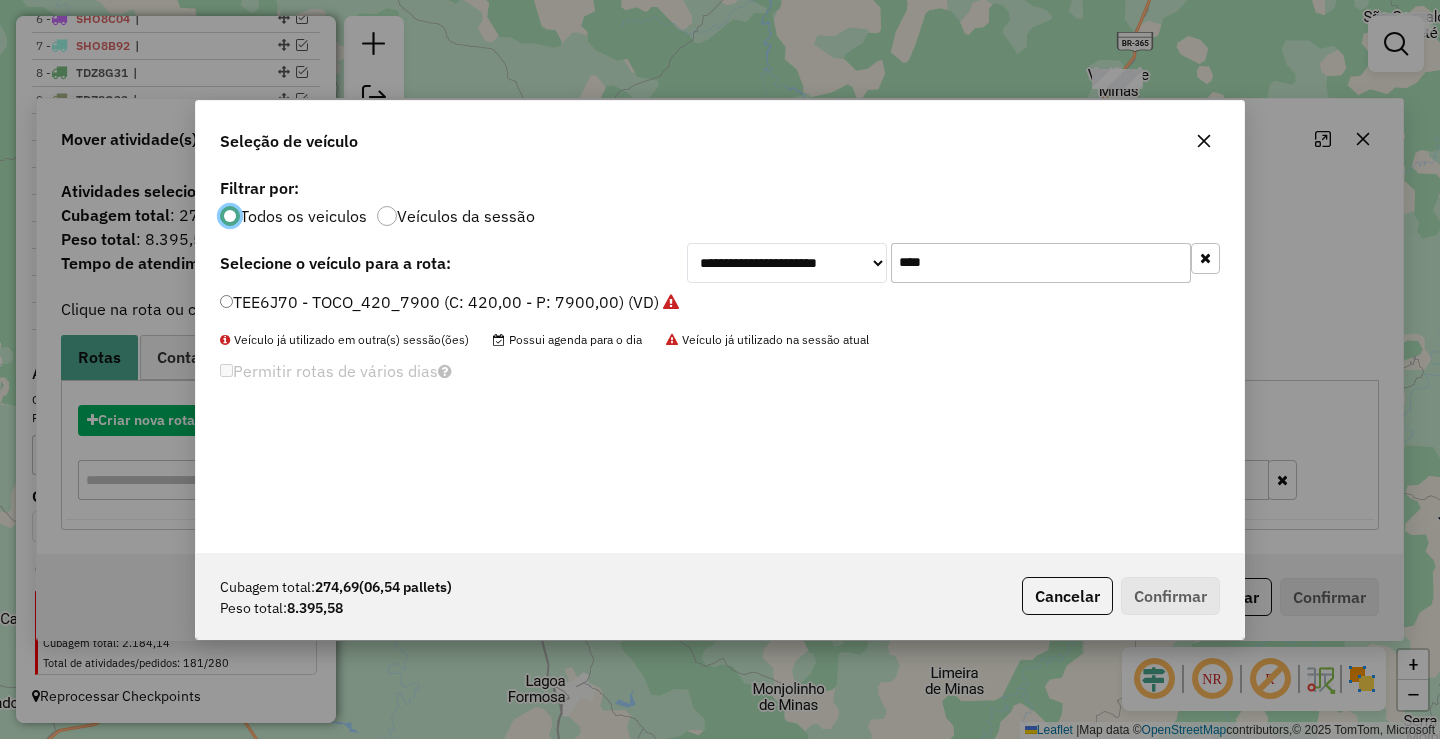 scroll, scrollTop: 11, scrollLeft: 6, axis: both 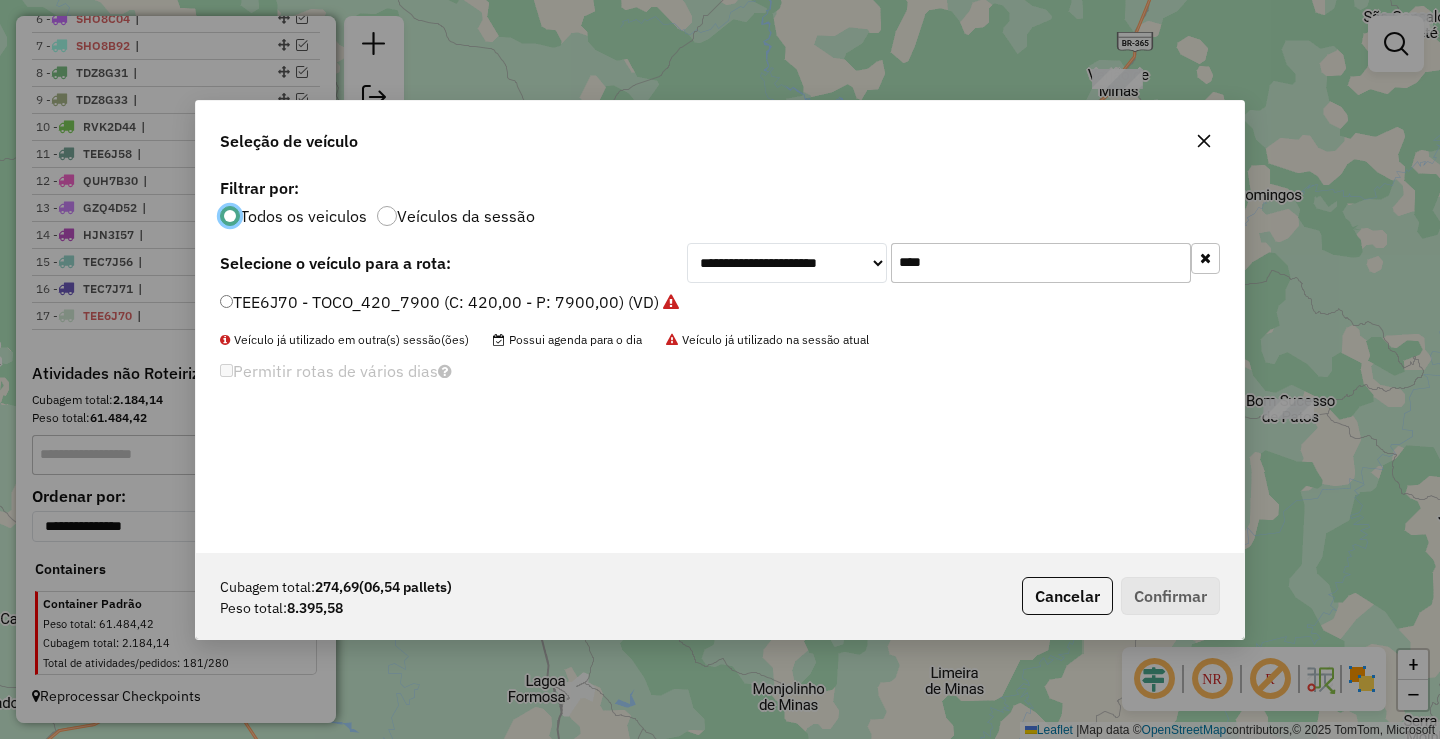 click on "****" 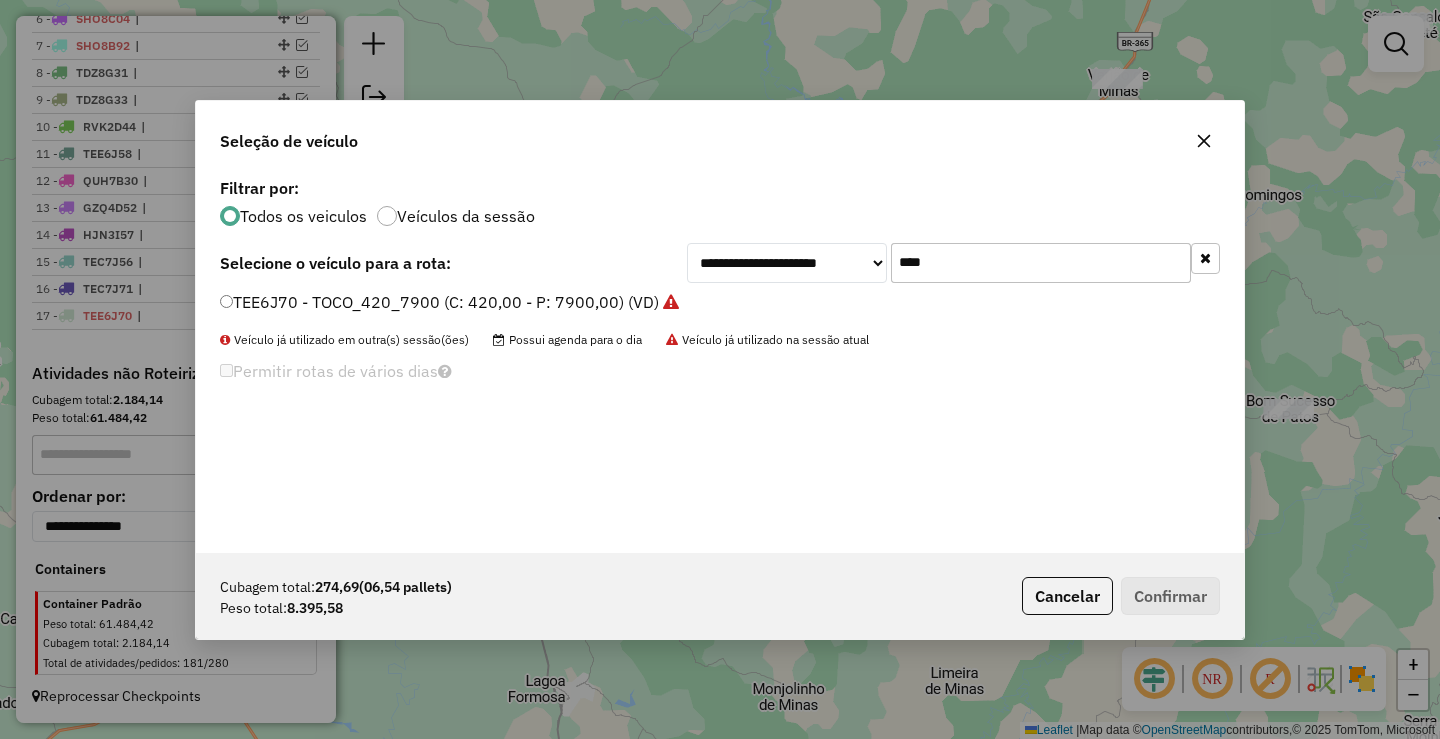 click on "****" 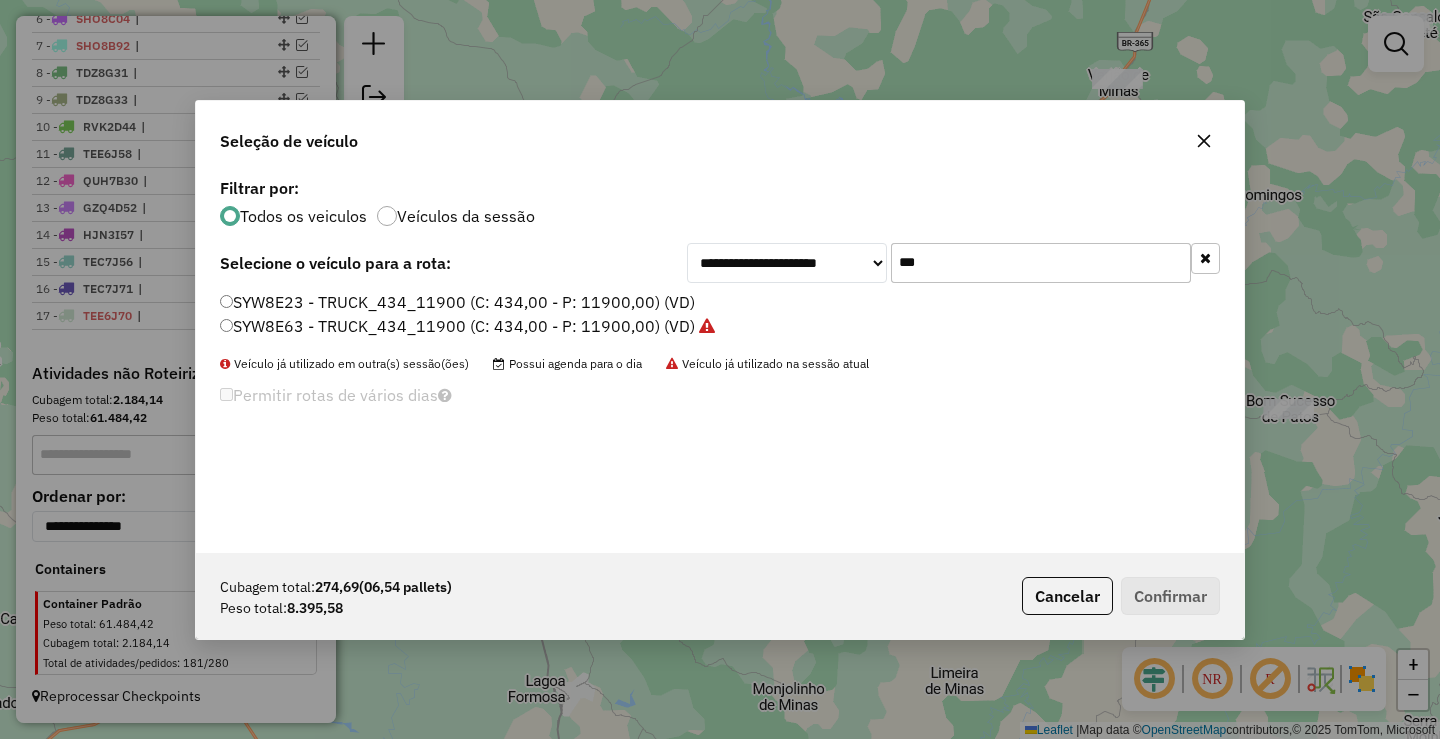 type on "***" 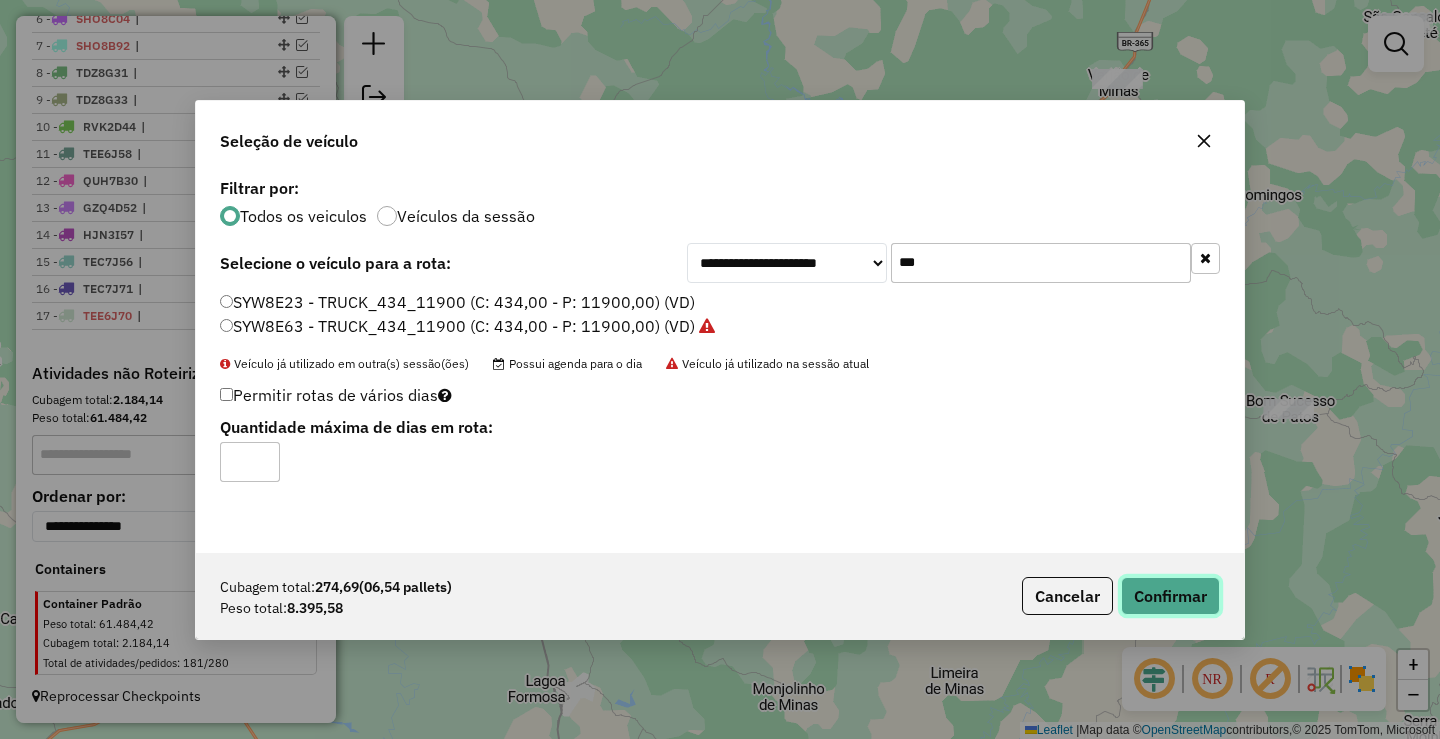 click on "Confirmar" 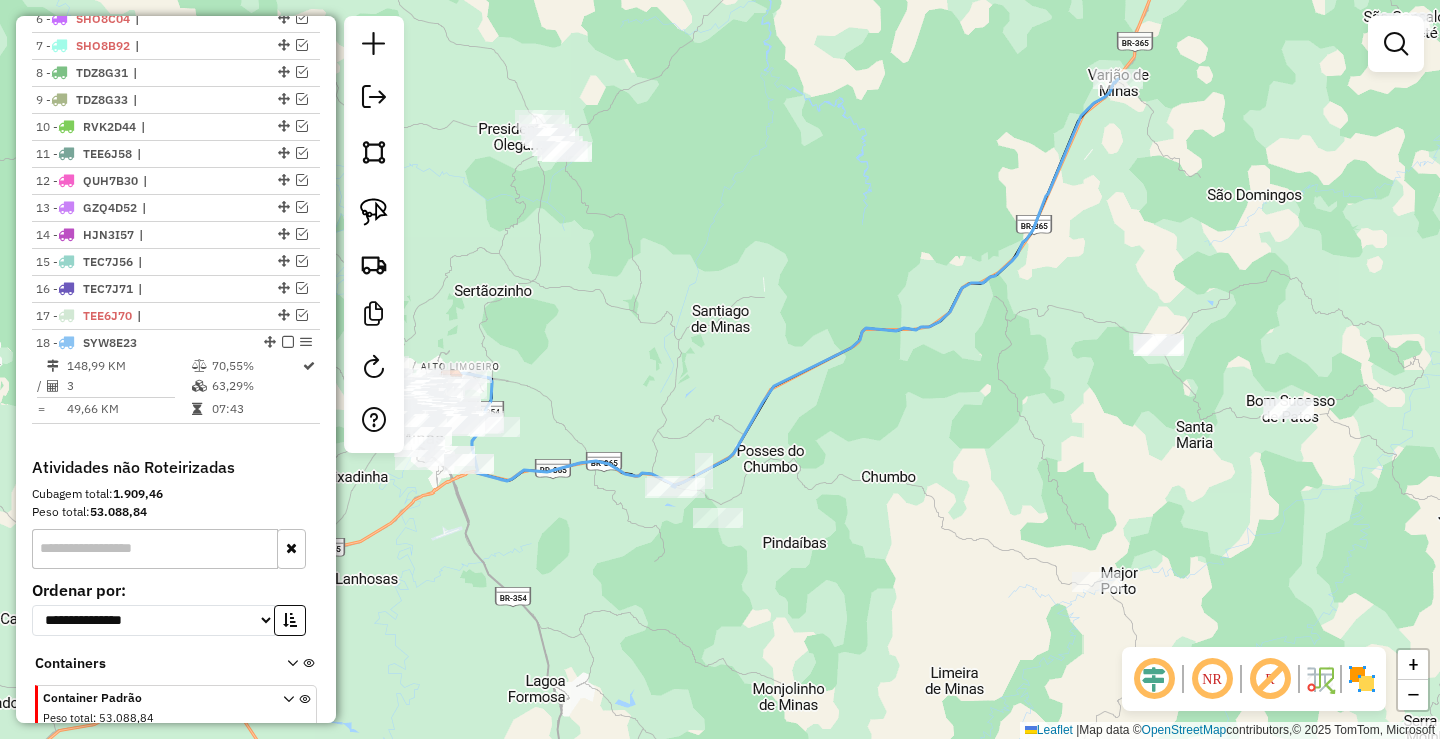 scroll, scrollTop: 967, scrollLeft: 0, axis: vertical 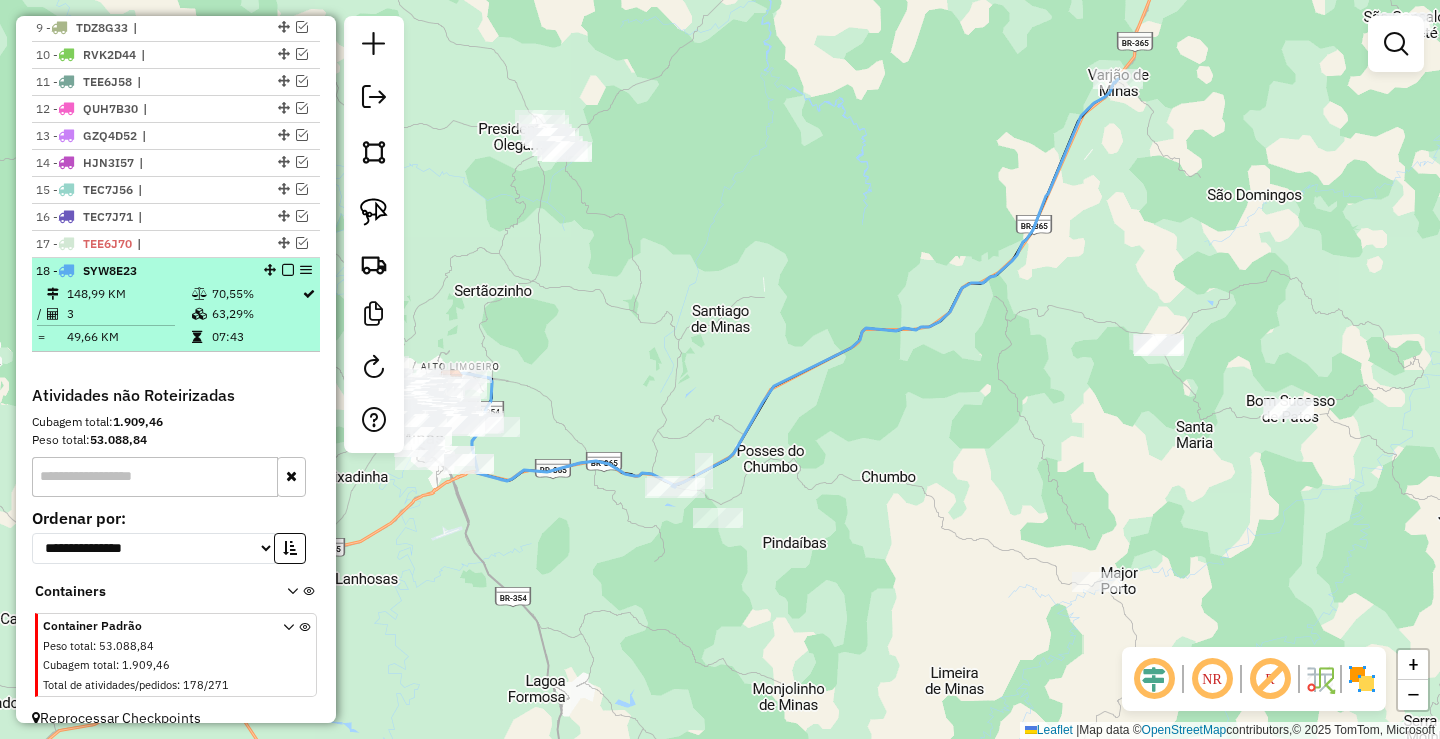 click at bounding box center (288, 270) 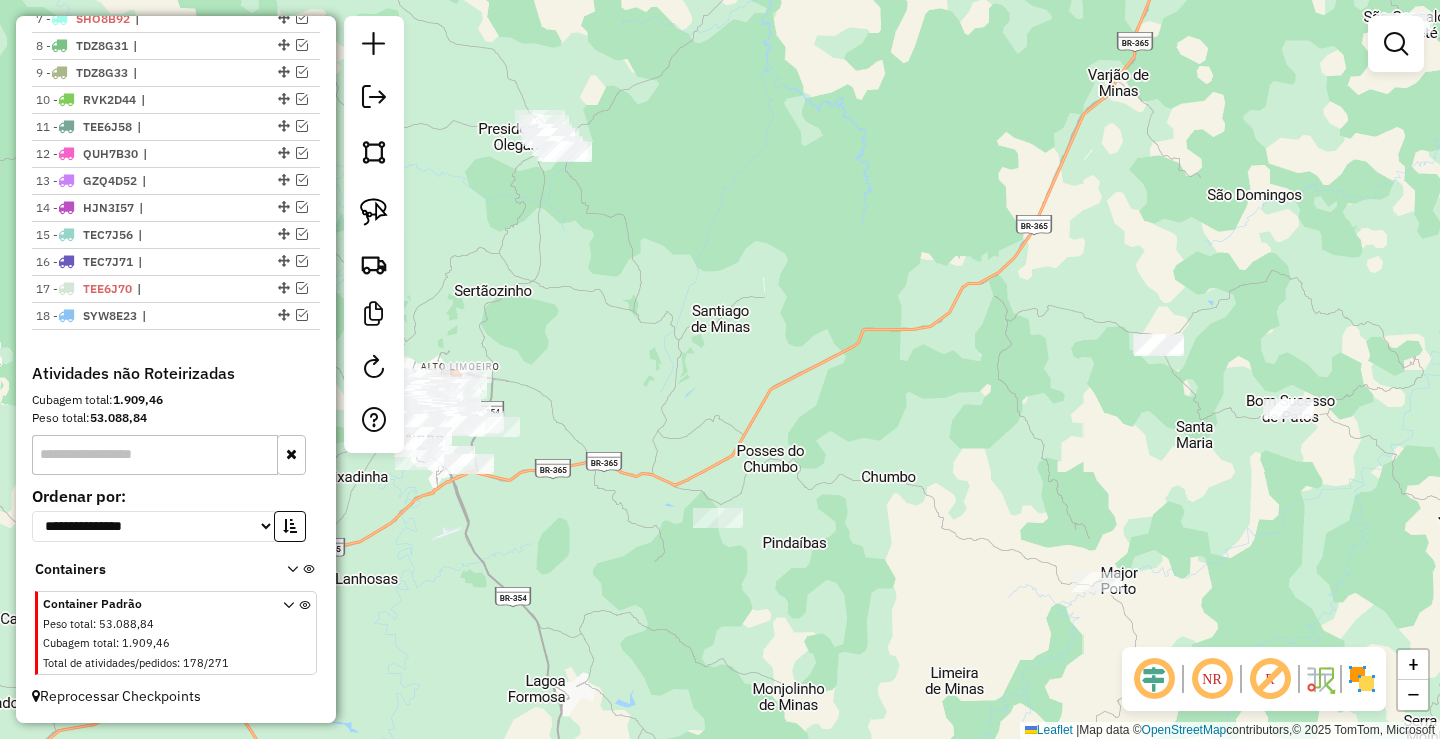 scroll, scrollTop: 922, scrollLeft: 0, axis: vertical 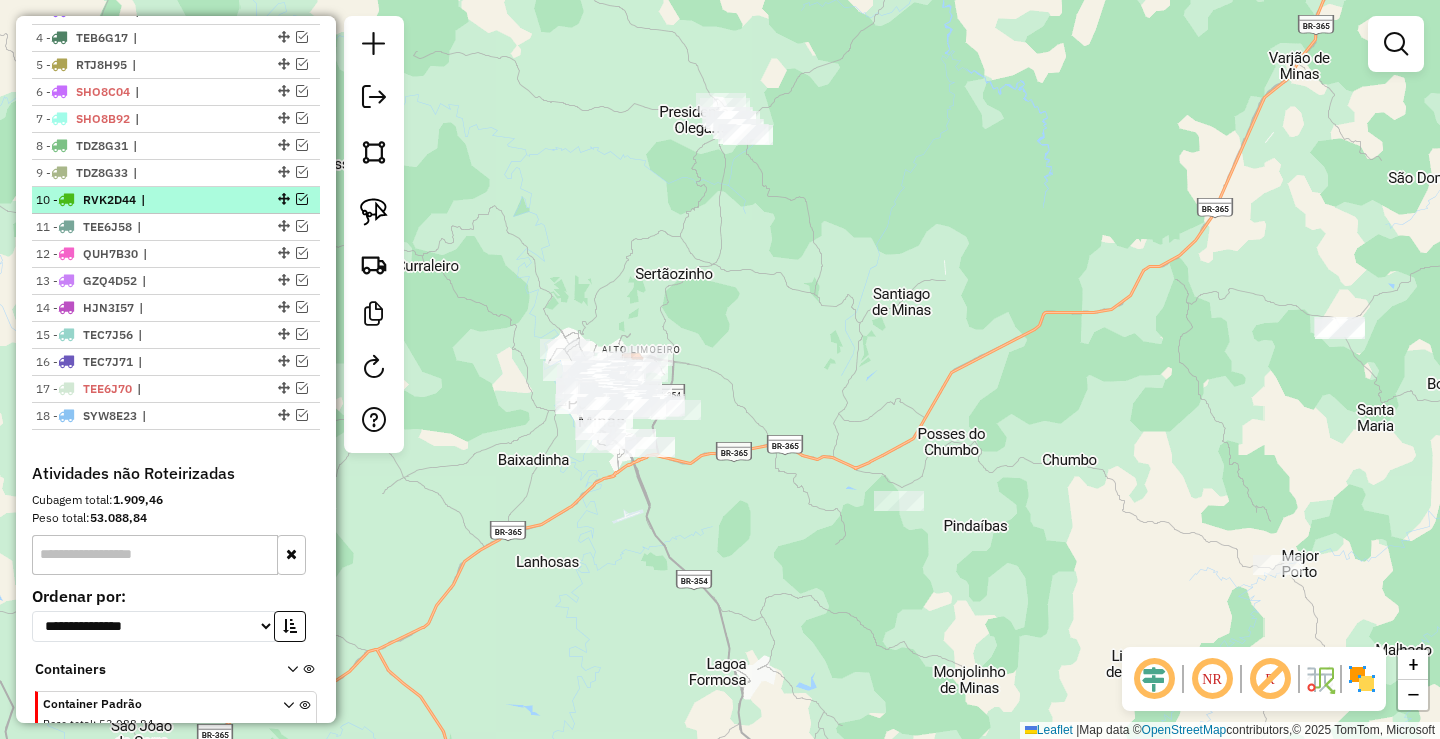 click at bounding box center [302, 199] 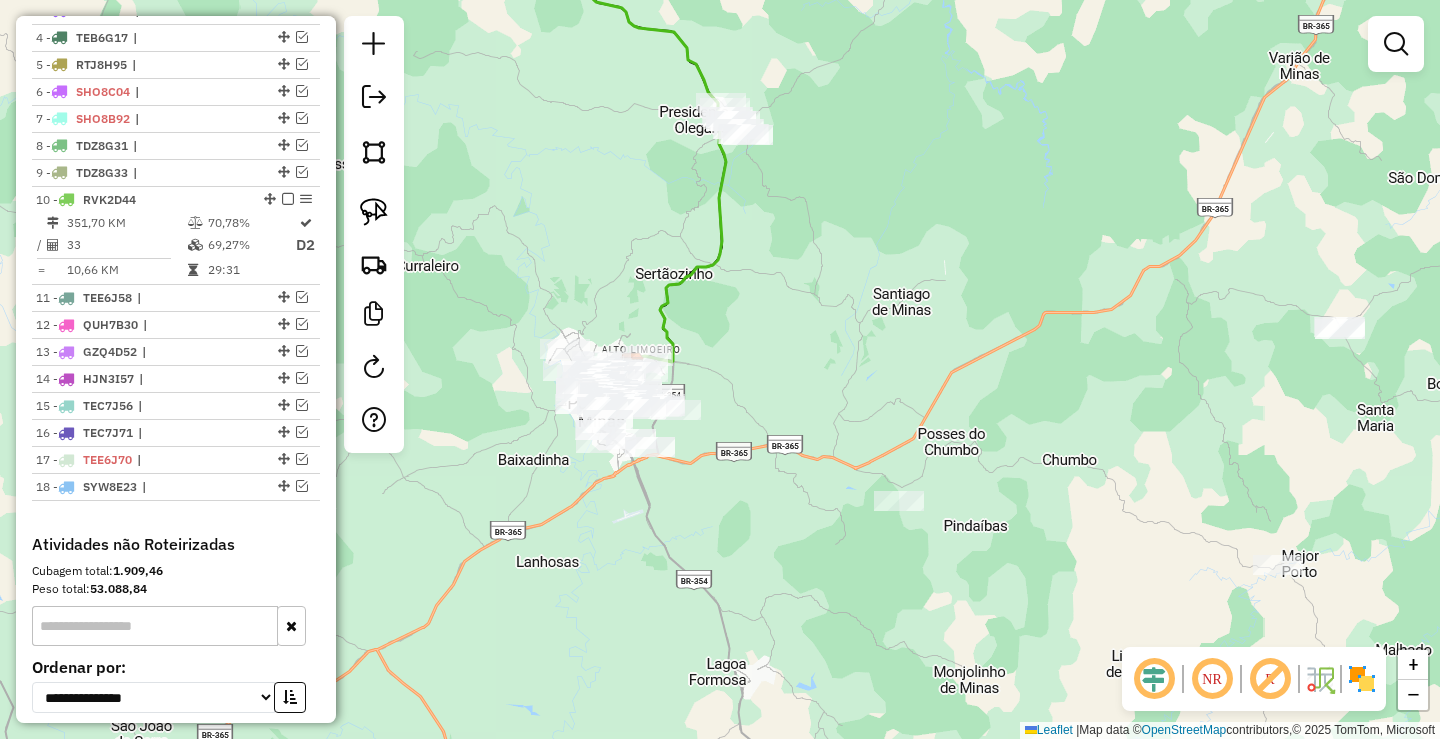 drag, startPoint x: 608, startPoint y: 171, endPoint x: 626, endPoint y: 290, distance: 120.353645 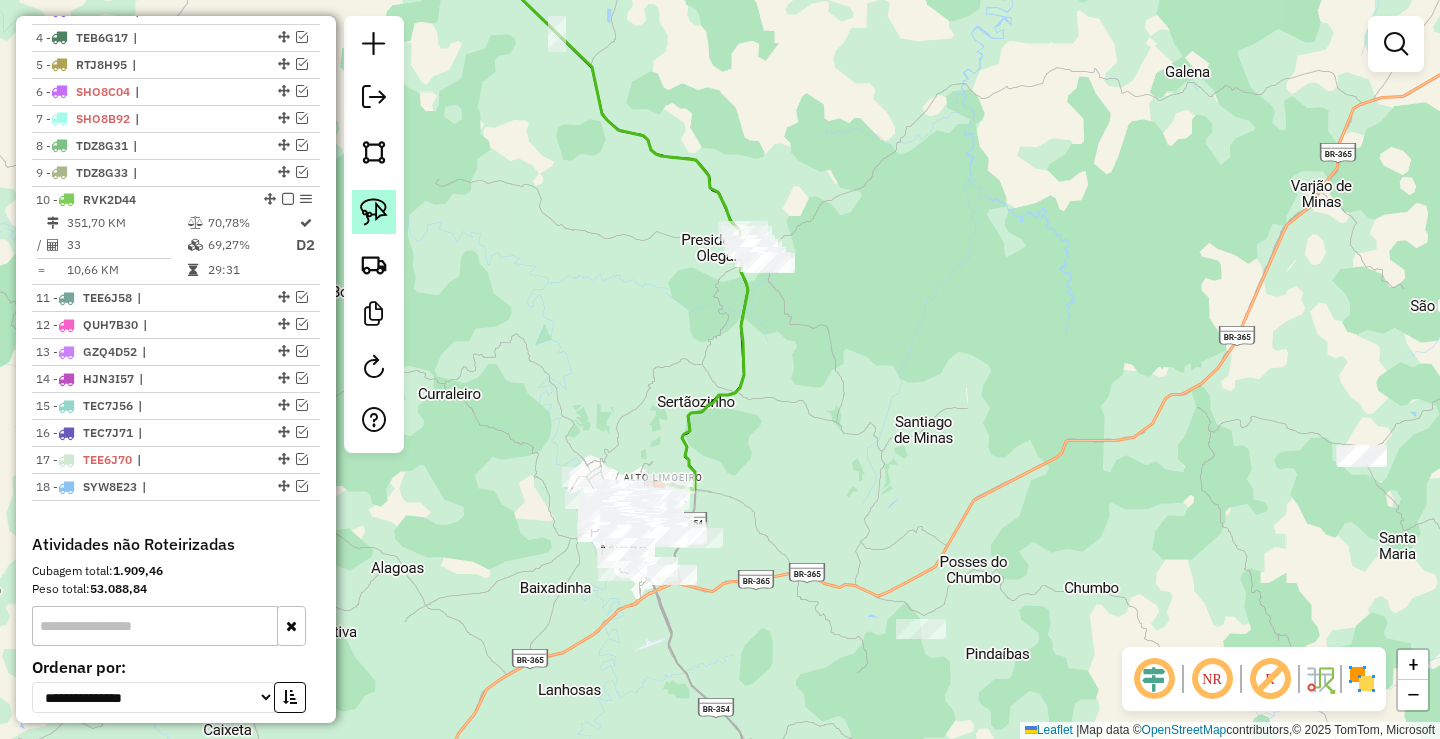 click 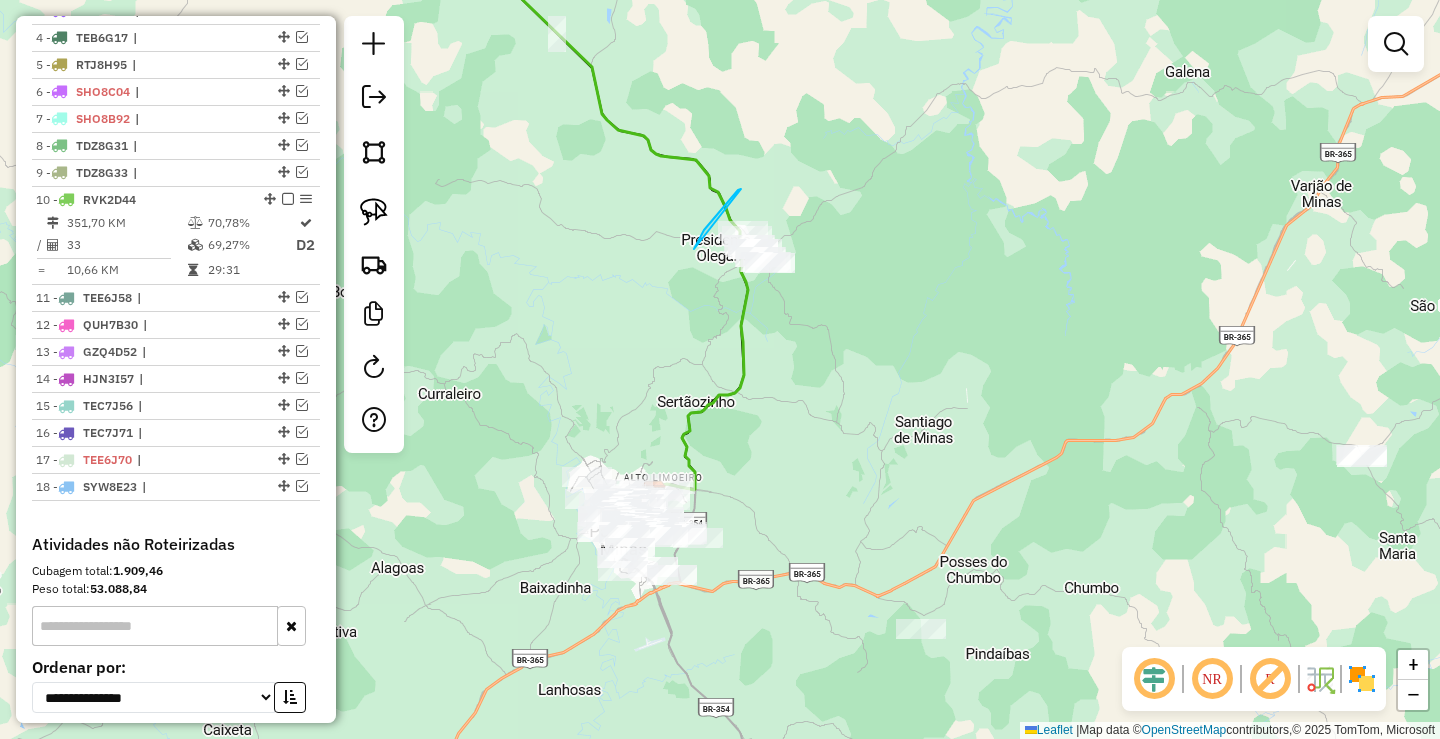 drag, startPoint x: 741, startPoint y: 189, endPoint x: 852, endPoint y: 271, distance: 138.00362 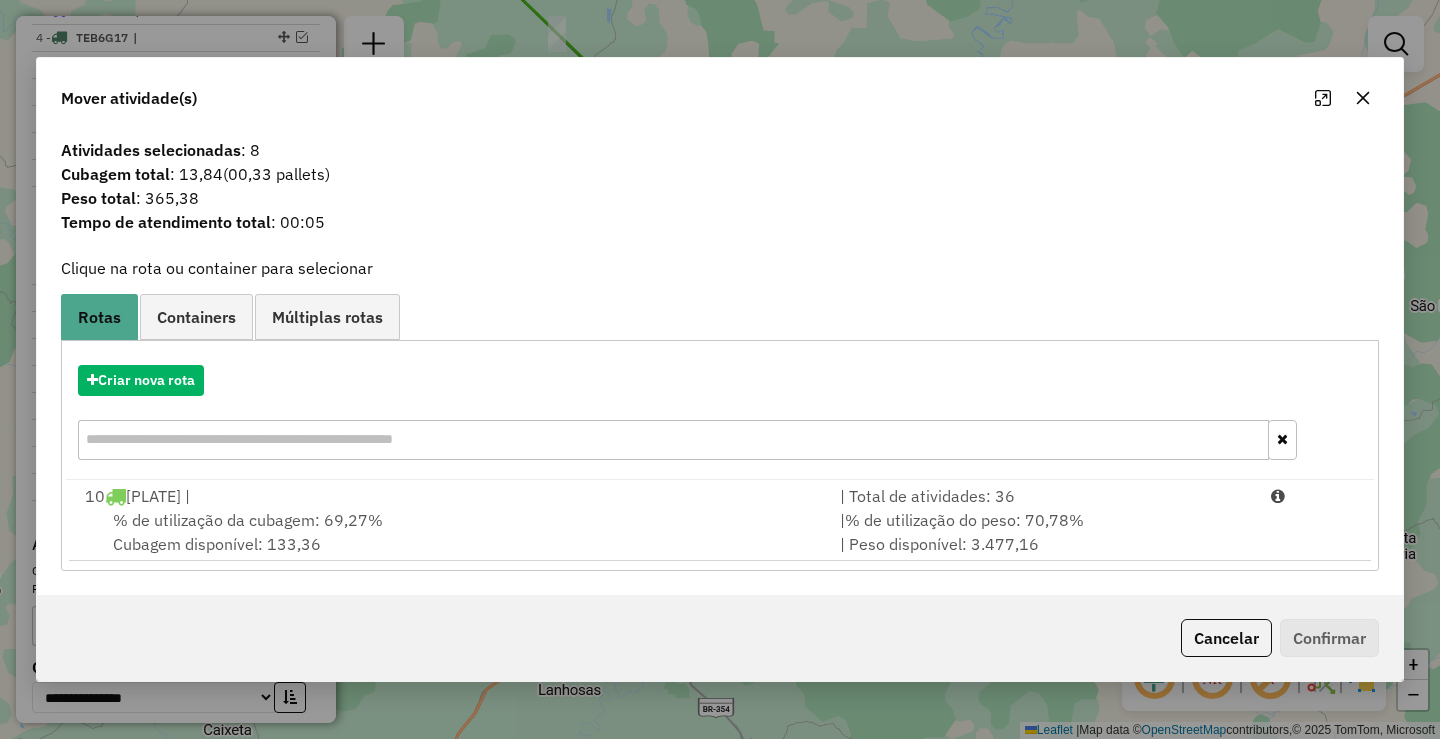click on "|  % de utilização do peso: [PERCENTAGE]%  | Peso disponível: [NUMBER]" at bounding box center [1043, 532] 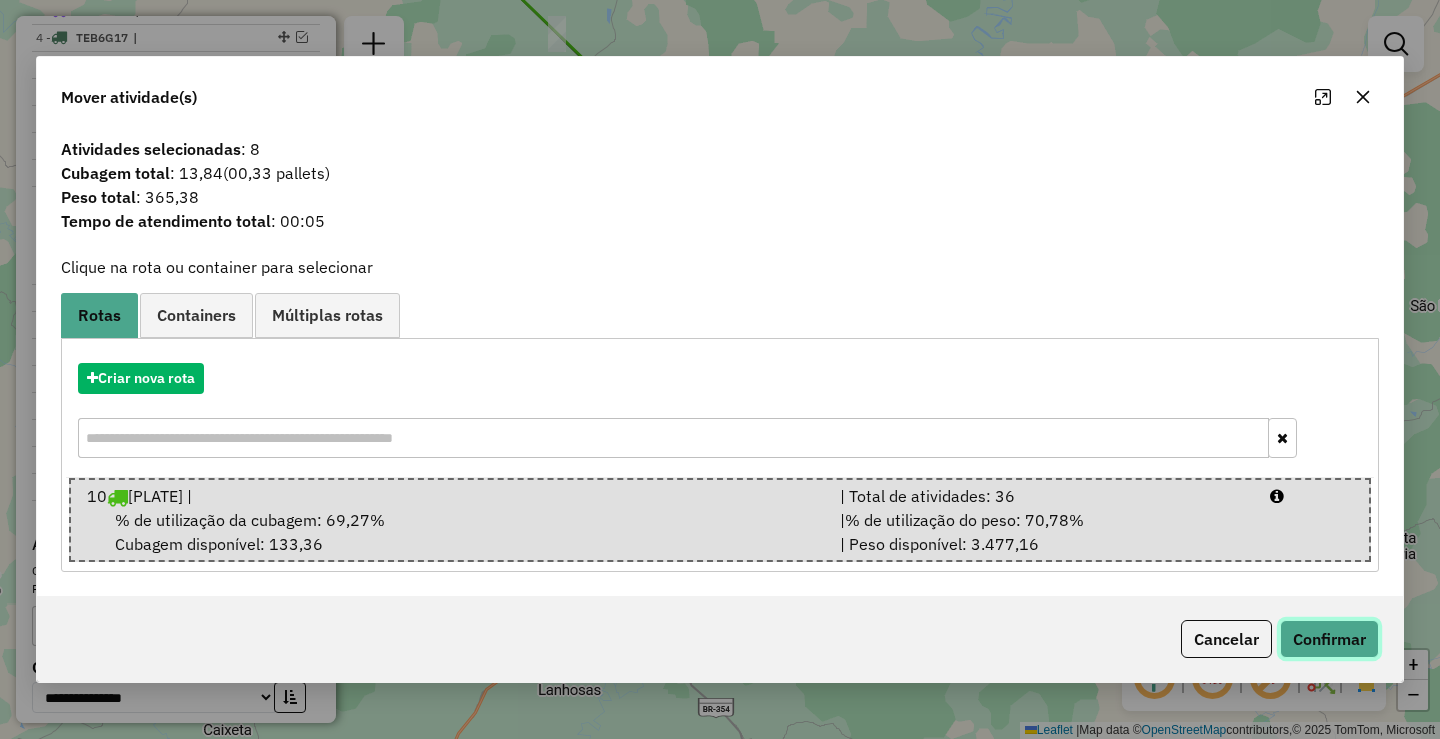 click on "Confirmar" 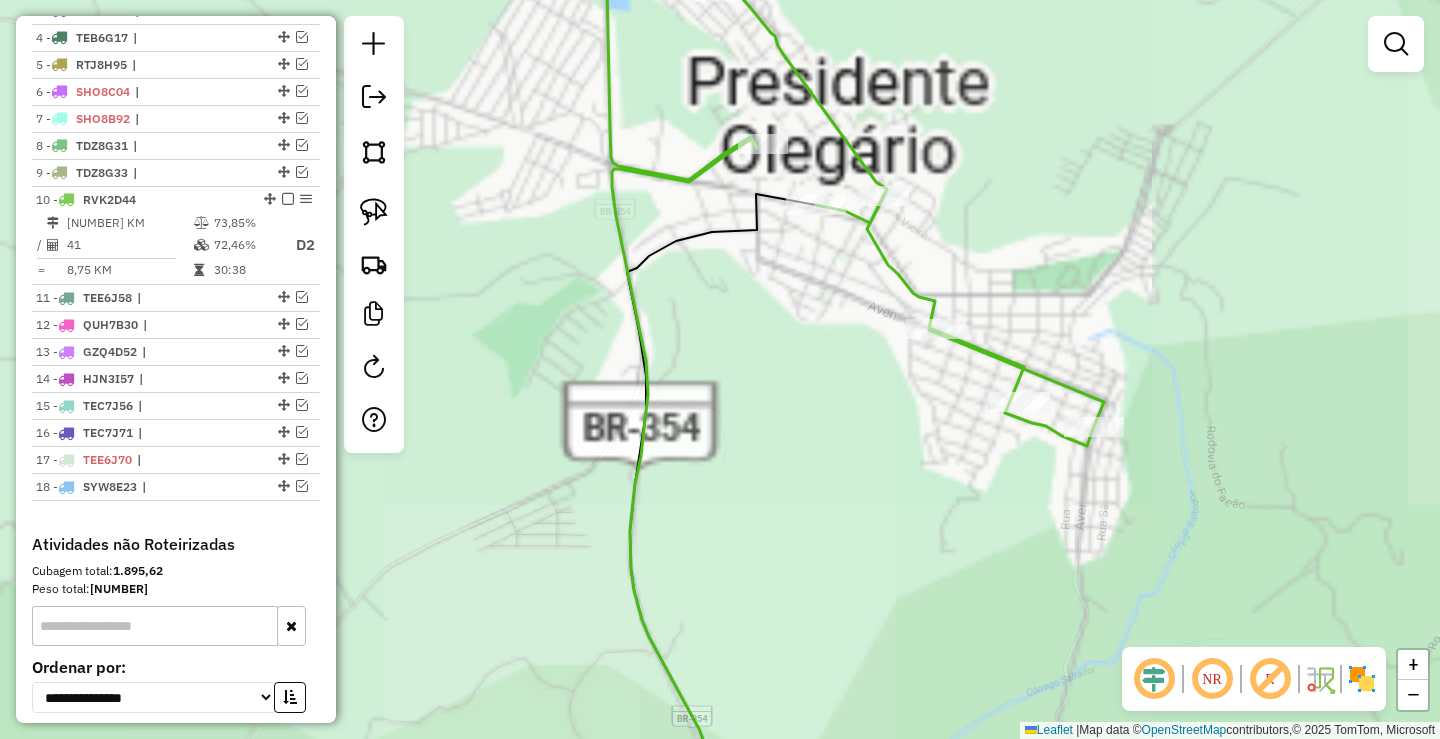click on "Janela de atendimento Grade de atendimento Capacidade Transportadoras Veículos Cliente Pedidos  Rotas Selecione os dias de semana para filtrar as janelas de atendimento  Seg   Ter   Qua   Qui   Sex   Sáb   Dom  Informe o período da janela de atendimento: De: Até:  Filtrar exatamente a janela do cliente  Considerar janela de atendimento padrão  Selecione os dias de semana para filtrar as grades de atendimento  Seg   Ter   Qua   Qui   Sex   Sáb   Dom   Considerar clientes sem dia de atendimento cadastrado  Clientes fora do dia de atendimento selecionado Filtrar as atividades entre os valores definidos abaixo:  Peso mínimo:   Peso máximo:   Cubagem mínima:   Cubagem máxima:   De:   Até:  Filtrar as atividades entre o tempo de atendimento definido abaixo:  De:   Até:   Considerar capacidade total dos clientes não roteirizados Transportadora: Selecione um ou mais itens Tipo de veículo: Selecione um ou mais itens Veículo: Selecione um ou mais itens Motorista: Selecione um ou mais itens Nome: Rótulo:" 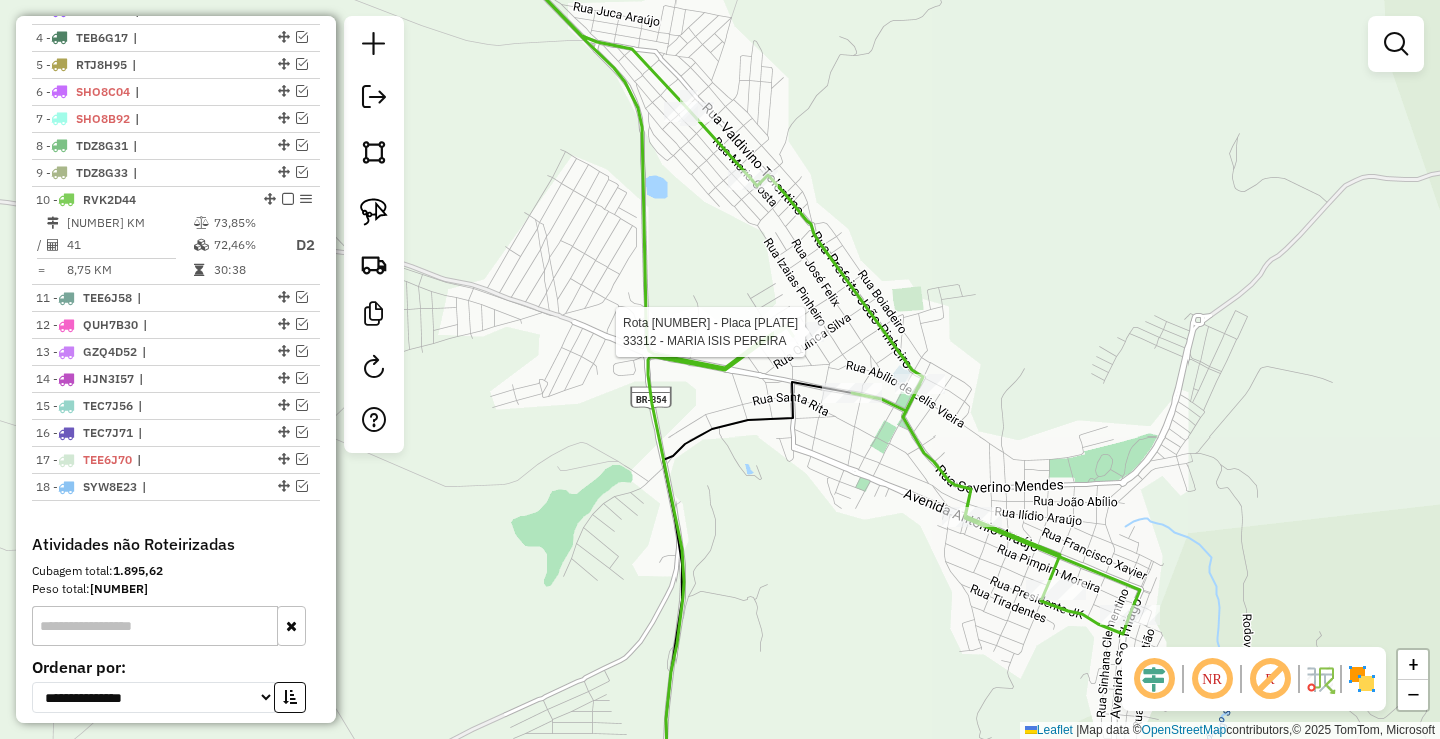 select on "**********" 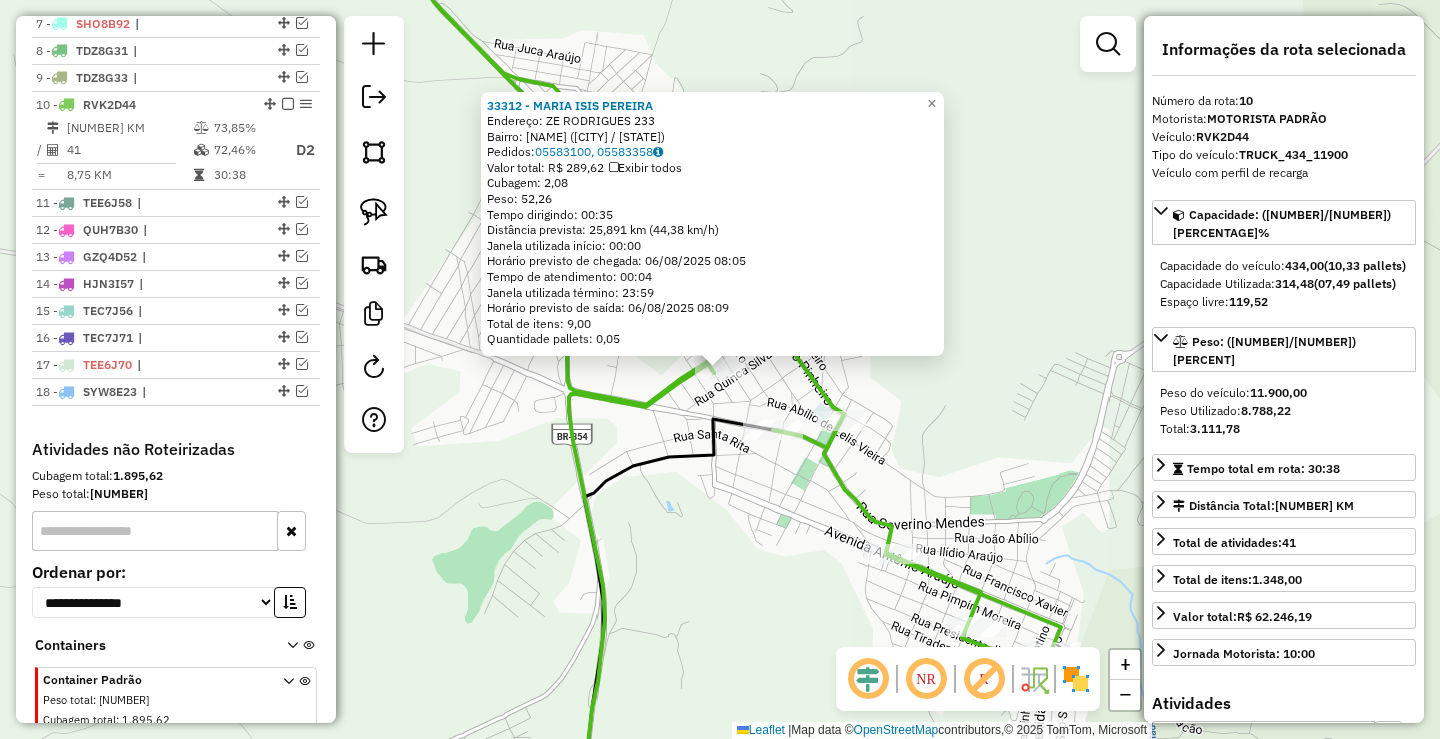 scroll, scrollTop: 993, scrollLeft: 0, axis: vertical 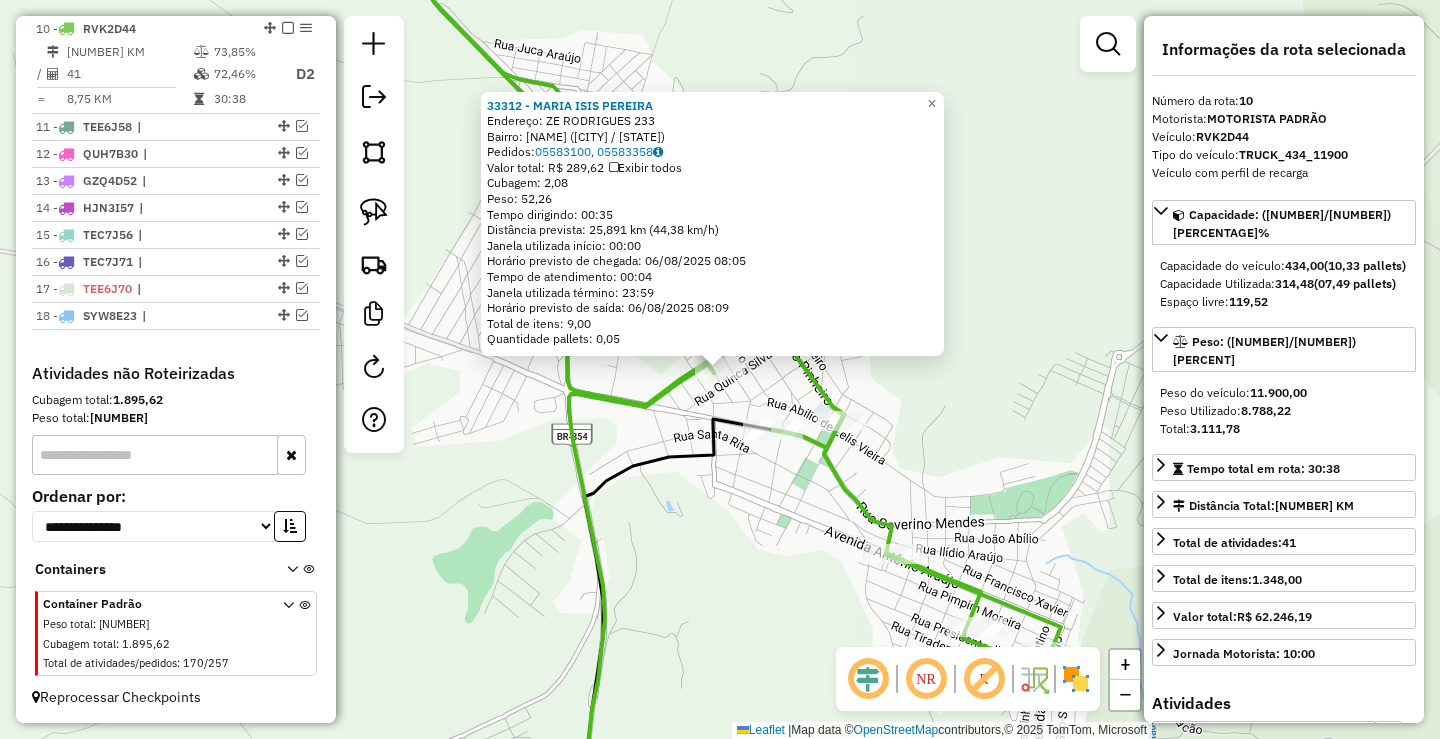 click on "[NUMBER] - [PERSON_NAME]  Endereço:  [STREET] [NUMBER]   Bairro: [NEIGHBORHOOD] ([CITY] / [STATE])   Pedidos:  [NUMBER], [NUMBER]   Valor total: R$ [NUMBER]   Exibir todos   Cubagem: [NUMBER]  Peso: [NUMBER]  Tempo dirigindo: [TIME]   Distância prevista: [NUMBER] km ([SPEED] km/h)   Janela utilizada início: [TIME]   Horário previsto de chegada: [DATE] [TIME]   Tempo de atendimento: [TIME]   Janela utilizada término: [TIME]   Horário previsto de saída: [DATE] [TIME]   Total de itens: [NUMBER]   Quantidade pallets: [NUMBER]  × Janela de atendimento Grade de atendimento Capacidade Transportadoras Veículos Cliente Pedidos  Rotas Selecione os dias de semana para filtrar as janelas de atendimento  Seg   Ter   Qua   Qui   Sex   Sáb   Dom  Informe o período da janela de atendimento: De: Até:  Filtrar exatamente a janela do cliente  Considerar janela de atendimento padrão  Selecione os dias de semana para filtrar as grades de atendimento  Seg   Ter   Qua   Qui   Sex   Sáb   Dom   Peso mínimo:   Peso máximo:   De:" 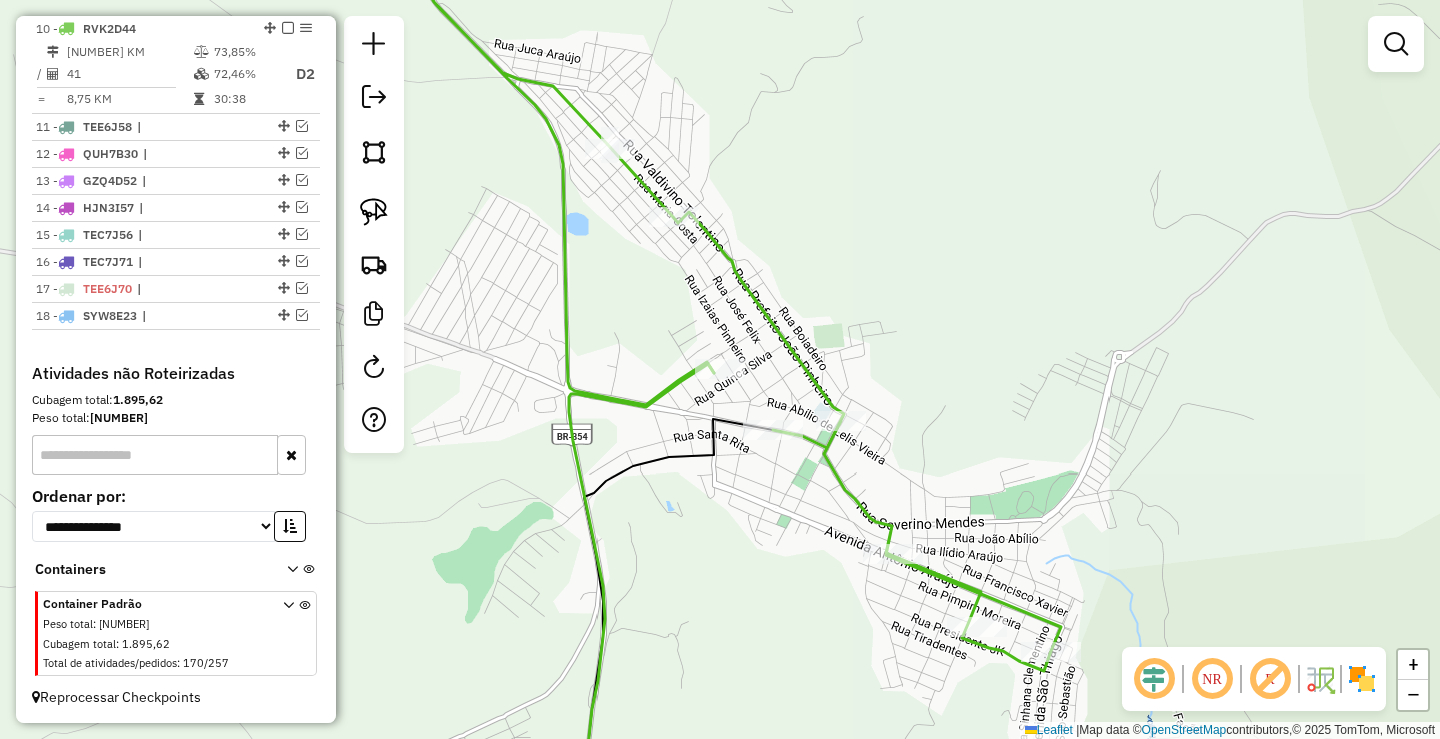 click 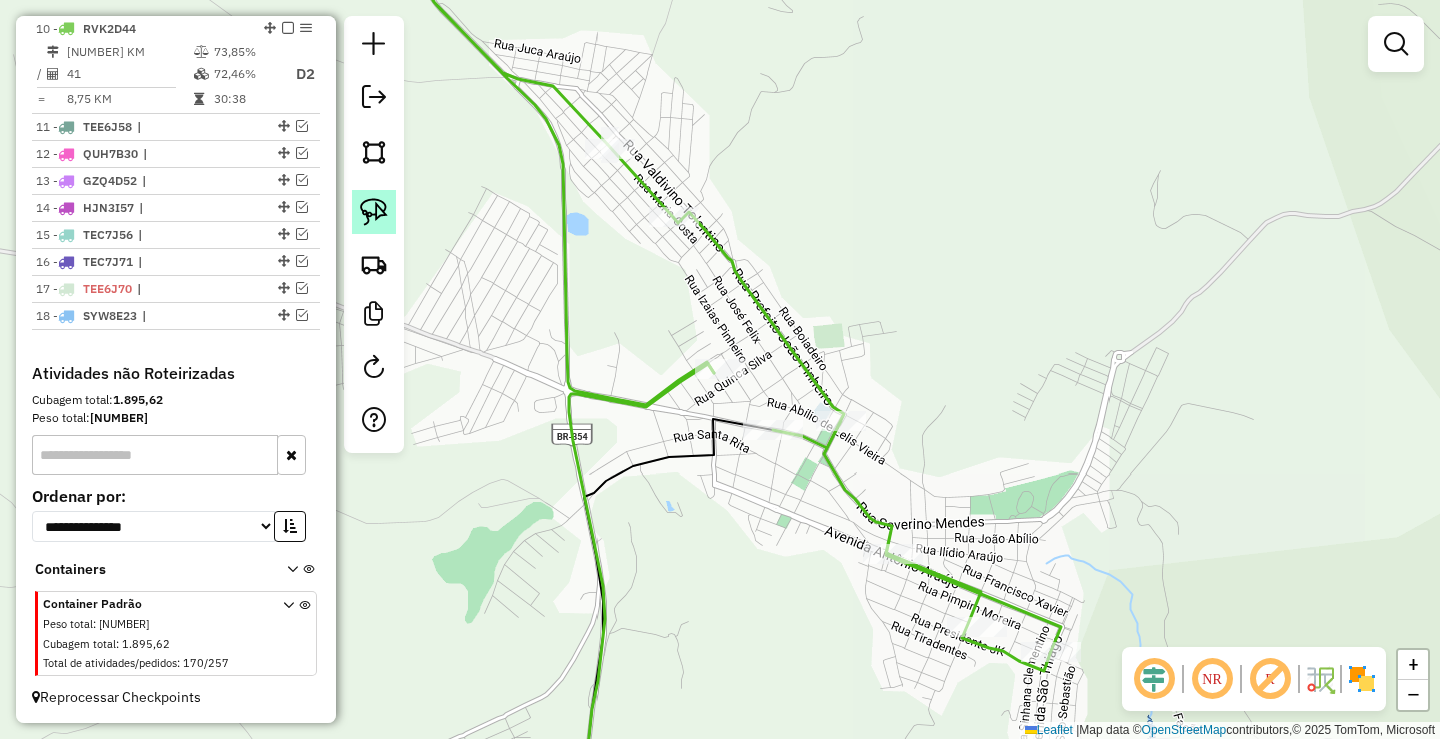 click 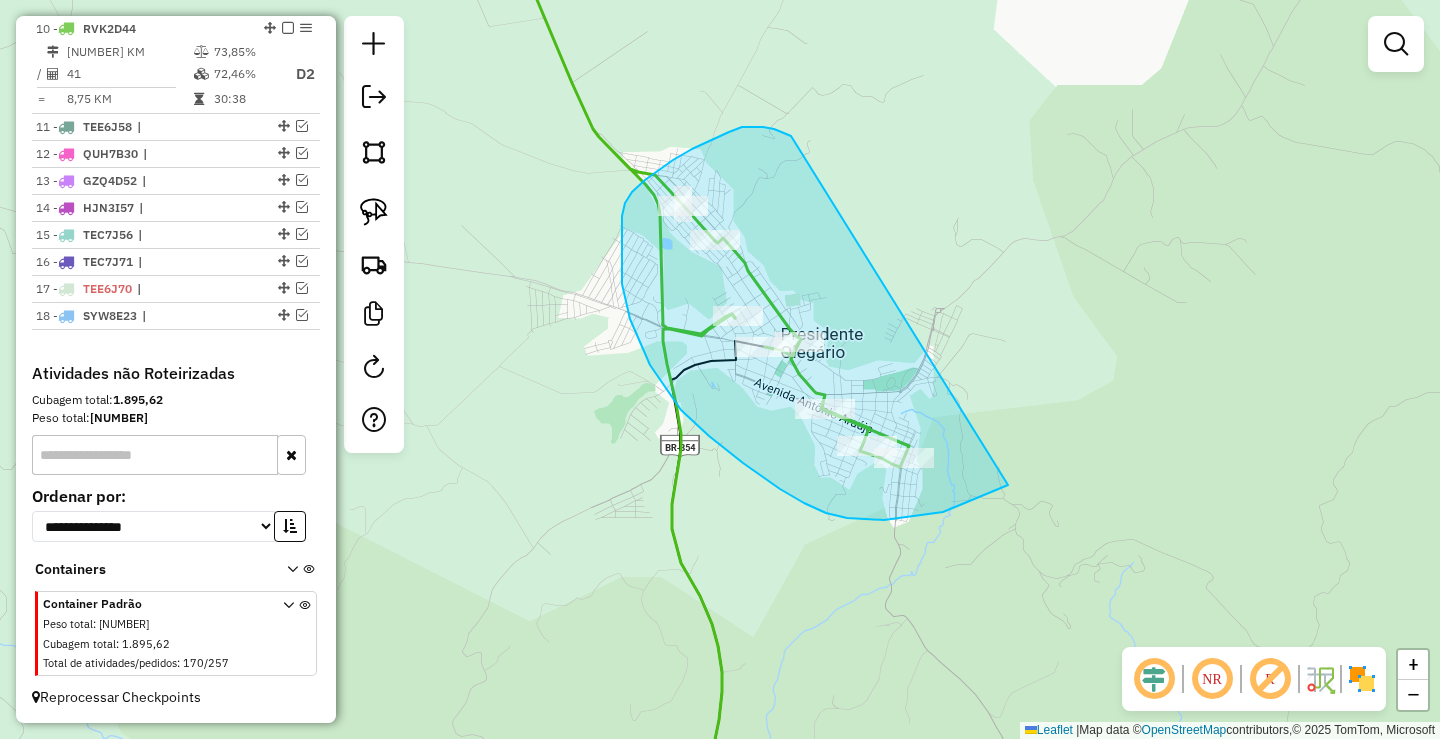 drag, startPoint x: 788, startPoint y: 135, endPoint x: 1008, endPoint y: 478, distance: 407.49112 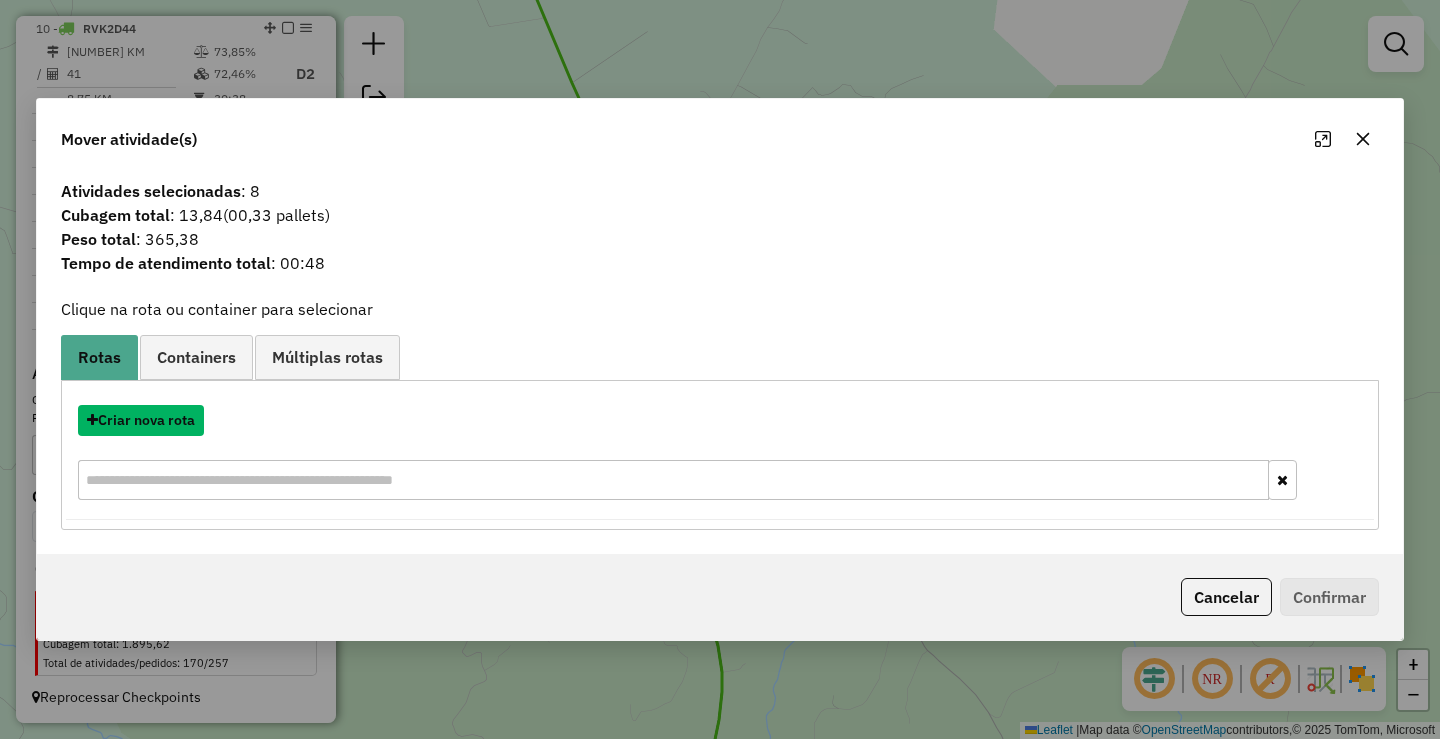 click on "Criar nova rota" at bounding box center (141, 420) 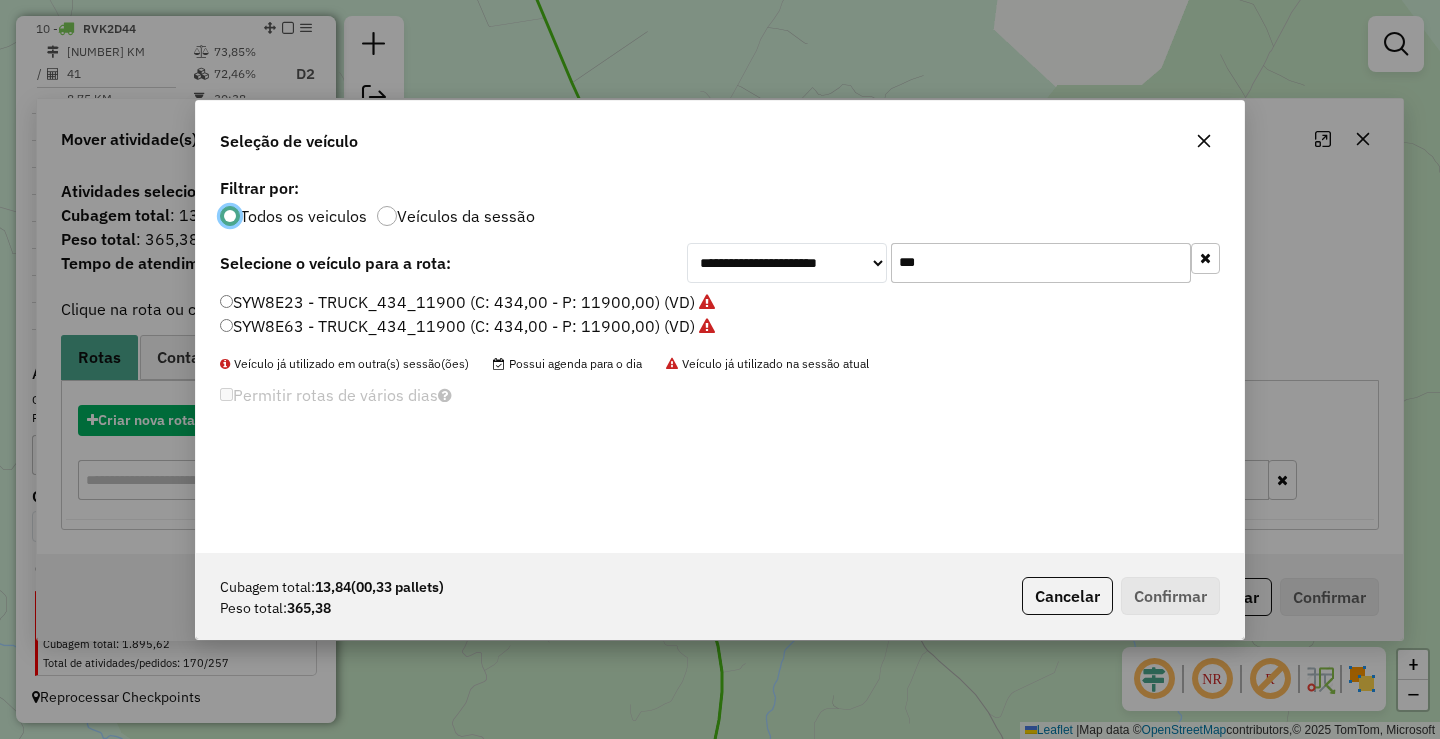 scroll, scrollTop: 11, scrollLeft: 6, axis: both 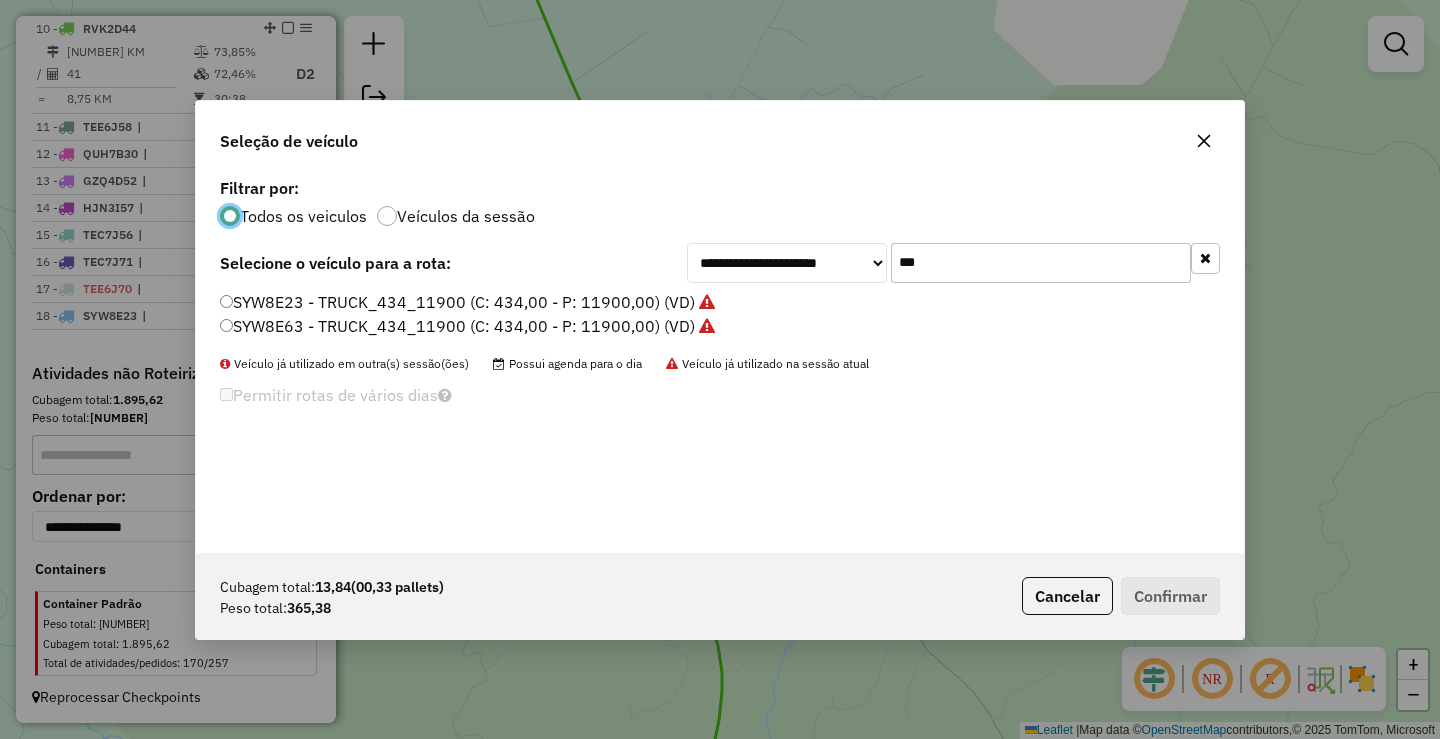 click on "***" 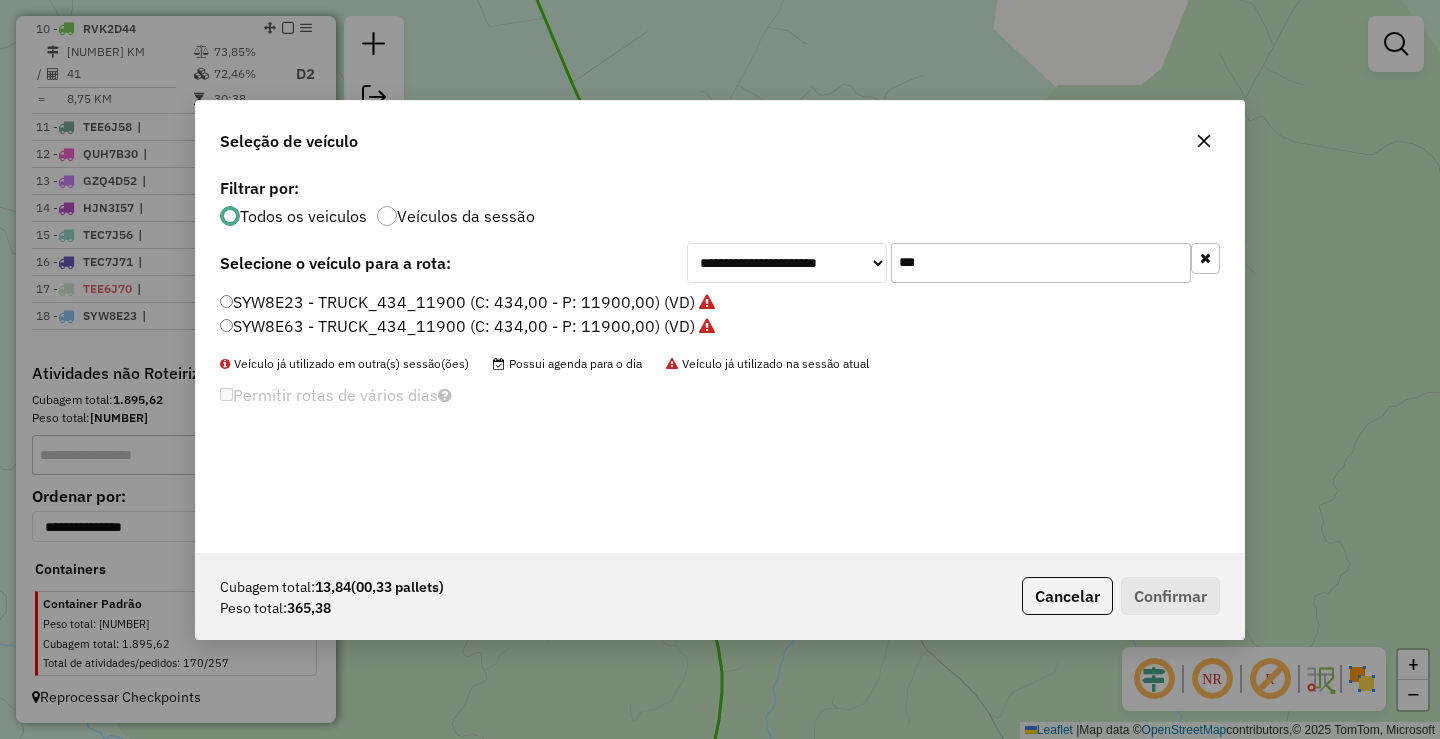 click on "***" 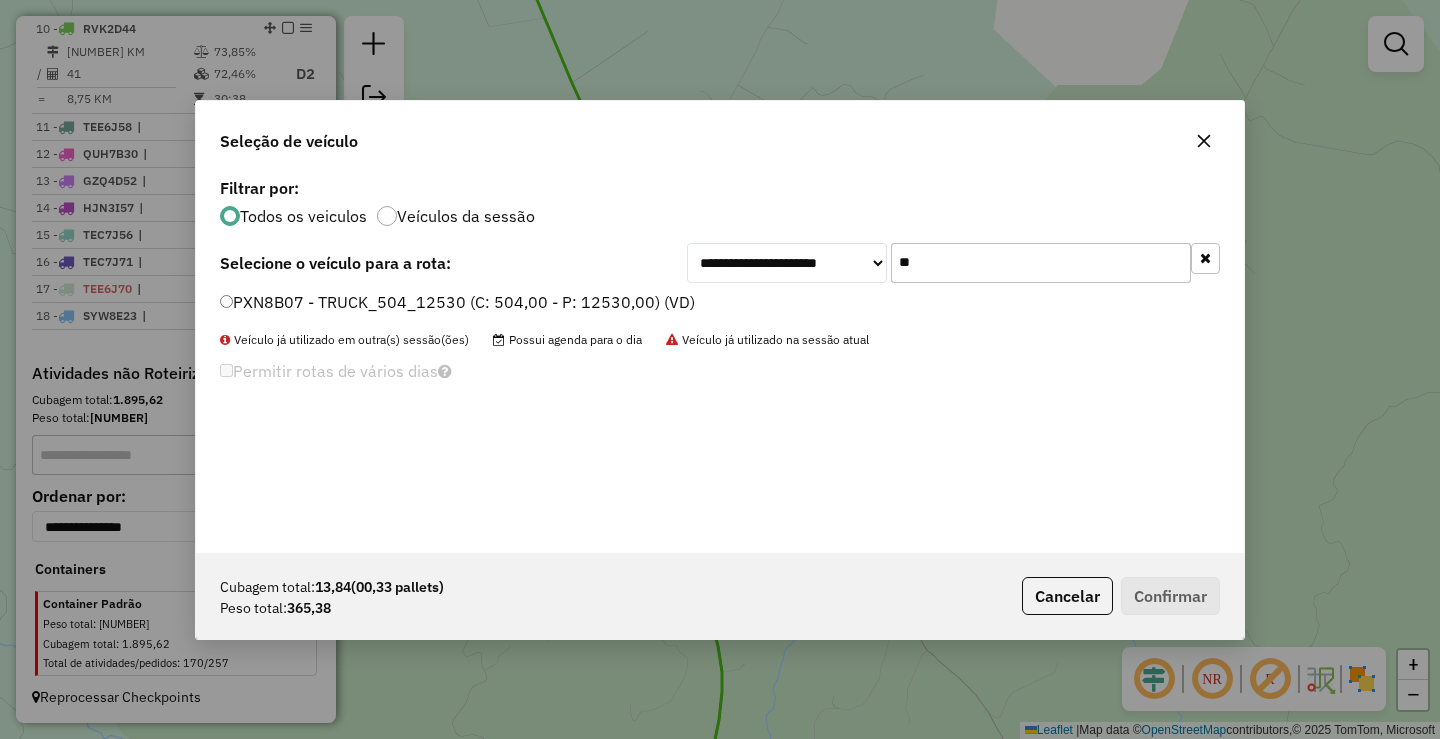 type on "**" 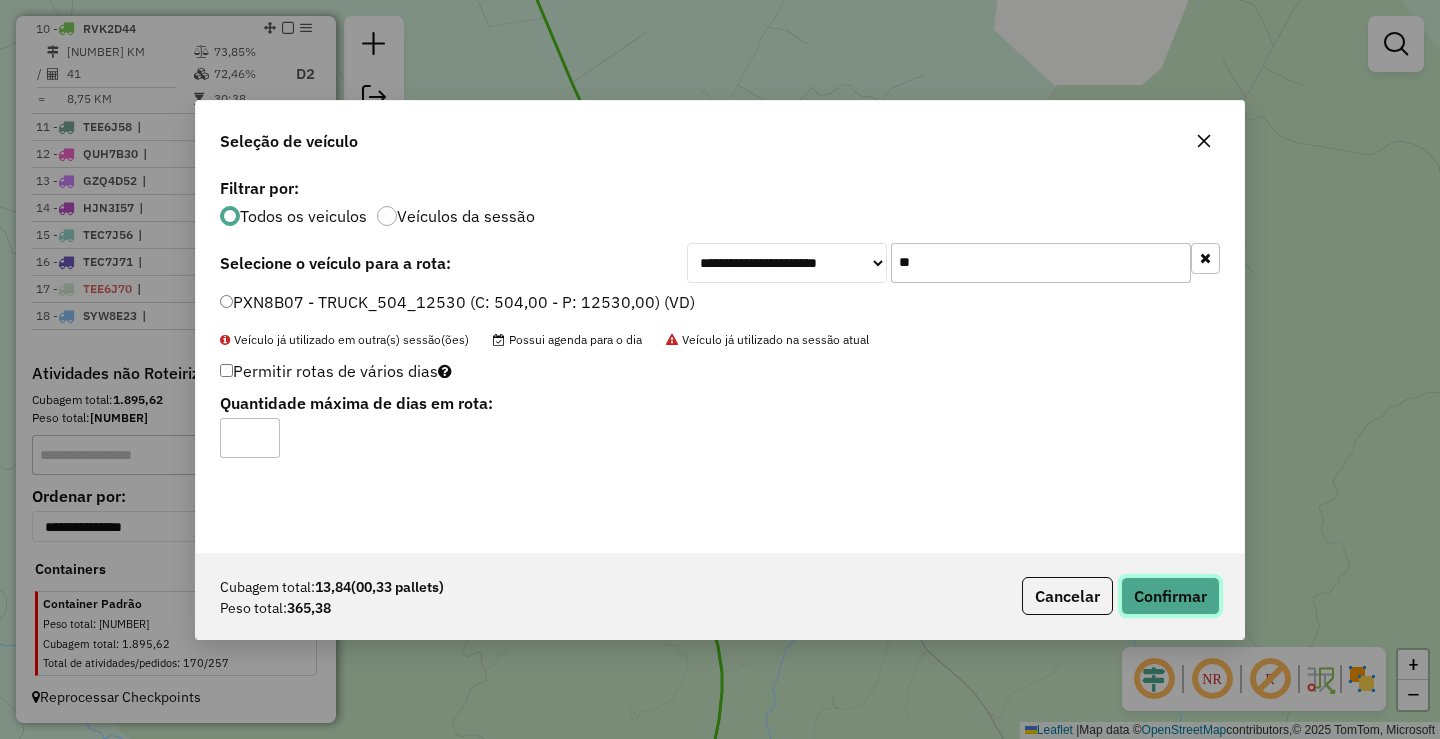 click on "Confirmar" 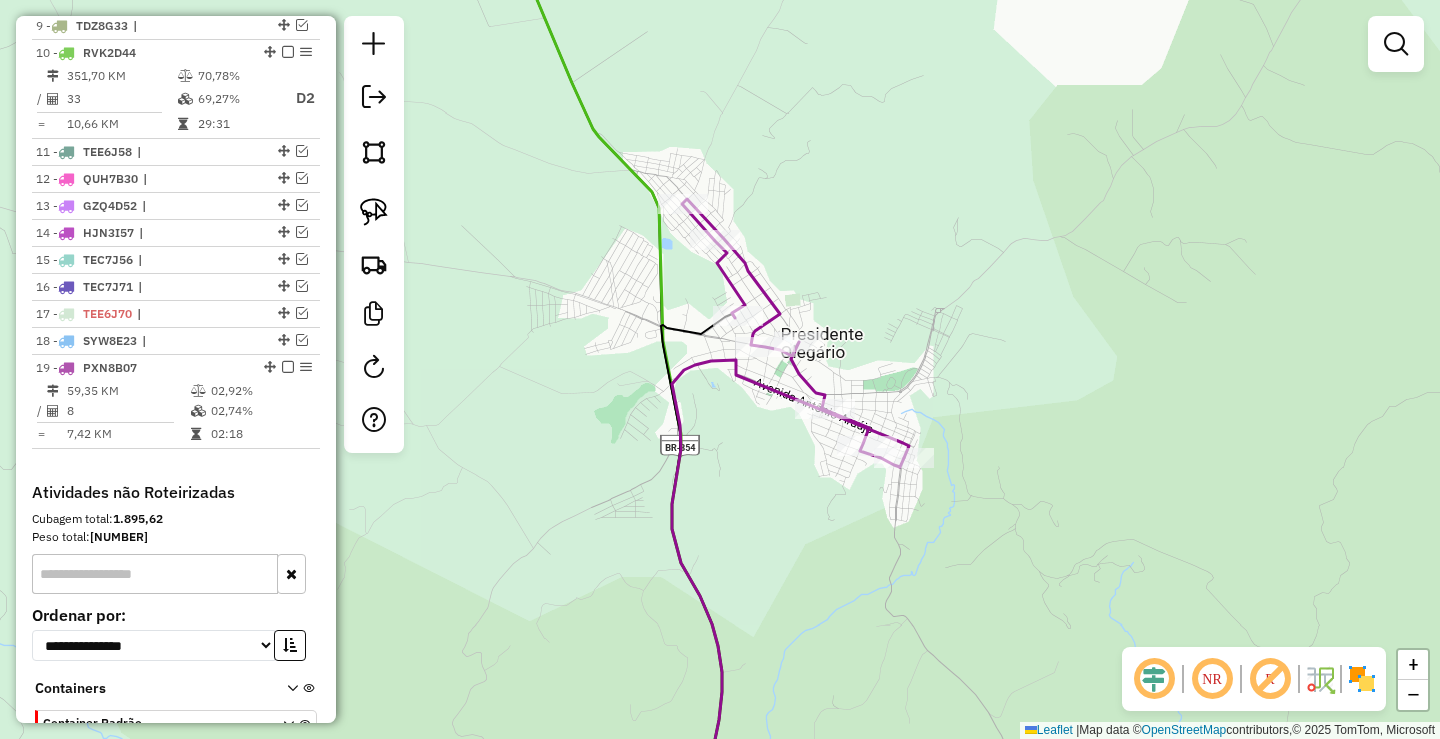 scroll, scrollTop: 1017, scrollLeft: 0, axis: vertical 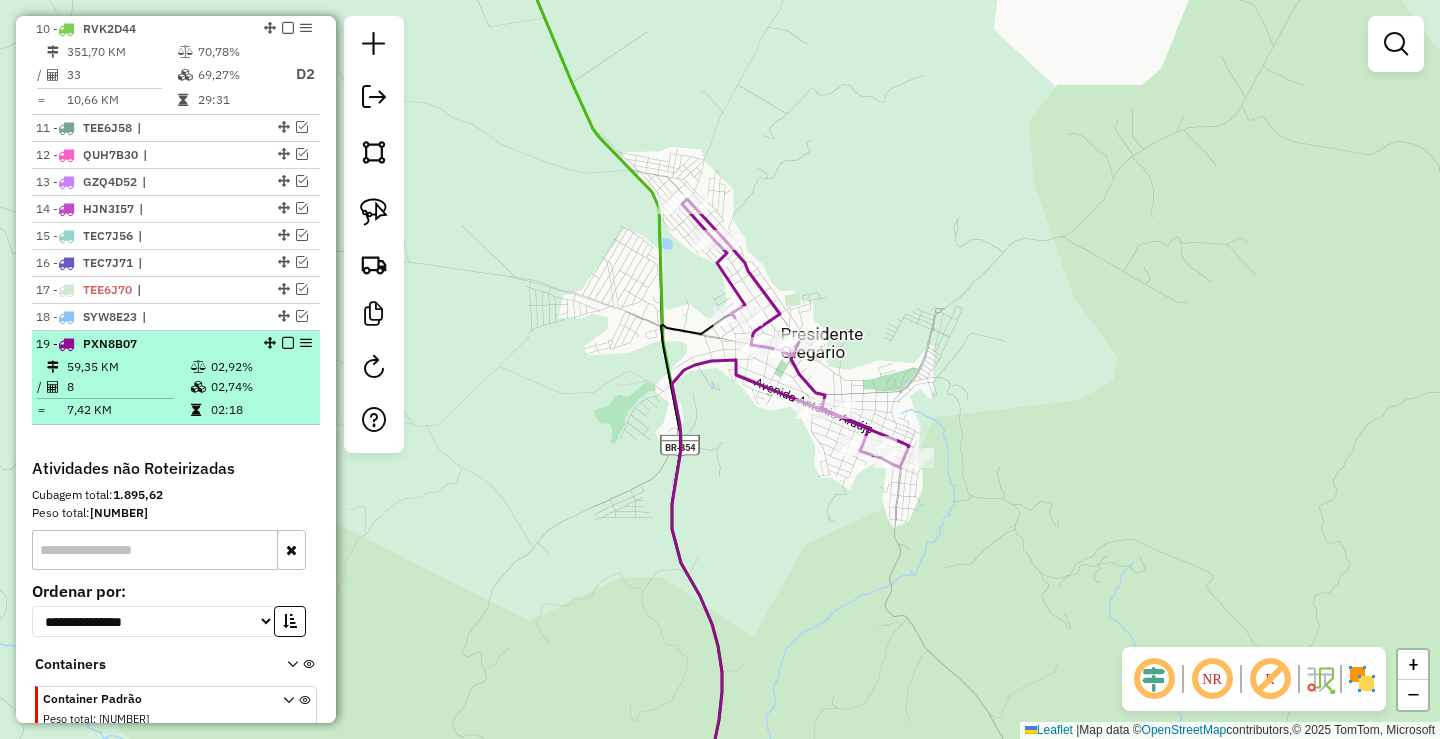 select on "**********" 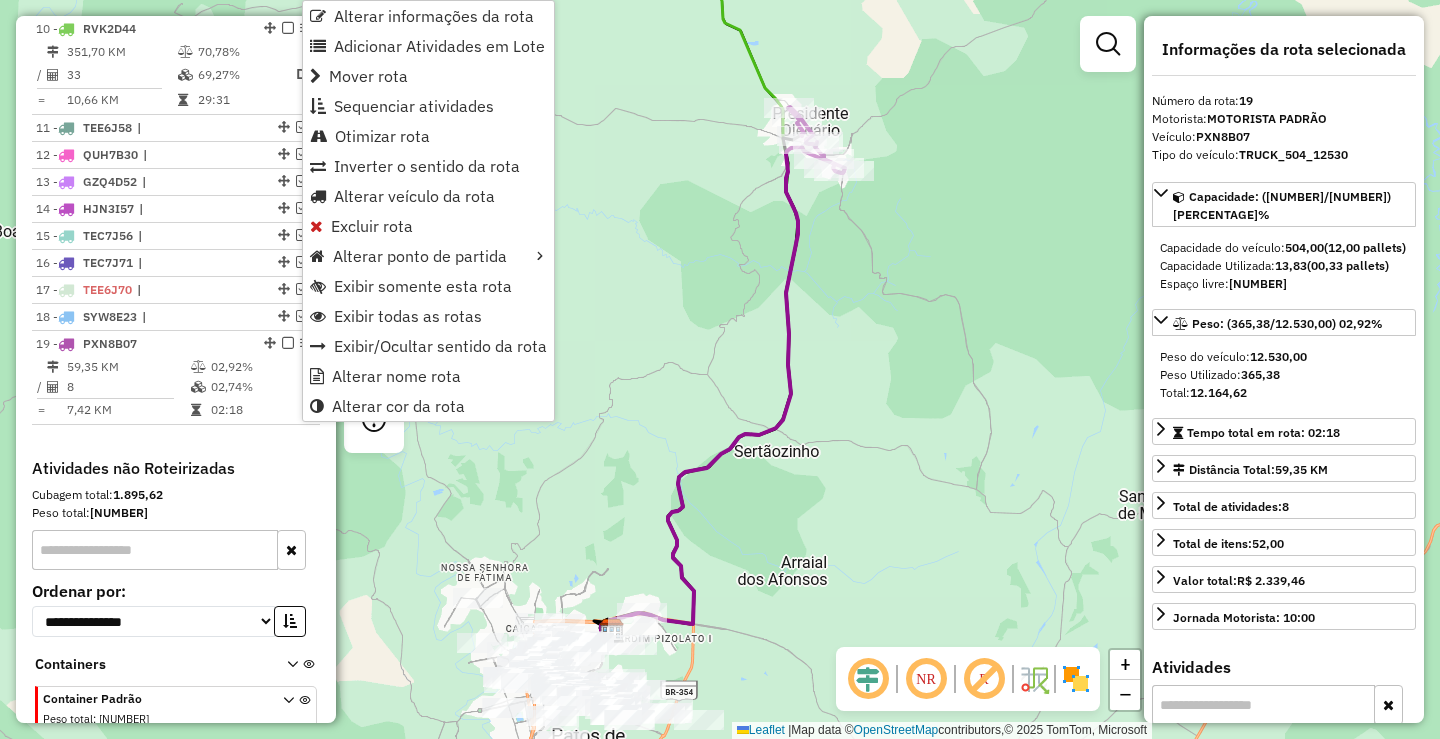 click on "Janela de atendimento Grade de atendimento Capacidade Transportadoras Veículos Cliente Pedidos  Rotas Selecione os dias de semana para filtrar as janelas de atendimento  Seg   Ter   Qua   Qui   Sex   Sáb   Dom  Informe o período da janela de atendimento: De: Até:  Filtrar exatamente a janela do cliente  Considerar janela de atendimento padrão  Selecione os dias de semana para filtrar as grades de atendimento  Seg   Ter   Qua   Qui   Sex   Sáb   Dom   Considerar clientes sem dia de atendimento cadastrado  Clientes fora do dia de atendimento selecionado Filtrar as atividades entre os valores definidos abaixo:  Peso mínimo:   Peso máximo:   Cubagem mínima:   Cubagem máxima:   De:   Até:  Filtrar as atividades entre o tempo de atendimento definido abaixo:  De:   Até:   Considerar capacidade total dos clientes não roteirizados Transportadora: Selecione um ou mais itens Tipo de veículo: Selecione um ou mais itens Veículo: Selecione um ou mais itens Motorista: Selecione um ou mais itens Nome: Rótulo:" 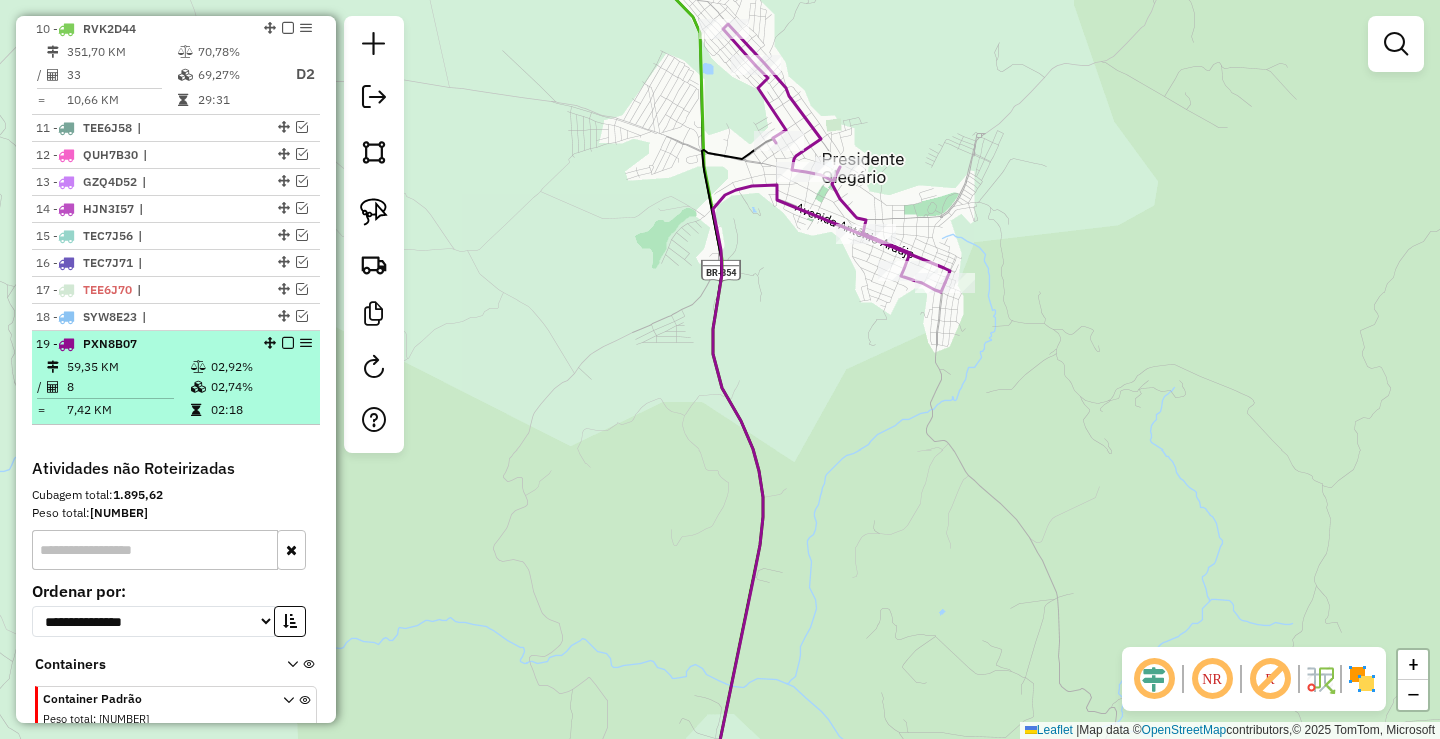select on "**********" 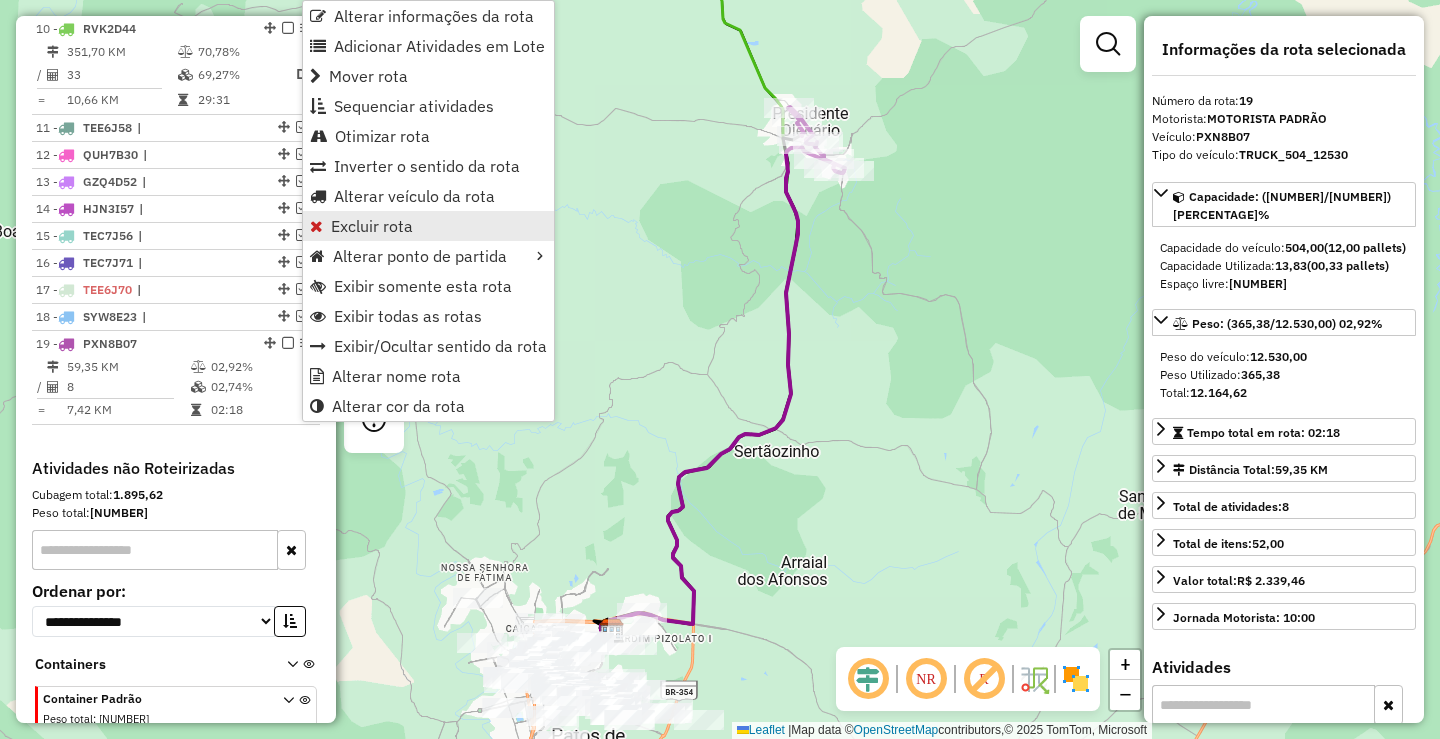 click on "Excluir rota" at bounding box center [372, 226] 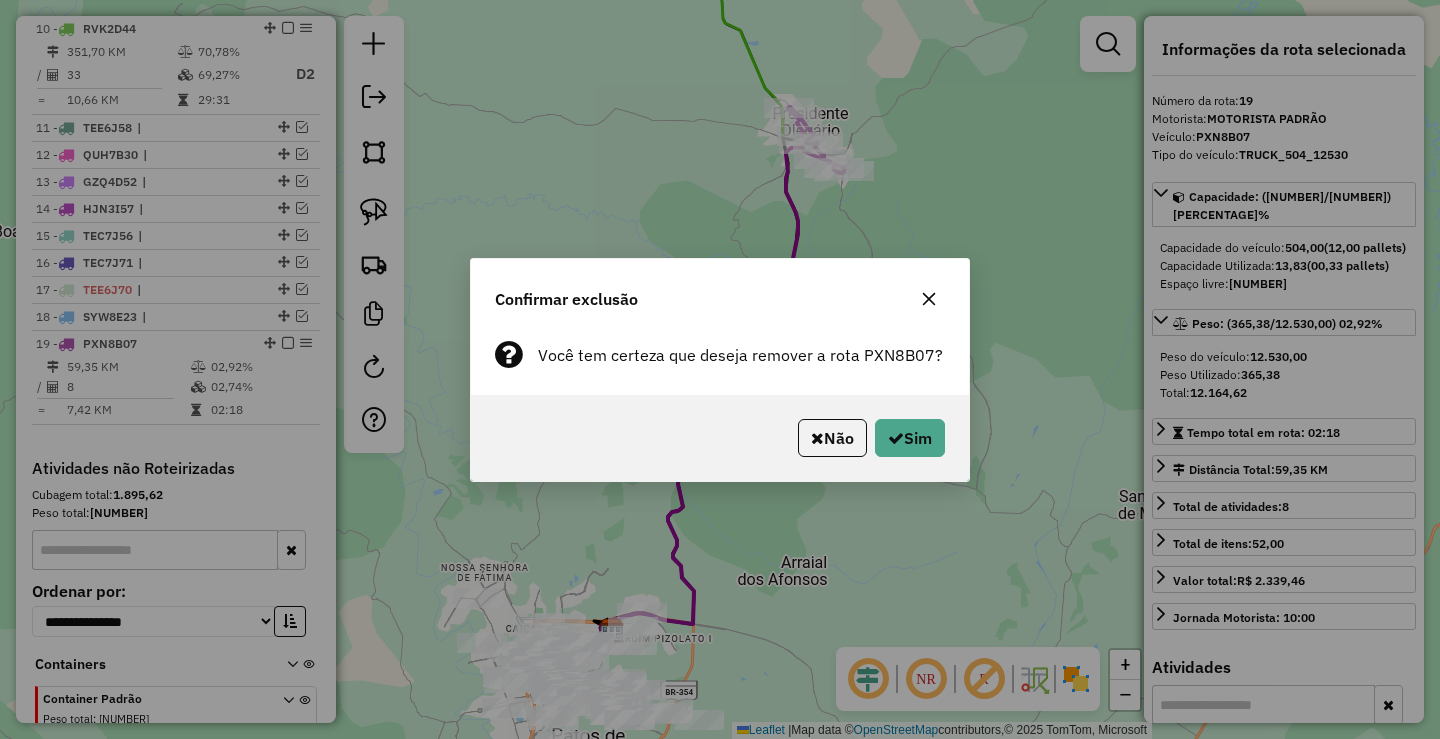 drag, startPoint x: 924, startPoint y: 416, endPoint x: 928, endPoint y: 437, distance: 21.377558 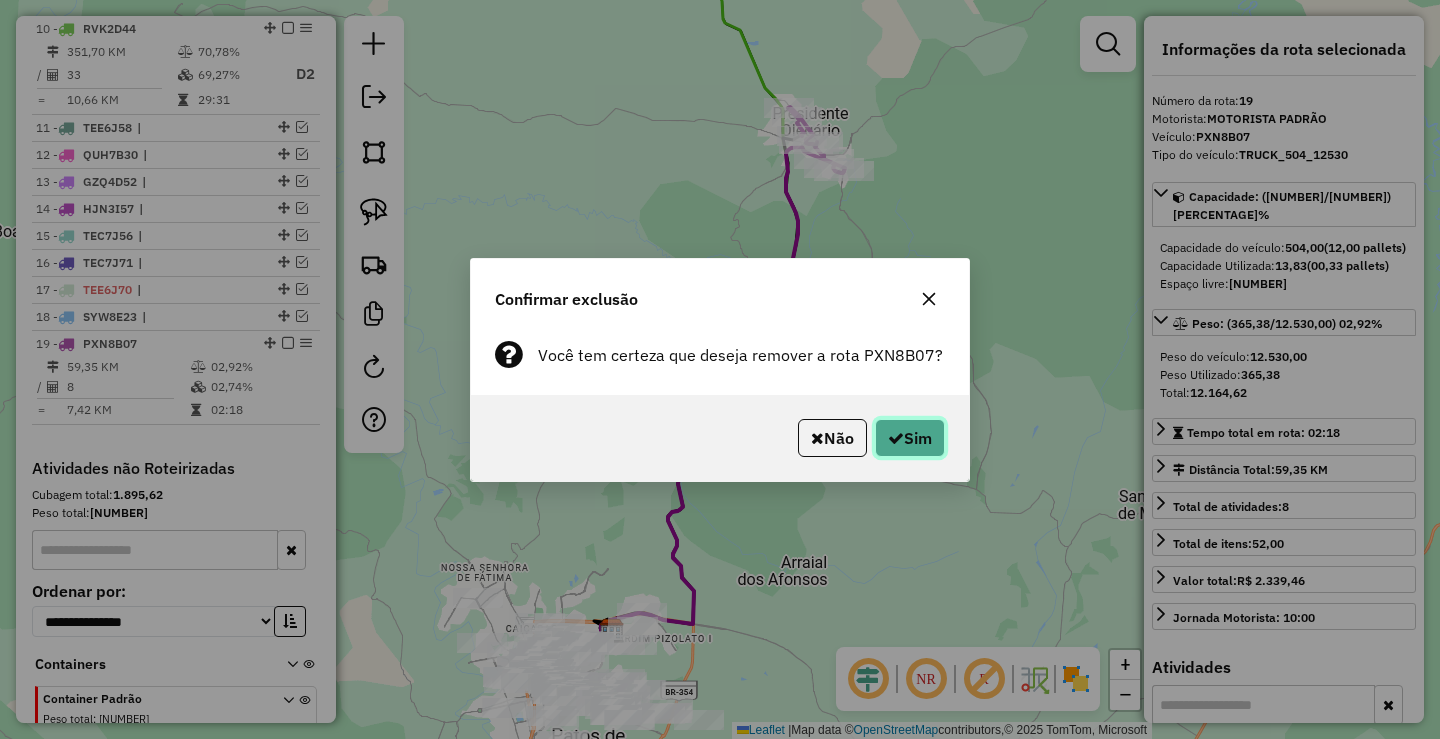 click on "Sim" 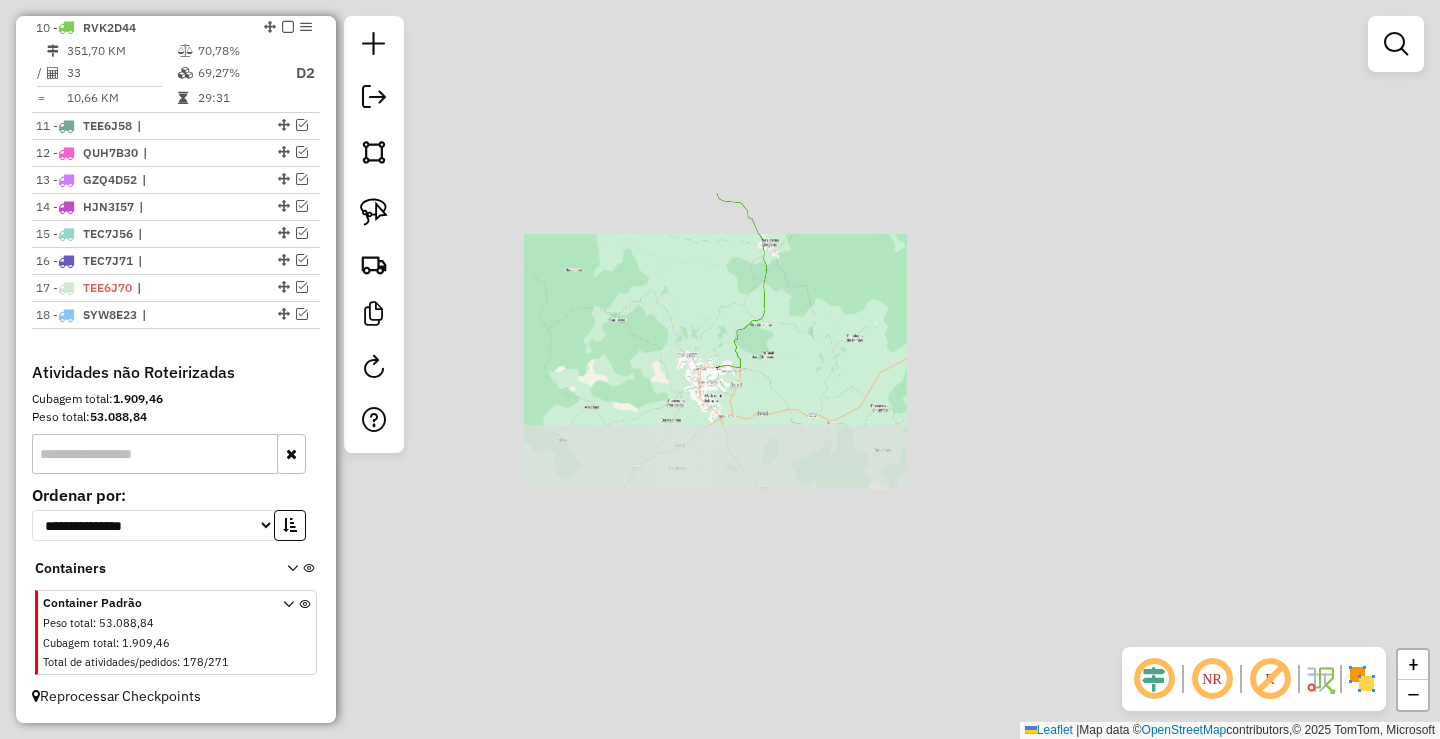 scroll, scrollTop: 993, scrollLeft: 0, axis: vertical 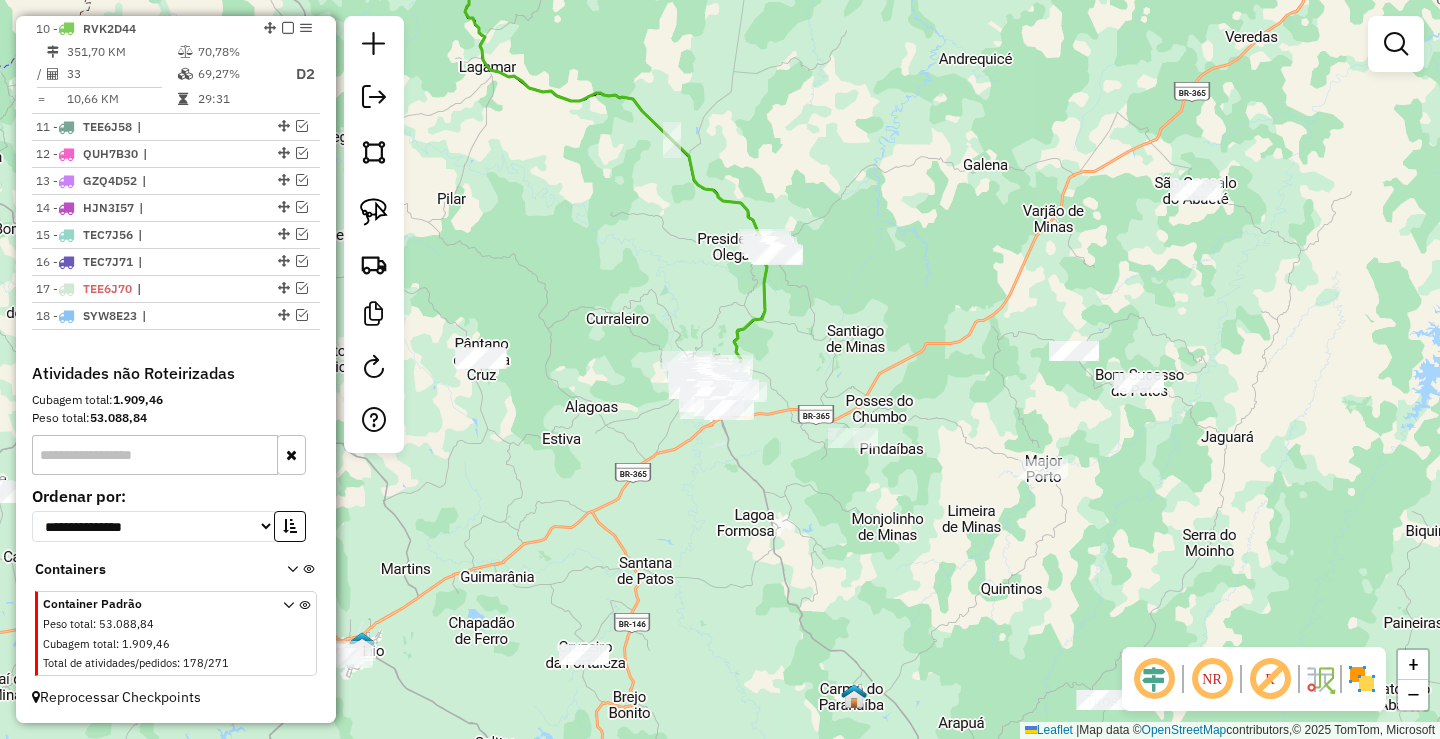 click at bounding box center (288, 28) 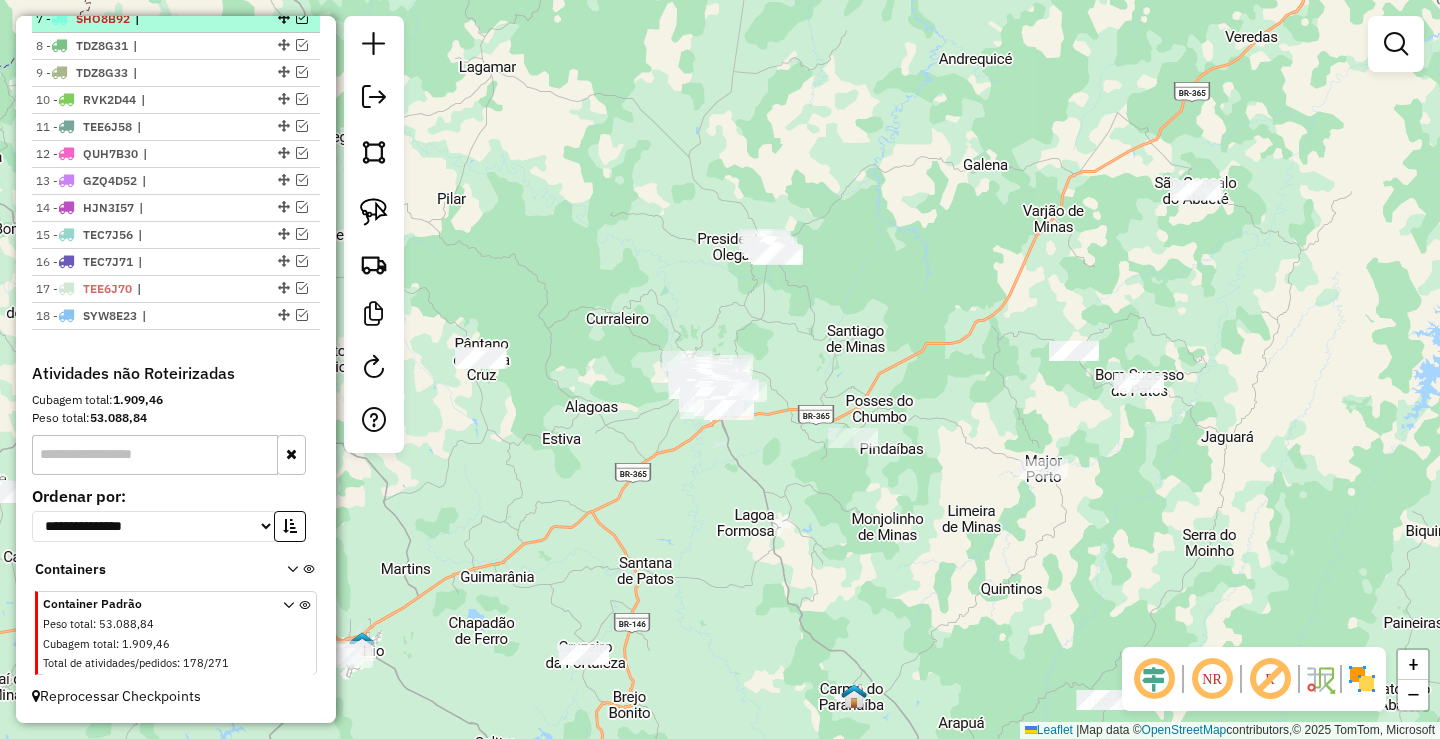 scroll, scrollTop: 922, scrollLeft: 0, axis: vertical 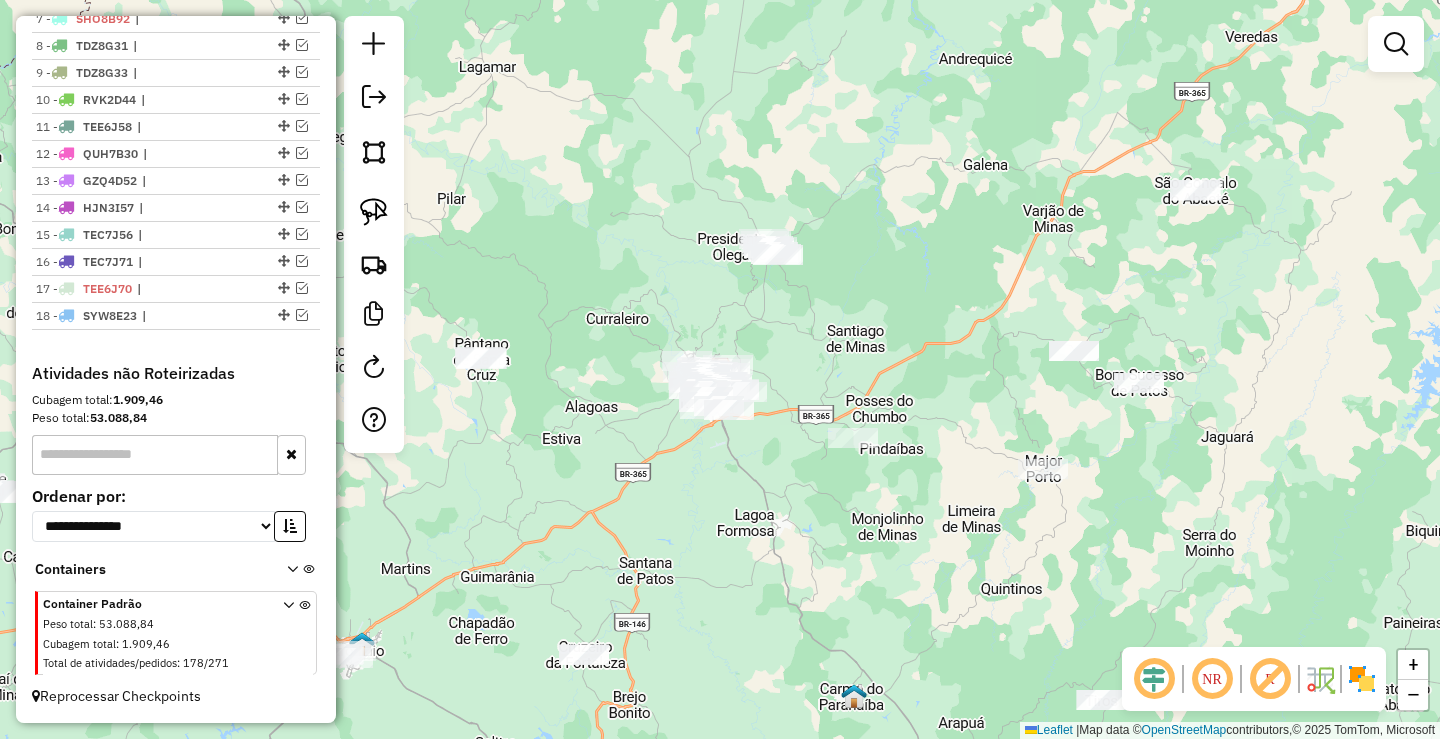 drag, startPoint x: 643, startPoint y: 303, endPoint x: 658, endPoint y: 344, distance: 43.65776 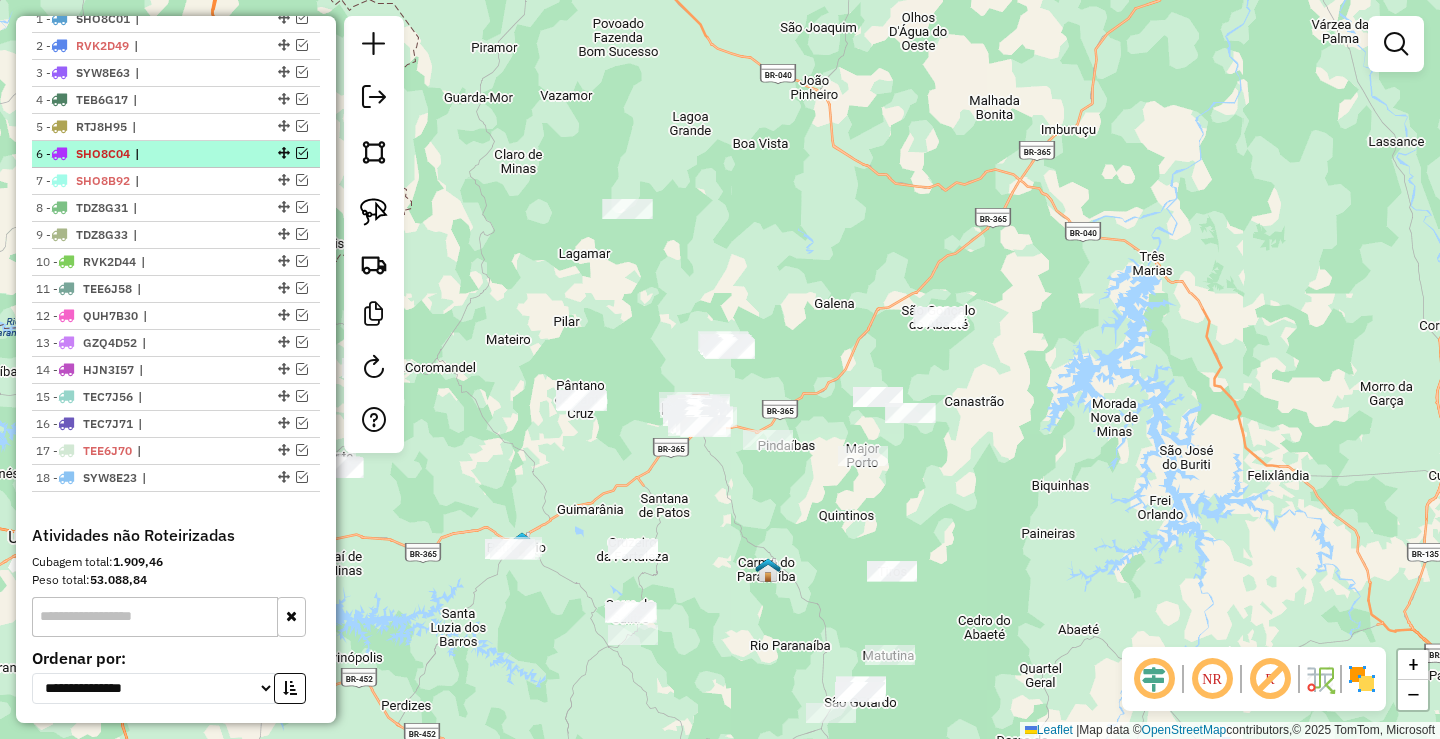 scroll, scrollTop: 622, scrollLeft: 0, axis: vertical 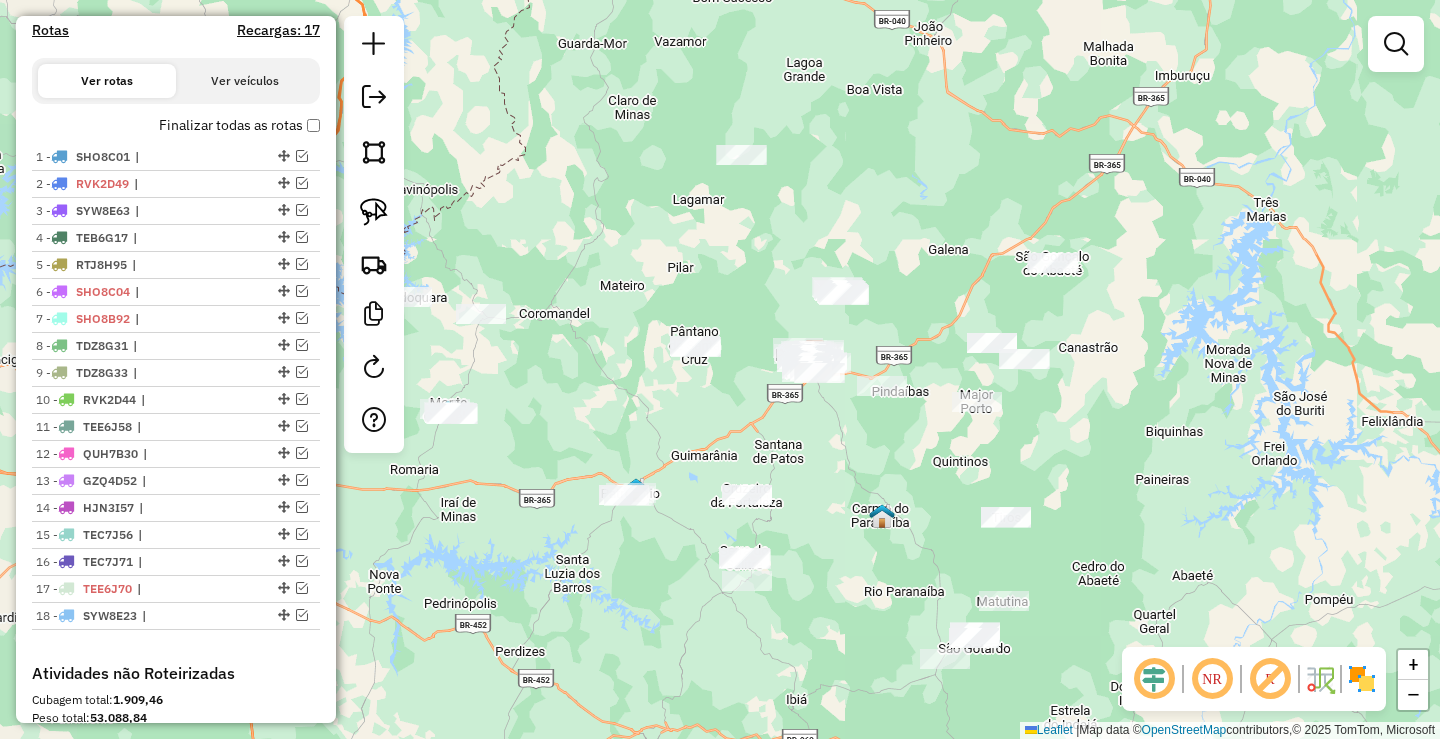 drag, startPoint x: 695, startPoint y: 510, endPoint x: 783, endPoint y: 426, distance: 121.65525 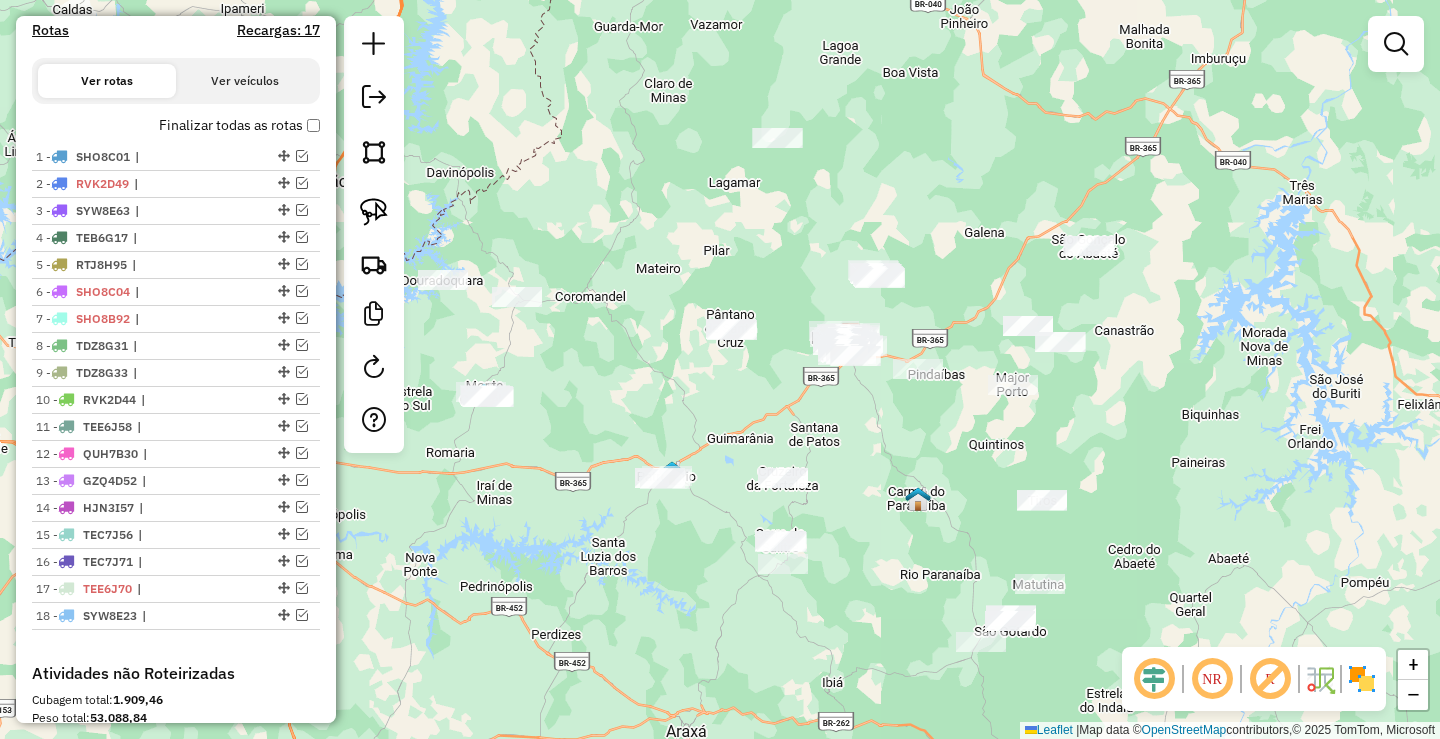 click on "Janela de atendimento Grade de atendimento Capacidade Transportadoras Veículos Cliente Pedidos  Rotas Selecione os dias de semana para filtrar as janelas de atendimento  Seg   Ter   Qua   Qui   Sex   Sáb   Dom  Informe o período da janela de atendimento: De: Até:  Filtrar exatamente a janela do cliente  Considerar janela de atendimento padrão  Selecione os dias de semana para filtrar as grades de atendimento  Seg   Ter   Qua   Qui   Sex   Sáb   Dom   Considerar clientes sem dia de atendimento cadastrado  Clientes fora do dia de atendimento selecionado Filtrar as atividades entre os valores definidos abaixo:  Peso mínimo:   Peso máximo:   Cubagem mínima:   Cubagem máxima:   De:   Até:  Filtrar as atividades entre o tempo de atendimento definido abaixo:  De:   Até:   Considerar capacidade total dos clientes não roteirizados Transportadora: Selecione um ou mais itens Tipo de veículo: Selecione um ou mais itens Veículo: Selecione um ou mais itens Motorista: Selecione um ou mais itens Nome: Rótulo:" 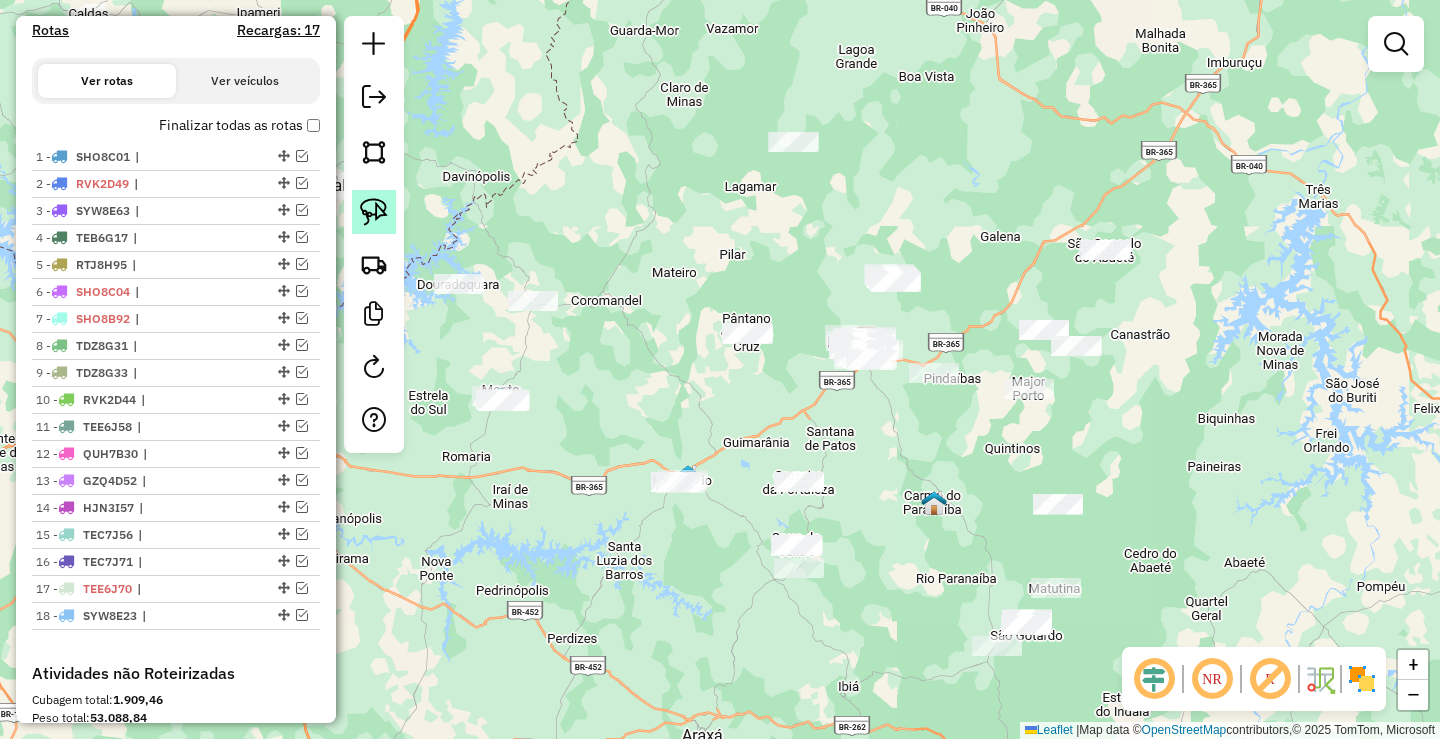 click 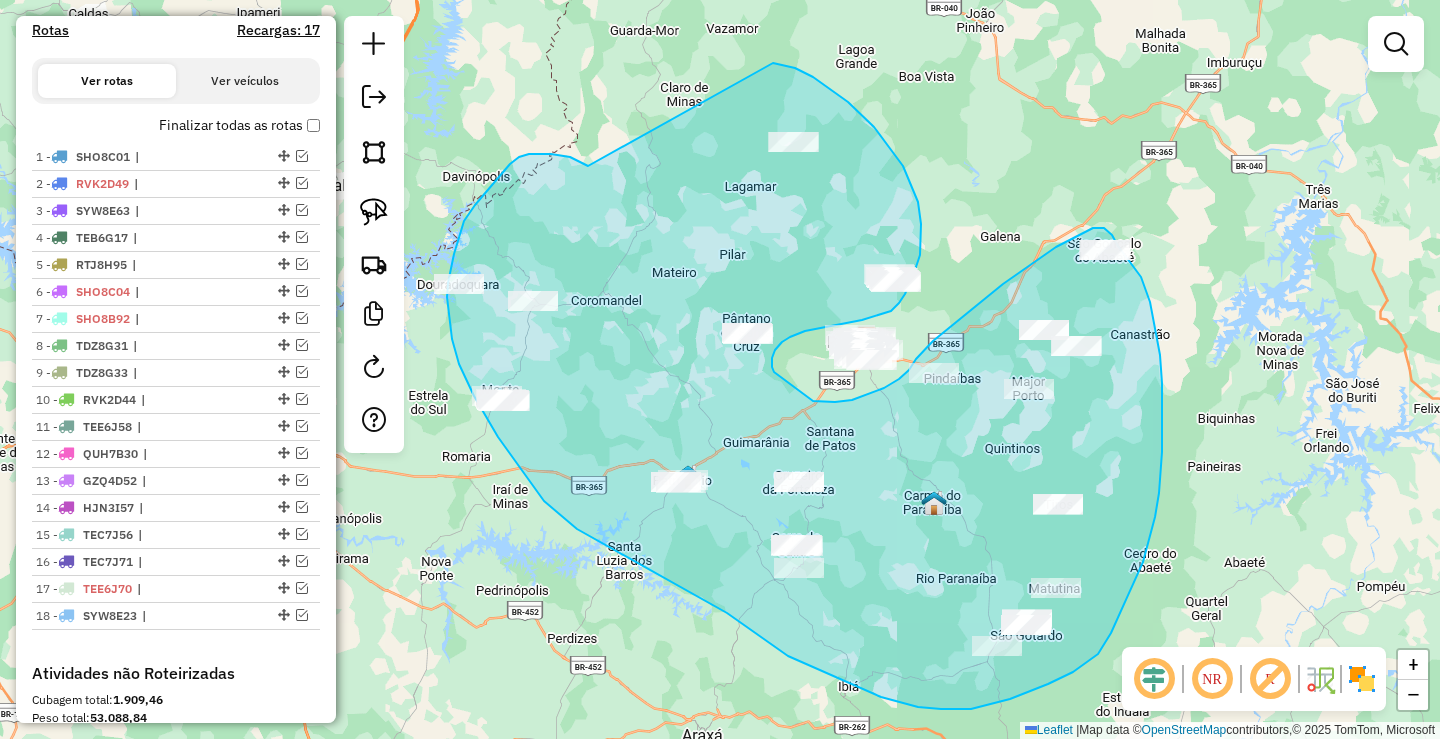 drag, startPoint x: 519, startPoint y: 157, endPoint x: 773, endPoint y: 63, distance: 270.83575 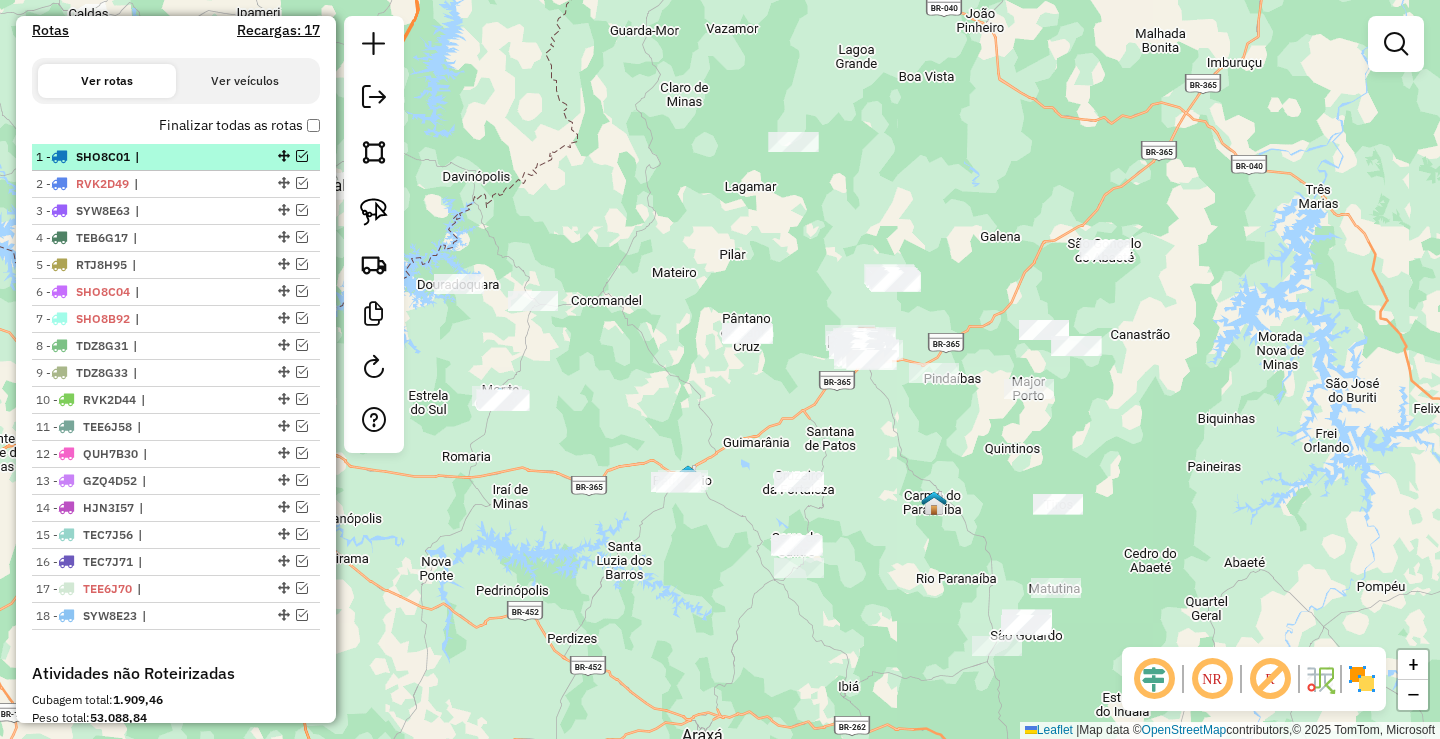 click at bounding box center [302, 156] 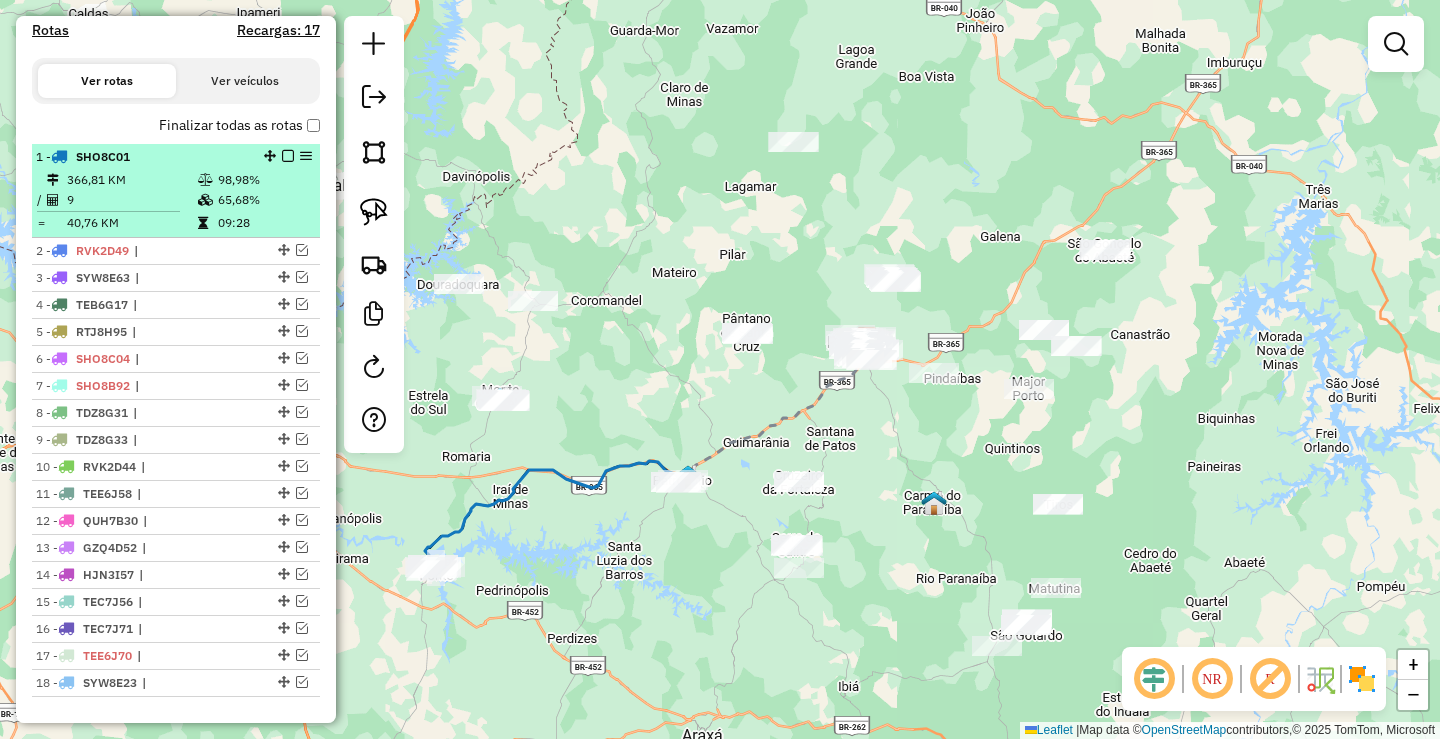 click at bounding box center (288, 156) 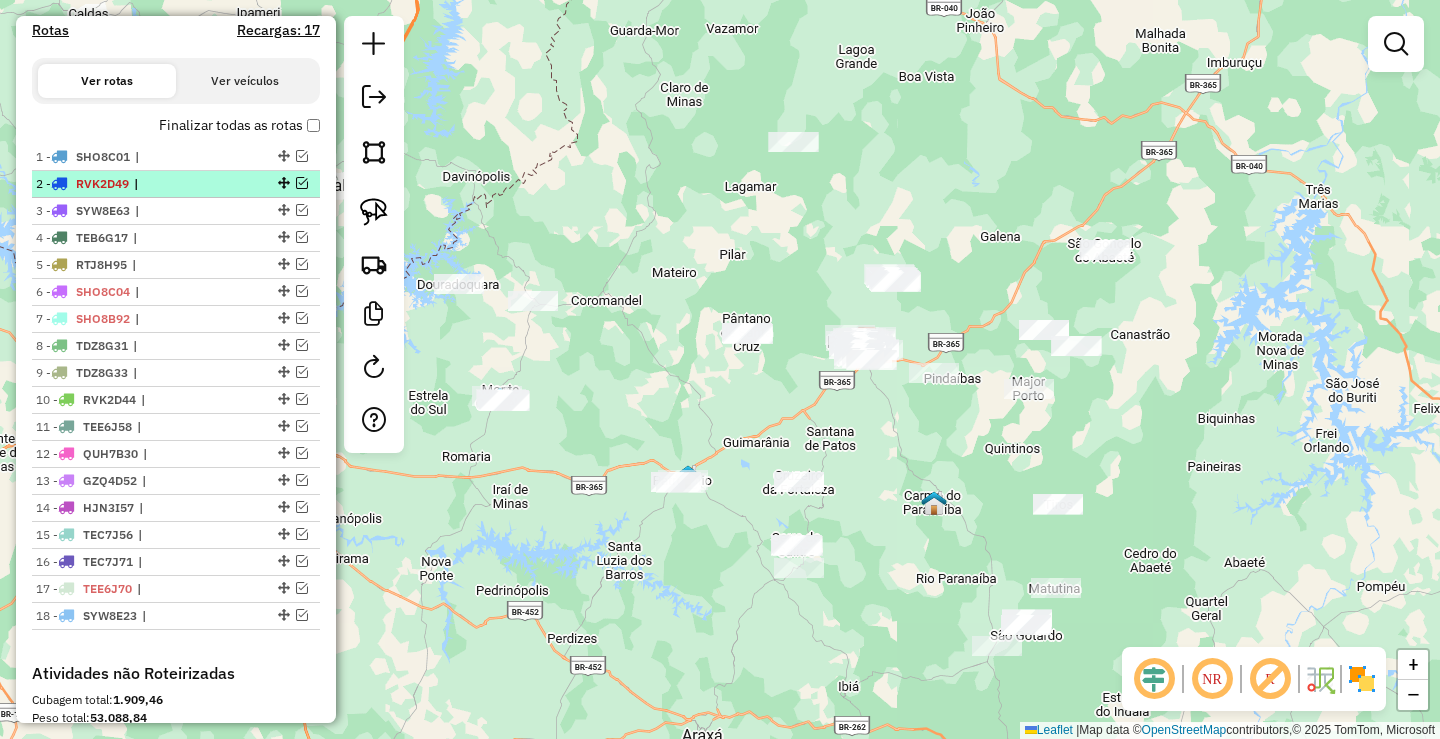 click at bounding box center [302, 183] 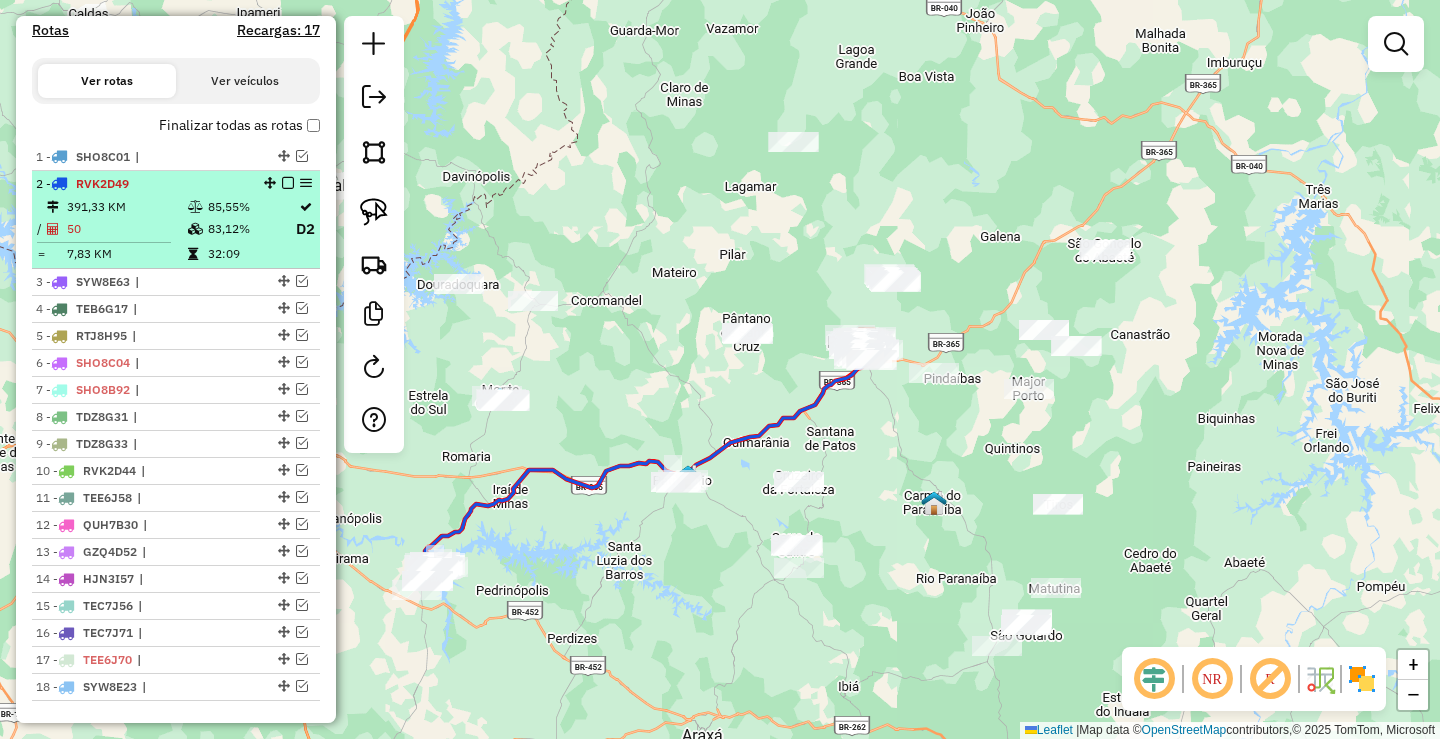 click at bounding box center (288, 183) 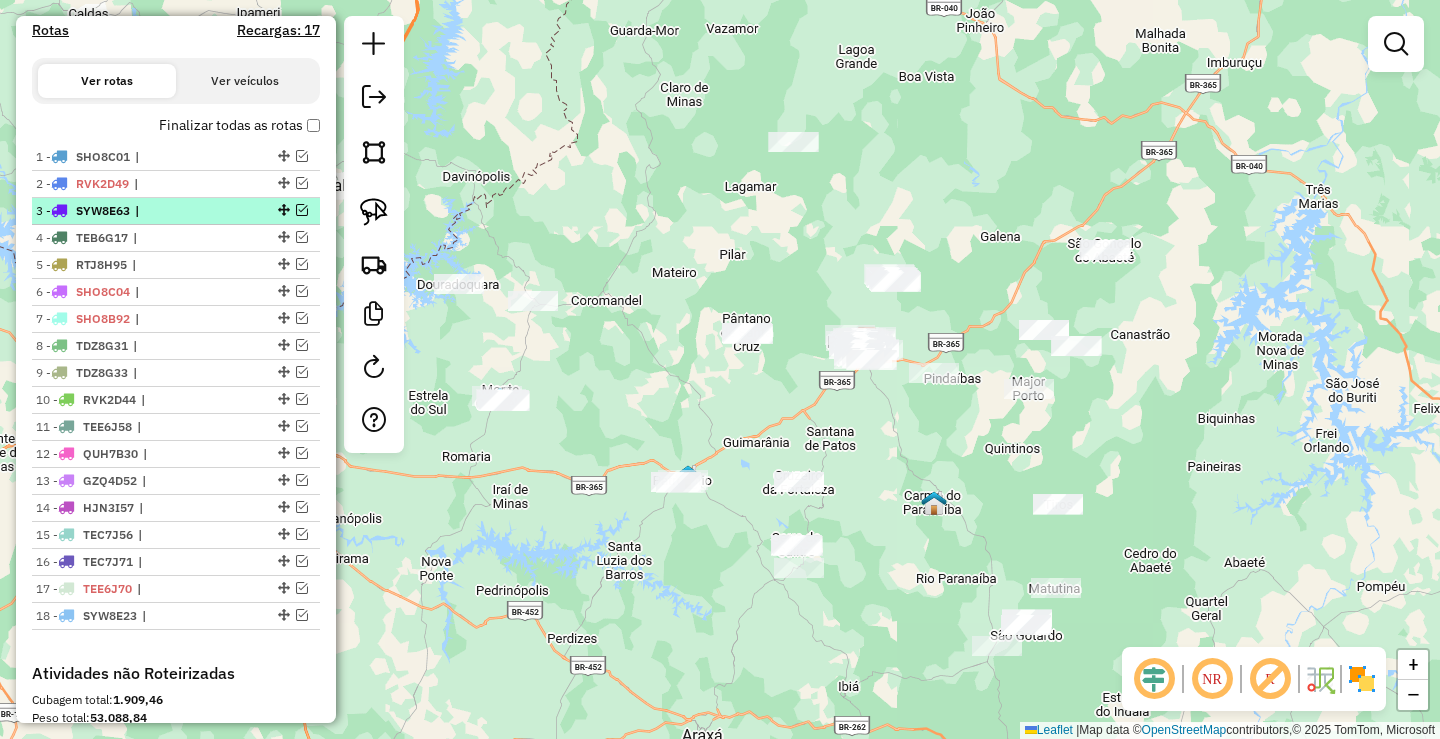 click at bounding box center [302, 210] 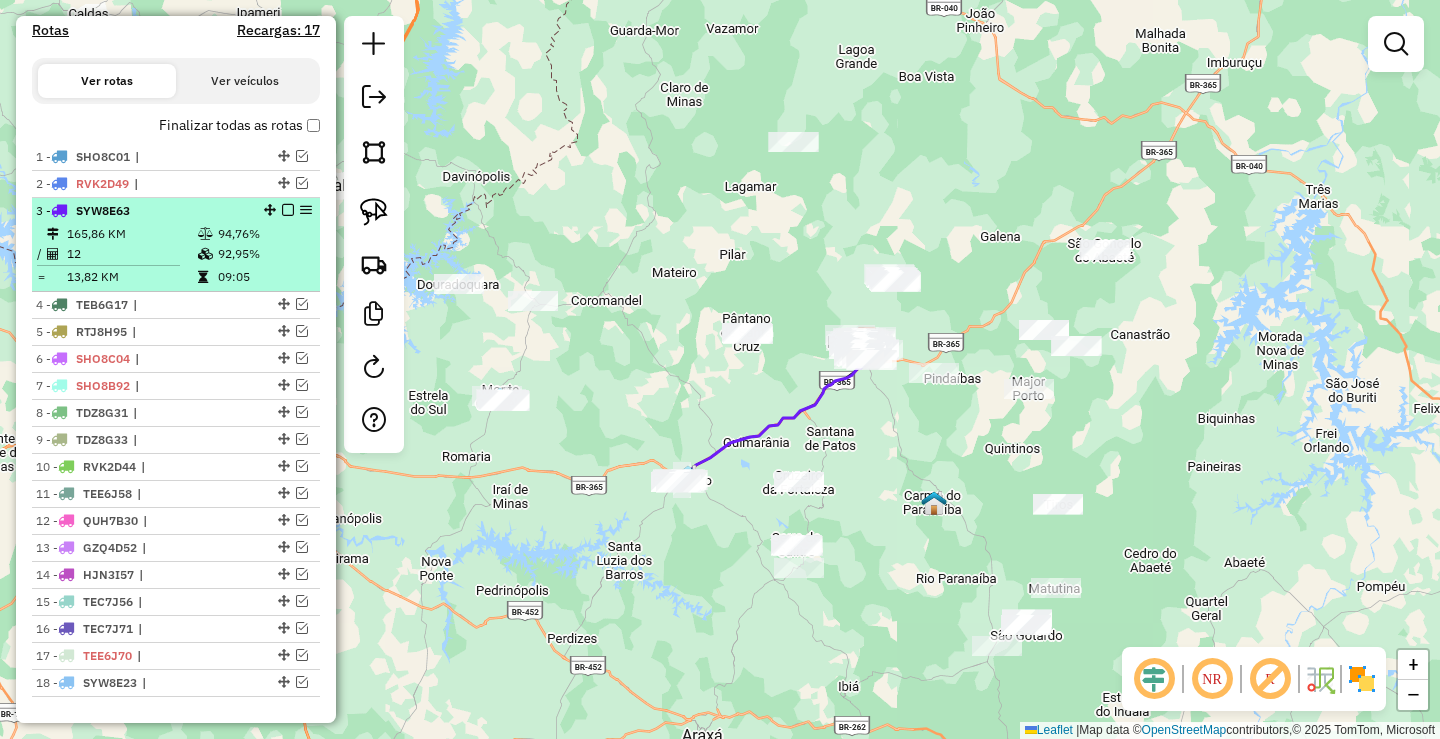 click at bounding box center [288, 210] 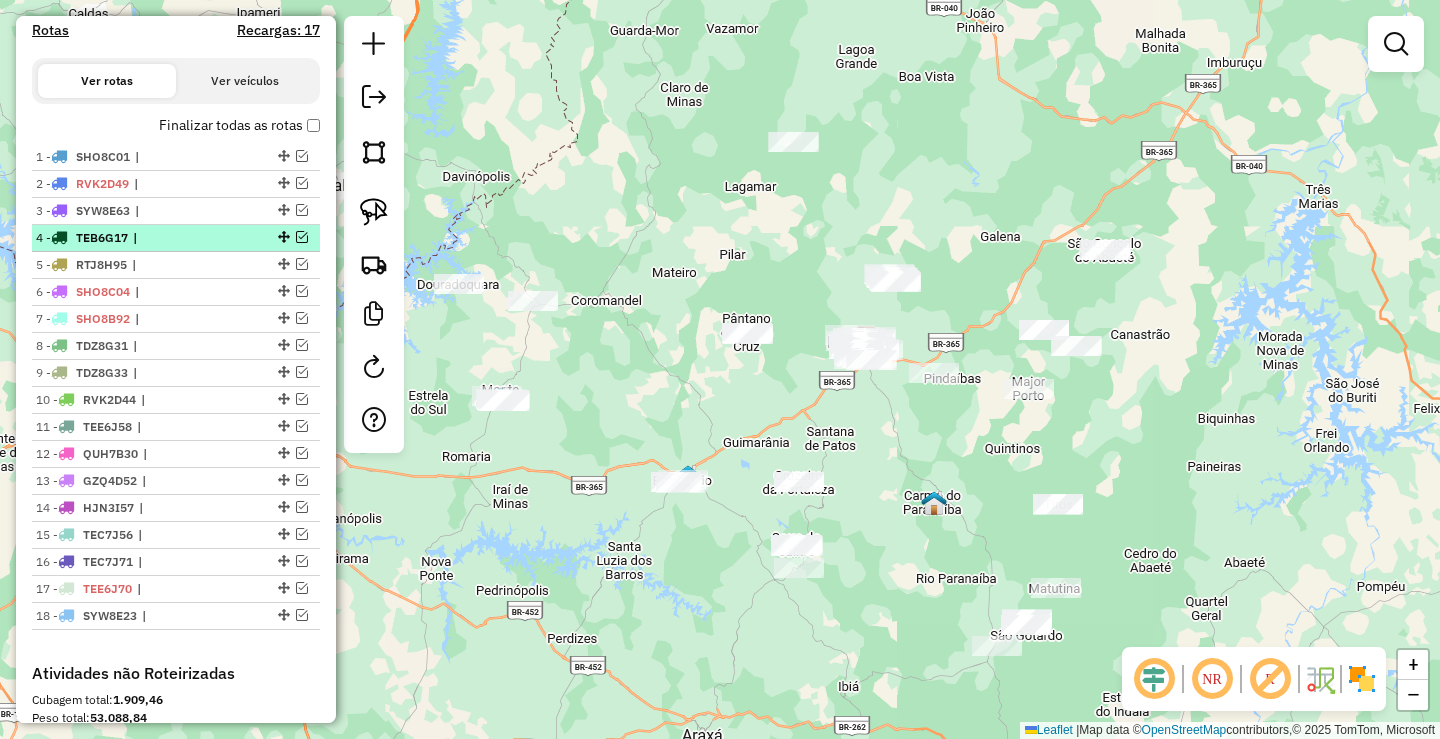 click at bounding box center (302, 237) 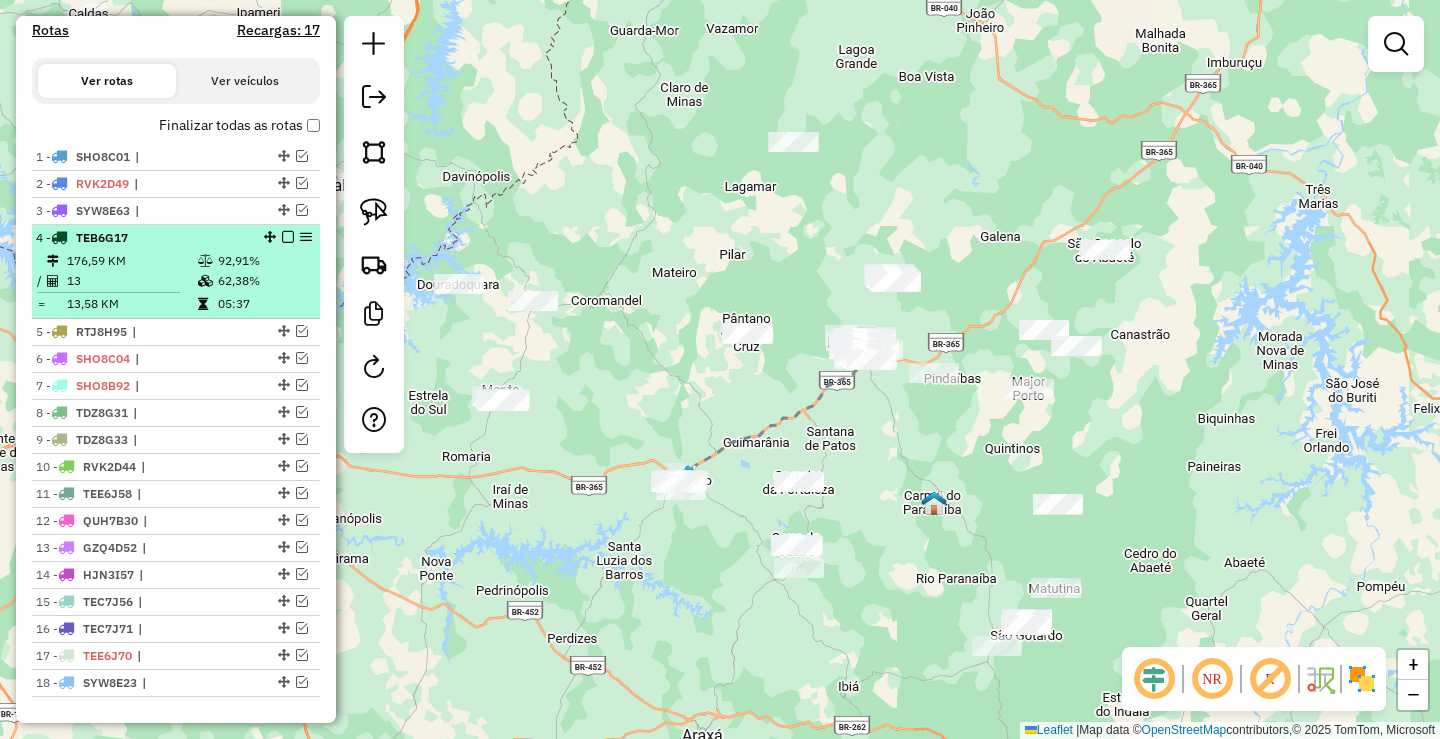 click at bounding box center (288, 237) 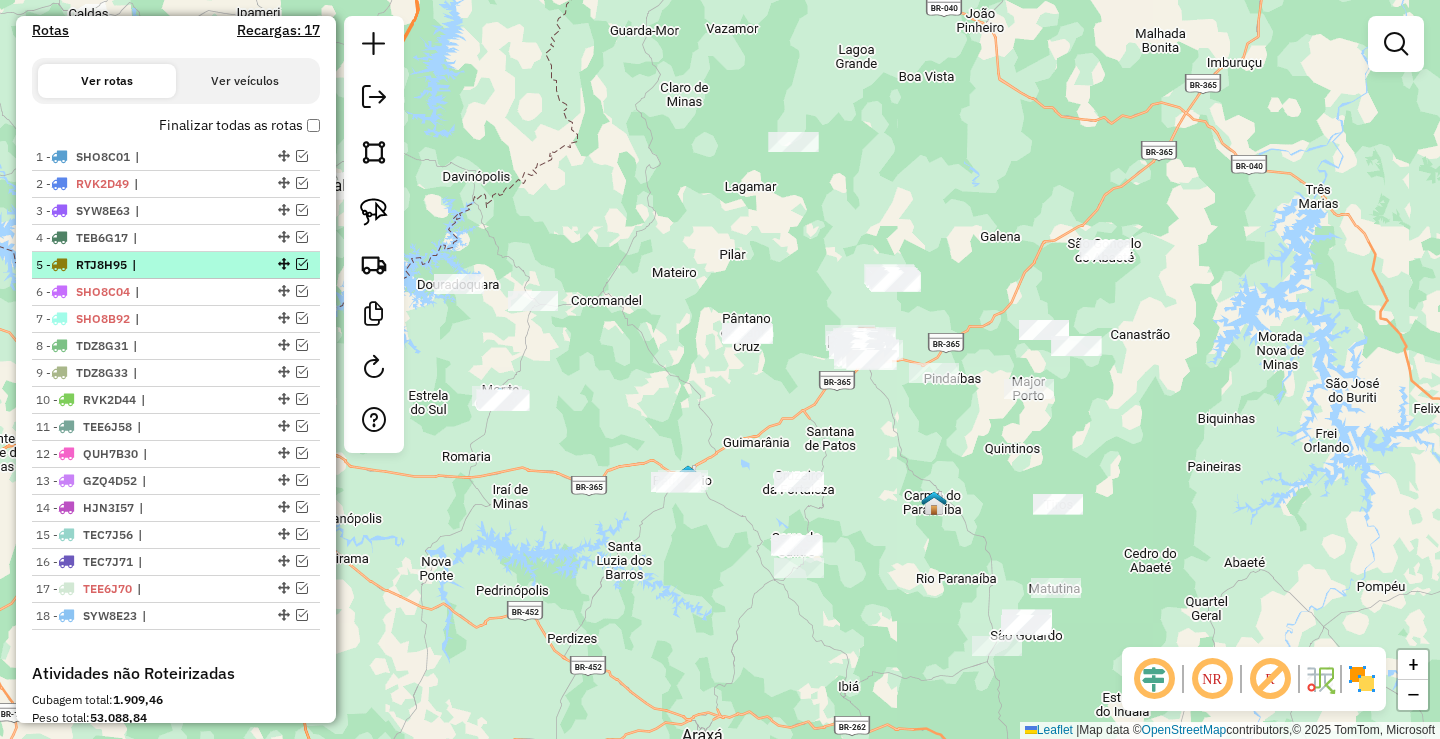 click at bounding box center [302, 264] 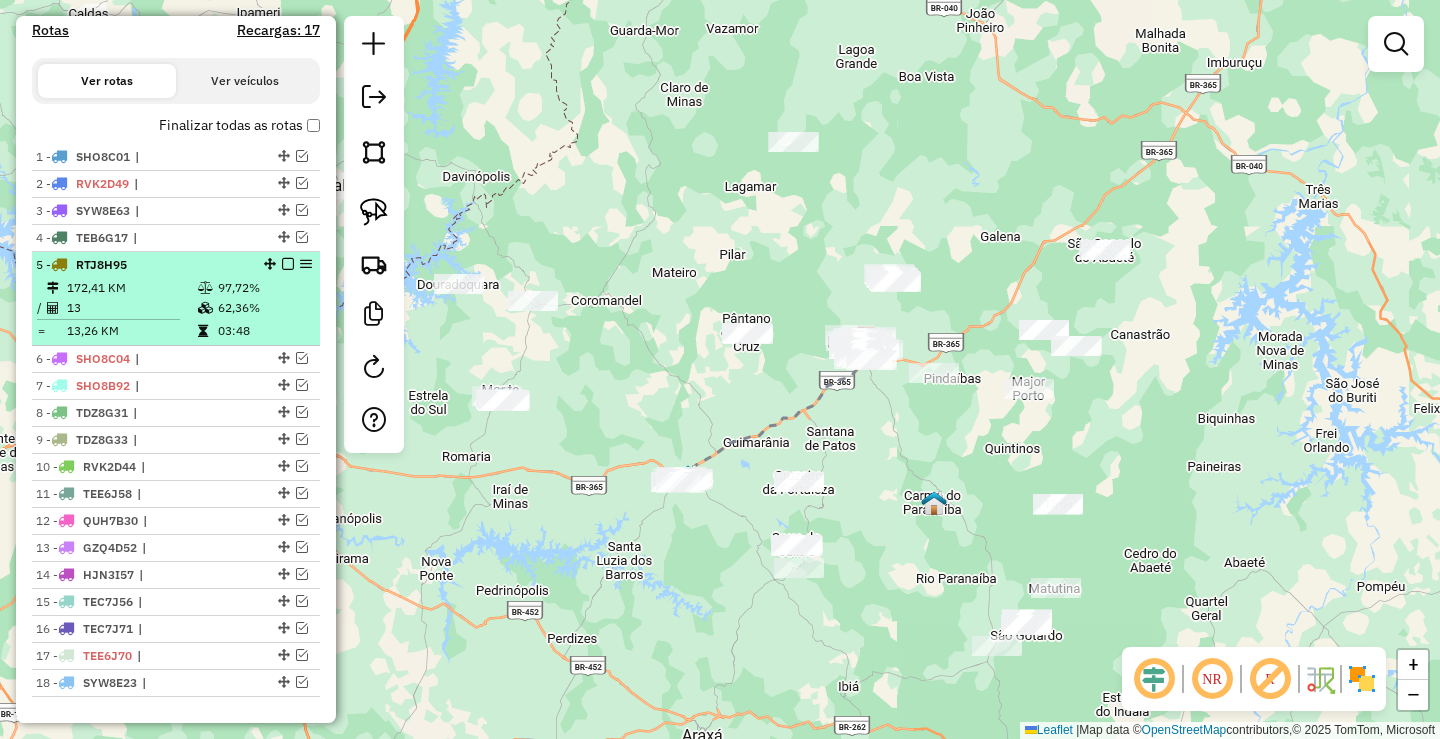 click at bounding box center (288, 264) 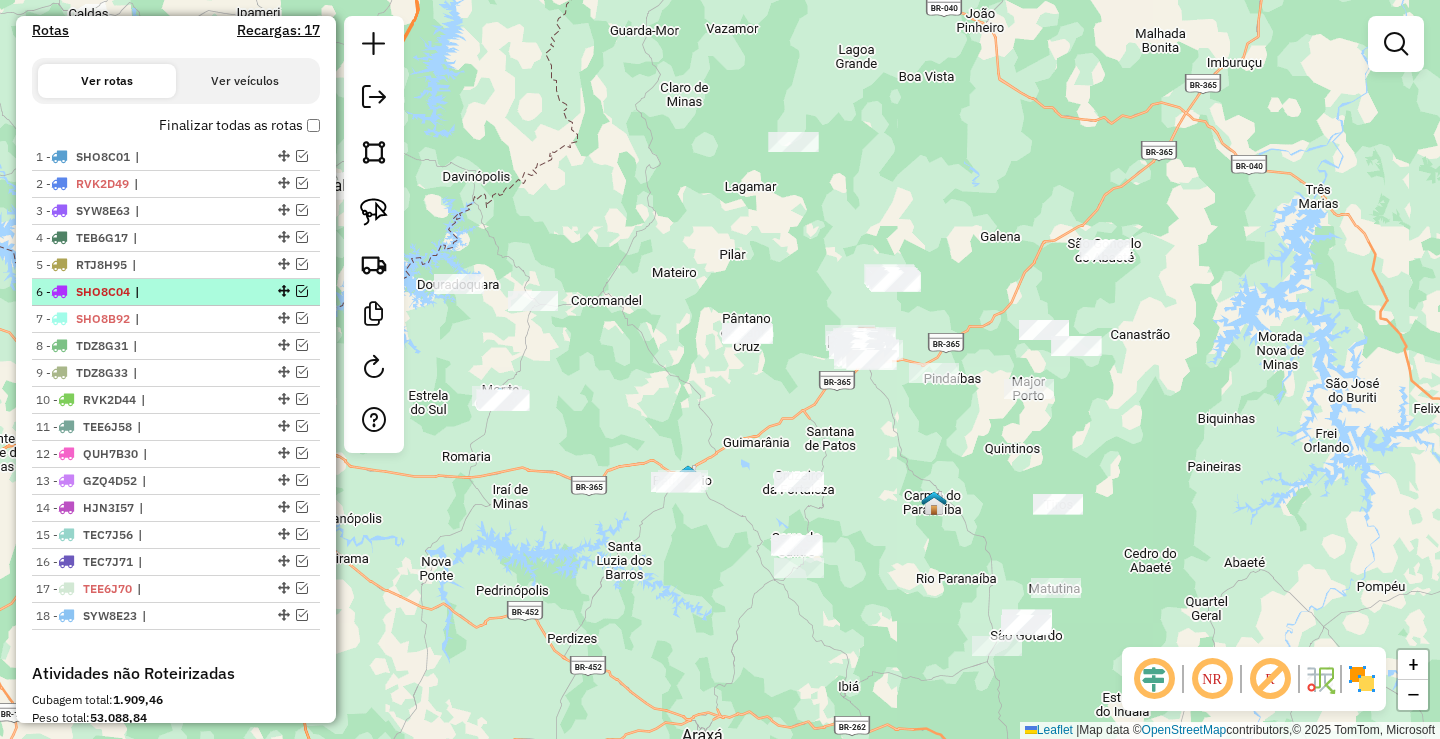 click at bounding box center (302, 291) 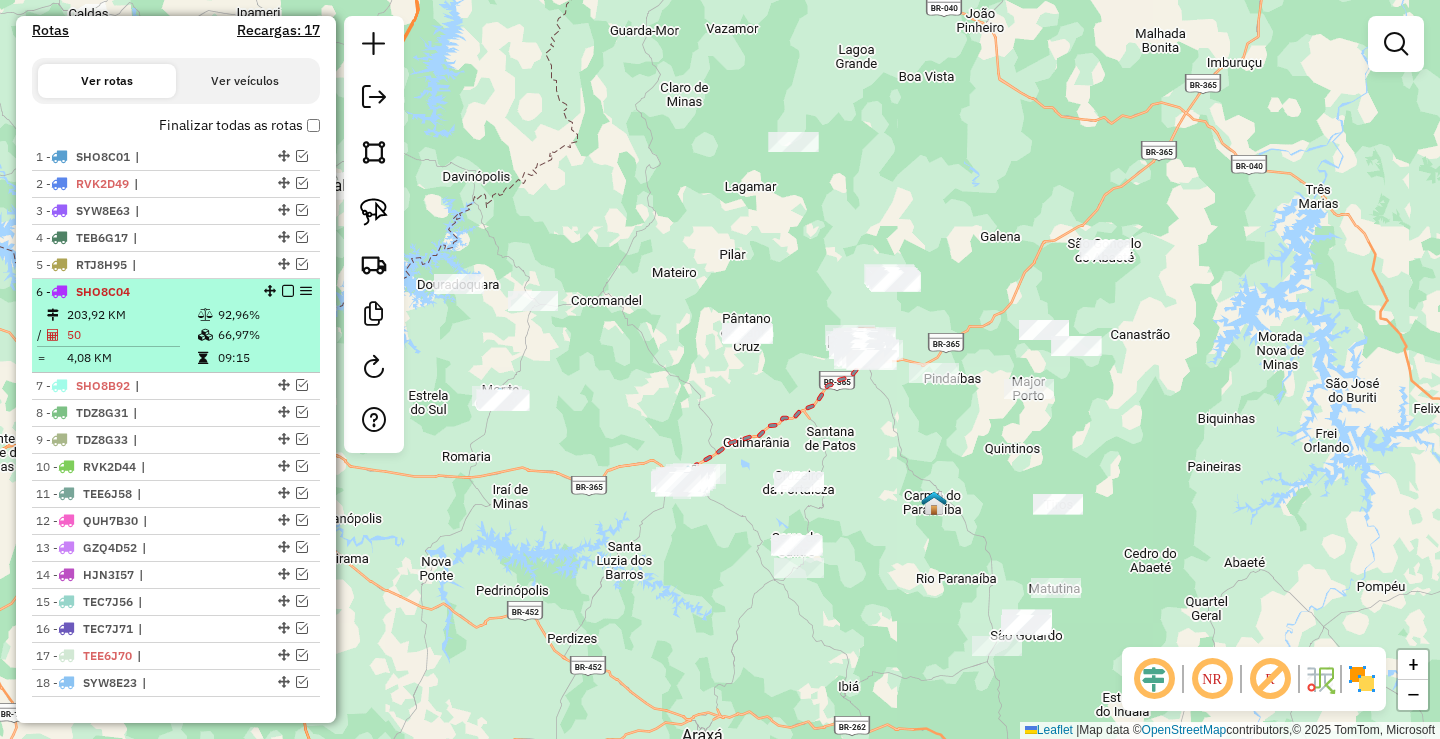 click at bounding box center (288, 291) 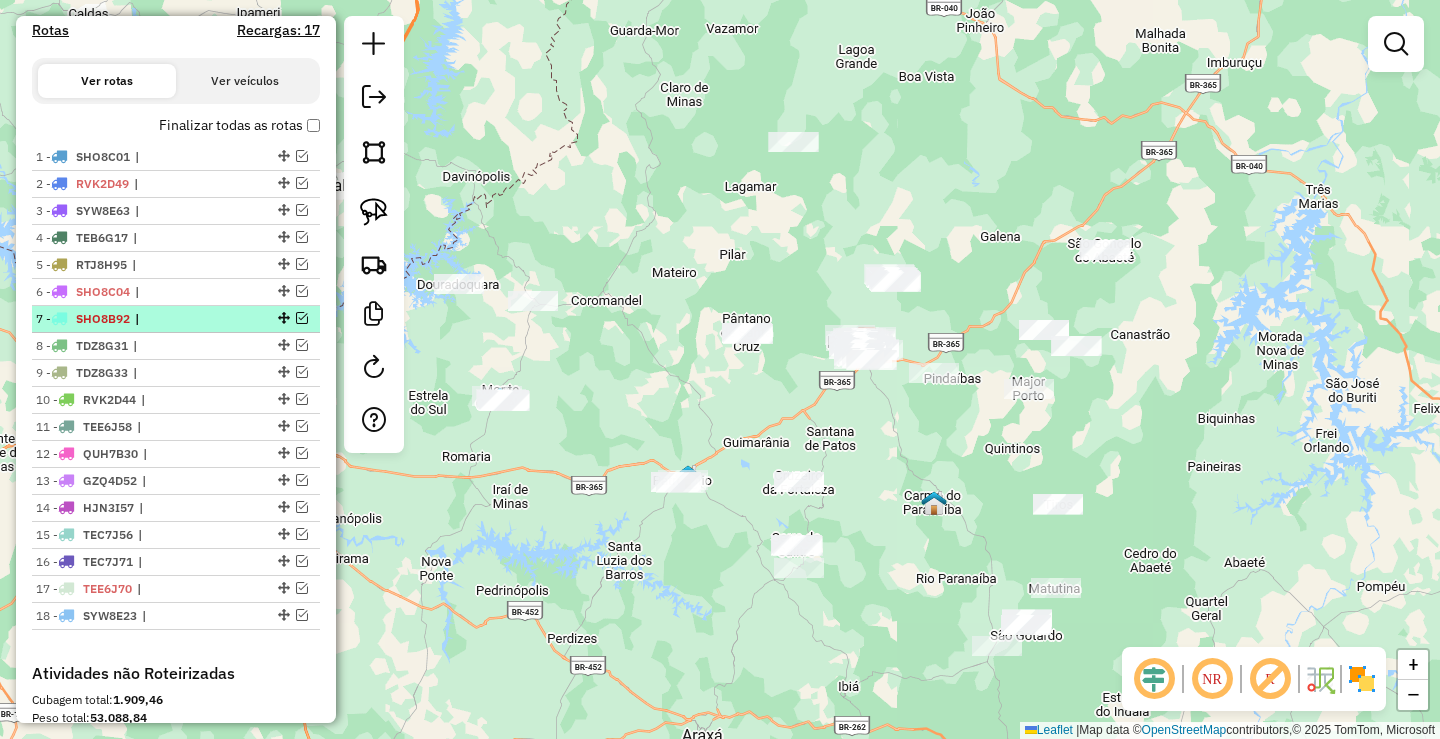 click at bounding box center [302, 318] 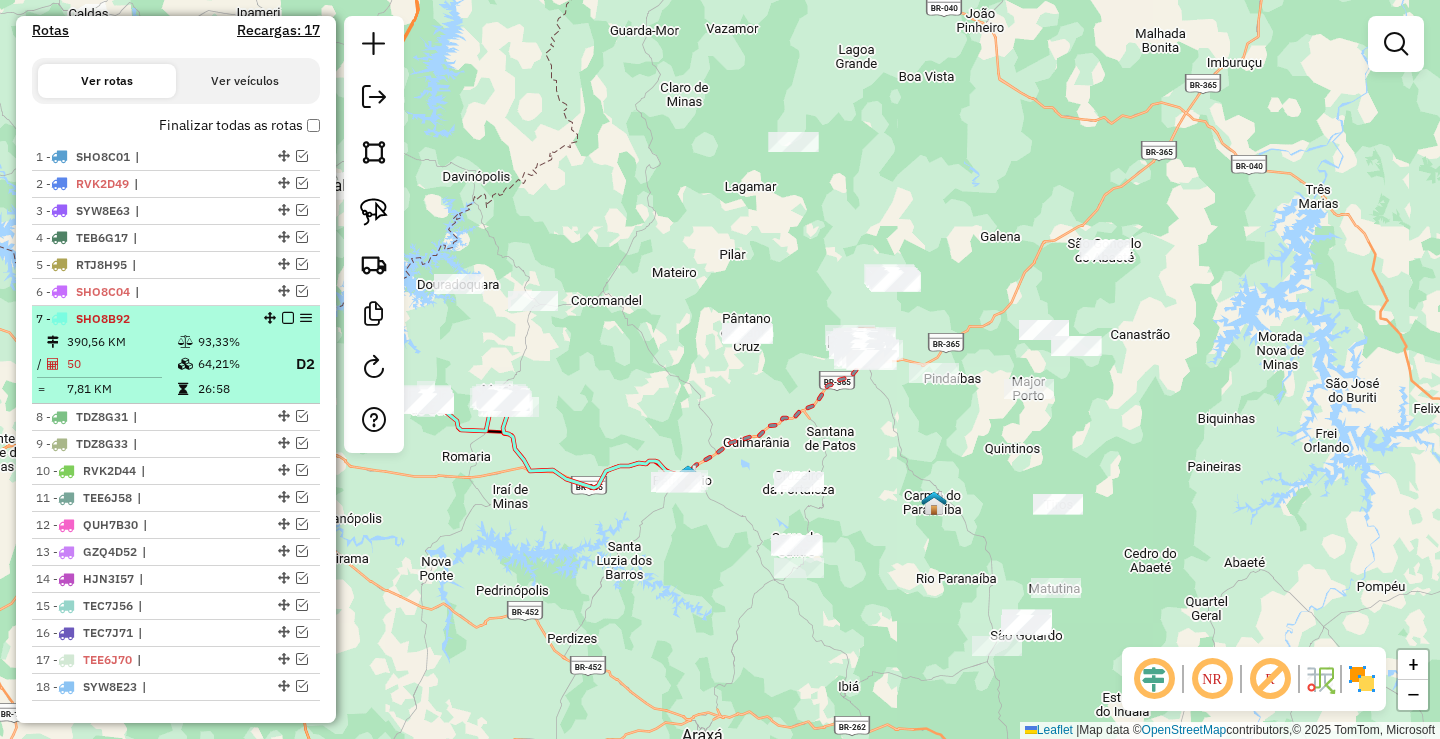 click at bounding box center [288, 318] 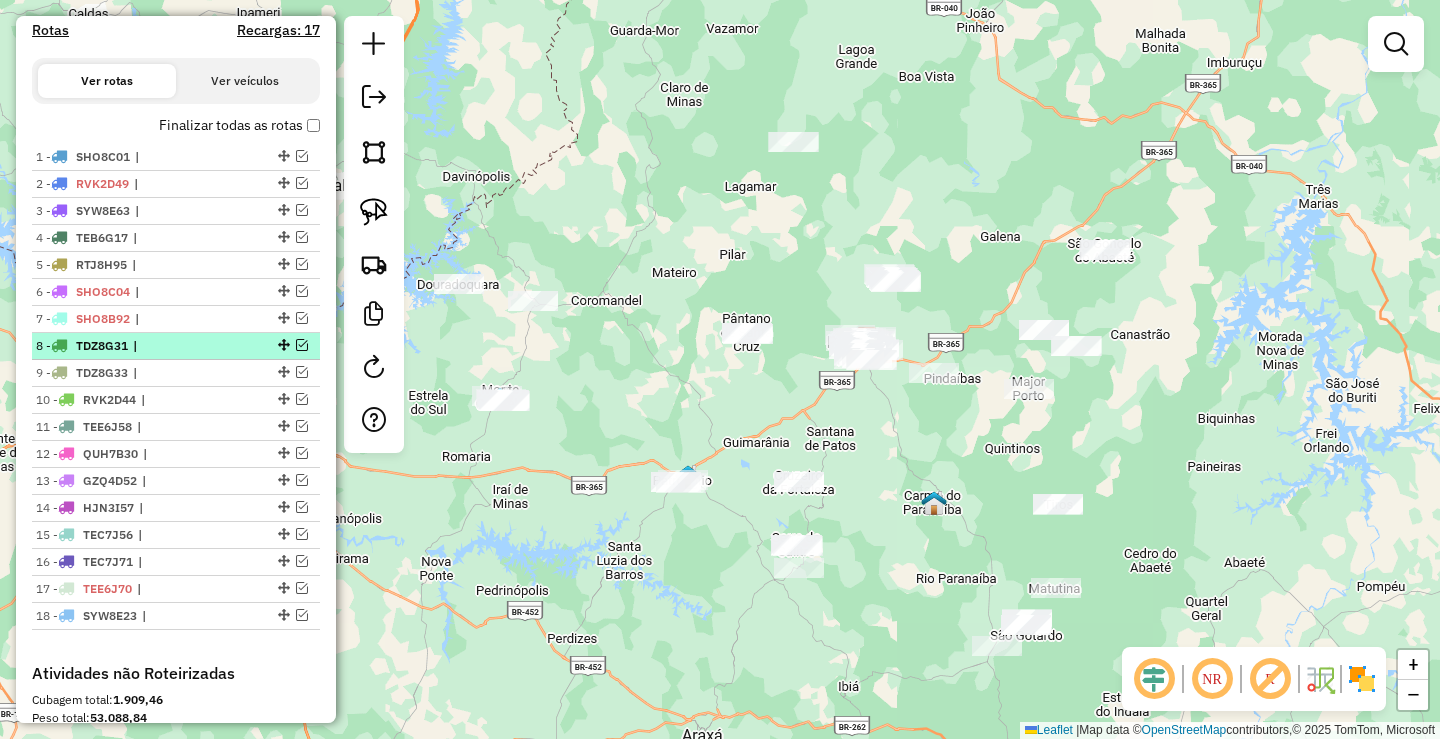 click at bounding box center (302, 345) 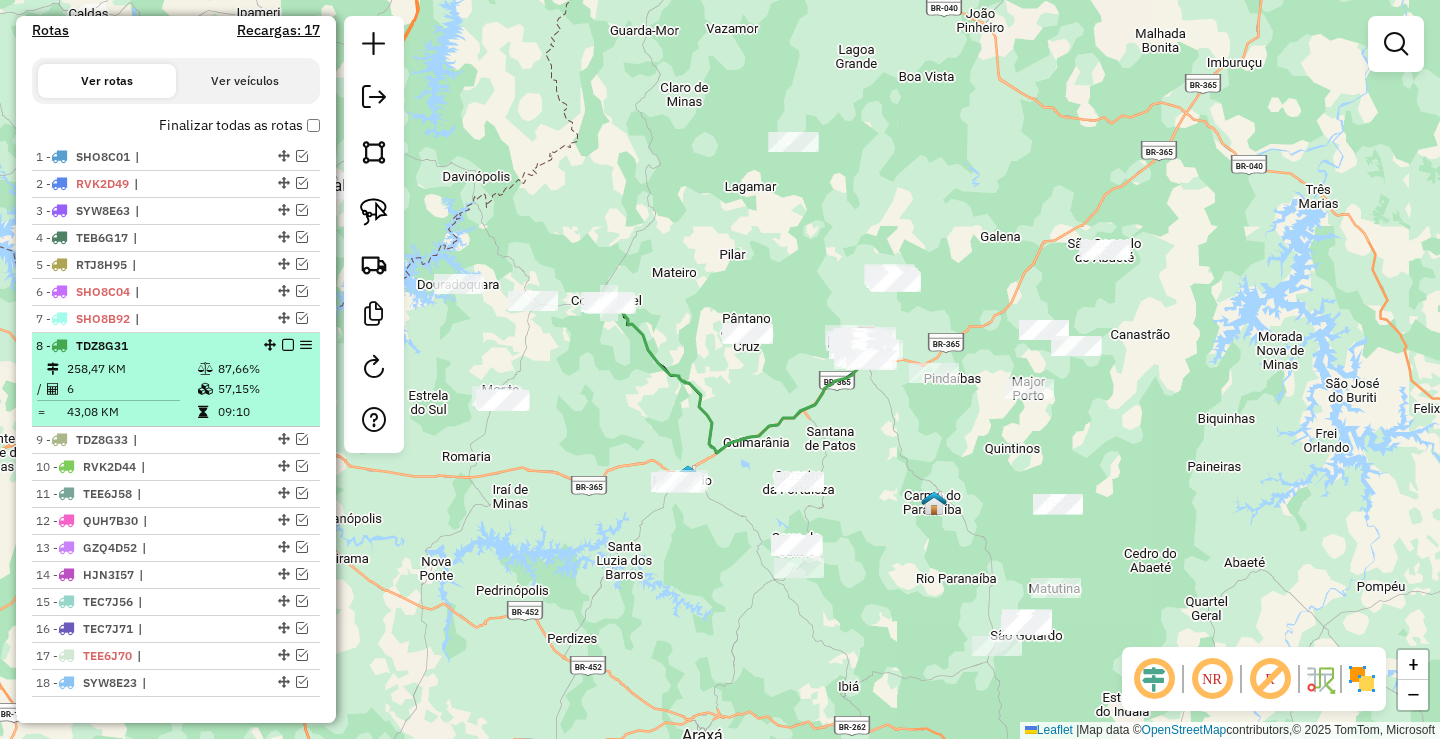 click at bounding box center (288, 345) 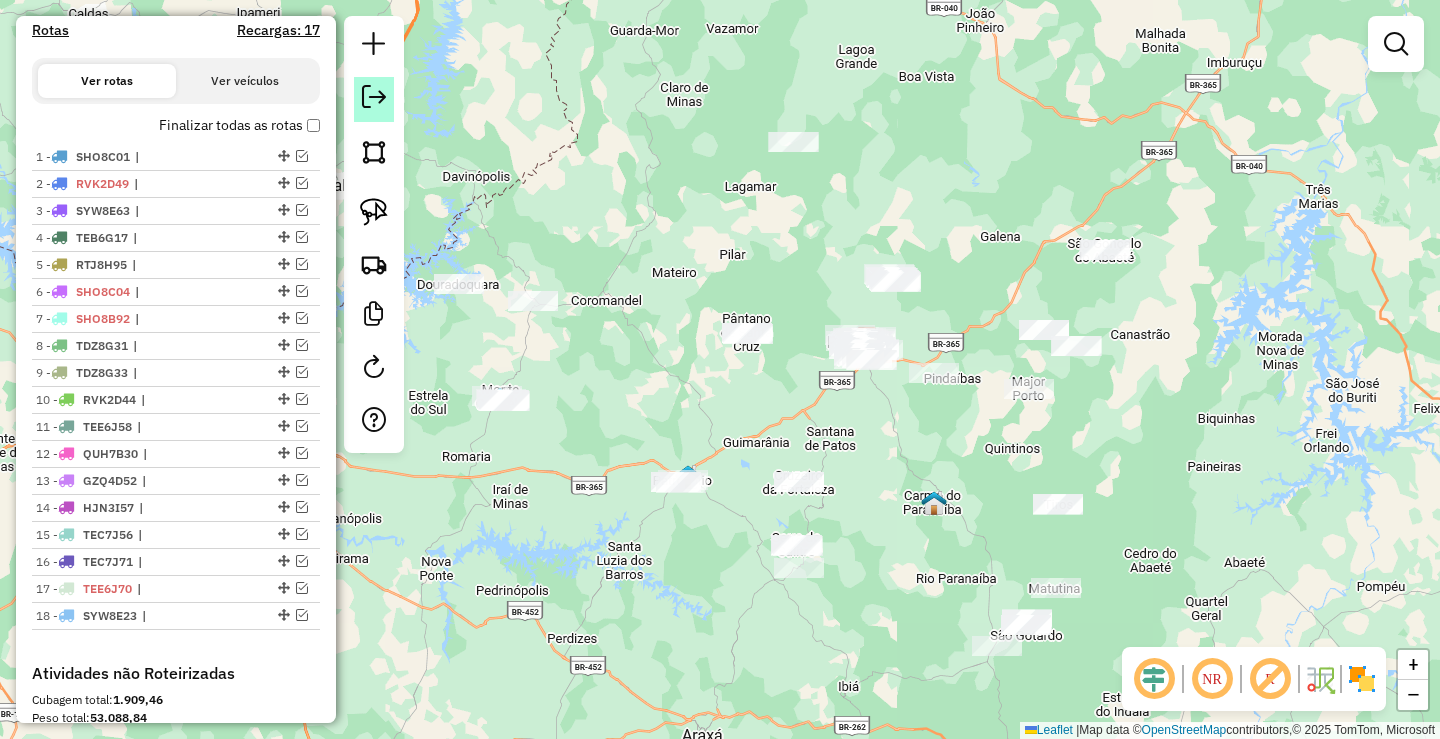 click 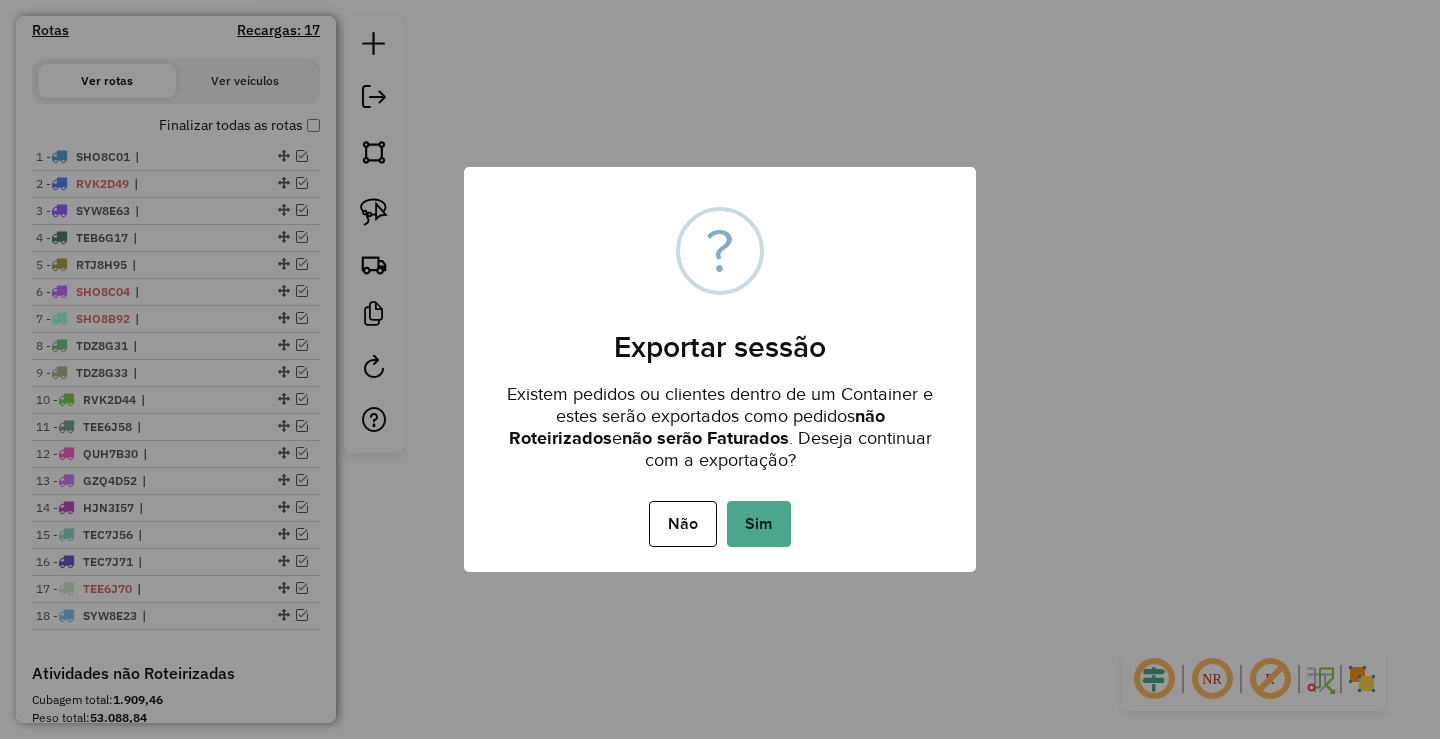 click on "Não No Sim" at bounding box center [720, 524] 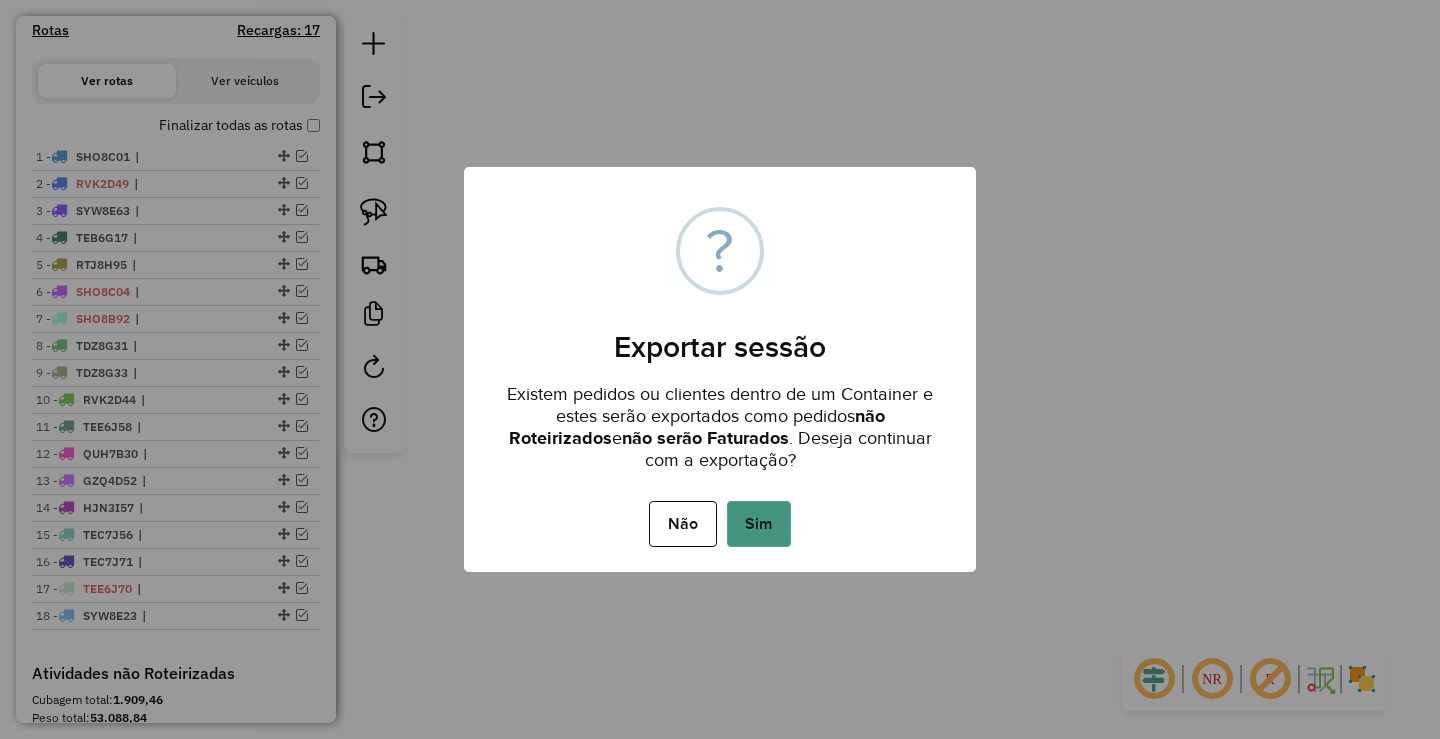 click on "Sim" at bounding box center (759, 524) 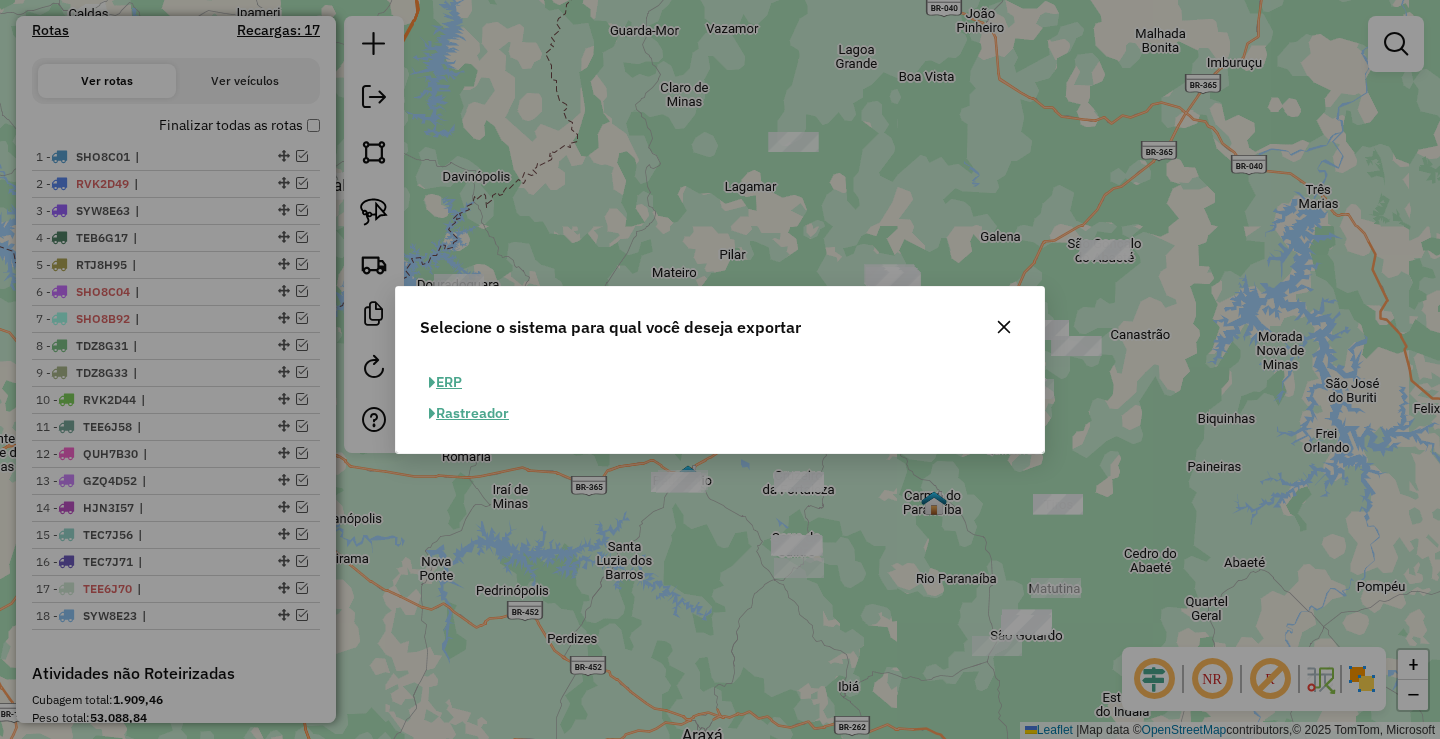 click on "ERP" 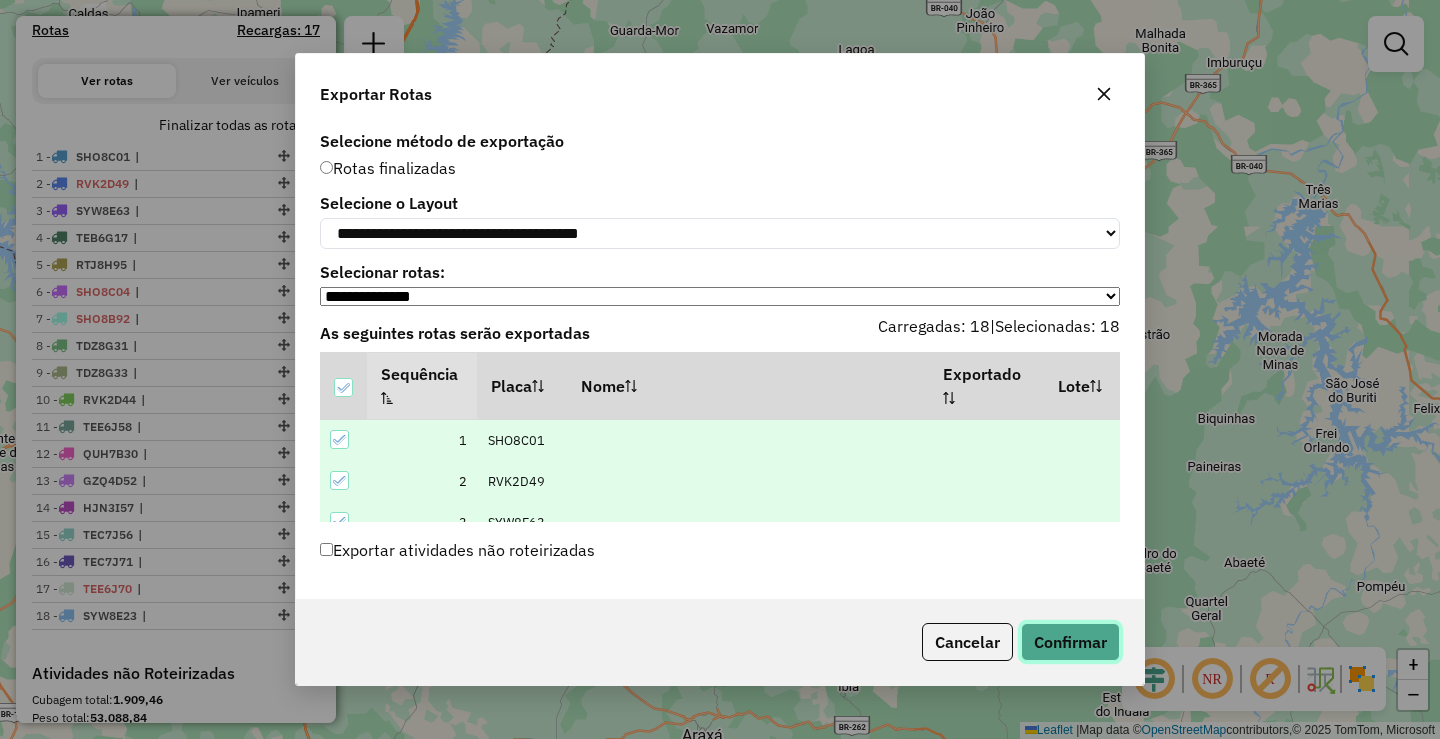 click on "Confirmar" 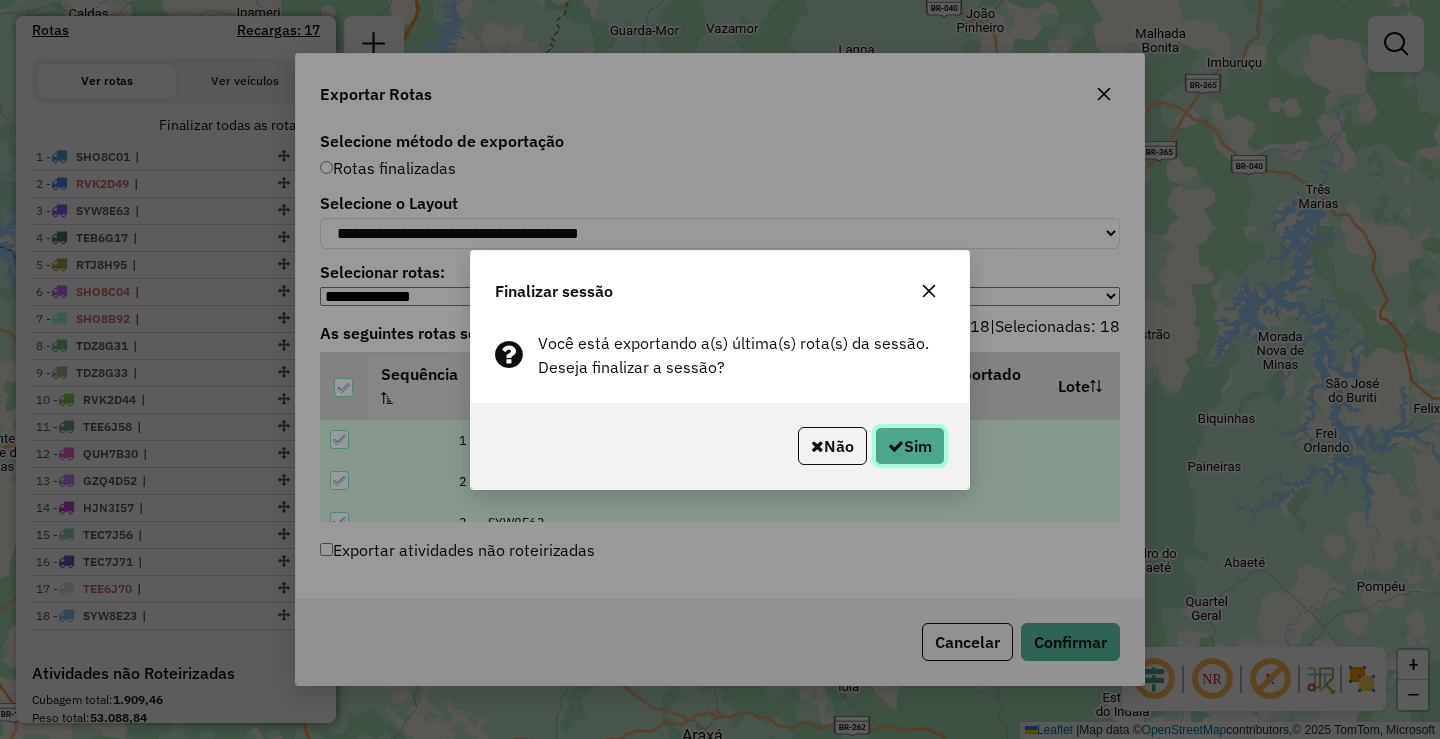click on "Sim" 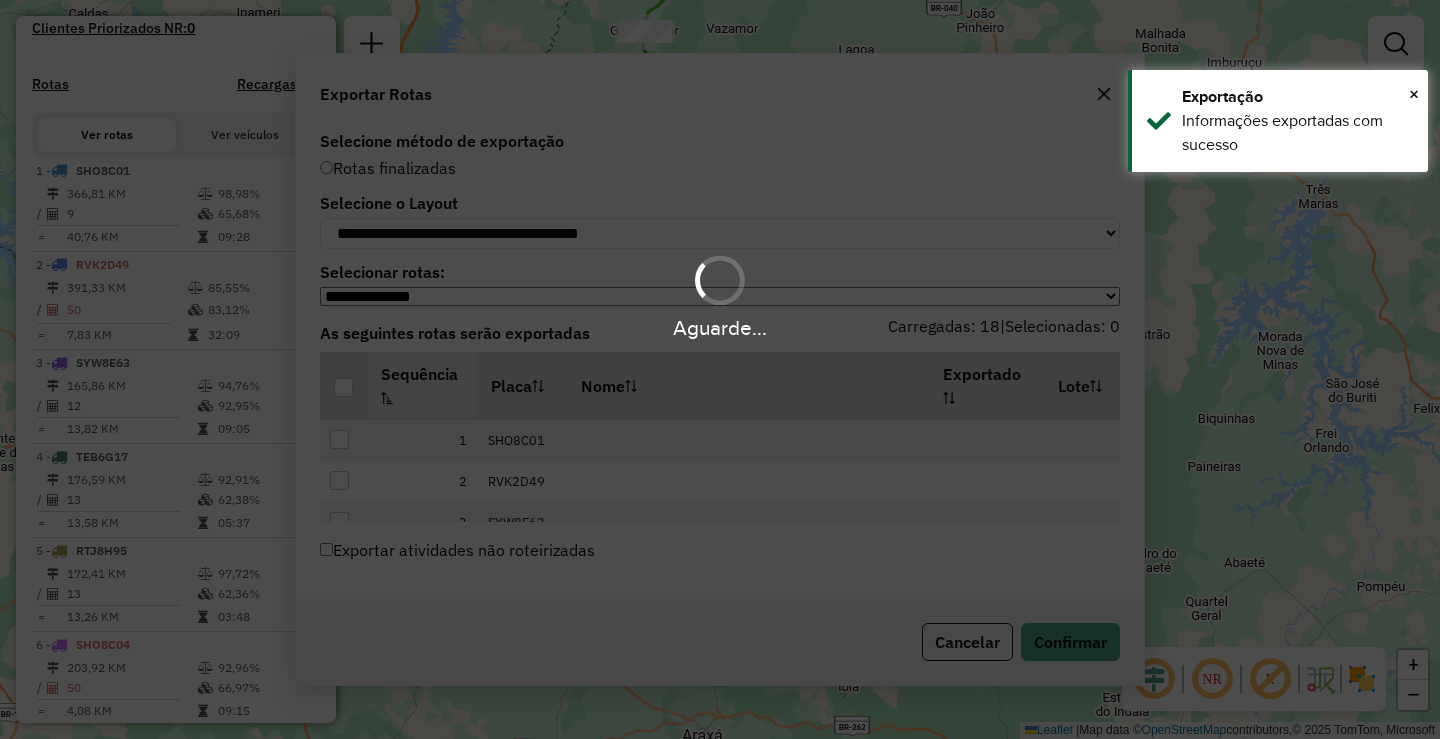 scroll, scrollTop: 676, scrollLeft: 0, axis: vertical 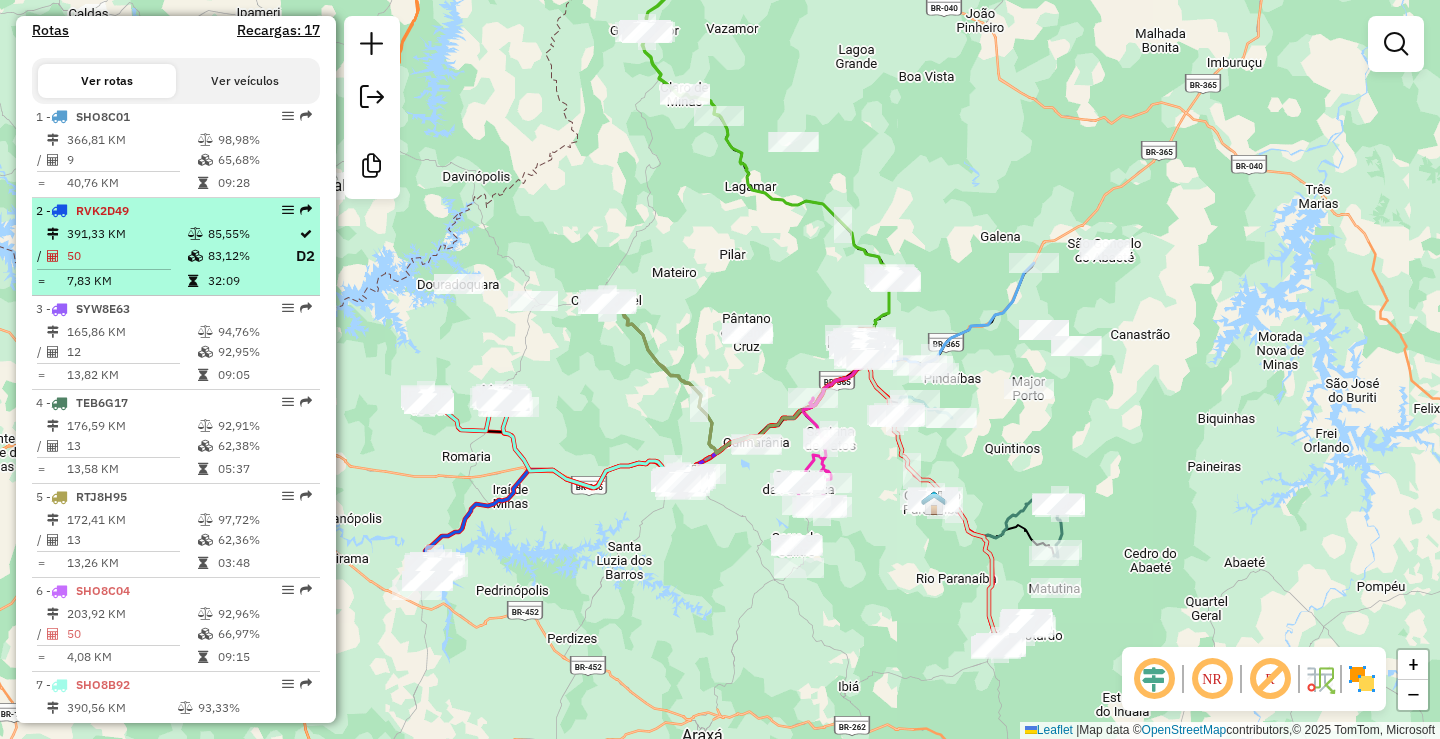 click at bounding box center (197, 234) 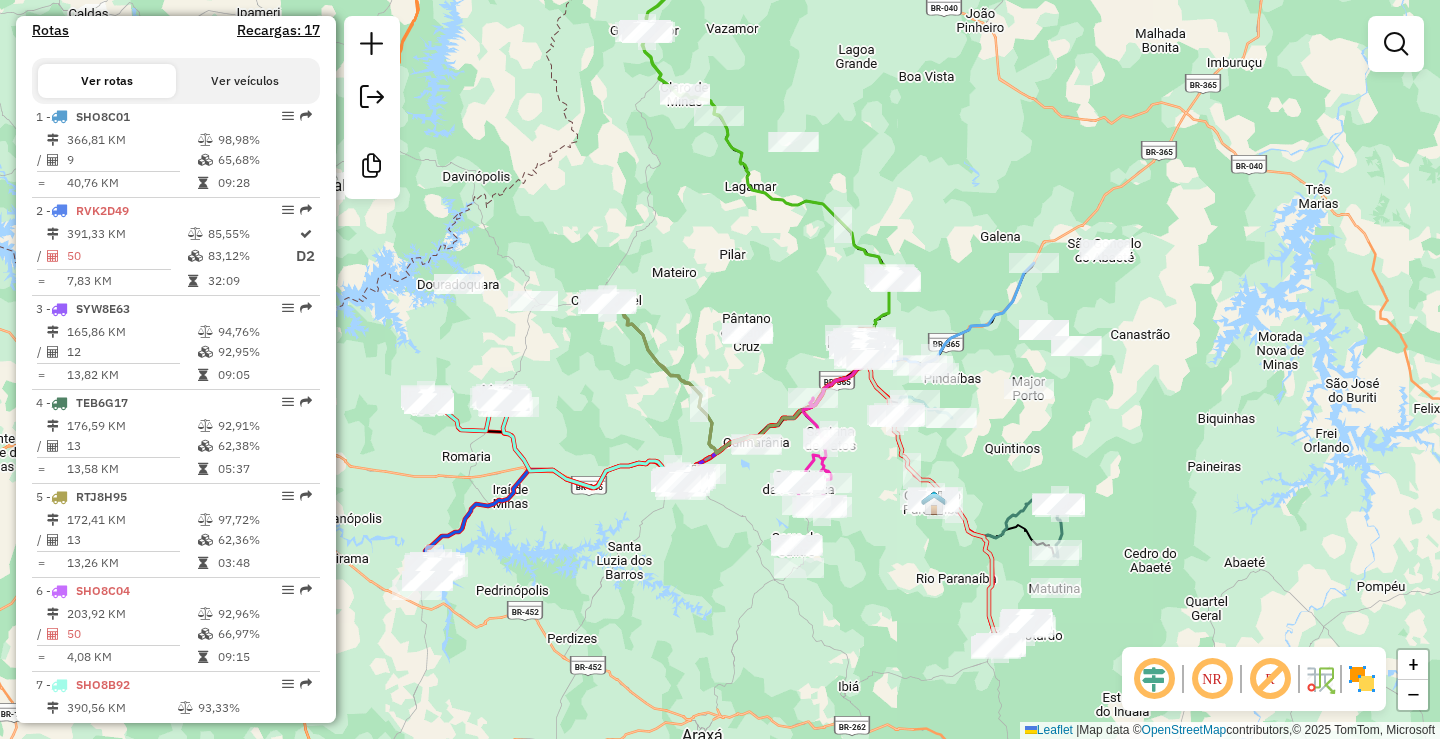 select on "**********" 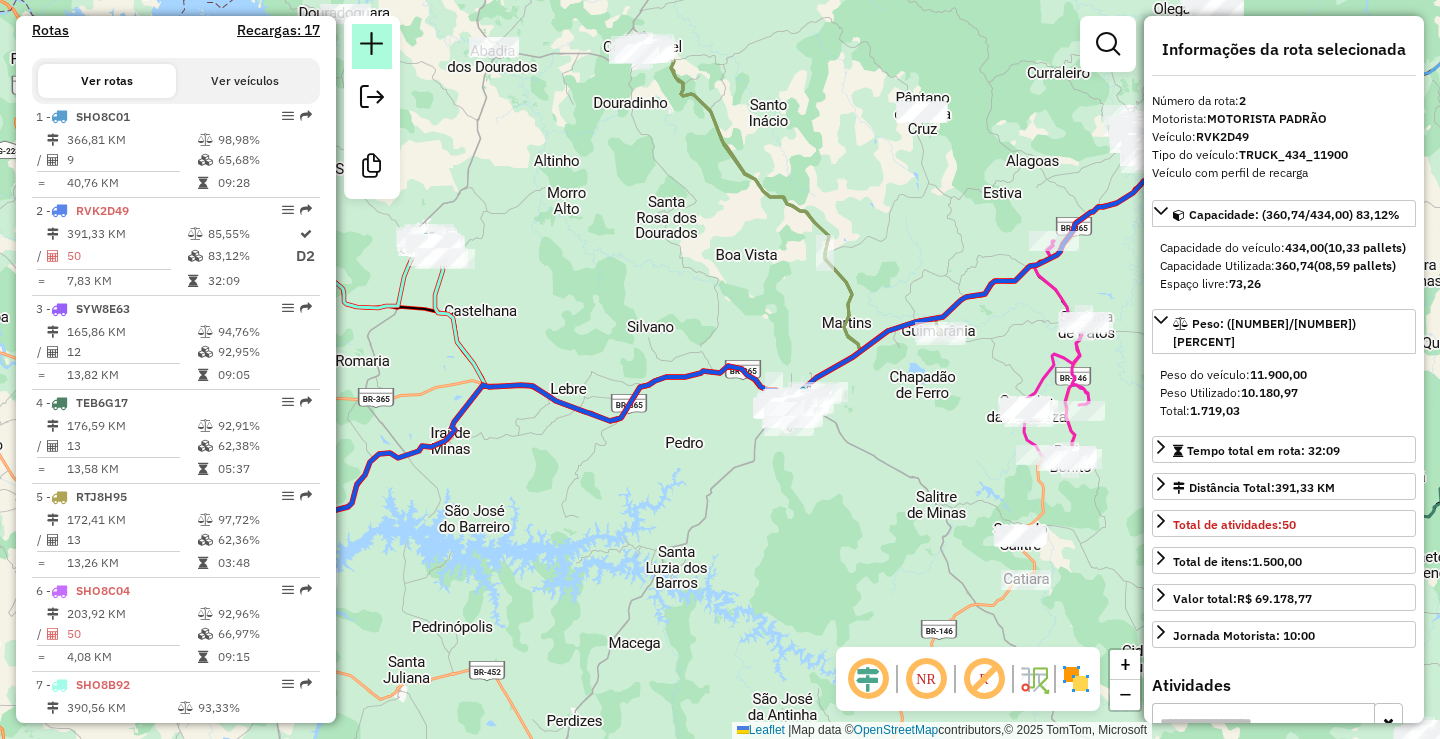 click 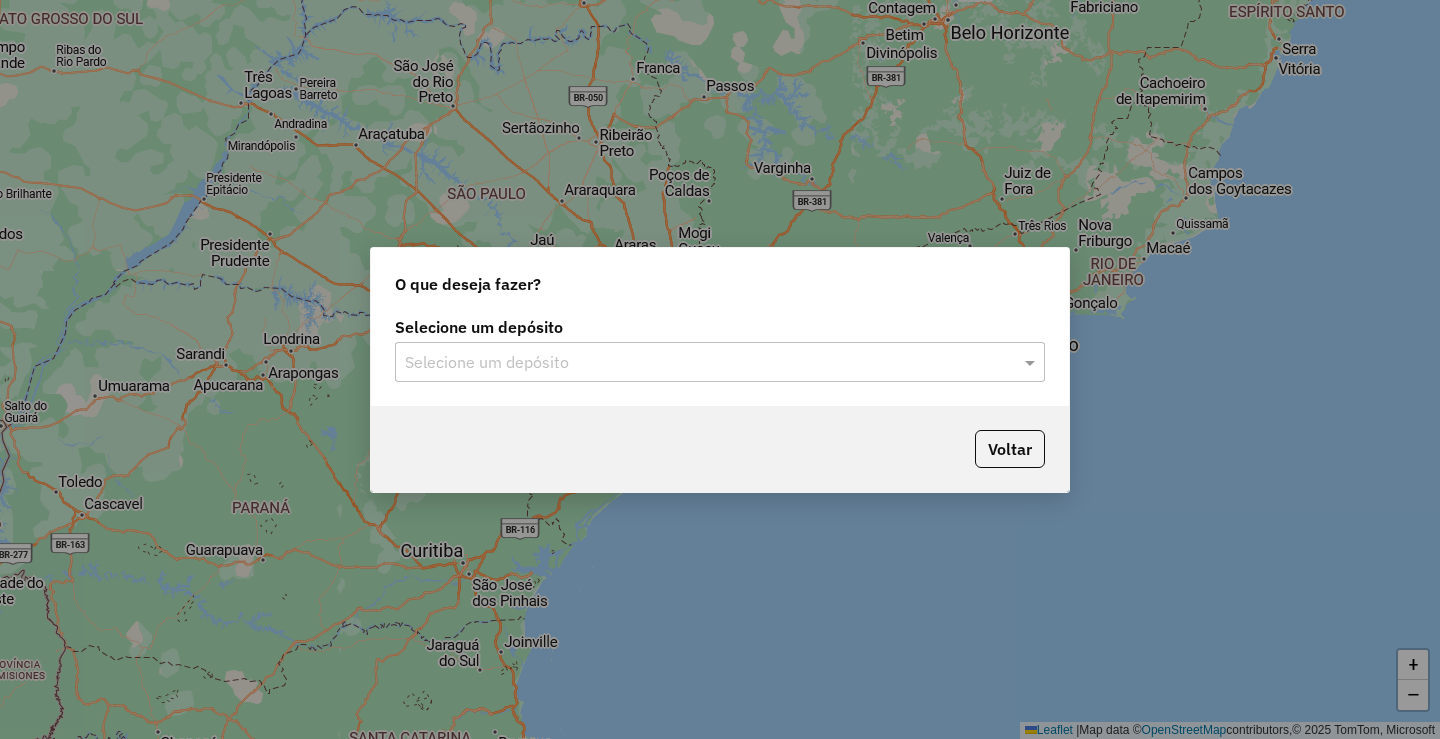 click on "Selecione um depósito" 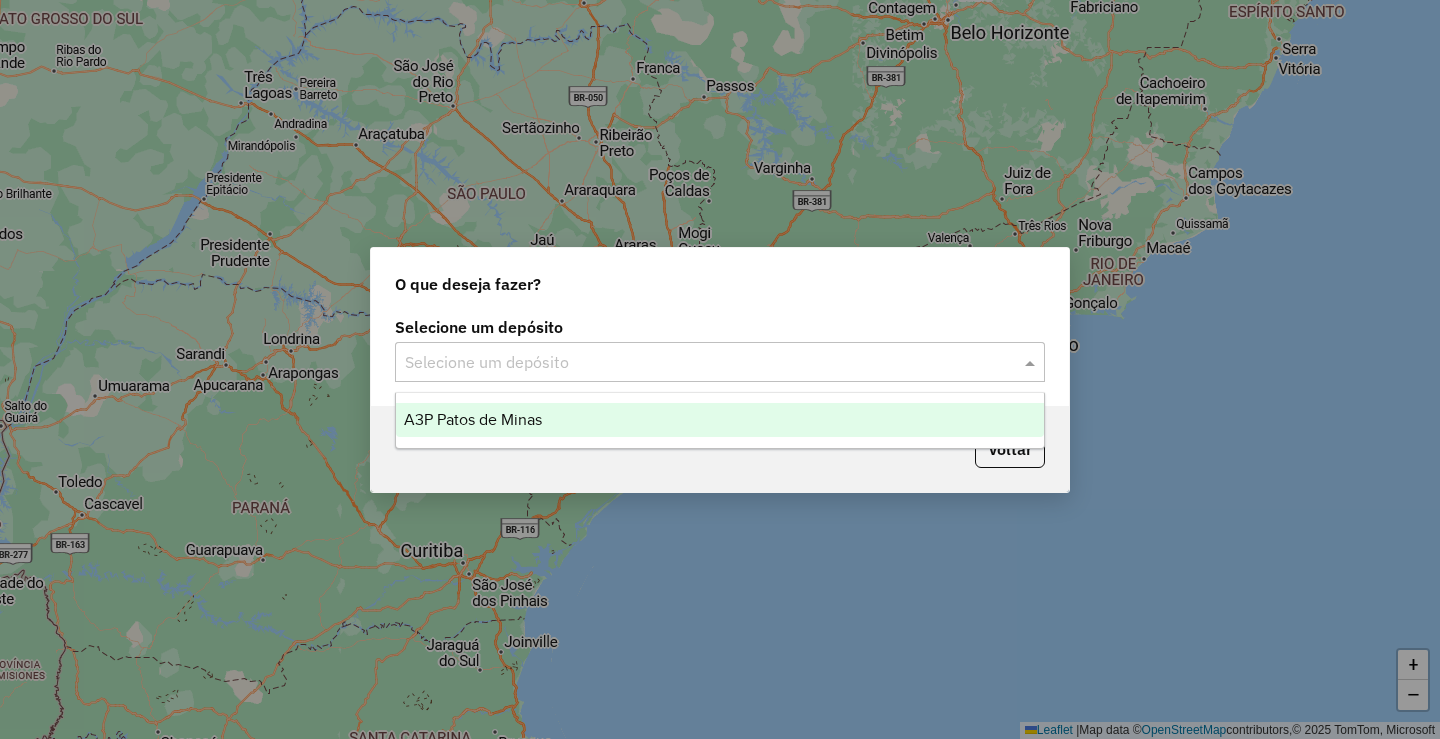 click on "A3P Patos de Minas" at bounding box center (720, 420) 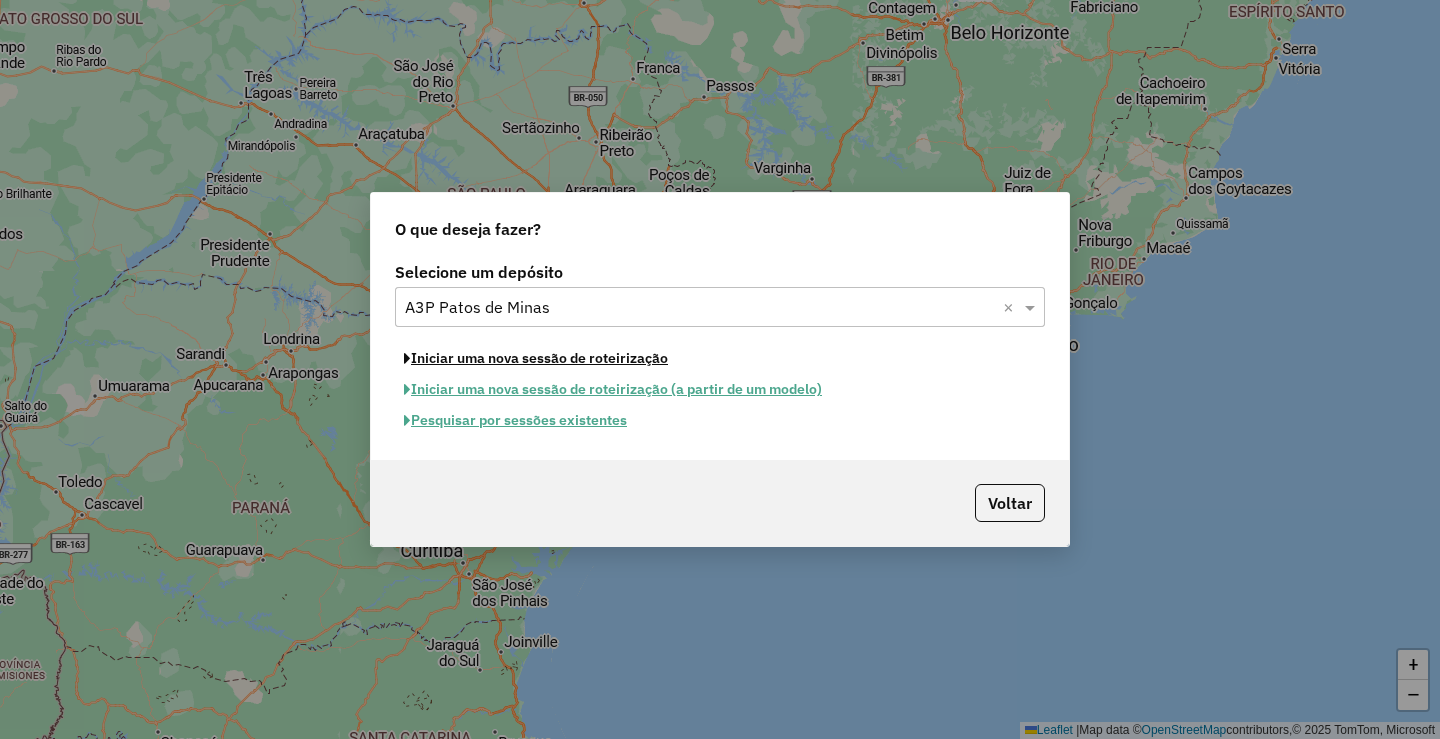 click on "Iniciar uma nova sessão de roteirização" 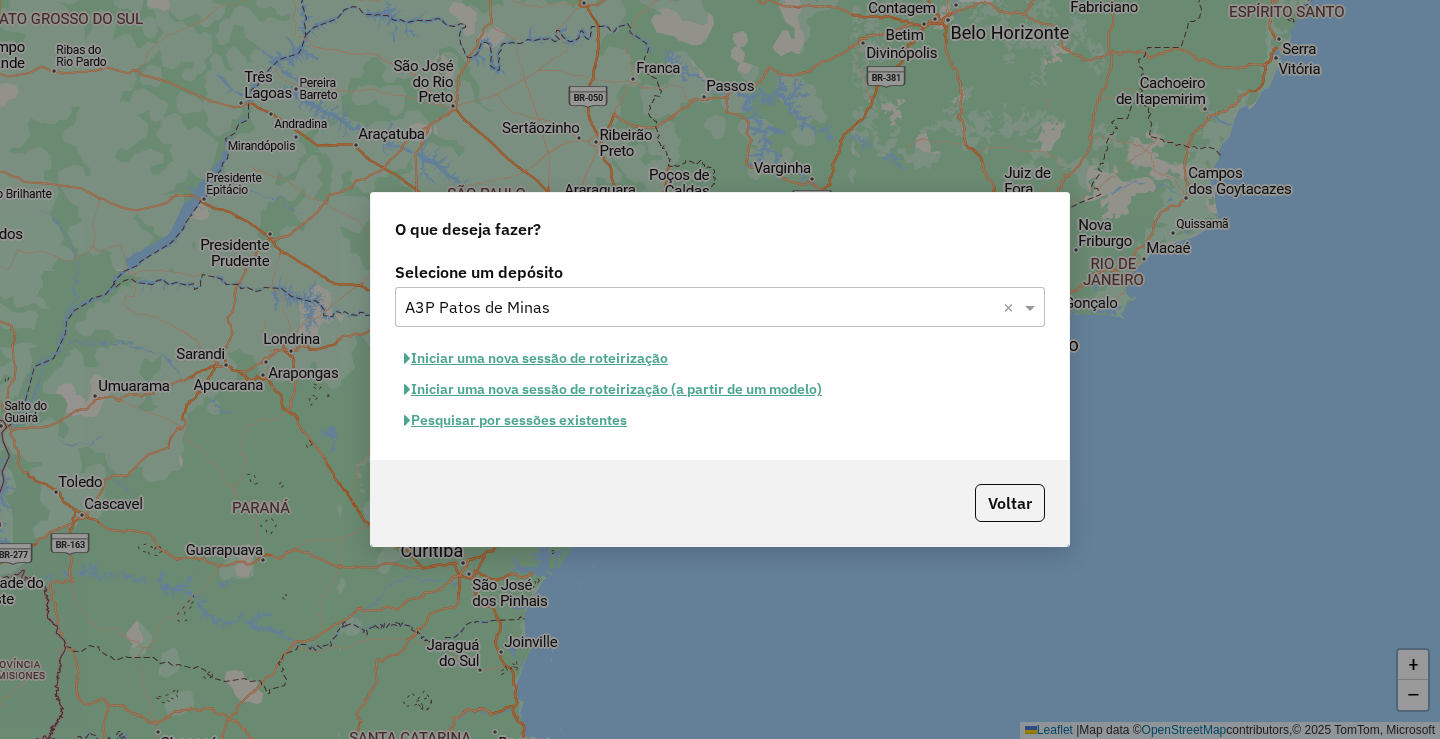 select on "*" 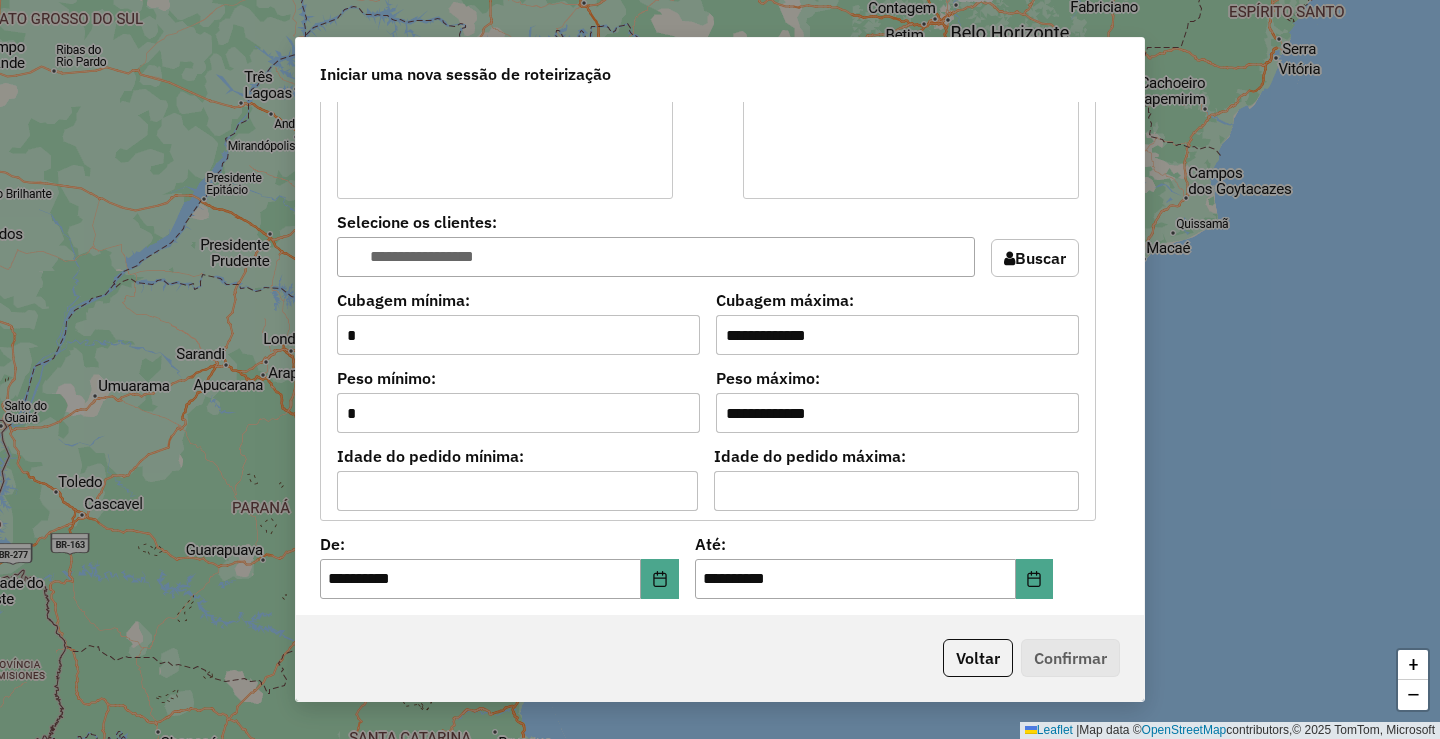 scroll, scrollTop: 2023, scrollLeft: 0, axis: vertical 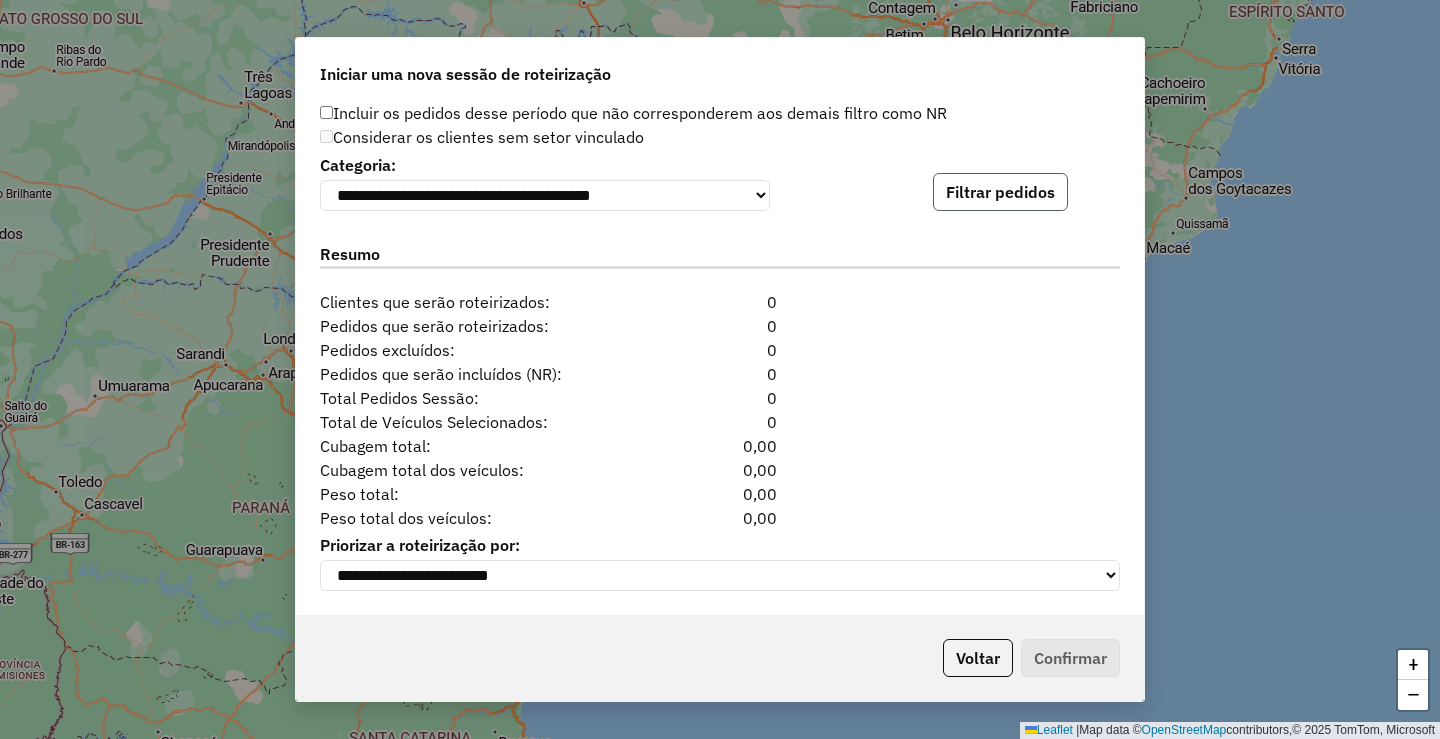 click on "Filtrar pedidos" 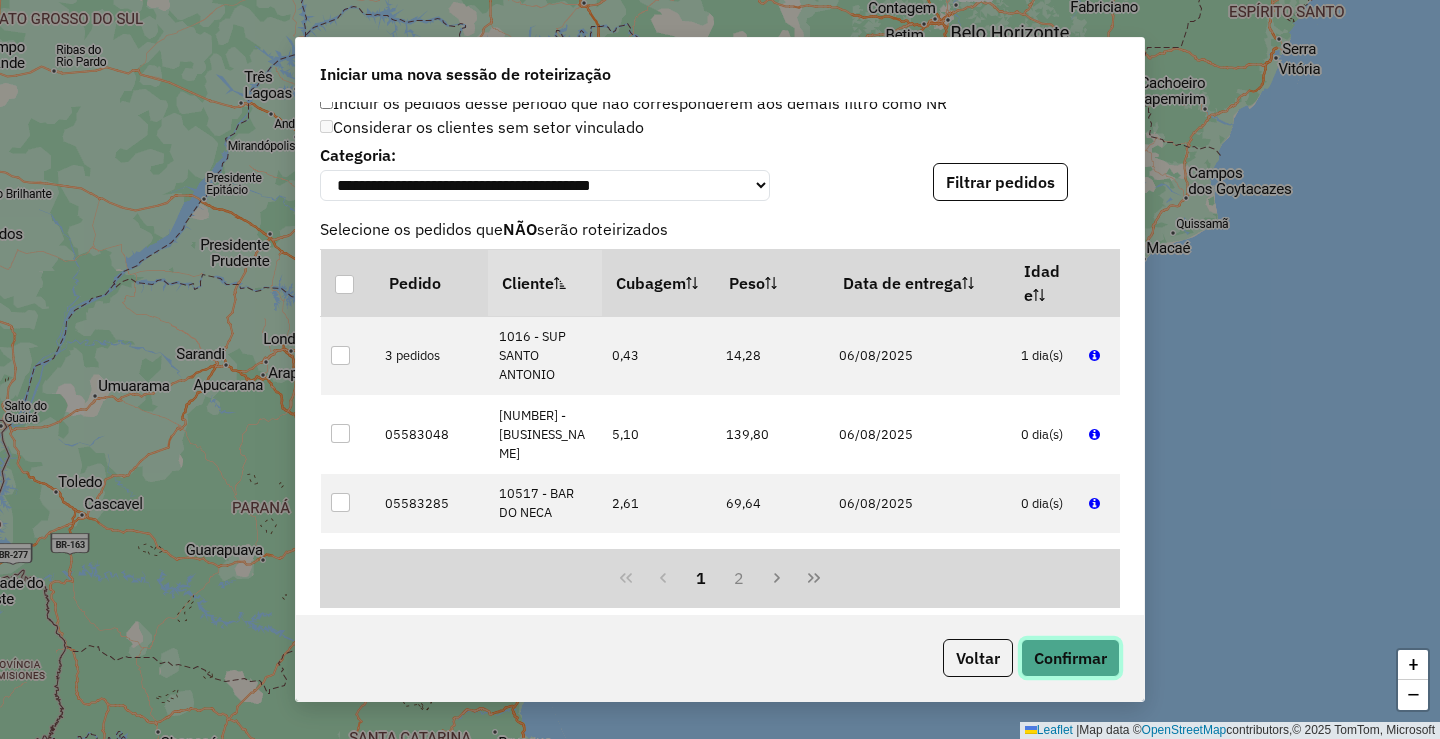 click on "Confirmar" 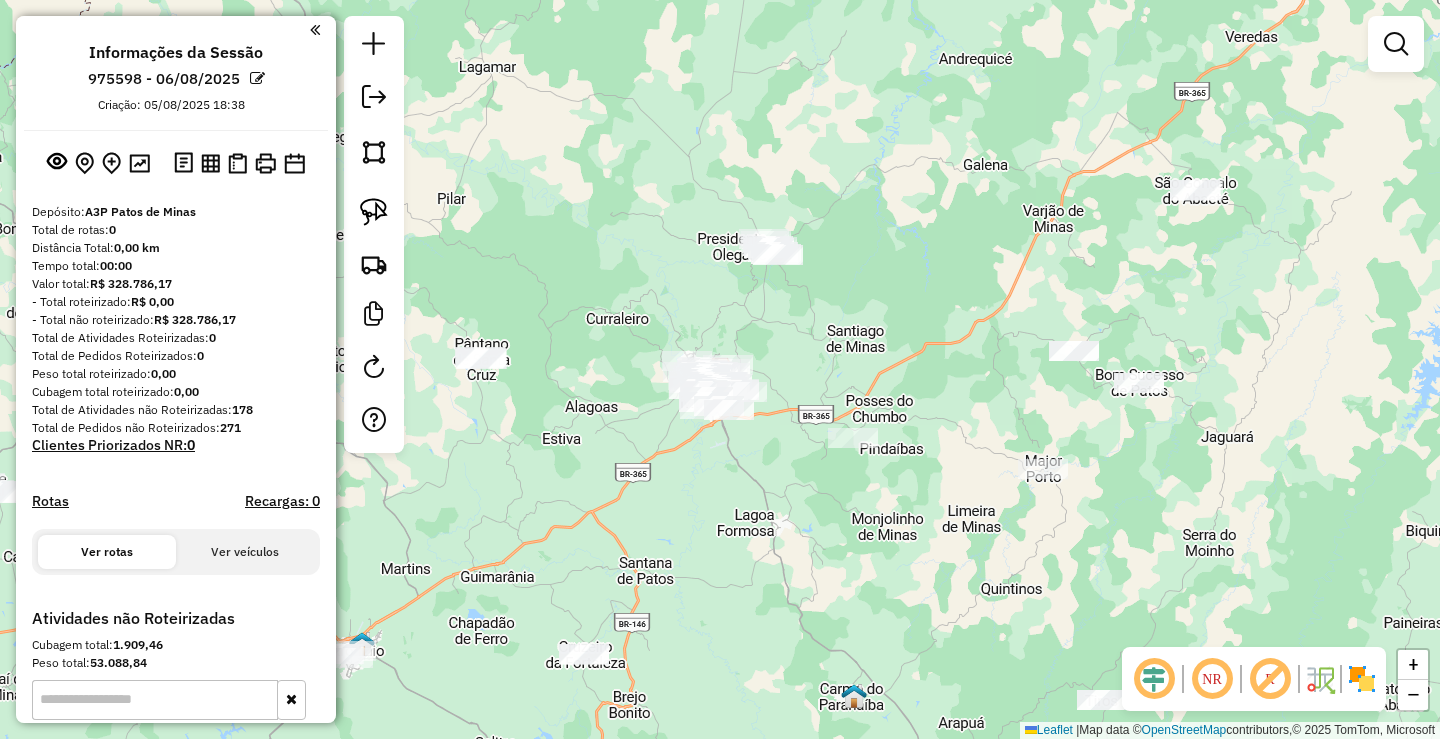 drag, startPoint x: 745, startPoint y: 526, endPoint x: 852, endPoint y: 485, distance: 114.58621 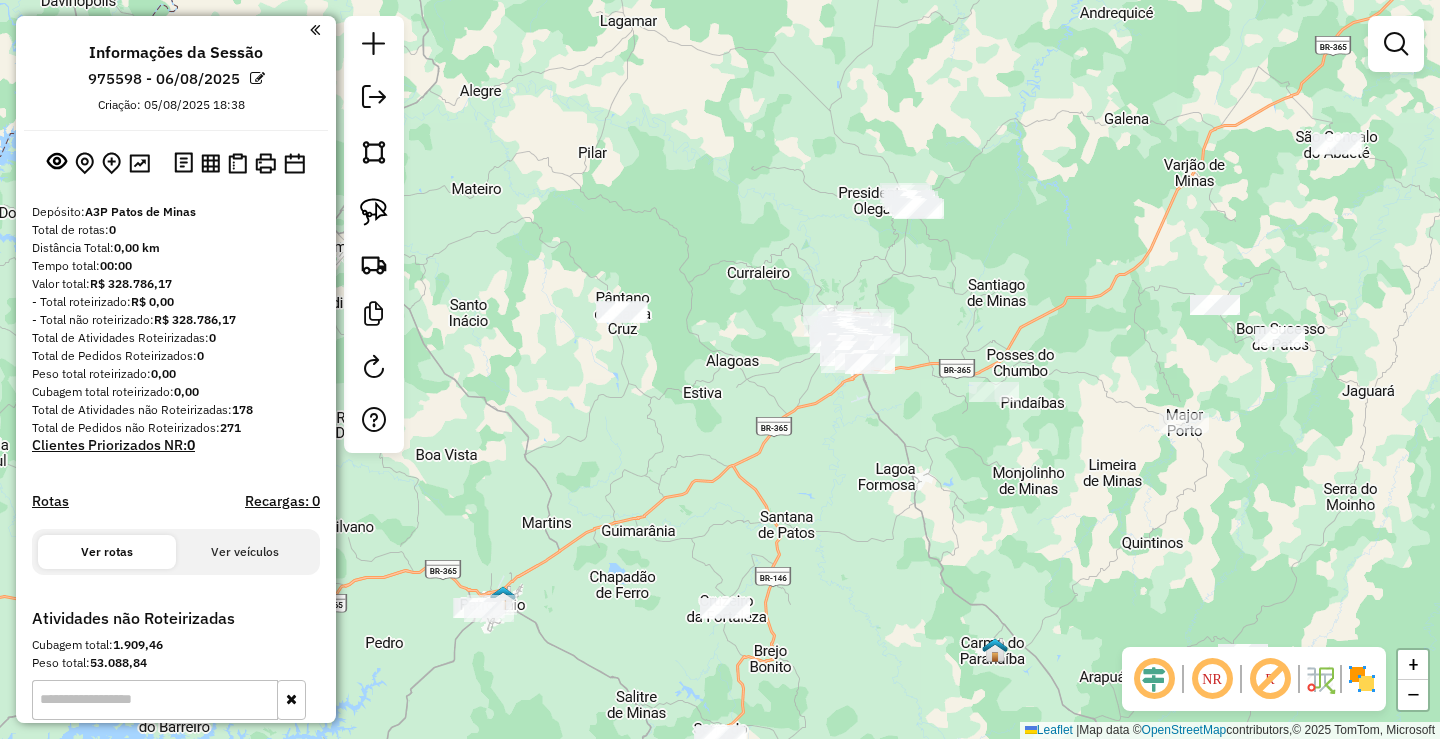 drag, startPoint x: 1390, startPoint y: 42, endPoint x: 1295, endPoint y: 96, distance: 109.27488 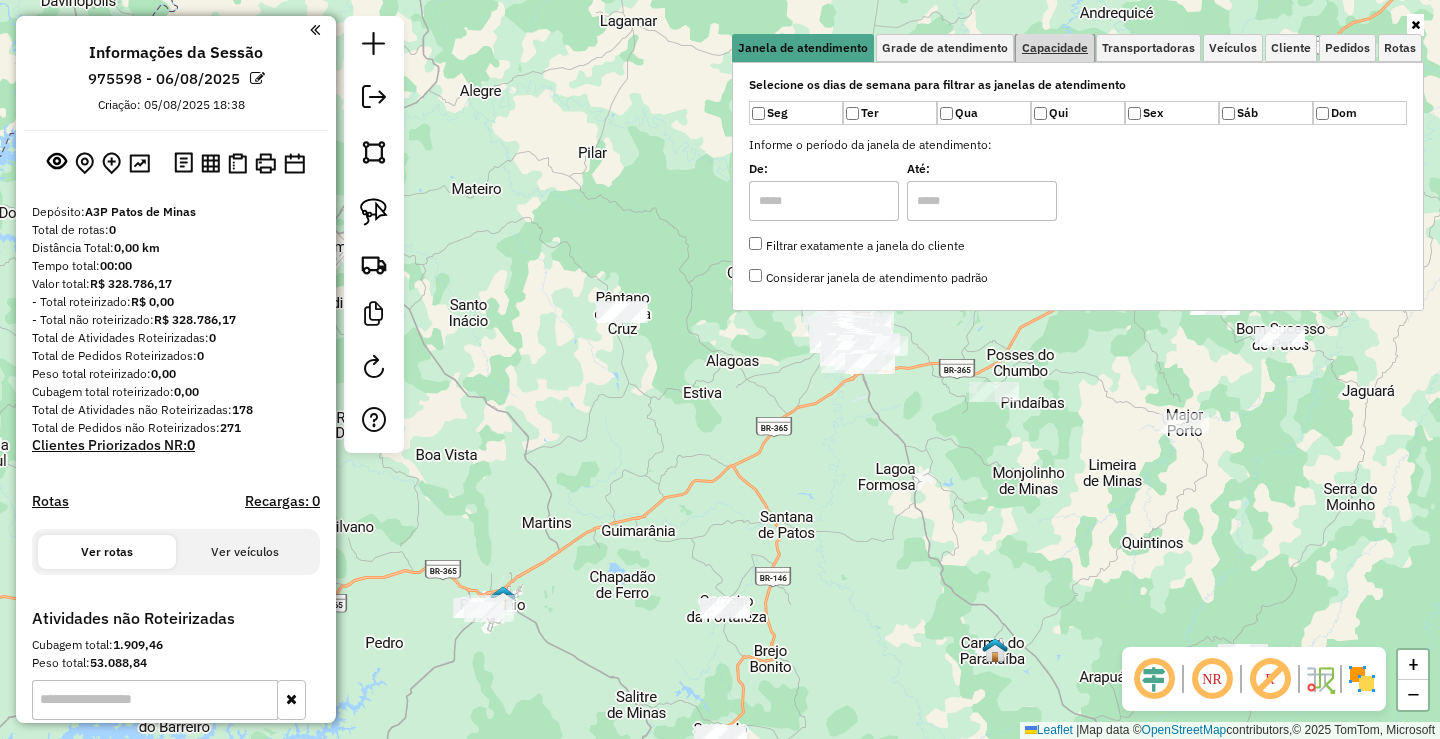 click on "Capacidade" at bounding box center (1055, 48) 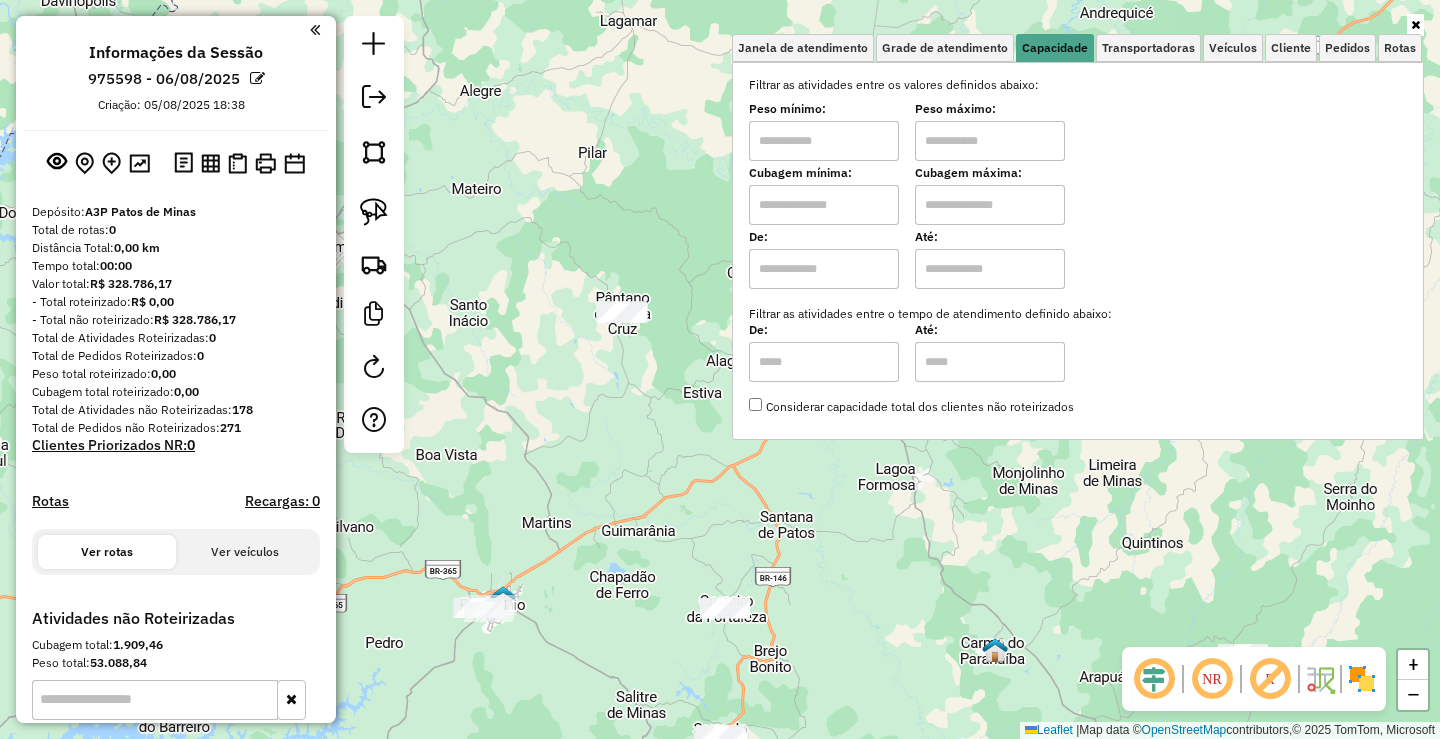 click at bounding box center (824, 141) 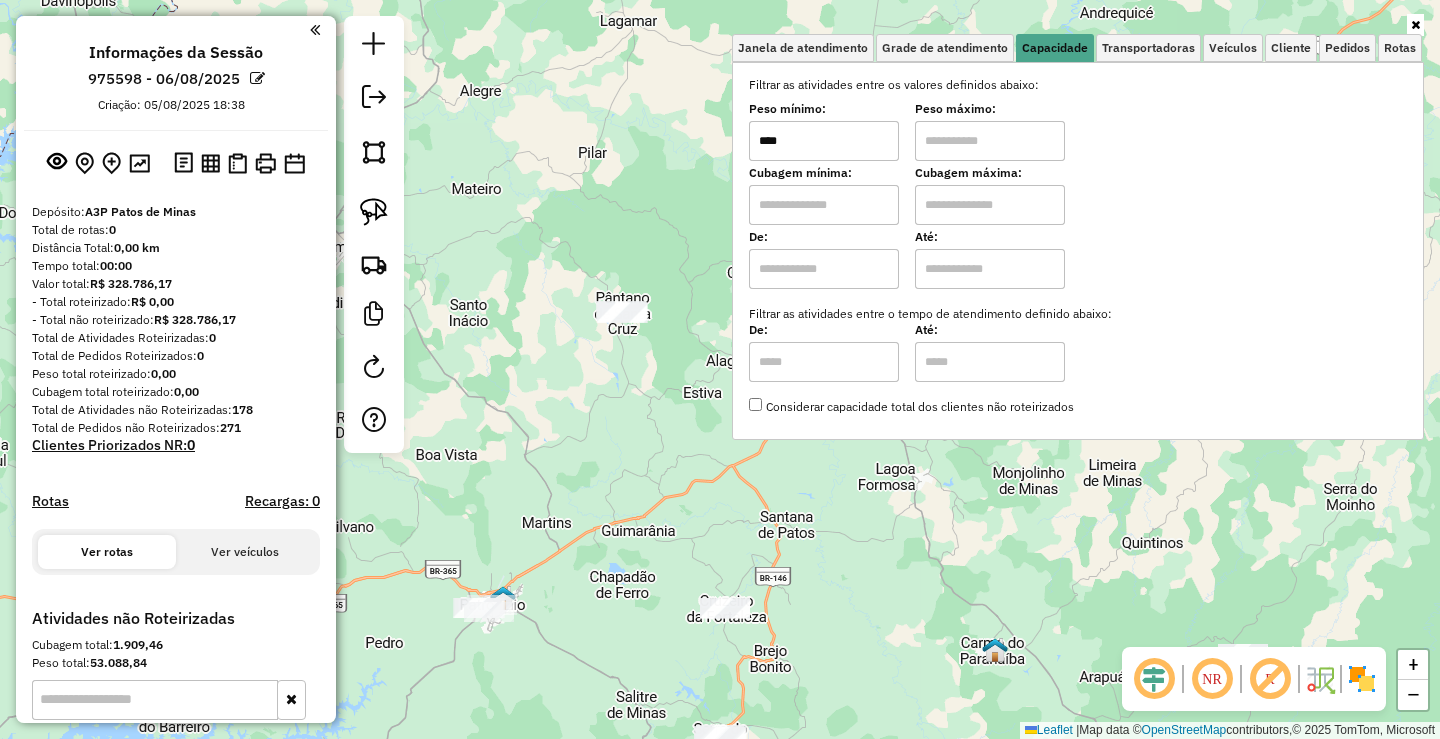 type on "****" 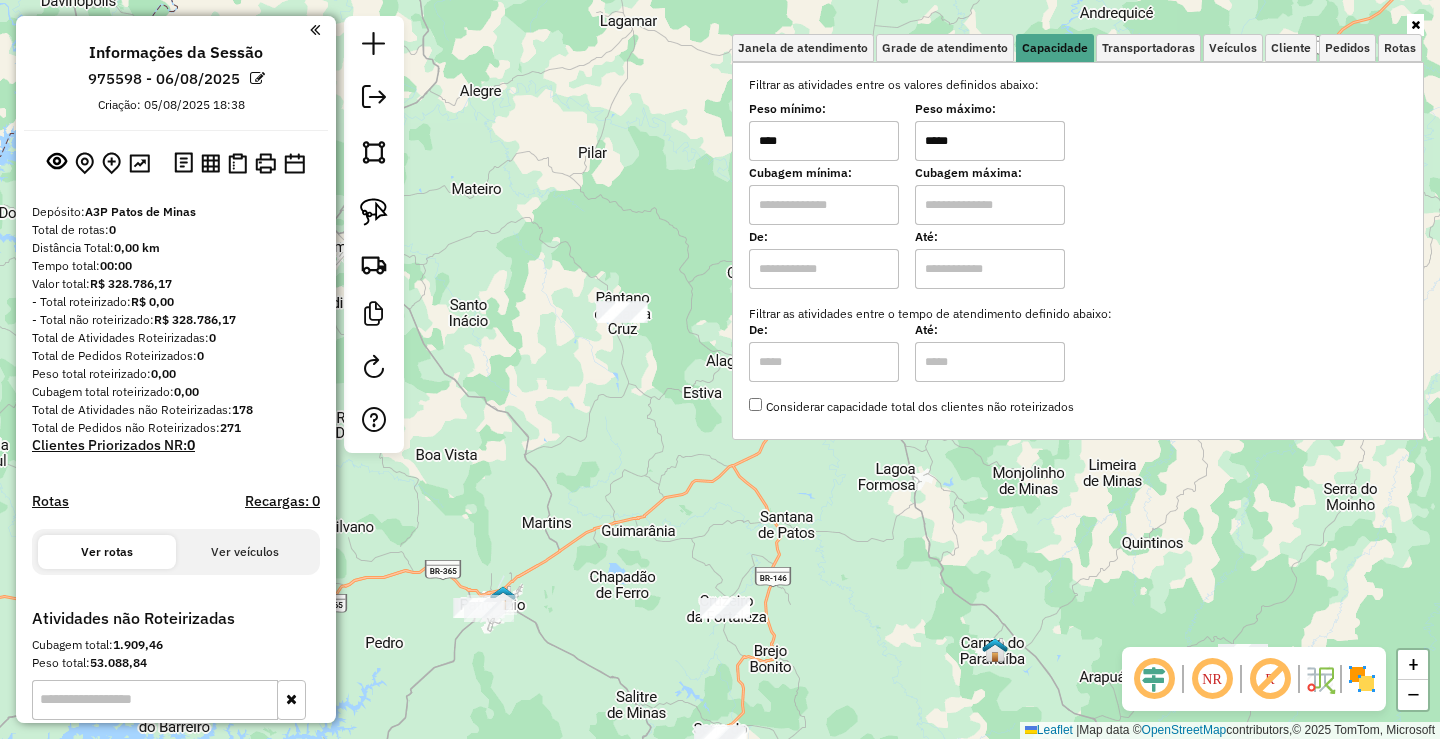 type on "*****" 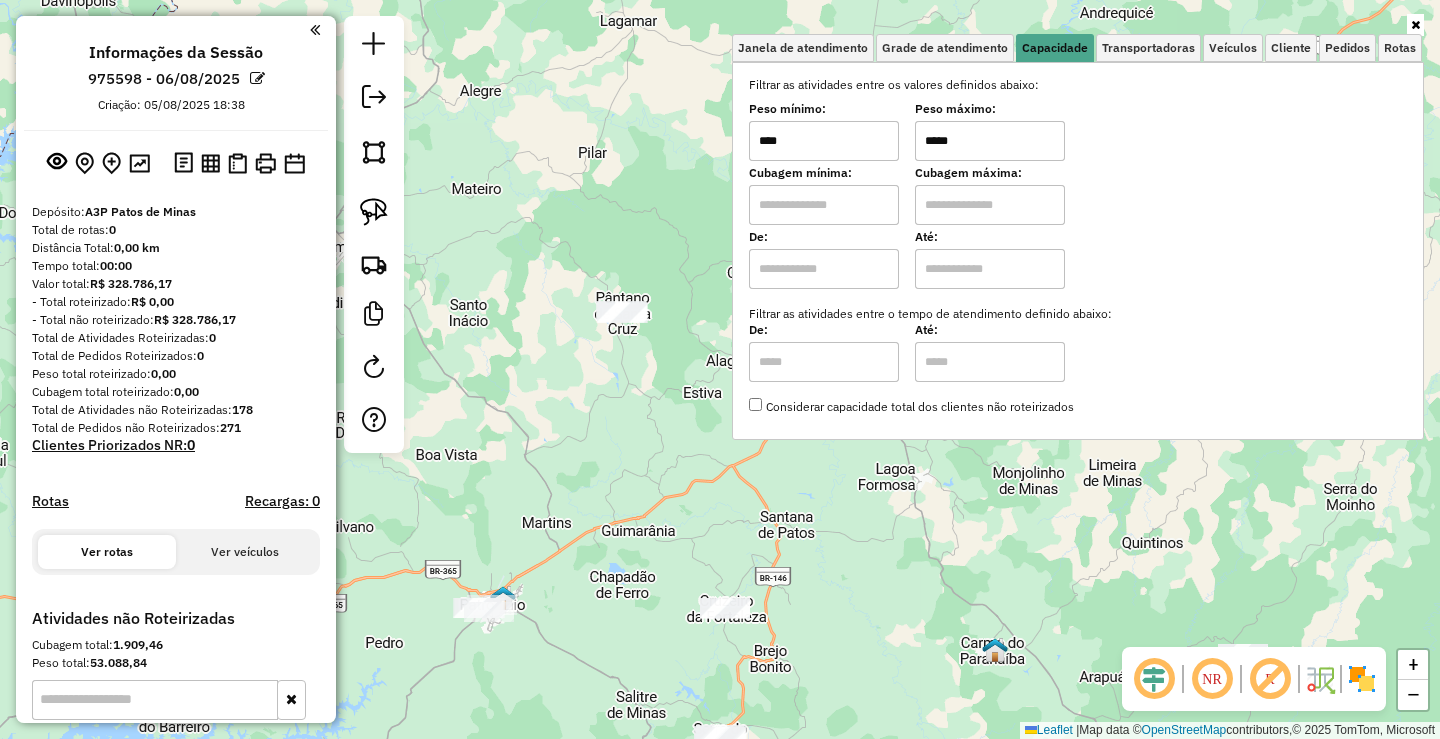 click on "Janela de atendimento Grade de atendimento Capacidade Transportadoras Veículos Cliente Pedidos  Rotas Selecione os dias de semana para filtrar as janelas de atendimento  Seg   Ter   Qua   Qui   Sex   Sáb   Dom  Informe o período da janela de atendimento: De: Até:  Filtrar exatamente a janela do cliente  Considerar janela de atendimento padrão  Selecione os dias de semana para filtrar as grades de atendimento  Seg   Ter   Qua   Qui   Sex   Sáb   Dom   Considerar clientes sem dia de atendimento cadastrado  Clientes fora do dia de atendimento selecionado Filtrar as atividades entre os valores definidos abaixo:  Peso mínimo:  ****  Peso máximo:  *****  Cubagem mínima:   Cubagem máxima:   De:   Até:  Filtrar as atividades entre o tempo de atendimento definido abaixo:  De:   Até:   Considerar capacidade total dos clientes não roteirizados Transportadora: Selecione um ou mais itens Tipo de veículo: Selecione um ou mais itens Veículo: Selecione um ou mais itens Motorista: Selecione um ou mais itens De:" 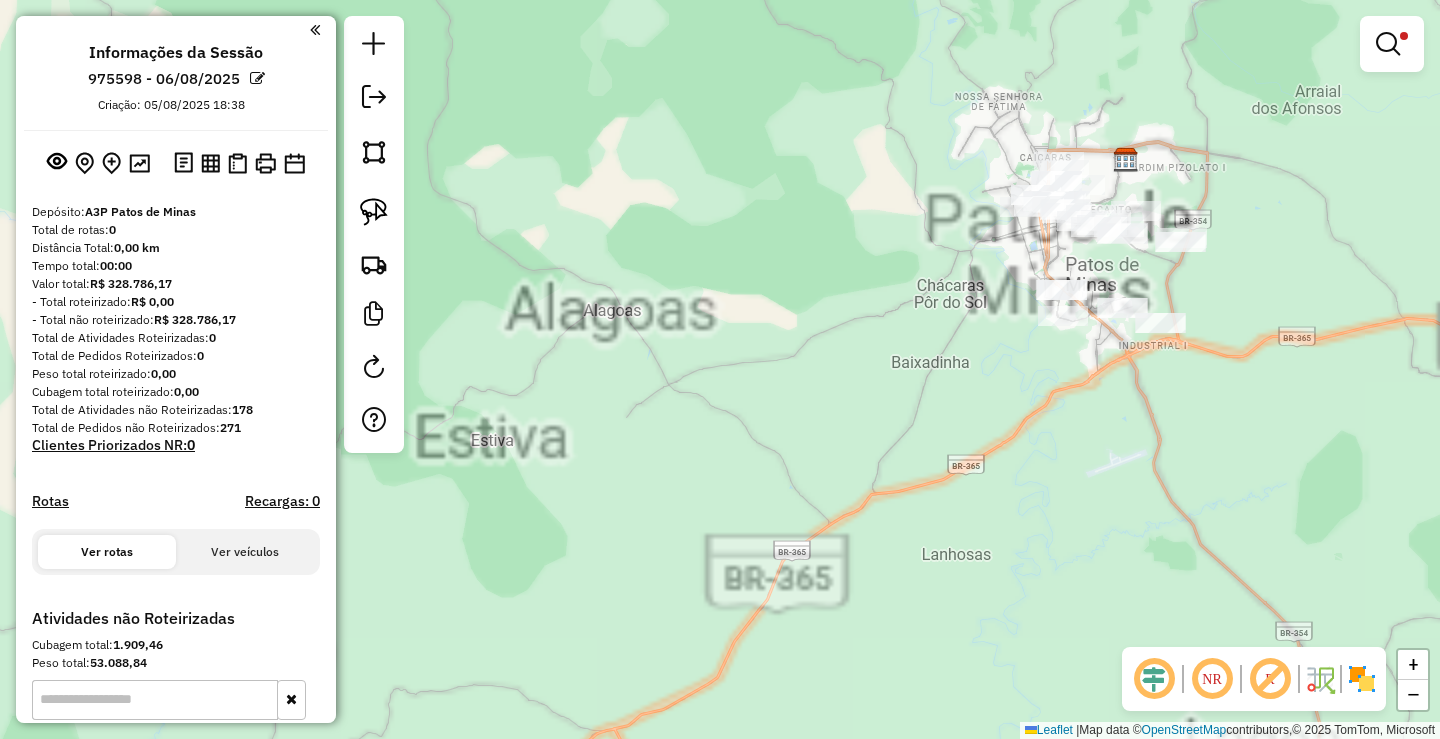 drag, startPoint x: 778, startPoint y: 401, endPoint x: 709, endPoint y: 435, distance: 76.922035 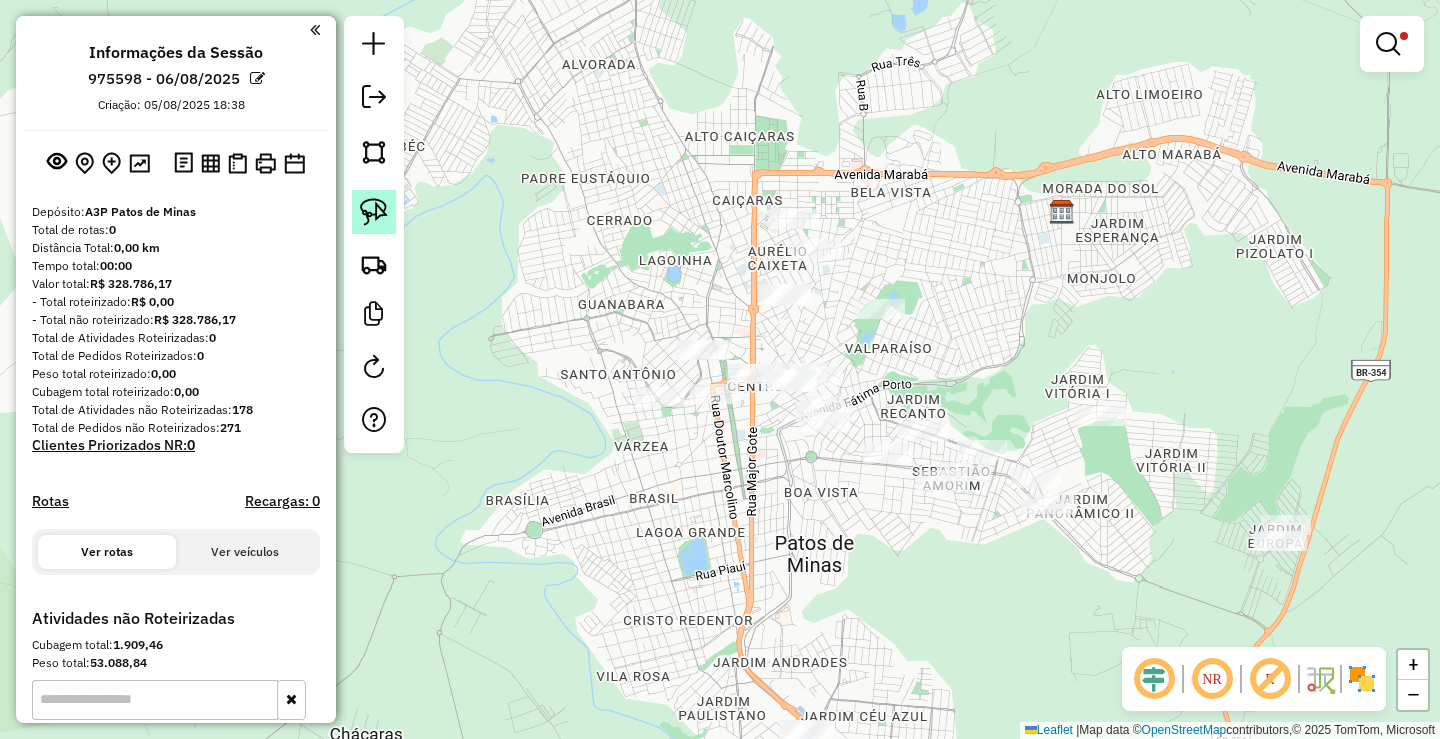 click 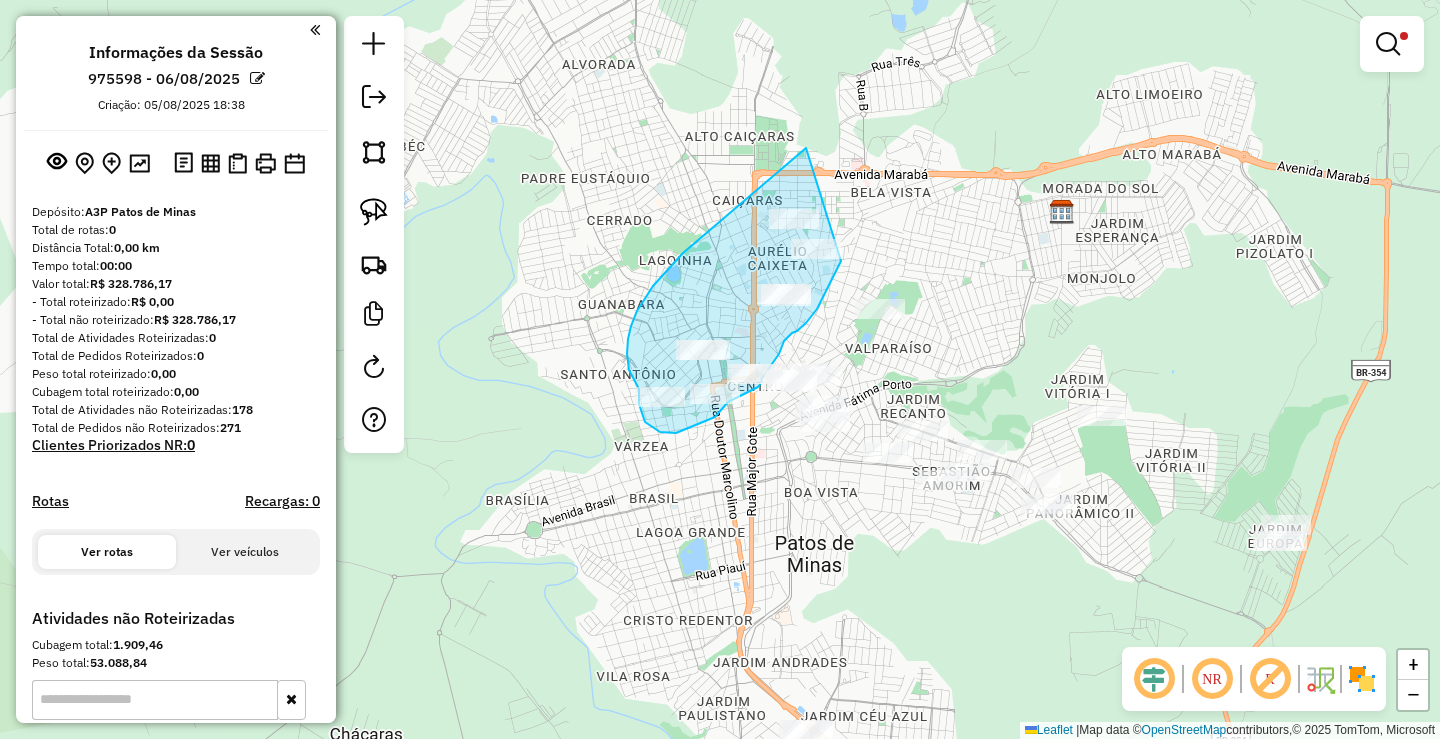 drag, startPoint x: 806, startPoint y: 148, endPoint x: 841, endPoint y: 261, distance: 118.29624 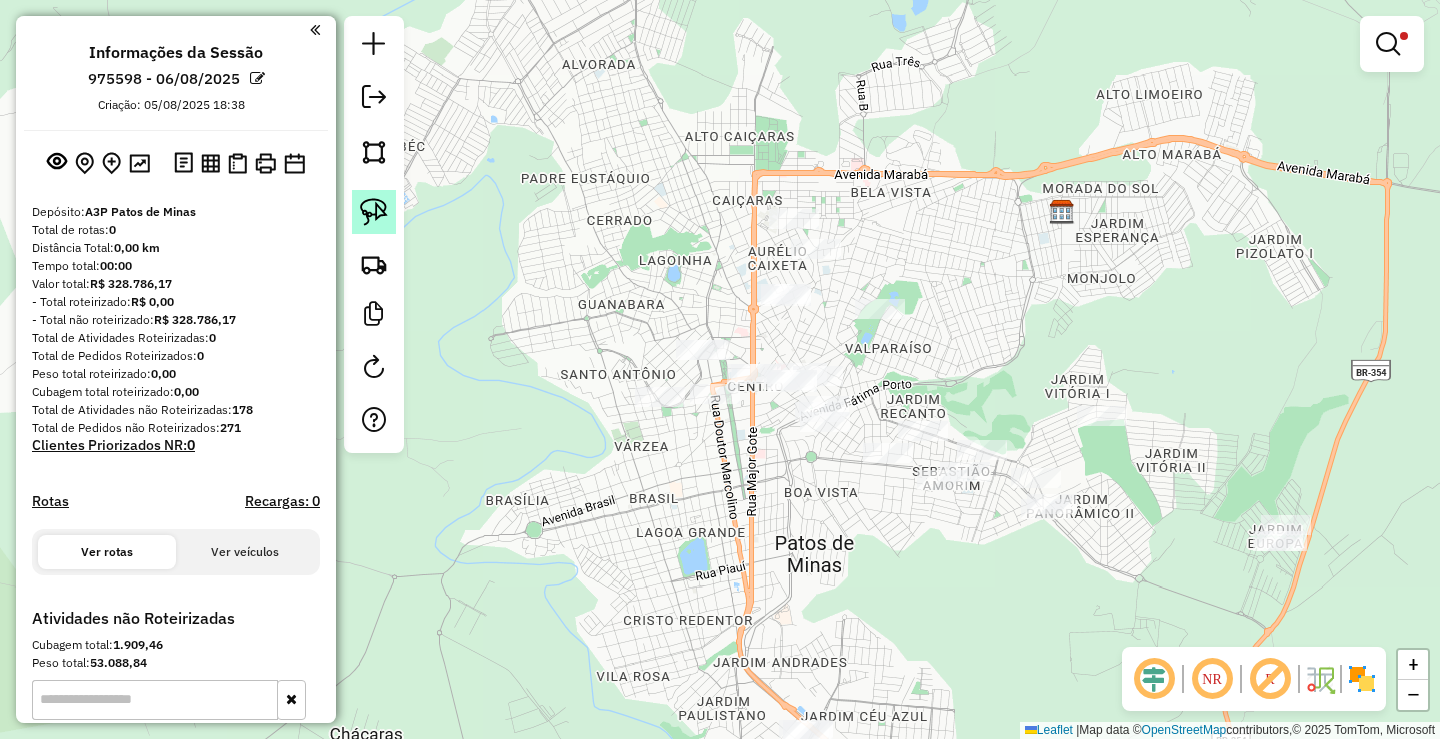 click 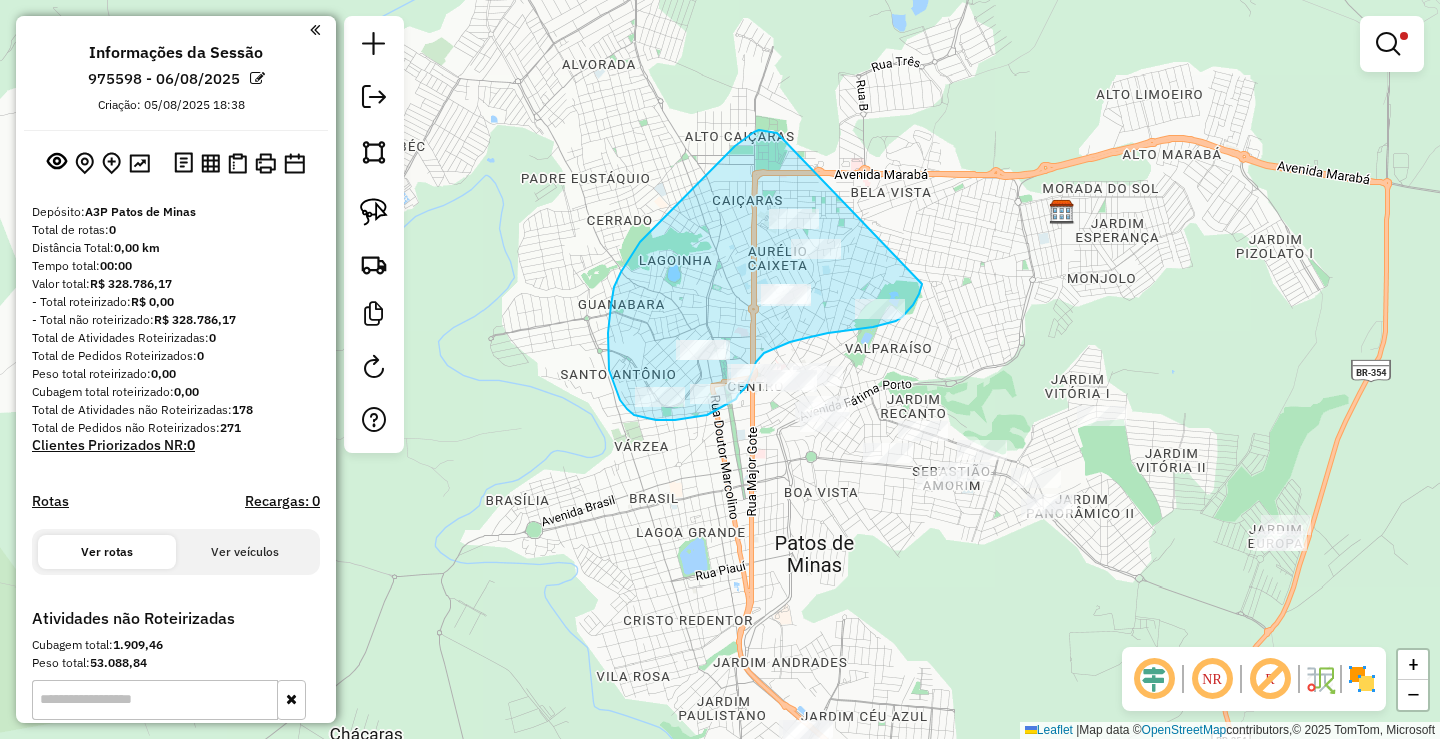 drag, startPoint x: 754, startPoint y: 132, endPoint x: 910, endPoint y: 302, distance: 230.72928 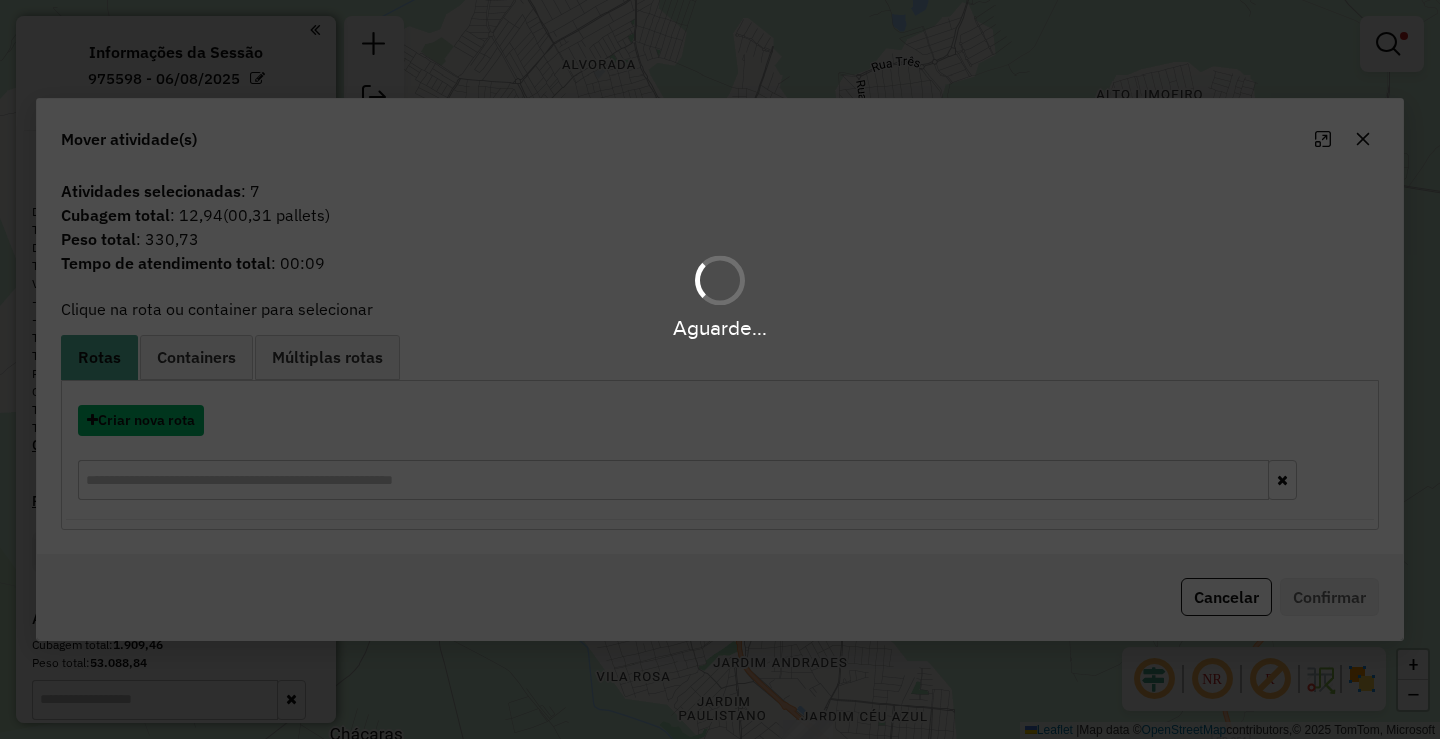 click on "Criar nova rota" at bounding box center [141, 420] 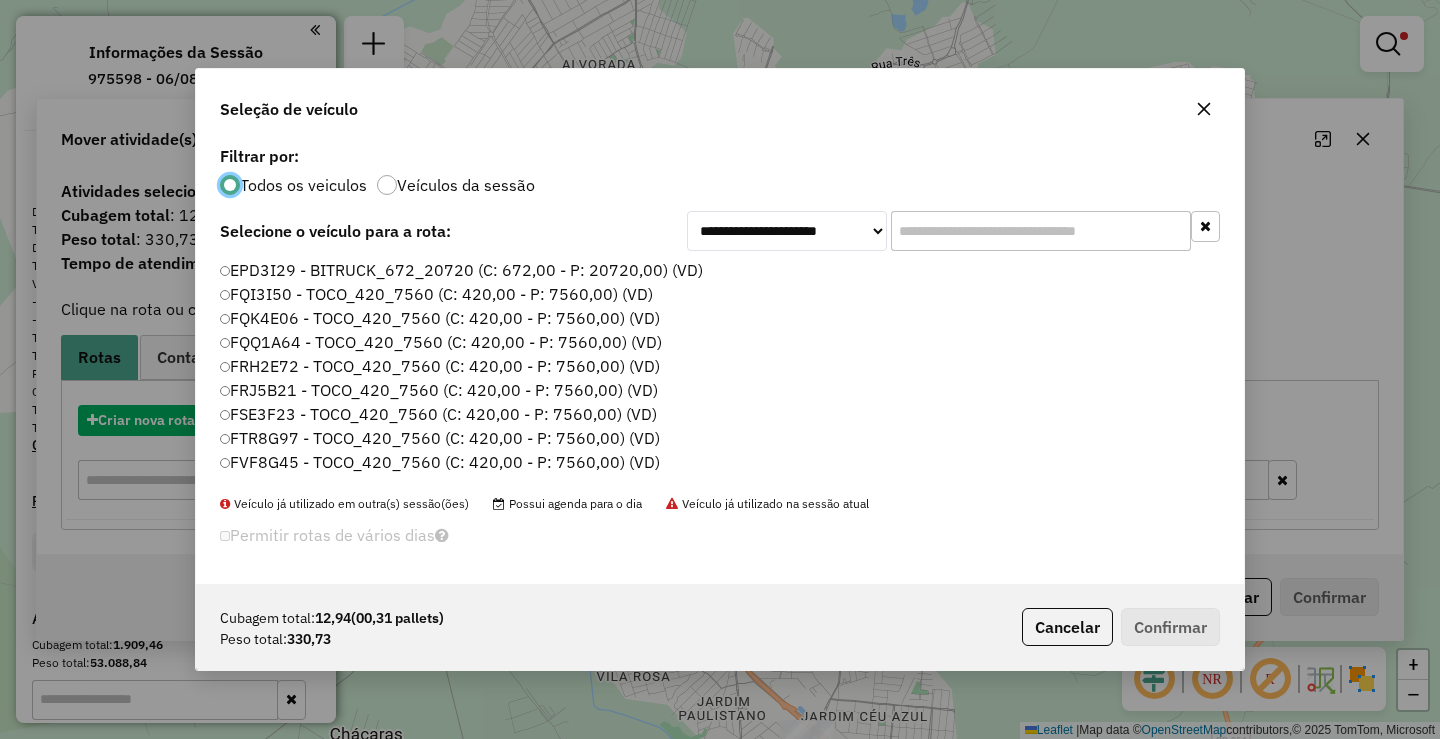 scroll, scrollTop: 11, scrollLeft: 6, axis: both 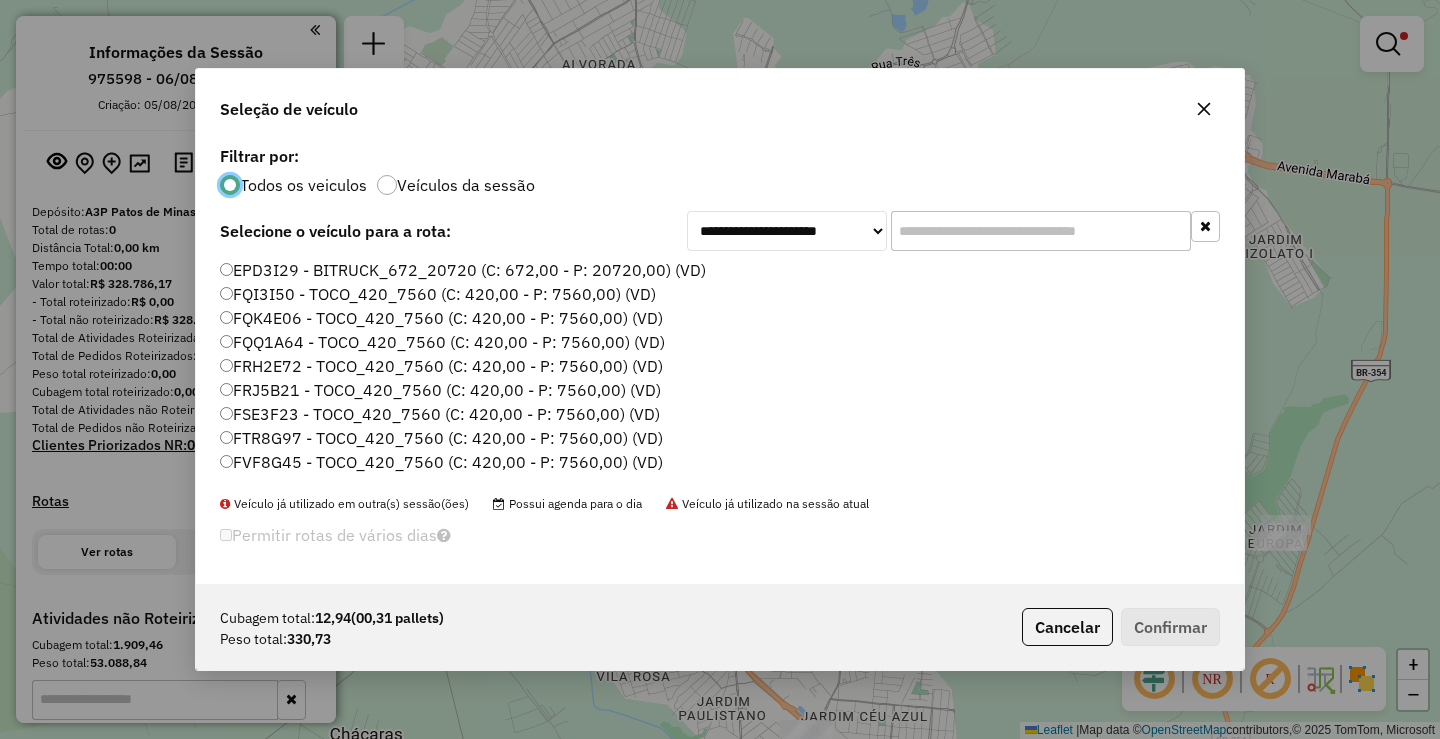 click on "**********" 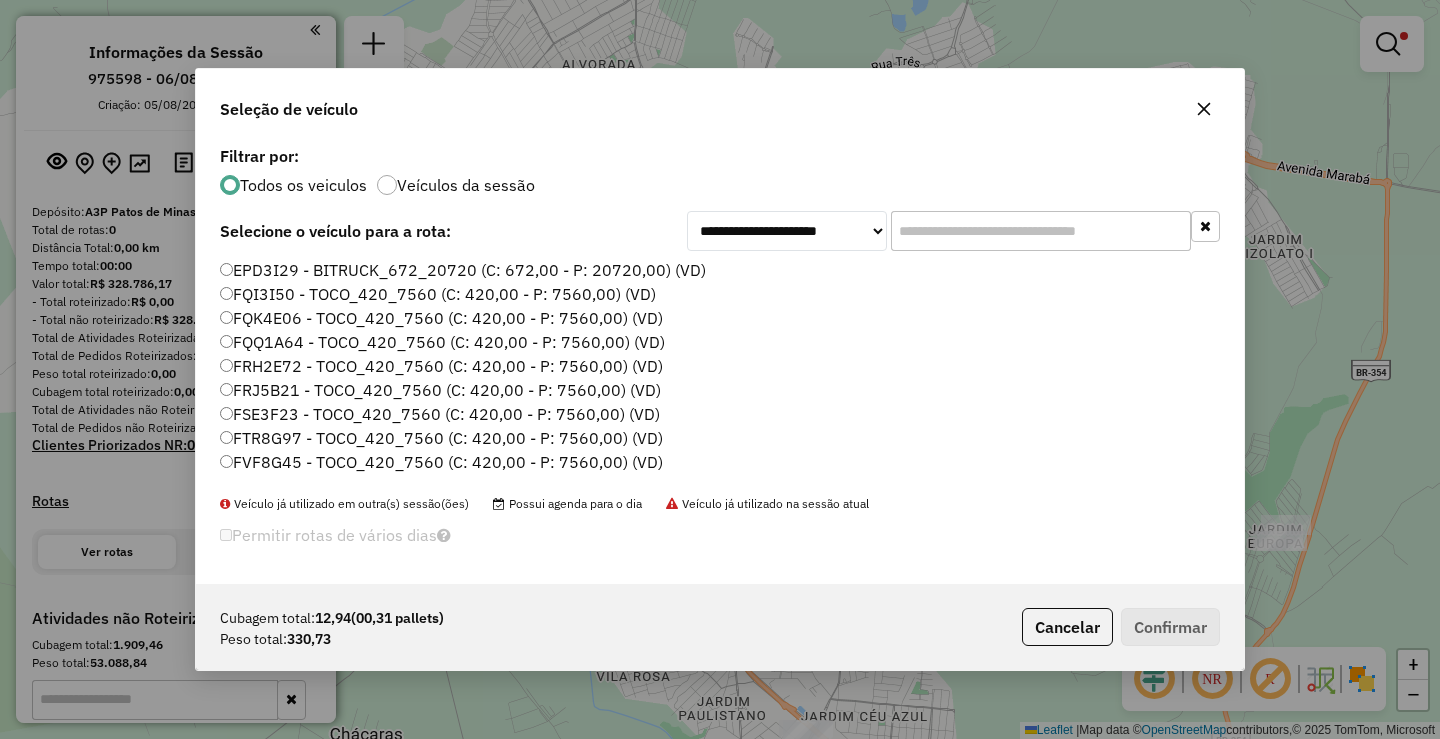 click on "**********" 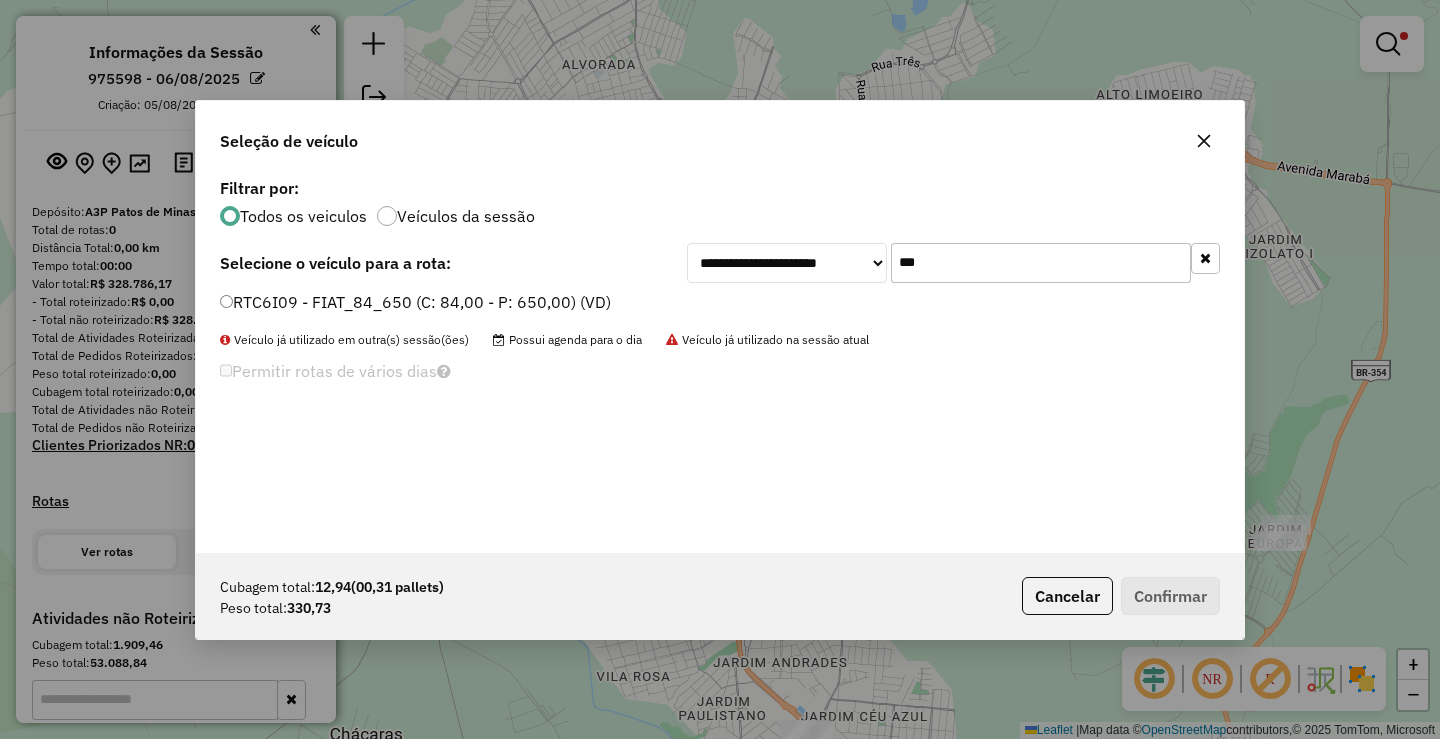 type on "***" 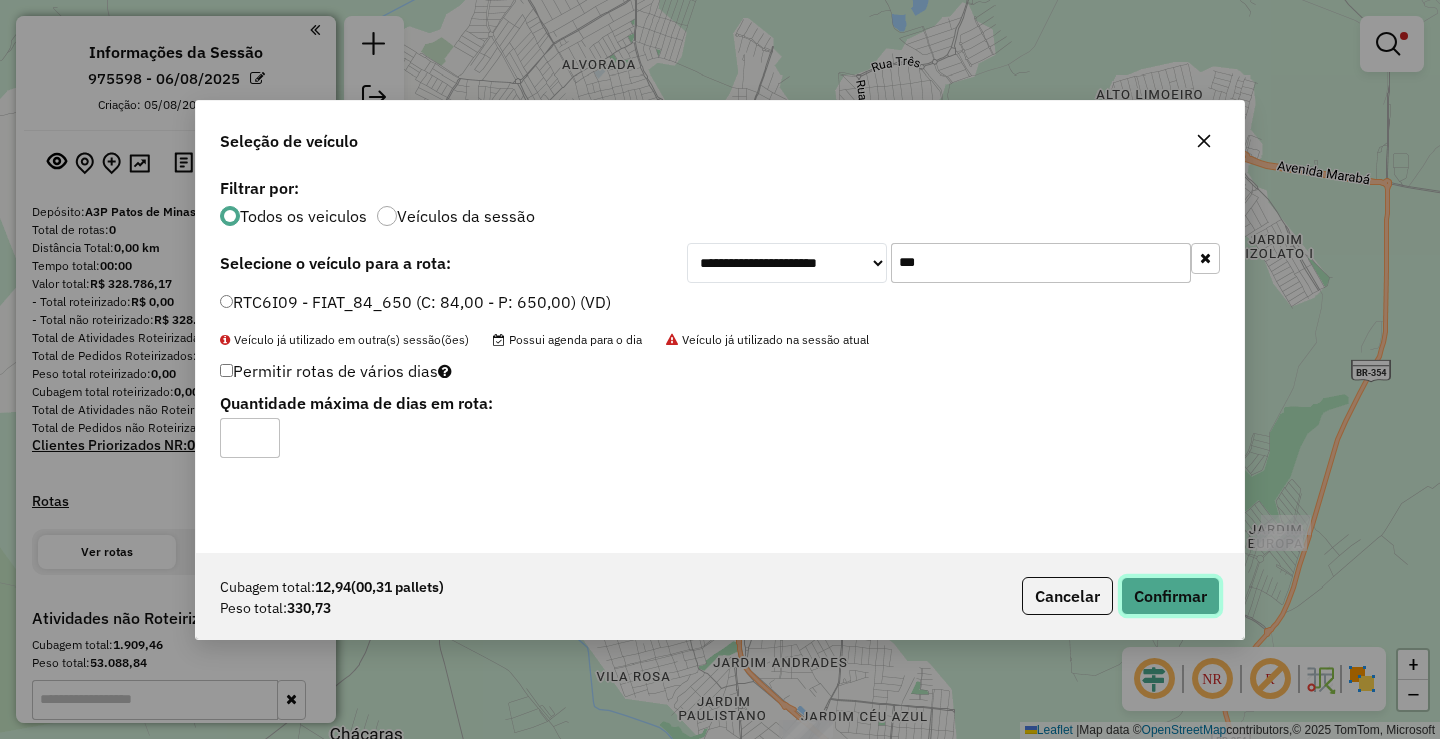 click on "Confirmar" 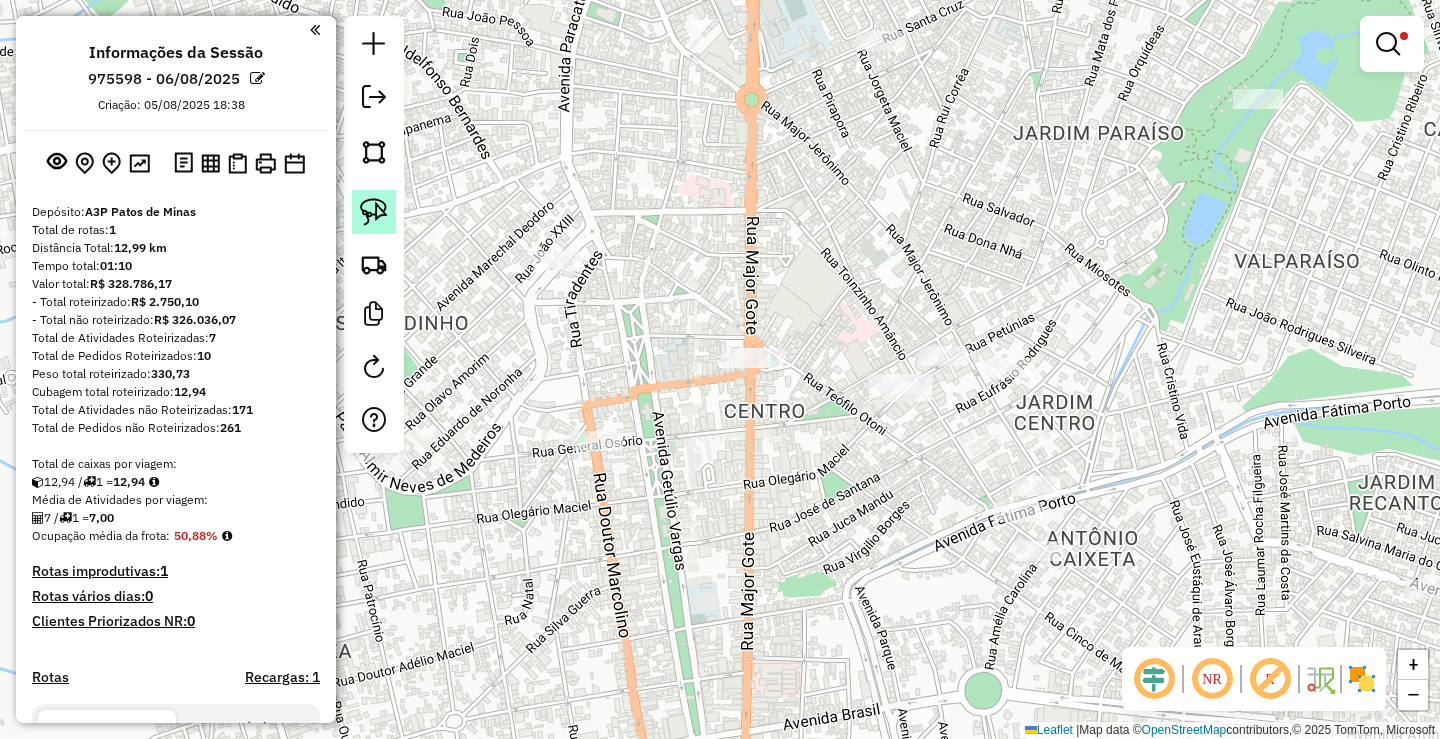 click 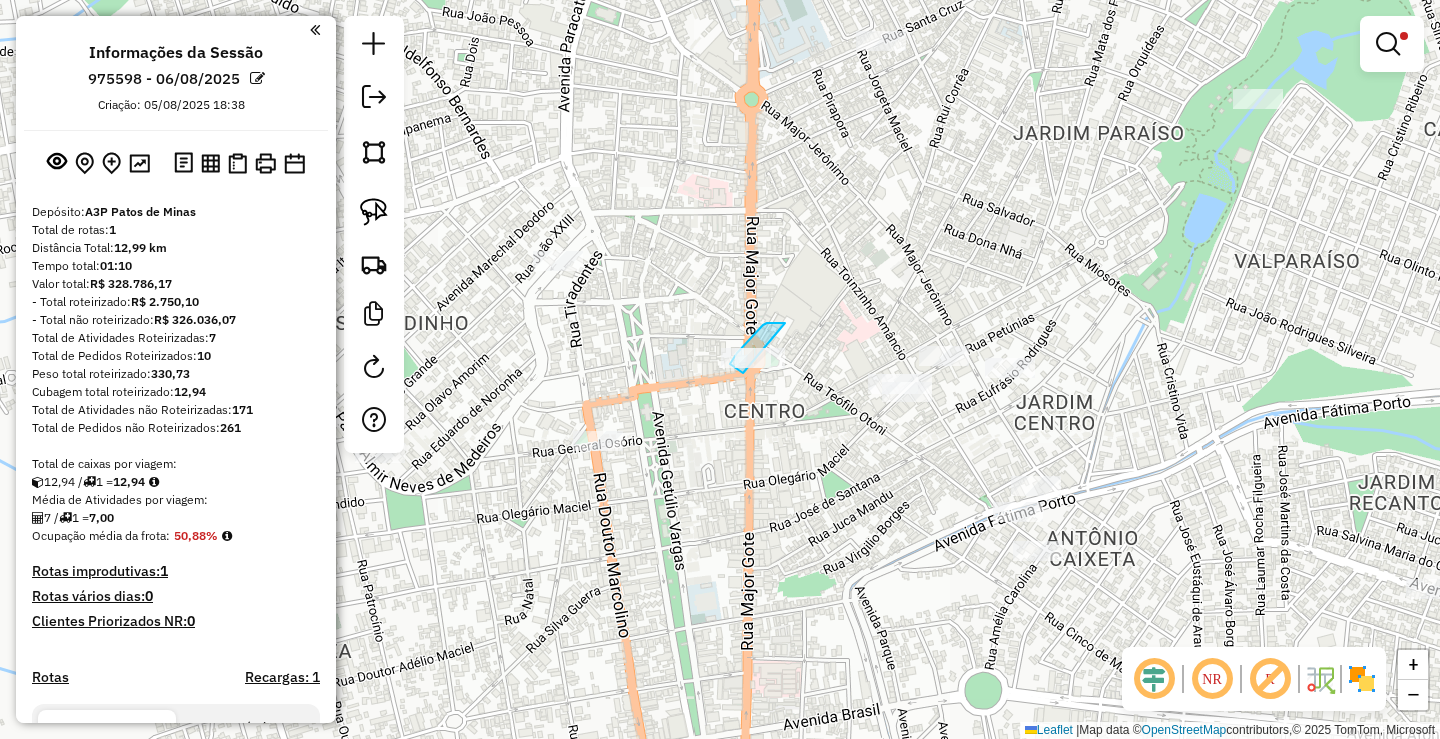drag, startPoint x: 765, startPoint y: 324, endPoint x: 768, endPoint y: 382, distance: 58.077534 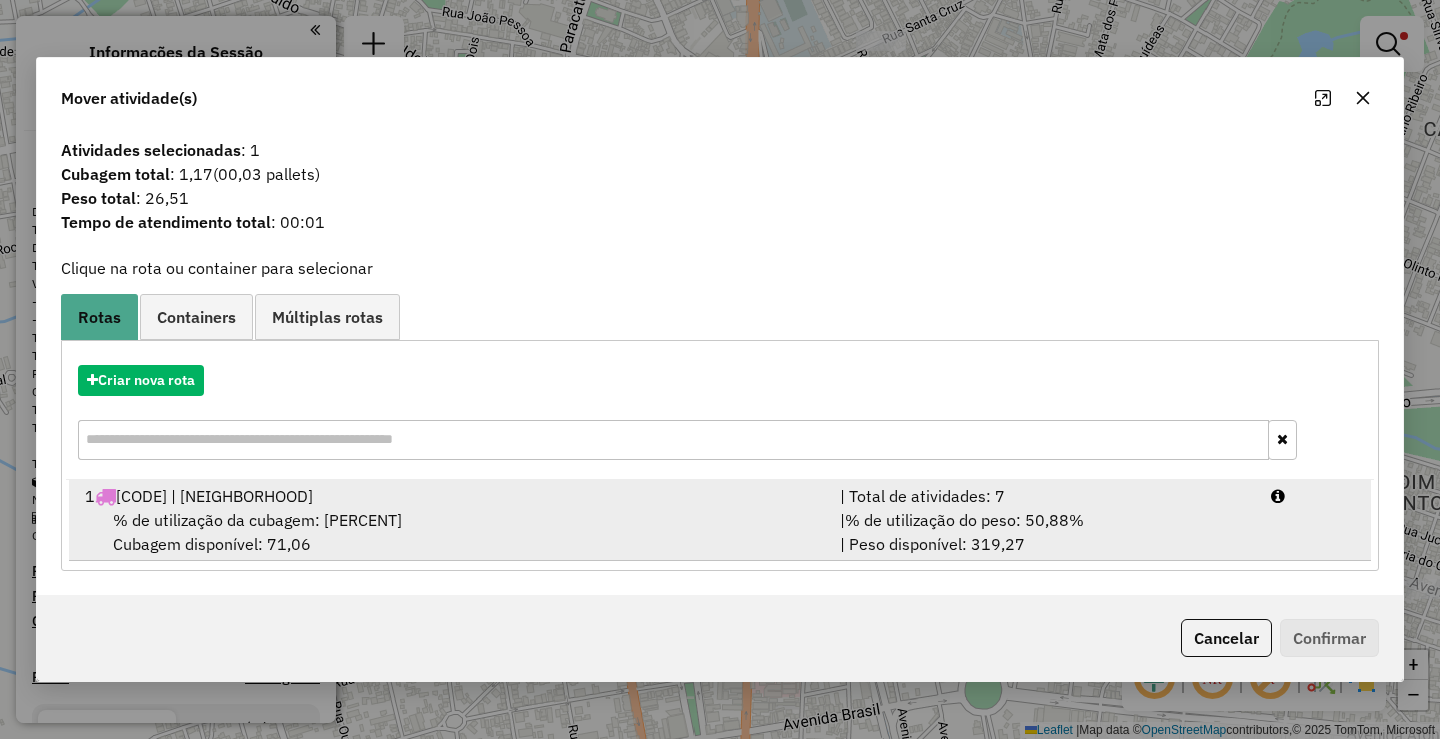 click on "|  % de utilização do peso: 50,88%  | Peso disponível: 319,27" at bounding box center [1043, 532] 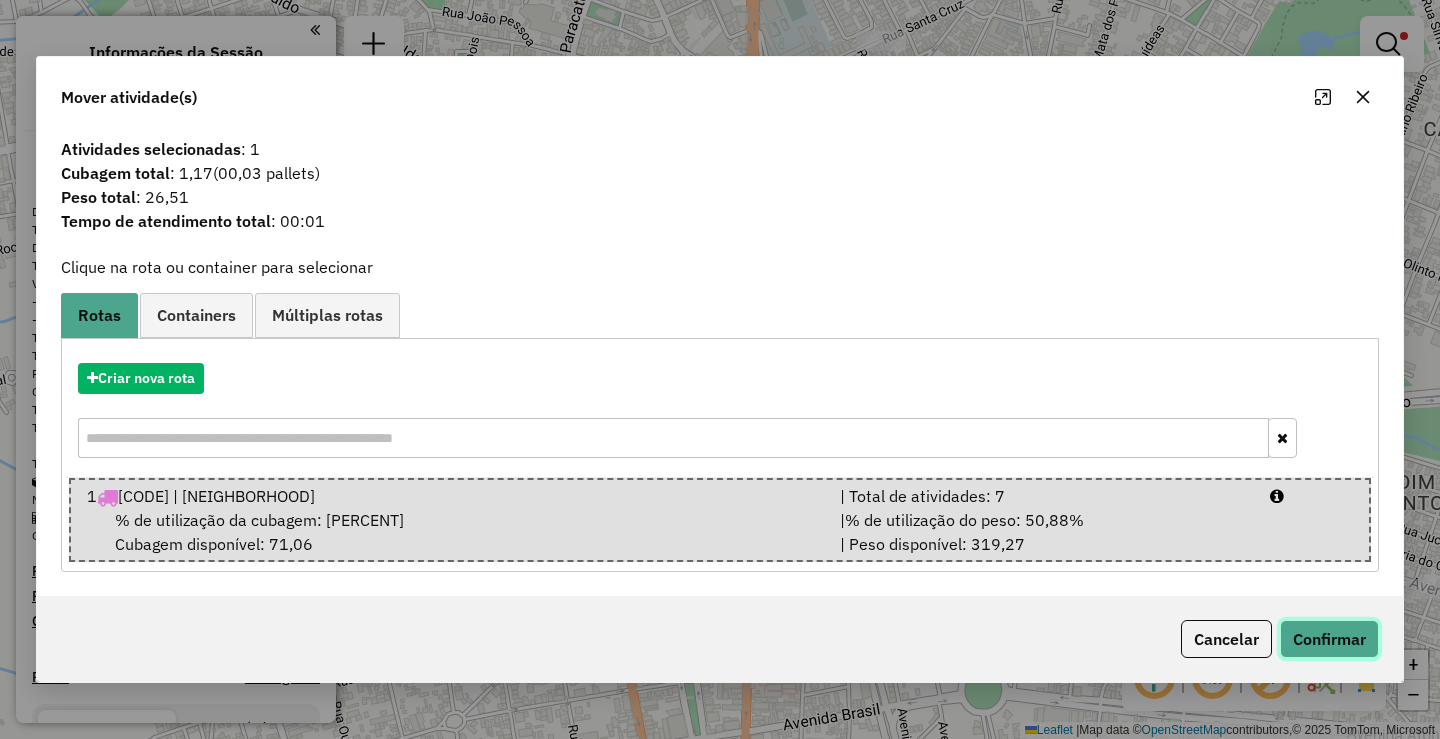 click on "Confirmar" 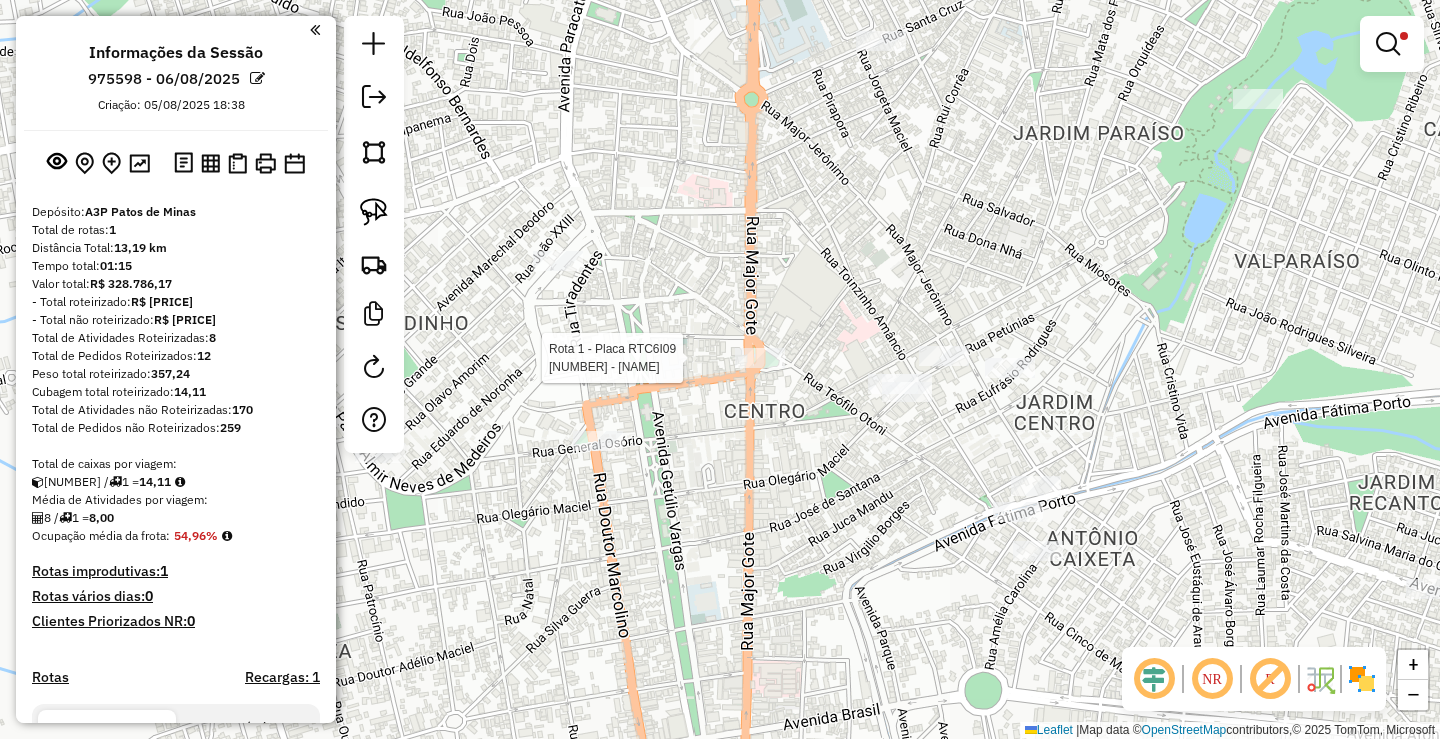 select on "**********" 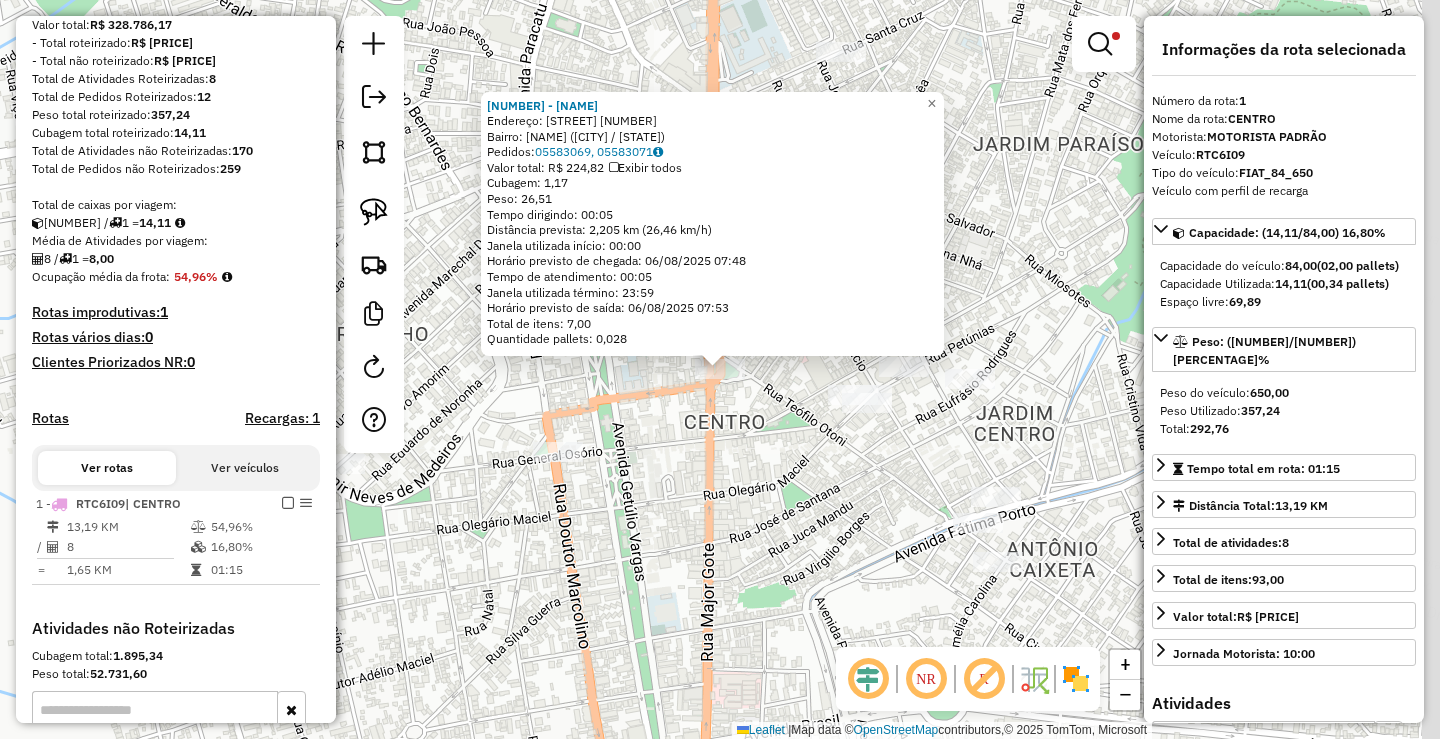 scroll, scrollTop: 515, scrollLeft: 0, axis: vertical 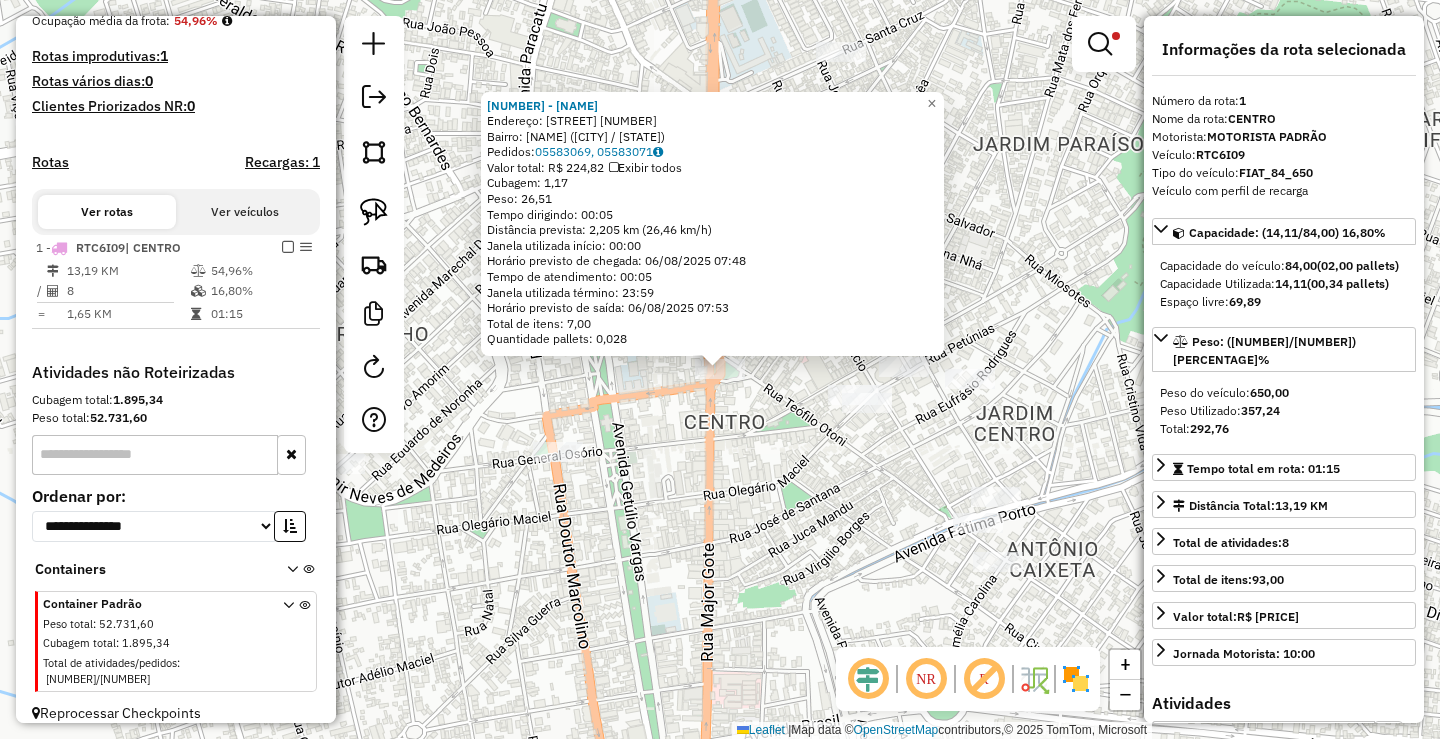 drag, startPoint x: 667, startPoint y: 477, endPoint x: 703, endPoint y: 485, distance: 36.878178 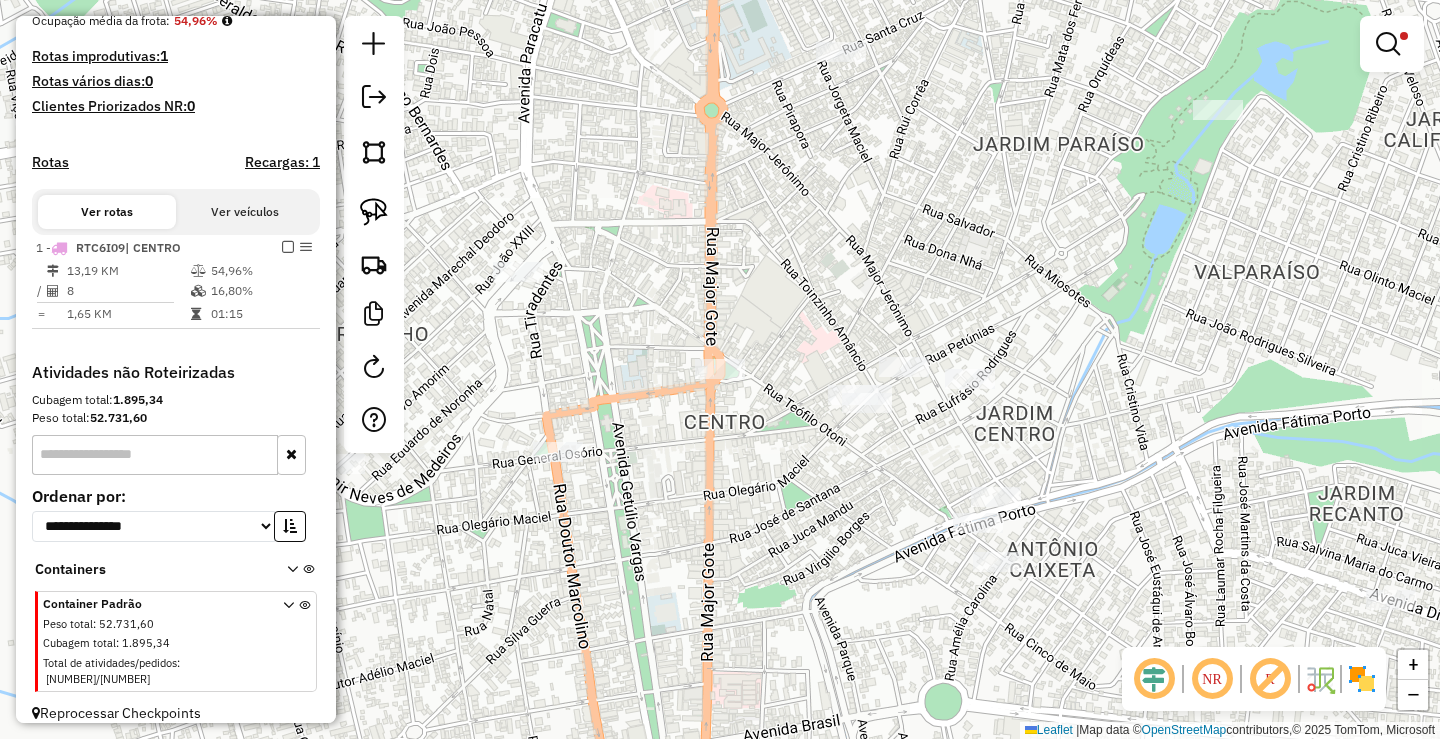click on "31197 - EMBUTIDOS BOM TEMPER  Endereço:  SANTA CLARA DE ASSI 27   Bairro: JARDIM ESPERANCA (PATOS DE MINAS / MG)   Pedidos:  05583069, 05583071   Valor total: R$ 224,82   Exibir todos   Cubagem: 1,17  Peso: 26,51  Tempo dirigindo: 00:05   Distância prevista: 2,205 km (26,46 km/h)   Janela utilizada início: 00:00   Horário previsto de chegada: 06/08/2025 07:48   Tempo de atendimento: 00:05   Janela utilizada término: 23:59   Horário previsto de saída: 06/08/2025 07:53   Total de itens: 7,00   Quantidade pallets: 0,028  × Limpar filtros Janela de atendimento Grade de atendimento Capacidade Transportadoras Veículos Cliente Pedidos  Rotas Selecione os dias de semana para filtrar as janelas de atendimento  Seg   Ter   Qua   Qui   Sex   Sáb   Dom  Informe o período da janela de atendimento: De: Até:  Filtrar exatamente a janela do cliente  Considerar janela de atendimento padrão  Selecione os dias de semana para filtrar as grades de atendimento  Seg   Ter   Qua   Qui   Sex   Sáb   Dom   Peso mínimo:" 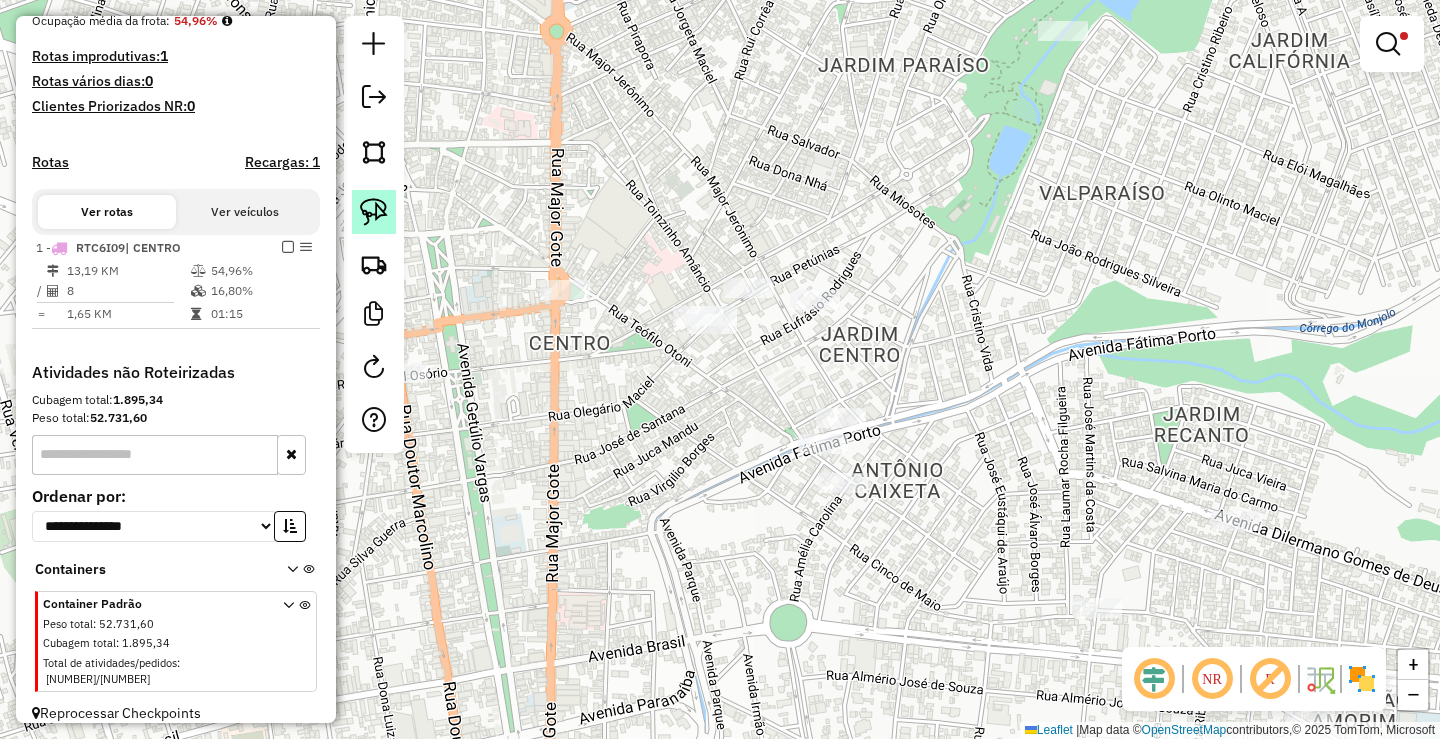 click 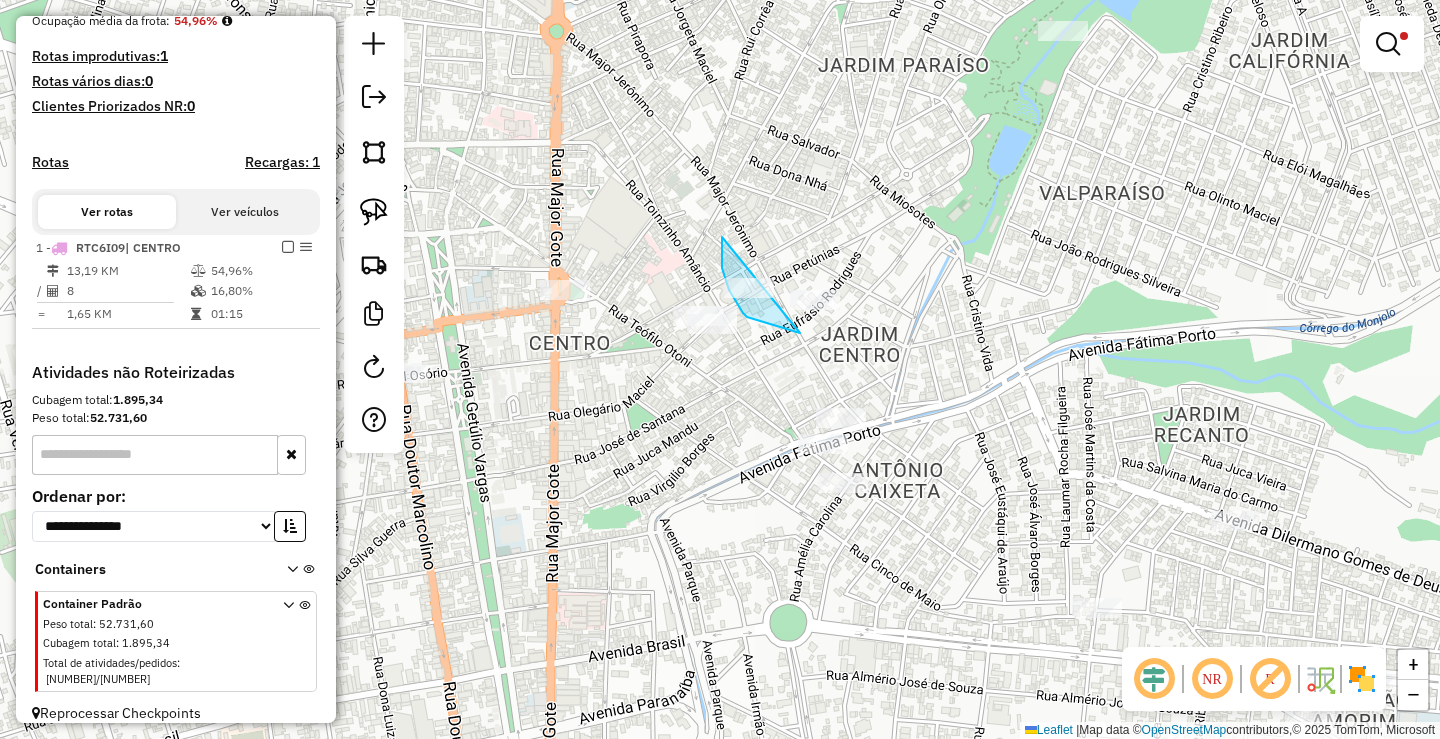 drag, startPoint x: 722, startPoint y: 237, endPoint x: 859, endPoint y: 296, distance: 149.16434 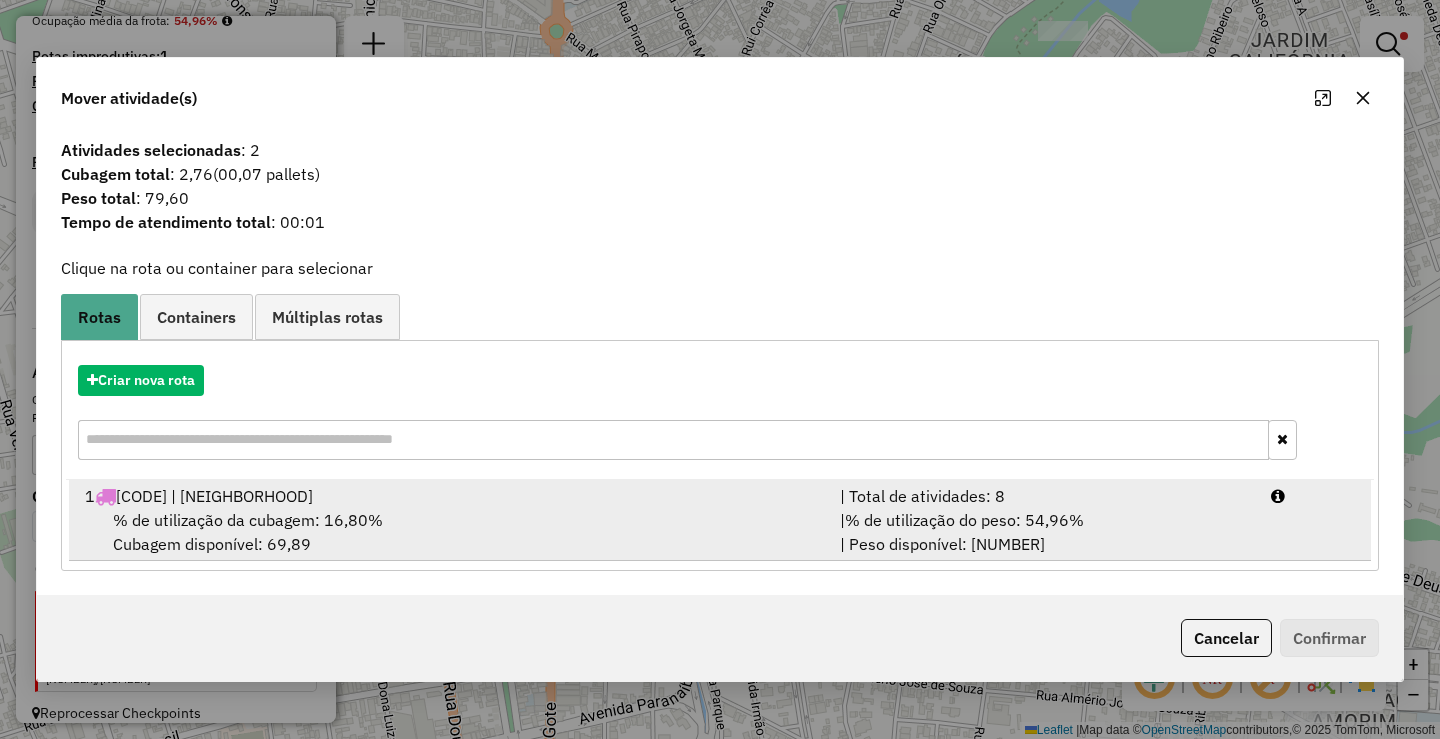 click on "|  % de utilização do peso: 54,96%  | Peso disponível: 292,76" at bounding box center (1043, 532) 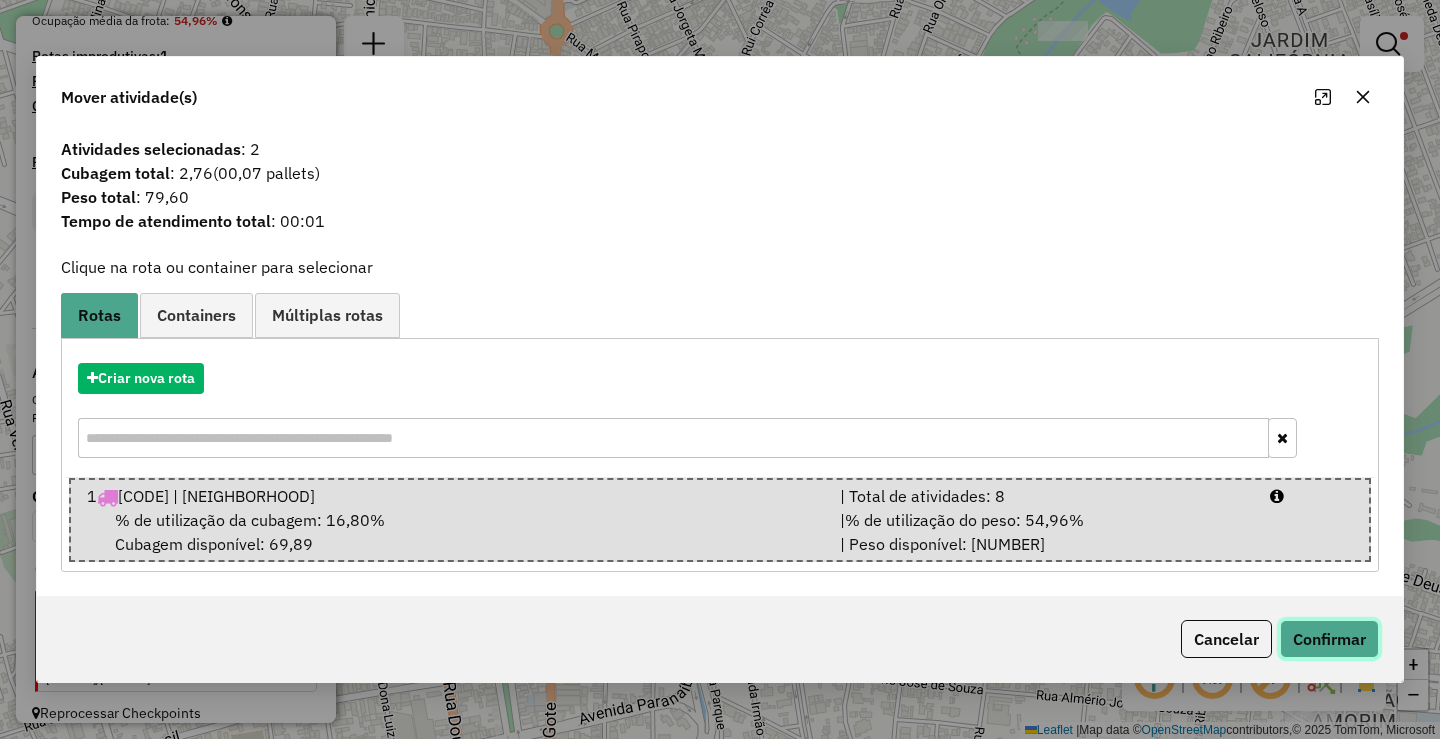 click on "Confirmar" 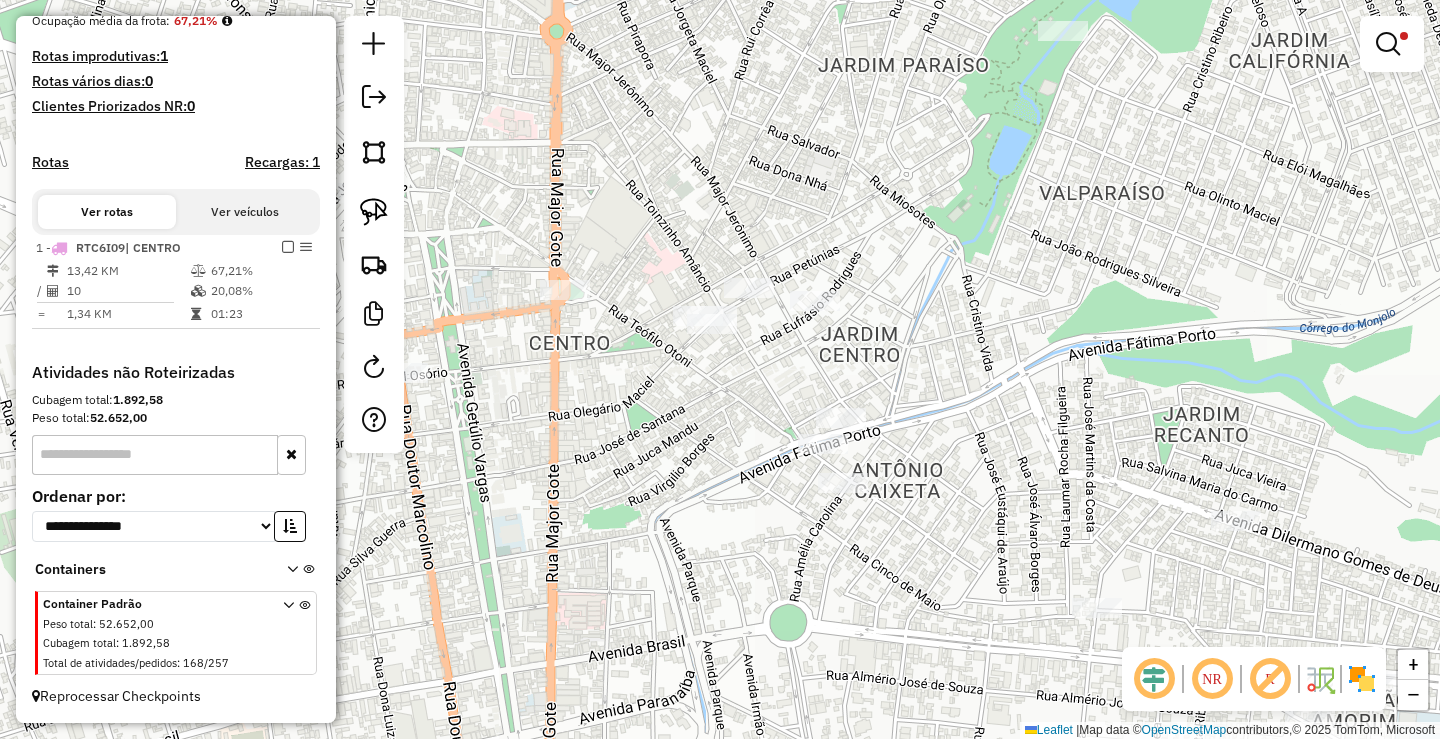 select on "**********" 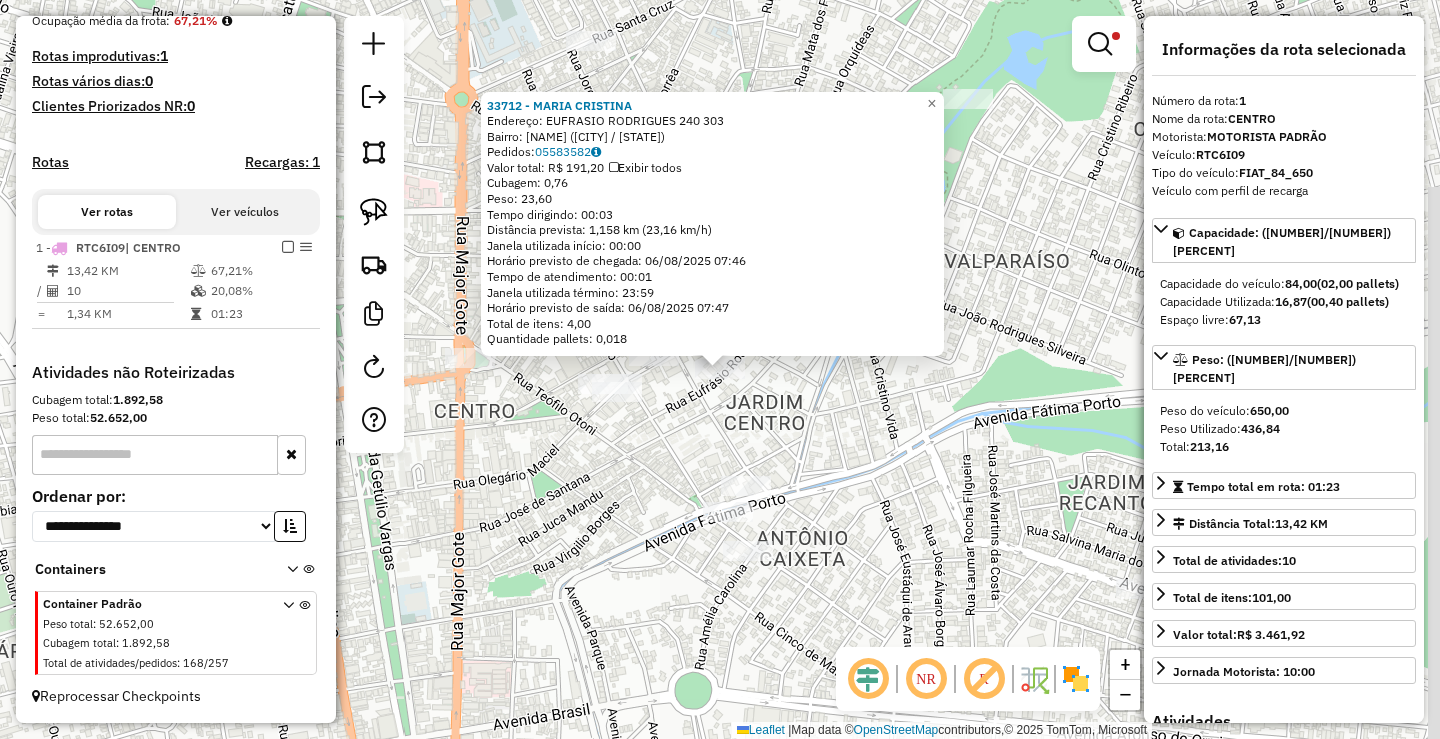 click on "33712 - MARIA CRISTINA  Endereço:  EUFRASIO RODRIGUES 240 303   Bairro: JARDIM CENTRO (PATOS DE MINAS / MG)   Pedidos:  05583582   Valor total: R$ 191,20   Exibir todos   Cubagem: 0,76  Peso: 23,60  Tempo dirigindo: 00:03   Distância prevista: 1,158 km (23,16 km/h)   Janela utilizada início: 00:00   Horário previsto de chegada: 06/08/2025 07:46   Tempo de atendimento: 00:01   Janela utilizada término: 23:59   Horário previsto de saída: 06/08/2025 07:47   Total de itens: 4,00   Quantidade pallets: 0,018  × Limpar filtros Janela de atendimento Grade de atendimento Capacidade Transportadoras Veículos Cliente Pedidos  Rotas Selecione os dias de semana para filtrar as janelas de atendimento  Seg   Ter   Qua   Qui   Sex   Sáb   Dom  Informe o período da janela de atendimento: De: Até:  Filtrar exatamente a janela do cliente  Considerar janela de atendimento padrão  Selecione os dias de semana para filtrar as grades de atendimento  Seg   Ter   Qua   Qui   Sex   Sáb   Dom   Peso mínimo:  **** ***** De:" 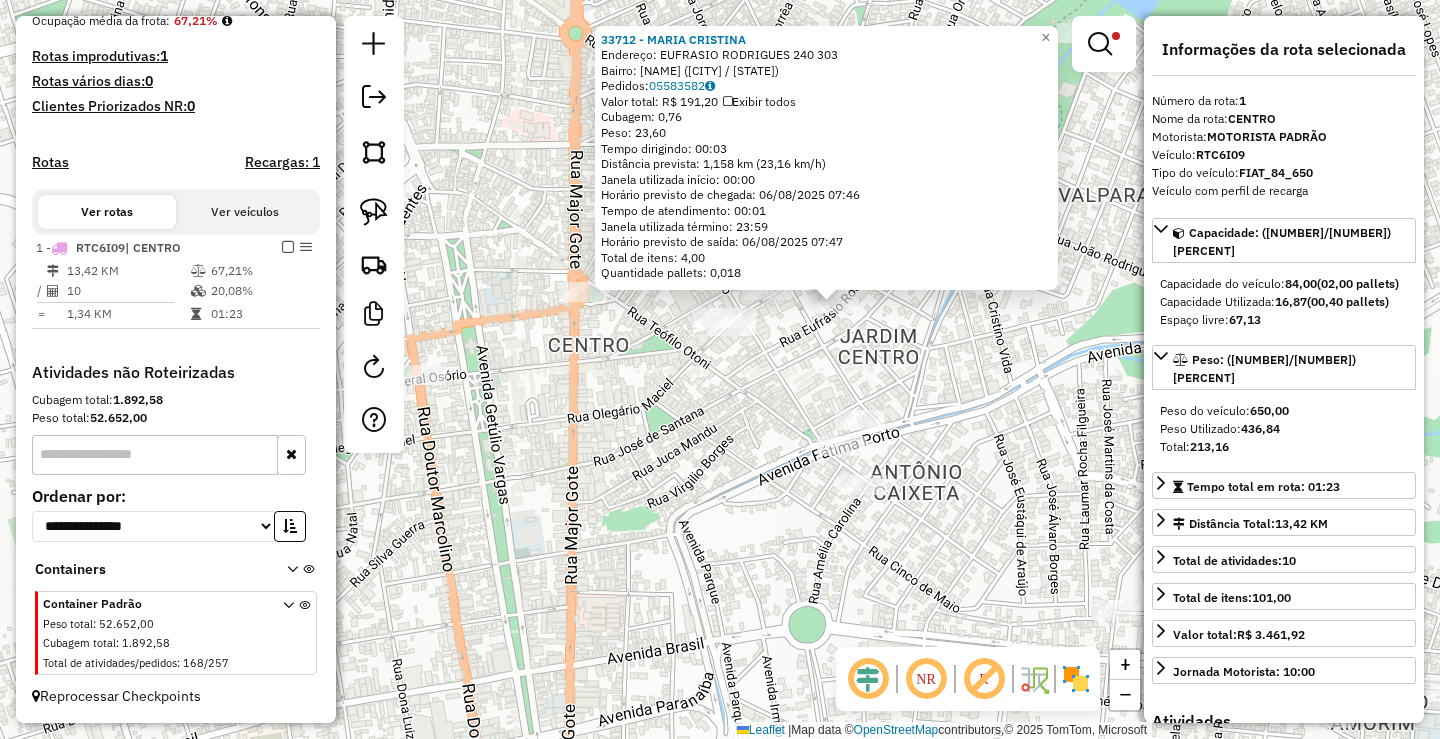 click on "33712 - MARIA CRISTINA  Endereço:  EUFRASIO RODRIGUES 240 303   Bairro: JARDIM CENTRO (PATOS DE MINAS / MG)   Pedidos:  05583582   Valor total: R$ 191,20   Exibir todos   Cubagem: 0,76  Peso: 23,60  Tempo dirigindo: 00:03   Distância prevista: 1,158 km (23,16 km/h)   Janela utilizada início: 00:00   Horário previsto de chegada: 06/08/2025 07:46   Tempo de atendimento: 00:01   Janela utilizada término: 23:59   Horário previsto de saída: 06/08/2025 07:47   Total de itens: 4,00   Quantidade pallets: 0,018  × Limpar filtros Janela de atendimento Grade de atendimento Capacidade Transportadoras Veículos Cliente Pedidos  Rotas Selecione os dias de semana para filtrar as janelas de atendimento  Seg   Ter   Qua   Qui   Sex   Sáb   Dom  Informe o período da janela de atendimento: De: Até:  Filtrar exatamente a janela do cliente  Considerar janela de atendimento padrão  Selecione os dias de semana para filtrar as grades de atendimento  Seg   Ter   Qua   Qui   Sex   Sáb   Dom   Peso mínimo:  **** ***** De:" 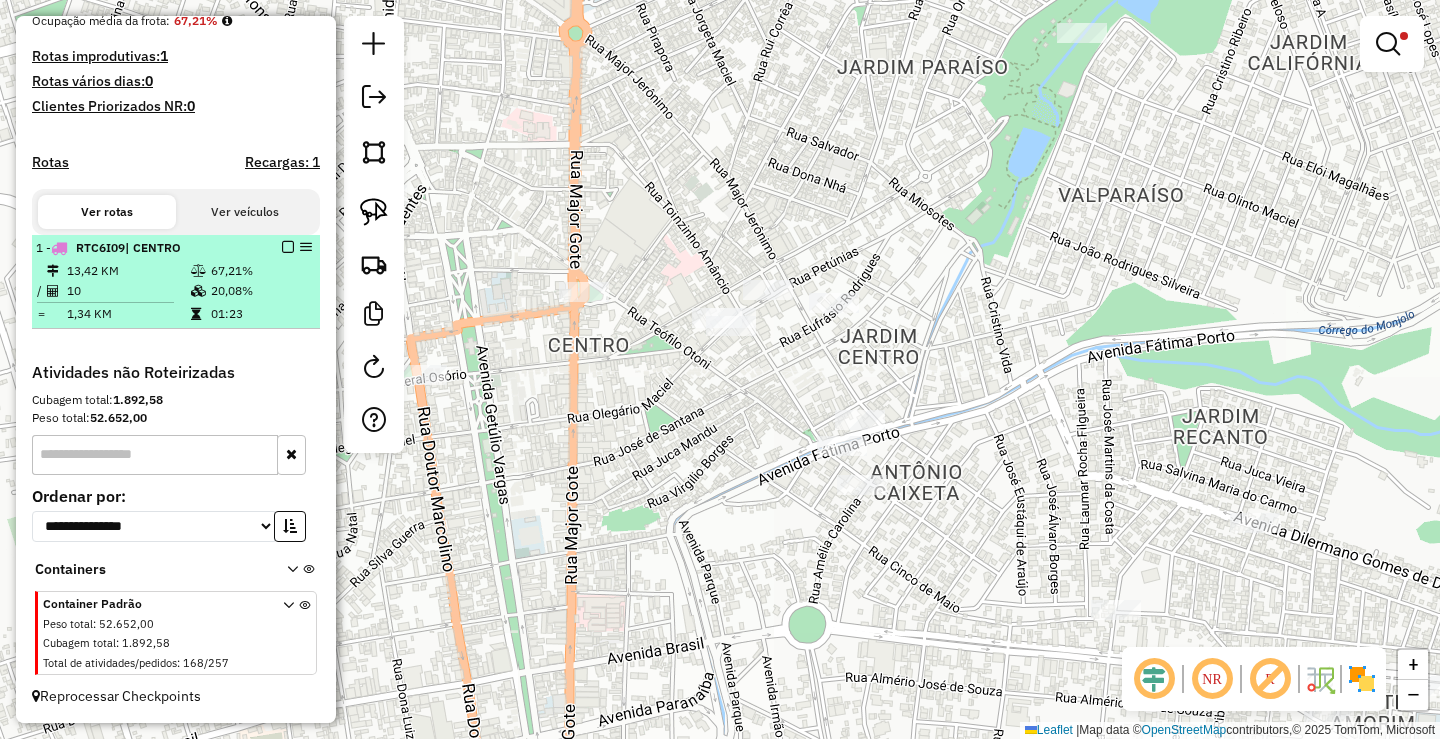 click at bounding box center (288, 247) 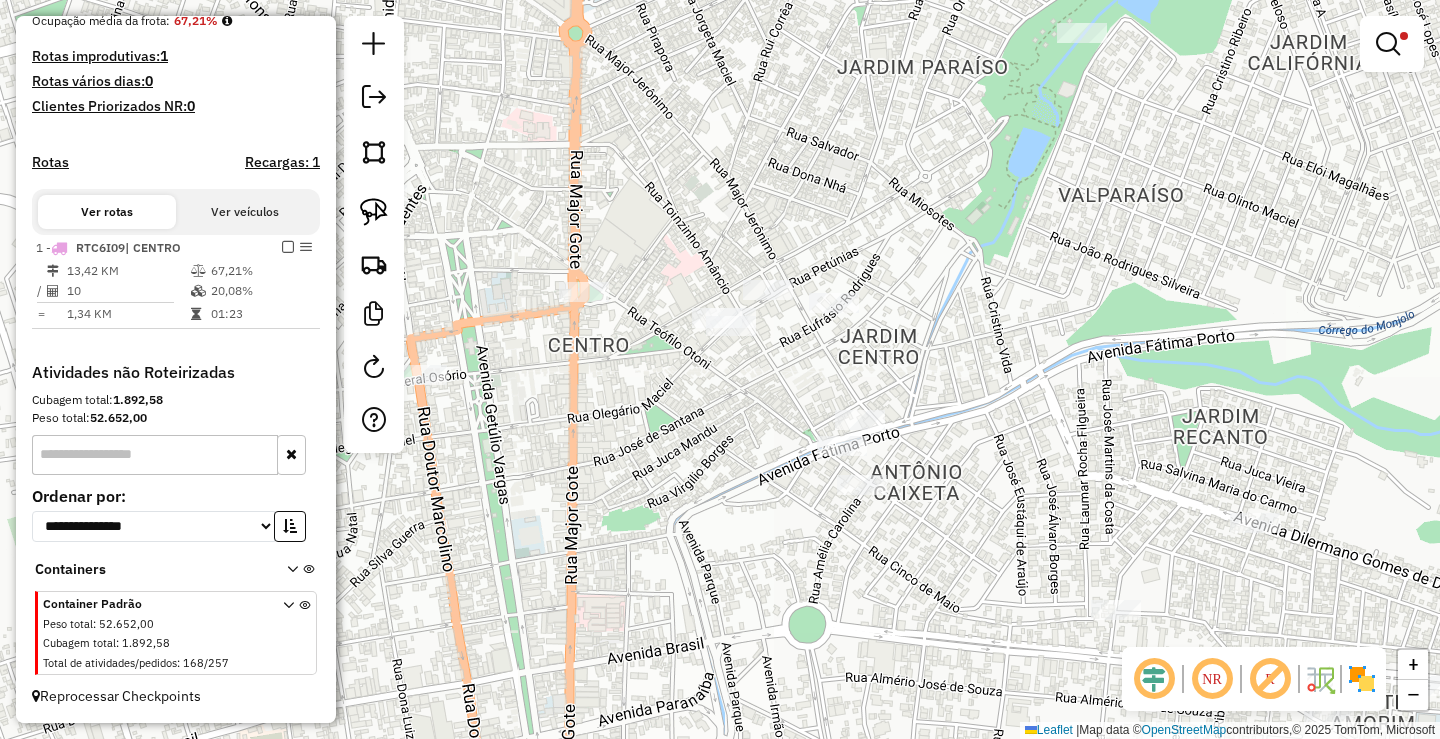 scroll, scrollTop: 448, scrollLeft: 0, axis: vertical 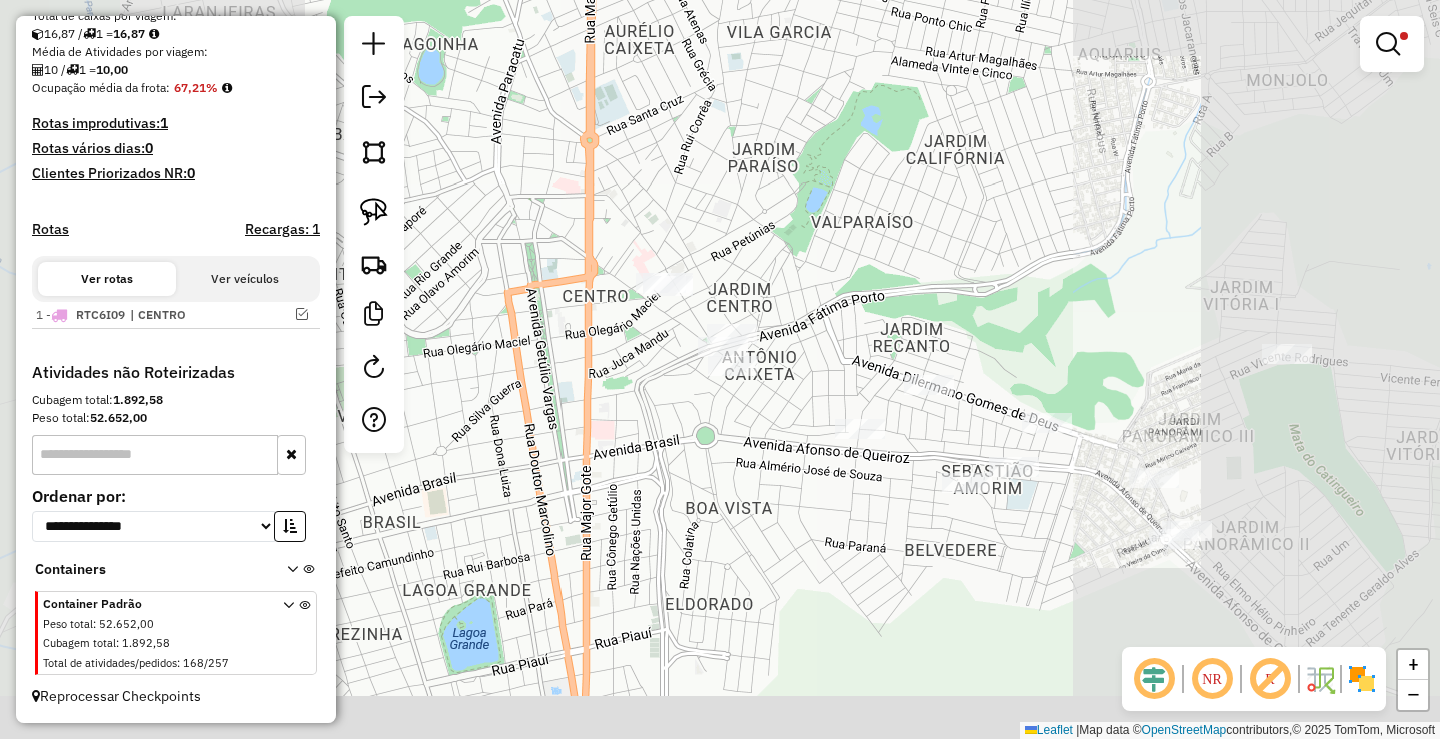 drag, startPoint x: 660, startPoint y: 406, endPoint x: 637, endPoint y: 359, distance: 52.3259 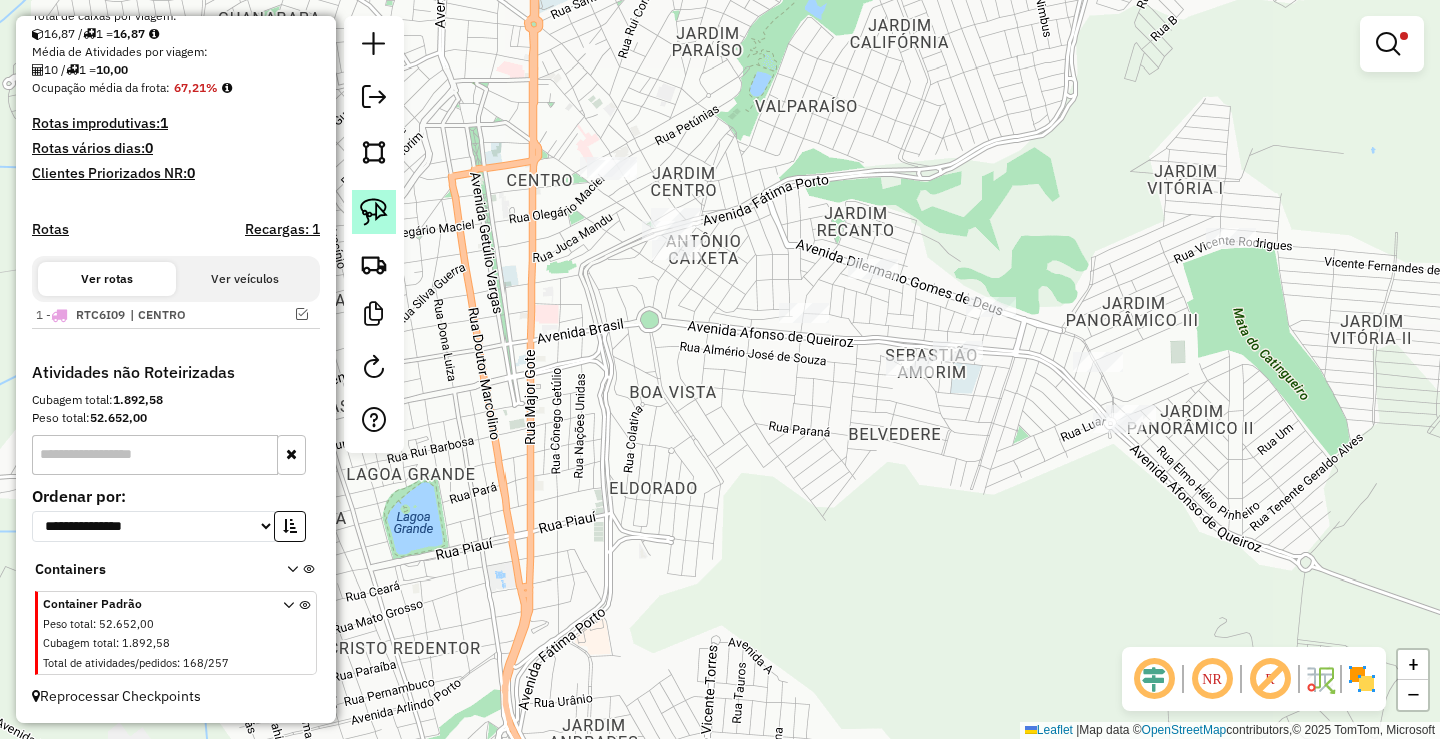 click 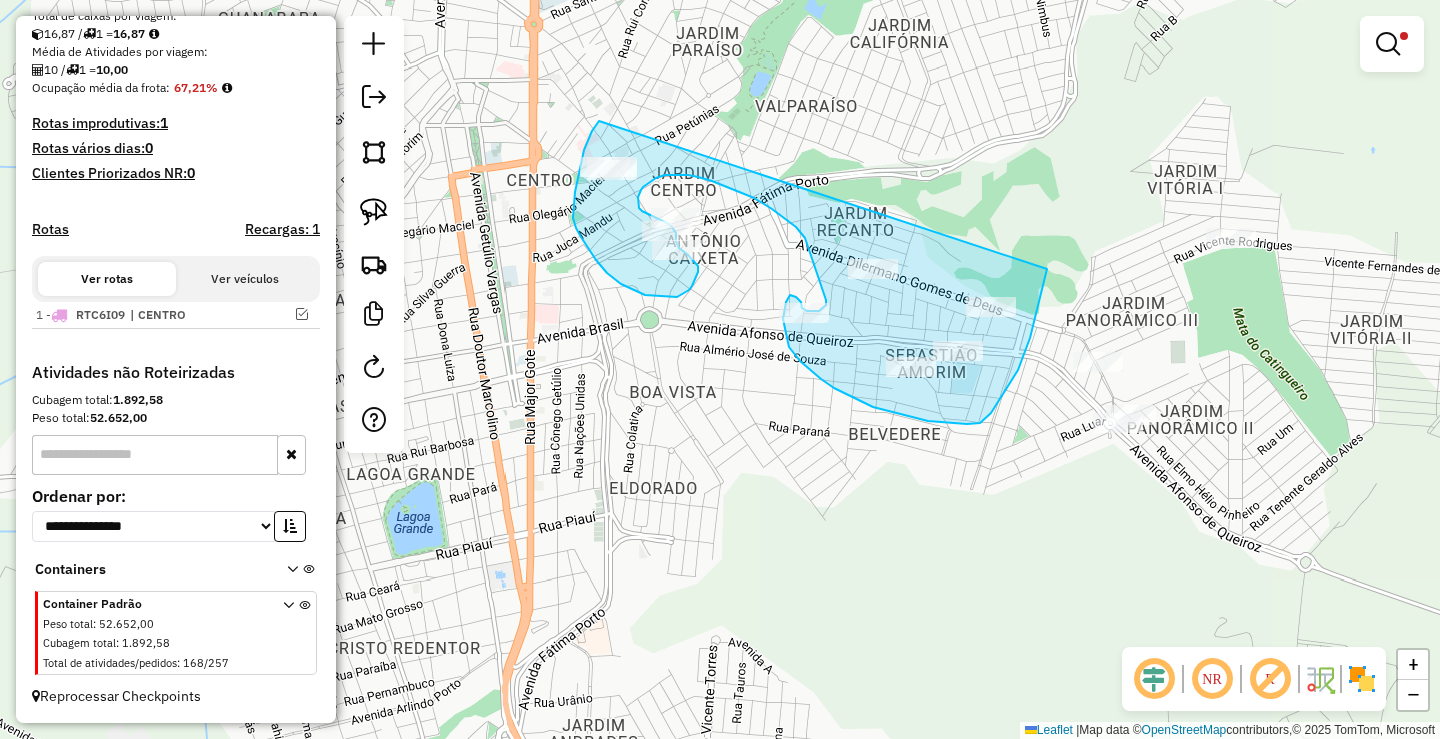 drag, startPoint x: 599, startPoint y: 121, endPoint x: 1047, endPoint y: 269, distance: 471.81354 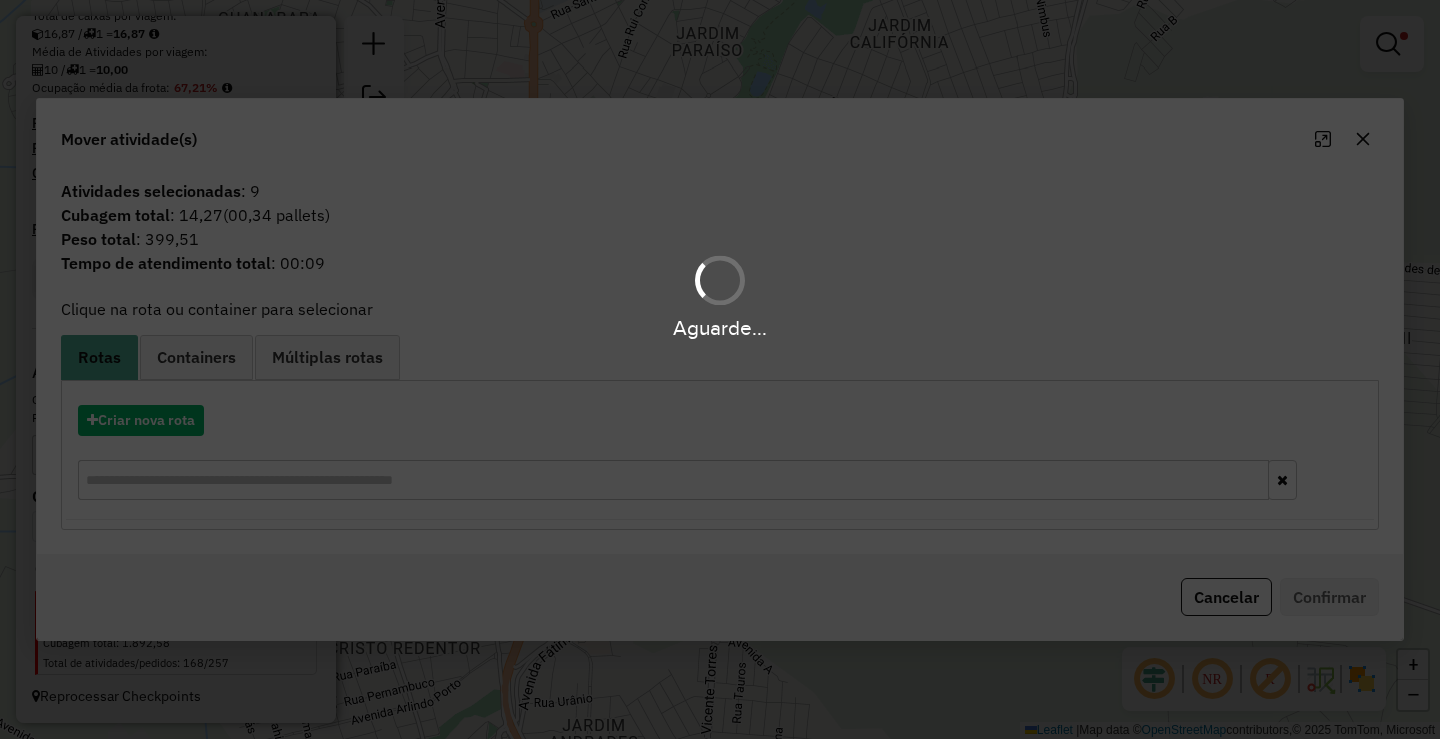 click on "Aguarde...  Pop-up bloqueado!  Seu navegador bloqueou automáticamente a abertura de uma nova janela.   Acesse as configurações e adicione o endereço do sistema a lista de permissão.   Fechar  Informações da Sessão 975598 - 06/08/2025     Criação: 05/08/2025 18:38   Depósito:  A3P Patos de Minas  Total de rotas:  1  Distância Total:  13,42 km  Tempo total:  01:23  Valor total:  R$ 328.786,17  - Total roteirizado:  R$ 3.461,92  - Total não roteirizado:  R$ 325.324,25  Total de Atividades Roteirizadas:  10  Total de Pedidos Roteirizados:  14  Peso total roteirizado:  436,84  Cubagem total roteirizado:  16,87  Total de Atividades não Roteirizadas:  168  Total de Pedidos não Roteirizados:  257 Total de caixas por viagem:  16,87 /   1 =  16,87 Média de Atividades por viagem:  10 /   1 =  10,00 Ocupação média da frota:  67,21%   Rotas improdutivas:  1  Rotas vários dias:  0  Clientes Priorizados NR:  0 Rotas  Recargas: 1   Ver rotas   Ver veículos   1 -       RTC6I09   | CENTRO  1.892,58 ****" at bounding box center [720, 369] 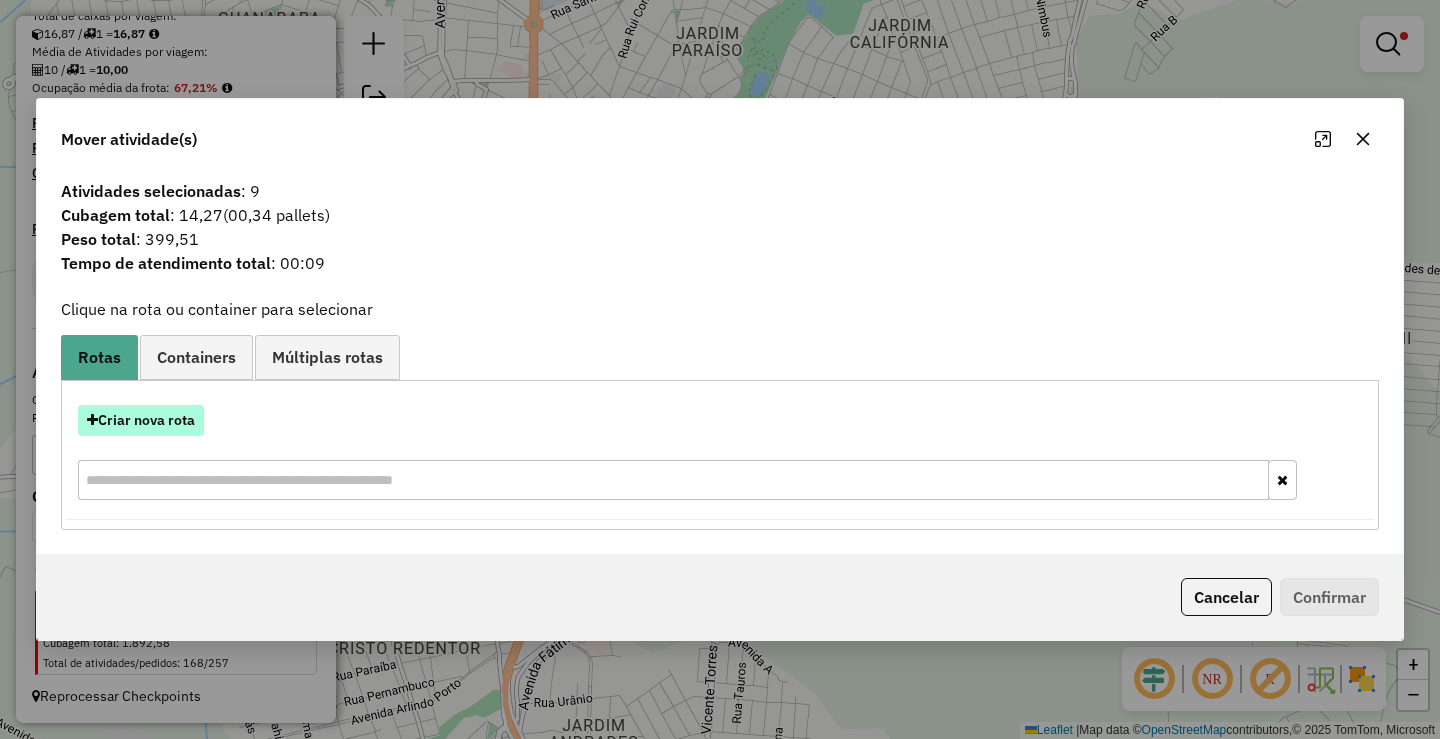 click on "Criar nova rota" at bounding box center (141, 420) 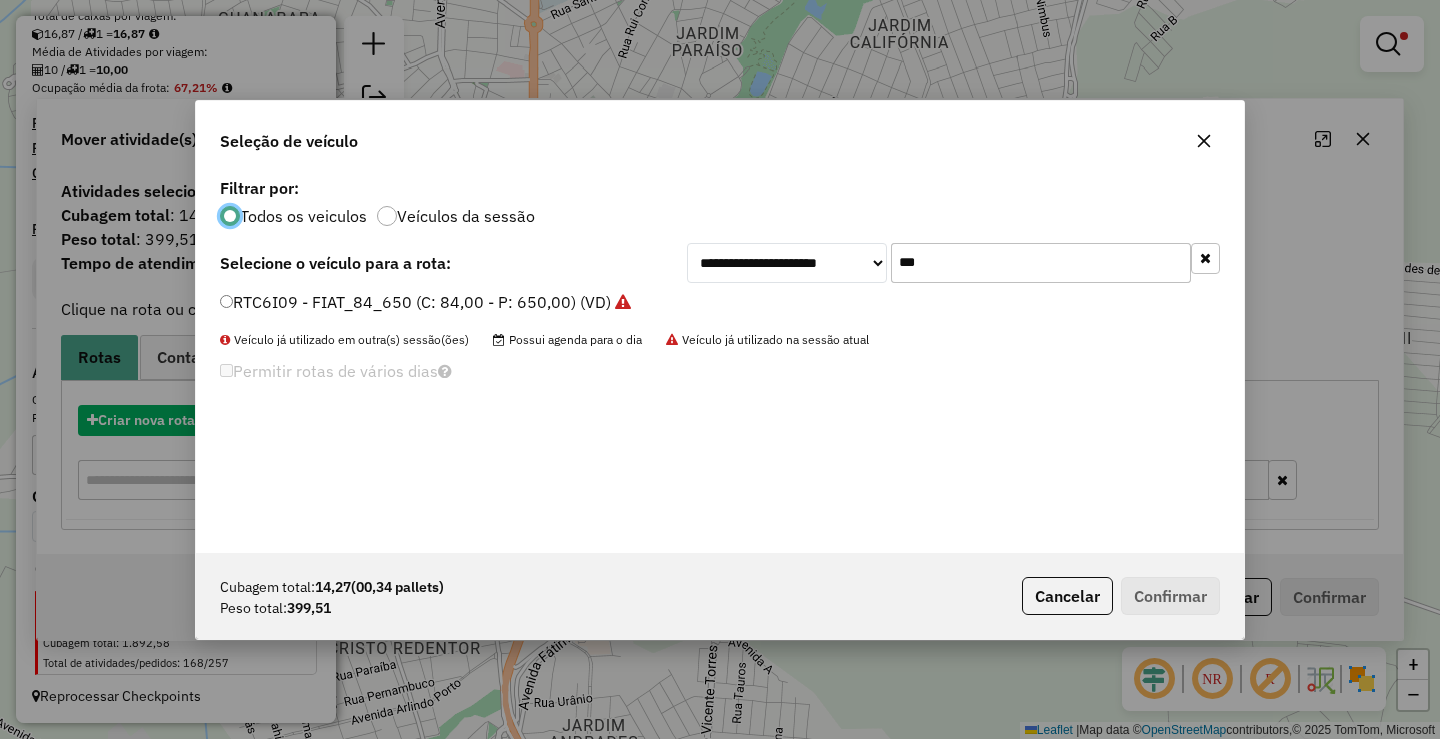 scroll, scrollTop: 11, scrollLeft: 6, axis: both 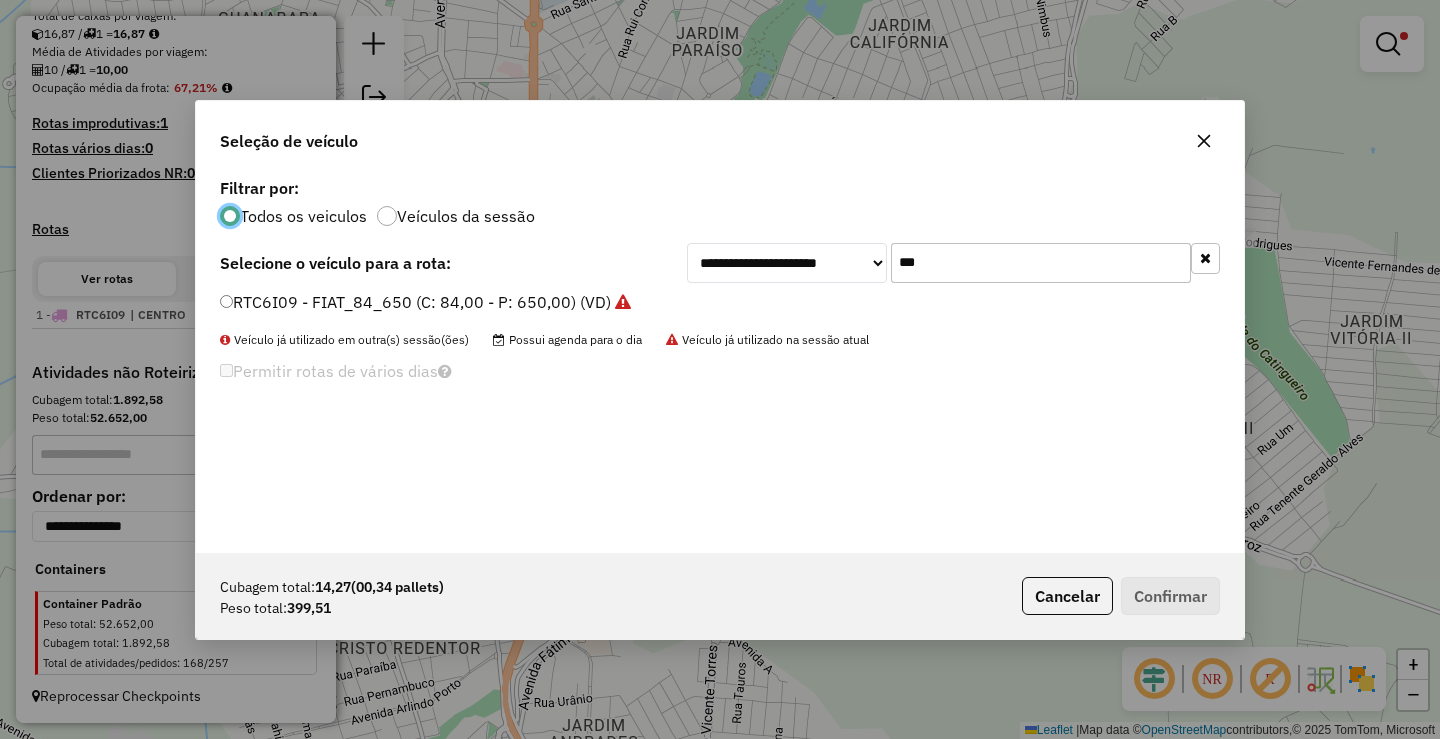 click on "RTC6I09 - FIAT_84_650 (C: 84,00 - P: 650,00) (VD)" 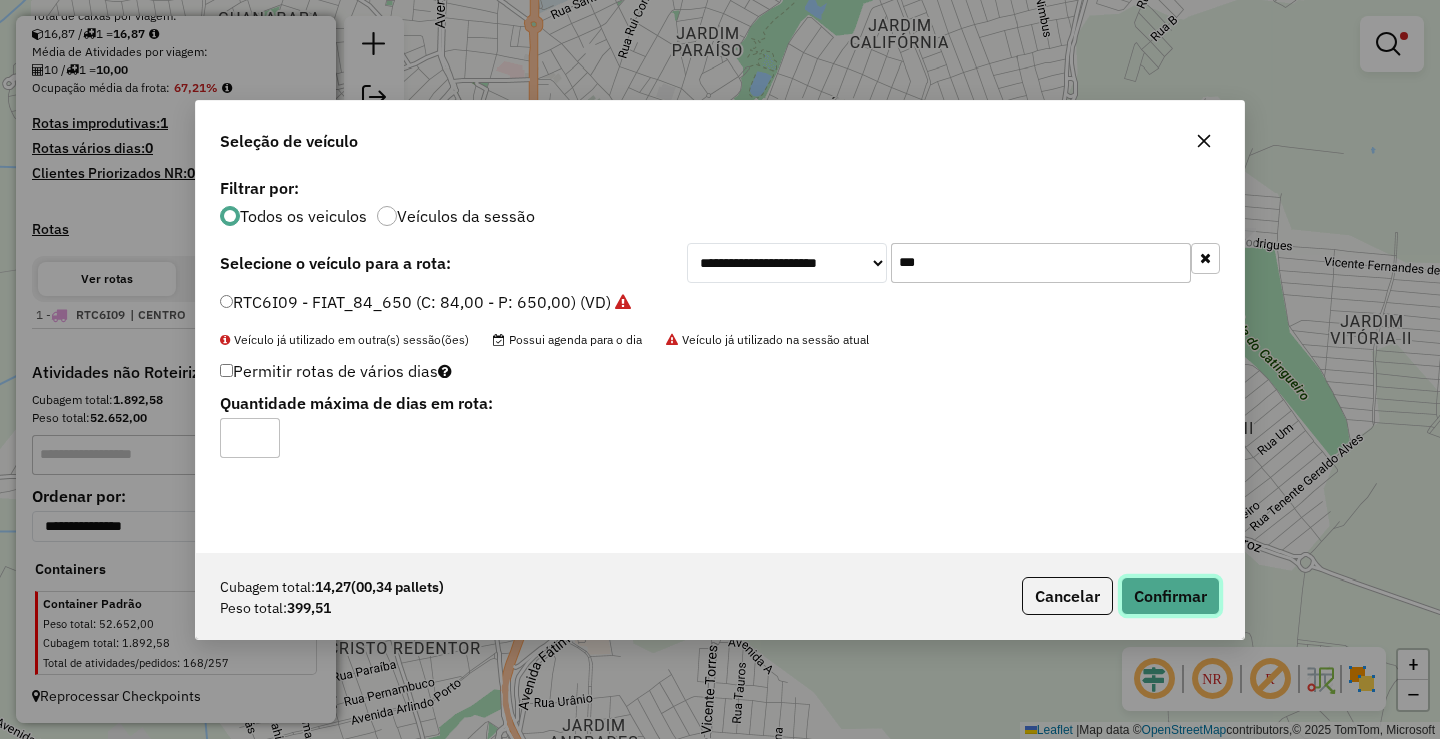 click on "Confirmar" 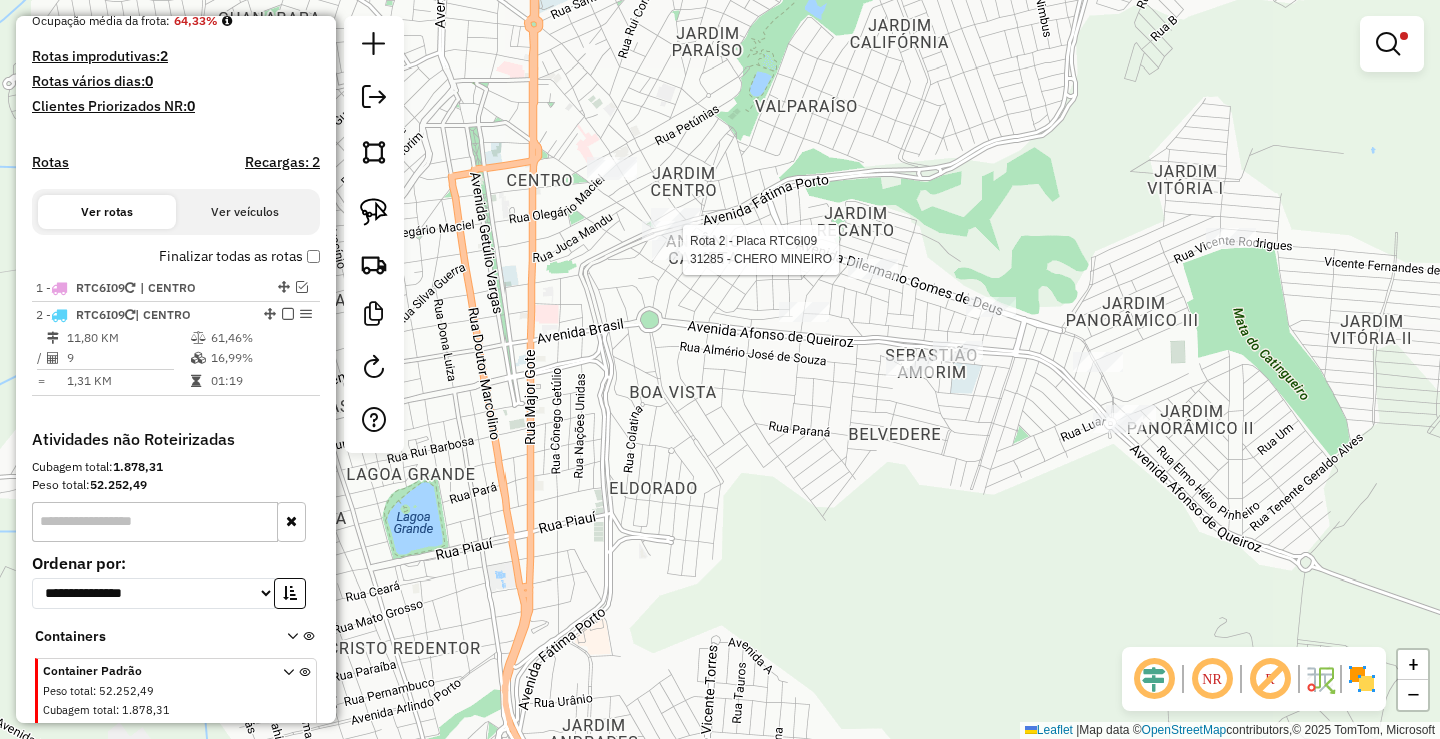 scroll, scrollTop: 582, scrollLeft: 0, axis: vertical 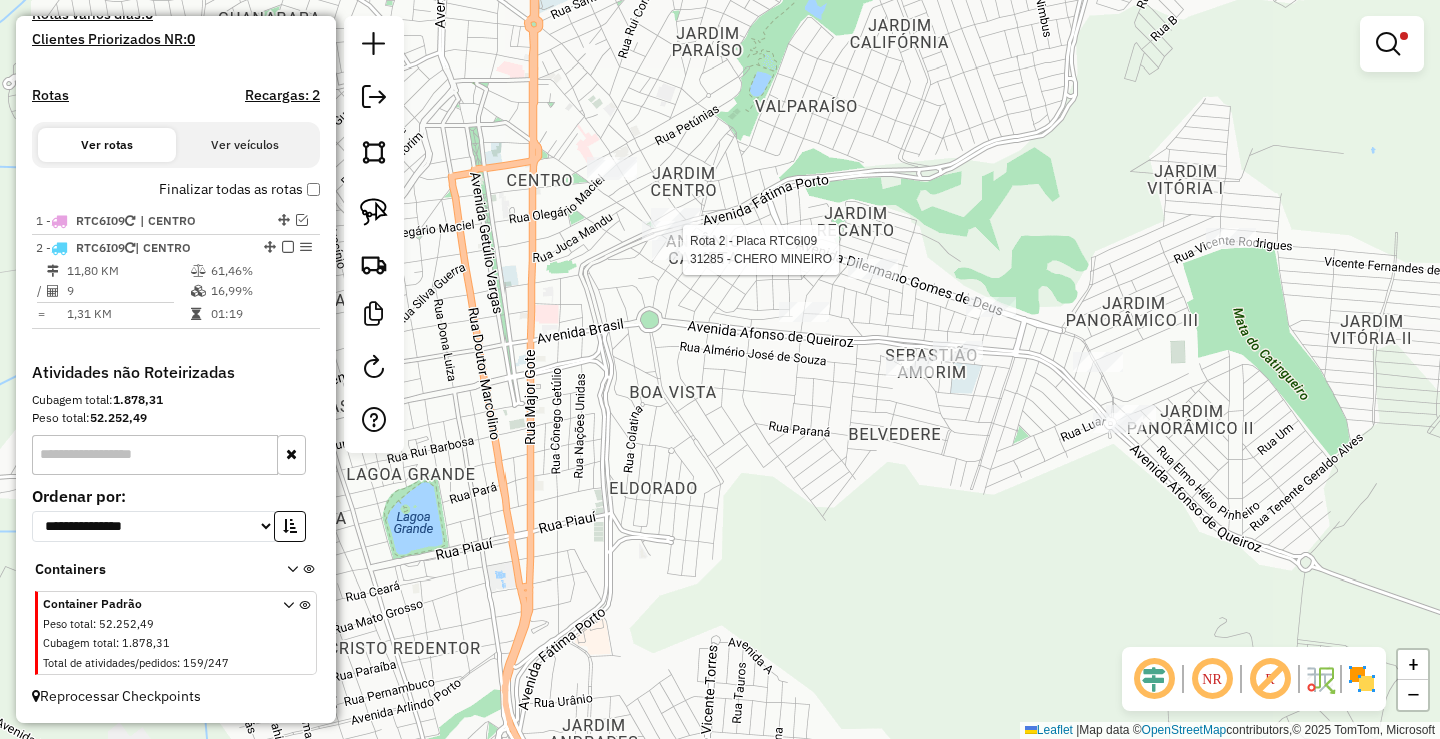 select on "**********" 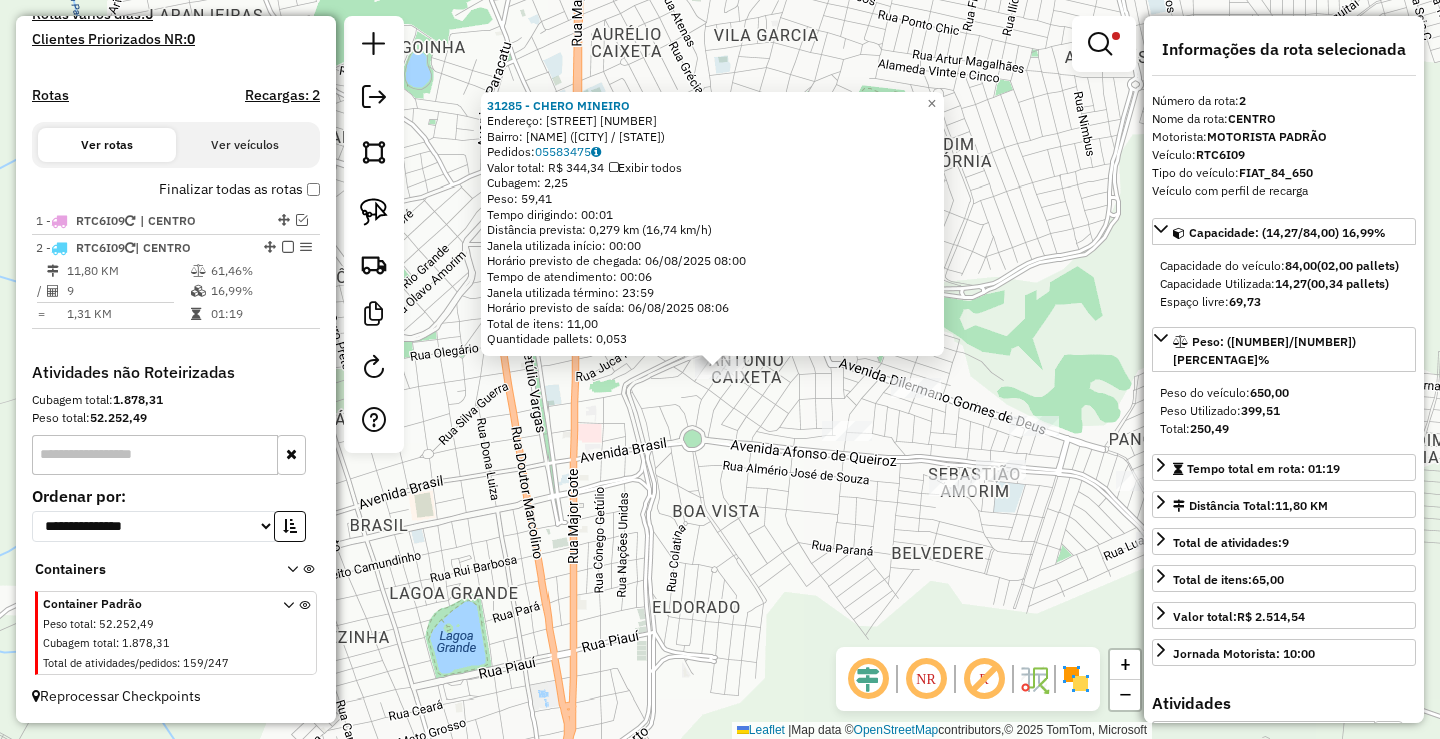drag, startPoint x: 511, startPoint y: 470, endPoint x: 488, endPoint y: 470, distance: 23 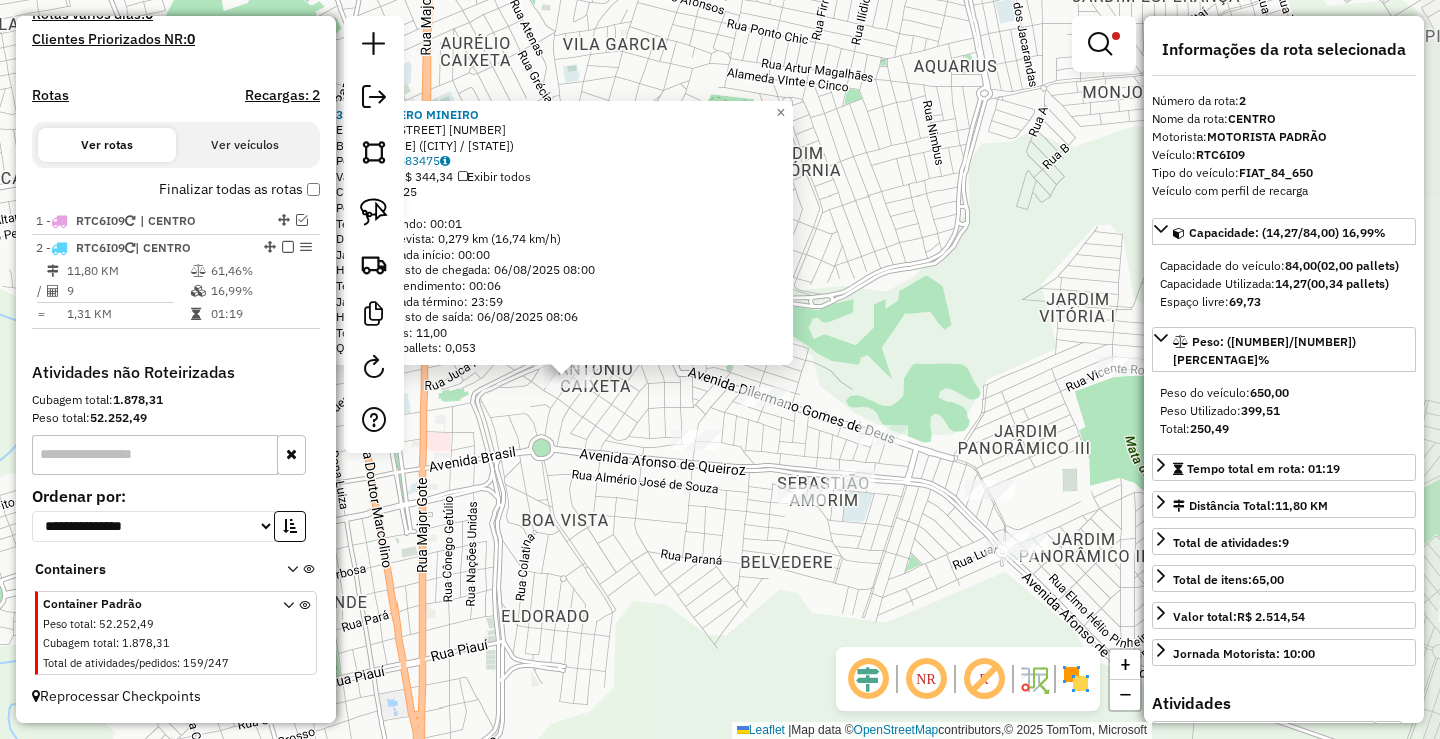 drag, startPoint x: 511, startPoint y: 498, endPoint x: 475, endPoint y: 467, distance: 47.507893 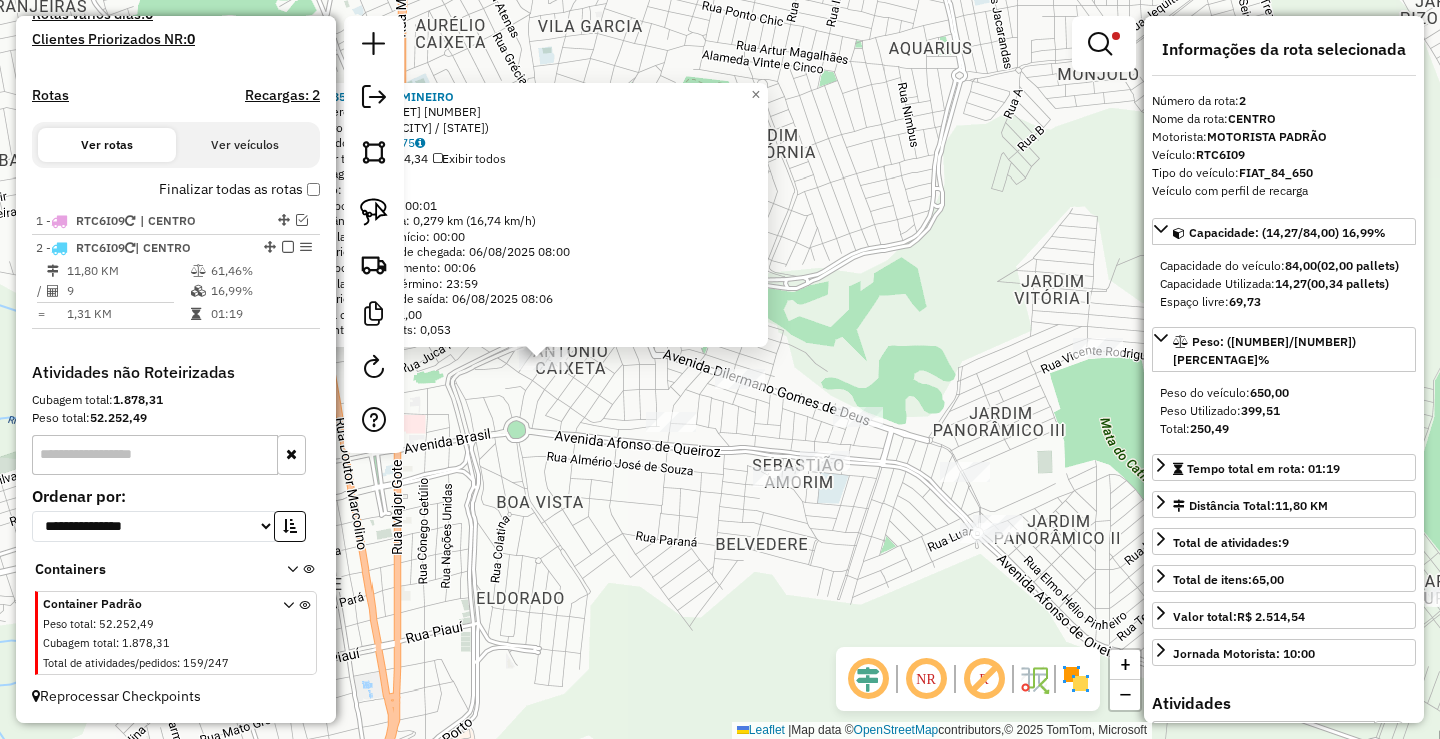 click on "31285 - CHERO MINEIRO  Endereço:  TEOFILO OTONI 112   Bairro: ANTONIO CAIXETA (PATOS DE MINAS / MG)   Pedidos:  05583475   Valor total: R$ 344,34   Exibir todos   Cubagem: 2,25  Peso: 59,41  Tempo dirigindo: 00:01   Distância prevista: 0,279 km (16,74 km/h)   Janela utilizada início: 00:00   Horário previsto de chegada: 06/08/2025 08:00   Tempo de atendimento: 00:06   Janela utilizada término: 23:59   Horário previsto de saída: 06/08/2025 08:06   Total de itens: 11,00   Quantidade pallets: 0,053  × Limpar filtros Janela de atendimento Grade de atendimento Capacidade Transportadoras Veículos Cliente Pedidos  Rotas Selecione os dias de semana para filtrar as janelas de atendimento  Seg   Ter   Qua   Qui   Sex   Sáb   Dom  Informe o período da janela de atendimento: De: Até:  Filtrar exatamente a janela do cliente  Considerar janela de atendimento padrão  Selecione os dias de semana para filtrar as grades de atendimento  Seg   Ter   Qua   Qui   Sex   Sáb   Dom   Peso mínimo:  ****  Peso máximo:" 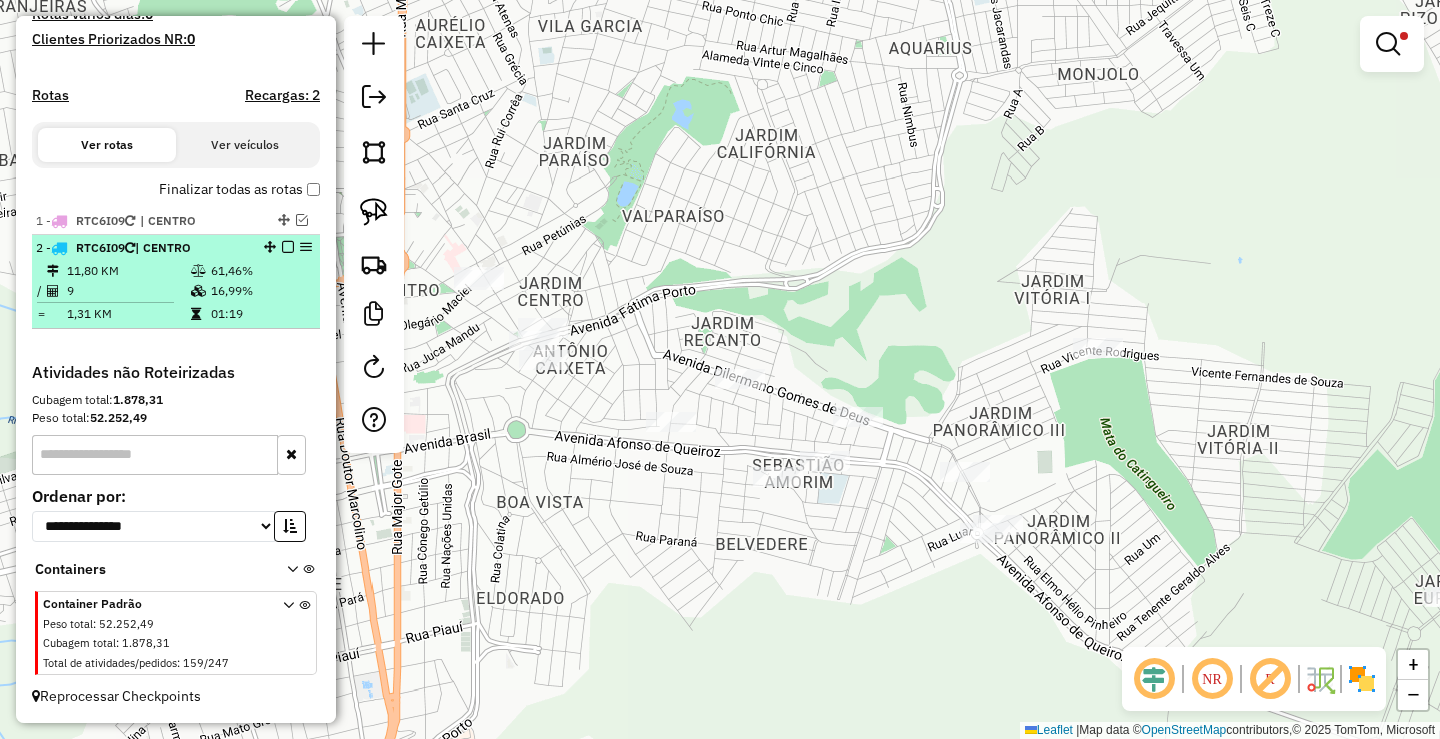 click at bounding box center (288, 247) 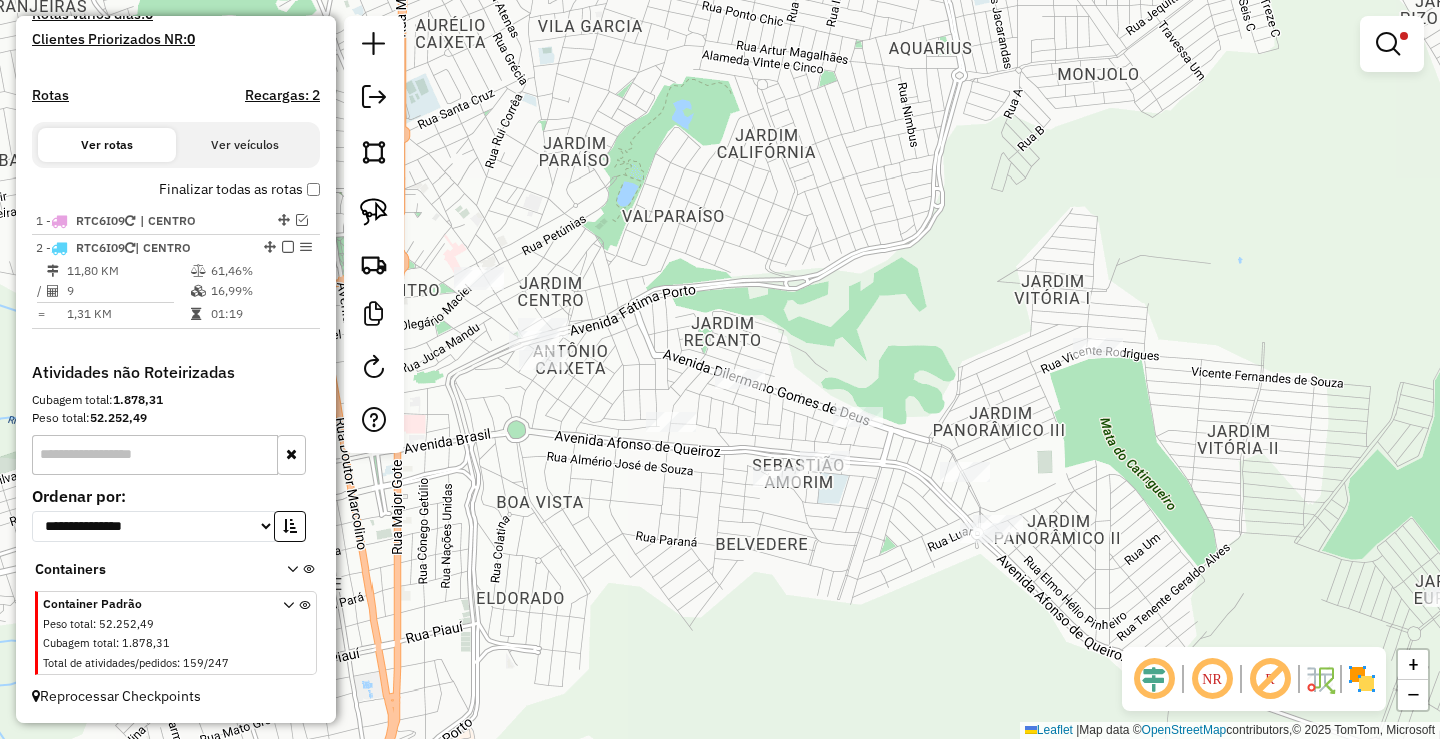 scroll, scrollTop: 515, scrollLeft: 0, axis: vertical 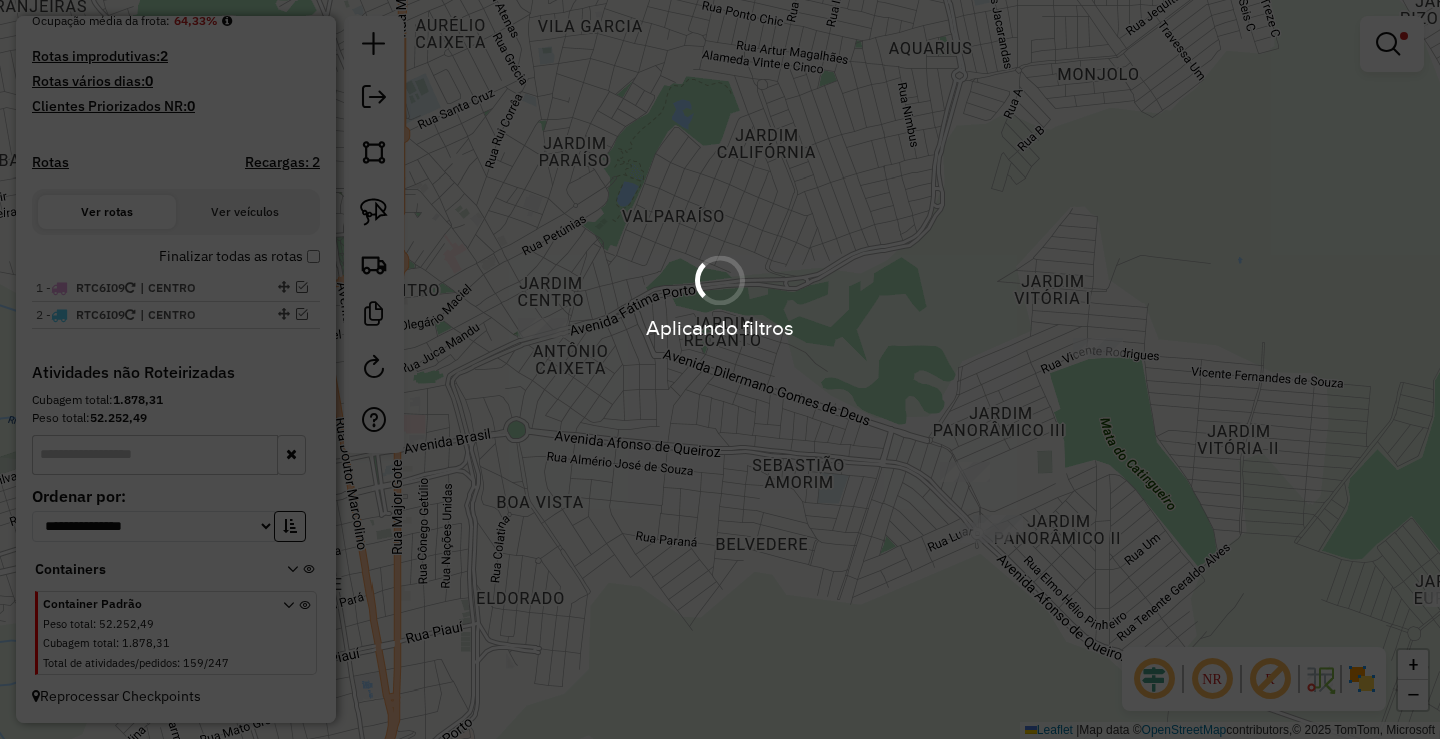 click on "Limpar filtros Janela de atendimento Grade de atendimento Capacidade Transportadoras Veículos Cliente Pedidos  Rotas Selecione os dias de semana para filtrar as janelas de atendimento  Seg   Ter   Qua   Qui   Sex   Sáb   Dom  Informe o período da janela de atendimento: De: Até:  Filtrar exatamente a janela do cliente  Considerar janela de atendimento padrão  Selecione os dias de semana para filtrar as grades de atendimento  Seg   Ter   Qua   Qui   Sex   Sáb   Dom   Considerar clientes sem dia de atendimento cadastrado  Clientes fora do dia de atendimento selecionado Filtrar as atividades entre os valores definidos abaixo:  Peso mínimo:  ****  Peso máximo:  *****  Cubagem mínima:   Cubagem máxima:   De:   Até:  Filtrar as atividades entre o tempo de atendimento definido abaixo:  De:   Até:   Considerar capacidade total dos clientes não roteirizados Transportadora: Selecione um ou mais itens Tipo de veículo: Selecione um ou mais itens Veículo: Selecione um ou mais itens Motorista: Nome: Rótulo:" 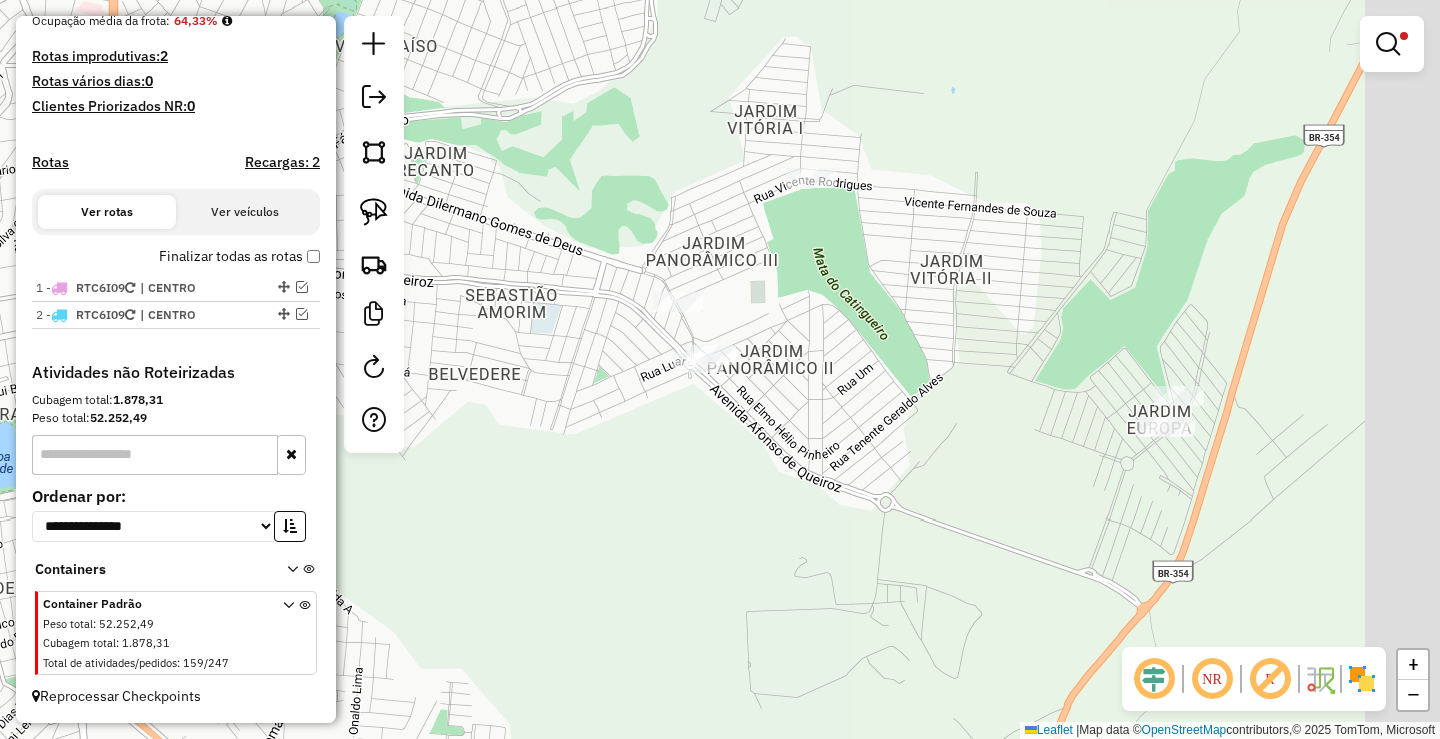 drag, startPoint x: 562, startPoint y: 245, endPoint x: 513, endPoint y: 244, distance: 49.010204 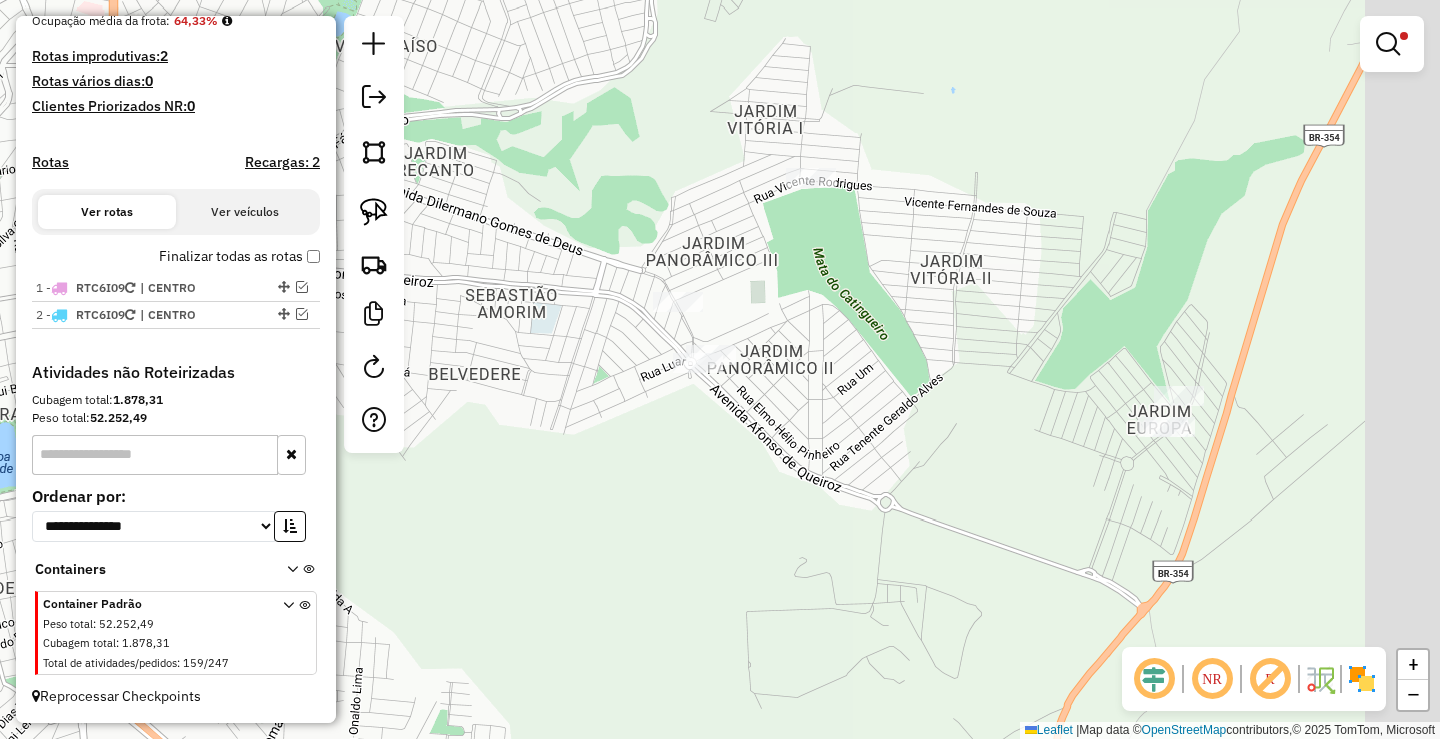 click on "Limpar filtros Janela de atendimento Grade de atendimento Capacidade Transportadoras Veículos Cliente Pedidos  Rotas Selecione os dias de semana para filtrar as janelas de atendimento  Seg   Ter   Qua   Qui   Sex   Sáb   Dom  Informe o período da janela de atendimento: De: Até:  Filtrar exatamente a janela do cliente  Considerar janela de atendimento padrão  Selecione os dias de semana para filtrar as grades de atendimento  Seg   Ter   Qua   Qui   Sex   Sáb   Dom   Considerar clientes sem dia de atendimento cadastrado  Clientes fora do dia de atendimento selecionado Filtrar as atividades entre os valores definidos abaixo:  Peso mínimo:  ****  Peso máximo:  *****  Cubagem mínima:   Cubagem máxima:   De:   Até:  Filtrar as atividades entre o tempo de atendimento definido abaixo:  De:   Até:   Considerar capacidade total dos clientes não roteirizados Transportadora: Selecione um ou mais itens Tipo de veículo: Selecione um ou mais itens Veículo: Selecione um ou mais itens Motorista: Nome: Rótulo:" 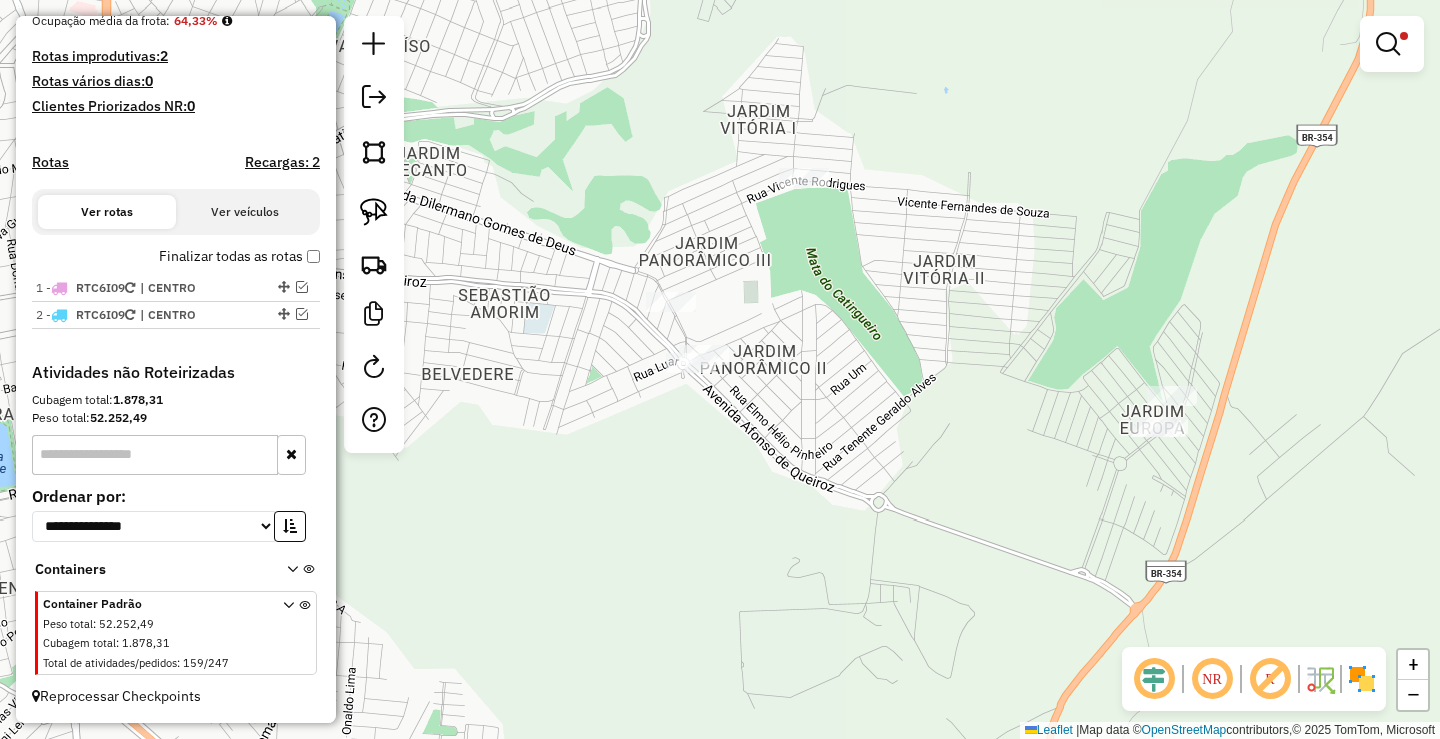 drag, startPoint x: 372, startPoint y: 210, endPoint x: 517, endPoint y: 226, distance: 145.88008 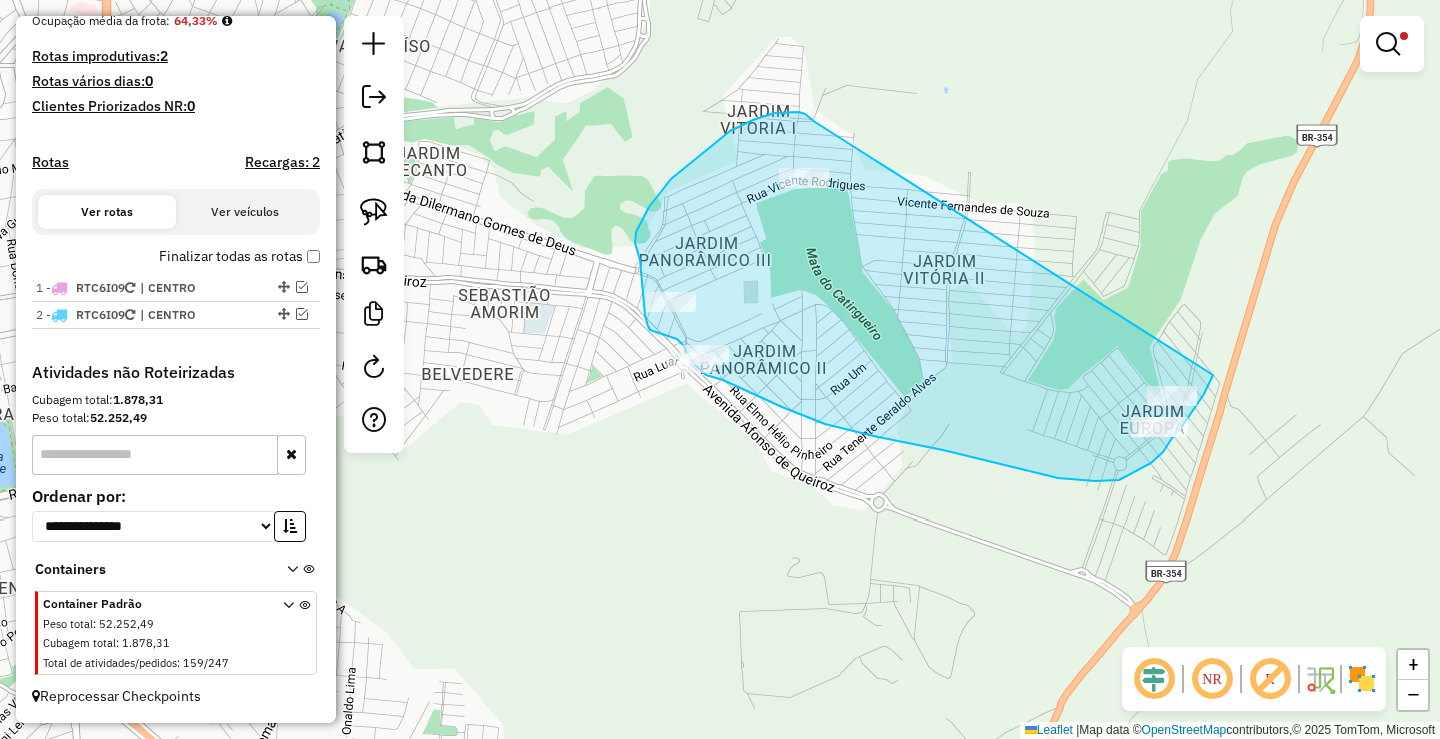 drag, startPoint x: 800, startPoint y: 113, endPoint x: 1213, endPoint y: 374, distance: 488.5591 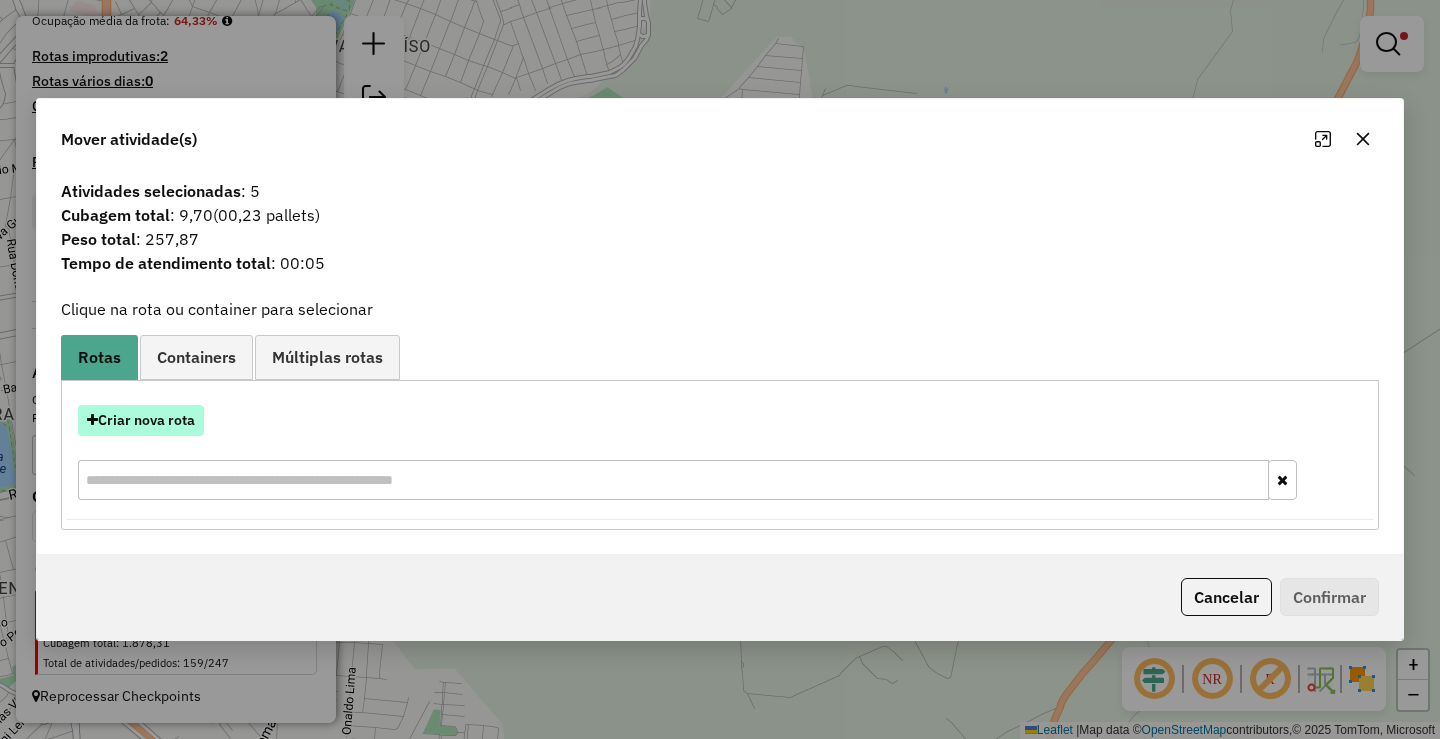 click on "Criar nova rota" at bounding box center (141, 420) 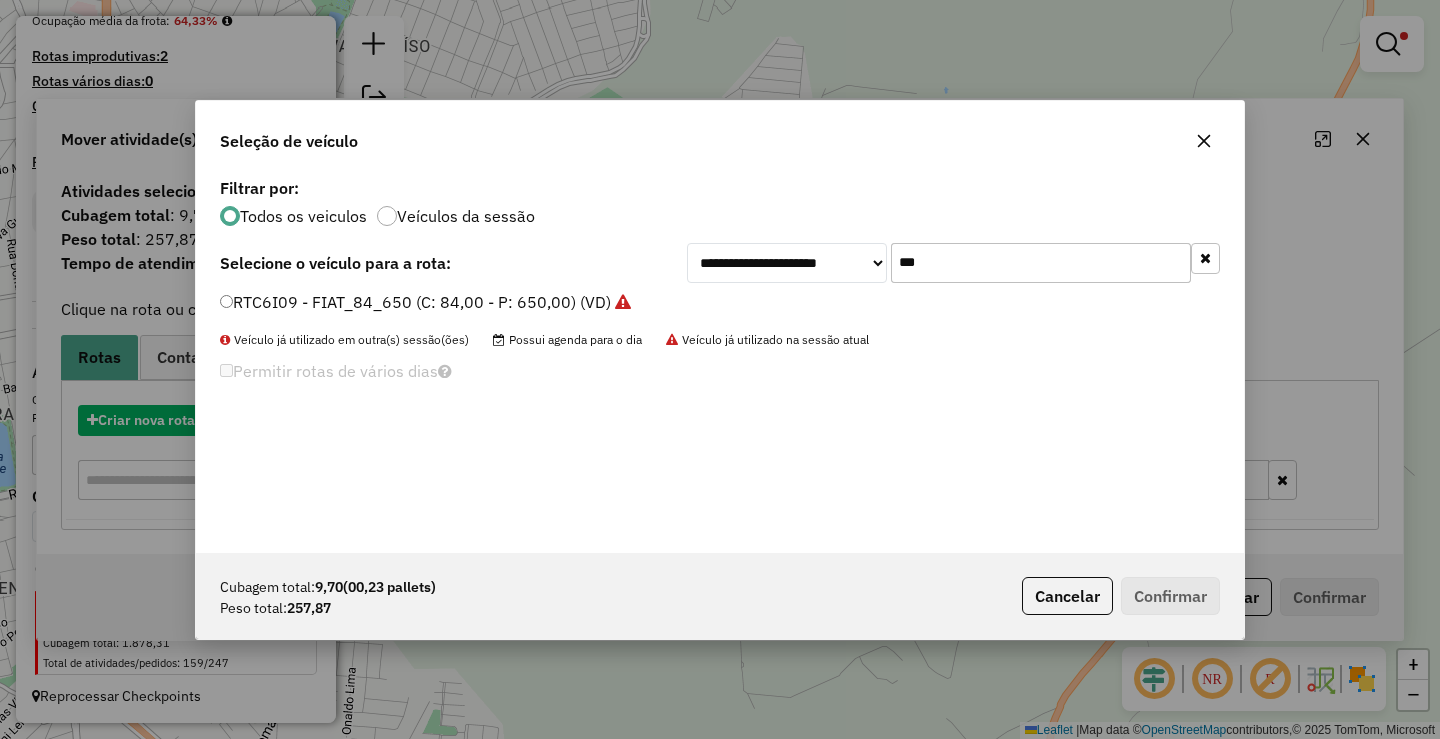 scroll, scrollTop: 11, scrollLeft: 6, axis: both 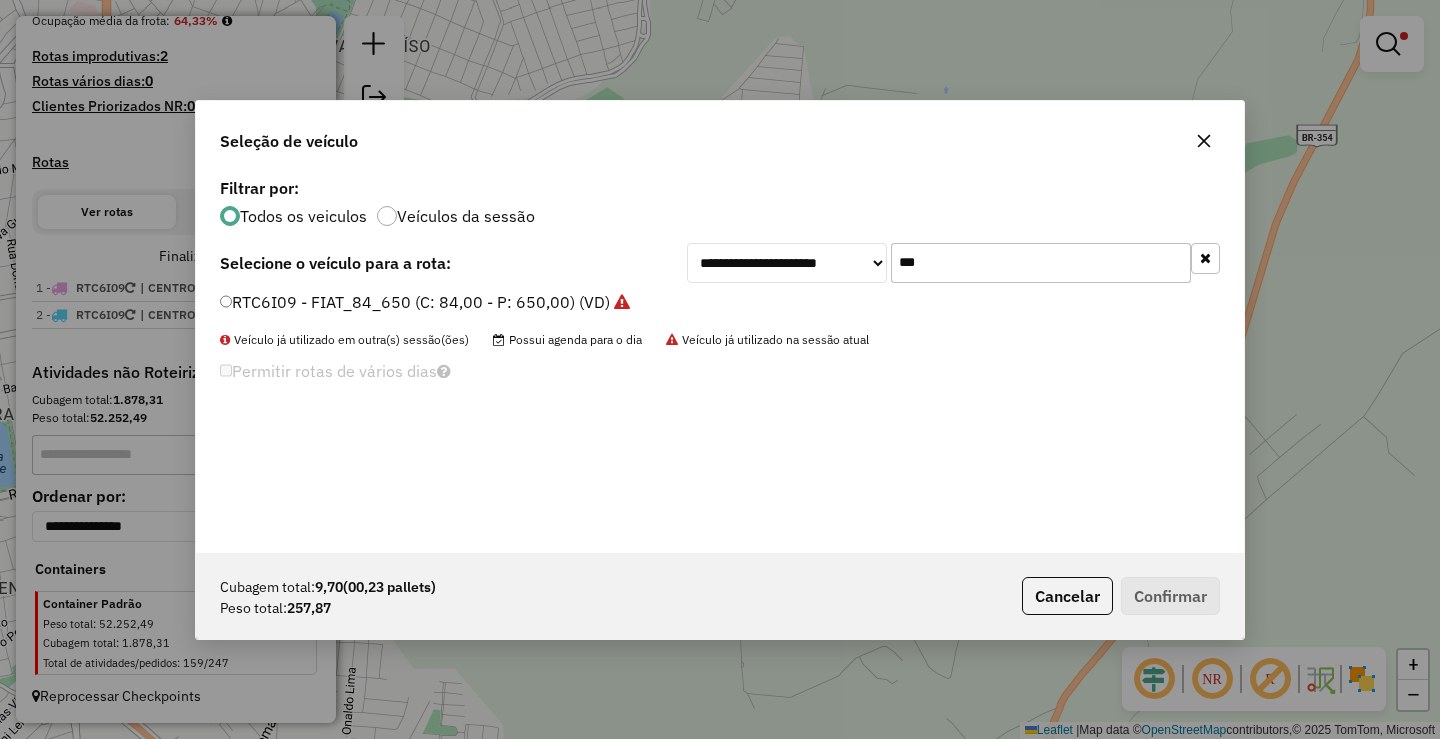 drag, startPoint x: 361, startPoint y: 278, endPoint x: 378, endPoint y: 309, distance: 35.35534 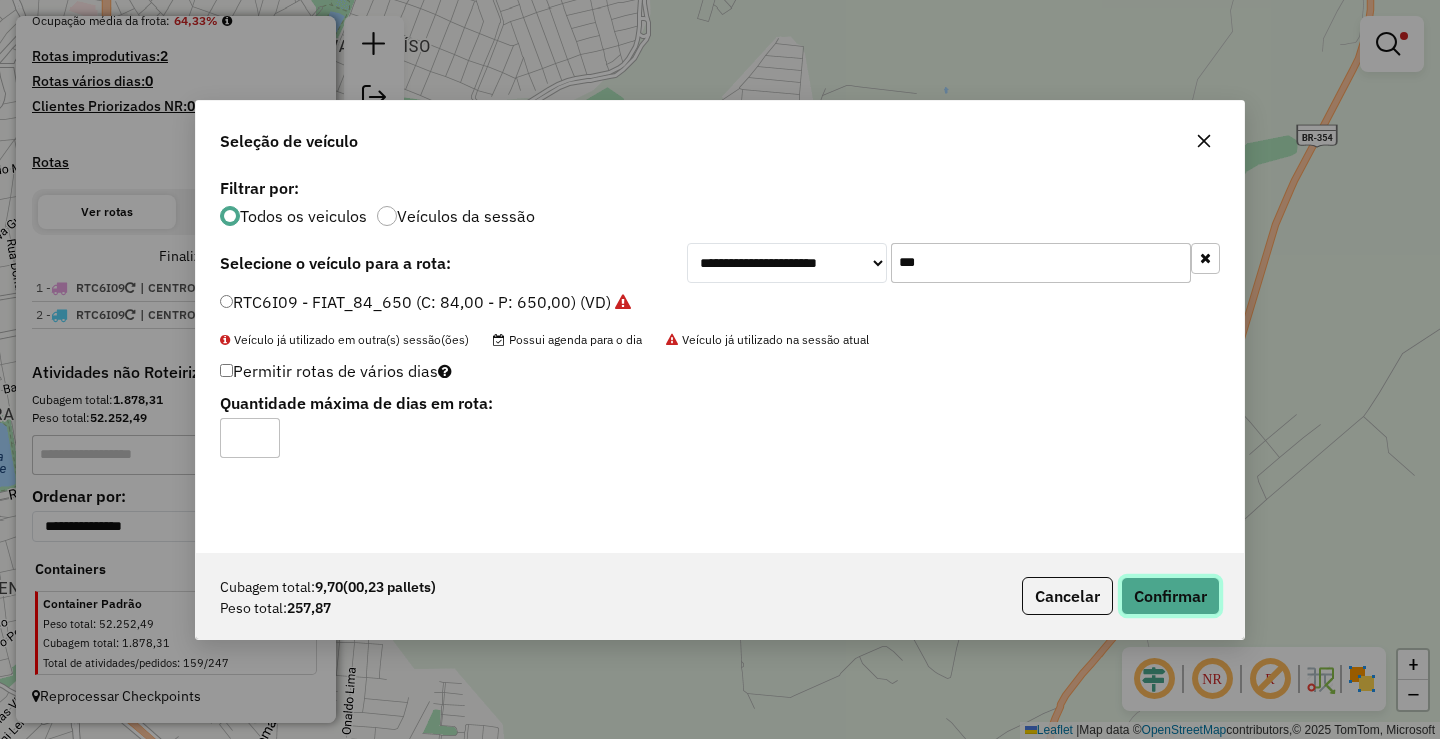 click on "Confirmar" 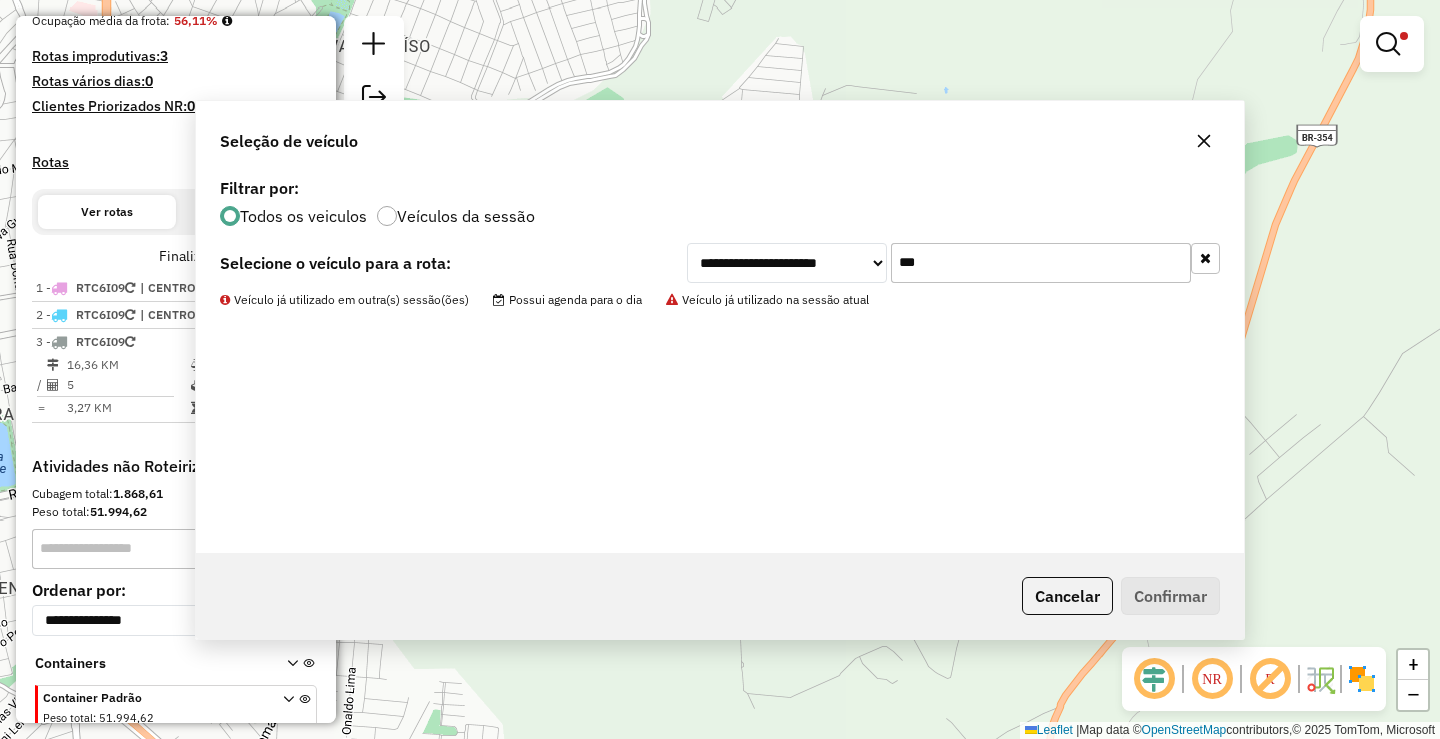scroll, scrollTop: 582, scrollLeft: 0, axis: vertical 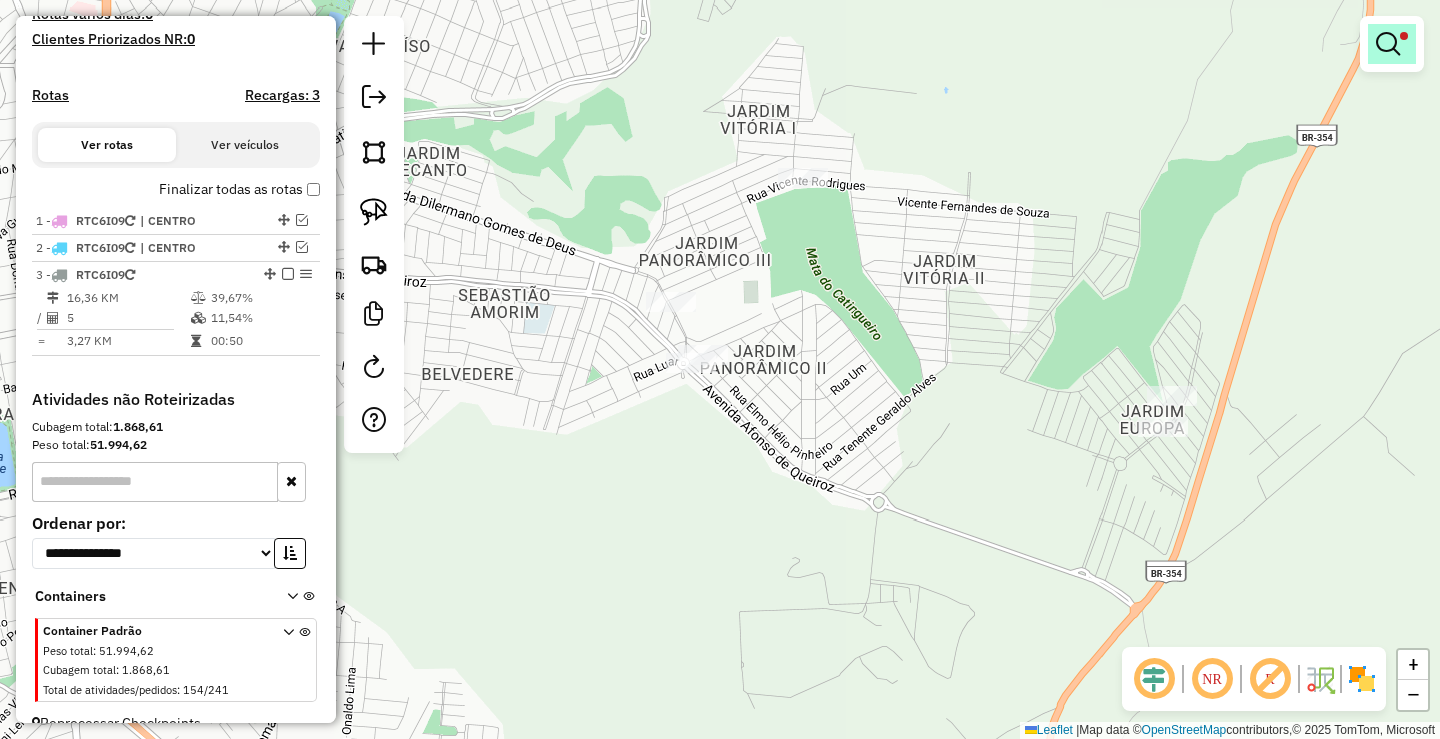 click at bounding box center [1388, 44] 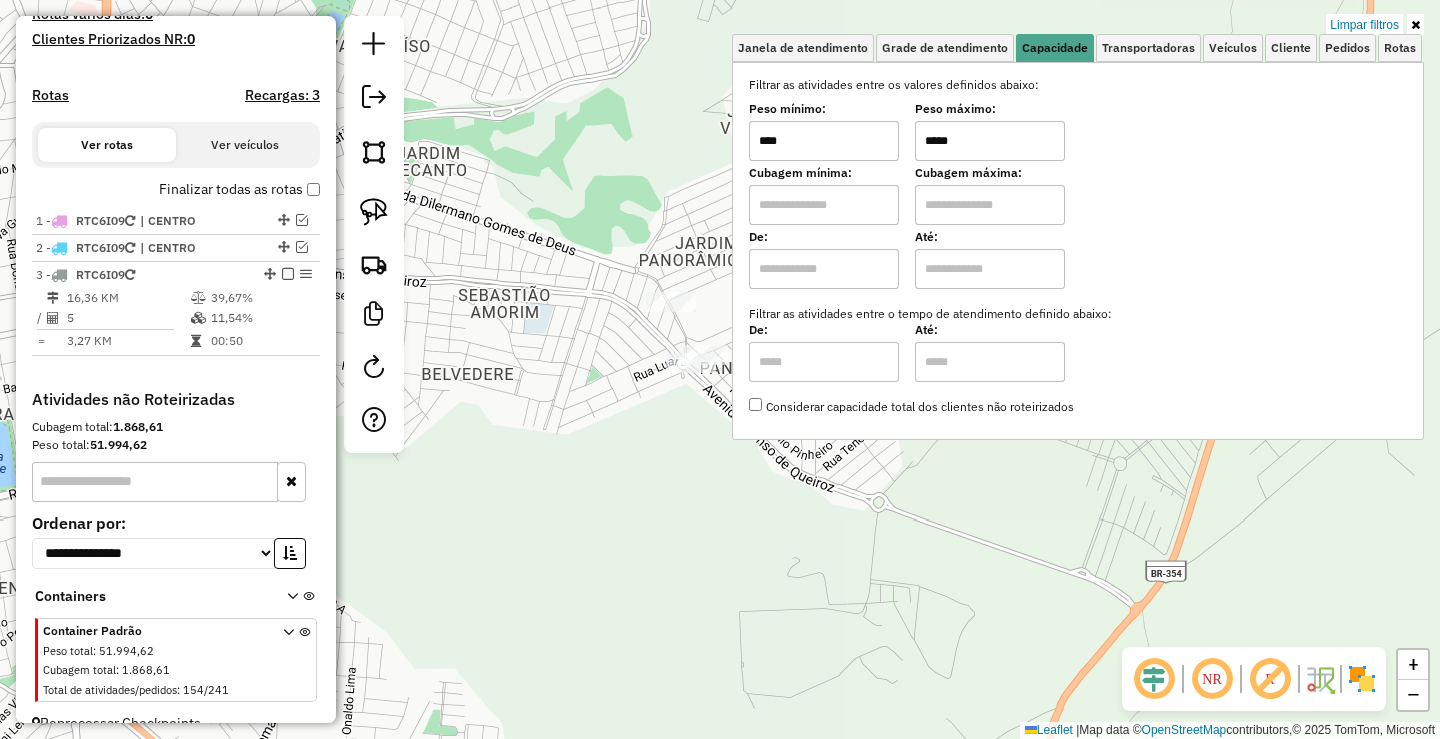 click on "*****" at bounding box center (990, 141) 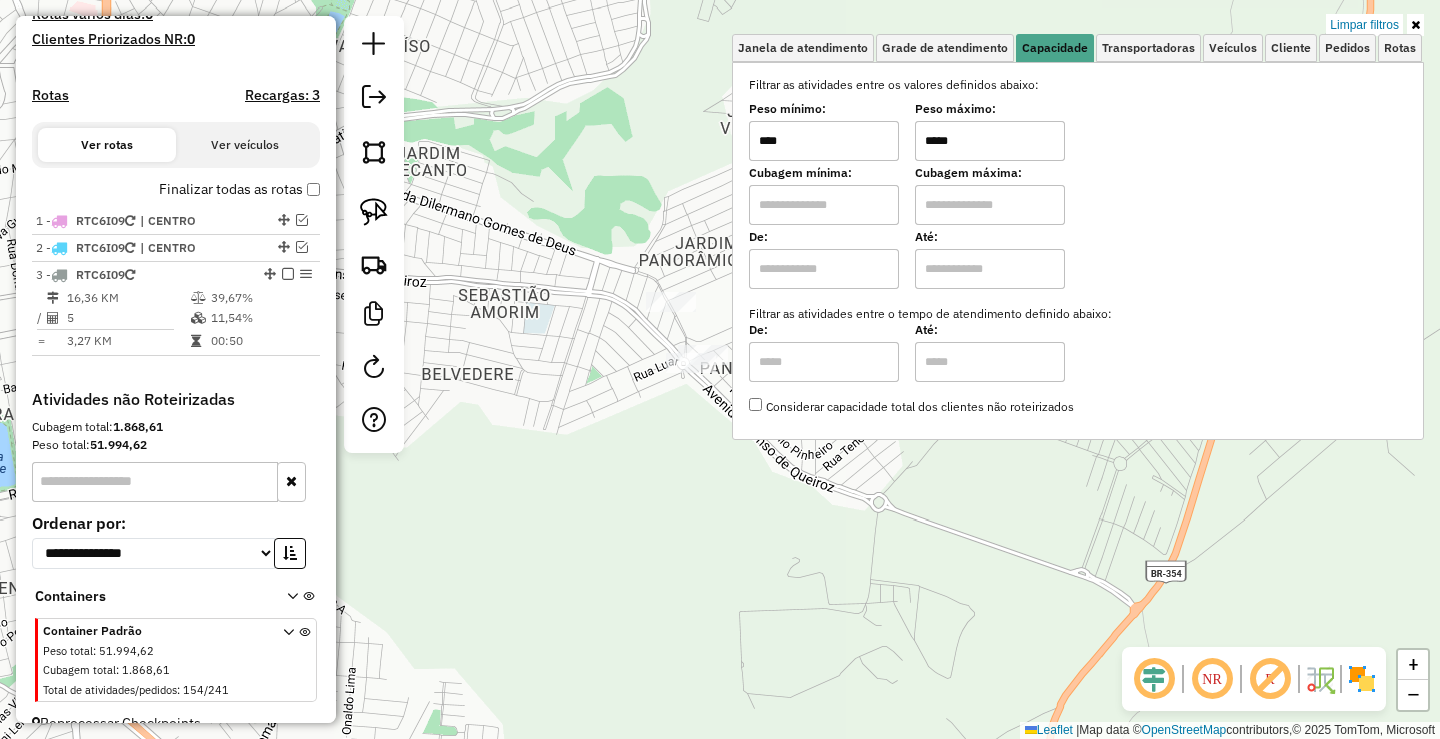type on "*****" 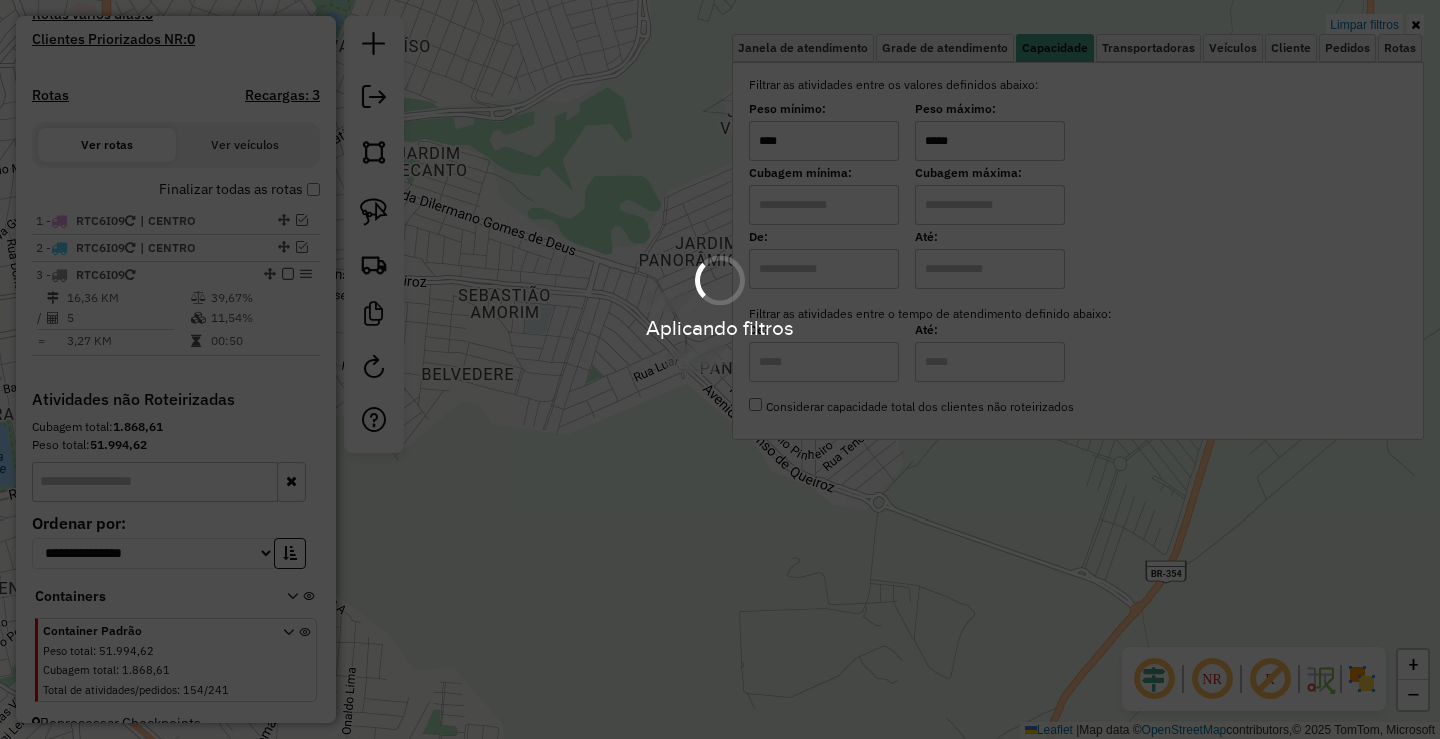 click on "Aplicando filtros" at bounding box center [720, 369] 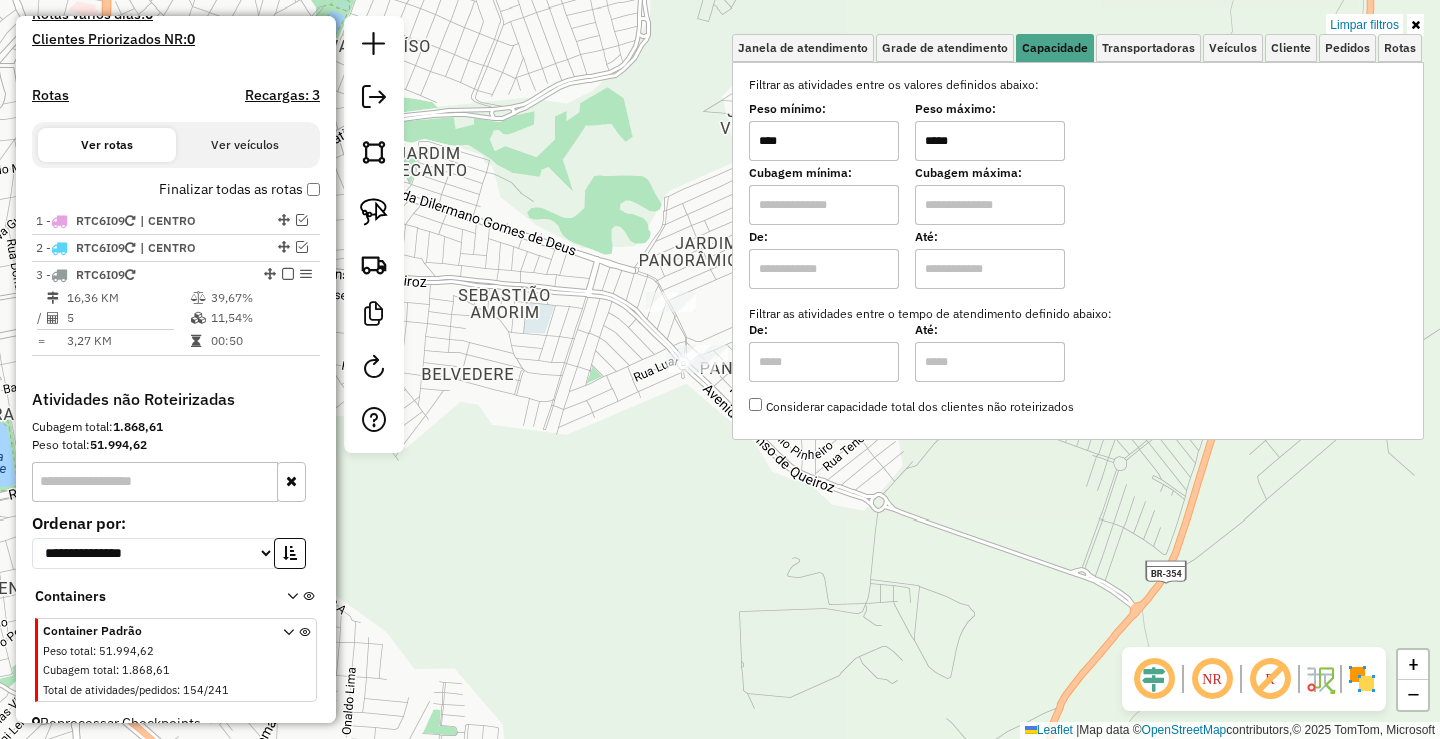 click on "Limpar filtros Janela de atendimento Grade de atendimento Capacidade Transportadoras Veículos Cliente Pedidos  Rotas Selecione os dias de semana para filtrar as janelas de atendimento  Seg   Ter   Qua   Qui   Sex   Sáb   Dom  Informe o período da janela de atendimento: De: Até:  Filtrar exatamente a janela do cliente  Considerar janela de atendimento padrão  Selecione os dias de semana para filtrar as grades de atendimento  Seg   Ter   Qua   Qui   Sex   Sáb   Dom   Considerar clientes sem dia de atendimento cadastrado  Clientes fora do dia de atendimento selecionado Filtrar as atividades entre os valores definidos abaixo:  Peso mínimo:  ****  Peso máximo:  *****  Cubagem mínima:   Cubagem máxima:   De:   Até:  Filtrar as atividades entre o tempo de atendimento definido abaixo:  De:   Até:   Considerar capacidade total dos clientes não roteirizados Transportadora: Selecione um ou mais itens Tipo de veículo: Selecione um ou mais itens Veículo: Selecione um ou mais itens Motorista: Nome: Rótulo:" 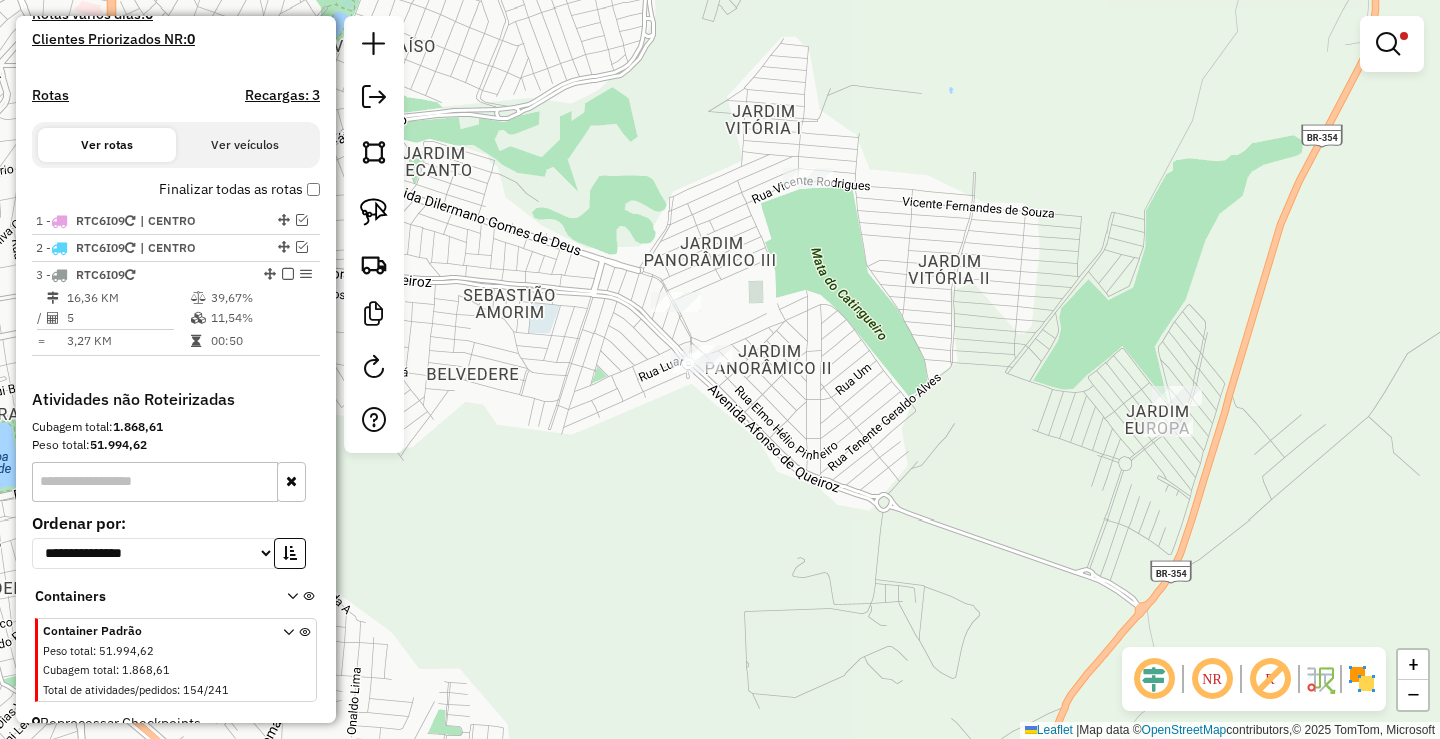 drag, startPoint x: 551, startPoint y: 420, endPoint x: 1007, endPoint y: 520, distance: 466.83615 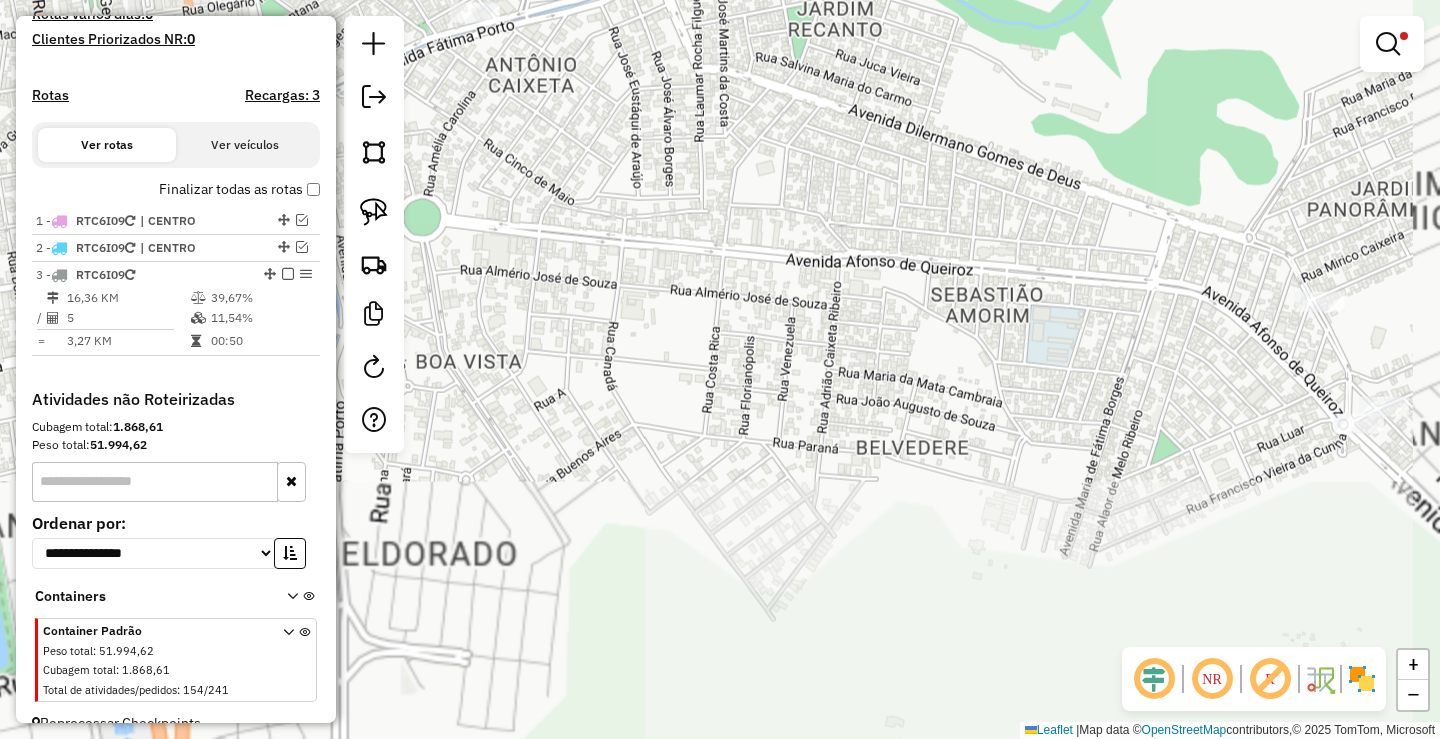 drag, startPoint x: 829, startPoint y: 437, endPoint x: 817, endPoint y: 580, distance: 143.50261 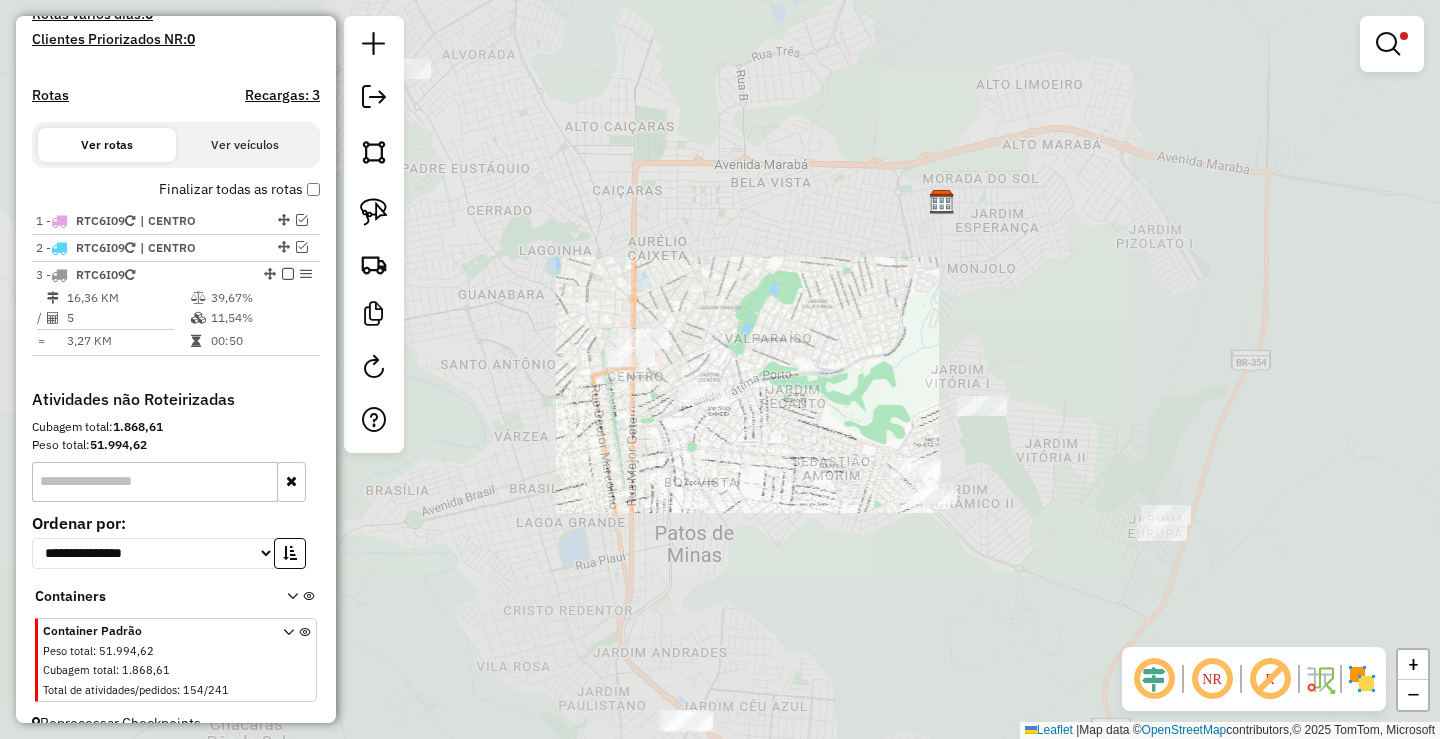 drag, startPoint x: 675, startPoint y: 420, endPoint x: 661, endPoint y: 388, distance: 34.928497 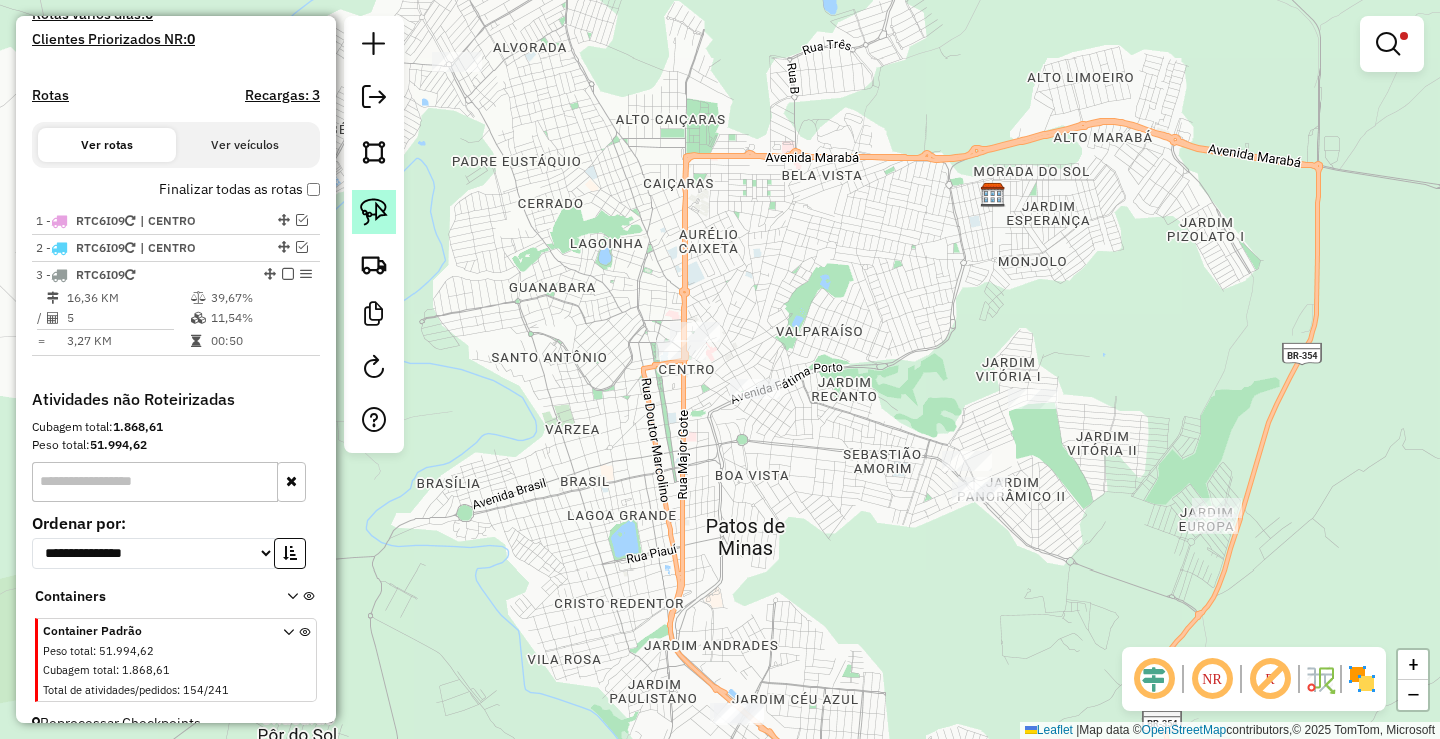 click 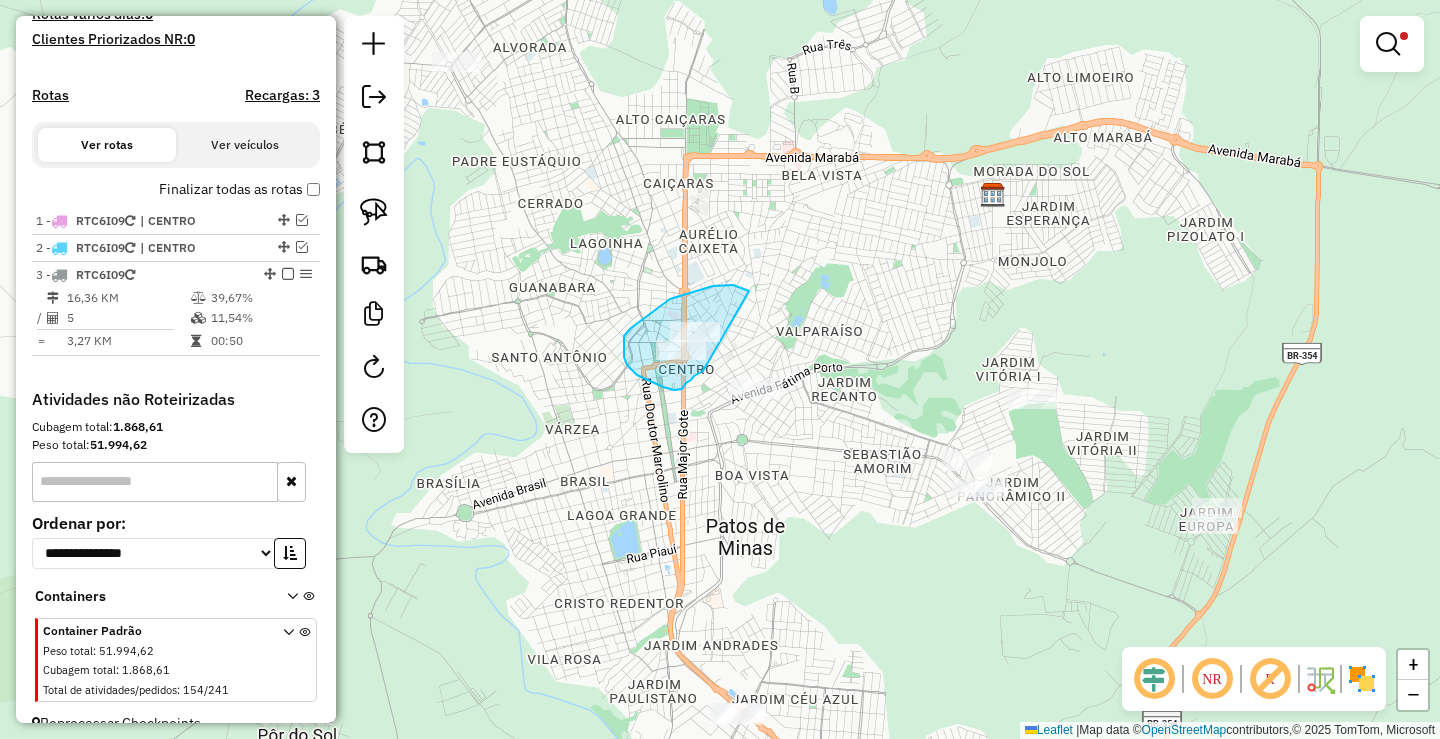 drag, startPoint x: 730, startPoint y: 285, endPoint x: 703, endPoint y: 371, distance: 90.13878 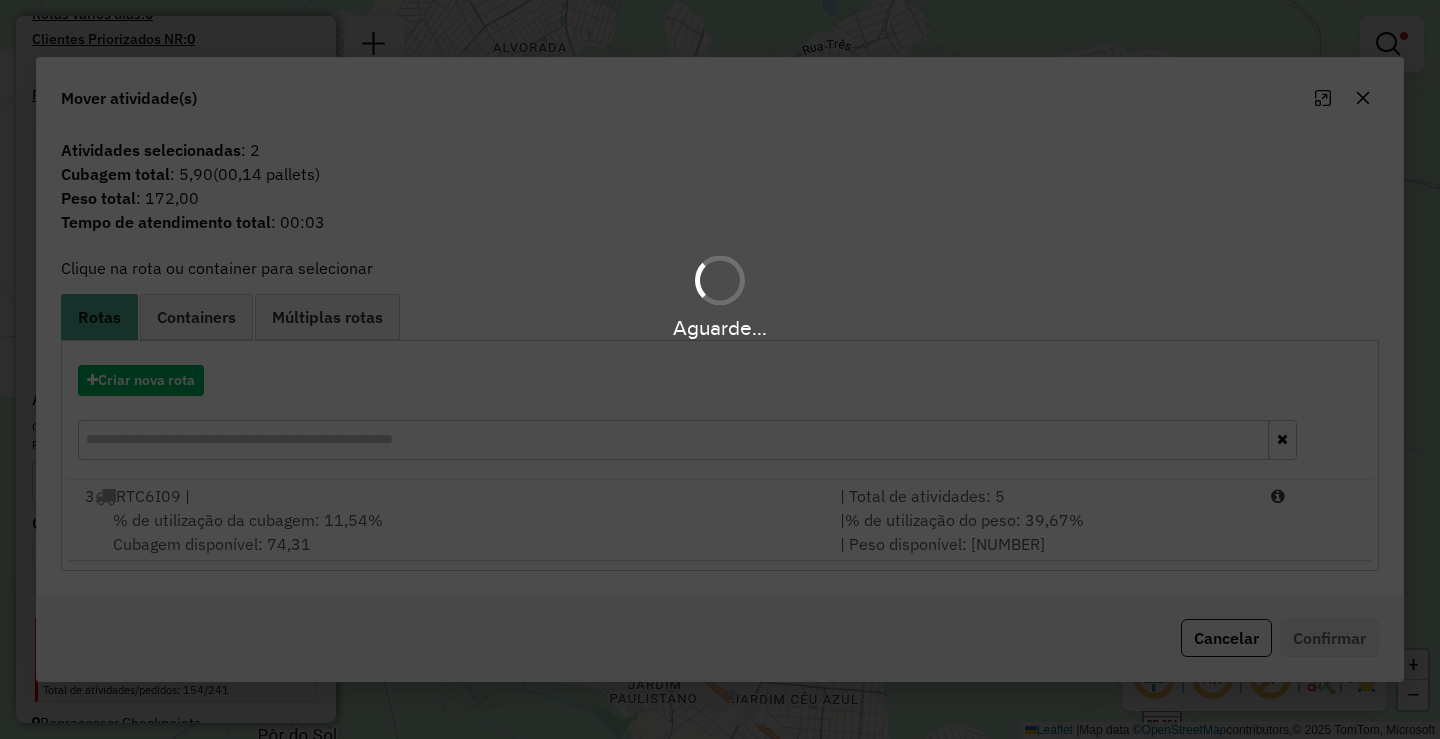click on "Aguarde...  Pop-up bloqueado!  Seu navegador bloqueou automáticamente a abertura de uma nova janela.   Acesse as configurações e adicione o endereço do sistema a lista de permissão.   Fechar  Informações da Sessão 975598 - 06/08/2025     Criação: 05/08/2025 18:38   Depósito:  A3P Patos de Minas  Total de rotas:  3  Distância Total:  41,59 km  Tempo total:  03:32  Valor total:  R$ 328.786,17  - Total roteirizado:  R$ 7.606,68  - Total não roteirizado:  R$ 321.179,49  Total de Atividades Roteirizadas:  24  Total de Pedidos Roteirizados:  30  Peso total roteirizado:  1.094,22  Cubagem total roteirizado:  40,83  Total de Atividades não Roteirizadas:  154  Total de Pedidos não Roteirizados:  241 Total de caixas por viagem:  40,83 /   3 =  13,61 Média de Atividades por viagem:  24 /   3 =  8,00 Ocupação média da frota:  56,11%   Rotas improdutivas:  3  Rotas vários dias:  0  Clientes Priorizados NR:  0 Rotas  Recargas: 3   Ver rotas   Ver veículos  Finalizar todas as rotas   1 -       2 -  /" at bounding box center (720, 369) 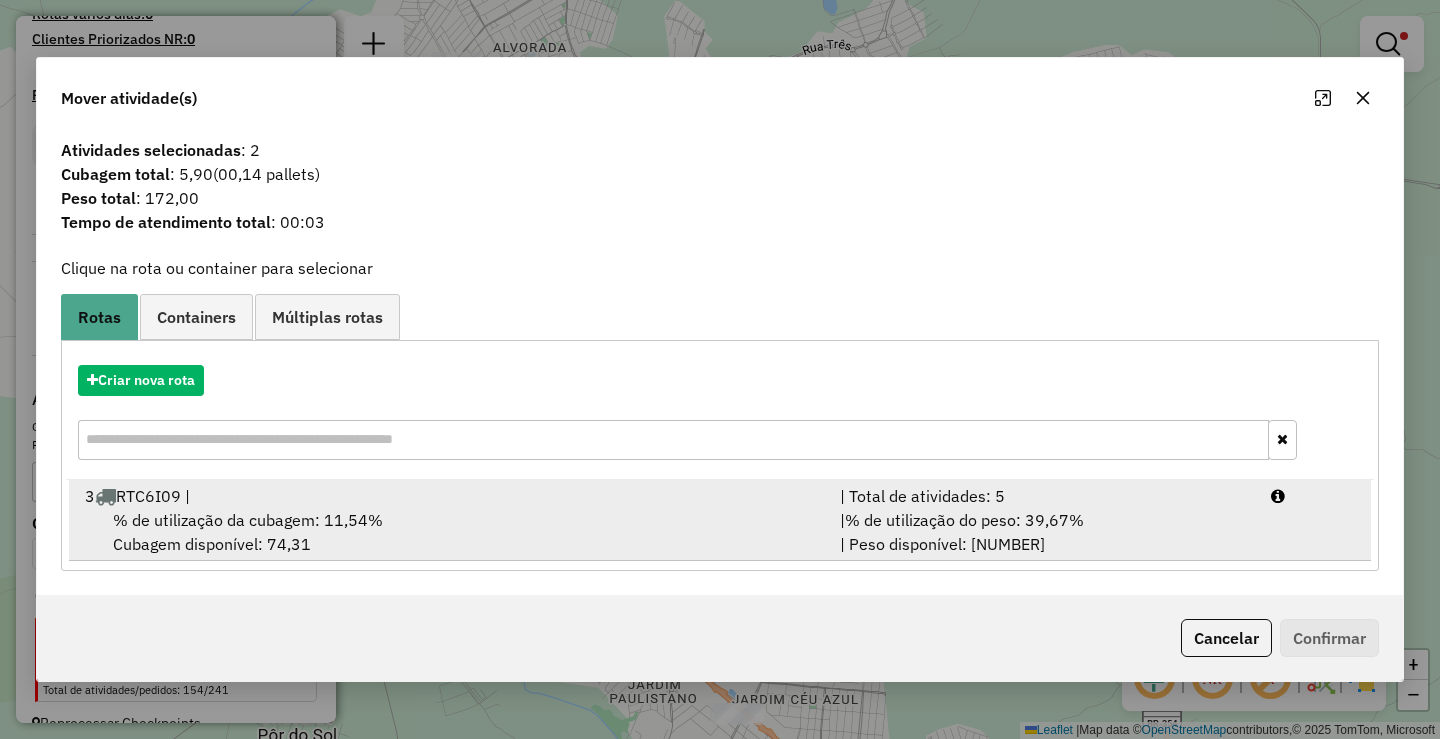 click on "|  % de utilização do peso: 39,67%  | Peso disponível: 392,13" at bounding box center (1043, 532) 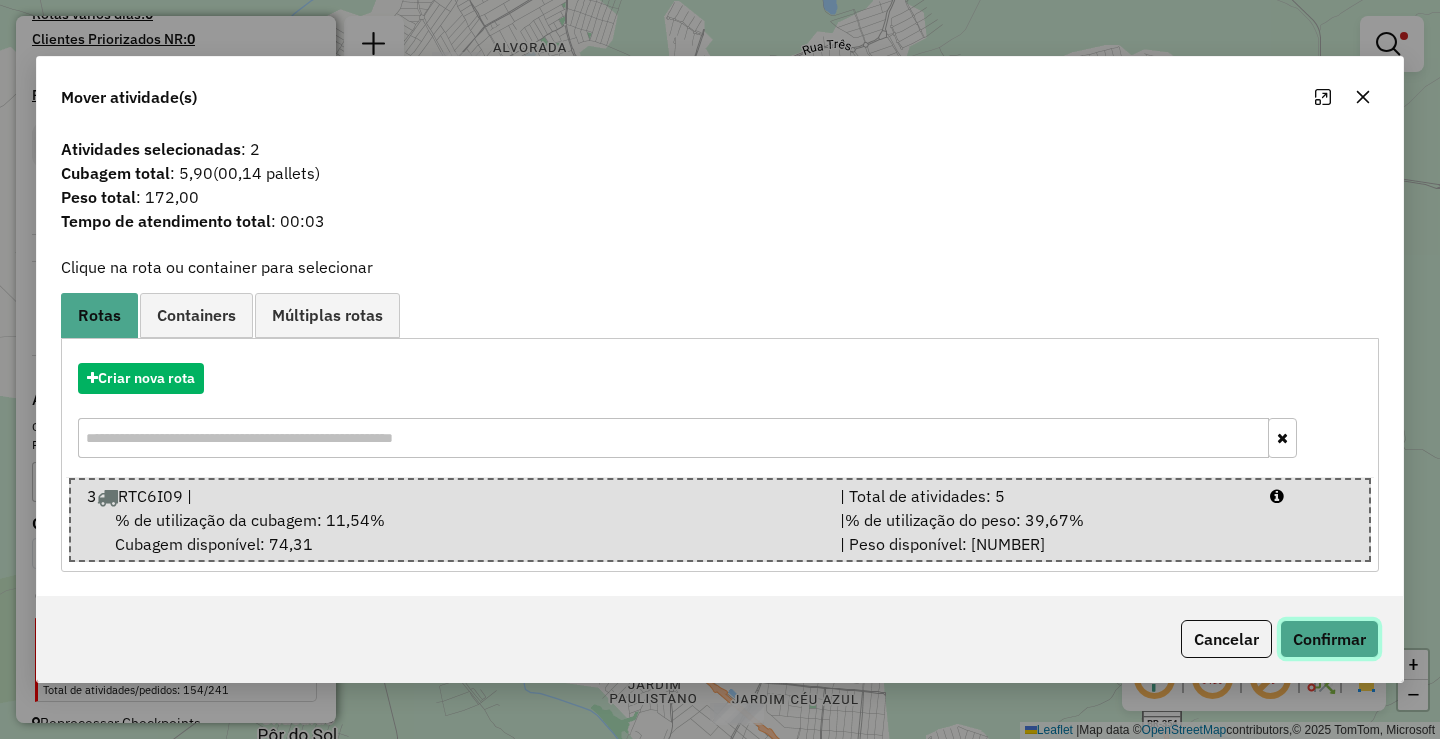 click on "Confirmar" 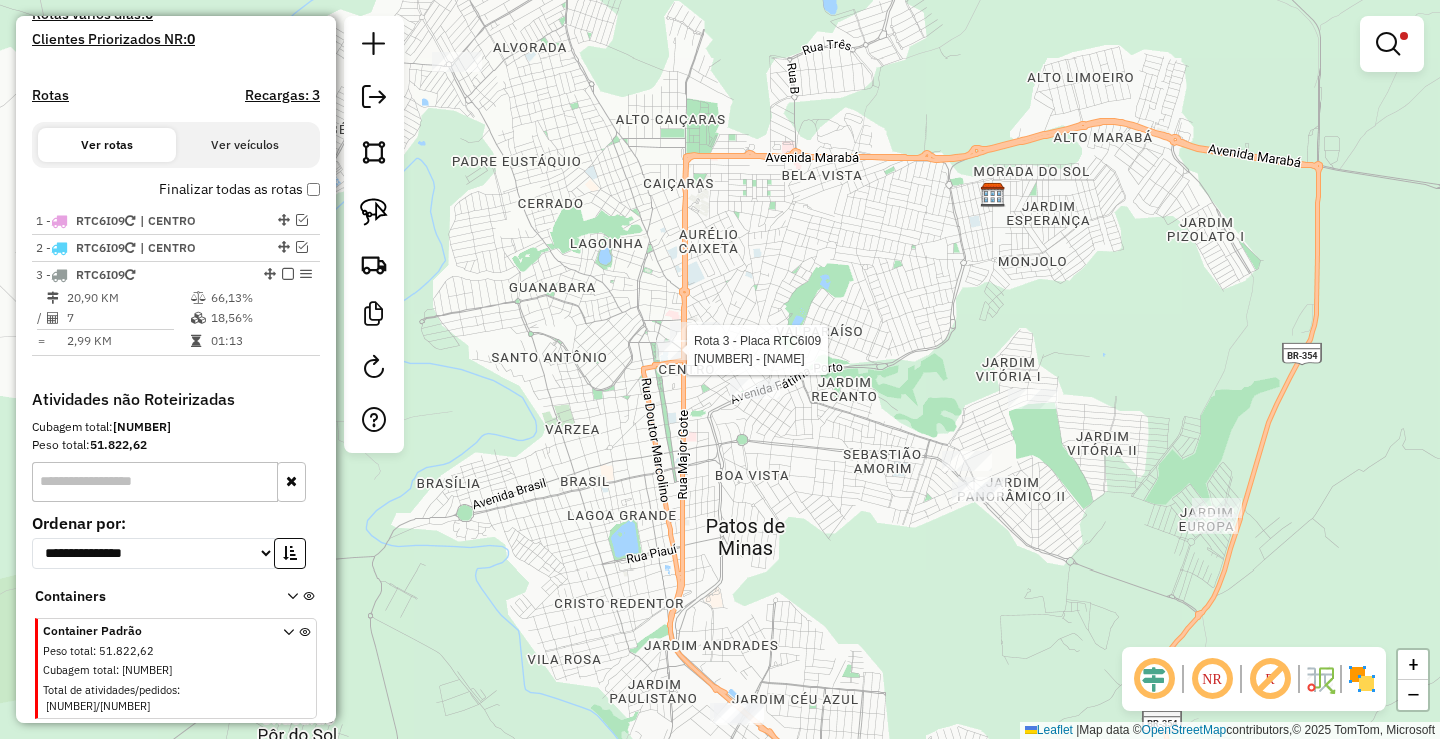 select on "**********" 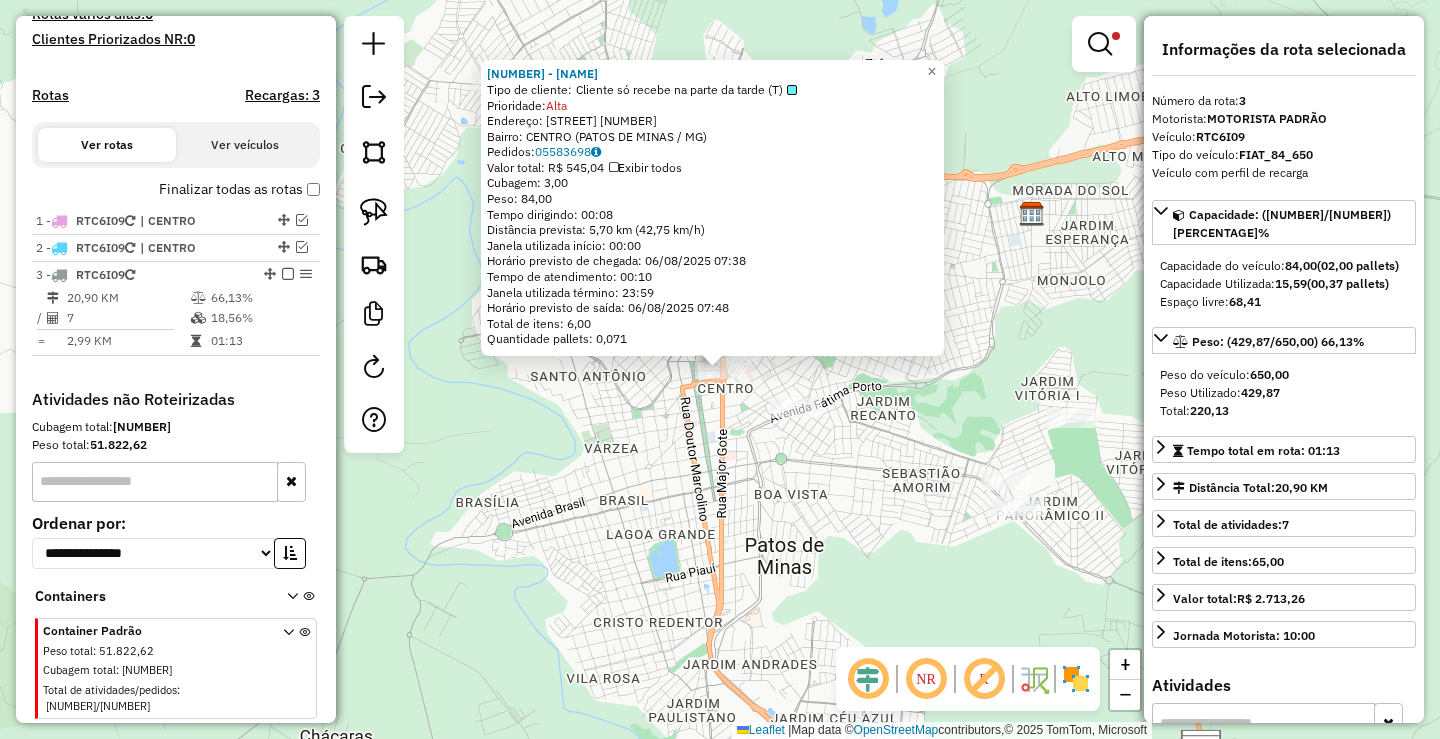 scroll, scrollTop: 609, scrollLeft: 0, axis: vertical 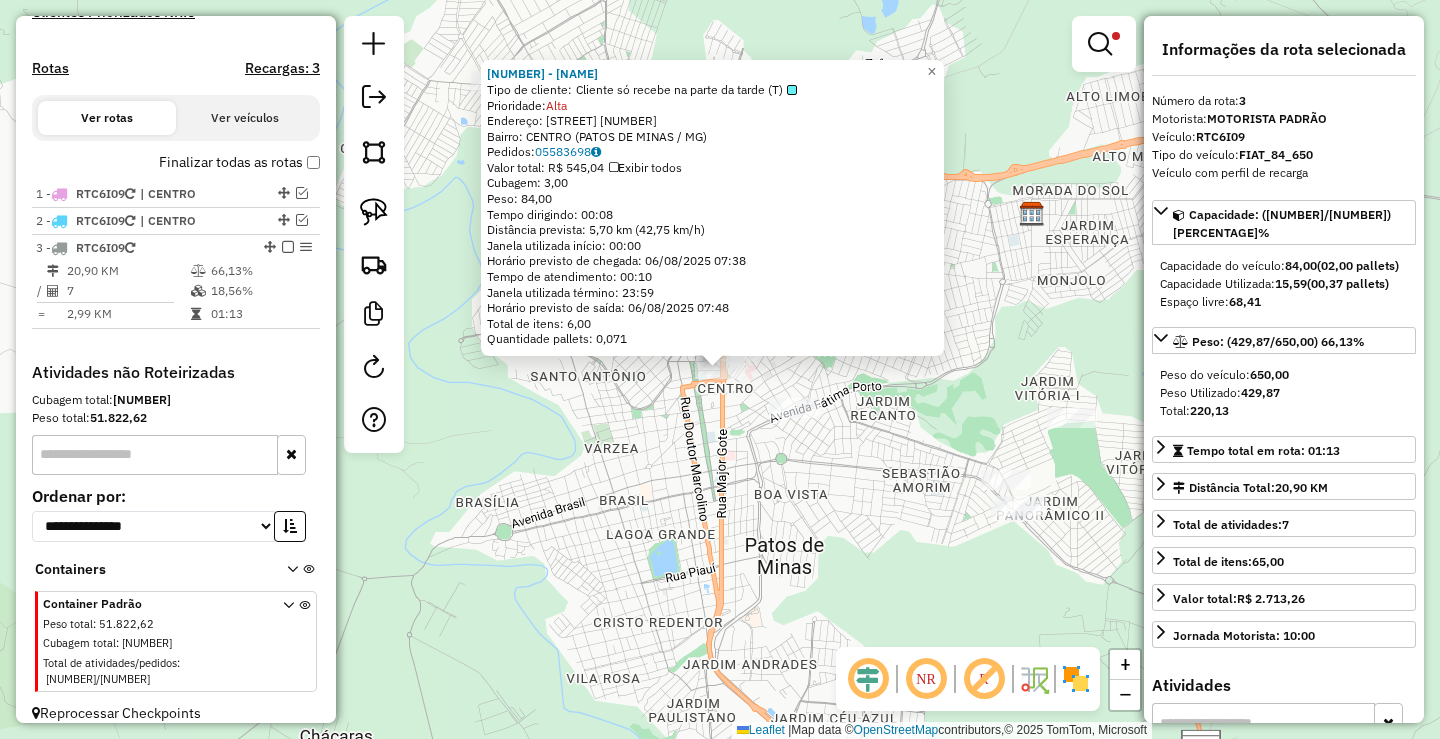 drag, startPoint x: 595, startPoint y: 521, endPoint x: 512, endPoint y: 422, distance: 129.18979 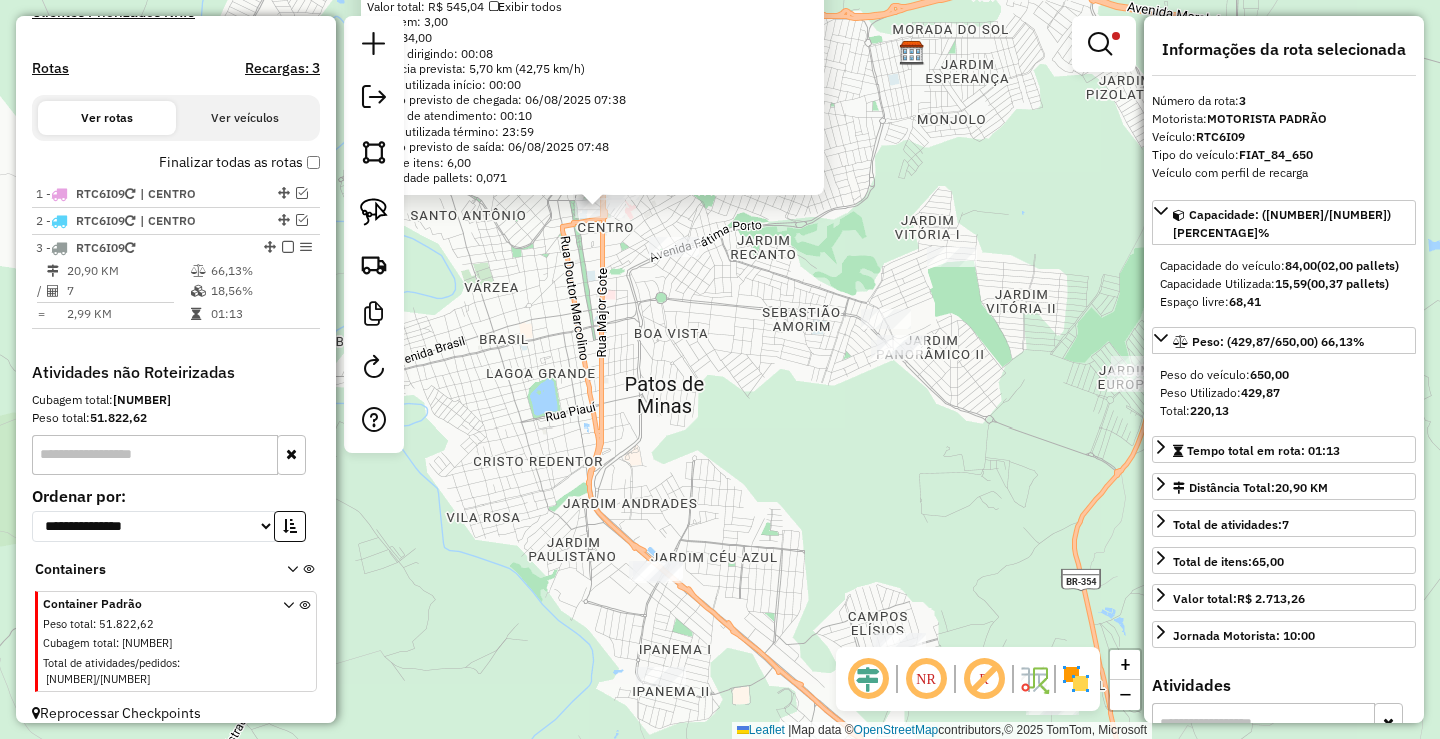 click on "31050 - GALATAS RESTAURANTE  Tipo de cliente:   Cliente só recebe na parte da tarde (T)   Prioridade:  Alta  Endereço:  AFONSO PENA 195   Bairro: CENTRO (PATOS DE MINAS / MG)   Pedidos:  05583698   Valor total: R$ 545,04   Exibir todos   Cubagem: 3,00  Peso: 84,00  Tempo dirigindo: 00:08   Distância prevista: 5,70 km (42,75 km/h)   Janela utilizada início: 00:00   Horário previsto de chegada: 06/08/2025 07:38   Tempo de atendimento: 00:10   Janela utilizada término: 23:59   Horário previsto de saída: 06/08/2025 07:48   Total de itens: 6,00   Quantidade pallets: 0,071  × Limpar filtros Janela de atendimento Grade de atendimento Capacidade Transportadoras Veículos Cliente Pedidos  Rotas Selecione os dias de semana para filtrar as janelas de atendimento  Seg   Ter   Qua   Qui   Sex   Sáb   Dom  Informe o período da janela de atendimento: De: Até:  Filtrar exatamente a janela do cliente  Considerar janela de atendimento padrão  Selecione os dias de semana para filtrar as grades de atendimento  Seg" 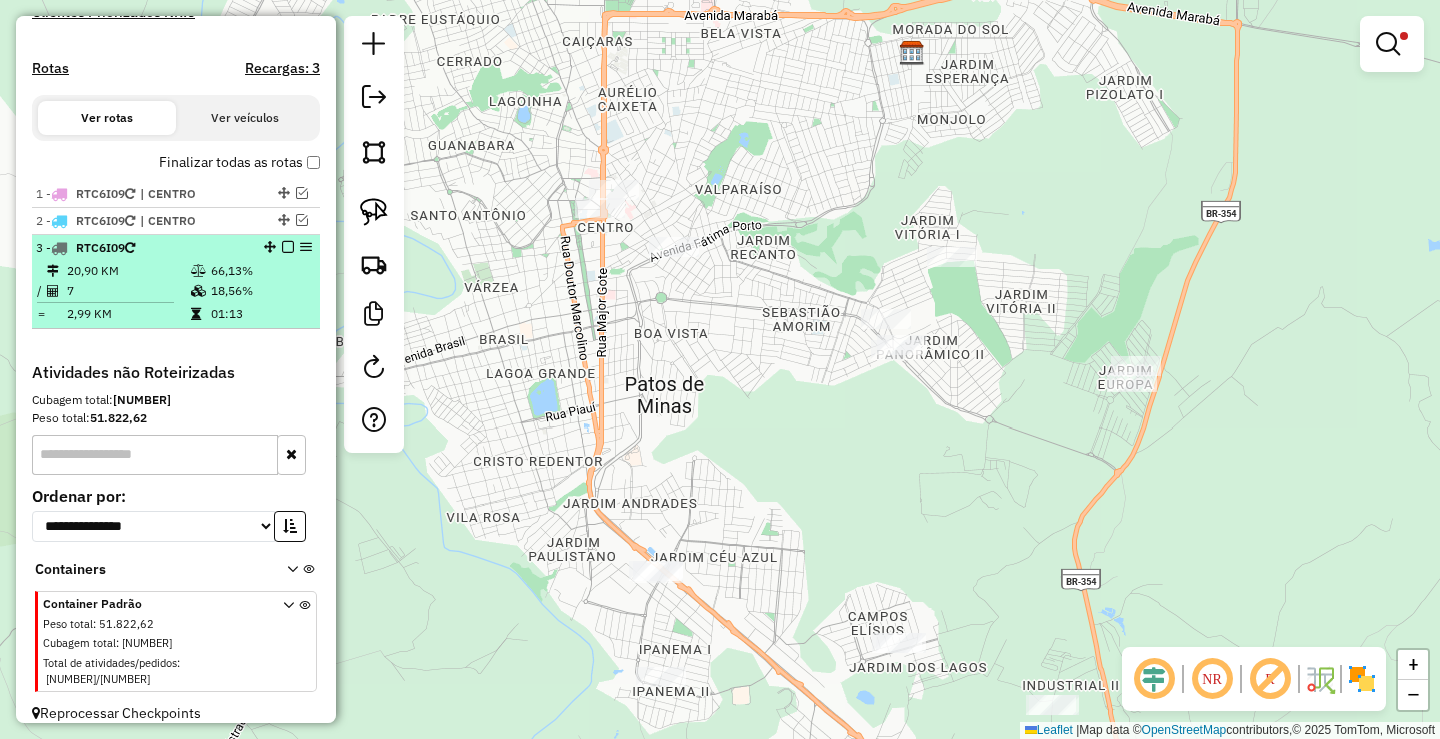 click at bounding box center [288, 247] 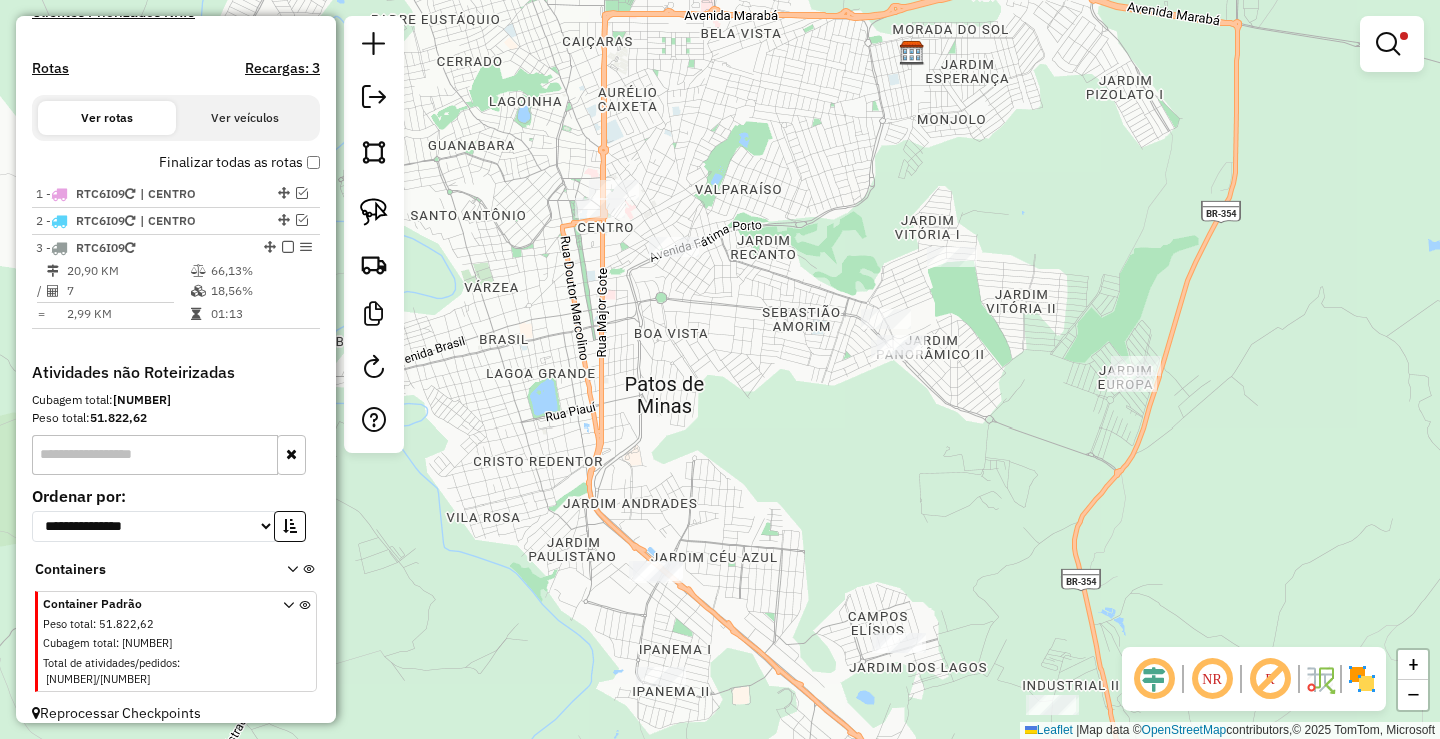 scroll, scrollTop: 542, scrollLeft: 0, axis: vertical 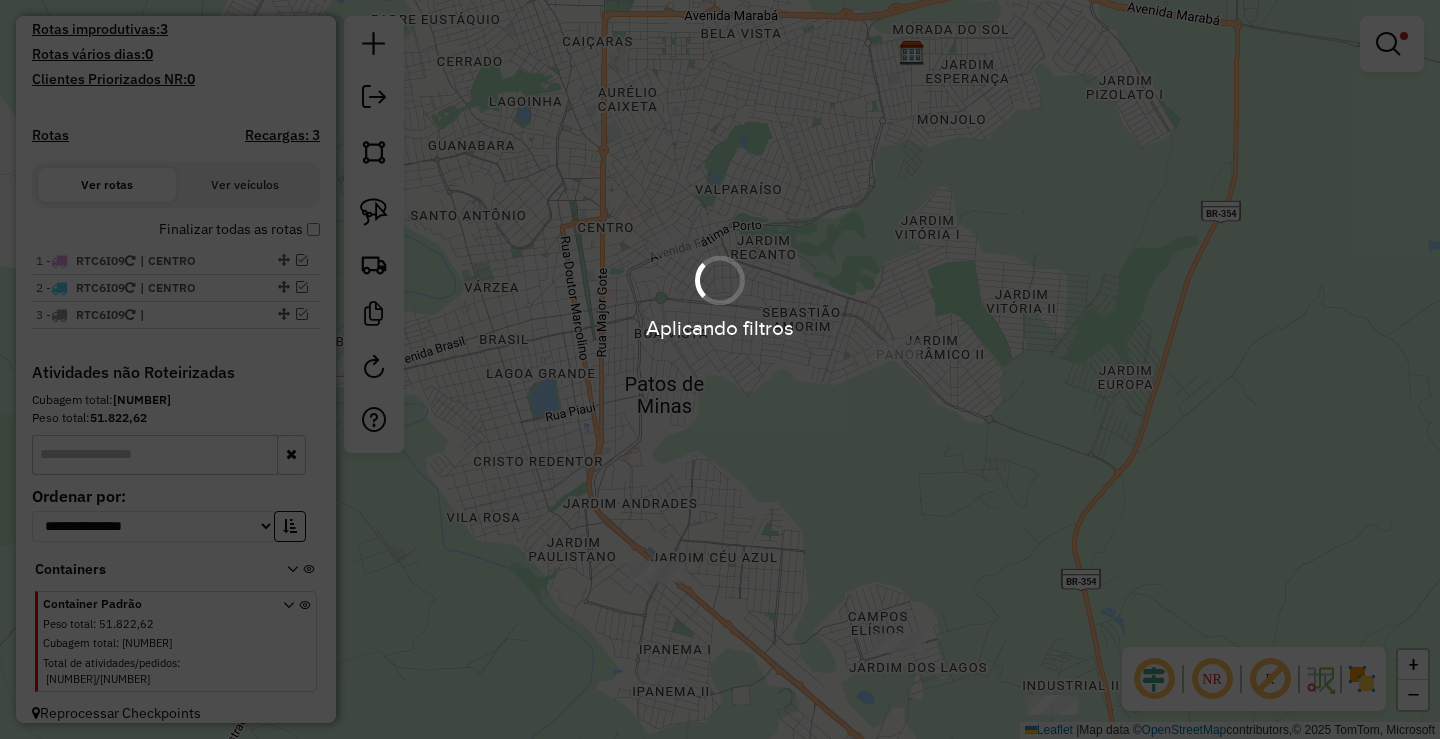 click at bounding box center [1388, 44] 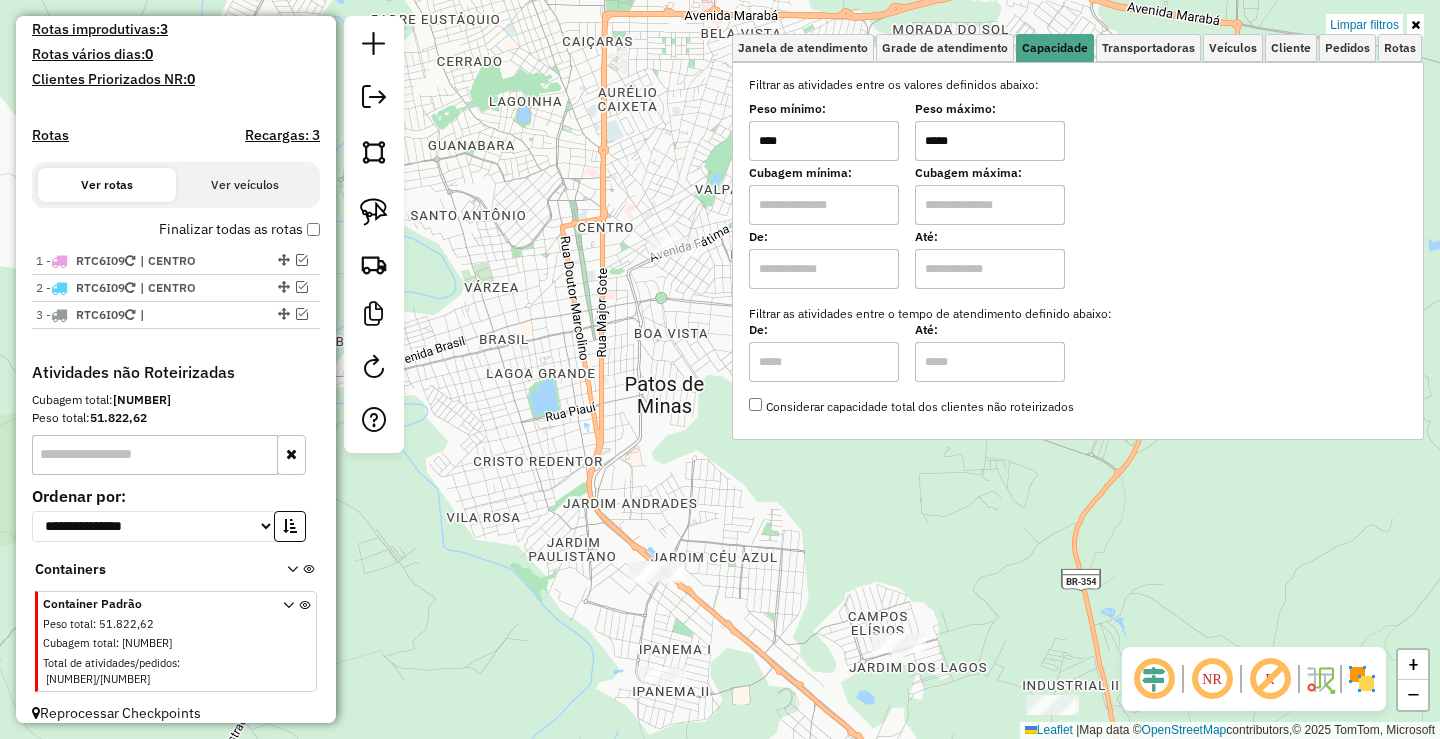 click on "****" at bounding box center (824, 141) 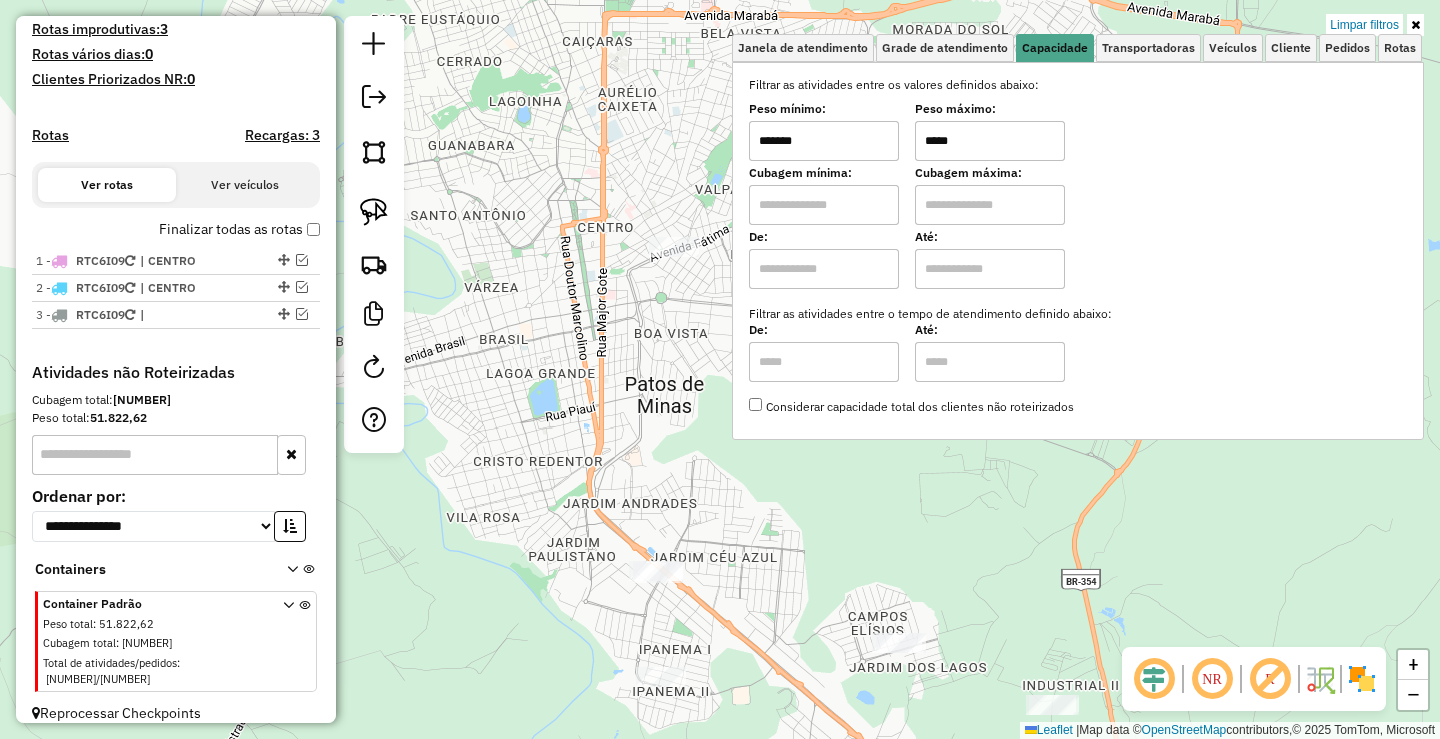 type on "*******" 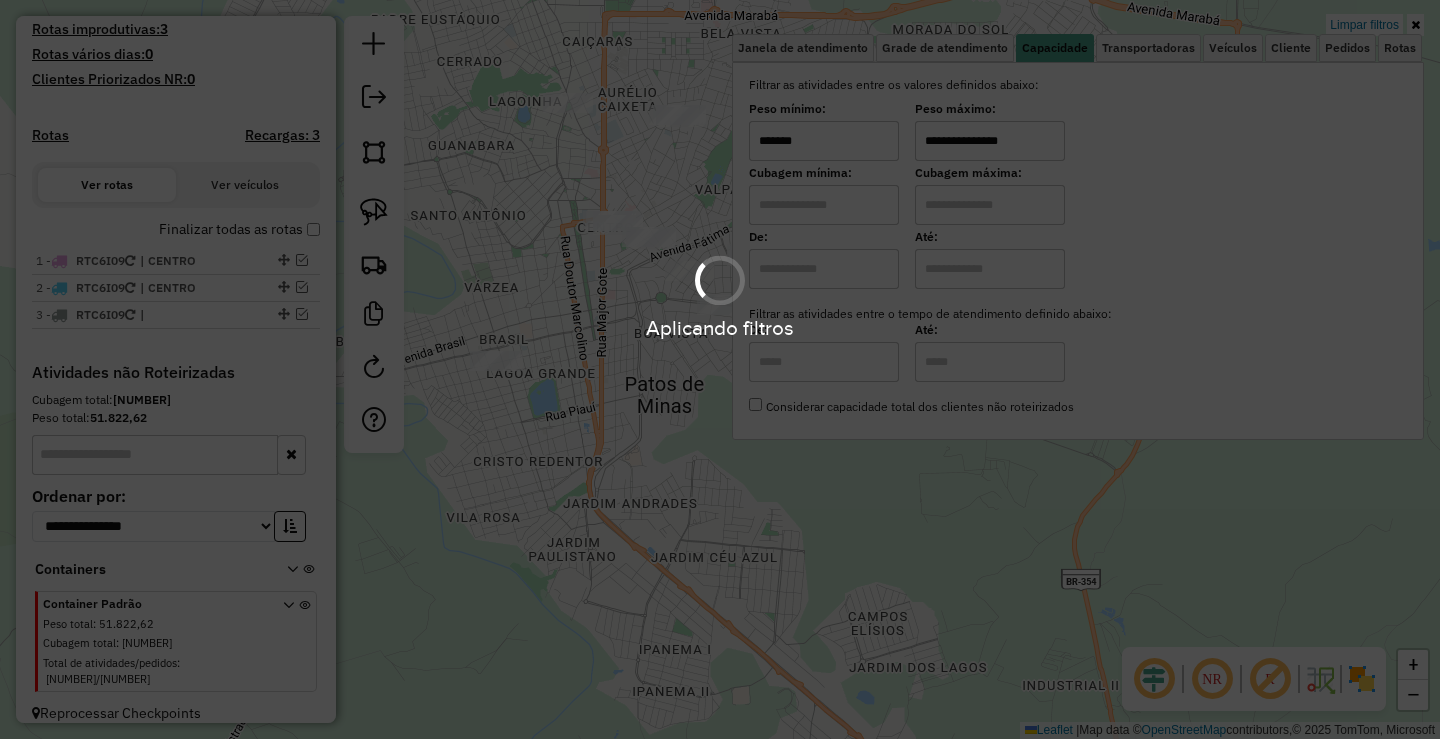 type on "**********" 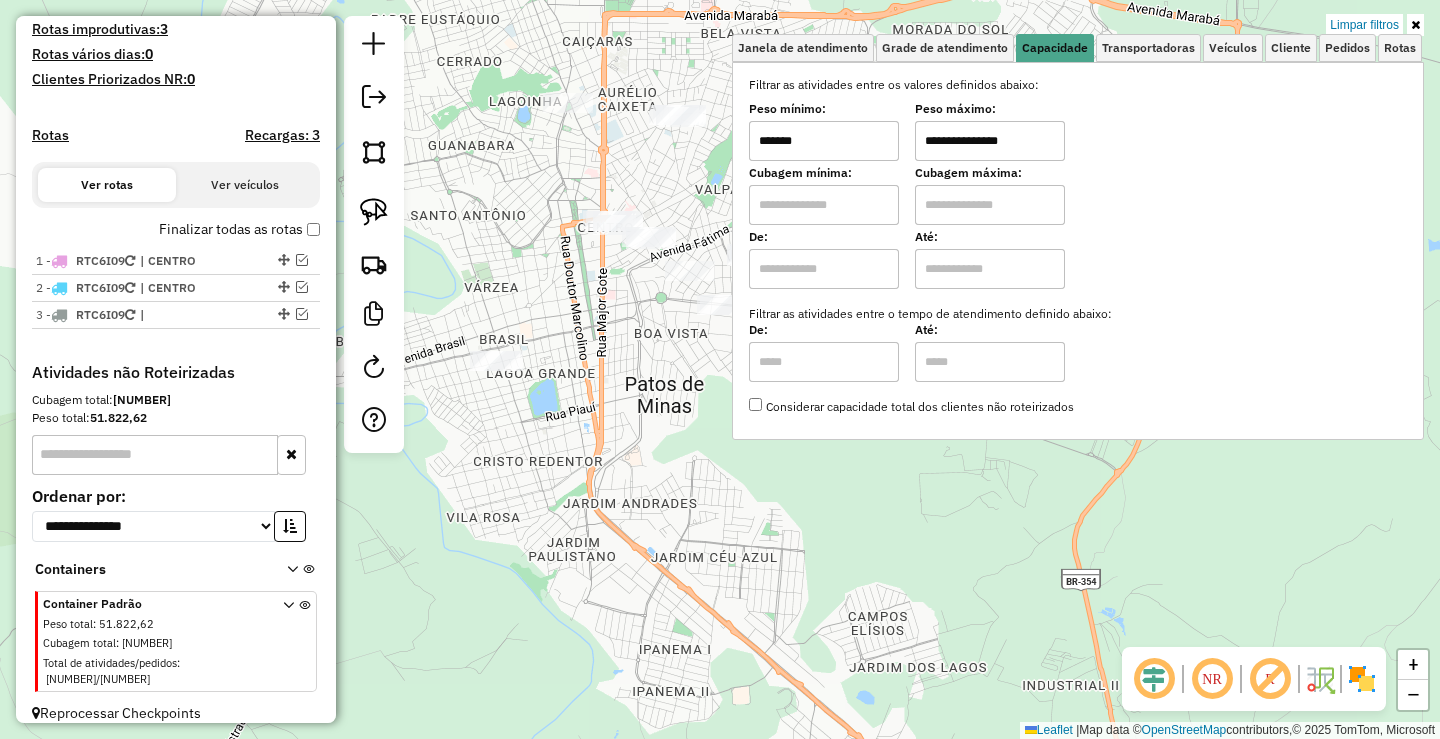 click on "**********" 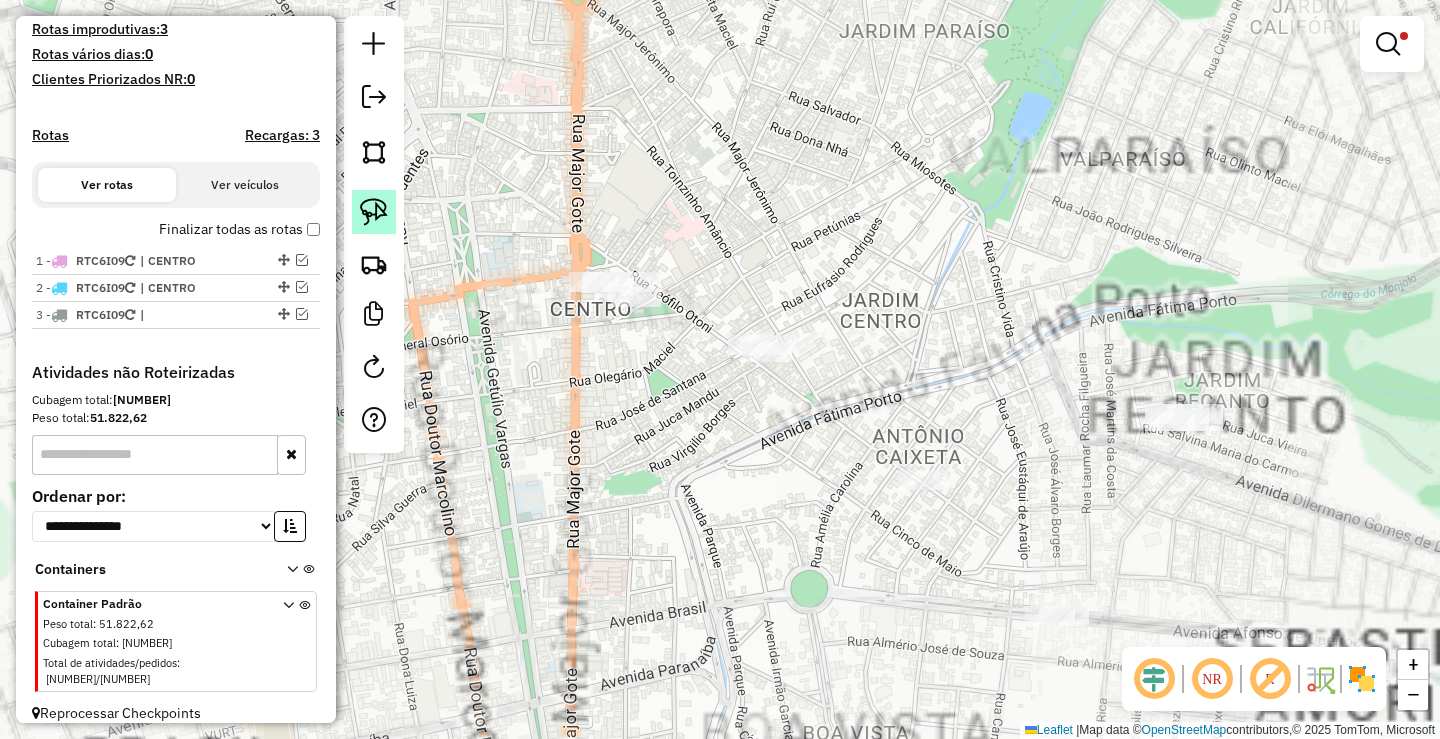 click 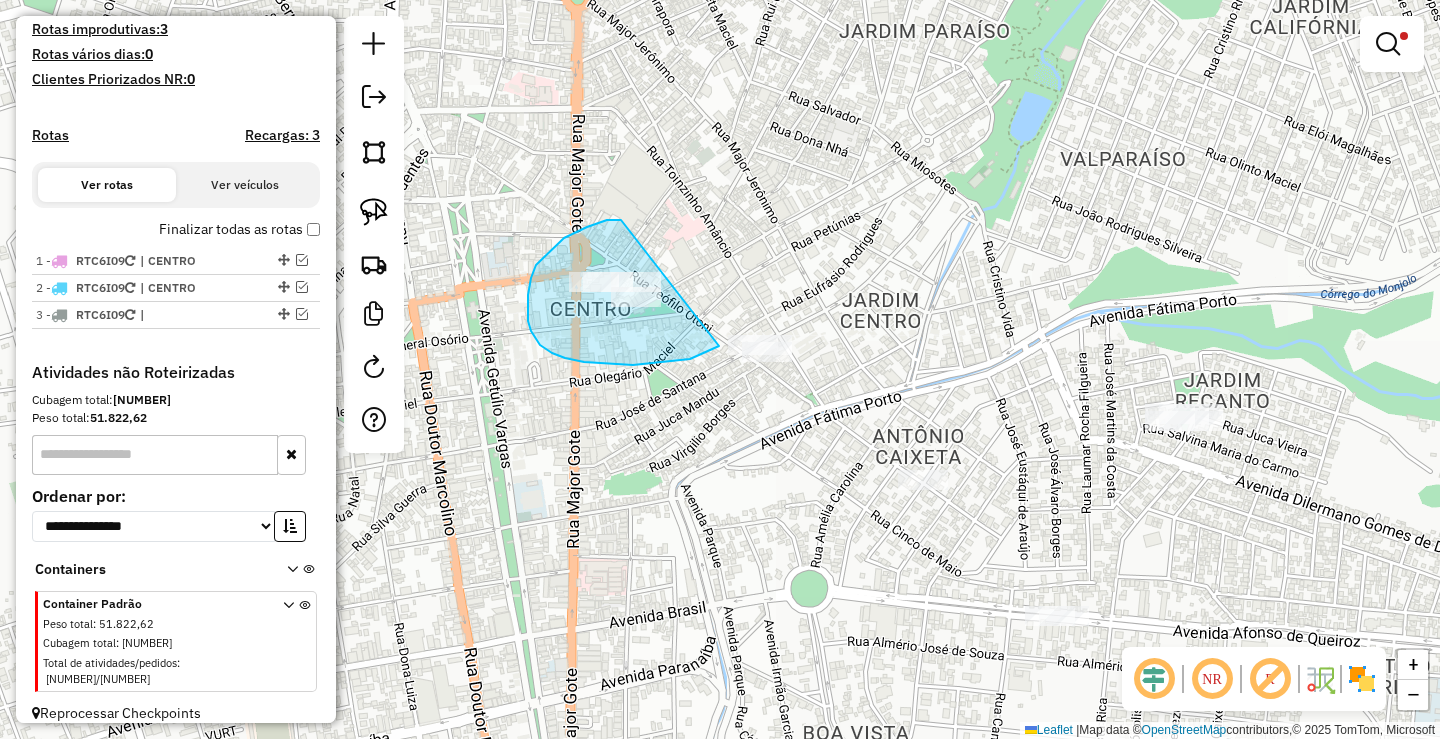 drag, startPoint x: 607, startPoint y: 220, endPoint x: 722, endPoint y: 291, distance: 135.15176 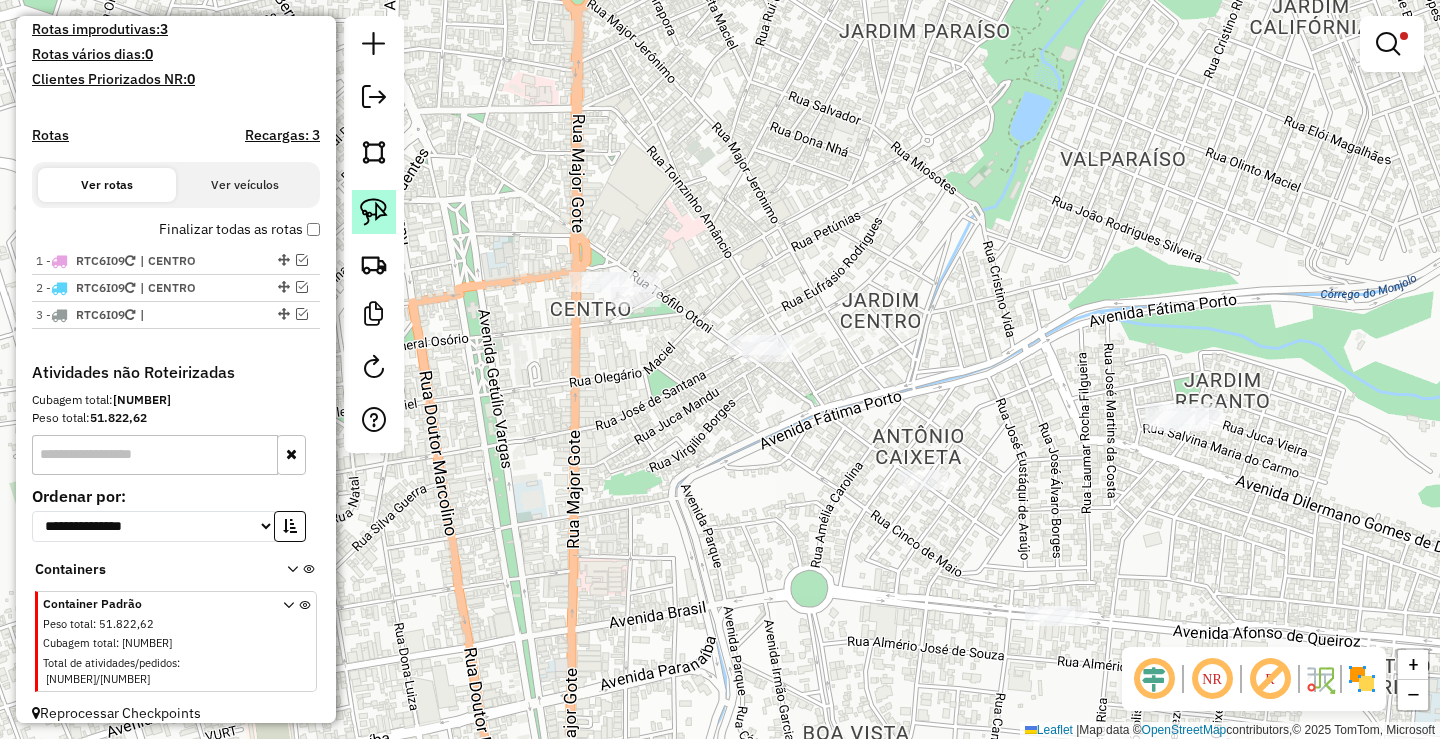 click 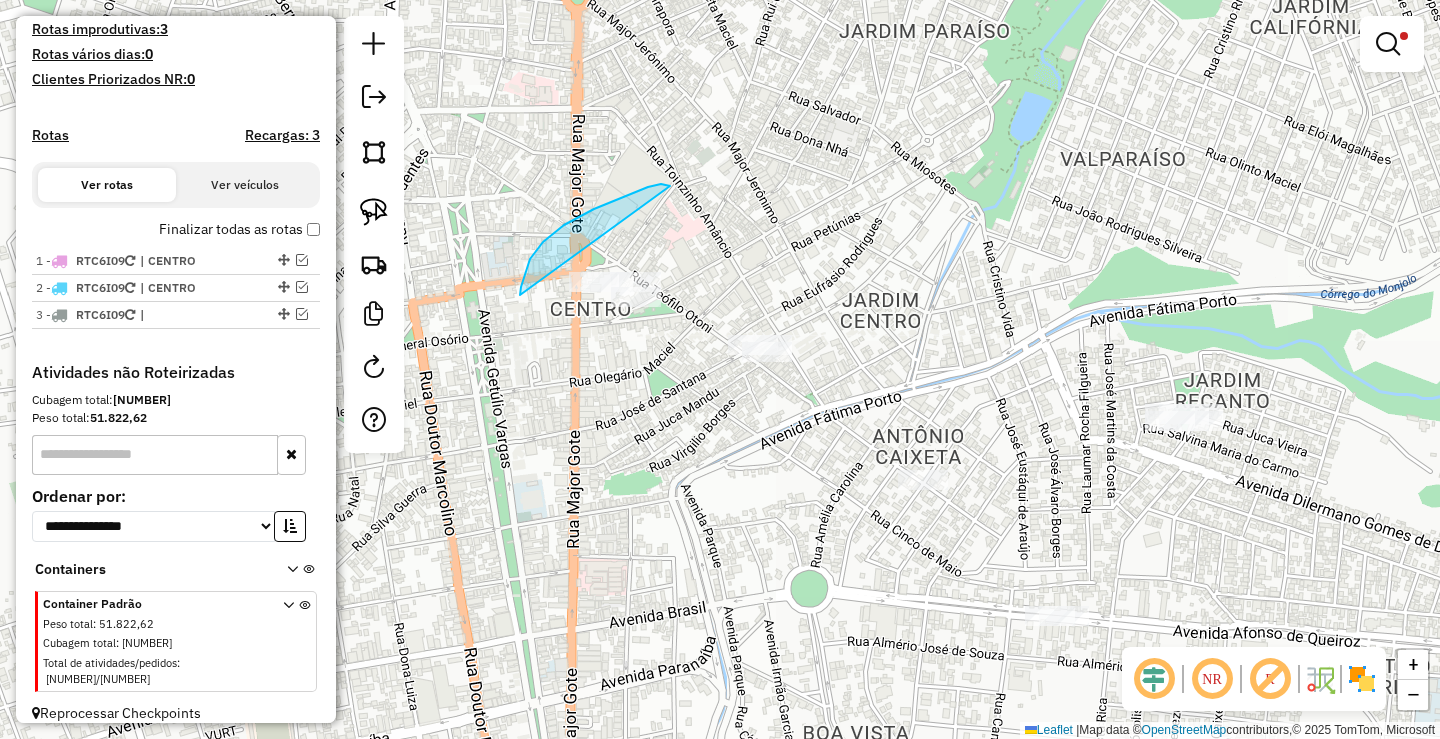 click on "**********" 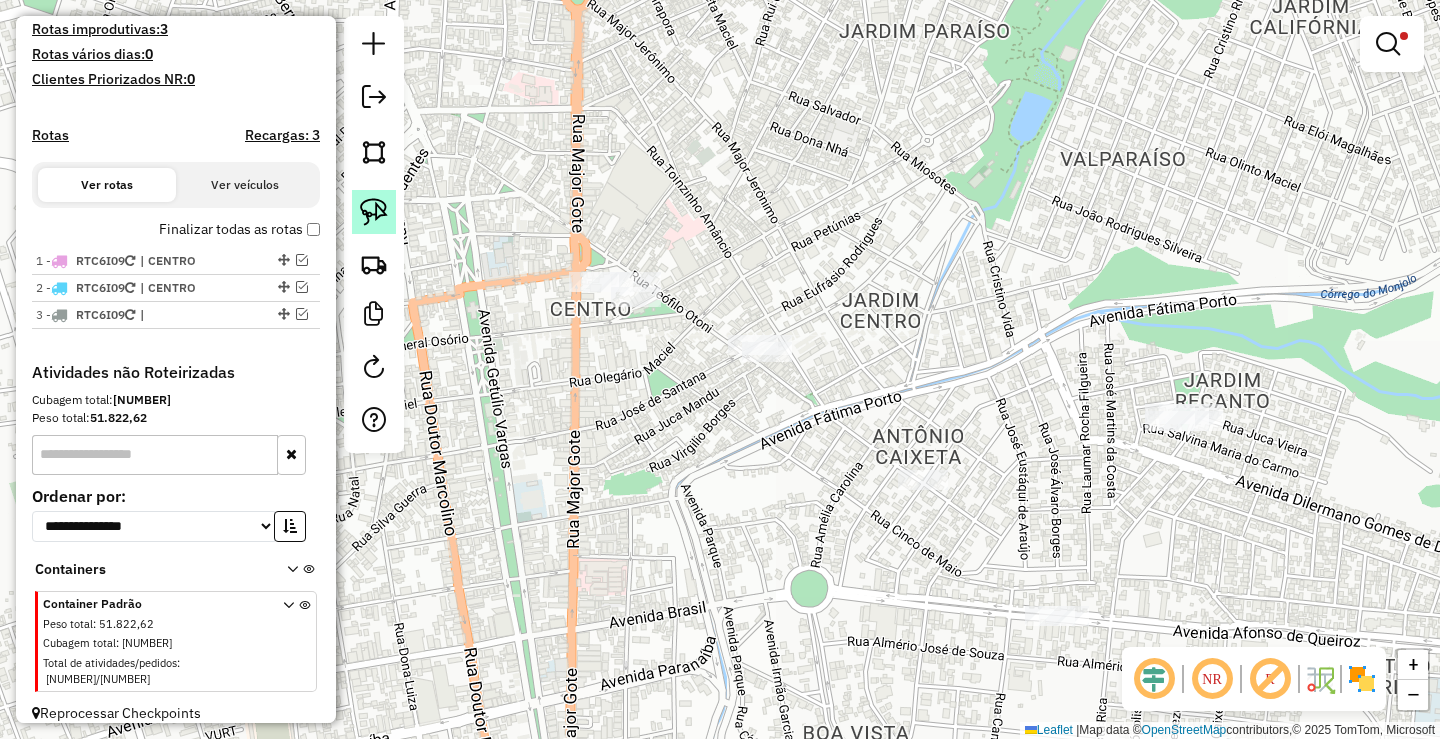click 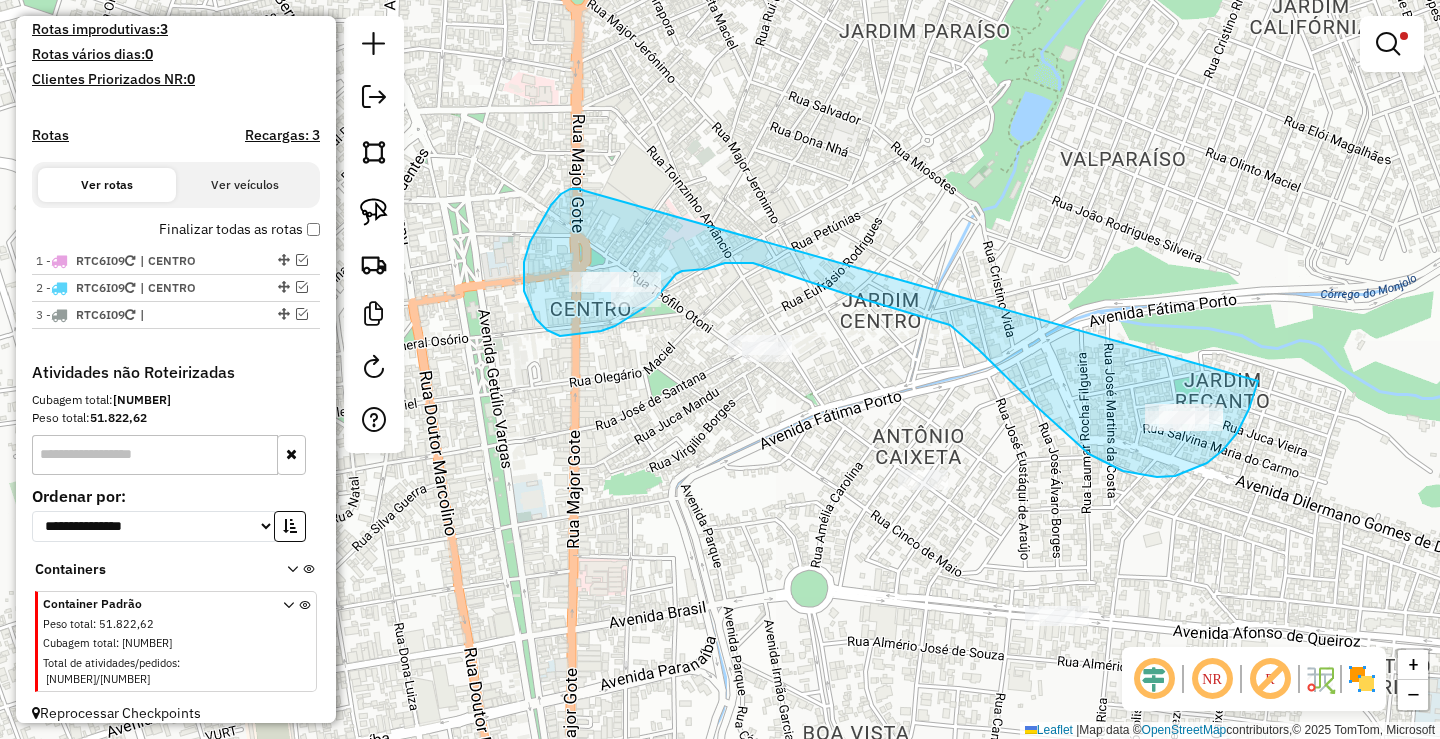 drag, startPoint x: 585, startPoint y: 191, endPoint x: 1263, endPoint y: 319, distance: 689.9768 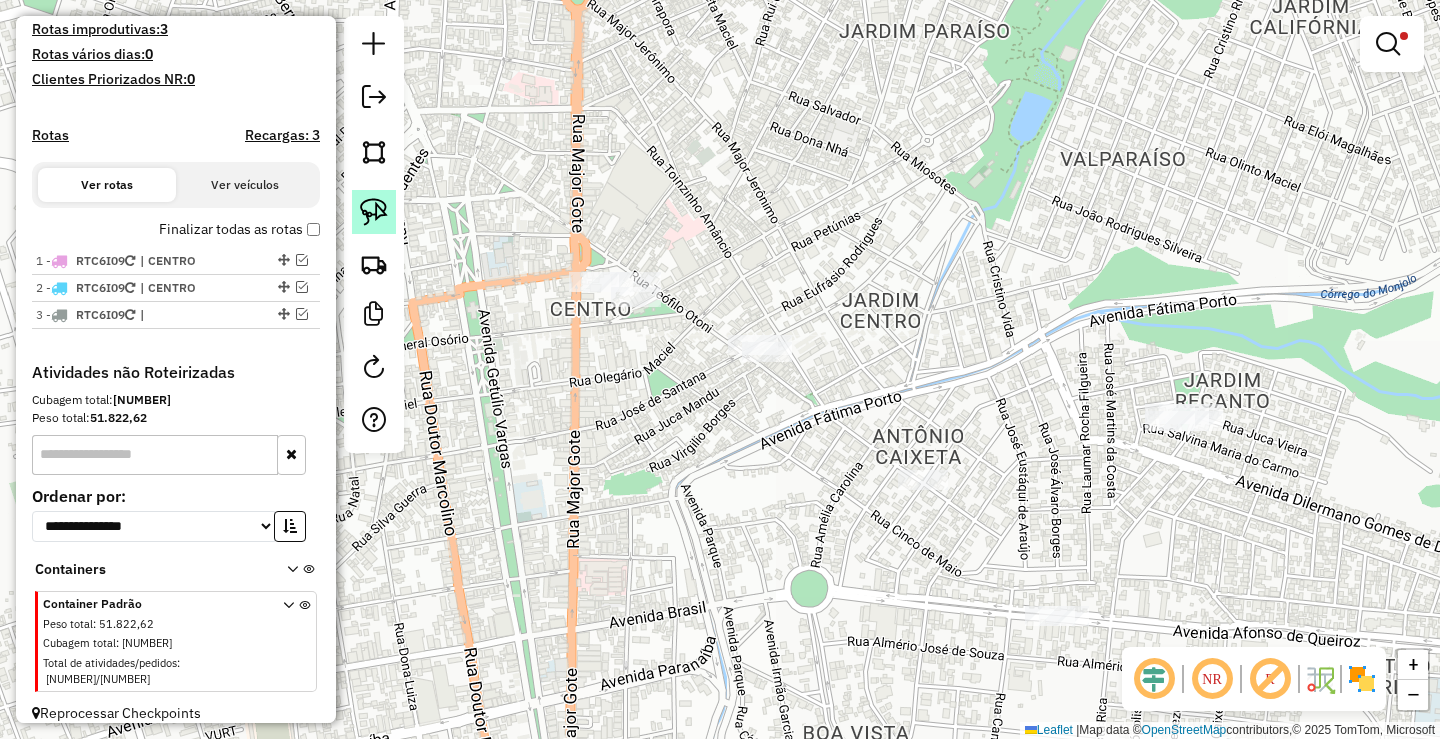 click 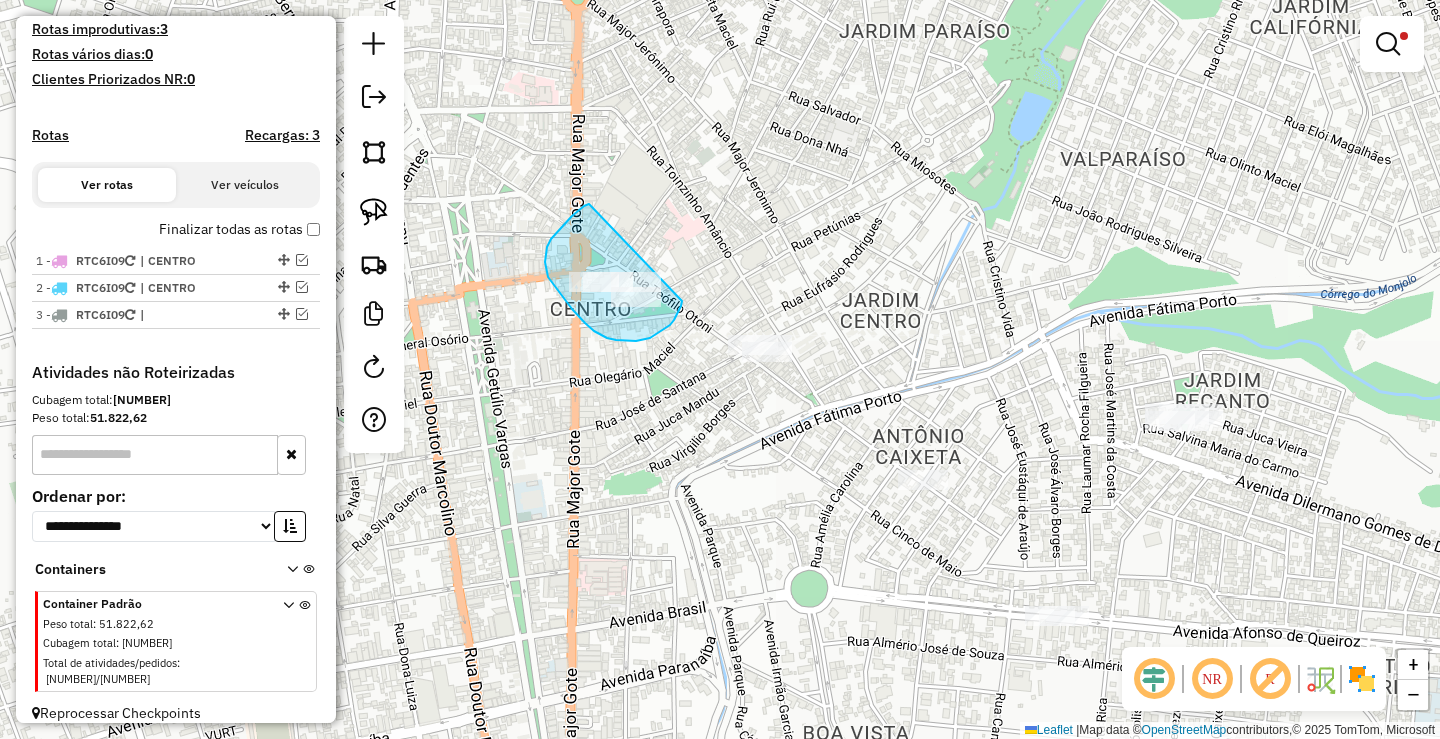 drag, startPoint x: 558, startPoint y: 231, endPoint x: 682, endPoint y: 295, distance: 139.54211 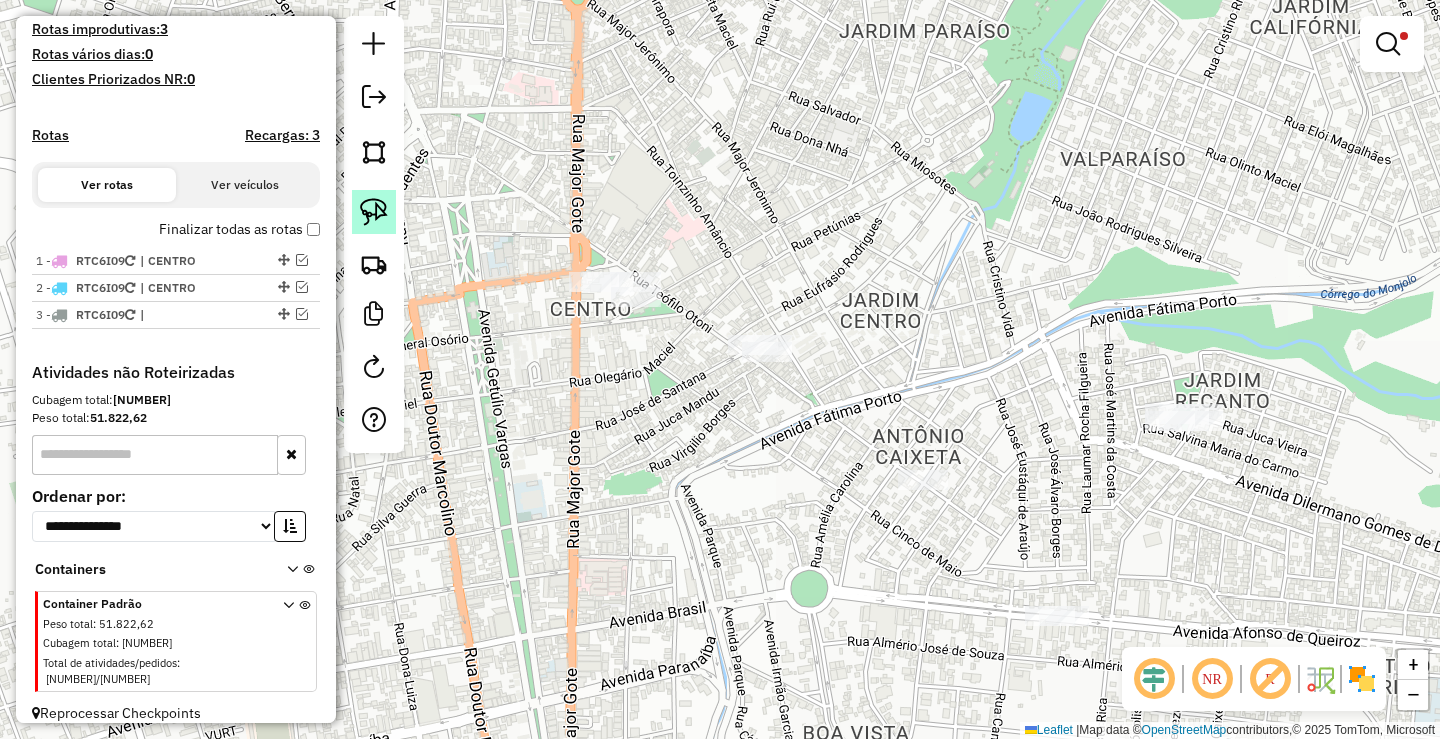 click 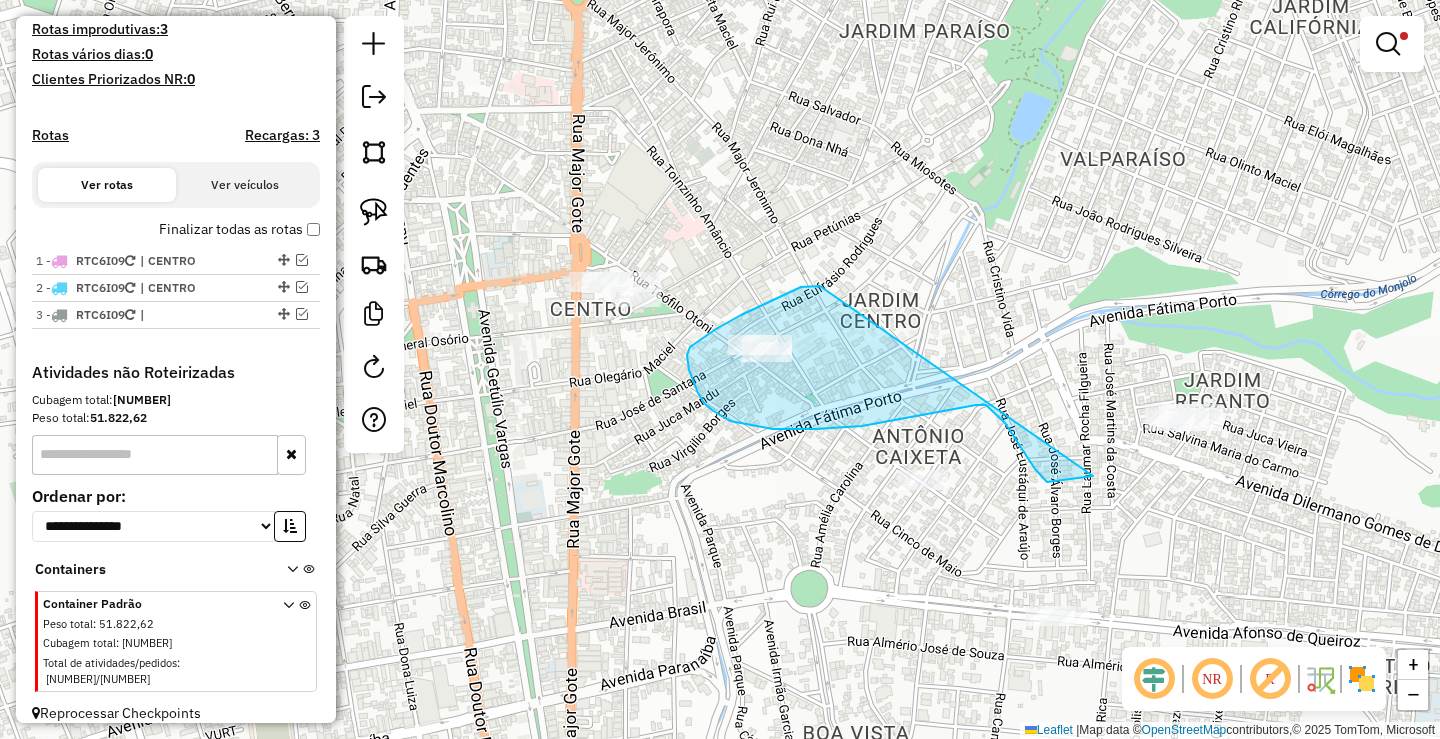 drag, startPoint x: 805, startPoint y: 286, endPoint x: 1287, endPoint y: 351, distance: 486.36304 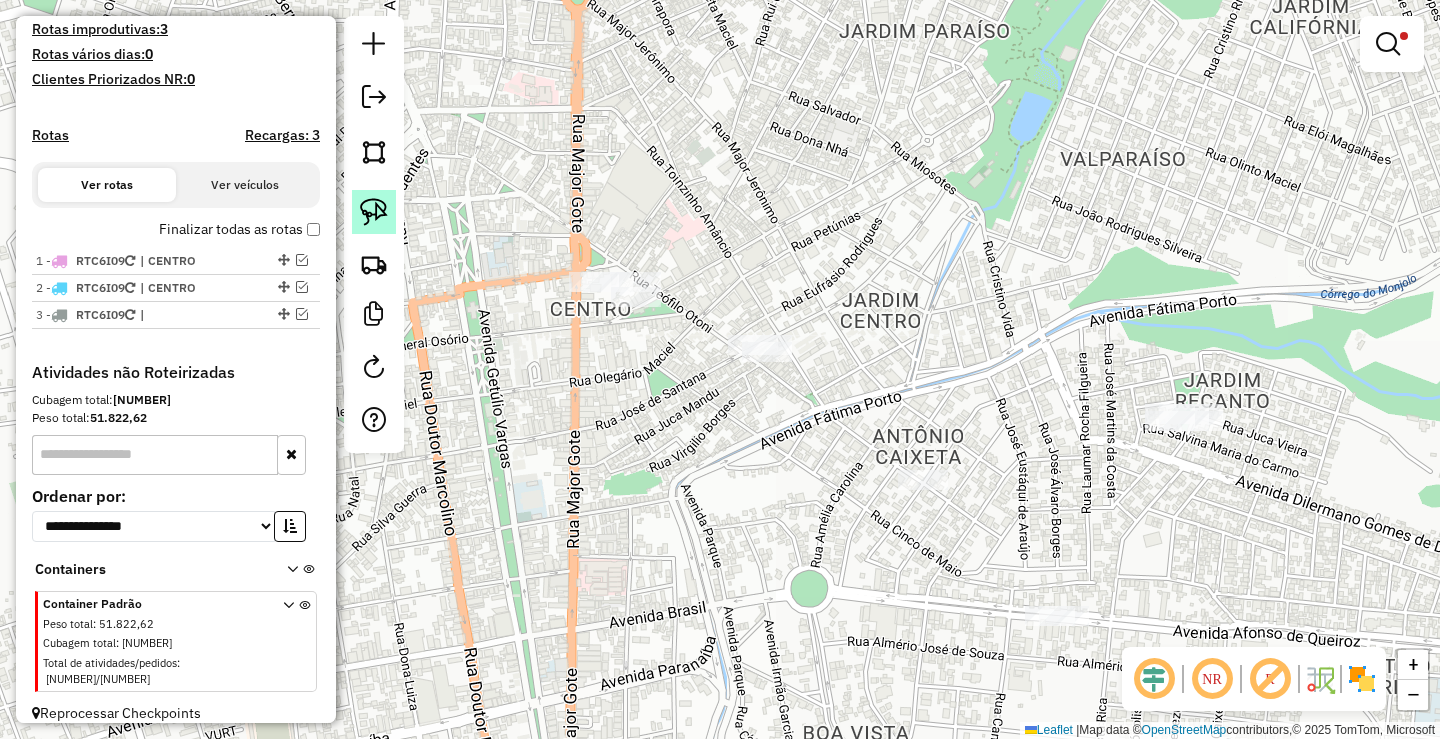 click 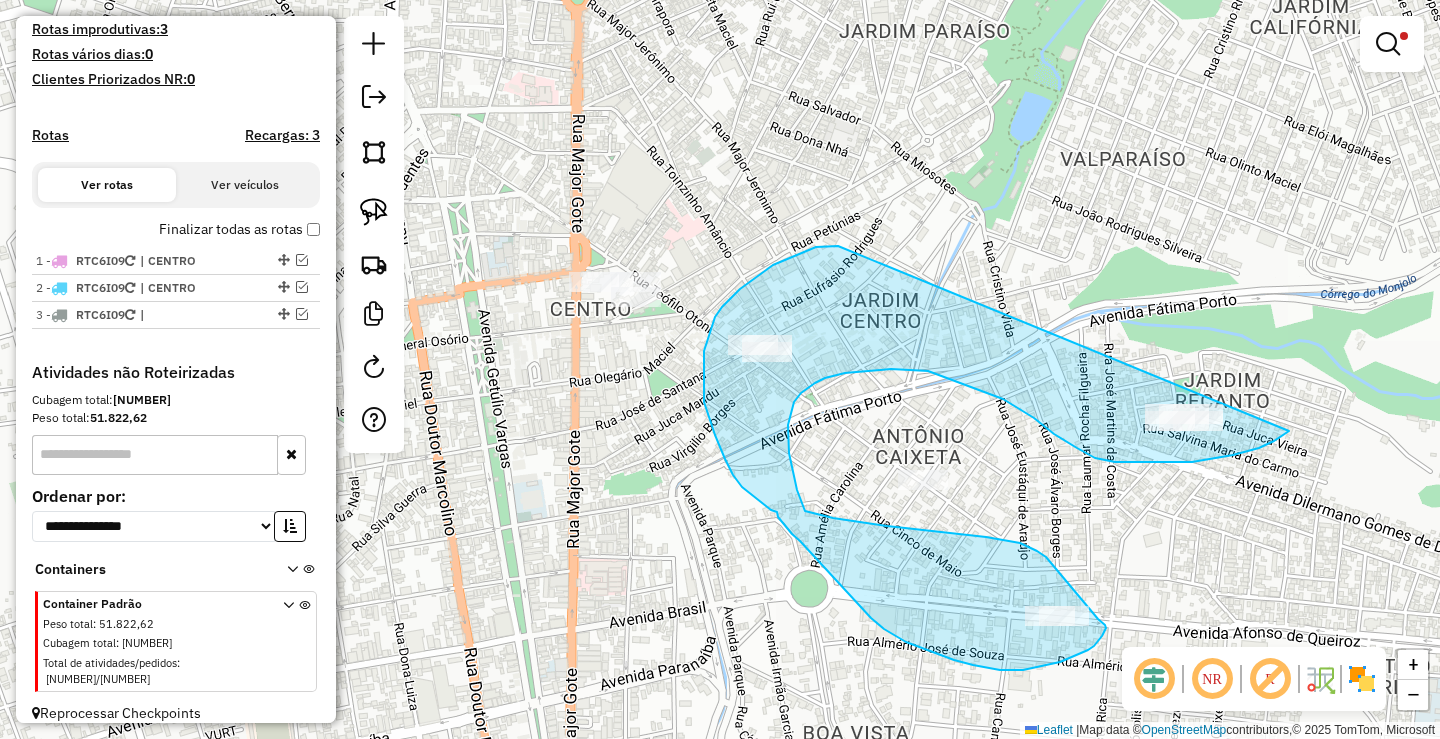 drag, startPoint x: 838, startPoint y: 246, endPoint x: 1308, endPoint y: 322, distance: 476.10504 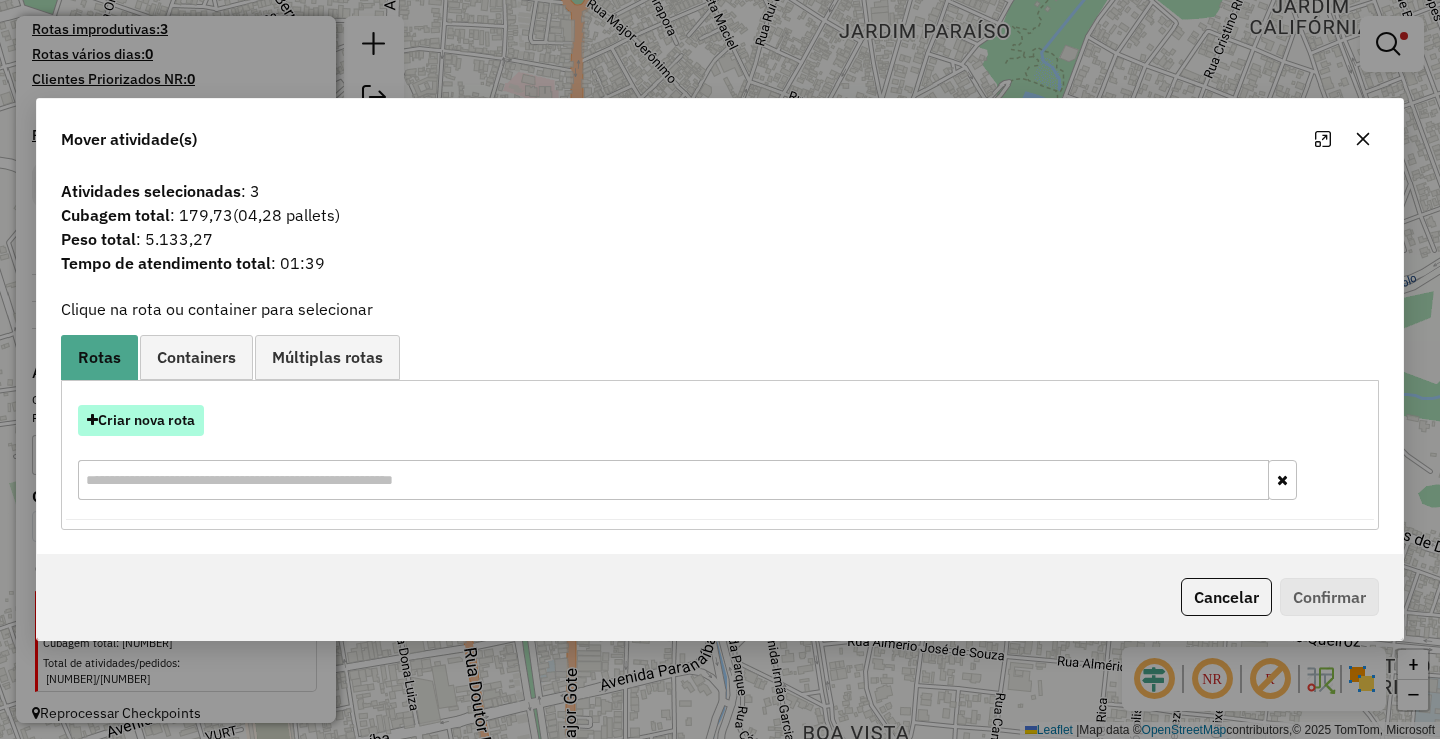 click on "Criar nova rota" at bounding box center [141, 420] 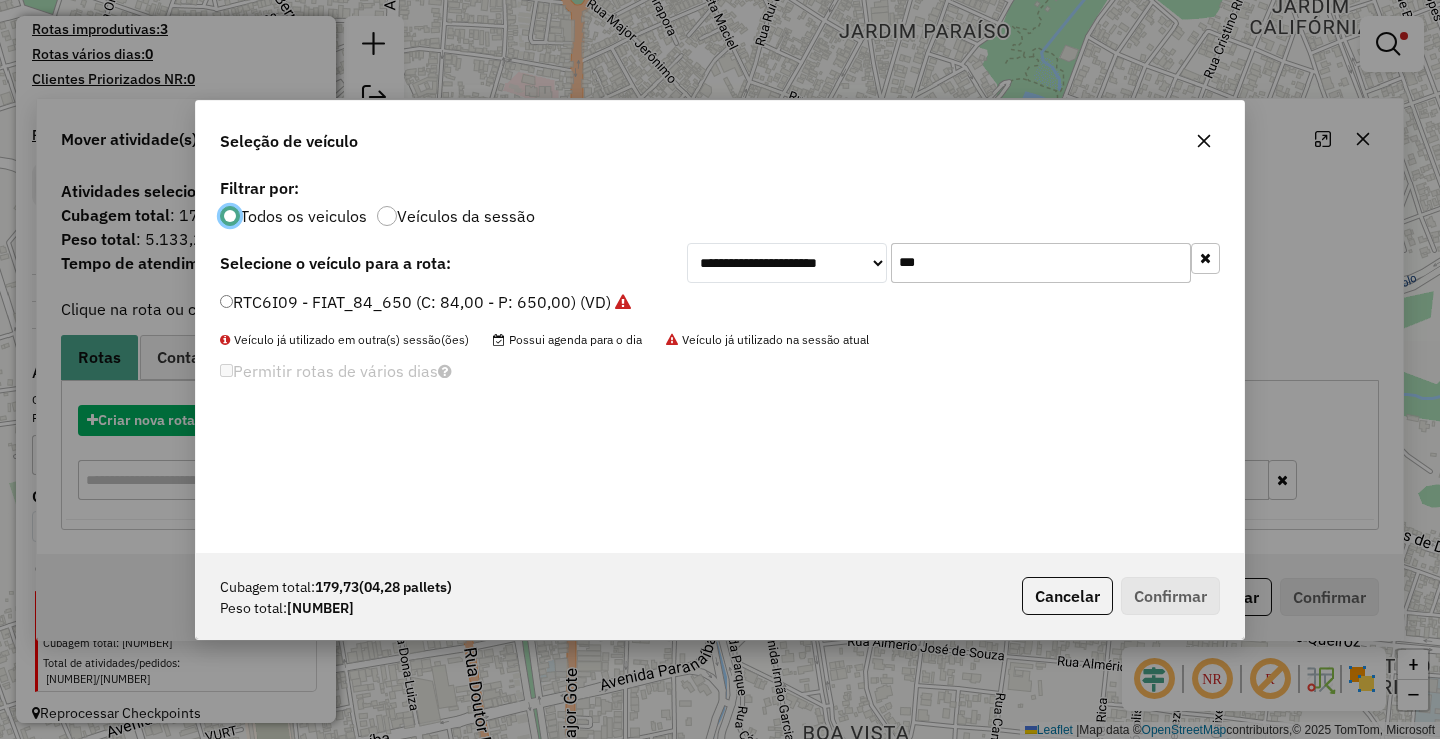 scroll, scrollTop: 11, scrollLeft: 6, axis: both 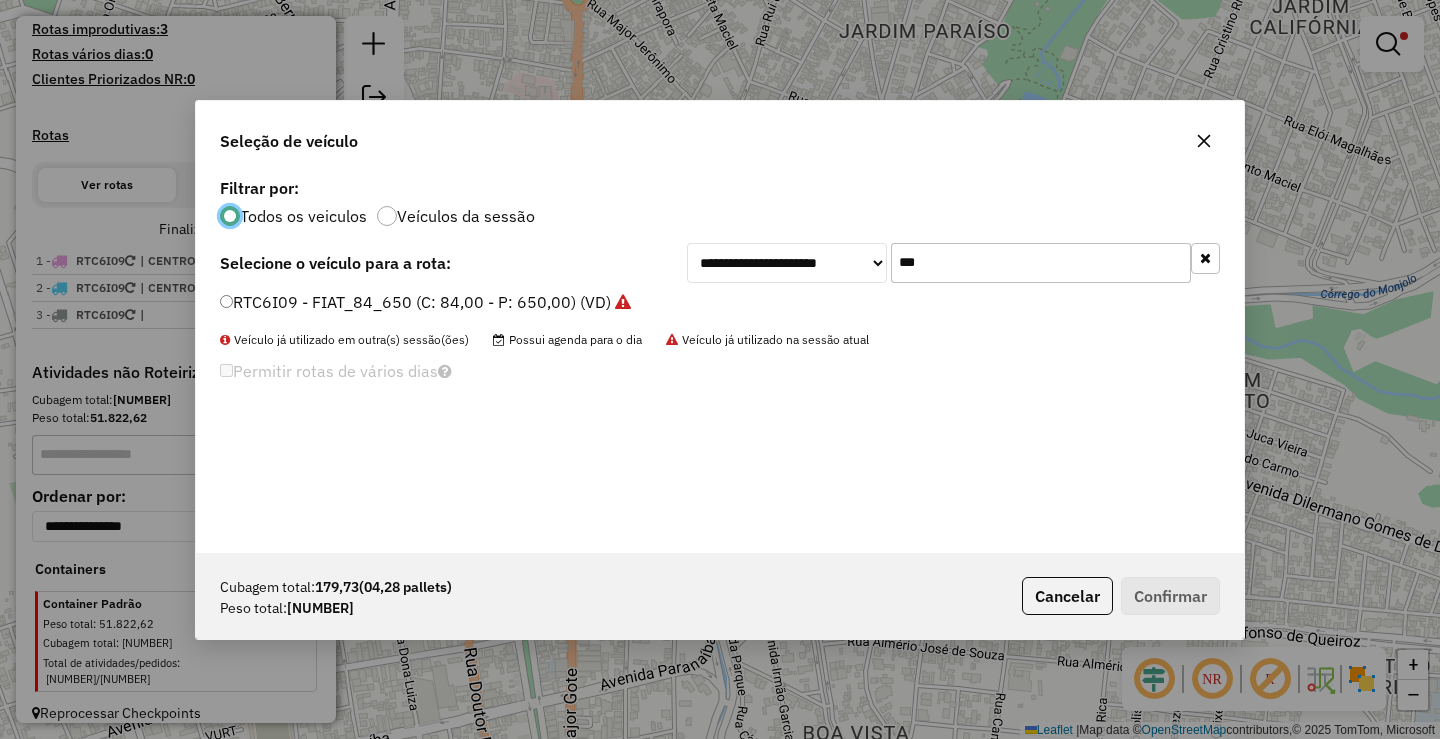 click on "***" 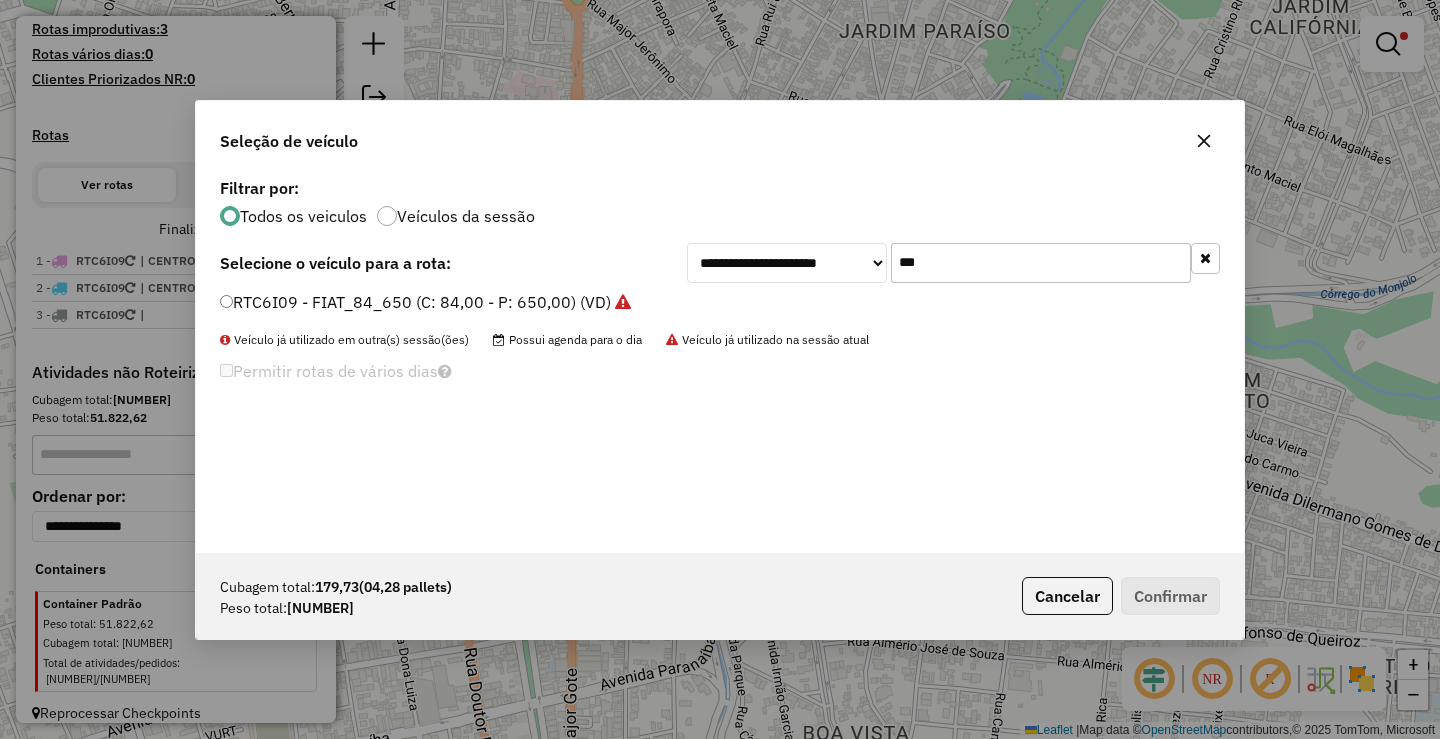 click on "***" 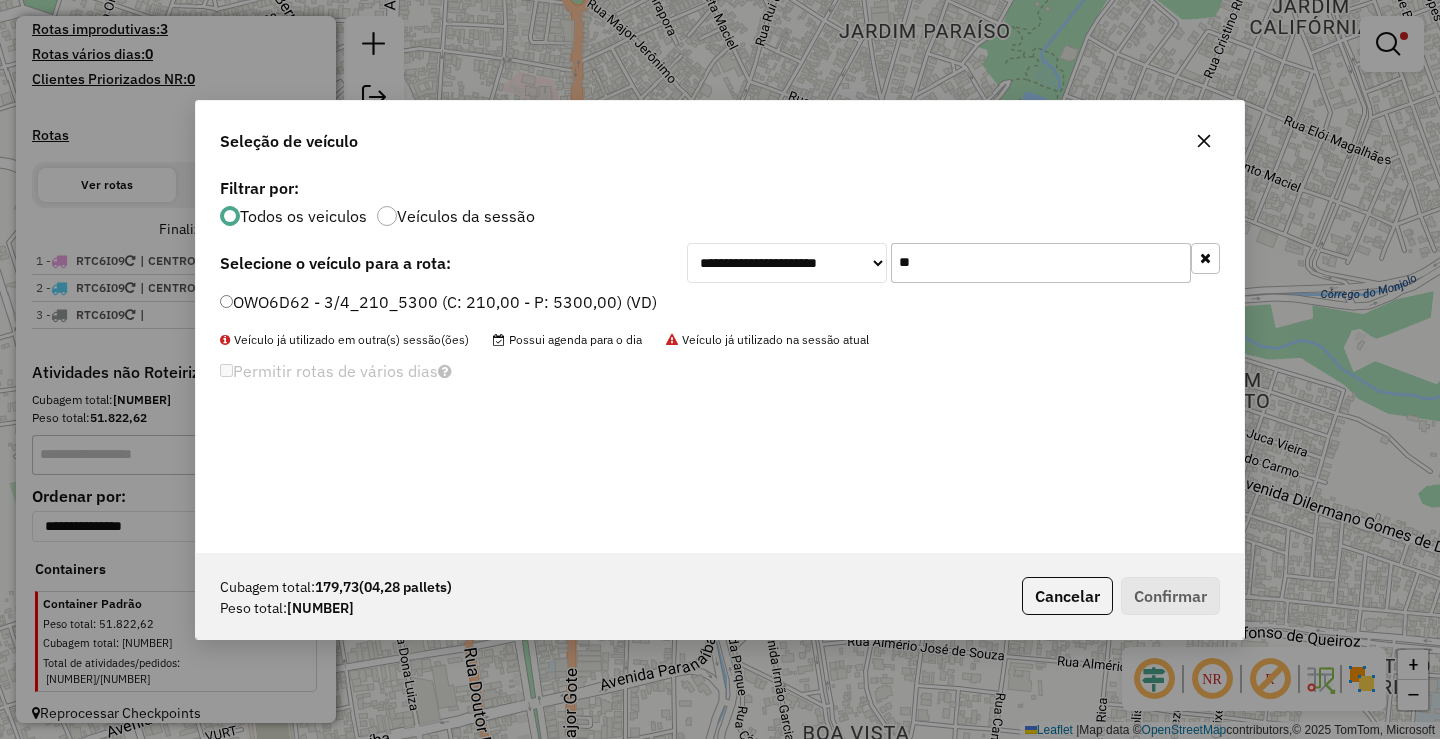 type on "**" 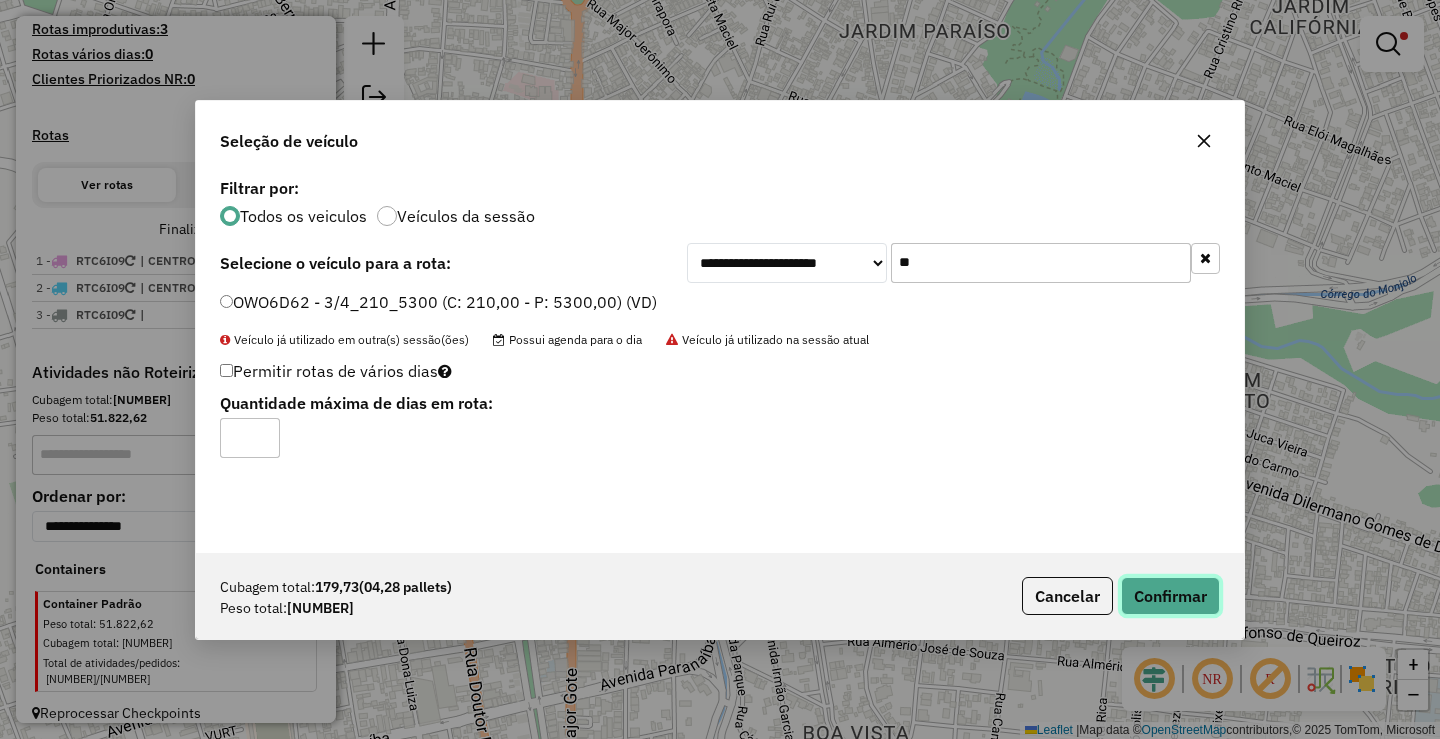 click on "Confirmar" 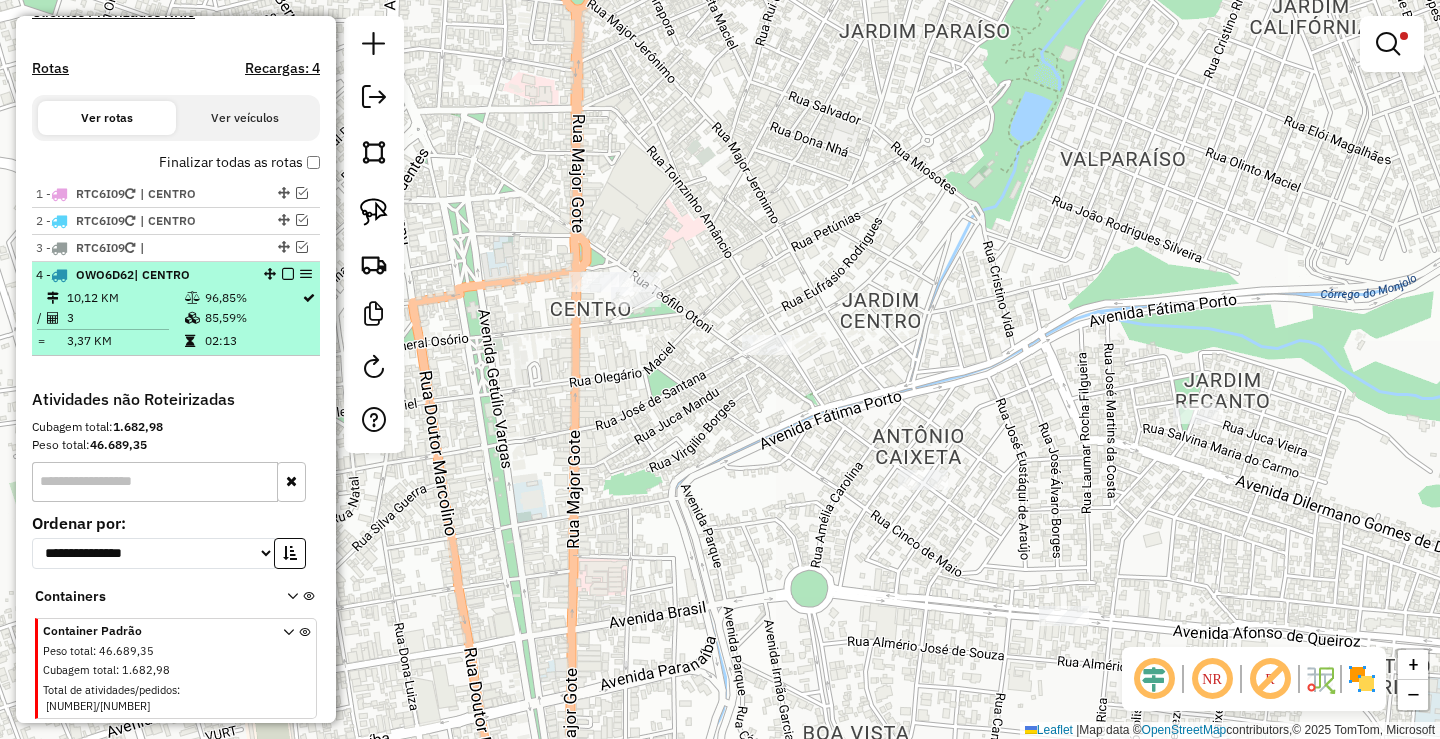 click at bounding box center [288, 274] 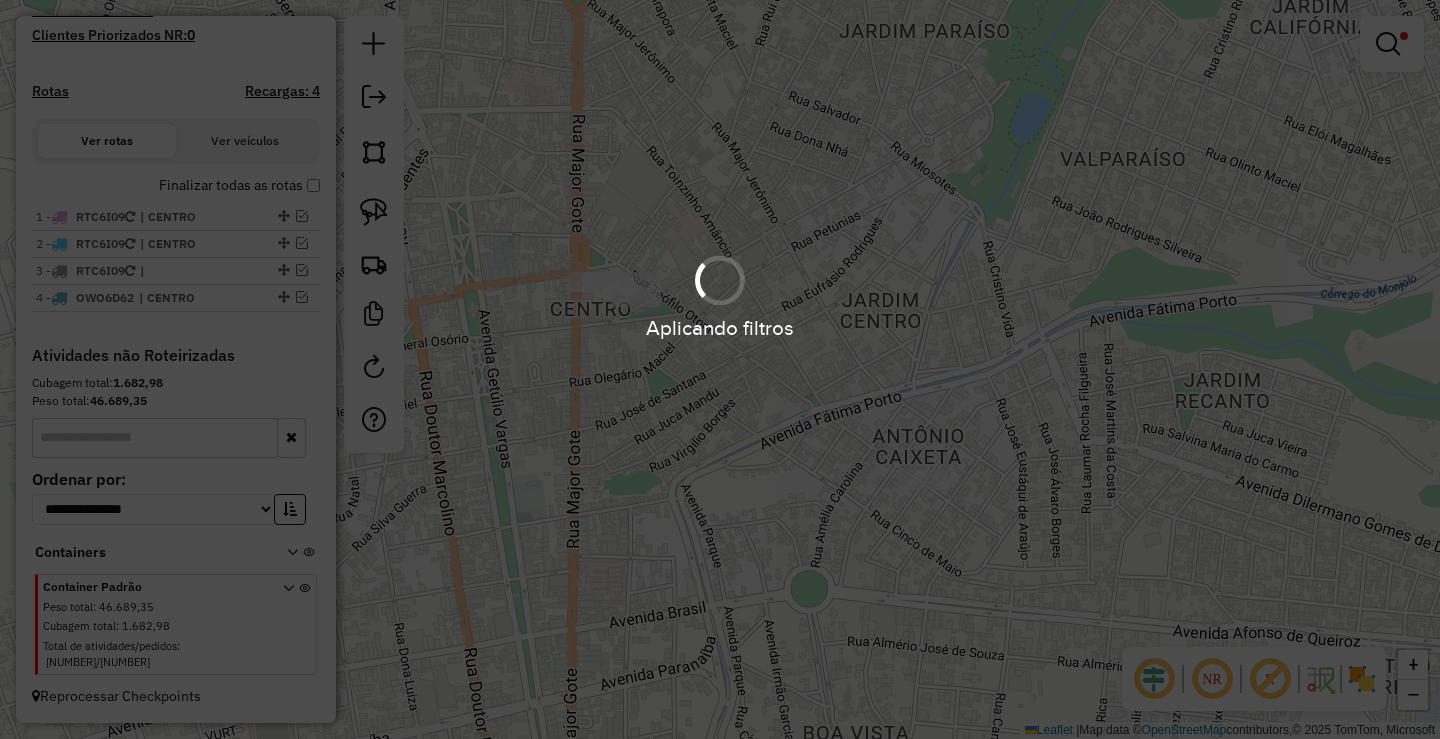 scroll, scrollTop: 569, scrollLeft: 0, axis: vertical 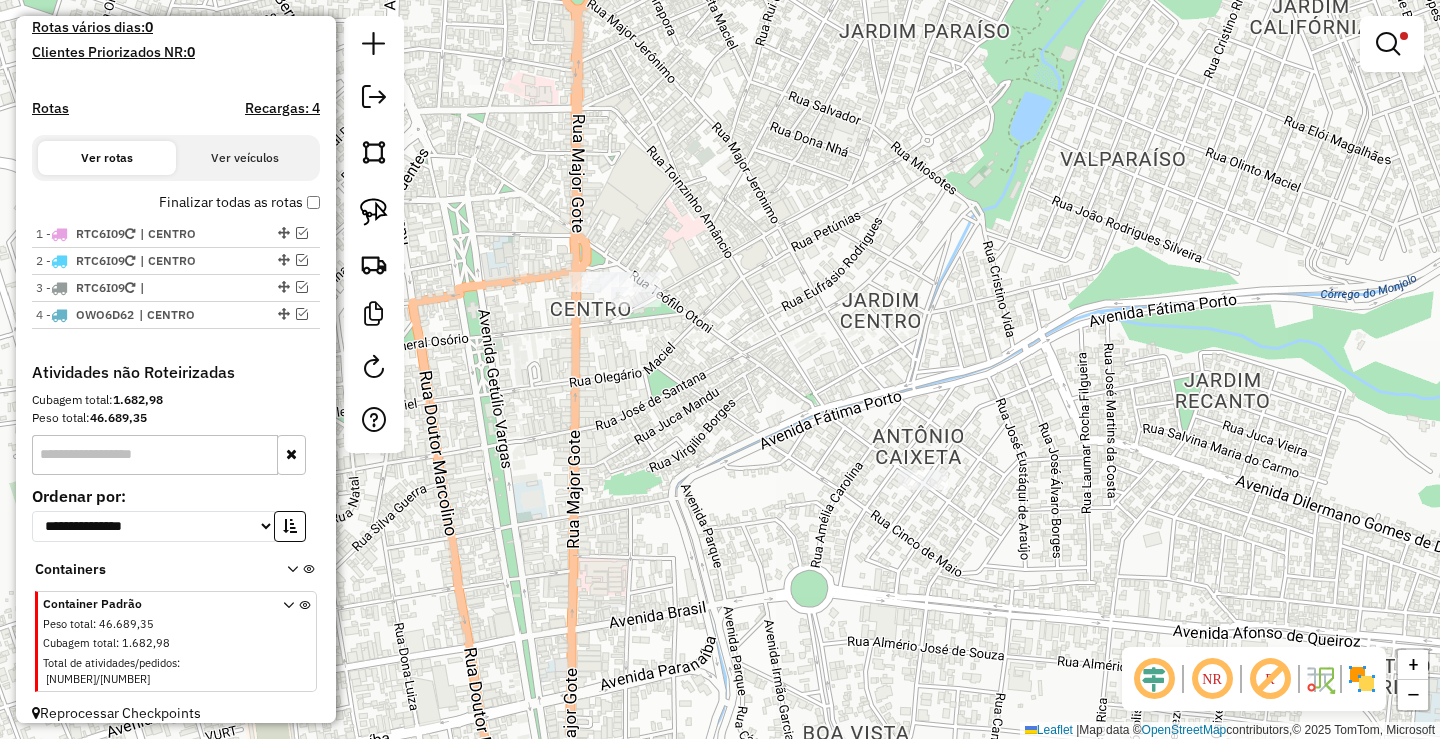 click at bounding box center (1392, 44) 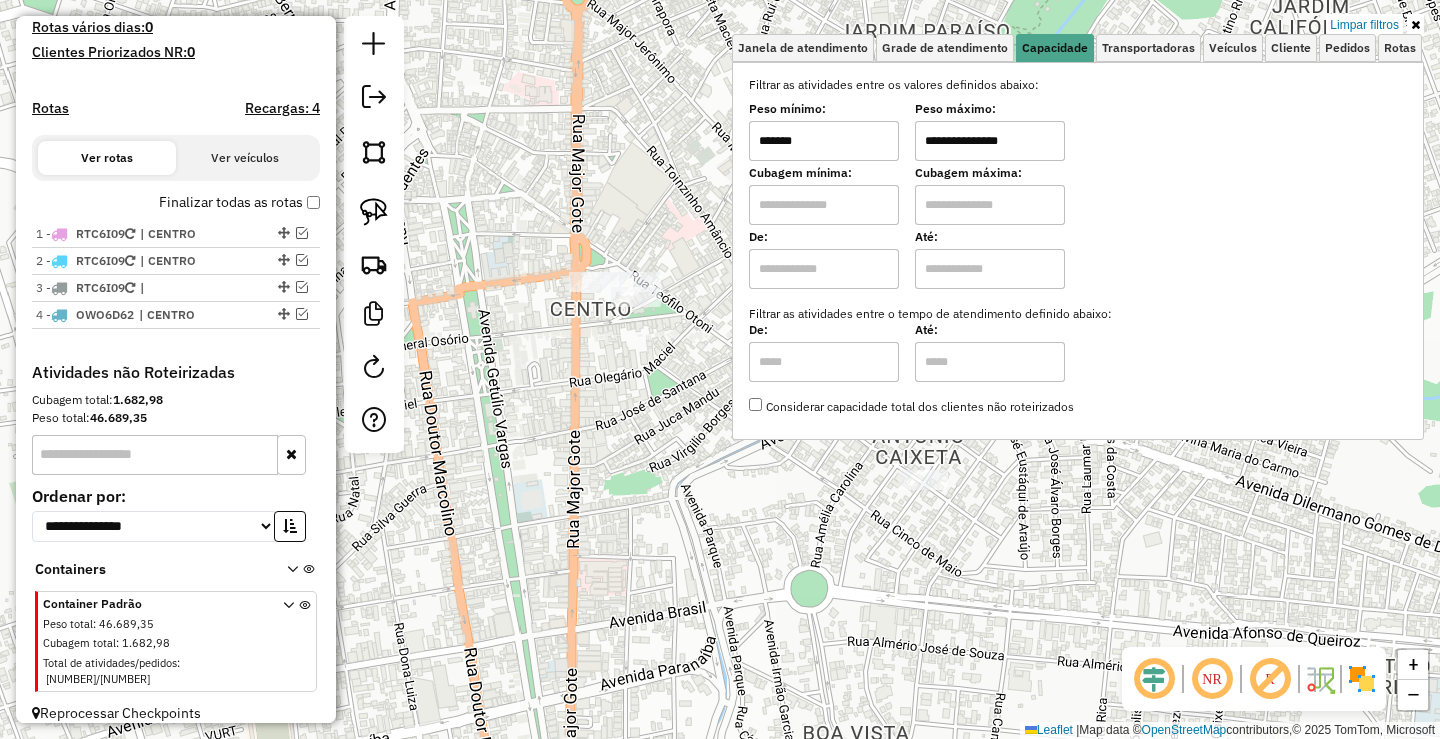 click on "*******" at bounding box center [824, 141] 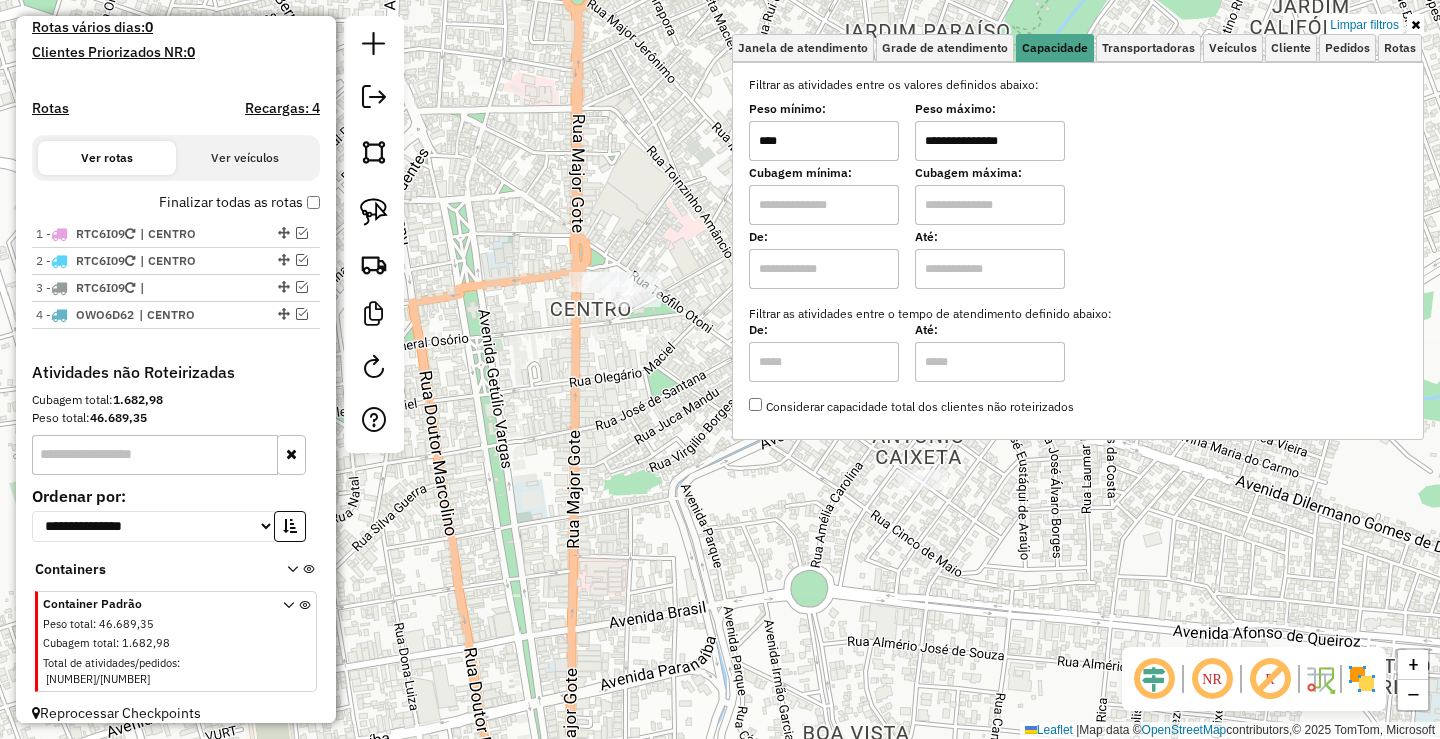click on "****" at bounding box center (824, 141) 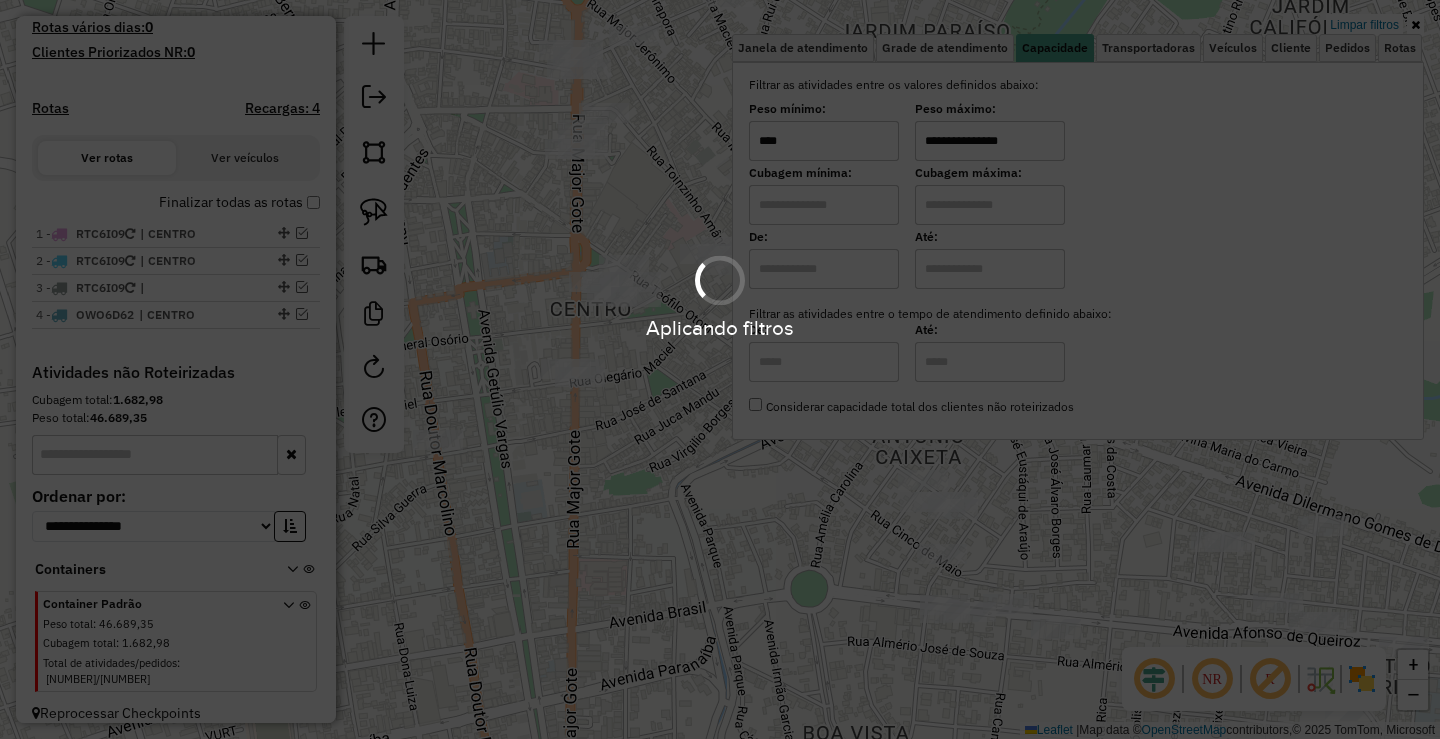 click on "Aplicando filtros" at bounding box center (720, 369) 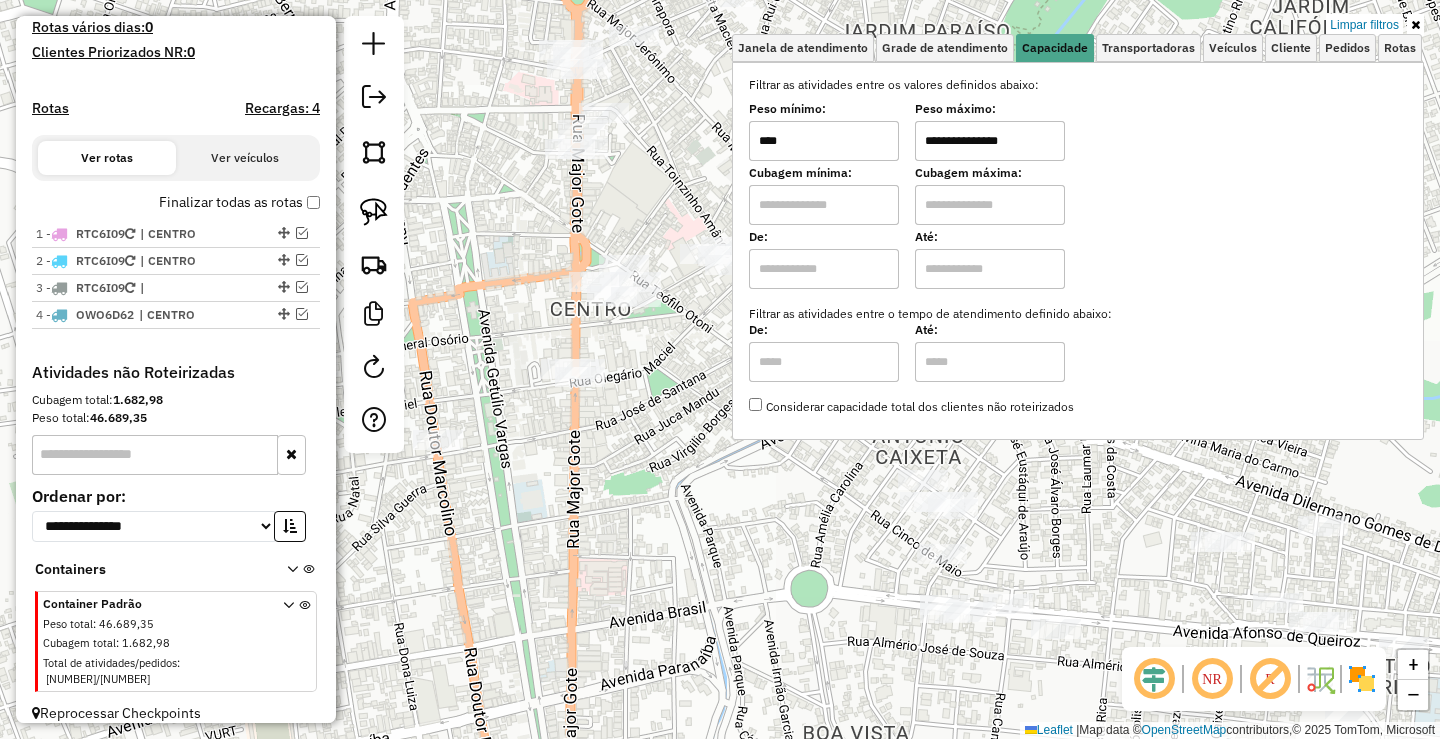 click on "**********" at bounding box center (990, 141) 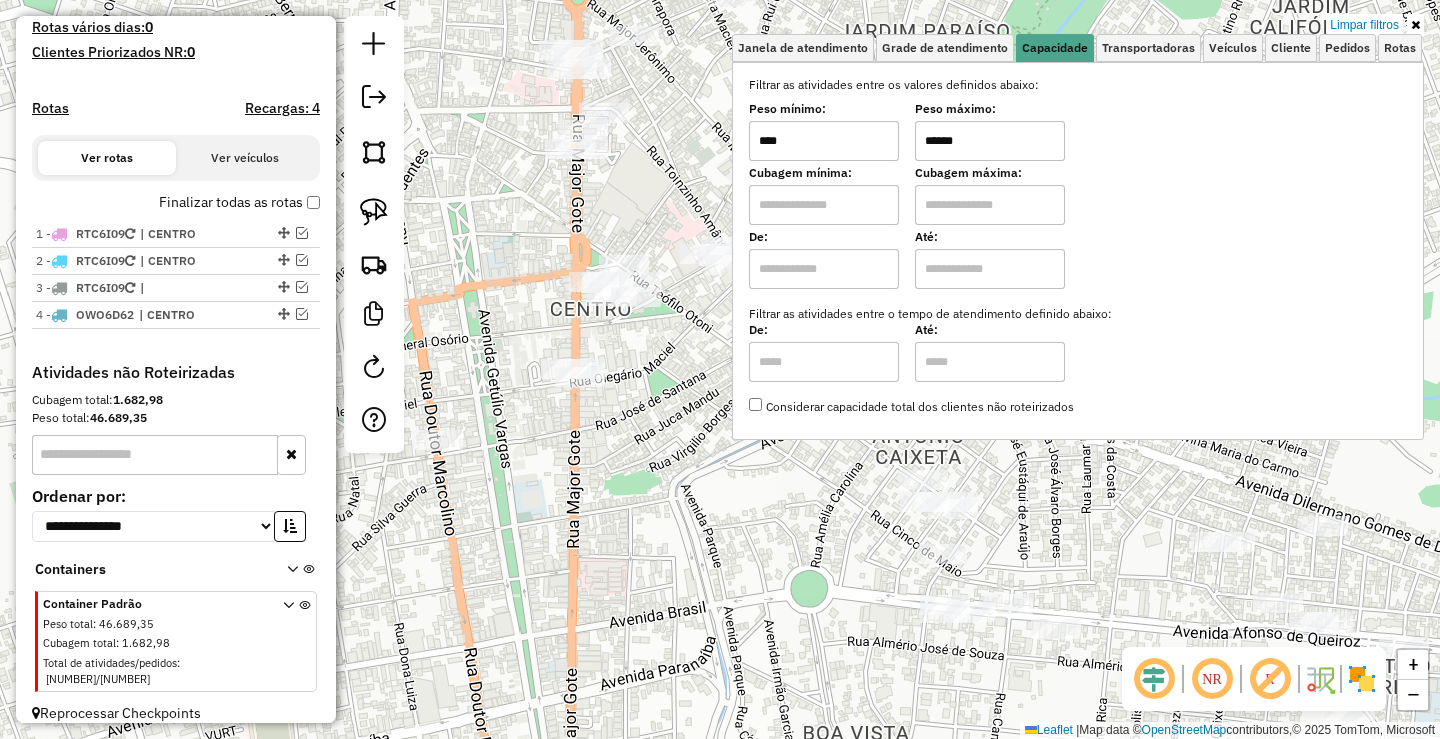 type on "******" 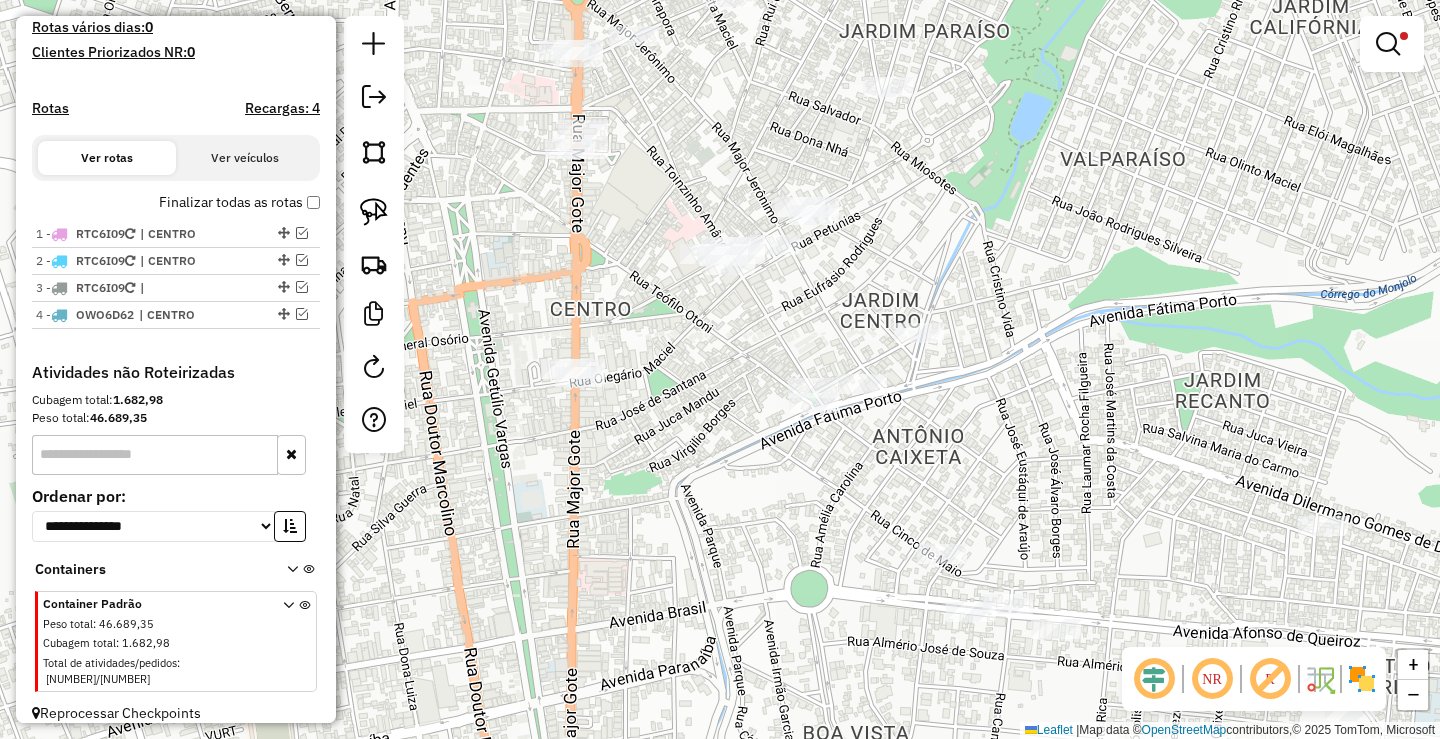 click on "Limpar filtros Janela de atendimento Grade de atendimento Capacidade Transportadoras Veículos Cliente Pedidos  Rotas Selecione os dias de semana para filtrar as janelas de atendimento  Seg   Ter   Qua   Qui   Sex   Sáb   Dom  Informe o período da janela de atendimento: De: Até:  Filtrar exatamente a janela do cliente  Considerar janela de atendimento padrão  Selecione os dias de semana para filtrar as grades de atendimento  Seg   Ter   Qua   Qui   Sex   Sáb   Dom   Considerar clientes sem dia de atendimento cadastrado  Clientes fora do dia de atendimento selecionado Filtrar as atividades entre os valores definidos abaixo:  Peso mínimo:  ****  Peso máximo:  ******  Cubagem mínima:   Cubagem máxima:   De:   Até:  Filtrar as atividades entre o tempo de atendimento definido abaixo:  De:   Até:   Considerar capacidade total dos clientes não roteirizados Transportadora: Selecione um ou mais itens Tipo de veículo: Selecione um ou mais itens Veículo: Selecione um ou mais itens Motorista: Nome: Rótulo:" 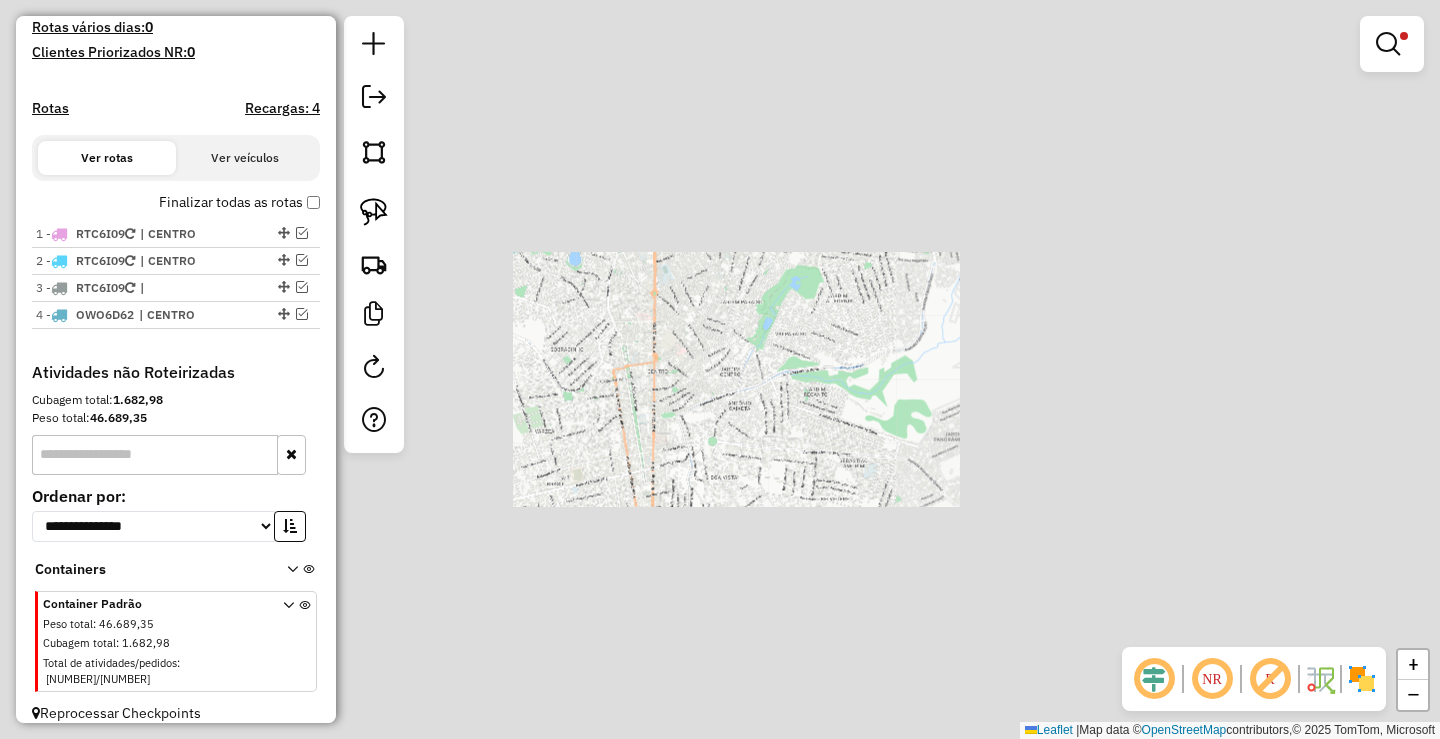 drag, startPoint x: 592, startPoint y: 494, endPoint x: 488, endPoint y: 461, distance: 109.11004 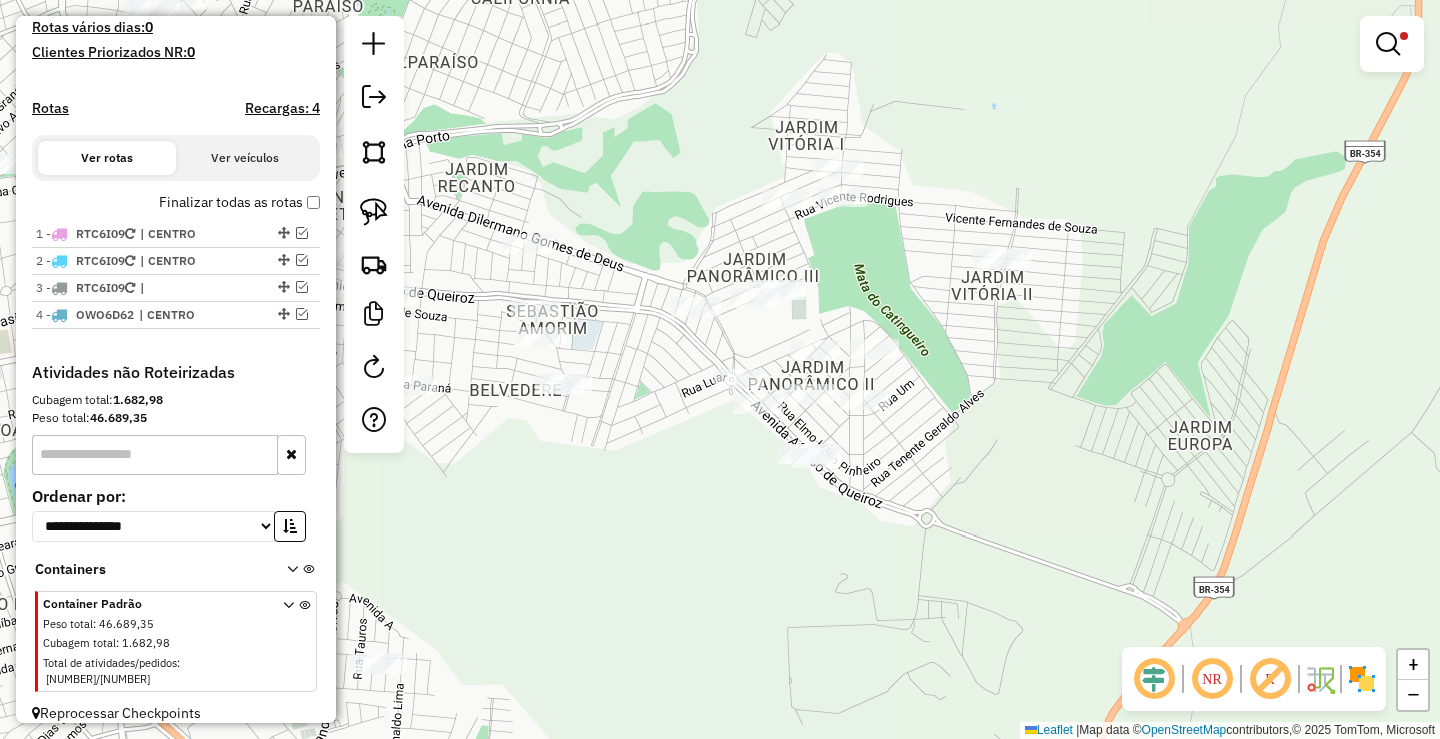 drag, startPoint x: 594, startPoint y: 491, endPoint x: 625, endPoint y: 509, distance: 35.846897 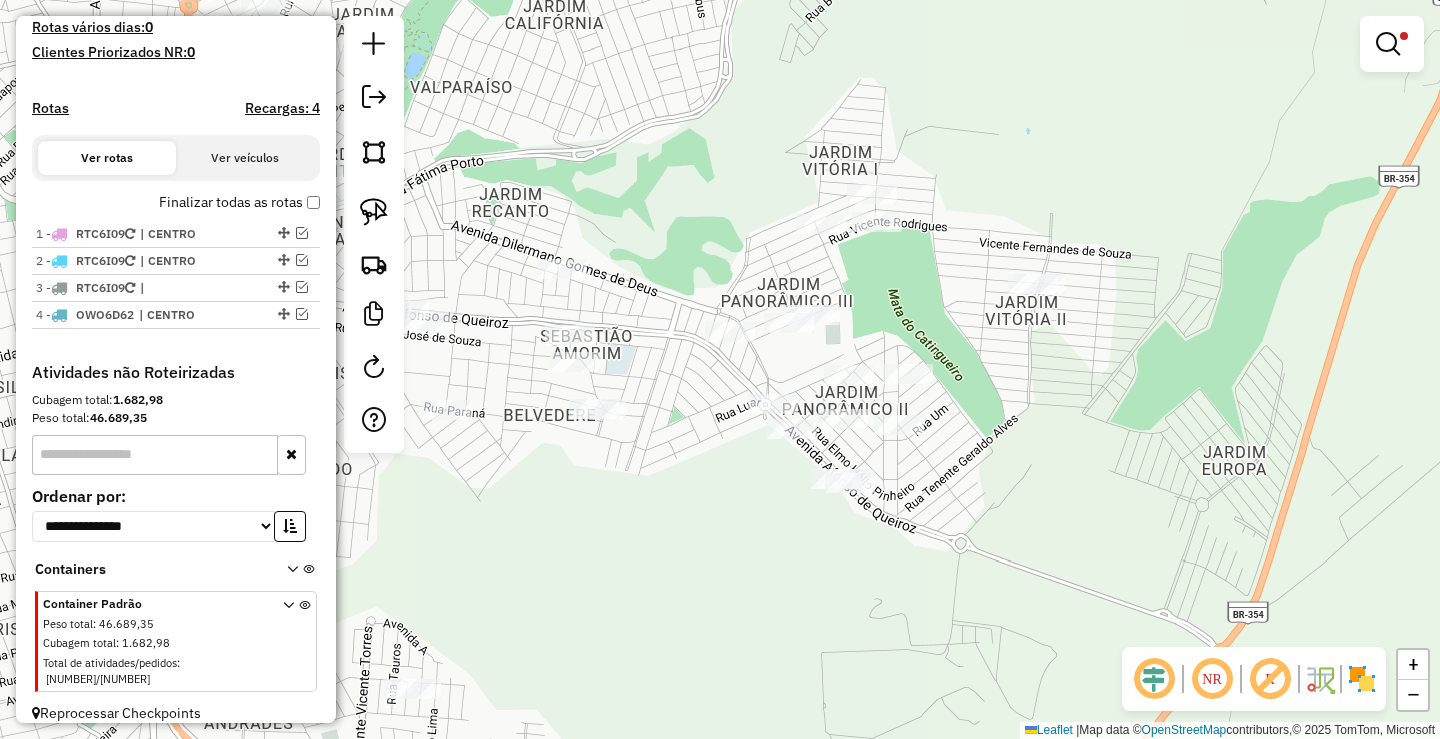 click on "Limpar filtros Janela de atendimento Grade de atendimento Capacidade Transportadoras Veículos Cliente Pedidos  Rotas Selecione os dias de semana para filtrar as janelas de atendimento  Seg   Ter   Qua   Qui   Sex   Sáb   Dom  Informe o período da janela de atendimento: De: Até:  Filtrar exatamente a janela do cliente  Considerar janela de atendimento padrão  Selecione os dias de semana para filtrar as grades de atendimento  Seg   Ter   Qua   Qui   Sex   Sáb   Dom   Considerar clientes sem dia de atendimento cadastrado  Clientes fora do dia de atendimento selecionado Filtrar as atividades entre os valores definidos abaixo:  Peso mínimo:  ****  Peso máximo:  ******  Cubagem mínima:   Cubagem máxima:   De:   Até:  Filtrar as atividades entre o tempo de atendimento definido abaixo:  De:   Até:   Considerar capacidade total dos clientes não roteirizados Transportadora: Selecione um ou mais itens Tipo de veículo: Selecione um ou mais itens Veículo: Selecione um ou mais itens Motorista: Nome: Rótulo:" 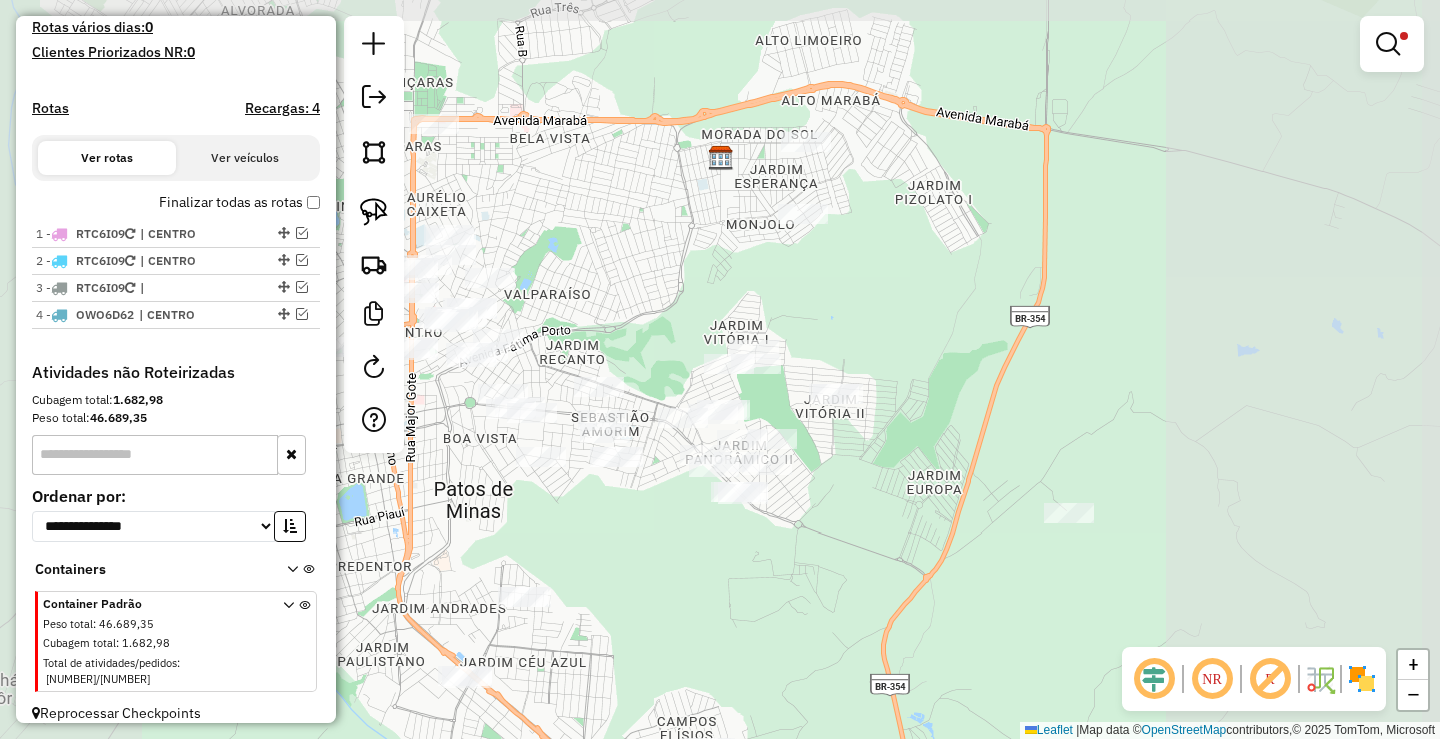 drag, startPoint x: 630, startPoint y: 509, endPoint x: 663, endPoint y: 480, distance: 43.931767 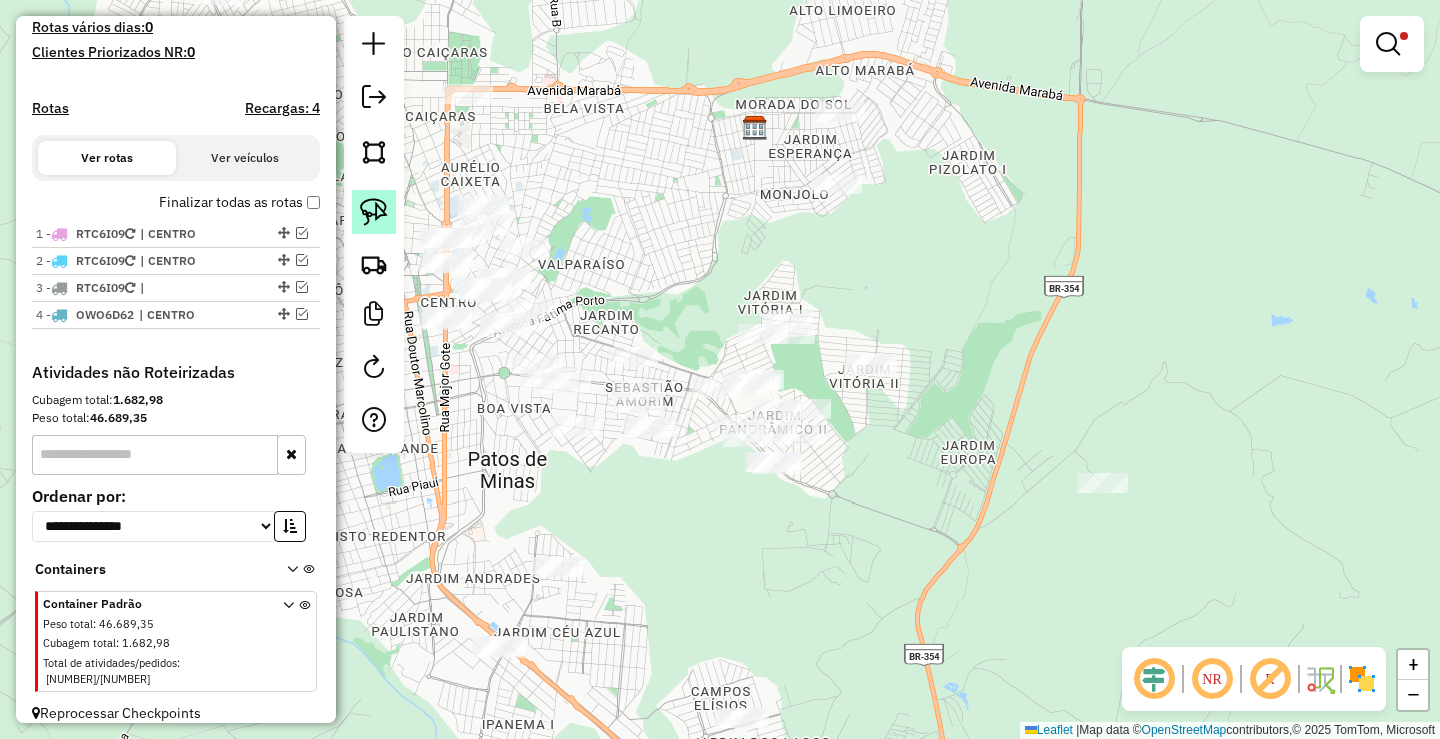 click 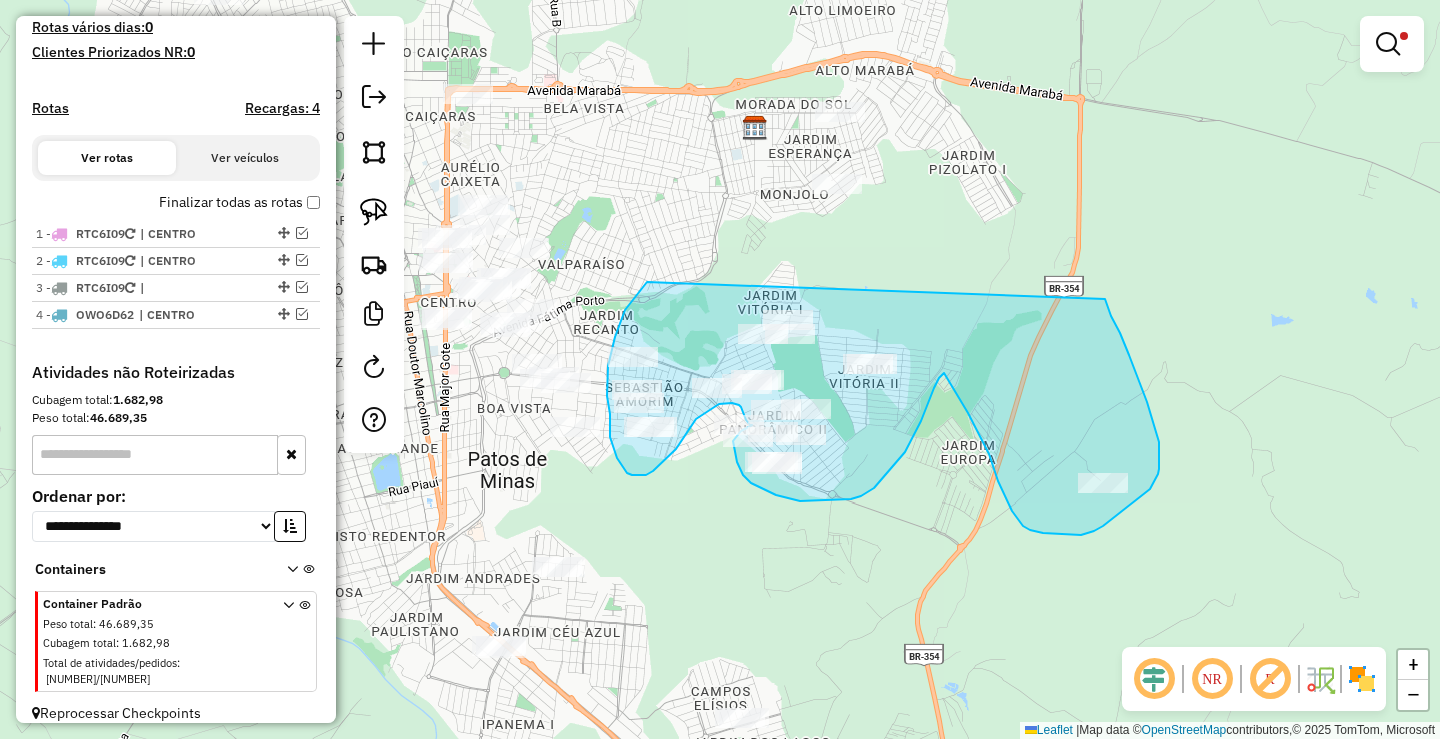 drag, startPoint x: 647, startPoint y: 282, endPoint x: 1105, endPoint y: 296, distance: 458.21393 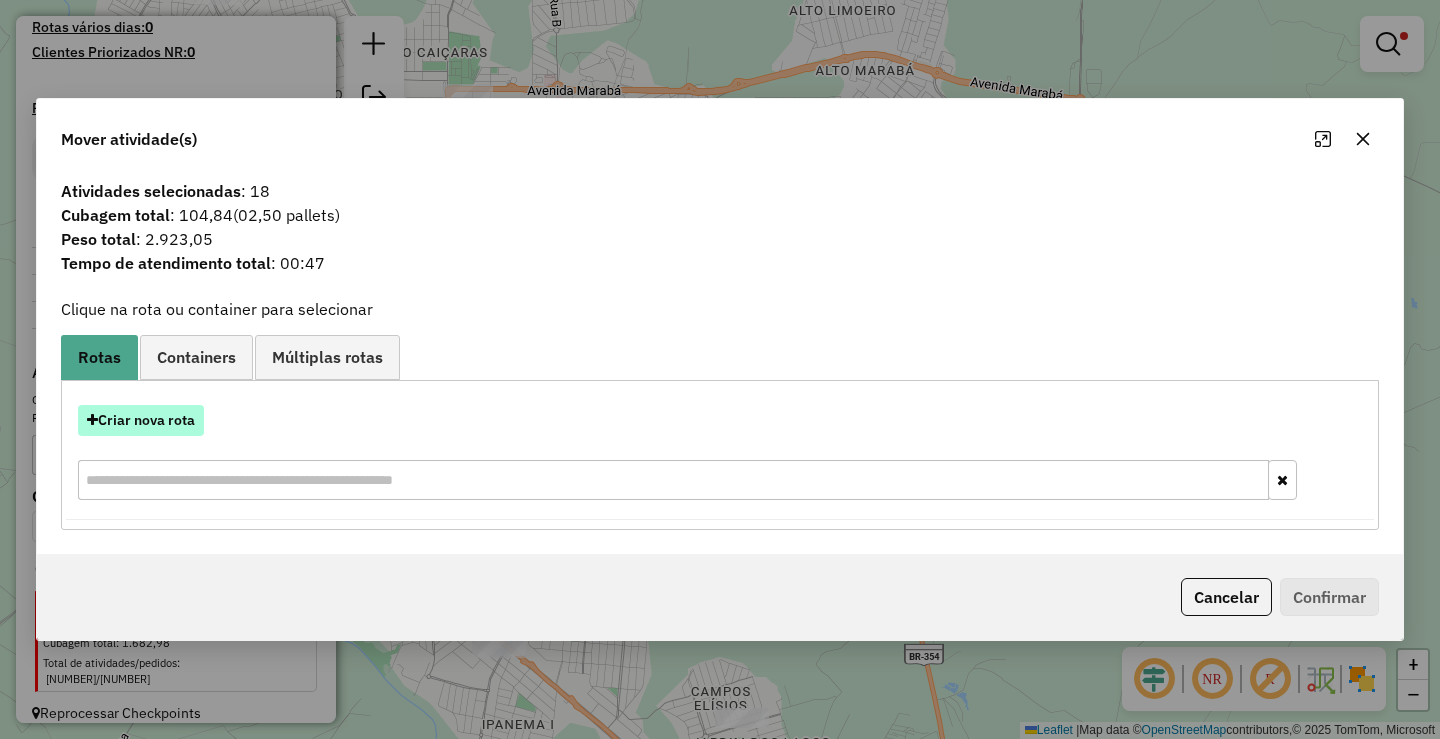 click on "Criar nova rota" at bounding box center [141, 420] 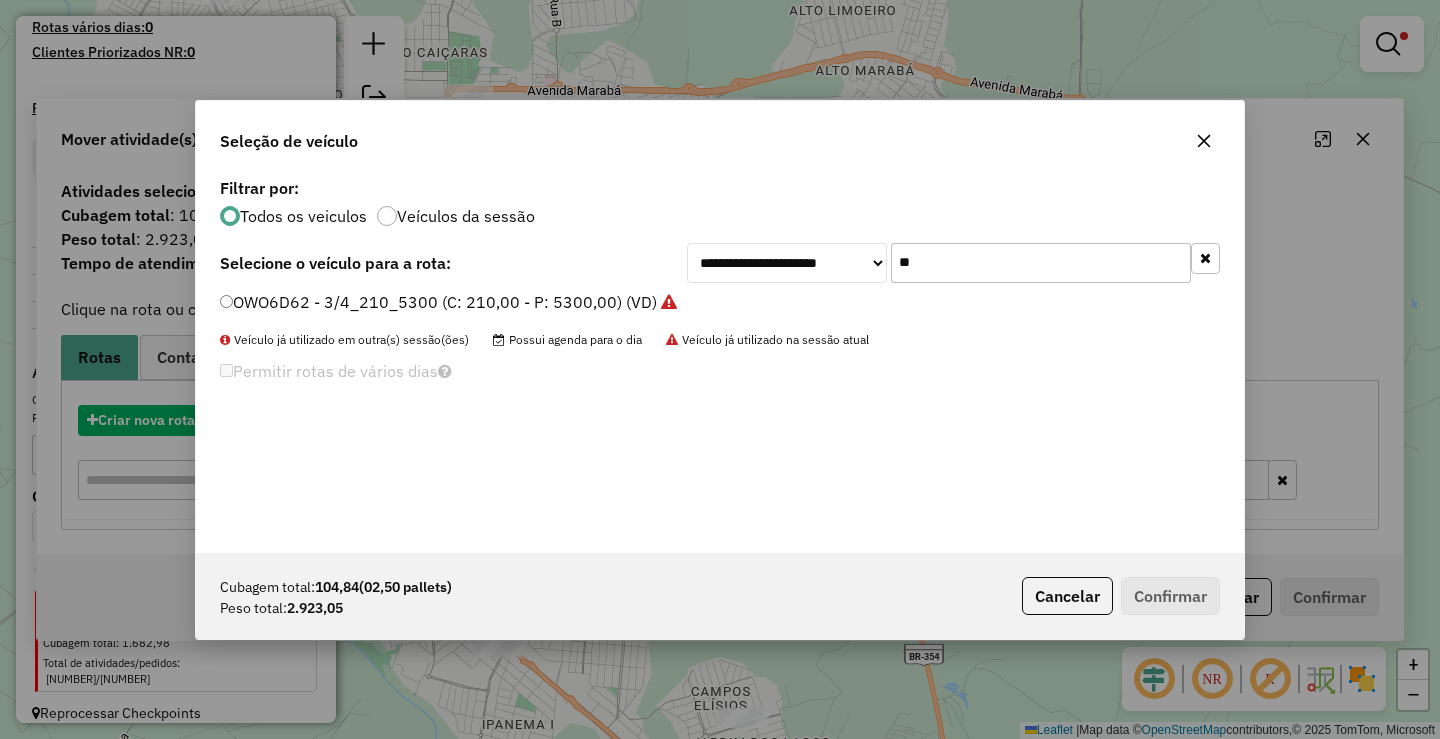 scroll, scrollTop: 11, scrollLeft: 6, axis: both 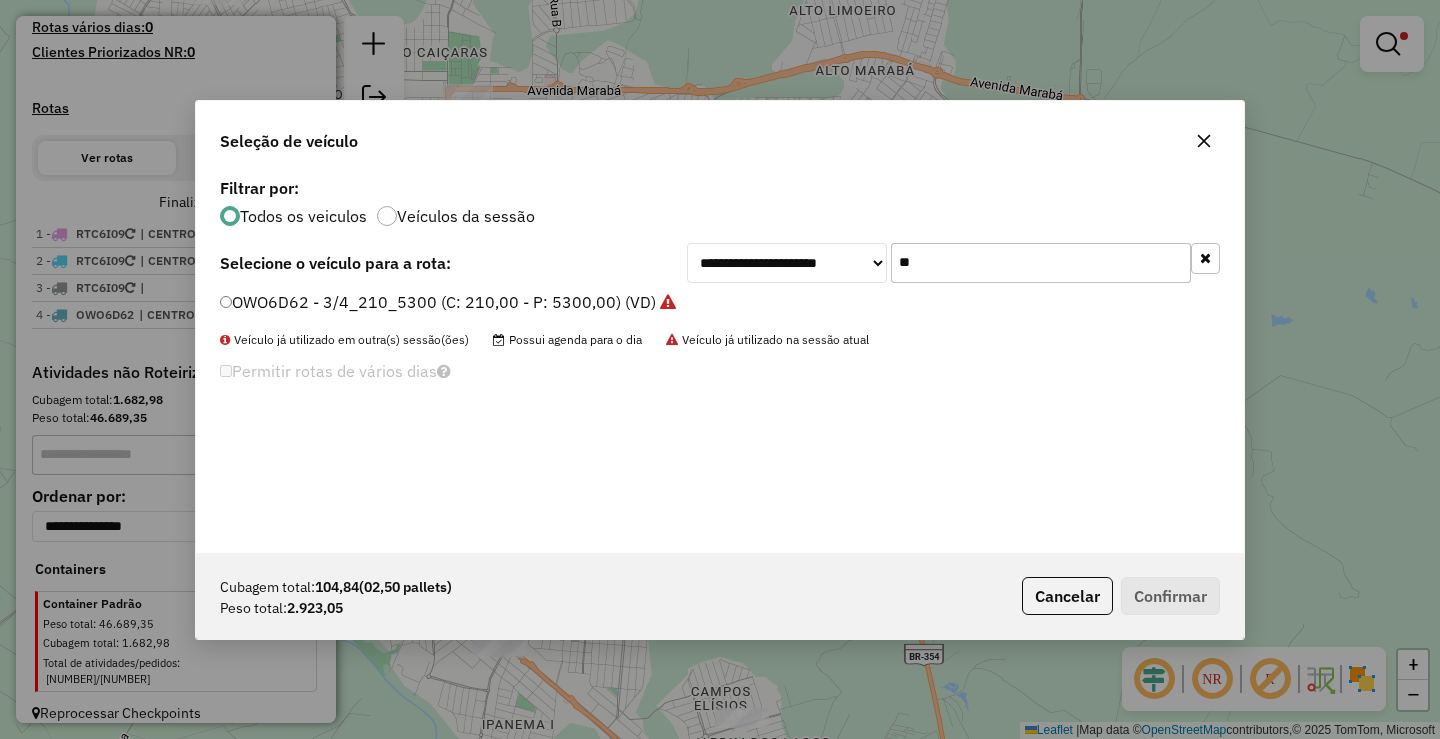 click on "**" 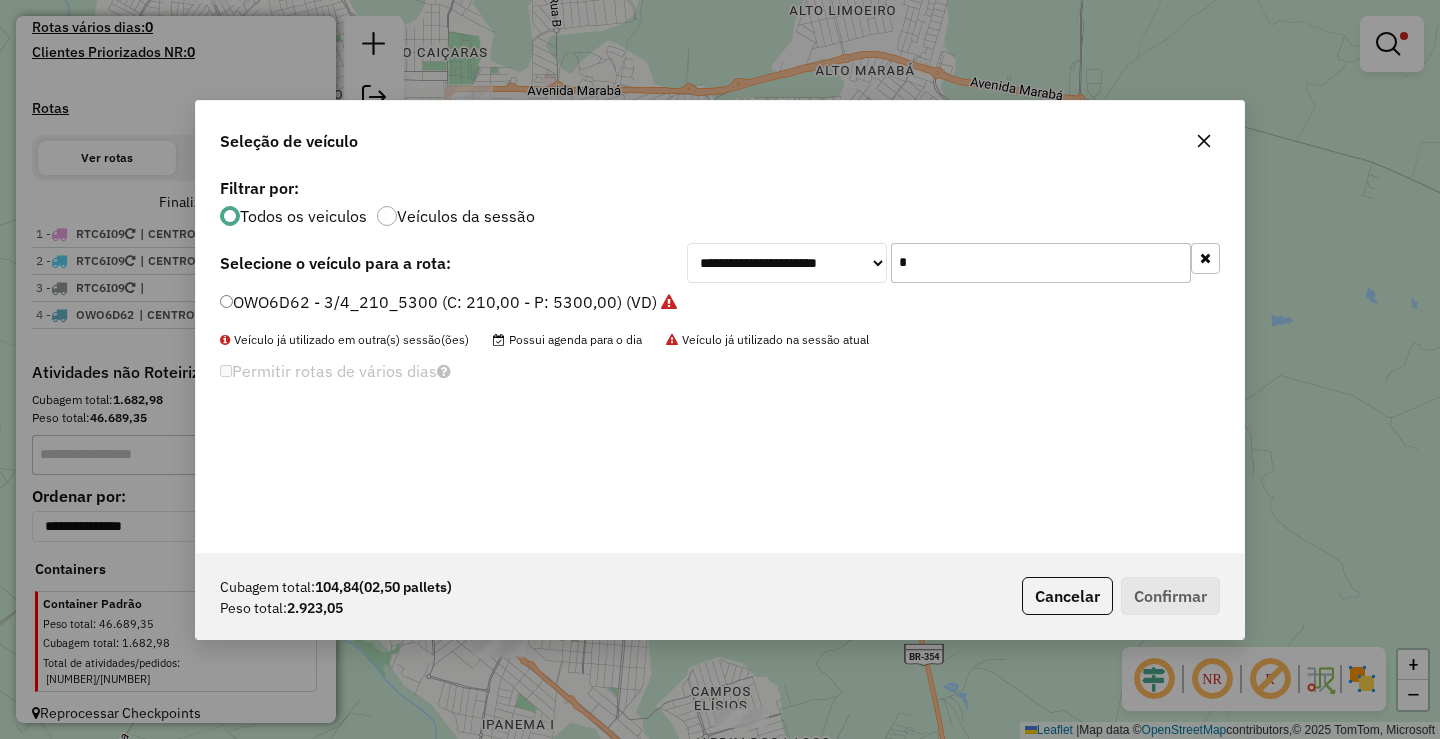type on "**" 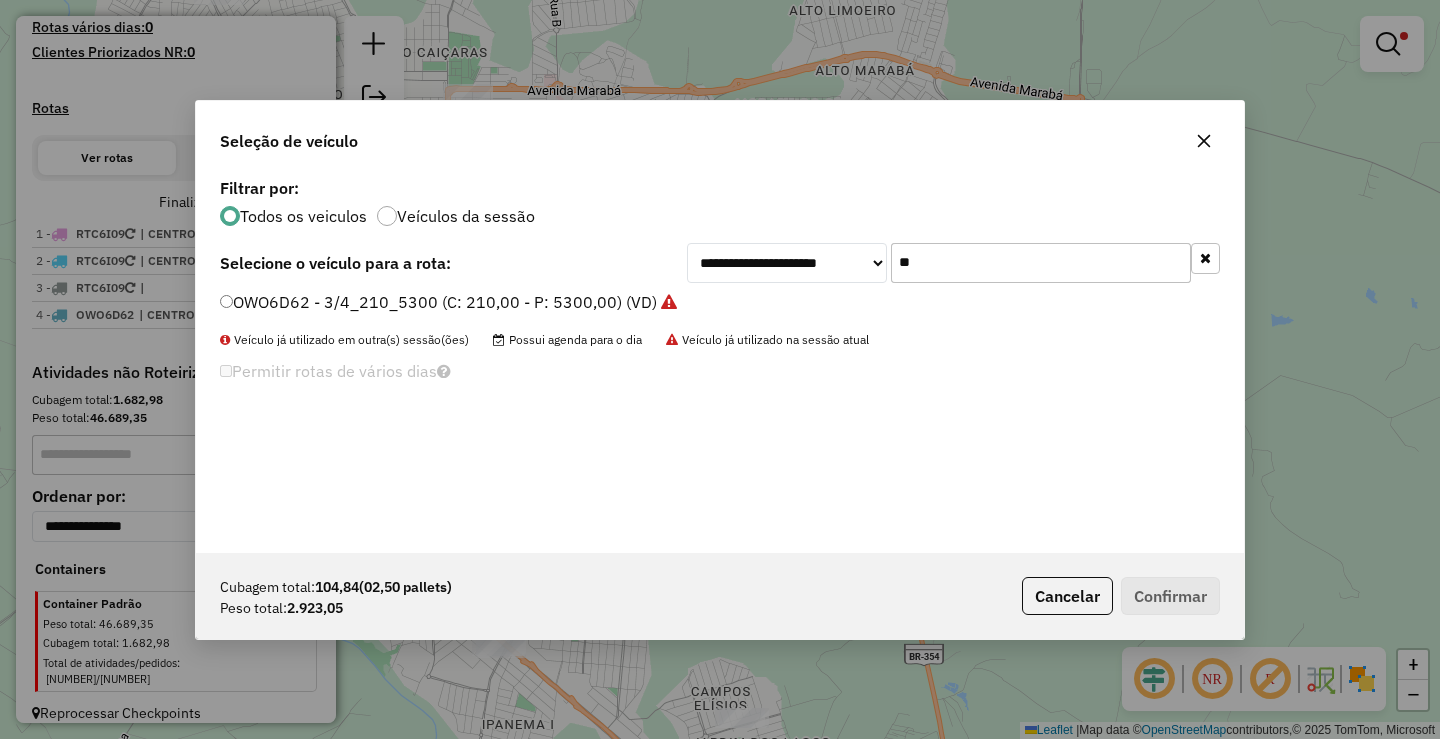 click on "**********" 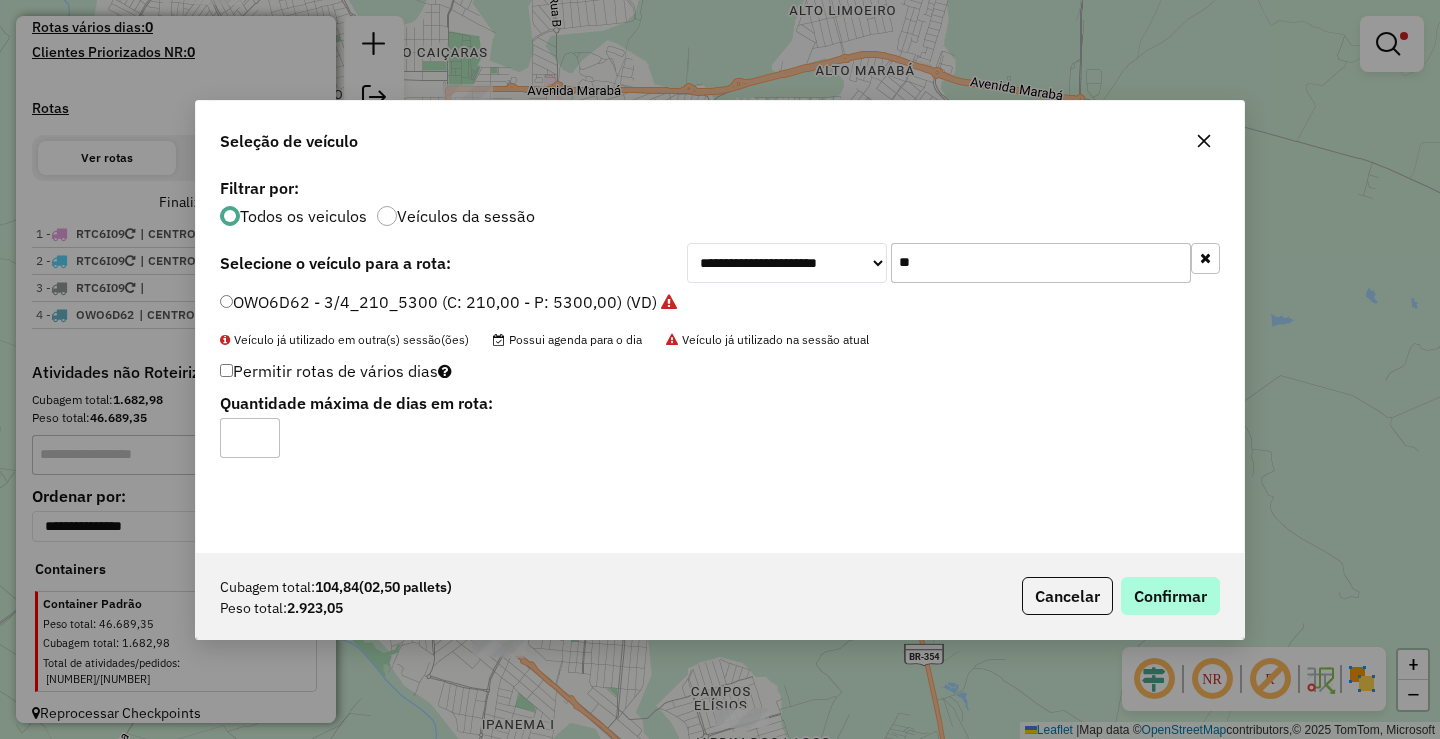drag, startPoint x: 1187, startPoint y: 571, endPoint x: 1194, endPoint y: 579, distance: 10.630146 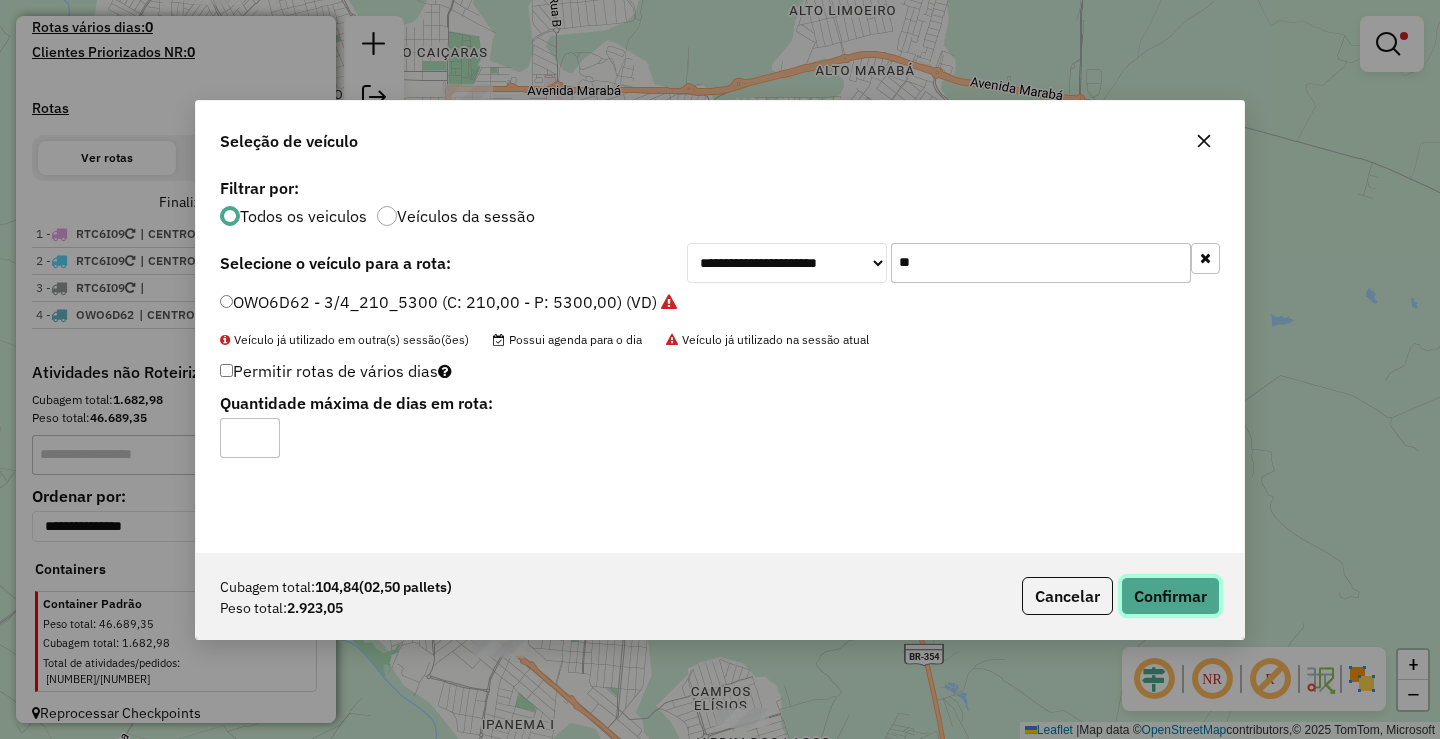 click on "Confirmar" 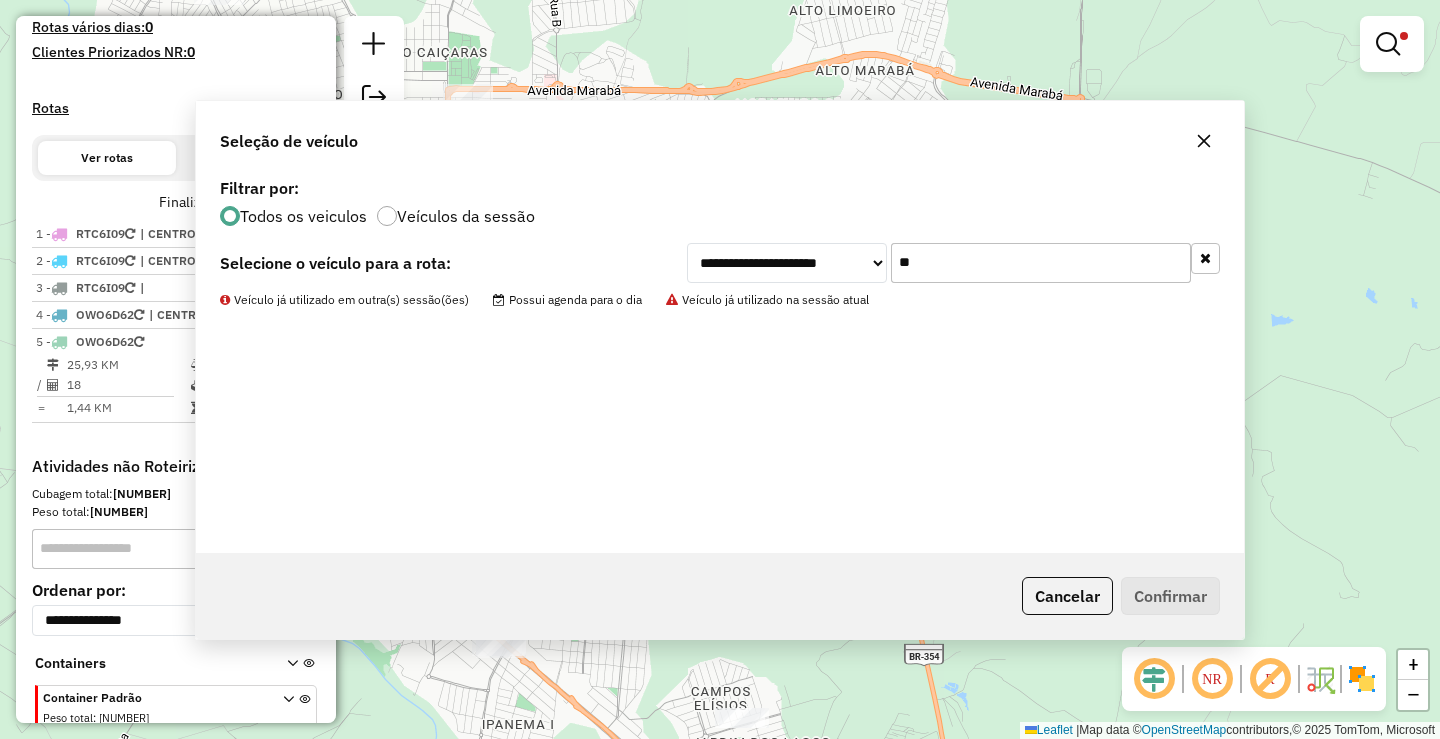 scroll, scrollTop: 609, scrollLeft: 0, axis: vertical 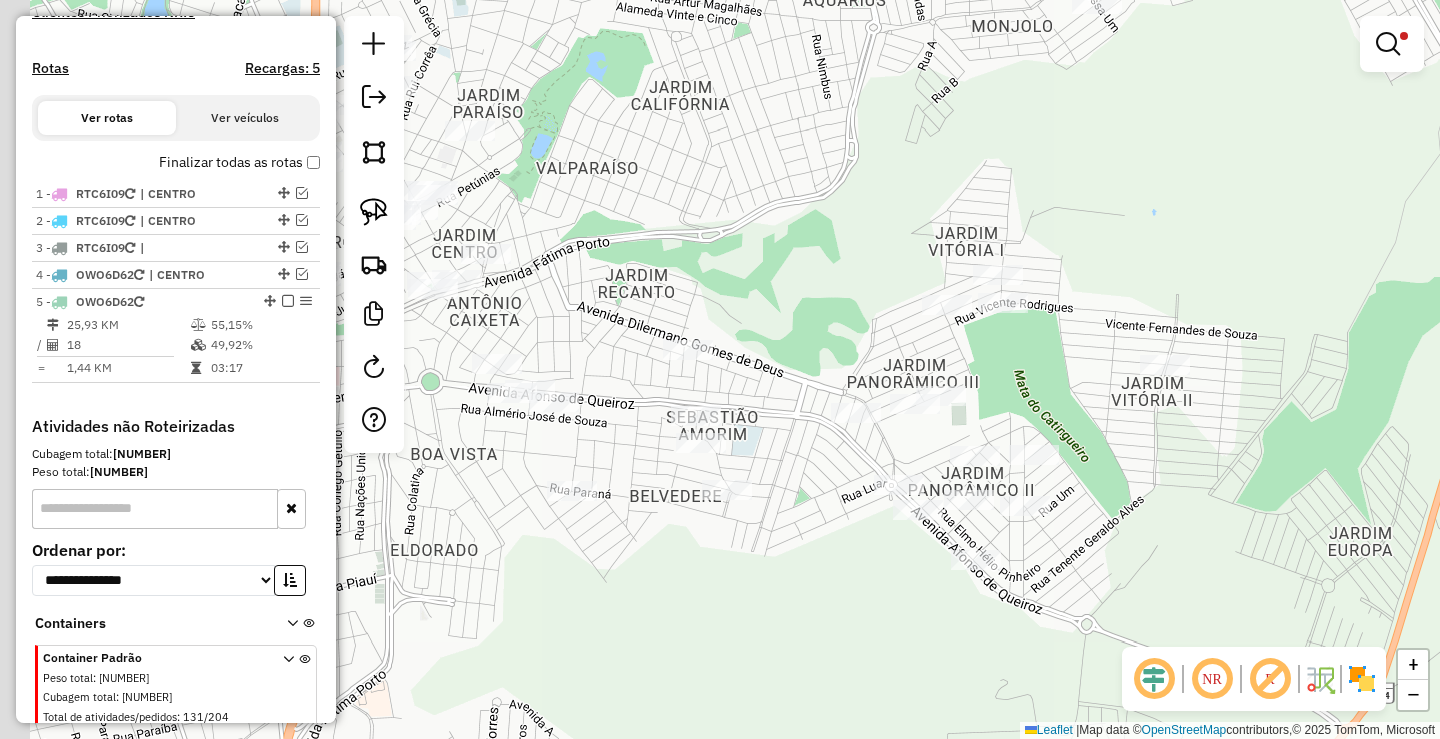 drag, startPoint x: 561, startPoint y: 396, endPoint x: 680, endPoint y: 371, distance: 121.597694 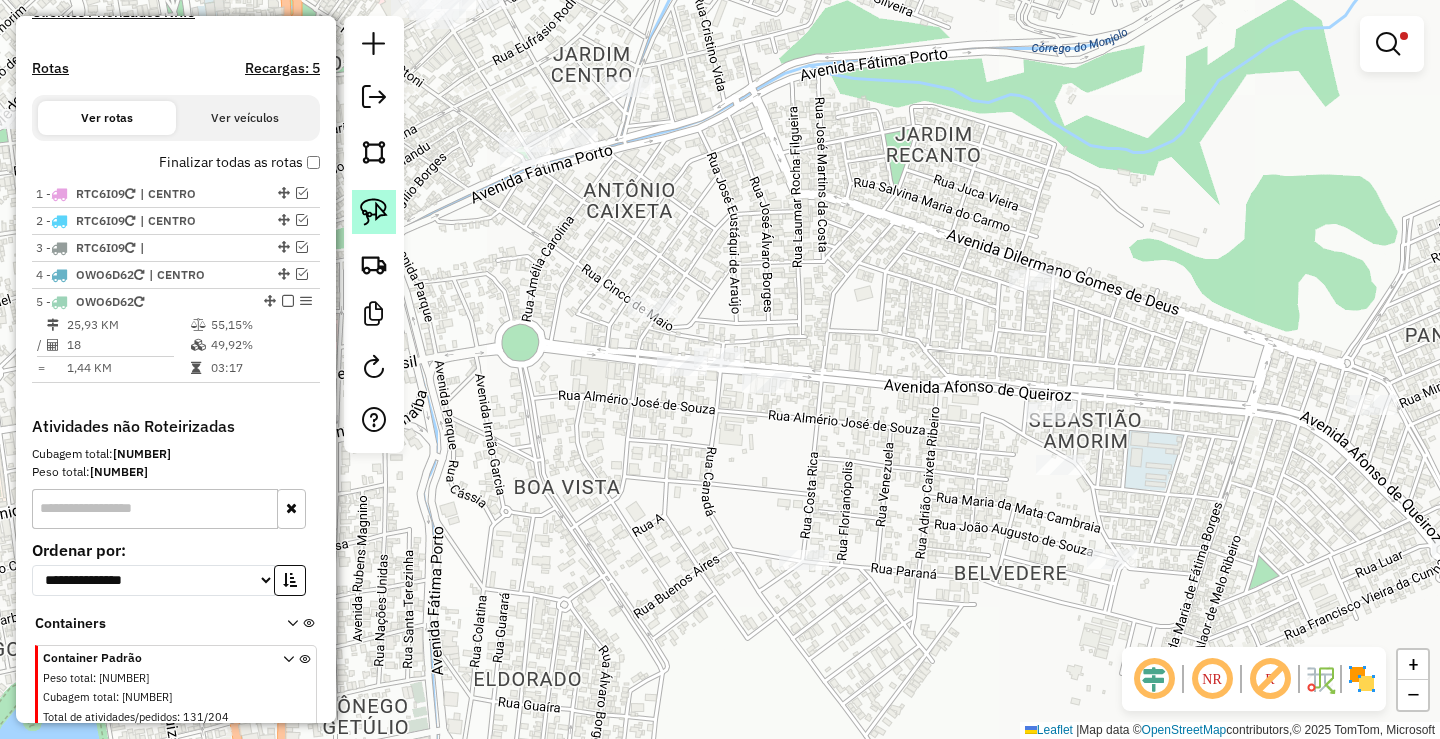 click 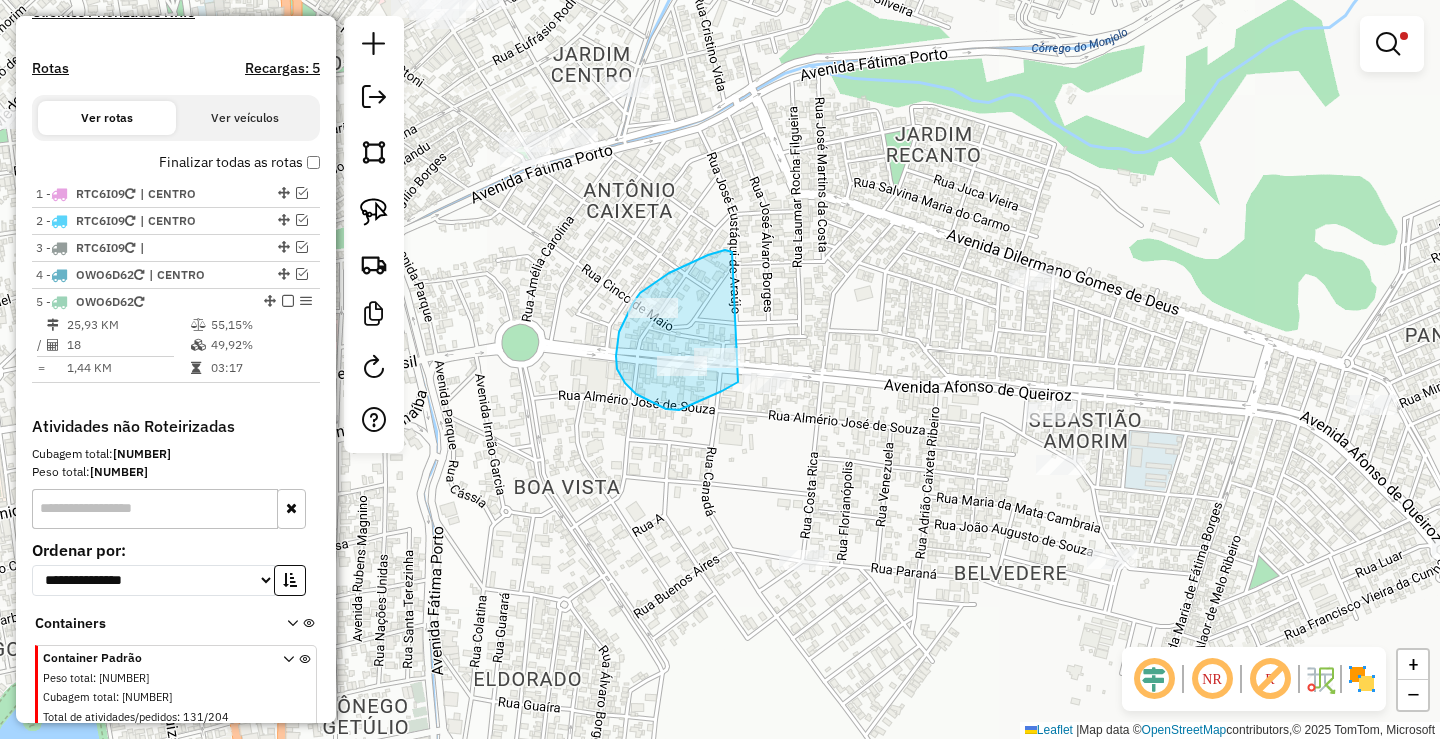 drag, startPoint x: 719, startPoint y: 251, endPoint x: 758, endPoint y: 359, distance: 114.82596 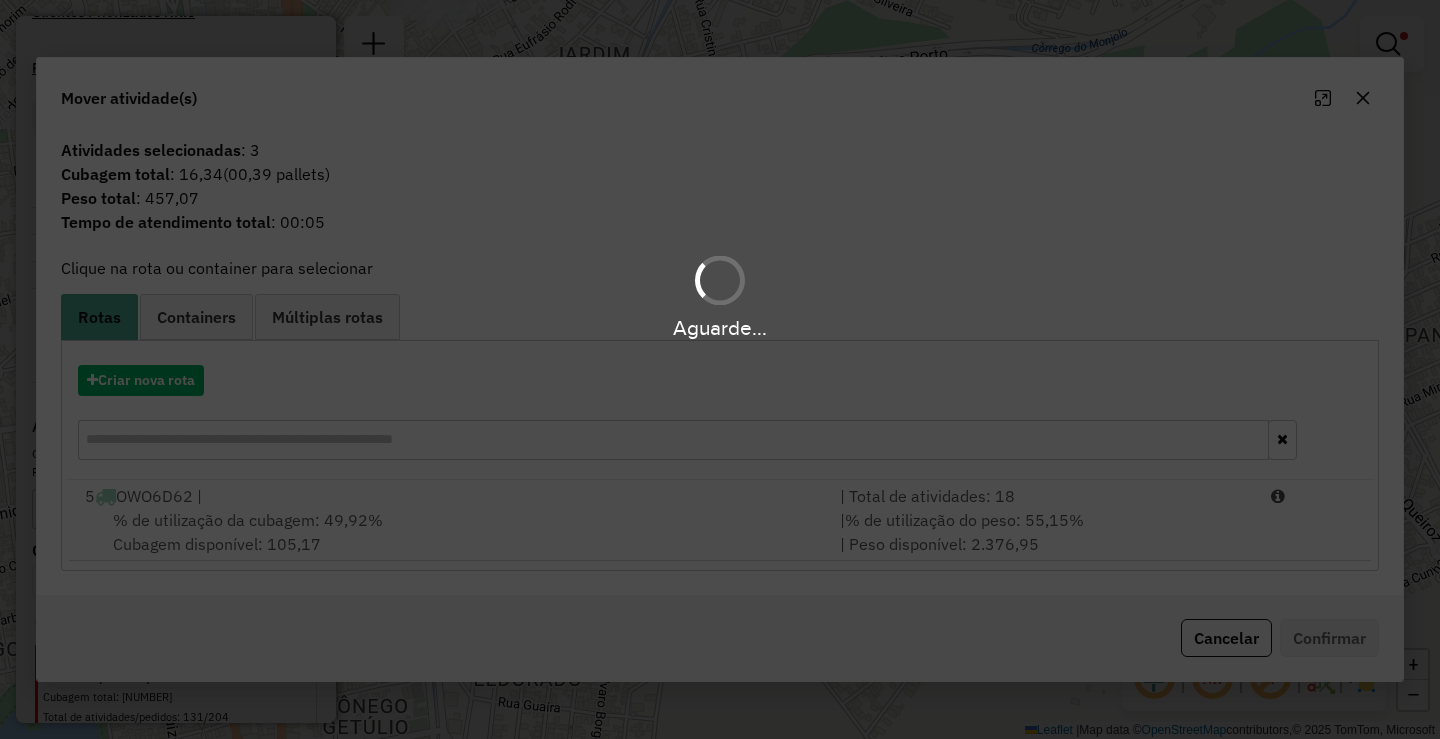 click on "Aguarde..." at bounding box center [720, 369] 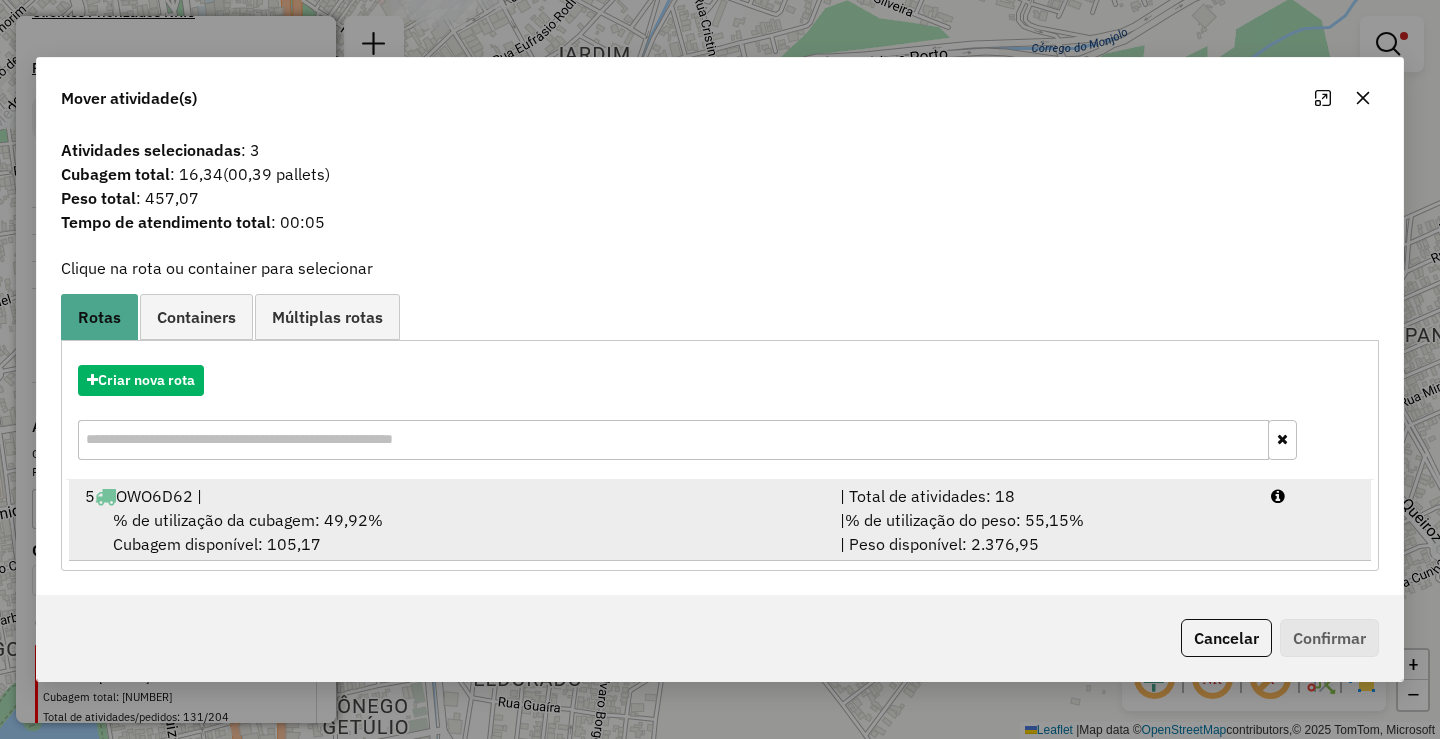 click on "|  % de utilização do peso: 55,15%  | Peso disponível: 2.376,95" at bounding box center (1043, 532) 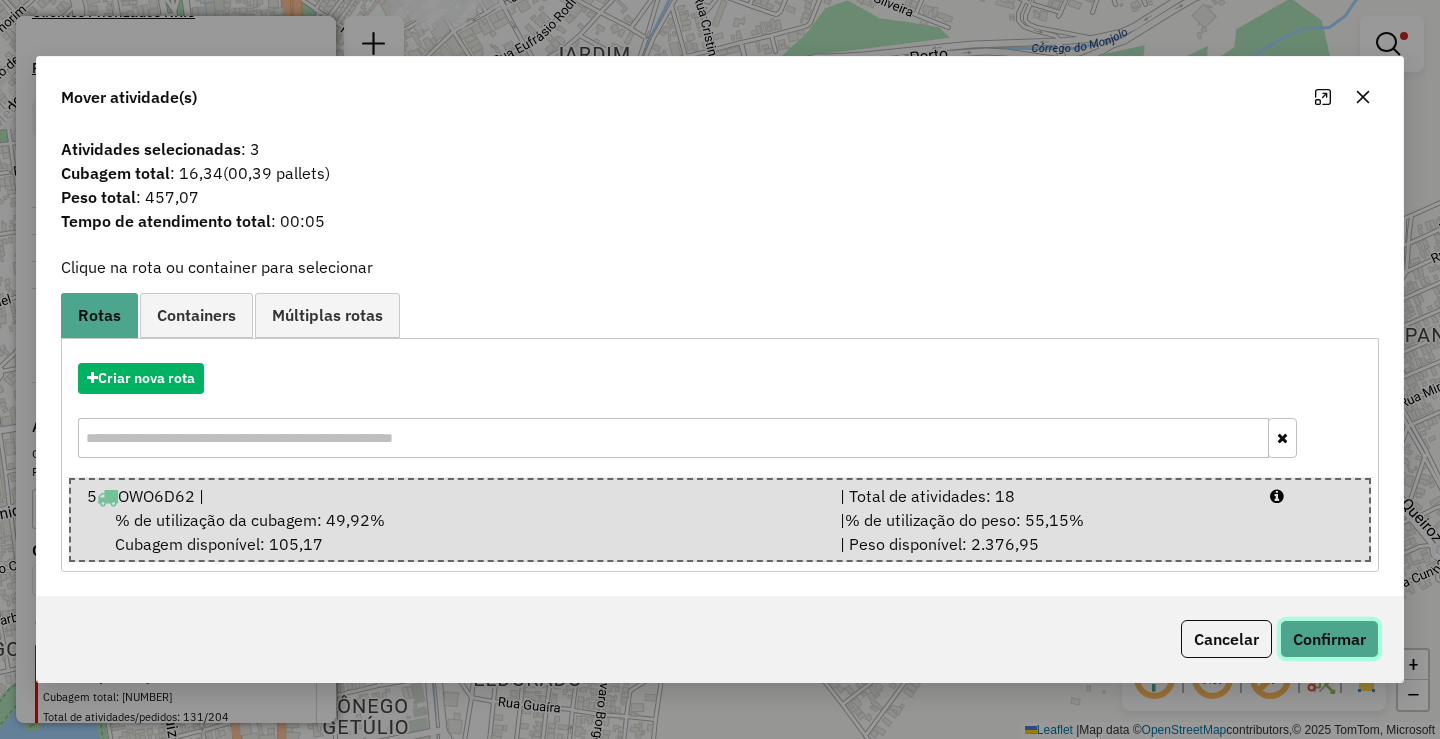 click on "Confirmar" 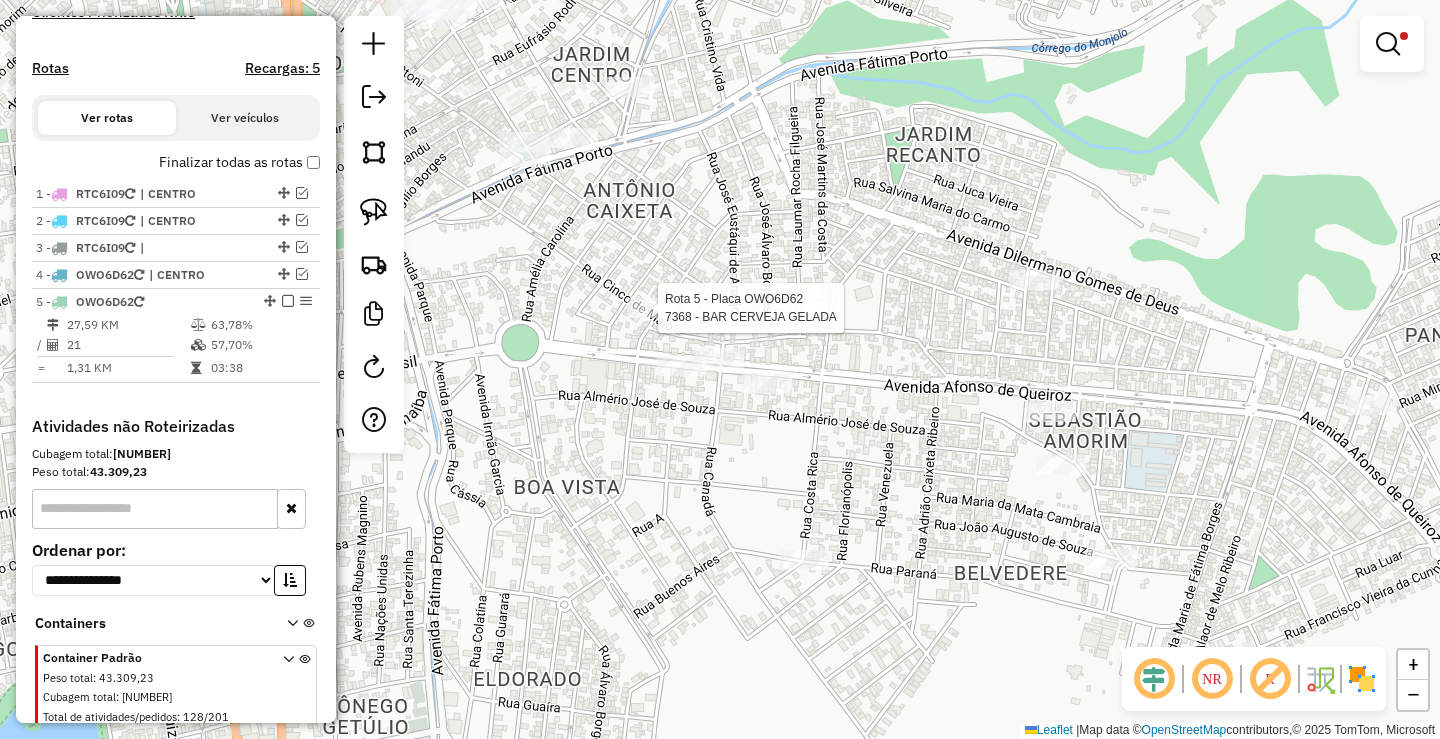 select on "**********" 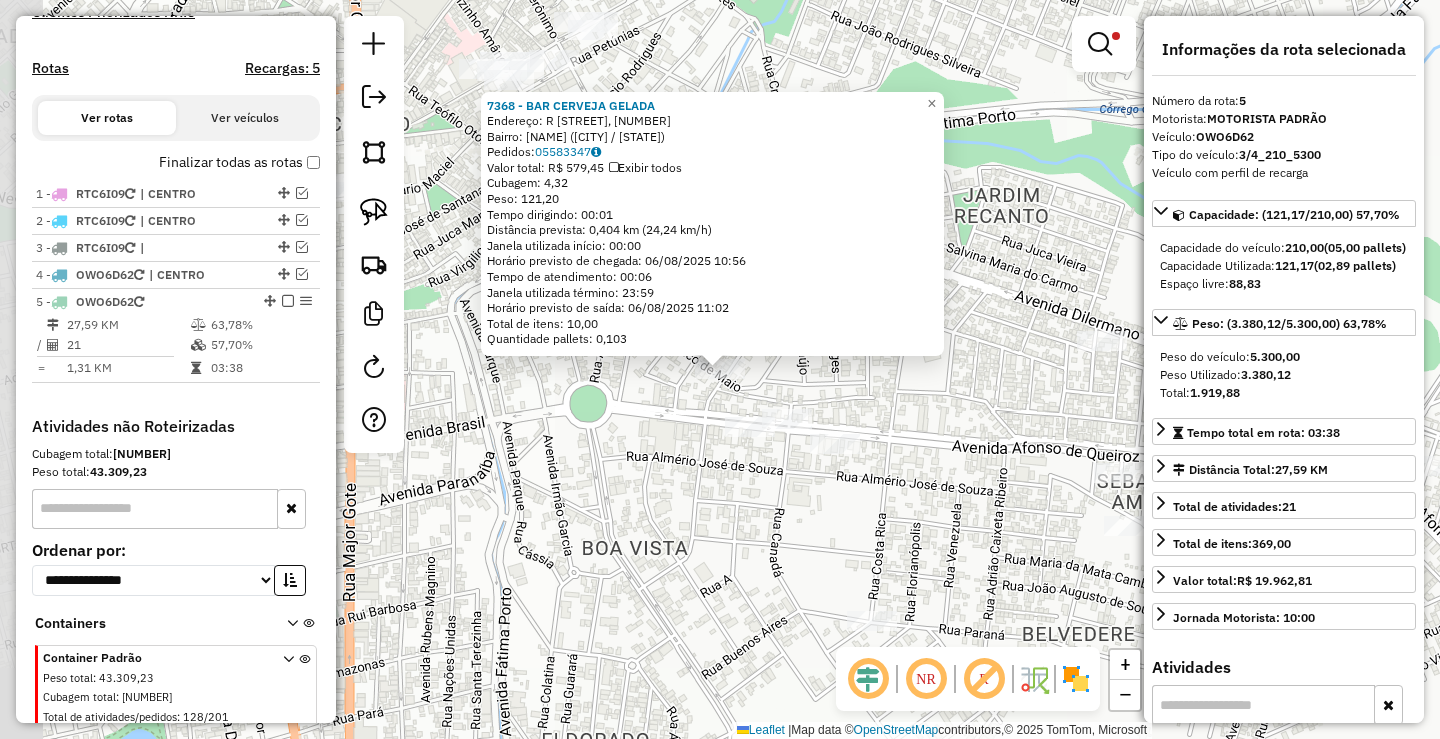 scroll, scrollTop: 663, scrollLeft: 0, axis: vertical 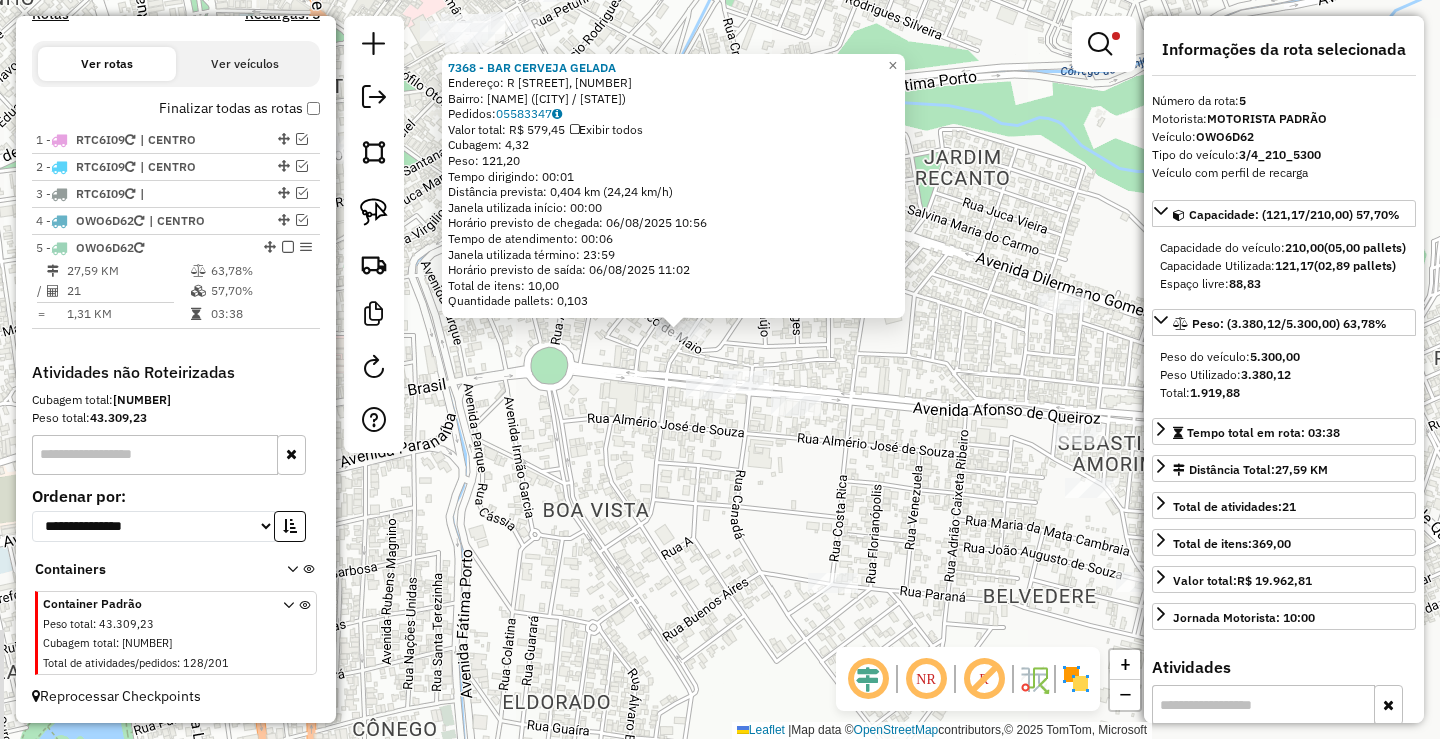 drag, startPoint x: 567, startPoint y: 468, endPoint x: 553, endPoint y: 432, distance: 38.626415 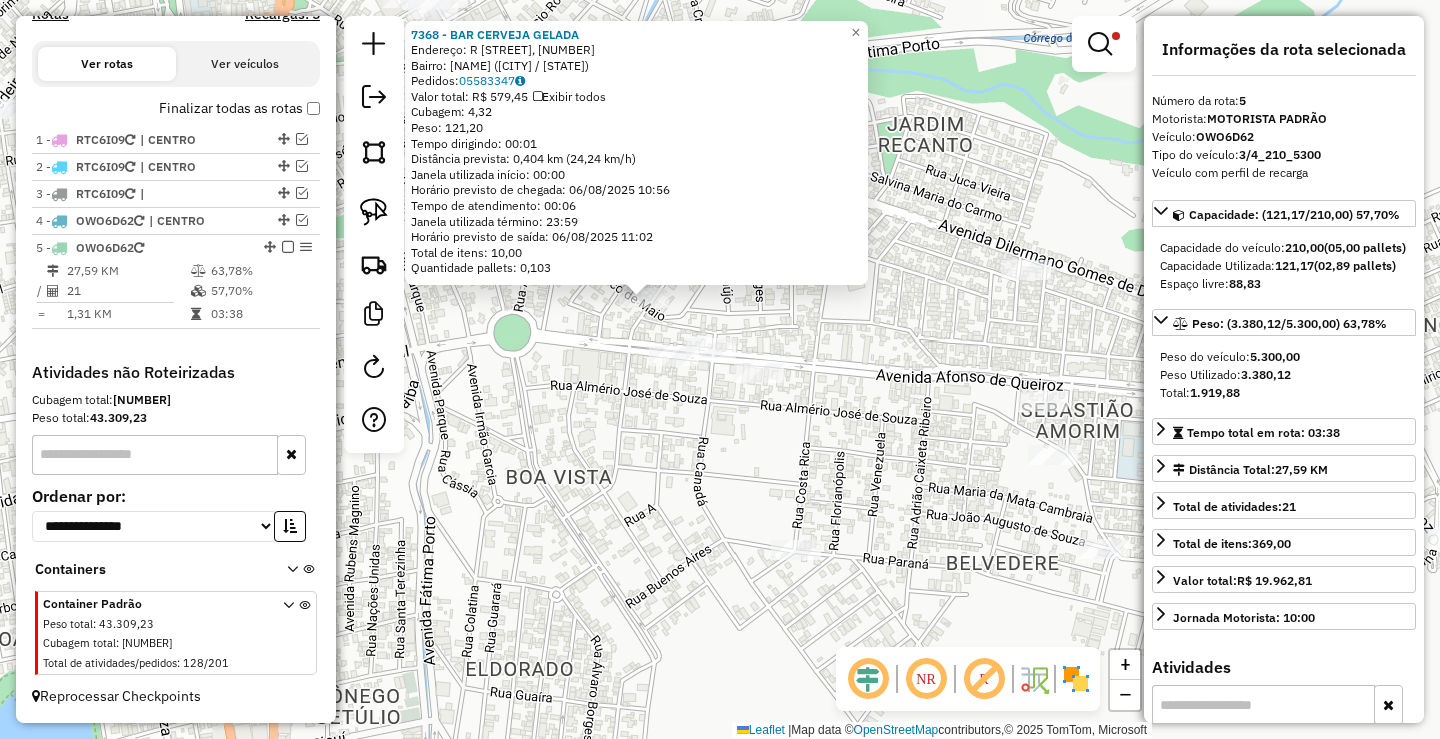 click on "7368 - BAR CERVEJA GELADA  Endereço: R   DONA LICA, 499   Bairro: ANTONIO CAIXETA (PATOS DE MINAS / MG)   Pedidos:  05583347   Valor total: R$ 579,45   Exibir todos   Cubagem: 4,32  Peso: 121,20  Tempo dirigindo: 00:01   Distância prevista: 0,404 km (24,24 km/h)   Janela utilizada início: 00:00   Horário previsto de chegada: 06/08/2025 10:56   Tempo de atendimento: 00:06   Janela utilizada término: 23:59   Horário previsto de saída: 06/08/2025 11:02   Total de itens: 10,00   Quantidade pallets: 0,103  × Limpar filtros Janela de atendimento Grade de atendimento Capacidade Transportadoras Veículos Cliente Pedidos  Rotas Selecione os dias de semana para filtrar as janelas de atendimento  Seg   Ter   Qua   Qui   Sex   Sáb   Dom  Informe o período da janela de atendimento: De: Até:  Filtrar exatamente a janela do cliente  Considerar janela de atendimento padrão  Selecione os dias de semana para filtrar as grades de atendimento  Seg   Ter   Qua   Qui   Sex   Sáb   Dom   Peso mínimo:  **** ****** De:" 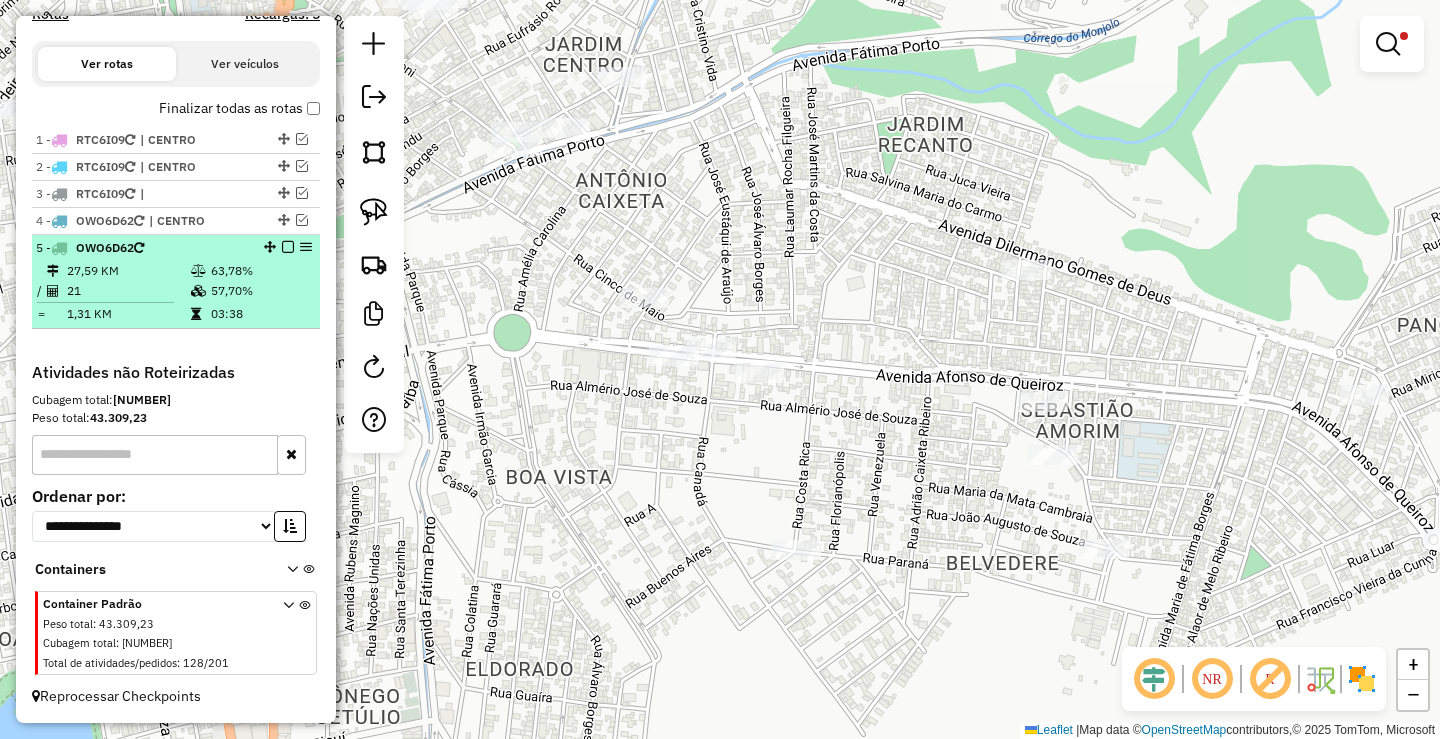 click at bounding box center [288, 247] 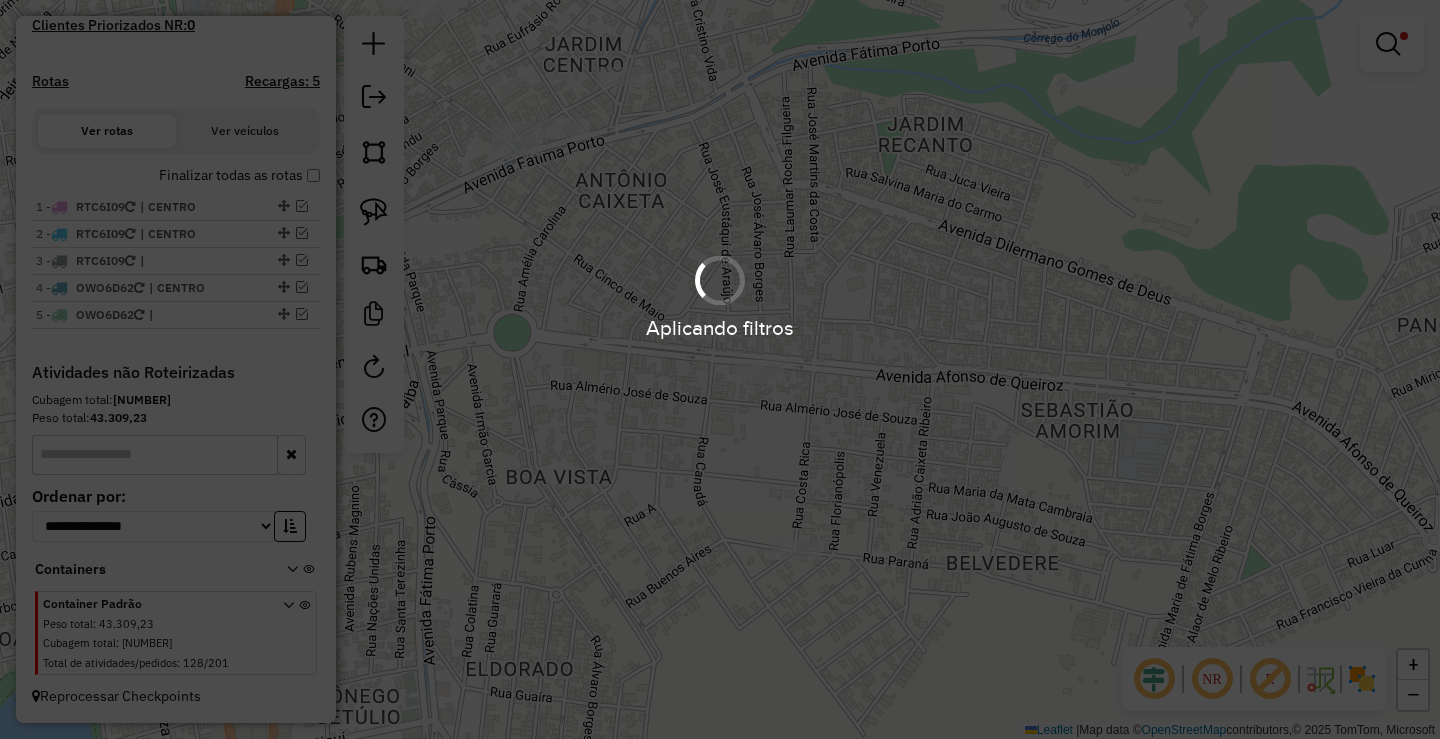 scroll, scrollTop: 596, scrollLeft: 0, axis: vertical 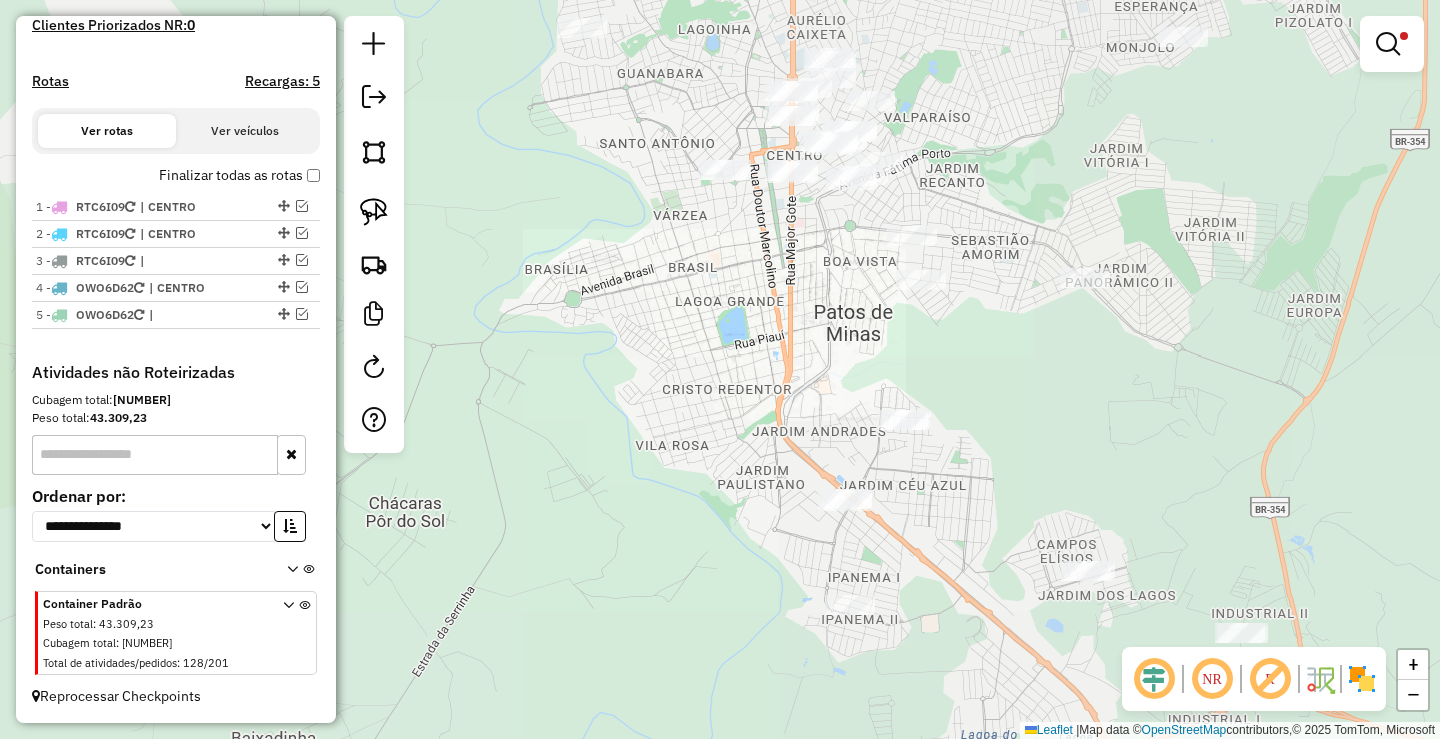 drag, startPoint x: 968, startPoint y: 247, endPoint x: 874, endPoint y: 292, distance: 104.21612 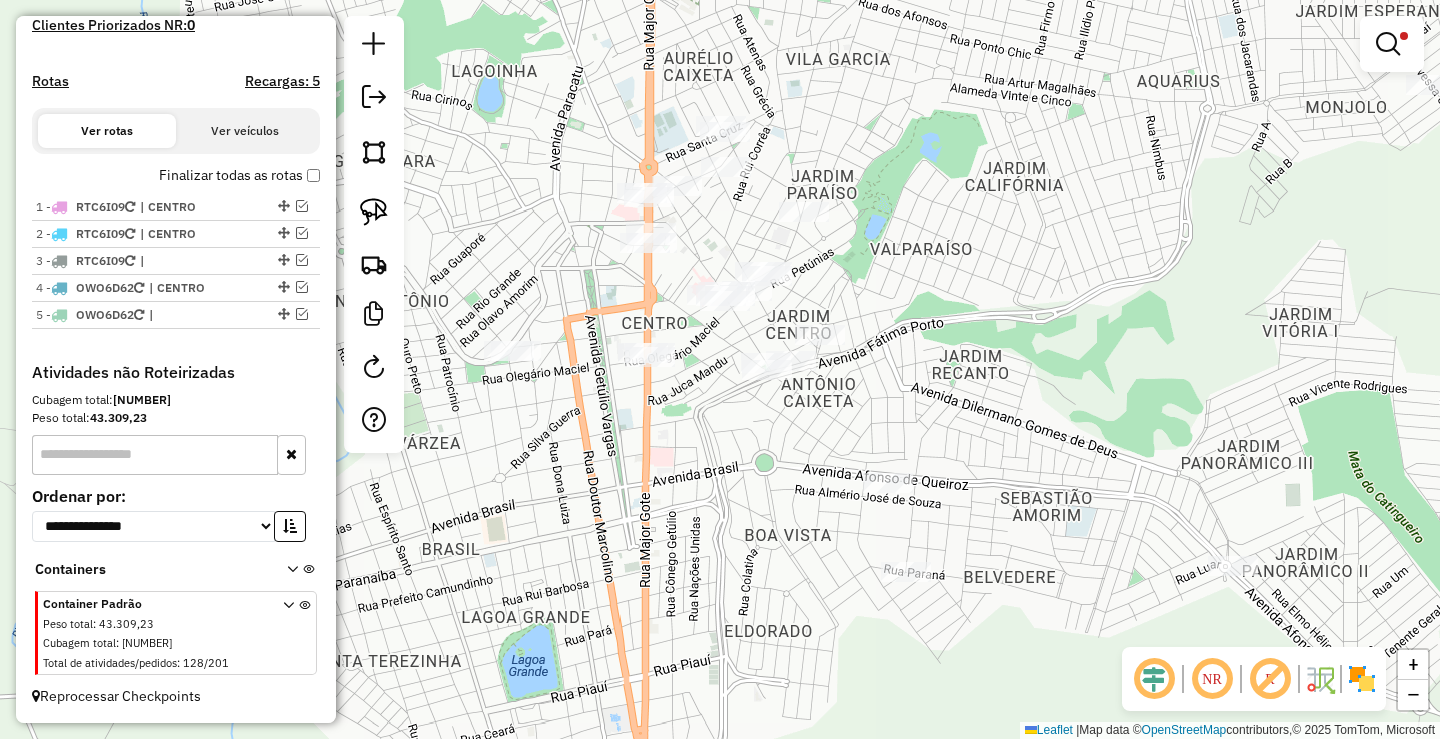 drag, startPoint x: 815, startPoint y: 180, endPoint x: 922, endPoint y: 379, distance: 225.94247 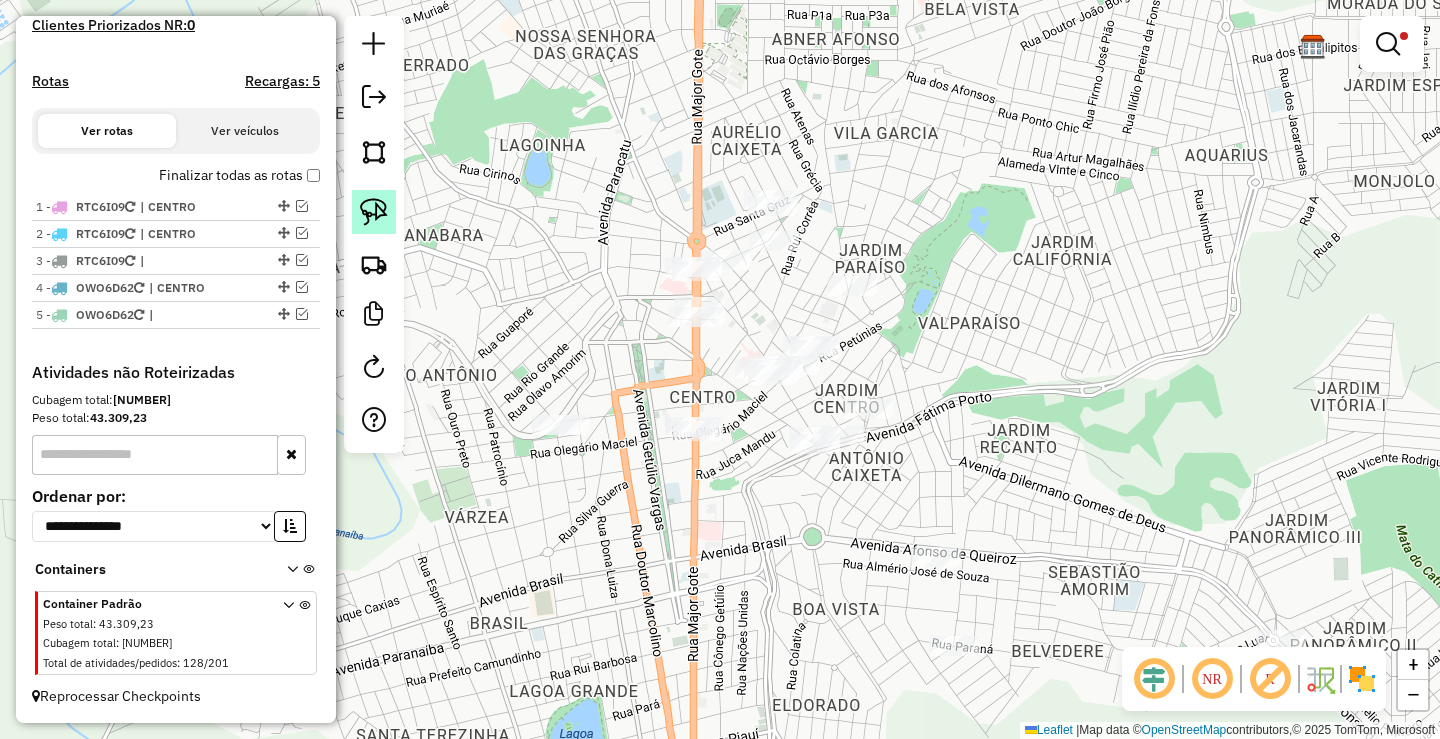 click 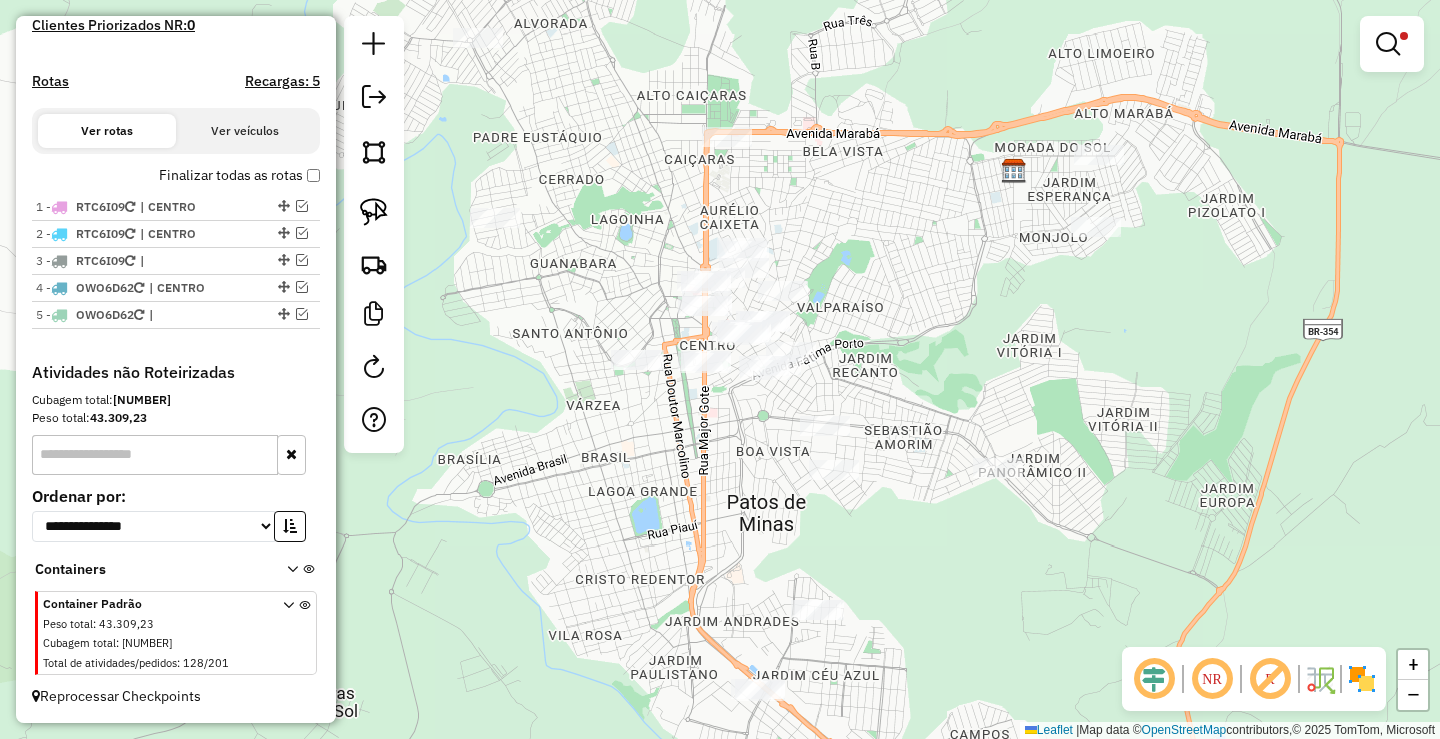 click on "Limpar filtros Janela de atendimento Grade de atendimento Capacidade Transportadoras Veículos Cliente Pedidos  Rotas Selecione os dias de semana para filtrar as janelas de atendimento  Seg   Ter   Qua   Qui   Sex   Sáb   Dom  Informe o período da janela de atendimento: De: Até:  Filtrar exatamente a janela do cliente  Considerar janela de atendimento padrão  Selecione os dias de semana para filtrar as grades de atendimento  Seg   Ter   Qua   Qui   Sex   Sáb   Dom   Considerar clientes sem dia de atendimento cadastrado  Clientes fora do dia de atendimento selecionado Filtrar as atividades entre os valores definidos abaixo:  Peso mínimo:  ****  Peso máximo:  ******  Cubagem mínima:   Cubagem máxima:   De:   Até:  Filtrar as atividades entre o tempo de atendimento definido abaixo:  De:   Até:   Considerar capacidade total dos clientes não roteirizados Transportadora: Selecione um ou mais itens Tipo de veículo: Selecione um ou mais itens Veículo: Selecione um ou mais itens Motorista: Nome: Rótulo:" 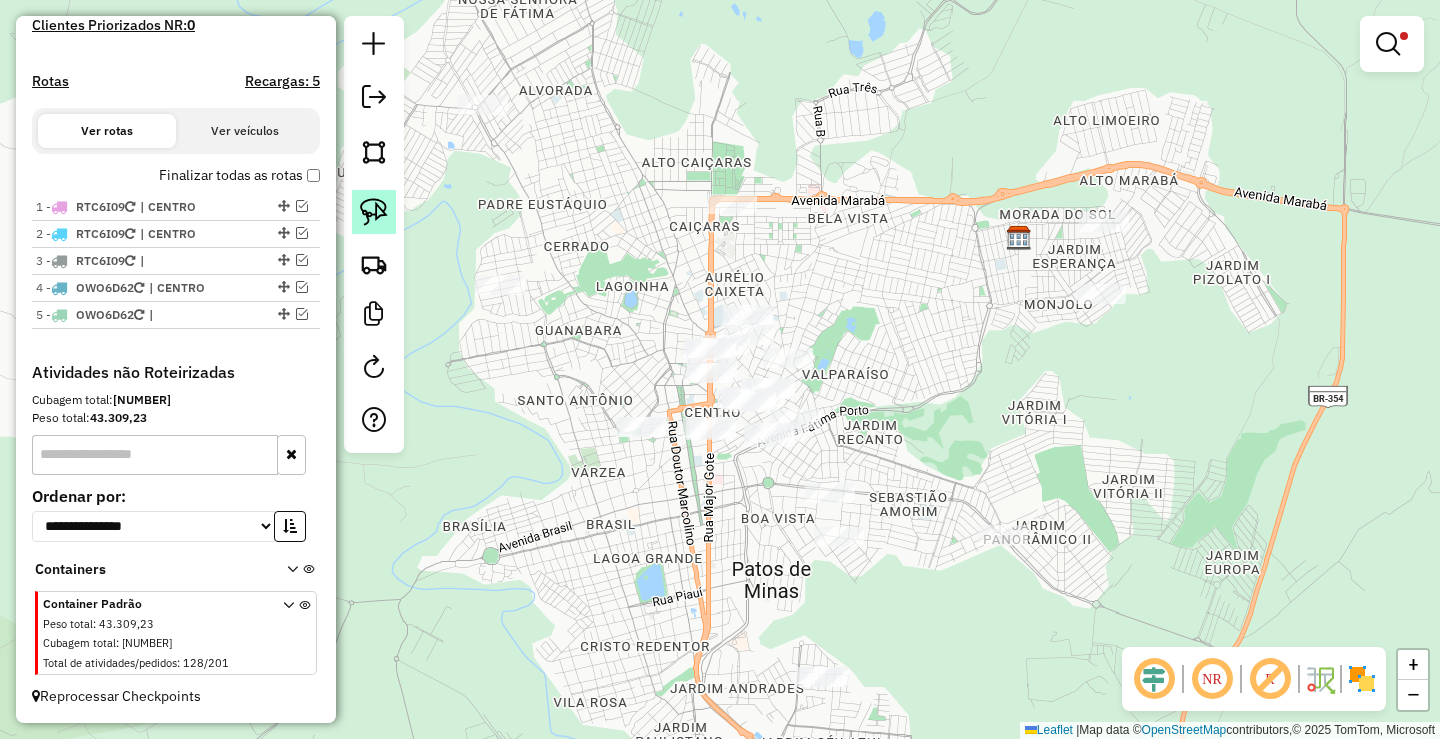 click 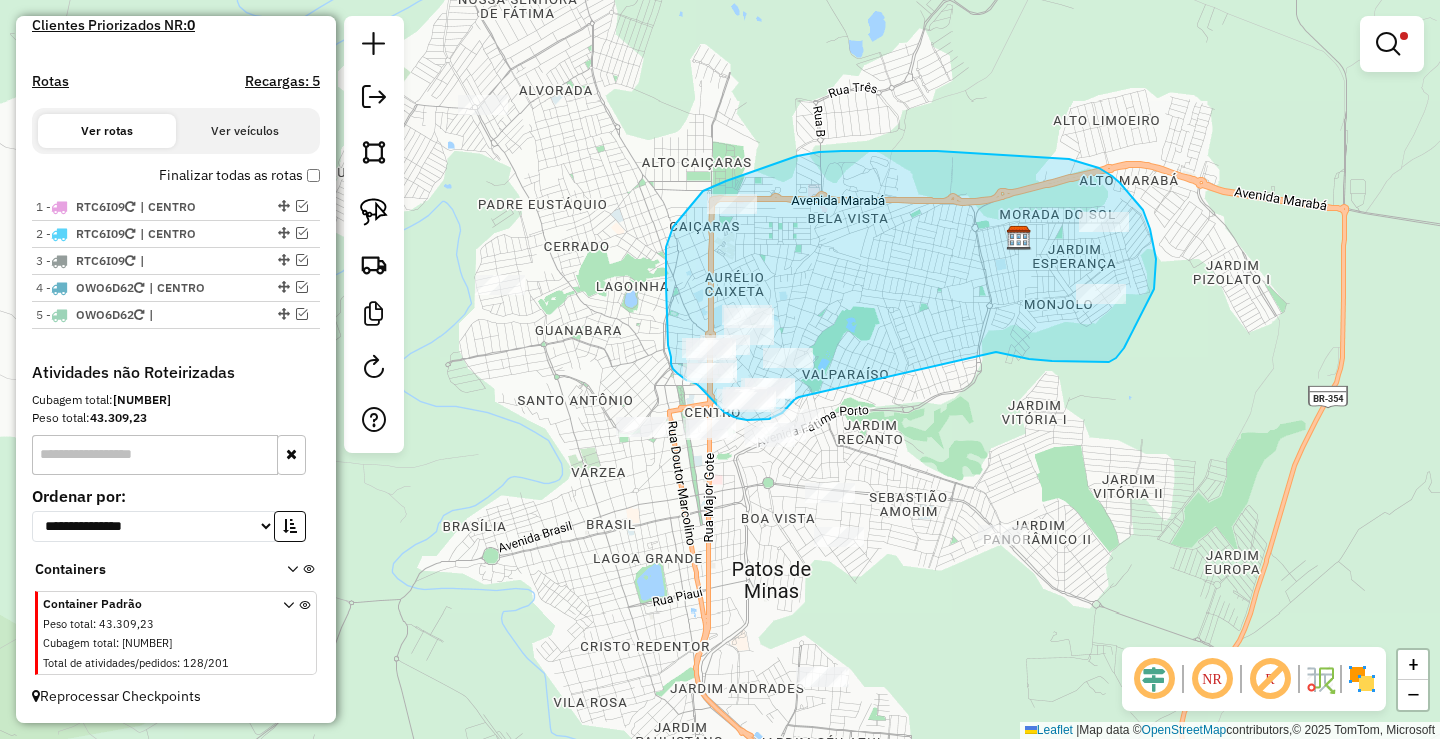 drag, startPoint x: 1006, startPoint y: 354, endPoint x: 800, endPoint y: 397, distance: 210.44002 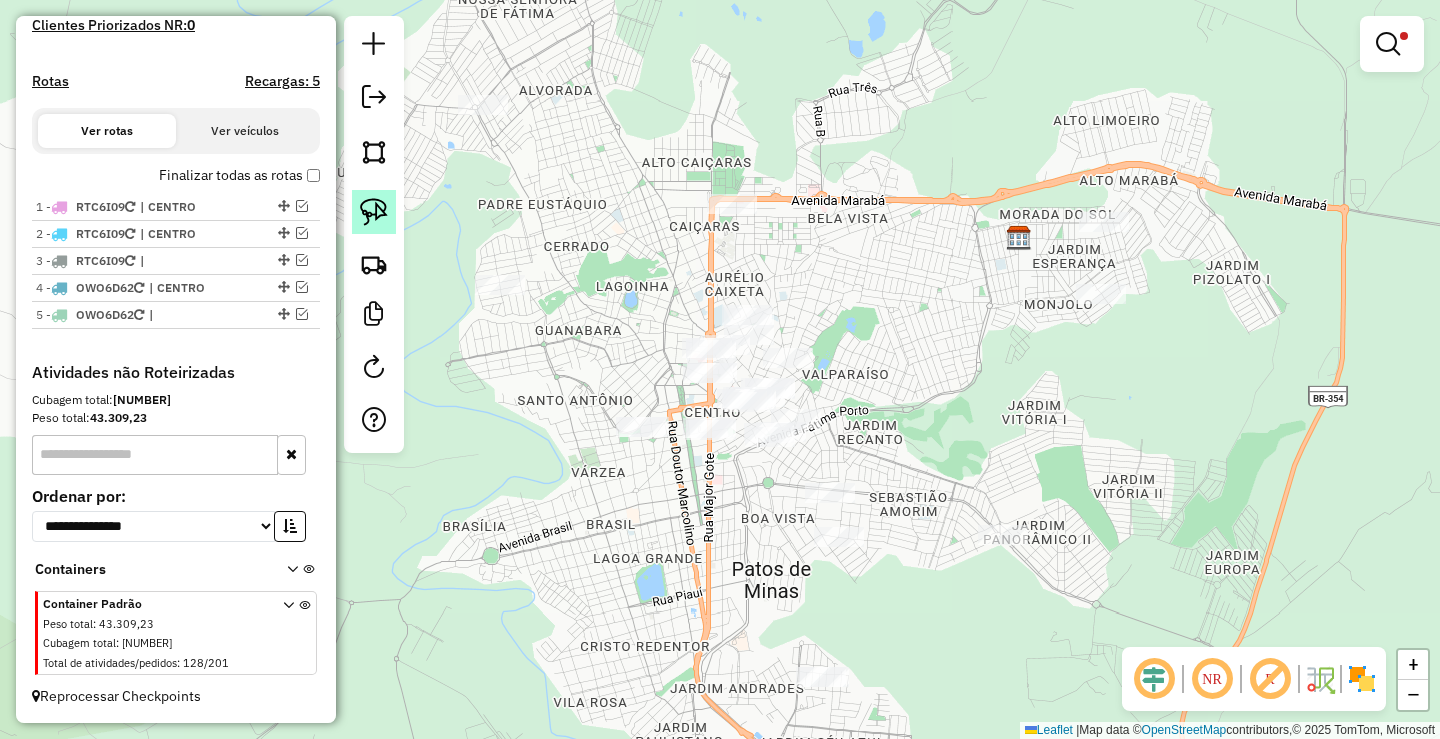 click 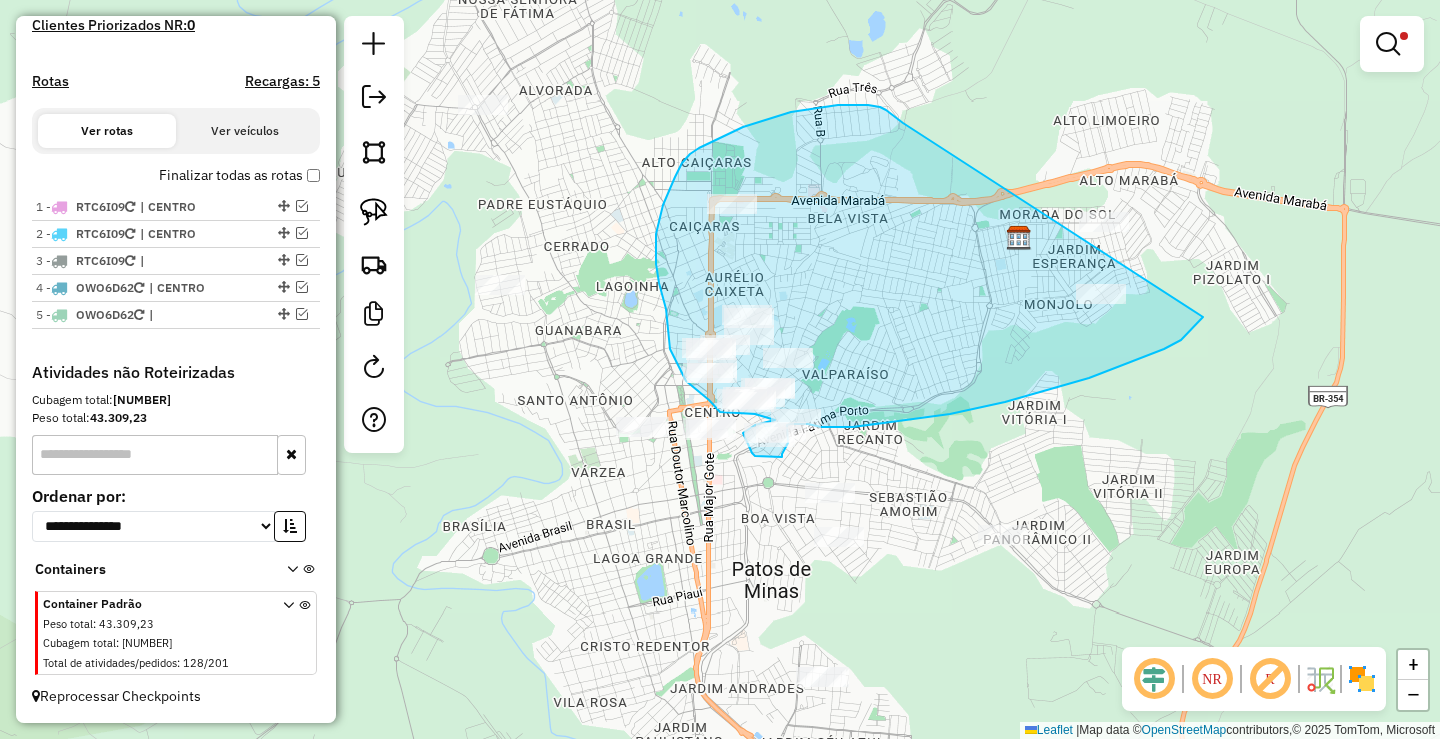 drag, startPoint x: 886, startPoint y: 110, endPoint x: 1221, endPoint y: 217, distance: 351.67316 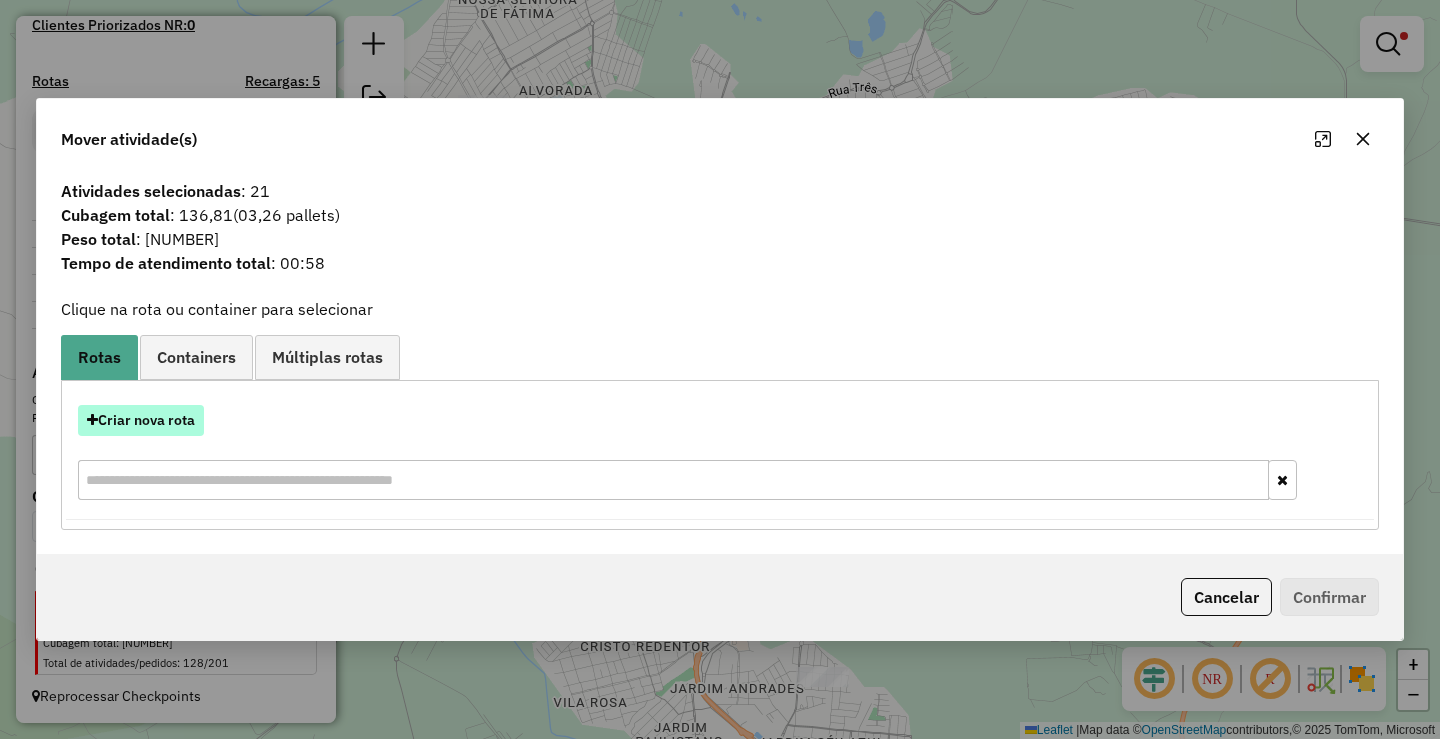 click on "Criar nova rota" at bounding box center [141, 420] 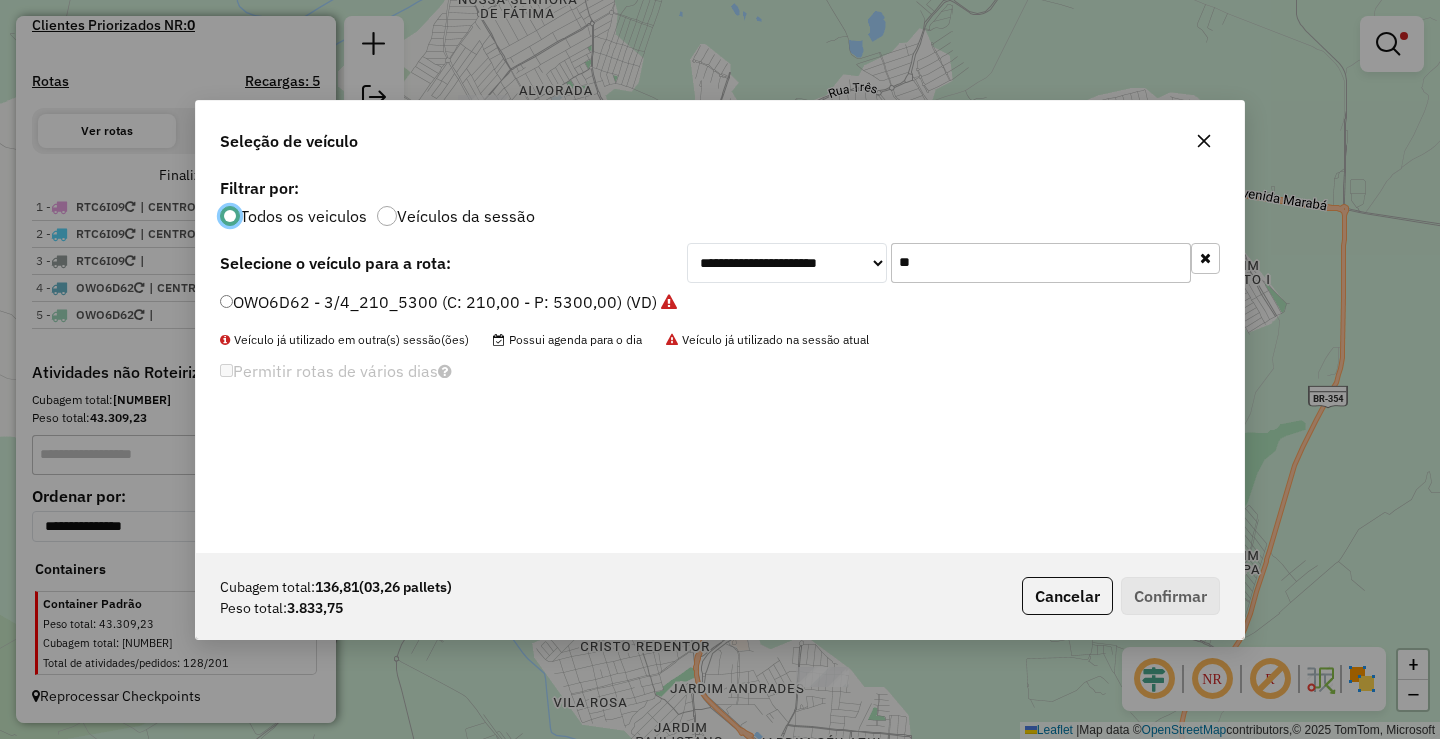 scroll, scrollTop: 11, scrollLeft: 6, axis: both 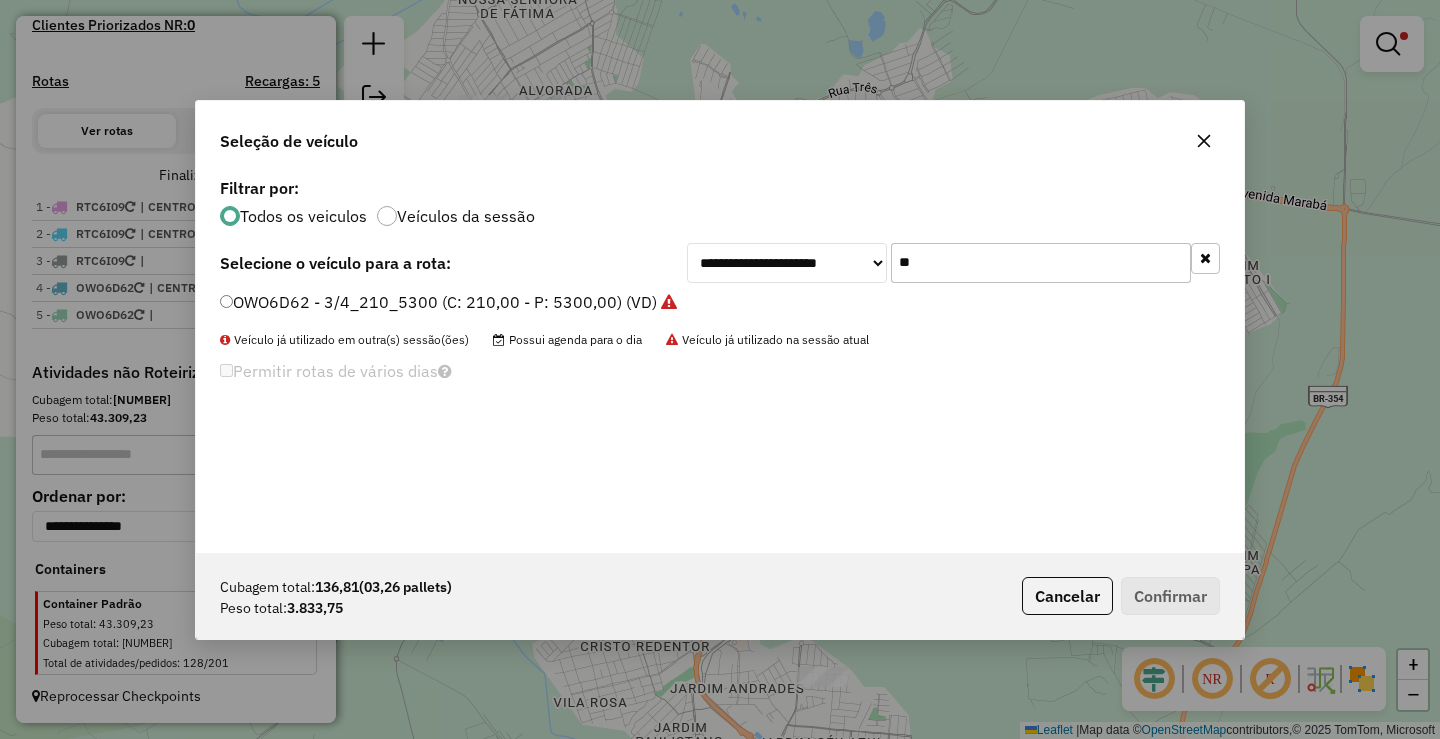click on "**" 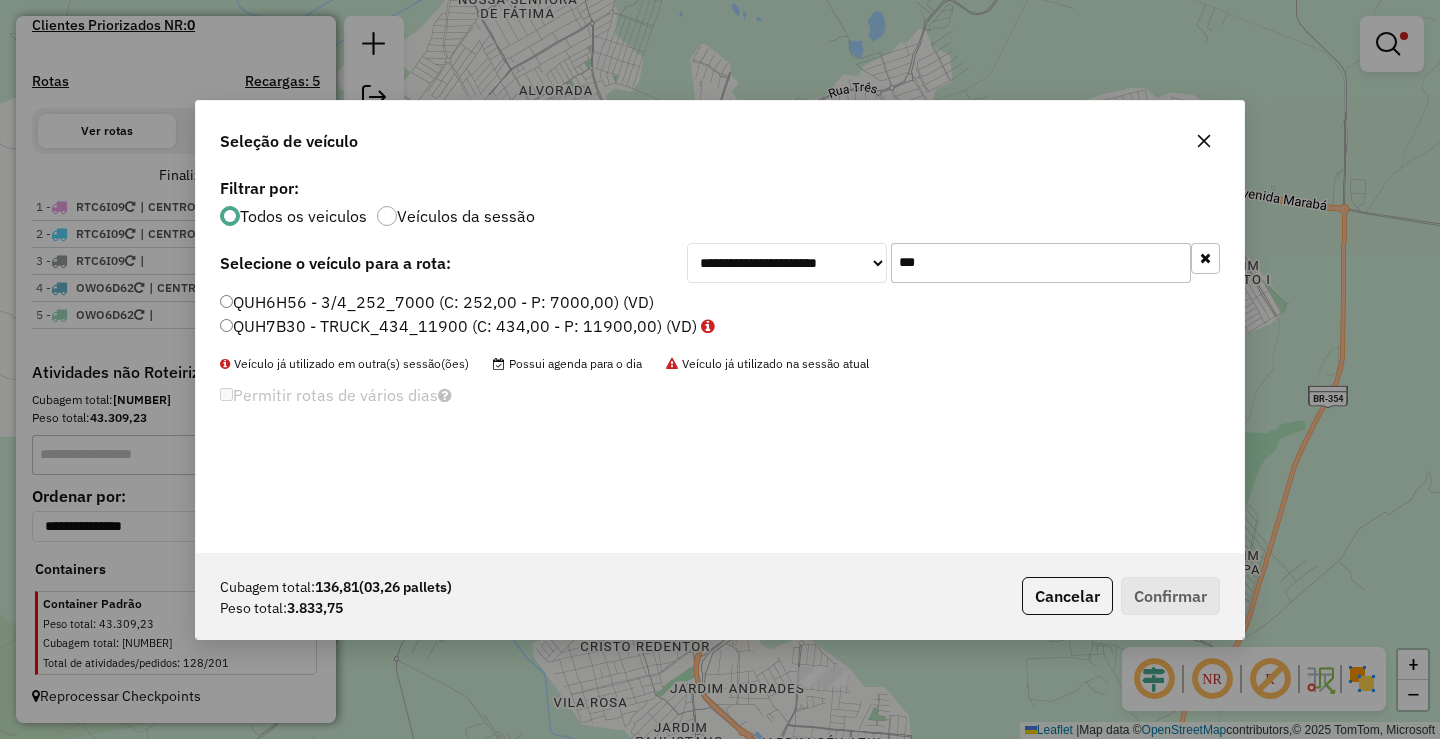 type on "***" 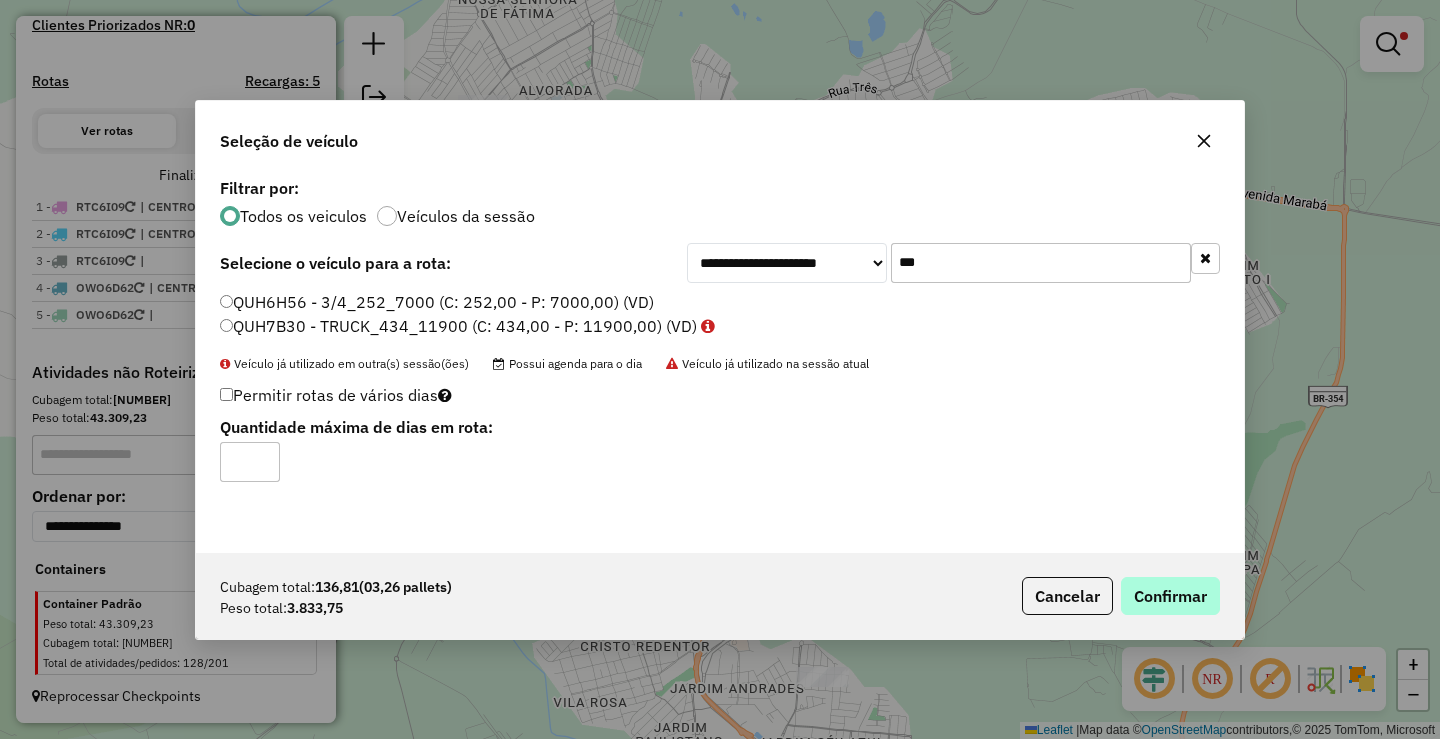 drag, startPoint x: 1162, startPoint y: 575, endPoint x: 1169, endPoint y: 594, distance: 20.248457 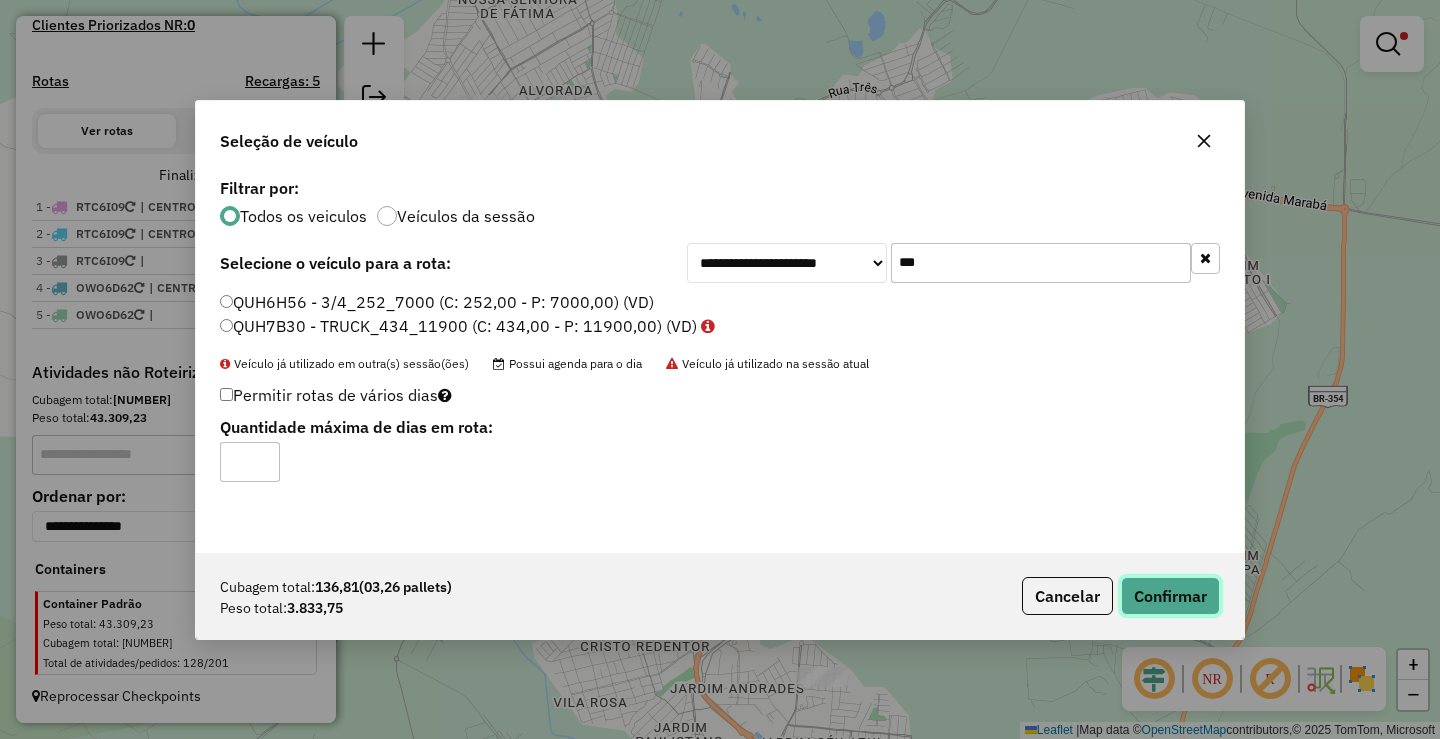 click on "Confirmar" 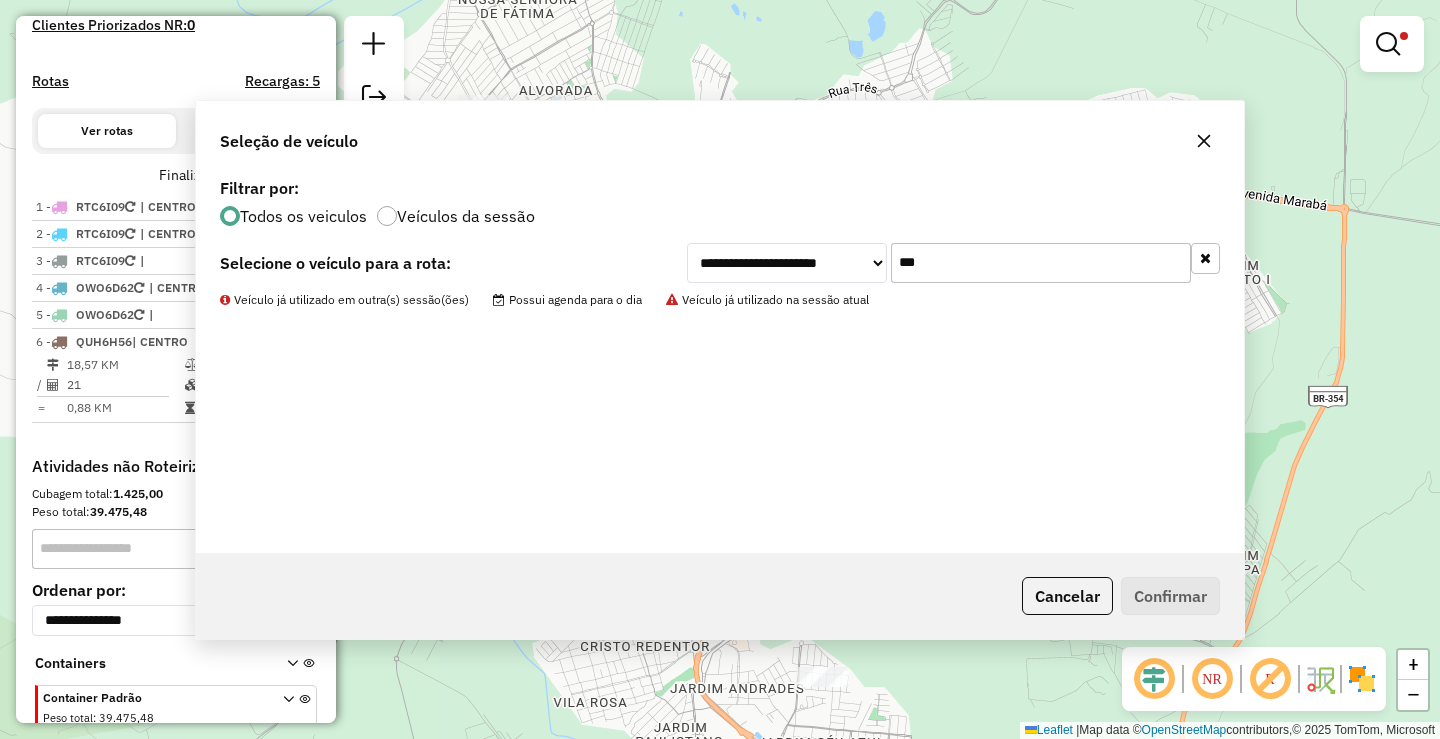 scroll, scrollTop: 663, scrollLeft: 0, axis: vertical 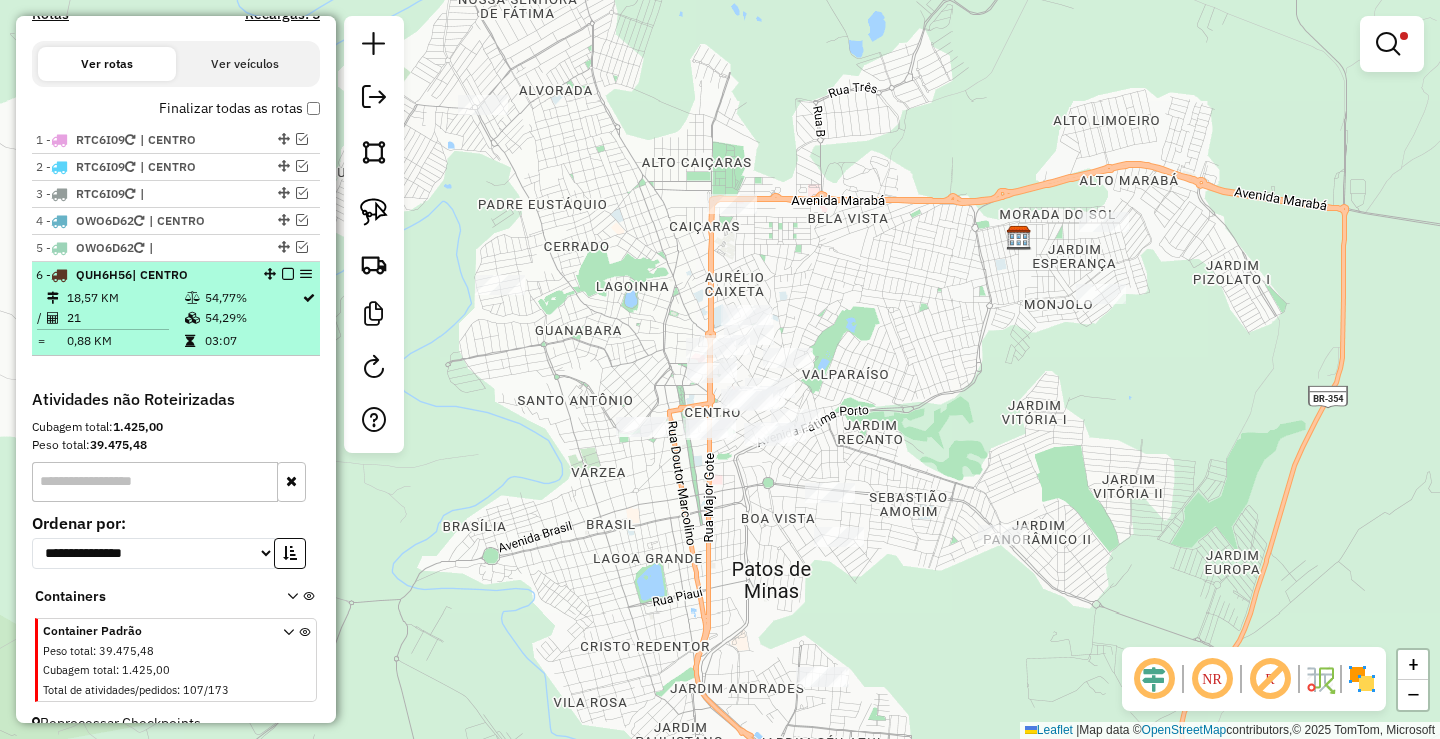 click on "6 -       QUH6H56   | CENTRO" at bounding box center (176, 275) 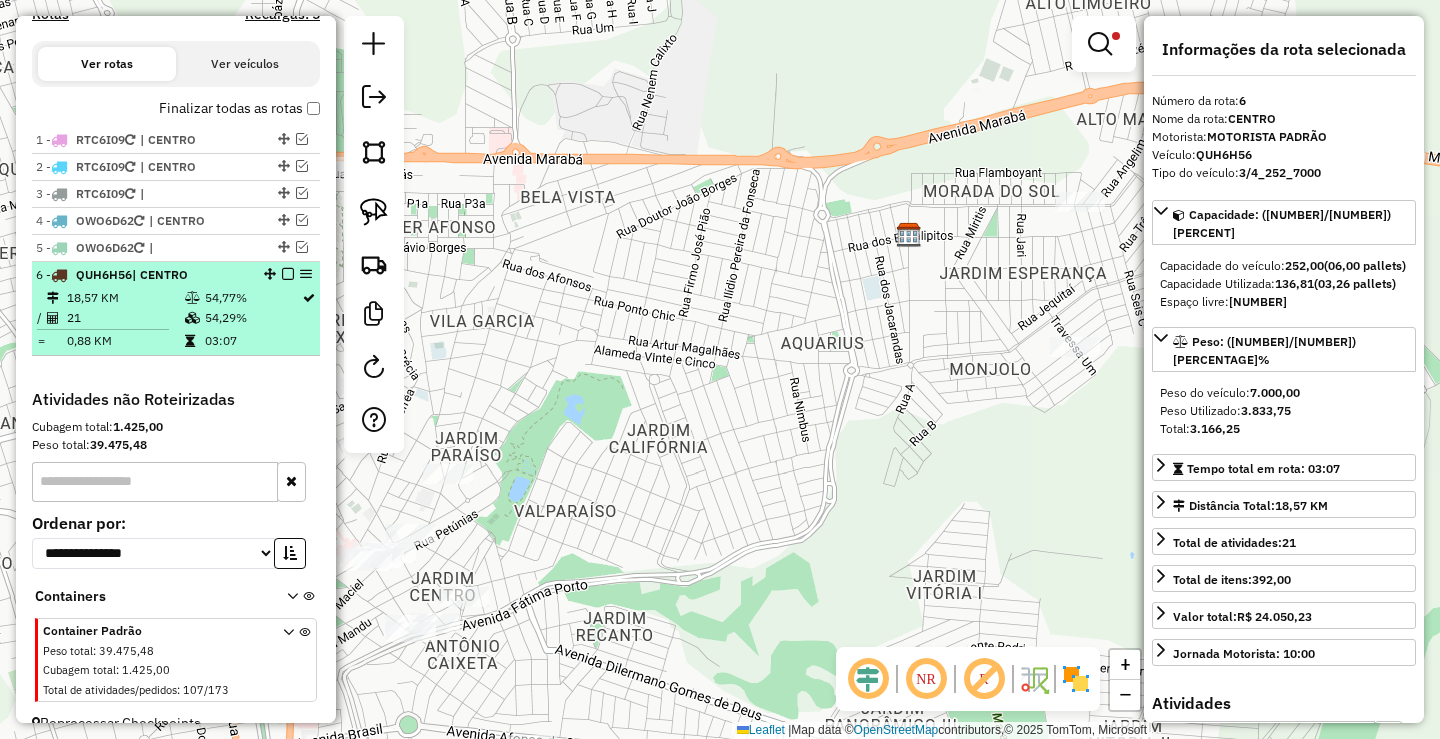 click at bounding box center (282, 274) 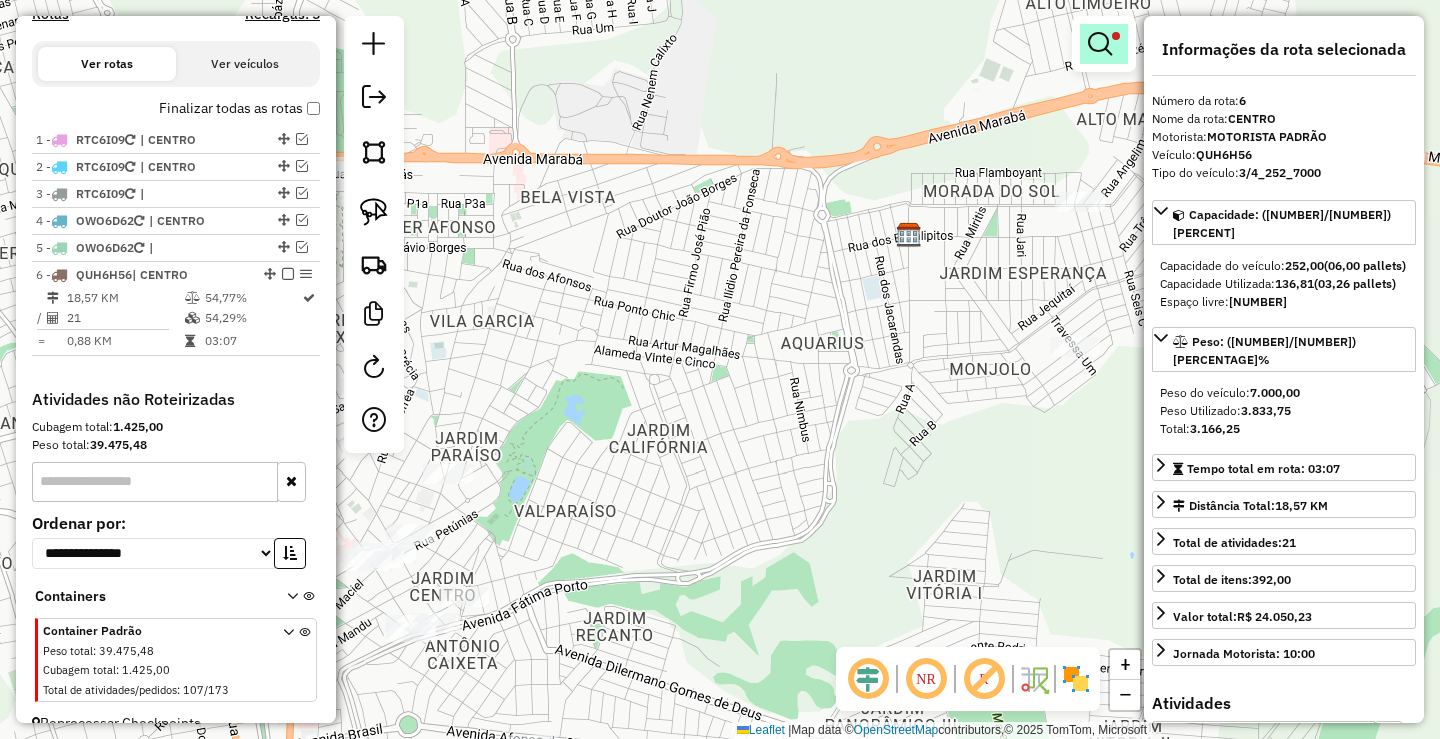 click at bounding box center [1100, 44] 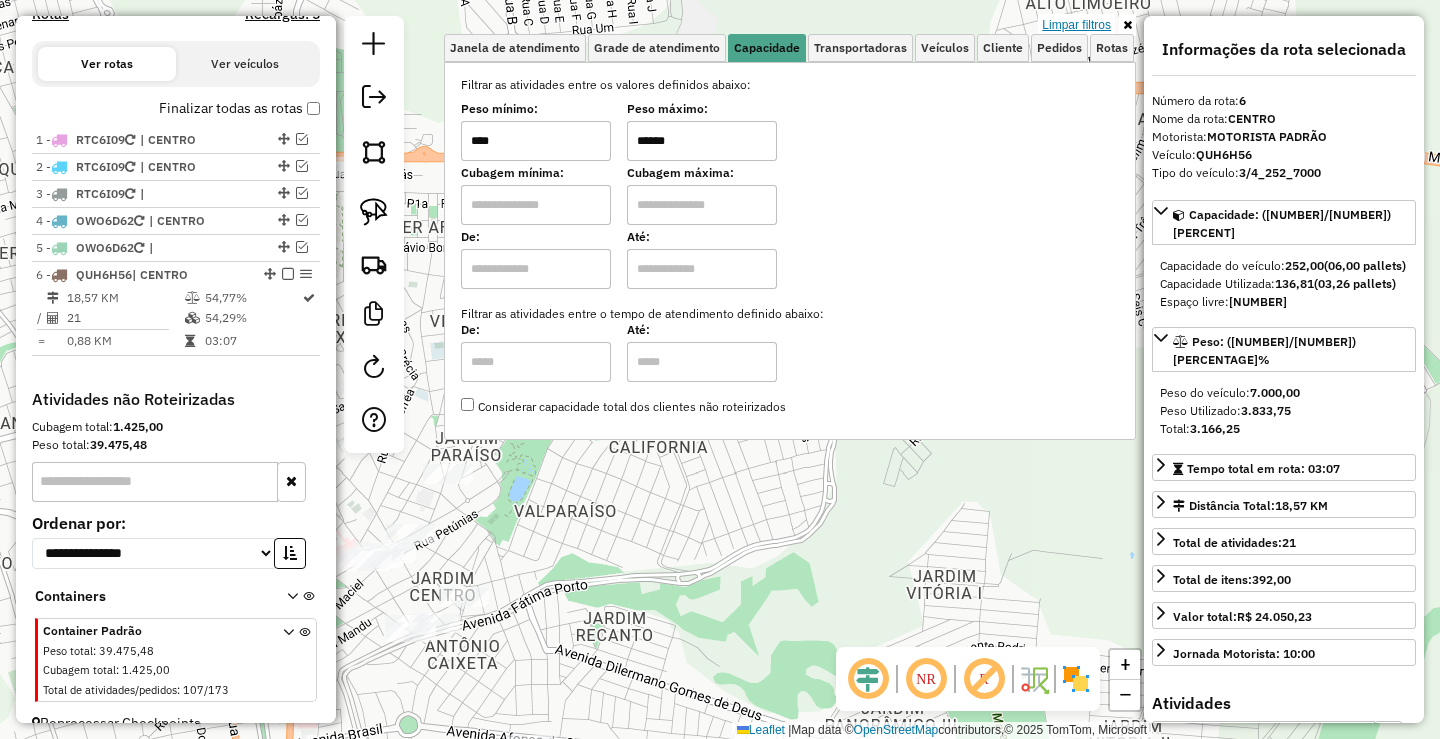 click on "Limpar filtros" at bounding box center (1076, 25) 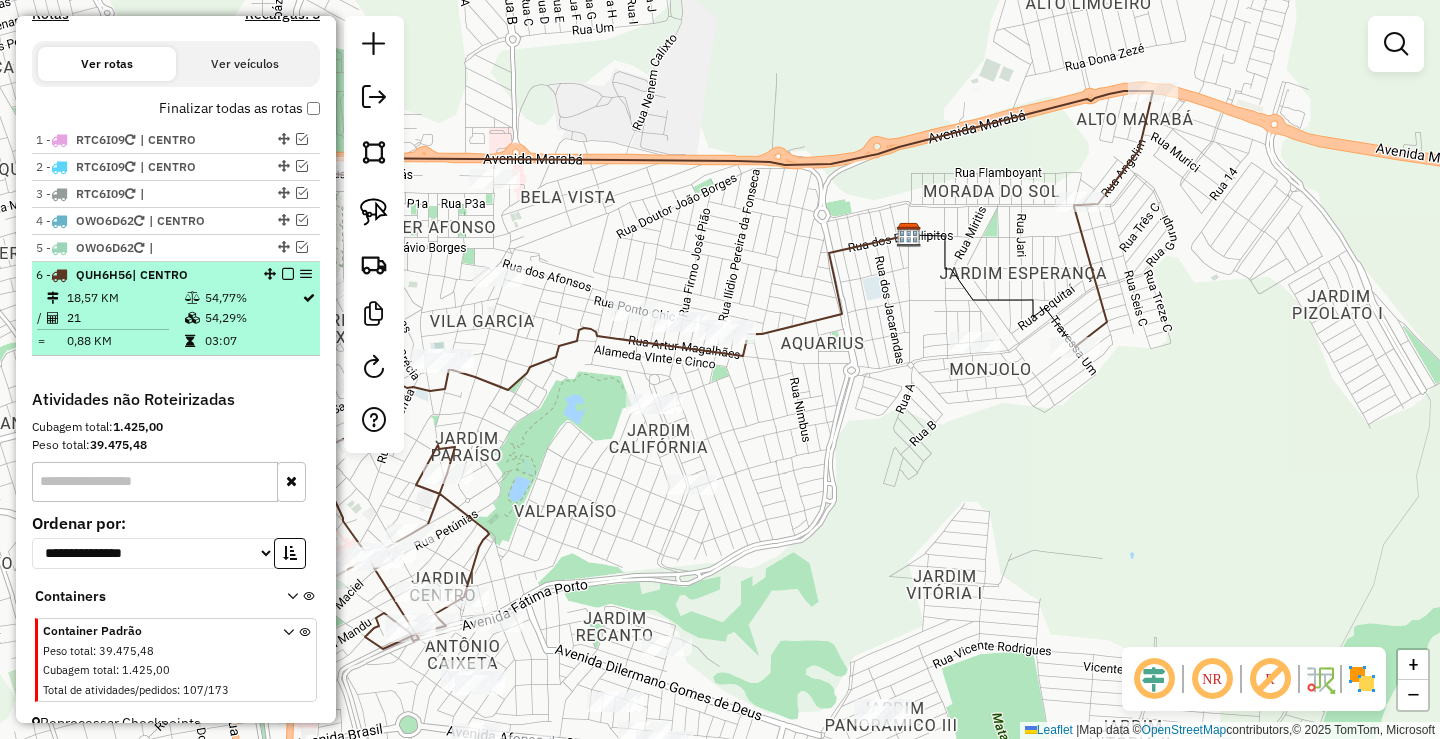click at bounding box center (288, 274) 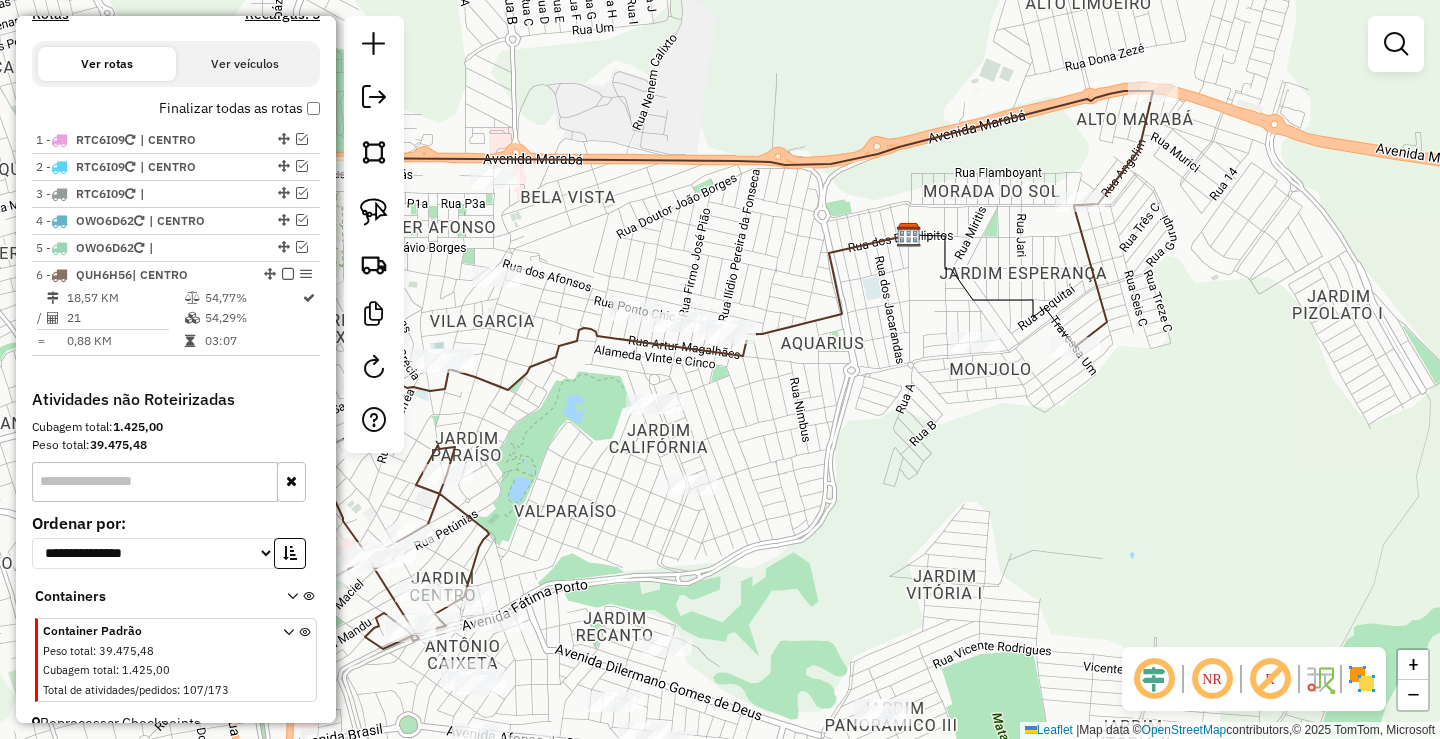 scroll, scrollTop: 623, scrollLeft: 0, axis: vertical 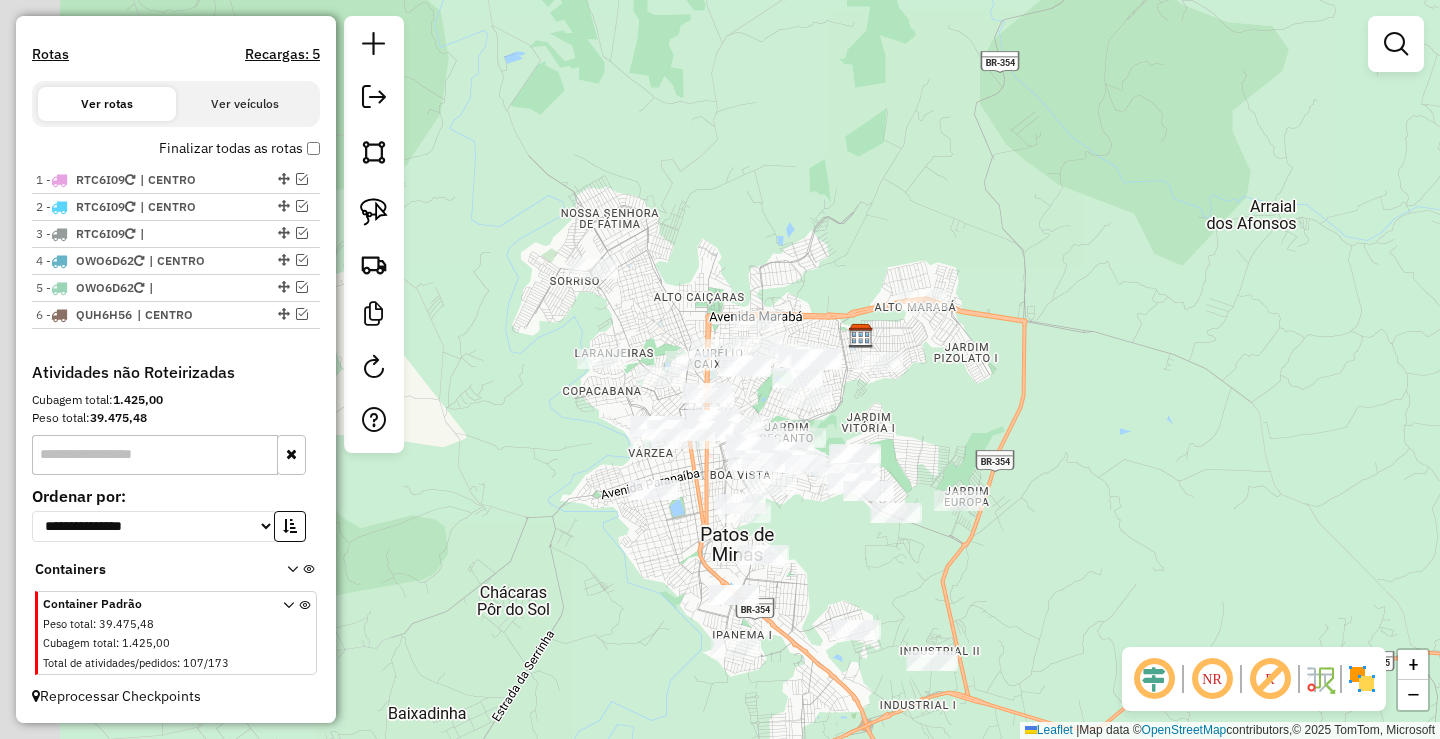 drag, startPoint x: 750, startPoint y: 454, endPoint x: 893, endPoint y: 380, distance: 161.01242 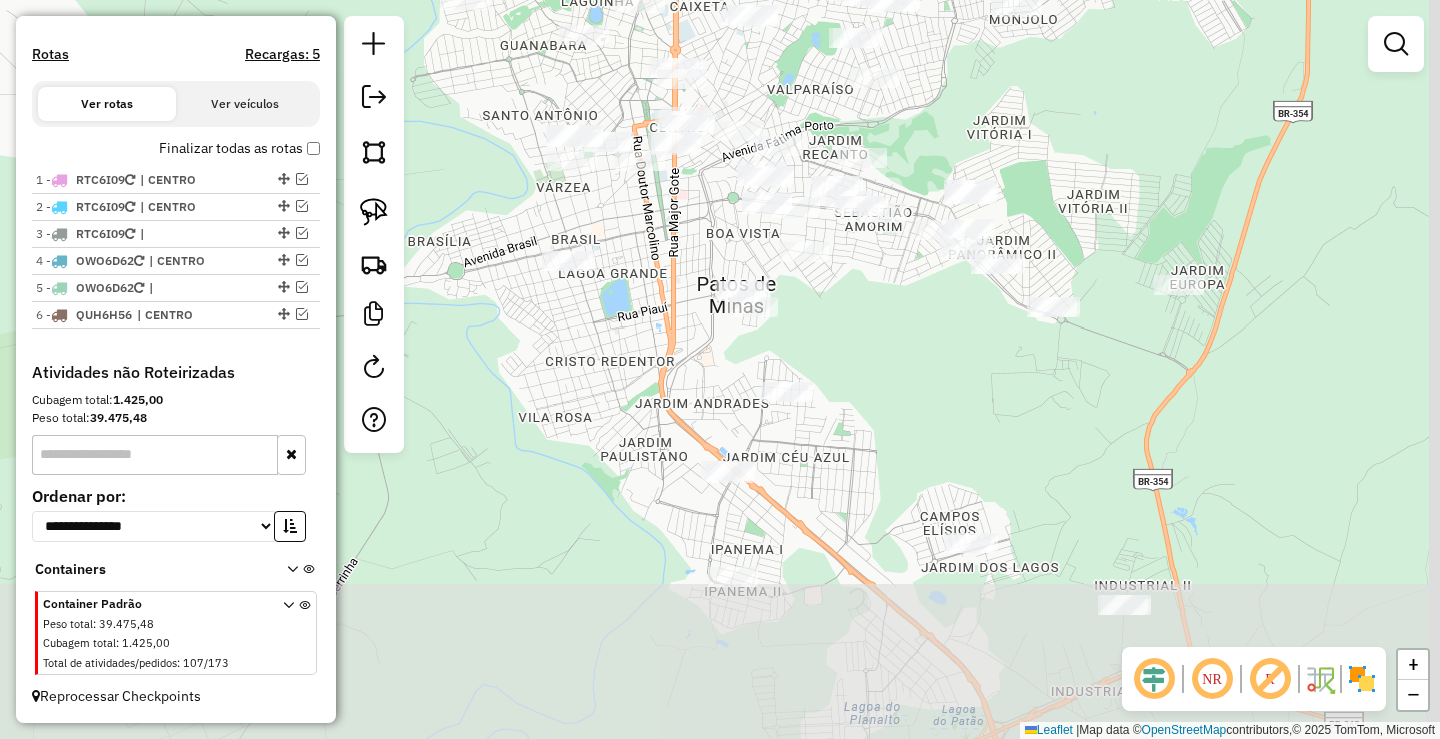 drag, startPoint x: 657, startPoint y: 481, endPoint x: 603, endPoint y: 362, distance: 130.679 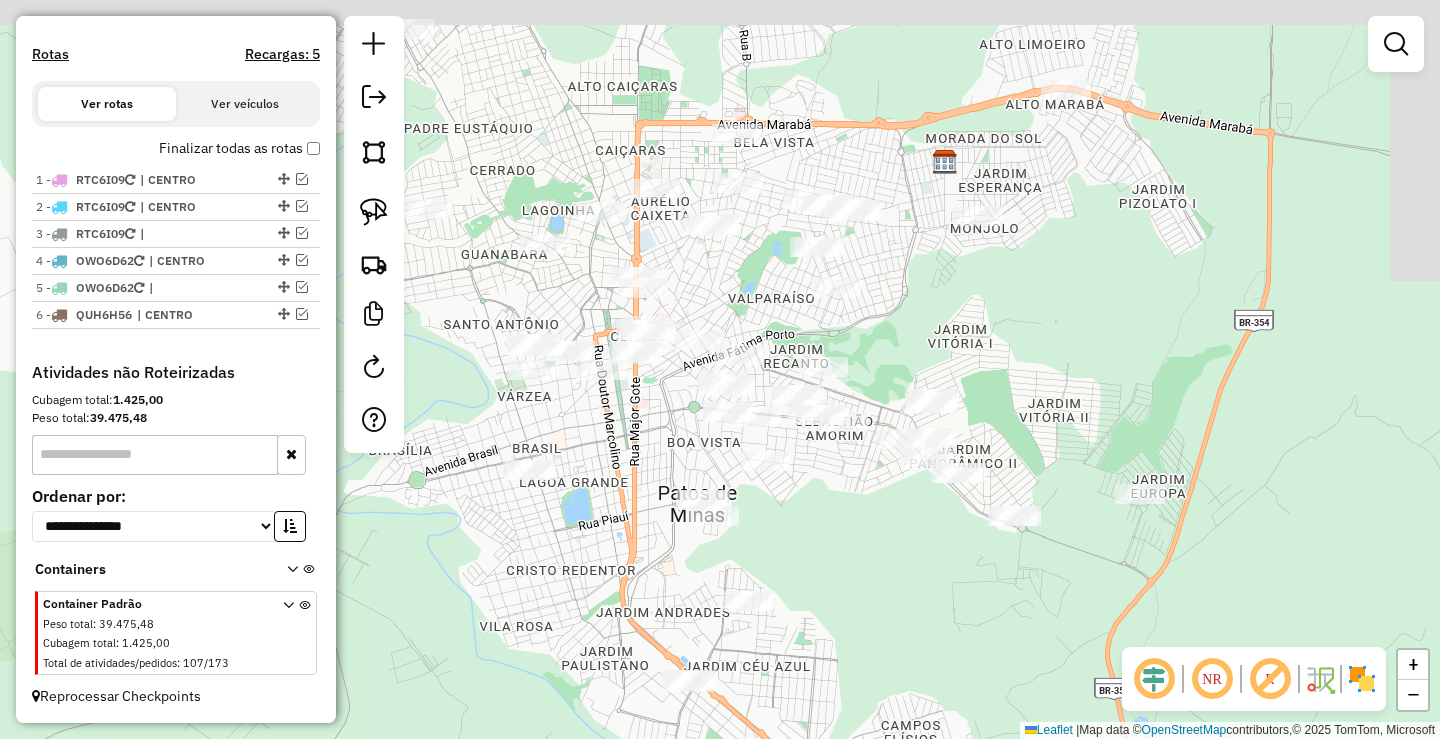 drag, startPoint x: 772, startPoint y: 235, endPoint x: 800, endPoint y: 598, distance: 364.07828 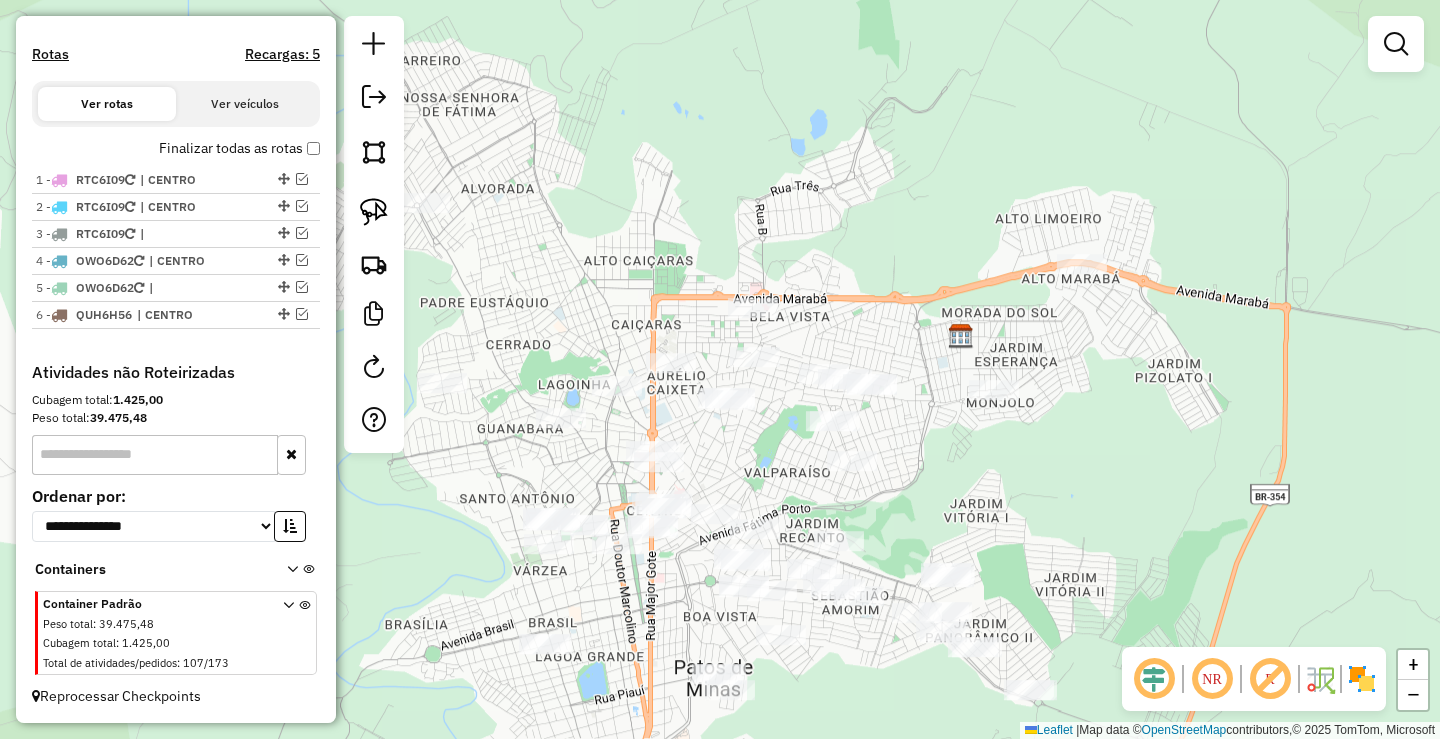 drag, startPoint x: 887, startPoint y: 608, endPoint x: 780, endPoint y: 437, distance: 201.71762 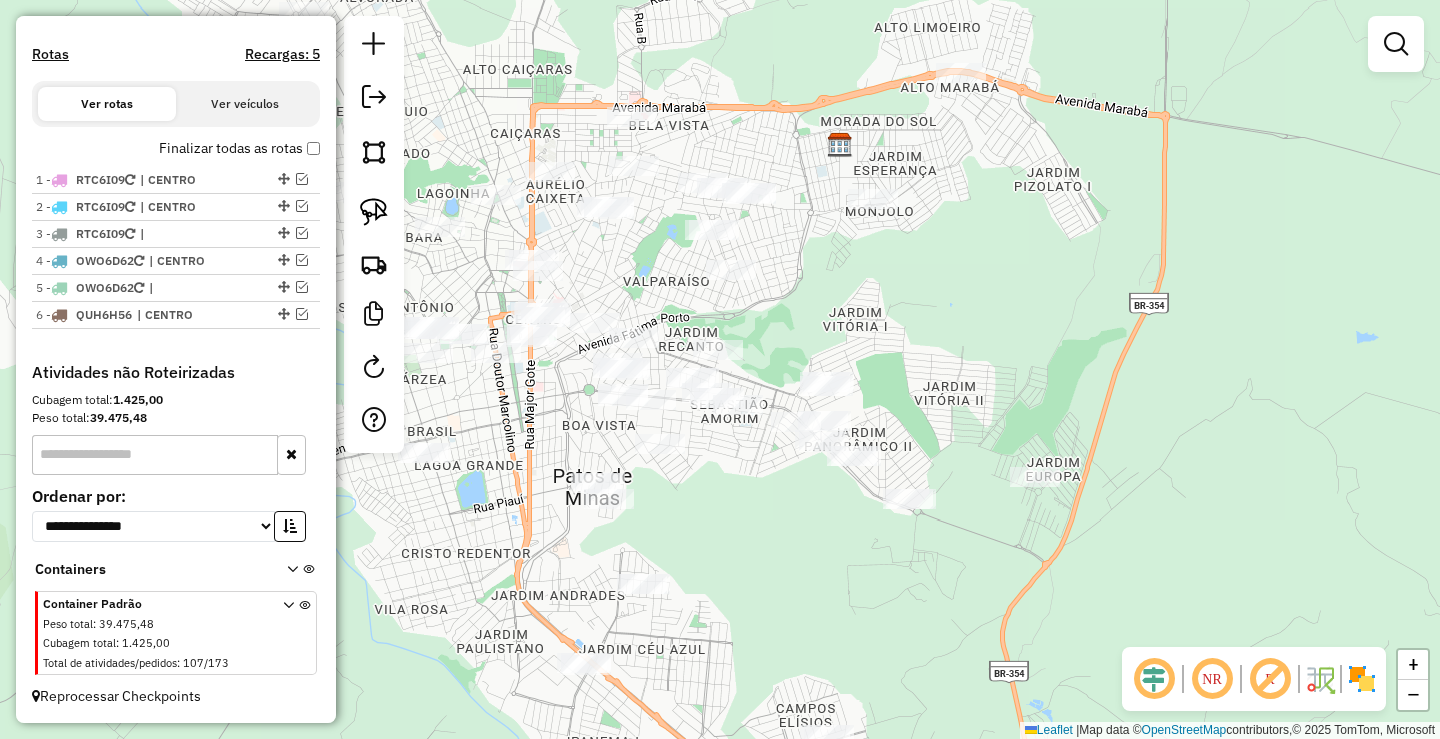 drag, startPoint x: 700, startPoint y: 438, endPoint x: 652, endPoint y: 389, distance: 68.593 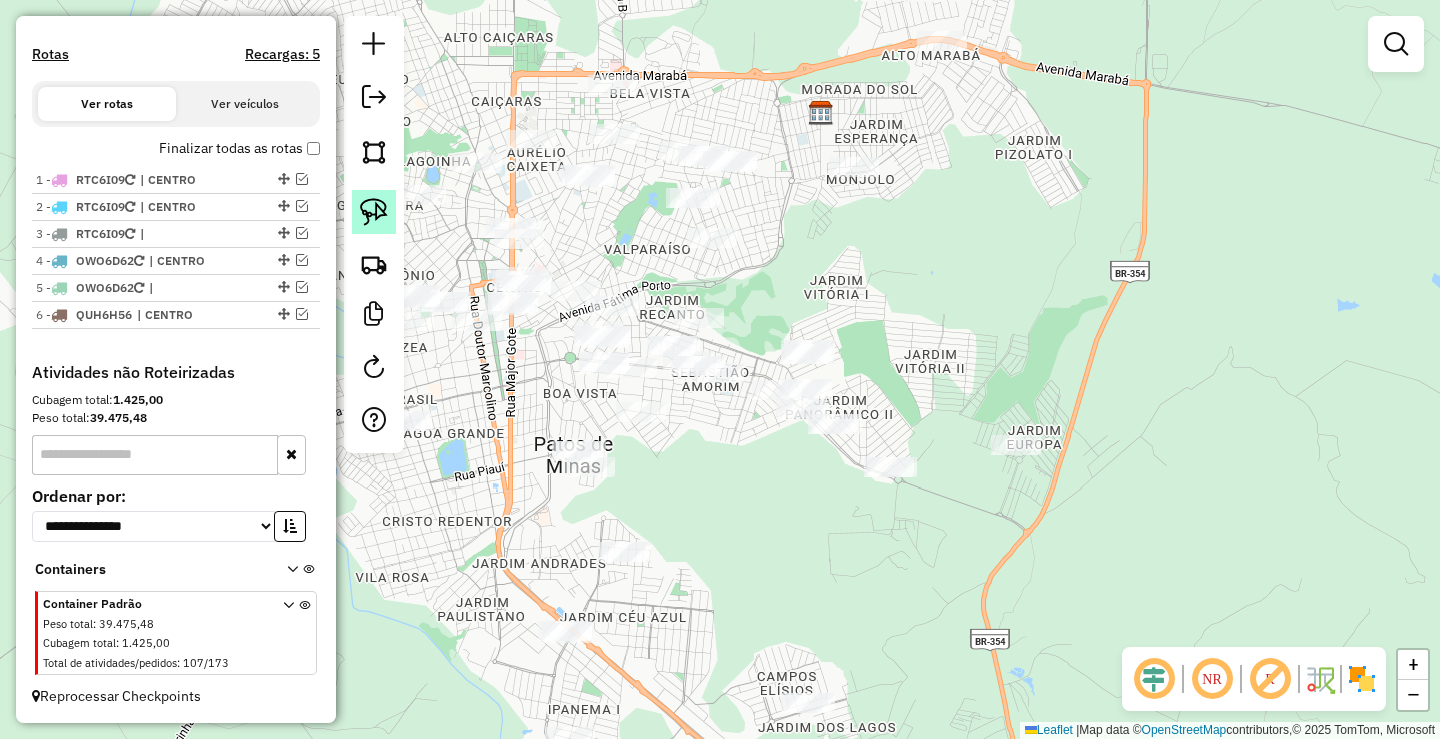 click 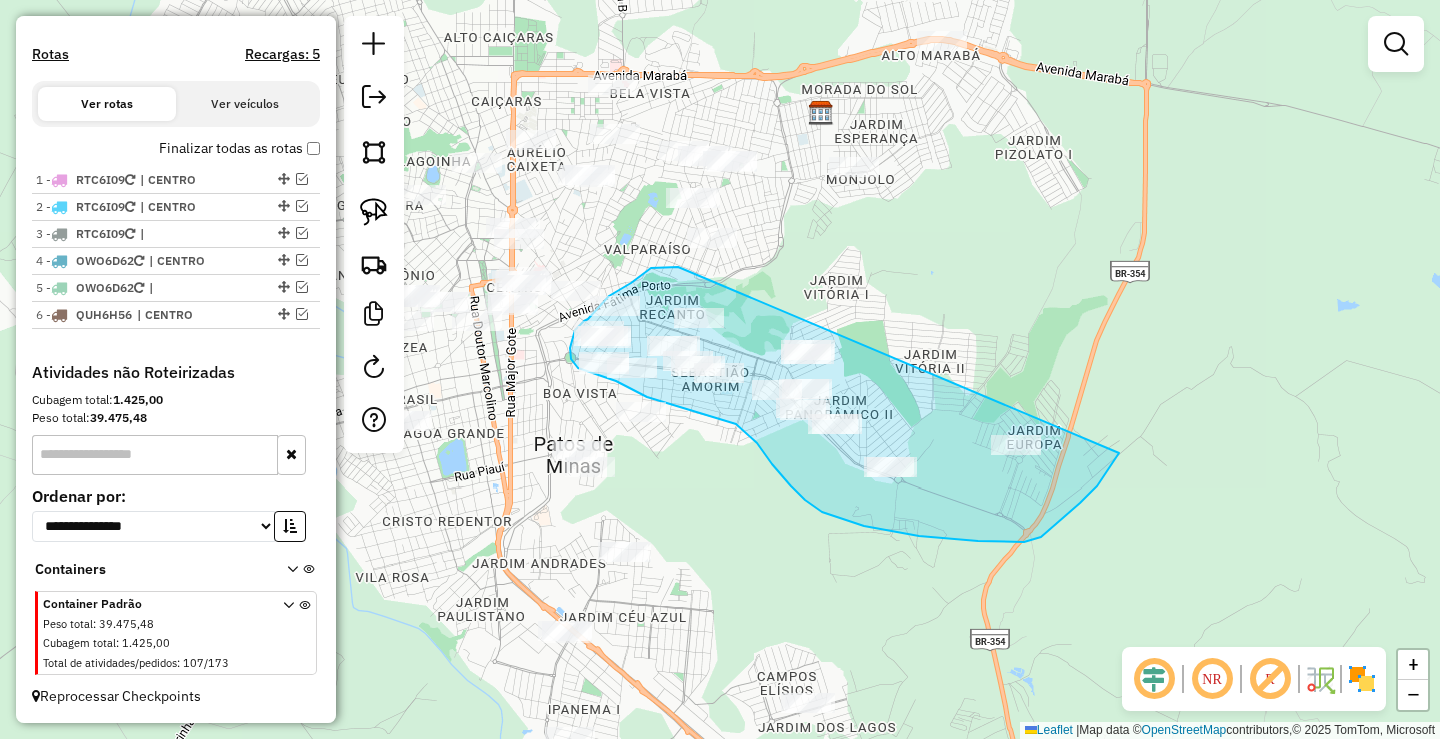 drag, startPoint x: 651, startPoint y: 268, endPoint x: 1123, endPoint y: 427, distance: 498.06125 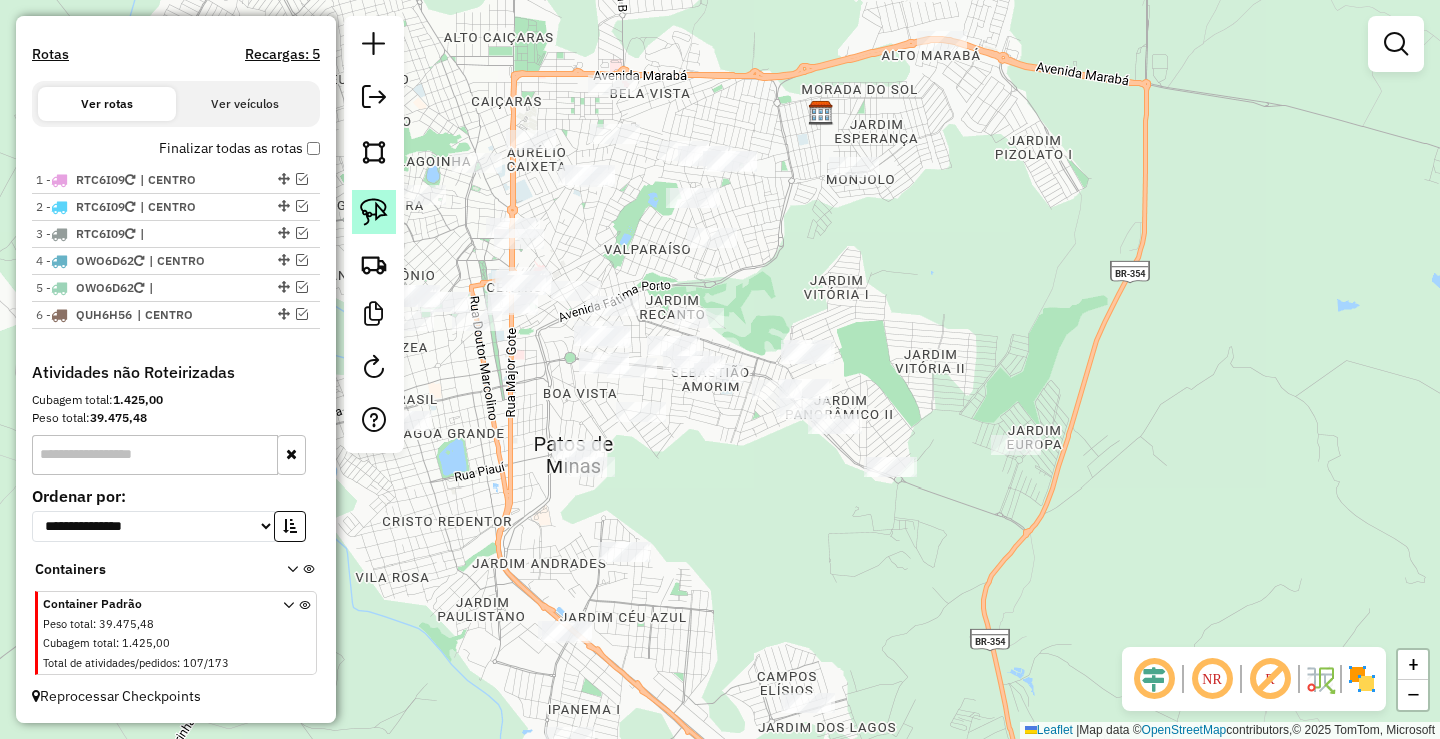click 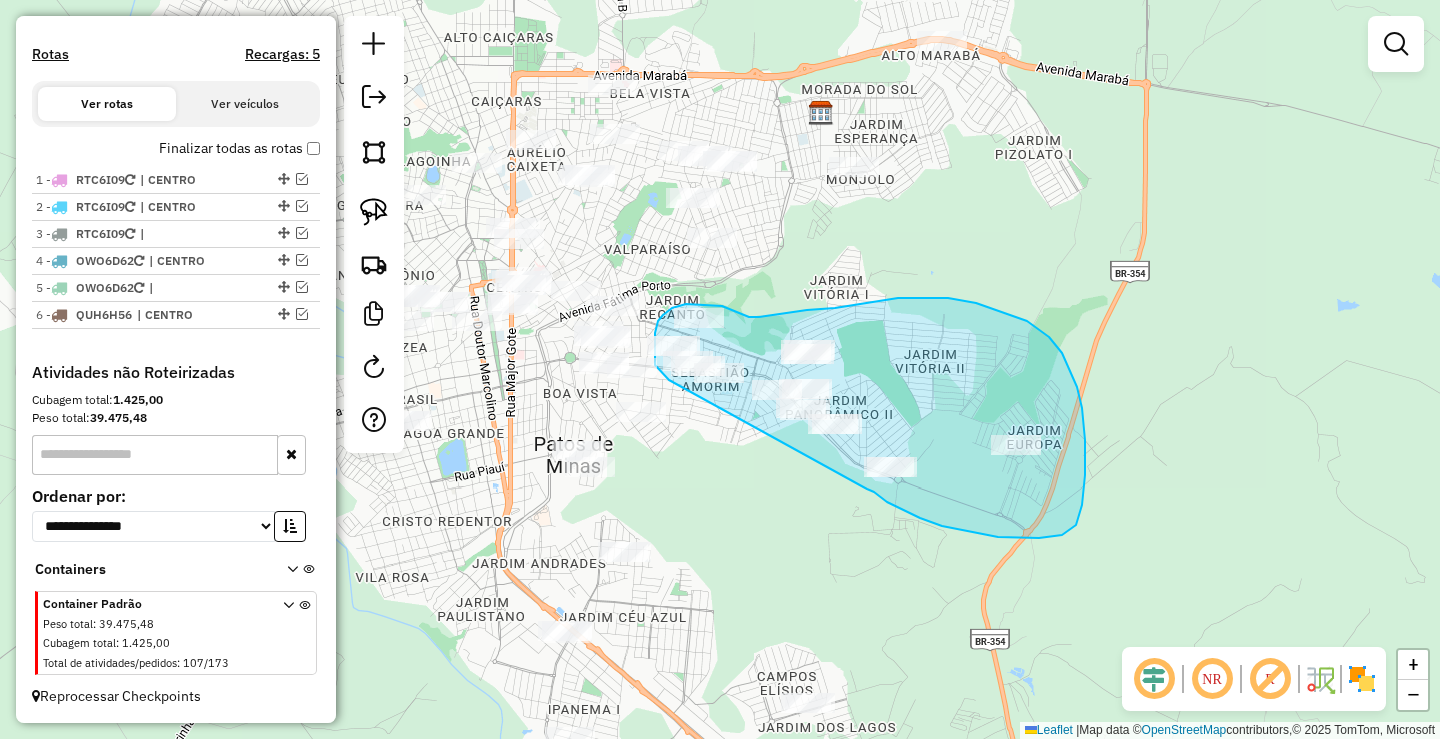 drag, startPoint x: 920, startPoint y: 518, endPoint x: 694, endPoint y: 399, distance: 255.41534 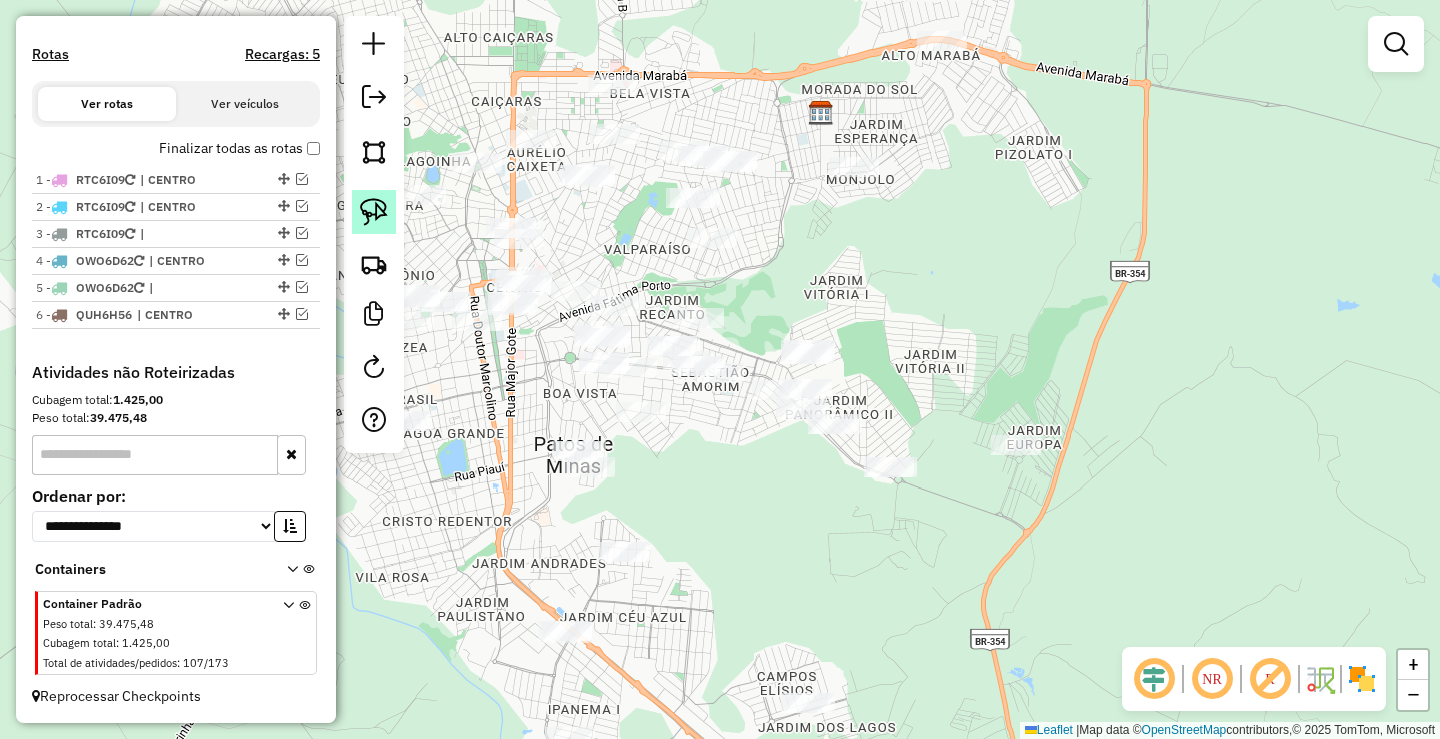 click 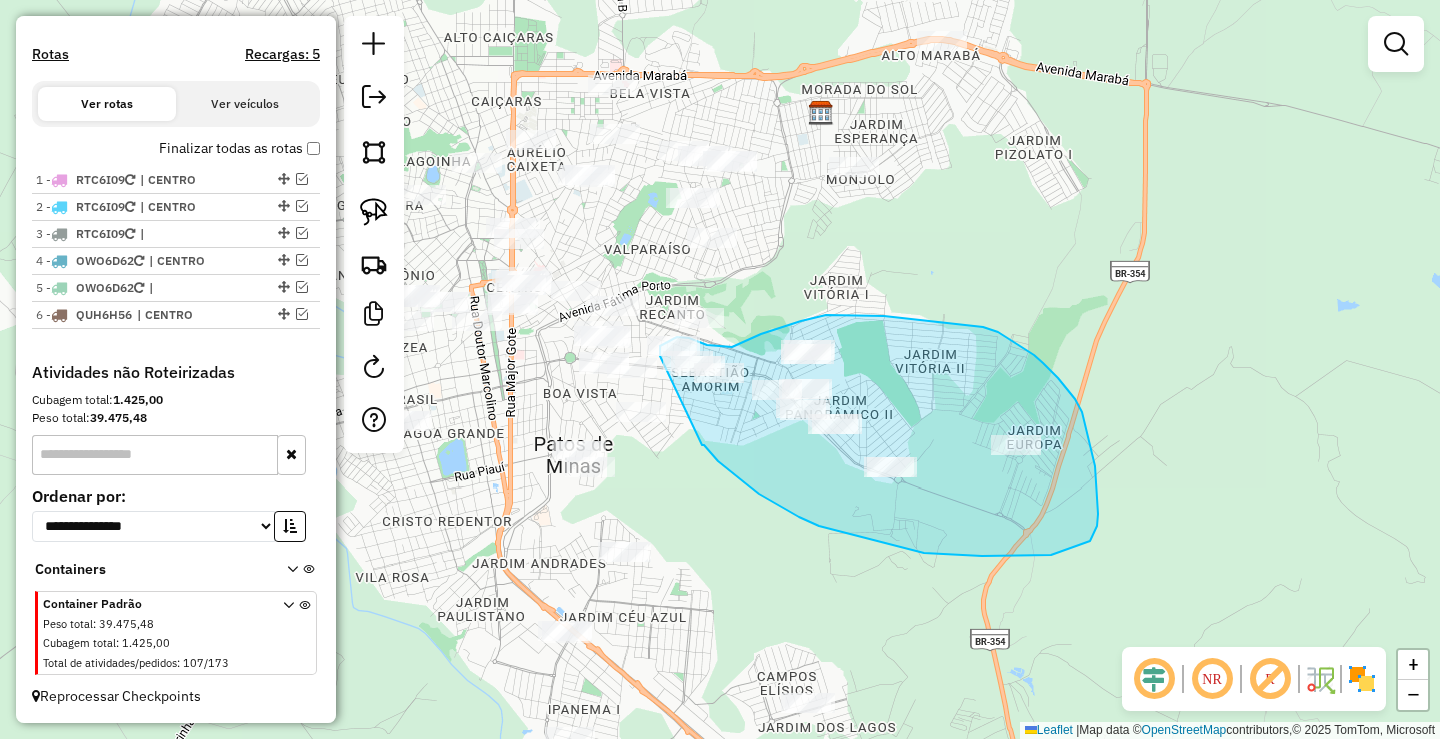 drag, startPoint x: 702, startPoint y: 445, endPoint x: 684, endPoint y: 388, distance: 59.77458 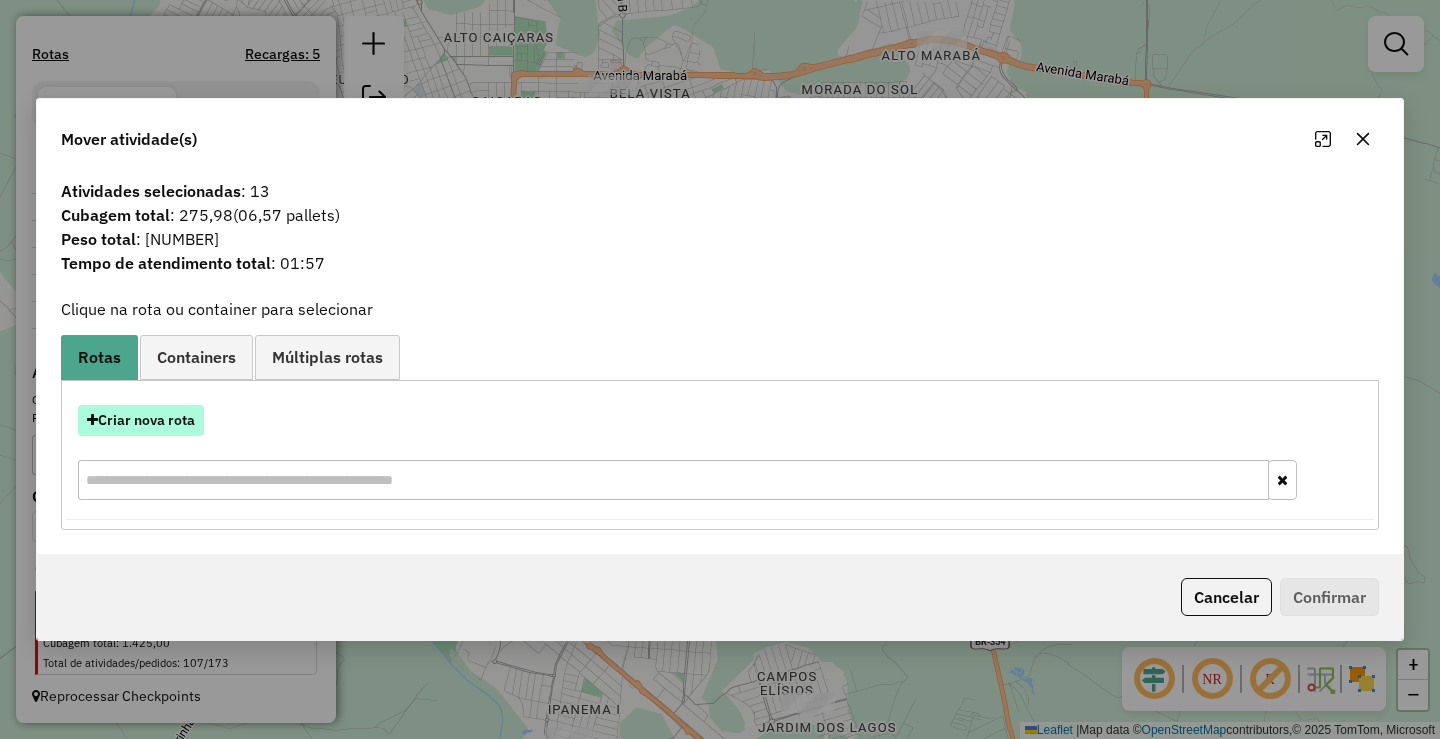click on "Criar nova rota" at bounding box center (141, 420) 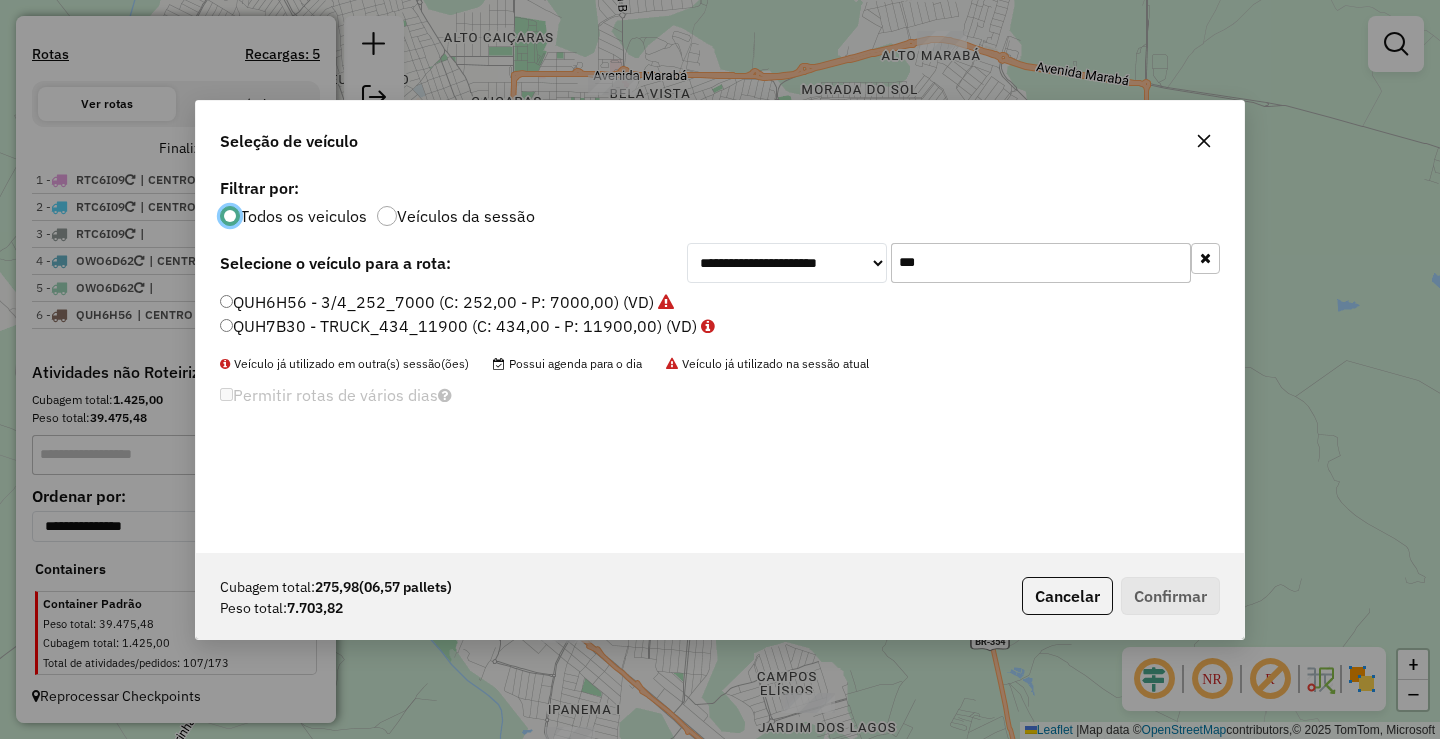 scroll, scrollTop: 11, scrollLeft: 6, axis: both 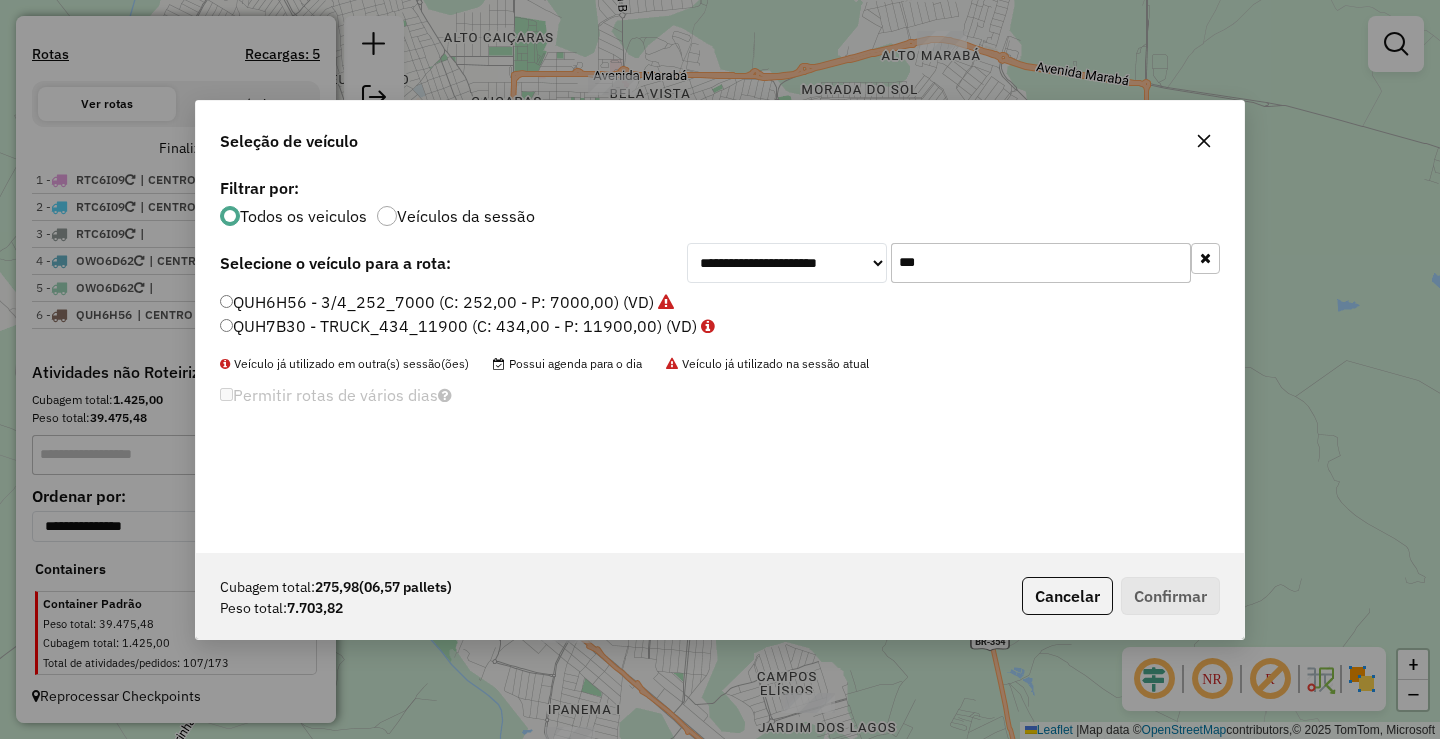 click on "***" 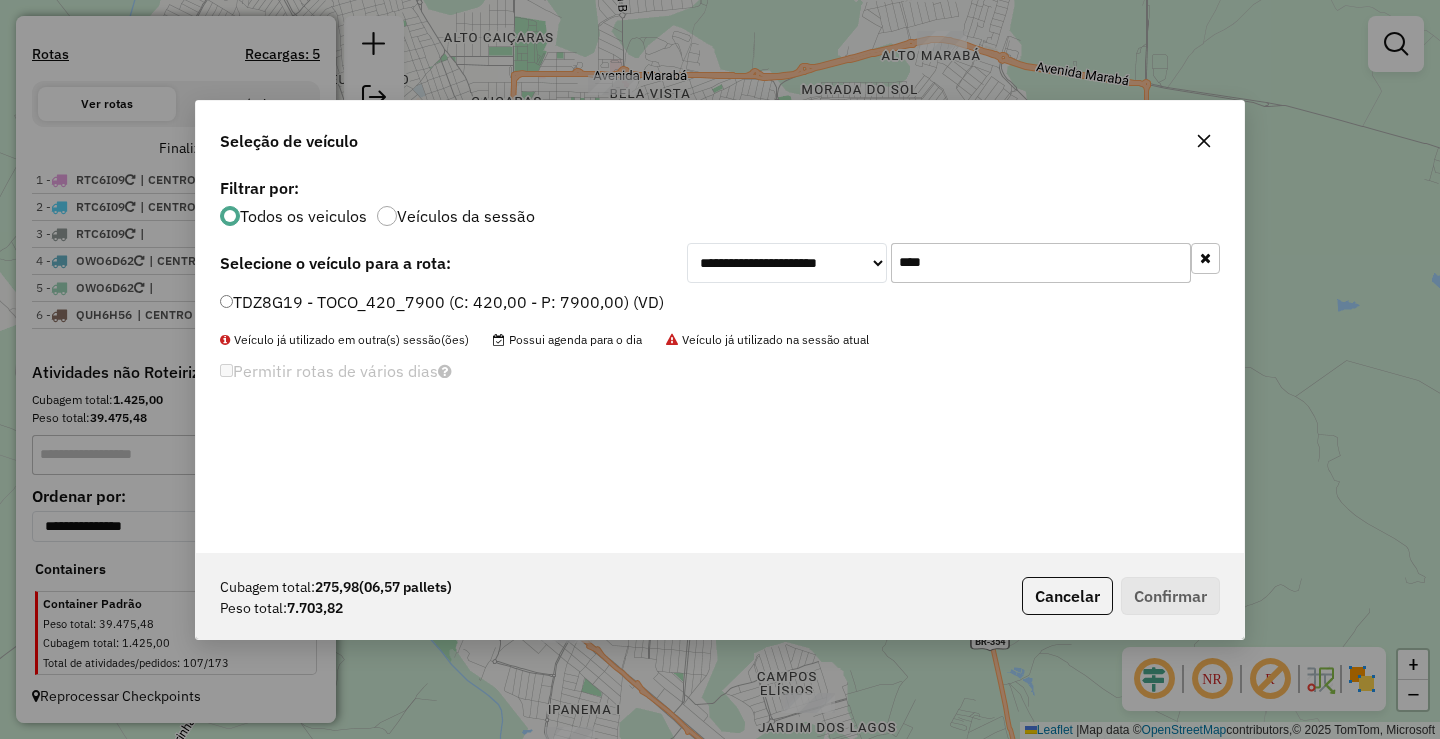 type on "****" 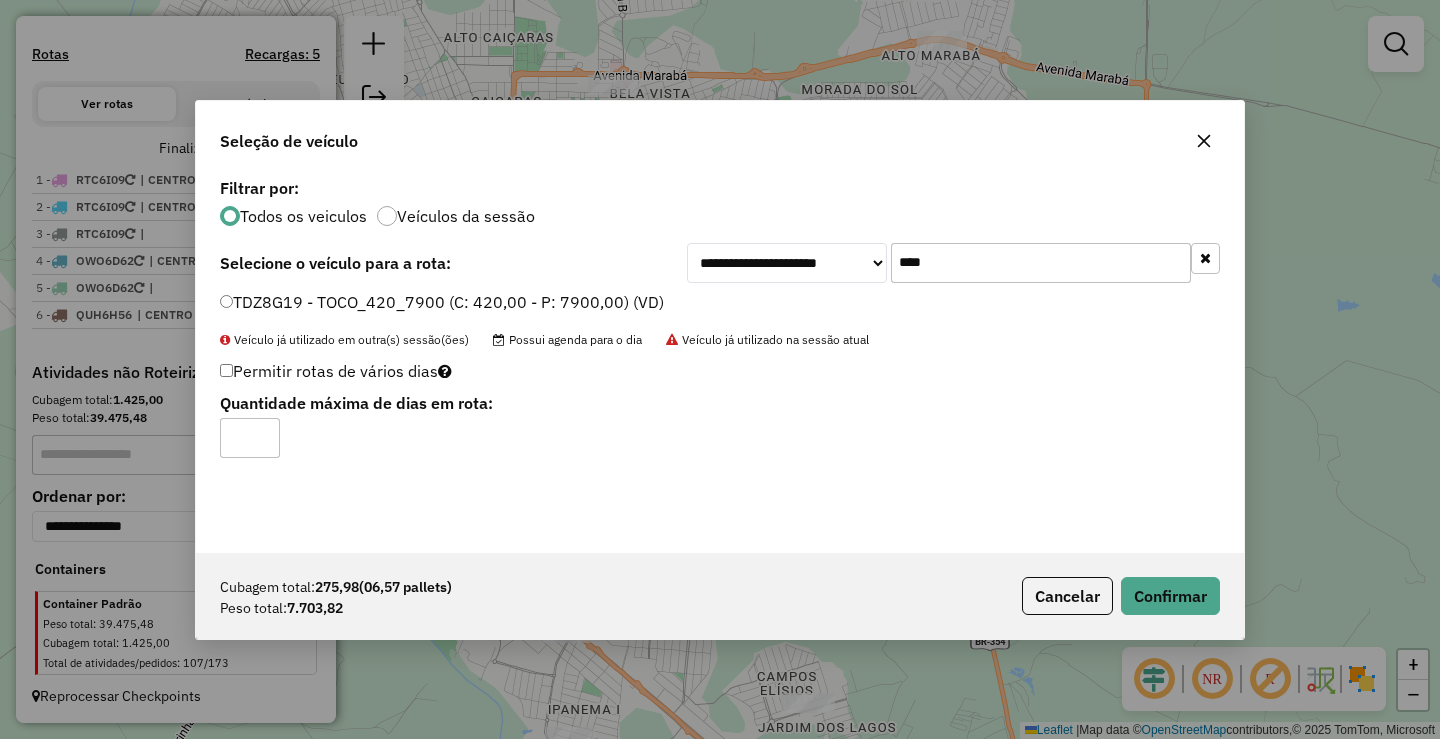 click on "Cubagem total:  275,98   (06,57 pallets)  Peso total: 7.703,82  Cancelar   Confirmar" 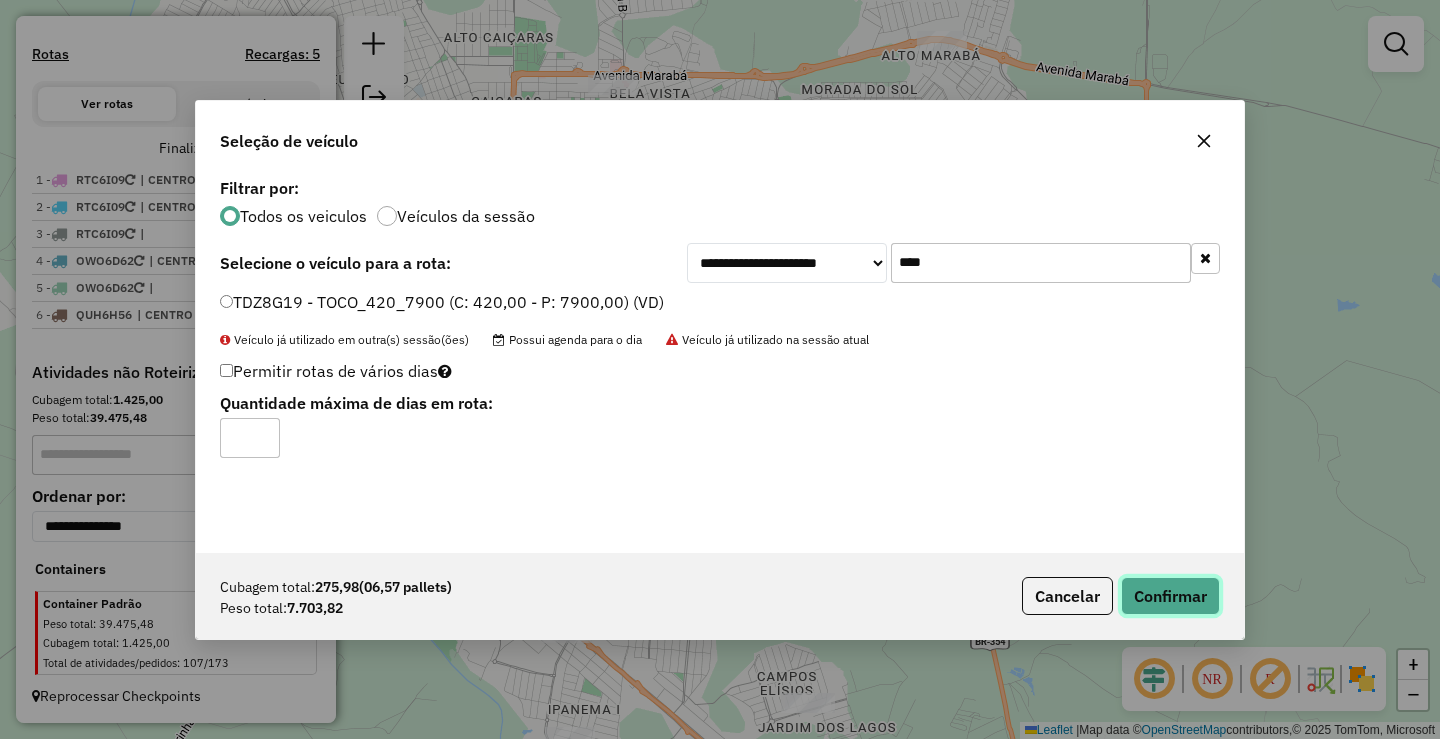 click on "Confirmar" 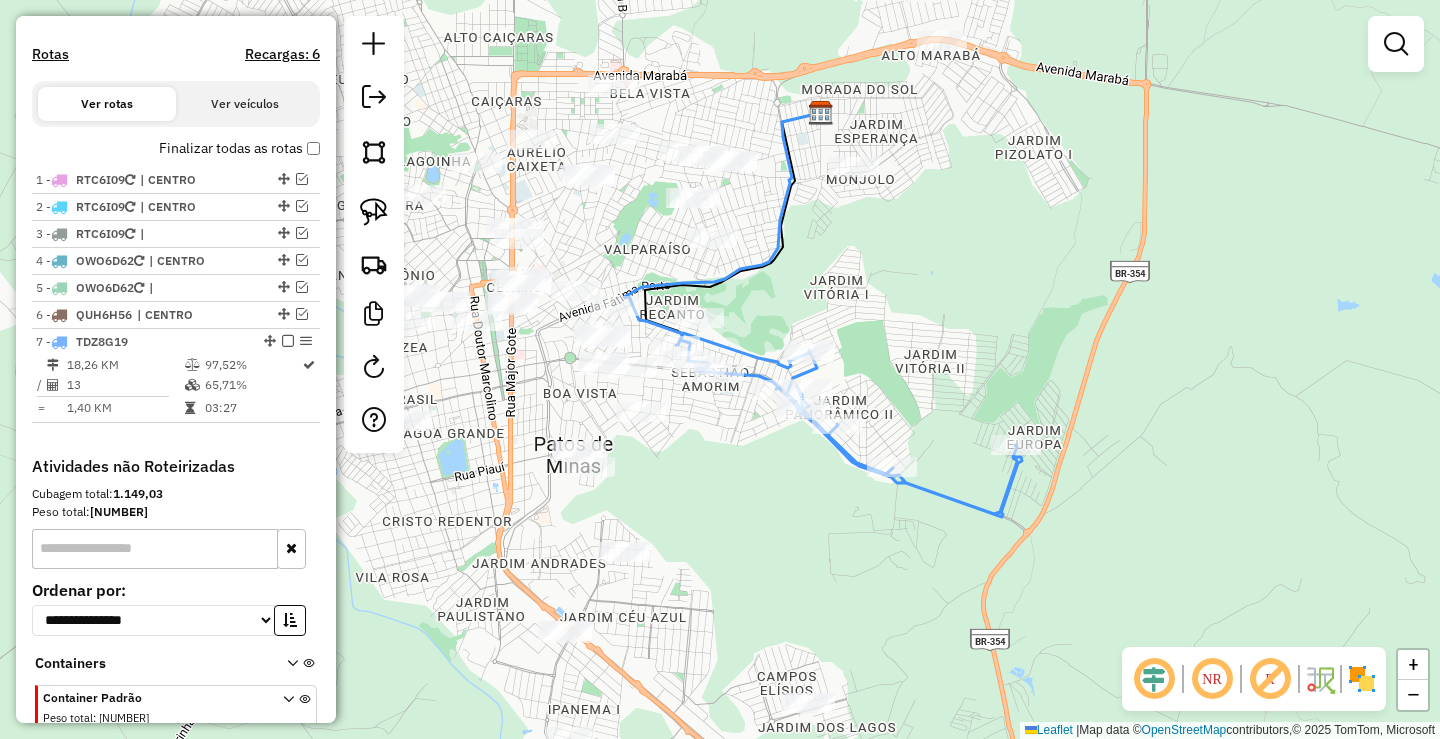 scroll, scrollTop: 663, scrollLeft: 0, axis: vertical 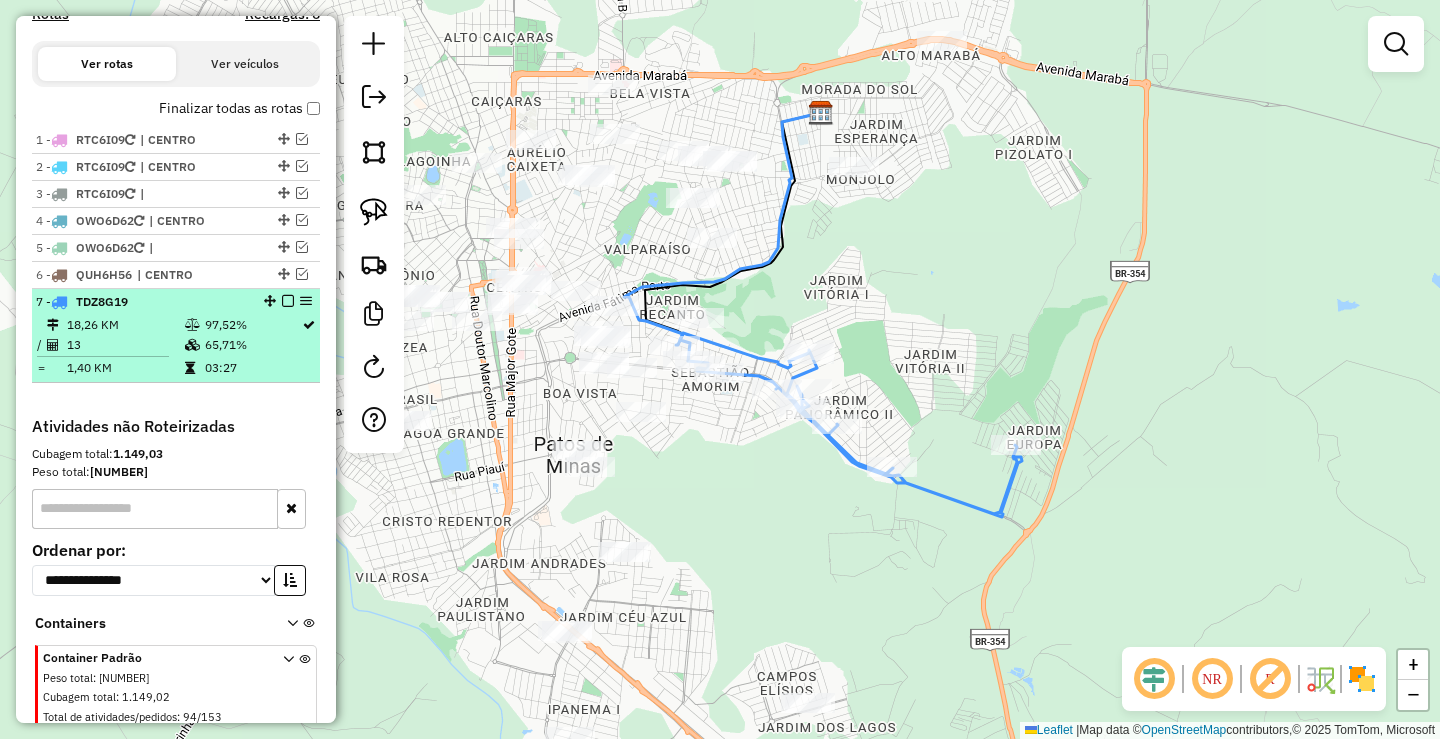 click at bounding box center (288, 301) 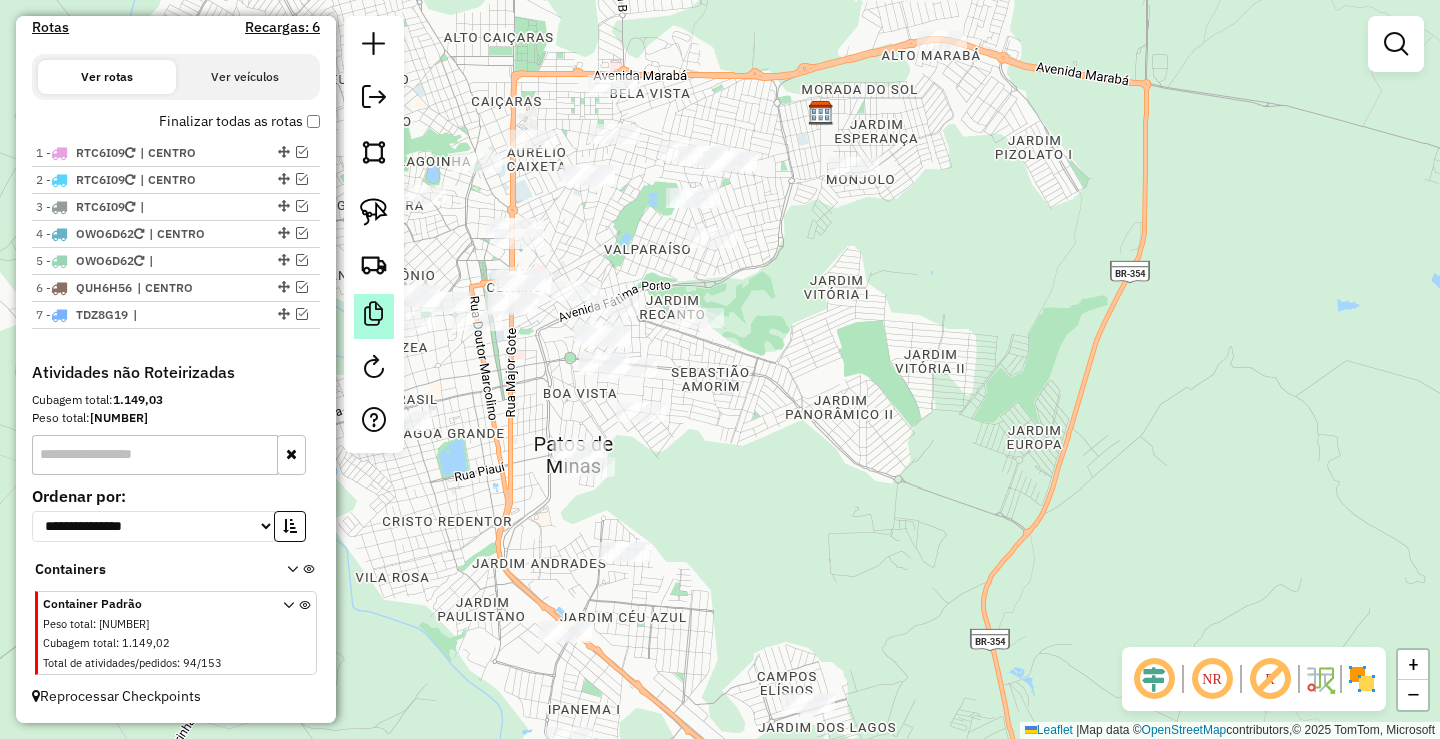 scroll, scrollTop: 650, scrollLeft: 0, axis: vertical 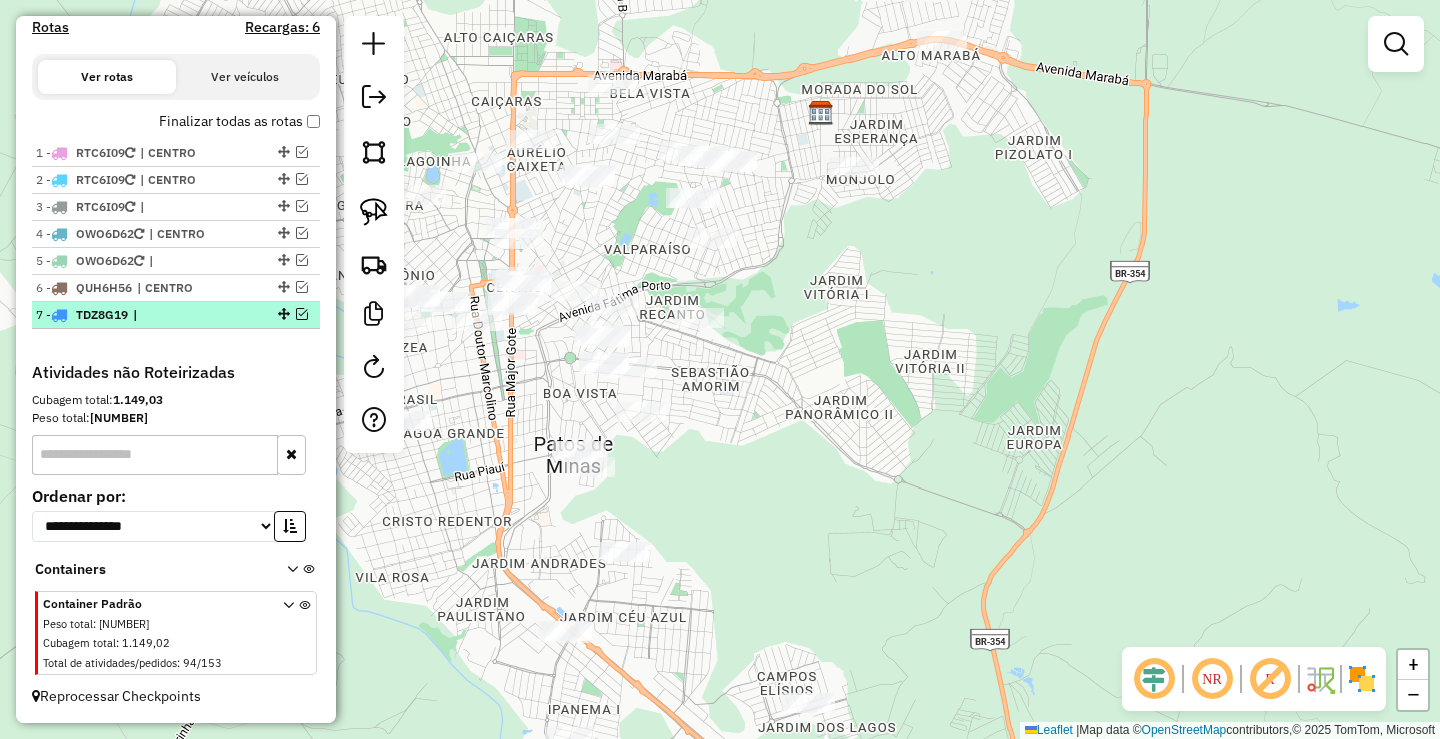 click at bounding box center [302, 314] 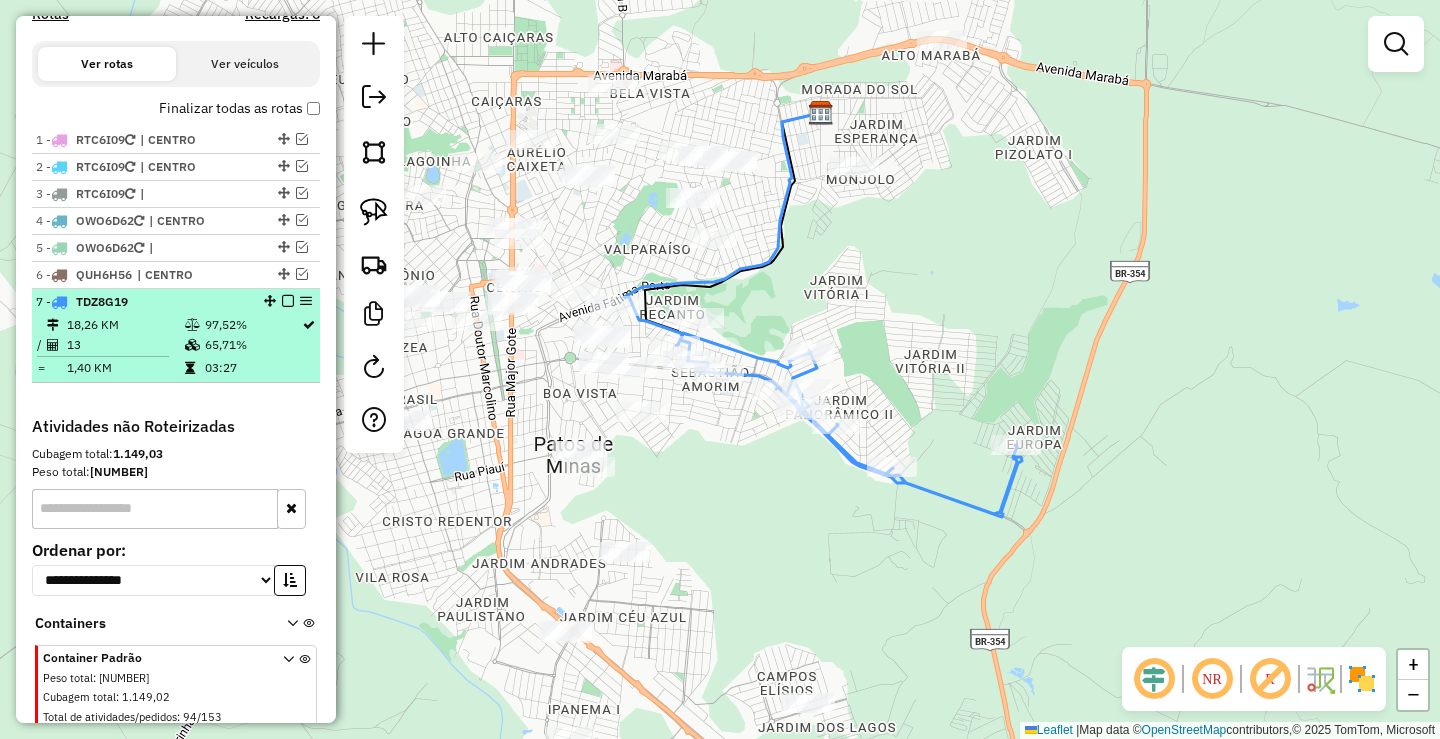 click on "97,52%" at bounding box center [252, 325] 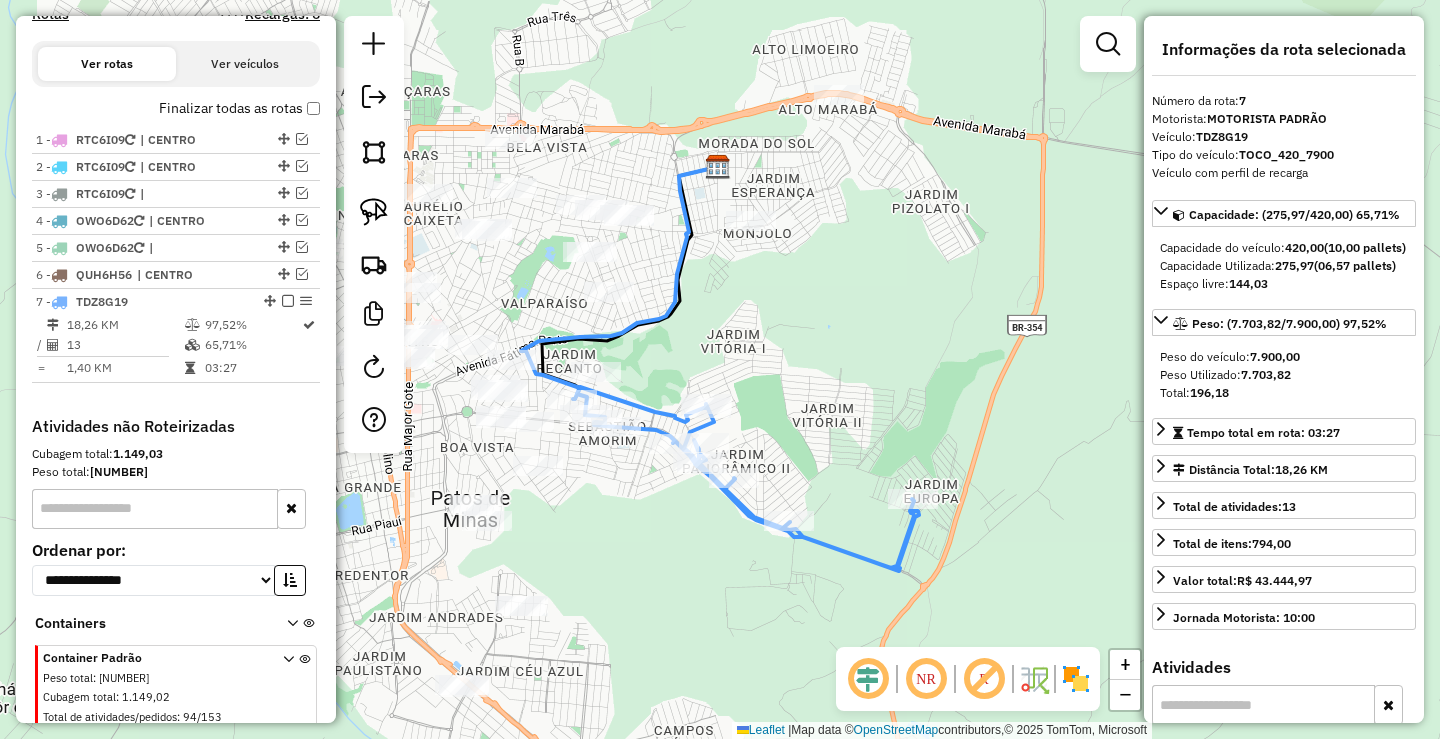 drag, startPoint x: 695, startPoint y: 355, endPoint x: 756, endPoint y: 292, distance: 87.69264 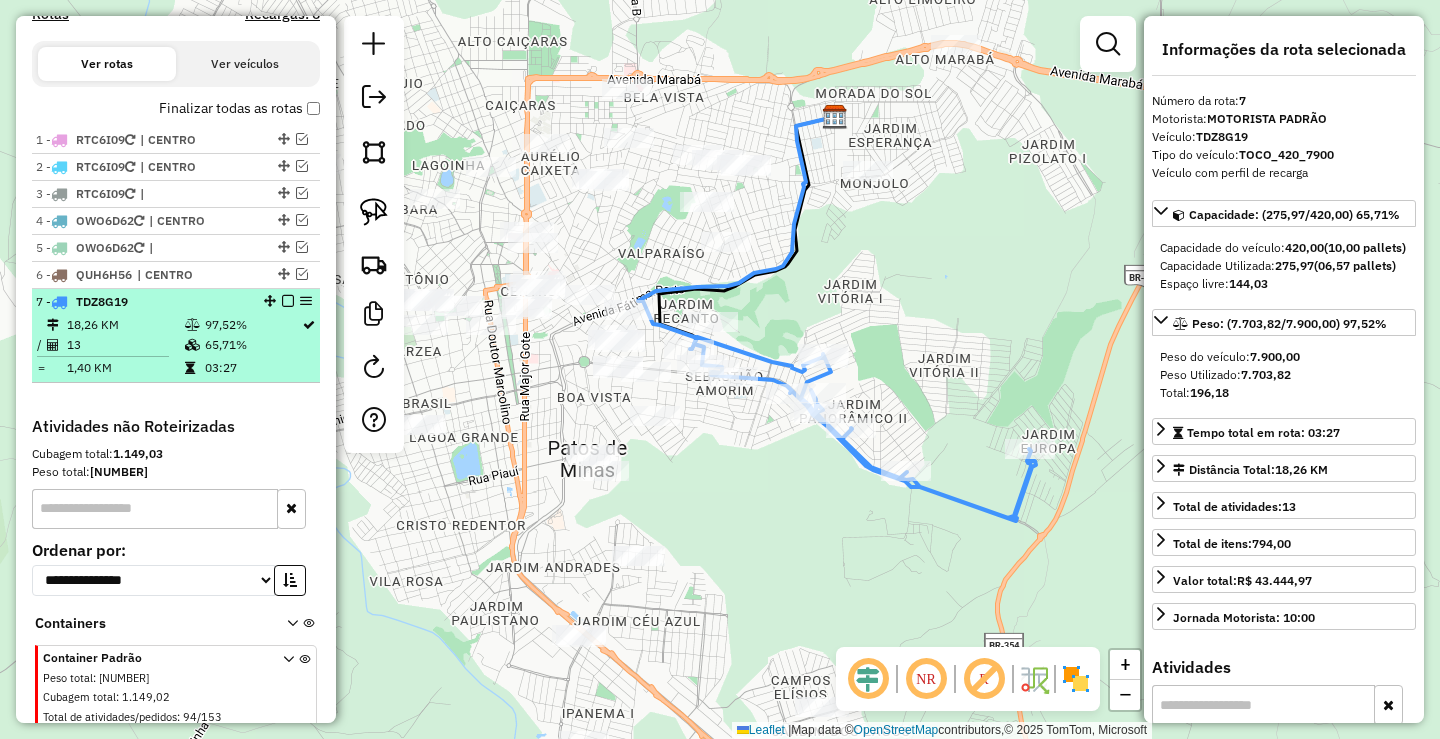 click at bounding box center (288, 301) 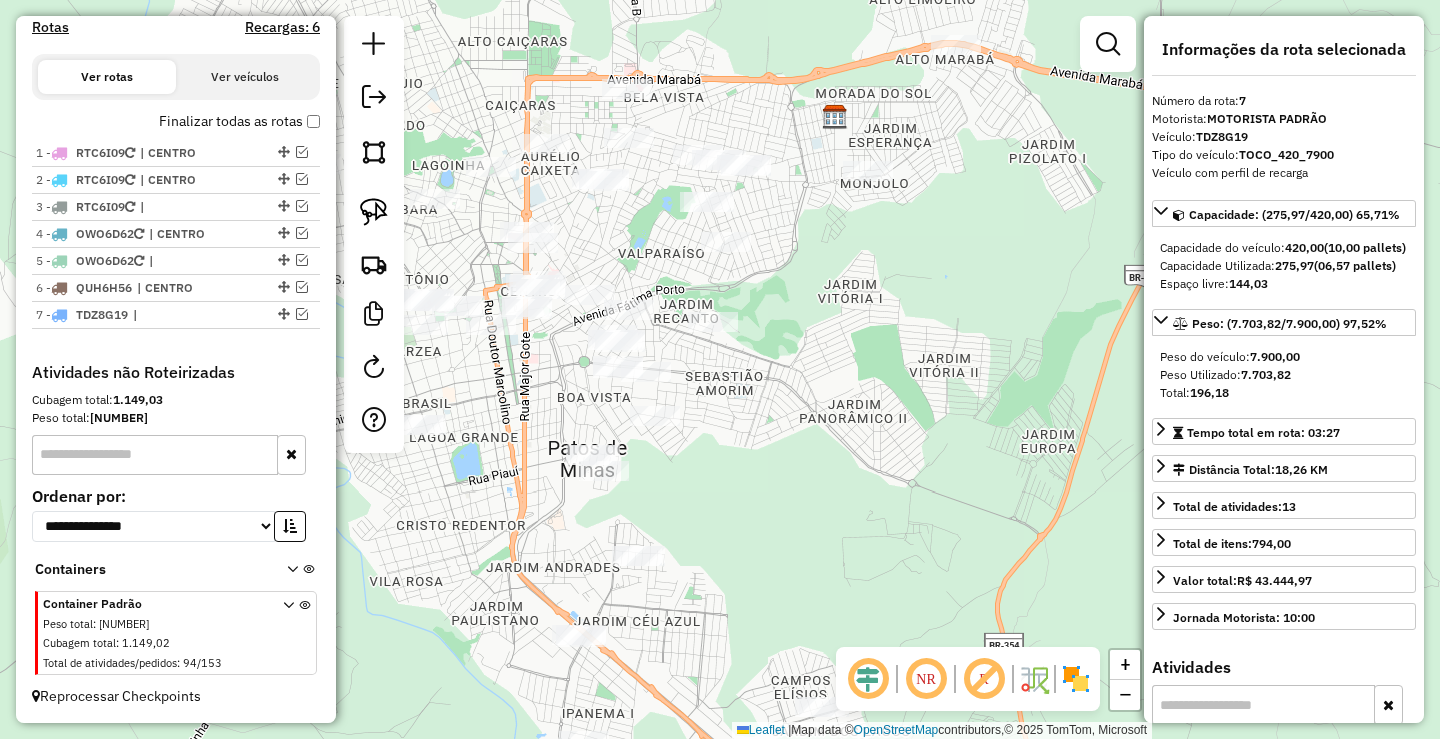 scroll, scrollTop: 650, scrollLeft: 0, axis: vertical 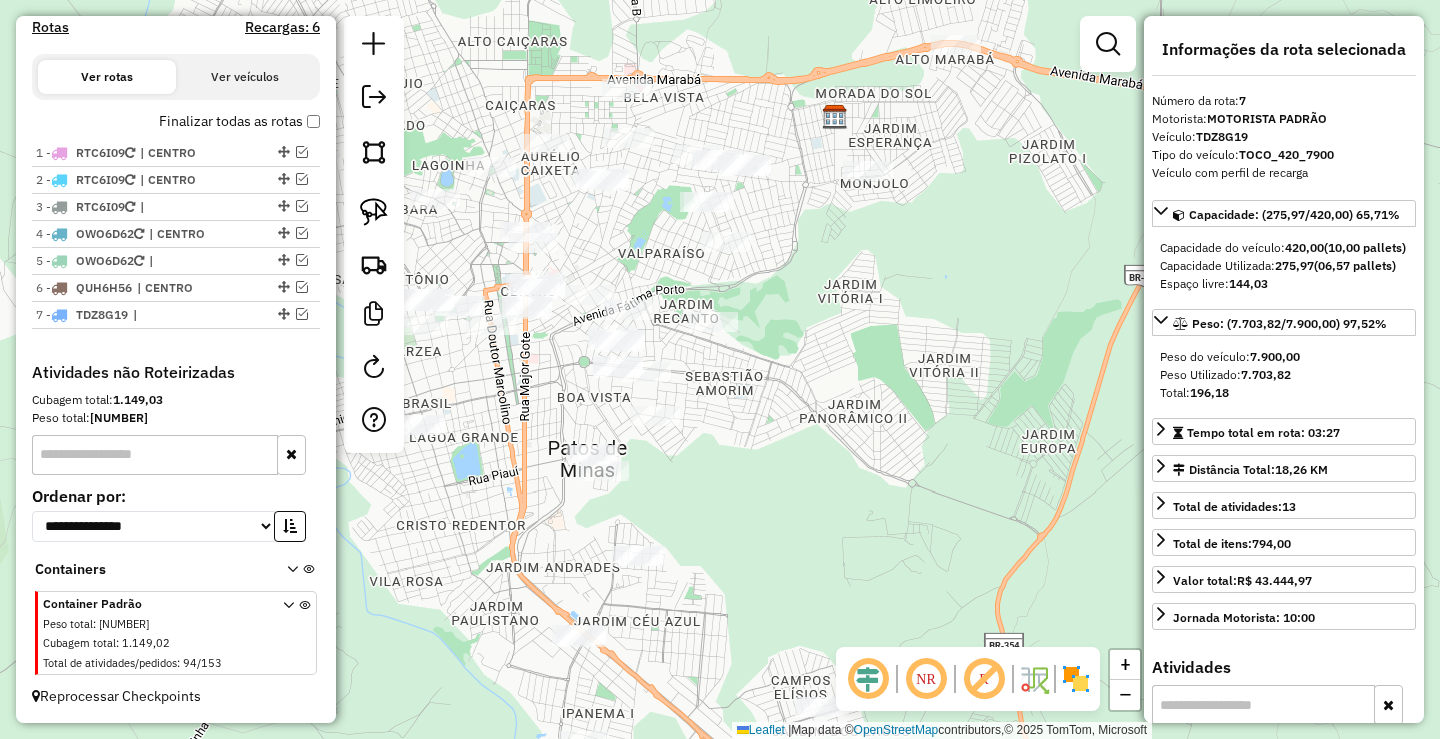 drag, startPoint x: 752, startPoint y: 432, endPoint x: 780, endPoint y: 318, distance: 117.388245 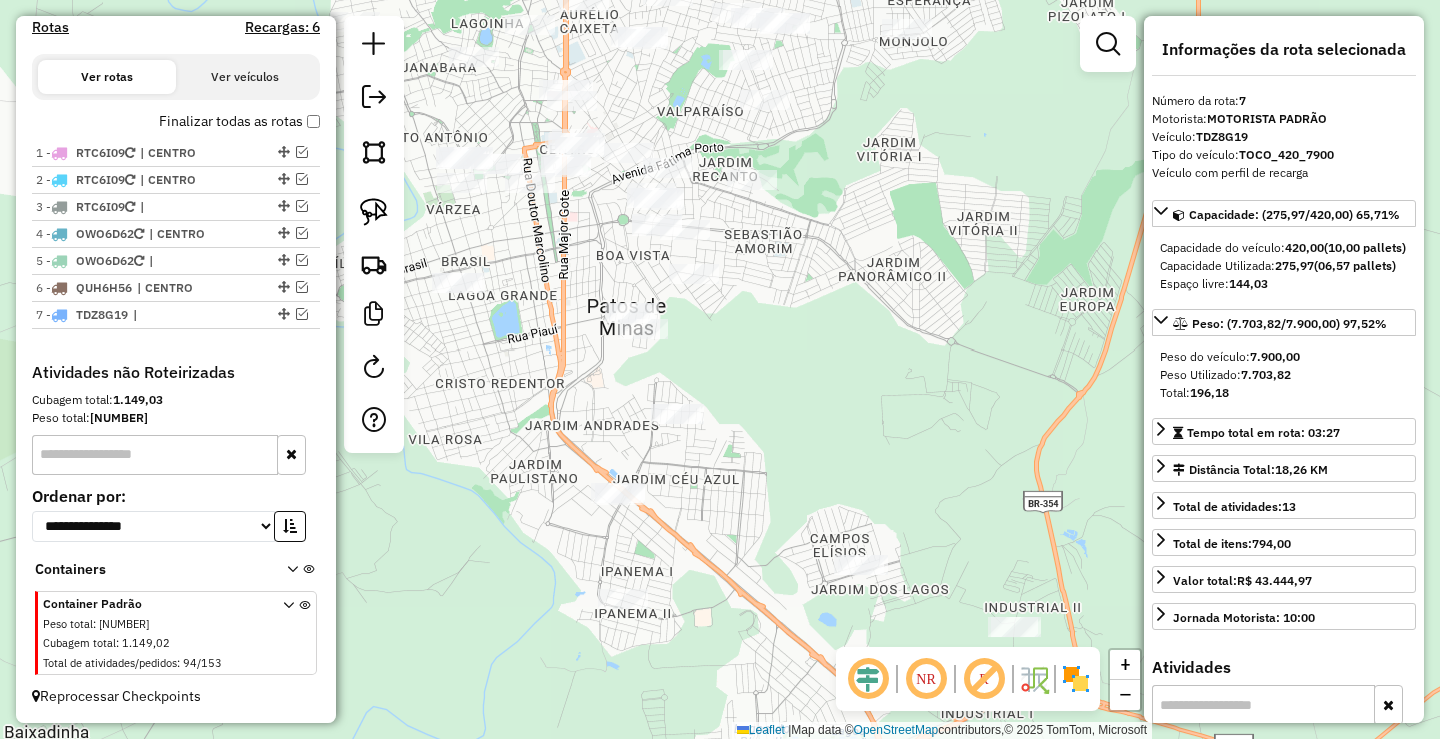 drag, startPoint x: 747, startPoint y: 493, endPoint x: 695, endPoint y: 460, distance: 61.587337 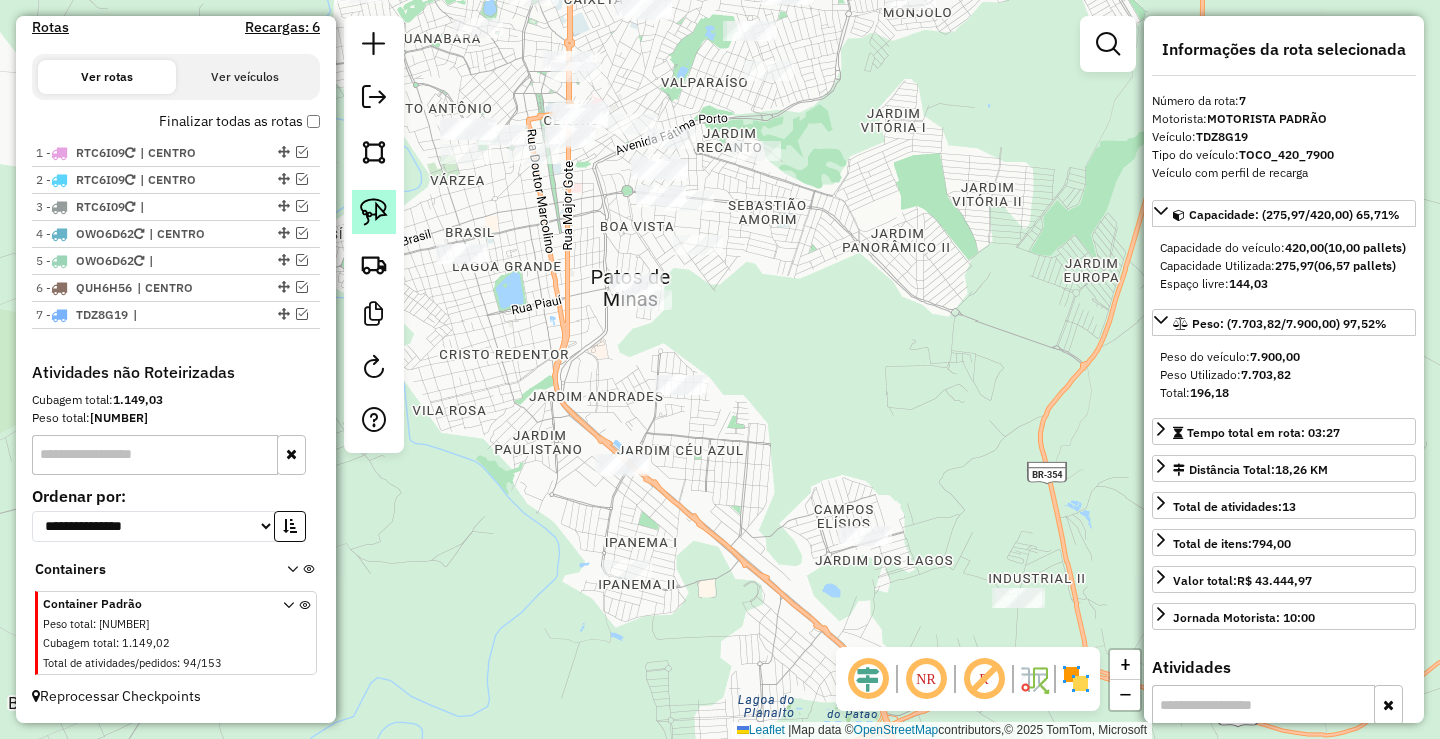 click 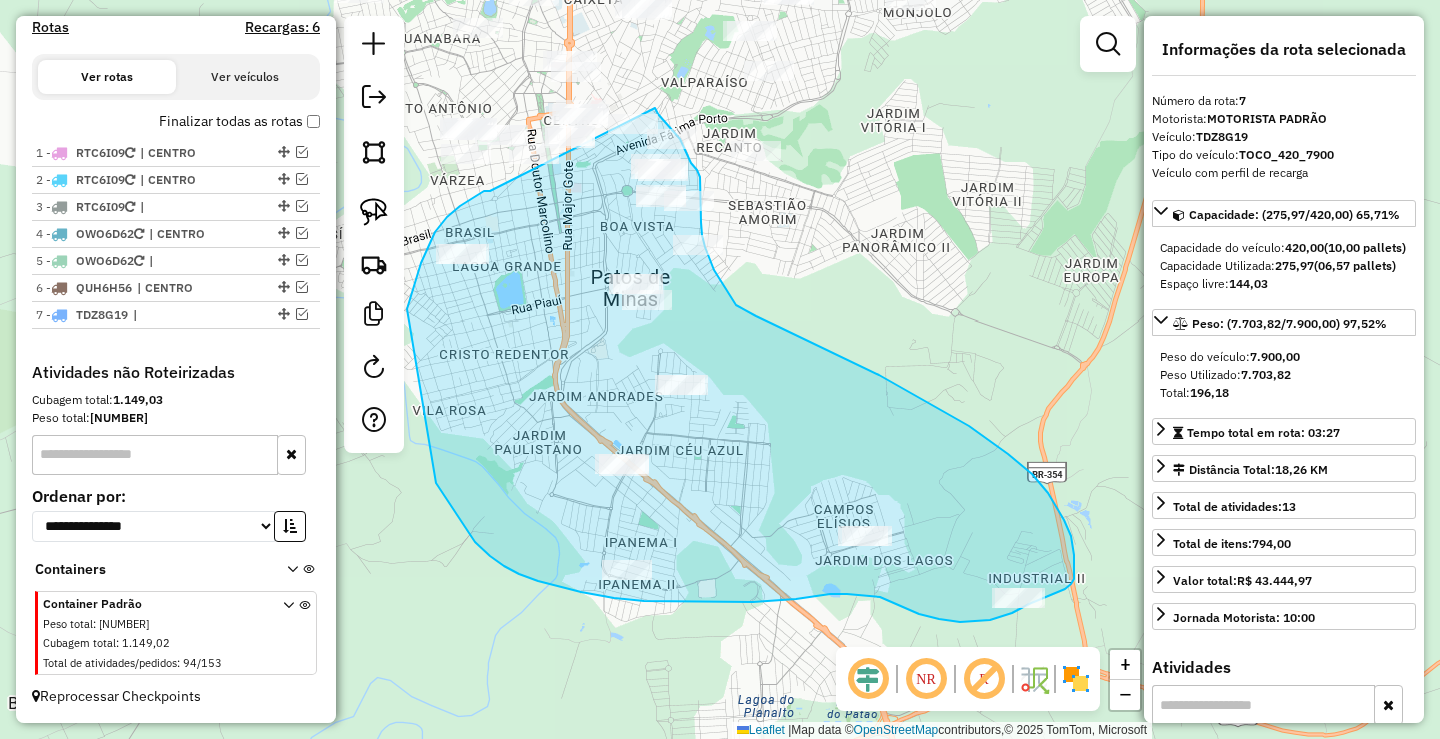 drag, startPoint x: 484, startPoint y: 191, endPoint x: 655, endPoint y: 108, distance: 190.07893 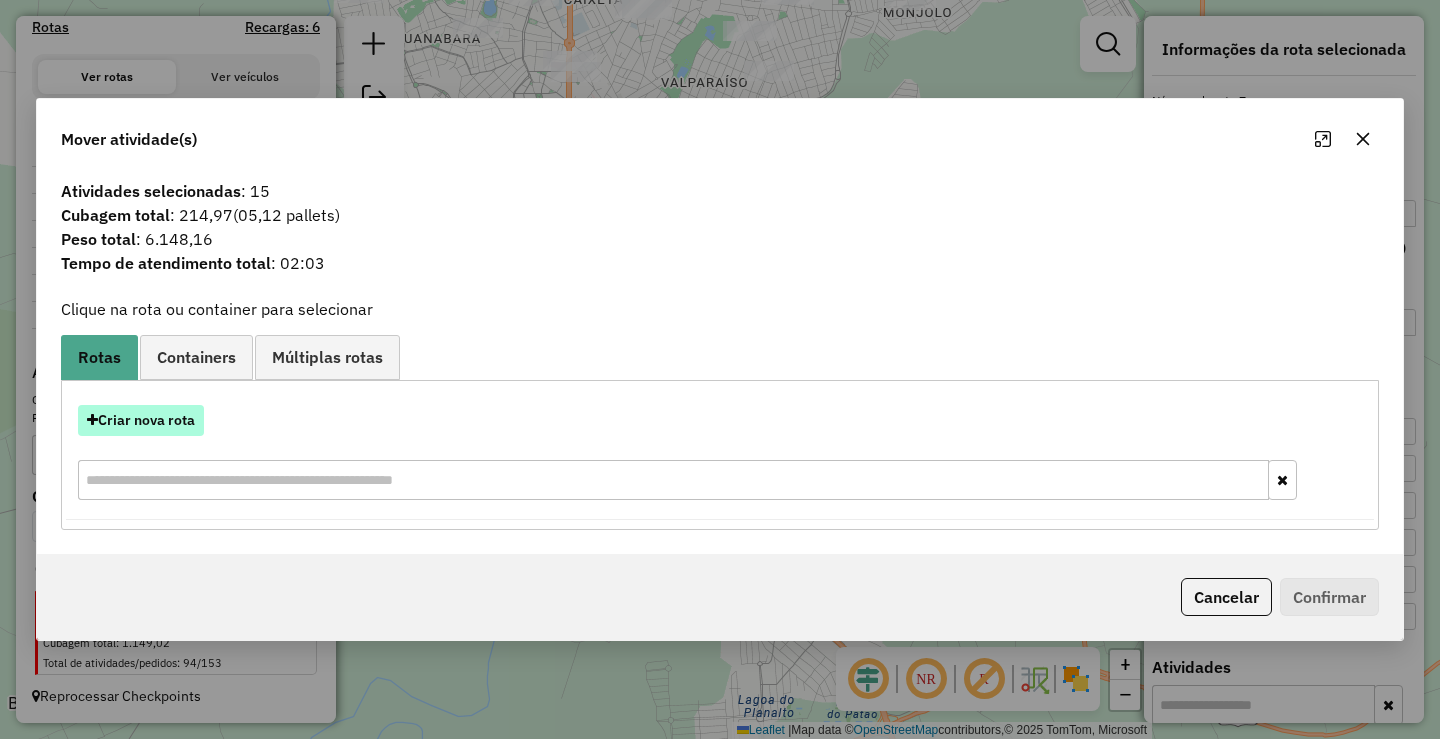click on "Criar nova rota" at bounding box center (141, 420) 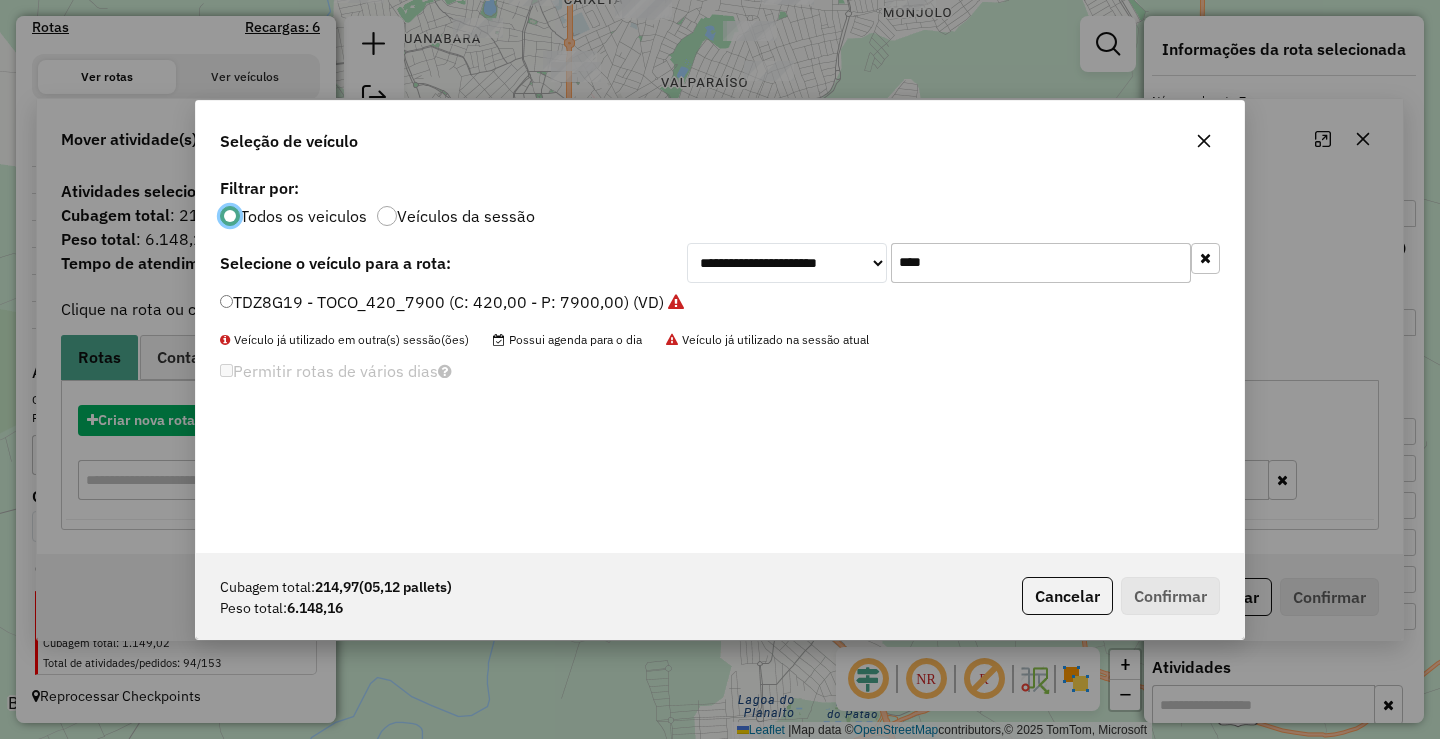 scroll, scrollTop: 11, scrollLeft: 6, axis: both 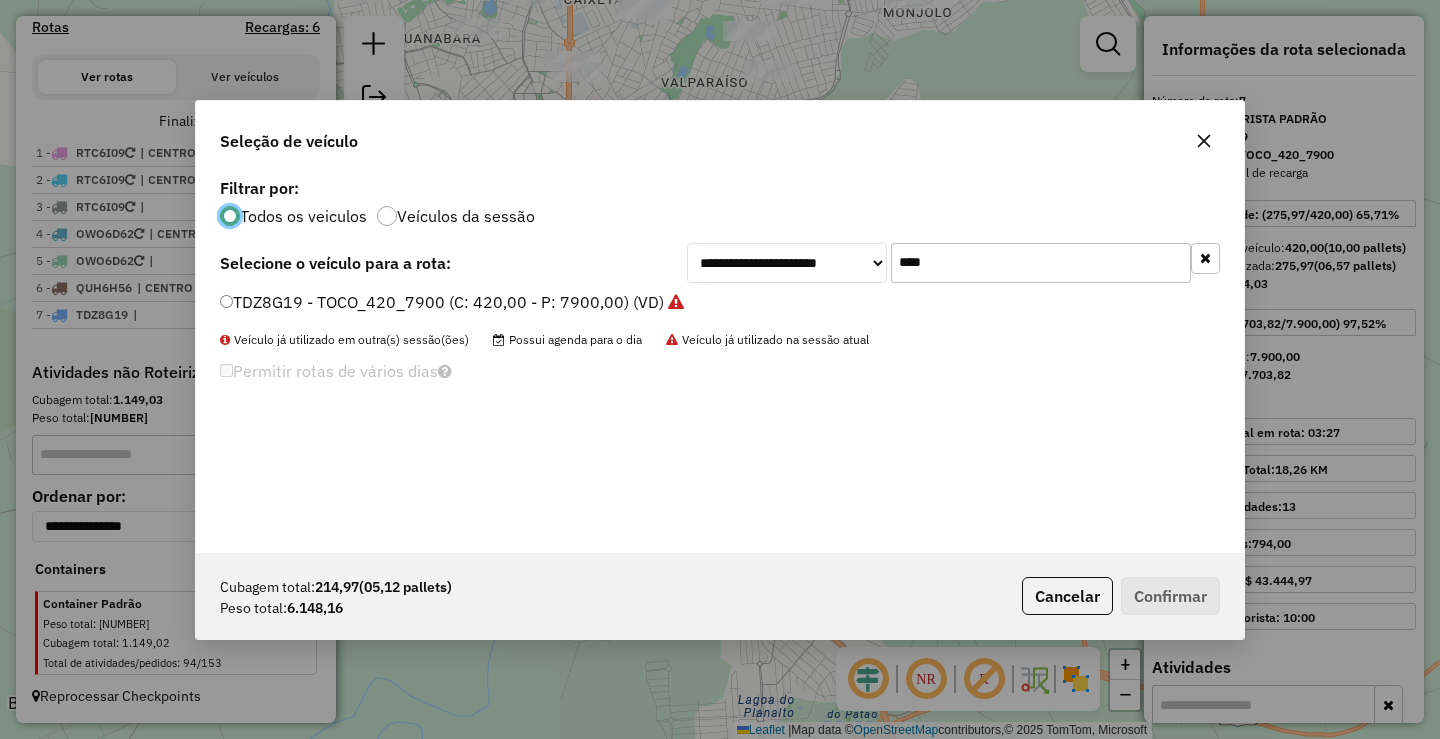 click on "****" 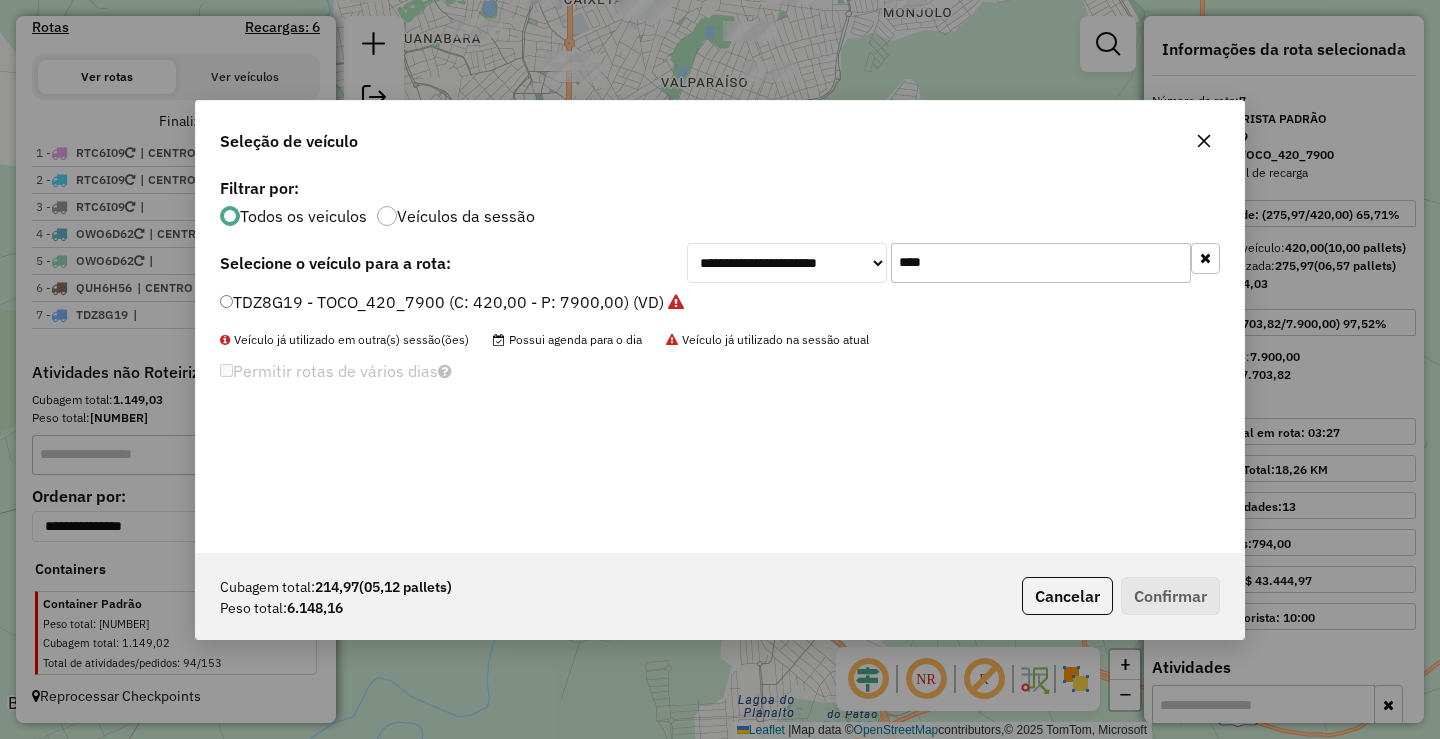 click on "****" 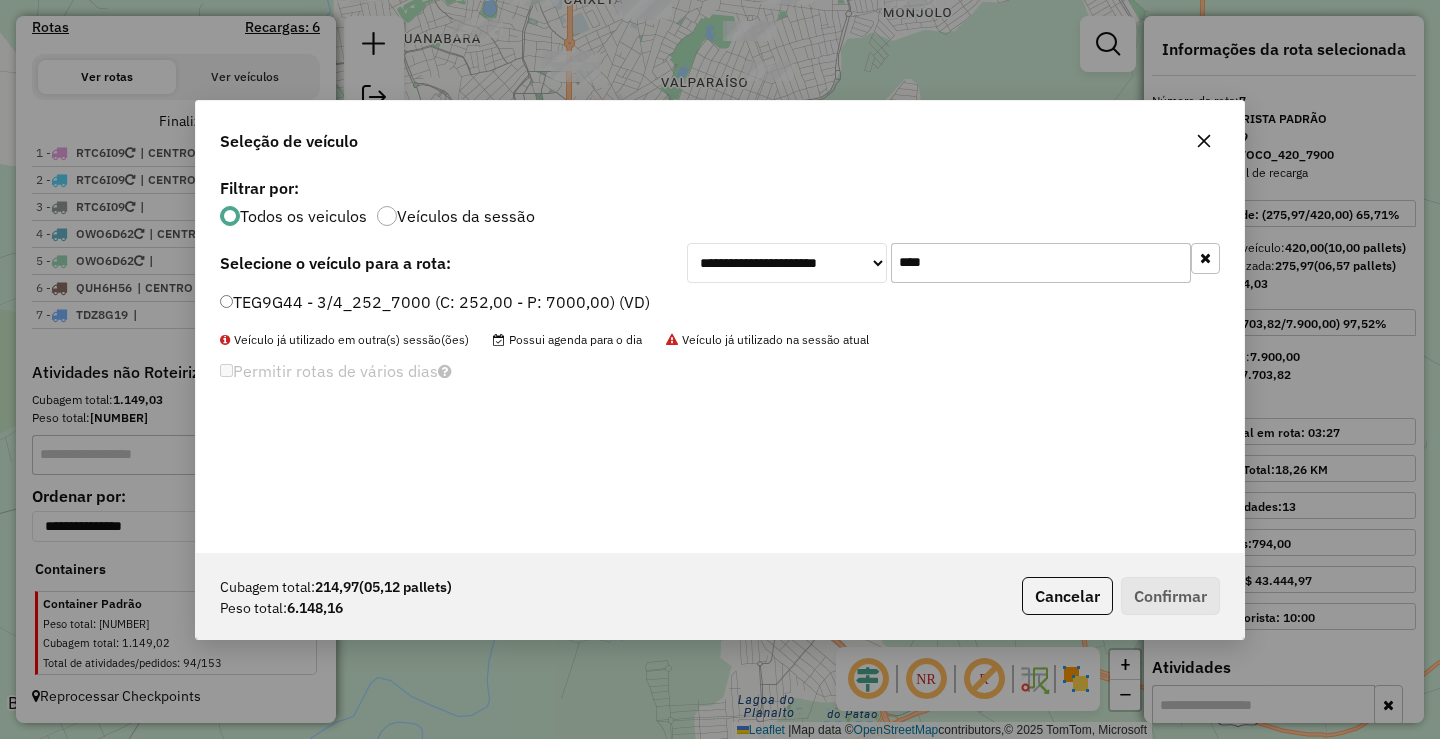 type on "****" 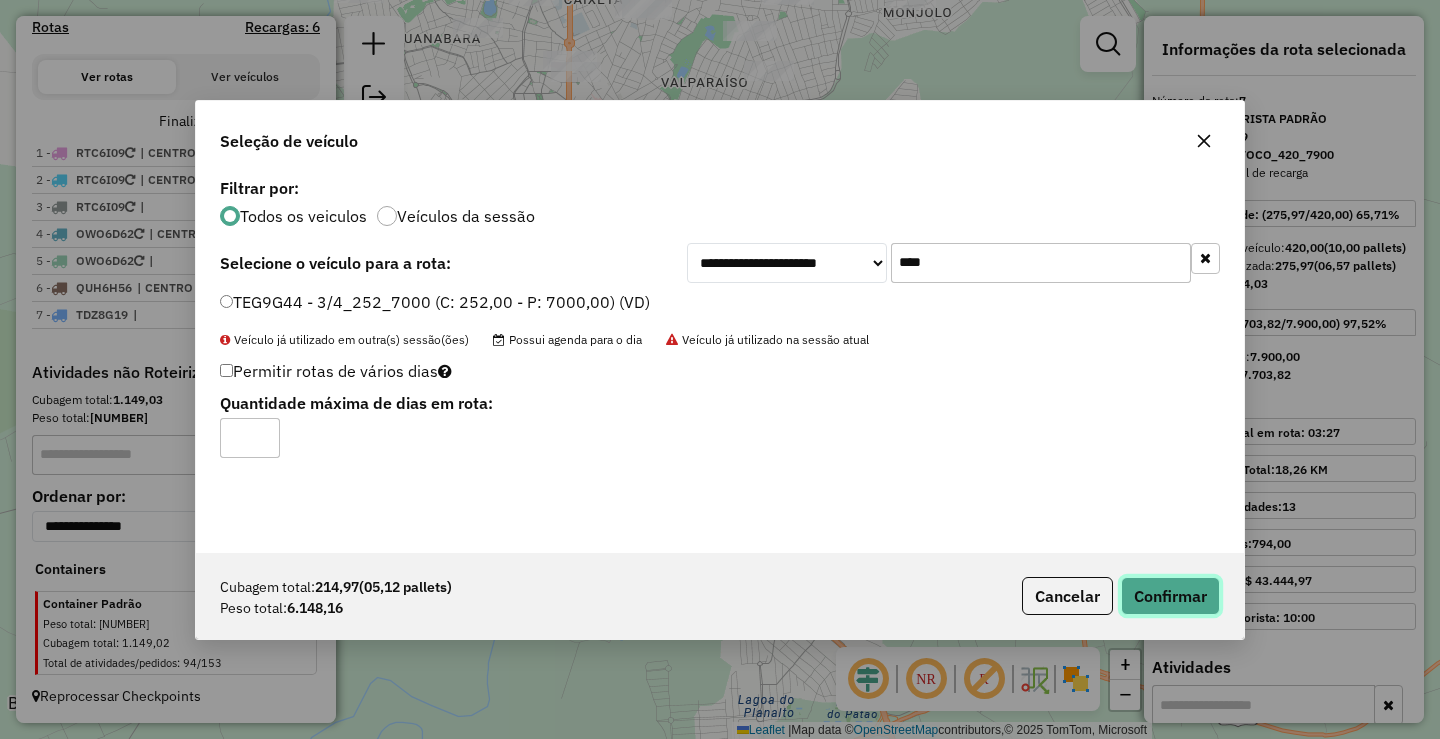 click on "Confirmar" 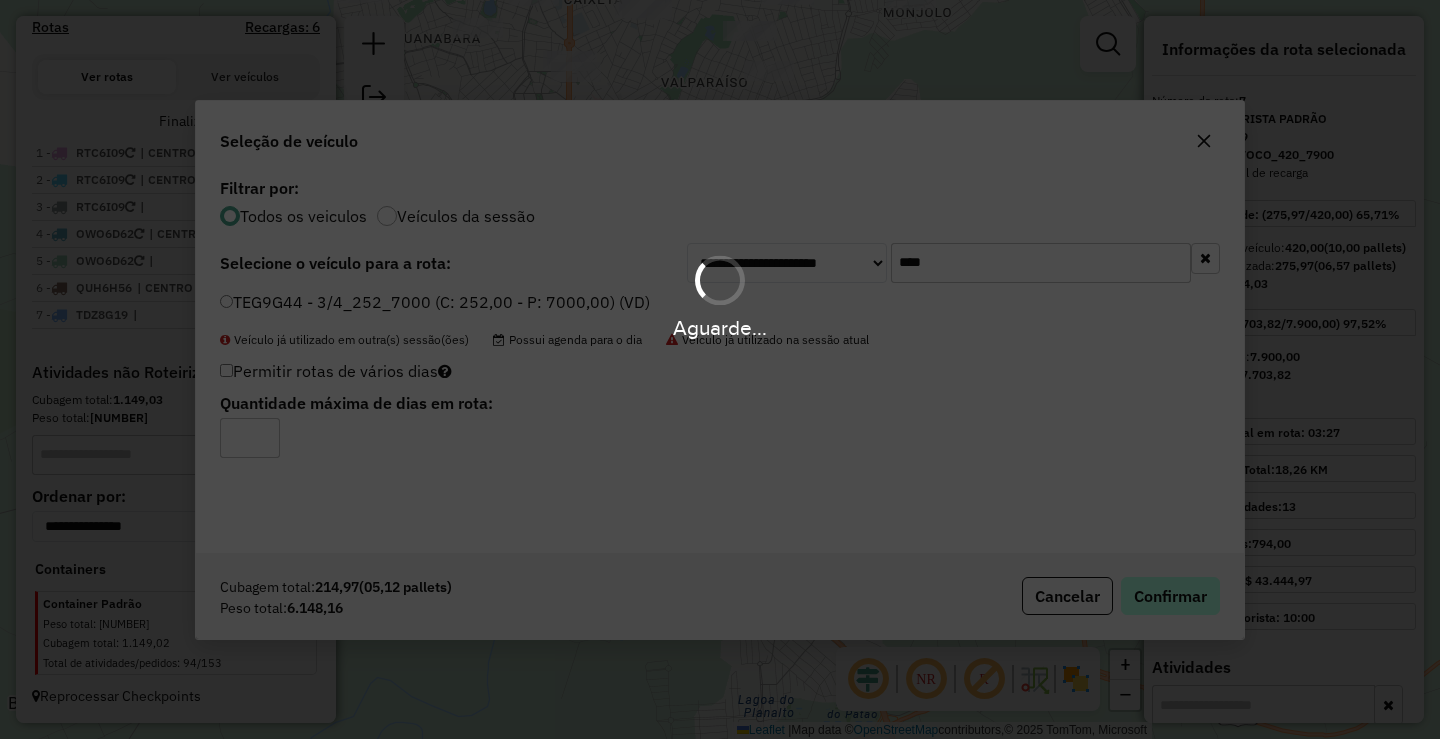 scroll, scrollTop: 744, scrollLeft: 0, axis: vertical 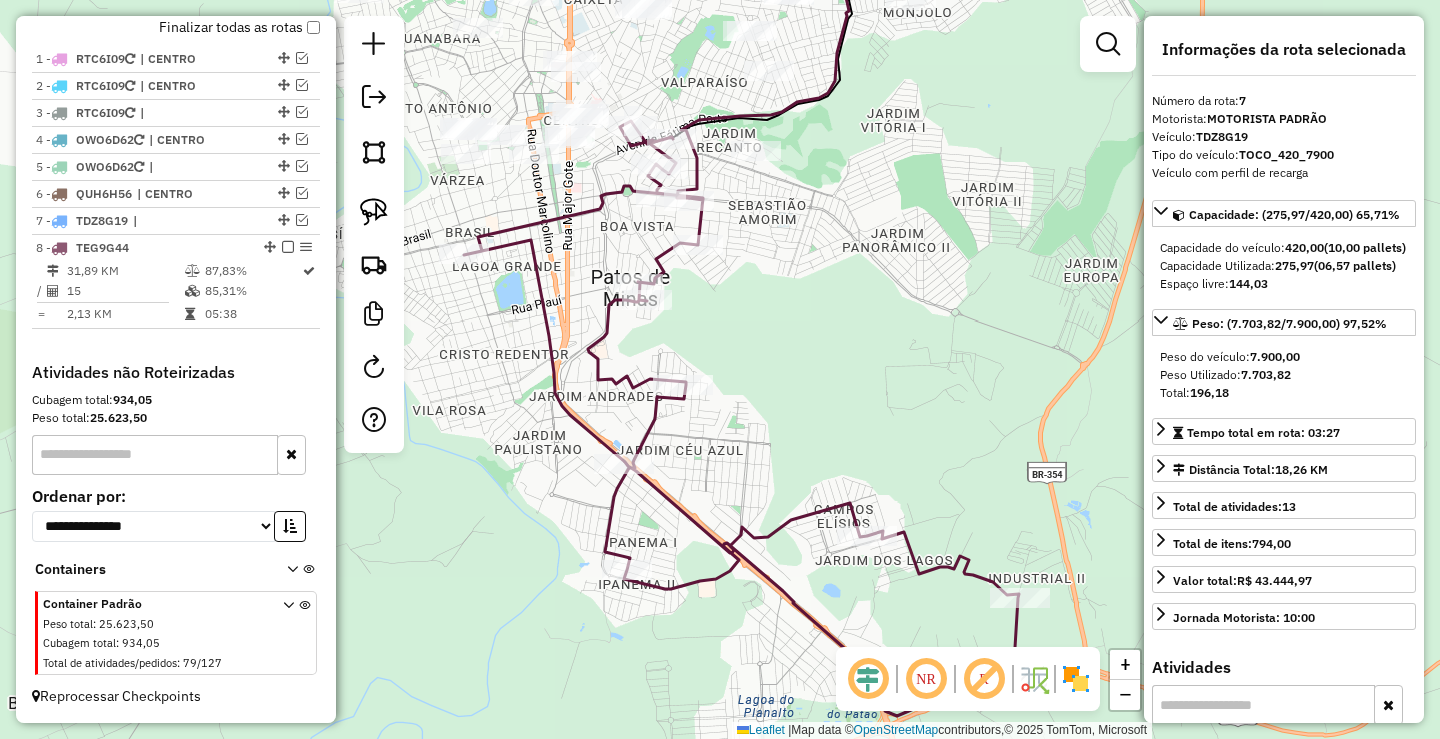 drag, startPoint x: 281, startPoint y: 249, endPoint x: 416, endPoint y: 266, distance: 136.06616 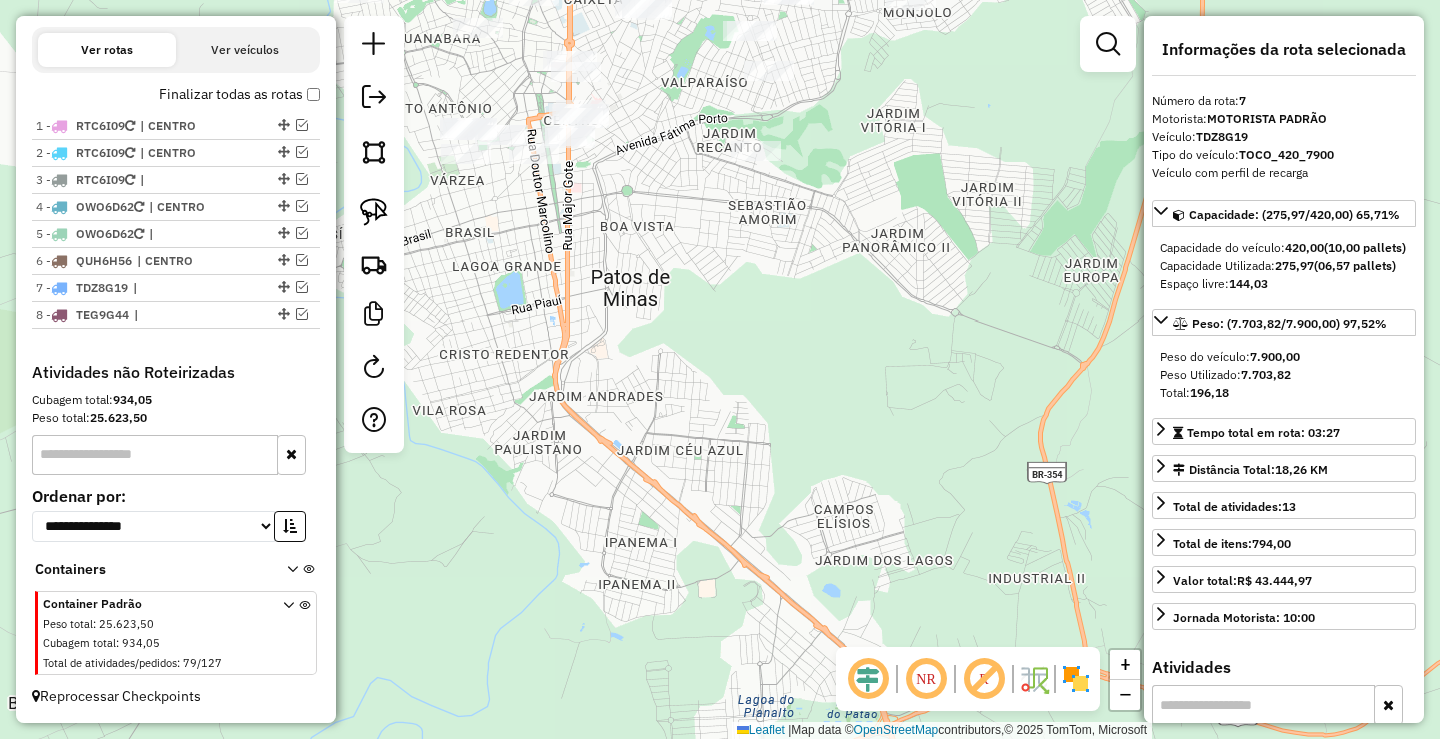 scroll, scrollTop: 677, scrollLeft: 0, axis: vertical 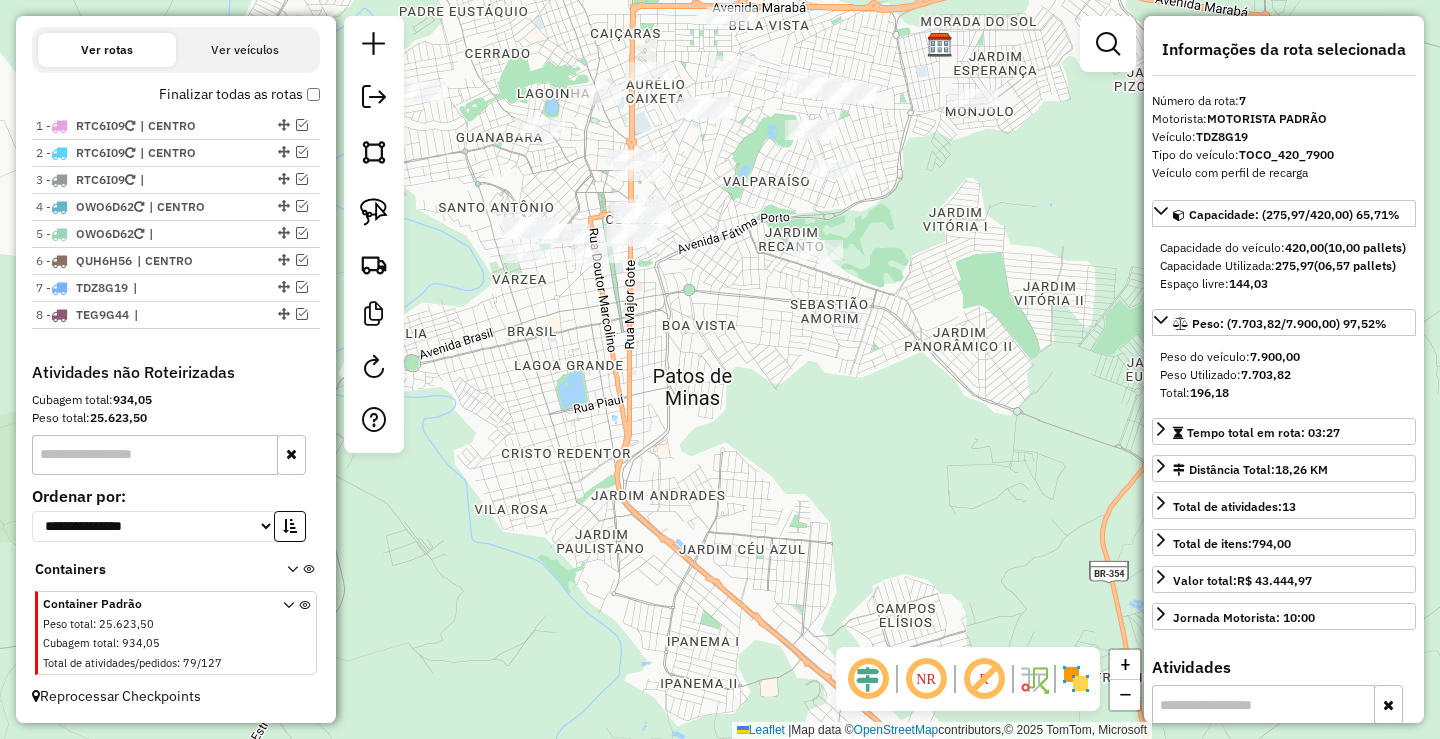 drag, startPoint x: 570, startPoint y: 381, endPoint x: 622, endPoint y: 453, distance: 88.814415 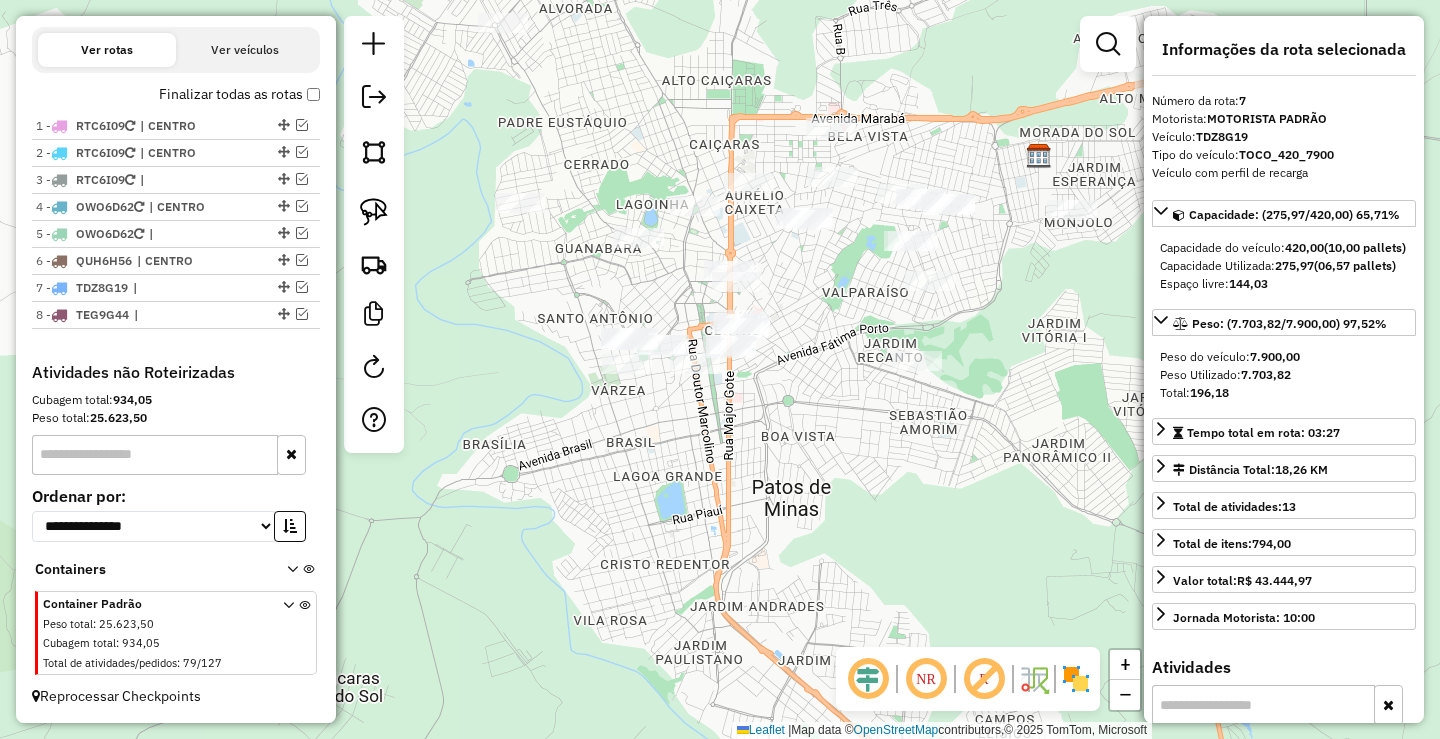 drag, startPoint x: 661, startPoint y: 490, endPoint x: 684, endPoint y: 517, distance: 35.468296 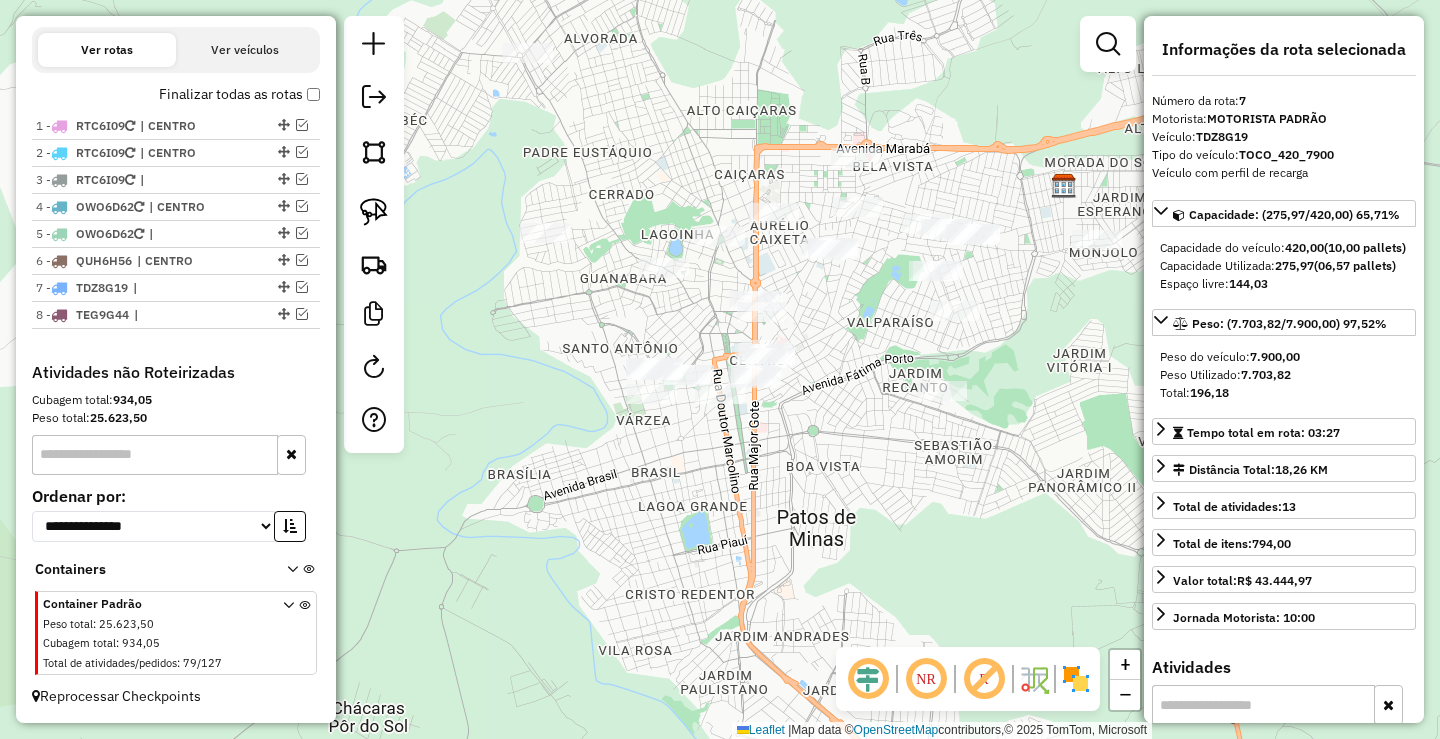 drag, startPoint x: 557, startPoint y: 413, endPoint x: 559, endPoint y: 401, distance: 12.165525 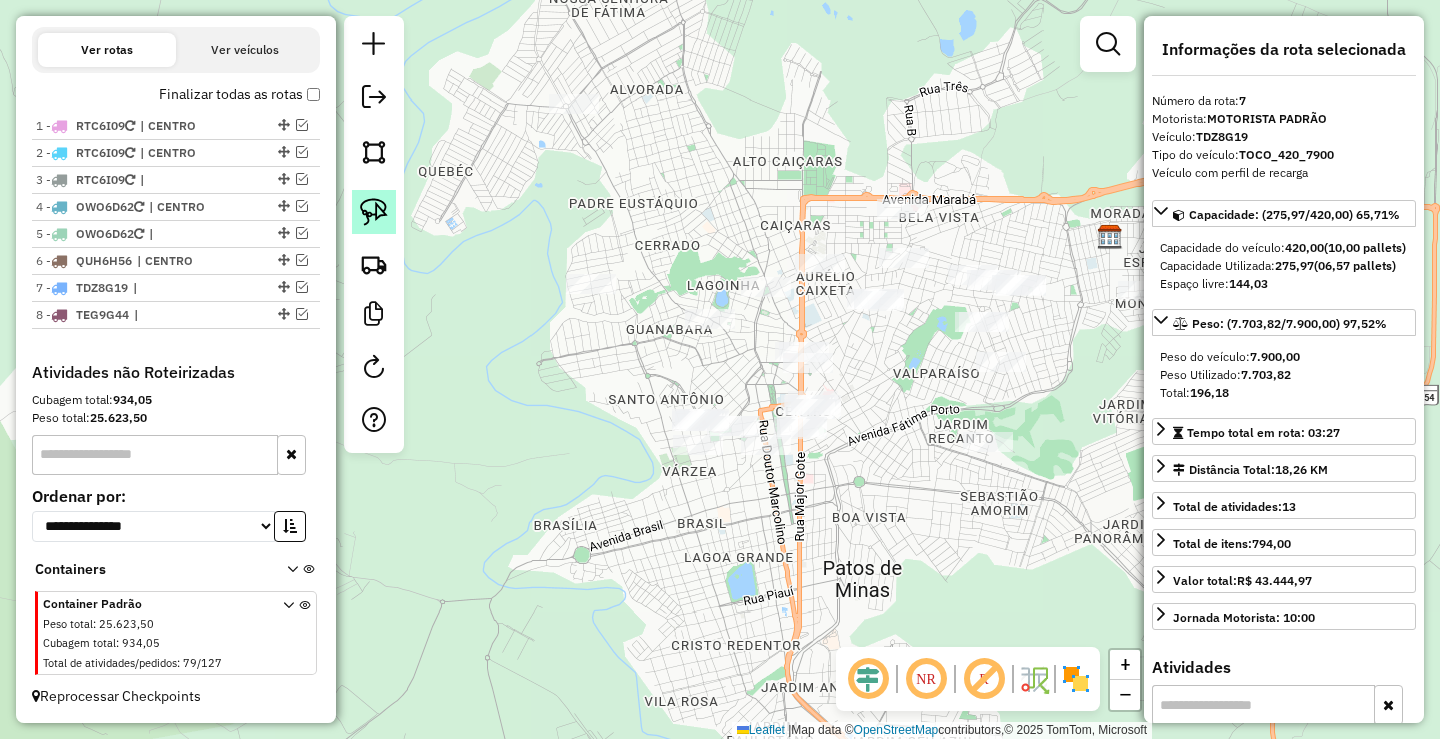 click 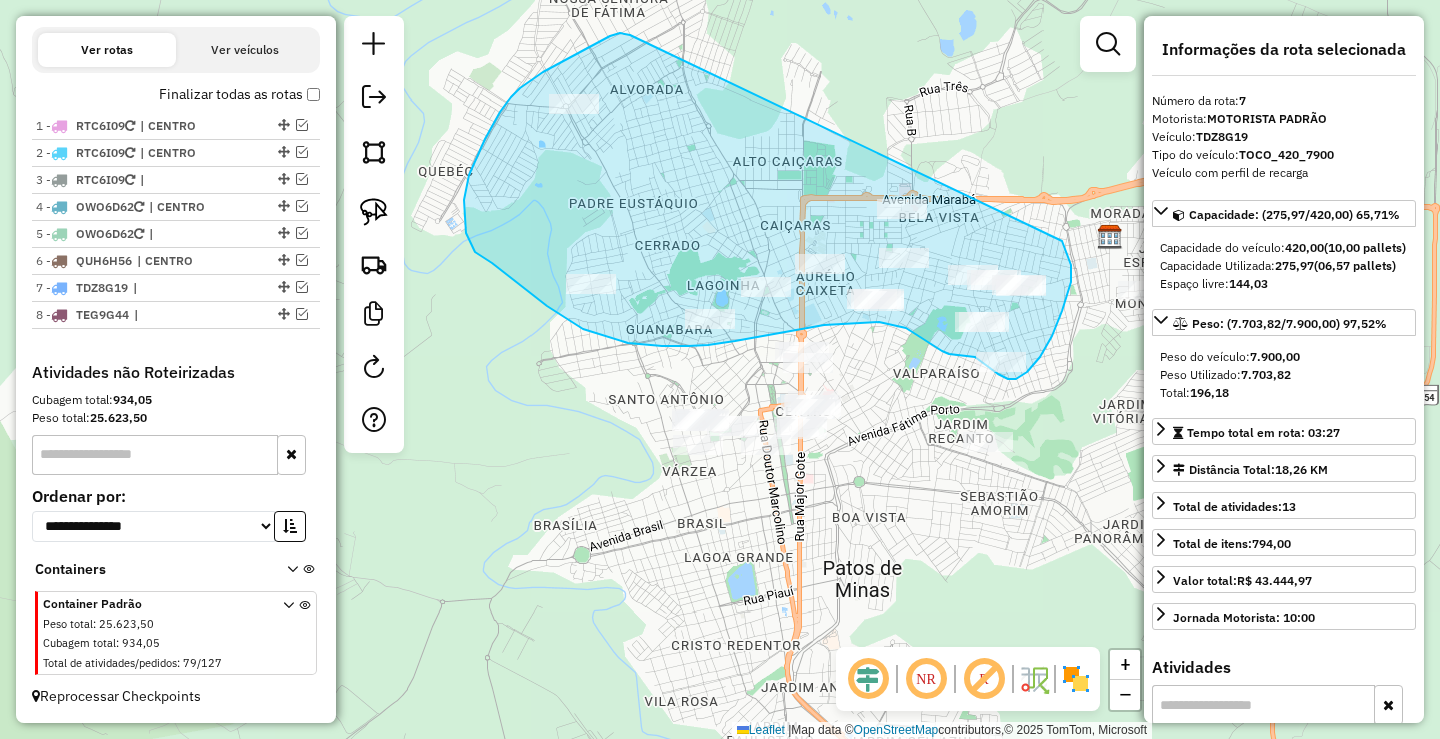 drag, startPoint x: 630, startPoint y: 35, endPoint x: 1052, endPoint y: 192, distance: 450.25882 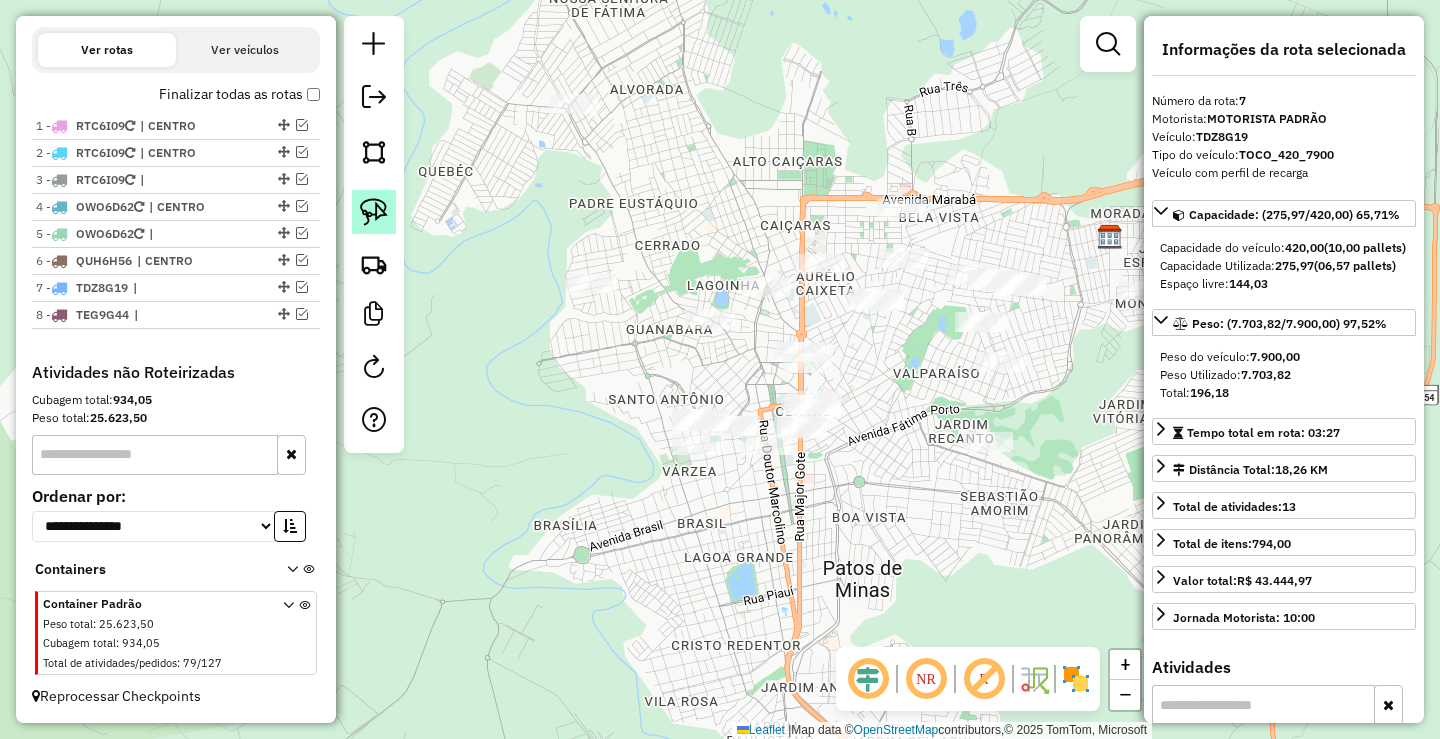 click 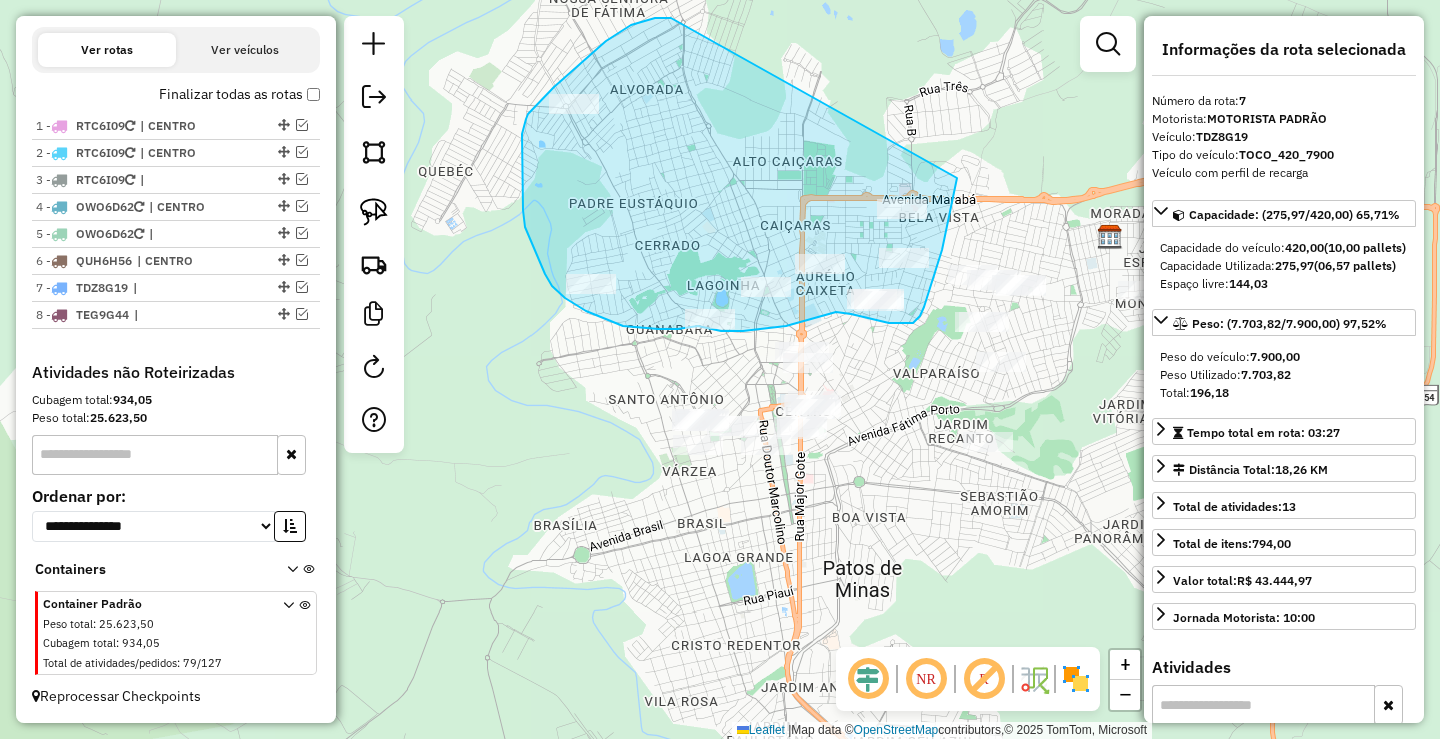 drag, startPoint x: 670, startPoint y: 17, endPoint x: 957, endPoint y: 178, distance: 329.07446 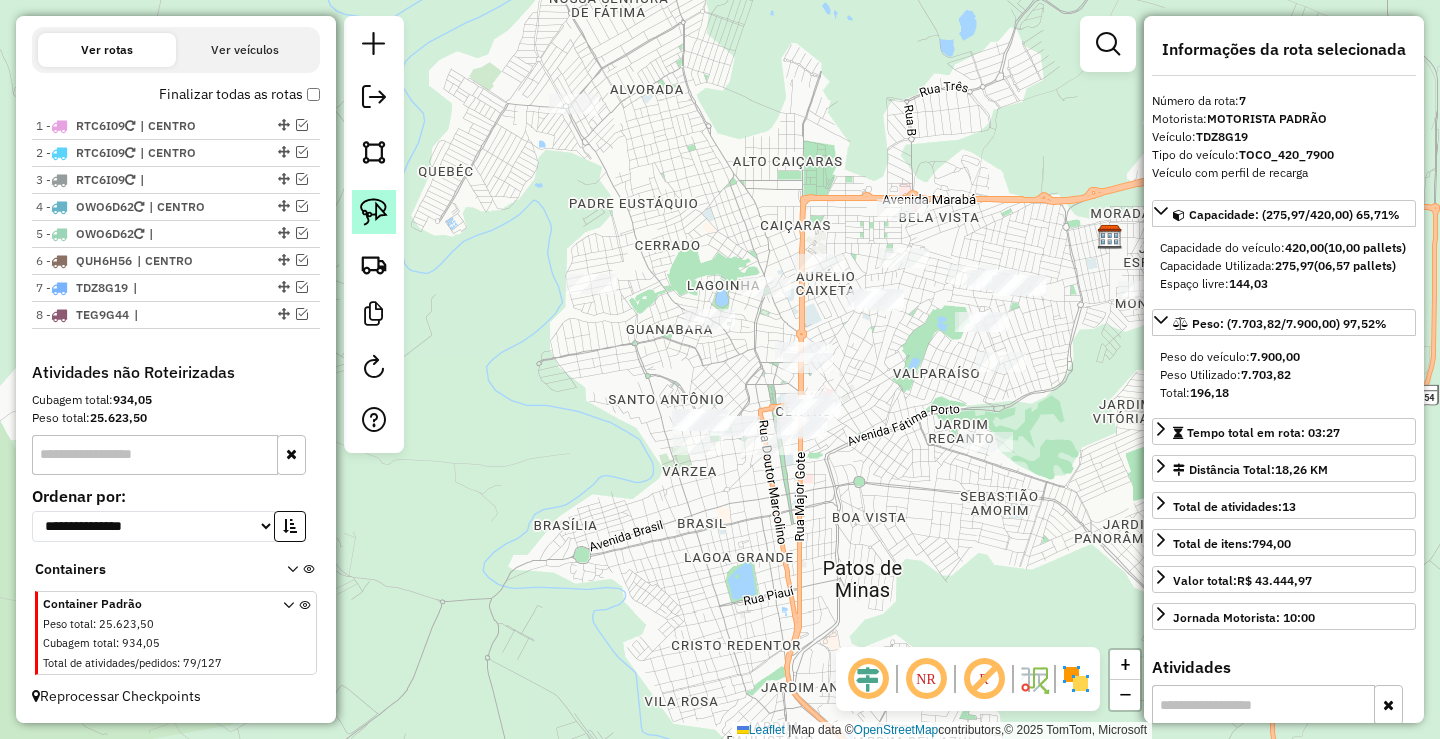 click 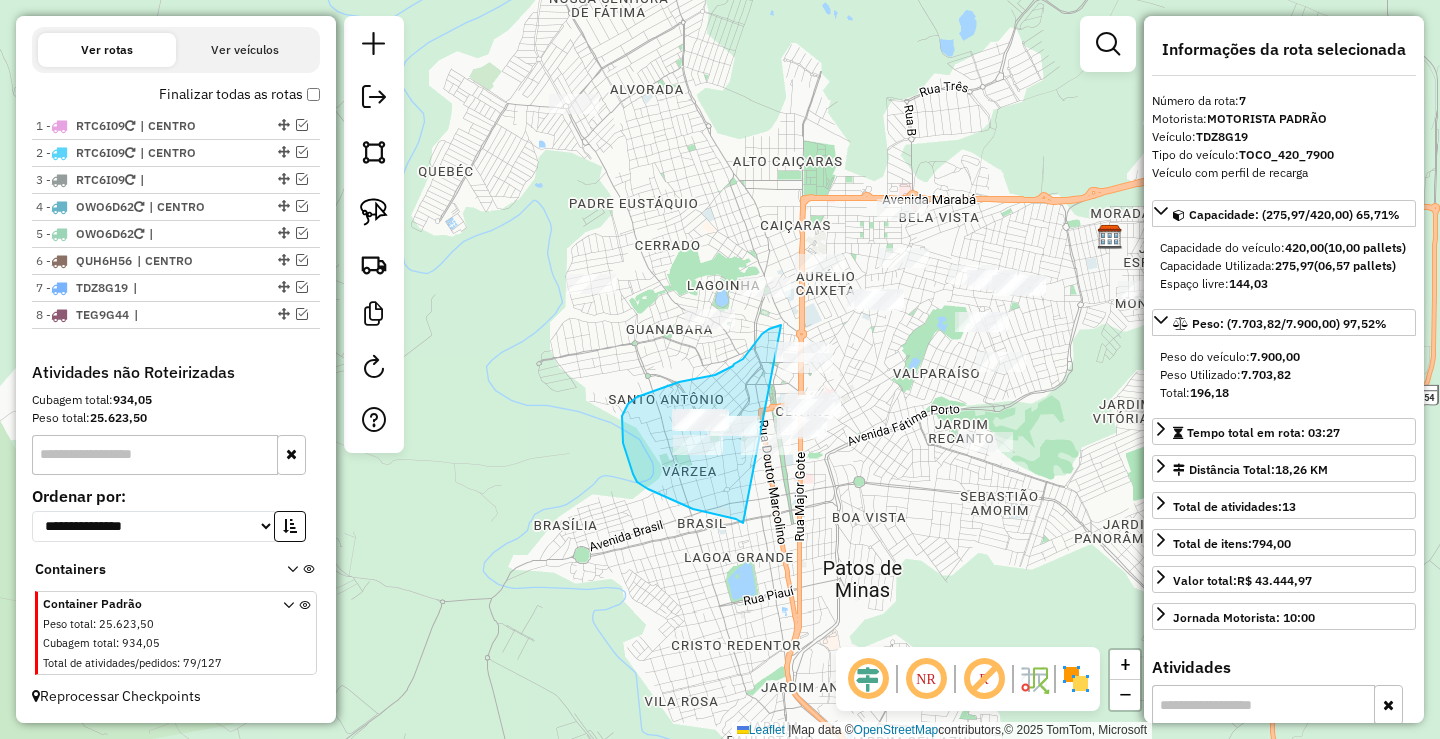 drag, startPoint x: 648, startPoint y: 489, endPoint x: 861, endPoint y: 429, distance: 221.2894 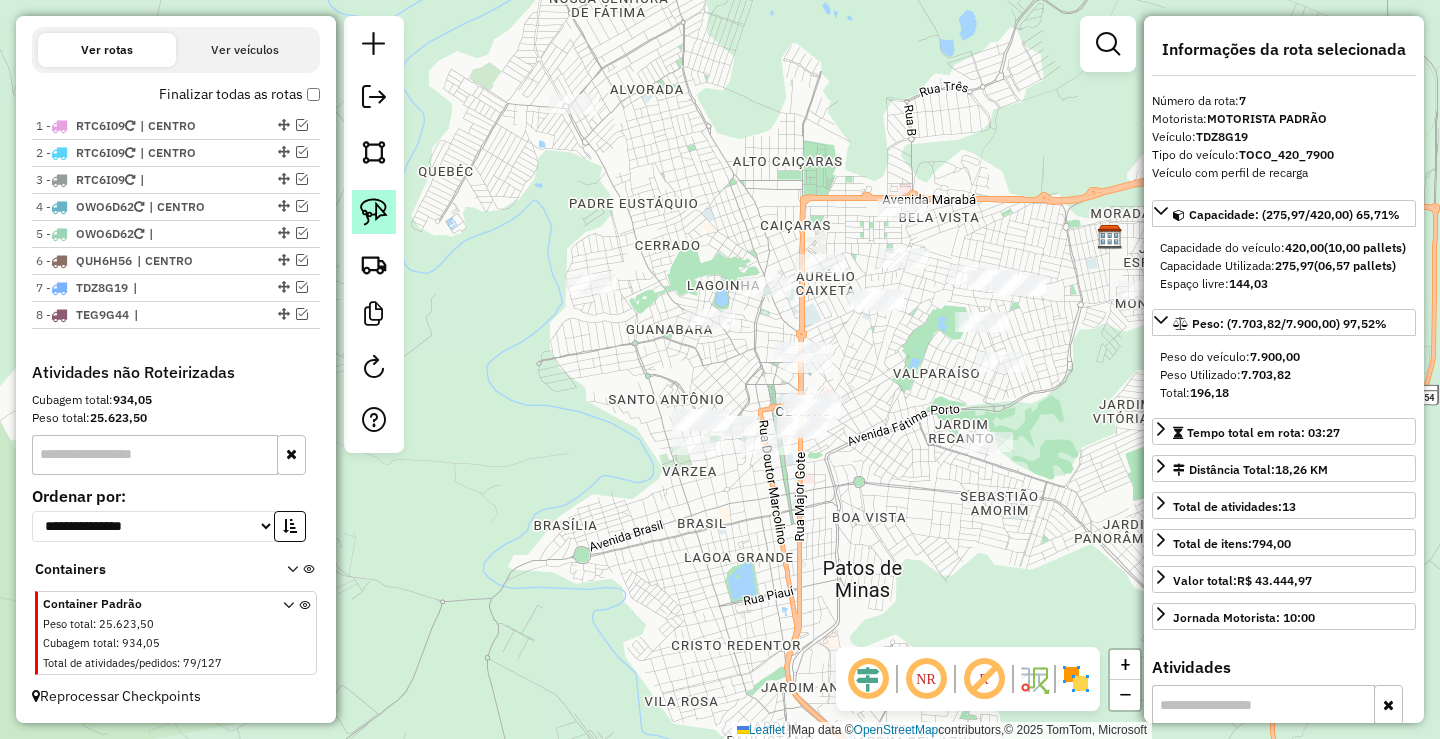 click 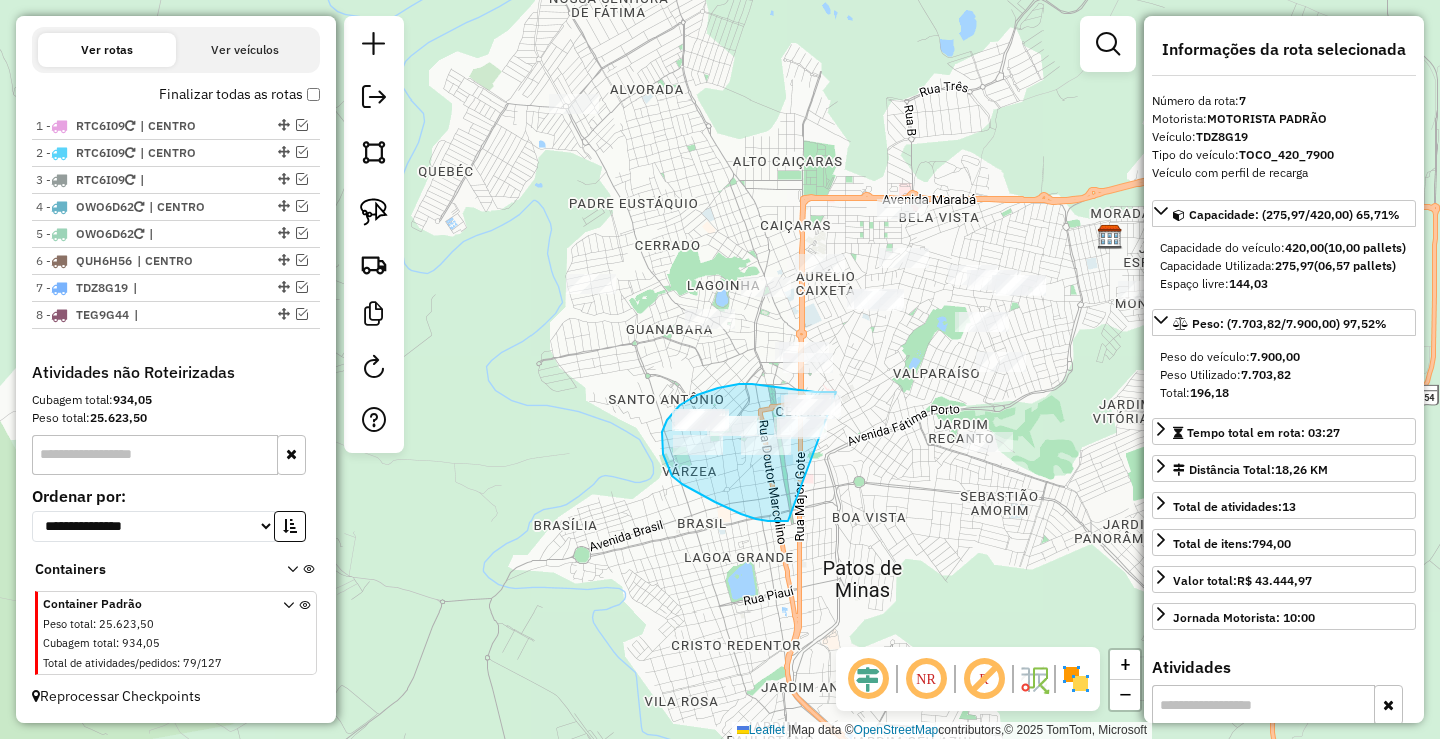 click on "Janela de atendimento Grade de atendimento Capacidade Transportadoras Veículos Cliente Pedidos  Rotas Selecione os dias de semana para filtrar as janelas de atendimento  Seg   Ter   Qua   Qui   Sex   Sáb   Dom  Informe o período da janela de atendimento: De: Até:  Filtrar exatamente a janela do cliente  Considerar janela de atendimento padrão  Selecione os dias de semana para filtrar as grades de atendimento  Seg   Ter   Qua   Qui   Sex   Sáb   Dom   Considerar clientes sem dia de atendimento cadastrado  Clientes fora do dia de atendimento selecionado Filtrar as atividades entre os valores definidos abaixo:  Peso mínimo:   Peso máximo:   Cubagem mínima:   Cubagem máxima:   De:   Até:  Filtrar as atividades entre o tempo de atendimento definido abaixo:  De:   Até:   Considerar capacidade total dos clientes não roteirizados Transportadora: Selecione um ou mais itens Tipo de veículo: Selecione um ou mais itens Veículo: Selecione um ou mais itens Motorista: Selecione um ou mais itens Nome: Rótulo:" 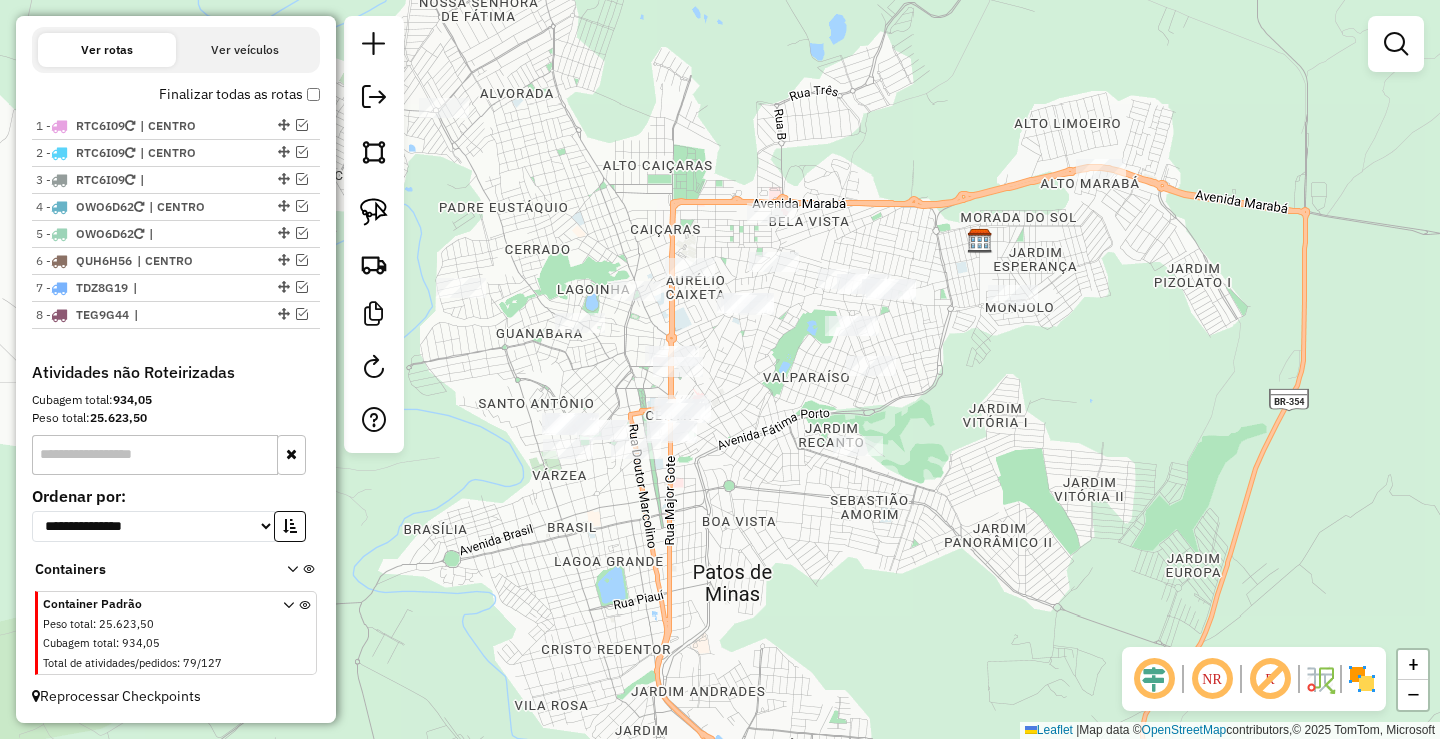drag, startPoint x: 866, startPoint y: 432, endPoint x: 735, endPoint y: 436, distance: 131.06105 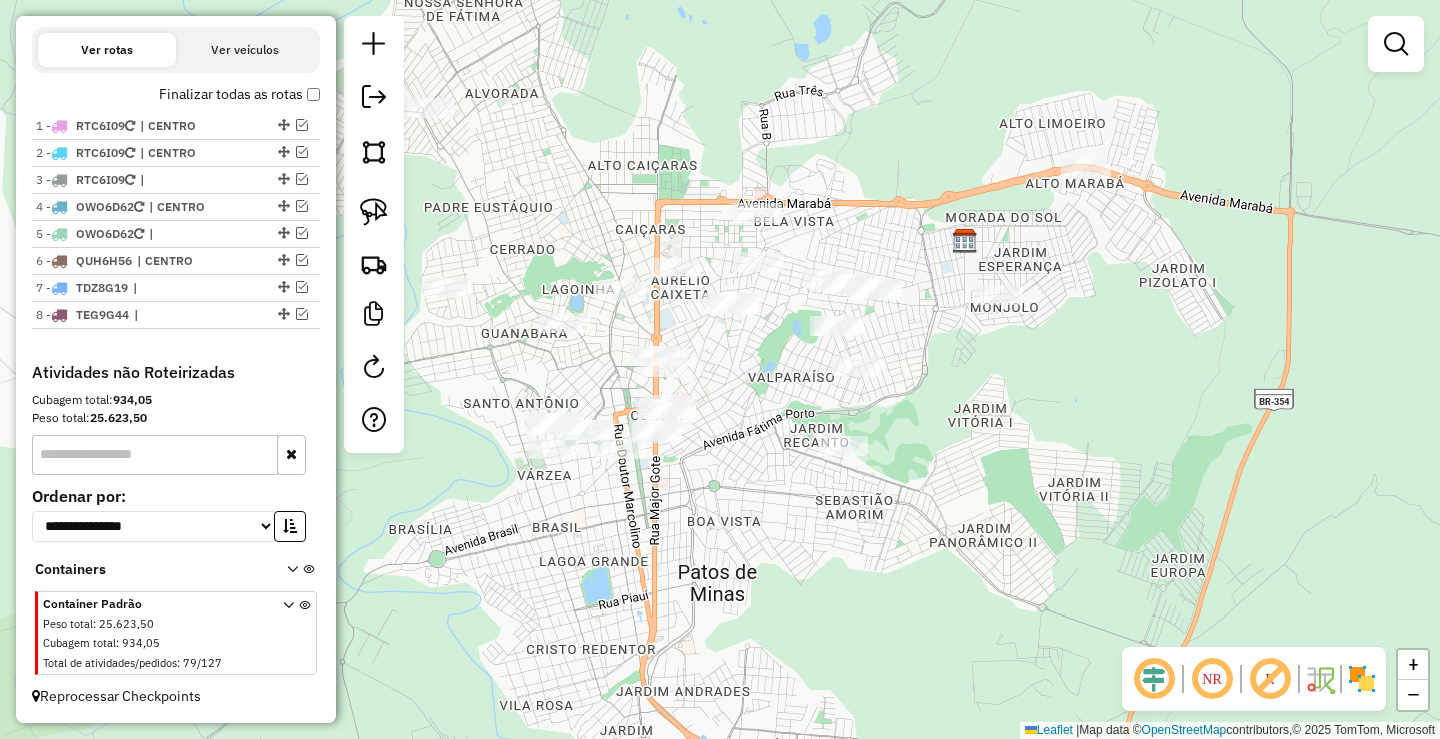 click on "Janela de atendimento Grade de atendimento Capacidade Transportadoras Veículos Cliente Pedidos  Rotas Selecione os dias de semana para filtrar as janelas de atendimento  Seg   Ter   Qua   Qui   Sex   Sáb   Dom  Informe o período da janela de atendimento: De: Até:  Filtrar exatamente a janela do cliente  Considerar janela de atendimento padrão  Selecione os dias de semana para filtrar as grades de atendimento  Seg   Ter   Qua   Qui   Sex   Sáb   Dom   Considerar clientes sem dia de atendimento cadastrado  Clientes fora do dia de atendimento selecionado Filtrar as atividades entre os valores definidos abaixo:  Peso mínimo:   Peso máximo:   Cubagem mínima:   Cubagem máxima:   De:   Até:  Filtrar as atividades entre o tempo de atendimento definido abaixo:  De:   Até:   Considerar capacidade total dos clientes não roteirizados Transportadora: Selecione um ou mais itens Tipo de veículo: Selecione um ou mais itens Veículo: Selecione um ou mais itens Motorista: Selecione um ou mais itens Nome: Rótulo:" 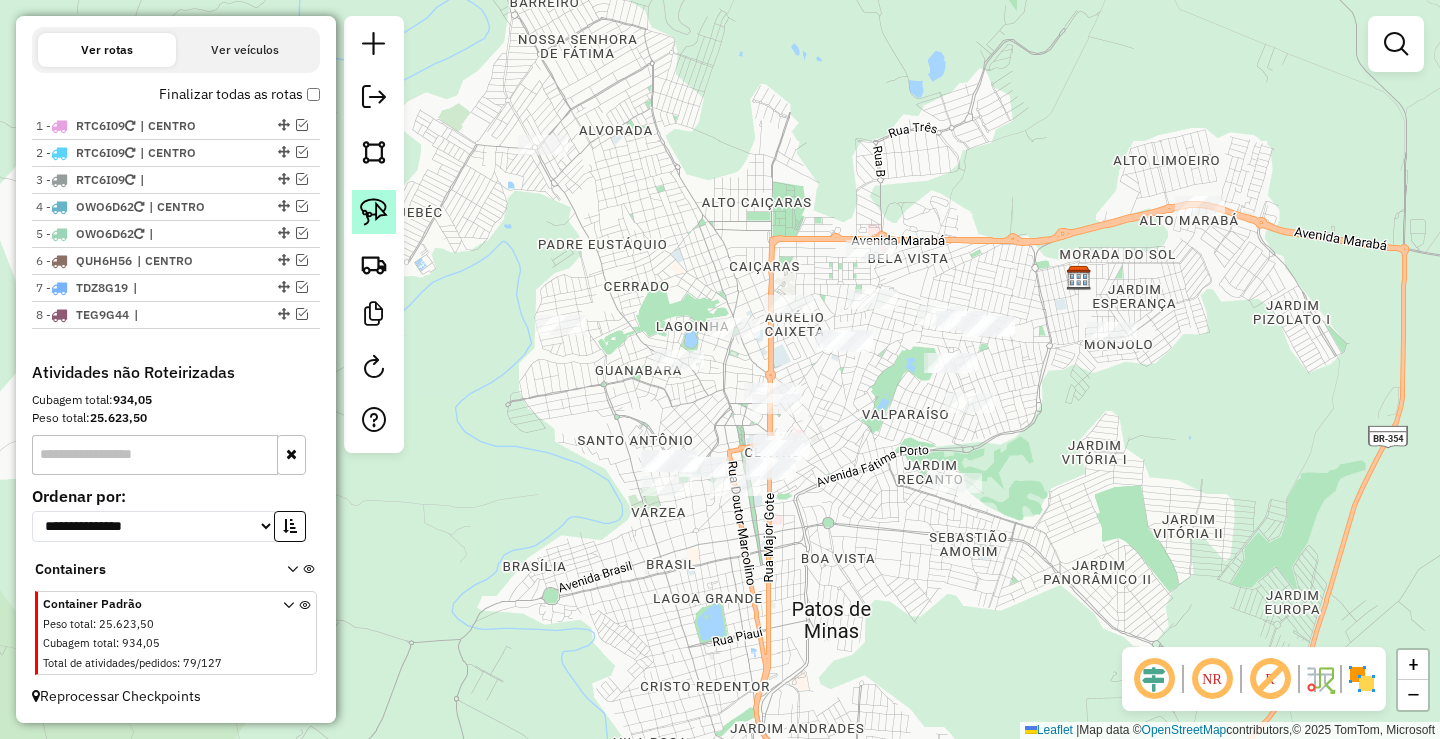 click 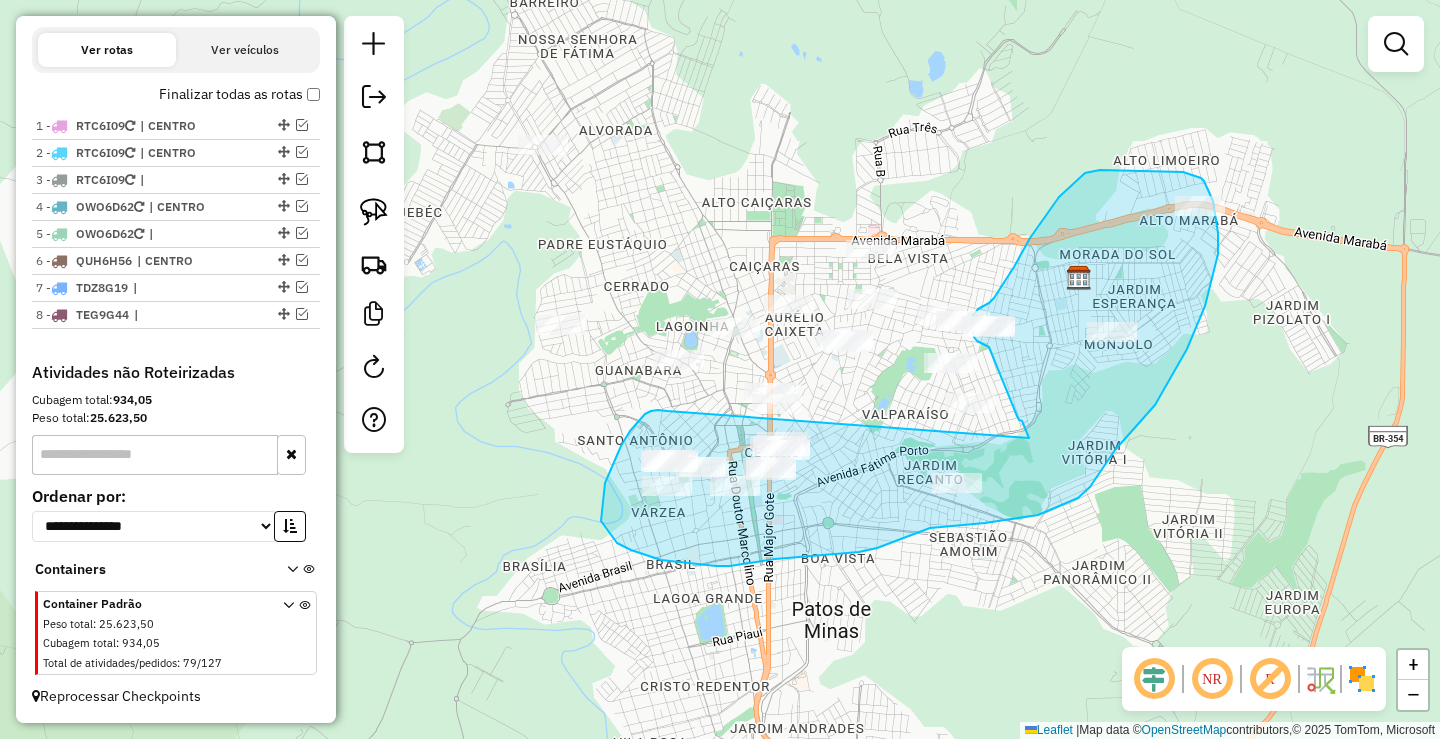 drag, startPoint x: 658, startPoint y: 410, endPoint x: 1029, endPoint y: 438, distance: 372.0551 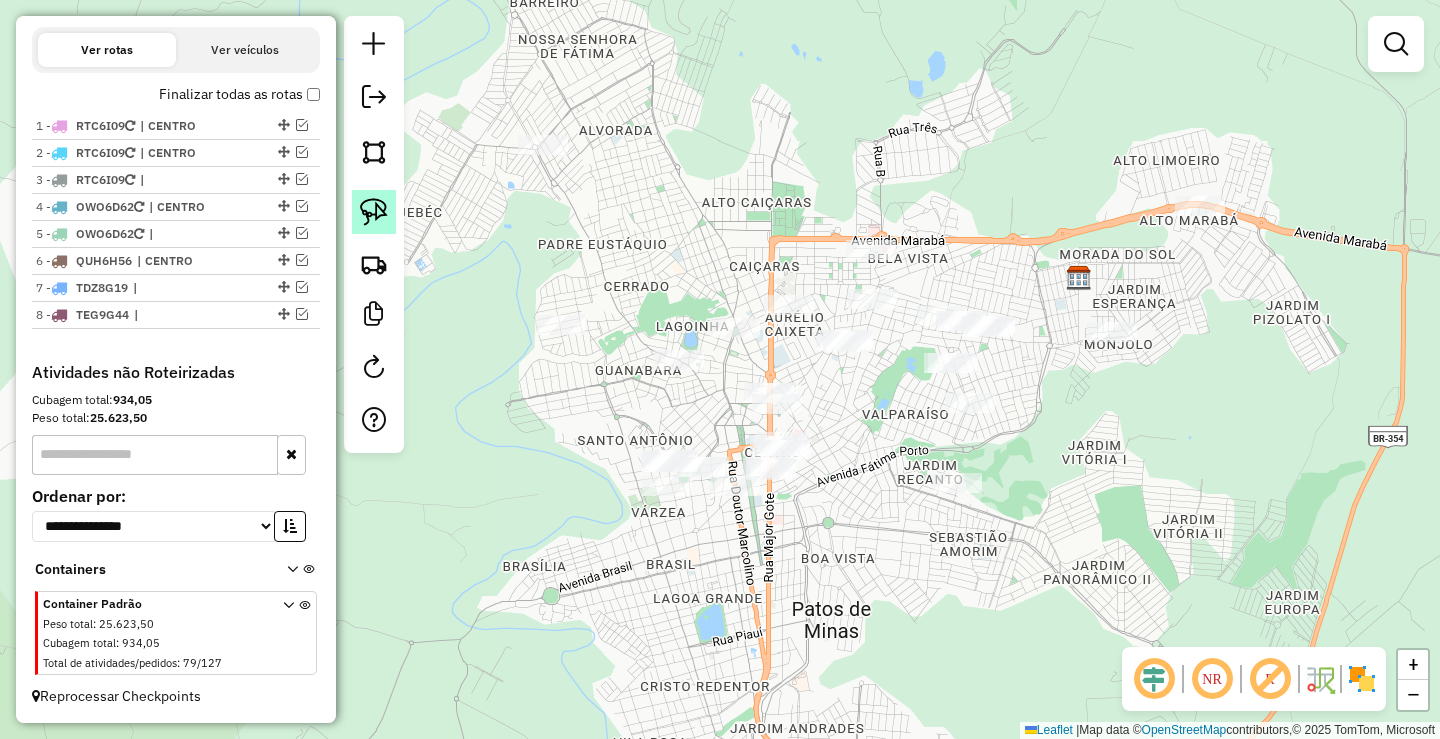 click 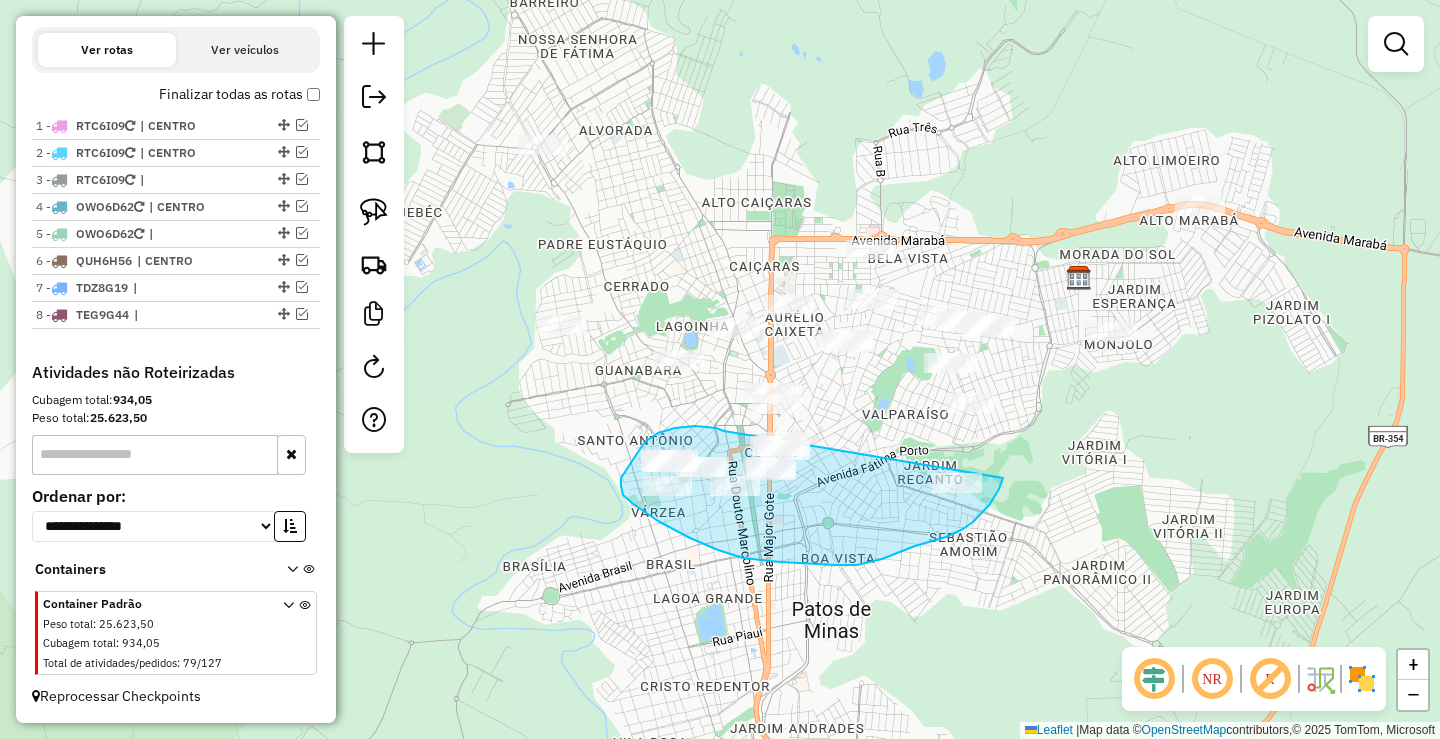 drag, startPoint x: 716, startPoint y: 428, endPoint x: 1003, endPoint y: 478, distance: 291.32285 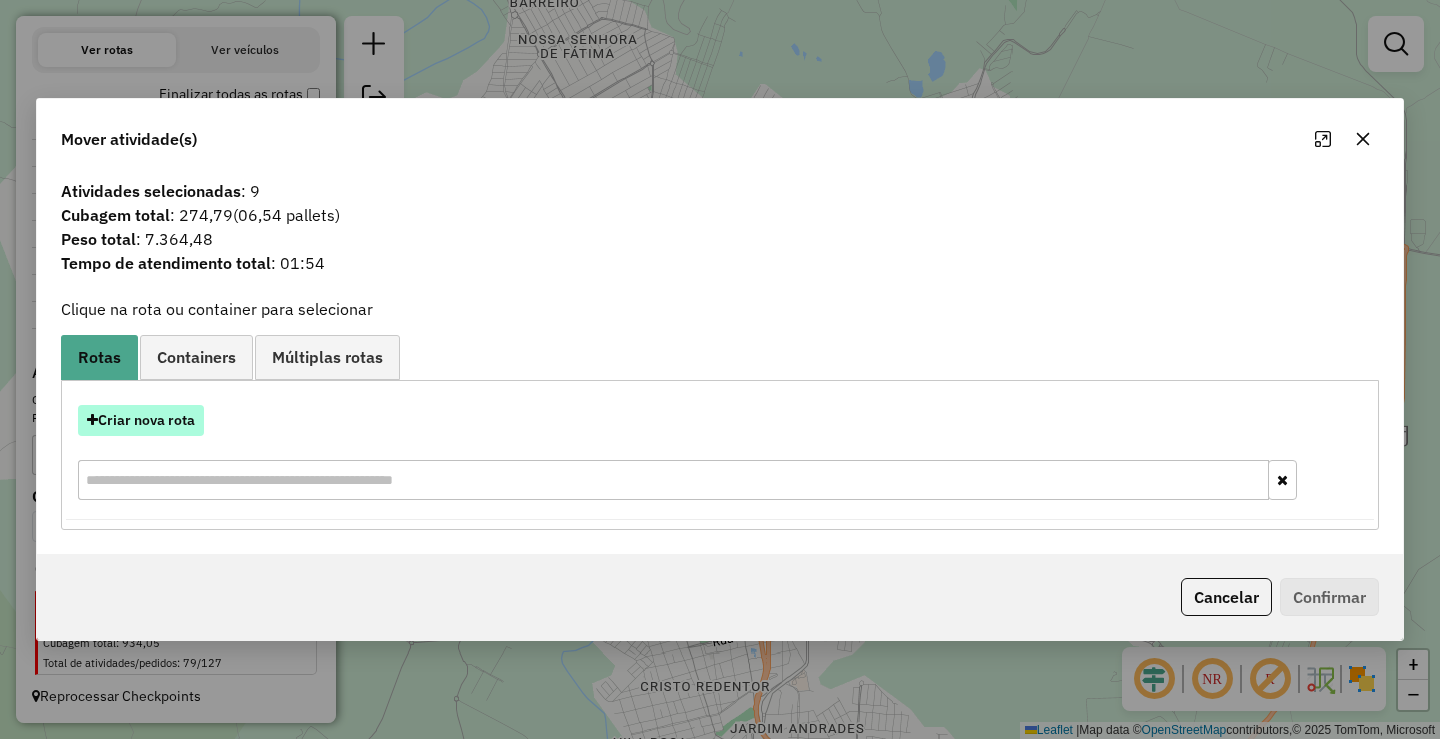 click on "Criar nova rota" at bounding box center [141, 420] 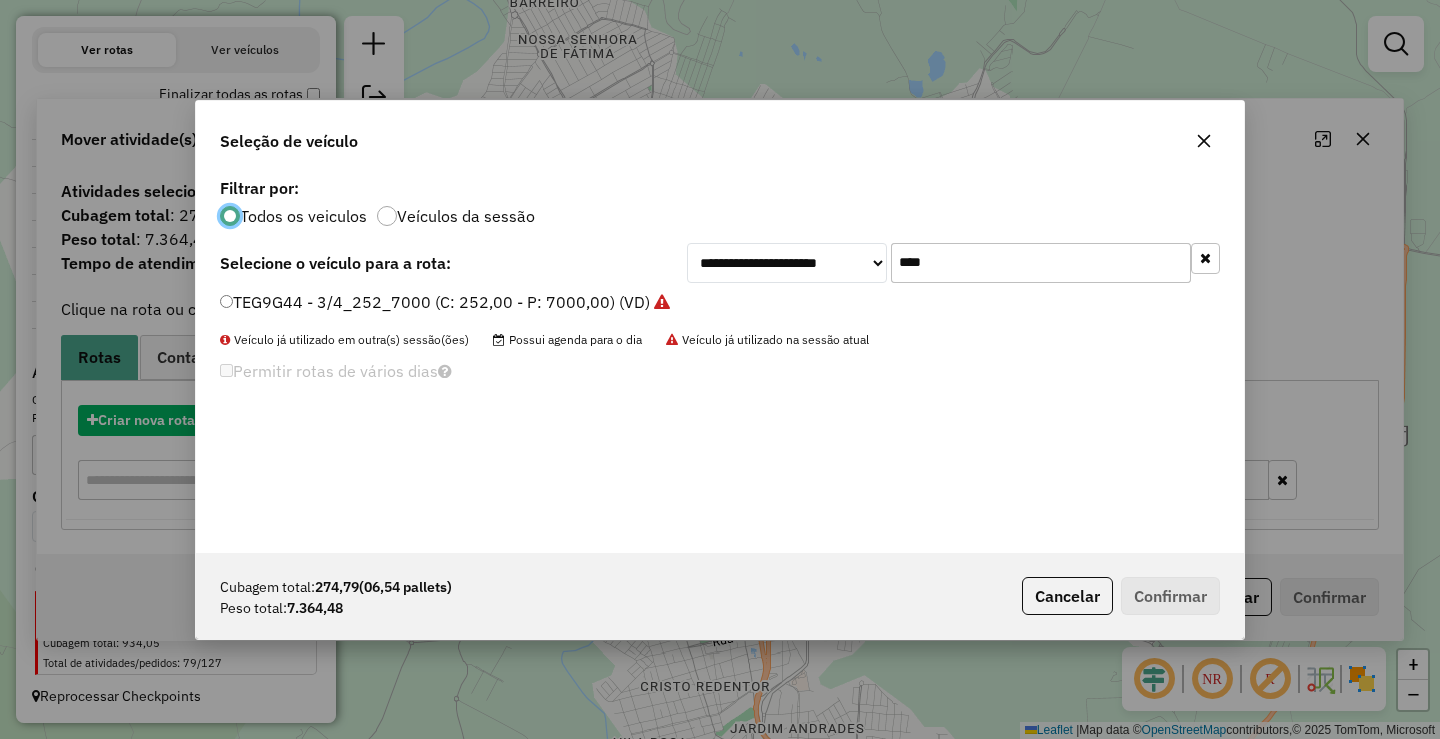 scroll, scrollTop: 11, scrollLeft: 6, axis: both 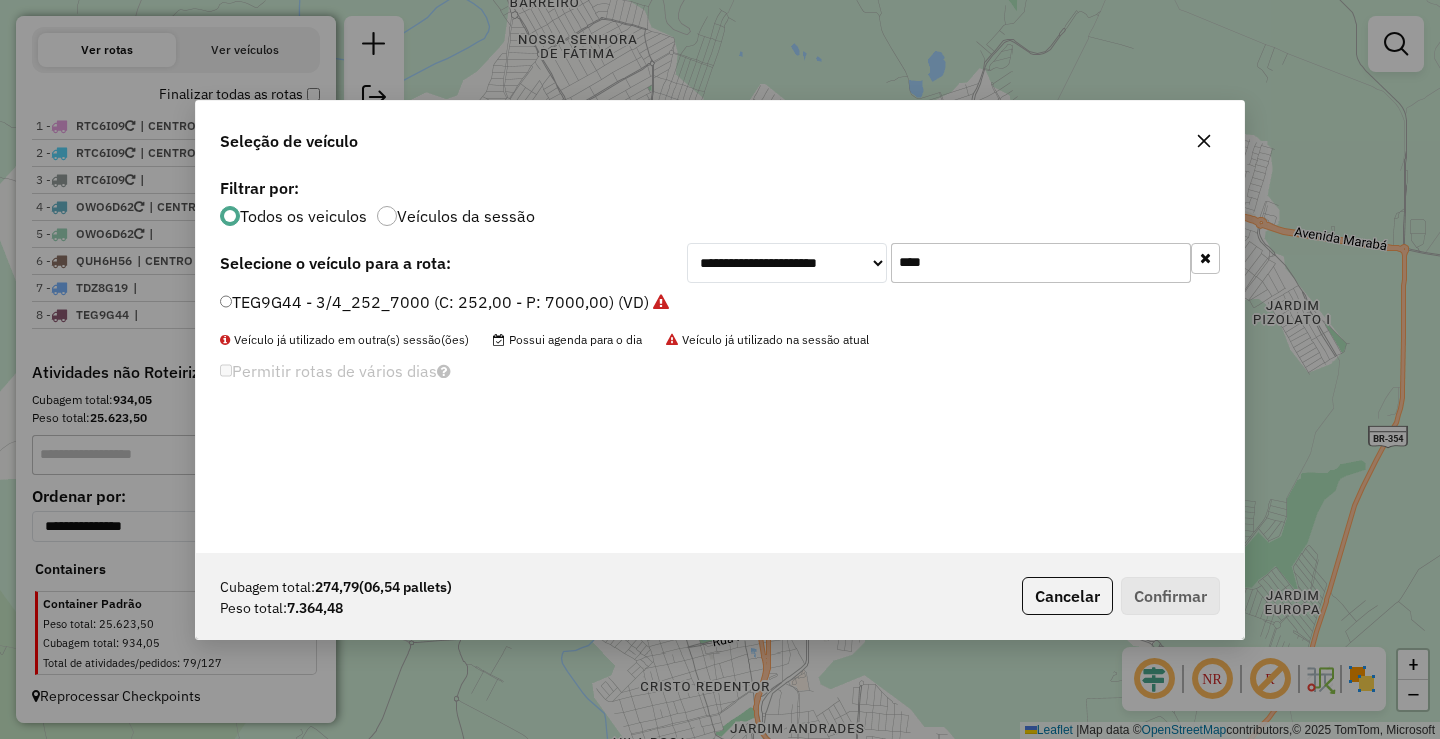 click on "****" 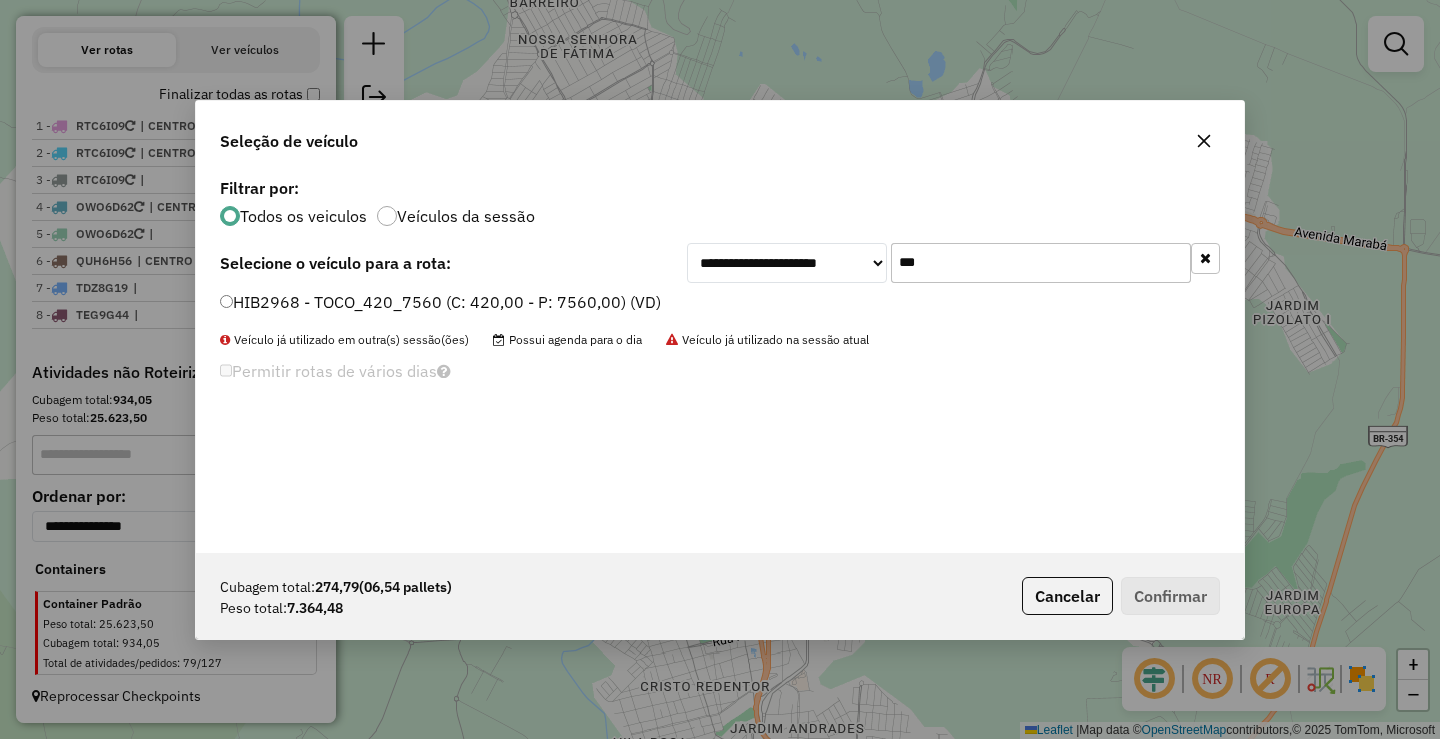 type on "***" 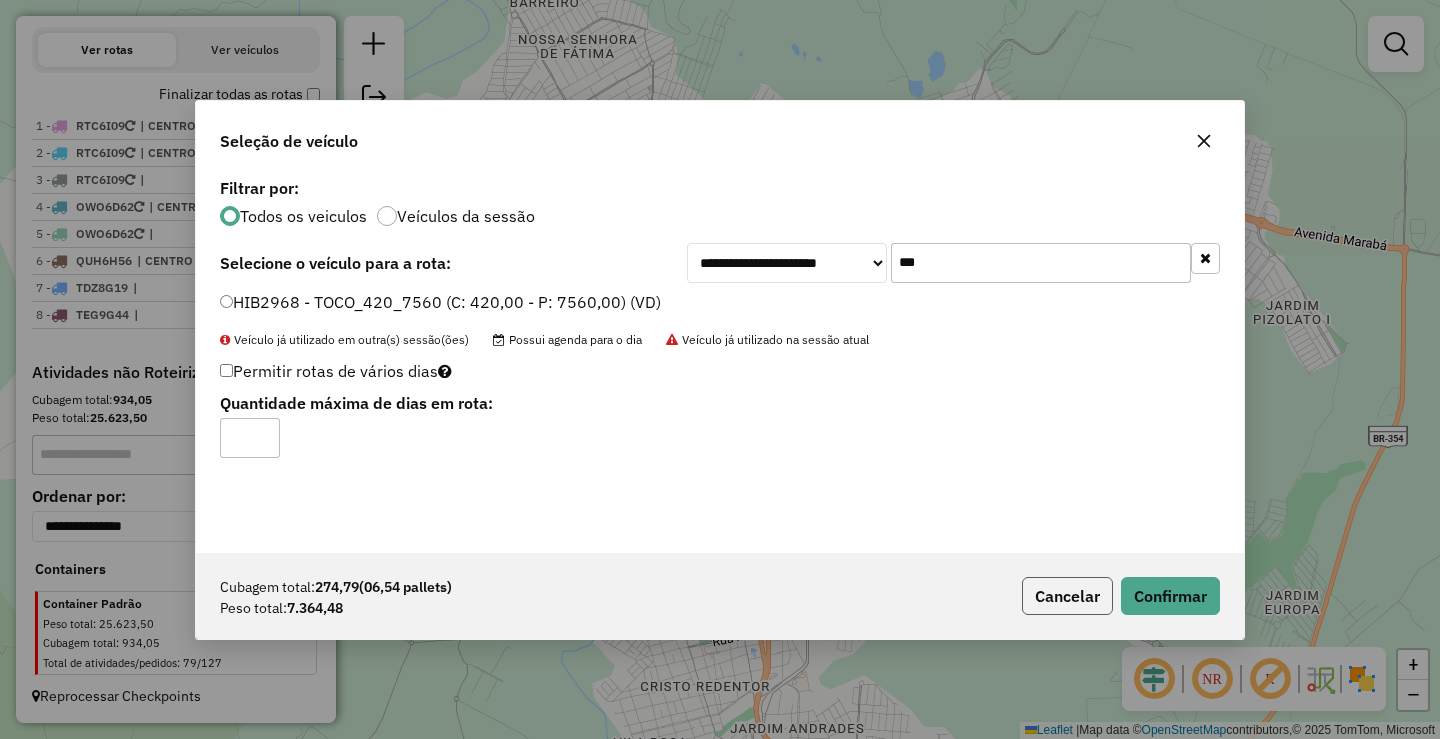 click on "Cancelar" 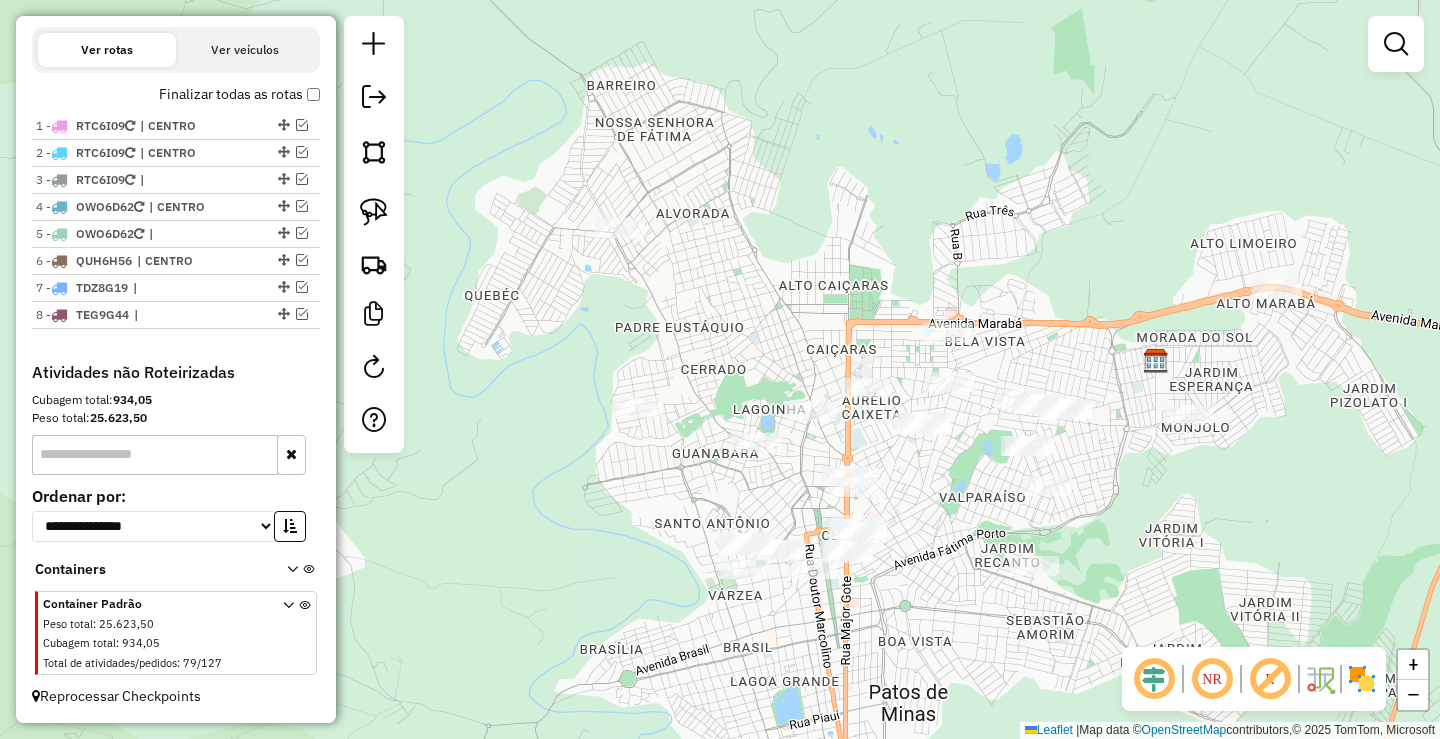 click 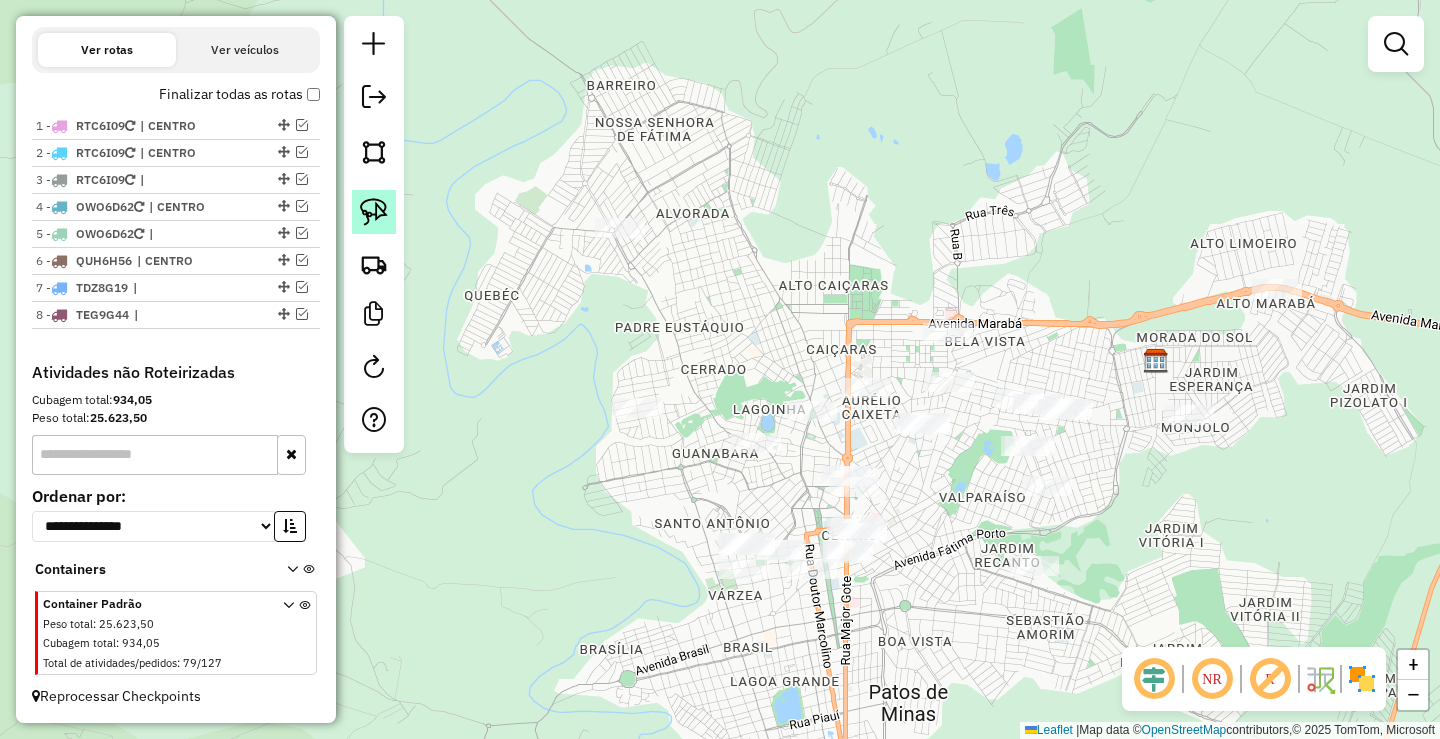 click 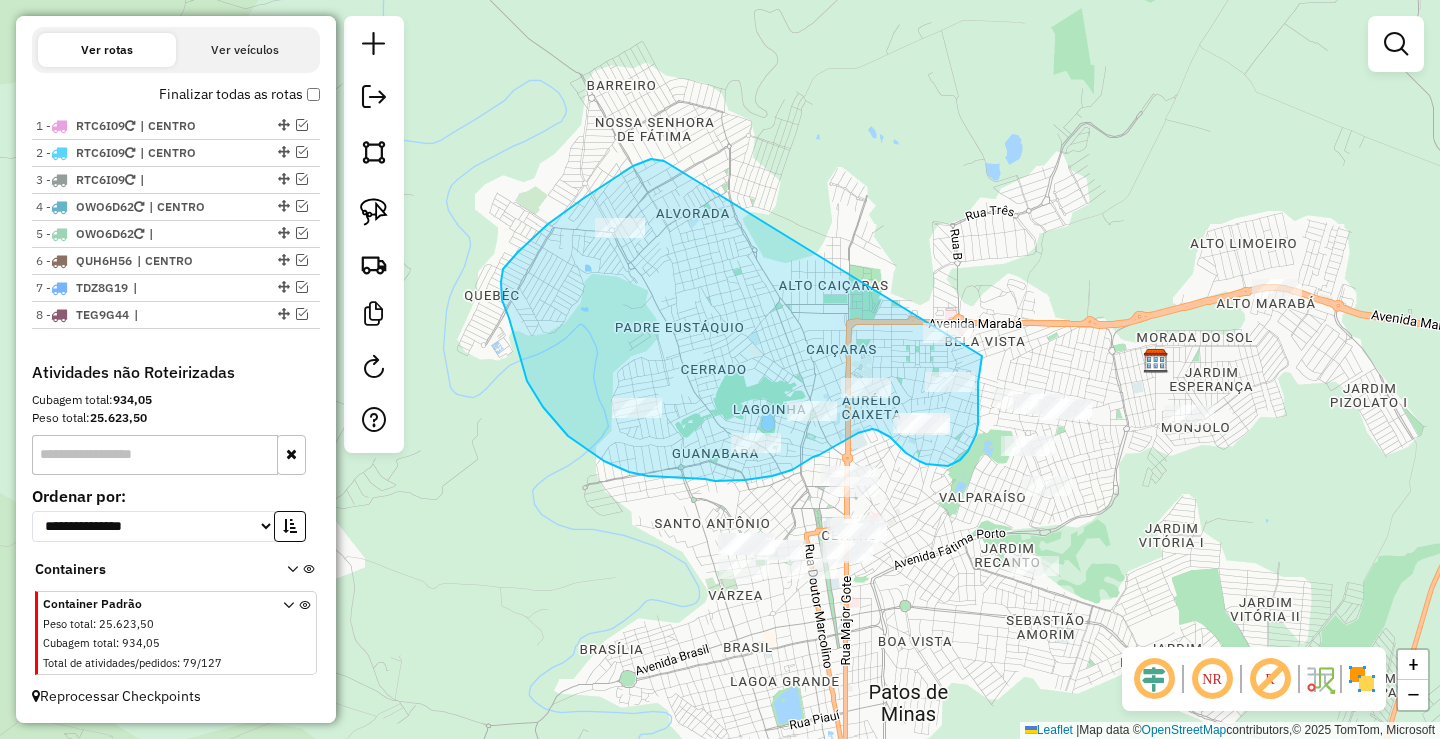 drag, startPoint x: 633, startPoint y: 166, endPoint x: 991, endPoint y: 321, distance: 390.11407 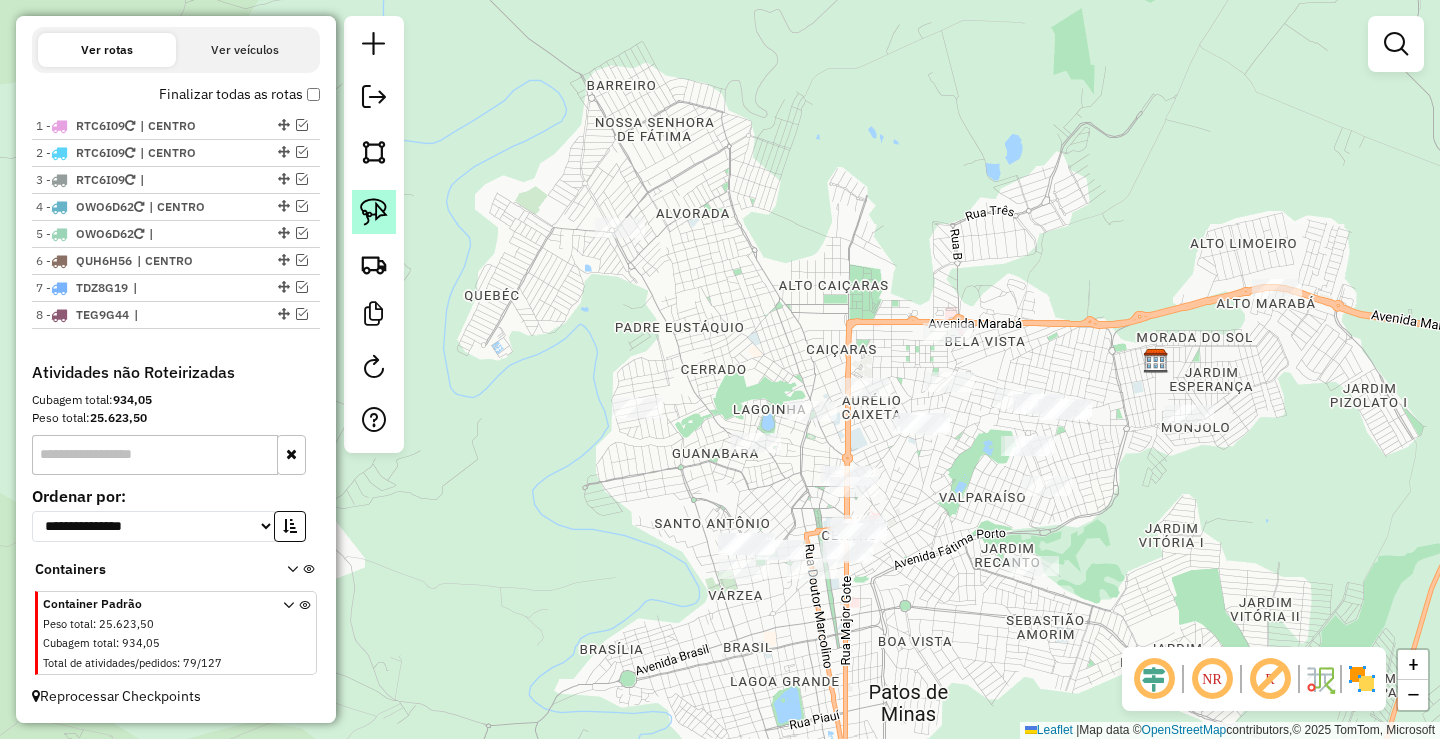 click 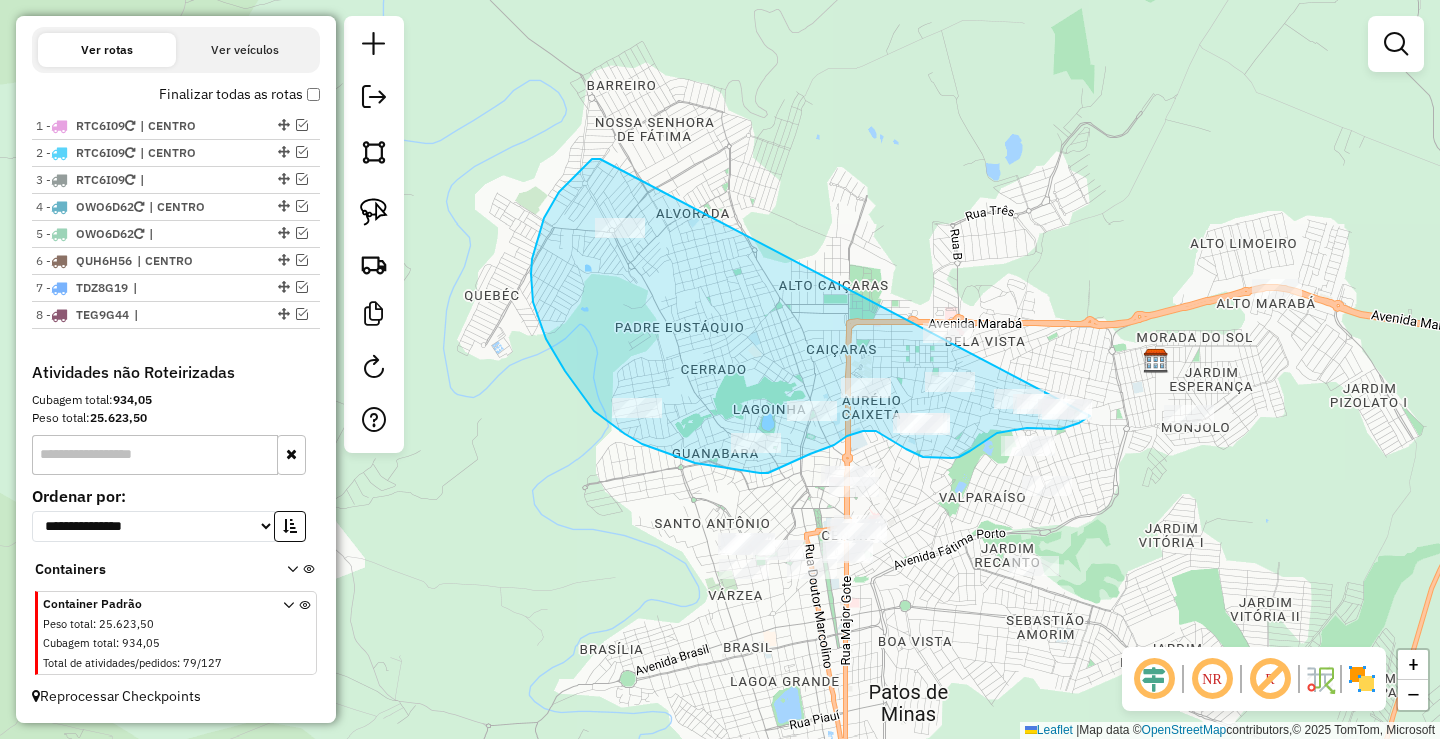 drag, startPoint x: 592, startPoint y: 159, endPoint x: 1110, endPoint y: 347, distance: 551.0608 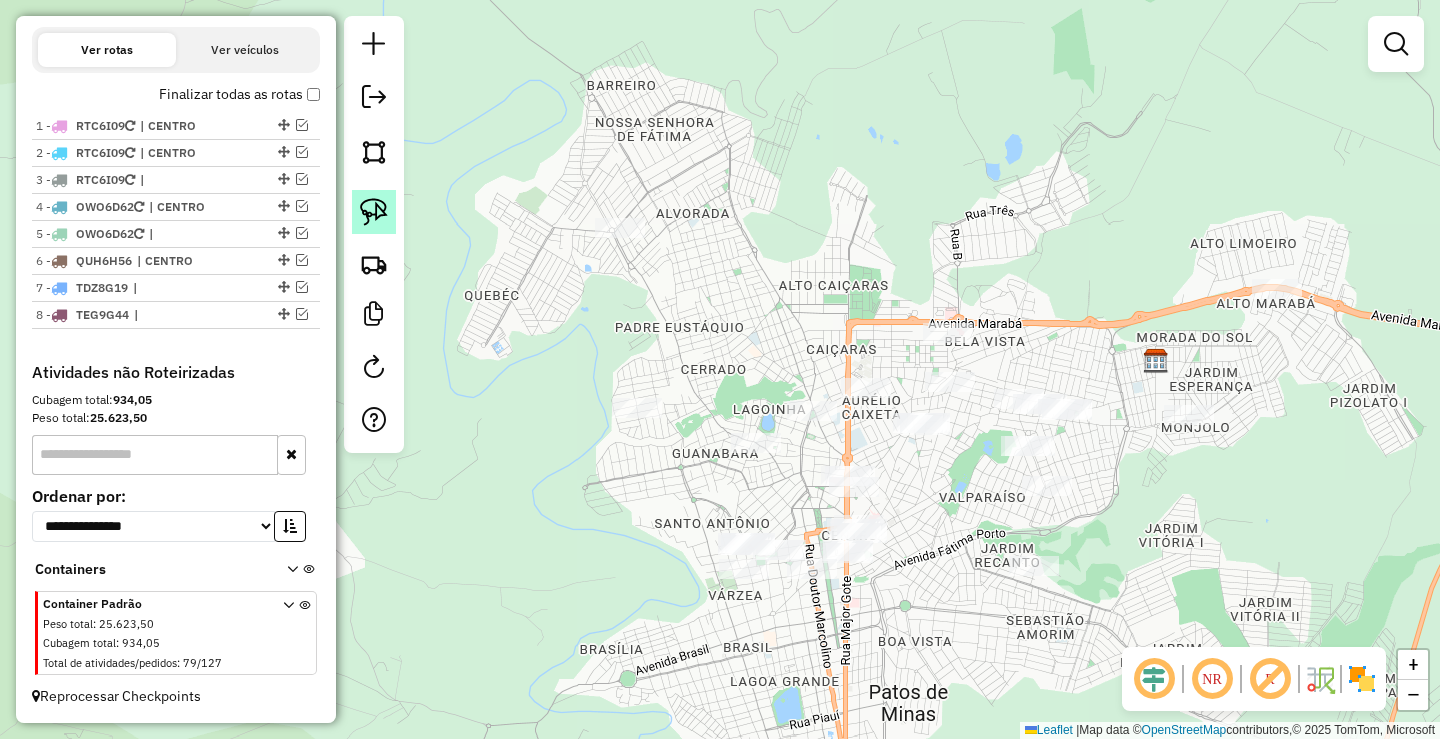 click 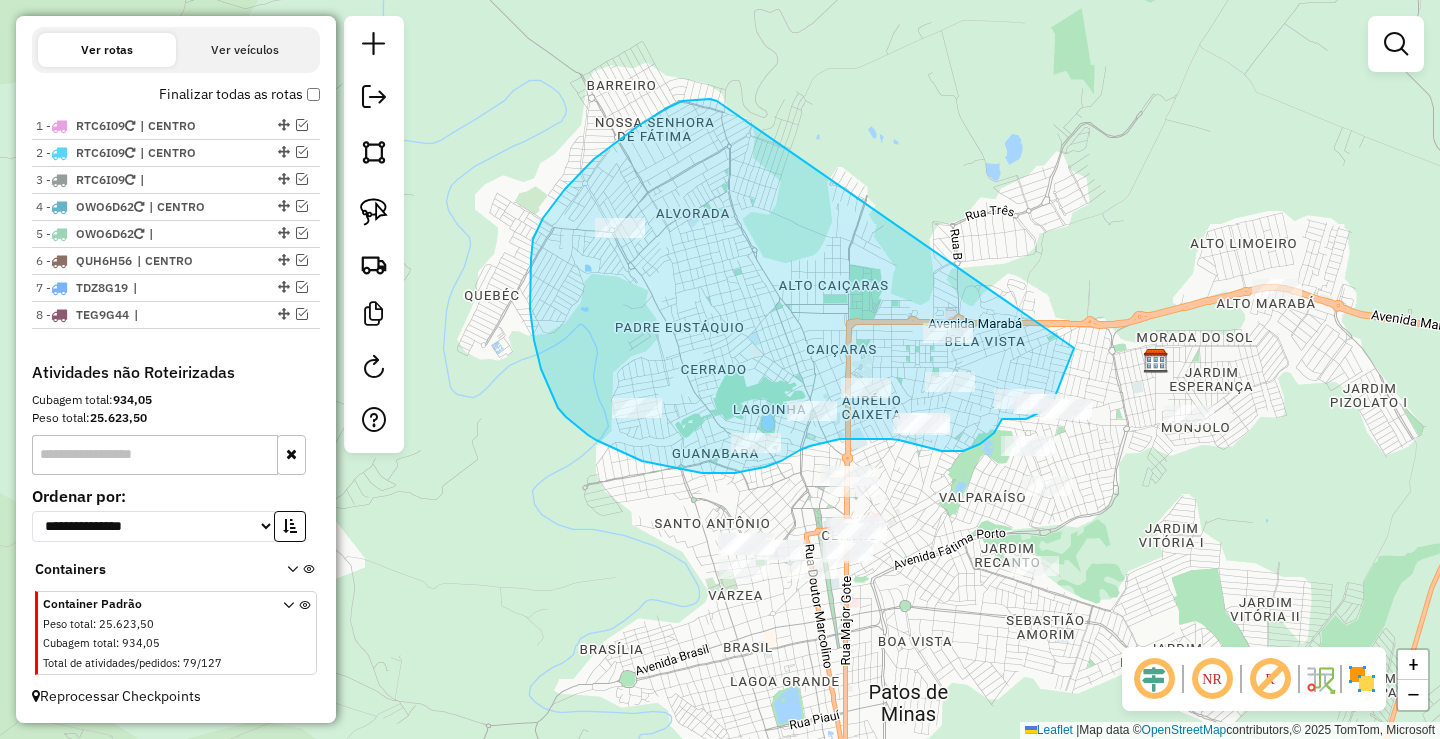 drag, startPoint x: 594, startPoint y: 159, endPoint x: 1087, endPoint y: 315, distance: 517.09283 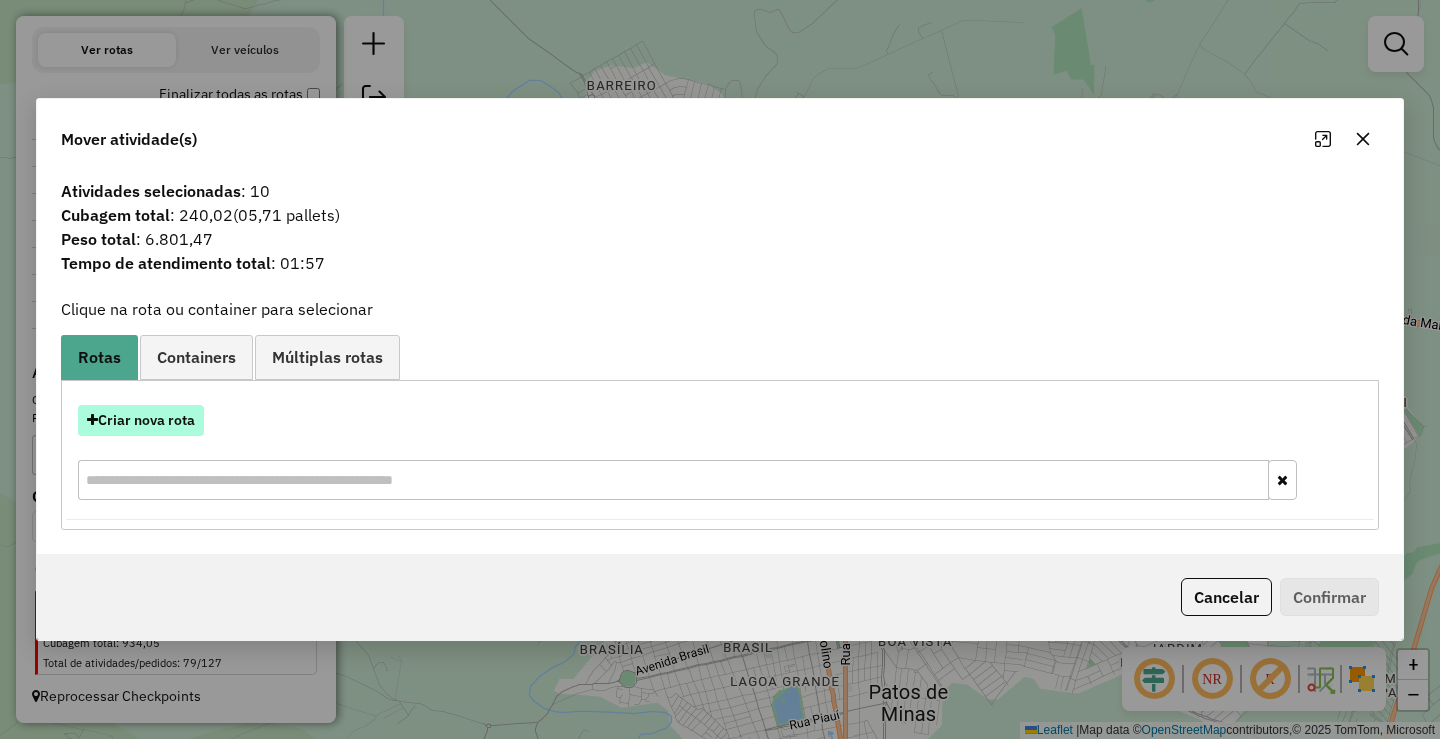 click on "Criar nova rota" at bounding box center (141, 420) 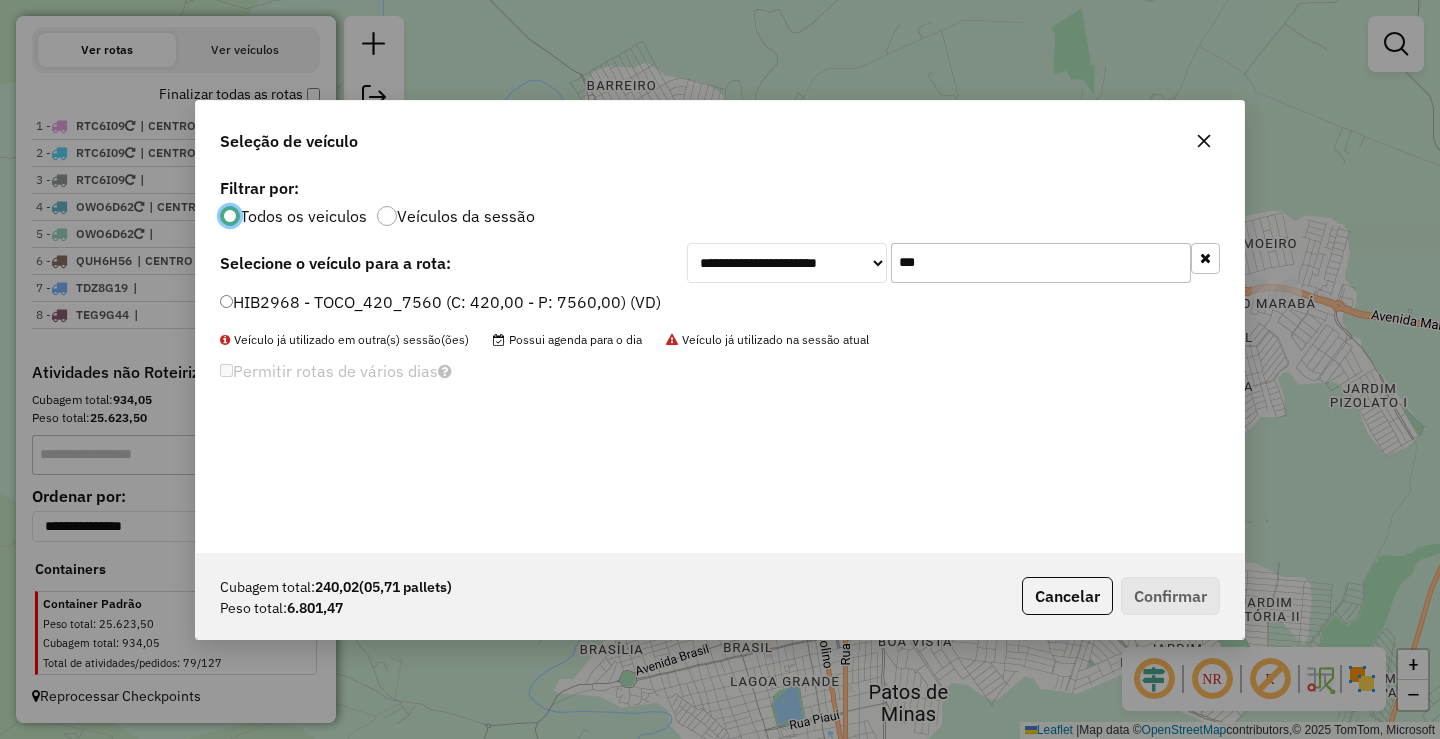 scroll, scrollTop: 11, scrollLeft: 6, axis: both 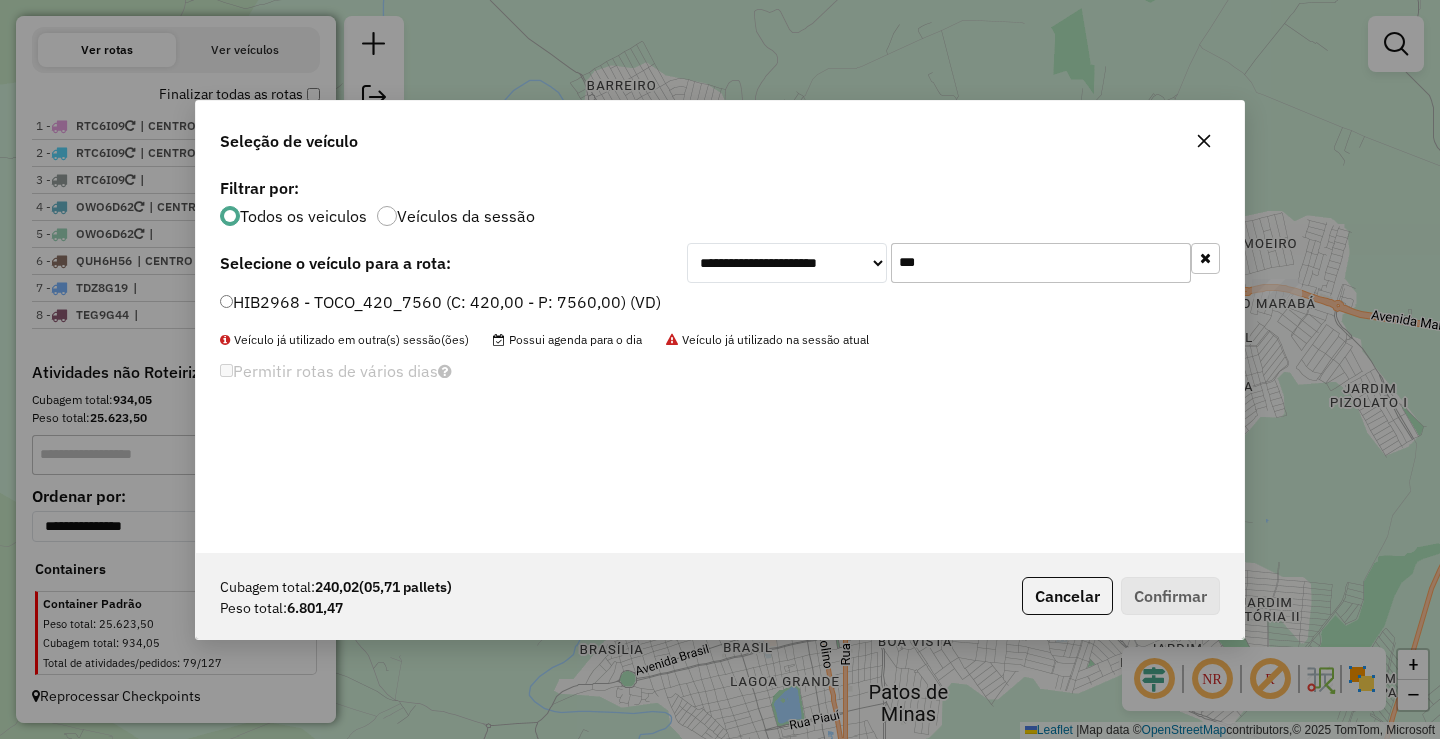 click on "***" 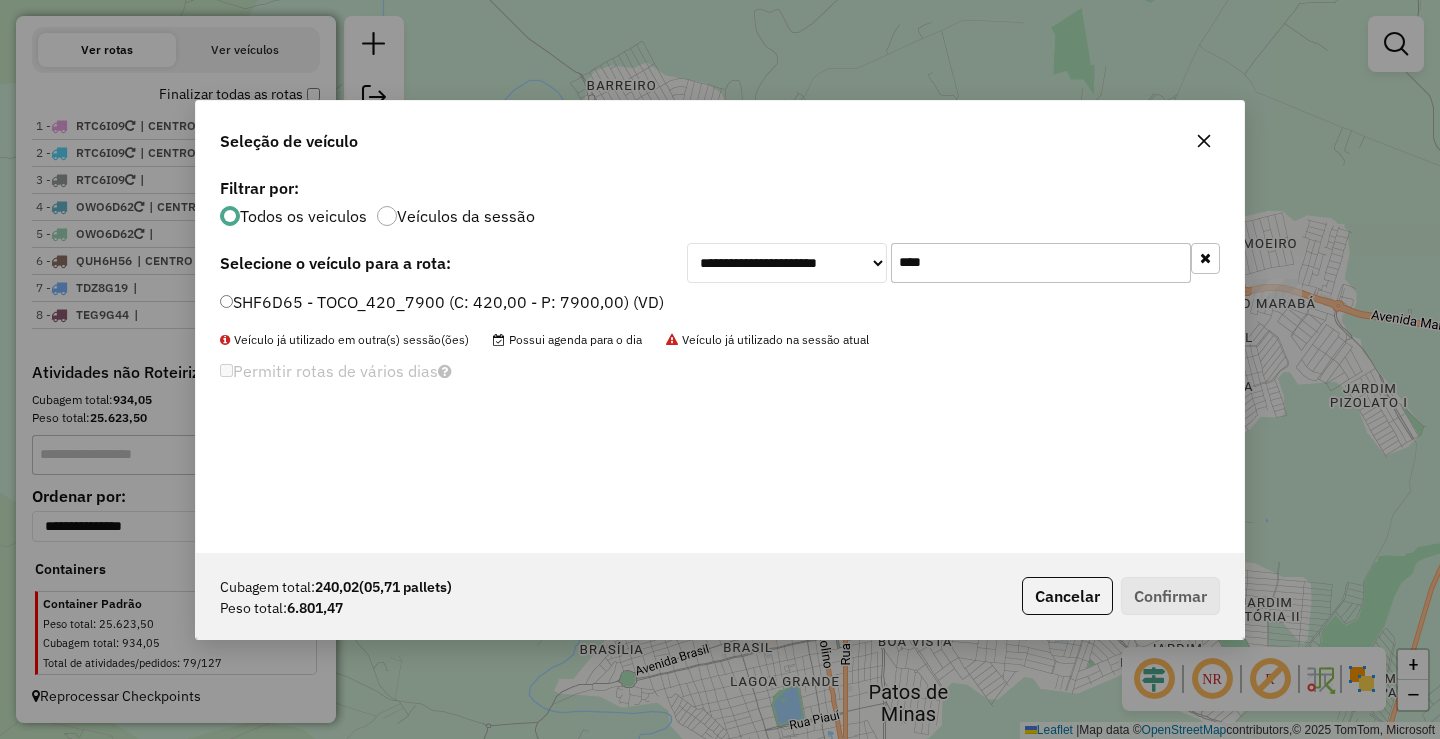 type on "****" 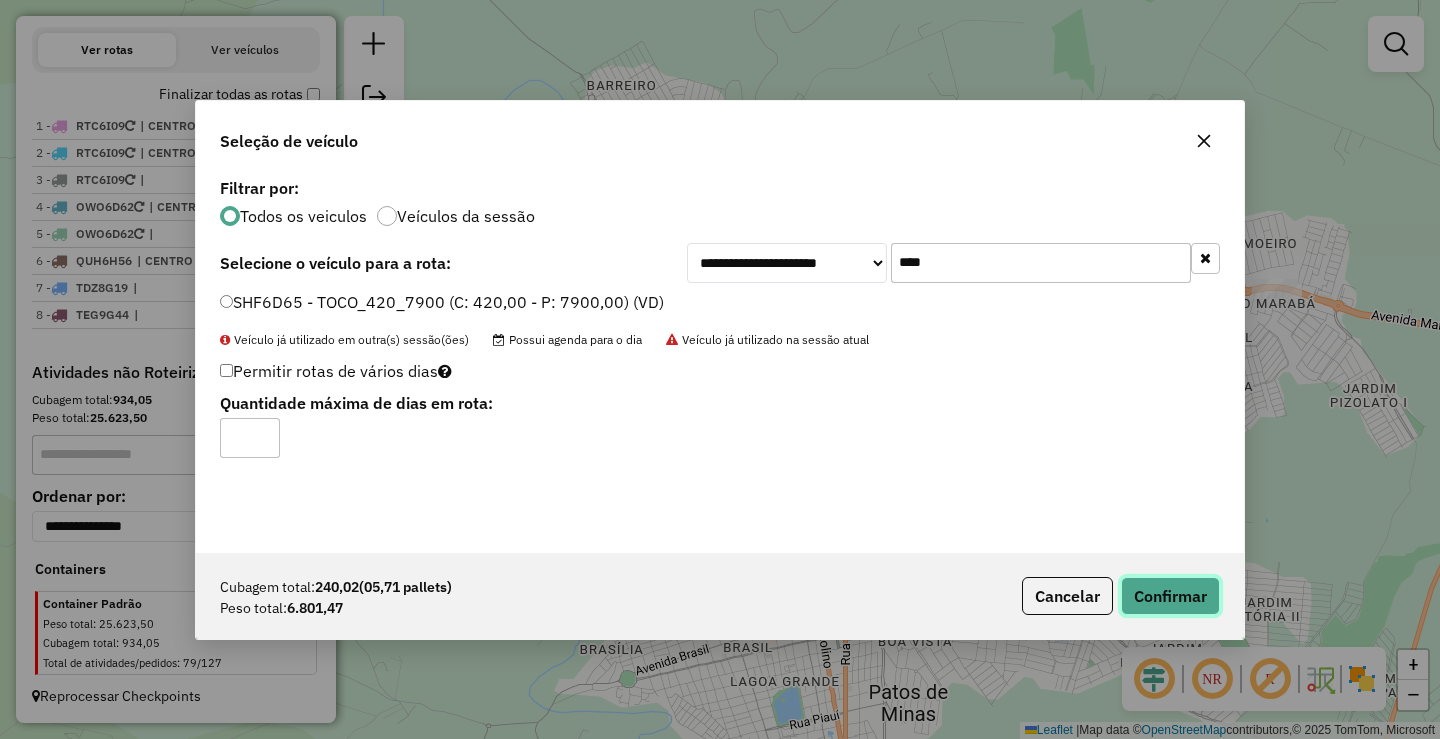 click on "Confirmar" 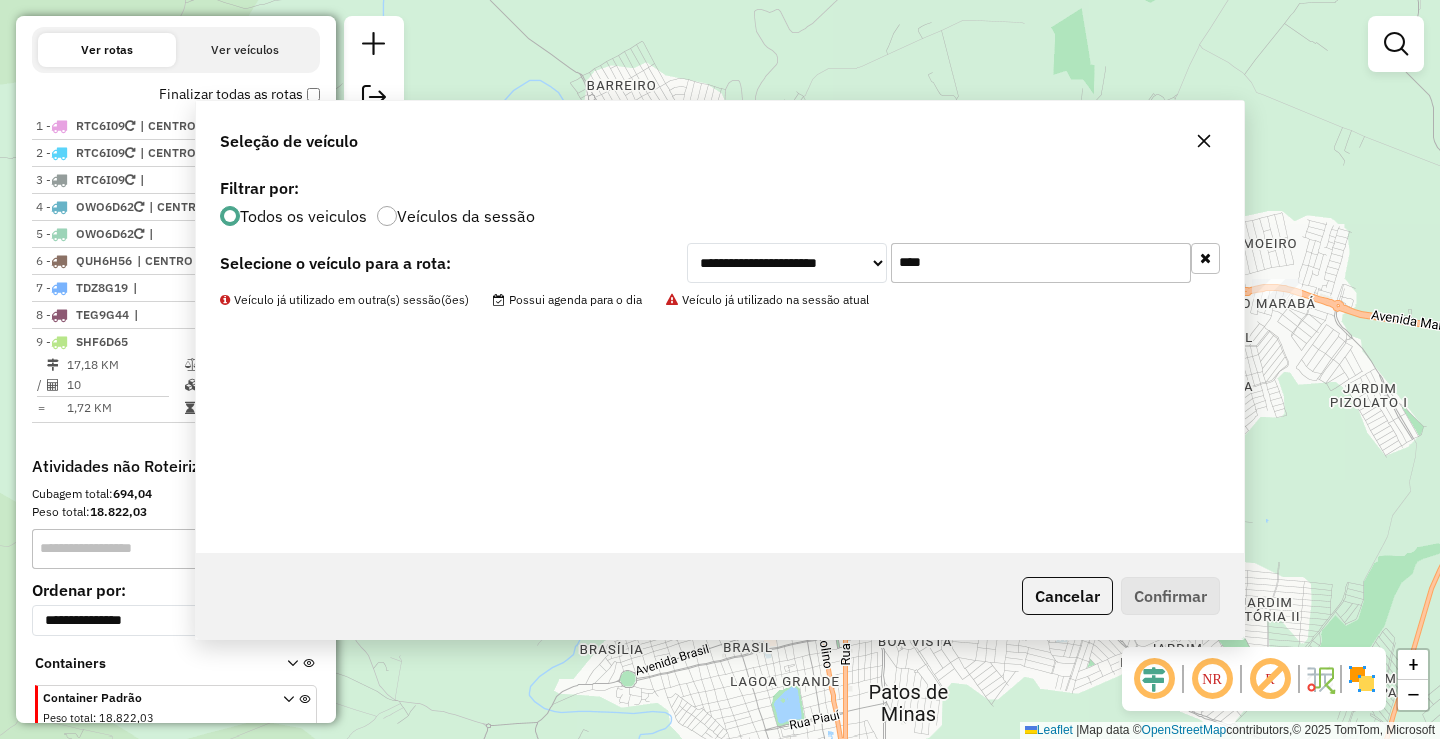scroll, scrollTop: 744, scrollLeft: 0, axis: vertical 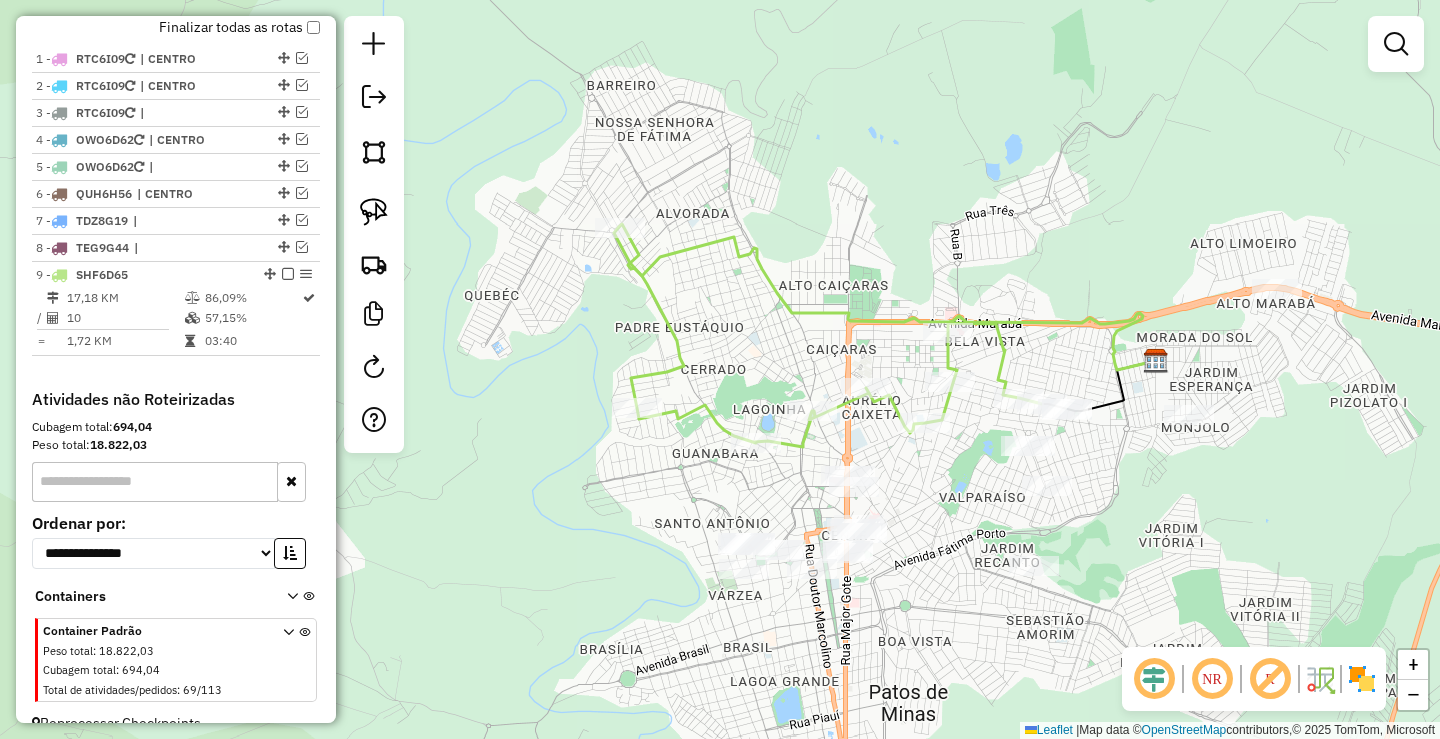 select on "**********" 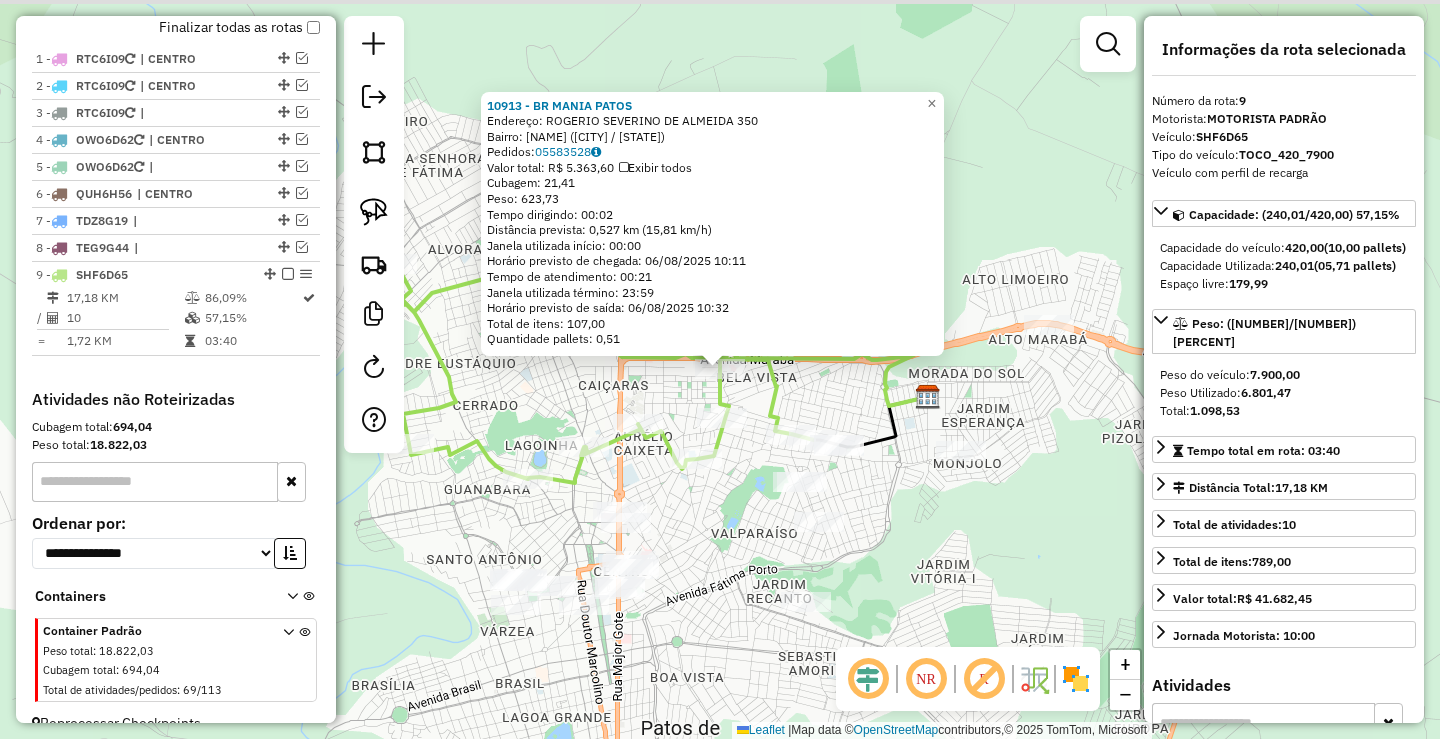 scroll, scrollTop: 771, scrollLeft: 0, axis: vertical 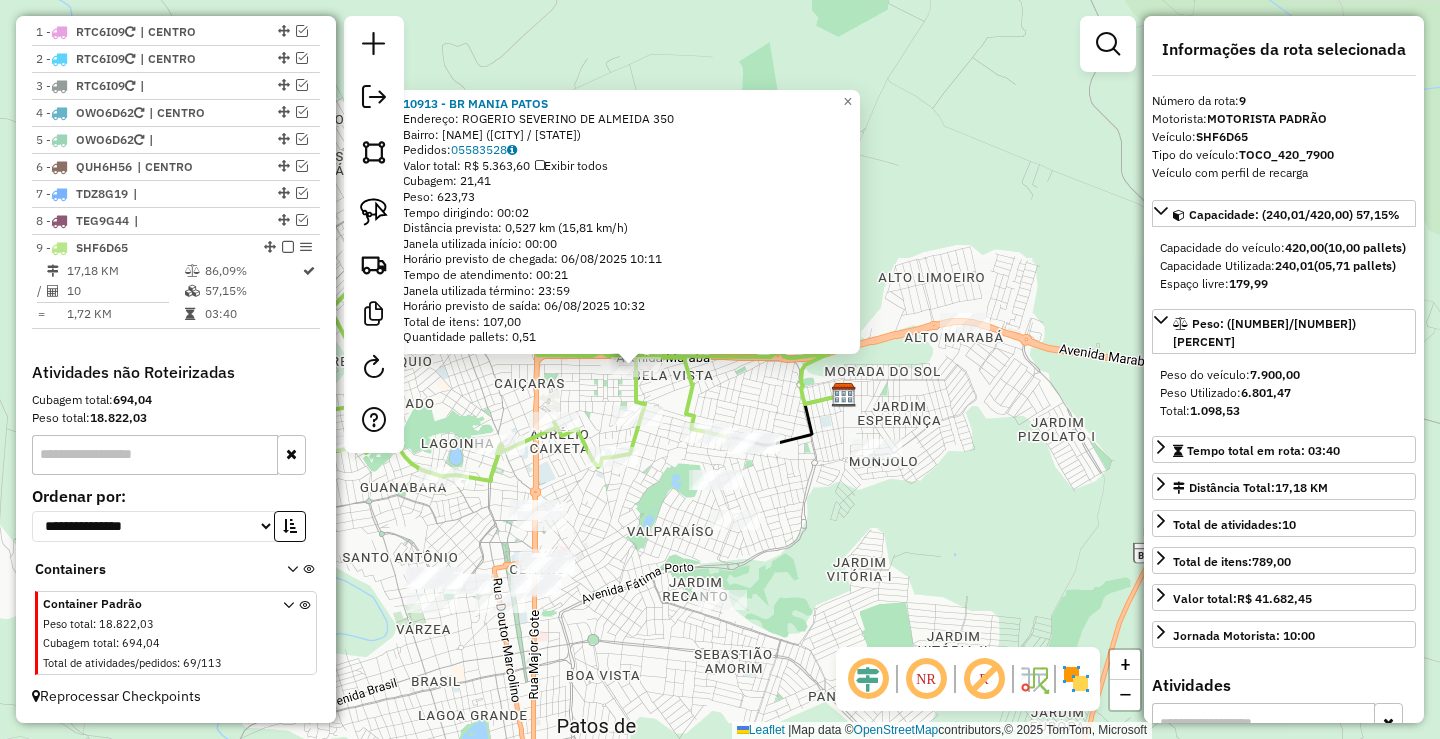 drag, startPoint x: 1002, startPoint y: 382, endPoint x: 862, endPoint y: 393, distance: 140.43147 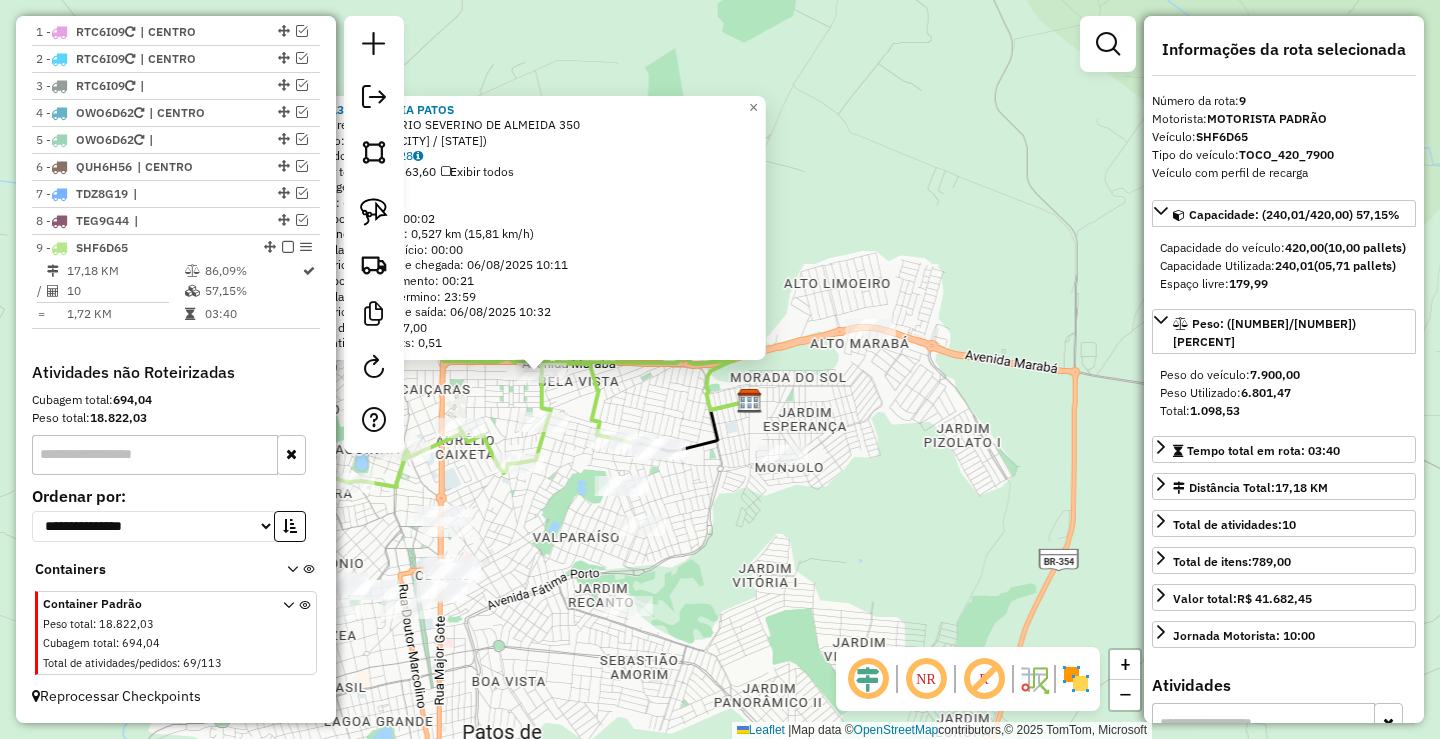 click on "10913 - BR MANIA PATOS  Endereço:  ROGERIO SEVERINO DE ALMEIDA 350   Bairro: BELA VISTA (PATOS DE MINAS / MG)   Pedidos:  05583528   Valor total: R$ 5.363,60   Exibir todos   Cubagem: 21,41  Peso: 623,73  Tempo dirigindo: 00:02   Distância prevista: 0,527 km (15,81 km/h)   Janela utilizada início: 00:00   Horário previsto de chegada: 06/08/2025 10:11   Tempo de atendimento: 00:21   Janela utilizada término: 23:59   Horário previsto de saída: 06/08/2025 10:32   Total de itens: 107,00   Quantidade pallets: 0,51  × Janela de atendimento Grade de atendimento Capacidade Transportadoras Veículos Cliente Pedidos  Rotas Selecione os dias de semana para filtrar as janelas de atendimento  Seg   Ter   Qua   Qui   Sex   Sáb   Dom  Informe o período da janela de atendimento: De: Até:  Filtrar exatamente a janela do cliente  Considerar janela de atendimento padrão  Selecione os dias de semana para filtrar as grades de atendimento  Seg   Ter   Qua   Qui   Sex   Sáb   Dom   Peso mínimo:   Peso máximo:   De:" 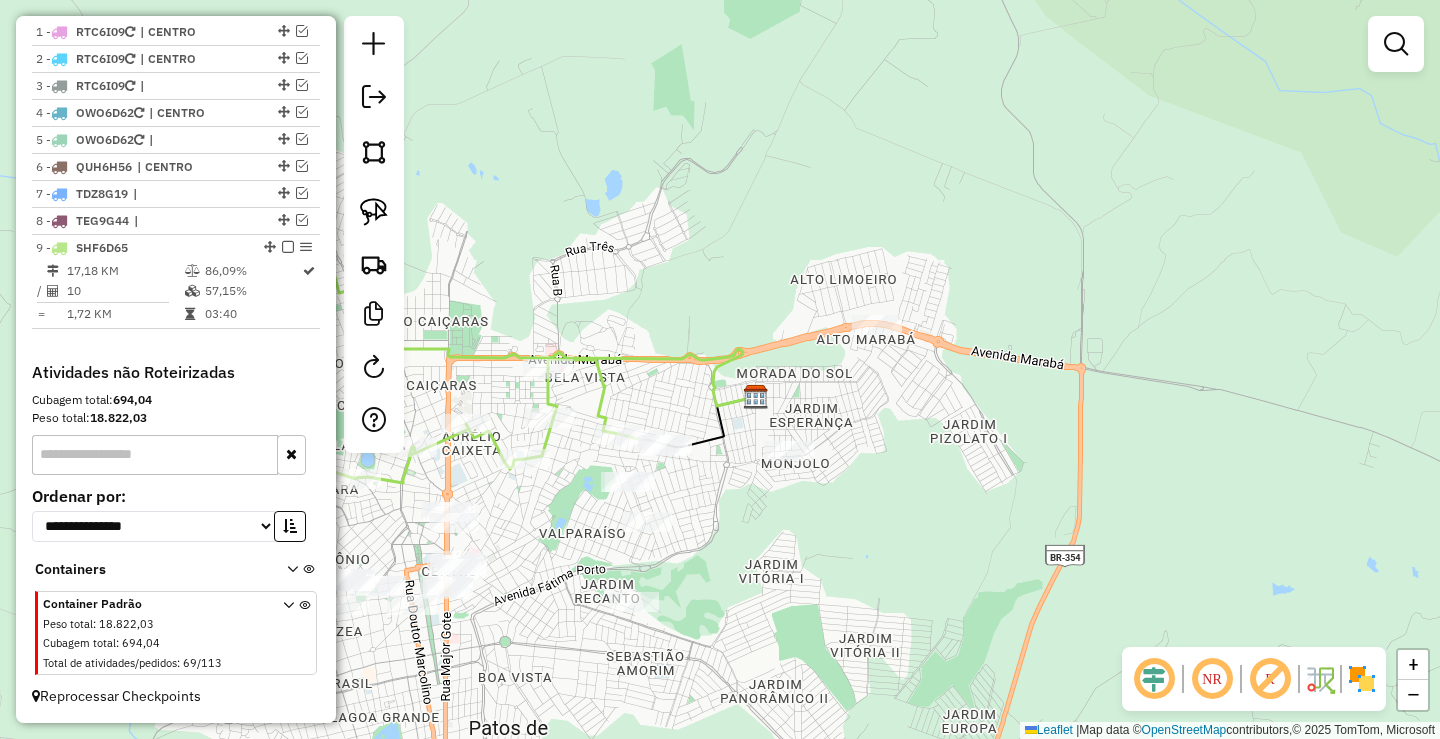 drag, startPoint x: 765, startPoint y: 416, endPoint x: 729, endPoint y: 355, distance: 70.83079 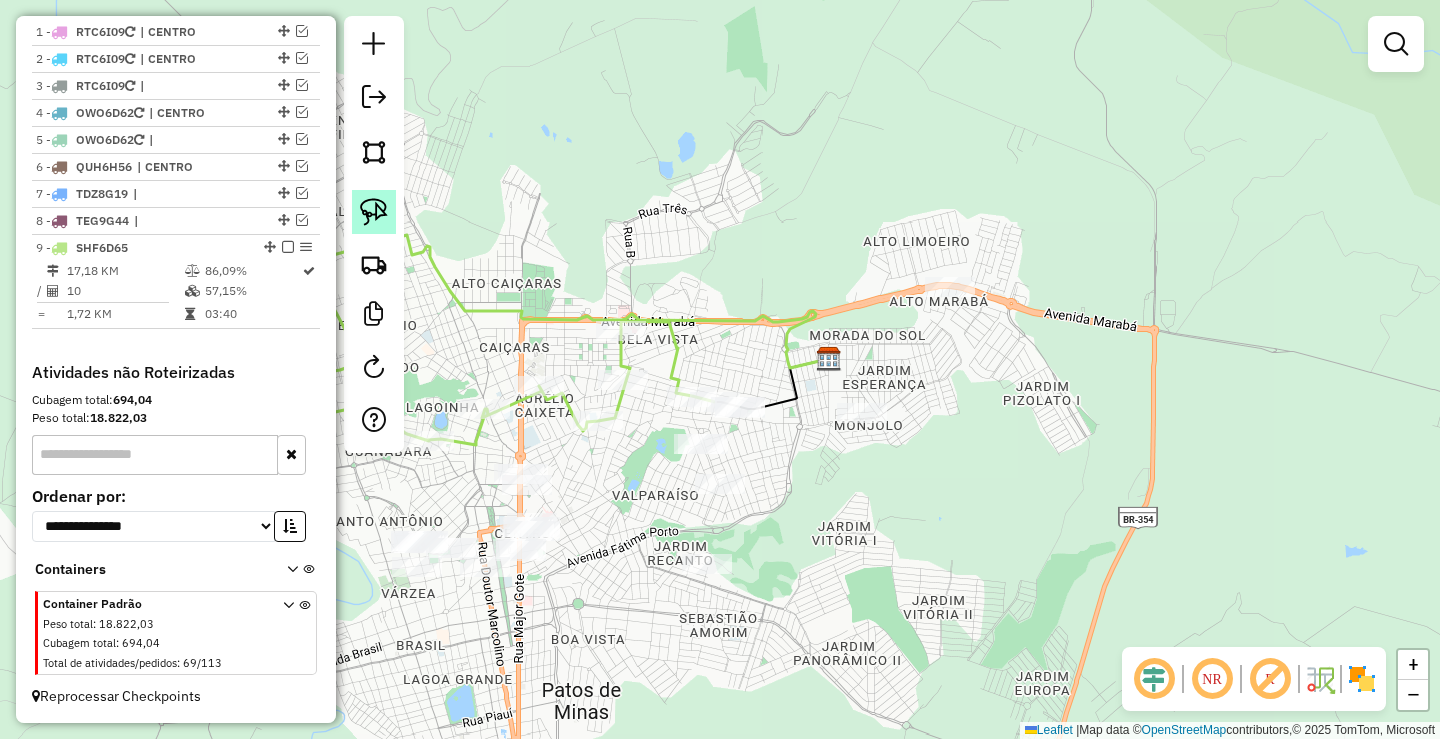 click 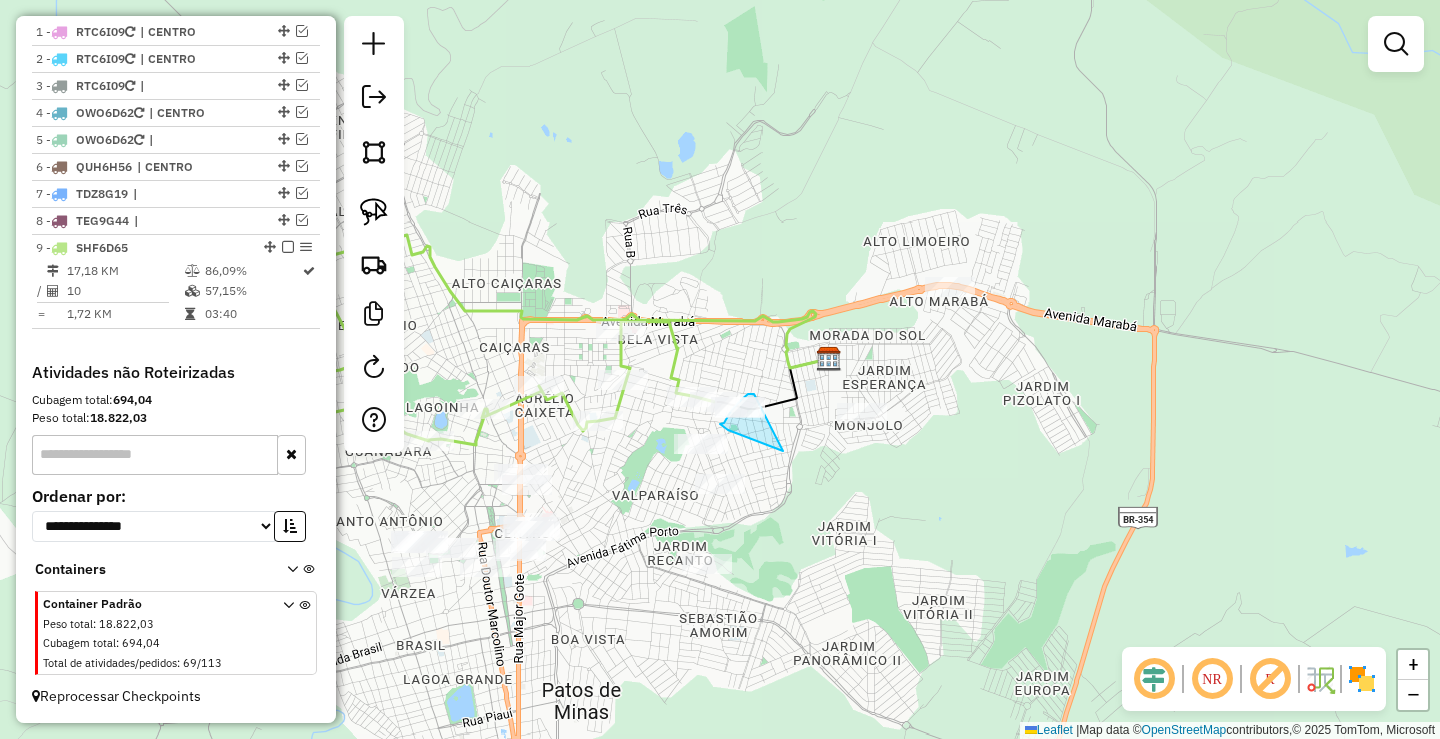 drag, startPoint x: 755, startPoint y: 440, endPoint x: 763, endPoint y: 394, distance: 46.69047 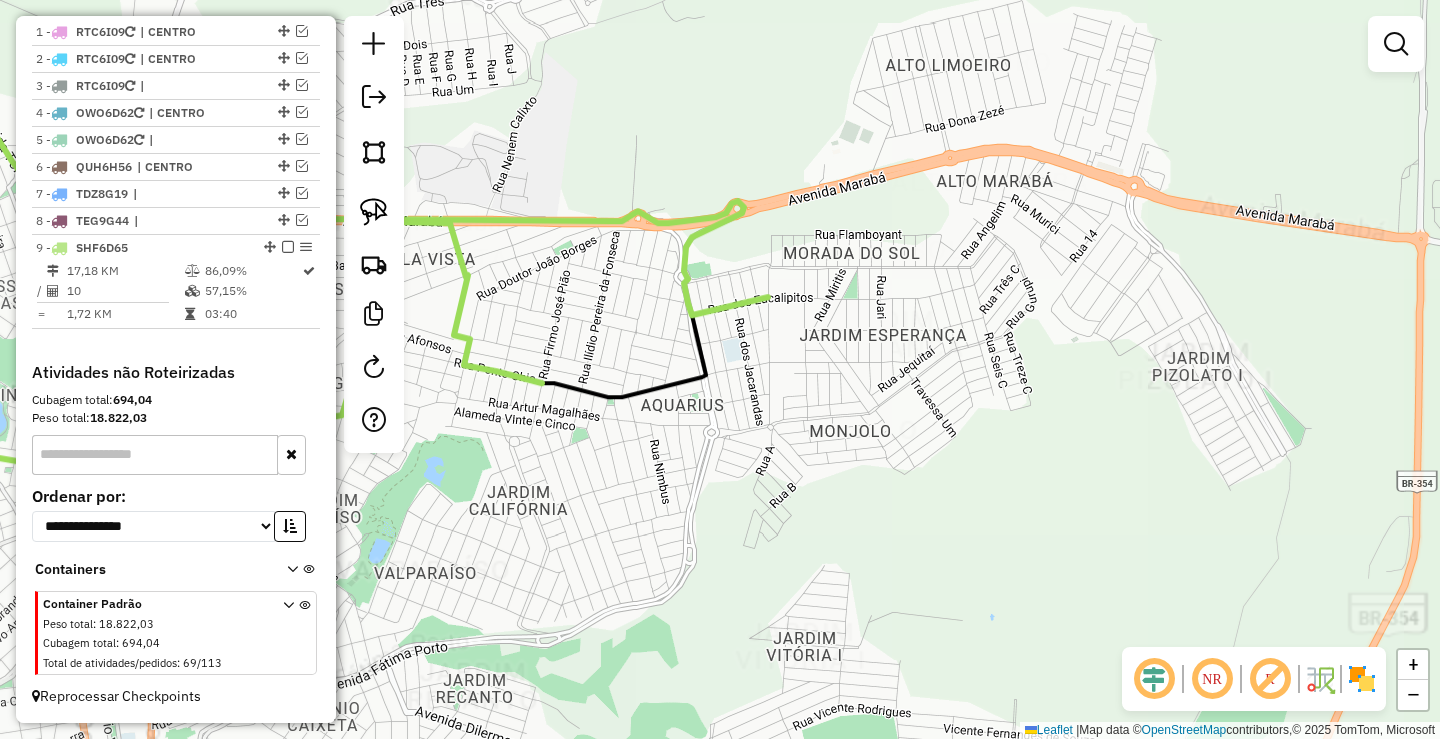 click on "Janela de atendimento Grade de atendimento Capacidade Transportadoras Veículos Cliente Pedidos  Rotas Selecione os dias de semana para filtrar as janelas de atendimento  Seg   Ter   Qua   Qui   Sex   Sáb   Dom  Informe o período da janela de atendimento: De: Até:  Filtrar exatamente a janela do cliente  Considerar janela de atendimento padrão  Selecione os dias de semana para filtrar as grades de atendimento  Seg   Ter   Qua   Qui   Sex   Sáb   Dom   Considerar clientes sem dia de atendimento cadastrado  Clientes fora do dia de atendimento selecionado Filtrar as atividades entre os valores definidos abaixo:  Peso mínimo:   Peso máximo:   Cubagem mínima:   Cubagem máxima:   De:   Até:  Filtrar as atividades entre o tempo de atendimento definido abaixo:  De:   Até:   Considerar capacidade total dos clientes não roteirizados Transportadora: Selecione um ou mais itens Tipo de veículo: Selecione um ou mais itens Veículo: Selecione um ou mais itens Motorista: Selecione um ou mais itens Nome: Rótulo:" 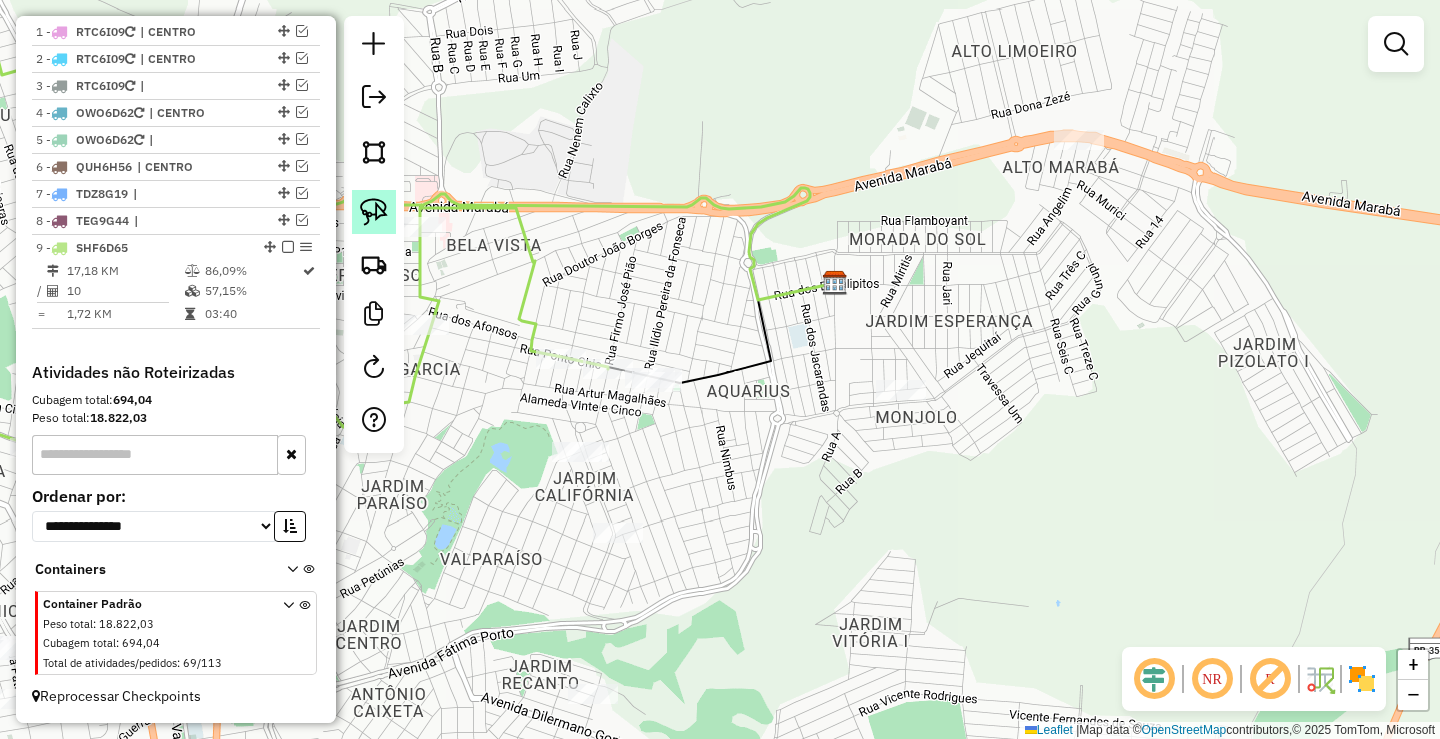 click 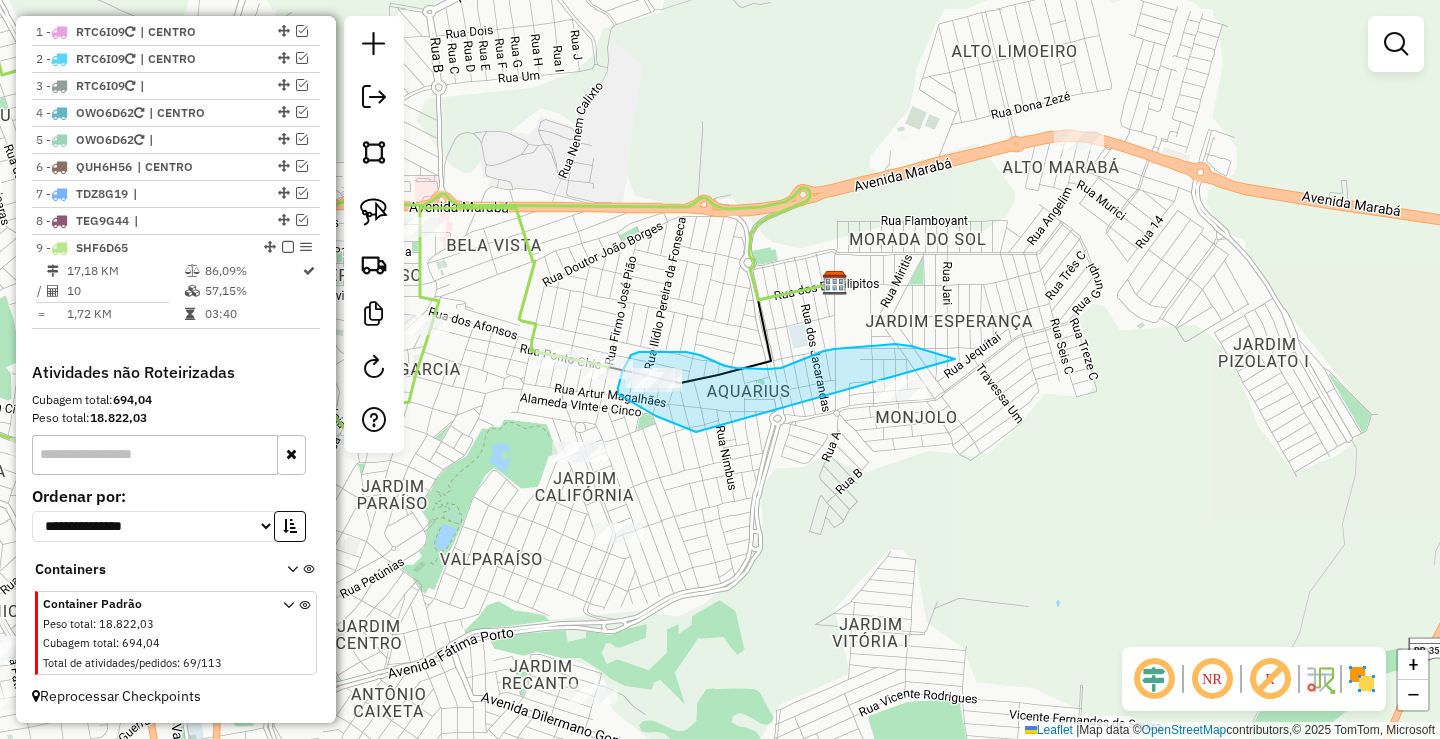 drag, startPoint x: 621, startPoint y: 395, endPoint x: 970, endPoint y: 423, distance: 350.1214 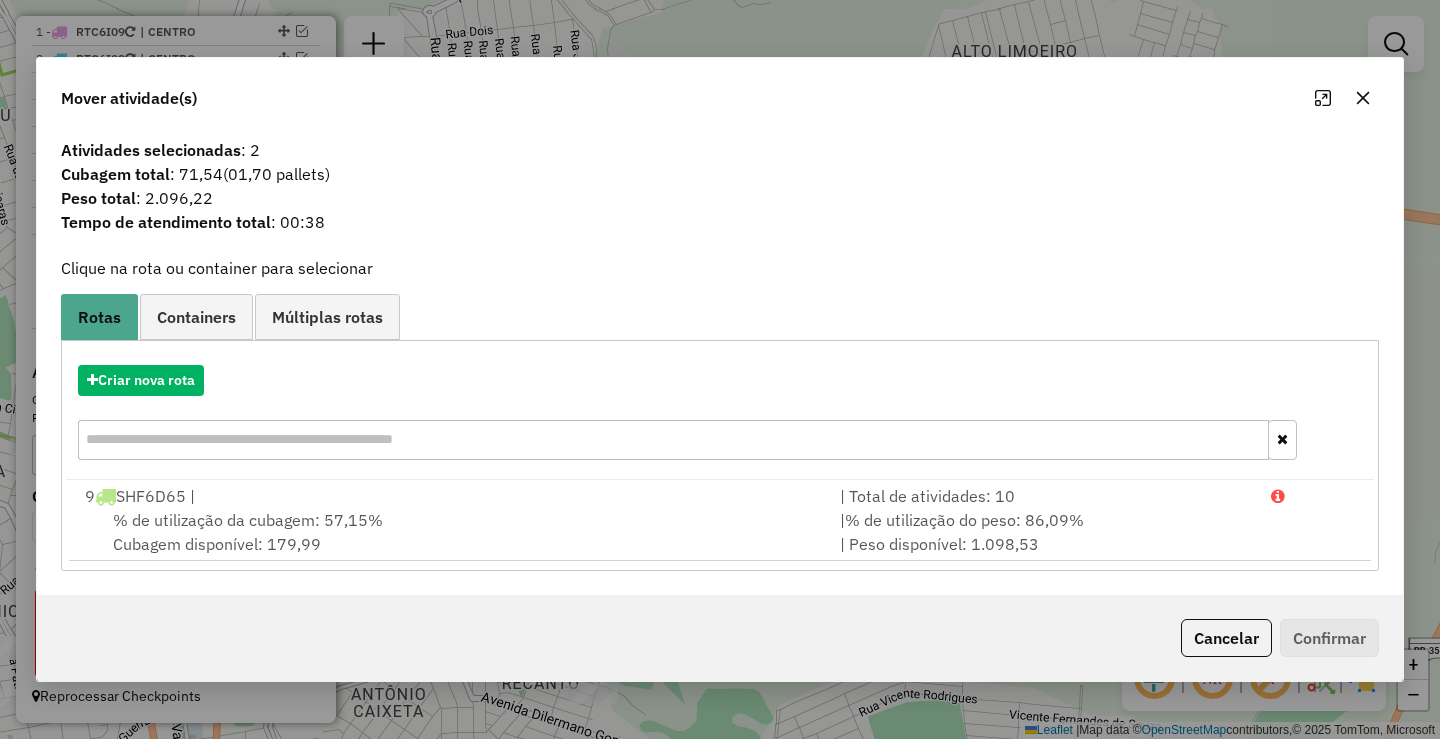 click 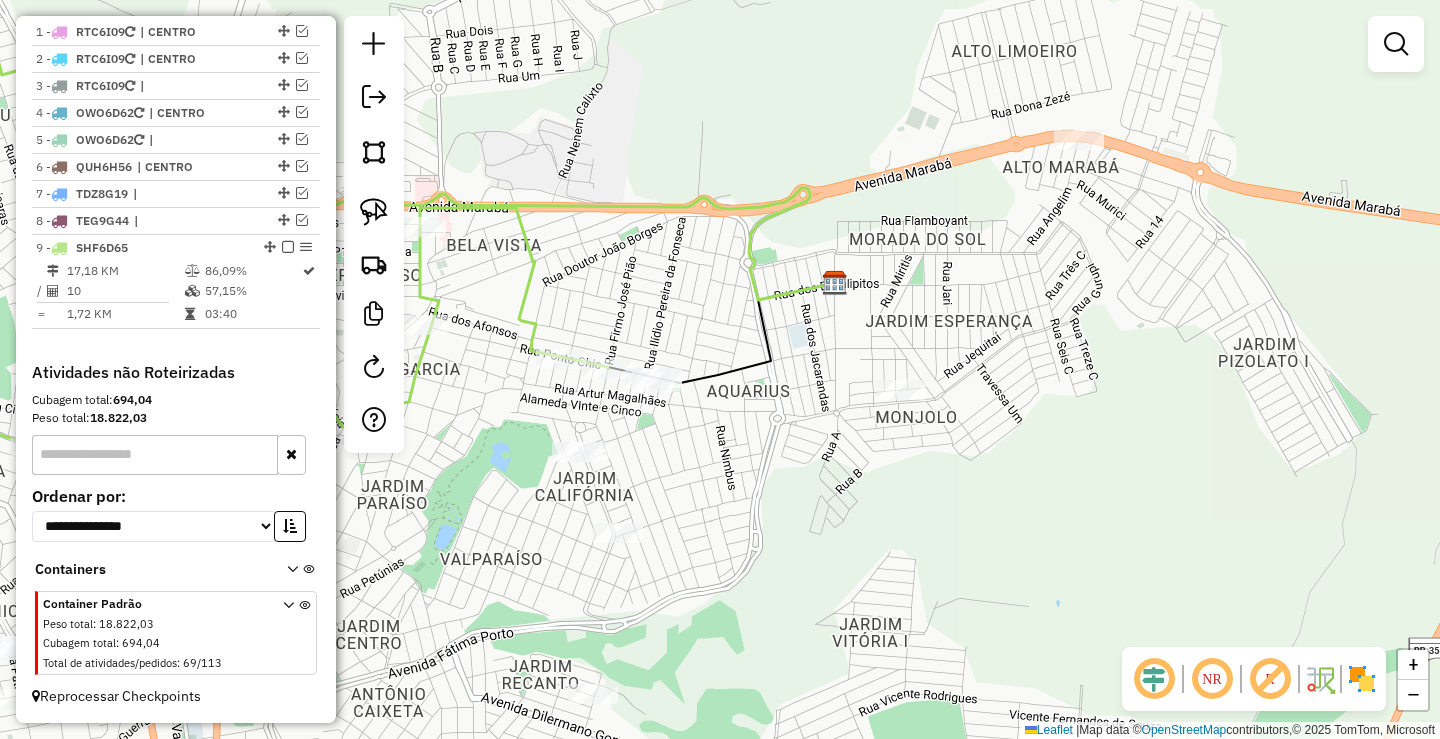 click 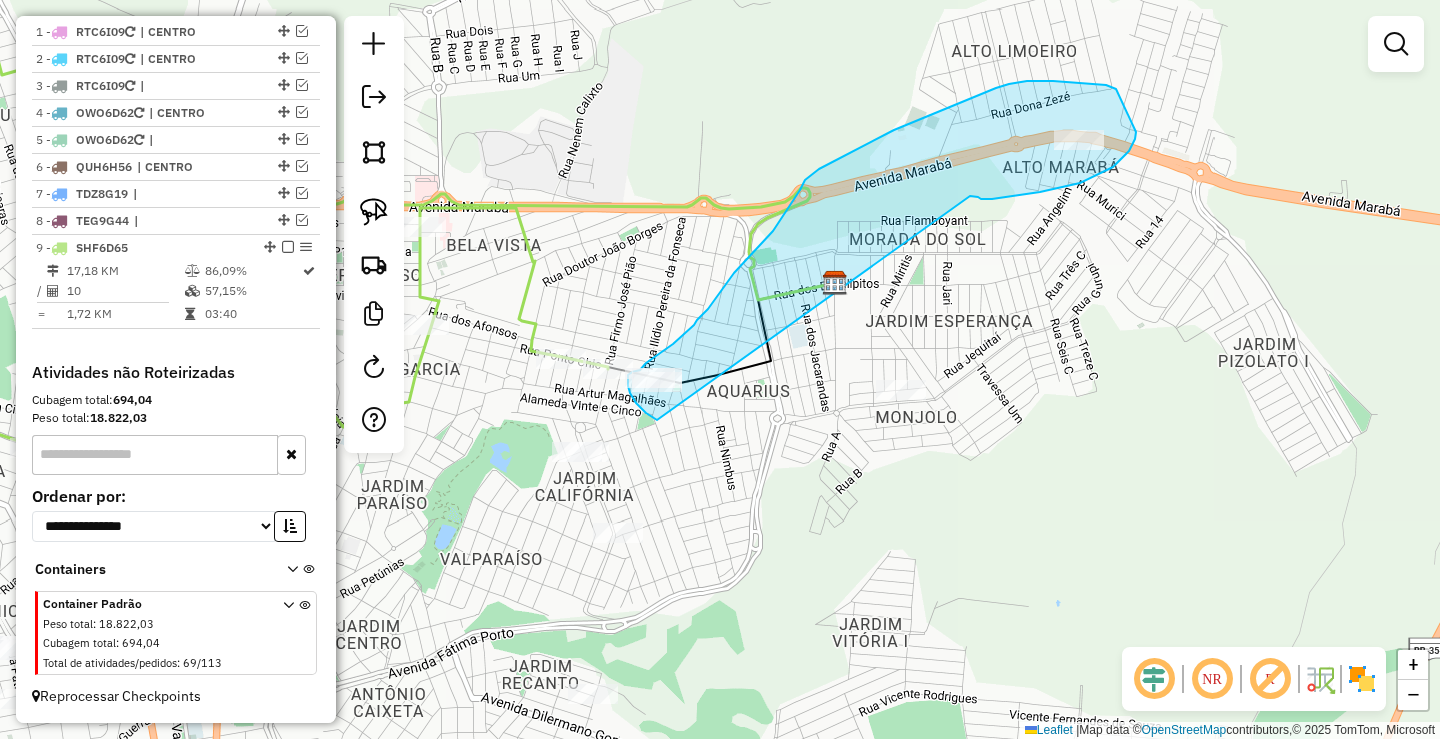 drag, startPoint x: 988, startPoint y: 199, endPoint x: 665, endPoint y: 424, distance: 393.64197 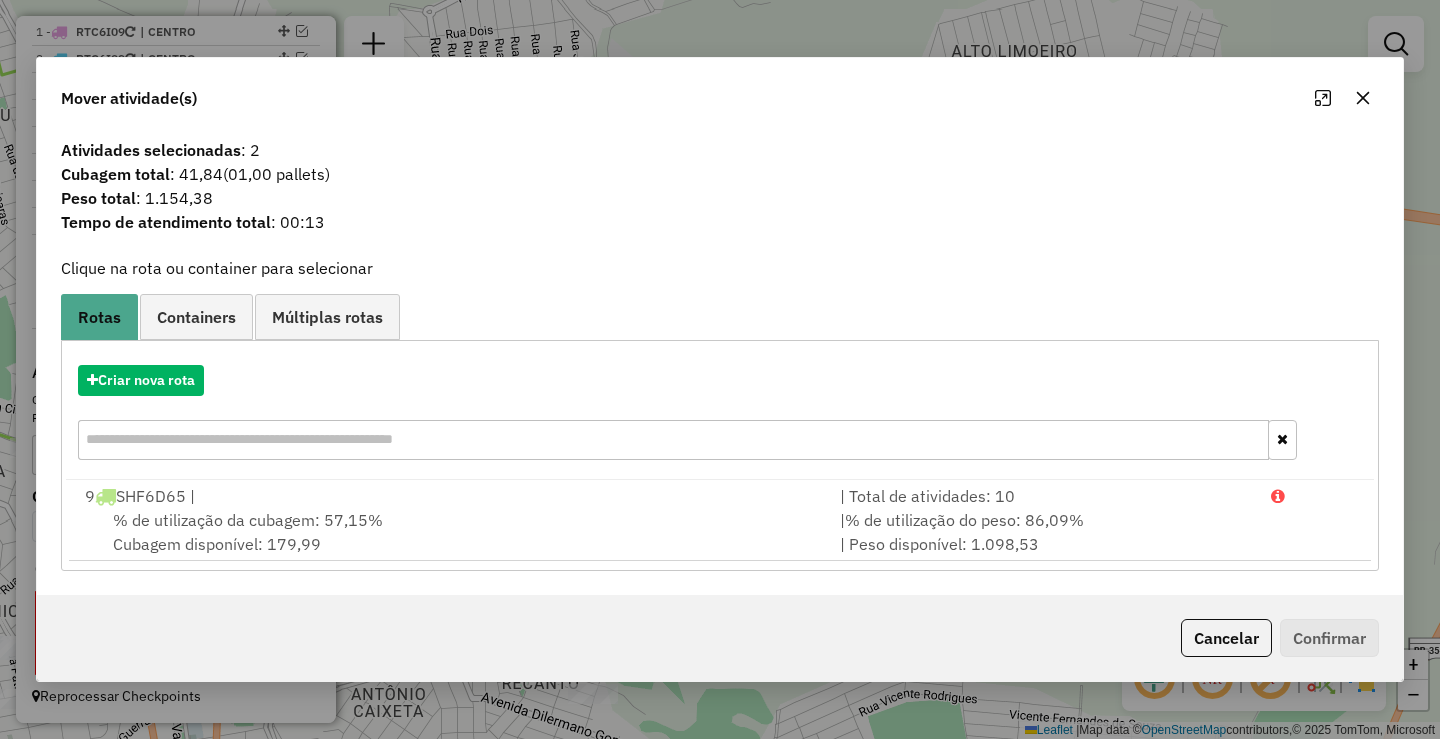 click 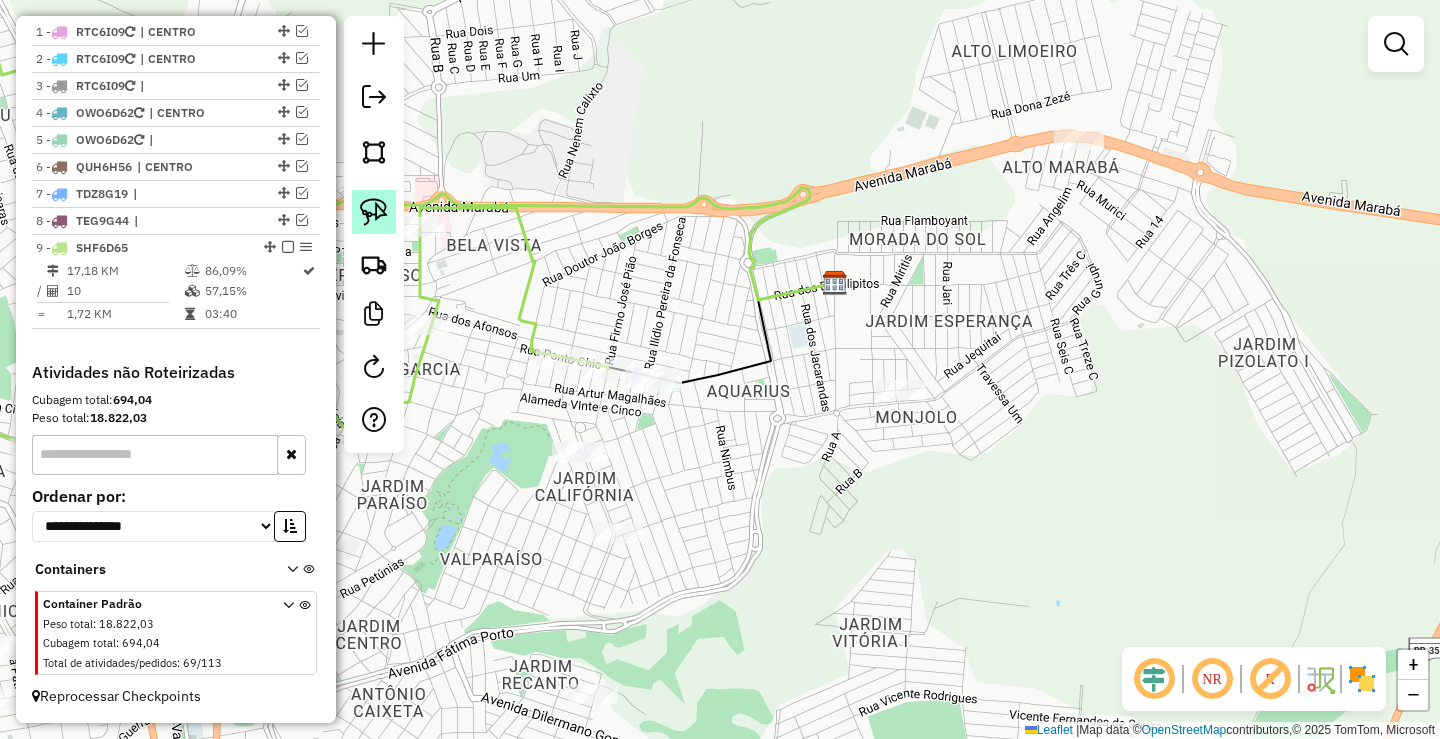 click 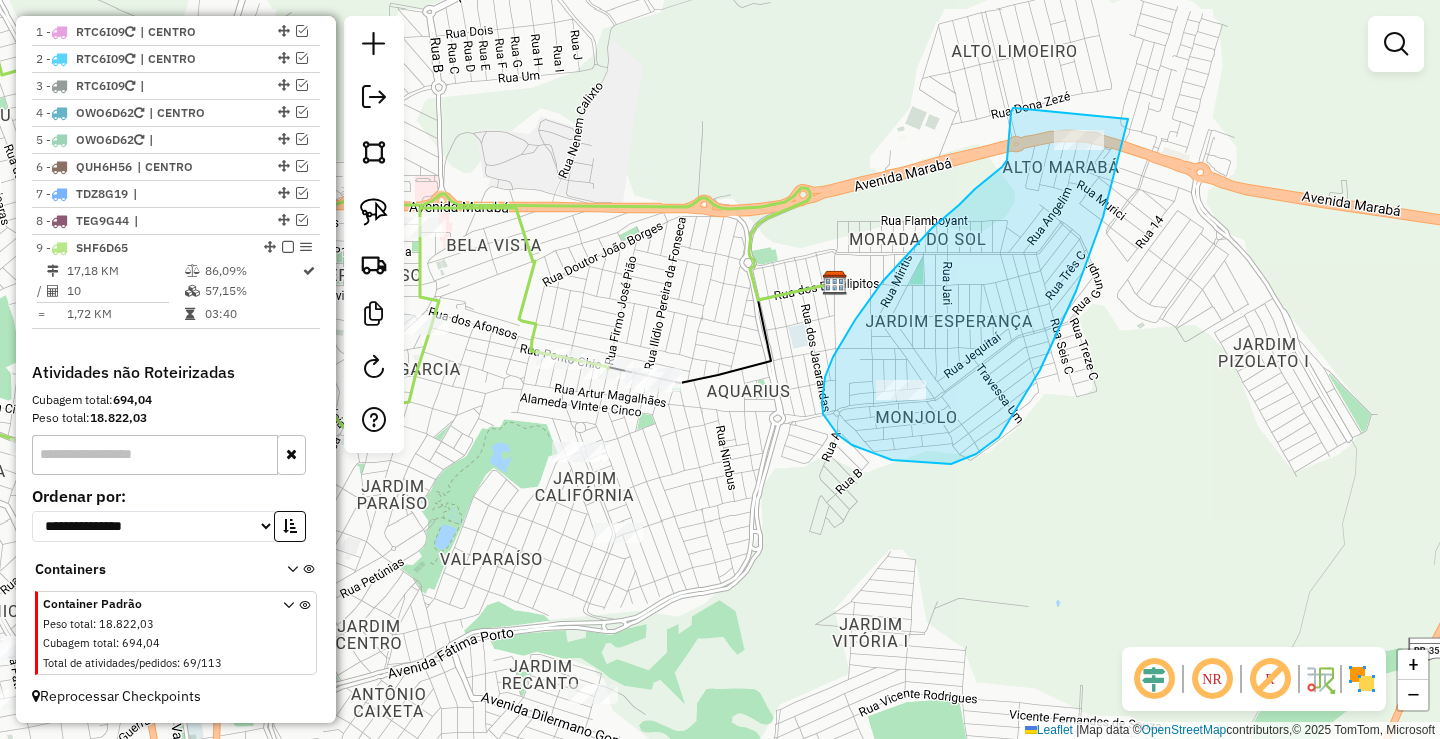 drag, startPoint x: 1015, startPoint y: 108, endPoint x: 1146, endPoint y: 29, distance: 152.97713 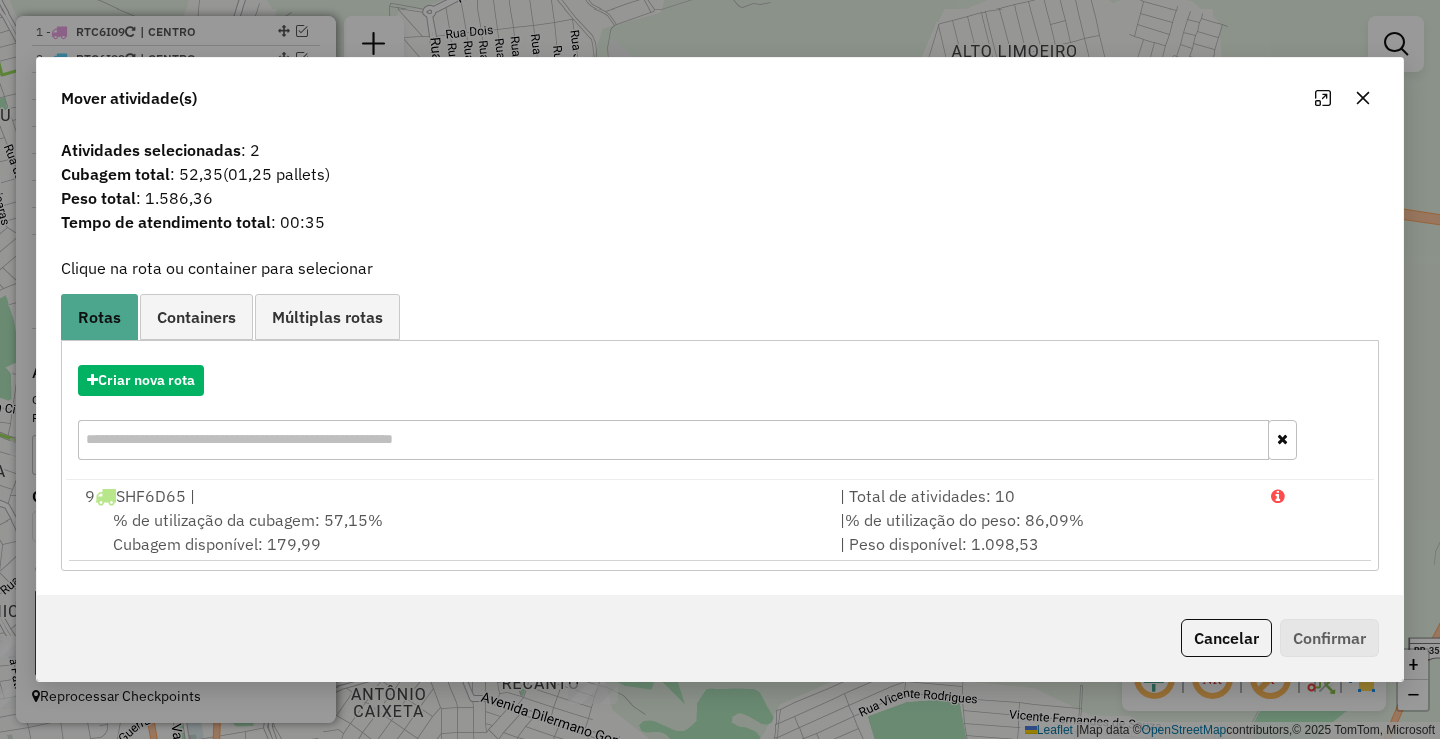 click 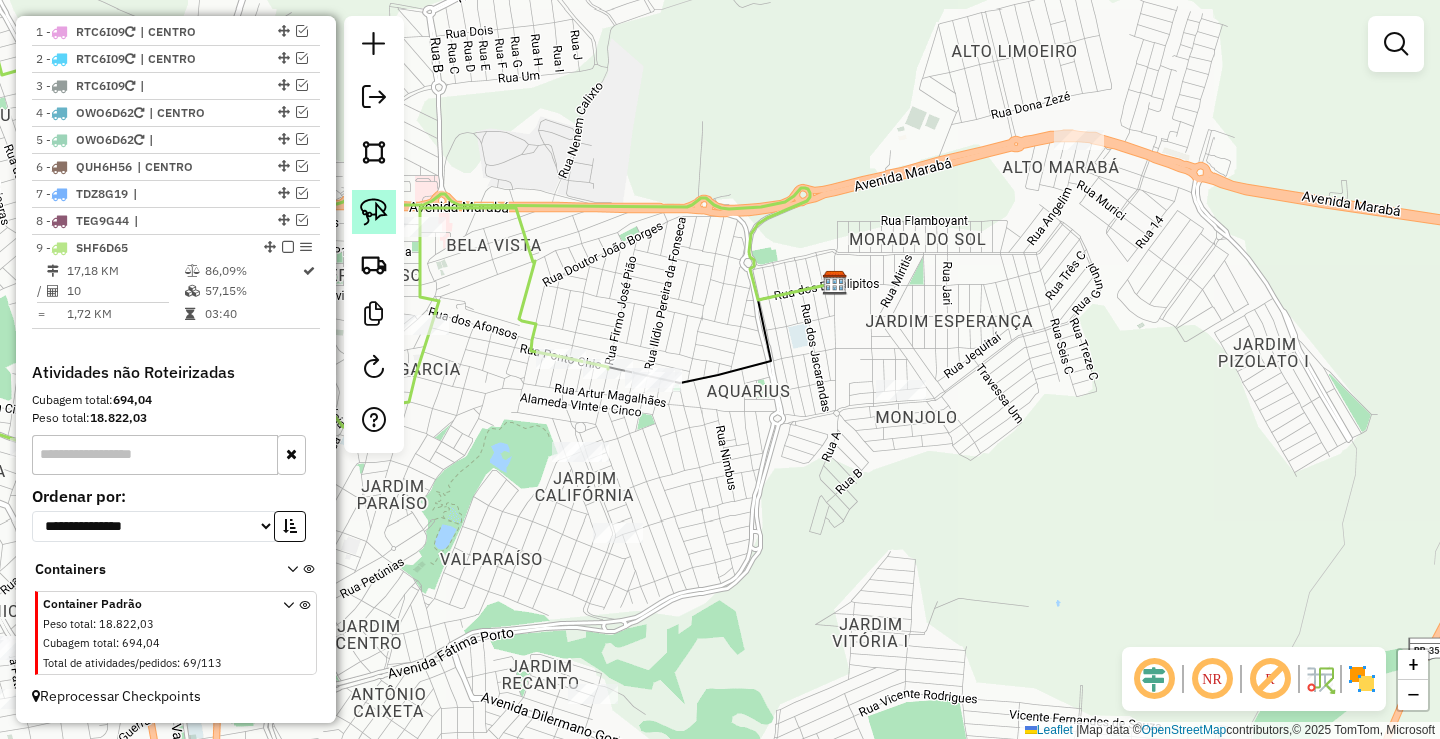 click 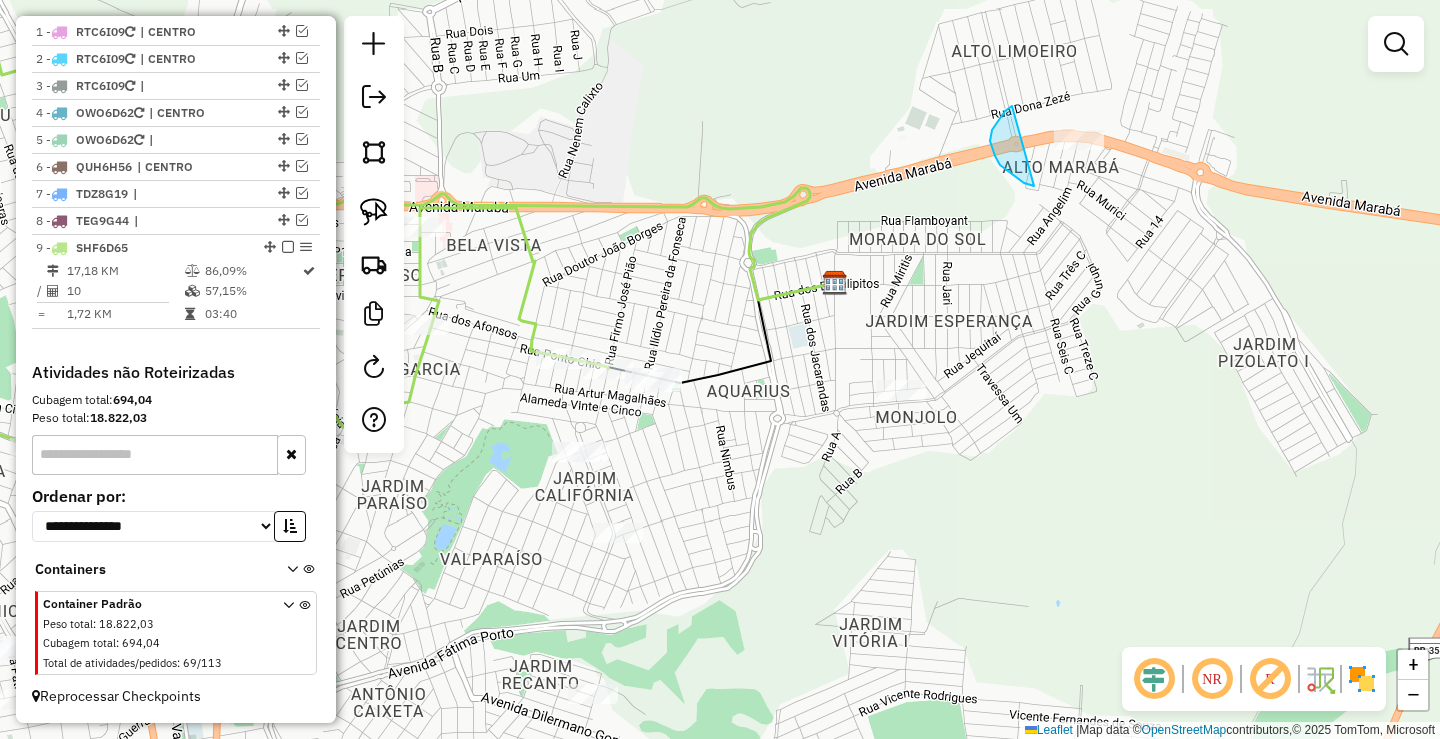 drag, startPoint x: 1012, startPoint y: 106, endPoint x: 1116, endPoint y: 135, distance: 107.96759 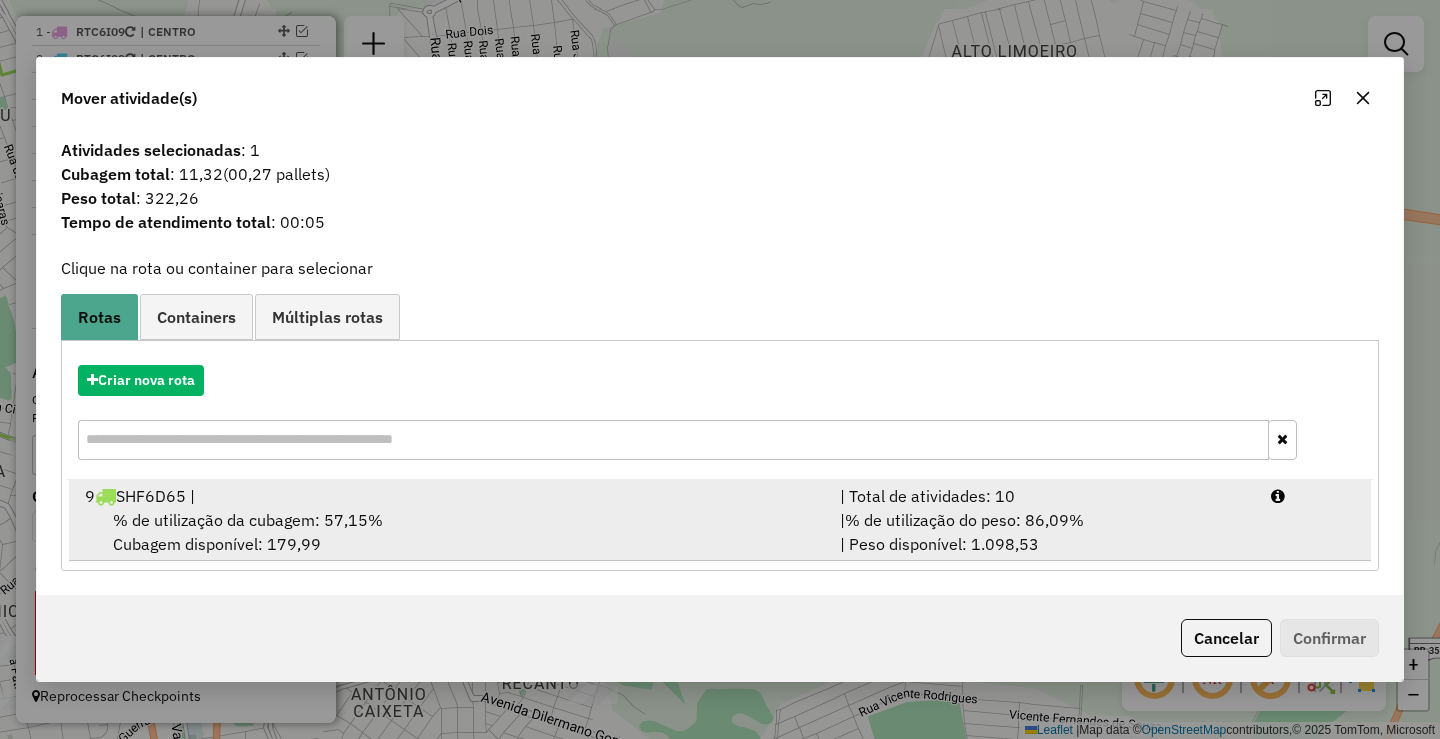 click on "% de utilização do peso: 86,09%" at bounding box center (964, 520) 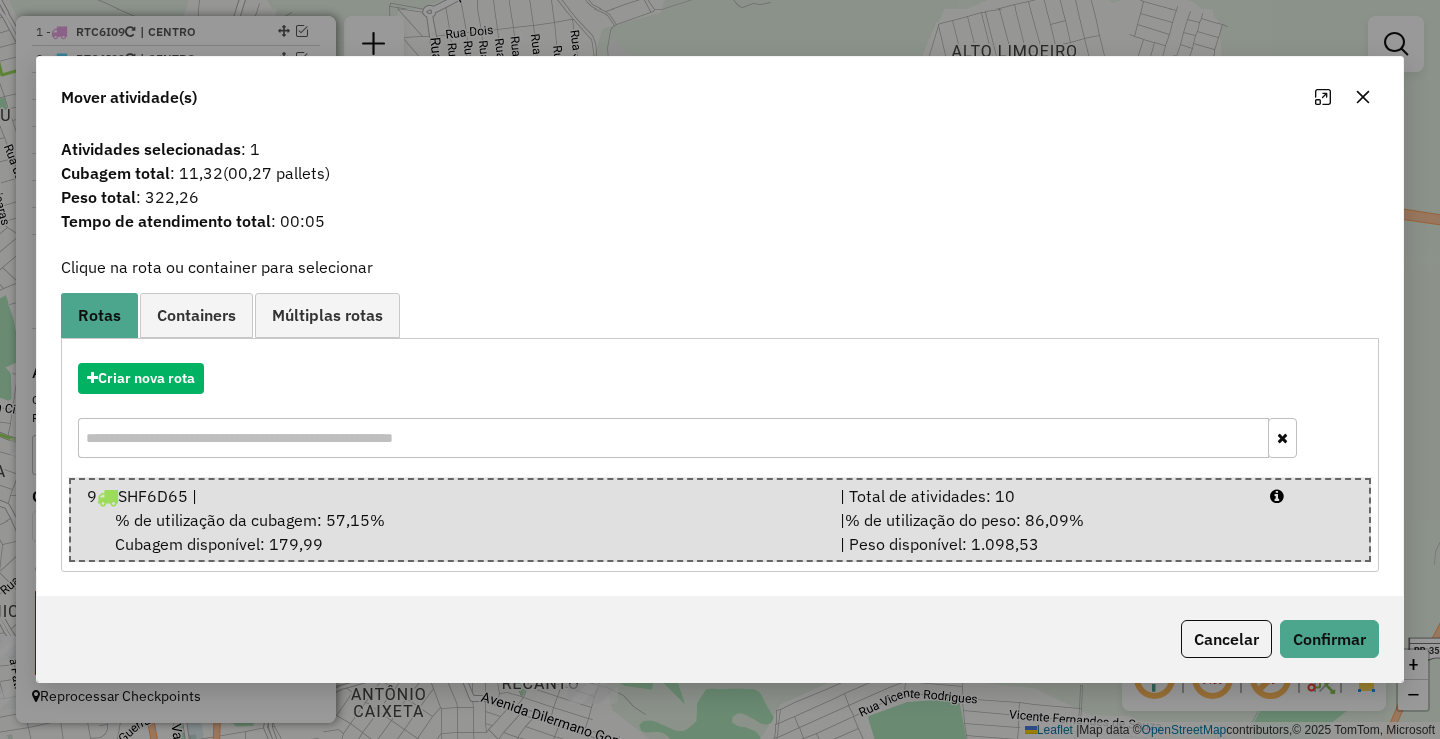 drag, startPoint x: 1309, startPoint y: 607, endPoint x: 1320, endPoint y: 619, distance: 16.27882 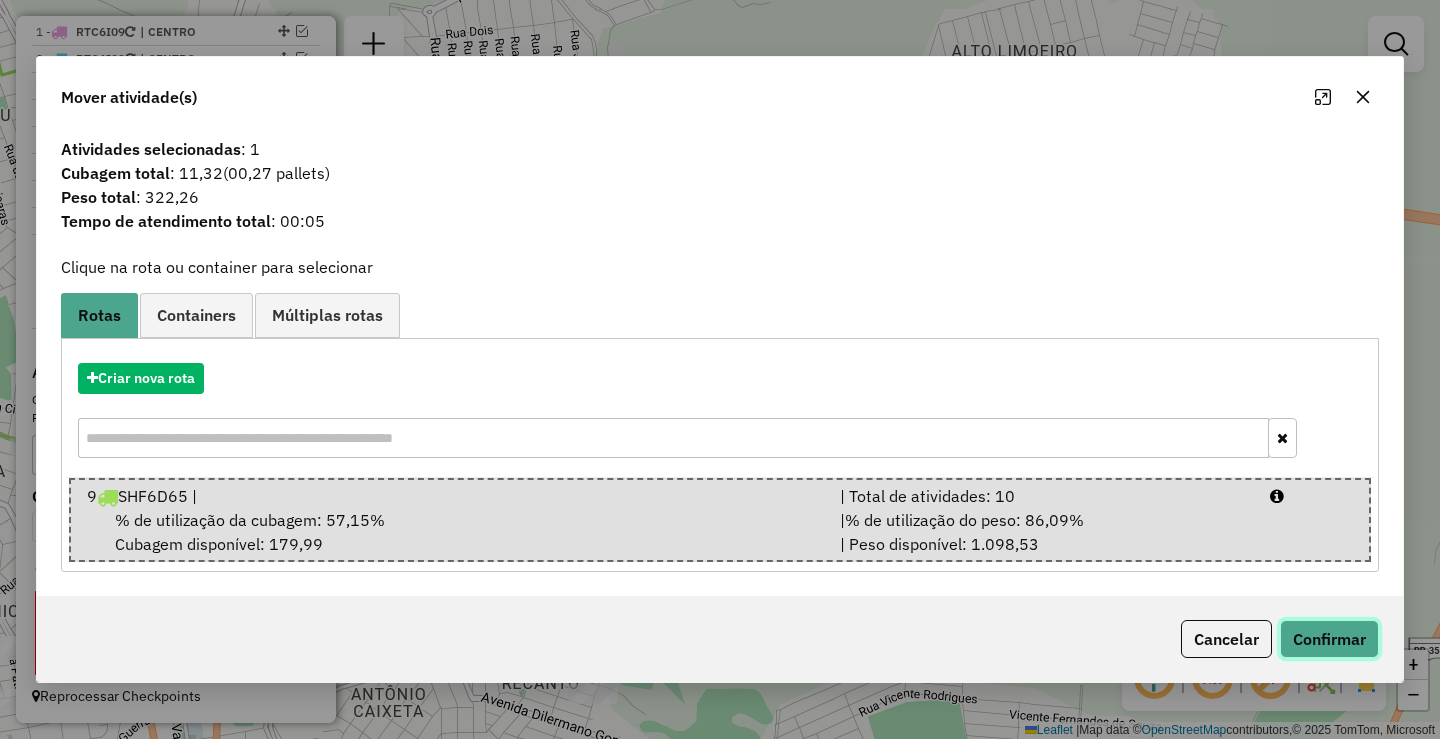 click on "Confirmar" 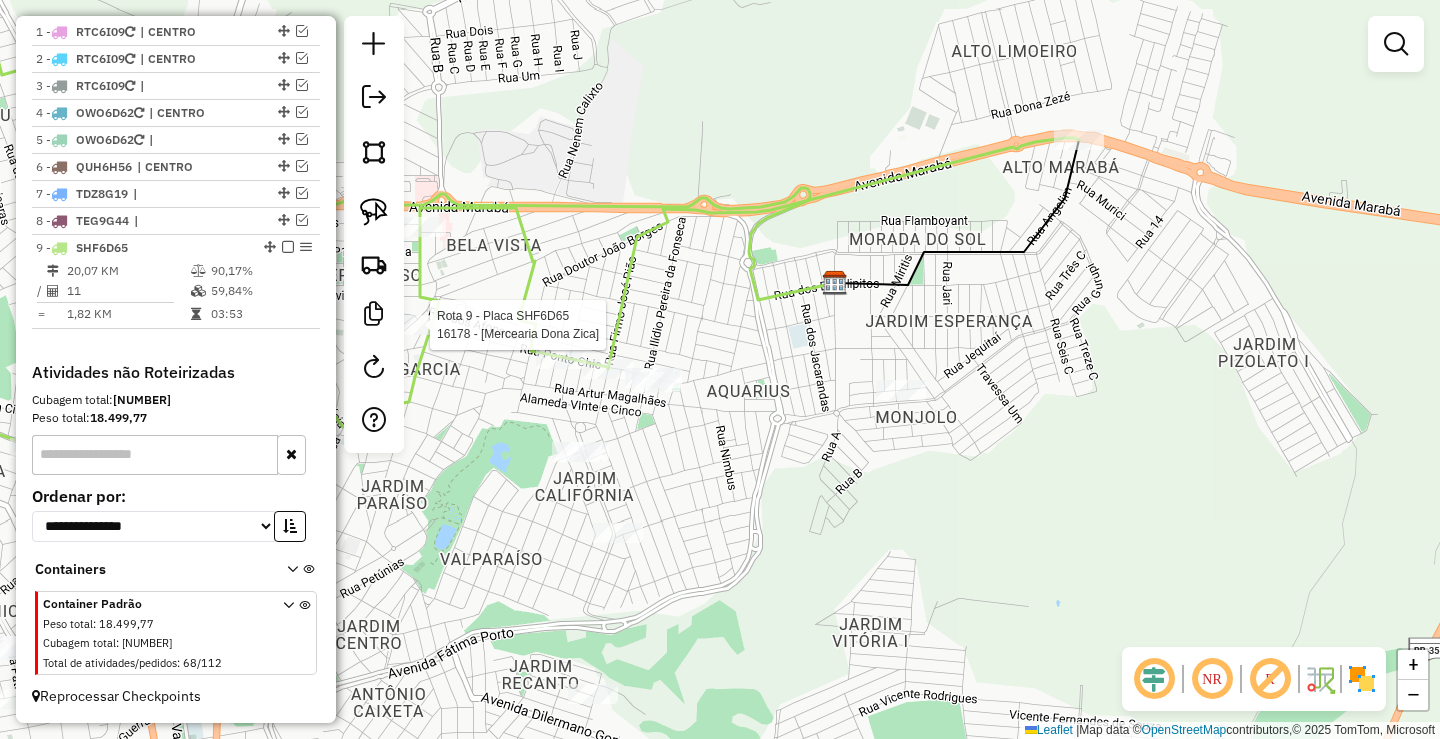 select on "**********" 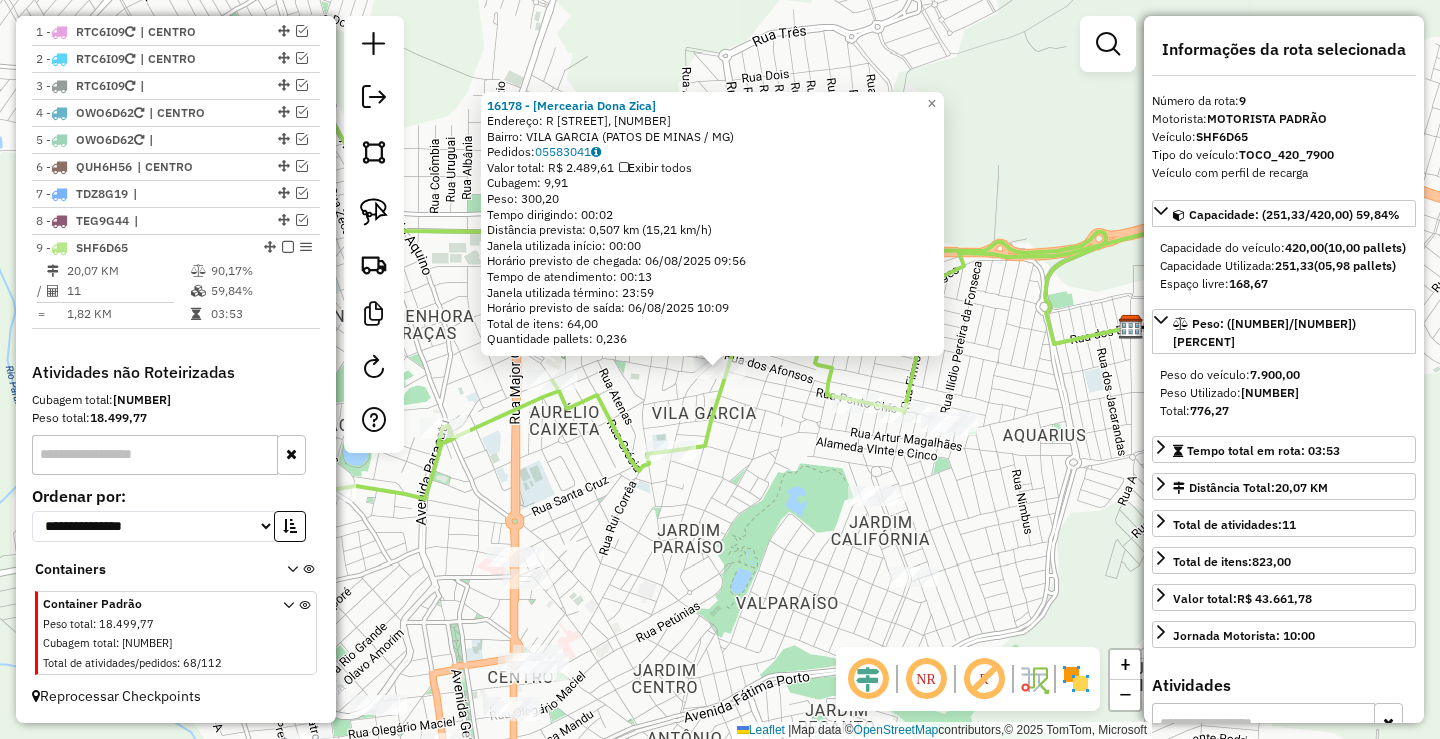 drag, startPoint x: 533, startPoint y: 433, endPoint x: 443, endPoint y: 402, distance: 95.189285 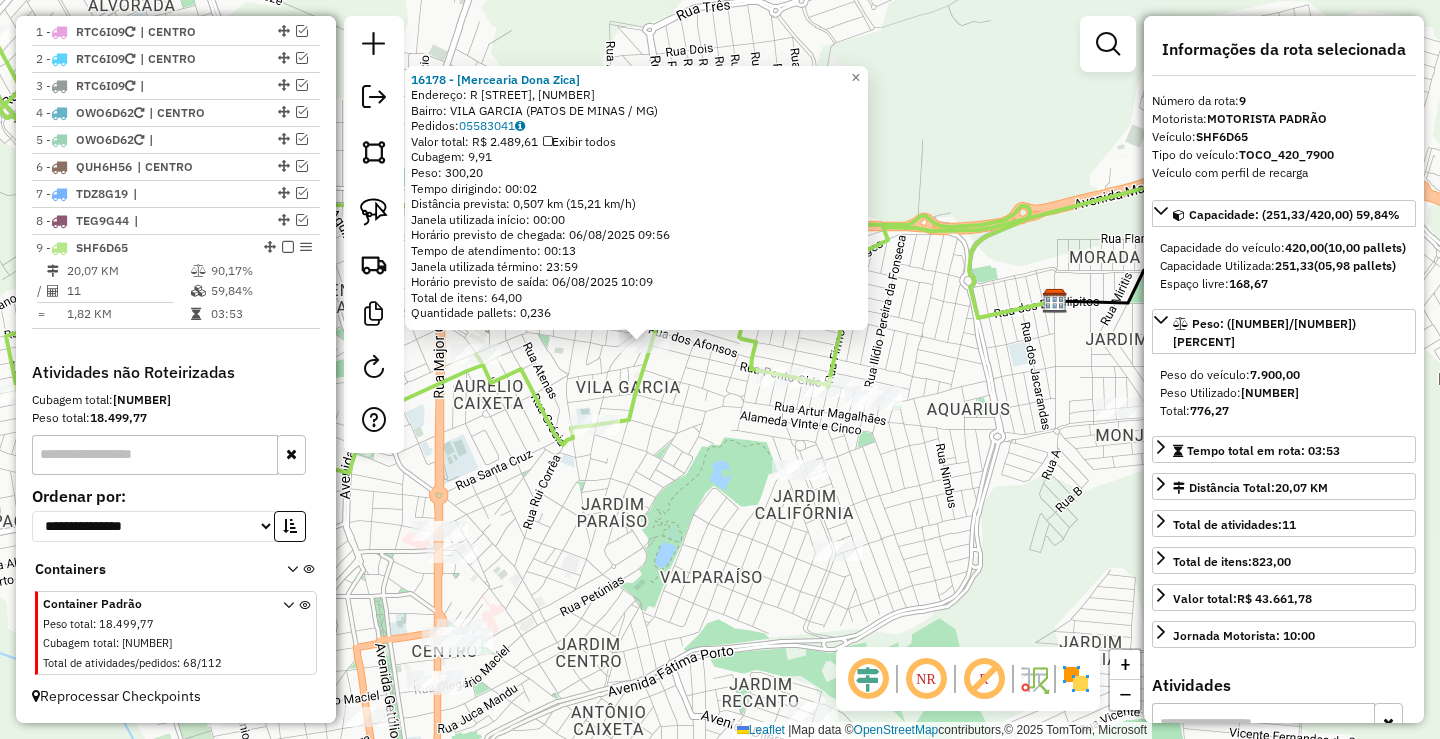 click on "16178 - Mercearia Dona Zica  Endereço: R   MATA DOS FERNANDES, 901   Bairro: VILA GARCIA (PATOS DE MINAS / MG)   Pedidos:  05583041   Valor total: R$ 2.489,61   Exibir todos   Cubagem: 9,91  Peso: 300,20  Tempo dirigindo: 00:02   Distância prevista: 0,507 km (15,21 km/h)   Janela utilizada início: 00:00   Horário previsto de chegada: 06/08/2025 09:56   Tempo de atendimento: 00:13   Janela utilizada término: 23:59   Horário previsto de saída: 06/08/2025 10:09   Total de itens: 64,00   Quantidade pallets: 0,236  × Janela de atendimento Grade de atendimento Capacidade Transportadoras Veículos Cliente Pedidos  Rotas Selecione os dias de semana para filtrar as janelas de atendimento  Seg   Ter   Qua   Qui   Sex   Sáb   Dom  Informe o período da janela de atendimento: De: Até:  Filtrar exatamente a janela do cliente  Considerar janela de atendimento padrão  Selecione os dias de semana para filtrar as grades de atendimento  Seg   Ter   Qua   Qui   Sex   Sáb   Dom   Peso mínimo:   Peso máximo:   De:" 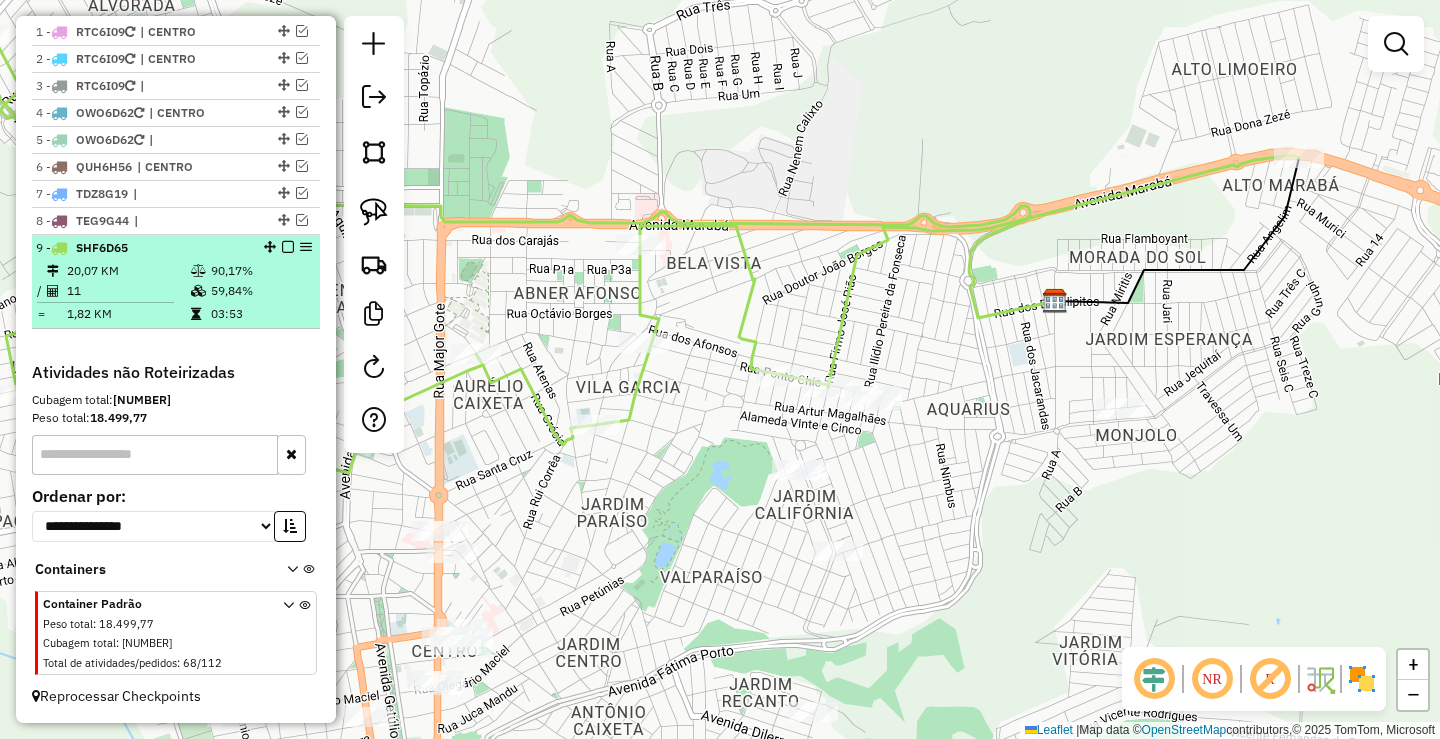 click at bounding box center [288, 247] 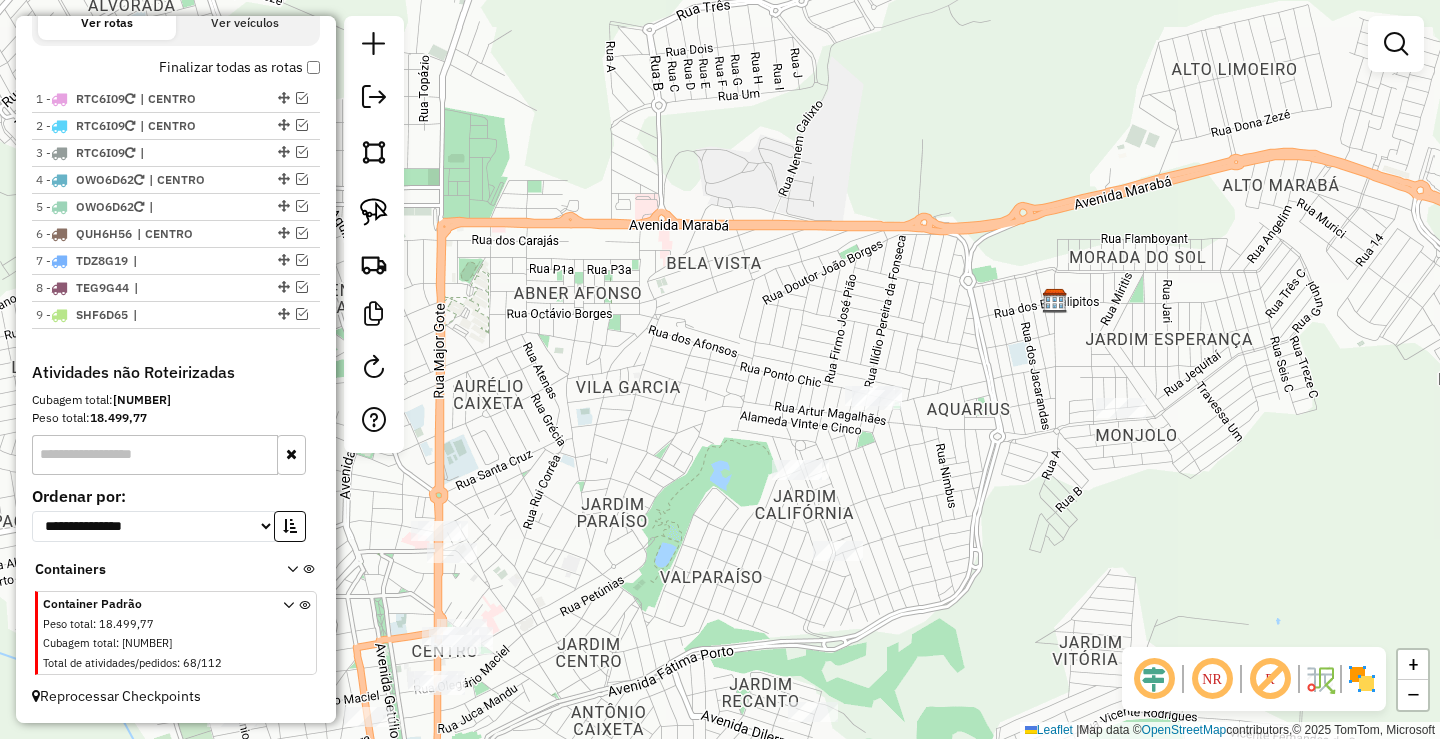 scroll, scrollTop: 704, scrollLeft: 0, axis: vertical 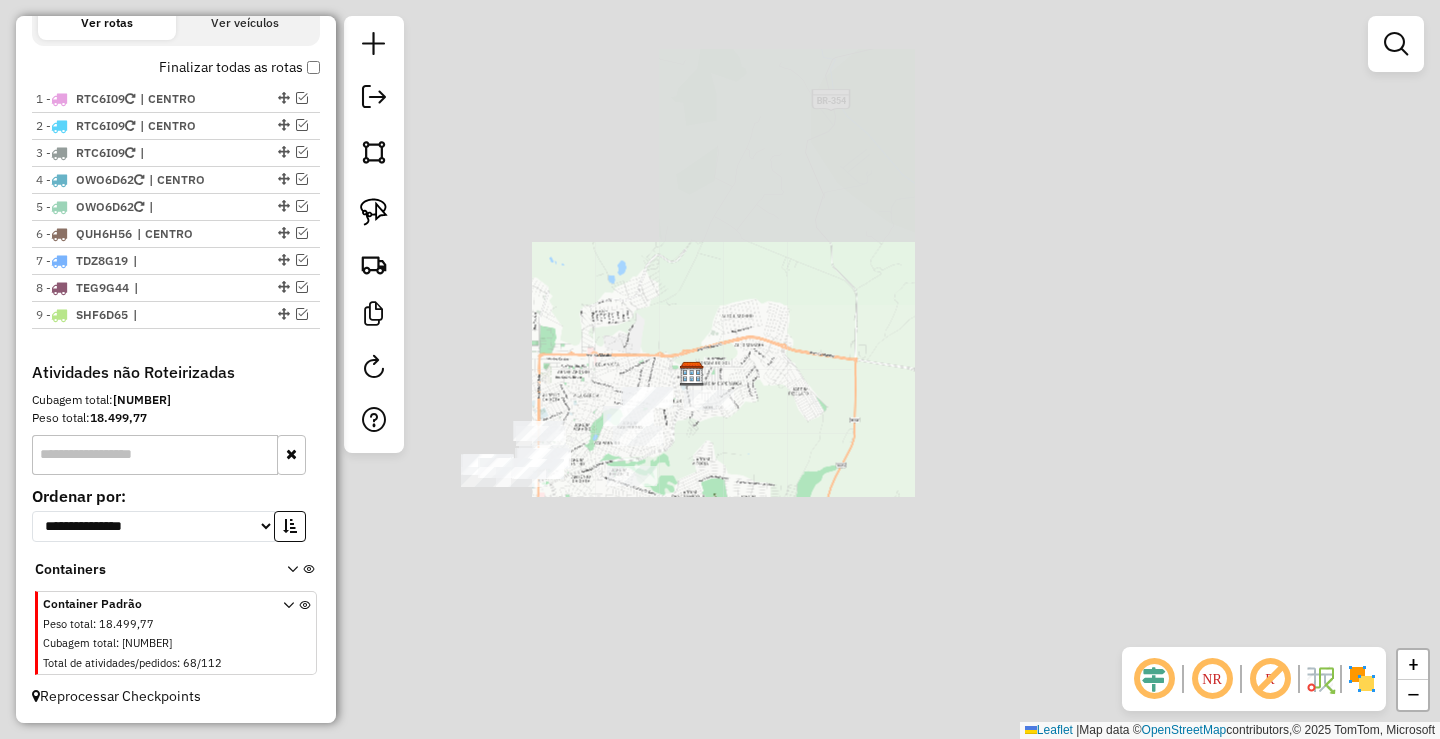 drag, startPoint x: 512, startPoint y: 350, endPoint x: 662, endPoint y: 284, distance: 163.878 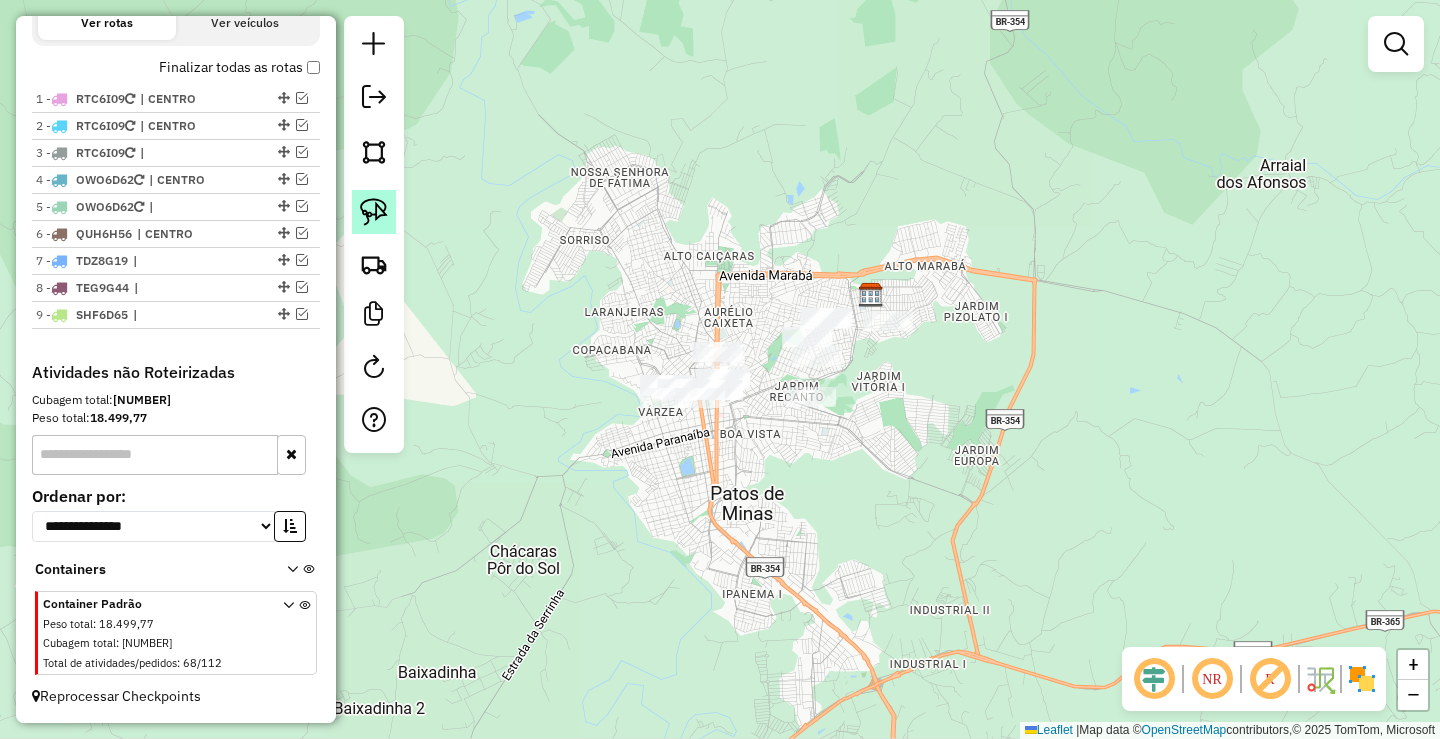 click 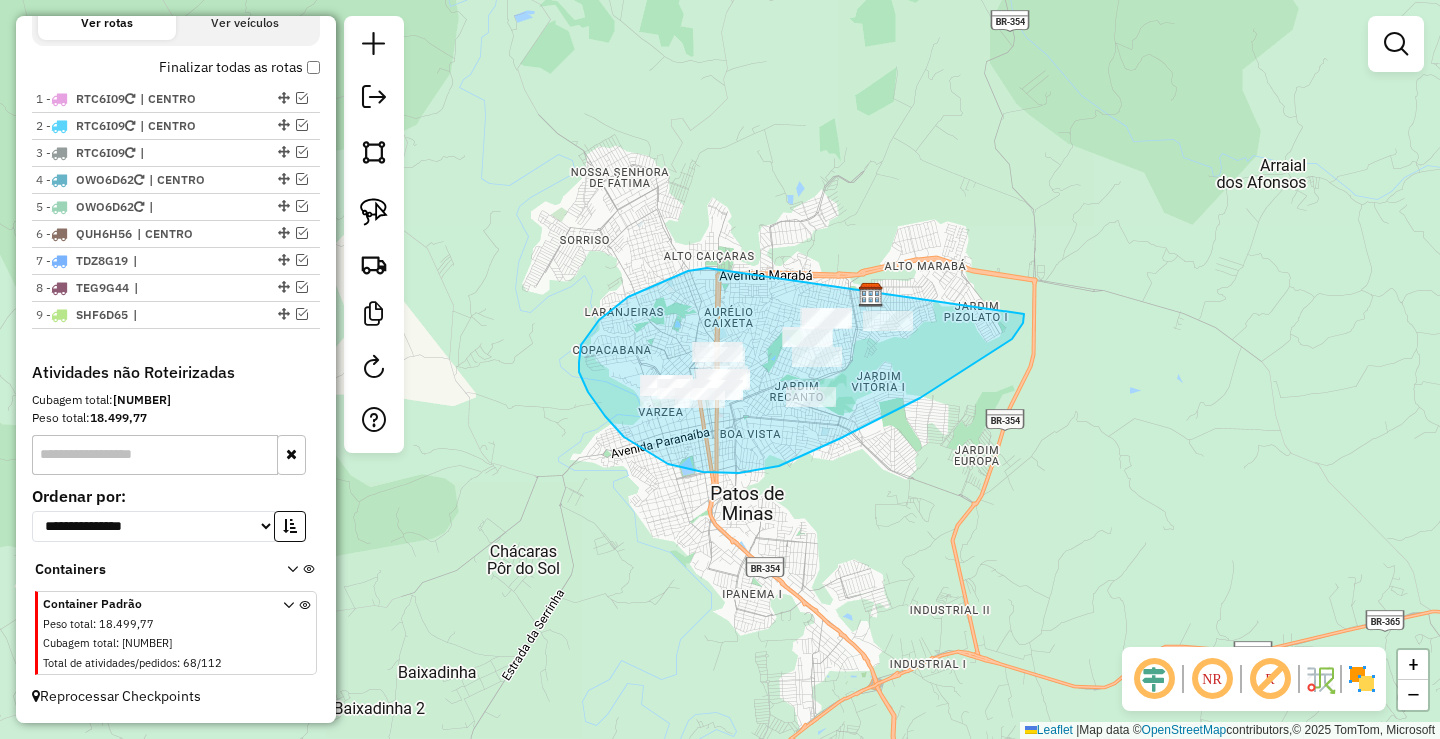 drag, startPoint x: 707, startPoint y: 268, endPoint x: 1014, endPoint y: 308, distance: 309.5949 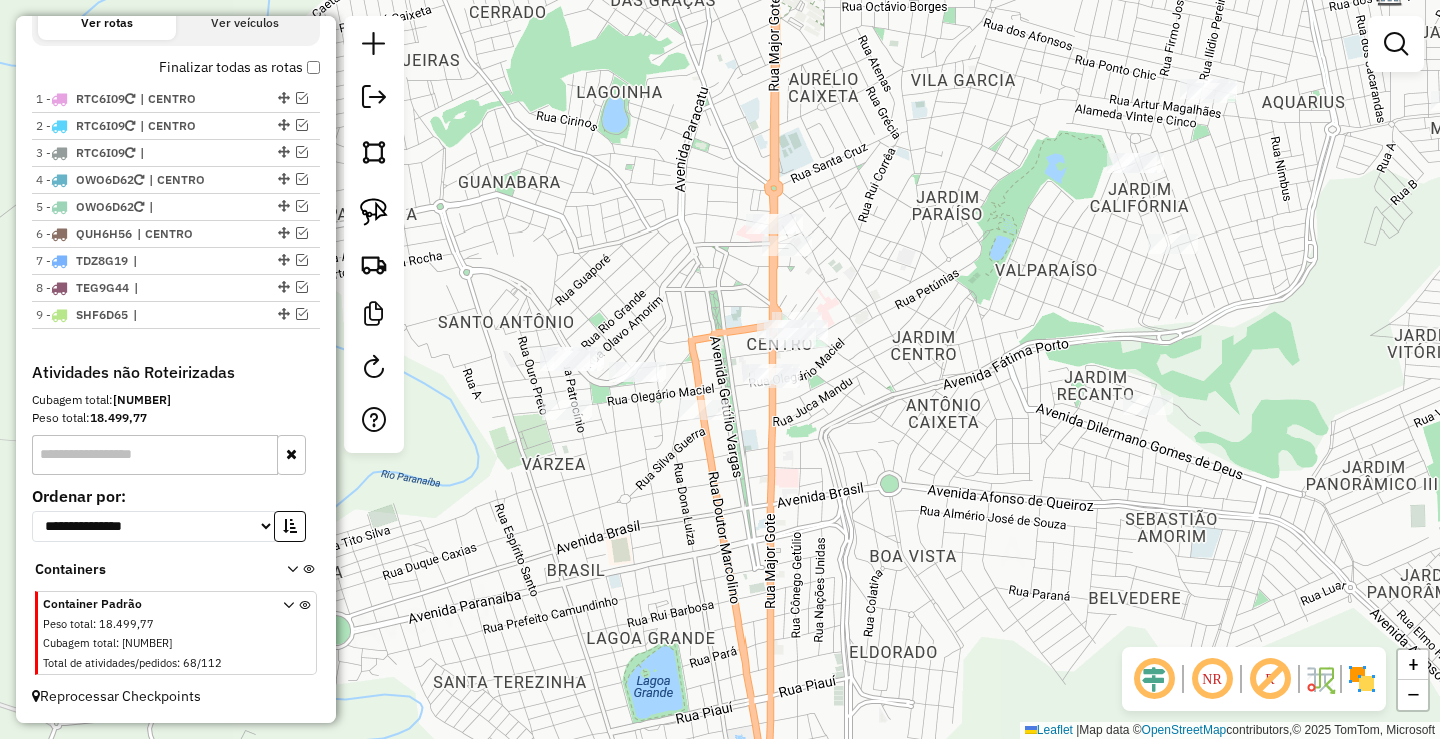 drag, startPoint x: 745, startPoint y: 464, endPoint x: 611, endPoint y: 382, distance: 157.0987 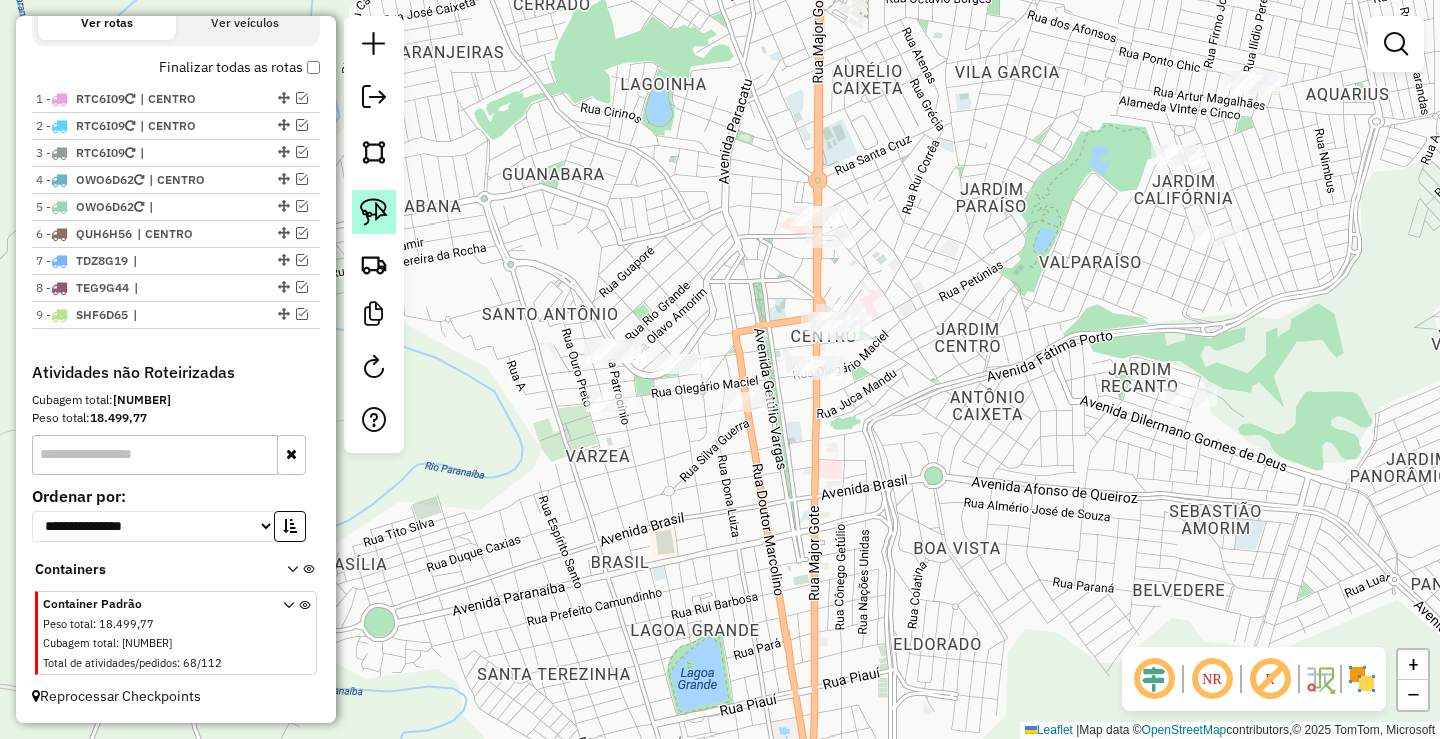 click 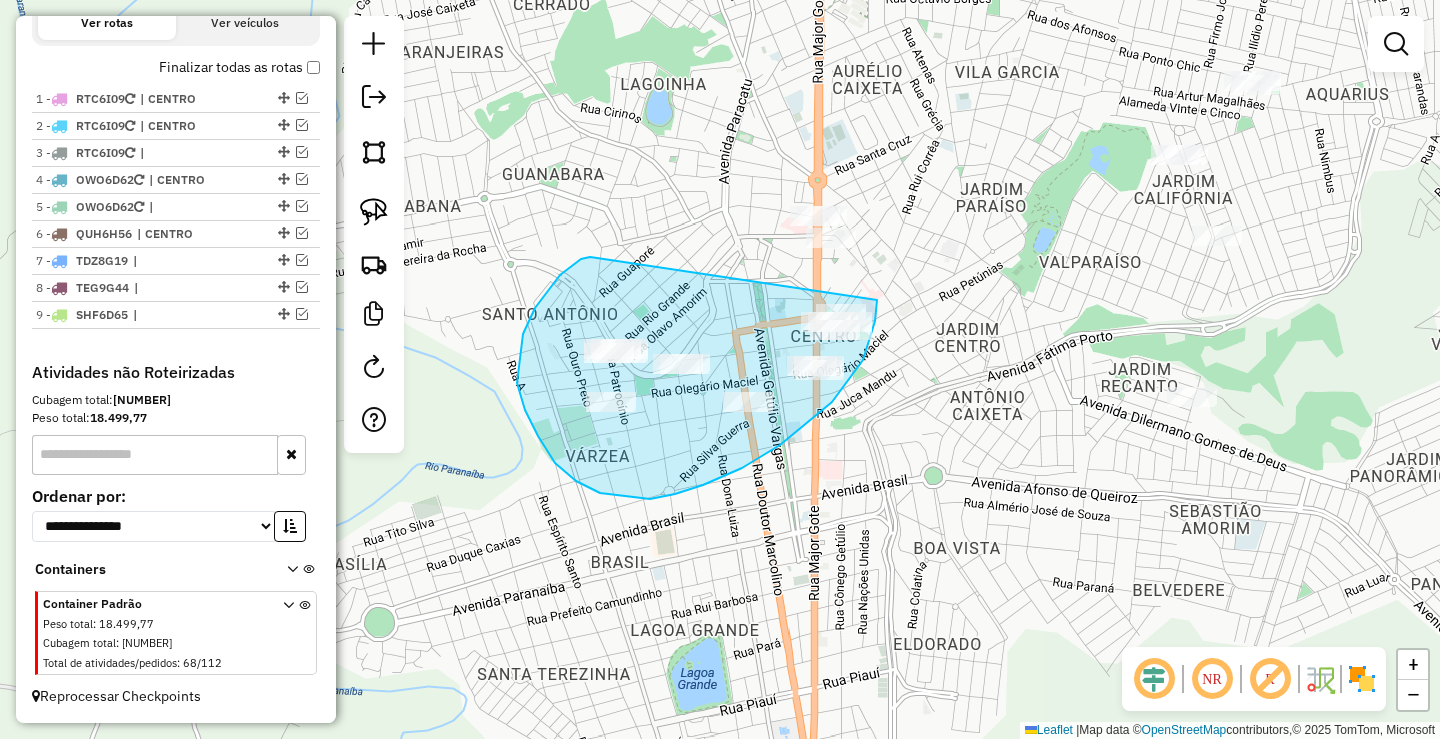 drag, startPoint x: 517, startPoint y: 383, endPoint x: 878, endPoint y: 289, distance: 373.03754 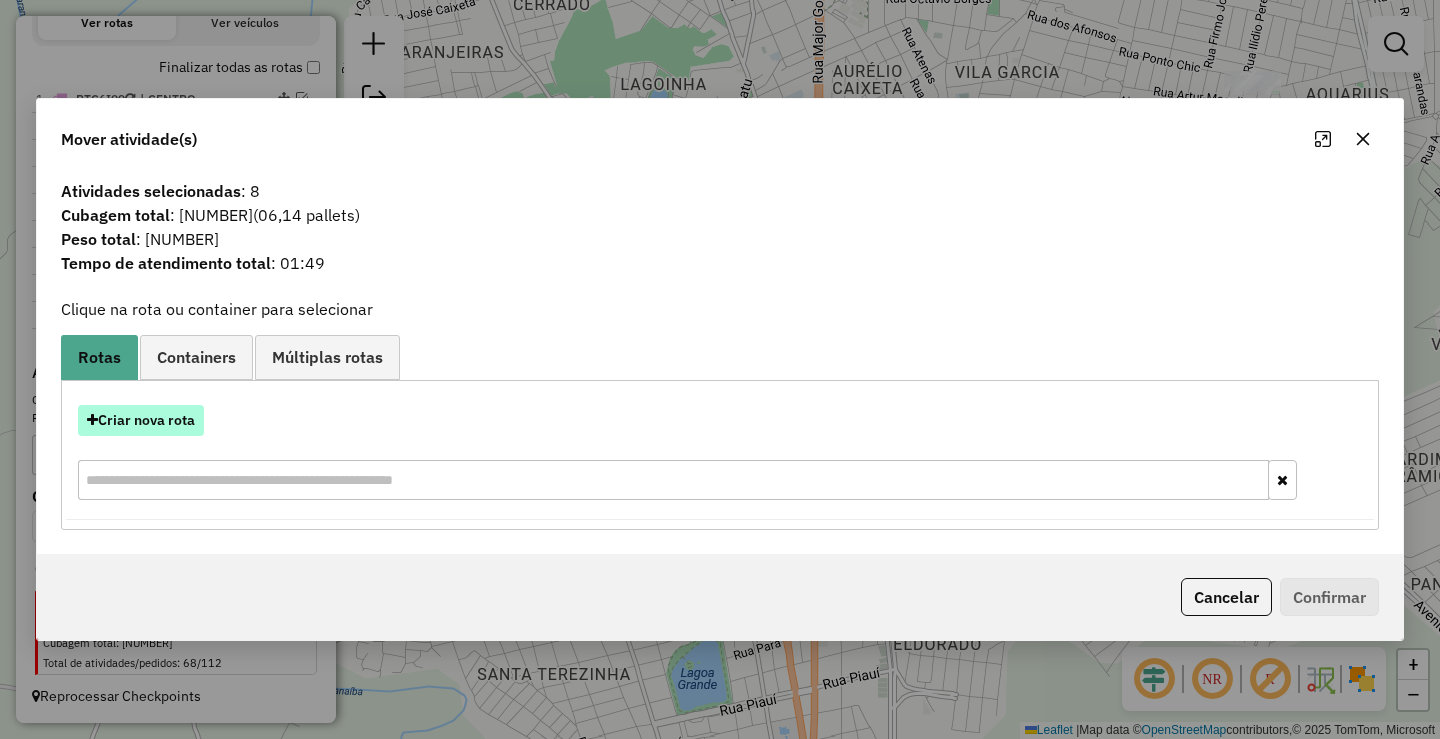click on "Criar nova rota" at bounding box center (141, 420) 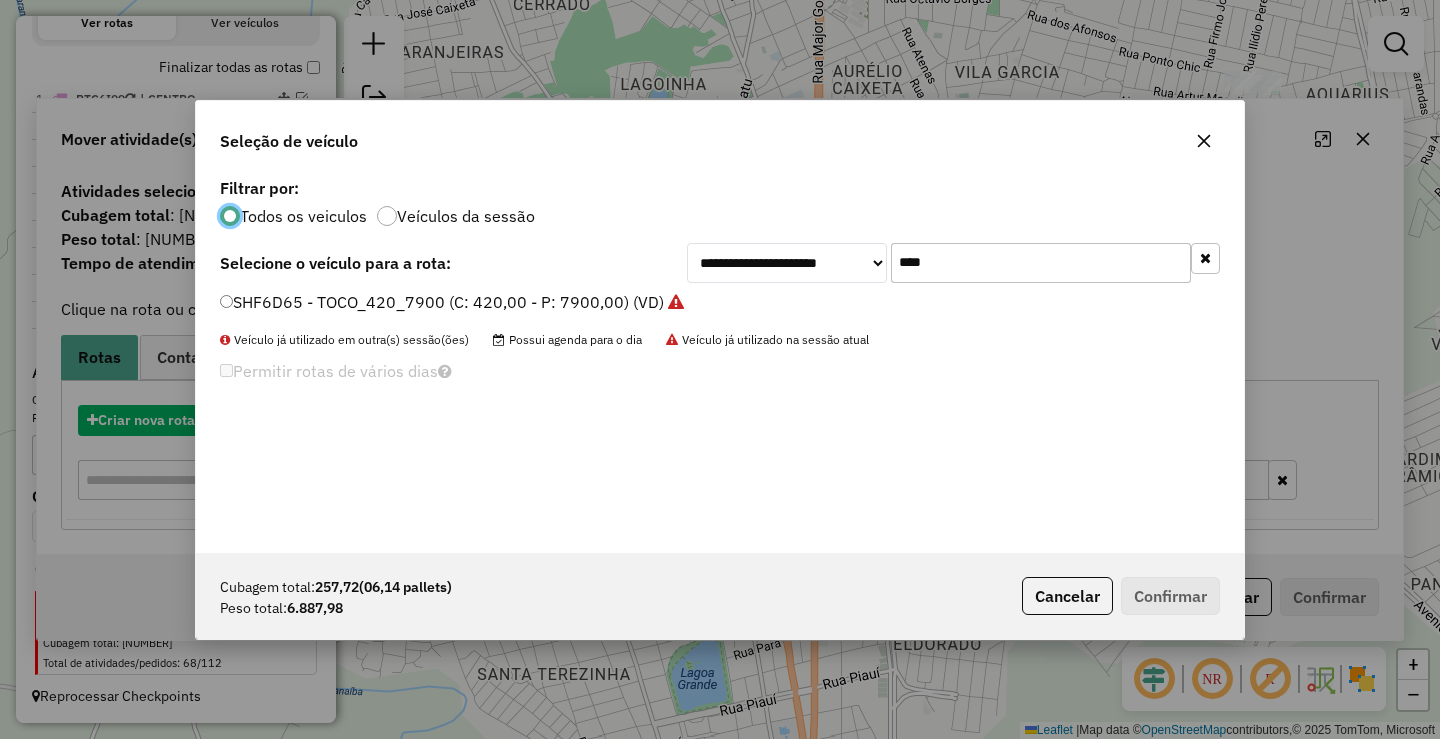 scroll, scrollTop: 11, scrollLeft: 6, axis: both 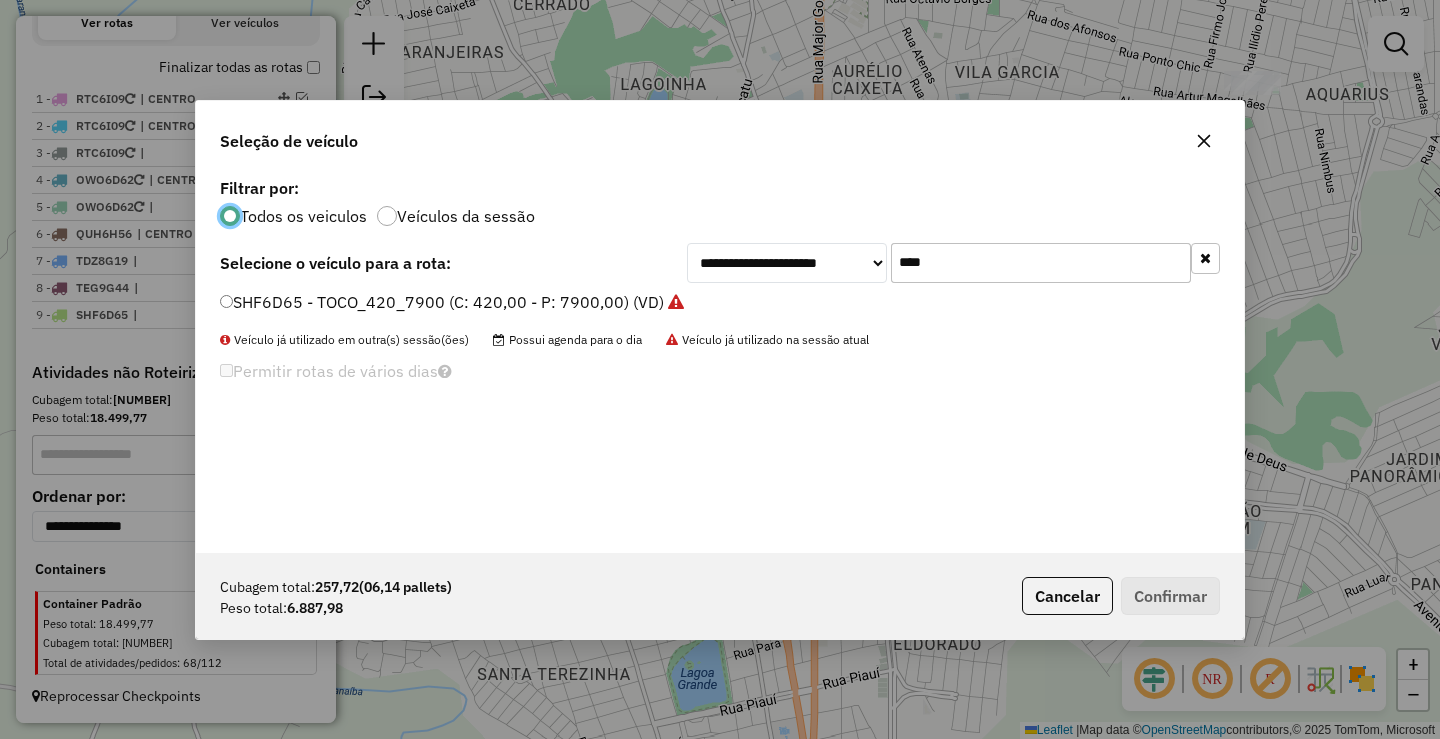 click on "****" 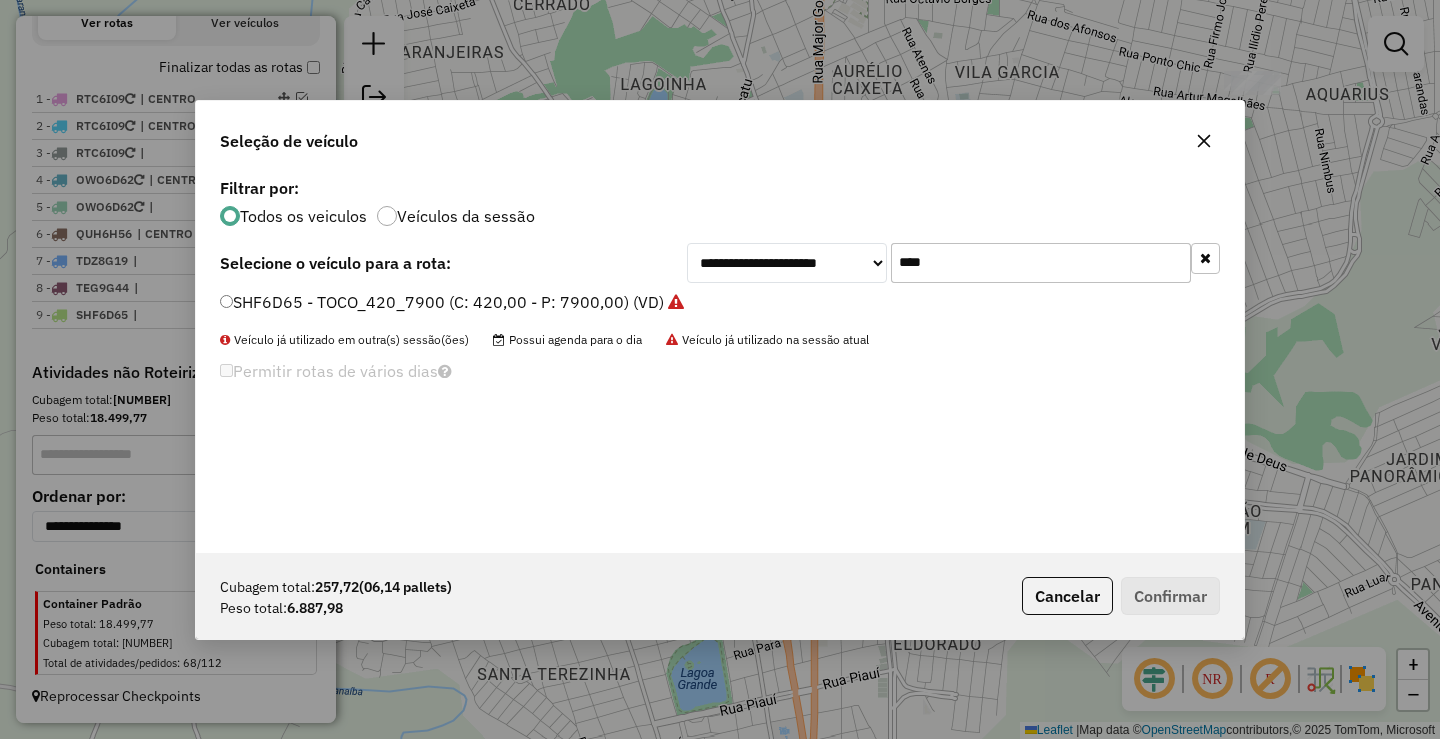 click on "****" 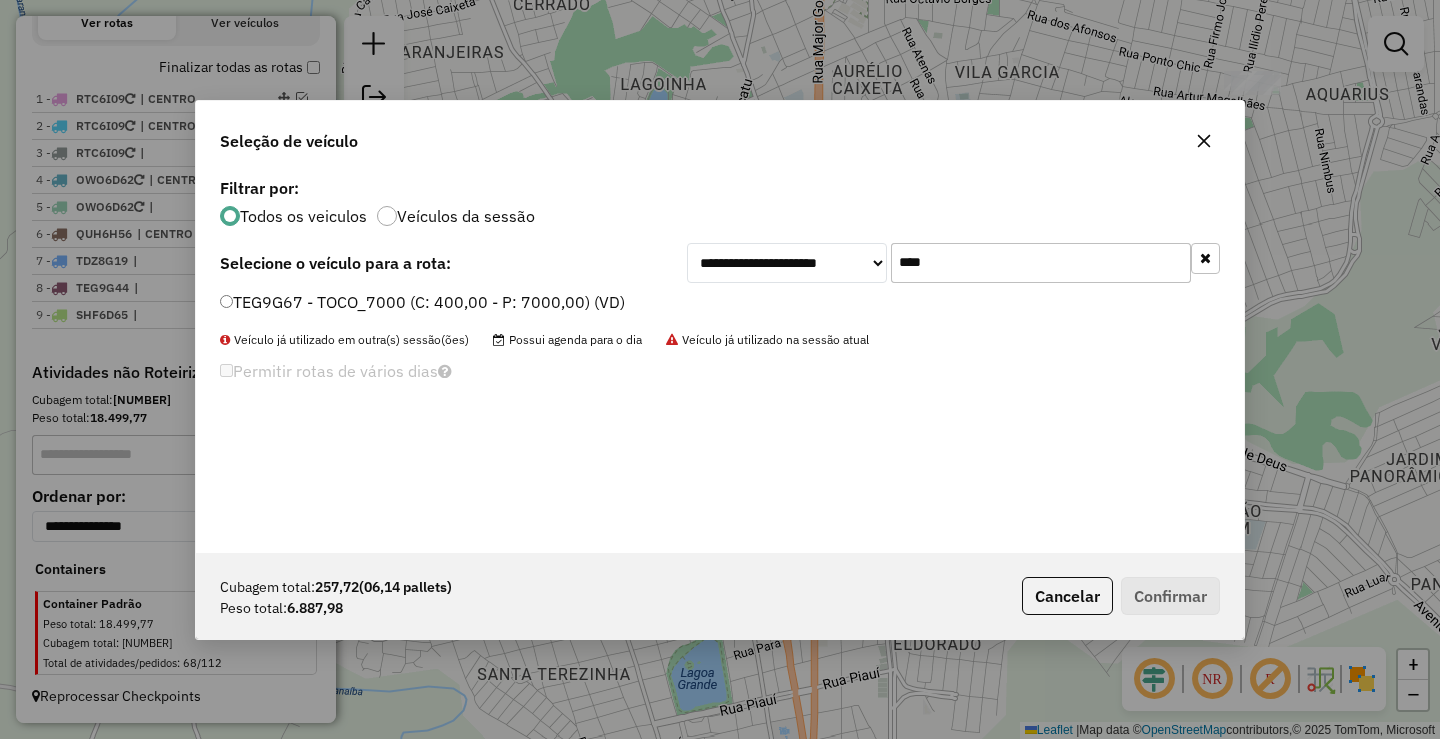 type on "****" 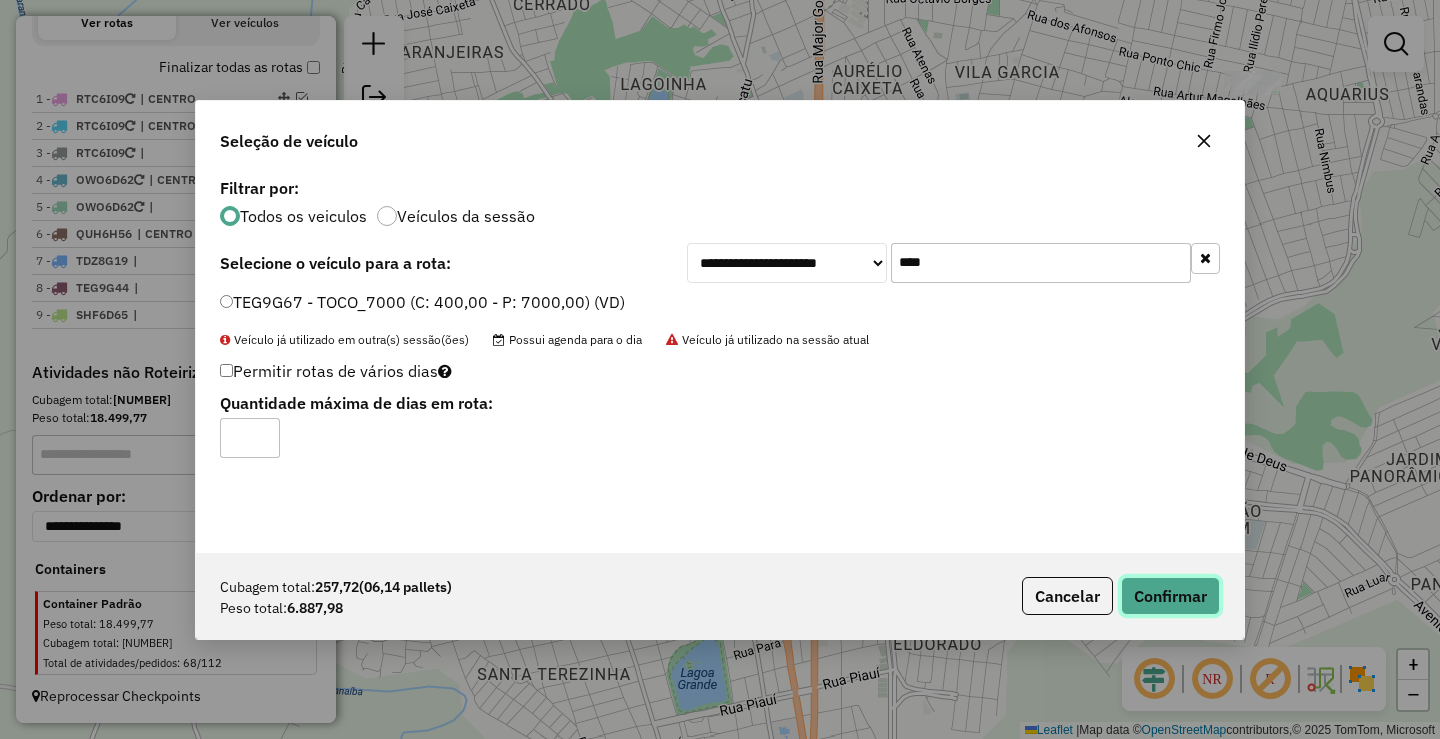 click on "Confirmar" 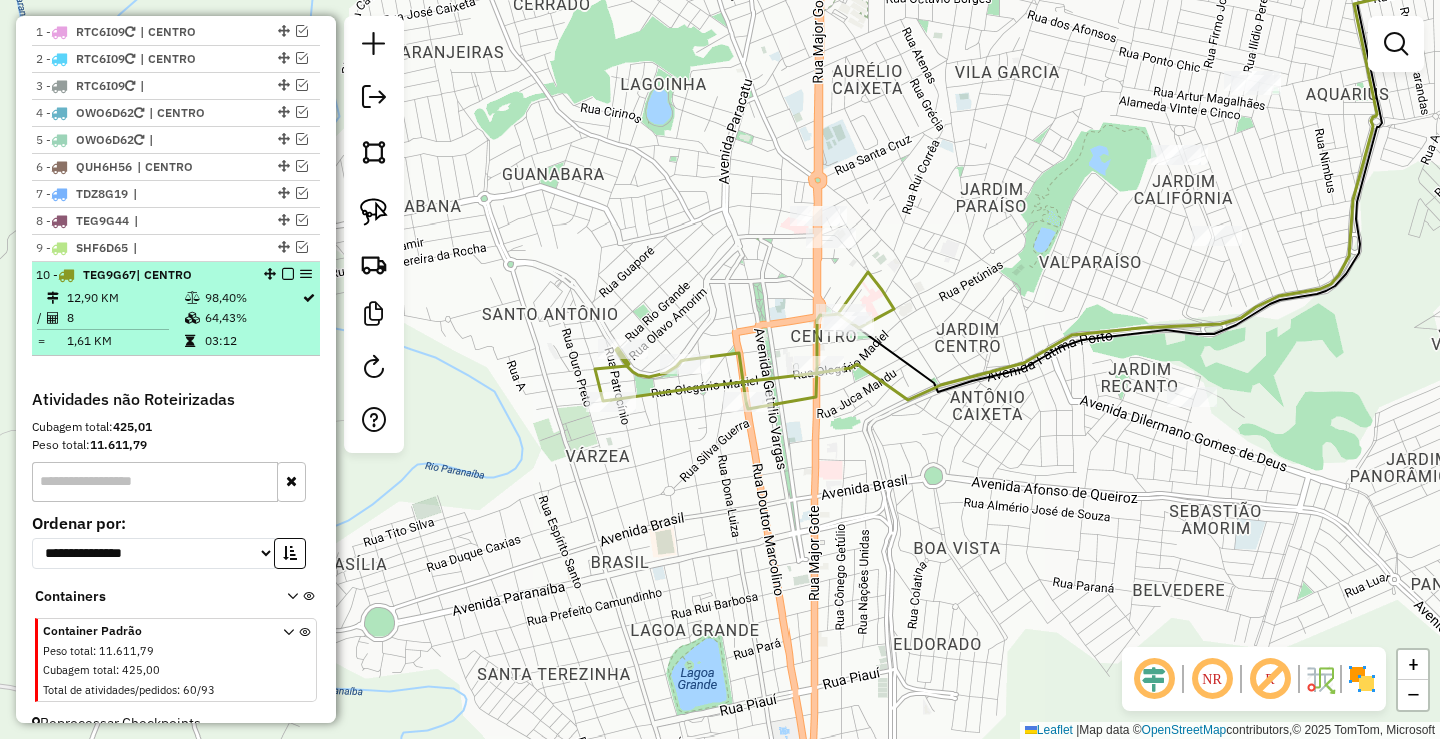 click at bounding box center [288, 274] 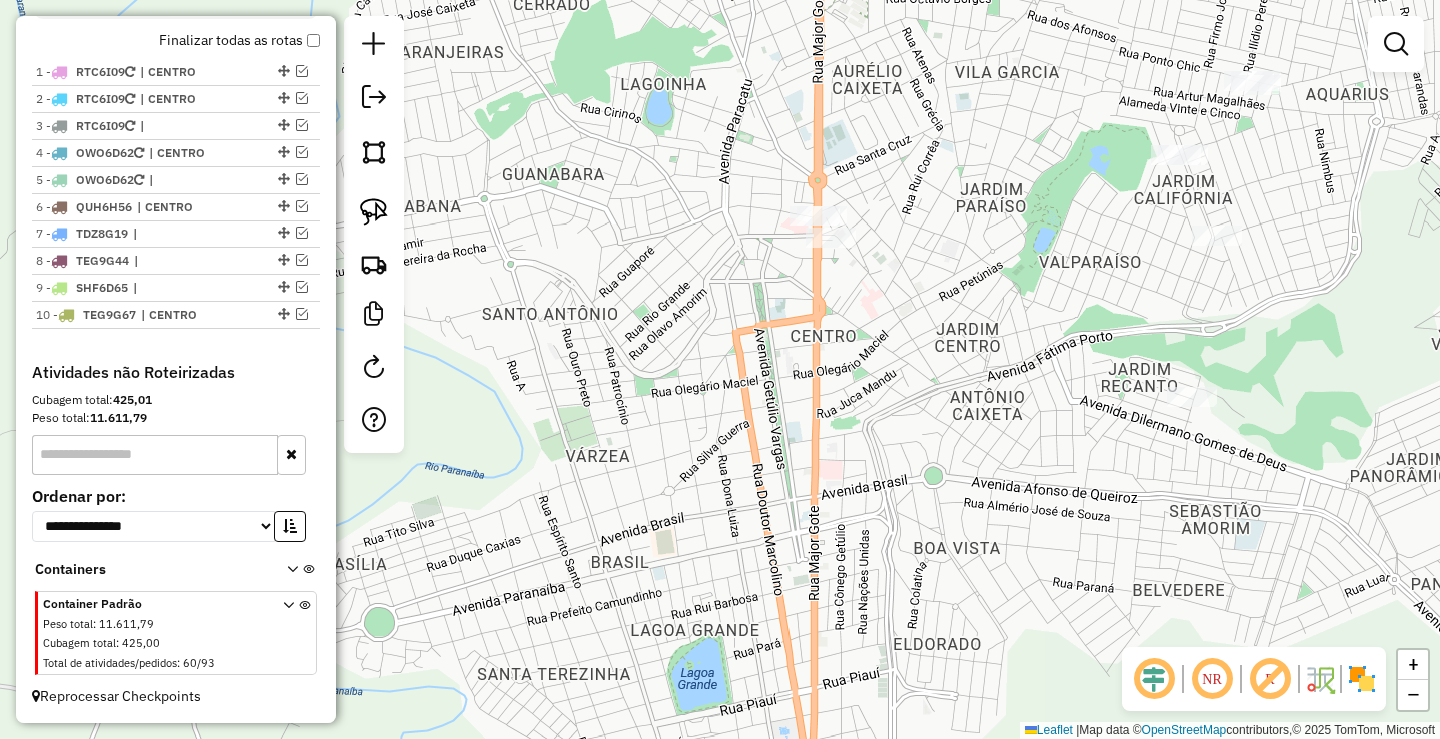 scroll, scrollTop: 731, scrollLeft: 0, axis: vertical 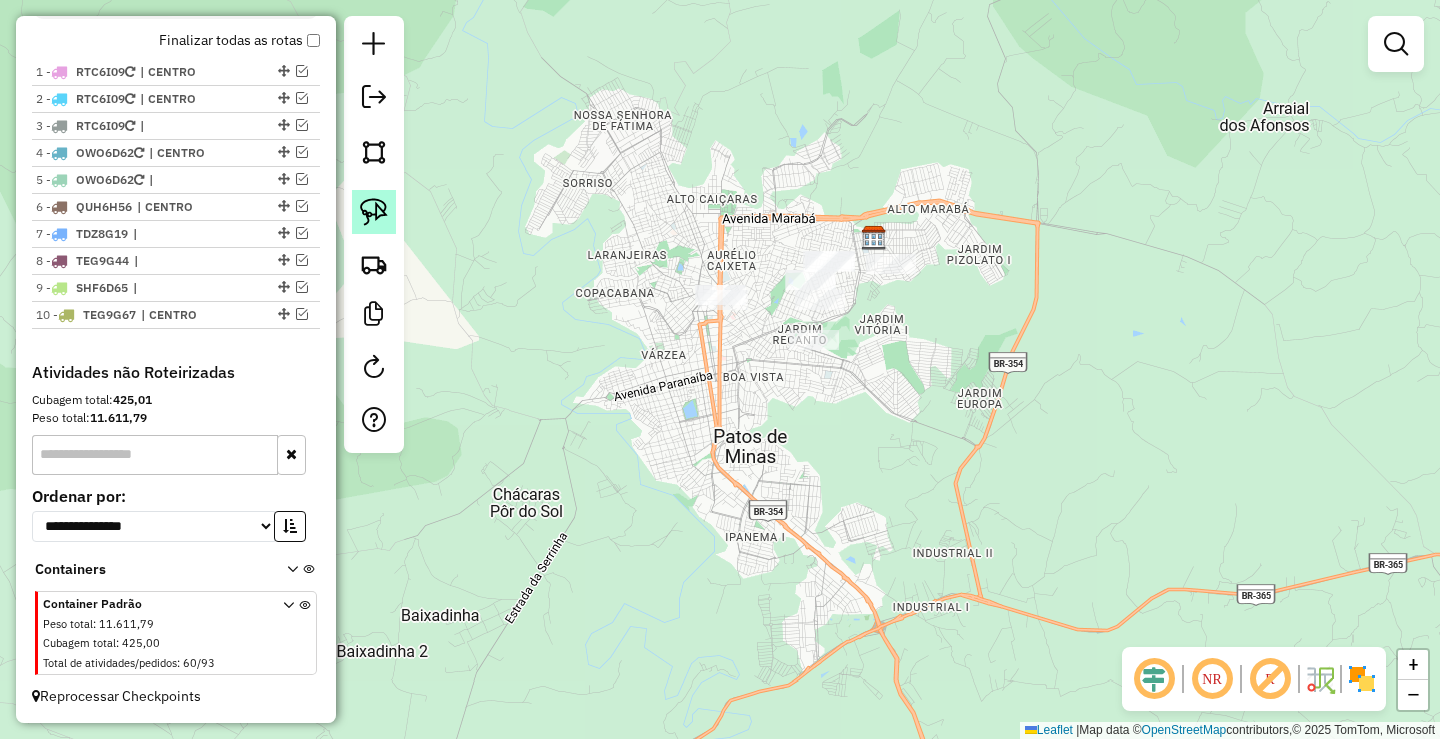 click 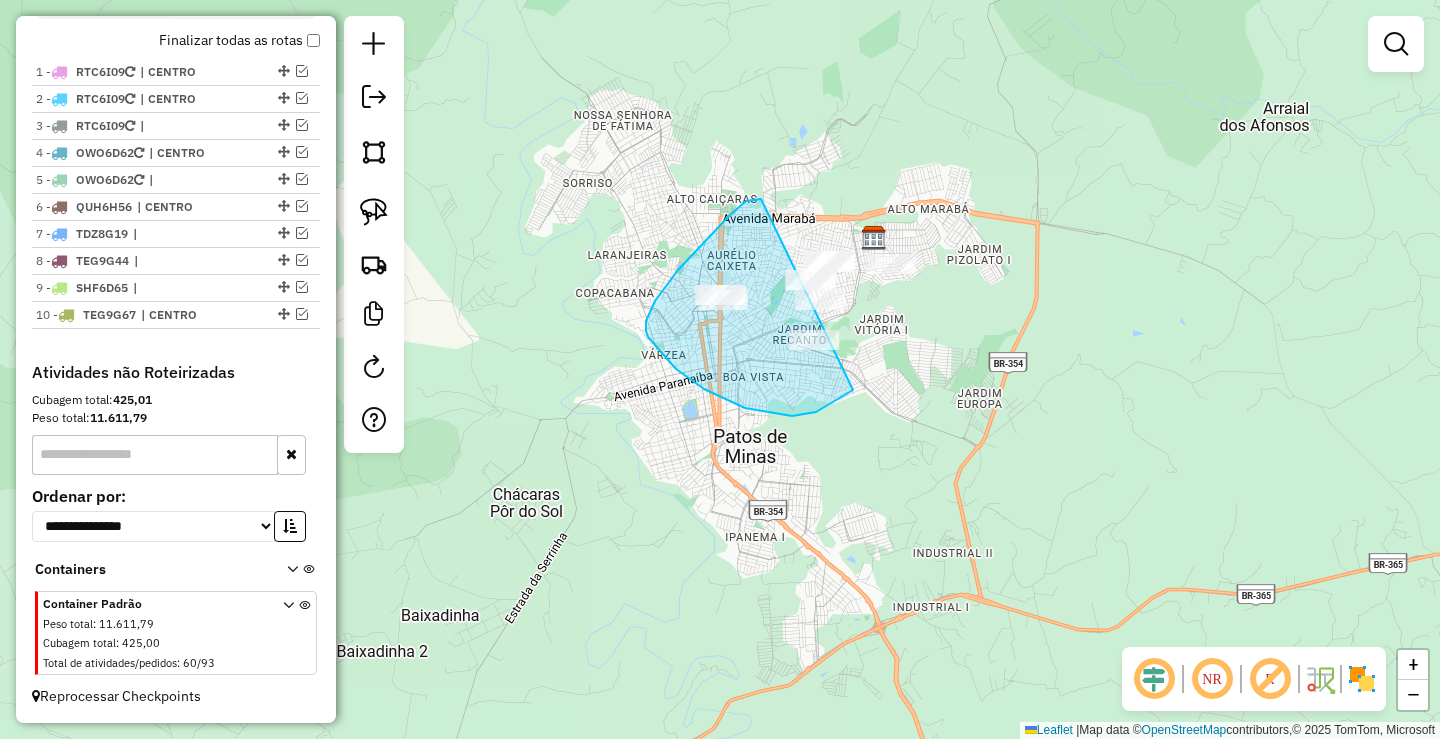 drag, startPoint x: 746, startPoint y: 201, endPoint x: 969, endPoint y: 241, distance: 226.55904 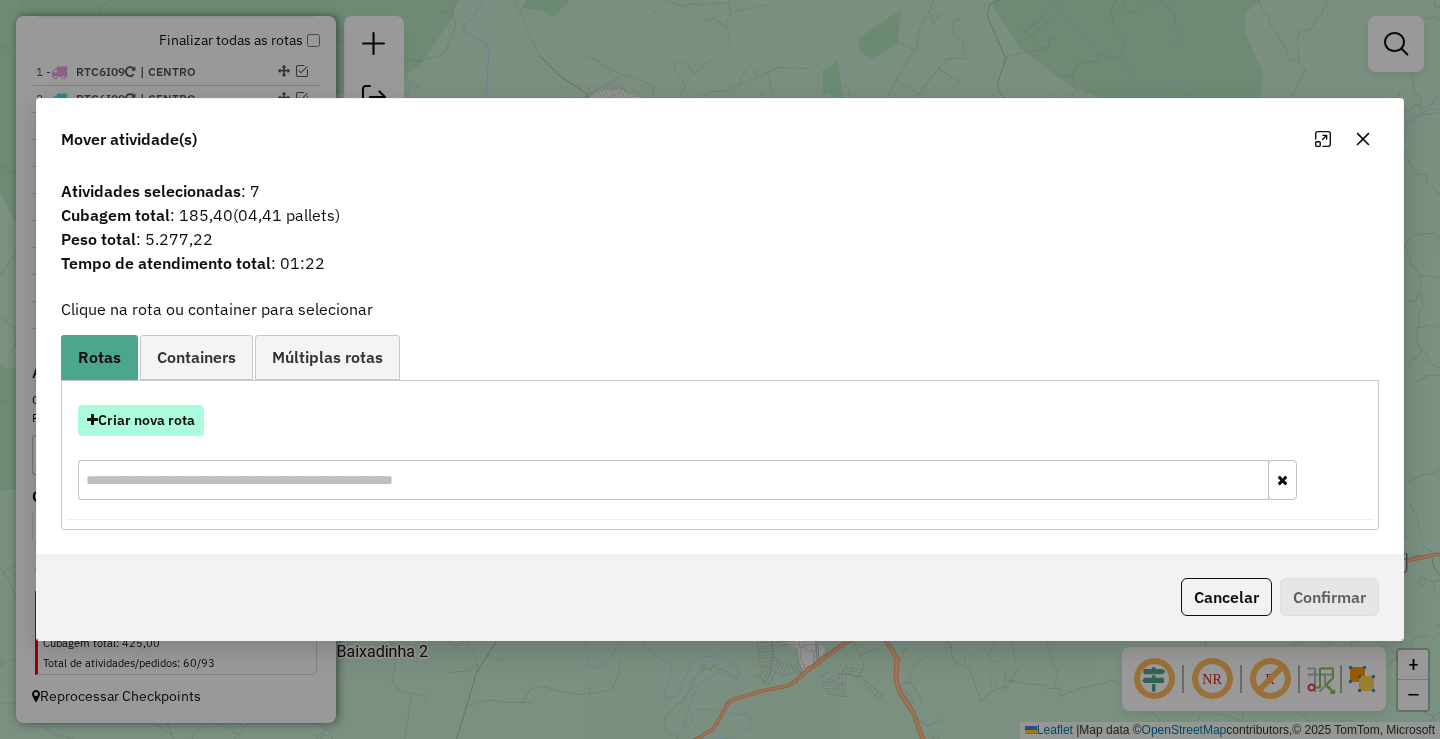click on "Criar nova rota" at bounding box center (141, 420) 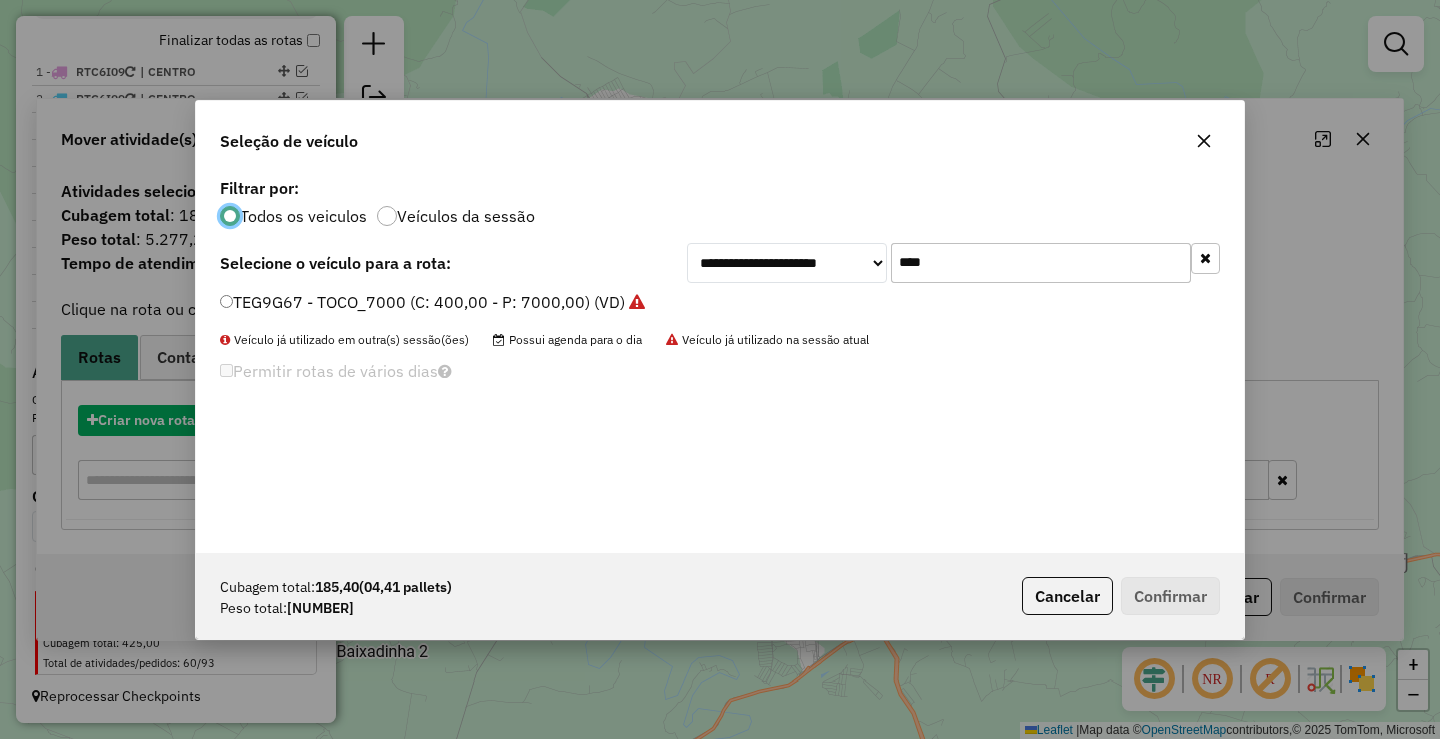 scroll, scrollTop: 11, scrollLeft: 6, axis: both 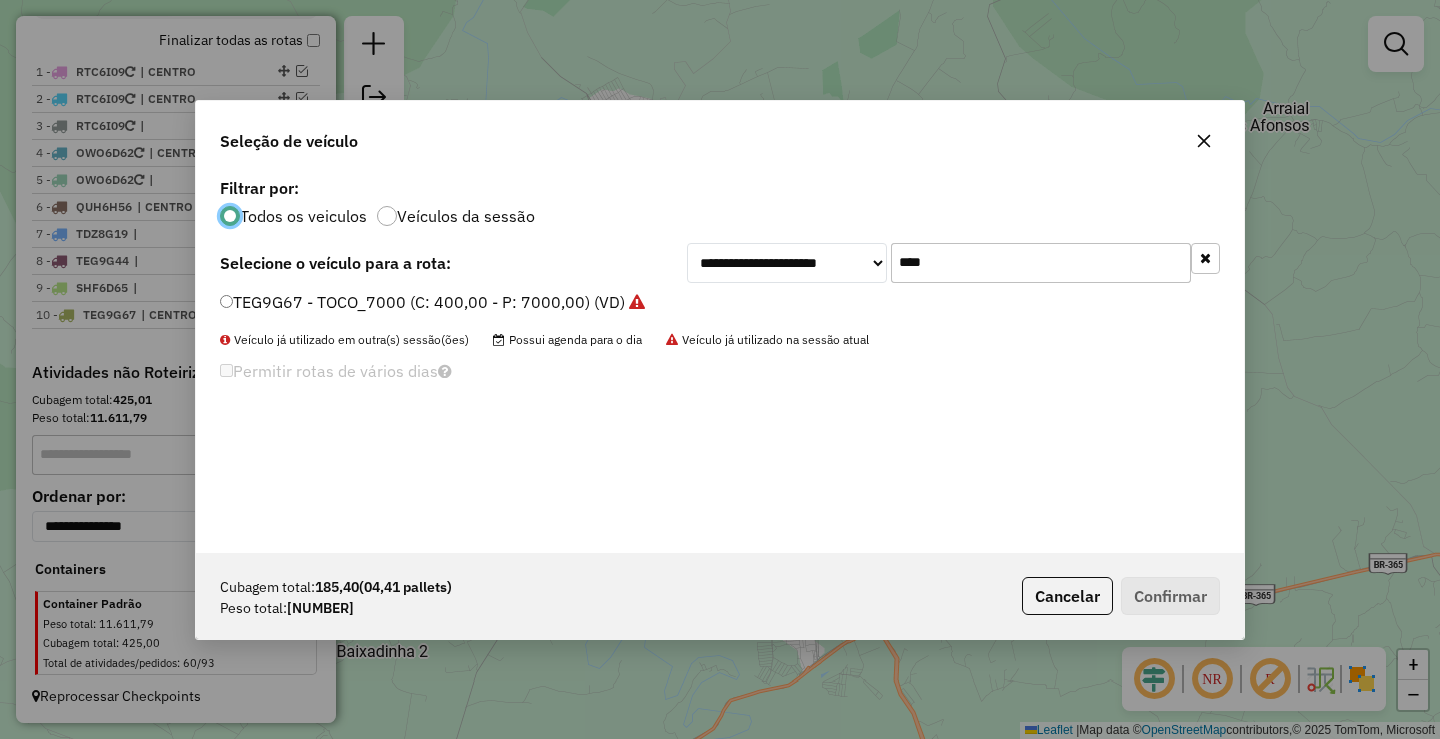 click on "****" 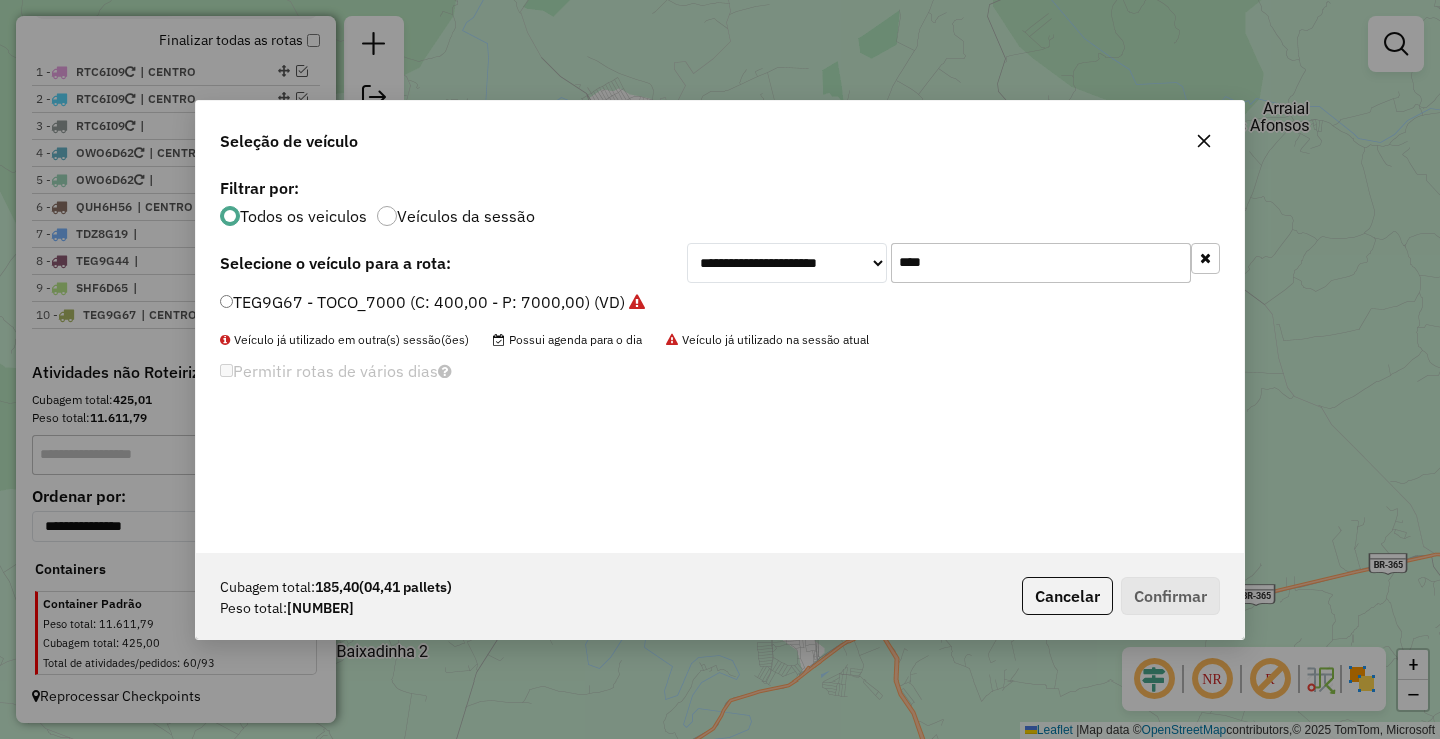 click on "****" 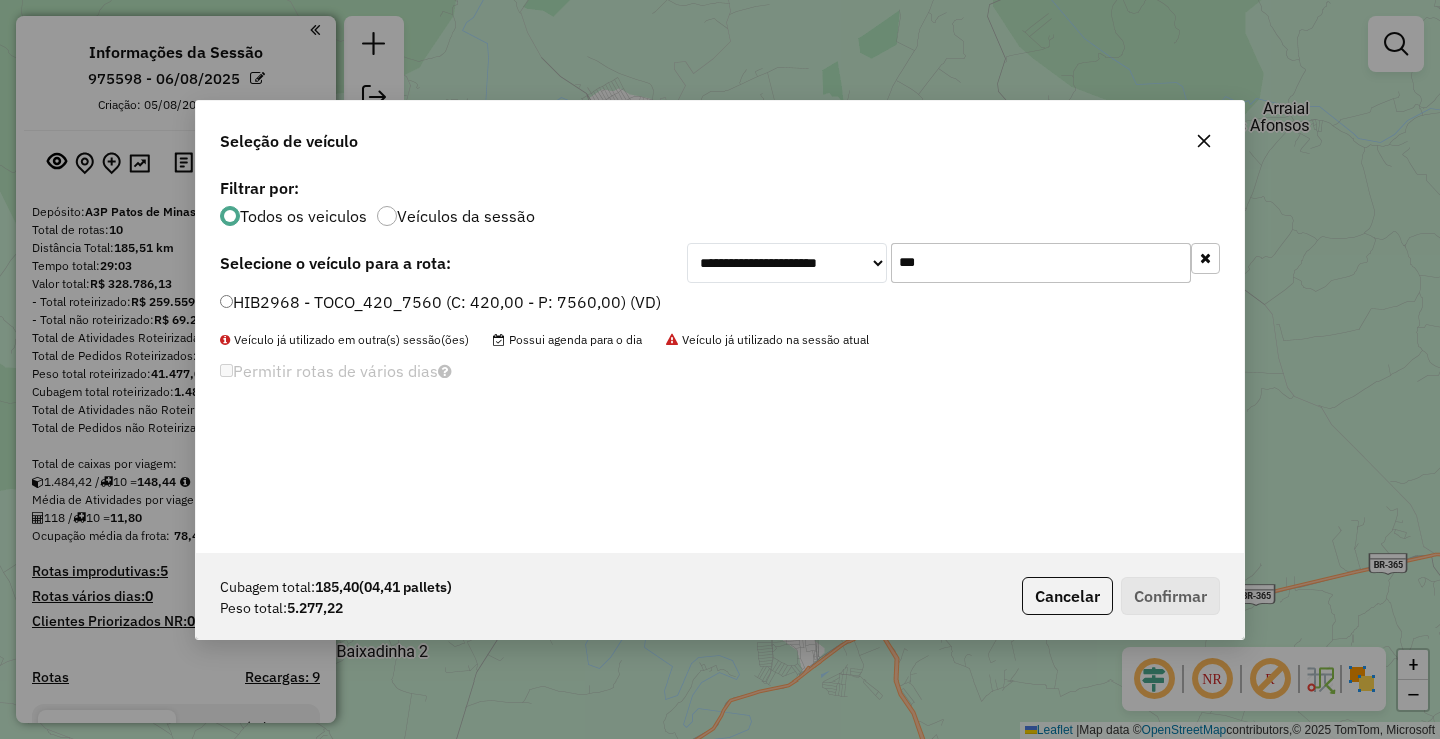 scroll, scrollTop: 0, scrollLeft: 0, axis: both 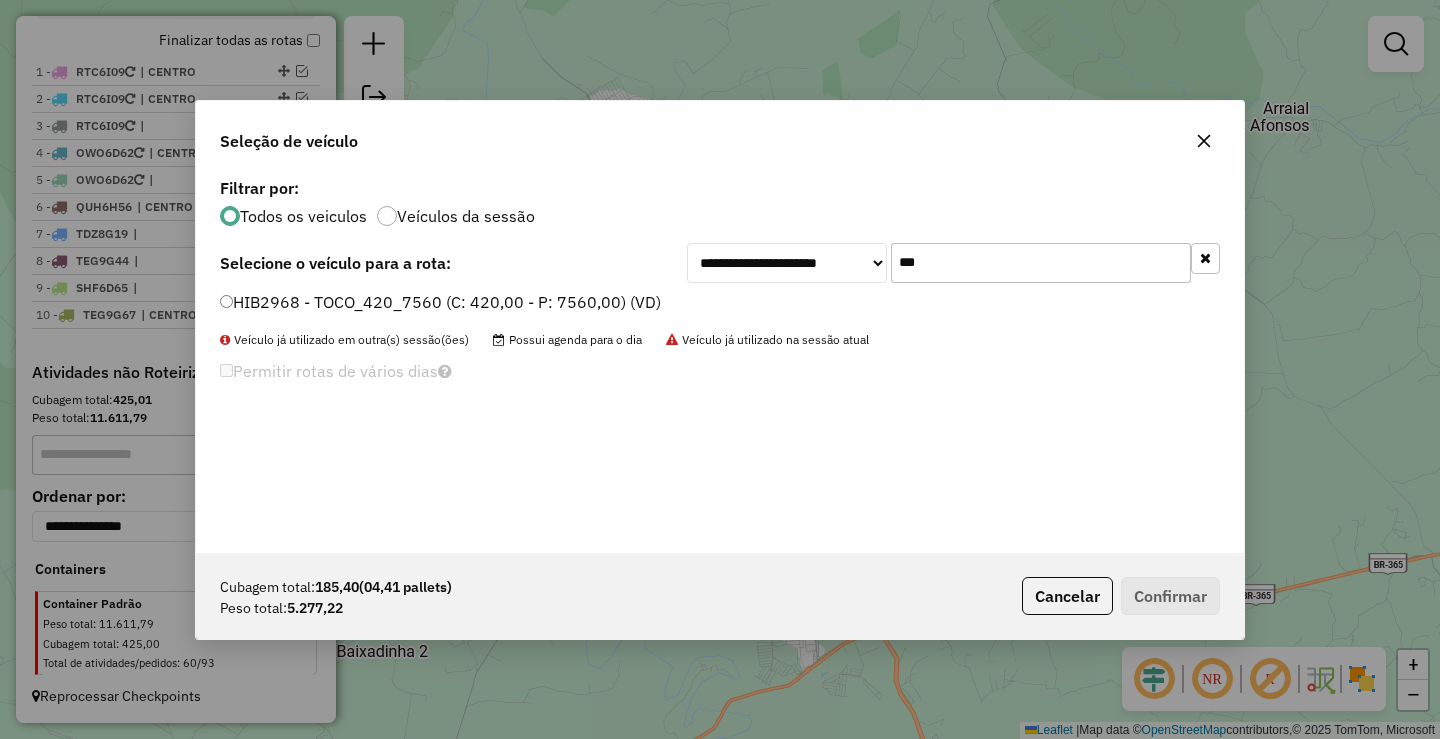 type on "***" 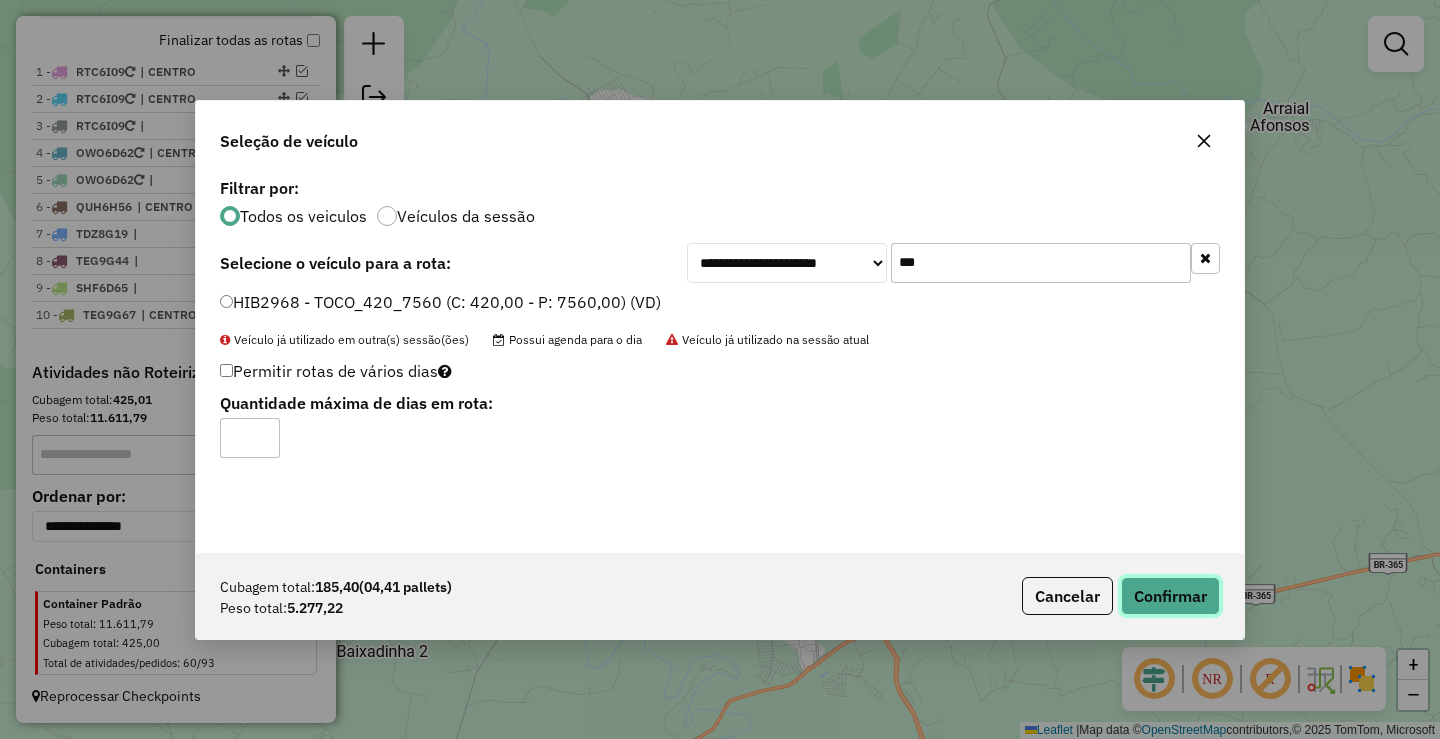click on "Confirmar" 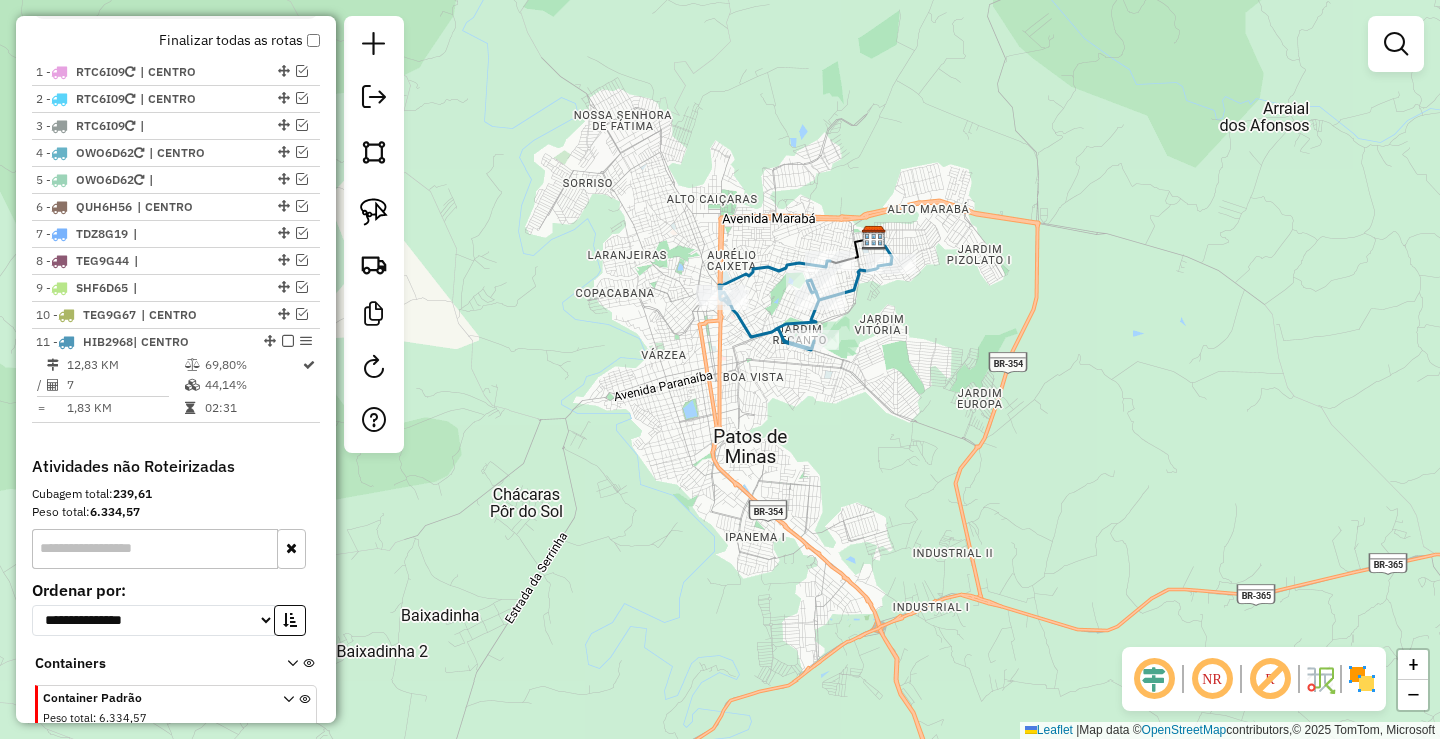 scroll, scrollTop: 771, scrollLeft: 0, axis: vertical 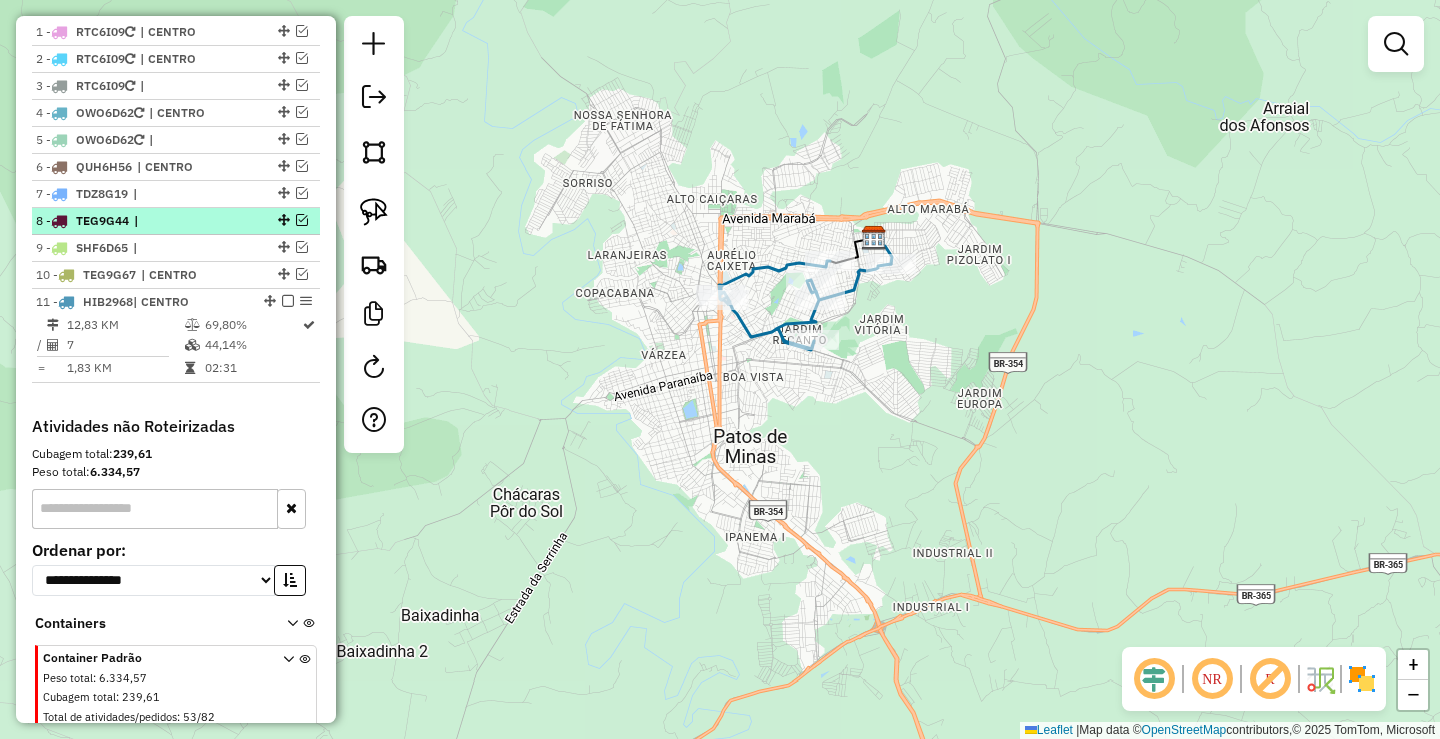 click at bounding box center [302, 220] 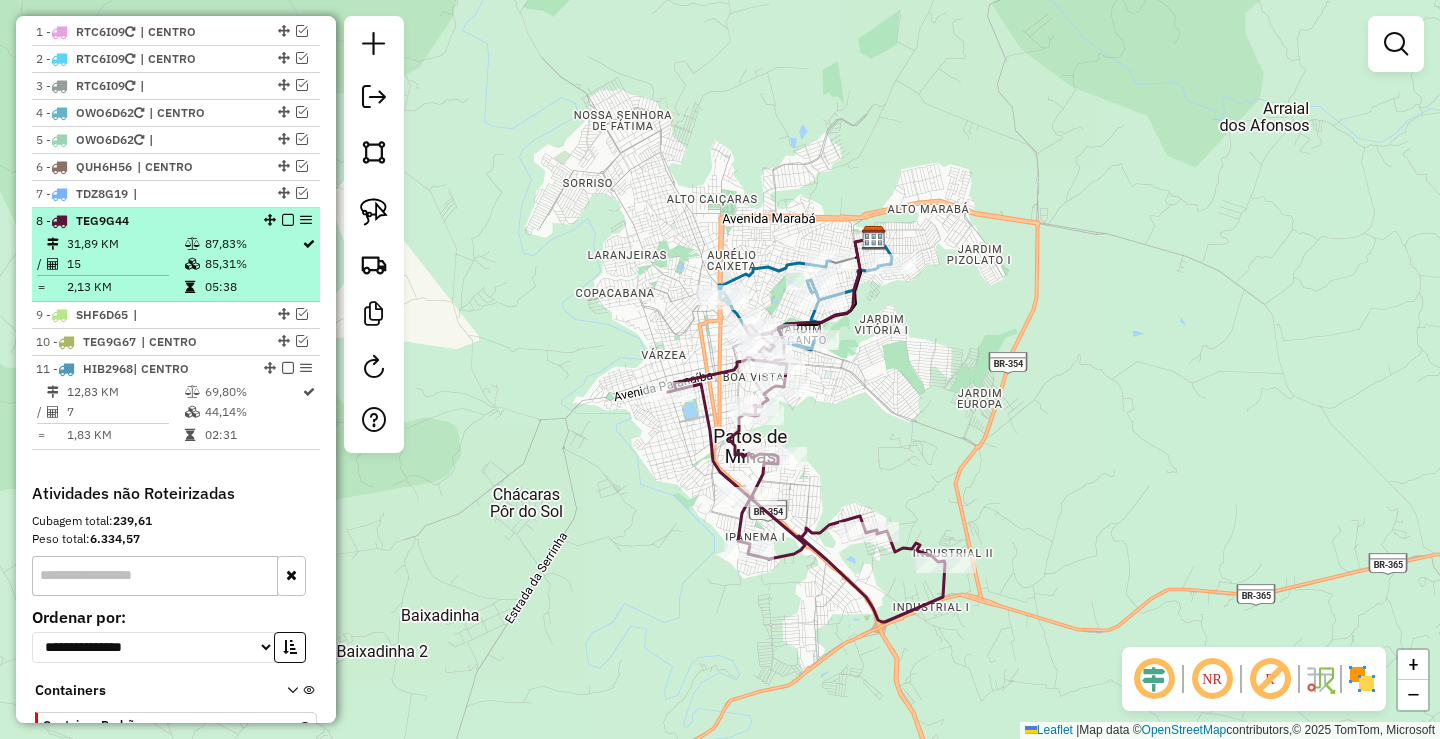 click on "85,31%" at bounding box center [252, 264] 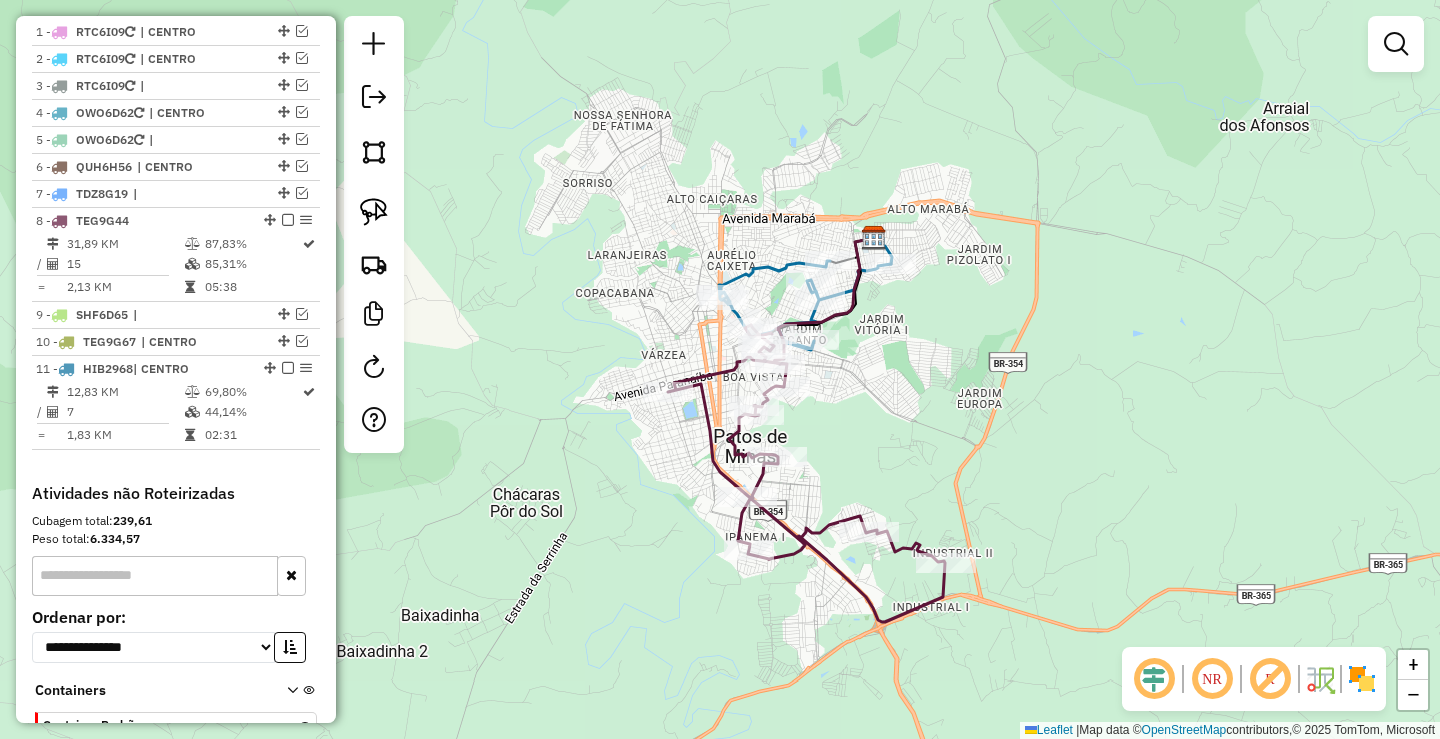 select on "**********" 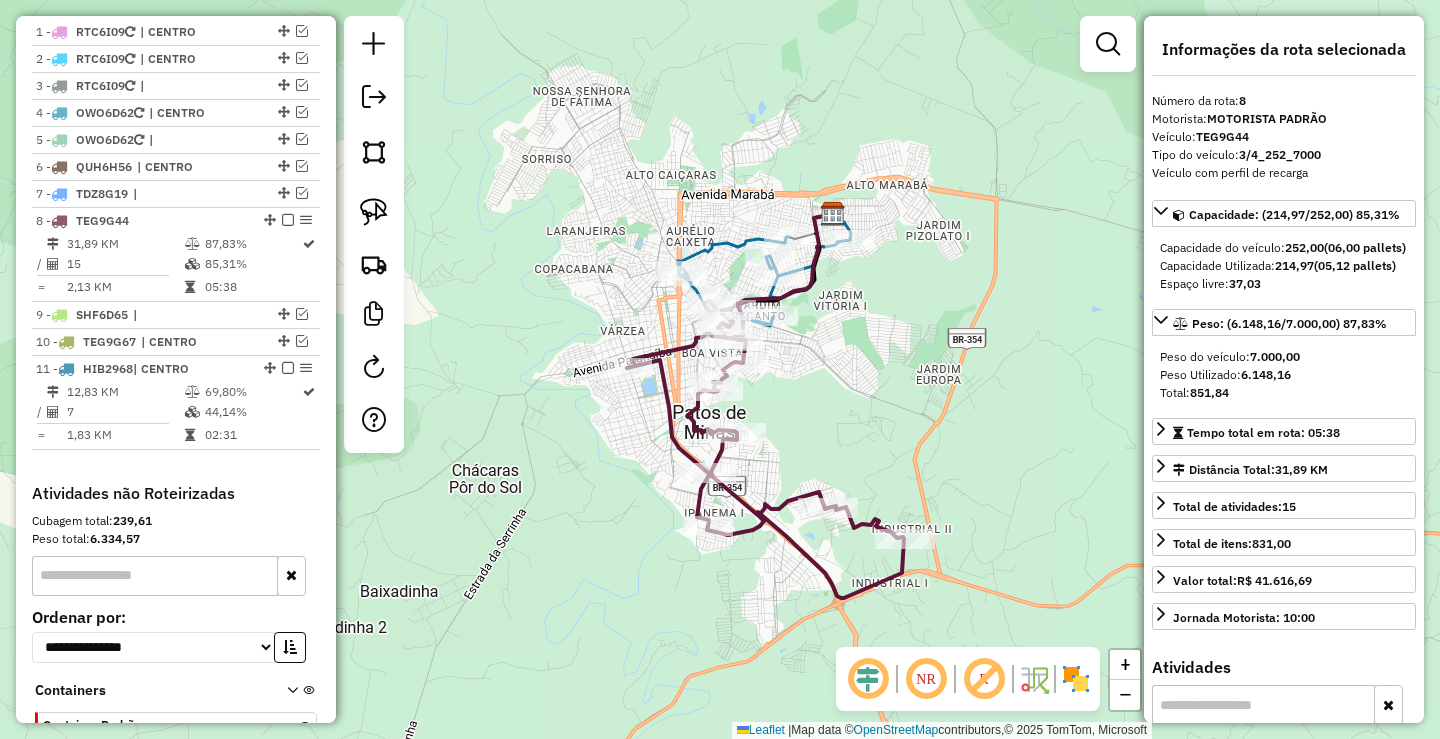 drag, startPoint x: 872, startPoint y: 391, endPoint x: 844, endPoint y: 401, distance: 29.732138 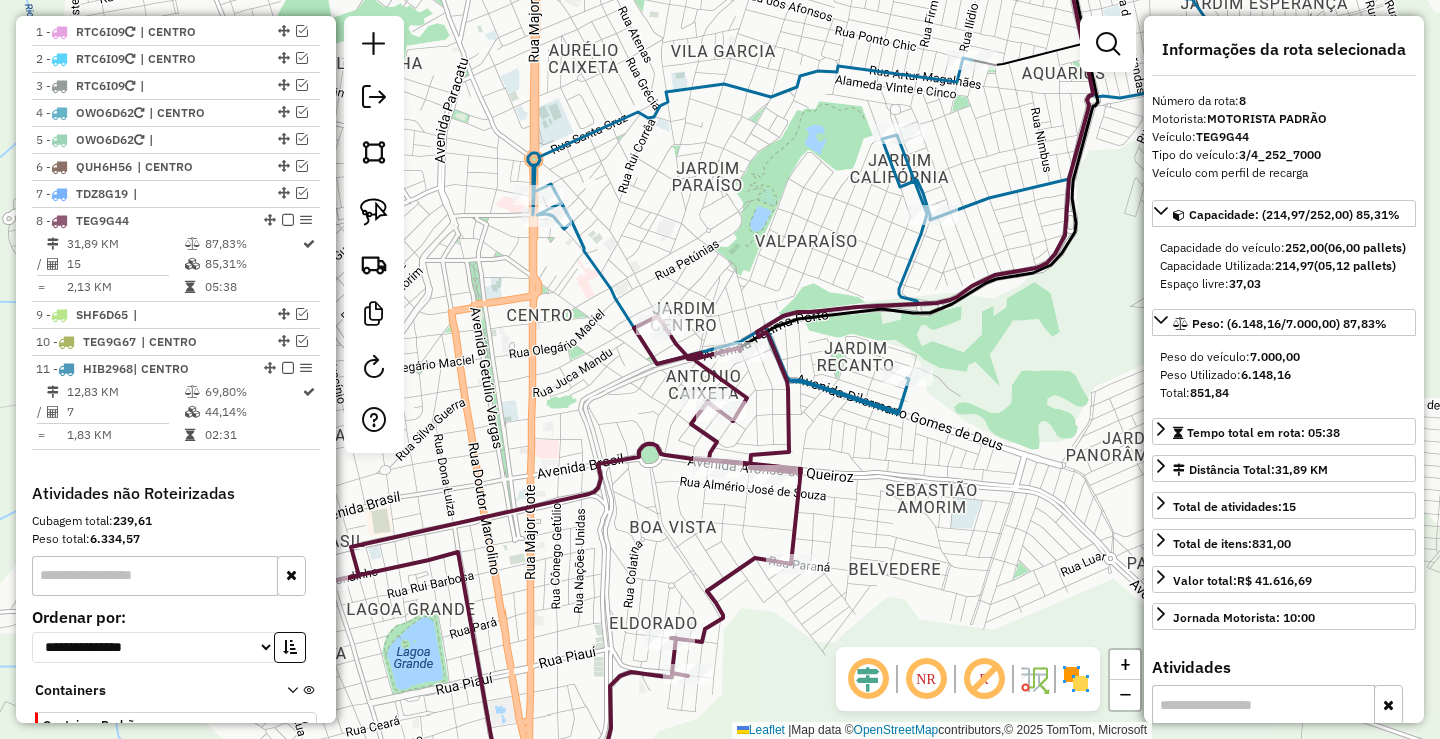 drag, startPoint x: 771, startPoint y: 362, endPoint x: 782, endPoint y: 346, distance: 19.416489 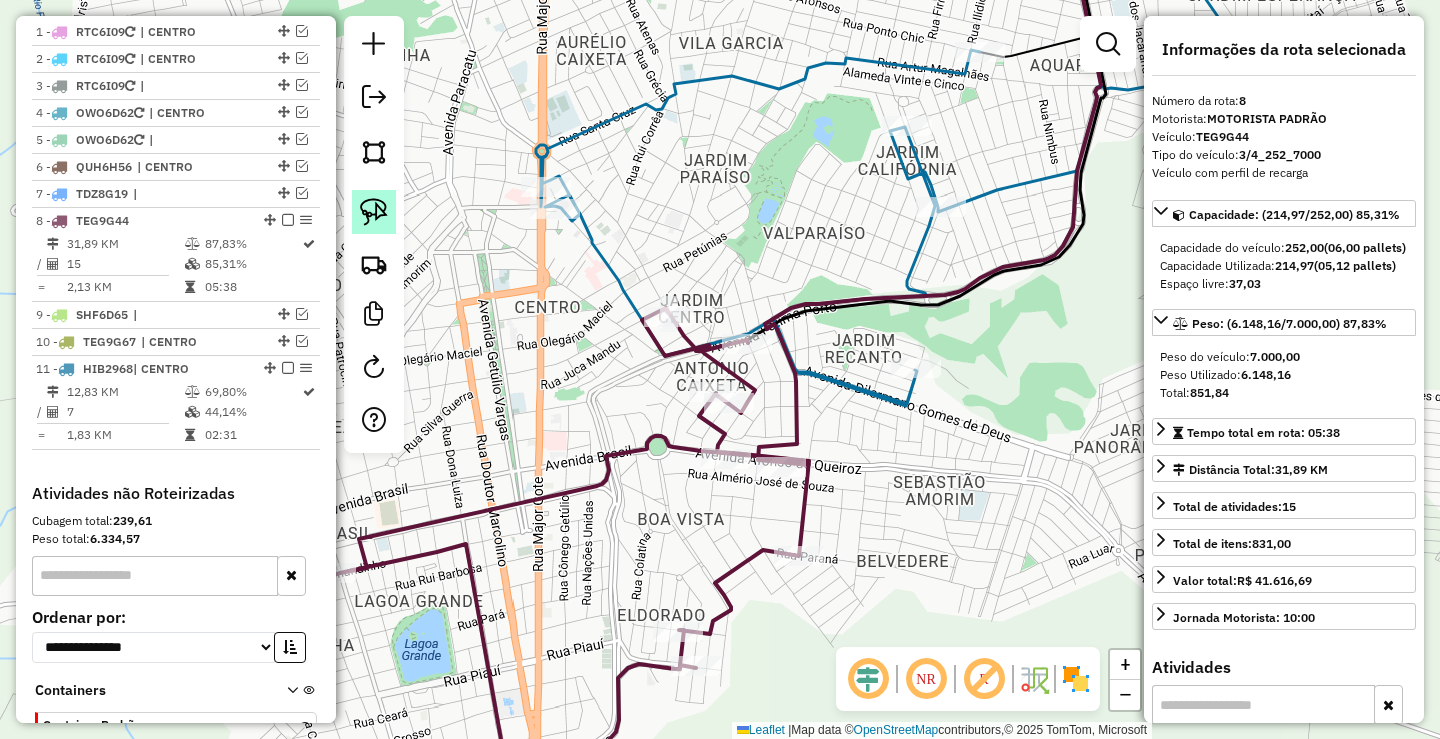click 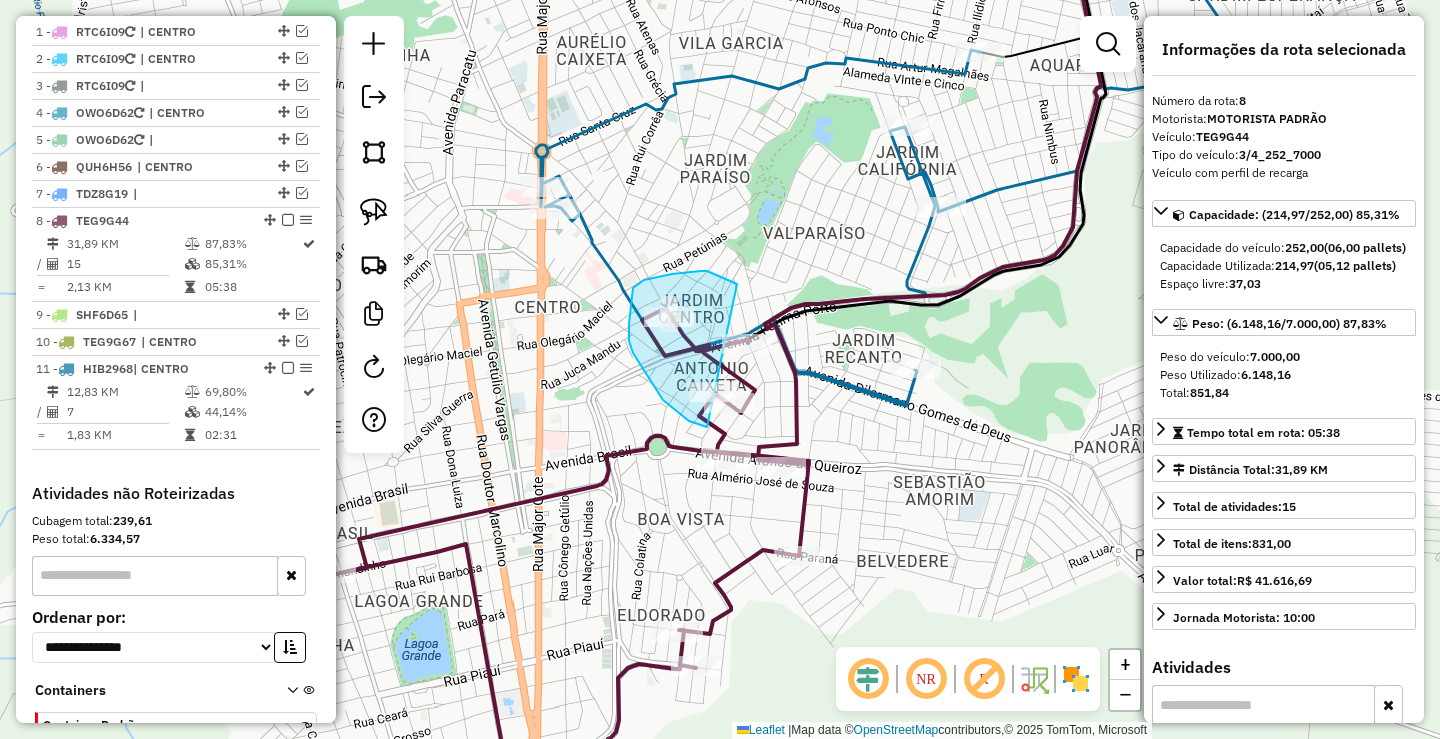 drag, startPoint x: 720, startPoint y: 276, endPoint x: 793, endPoint y: 362, distance: 112.805145 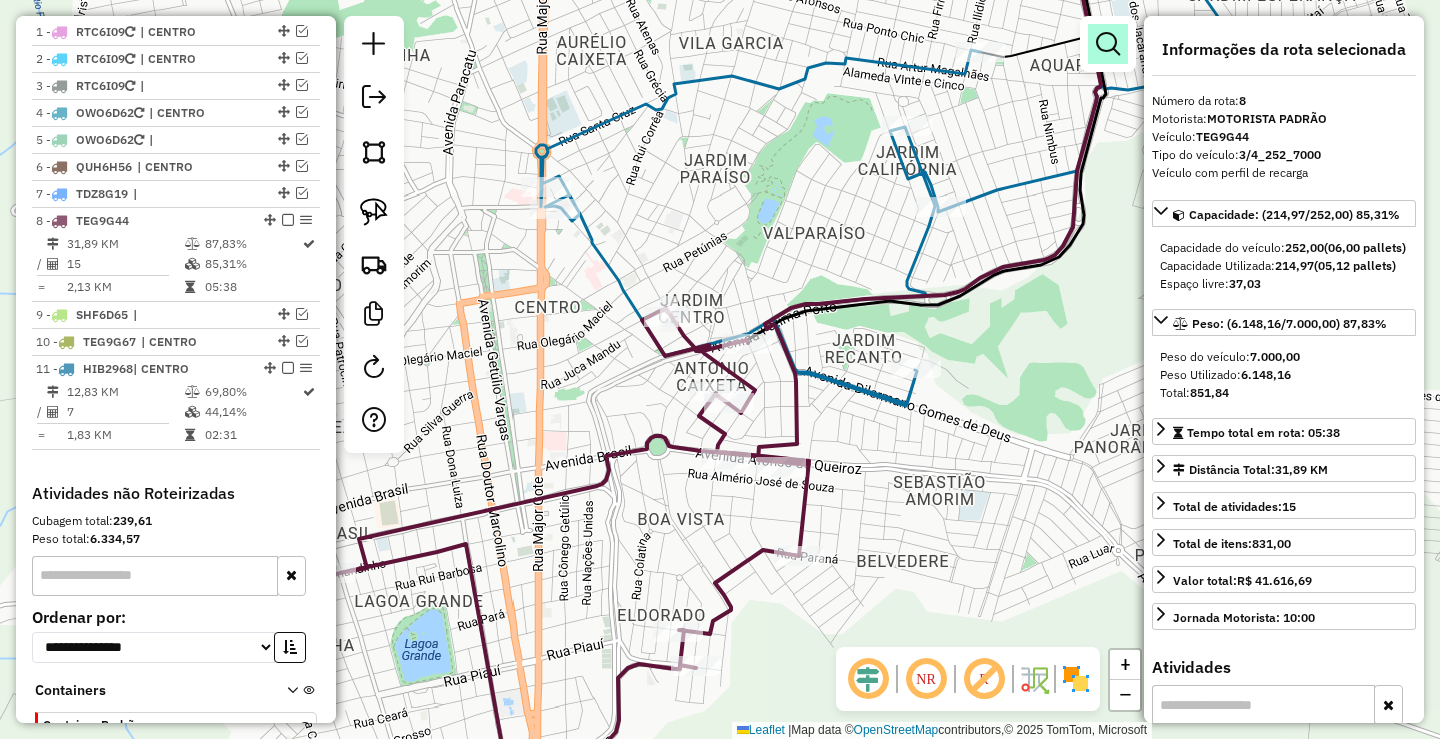 click at bounding box center [1108, 44] 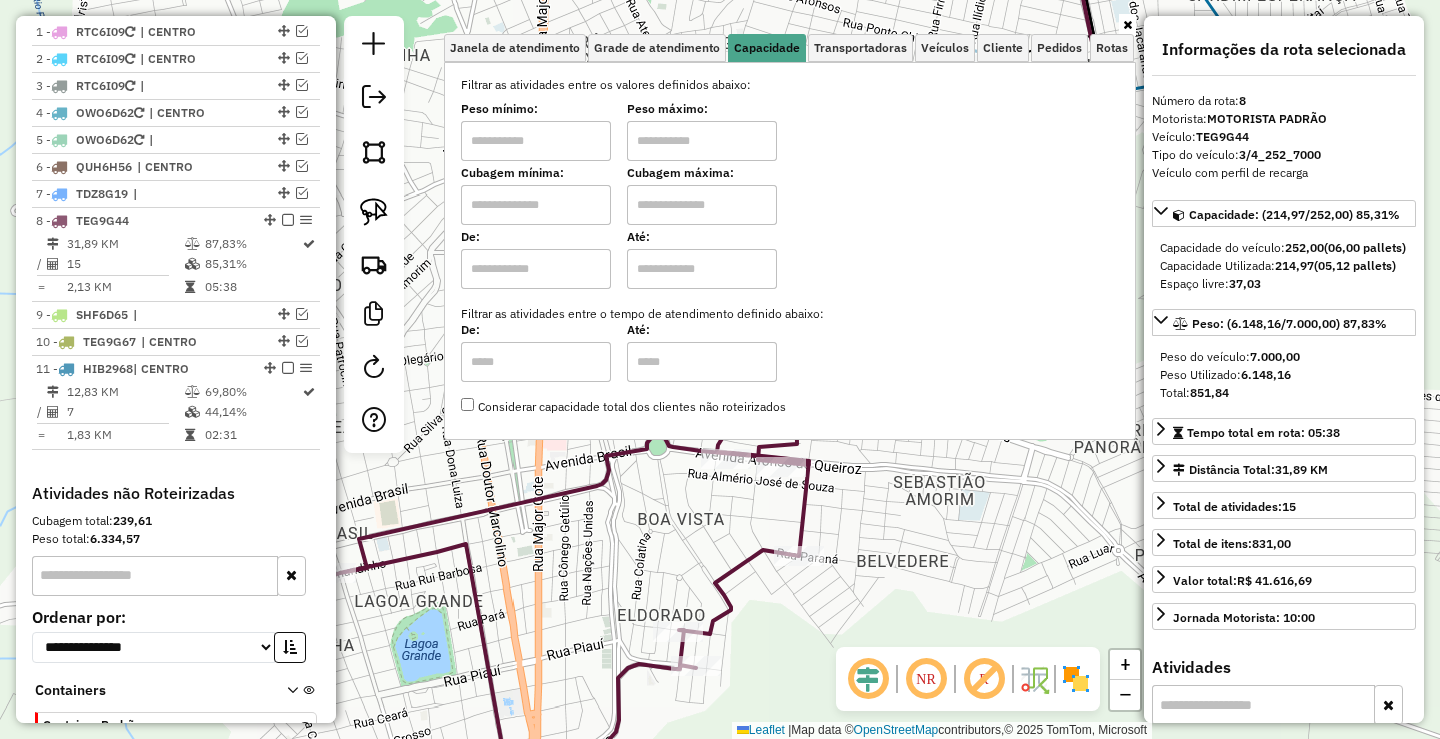 click at bounding box center [536, 141] 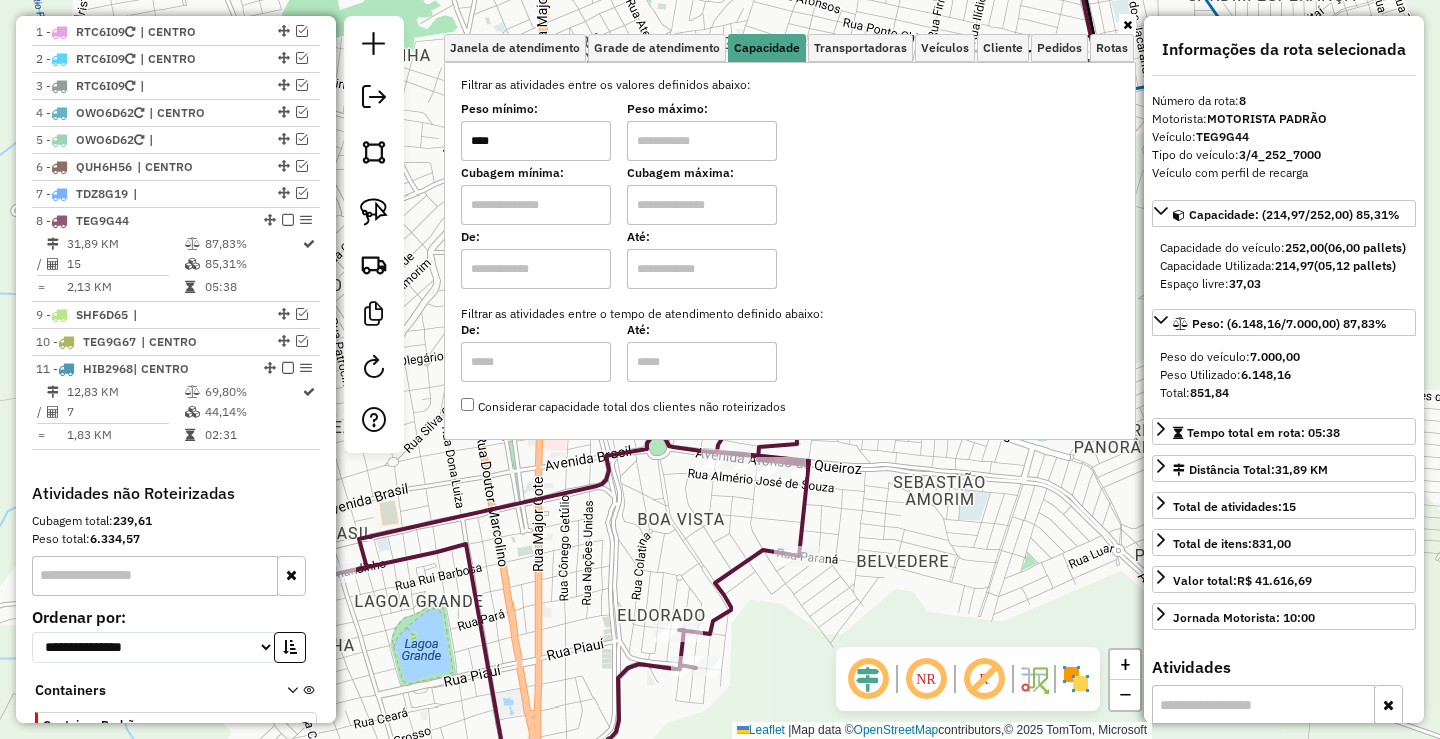 type on "****" 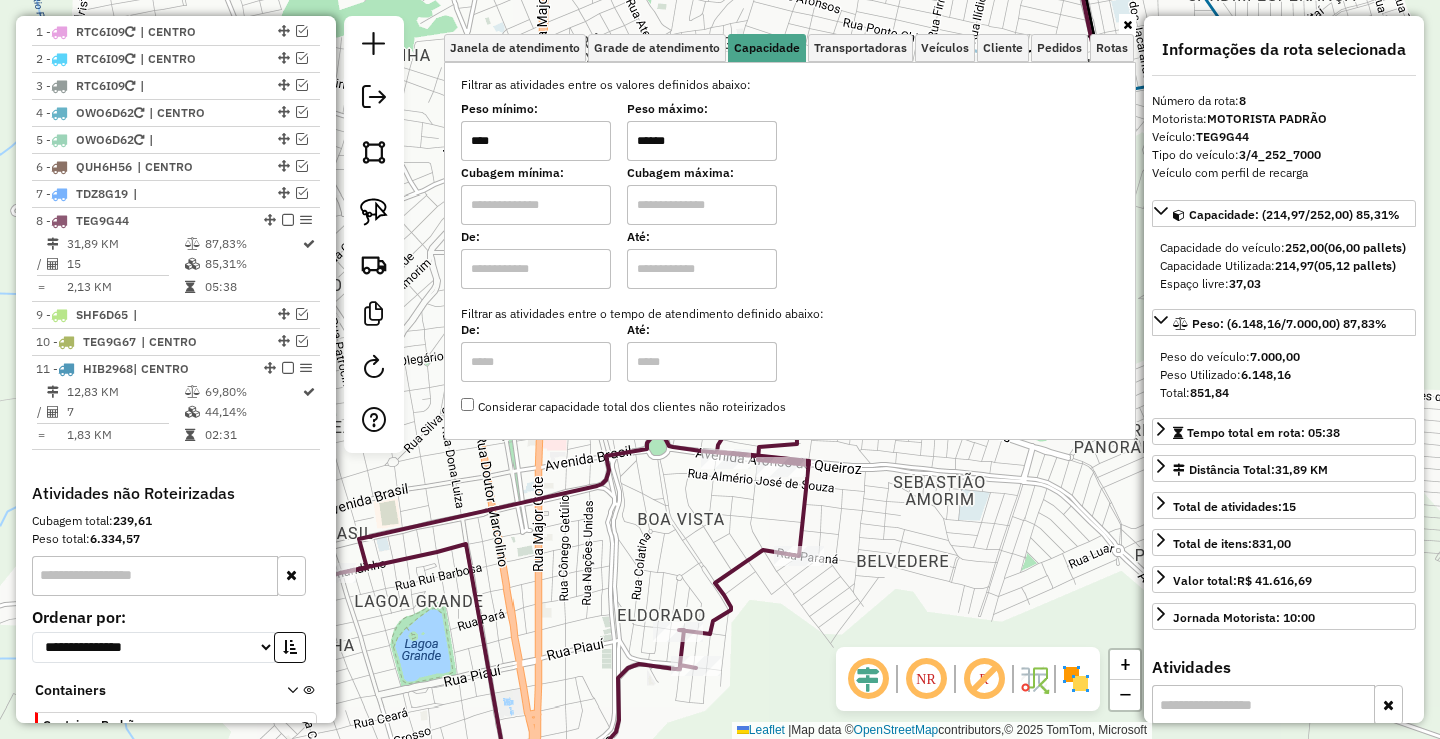 click on "Janela de atendimento Grade de atendimento Capacidade Transportadoras Veículos Cliente Pedidos  Rotas Selecione os dias de semana para filtrar as janelas de atendimento  Seg   Ter   Qua   Qui   Sex   Sáb   Dom  Informe o período da janela de atendimento: De: Até:  Filtrar exatamente a janela do cliente  Considerar janela de atendimento padrão  Selecione os dias de semana para filtrar as grades de atendimento  Seg   Ter   Qua   Qui   Sex   Sáb   Dom   Considerar clientes sem dia de atendimento cadastrado  Clientes fora do dia de atendimento selecionado Filtrar as atividades entre os valores definidos abaixo:  Peso mínimo:  ****  Peso máximo:  ******  Cubagem mínima:   Cubagem máxima:   De:   Até:  Filtrar as atividades entre o tempo de atendimento definido abaixo:  De:   Até:   Considerar capacidade total dos clientes não roteirizados Transportadora: Selecione um ou mais itens Tipo de veículo: Selecione um ou mais itens Veículo: Selecione um ou mais itens Motorista: Selecione um ou mais itens +" 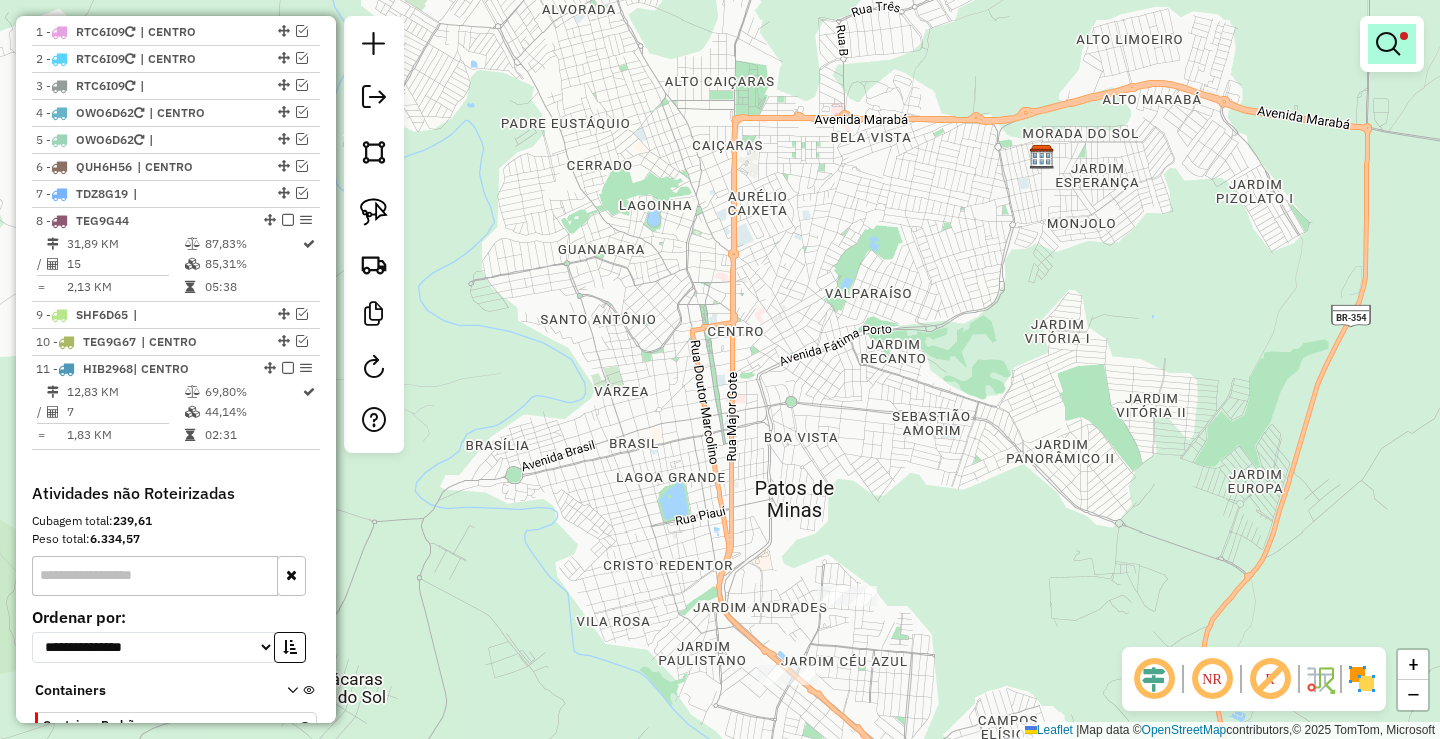 click at bounding box center [1392, 44] 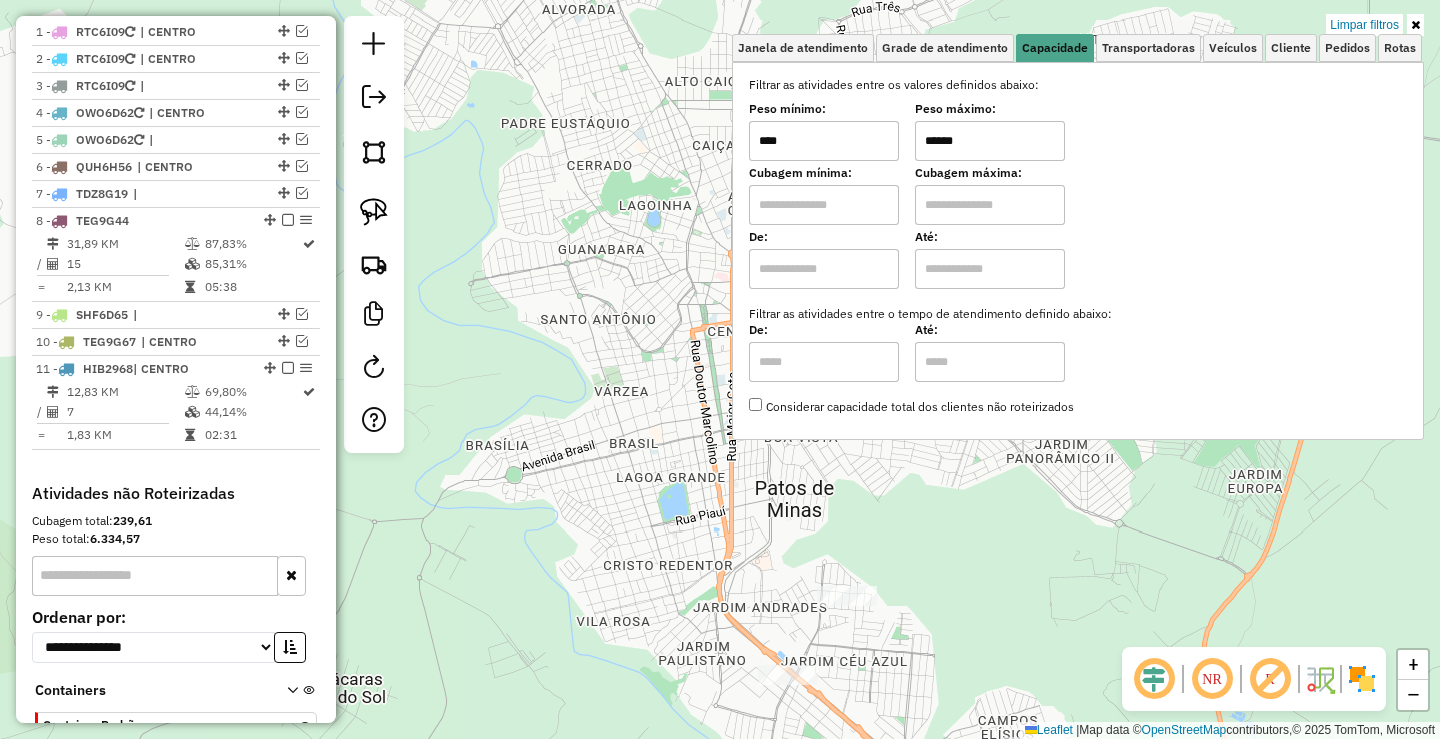 click on "******" at bounding box center [990, 141] 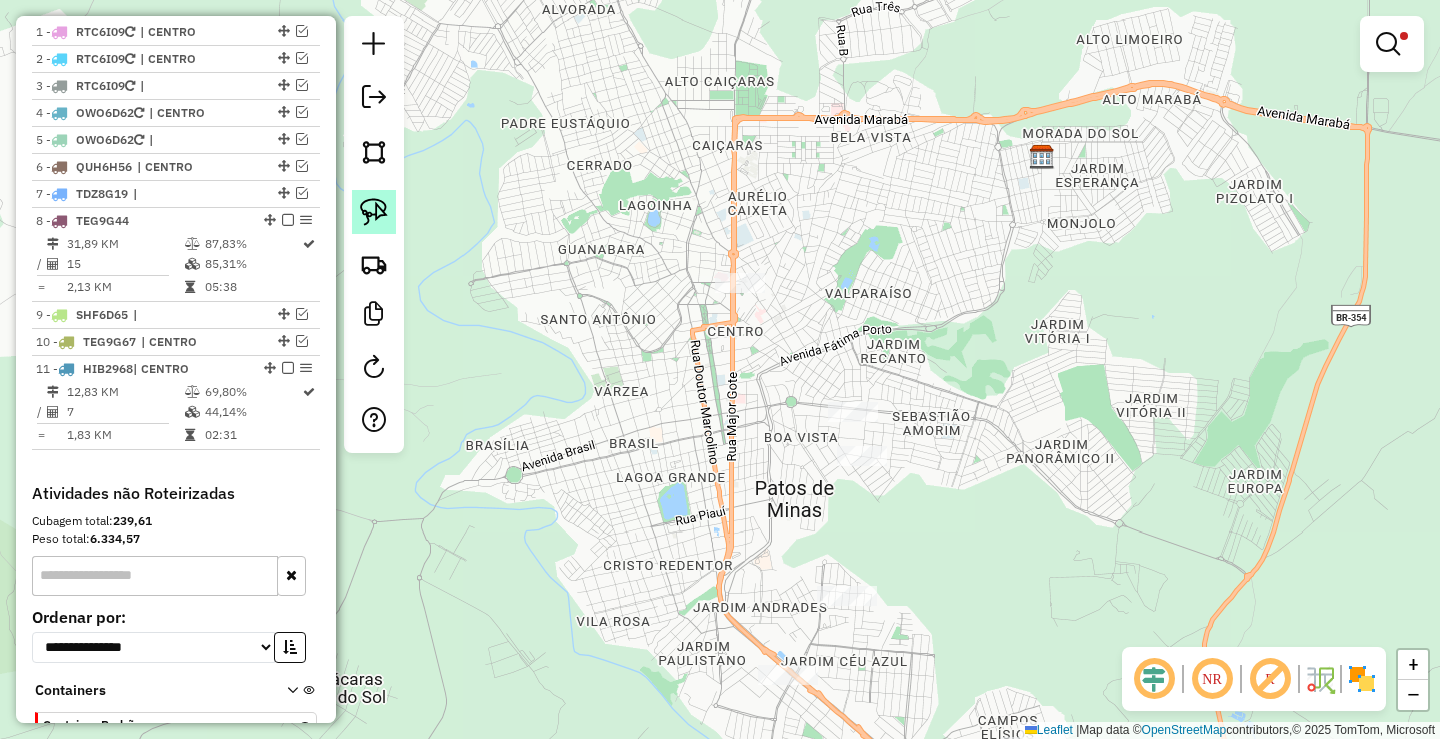 click 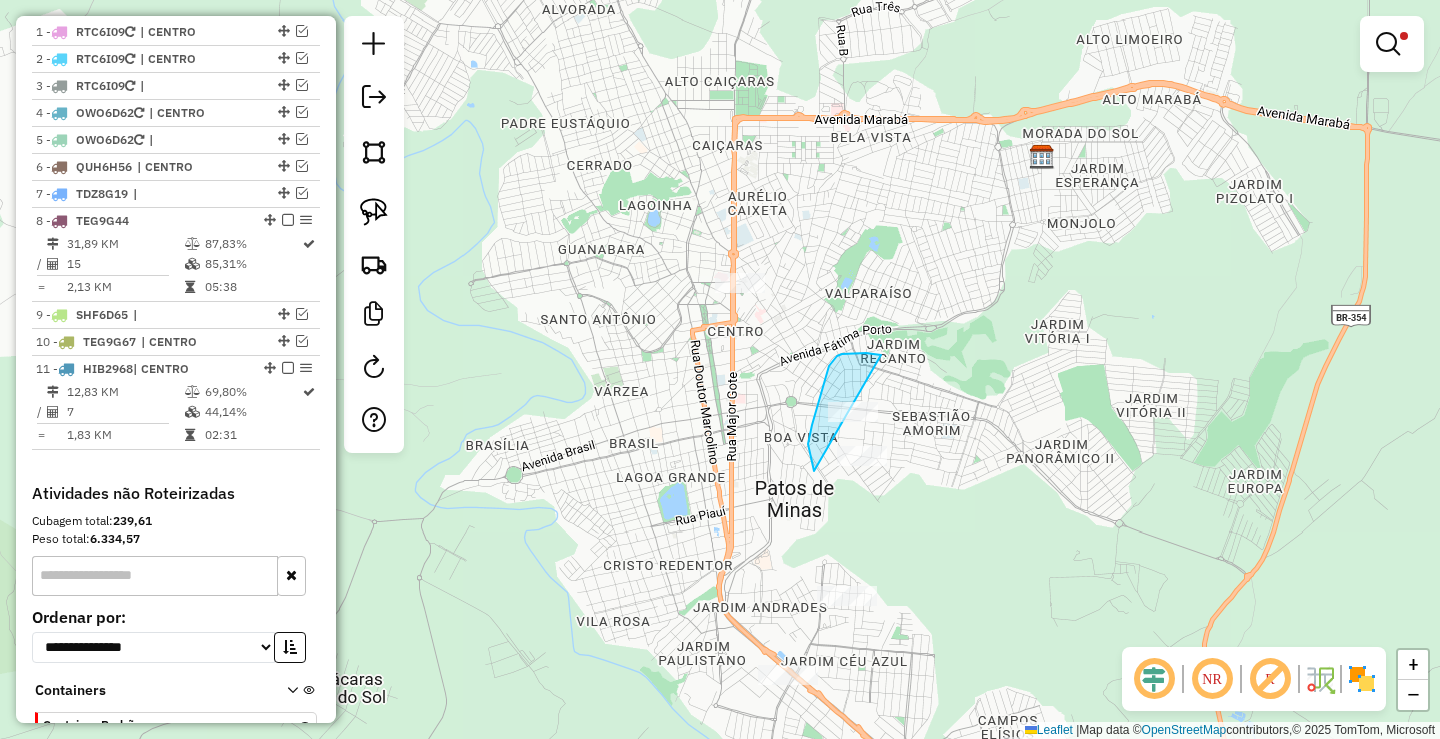 drag, startPoint x: 842, startPoint y: 354, endPoint x: 894, endPoint y: 477, distance: 133.54025 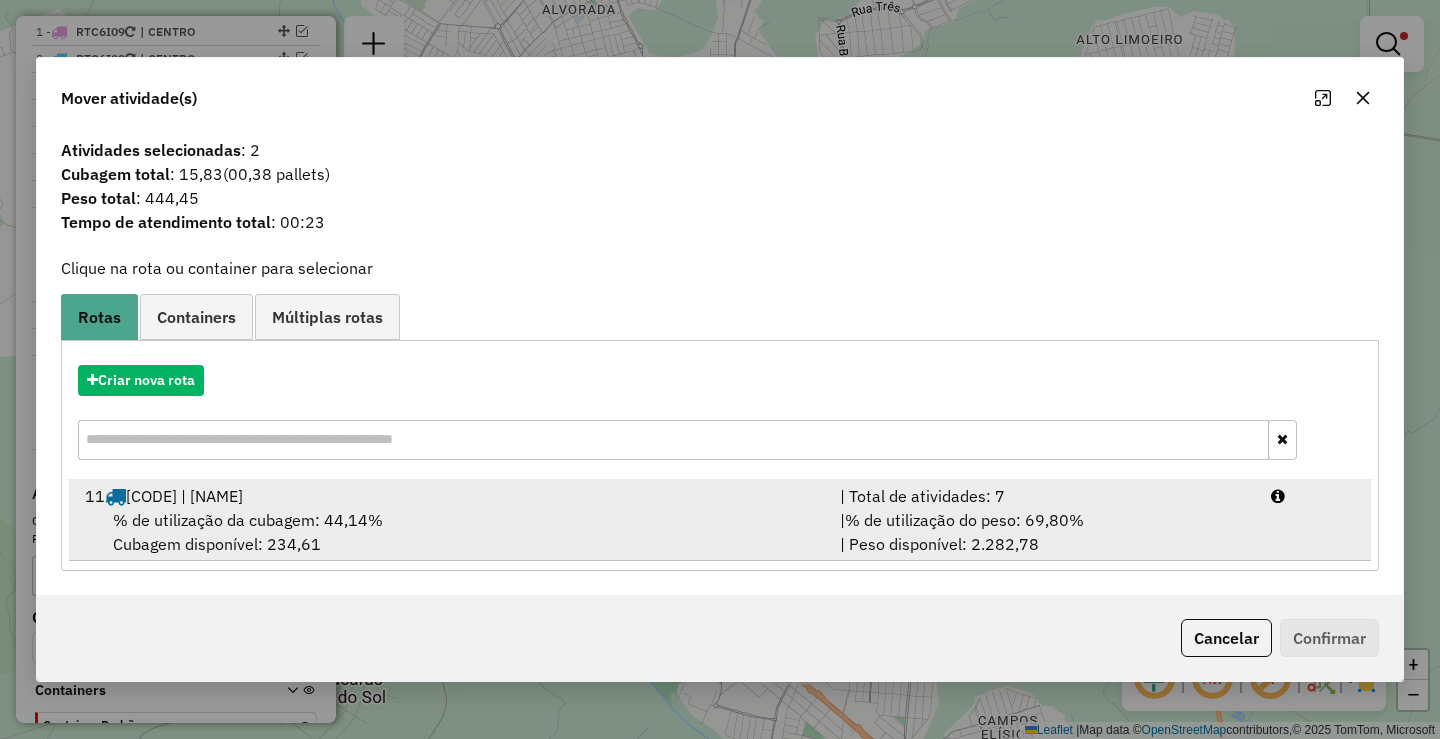 click on "|  % de utilização do peso: 69,80%  | Peso disponível: 2.282,78" at bounding box center (1043, 532) 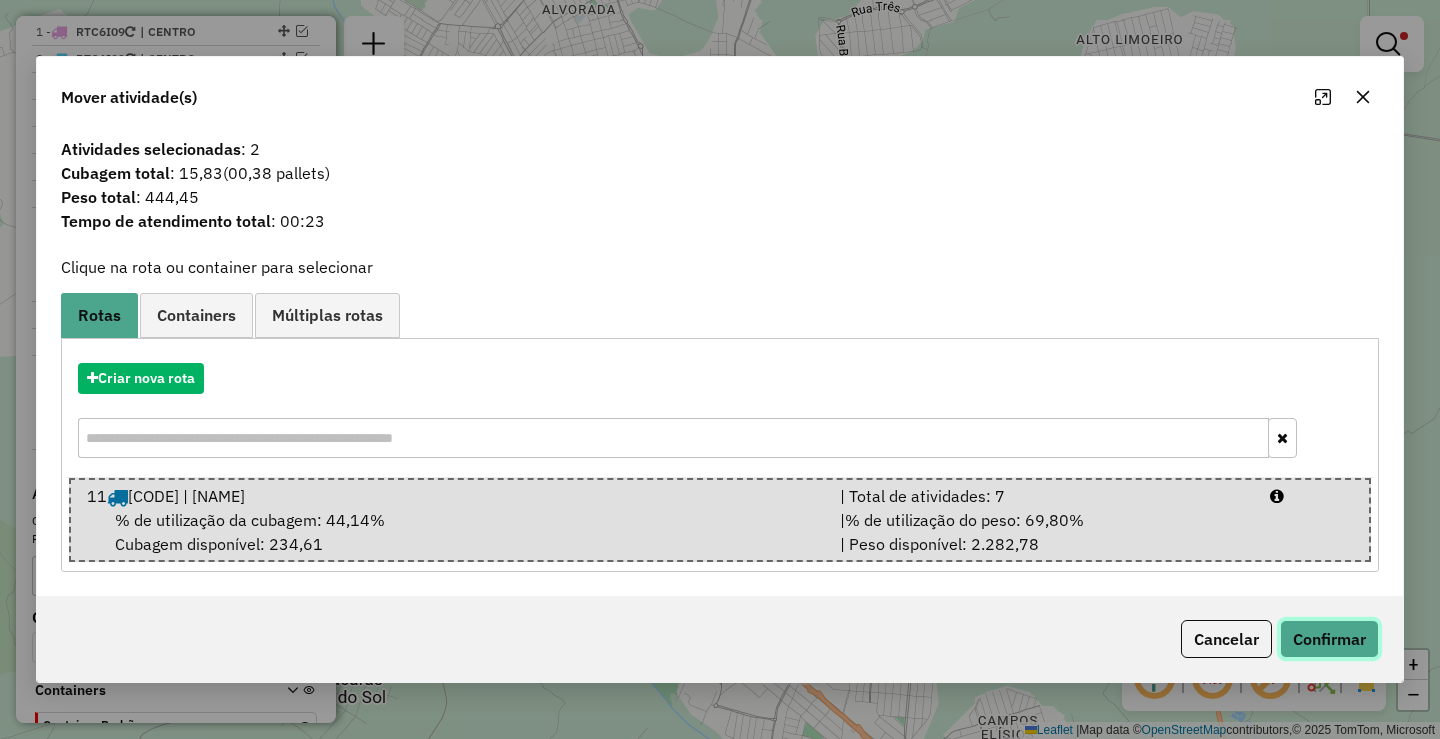 click on "Confirmar" 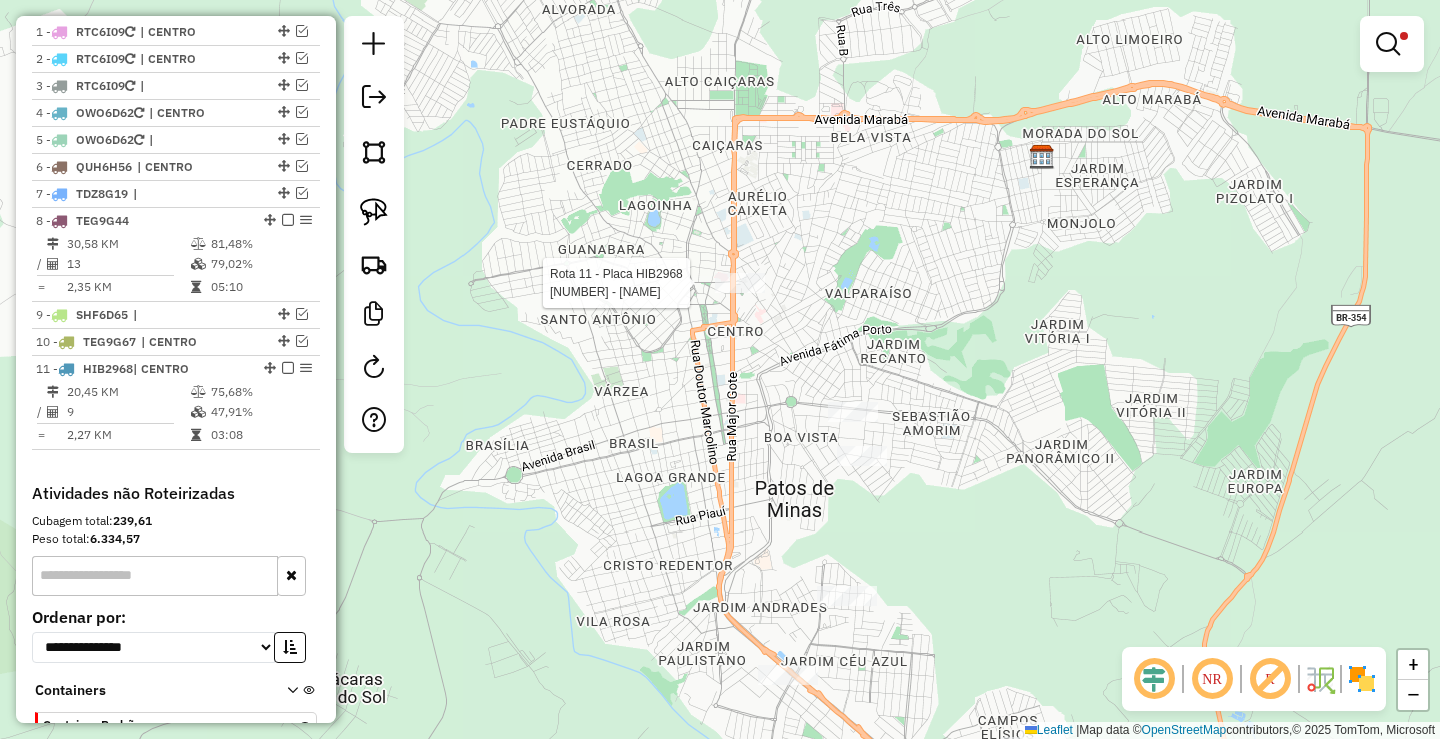 scroll, scrollTop: 892, scrollLeft: 0, axis: vertical 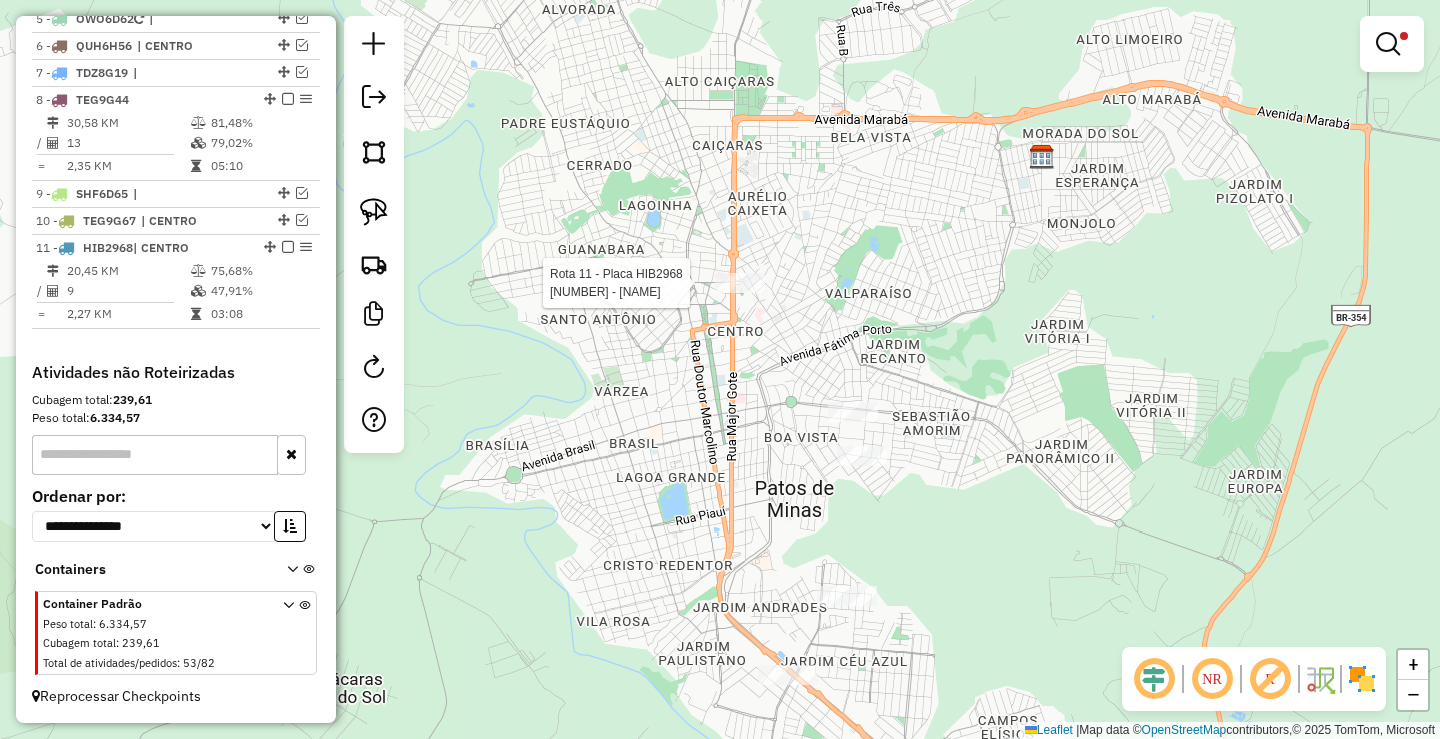 select on "**********" 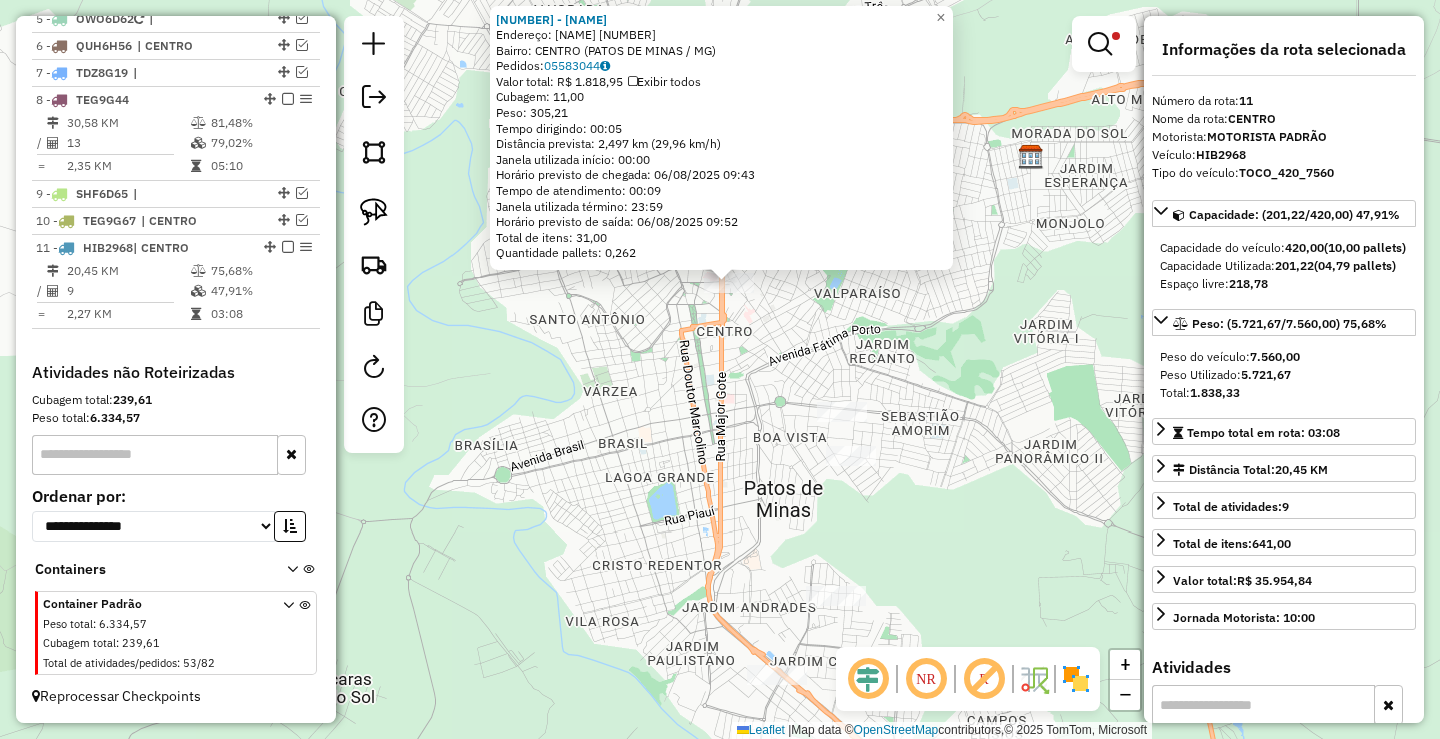 drag, startPoint x: 681, startPoint y: 535, endPoint x: 691, endPoint y: 439, distance: 96.519424 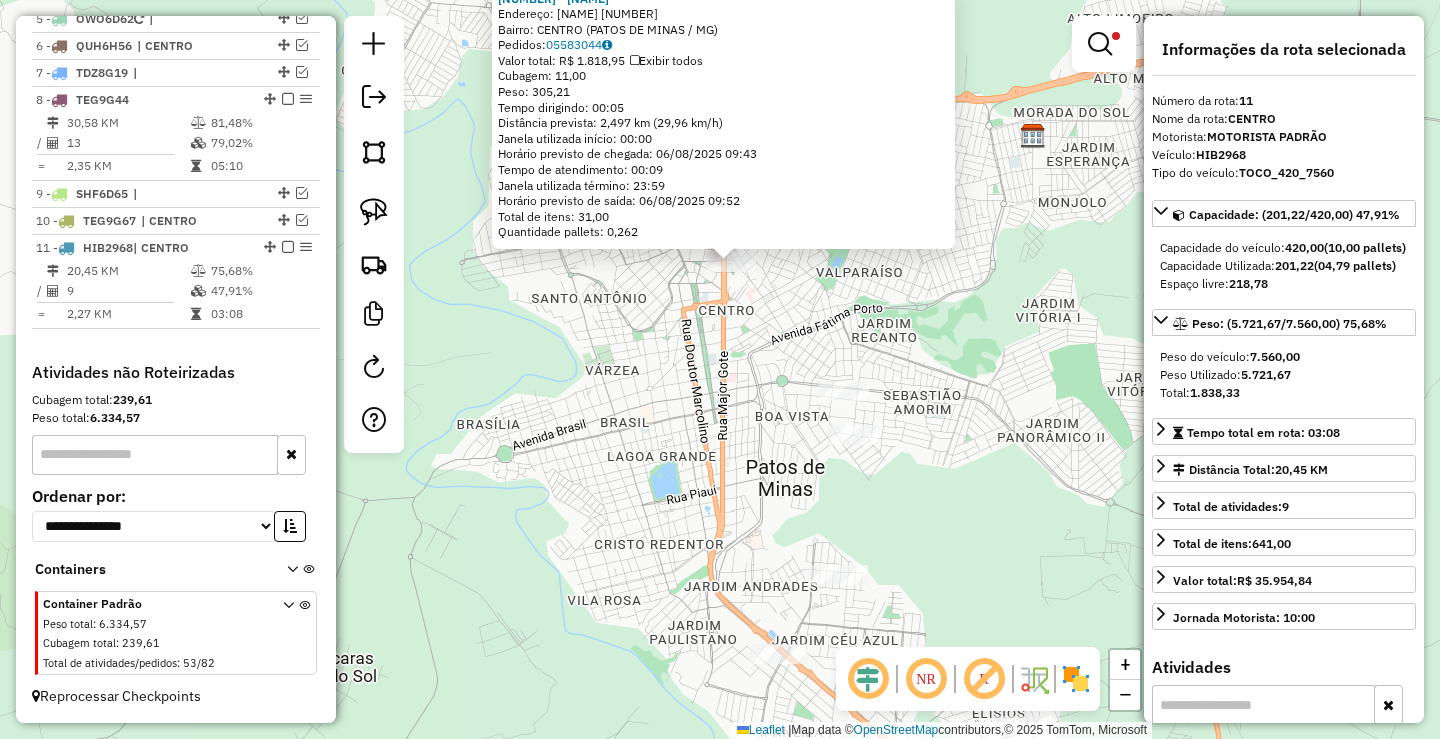 click on "33158 - SARA FAGUNDES LIMA  Endereço:  TOINZINHO AMANCIO 231   Bairro: CENTRO (PATOS DE MINAS / MG)   Pedidos:  05583044   Valor total: R$ 1.818,95   Exibir todos   Cubagem: 11,00  Peso: 305,21  Tempo dirigindo: 00:05   Distância prevista: 2,497 km (29,96 km/h)   Janela utilizada início: 00:00   Horário previsto de chegada: 06/08/2025 09:43   Tempo de atendimento: 00:09   Janela utilizada término: 23:59   Horário previsto de saída: 06/08/2025 09:52   Total de itens: 31,00   Quantidade pallets: 0,262  × Limpar filtros Janela de atendimento Grade de atendimento Capacidade Transportadoras Veículos Cliente Pedidos  Rotas Selecione os dias de semana para filtrar as janelas de atendimento  Seg   Ter   Qua   Qui   Sex   Sáb   Dom  Informe o período da janela de atendimento: De: Até:  Filtrar exatamente a janela do cliente  Considerar janela de atendimento padrão  Selecione os dias de semana para filtrar as grades de atendimento  Seg   Ter   Qua   Qui   Sex   Sáb   Dom   Peso mínimo:  **** ******  De:" 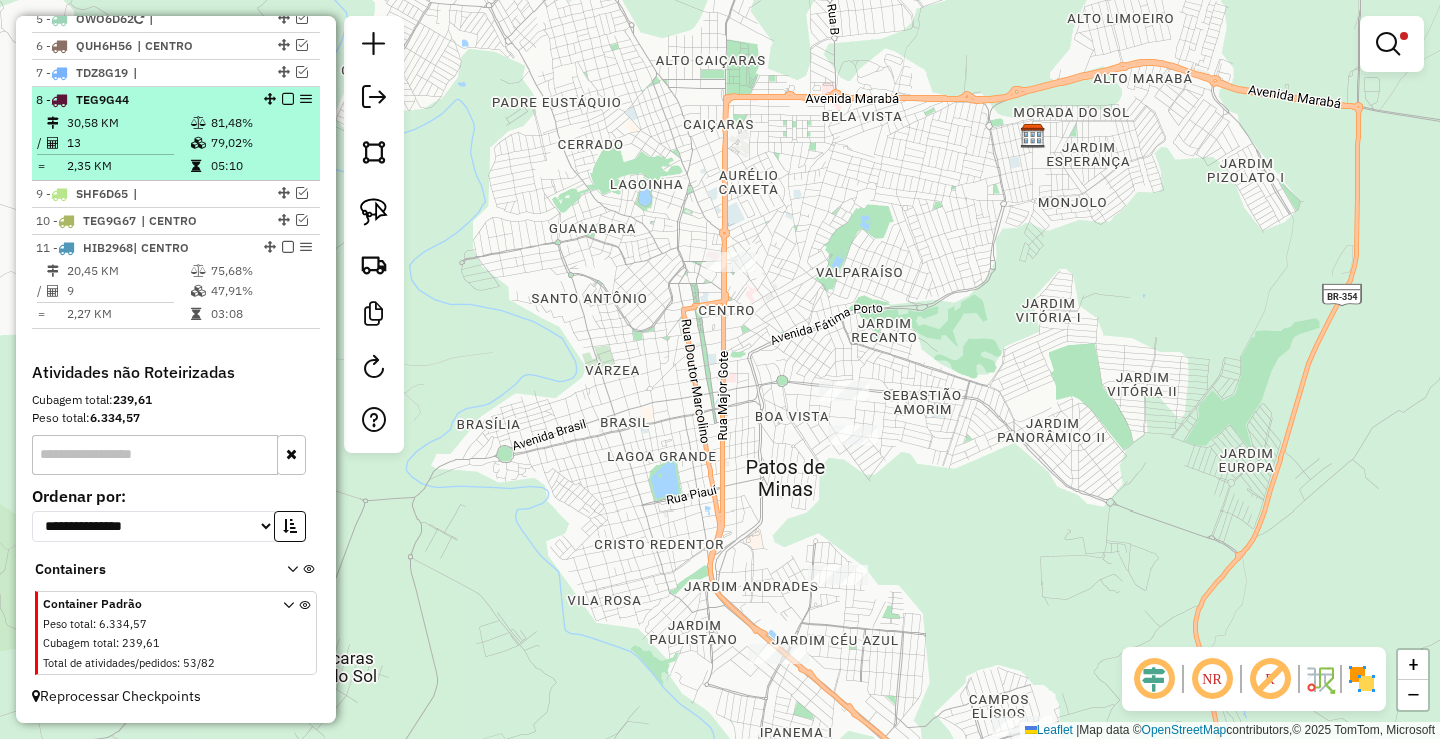 click on "81,48%" at bounding box center (260, 123) 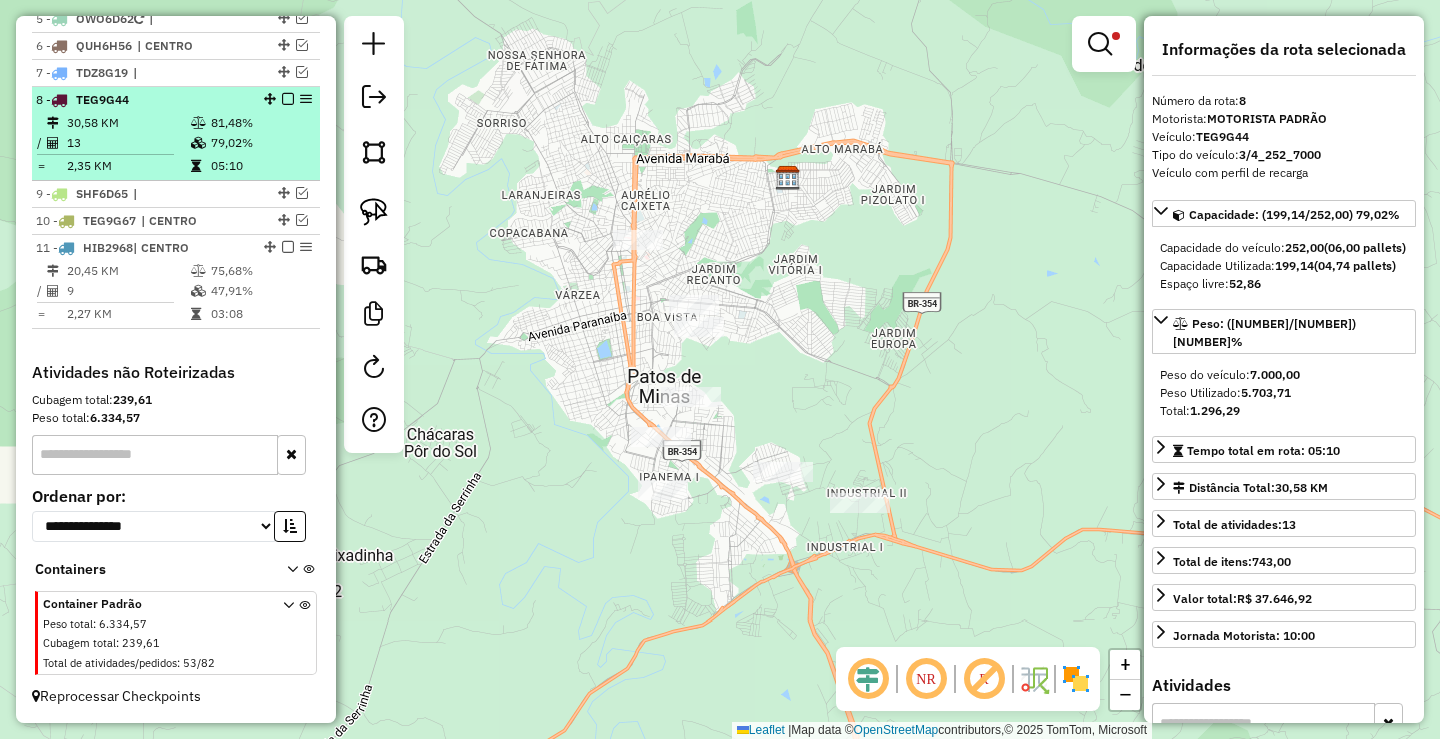click at bounding box center (288, 99) 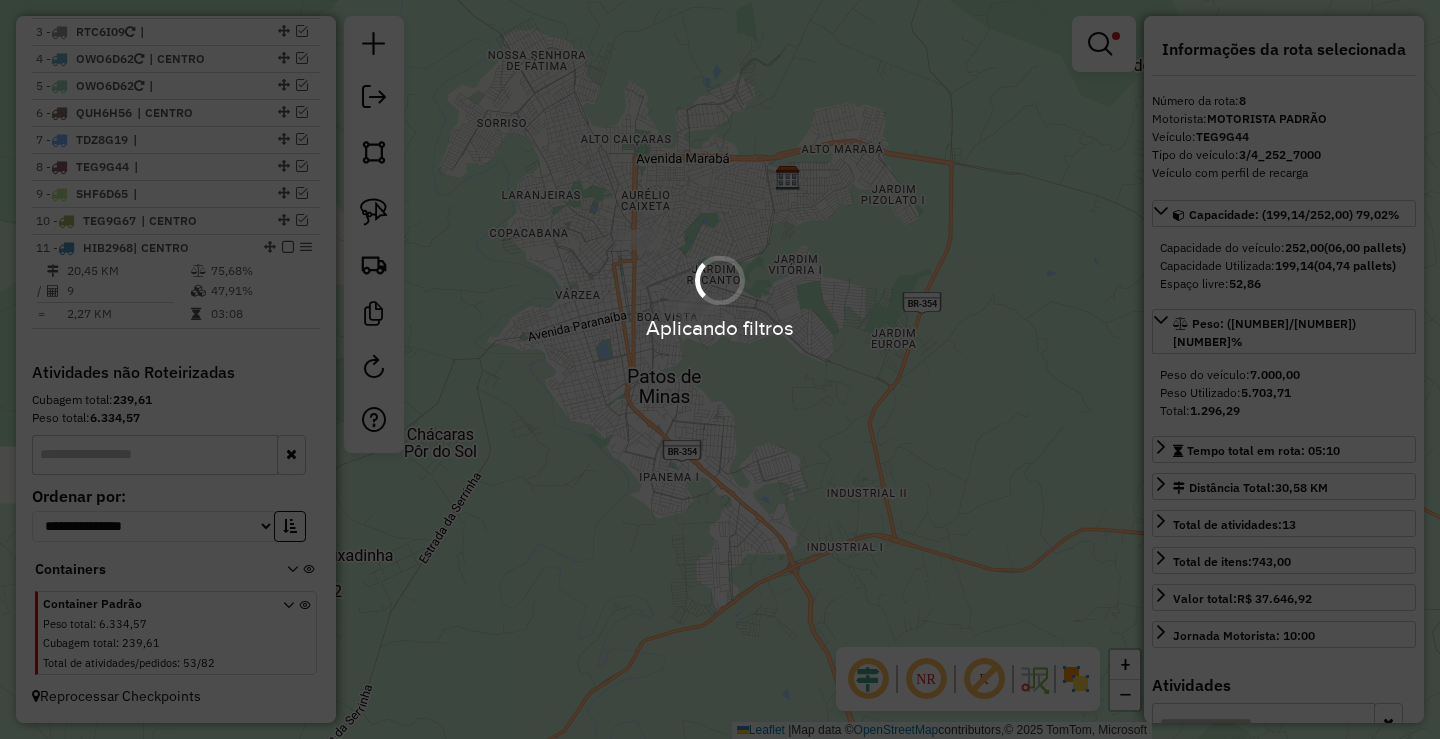 scroll, scrollTop: 825, scrollLeft: 0, axis: vertical 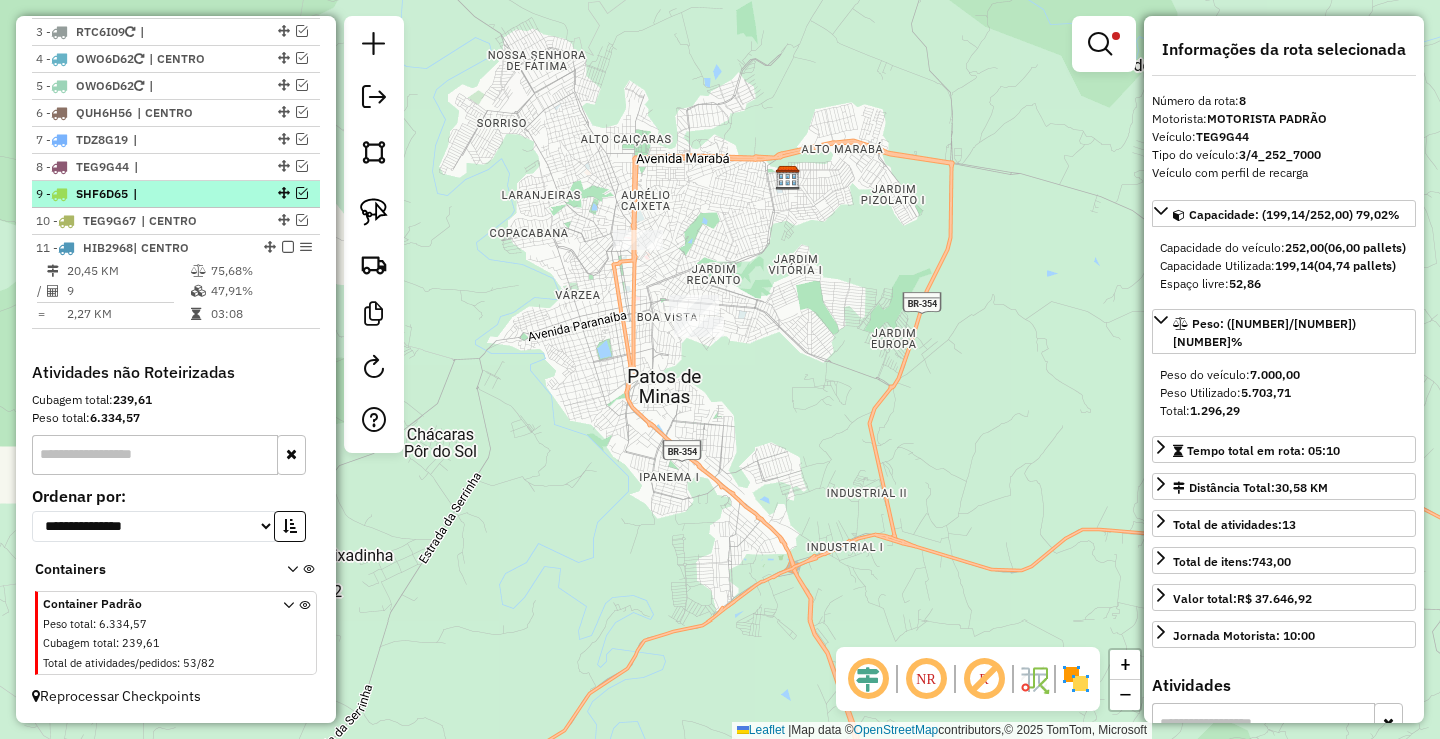 click at bounding box center [282, 193] 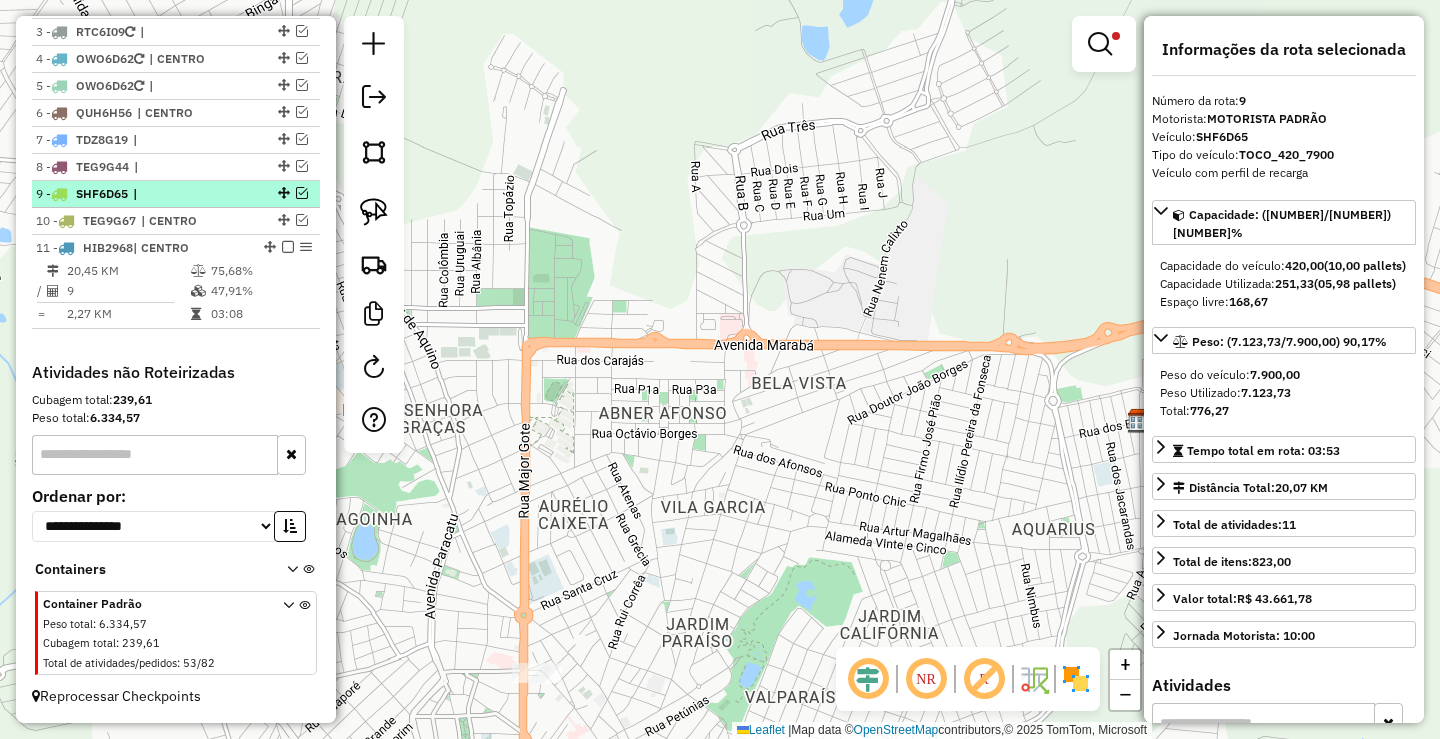 click at bounding box center (282, 193) 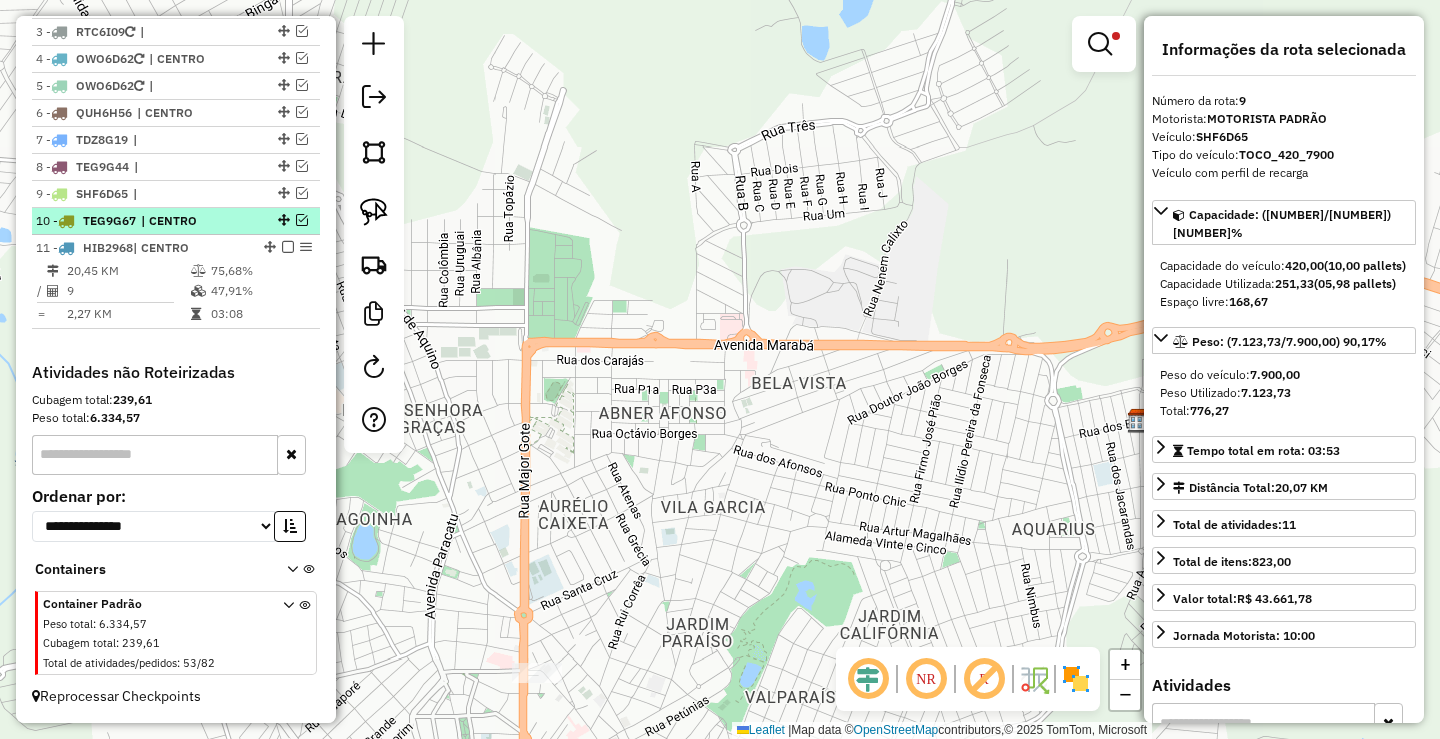 click on "10 -       TEG9G67   | CENTRO" at bounding box center [176, 221] 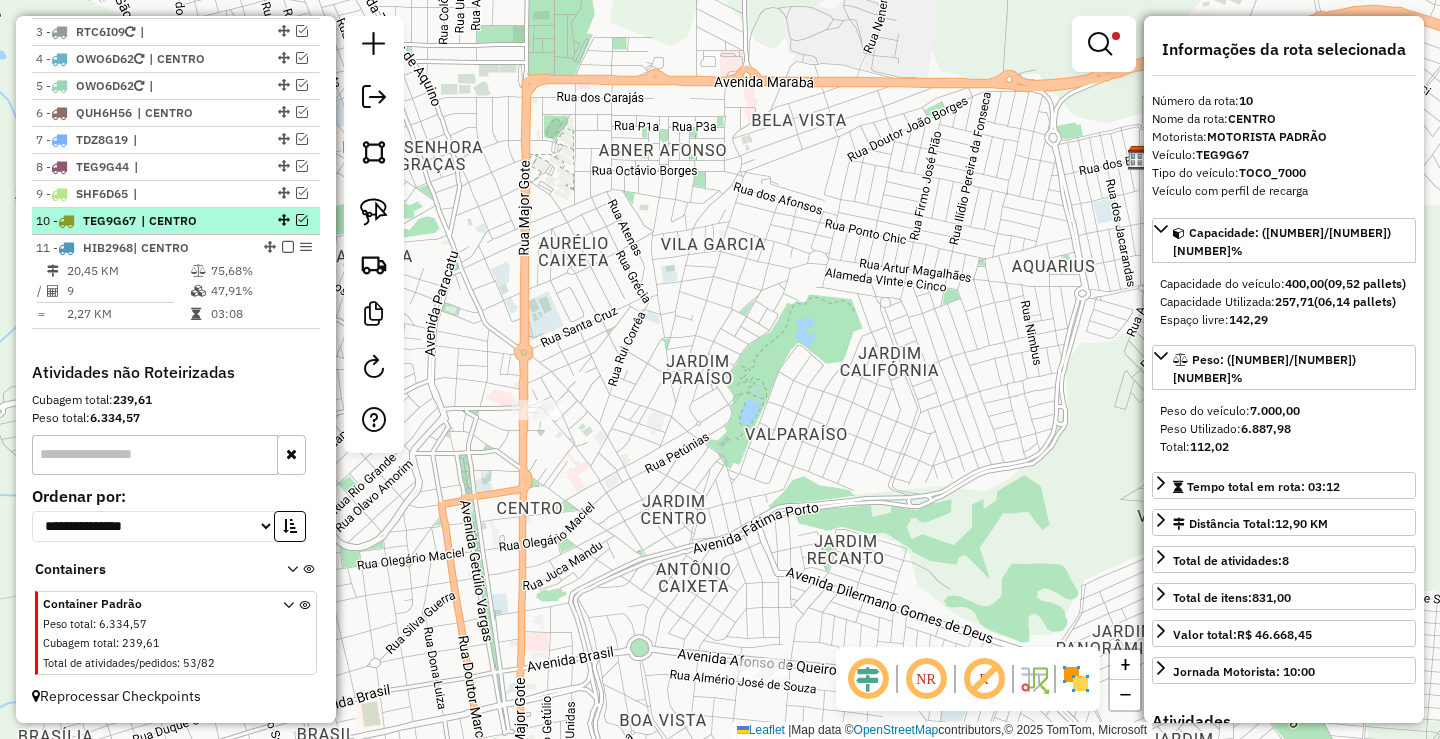 click on "10 -       TEG9G67   | CENTRO" at bounding box center [176, 221] 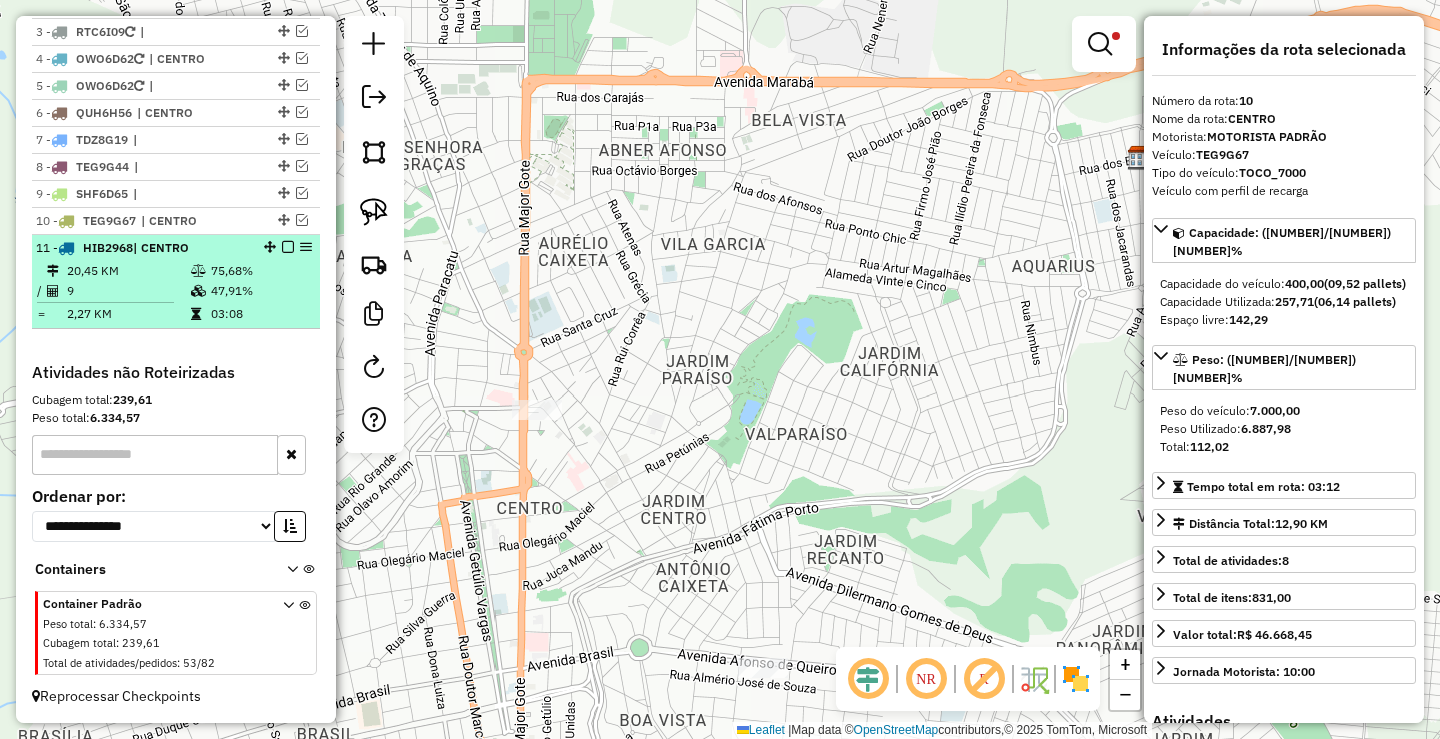 click on "11 -       HIB2968   | CENTRO" at bounding box center [142, 248] 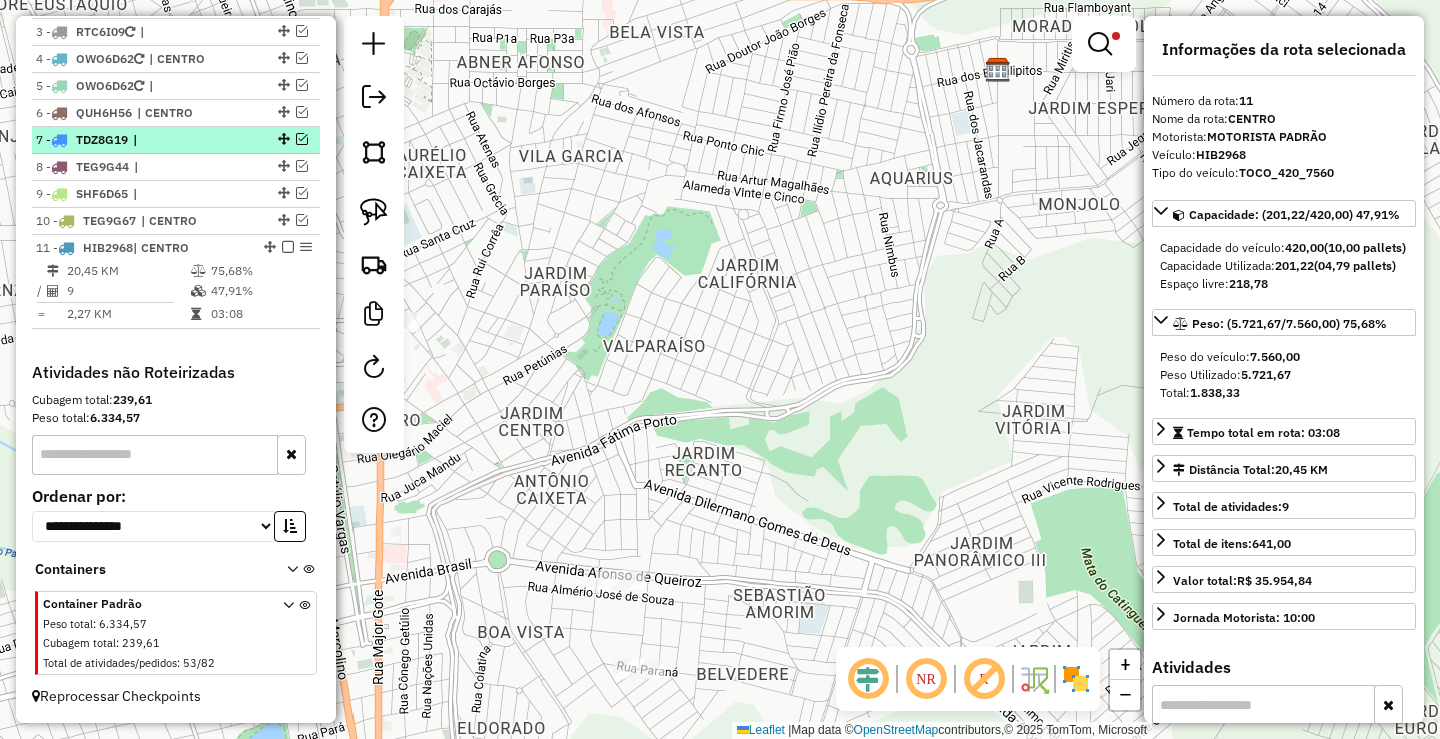 click on "7 -       TDZ8G19   |" at bounding box center [142, 140] 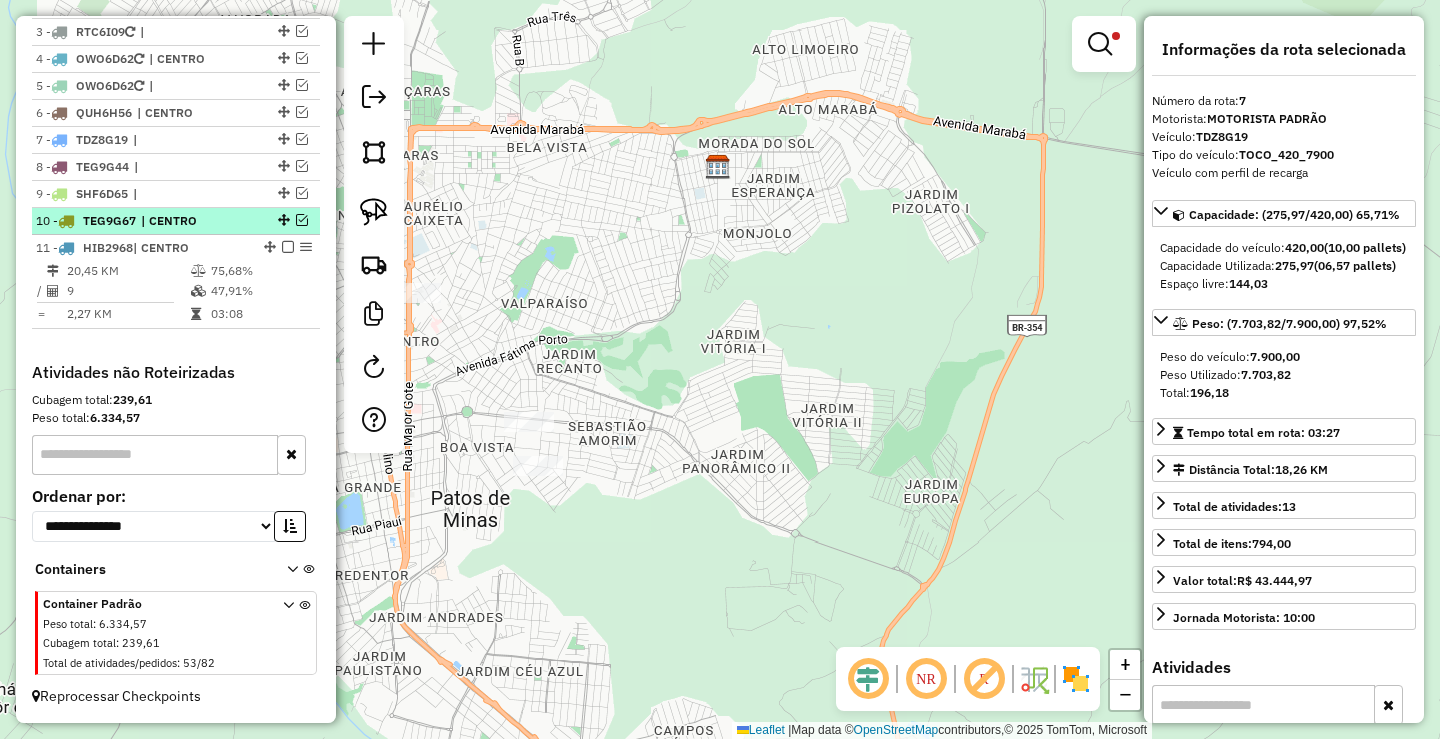click on "10 -       TEG9G67   | CENTRO" at bounding box center (142, 221) 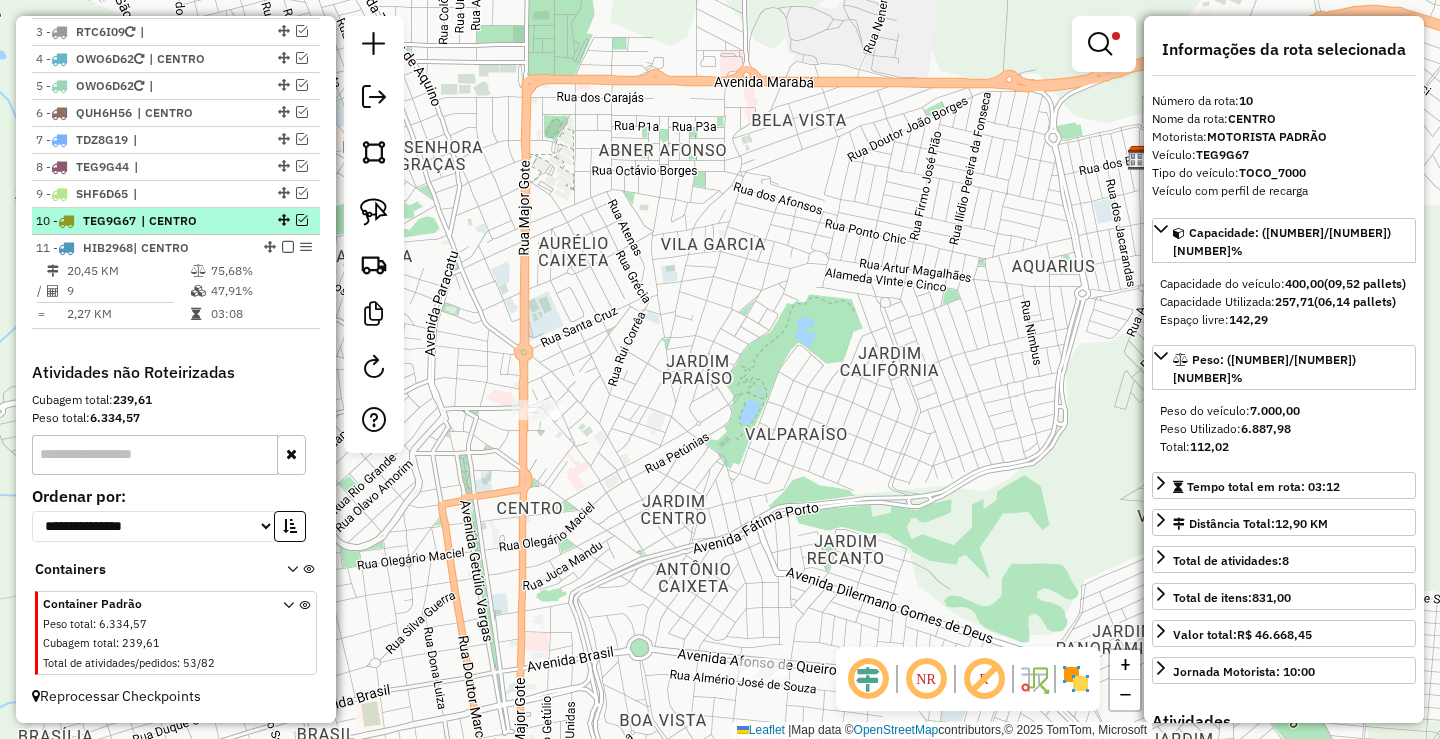 click on "10 -       TEG9G67   | CENTRO" at bounding box center [142, 221] 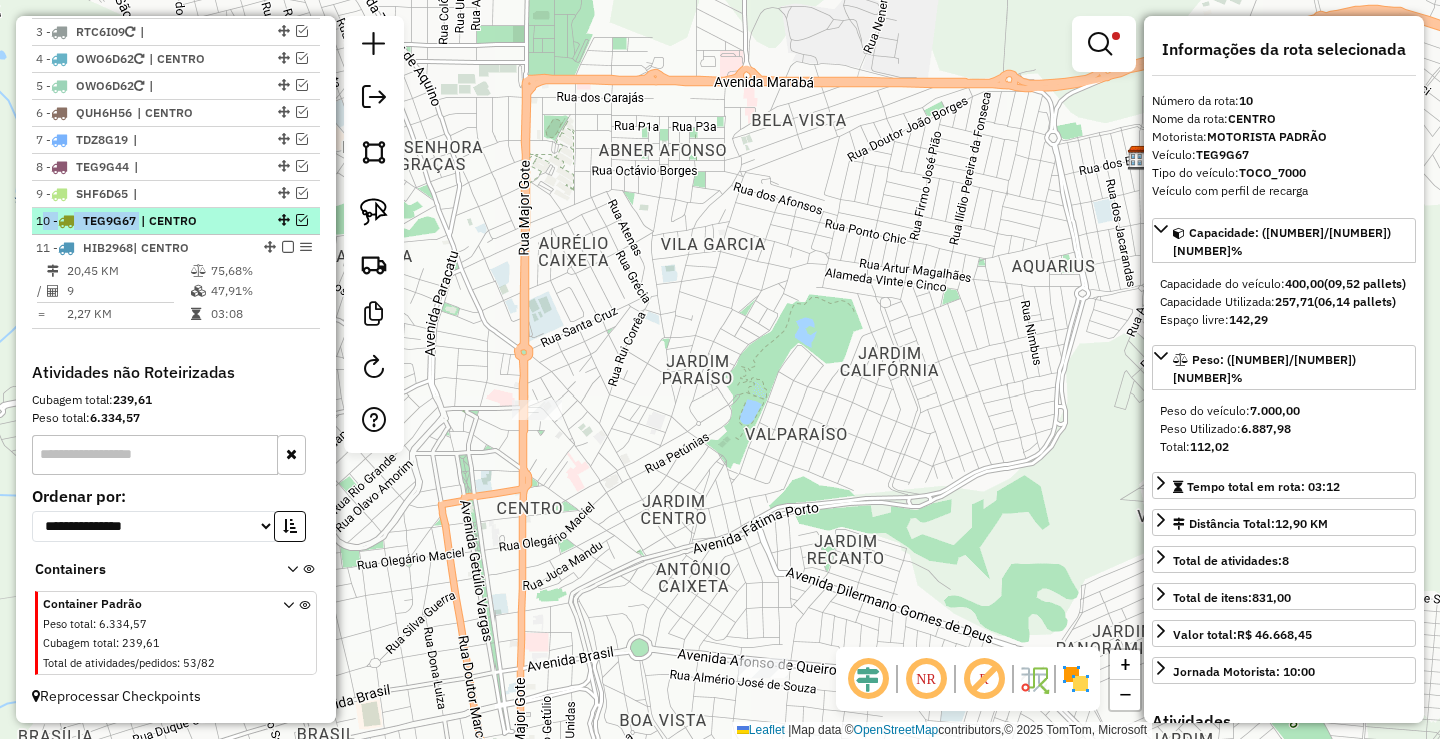 click on "10 -       TEG9G67   | CENTRO" at bounding box center (142, 221) 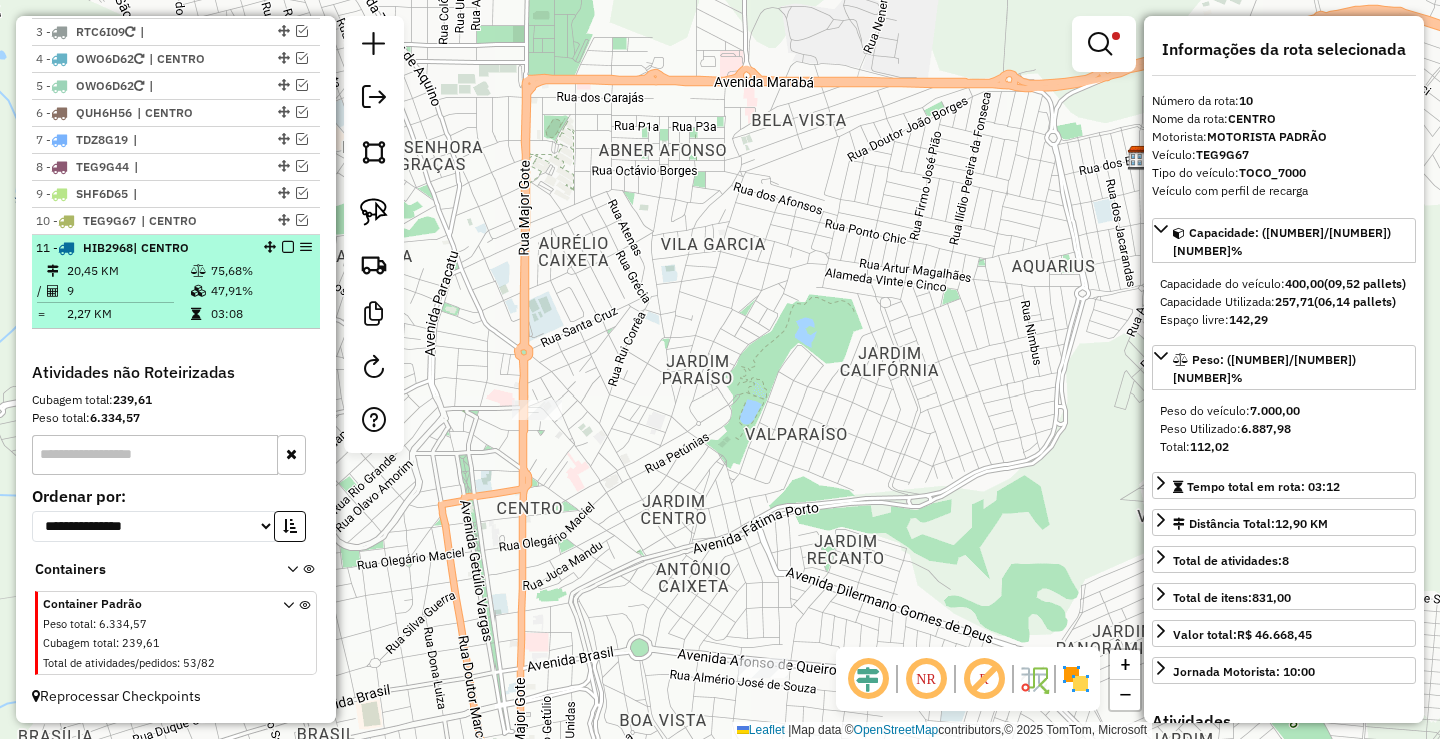 click at bounding box center [288, 247] 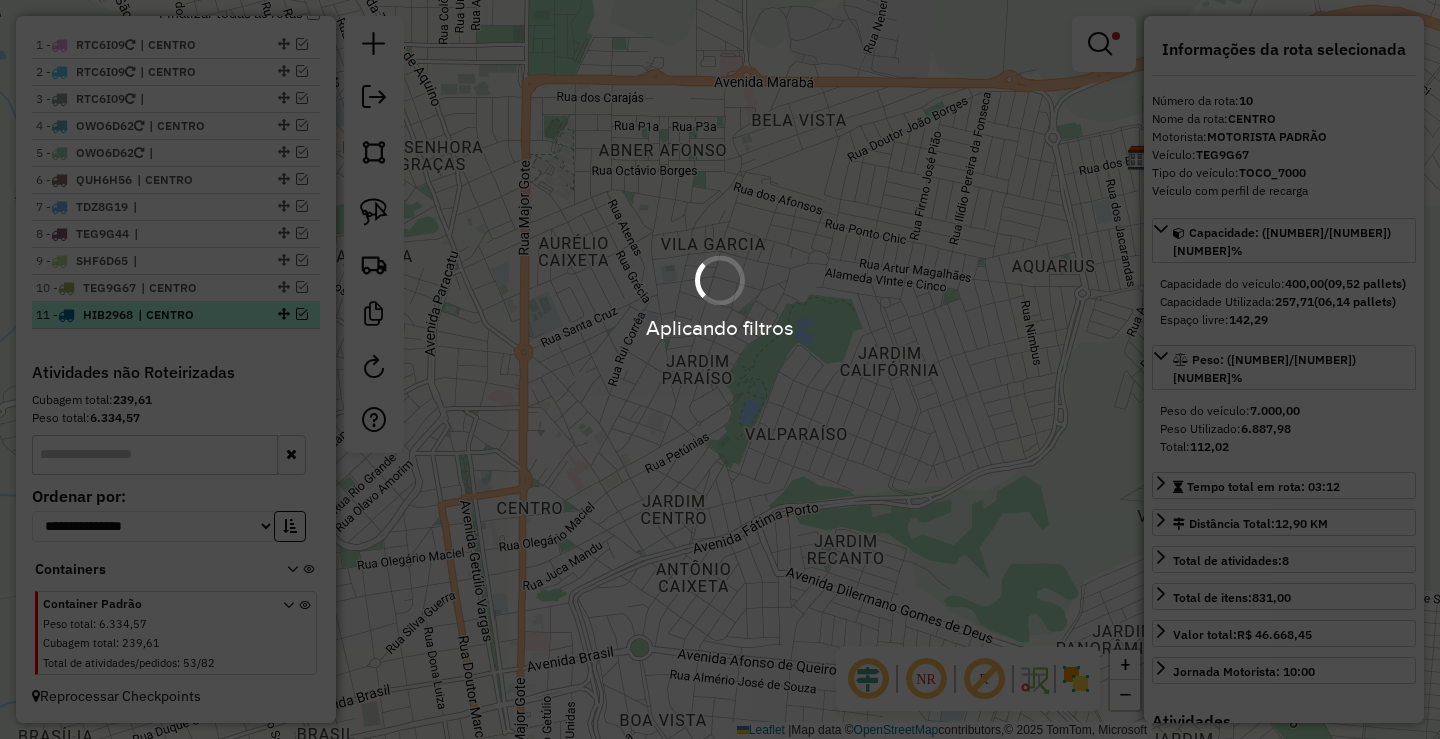 scroll, scrollTop: 758, scrollLeft: 0, axis: vertical 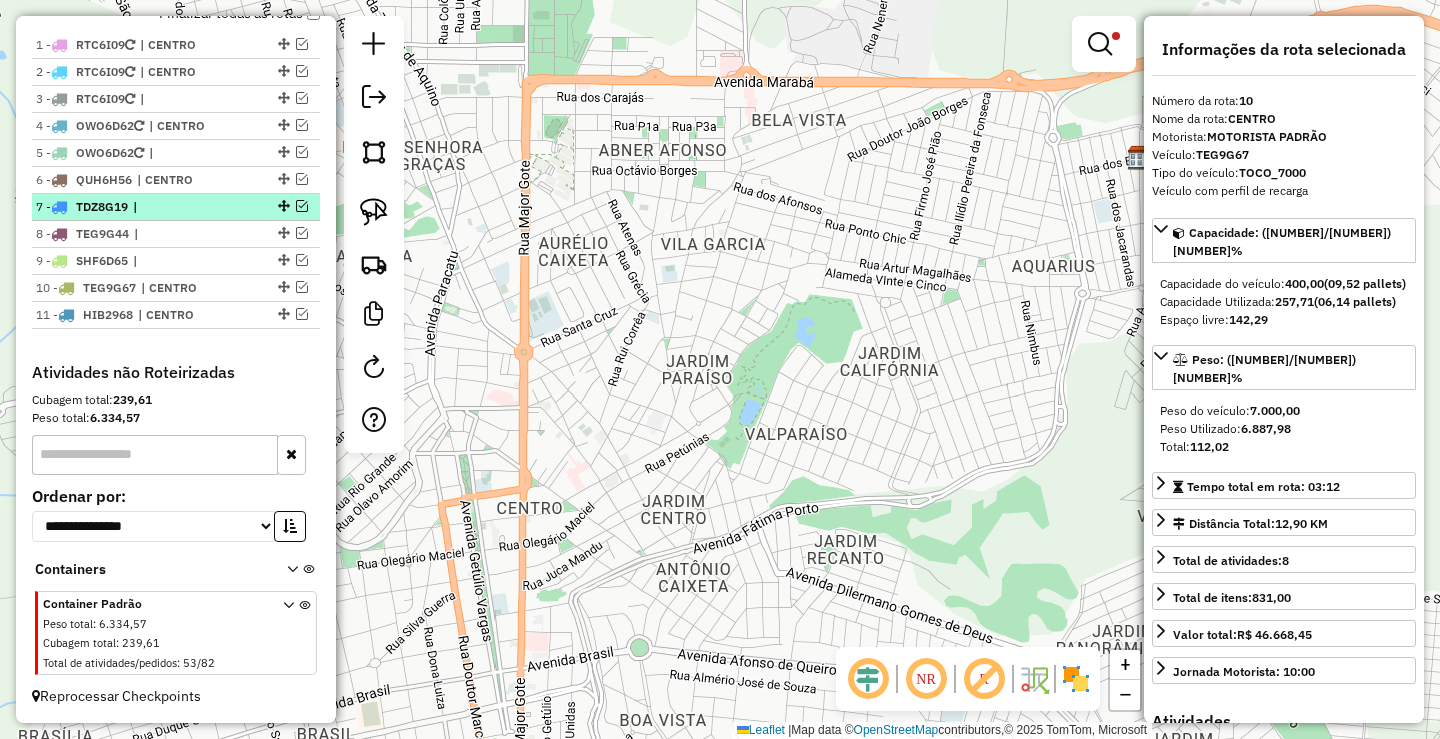 click on "7 -       TDZ8G19   |" at bounding box center (142, 207) 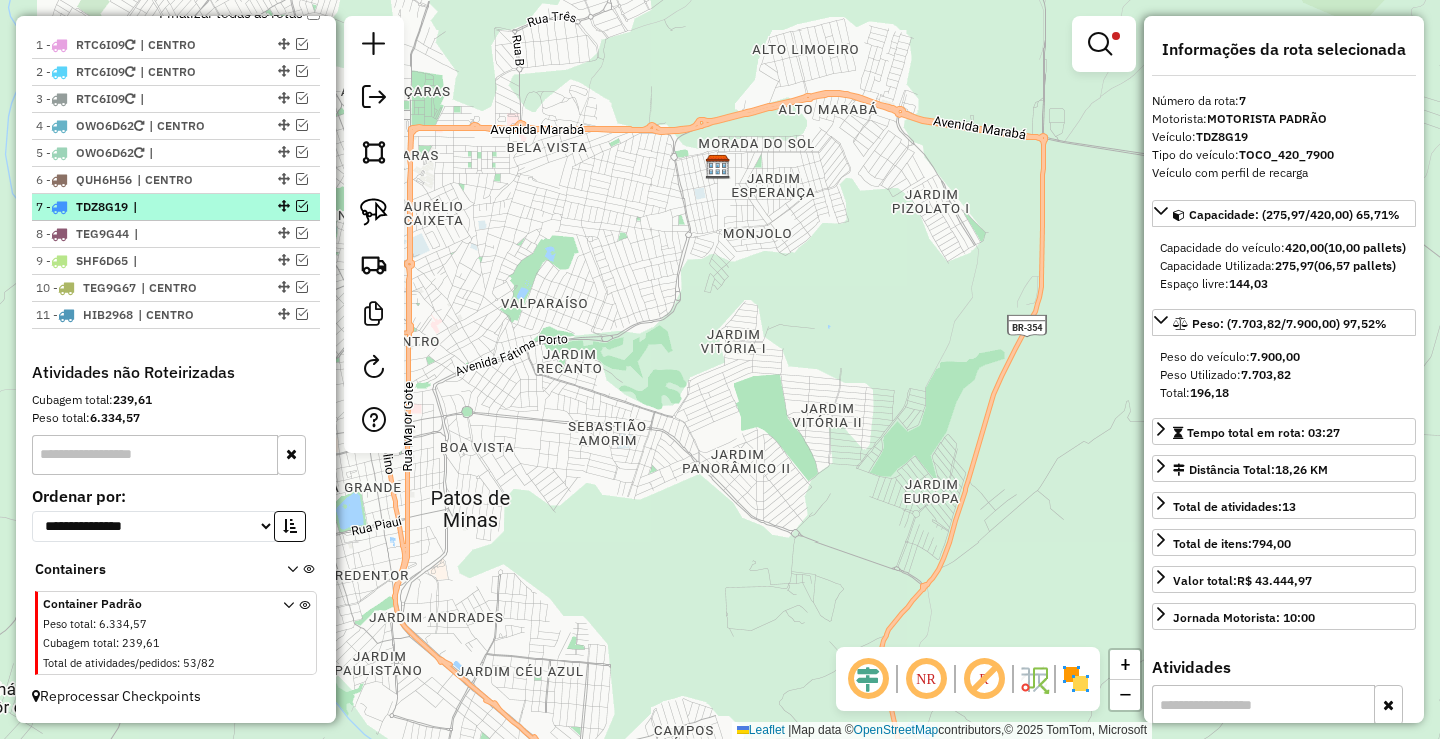 click on "7 -       TDZ8G19   |" at bounding box center [142, 207] 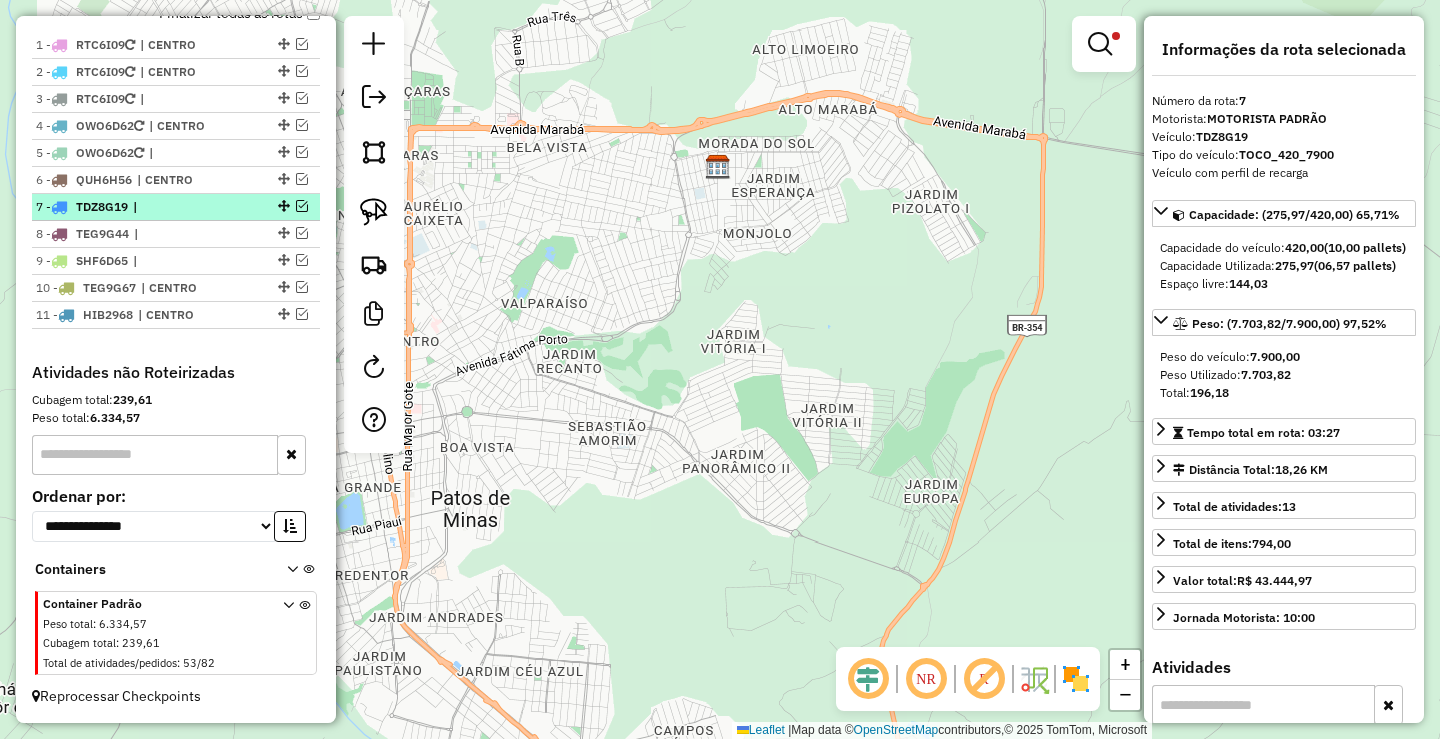 click on "7 -       TDZ8G19   |" at bounding box center [142, 207] 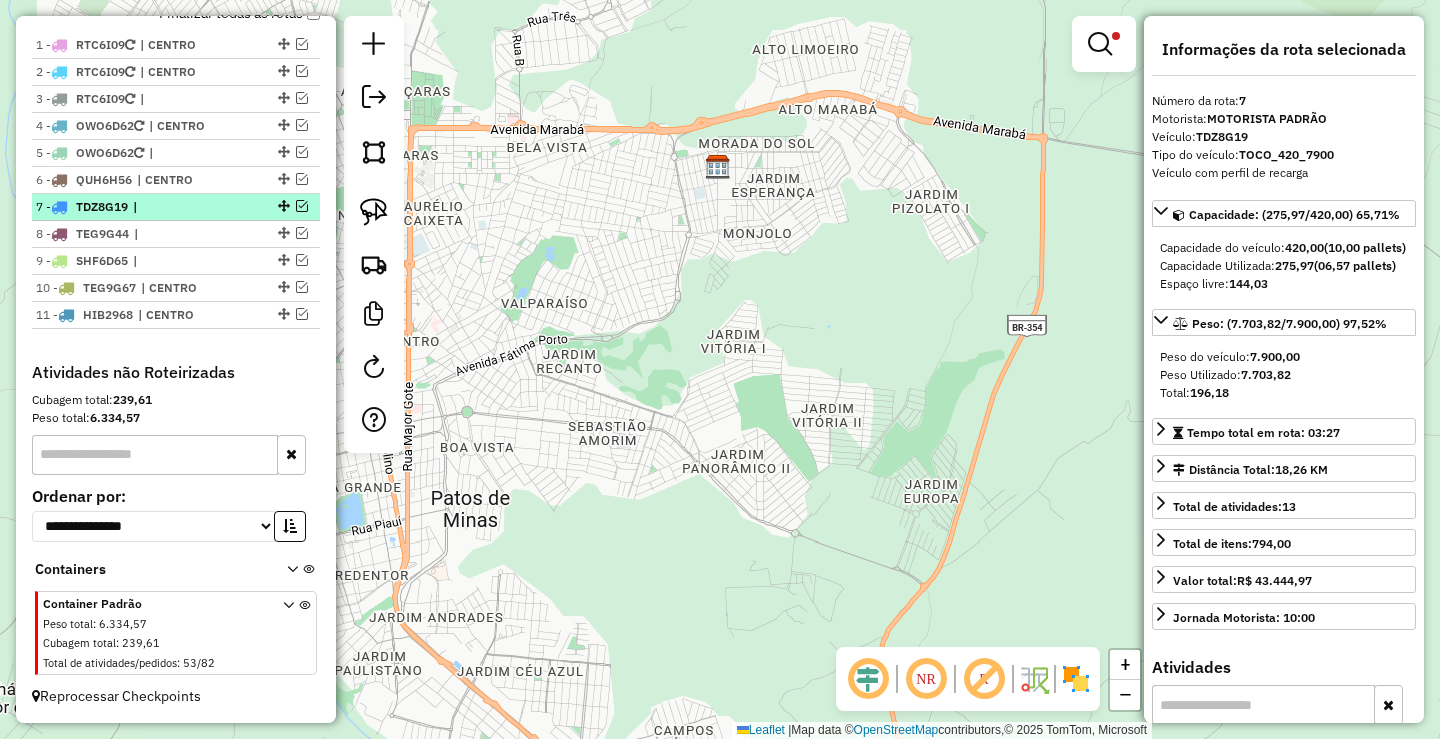 click at bounding box center [302, 206] 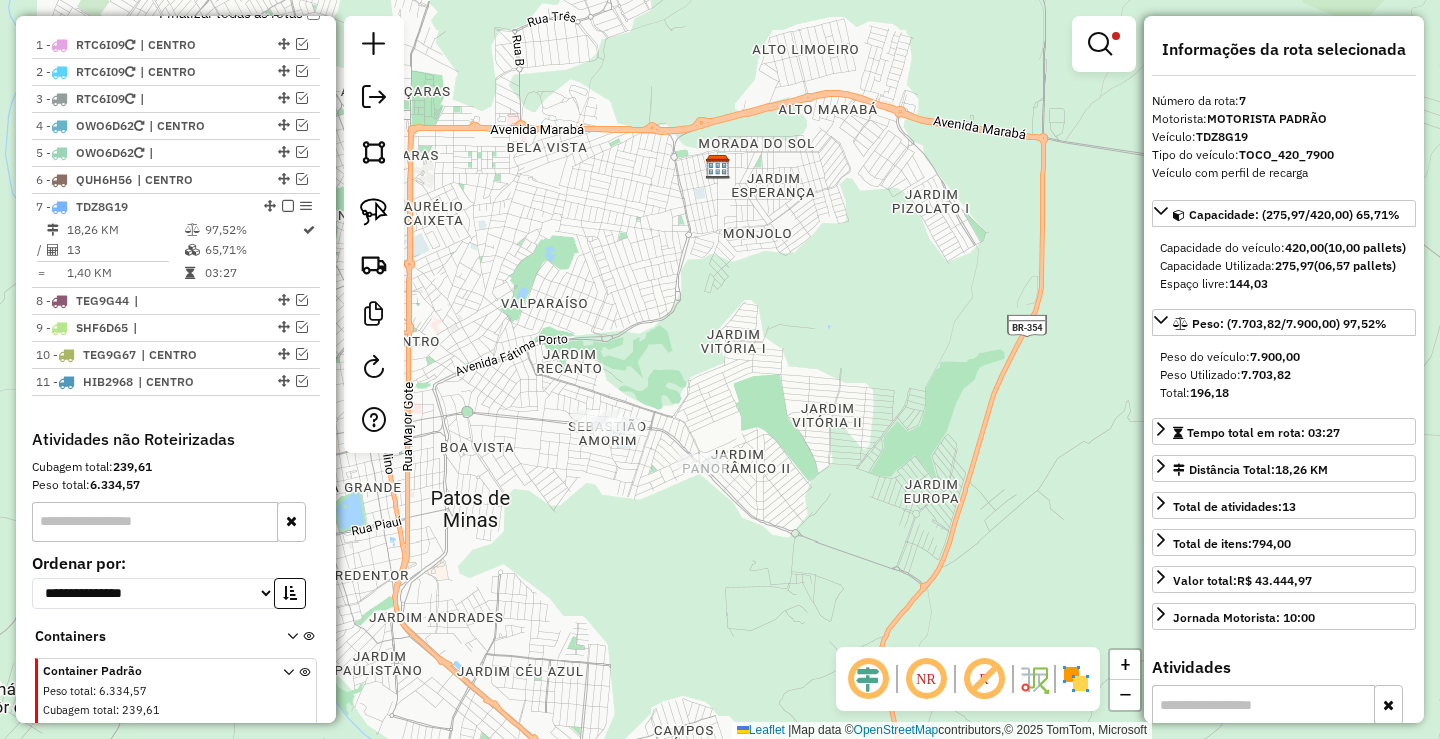 scroll, scrollTop: 825, scrollLeft: 0, axis: vertical 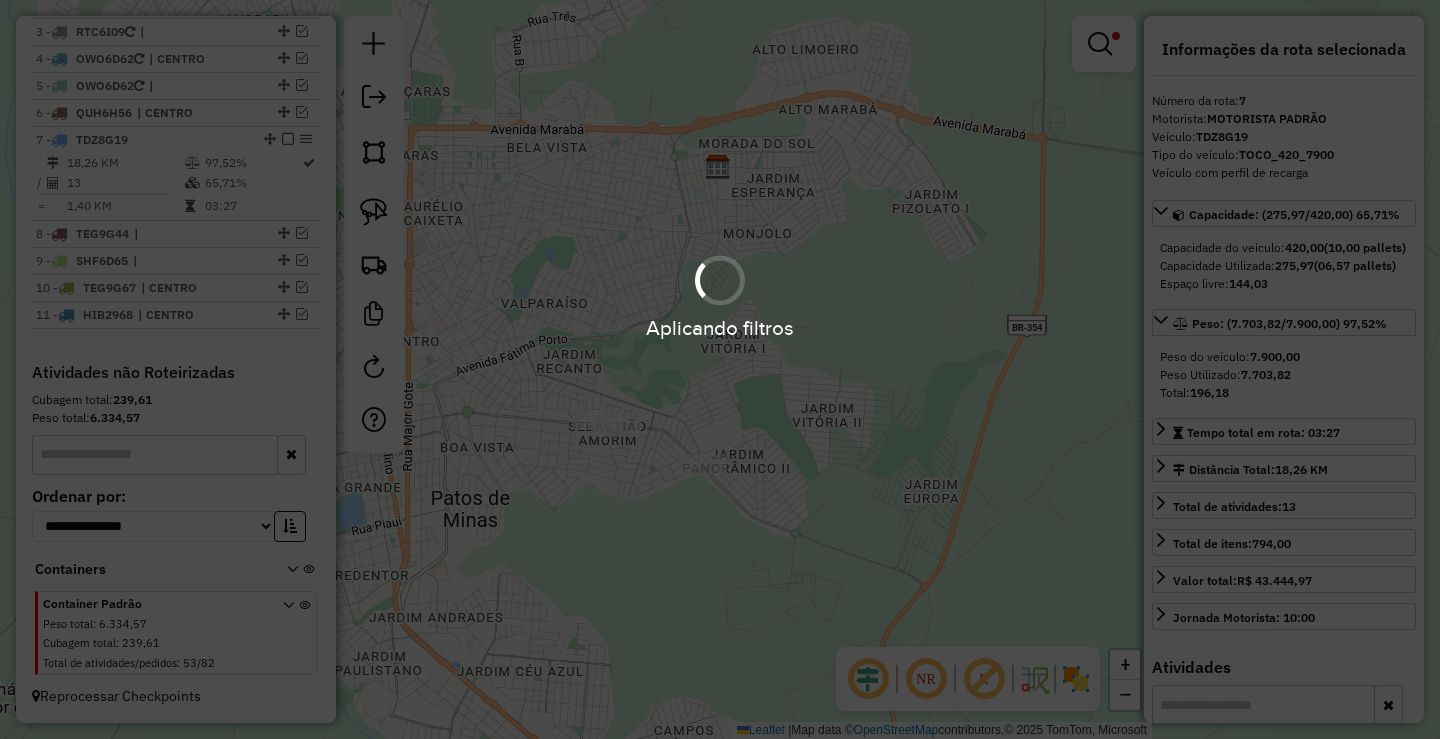 drag, startPoint x: 591, startPoint y: 339, endPoint x: 604, endPoint y: 336, distance: 13.341664 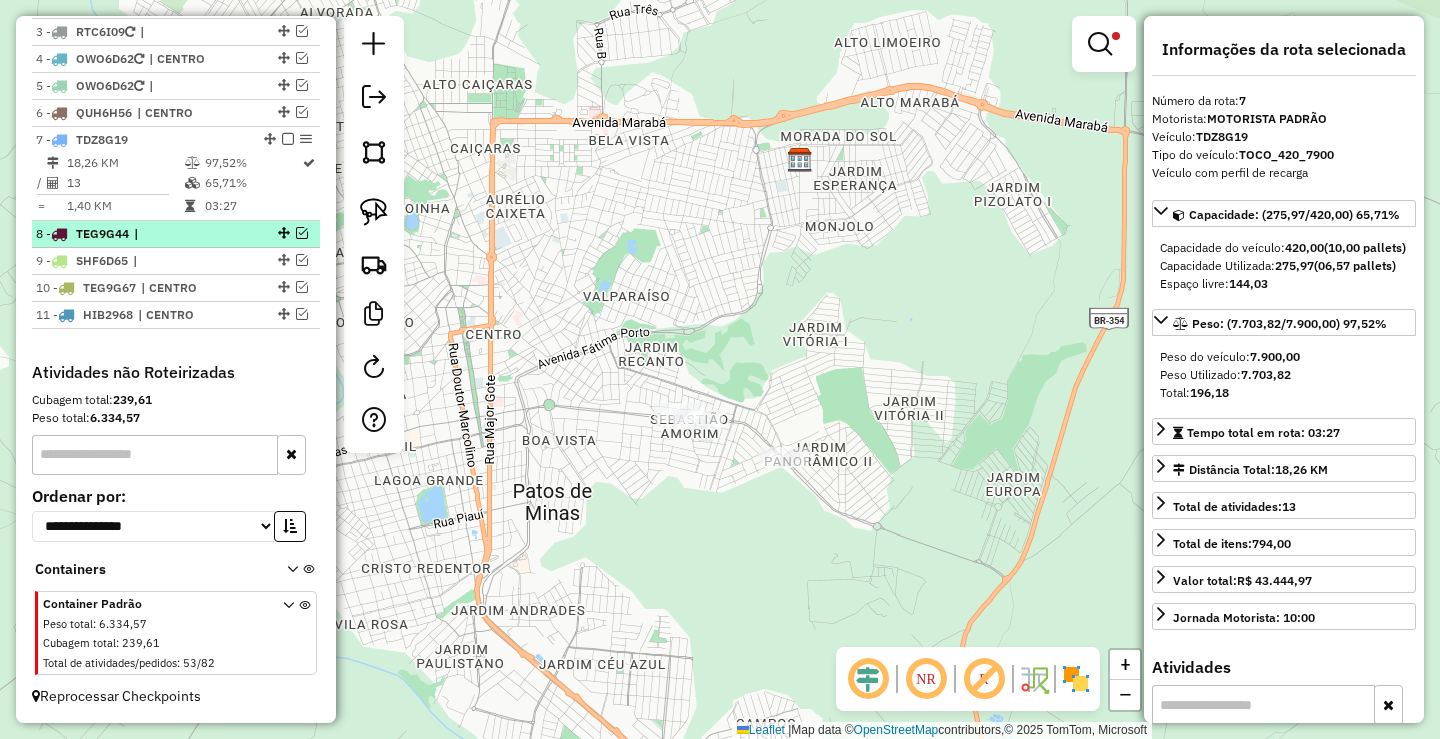 click on "|" at bounding box center (180, 234) 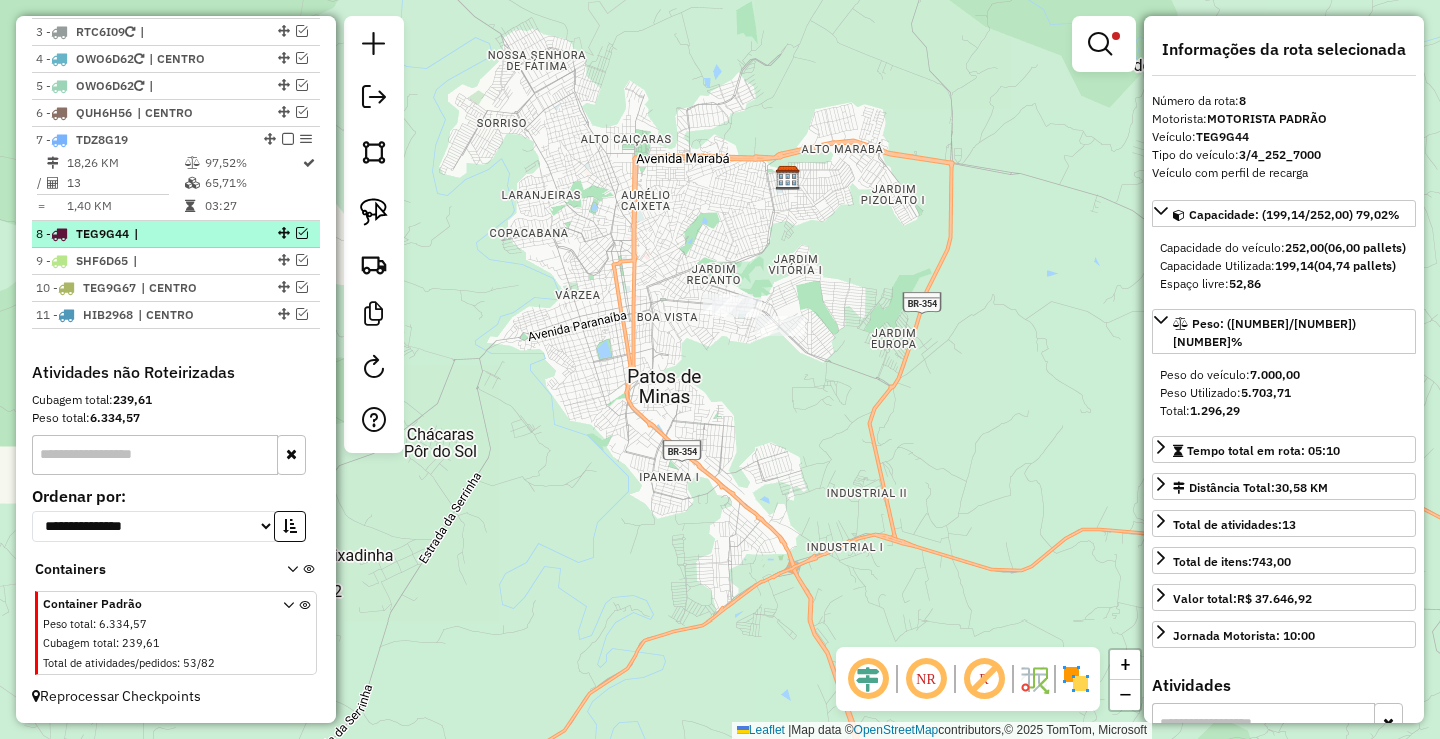click at bounding box center [302, 233] 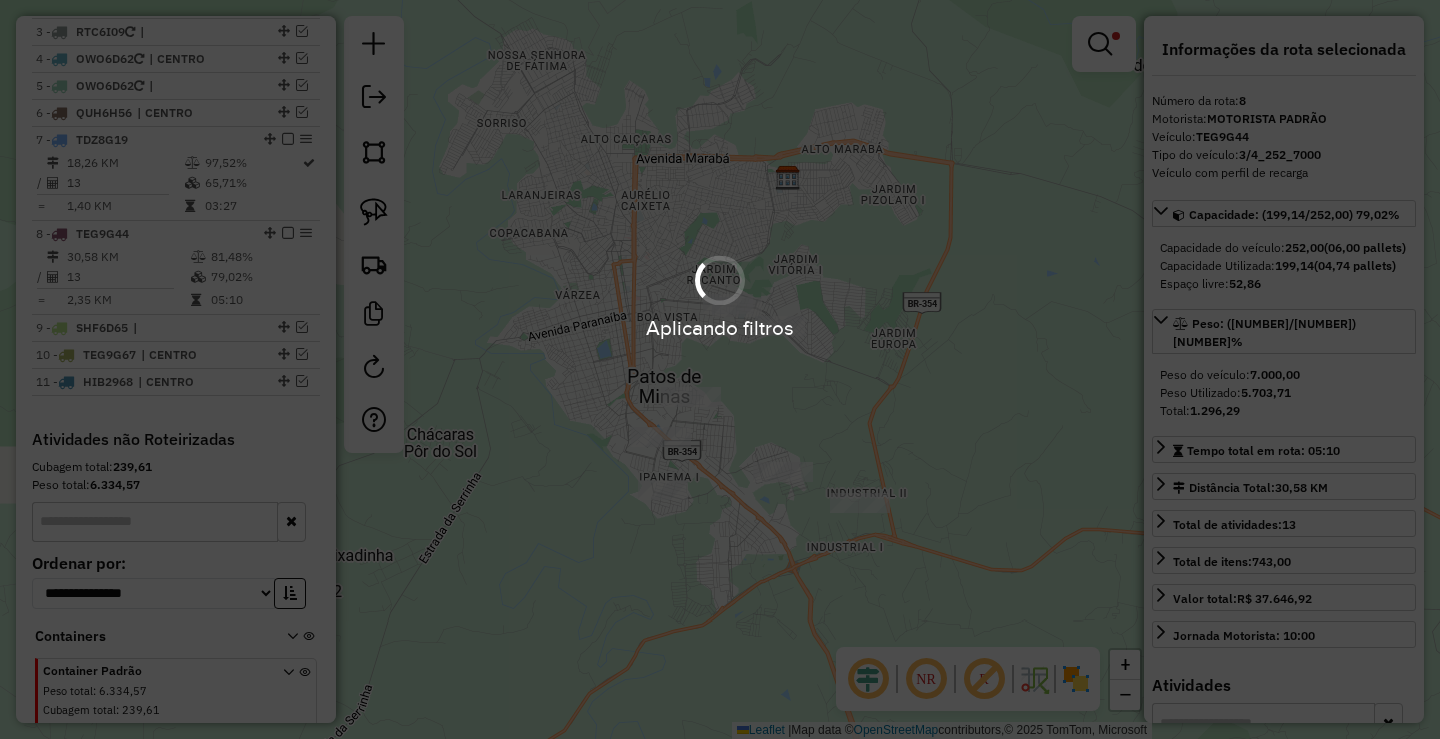 scroll, scrollTop: 892, scrollLeft: 0, axis: vertical 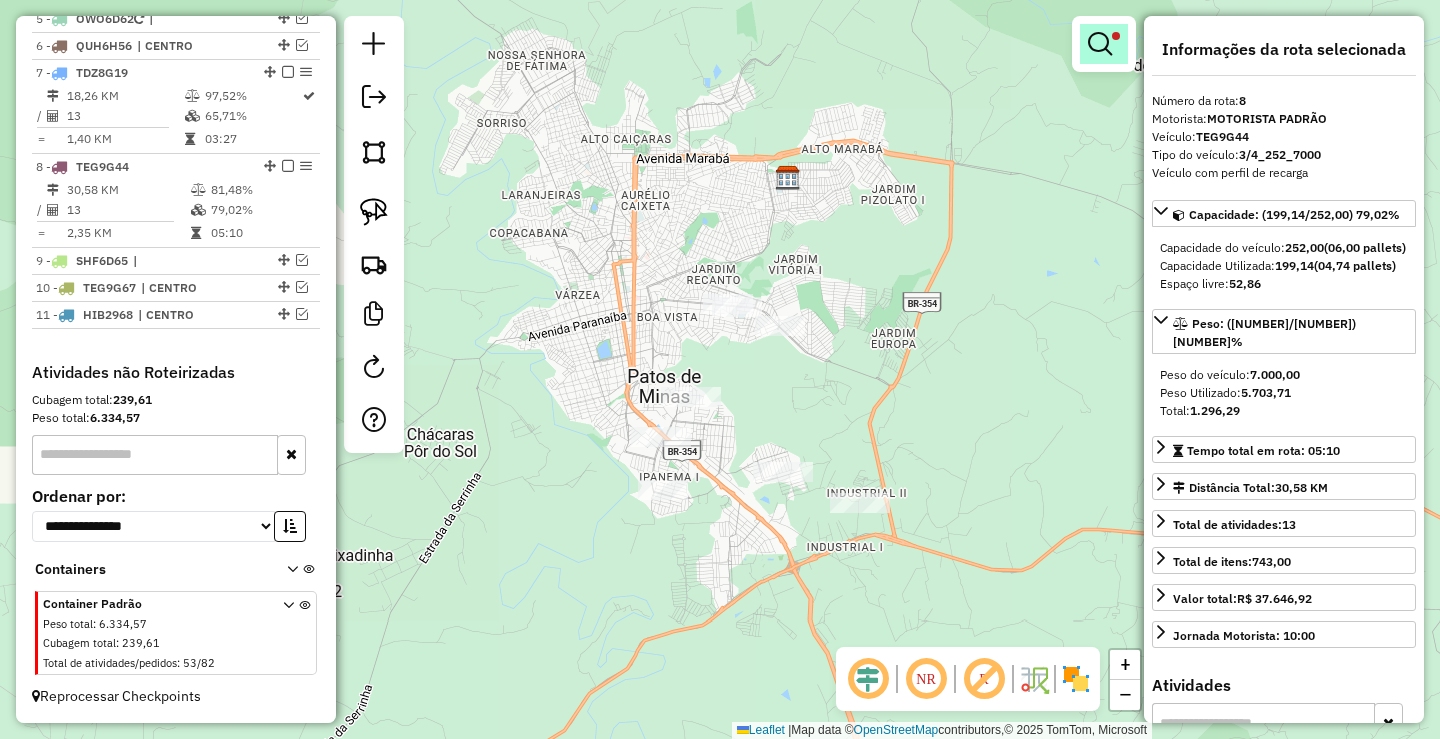 click at bounding box center [1100, 44] 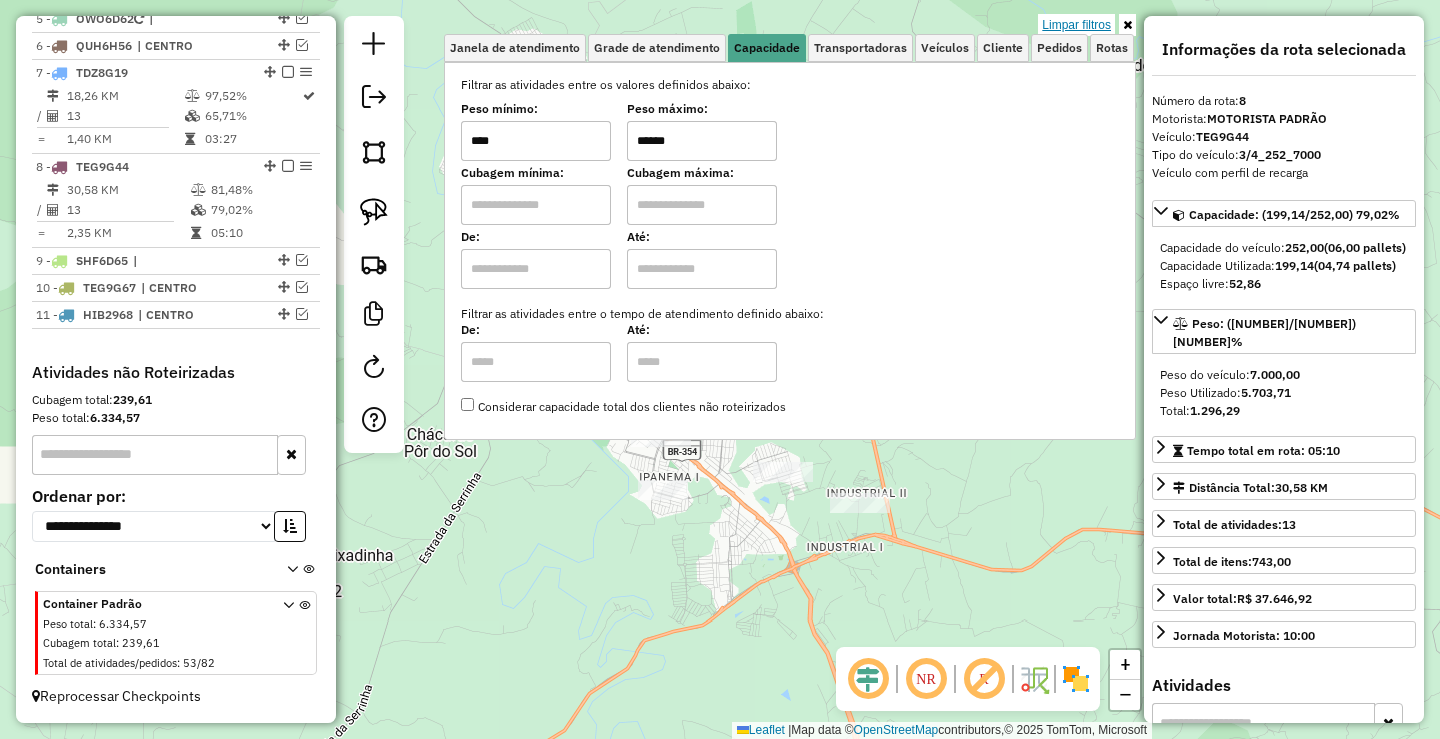 click on "Limpar filtros" at bounding box center [1076, 25] 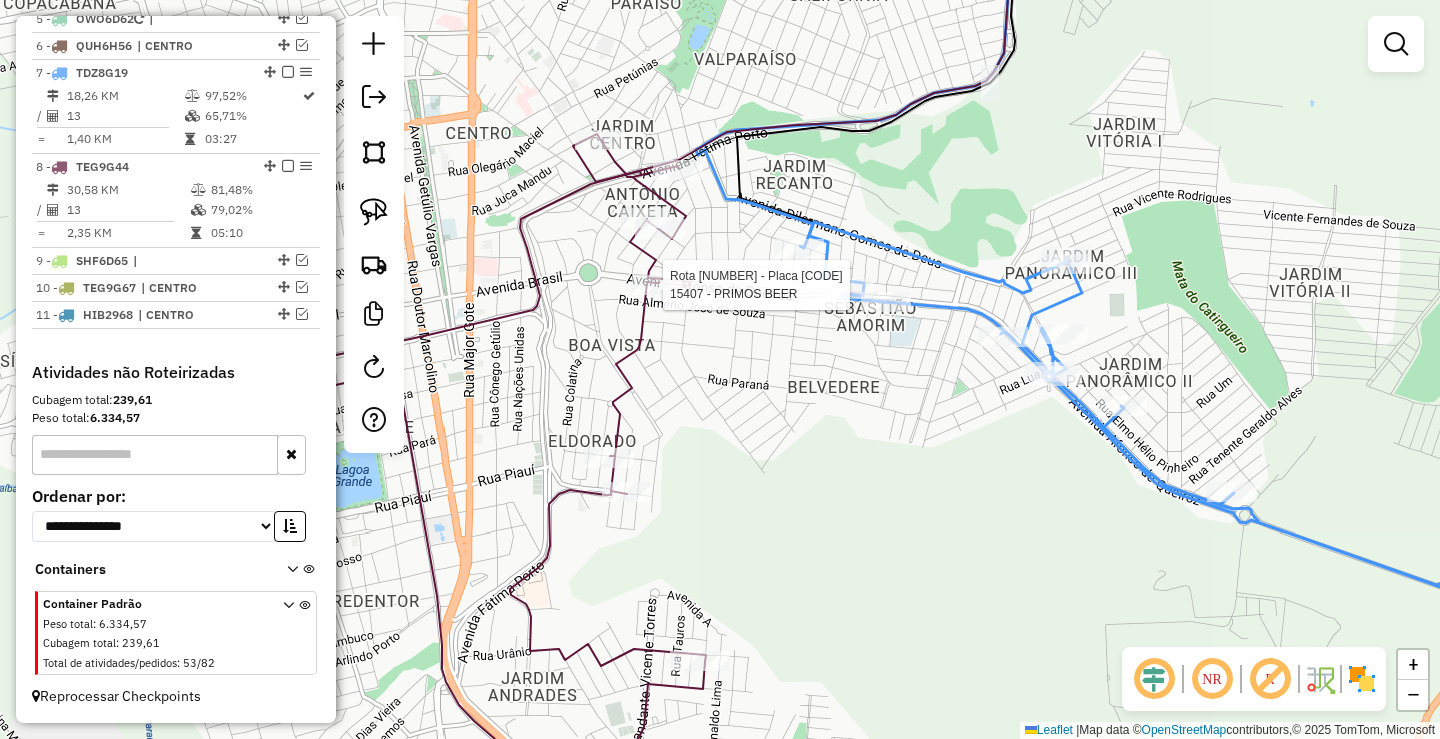 select on "**********" 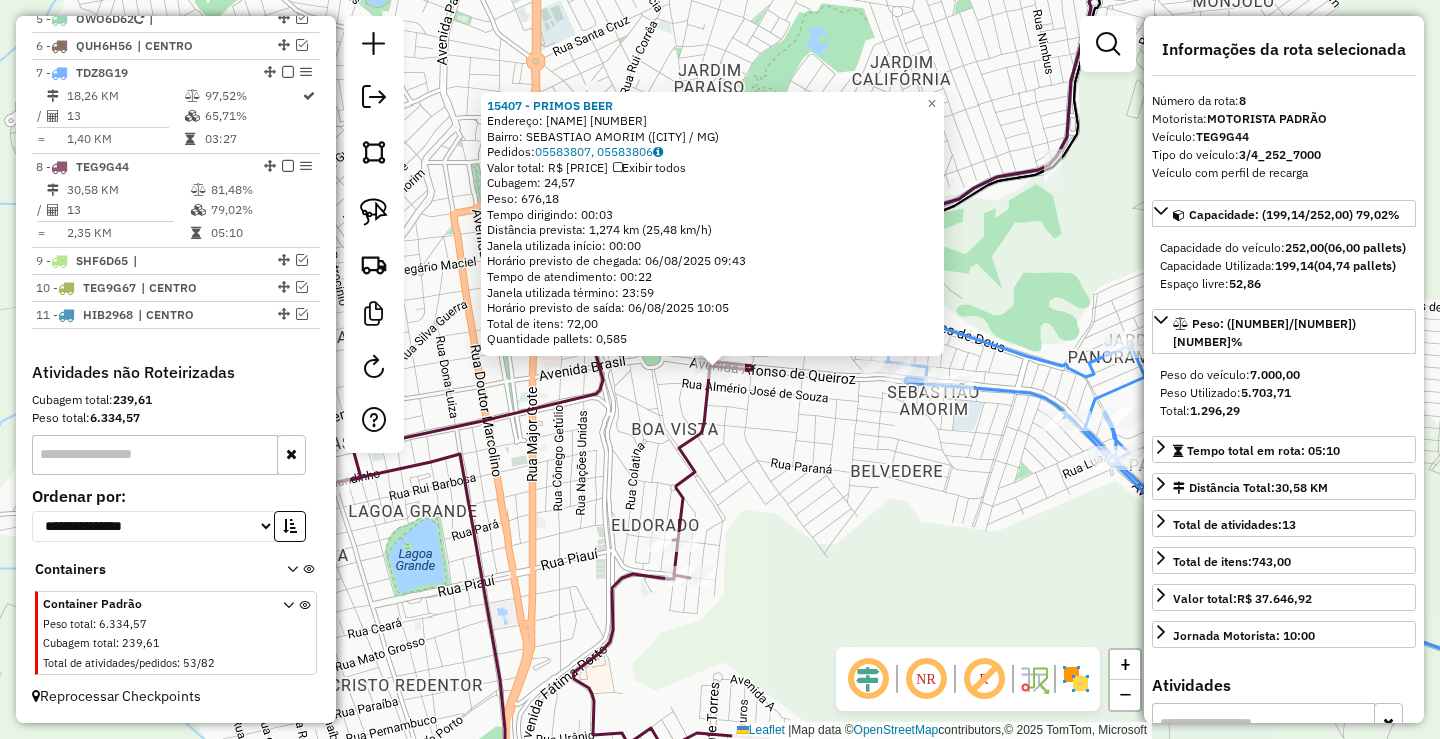 drag, startPoint x: 763, startPoint y: 429, endPoint x: 813, endPoint y: 401, distance: 57.306194 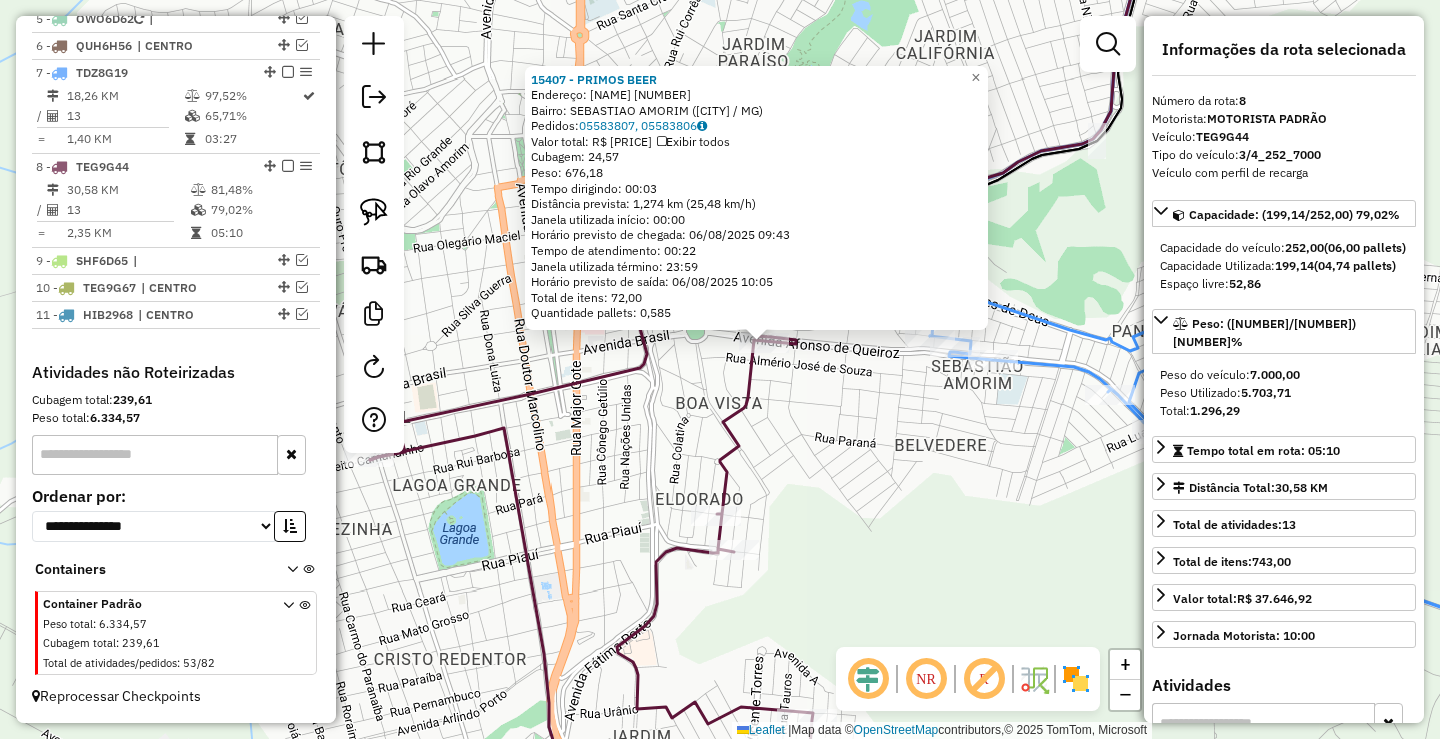 click on "15407 - PRIMOS BEER  Endereço:  AFONSO QUEIROZ 283   Bairro: SEBASTIAO AMORIM (PATOS DE MINAS / MG)   Pedidos:  05583807, 05583806   Valor total: R$ 4.352,15   Exibir todos   Cubagem: 24,57  Peso: 676,18  Tempo dirigindo: 00:03   Distância prevista: 1,274 km (25,48 km/h)   Janela utilizada início: 00:00   Horário previsto de chegada: 06/08/2025 09:43   Tempo de atendimento: 00:22   Janela utilizada término: 23:59   Horário previsto de saída: 06/08/2025 10:05   Total de itens: 72,00   Quantidade pallets: 0,585  × Janela de atendimento Grade de atendimento Capacidade Transportadoras Veículos Cliente Pedidos  Rotas Selecione os dias de semana para filtrar as janelas de atendimento  Seg   Ter   Qua   Qui   Sex   Sáb   Dom  Informe o período da janela de atendimento: De: Até:  Filtrar exatamente a janela do cliente  Considerar janela de atendimento padrão  Selecione os dias de semana para filtrar as grades de atendimento  Seg   Ter   Qua   Qui   Sex   Sáb   Dom   Peso mínimo:   Peso máximo:   De:" 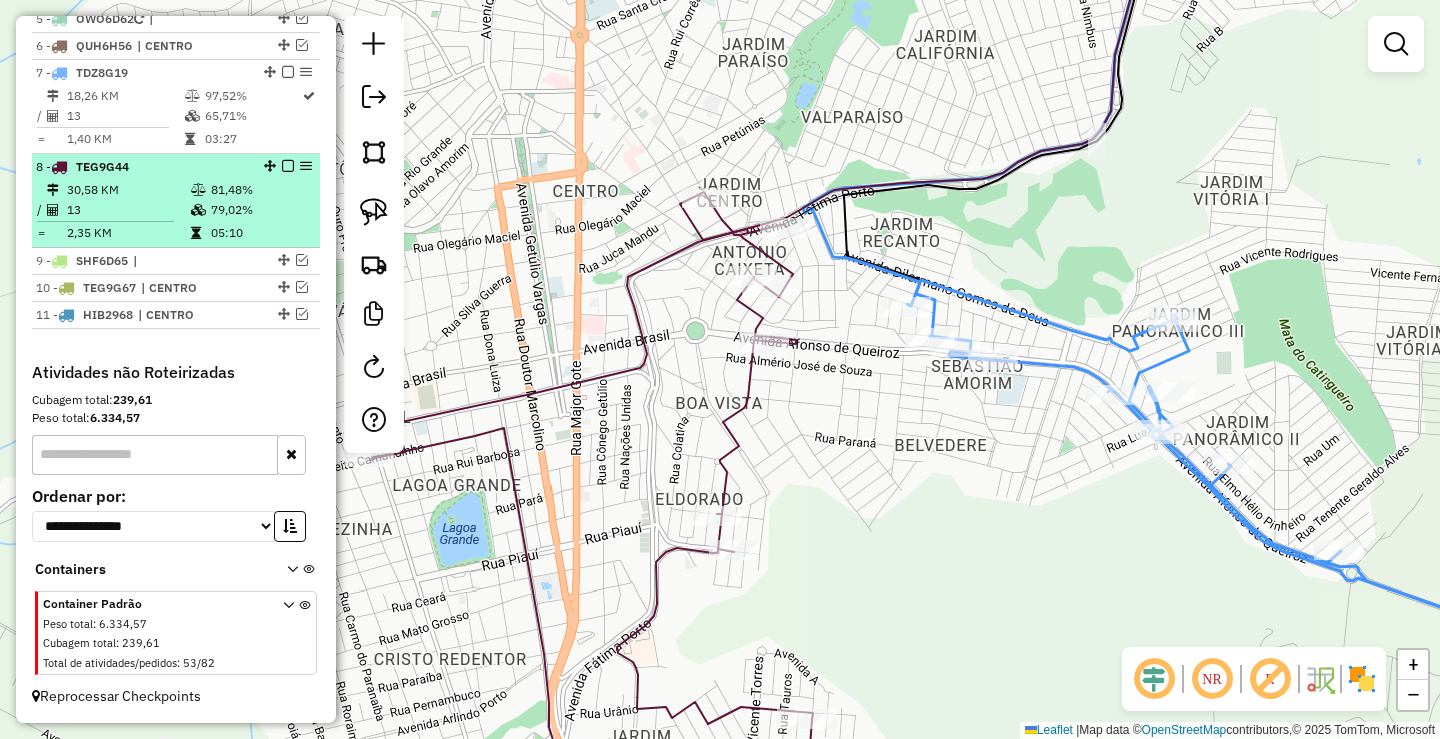 click at bounding box center [288, 166] 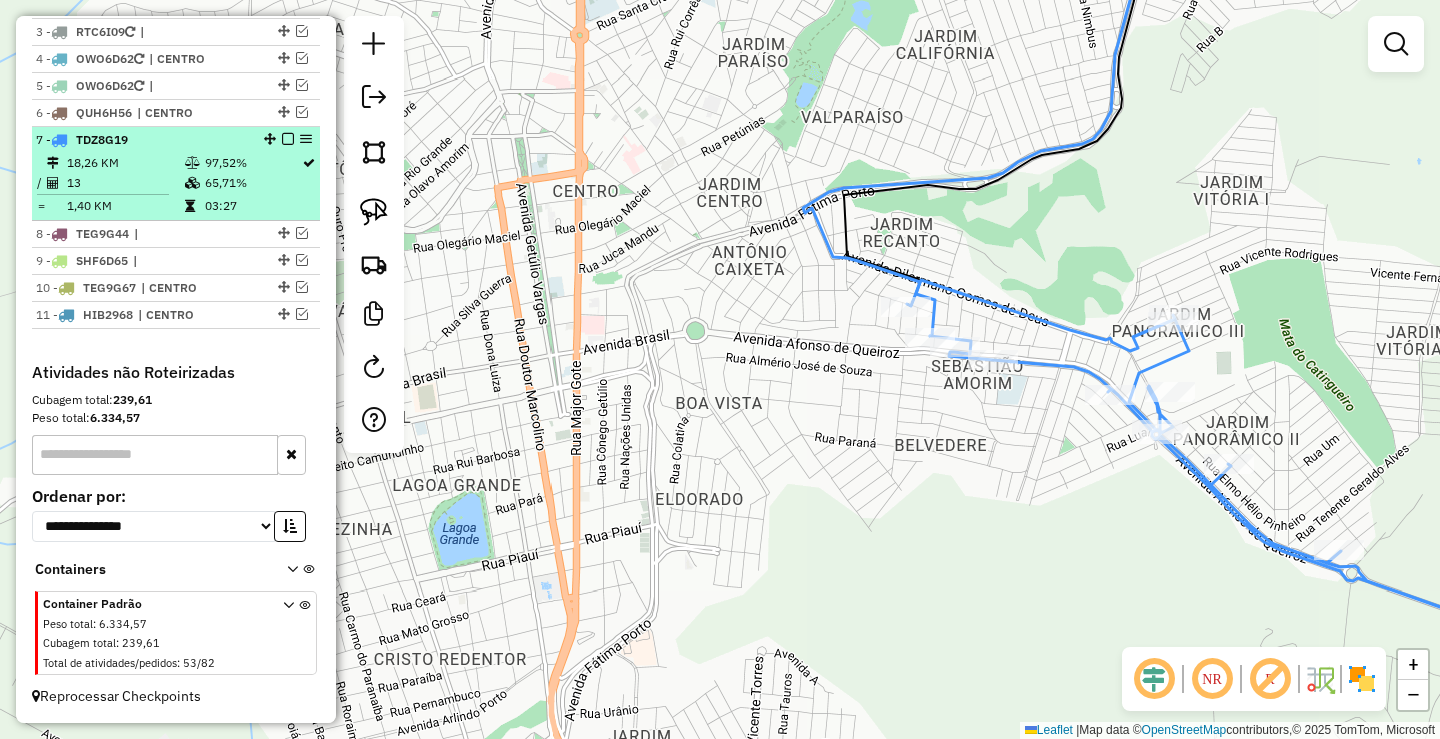 click at bounding box center (288, 139) 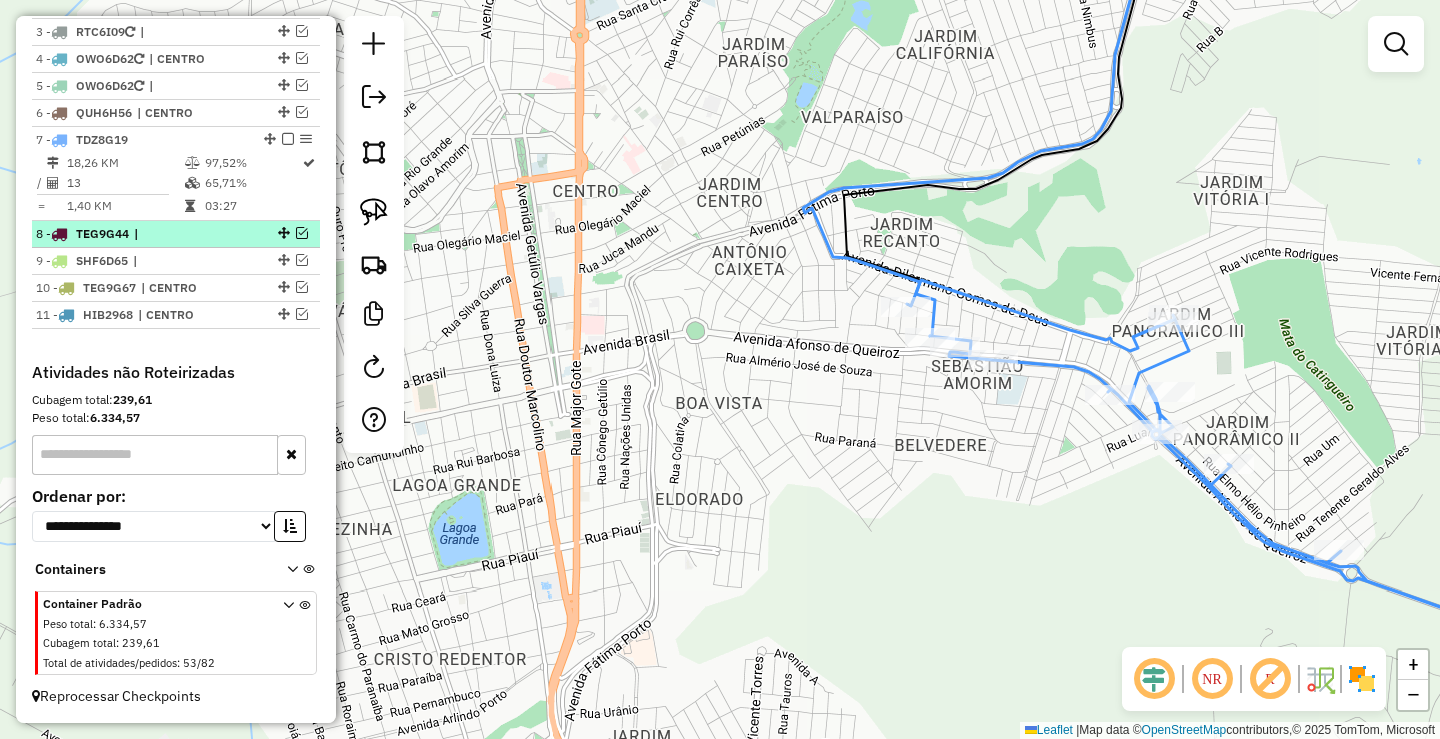 scroll, scrollTop: 758, scrollLeft: 0, axis: vertical 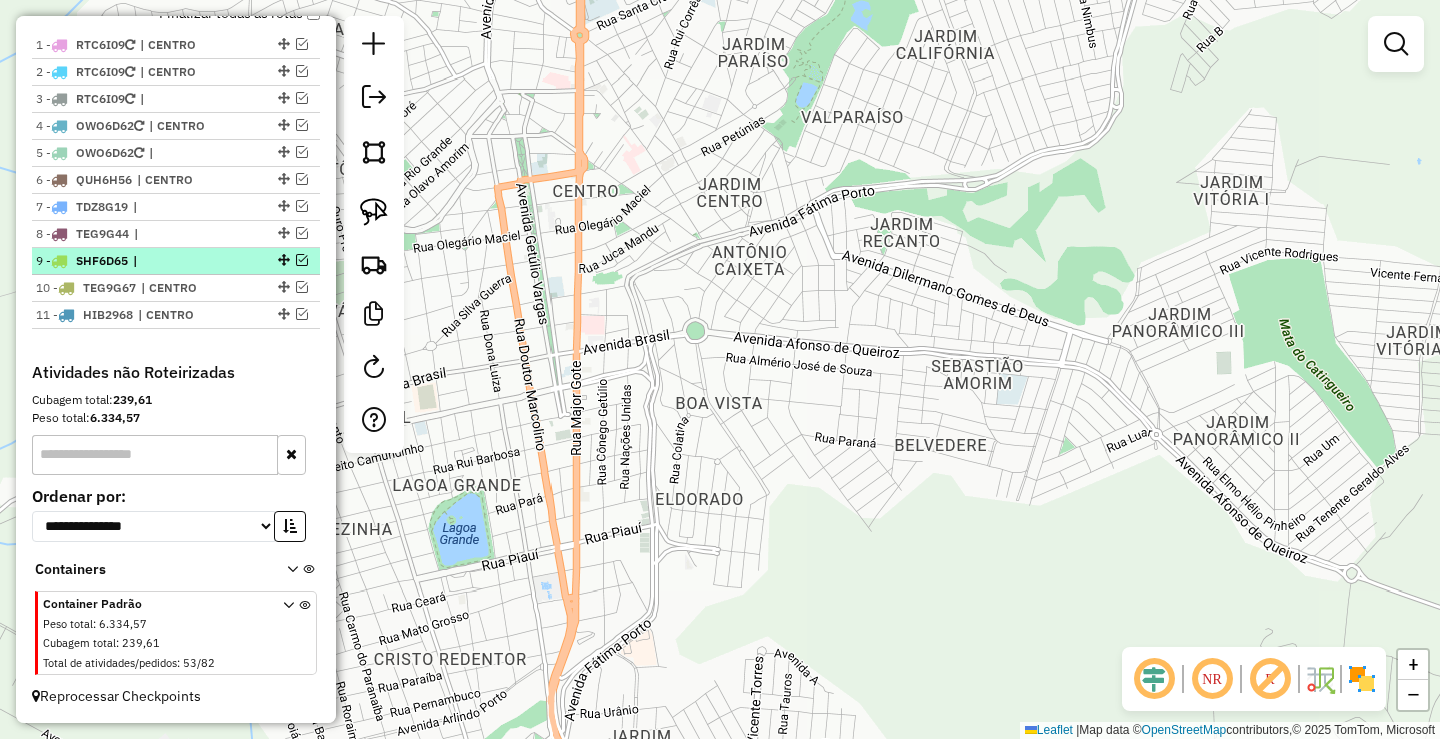 click on "9 -       SHF6D65   |" at bounding box center [176, 261] 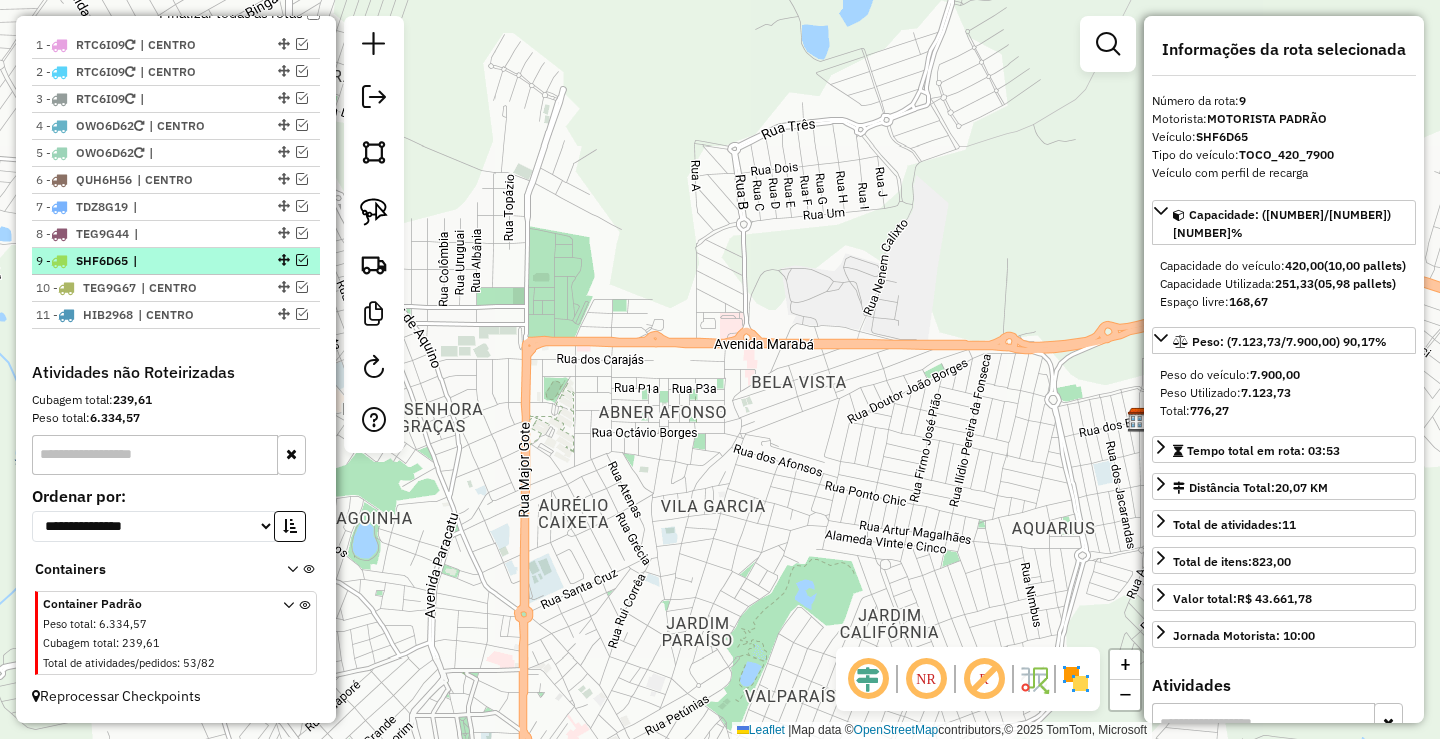 click on "9 -       SHF6D65   |" at bounding box center (142, 261) 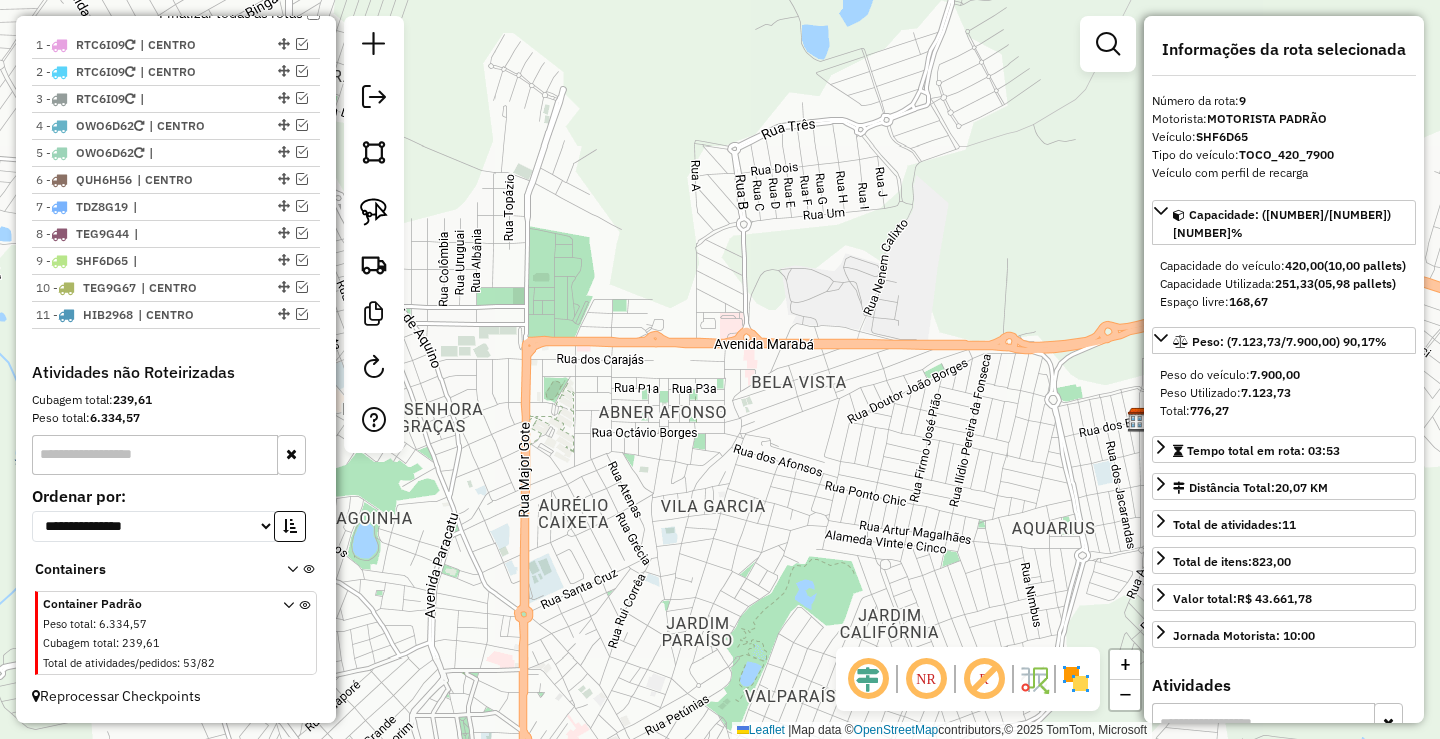 scroll, scrollTop: 825, scrollLeft: 0, axis: vertical 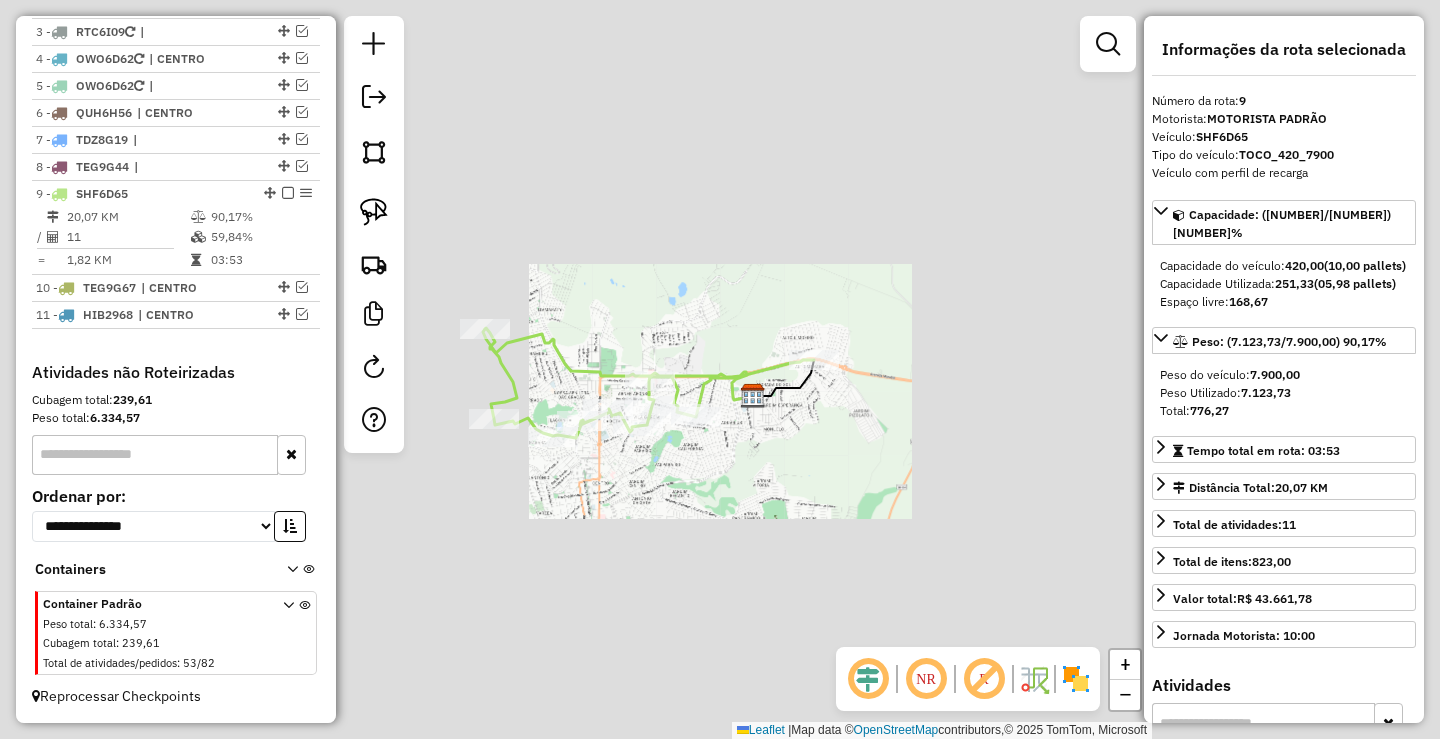 drag, startPoint x: 593, startPoint y: 371, endPoint x: 664, endPoint y: 333, distance: 80.529495 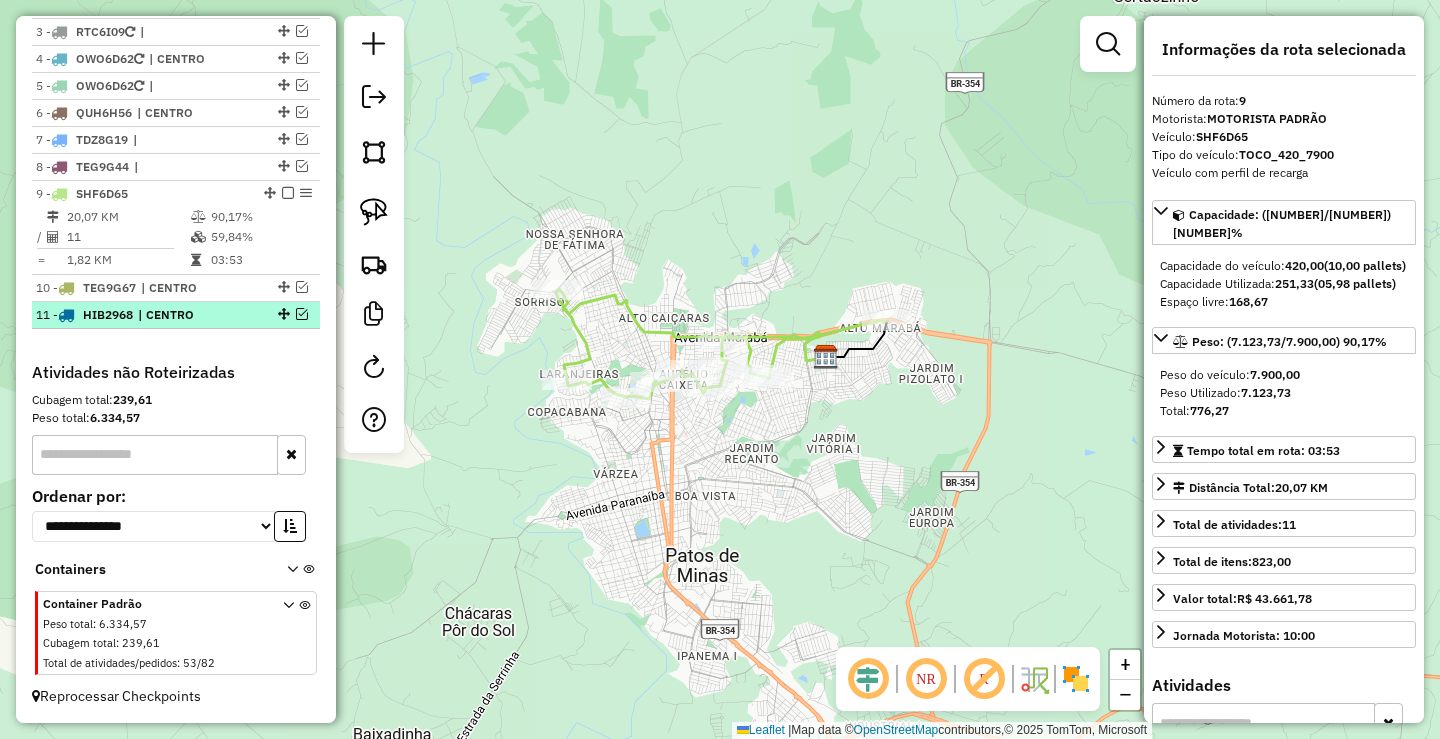 click at bounding box center [302, 314] 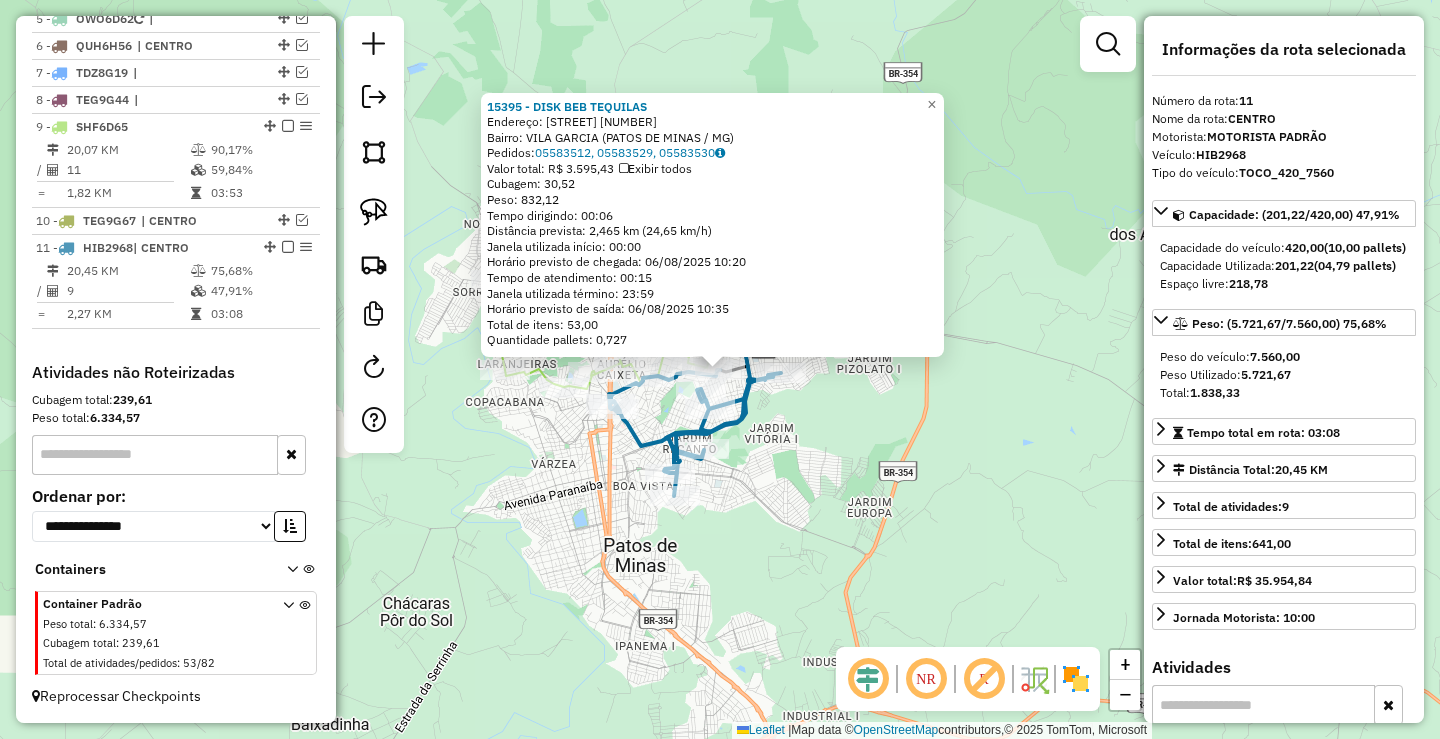 drag, startPoint x: 857, startPoint y: 539, endPoint x: 921, endPoint y: 550, distance: 64.93843 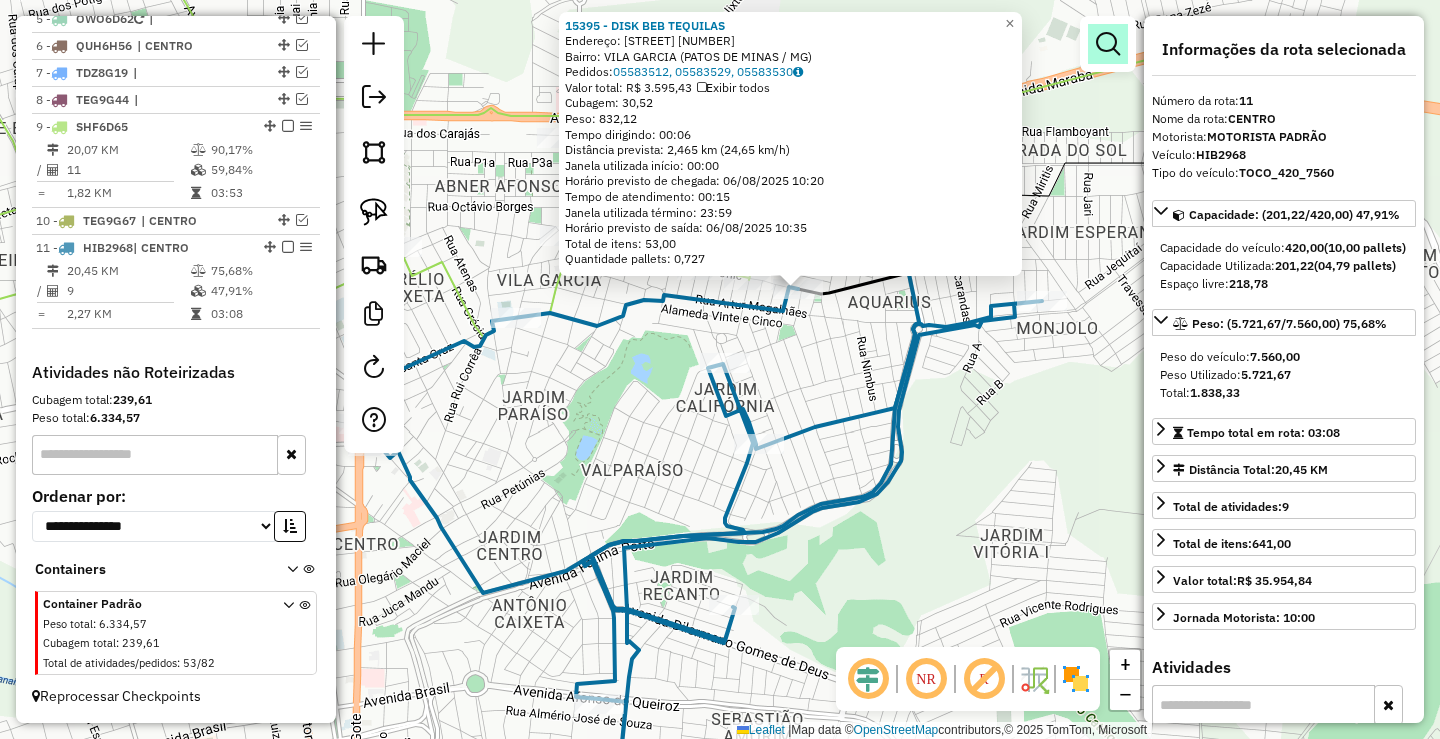 click at bounding box center [1108, 44] 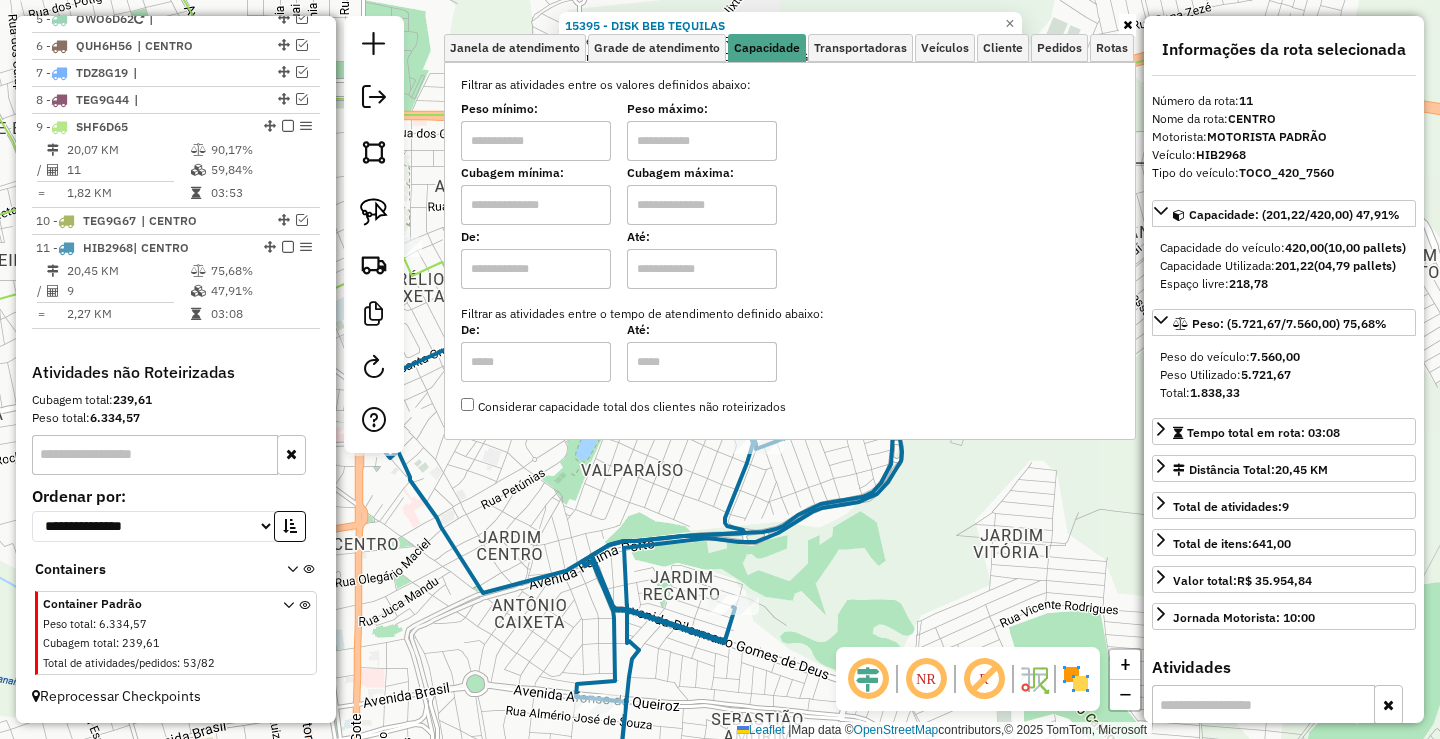 click at bounding box center [536, 141] 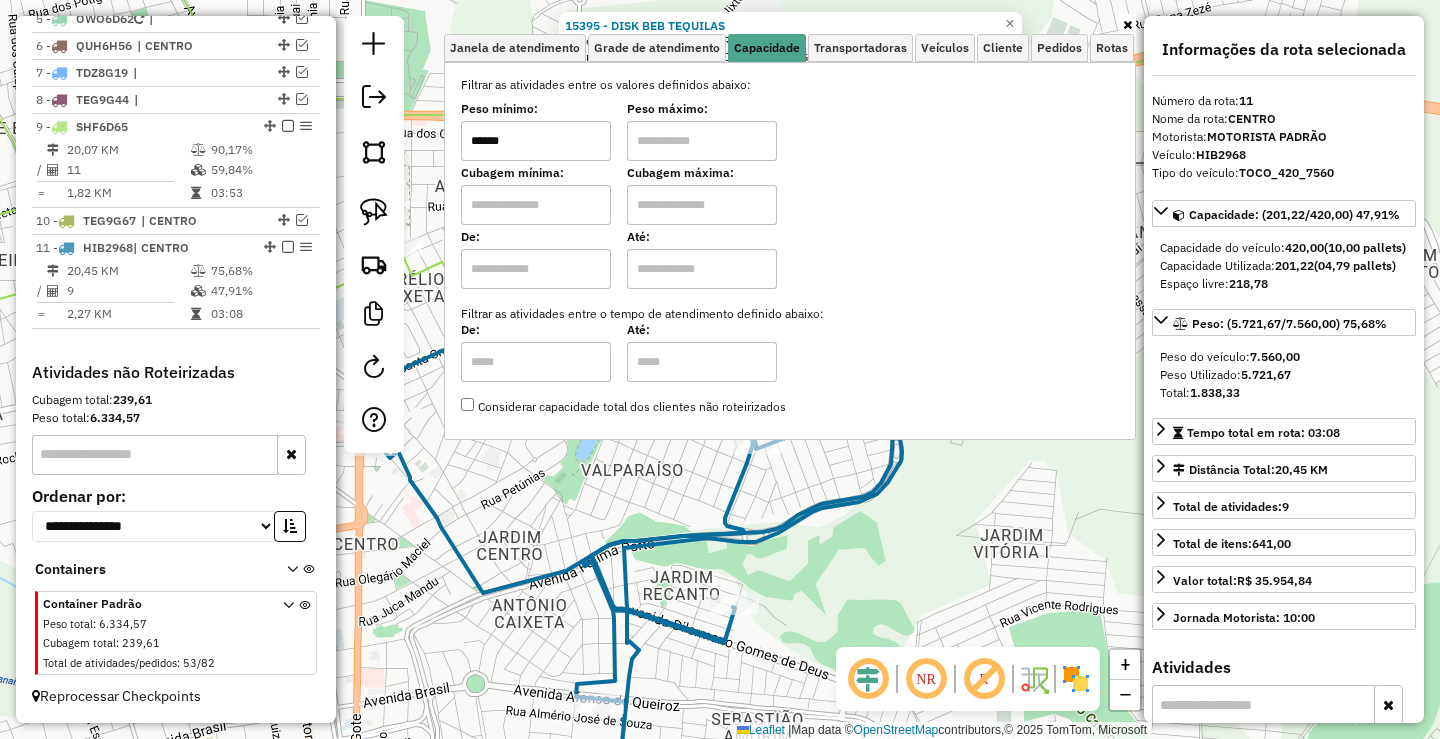 type on "******" 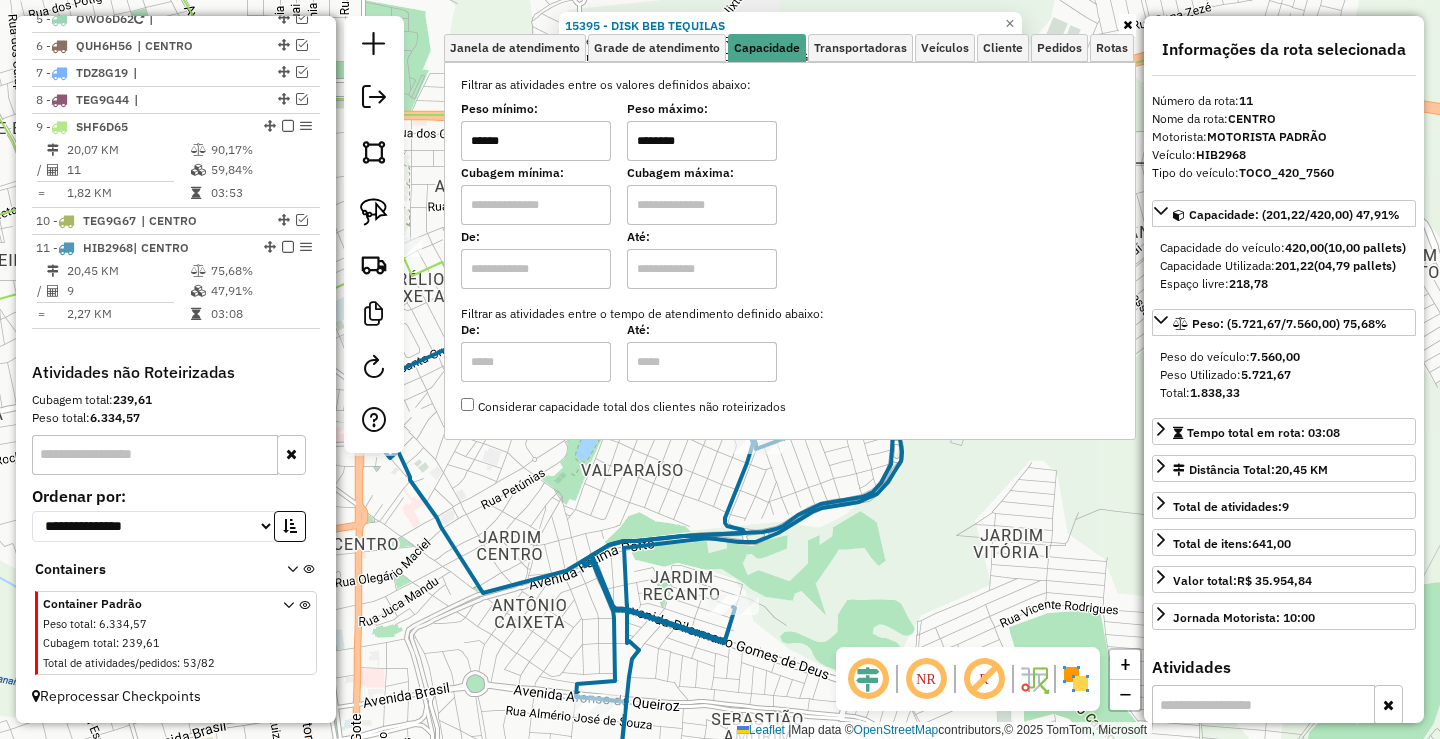 type on "*********" 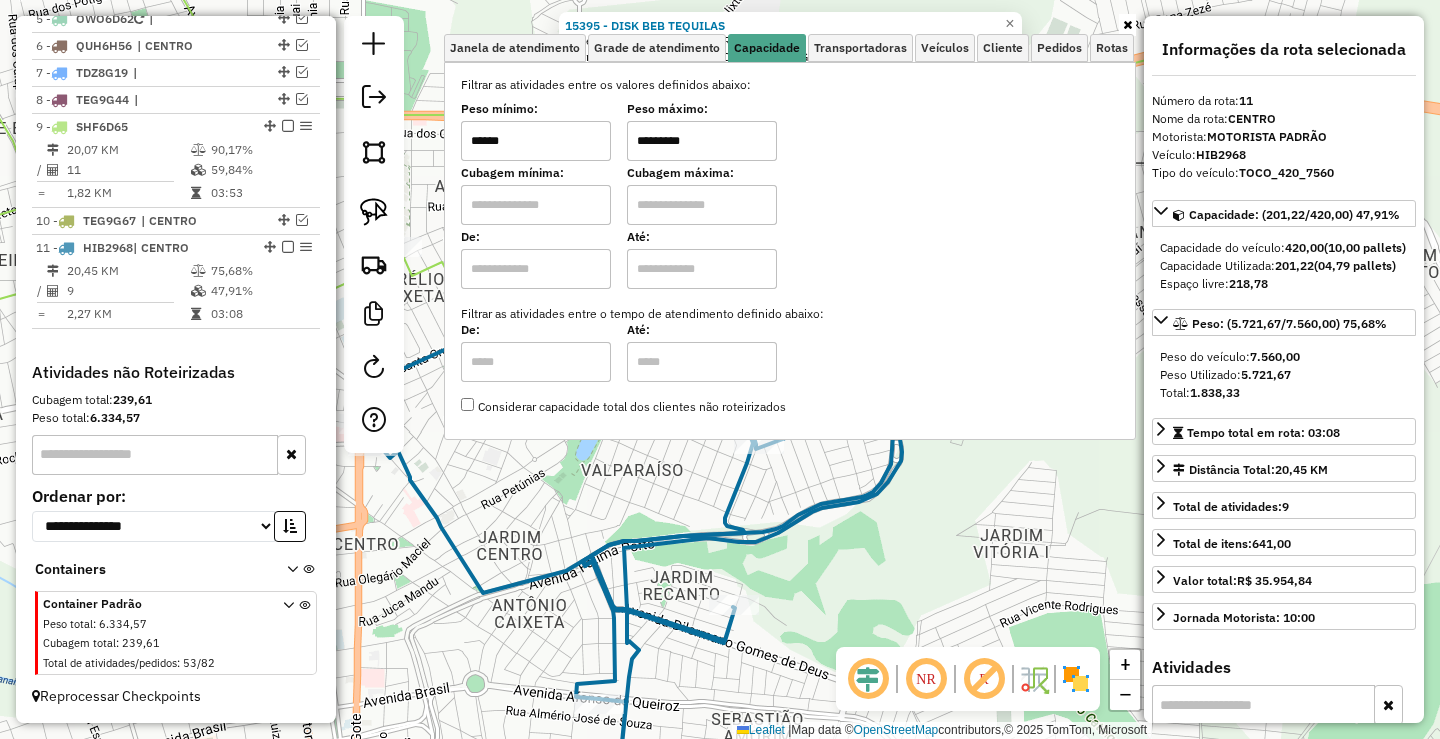 click on "15395 - DISK BEB TEQUILAS  Endereço:  MATA DOS FERNANDES 275   Bairro: VILA GARCIA (PATOS DE MINAS / MG)   Pedidos:  05583512, 05583529, 05583530   Valor total: R$ 3.595,43   Exibir todos   Cubagem: 30,52  Peso: 832,12  Tempo dirigindo: 00:06   Distância prevista: 2,465 km (24,65 km/h)   Janela utilizada início: 00:00   Horário previsto de chegada: 06/08/2025 10:20   Tempo de atendimento: 00:15   Janela utilizada término: 23:59   Horário previsto de saída: 06/08/2025 10:35   Total de itens: 53,00   Quantidade pallets: 0,727  × Janela de atendimento Grade de atendimento Capacidade Transportadoras Veículos Cliente Pedidos  Rotas Selecione os dias de semana para filtrar as janelas de atendimento  Seg   Ter   Qua   Qui   Sex   Sáb   Dom  Informe o período da janela de atendimento: De: Até:  Filtrar exatamente a janela do cliente  Considerar janela de atendimento padrão  Selecione os dias de semana para filtrar as grades de atendimento  Seg   Ter   Qua   Qui   Sex   Sáb   Dom   Peso mínimo:  ******" 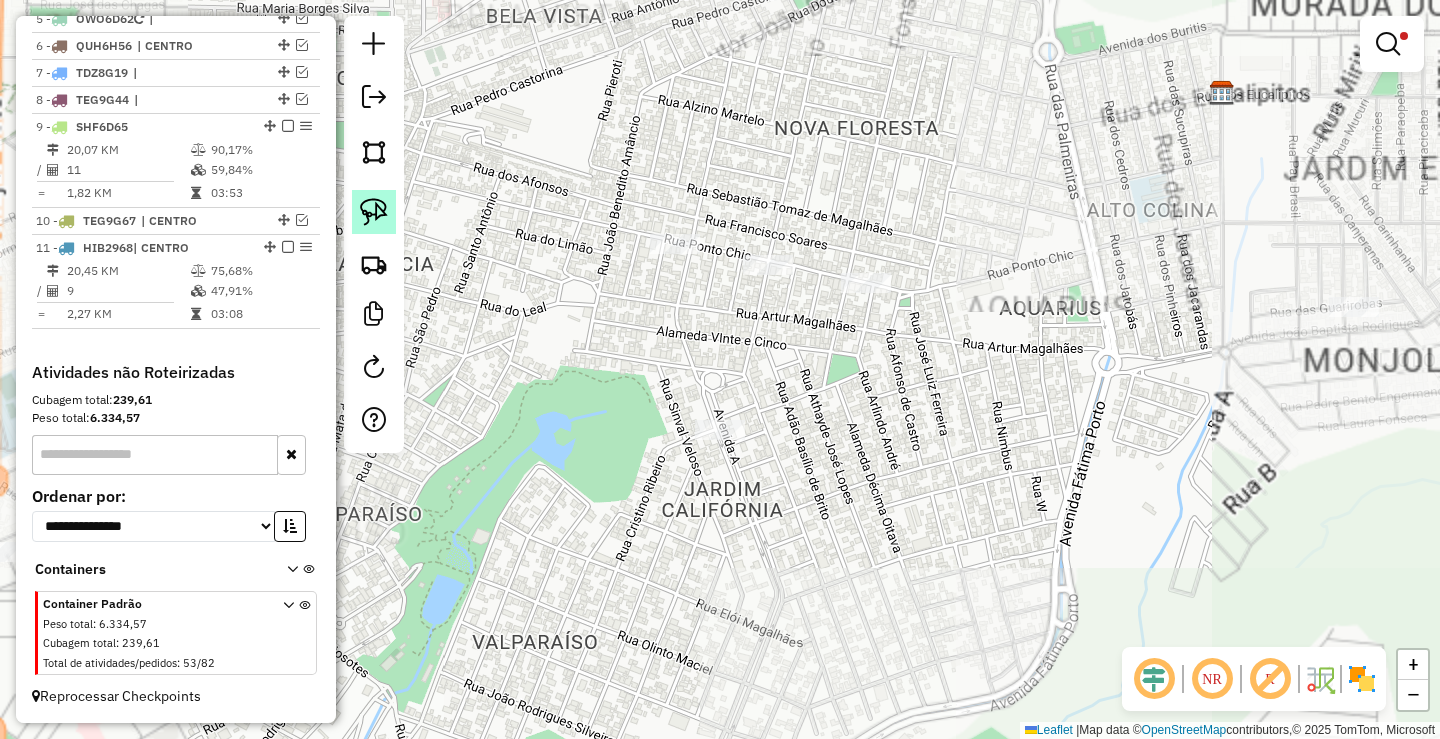 click 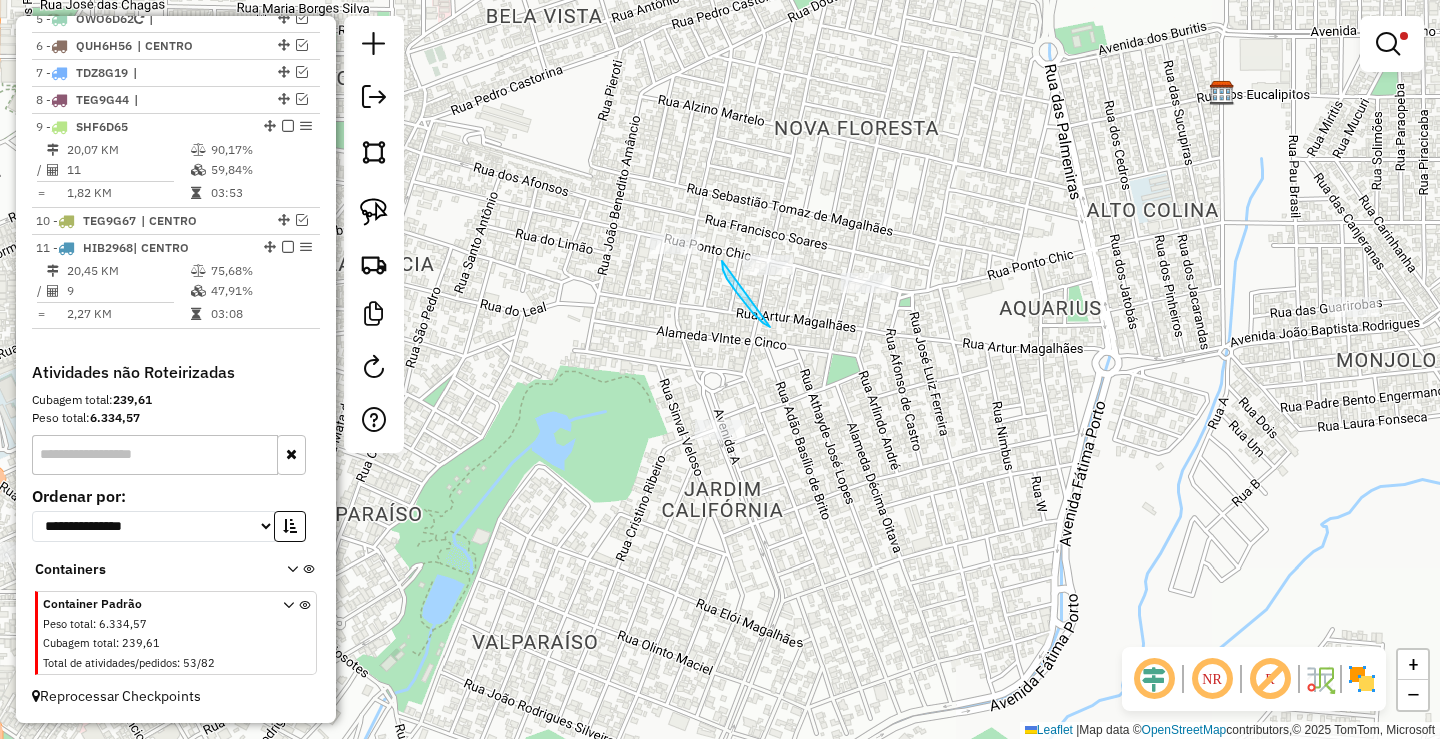 drag, startPoint x: 763, startPoint y: 323, endPoint x: 784, endPoint y: 261, distance: 65.459915 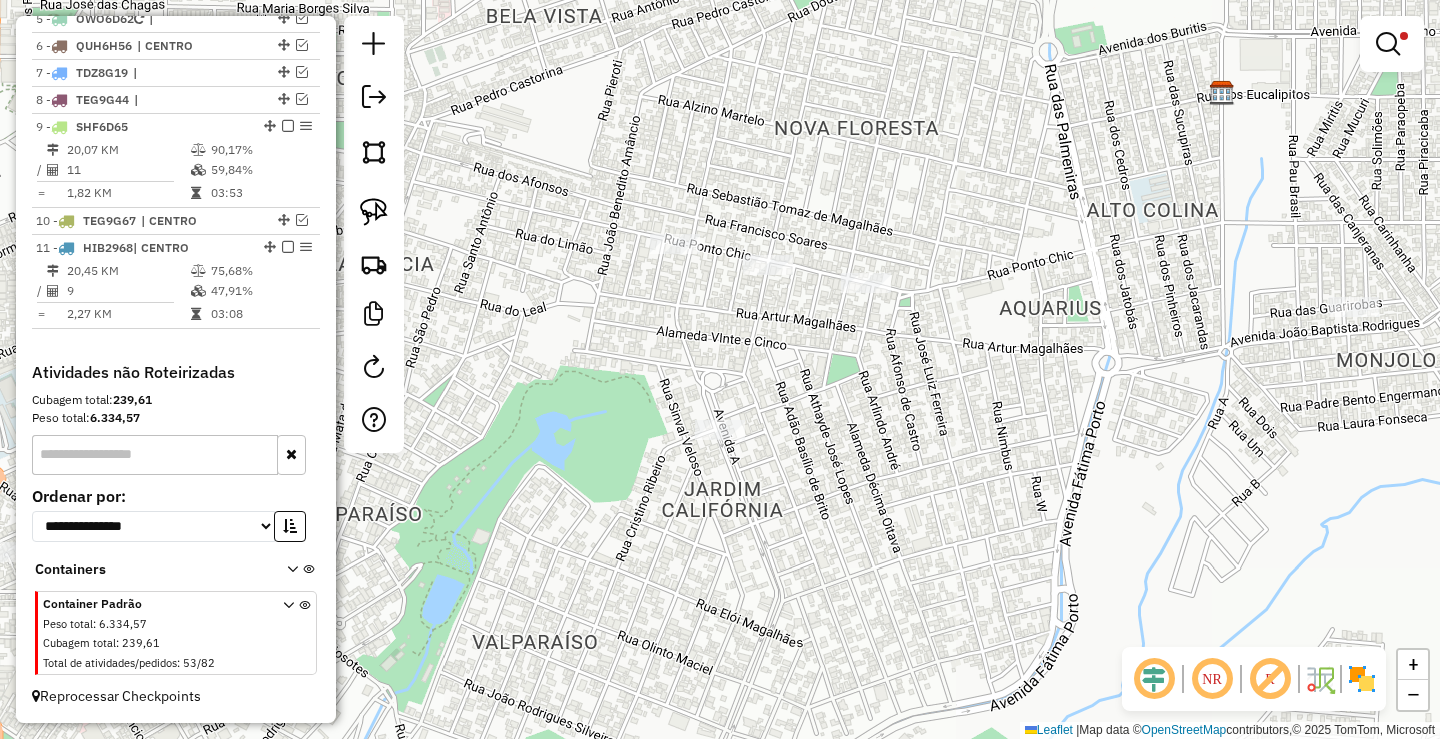 click 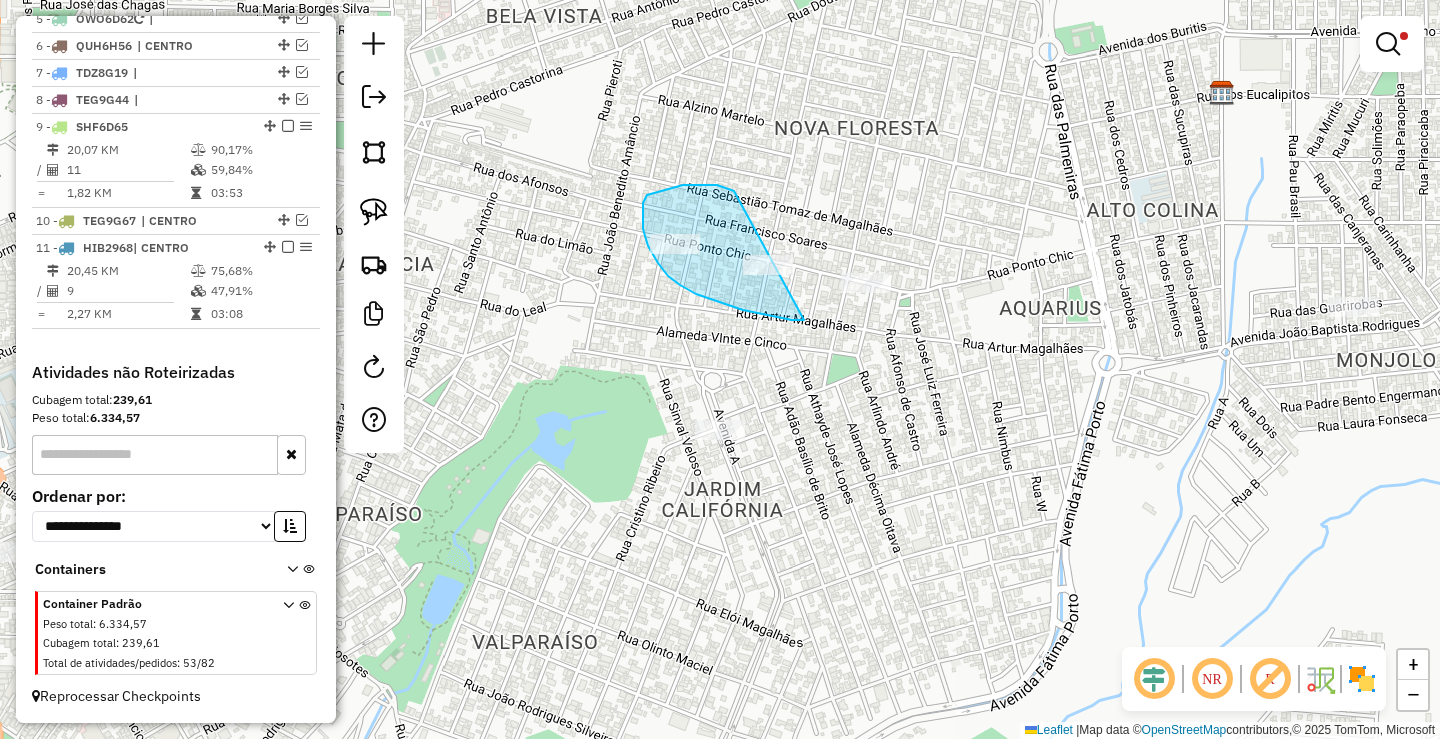drag, startPoint x: 734, startPoint y: 191, endPoint x: 826, endPoint y: 254, distance: 111.503365 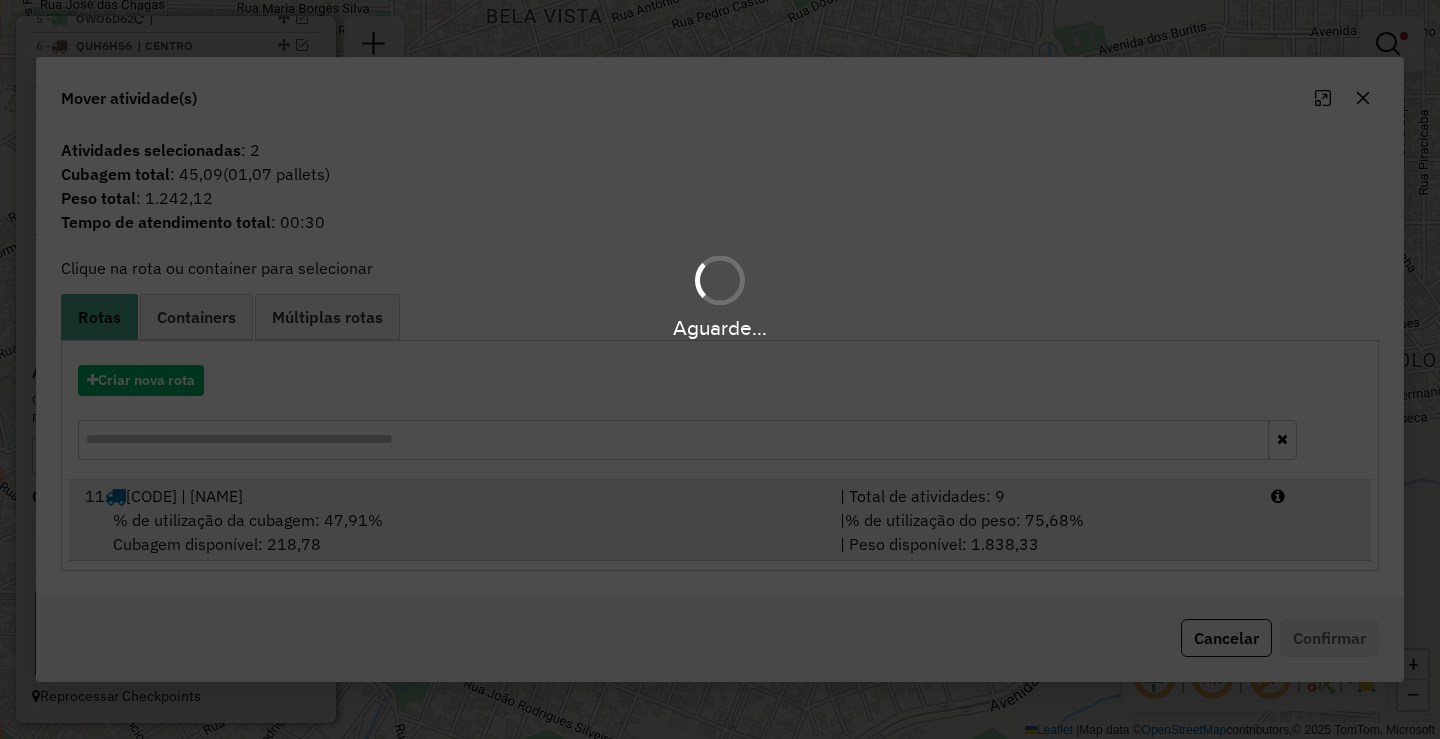 drag, startPoint x: 1052, startPoint y: 549, endPoint x: 1066, endPoint y: 540, distance: 16.643316 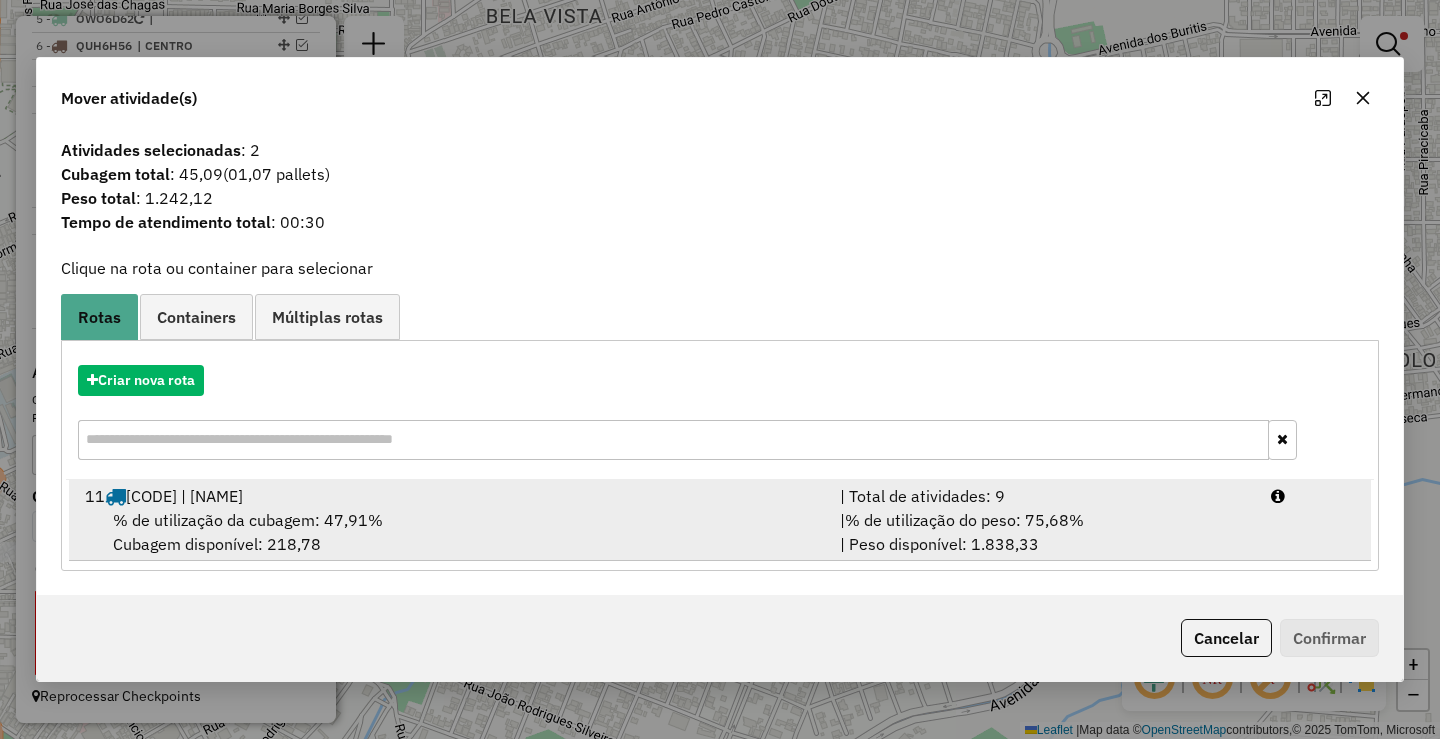 click on "|  % de utilização do peso: 75,68%  | Peso disponível: 1.838,33" at bounding box center [1043, 532] 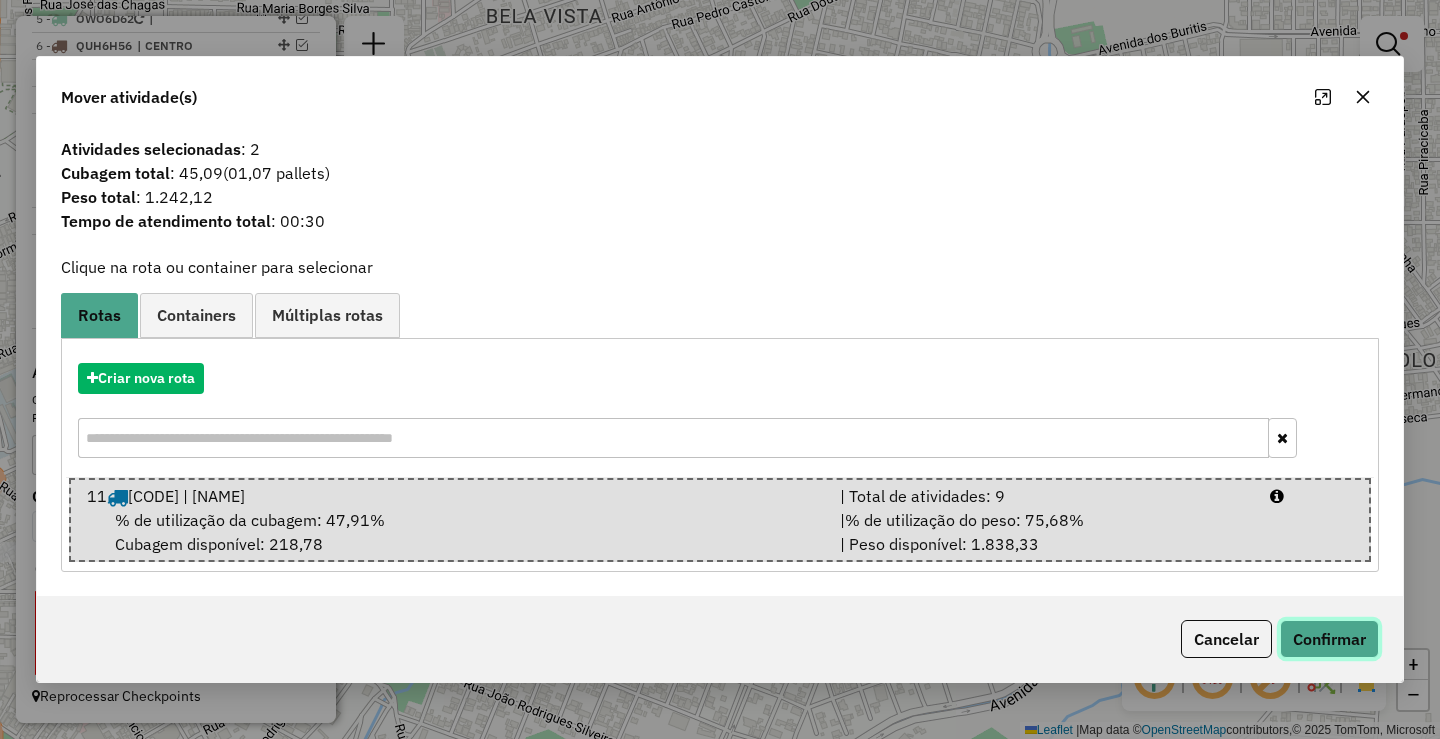click on "Confirmar" 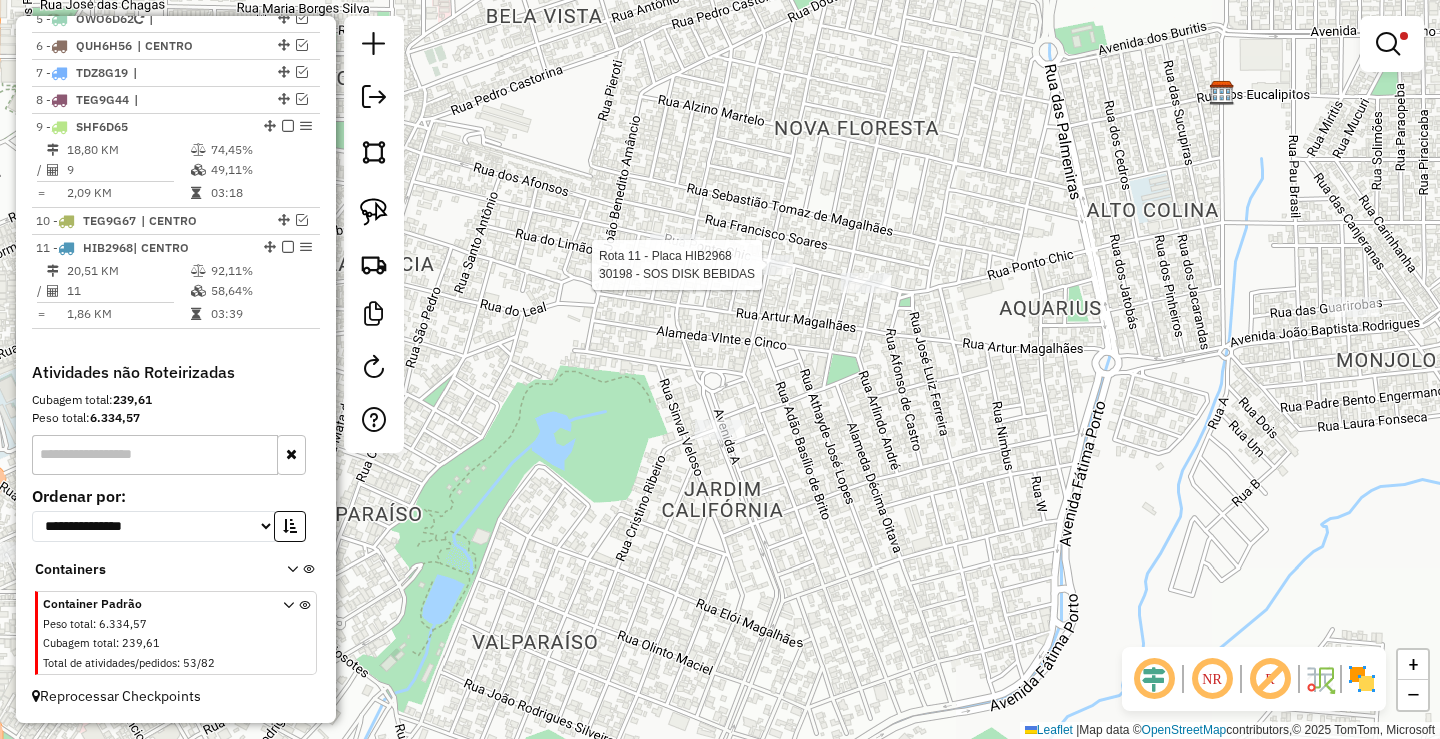 select on "**********" 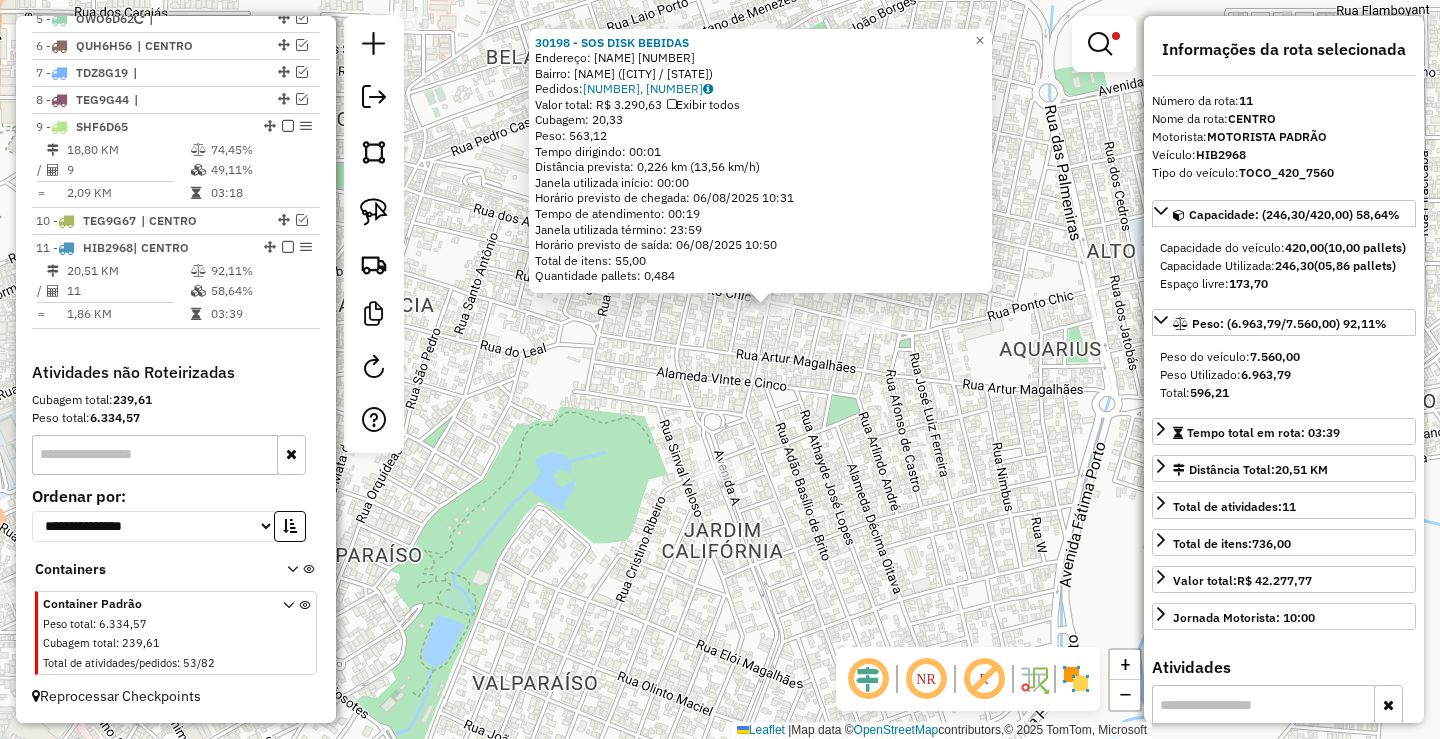 drag, startPoint x: 807, startPoint y: 439, endPoint x: 879, endPoint y: 336, distance: 125.670204 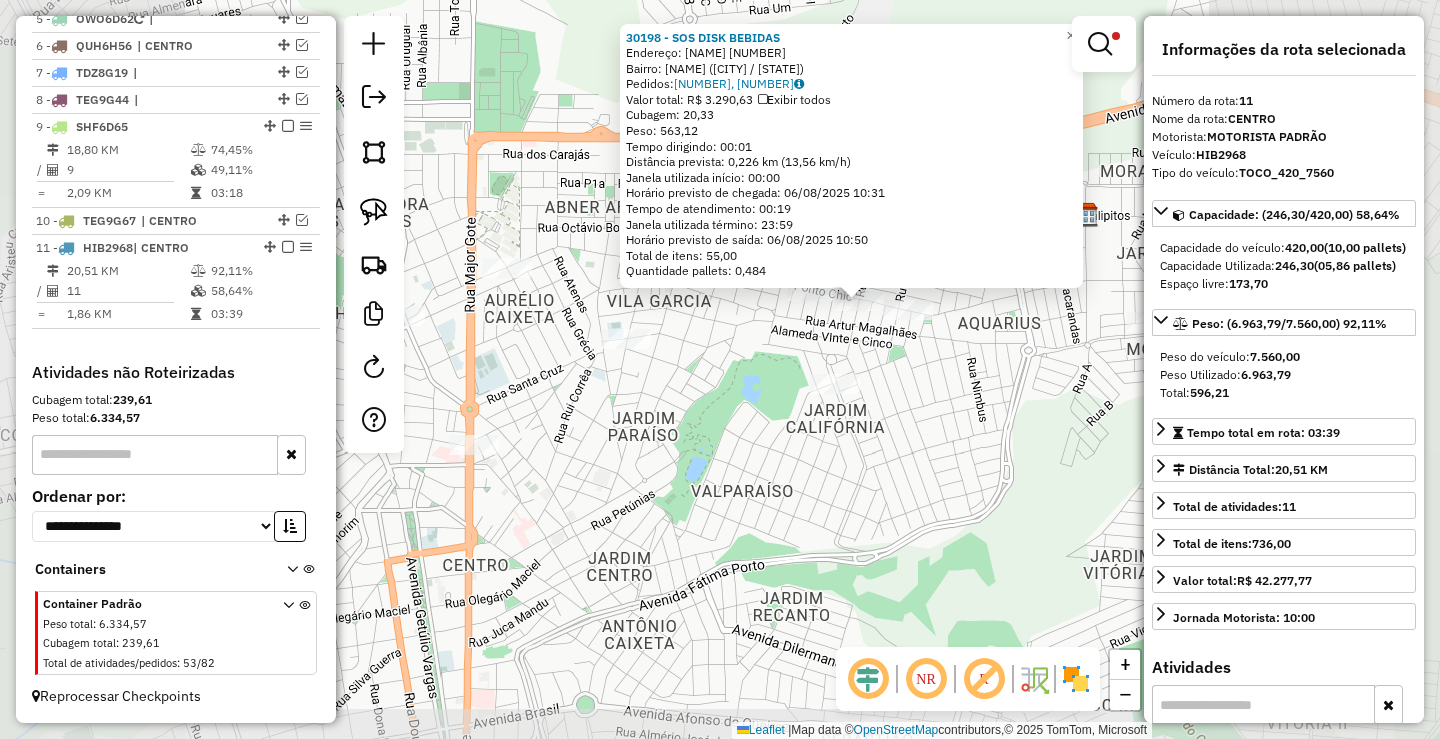click on "30198 - SOS DISK BEBIDAS  Endereço:  FIRMO JOSE PIAO 525   Bairro: NOVA FLORESTA (PATOS DE MINAS / MG)   Pedidos:  05583402, 05583401   Valor total: R$ 3.290,63   Exibir todos   Cubagem: 20,33  Peso: 563,12  Tempo dirigindo: 00:01   Distância prevista: 0,226 km (13,56 km/h)   Janela utilizada início: 00:00   Horário previsto de chegada: 06/08/2025 10:31   Tempo de atendimento: 00:19   Janela utilizada término: 23:59   Horário previsto de saída: 06/08/2025 10:50   Total de itens: 55,00   Quantidade pallets: 0,484  × Limpar filtros Janela de atendimento Grade de atendimento Capacidade Transportadoras Veículos Cliente Pedidos  Rotas Selecione os dias de semana para filtrar as janelas de atendimento  Seg   Ter   Qua   Qui   Sex   Sáb   Dom  Informe o período da janela de atendimento: De: Até:  Filtrar exatamente a janela do cliente  Considerar janela de atendimento padrão  Selecione os dias de semana para filtrar as grades de atendimento  Seg   Ter   Qua   Qui   Sex   Sáb   Dom   Peso mínimo:  De:" 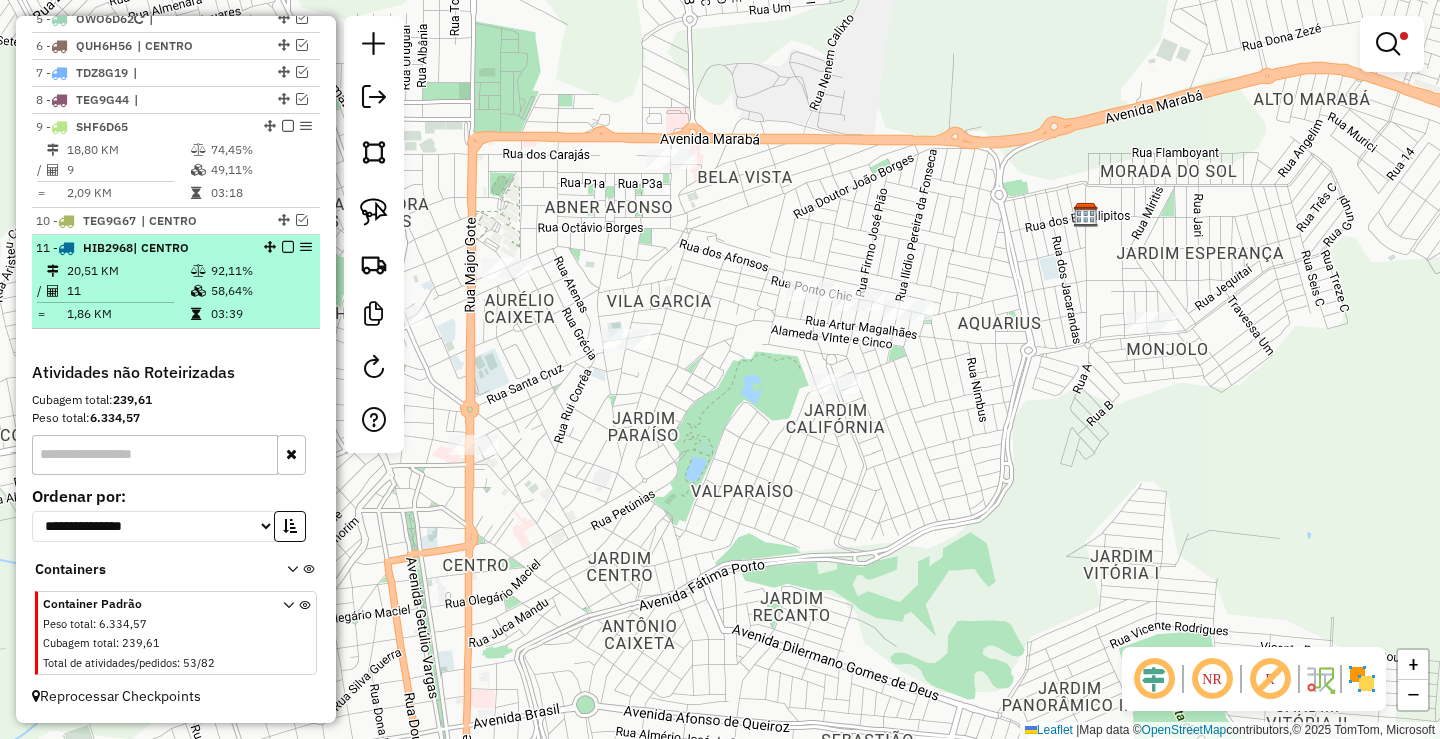 click on "92,11%" at bounding box center [260, 271] 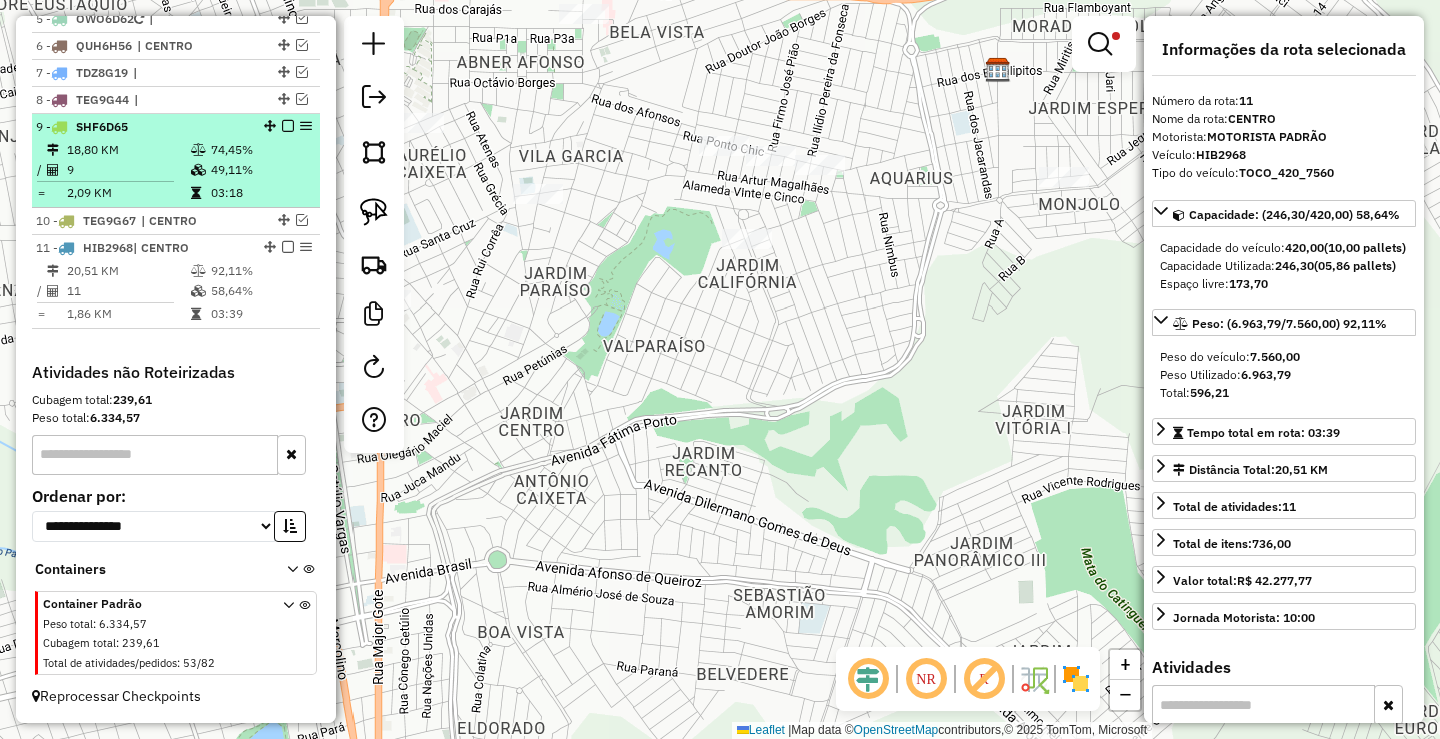 click on "9" at bounding box center (128, 170) 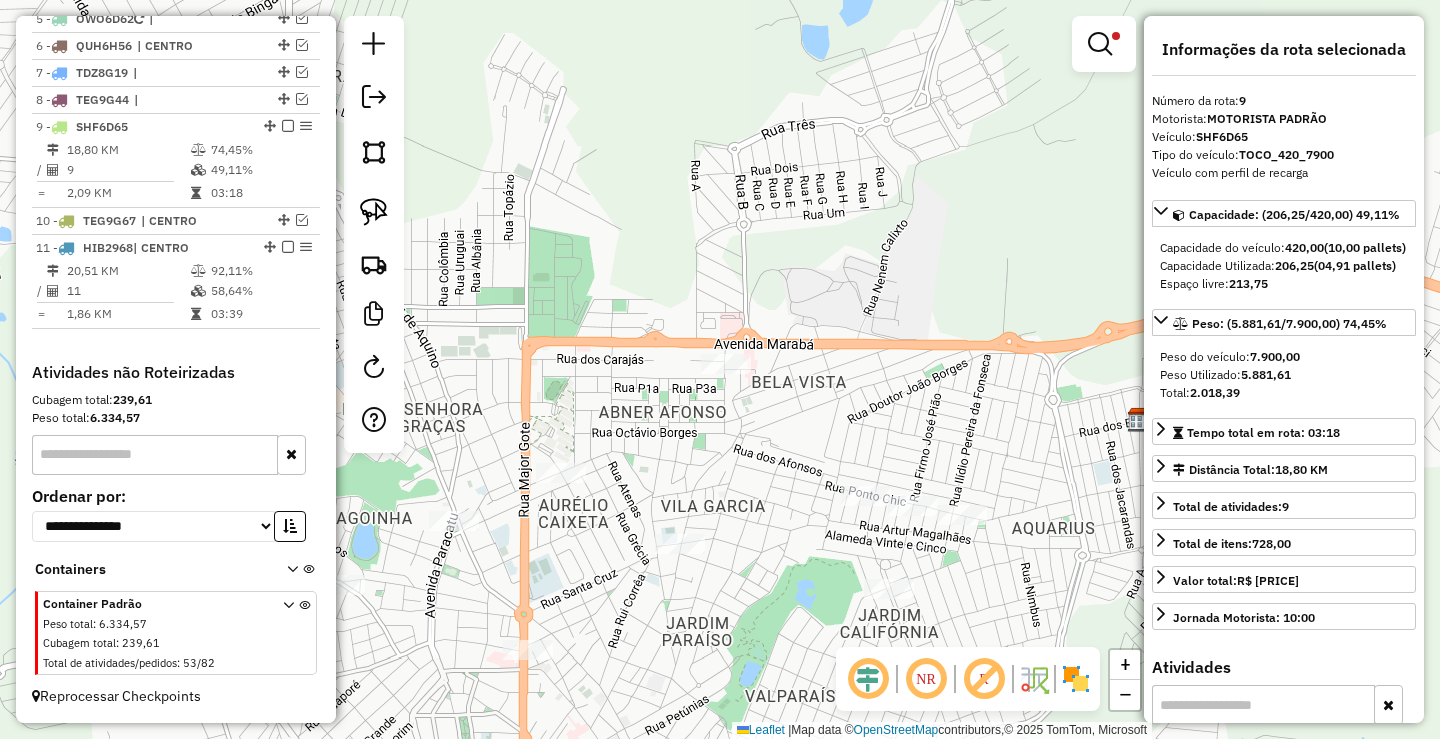 drag, startPoint x: 282, startPoint y: 125, endPoint x: 264, endPoint y: 173, distance: 51.264023 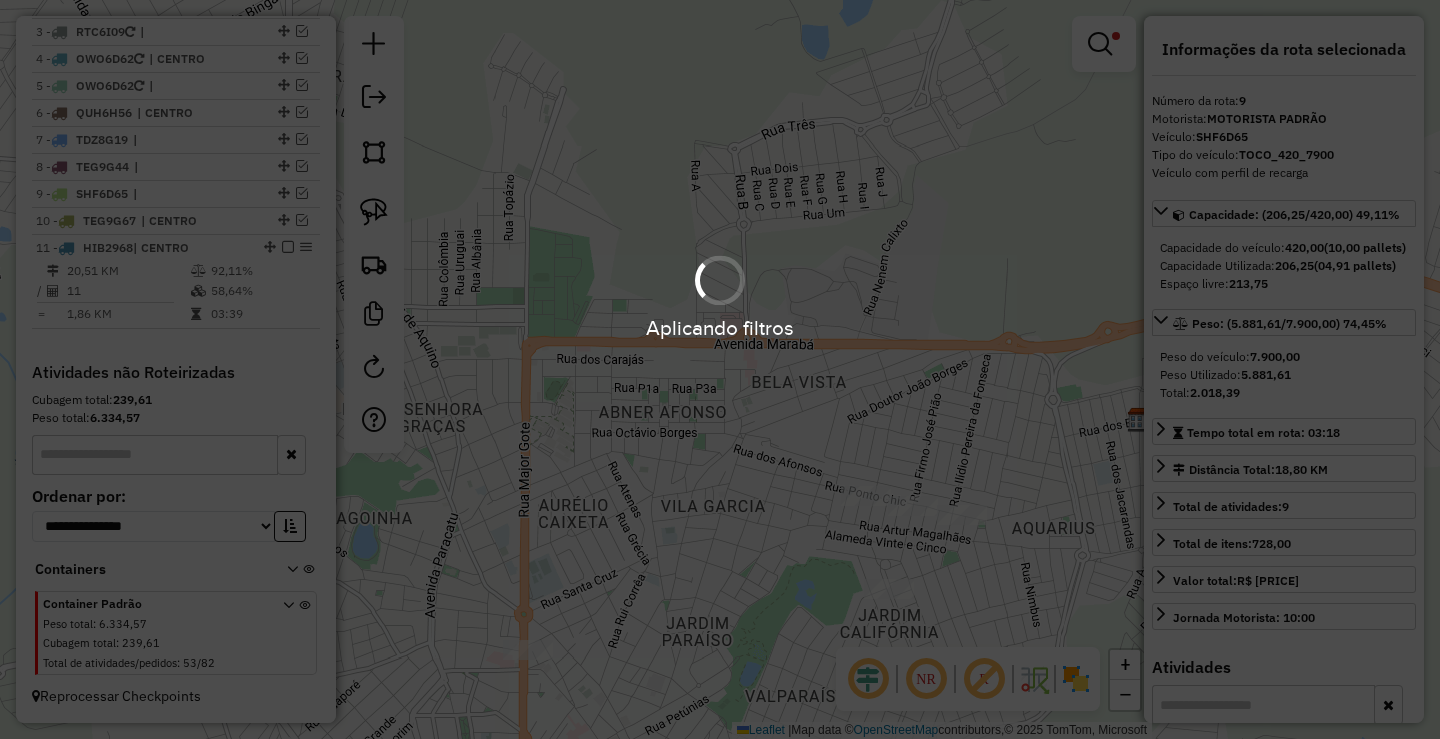 scroll, scrollTop: 825, scrollLeft: 0, axis: vertical 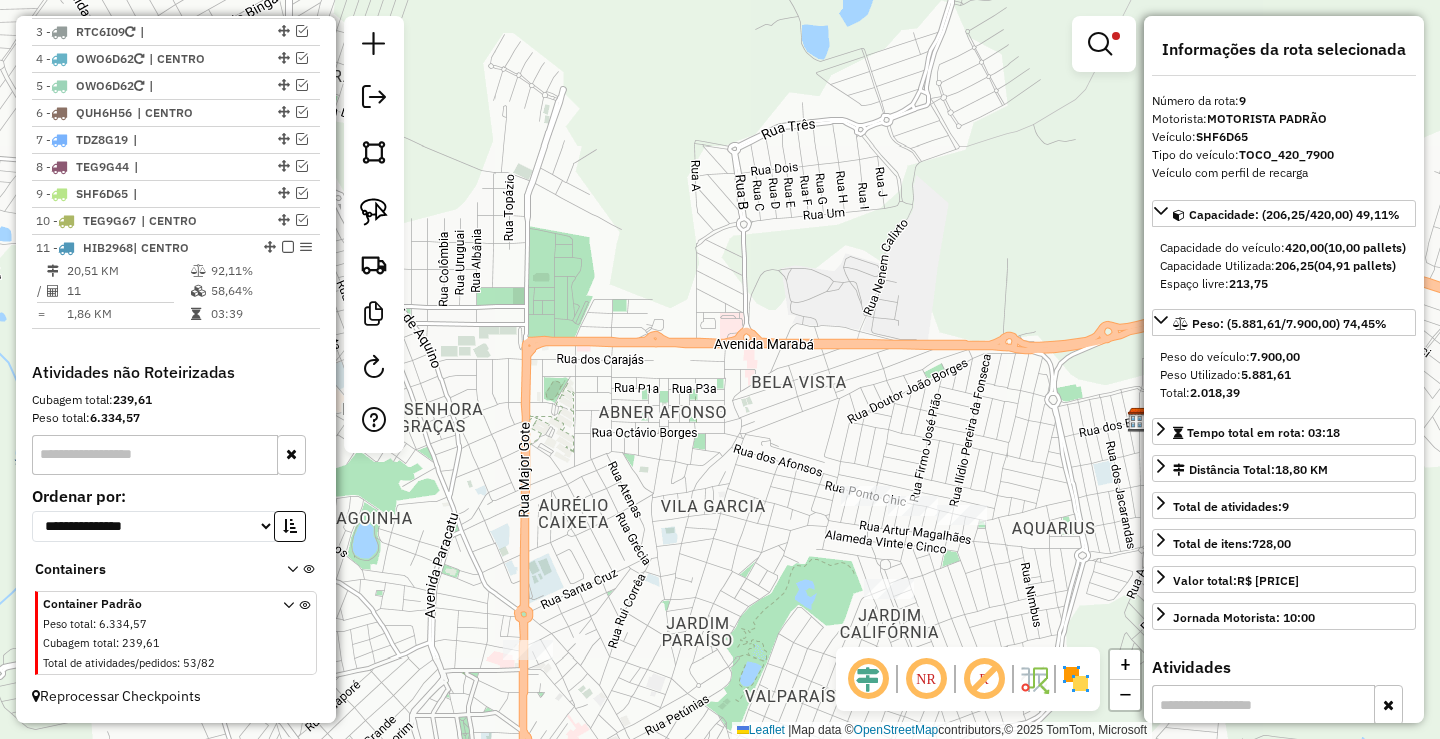 click on "| CENTRO" at bounding box center [187, 221] 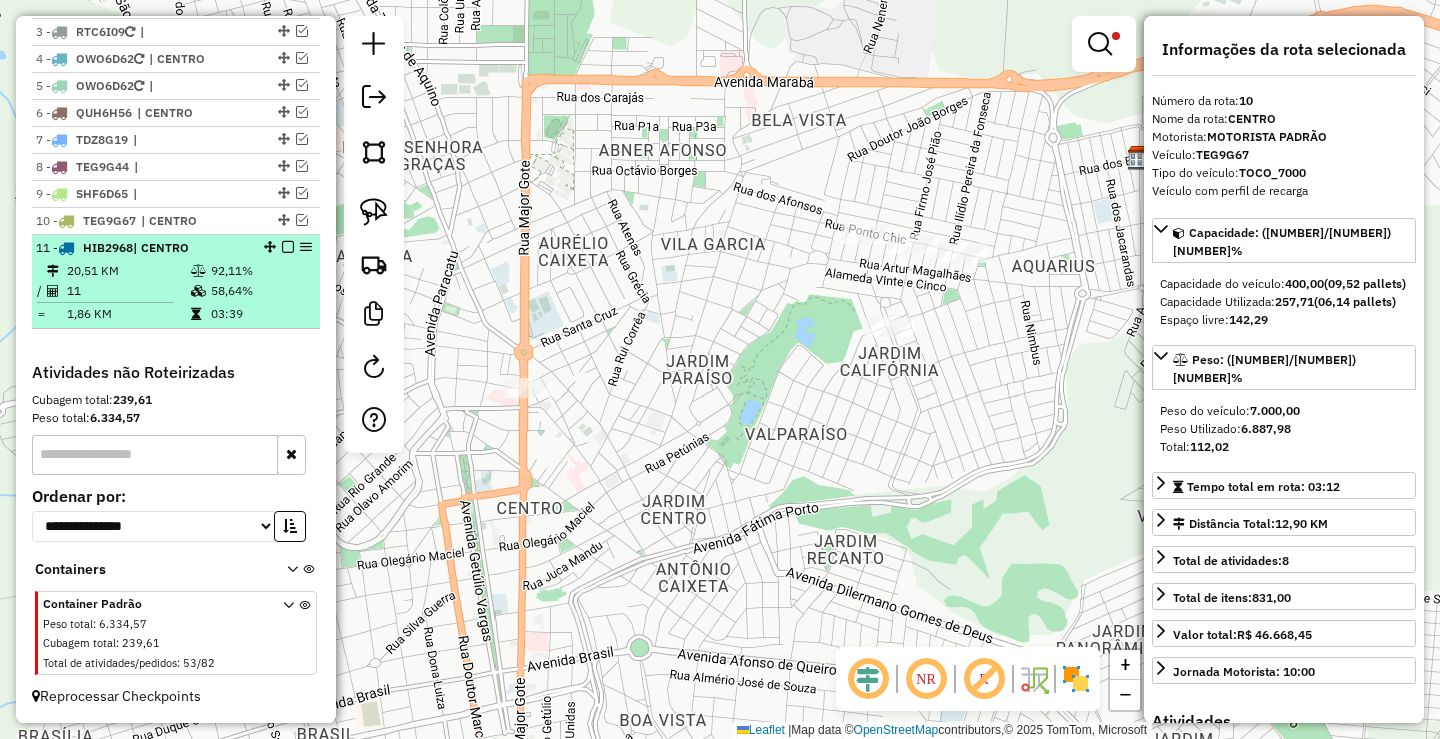 click at bounding box center [288, 247] 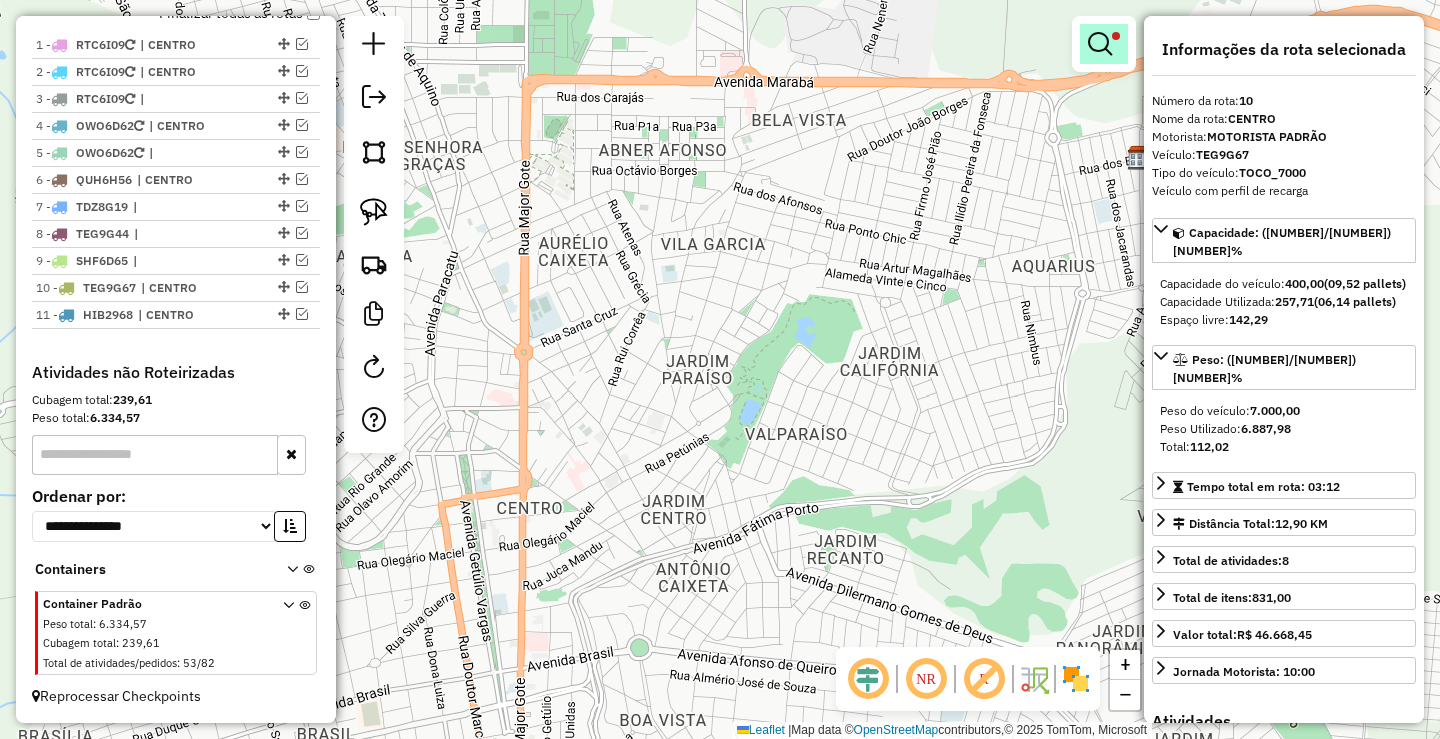 click at bounding box center [1100, 44] 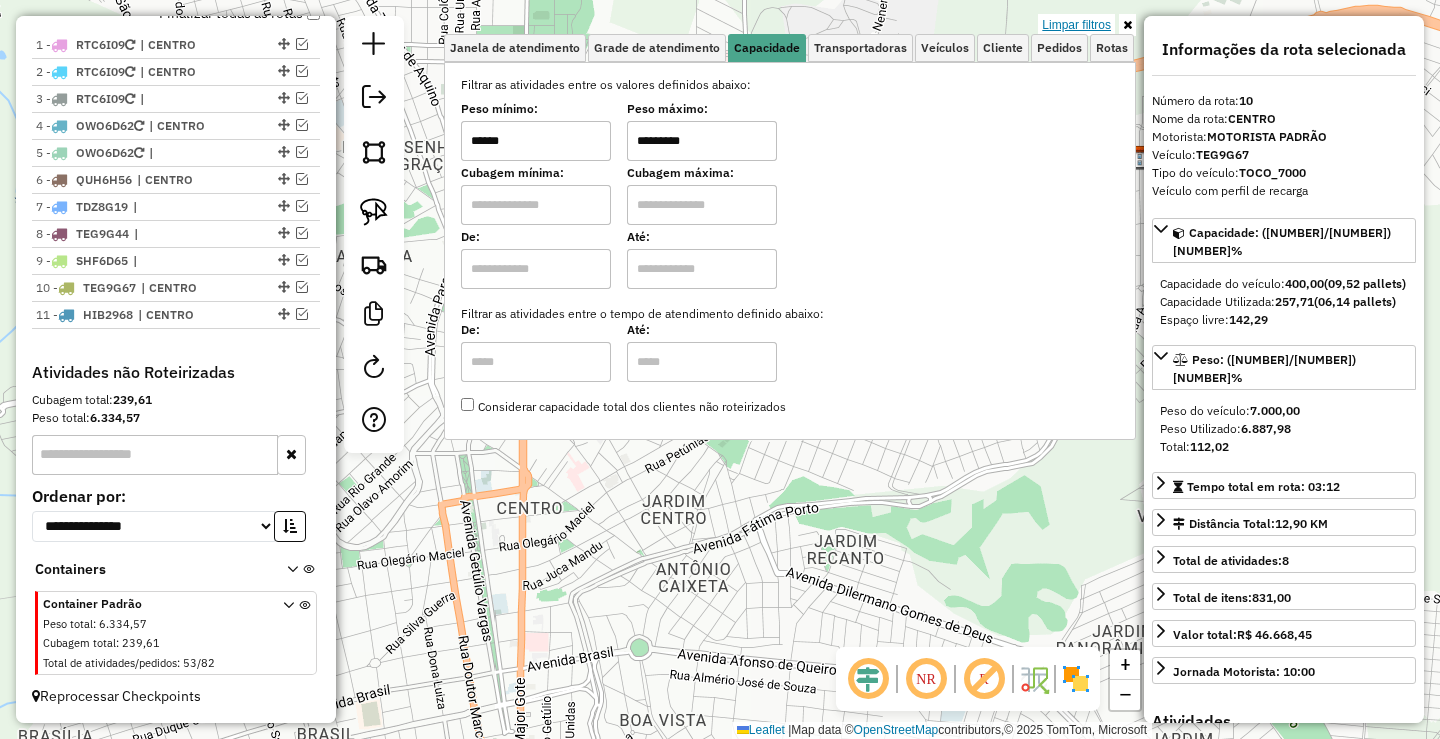 click on "Limpar filtros" at bounding box center [1076, 25] 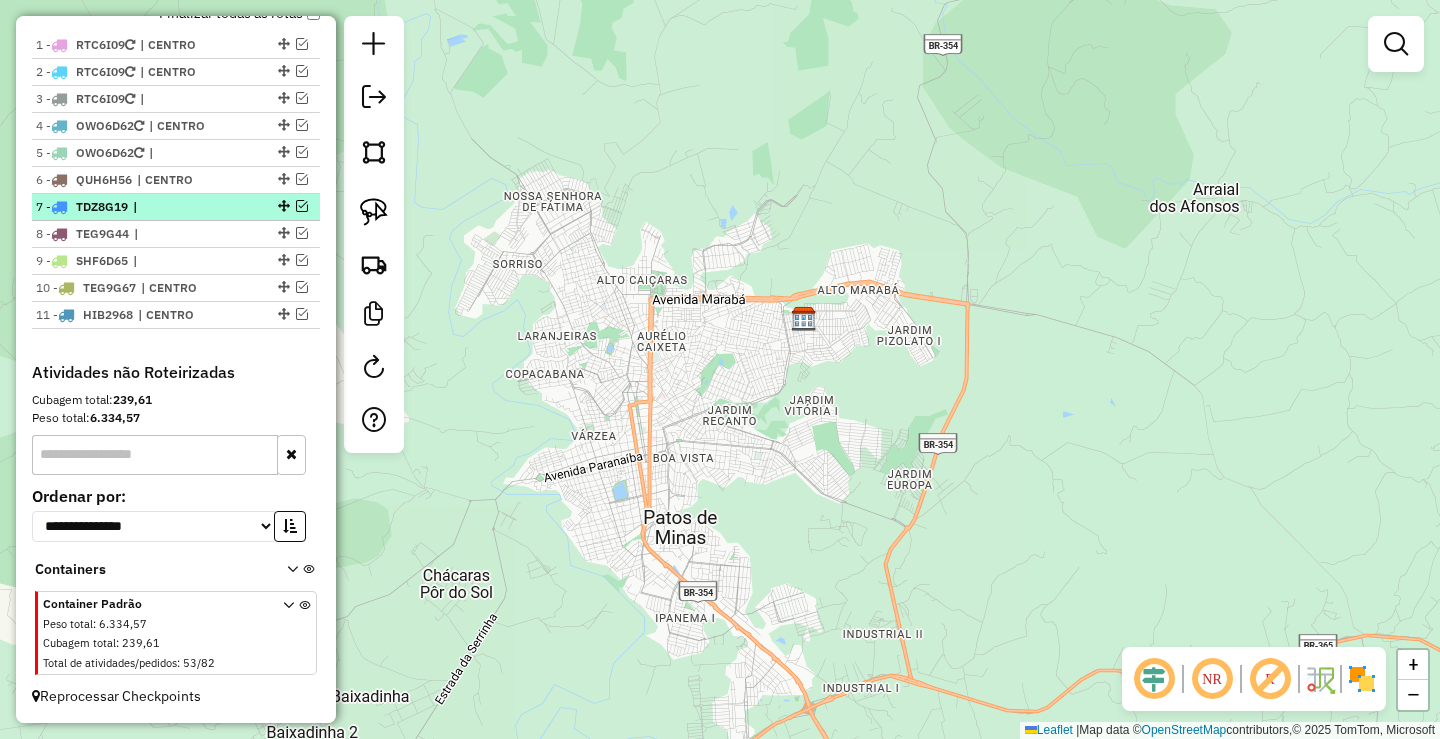 click on "|" at bounding box center [179, 207] 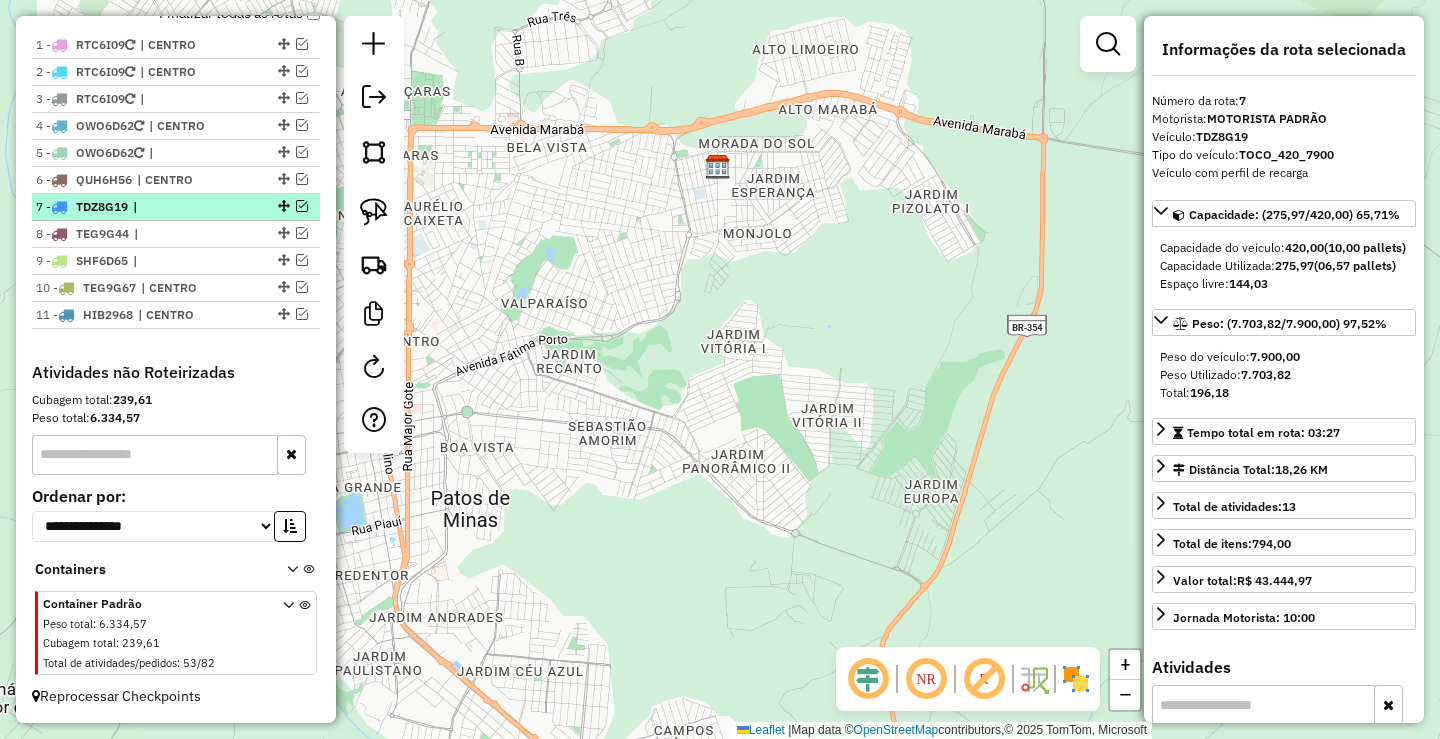click on "|" at bounding box center [179, 207] 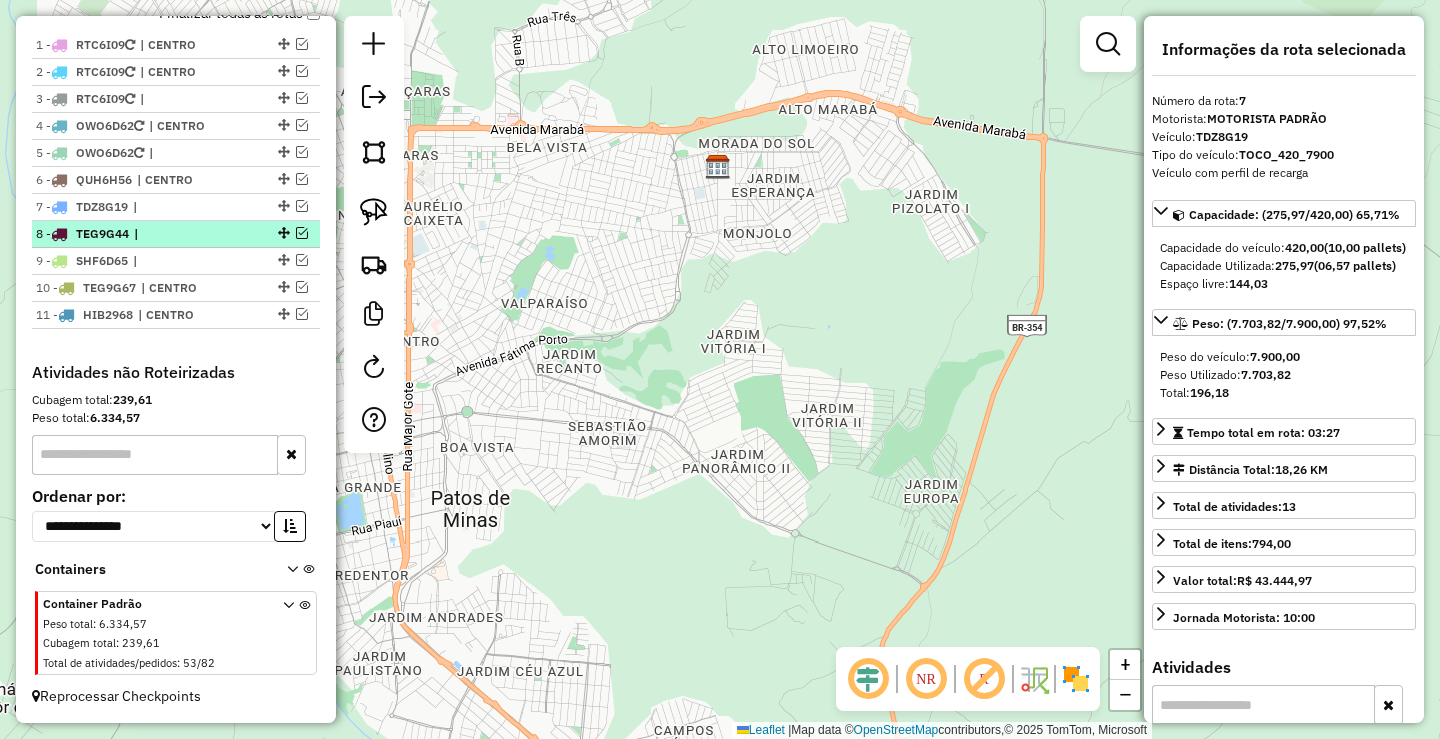 click on "|" at bounding box center [180, 234] 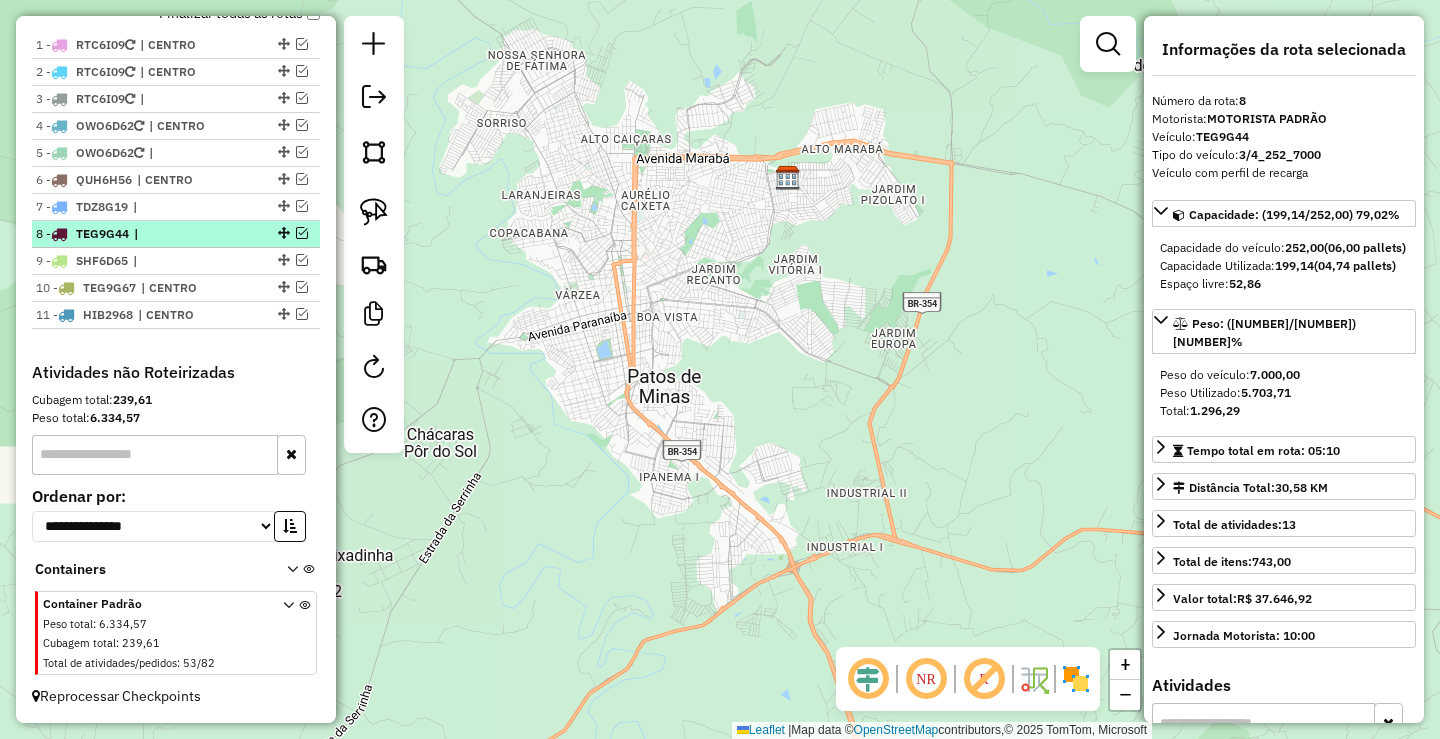 click at bounding box center [302, 233] 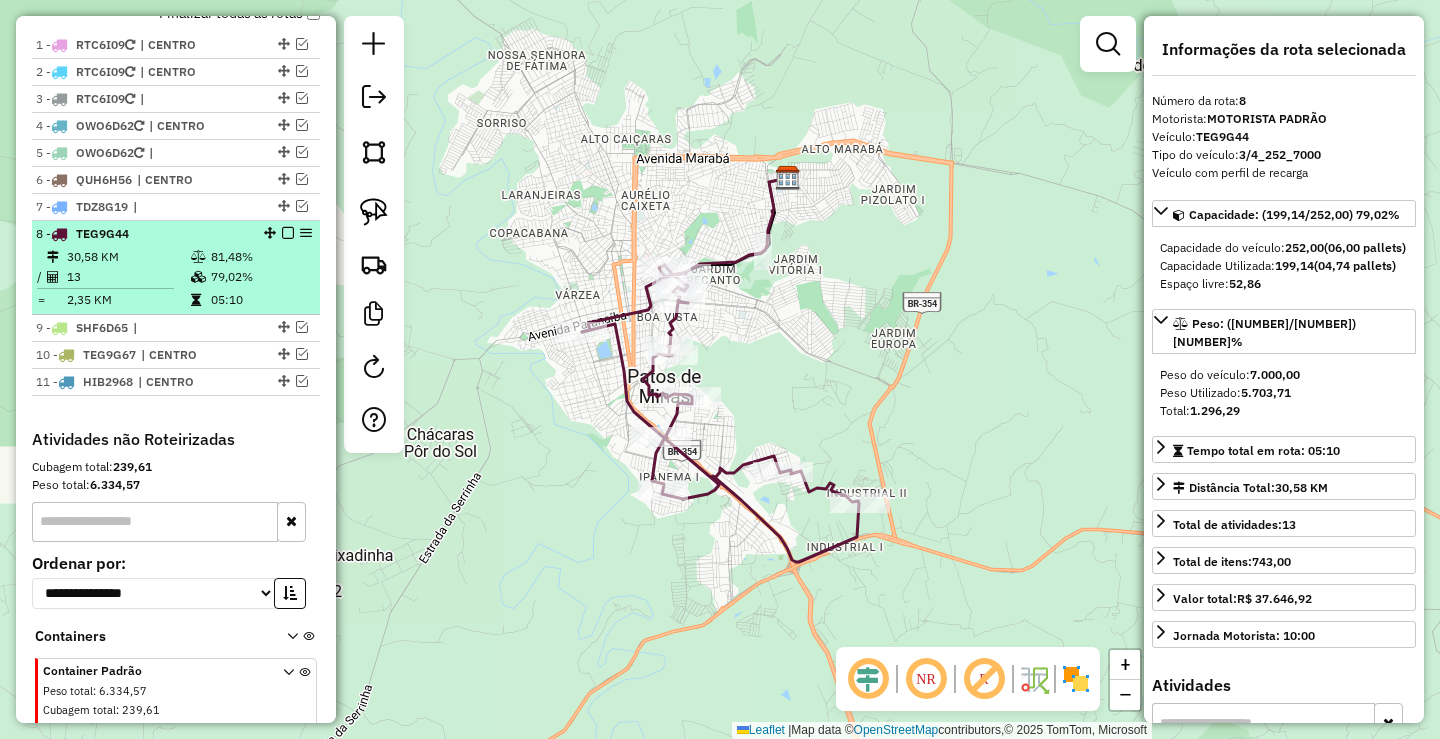 scroll, scrollTop: 825, scrollLeft: 0, axis: vertical 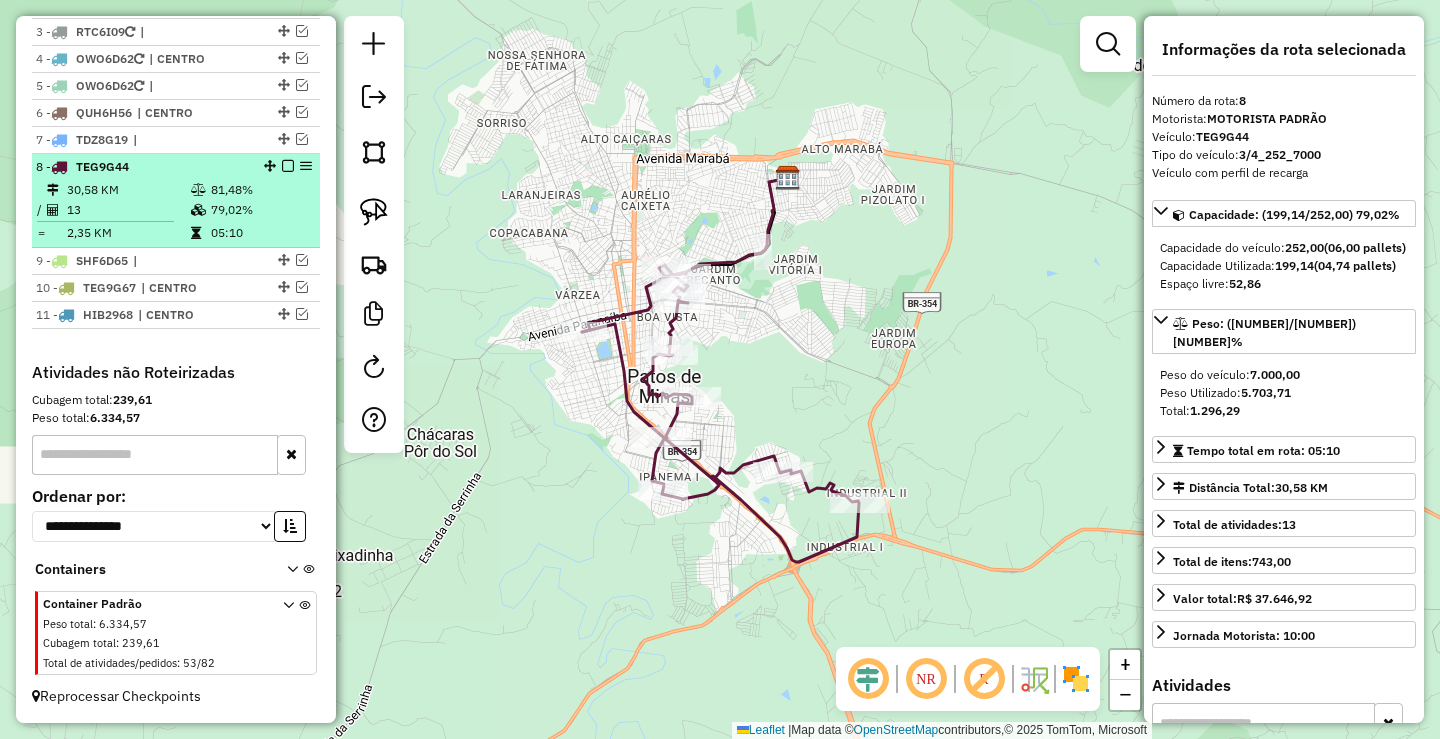 click on "05:10" at bounding box center (260, 233) 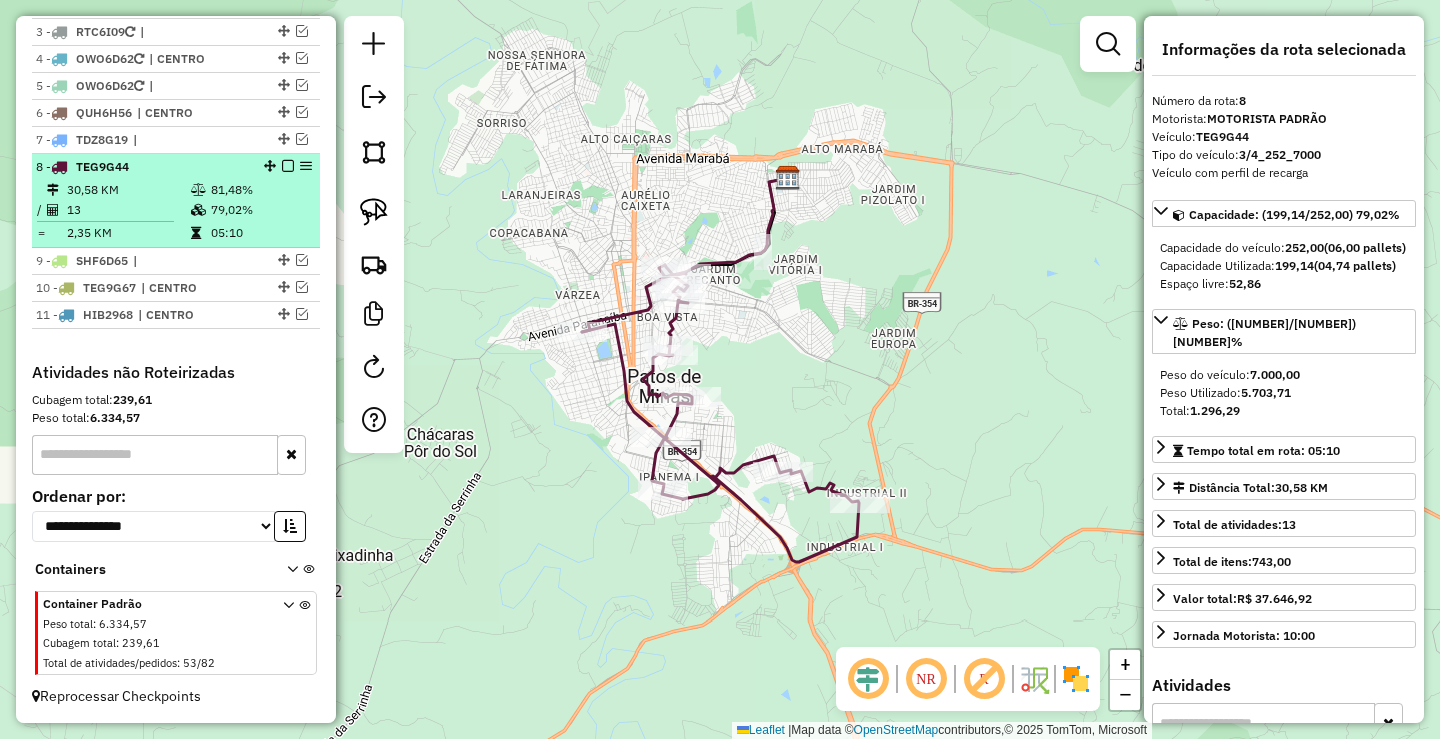 click at bounding box center [288, 166] 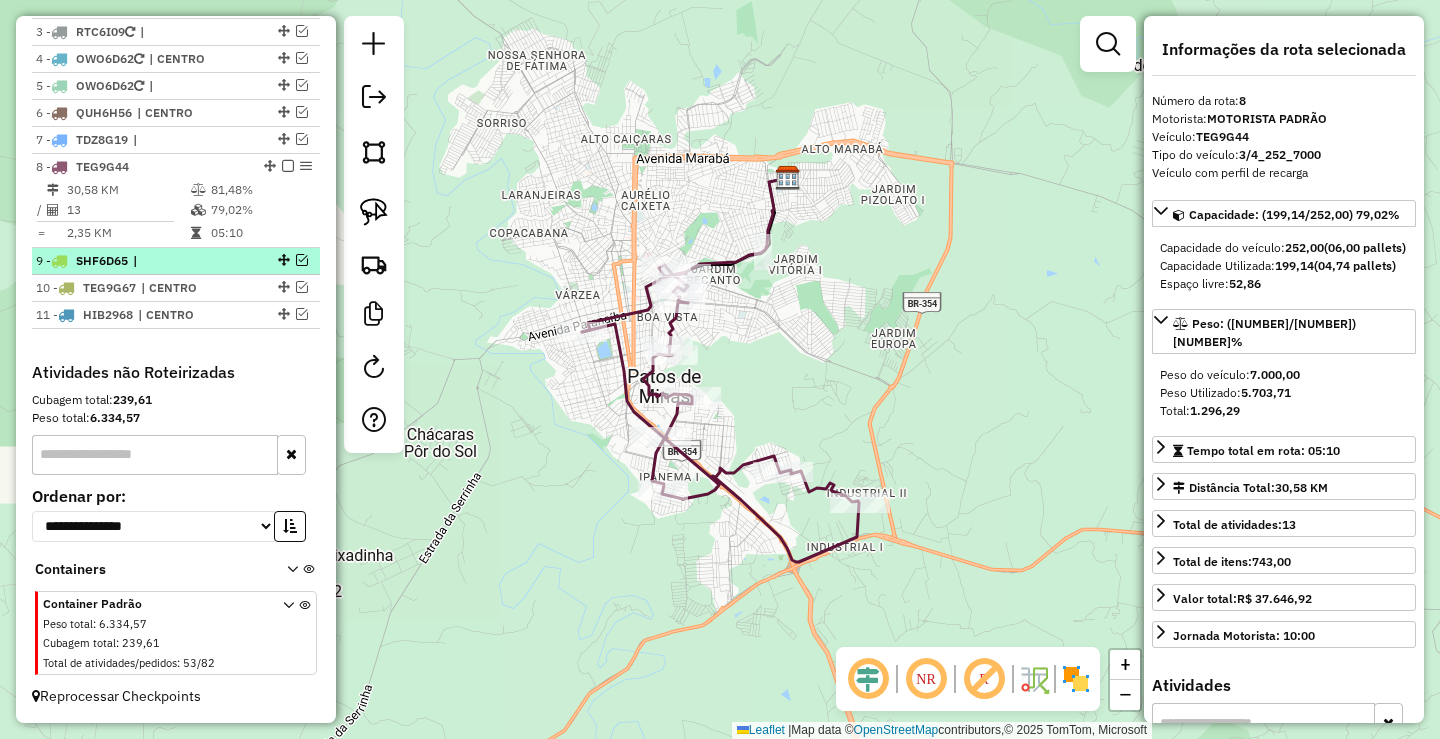 scroll, scrollTop: 758, scrollLeft: 0, axis: vertical 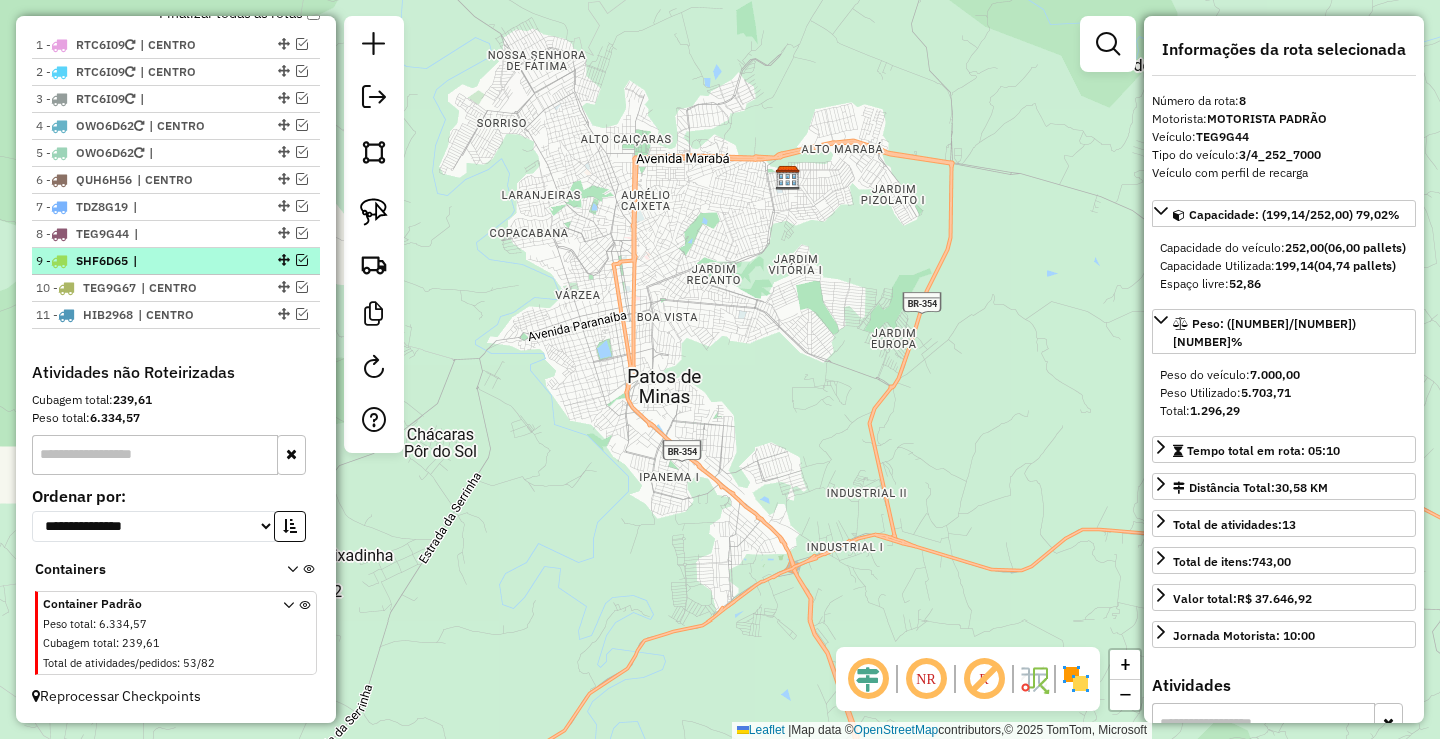 click on "|" at bounding box center (179, 261) 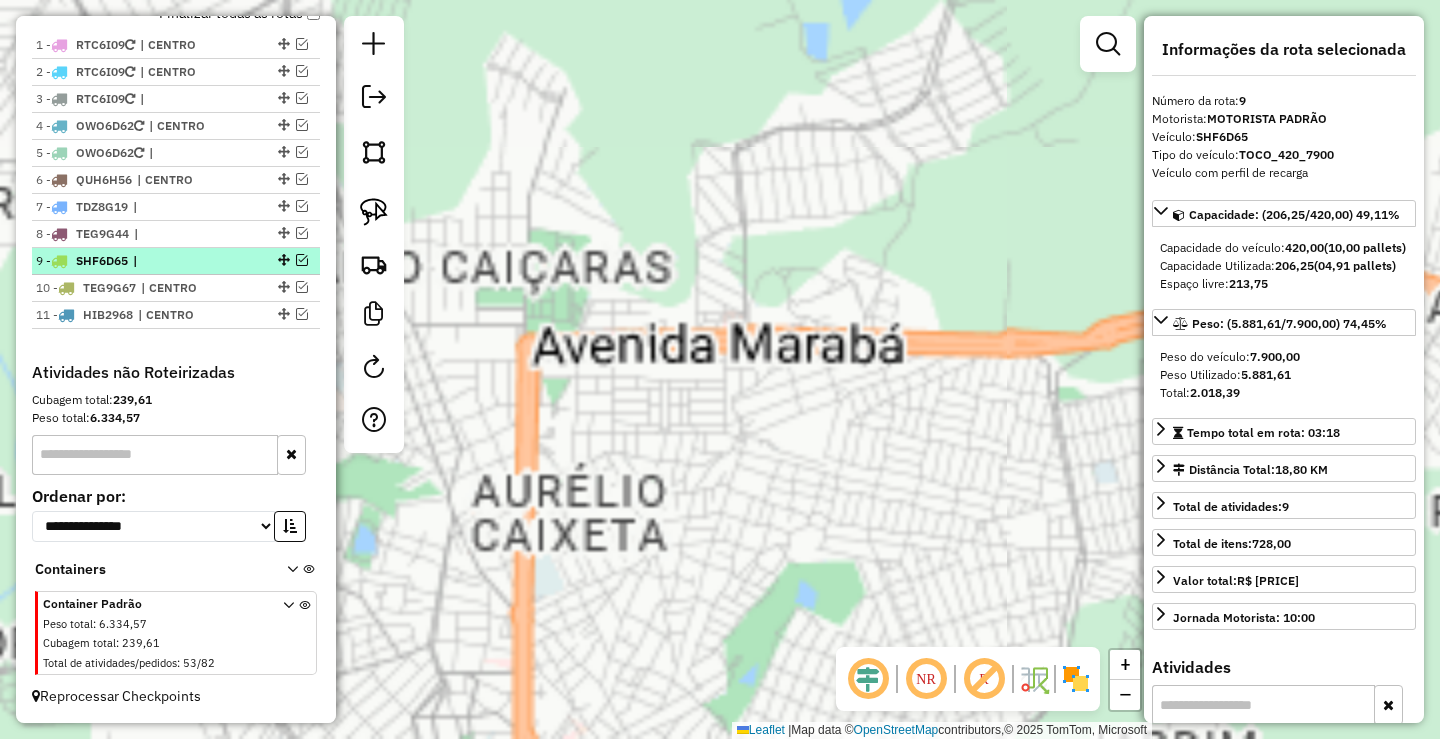 click on "|" at bounding box center (179, 261) 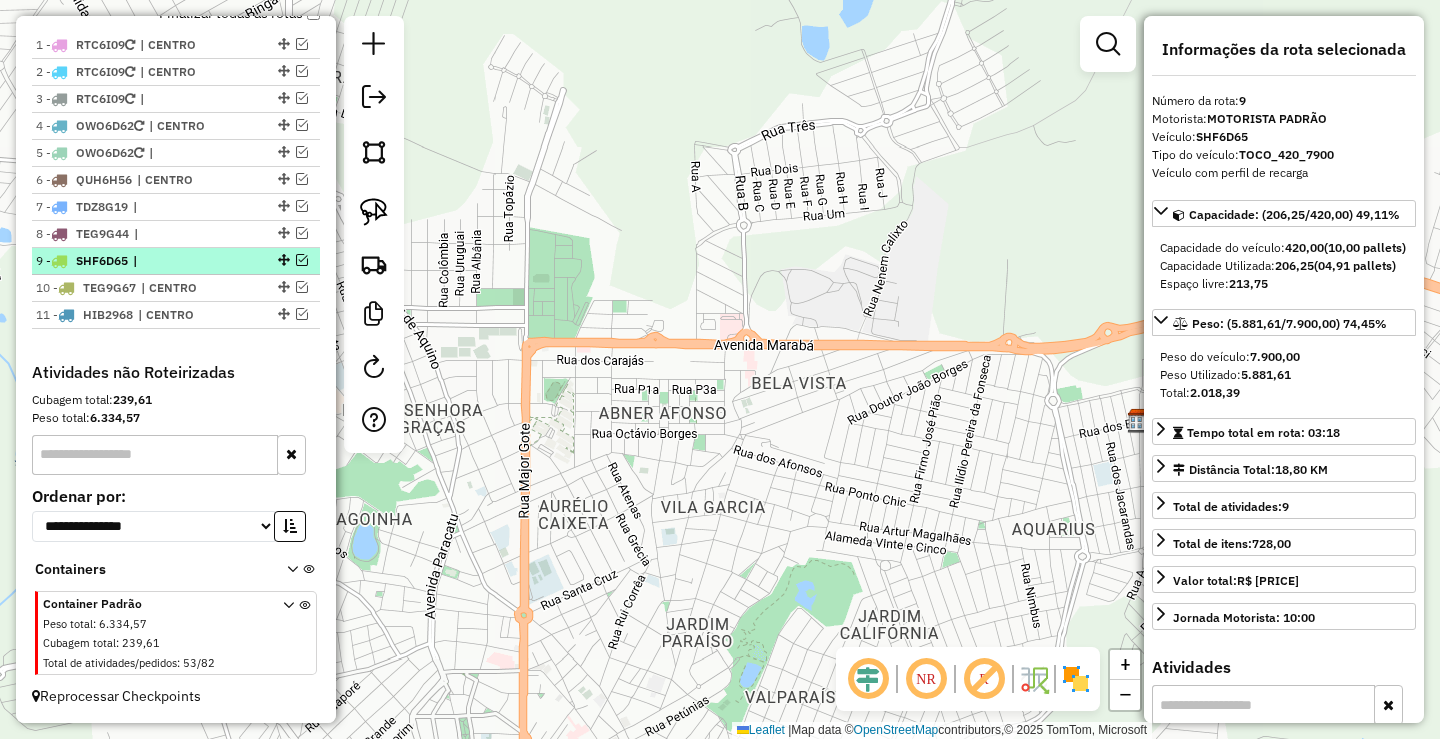 click on "|" at bounding box center [179, 261] 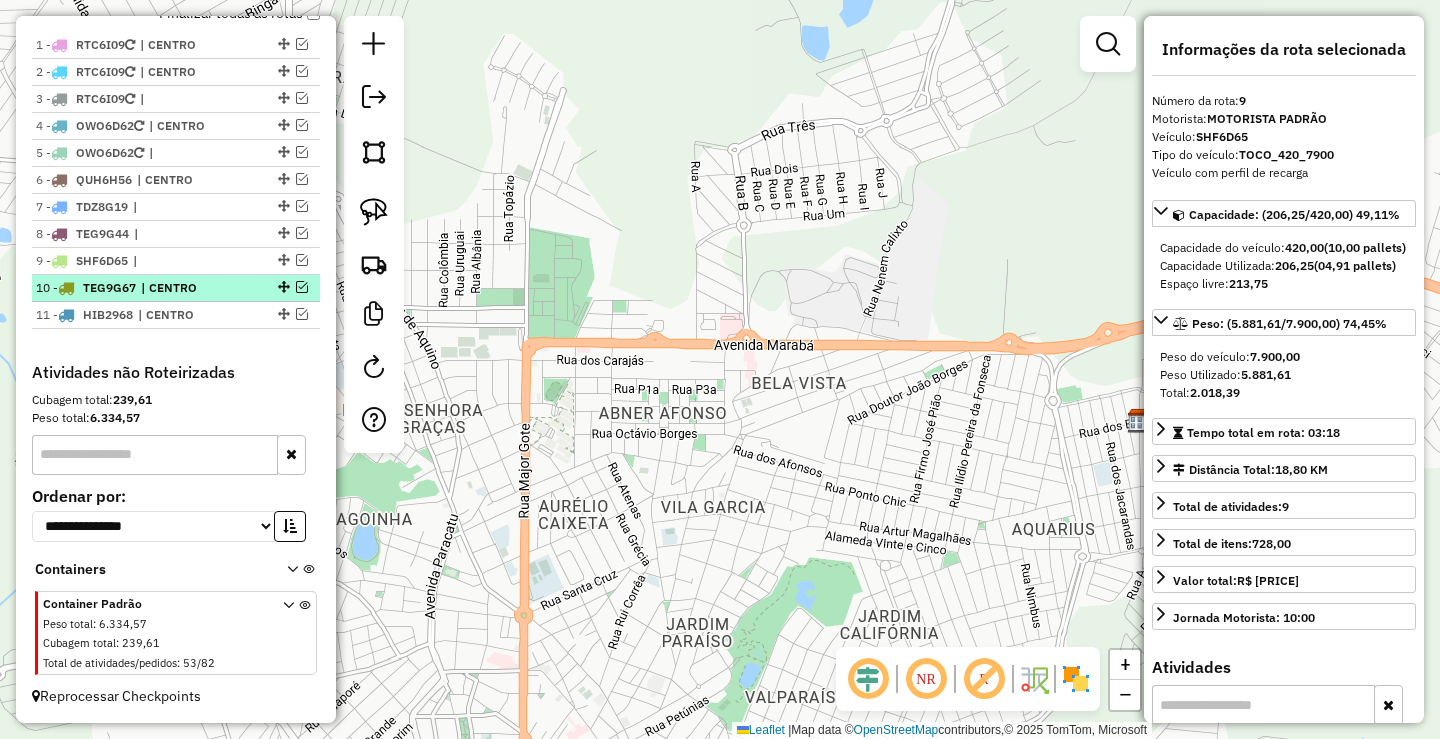 click on "| CENTRO" at bounding box center (187, 288) 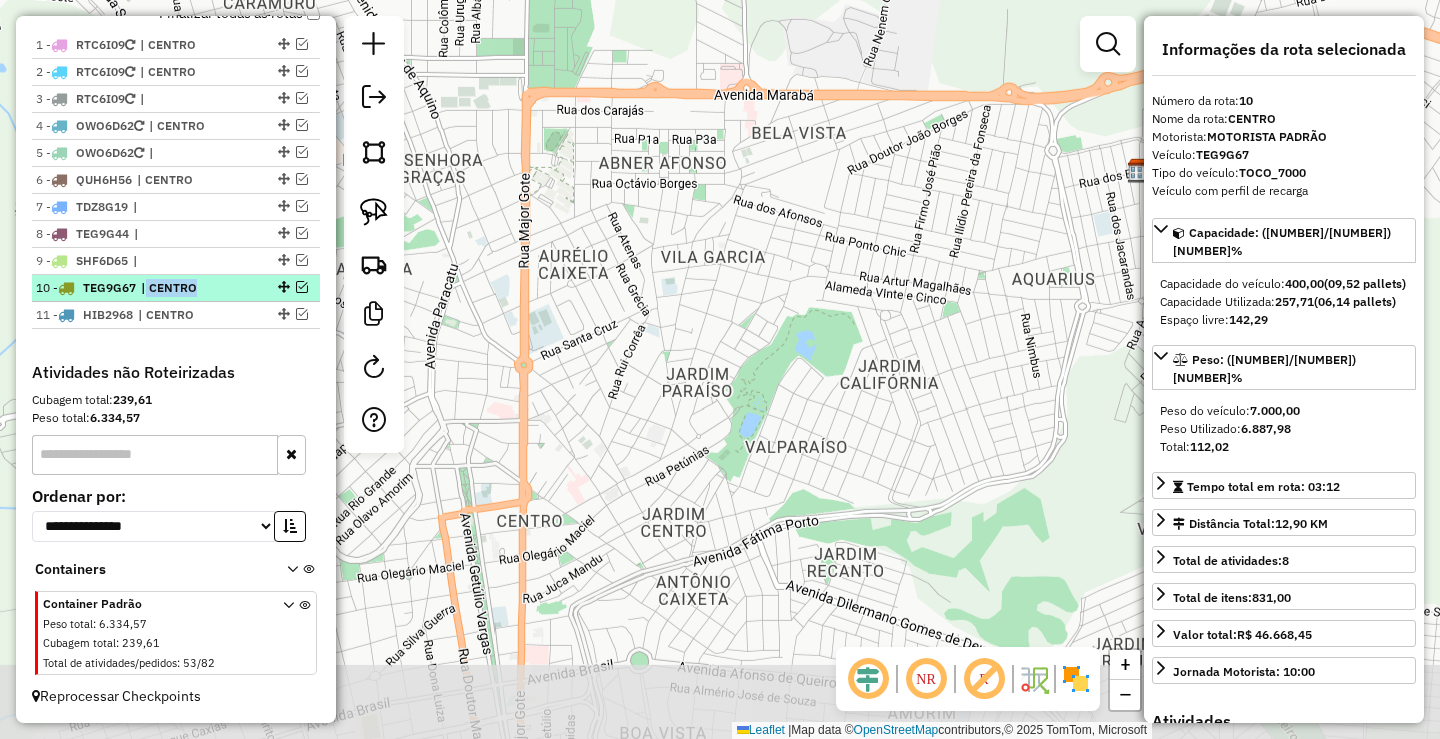click on "| CENTRO" at bounding box center [187, 288] 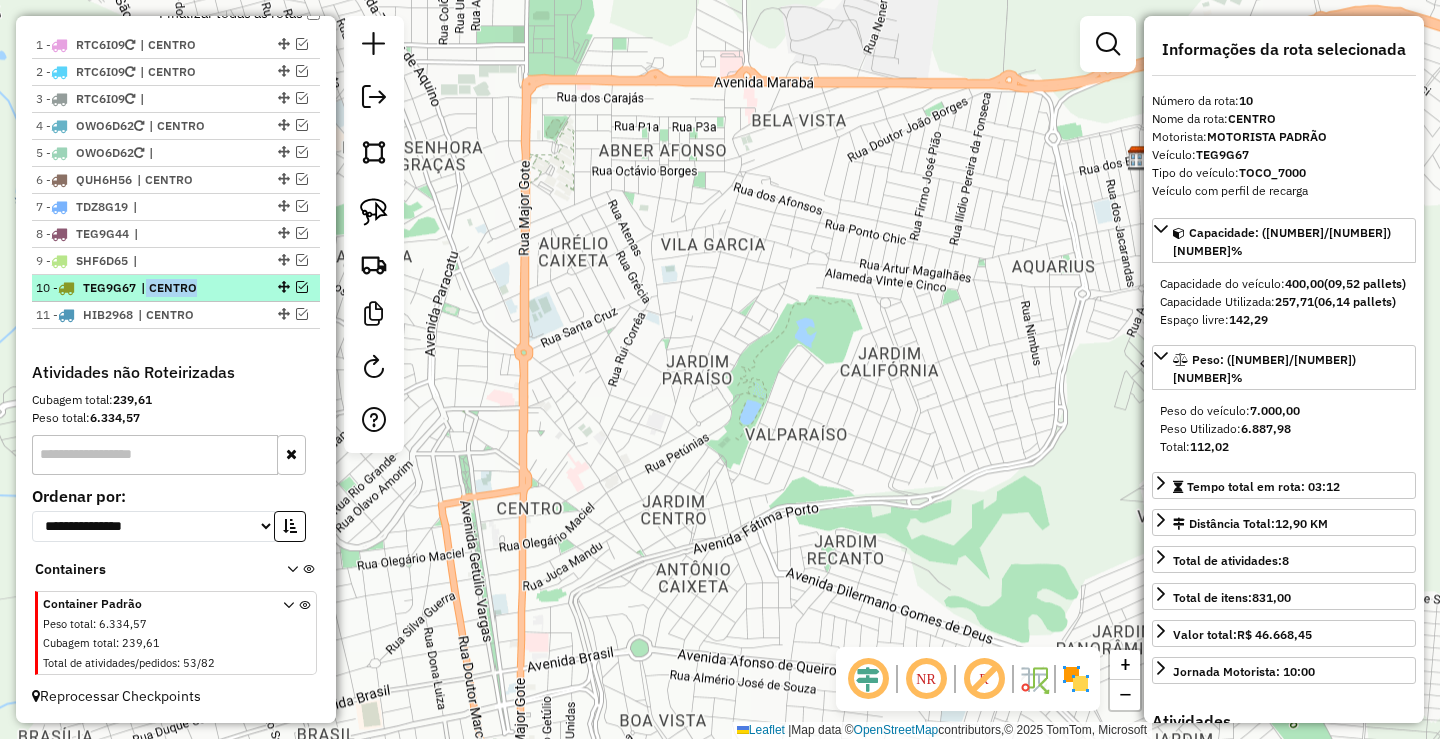 click on "| CENTRO" at bounding box center (187, 288) 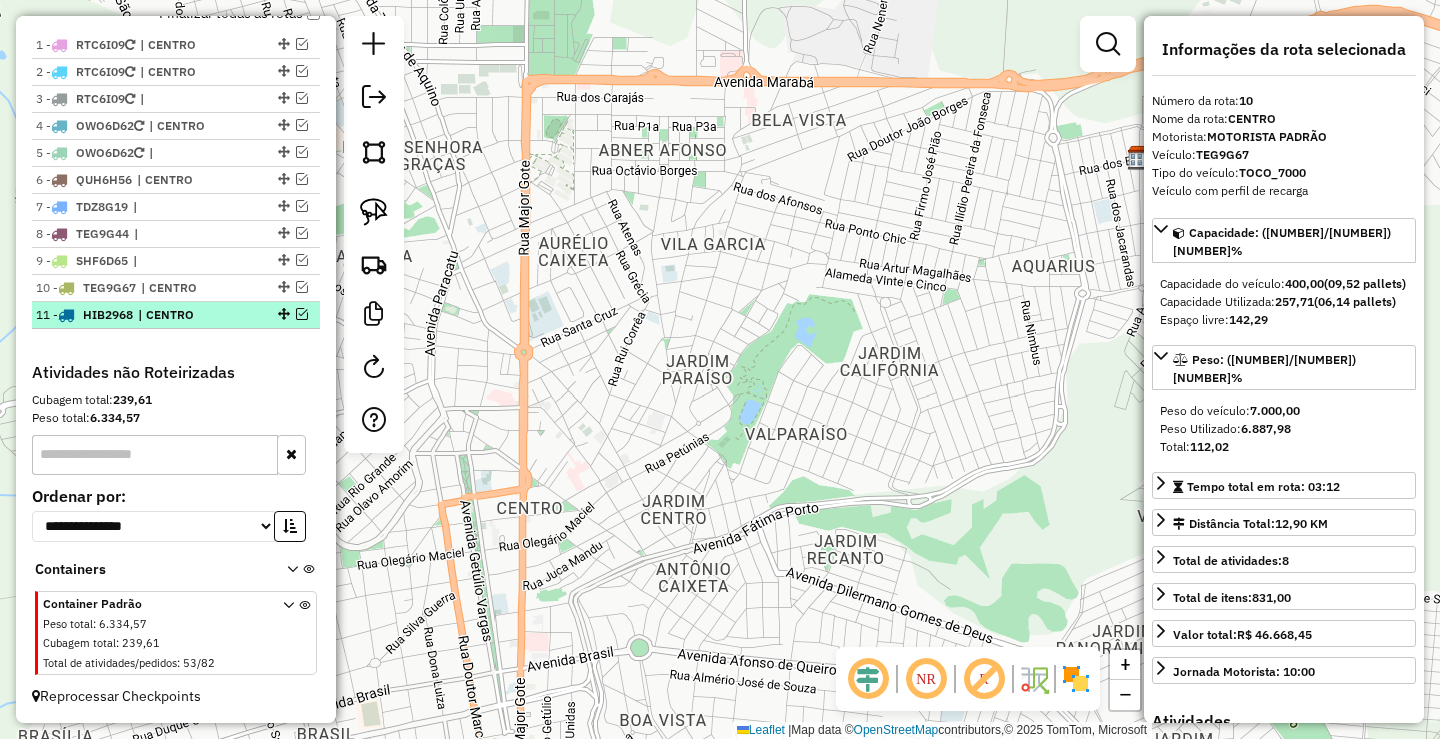 click on "| CENTRO" at bounding box center (184, 315) 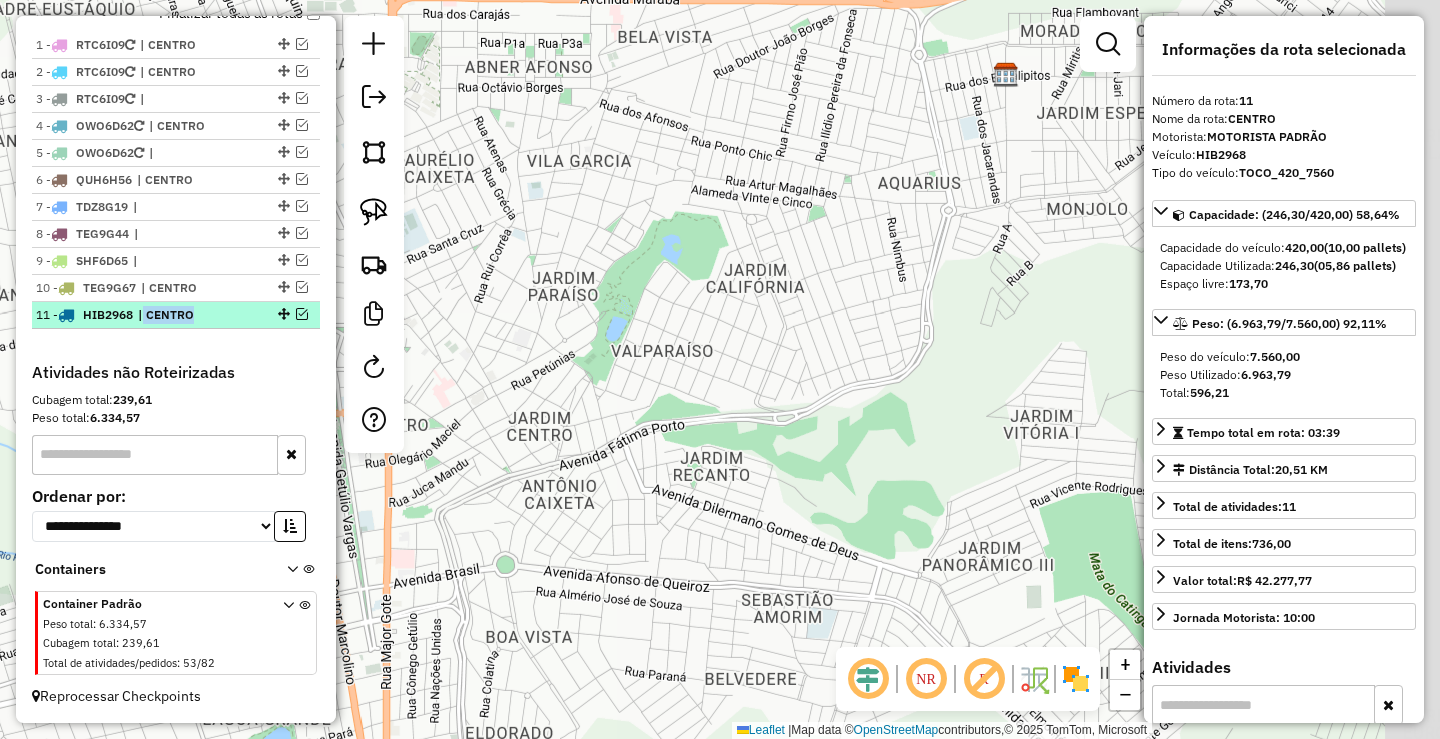 click on "| CENTRO" at bounding box center [184, 315] 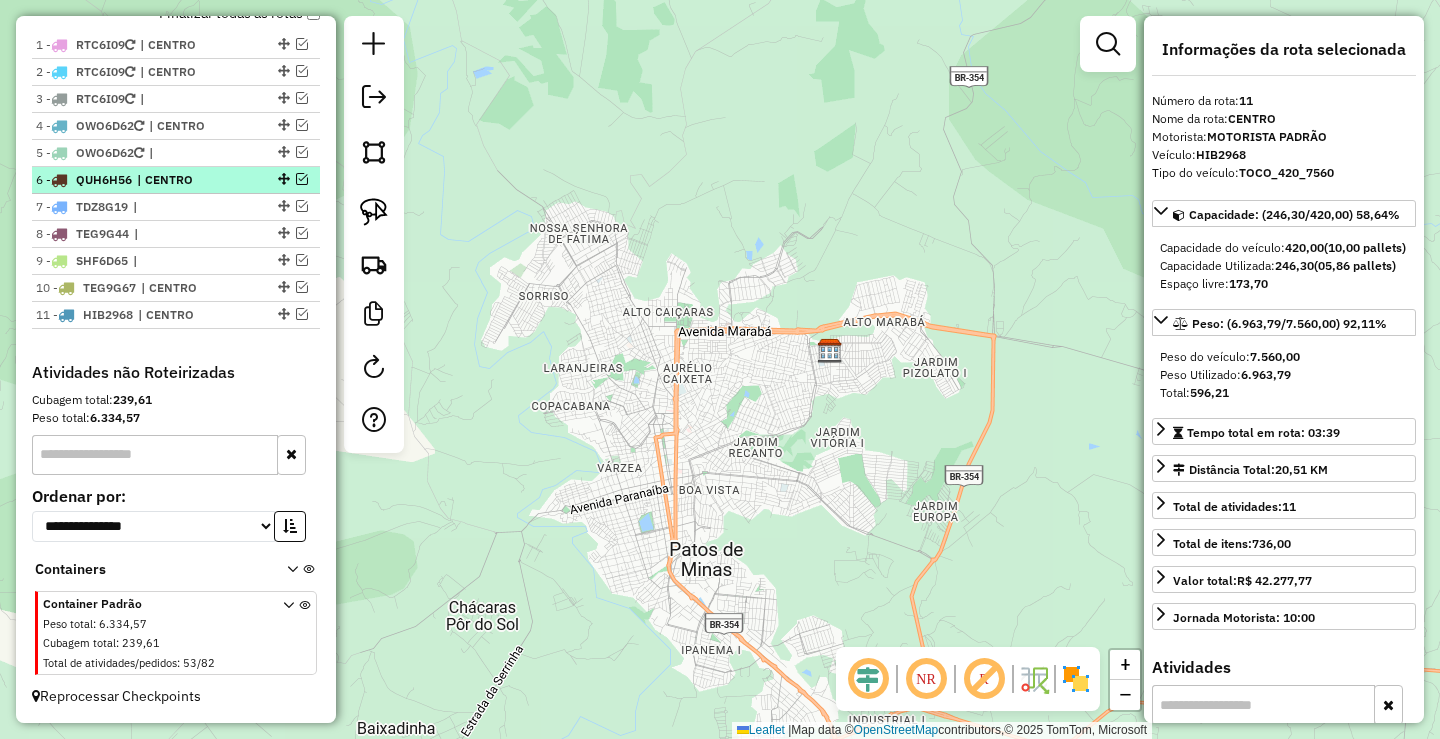 click on "[NUMBER] - [CODE] | [NEIGHBORHOOD]" at bounding box center [176, 180] 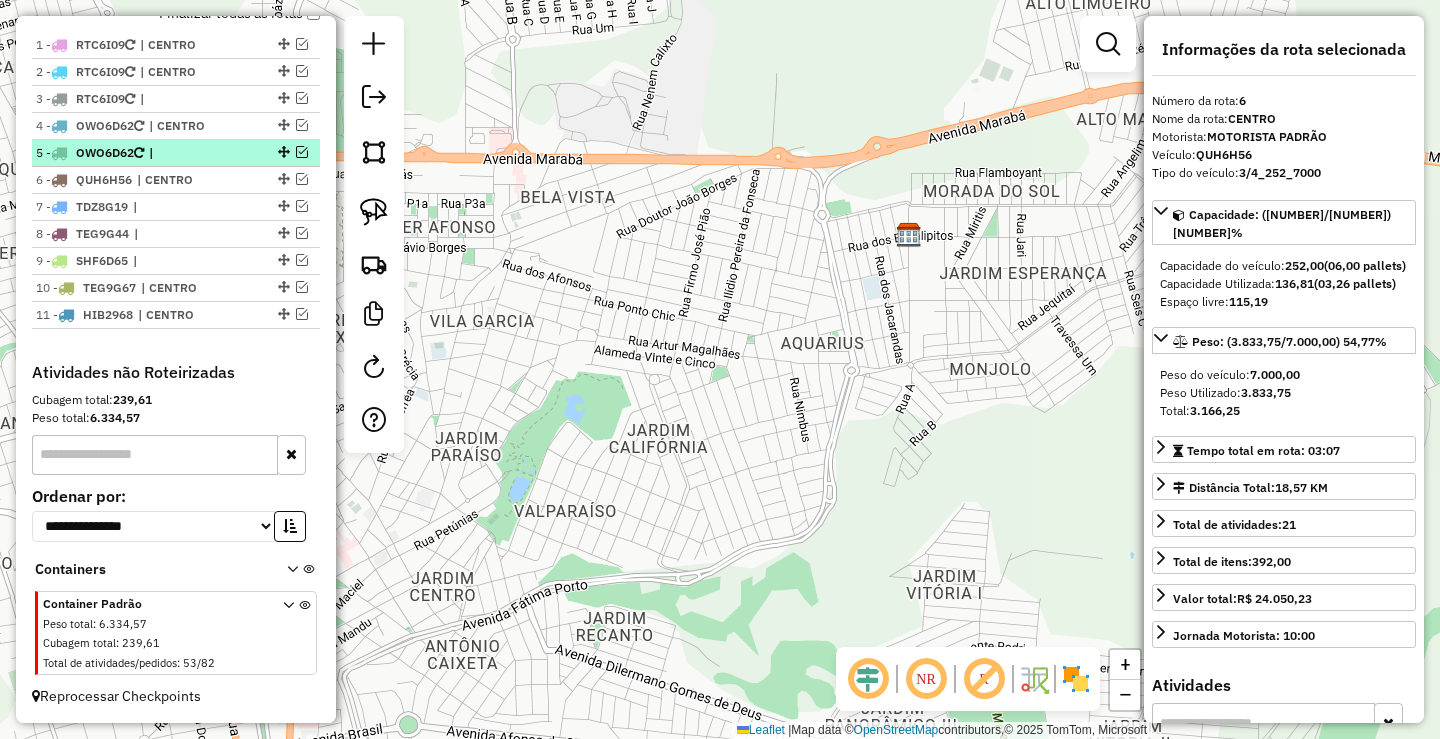 click on "5 -       OWO6D62   |" at bounding box center [176, 153] 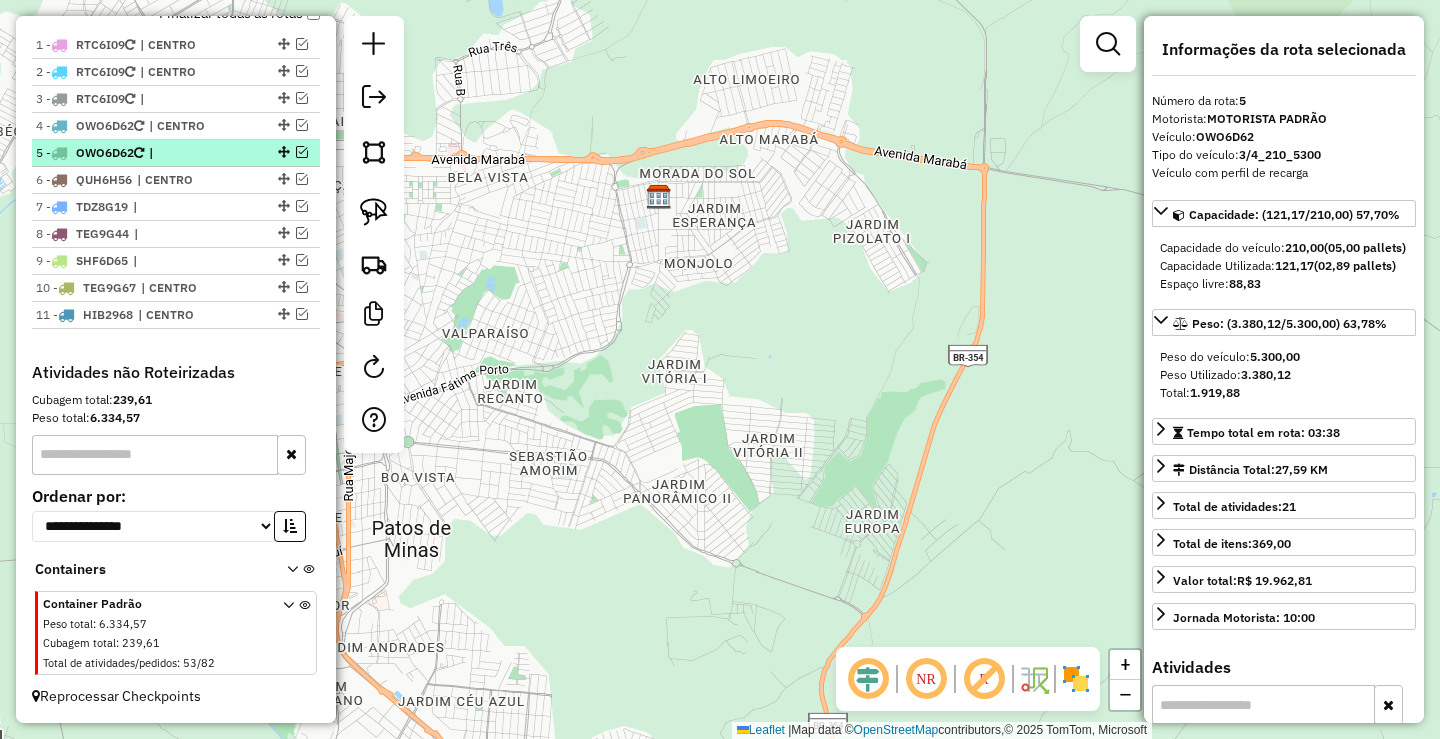 click on "5 -       OWO6D62   |" at bounding box center (176, 153) 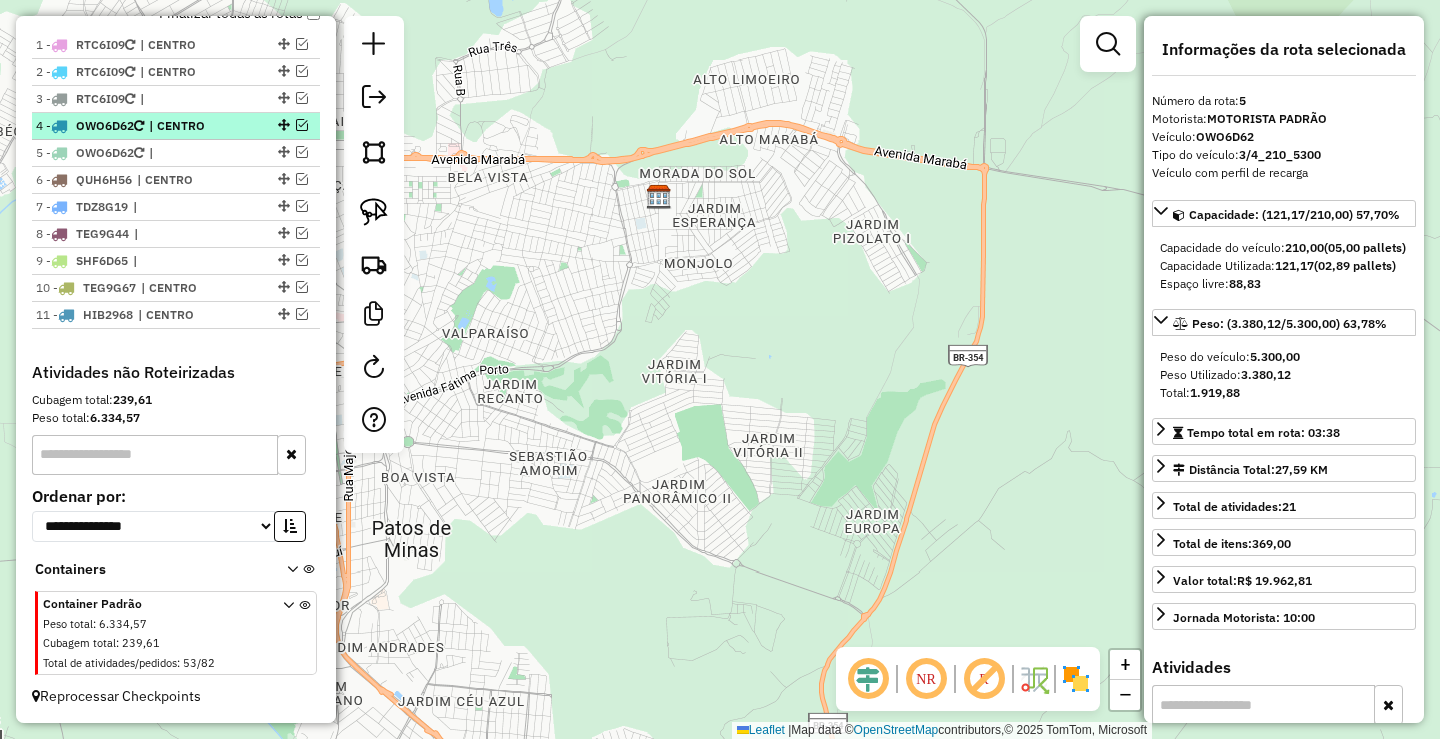 click on "4 -       OWO6D62   | CENTRO" at bounding box center [176, 126] 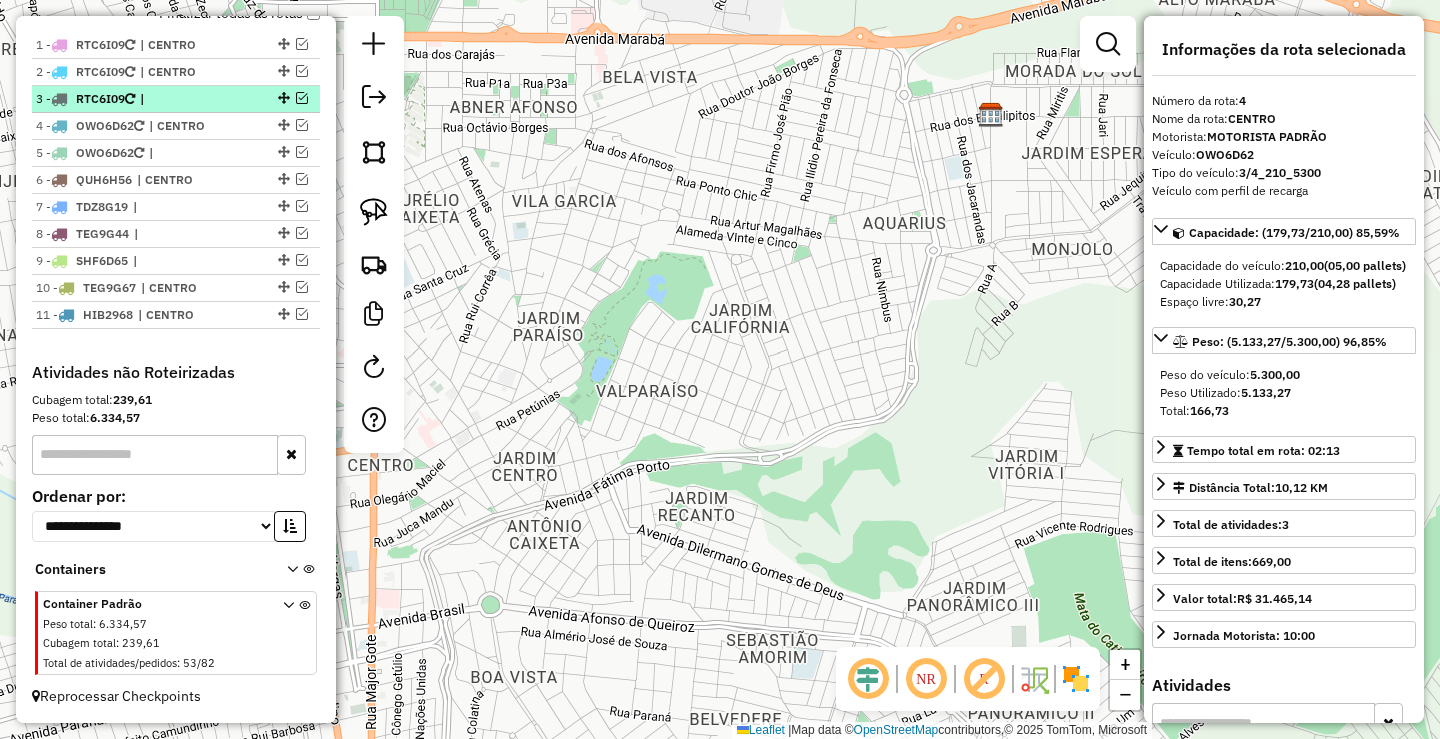 click on "|" at bounding box center (186, 99) 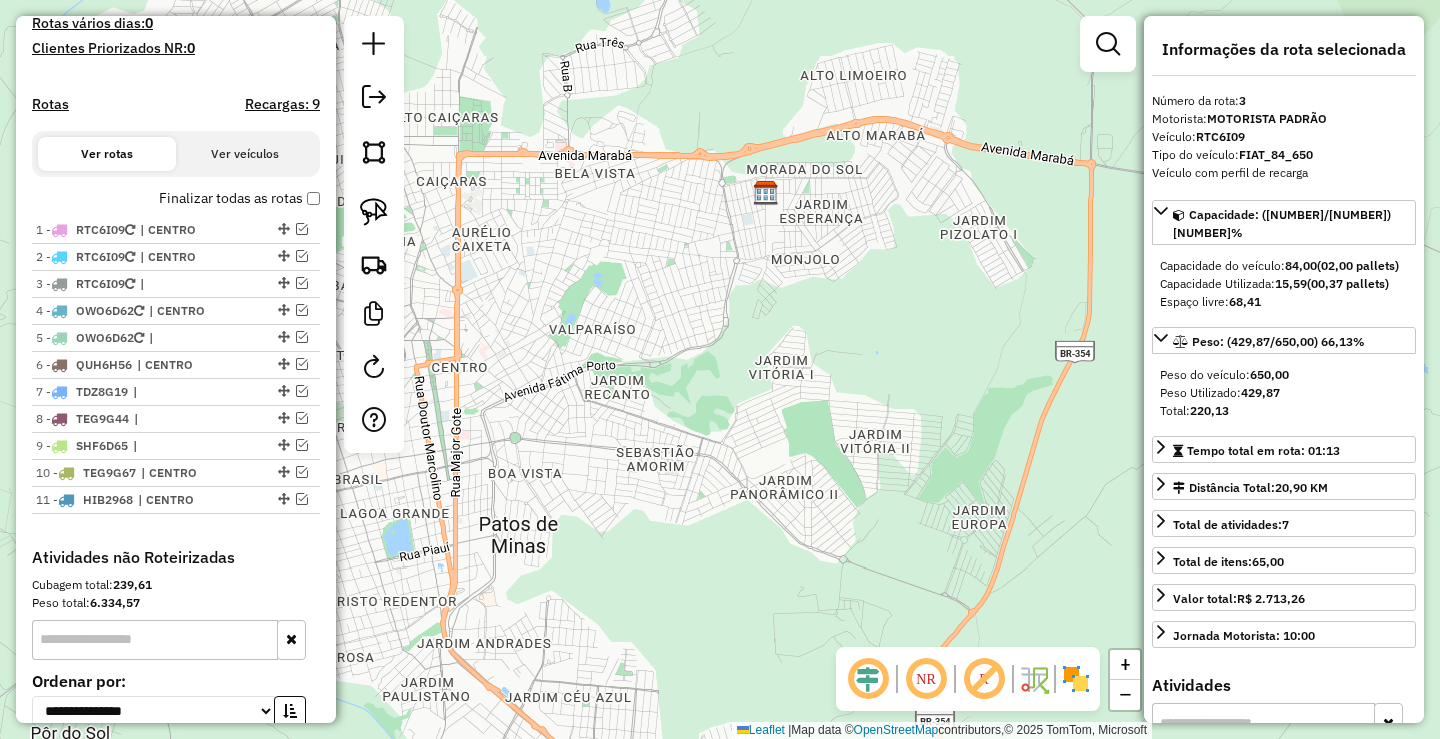 scroll, scrollTop: 458, scrollLeft: 0, axis: vertical 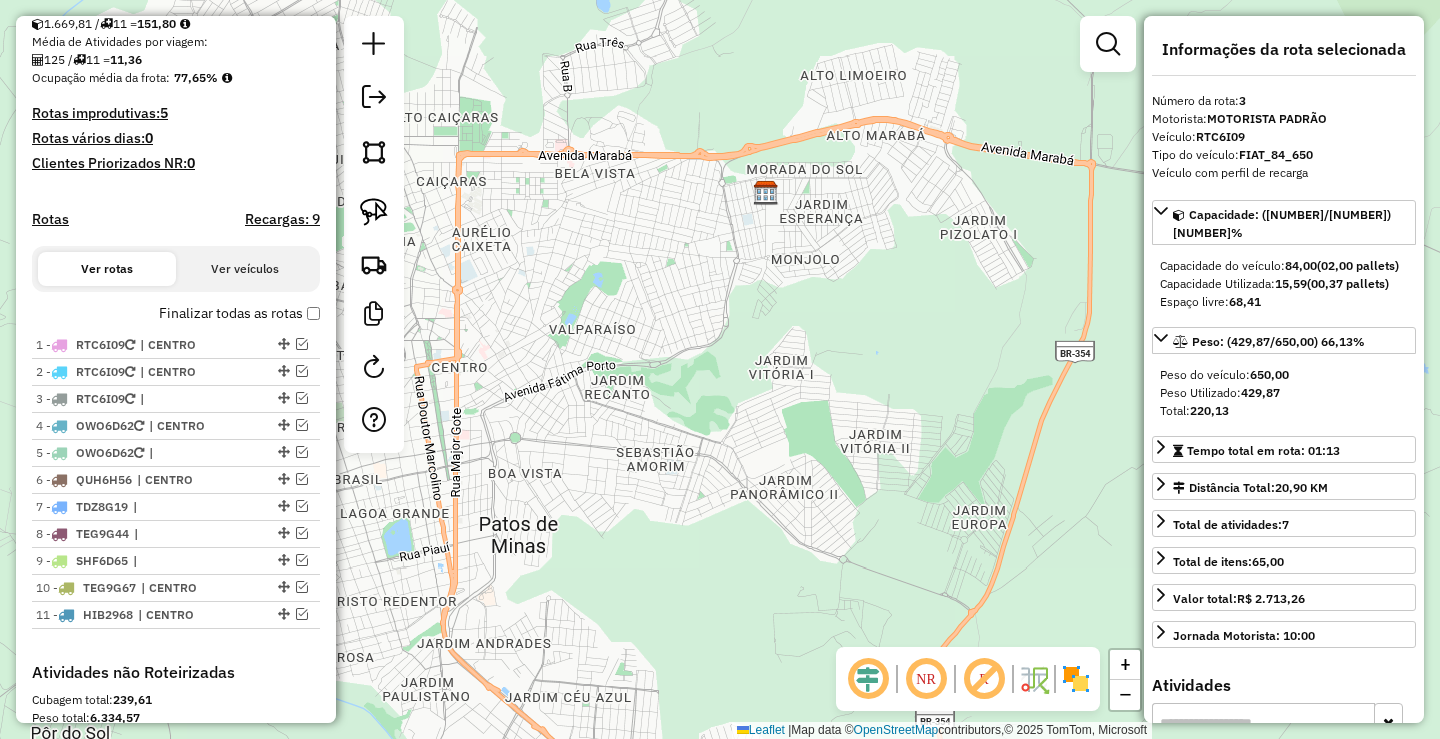 click on "Janela de atendimento Grade de atendimento Capacidade Transportadoras Veículos Cliente Pedidos  Rotas Selecione os dias de semana para filtrar as janelas de atendimento  Seg   Ter   Qua   Qui   Sex   Sáb   Dom  Informe o período da janela de atendimento: De: Até:  Filtrar exatamente a janela do cliente  Considerar janela de atendimento padrão  Selecione os dias de semana para filtrar as grades de atendimento  Seg   Ter   Qua   Qui   Sex   Sáb   Dom   Considerar clientes sem dia de atendimento cadastrado  Clientes fora do dia de atendimento selecionado Filtrar as atividades entre os valores definidos abaixo:  Peso mínimo:   Peso máximo:   Cubagem mínima:   Cubagem máxima:   De:   Até:  Filtrar as atividades entre o tempo de atendimento definido abaixo:  De:   Até:   Considerar capacidade total dos clientes não roteirizados Transportadora: Selecione um ou mais itens Tipo de veículo: Selecione um ou mais itens Veículo: Selecione um ou mais itens Motorista: Selecione um ou mais itens Nome: Rótulo:" 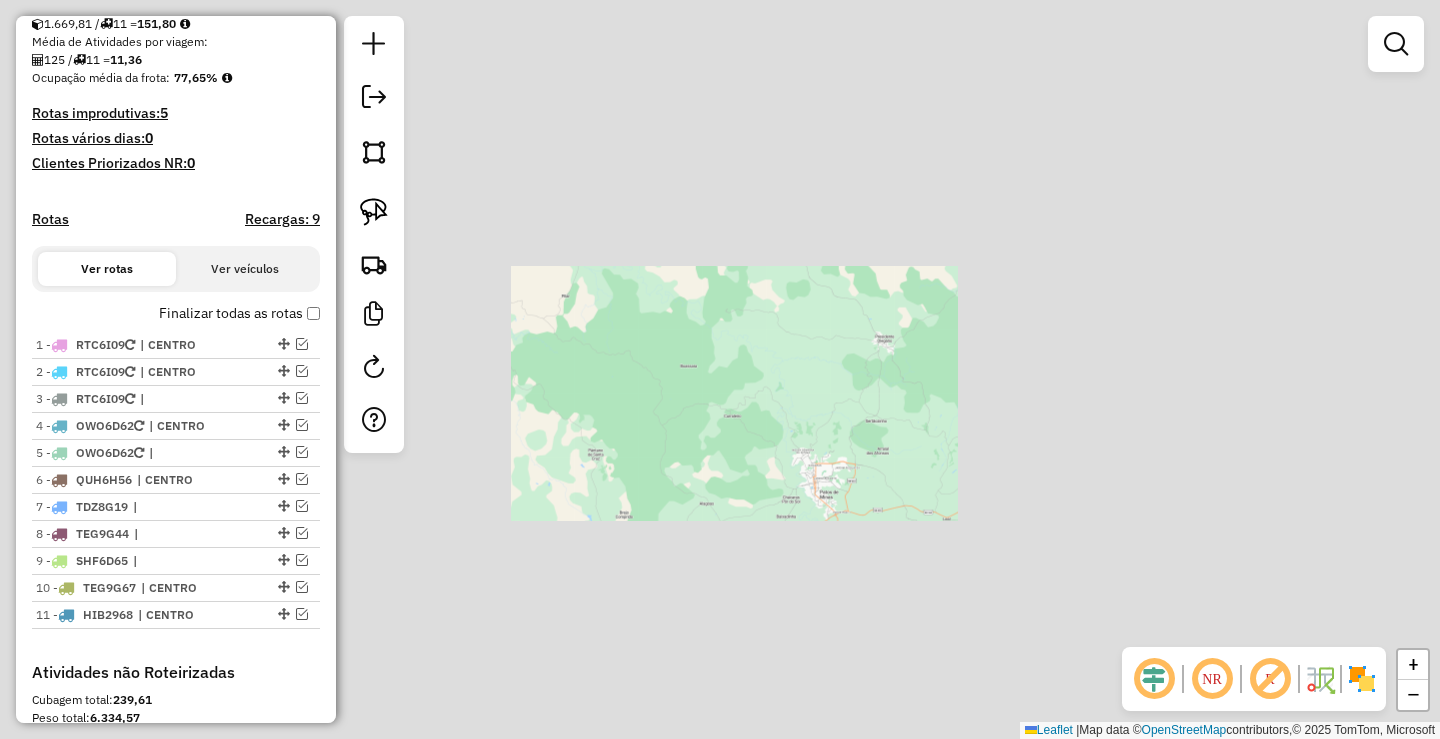 drag, startPoint x: 808, startPoint y: 501, endPoint x: 776, endPoint y: 311, distance: 192.67589 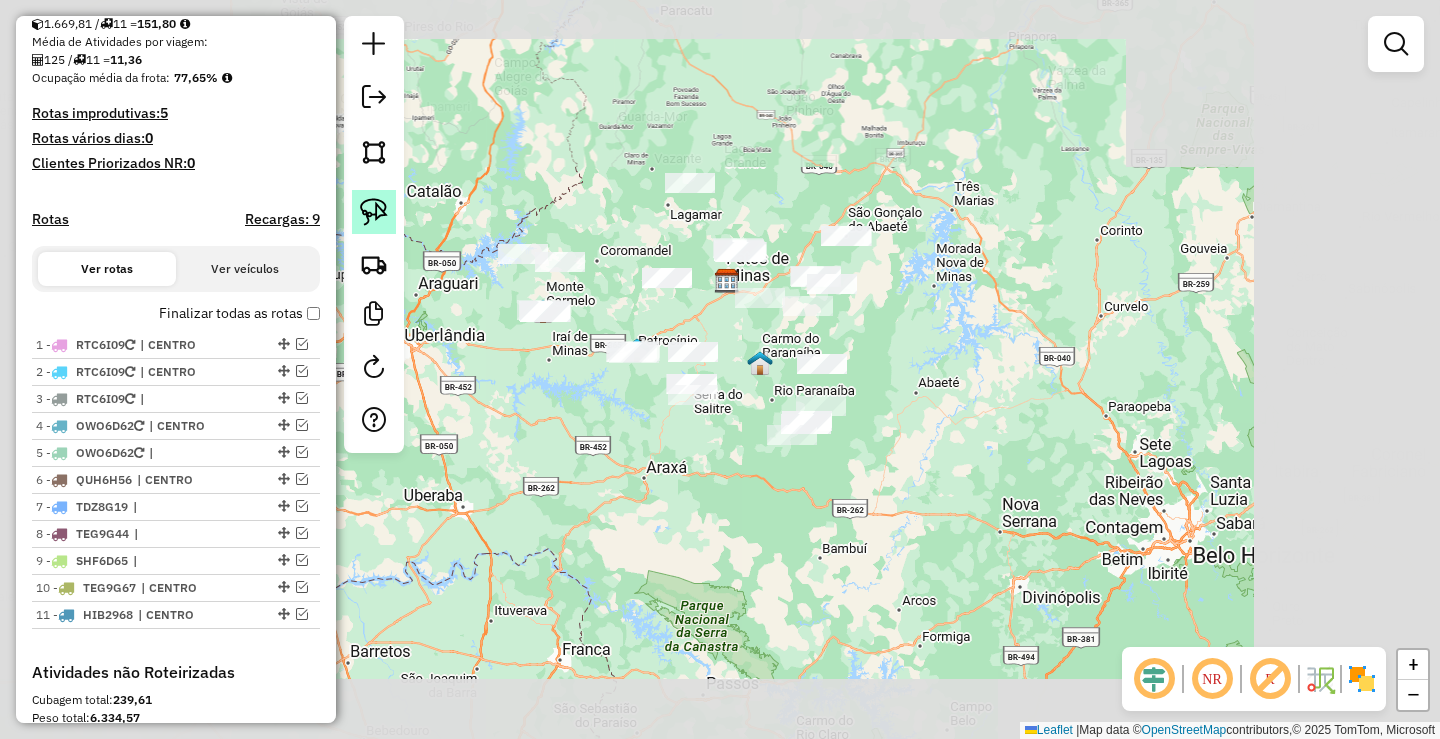 click 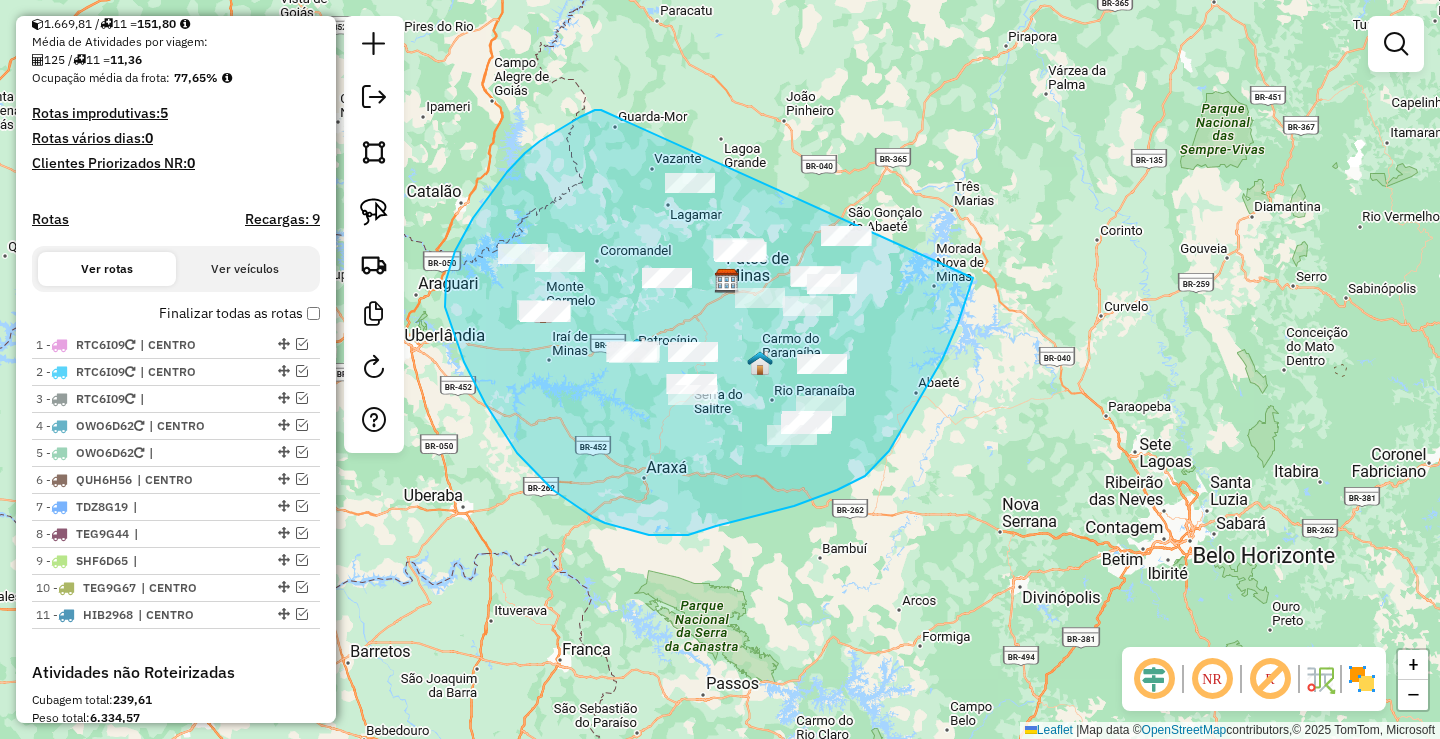 drag, startPoint x: 580, startPoint y: 117, endPoint x: 976, endPoint y: 270, distance: 424.52914 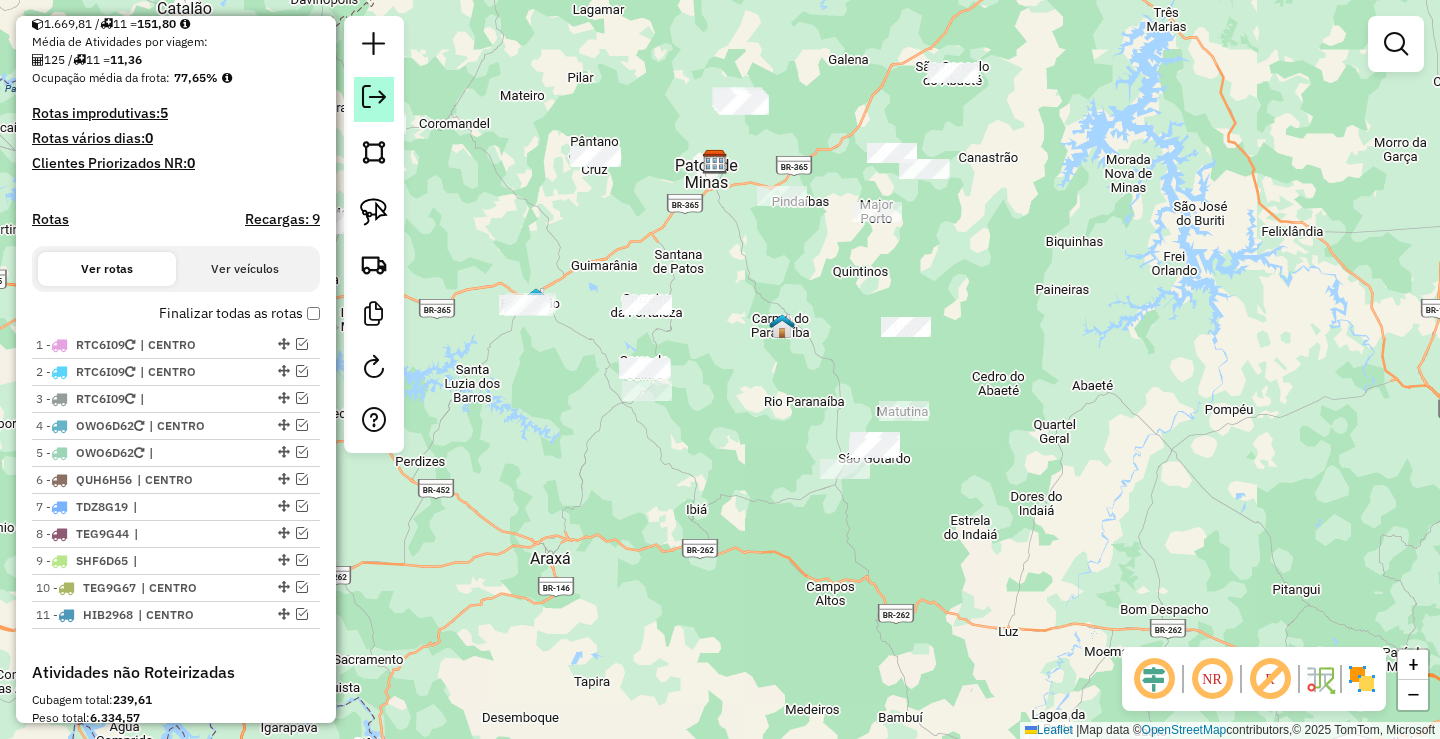 click 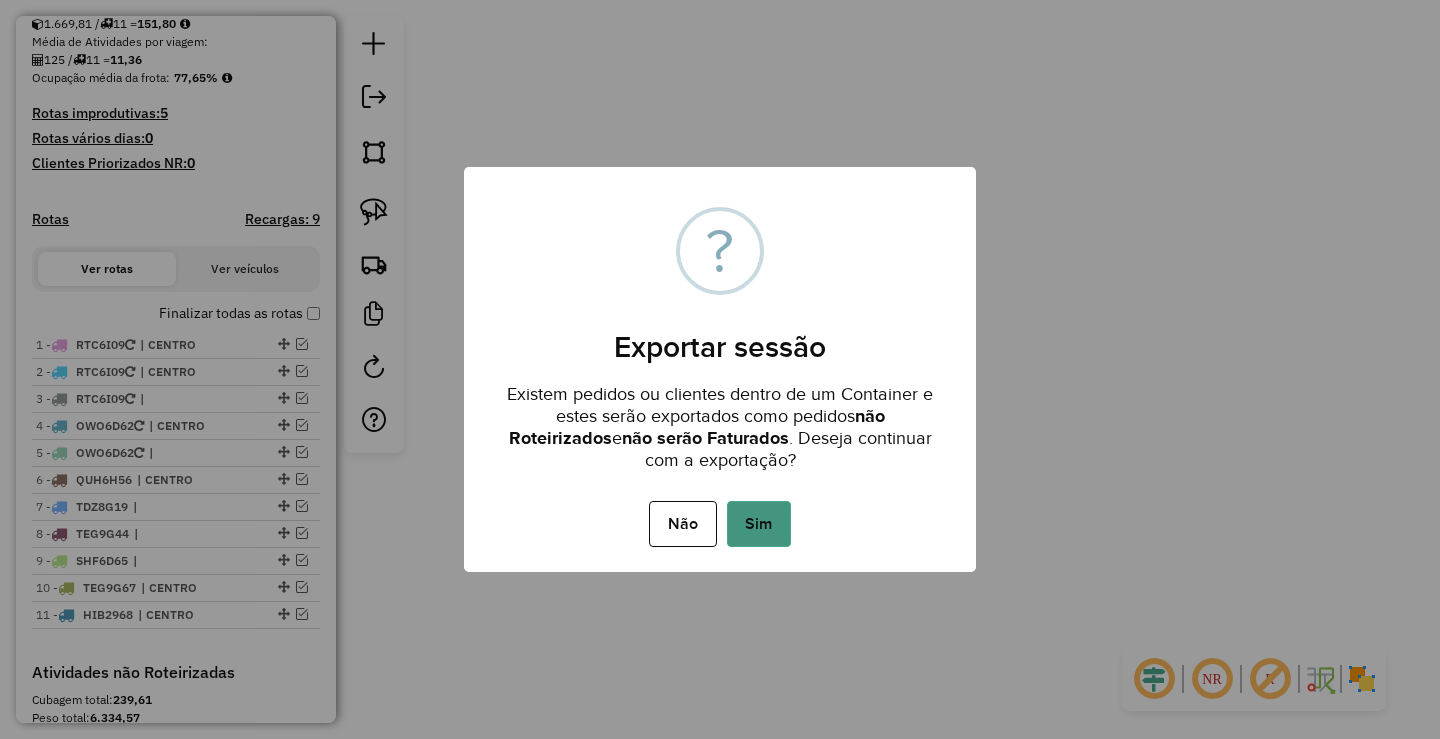 click on "Sim" at bounding box center (759, 524) 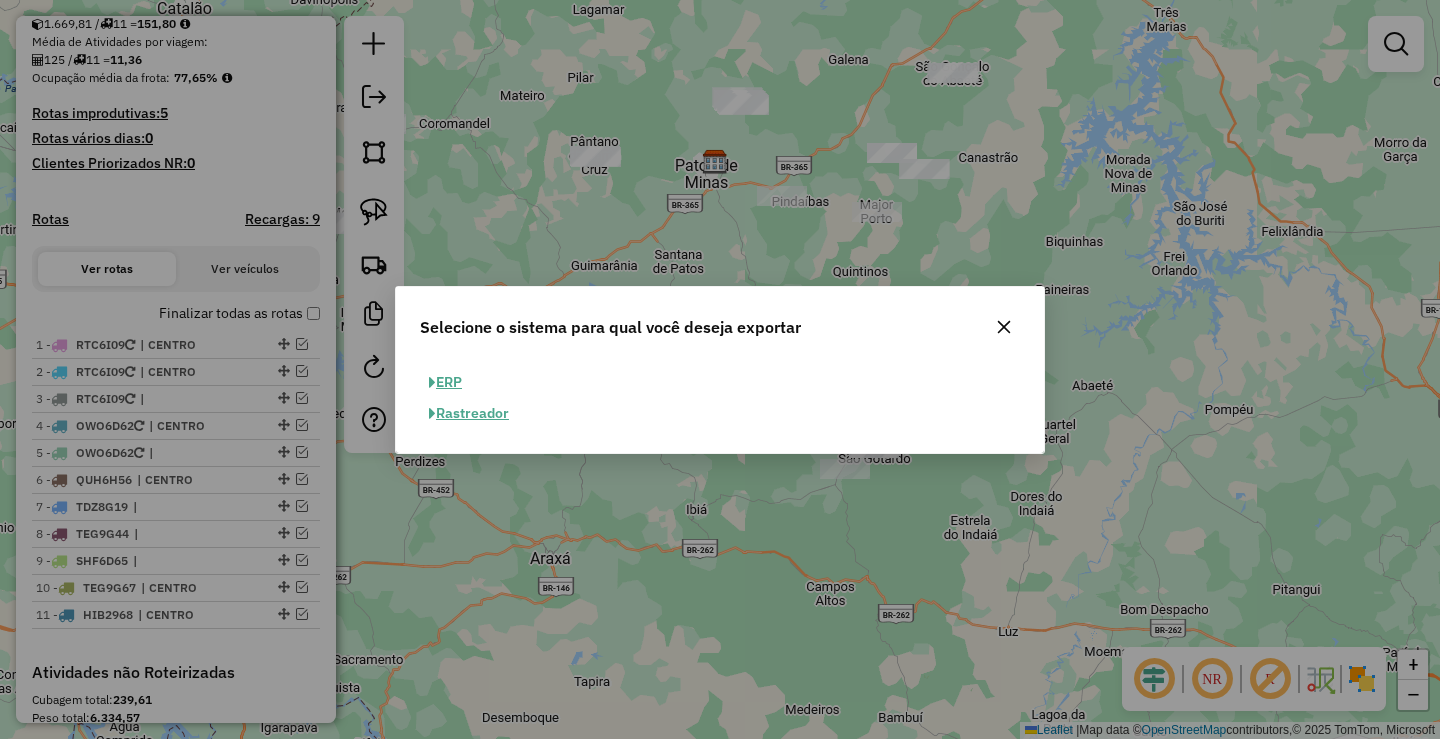 click on "ERP" 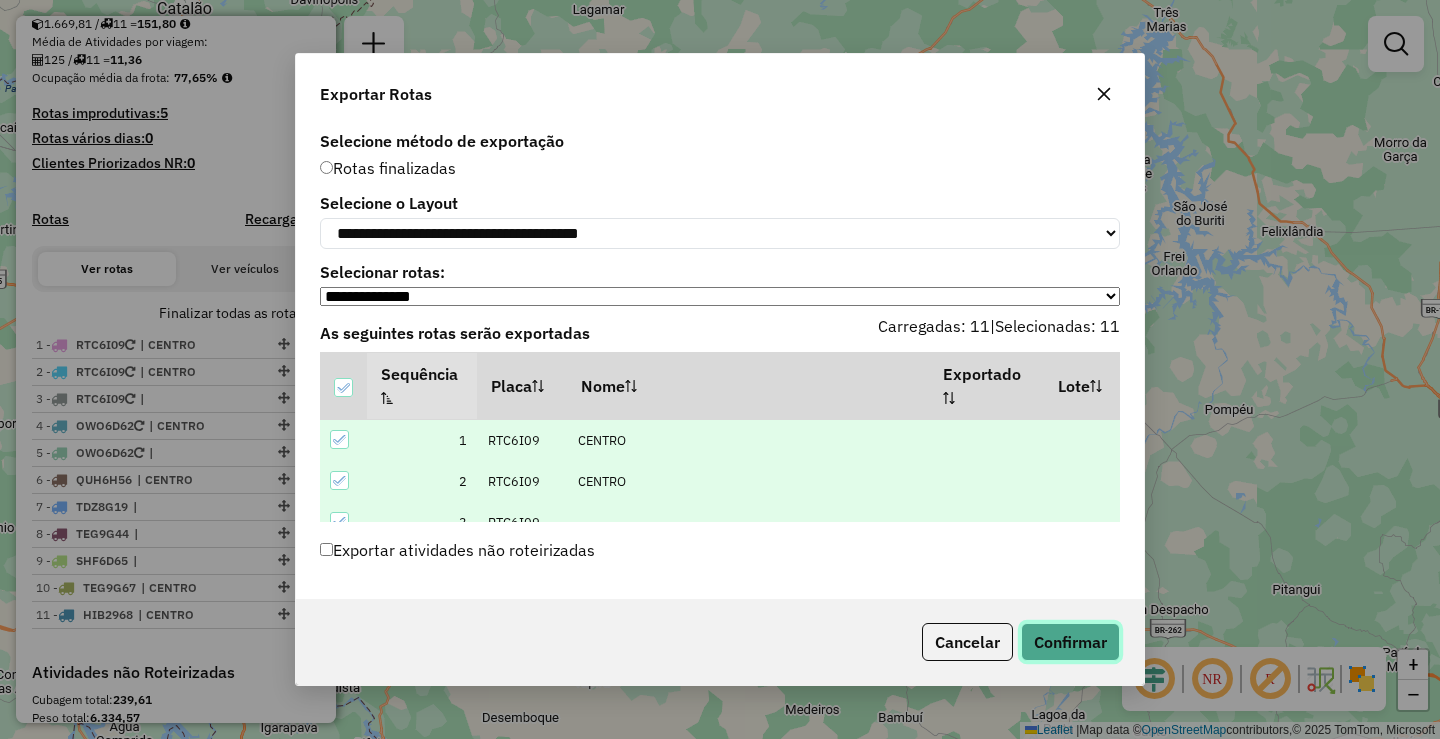 click on "Confirmar" 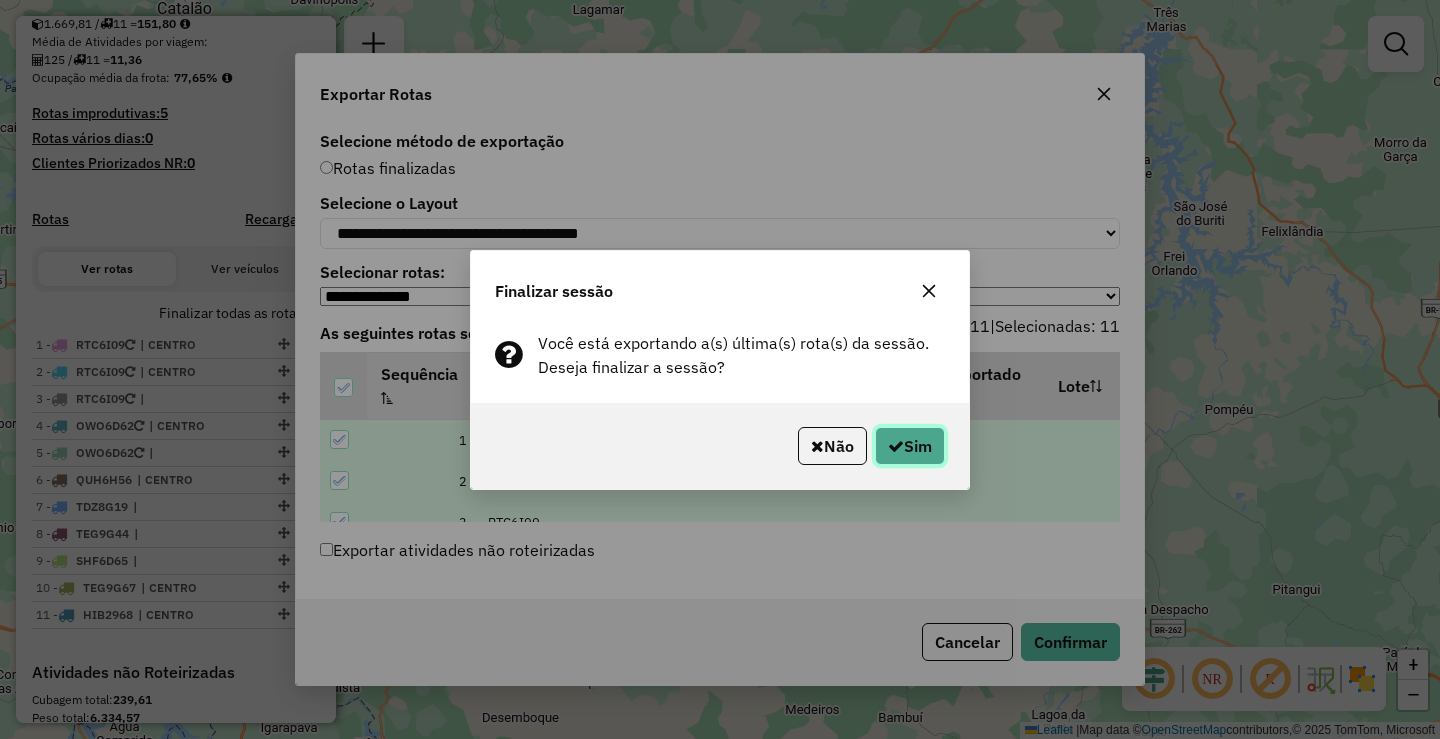 click on "Sim" 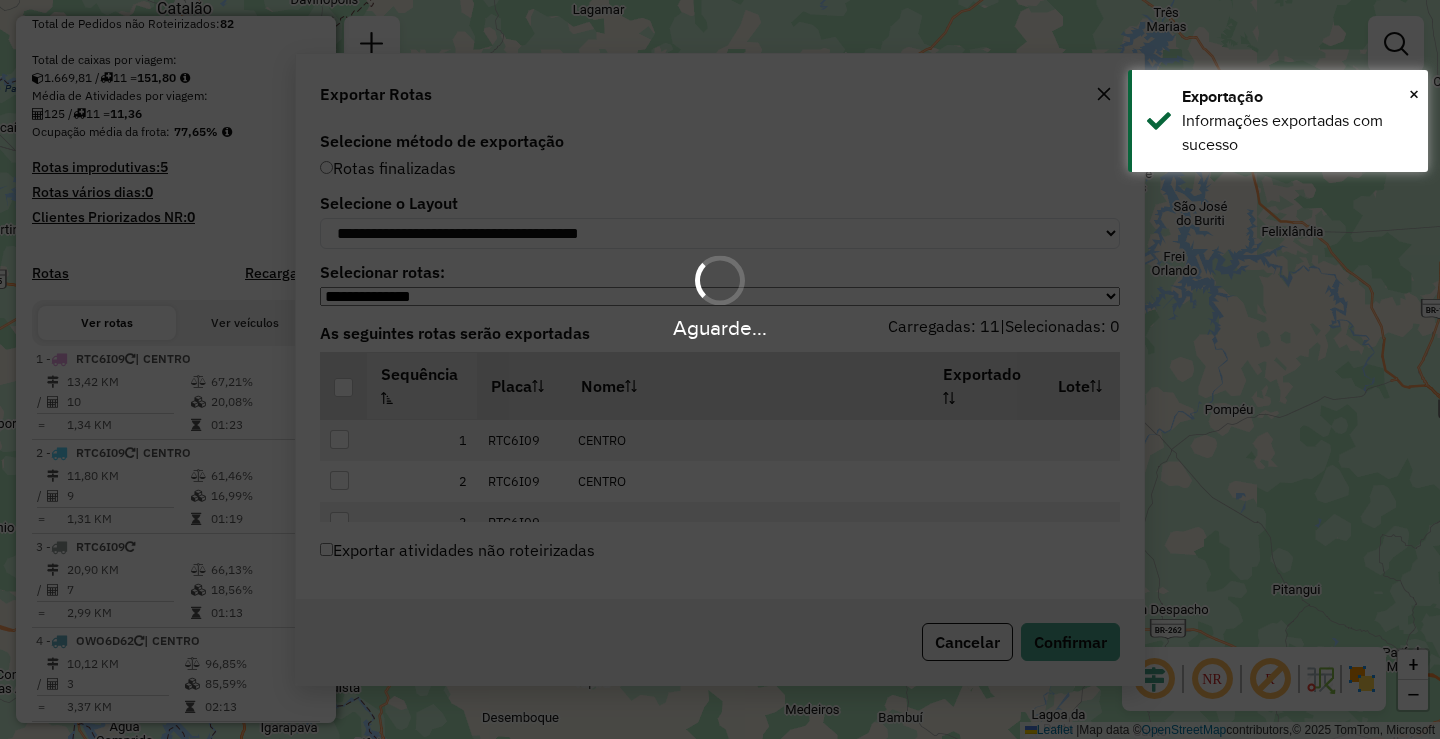 scroll, scrollTop: 512, scrollLeft: 0, axis: vertical 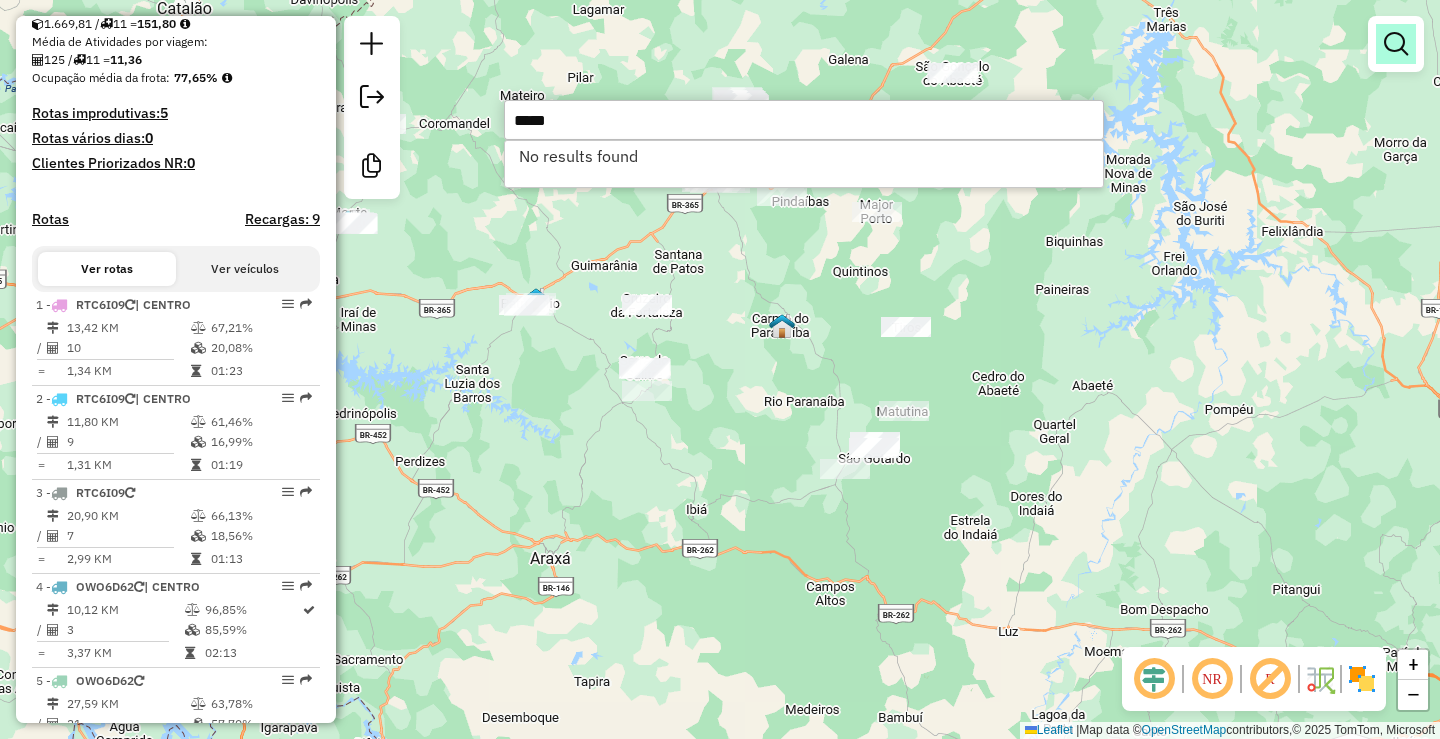 type on "*****" 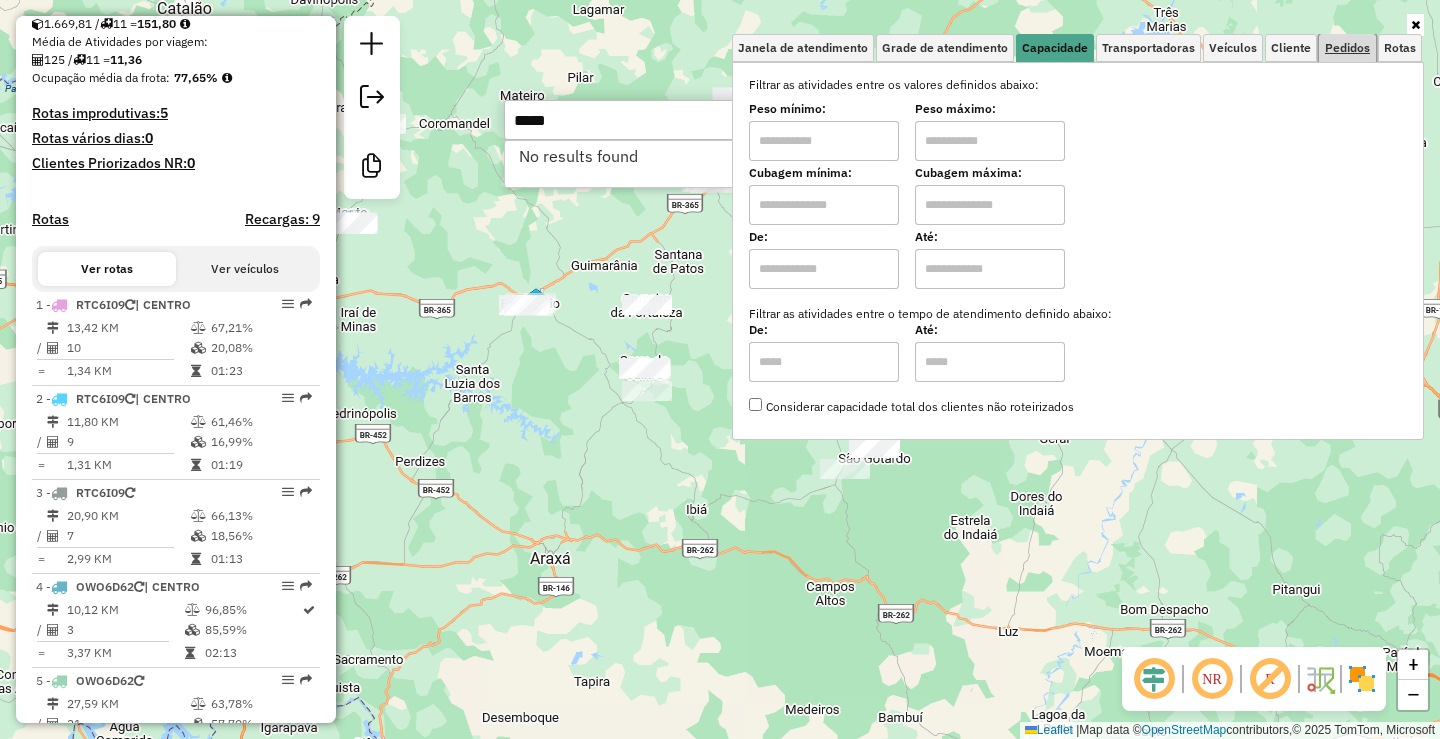 click on "Pedidos" at bounding box center [1347, 48] 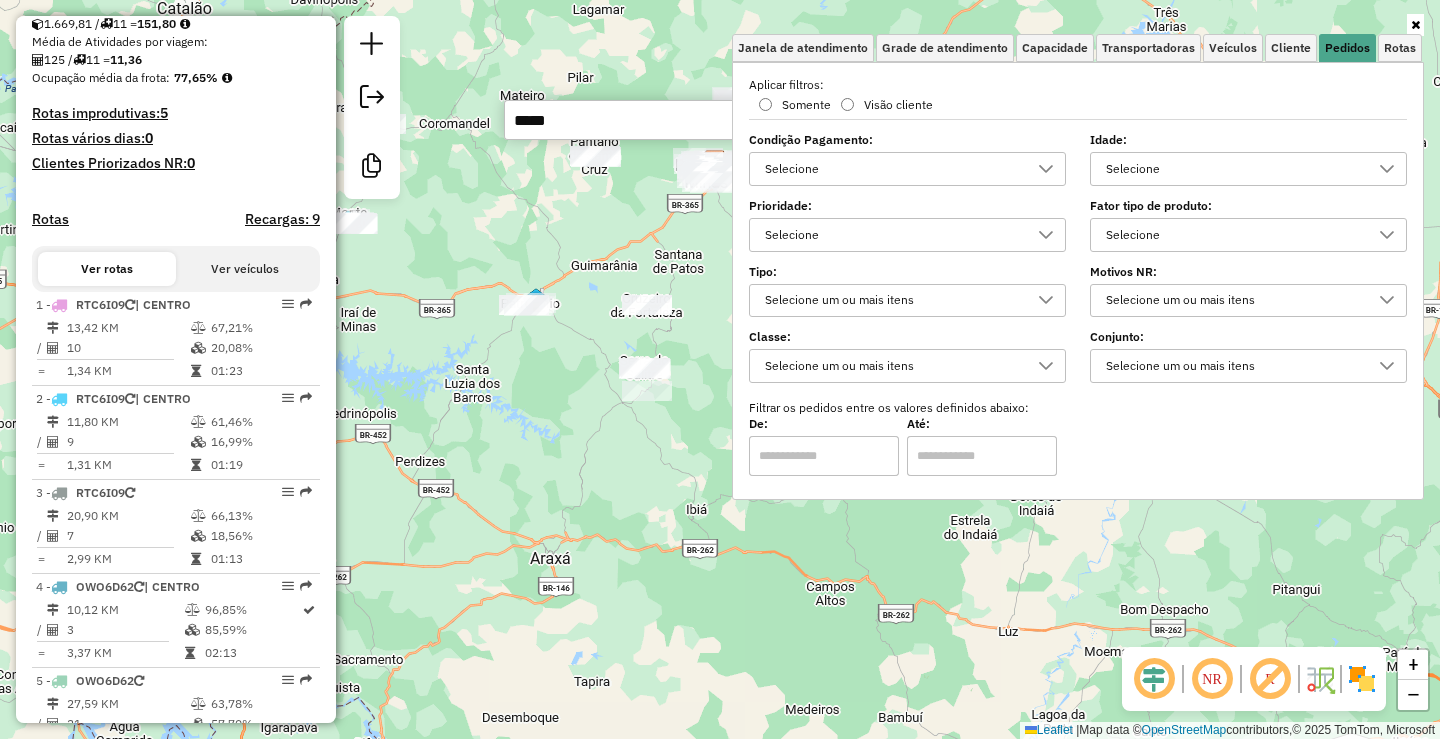 click on "Selecione" at bounding box center [892, 169] 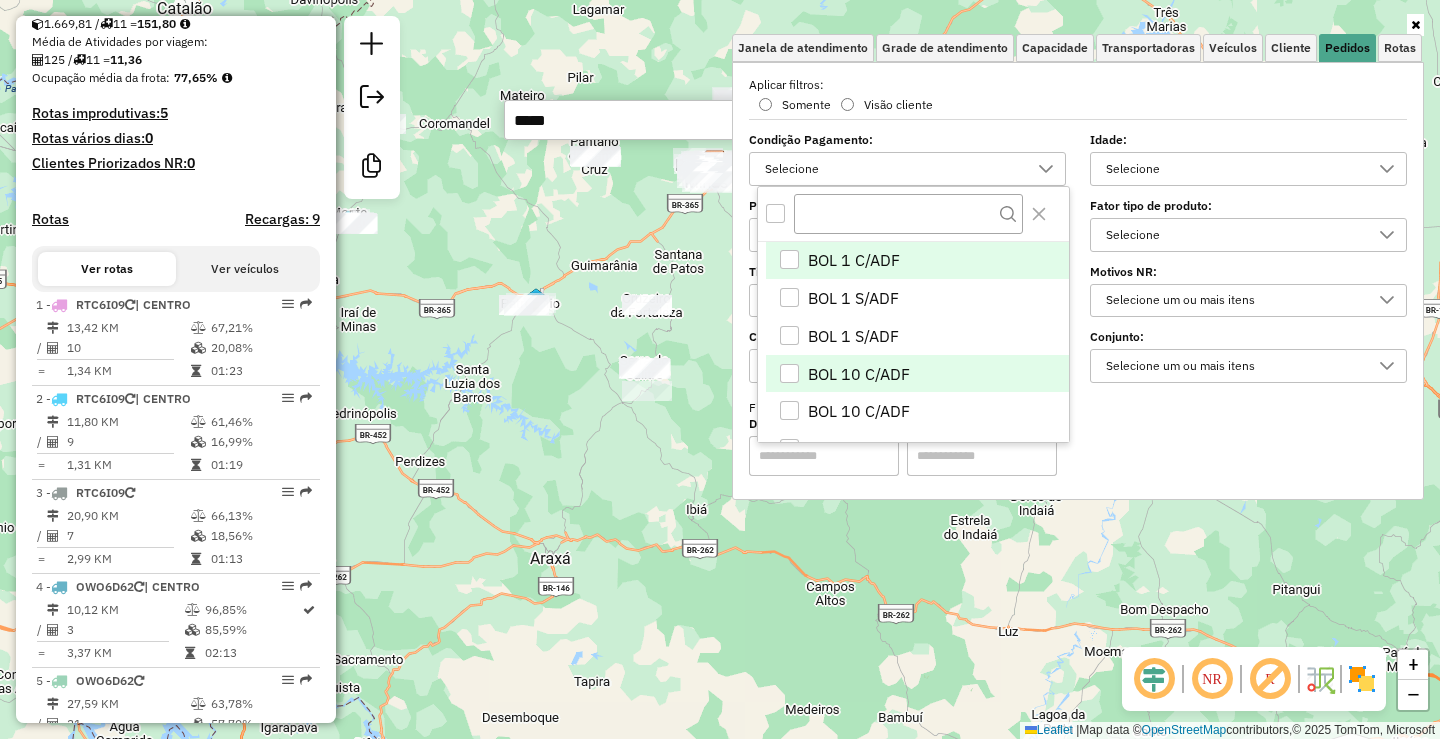 scroll, scrollTop: 12, scrollLeft: 69, axis: both 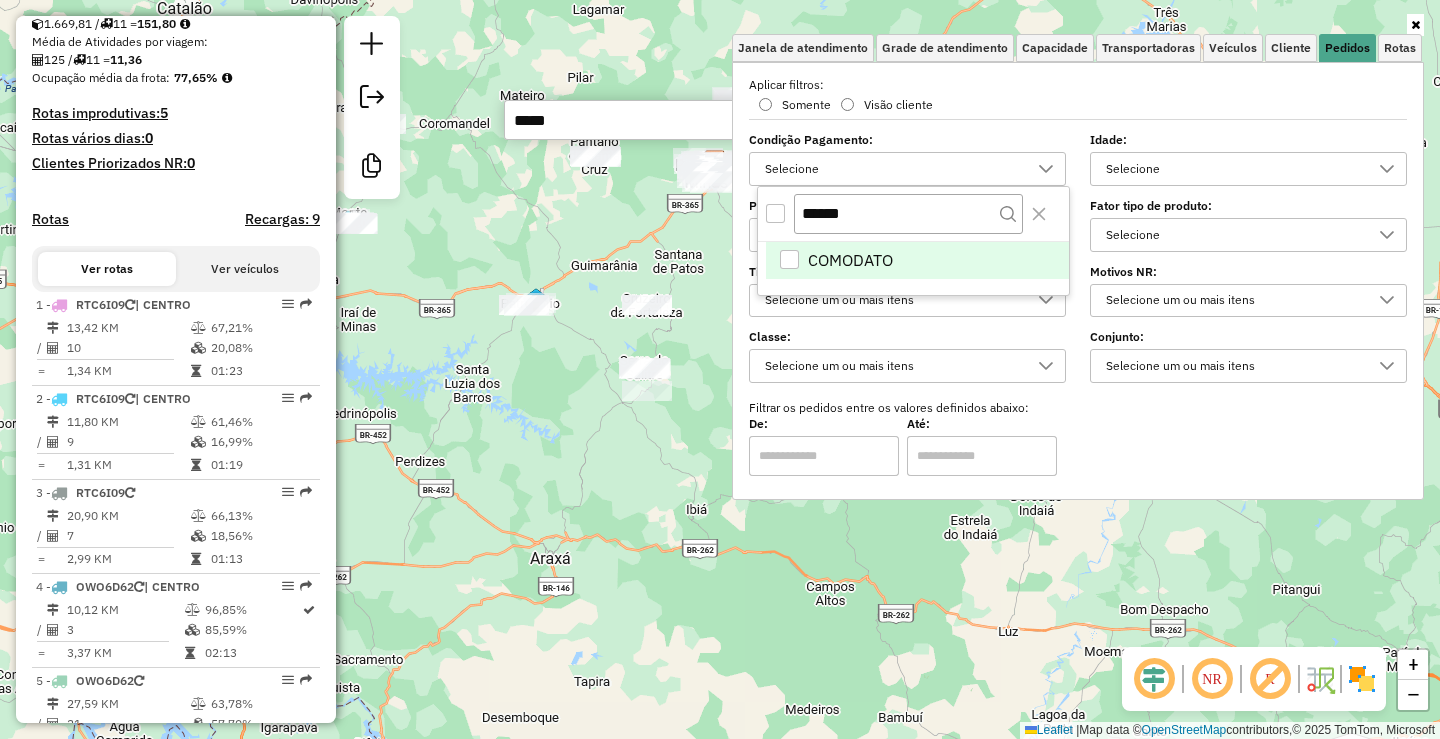 type on "******" 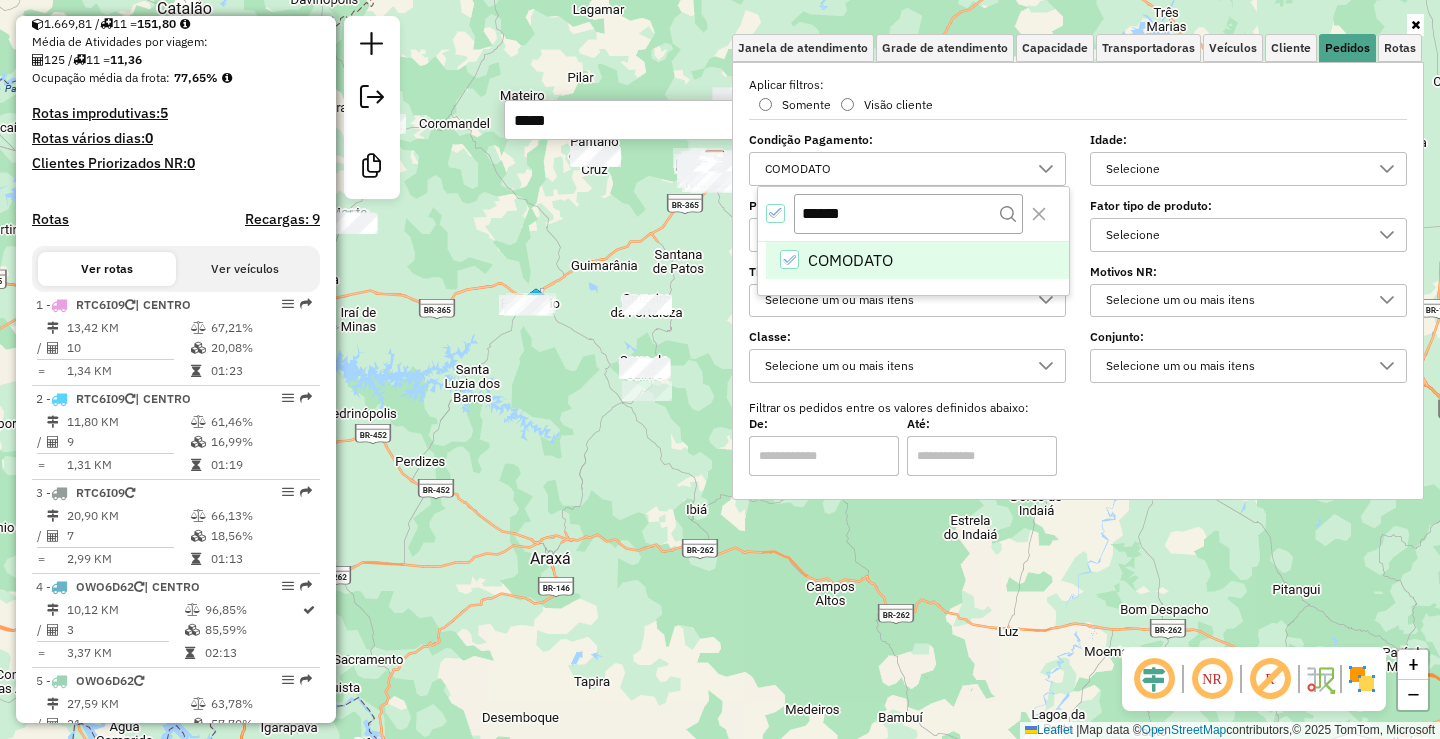 click on "Janela de atendimento Grade de atendimento Capacidade Transportadoras Veículos Cliente Pedidos  Rotas Selecione os dias de semana para filtrar as janelas de atendimento  Seg   Ter   Qua   Qui   Sex   Sáb   Dom  Informe o período da janela de atendimento: De: Até:  Filtrar exatamente a janela do cliente  Considerar janela de atendimento padrão  Selecione os dias de semana para filtrar as grades de atendimento  Seg   Ter   Qua   Qui   Sex   Sáb   Dom   Considerar clientes sem dia de atendimento cadastrado  Clientes fora do dia de atendimento selecionado Filtrar as atividades entre os valores definidos abaixo:  Peso mínimo:   Peso máximo:   Cubagem mínima:   Cubagem máxima:   De:   Até:  Filtrar as atividades entre o tempo de atendimento definido abaixo:  De:   Até:   Considerar capacidade total dos clientes não roteirizados Transportadora: Selecione um ou mais itens Tipo de veículo: Selecione um ou mais itens Veículo: Selecione um ou mais itens Motorista: Selecione um ou mais itens Nome: Rótulo:" 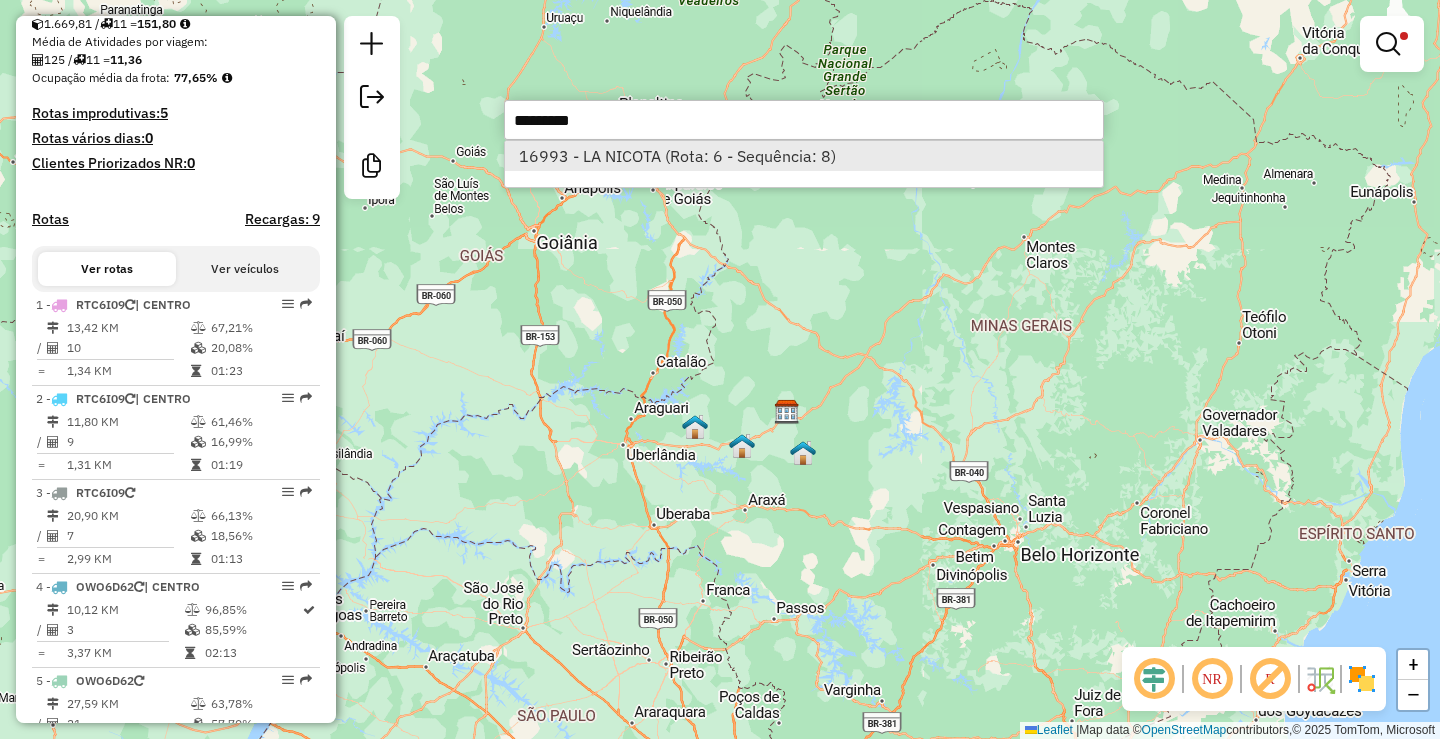 type on "*********" 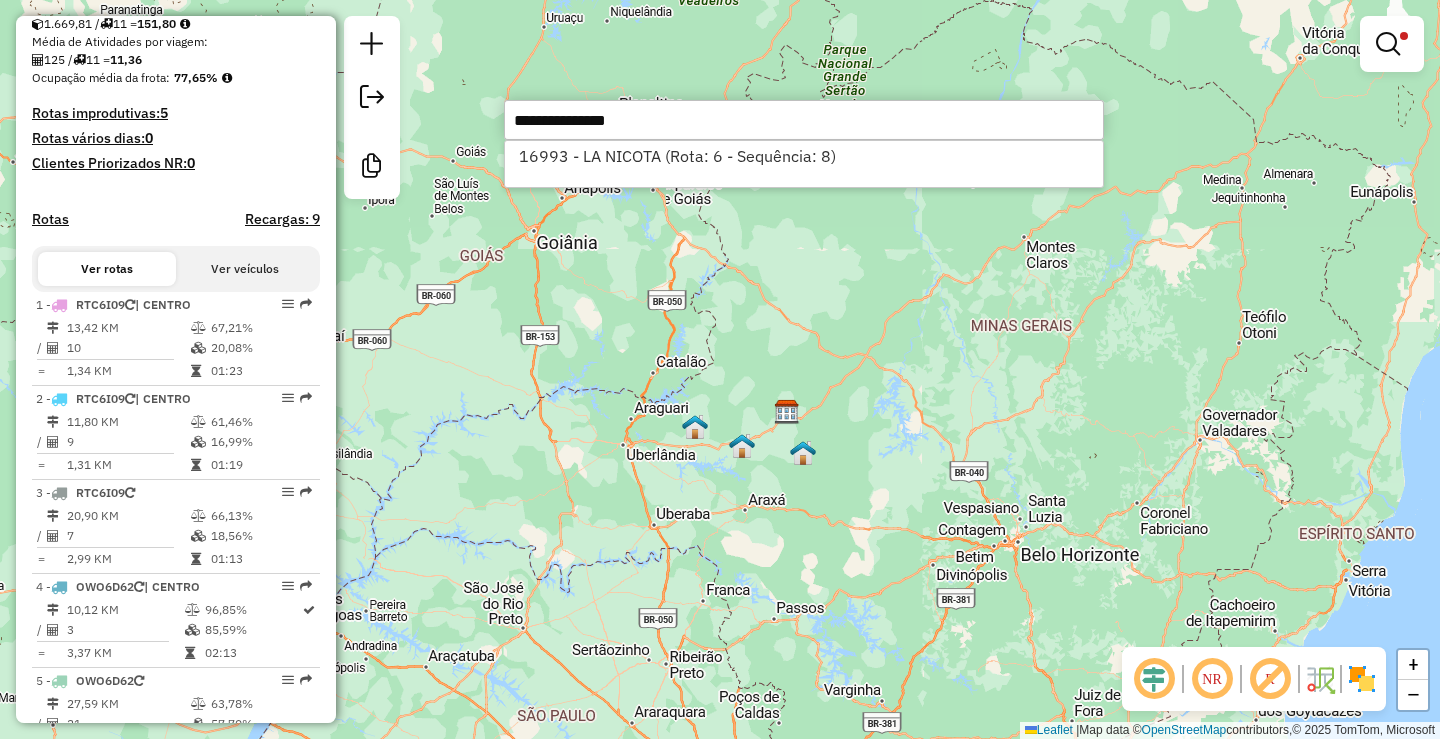 select on "**********" 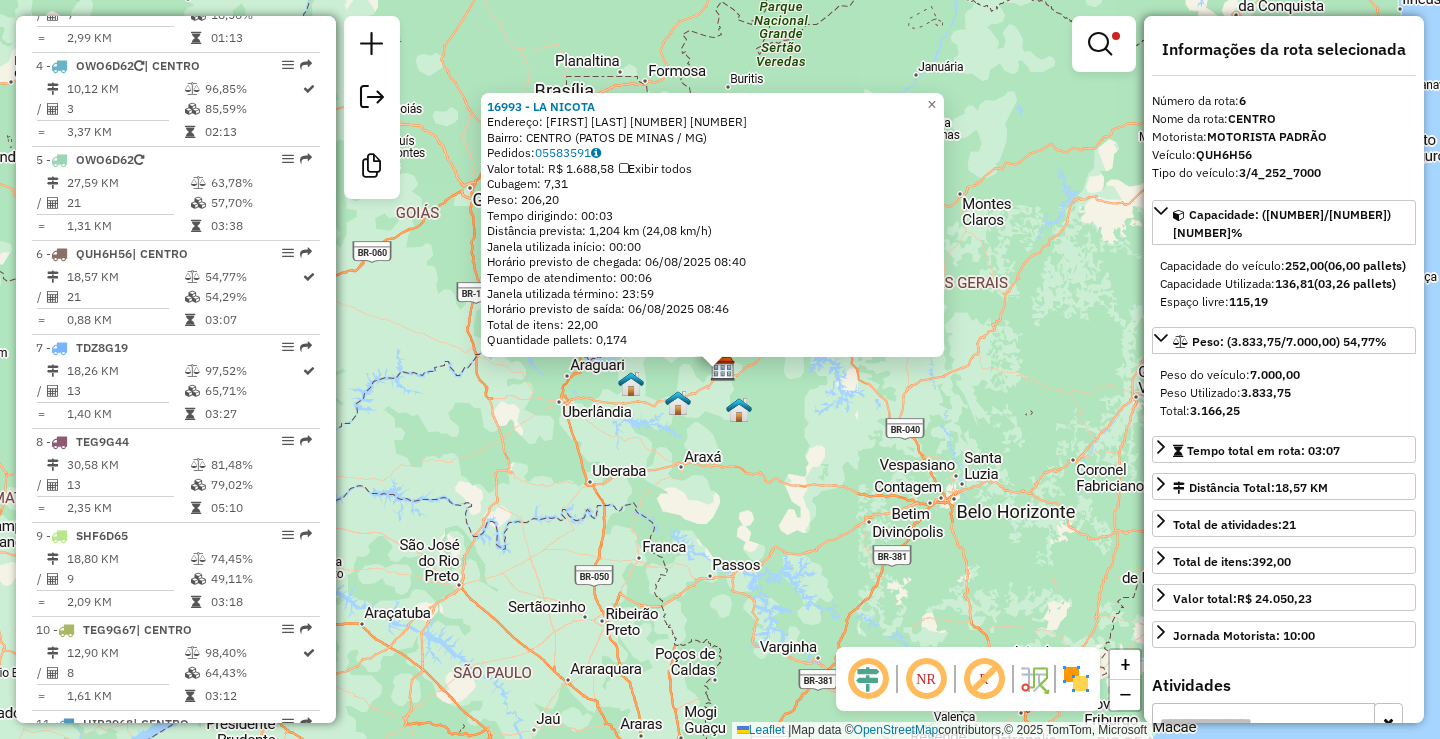 scroll, scrollTop: 1258, scrollLeft: 0, axis: vertical 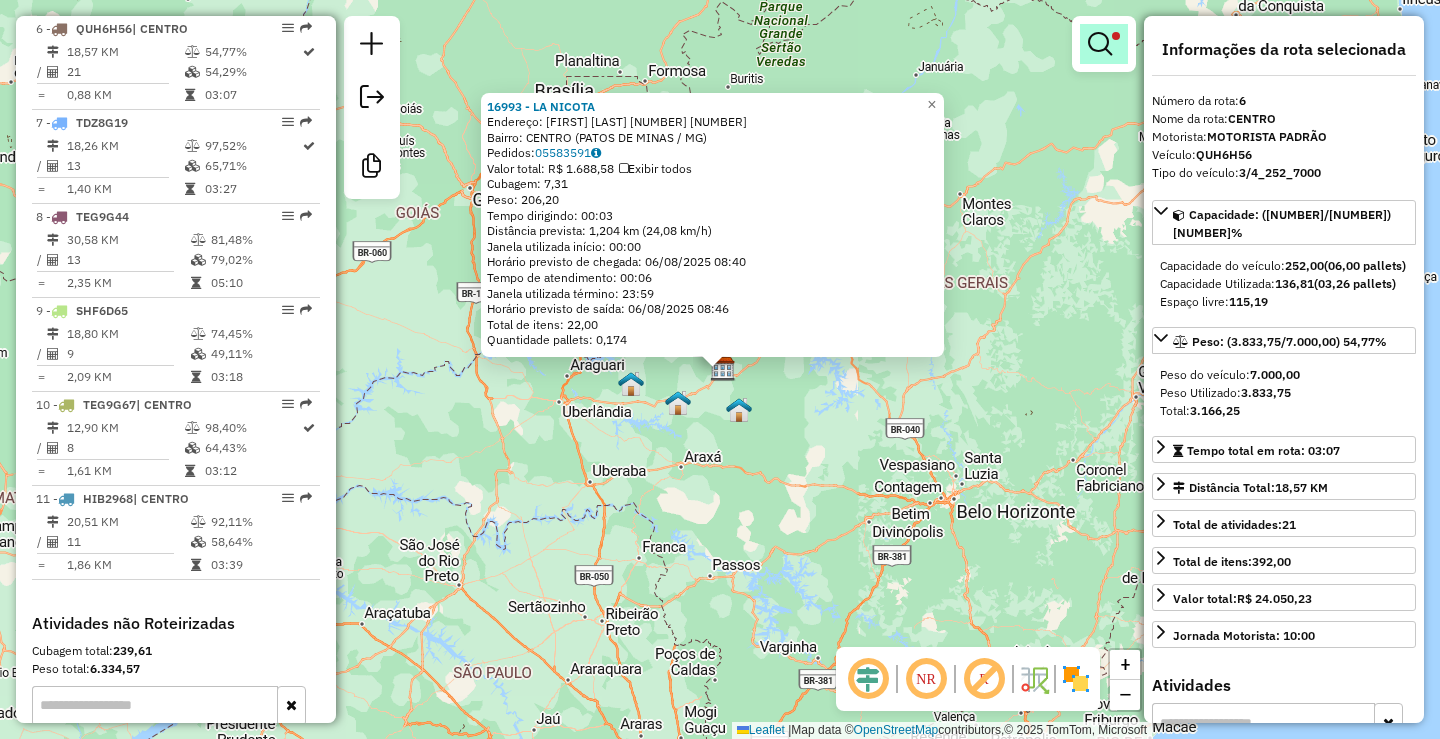 click at bounding box center [1100, 44] 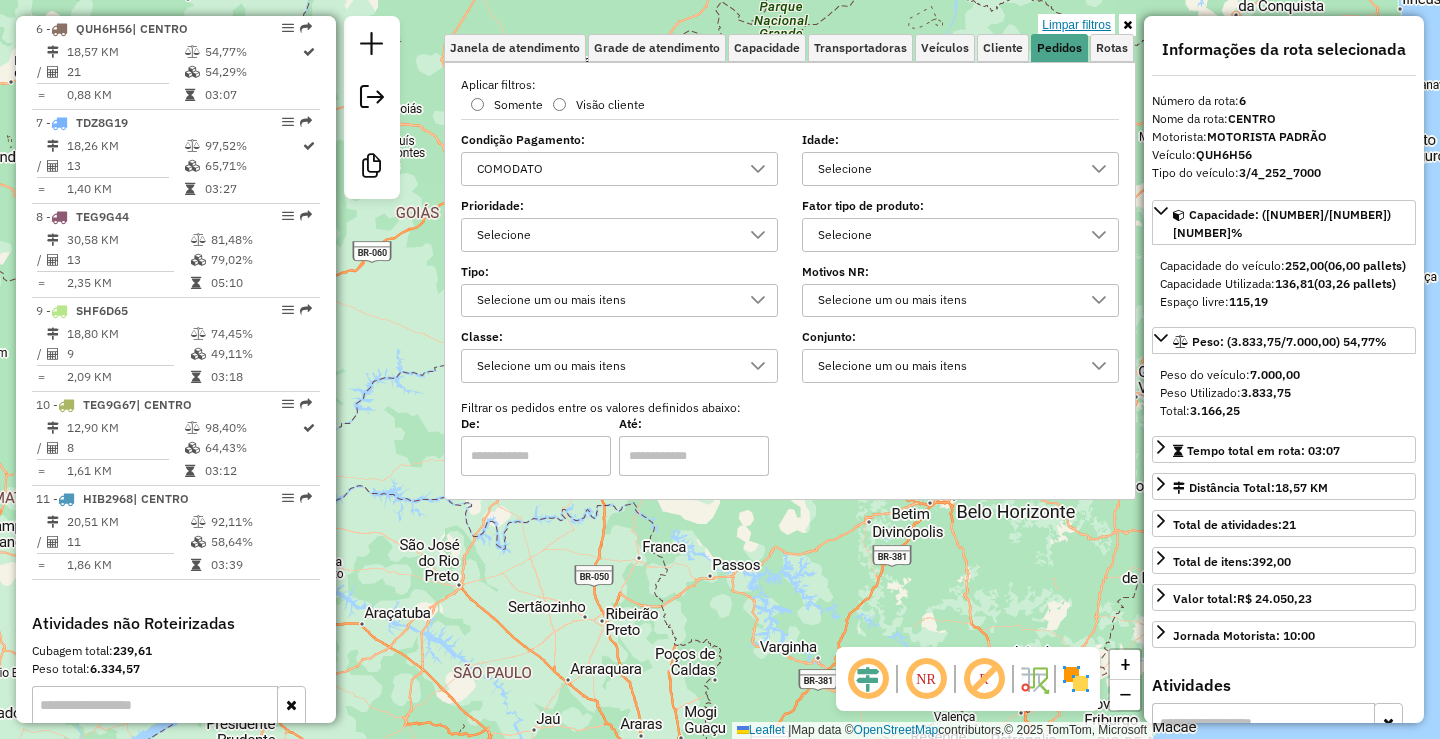 click on "Limpar filtros" at bounding box center (1076, 25) 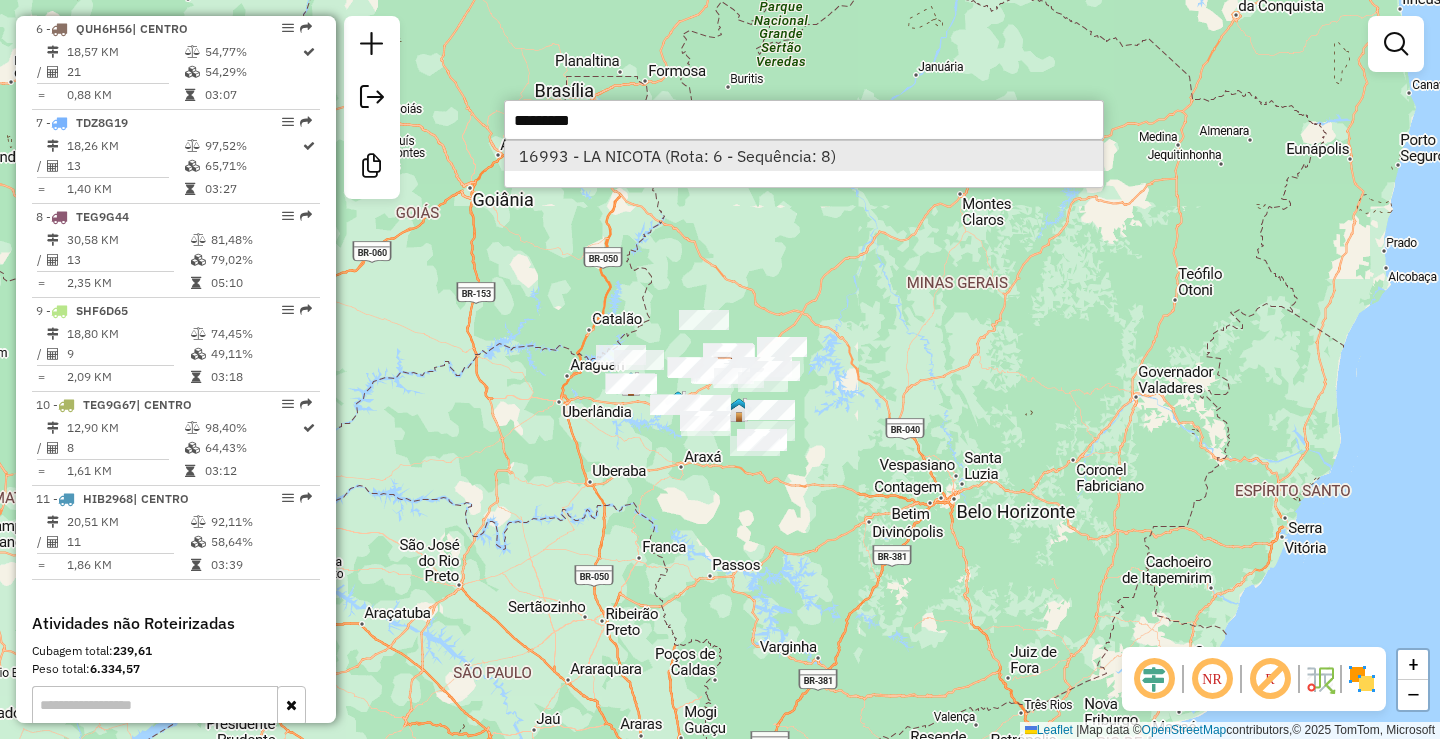 type on "*********" 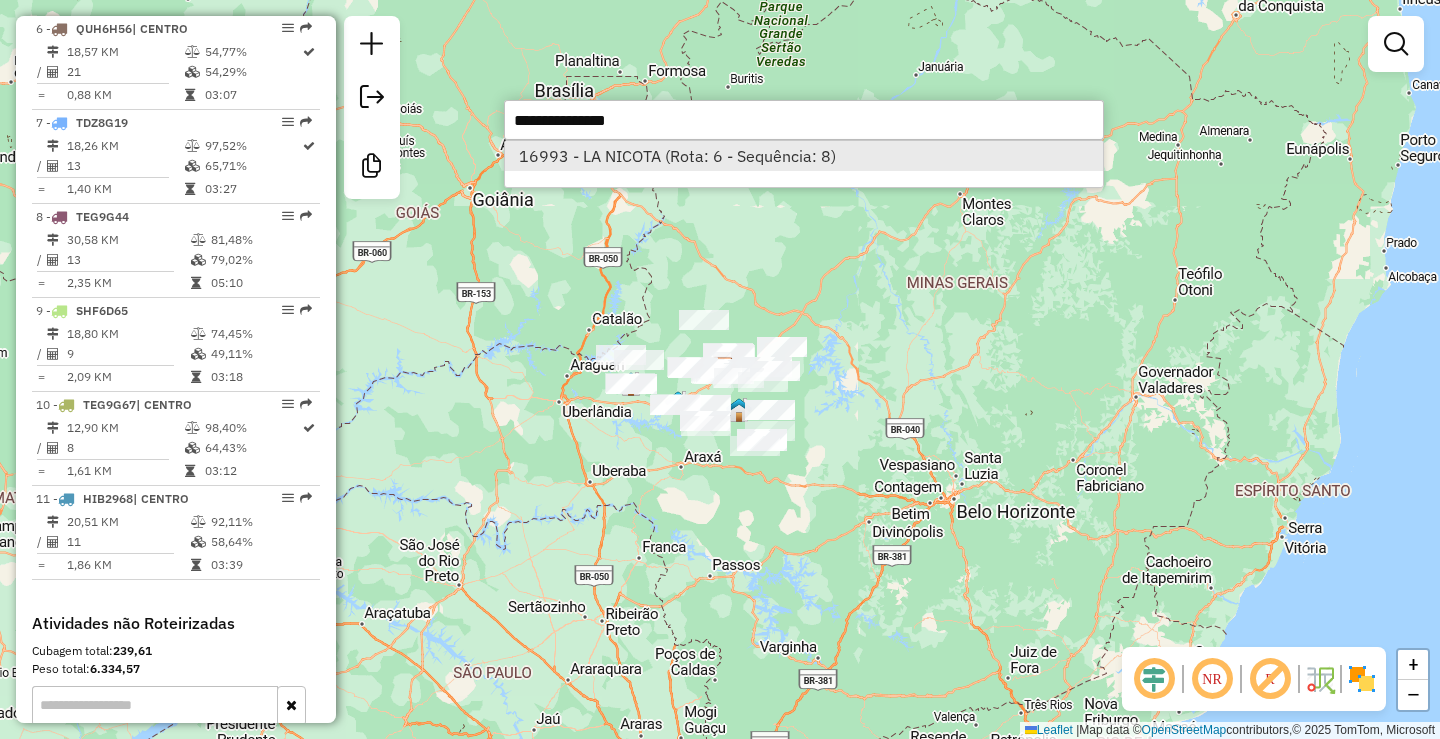 select on "**********" 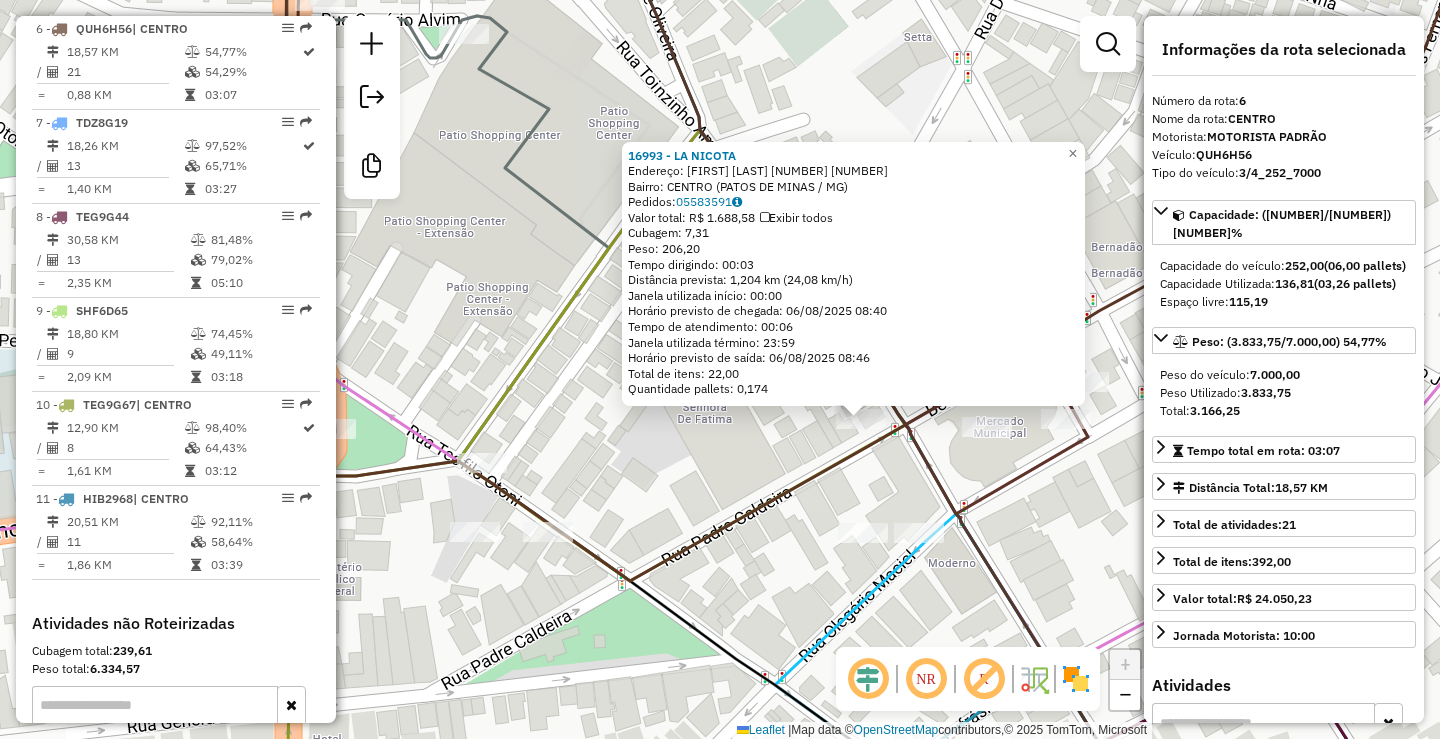 click 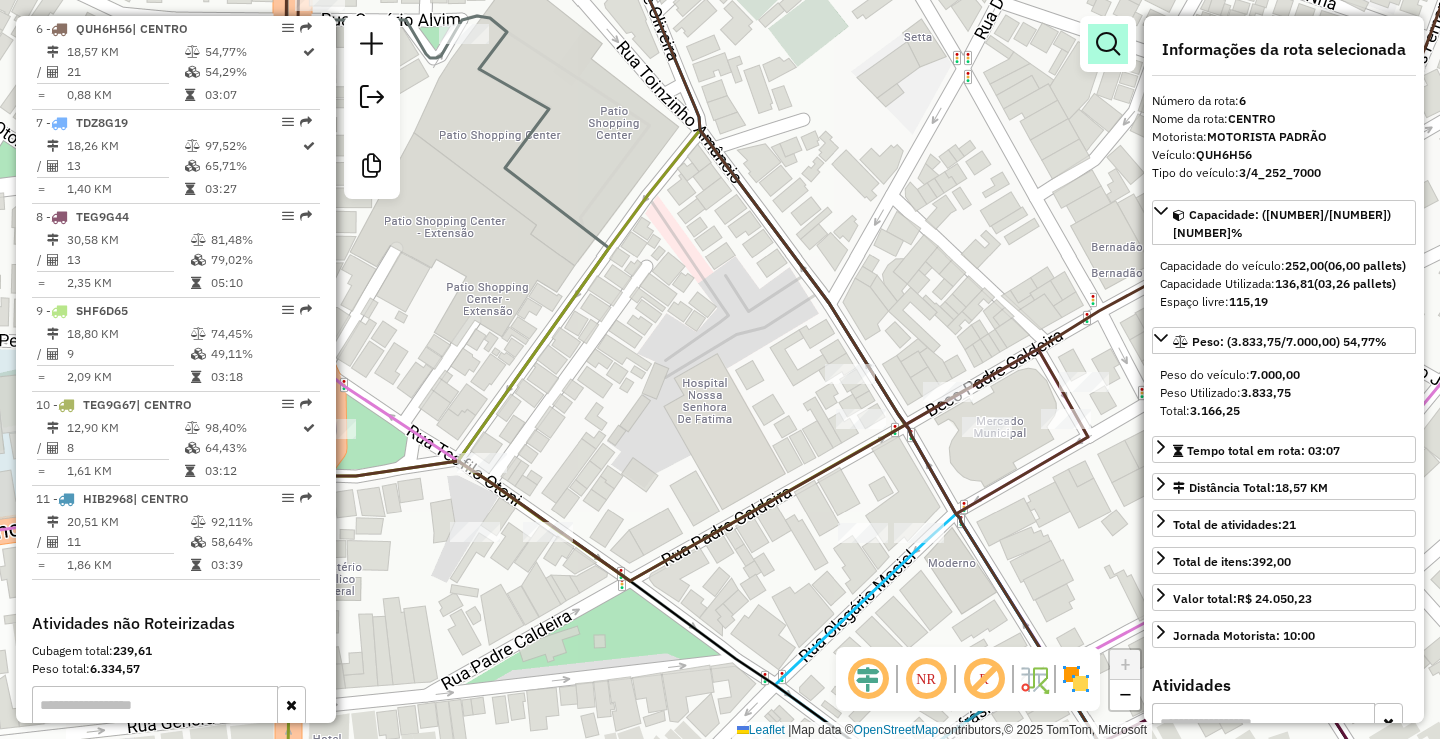 click at bounding box center (1108, 44) 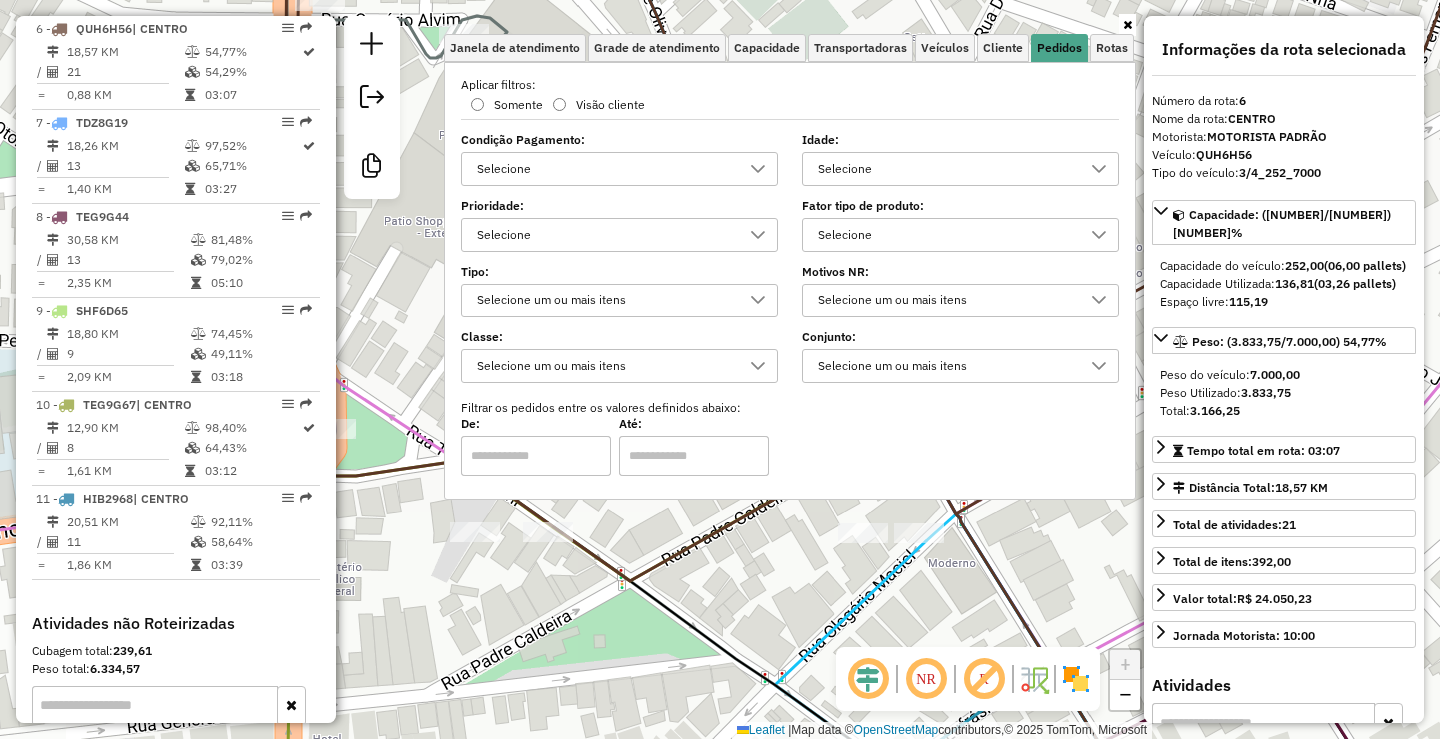 click on "Janela de atendimento Grade de atendimento Capacidade Transportadoras Veículos Cliente Pedidos  Rotas Selecione os dias de semana para filtrar as janelas de atendimento  Seg   Ter   Qua   Qui   Sex   Sáb   Dom  Informe o período da janela de atendimento: De: Até:  Filtrar exatamente a janela do cliente  Considerar janela de atendimento padrão  Selecione os dias de semana para filtrar as grades de atendimento  Seg   Ter   Qua   Qui   Sex   Sáb   Dom   Considerar clientes sem dia de atendimento cadastrado  Clientes fora do dia de atendimento selecionado Filtrar as atividades entre os valores definidos abaixo:  Peso mínimo:   Peso máximo:   Cubagem mínima:   Cubagem máxima:   De:   Até:  Filtrar as atividades entre o tempo de atendimento definido abaixo:  De:   Até:   Considerar capacidade total dos clientes não roteirizados Transportadora: Selecione um ou mais itens Tipo de veículo: Selecione um ou mais itens Veículo: Selecione um ou mais itens Motorista: Selecione um ou mais itens Nome: Rótulo:" 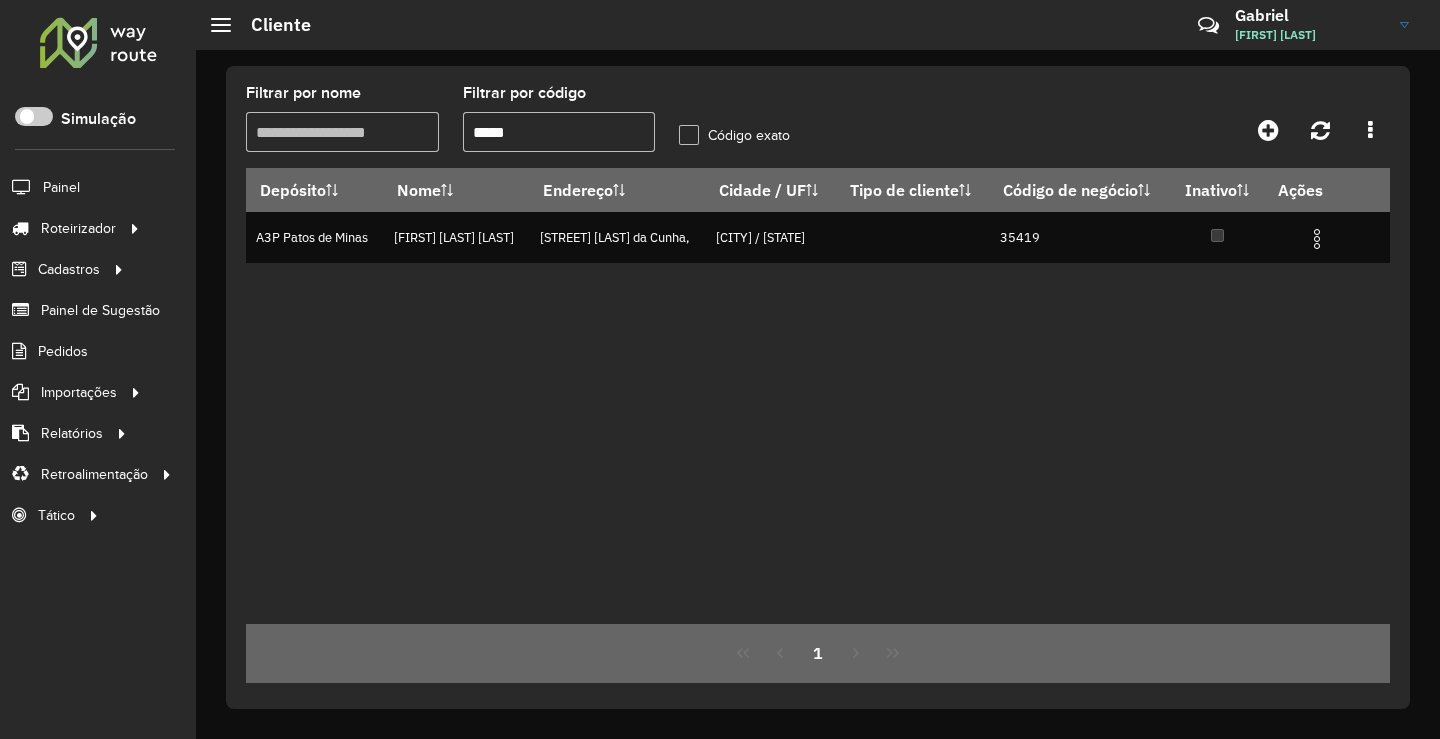 scroll, scrollTop: 0, scrollLeft: 0, axis: both 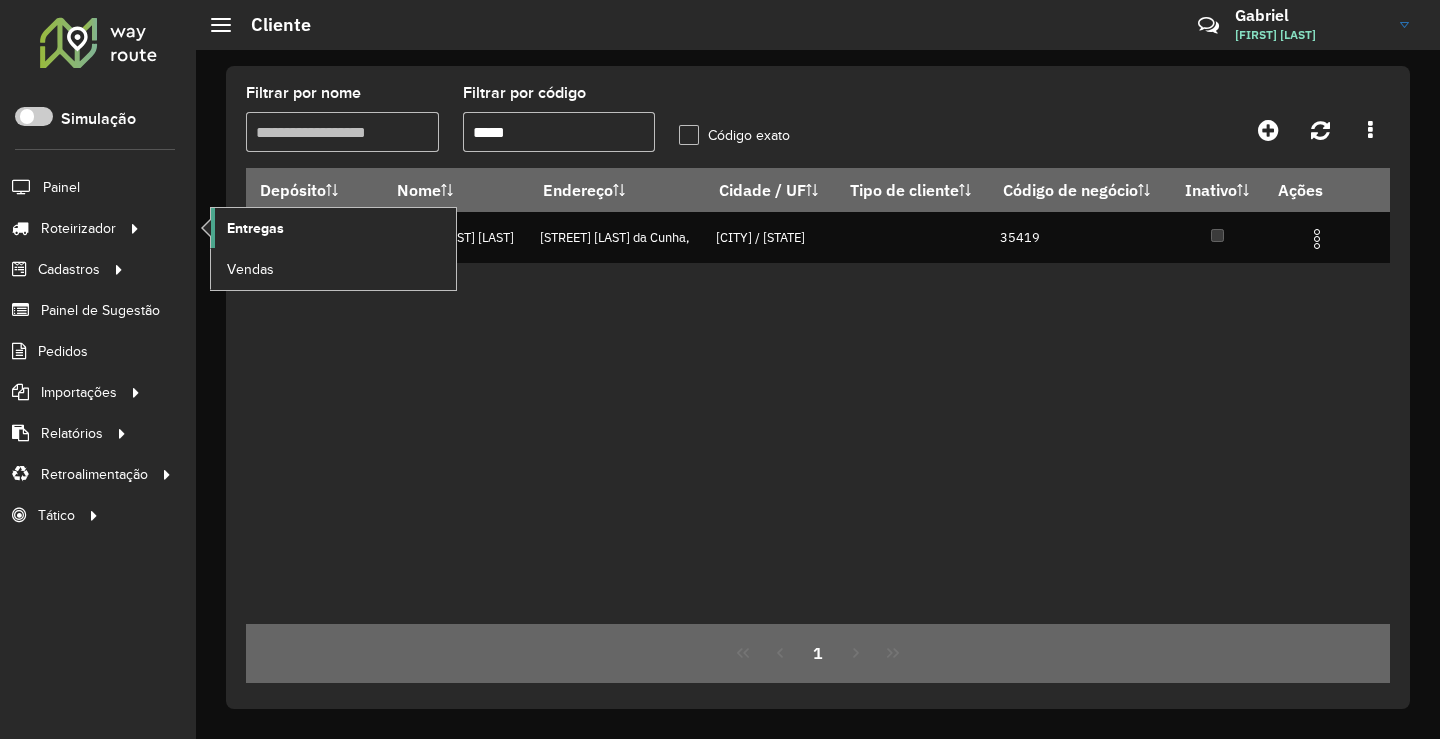 click on "Entregas" 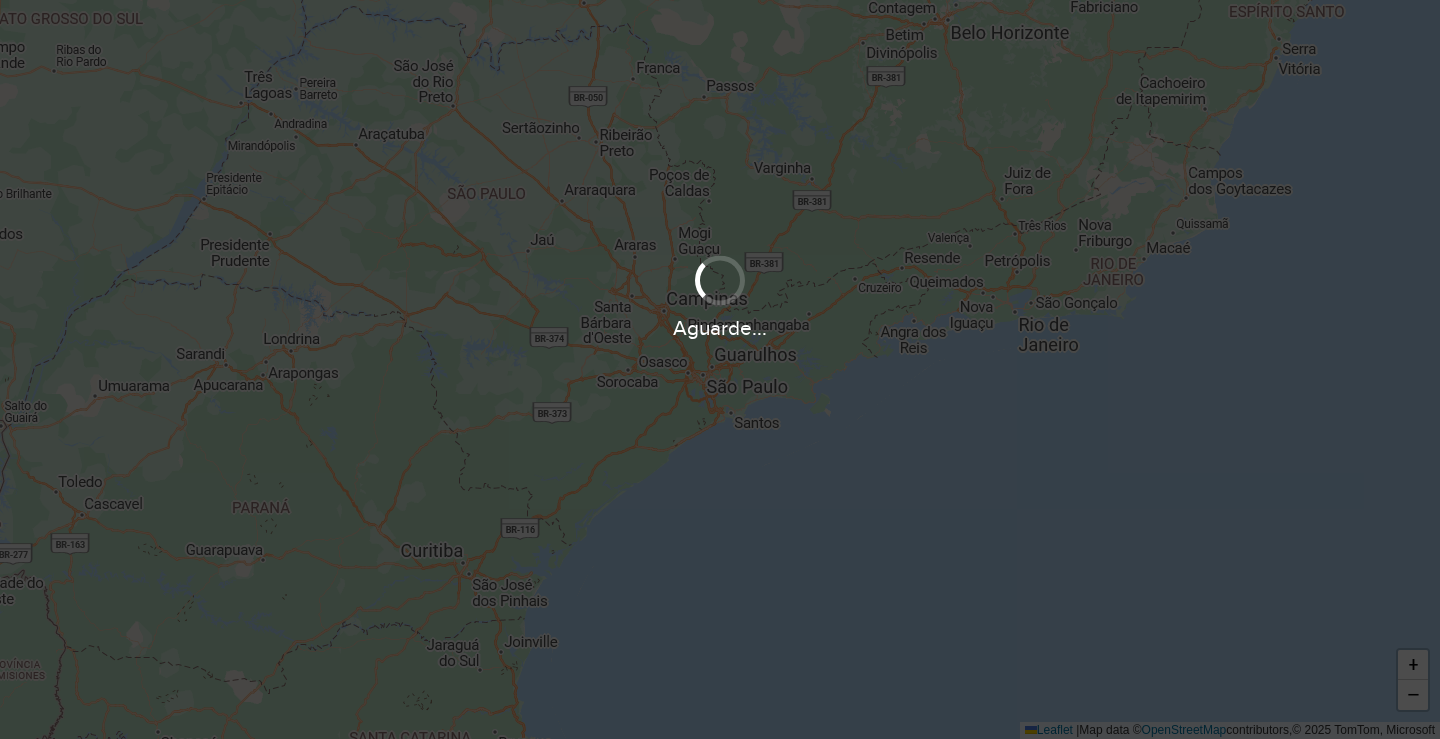 scroll, scrollTop: 0, scrollLeft: 0, axis: both 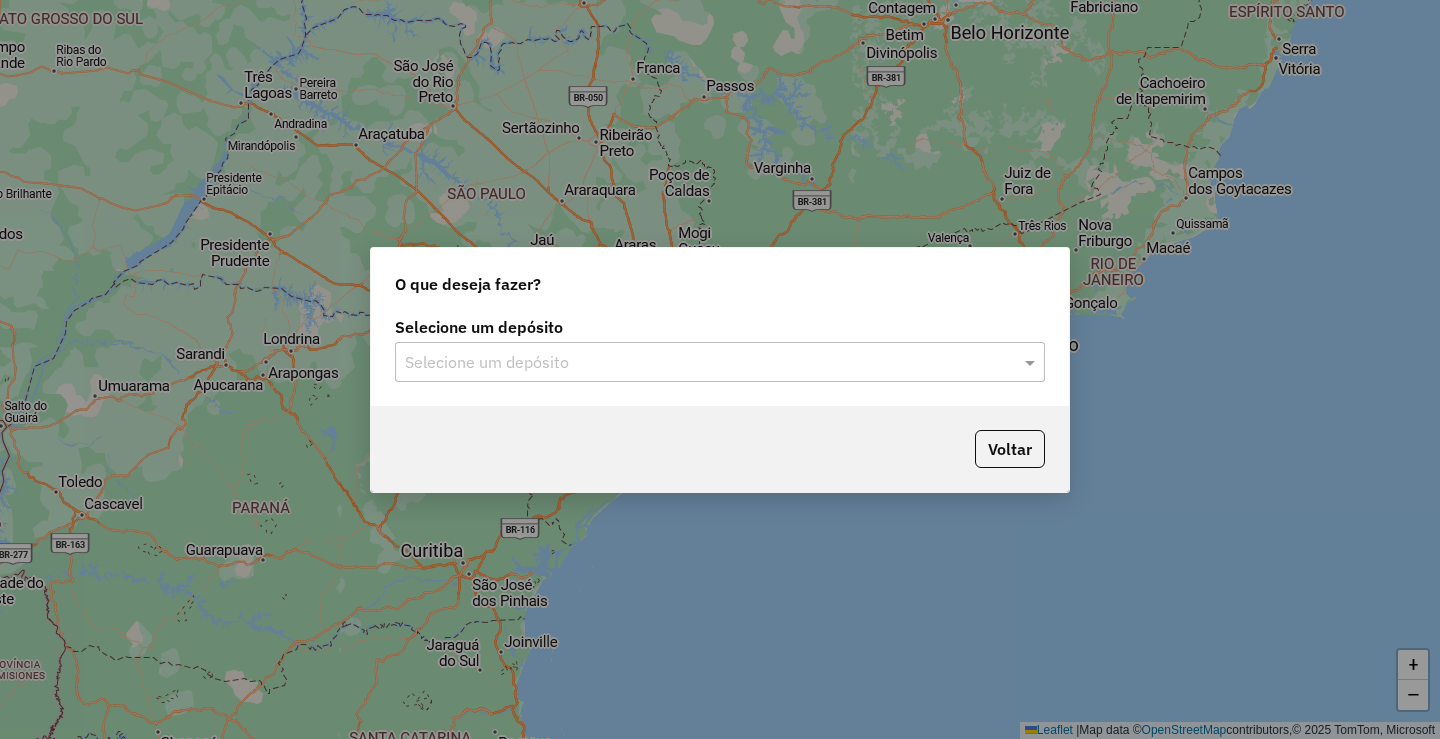 click 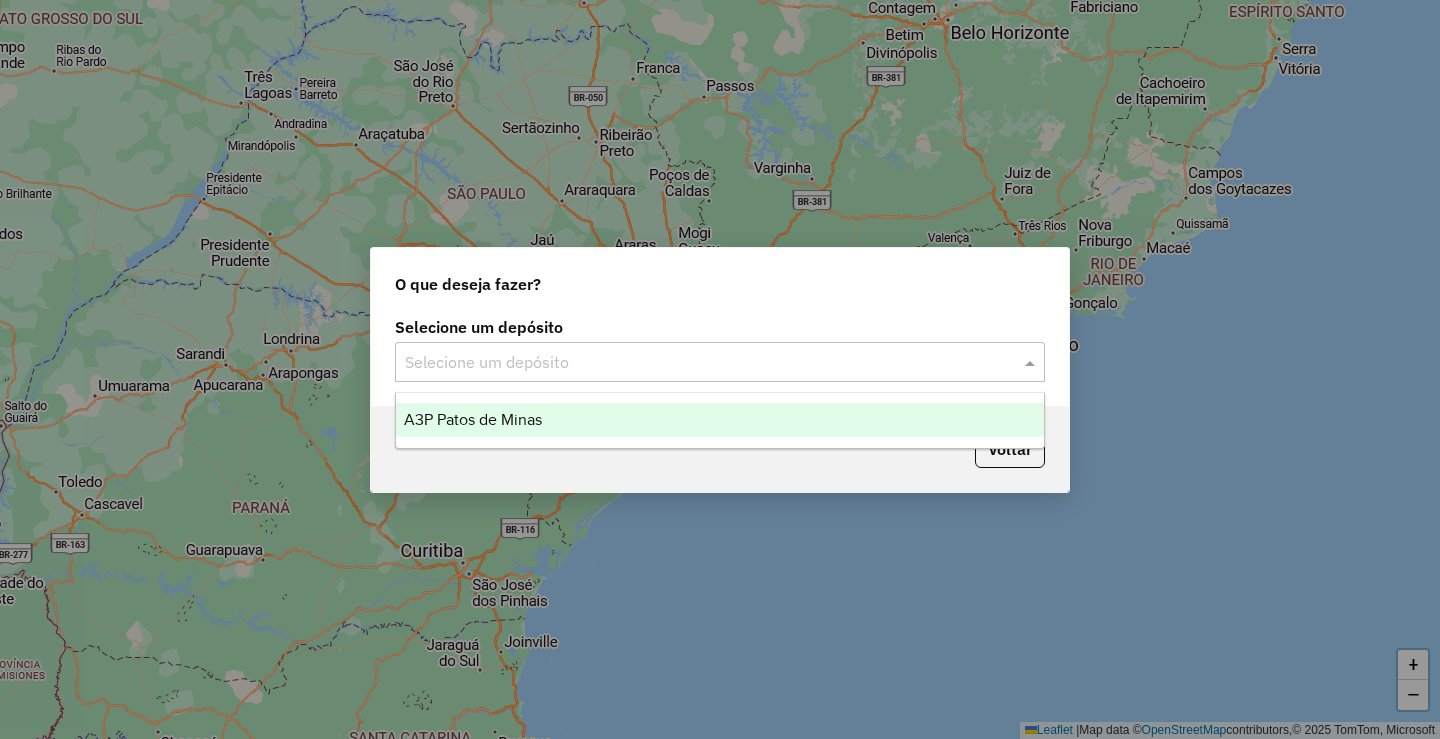 click on "A3P Patos de Minas" at bounding box center [720, 420] 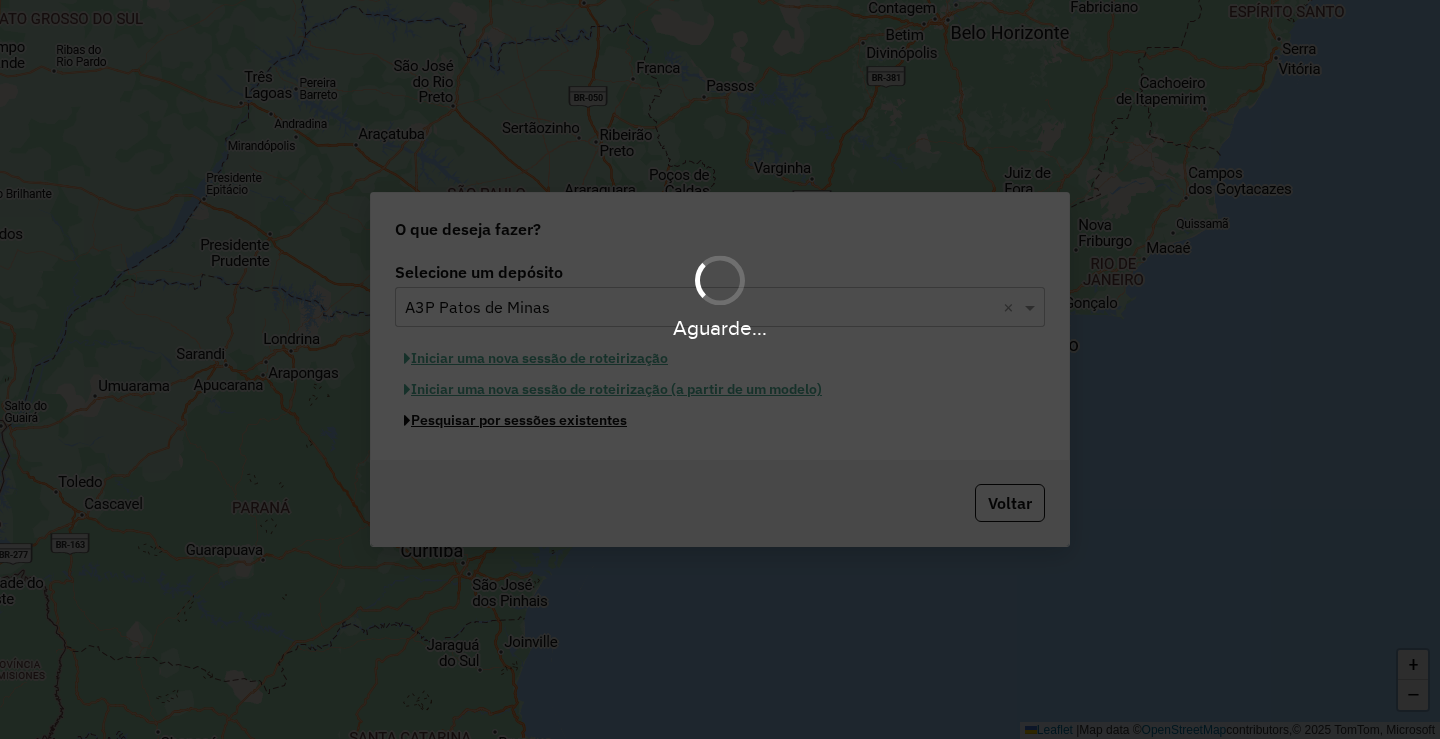 click on "Pesquisar por sessões existentes" 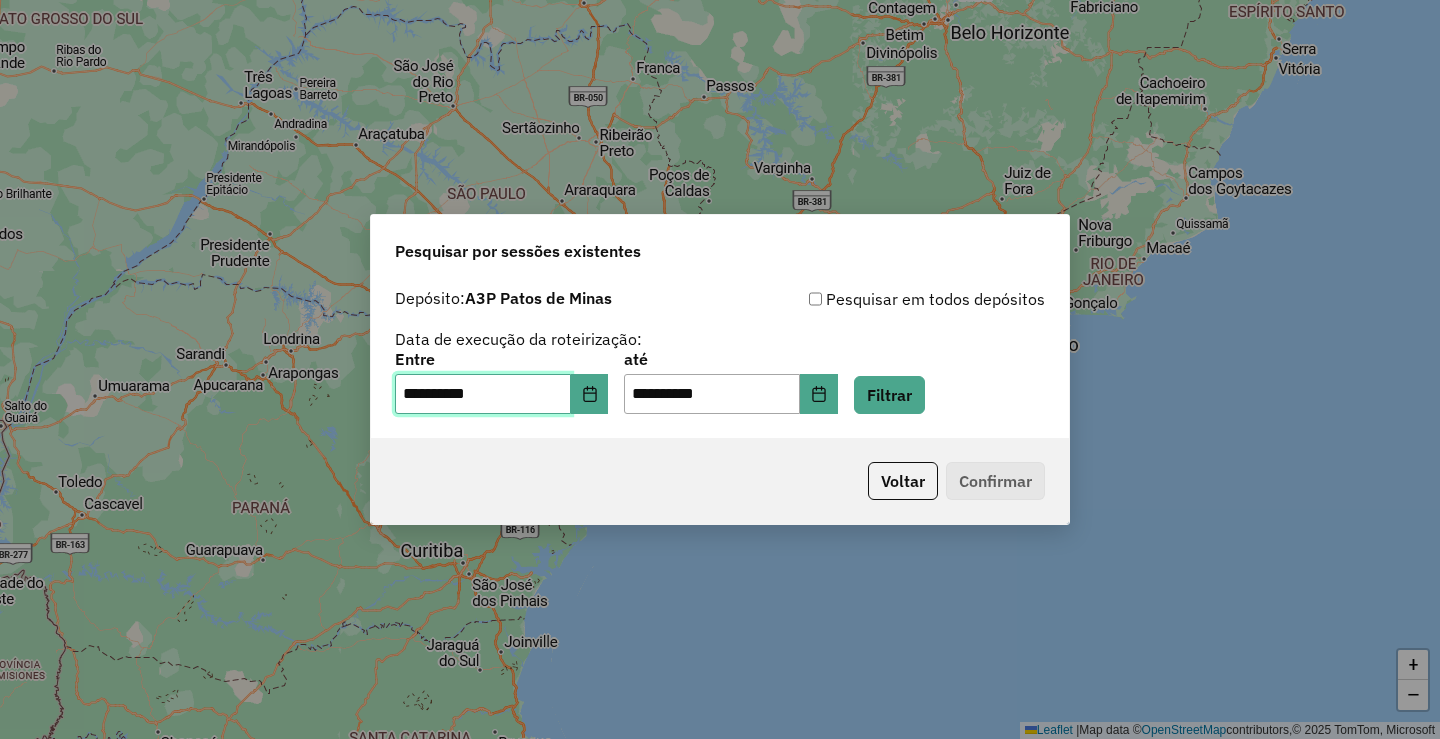 click on "**********" at bounding box center (483, 394) 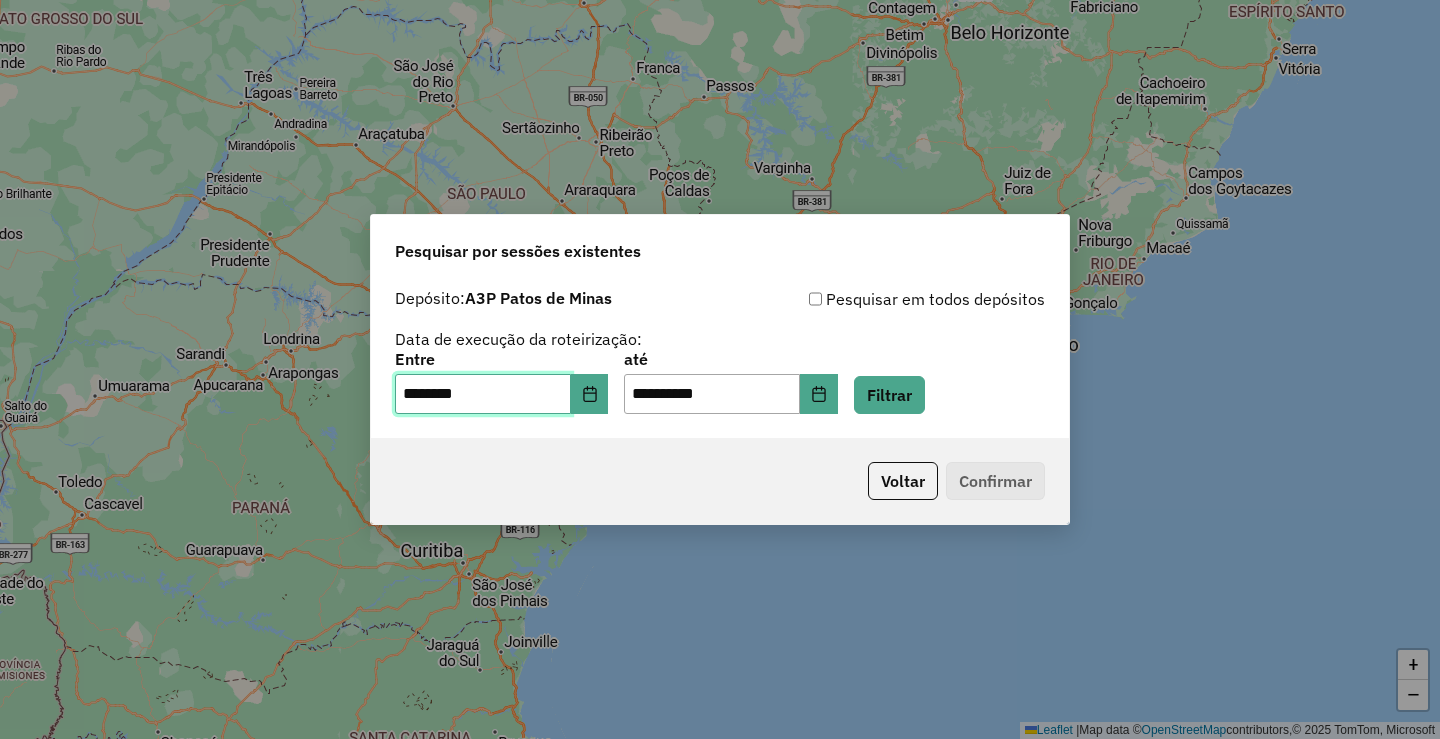 type on "**********" 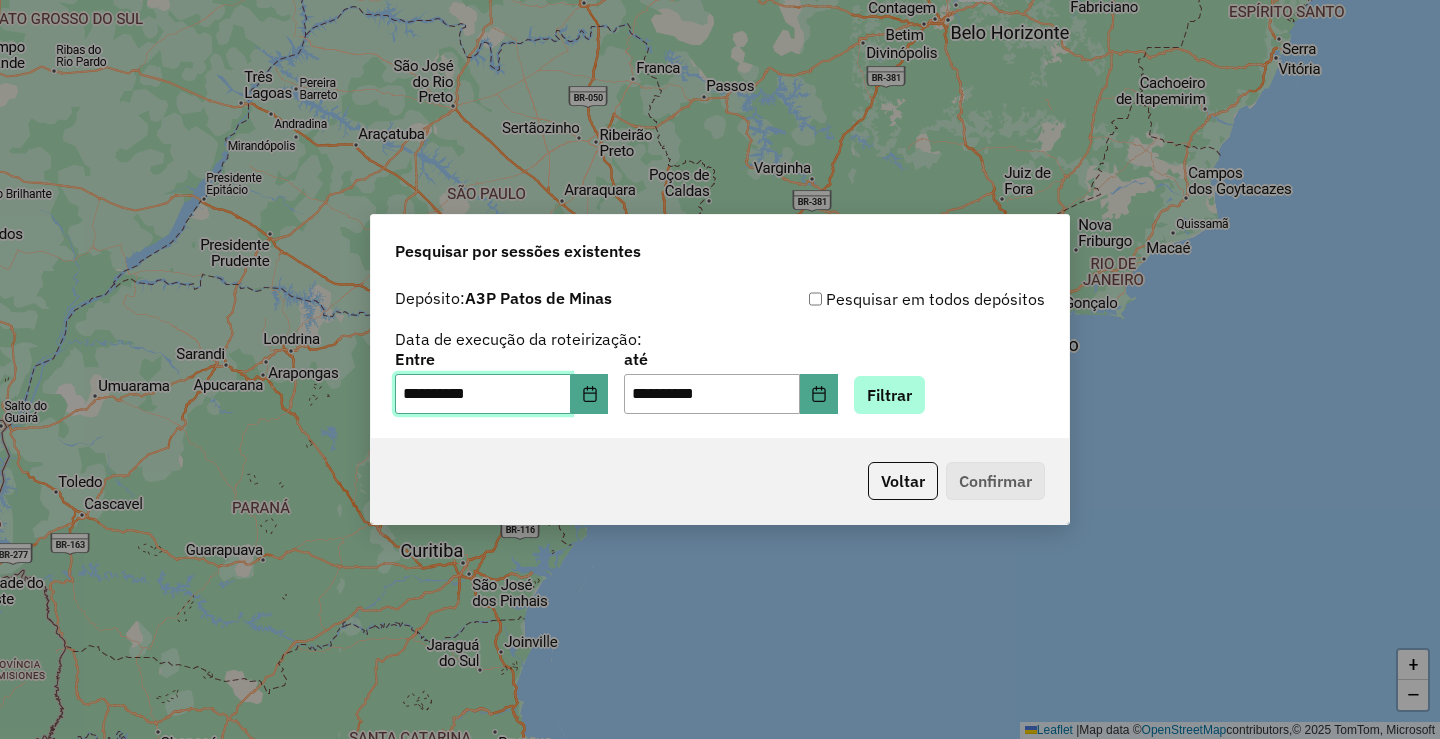 type on "**********" 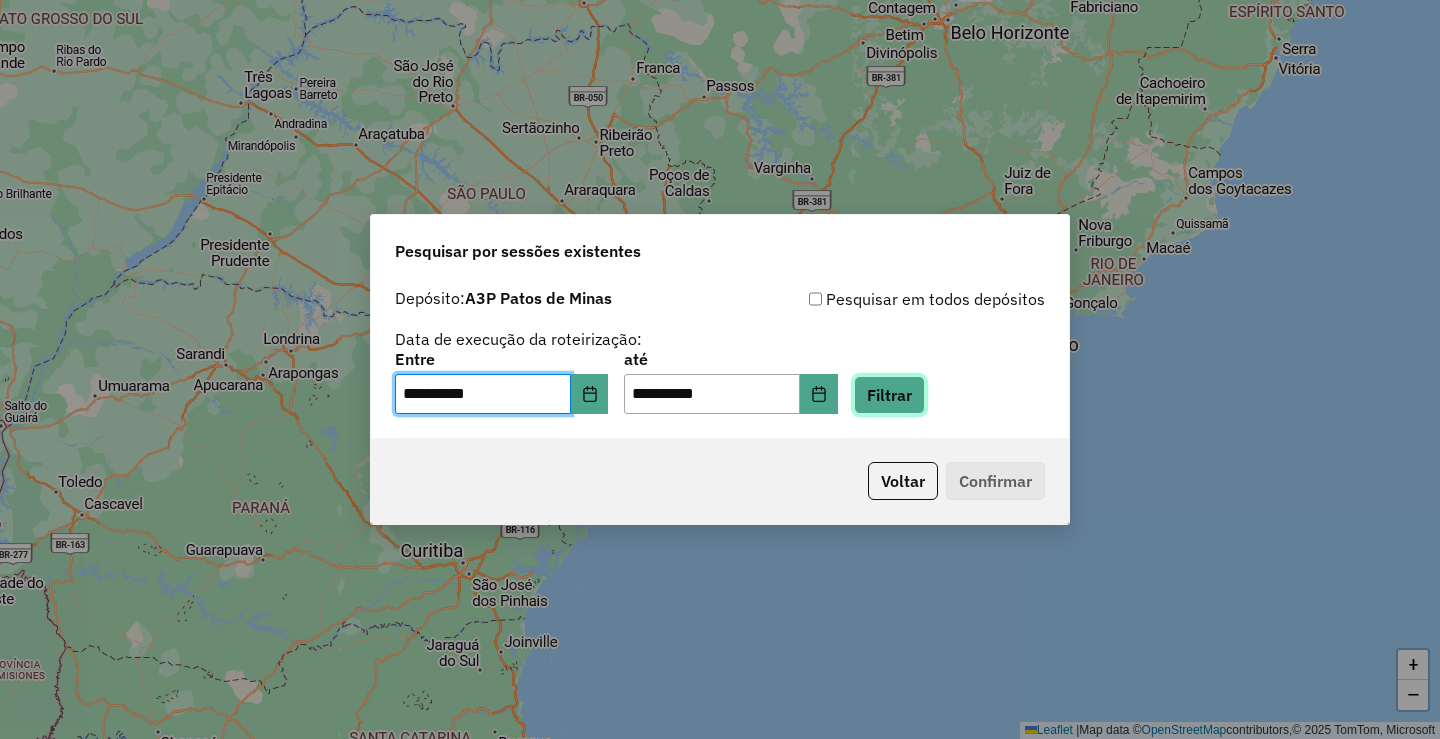 click on "Filtrar" 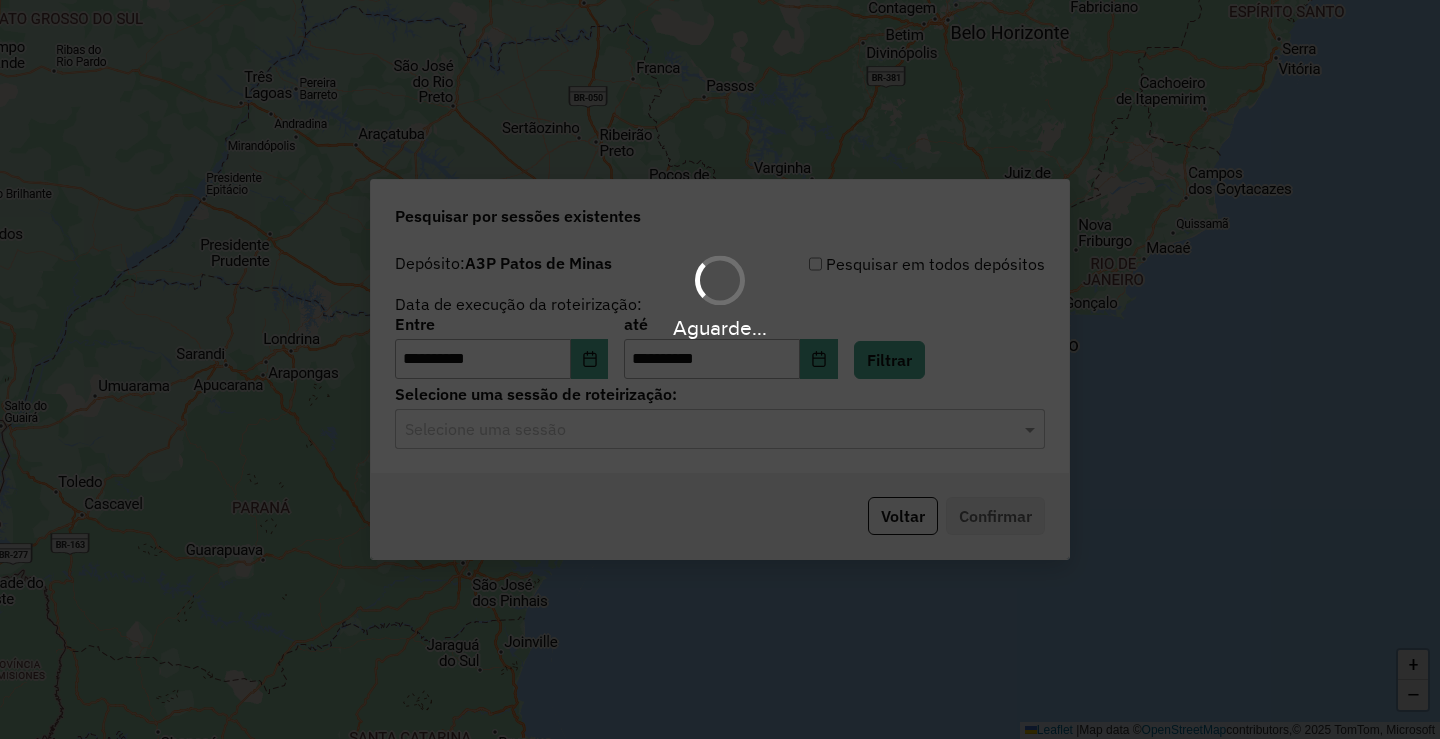 click on "Aguarde..." at bounding box center [720, 369] 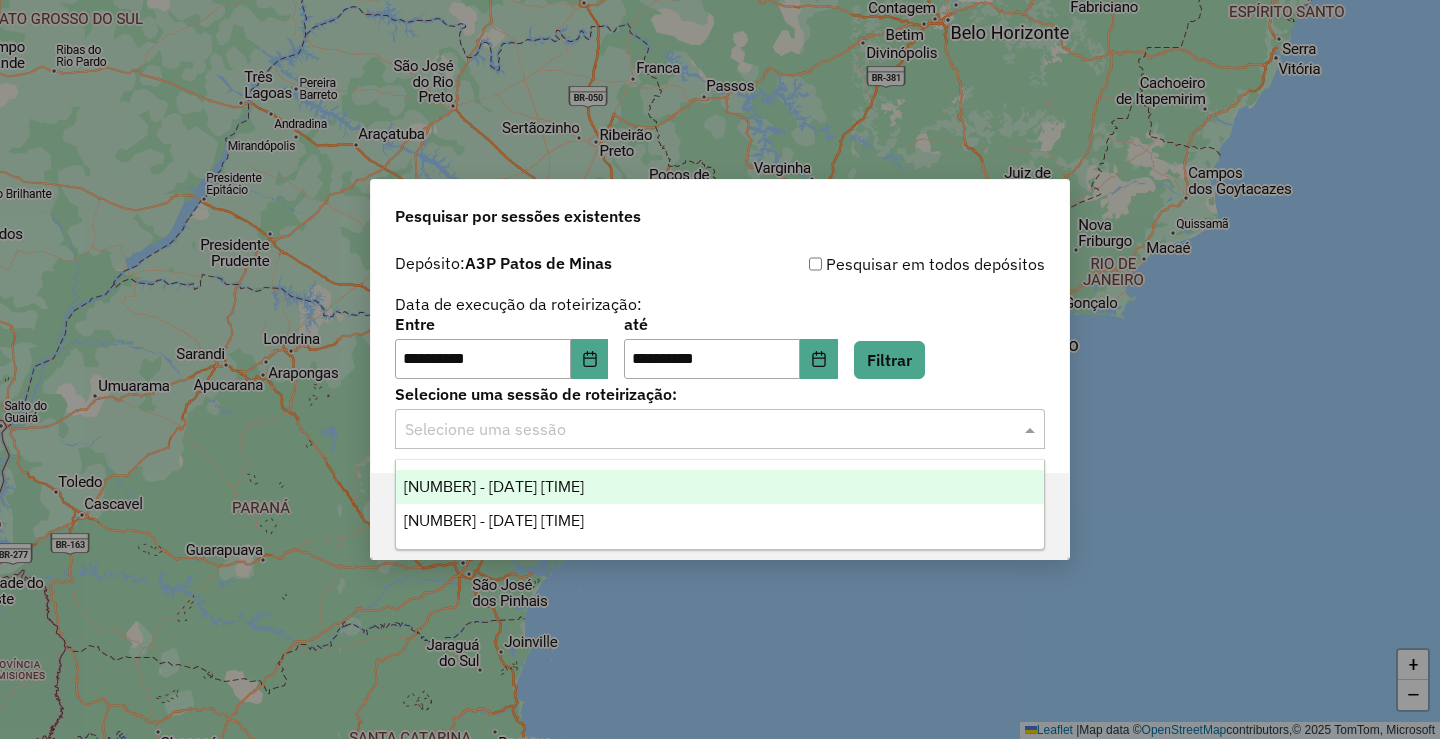 click on "[NUMBER] - [DATE] [TIME]" at bounding box center (720, 487) 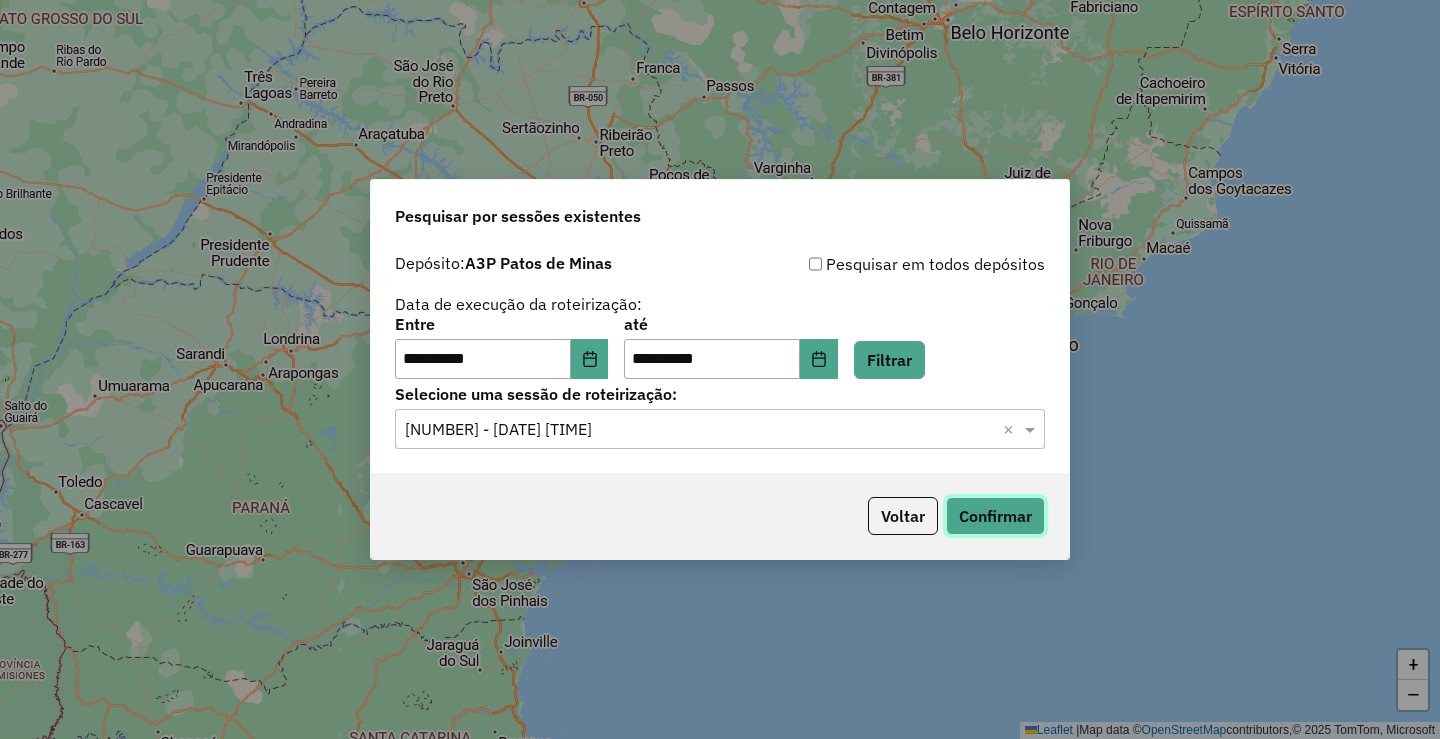 click on "Confirmar" 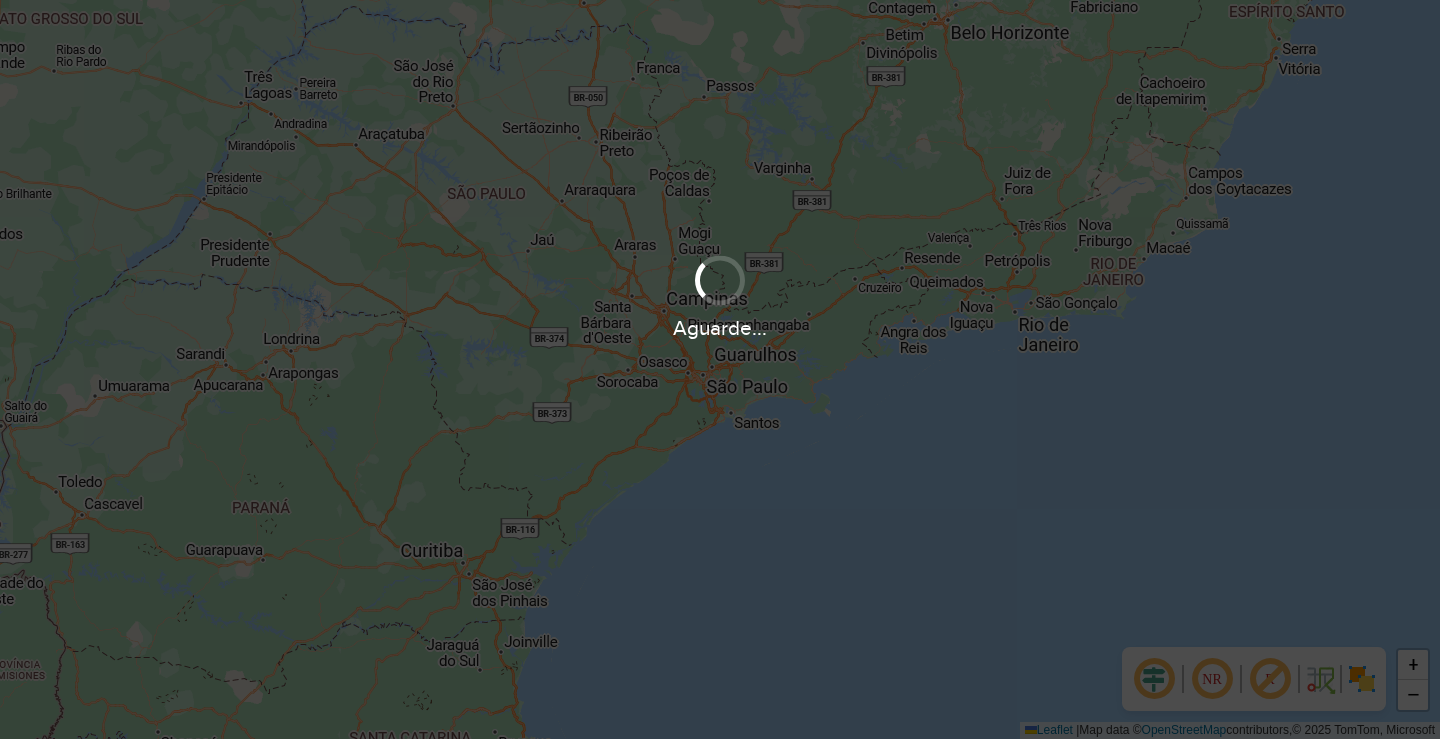 scroll, scrollTop: 0, scrollLeft: 0, axis: both 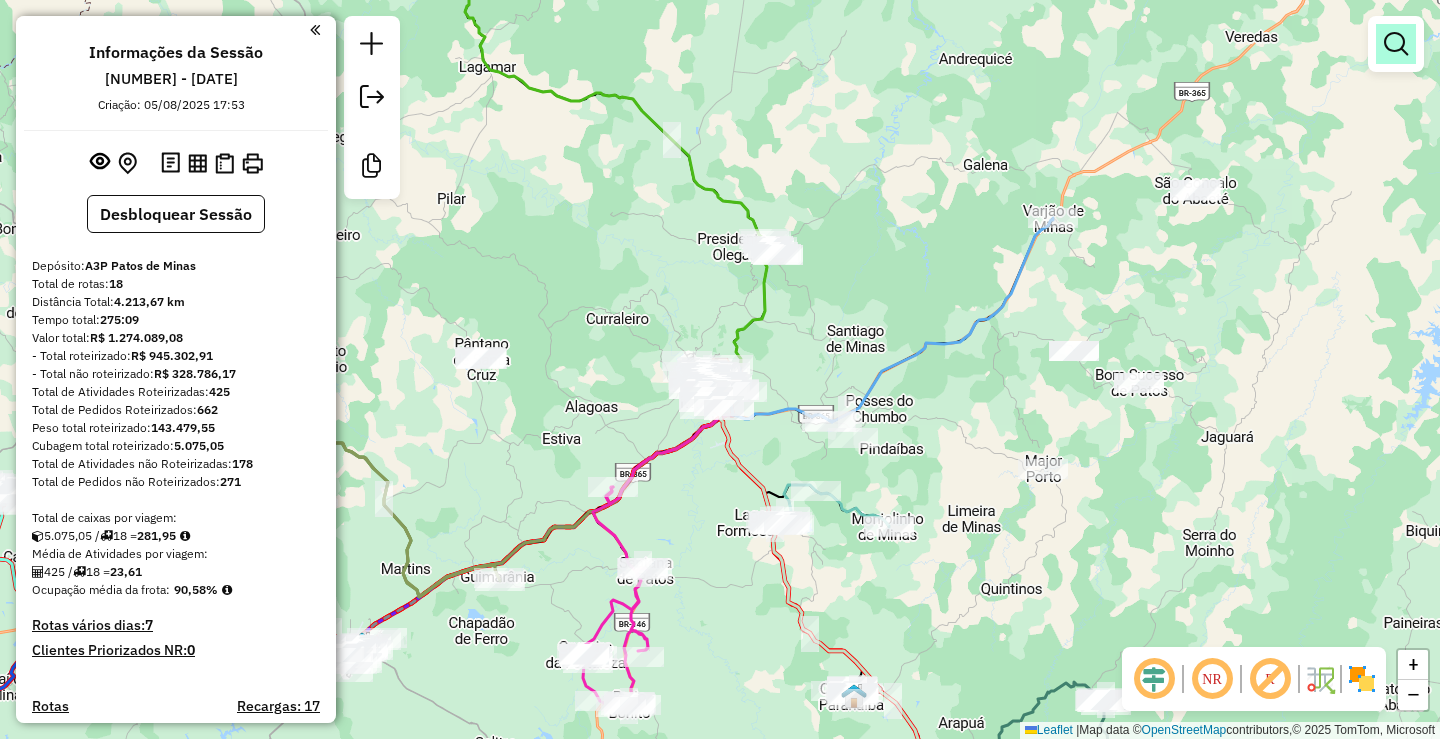 click at bounding box center [1396, 44] 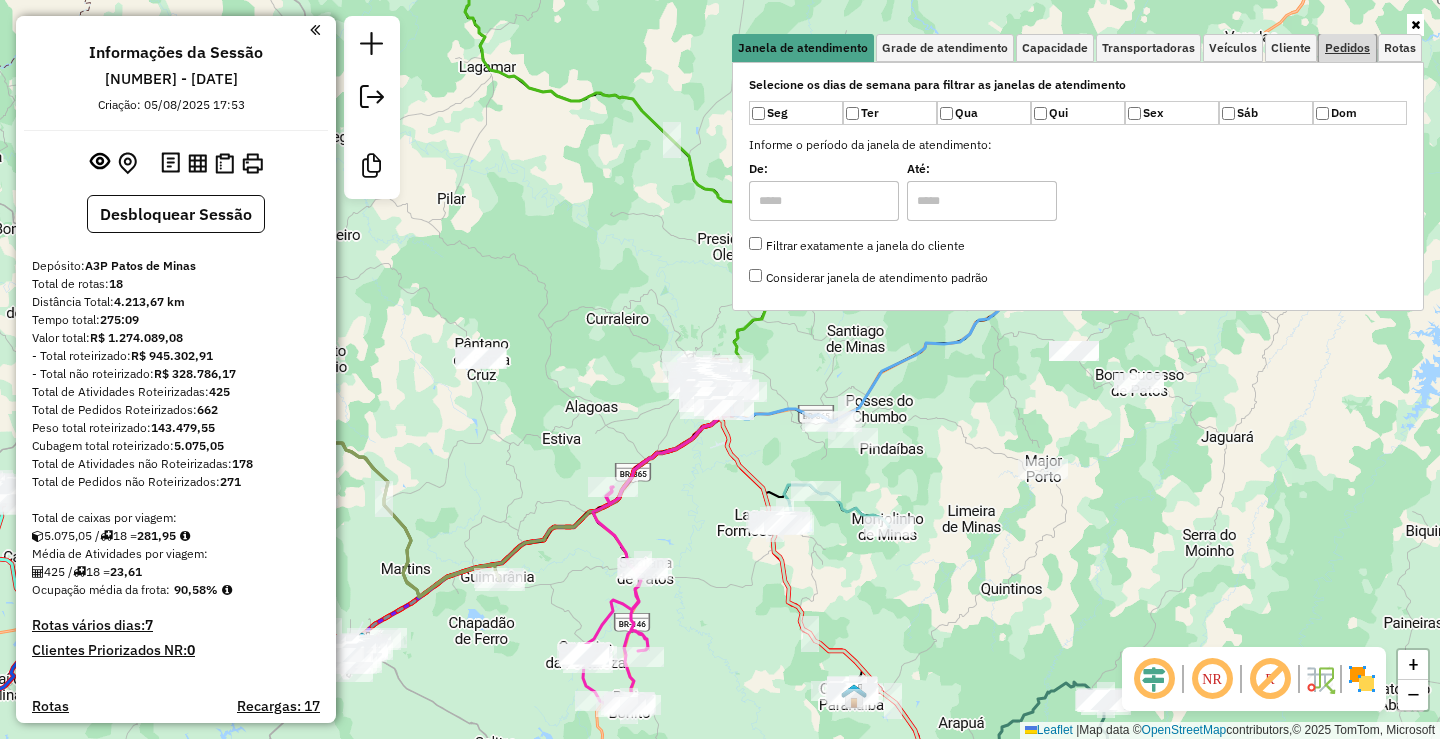 click on "Pedidos" at bounding box center (1347, 48) 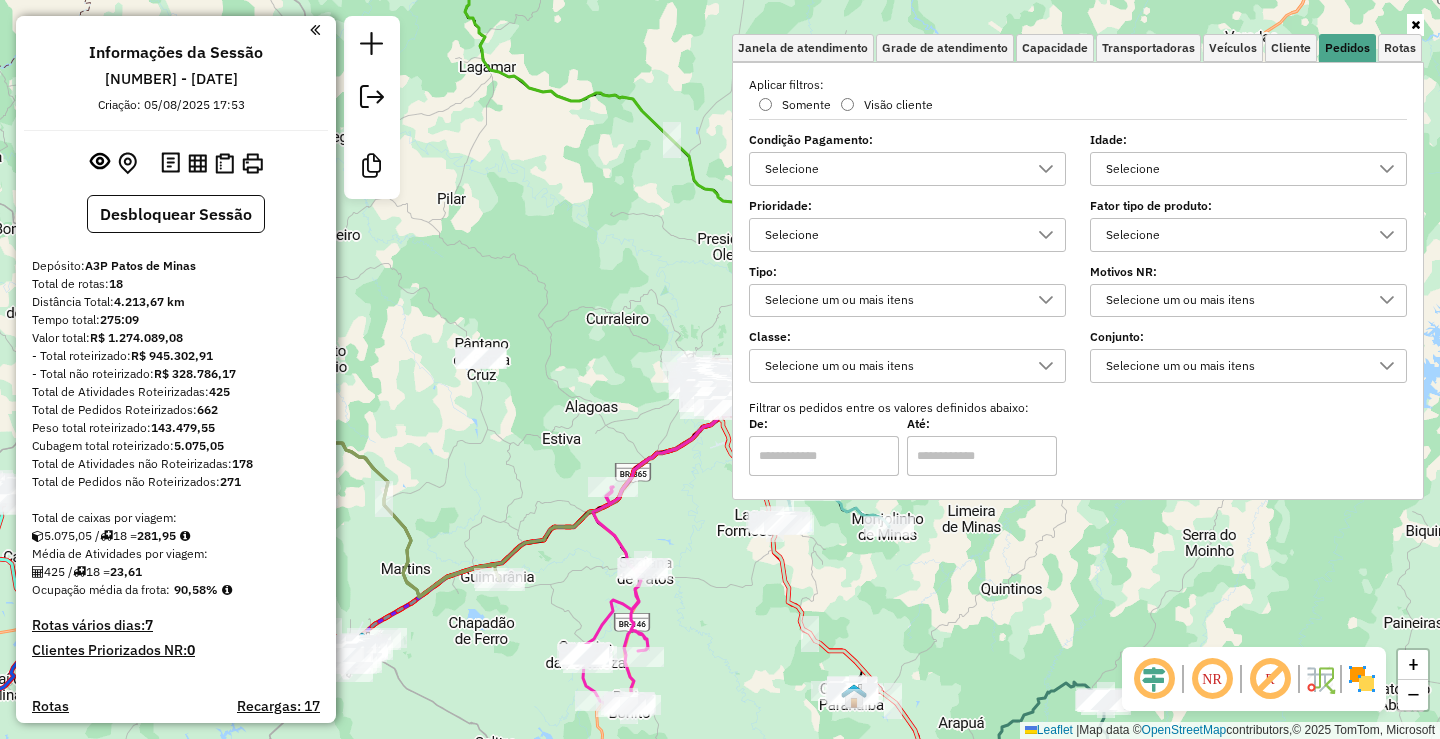 click on "Selecione" at bounding box center (892, 169) 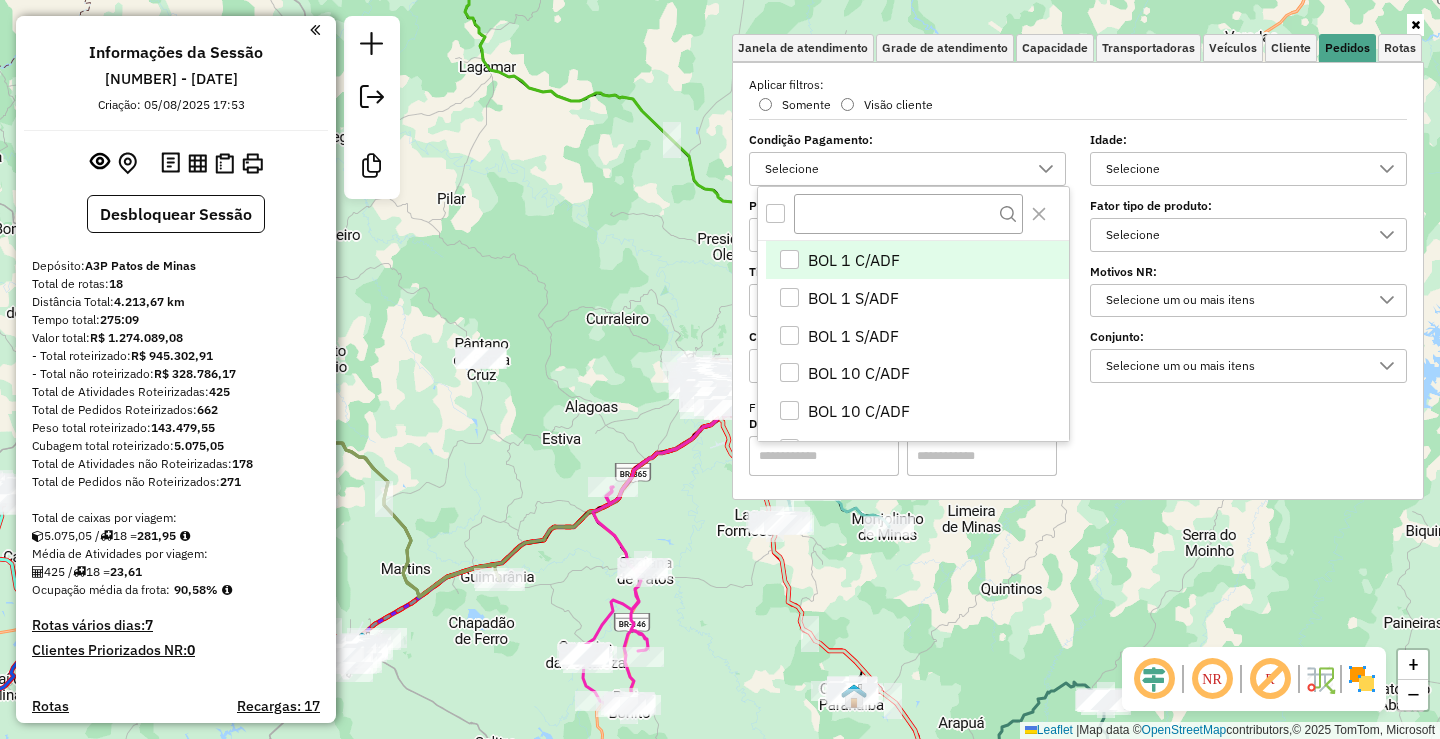 scroll, scrollTop: 12, scrollLeft: 69, axis: both 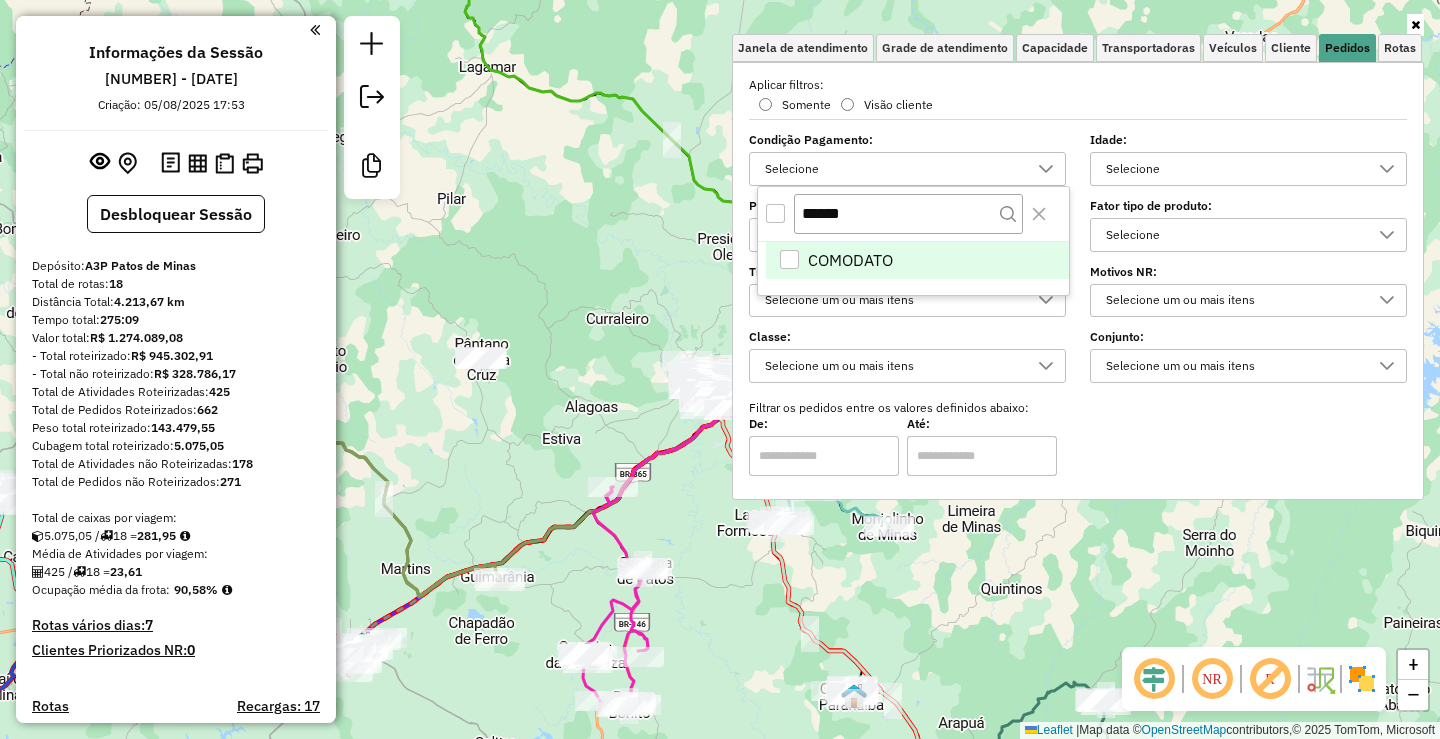 type on "******" 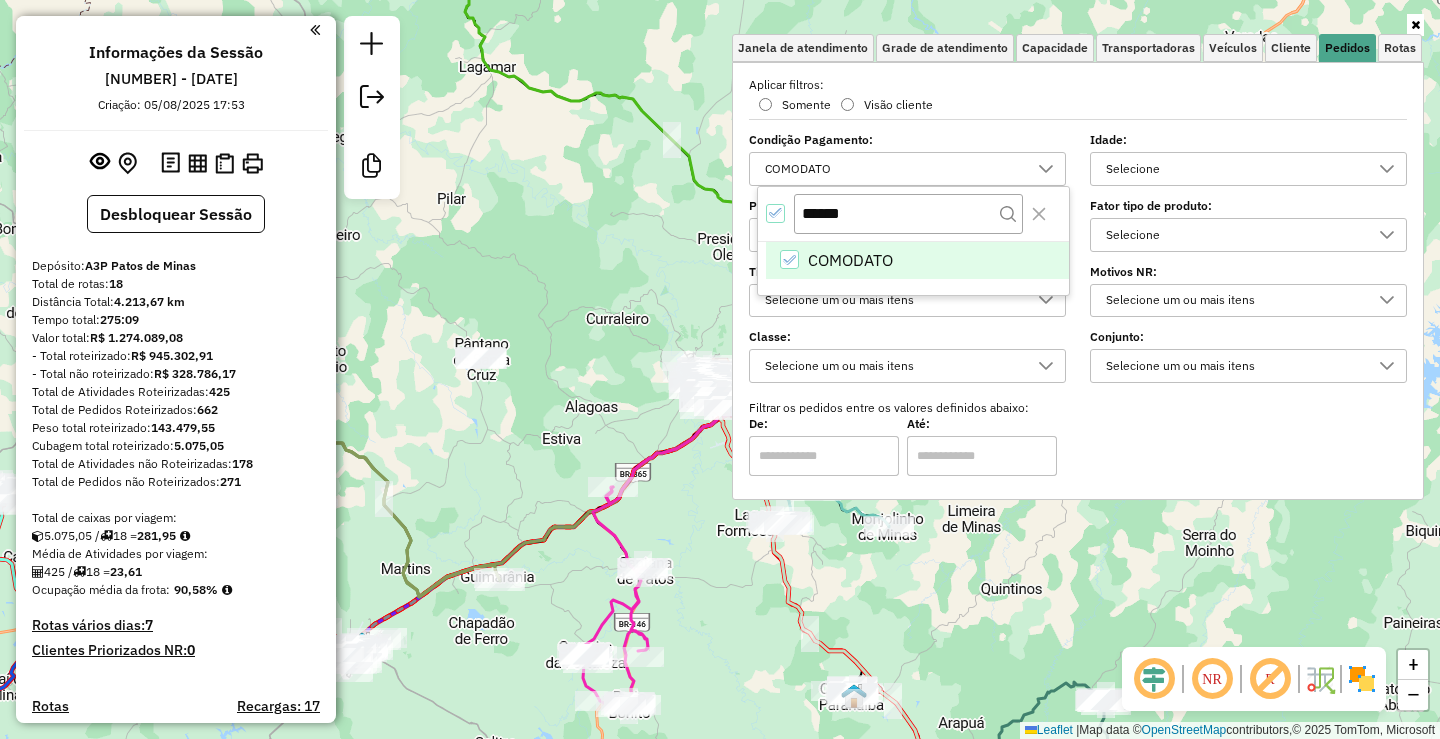click on "Janela de atendimento Grade de atendimento Capacidade Transportadoras Veículos Cliente Pedidos  Rotas Selecione os dias de semana para filtrar as janelas de atendimento  Seg   Ter   Qua   Qui   Sex   Sáb   Dom  Informe o período da janela de atendimento: De: Até:  Filtrar exatamente a janela do cliente  Considerar janela de atendimento padrão  Selecione os dias de semana para filtrar as grades de atendimento  Seg   Ter   Qua   Qui   Sex   Sáb   Dom   Considerar clientes sem dia de atendimento cadastrado  Clientes fora do dia de atendimento selecionado Filtrar as atividades entre os valores definidos abaixo:  Peso mínimo:   Peso máximo:   Cubagem mínima:   Cubagem máxima:   De:   Até:  Filtrar as atividades entre o tempo de atendimento definido abaixo:  De:   Até:   Considerar capacidade total dos clientes não roteirizados Transportadora: Selecione um ou mais itens Tipo de veículo: Selecione um ou mais itens Veículo: Selecione um ou mais itens Motorista: Selecione um ou mais itens Nome: Rótulo:" 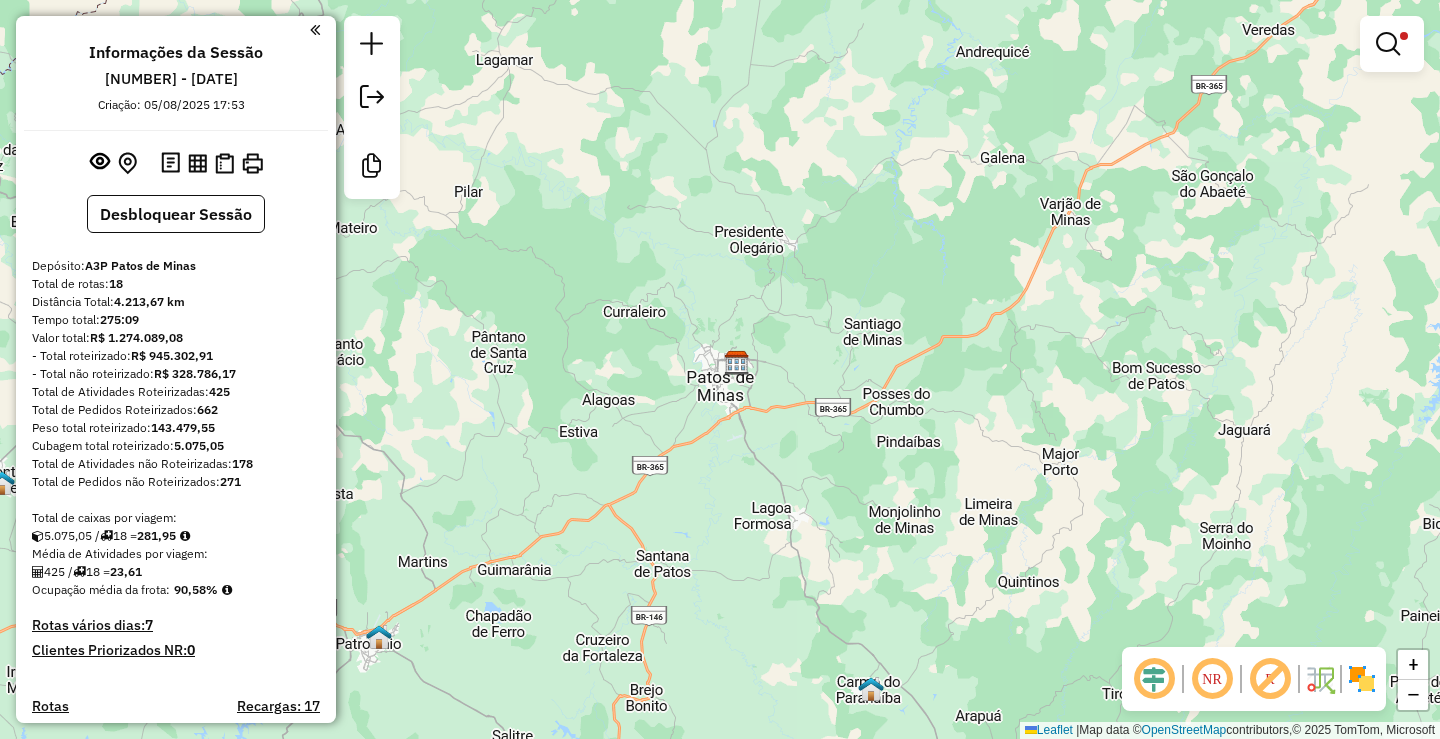 drag, startPoint x: 608, startPoint y: 420, endPoint x: 754, endPoint y: 314, distance: 180.42172 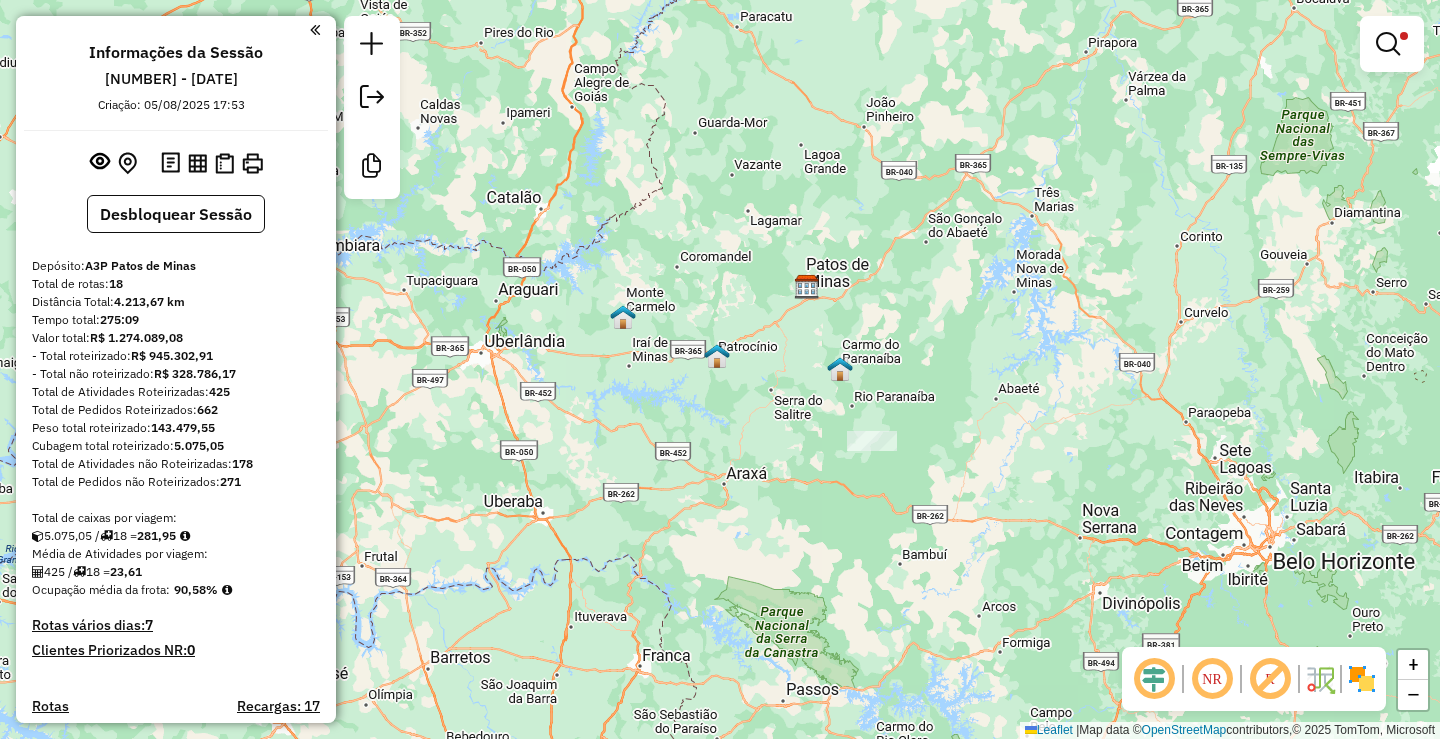 select on "**********" 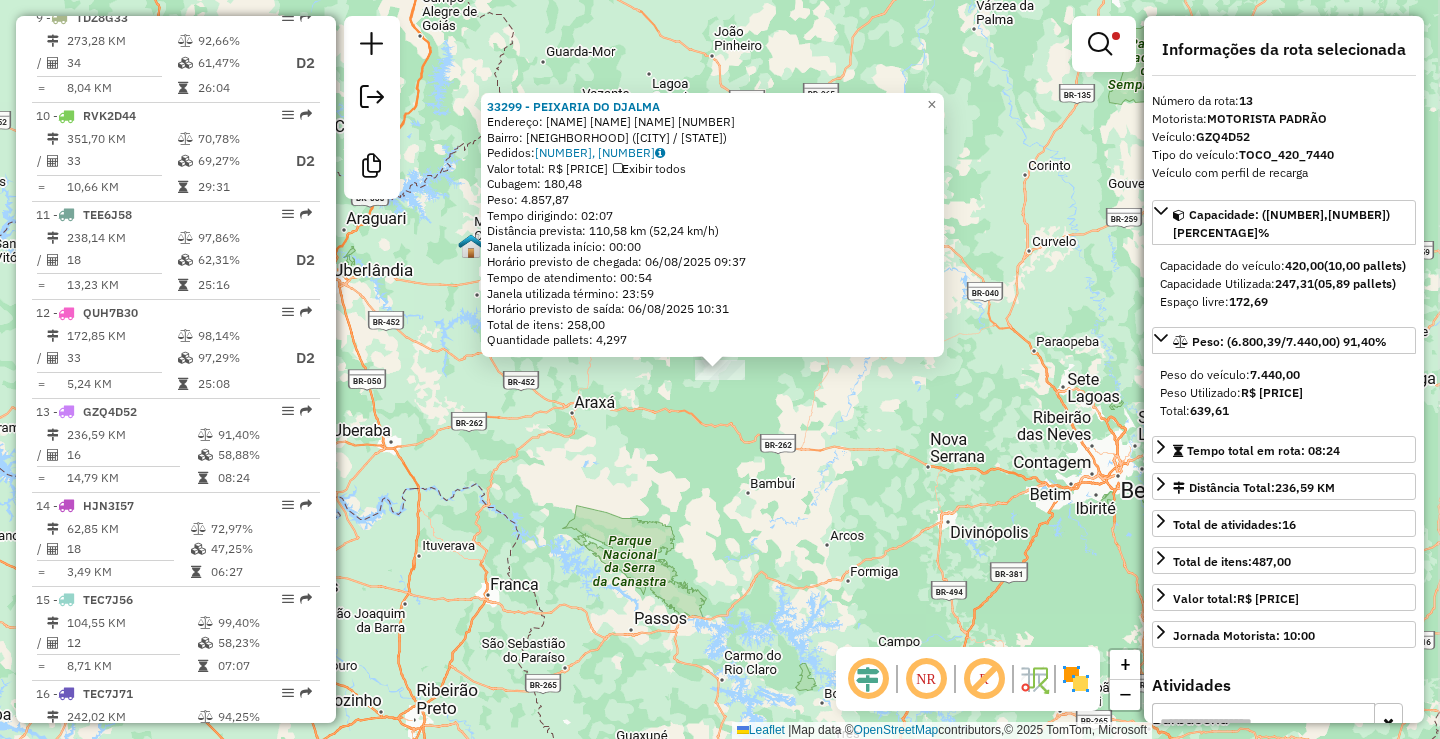 scroll, scrollTop: 1919, scrollLeft: 0, axis: vertical 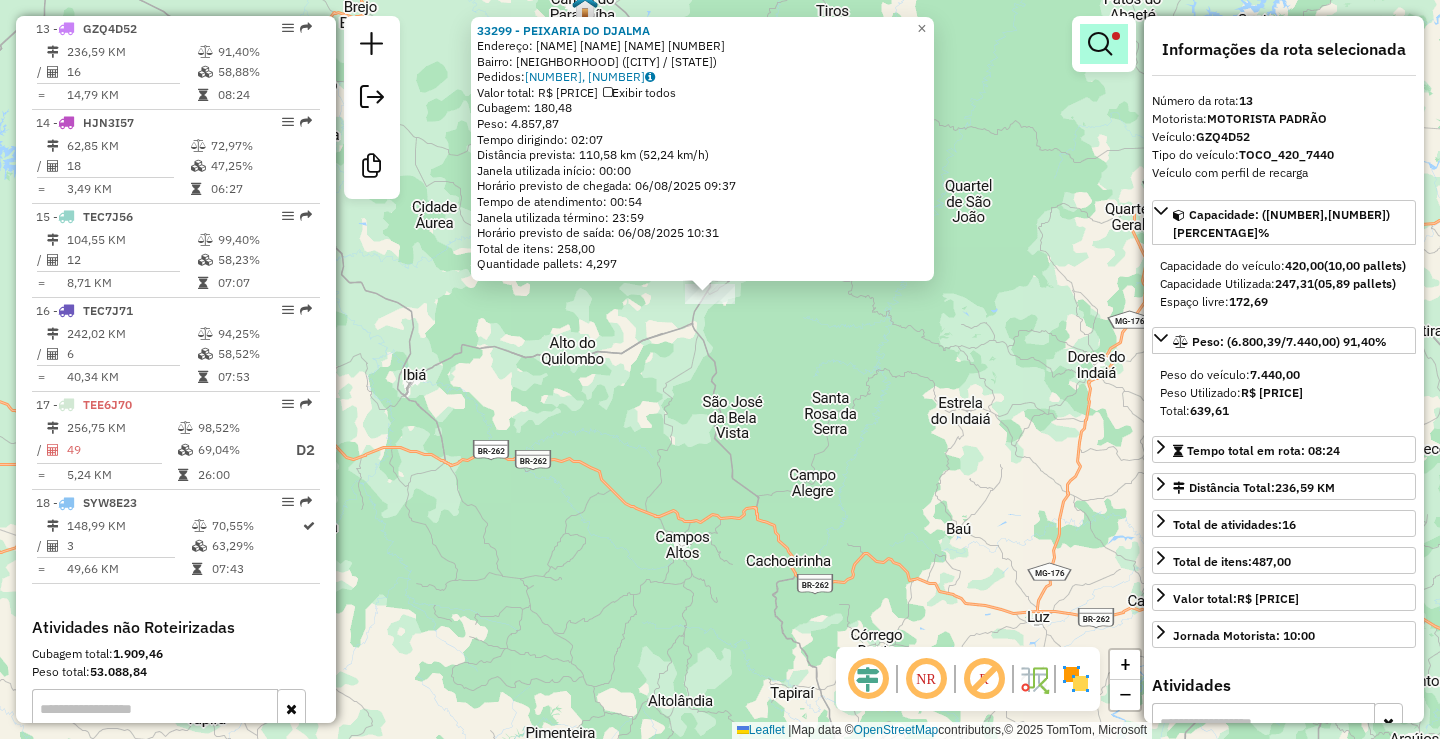 click at bounding box center (1100, 44) 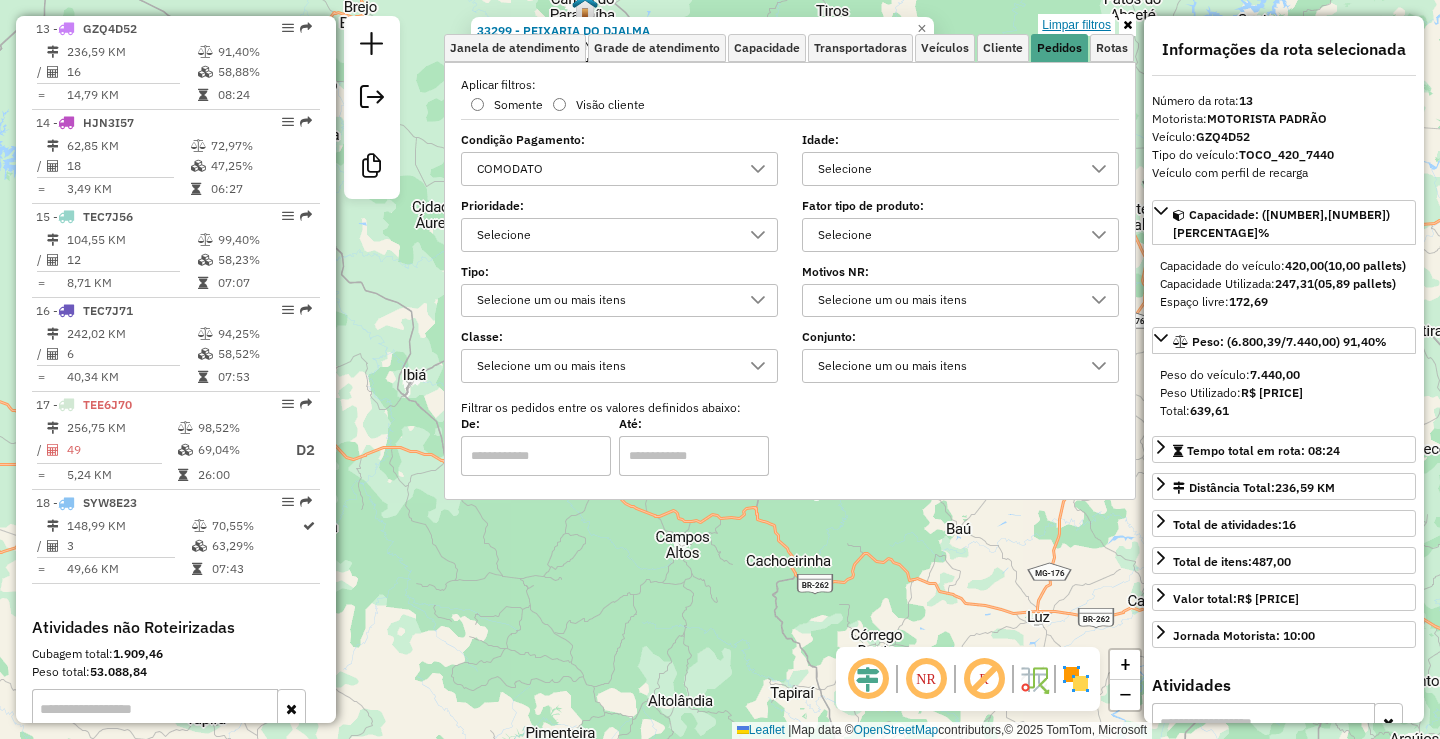 click on "Limpar filtros" at bounding box center [1076, 25] 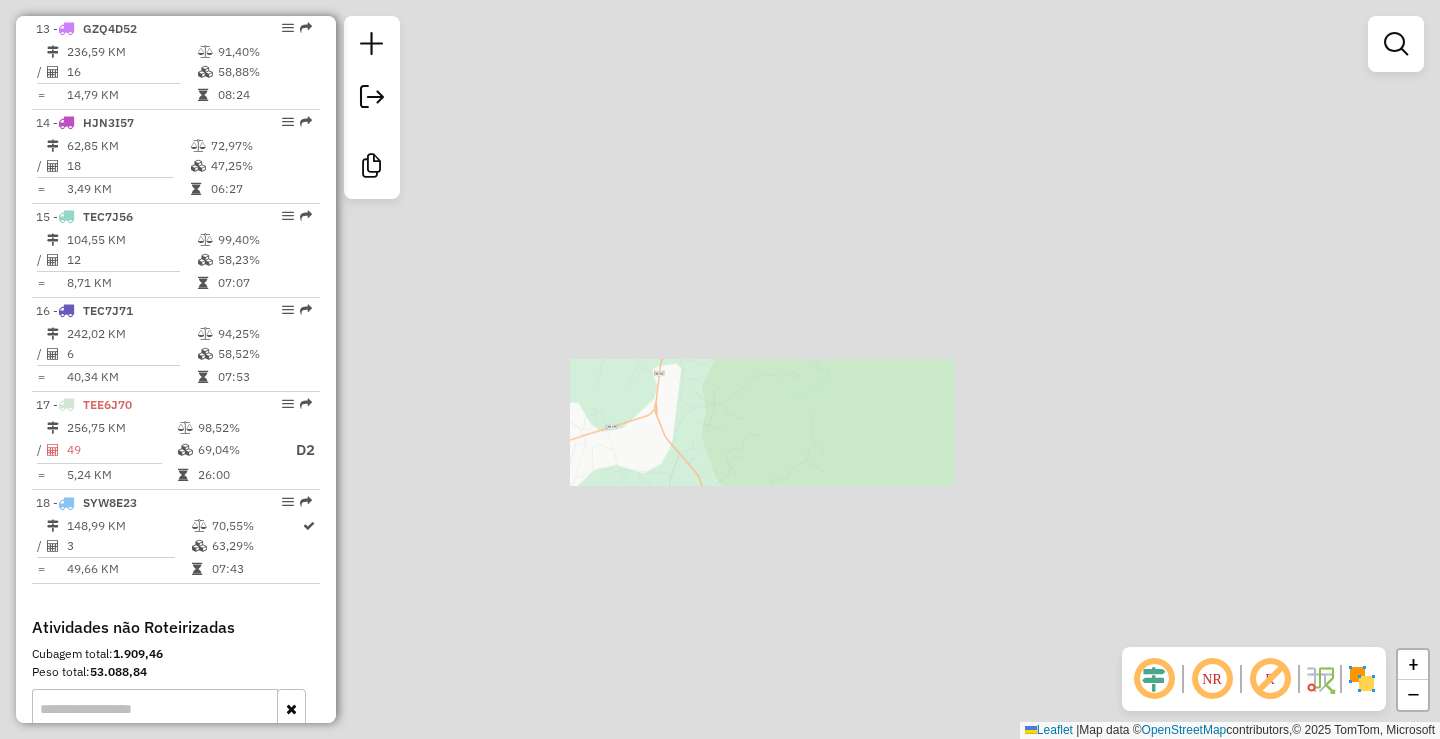 click on "Janela de atendimento Grade de atendimento Capacidade Transportadoras Veículos Cliente Pedidos  Rotas Selecione os dias de semana para filtrar as janelas de atendimento  Seg   Ter   Qua   Qui   Sex   Sáb   Dom  Informe o período da janela de atendimento: De: Até:  Filtrar exatamente a janela do cliente  Considerar janela de atendimento padrão  Selecione os dias de semana para filtrar as grades de atendimento  Seg   Ter   Qua   Qui   Sex   Sáb   Dom   Considerar clientes sem dia de atendimento cadastrado  Clientes fora do dia de atendimento selecionado Filtrar as atividades entre os valores definidos abaixo:  Peso mínimo:   Peso máximo:   Cubagem mínima:   Cubagem máxima:   De:   Até:  Filtrar as atividades entre o tempo de atendimento definido abaixo:  De:   Até:   Considerar capacidade total dos clientes não roteirizados Transportadora: Selecione um ou mais itens Tipo de veículo: Selecione um ou mais itens Veículo: Selecione um ou mais itens Motorista: Selecione um ou mais itens Nome: Rótulo:" 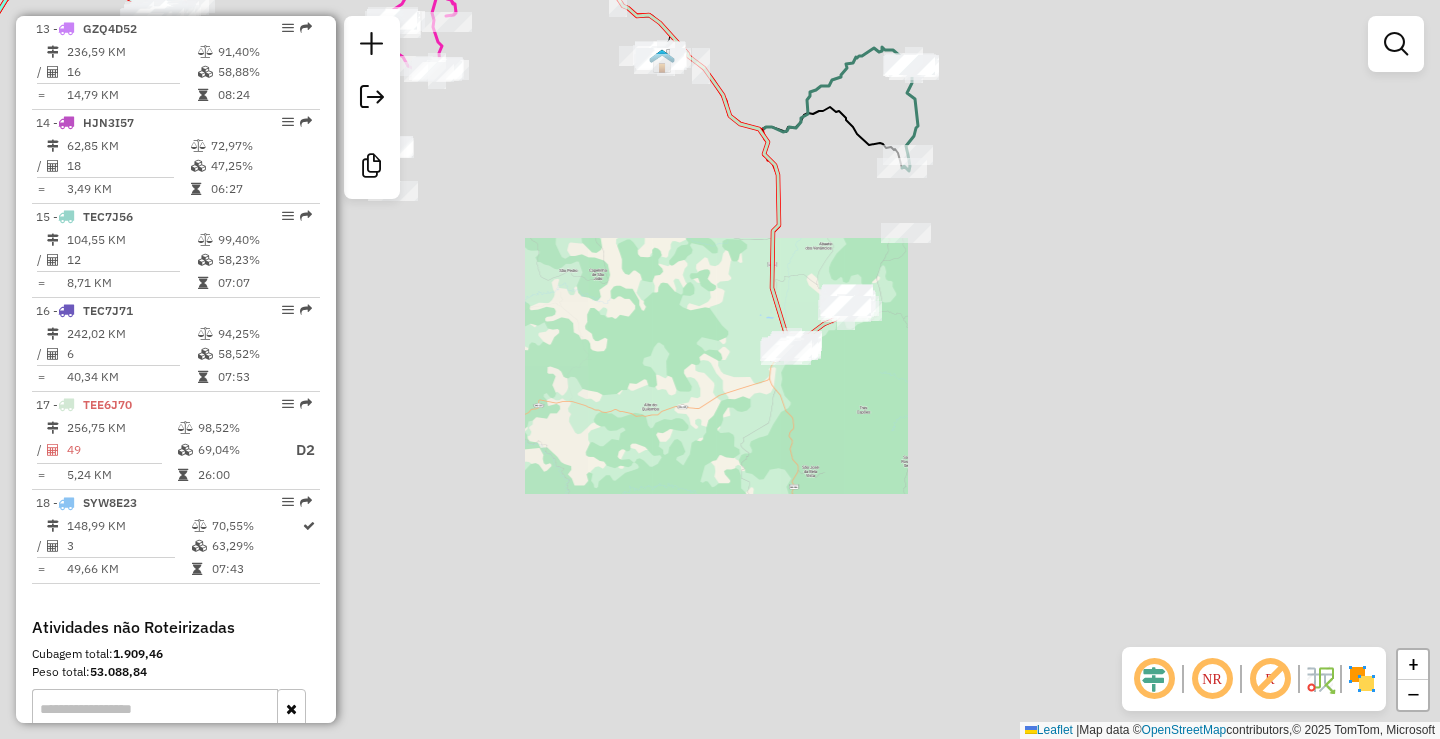 drag, startPoint x: 815, startPoint y: 475, endPoint x: 815, endPoint y: 527, distance: 52 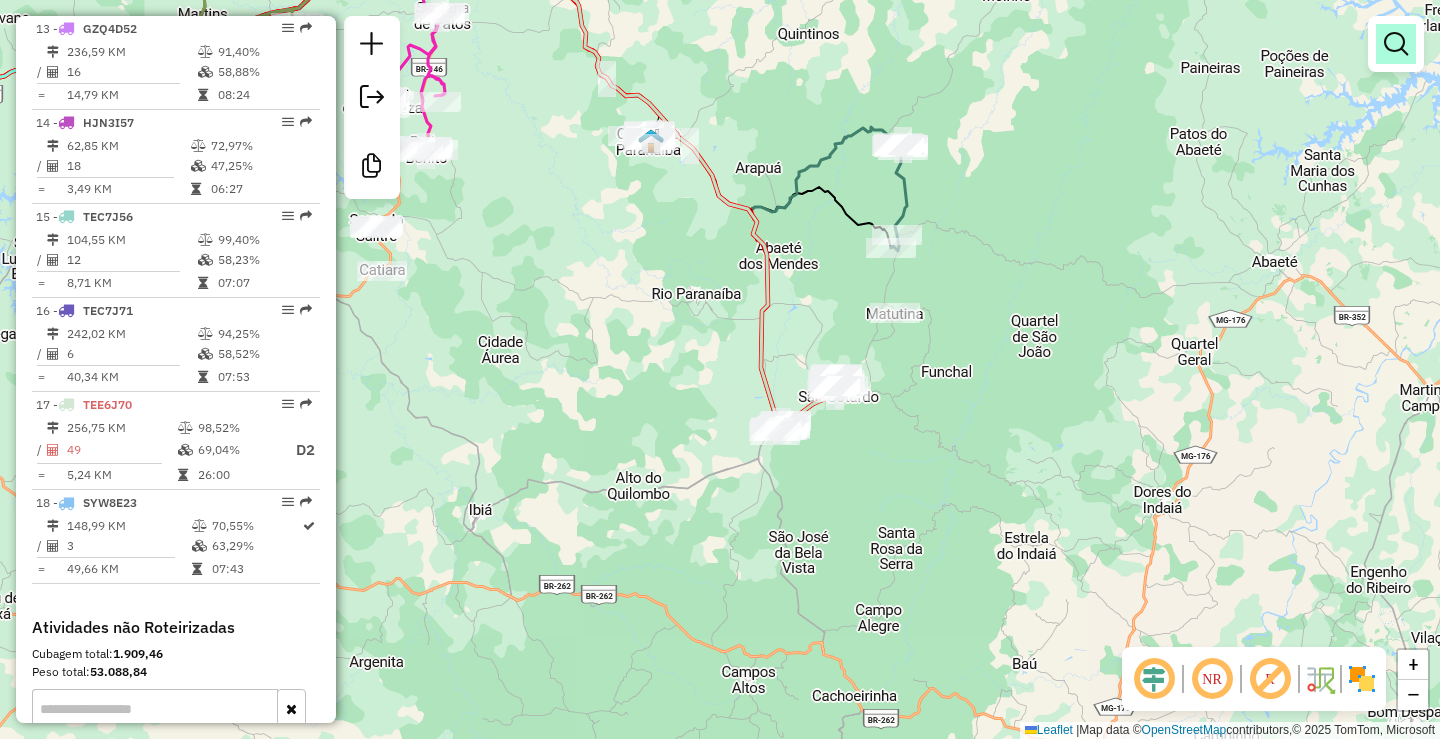 click at bounding box center [1396, 44] 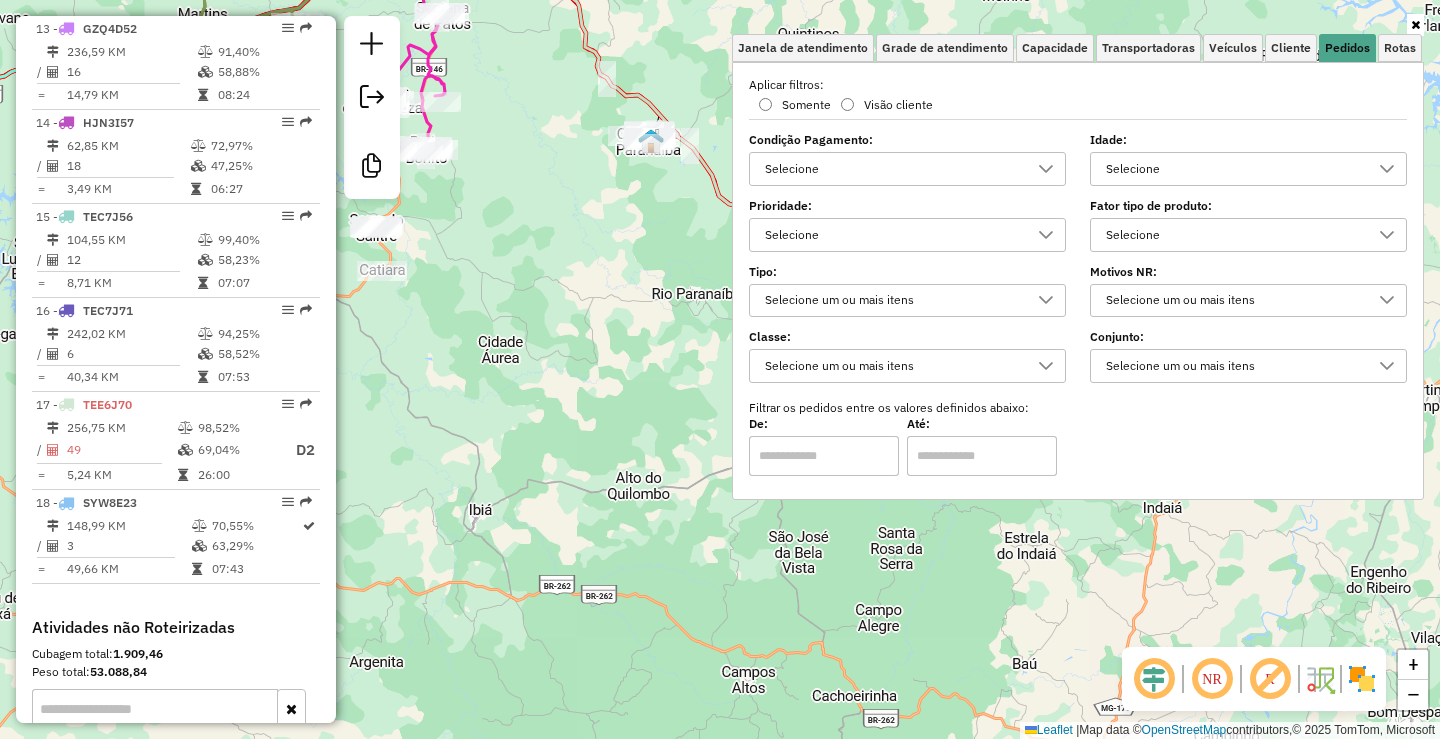 click on "Selecione" at bounding box center (892, 169) 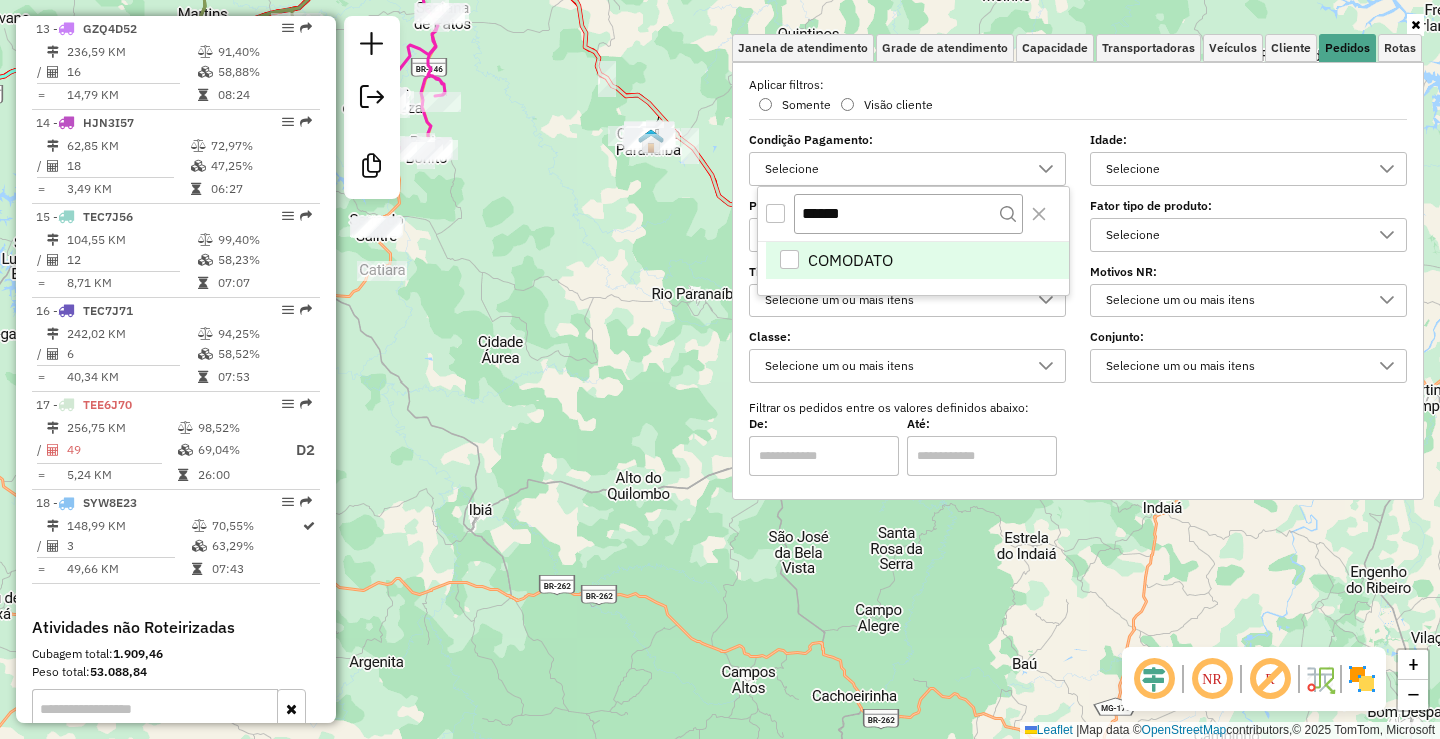 click on "******" at bounding box center [913, 214] 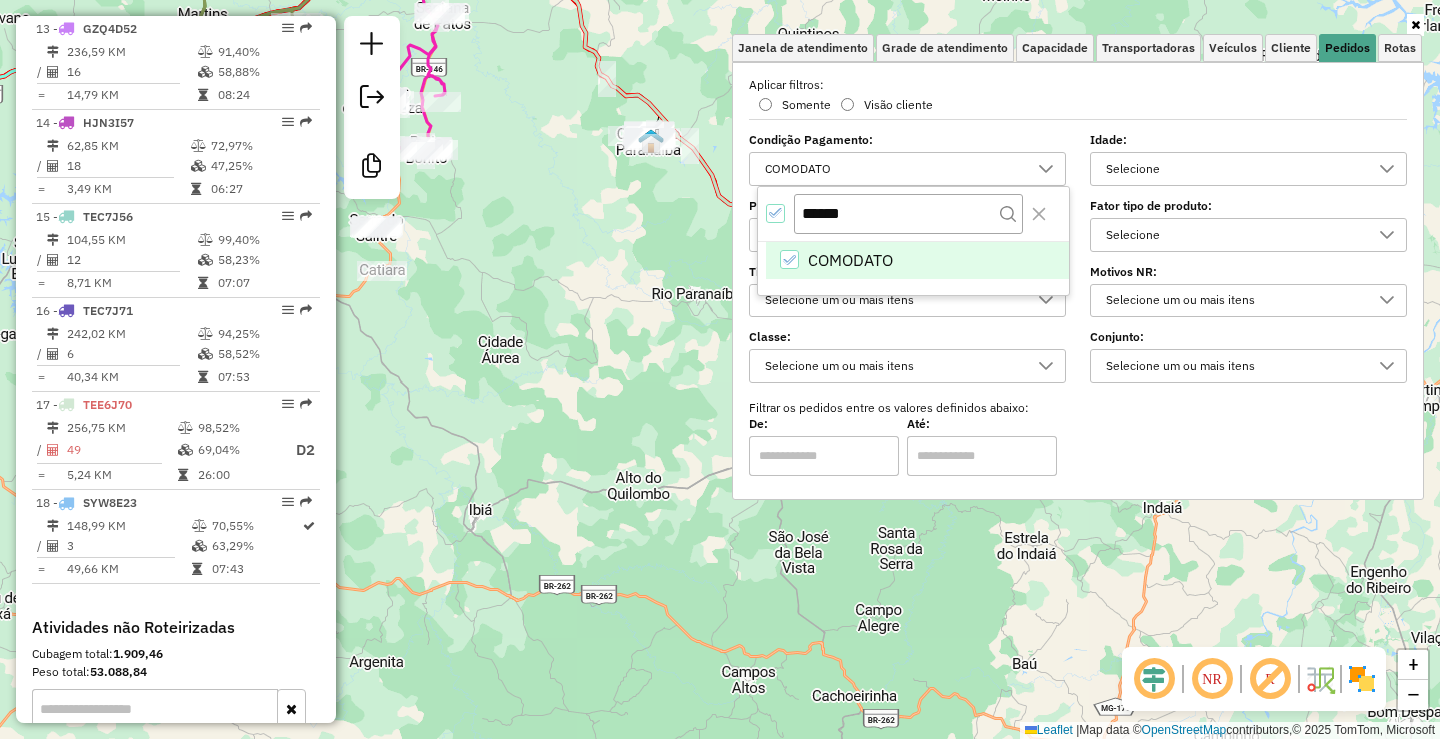 click on "Janela de atendimento Grade de atendimento Capacidade Transportadoras Veículos Cliente Pedidos  Rotas Selecione os dias de semana para filtrar as janelas de atendimento  Seg   Ter   Qua   Qui   Sex   Sáb   Dom  Informe o período da janela de atendimento: De: Até:  Filtrar exatamente a janela do cliente  Considerar janela de atendimento padrão  Selecione os dias de semana para filtrar as grades de atendimento  Seg   Ter   Qua   Qui   Sex   Sáb   Dom   Considerar clientes sem dia de atendimento cadastrado  Clientes fora do dia de atendimento selecionado Filtrar as atividades entre os valores definidos abaixo:  Peso mínimo:   Peso máximo:   Cubagem mínima:   Cubagem máxima:   De:   Até:  Filtrar as atividades entre o tempo de atendimento definido abaixo:  De:   Até:   Considerar capacidade total dos clientes não roteirizados Transportadora: Selecione um ou mais itens Tipo de veículo: Selecione um ou mais itens Veículo: Selecione um ou mais itens Motorista: Selecione um ou mais itens Nome: Rótulo:" 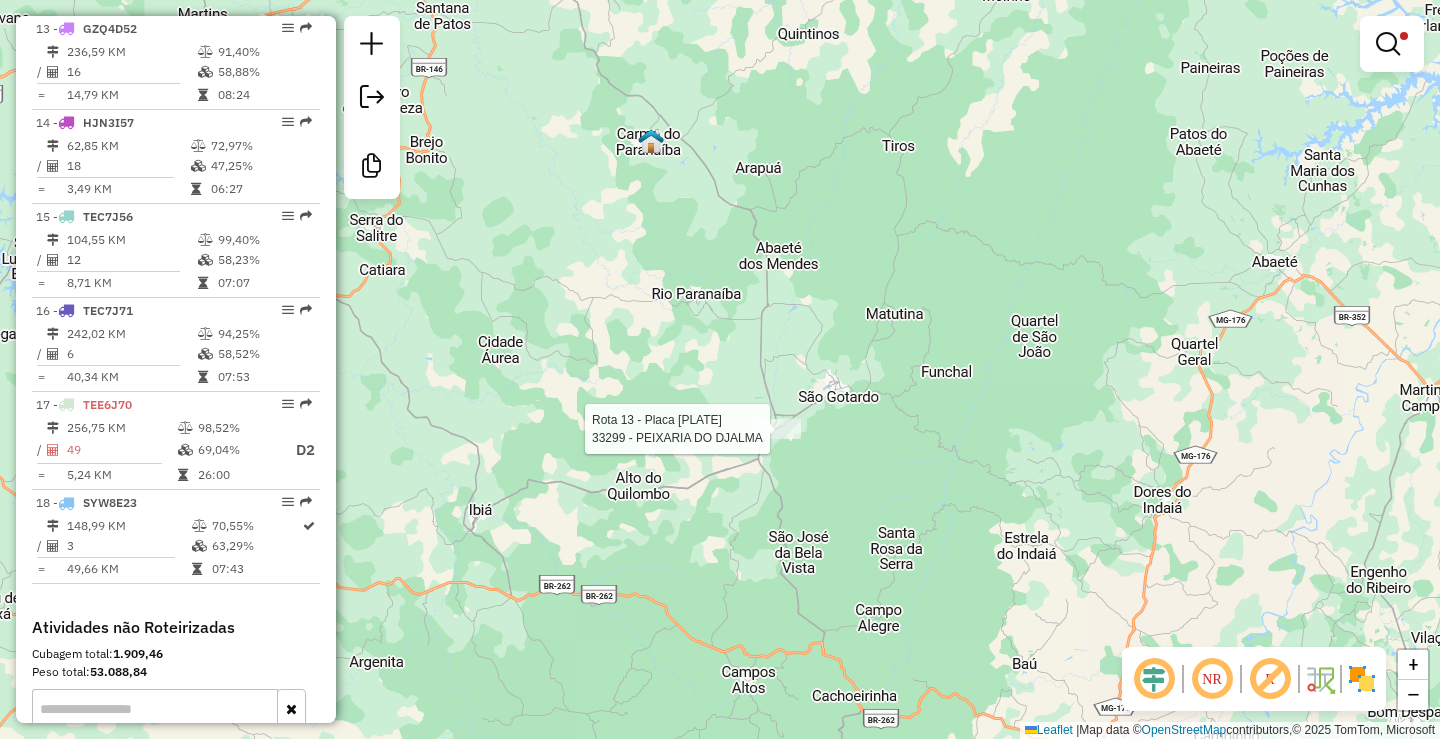 select on "**********" 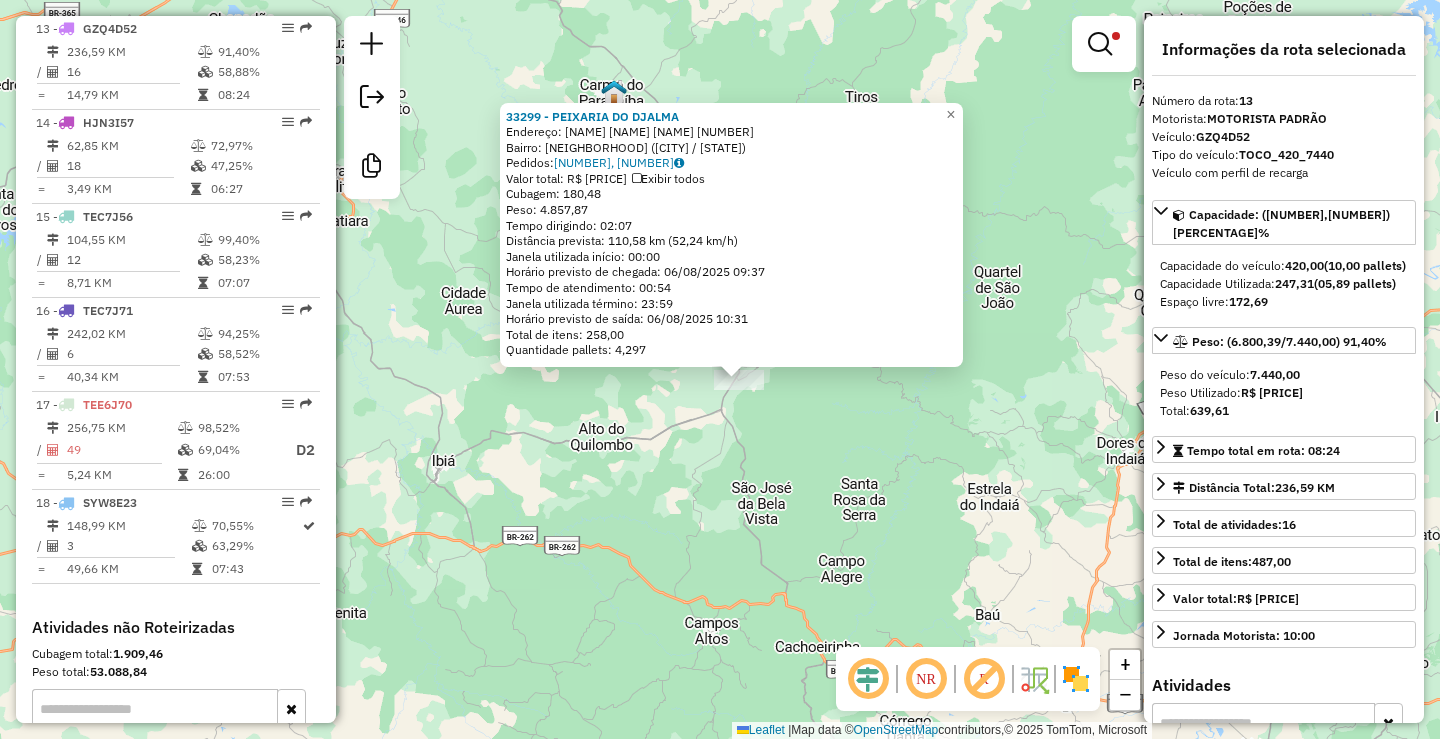 drag, startPoint x: 825, startPoint y: 478, endPoint x: 867, endPoint y: 515, distance: 55.97321 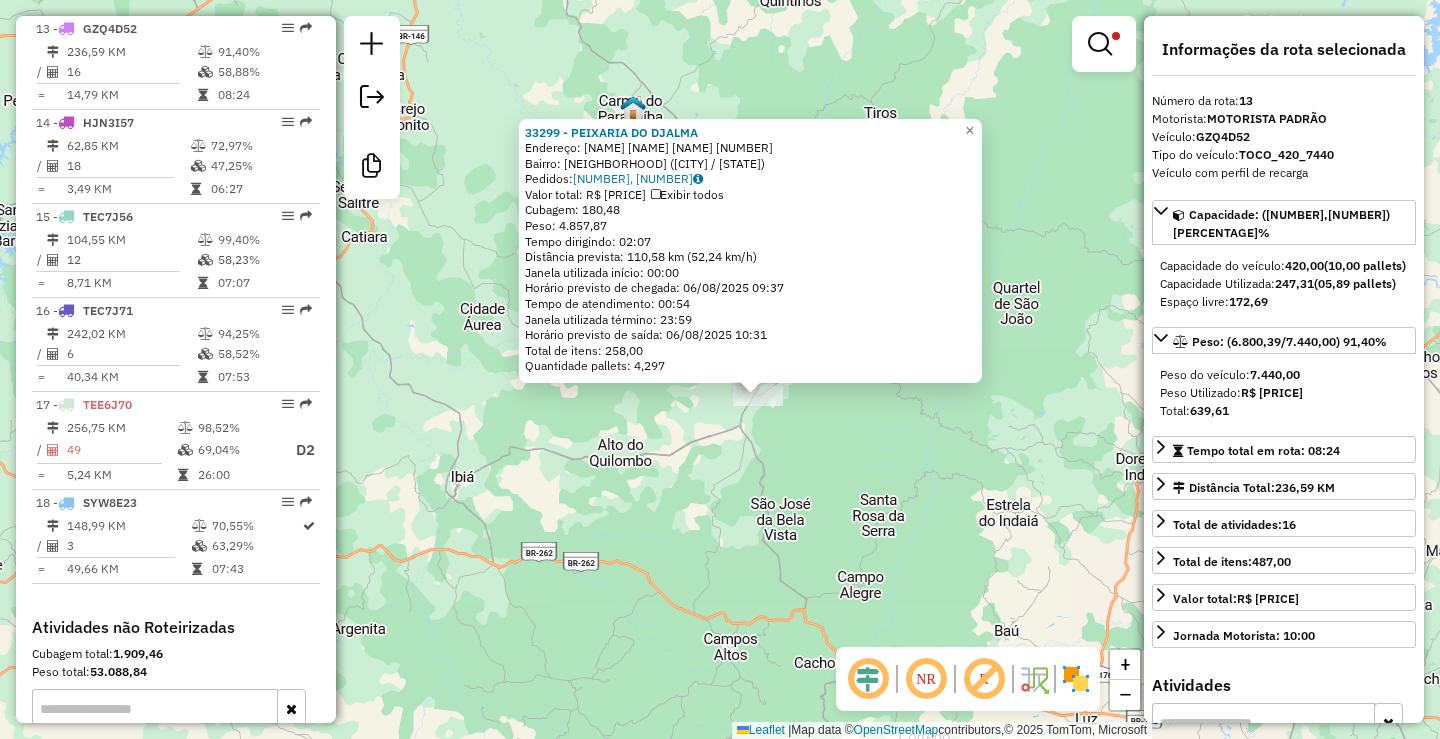 click on "[NUMBER] - [NAME] [LAST_NAME]  Endereço:  [NAME] [NAME] [NAME] [NUMBER]   Bairro: [NAME] [NAME] ([CITY] / [STATE])   Pedidos:  [NUMBER], [NUMBER]   Valor total: R$ [PRICE]   Exibir todos   Cubagem: [NUMBER]  Peso: [NUMBER]  Tempo dirigindo: [TIME]   Distância prevista: [DISTANCE] km ([SPEED] km/h)   Janela utilizada início: [TIME]   Horário previsto de chegada: [DATE] [TIME]   Tempo de atendimento: [TIME]   Janela utilizada término: [TIME]   Horário previsto de saída: [DATE] [TIME]   Total de itens: [NUMBER]   Quantidade pallets: [NUMBER]  × Limpar filtros Janela de atendimento Grade de atendimento Capacidade Transportadoras Veículos Cliente Pedidos  Rotas Selecione os dias de semana para filtrar as janelas de atendimento  Seg   Ter   Qua   Qui   Sex   Sáb   Dom  Informe o período da janela de atendimento: De: Até:  Filtrar exatamente a janela do cliente  Considerar janela de atendimento padrão  Selecione os dias de semana para filtrar as grades de atendimento  Seg   Ter   Qua   Qui   Sex   Sáb" 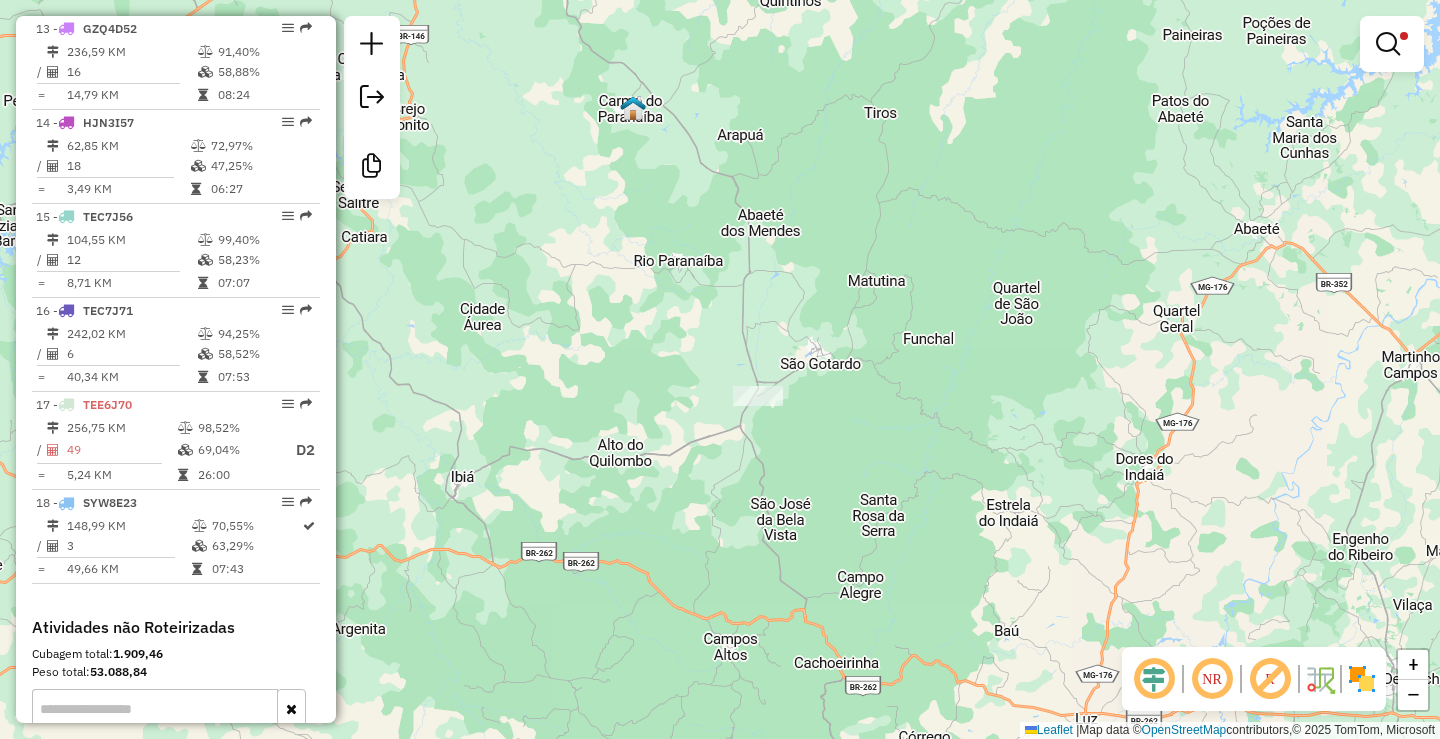click on "Rota 13 - Placa GZQ4D52  33299 - [NAME] [LAST_NAME] Limpar filtros Janela de atendimento Grade de atendimento Capacidade Transportadoras Veículos Cliente Pedidos  Rotas Selecione os dias de semana para filtrar as janelas de atendimento  Seg   Ter   Qua   Qui   Sex   Sáb   Dom  Informe o período da janela de atendimento: De: Até:  Filtrar exatamente a janela do cliente  Considerar janela de atendimento padrão  Selecione os dias de semana para filtrar as grades de atendimento  Seg   Ter   Qua   Qui   Sex   Sáb   Dom   Considerar clientes sem dia de atendimento cadastrado  Clientes fora do dia de atendimento selecionado Filtrar as atividades entre os valores definidos abaixo:  Peso mínimo:   Peso máximo:   Cubagem mínima:   Cubagem máxima:   De:   Até:  Filtrar as atividades entre o tempo de atendimento definido abaixo:  De:   Até:   Considerar capacidade total dos clientes não roteirizados Transportadora: Selecione um ou mais itens Tipo de veículo: Selecione um ou mais itens Veículo: Motorista: +" 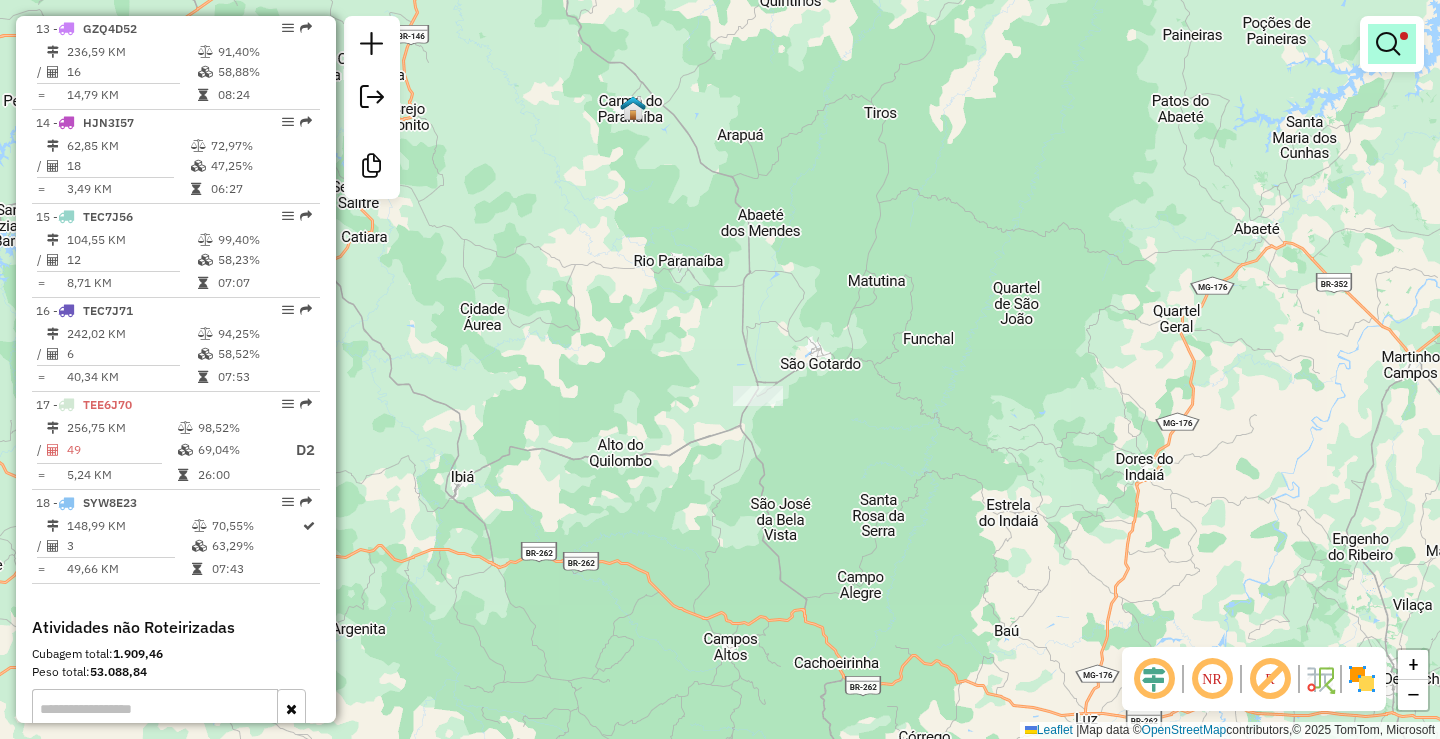 click at bounding box center [1388, 44] 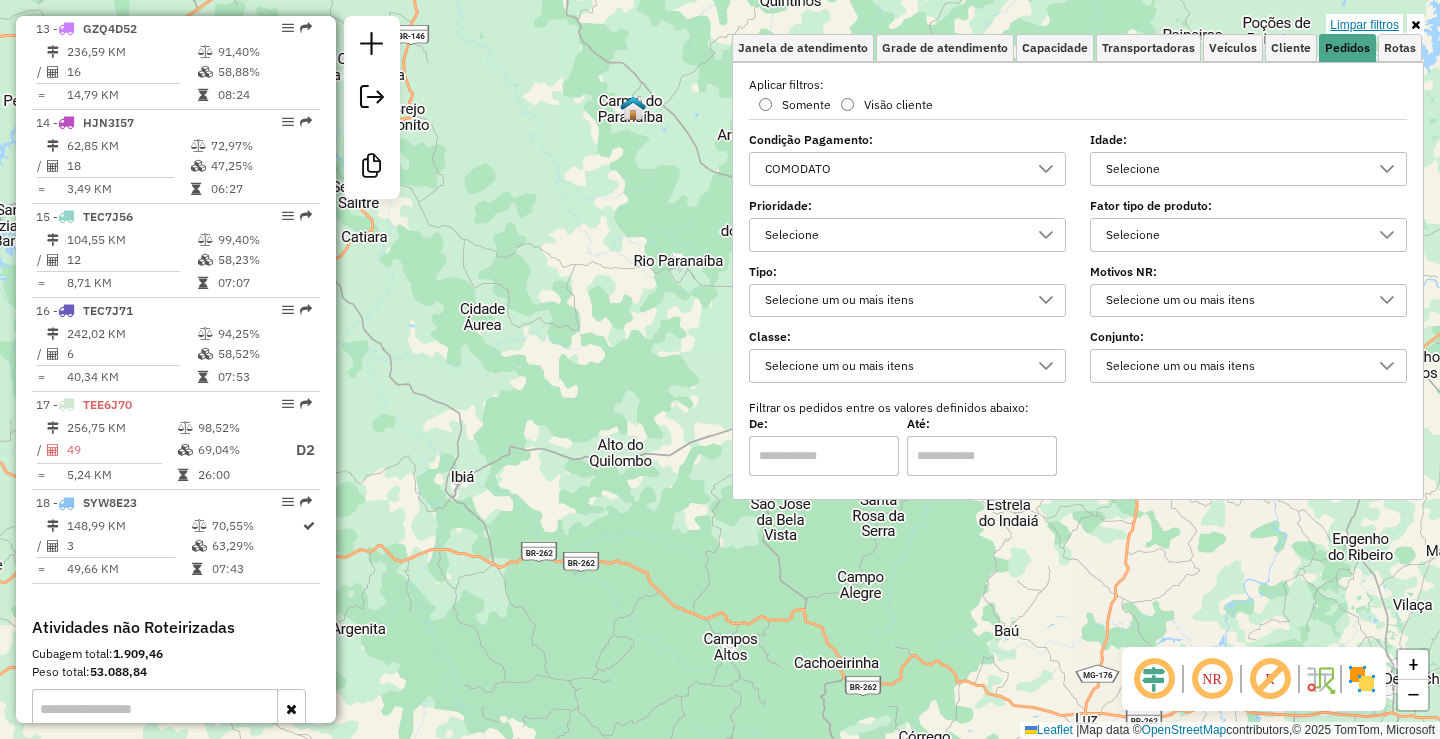 click on "Limpar filtros" at bounding box center (1364, 25) 